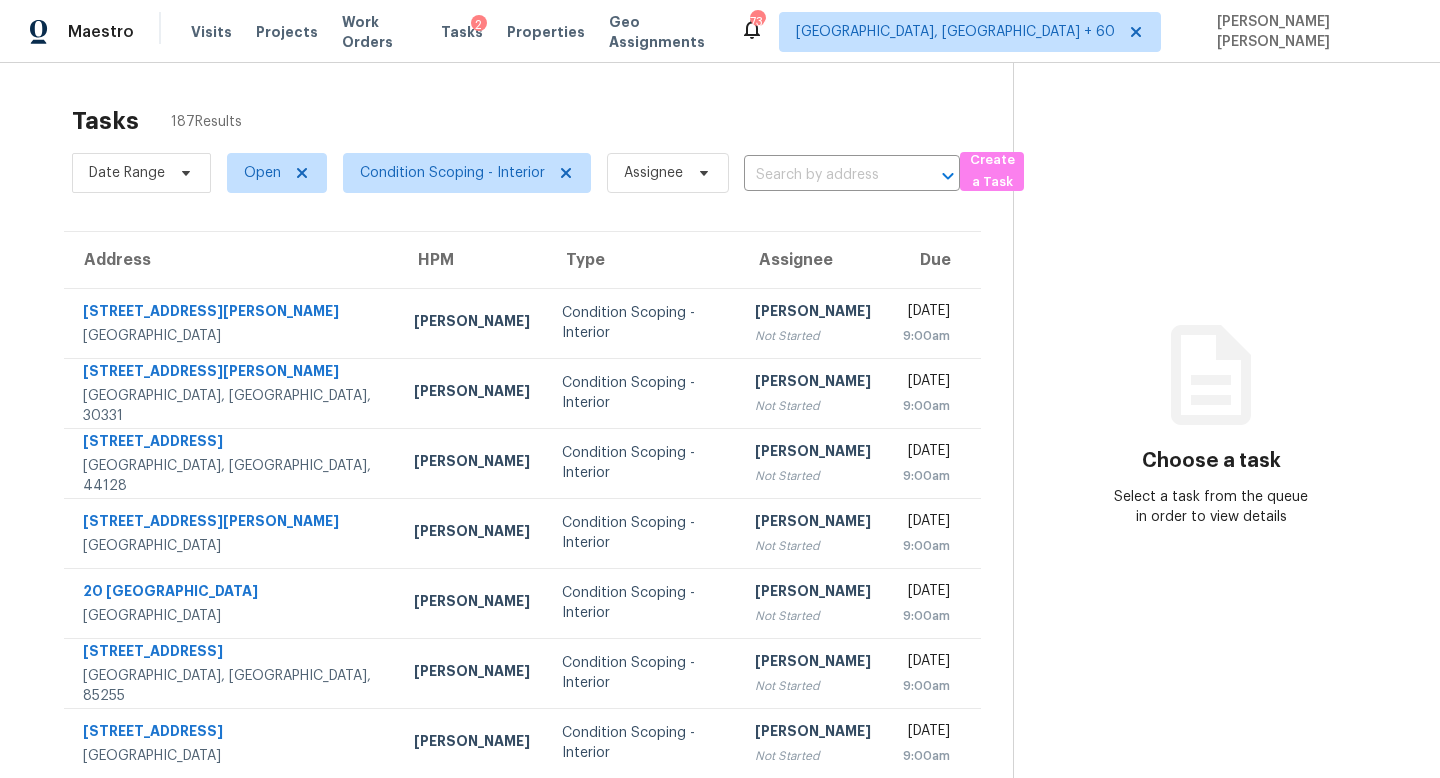 scroll, scrollTop: 0, scrollLeft: 0, axis: both 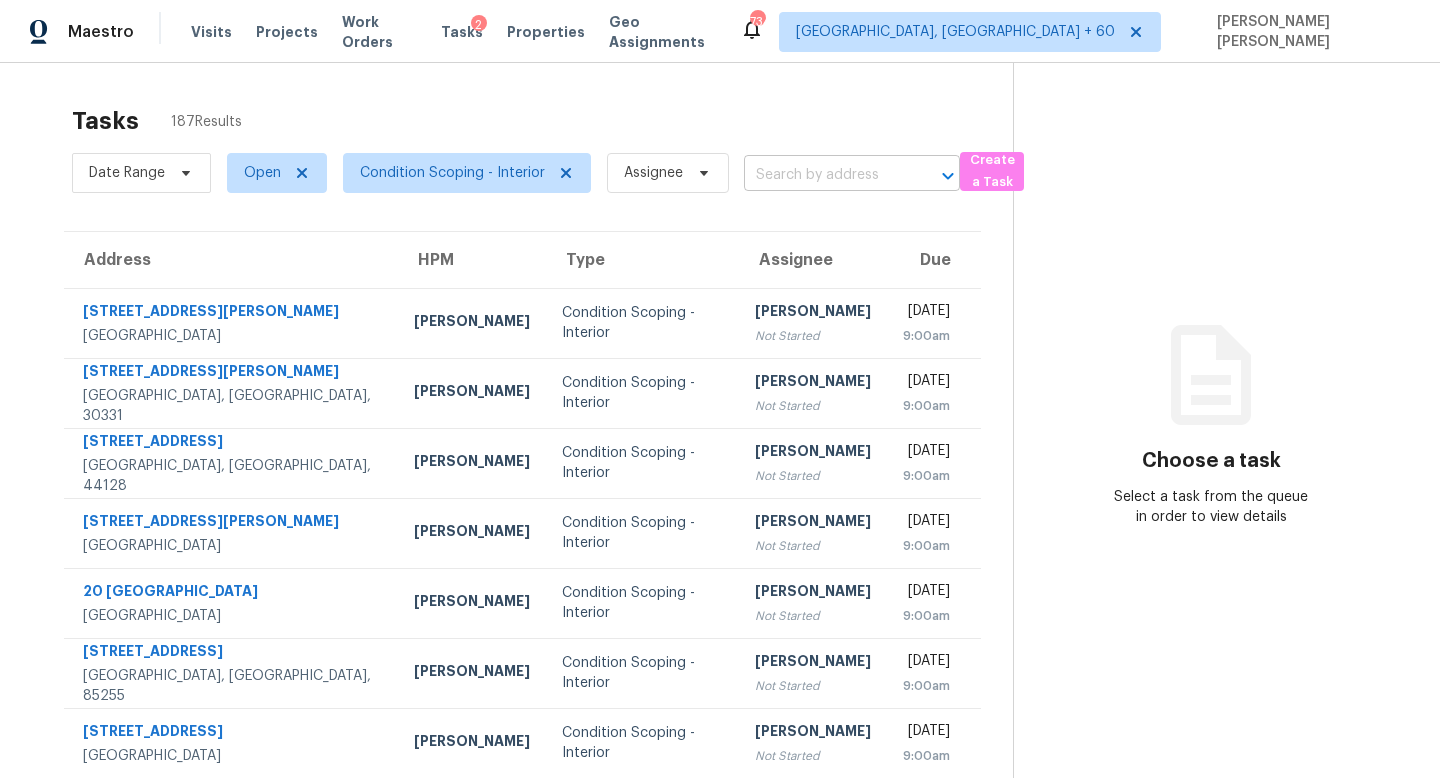 click at bounding box center (824, 175) 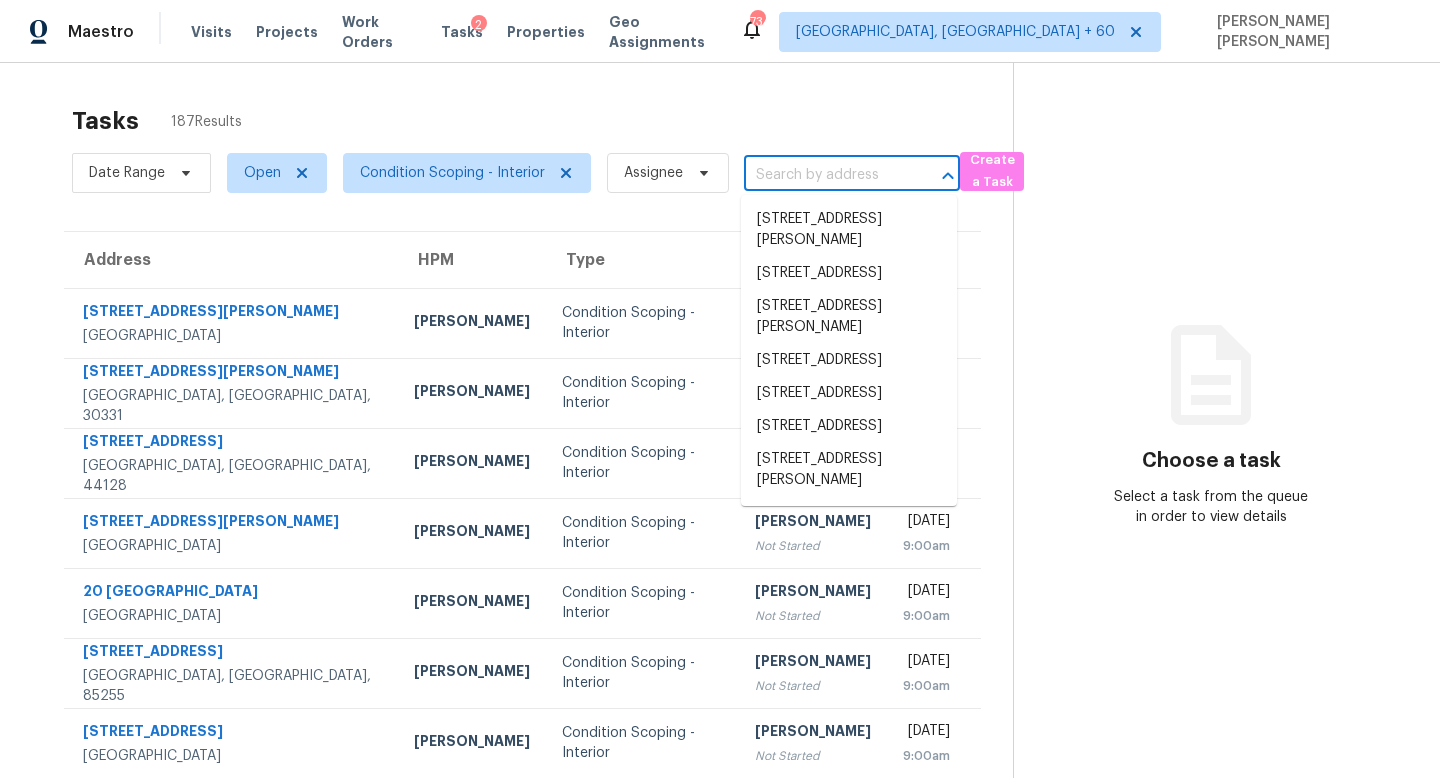 paste on "[STREET_ADDRESS]" 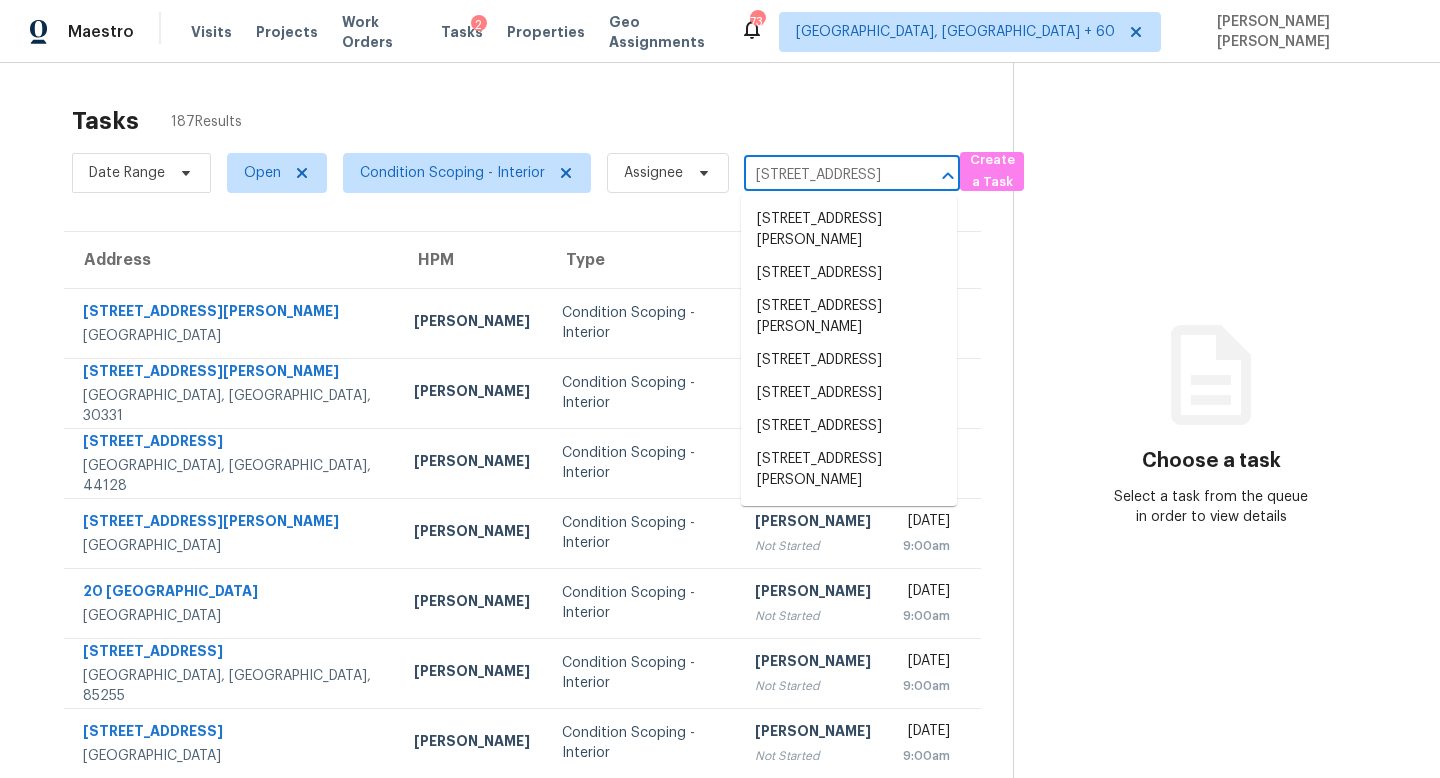 scroll, scrollTop: 0, scrollLeft: 92, axis: horizontal 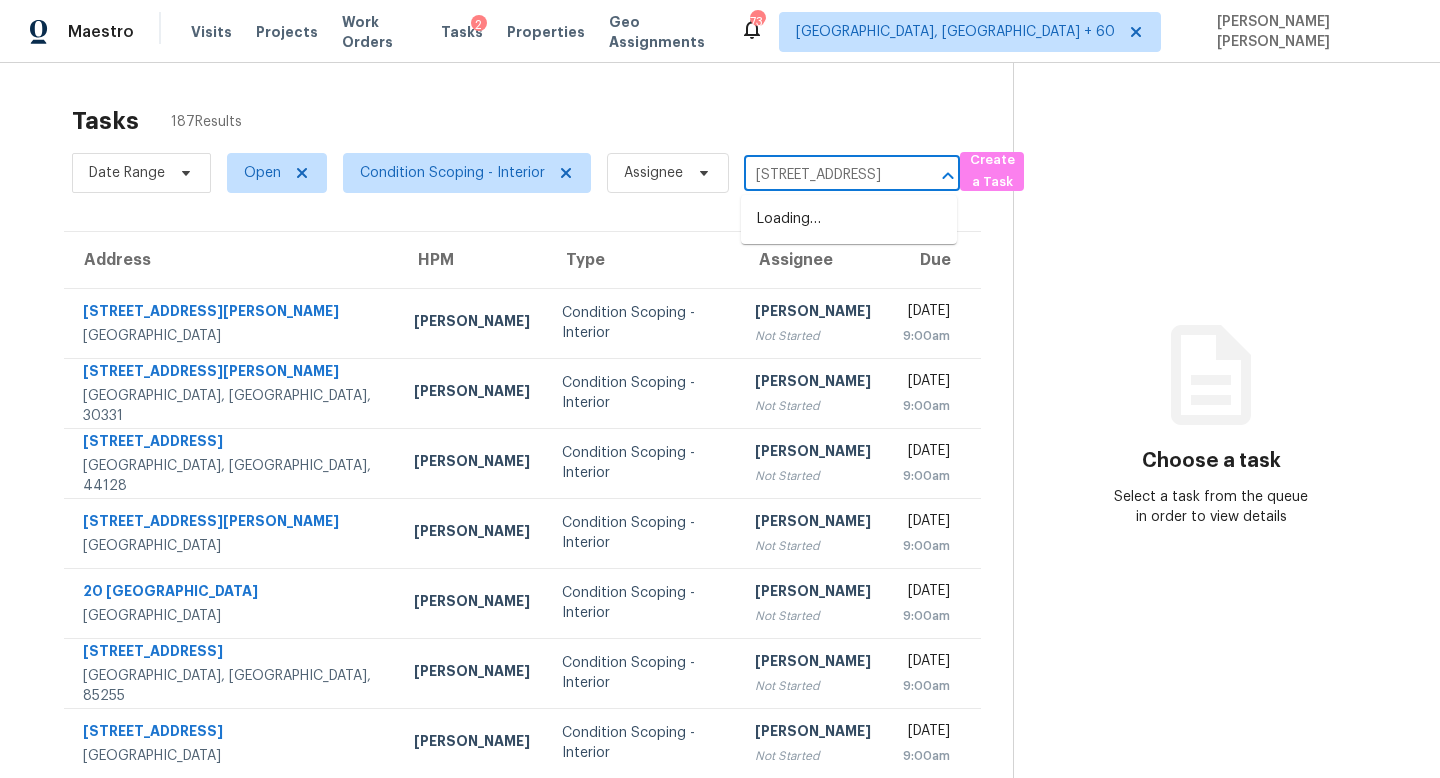 type on "[STREET_ADDRESS]" 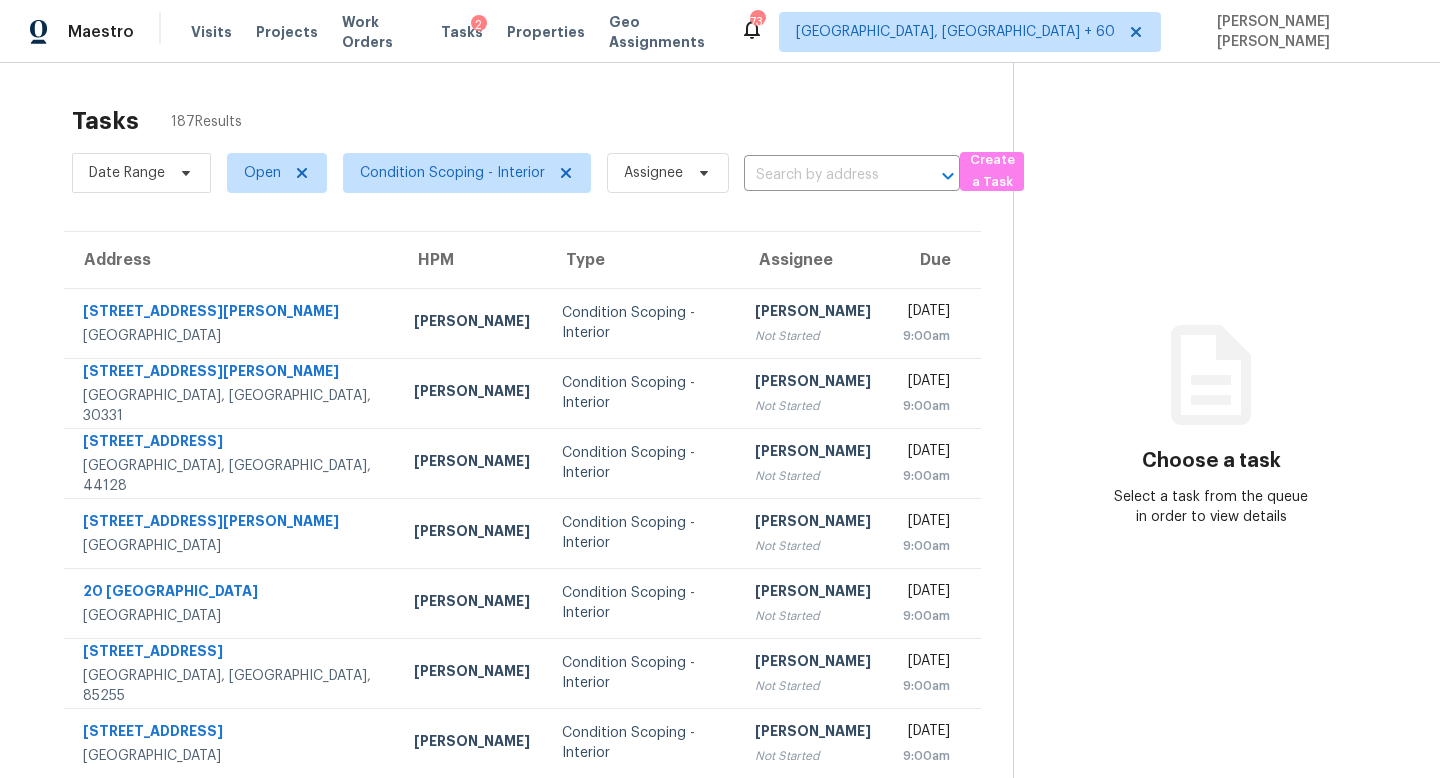 scroll, scrollTop: 0, scrollLeft: 0, axis: both 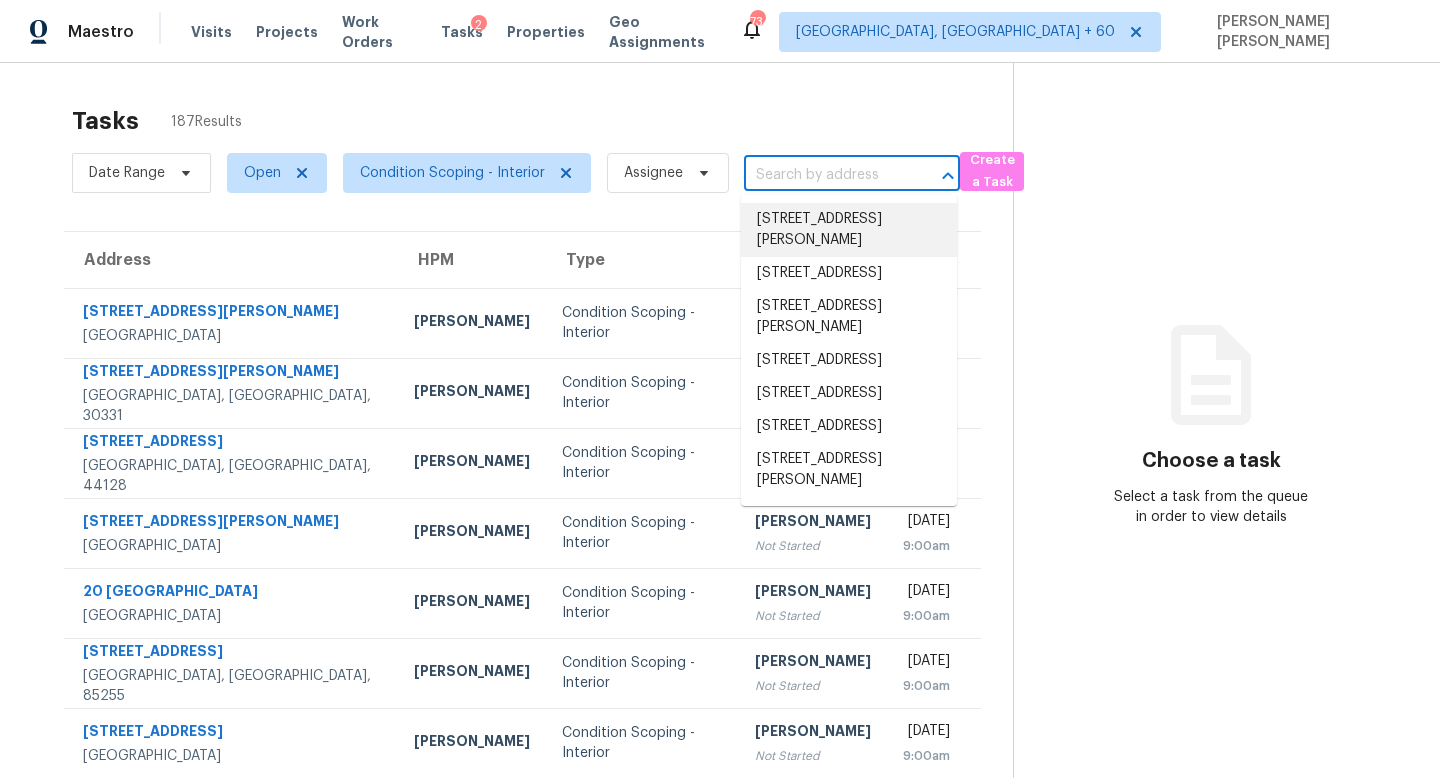 click at bounding box center (824, 175) 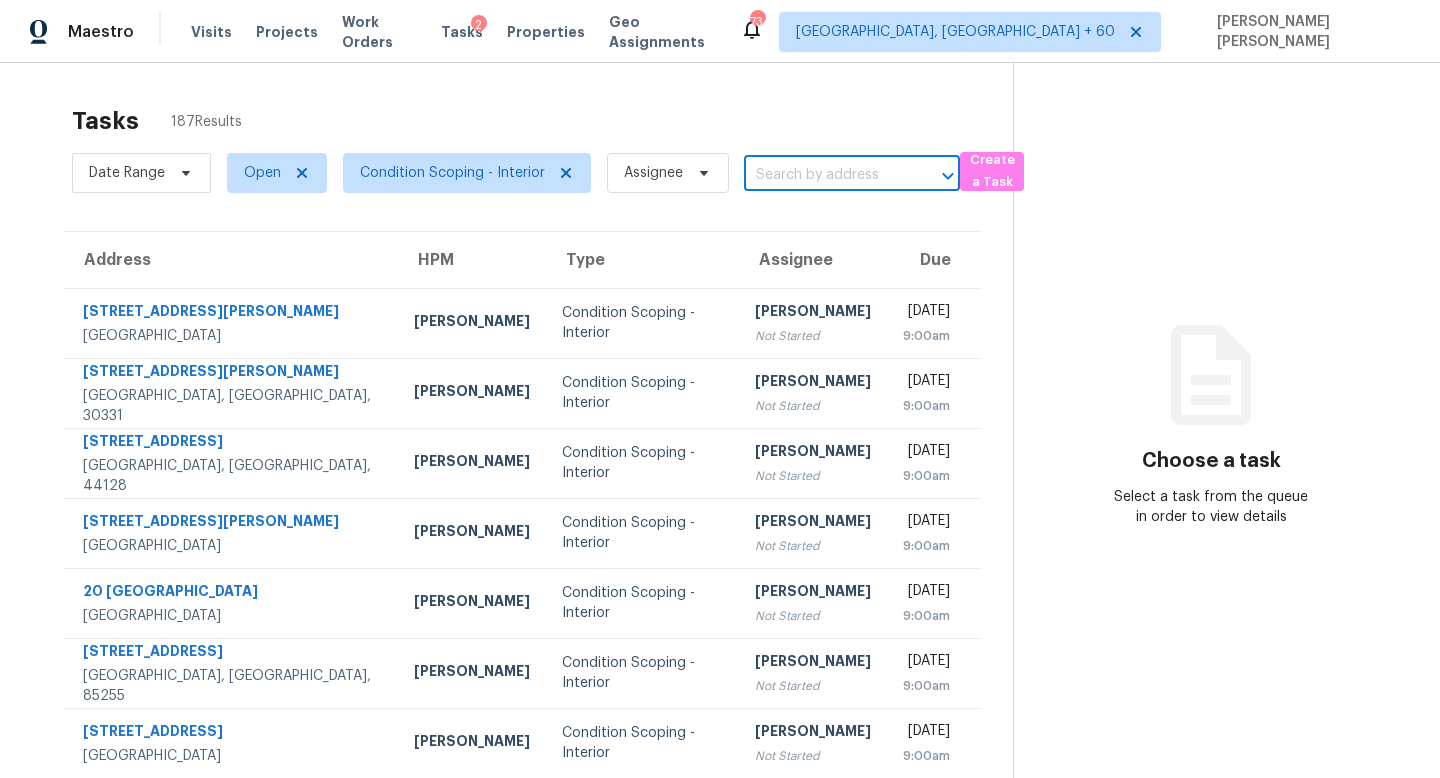 paste on "[STREET_ADDRESS]" 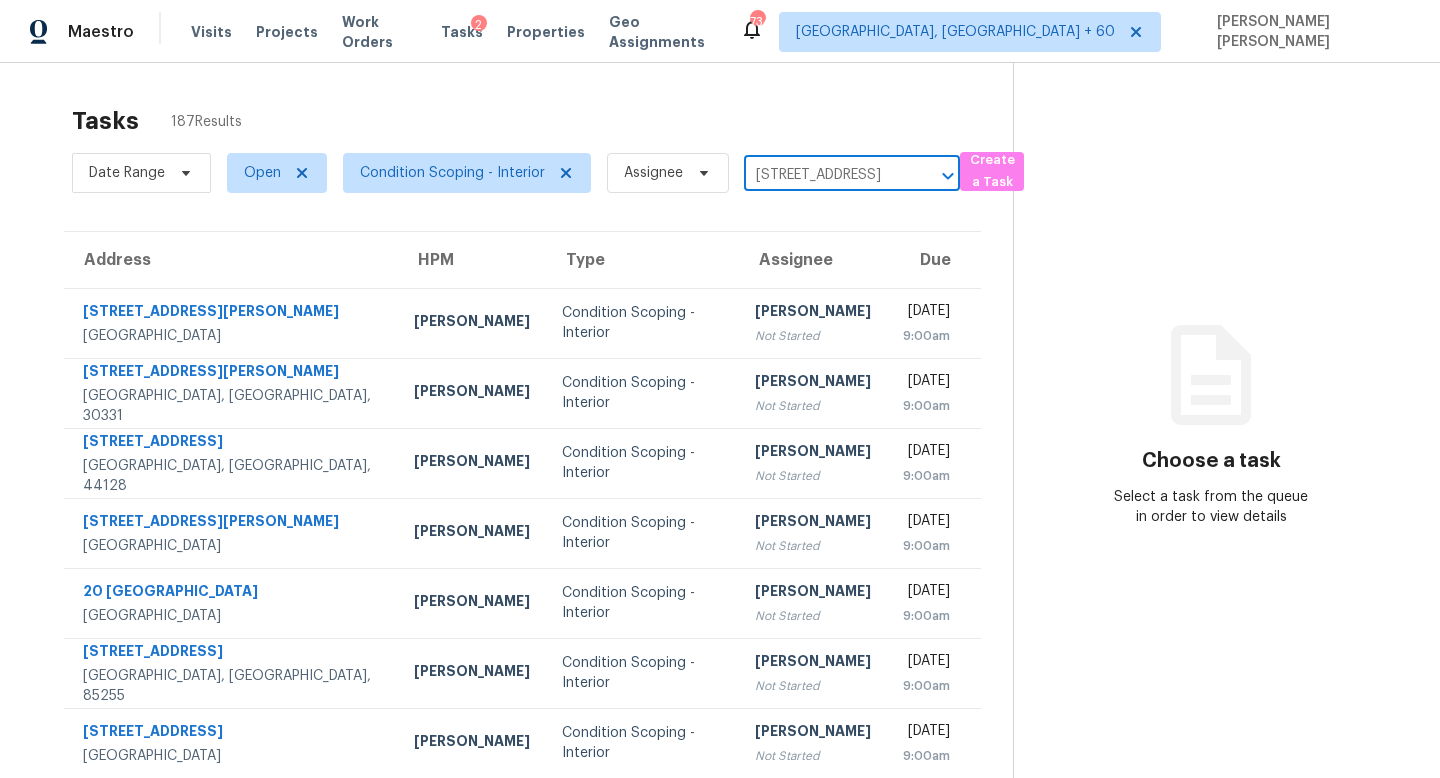 scroll, scrollTop: 0, scrollLeft: 92, axis: horizontal 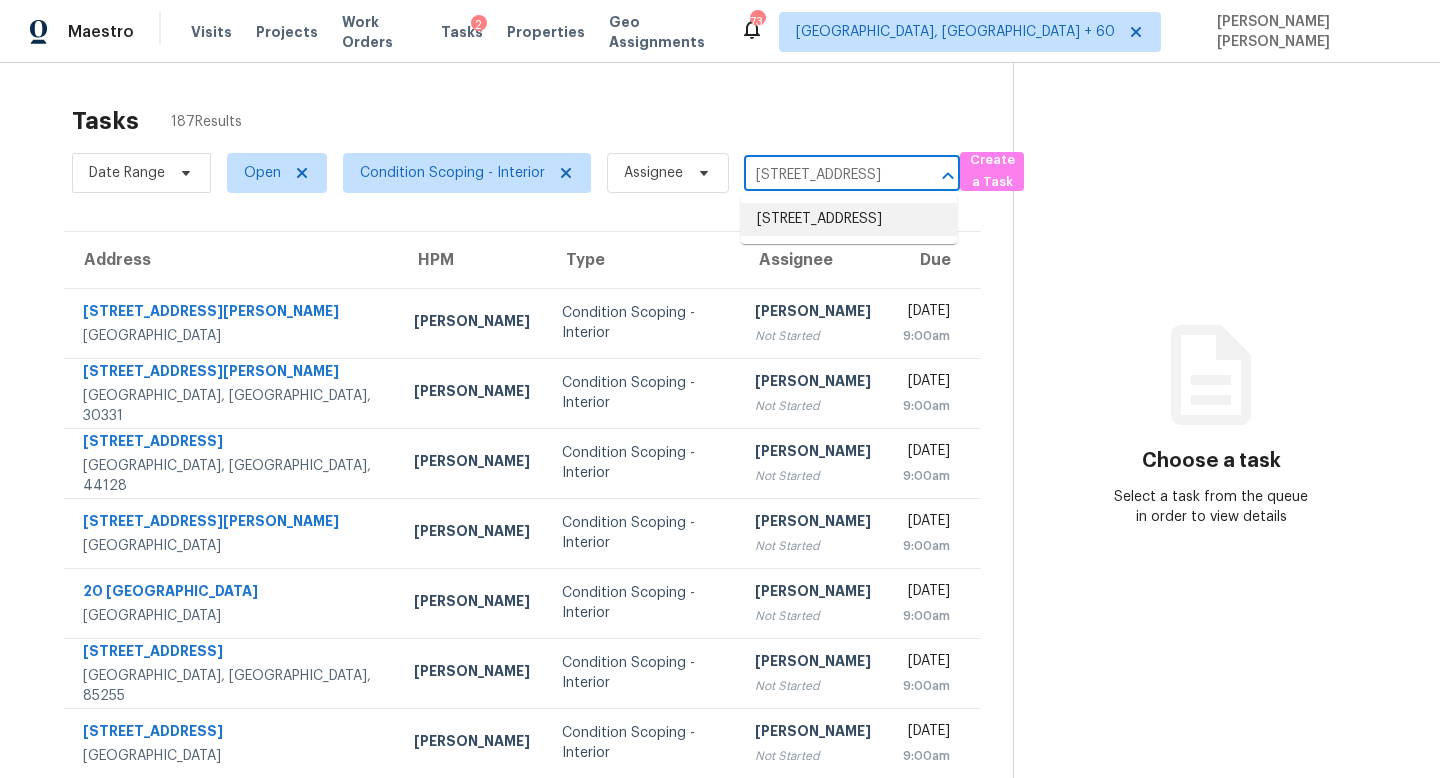 click on "[STREET_ADDRESS]" at bounding box center (849, 219) 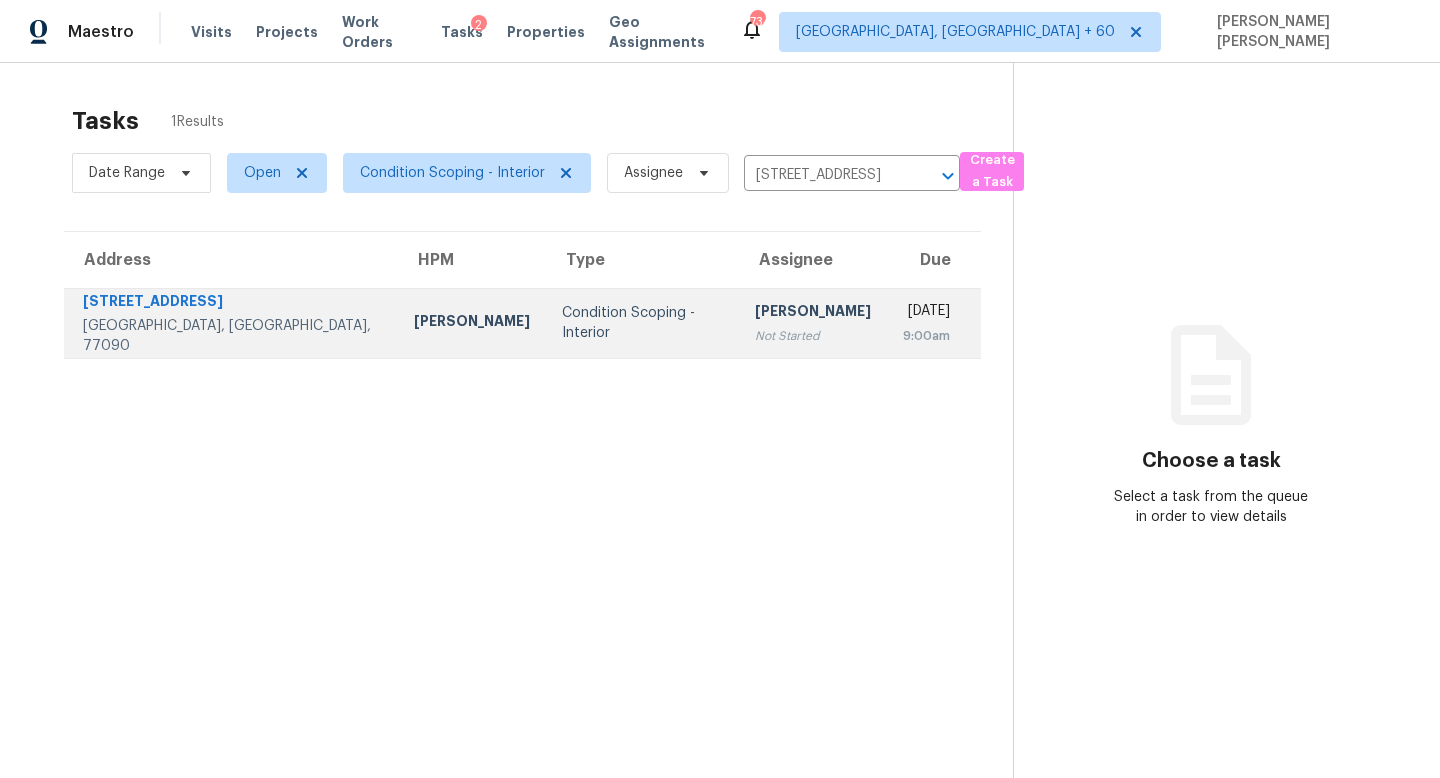 click on "Sakthivel Chandran Not Started" at bounding box center [813, 323] 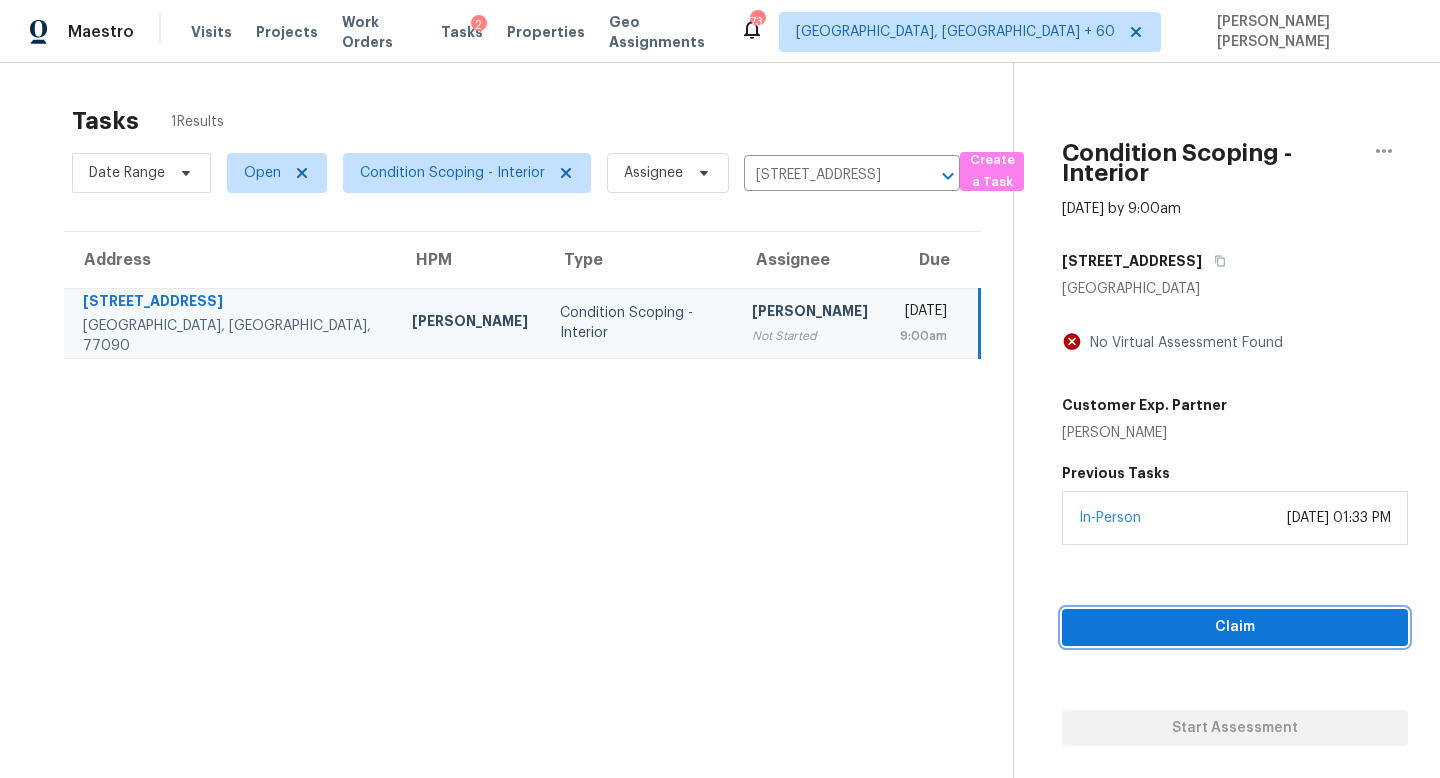 click on "Claim" at bounding box center [1235, 627] 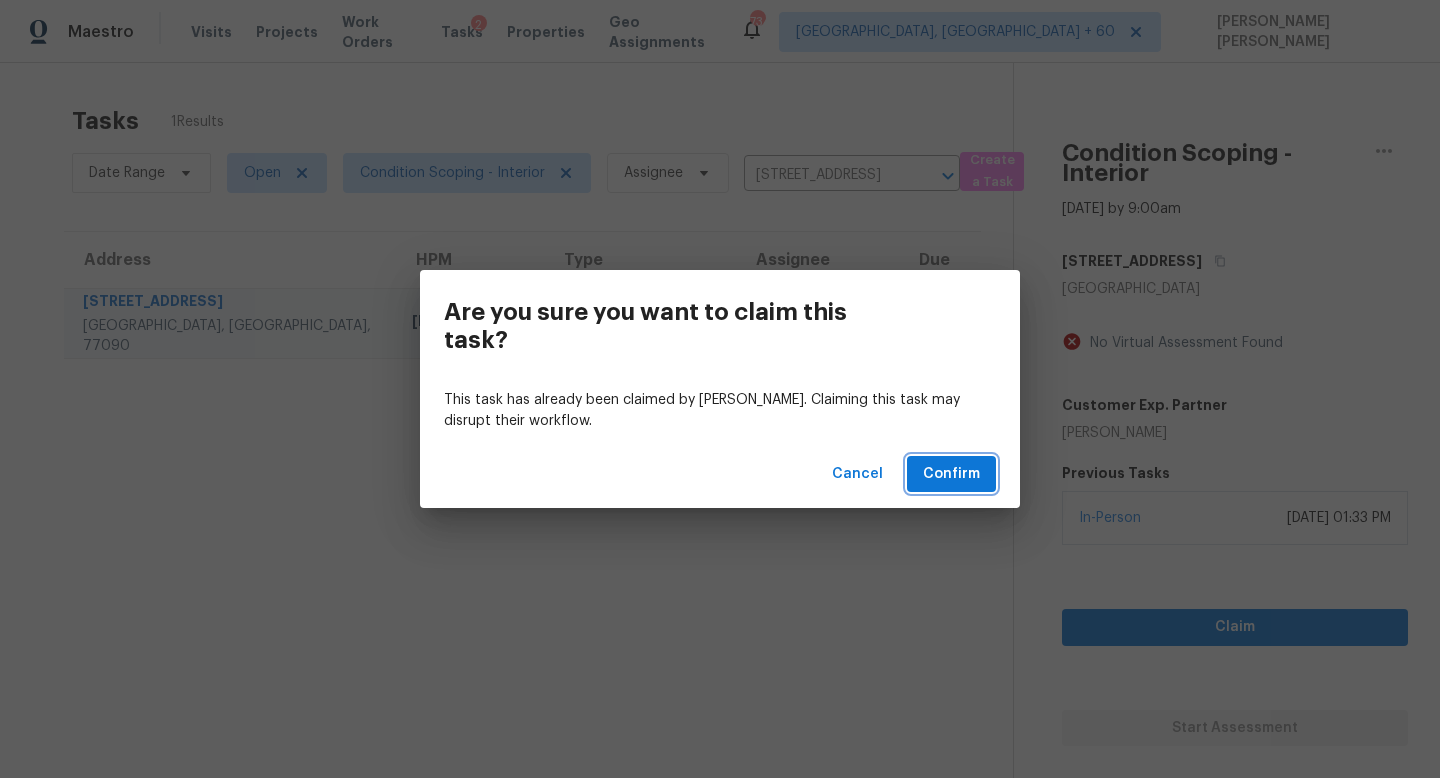 click on "Confirm" at bounding box center (951, 474) 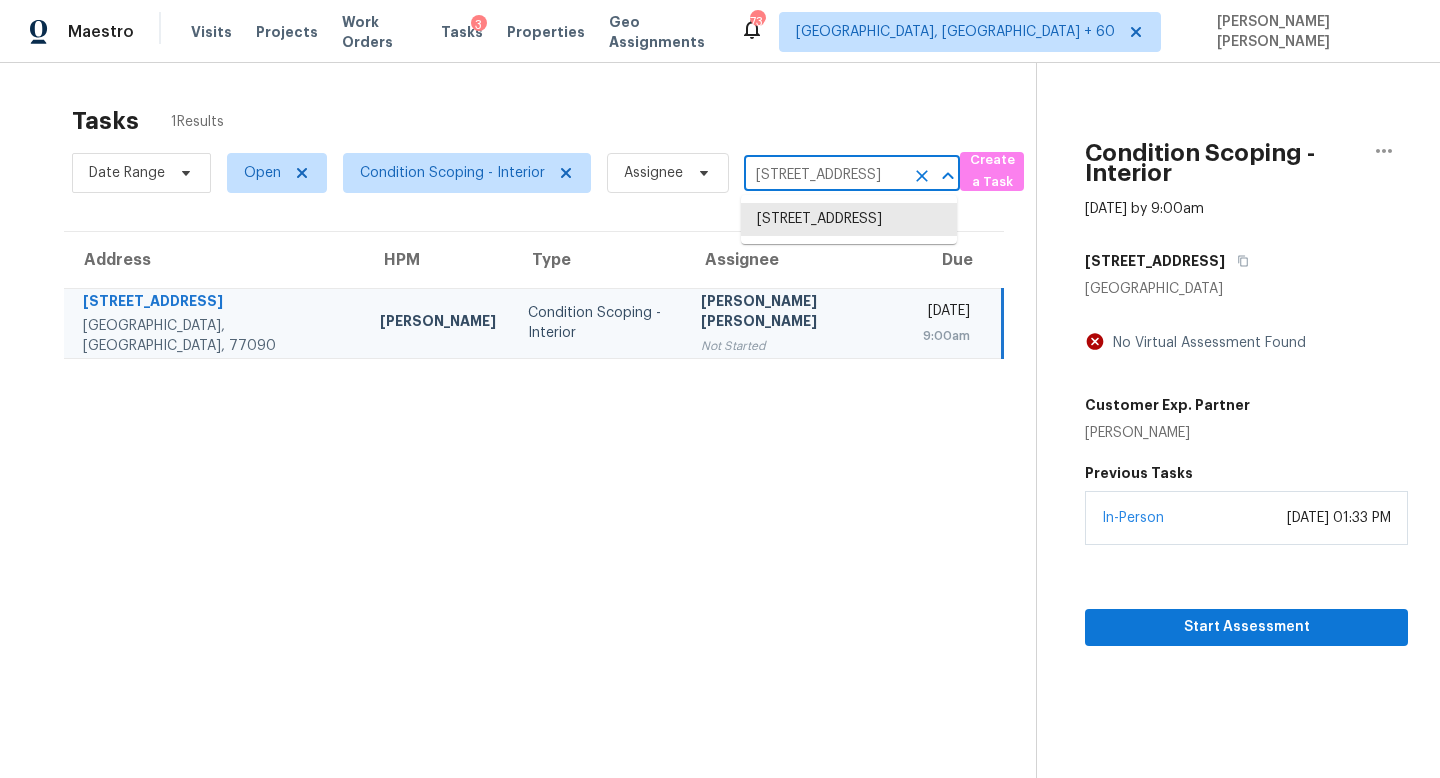 click on "810 Lodgehill Ln, Houston, TX 77090" at bounding box center [824, 175] 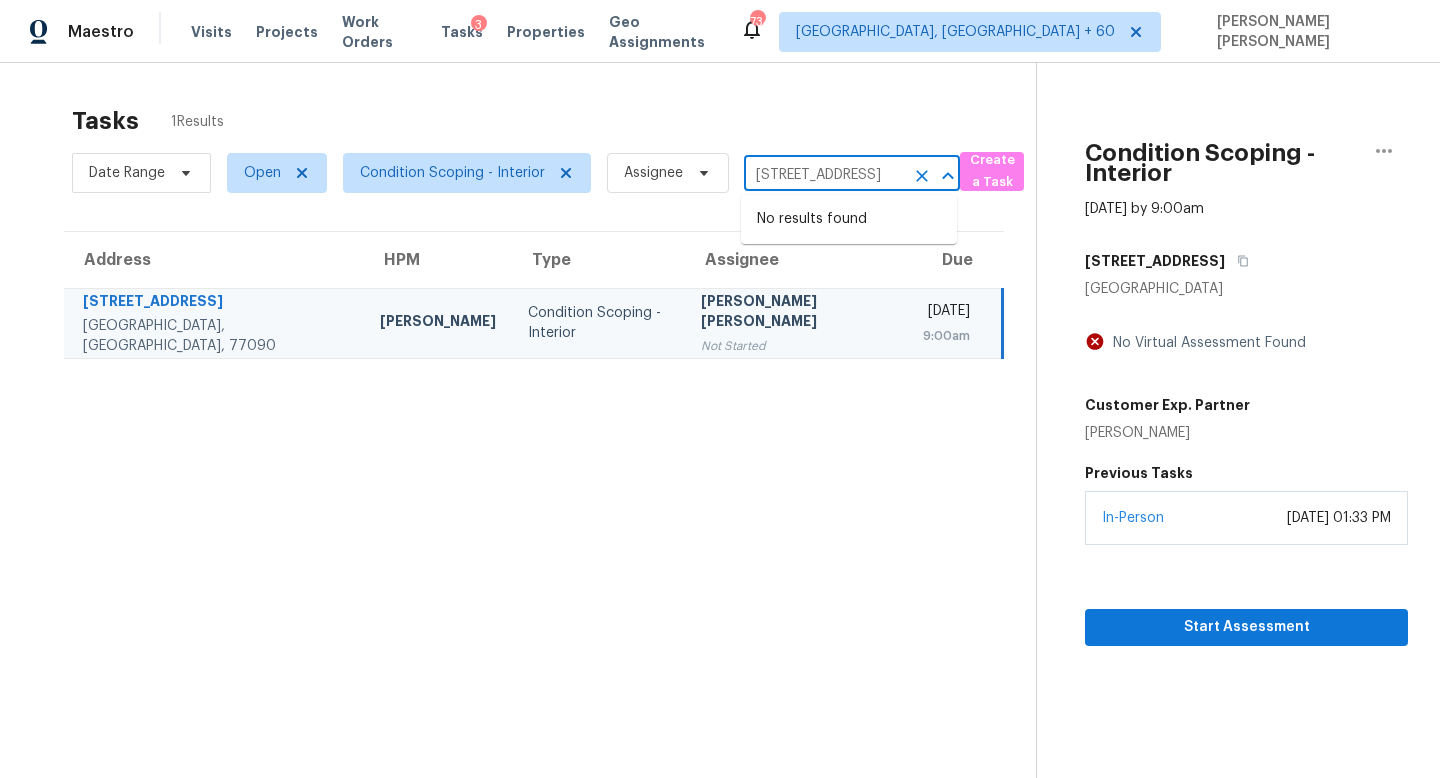 scroll, scrollTop: 0, scrollLeft: 0, axis: both 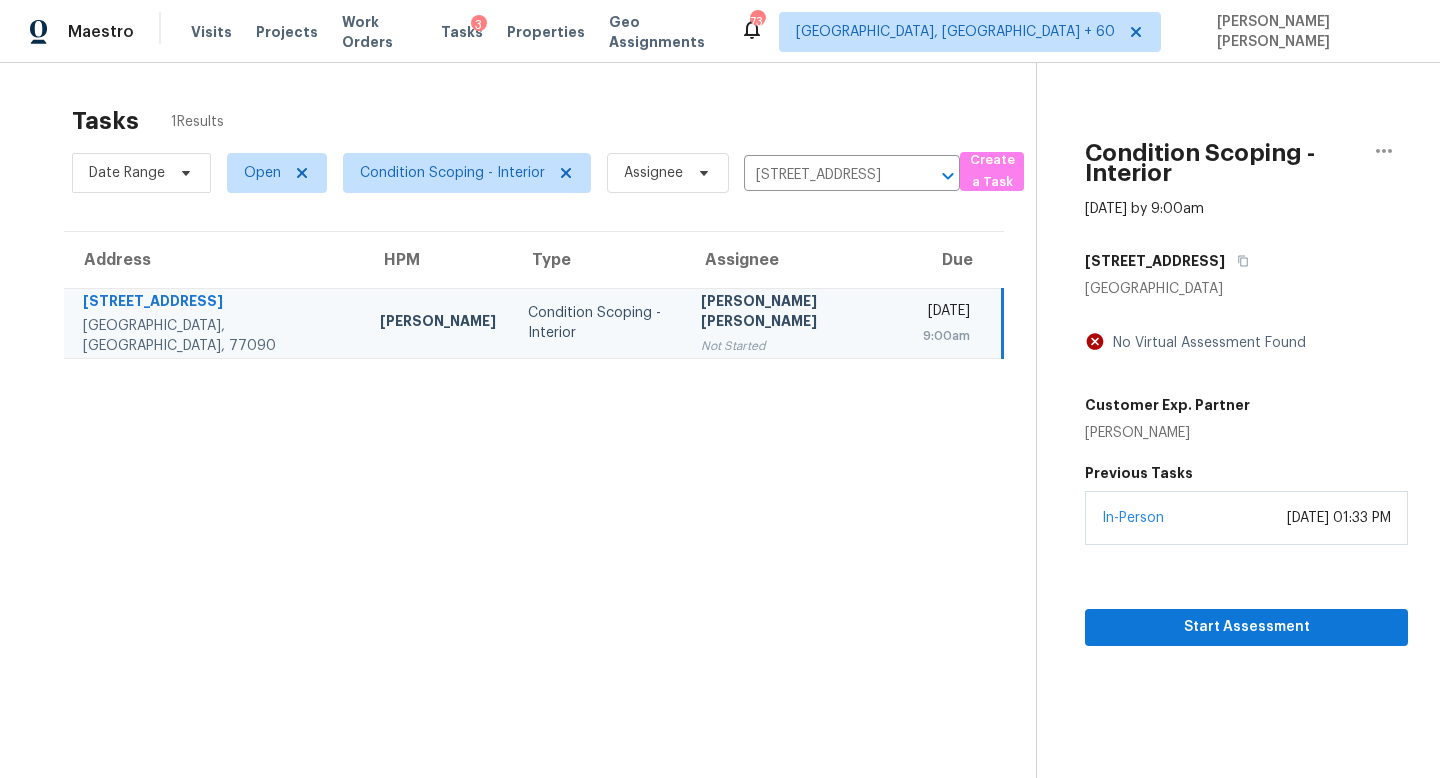 click on "Date Range Open Condition Scoping - Interior Assignee 810 Lodgehill Ln, Houston, TX 77090 ​" at bounding box center (516, 173) 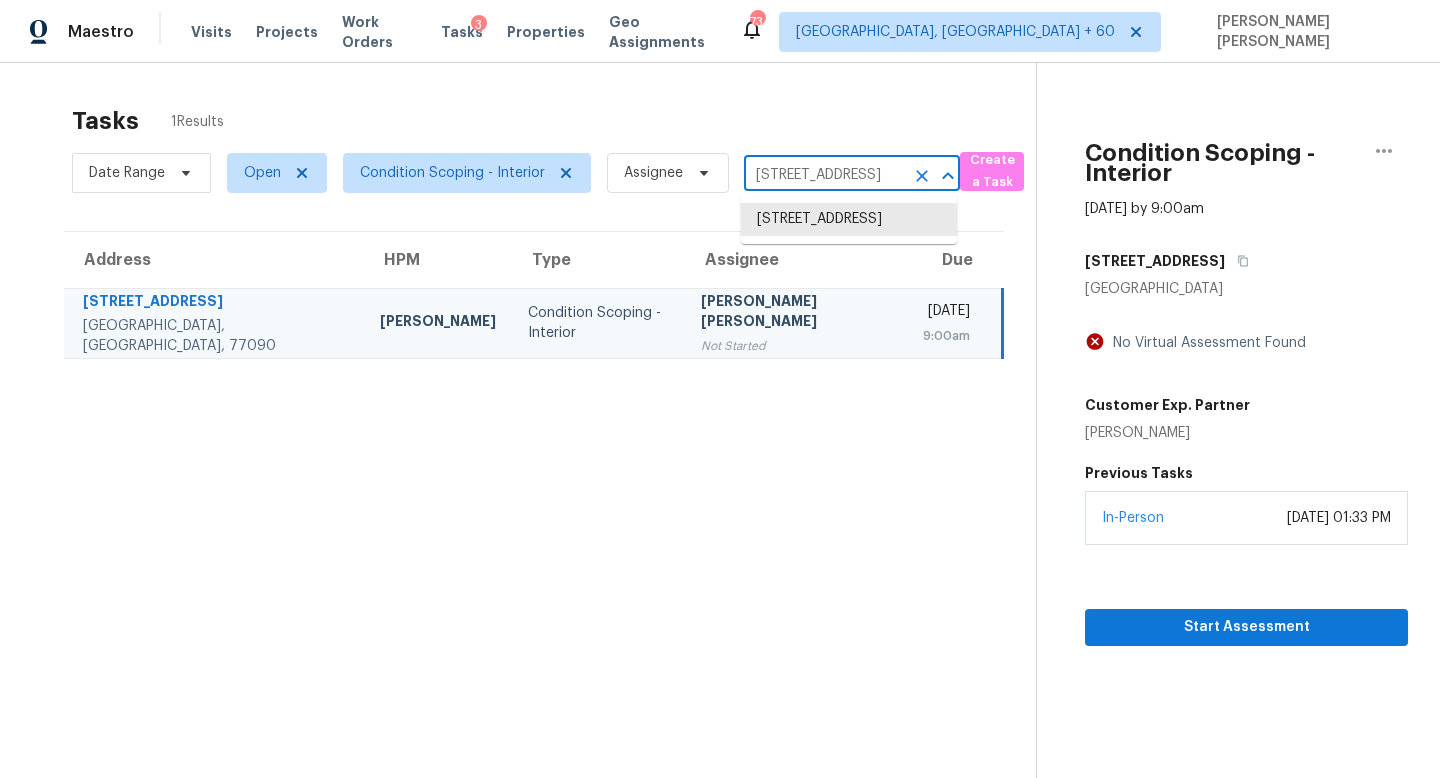 click on "810 Lodgehill Ln, Houston, TX 77090" at bounding box center (824, 175) 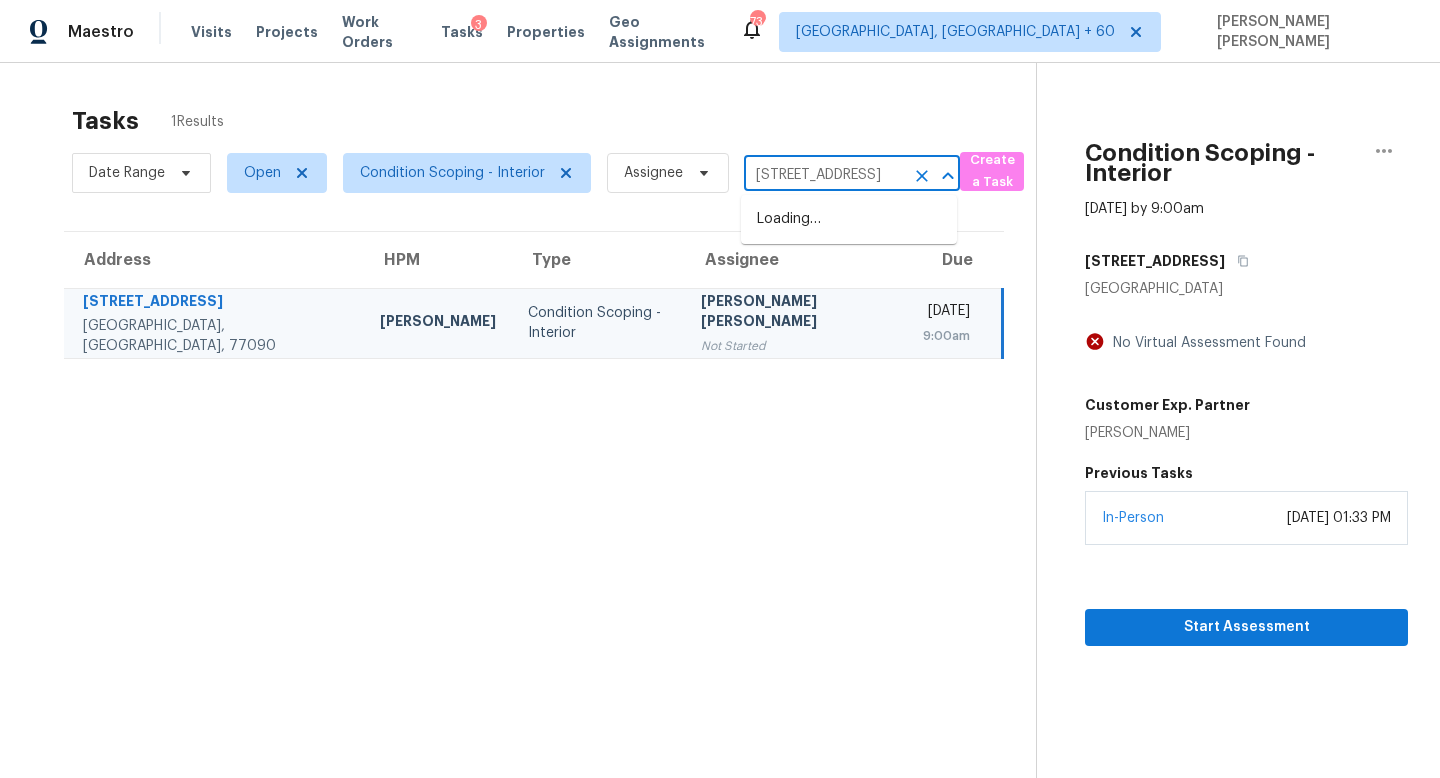 scroll, scrollTop: 0, scrollLeft: 0, axis: both 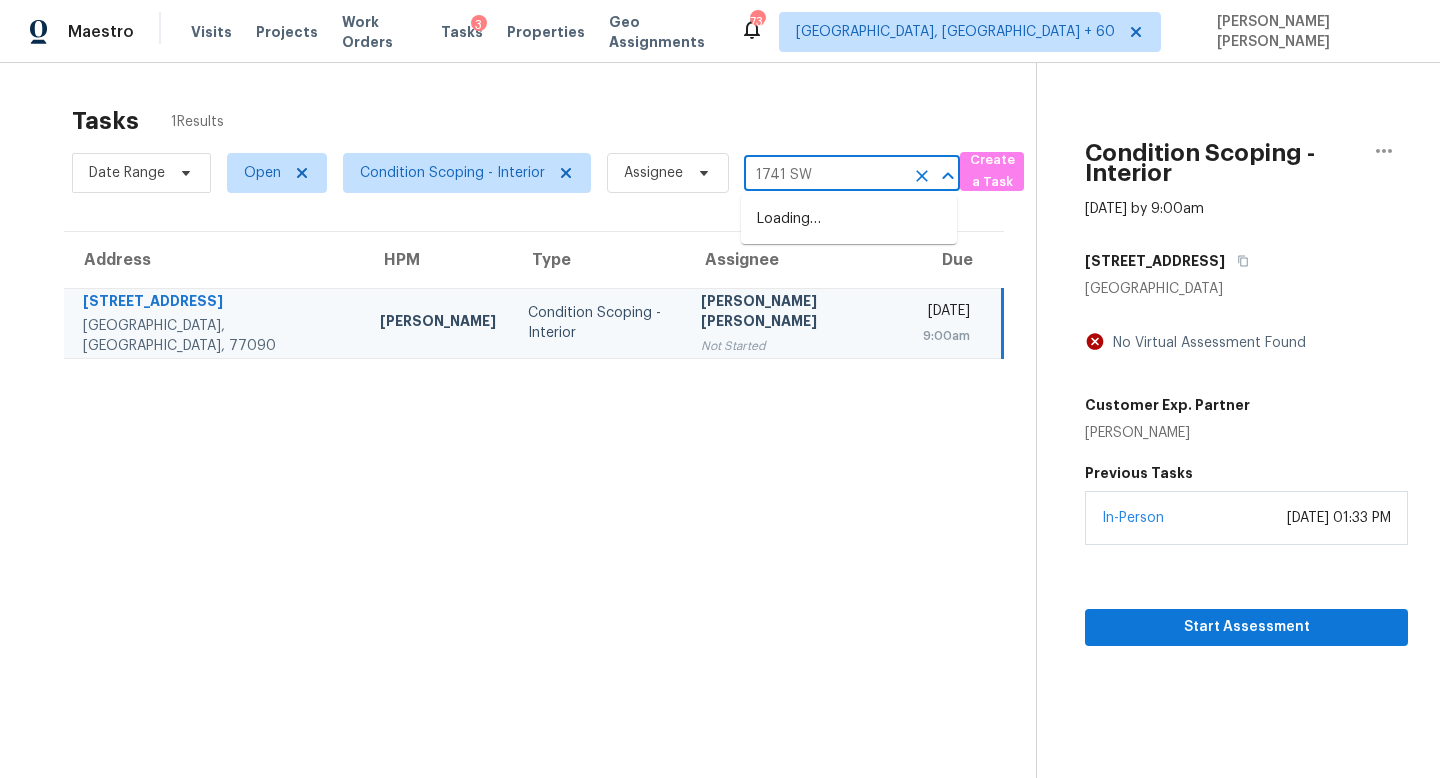 type on "1741 SW" 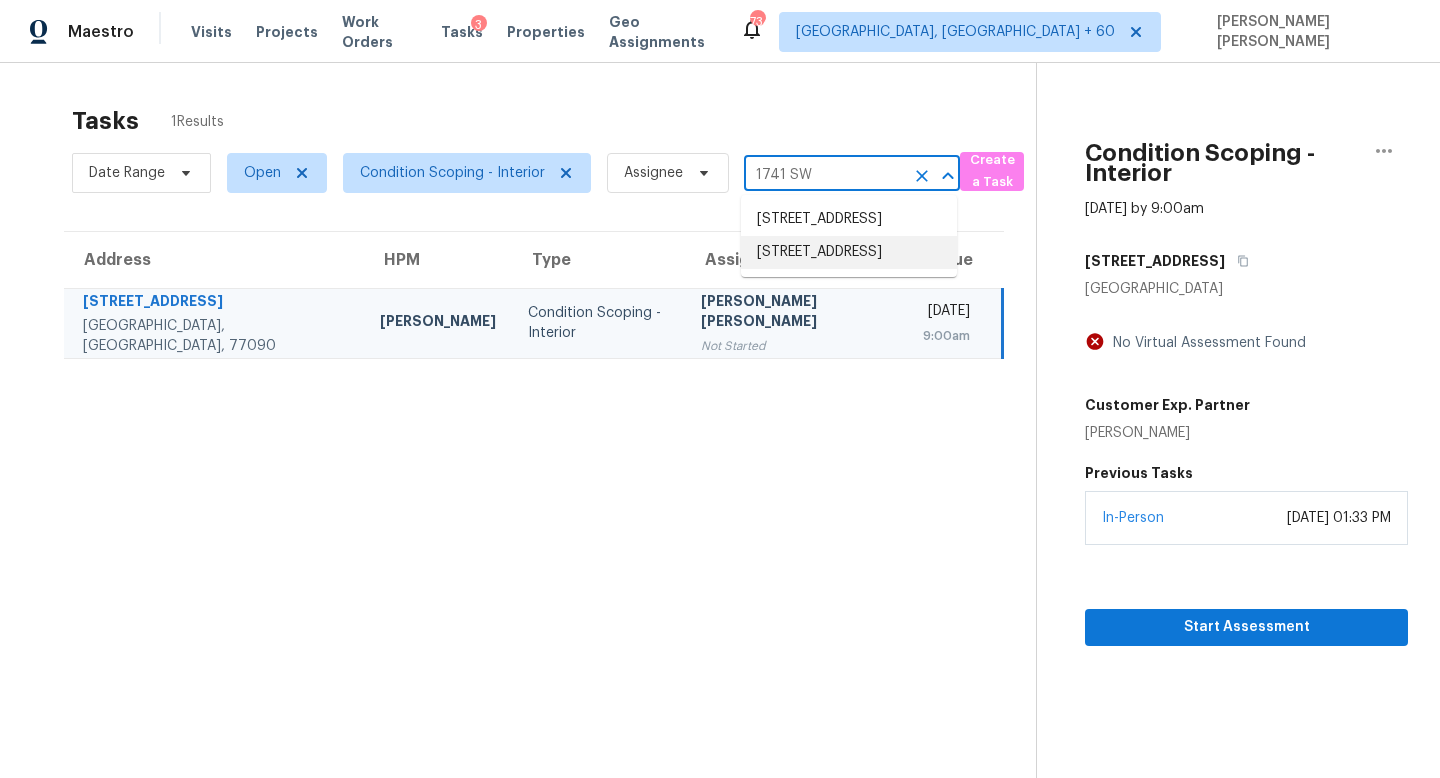 click on "1741 SW 33rd St, Moore, OK 73160" at bounding box center (849, 252) 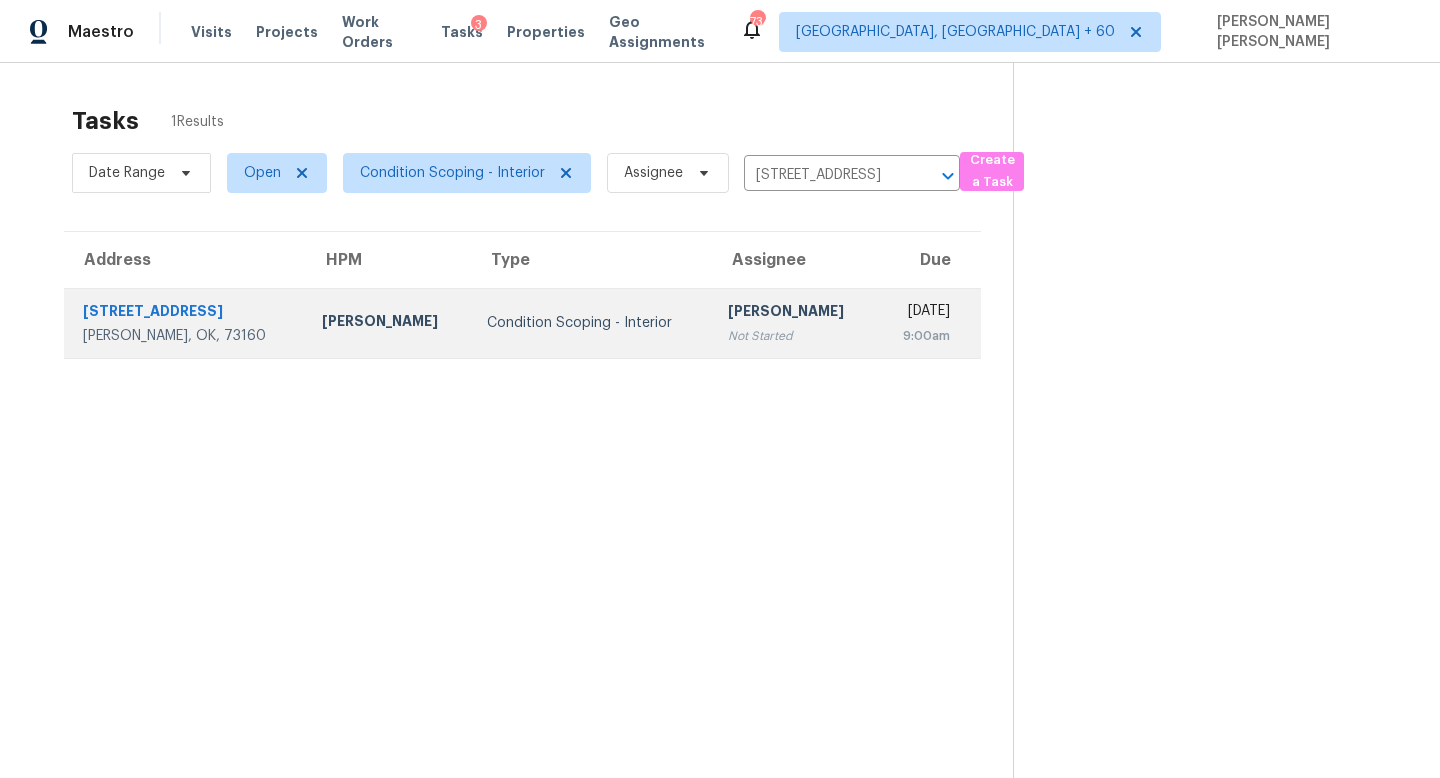 click on "Wed, Jul 16th 2025 9:00am" at bounding box center (929, 323) 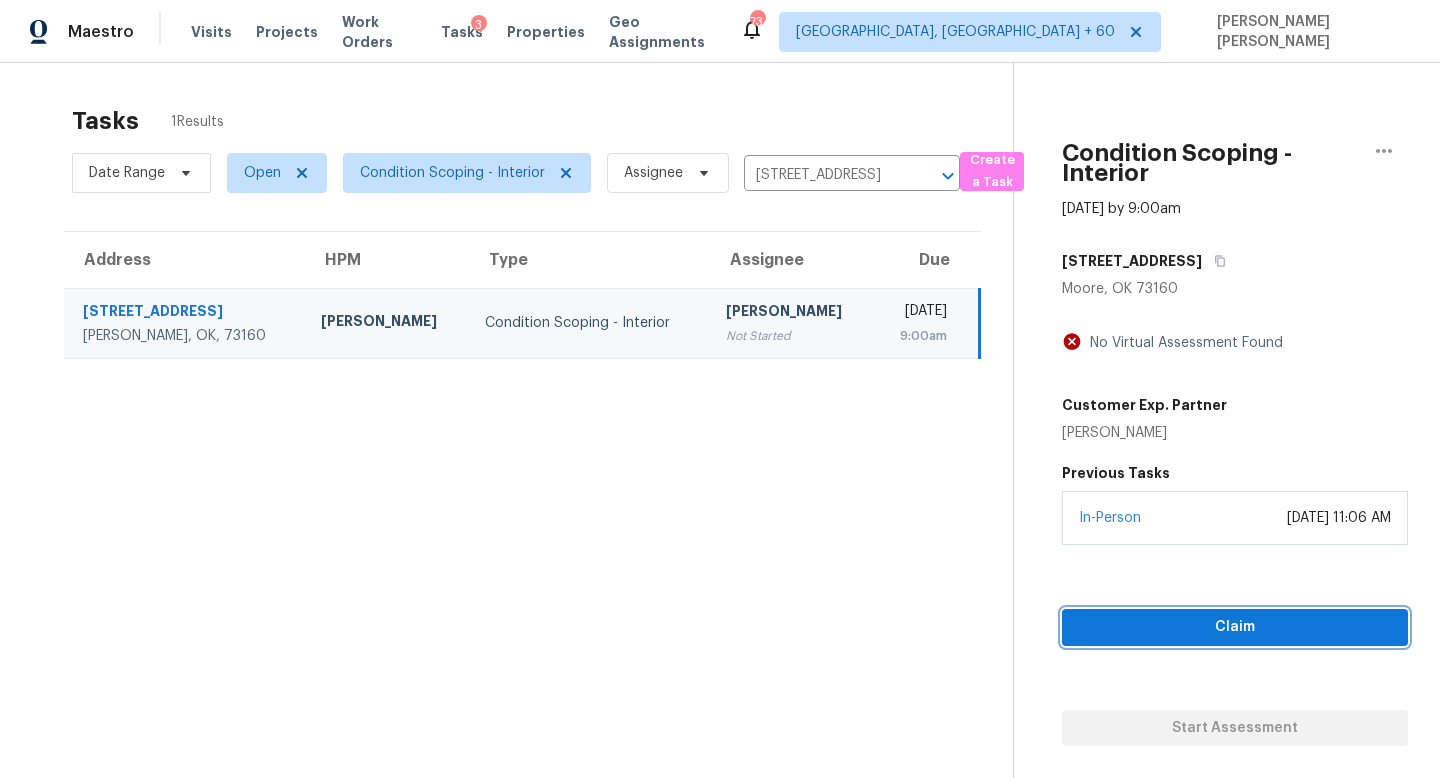 click on "Claim" at bounding box center (1235, 627) 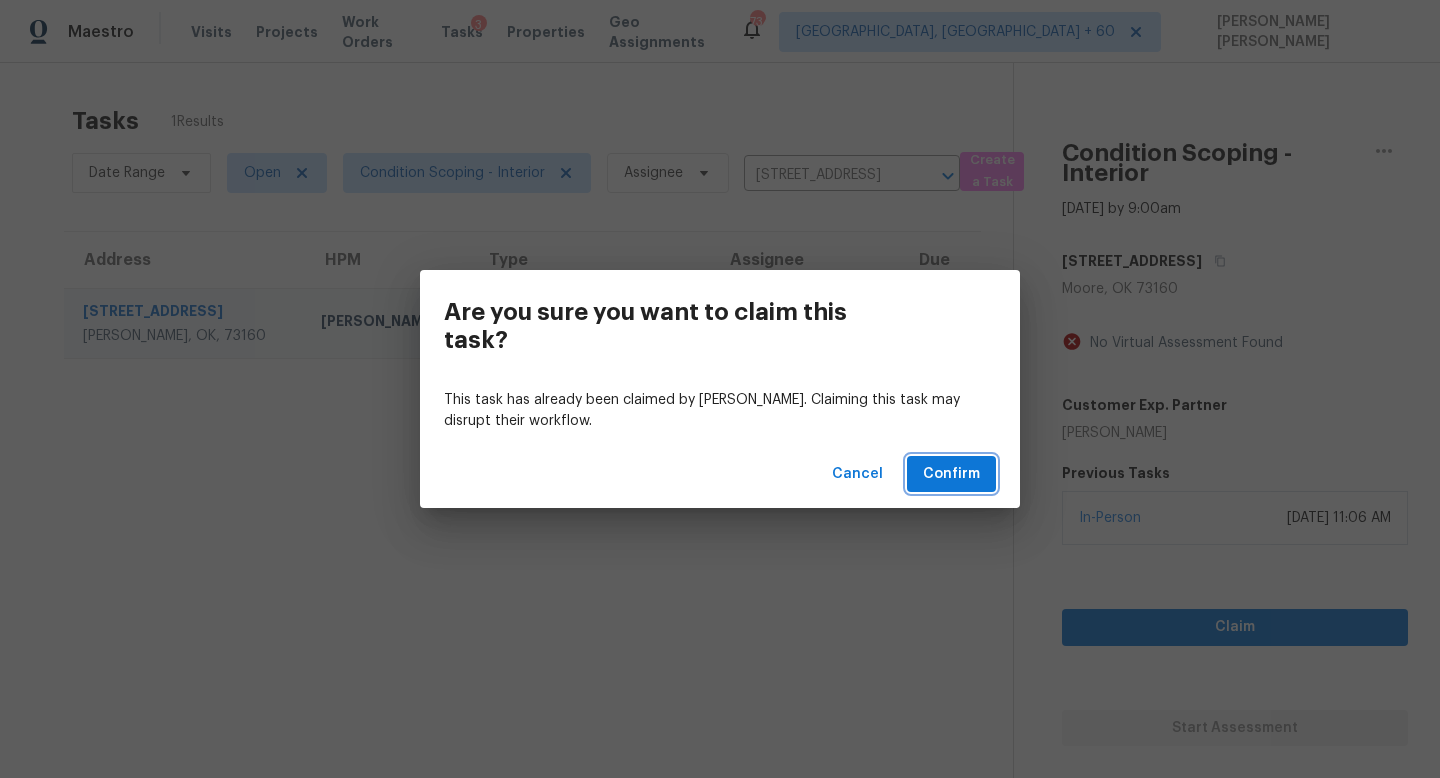click on "Confirm" at bounding box center (951, 474) 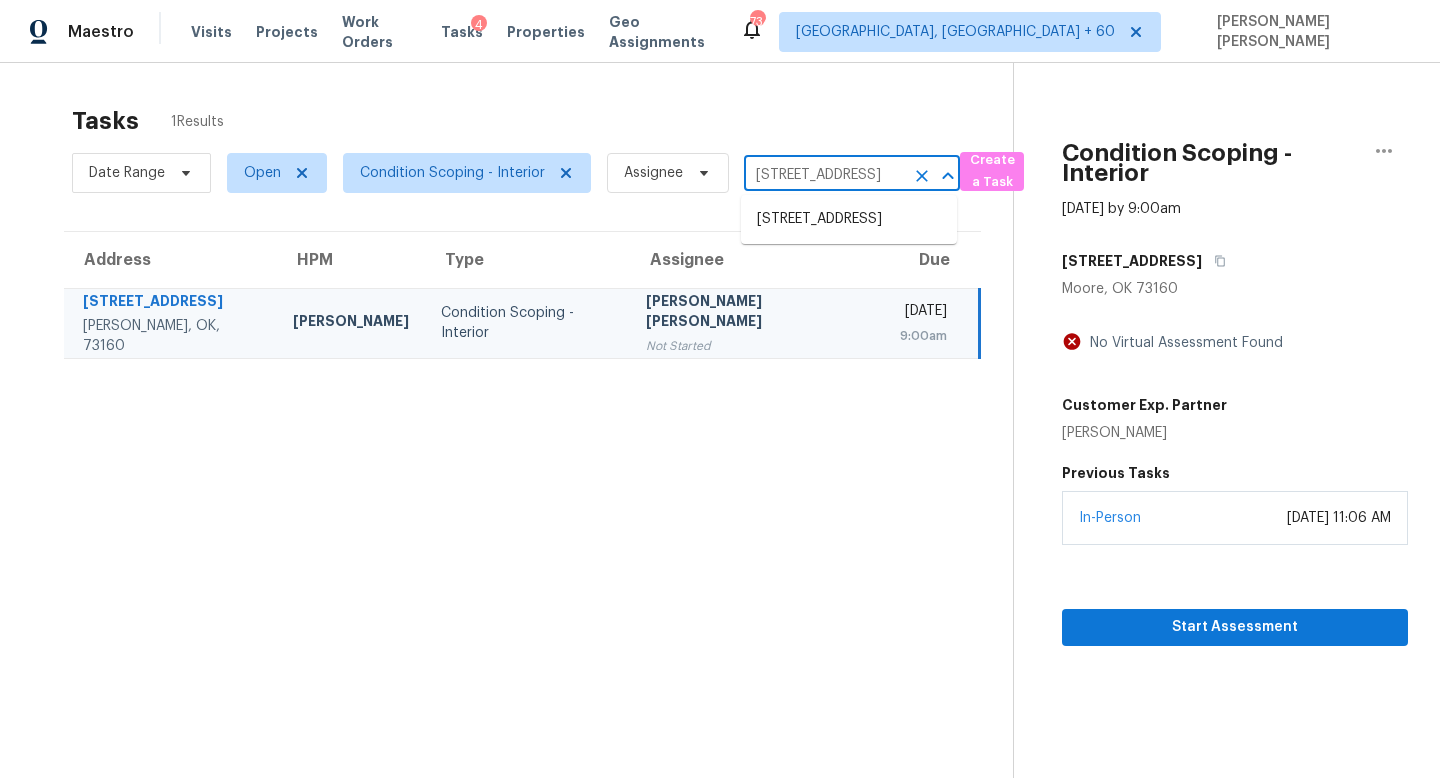click on "1741 SW 33rd St, Moore, OK 73160" at bounding box center [824, 175] 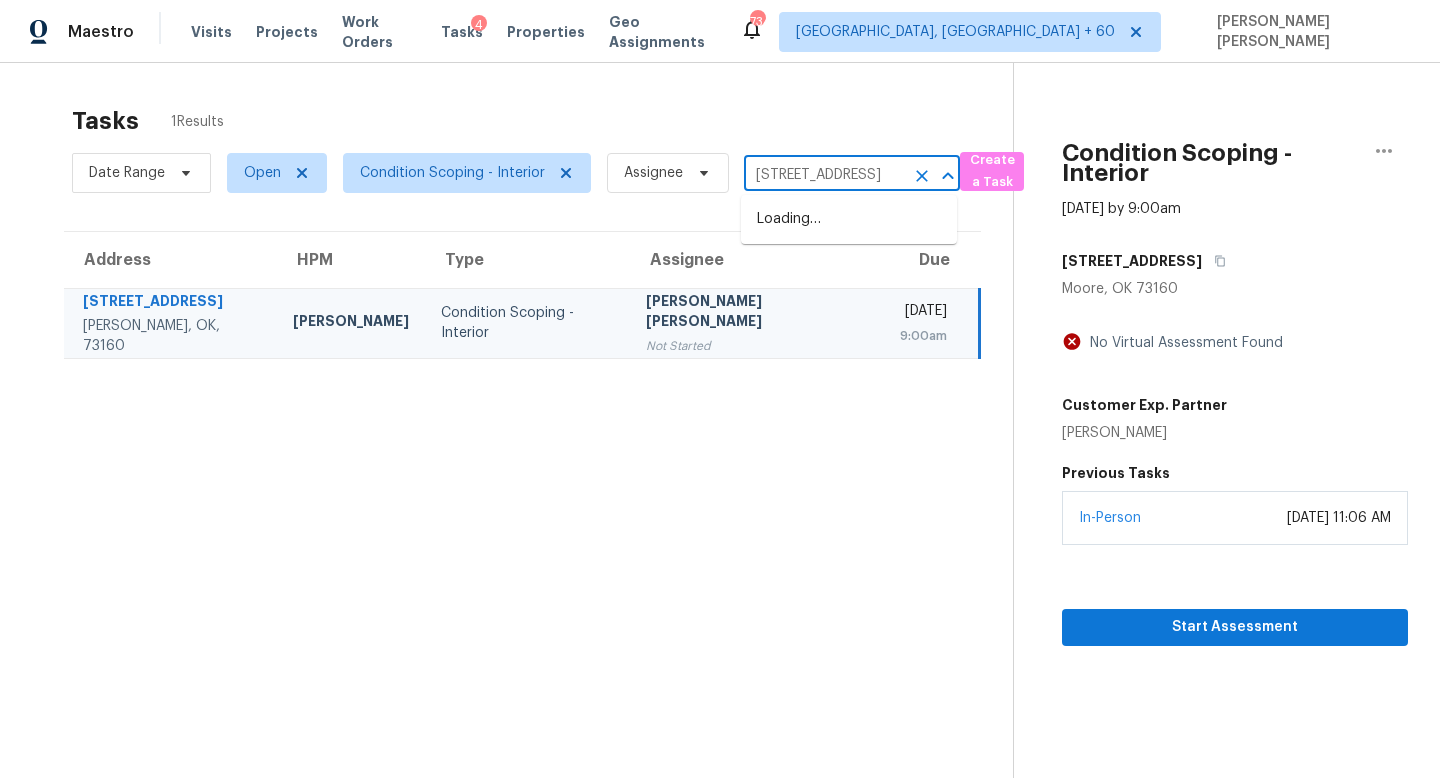 scroll, scrollTop: 0, scrollLeft: 98, axis: horizontal 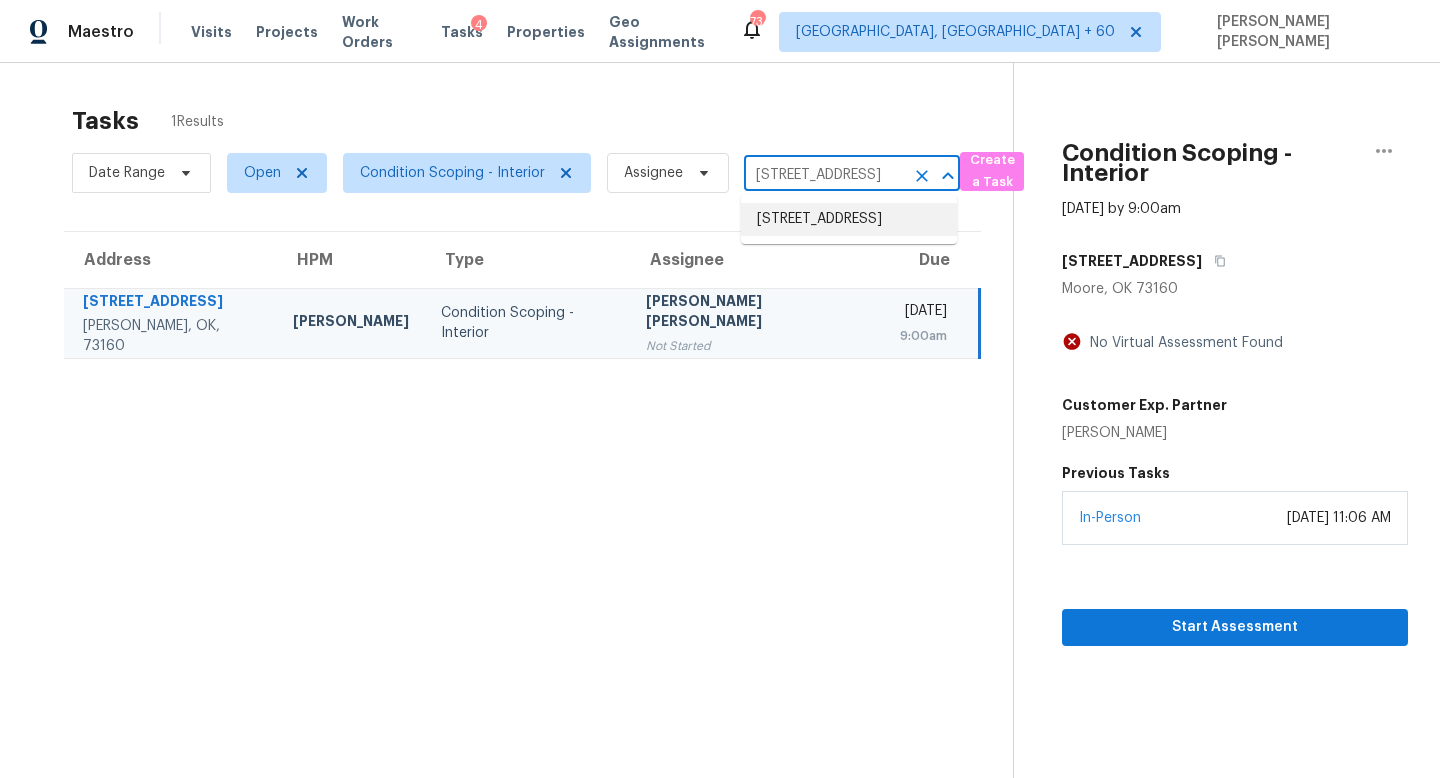 click on "23938 Sumac Bluff Trl, Katy, TX 77493" at bounding box center [849, 219] 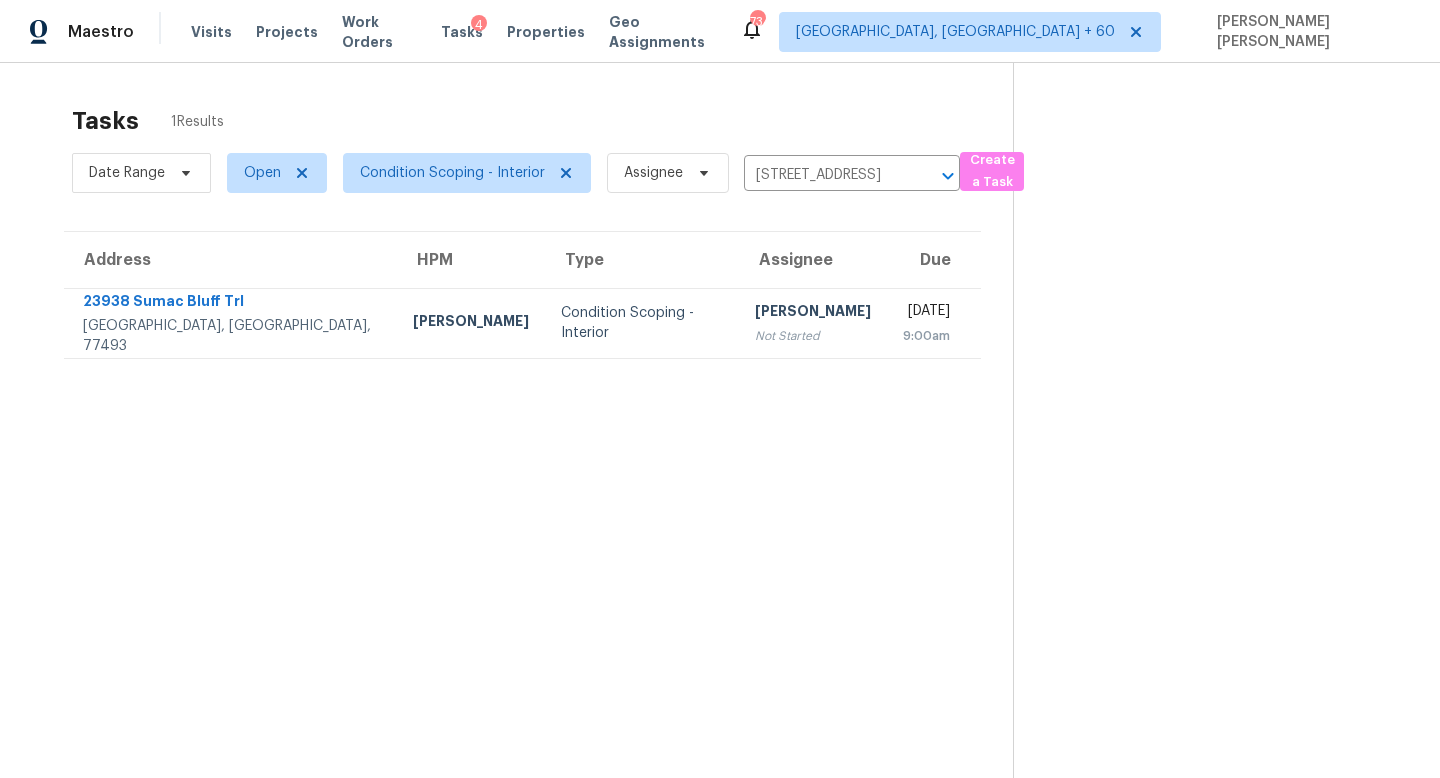 click on "Not Started" at bounding box center (813, 336) 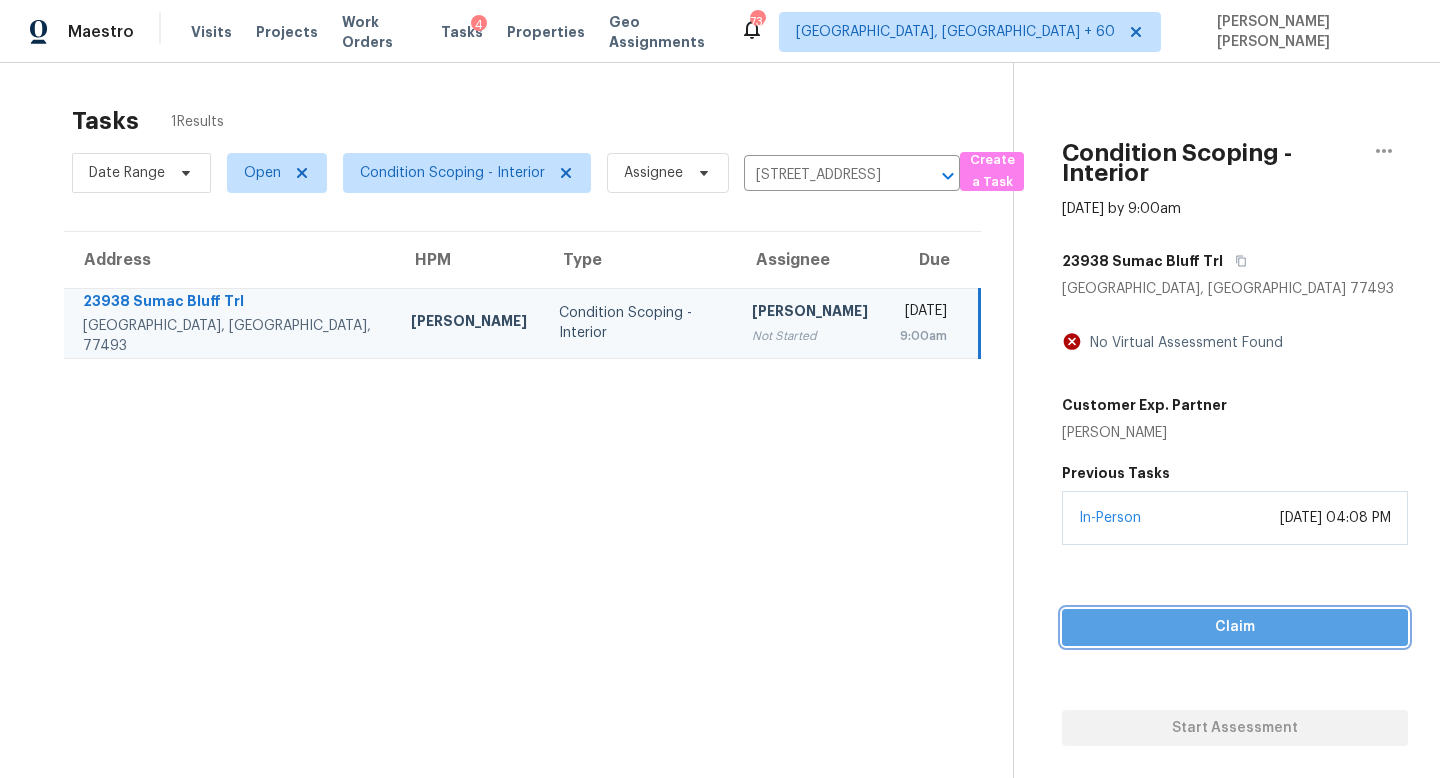 click on "Claim" at bounding box center [1235, 627] 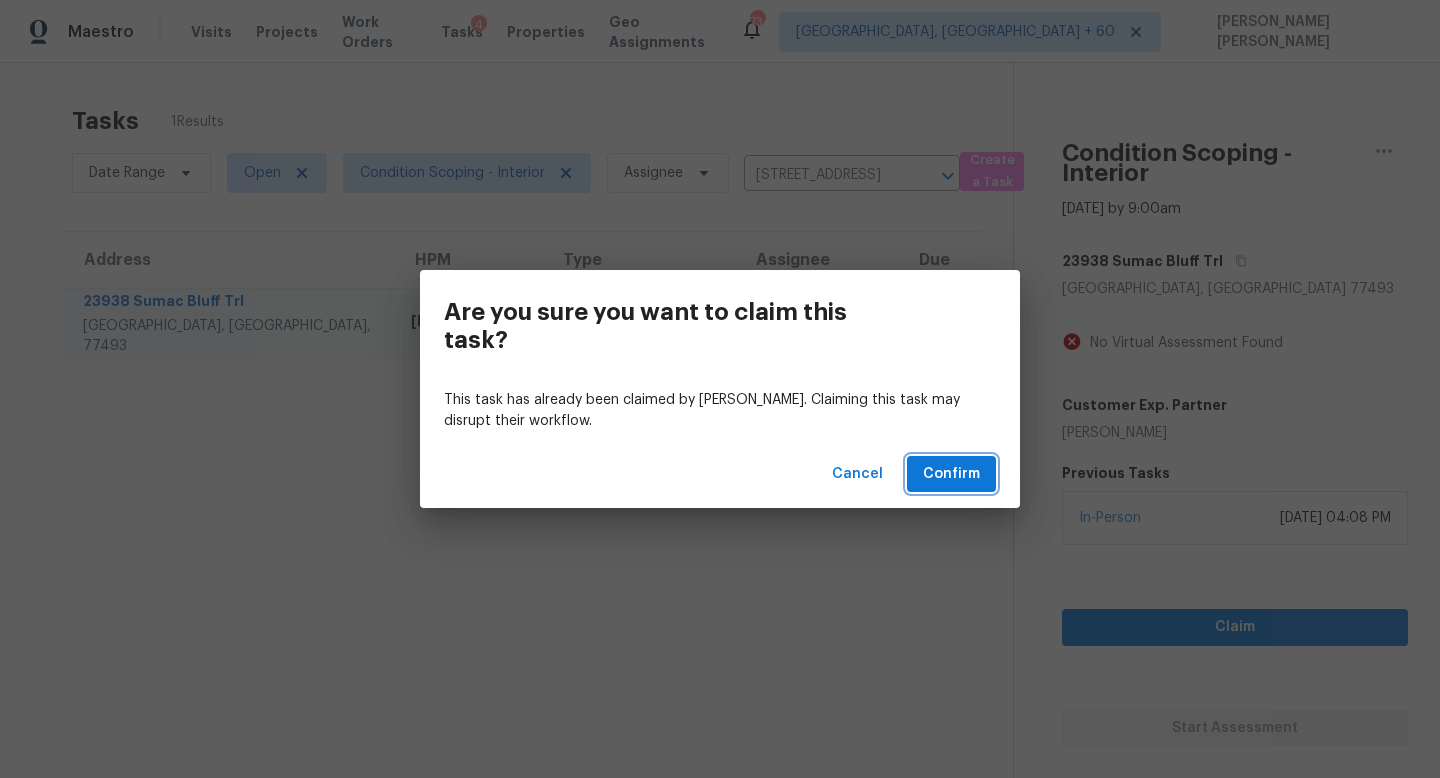 click on "Confirm" at bounding box center [951, 474] 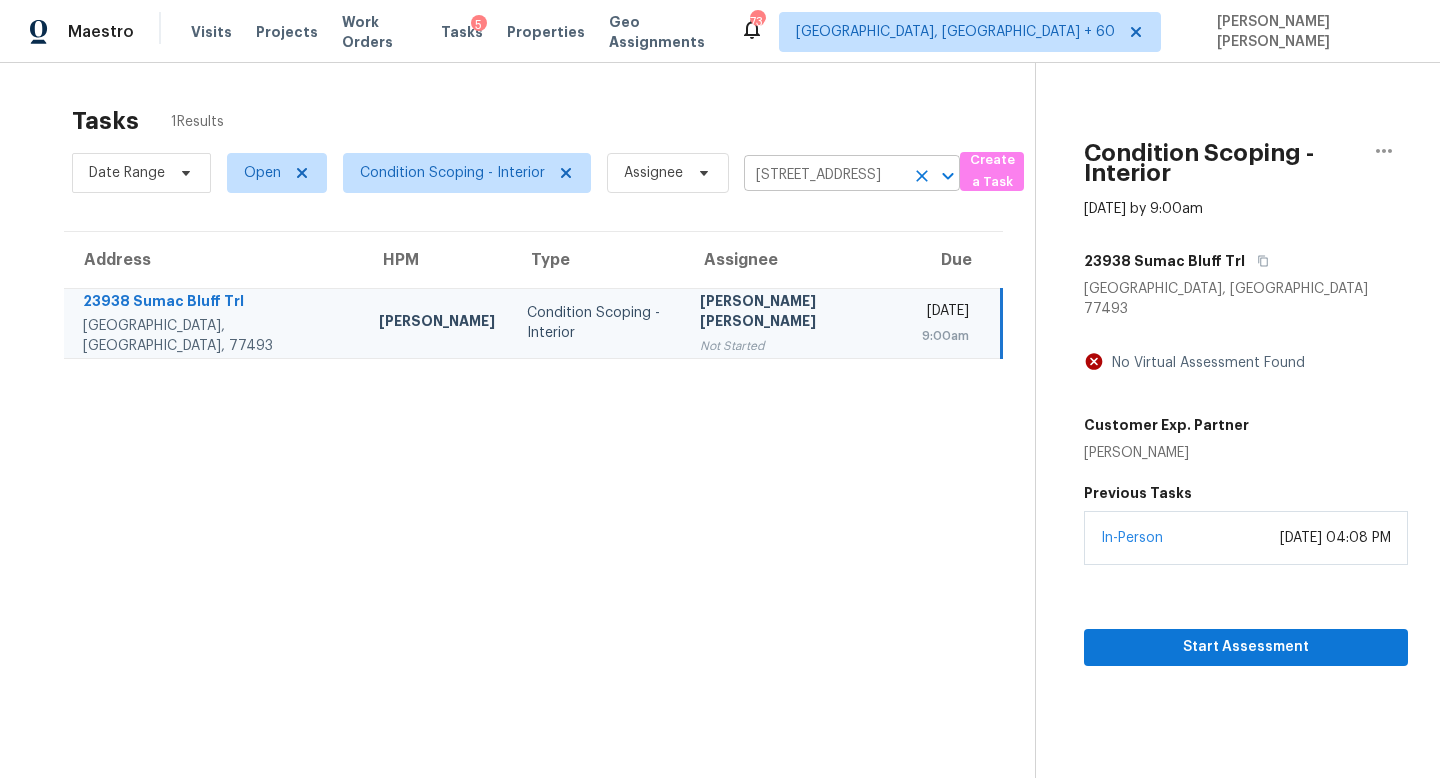 click on "23938 Sumac Bluff Trl, Katy, TX 77493" at bounding box center (824, 175) 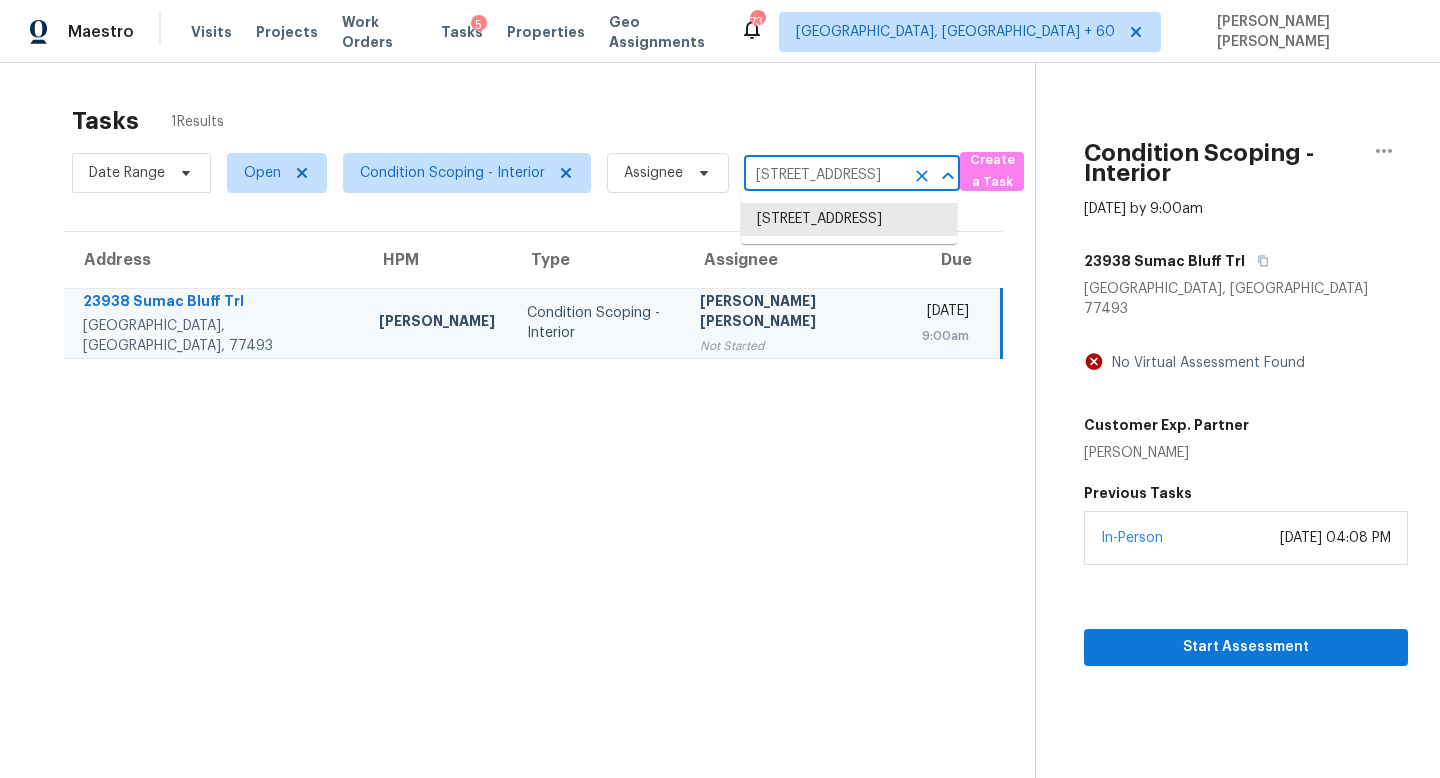 paste on "161 W Rockrose Pl Chandler, AZ, 85248" 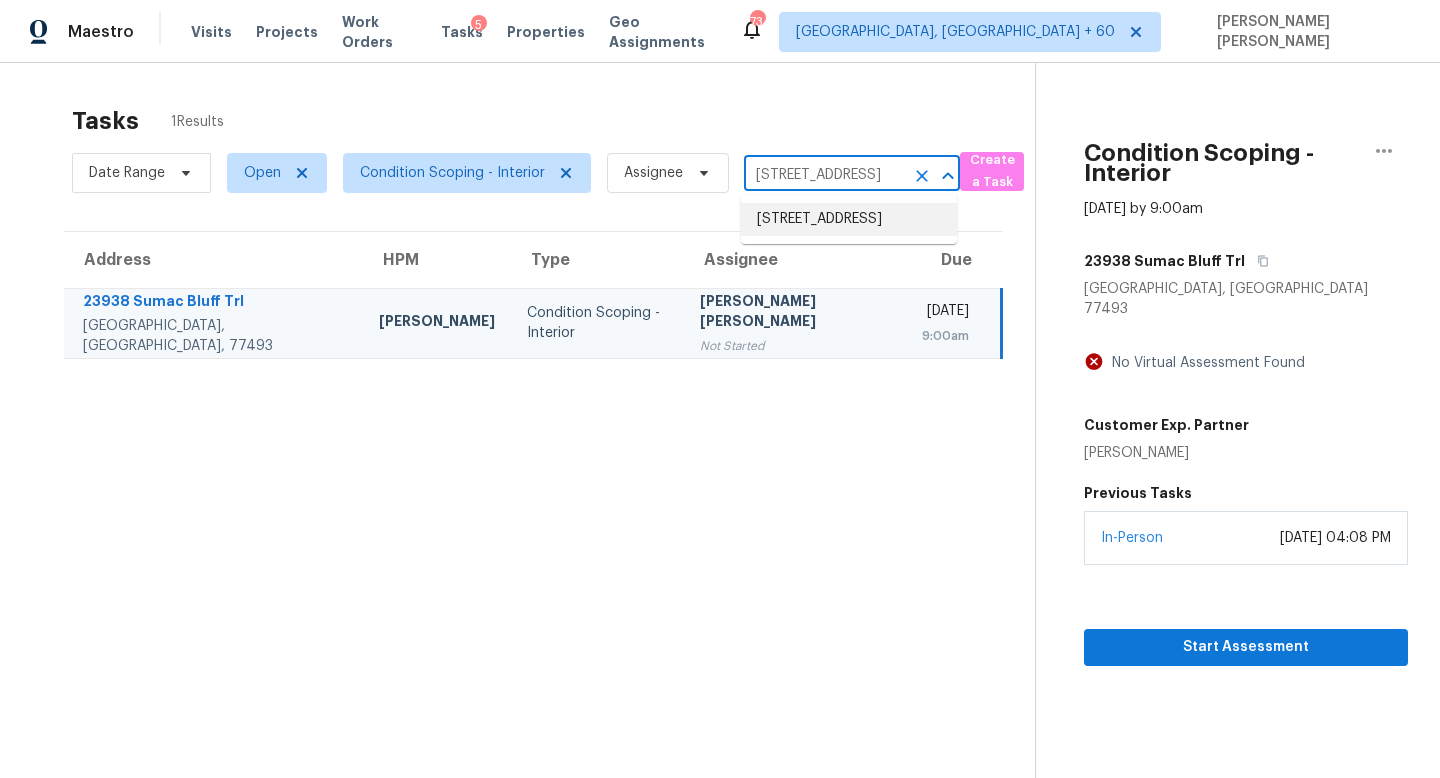 click on "2161 W Rockrose Pl, Chandler, AZ 85248" at bounding box center (849, 219) 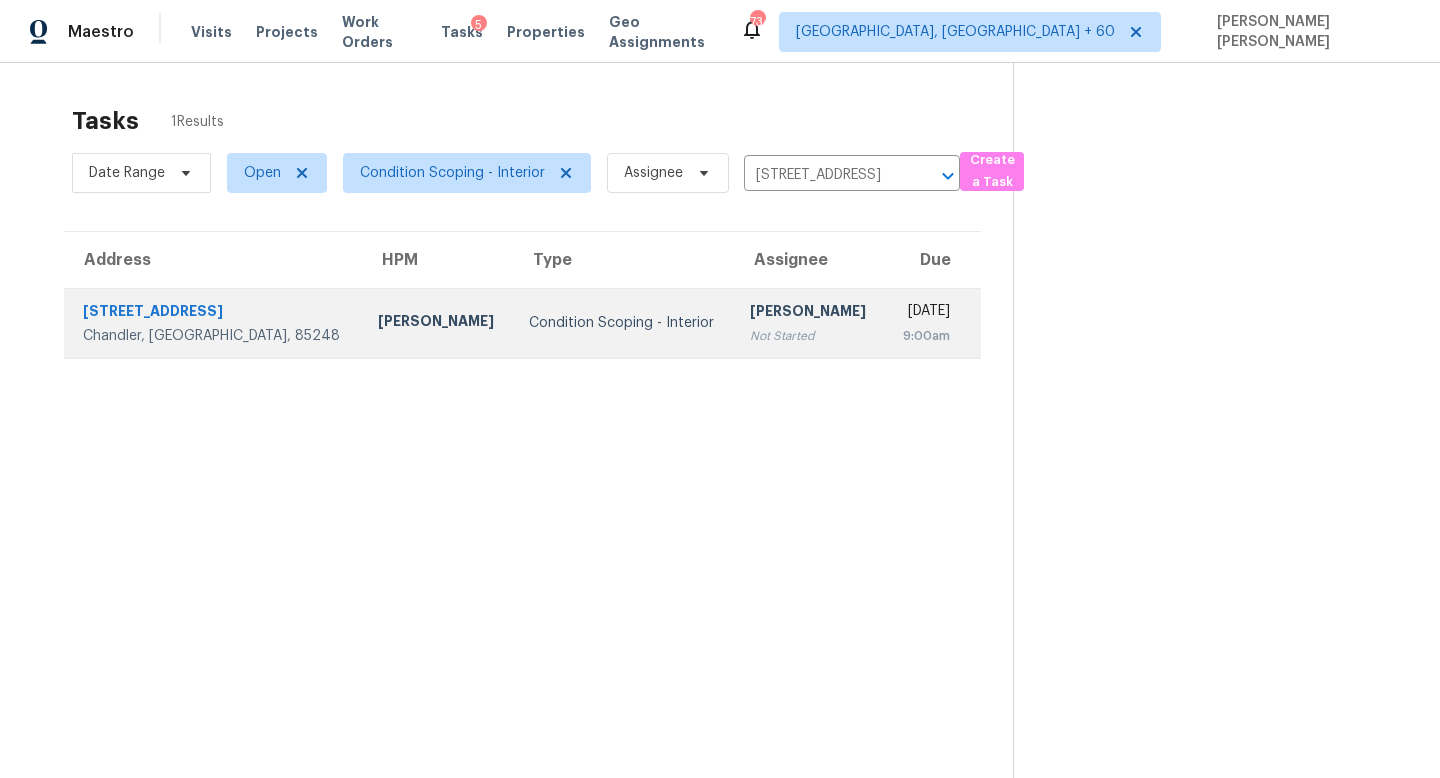 click on "Sakthivel Chandran" at bounding box center (809, 313) 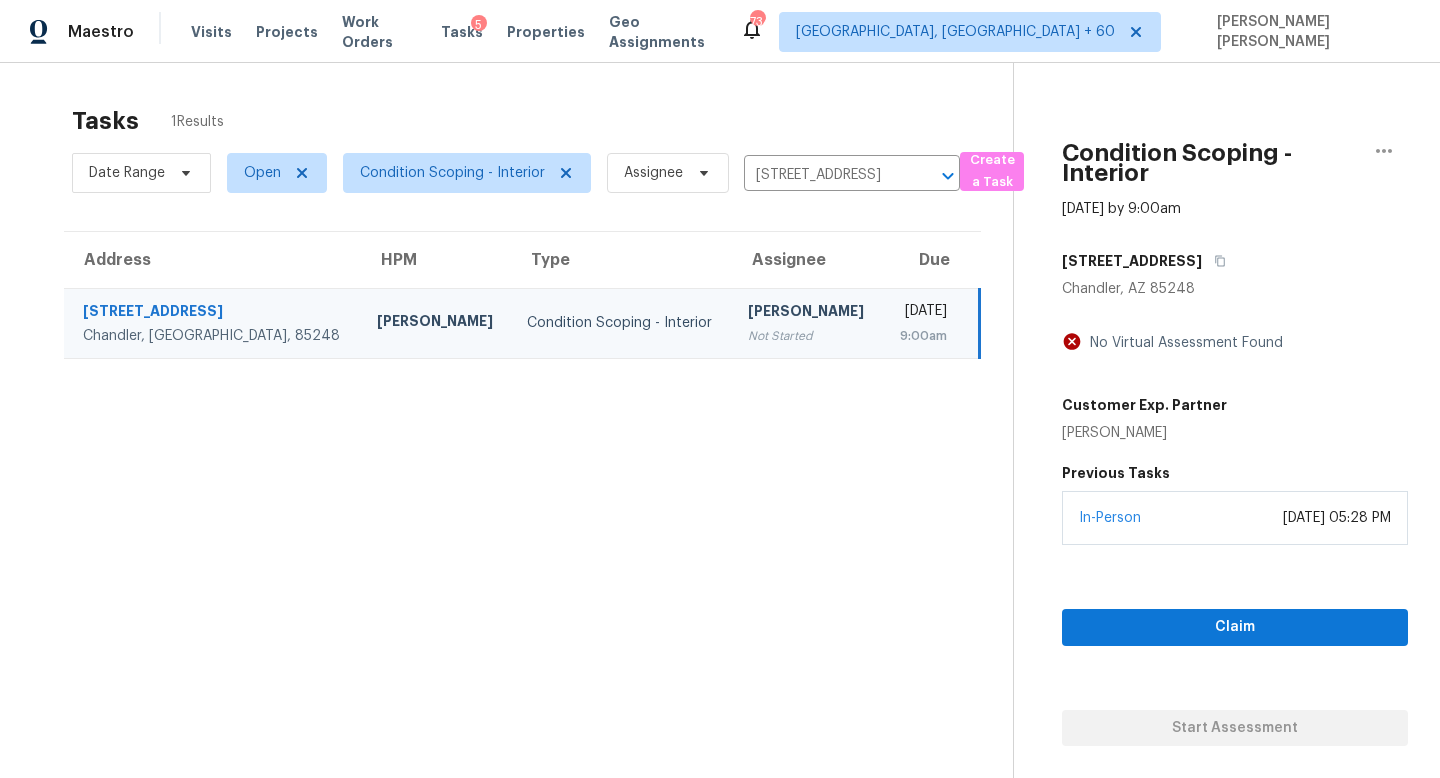 click on "Sakthivel Chandran Not Started" at bounding box center (807, 323) 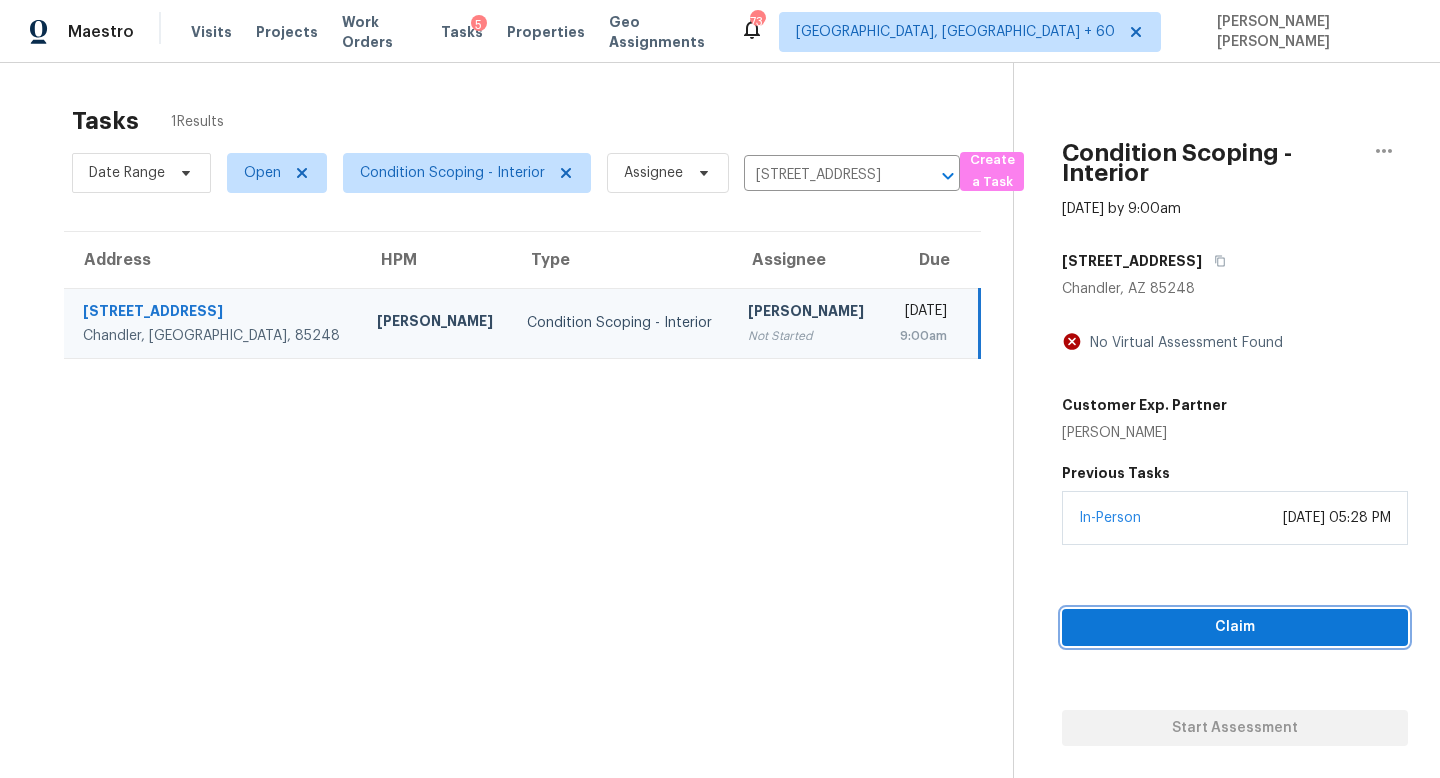 click on "Claim" at bounding box center [1235, 627] 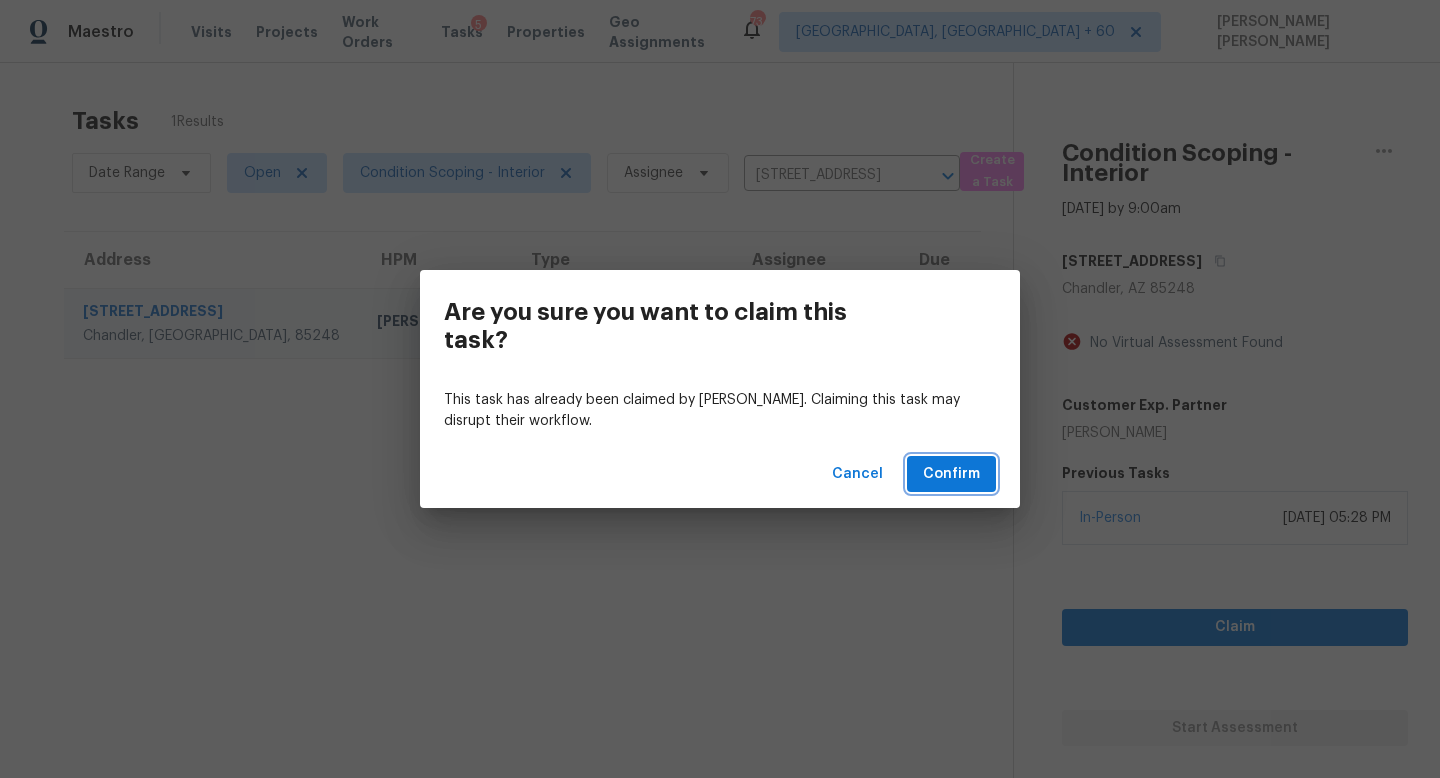 click on "Confirm" at bounding box center [951, 474] 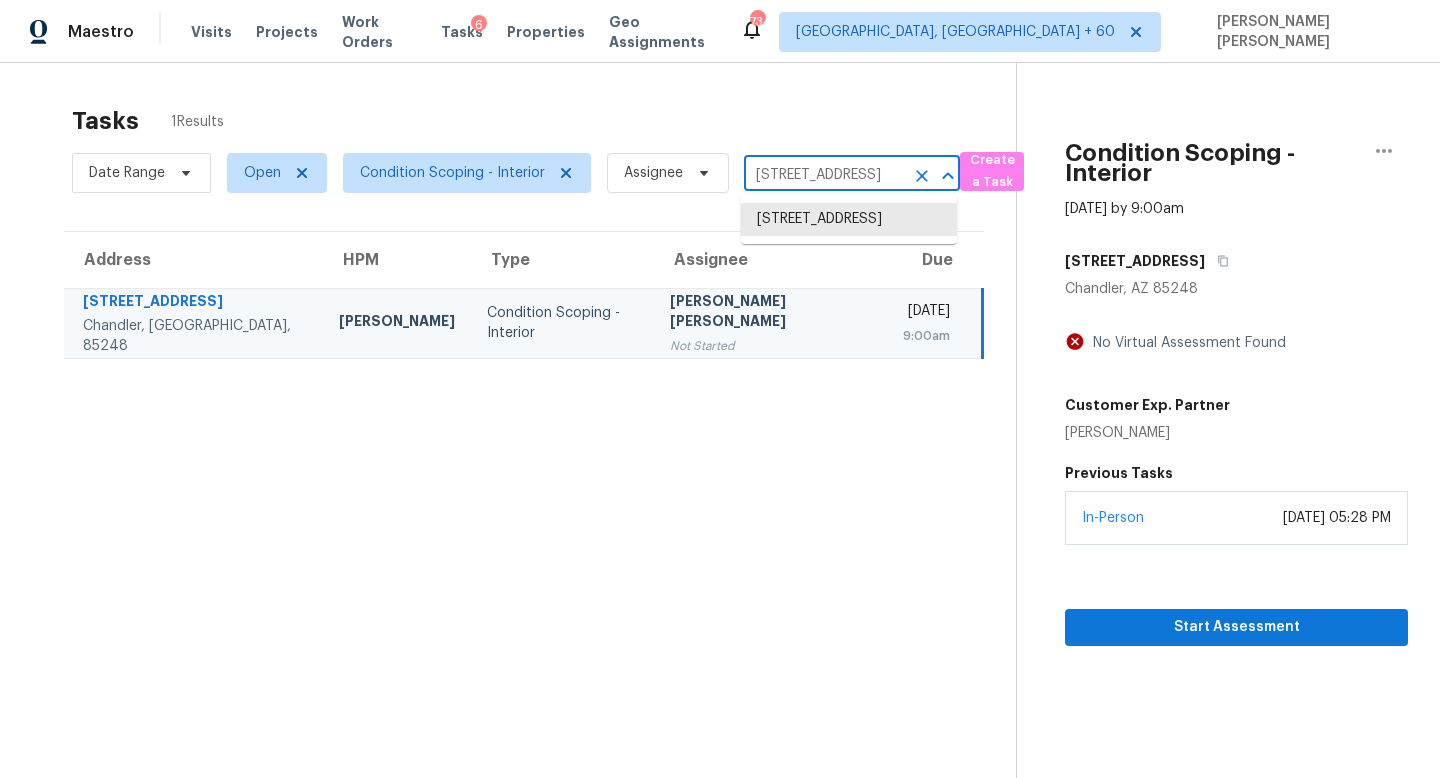 click on "2161 W Rockrose Pl, Chandler, AZ 85248" at bounding box center [824, 175] 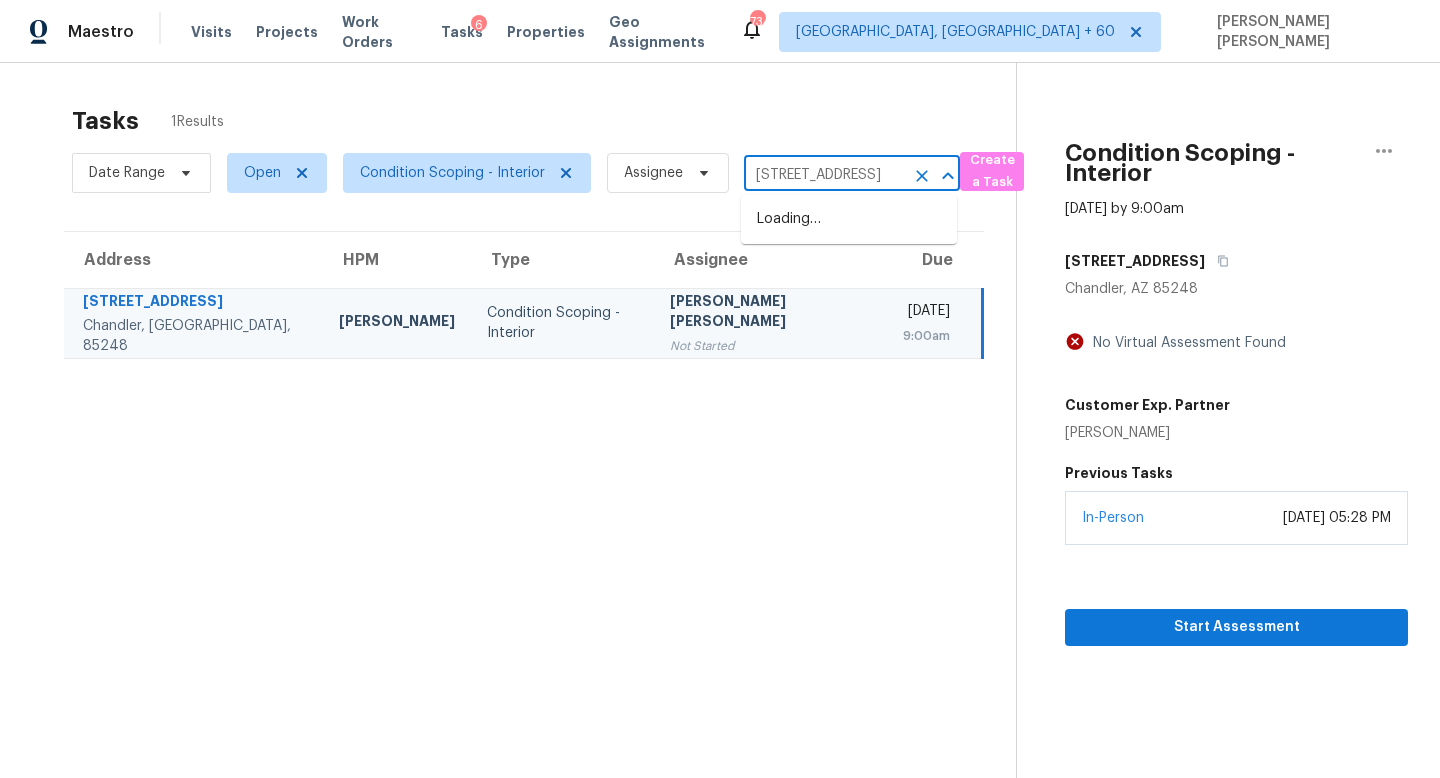 scroll, scrollTop: 0, scrollLeft: 75, axis: horizontal 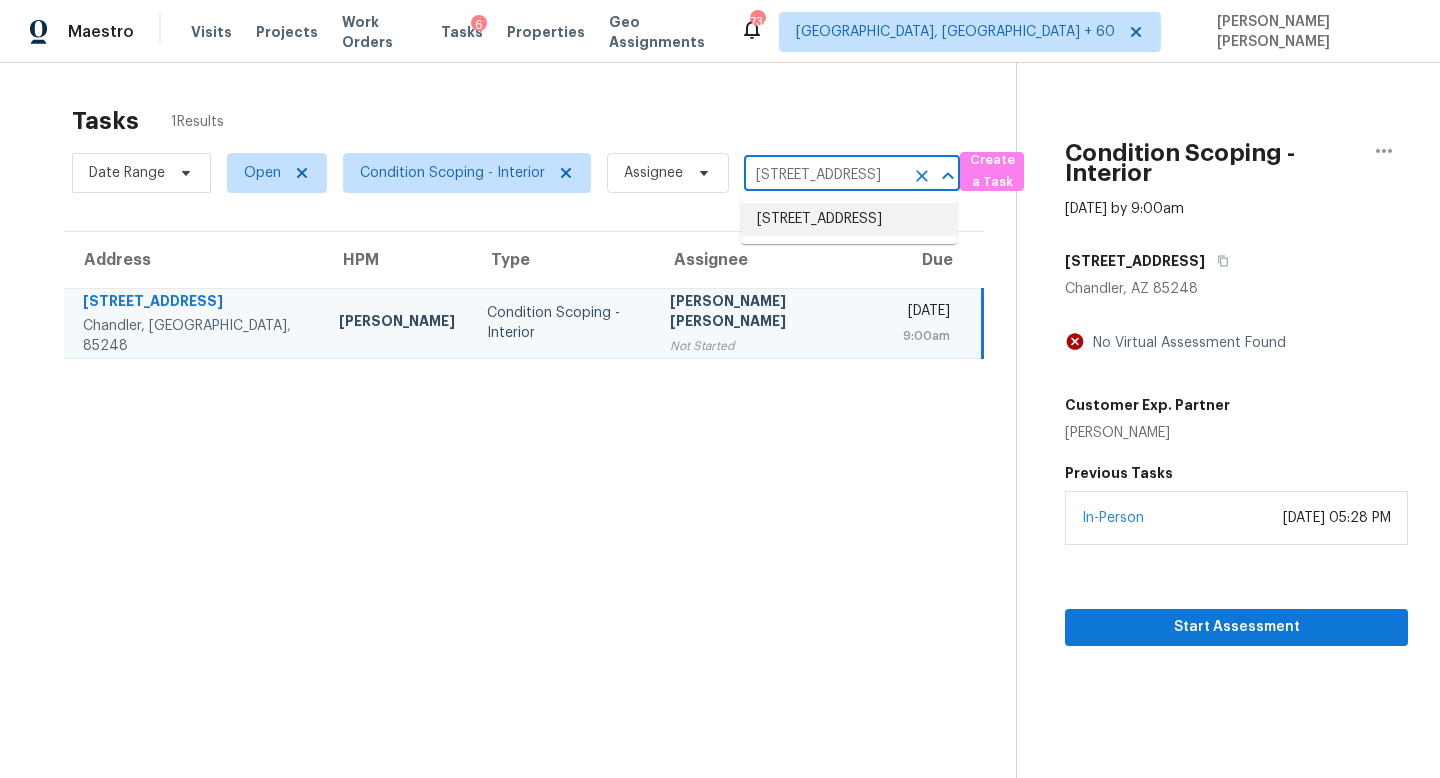click on "423 46th St W, Palmetto, FL 34221" at bounding box center [849, 219] 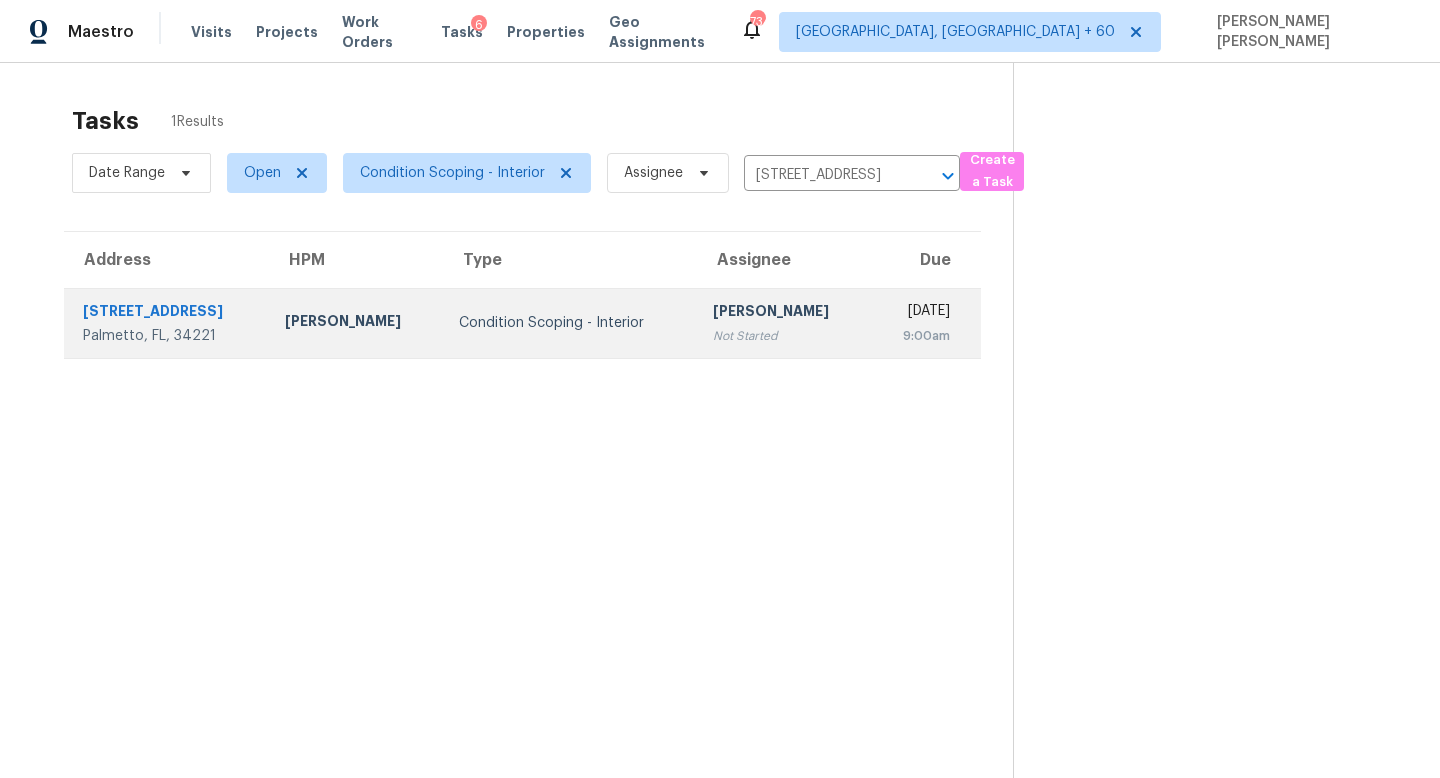 click on "Sakthivel Chandran" at bounding box center [784, 313] 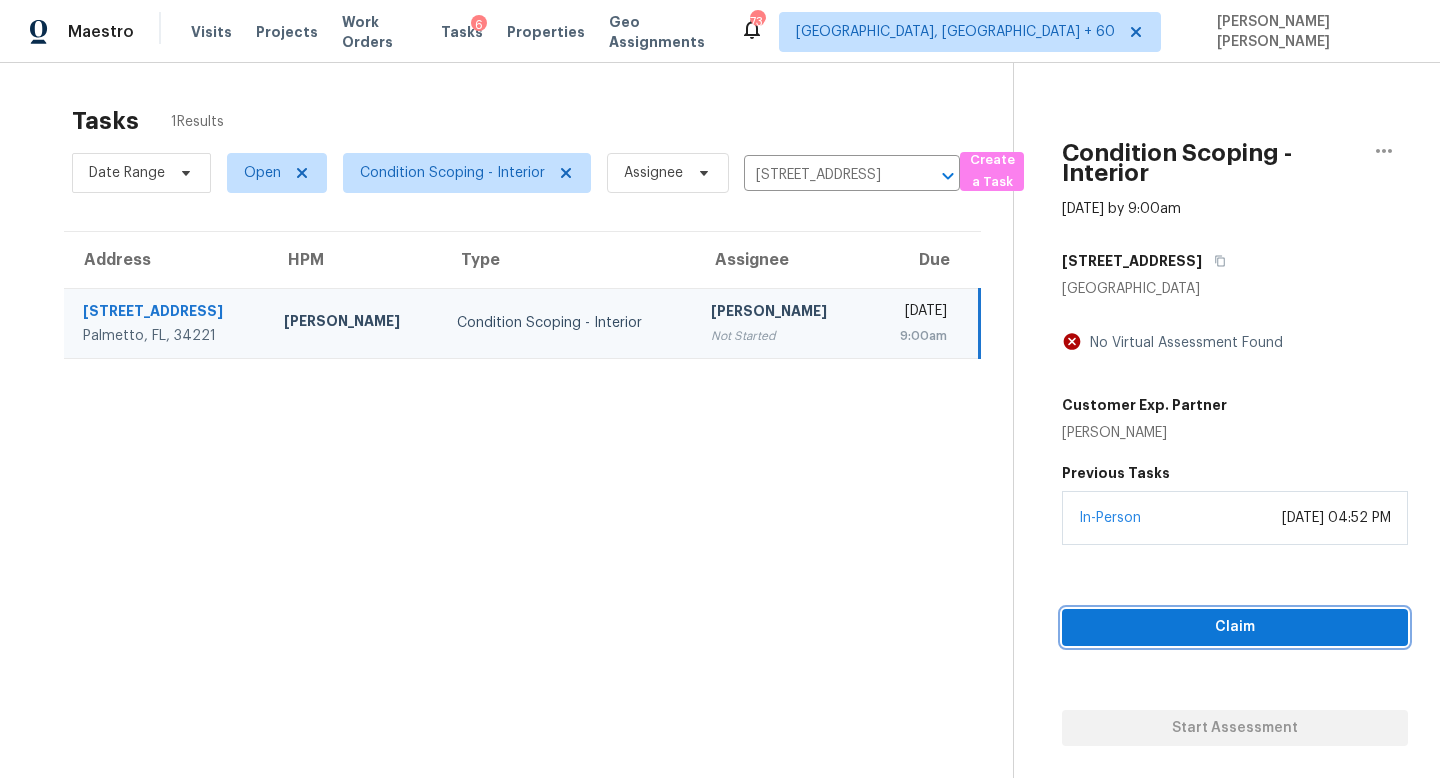 click on "Claim" at bounding box center (1235, 627) 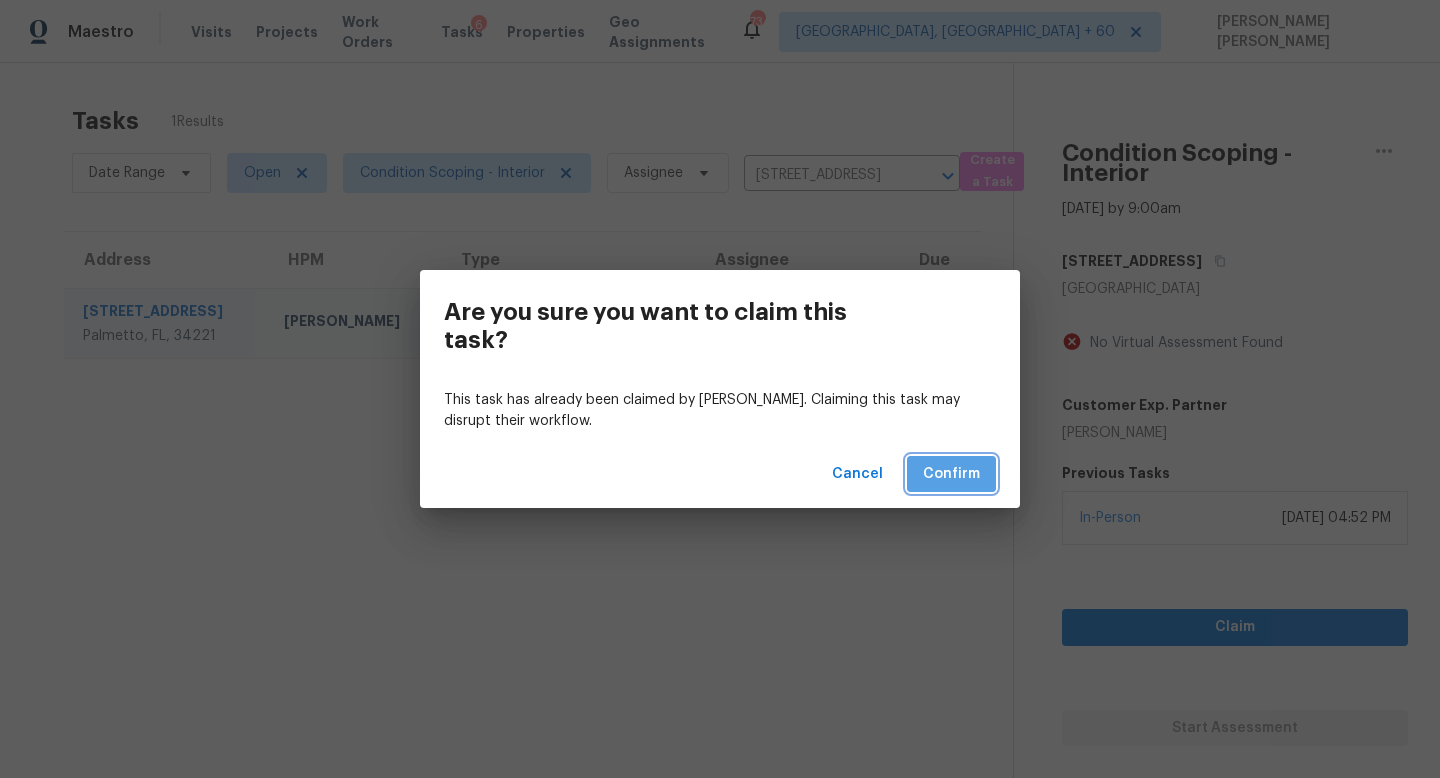 click on "Confirm" at bounding box center [951, 474] 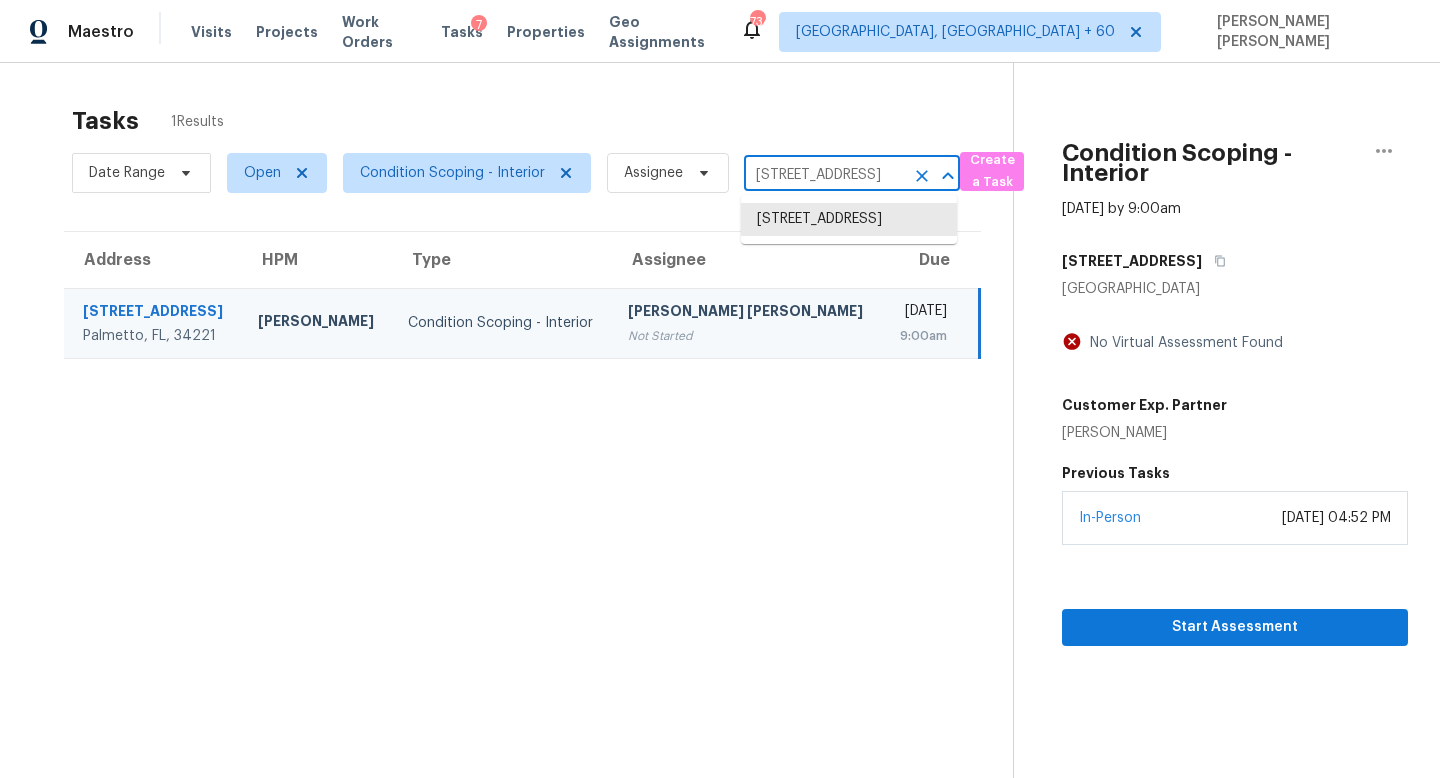 click on "423 46th St W, Palmetto, FL 34221" at bounding box center (824, 175) 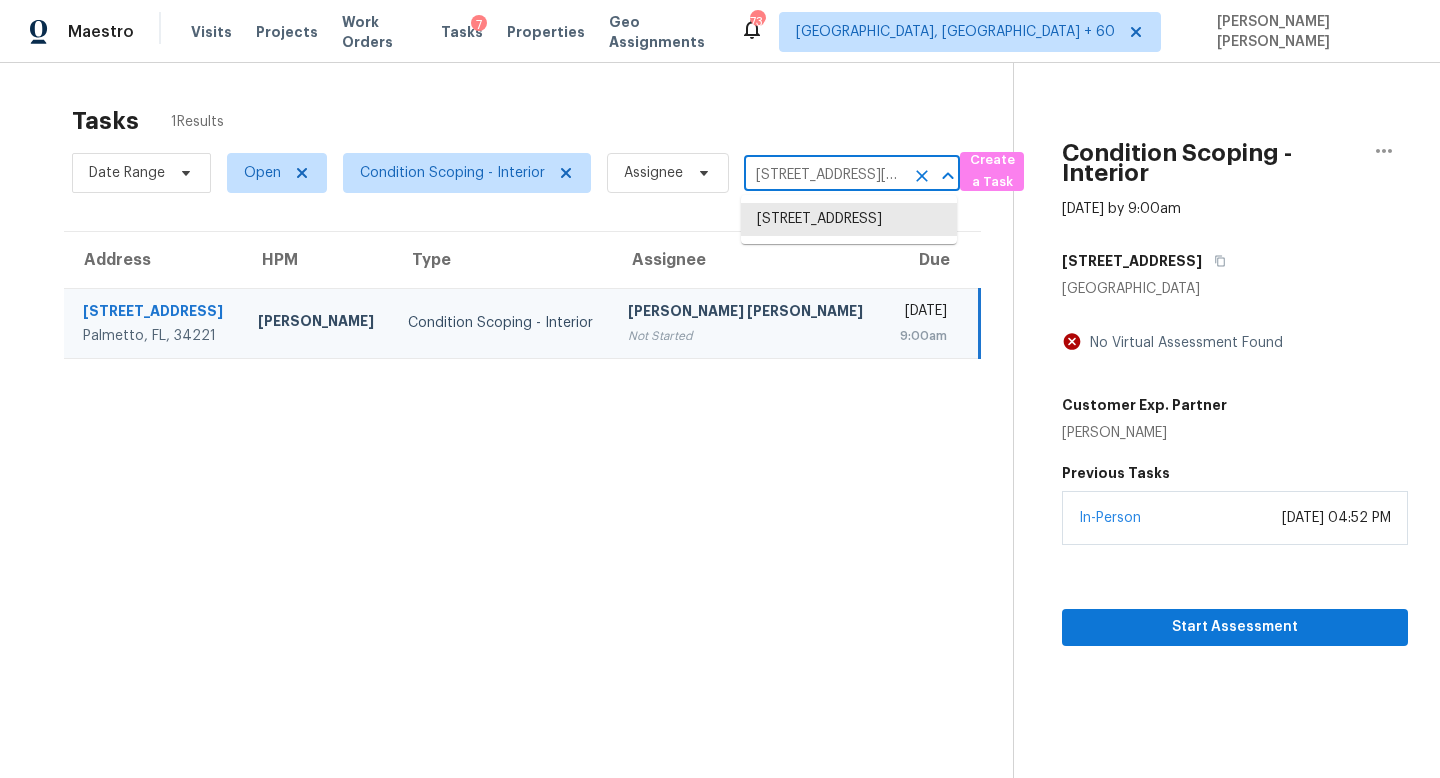 scroll, scrollTop: 0, scrollLeft: 119, axis: horizontal 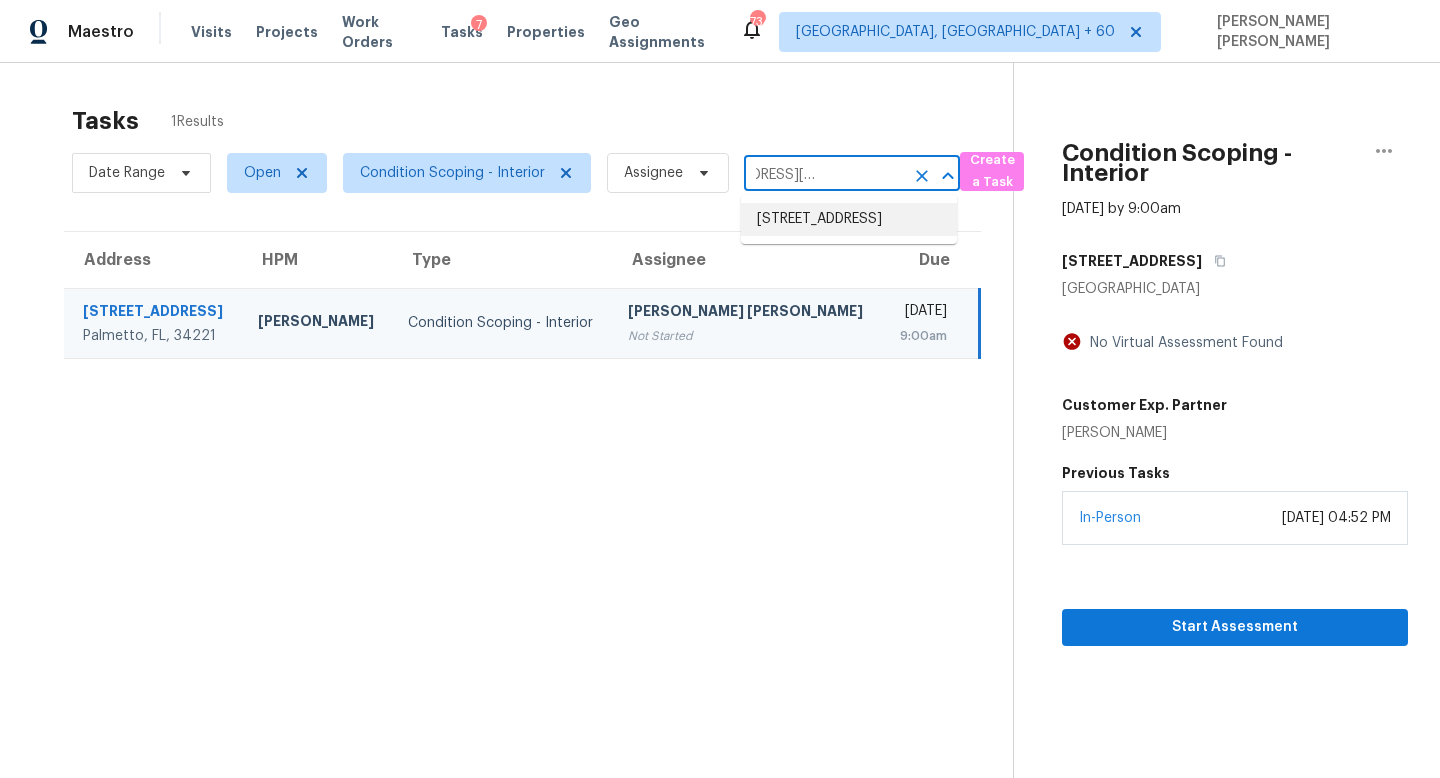 click on "2319 Vanderbilt Dr, Charleston, SC 29414" at bounding box center (849, 219) 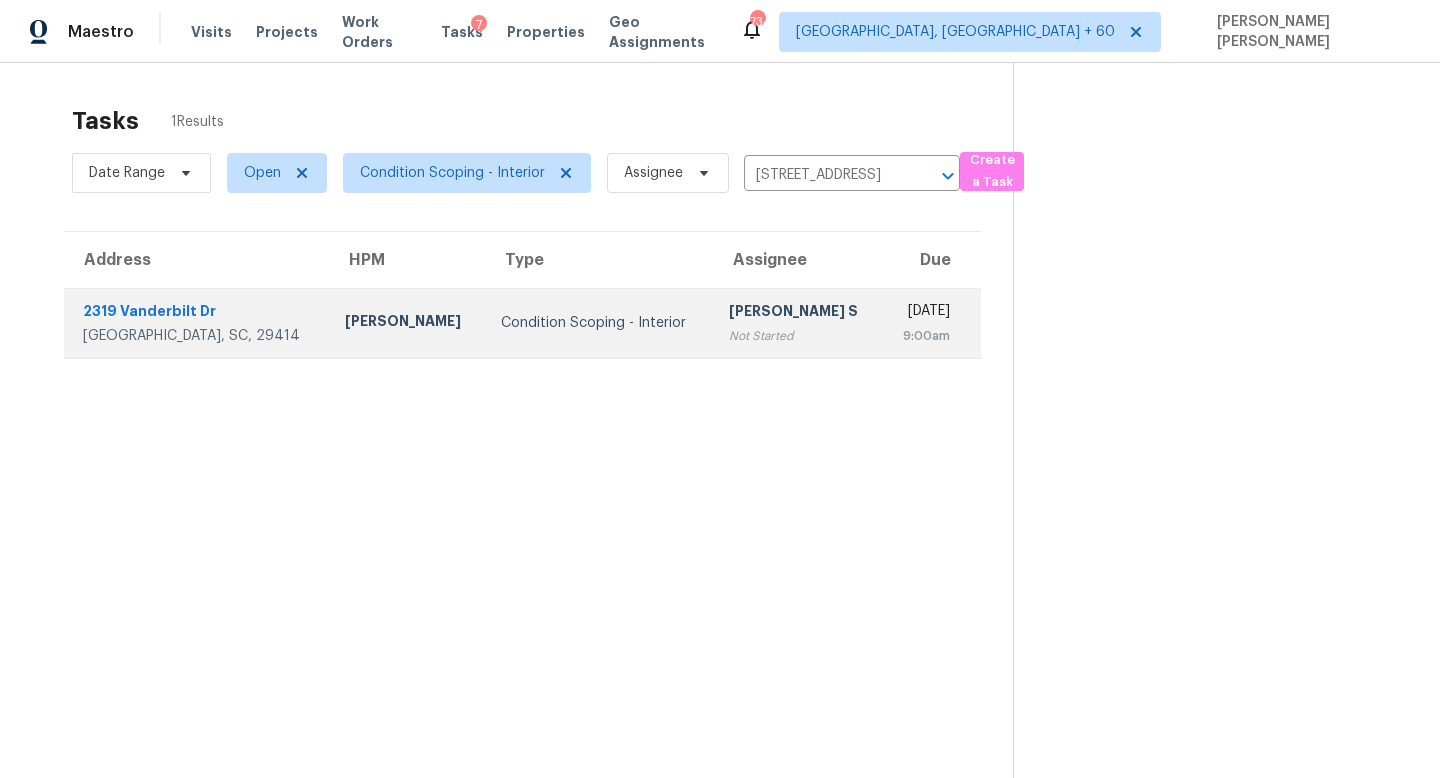 click on "Not Started" at bounding box center (797, 336) 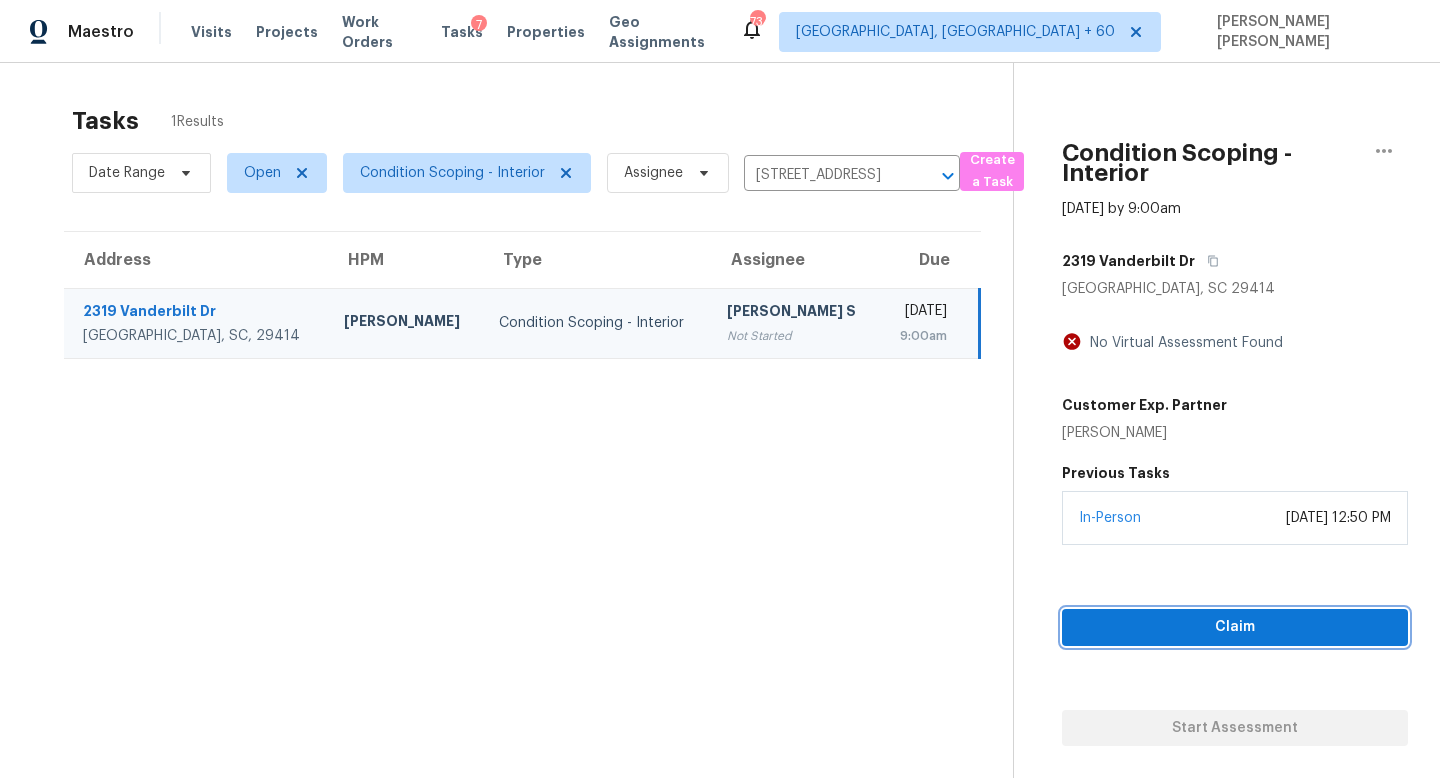 click on "Claim" at bounding box center [1235, 627] 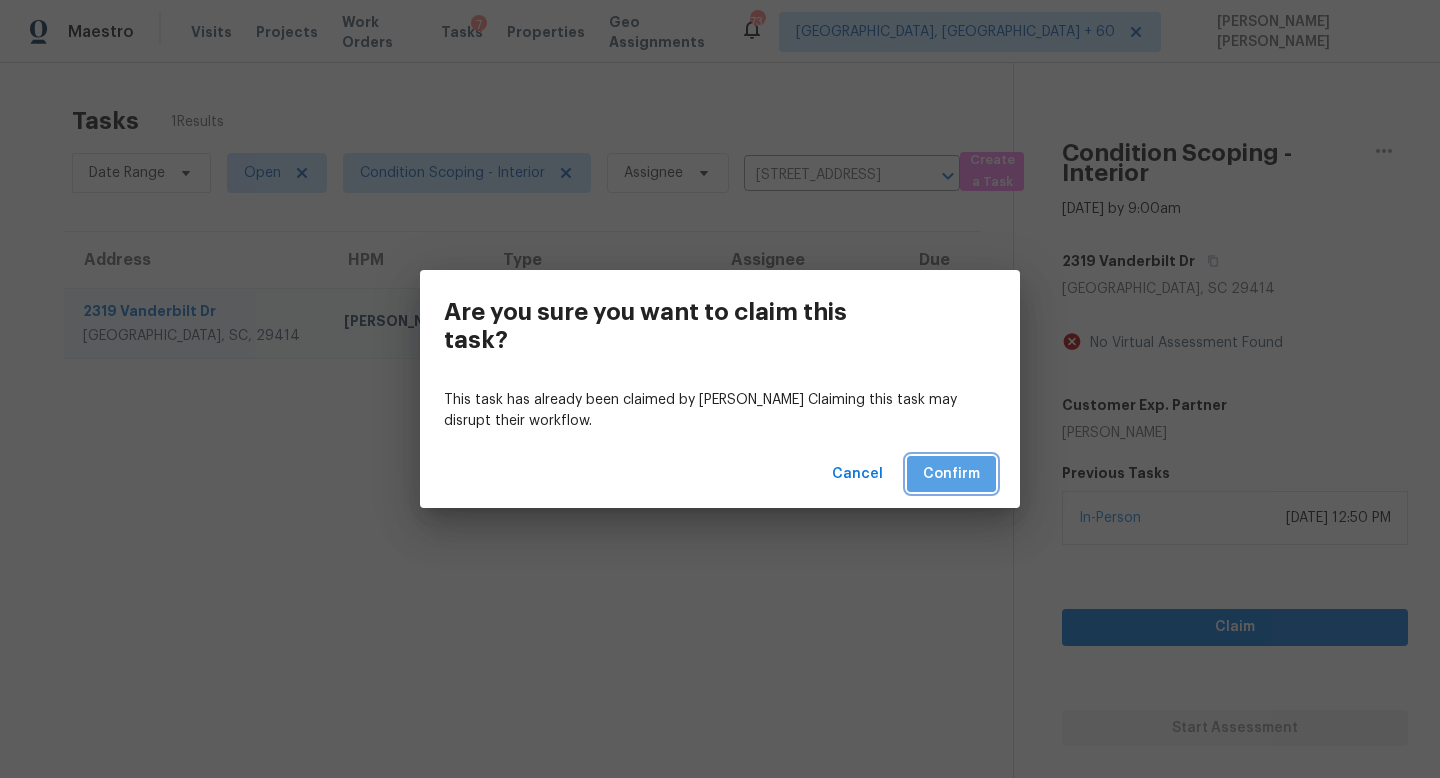click on "Confirm" at bounding box center (951, 474) 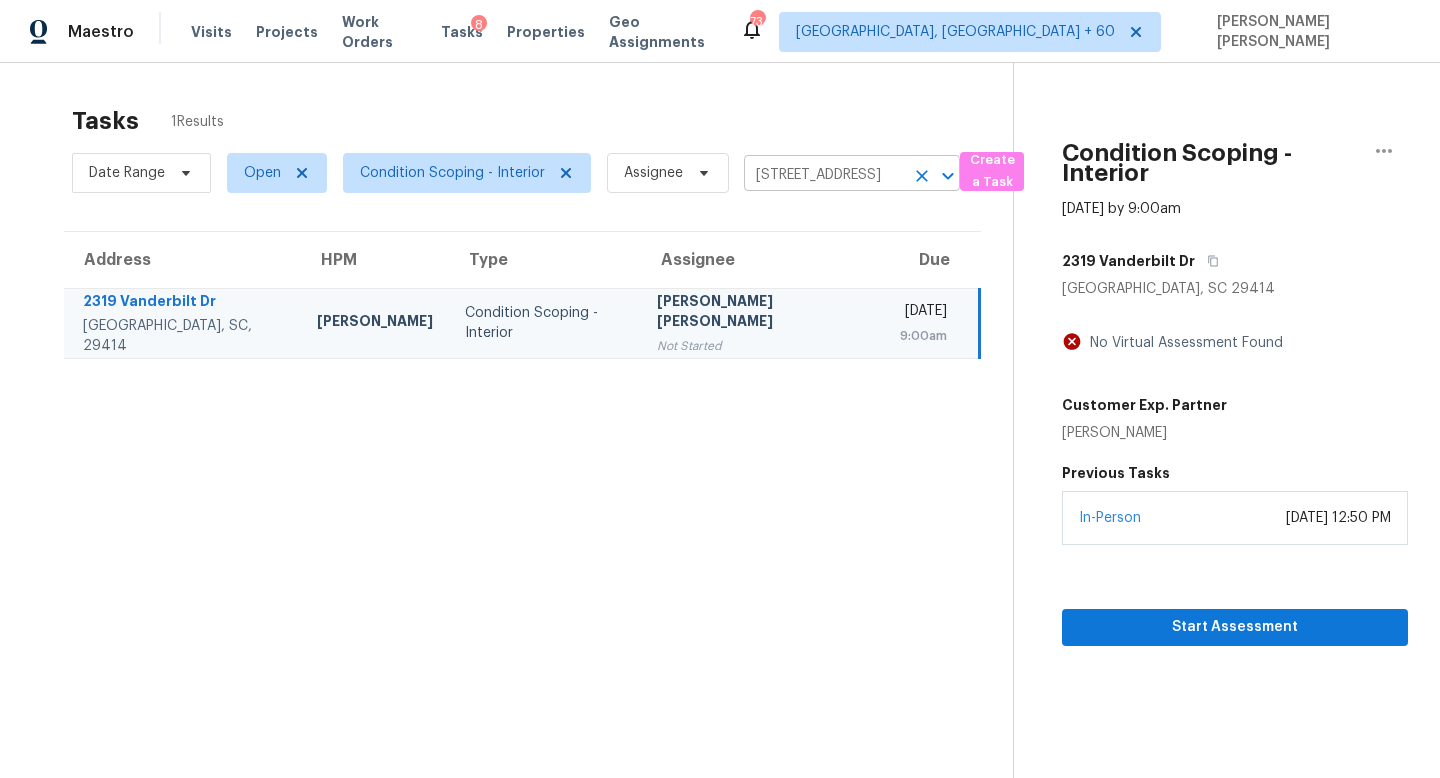 click on "2319 Vanderbilt Dr, Charleston, SC 29414" at bounding box center [824, 175] 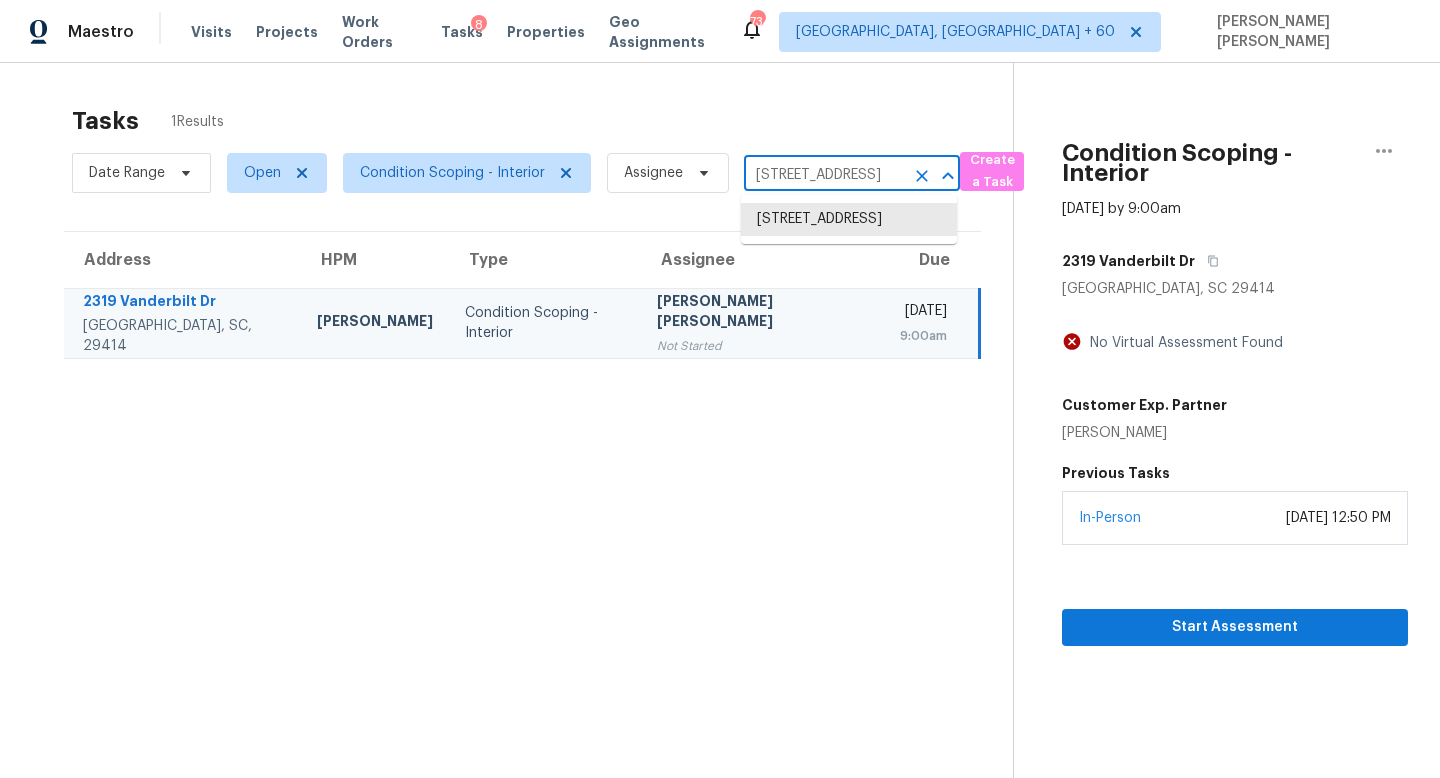 paste on "808 Touraine Ave Orlando, FL, 32812" 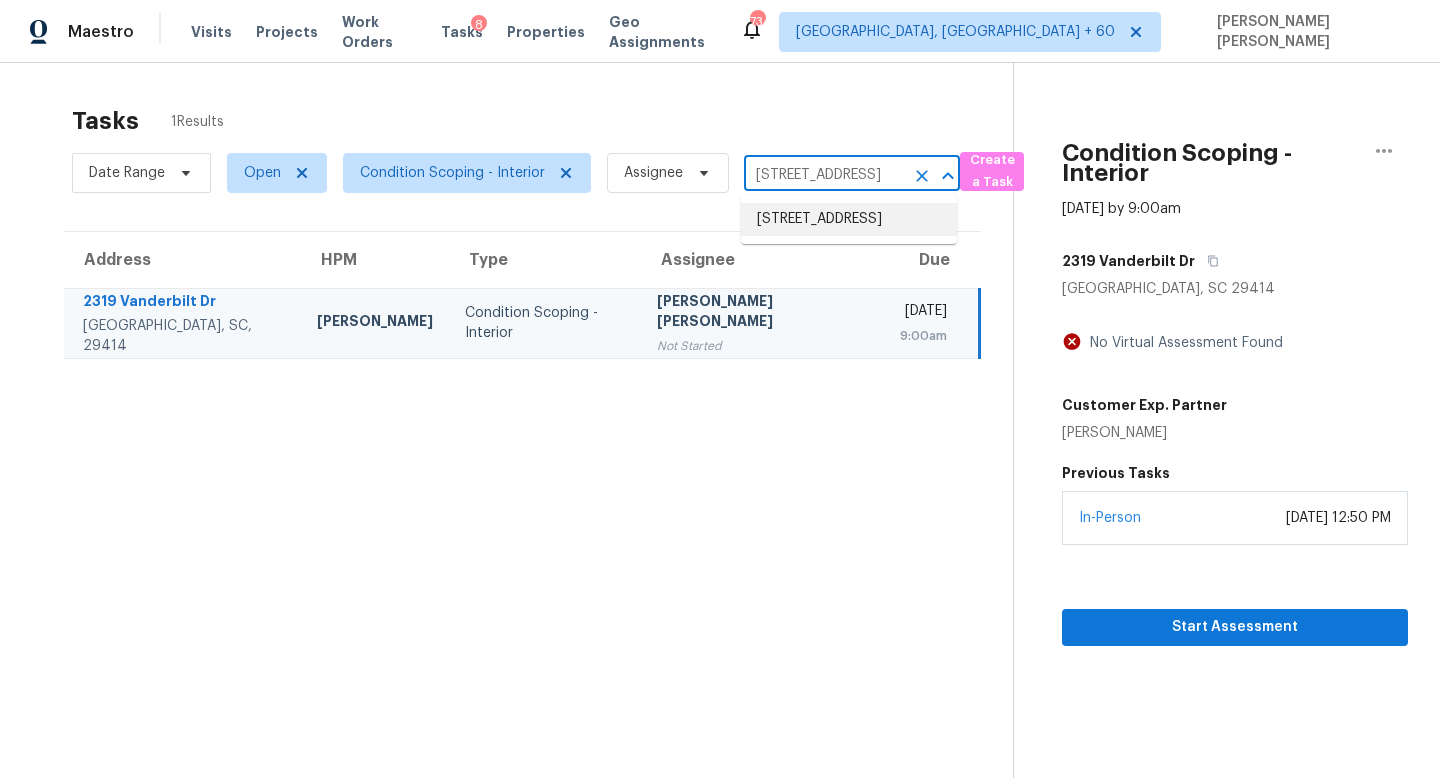 click on "2808 Touraine Ave, Orlando, FL 32812" at bounding box center (849, 219) 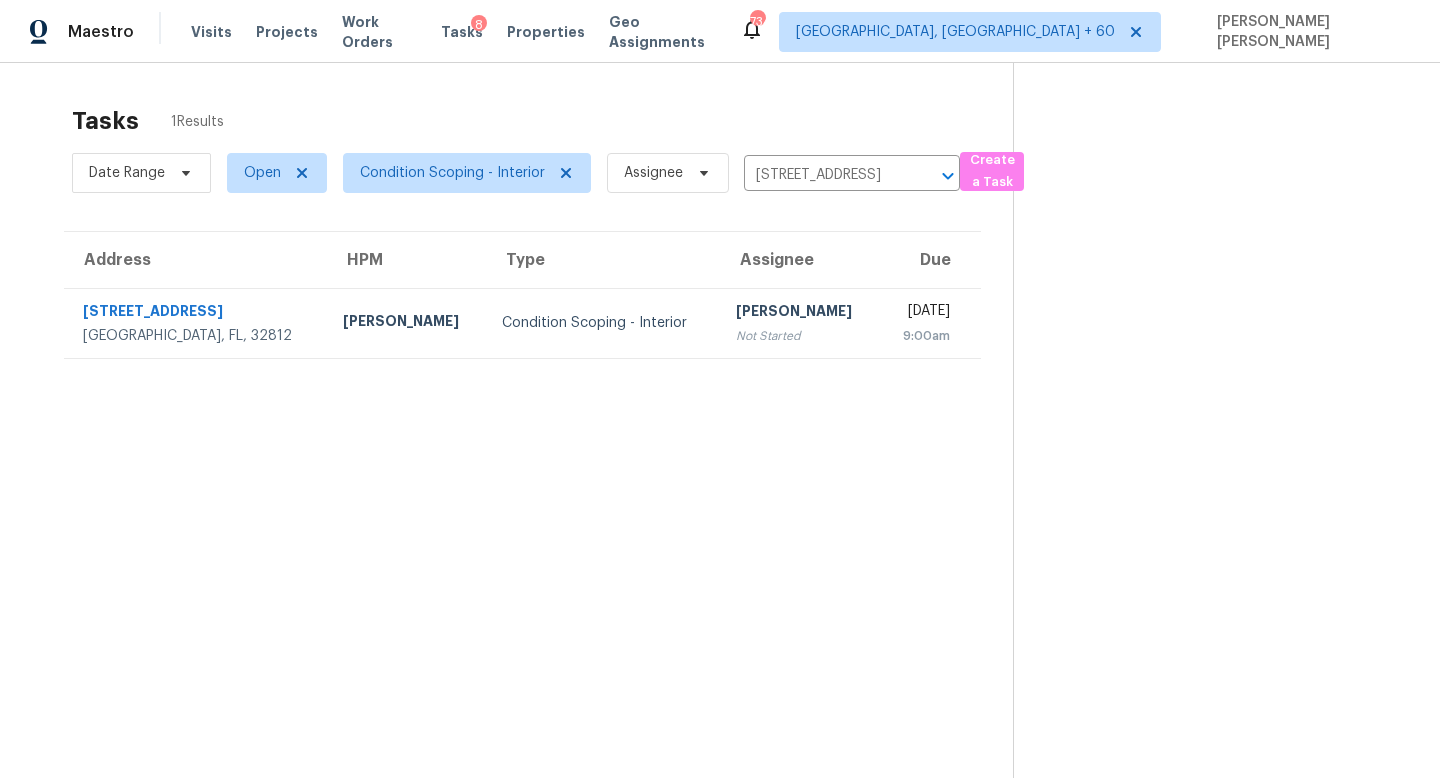 click on "Not Started" at bounding box center [799, 336] 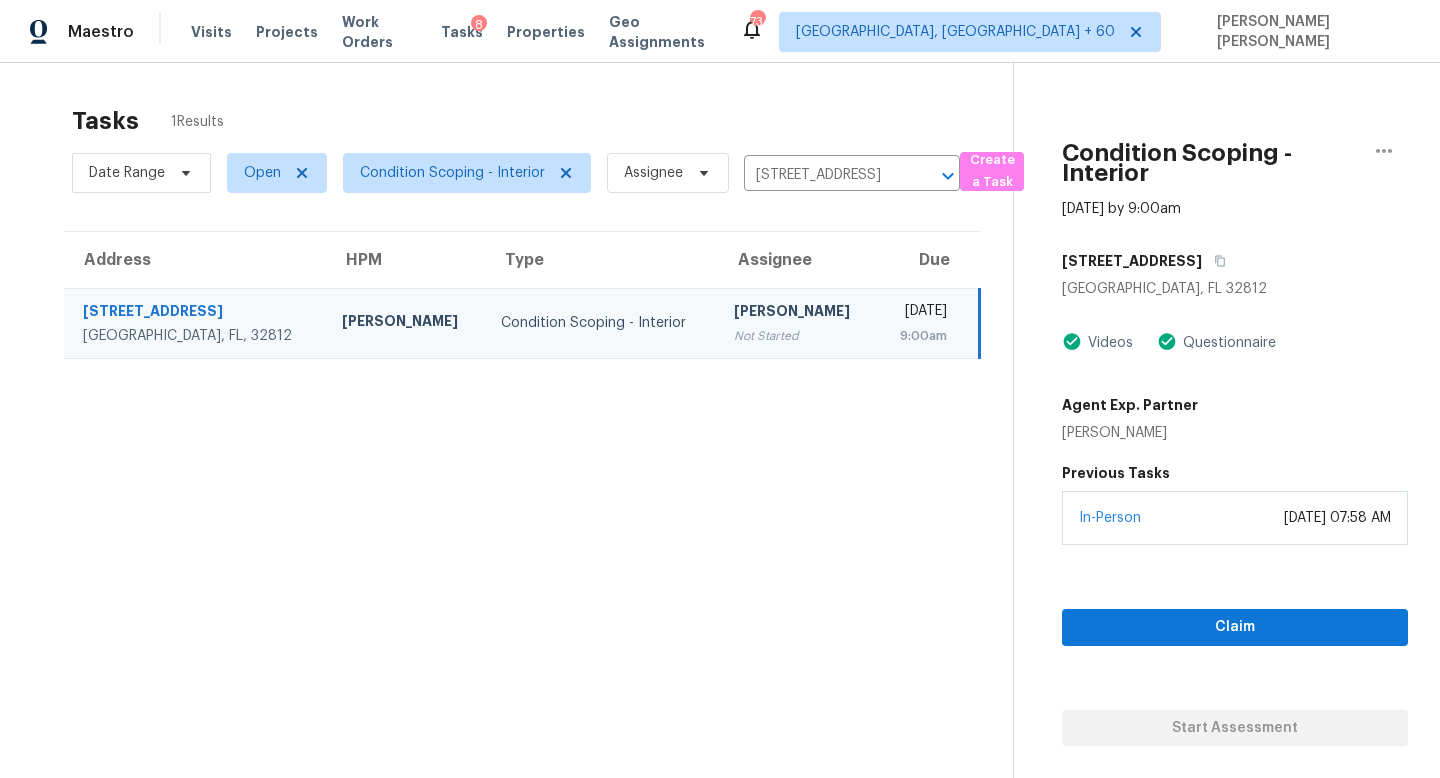 click on "Claim Start Assessment" at bounding box center (1235, 645) 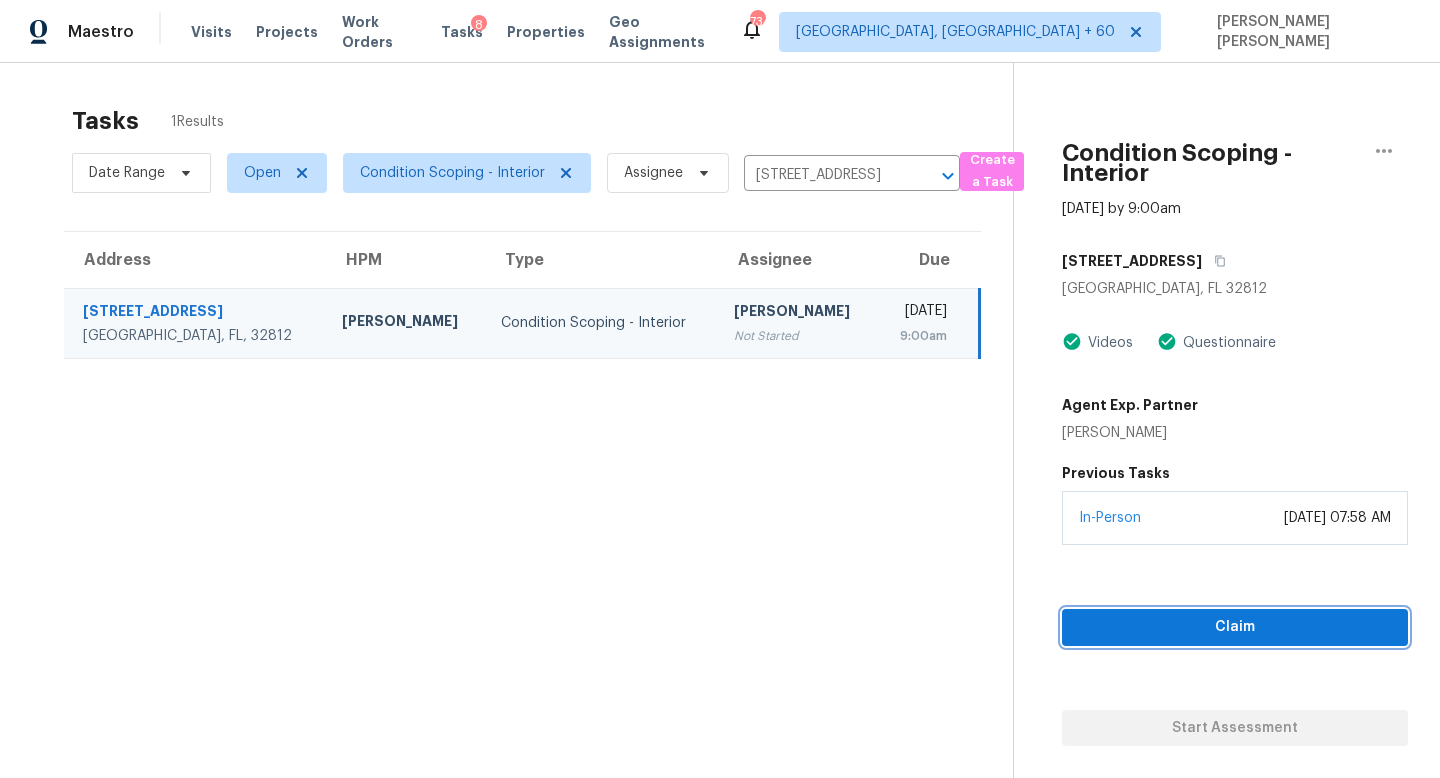 click on "Claim" at bounding box center (1235, 627) 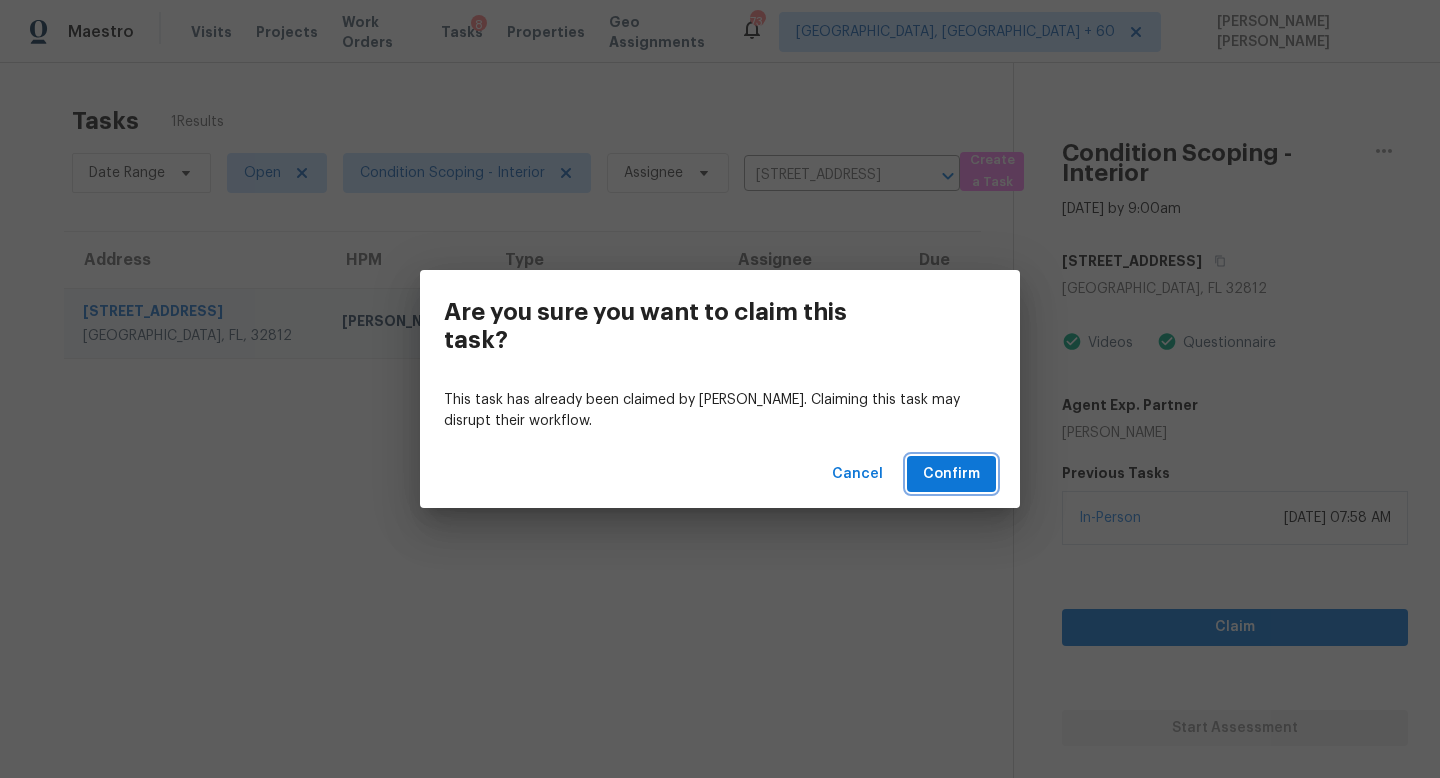 click on "Confirm" at bounding box center (951, 474) 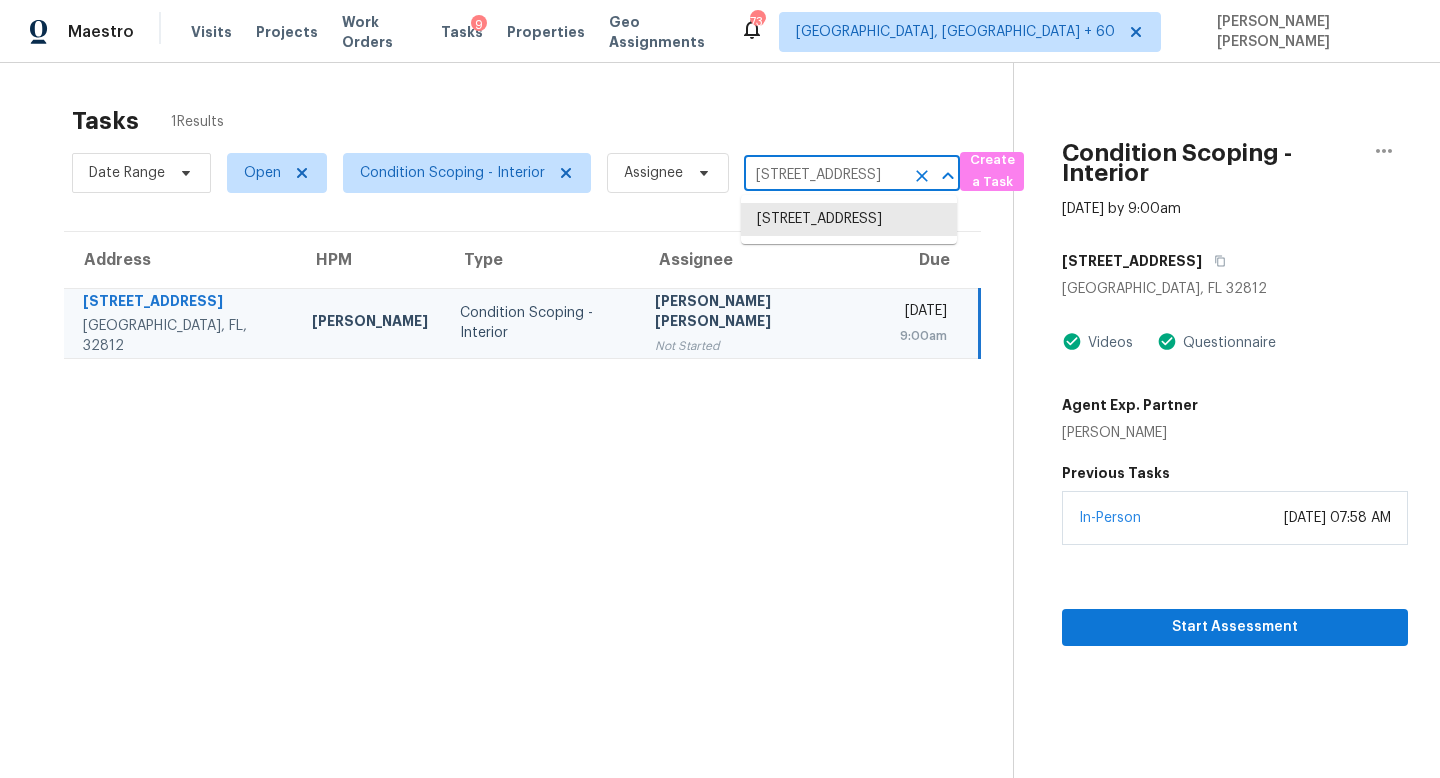 click on "2808 Touraine Ave, Orlando, FL 32812" at bounding box center [824, 175] 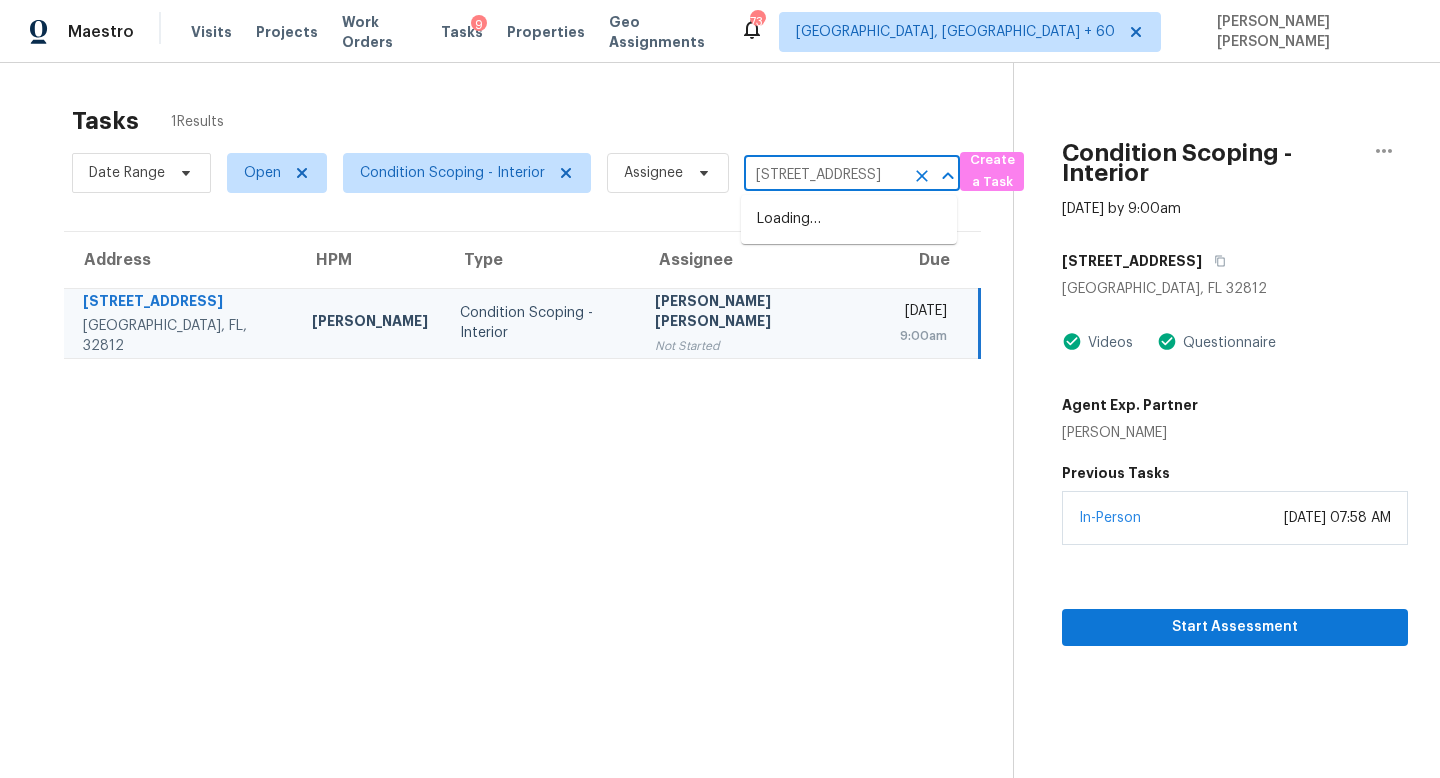 scroll, scrollTop: 0, scrollLeft: 78, axis: horizontal 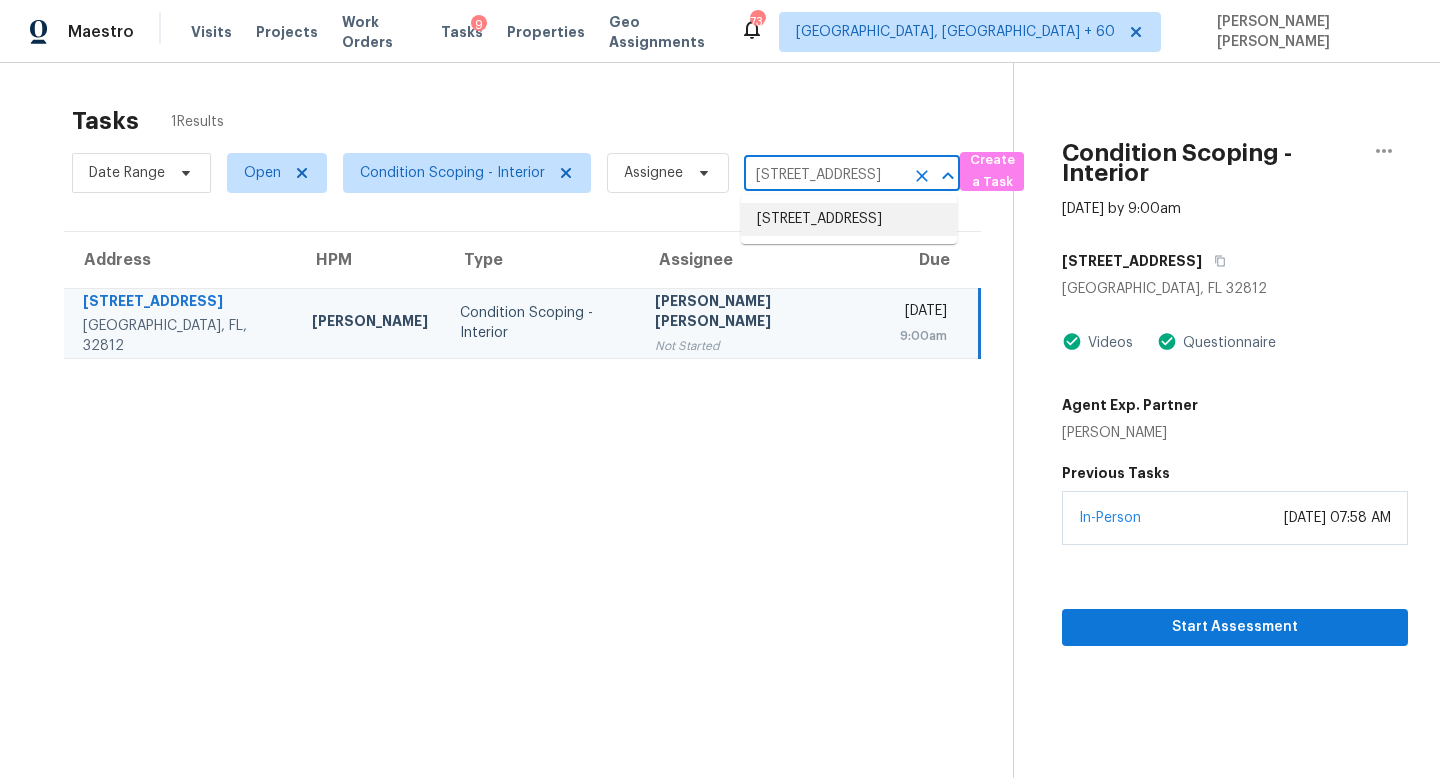click on "6608 Orford Ct, Raleigh, NC 27615" at bounding box center (849, 219) 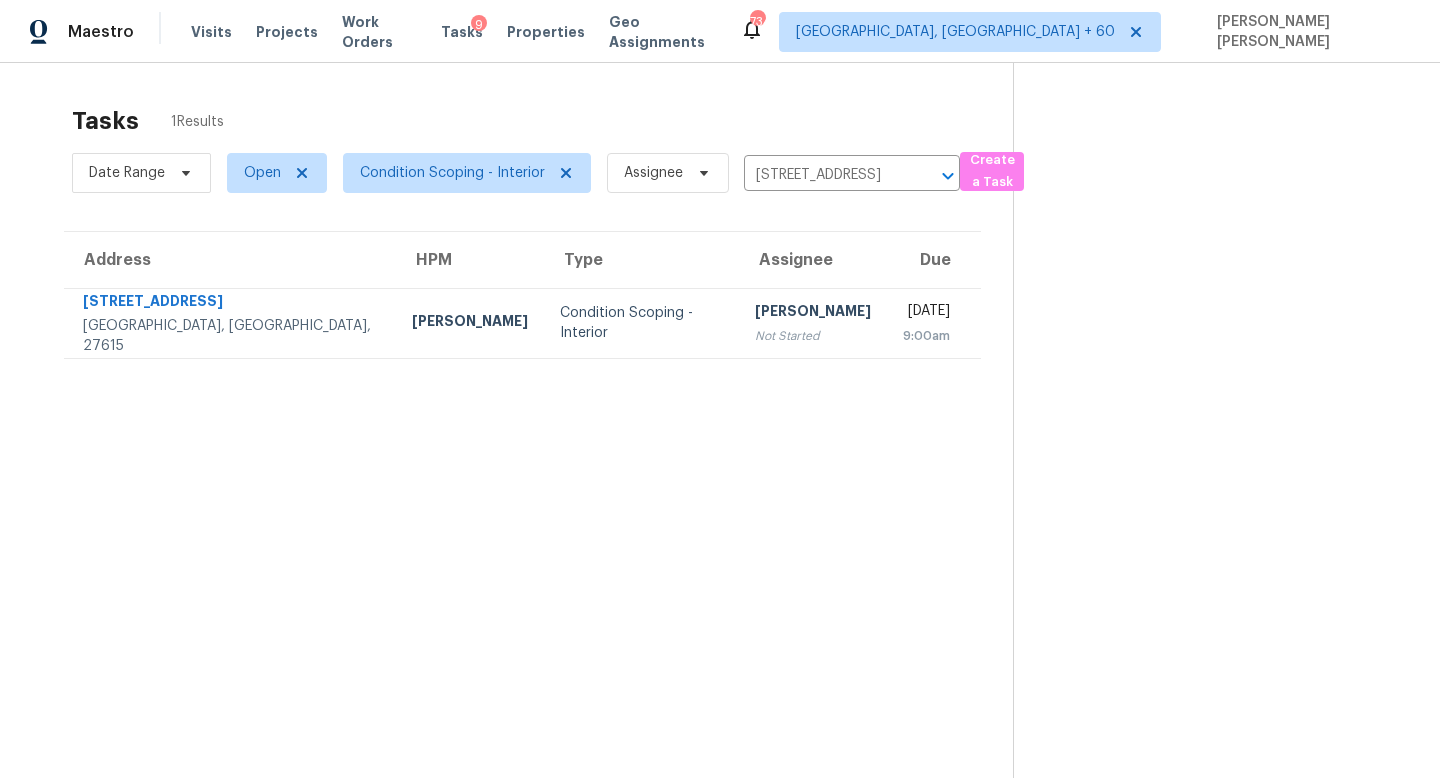 click on "Wed, Jul 16th 2025 9:00am" at bounding box center [934, 323] 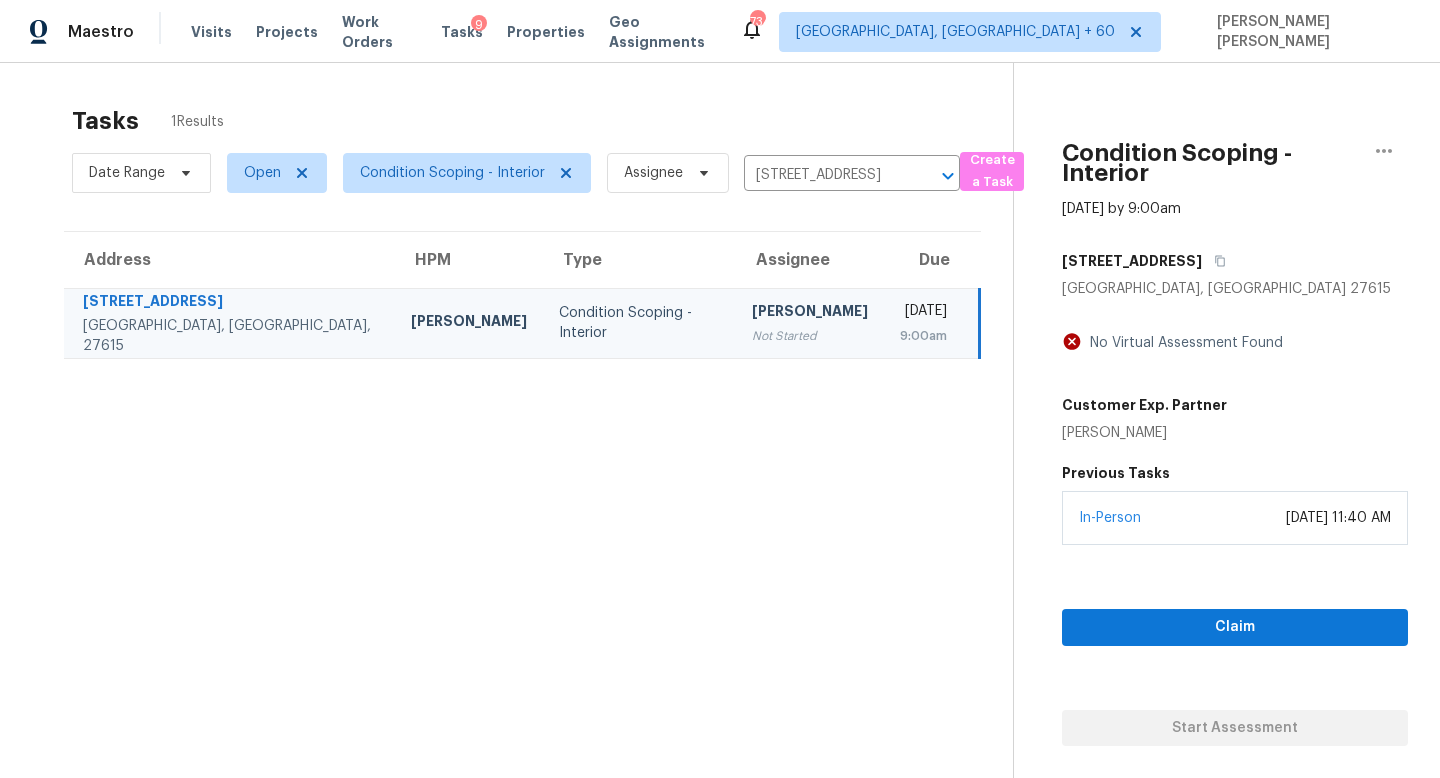 click on "Claim Start Assessment" at bounding box center [1235, 645] 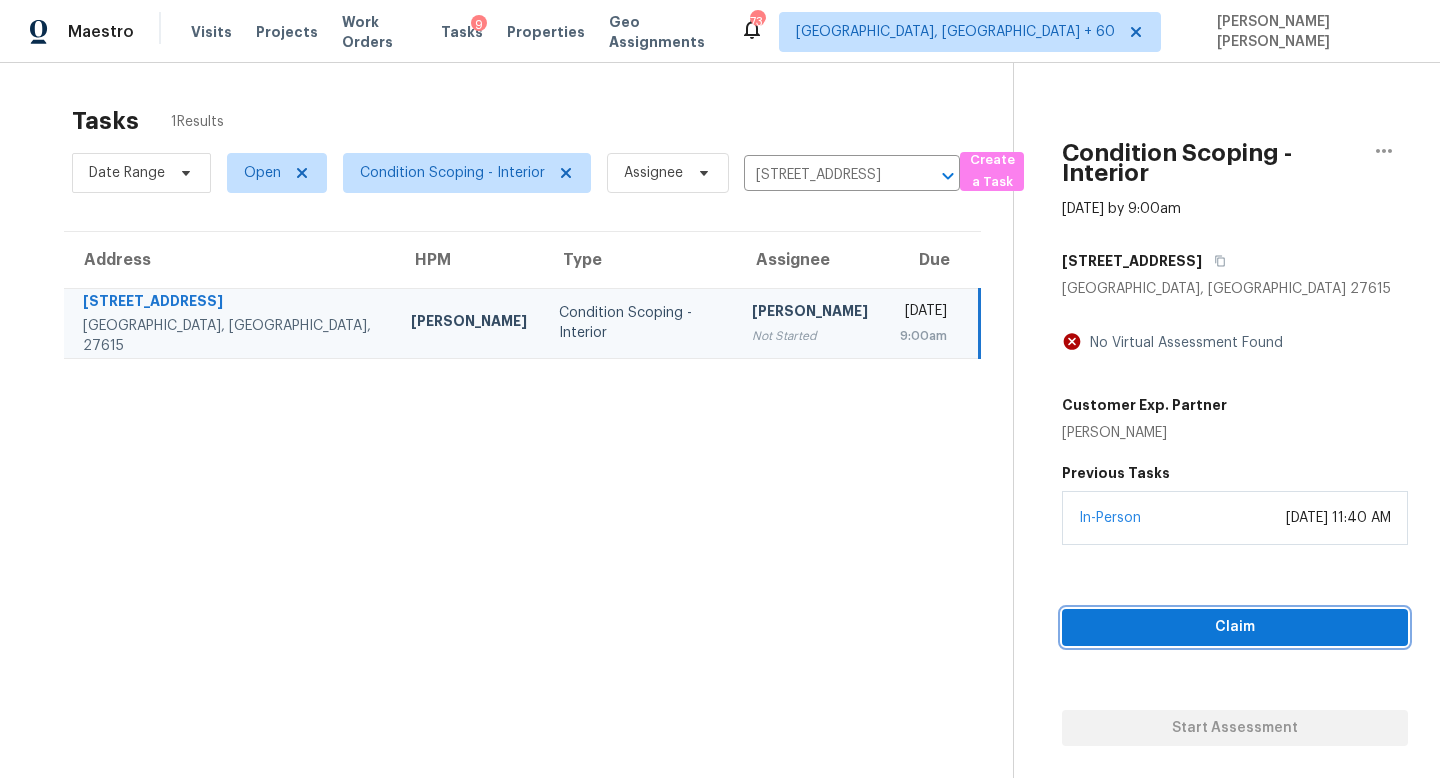 click on "Claim" at bounding box center (1235, 627) 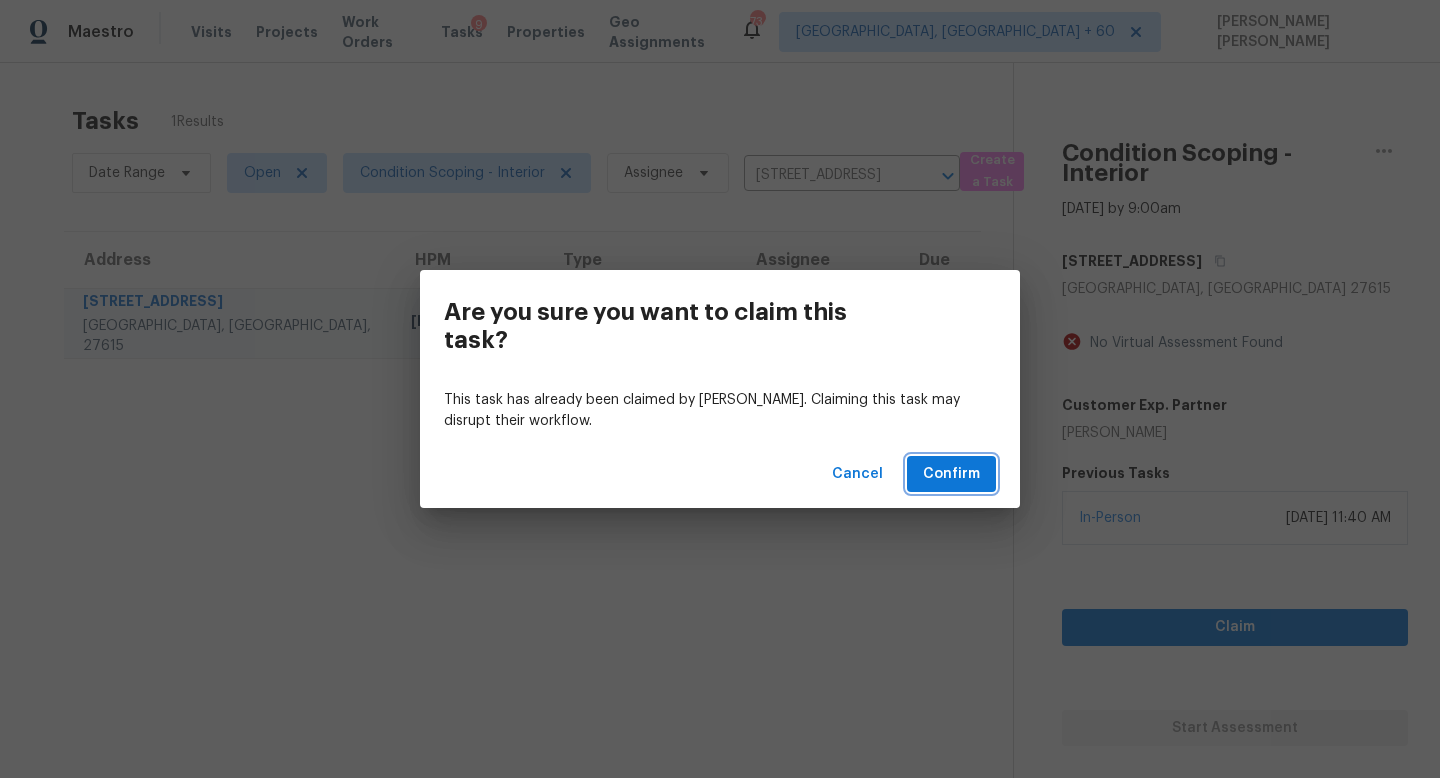 click on "Confirm" at bounding box center [951, 474] 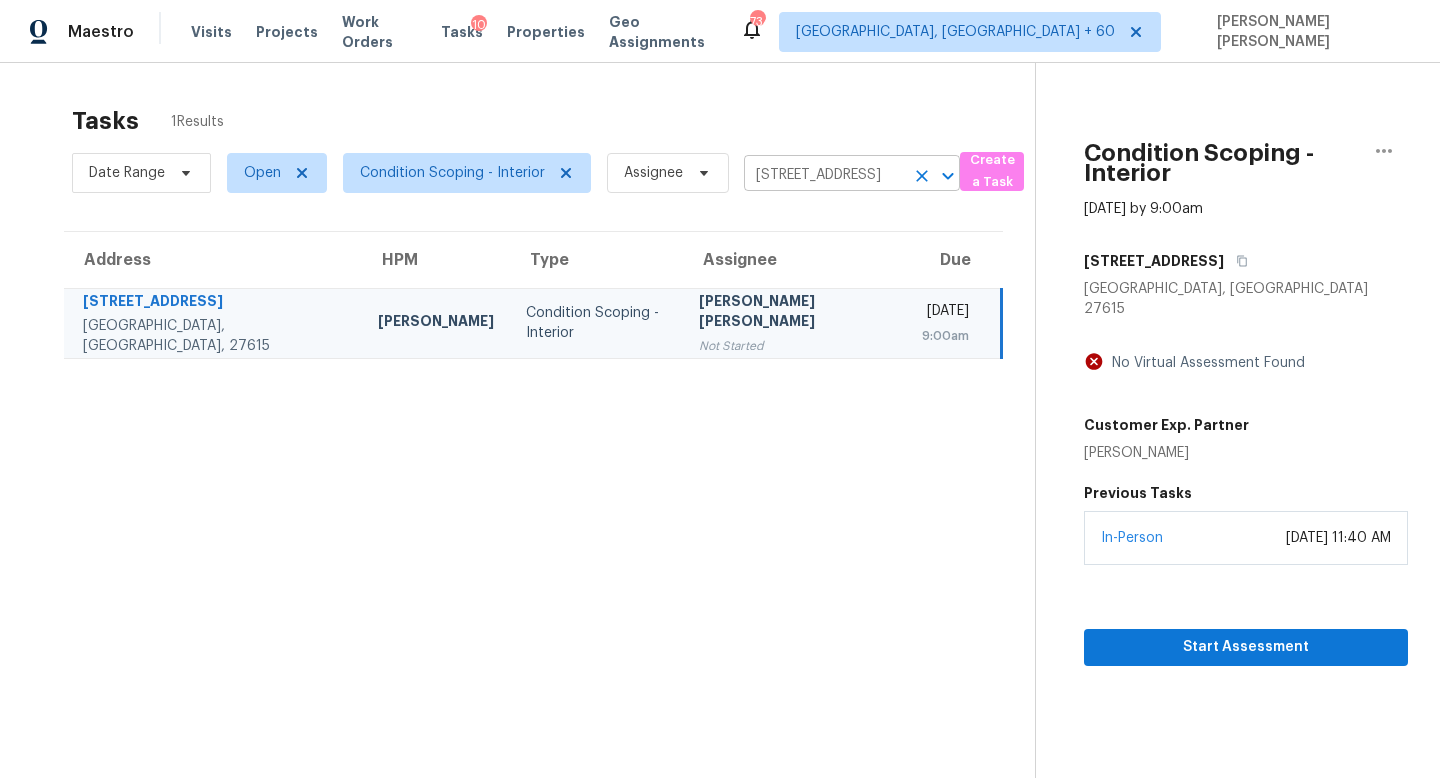 click on "6608 Orford Ct, Raleigh, NC 27615" at bounding box center [824, 175] 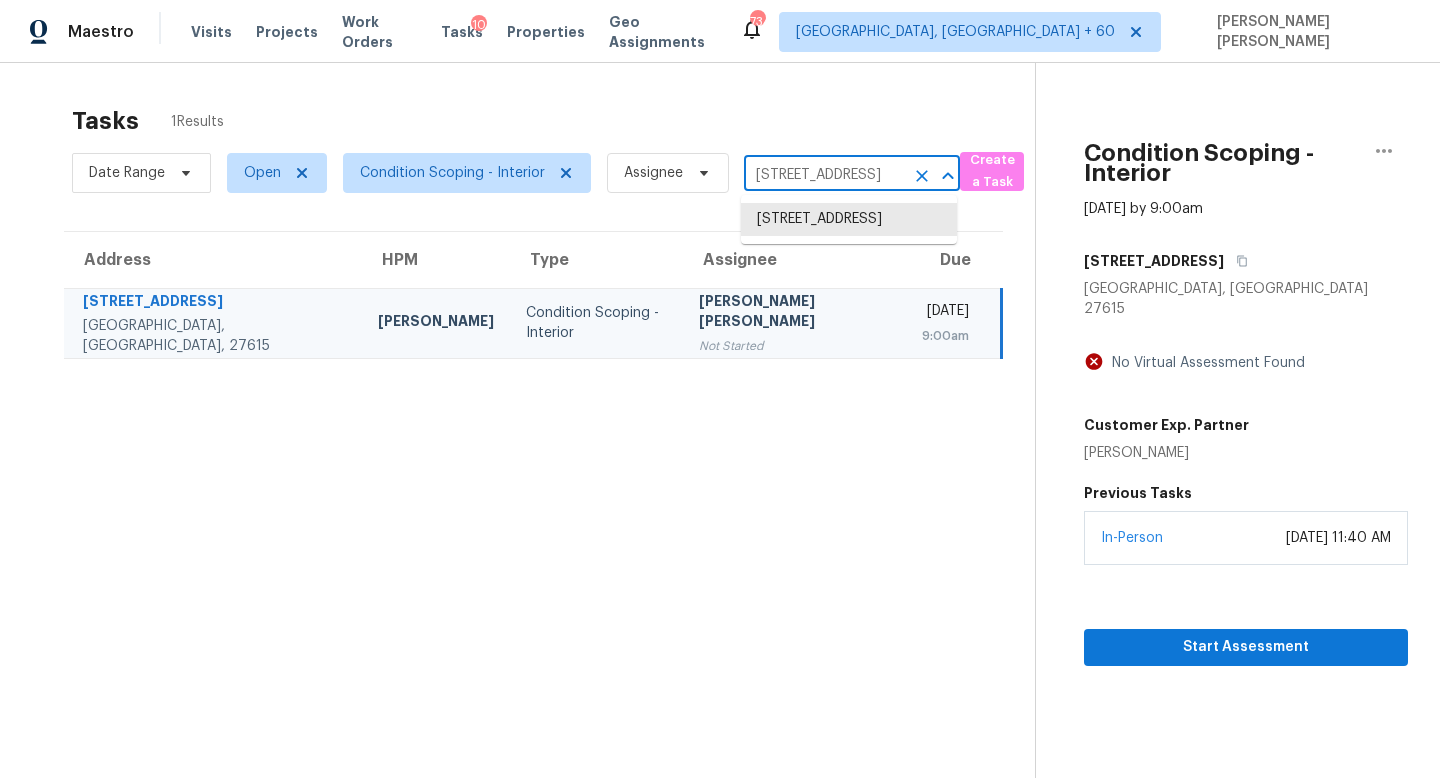 paste on "904 Utica Dr McKinney, TX, 75069" 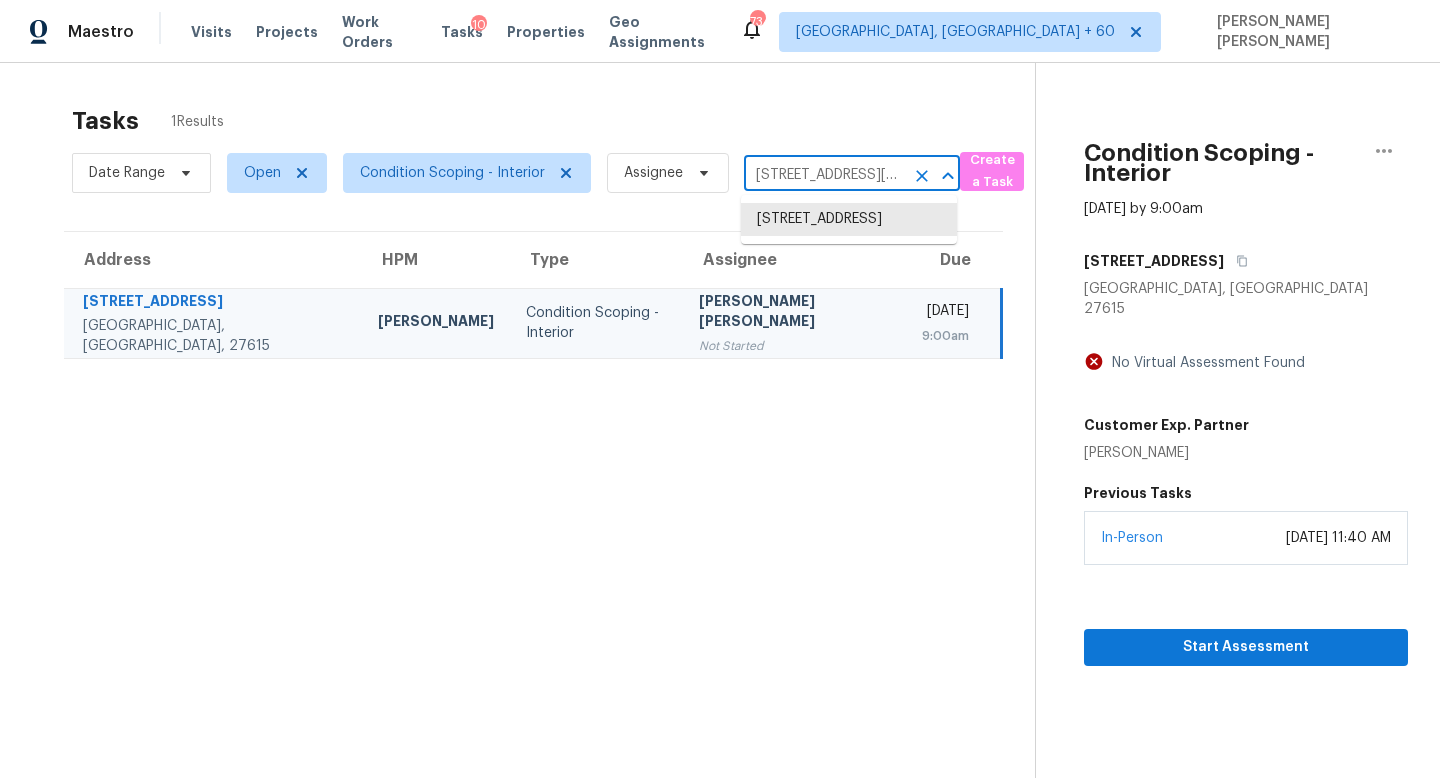 scroll, scrollTop: 0, scrollLeft: 76, axis: horizontal 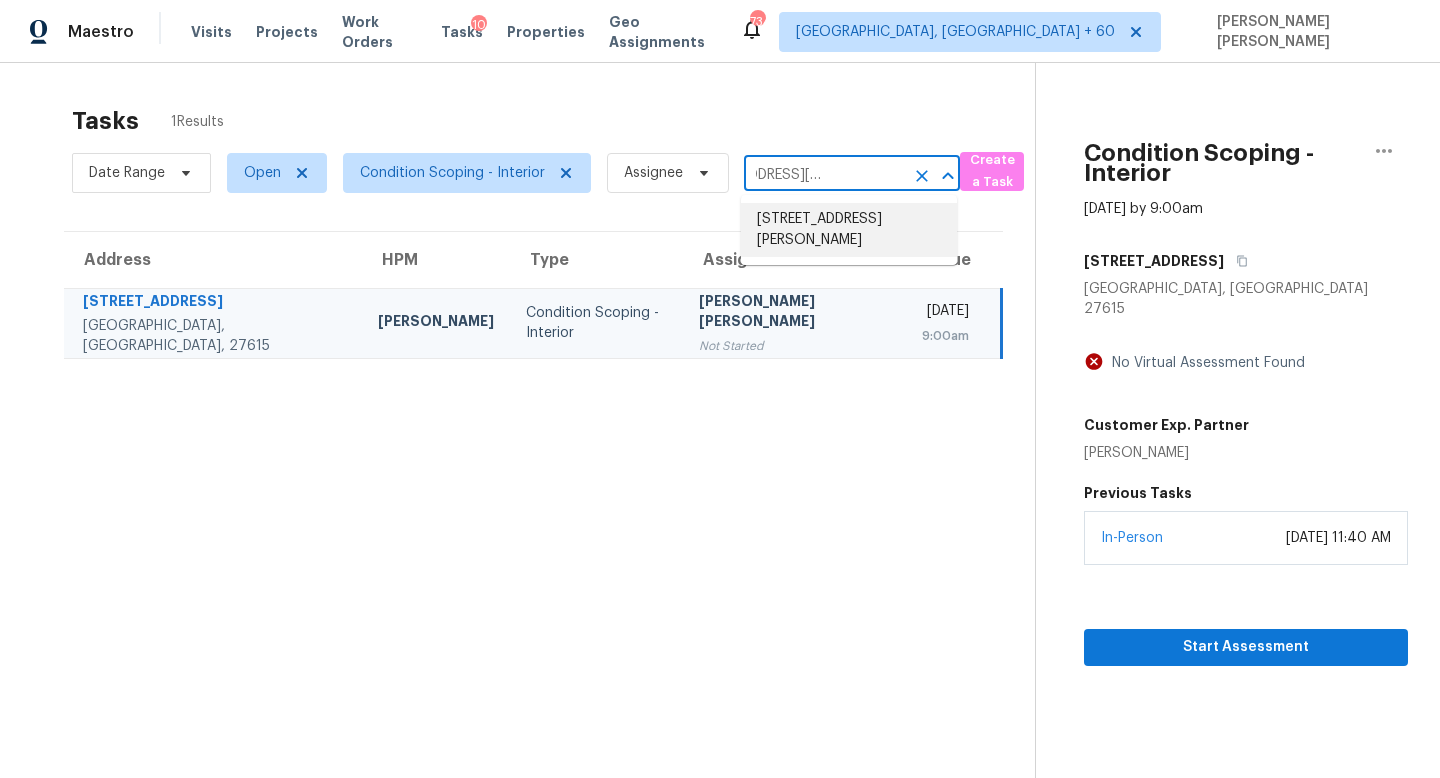 click on "904 Utica Dr, McKinney, TX 75069" at bounding box center (849, 230) 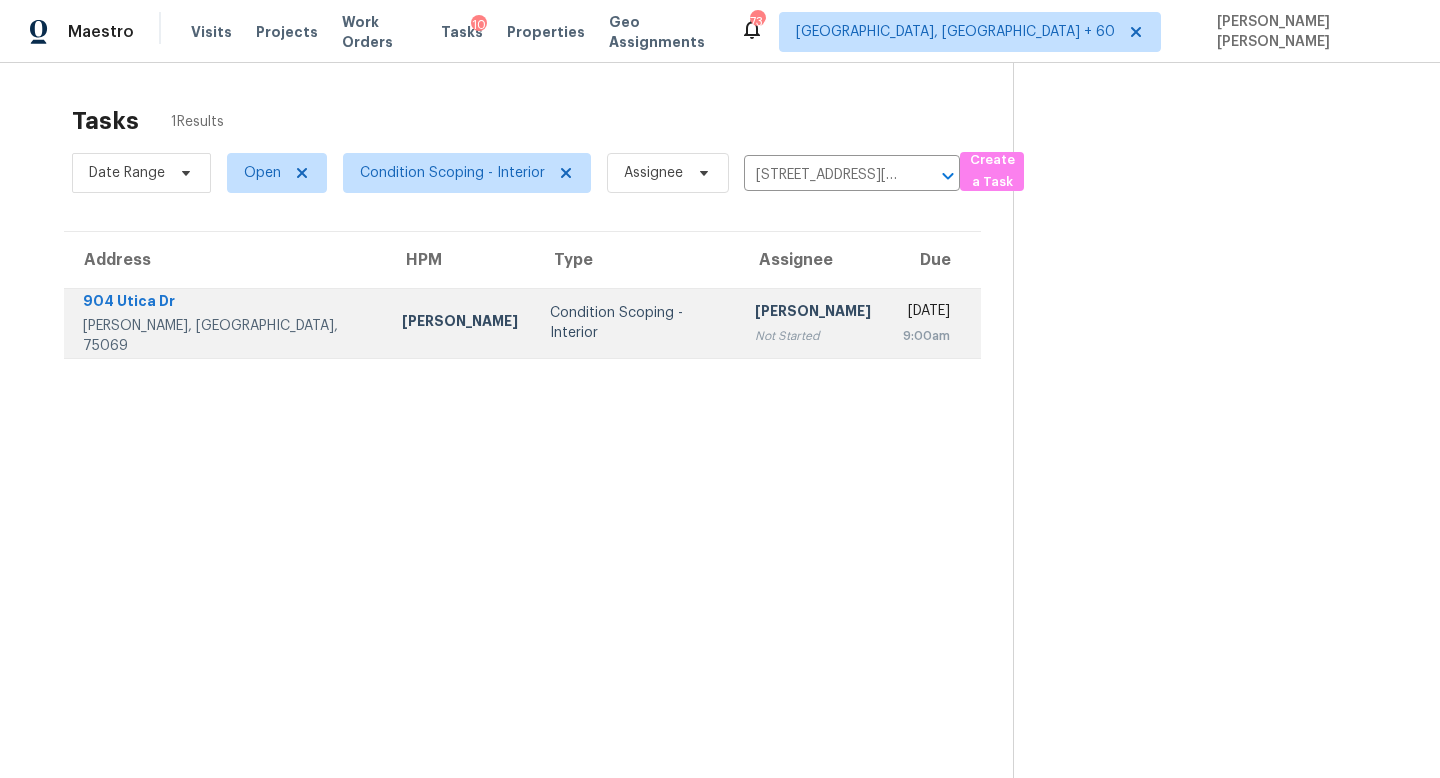 click on "9:00am" at bounding box center (926, 336) 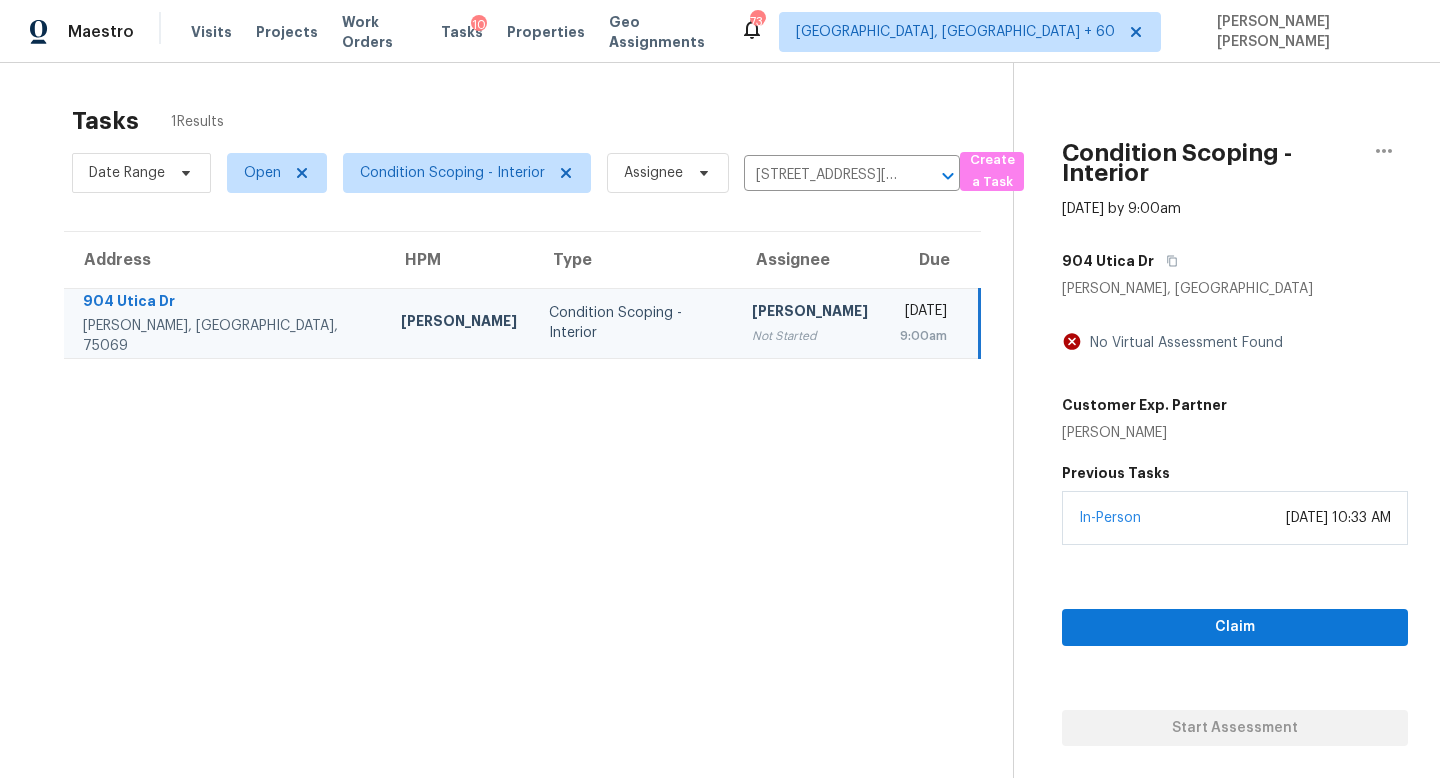 click on "Claim Start Assessment" at bounding box center (1235, 645) 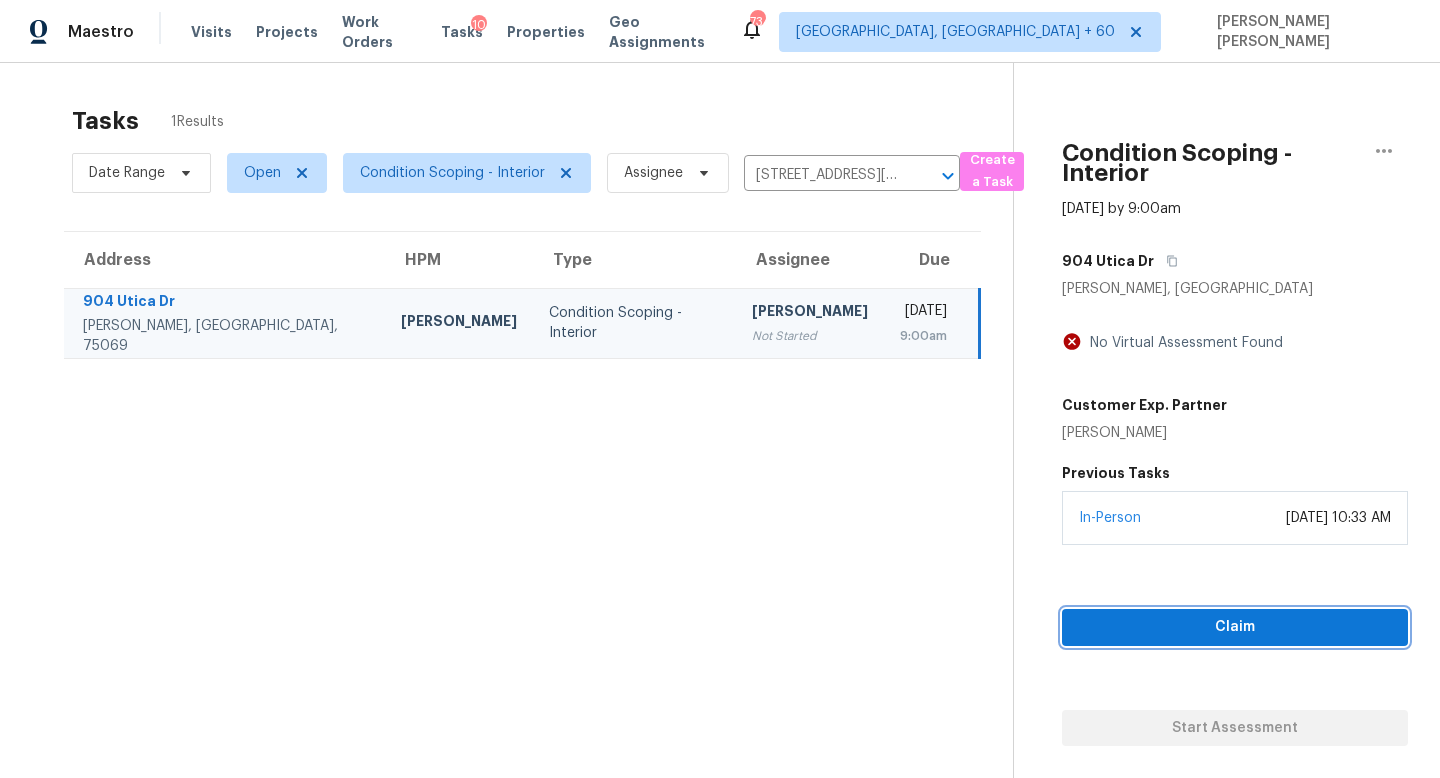 click on "Claim" at bounding box center [1235, 627] 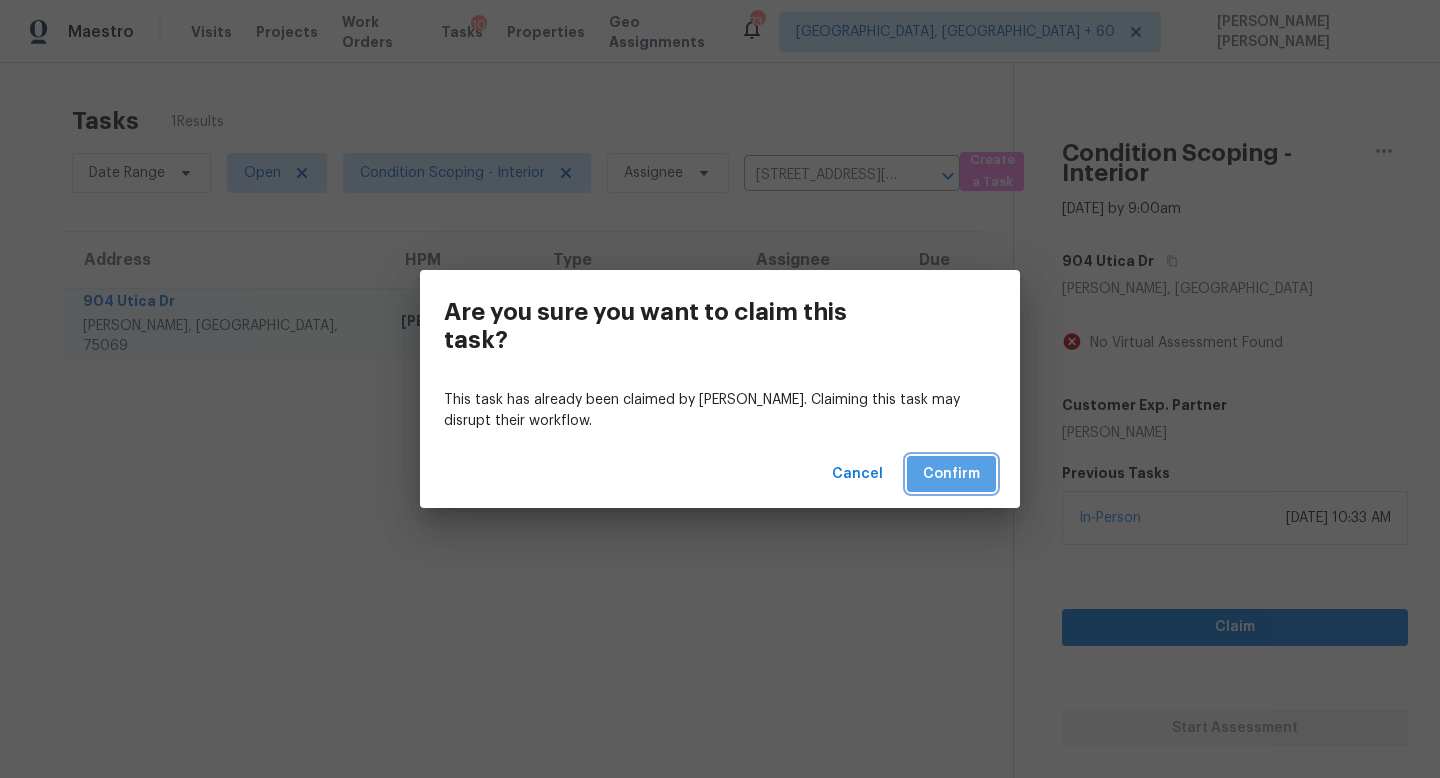 click on "Confirm" at bounding box center (951, 474) 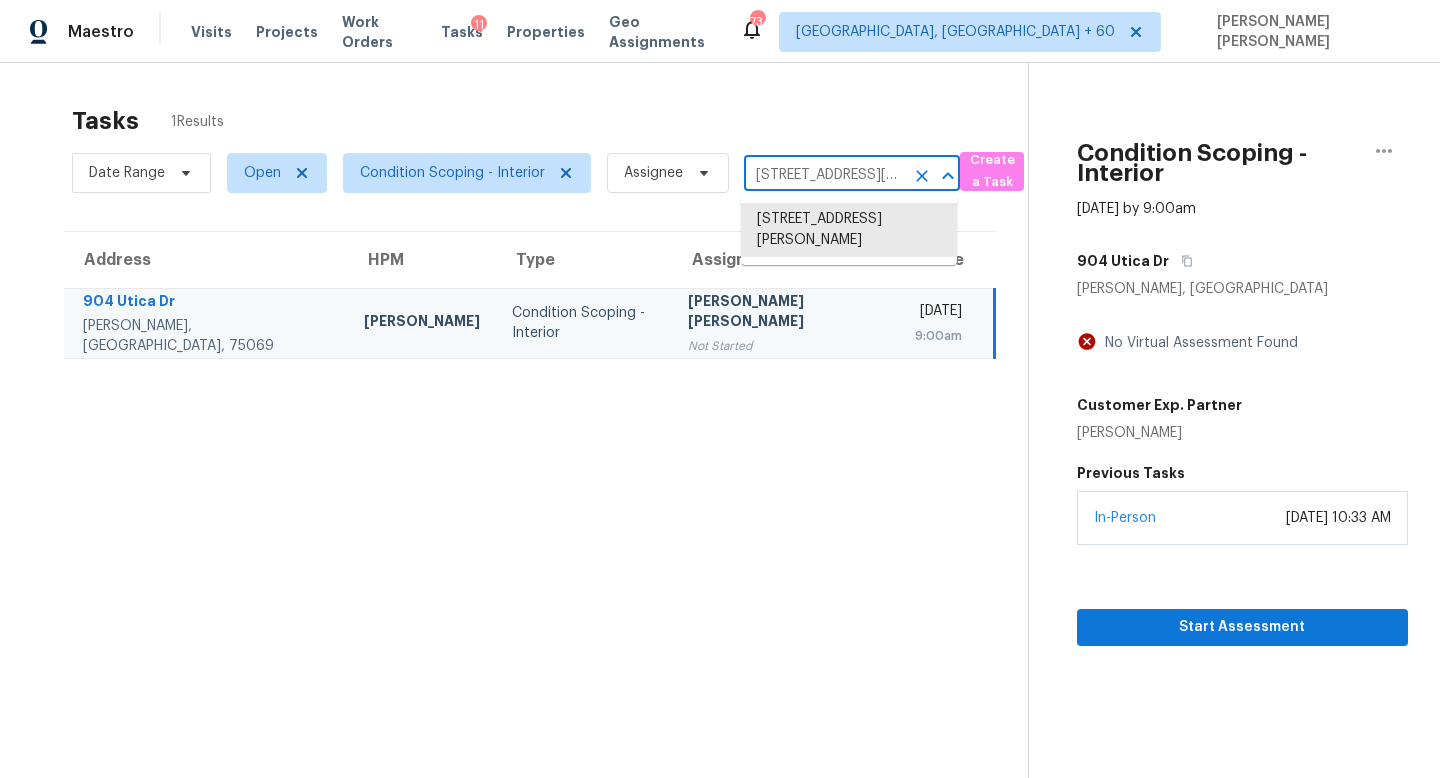click on "904 Utica Dr, McKinney, TX 75069" at bounding box center (824, 175) 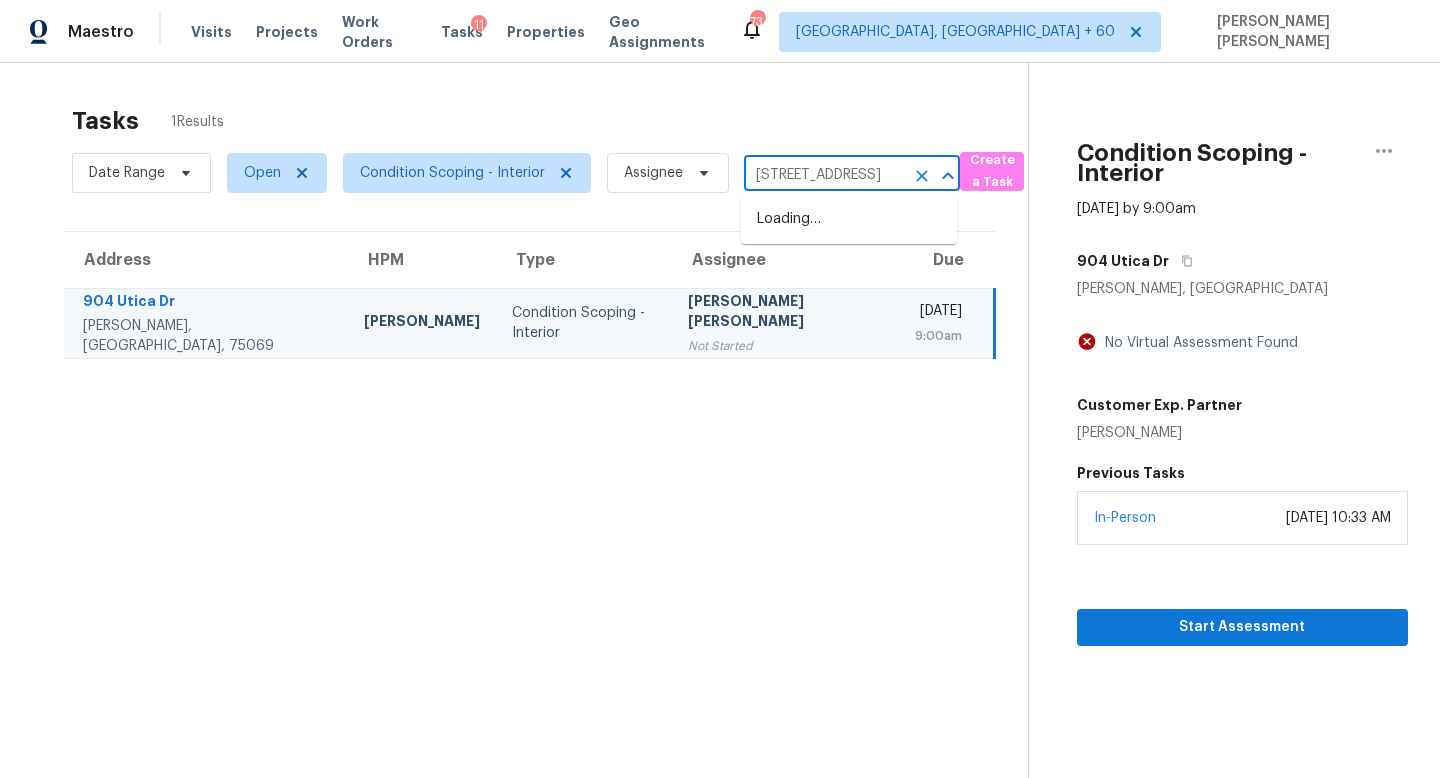 scroll, scrollTop: 0, scrollLeft: 98, axis: horizontal 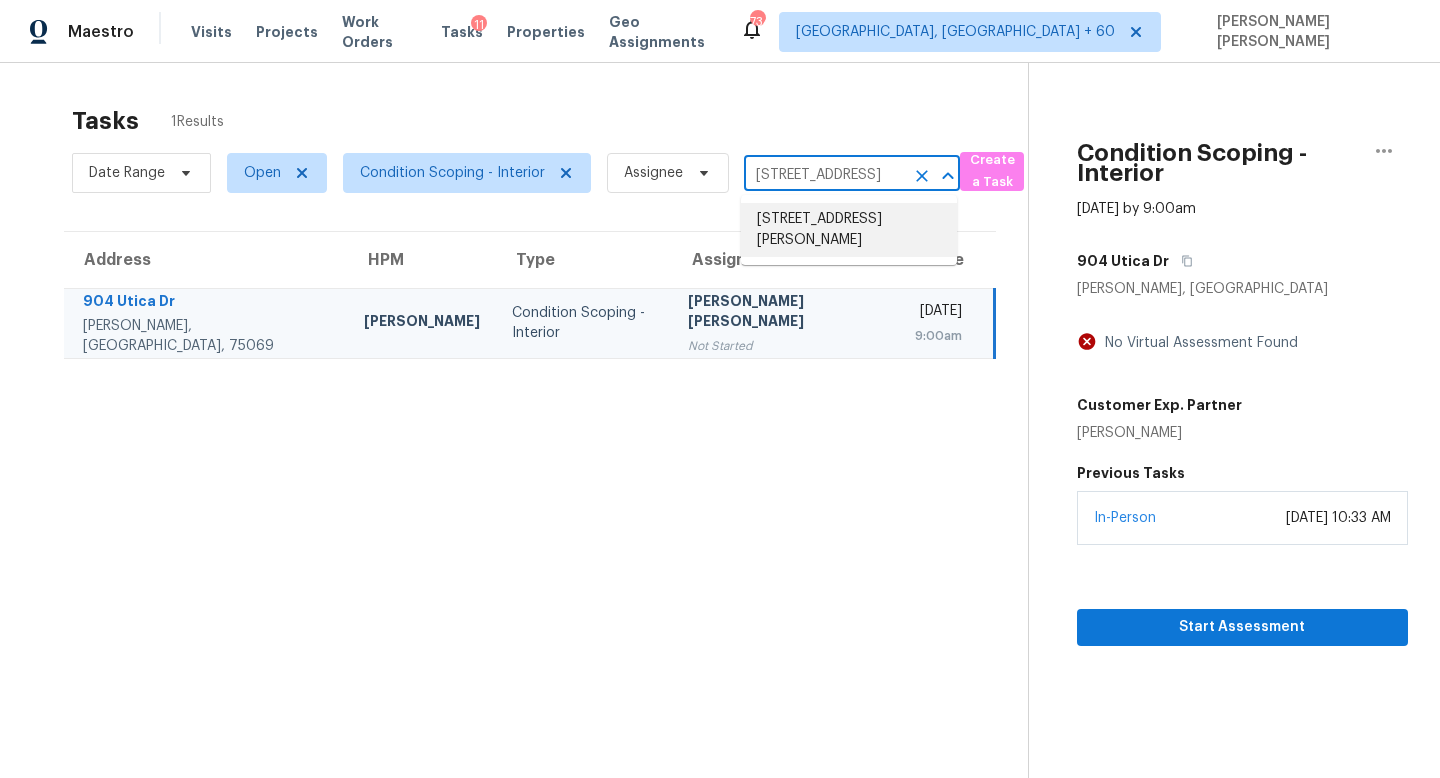 click on "21 Rambling Ln, Aliso Viejo, CA 92656" at bounding box center (849, 230) 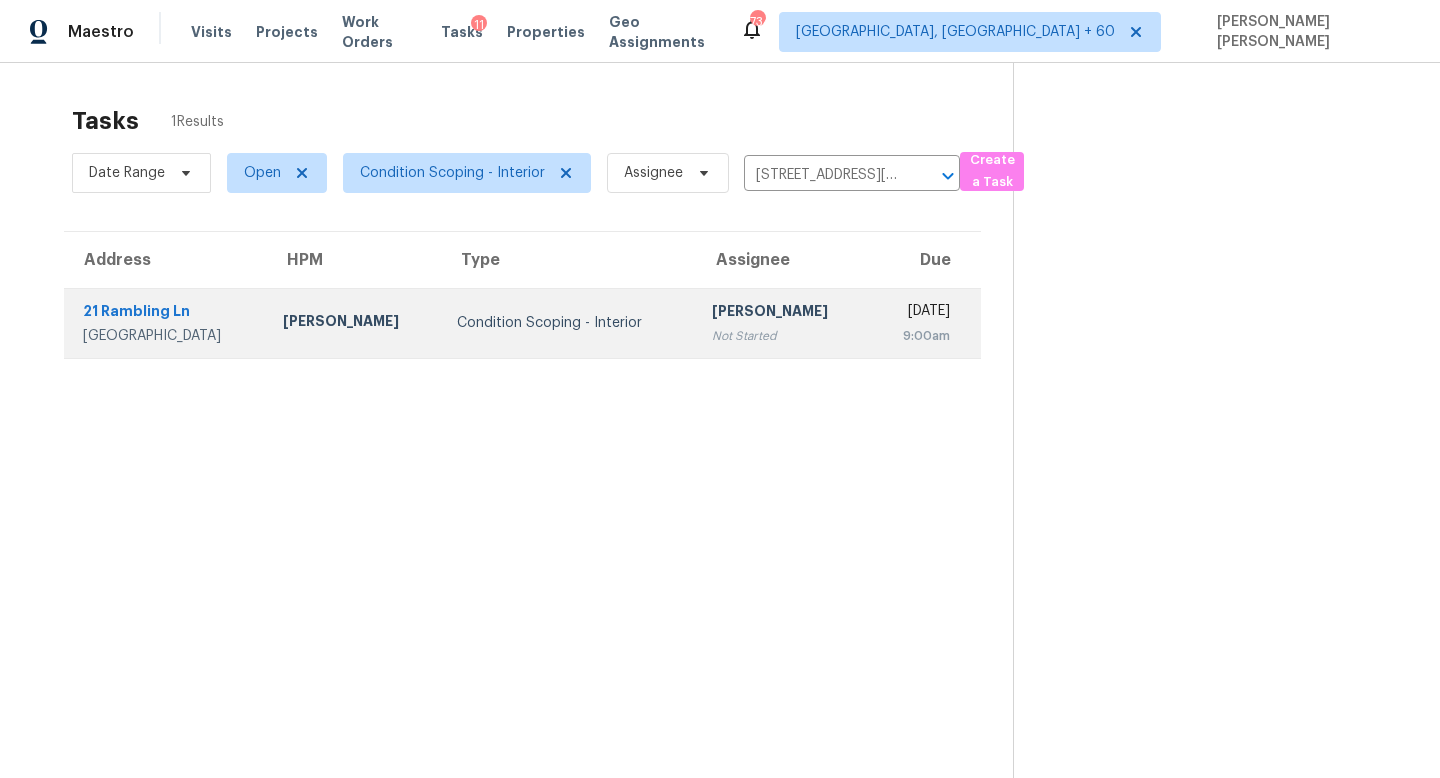 click on "Not Started" at bounding box center (783, 336) 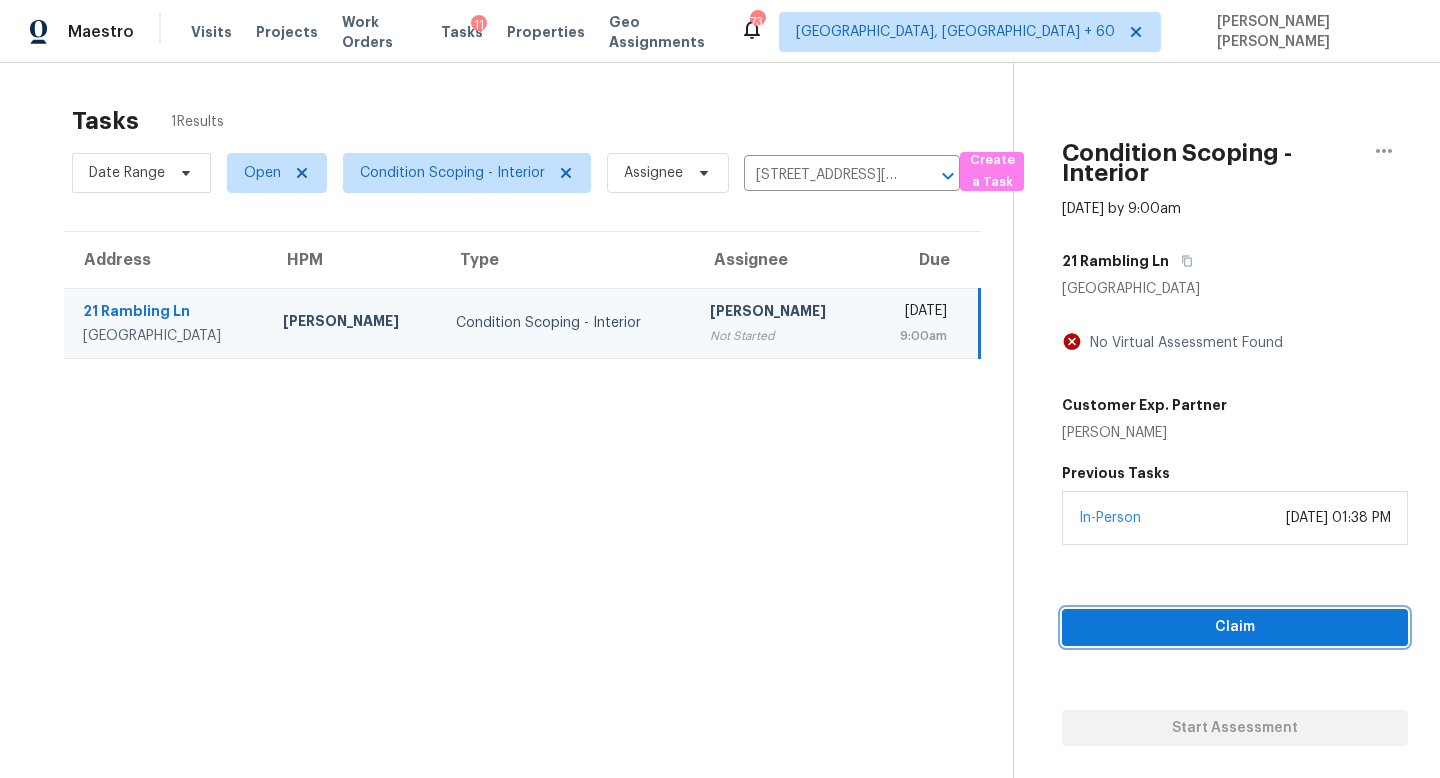 click on "Claim" at bounding box center [1235, 627] 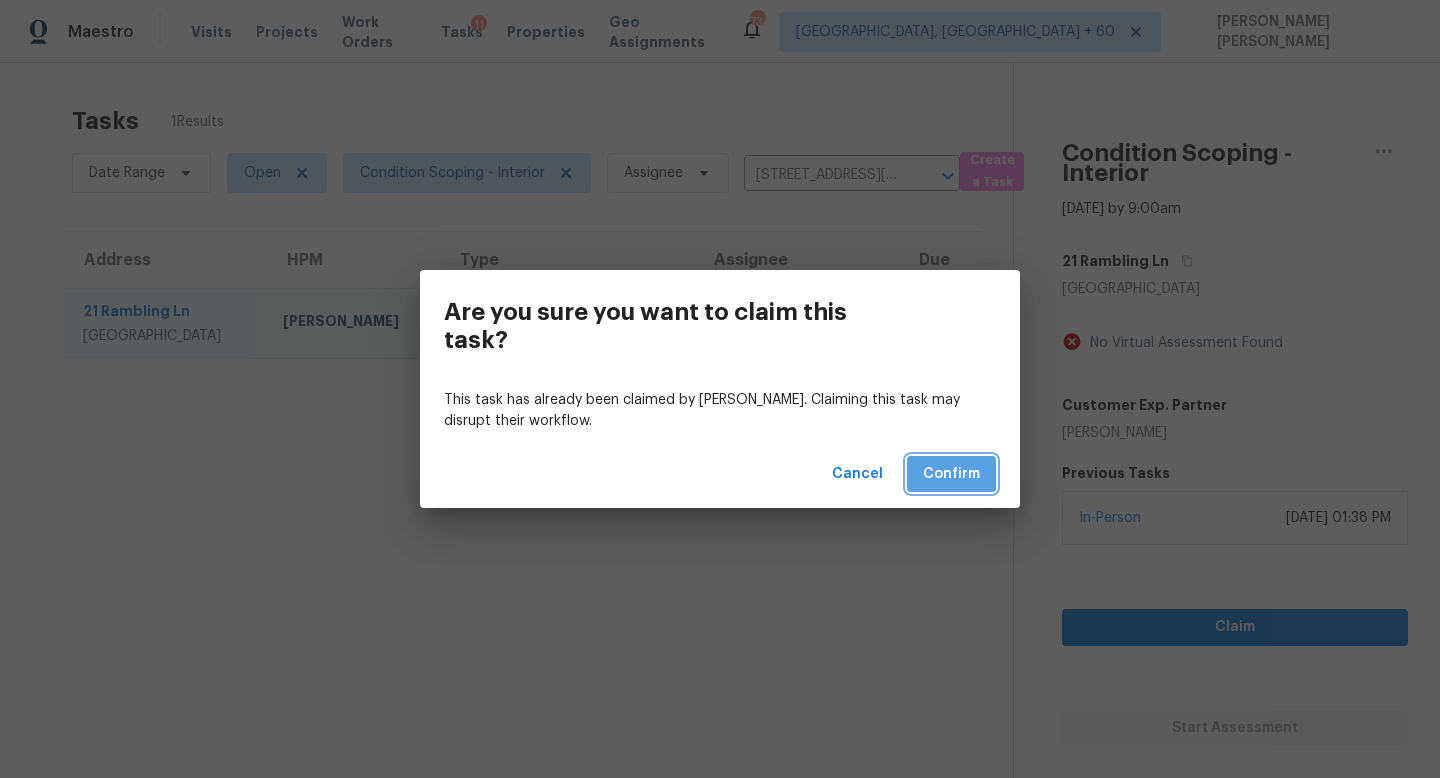 click on "Confirm" at bounding box center [951, 474] 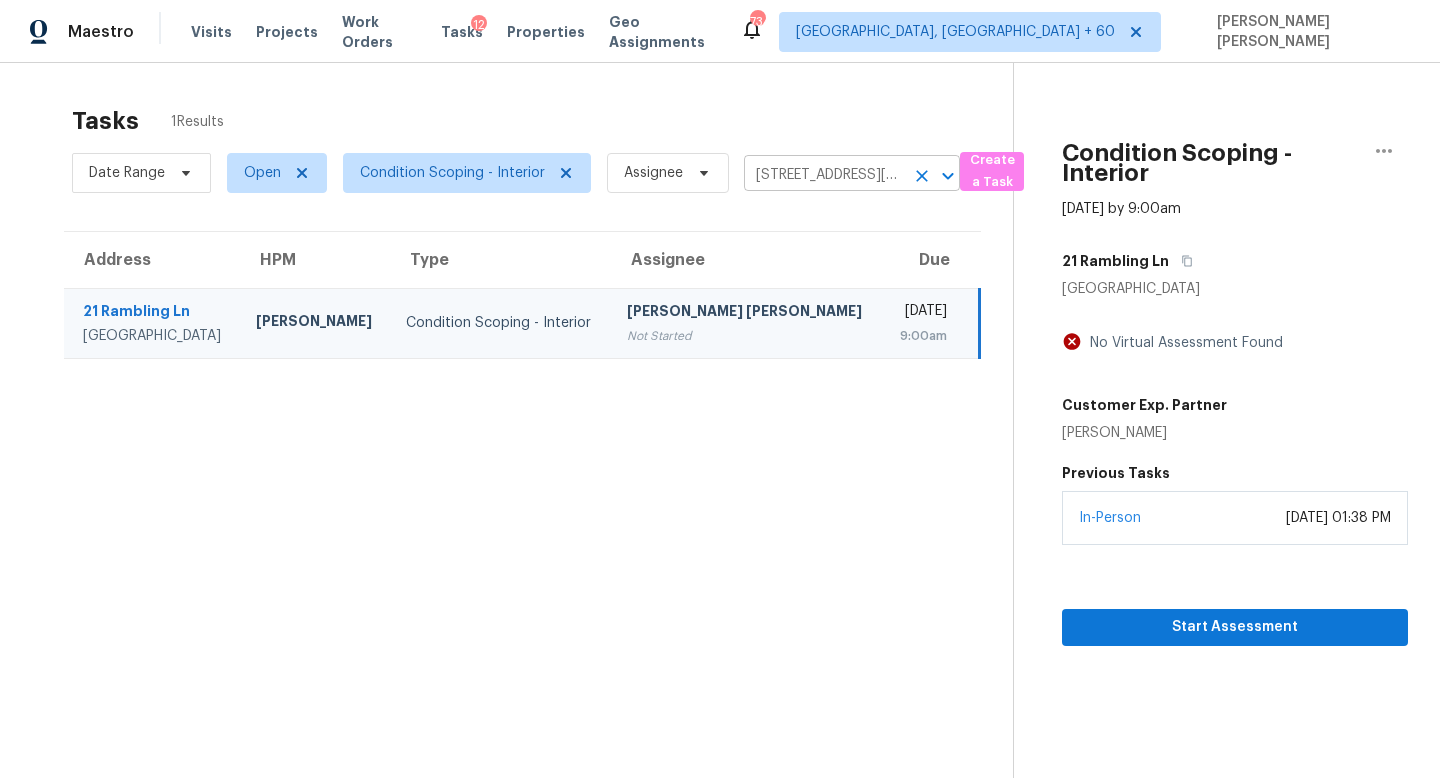 click on "21 Rambling Ln, Aliso Viejo, CA 92656" at bounding box center (824, 175) 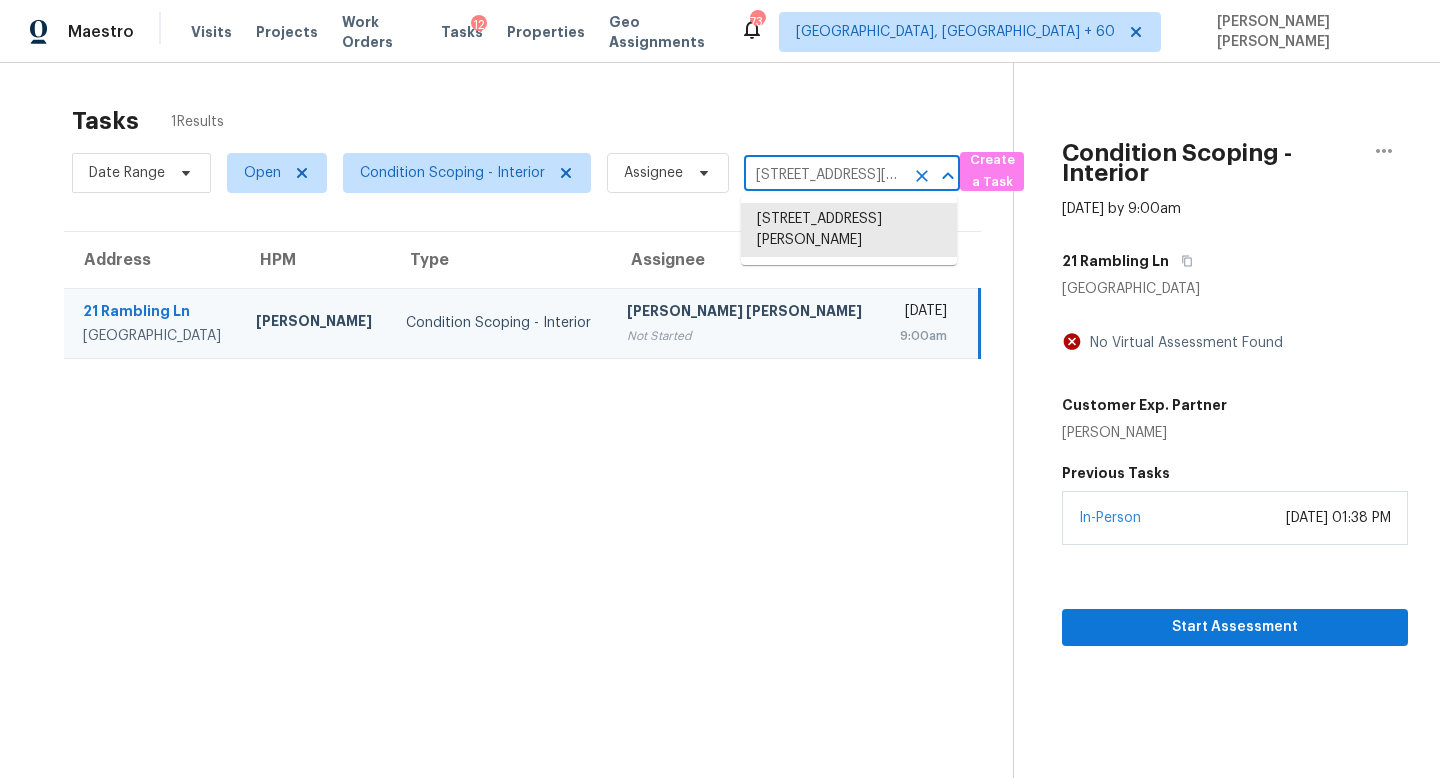 paste on "6815 Woodgate Ct Colorado Springs, CO, 80918" 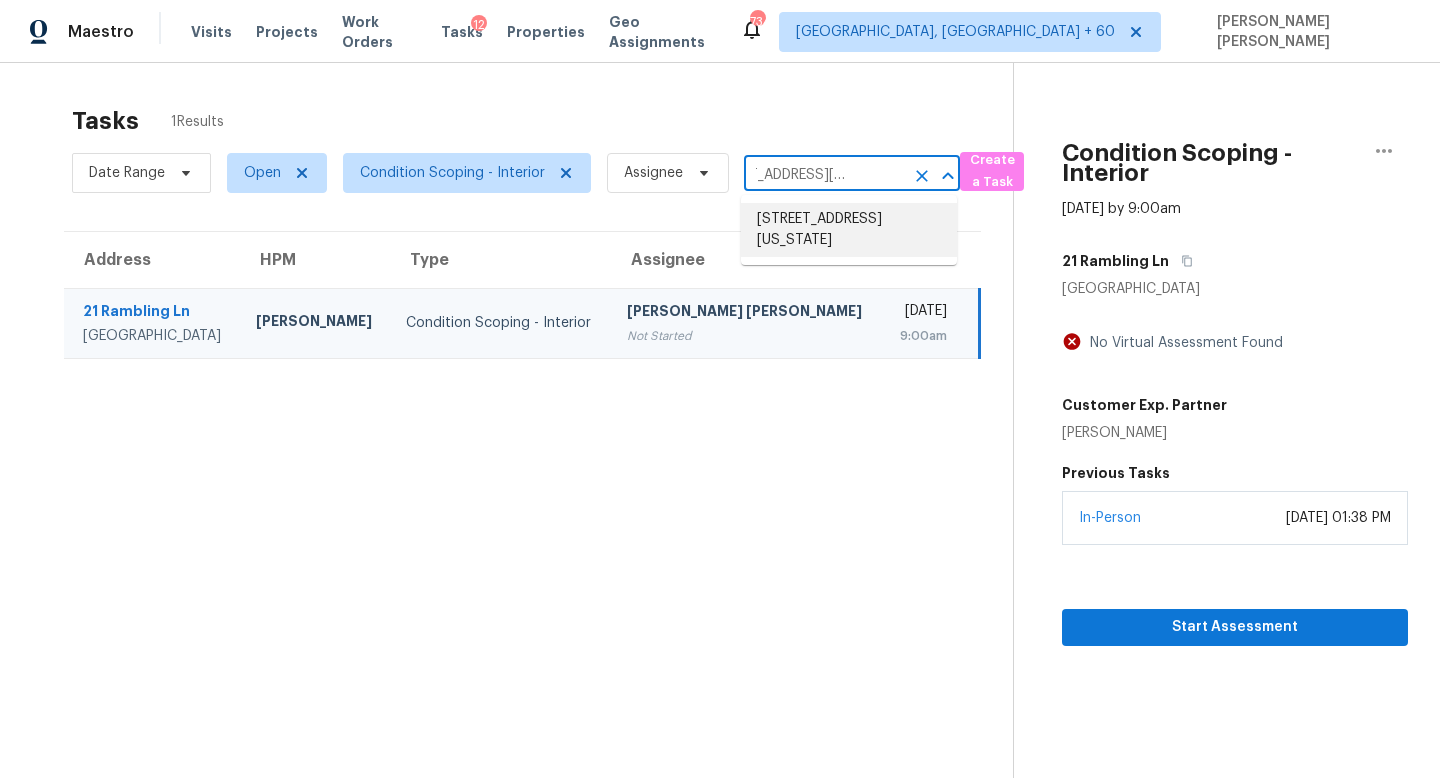 click on "6815 Woodgate Ct, Colorado Springs, CO 80918" at bounding box center [849, 230] 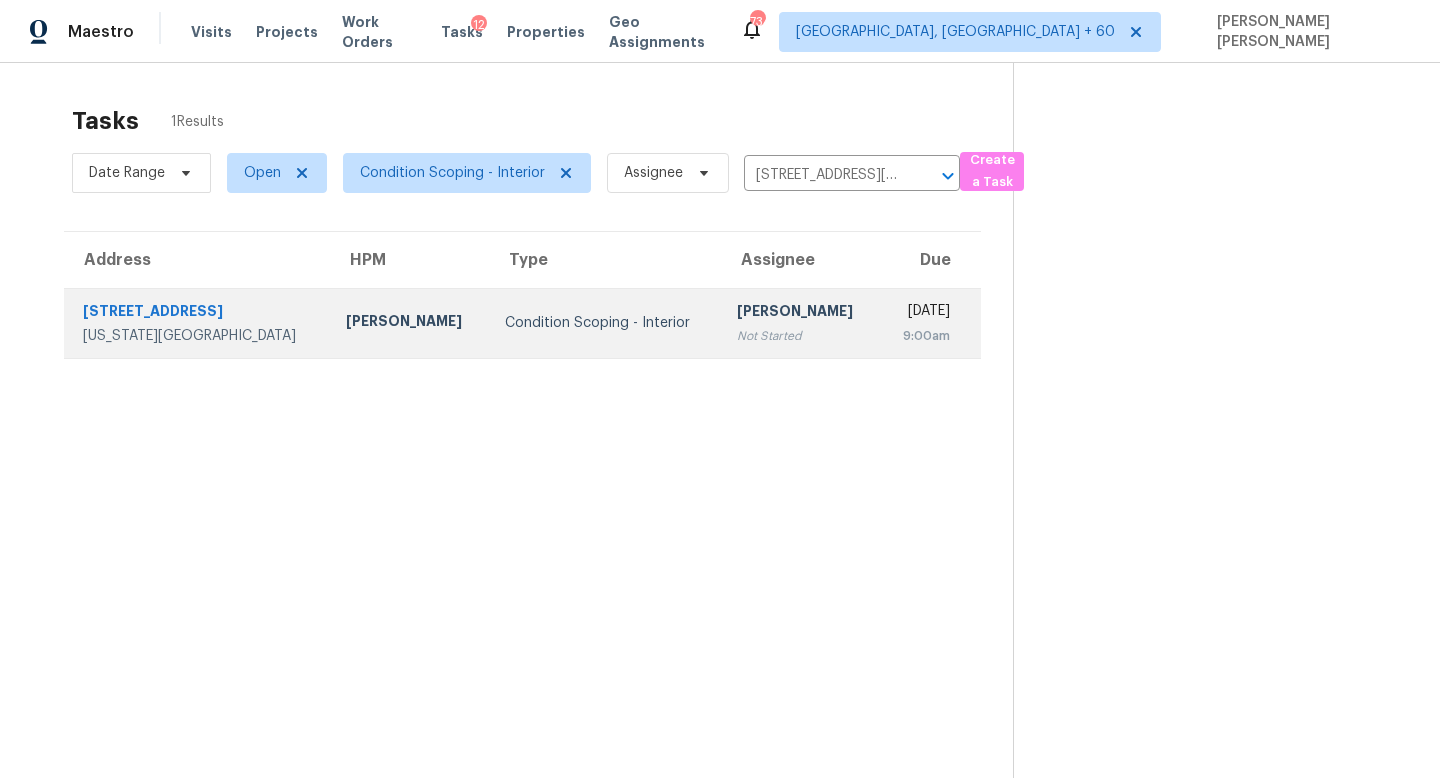 click on "Sakthivel Chandran Not Started" at bounding box center [800, 323] 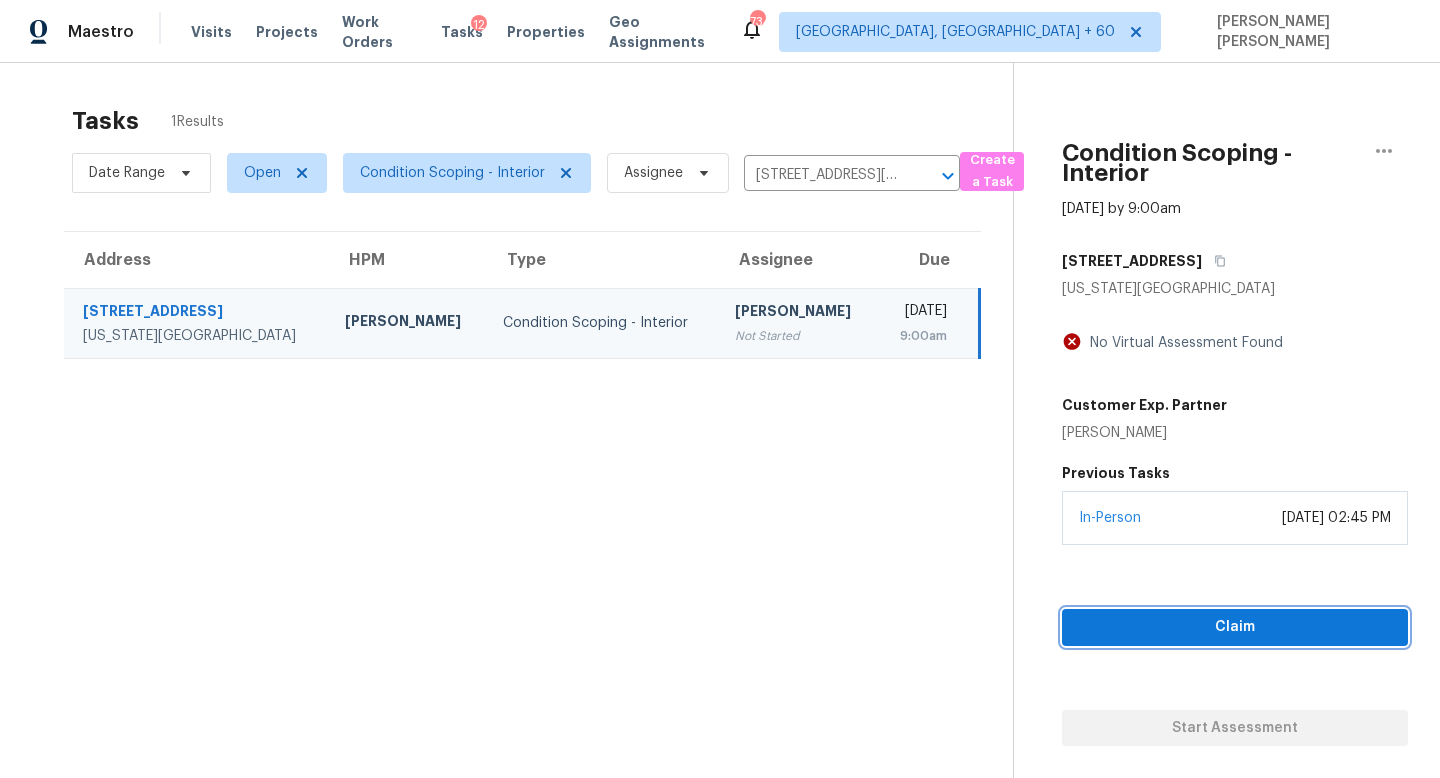 click on "Claim" at bounding box center (1235, 627) 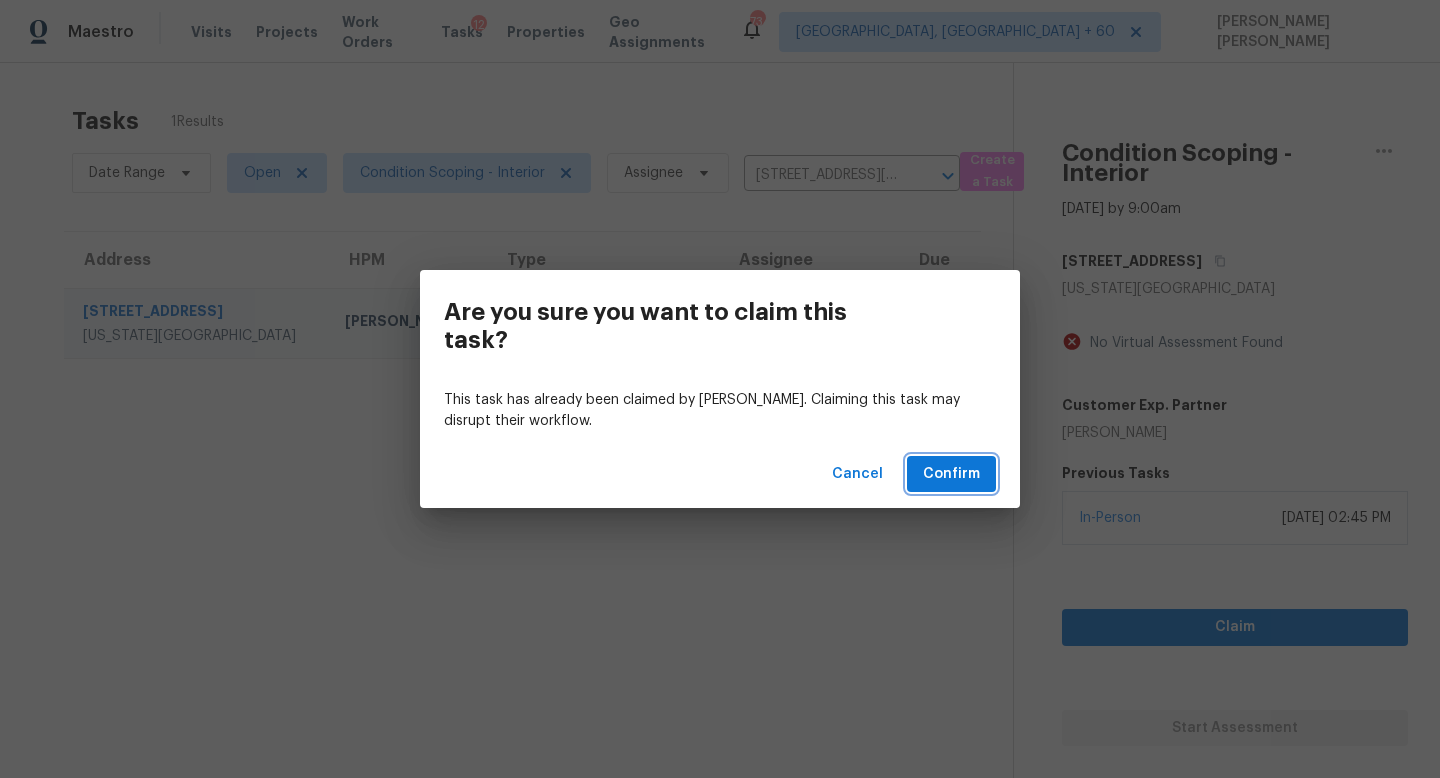 click on "Confirm" at bounding box center [951, 474] 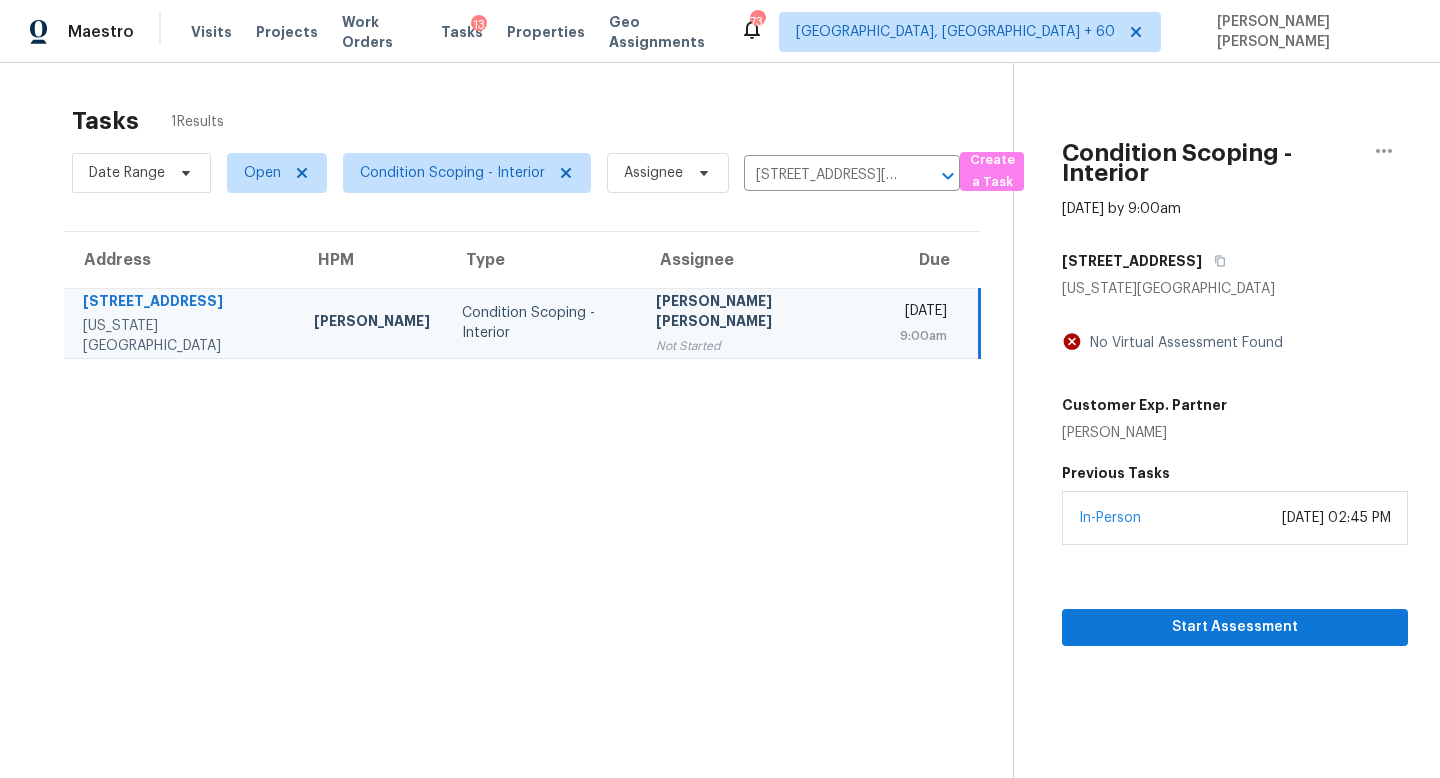 click on "Date Range Open Condition Scoping - Interior Assignee 6815 Woodgate Ct, Colorado Springs, CO 80918 ​" at bounding box center (516, 173) 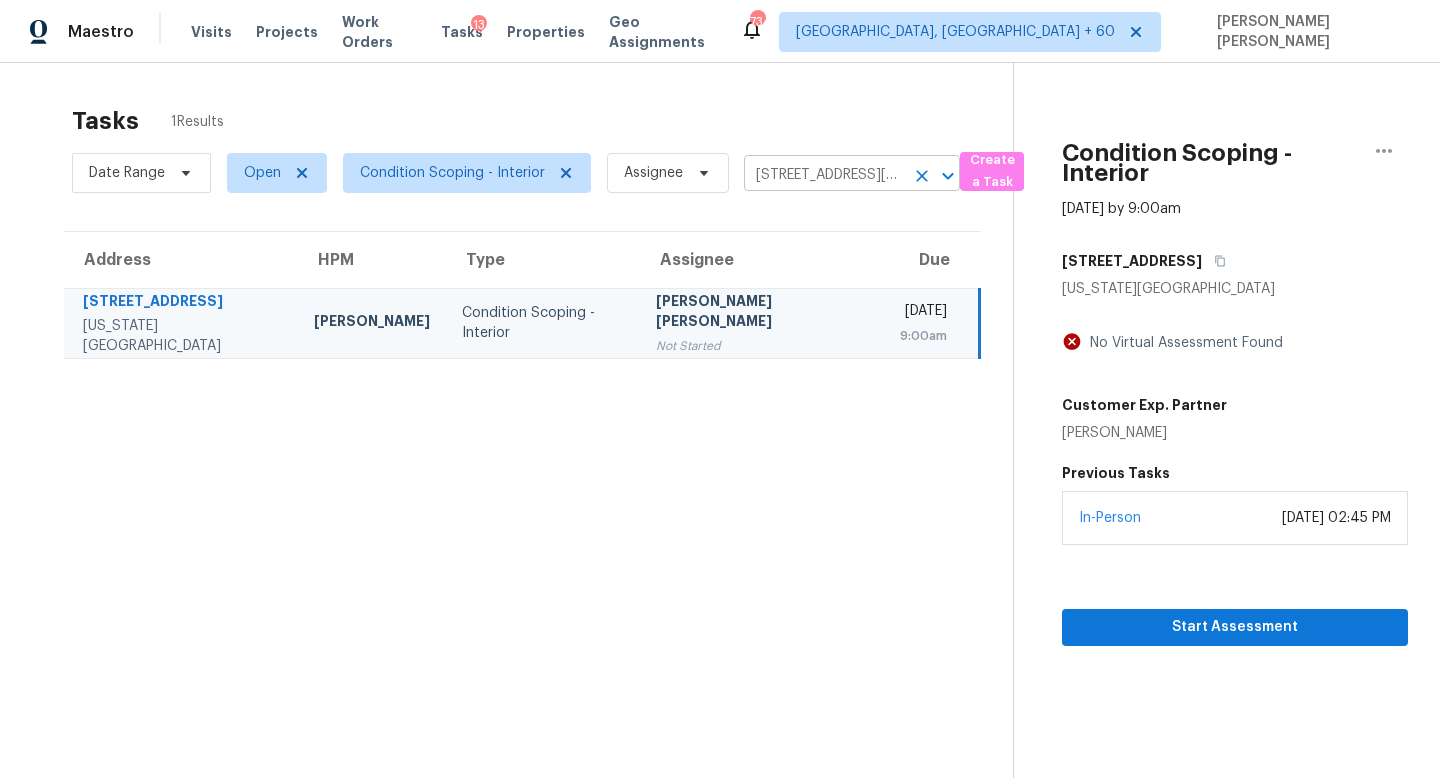 click on "6815 Woodgate Ct, Colorado Springs, CO 80918" at bounding box center (824, 175) 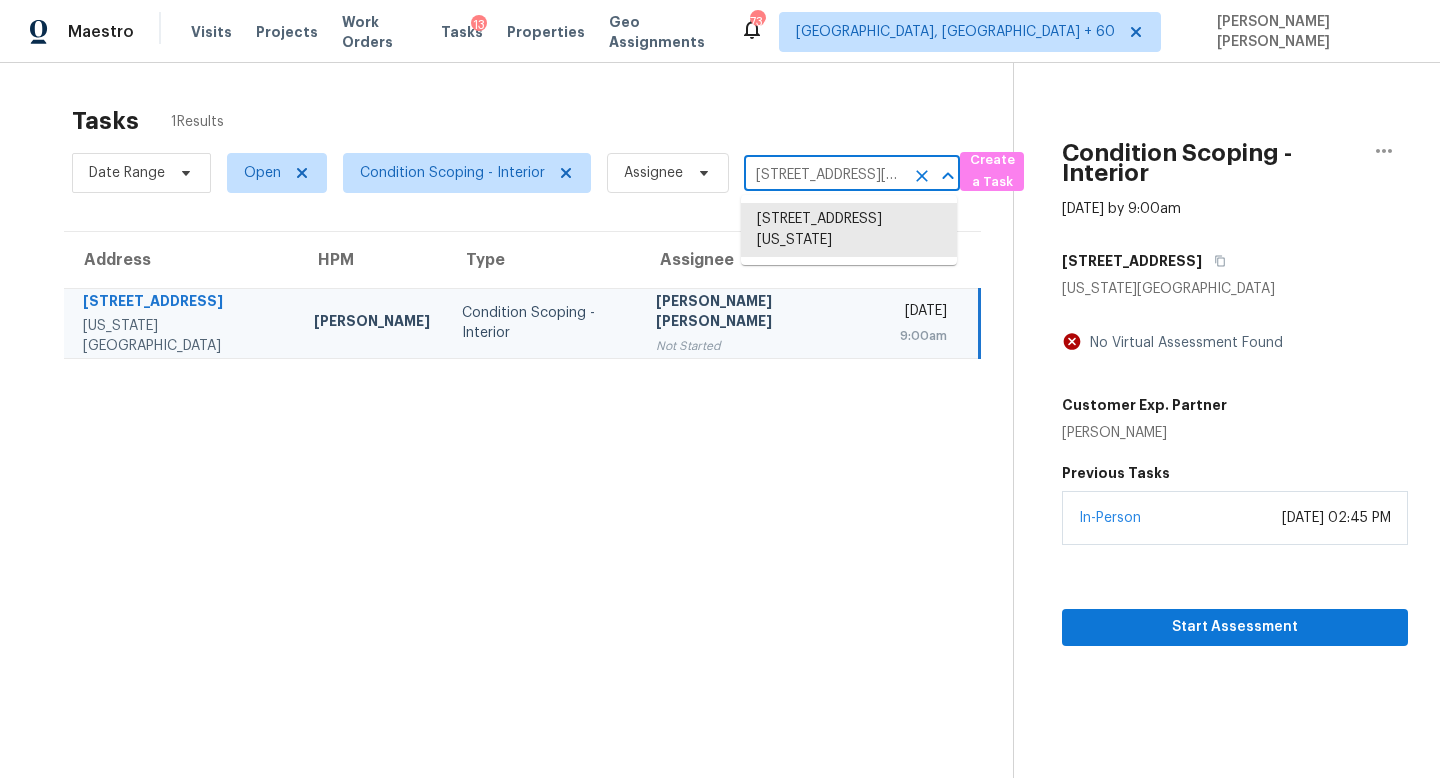 paste on "2809 Grand Canyon Ct McKinney, TX, 75072" 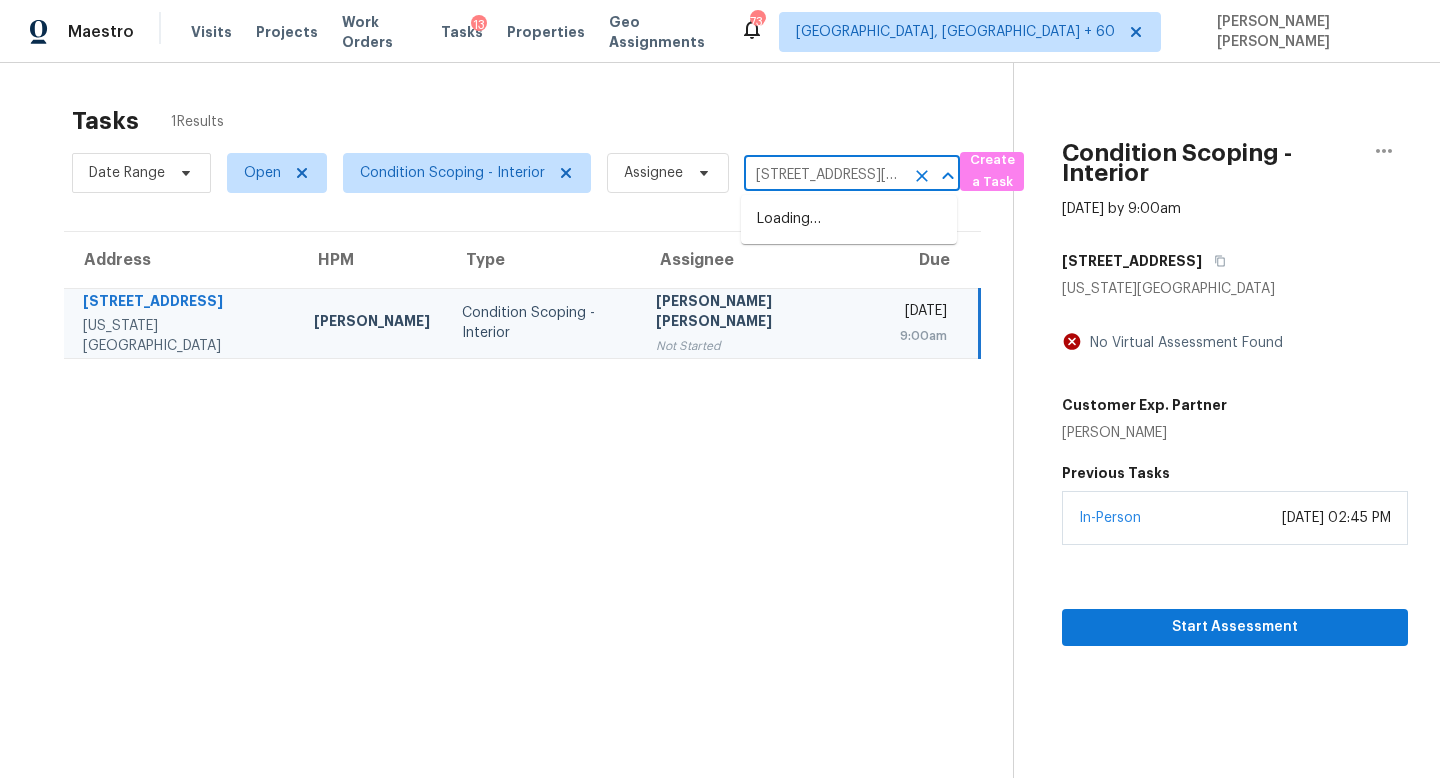 scroll, scrollTop: 0, scrollLeft: 142, axis: horizontal 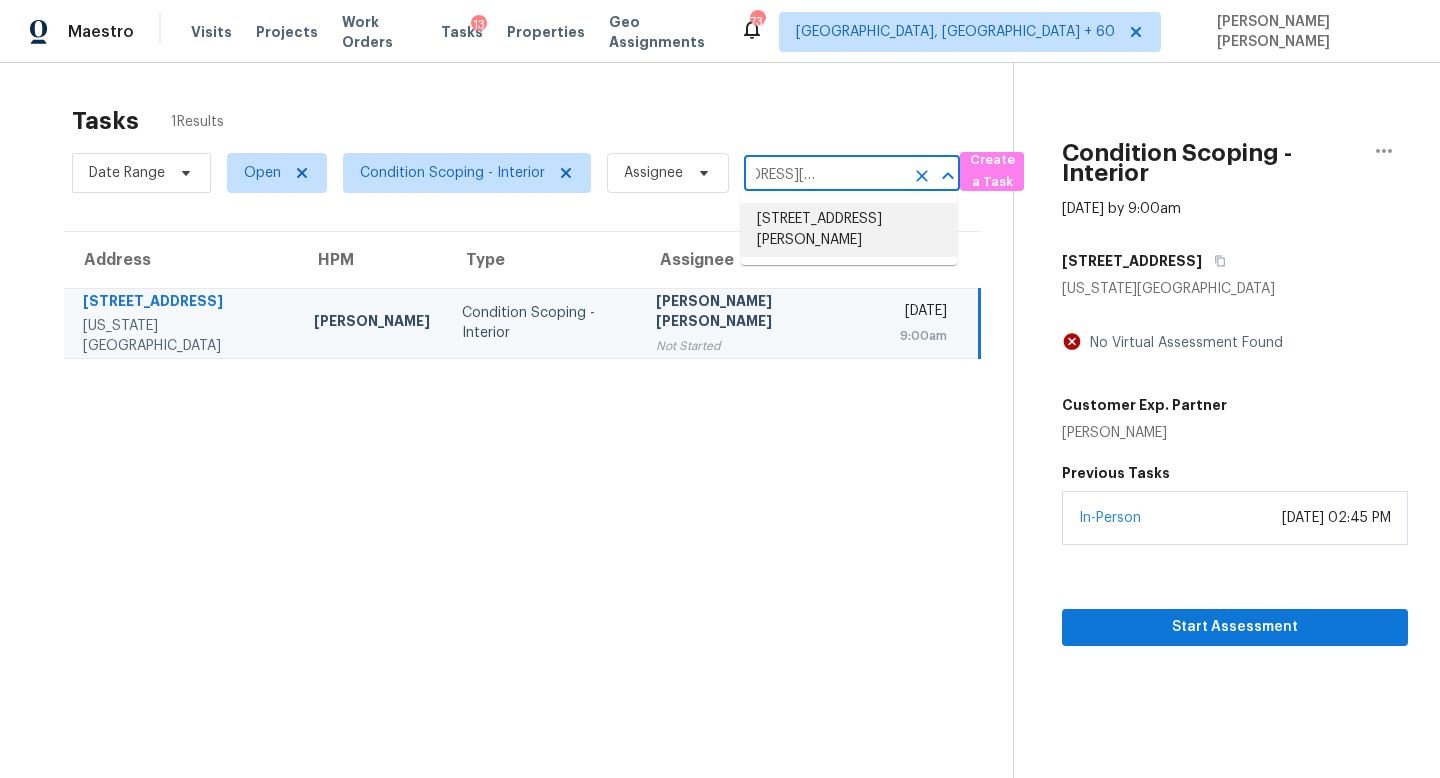 click on "2809 Grand Canyon Ct, McKinney, TX 75072" at bounding box center [849, 230] 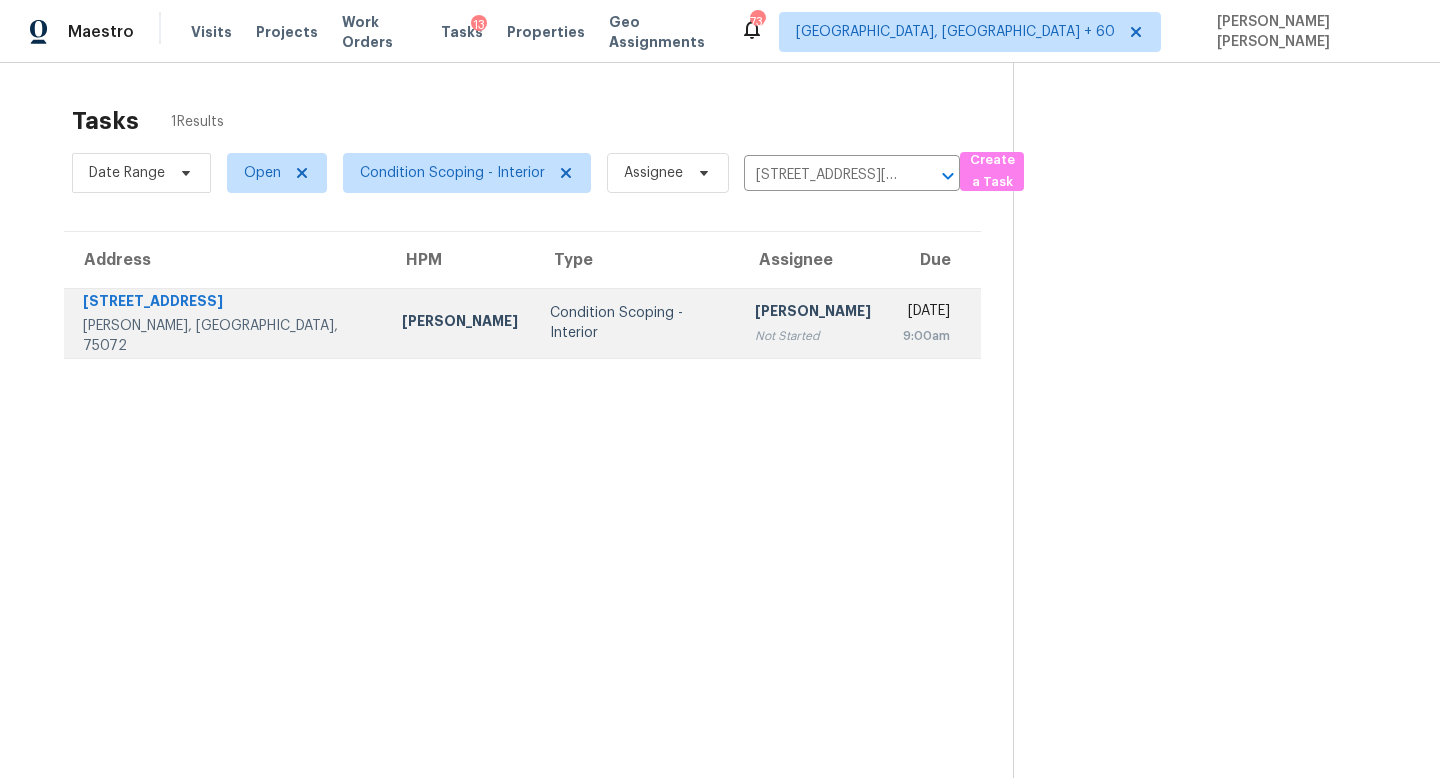 click on "Sakthivel Chandran" at bounding box center [813, 313] 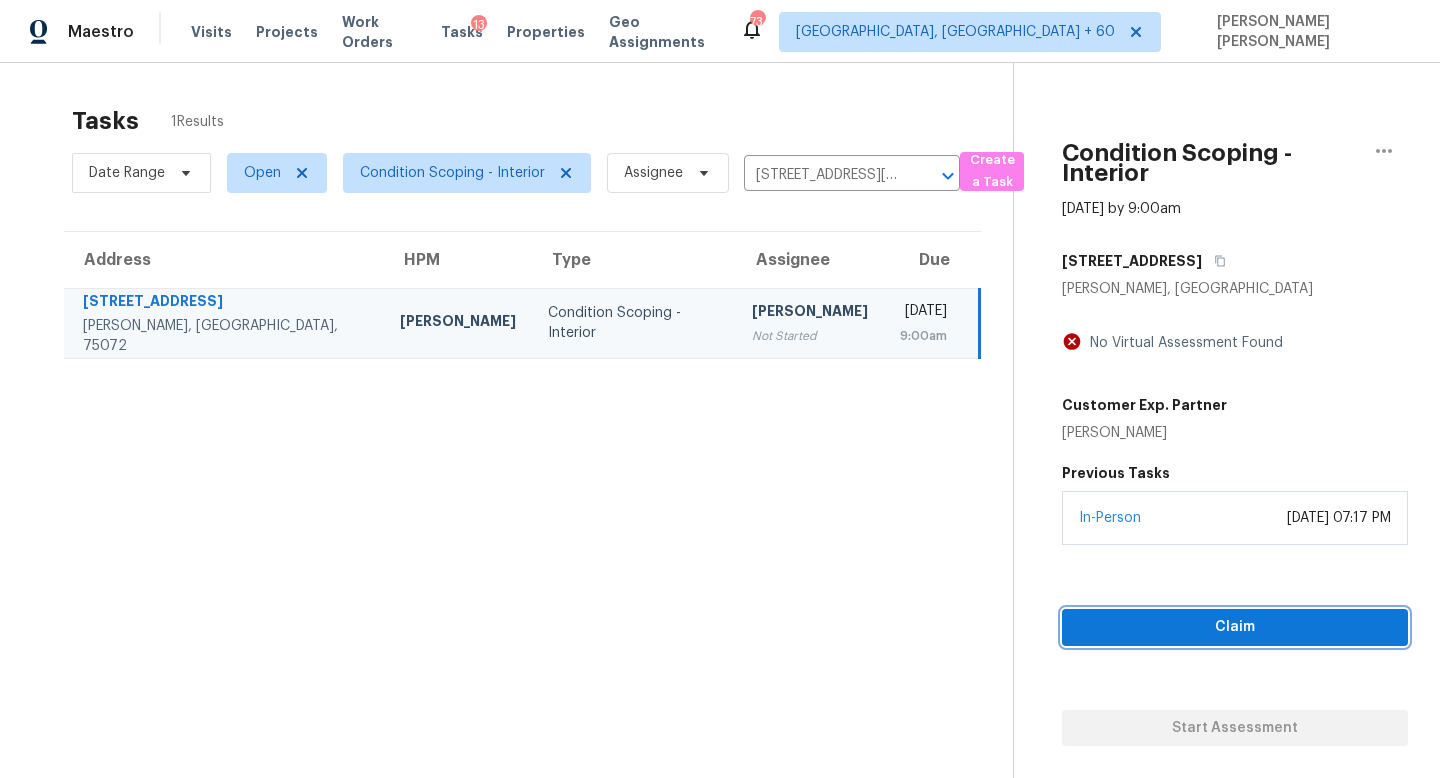 click on "Claim" at bounding box center (1235, 627) 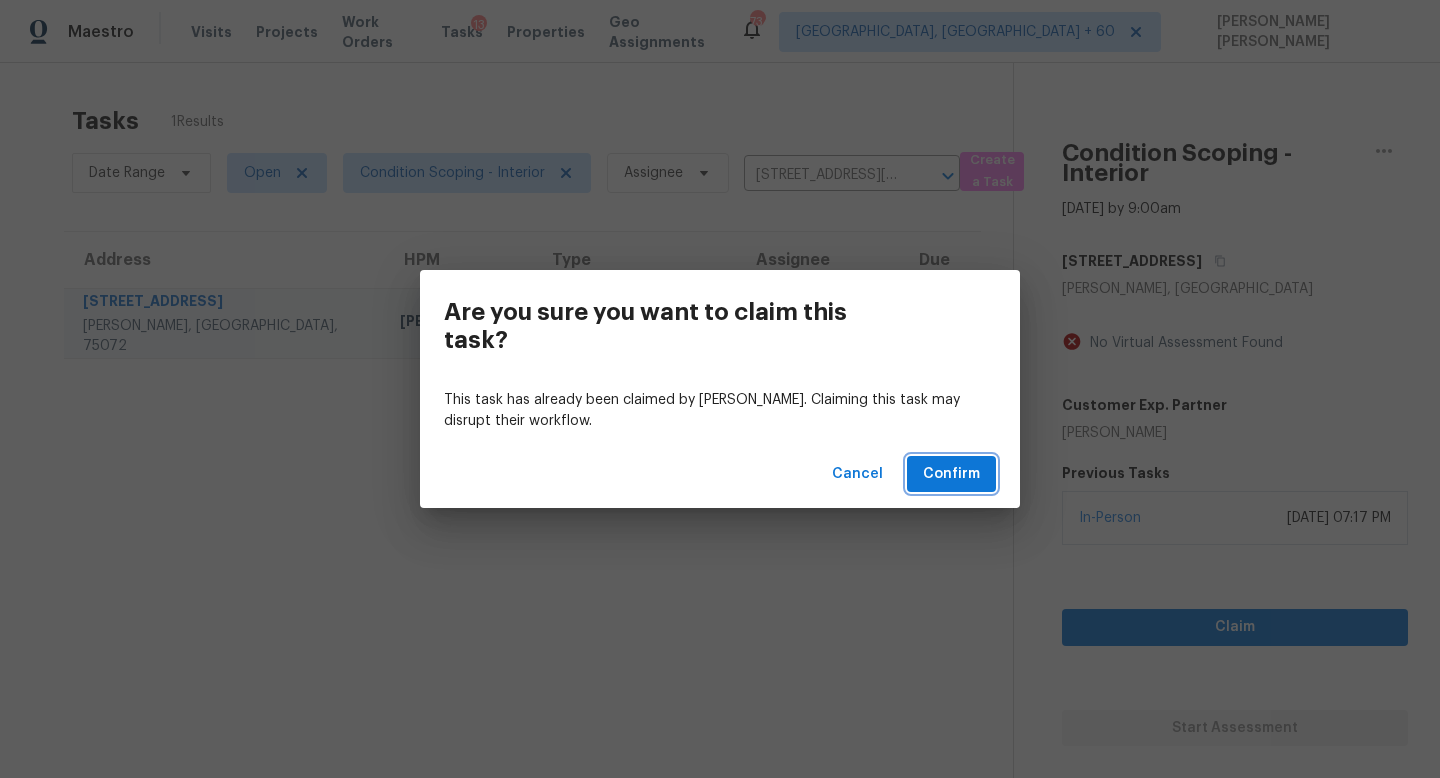 click on "Confirm" at bounding box center (951, 474) 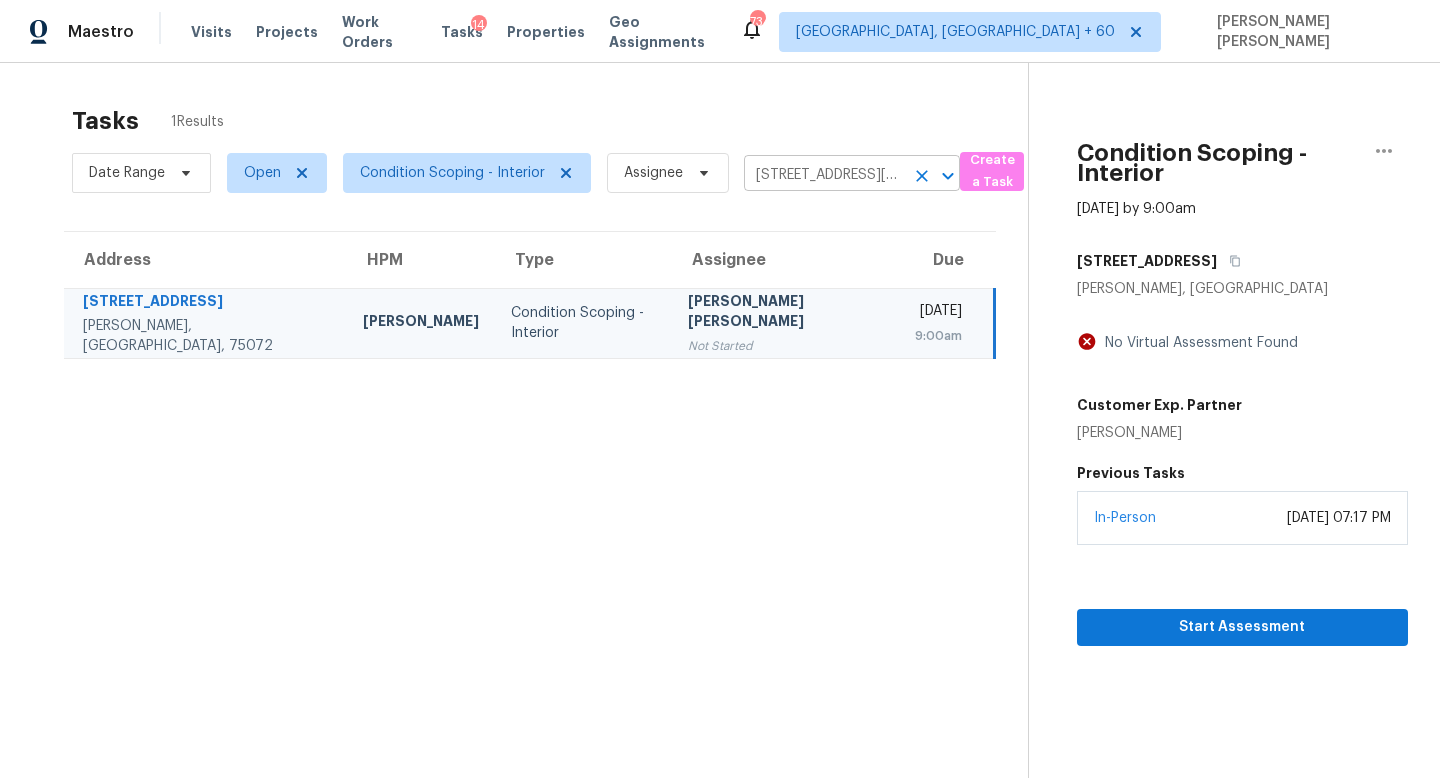 click on "2809 Grand Canyon Ct, McKinney, TX 75072" at bounding box center (824, 175) 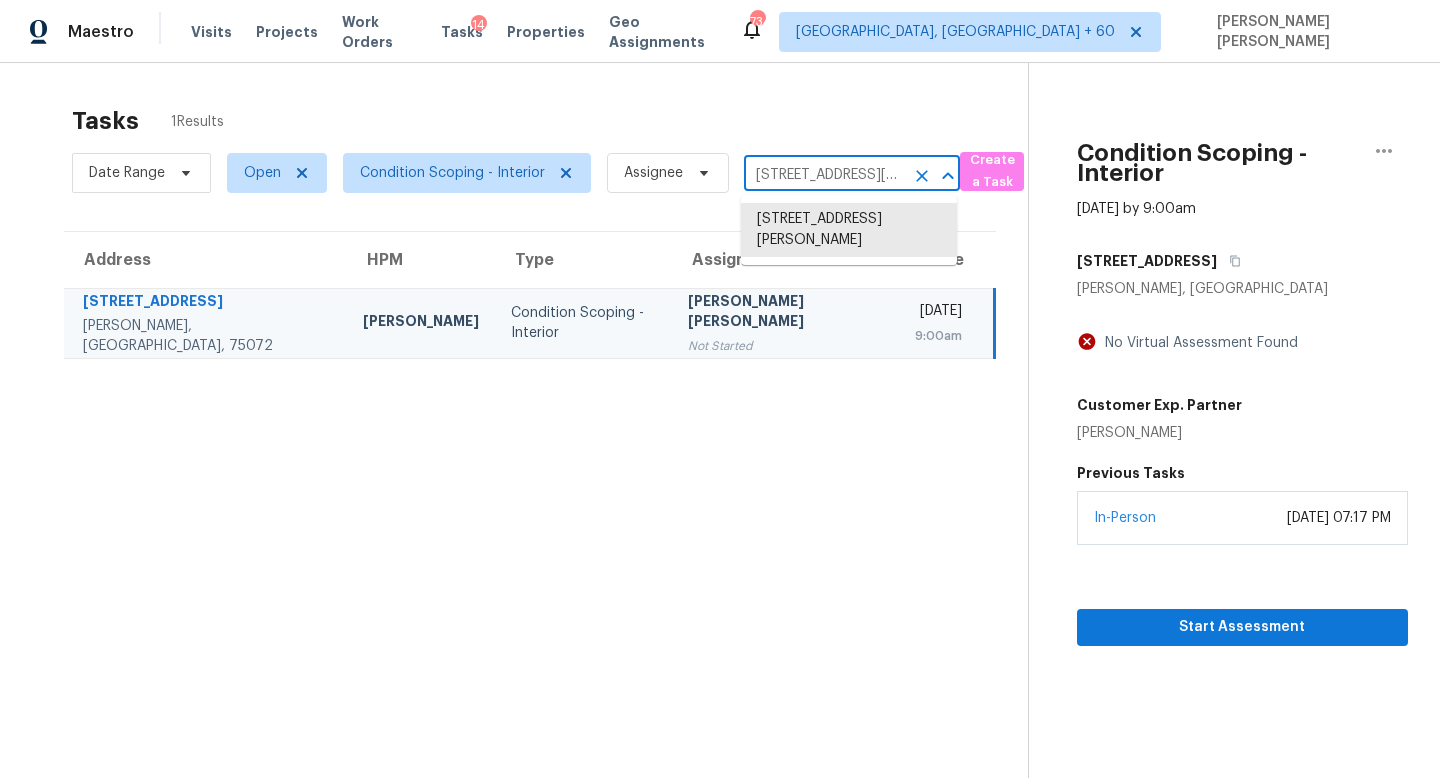 paste on "4940 Alden St Shawnee, KS, 66216" 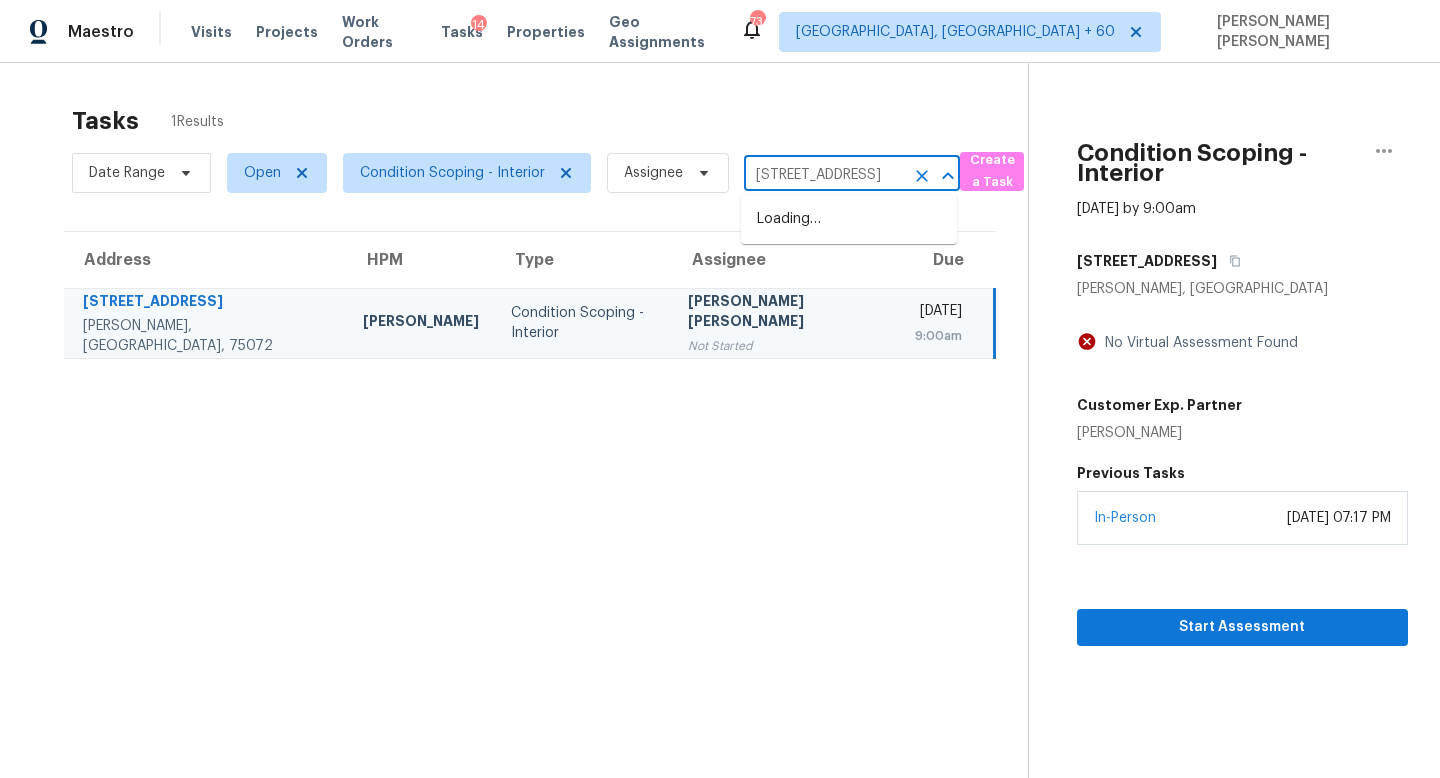 scroll, scrollTop: 0, scrollLeft: 81, axis: horizontal 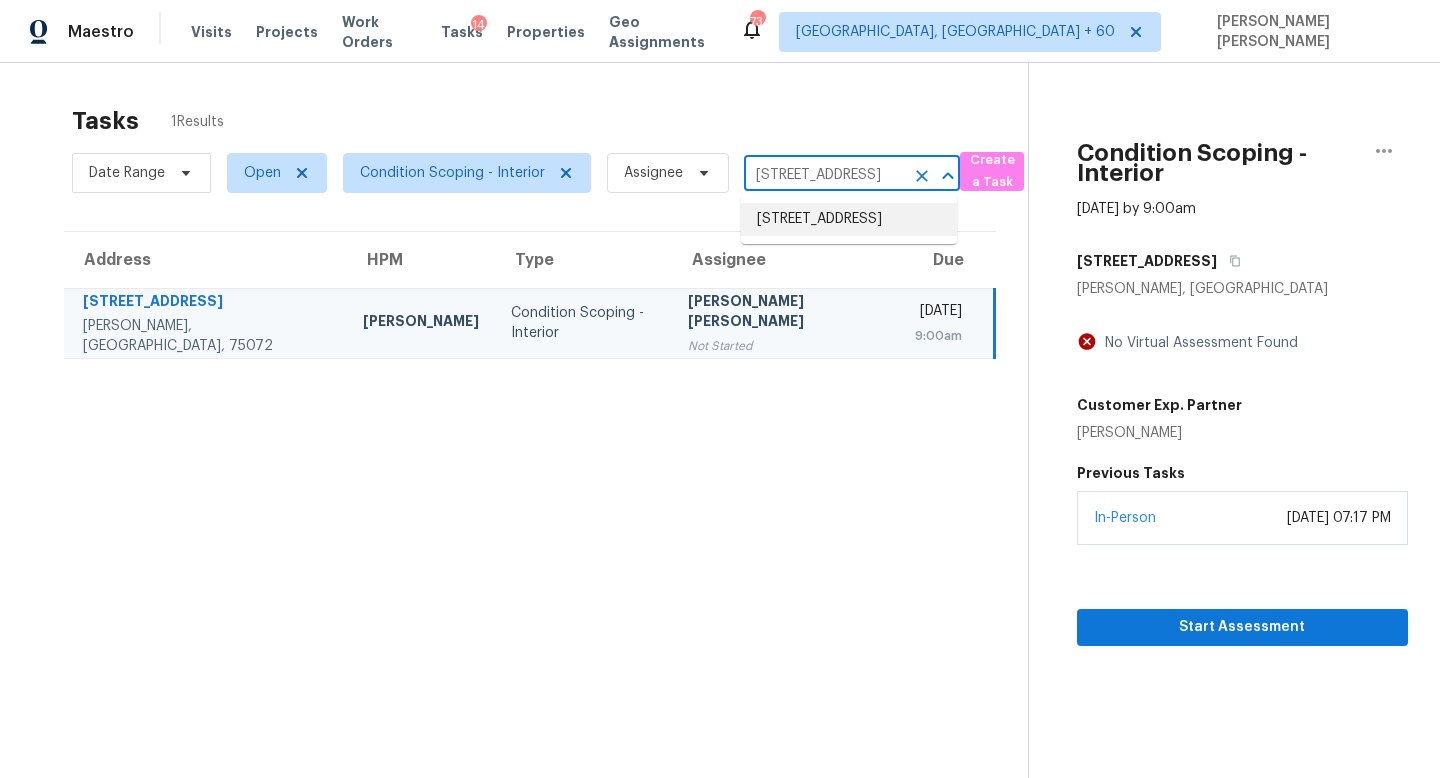 click on "4940 Alden St, Shawnee, KS 66216" at bounding box center [849, 219] 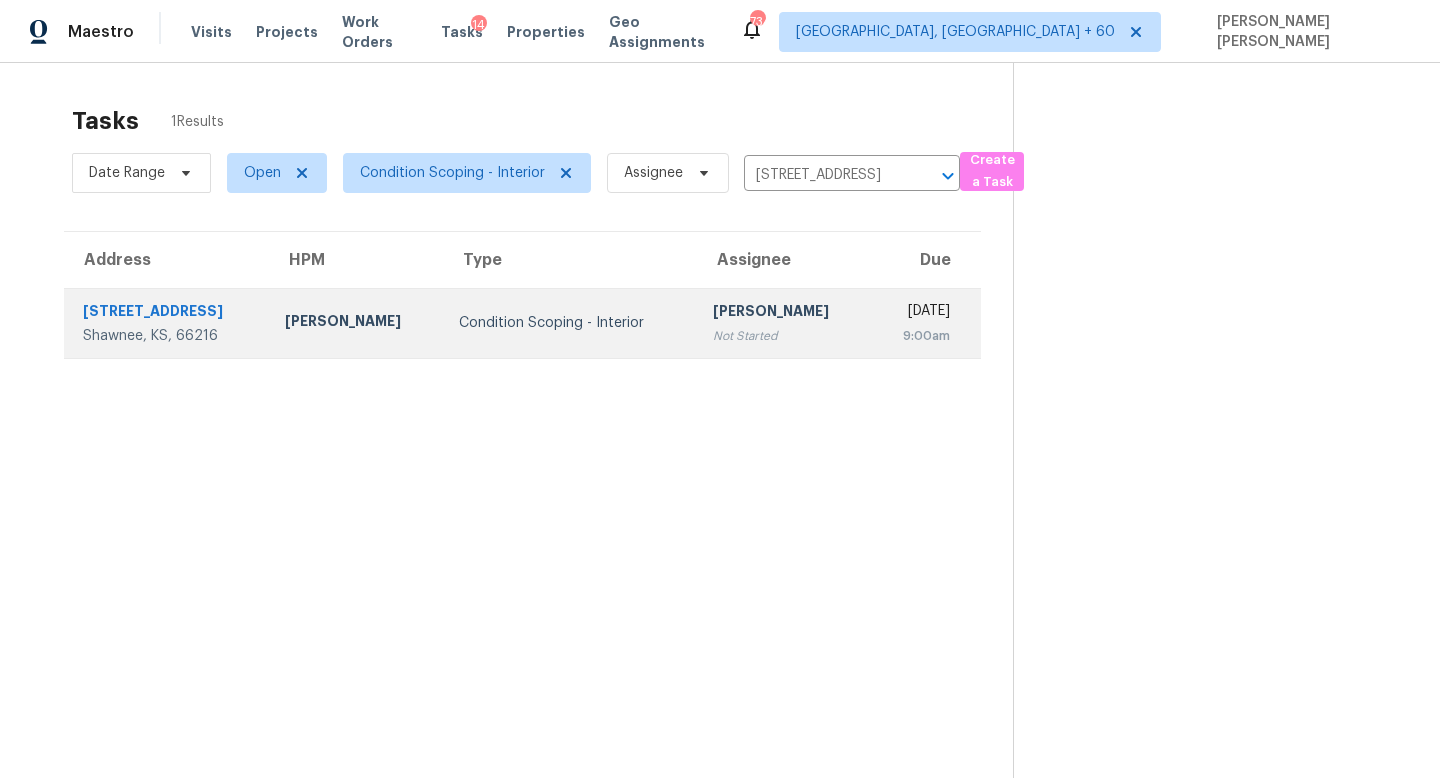 click on "Sakthivel Chandran" at bounding box center [784, 313] 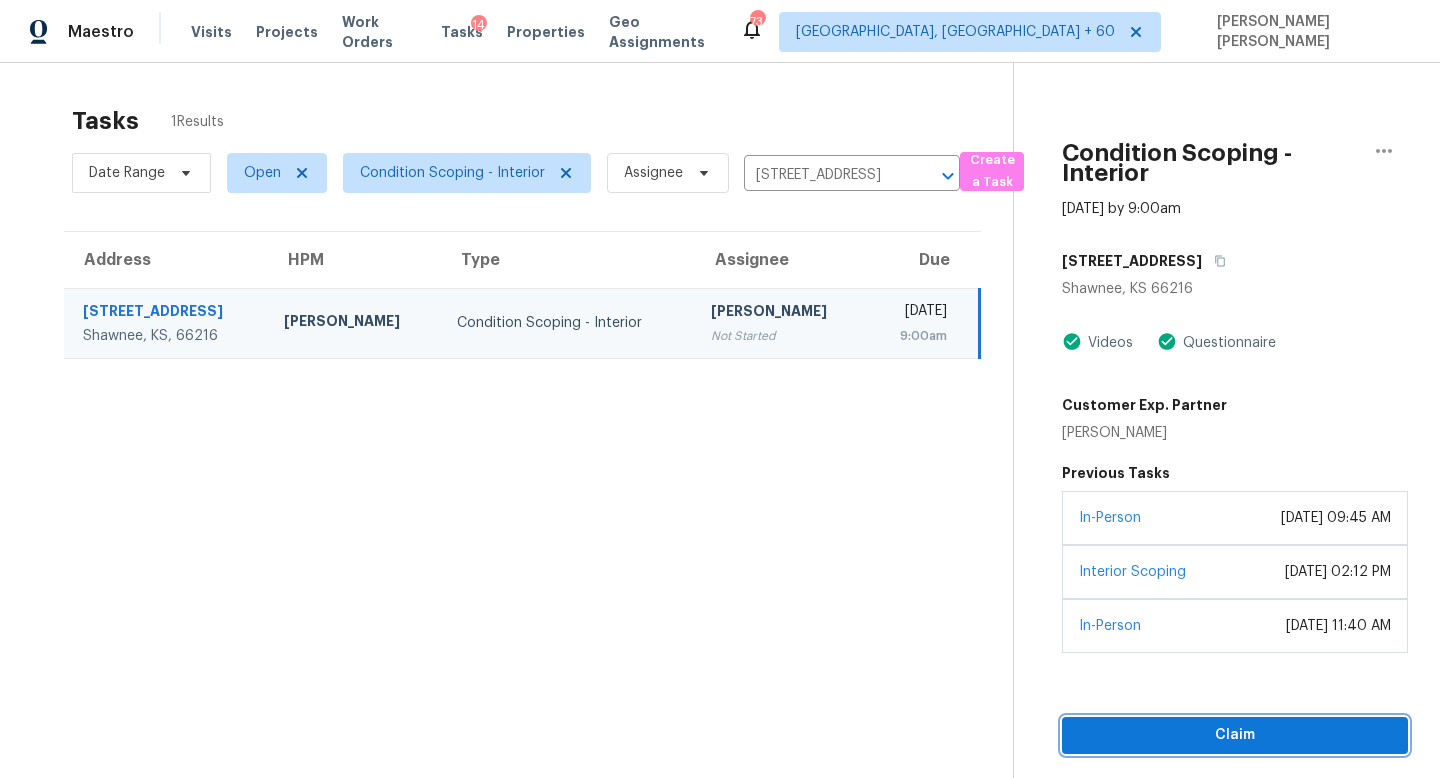 click on "Claim" at bounding box center (1235, 735) 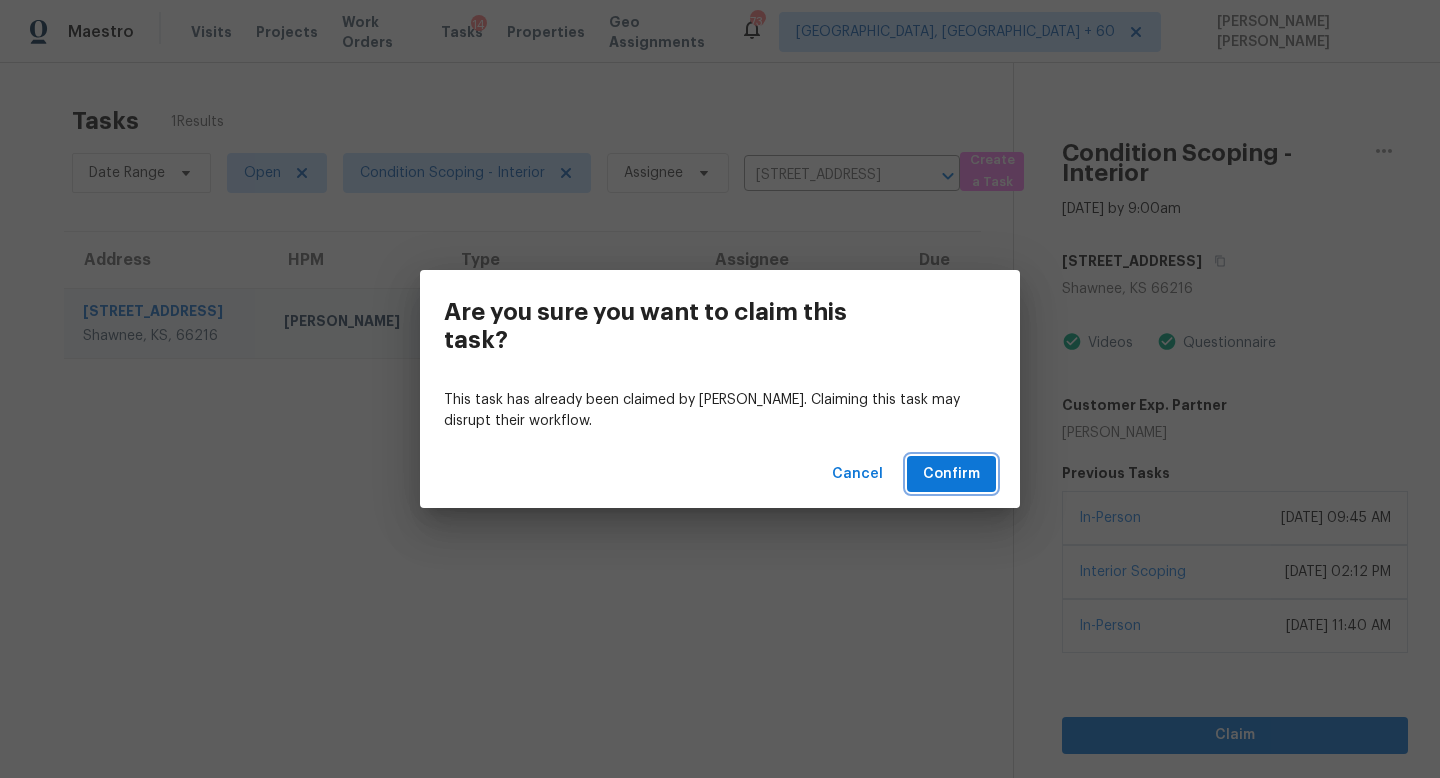 click on "Confirm" at bounding box center (951, 474) 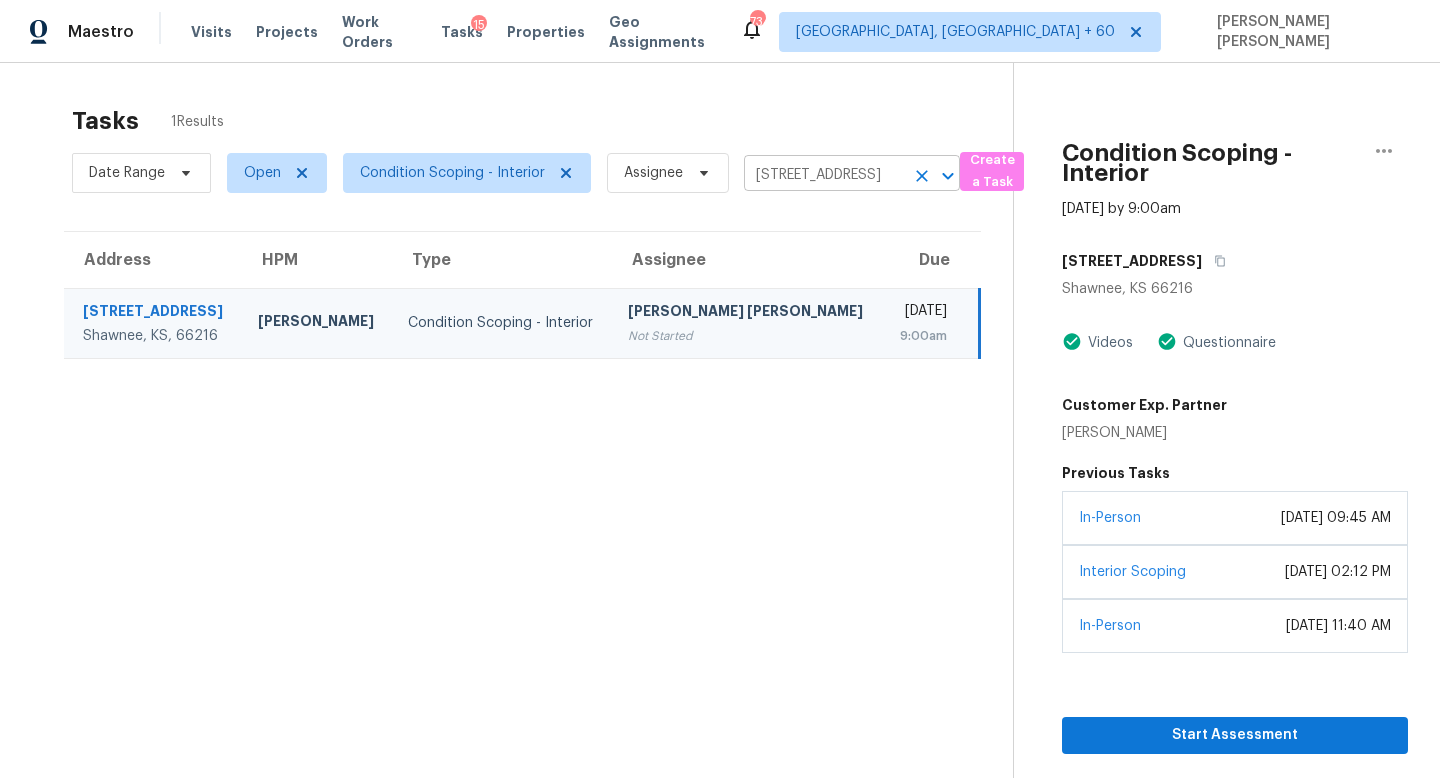 click on "4940 Alden St, Shawnee, KS 66216" at bounding box center [824, 175] 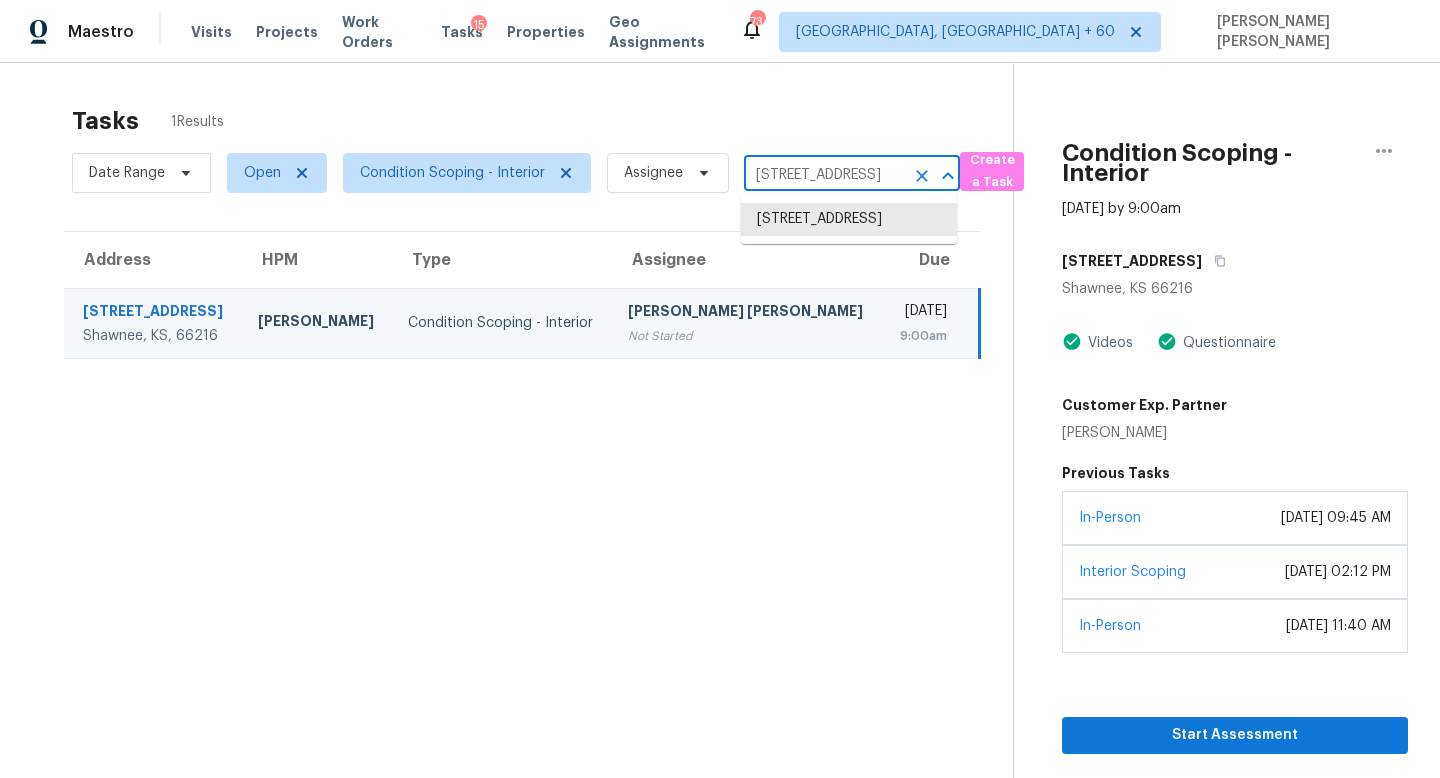 paste on "625 Timberline Dr Hurst, TX, 76053" 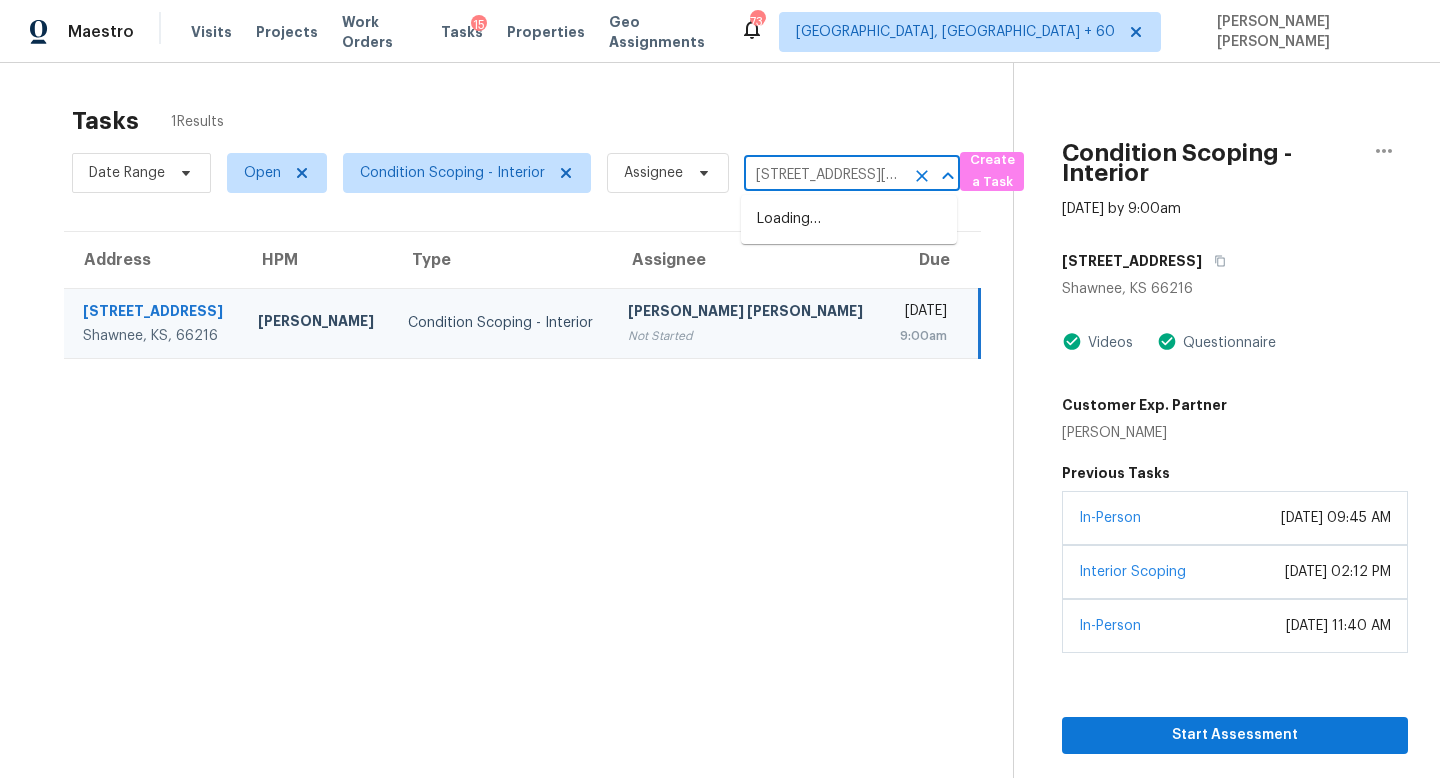 scroll, scrollTop: 0, scrollLeft: 81, axis: horizontal 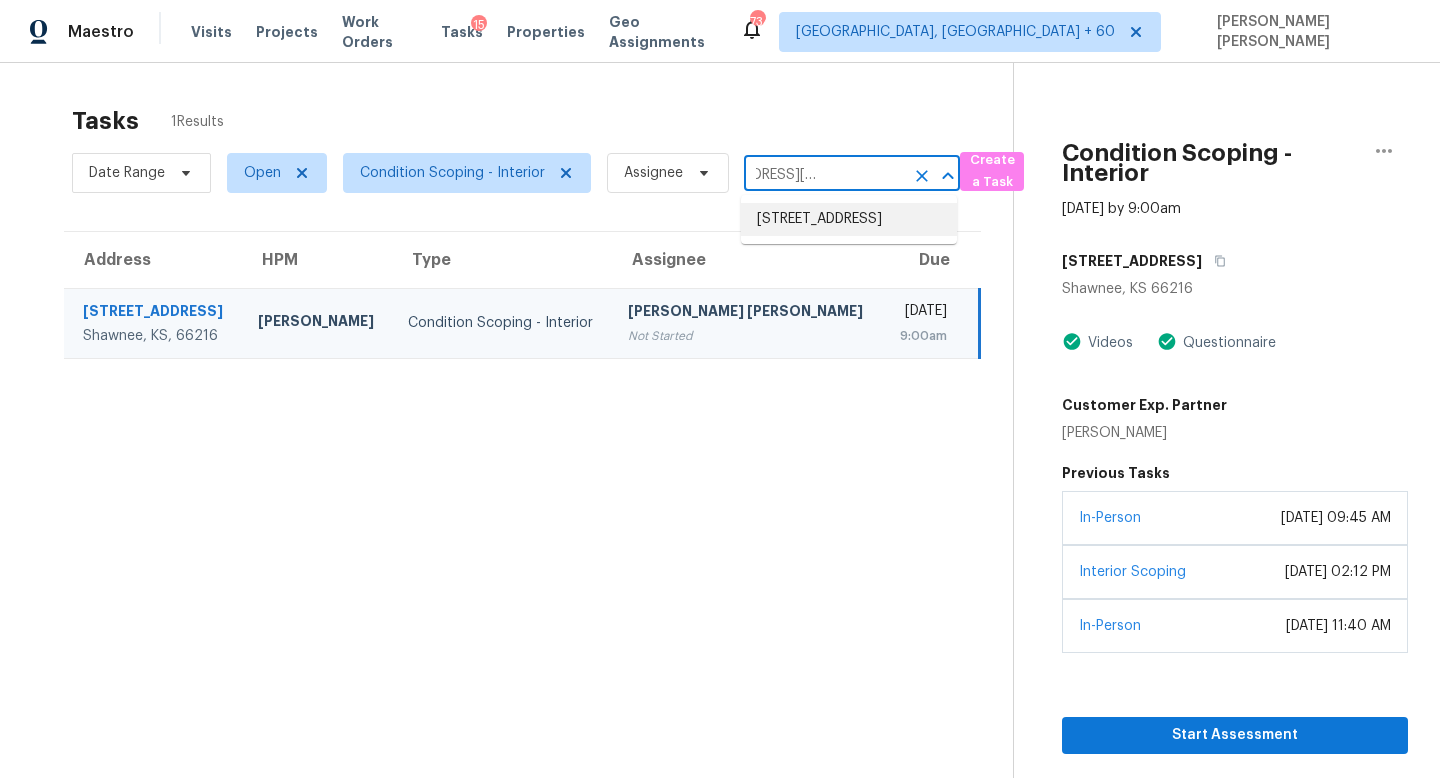 click on "625 Timberline Dr, Hurst, TX 76053" at bounding box center [849, 219] 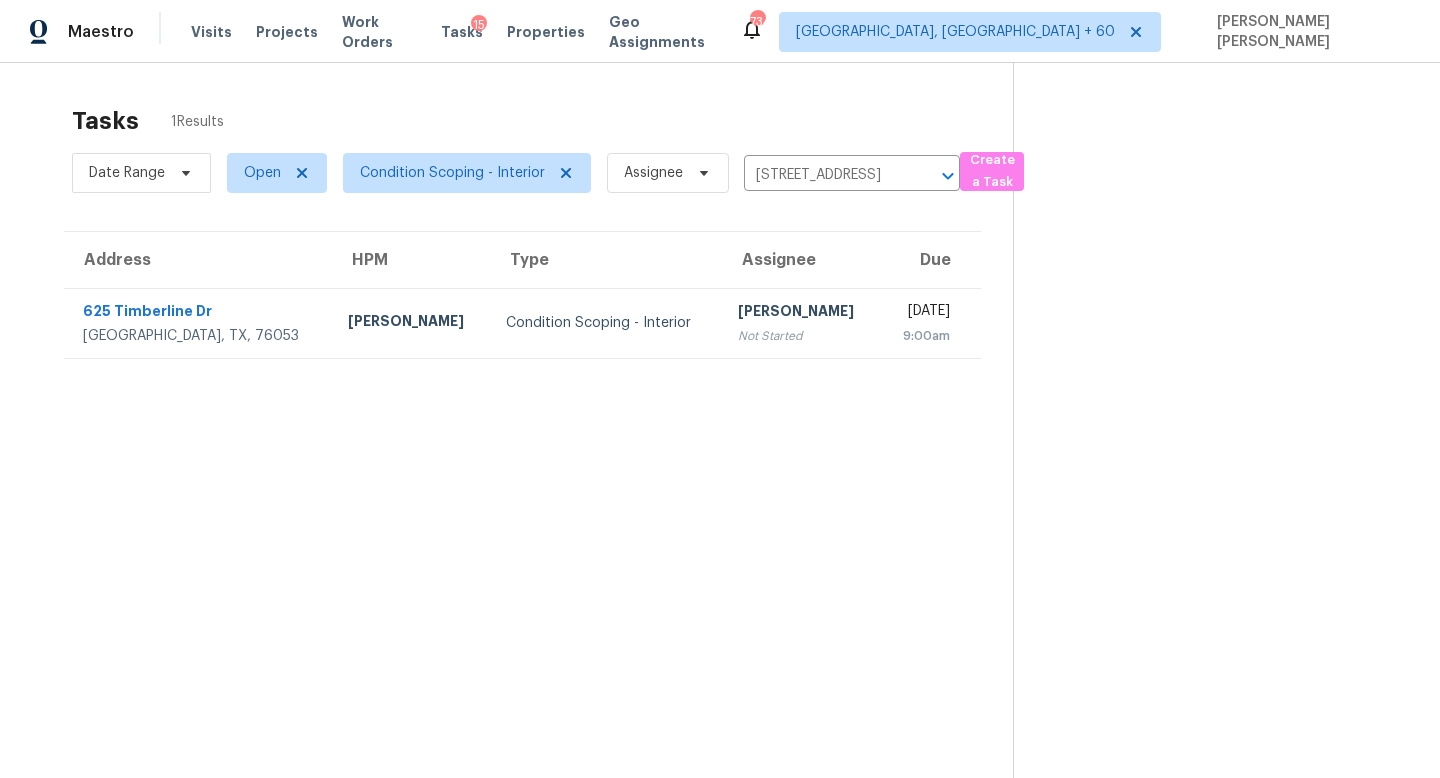 click on "Sakthivel Chandran Not Started" at bounding box center (801, 323) 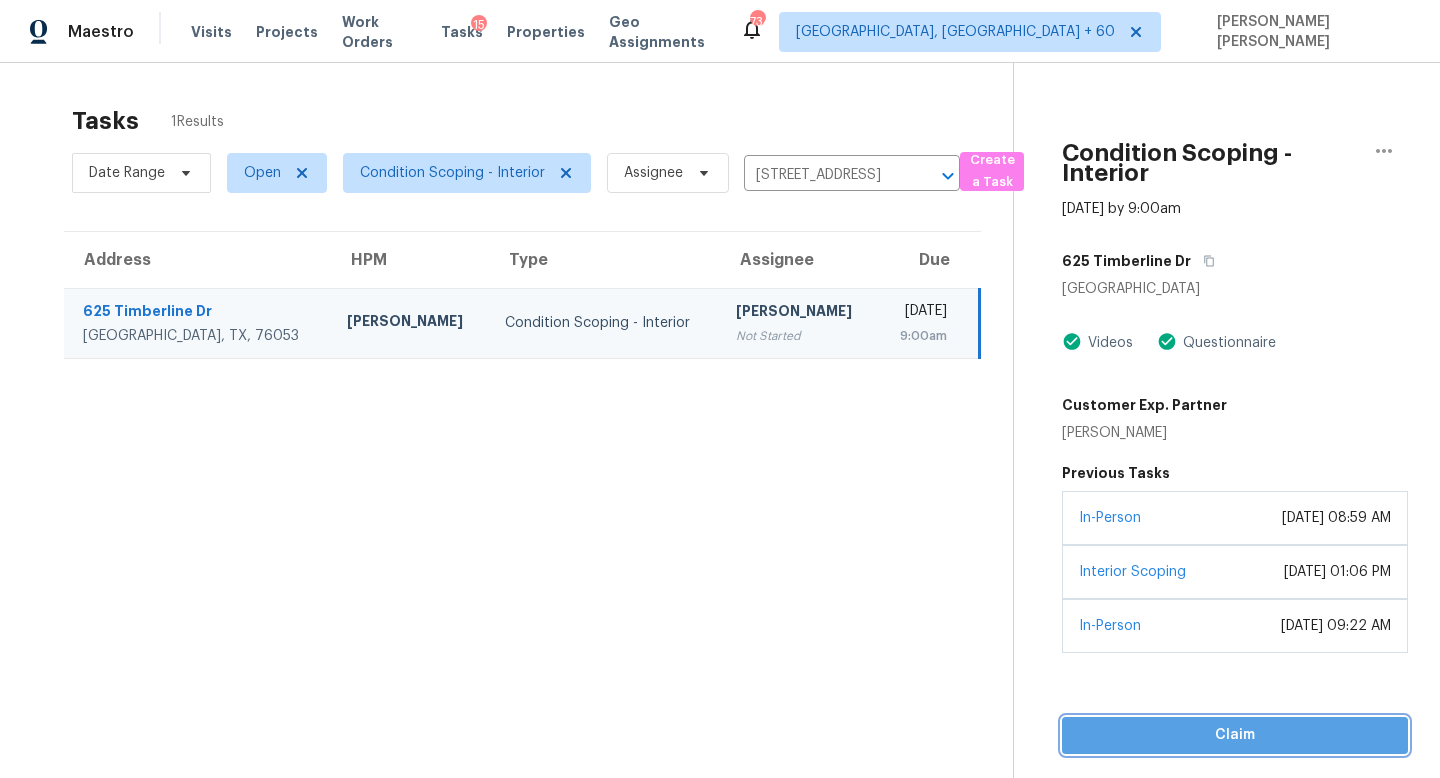 click on "Claim" at bounding box center [1235, 735] 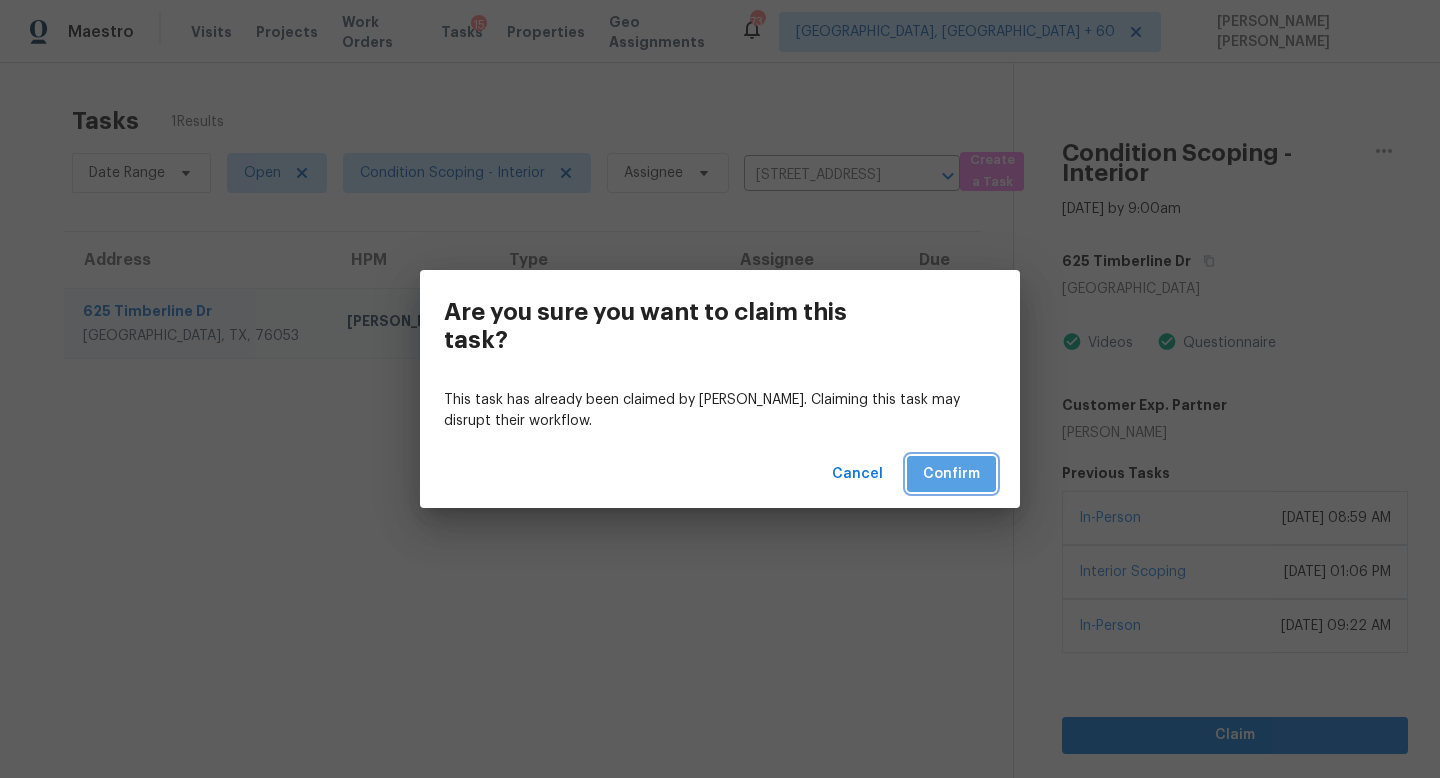 click on "Confirm" at bounding box center (951, 474) 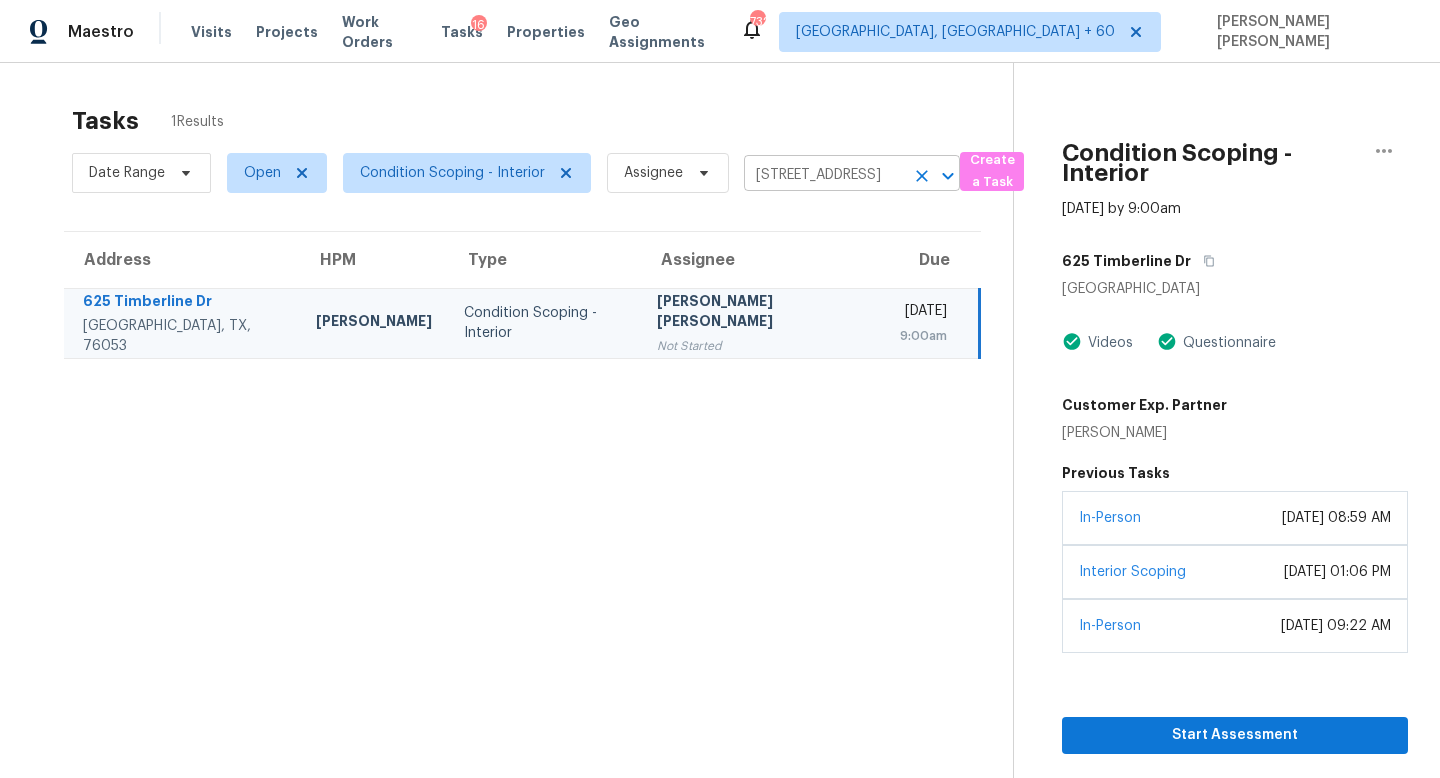 click on "625 Timberline Dr, Hurst, TX 76053" at bounding box center [824, 175] 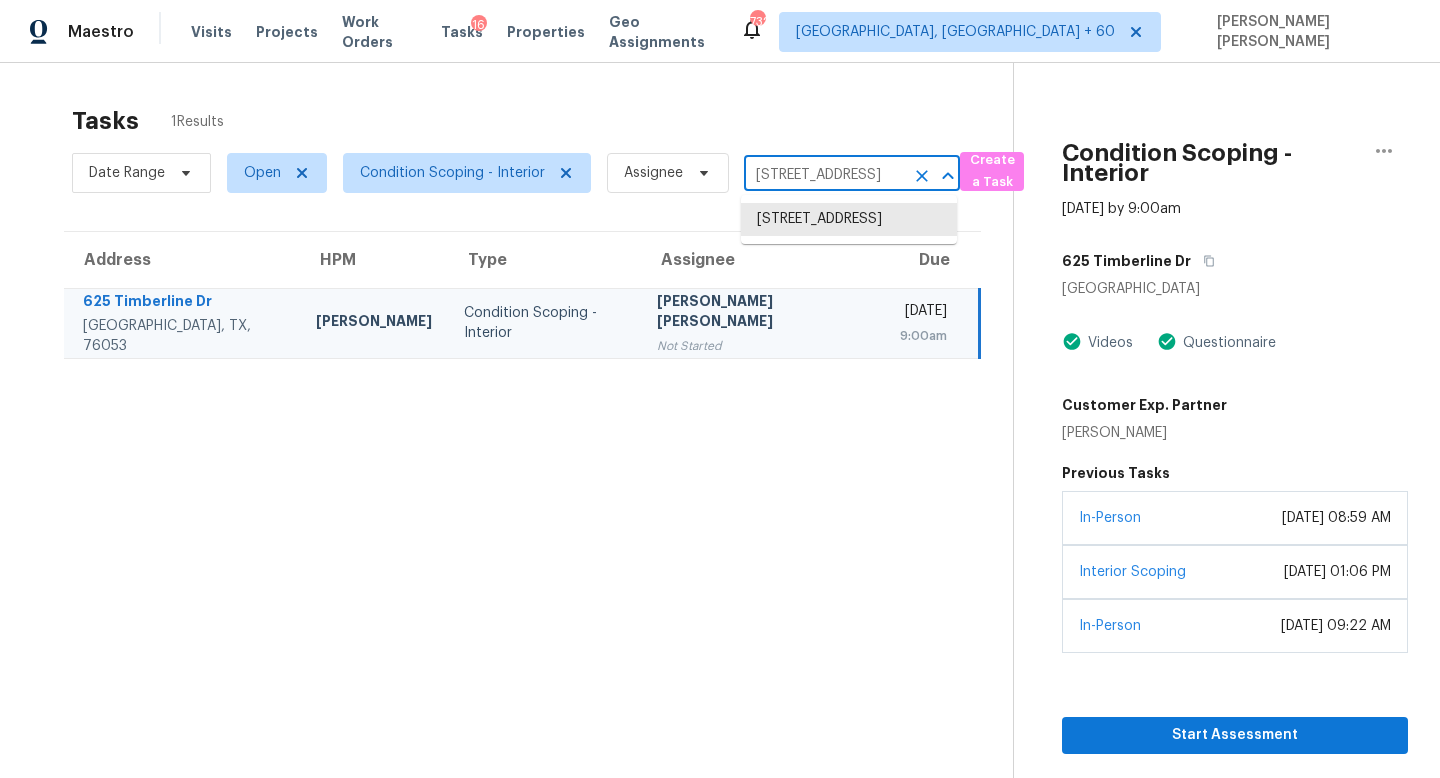 paste on "34102 Zaner St Union City, CA, 94587" 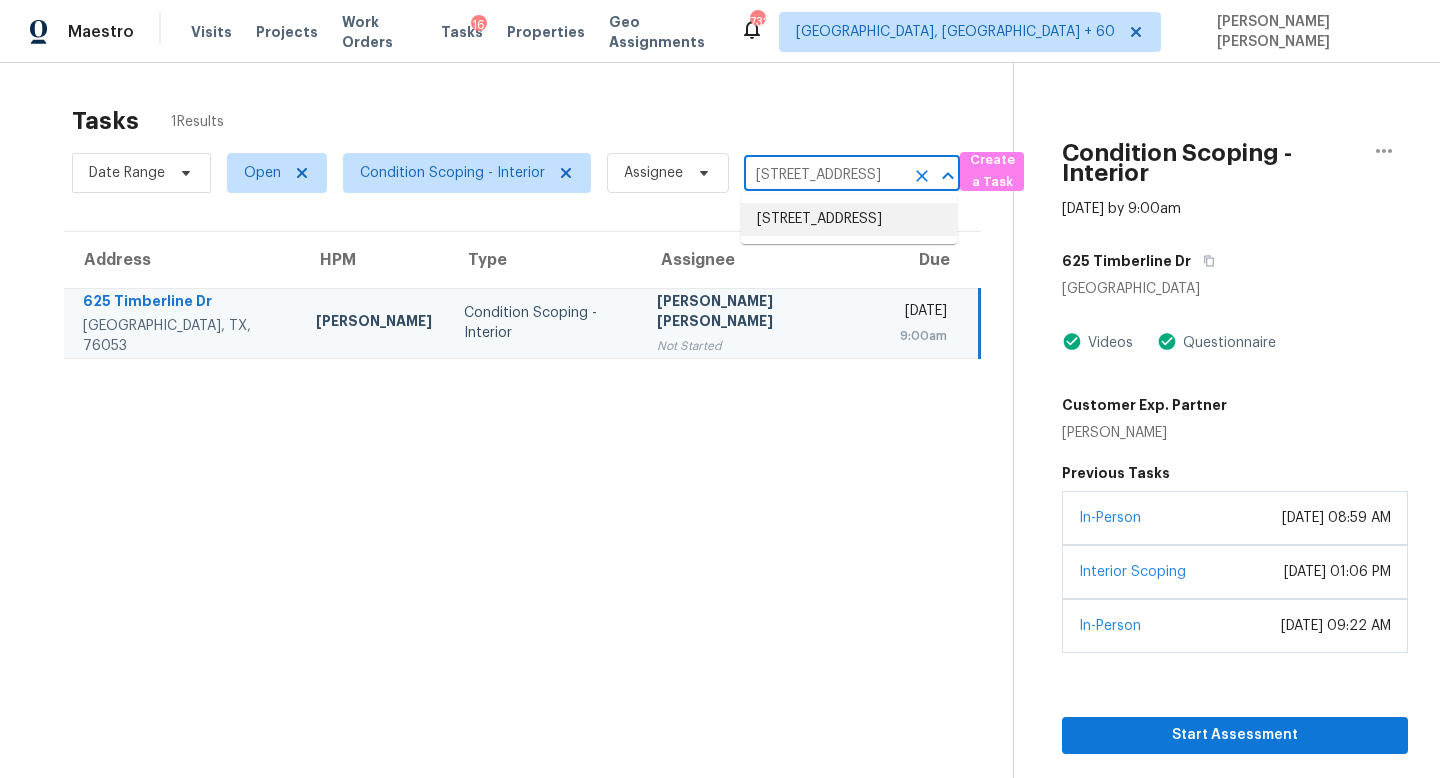click on "34102 Zaner St, Union City, CA 94587" at bounding box center (849, 219) 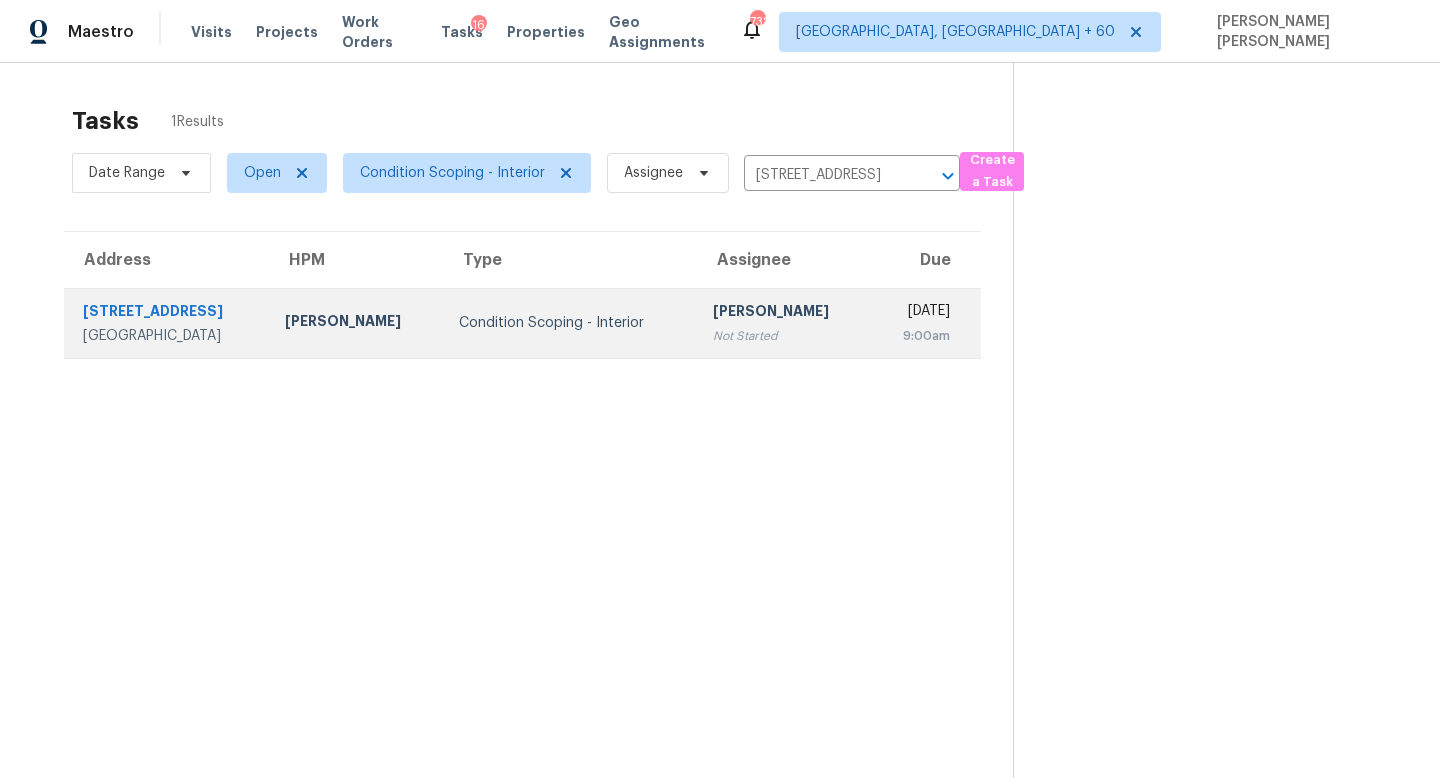 click on "Wed, Jul 16th 2025 9:00am" at bounding box center [926, 323] 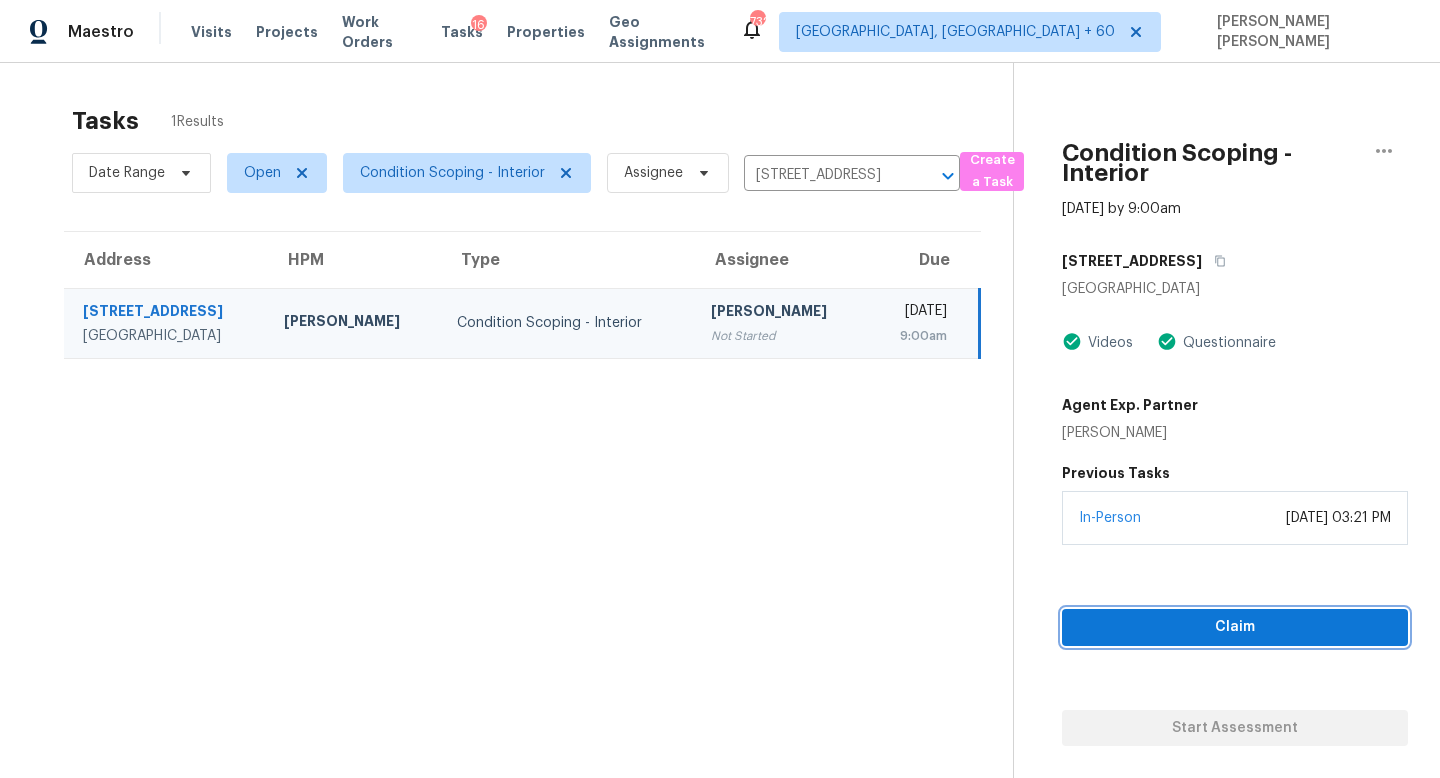 click on "Claim" at bounding box center [1235, 627] 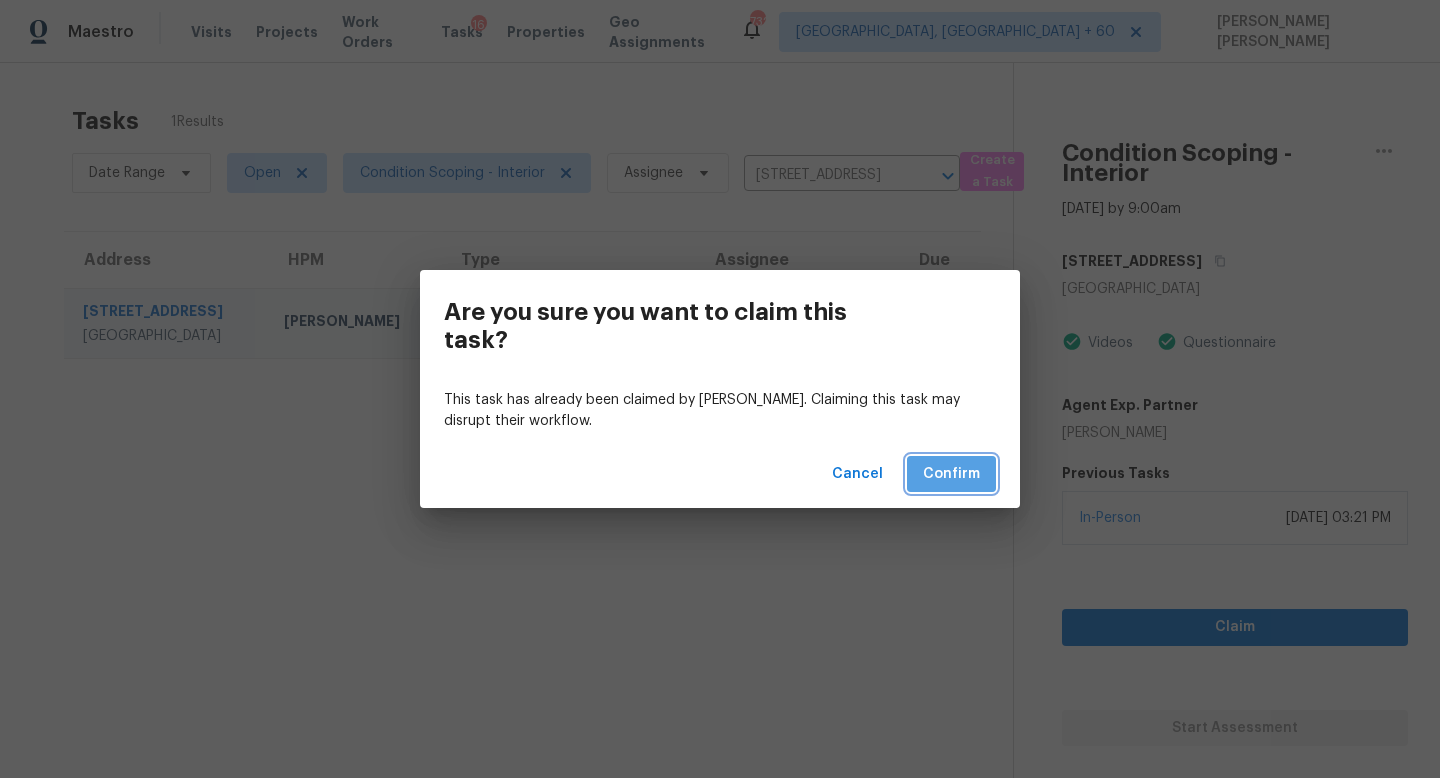 click on "Confirm" at bounding box center [951, 474] 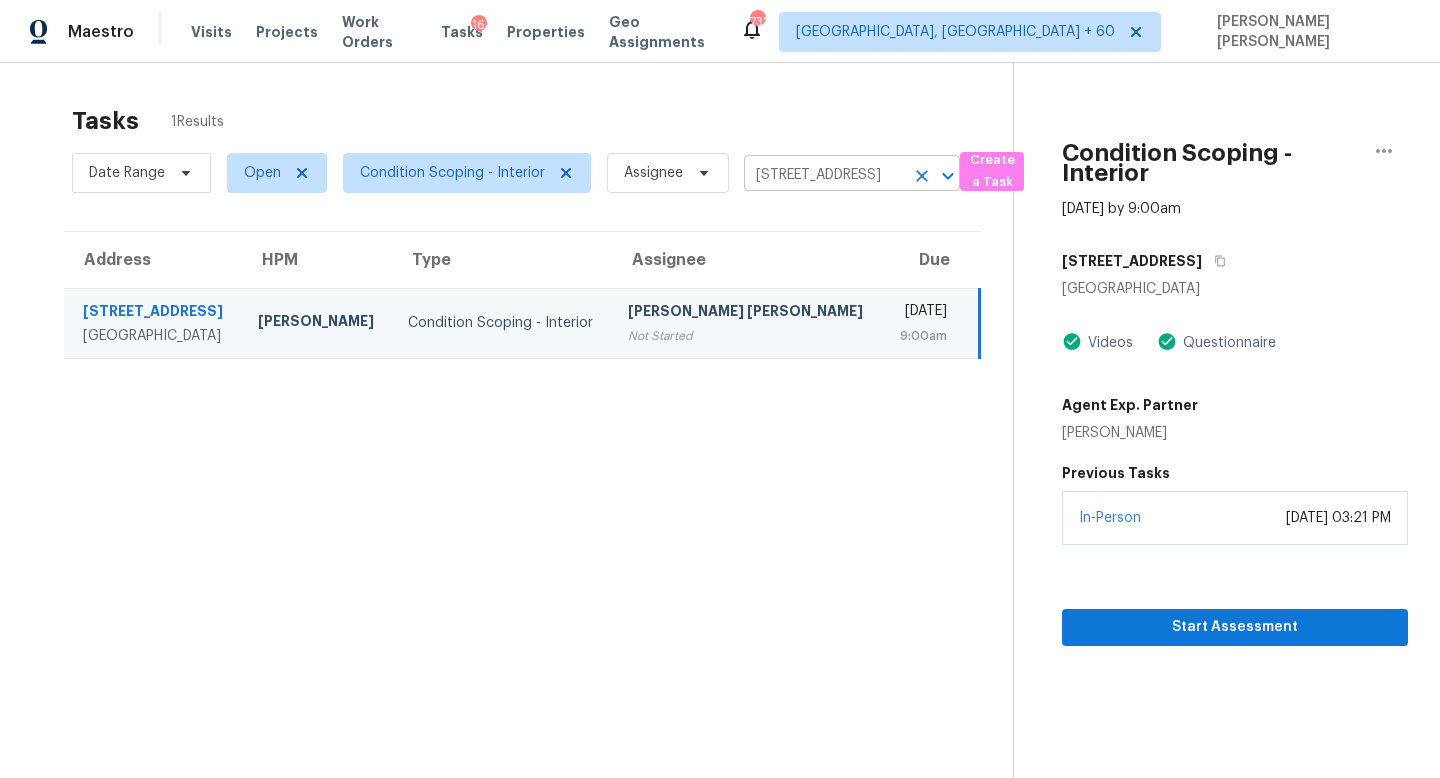 click on "34102 Zaner St, Union City, CA 94587" at bounding box center (824, 175) 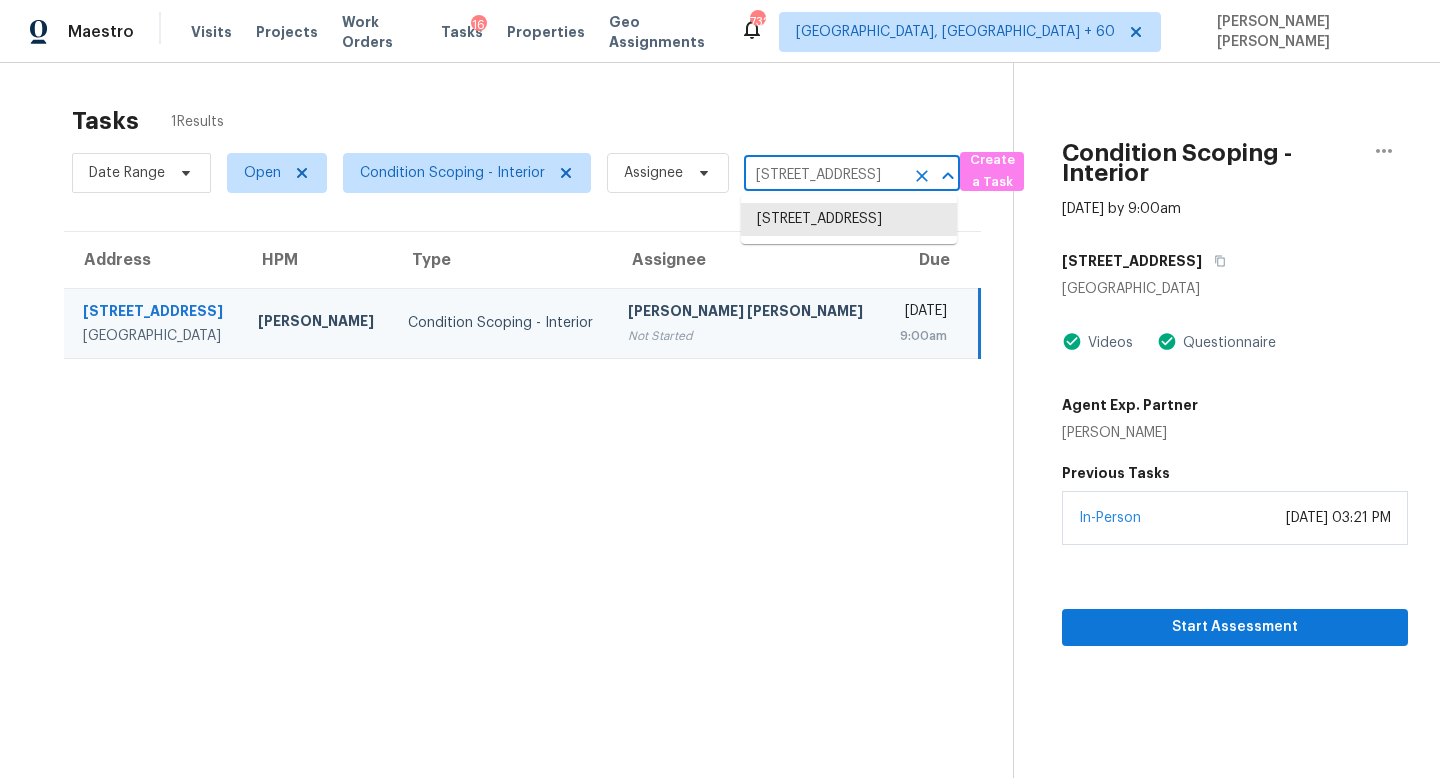 paste on "1752 NE 179th St North Miami Beach, FL, 33162" 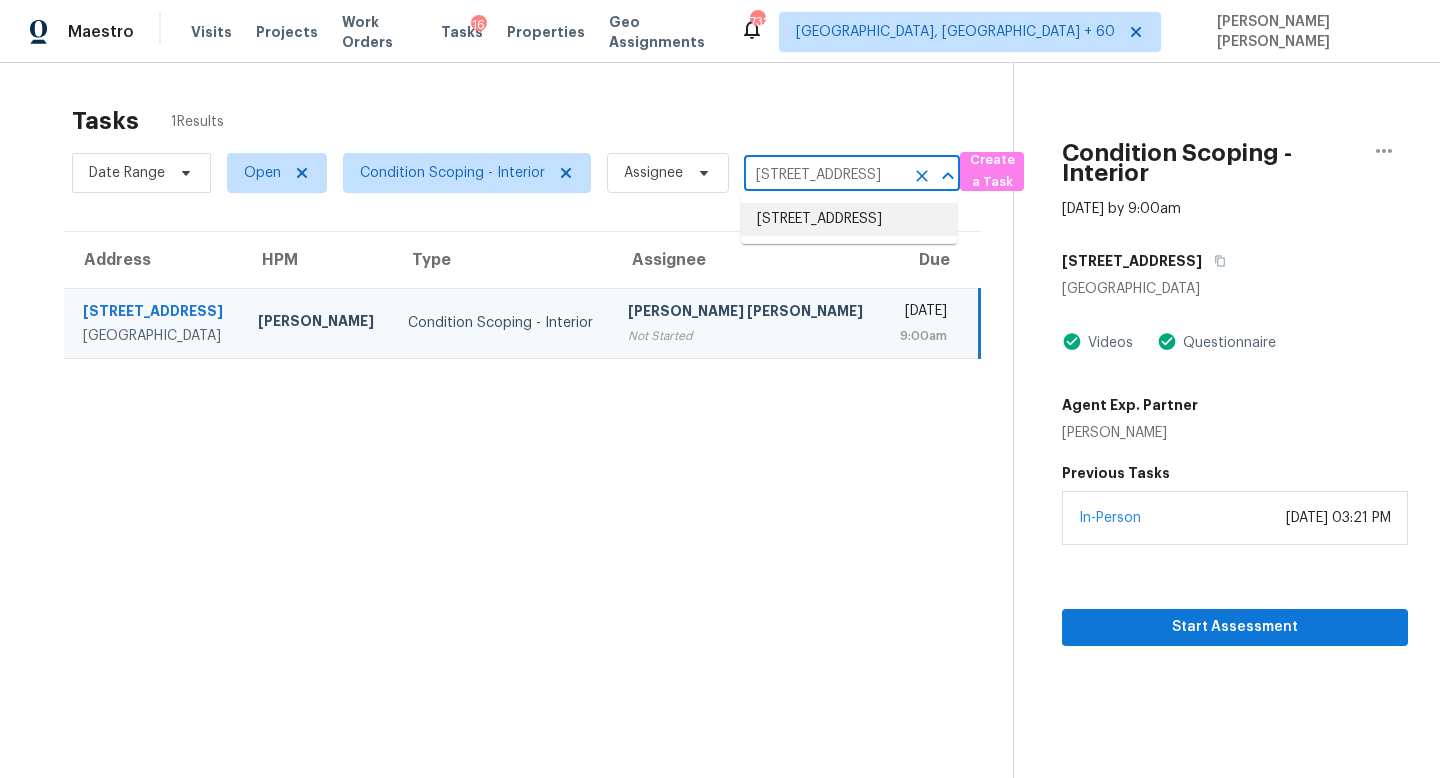 click on "1752 NE 179th St, North Miami Beach, FL 33162" at bounding box center [849, 219] 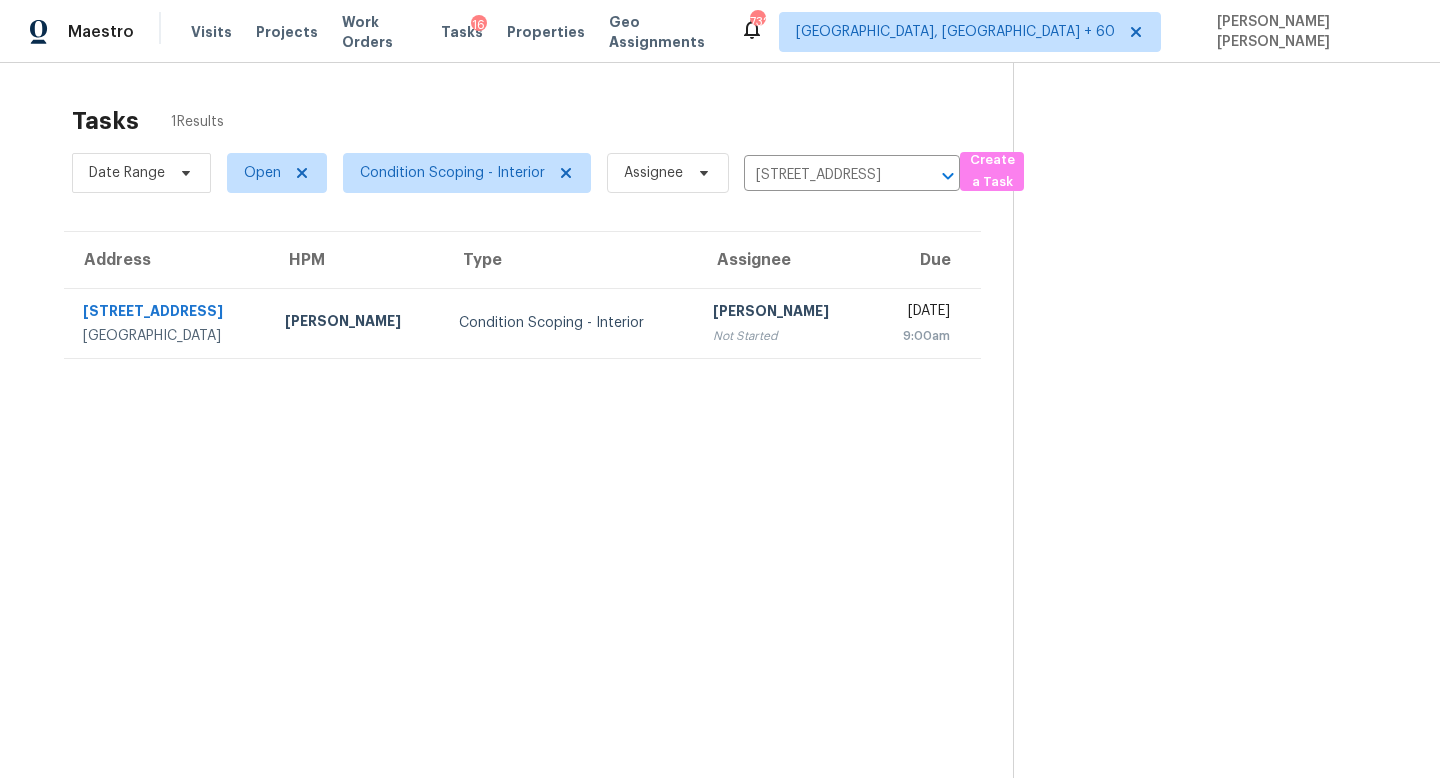 click on "Wed, Jul 16th 2025 9:00am" at bounding box center (926, 323) 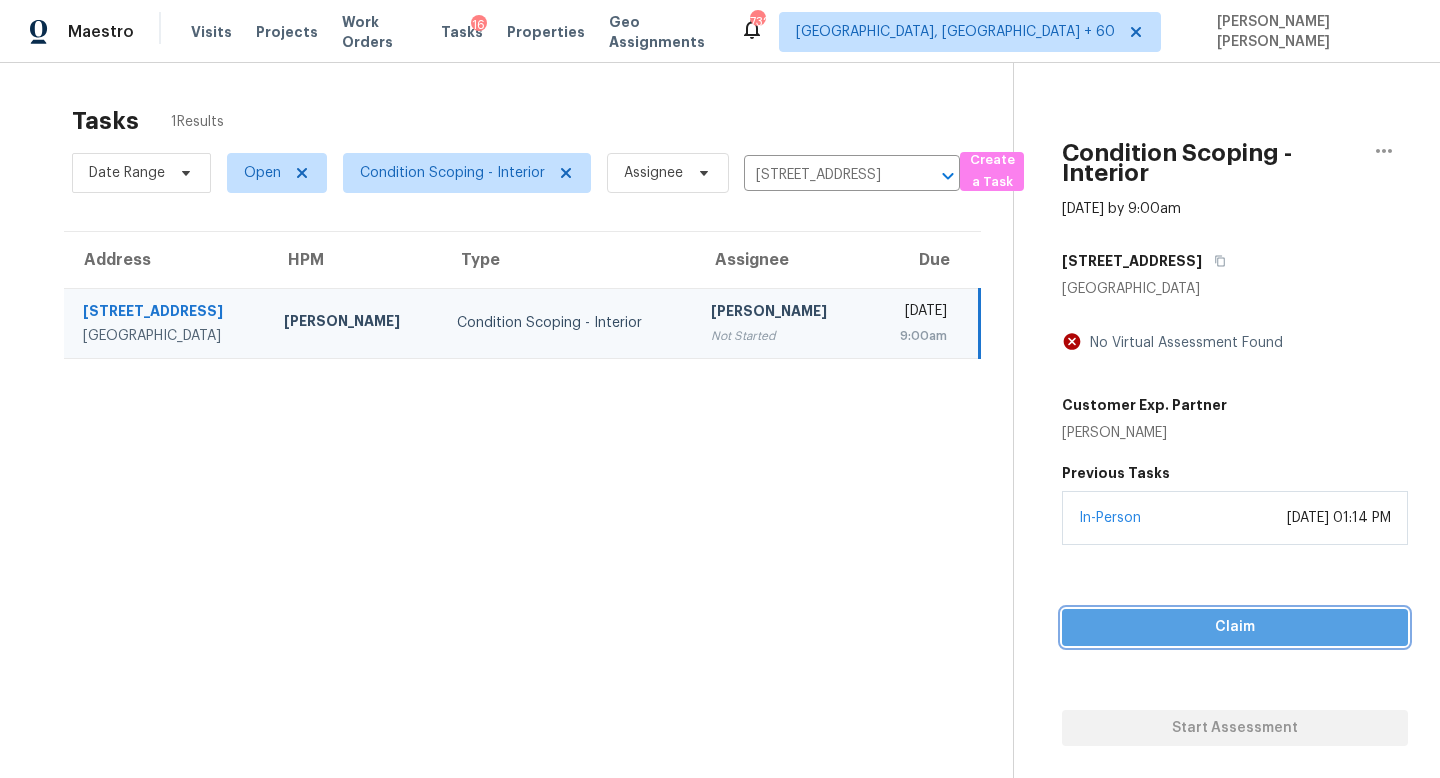 click on "Claim" at bounding box center [1235, 627] 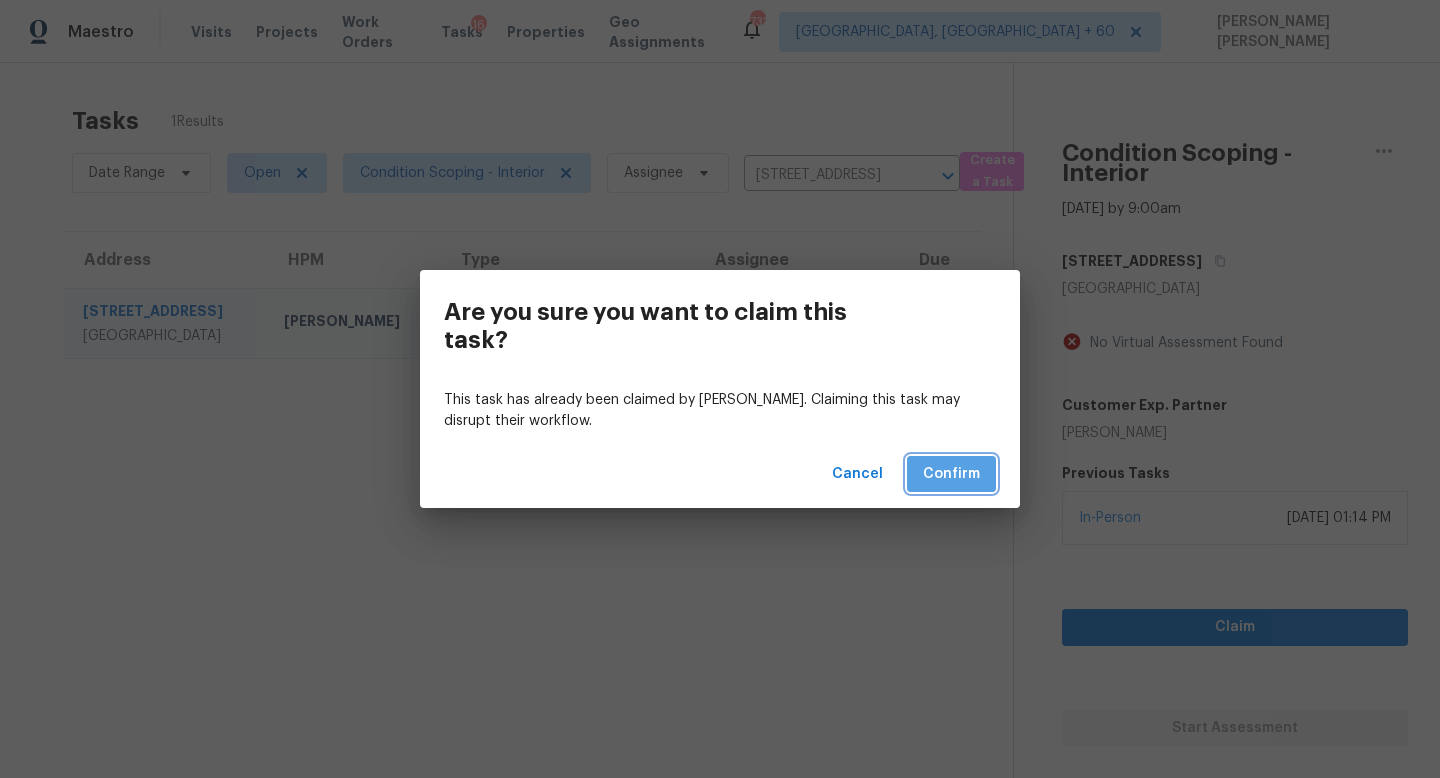 click on "Confirm" at bounding box center (951, 474) 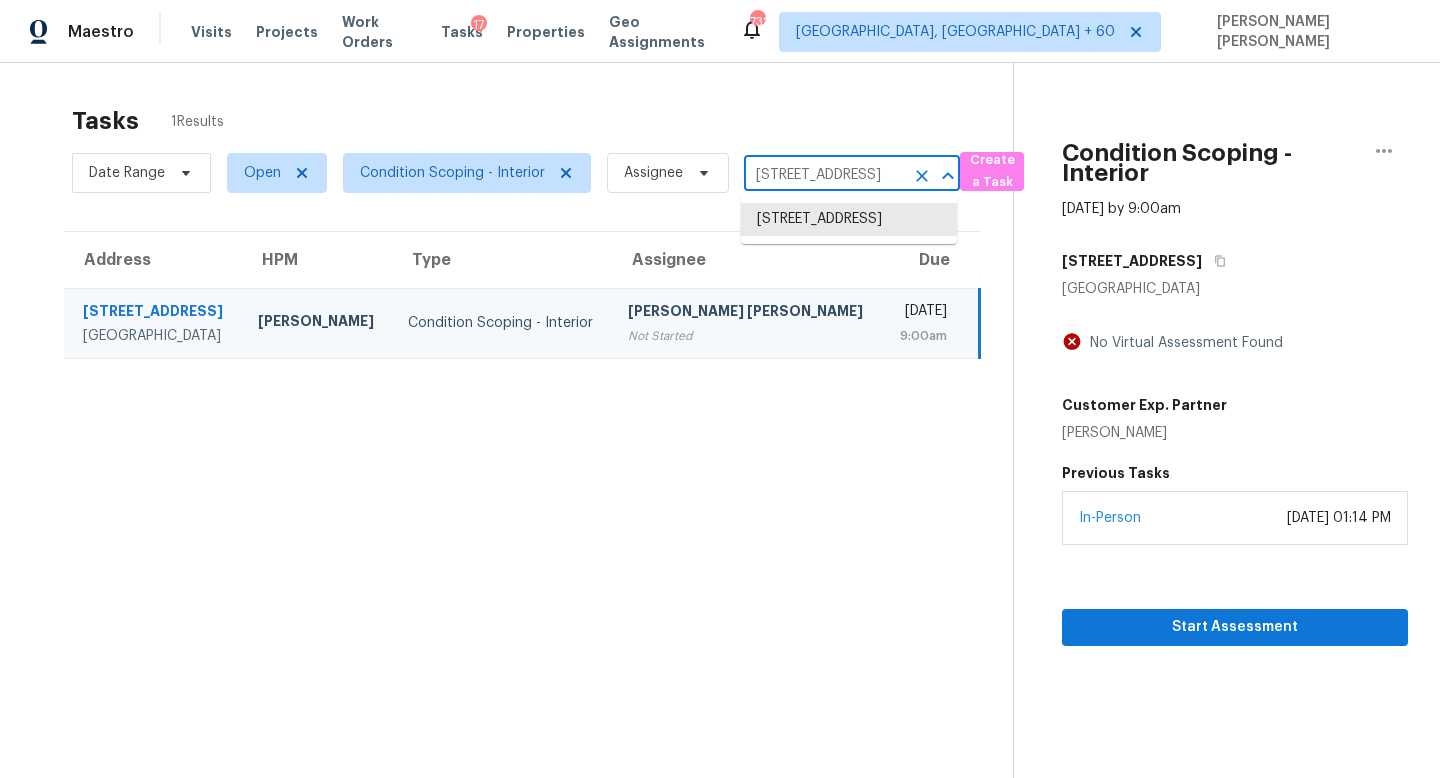 click on "1752 NE 179th St, North Miami Beach, FL 33162" at bounding box center (824, 175) 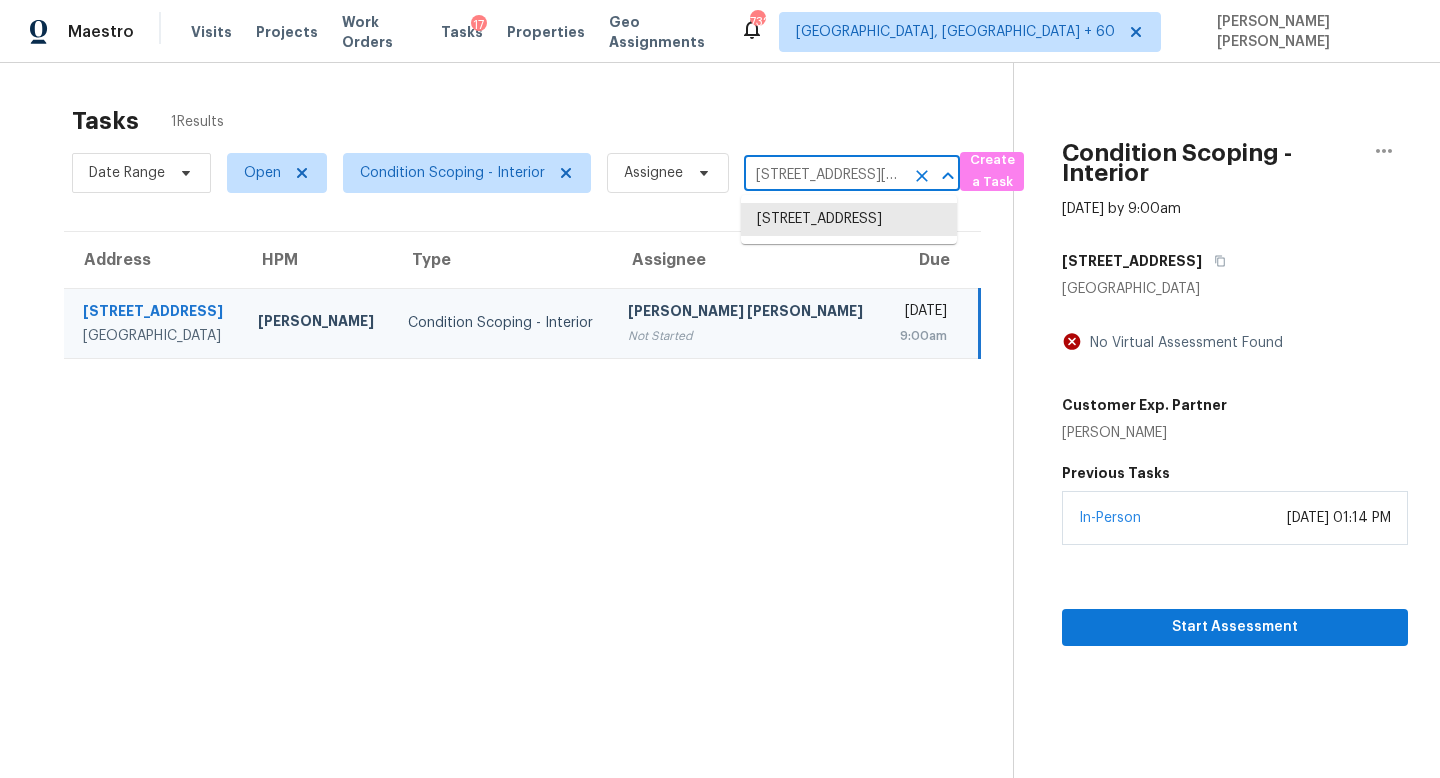 scroll, scrollTop: 0, scrollLeft: 149, axis: horizontal 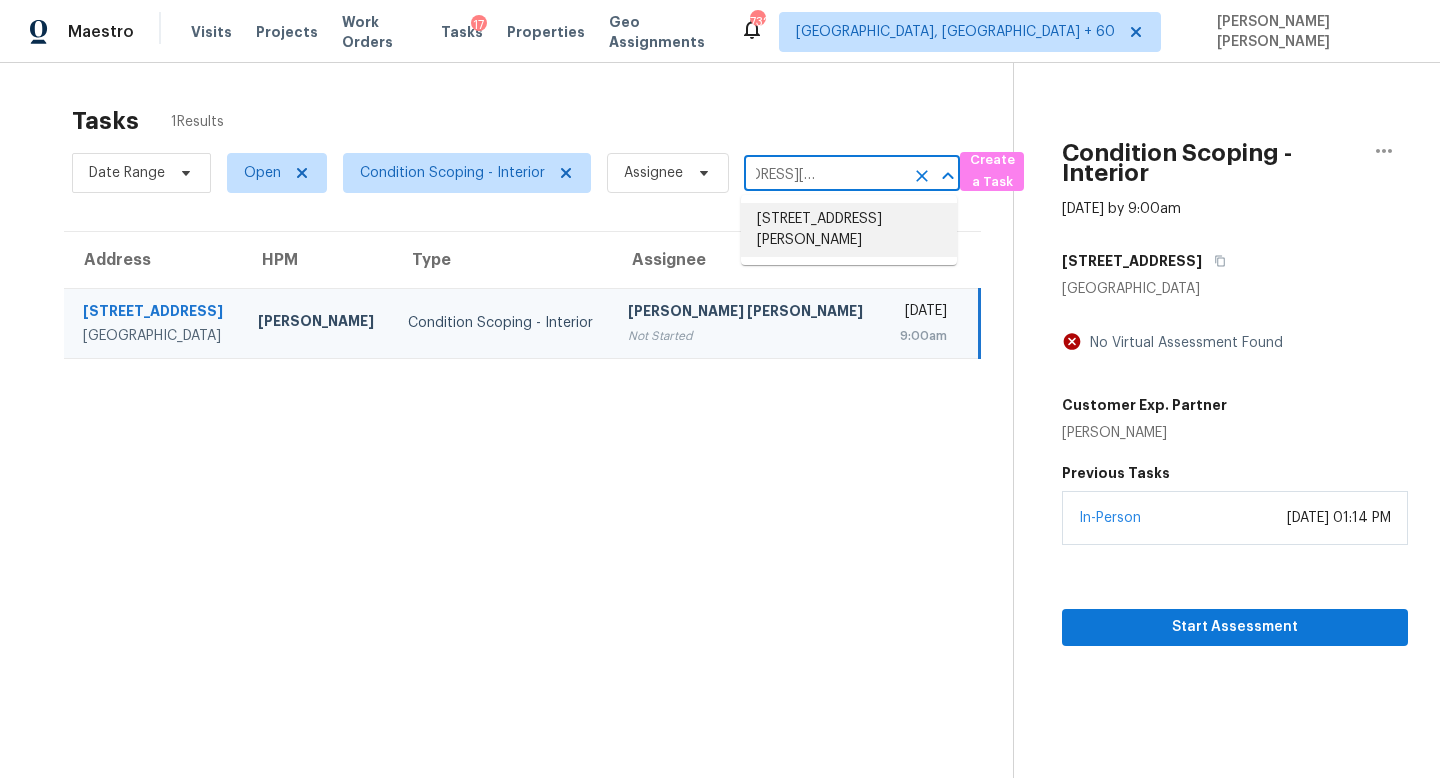 click on "4901 Calle Montecillo, Agoura Hills, CA 91301" at bounding box center (849, 230) 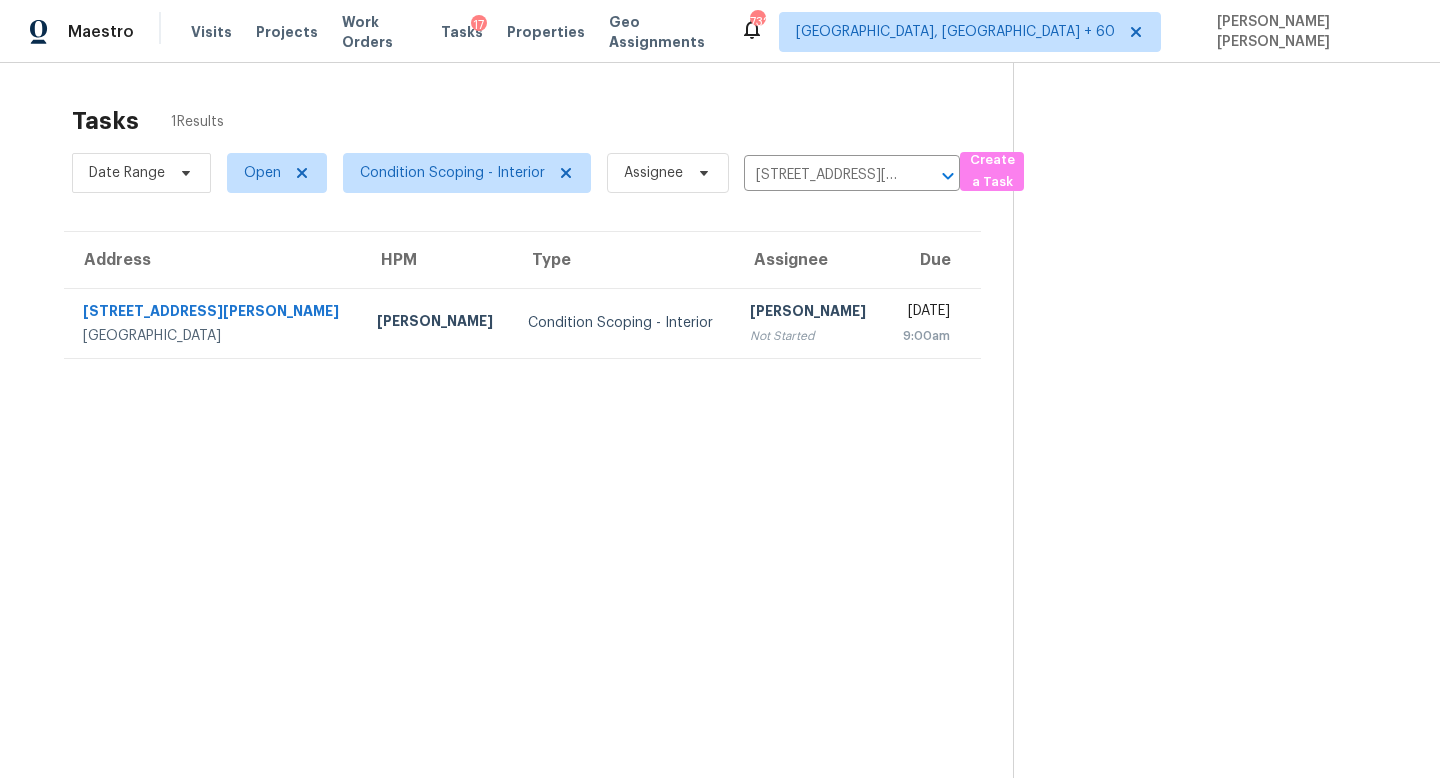 click on "Sakthivel Chandran" at bounding box center (809, 313) 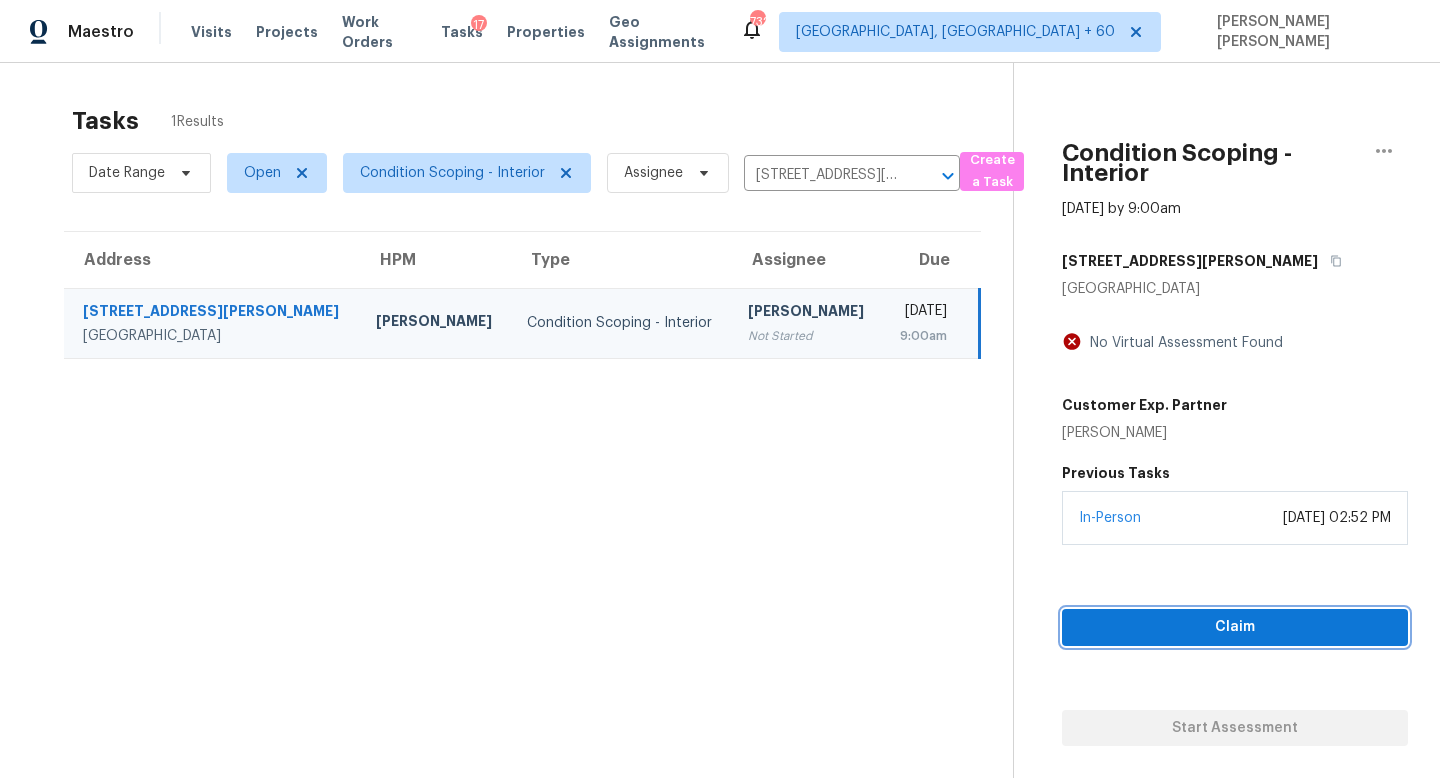 click on "Claim" at bounding box center (1235, 627) 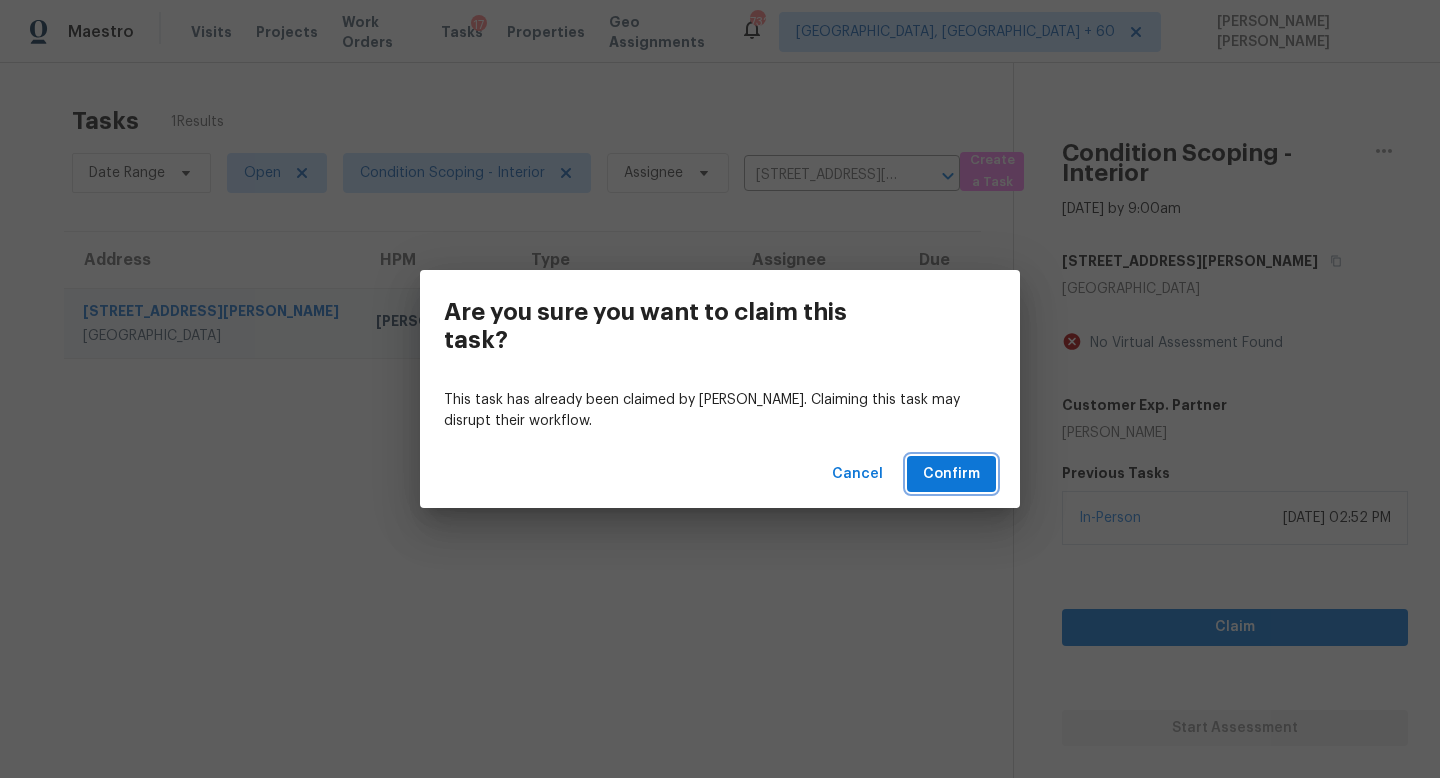 click on "Confirm" at bounding box center [951, 474] 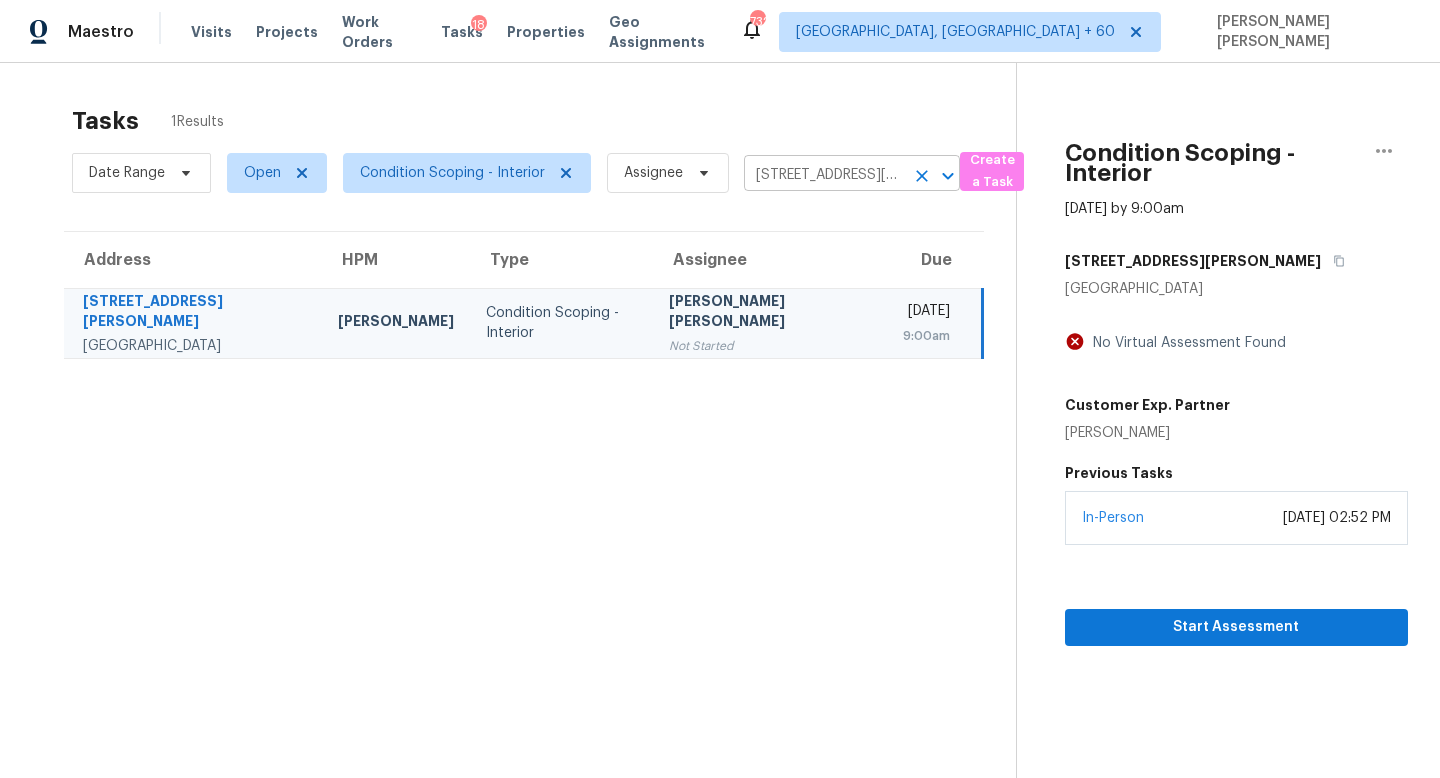 click on "4901 Calle Montecillo, Agoura Hills, CA 91301" at bounding box center (824, 175) 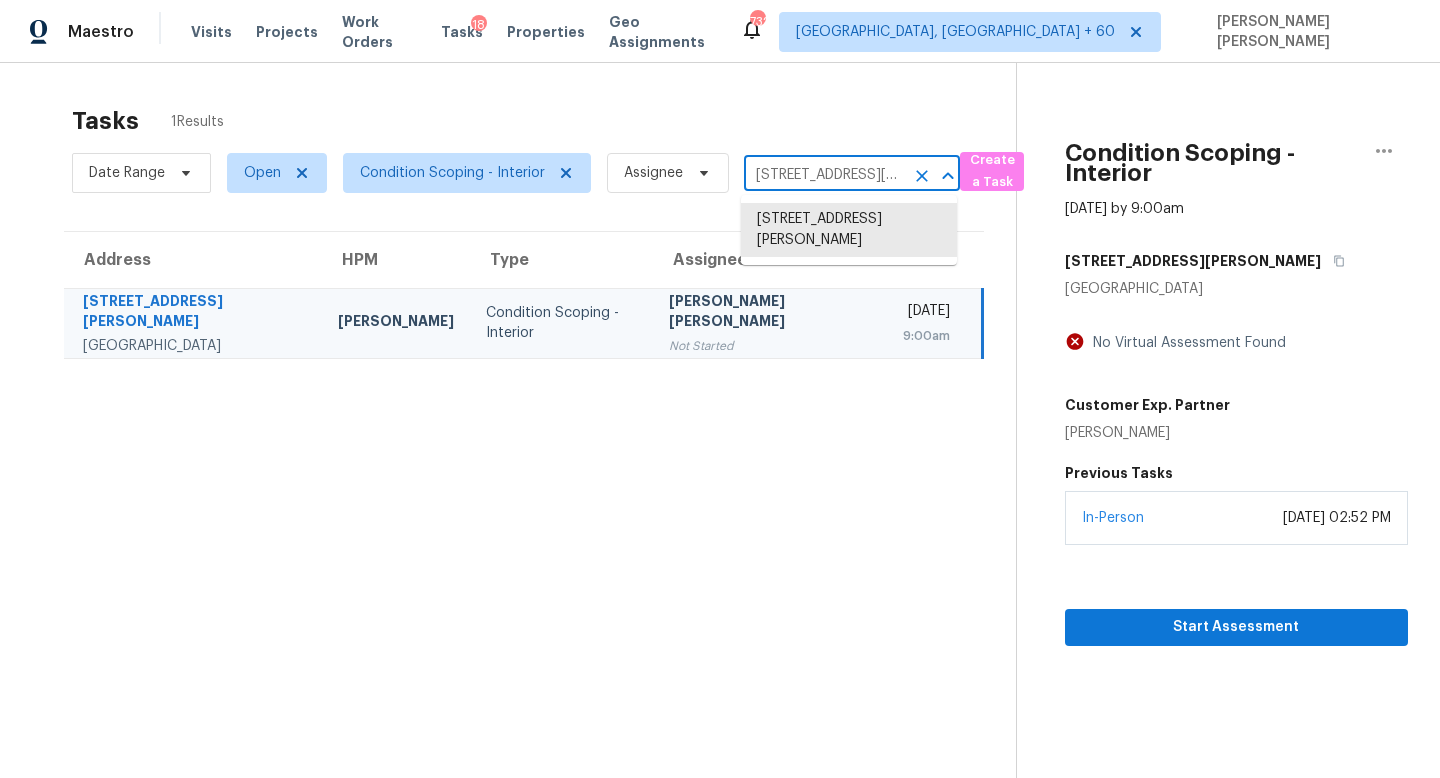 paste on "2832 Atterbury Way Elk Grove, CA, 95758" 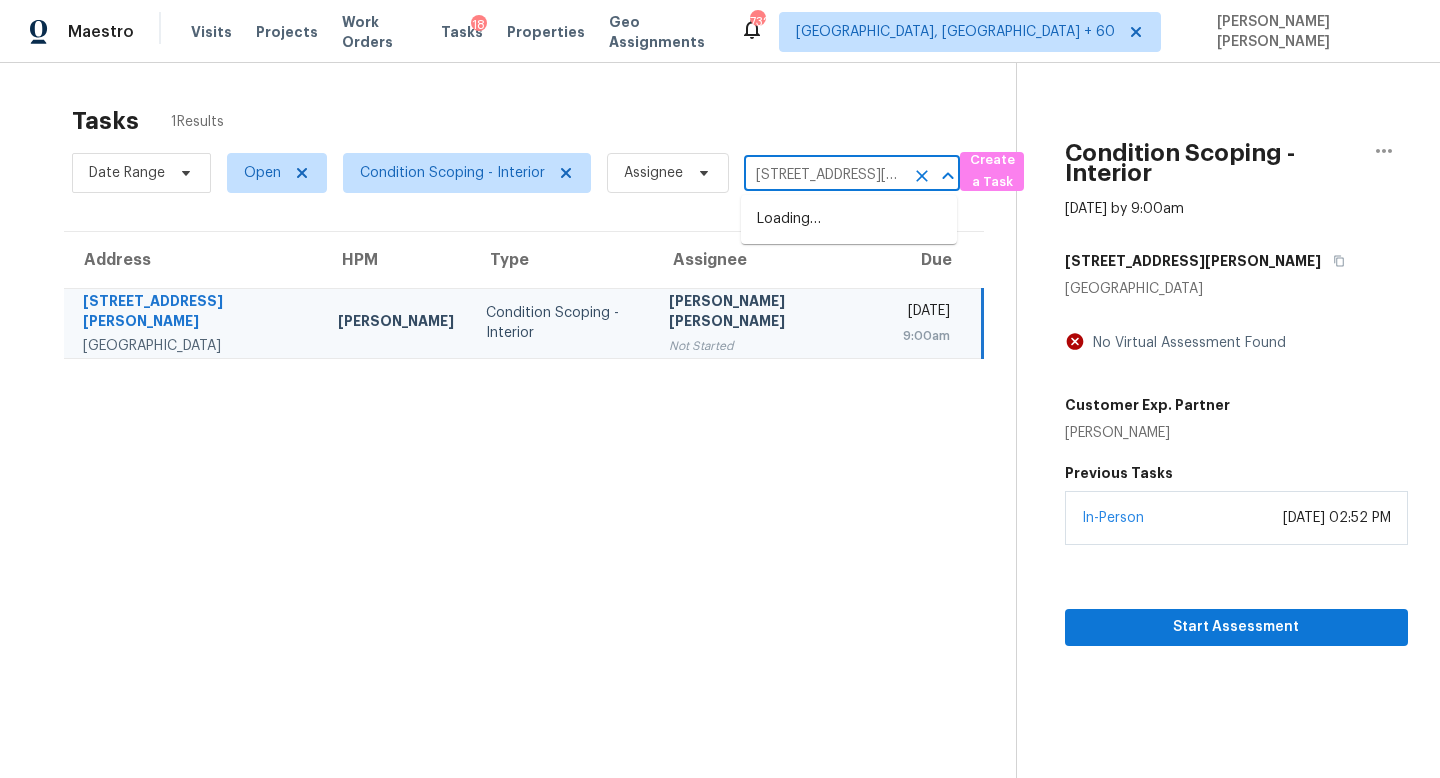 scroll, scrollTop: 0, scrollLeft: 122, axis: horizontal 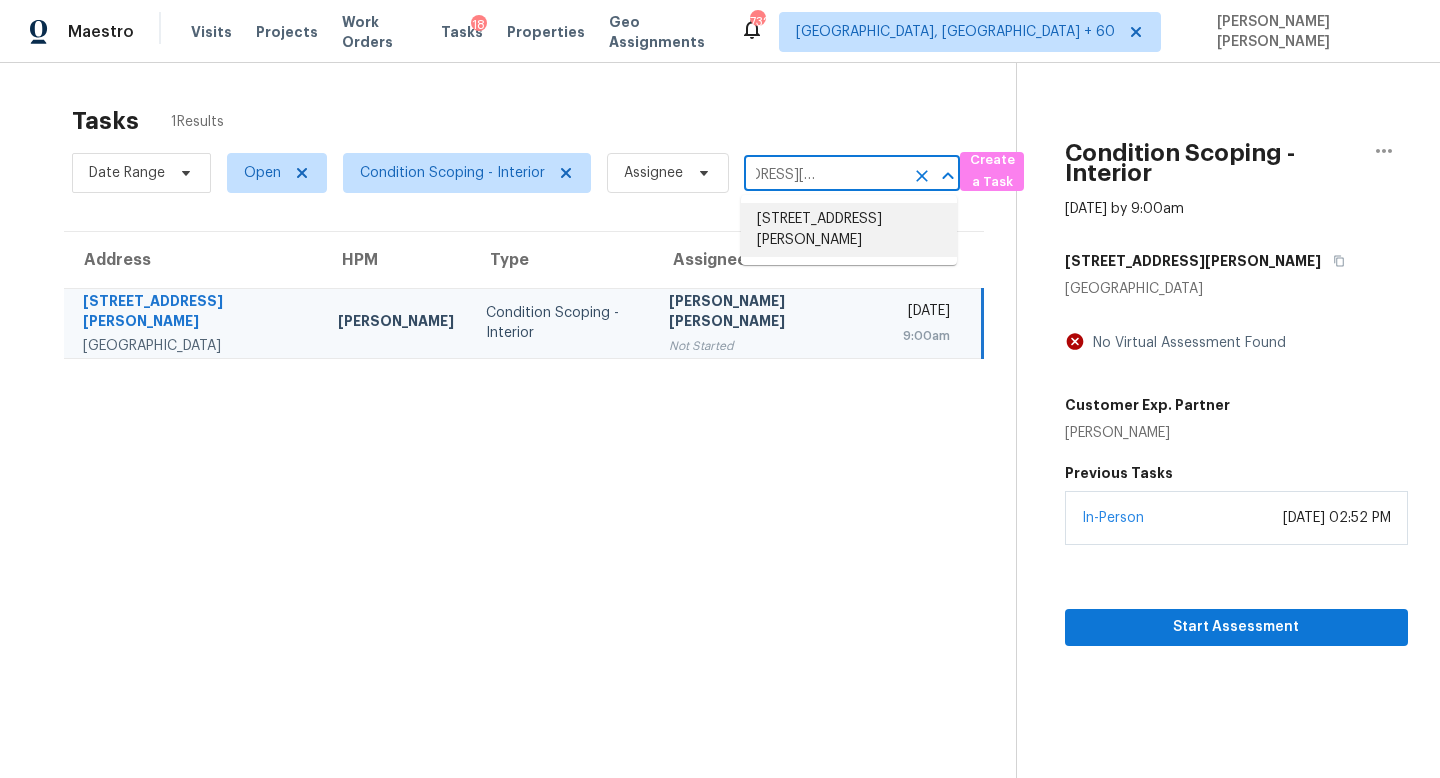 click on "2832 Atterbury Way, Elk Grove, CA 95758" at bounding box center (849, 230) 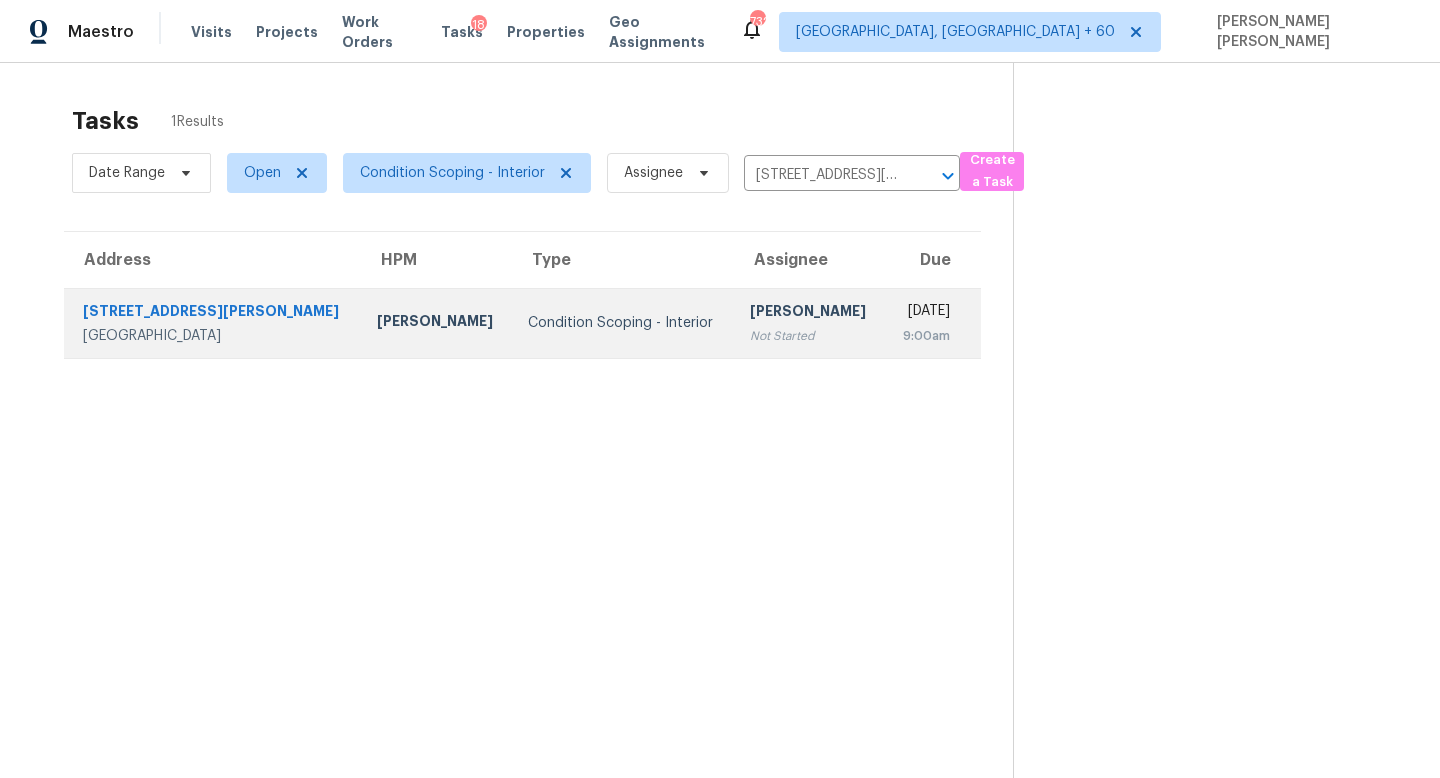 click on "Sakthivel Chandran Not Started" at bounding box center [809, 323] 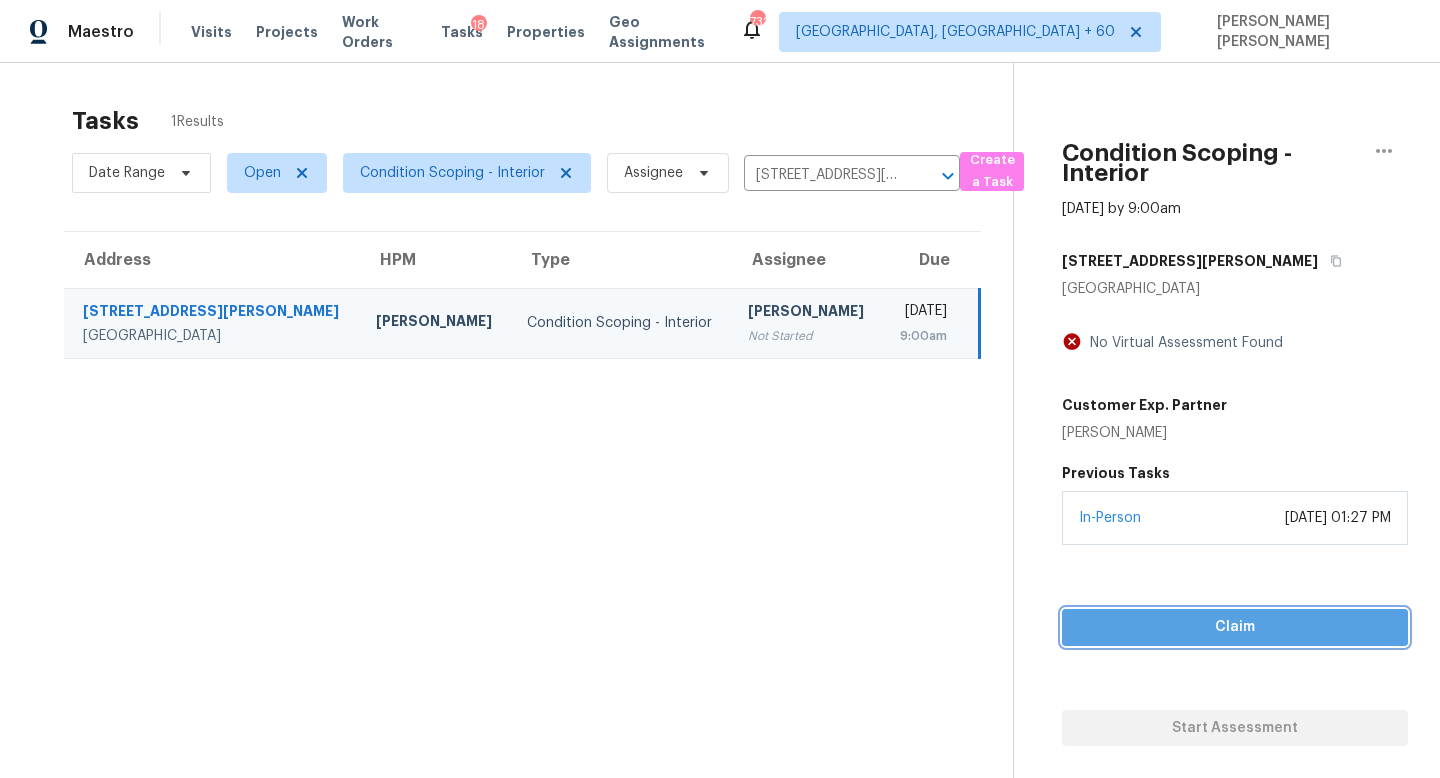 click on "Claim" at bounding box center (1235, 627) 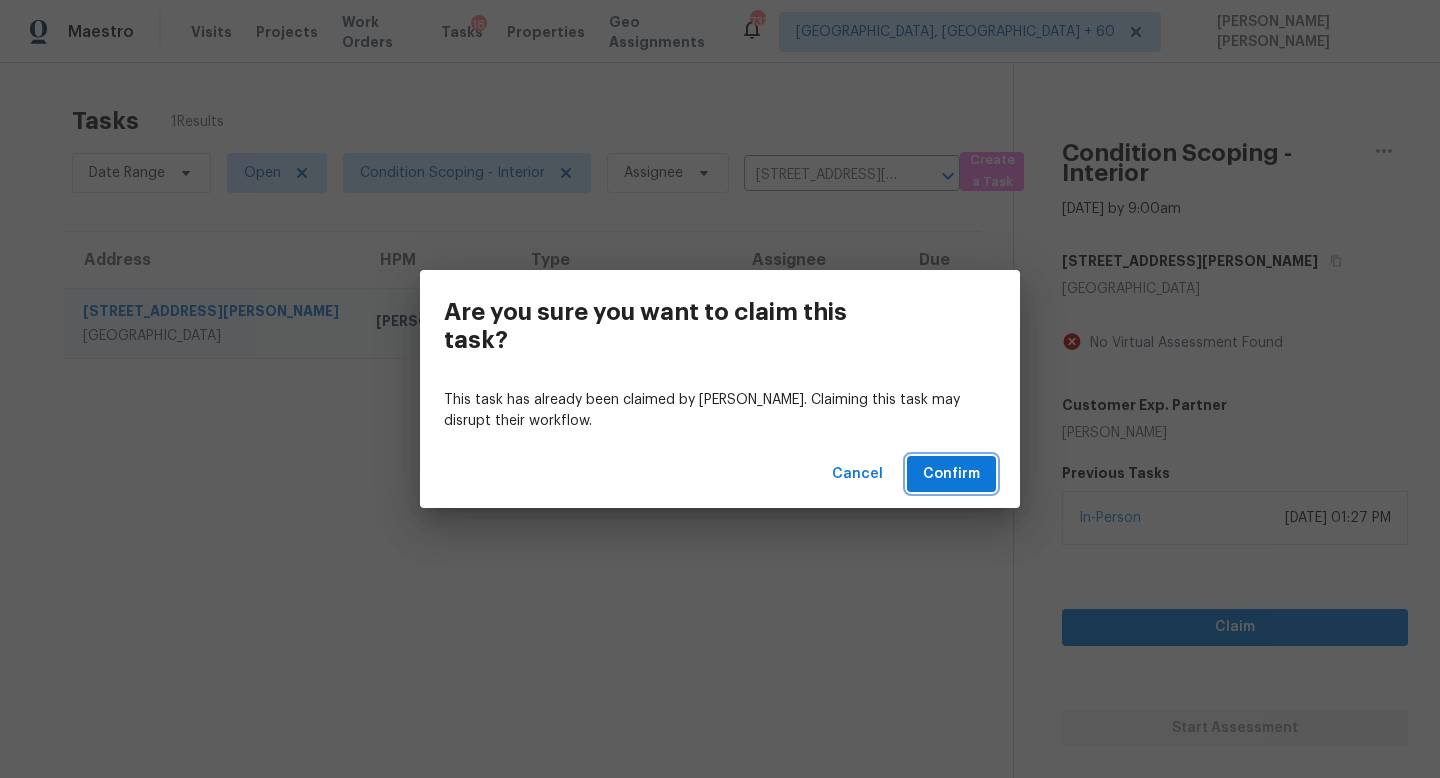 click on "Confirm" at bounding box center (951, 474) 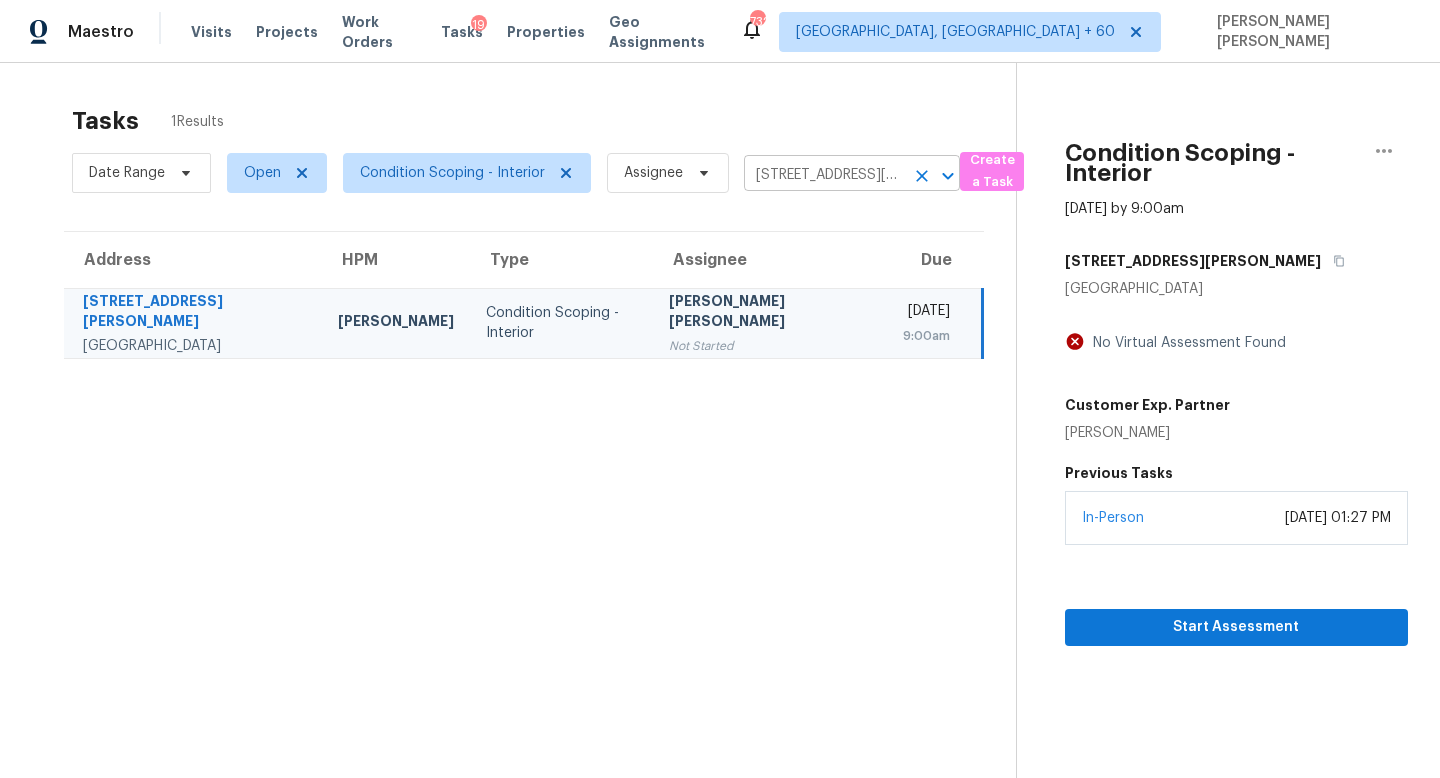 click on "2832 Atterbury Way, Elk Grove, CA 95758" at bounding box center (824, 175) 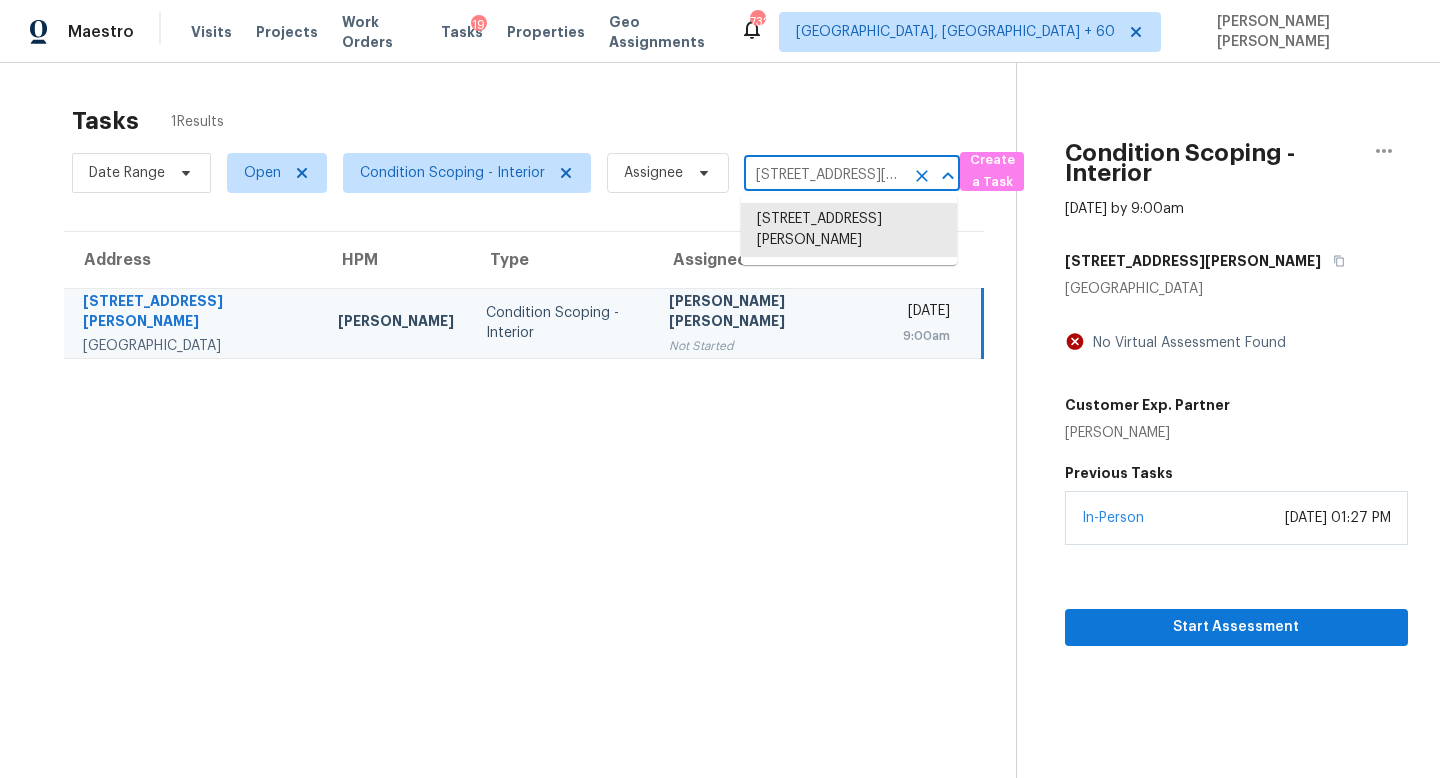 paste on "667 Wagon Bend Rd Berthoud, CO, 80513" 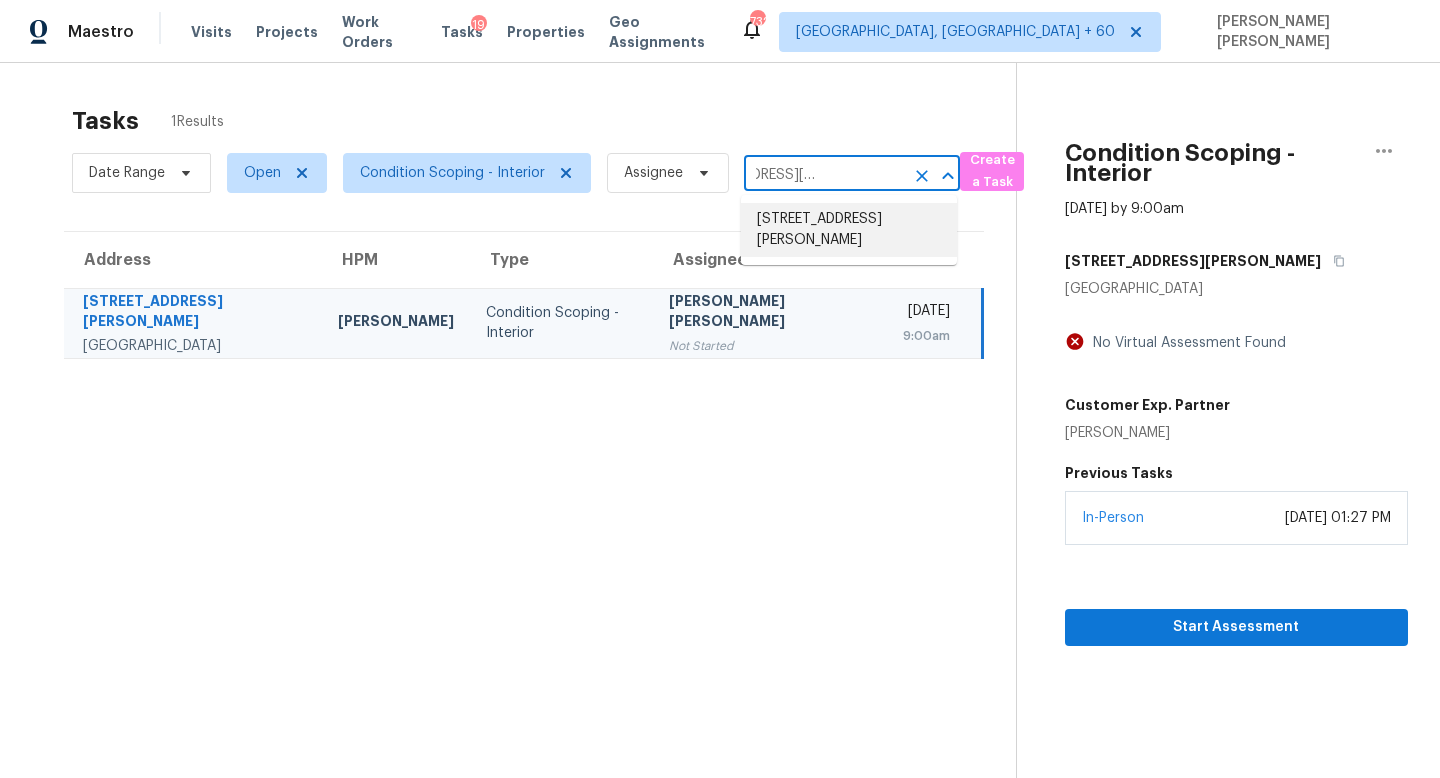 click on "667 Wagon Bend Rd, Berthoud, CO 80513" at bounding box center (849, 230) 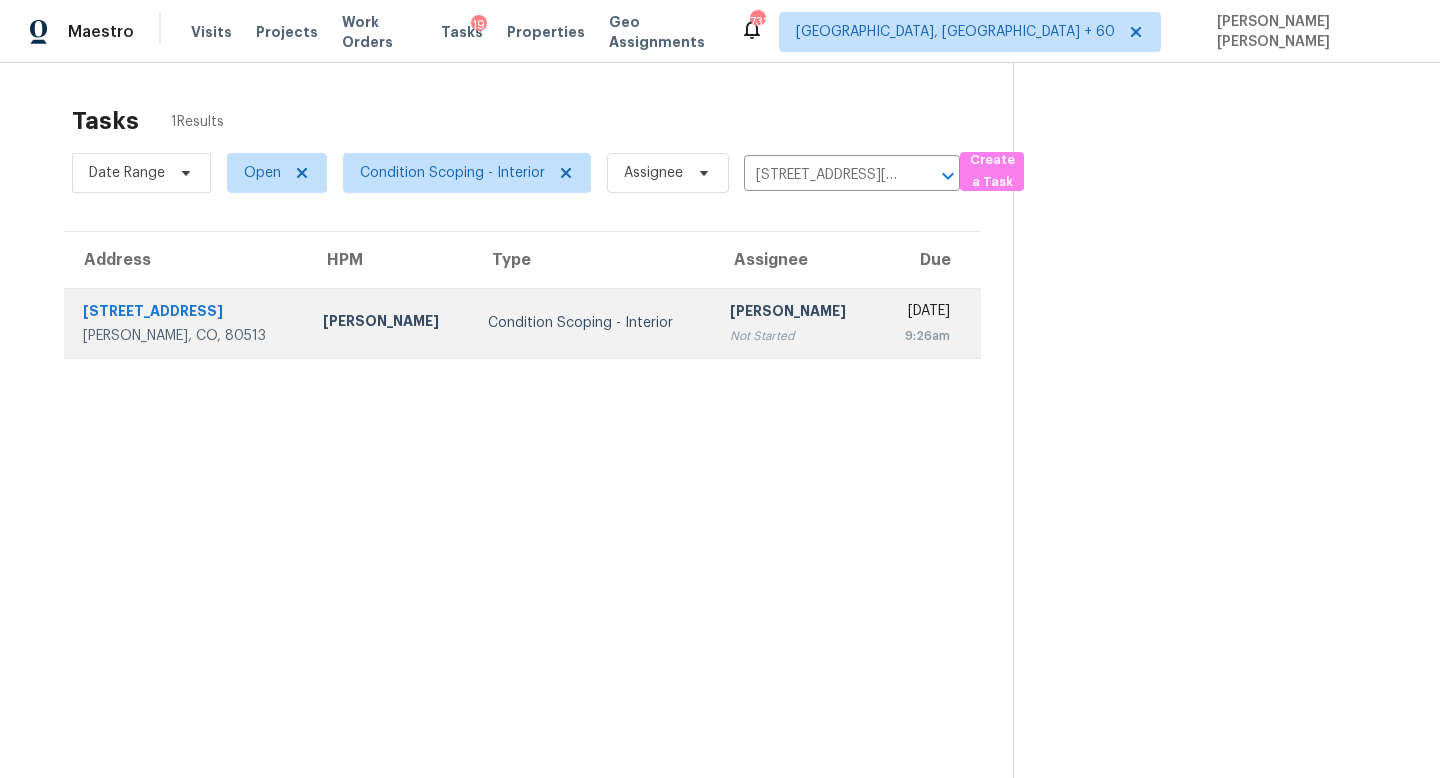 click on "Sakthivel Chandran" at bounding box center [796, 313] 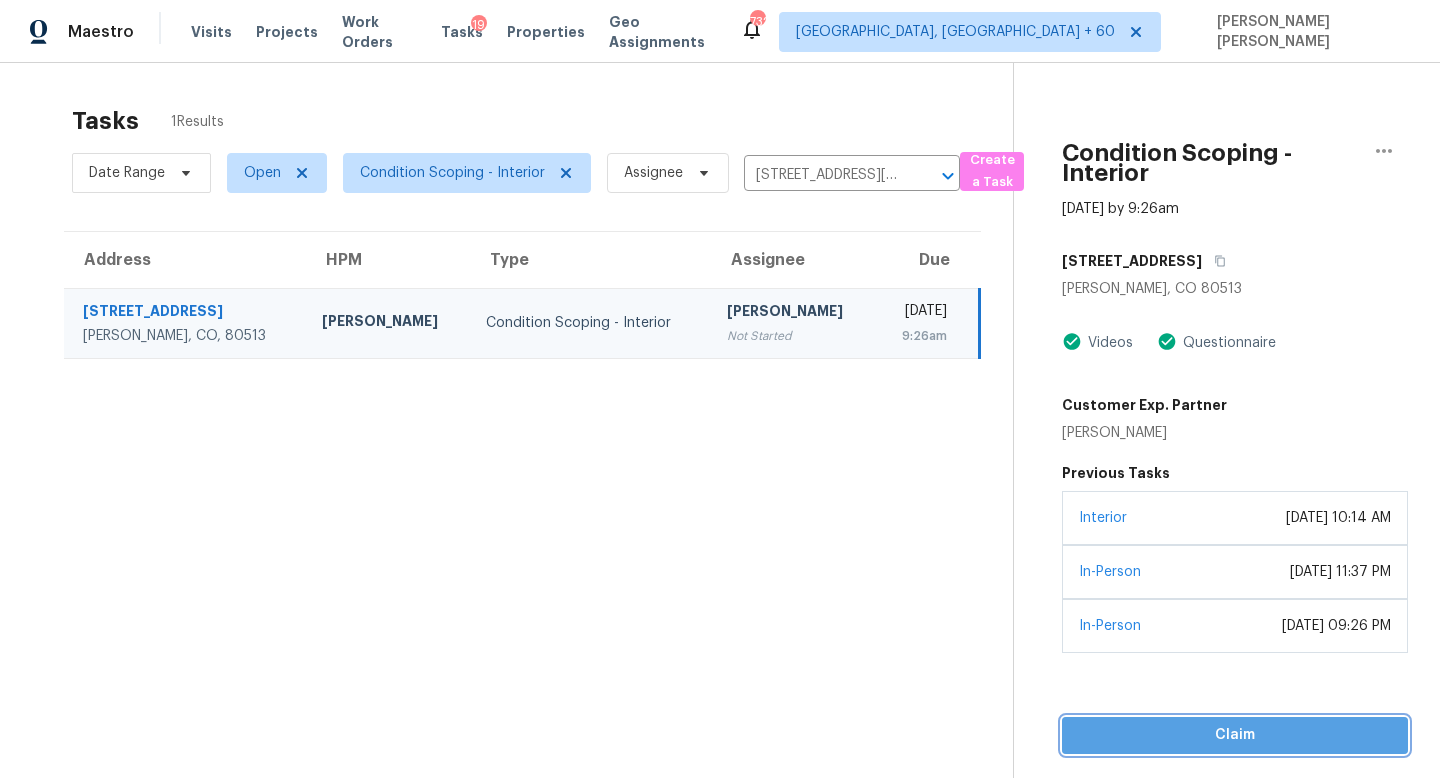 click on "Claim" at bounding box center (1235, 735) 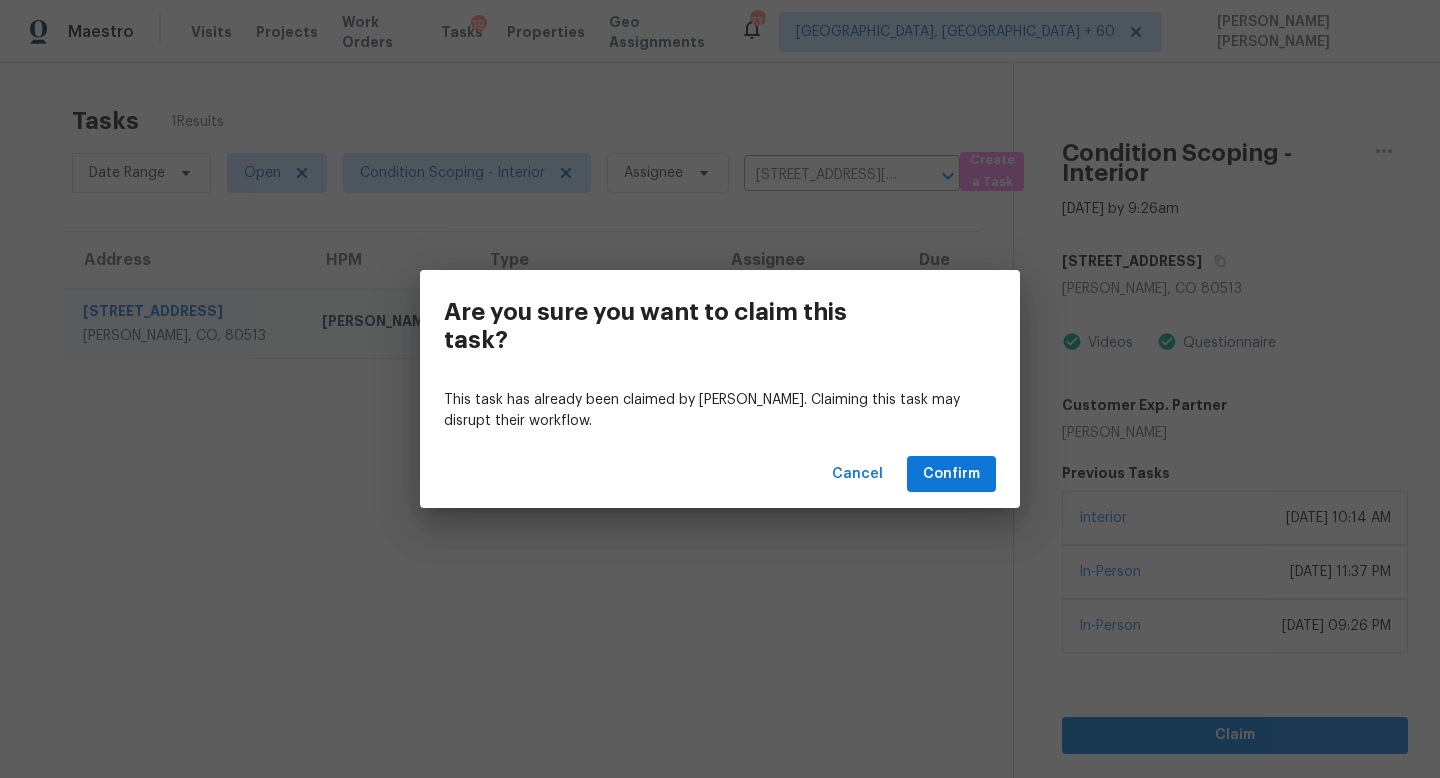 click on "Cancel Confirm" at bounding box center [720, 474] 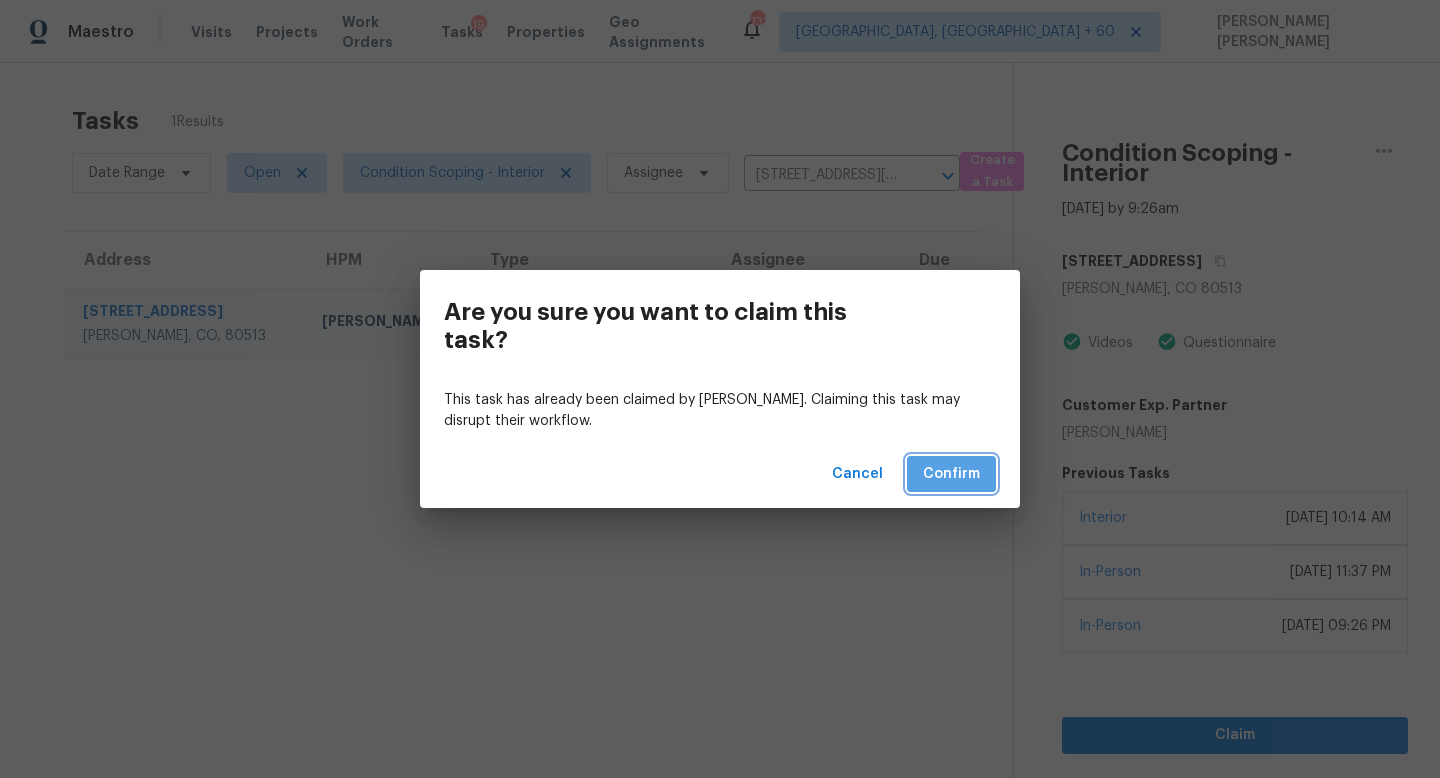 click on "Confirm" at bounding box center (951, 474) 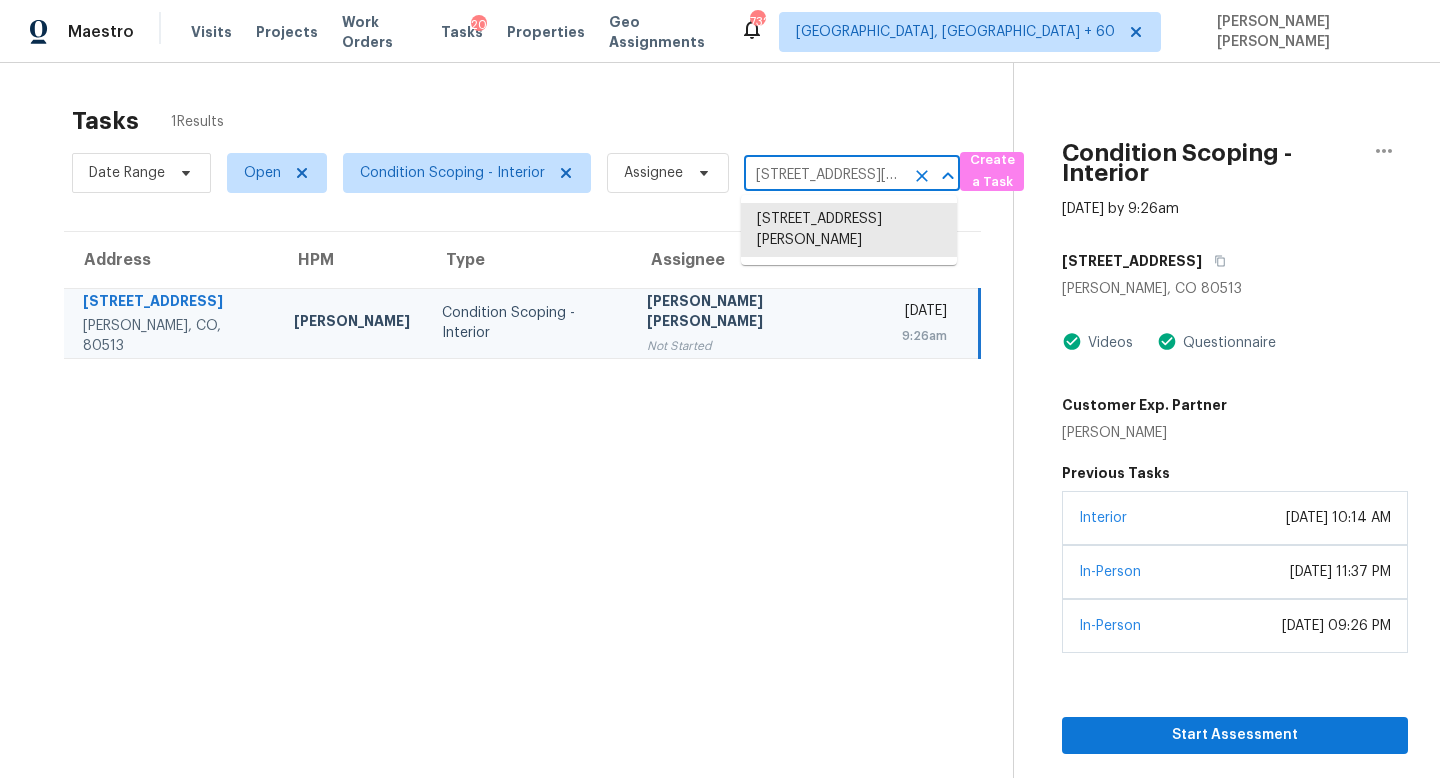 click on "667 Wagon Bend Rd, Berthoud, CO 80513" at bounding box center [824, 175] 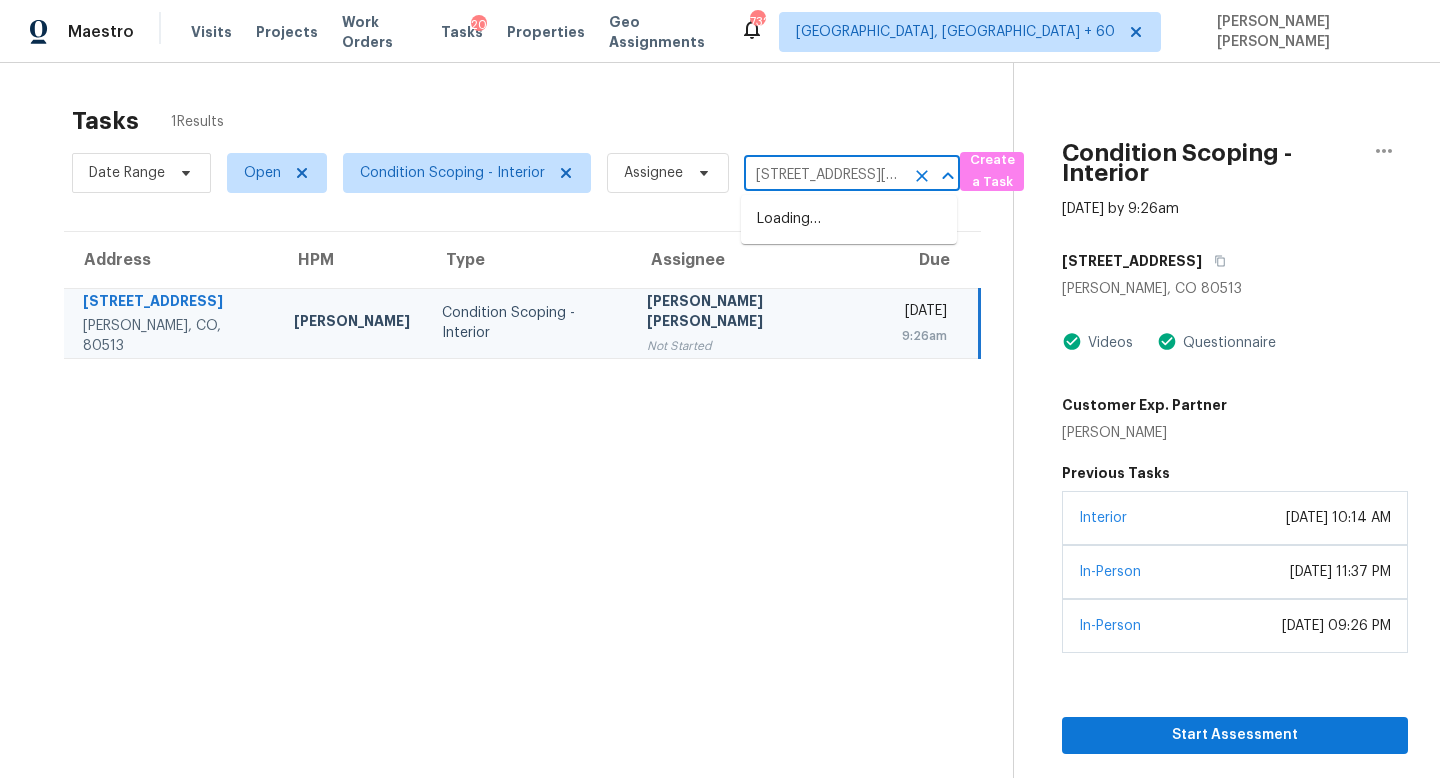 scroll, scrollTop: 0, scrollLeft: 76, axis: horizontal 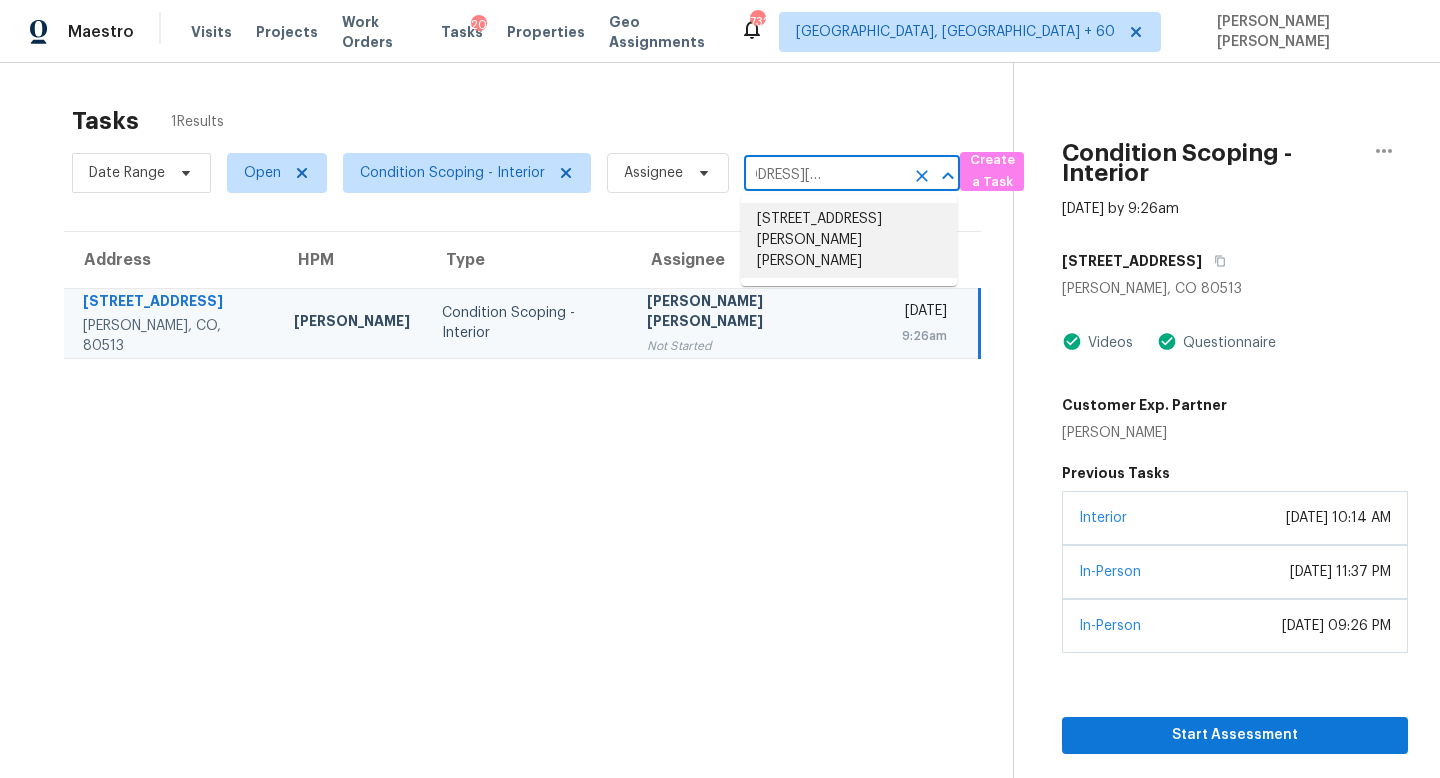 click on "5662 Morgan St, Clayton, IN 46118" at bounding box center [849, 240] 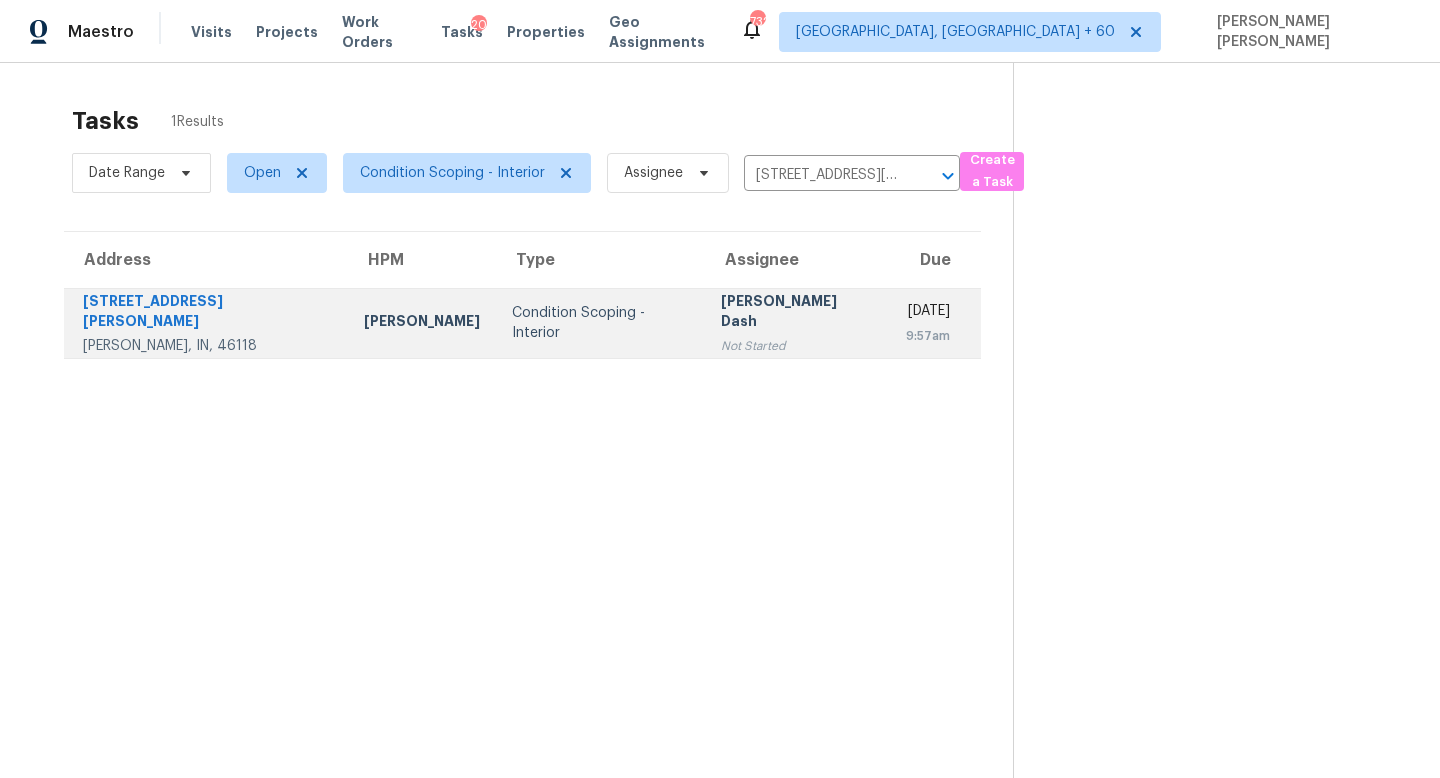 click on "Soumya Ranjan Dash Not Started" at bounding box center [797, 323] 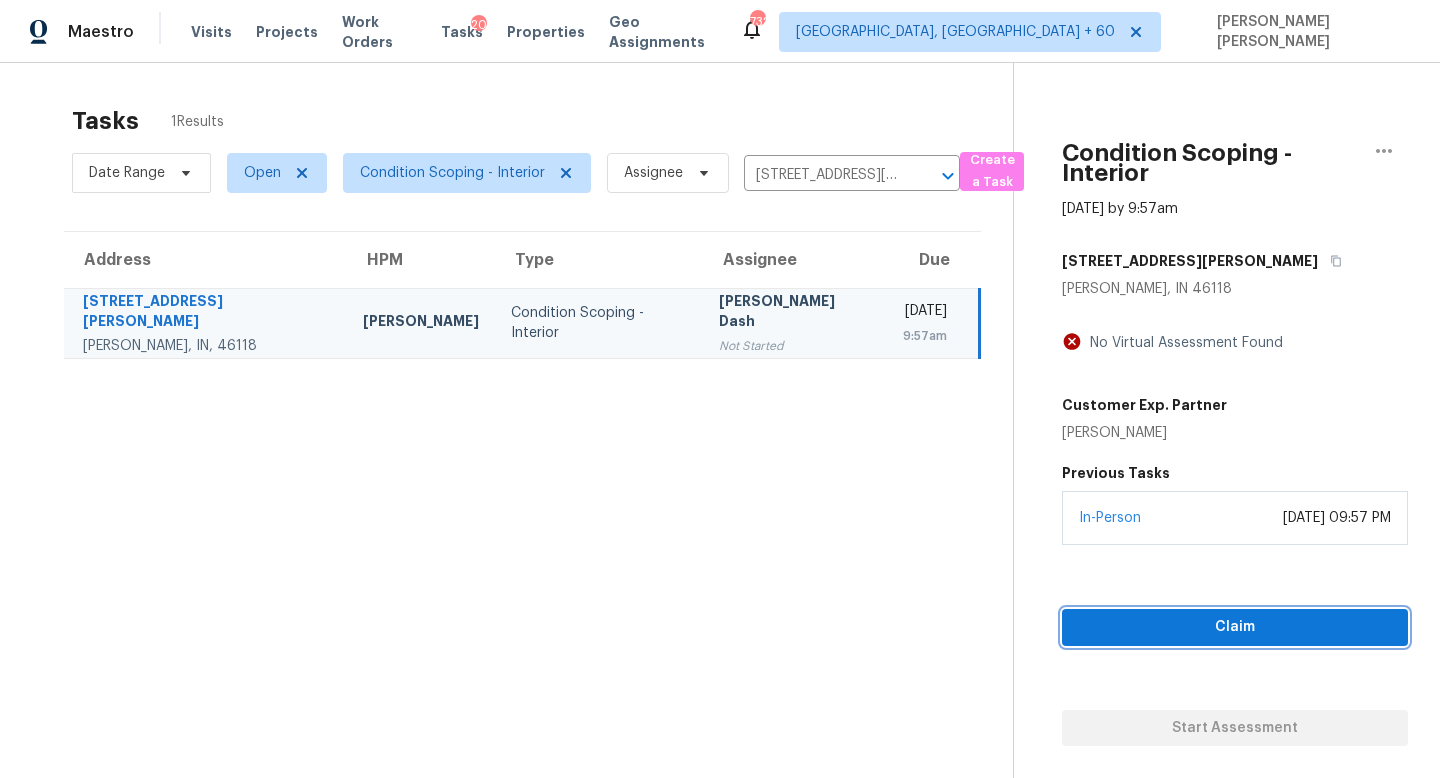 click on "Claim" at bounding box center (1235, 627) 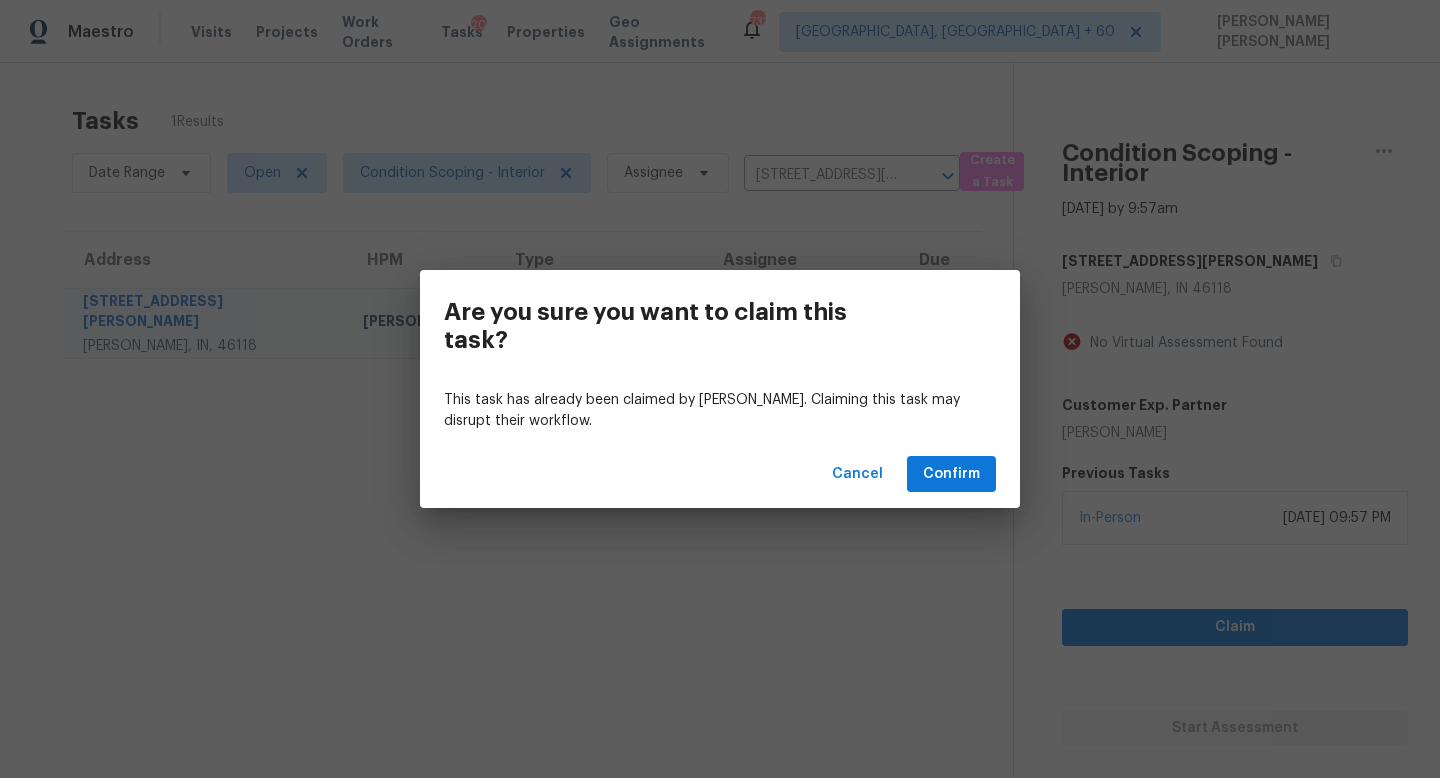 click on "Cancel Confirm" at bounding box center (720, 474) 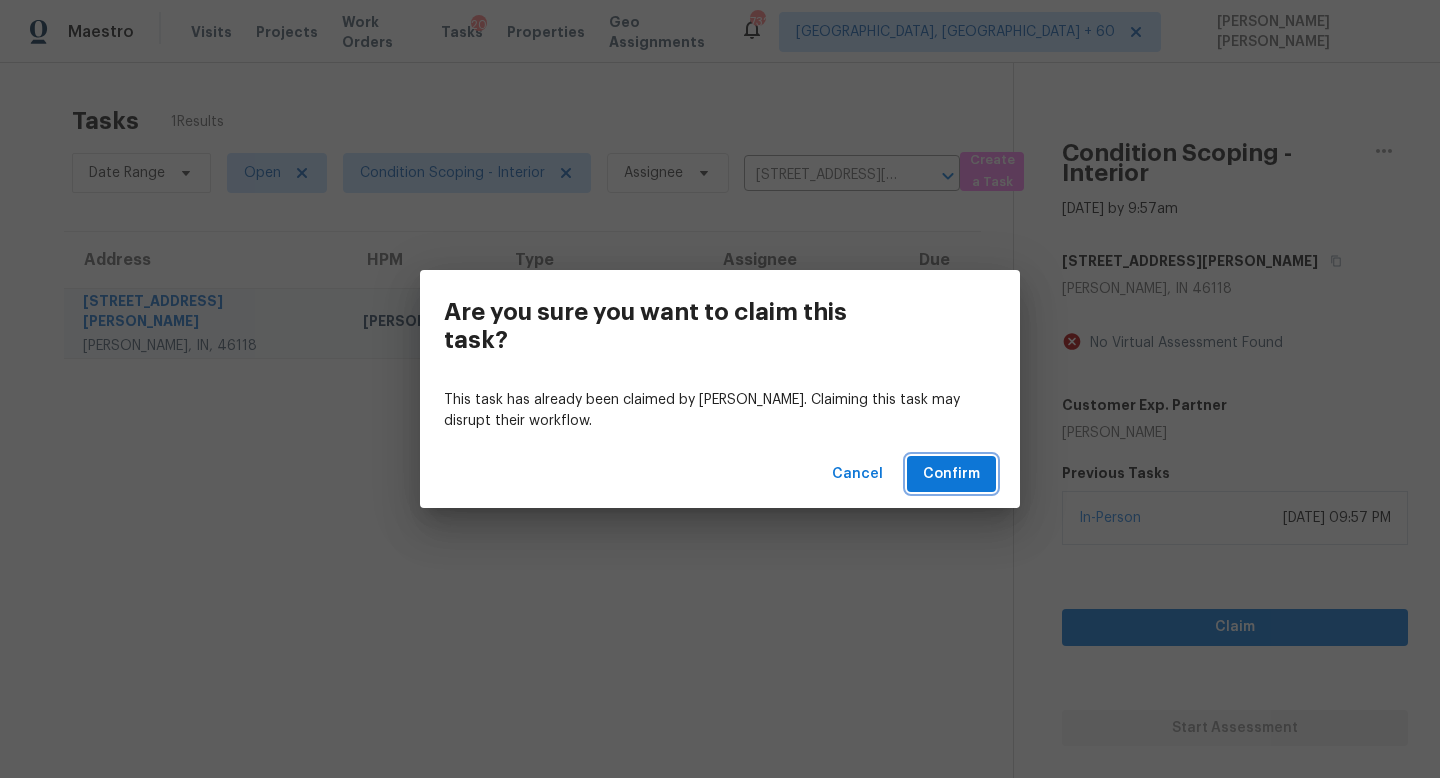 click on "Confirm" at bounding box center (951, 474) 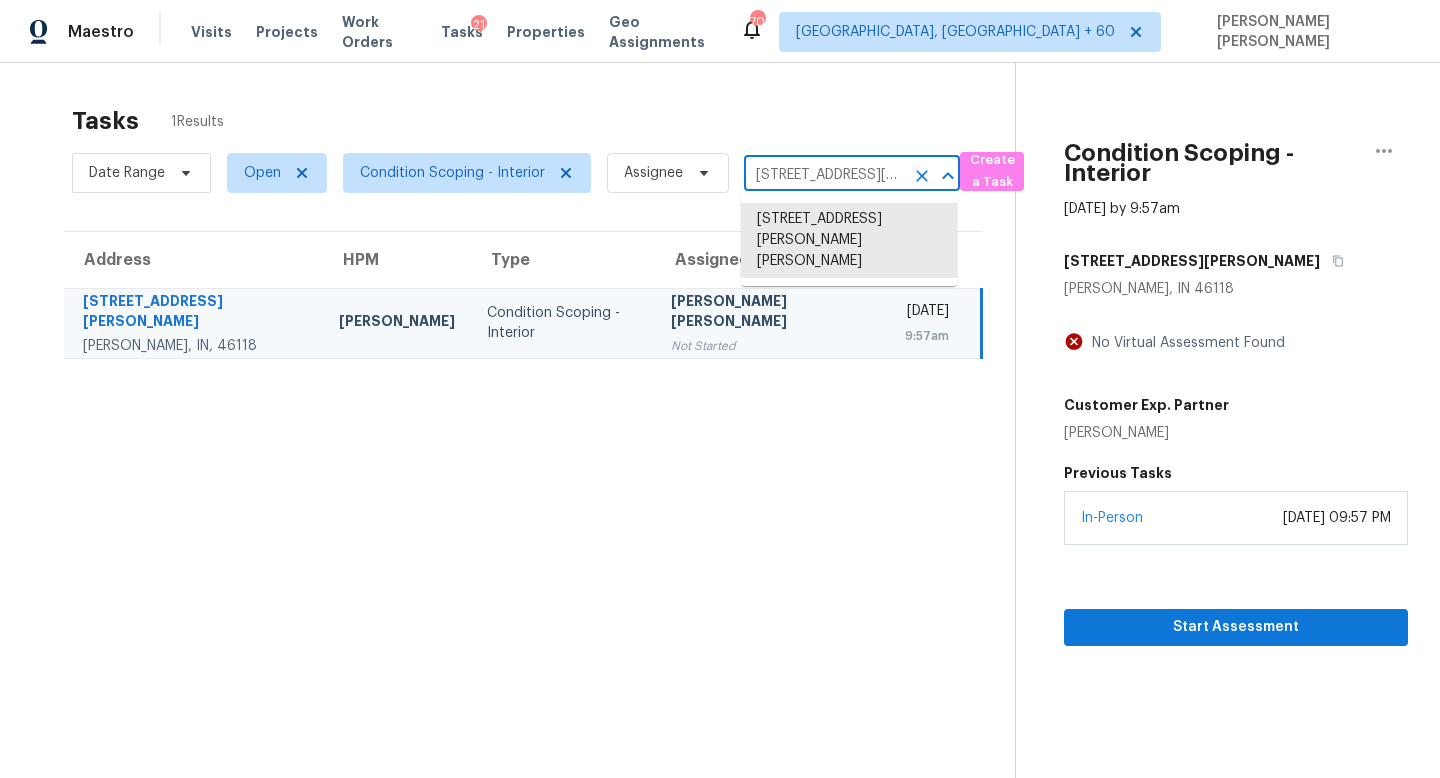 click on "5662 Morgan St, Clayton, IN 46118" at bounding box center [824, 175] 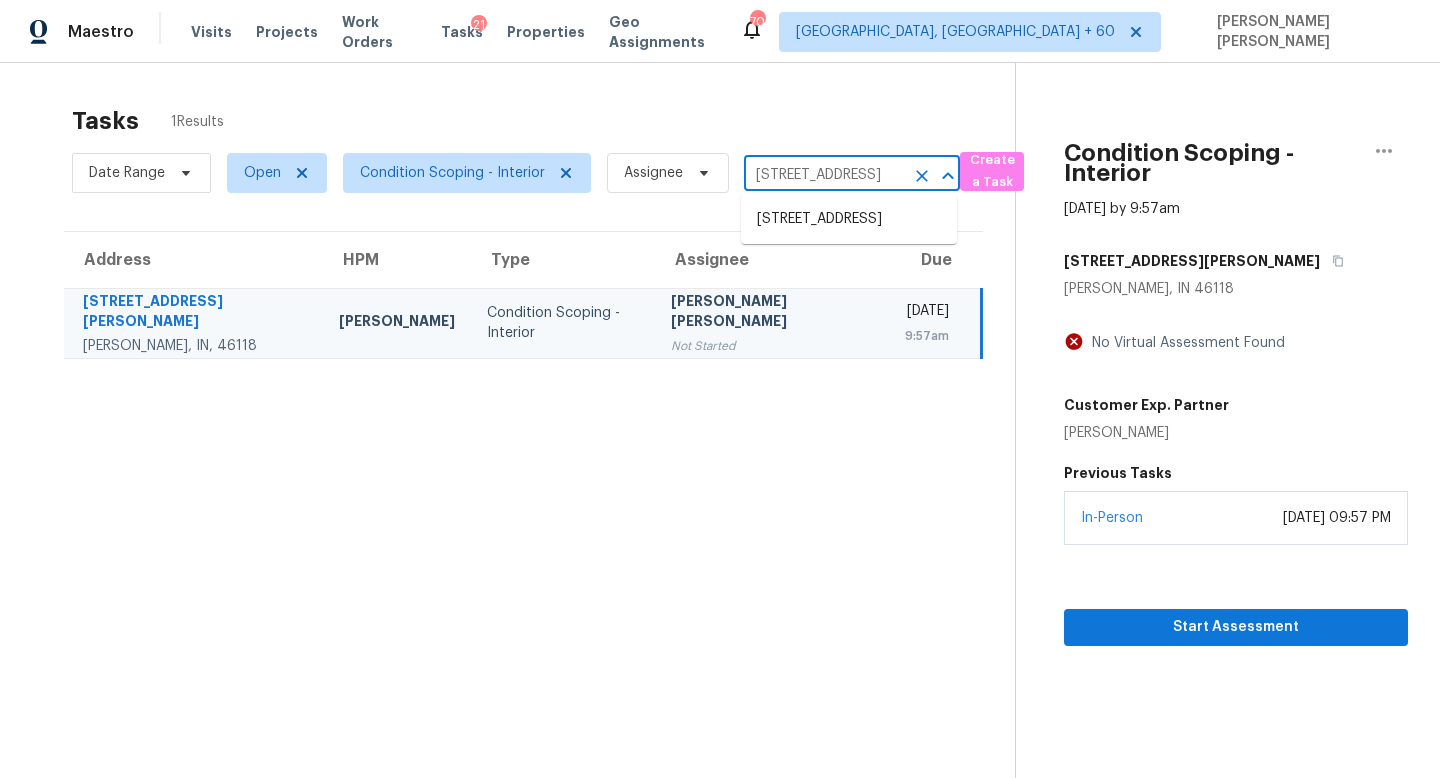 scroll, scrollTop: 0, scrollLeft: 92, axis: horizontal 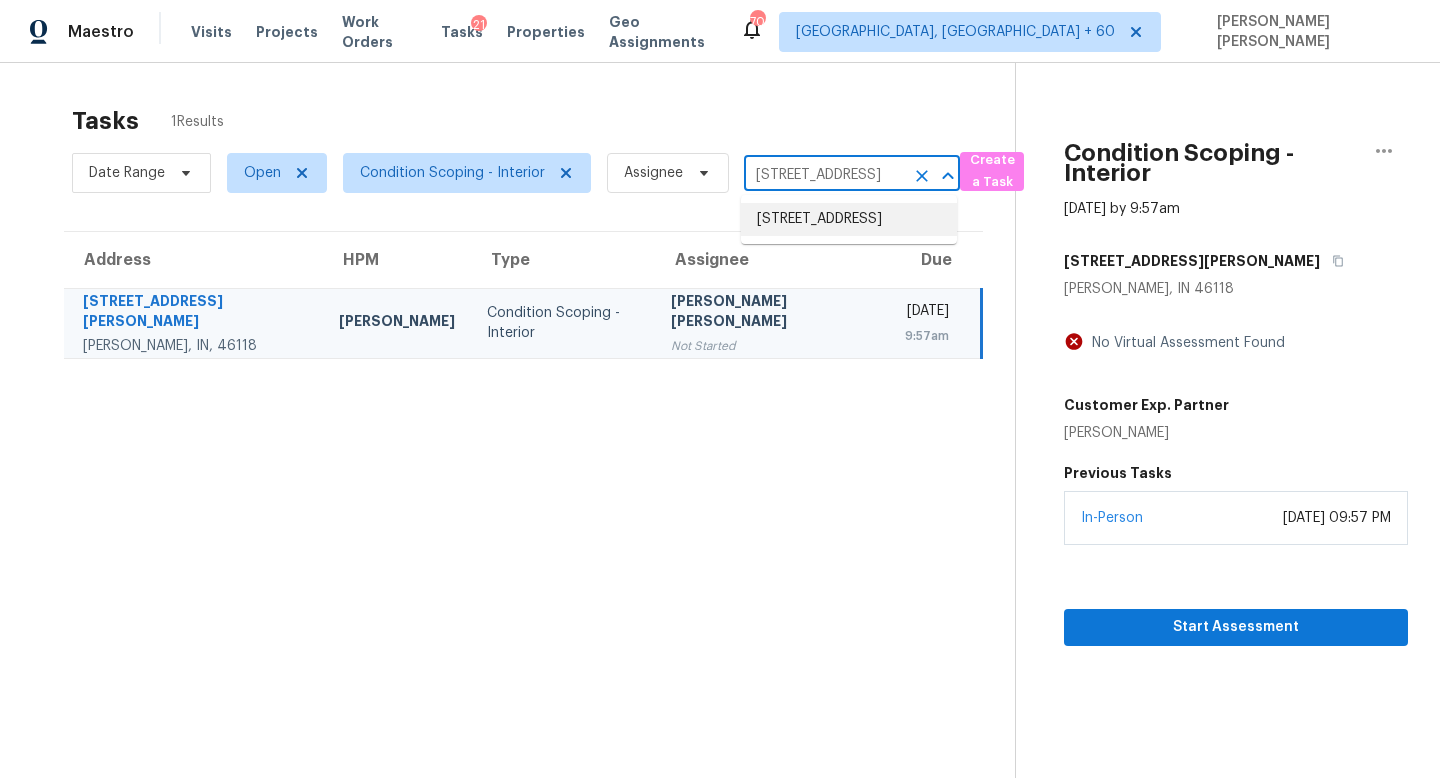 click on "810 Lodgehill Ln, Houston, TX 77090" at bounding box center (849, 219) 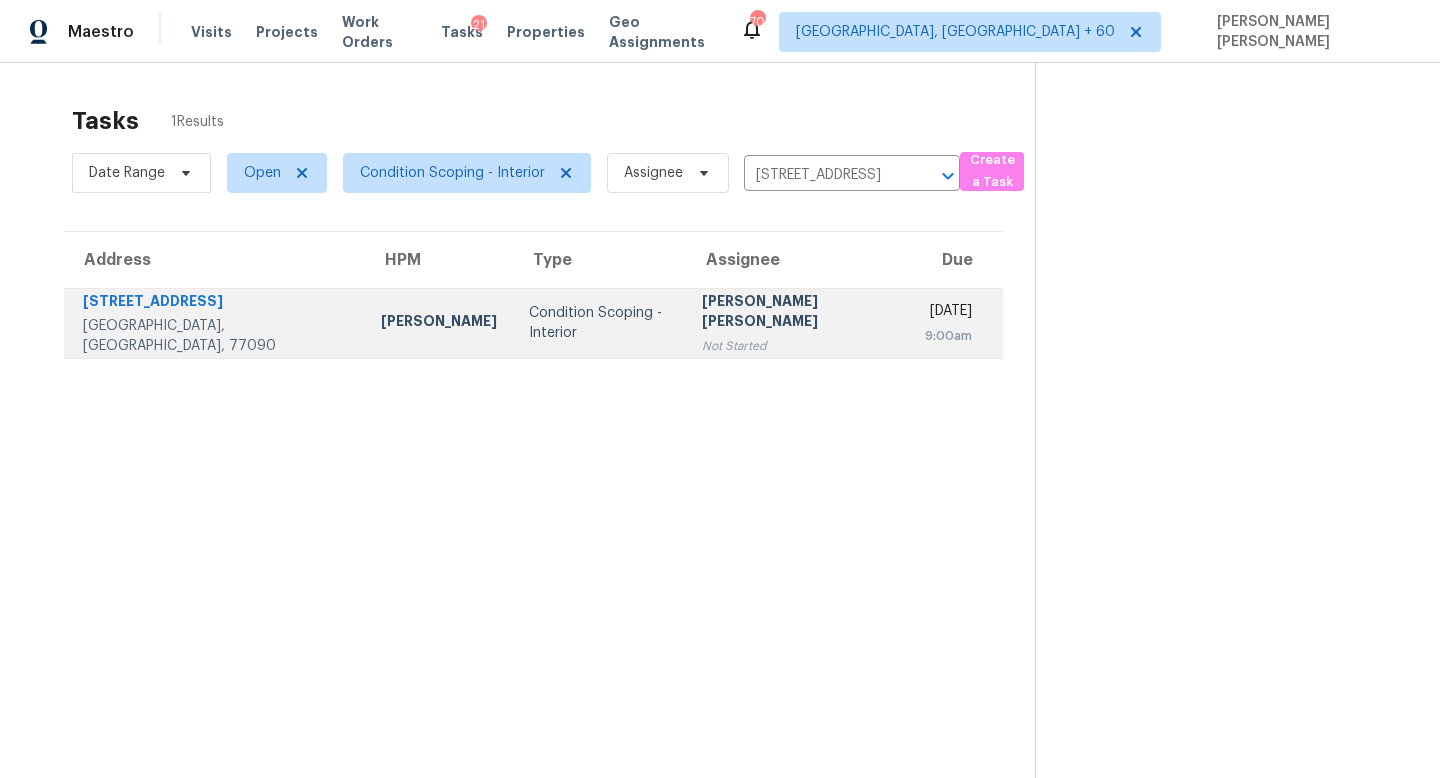 click on "Condition Scoping - Interior" at bounding box center (599, 323) 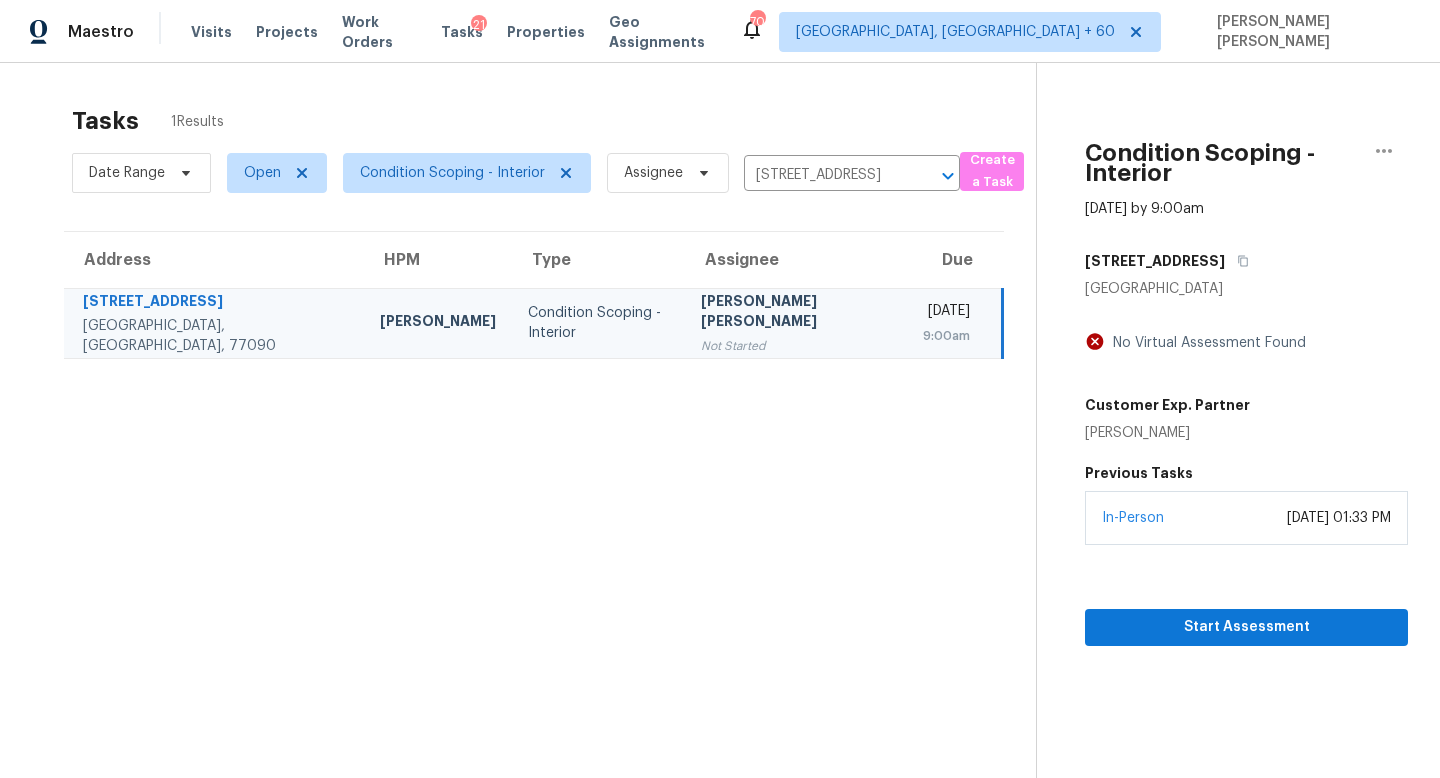 click on "Condition Scoping - Interior Jul 16th 2025 by 9:00am 810 Lodgehill Ln Houston, TX 77090 No Virtual Assessment Found Customer Exp. Partner Kayla Miller Previous Tasks In-Person  July 15, 2025 at 01:33 PM Start Assessment" at bounding box center (1222, 452) 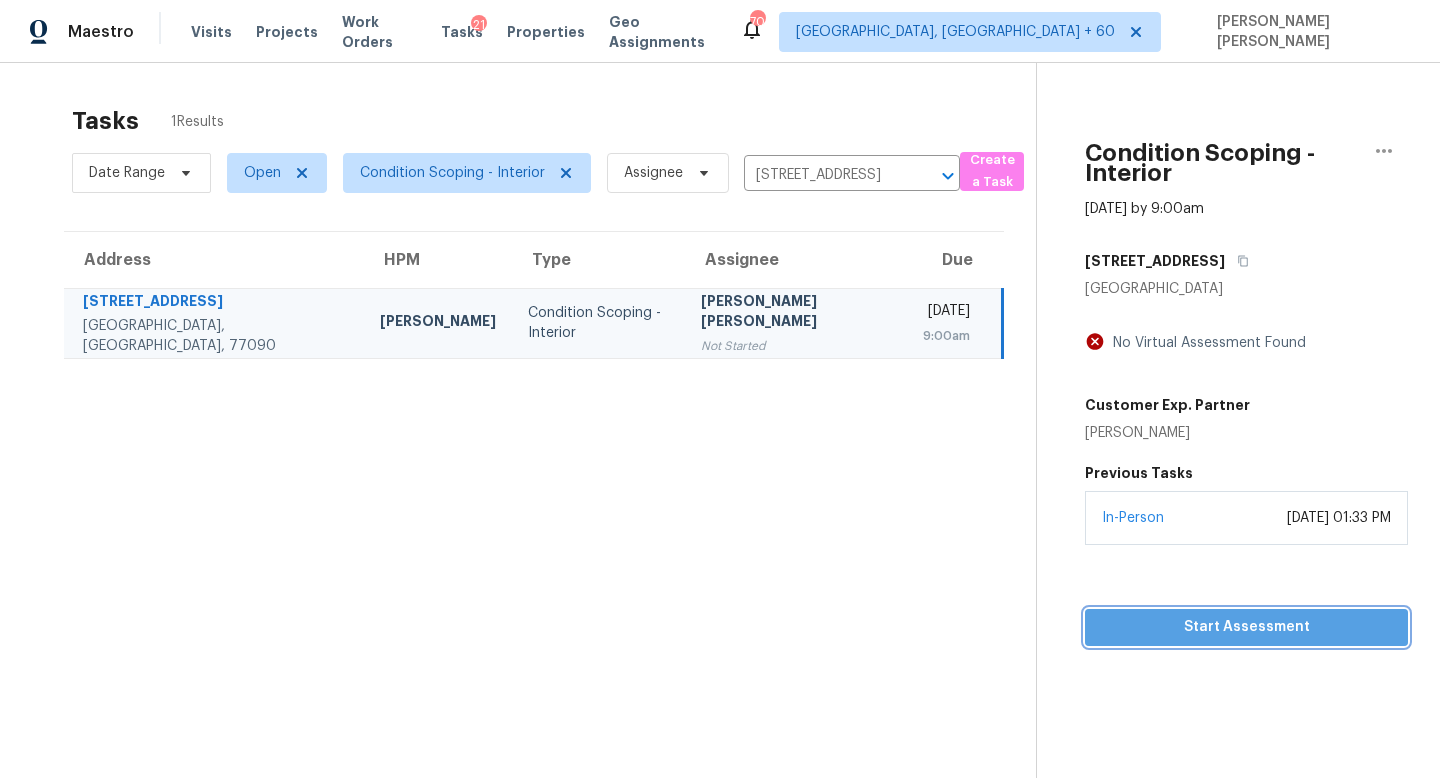 click on "Start Assessment" at bounding box center (1246, 627) 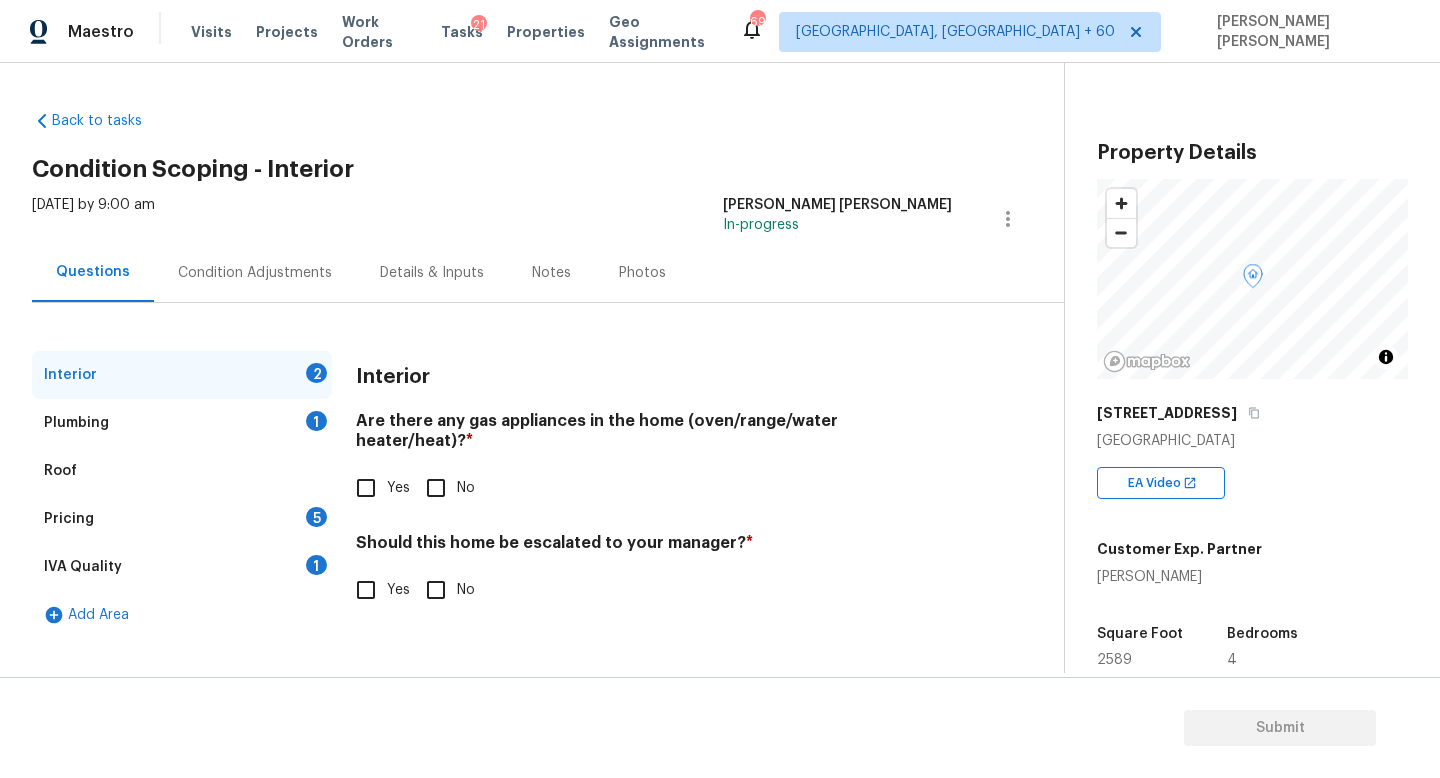 click on "Yes" at bounding box center [366, 488] 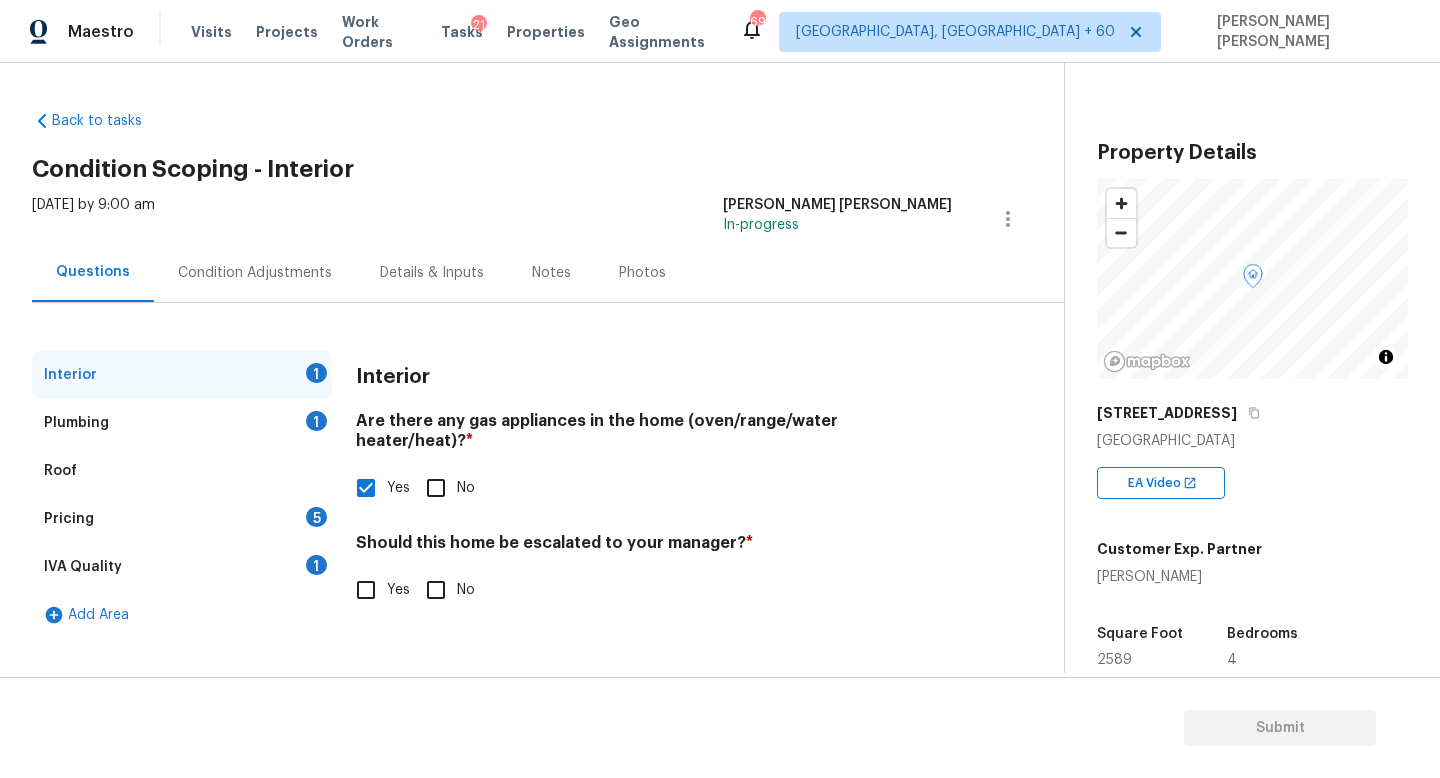 click on "Yes" at bounding box center (366, 590) 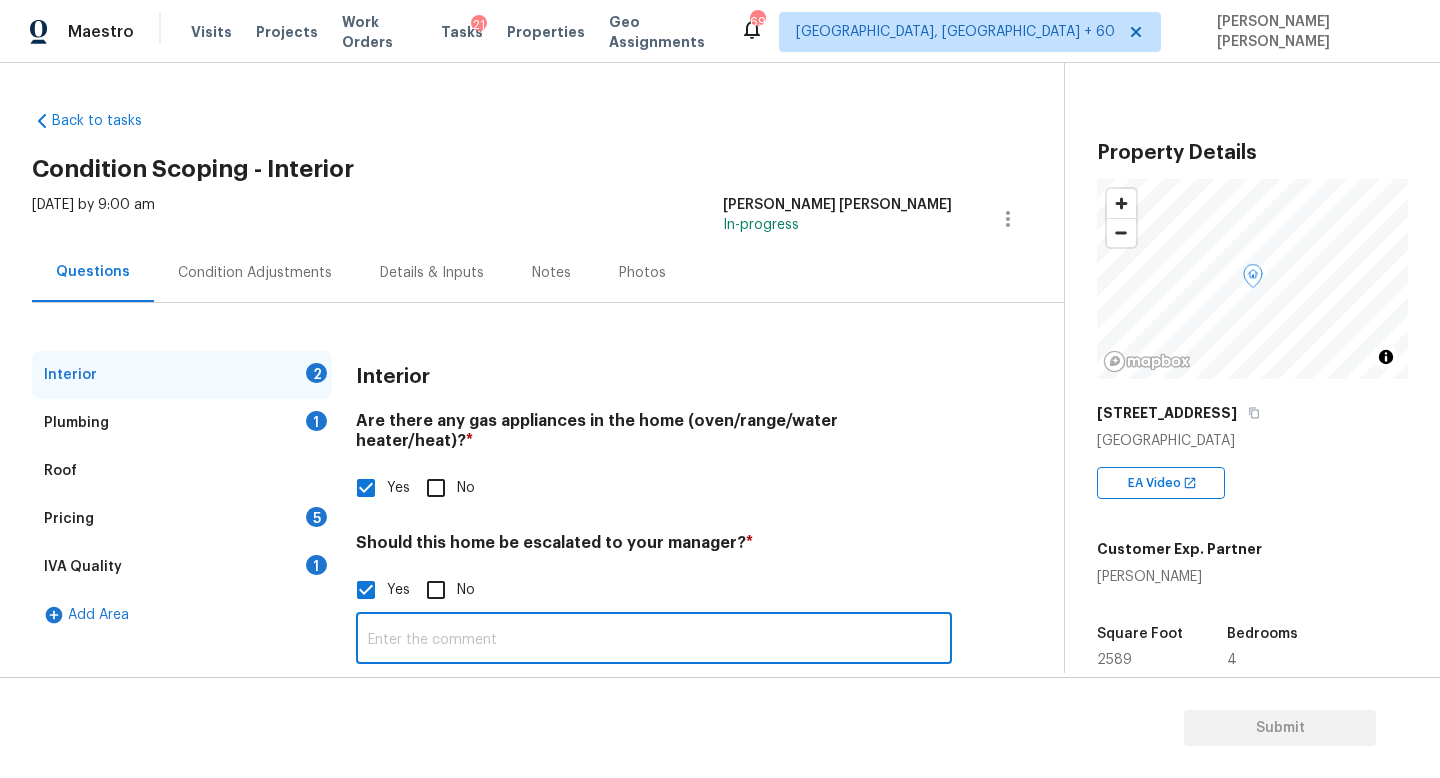 click at bounding box center (654, 640) 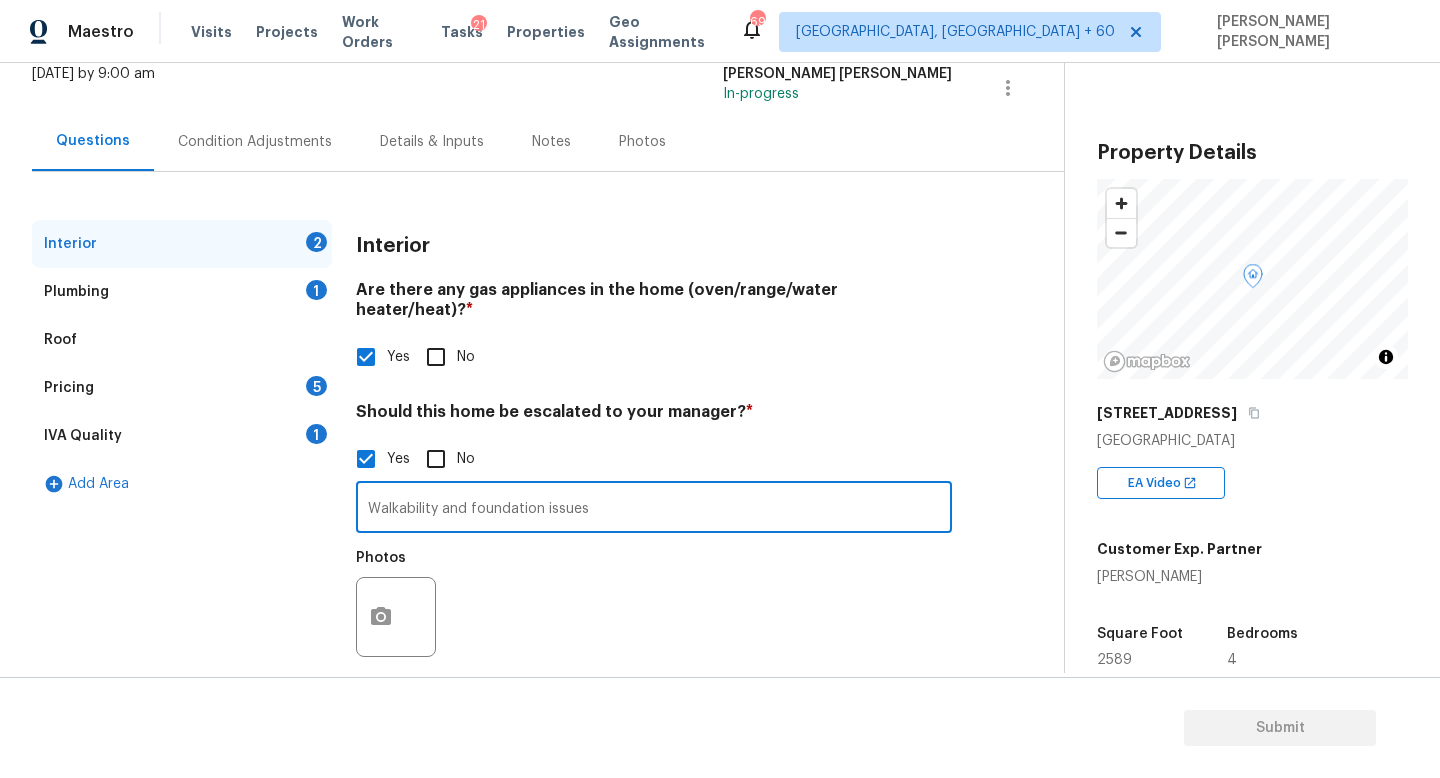 scroll, scrollTop: 137, scrollLeft: 0, axis: vertical 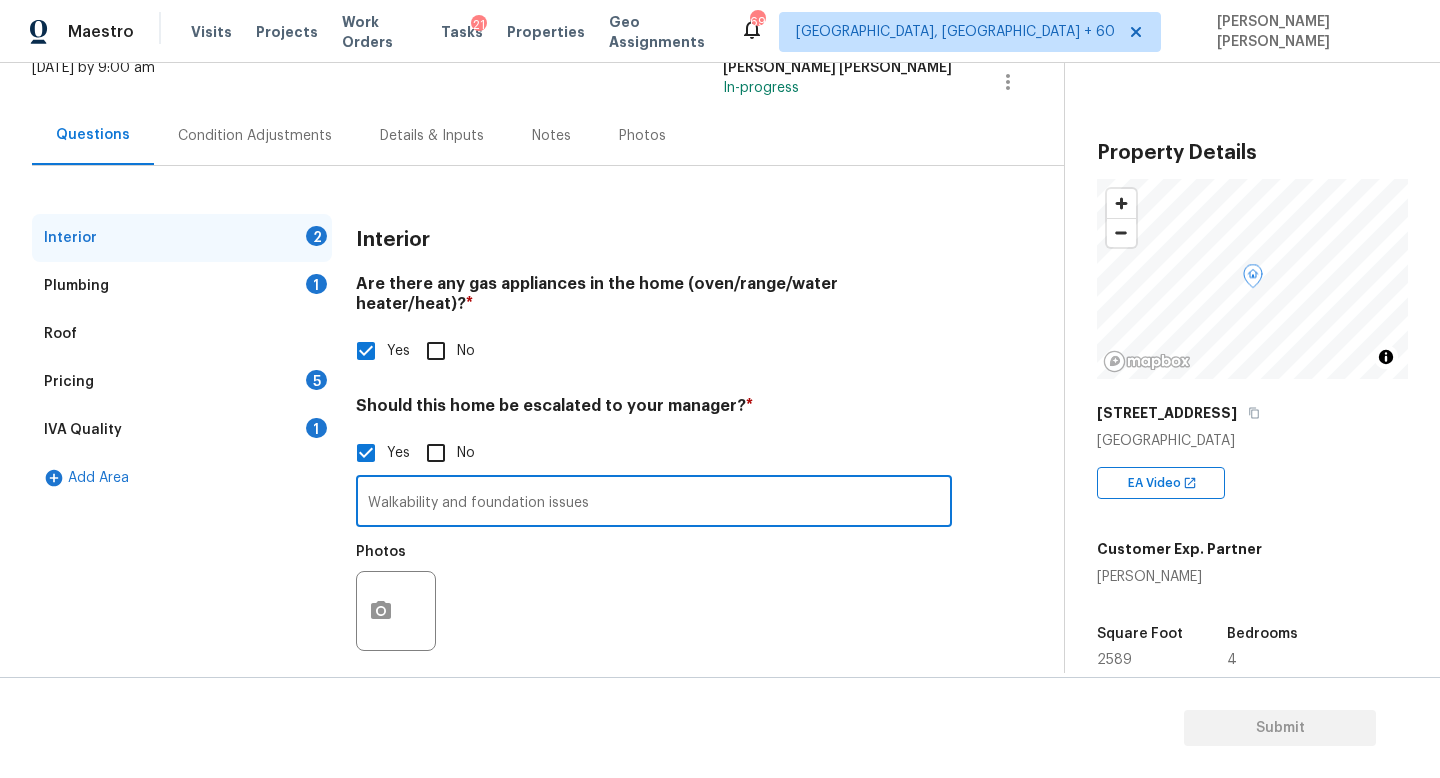 type on "Walkability and foundation issues" 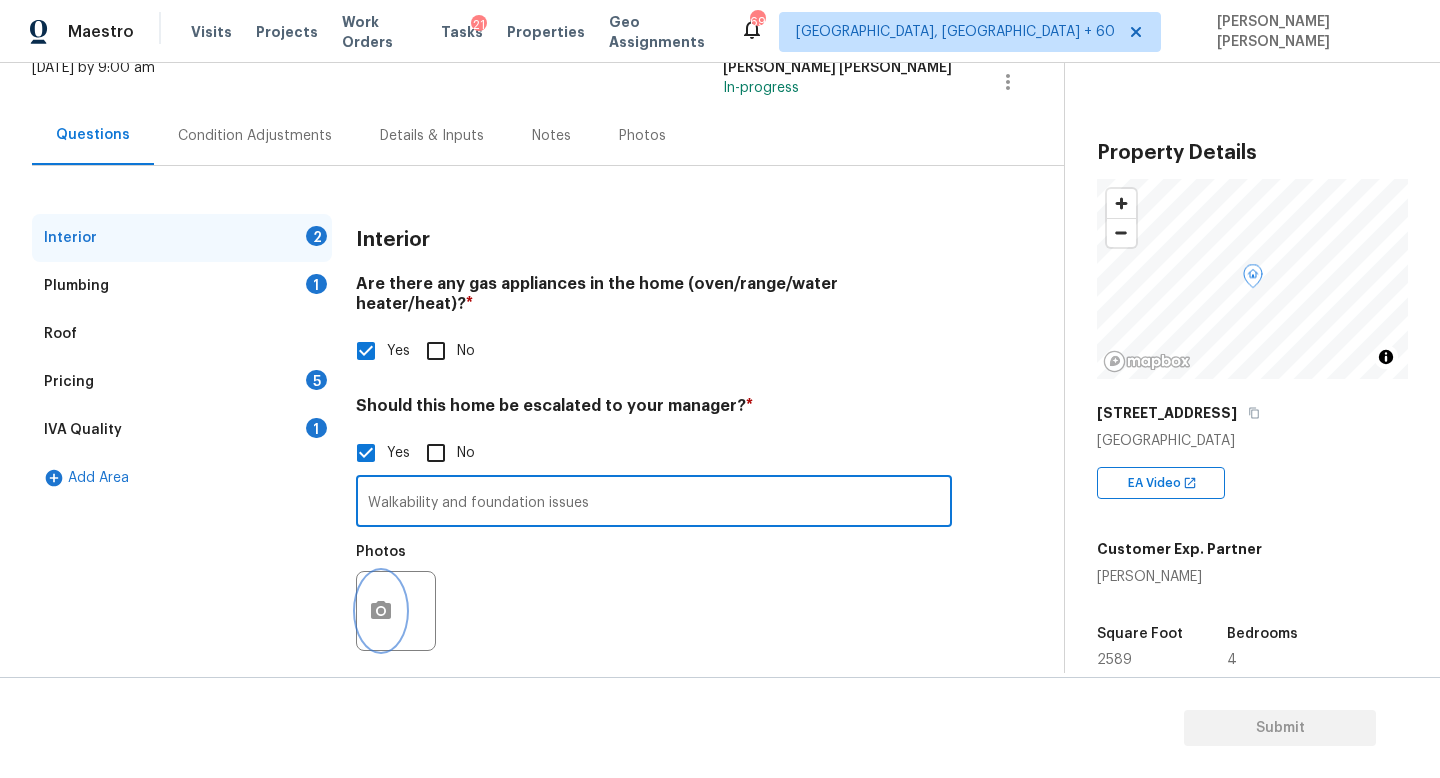 click 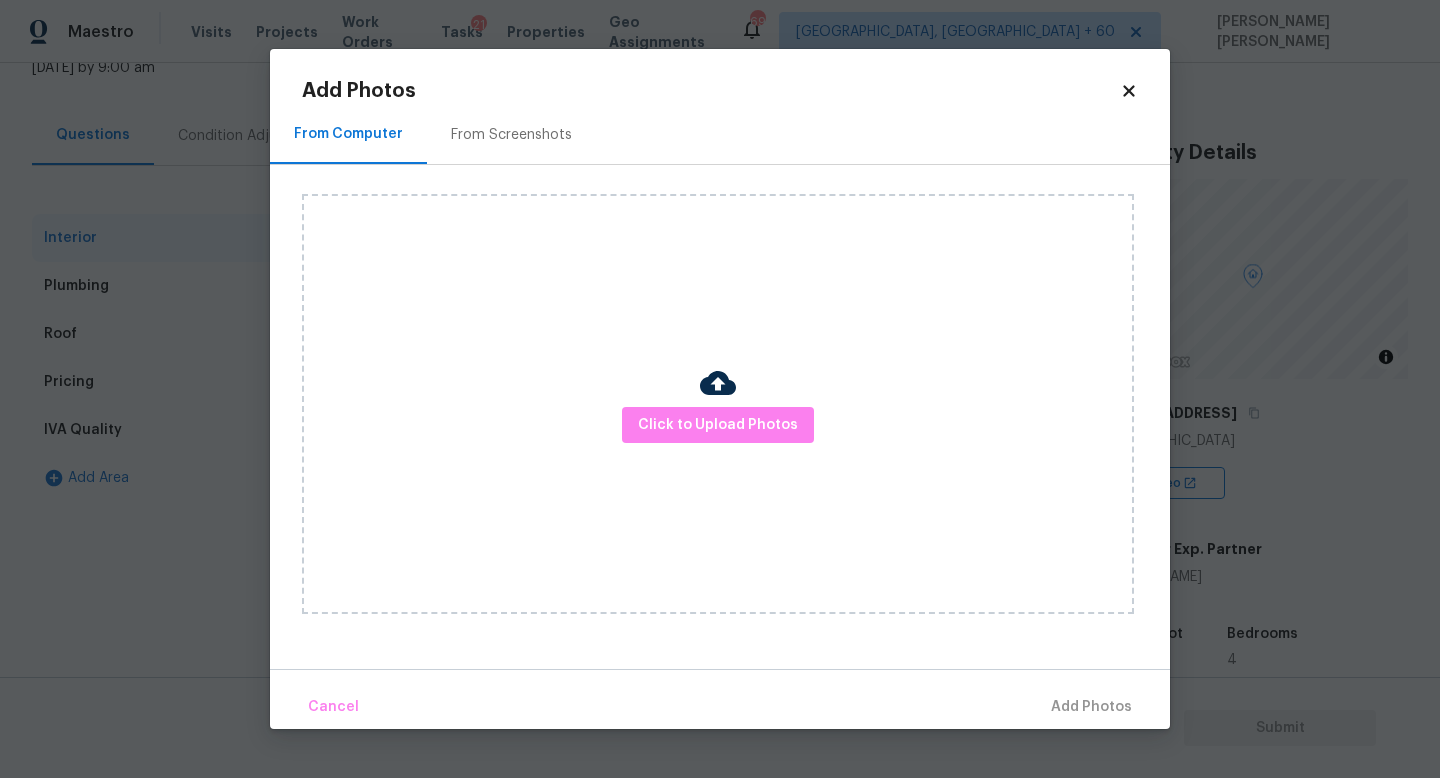 click on "Click to Upload Photos" at bounding box center [718, 404] 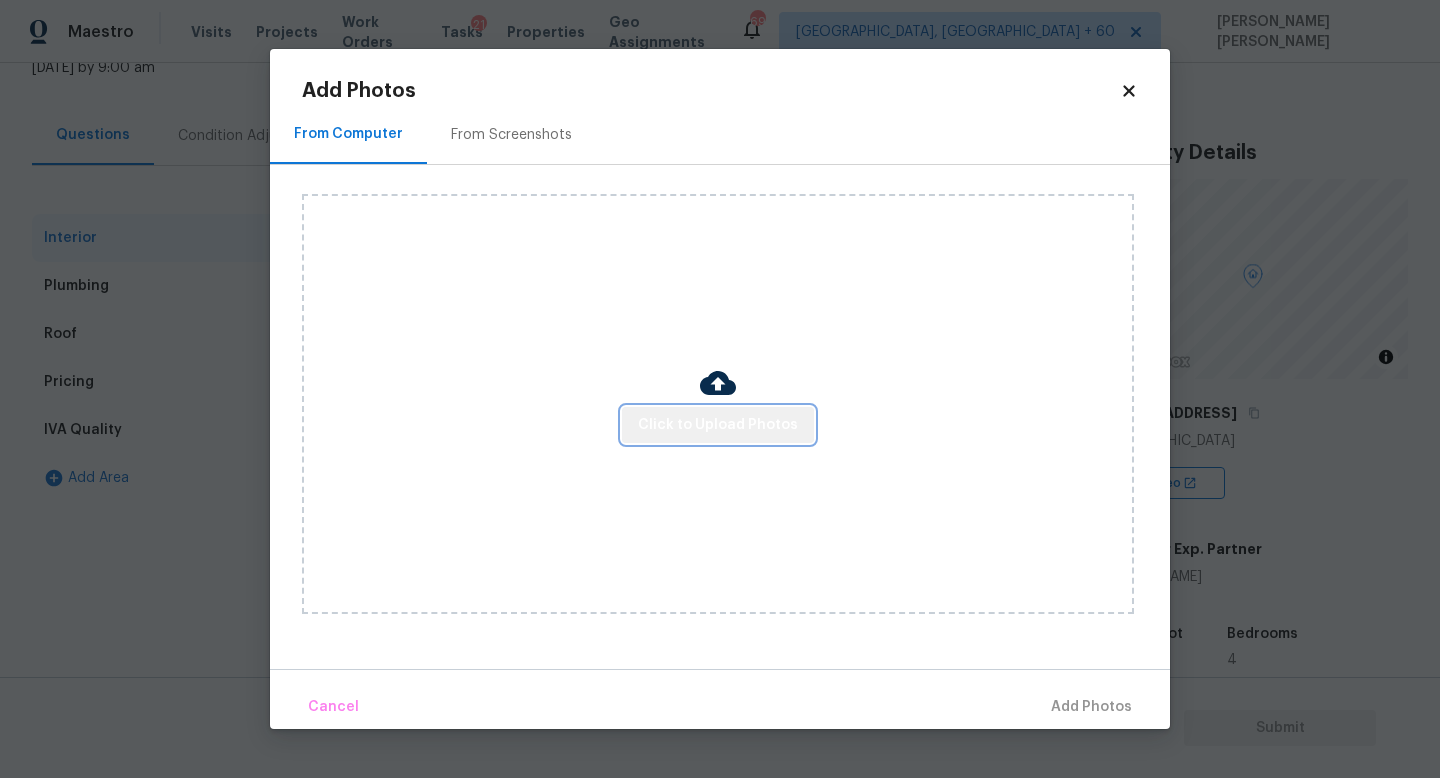 click on "Click to Upload Photos" at bounding box center (718, 425) 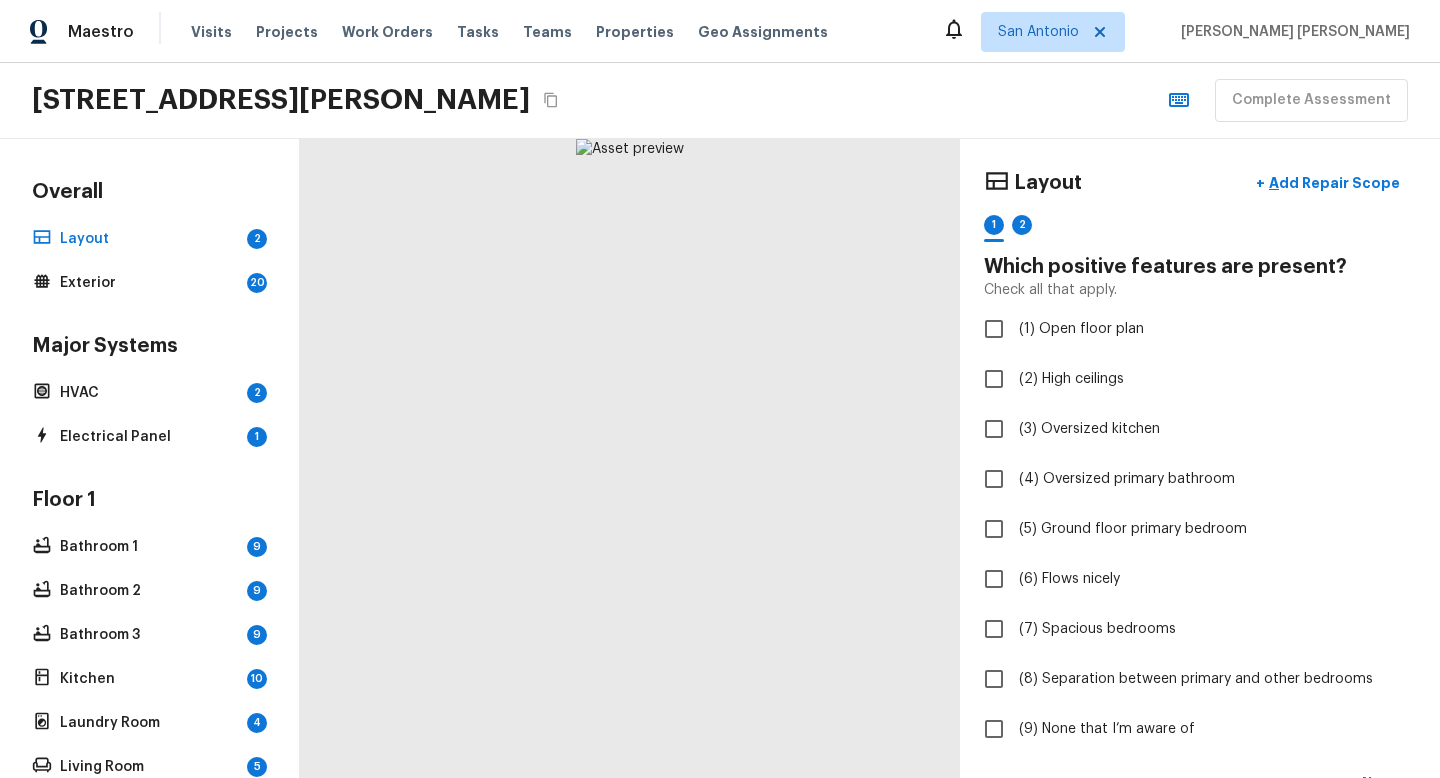 scroll, scrollTop: 0, scrollLeft: 0, axis: both 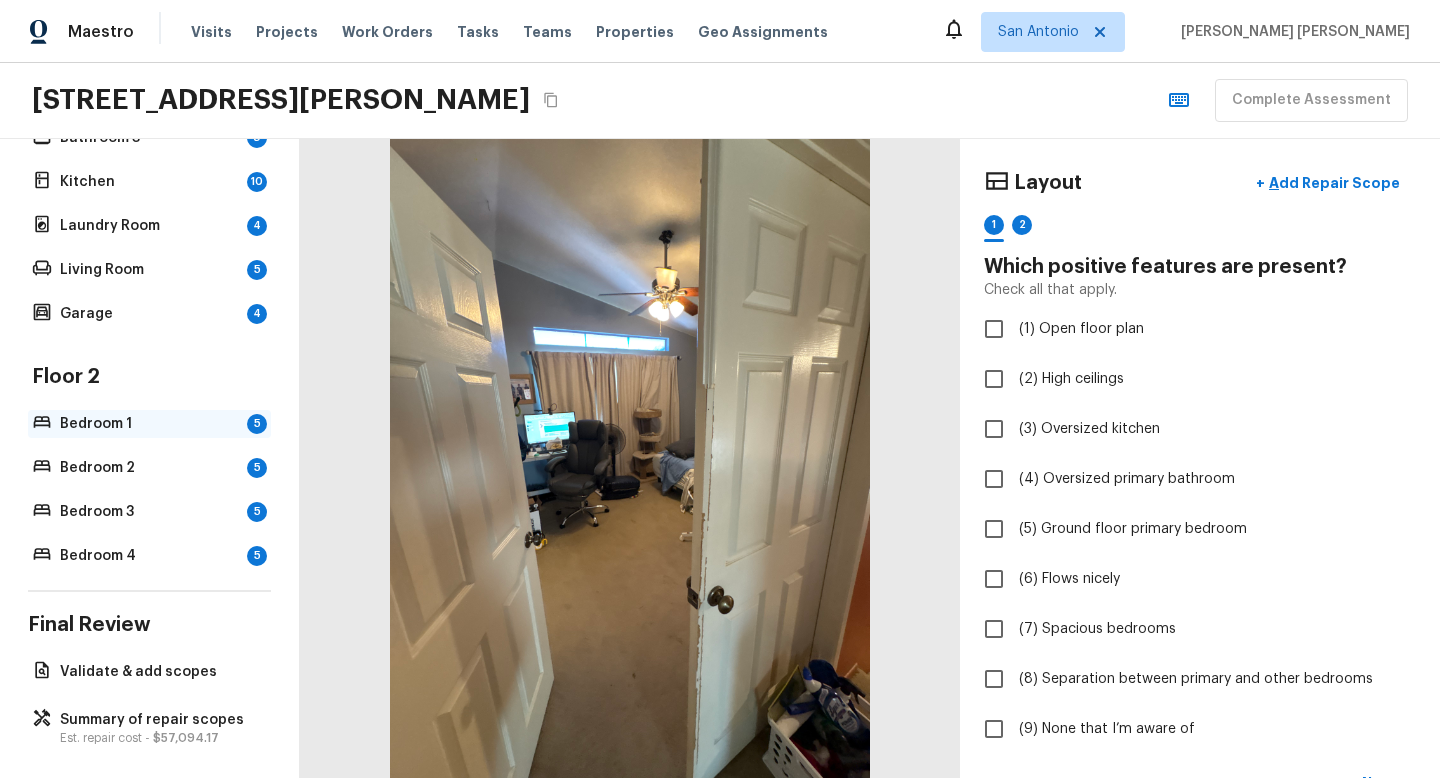 click on "Bedroom 1" at bounding box center (149, 424) 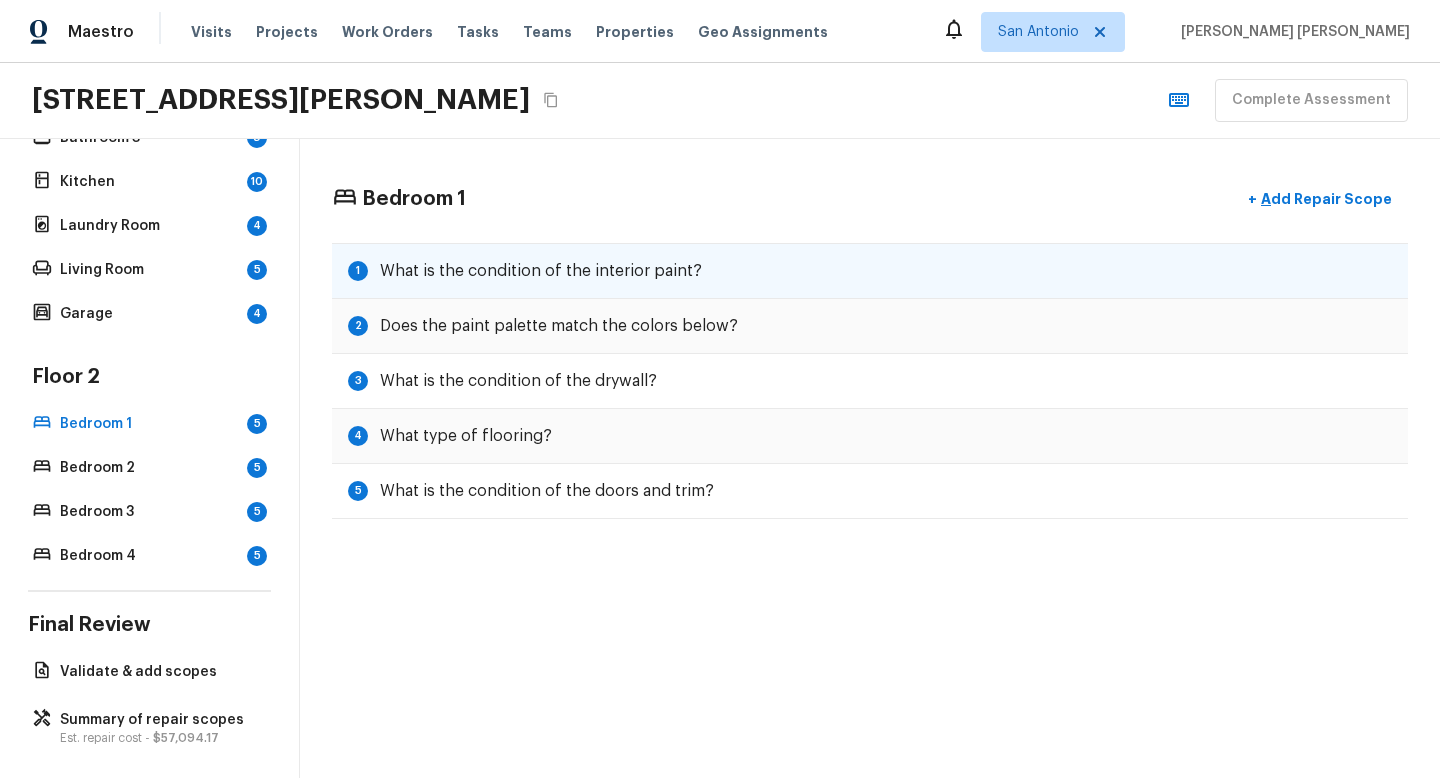 click on "1 What is the condition of the interior paint?" at bounding box center (525, 271) 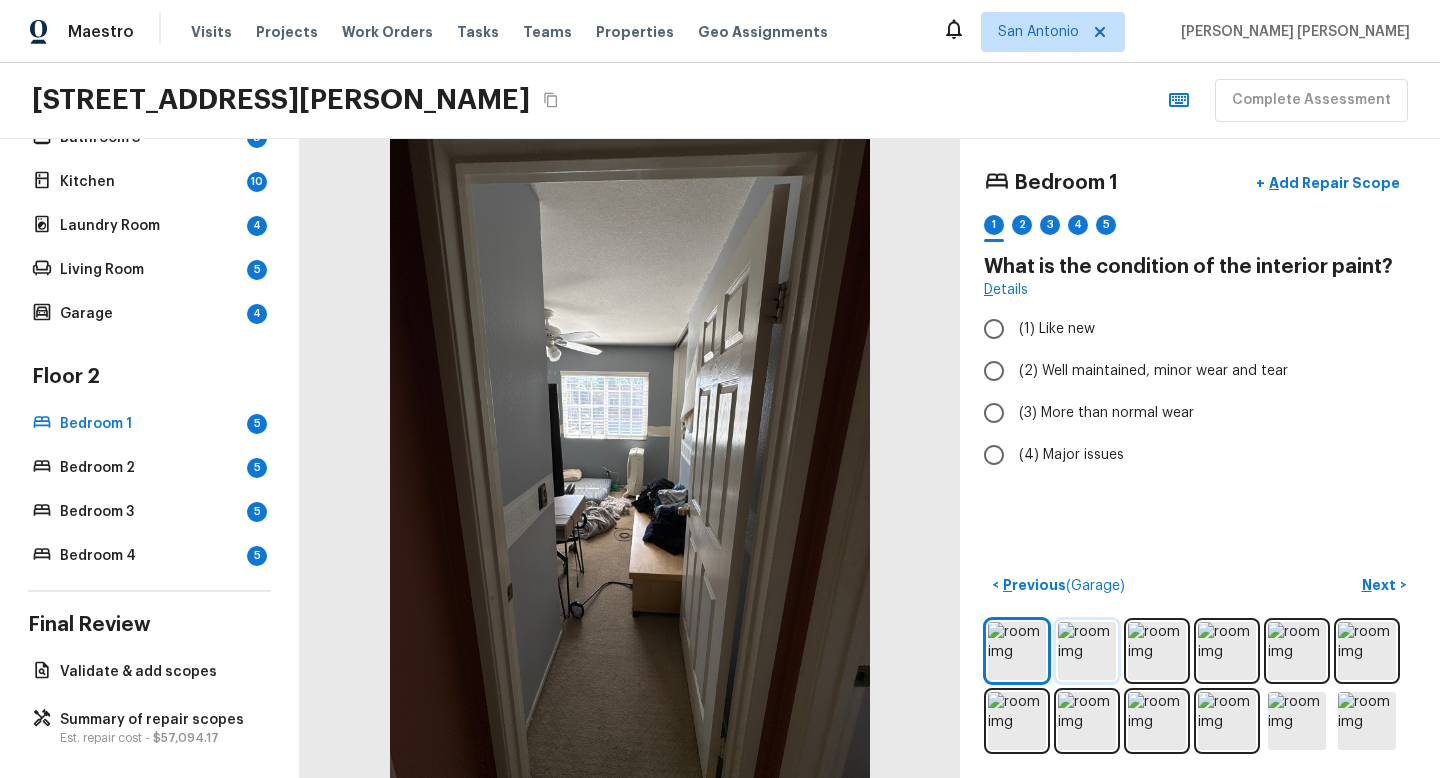 click at bounding box center (1087, 651) 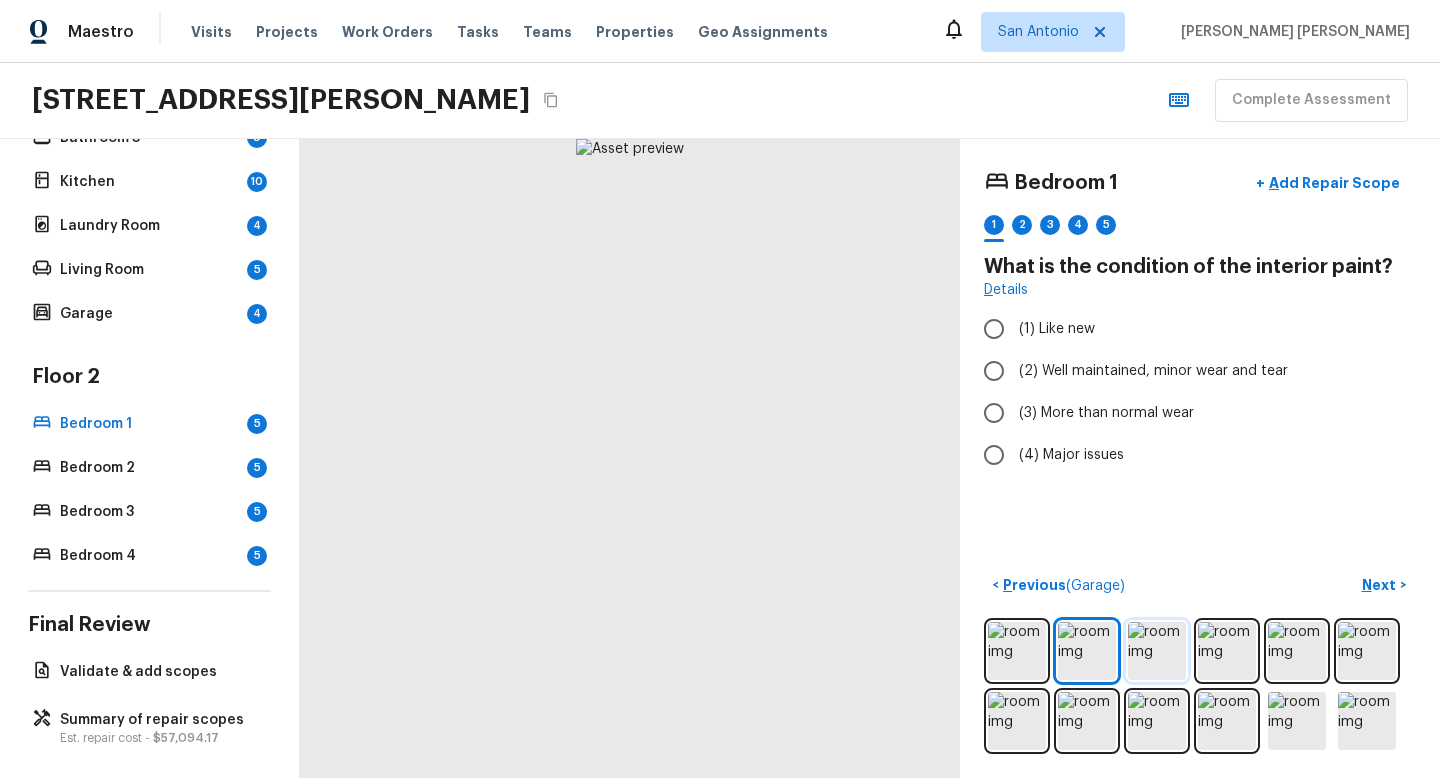 click at bounding box center [1157, 651] 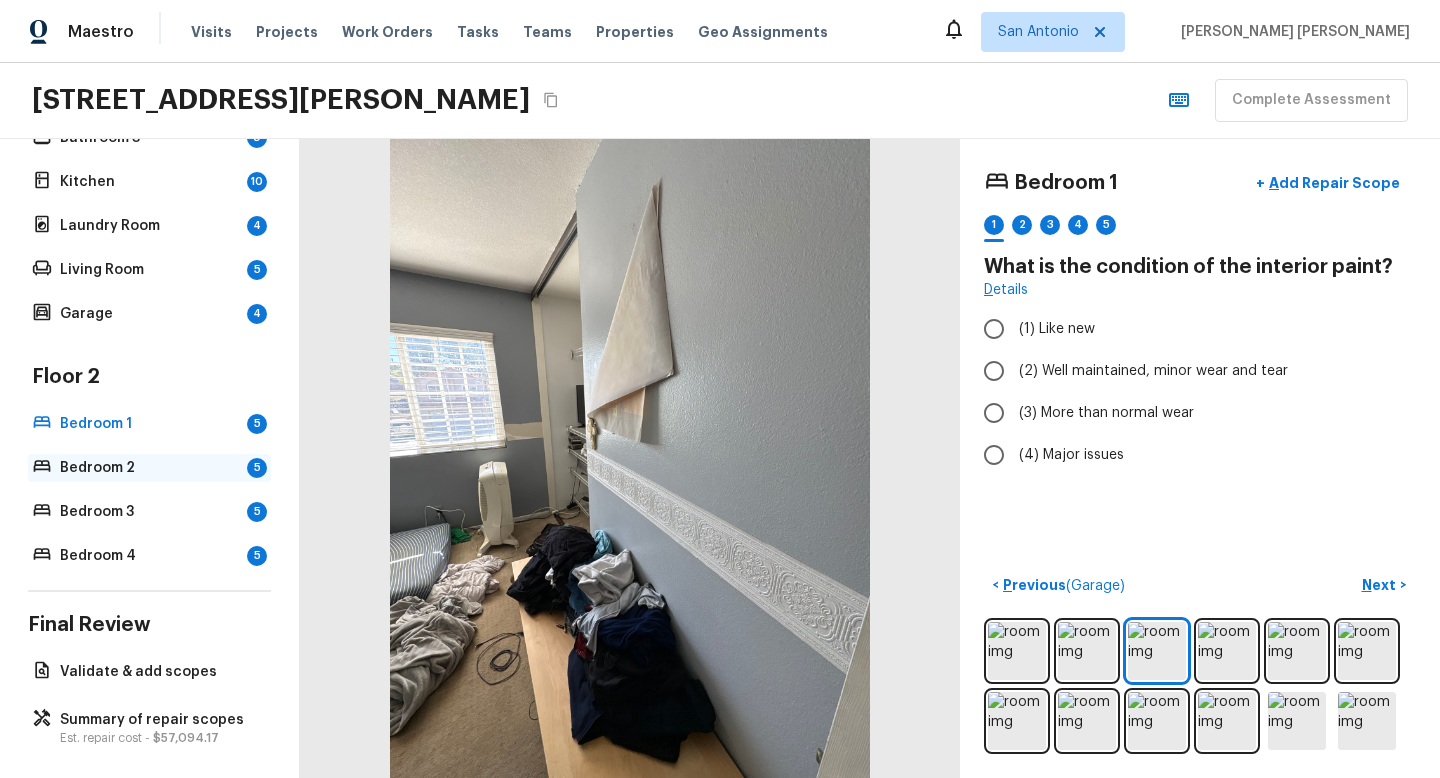 click on "Bedroom 2" at bounding box center [149, 468] 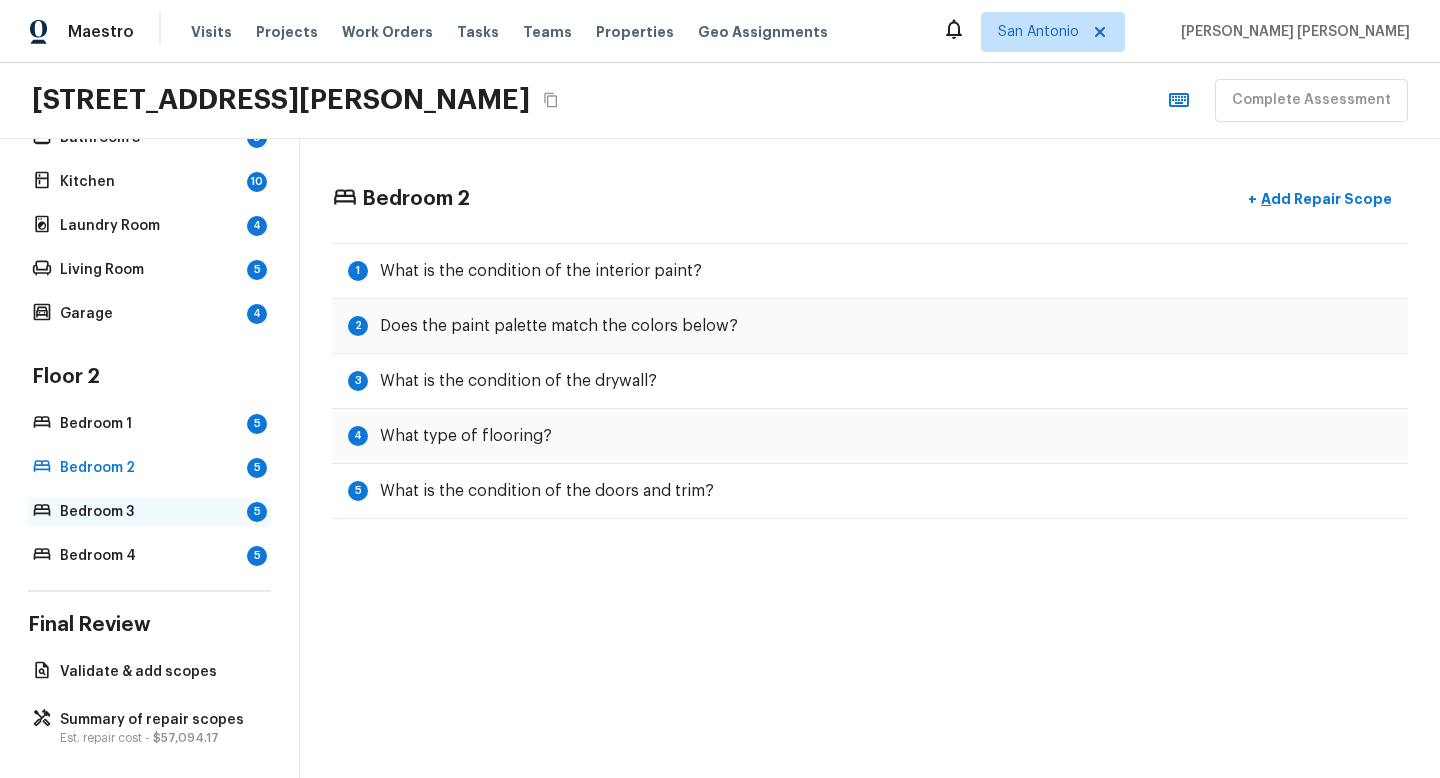 click on "Bedroom 3" at bounding box center (149, 512) 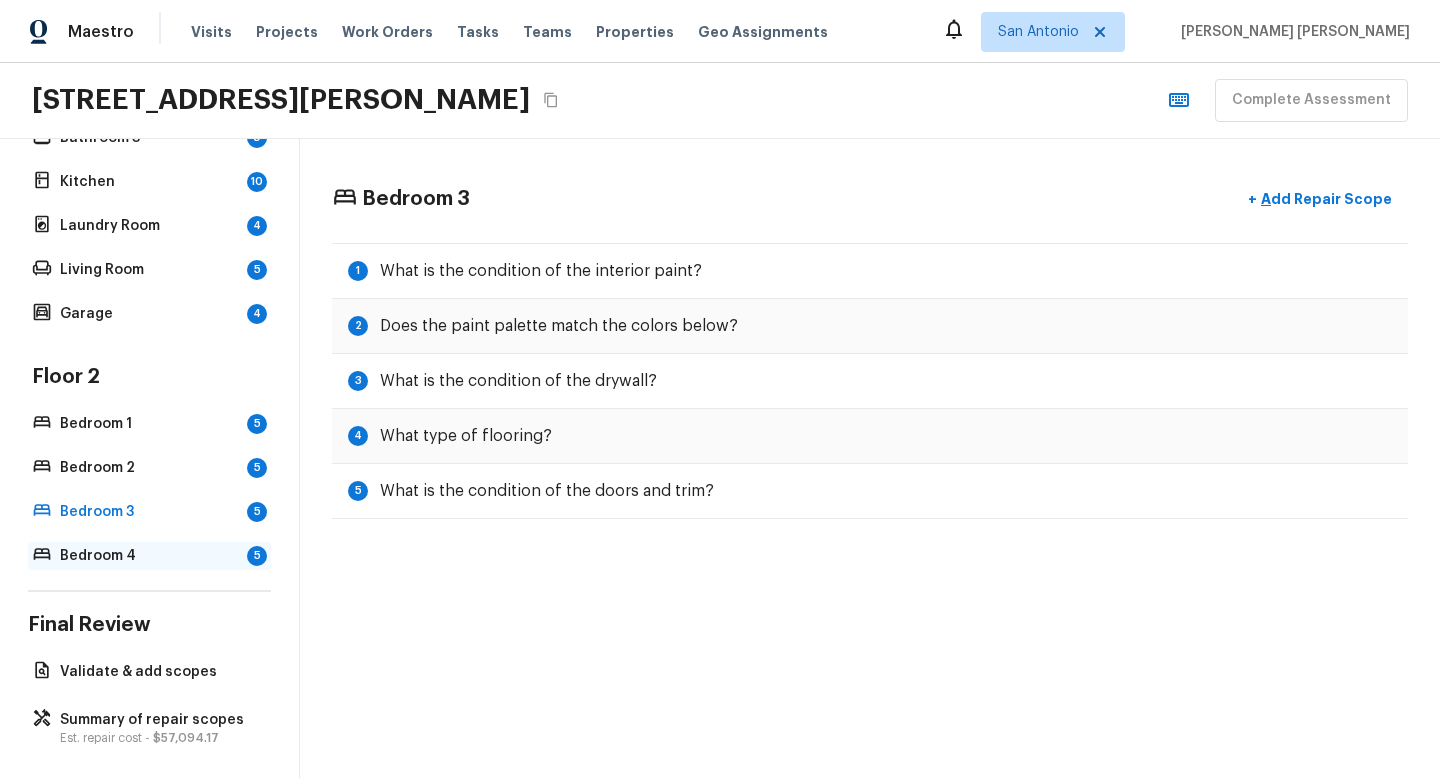 click on "Bedroom 4" at bounding box center [149, 556] 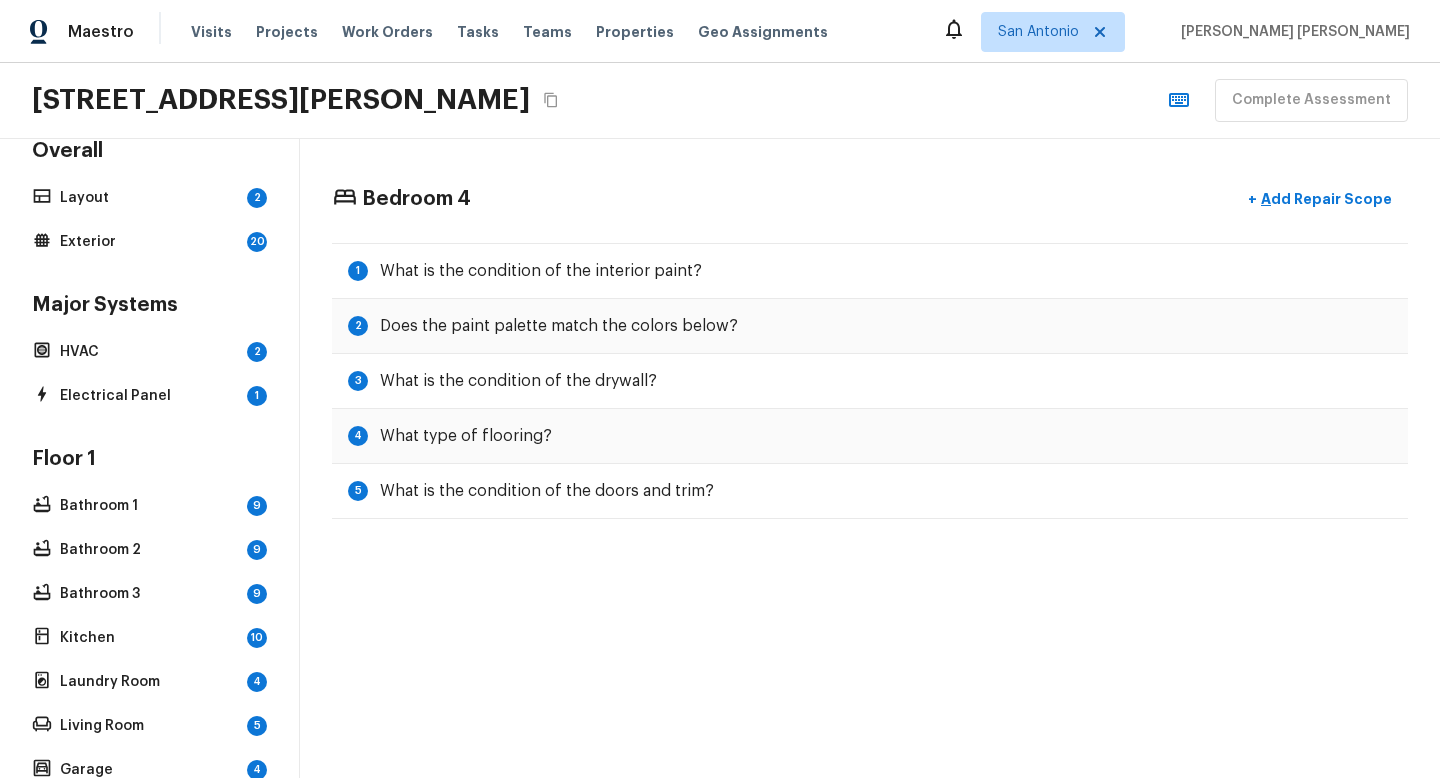 scroll, scrollTop: 0, scrollLeft: 0, axis: both 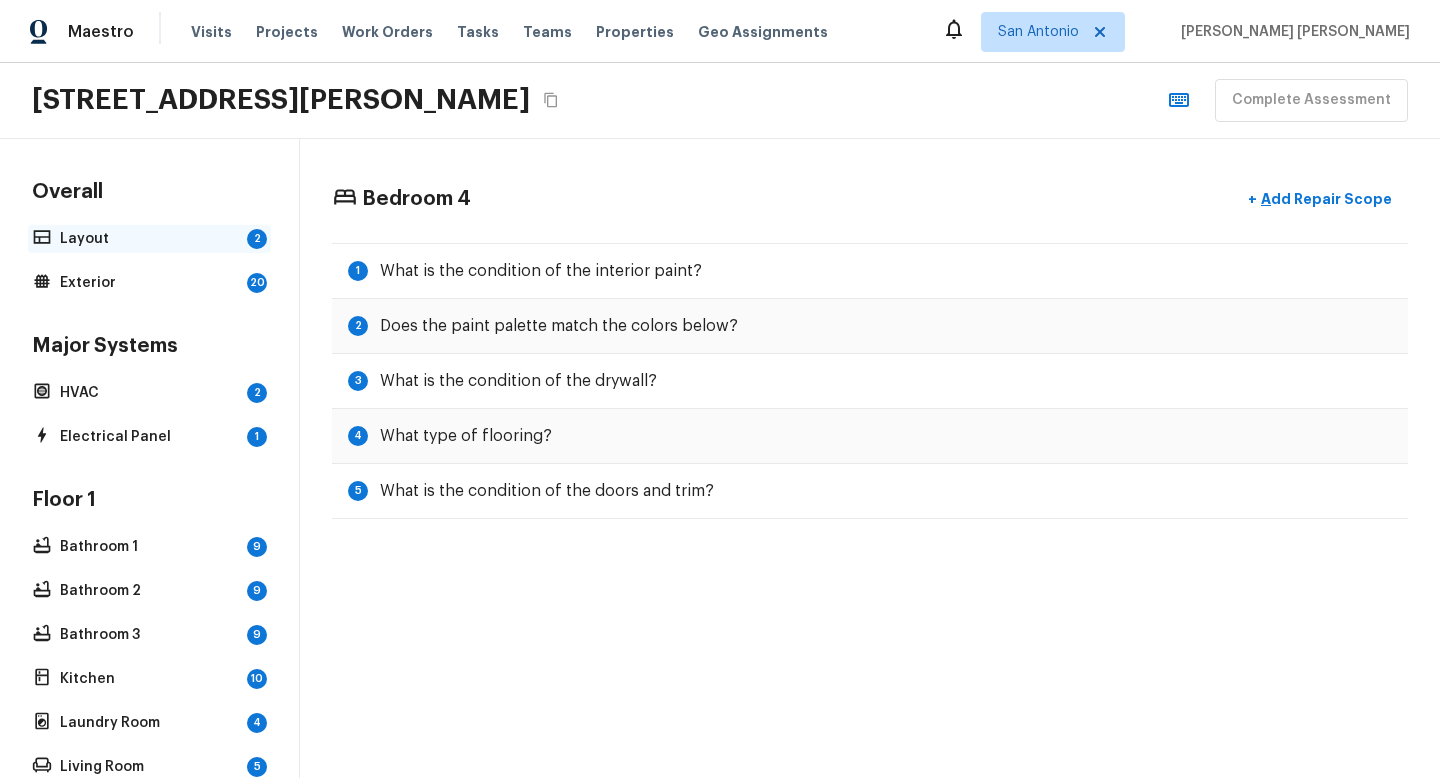 click on "Layout" at bounding box center (149, 239) 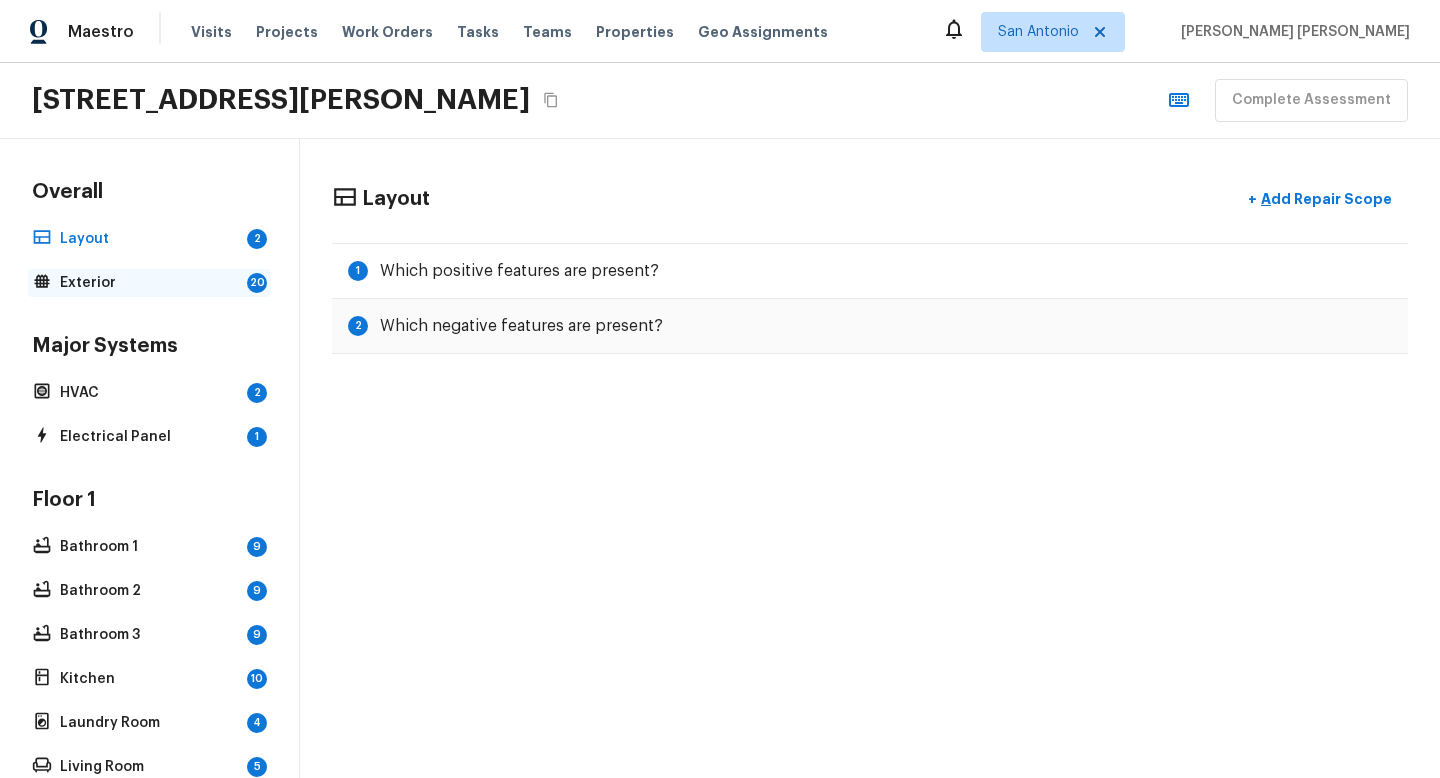click on "Exterior" at bounding box center [149, 283] 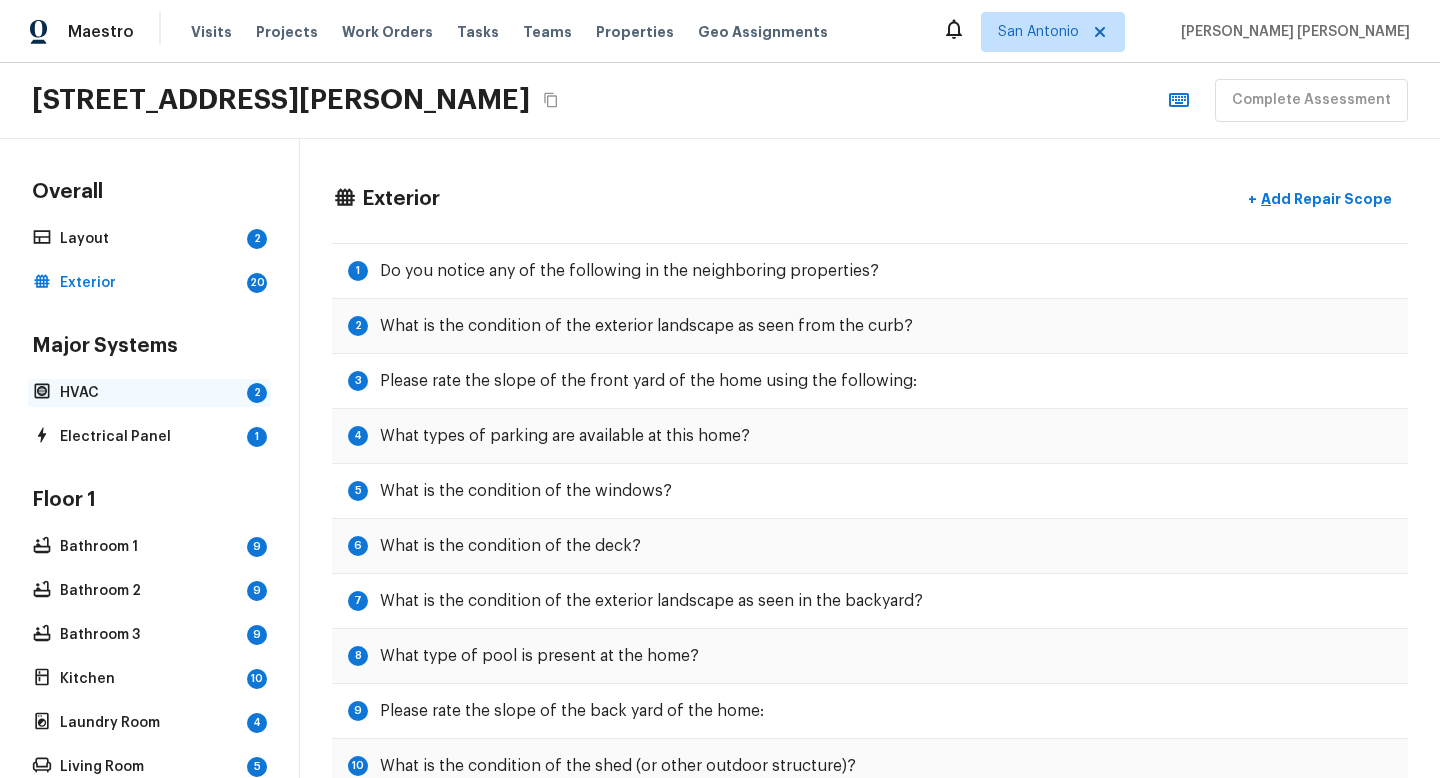 click on "HVAC 2" at bounding box center [149, 393] 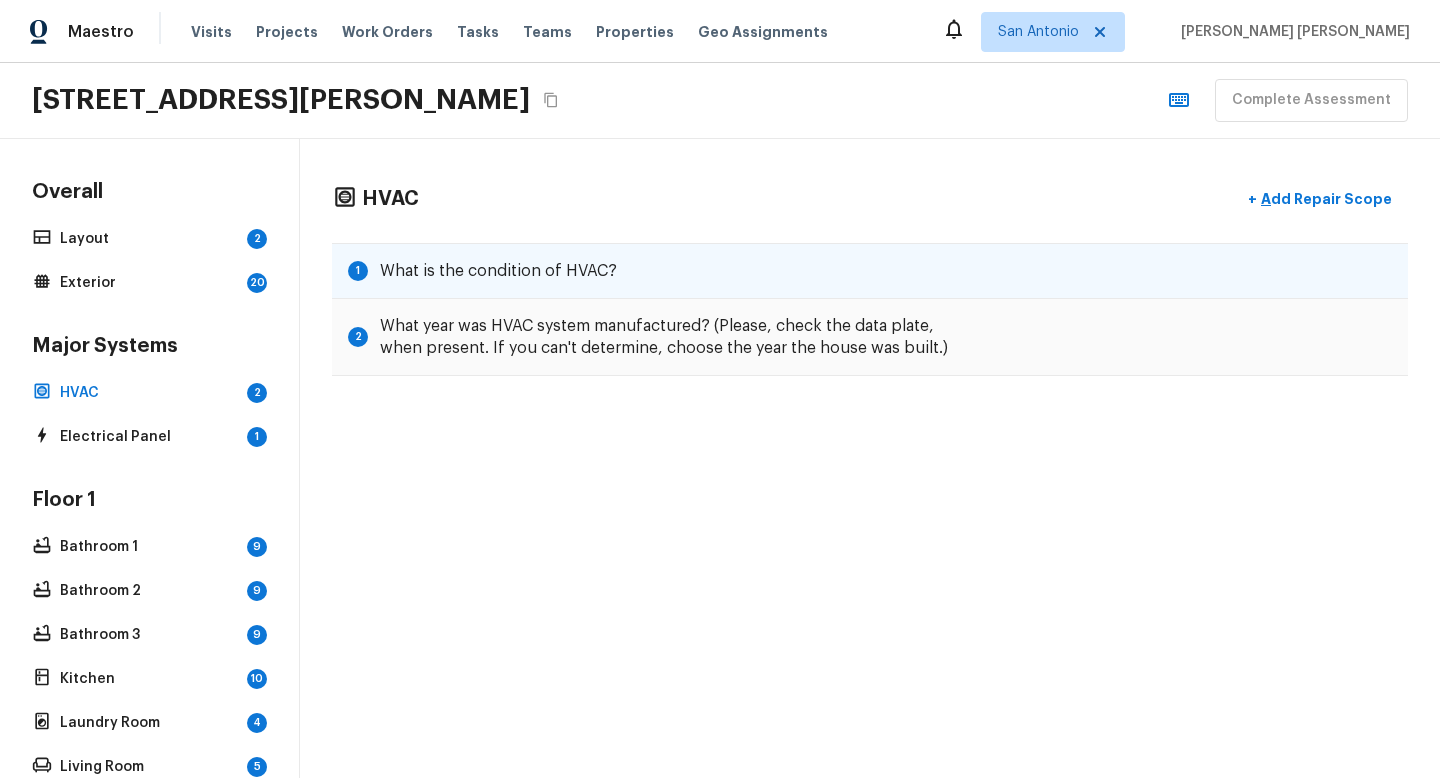 click on "What is the condition of HVAC?" at bounding box center (498, 271) 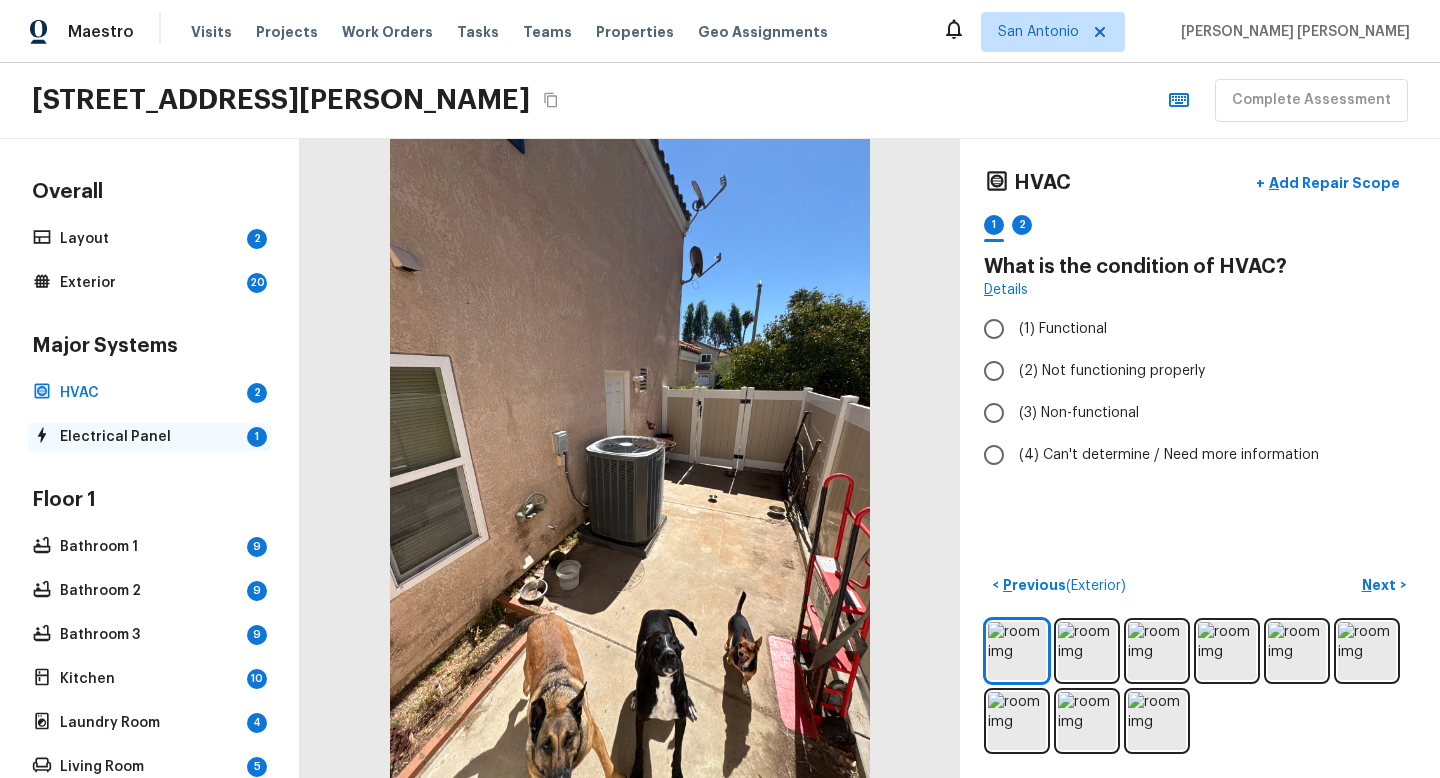 click on "Electrical Panel" at bounding box center (149, 437) 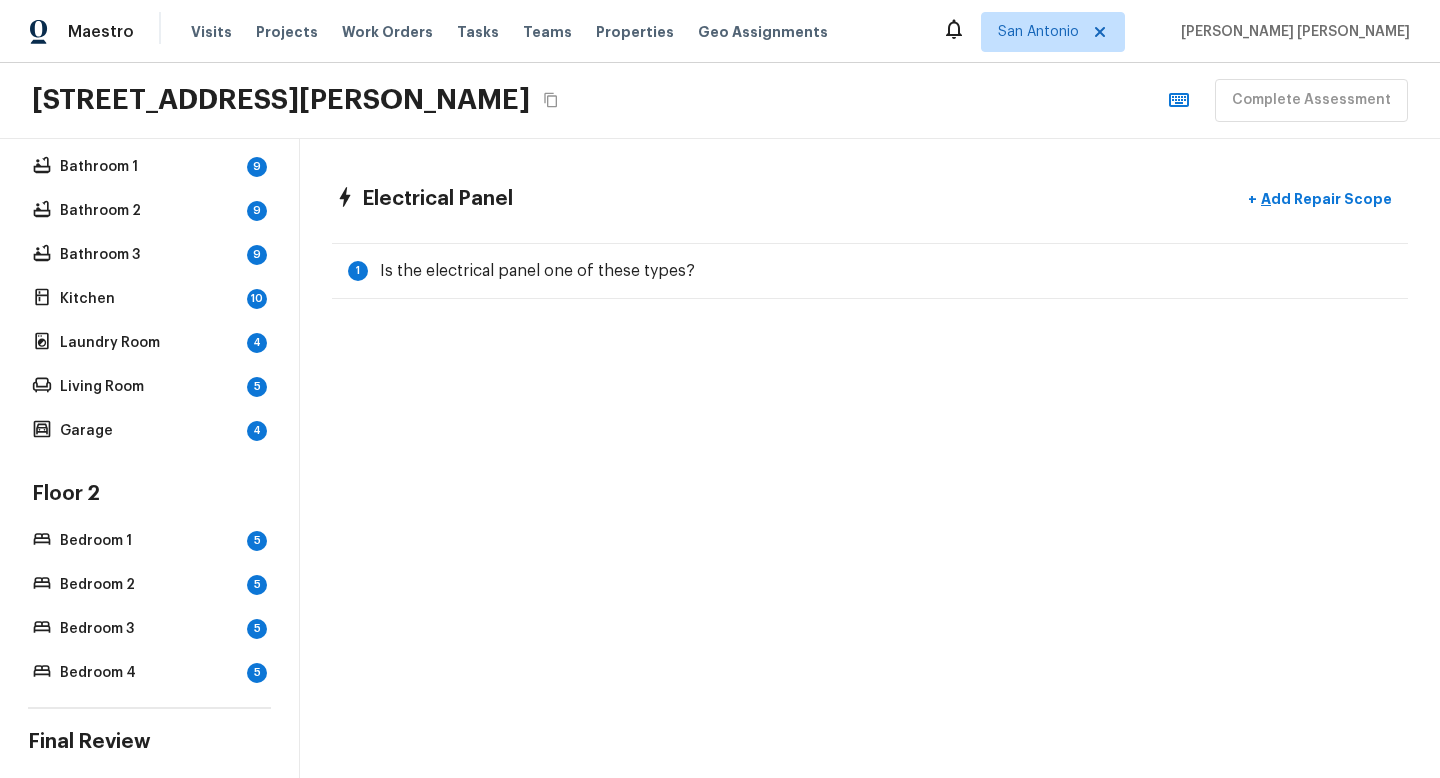 scroll, scrollTop: 509, scrollLeft: 0, axis: vertical 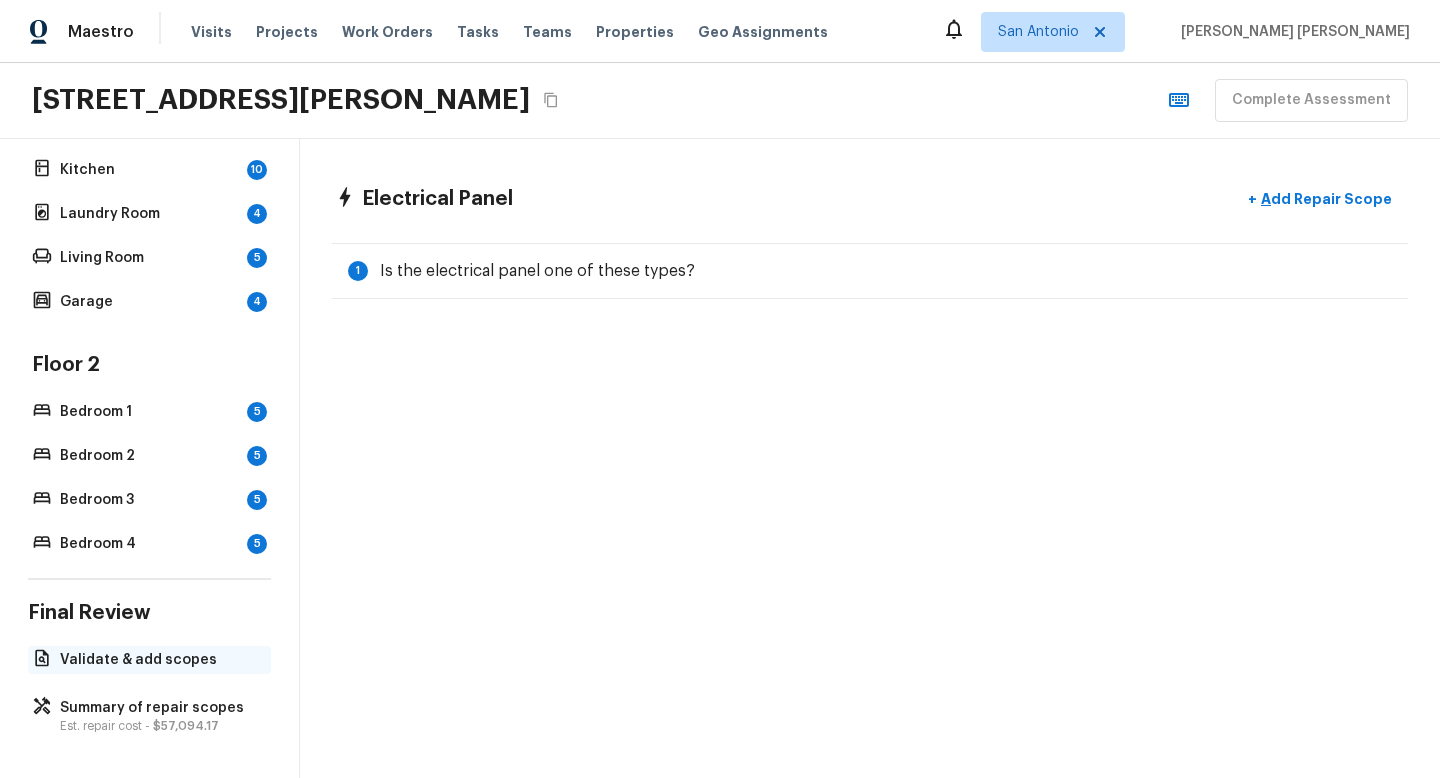 click on "Validate & add scopes" at bounding box center [159, 660] 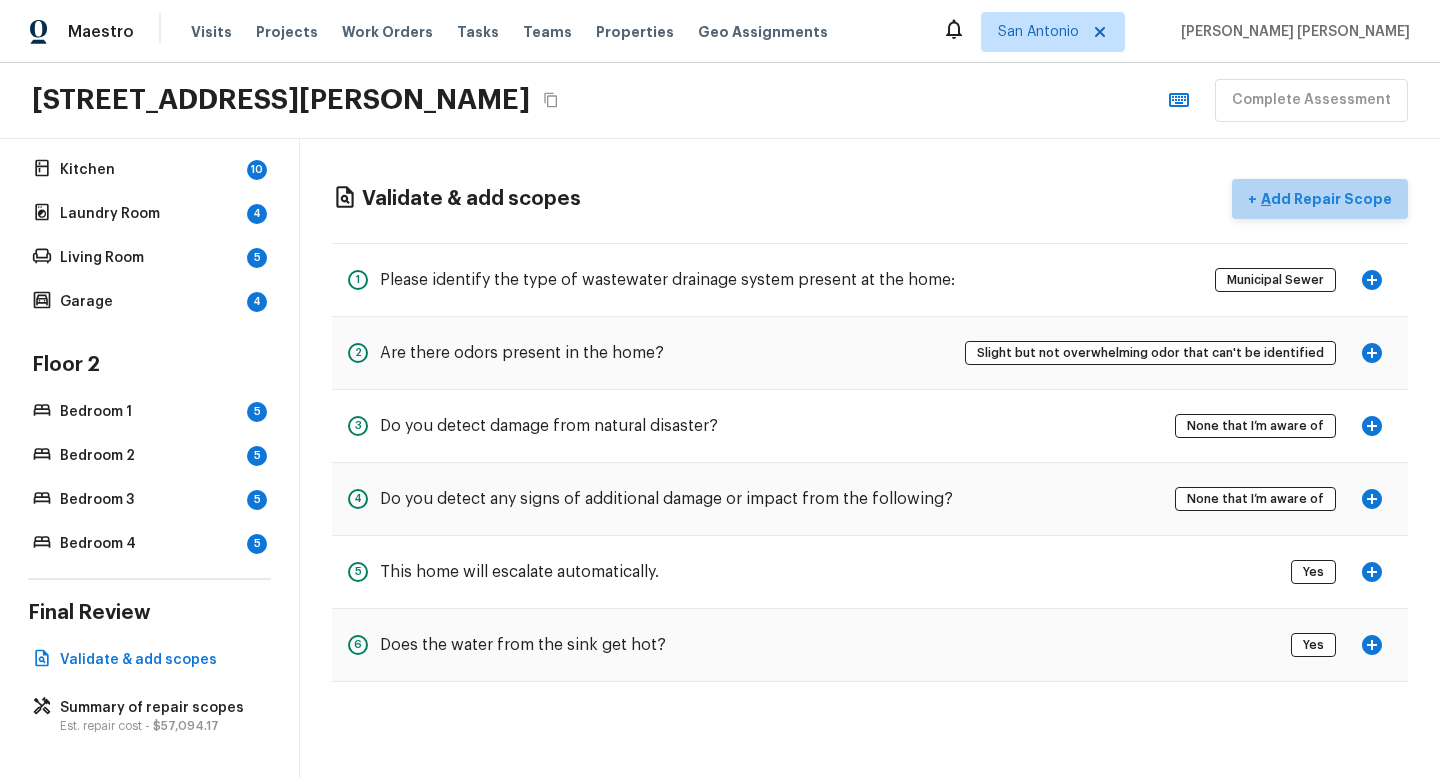 click on "Add Repair Scope" at bounding box center [1324, 199] 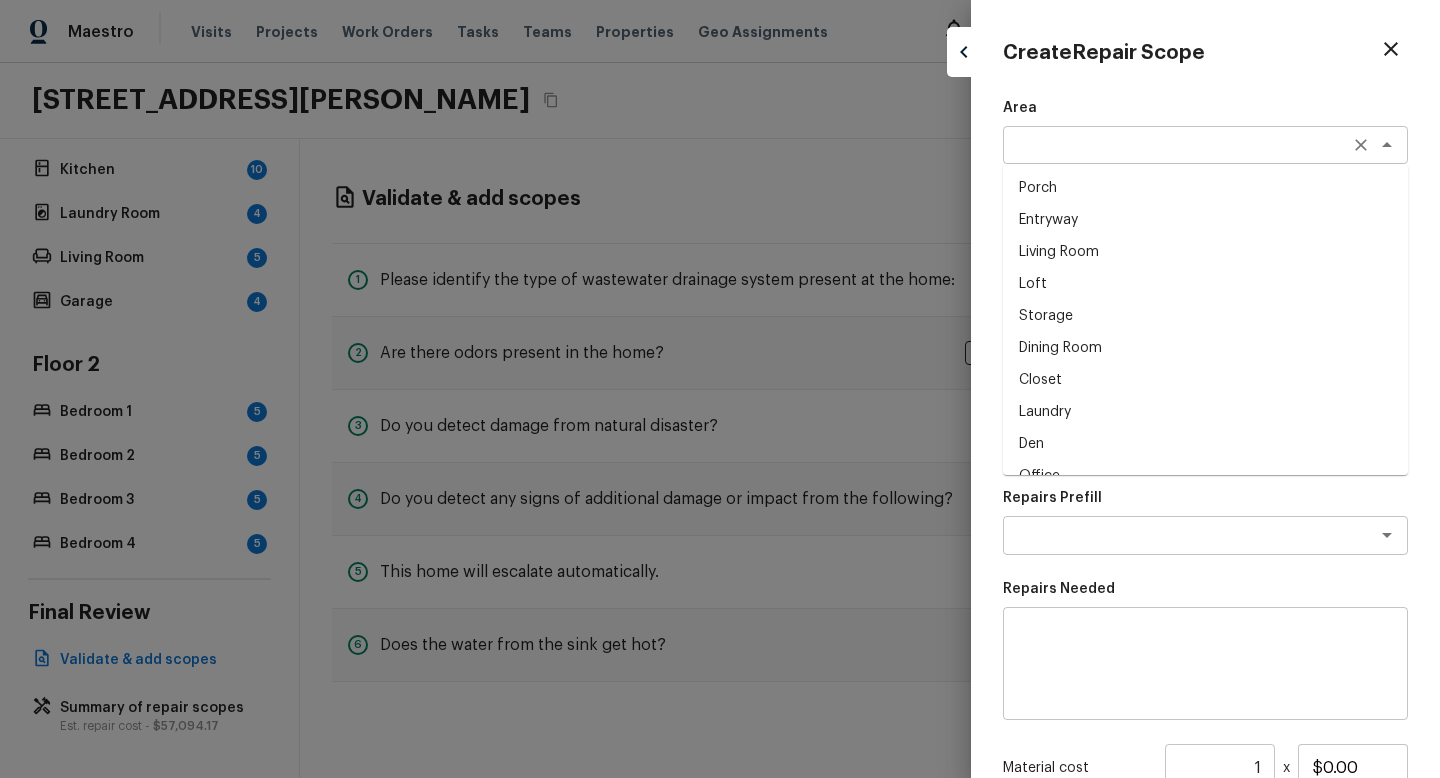 click on "​" at bounding box center (1205, 145) 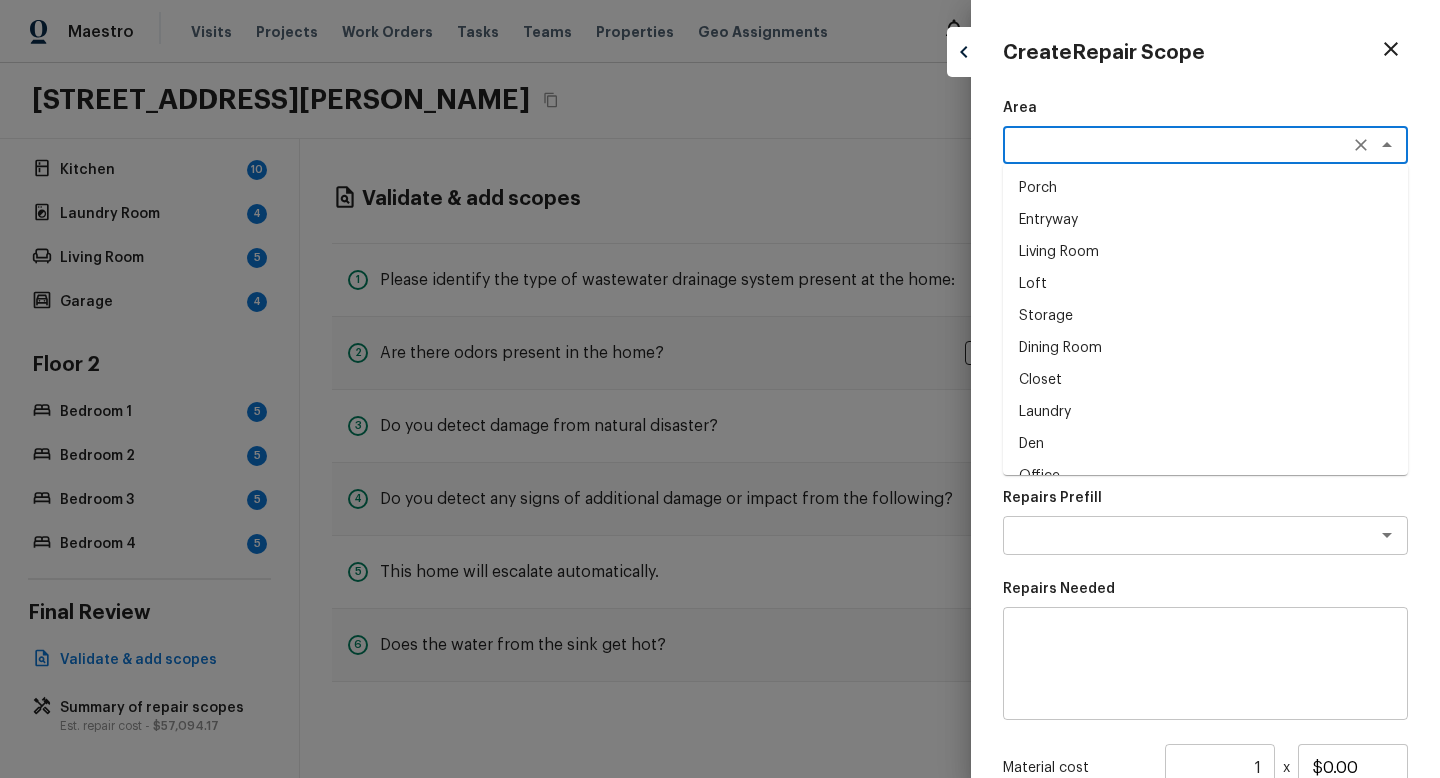 click on "Repairs Prefill" at bounding box center [1205, 498] 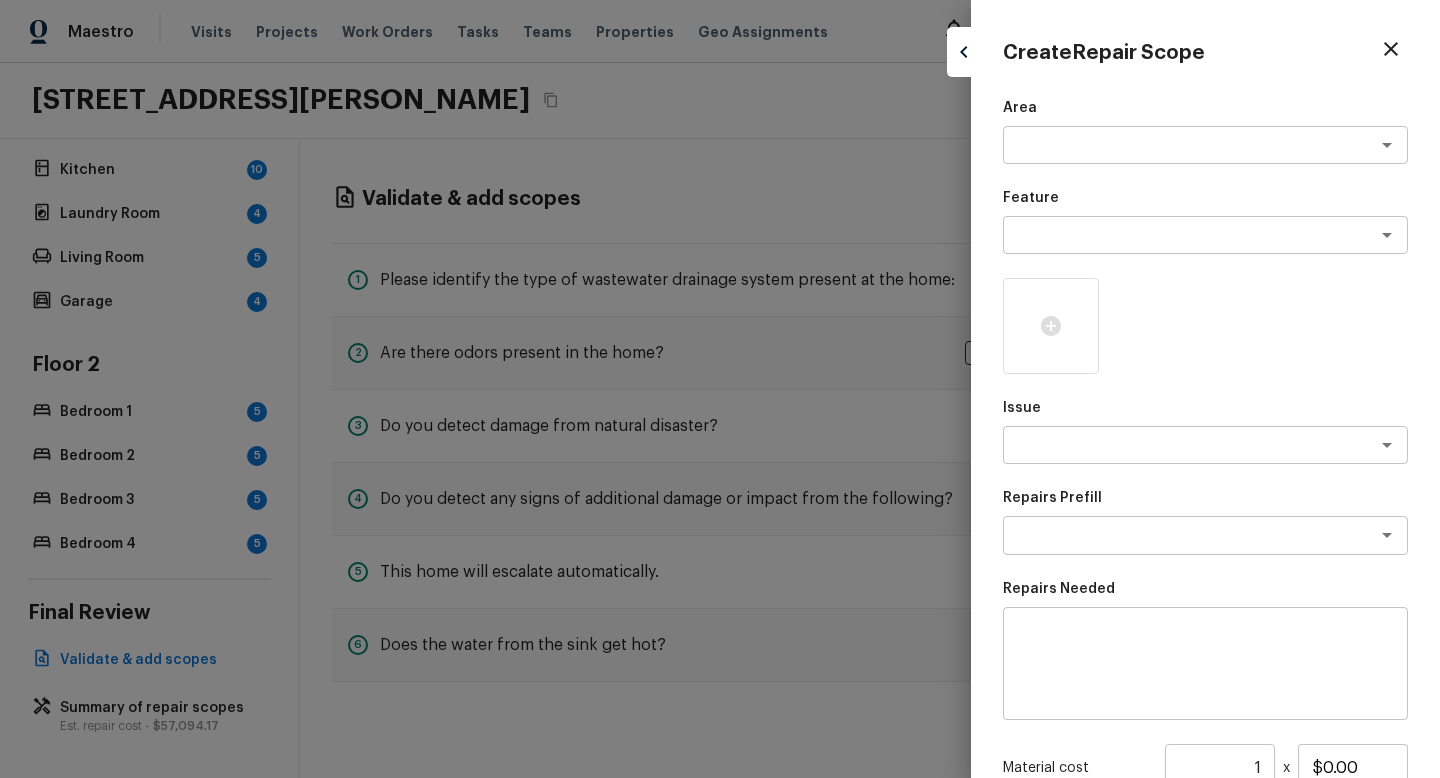 scroll, scrollTop: 232, scrollLeft: 0, axis: vertical 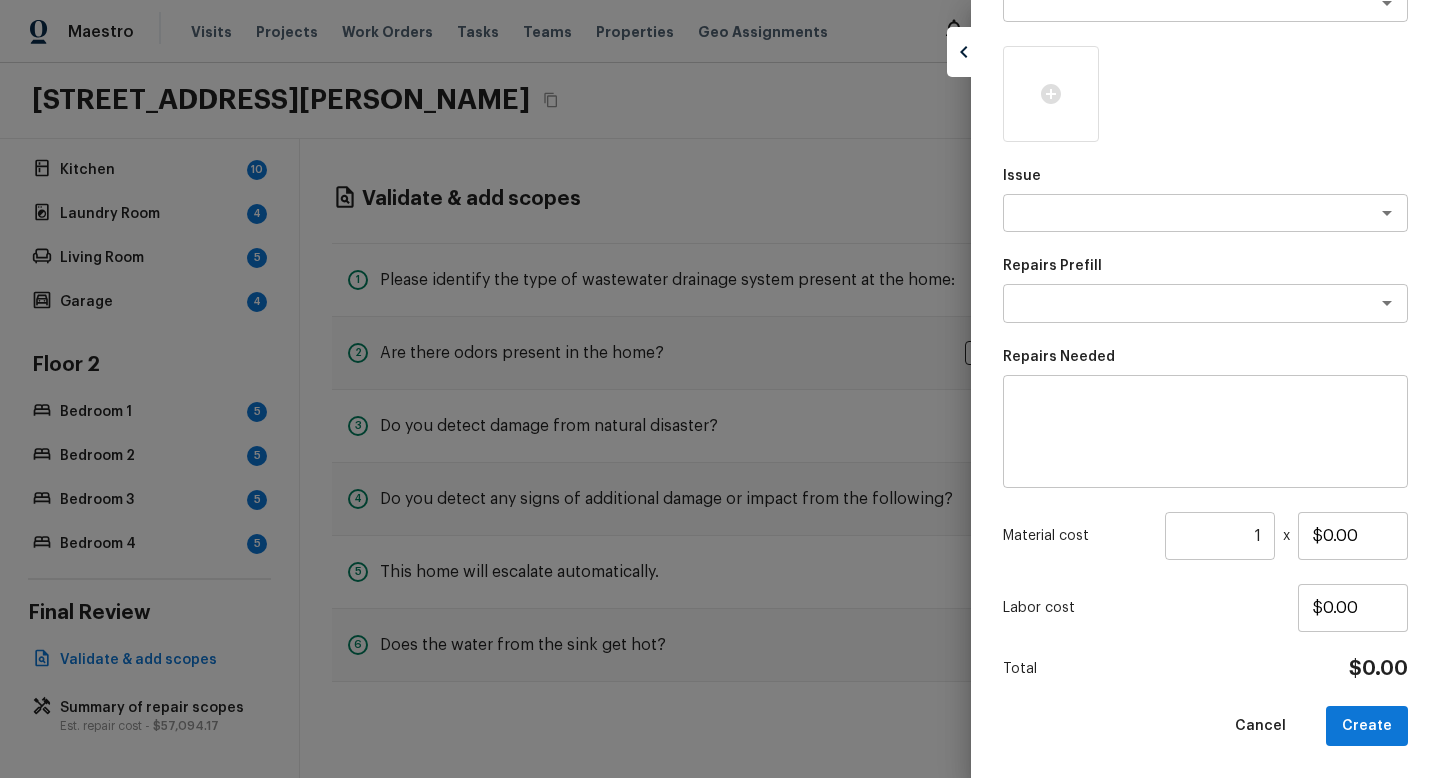 click at bounding box center [720, 389] 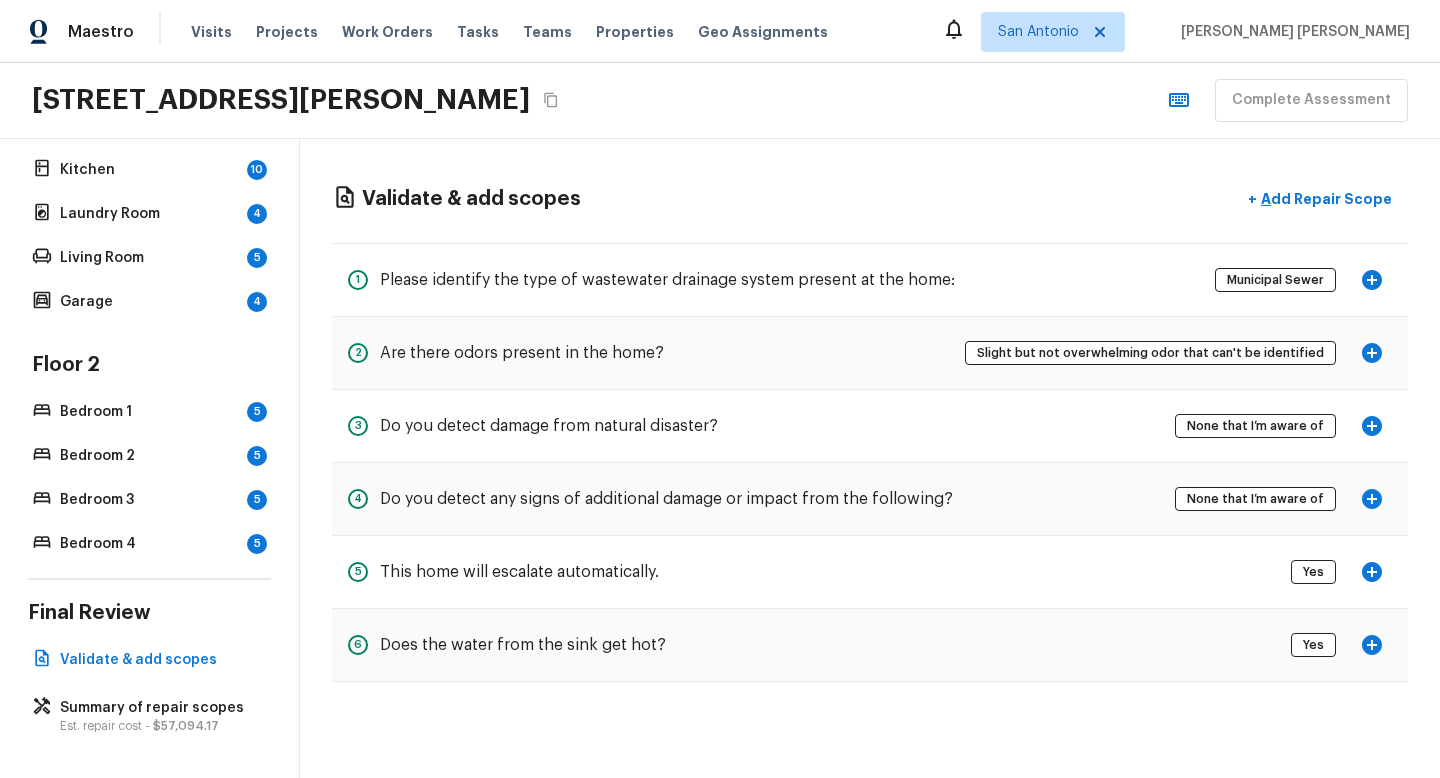 scroll, scrollTop: 0, scrollLeft: 0, axis: both 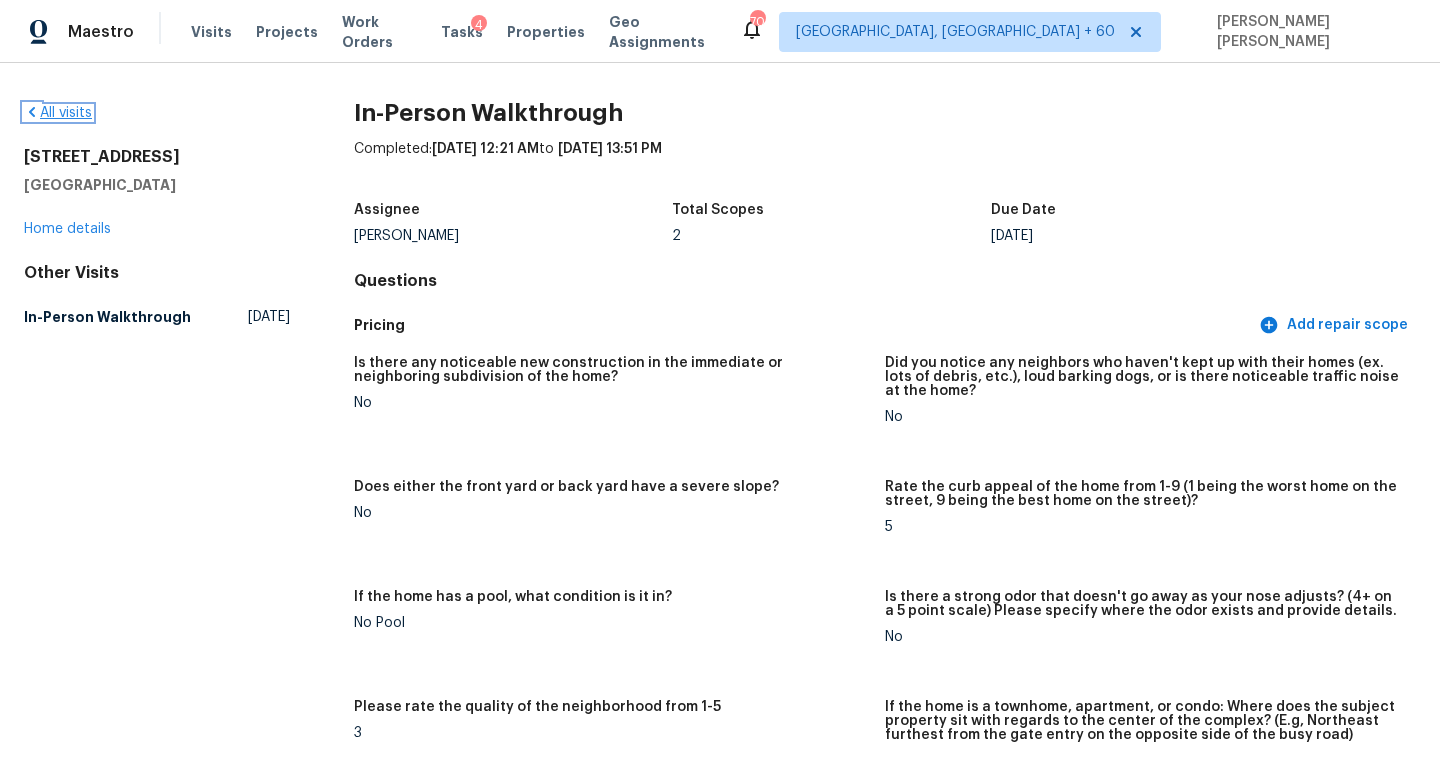 click on "All visits" at bounding box center (58, 113) 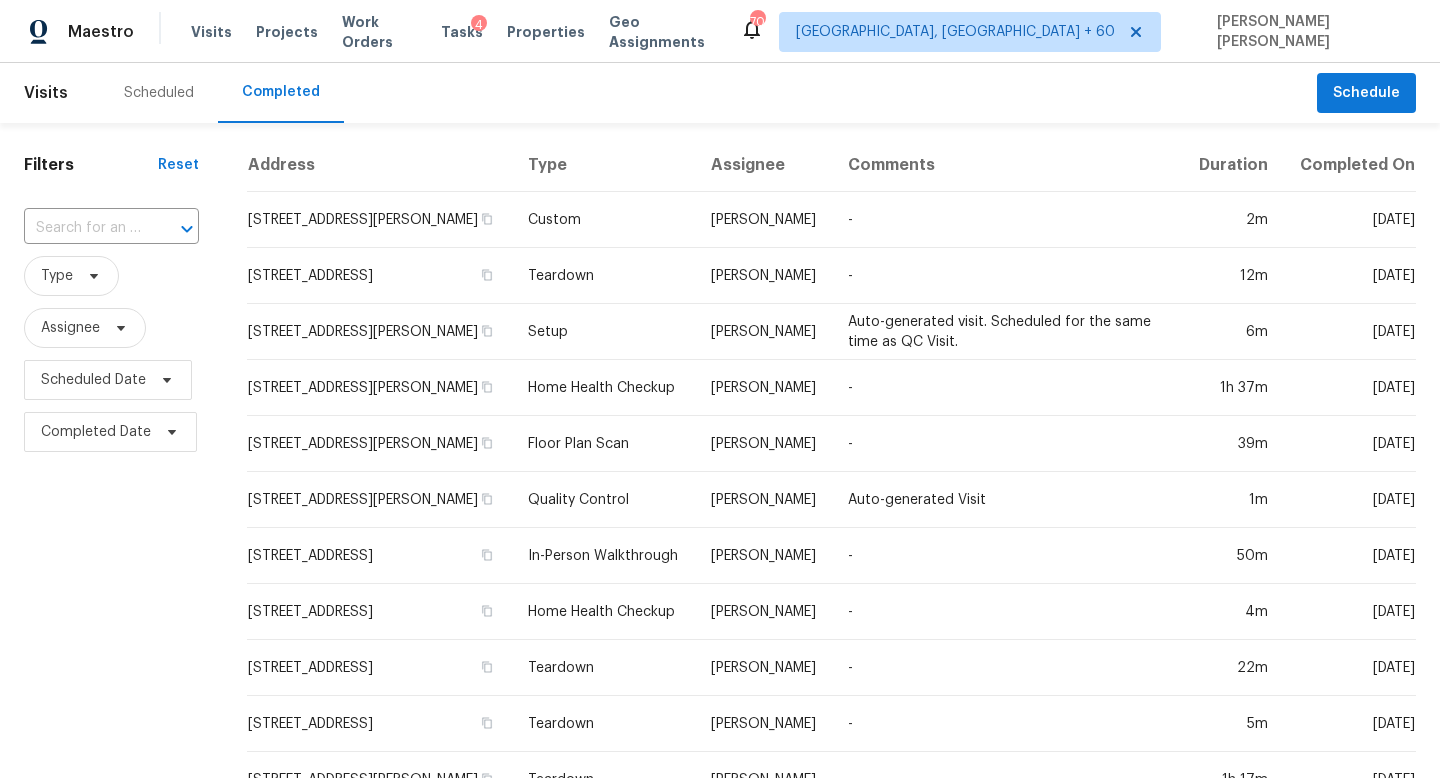click on "​" at bounding box center [111, 228] 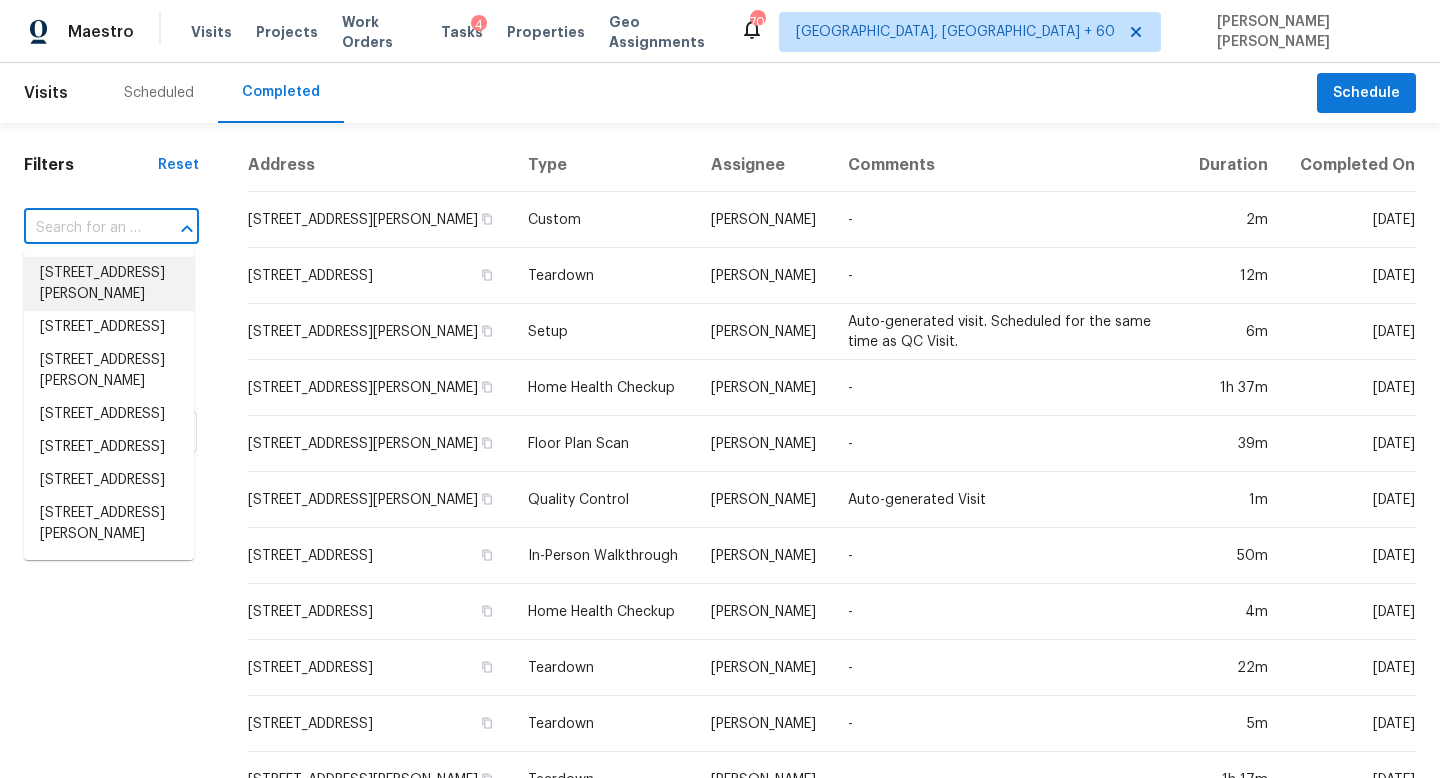 paste on "[STREET_ADDRESS]" 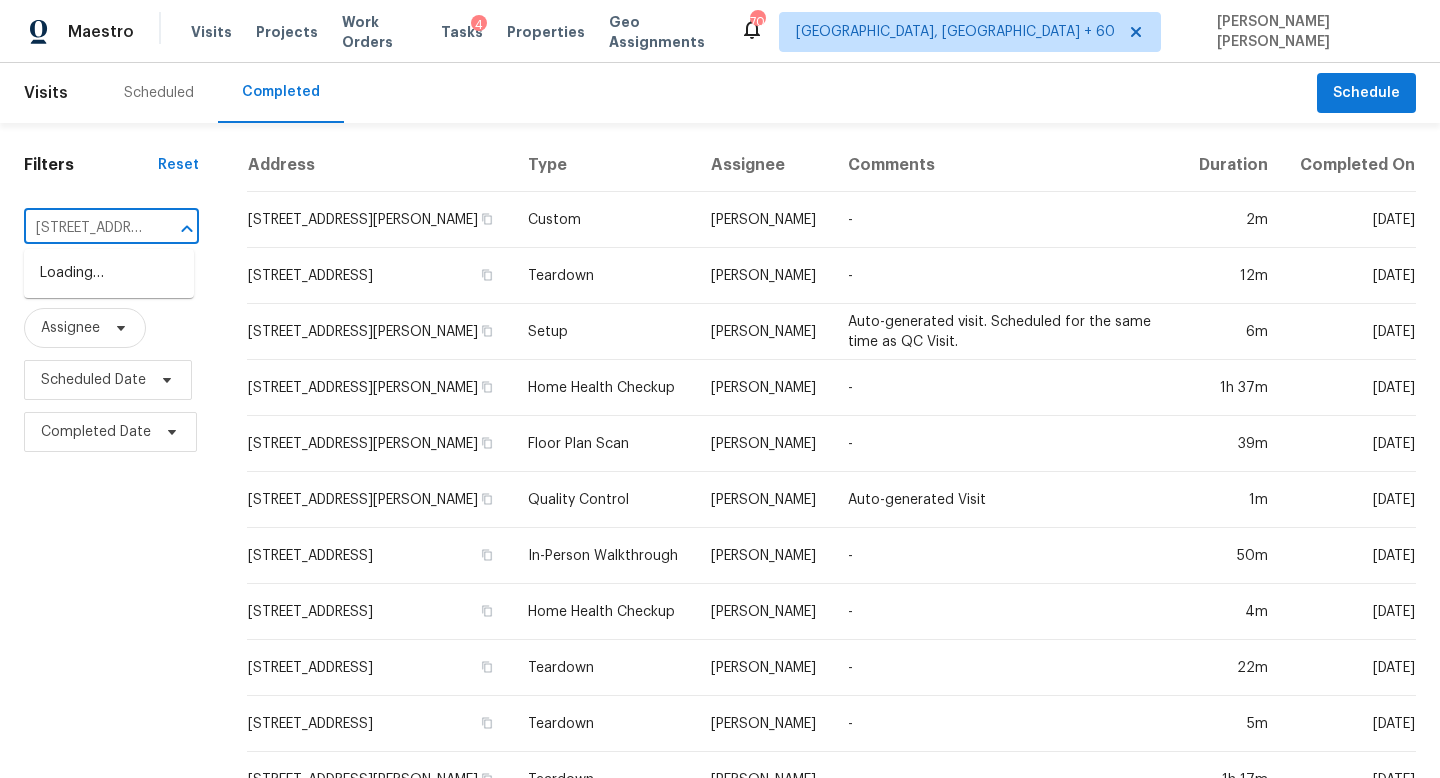 scroll, scrollTop: 0, scrollLeft: 138, axis: horizontal 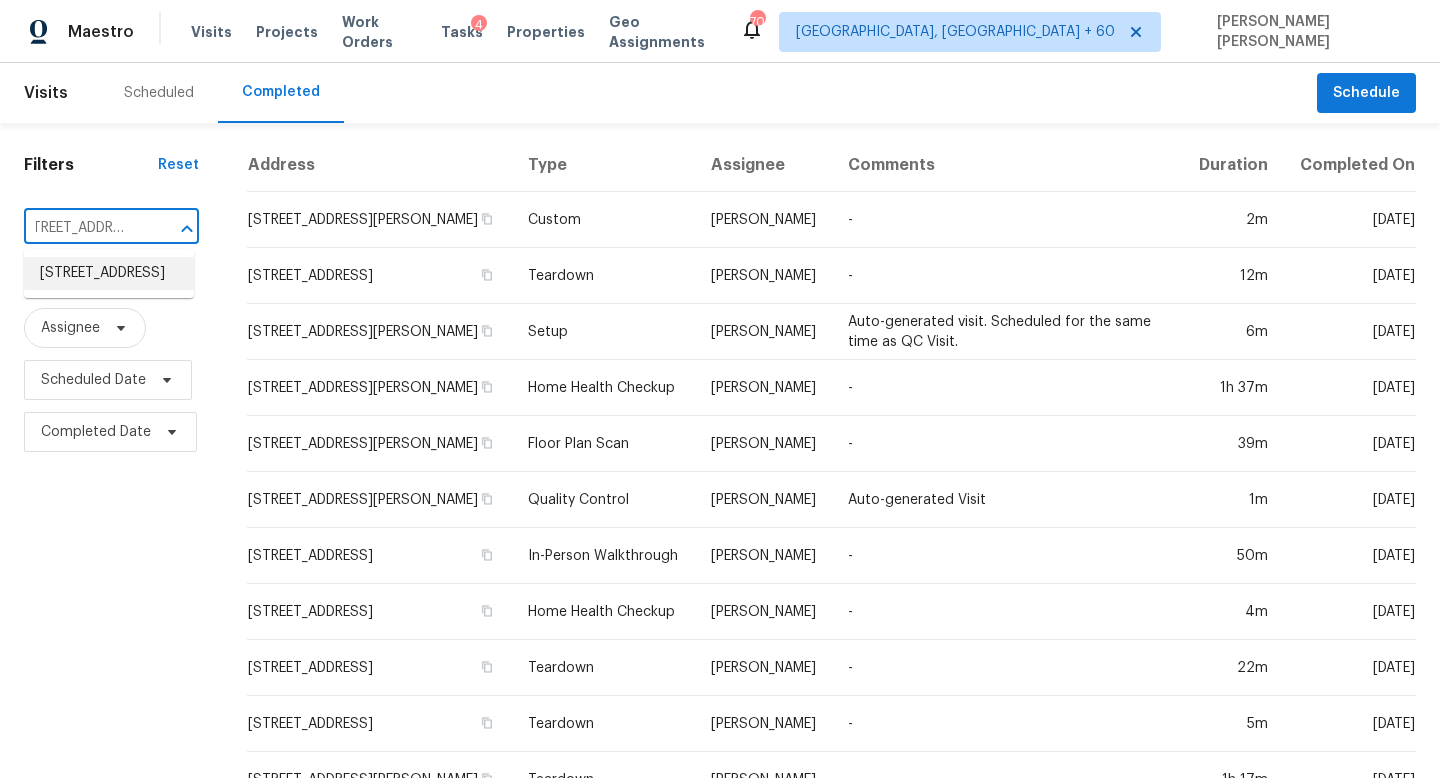 click on "[STREET_ADDRESS]" at bounding box center [109, 273] 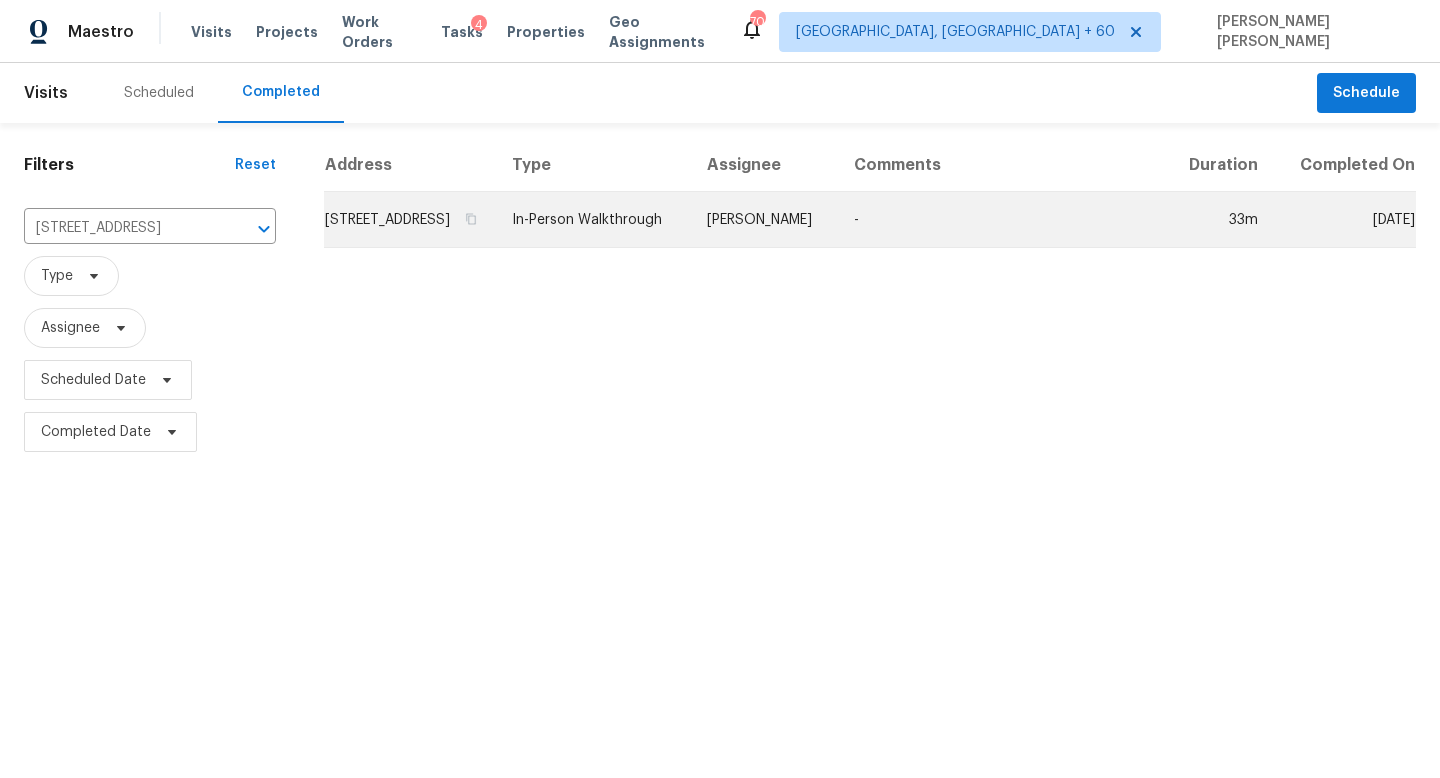 click on "-" at bounding box center (1002, 220) 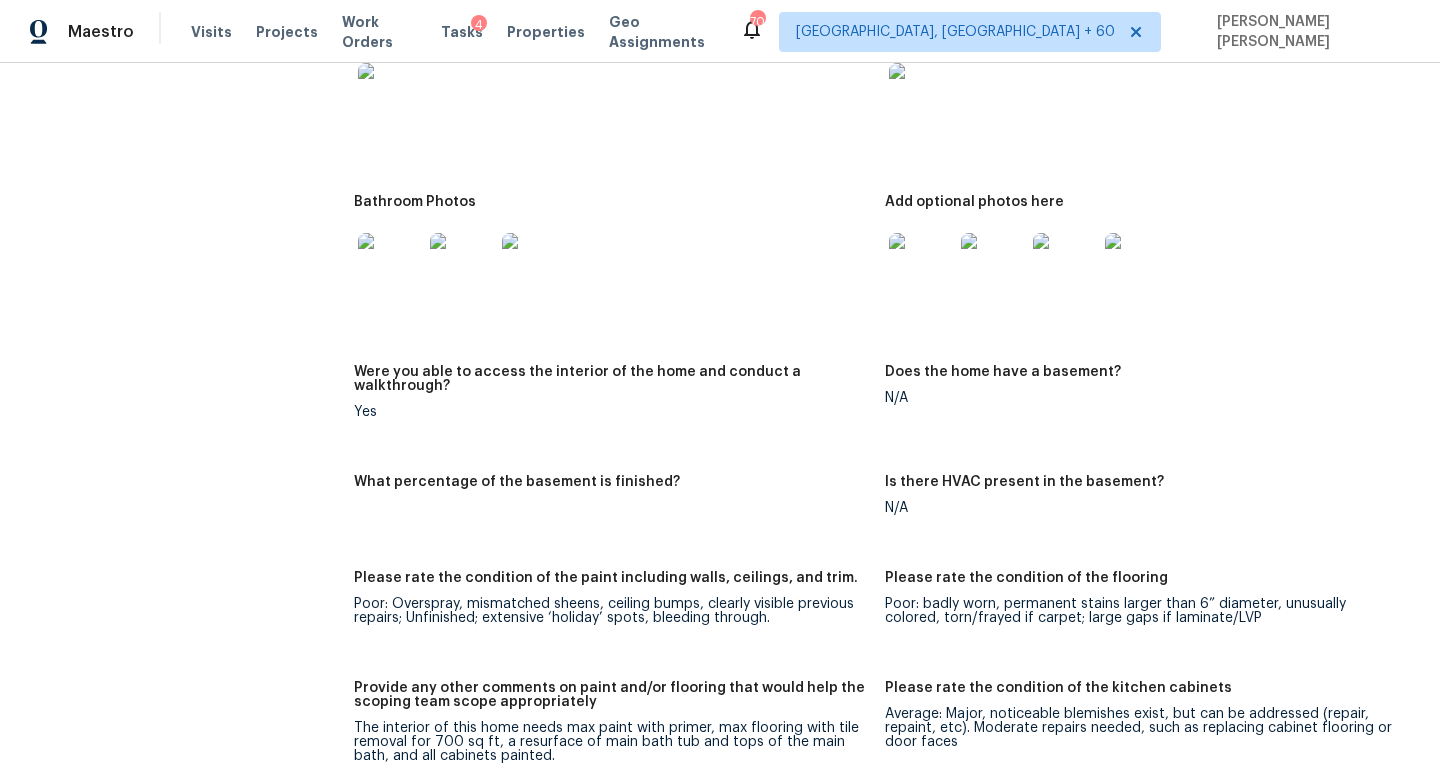 scroll, scrollTop: 2694, scrollLeft: 0, axis: vertical 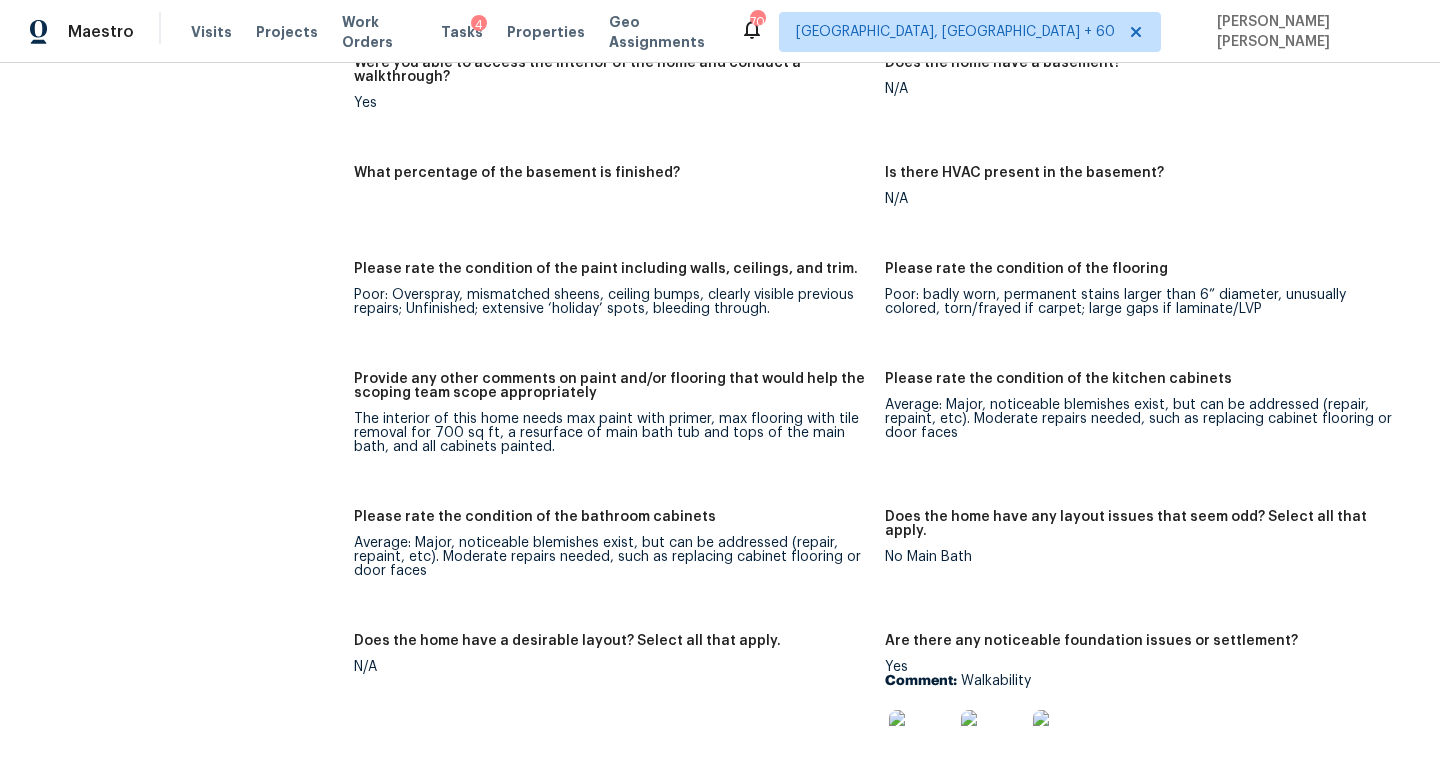 click on "Notes: The interior of this home needs max paint with primer, max flooring with tile removal for 700 sq ft, a resurface of main bath tub and tops of the main bath, and all cabinets painted. House is very cluttered and needs a bit of work to bring to sellable condition.  Living Room Photos Kitchen Photos Main Bedroom Photos Bathroom Photos Add optional photos here Were you able to access the interior of the home and conduct a walkthrough? Yes Does the home have a basement? N/A What percentage of the basement is finished? Is there HVAC present in the basement? N/A Please rate the condition of the paint including walls, ceilings, and trim. Poor: Overspray, mismatched sheens, ceiling bumps, clearly visible previous repairs; Unfinished; extensive ‘holiday’ spots, bleeding through. Please rate the condition of the flooring Poor: badly worn, permanent stains larger than 6” diameter, unusually colored, torn/frayed if carpet; large gaps if laminate/LVP Please rate the condition of the kitchen cabinets N/A Yes" at bounding box center [885, 513] 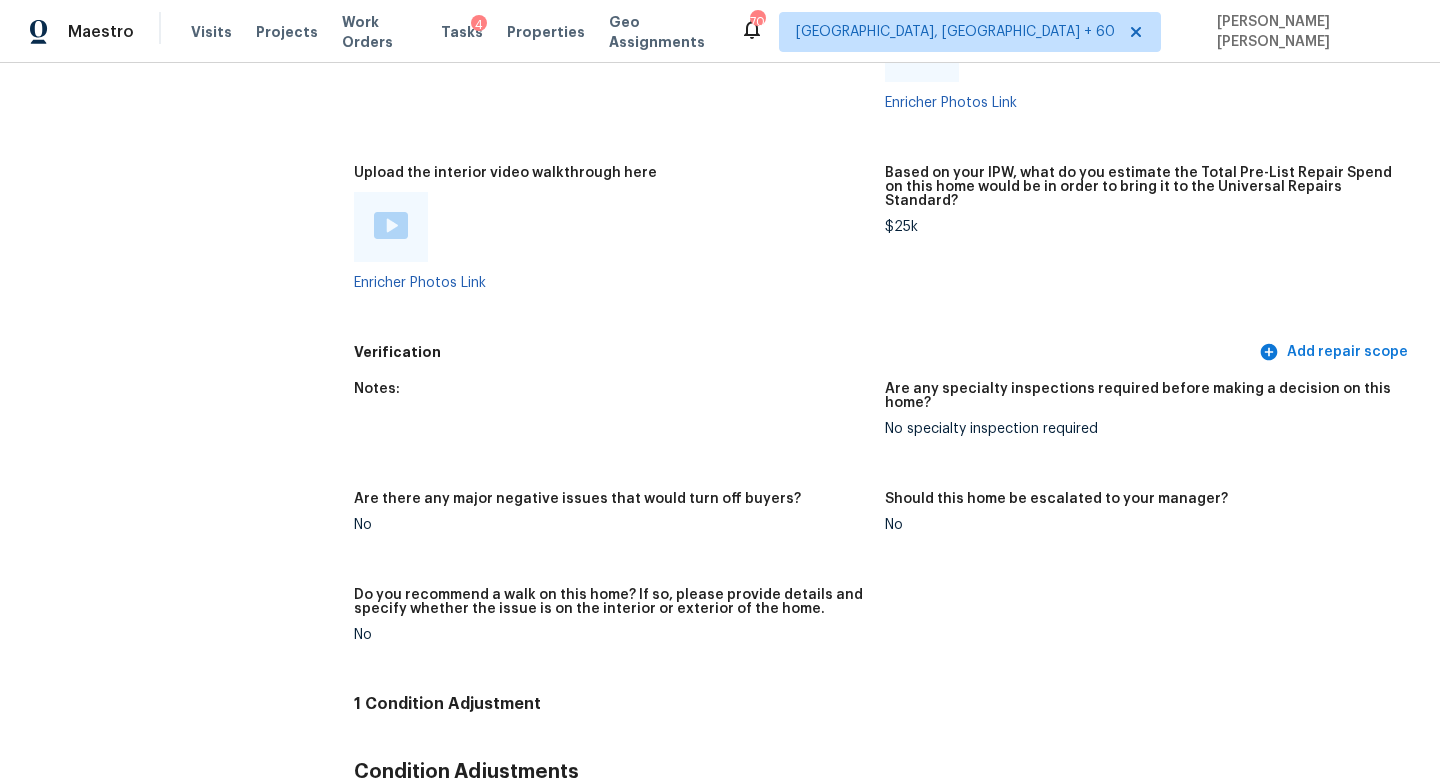 scroll, scrollTop: 3875, scrollLeft: 0, axis: vertical 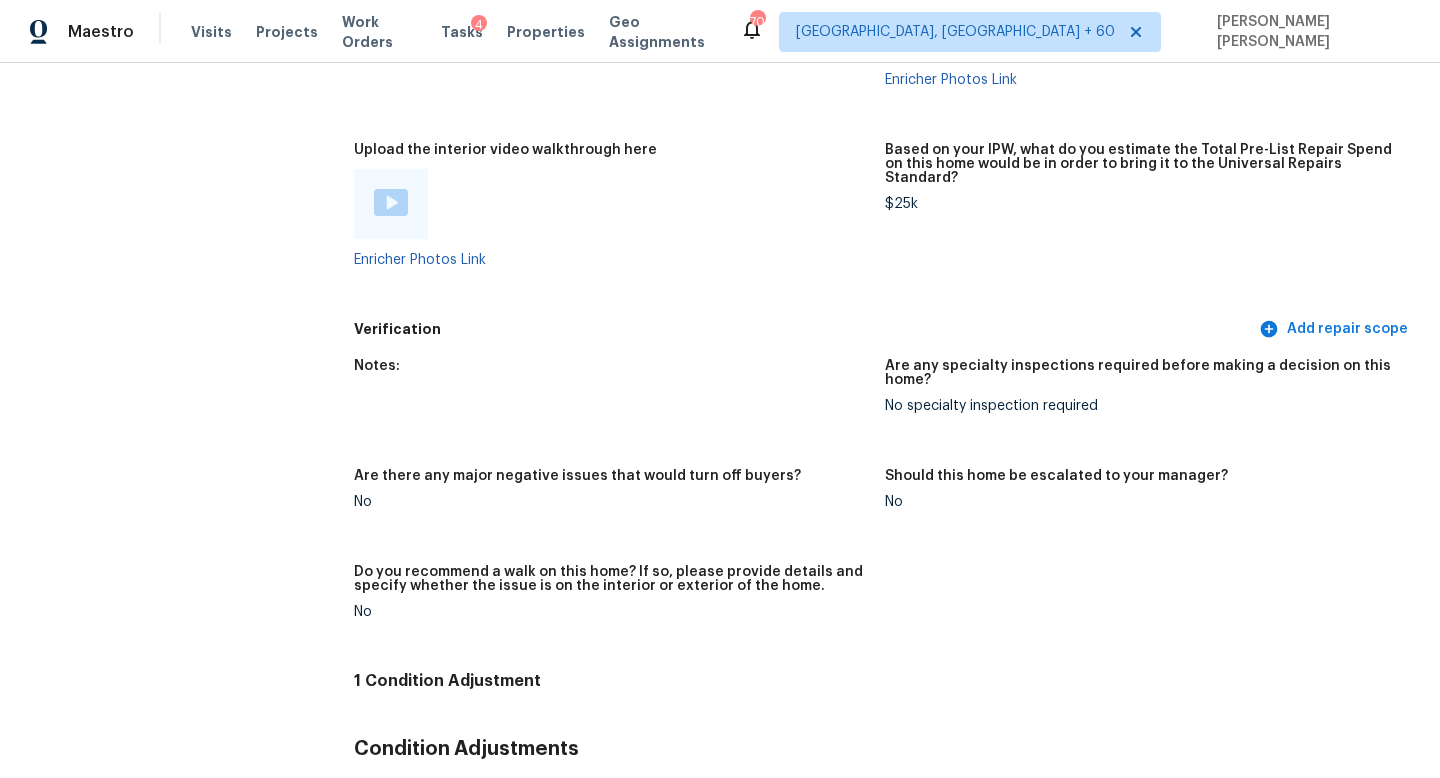 click at bounding box center [391, 204] 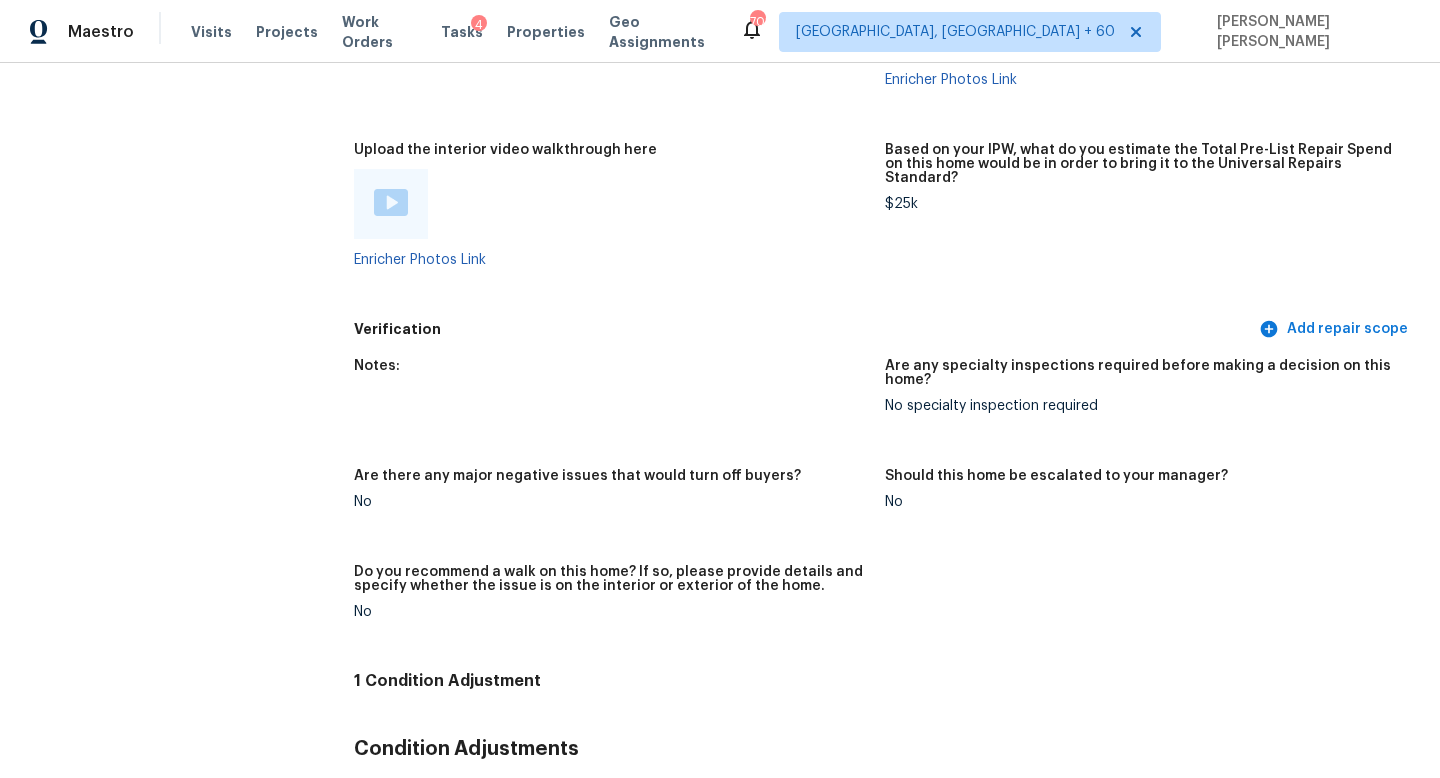 click at bounding box center (391, 202) 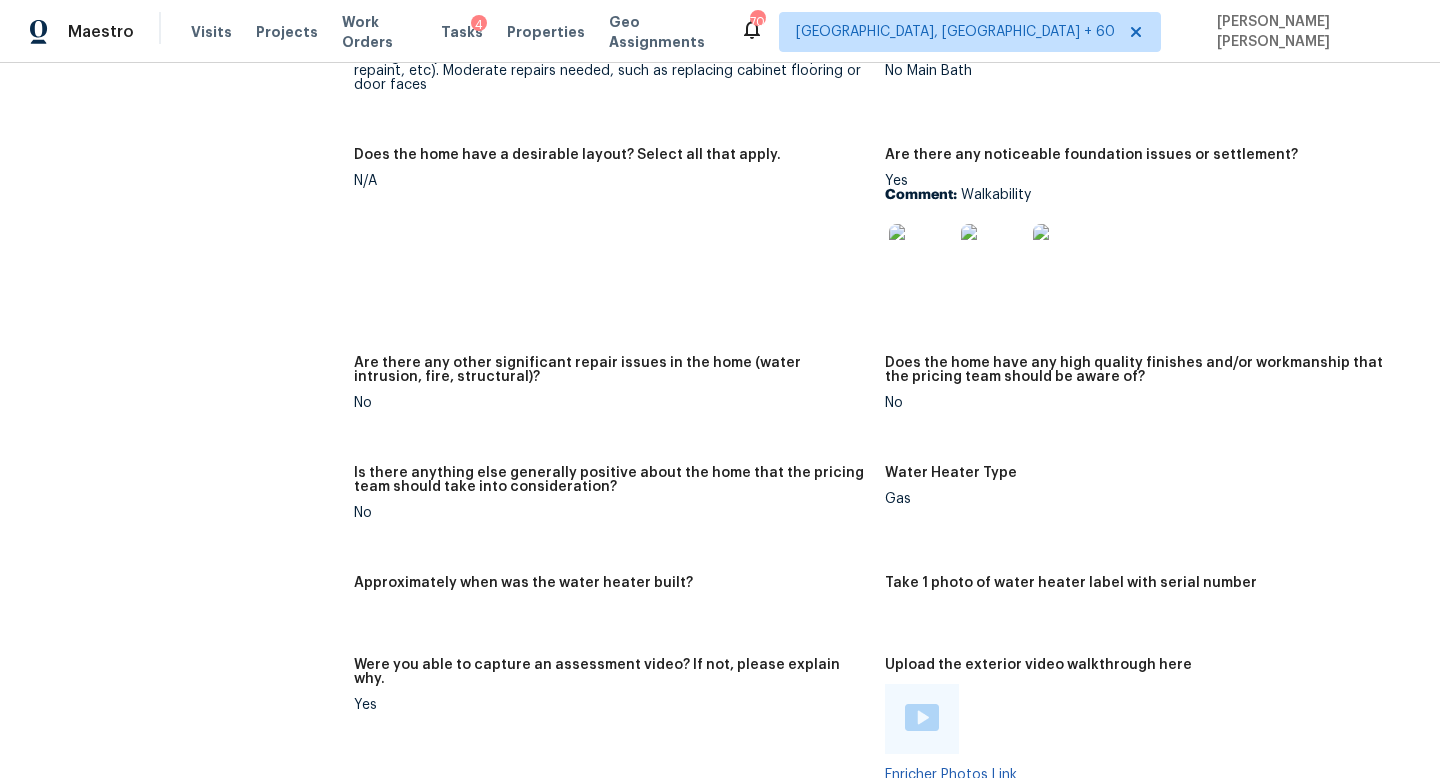 scroll, scrollTop: 4184, scrollLeft: 0, axis: vertical 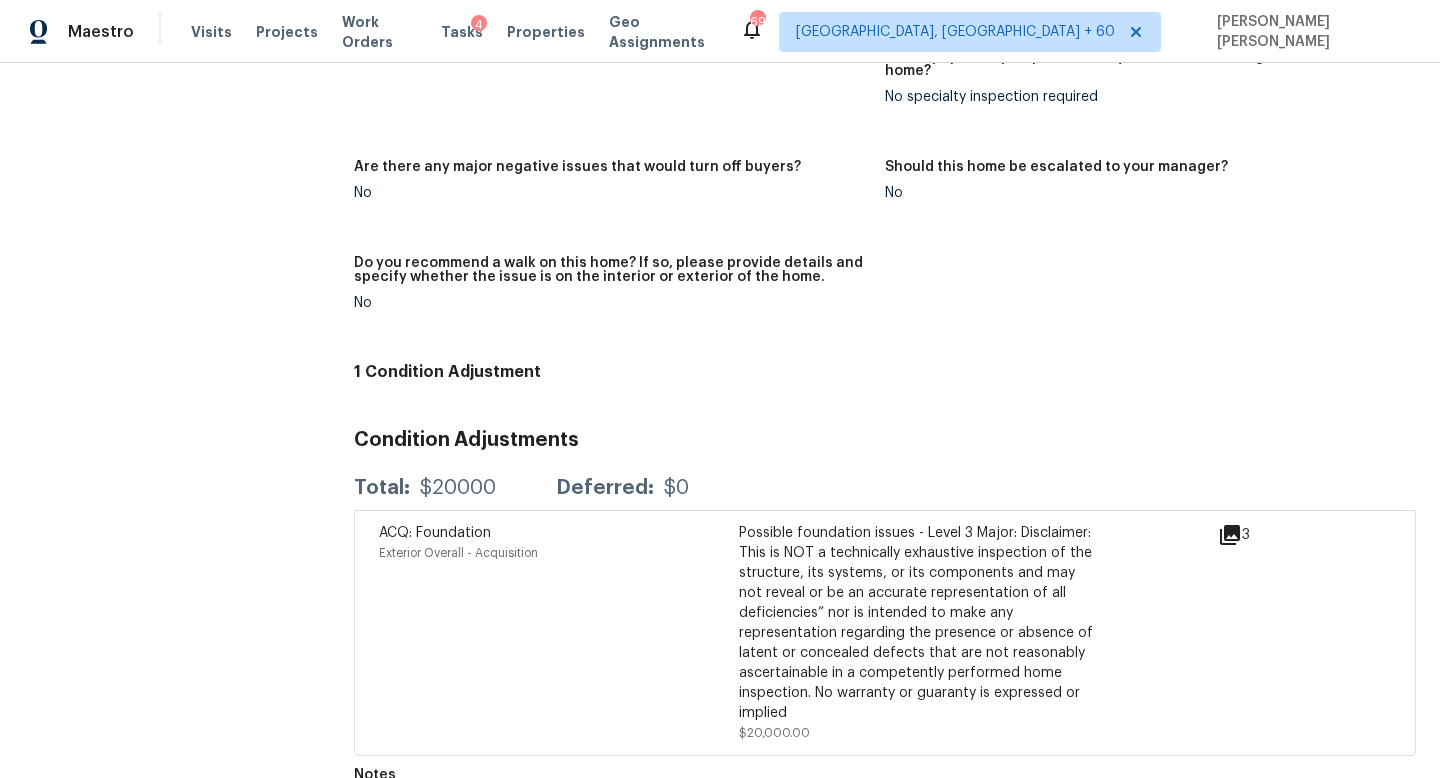 click on "Notes: Are any specialty inspections required before making a decision on this home? No specialty inspection required Are there any major negative issues that would turn off buyers? No Should this home be escalated to your manager? No Do you recommend a walk on this home? If so, please provide details and specify whether the issue is on the interior or exterior of the home. No" at bounding box center [885, 196] 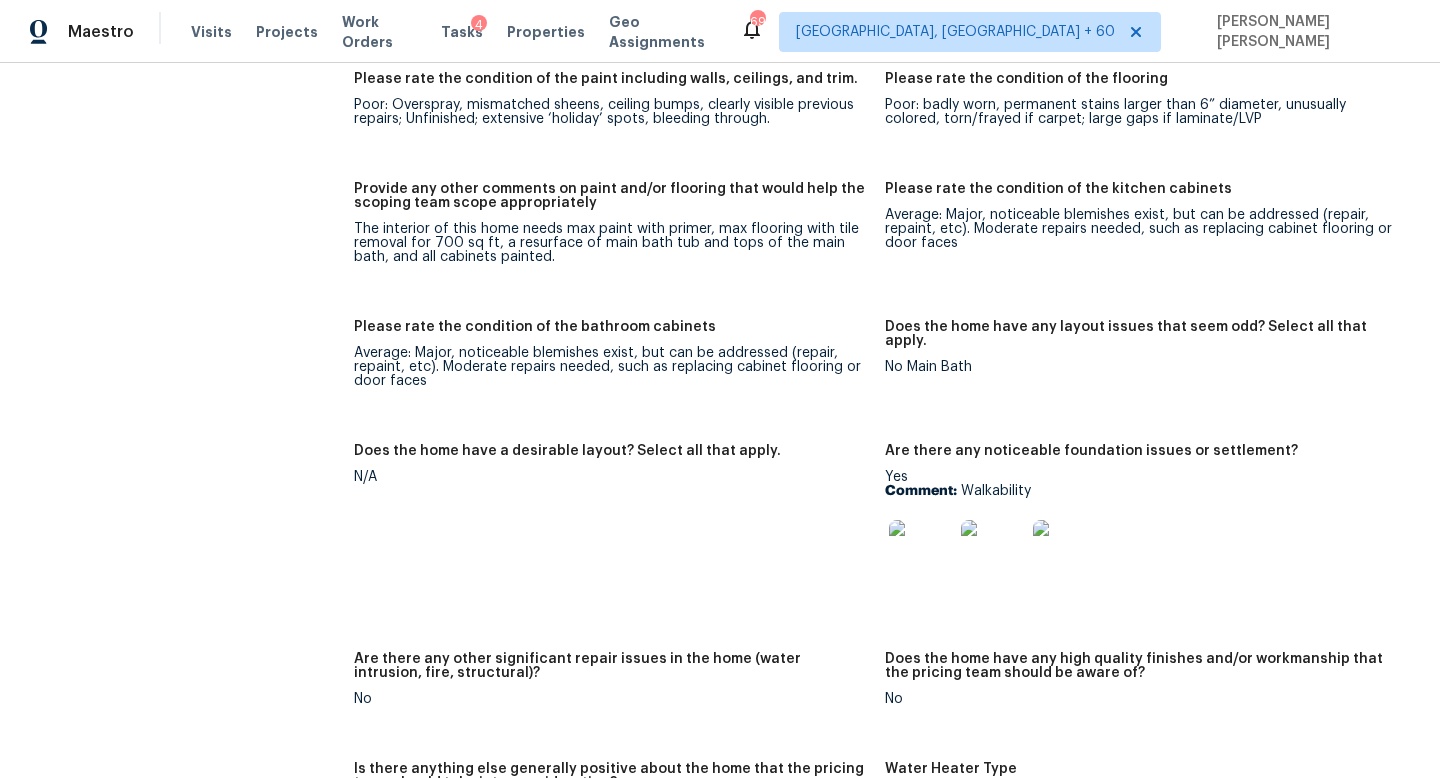 scroll, scrollTop: 2886, scrollLeft: 0, axis: vertical 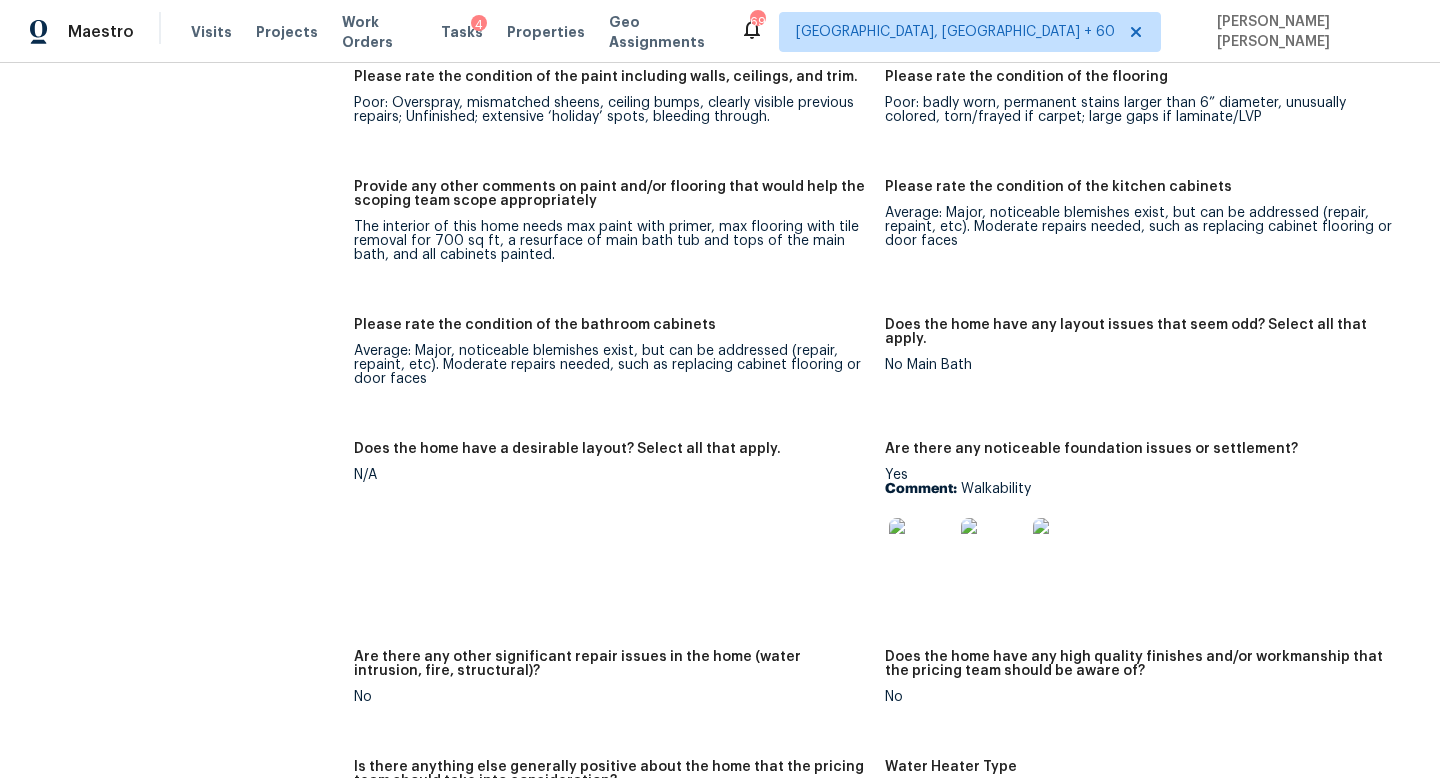 click at bounding box center [993, 550] 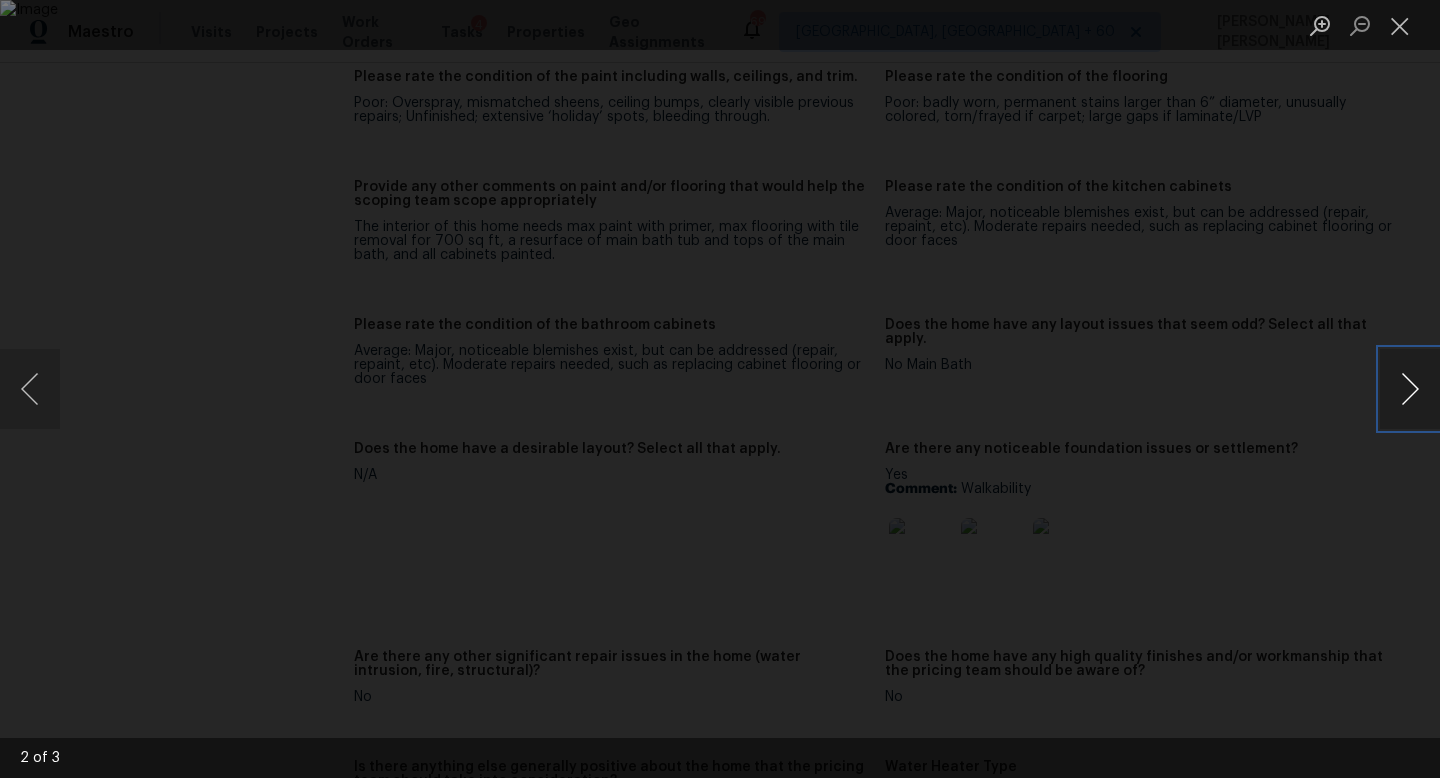 click at bounding box center (1410, 389) 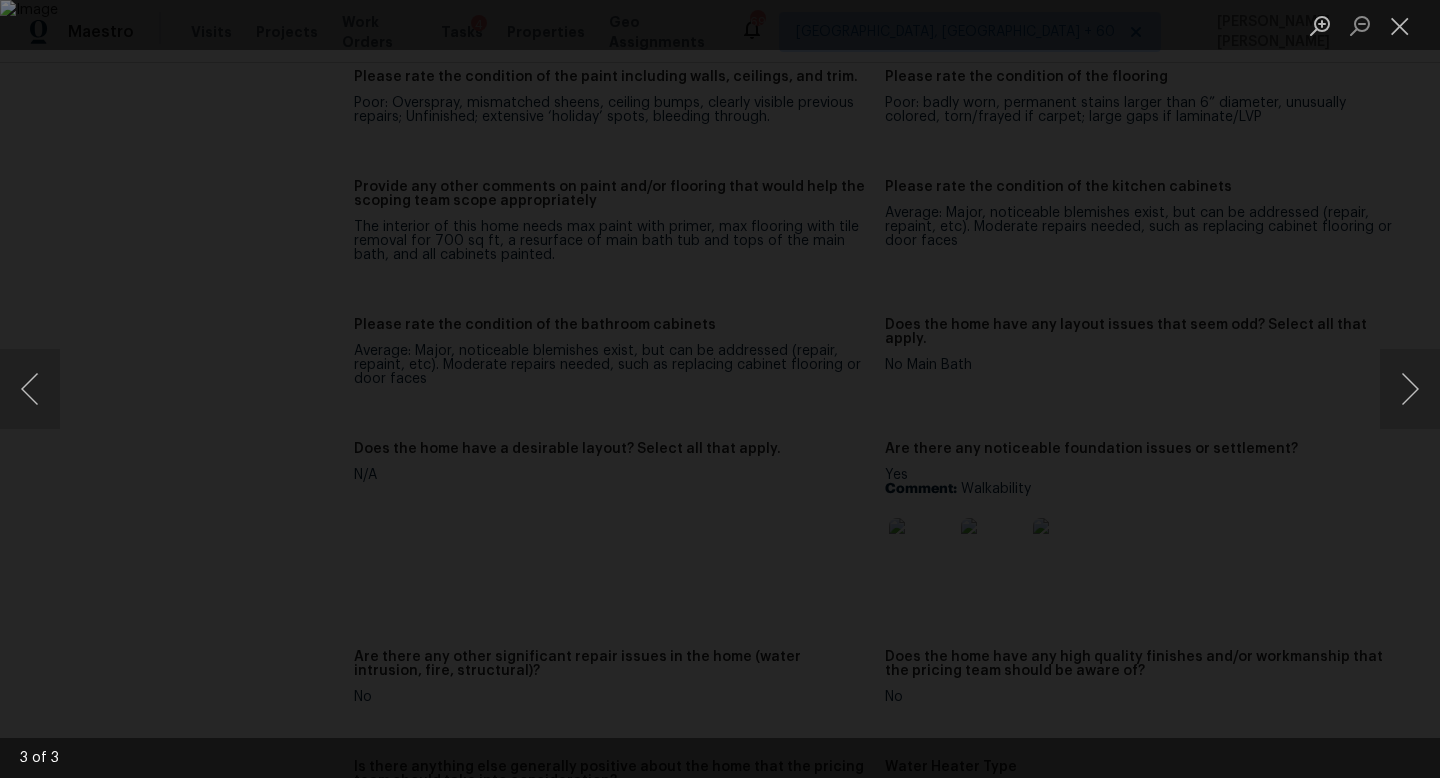 click at bounding box center [720, 389] 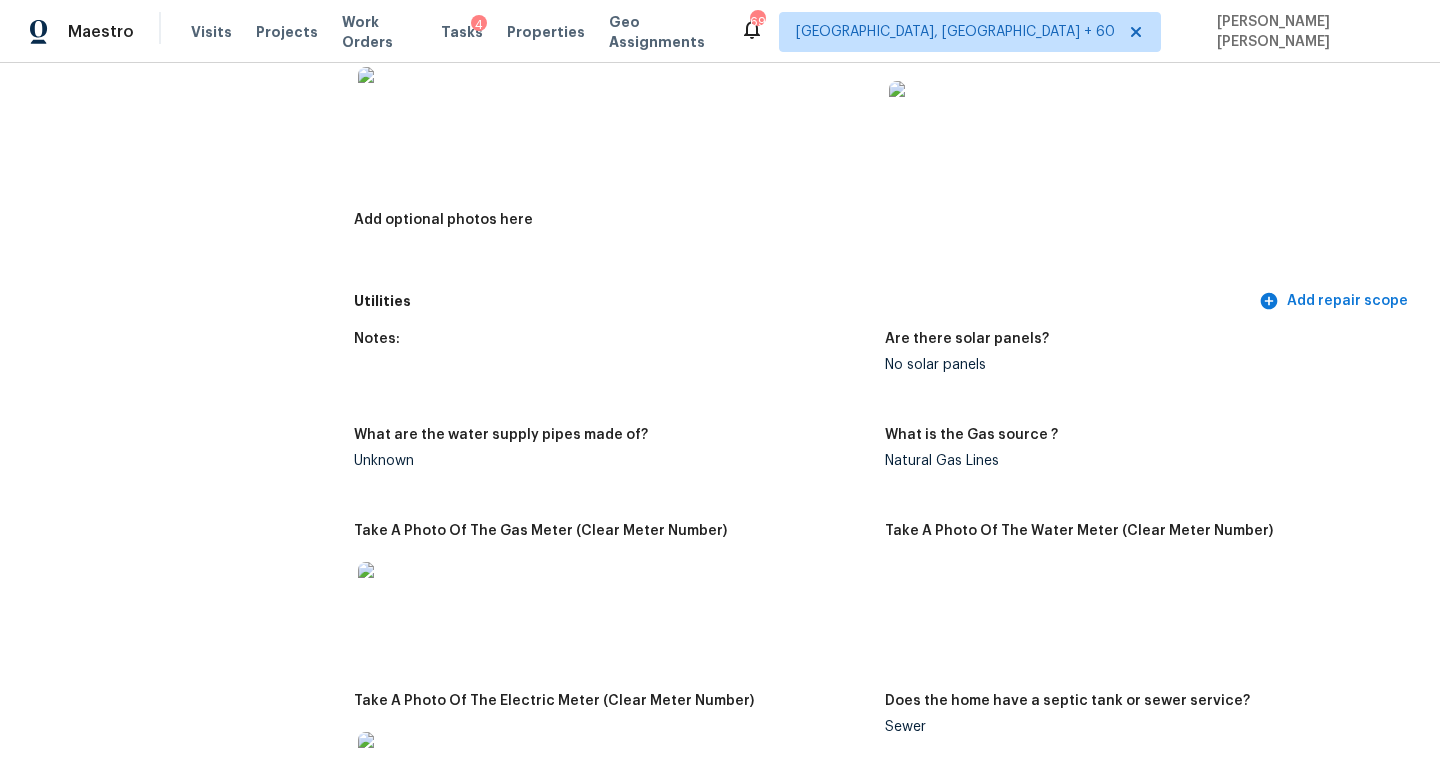 scroll, scrollTop: 3230, scrollLeft: 0, axis: vertical 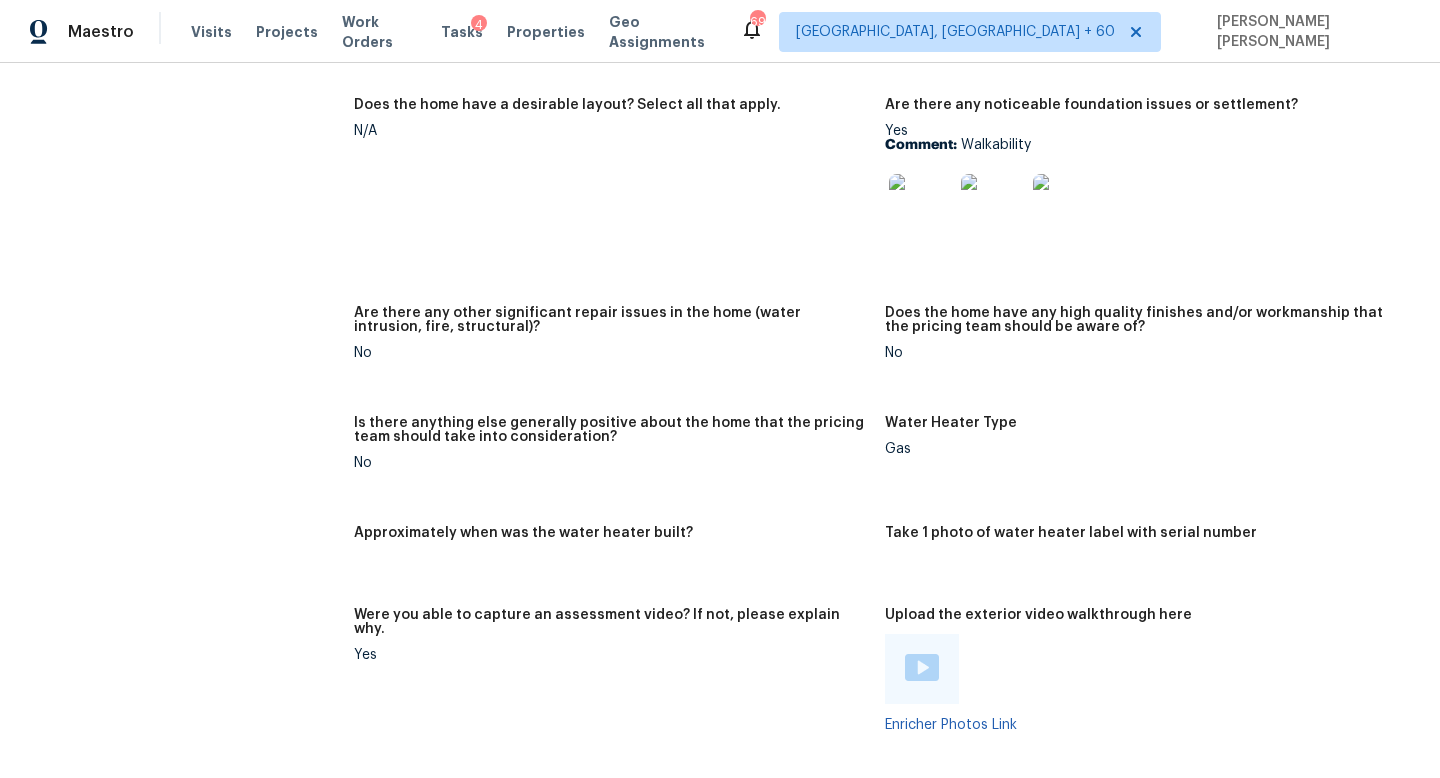 click on "All visits 810 Lodgehill Ln Houston, TX 77090 Home details Other Visits No previous visits In-Person Walkthrough Completed:  7/15/2025, 13:00 PM  to   7/15/2025, 13:33 PM Assignee Tyler Waltz Total Scopes 1 Due Date Tue, Jul 15 Questions Pricing Add repair scope Is there any noticeable new construction in the immediate or neighboring subdivision of the home? No Did you notice any neighbors who haven't kept up with their homes (ex. lots of debris, etc.), loud barking dogs, or is there noticeable traffic noise at the home? No Does either the front yard or back yard have a severe slope? No Rate the curb appeal of the home from 1-9 (1 being the worst home on the street, 9 being the best home on the street)? 3 If the home has a pool, what condition is it in? No Pool Is there a strong odor that doesn't go away as your nose adjusts? (4+ on a 5 point scale) Please specify where the odor exists and provide details. No Please rate the quality of the neighborhood from 1-5 2 Exterior Add repair scope Notes: Single Family" at bounding box center [720, -684] 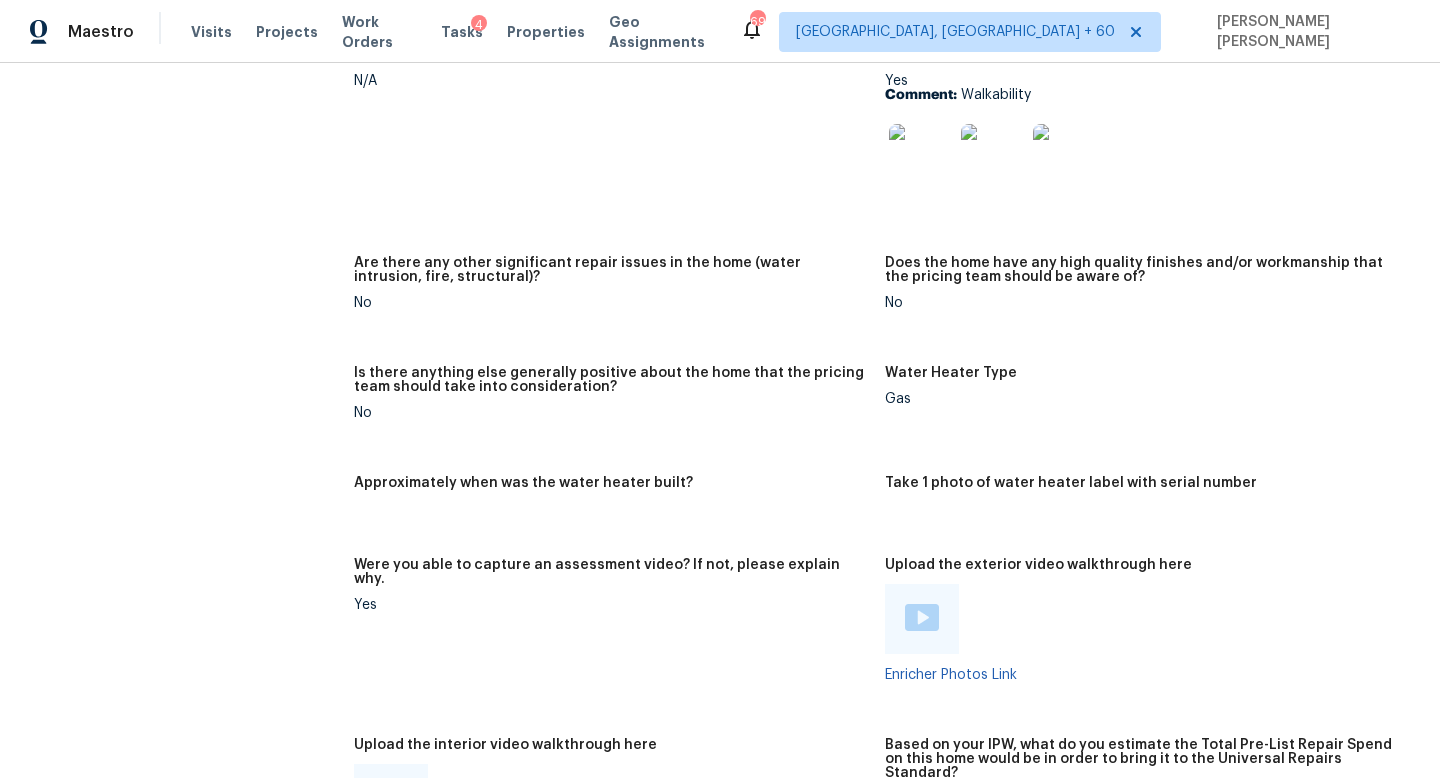 click on "Does the home have any high quality finishes and/or workmanship that the pricing team should be aware of?" at bounding box center [1142, 270] 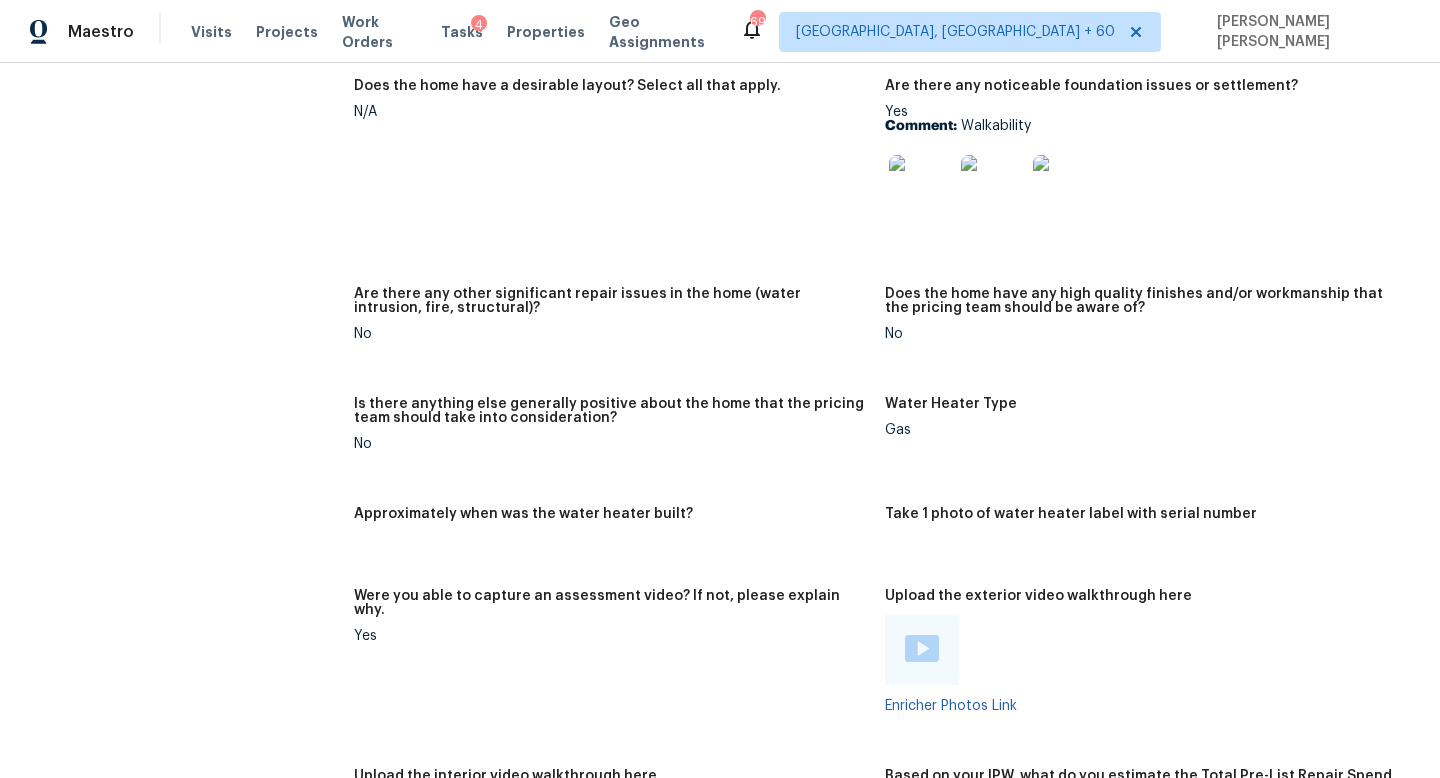 click on "Comment:   Walkability" at bounding box center [1142, 126] 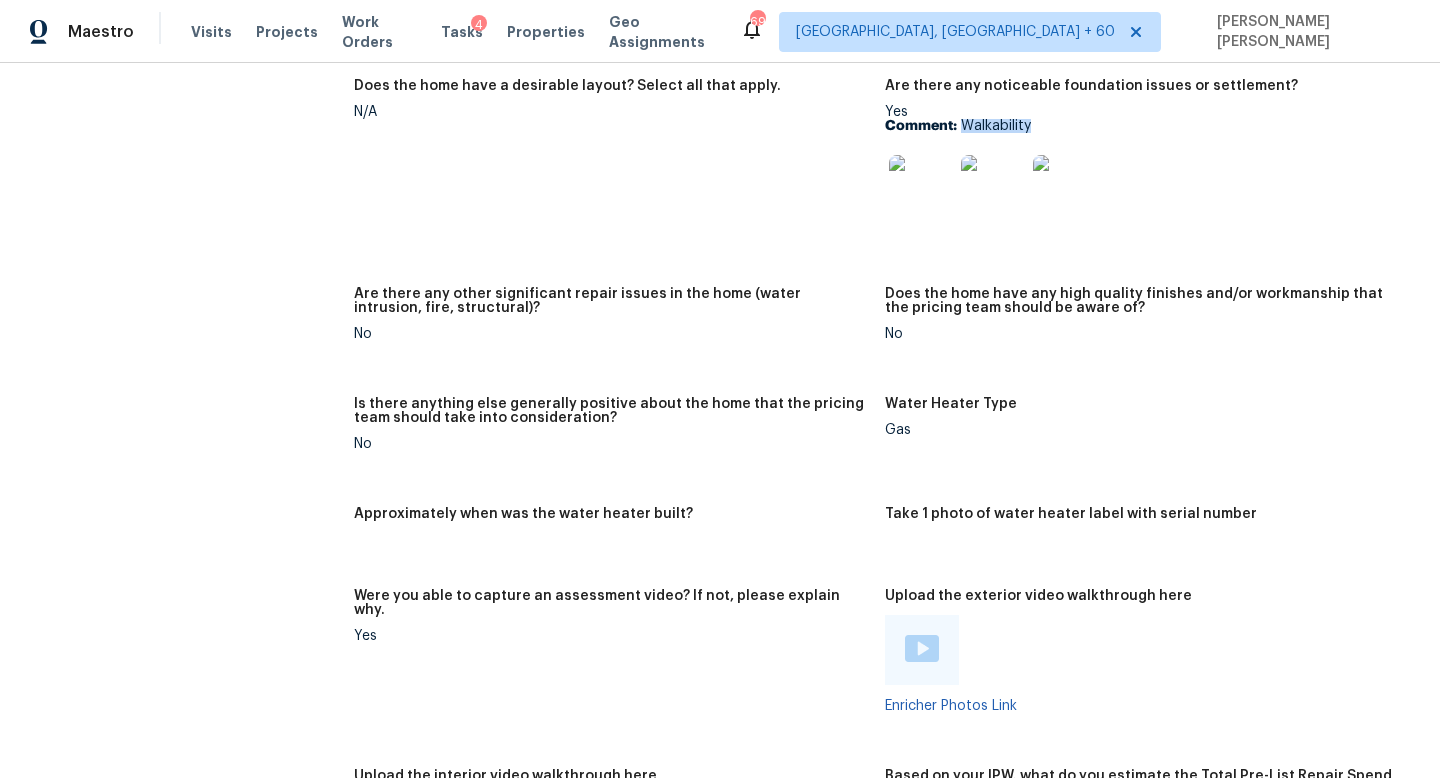 copy on "Walkability" 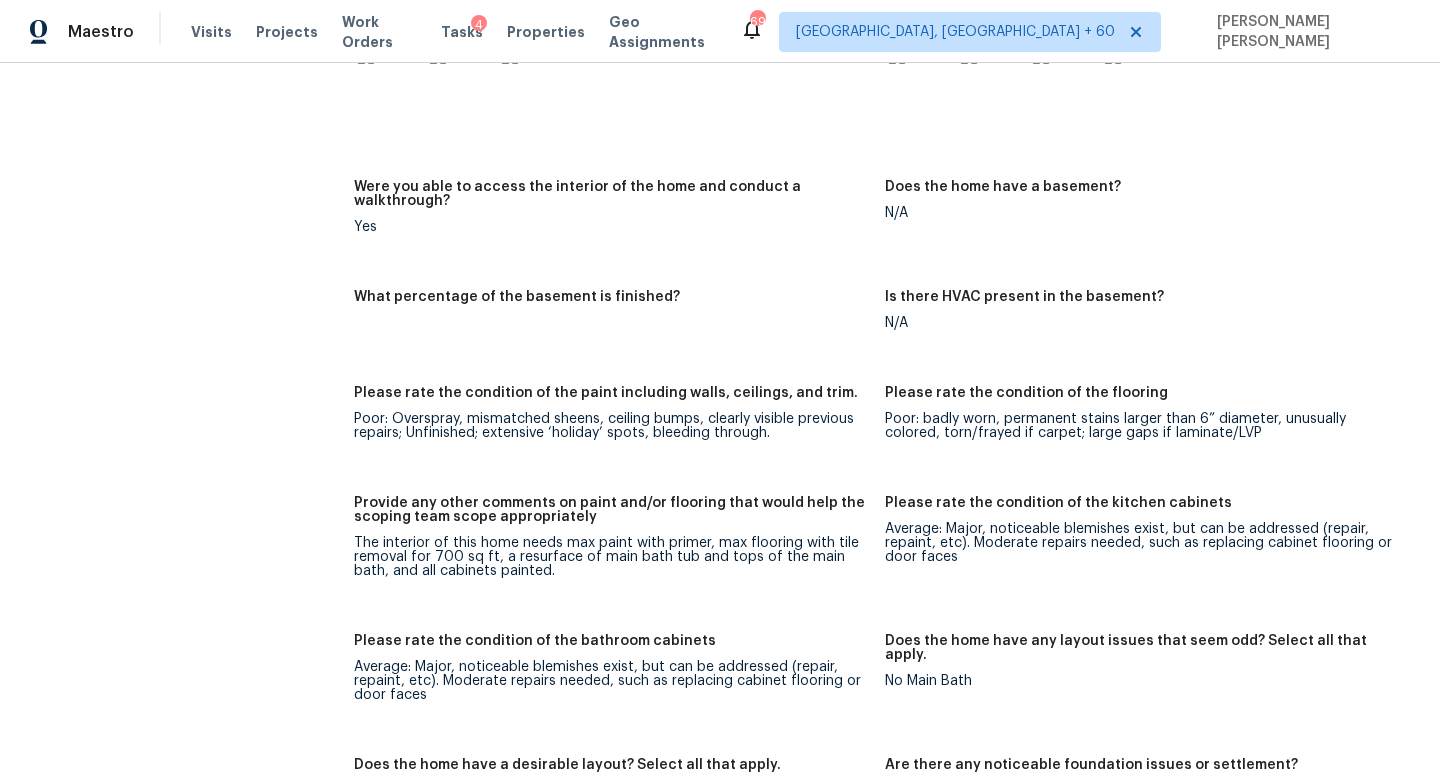 scroll, scrollTop: 4184, scrollLeft: 0, axis: vertical 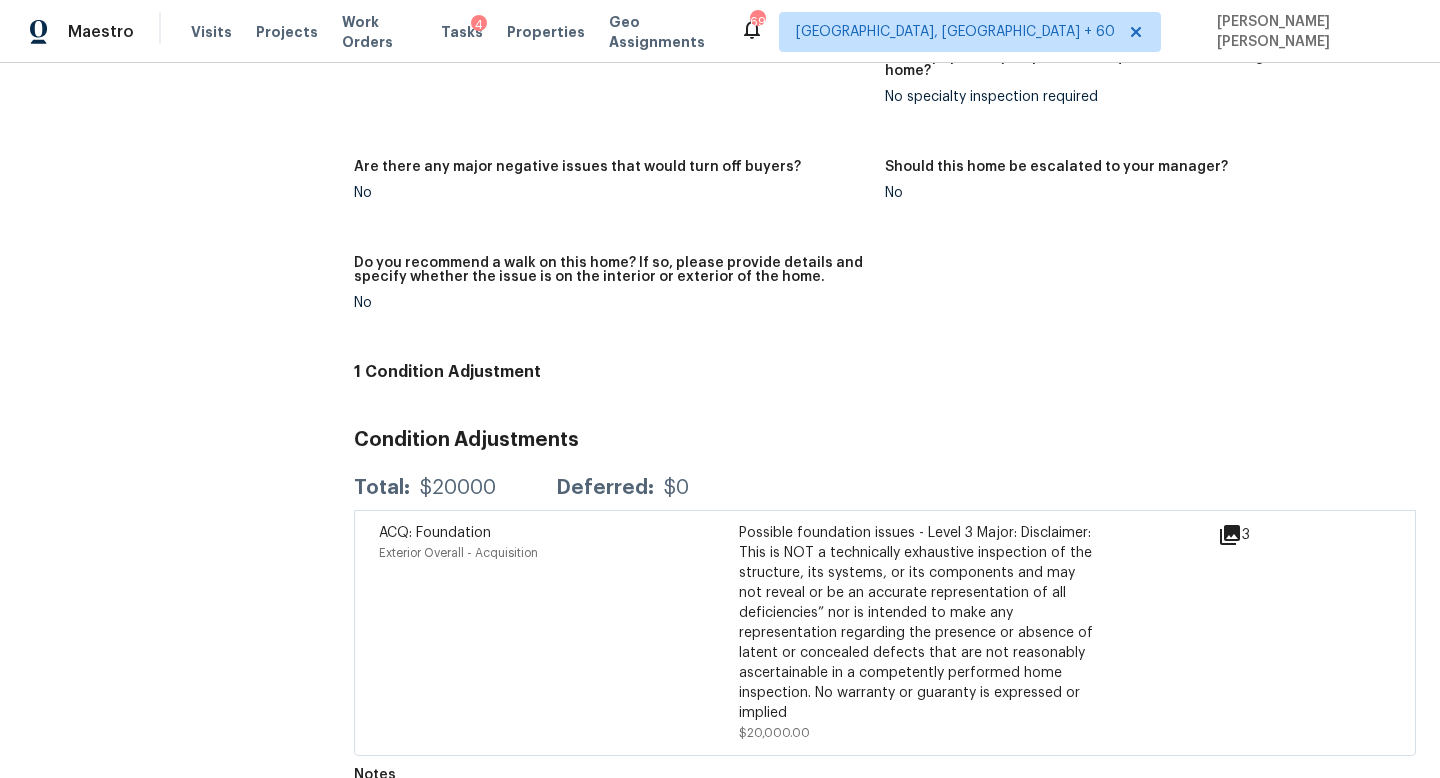 click on "3" at bounding box center (1266, 633) 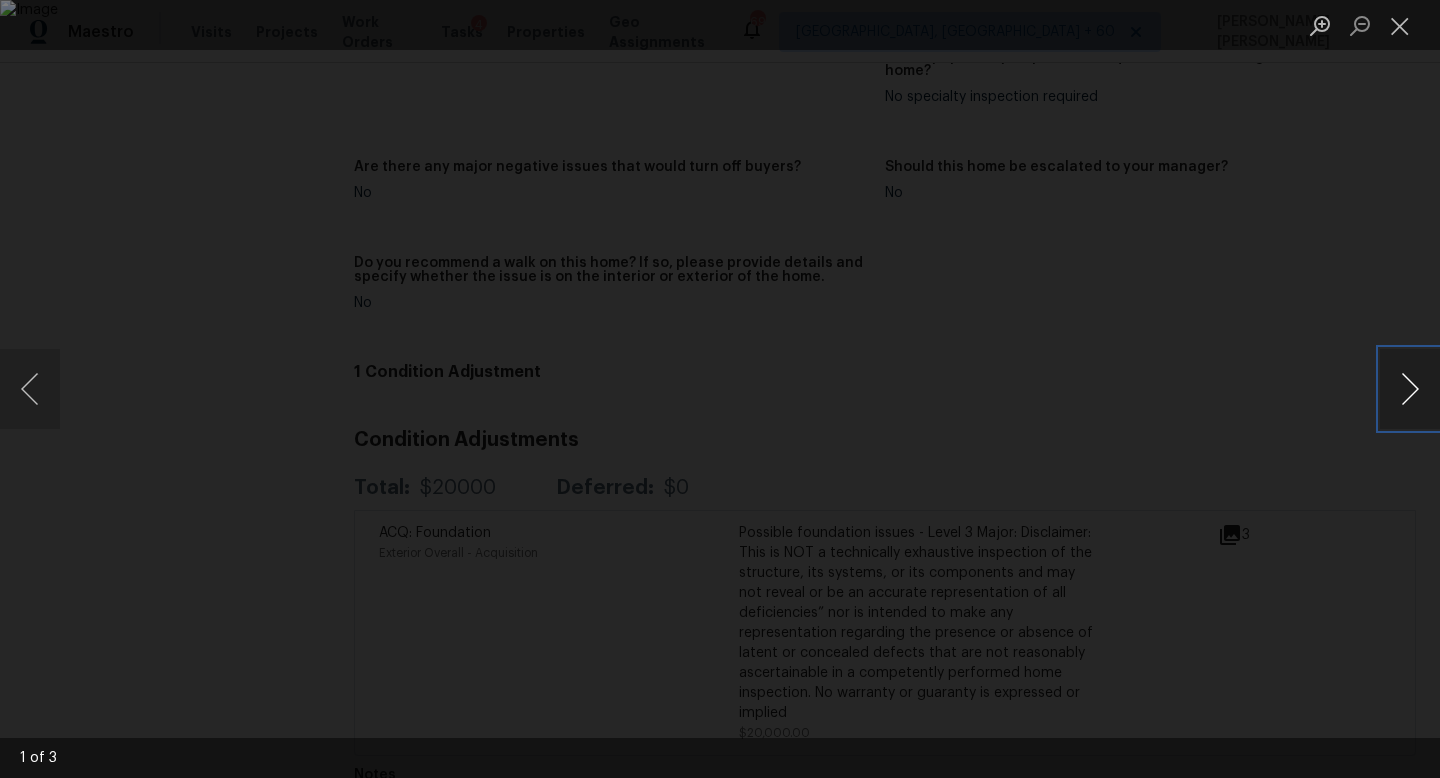 click at bounding box center (1410, 389) 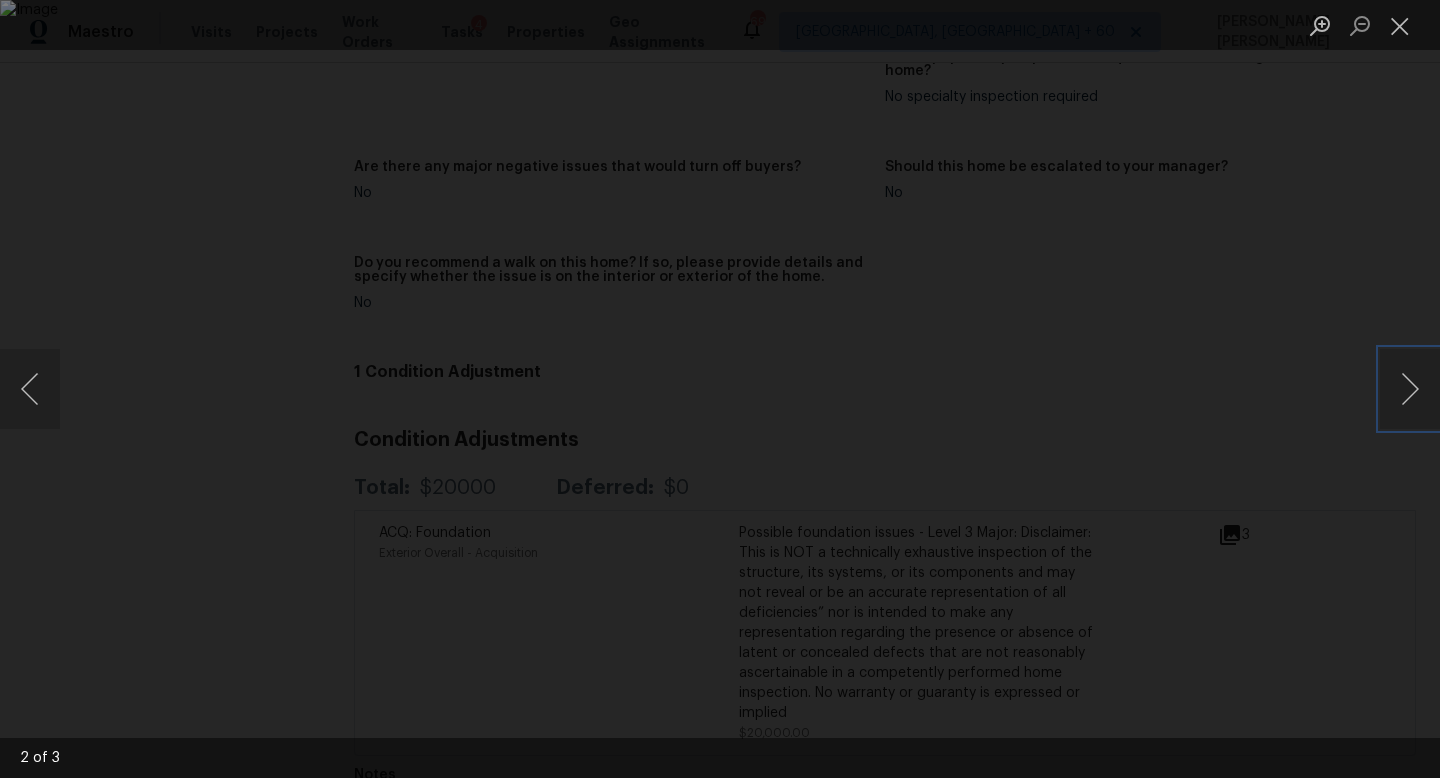 type 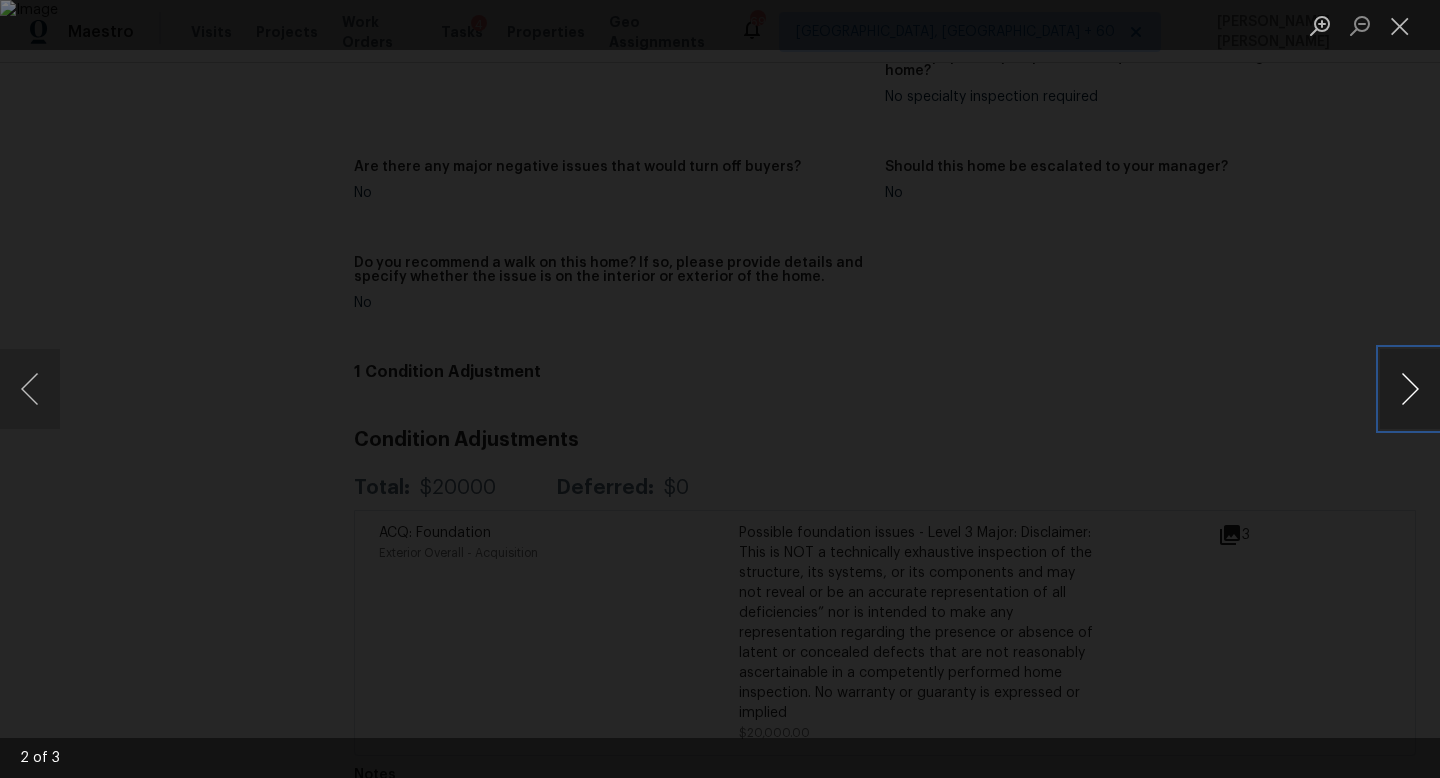 click at bounding box center [1410, 389] 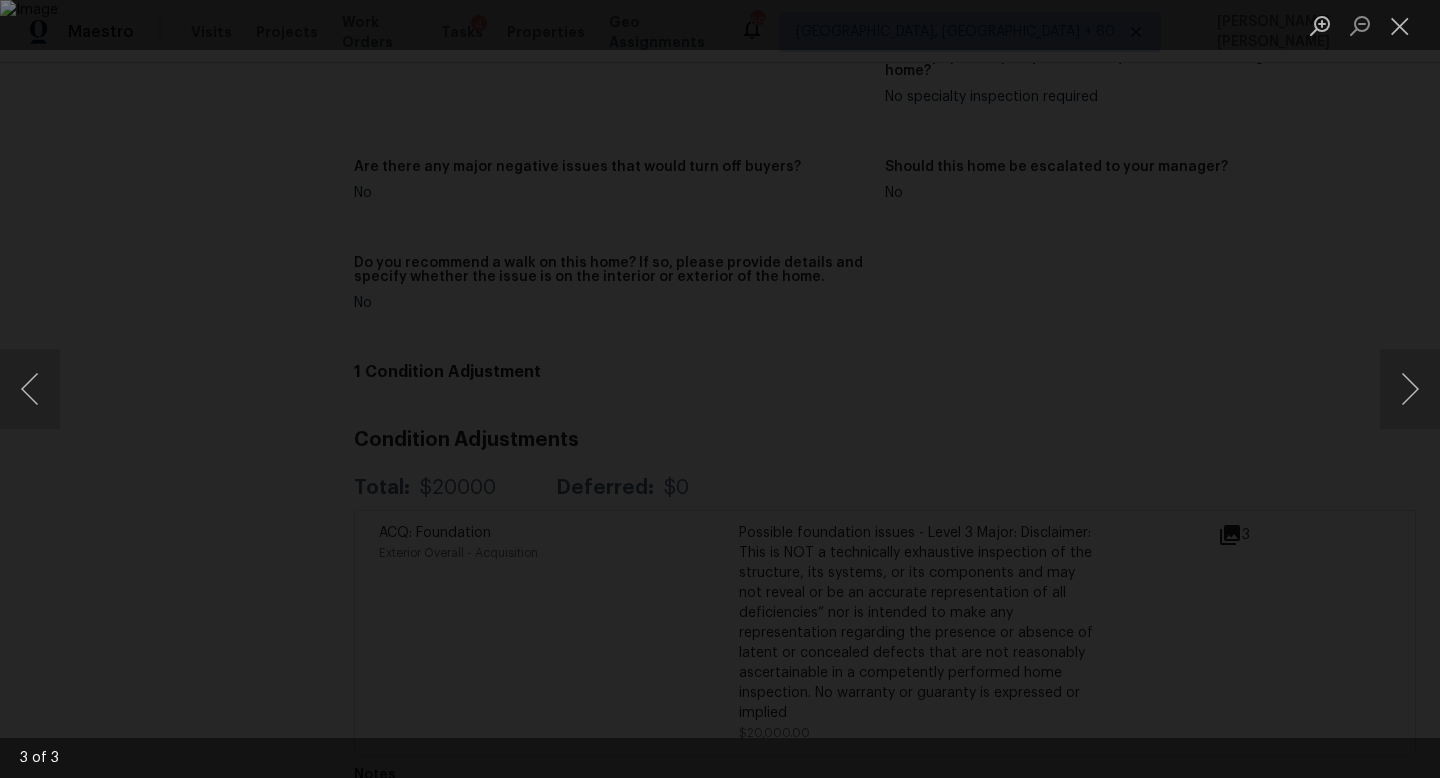 click at bounding box center (720, 389) 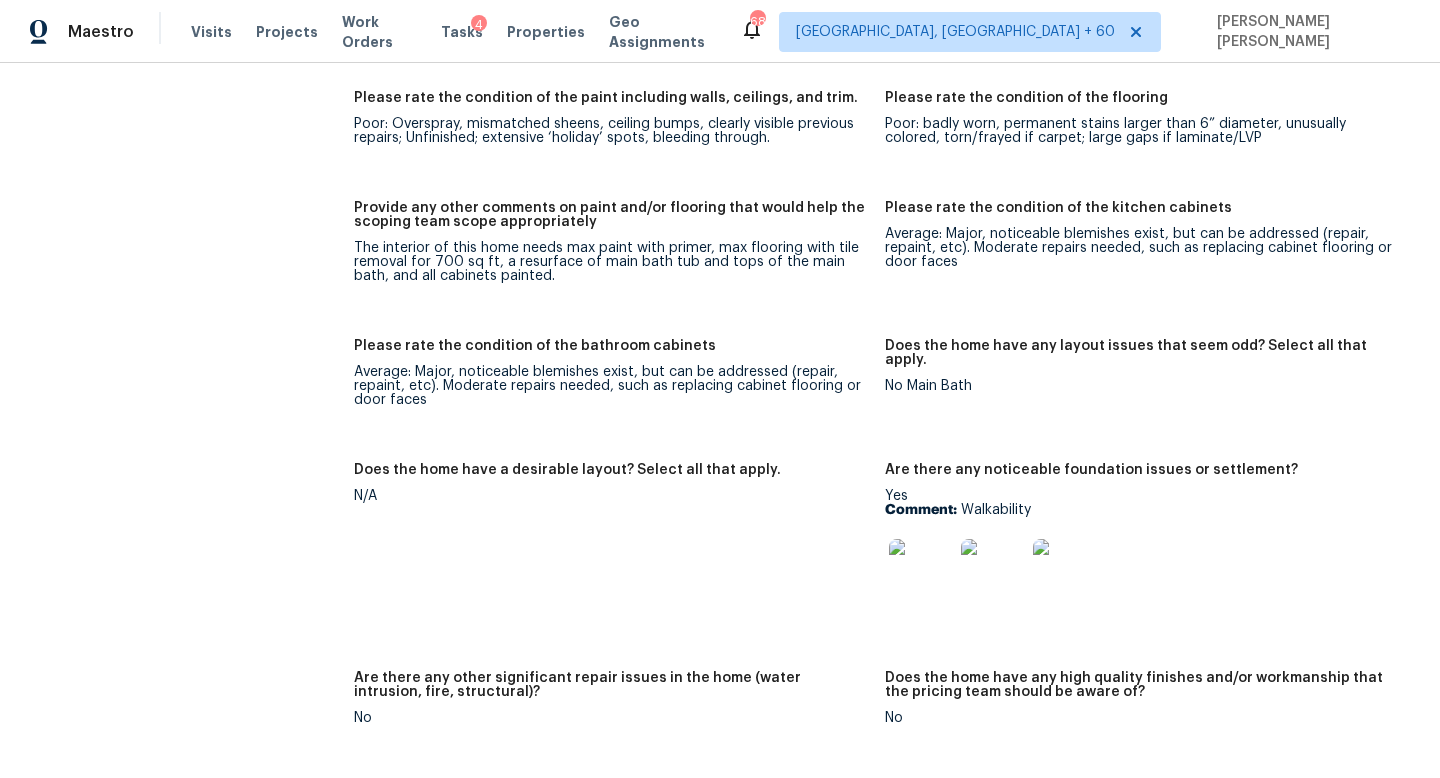 scroll, scrollTop: 2834, scrollLeft: 0, axis: vertical 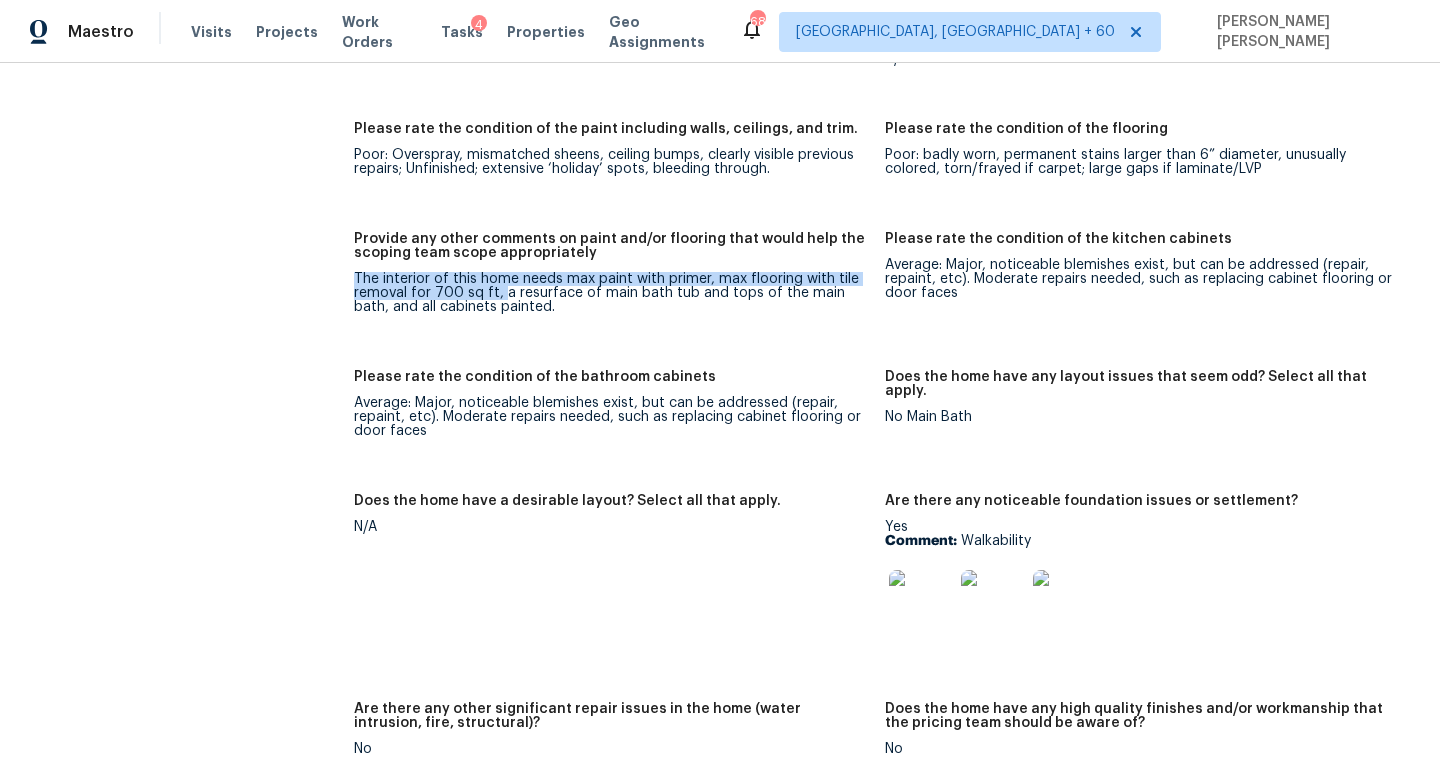 drag, startPoint x: 354, startPoint y: 246, endPoint x: 502, endPoint y: 259, distance: 148.56985 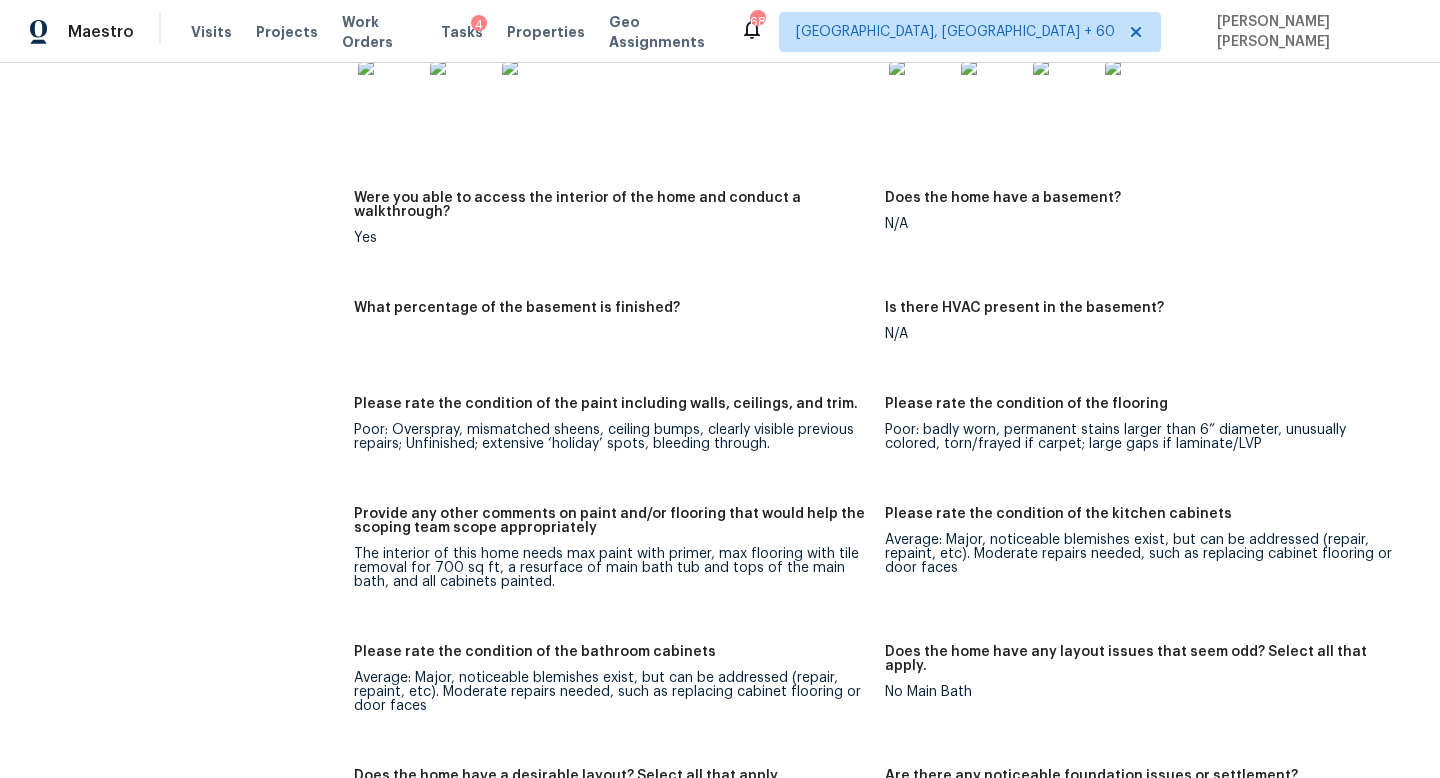 scroll, scrollTop: 2583, scrollLeft: 0, axis: vertical 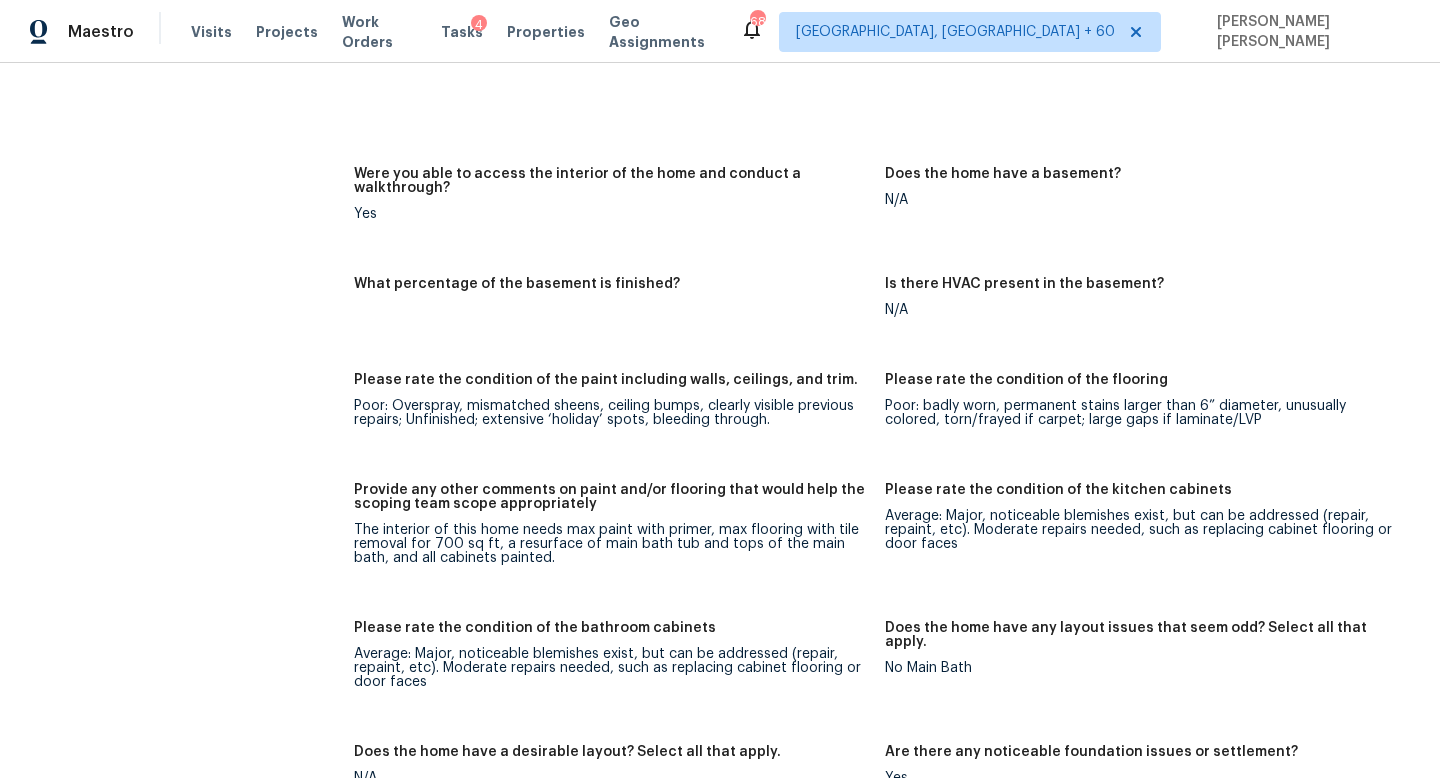 click on "All visits 810 Lodgehill Ln Houston, TX 77090 Home details Other Visits No previous visits In-Person Walkthrough Completed:  7/15/2025, 13:00 PM  to   7/15/2025, 13:33 PM Assignee Tyler Waltz Total Scopes 1 Due Date Tue, Jul 15 Questions Pricing Add repair scope Is there any noticeable new construction in the immediate or neighboring subdivision of the home? No Did you notice any neighbors who haven't kept up with their homes (ex. lots of debris, etc.), loud barking dogs, or is there noticeable traffic noise at the home? No Does either the front yard or back yard have a severe slope? No Rate the curb appeal of the home from 1-9 (1 being the worst home on the street, 9 being the best home on the street)? 3 If the home has a pool, what condition is it in? No Pool Is there a strong odor that doesn't go away as your nose adjusts? (4+ on a 5 point scale) Please specify where the odor exists and provide details. No Please rate the quality of the neighborhood from 1-5 2 Exterior Add repair scope Notes: Single Family" at bounding box center [720, -37] 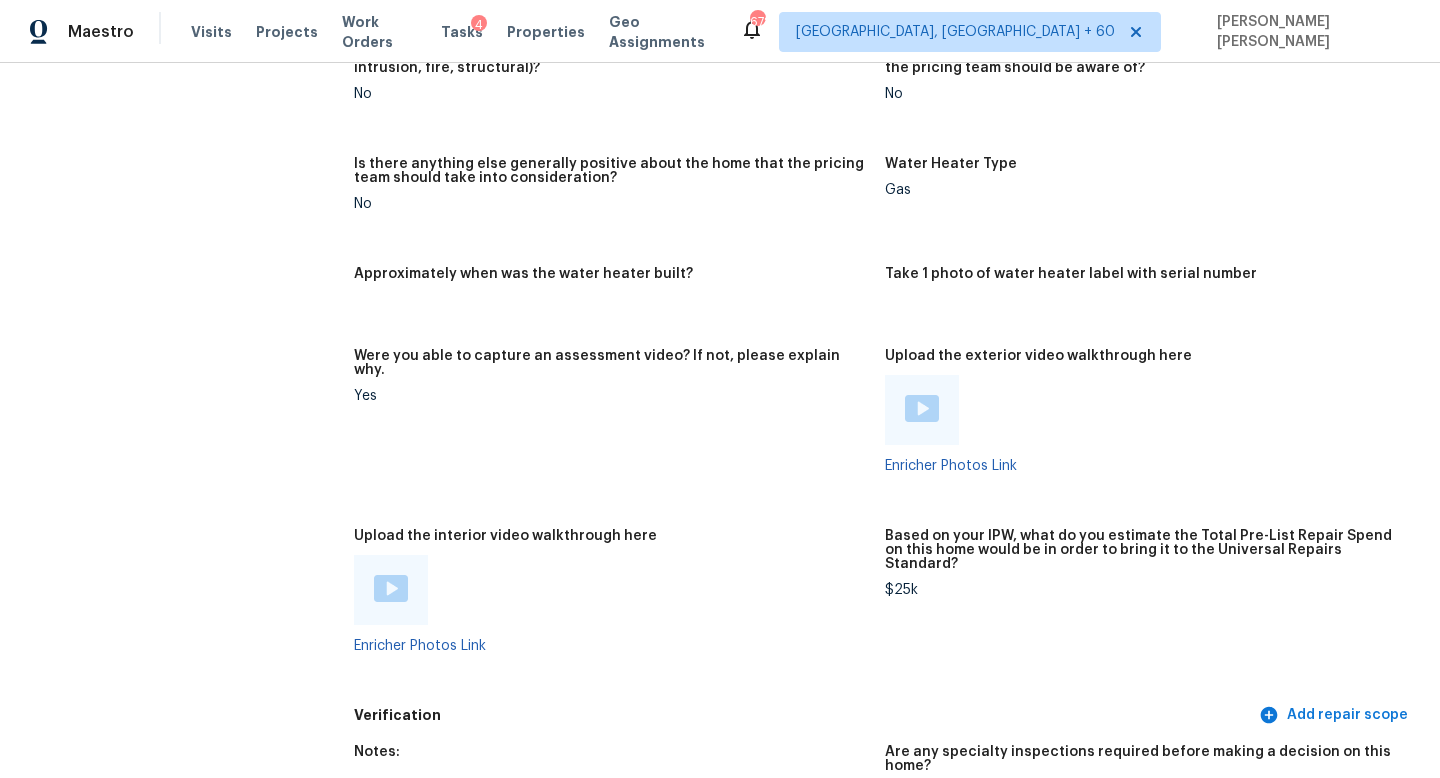 scroll, scrollTop: 3483, scrollLeft: 0, axis: vertical 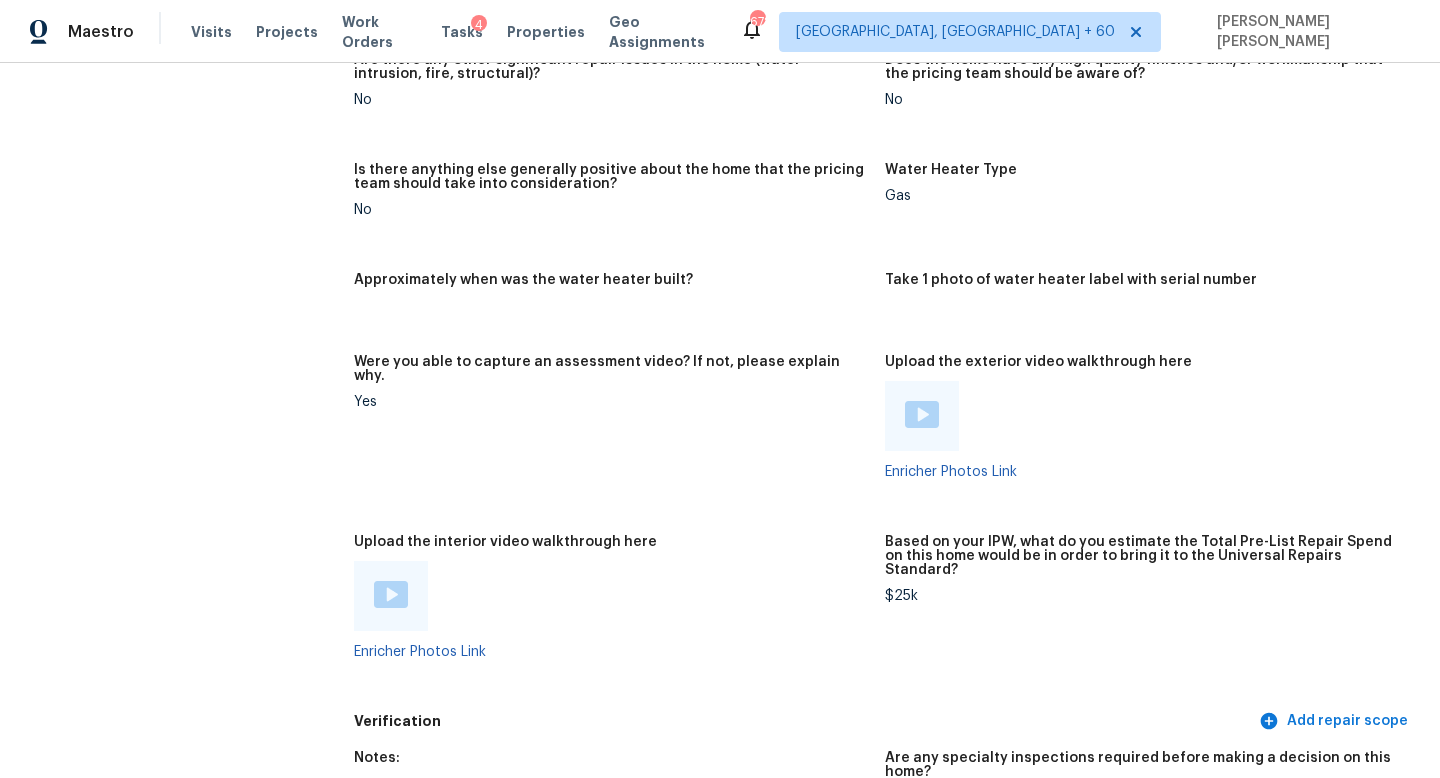 click on "Approximately when was the water heater built?" at bounding box center [619, 302] 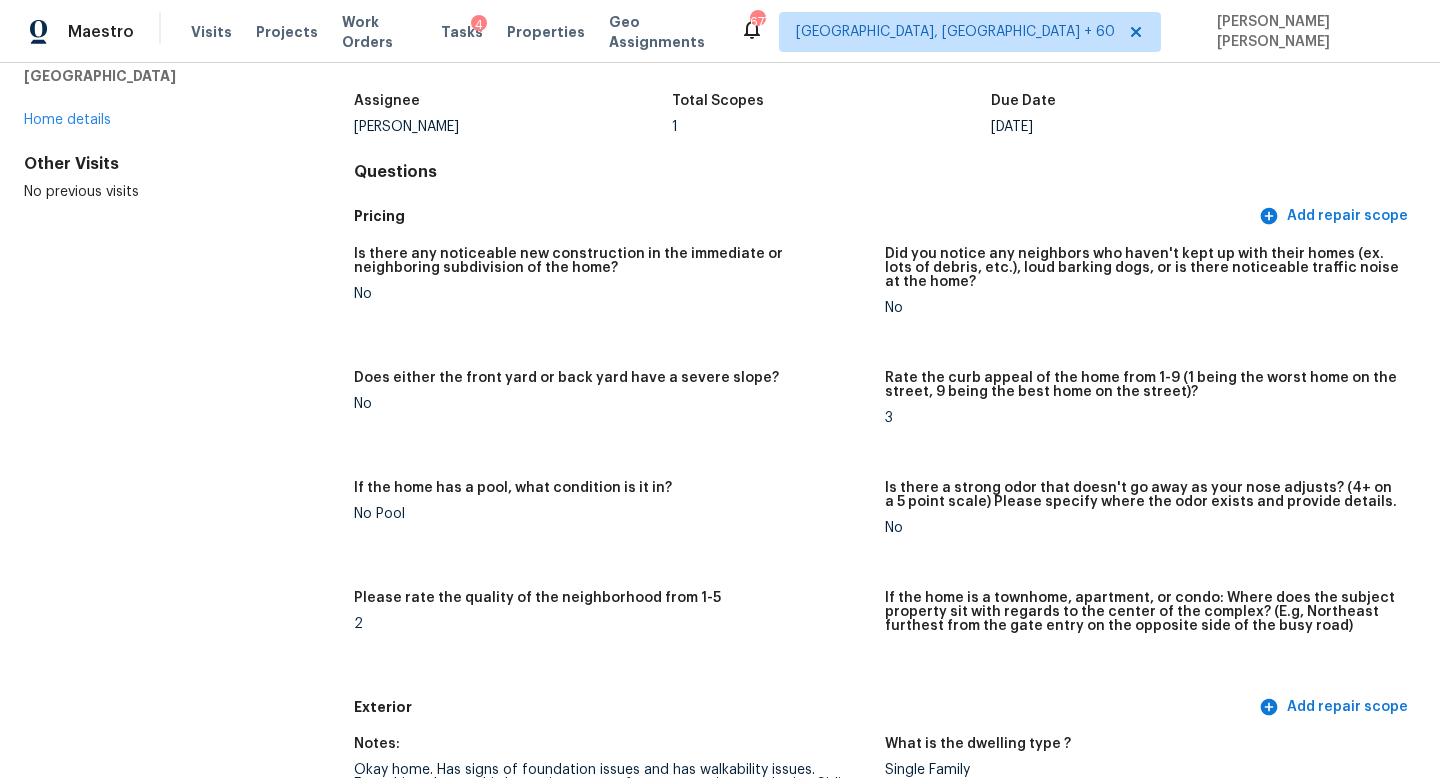 scroll, scrollTop: 0, scrollLeft: 0, axis: both 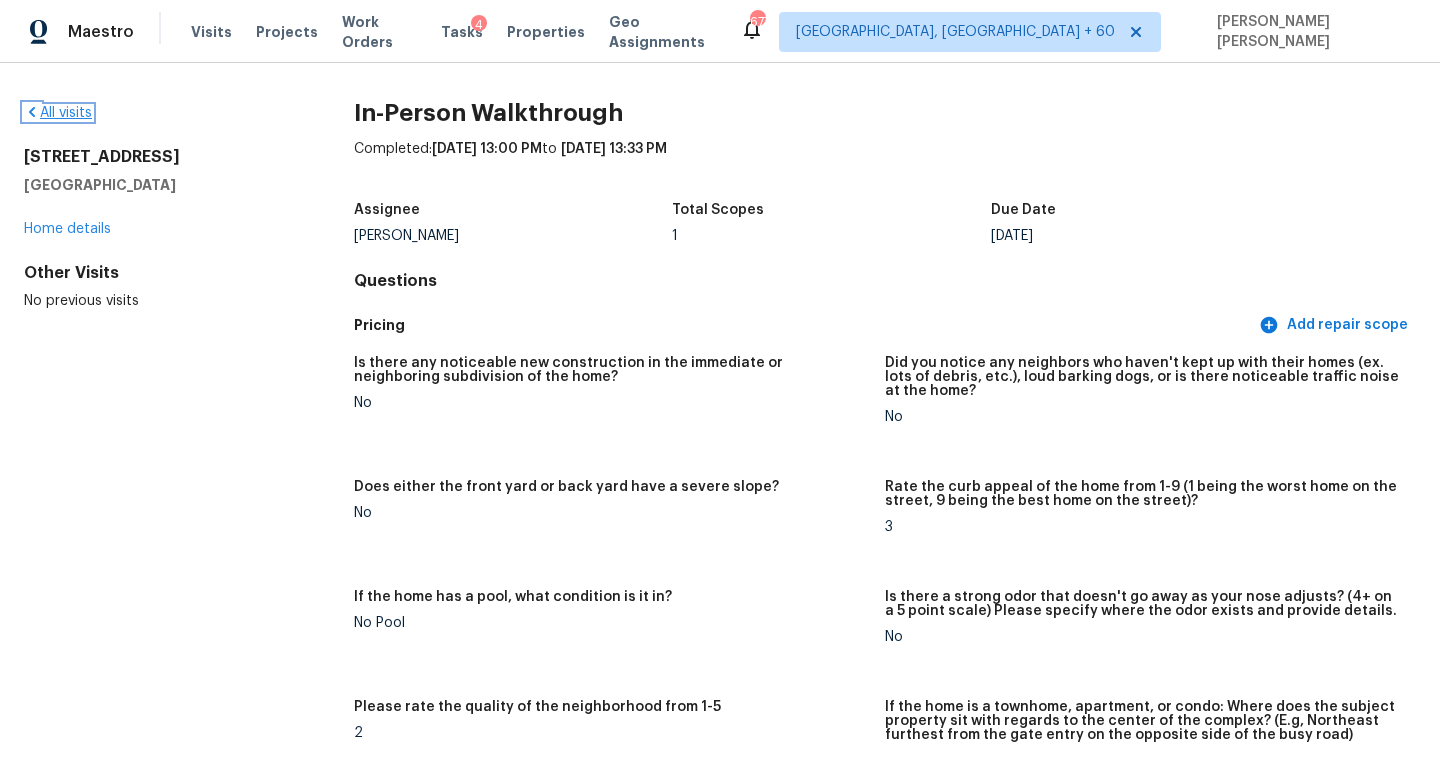 click on "All visits" at bounding box center [58, 113] 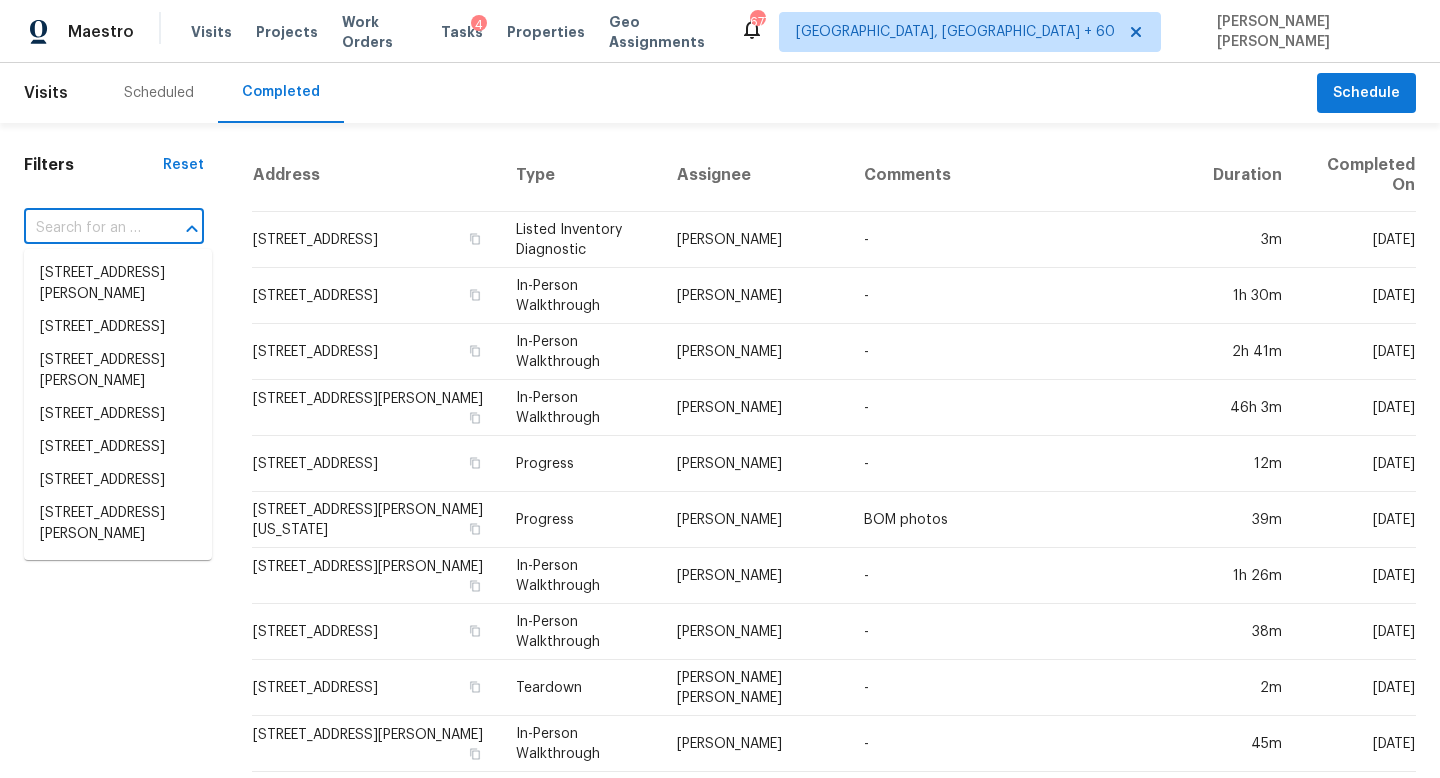 click at bounding box center (86, 228) 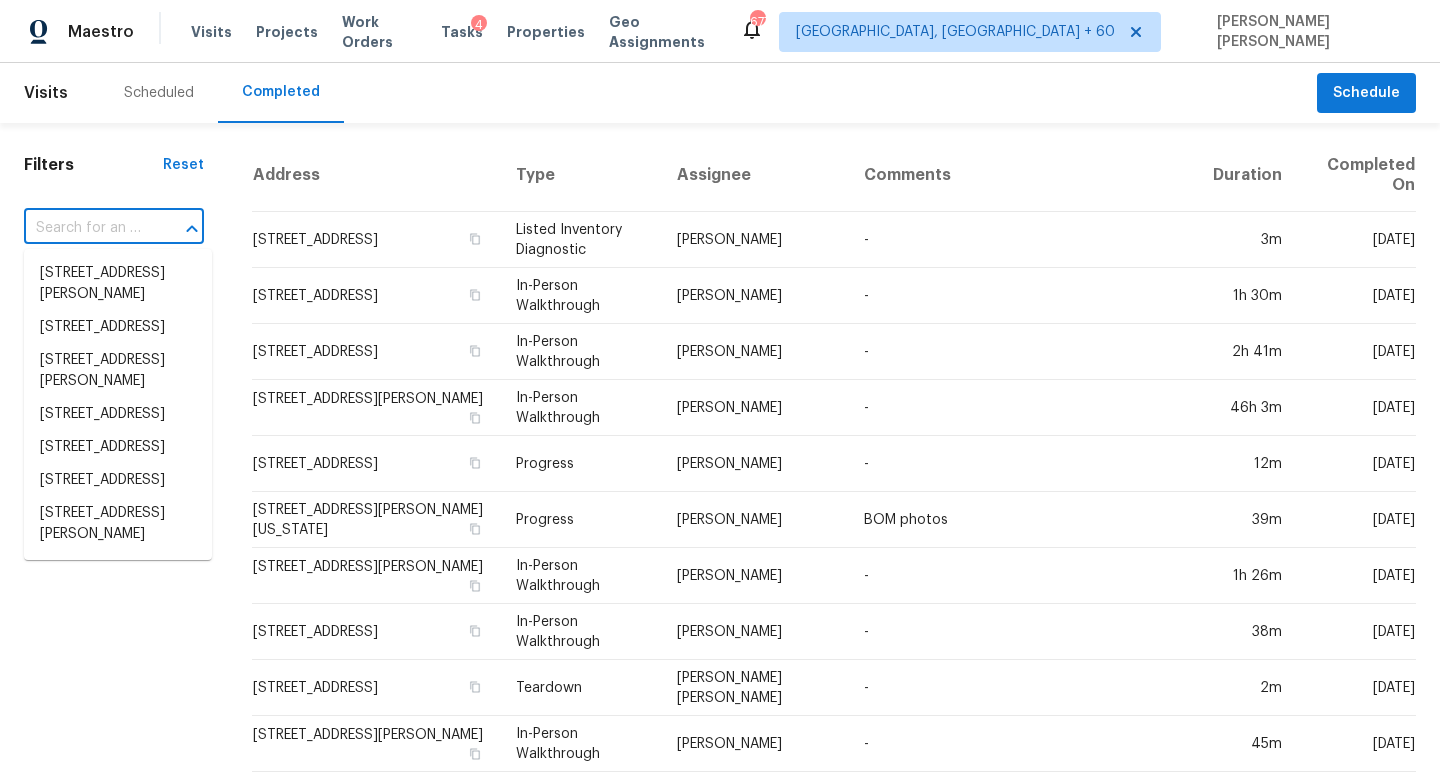 paste on "1741 SW 33rd St Moore, OK, 73160" 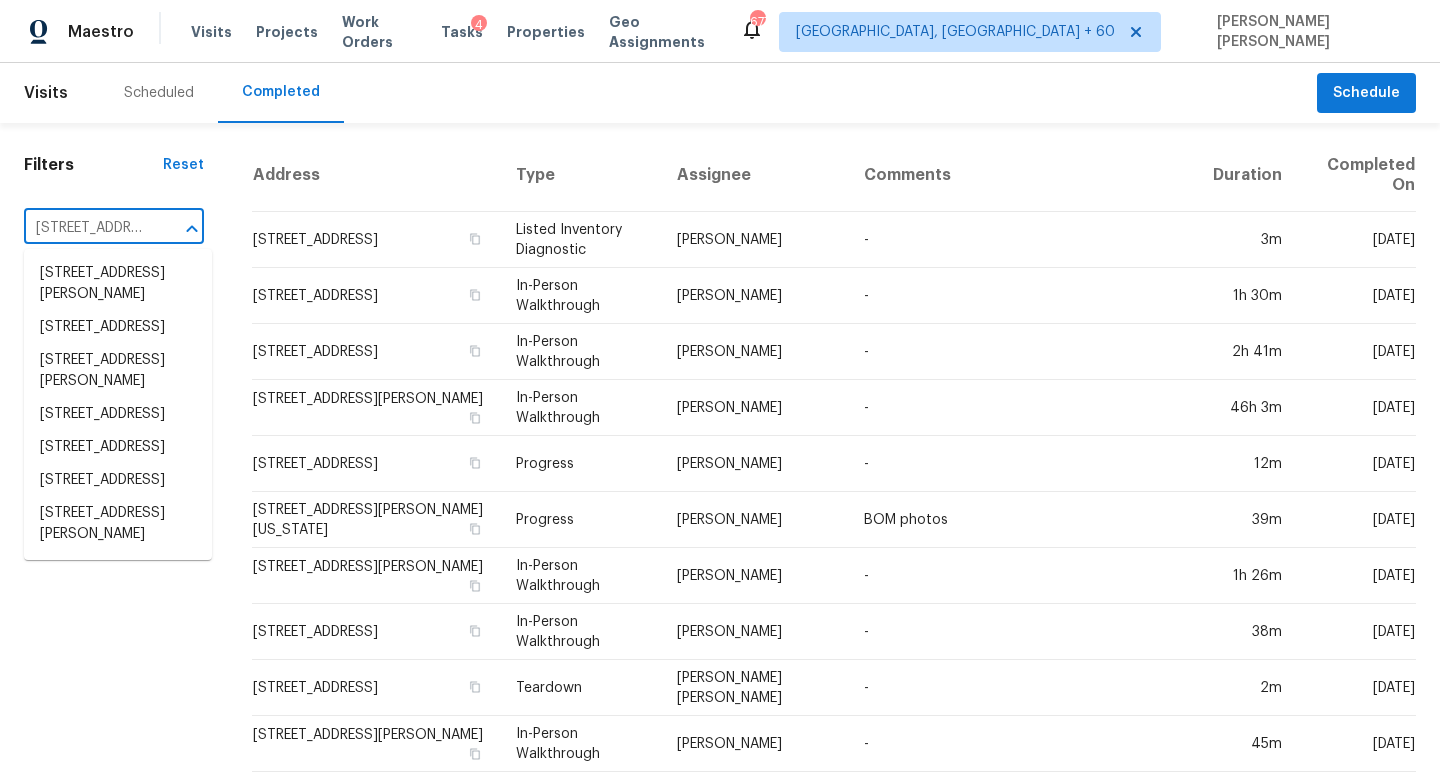 scroll, scrollTop: 0, scrollLeft: 103, axis: horizontal 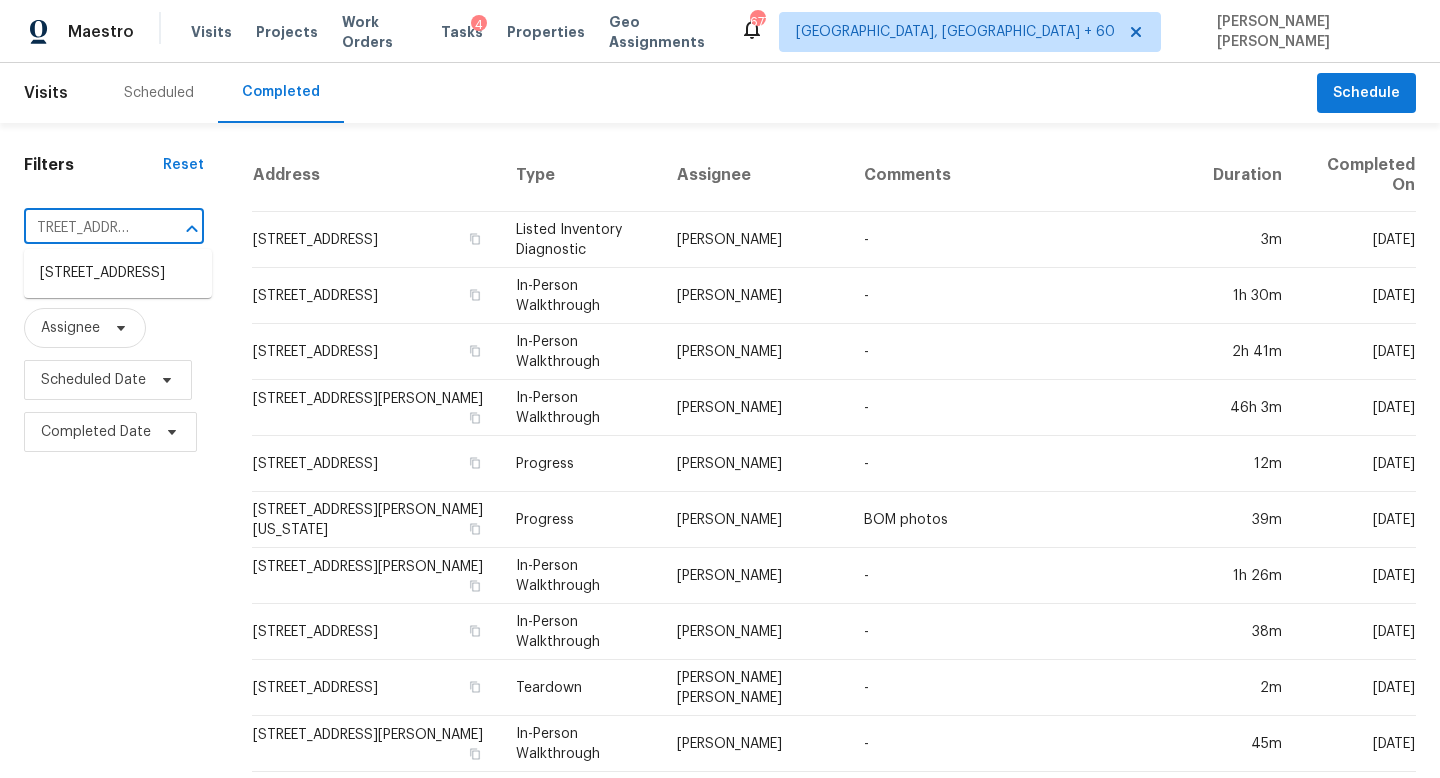 click on "1741 SW 33rd St Moore, OK, 73160" at bounding box center (86, 228) 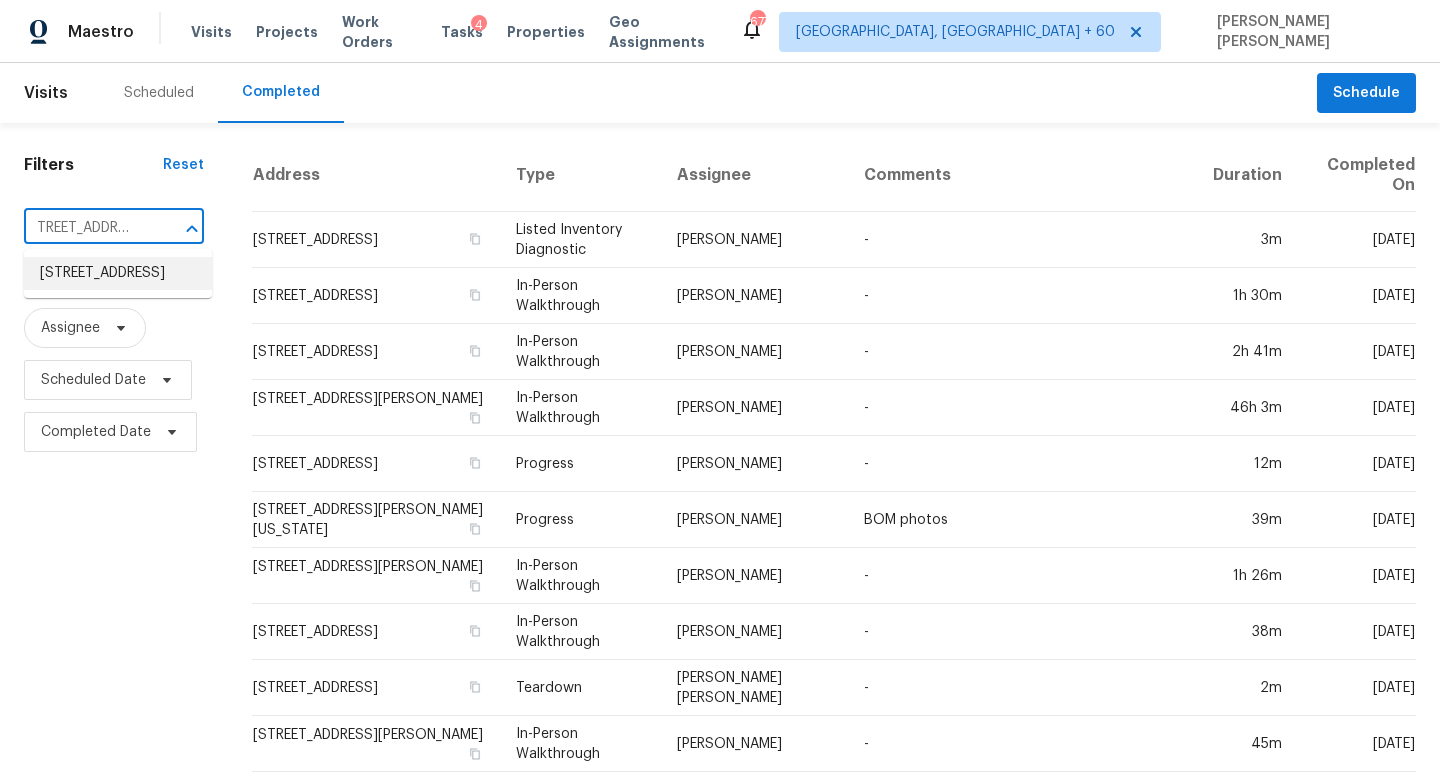 click on "1741 SW 33rd St, Moore, OK 73160" at bounding box center [118, 273] 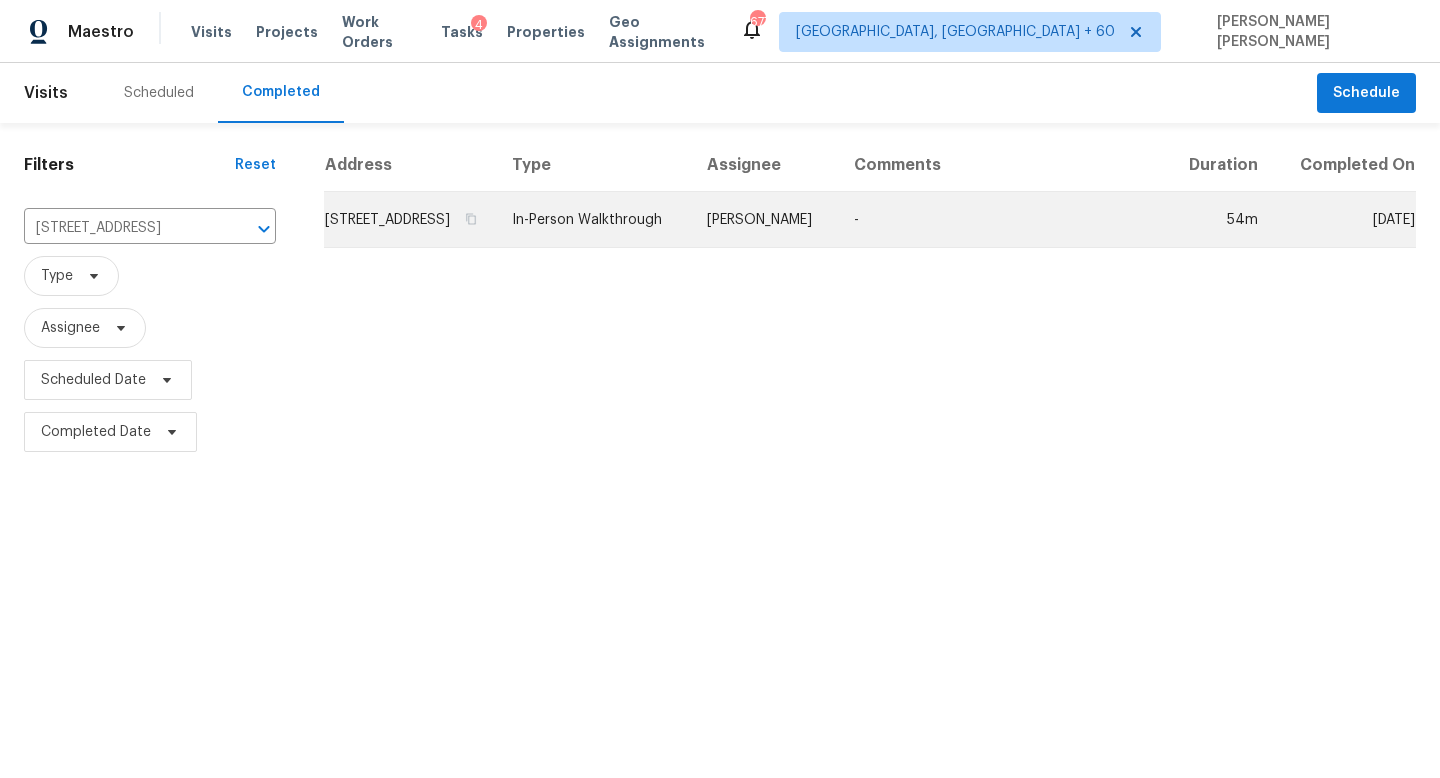 click on "1741 SW 33rd St, Moore, OK 73160" at bounding box center (410, 220) 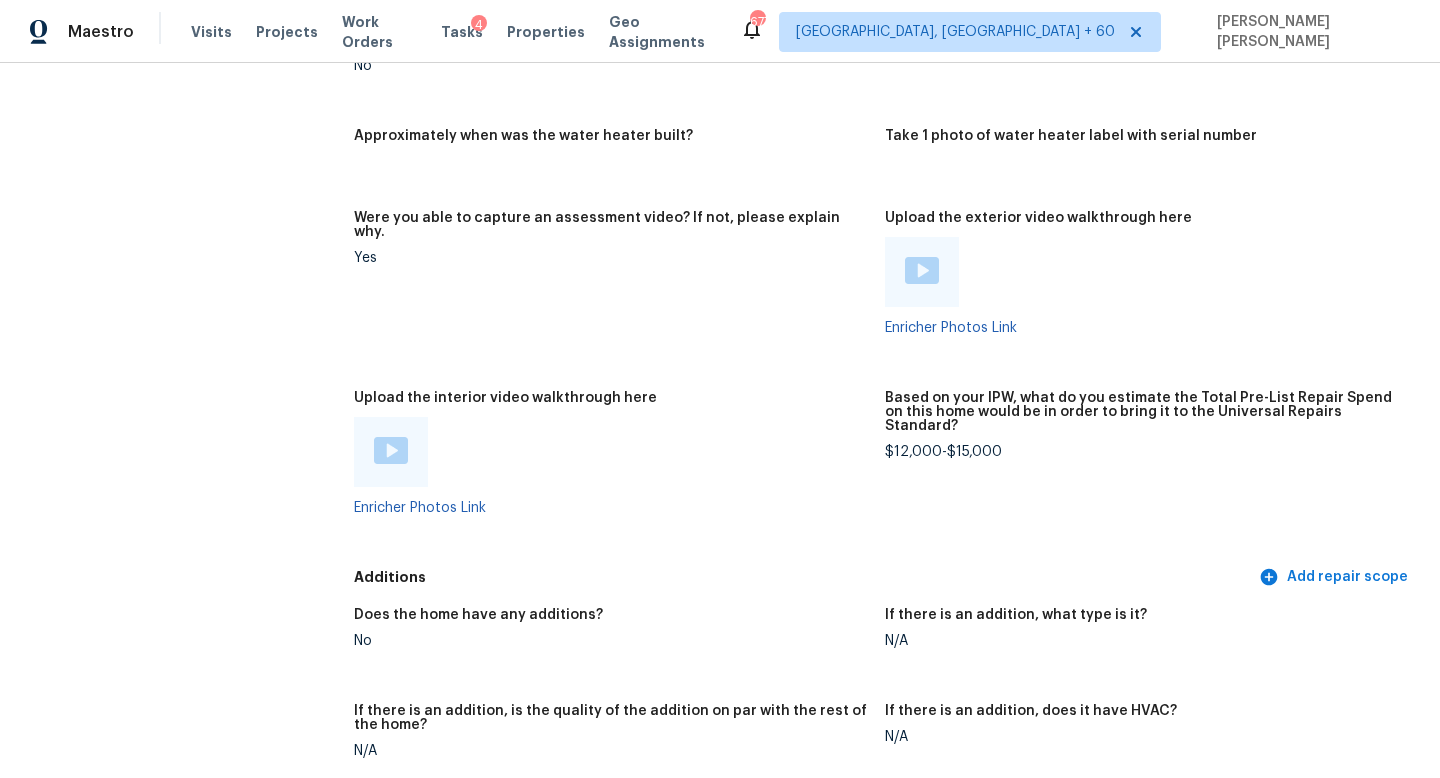 scroll, scrollTop: 3775, scrollLeft: 0, axis: vertical 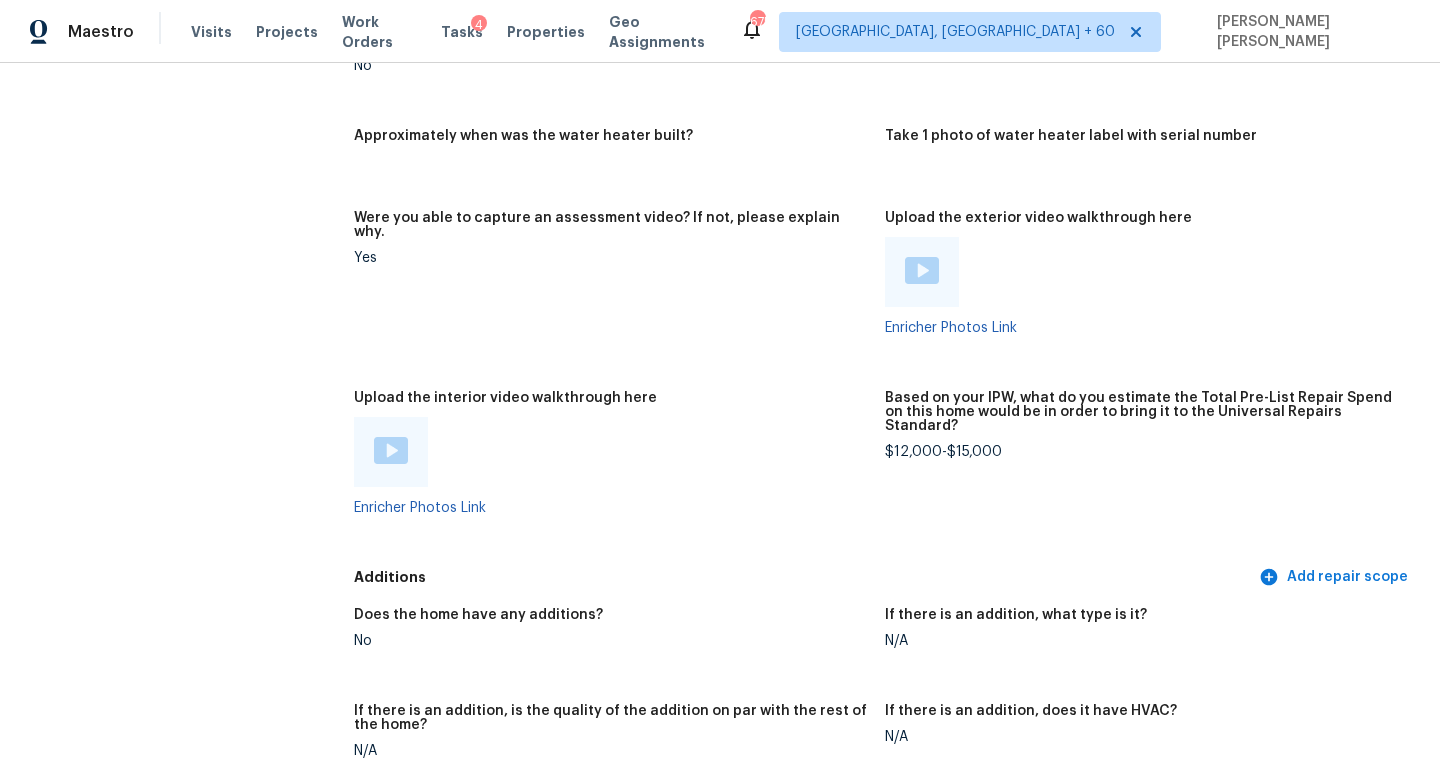 click on "All visits 1741 SW 33rd St Moore, OK 73160 Home details Other Visits No previous visits In-Person Walkthrough Completed:  7/15/2025, 10:11 AM  to   7/15/2025, 11:06 AM Assignee Jason Leeth Total Scopes 5 Due Date Tue, Jul 15 Questions Pricing Add repair scope Is there any noticeable new construction in the immediate or neighboring subdivision of the home? No Did you notice any neighbors who haven't kept up with their homes (ex. lots of debris, etc.), loud barking dogs, or is there noticeable traffic noise at the home? No Does either the front yard or back yard have a severe slope? No Rate the curb appeal of the home from 1-9 (1 being the worst home on the street, 9 being the best home on the street)? 5 If the home has a pool, what condition is it in? No Pool Is there a strong odor that doesn't go away as your nose adjusts? (4+ on a 5 point scale) Please specify where the odor exists and provide details. No Please rate the quality of the neighborhood from 1-5 3 Exterior Add repair scope Notes: Single Family 3" at bounding box center [720, -783] 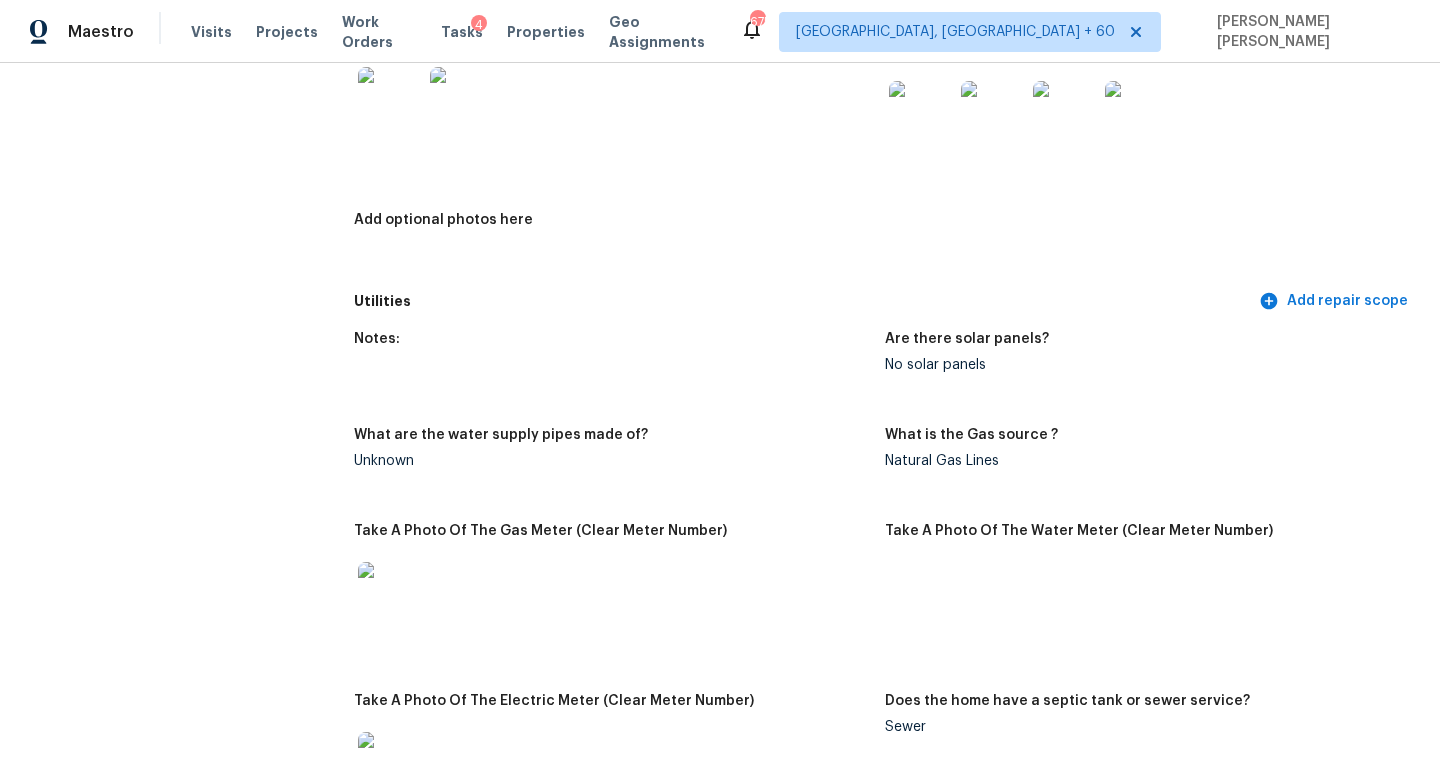 scroll, scrollTop: 1009, scrollLeft: 0, axis: vertical 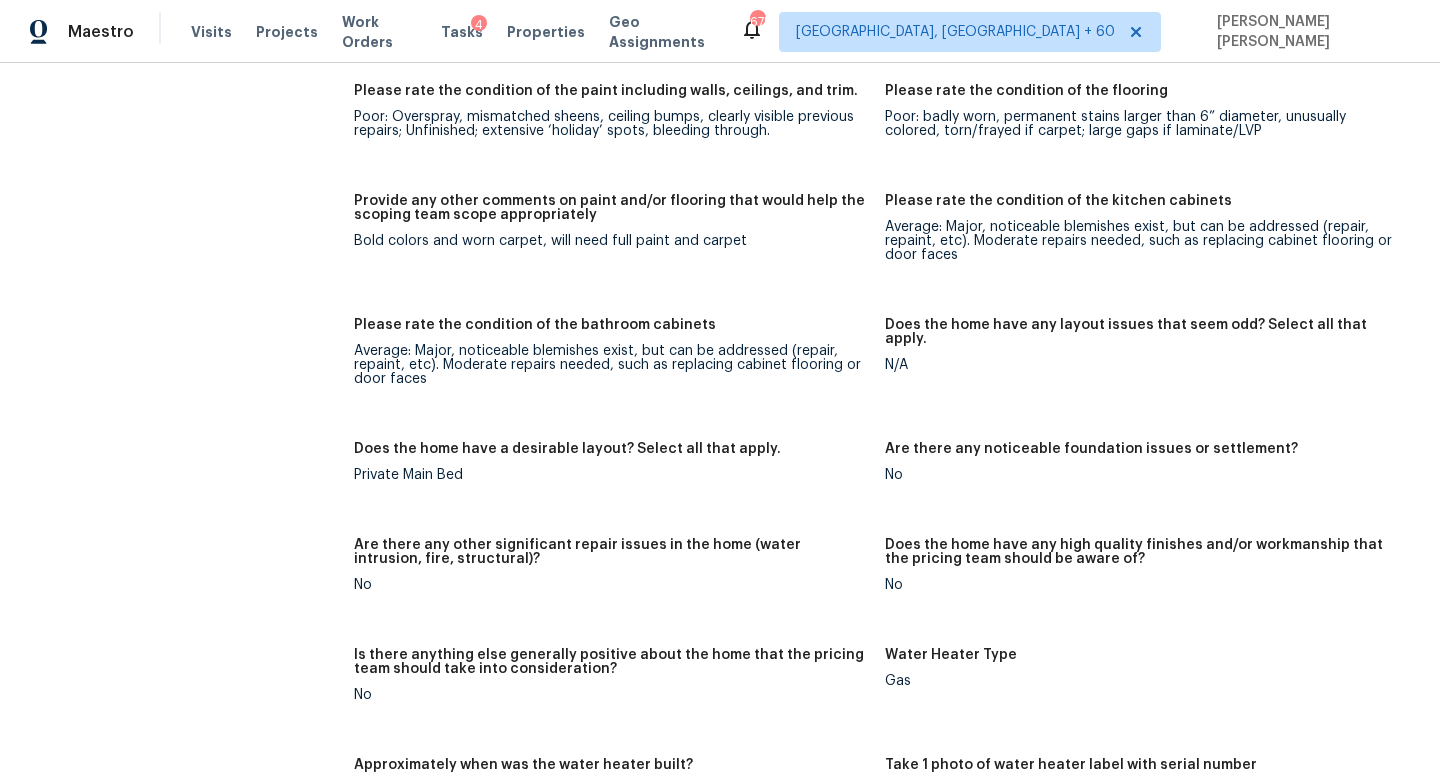 click on "All visits 1741 SW 33rd St Moore, OK 73160 Home details Other Visits No previous visits" at bounding box center (157, -154) 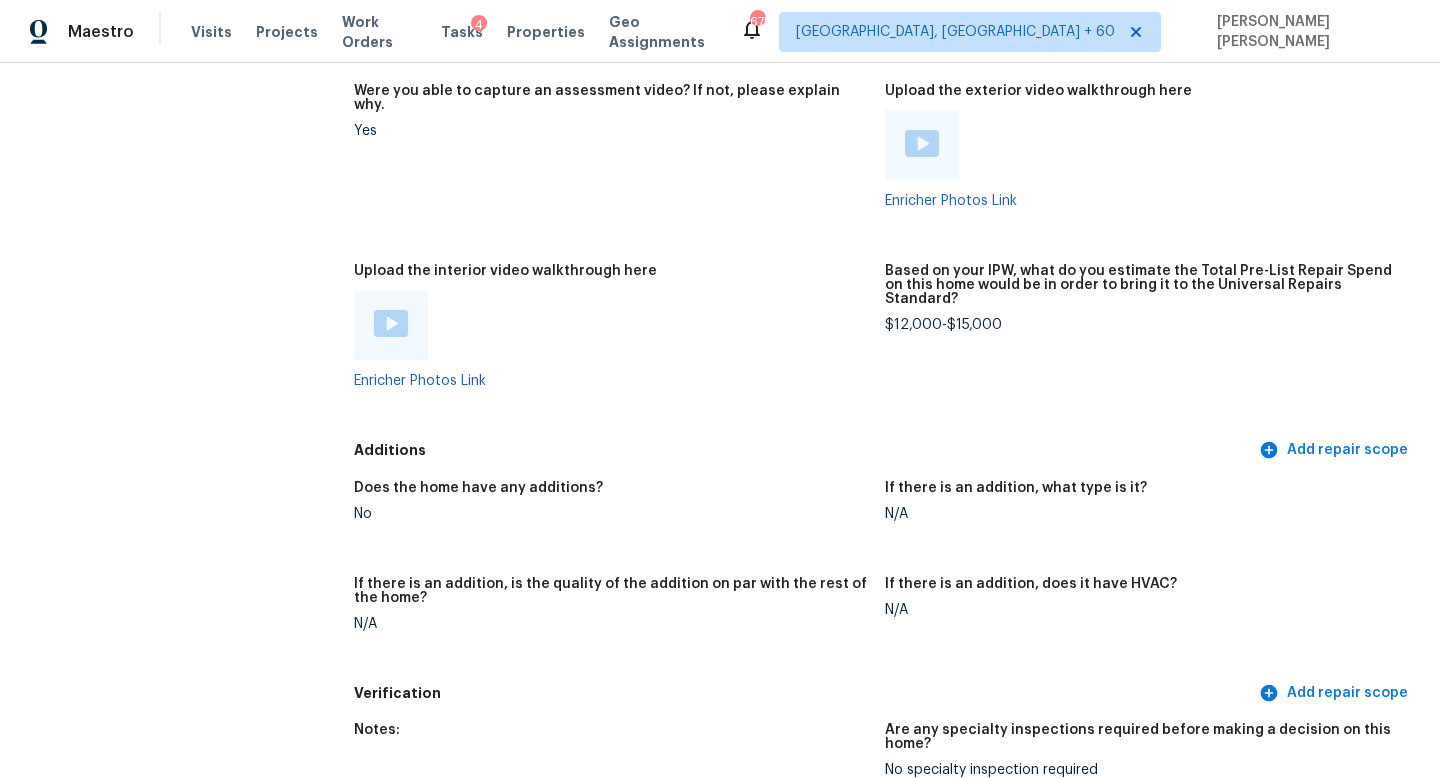 click on "All visits 1741 SW 33rd St Moore, OK 73160 Home details Other Visits No previous visits" at bounding box center (157, -910) 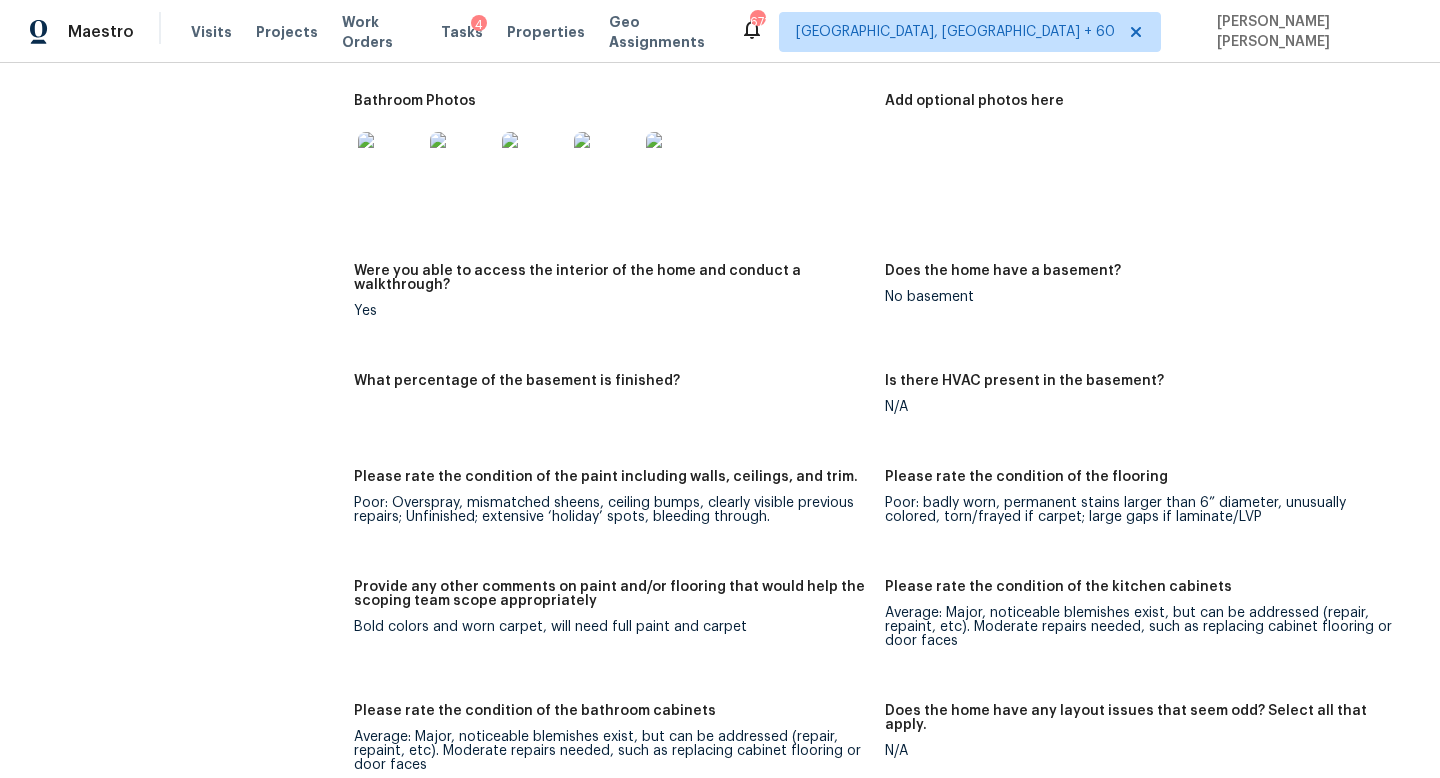 scroll, scrollTop: 2875, scrollLeft: 0, axis: vertical 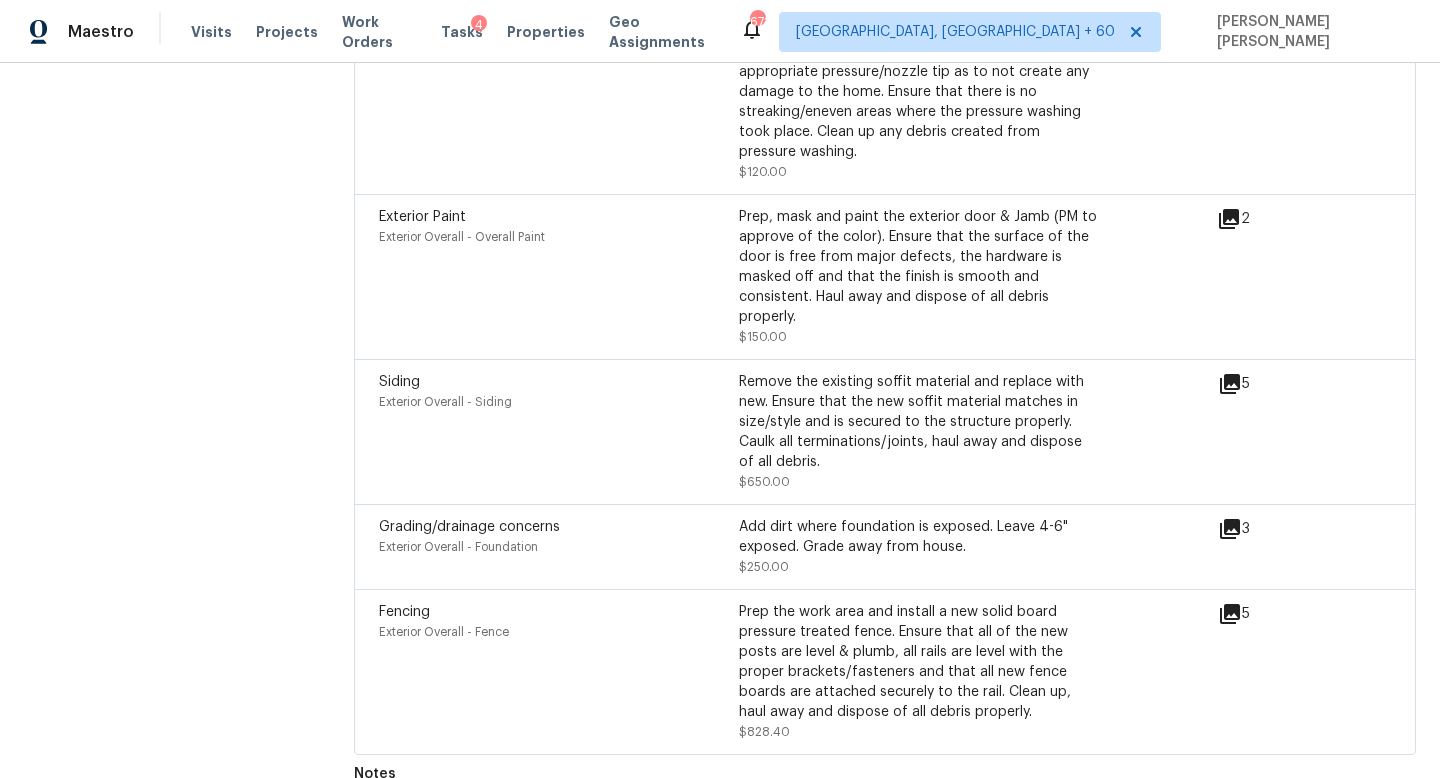 click 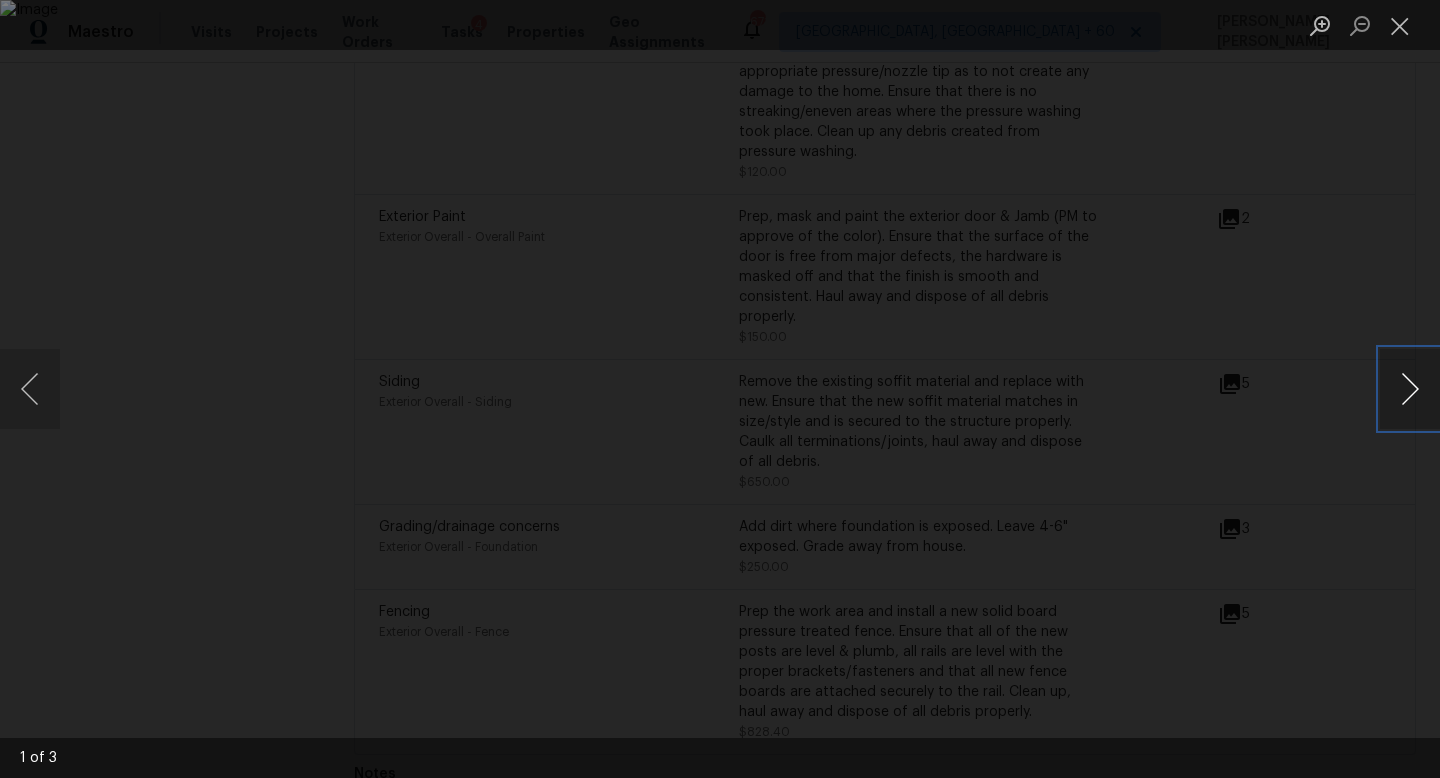 click at bounding box center (1410, 389) 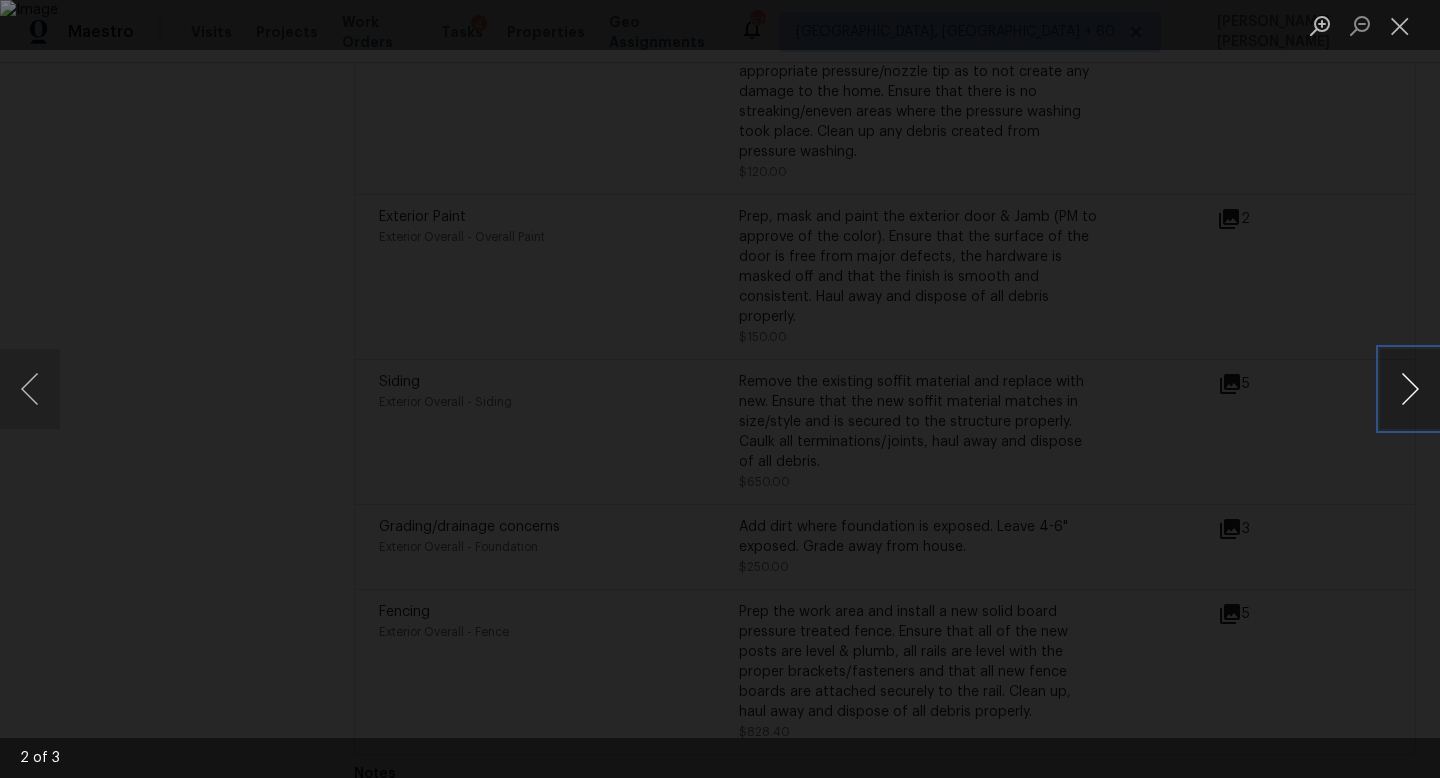 click at bounding box center (1410, 389) 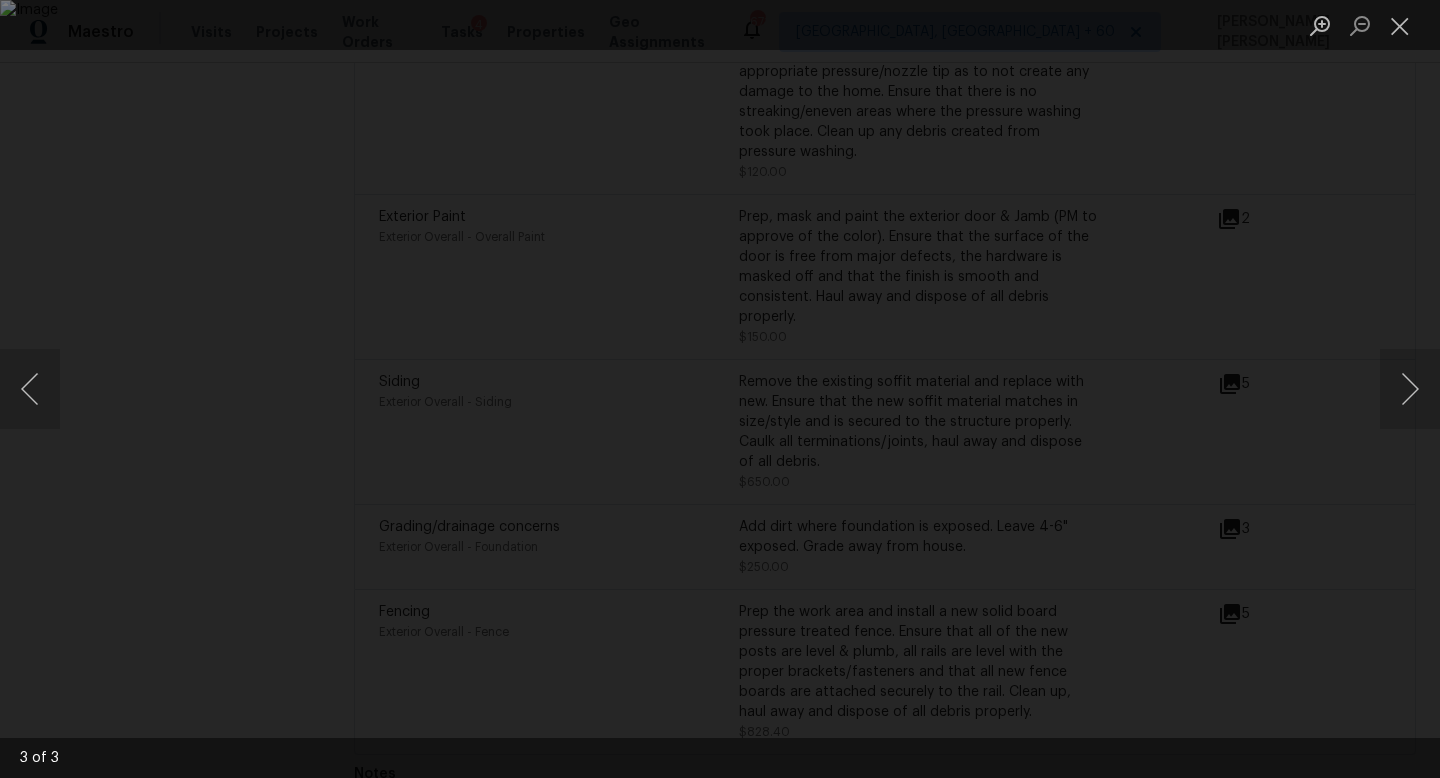click at bounding box center [720, 389] 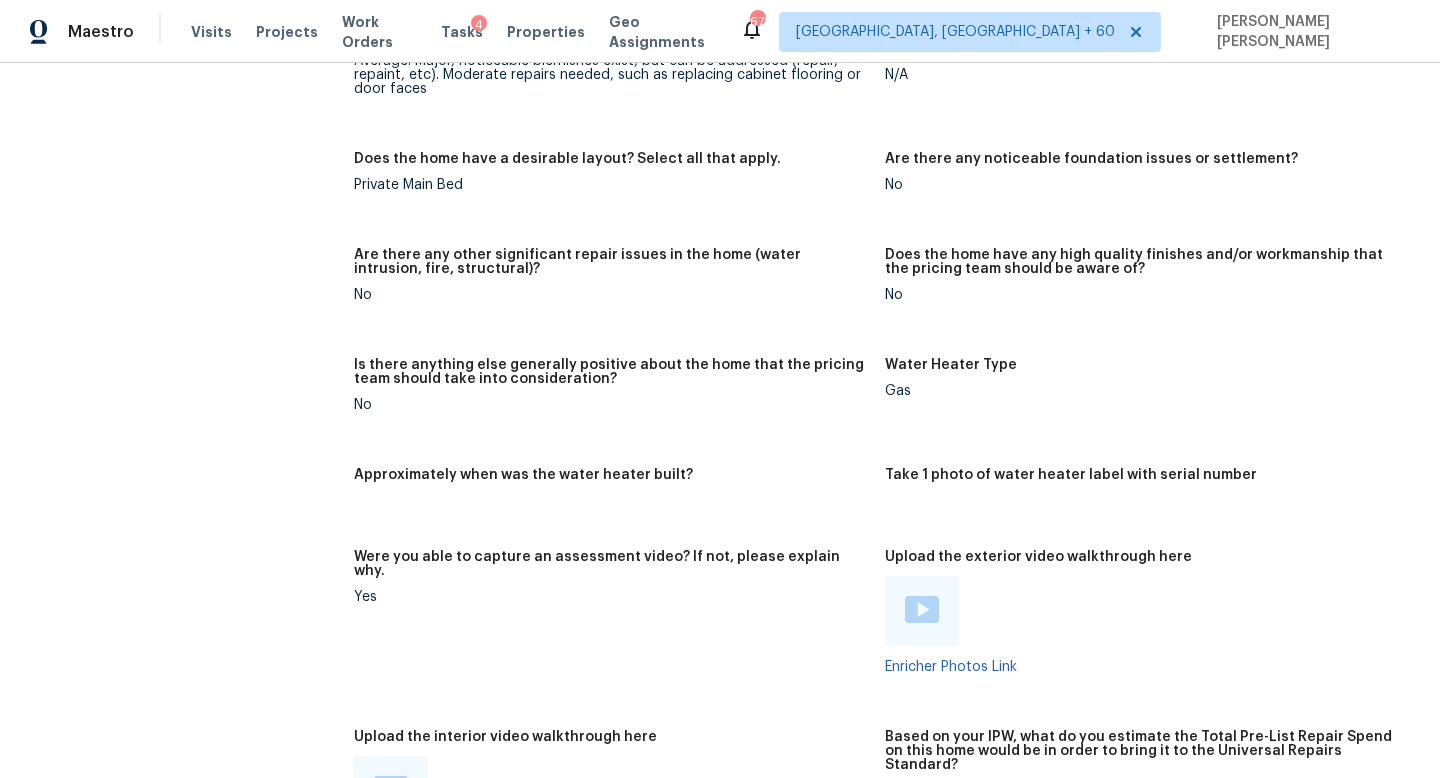 scroll, scrollTop: 2809, scrollLeft: 0, axis: vertical 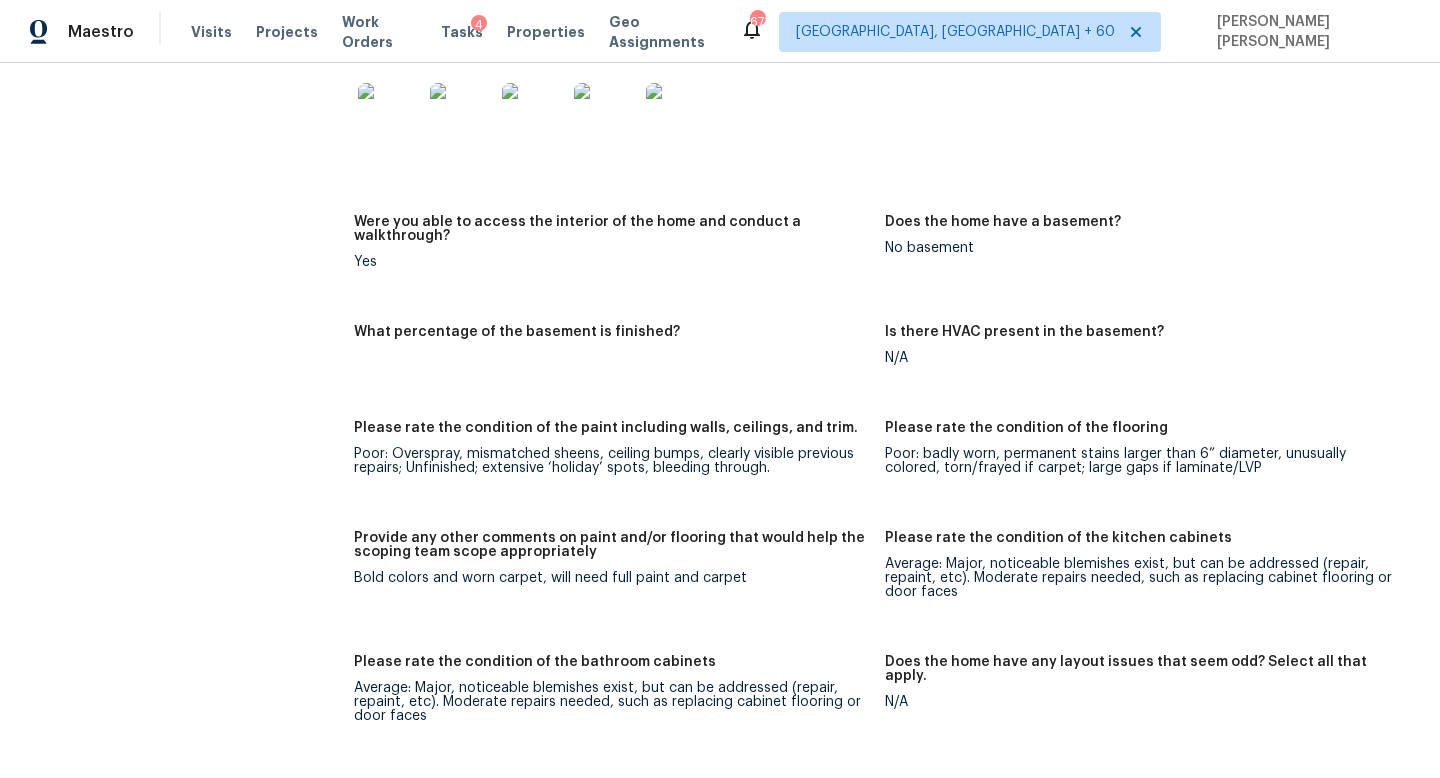 click on "All visits 1741 SW 33rd St Moore, OK 73160 Home details Other Visits No previous visits In-Person Walkthrough Completed:  7/15/2025, 10:11 AM  to   7/15/2025, 11:06 AM Assignee Jason Leeth Total Scopes 5 Due Date Tue, Jul 15 Questions Pricing Add repair scope Is there any noticeable new construction in the immediate or neighboring subdivision of the home? No Did you notice any neighbors who haven't kept up with their homes (ex. lots of debris, etc.), loud barking dogs, or is there noticeable traffic noise at the home? No Does either the front yard or back yard have a severe slope? No Rate the curb appeal of the home from 1-9 (1 being the worst home on the street, 9 being the best home on the street)? 5 If the home has a pool, what condition is it in? No Pool Is there a strong odor that doesn't go away as your nose adjusts? (4+ on a 5 point scale) Please specify where the odor exists and provide details. No Please rate the quality of the neighborhood from 1-5 3 Exterior Add repair scope Notes: Single Family 3" at bounding box center [720, 183] 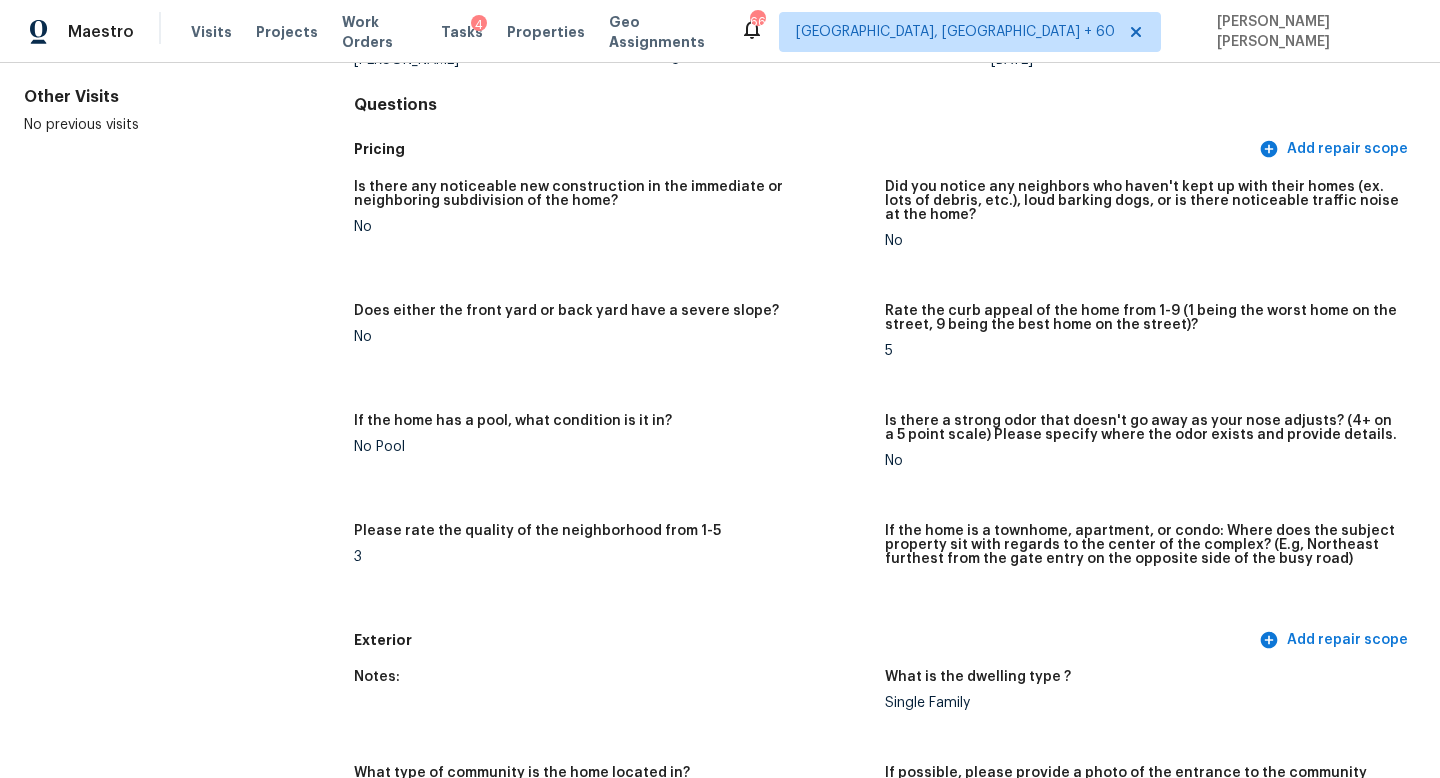 scroll, scrollTop: 0, scrollLeft: 0, axis: both 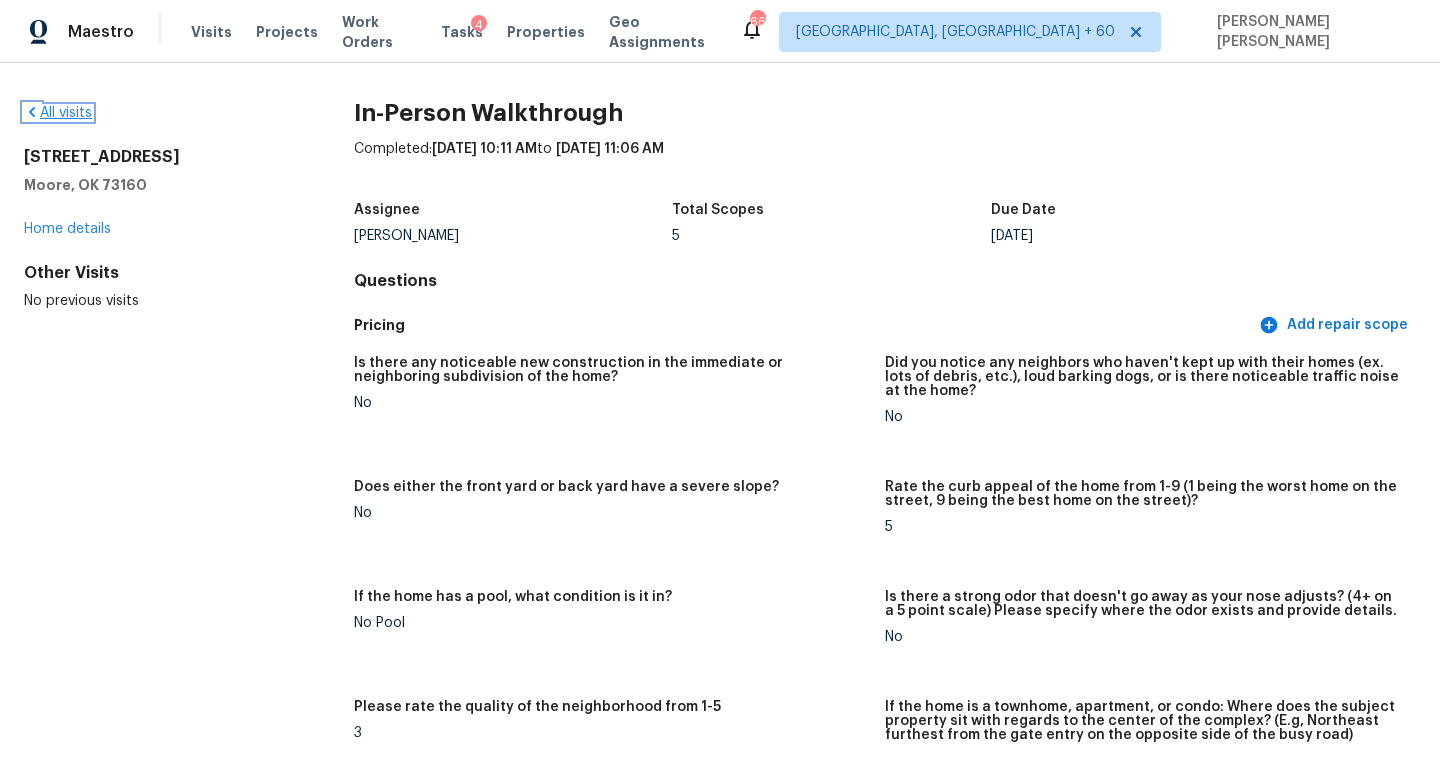 click on "All visits" at bounding box center [58, 113] 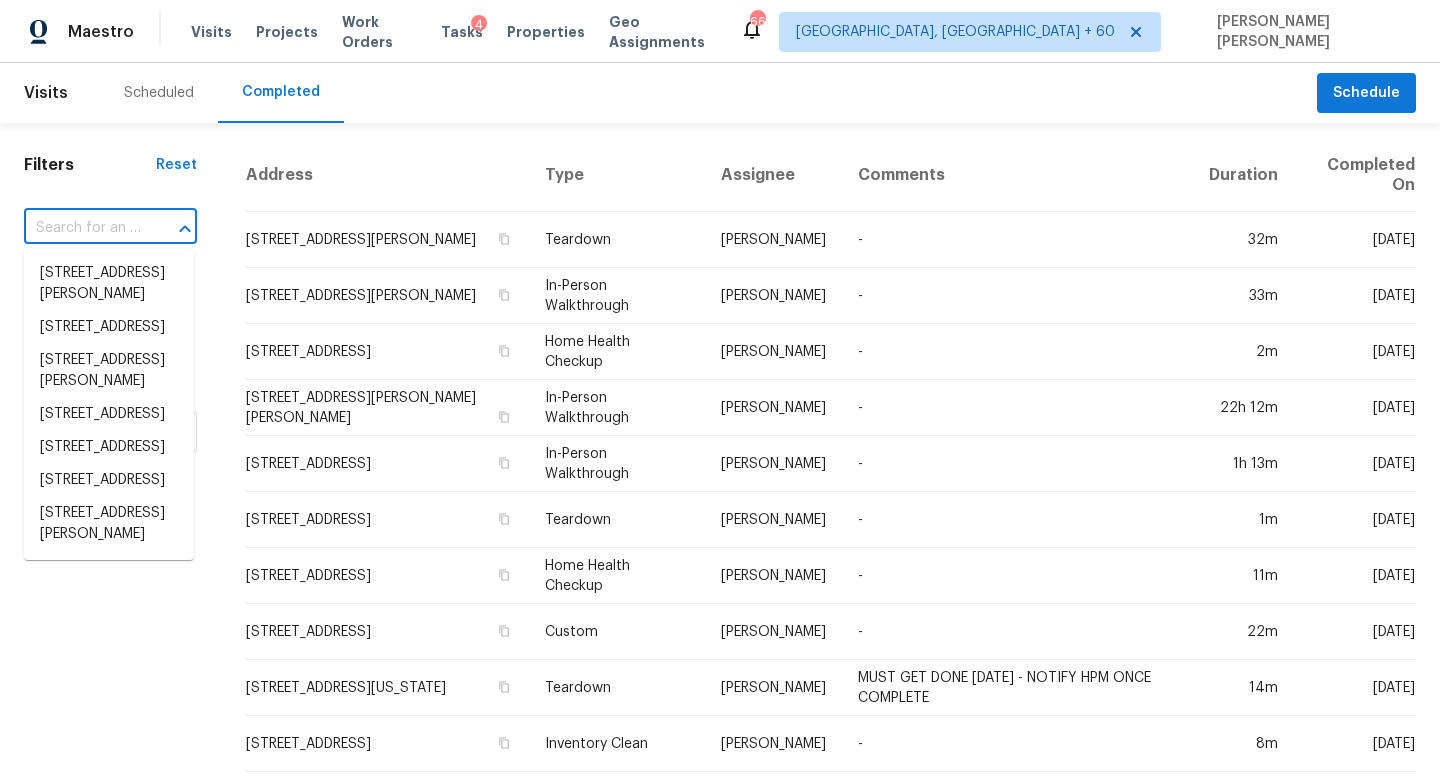 click at bounding box center (82, 228) 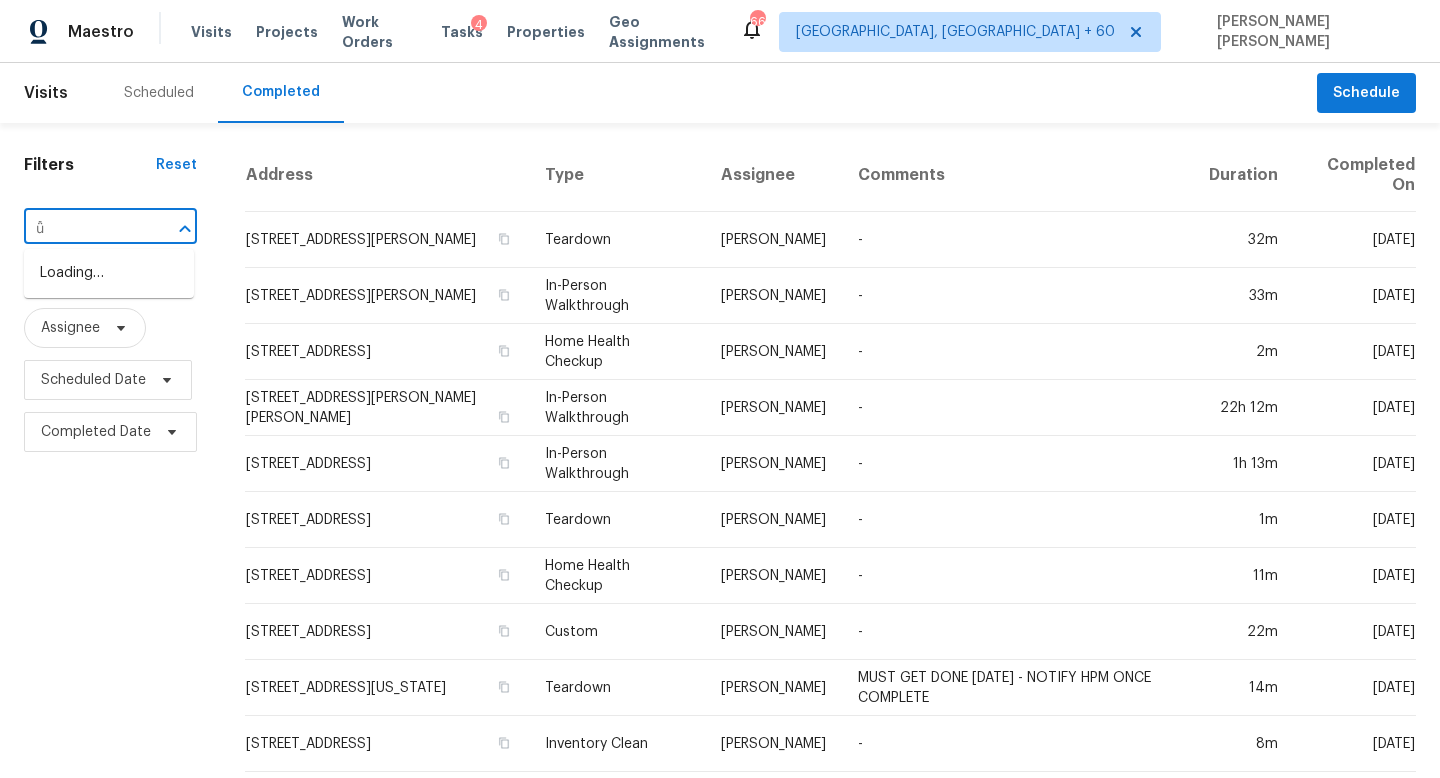 click on "ǚ" at bounding box center [82, 228] 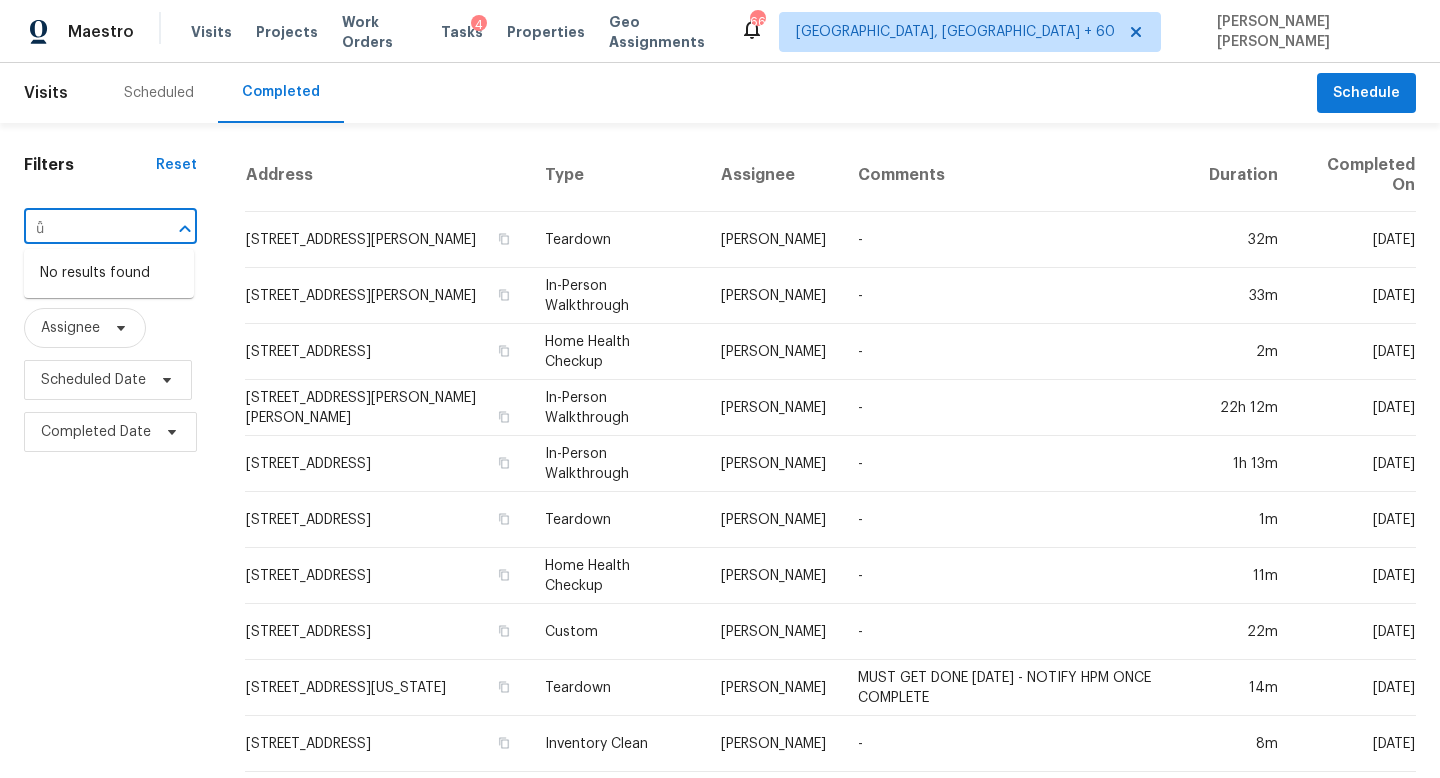paste on "23938 Sumac Bluff Trl Katy, TX, 77493" 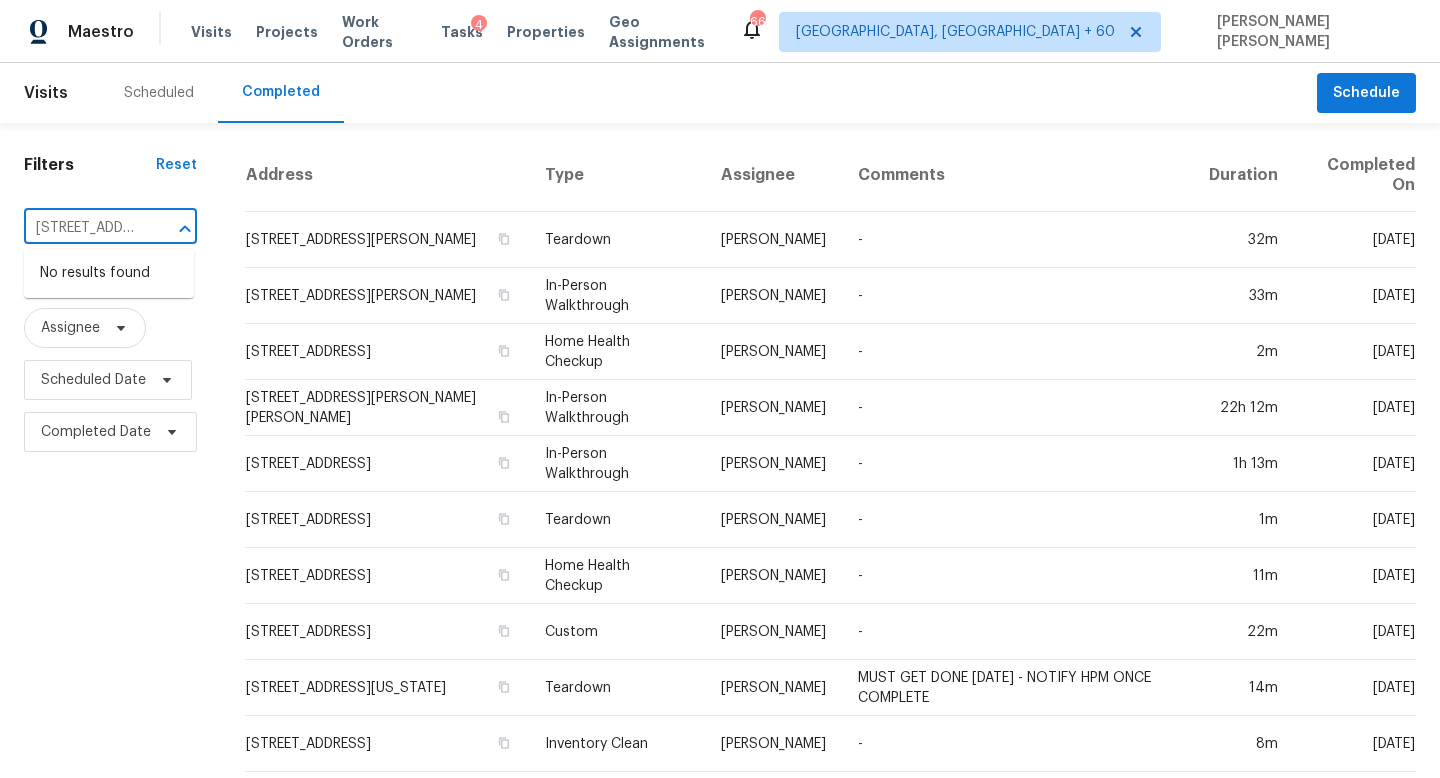 scroll, scrollTop: 0, scrollLeft: 144, axis: horizontal 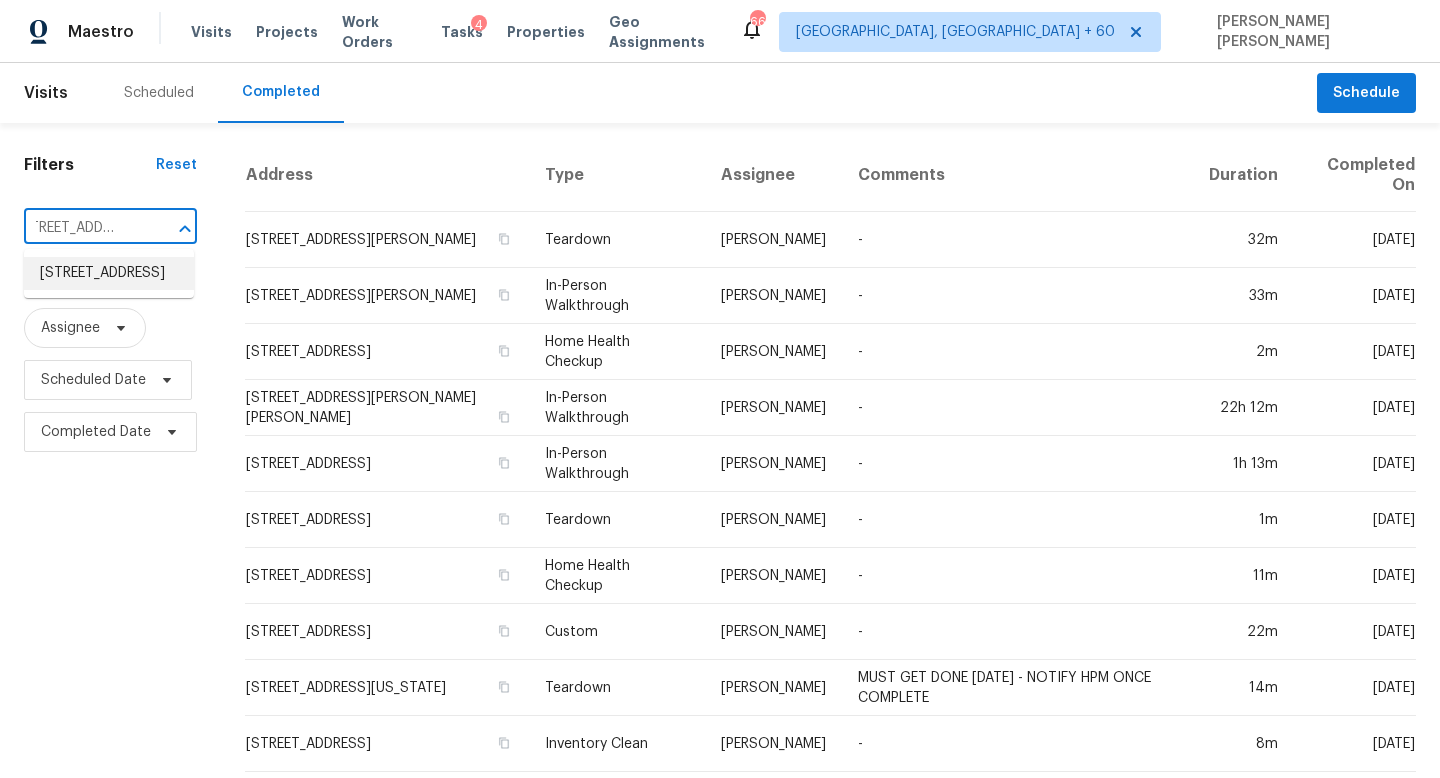 click on "23938 Sumac Bluff Trl, Katy, TX 77493" at bounding box center [109, 273] 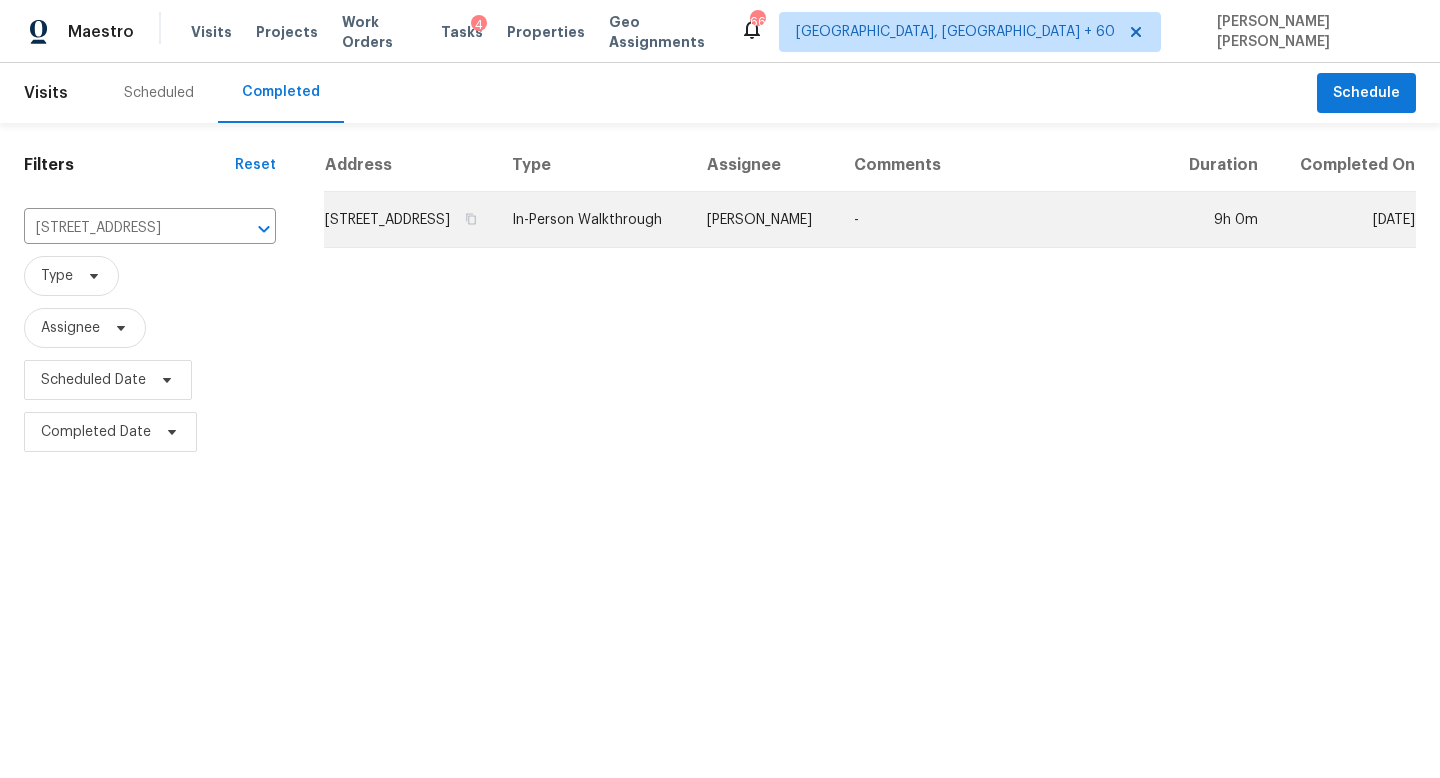click on "In-Person Walkthrough" at bounding box center (593, 220) 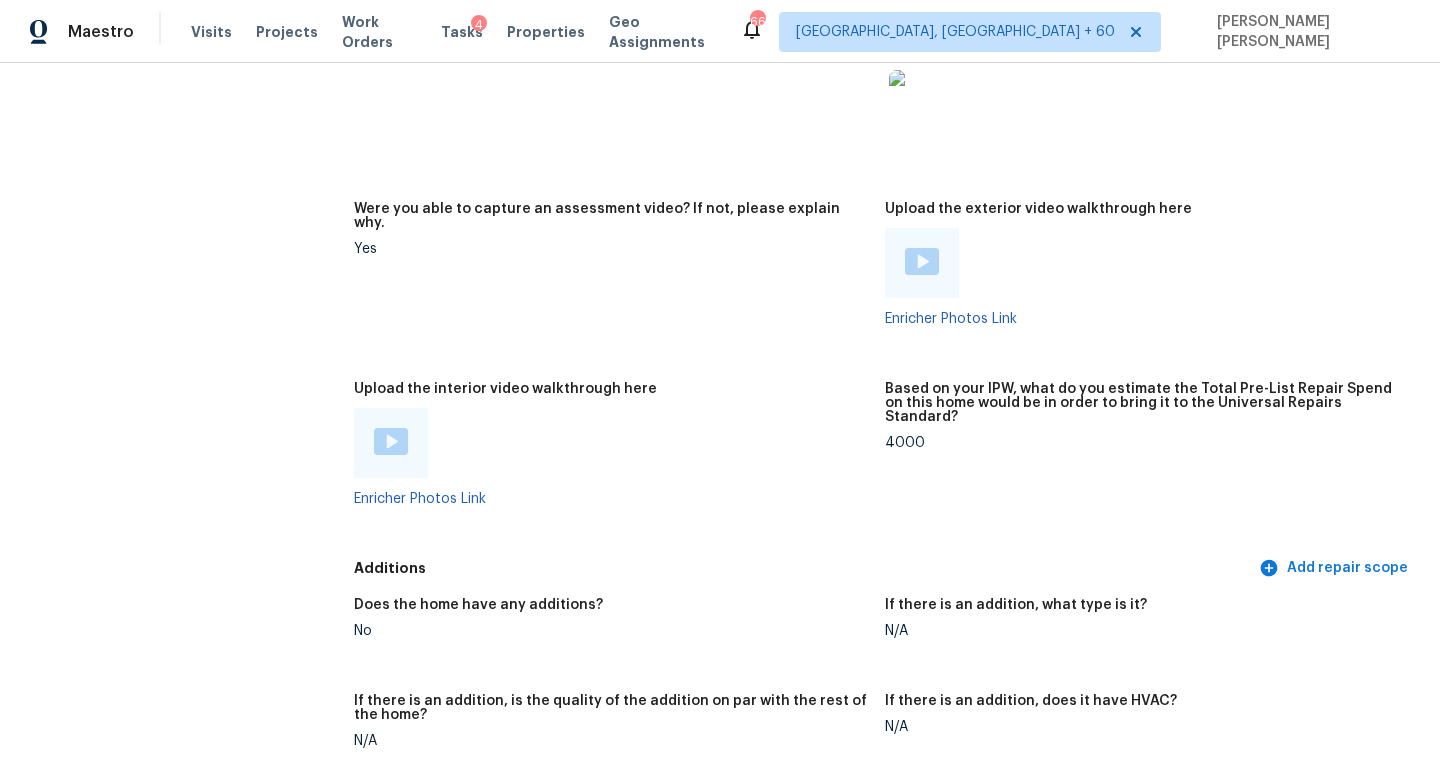 scroll, scrollTop: 4188, scrollLeft: 0, axis: vertical 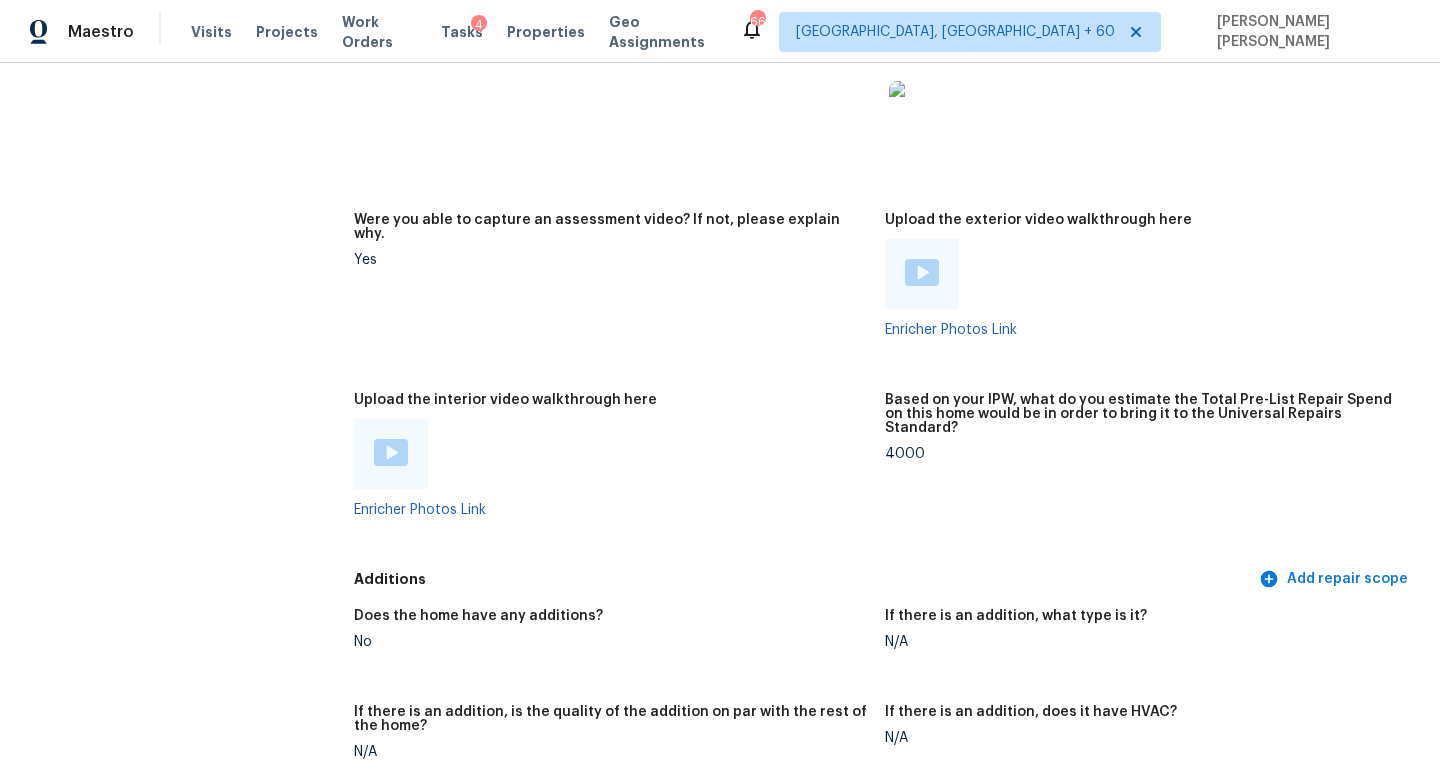 click at bounding box center [391, 452] 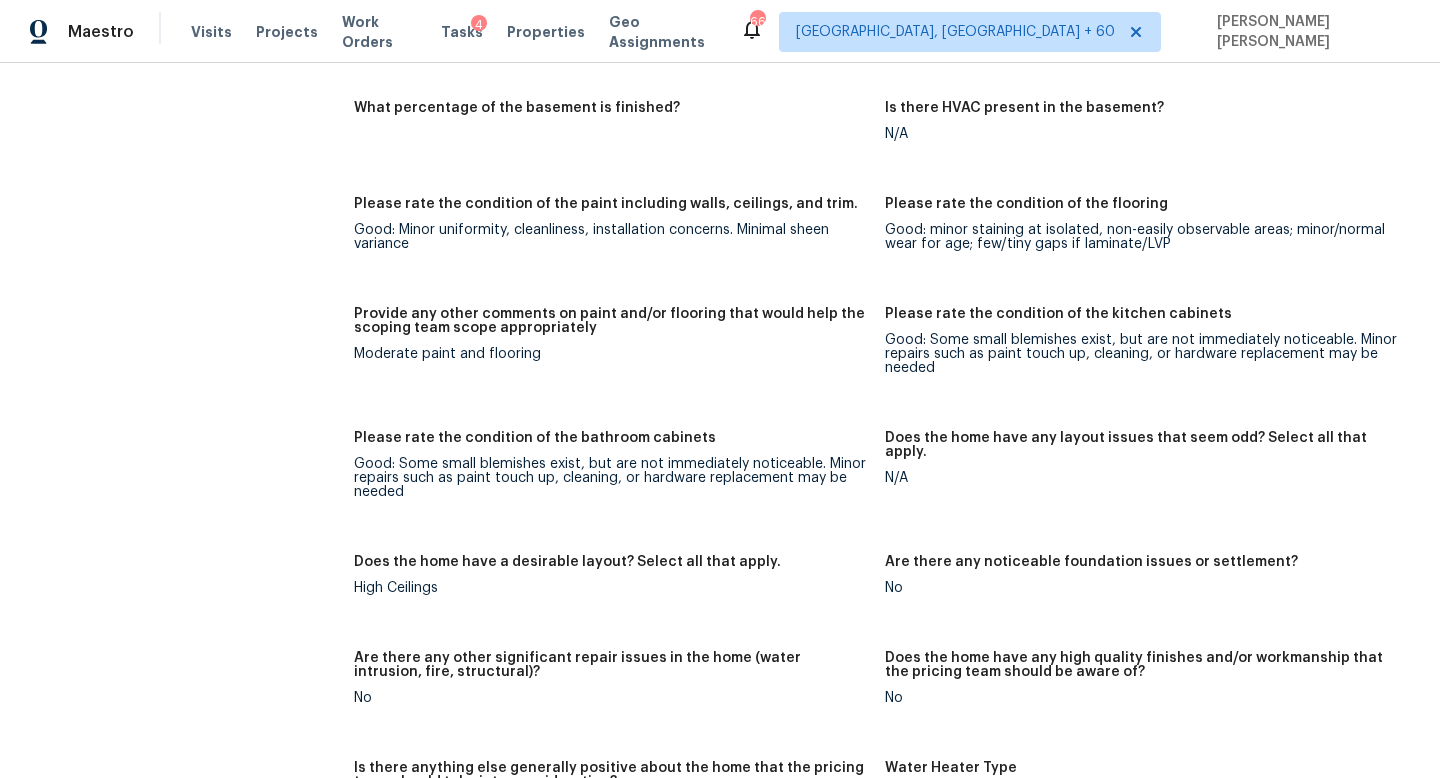 scroll, scrollTop: 3369, scrollLeft: 0, axis: vertical 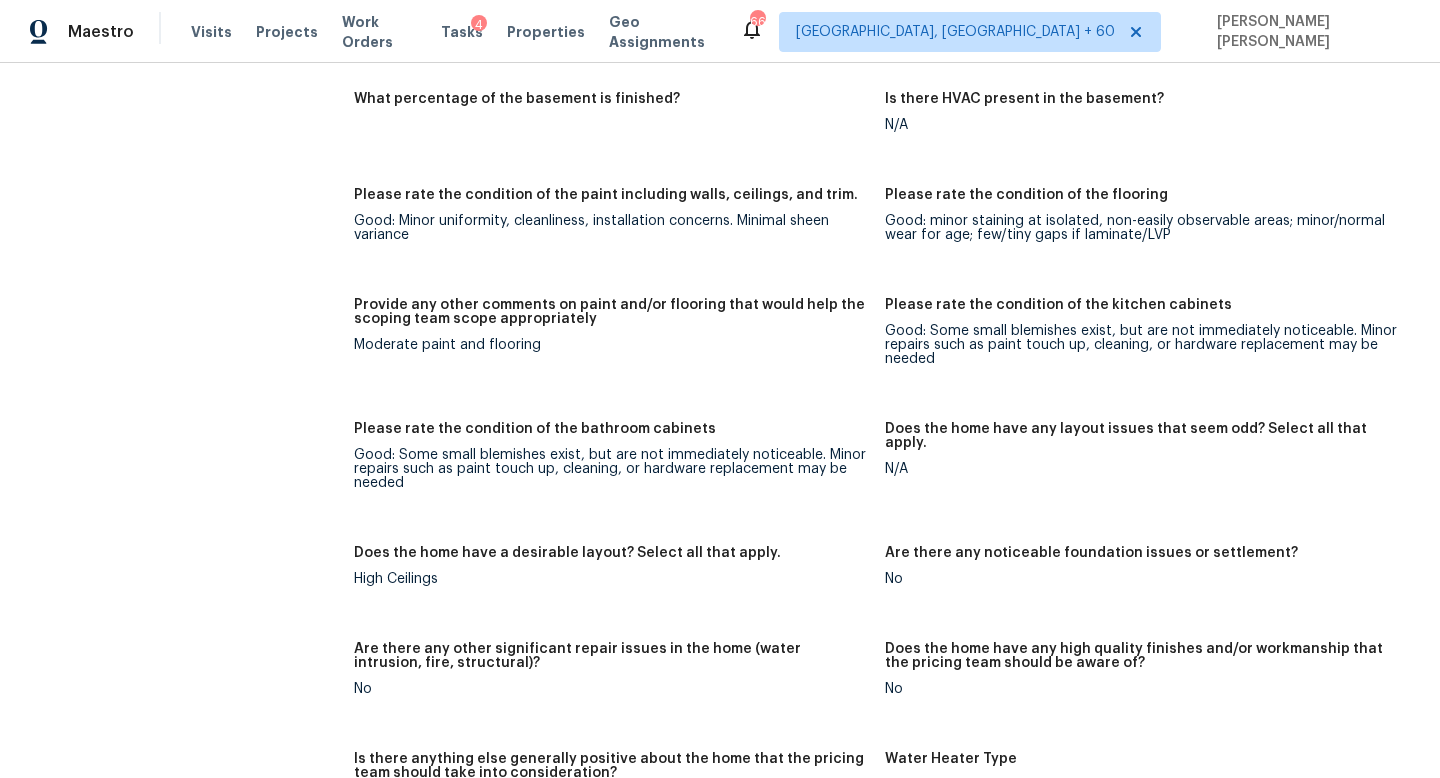 click on "Please rate the condition of the bathroom cabinets Good: Some small blemishes exist, but are not immediately noticeable. Minor repairs such as paint touch up, cleaning, or hardware replacement may be needed" at bounding box center [619, 472] 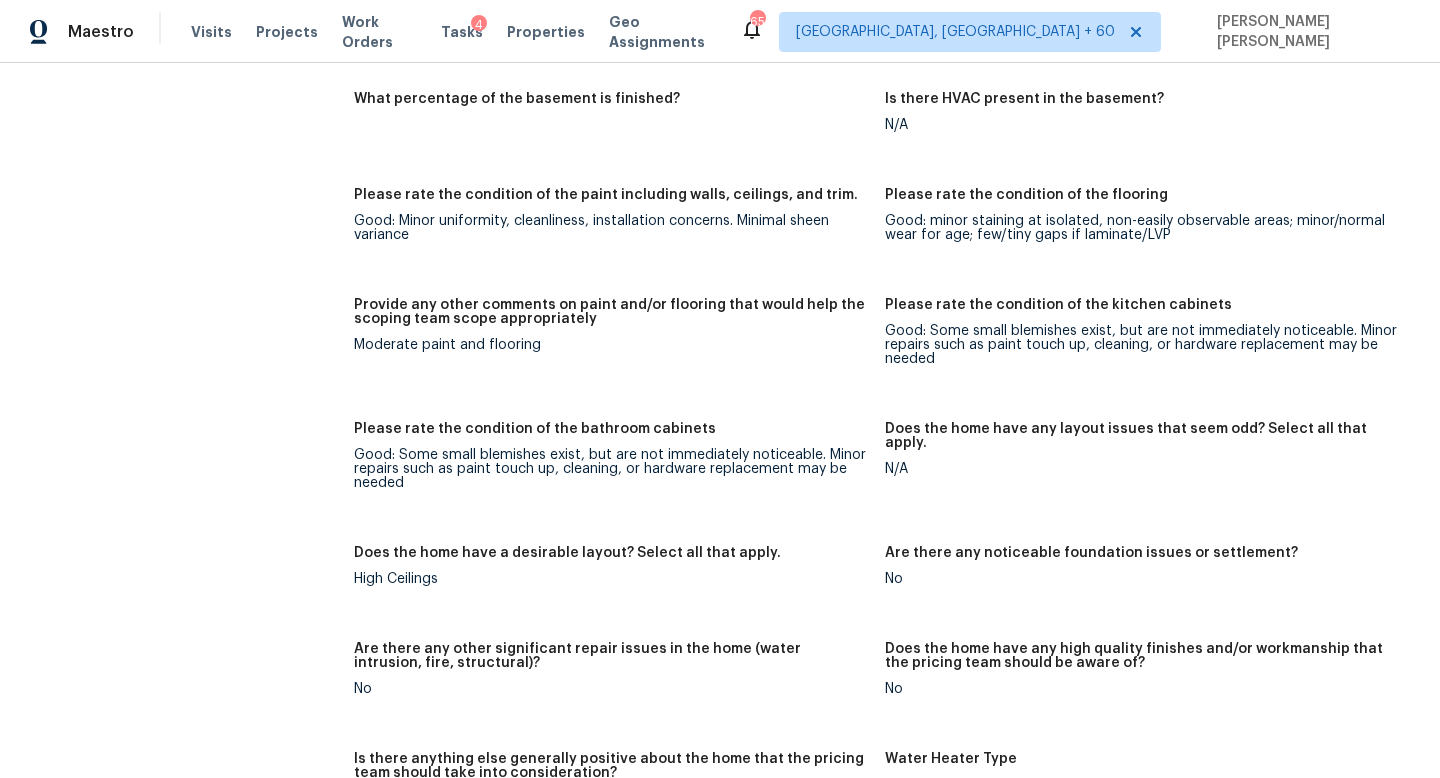scroll, scrollTop: 200, scrollLeft: 0, axis: vertical 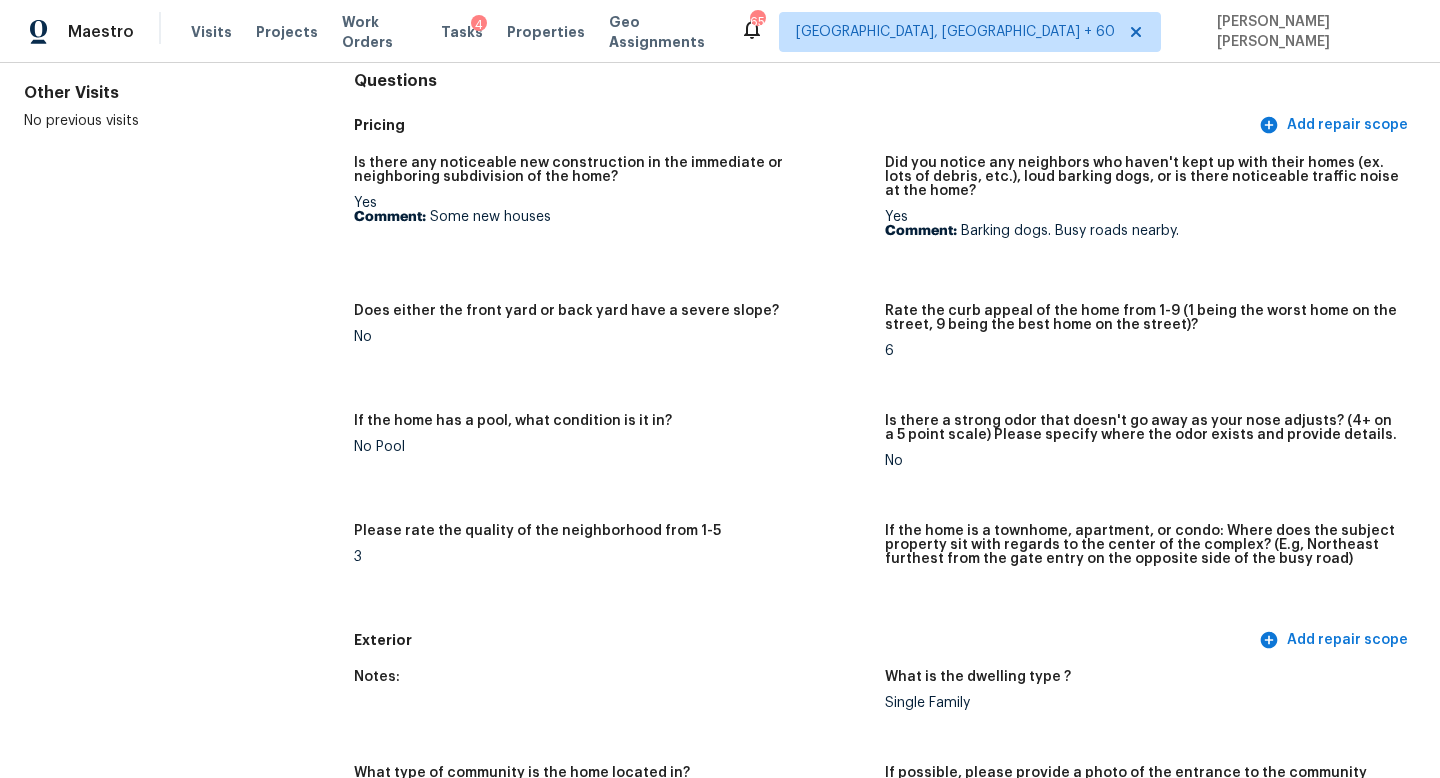 click on "All visits 23938 Sumac Bluff Trl Katy, TX 77493 Home details Other Visits No previous visits" at bounding box center (157, 2772) 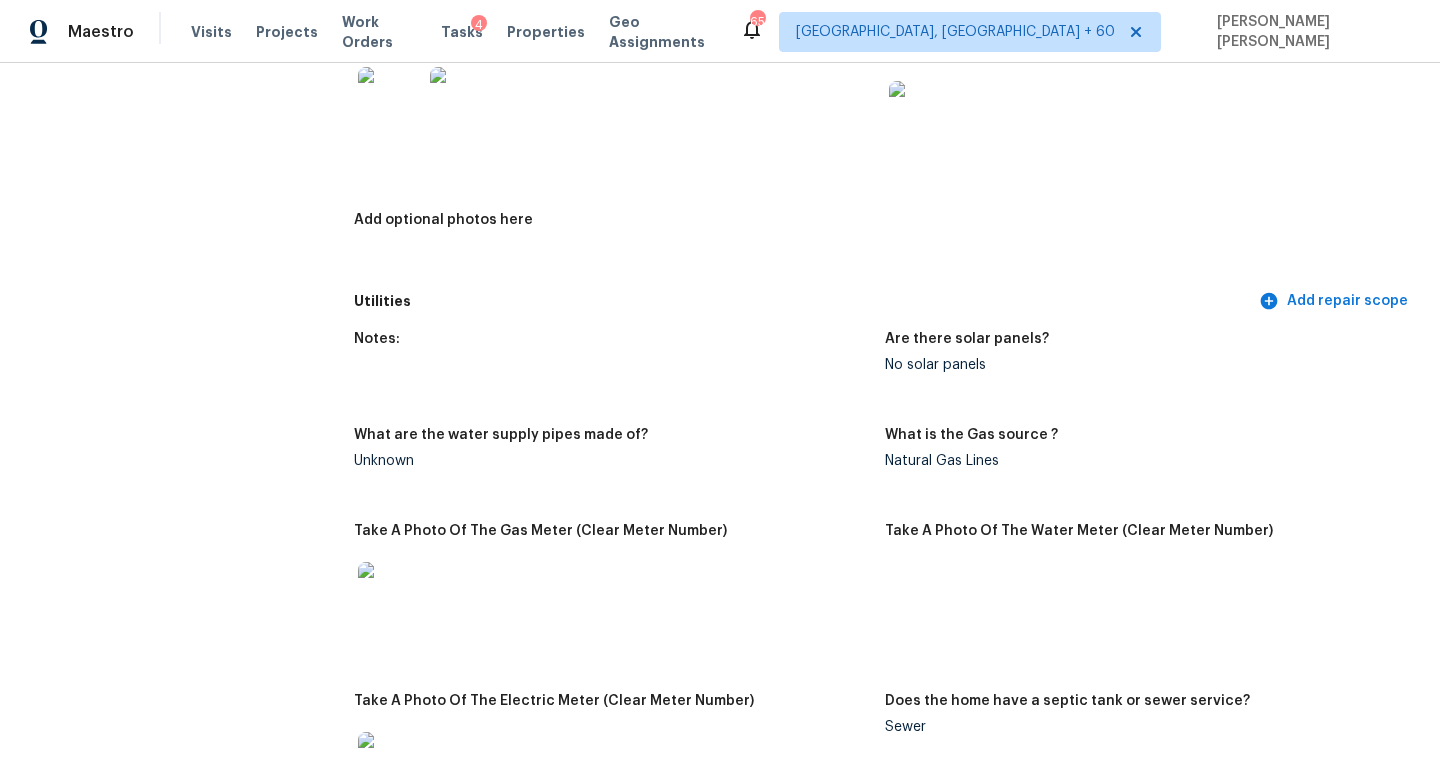 click on "All visits 23938 Sumac Bluff Trl Katy, TX 77493 Home details Other Visits No previous visits" at bounding box center (157, 1939) 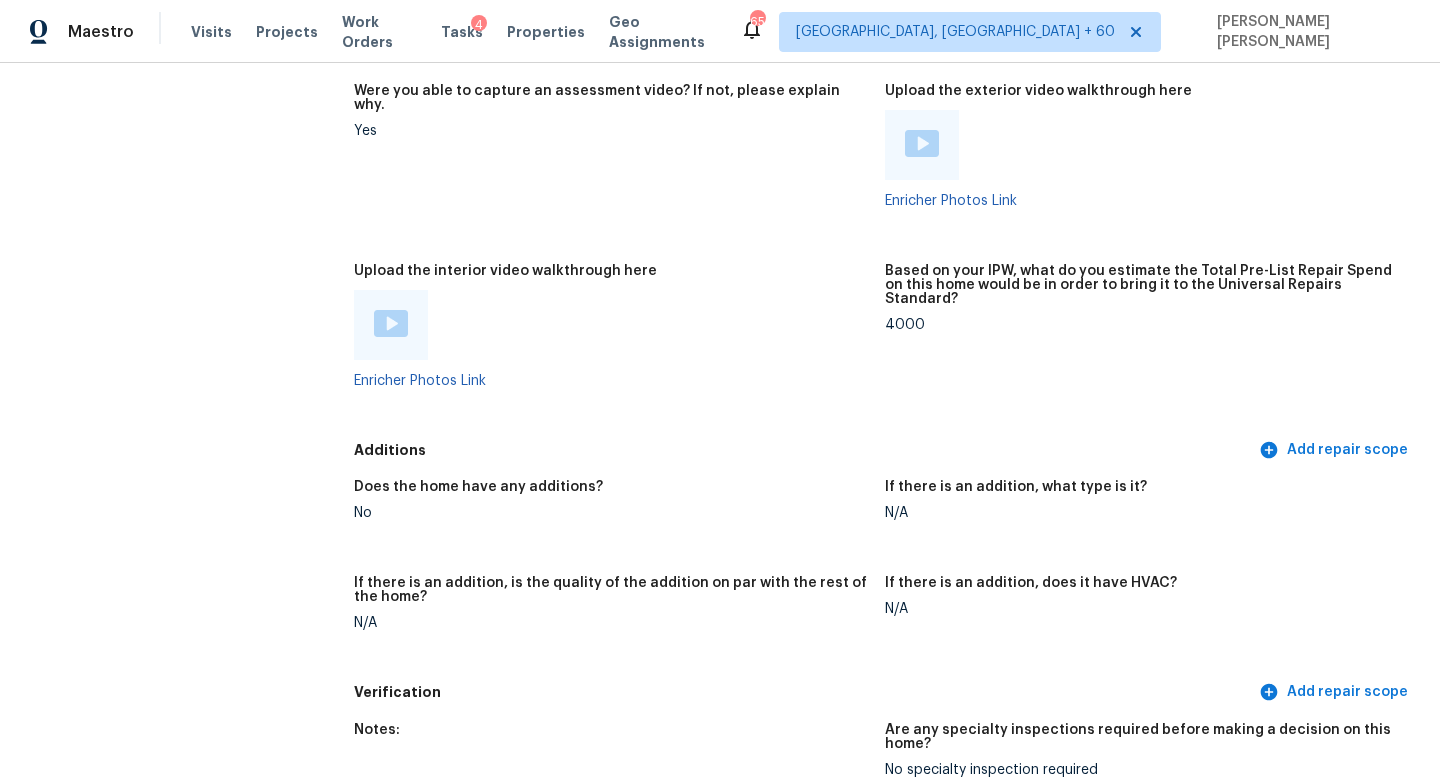 click on "All visits 23938 Sumac Bluff Trl Katy, TX 77493 Home details Other Visits No previous visits" at bounding box center (157, -1345) 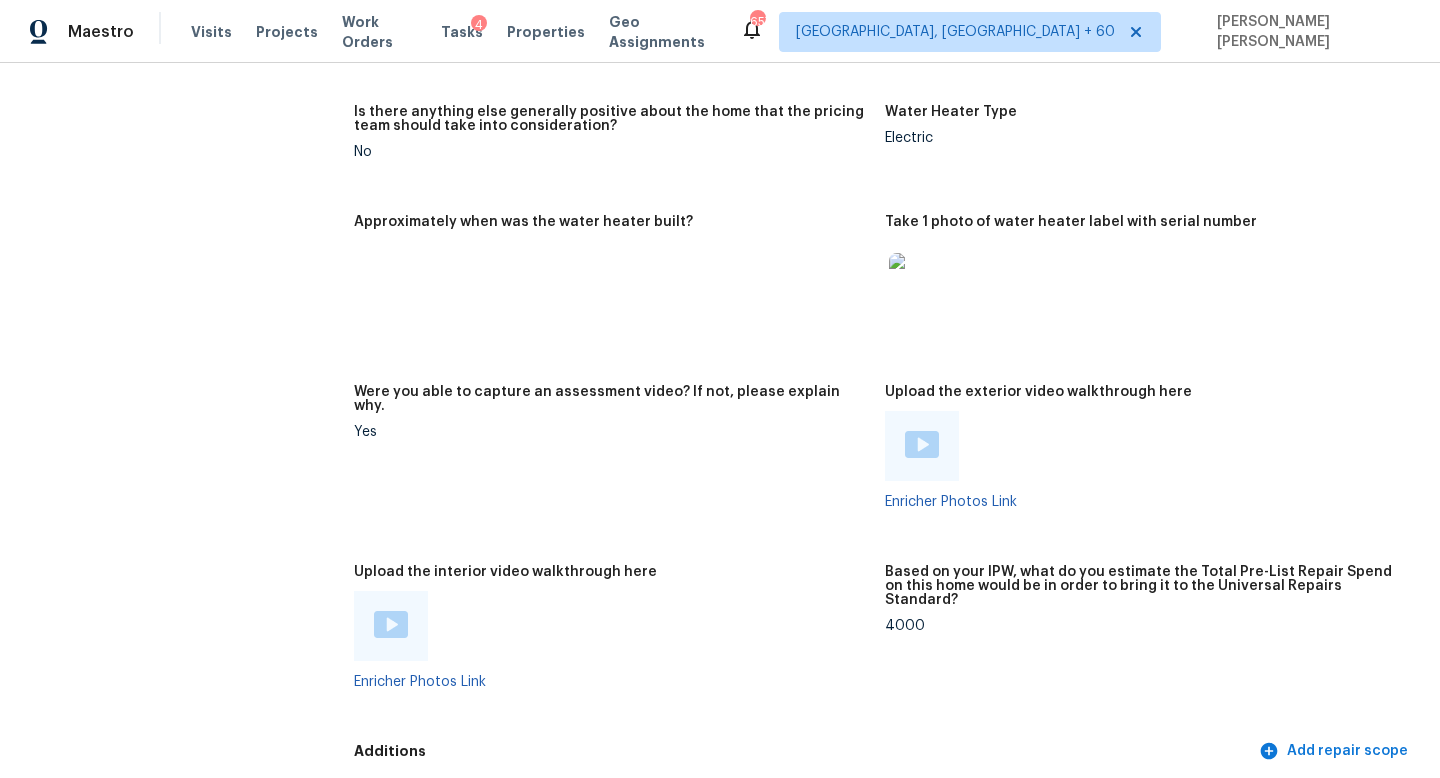 scroll, scrollTop: 4020, scrollLeft: 0, axis: vertical 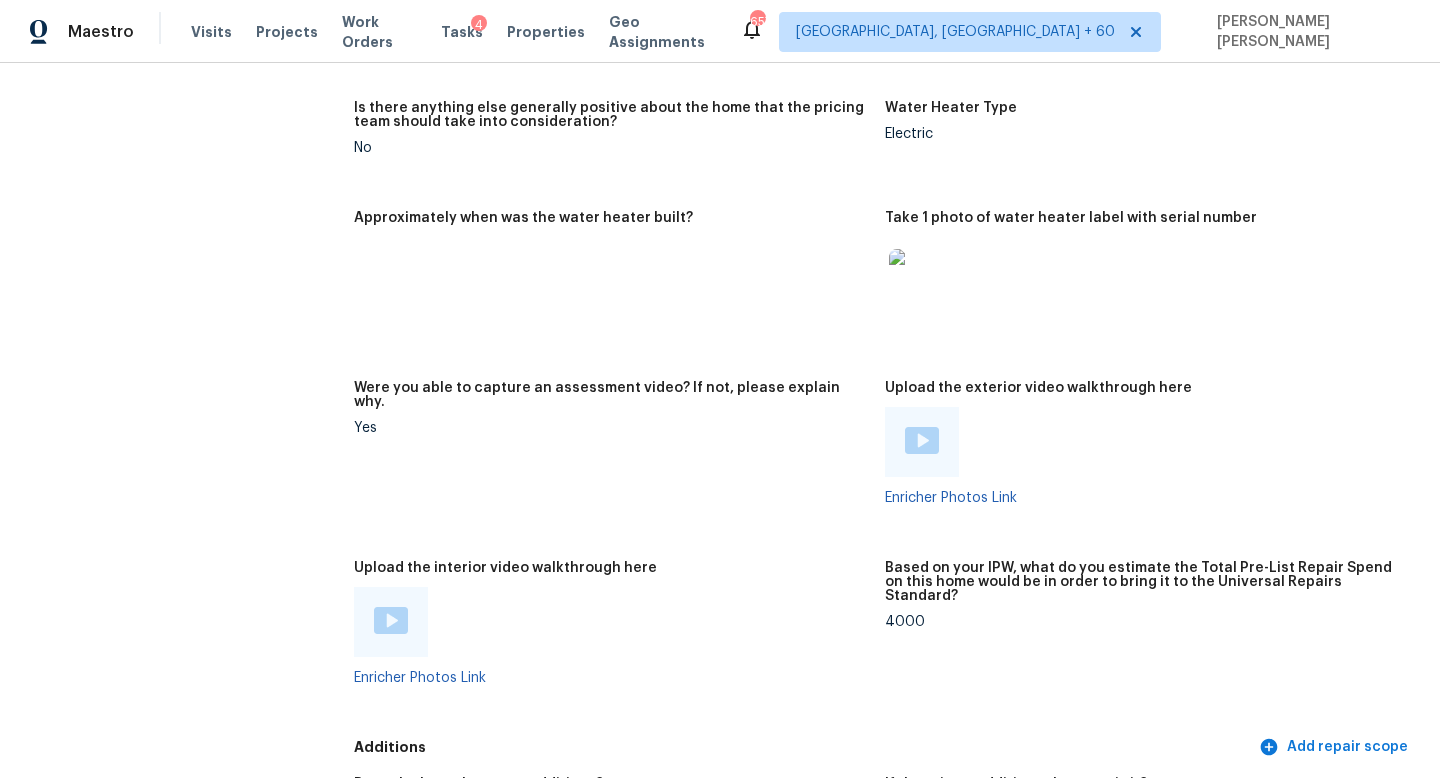 click on "All visits 23938 Sumac Bluff Trl Katy, TX 77493 Home details Other Visits No previous visits In-Person Walkthrough Completed:  7/15/2025, 7:08 AM  to   7/15/2025, 16:08 PM Assignee Maria Zakharnitskaia Total Scopes 2 Due Date Tue, Jul 15 Questions Pricing Add repair scope Is there any noticeable new construction in the immediate or neighboring subdivision of the home? Yes Comment:   Some new houses  Did you notice any neighbors who haven't kept up with their homes (ex. lots of debris, etc.), loud barking dogs, or is there noticeable traffic noise at the home? Yes Comment:   Barking dogs. Busy roads nearby.  Does either the front yard or back yard have a severe slope? No Rate the curb appeal of the home from 1-9 (1 being the worst home on the street, 9 being the best home on the street)? 6 If the home has a pool, what condition is it in? No Pool Is there a strong odor that doesn't go away as your nose adjusts? (4+ on a 5 point scale) Please specify where the odor exists and provide details. No 3 Exterior Sewer" at bounding box center (720, -1048) 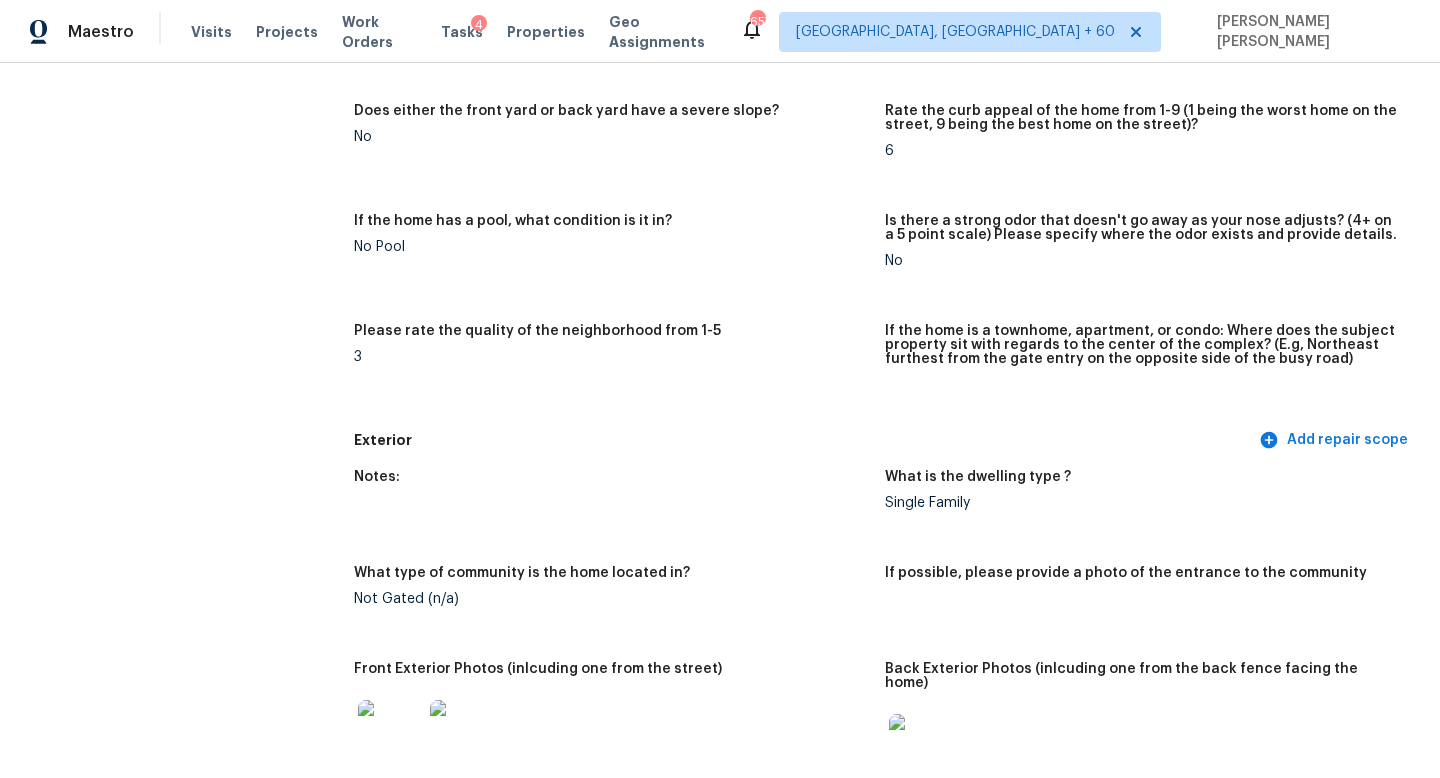 scroll, scrollTop: 0, scrollLeft: 0, axis: both 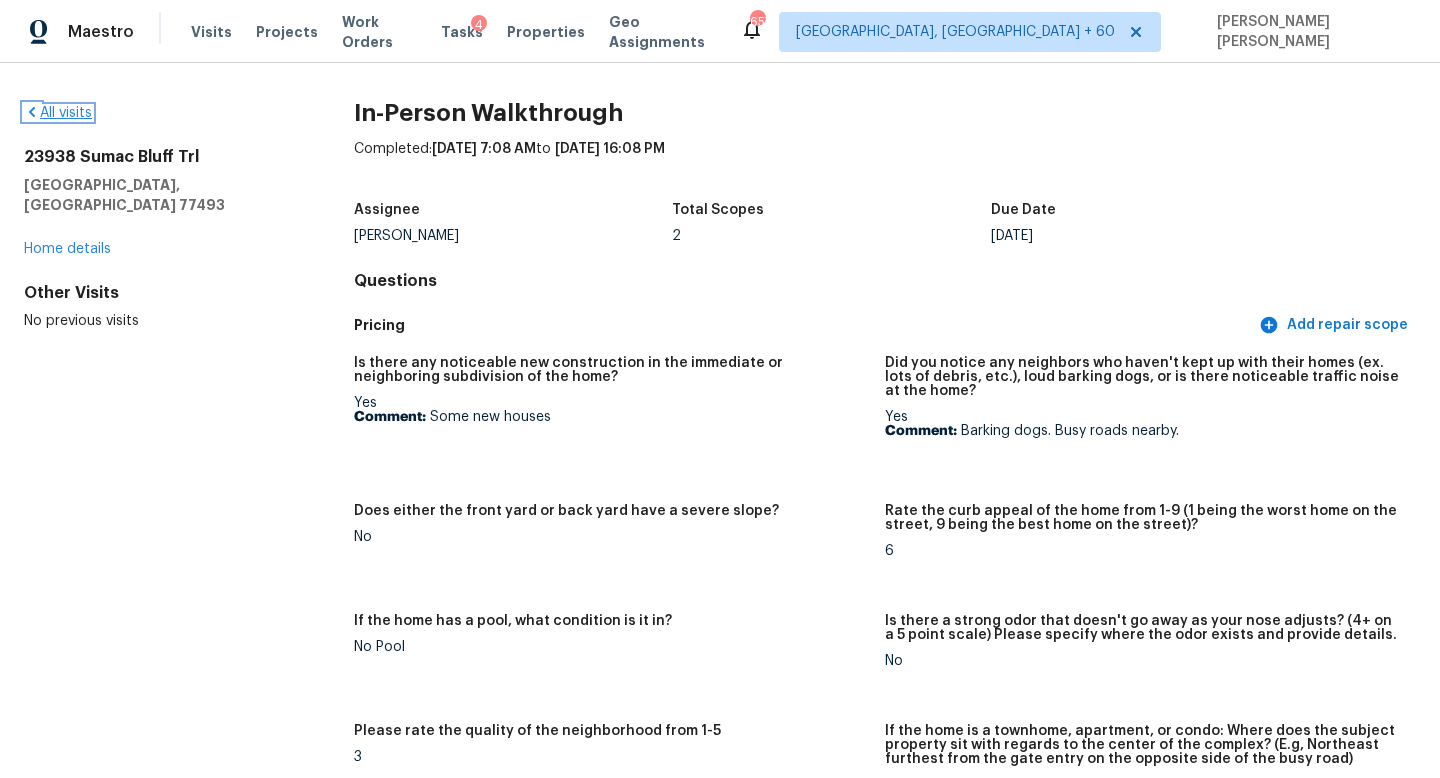 click on "All visits" at bounding box center [58, 113] 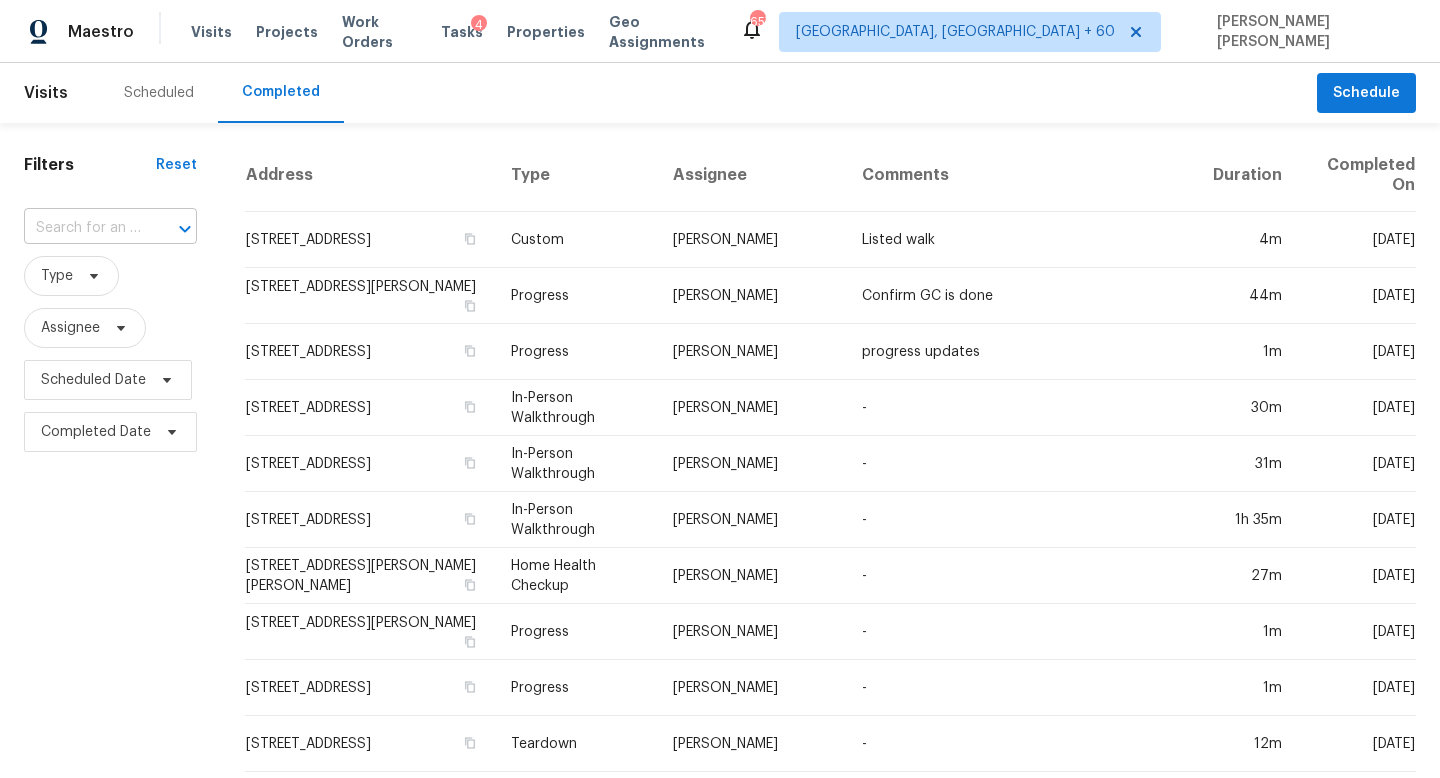 click at bounding box center (82, 228) 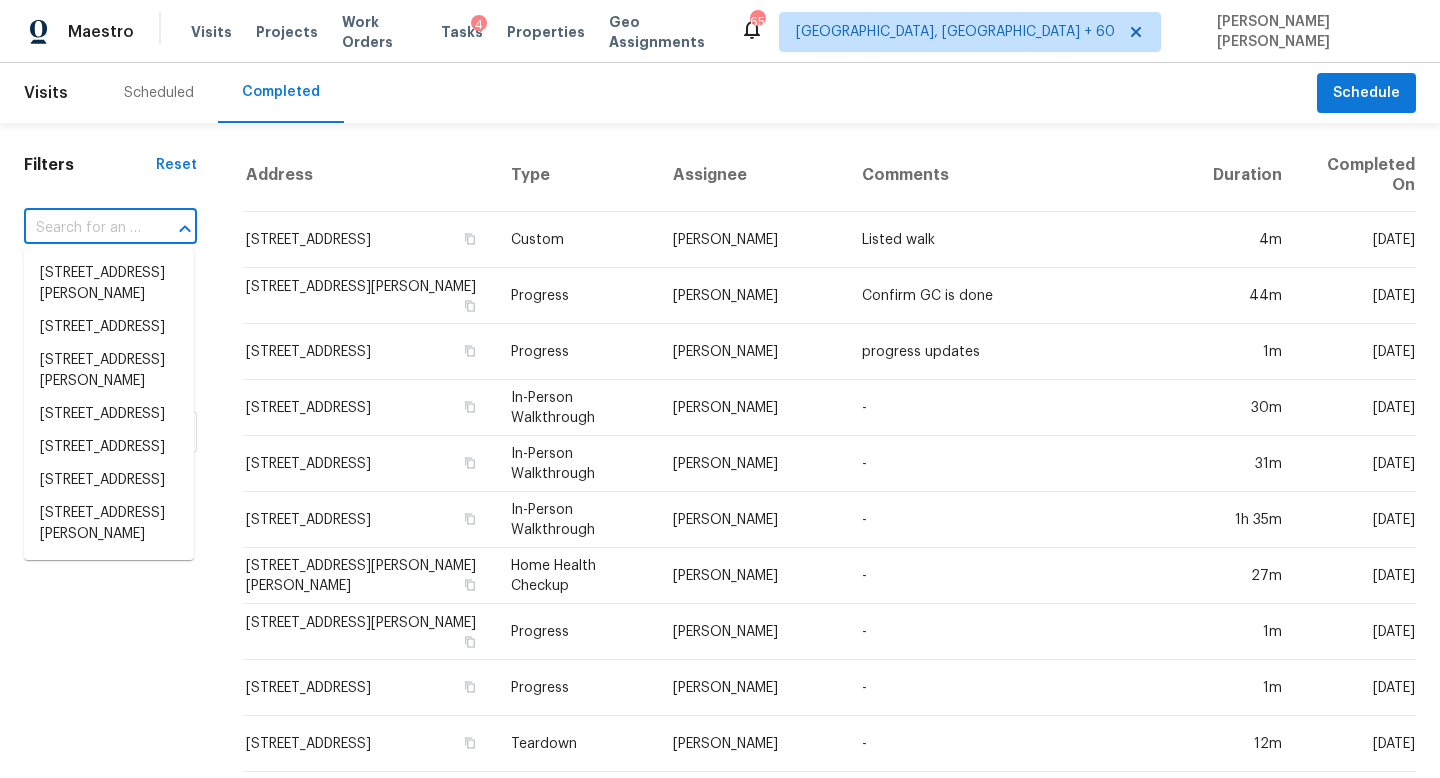 paste on "2161 W Rockrose Pl Chandler, AZ, 85248" 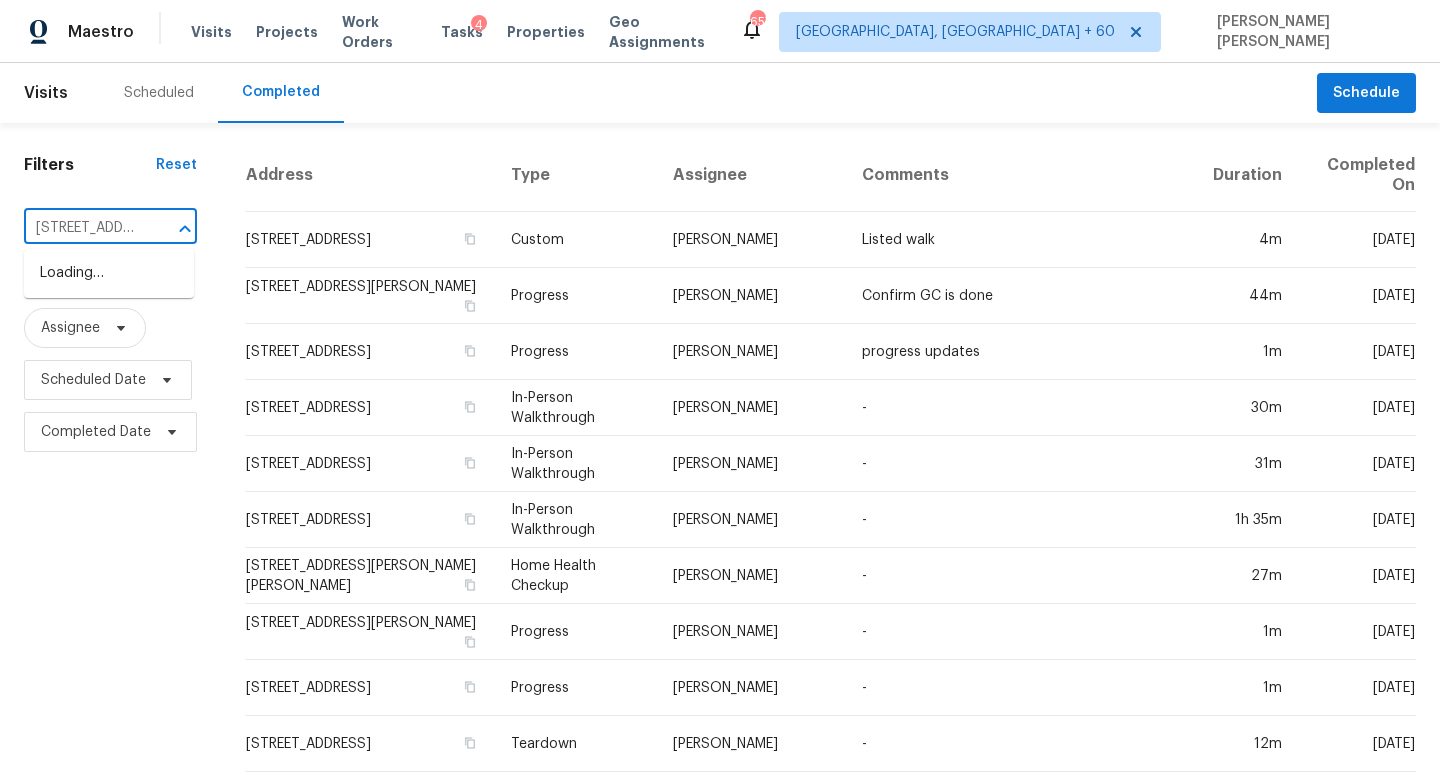 scroll, scrollTop: 0, scrollLeft: 158, axis: horizontal 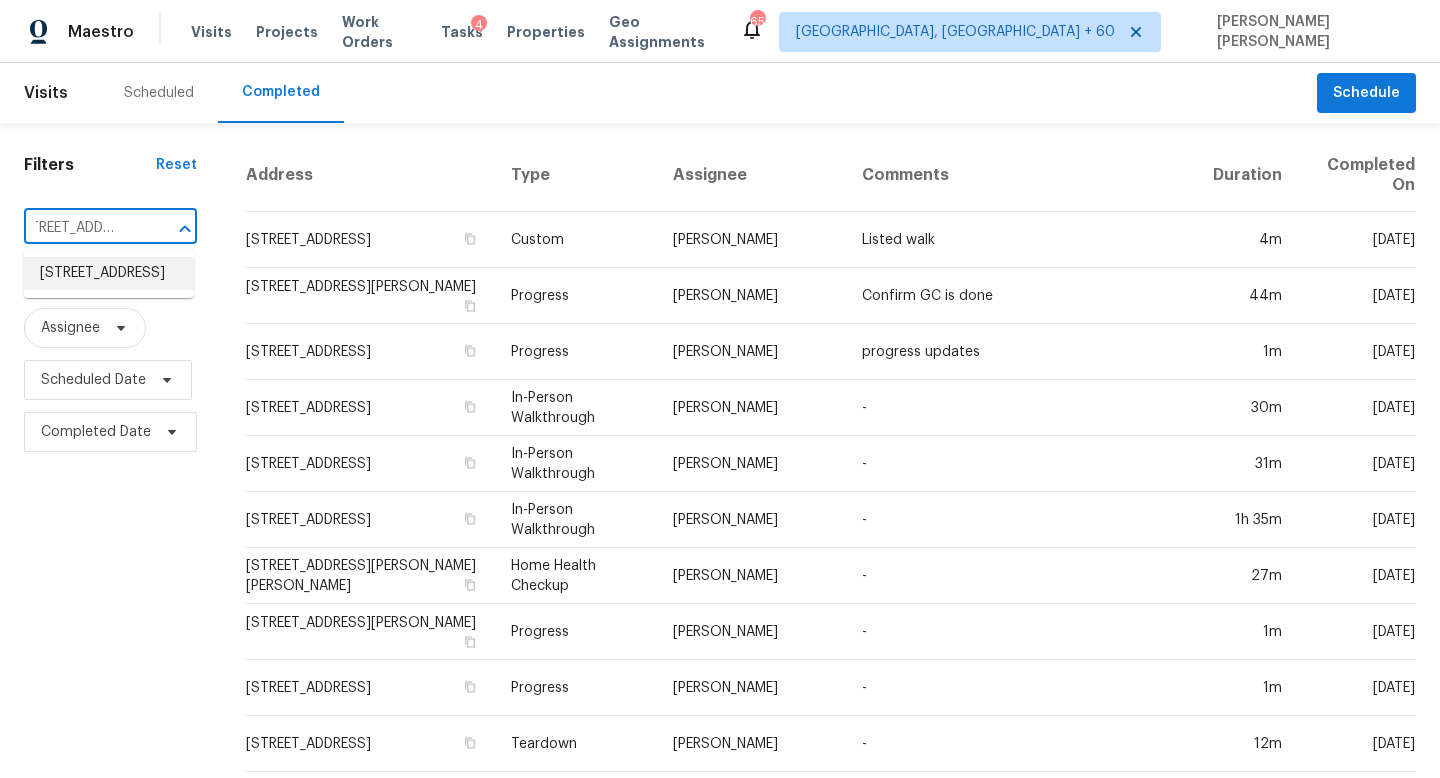 click on "2161 W Rockrose Pl, Chandler, AZ 85248" at bounding box center (109, 273) 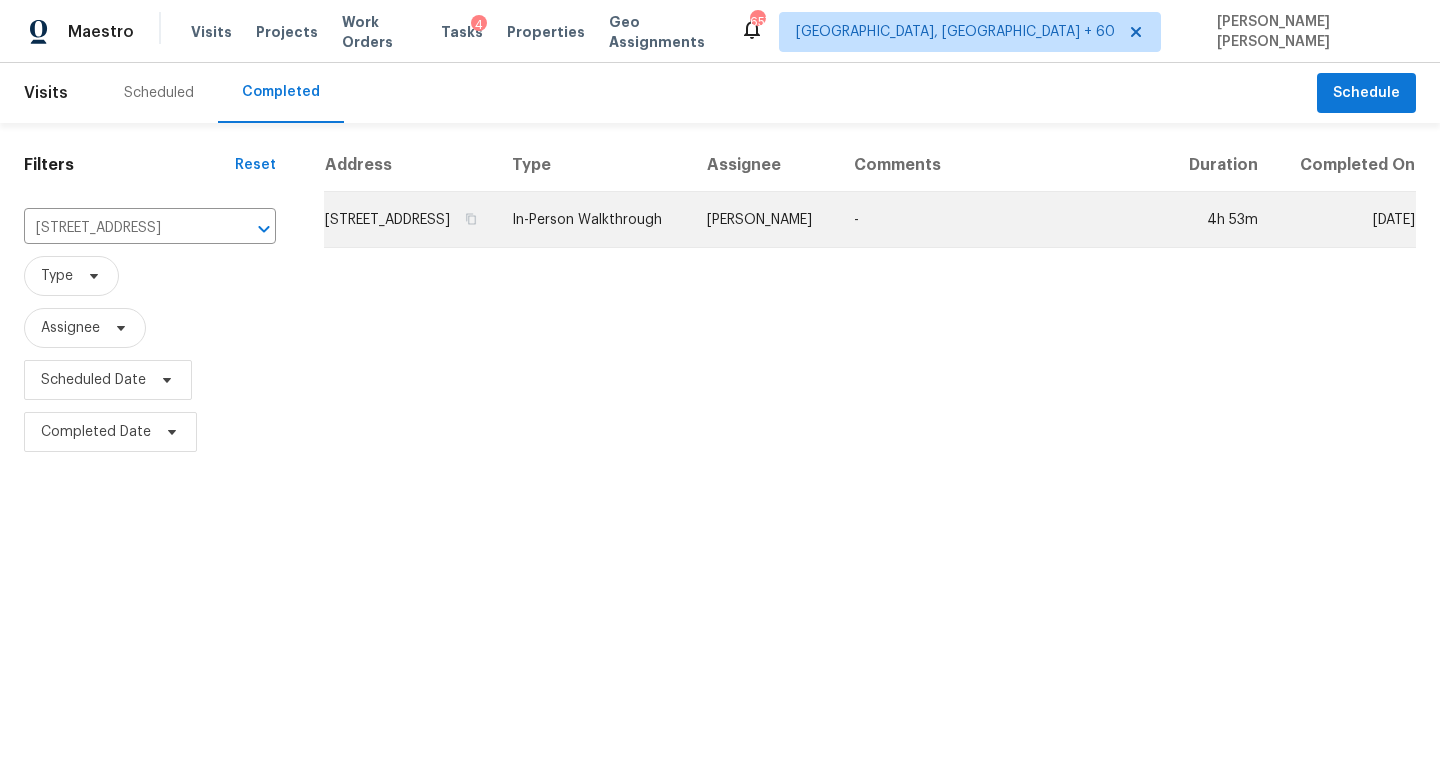 click on "Melissa Muralt-Ochoa" at bounding box center [764, 220] 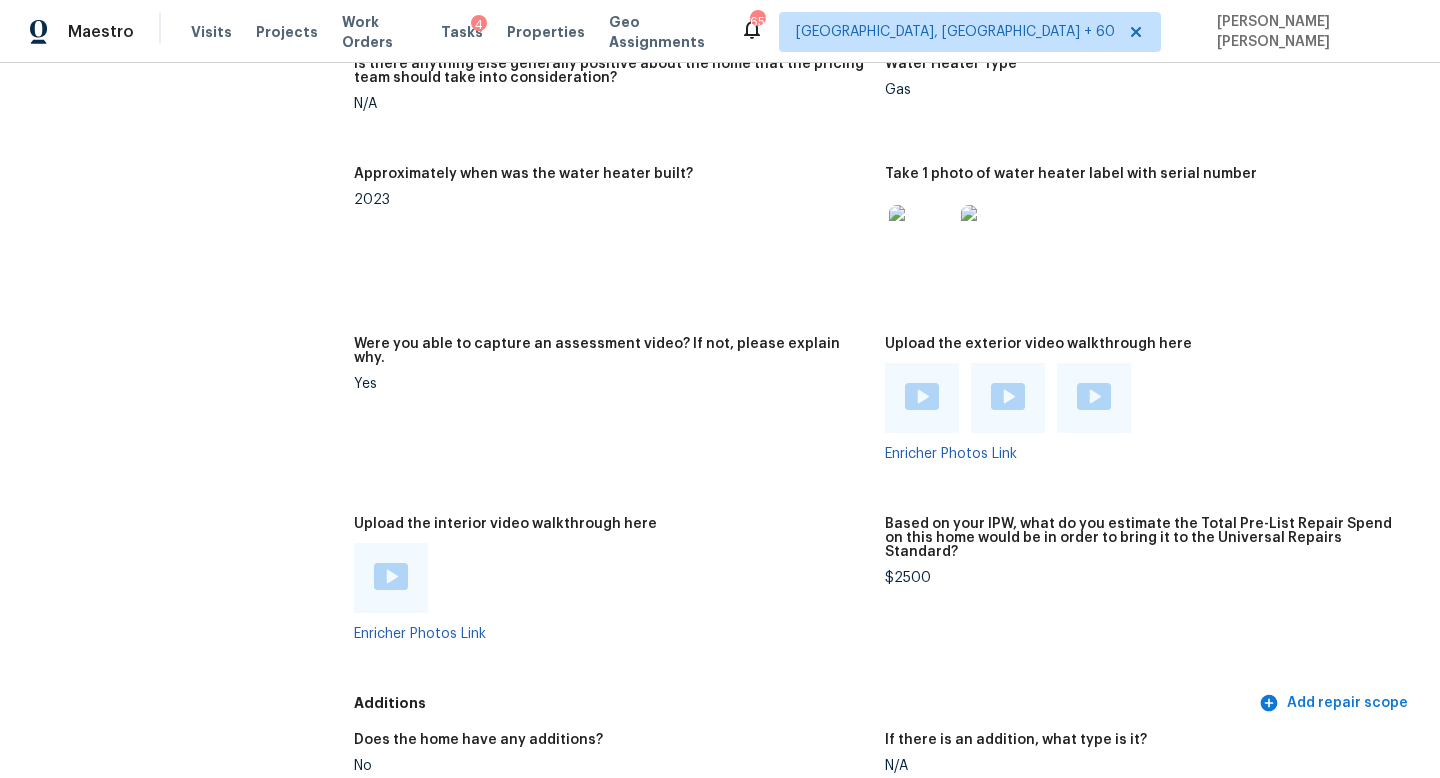 scroll, scrollTop: 4346, scrollLeft: 0, axis: vertical 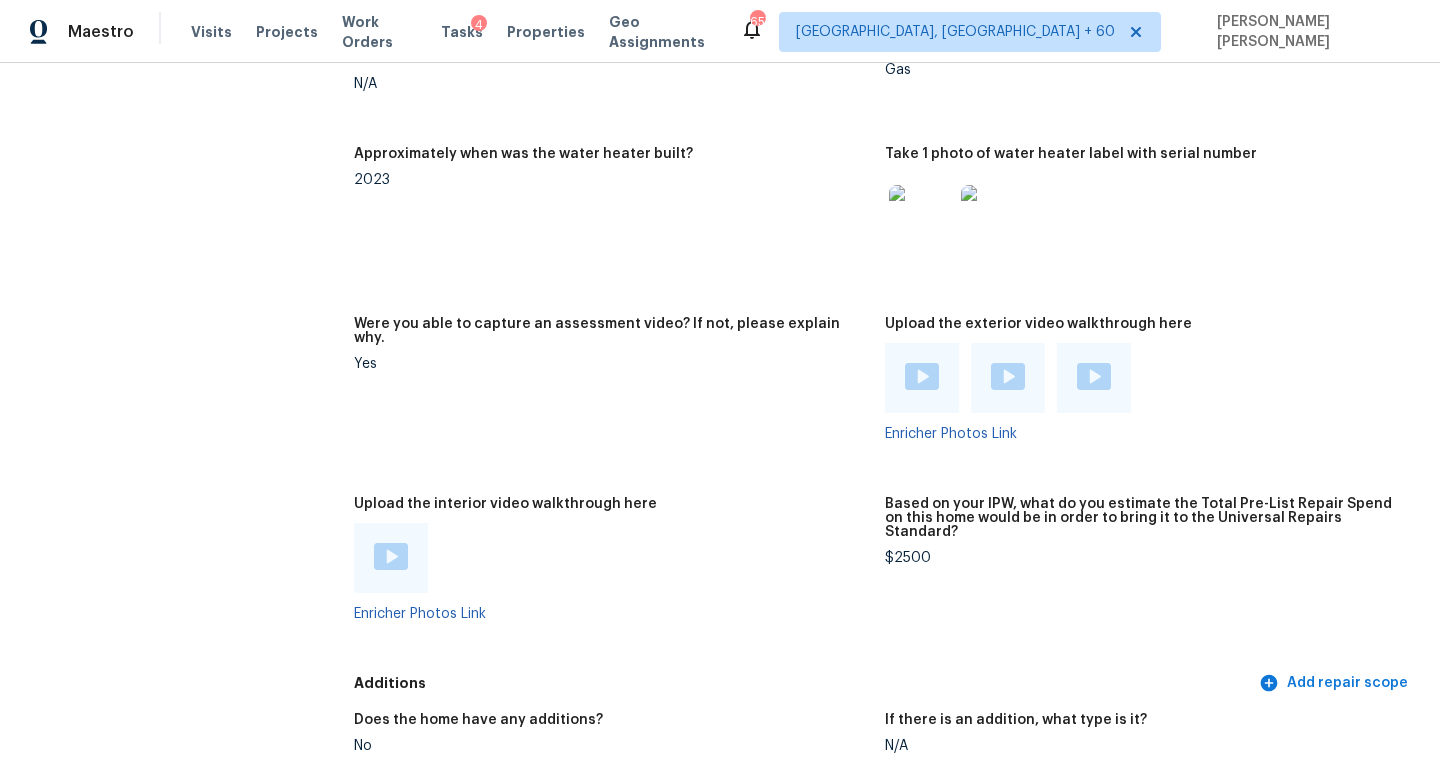 click at bounding box center (391, 556) 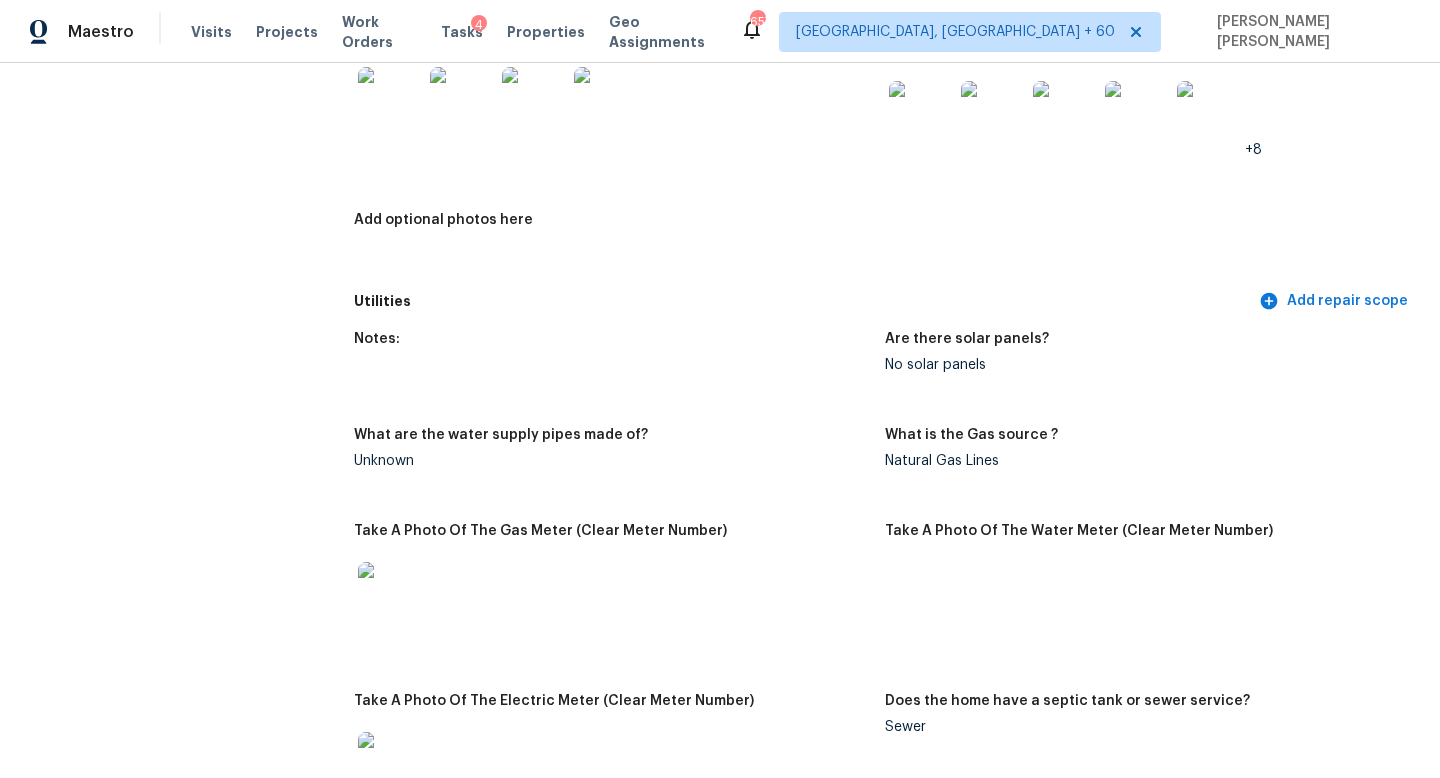 scroll, scrollTop: 3967, scrollLeft: 0, axis: vertical 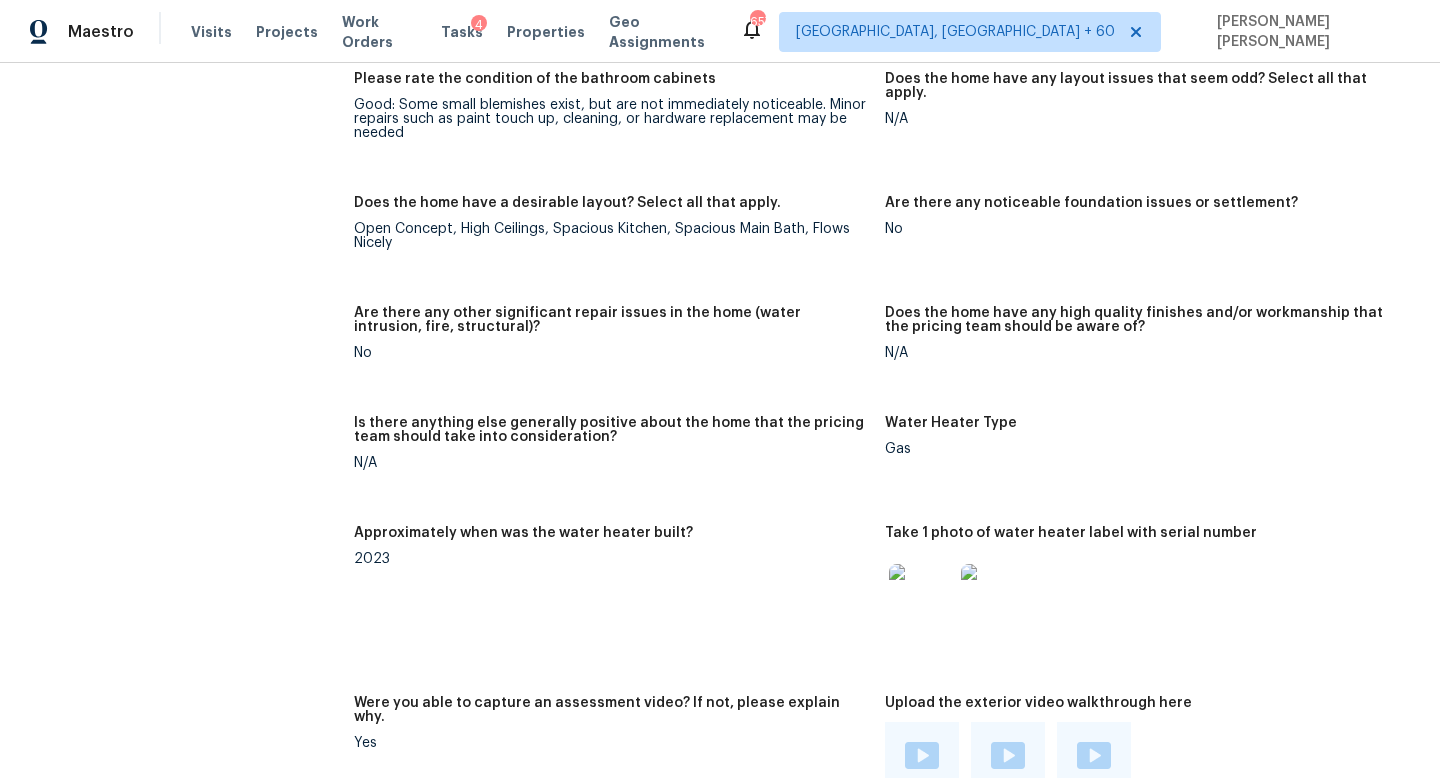 click on "All visits 2161 W Rockrose Pl Chandler, AZ 85248 Home details Other Visits No previous visits" at bounding box center [157, -548] 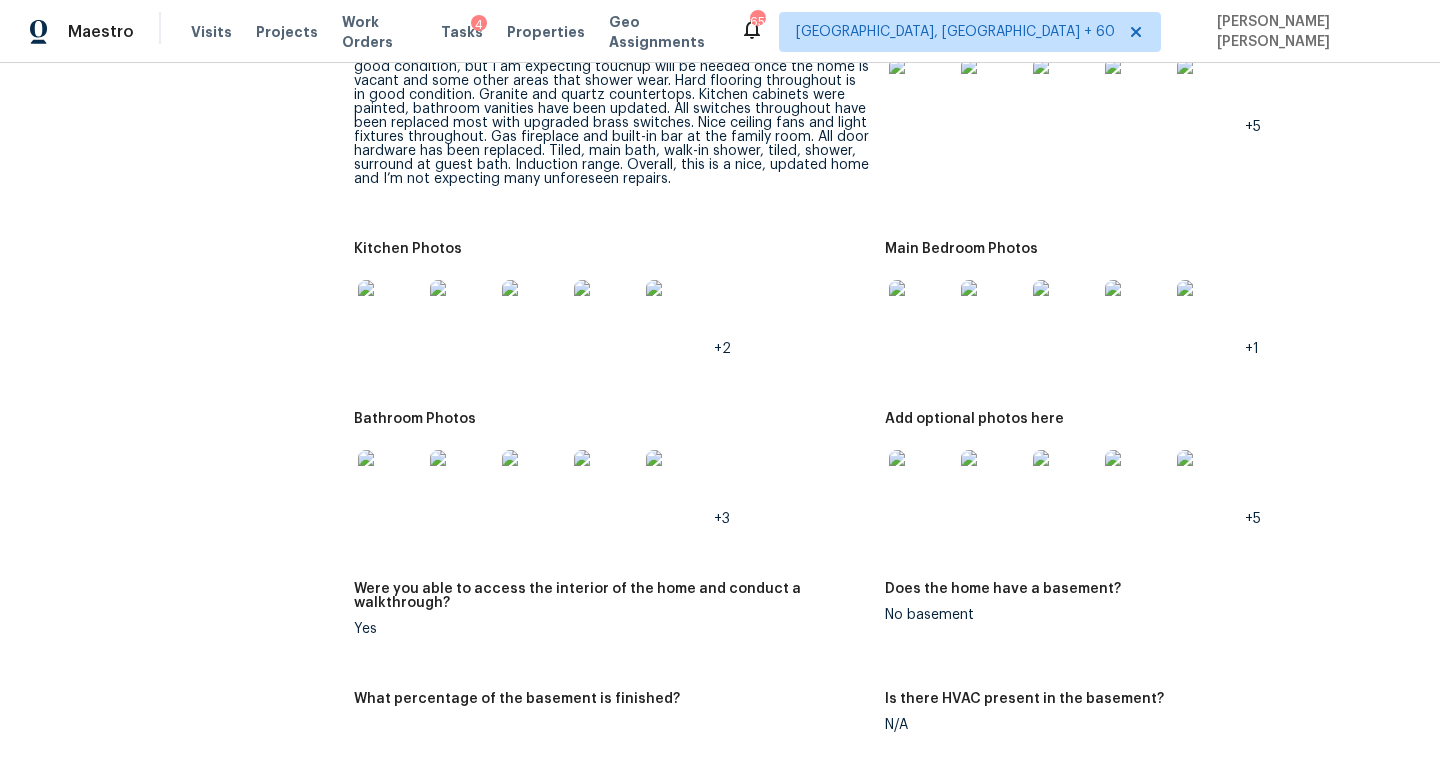 scroll, scrollTop: 2787, scrollLeft: 0, axis: vertical 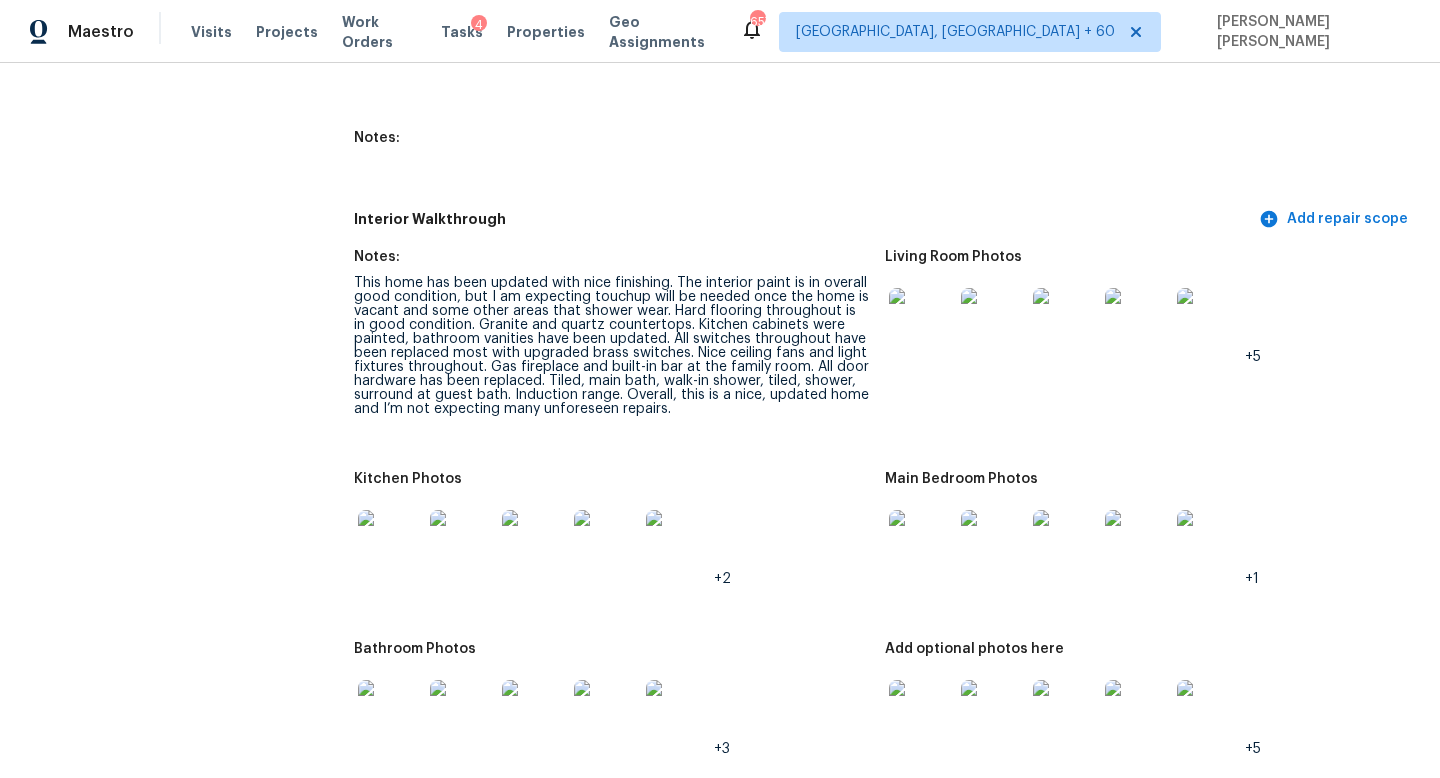 click on "This home has been updated with nice finishing. The interior paint is in overall good condition, but I am expecting touchup will be needed once the home is vacant and some other areas that shower wear. Hard flooring throughout is in good condition. Granite and quartz countertops. Kitchen cabinets were painted, bathroom vanities have been updated. All switches throughout have been replaced most with upgraded brass switches. Nice ceiling fans and light fixtures throughout. Gas fireplace and built-in bar at the family room. All door hardware has been replaced. Tiled, main bath, walk-in shower, tiled, shower, surround at guest bath. Induction range. Overall, this is a nice, updated home and I’m not expecting many unforeseen repairs." at bounding box center [611, 346] 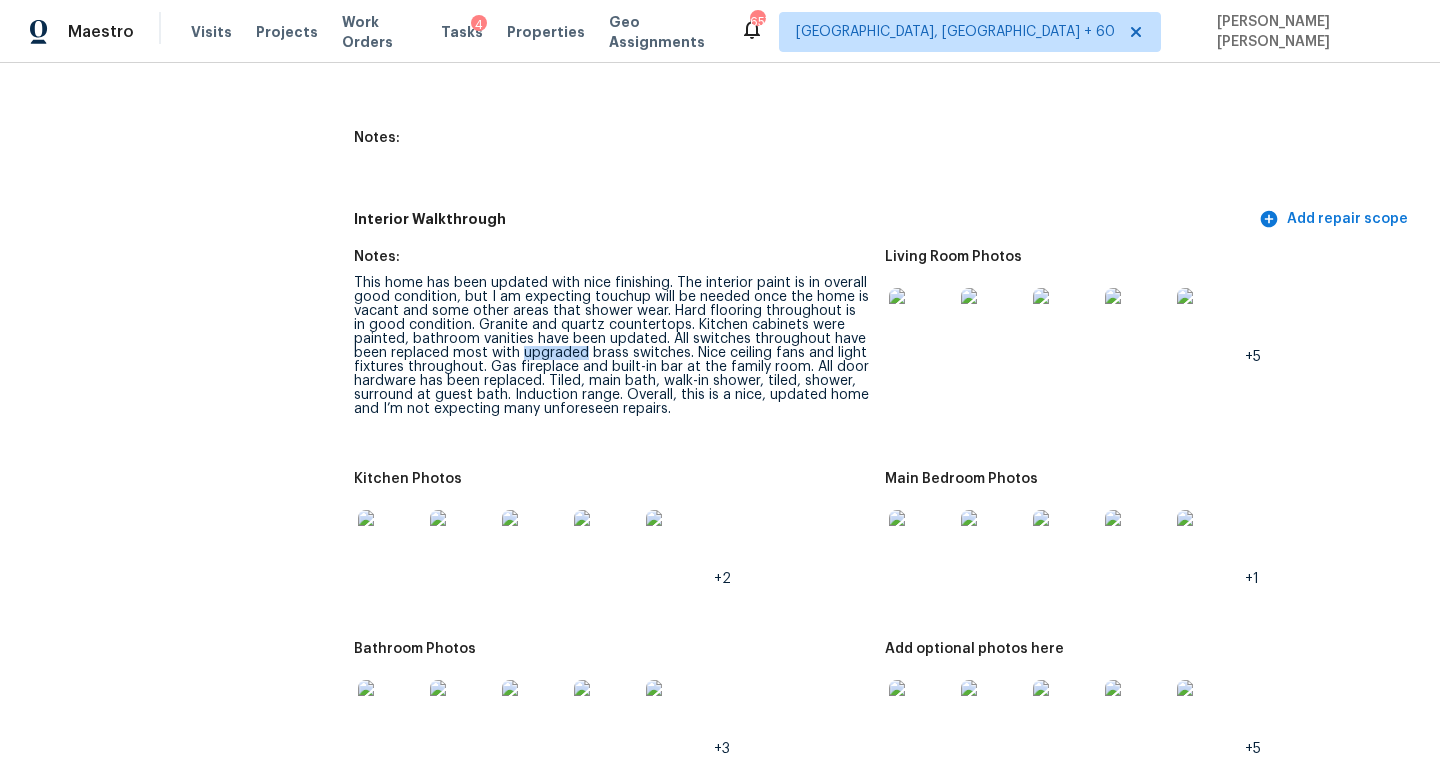 click on "This home has been updated with nice finishing. The interior paint is in overall good condition, but I am expecting touchup will be needed once the home is vacant and some other areas that shower wear. Hard flooring throughout is in good condition. Granite and quartz countertops. Kitchen cabinets were painted, bathroom vanities have been updated. All switches throughout have been replaced most with upgraded brass switches. Nice ceiling fans and light fixtures throughout. Gas fireplace and built-in bar at the family room. All door hardware has been replaced. Tiled, main bath, walk-in shower, tiled, shower, surround at guest bath. Induction range. Overall, this is a nice, updated home and I’m not expecting many unforeseen repairs." at bounding box center [611, 346] 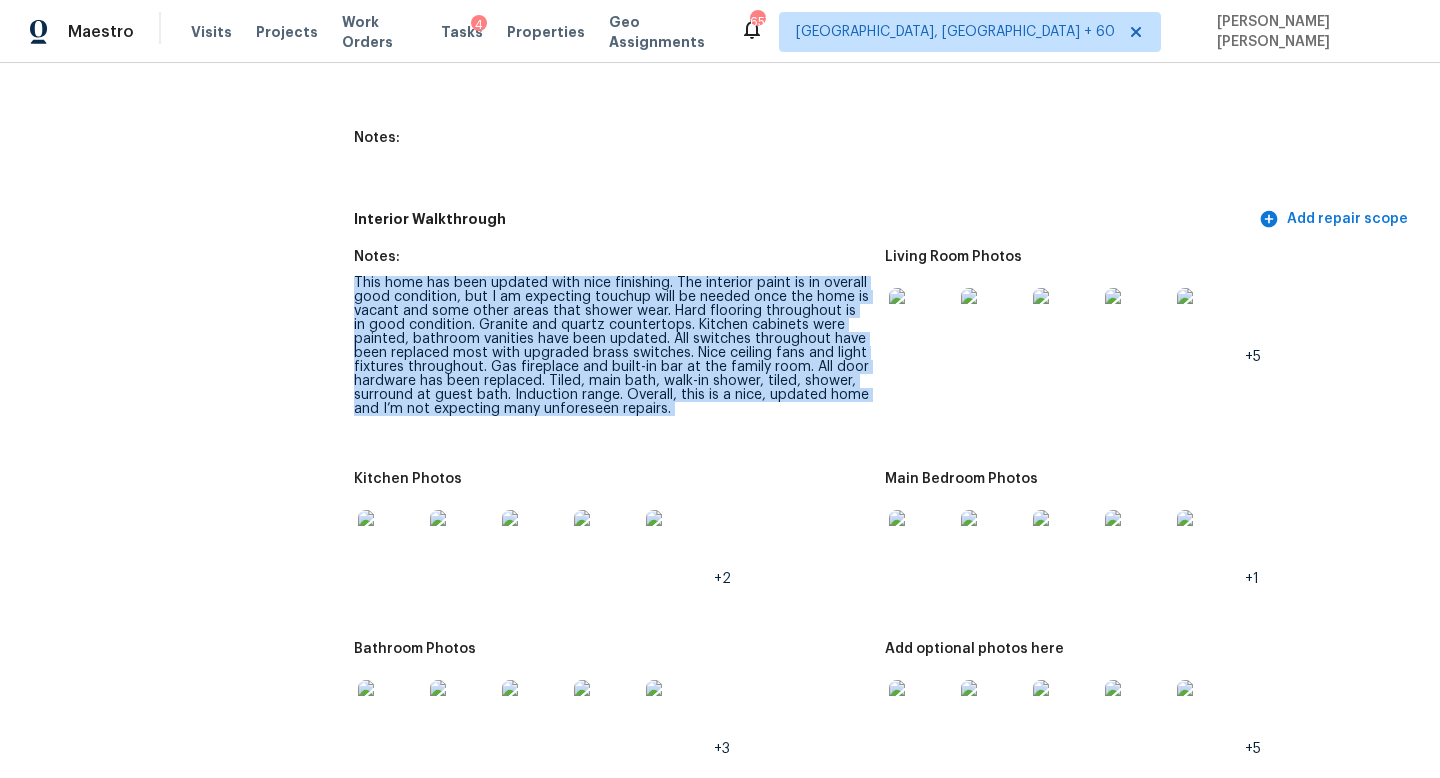 copy on "This home has been updated with nice finishing. The interior paint is in overall good condition, but I am expecting touchup will be needed once the home is vacant and some other areas that shower wear. Hard flooring throughout is in good condition. Granite and quartz countertops. Kitchen cabinets were painted, bathroom vanities have been updated. All switches throughout have been replaced most with upgraded brass switches. Nice ceiling fans and light fixtures throughout. Gas fireplace and built-in bar at the family room. All door hardware has been replaced. Tiled, main bath, walk-in shower, tiled, shower, surround at guest bath. Induction range. Overall, this is a nice, updated home and I’m not expecting many unforeseen repairs." 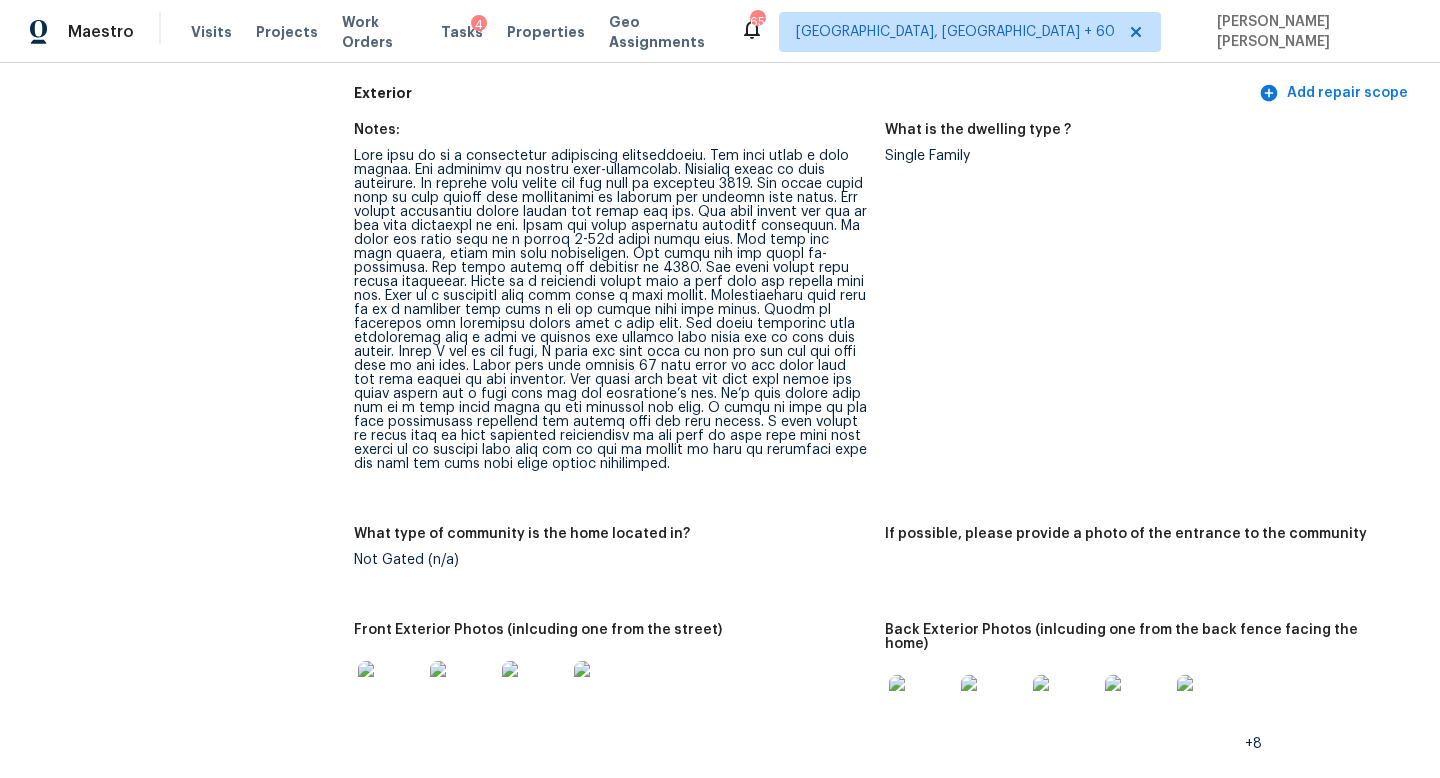 scroll, scrollTop: 0, scrollLeft: 0, axis: both 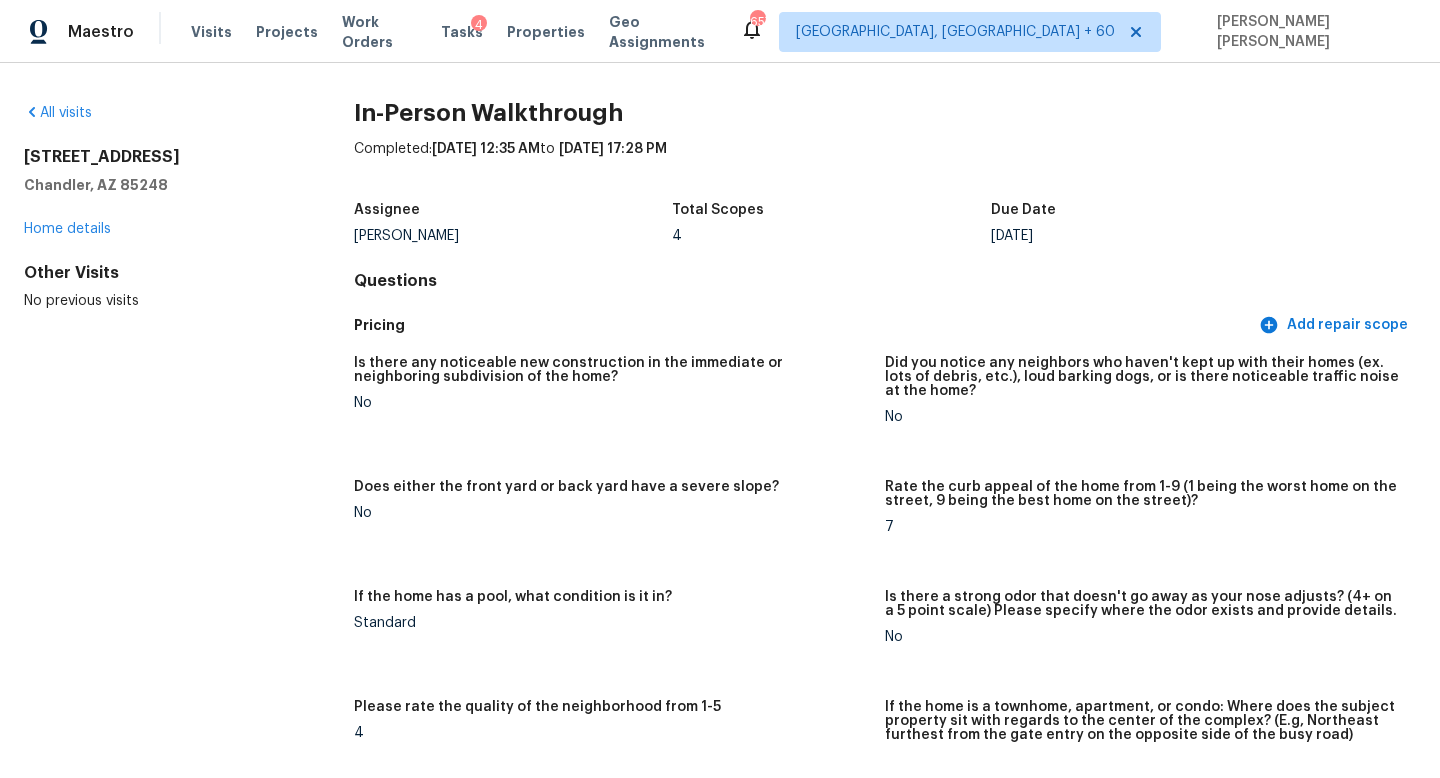 click on "All visits 2161 W Rockrose Pl Chandler, AZ 85248 Home details Other Visits No previous visits" at bounding box center [157, 3419] 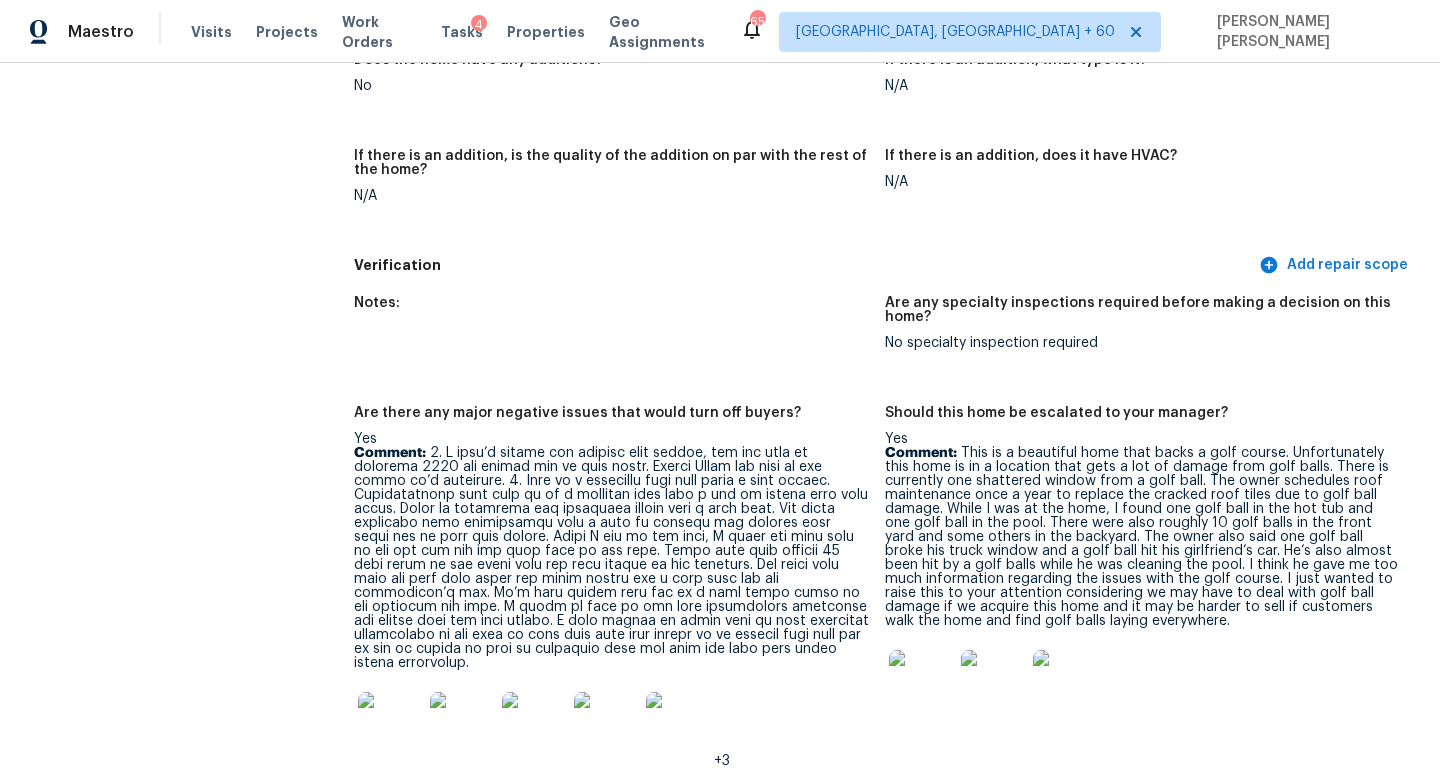 scroll, scrollTop: 5916, scrollLeft: 0, axis: vertical 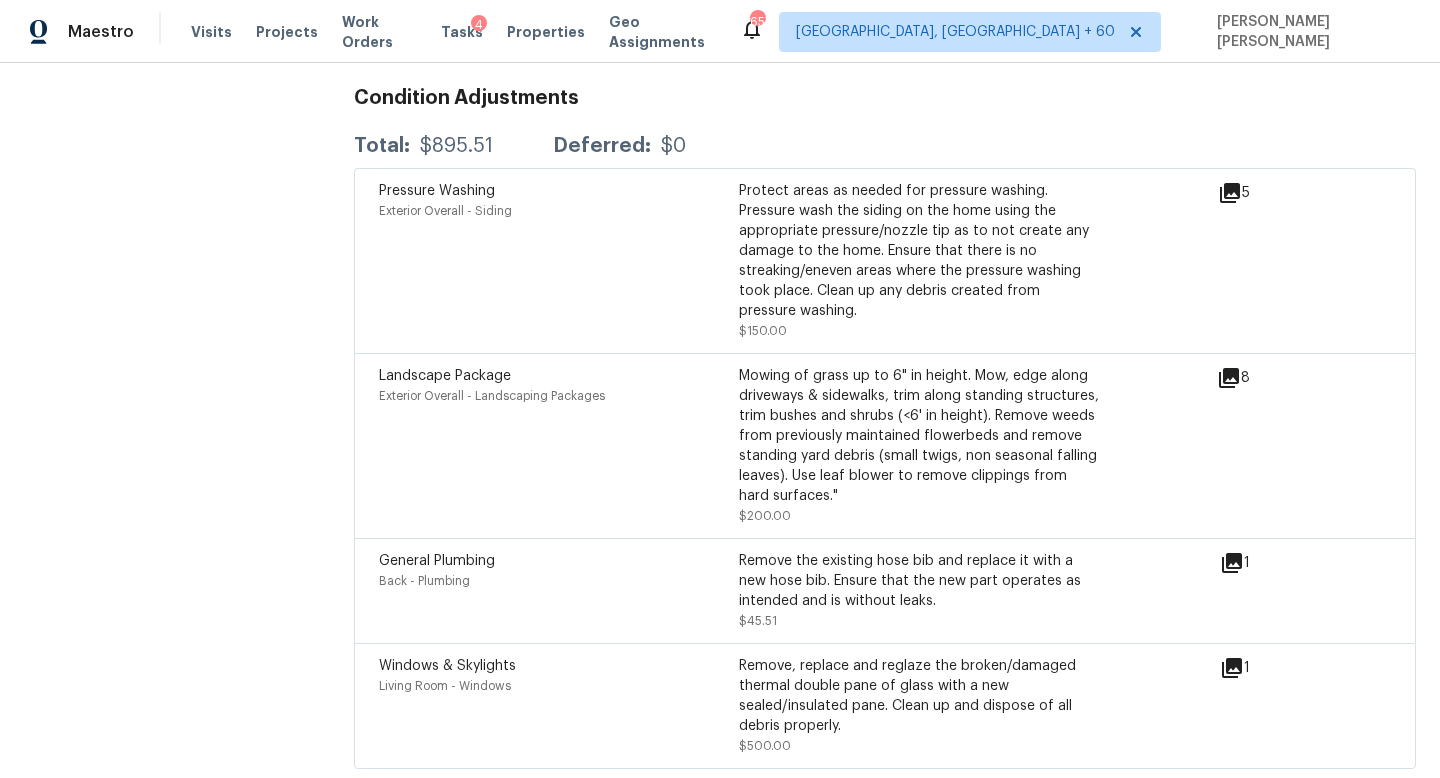 click on "General Plumbing Back - Plumbing" at bounding box center [559, 591] 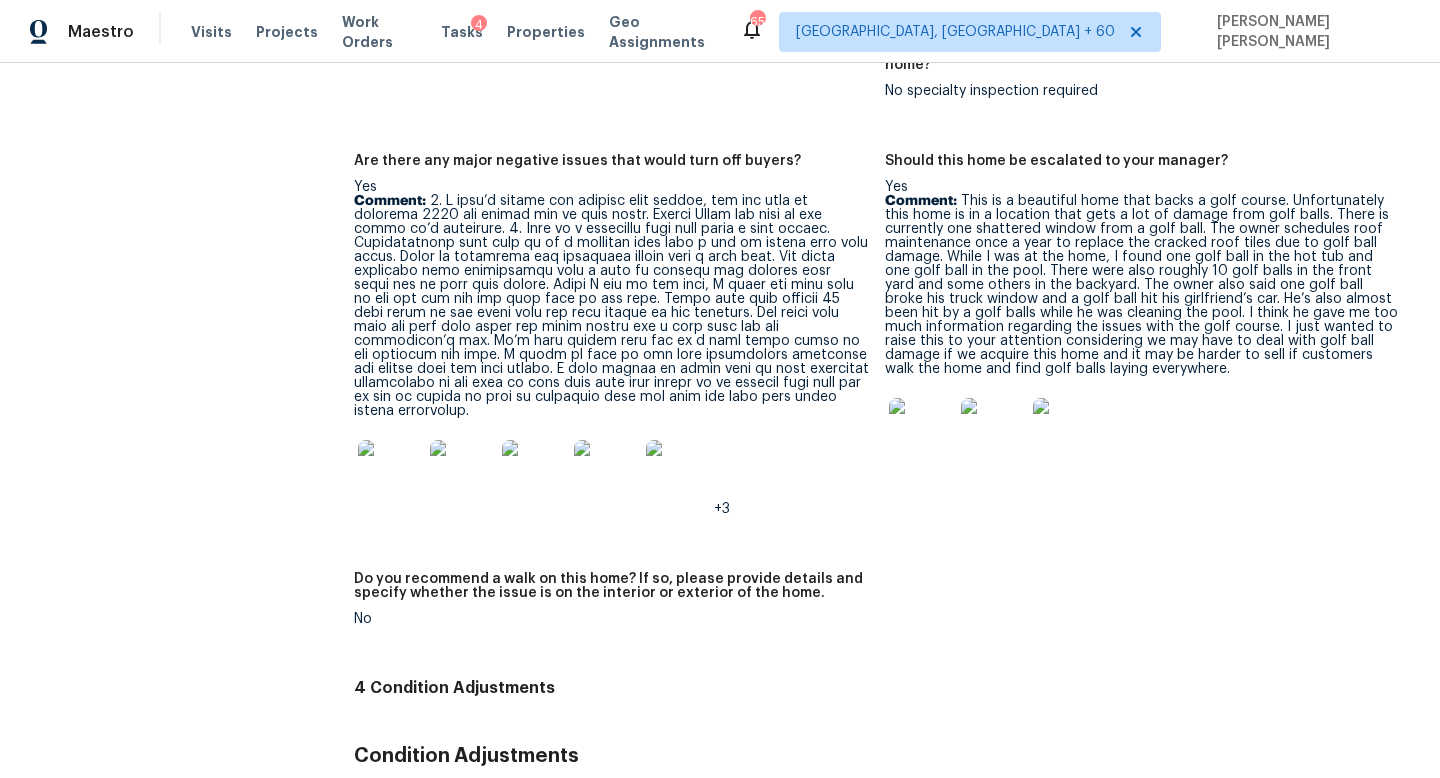 scroll, scrollTop: 5253, scrollLeft: 0, axis: vertical 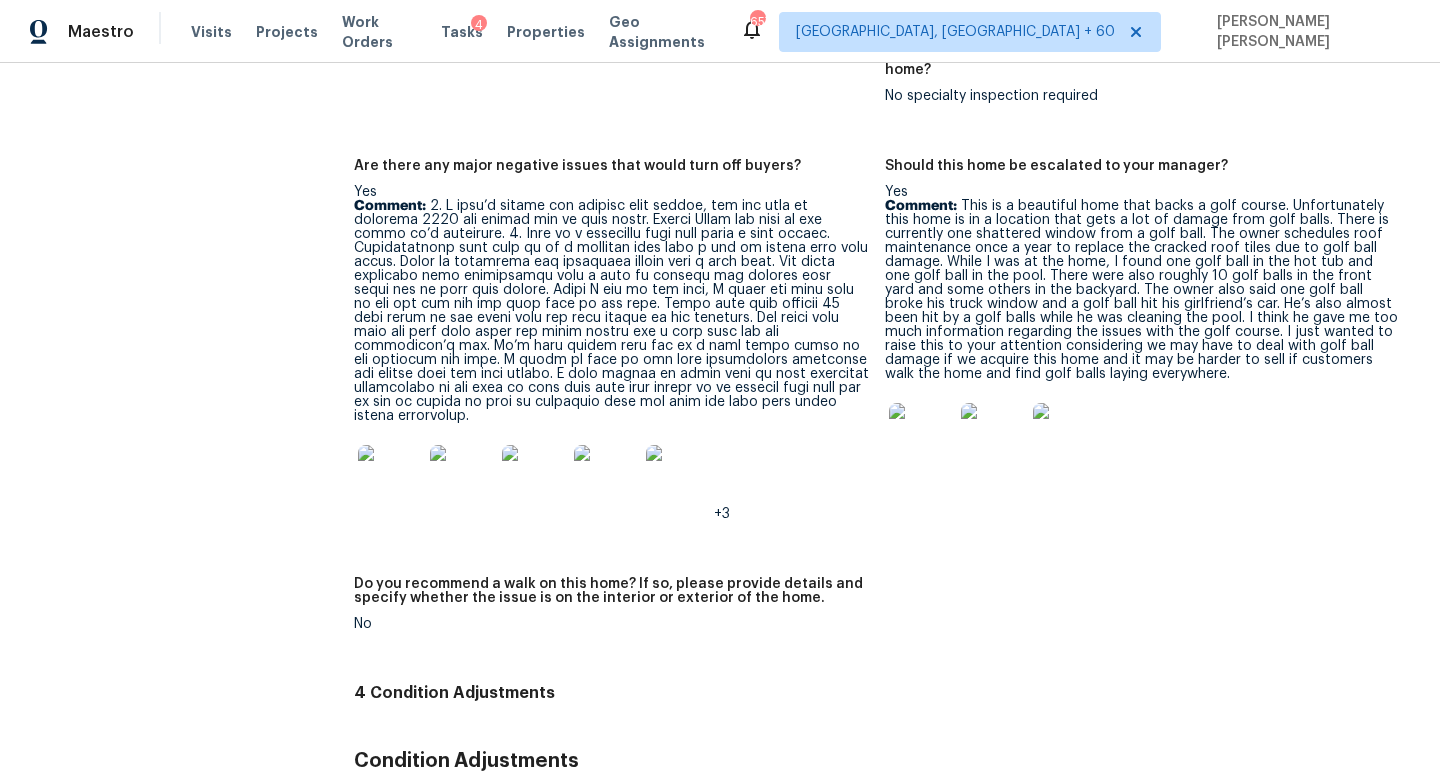 click at bounding box center [462, 477] 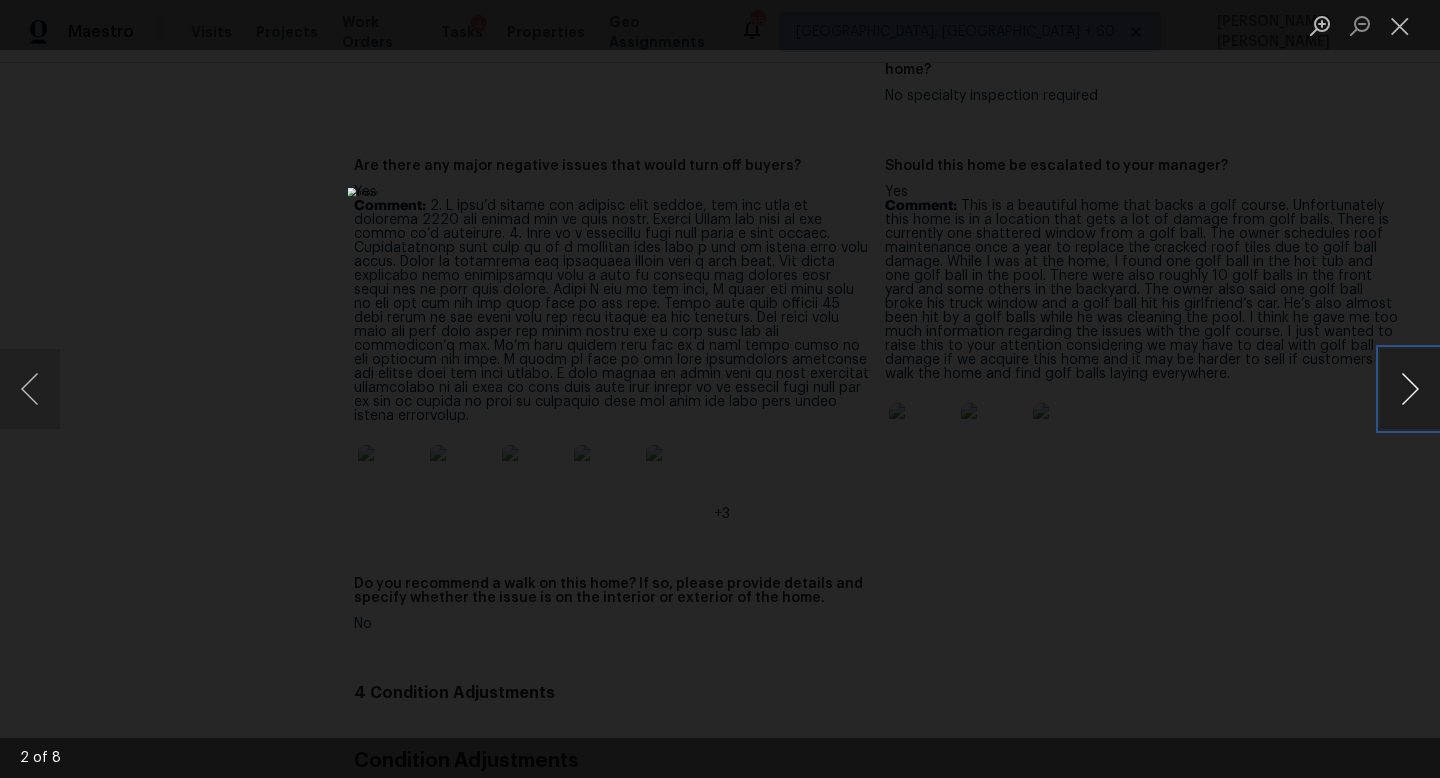 click at bounding box center [1410, 389] 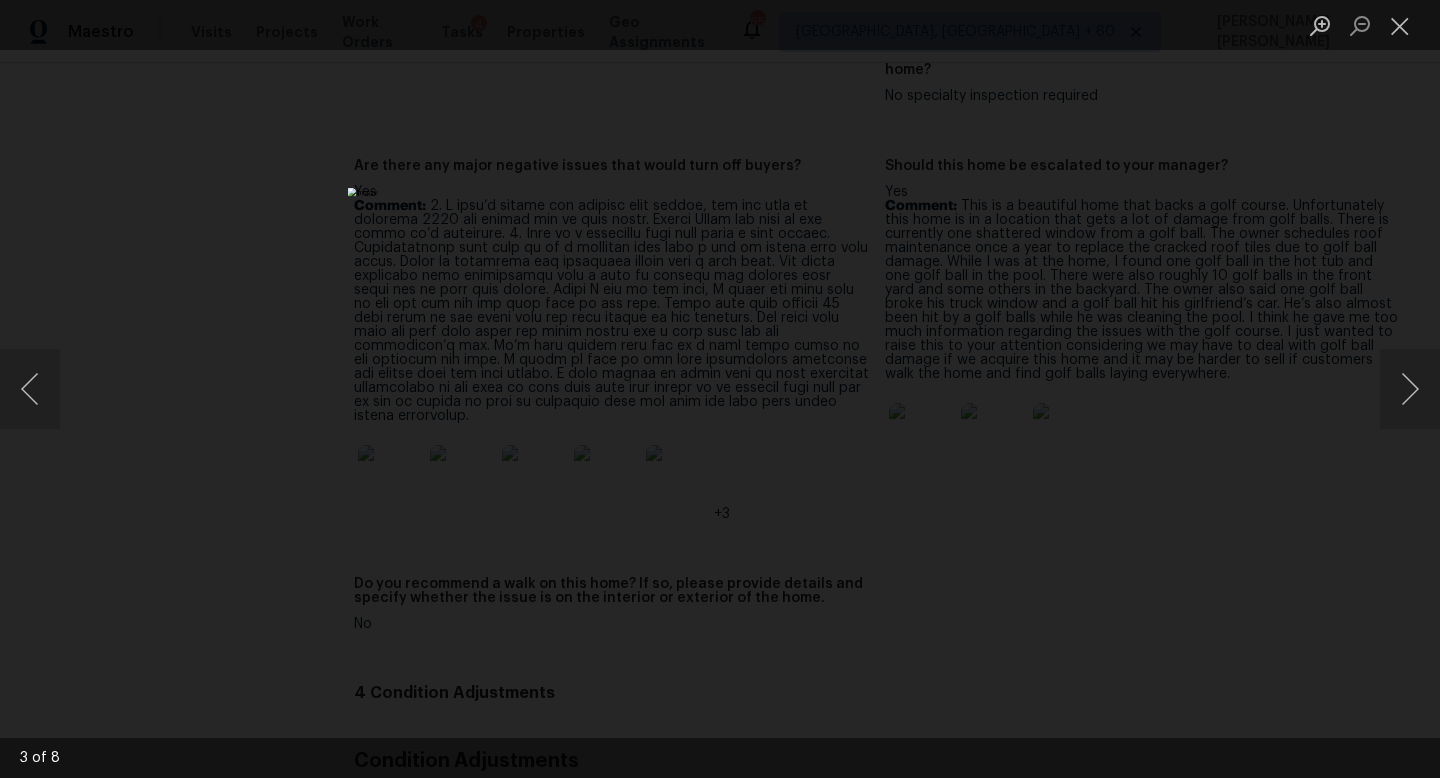 click at bounding box center [720, 389] 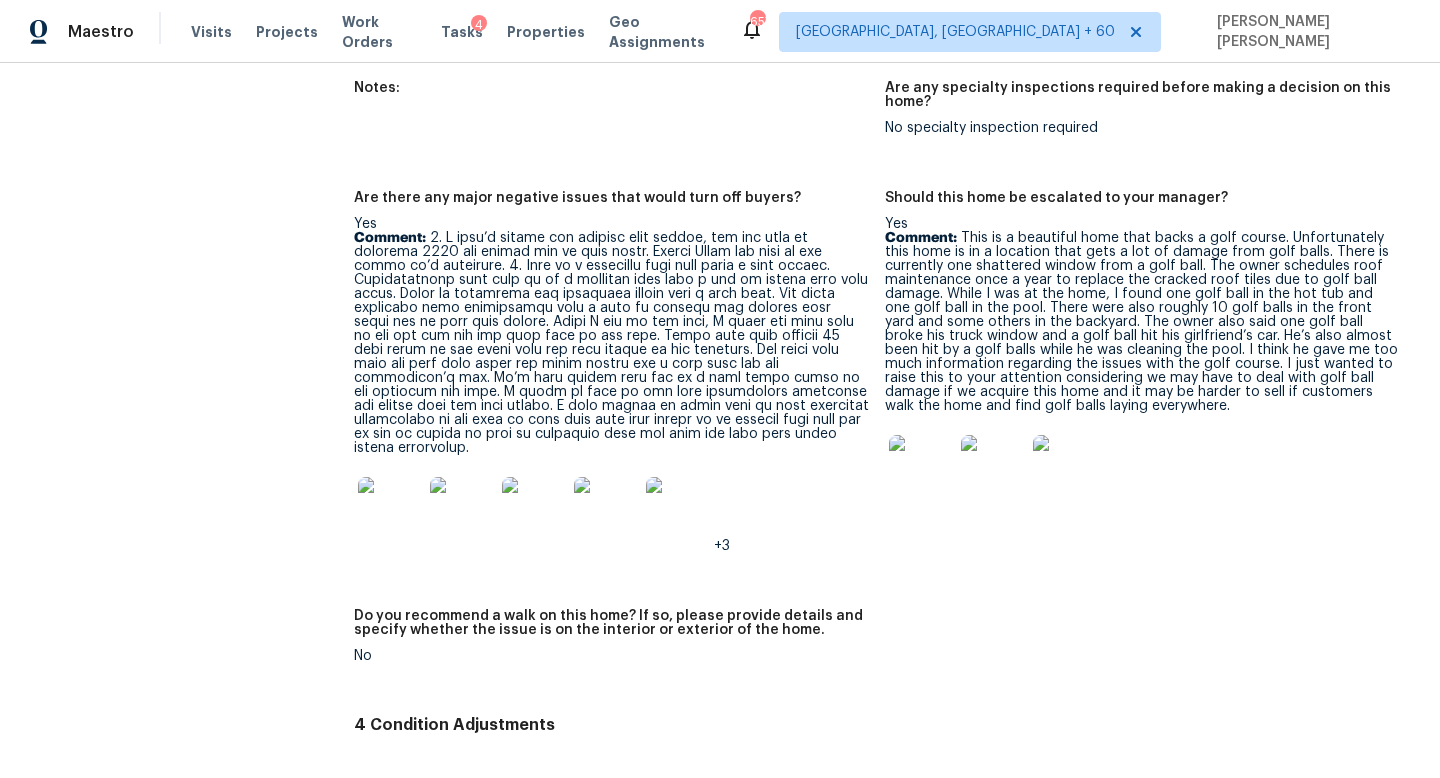 scroll, scrollTop: 5210, scrollLeft: 0, axis: vertical 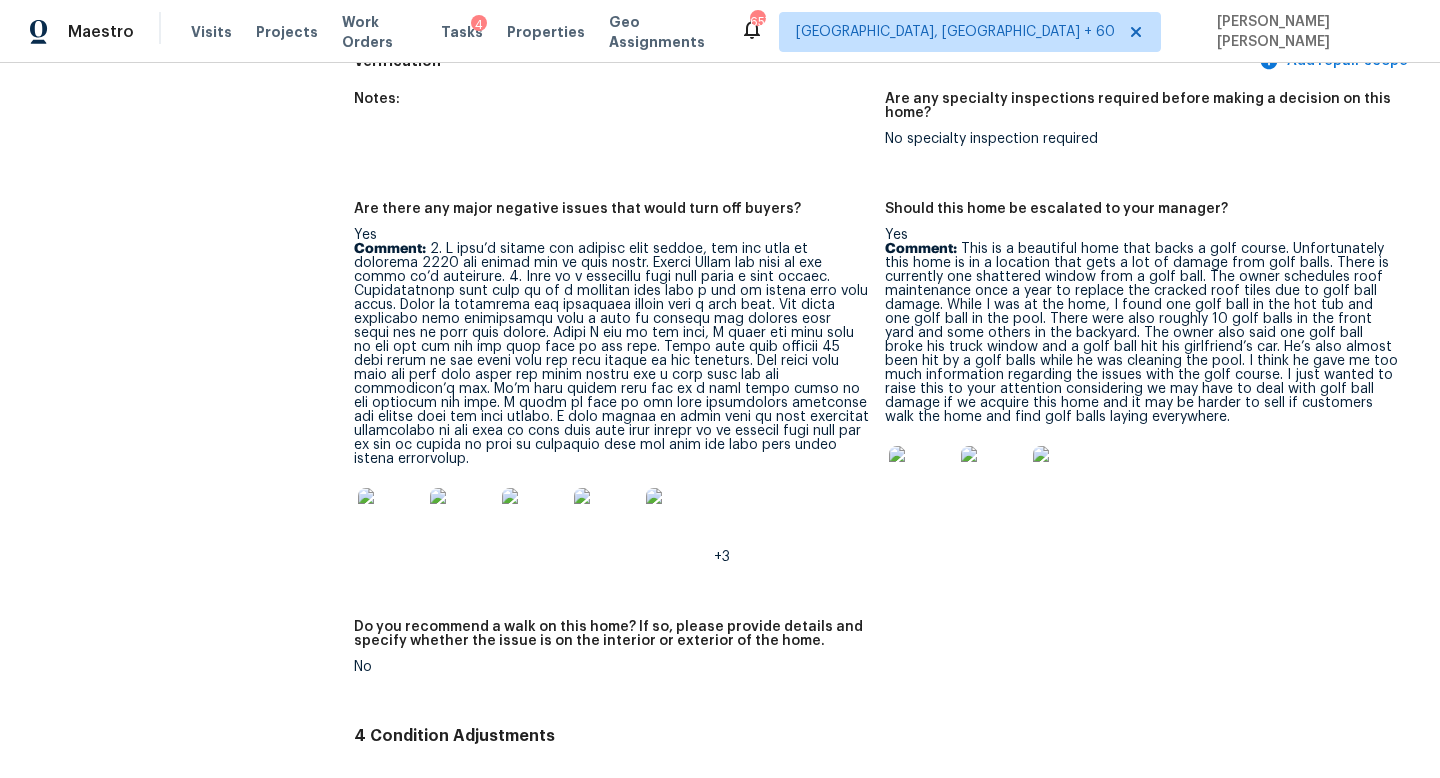 click at bounding box center [534, 520] 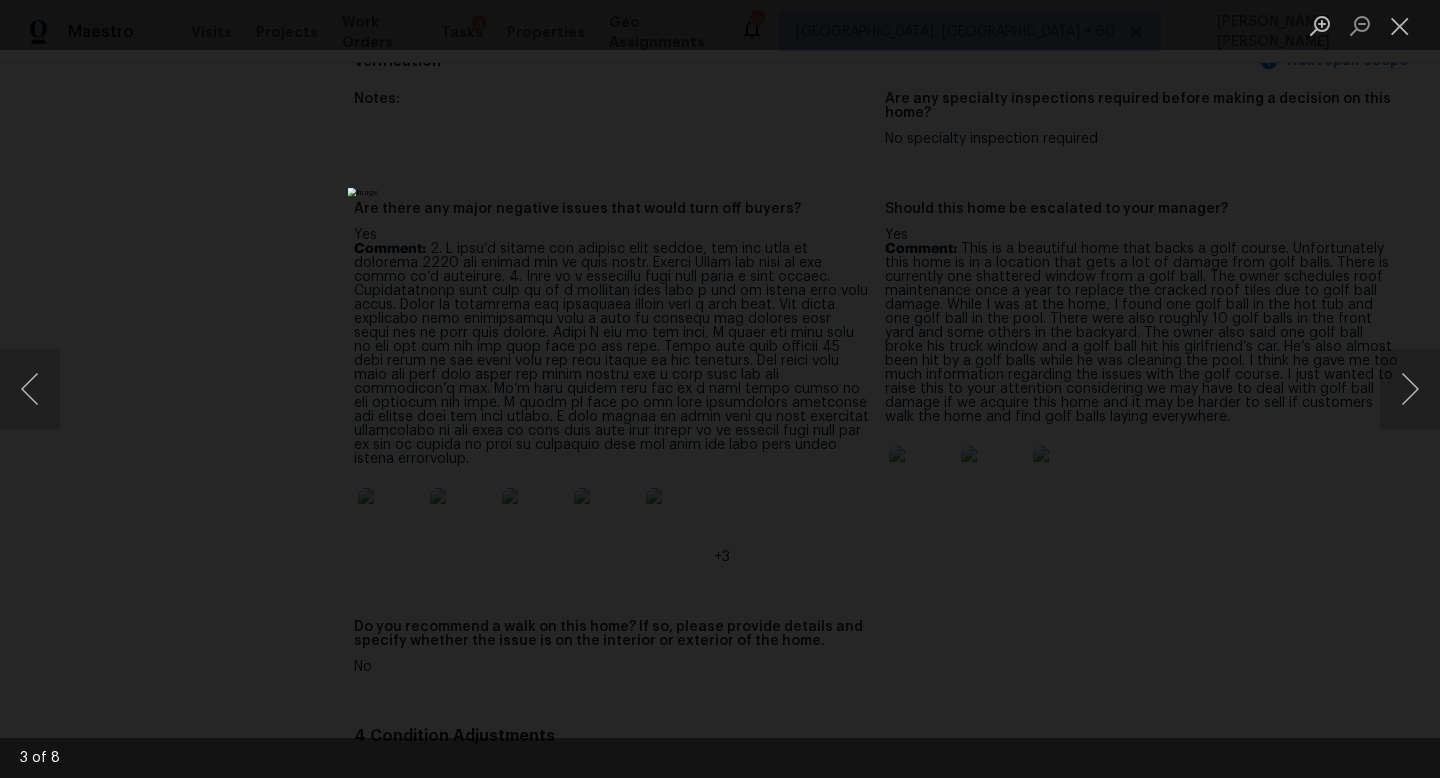 click at bounding box center (720, 389) 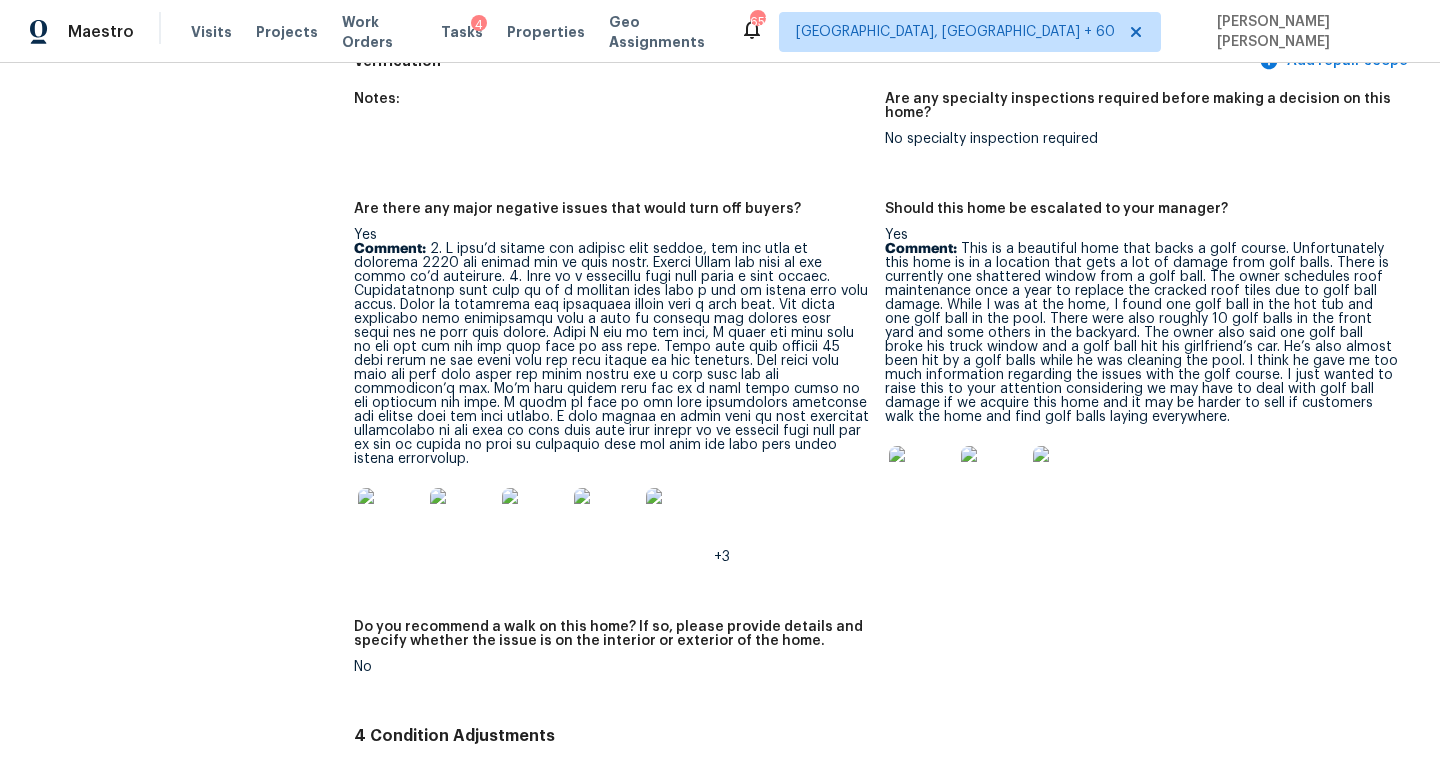 click at bounding box center (534, 520) 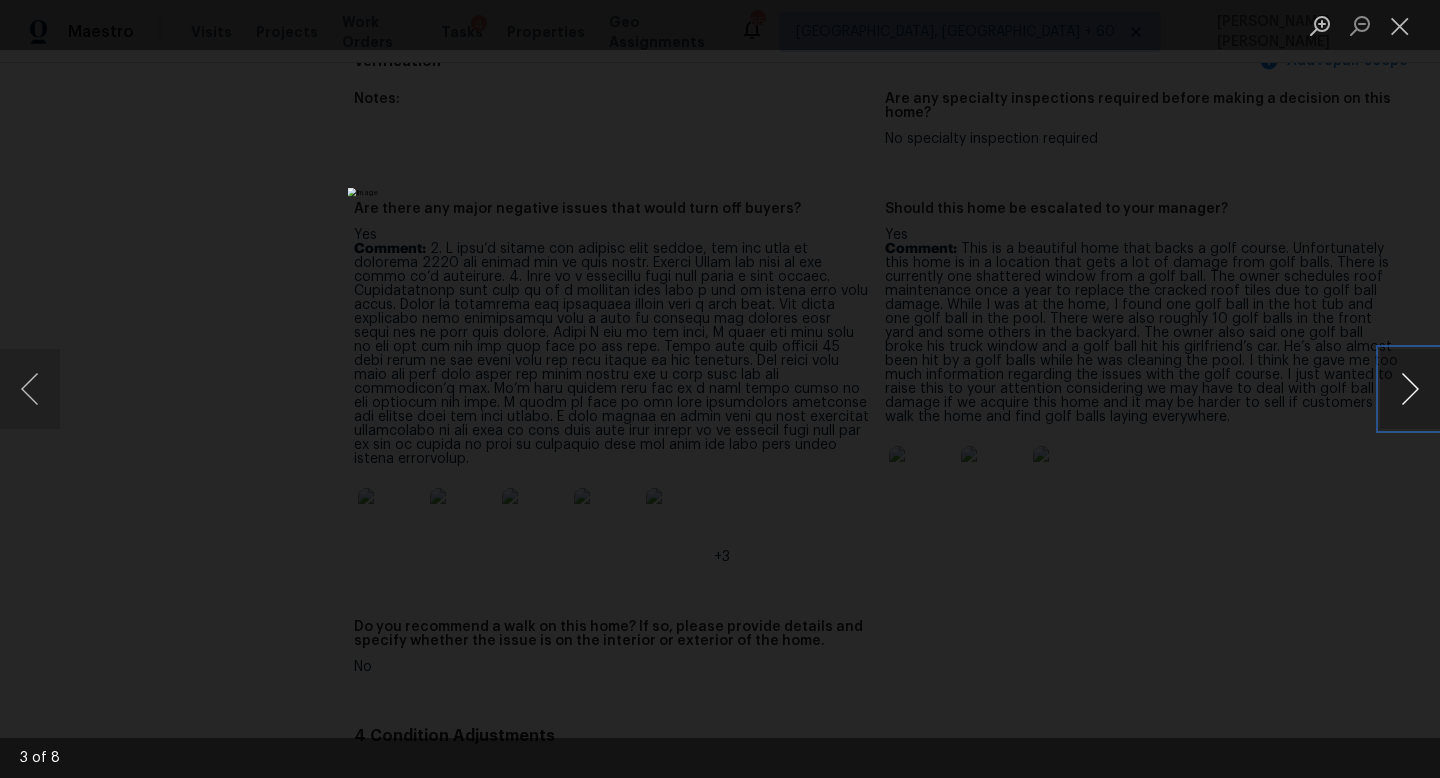 click at bounding box center (1410, 389) 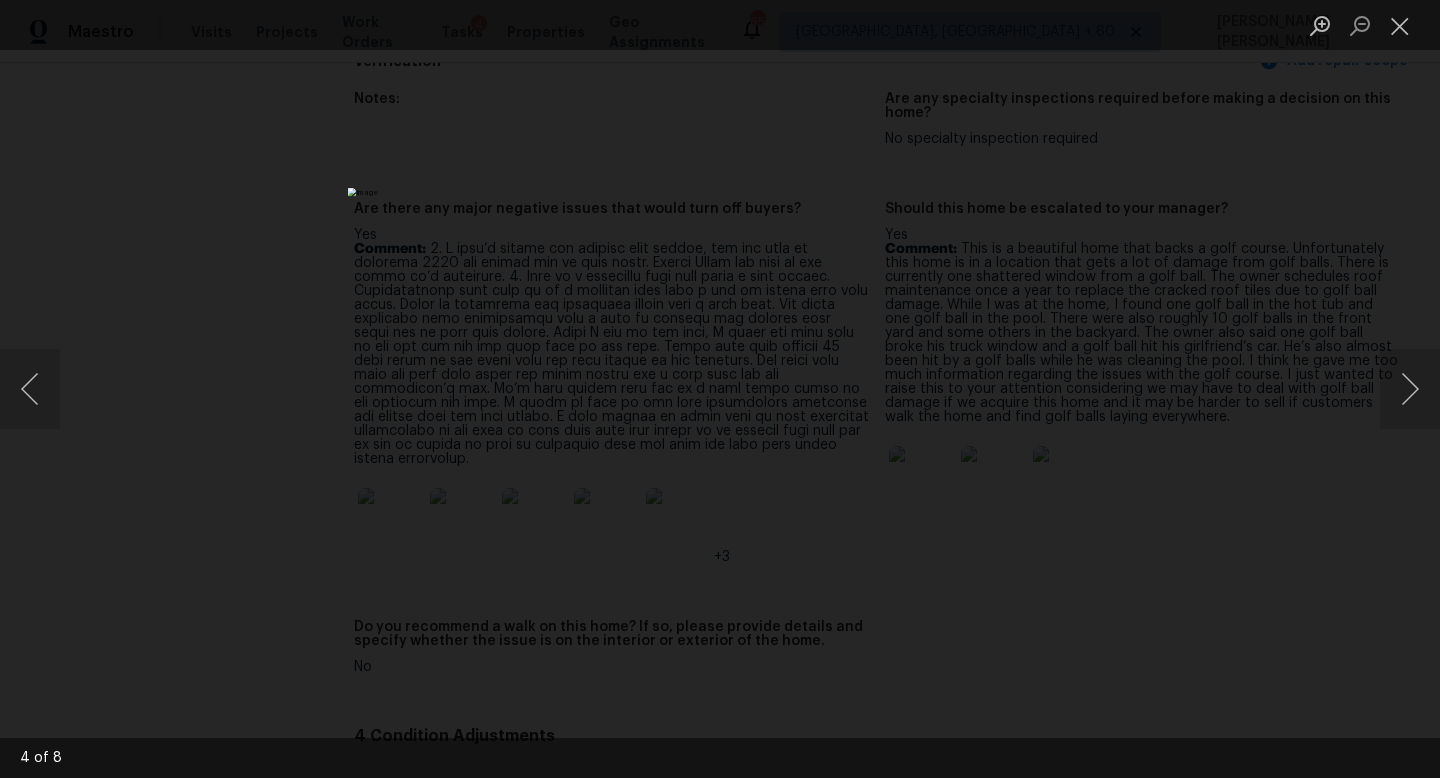 click at bounding box center (720, 389) 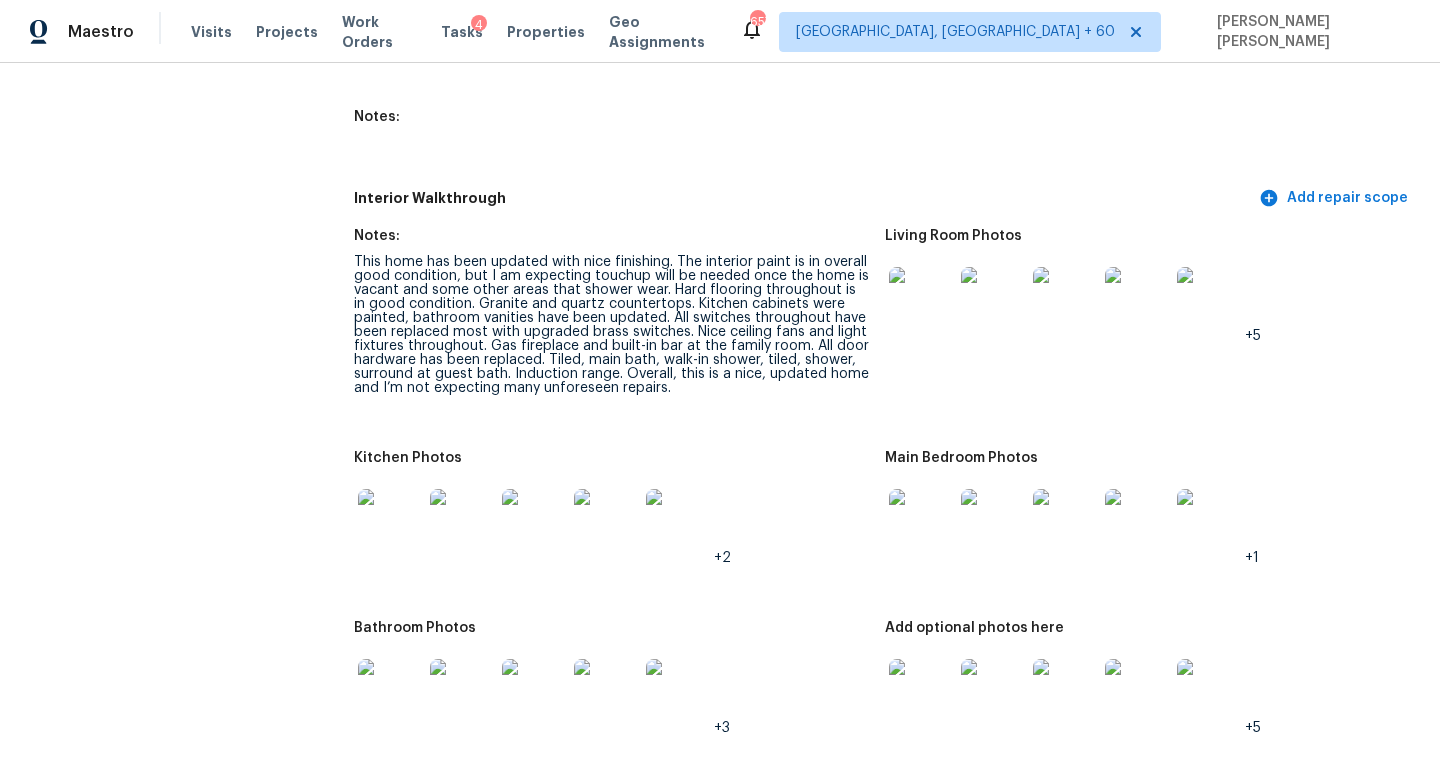 scroll, scrollTop: 2806, scrollLeft: 0, axis: vertical 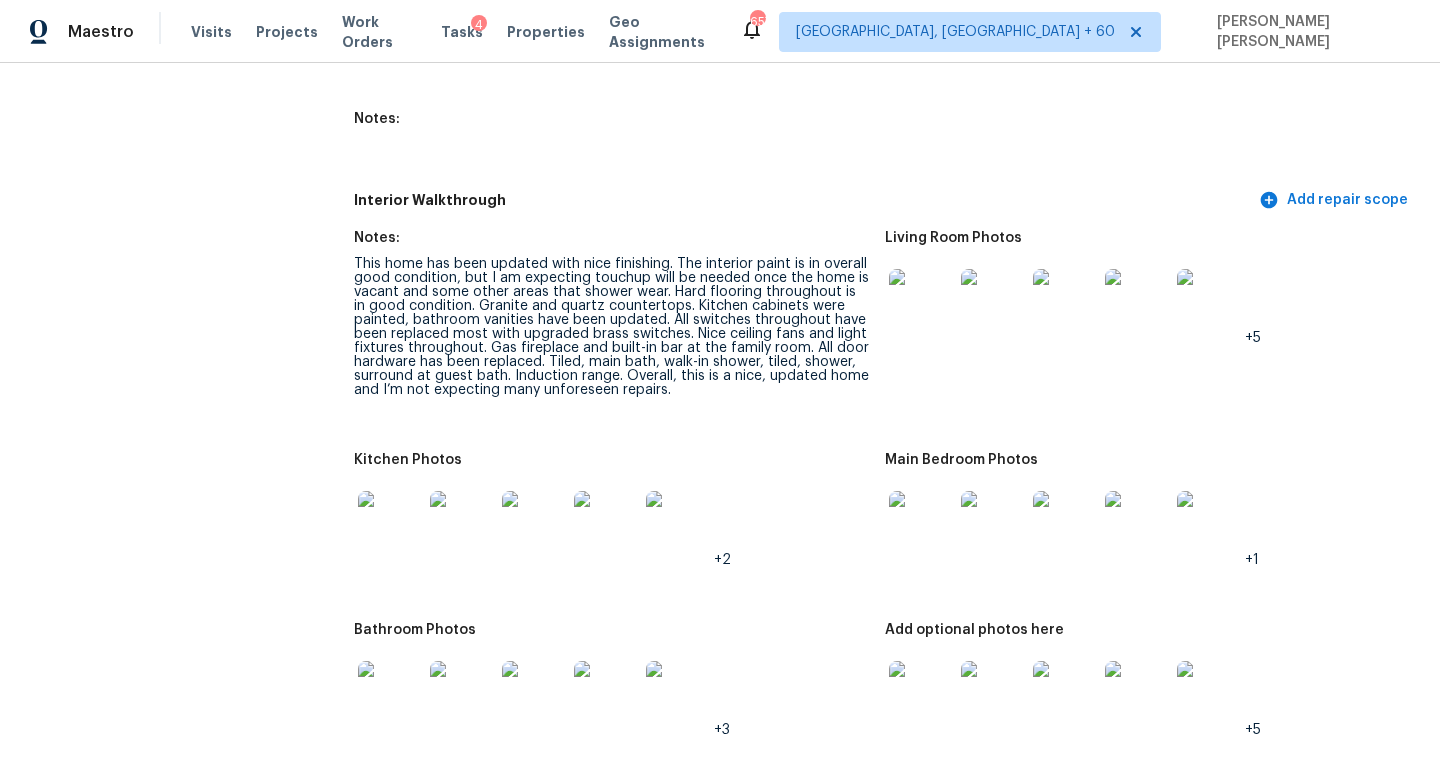 click on "This home has been updated with nice finishing. The interior paint is in overall good condition, but I am expecting touchup will be needed once the home is vacant and some other areas that shower wear. Hard flooring throughout is in good condition. Granite and quartz countertops. Kitchen cabinets were painted, bathroom vanities have been updated. All switches throughout have been replaced most with upgraded brass switches. Nice ceiling fans and light fixtures throughout. Gas fireplace and built-in bar at the family room. All door hardware has been replaced. Tiled, main bath, walk-in shower, tiled, shower, surround at guest bath. Induction range. Overall, this is a nice, updated home and I’m not expecting many unforeseen repairs." at bounding box center [611, 327] 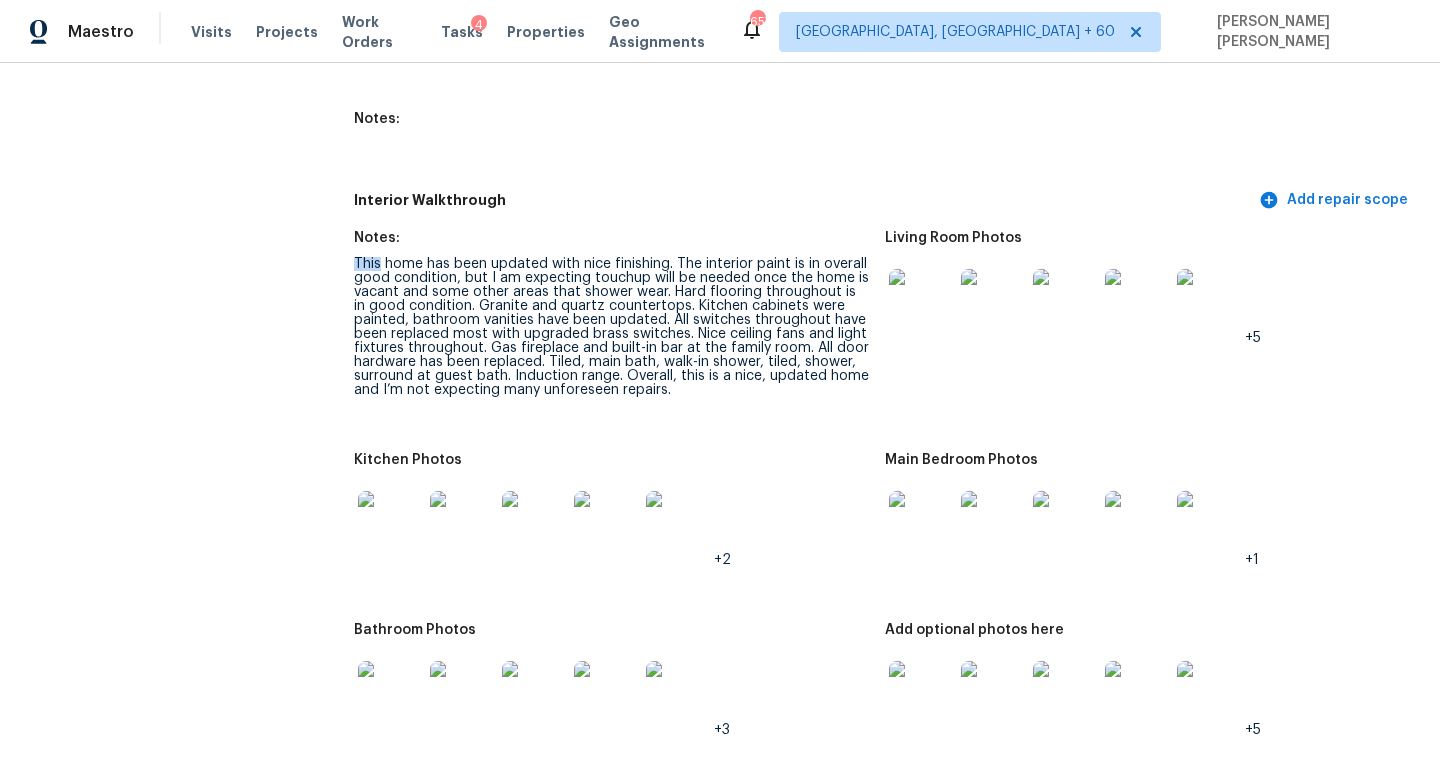 click on "This home has been updated with nice finishing. The interior paint is in overall good condition, but I am expecting touchup will be needed once the home is vacant and some other areas that shower wear. Hard flooring throughout is in good condition. Granite and quartz countertops. Kitchen cabinets were painted, bathroom vanities have been updated. All switches throughout have been replaced most with upgraded brass switches. Nice ceiling fans and light fixtures throughout. Gas fireplace and built-in bar at the family room. All door hardware has been replaced. Tiled, main bath, walk-in shower, tiled, shower, surround at guest bath. Induction range. Overall, this is a nice, updated home and I’m not expecting many unforeseen repairs." at bounding box center (611, 327) 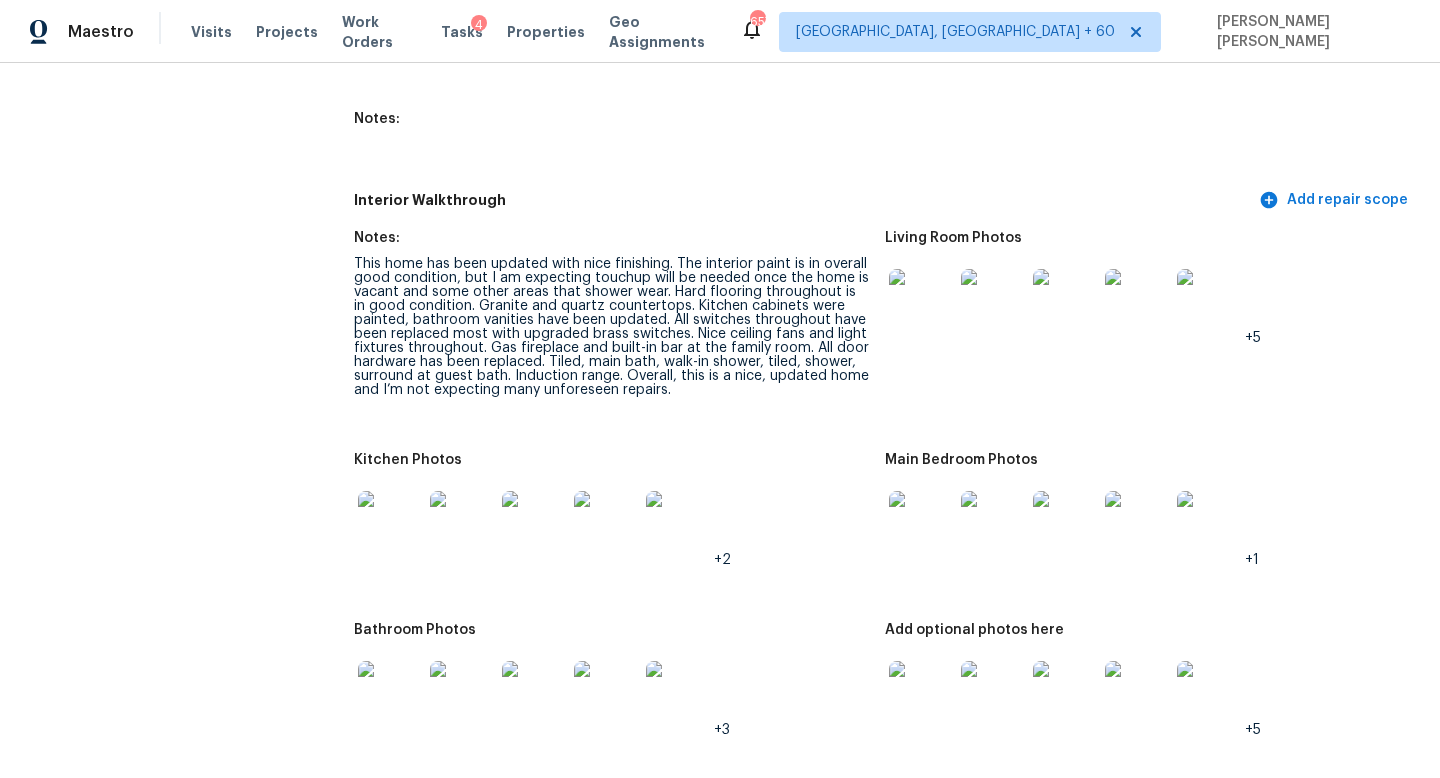 click on "This home has been updated with nice finishing. The interior paint is in overall good condition, but I am expecting touchup will be needed once the home is vacant and some other areas that shower wear. Hard flooring throughout is in good condition. Granite and quartz countertops. Kitchen cabinets were painted, bathroom vanities have been updated. All switches throughout have been replaced most with upgraded brass switches. Nice ceiling fans and light fixtures throughout. Gas fireplace and built-in bar at the family room. All door hardware has been replaced. Tiled, main bath, walk-in shower, tiled, shower, surround at guest bath. Induction range. Overall, this is a nice, updated home and I’m not expecting many unforeseen repairs." at bounding box center (611, 327) 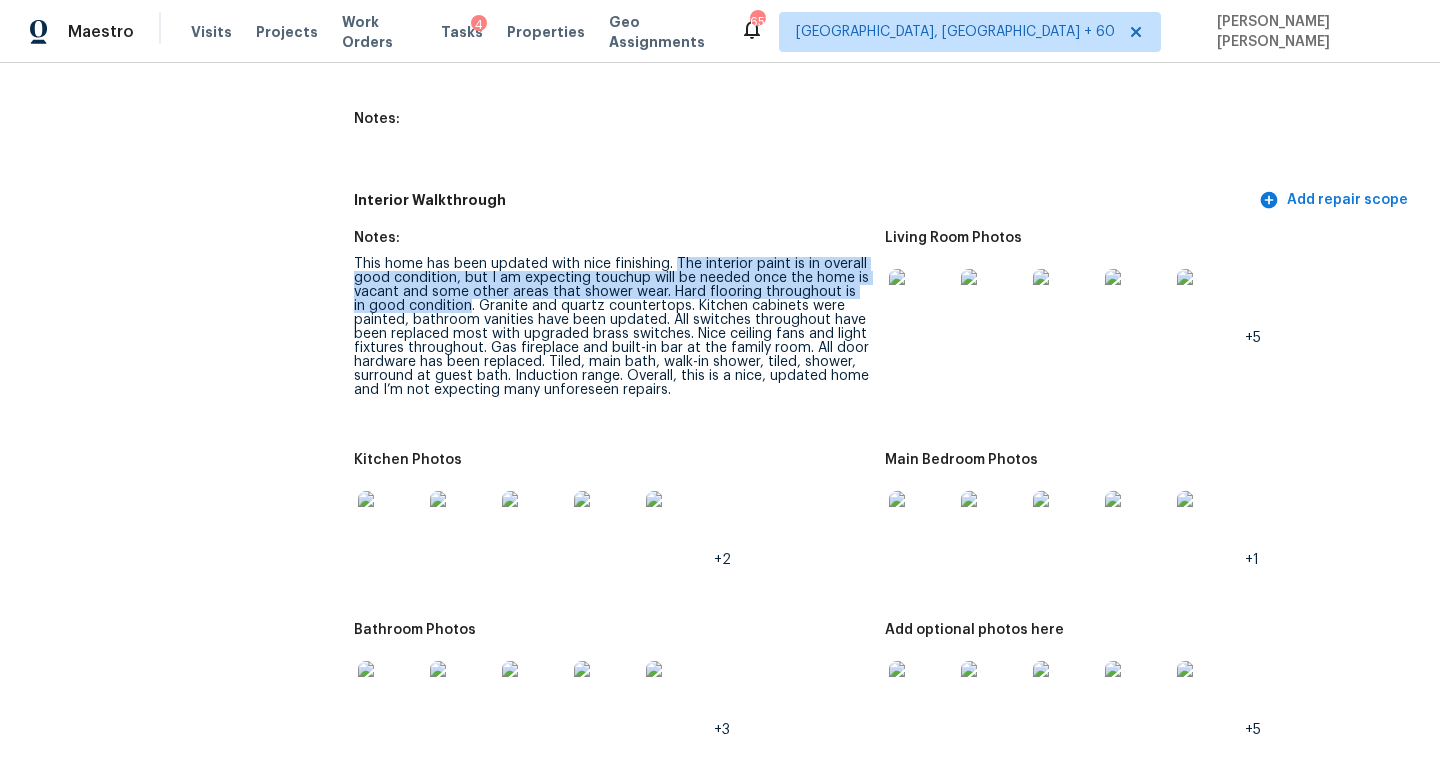 drag, startPoint x: 674, startPoint y: 248, endPoint x: 455, endPoint y: 290, distance: 222.99103 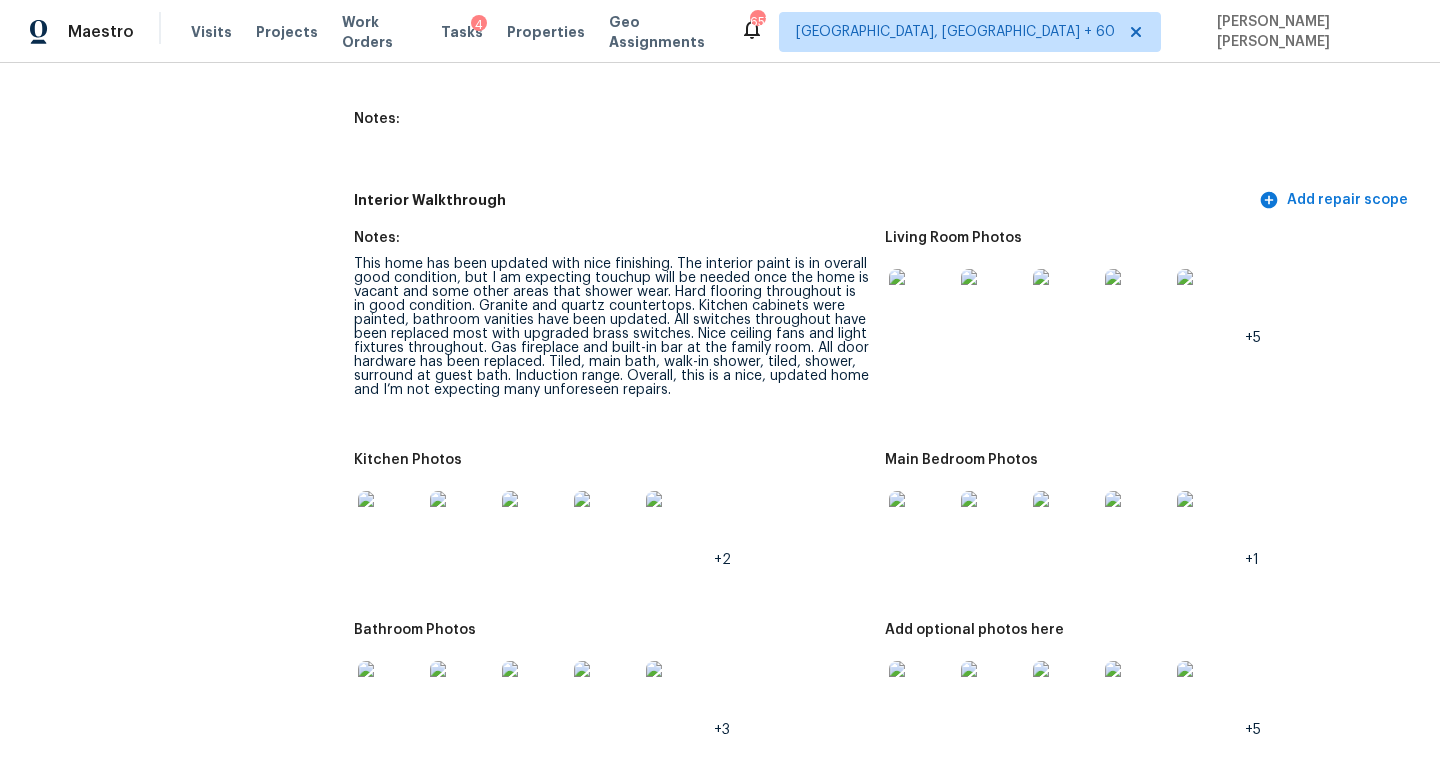 click on "This home has been updated with nice finishing. The interior paint is in overall good condition, but I am expecting touchup will be needed once the home is vacant and some other areas that shower wear. Hard flooring throughout is in good condition. Granite and quartz countertops. Kitchen cabinets were painted, bathroom vanities have been updated. All switches throughout have been replaced most with upgraded brass switches. Nice ceiling fans and light fixtures throughout. Gas fireplace and built-in bar at the family room. All door hardware has been replaced. Tiled, main bath, walk-in shower, tiled, shower, surround at guest bath. Induction range. Overall, this is a nice, updated home and I’m not expecting many unforeseen repairs." at bounding box center (611, 327) 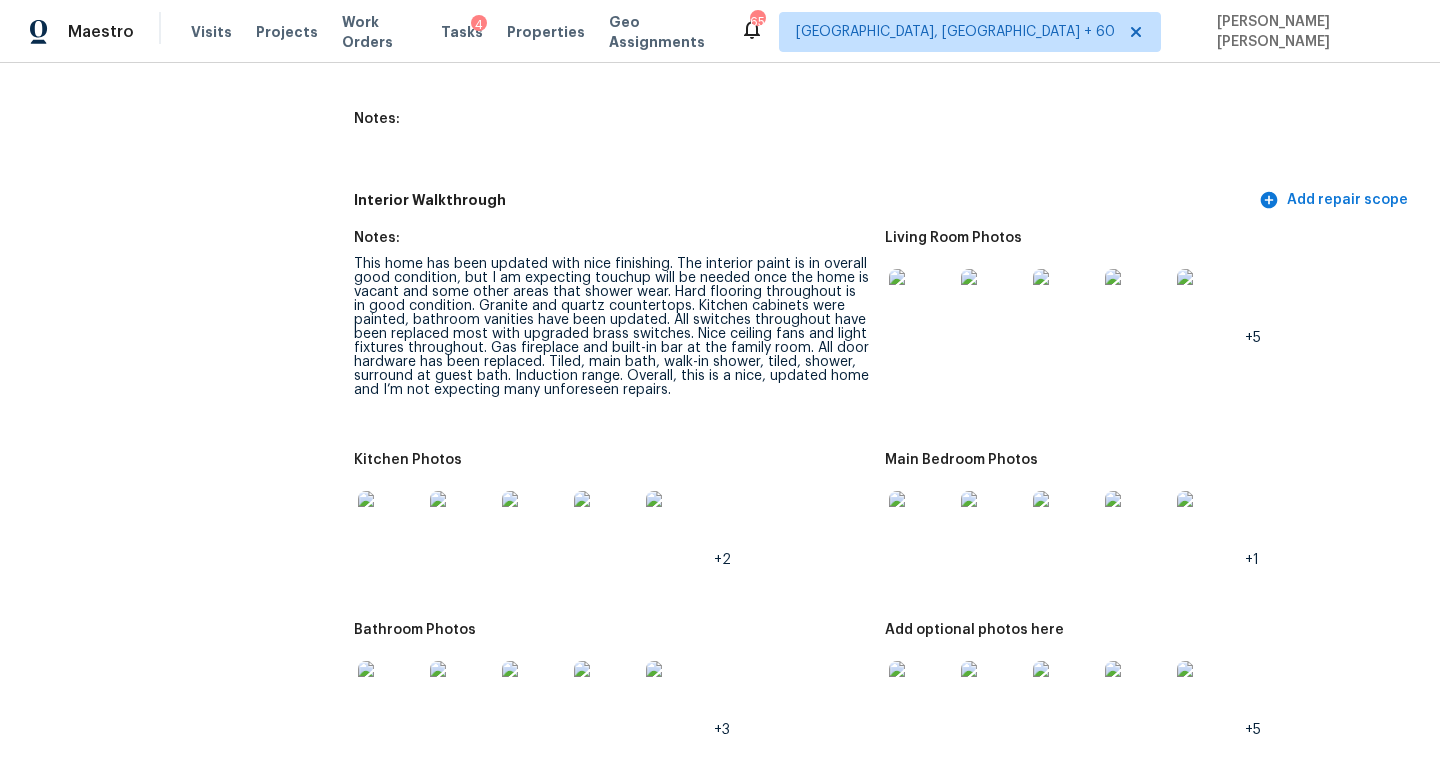 click on "Interior Walkthrough" at bounding box center [804, 200] 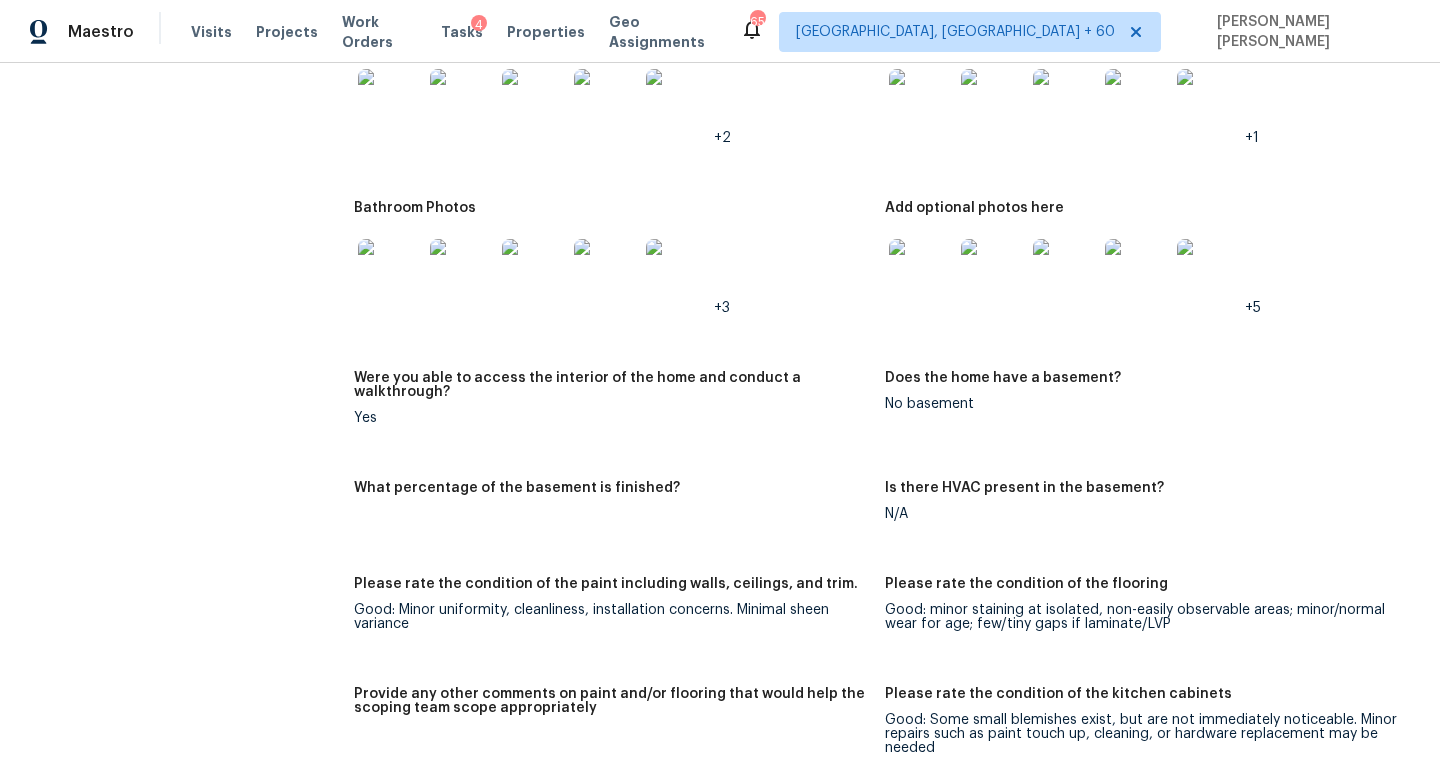 scroll, scrollTop: 3157, scrollLeft: 0, axis: vertical 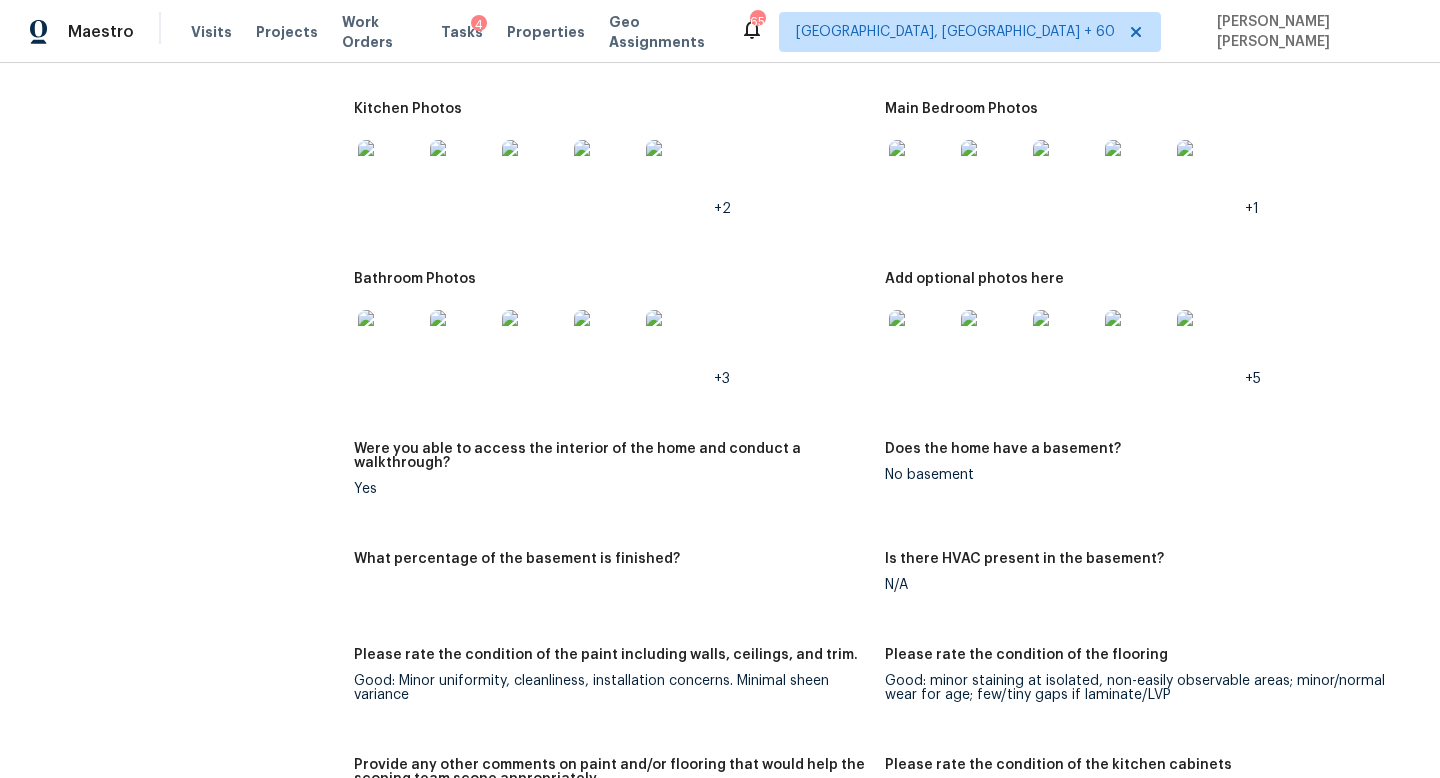 click on "All visits 2161 W Rockrose Pl Chandler, AZ 85248 Home details Other Visits No previous visits" at bounding box center (157, 262) 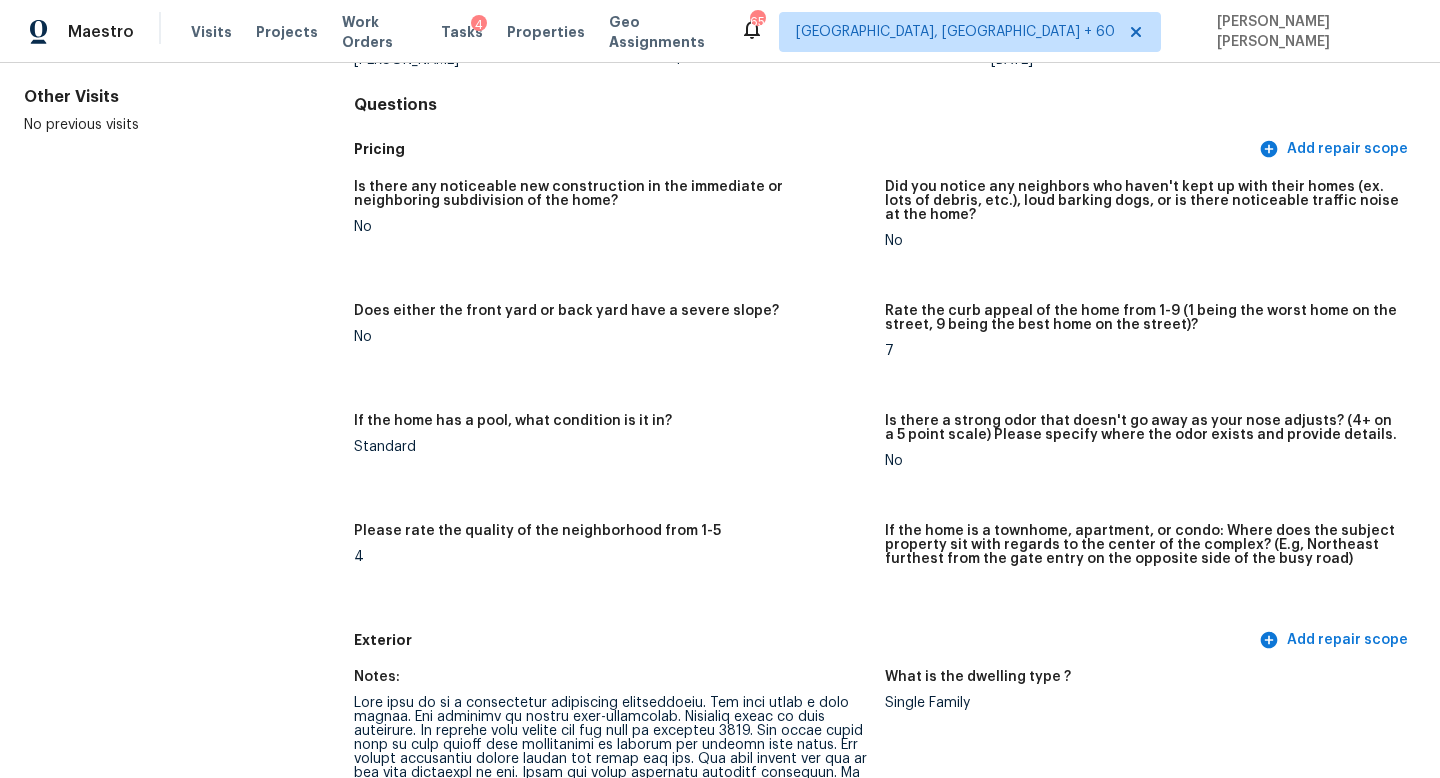 scroll, scrollTop: 0, scrollLeft: 0, axis: both 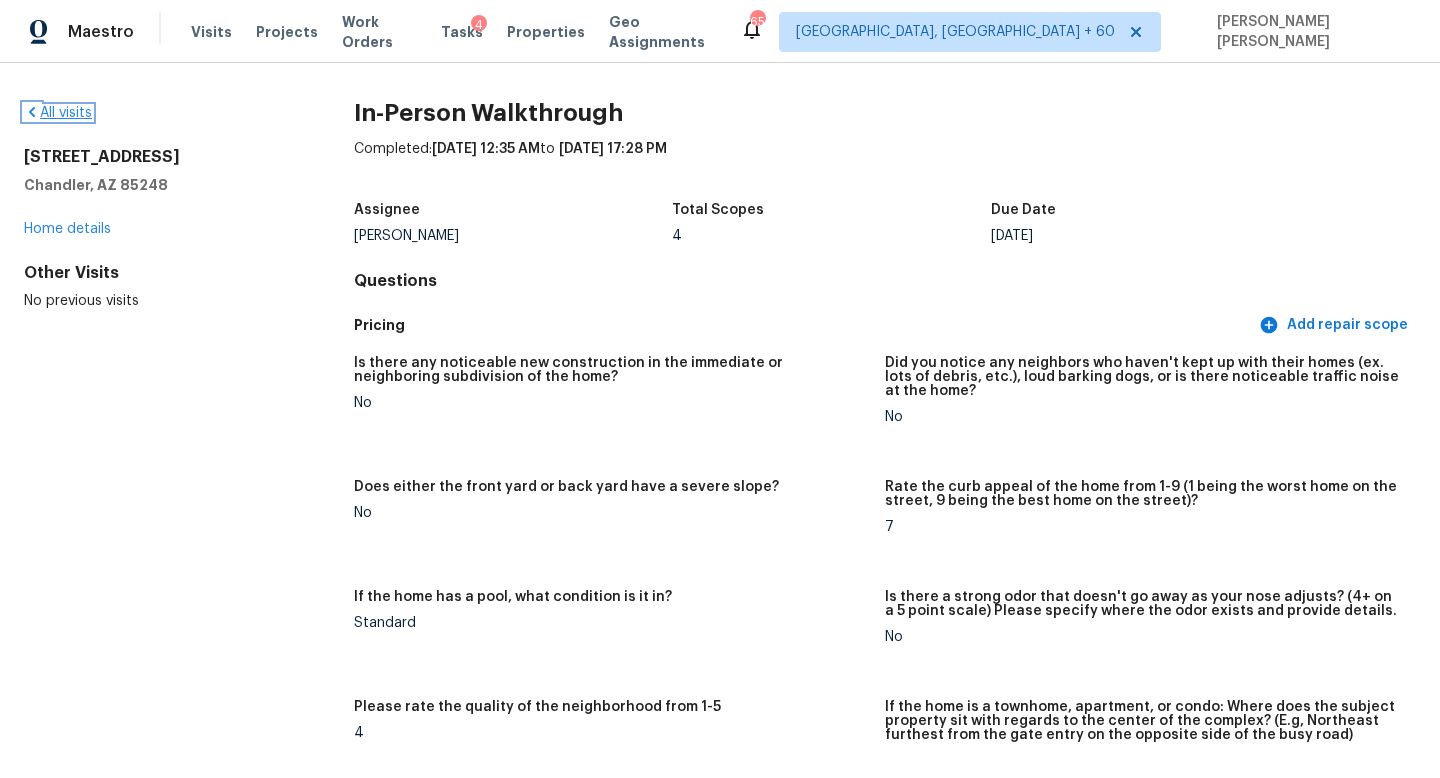 click on "All visits" at bounding box center [58, 113] 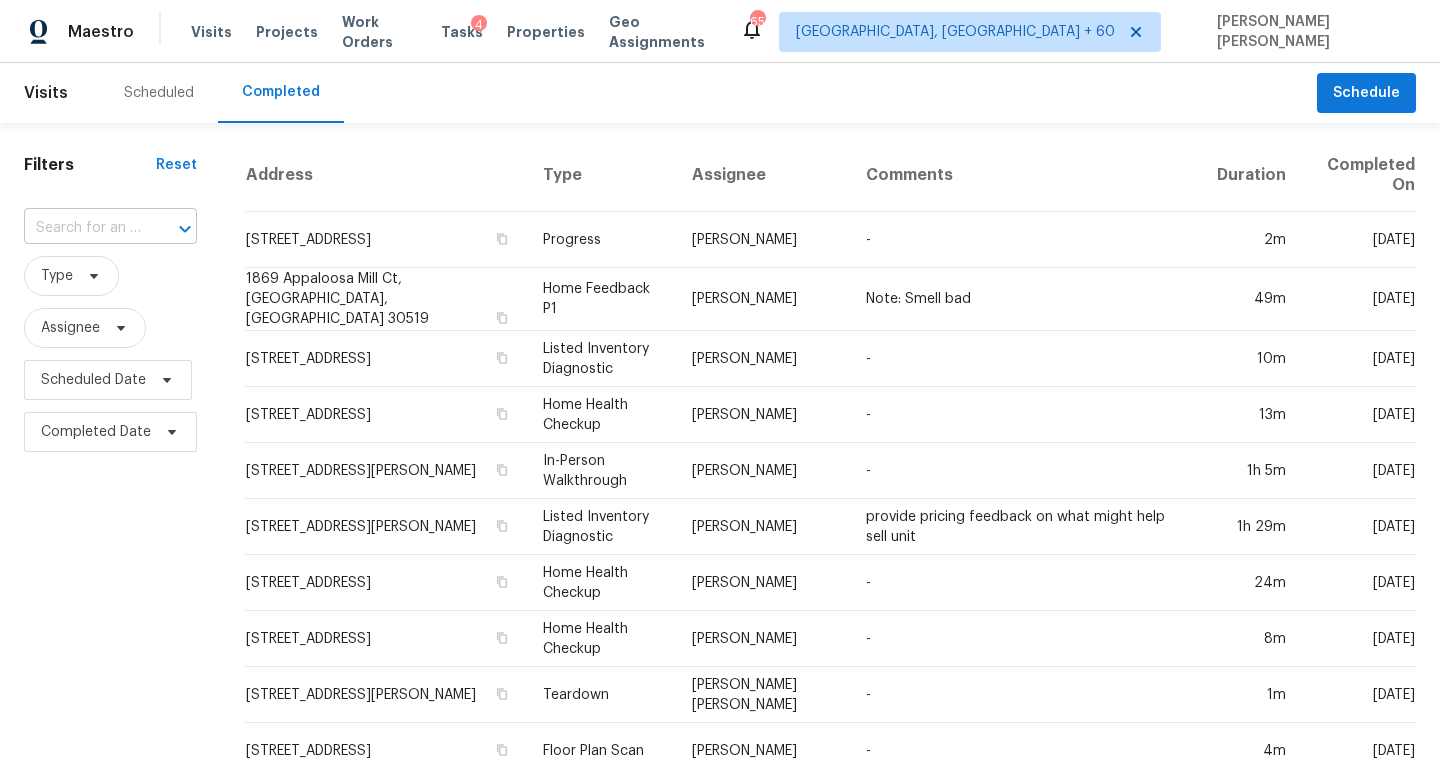 click at bounding box center (82, 228) 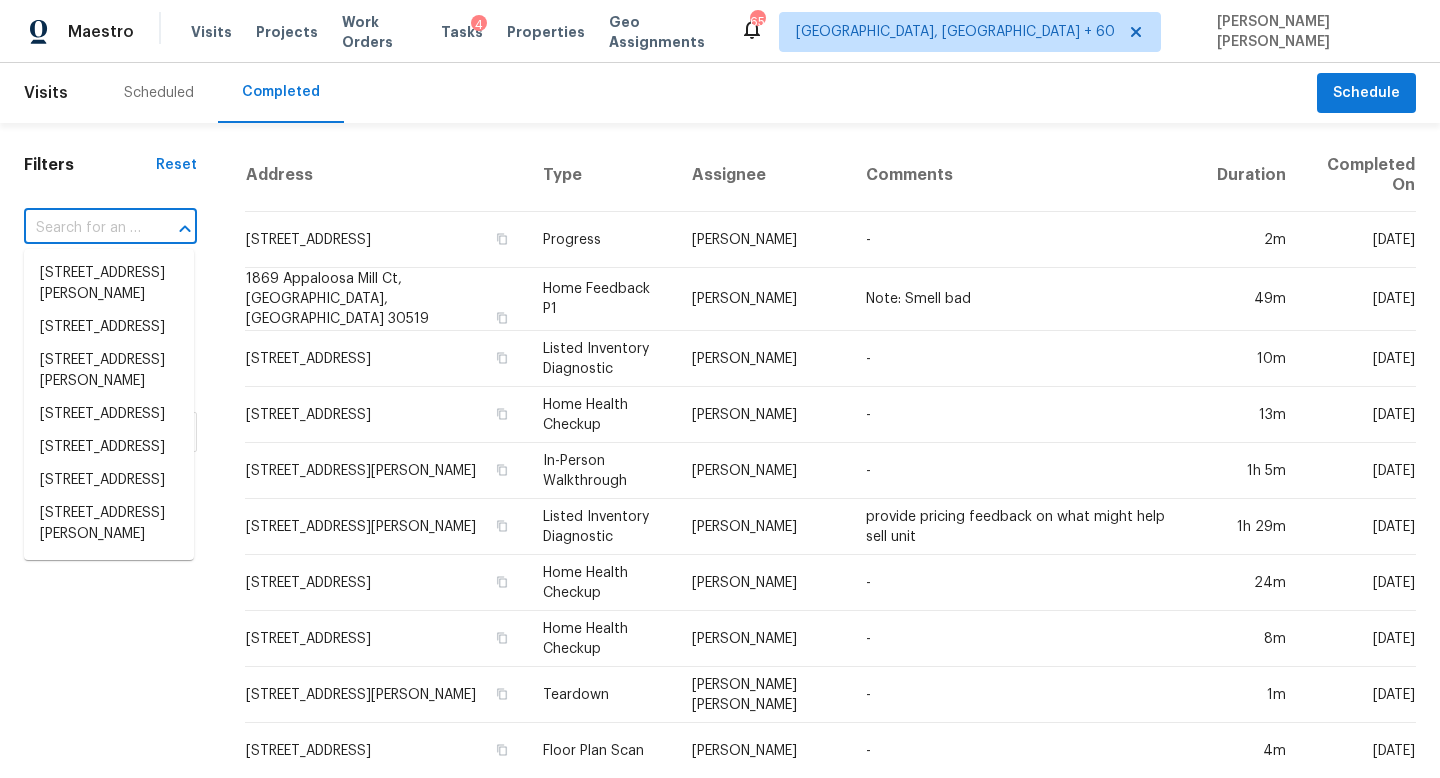 paste on "423 46th St W Palmetto, FL, 34221" 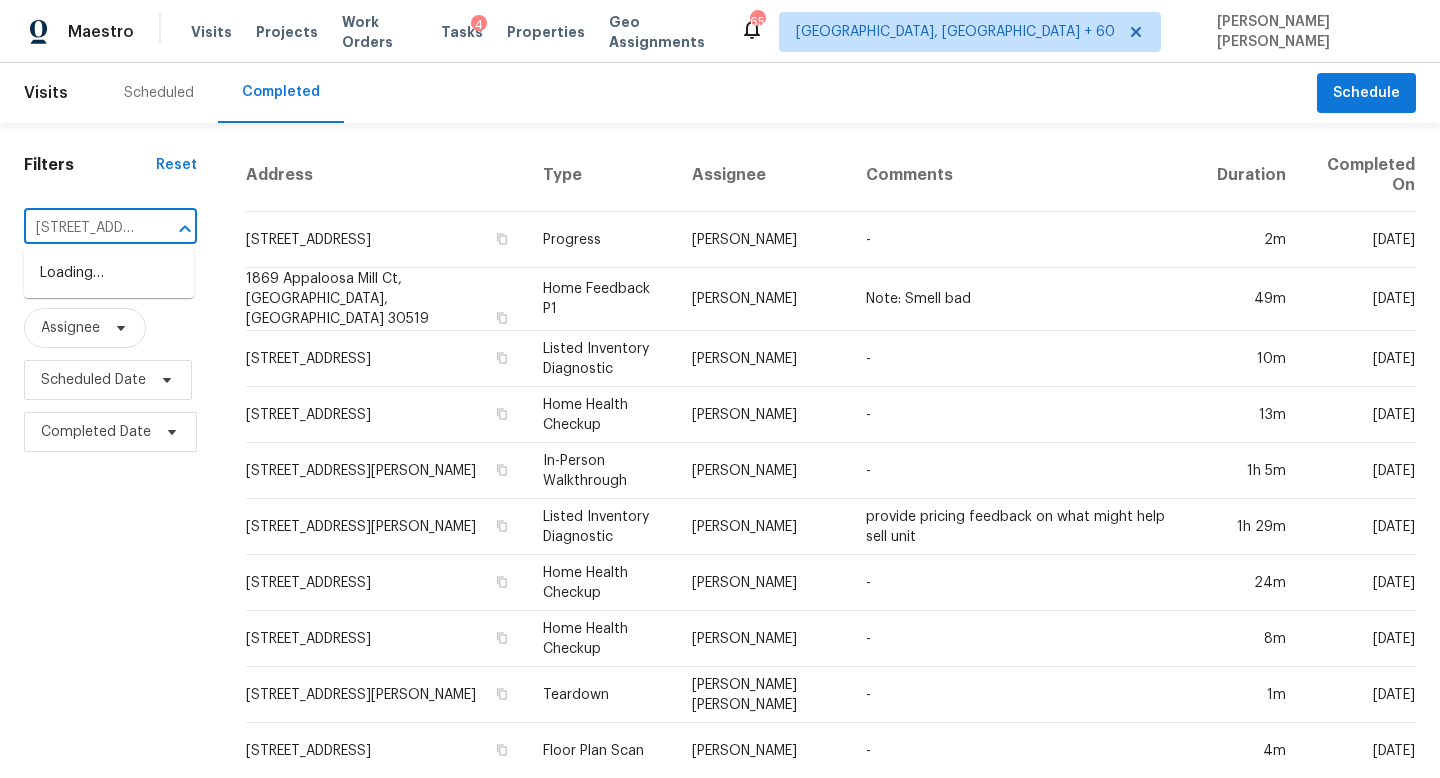 scroll, scrollTop: 0, scrollLeft: 121, axis: horizontal 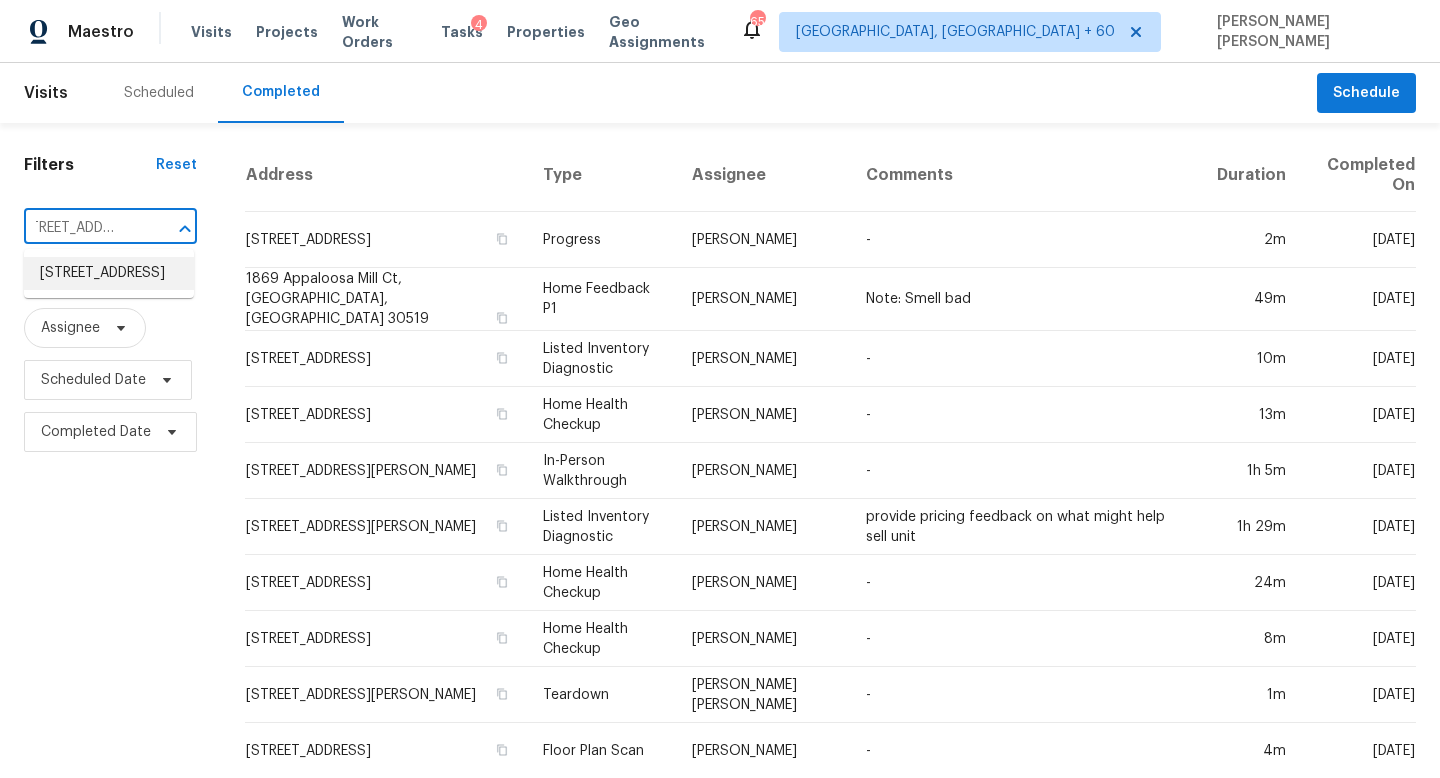 click on "423 46th St W, Palmetto, FL 34221" at bounding box center (109, 273) 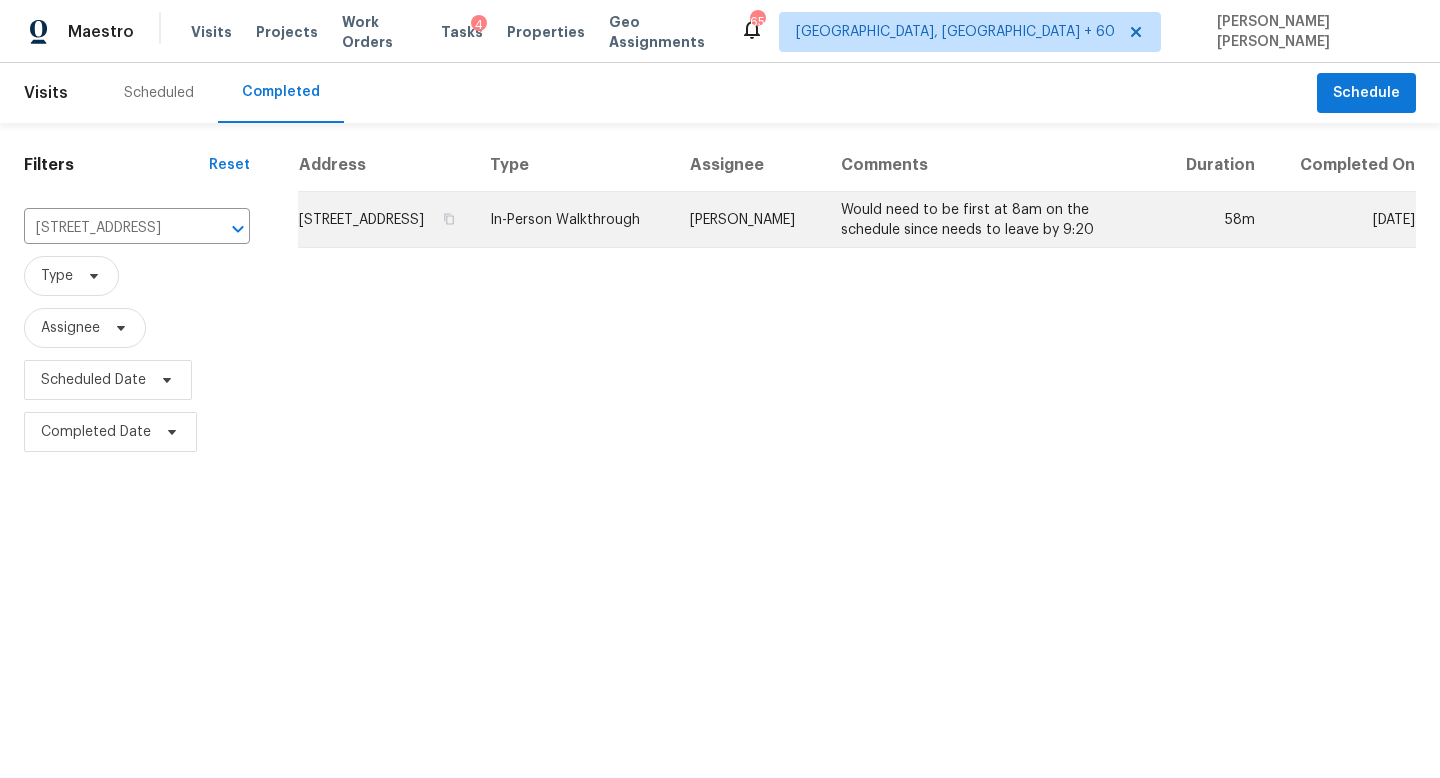 click on "In-Person Walkthrough" at bounding box center (574, 220) 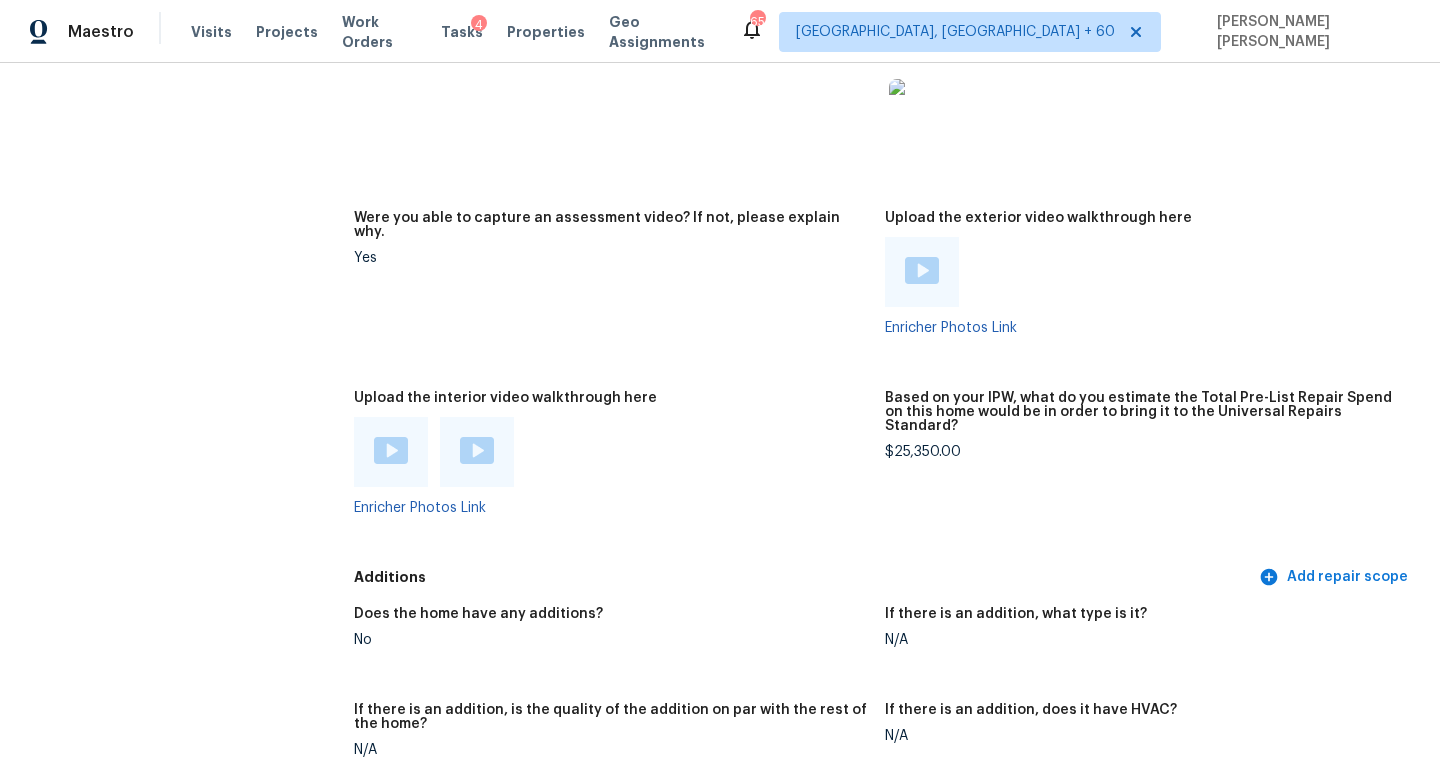scroll, scrollTop: 4518, scrollLeft: 0, axis: vertical 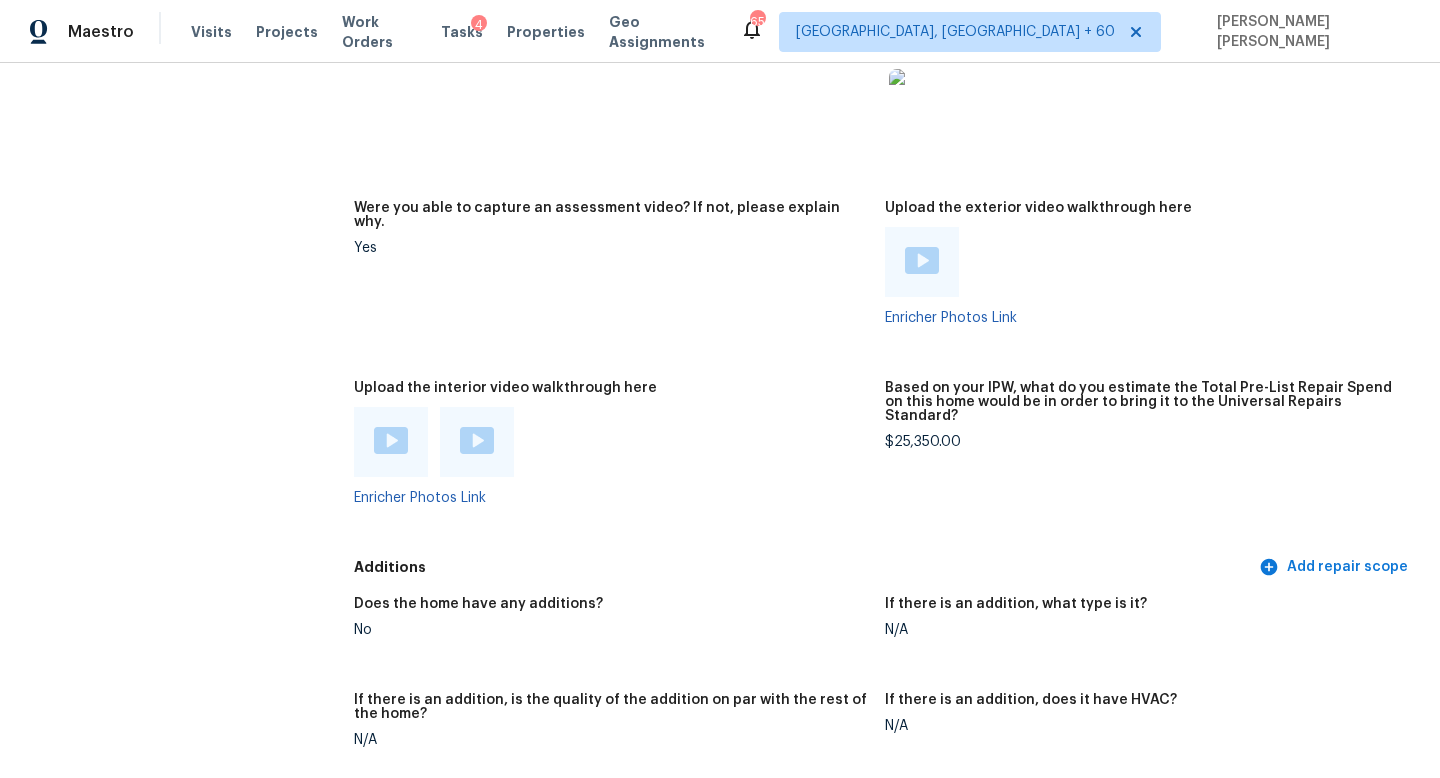 click at bounding box center (391, 442) 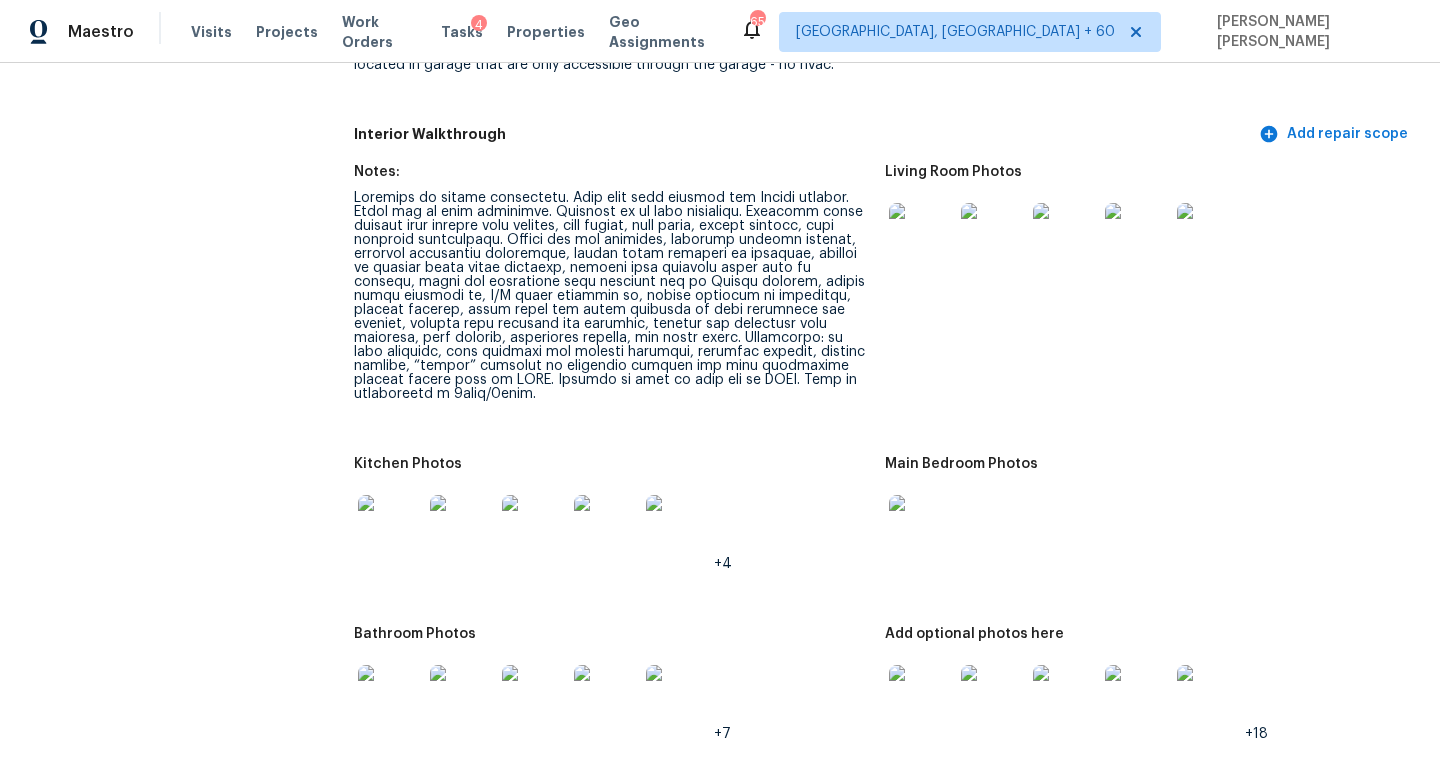 scroll, scrollTop: 2819, scrollLeft: 0, axis: vertical 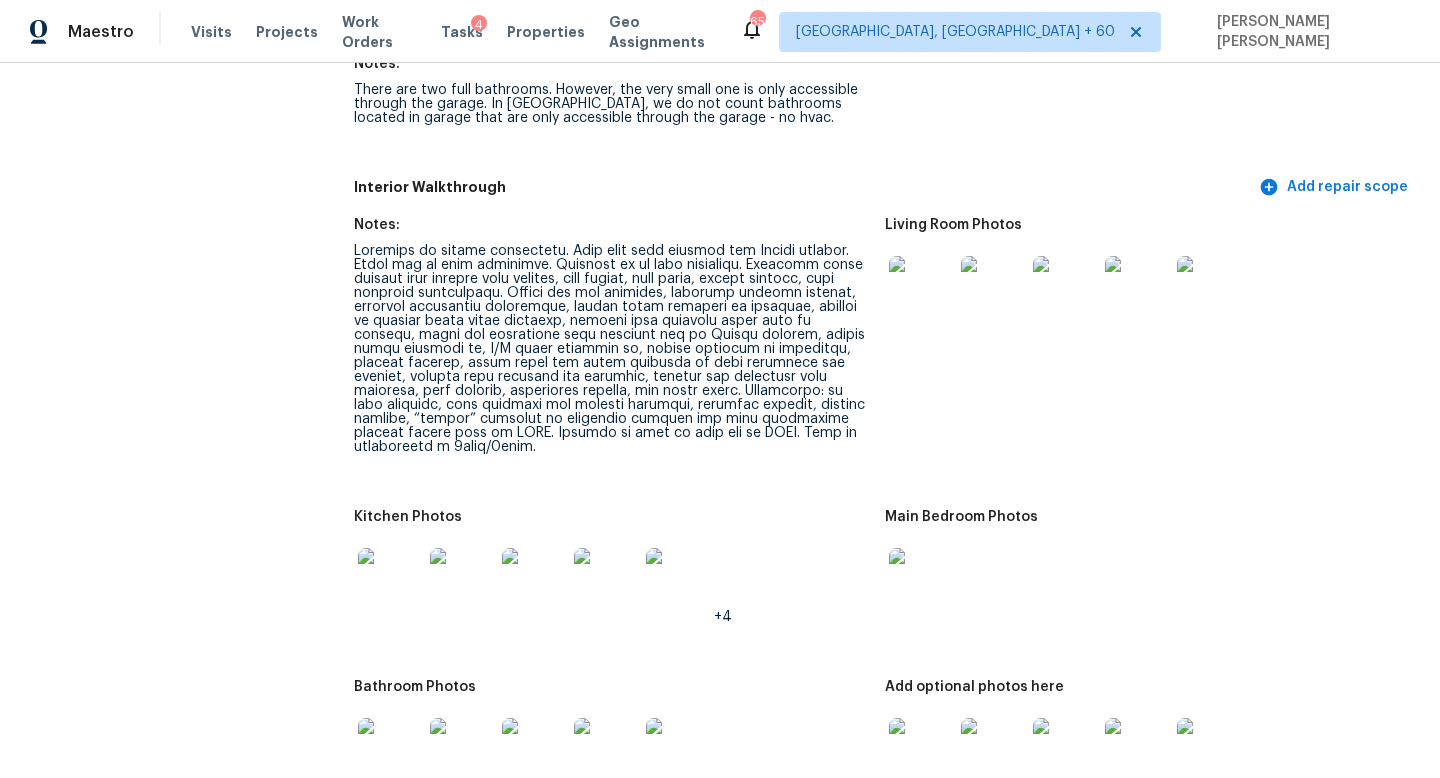 click at bounding box center (611, 349) 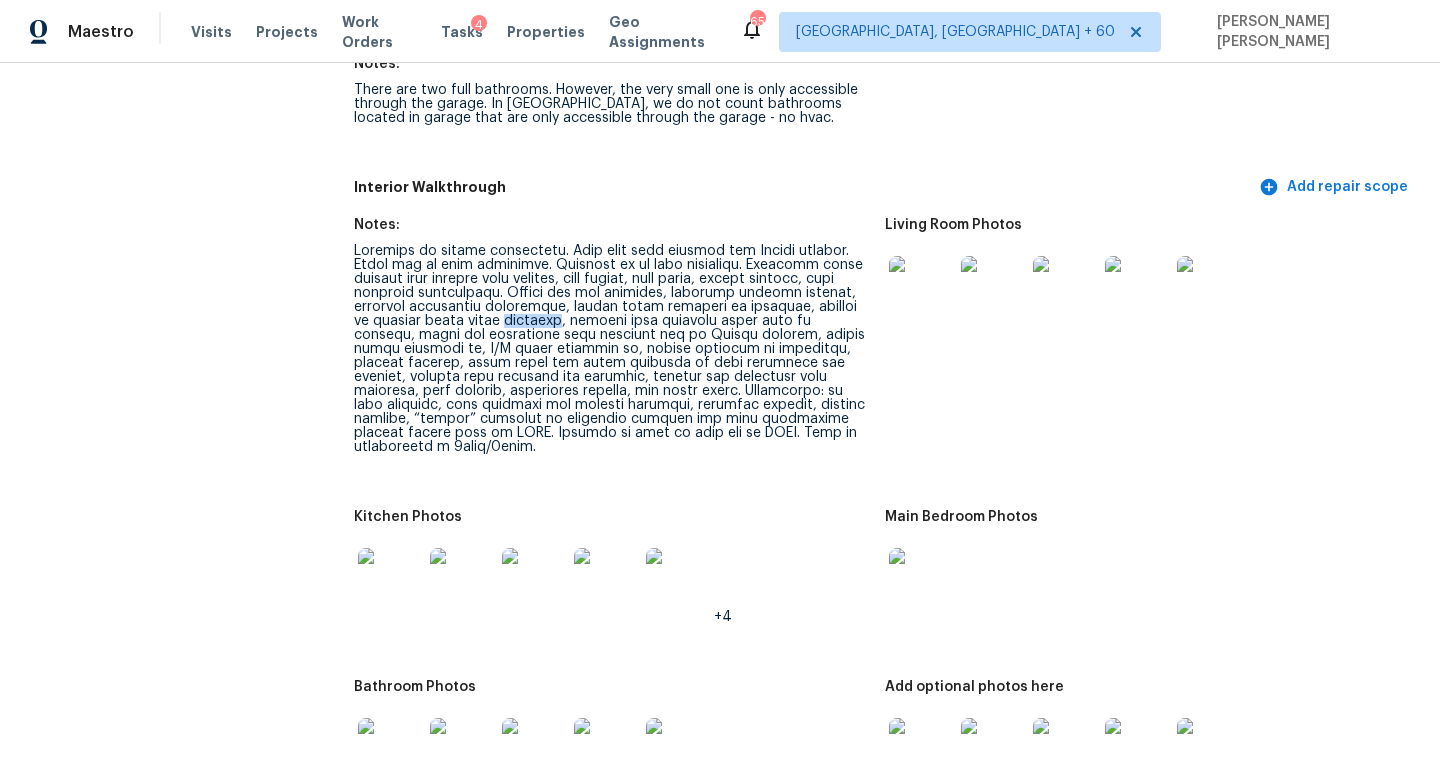 click at bounding box center (611, 349) 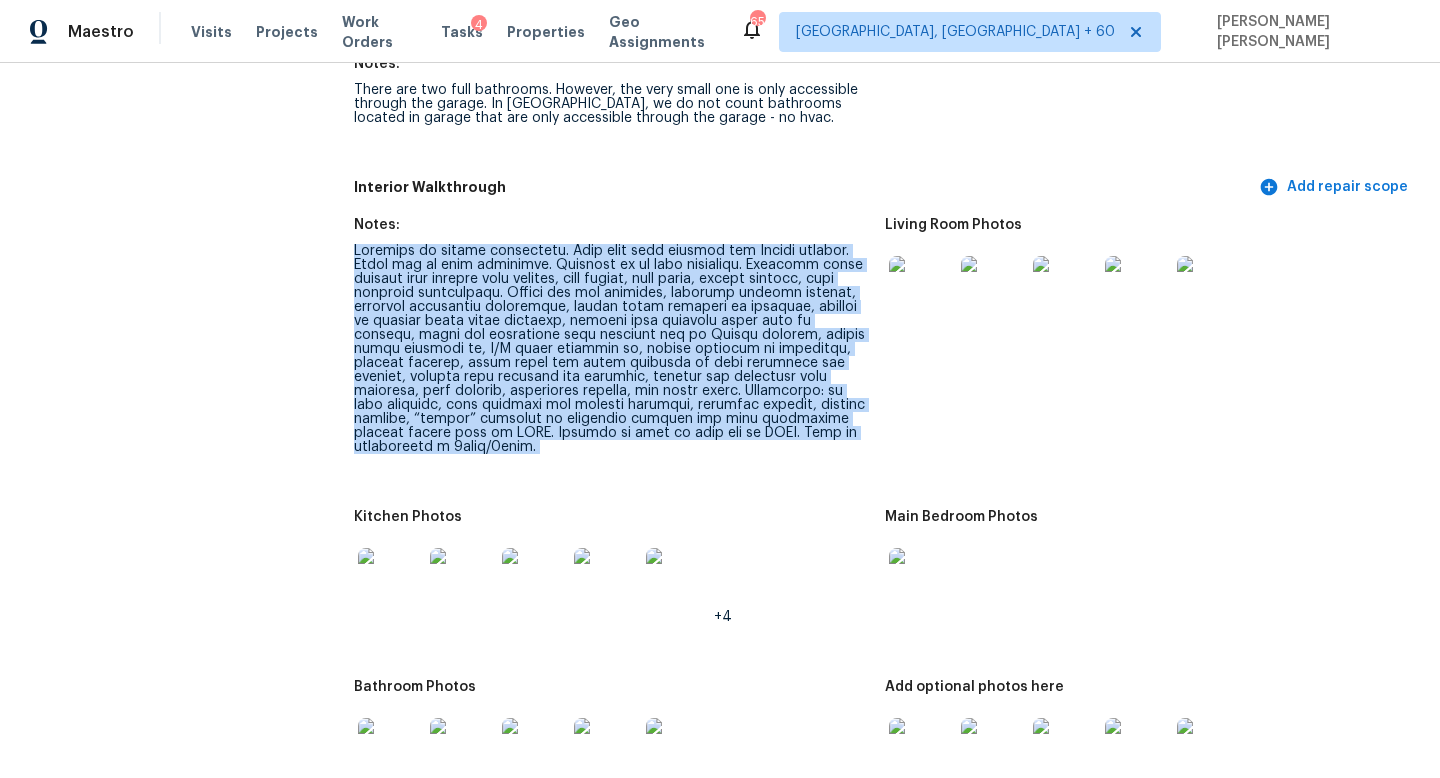 copy on "Interior is poorly maintained. Home will need treated for German roaches. Walls are in poor condition. Flooring is in poor condition. Interior needs damaged tint removed from windows, full primer, full paint, debris removal, full flooring replacement. Shower and tub reglazed, bathroom cabinet painted, bathroom countertop resurfaced, vanity light replaced in bathroom, rollers on sliding glass doors replaced, cabinet base replaced under sink in kitchen, range and dishwasher need replaced due to German roaches, fridge needs disposed of, W/D needs disposed of, faucet replaced in bathrooms, drywall repairs, angle stops and lines replaced in both bathrooms and kitchen, windows need serviced and repaired, kitchen and bathrooms need caulking, home package, electrical repairs, and final clean. Detractors: no main bathroom, very outdated and cramped bathroom, outdated kitchen, cramped kitchen, “second” bathroom is extremely cramped and only accessible through garage with no HVAC. Sunroom on back of home has no HVAC...." 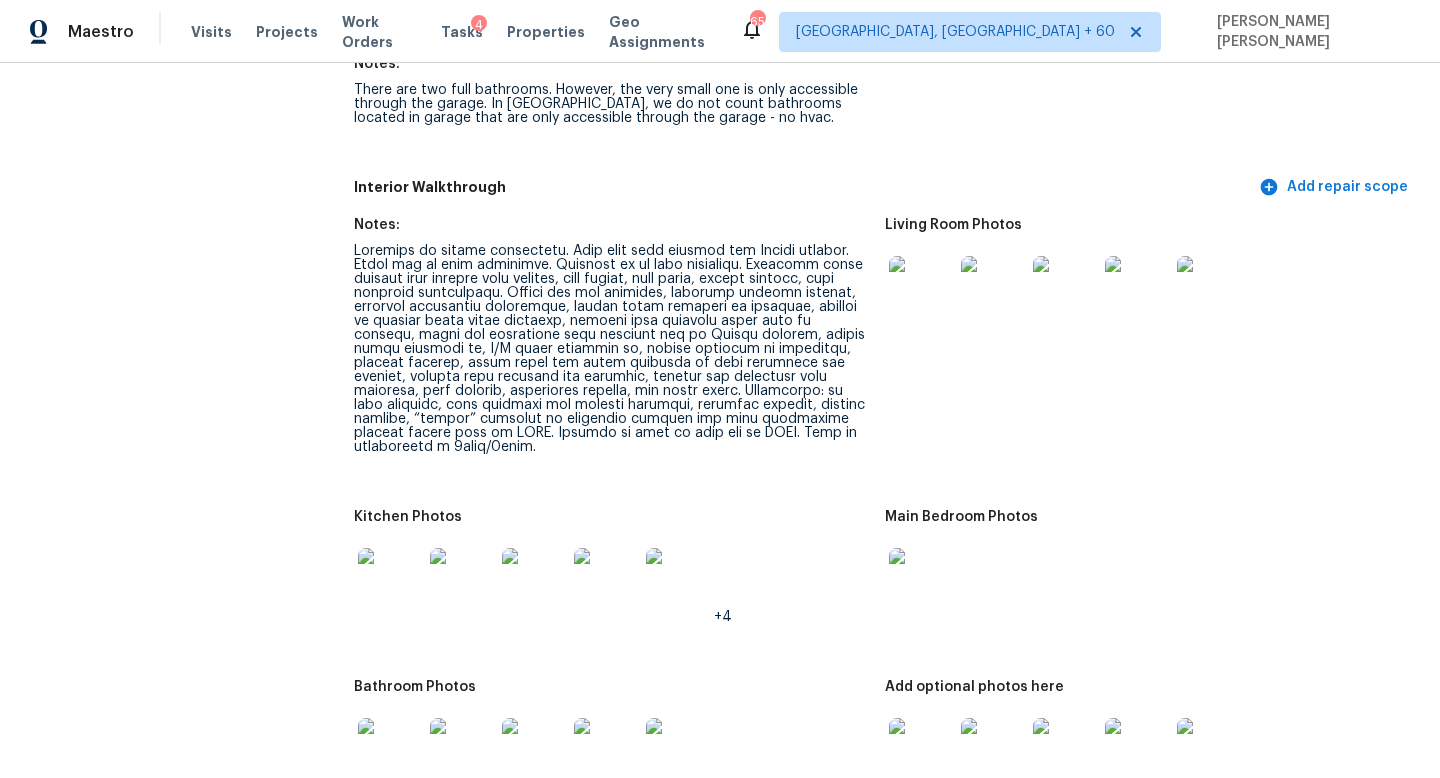 scroll, scrollTop: 1261, scrollLeft: 0, axis: vertical 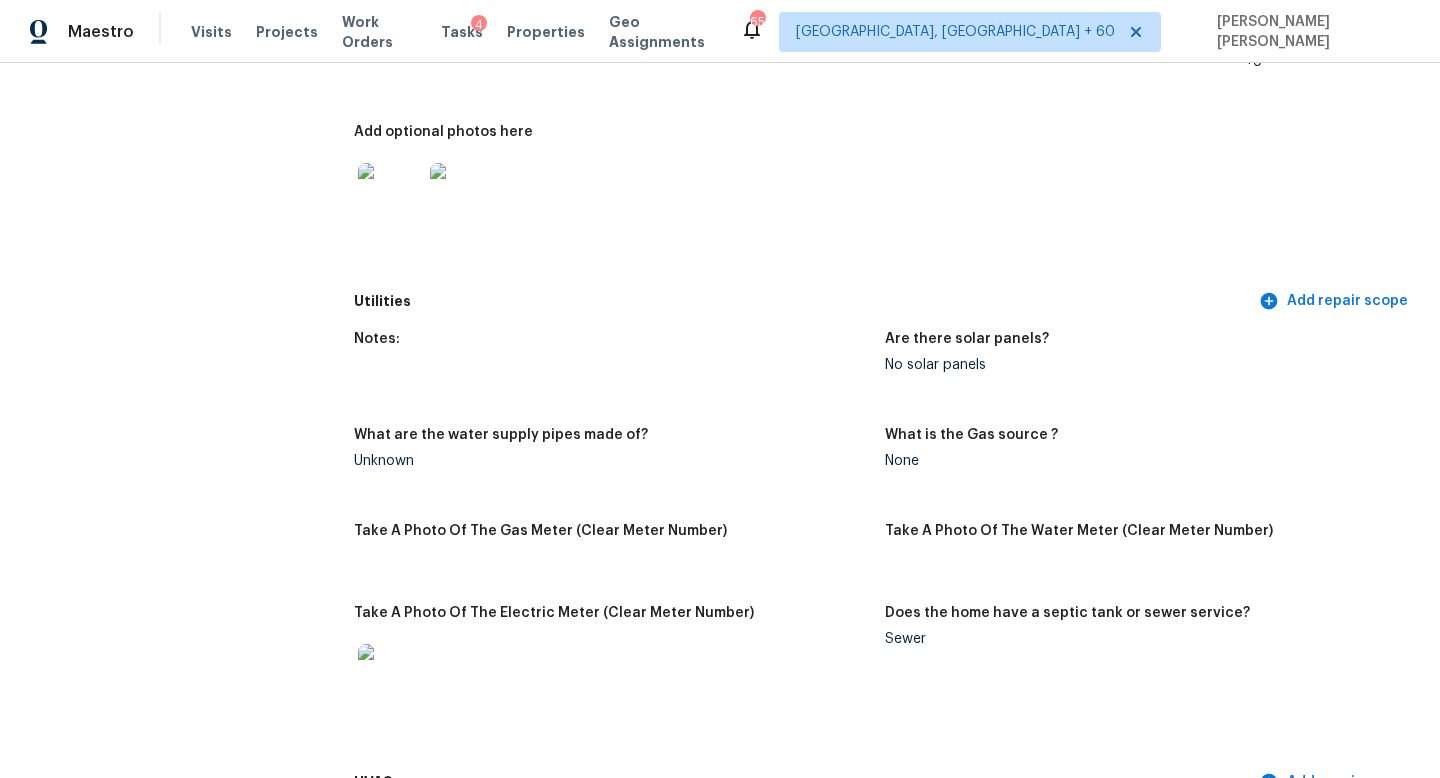 click on "All visits 423 46th St W Palmetto, FL 34221 Home details Other Visits No previous visits In-Person Walkthrough Completed:  7/15/2025, 15:54 PM  to   7/15/2025, 16:52 PM Assignee Naomi Ferreira Total Scopes 16 Due Date Tue, Jul 15 Questions Pricing Add repair scope Is there any noticeable new construction in the immediate or neighboring subdivision of the home? No Did you notice any neighbors who haven't kept up with their homes (ex. lots of debris, etc.), loud barking dogs, or is there noticeable traffic noise at the home? Yes Comment:   Several homes on street are not well maintained.  Does either the front yard or back yard have a severe slope? No Rate the curb appeal of the home from 1-9 (1 being the worst home on the street, 9 being the best home on the street)? 2 If the home has a pool, what condition is it in? No Pool Is there a strong odor that doesn't go away as your nose adjusts? (4+ on a 5 point scale) Please specify where the odor exists and provide details. No 2 Exterior Add repair scope Notes: 0" at bounding box center [720, 2769] 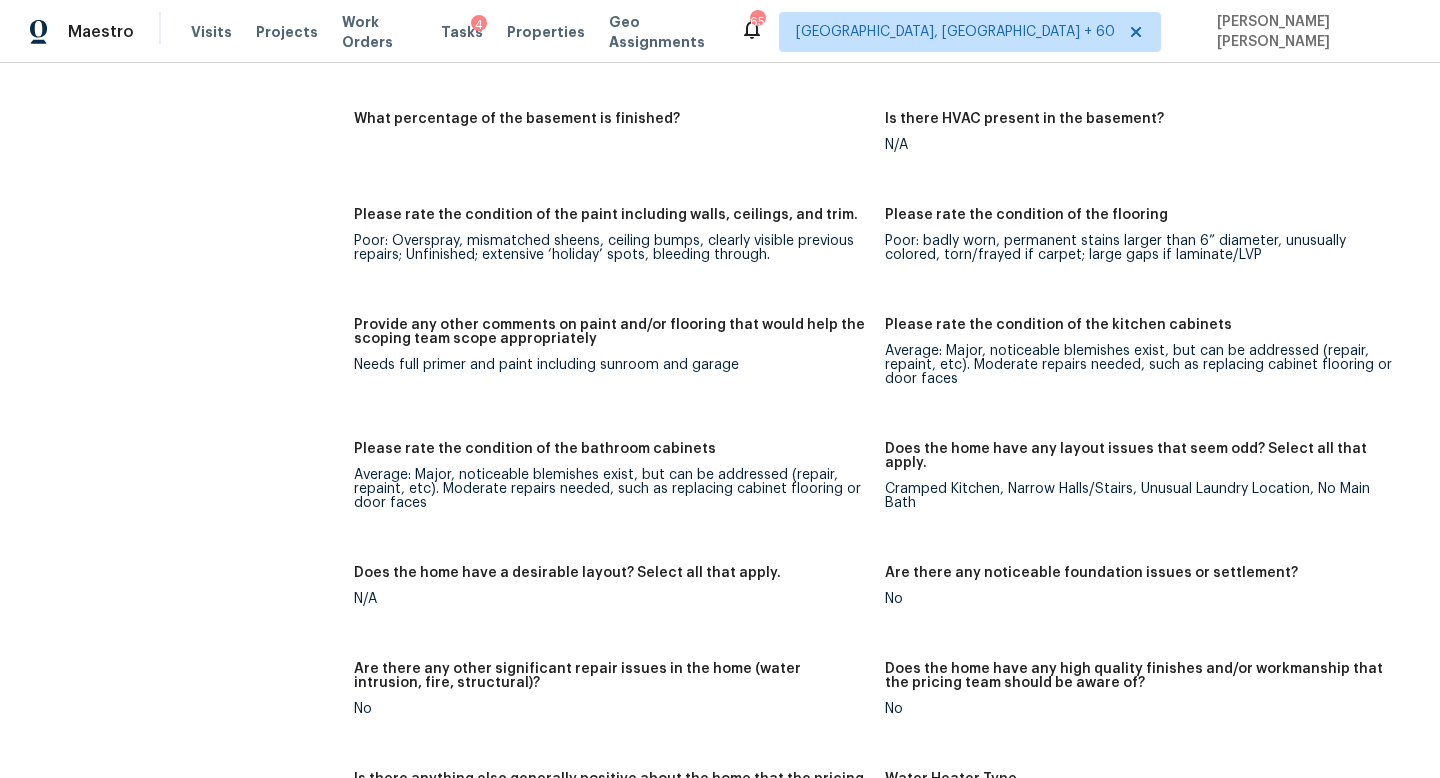 scroll, scrollTop: 3684, scrollLeft: 0, axis: vertical 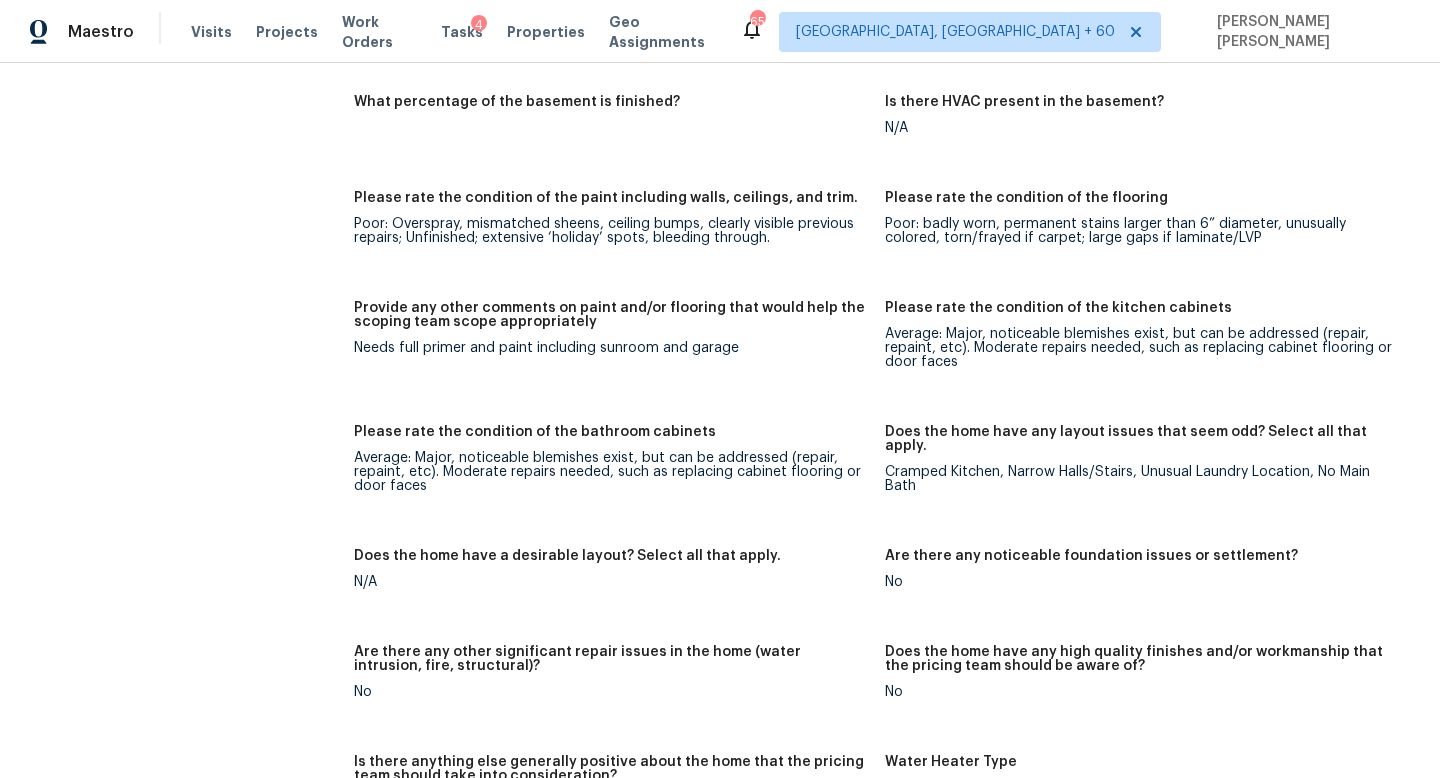 click on "All visits 423 46th St W Palmetto, FL 34221 Home details Other Visits No previous visits" at bounding box center (157, 346) 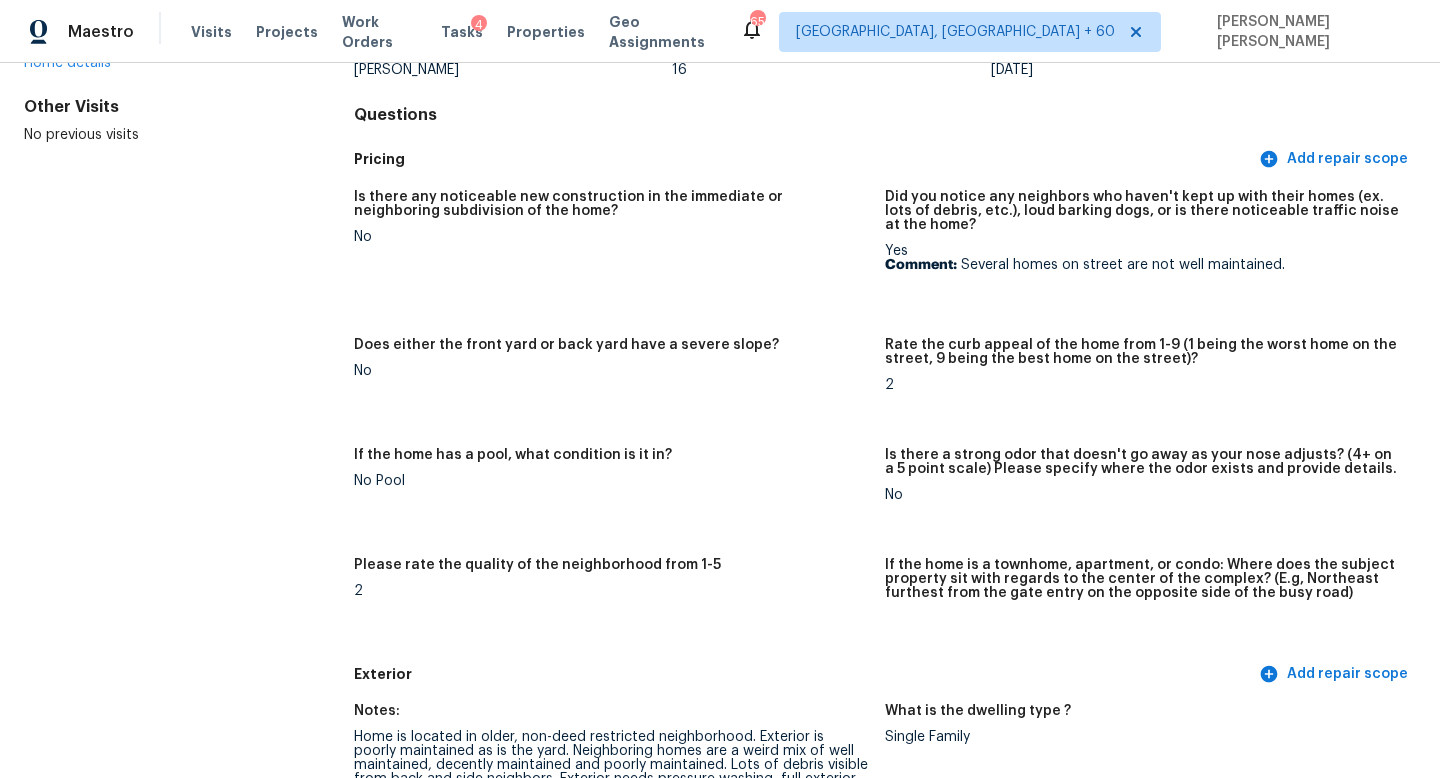 scroll, scrollTop: 0, scrollLeft: 0, axis: both 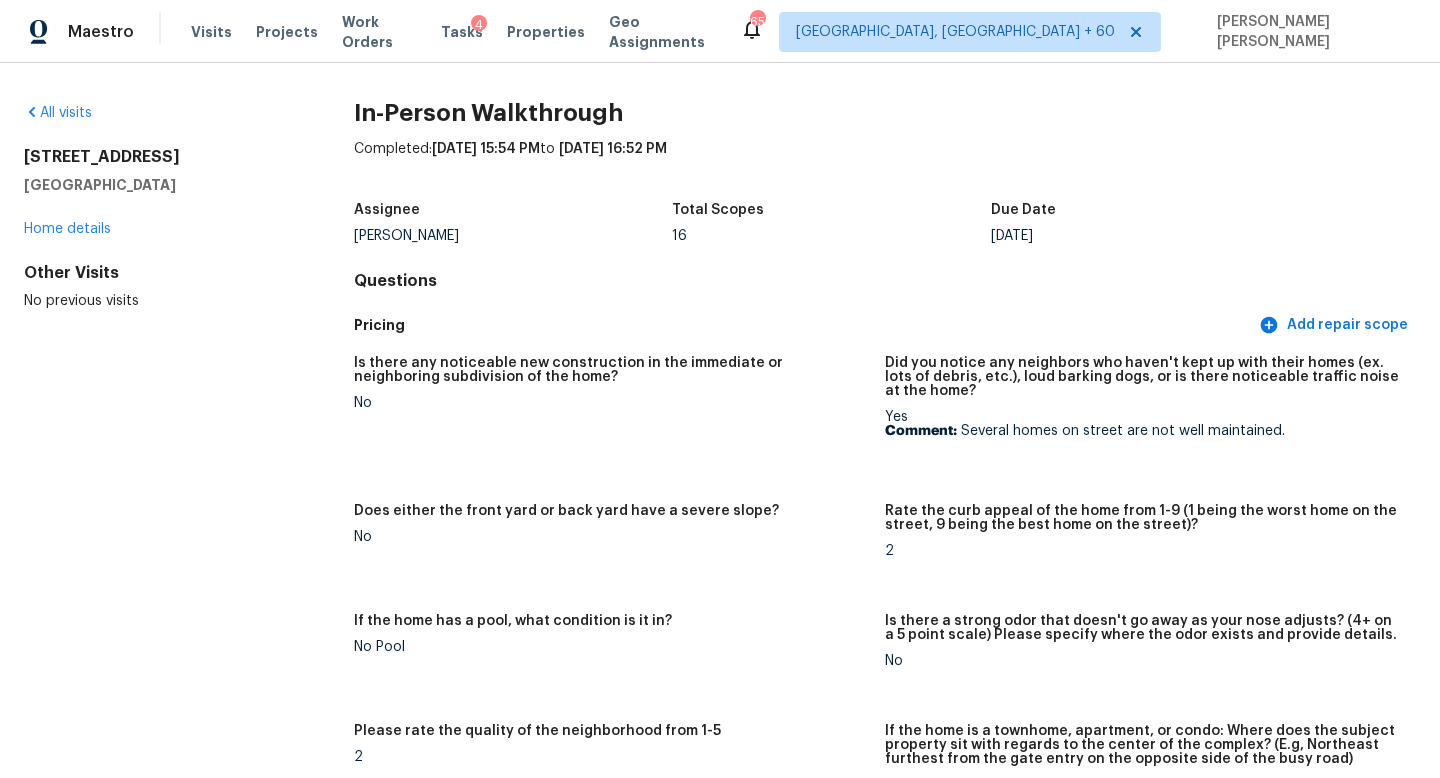 click on "Naomi Ferreira" at bounding box center (513, 236) 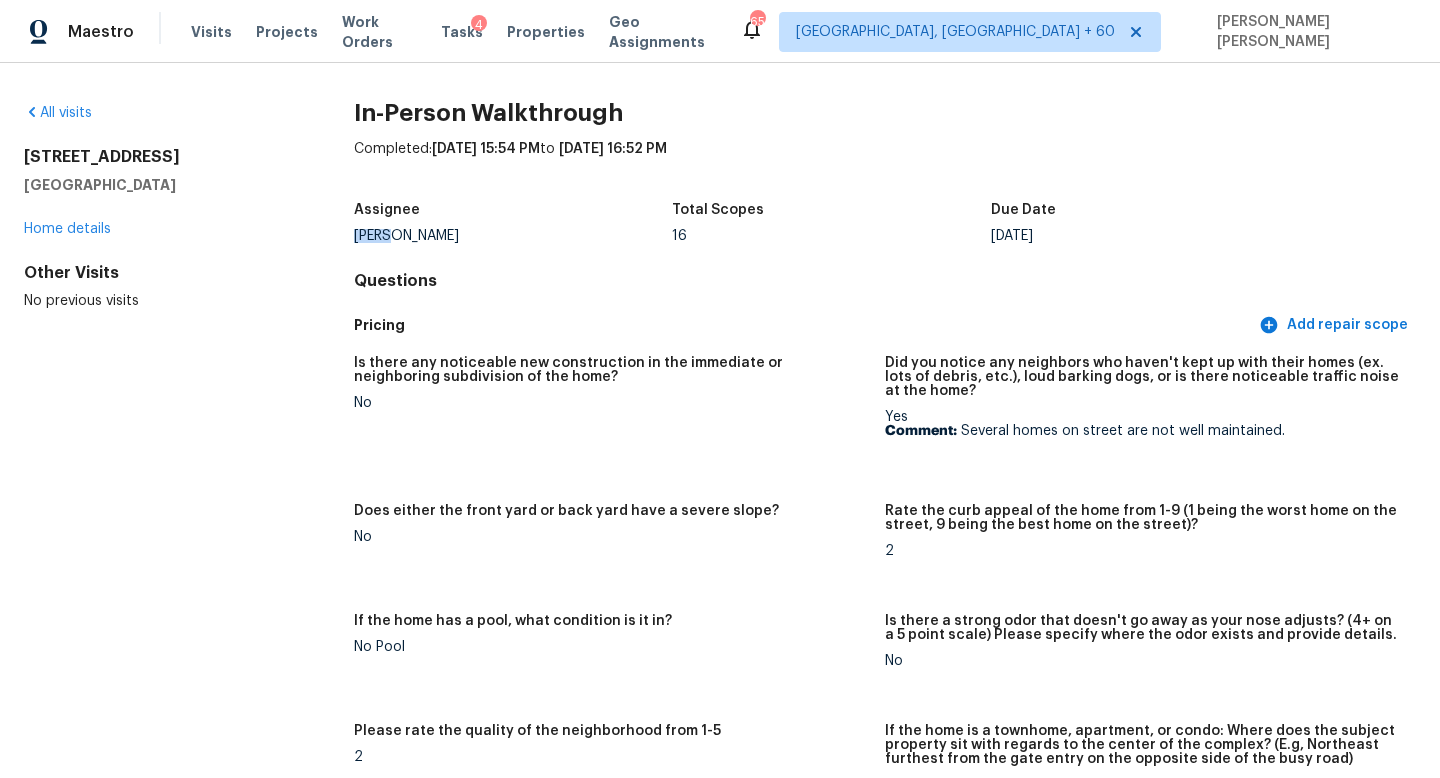 click on "Naomi Ferreira" at bounding box center (513, 236) 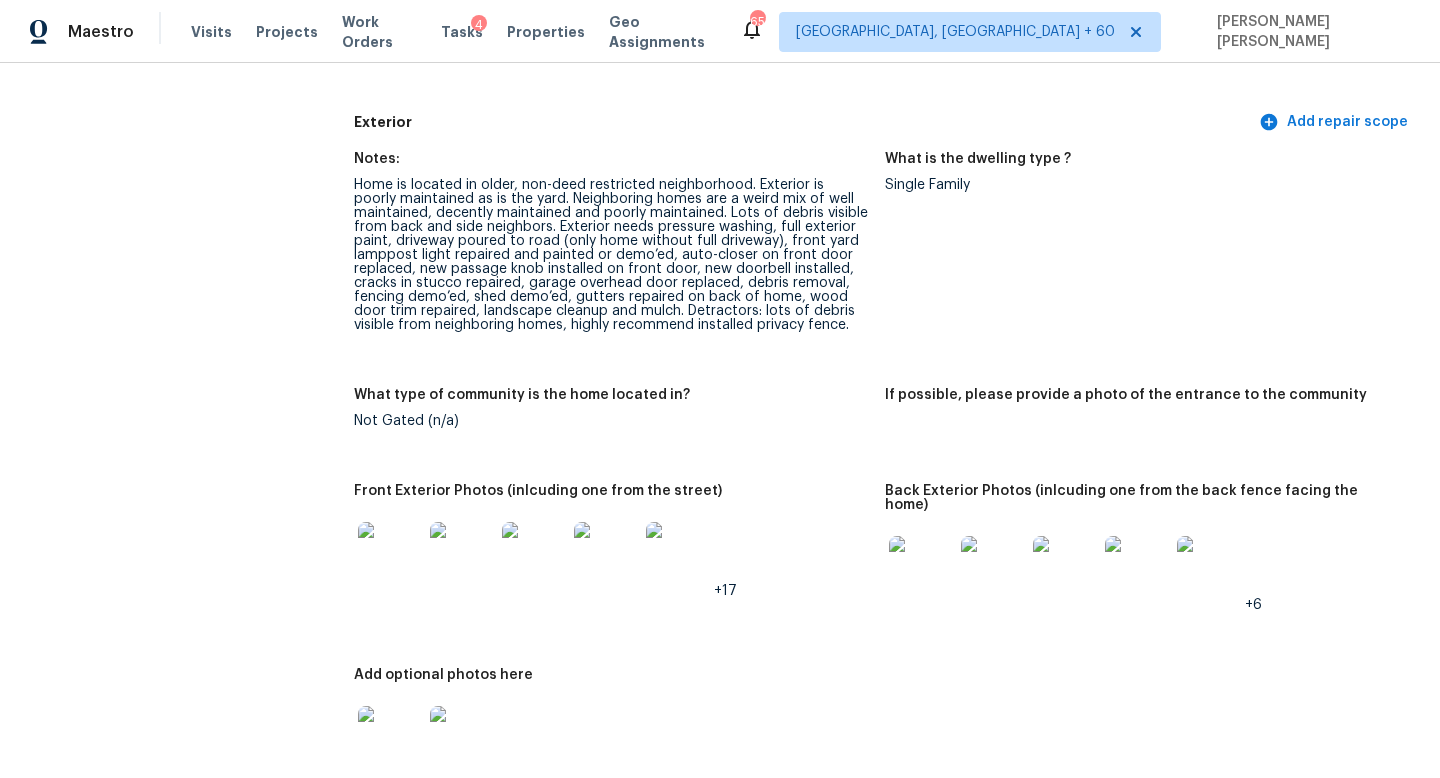 scroll, scrollTop: 791, scrollLeft: 0, axis: vertical 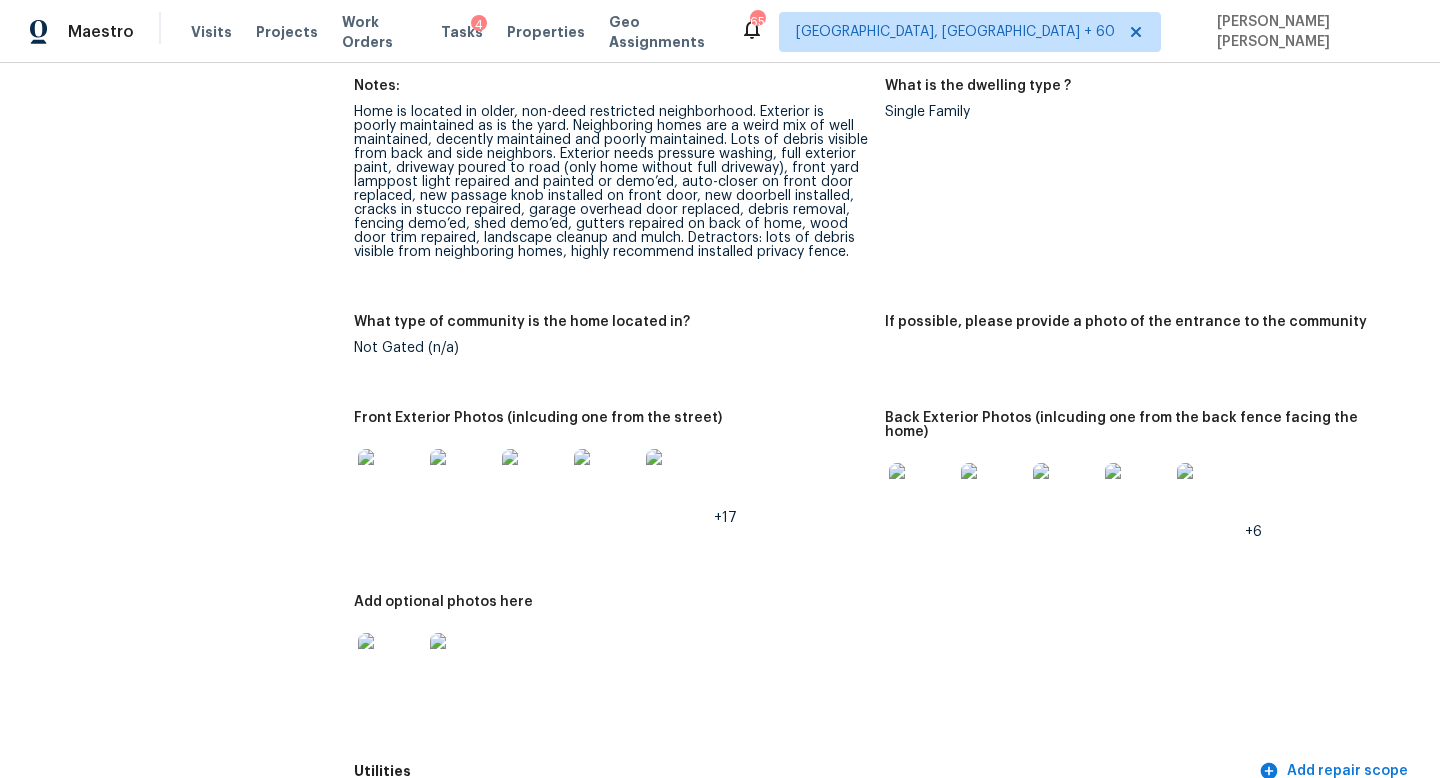 click at bounding box center (390, 481) 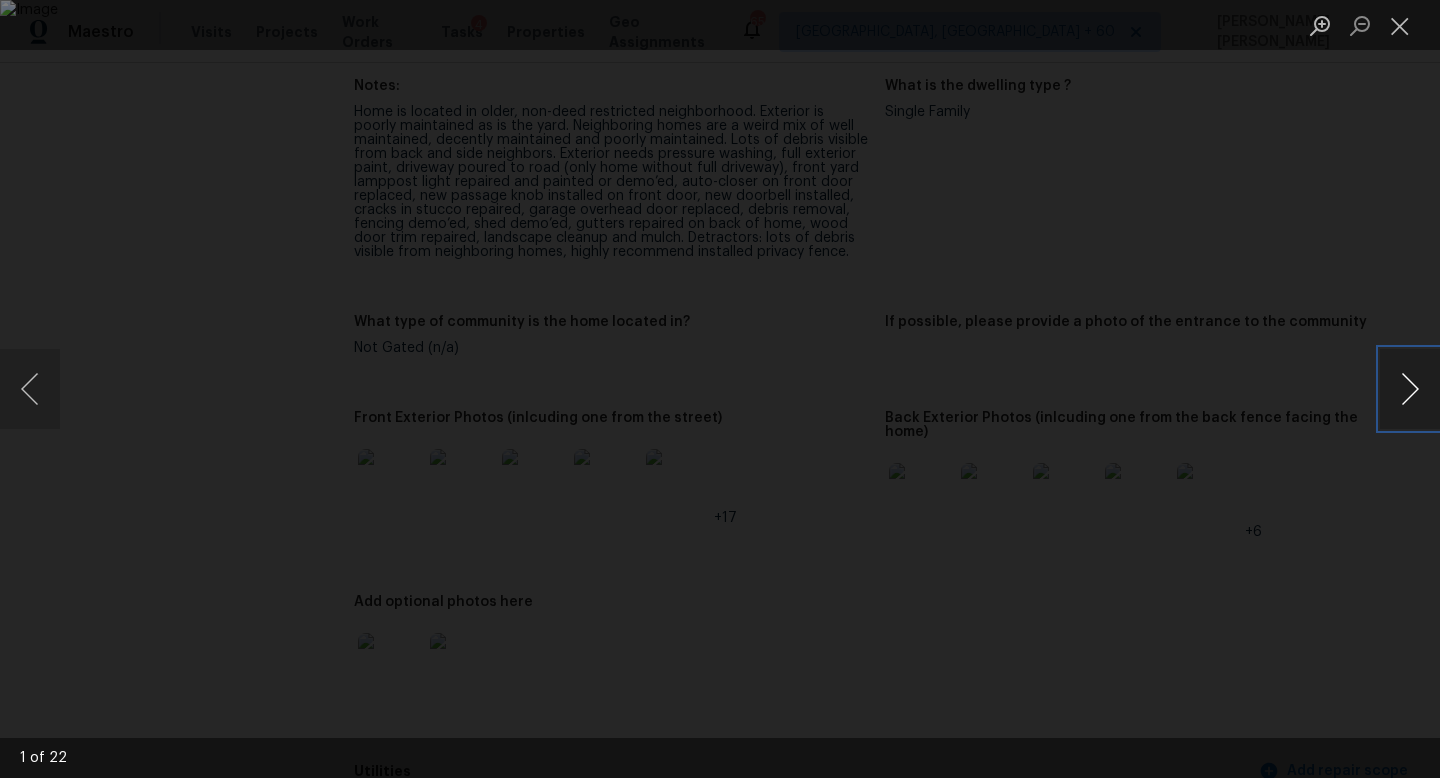 click at bounding box center (1410, 389) 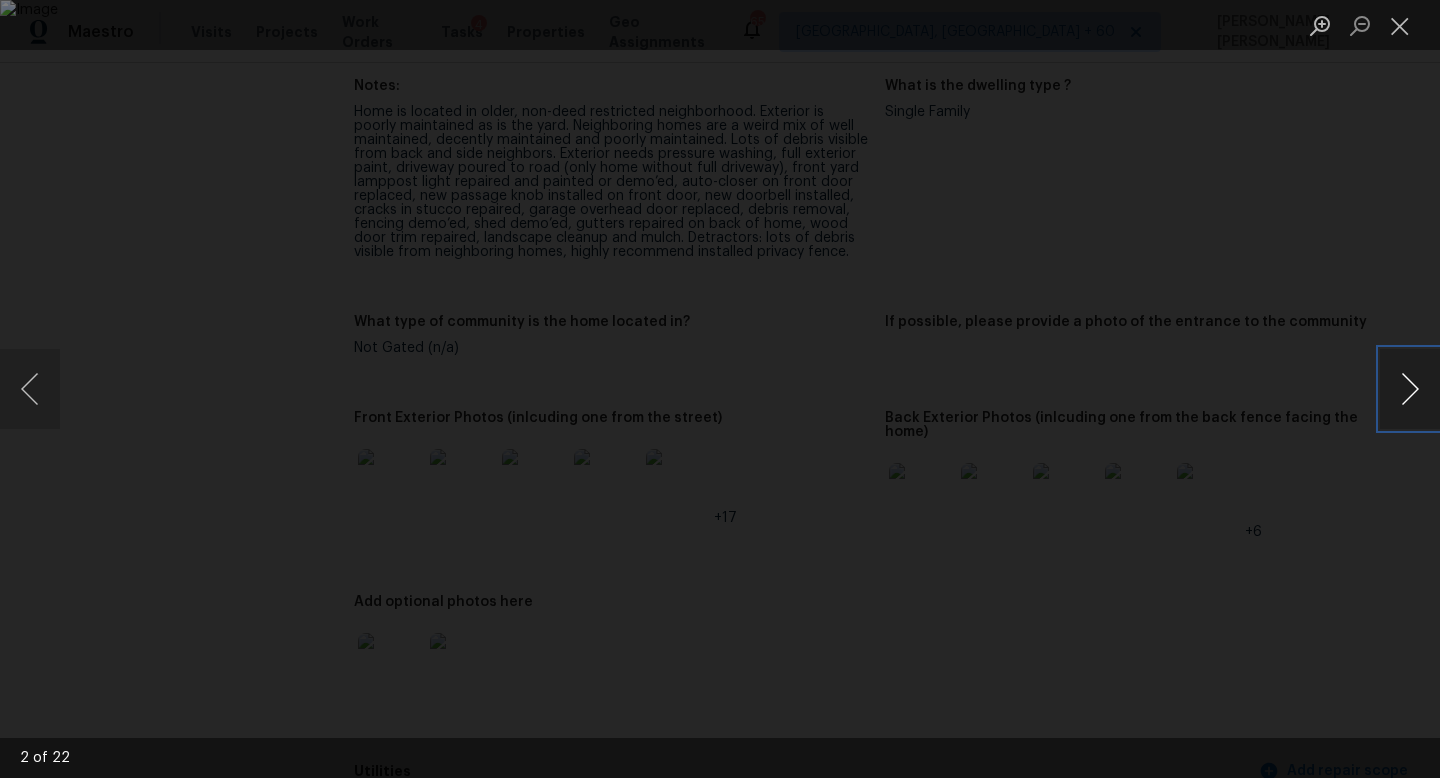 click at bounding box center (1410, 389) 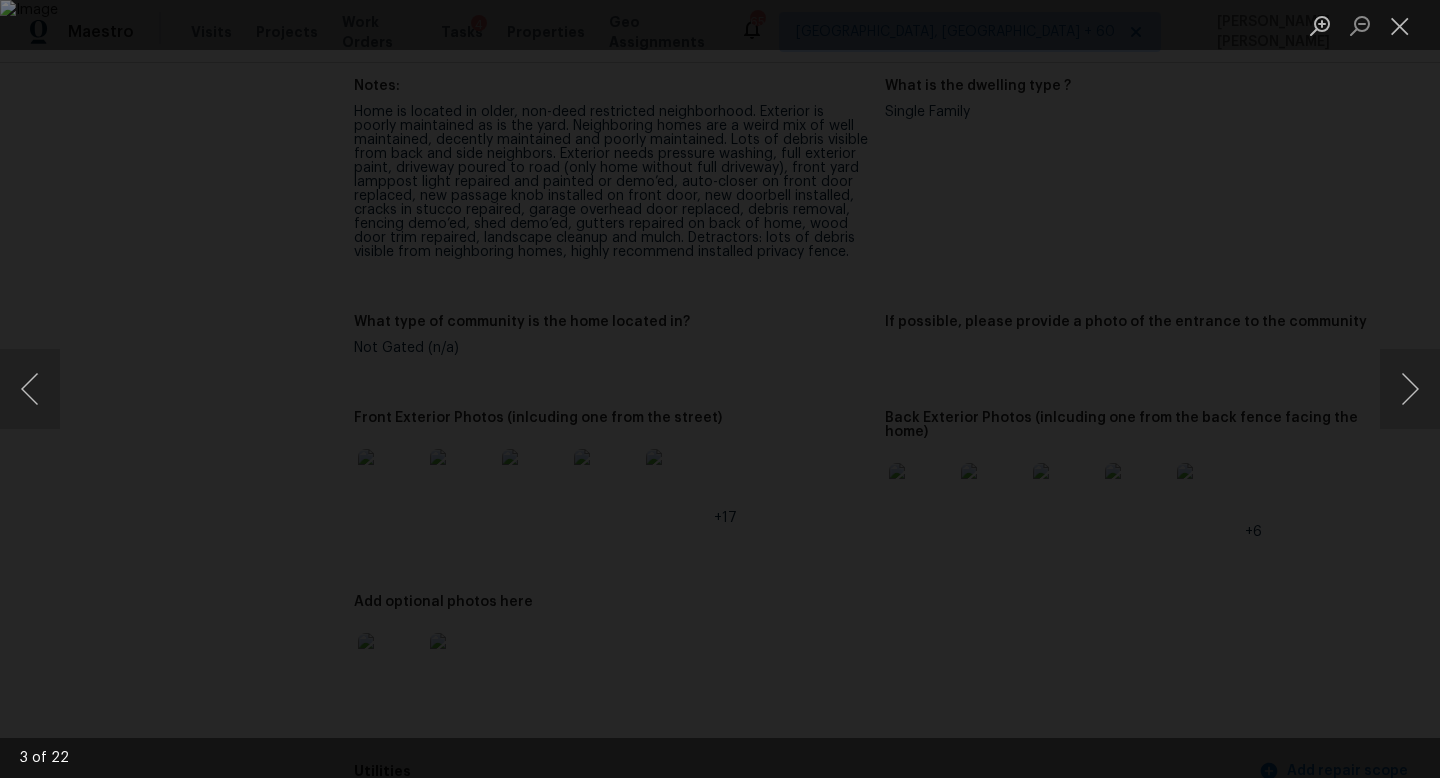 click at bounding box center (720, 389) 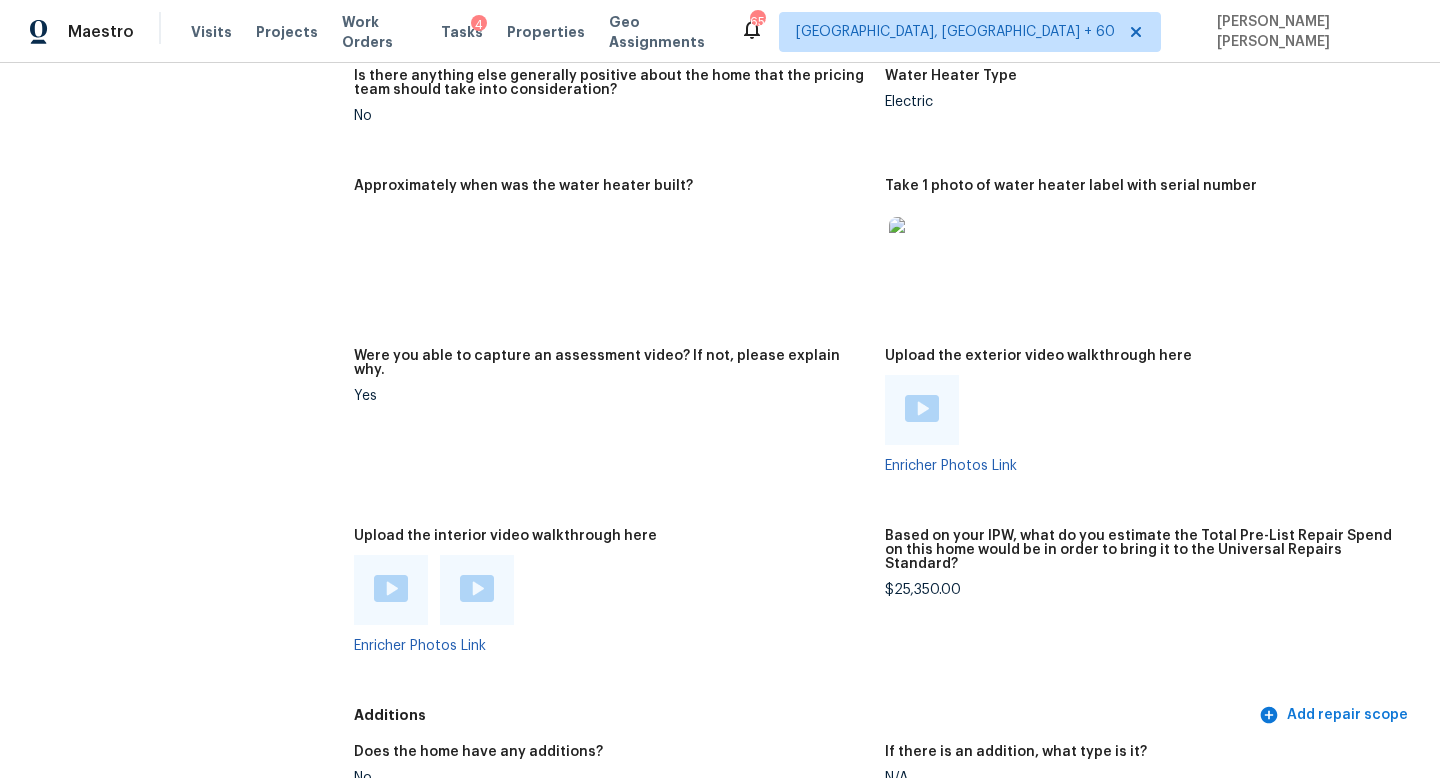 scroll, scrollTop: 4387, scrollLeft: 0, axis: vertical 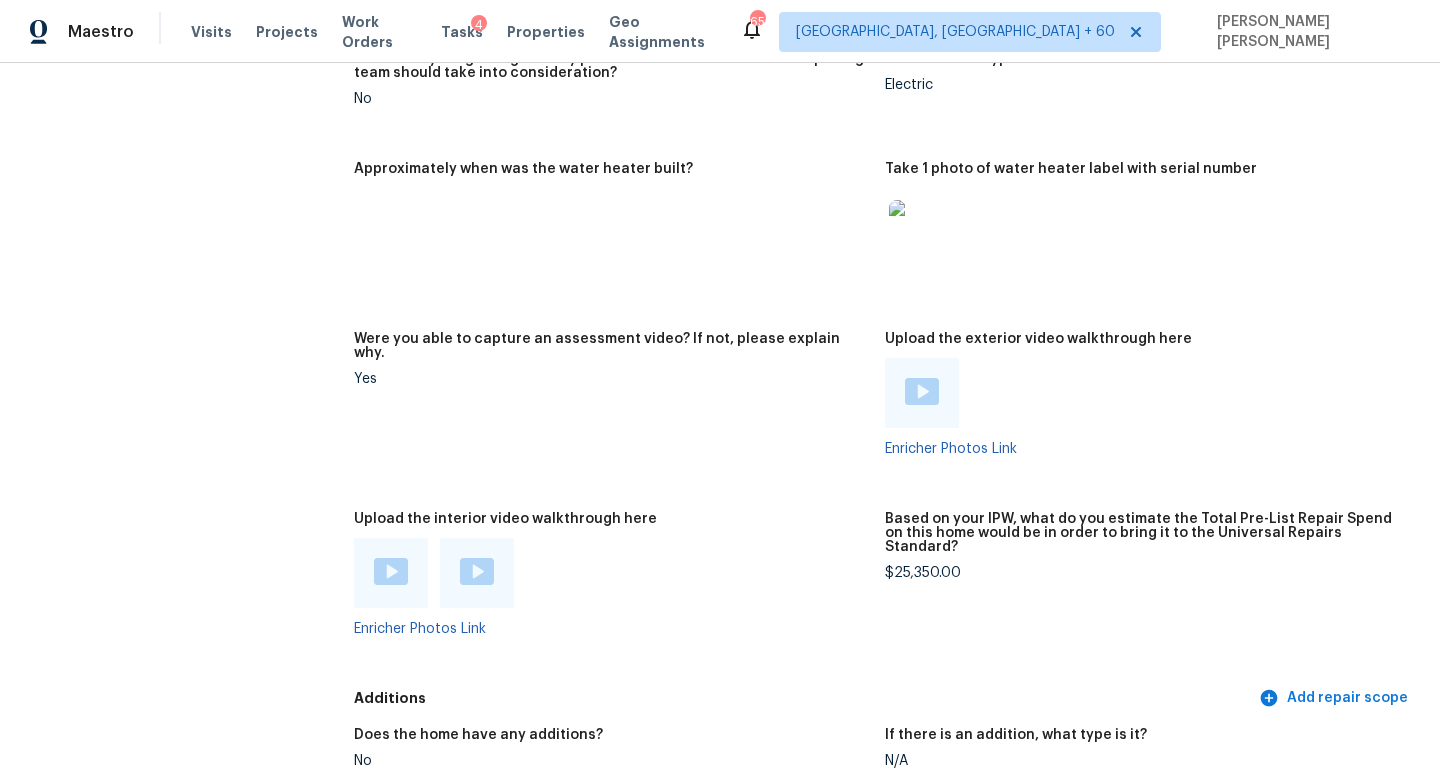 click on "$25,350.00" at bounding box center (1142, 573) 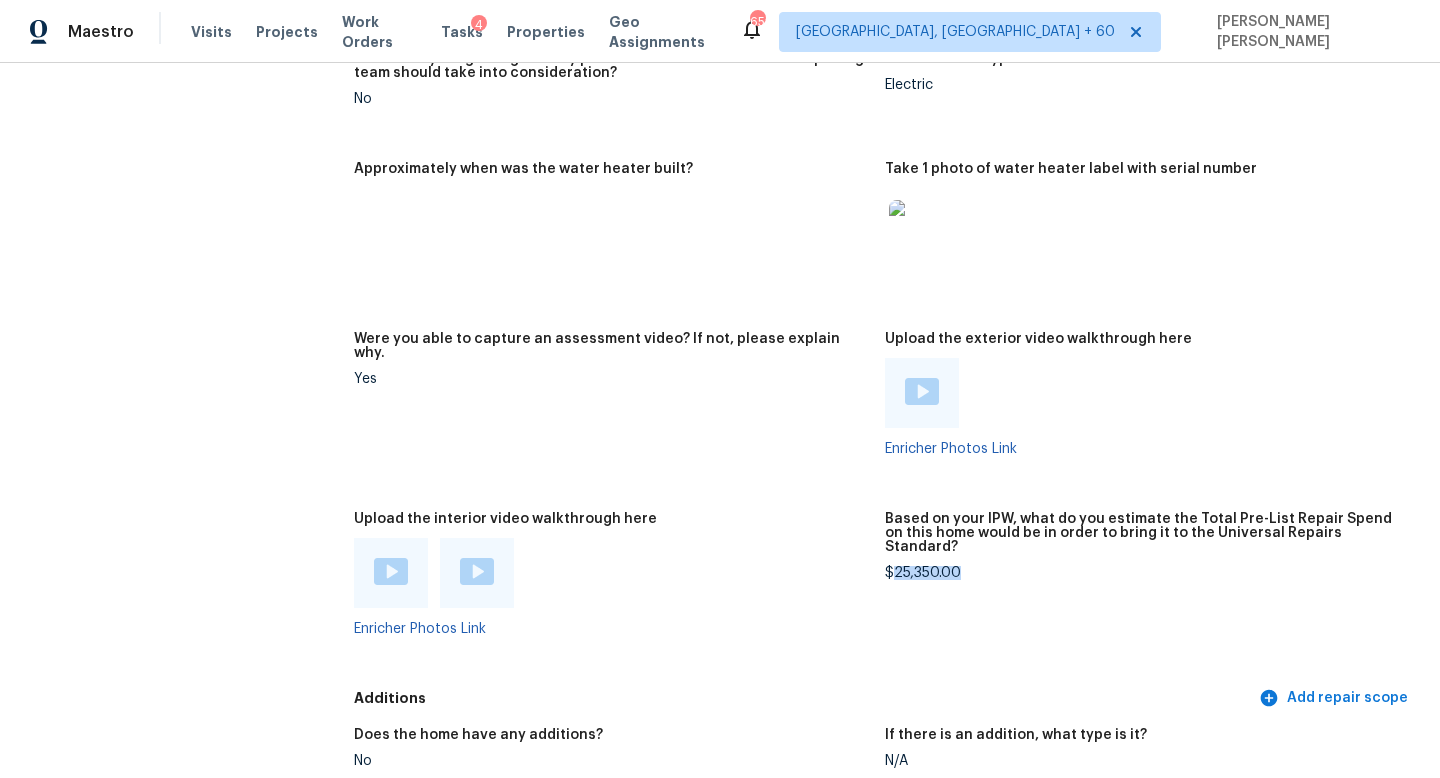 click on "$25,350.00" at bounding box center (1142, 573) 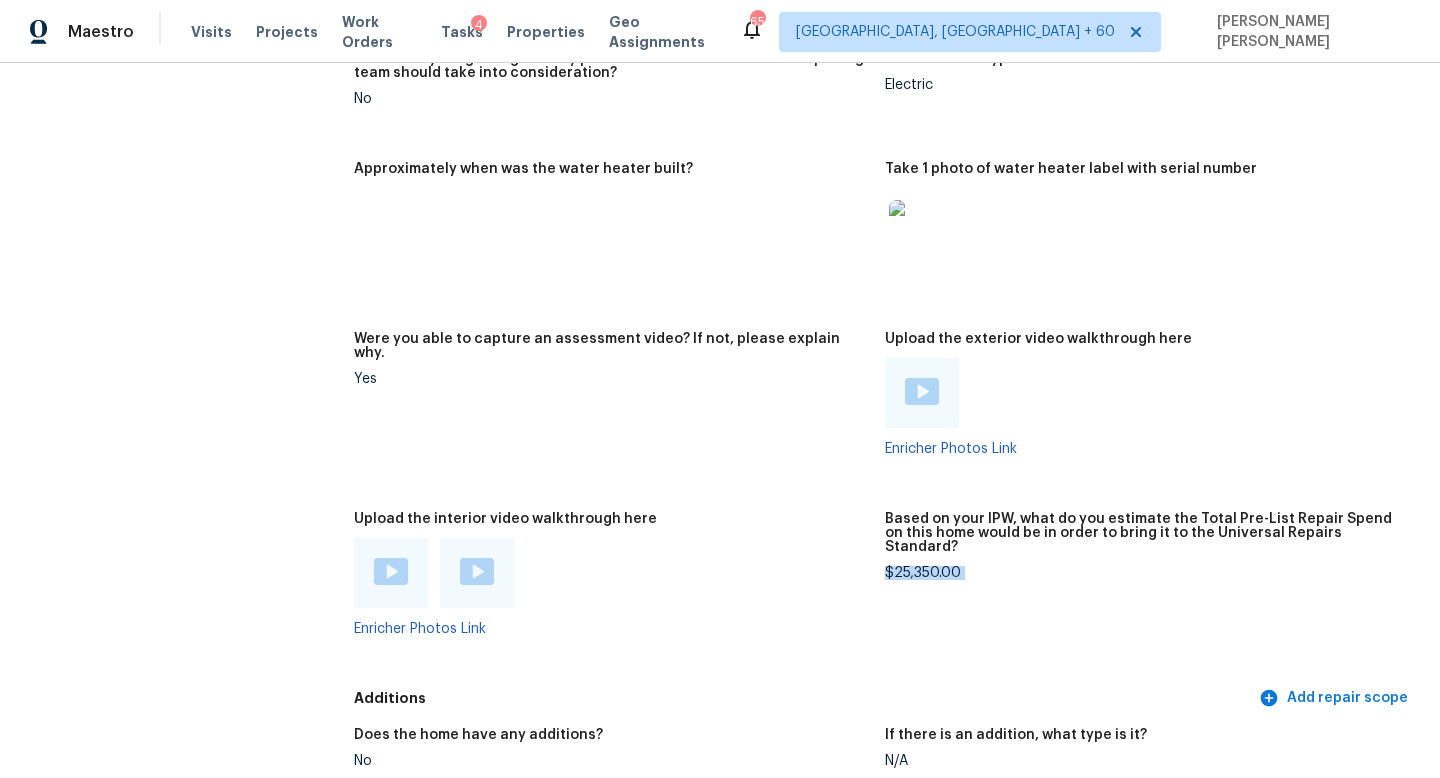 copy on "$25,350.00" 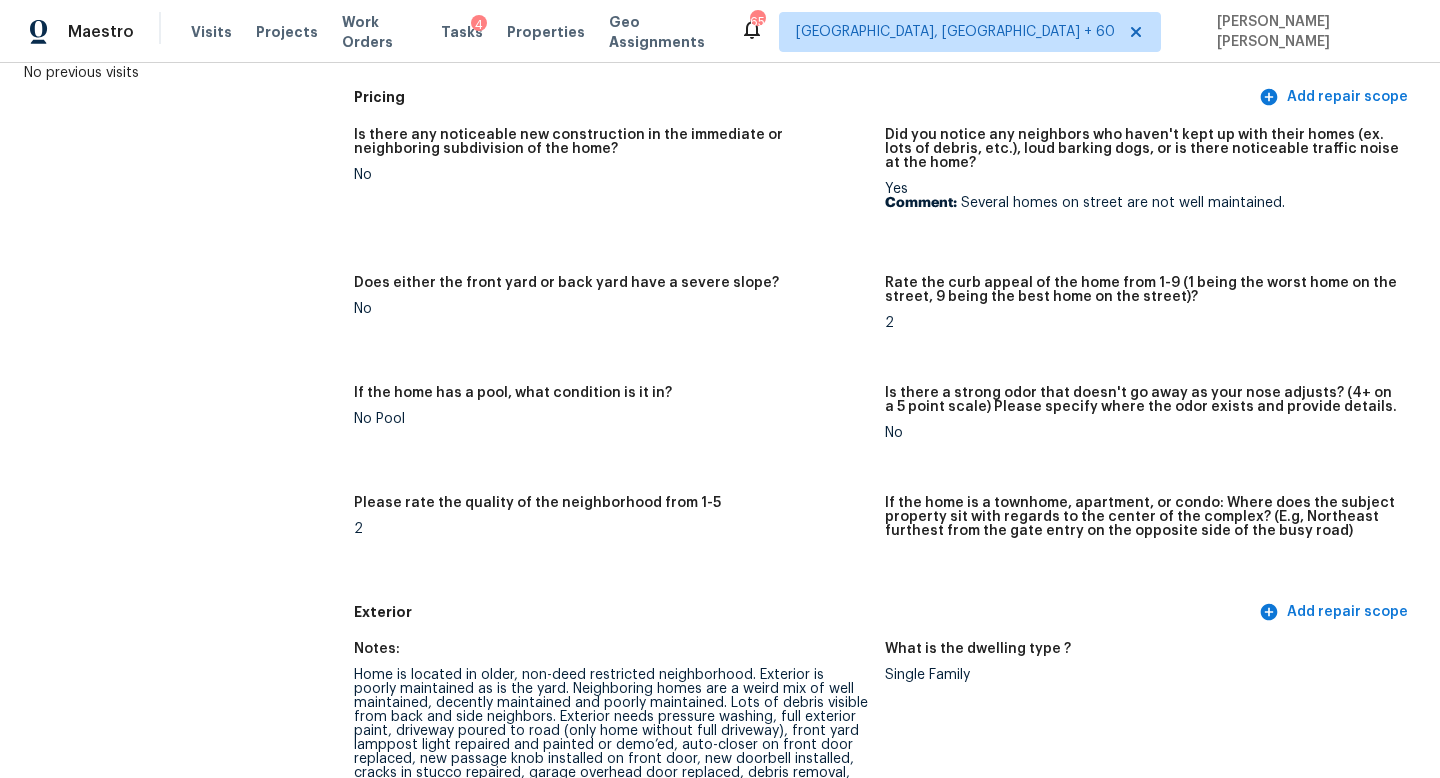 scroll, scrollTop: 0, scrollLeft: 0, axis: both 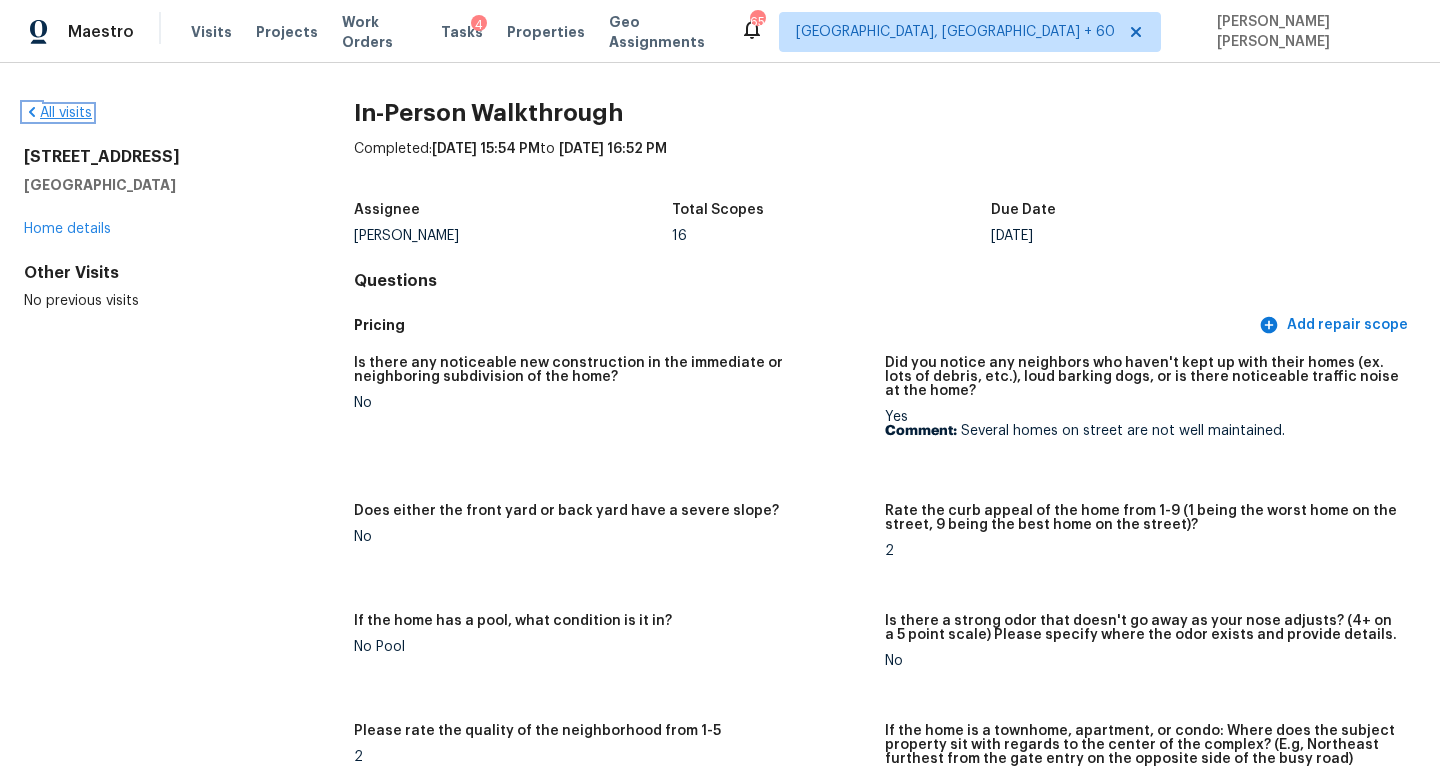 click on "All visits" at bounding box center [58, 113] 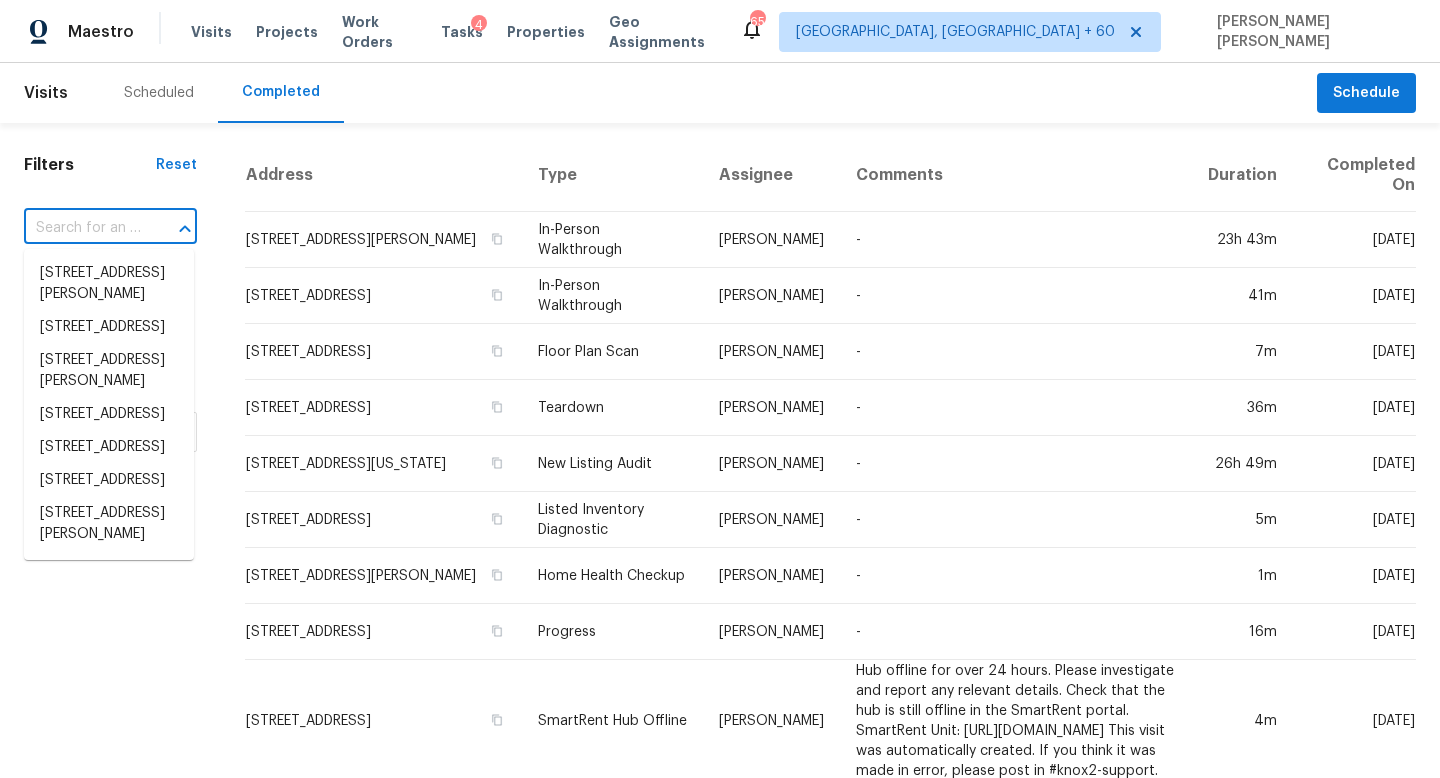click at bounding box center [82, 228] 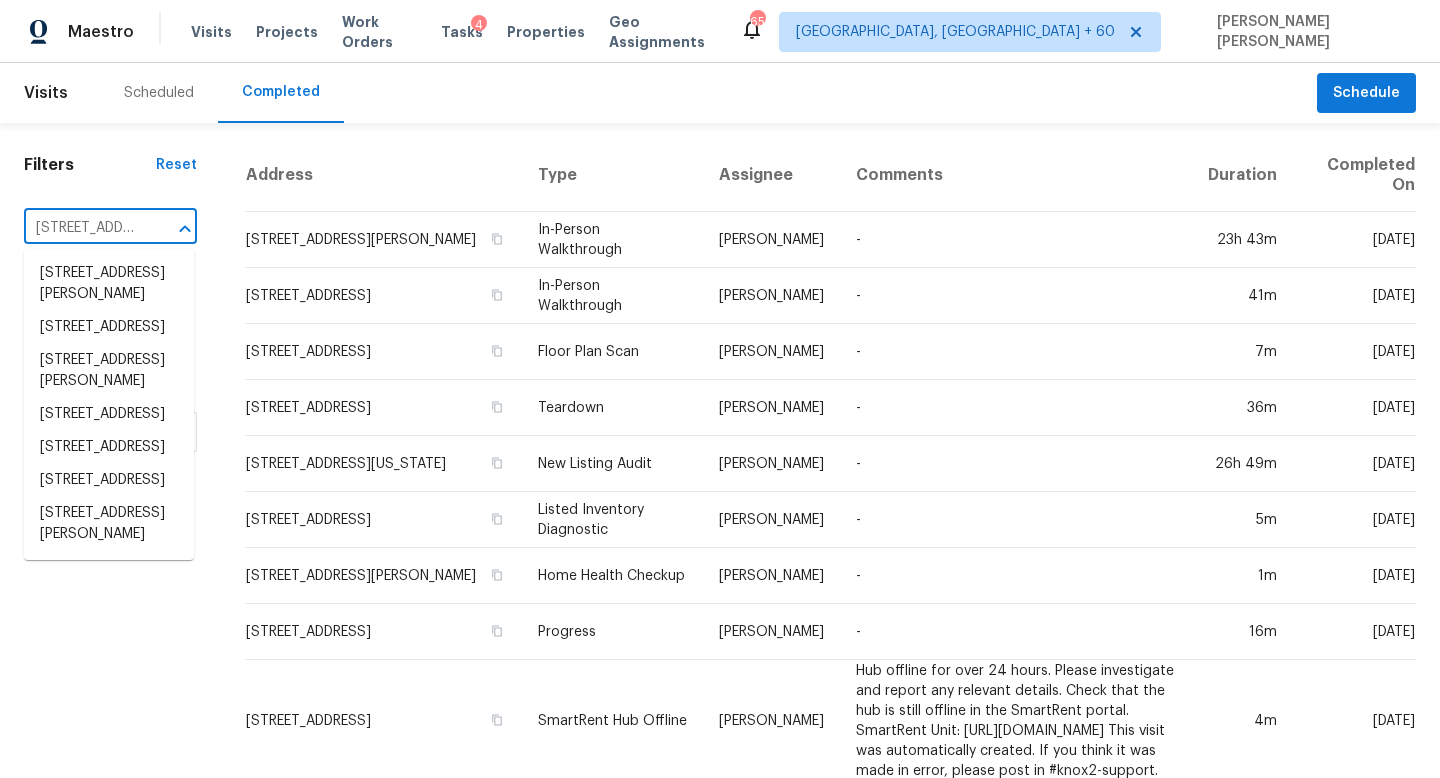 scroll, scrollTop: 0, scrollLeft: 165, axis: horizontal 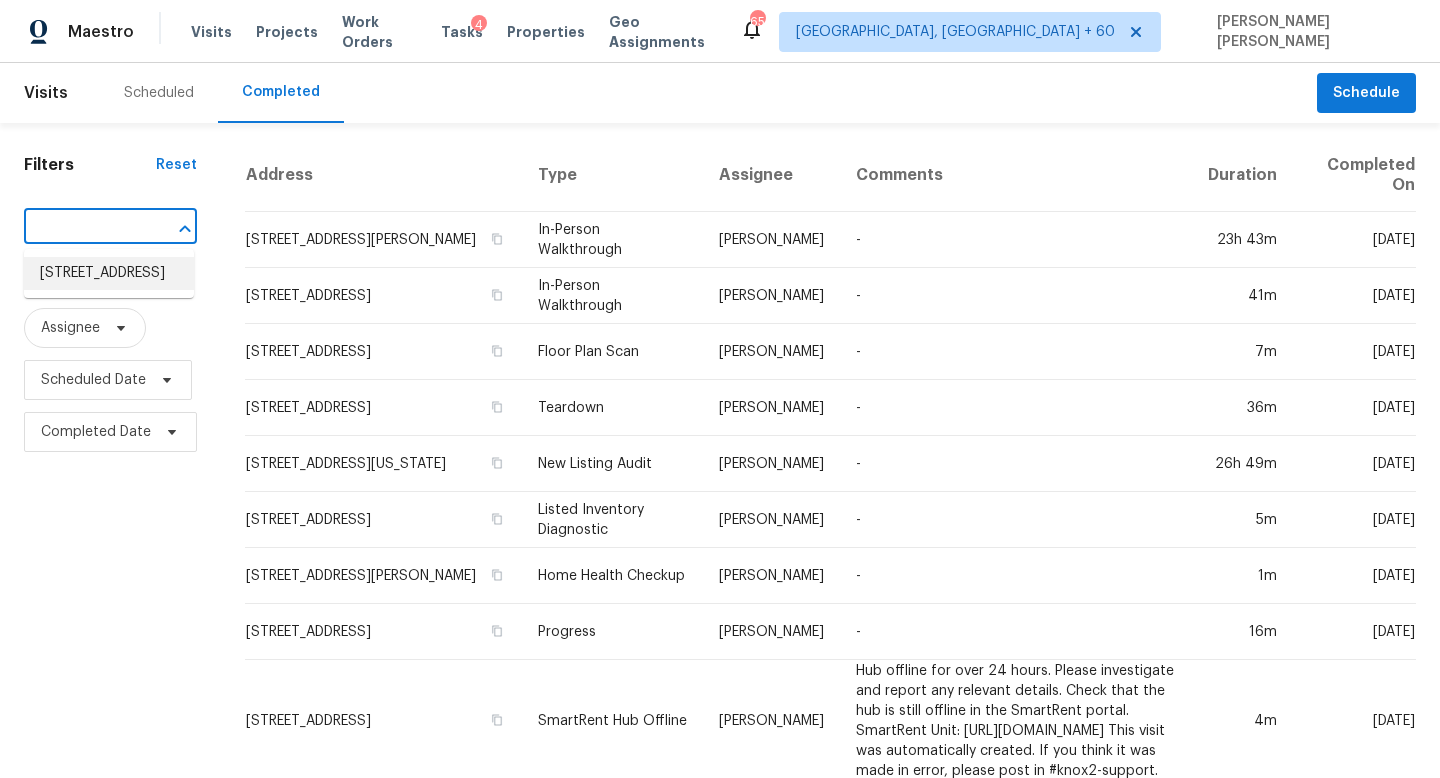 click on "2319 Vanderbilt Dr, Charleston, SC 29414" at bounding box center [109, 273] 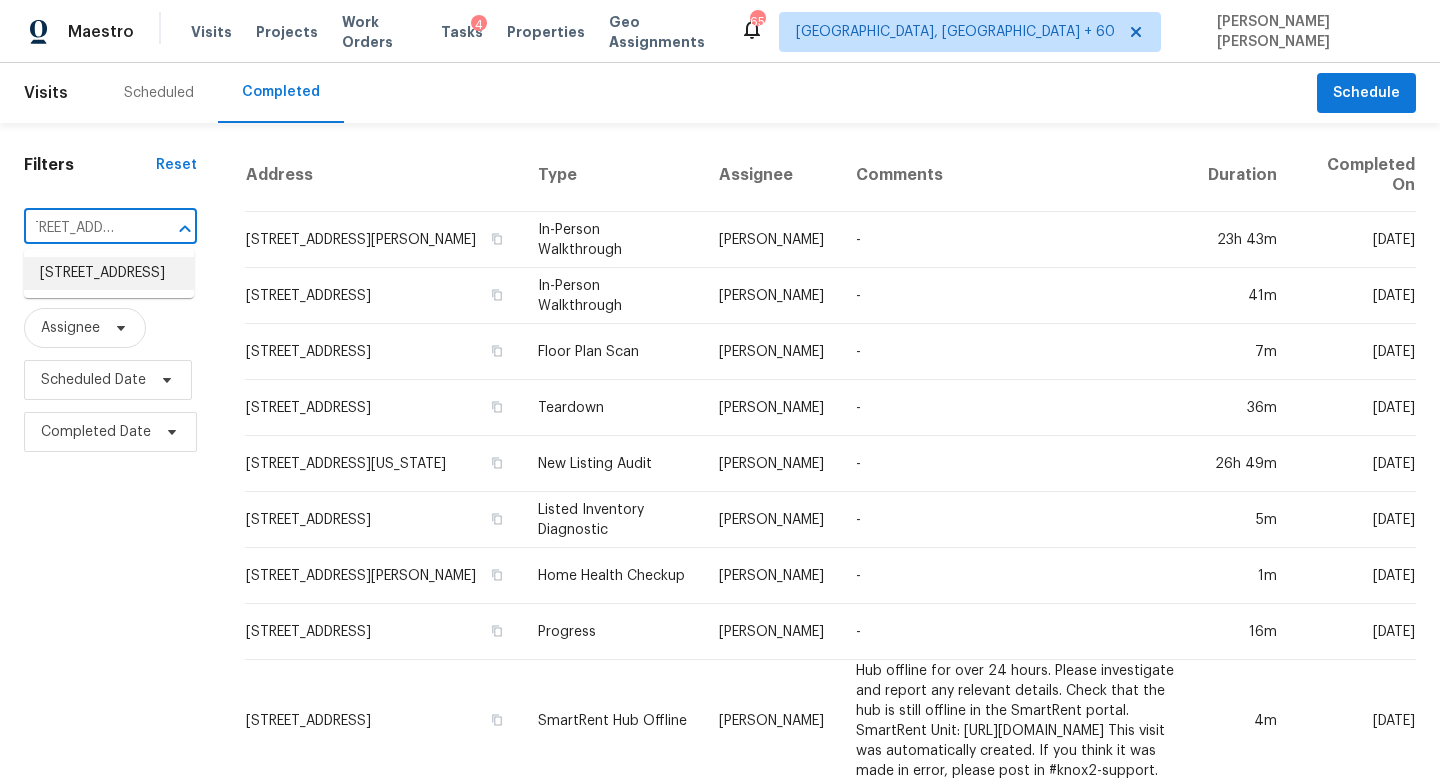 scroll, scrollTop: 0, scrollLeft: 0, axis: both 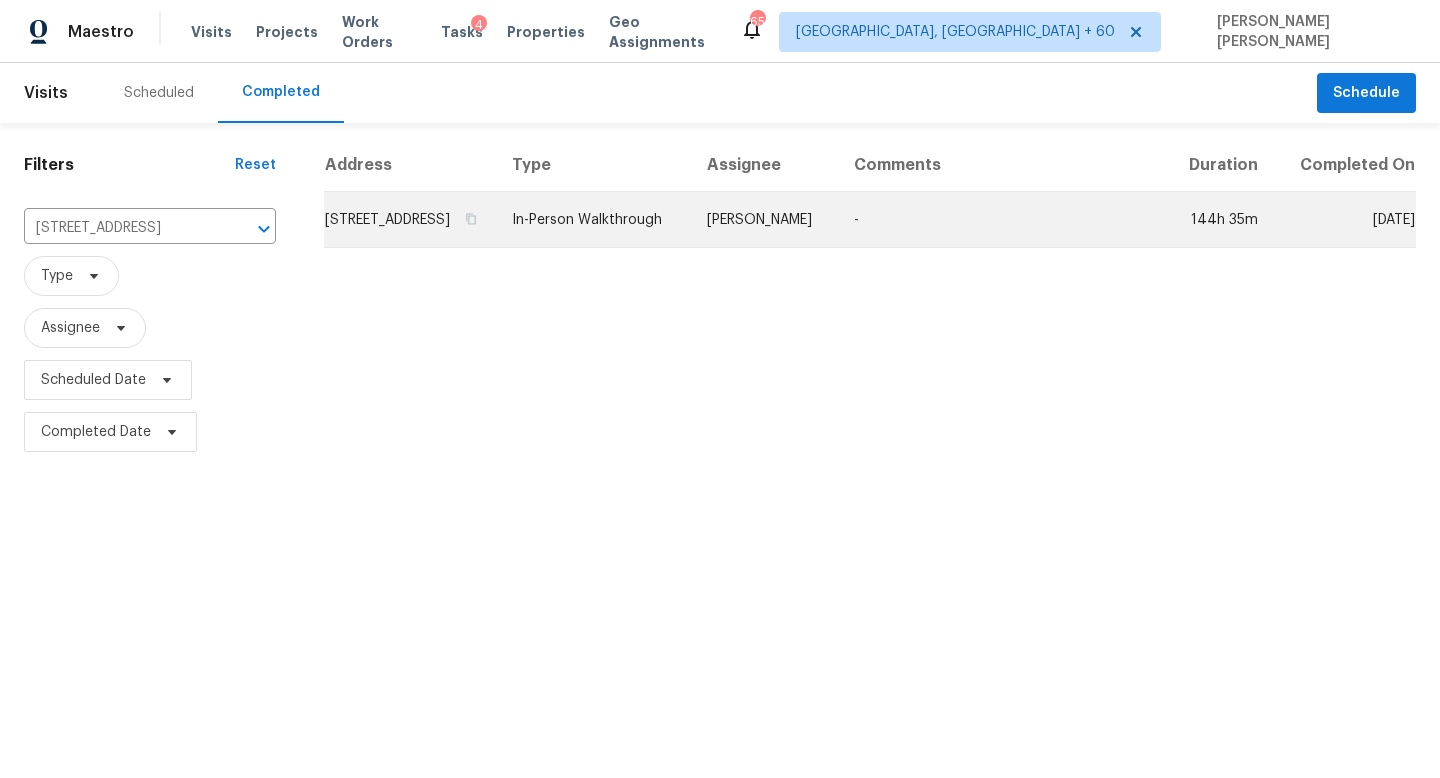 click on "In-Person Walkthrough" at bounding box center [593, 220] 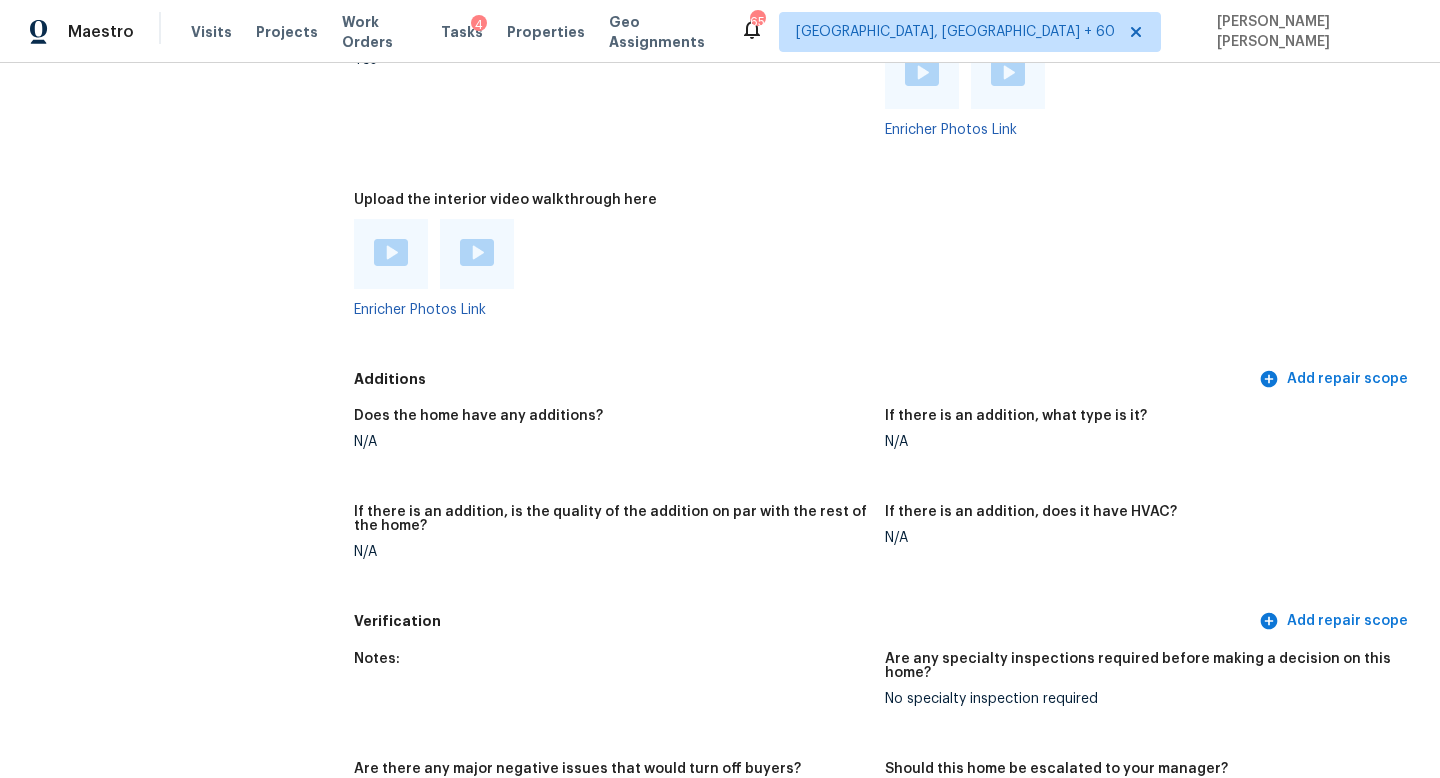 scroll, scrollTop: 3868, scrollLeft: 0, axis: vertical 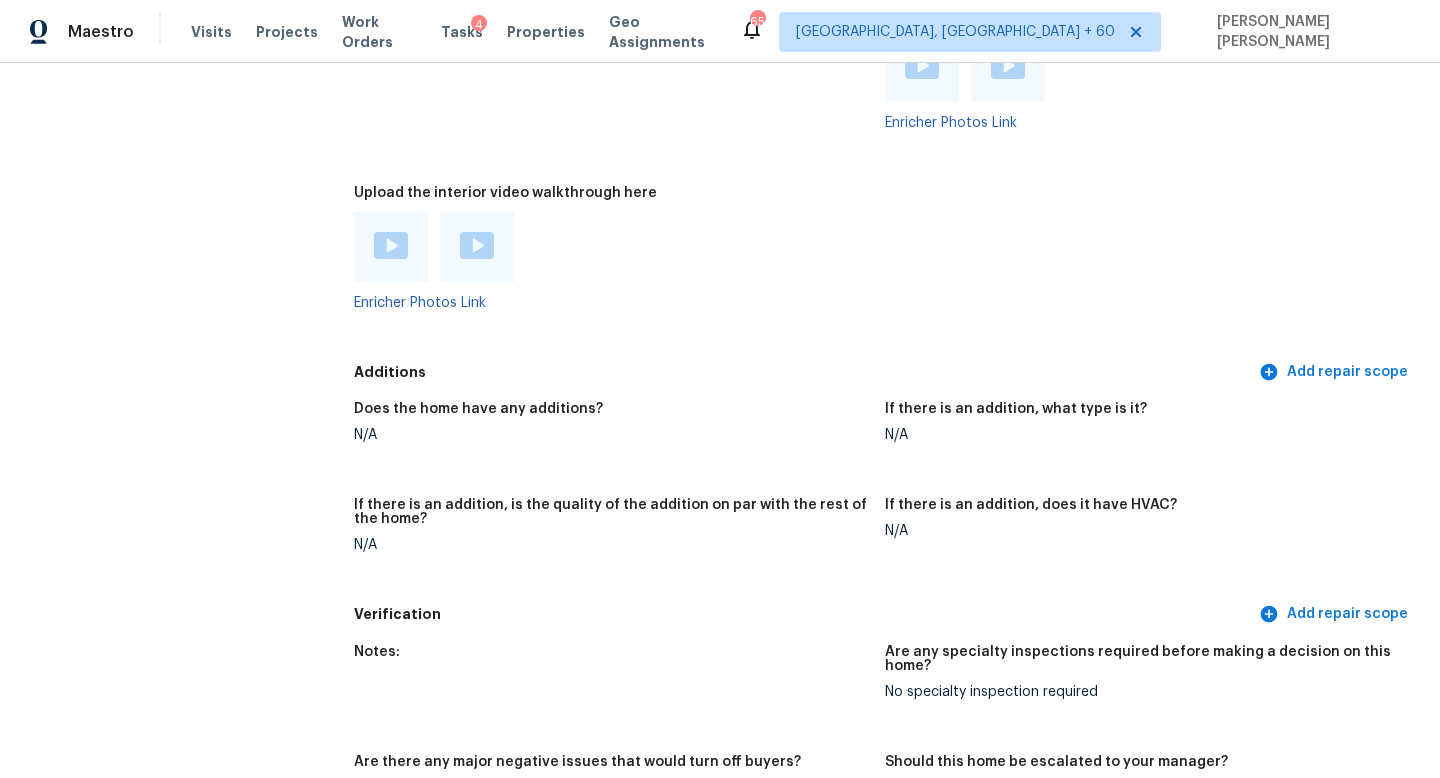 click at bounding box center (391, 247) 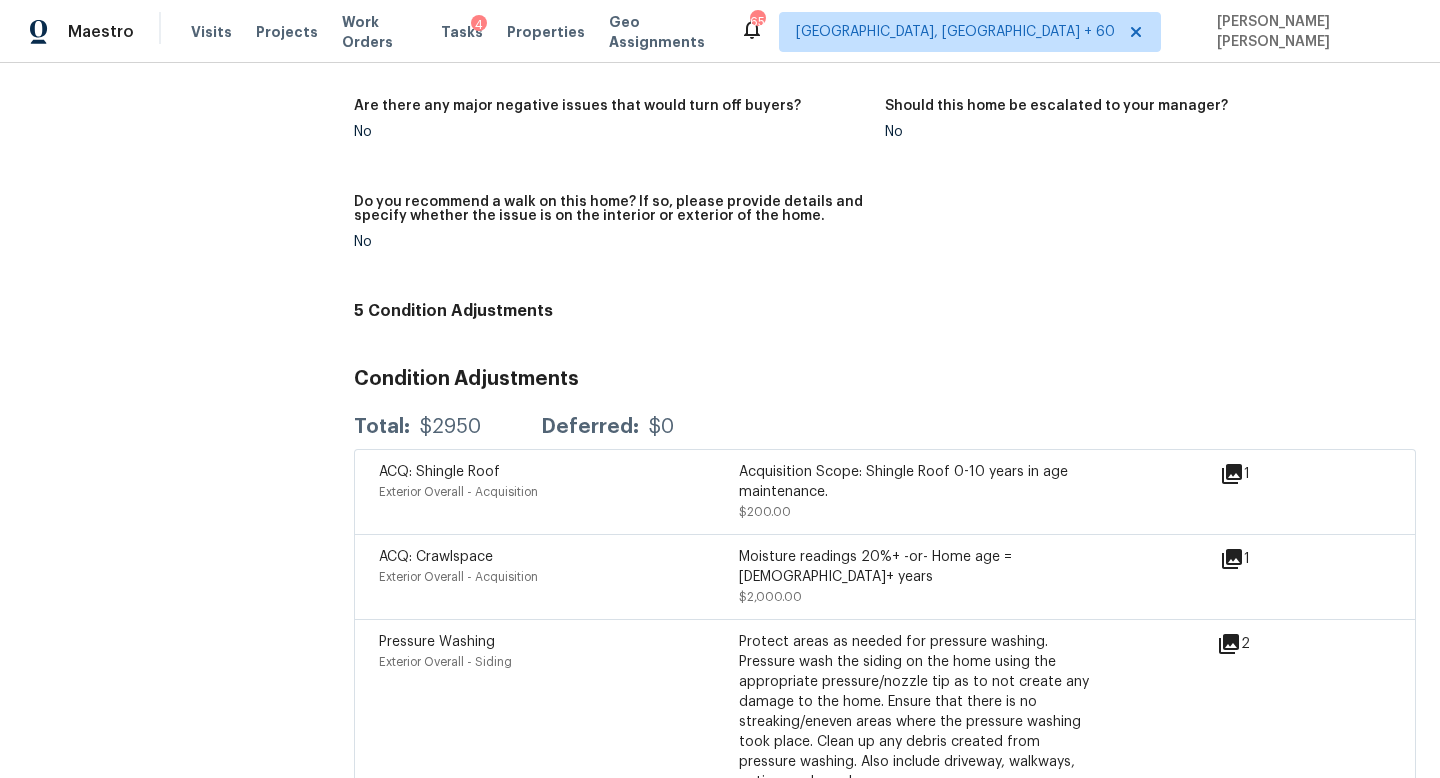 scroll, scrollTop: 4563, scrollLeft: 0, axis: vertical 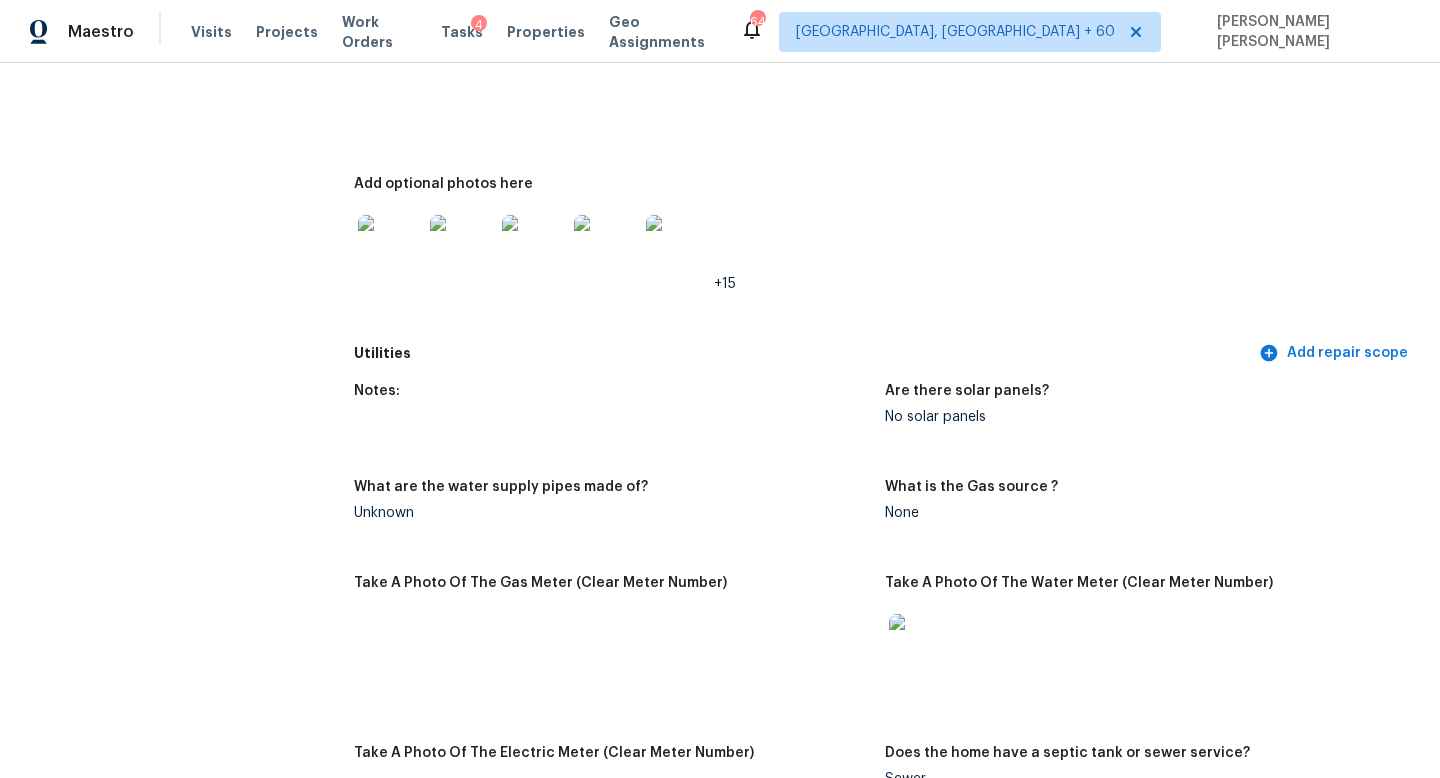 click on "All visits 2319 Vanderbilt Dr Charleston, SC 29414 Home details Other Visits No previous visits In-Person Walkthrough Completed:  7/9/2025, 12:15 AM  to   7/15/2025, 12:50 AM Assignee Raymond Roberts Total Scopes 5 Due Date Tue, Jul 15 Questions Pricing Add repair scope Is there any noticeable new construction in the immediate or neighboring subdivision of the home? No Did you notice any neighbors who haven't kept up with their homes (ex. lots of debris, etc.), loud barking dogs, or is there noticeable traffic noise at the home? No Does either the front yard or back yard have a severe slope? No Rate the curb appeal of the home from 1-9 (1 being the worst home on the street, 9 being the best home on the street)? 7 If the home has a pool, what condition is it in? No Pool Is there a strong odor that doesn't go away as your nose adjusts? (4+ on a 5 point scale) Please specify where the odor exists and provide details. N/A Please rate the quality of the neighborhood from 1-5 4 Exterior Add repair scope Notes:  +15" at bounding box center (720, 1831) 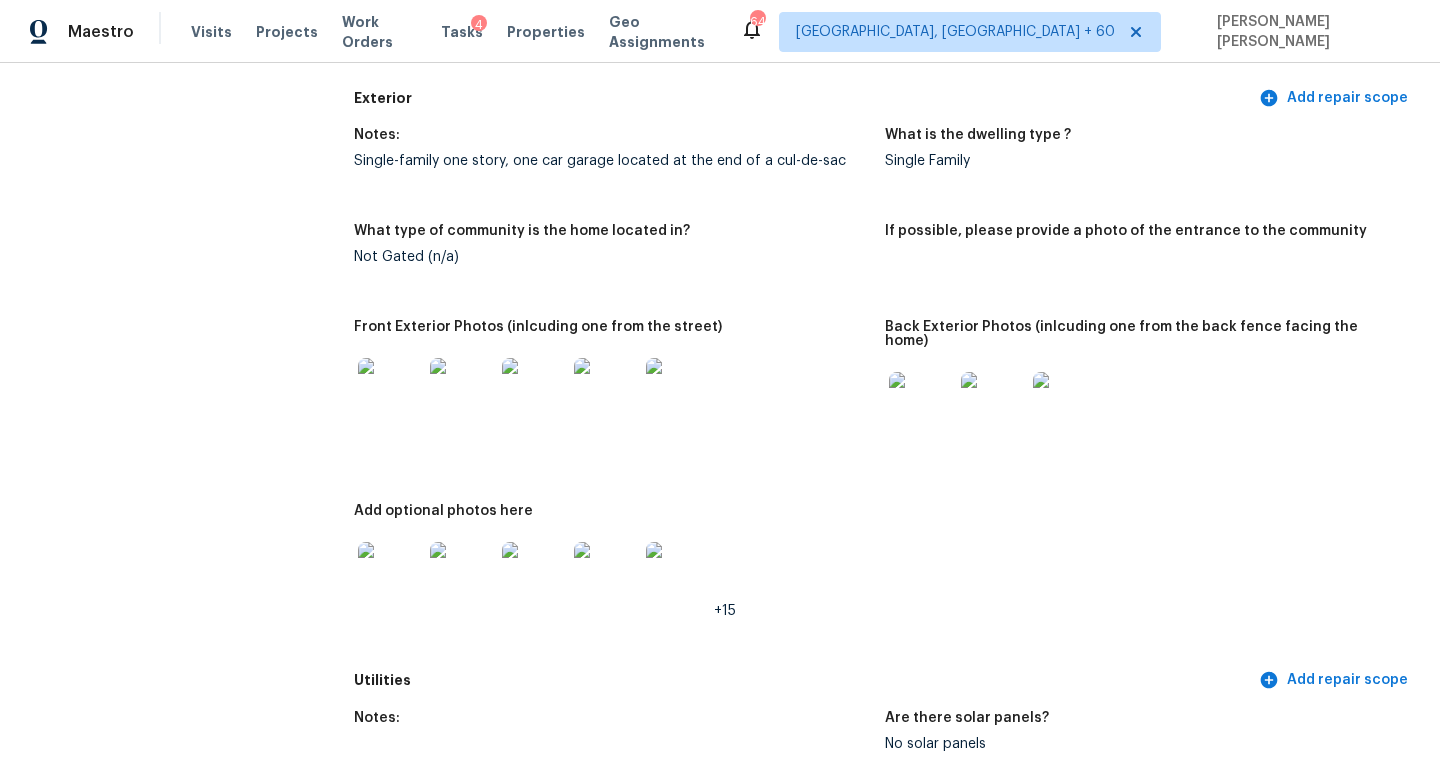scroll, scrollTop: 394, scrollLeft: 0, axis: vertical 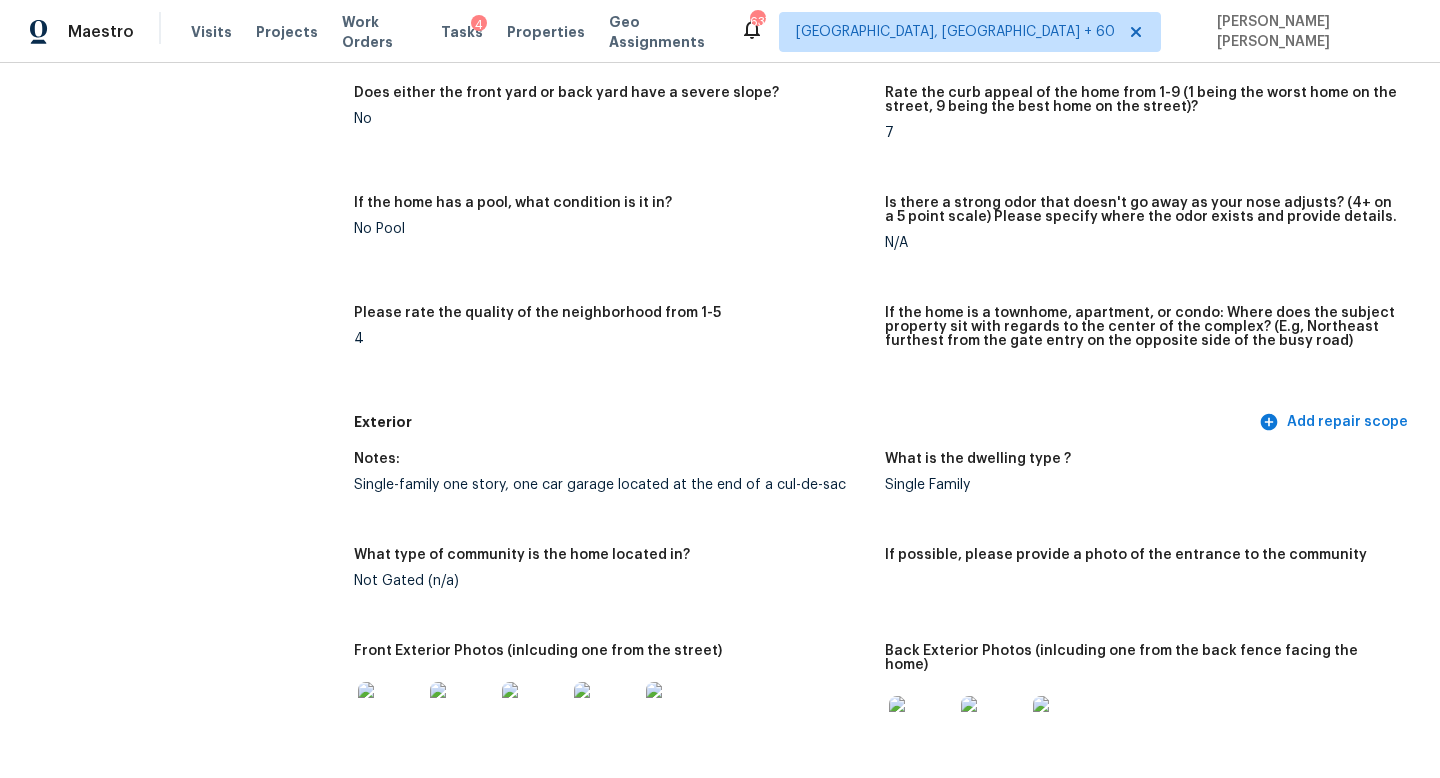 click on "All visits 2319 Vanderbilt Dr Charleston, SC 29414 Home details Other Visits No previous visits" at bounding box center [157, 2482] 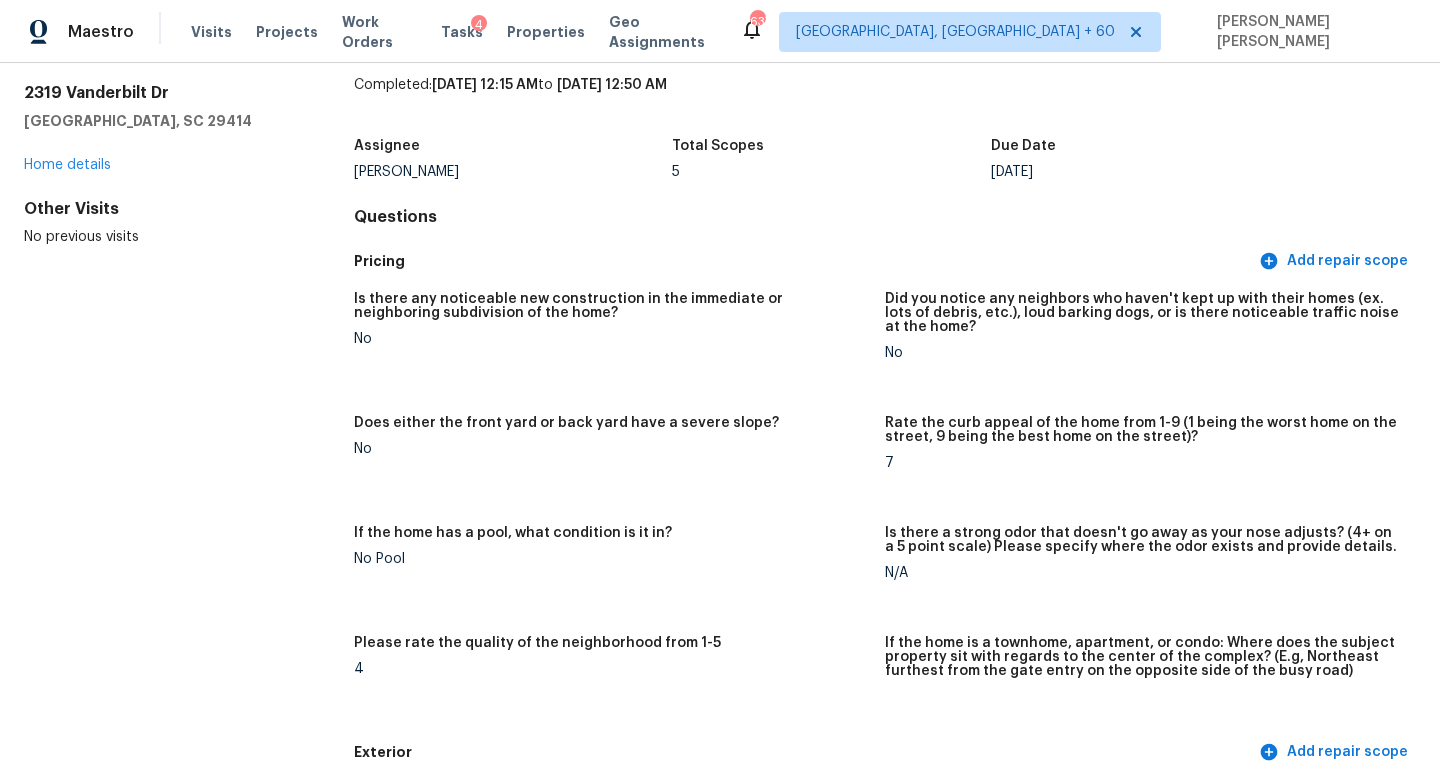 scroll, scrollTop: 0, scrollLeft: 0, axis: both 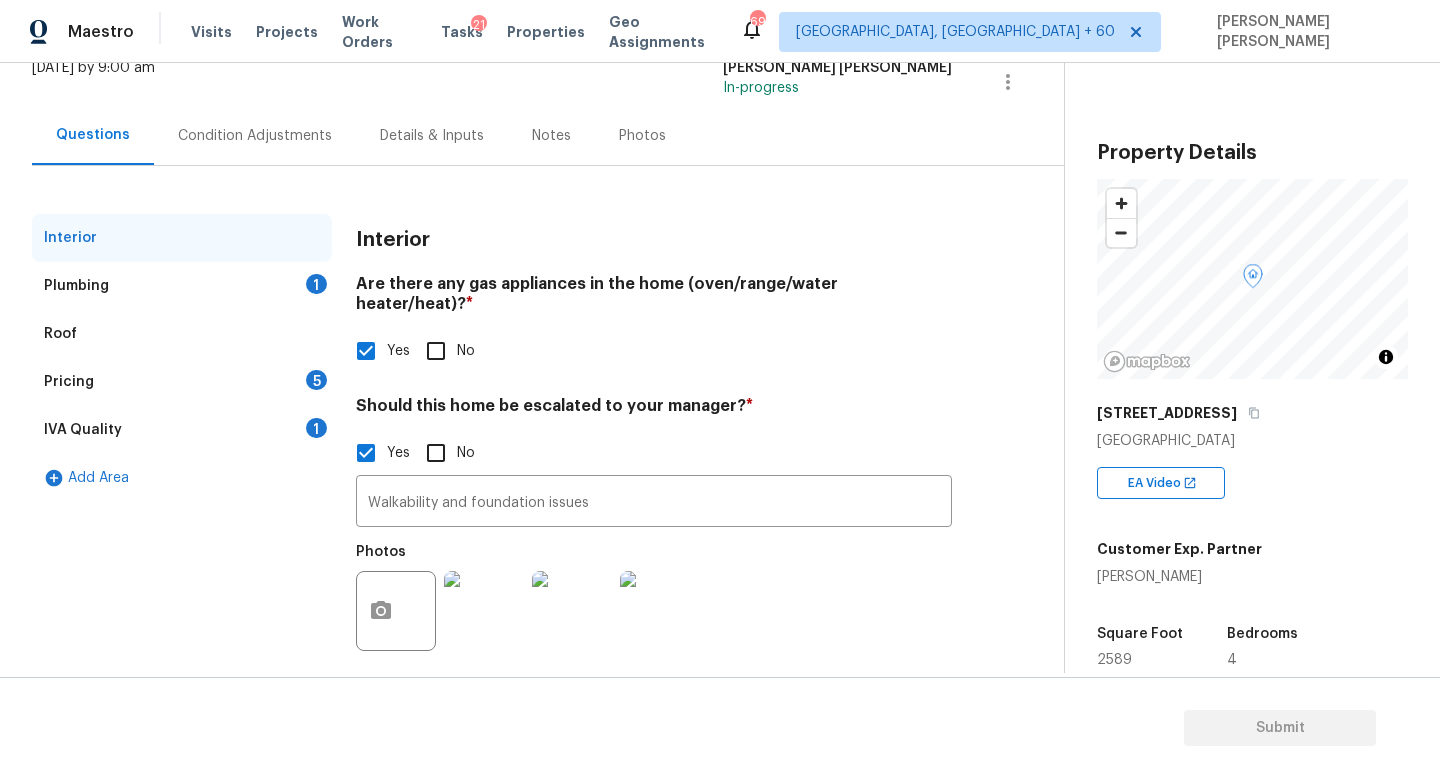 click on "Plumbing 1" at bounding box center (182, 286) 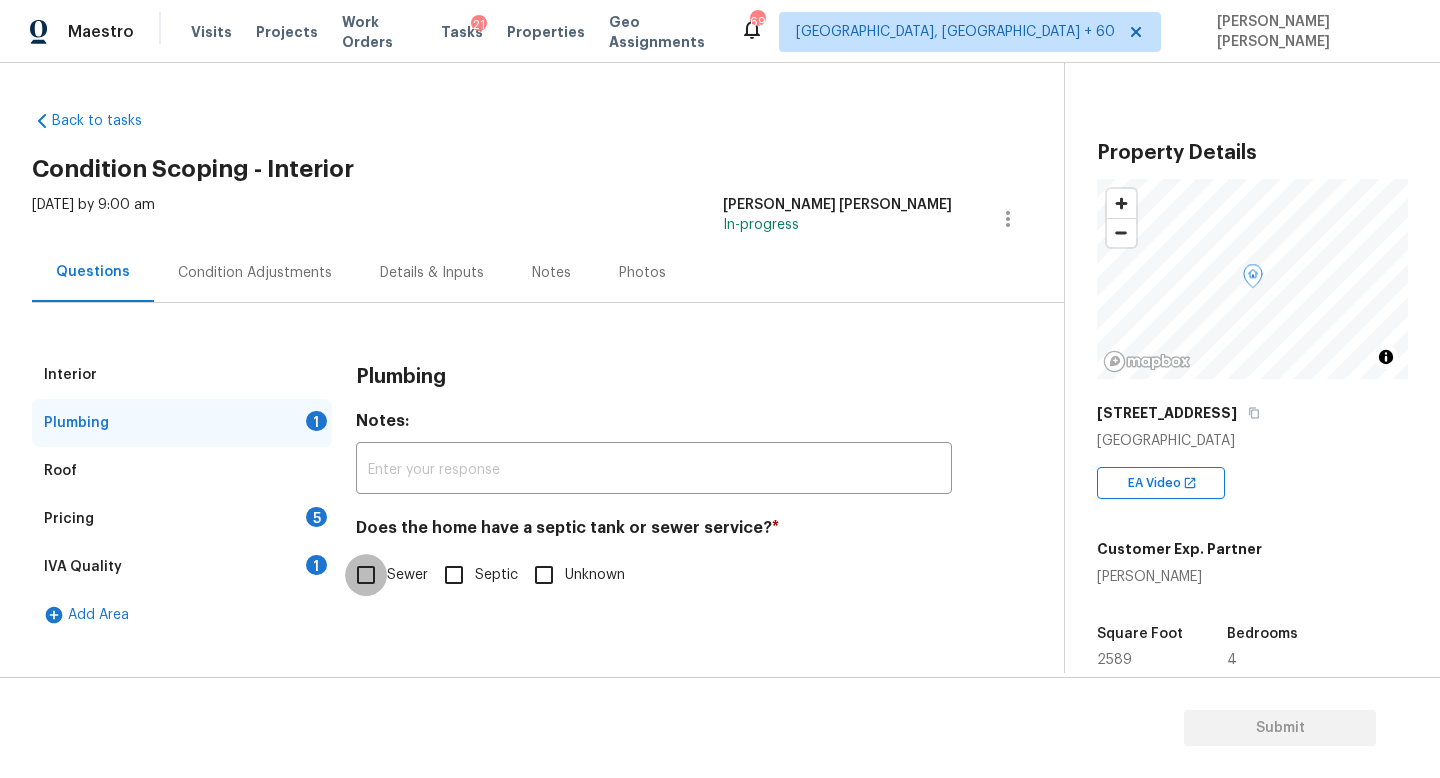 click on "Sewer" at bounding box center [366, 575] 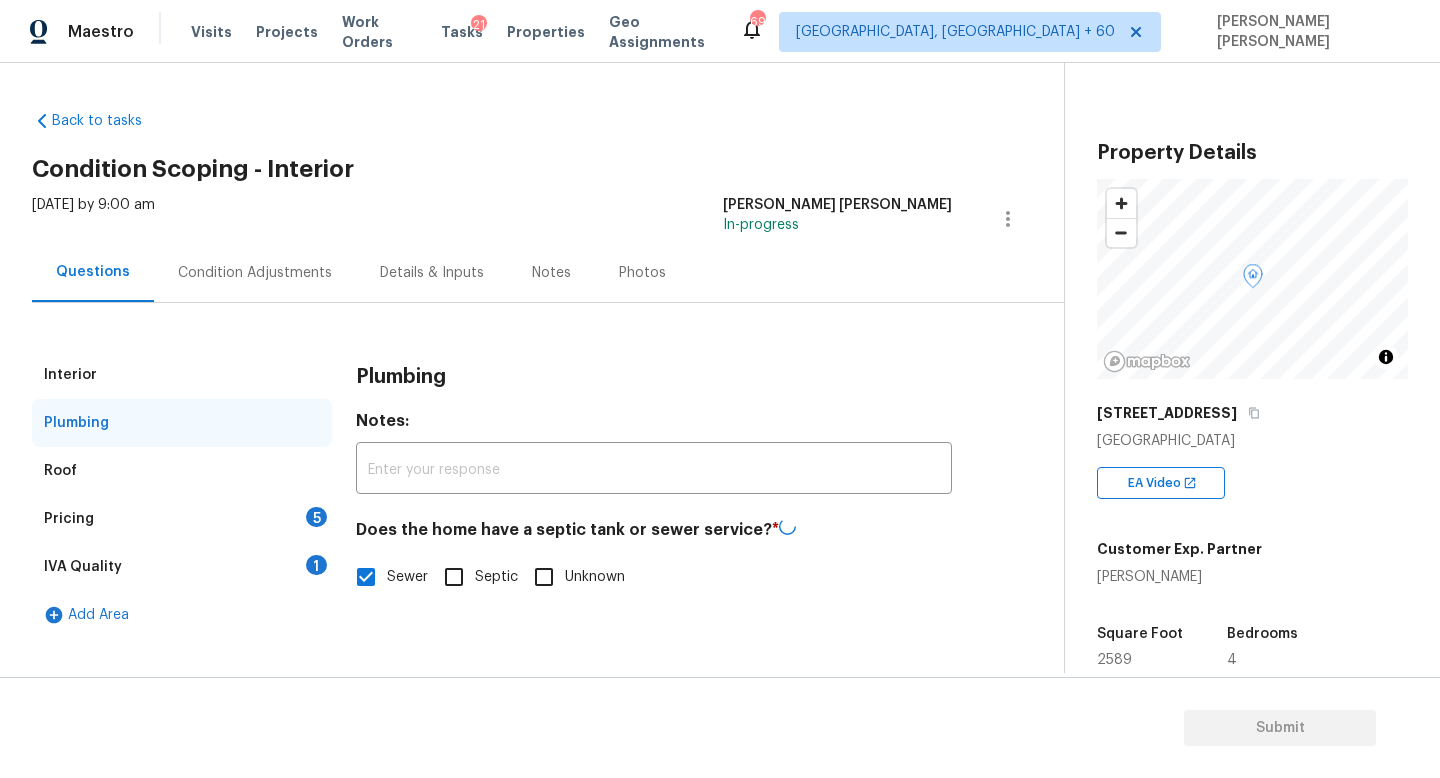 click on "Pricing 5" at bounding box center (182, 519) 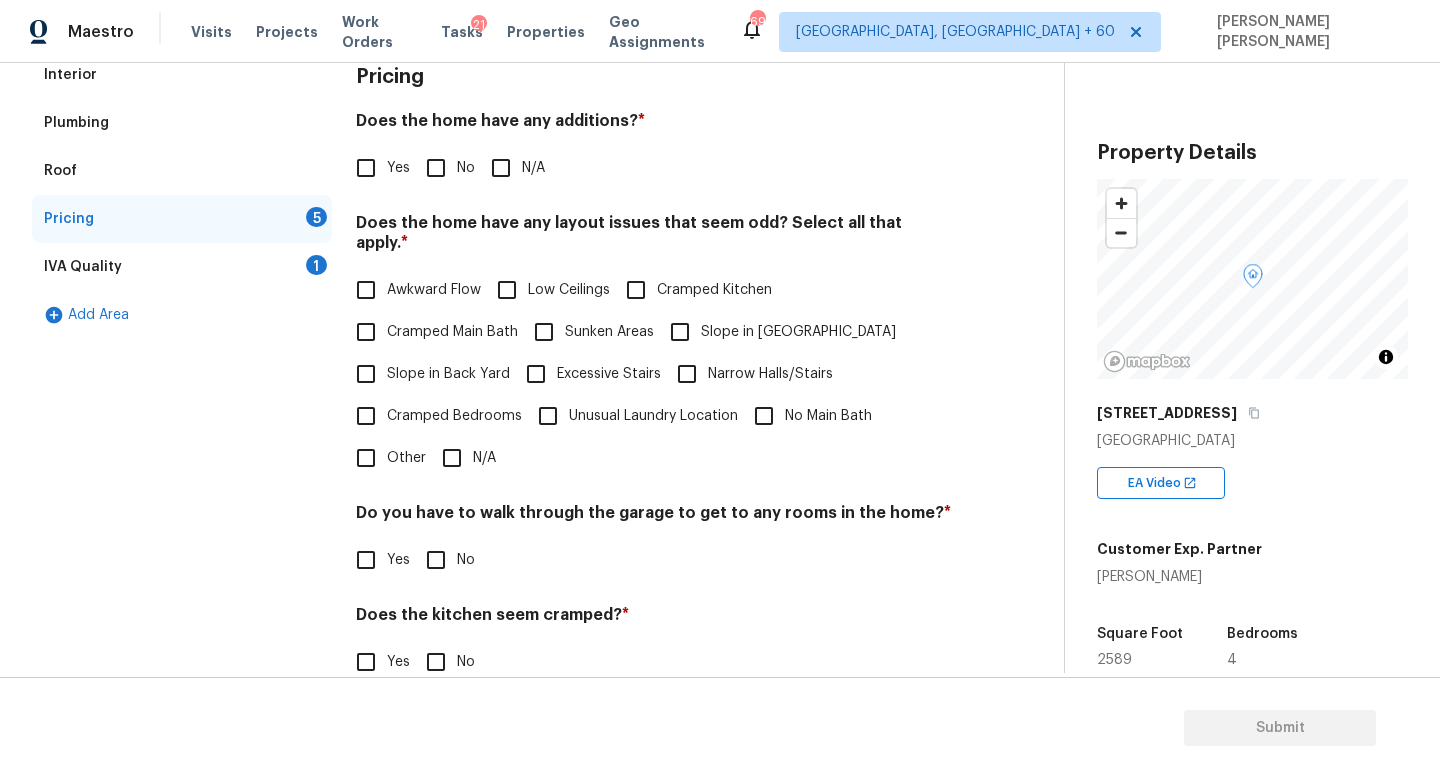 scroll, scrollTop: 301, scrollLeft: 0, axis: vertical 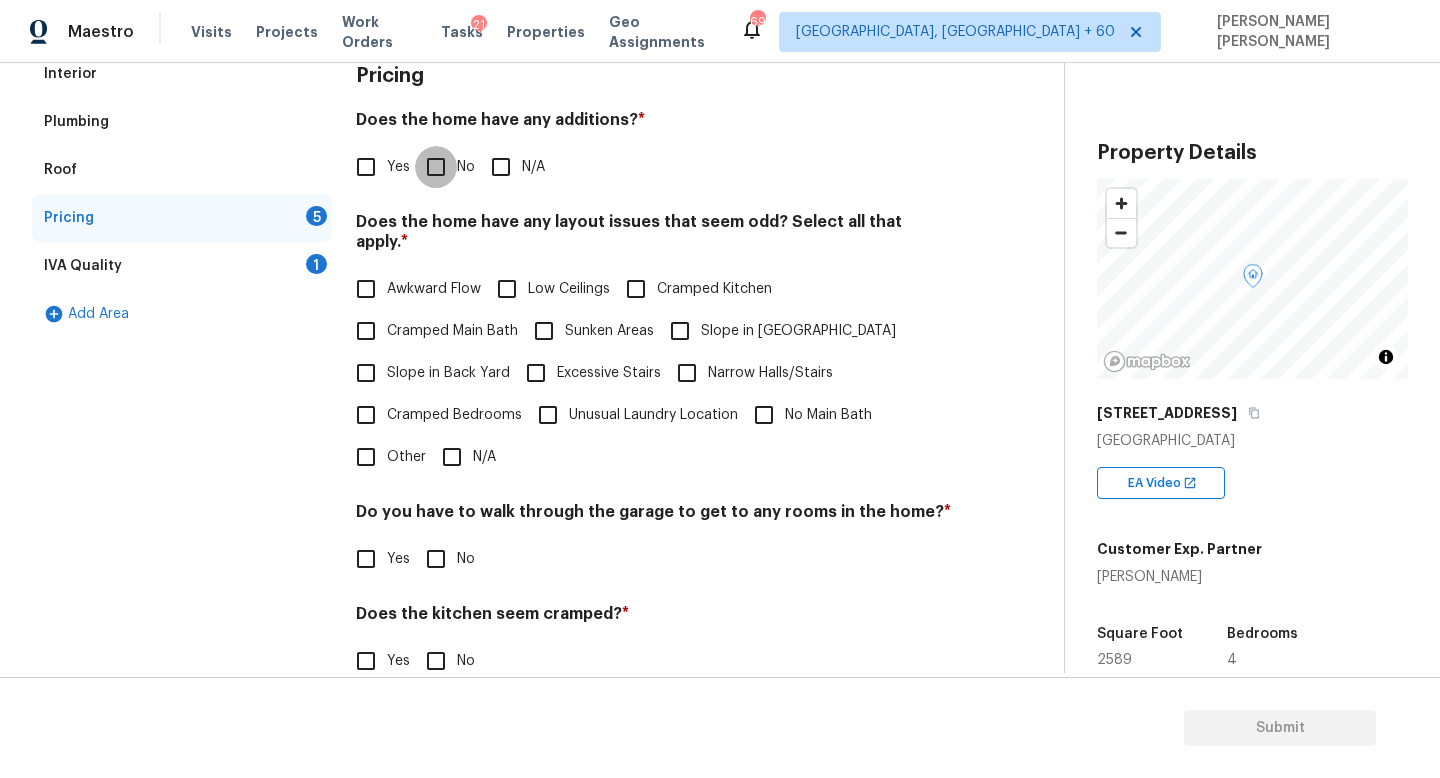 click on "No" at bounding box center (436, 167) 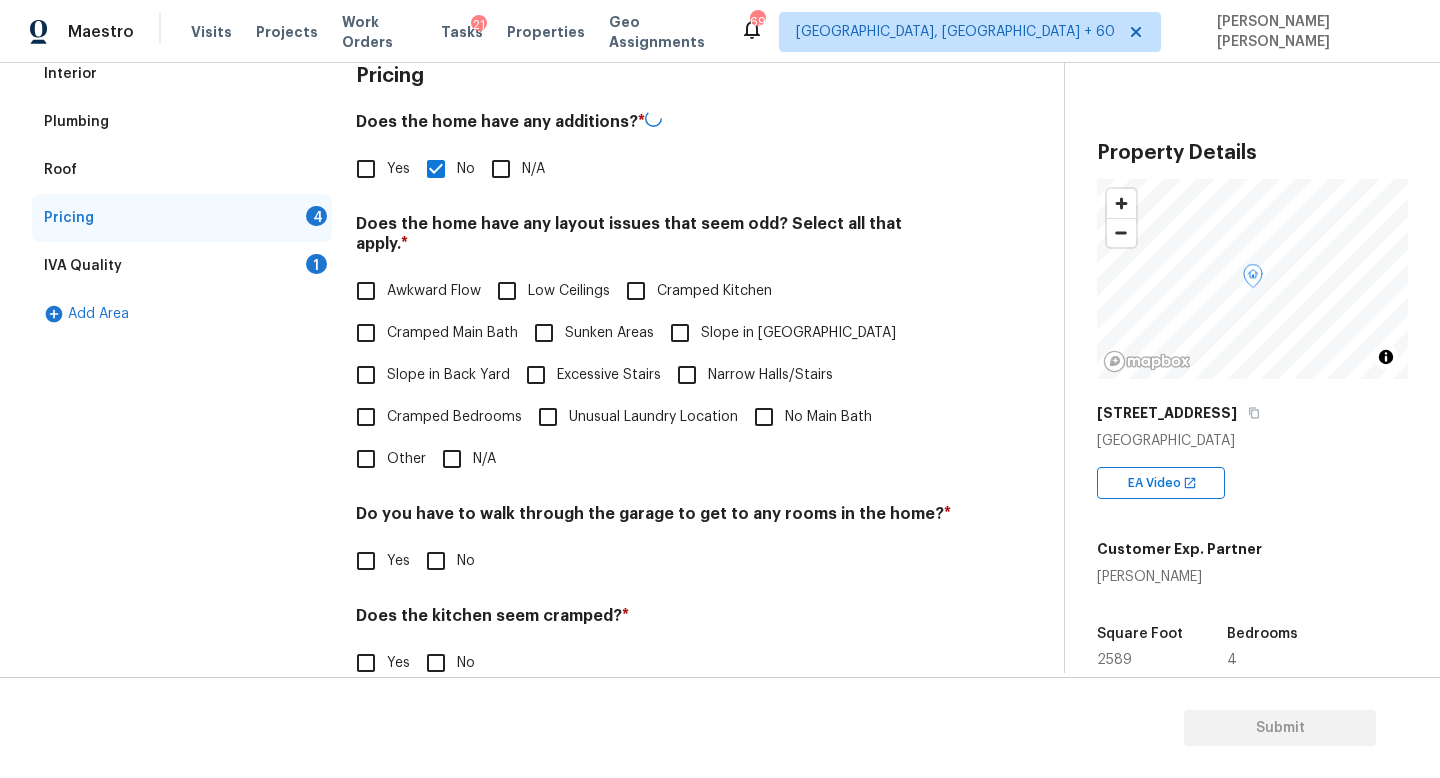 scroll, scrollTop: 422, scrollLeft: 0, axis: vertical 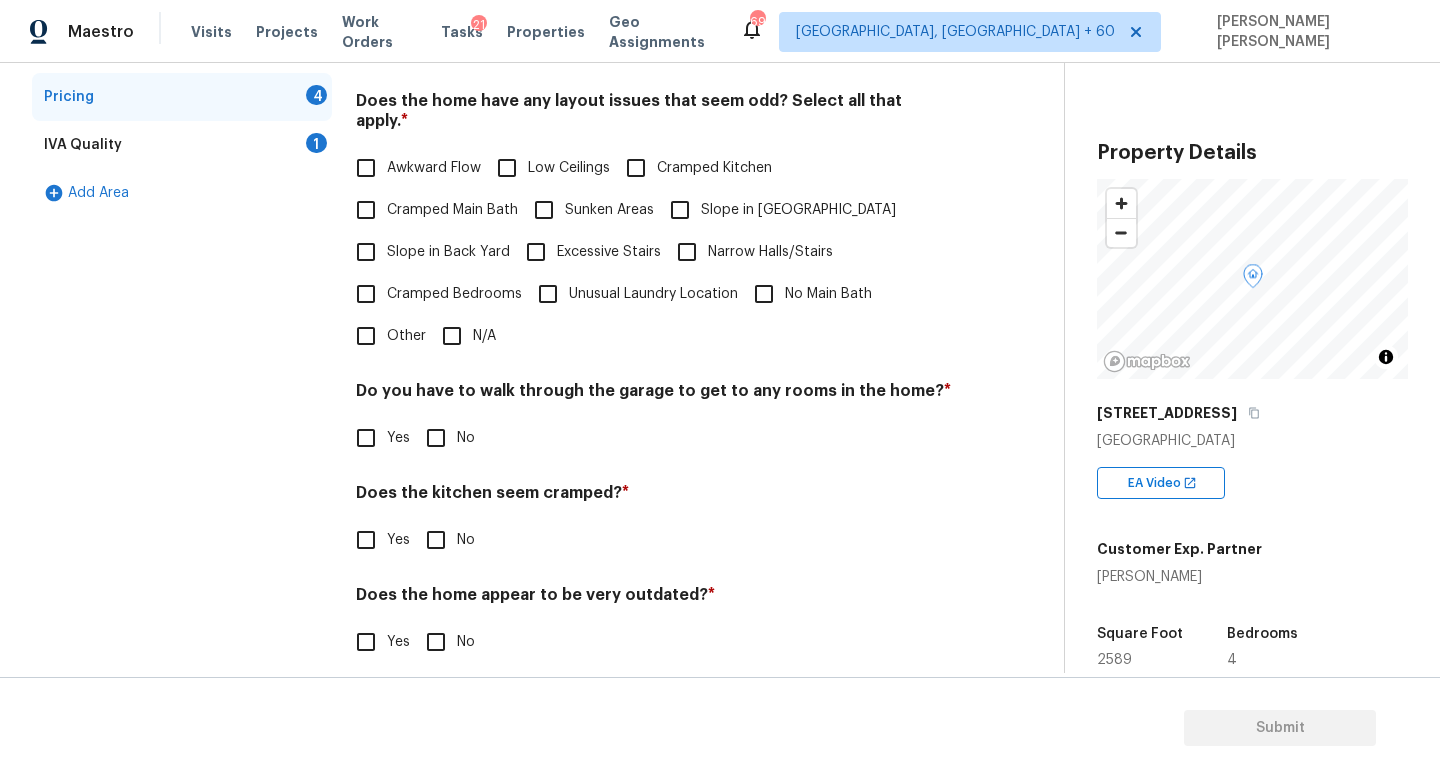 click on "No Main Bath" at bounding box center [828, 294] 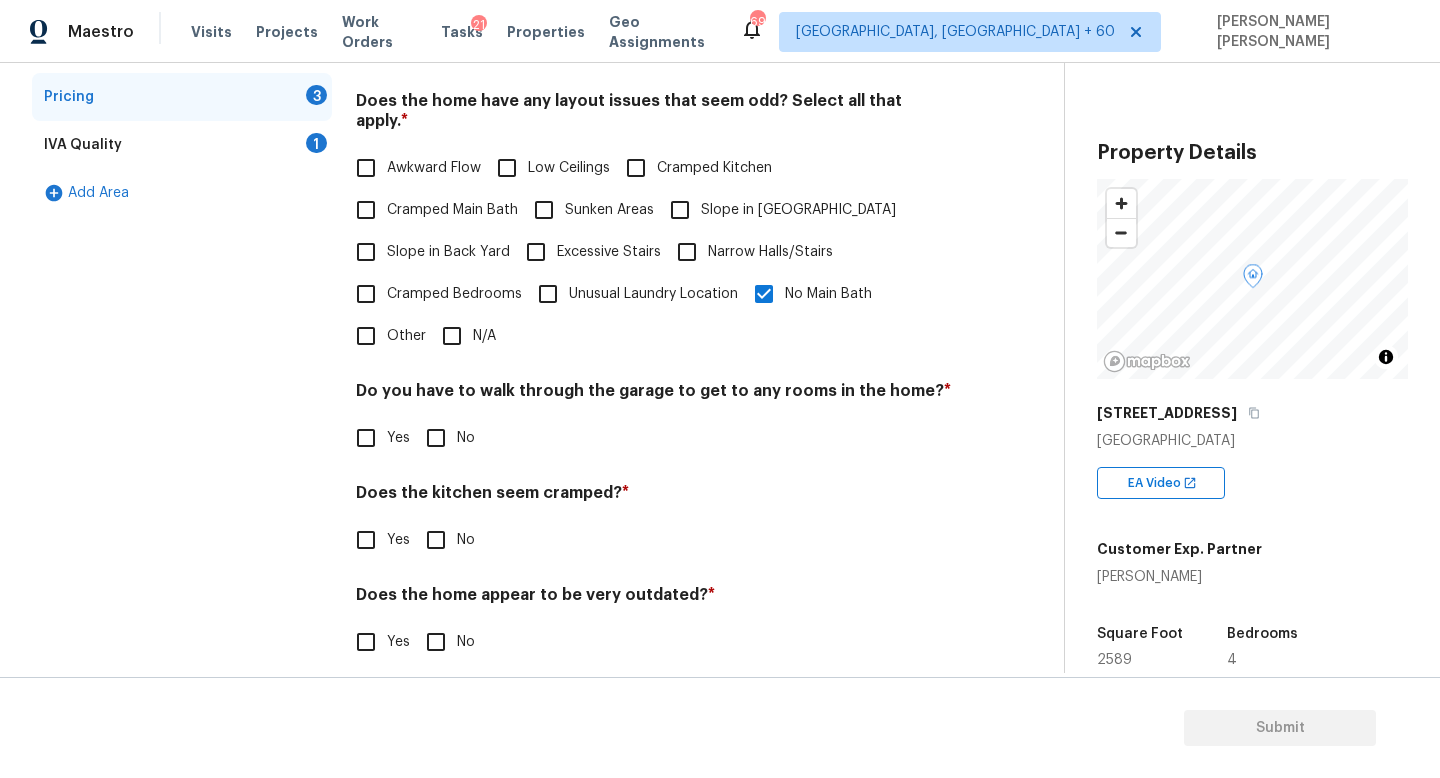 scroll, scrollTop: 422, scrollLeft: 0, axis: vertical 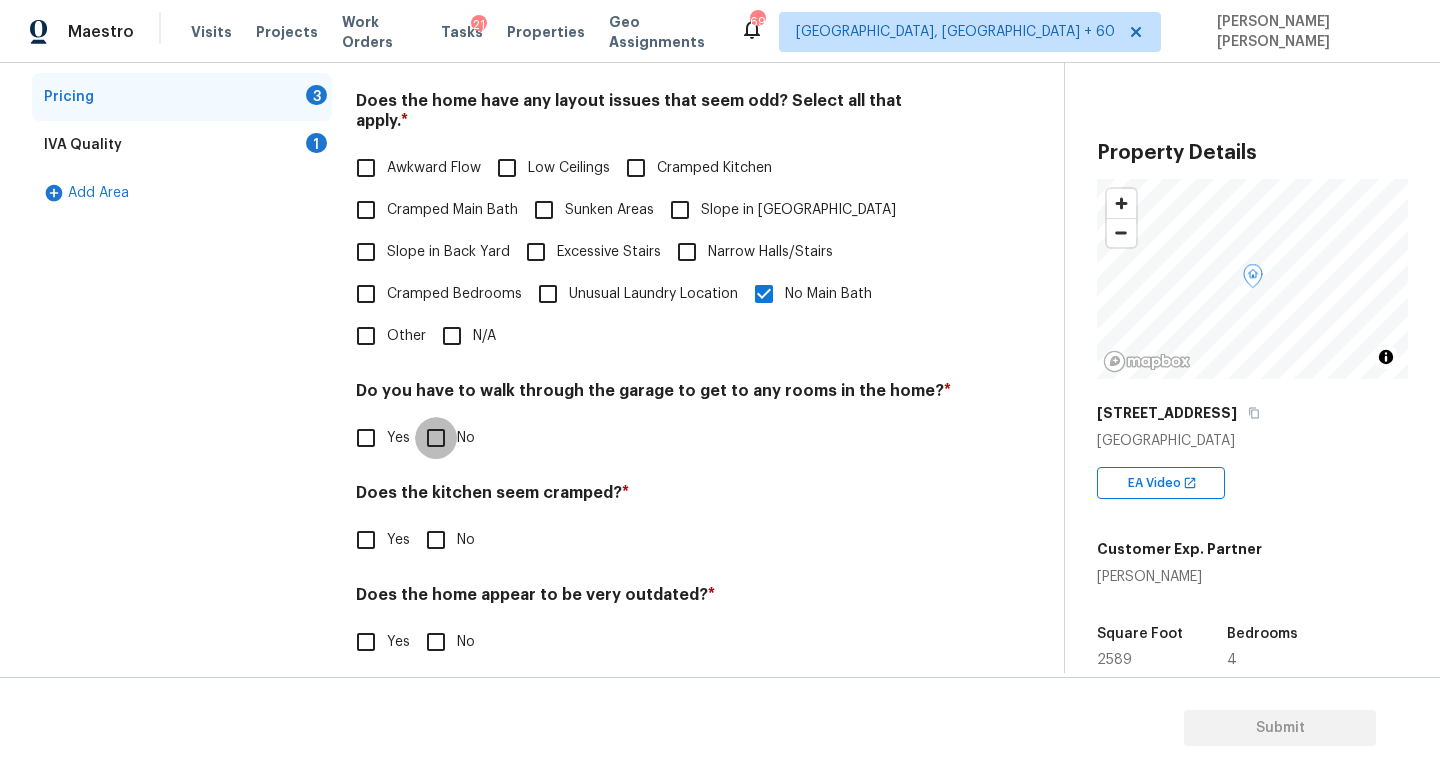 click on "No" at bounding box center [436, 438] 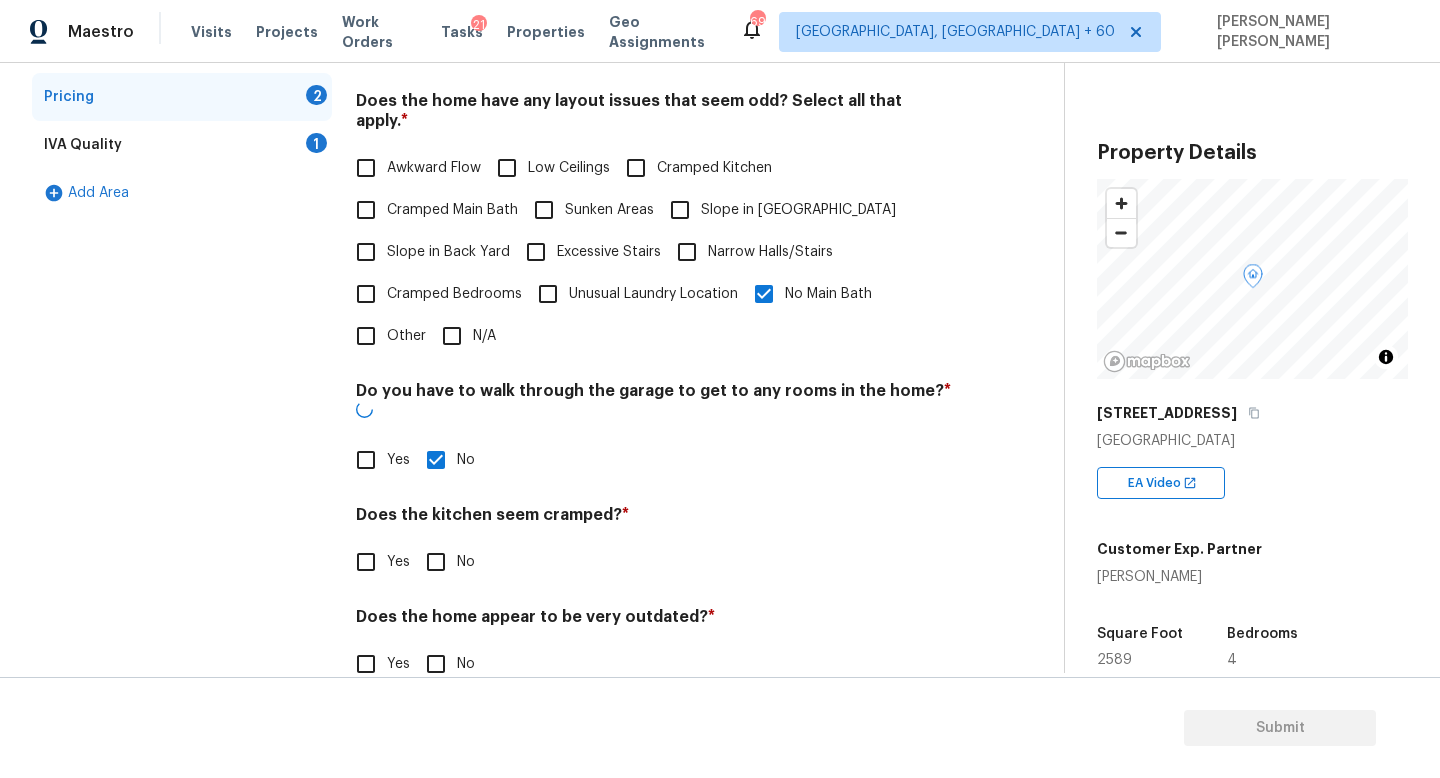 click on "Does the kitchen seem cramped?  * Yes No" at bounding box center (654, 544) 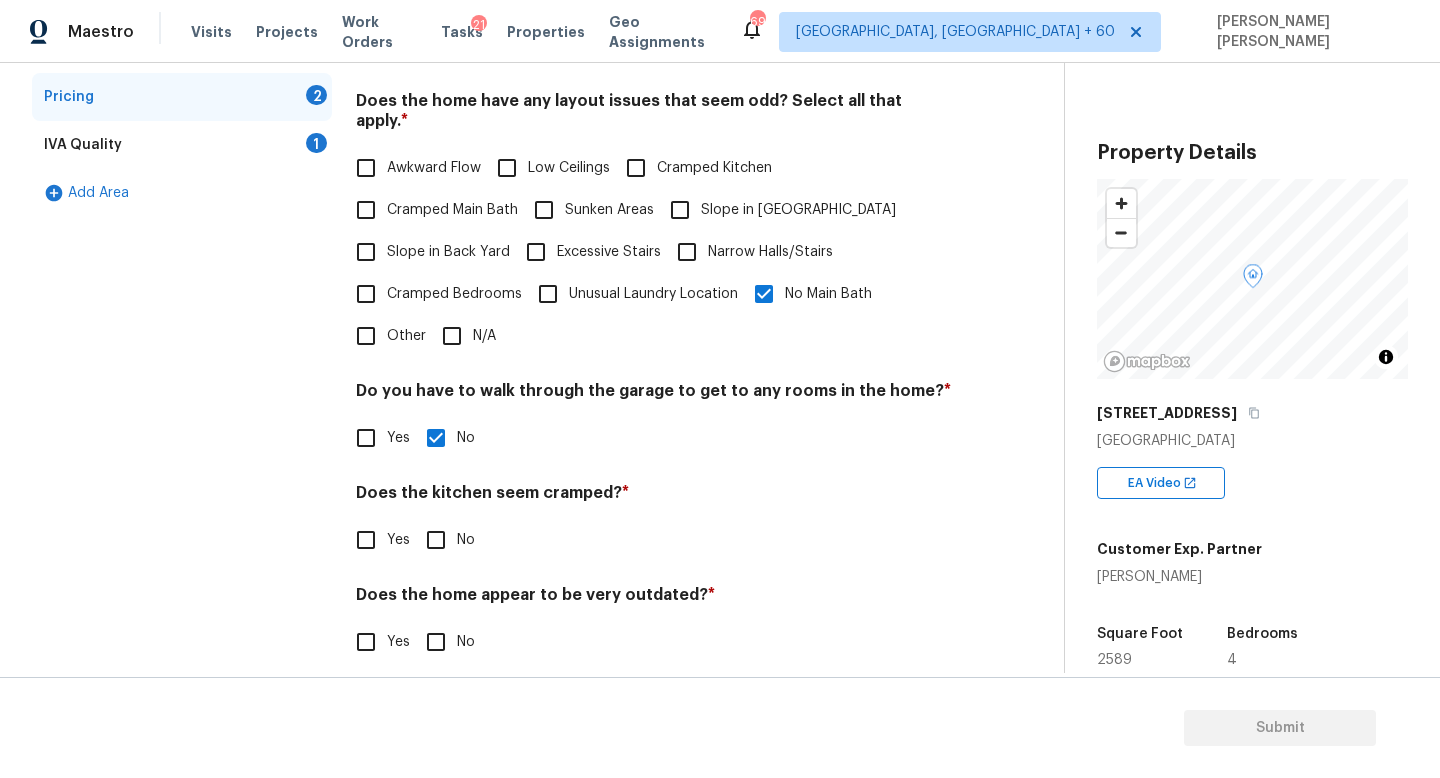 click on "No" at bounding box center (436, 540) 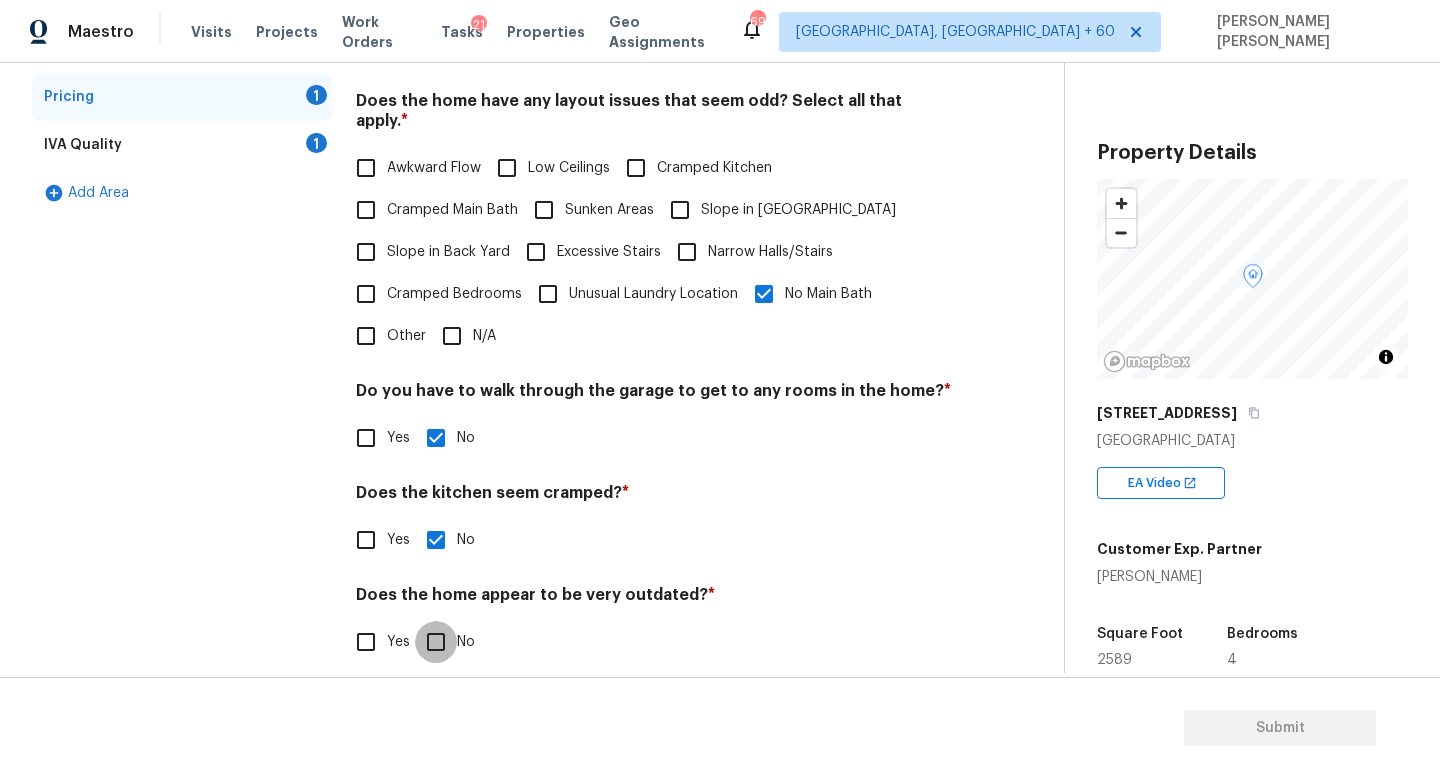 click on "No" at bounding box center [436, 642] 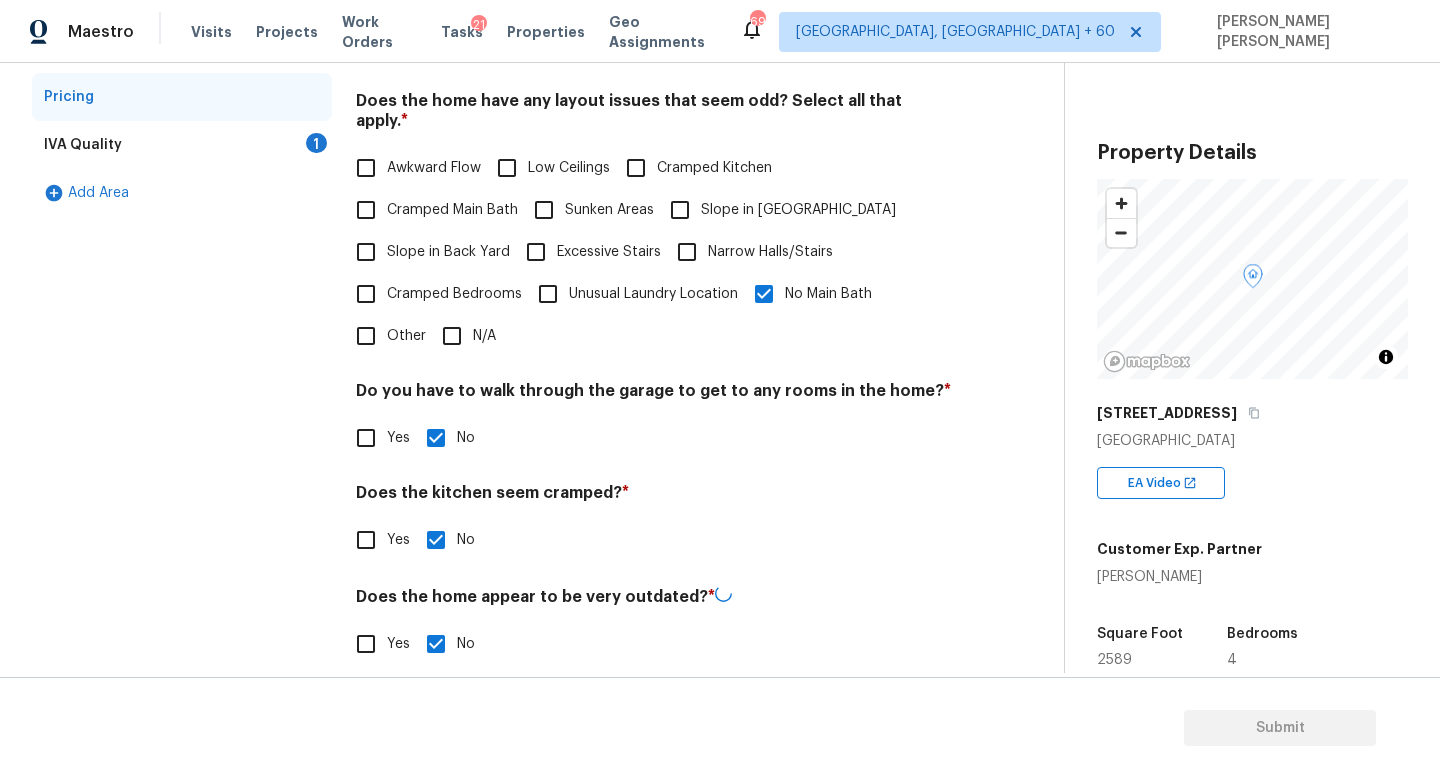 scroll, scrollTop: 0, scrollLeft: 0, axis: both 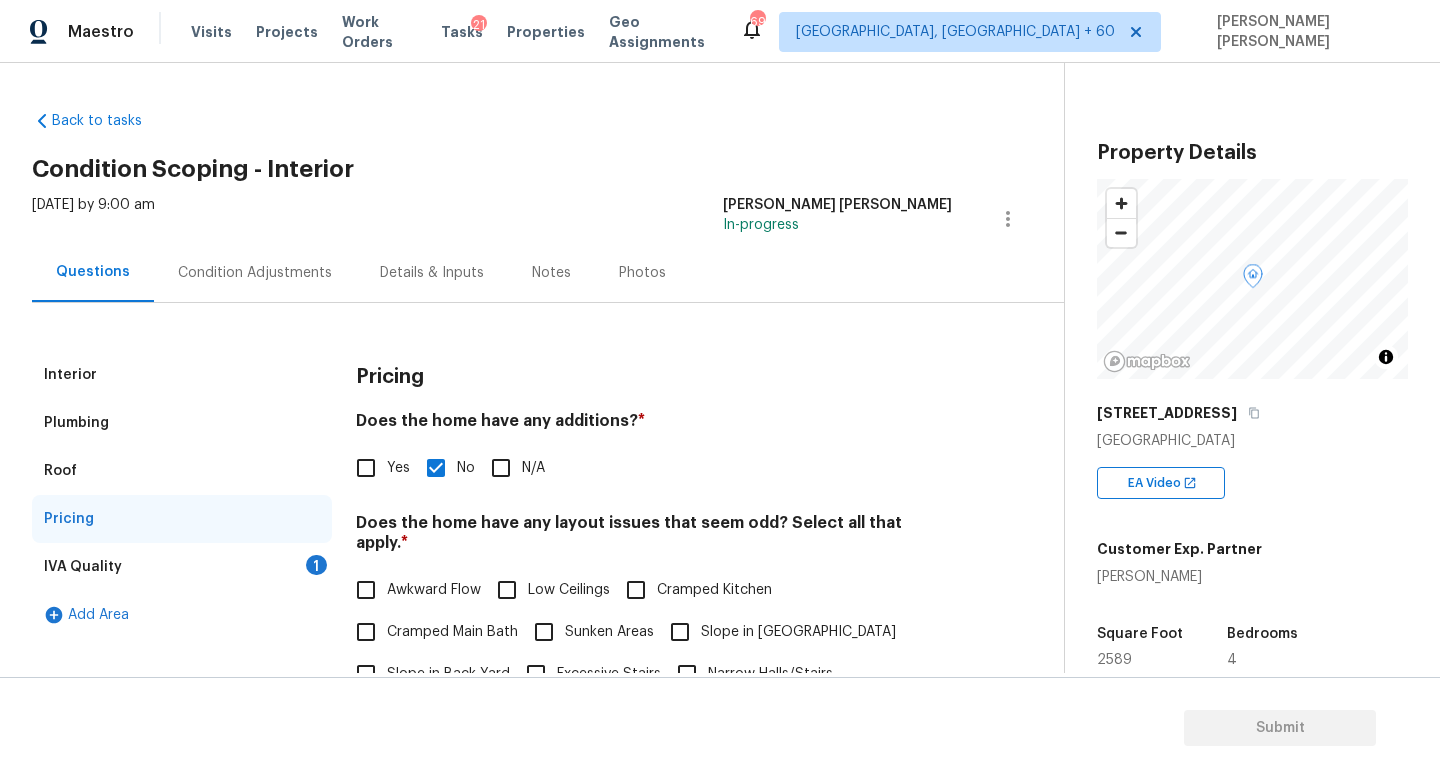 click on "IVA Quality 1" at bounding box center [182, 567] 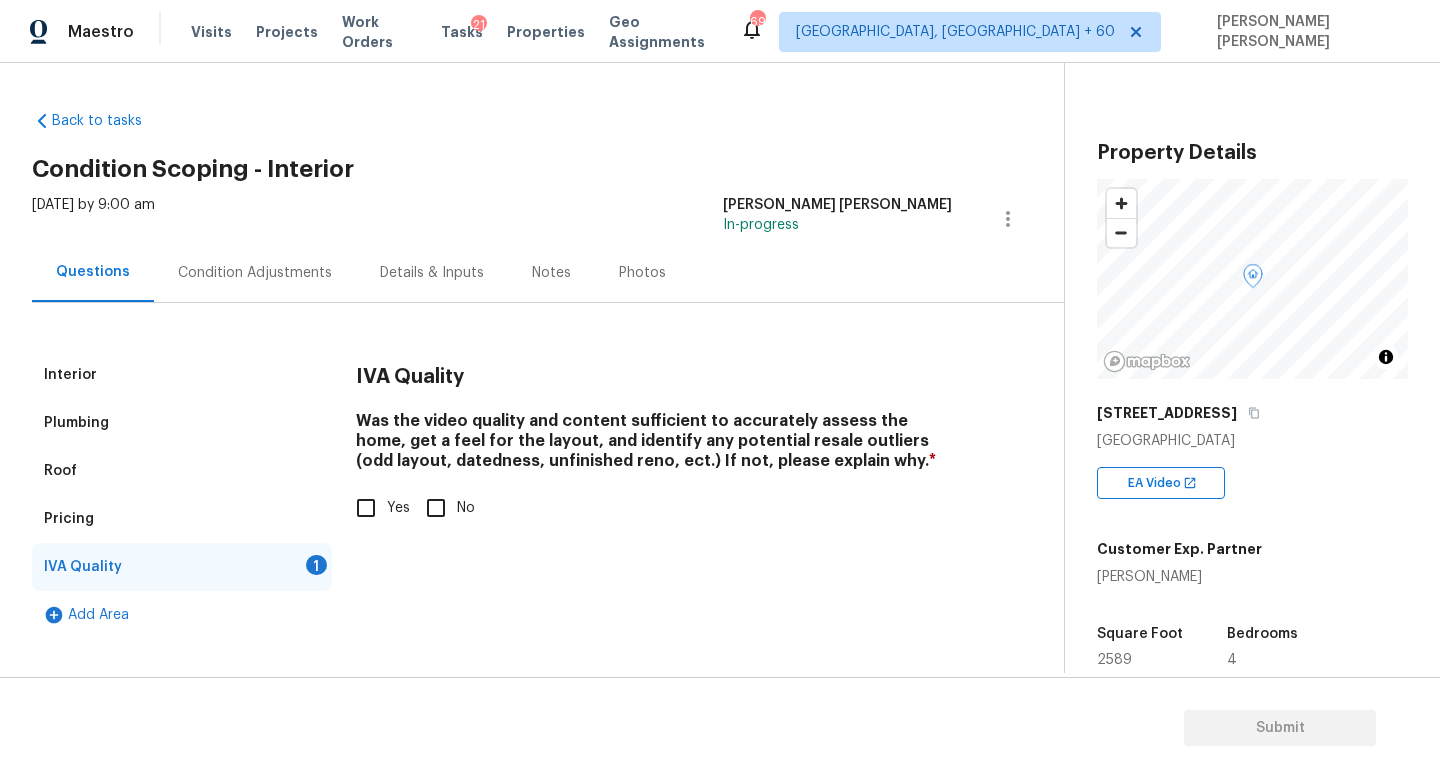 click on "Yes" at bounding box center [366, 508] 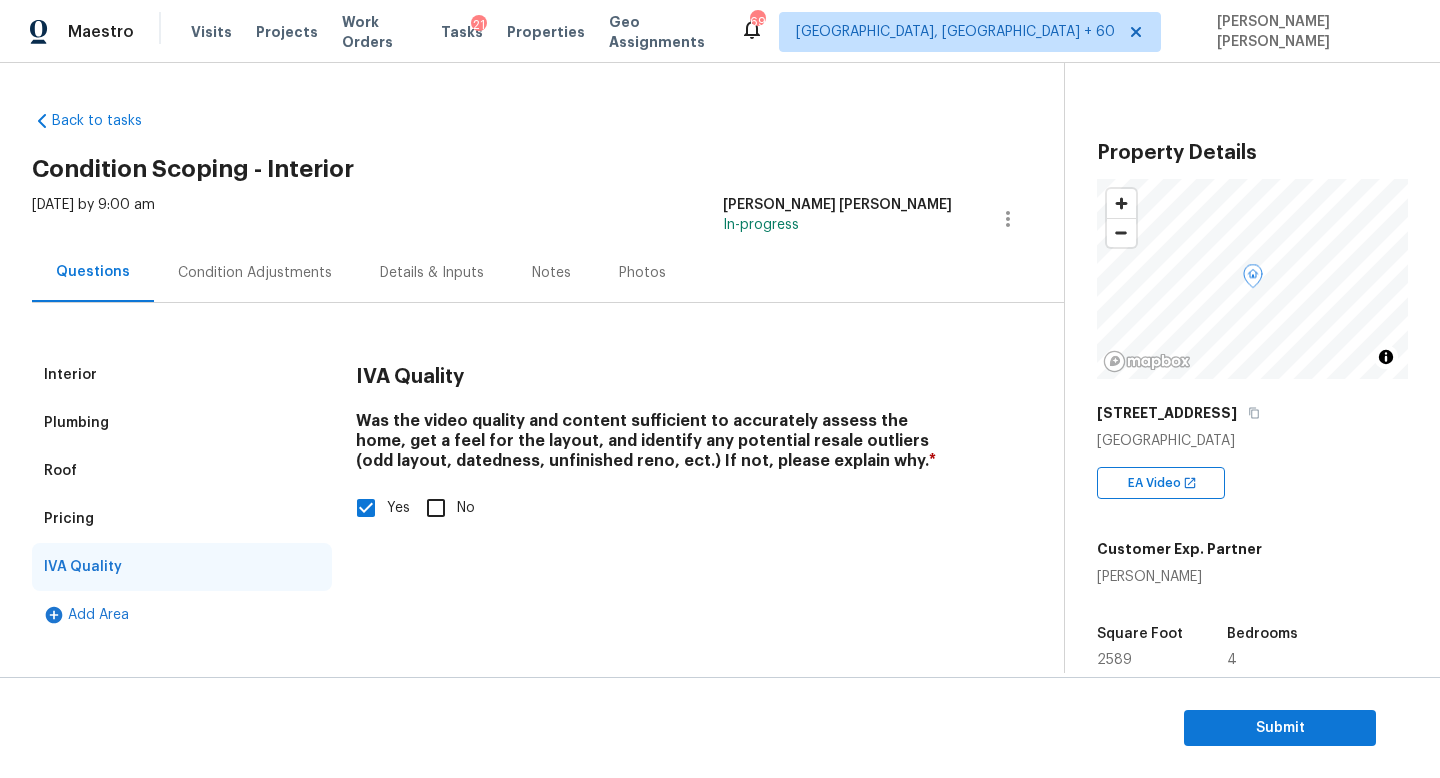 click on "Condition Adjustments" at bounding box center (255, 272) 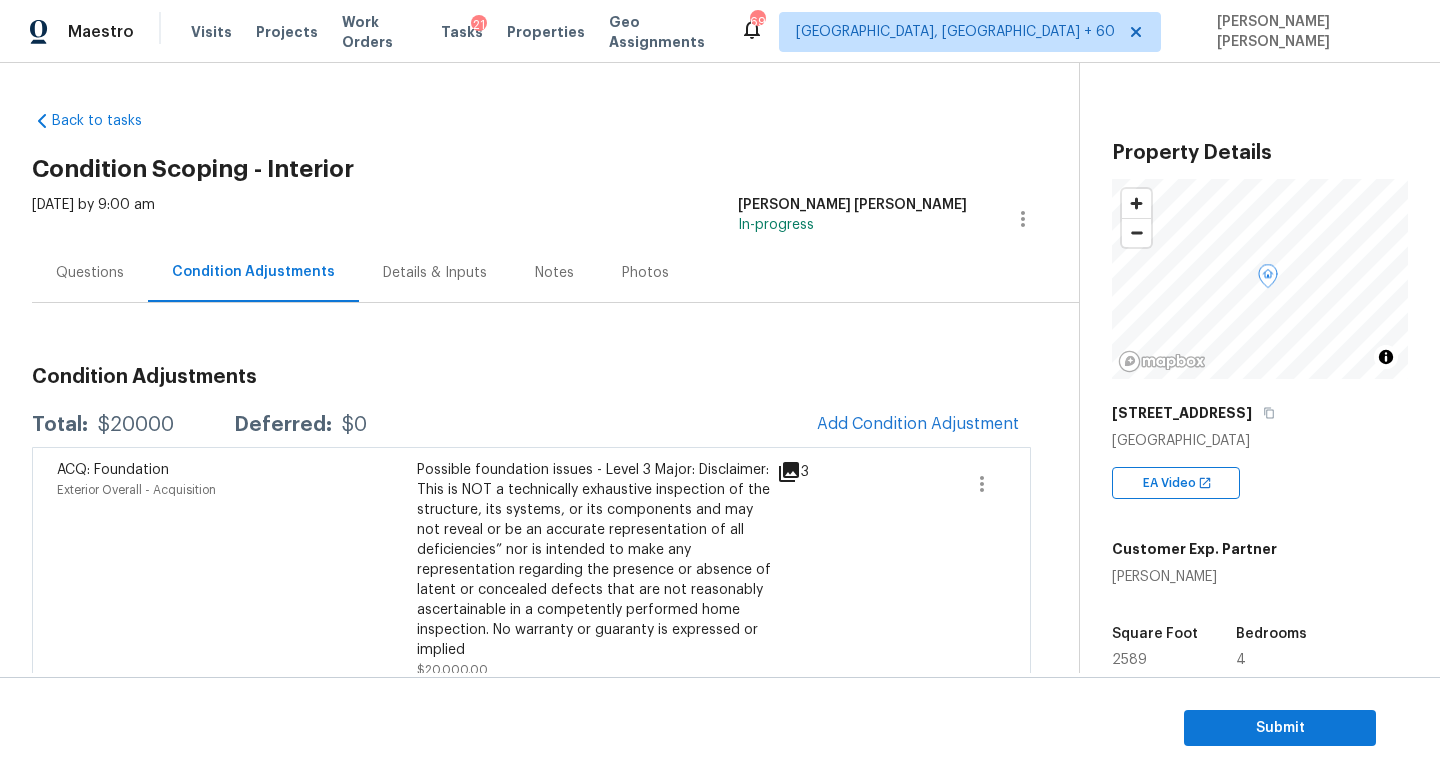 scroll, scrollTop: 26, scrollLeft: 0, axis: vertical 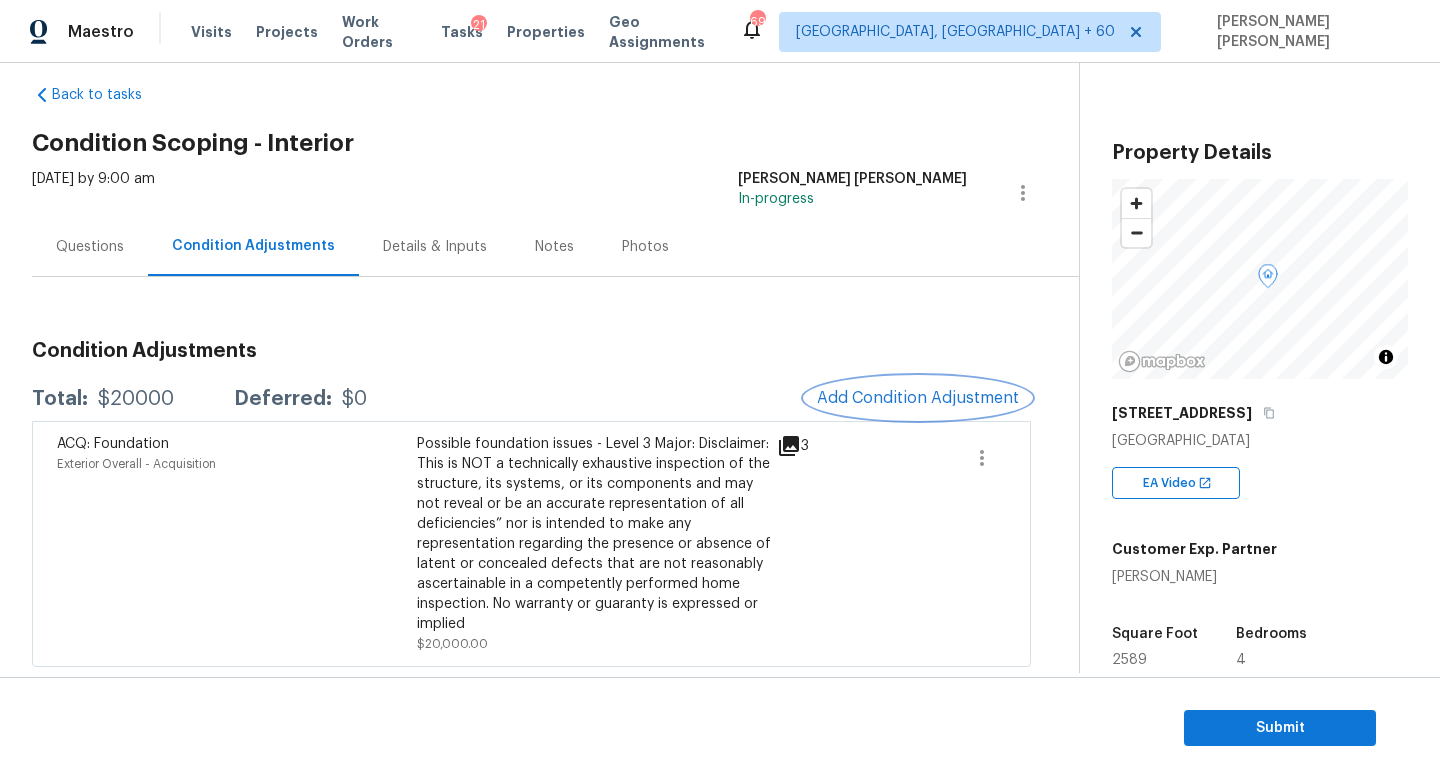 click on "Add Condition Adjustment" at bounding box center [918, 398] 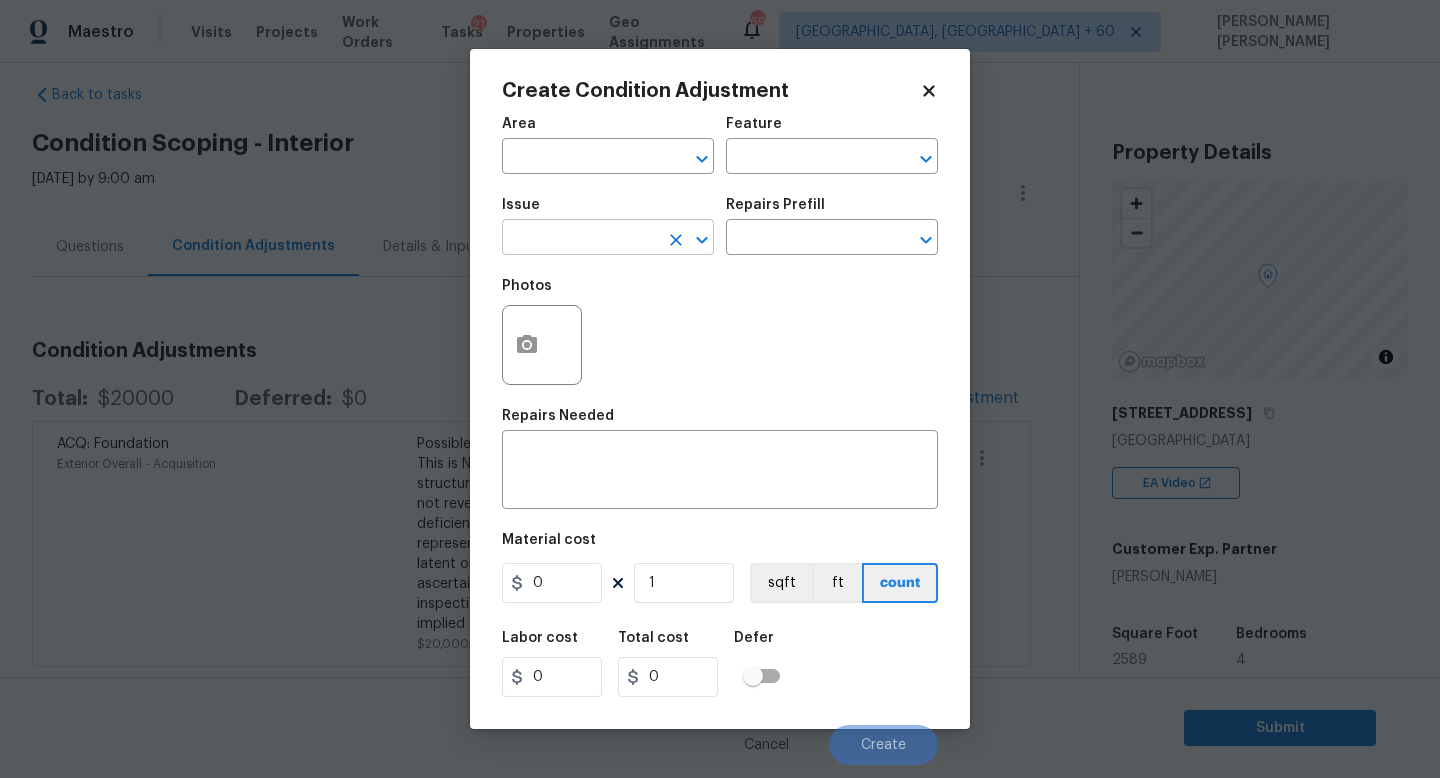 click at bounding box center [580, 239] 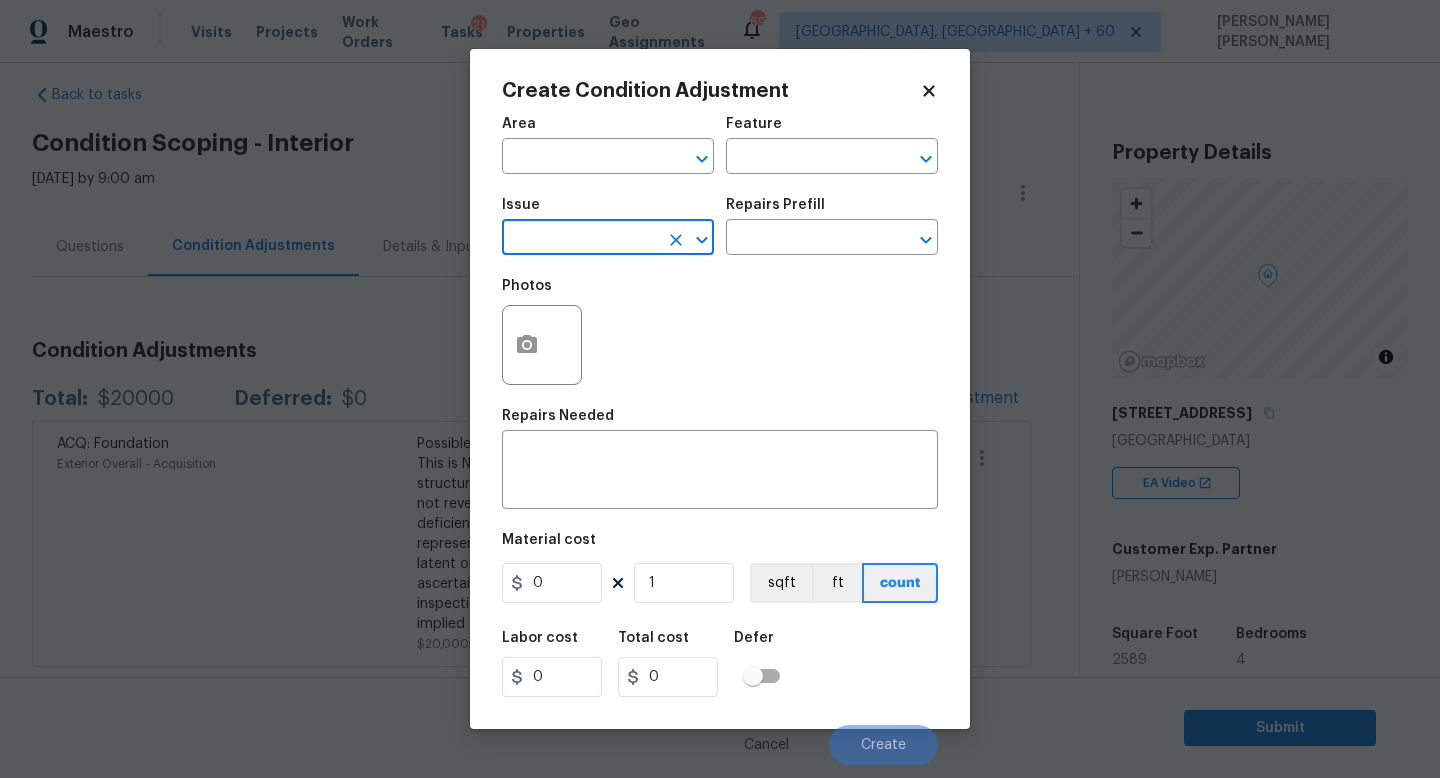 click at bounding box center (580, 239) 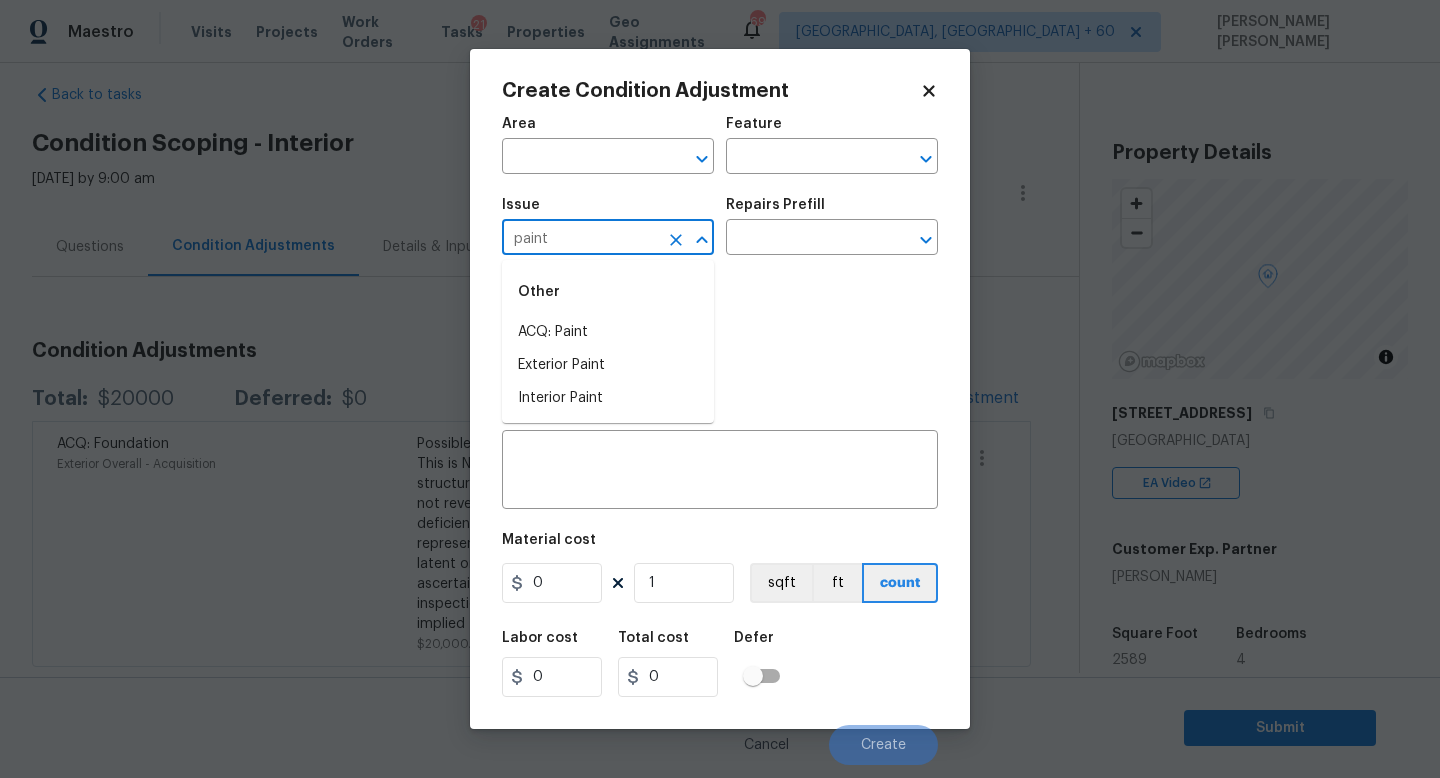 click on "Other" at bounding box center (608, 292) 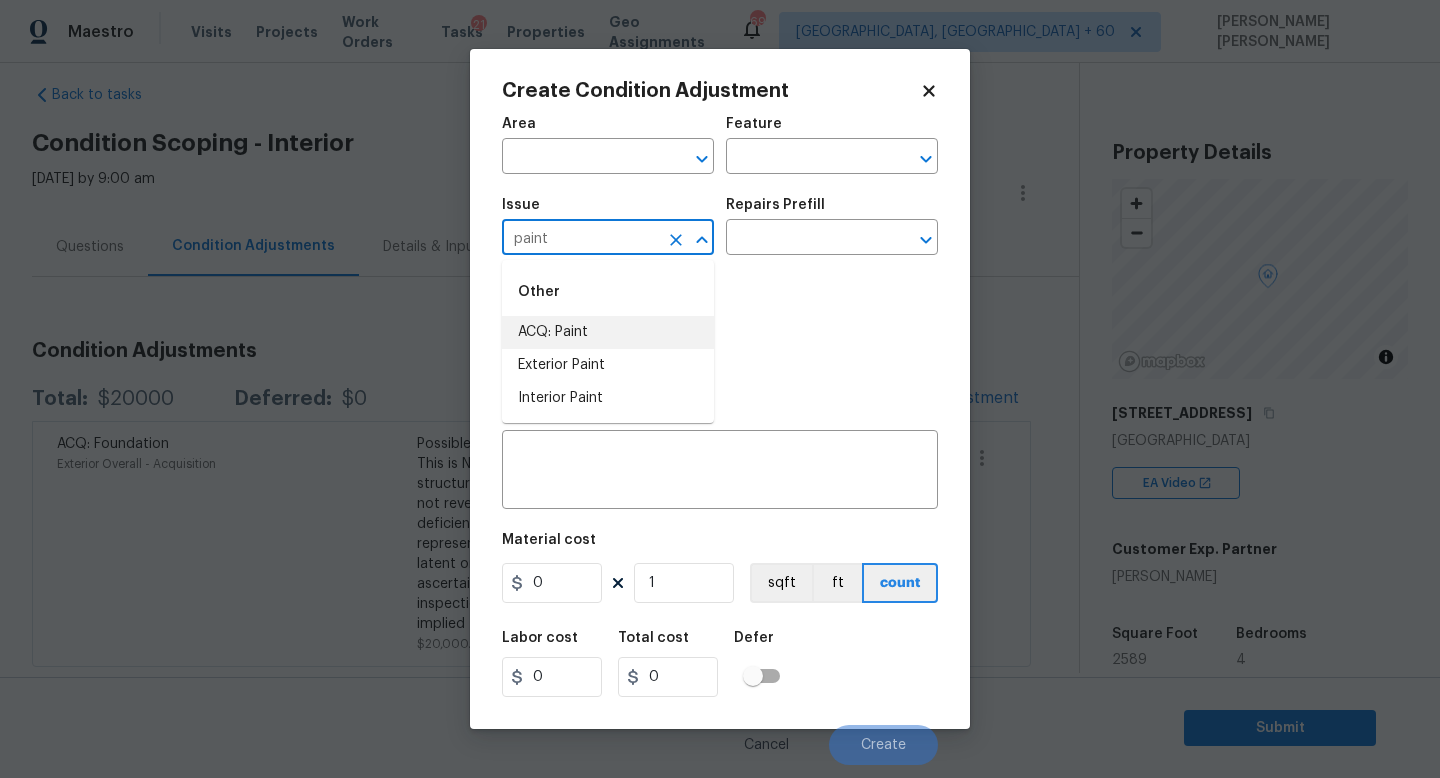 click on "ACQ: Paint" at bounding box center [608, 332] 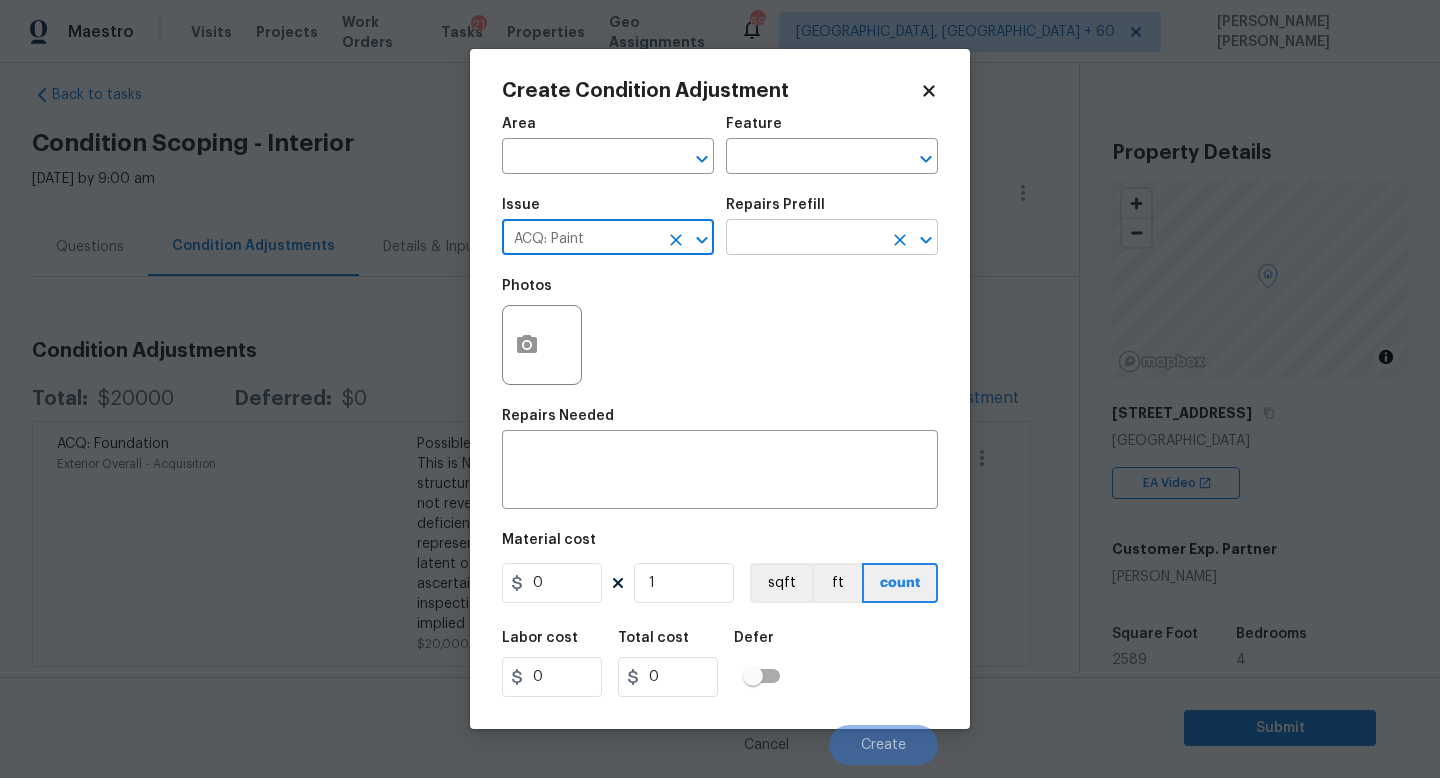 type on "ACQ: Paint" 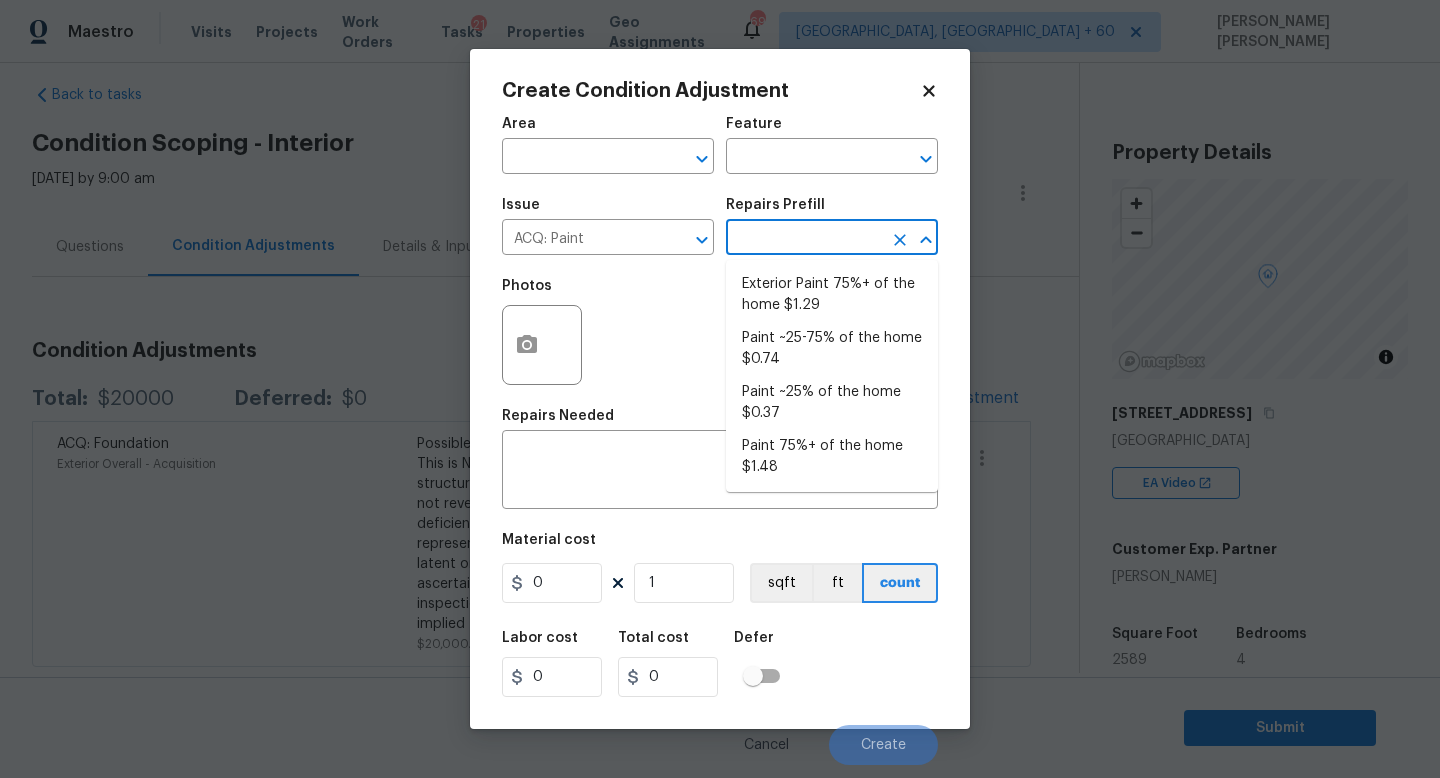 click at bounding box center (804, 239) 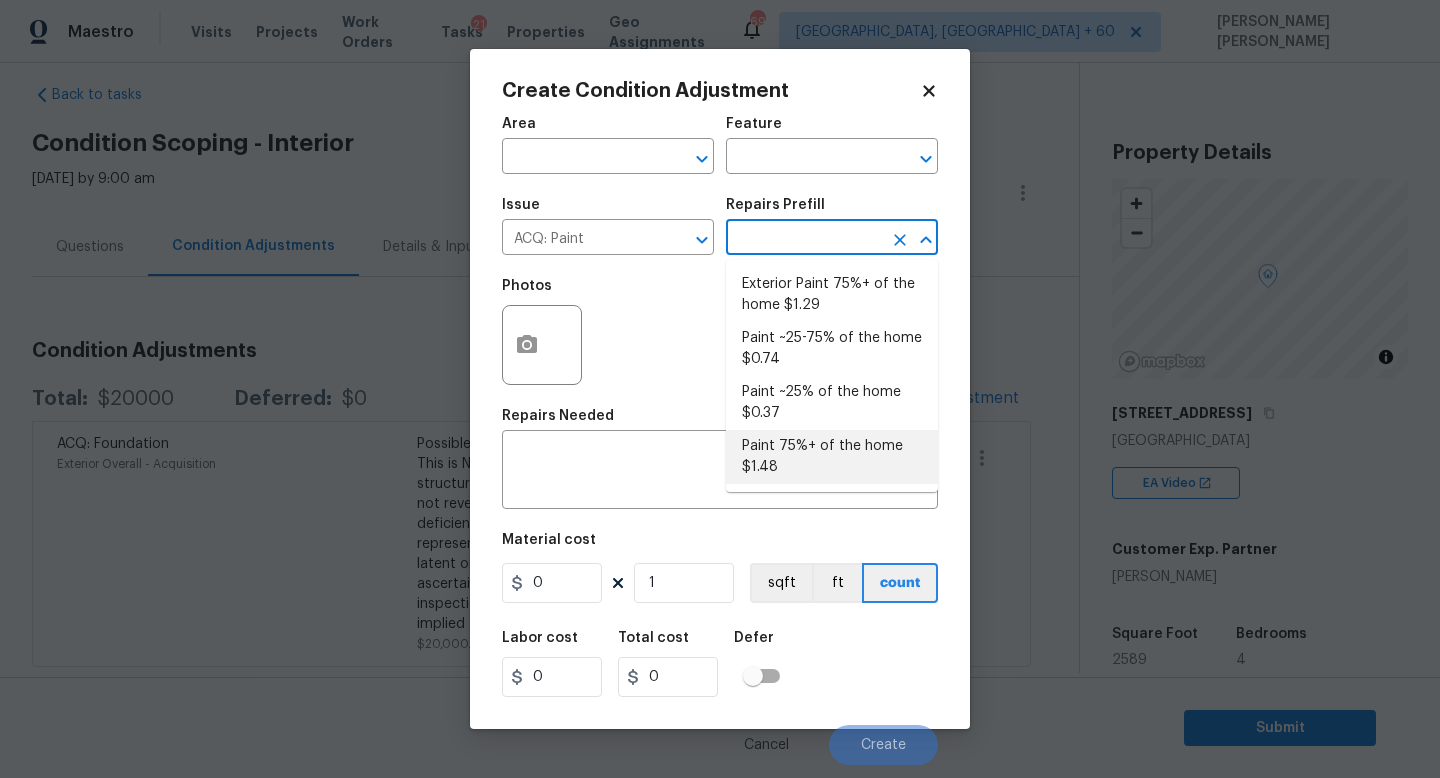 click on "Paint 75%+ of the home $1.48" at bounding box center (832, 457) 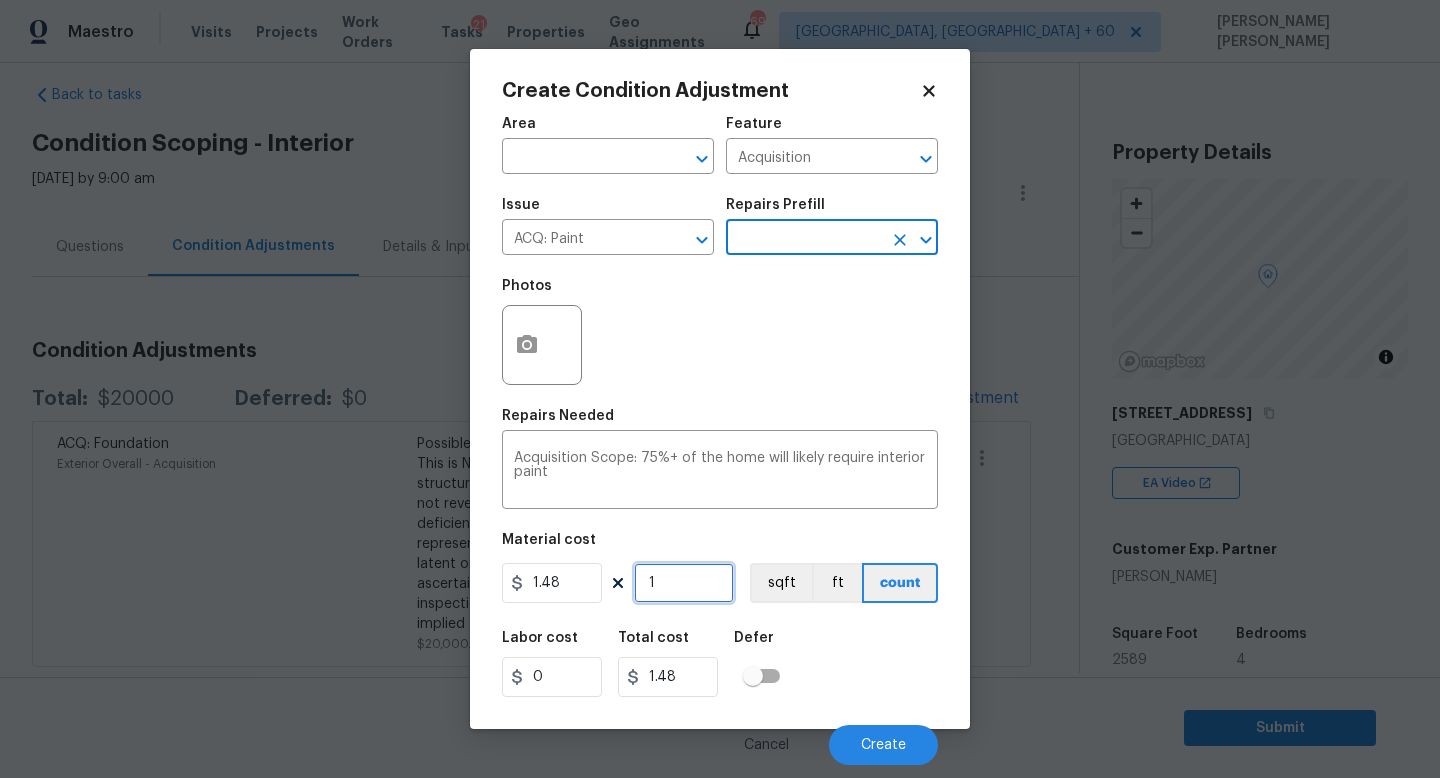 click on "1" at bounding box center (684, 583) 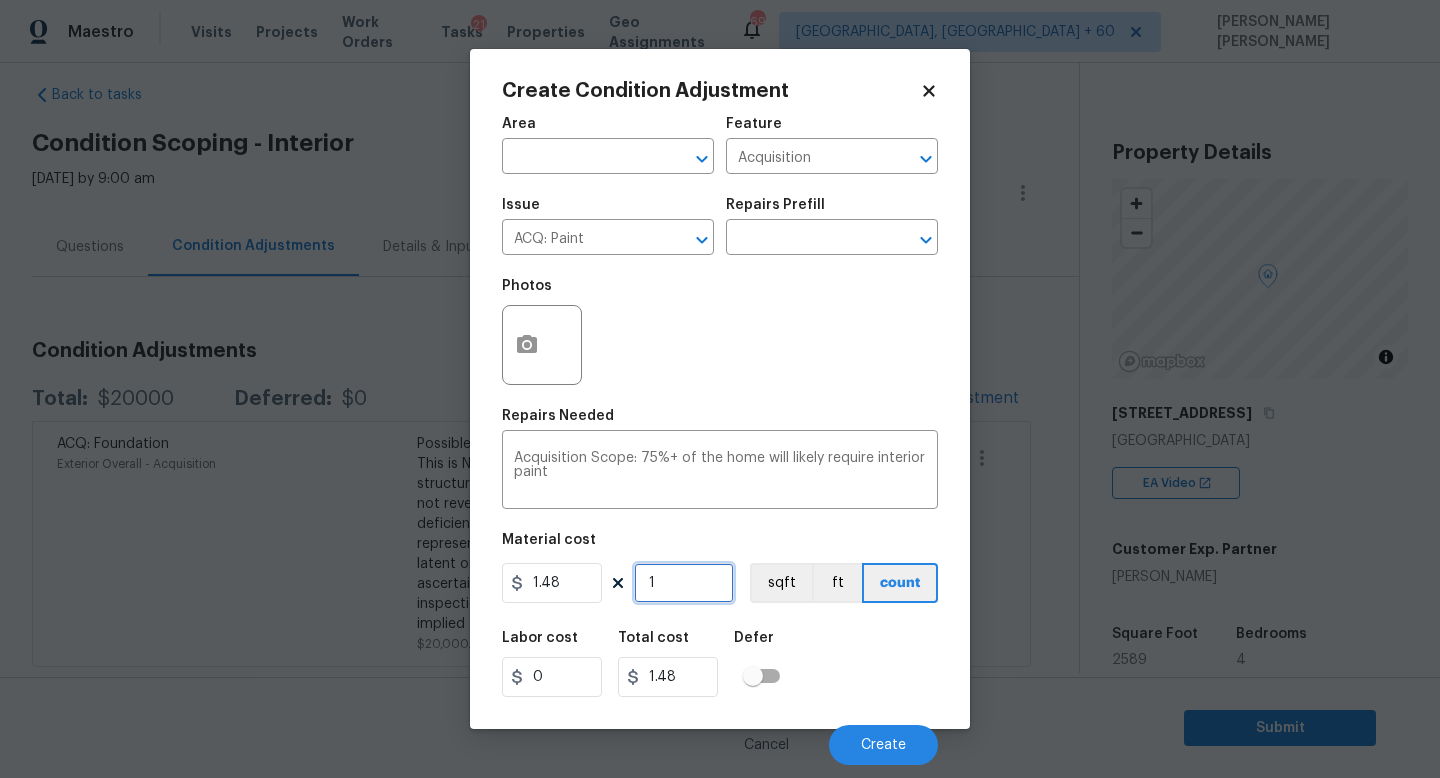 type on "0" 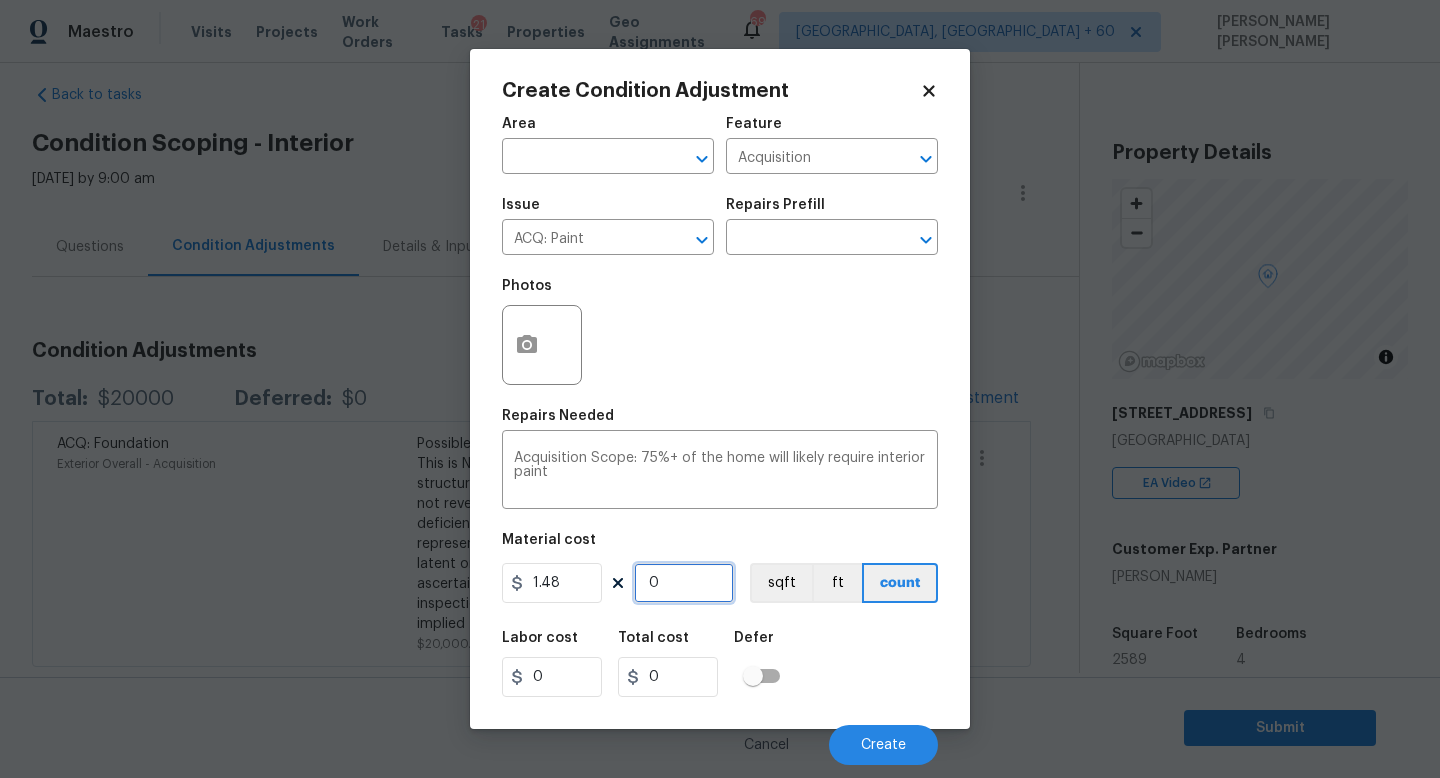 type on "2" 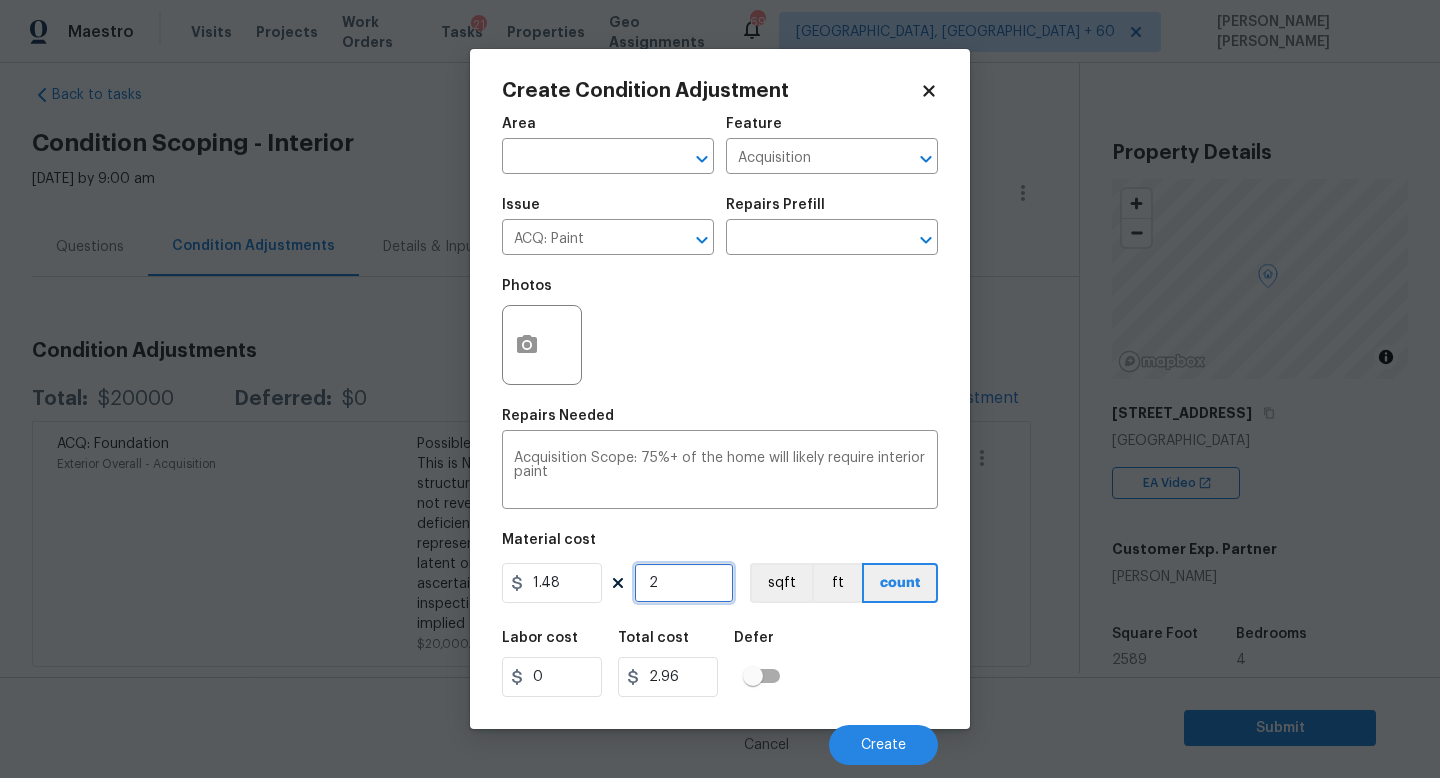 type on "25" 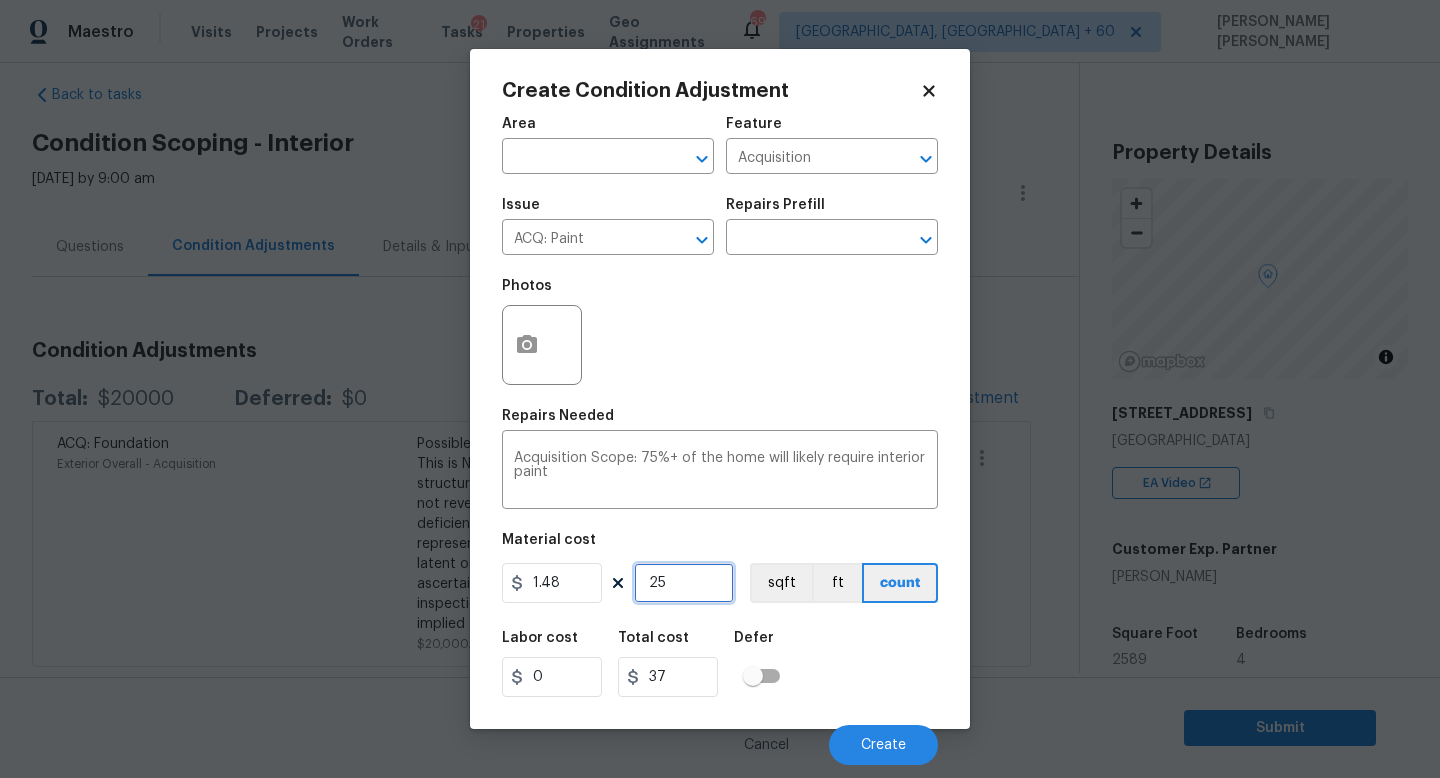 type on "258" 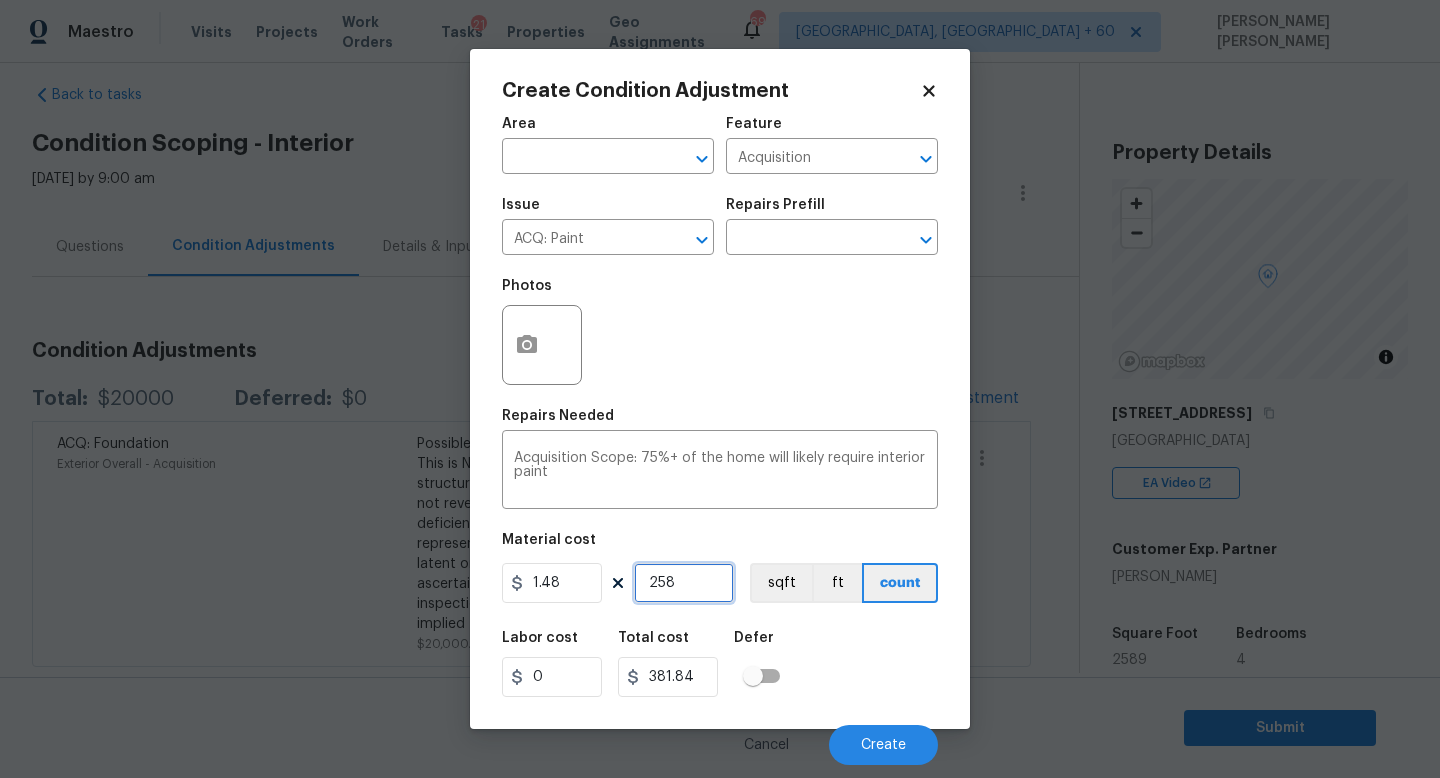 type on "2589" 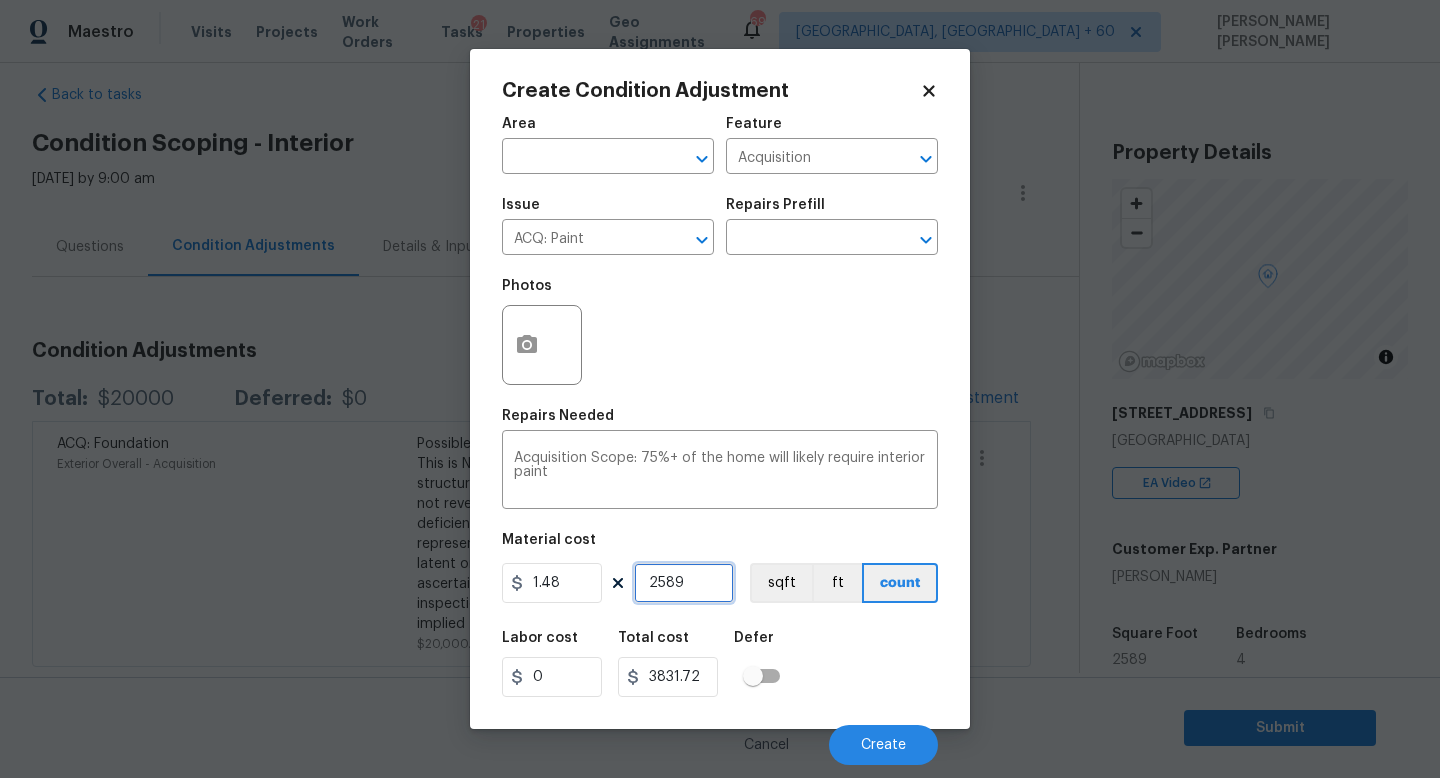 type on "2589" 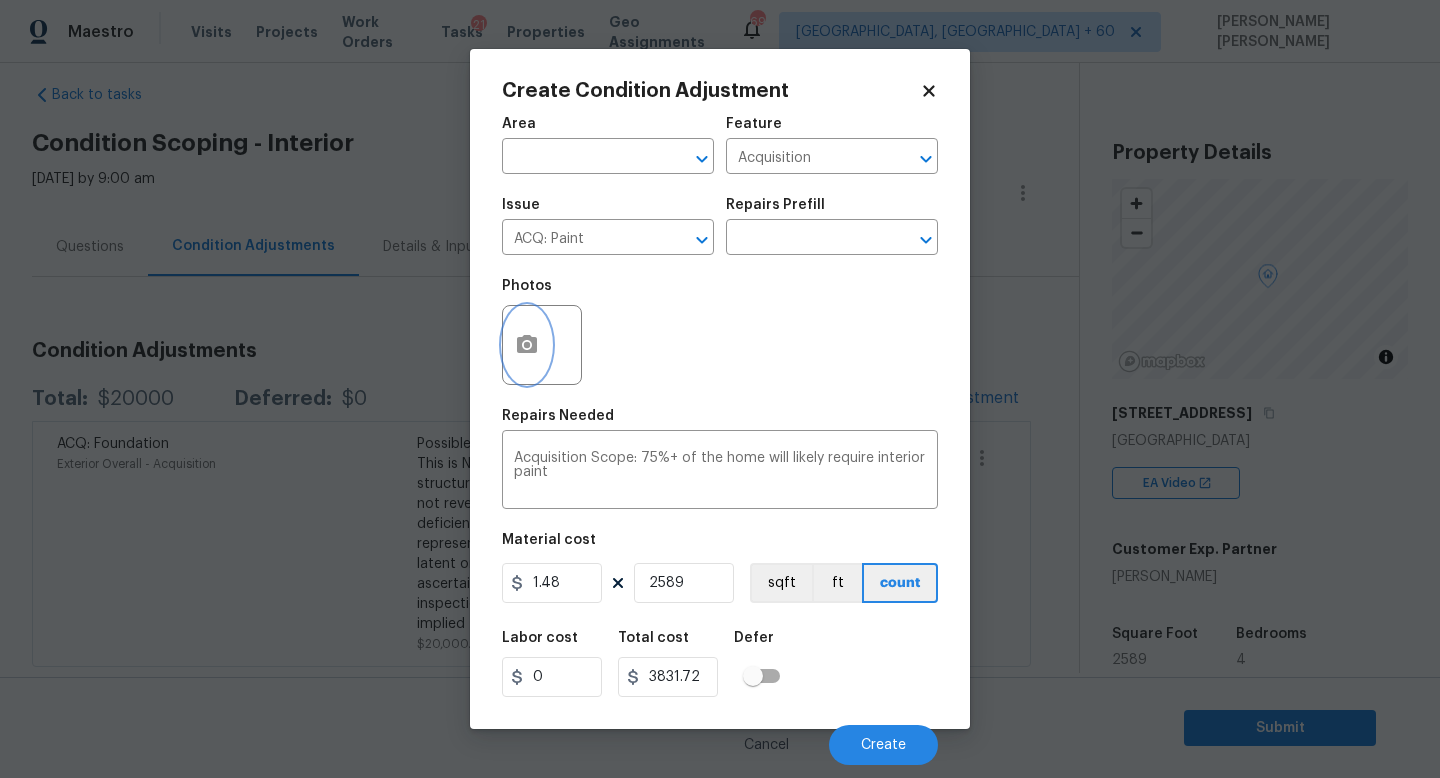 click 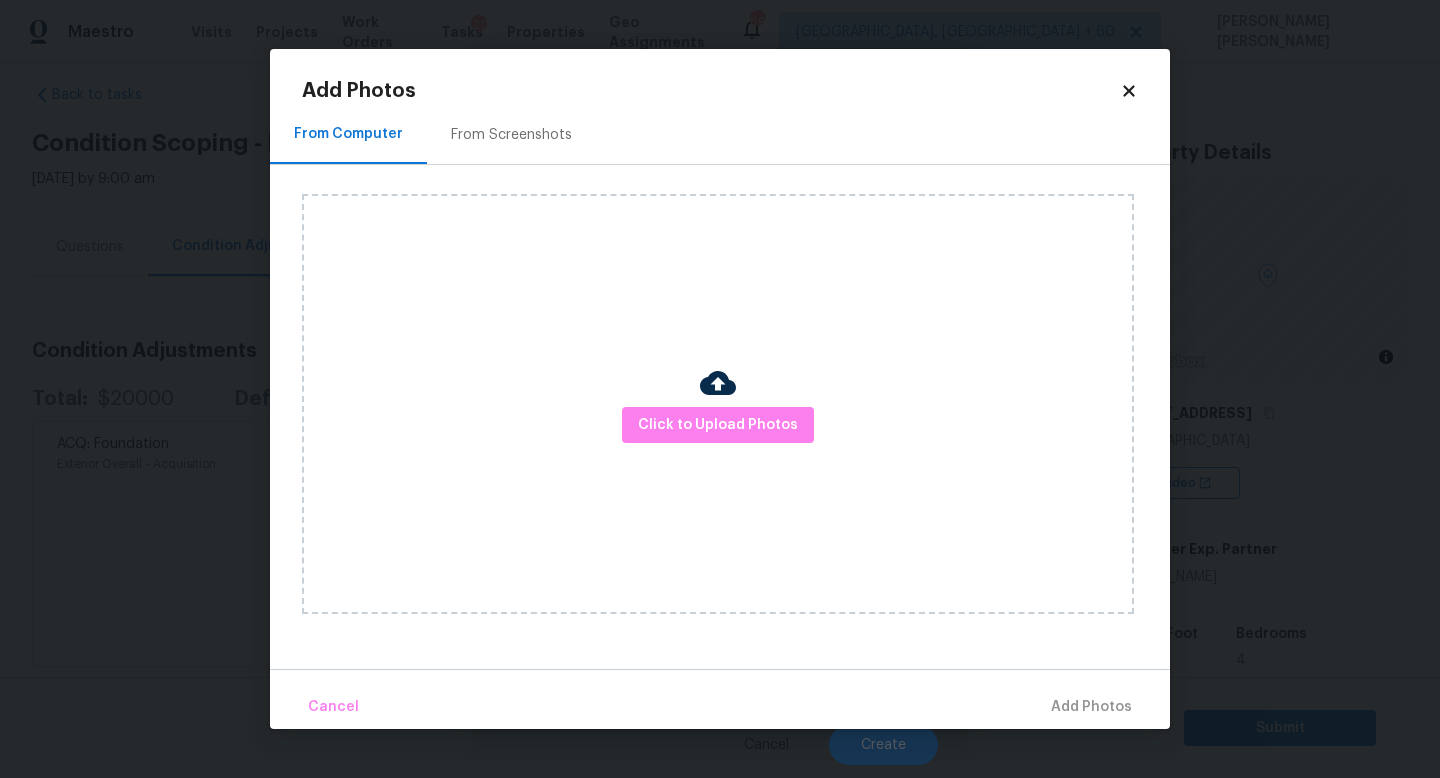 click on "Click to Upload Photos" at bounding box center [718, 404] 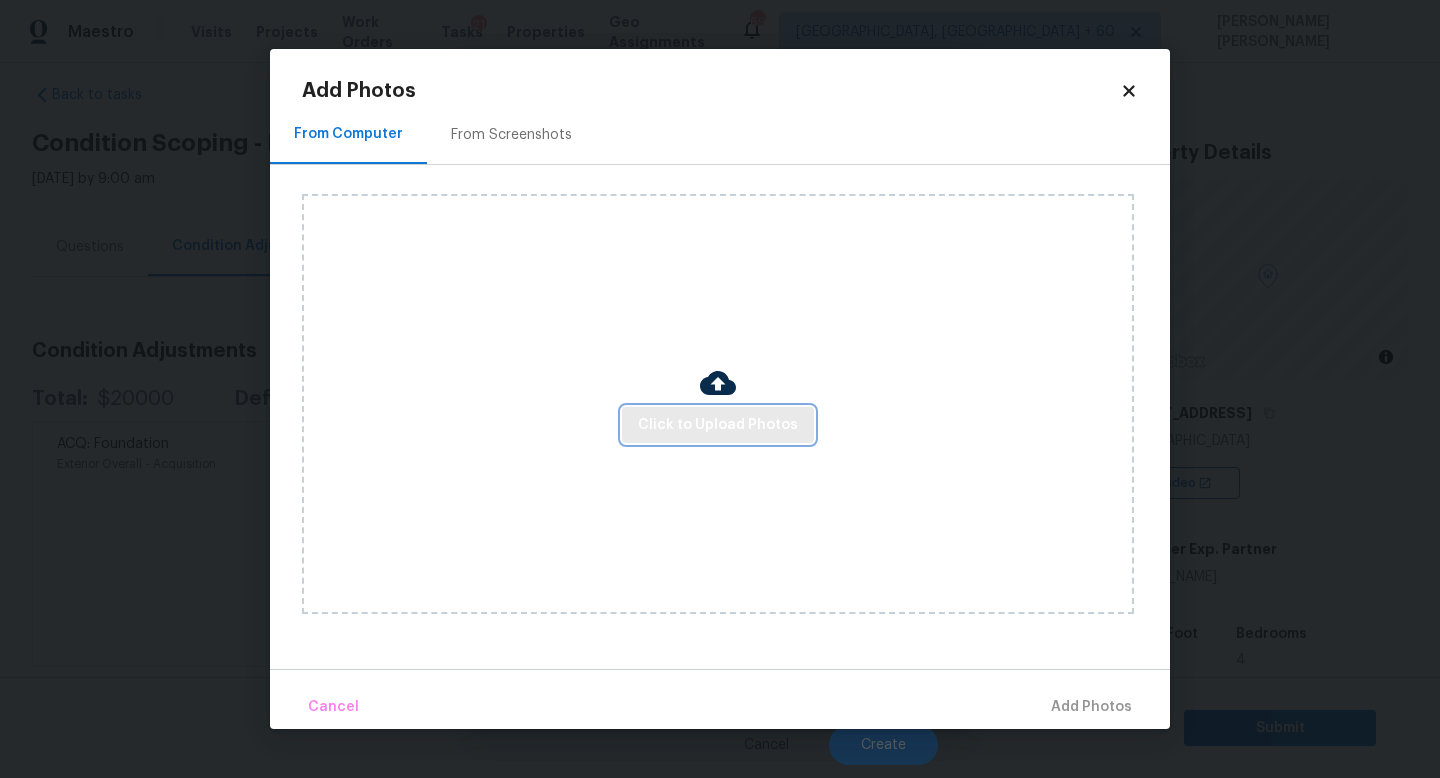 click on "Click to Upload Photos" at bounding box center (718, 425) 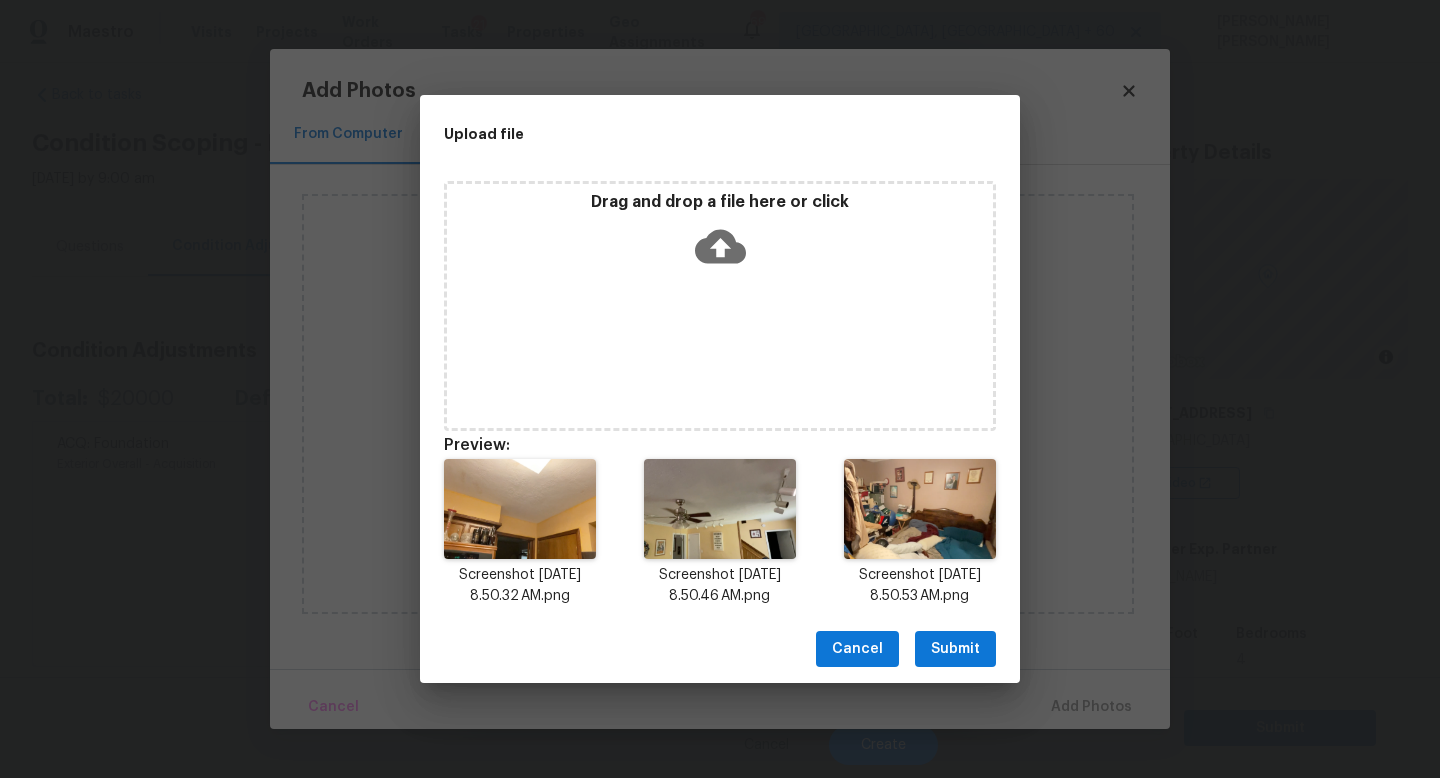 click on "Submit" at bounding box center (955, 649) 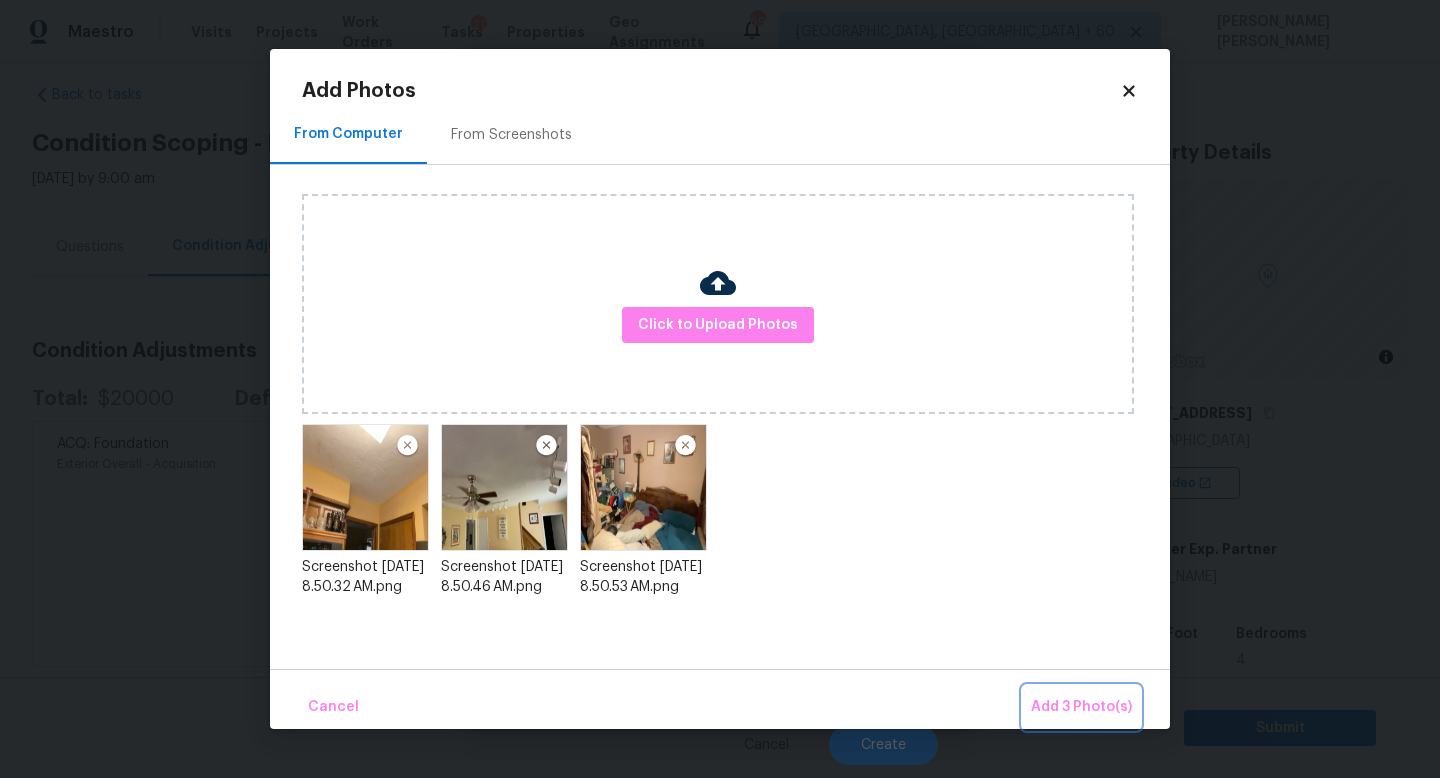click on "Add 3 Photo(s)" at bounding box center [1081, 707] 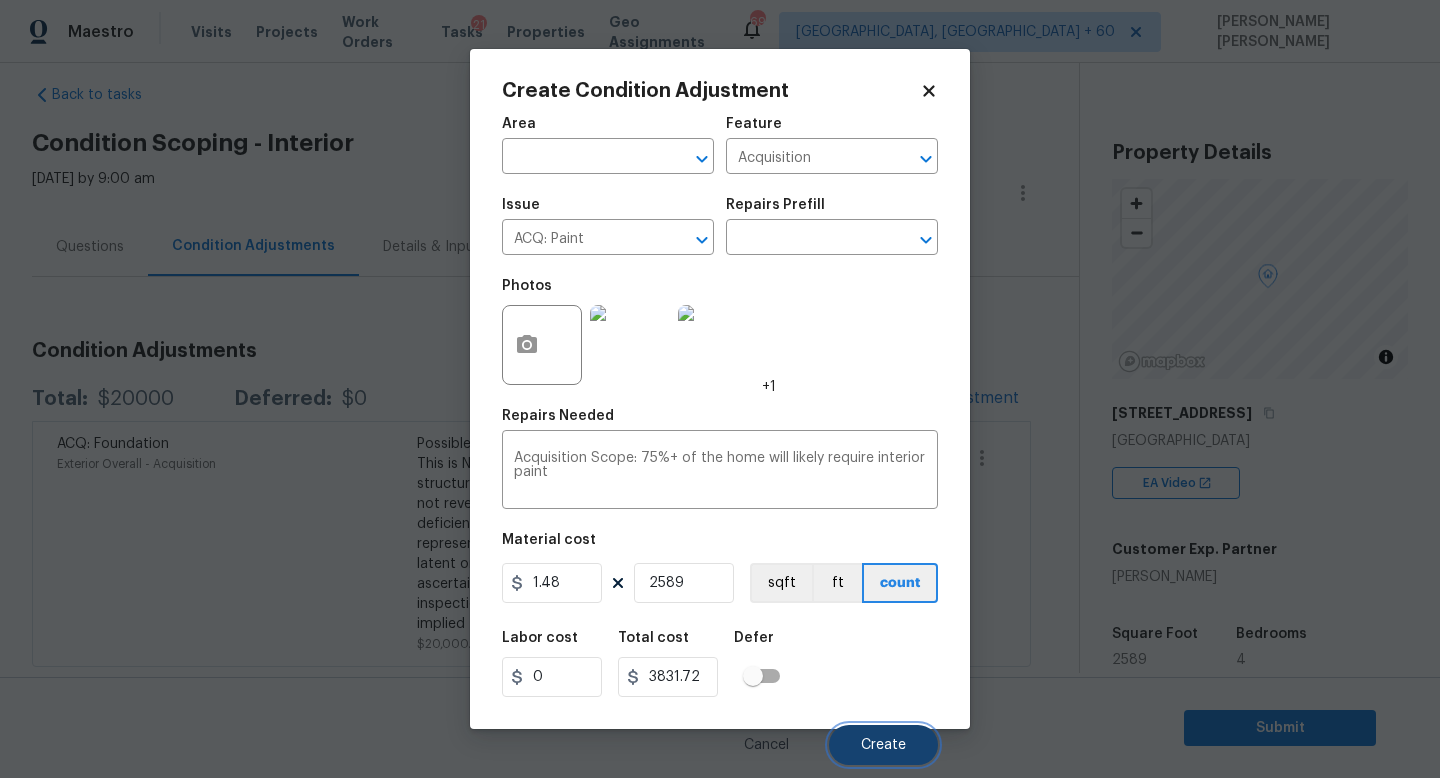 click on "Create" at bounding box center (883, 745) 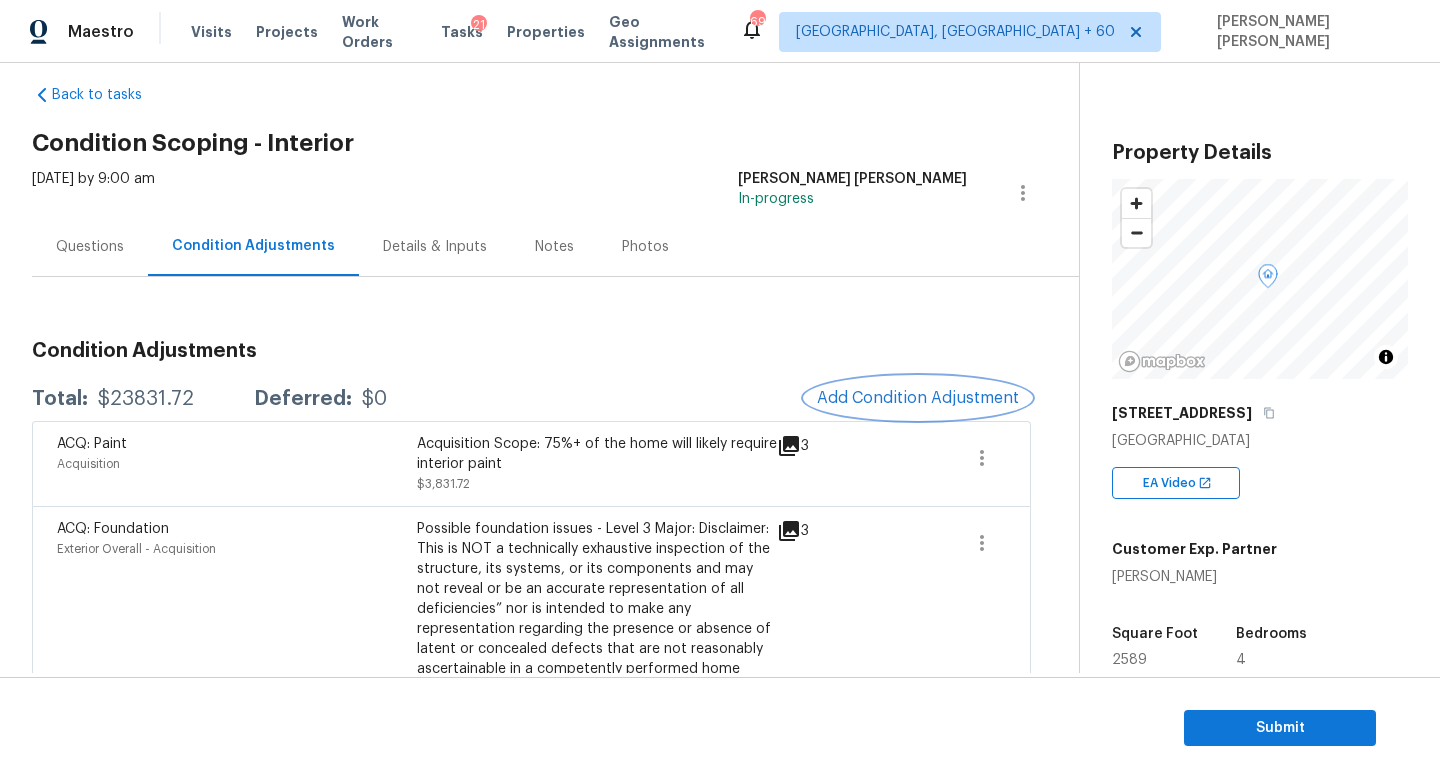 click on "Add Condition Adjustment" at bounding box center [918, 398] 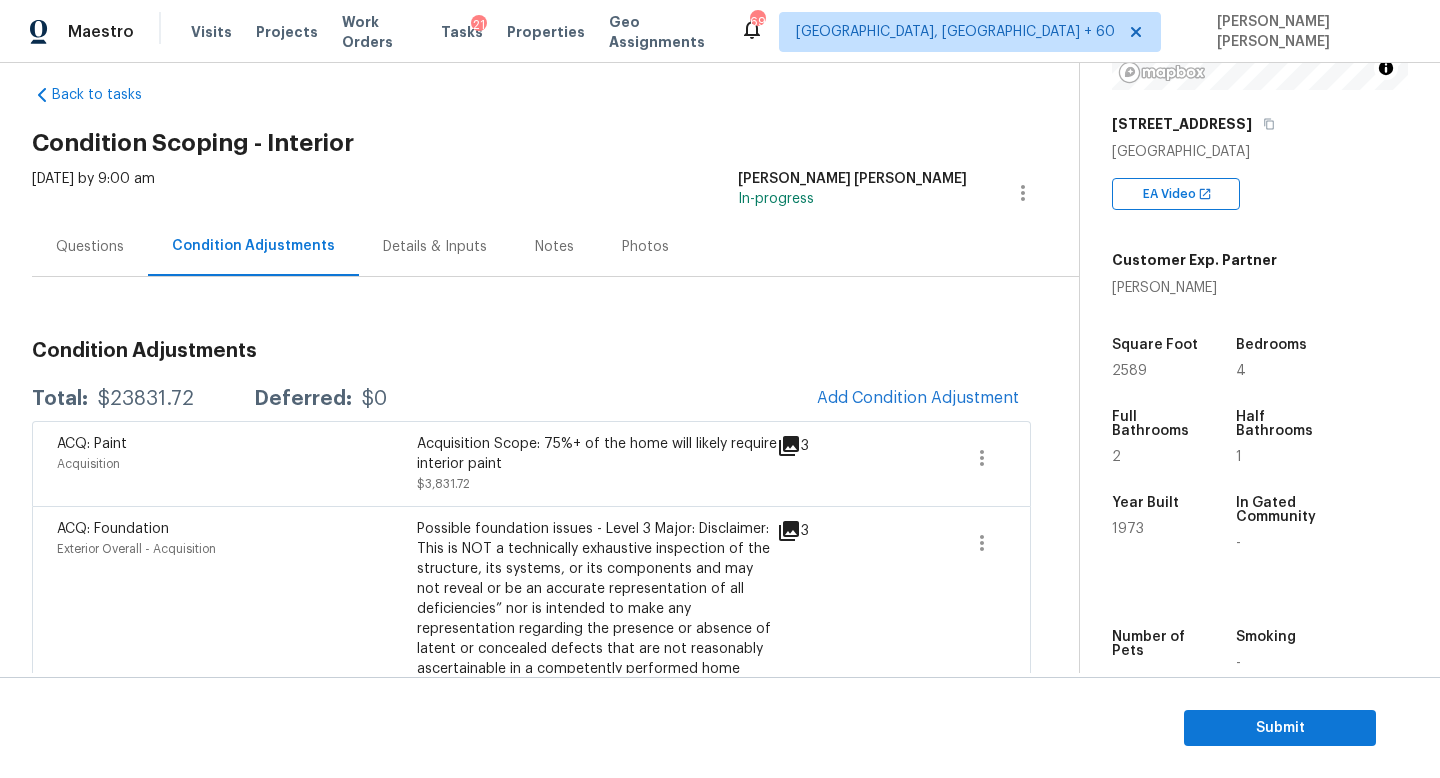 click on "Condition Adjustments Total:  $23831.72 Deferred:  $0 Add Condition Adjustment ACQ: Paint Acquisition Acquisition Scope: 75%+ of the home will likely require interior paint $3,831.72   3 ACQ: Foundation Exterior Overall - Acquisition Possible foundation issues - Level 3 Major: Disclaimer: This is NOT a technically exhaustive inspection of the structure, its systems, or its components and may not reveal or be an accurate representation of all deficiencies” nor is intended to make any representation regarding the presence or absence of latent or concealed defects that are not reasonably ascertainable in a competently performed home inspection. No warranty or guaranty is expressed or implied $20,000.00   3" at bounding box center [531, 538] 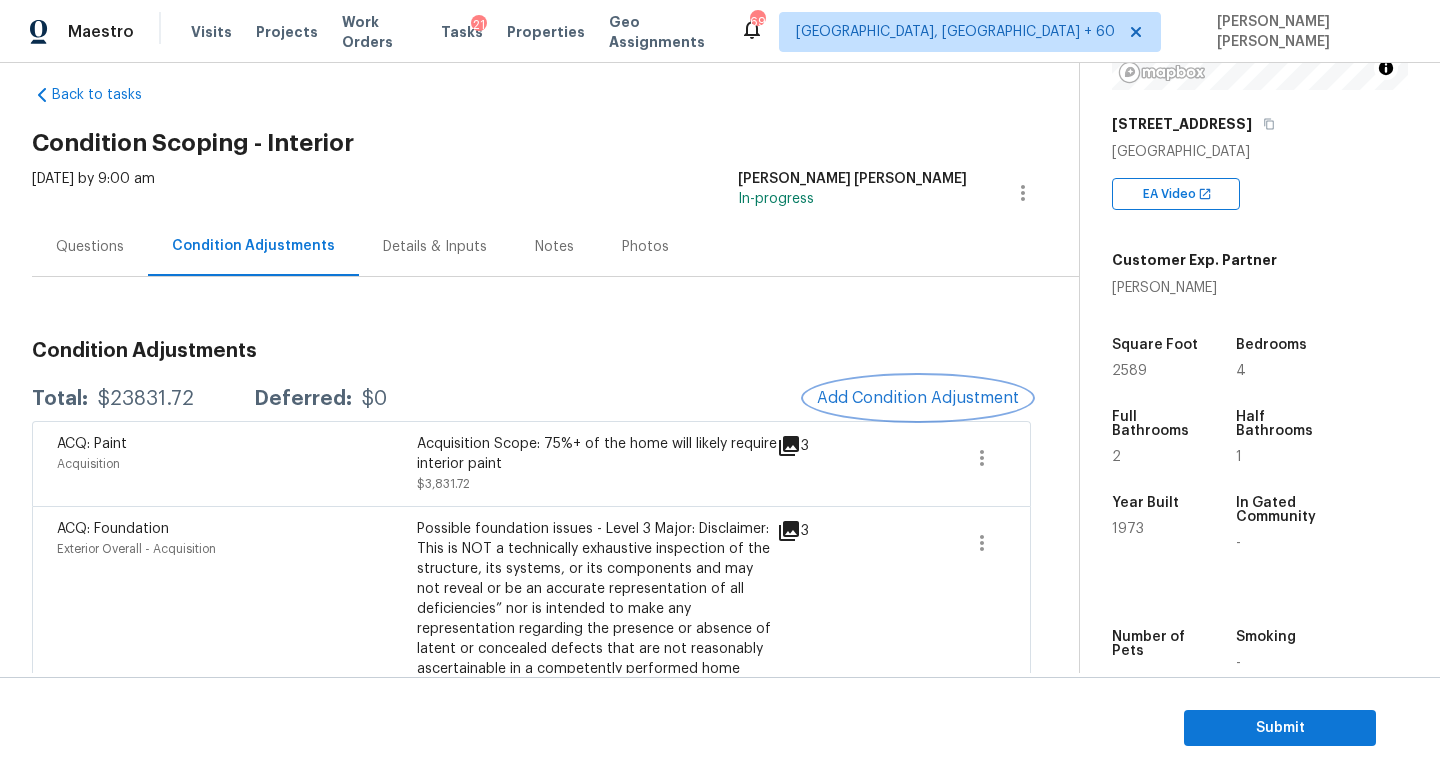 click on "Add Condition Adjustment" at bounding box center (918, 398) 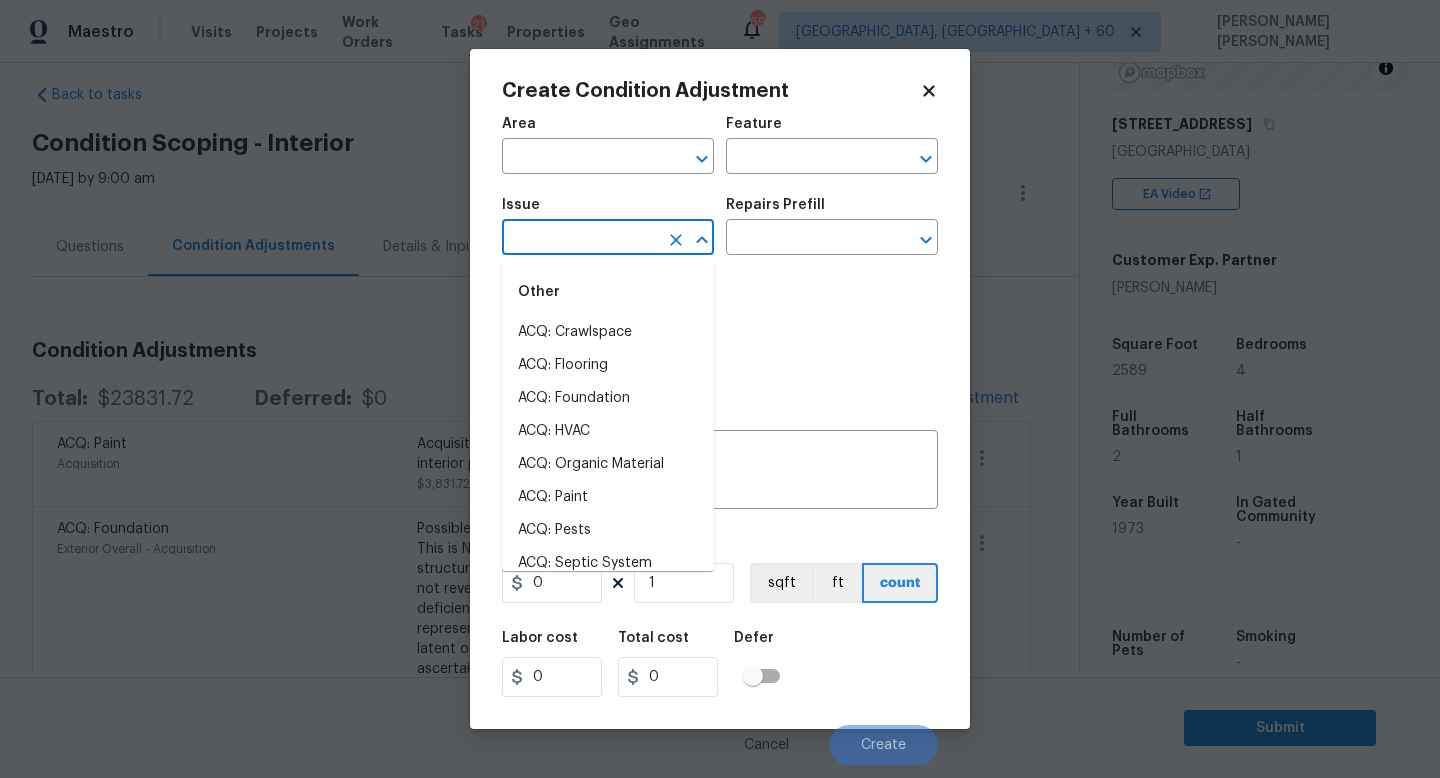 click at bounding box center (580, 239) 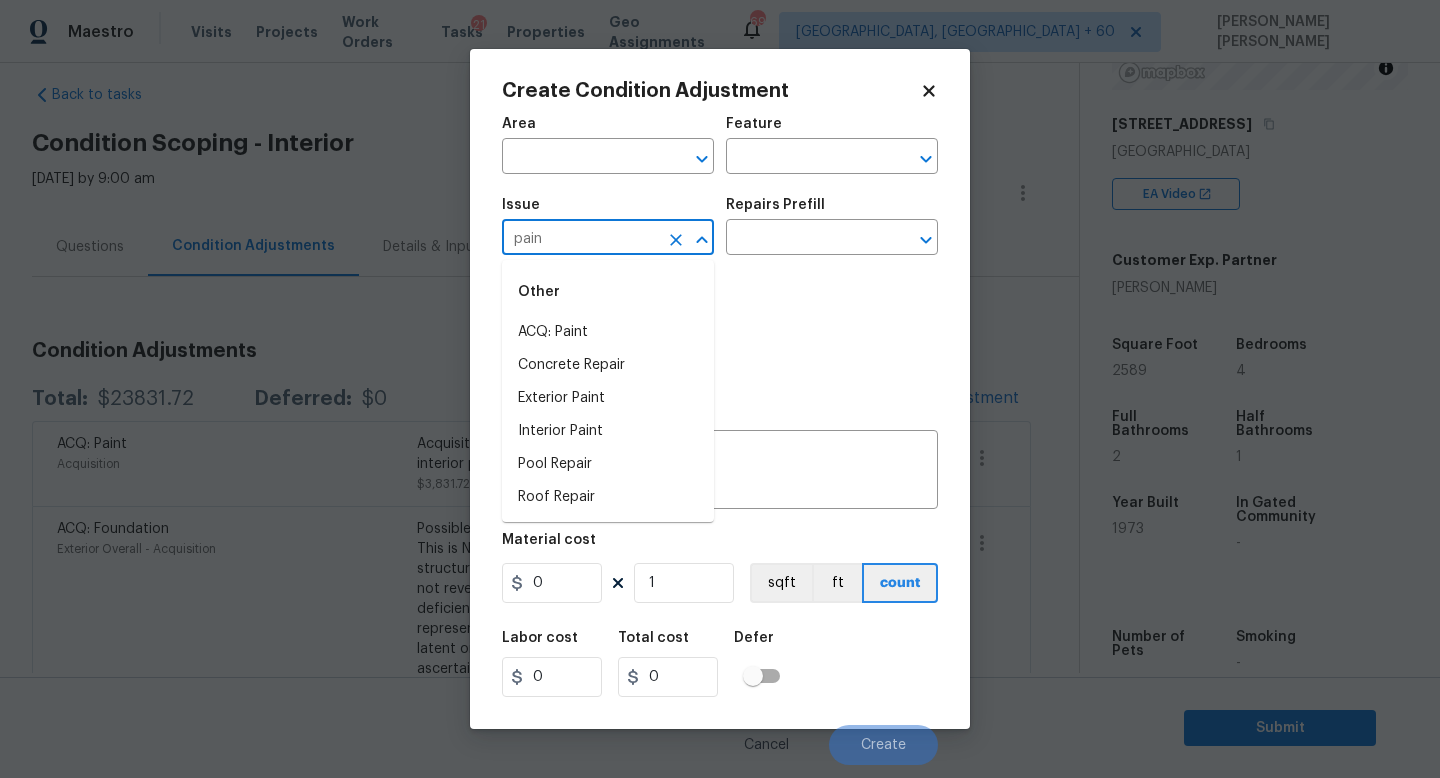 type on "paint" 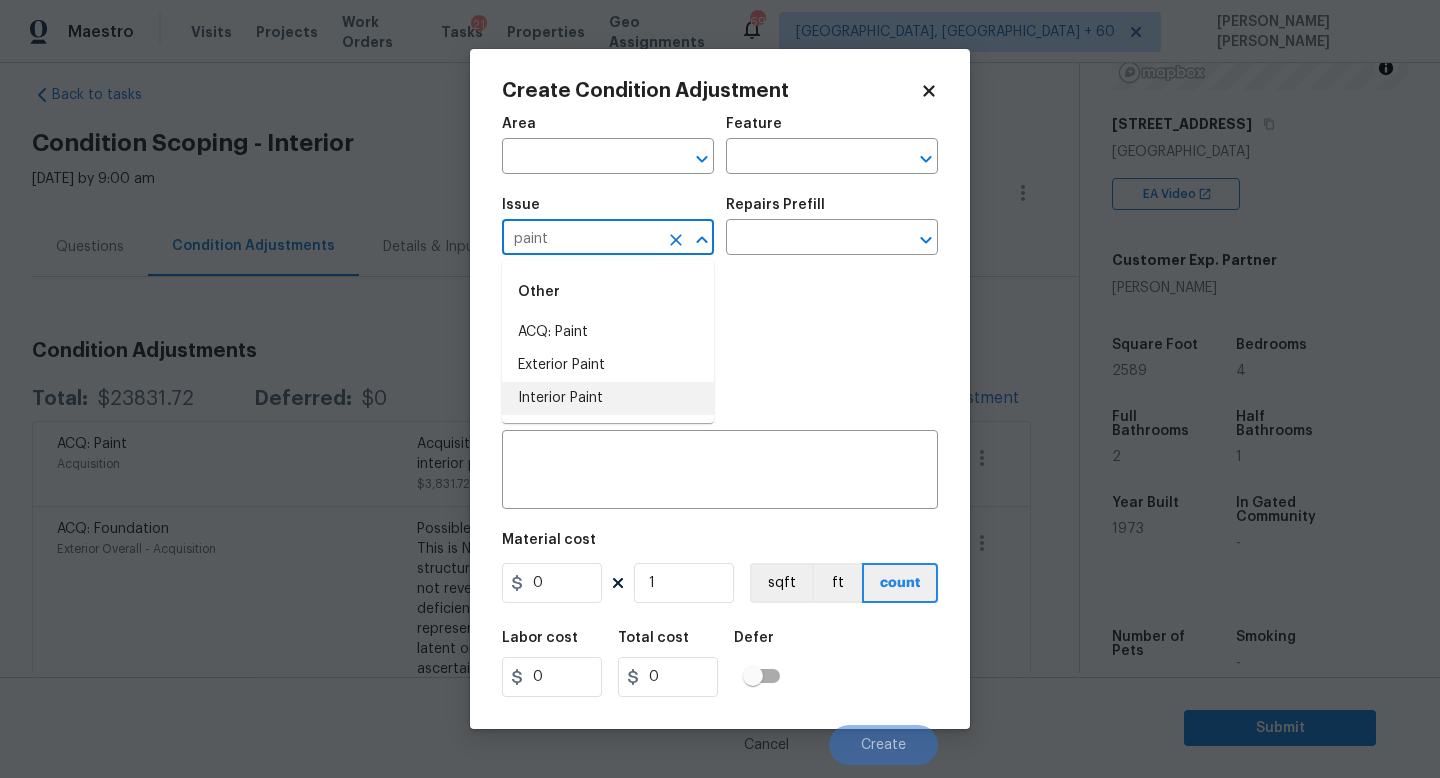 click on "Interior Paint" at bounding box center (608, 398) 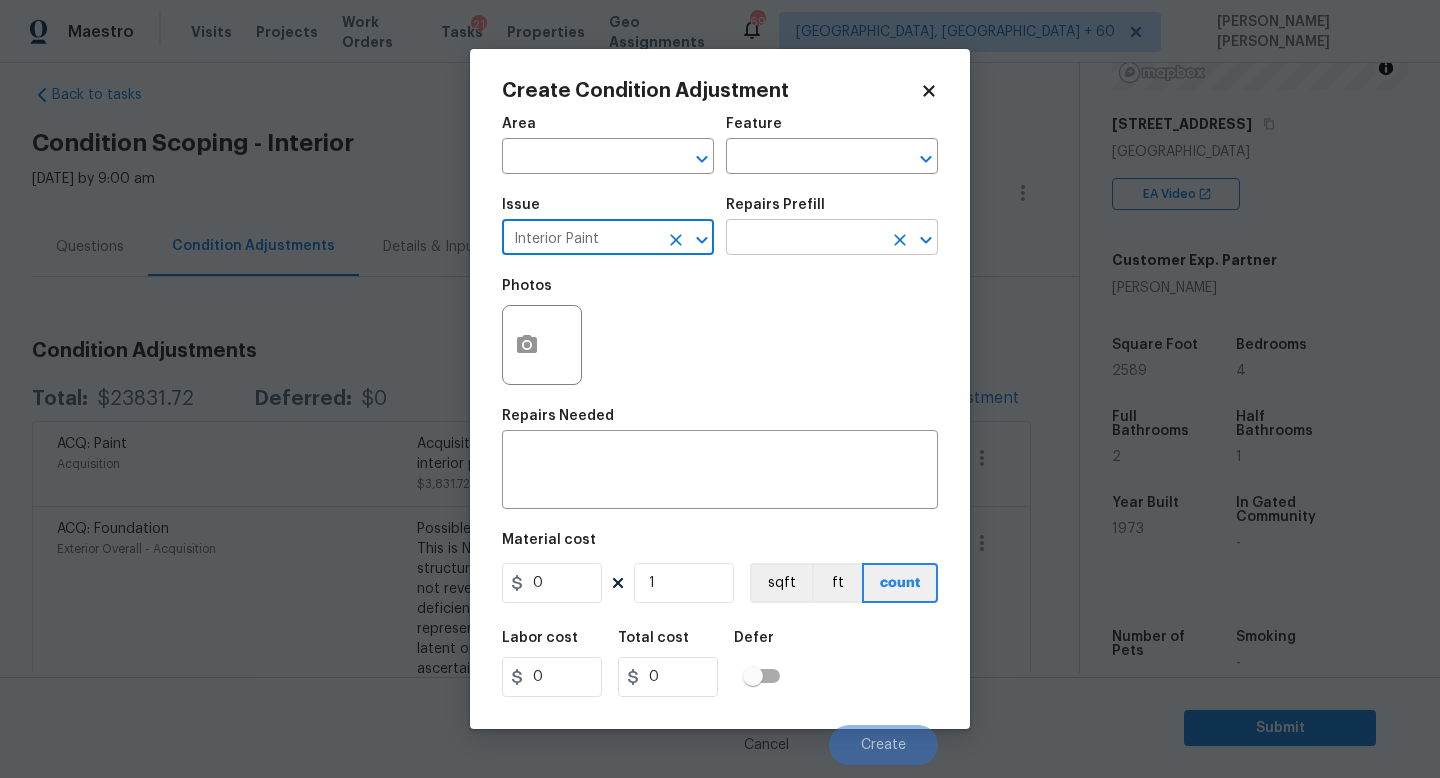 type on "Interior Paint" 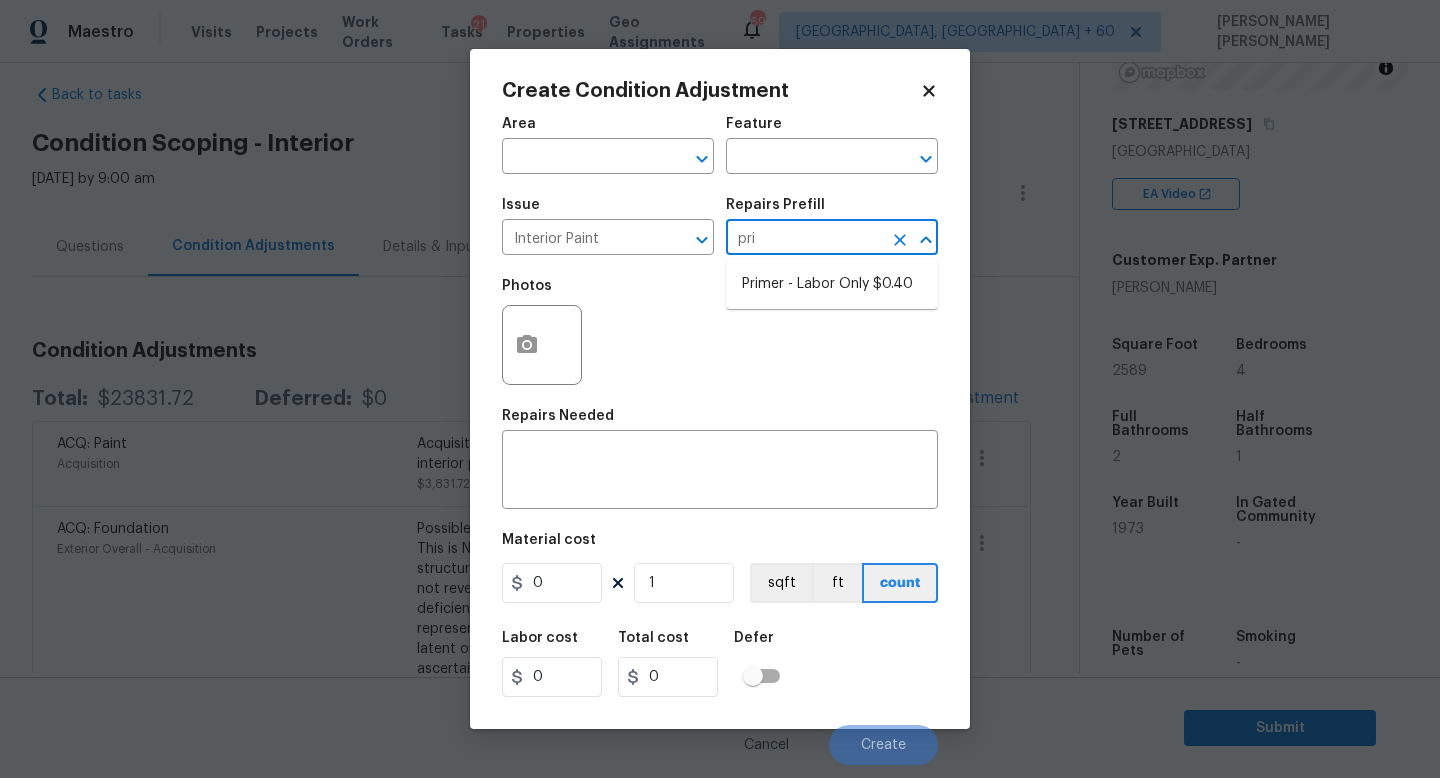 type on "prim" 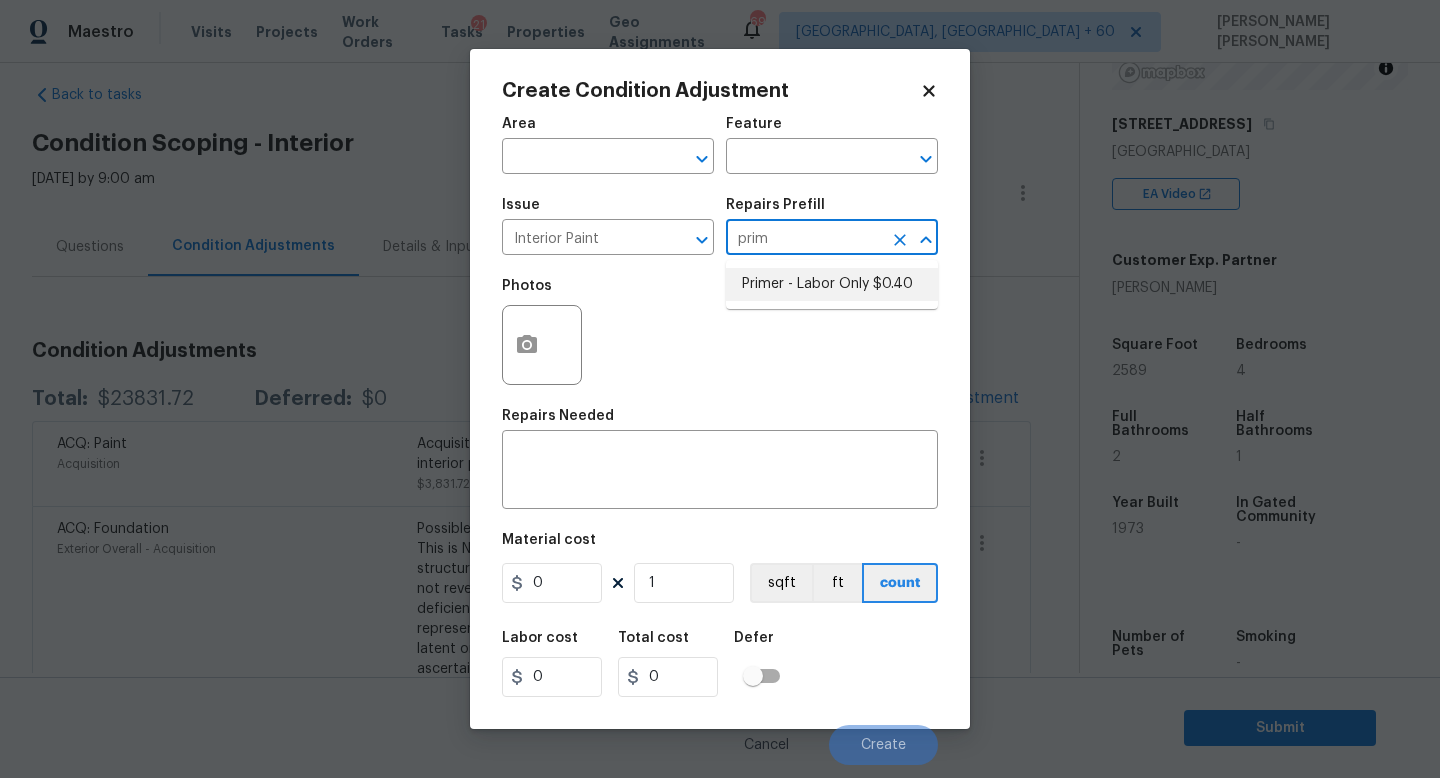 click on "Primer - Labor Only $0.40" at bounding box center (832, 284) 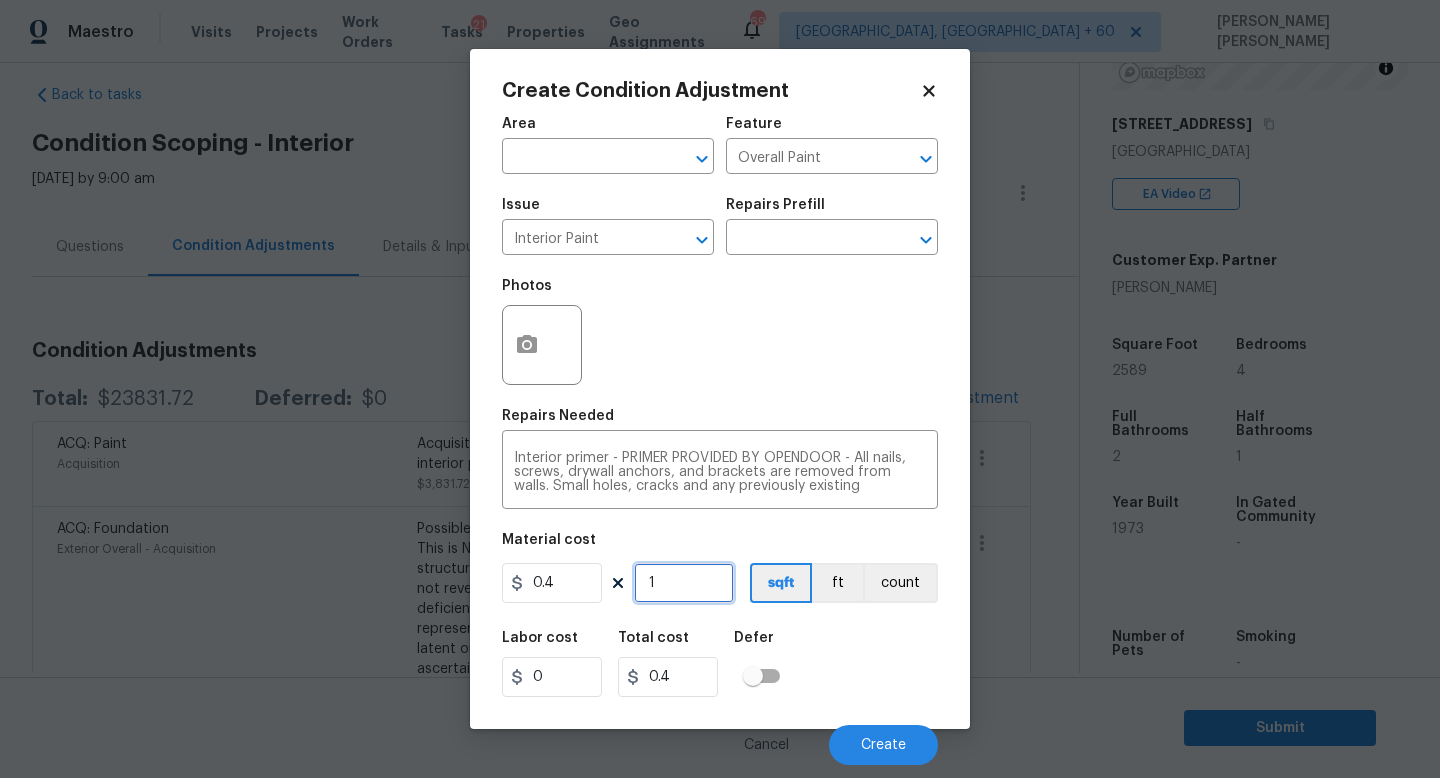 click on "1" at bounding box center [684, 583] 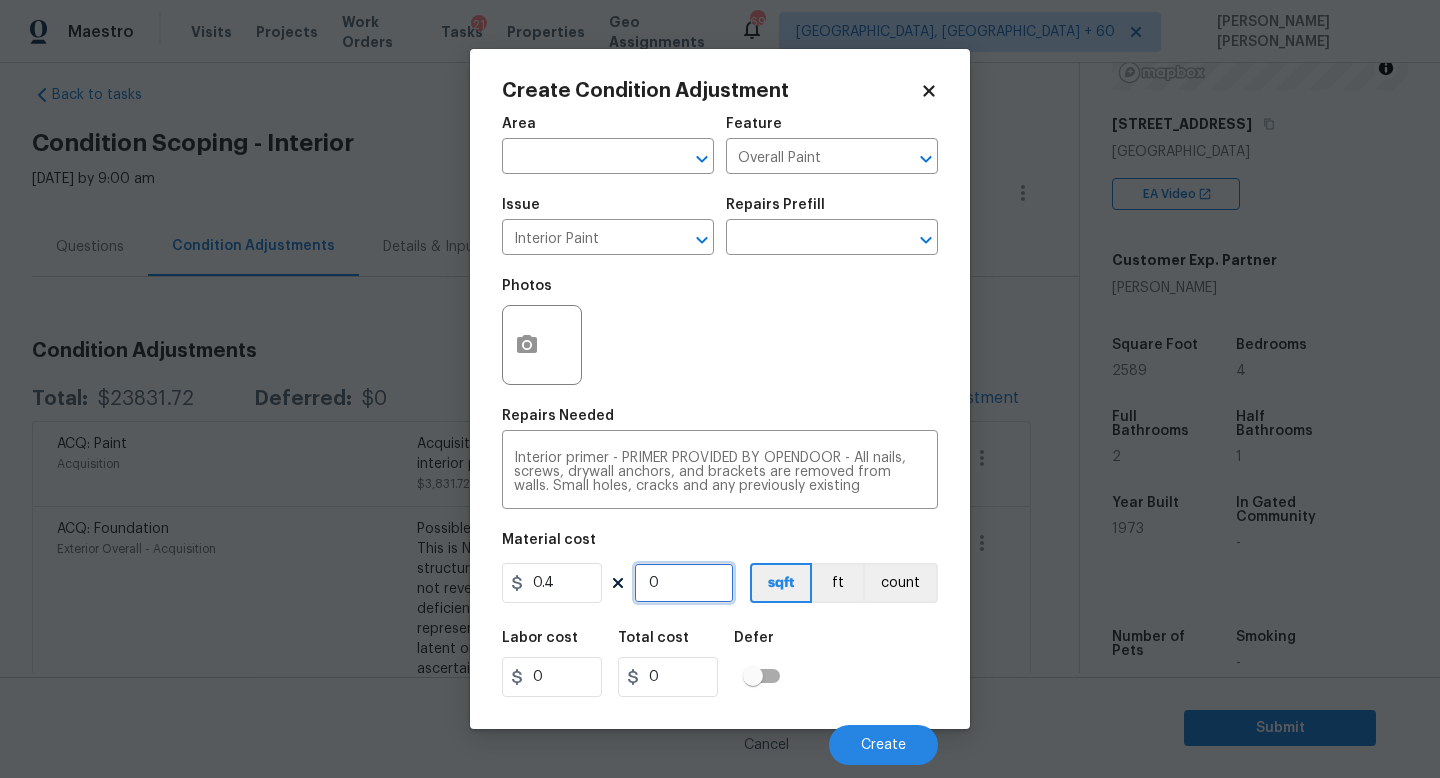 type on "2" 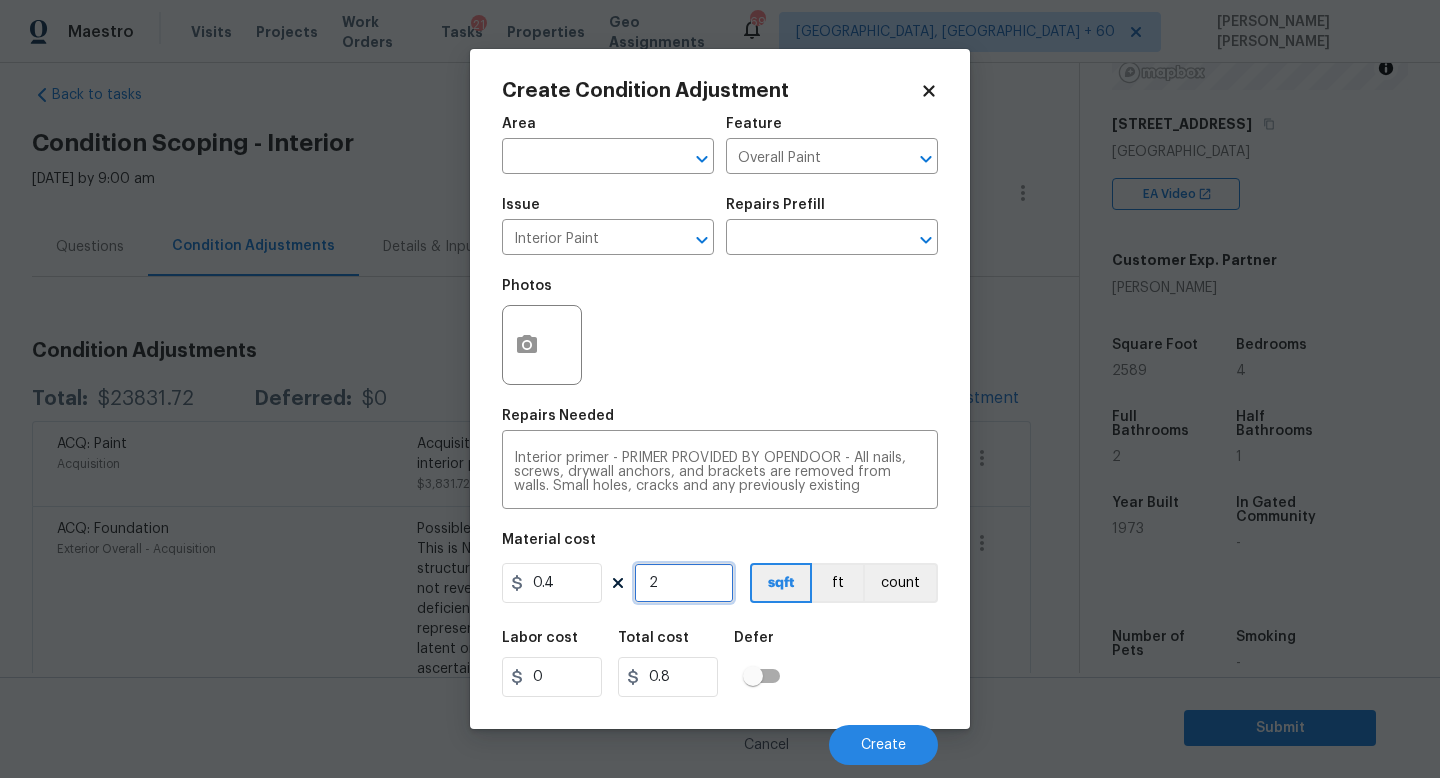 type on "25" 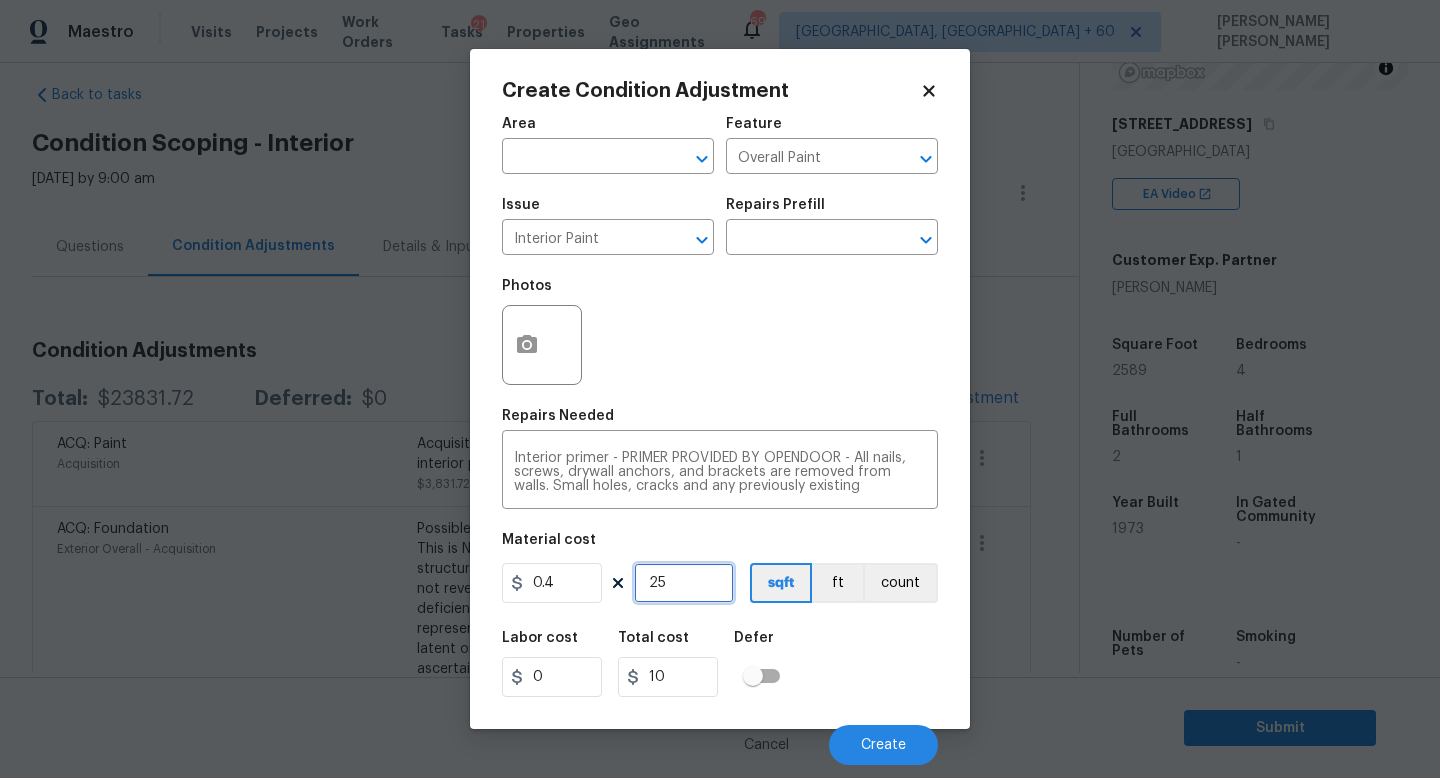 type on "258" 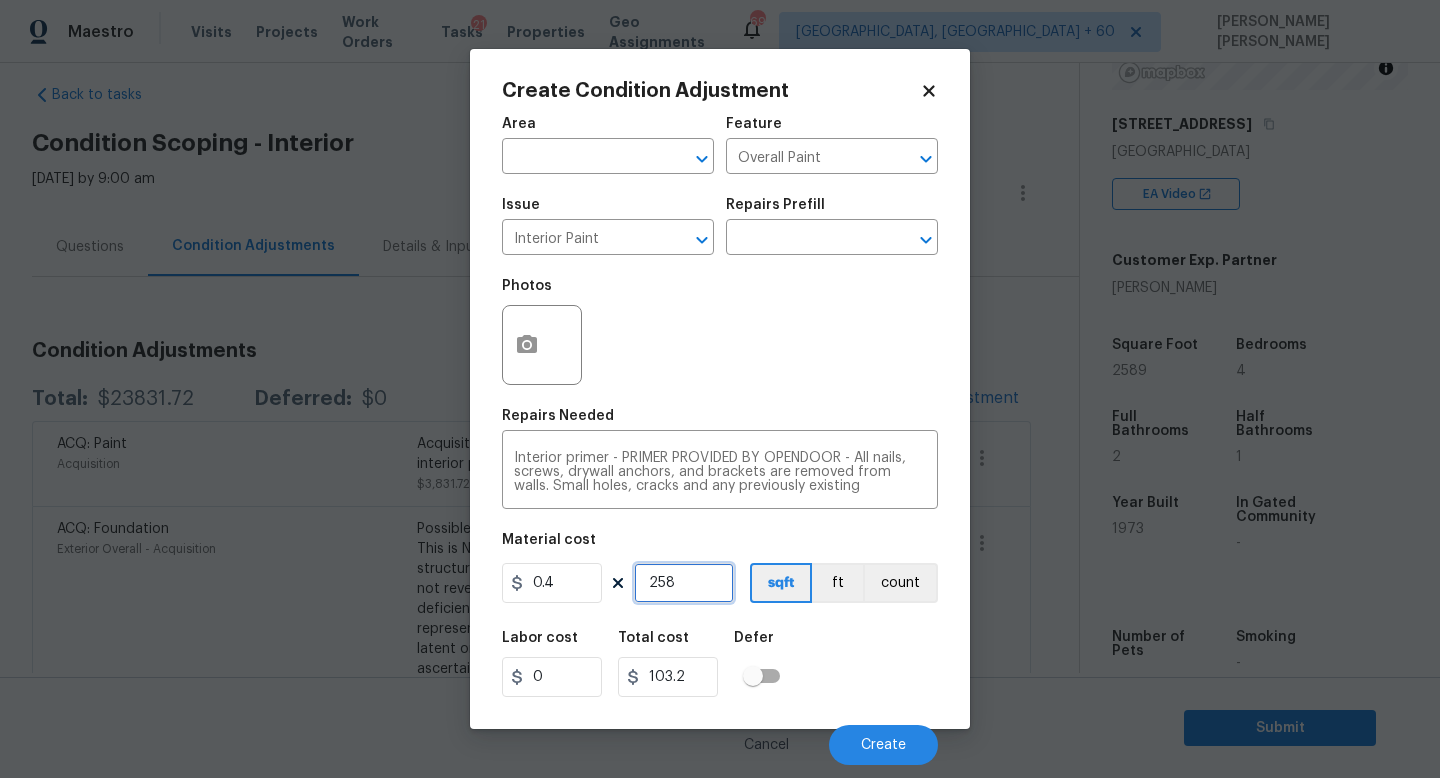 type on "2589" 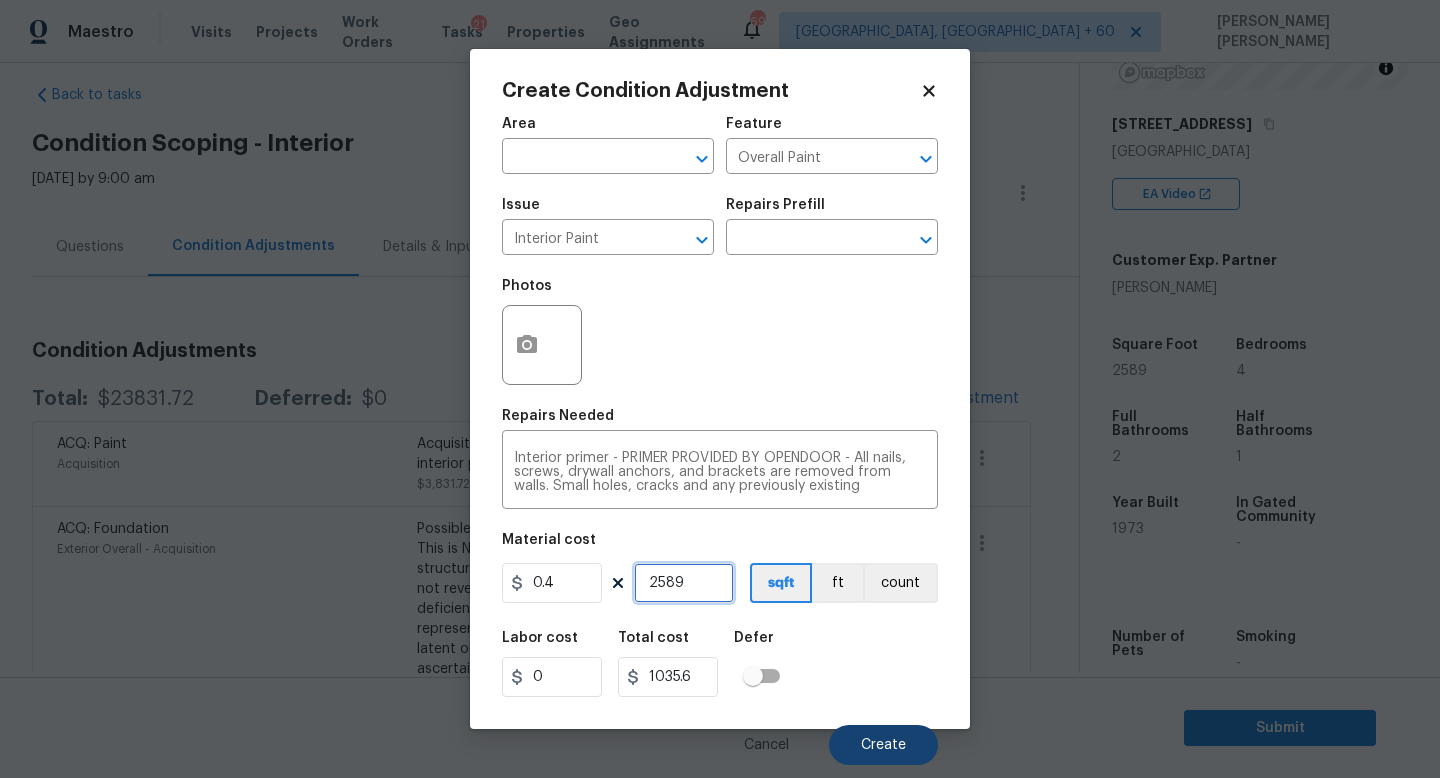 type on "2589" 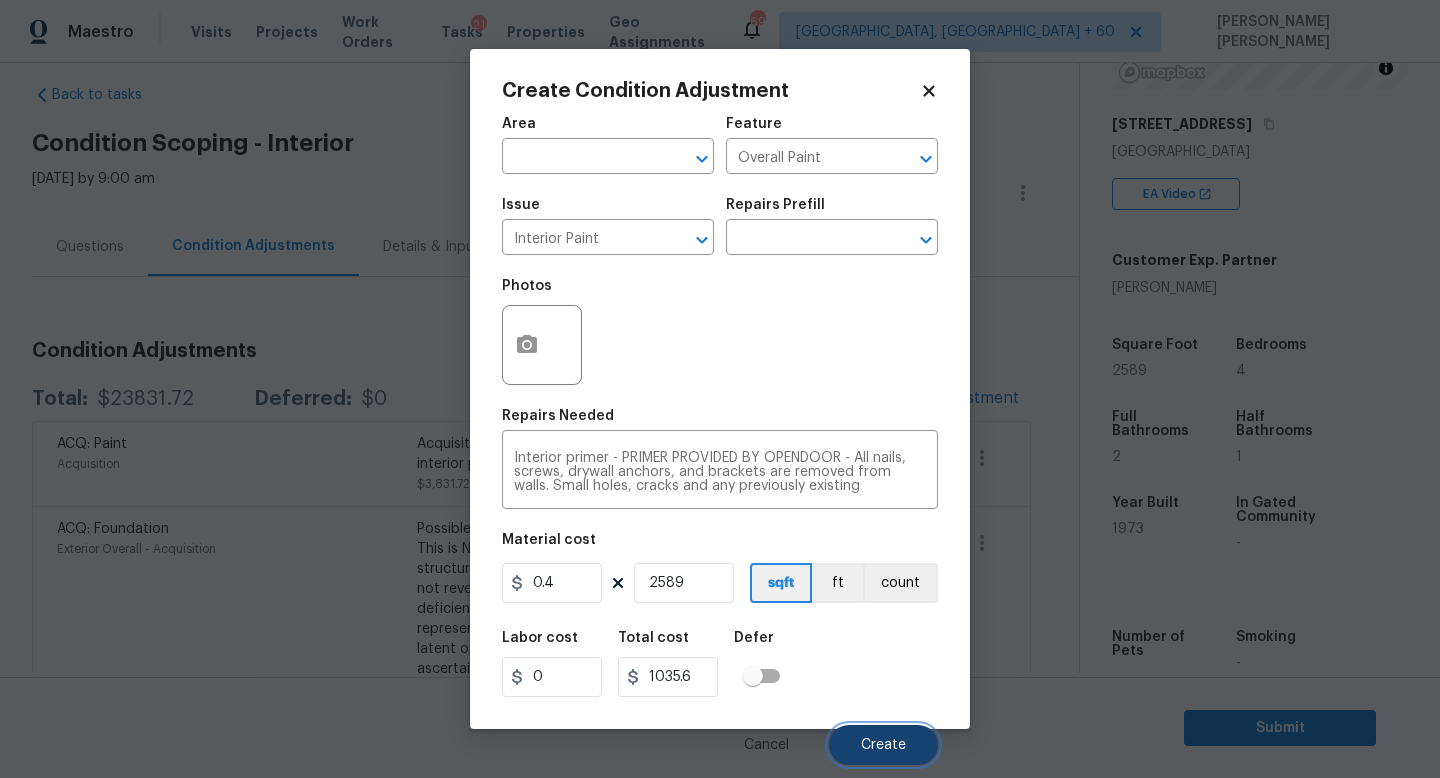 click on "Create" at bounding box center [883, 745] 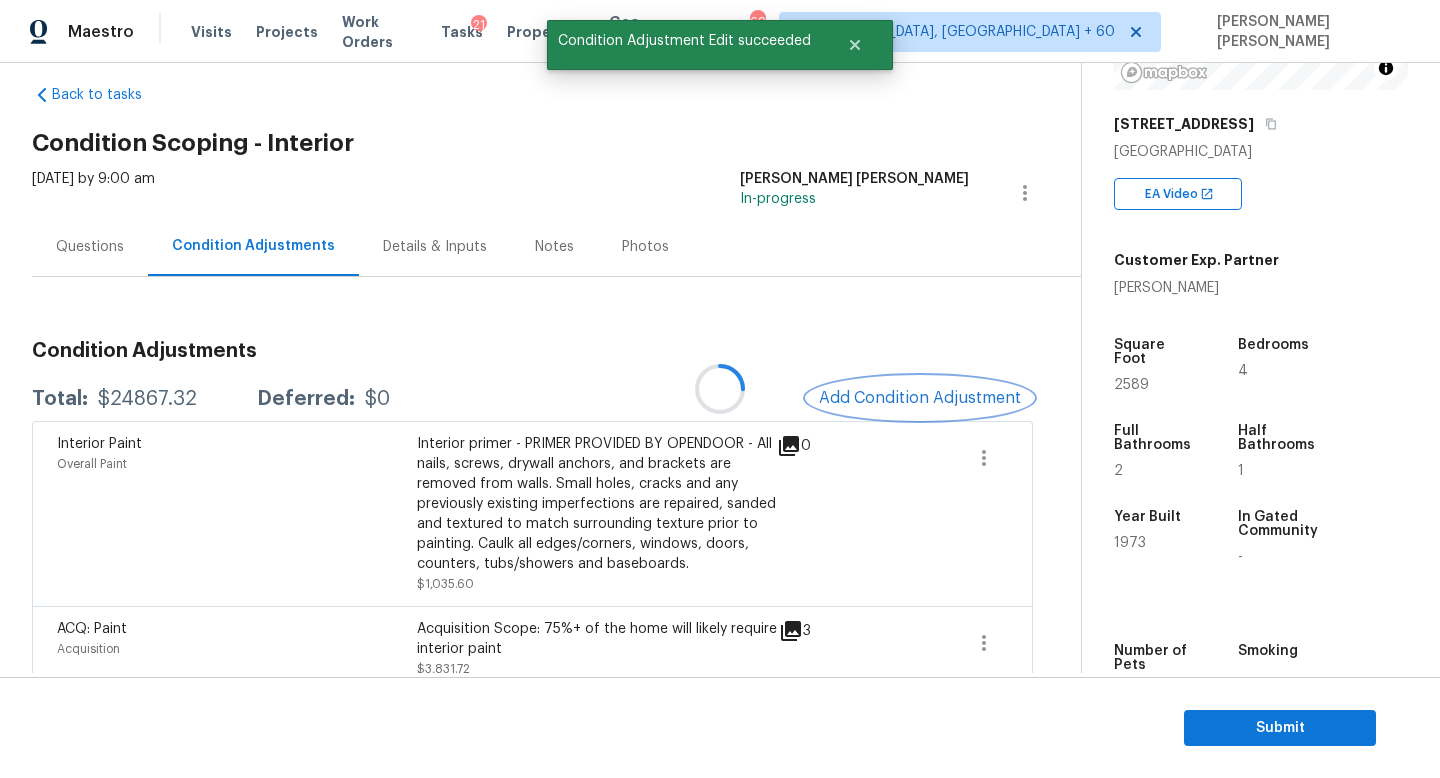type 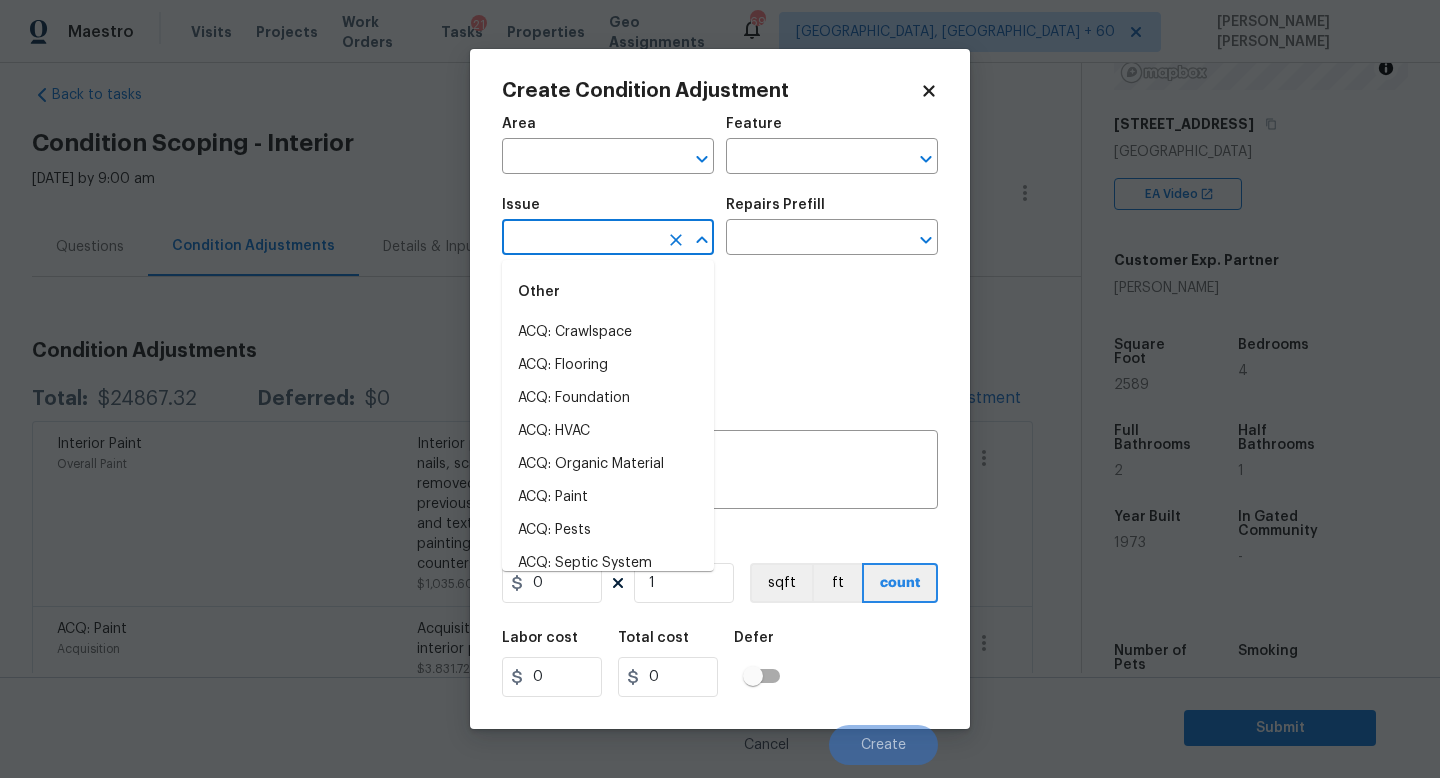 click at bounding box center [580, 239] 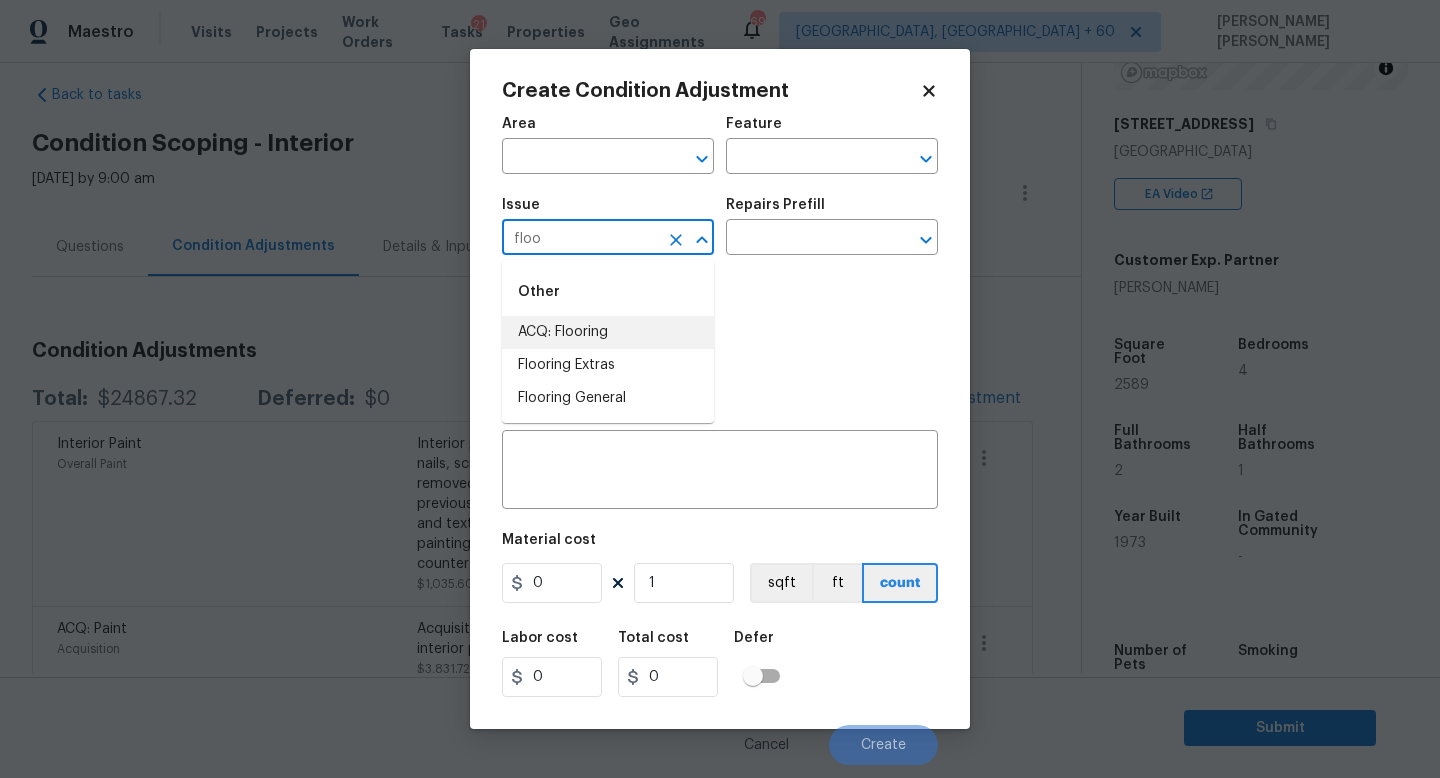 click on "ACQ: Flooring" at bounding box center (608, 332) 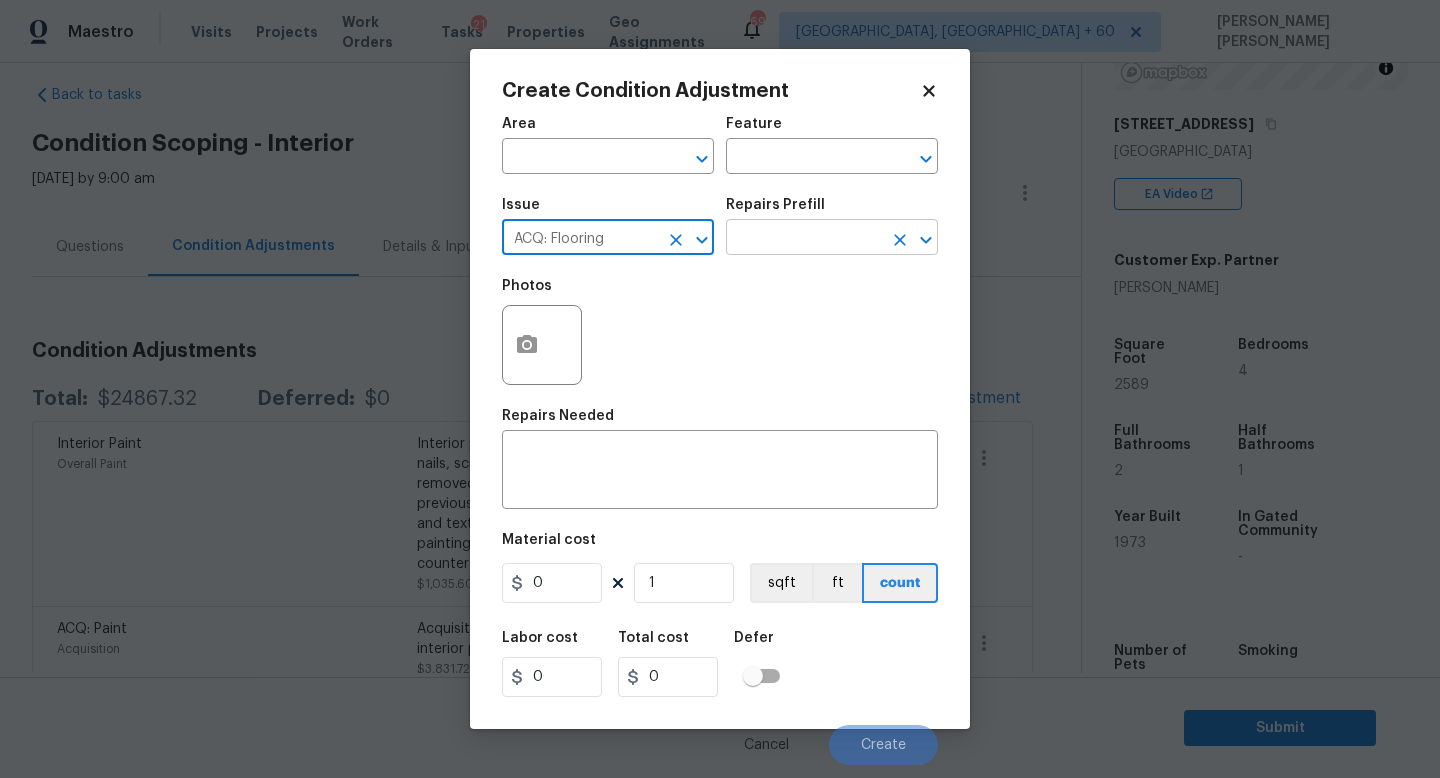 type on "ACQ: Flooring" 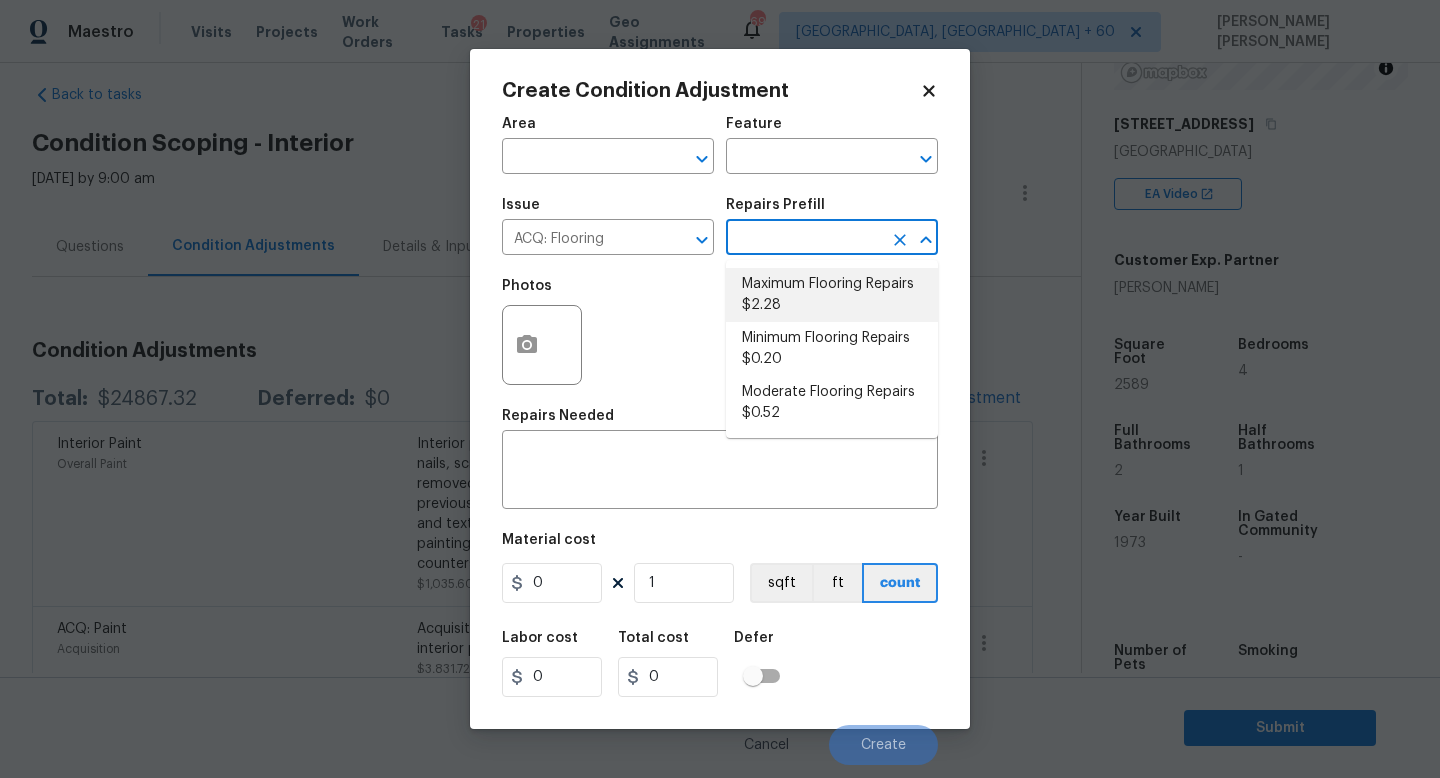click on "Maximum Flooring Repairs $2.28" at bounding box center [832, 295] 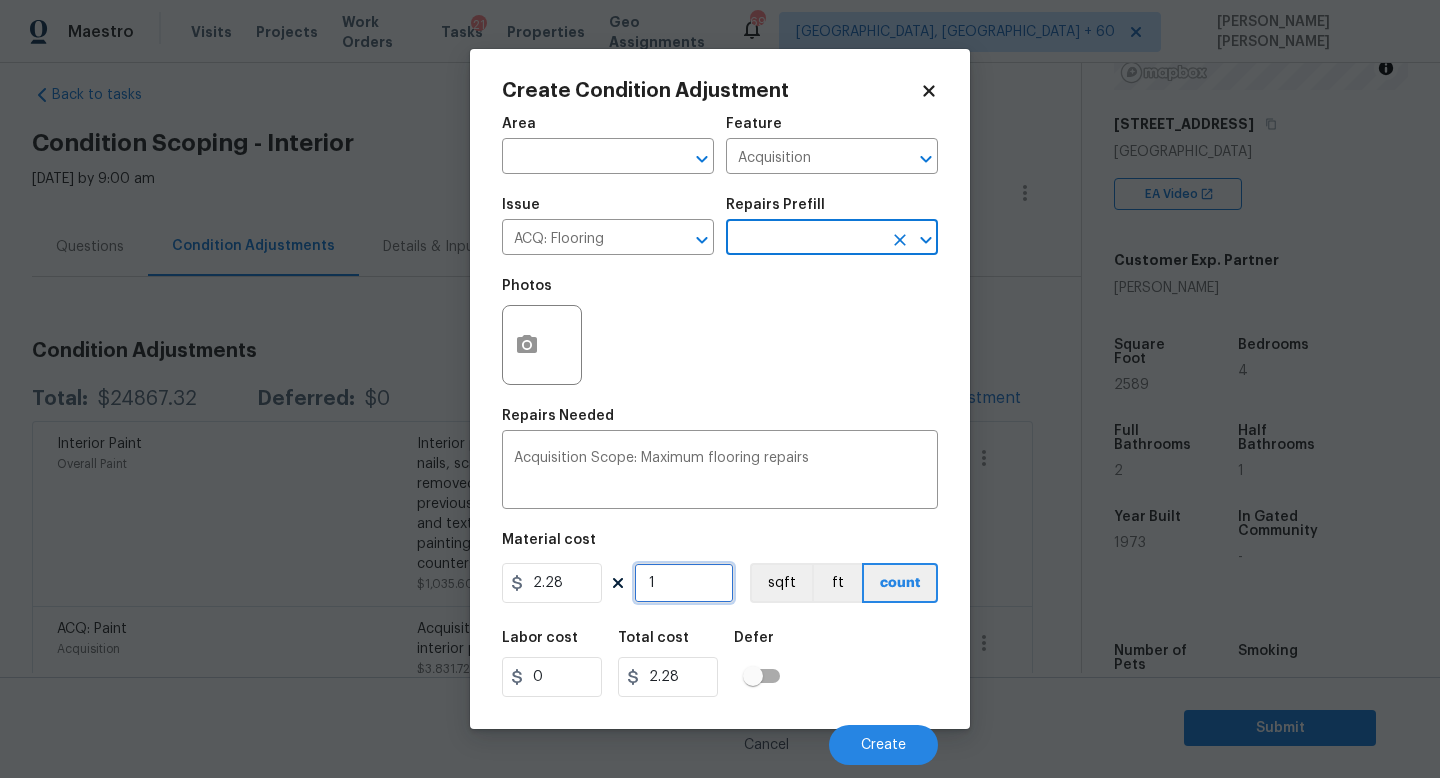 click on "1" at bounding box center [684, 583] 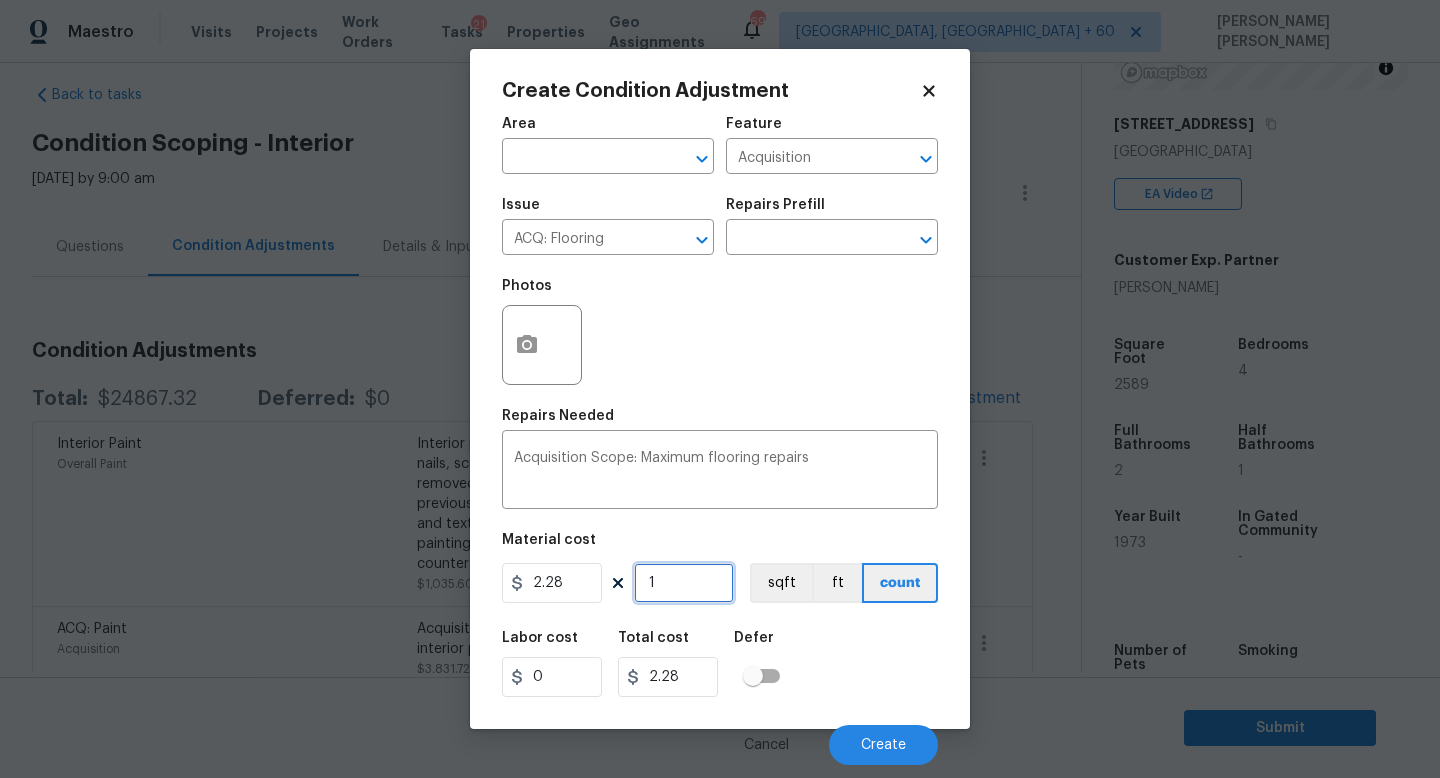 type on "0" 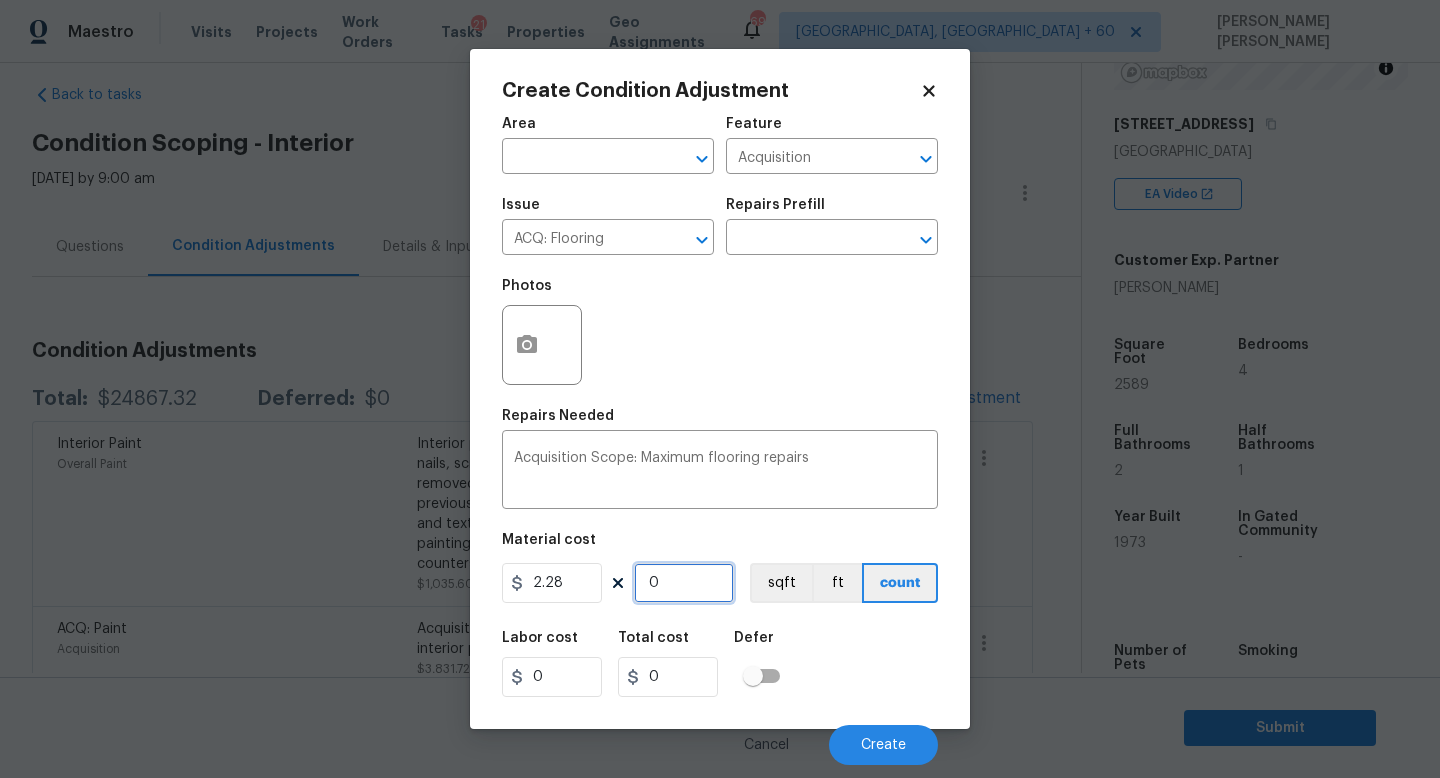 type on "7" 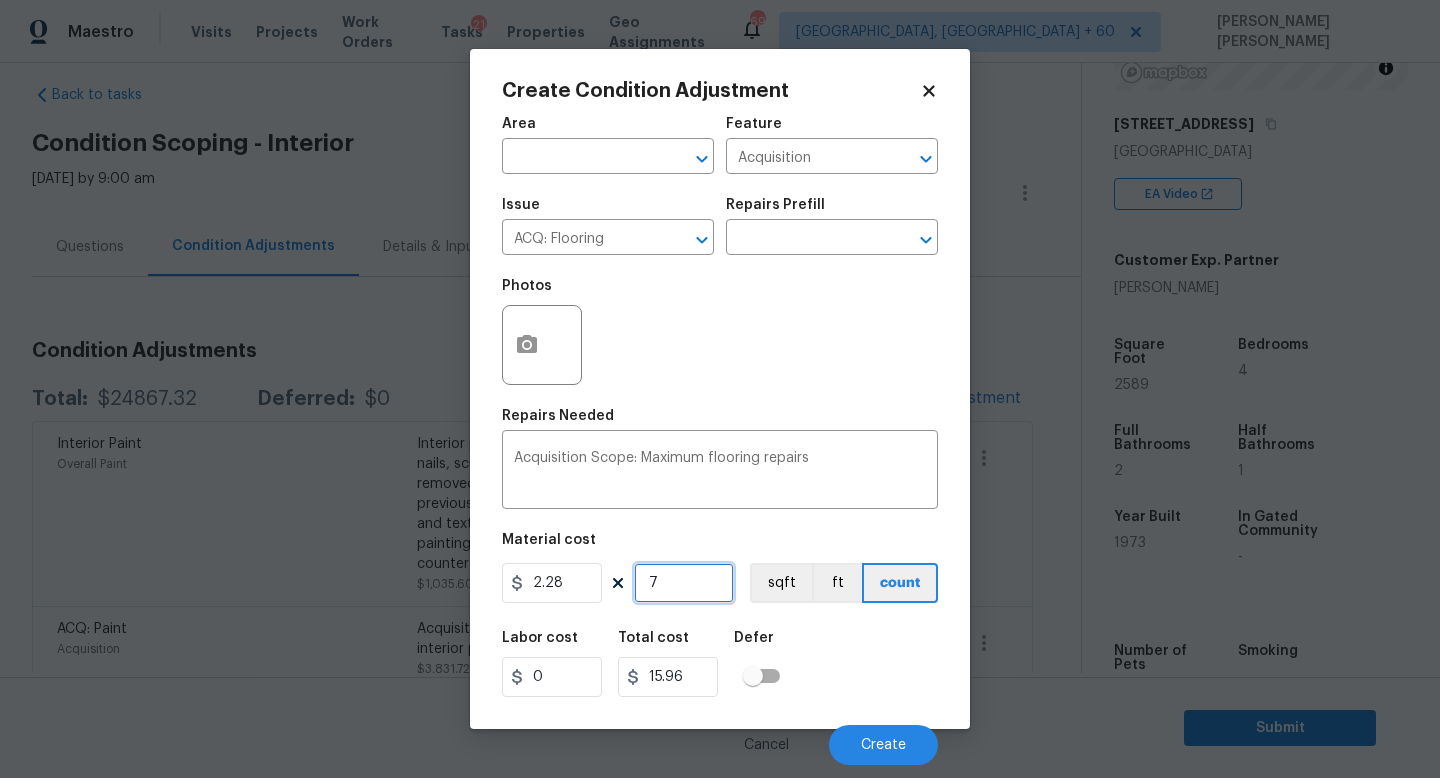 type on "70" 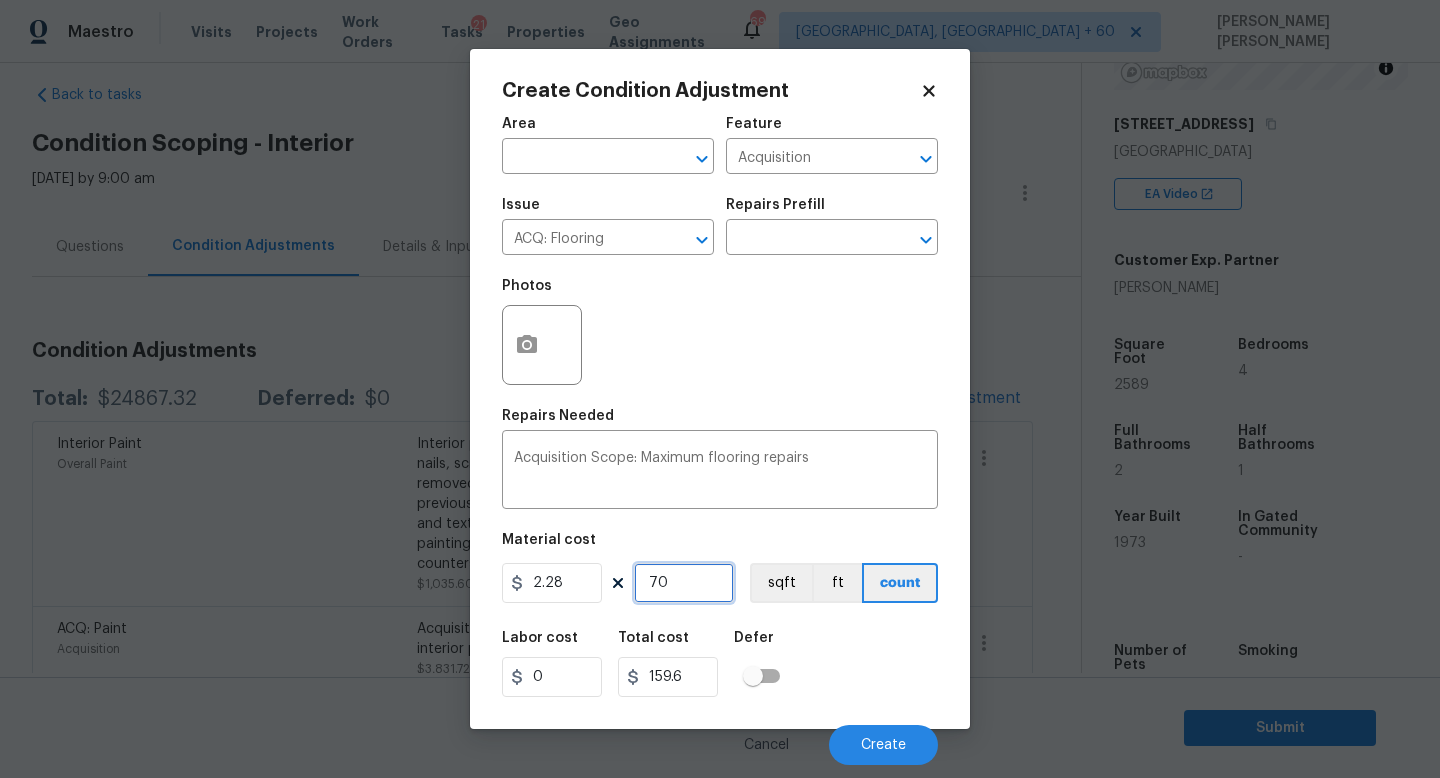 type on "700" 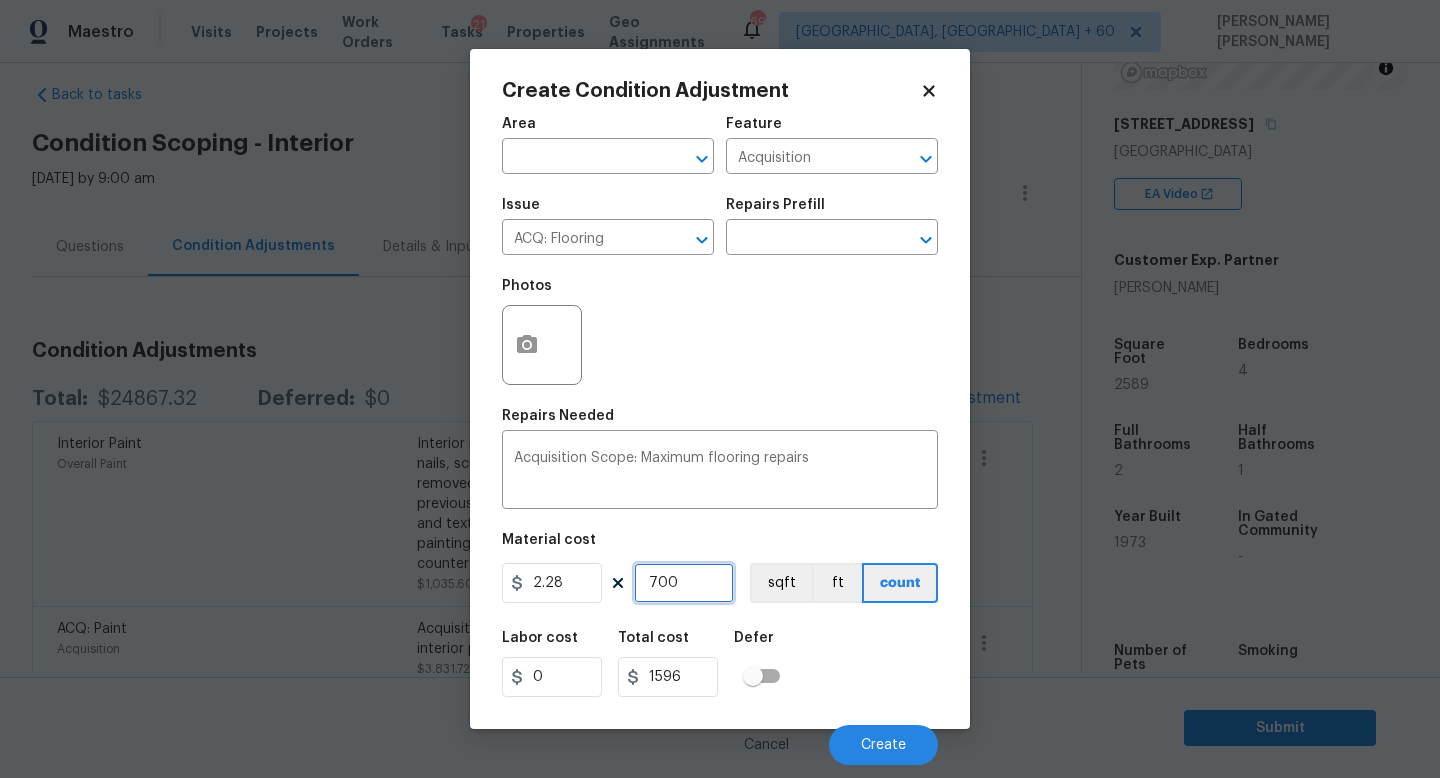 type on "700" 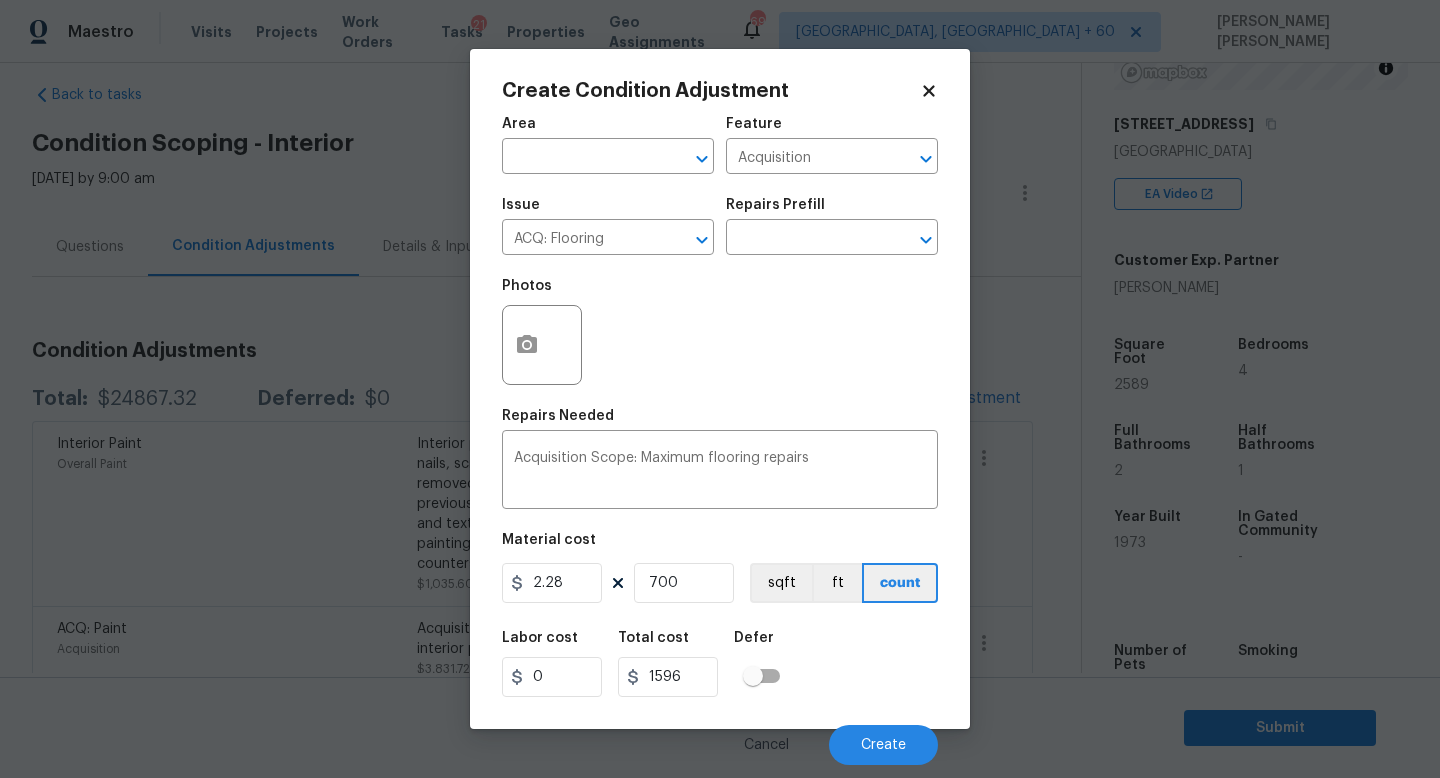 click on "Labor cost 0 Total cost 1596 Defer" at bounding box center (720, 664) 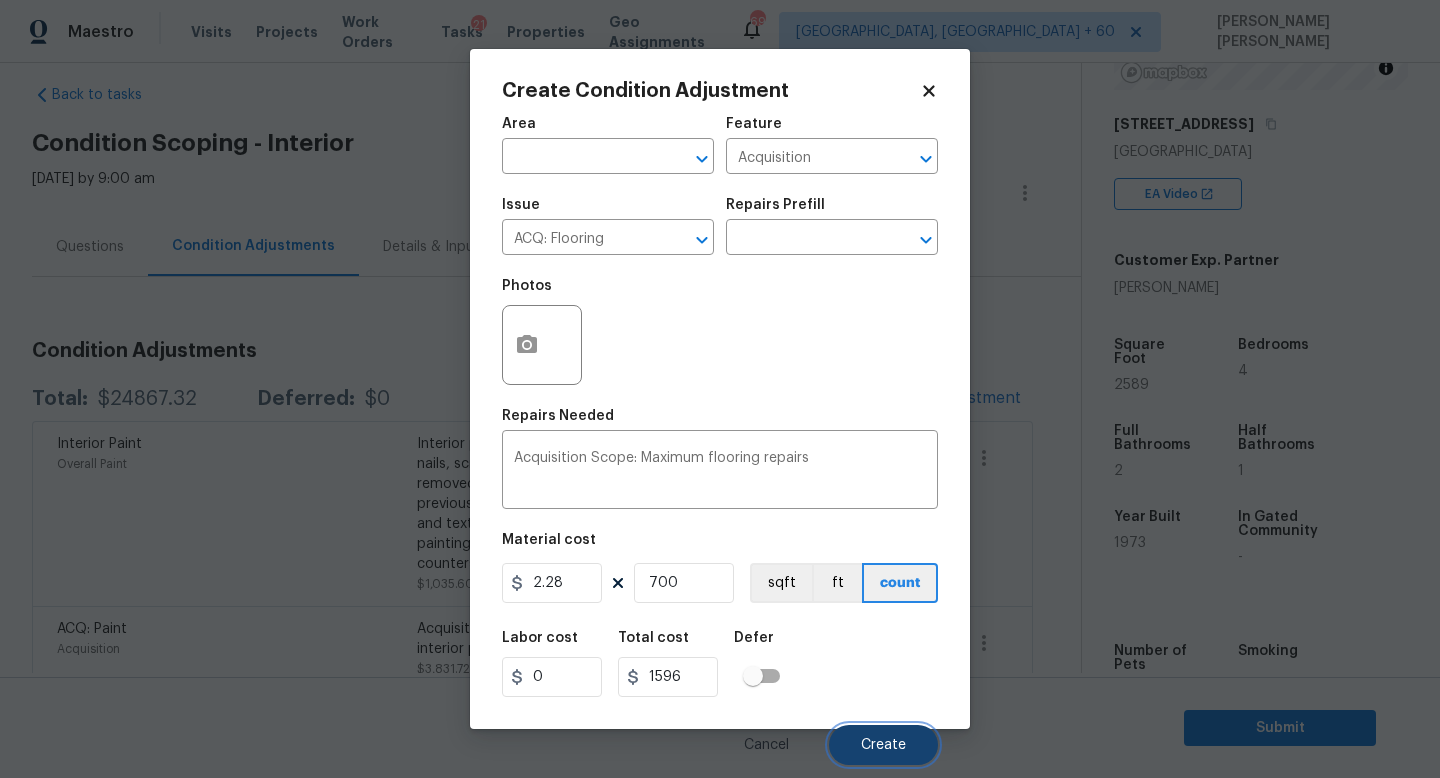 click on "Create" at bounding box center (883, 745) 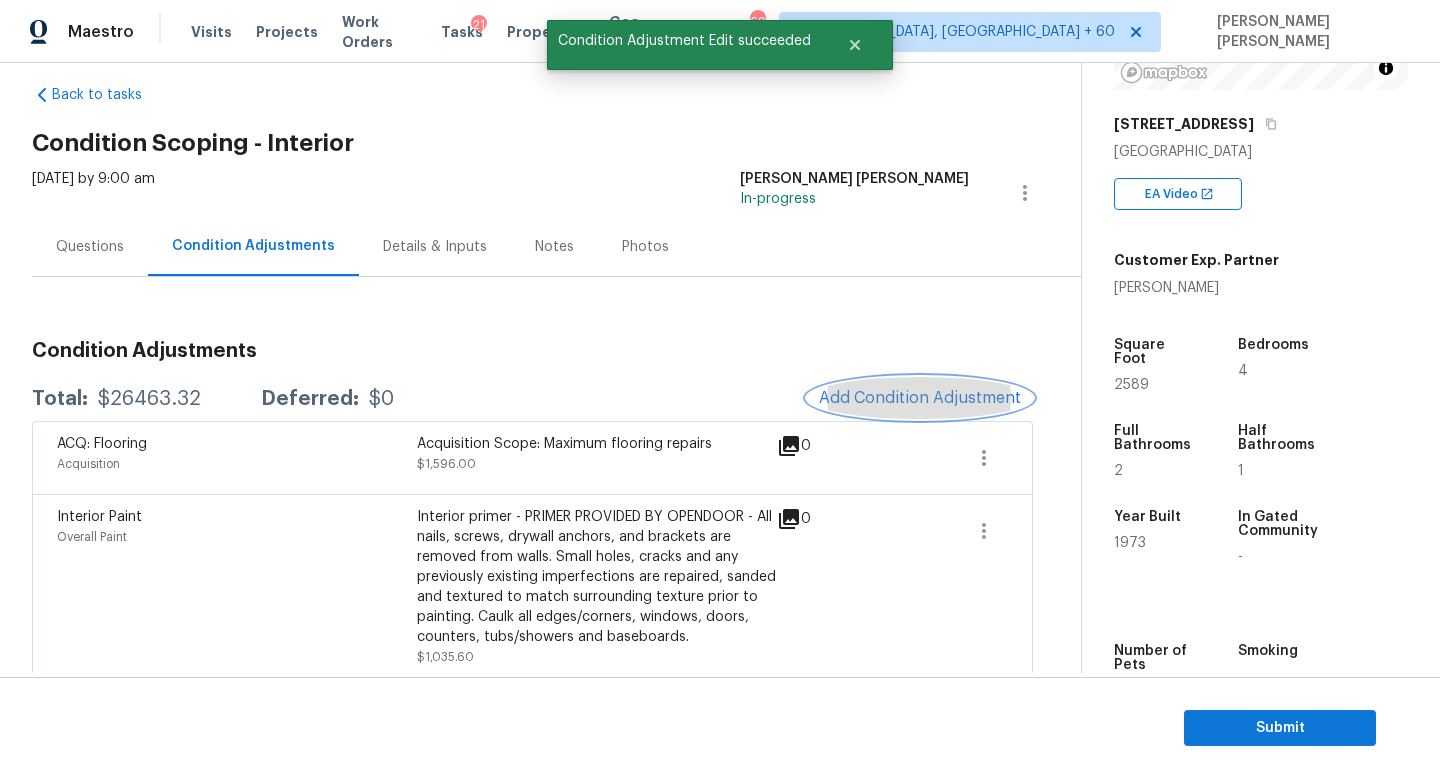 click on "Add Condition Adjustment" at bounding box center (920, 398) 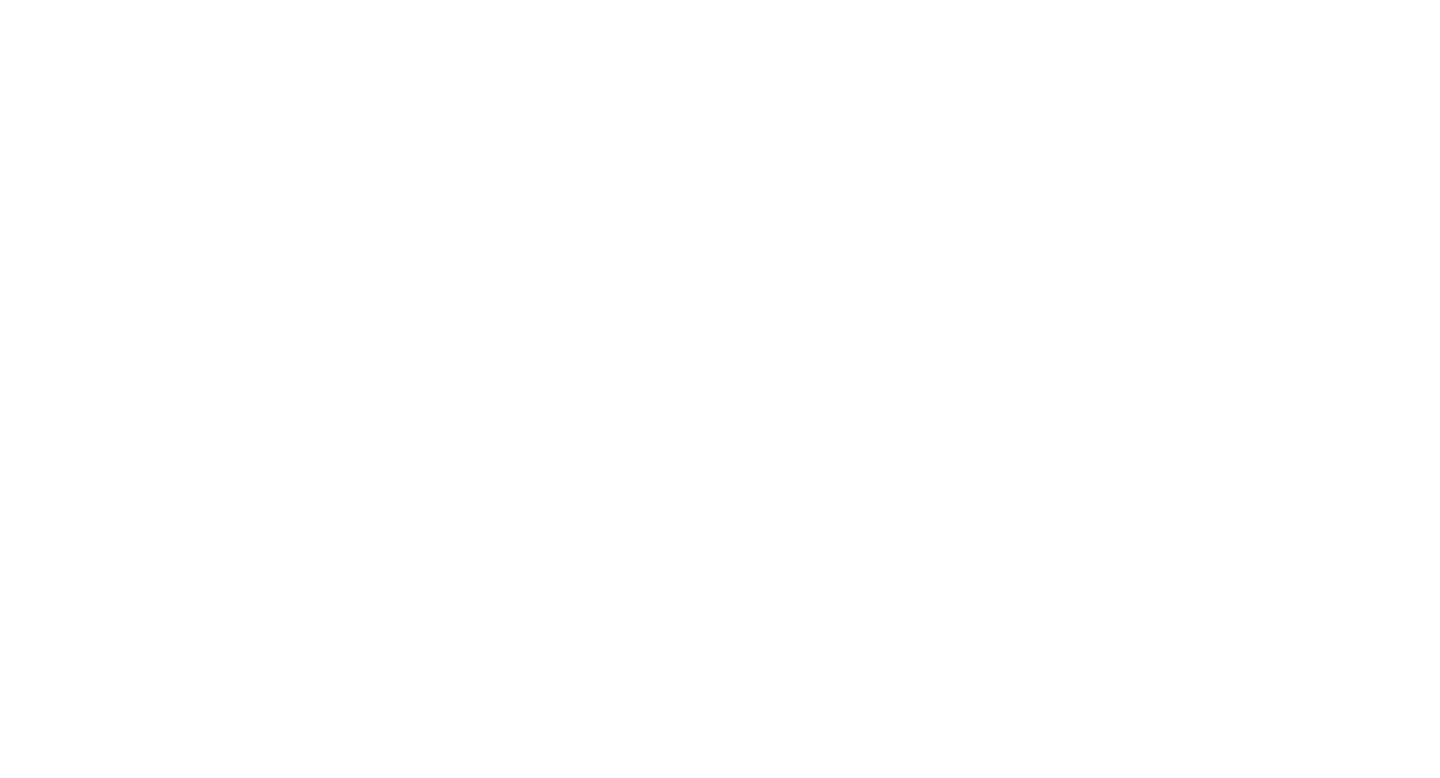 scroll, scrollTop: 0, scrollLeft: 0, axis: both 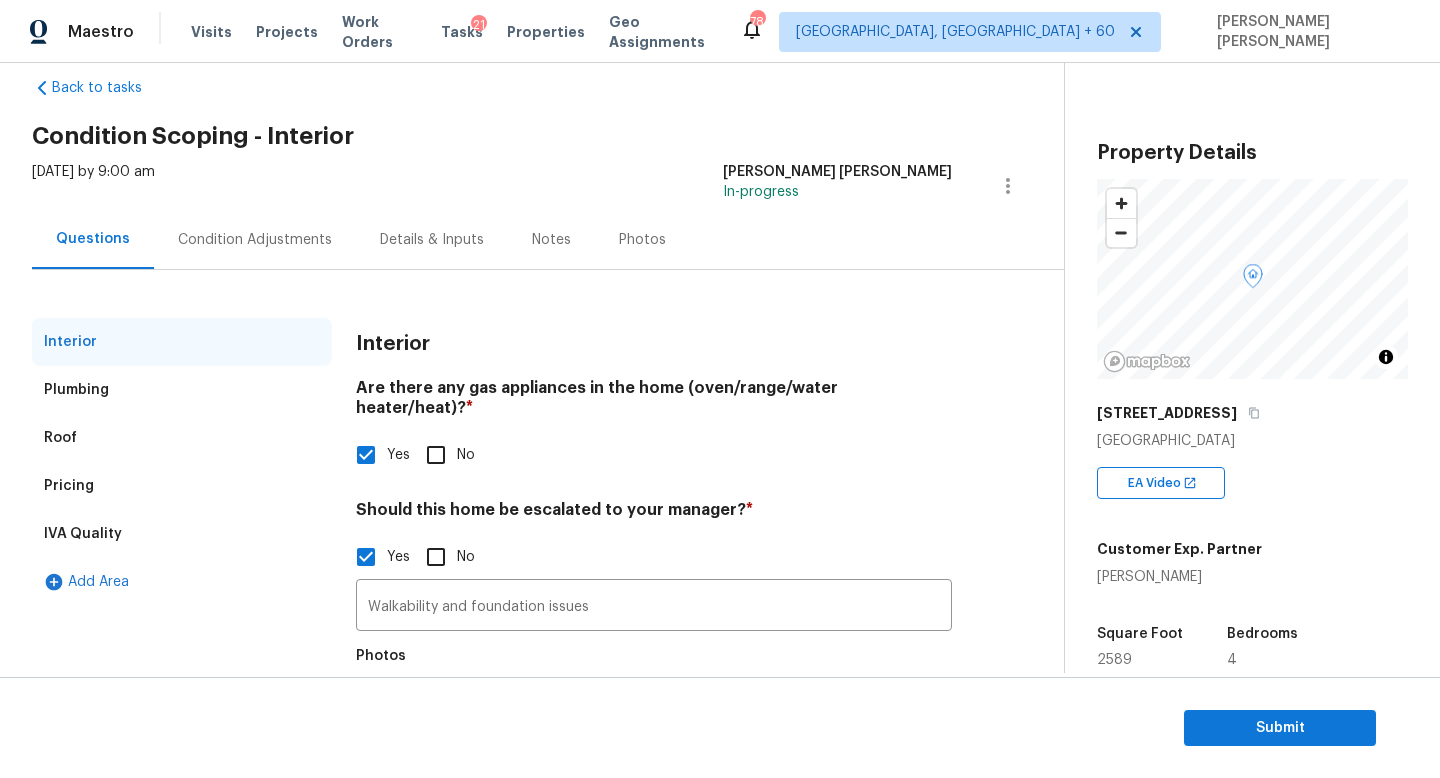click on "Condition Adjustments" at bounding box center (255, 240) 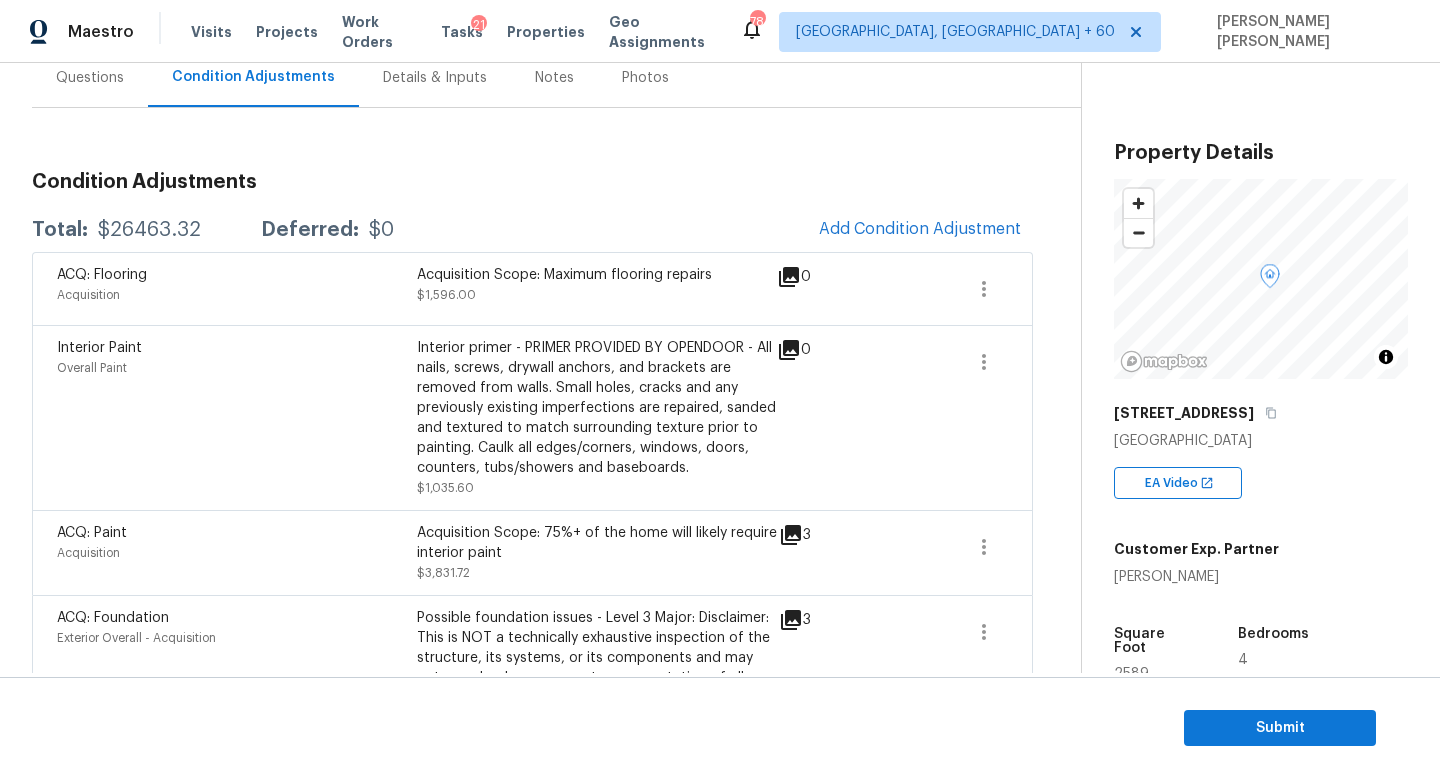 scroll, scrollTop: 205, scrollLeft: 0, axis: vertical 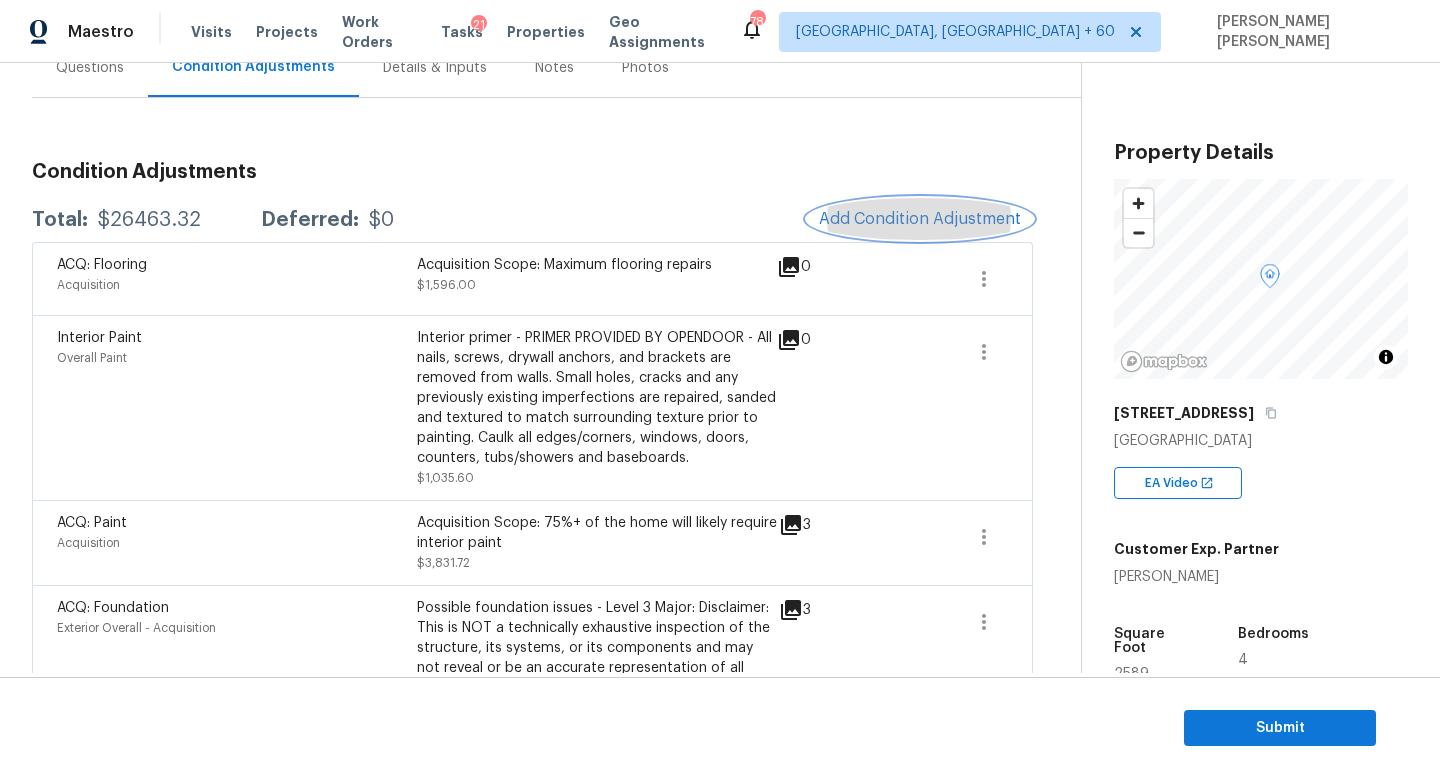 click on "Add Condition Adjustment" at bounding box center (920, 219) 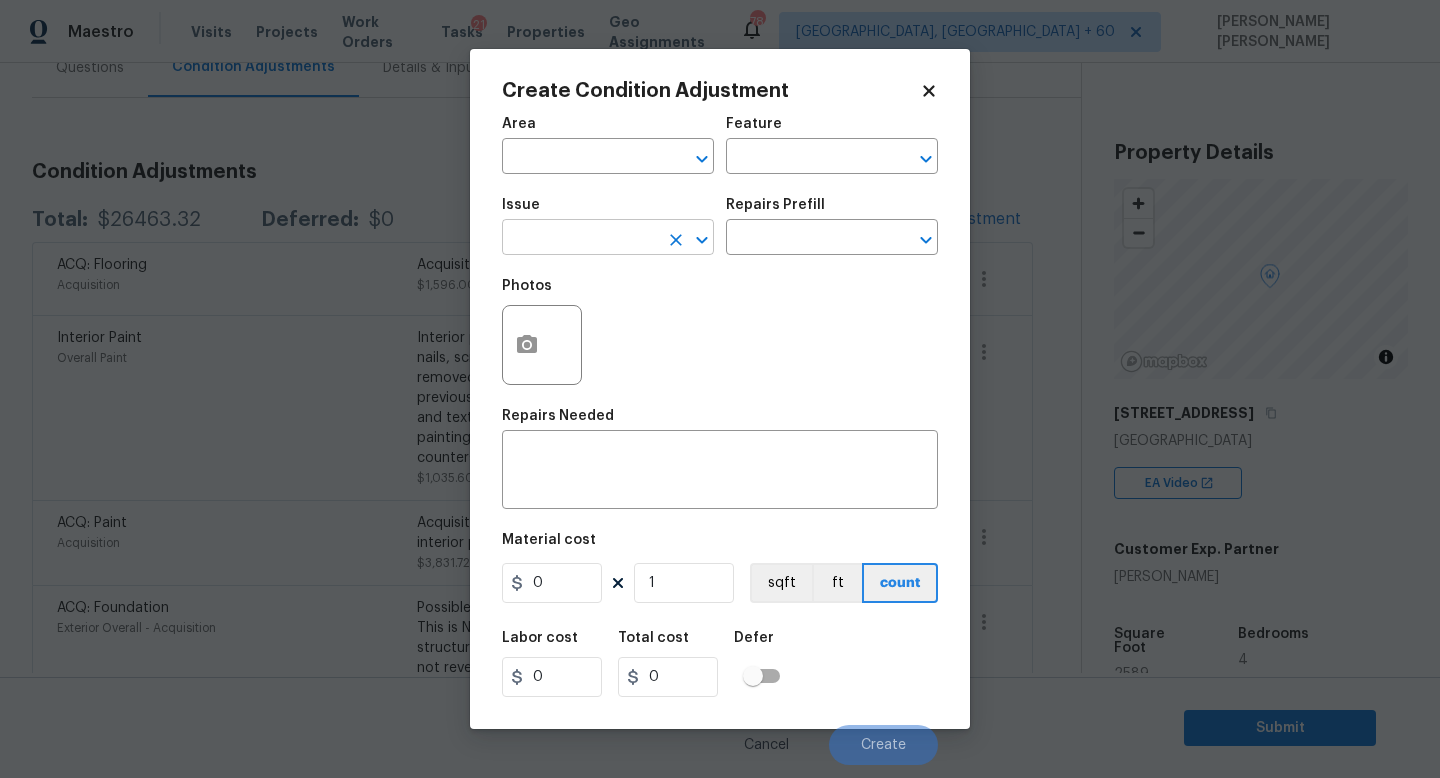 click at bounding box center (580, 239) 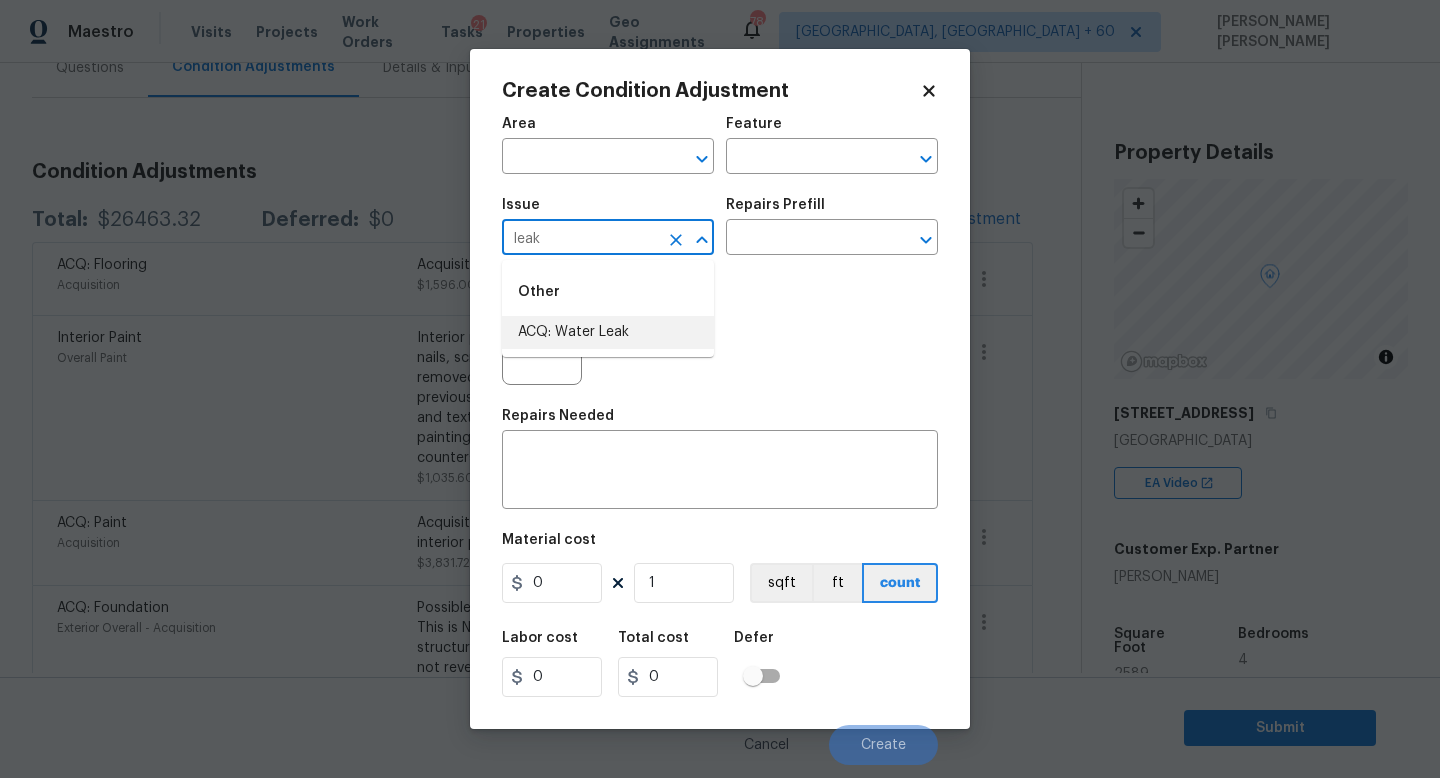 click on "ACQ: Water Leak" at bounding box center [608, 332] 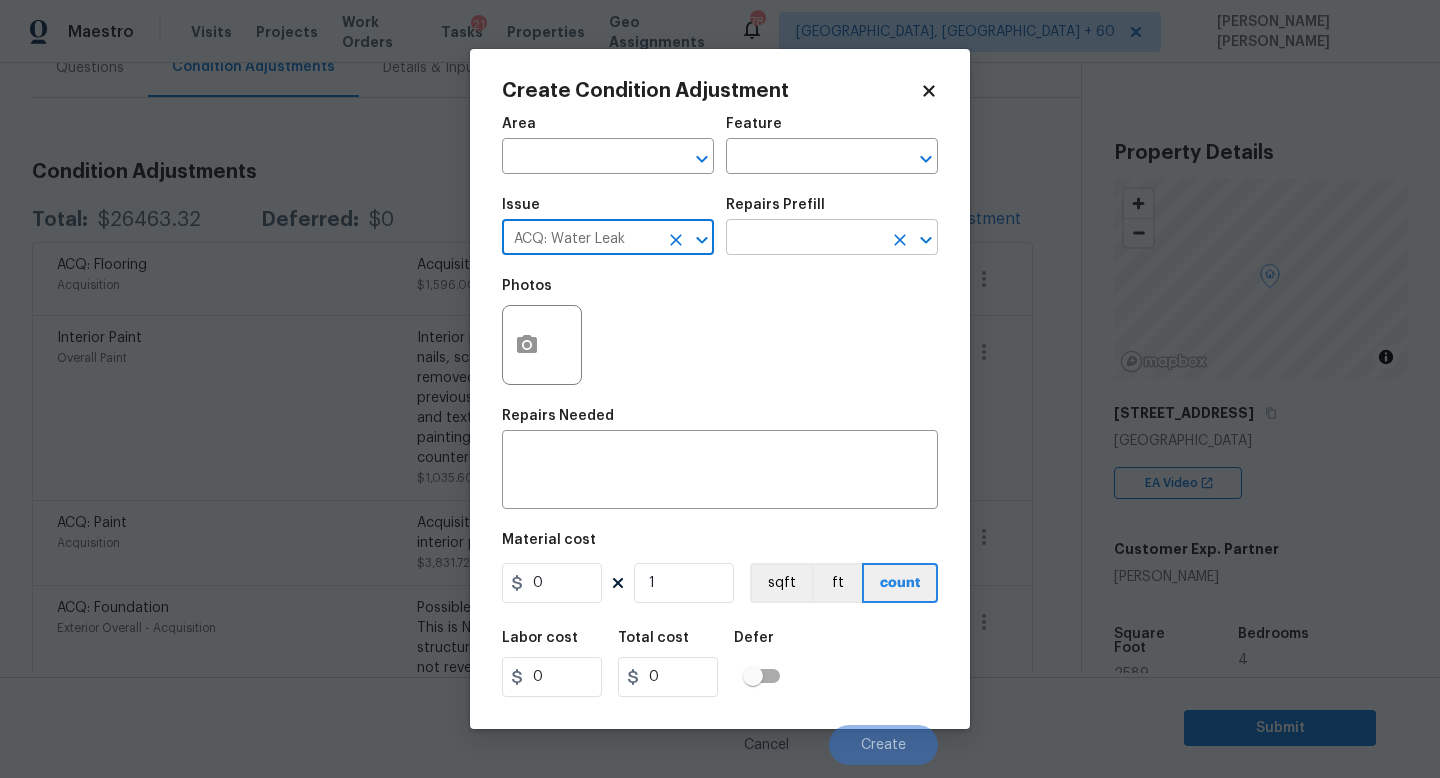 type on "ACQ: Water Leak" 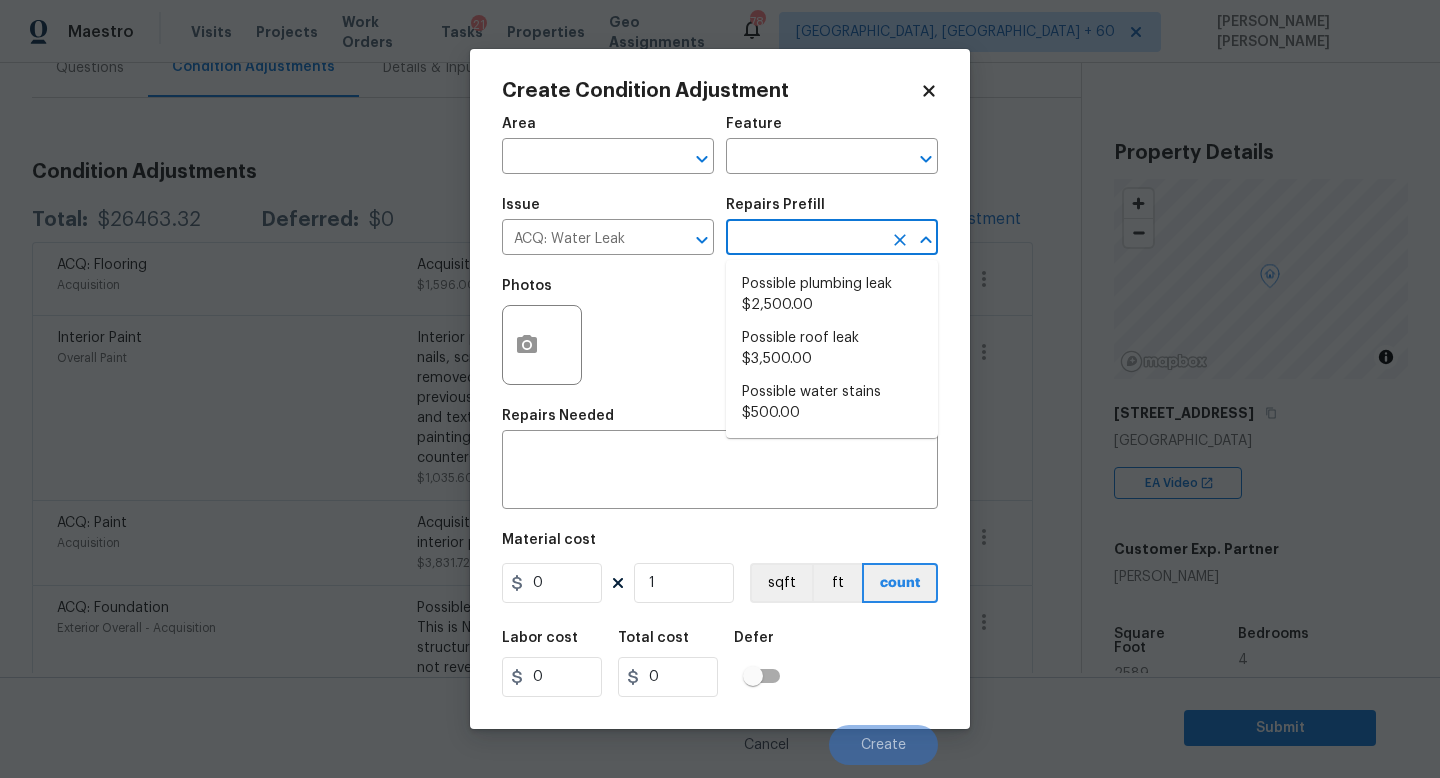 click at bounding box center [804, 239] 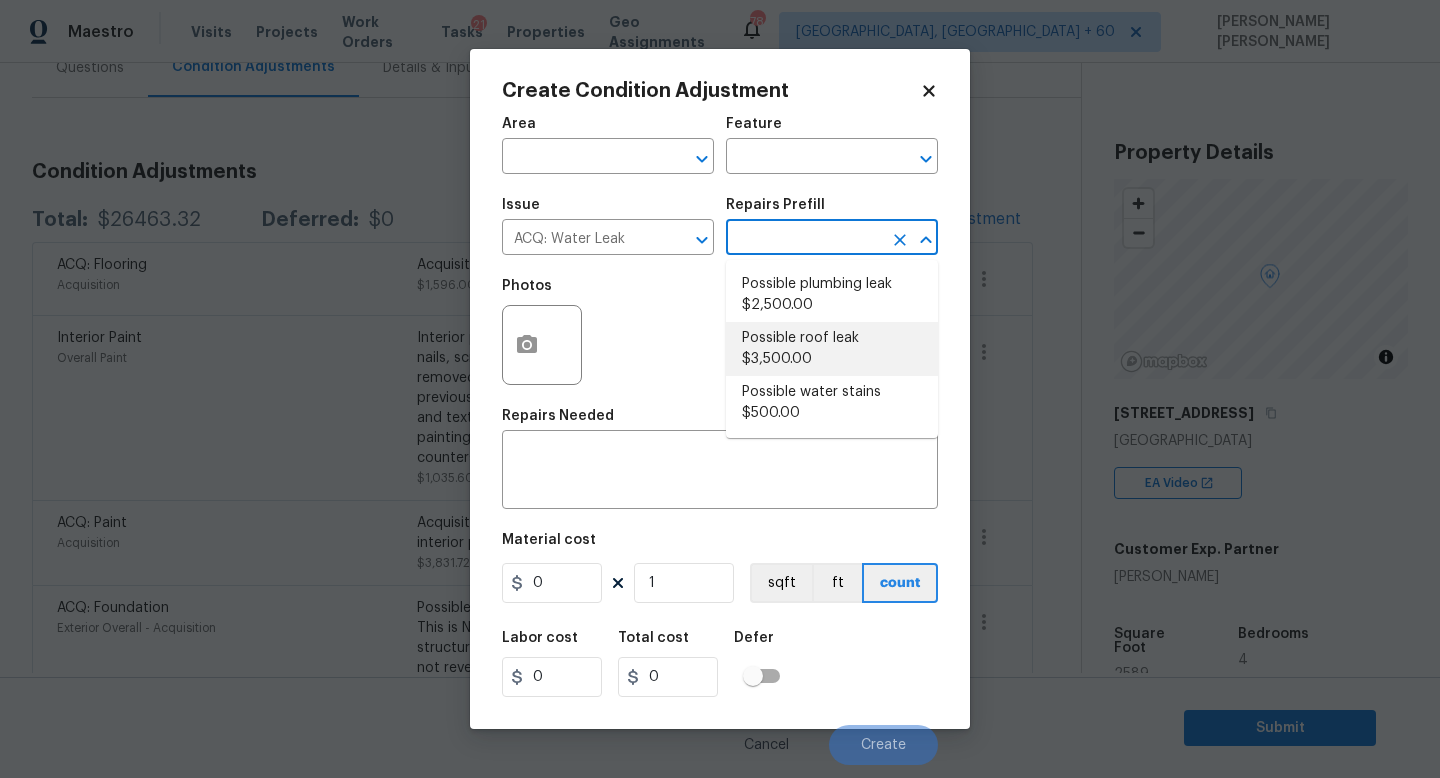 click on "Possible roof leak $3,500.00" at bounding box center [832, 349] 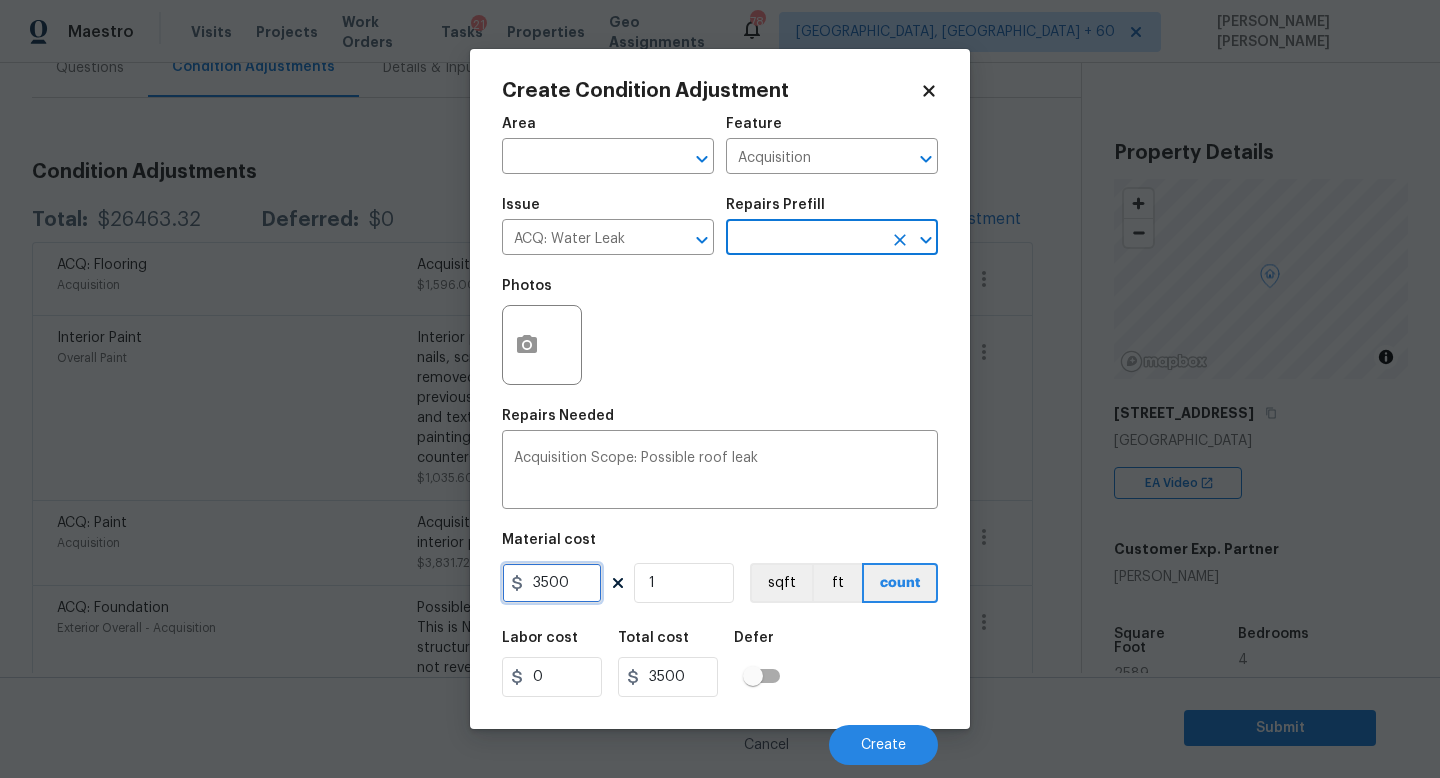 drag, startPoint x: 588, startPoint y: 588, endPoint x: 123, endPoint y: 588, distance: 465 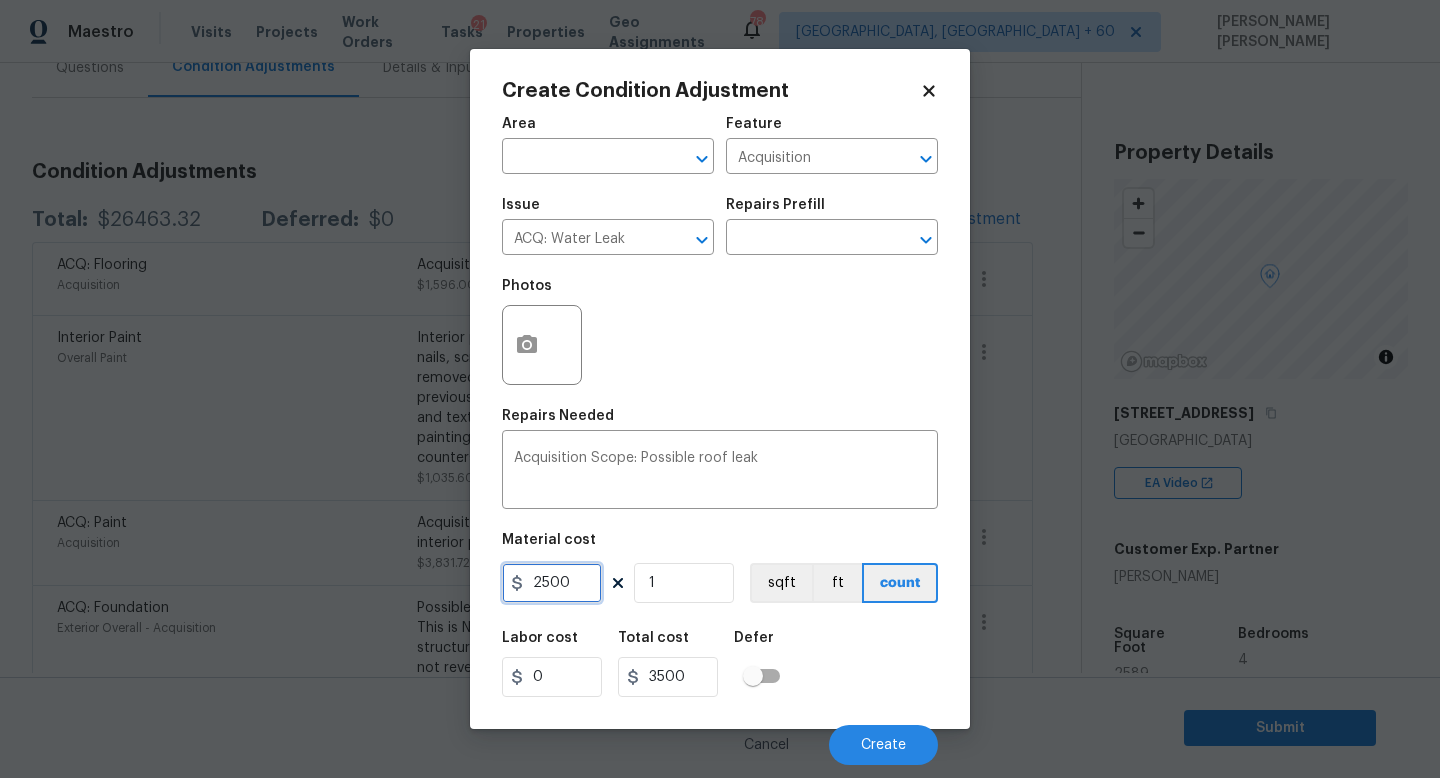 type on "2500" 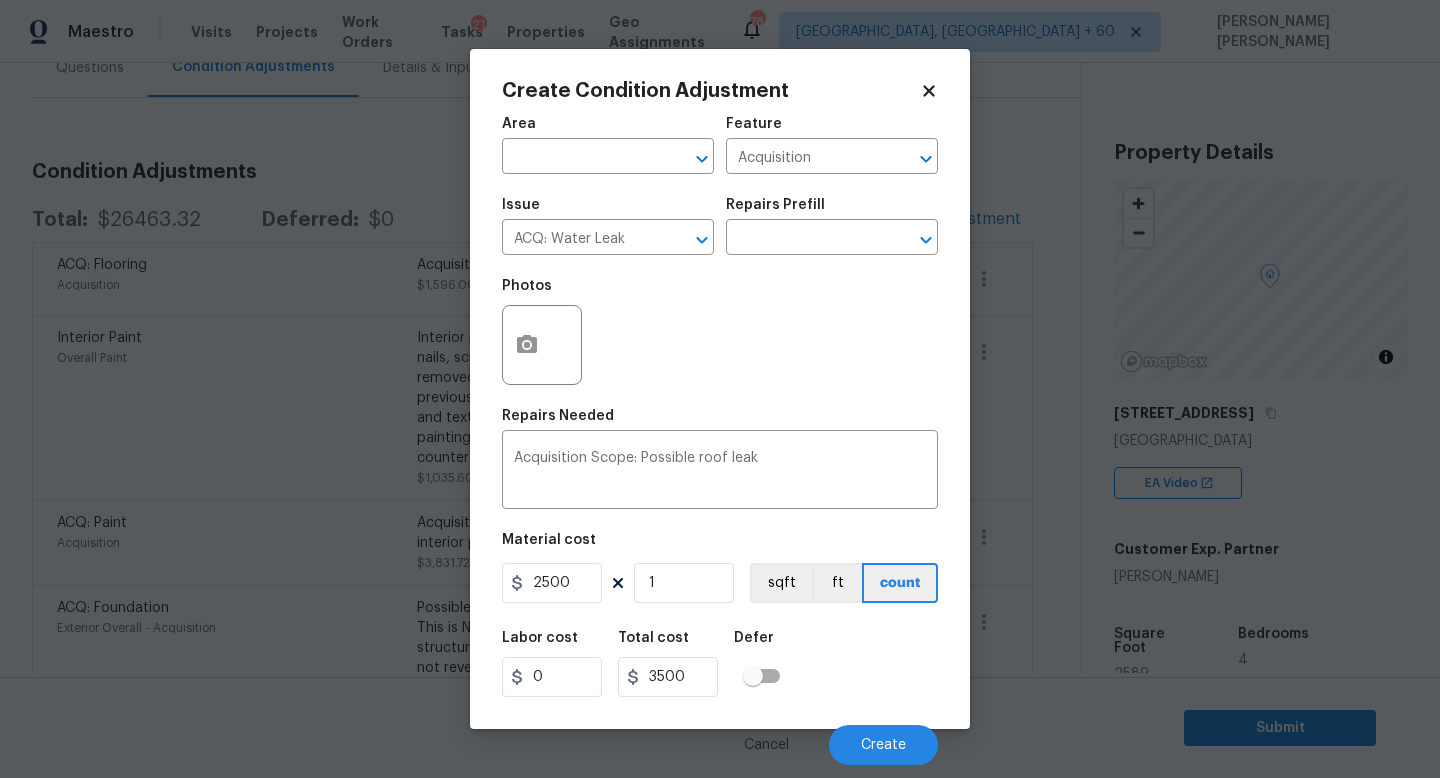 type on "2500" 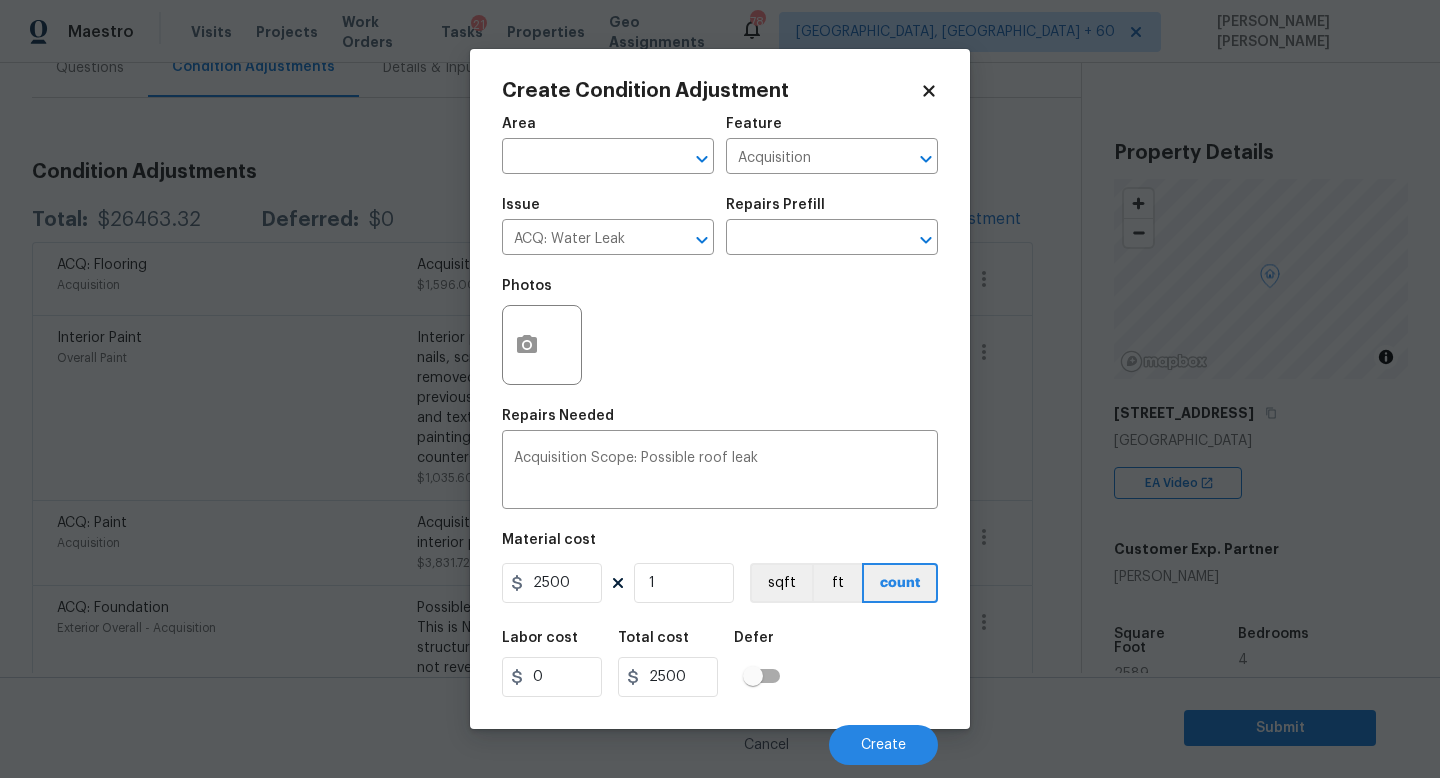 click on "Photos" at bounding box center [720, 332] 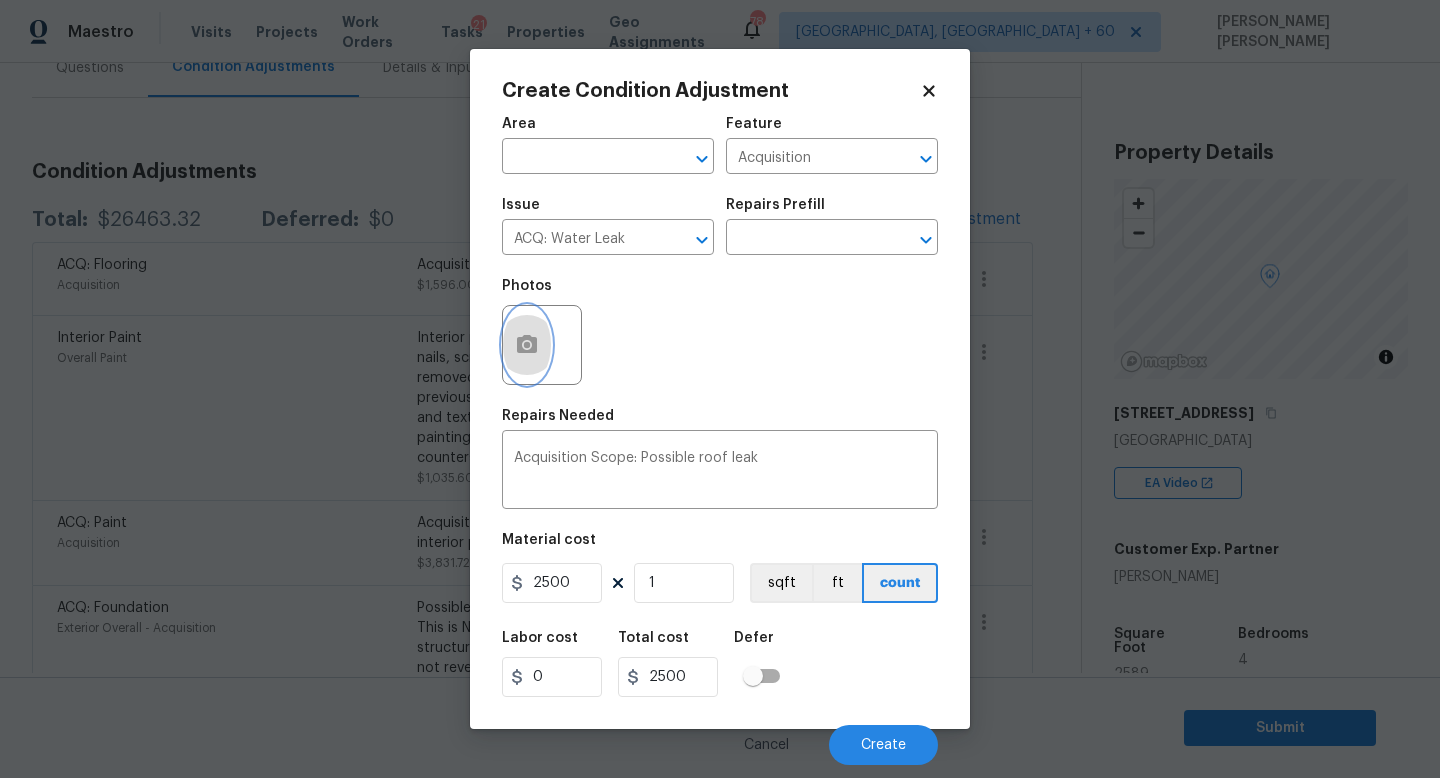 click 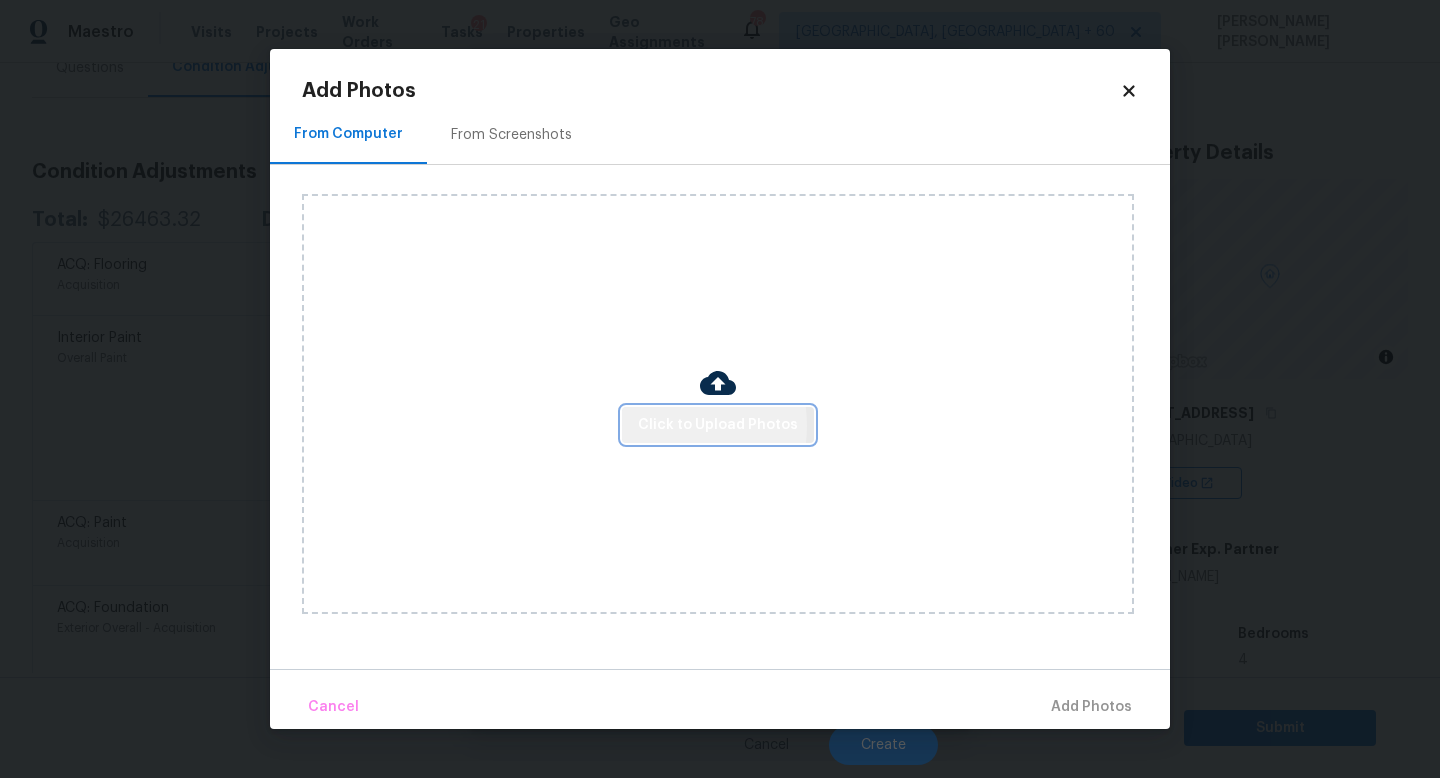 click on "Click to Upload Photos" at bounding box center [718, 425] 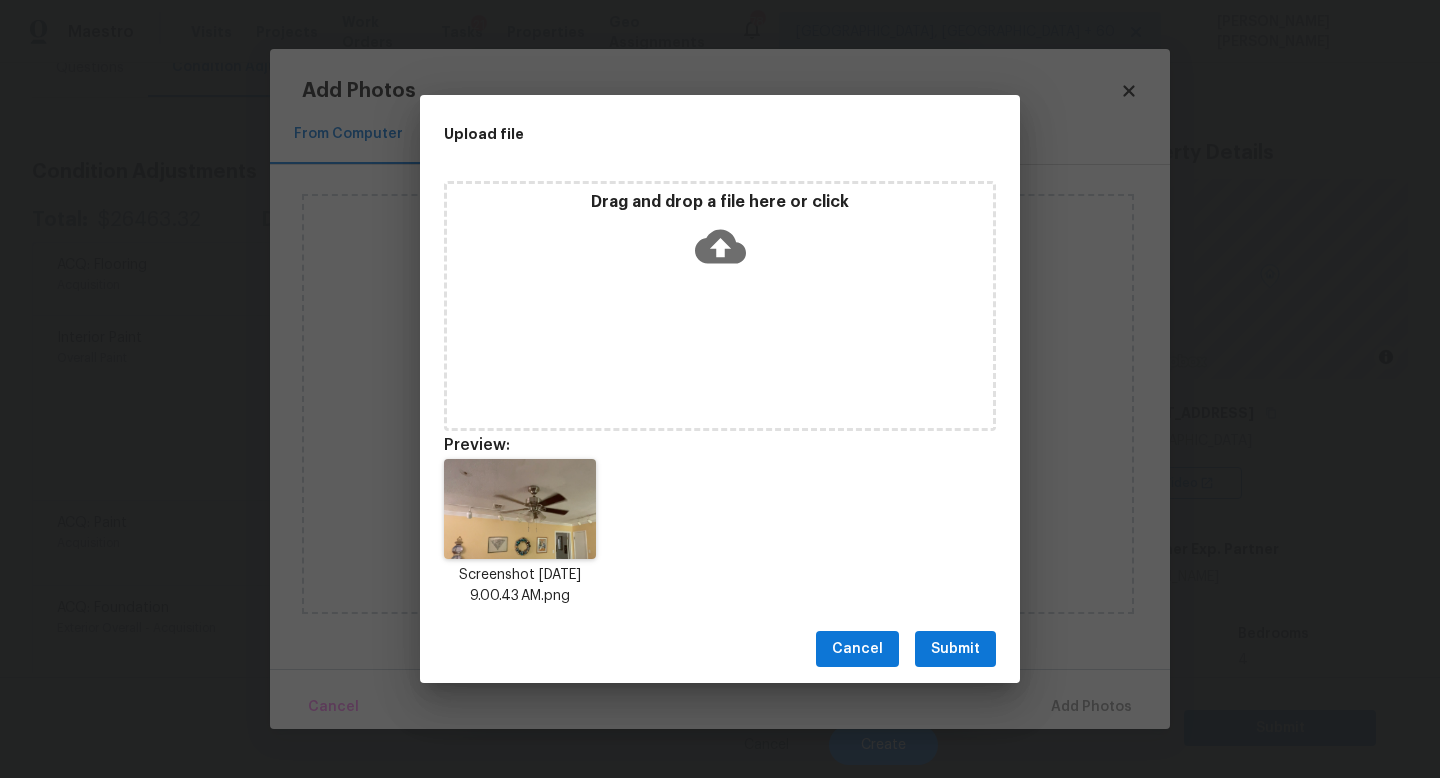 click on "Submit" at bounding box center (955, 649) 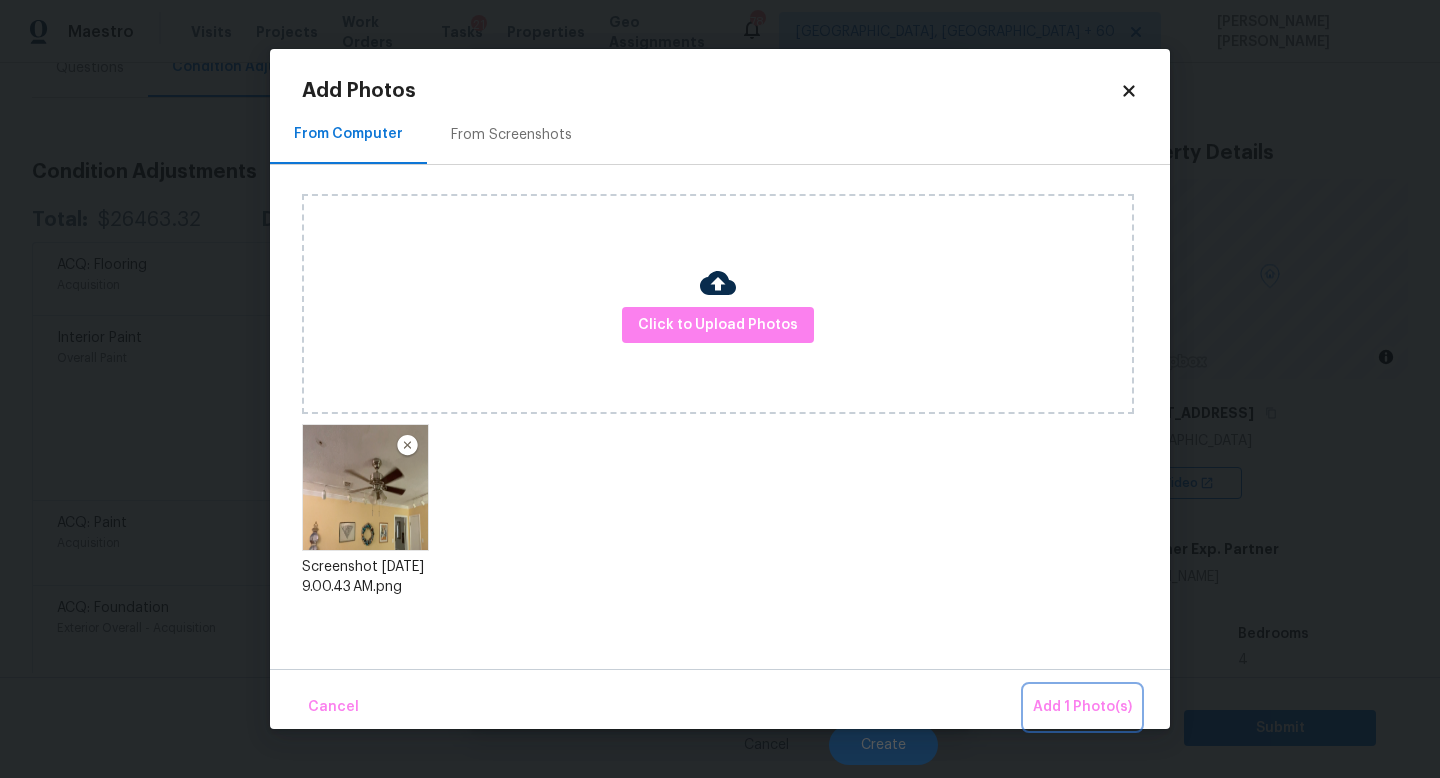 click on "Add 1 Photo(s)" at bounding box center (1082, 707) 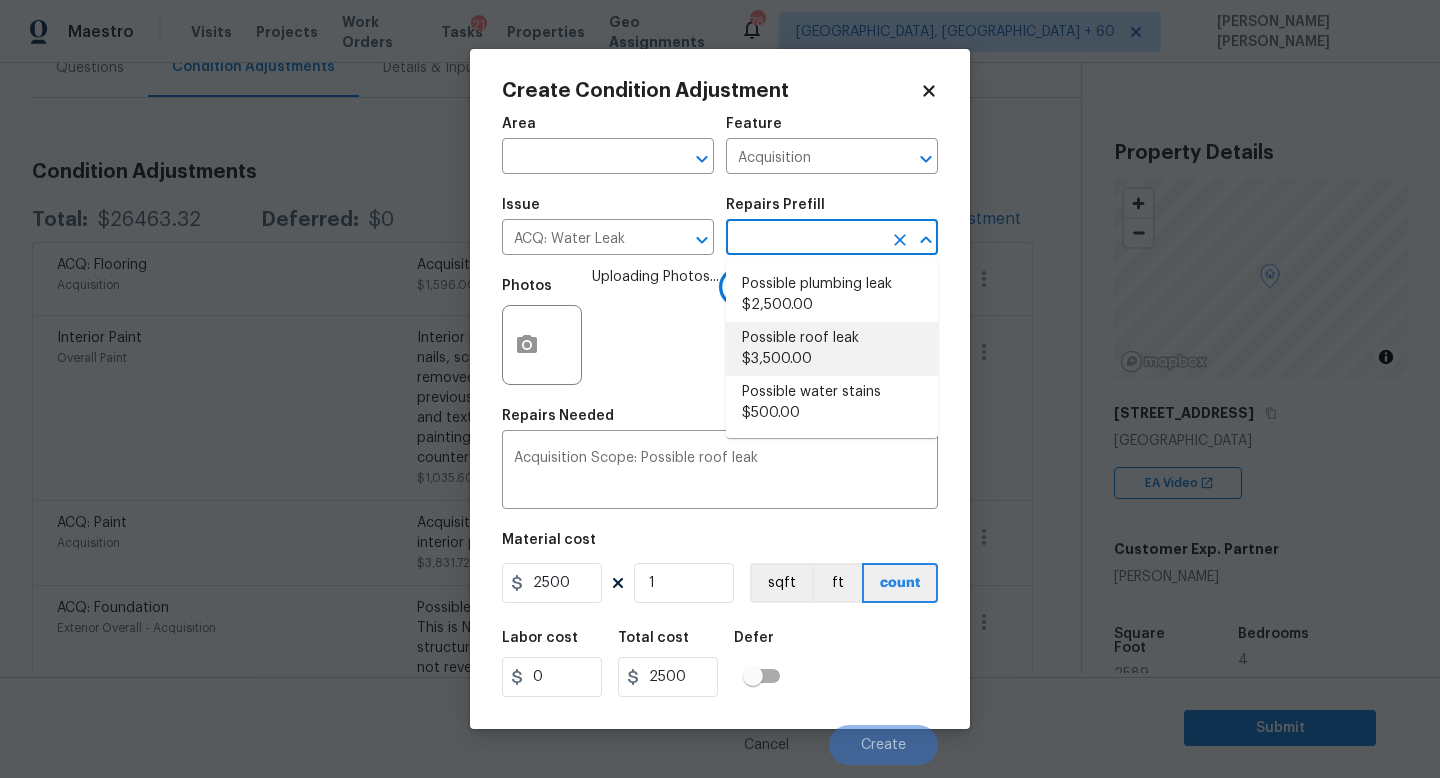 click at bounding box center (804, 239) 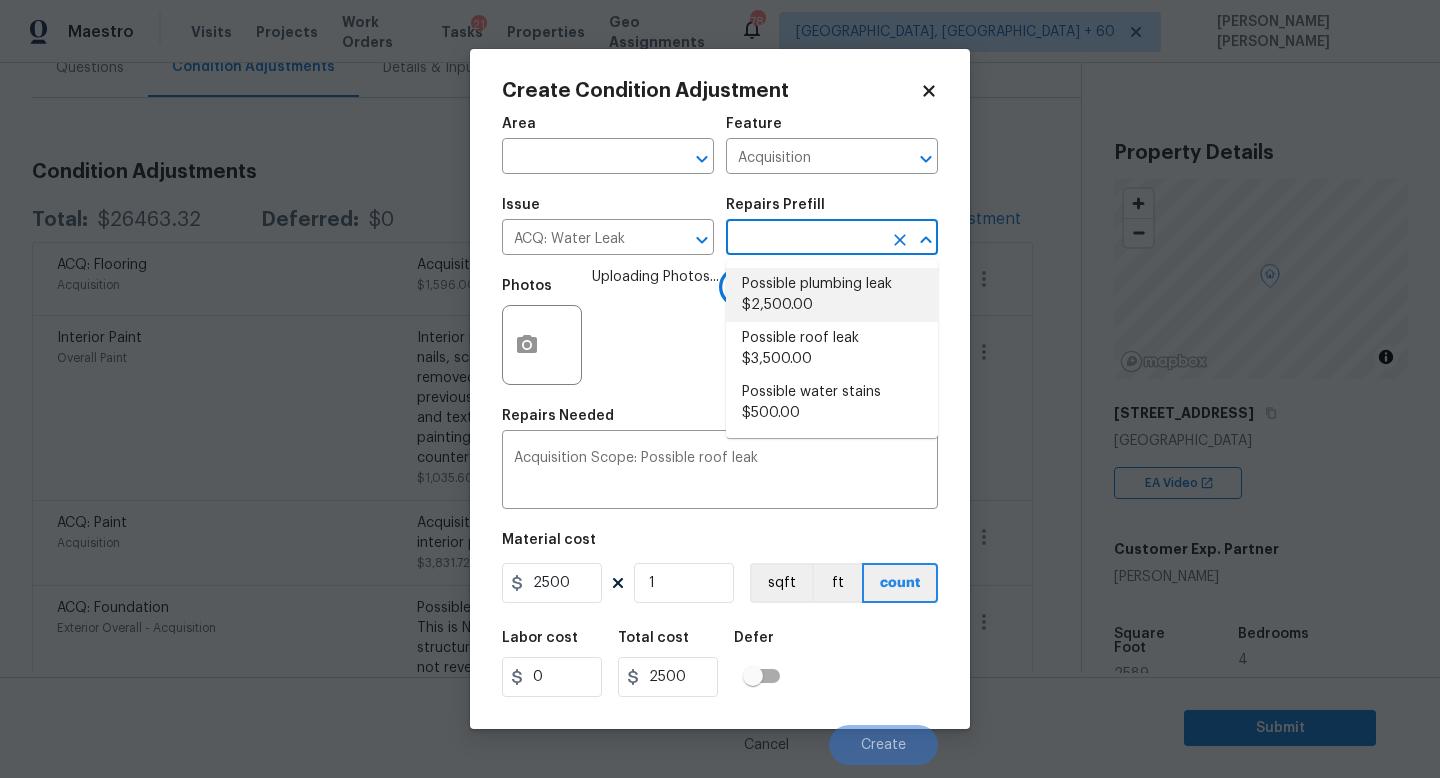 click on "Possible plumbing leak $2,500.00" at bounding box center (832, 295) 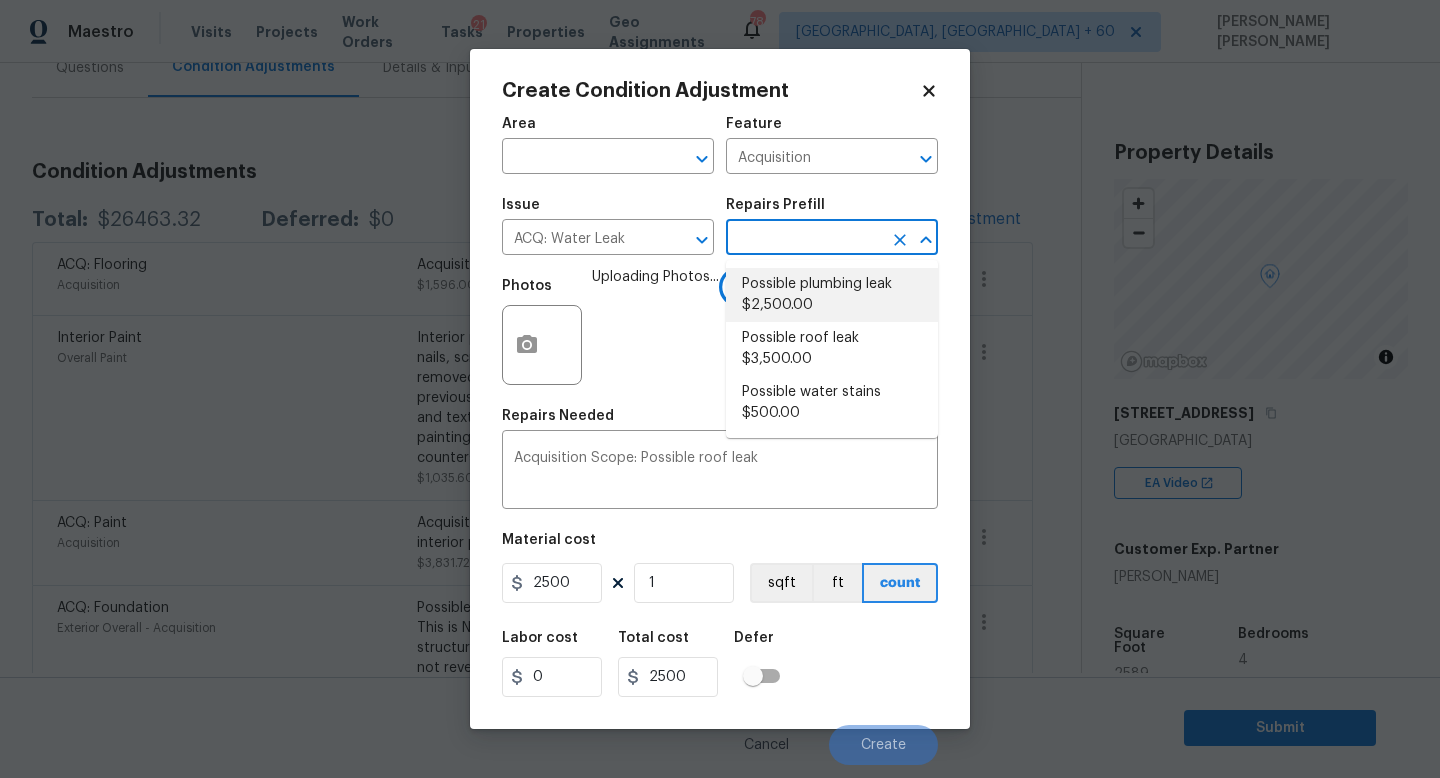 type 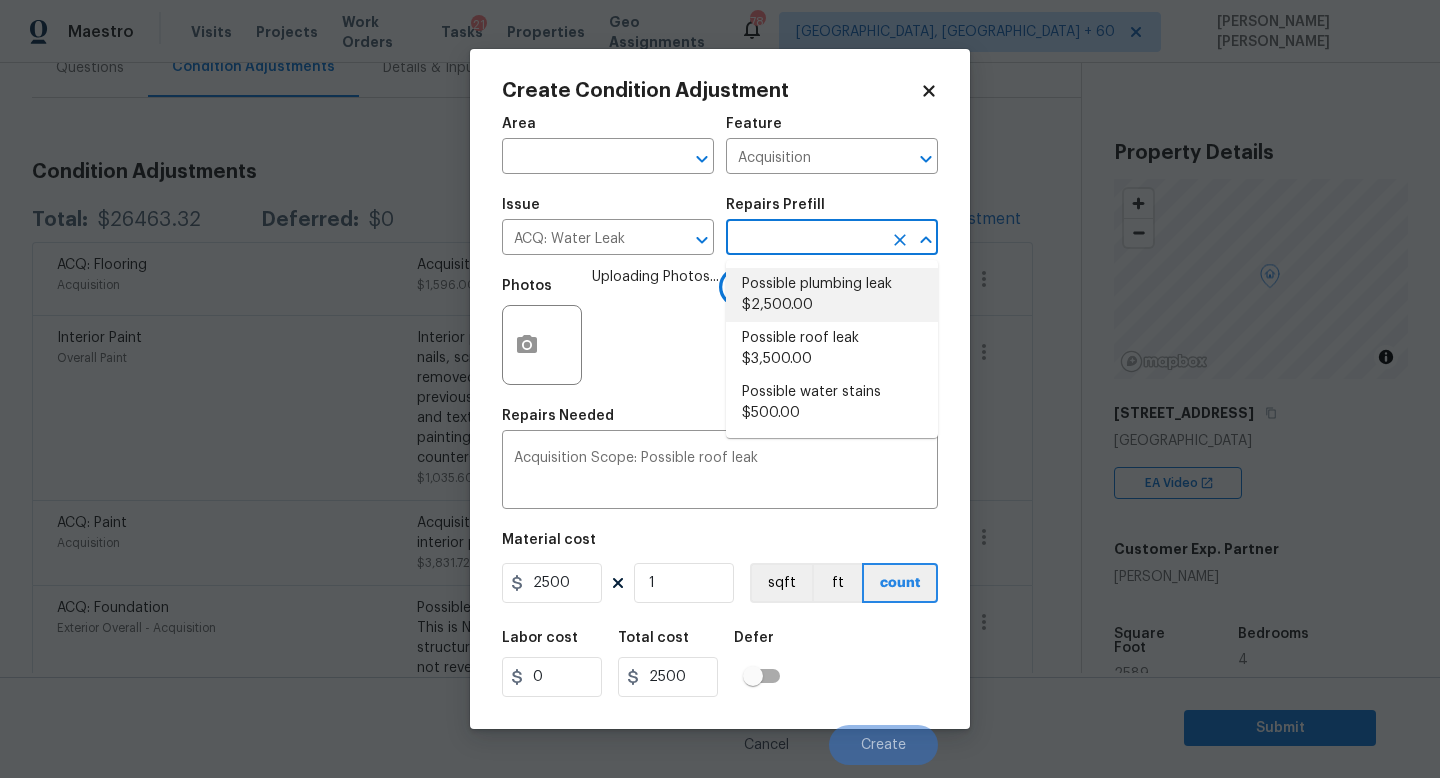 type on "Acquisition Scope: Possible plumbing leak" 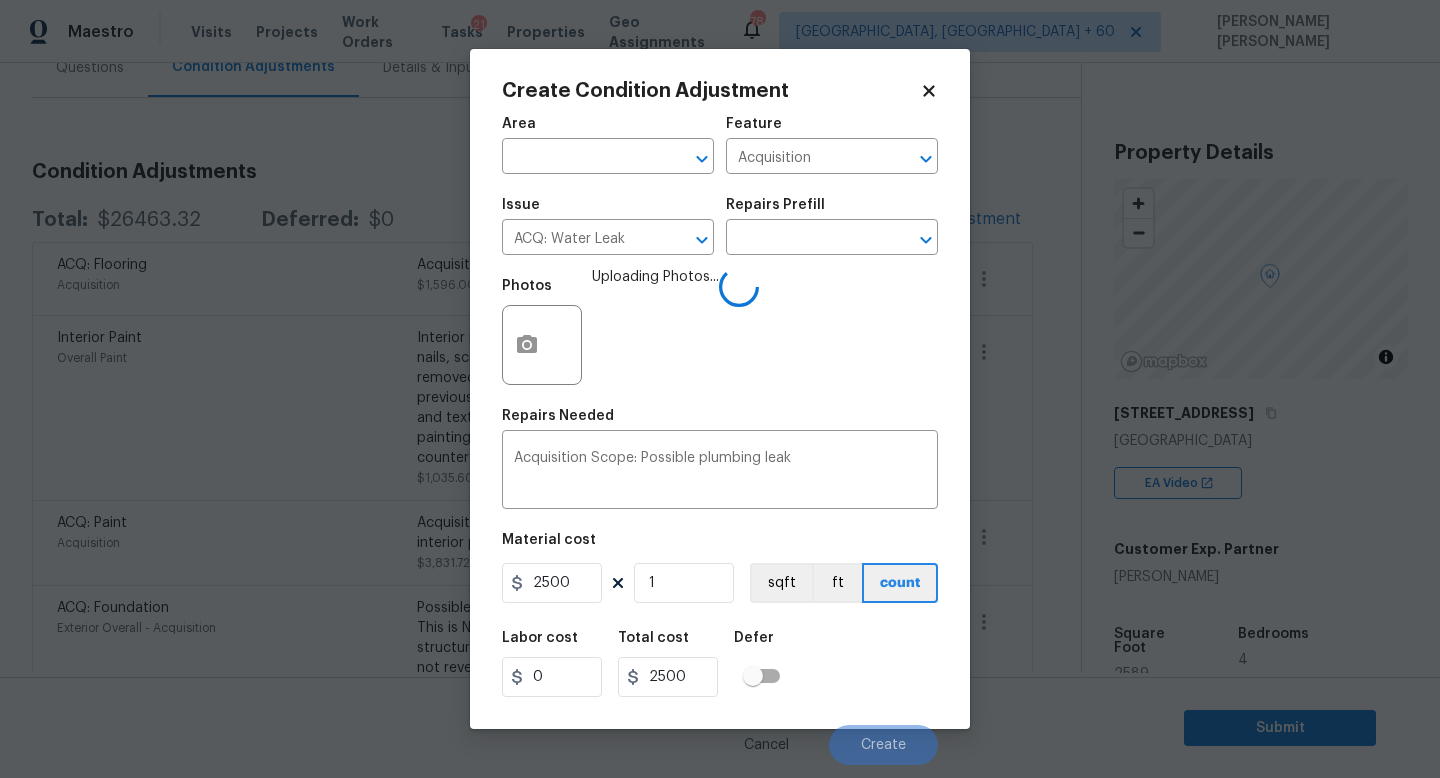 click on "Area ​ Feature Acquisition ​ Issue ACQ: Water Leak ​ Repairs Prefill ​ Photos Uploading Photos... Repairs Needed Acquisition Scope: Possible plumbing leak x ​ Material cost 2500 1 sqft ft count Labor cost 0 Total cost 2500 Defer Cancel Create" at bounding box center [720, 435] 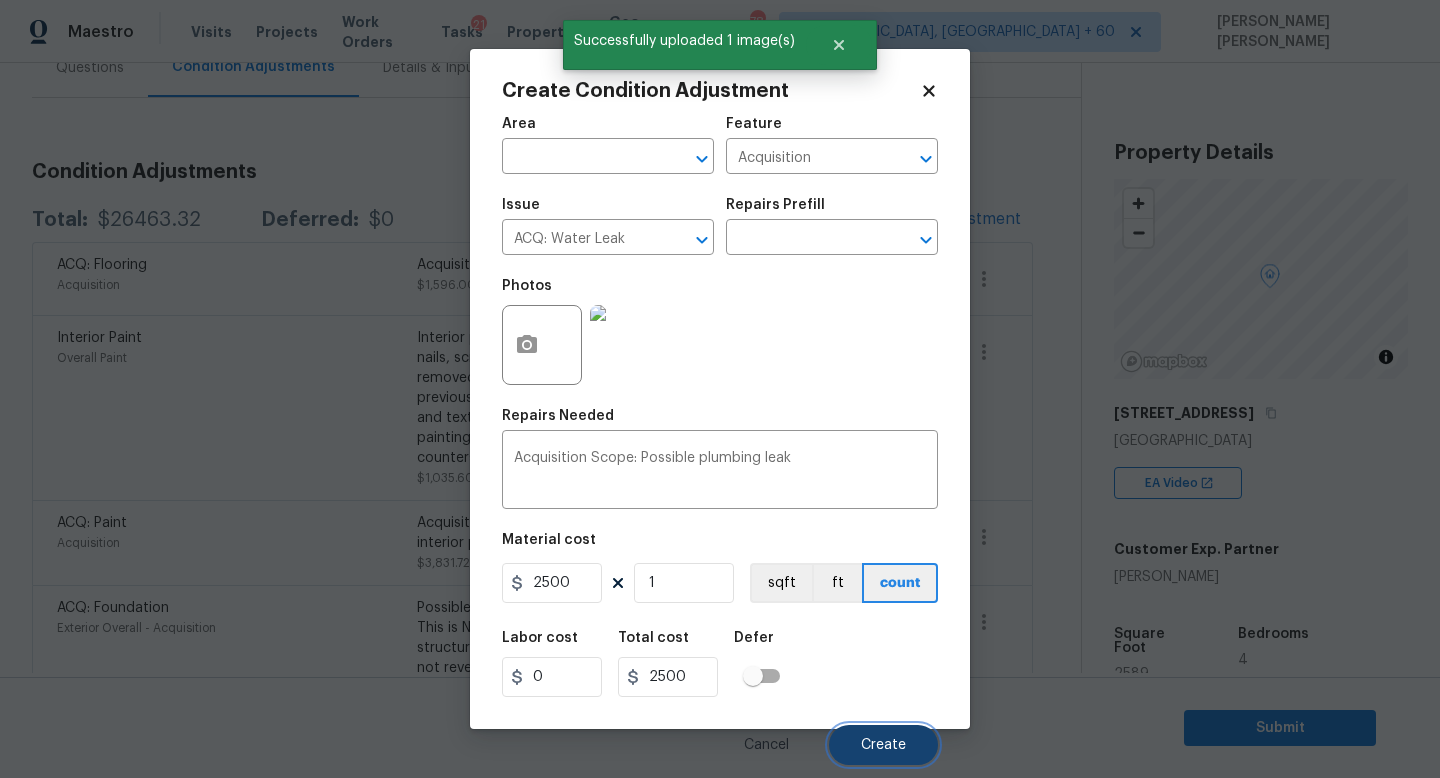 click on "Create" at bounding box center (883, 745) 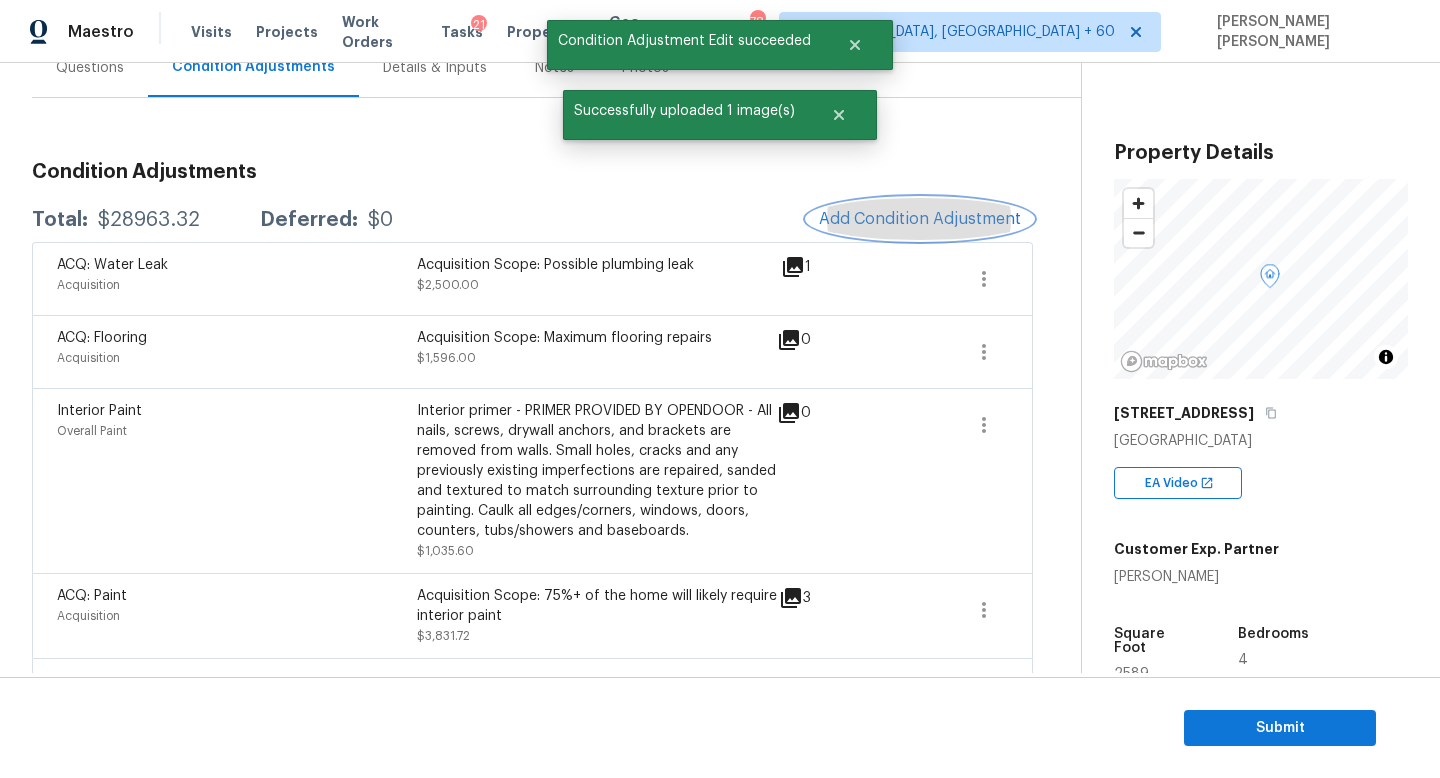 click on "Add Condition Adjustment" at bounding box center [920, 219] 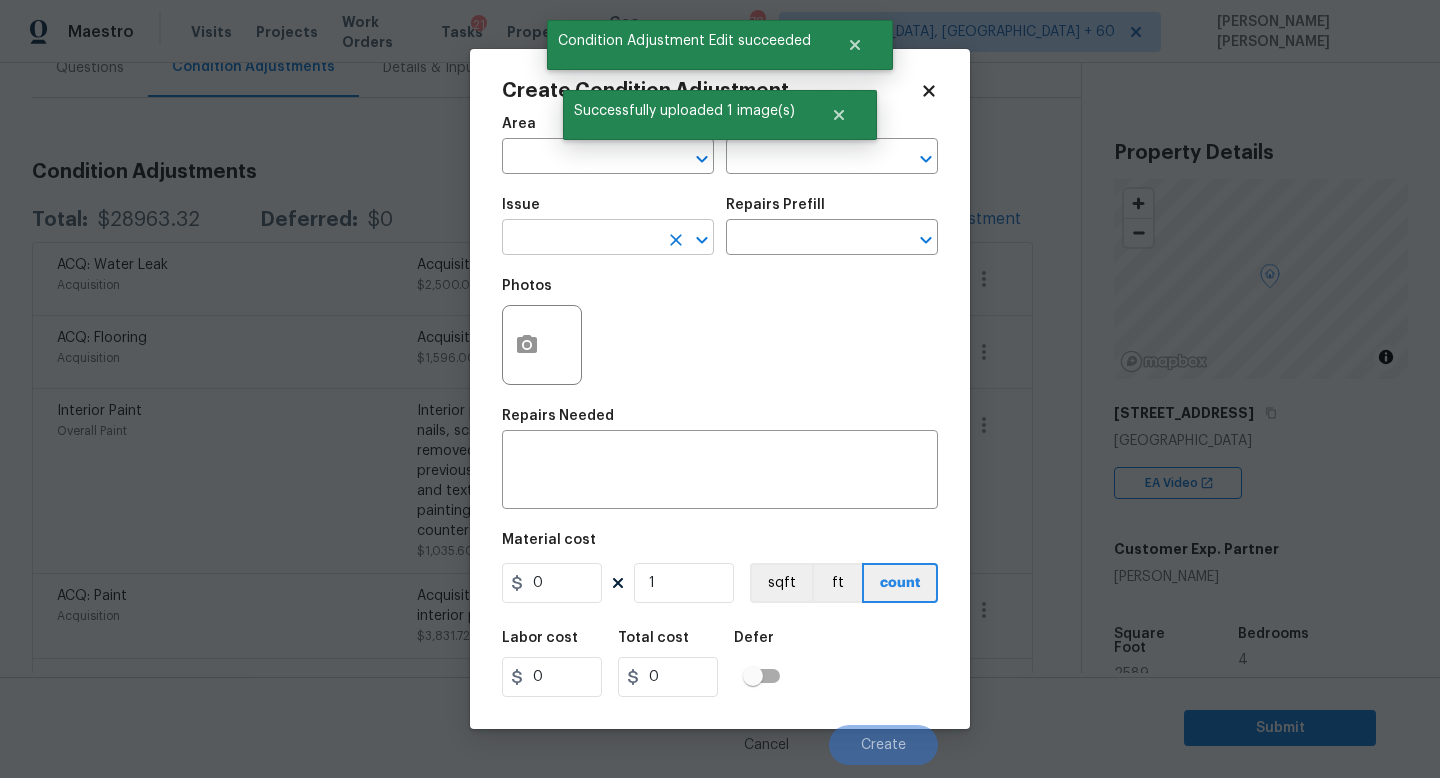 click at bounding box center (580, 239) 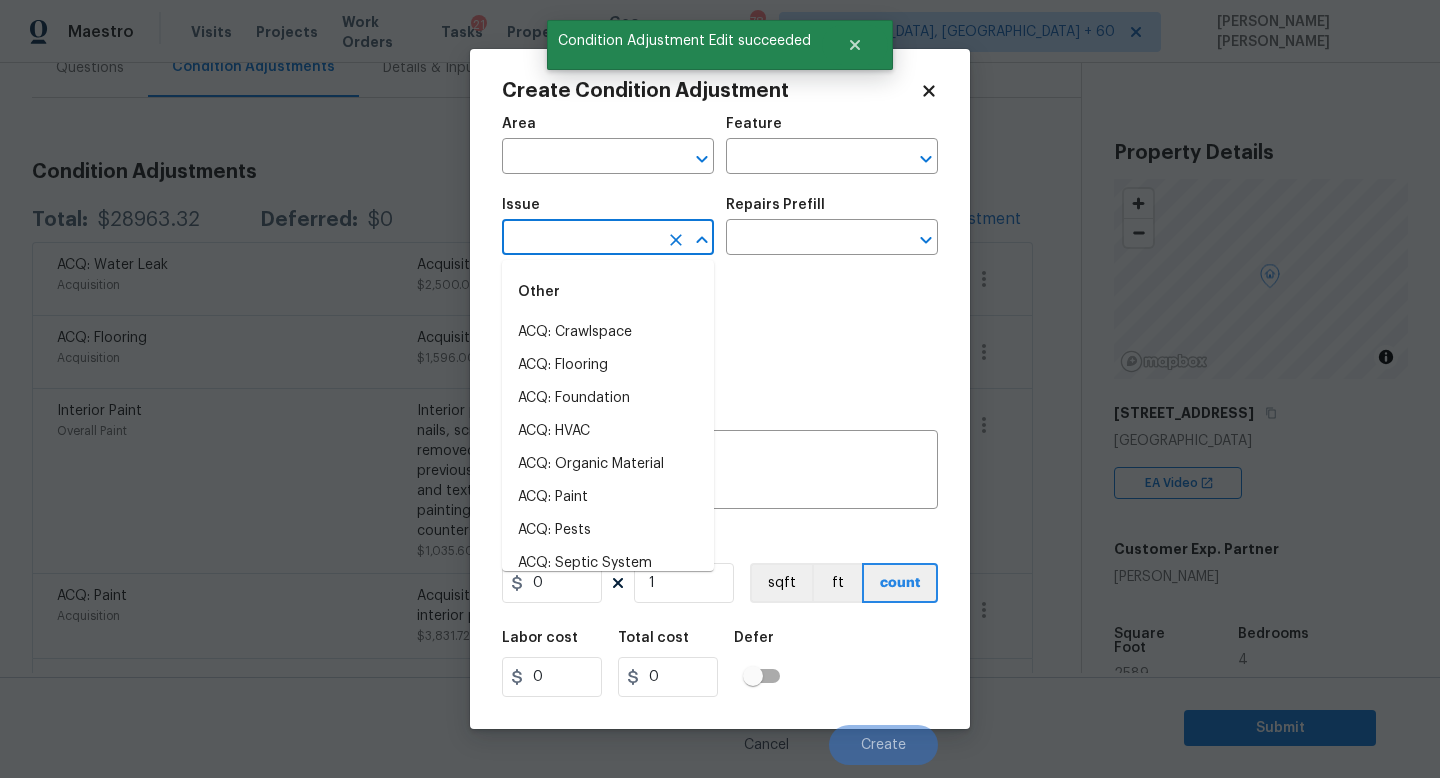 click on "Maestro Visits Projects Work Orders Tasks 21 Properties Geo Assignments 784 [GEOGRAPHIC_DATA], [GEOGRAPHIC_DATA] + 60 [PERSON_NAME] [PERSON_NAME] Back to tasks Condition Scoping - Interior [DATE] by 9:00 am   [PERSON_NAME] [PERSON_NAME] In-progress Questions Condition Adjustments Details & Inputs Notes Photos Condition Adjustments Total:  $28963.32 Deferred:  $0 Add Condition Adjustment ACQ: Water Leak Acquisition Acquisition Scope: Possible plumbing leak $2,500.00   1 ACQ: Flooring Acquisition Acquisition Scope: Maximum flooring repairs $1,596.00   0 Interior Paint Overall Paint Interior primer - PRIMER PROVIDED BY OPENDOOR - All nails, screws, drywall anchors, and brackets are removed from walls. Small holes, cracks and any previously existing imperfections are repaired, sanded and textured to match surrounding texture prior to painting. Caulk all edges/corners, windows, doors, counters, tubs/showers and baseboards. $1,035.60   0 ACQ: Paint Acquisition Acquisition Scope: 75%+ of the home will likely require interior paint $3,831.72   3 $20,000.00" at bounding box center [720, 389] 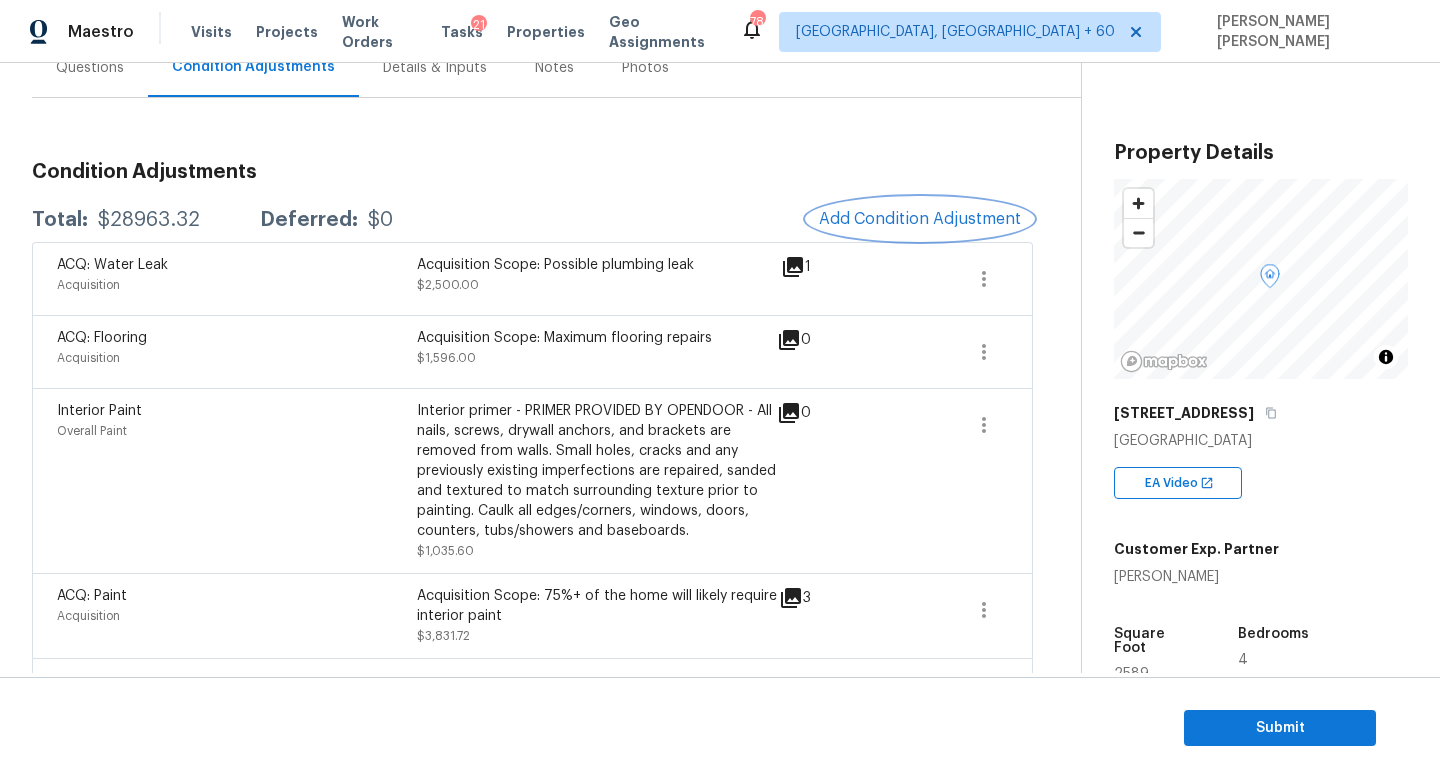 click on "Add Condition Adjustment" at bounding box center [920, 219] 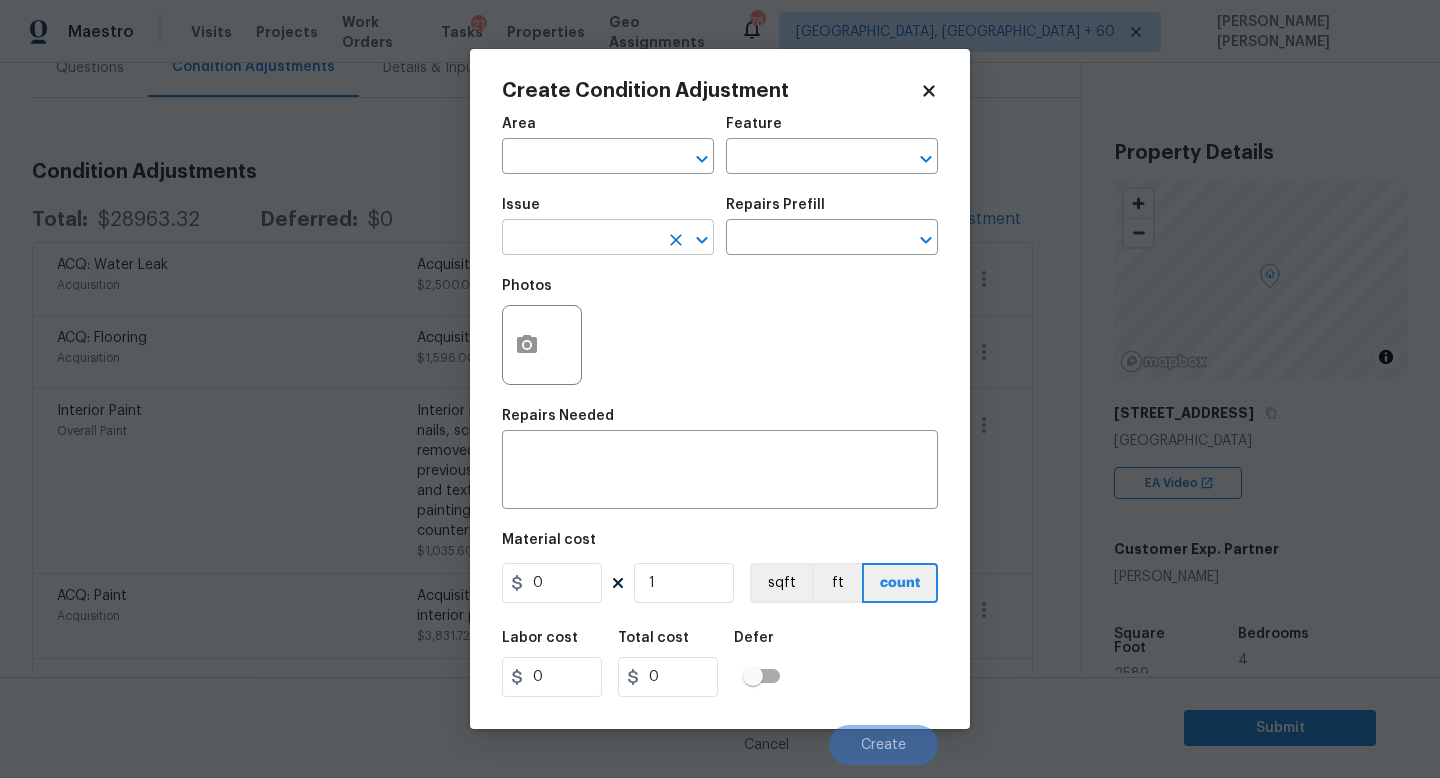 click at bounding box center [580, 239] 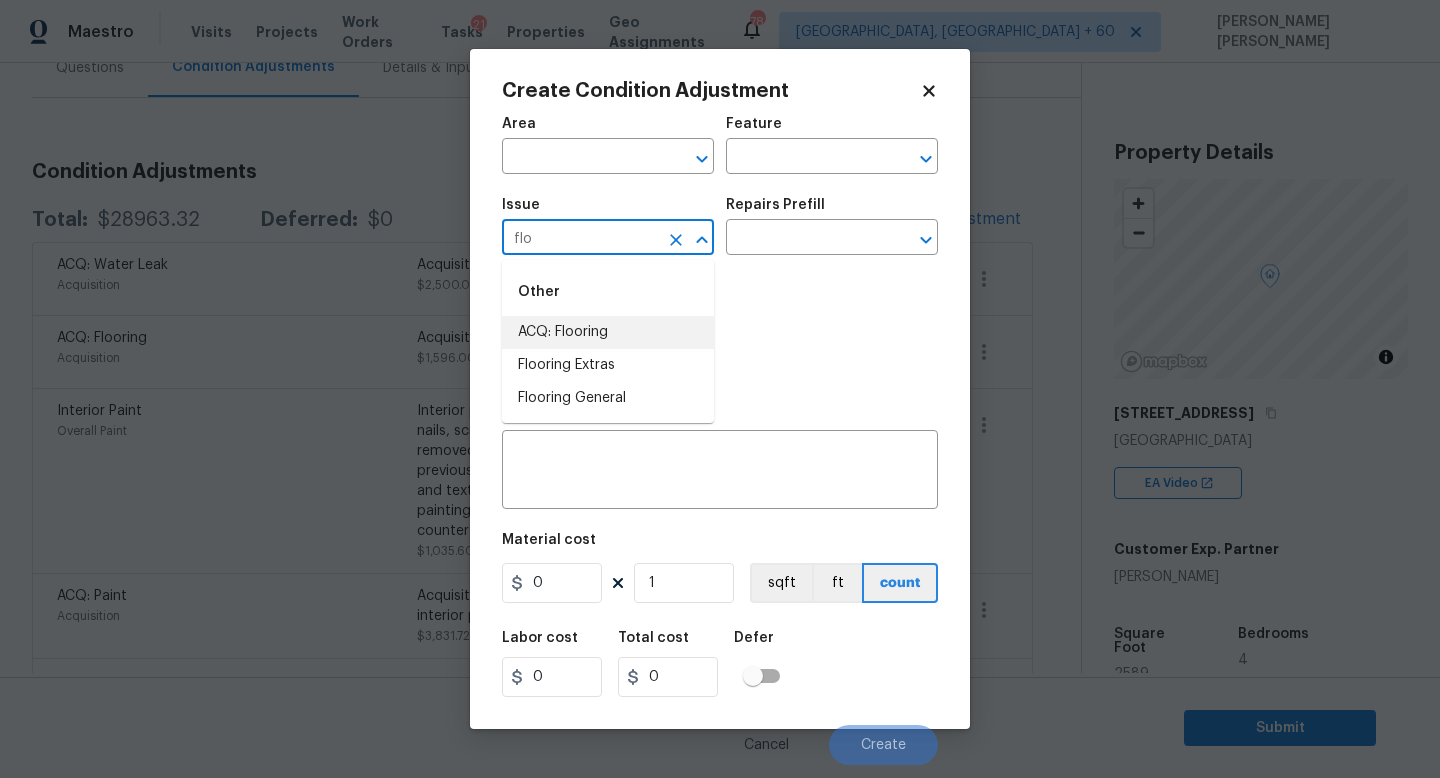 click on "ACQ: Flooring" at bounding box center [608, 332] 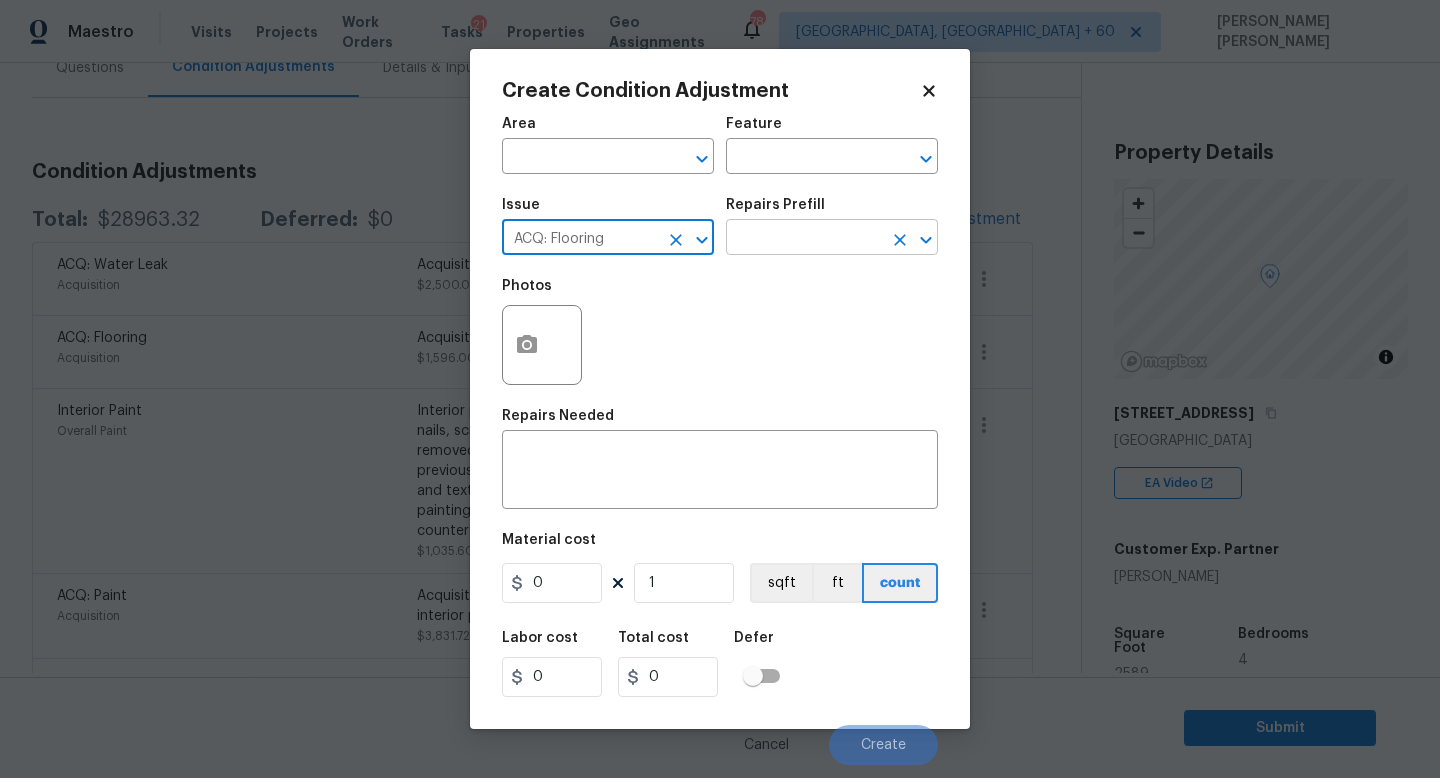 type on "ACQ: Flooring" 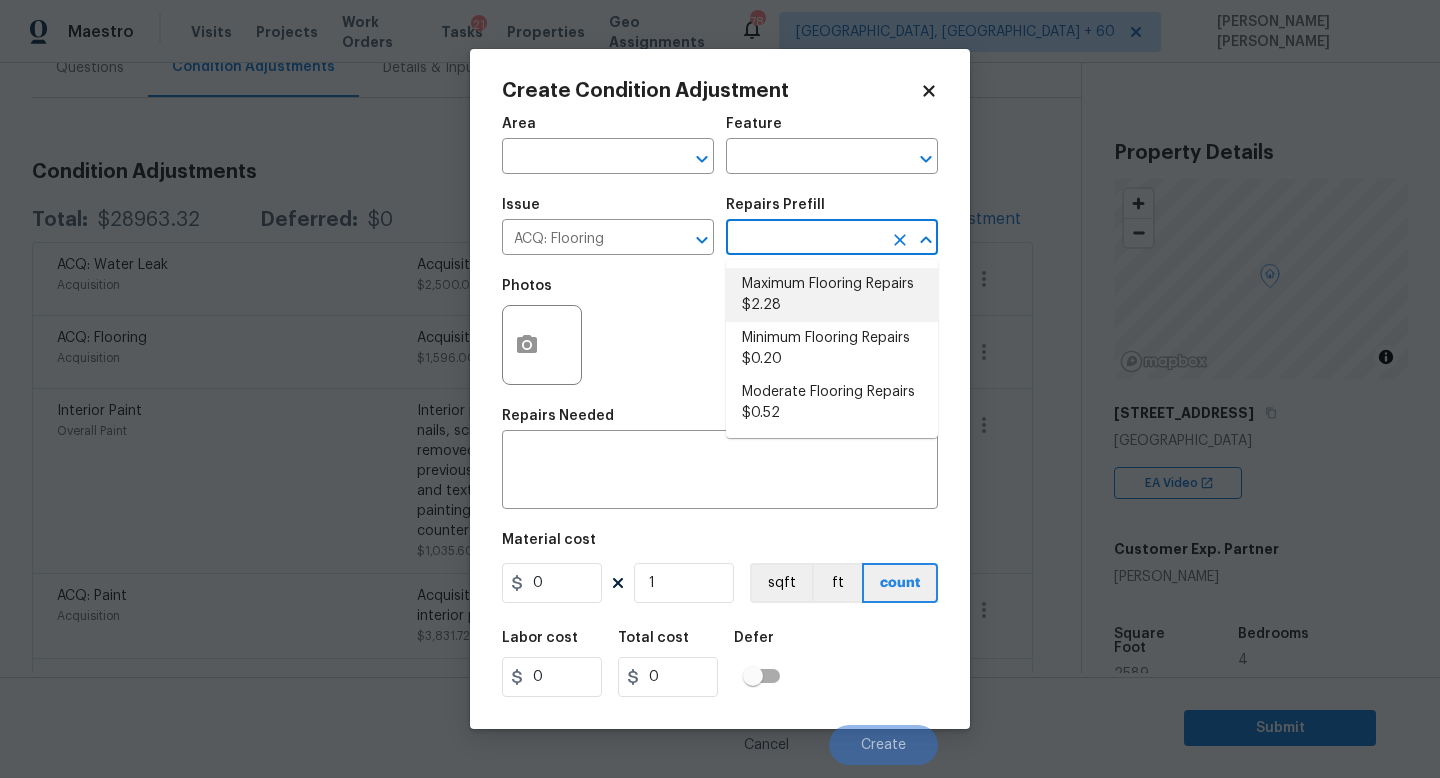 click on "Maximum Flooring Repairs $2.28" at bounding box center [832, 295] 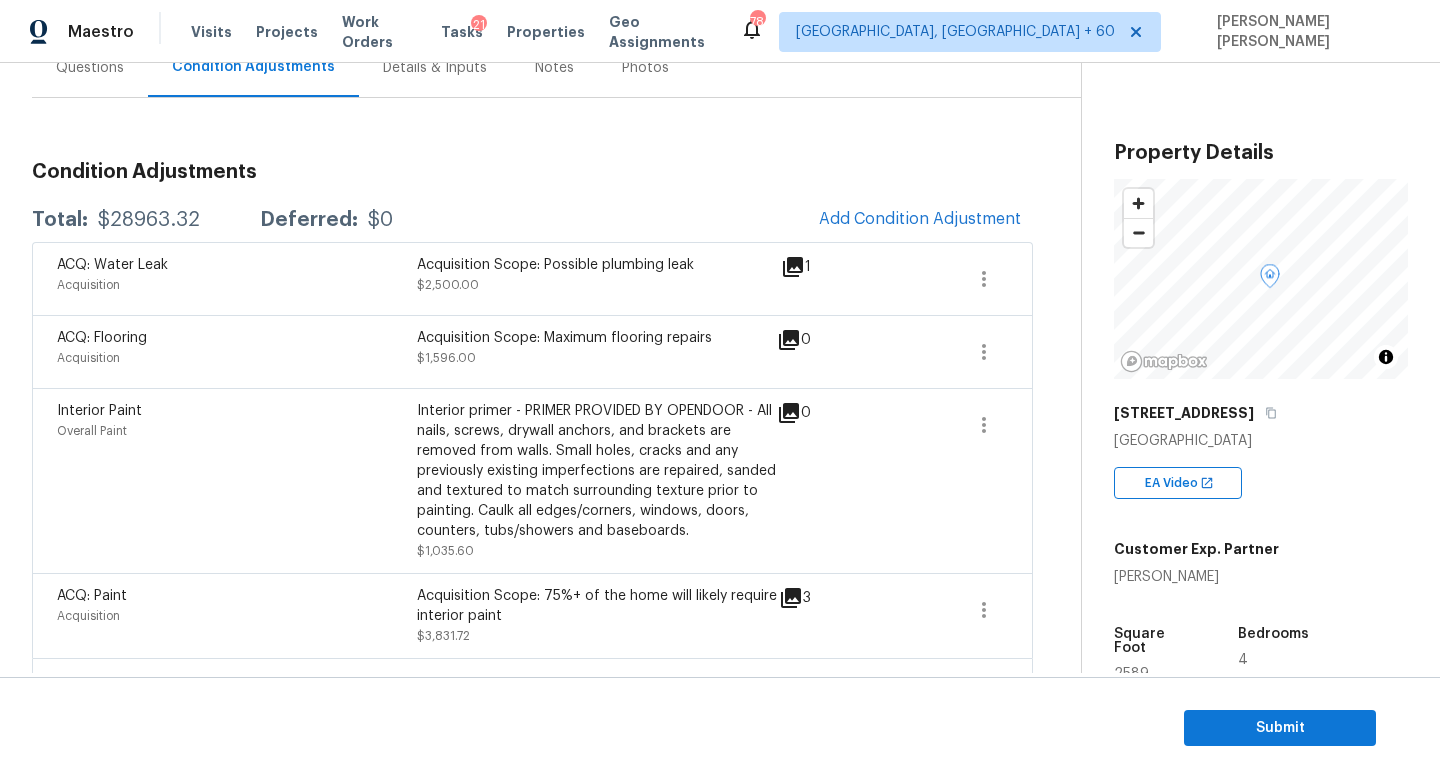 click on "Maestro Visits Projects Work Orders Tasks 21 Properties Geo Assignments 784 [GEOGRAPHIC_DATA], [GEOGRAPHIC_DATA] + 60 [PERSON_NAME] [PERSON_NAME] Back to tasks Condition Scoping - Interior [DATE] by 9:00 am   [PERSON_NAME] [PERSON_NAME] In-progress Questions Condition Adjustments Details & Inputs Notes Photos Condition Adjustments Total:  $28963.32 Deferred:  $0 Add Condition Adjustment ACQ: Water Leak Acquisition Acquisition Scope: Possible plumbing leak $2,500.00   1 ACQ: Flooring Acquisition Acquisition Scope: Maximum flooring repairs $1,596.00   0 Interior Paint Overall Paint Interior primer - PRIMER PROVIDED BY OPENDOOR - All nails, screws, drywall anchors, and brackets are removed from walls. Small holes, cracks and any previously existing imperfections are repaired, sanded and textured to match surrounding texture prior to painting. Caulk all edges/corners, windows, doors, counters, tubs/showers and baseboards. $1,035.60   0 ACQ: Paint Acquisition Acquisition Scope: 75%+ of the home will likely require interior paint $3,831.72   3 $20,000.00" at bounding box center (720, 389) 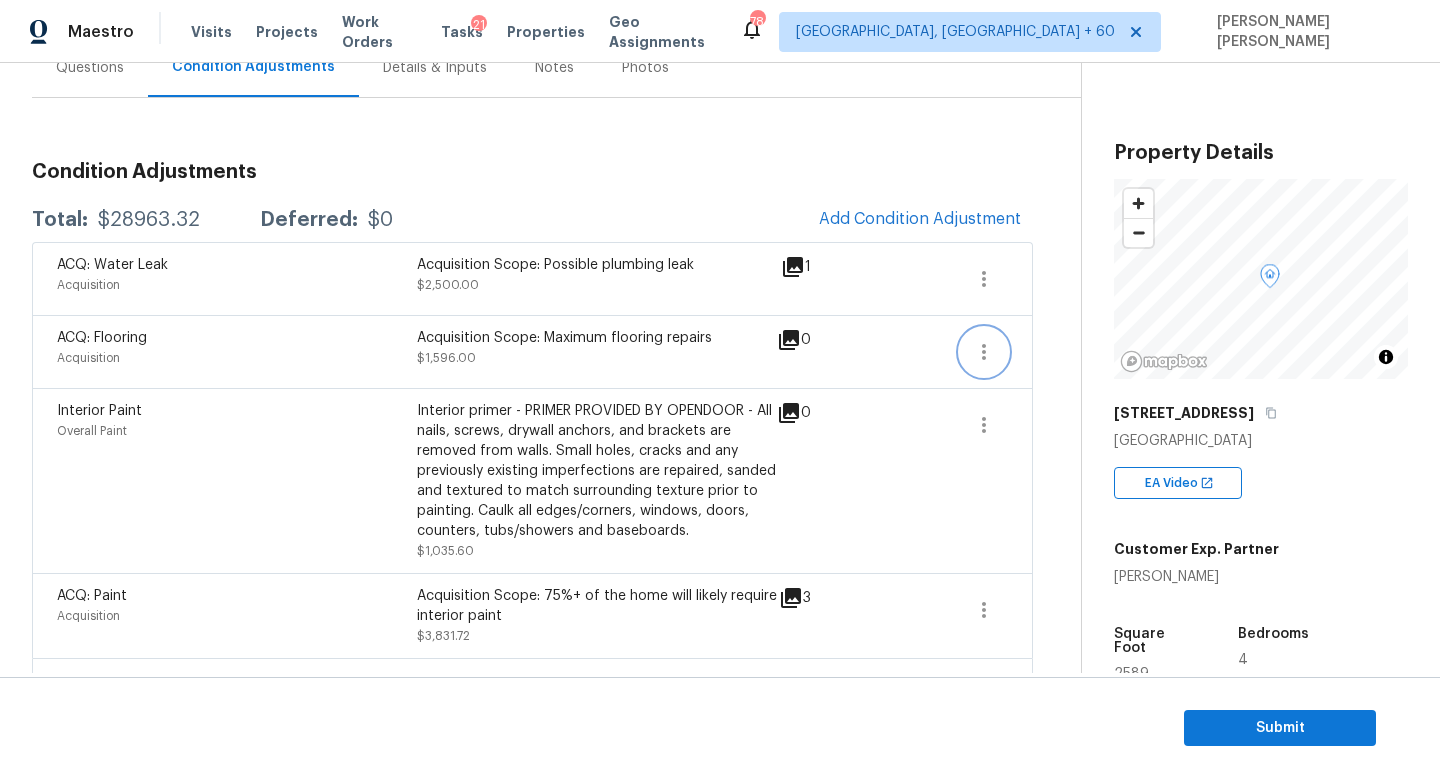 click 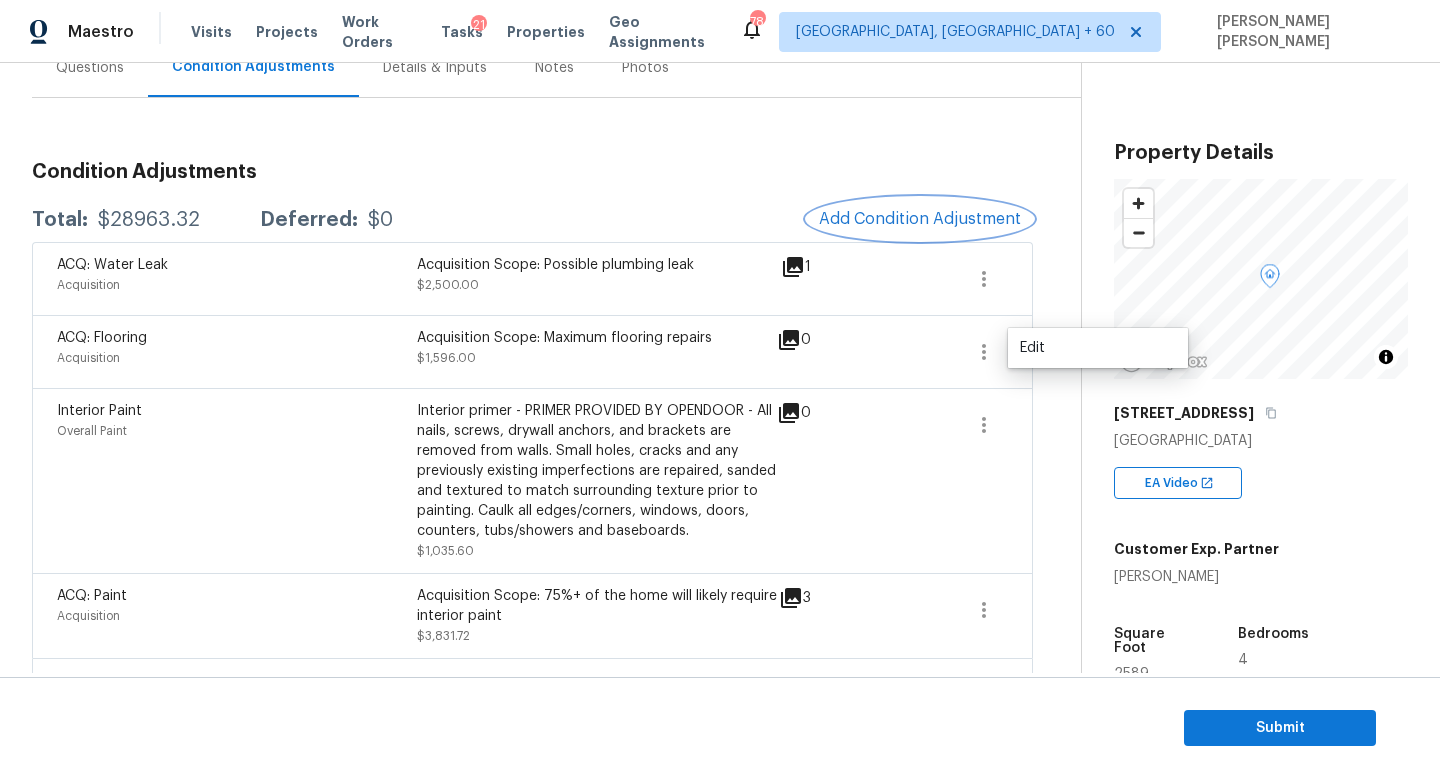 click on "Add Condition Adjustment" at bounding box center [920, 219] 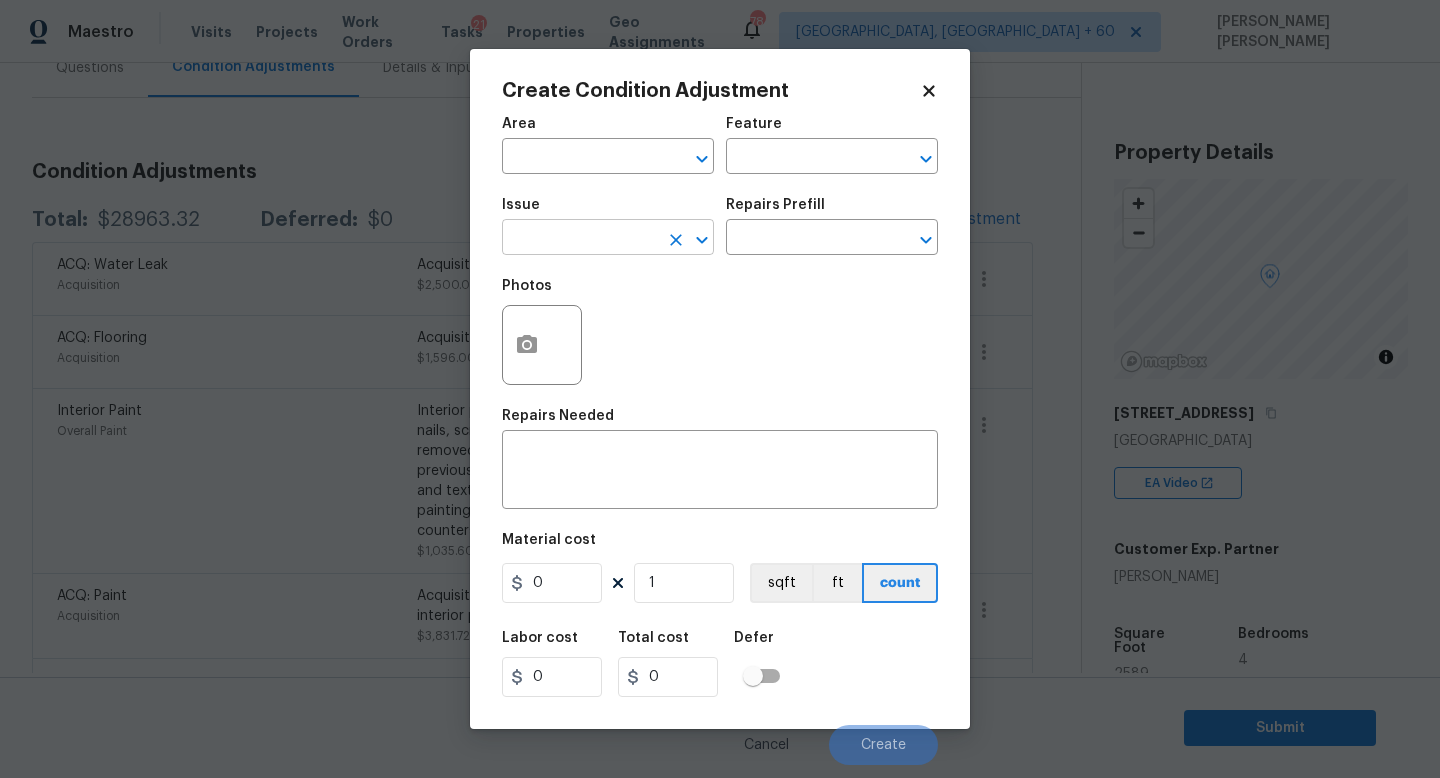 click at bounding box center (580, 239) 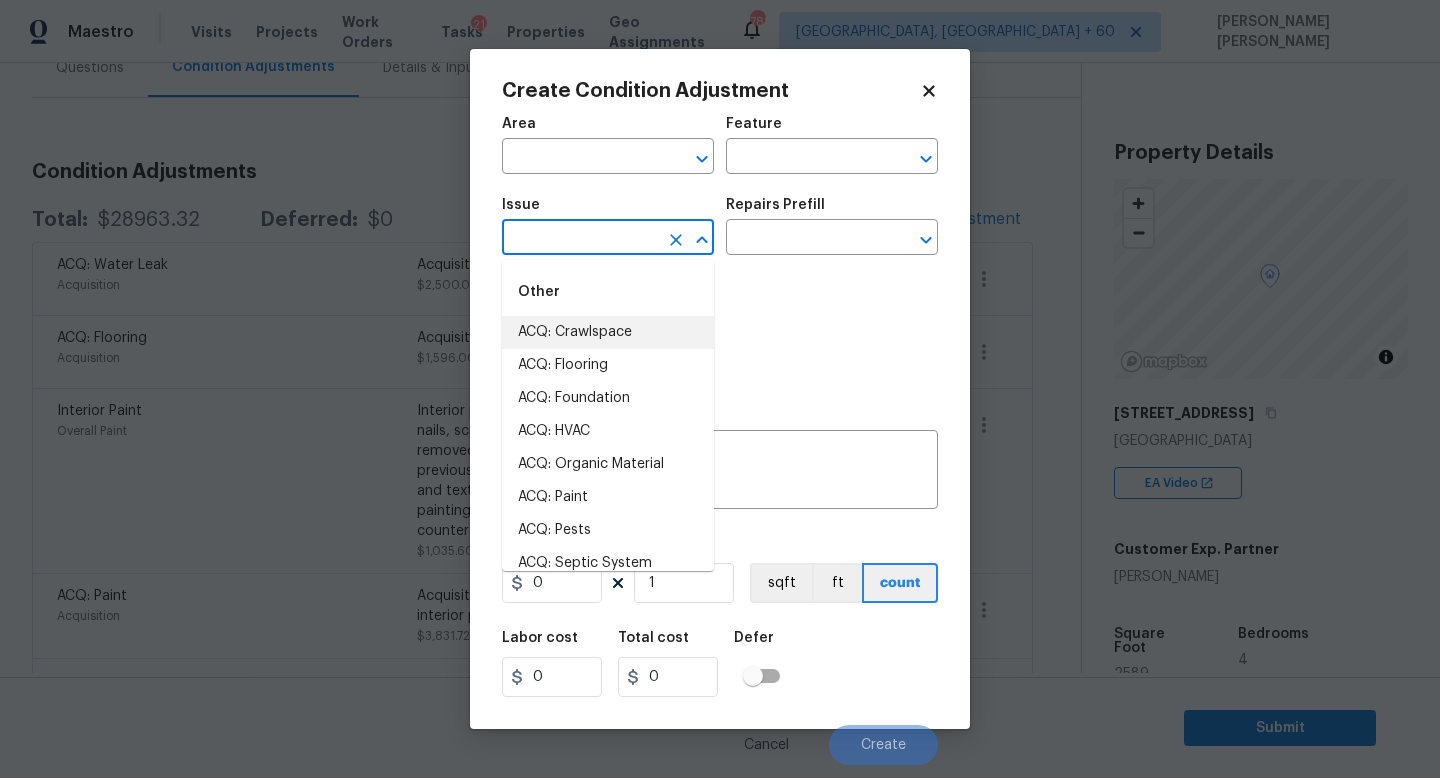 click on "Maestro Visits Projects Work Orders Tasks 21 Properties Geo Assignments 782 [GEOGRAPHIC_DATA], [GEOGRAPHIC_DATA] + 60 [PERSON_NAME] [PERSON_NAME] Back to tasks Condition Scoping - Interior [DATE] by 9:00 am   [PERSON_NAME] [PERSON_NAME] In-progress Questions Condition Adjustments Details & Inputs Notes Photos Condition Adjustments Total:  $28963.32 Deferred:  $0 Add Condition Adjustment ACQ: Water Leak Acquisition Acquisition Scope: Possible plumbing leak $2,500.00   1 ACQ: Flooring Acquisition Acquisition Scope: Maximum flooring repairs $1,596.00   0 Interior Paint Overall Paint Interior primer - PRIMER PROVIDED BY OPENDOOR - All nails, screws, drywall anchors, and brackets are removed from walls. Small holes, cracks and any previously existing imperfections are repaired, sanded and textured to match surrounding texture prior to painting. Caulk all edges/corners, windows, doors, counters, tubs/showers and baseboards. $1,035.60   0 ACQ: Paint Acquisition Acquisition Scope: 75%+ of the home will likely require interior paint $3,831.72   3 $20,000.00" at bounding box center (720, 389) 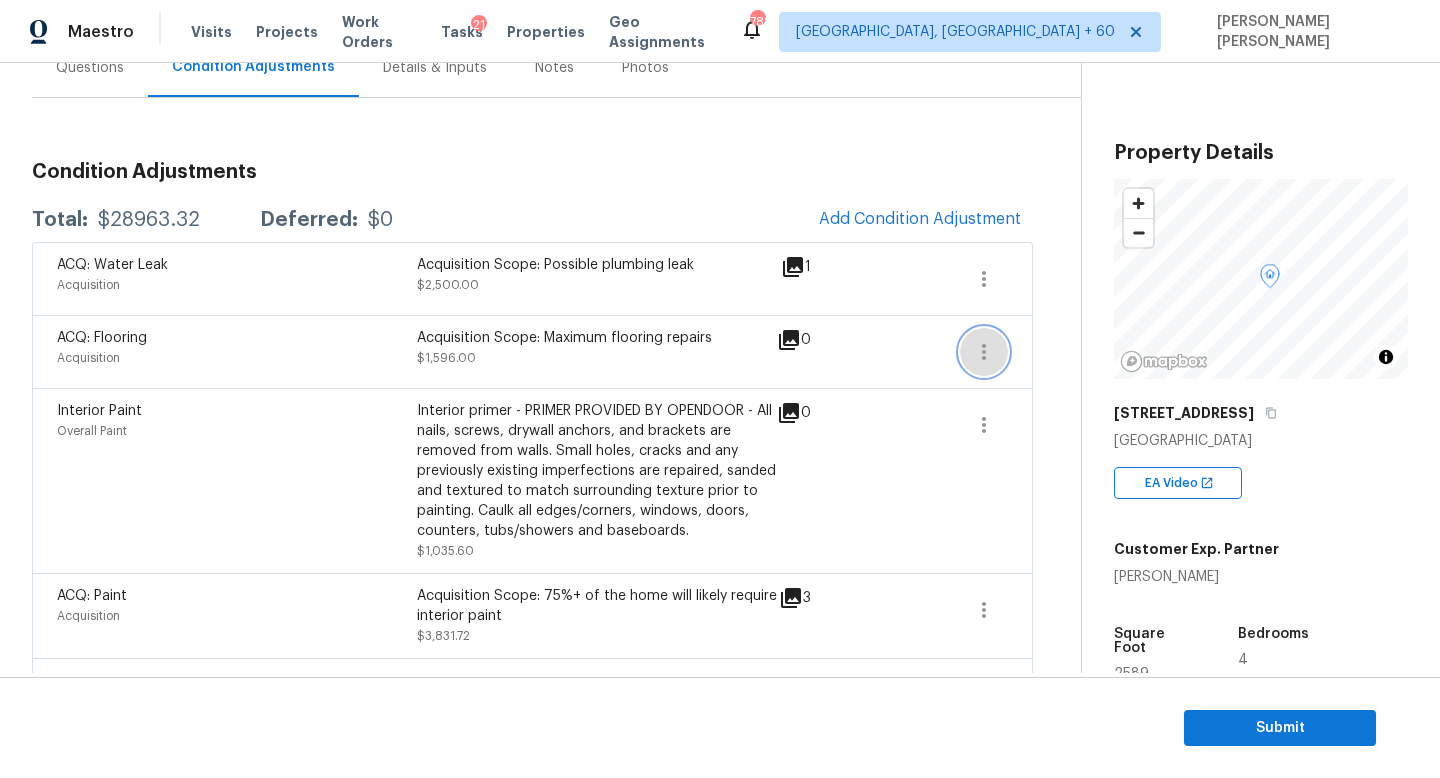 click 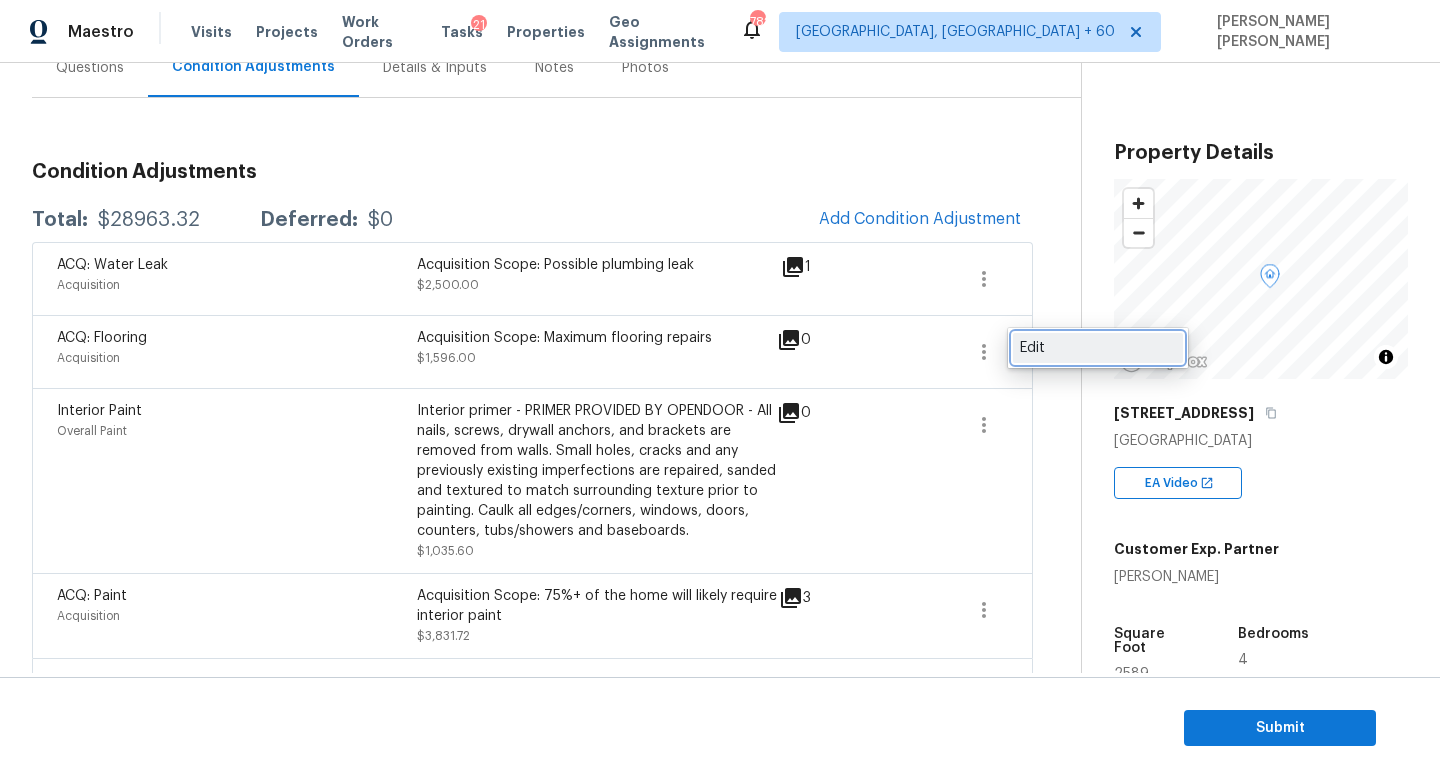 click on "Edit" at bounding box center [1098, 348] 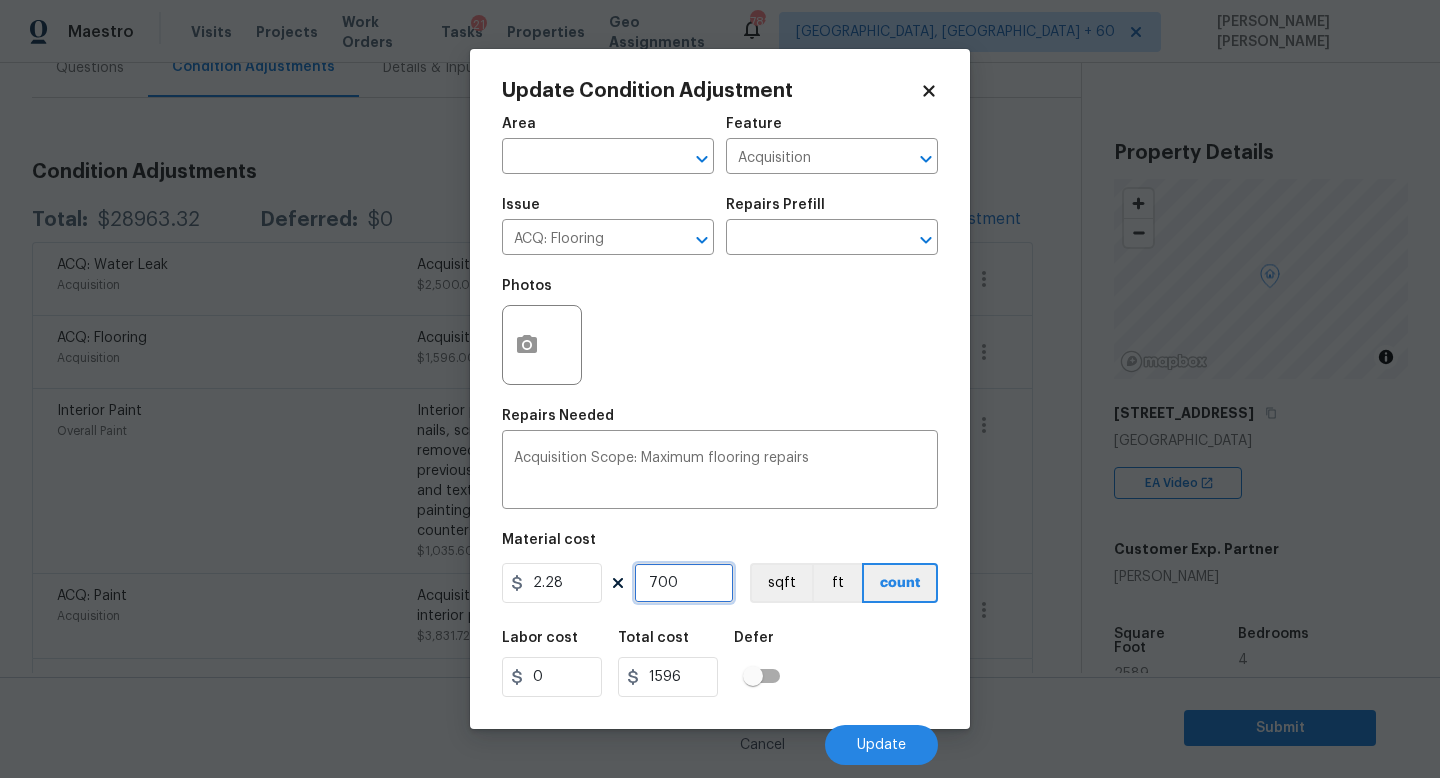 drag, startPoint x: 684, startPoint y: 583, endPoint x: 535, endPoint y: 583, distance: 149 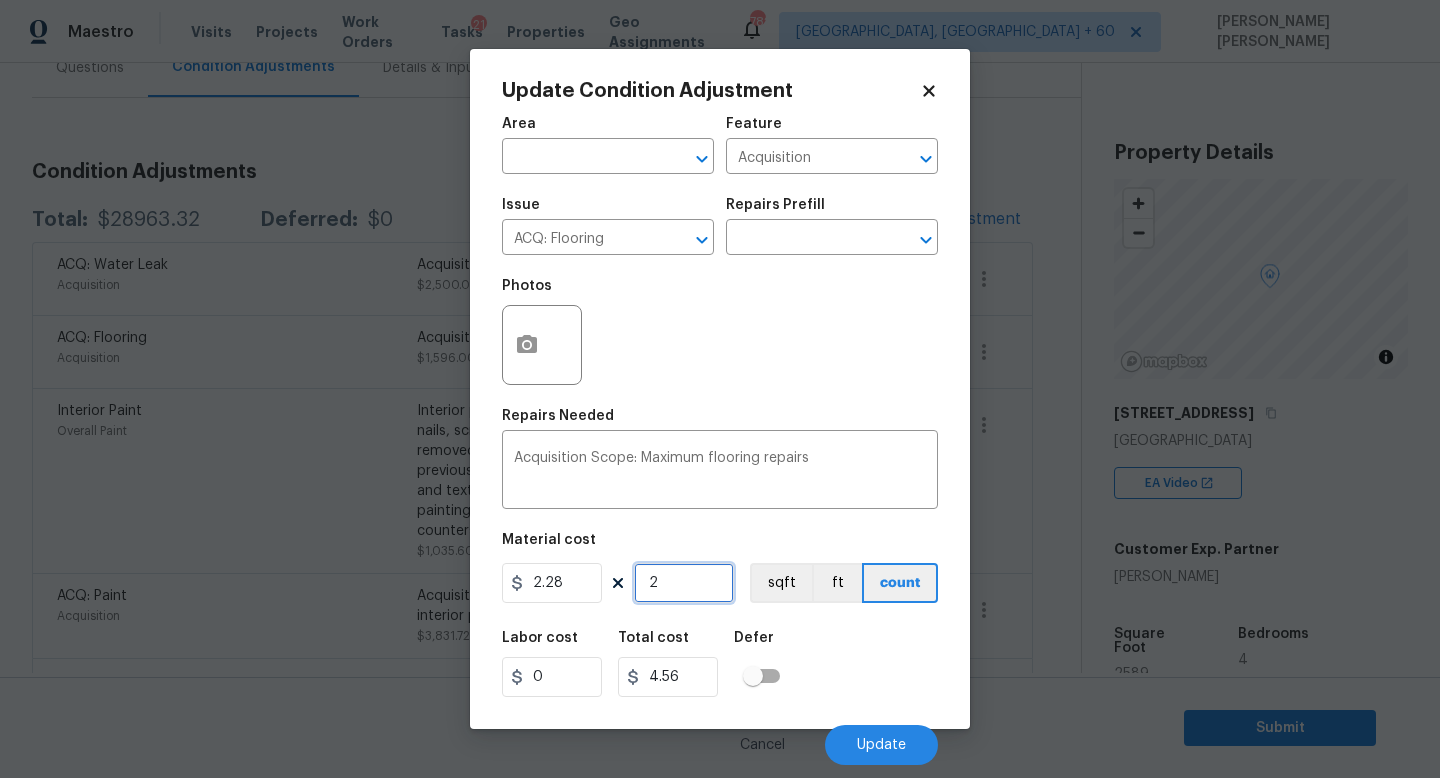 type on "25" 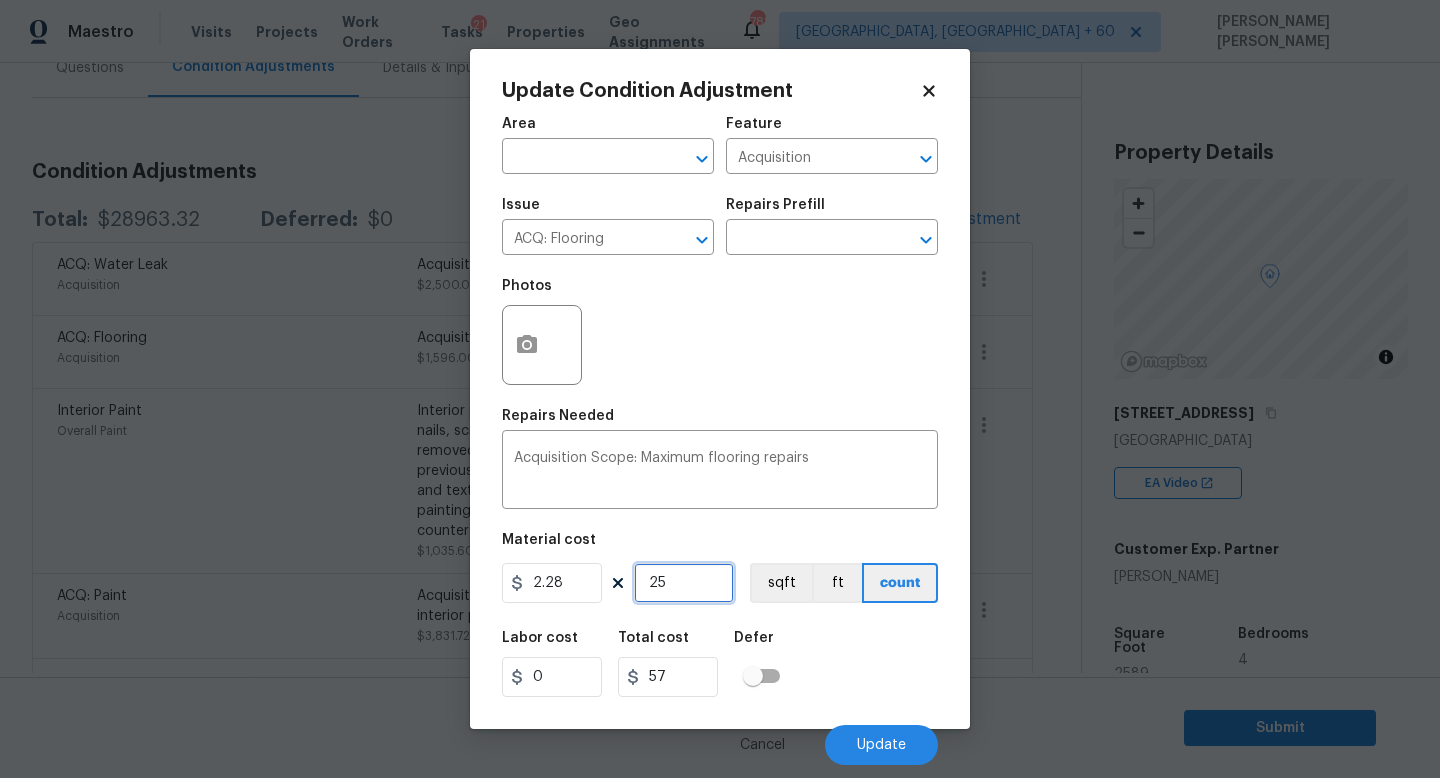 type on "258" 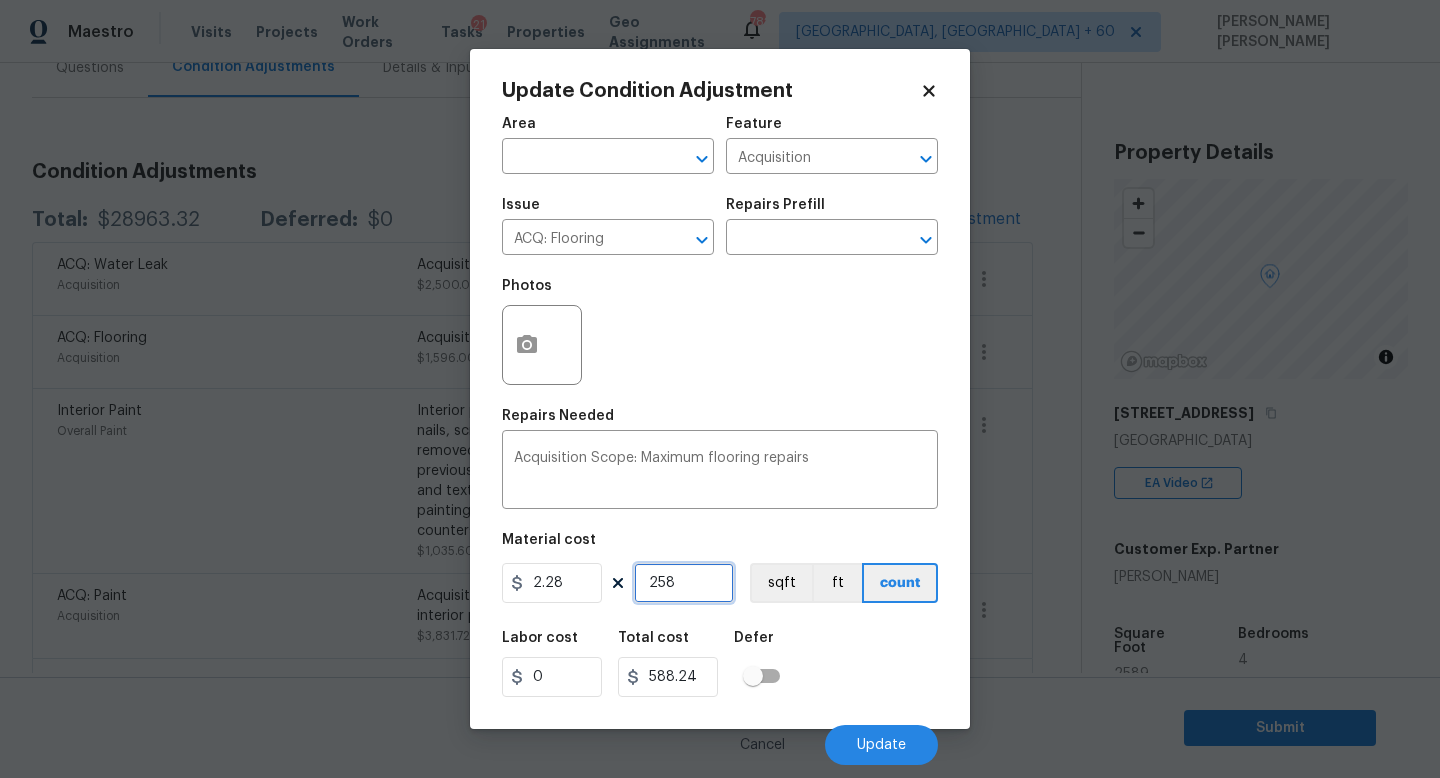 type on "2589" 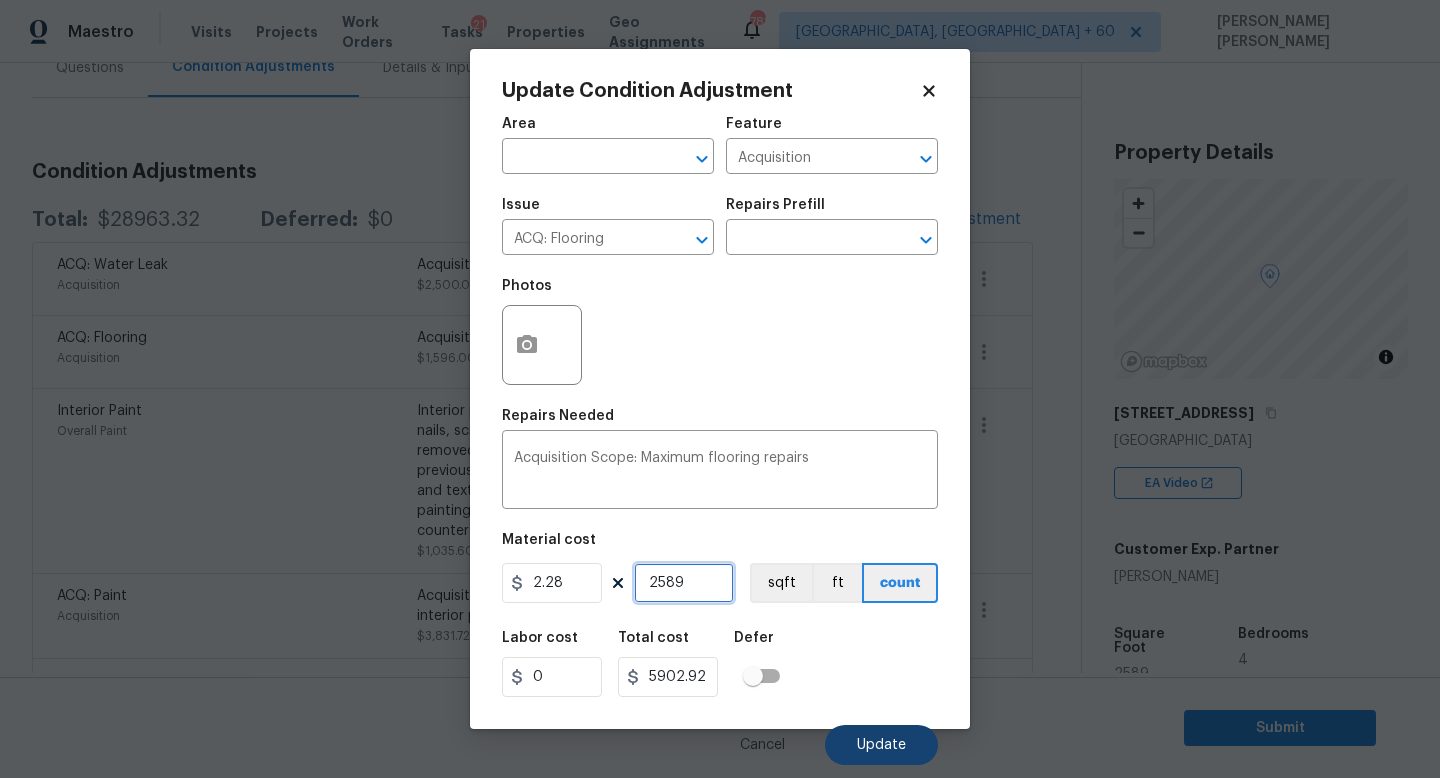 type on "2589" 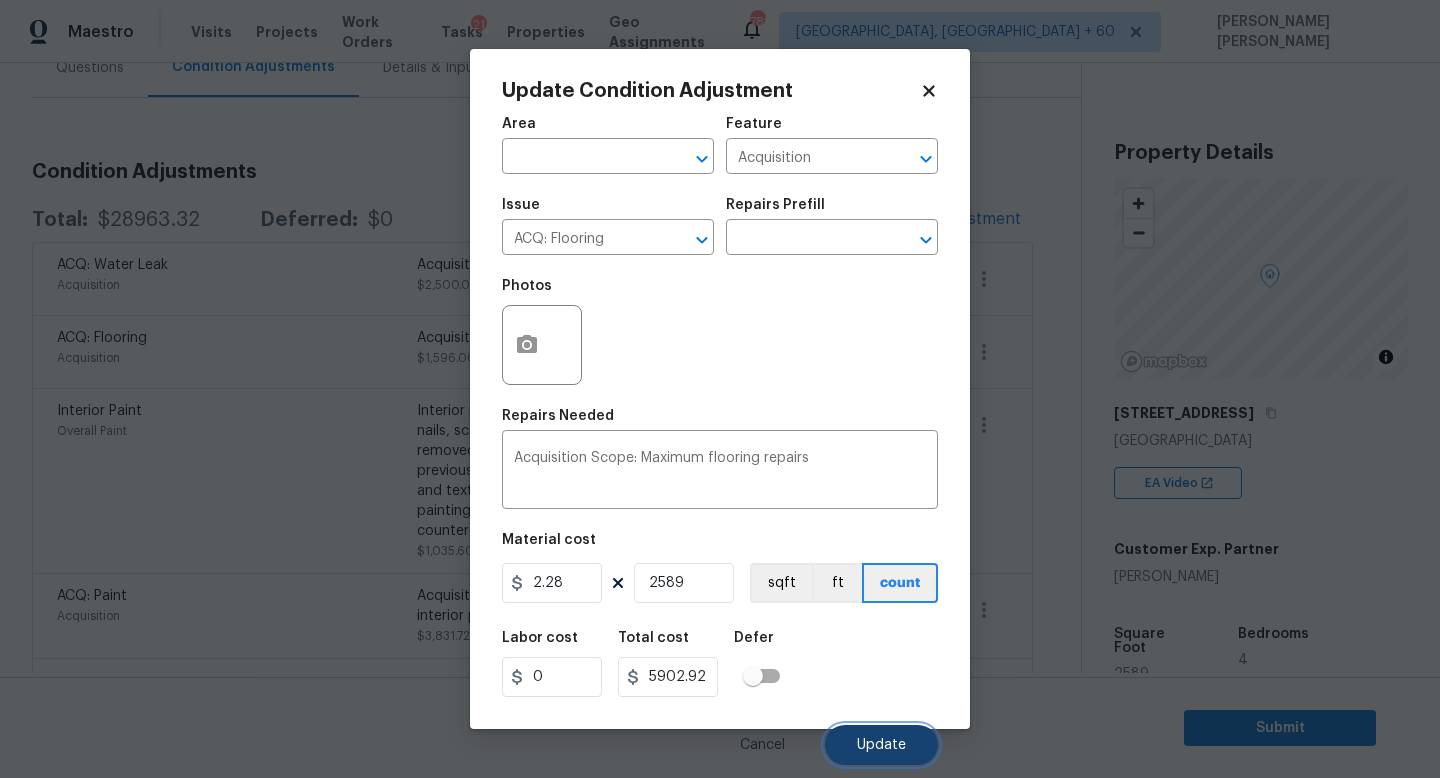 click on "Update" at bounding box center [881, 745] 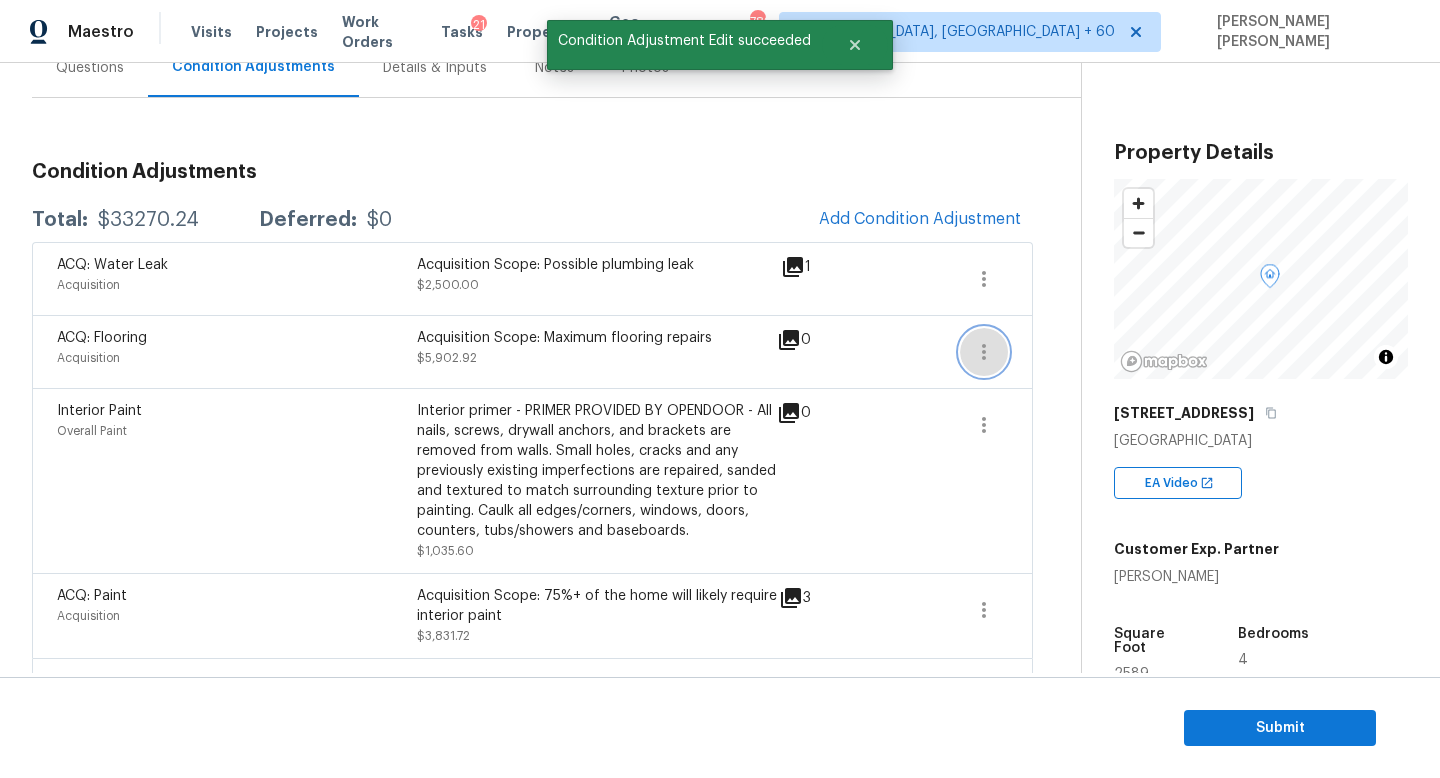 click 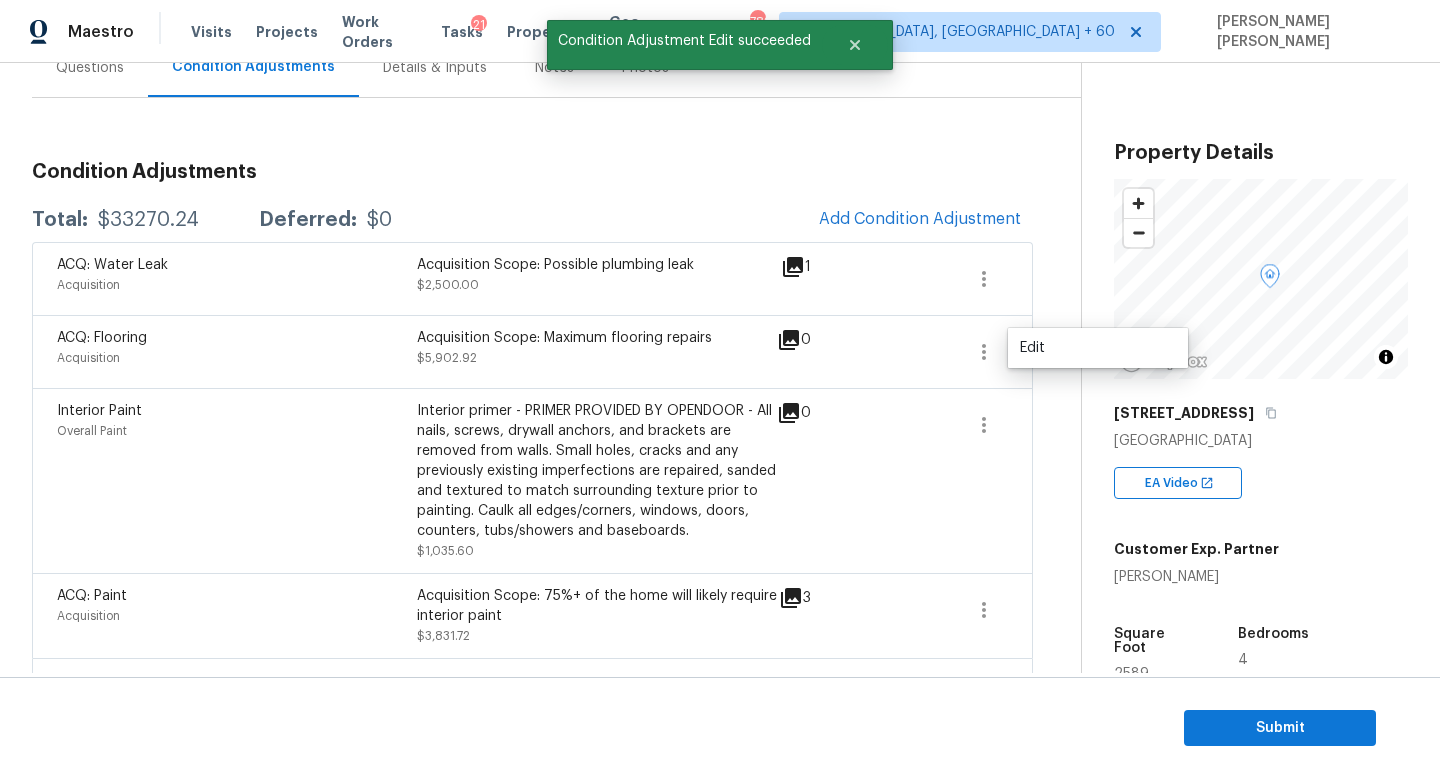 click on "Edit" at bounding box center [1098, 348] 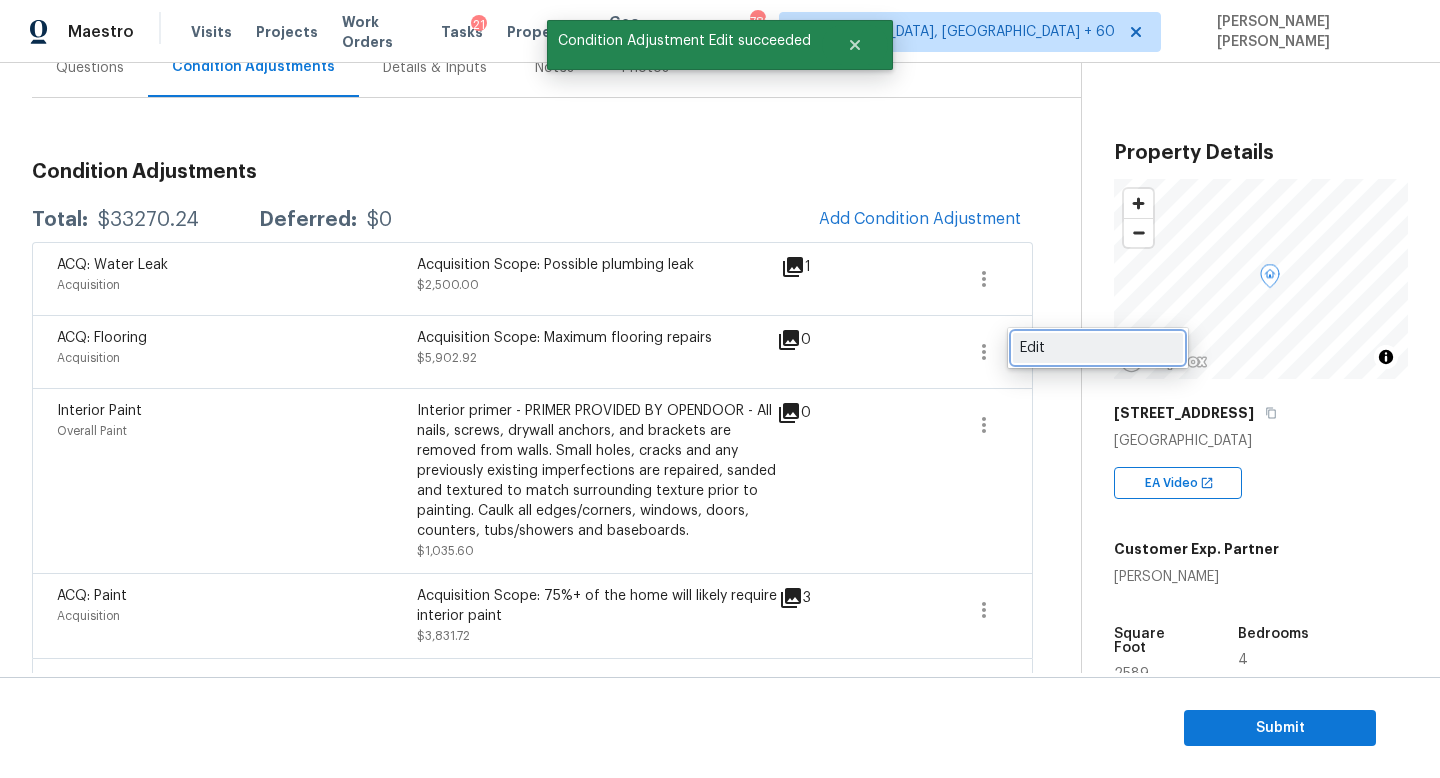 click on "Edit" at bounding box center [1098, 348] 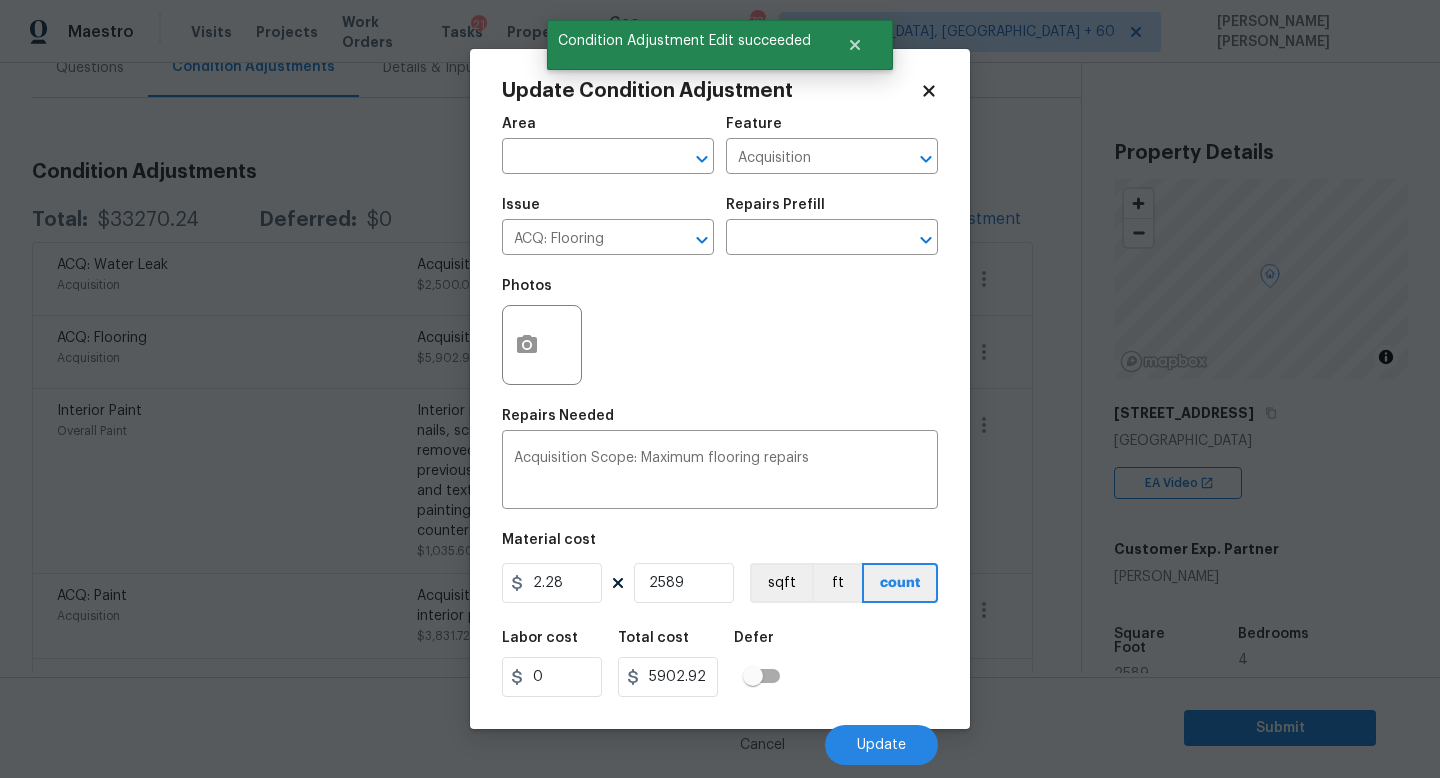 click on "Update Condition Adjustment Area ​ Feature Acquisition ​ Issue ACQ: Flooring ​ Repairs Prefill ​ Photos Repairs Needed Acquisition Scope: Maximum flooring repairs x ​ Material cost 2.28 2589 sqft ft count Labor cost 0 Total cost 5902.92 Defer Cancel Update" at bounding box center (720, 389) 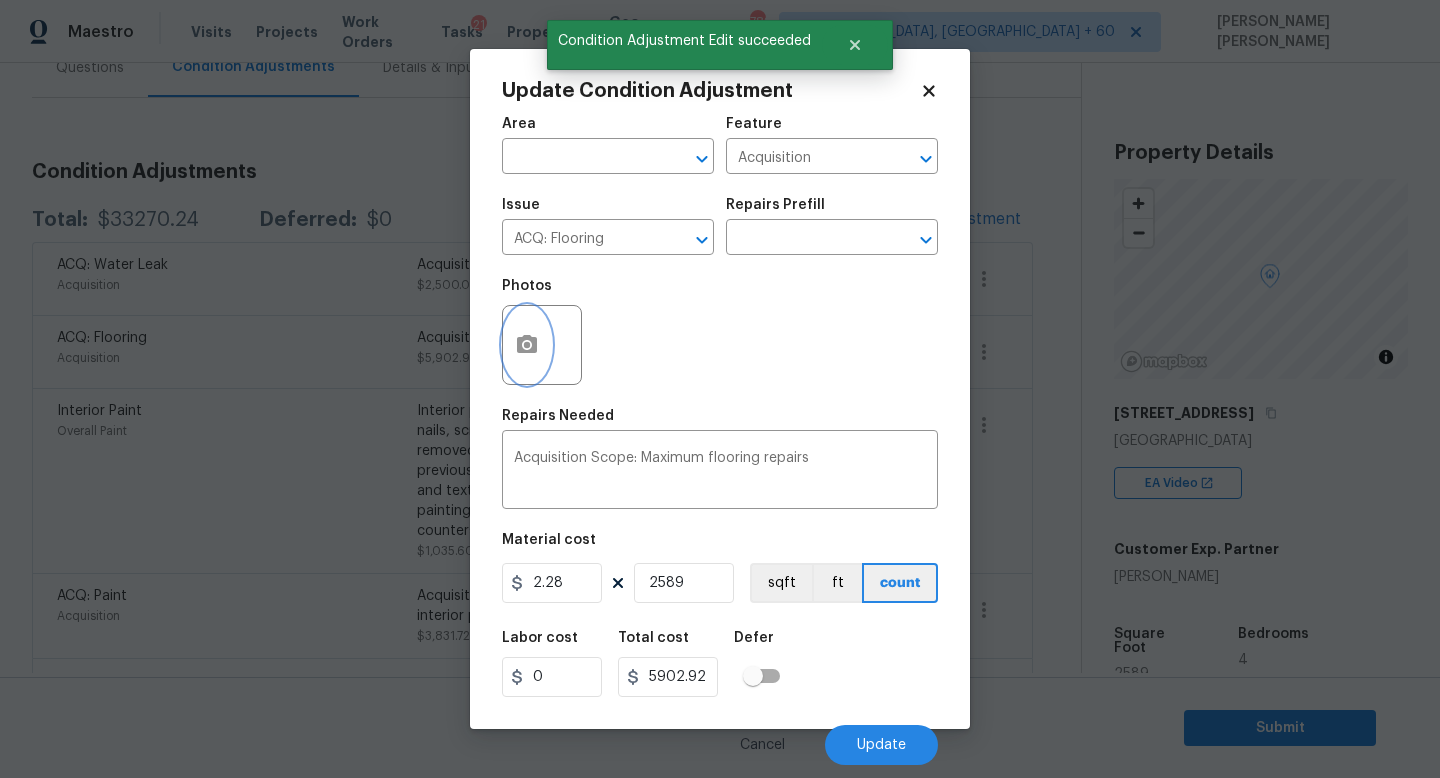 click at bounding box center [527, 345] 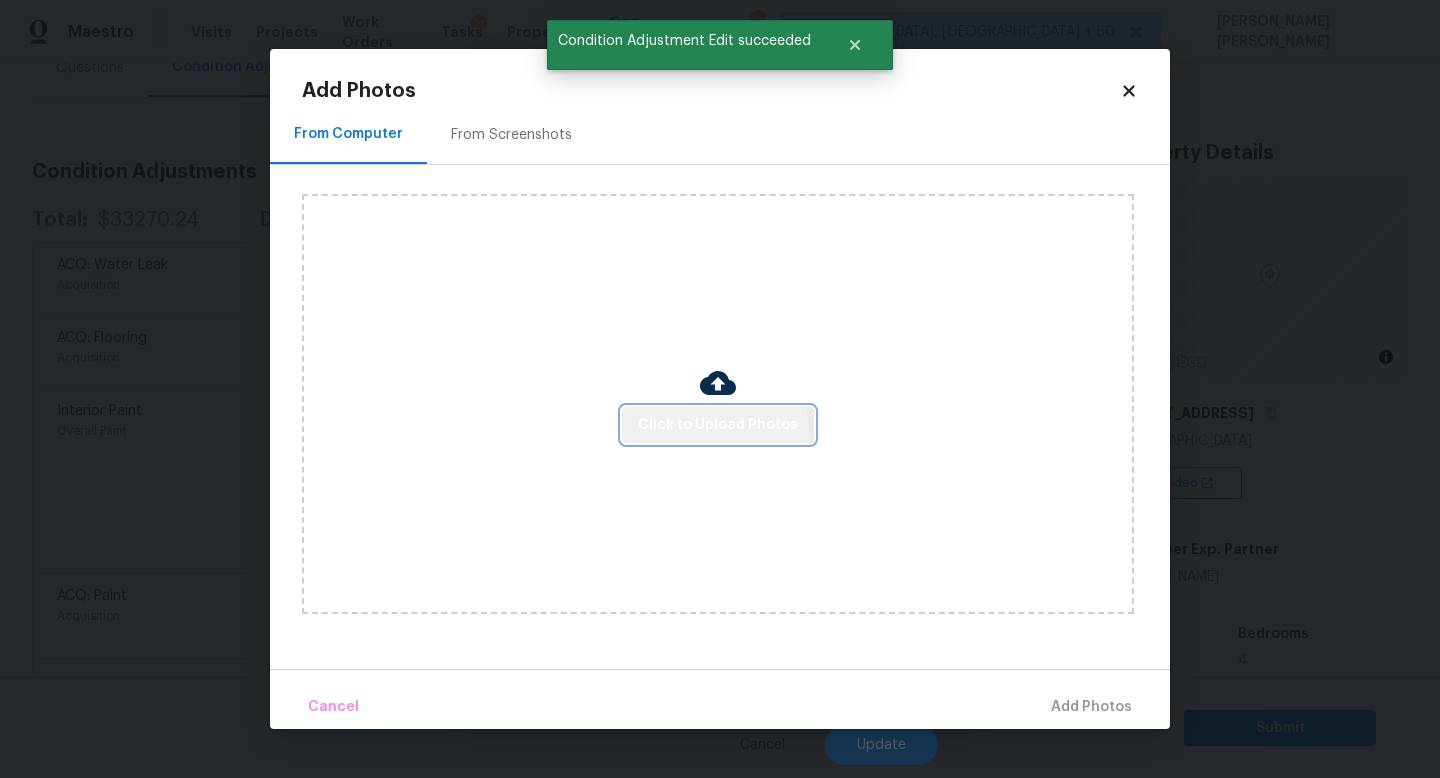 click on "Click to Upload Photos" at bounding box center [718, 425] 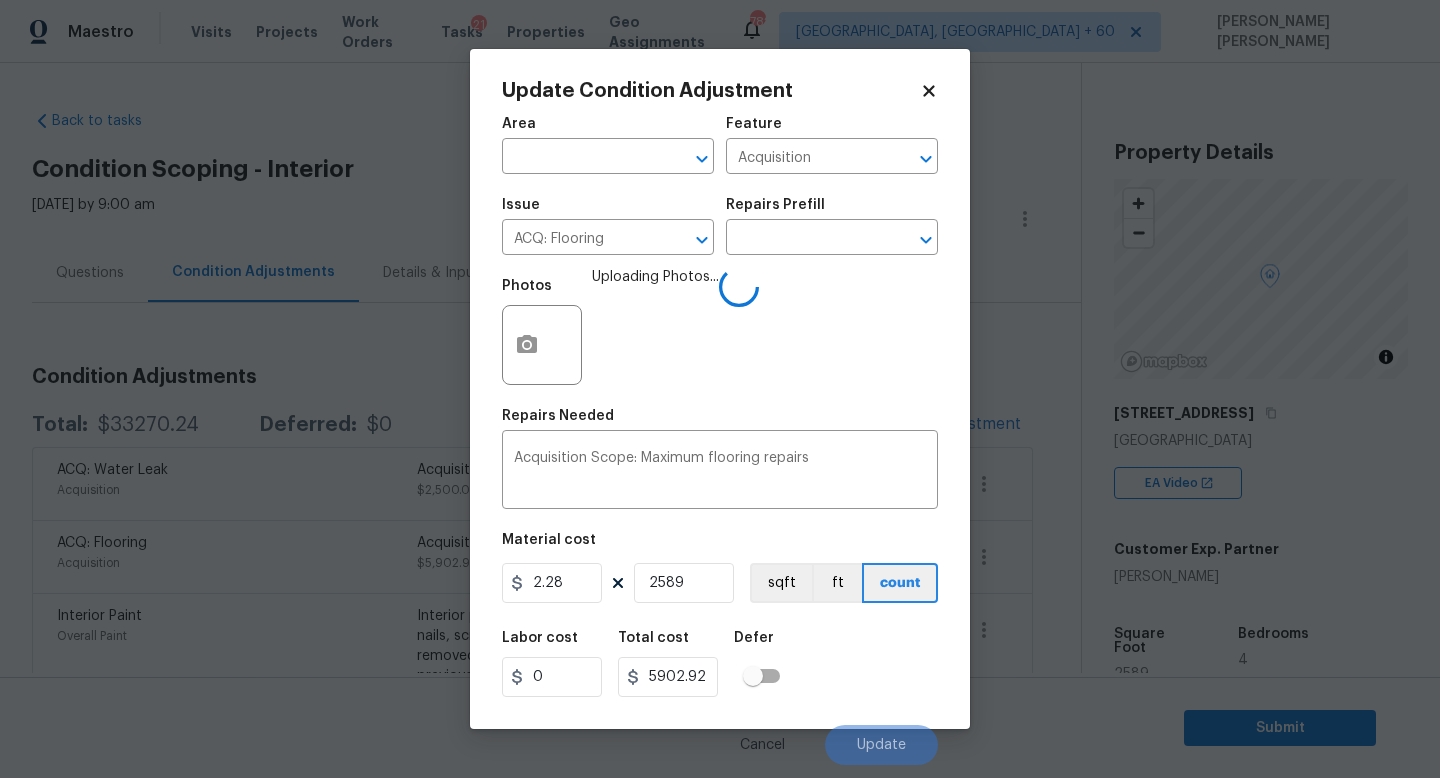 scroll, scrollTop: 0, scrollLeft: 0, axis: both 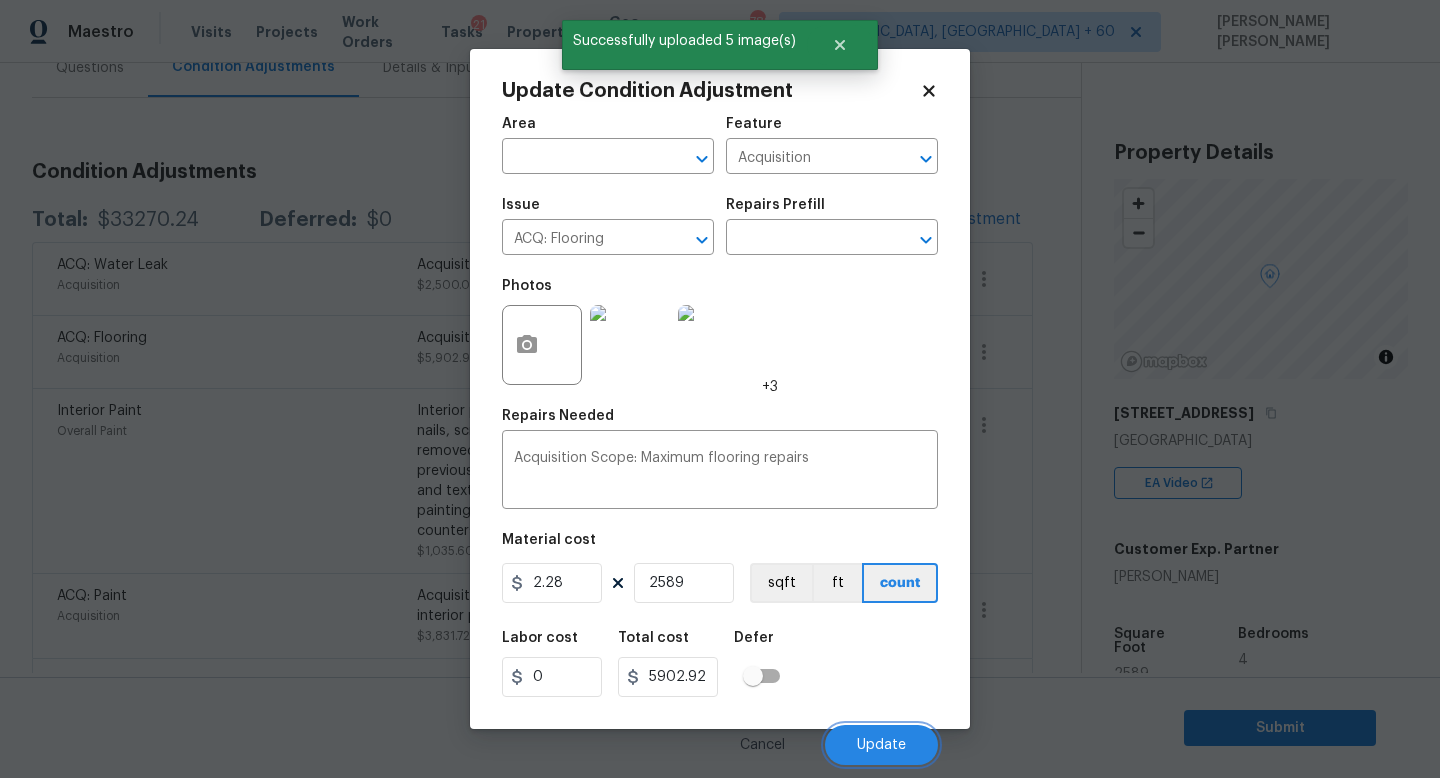 click on "Update" at bounding box center (881, 745) 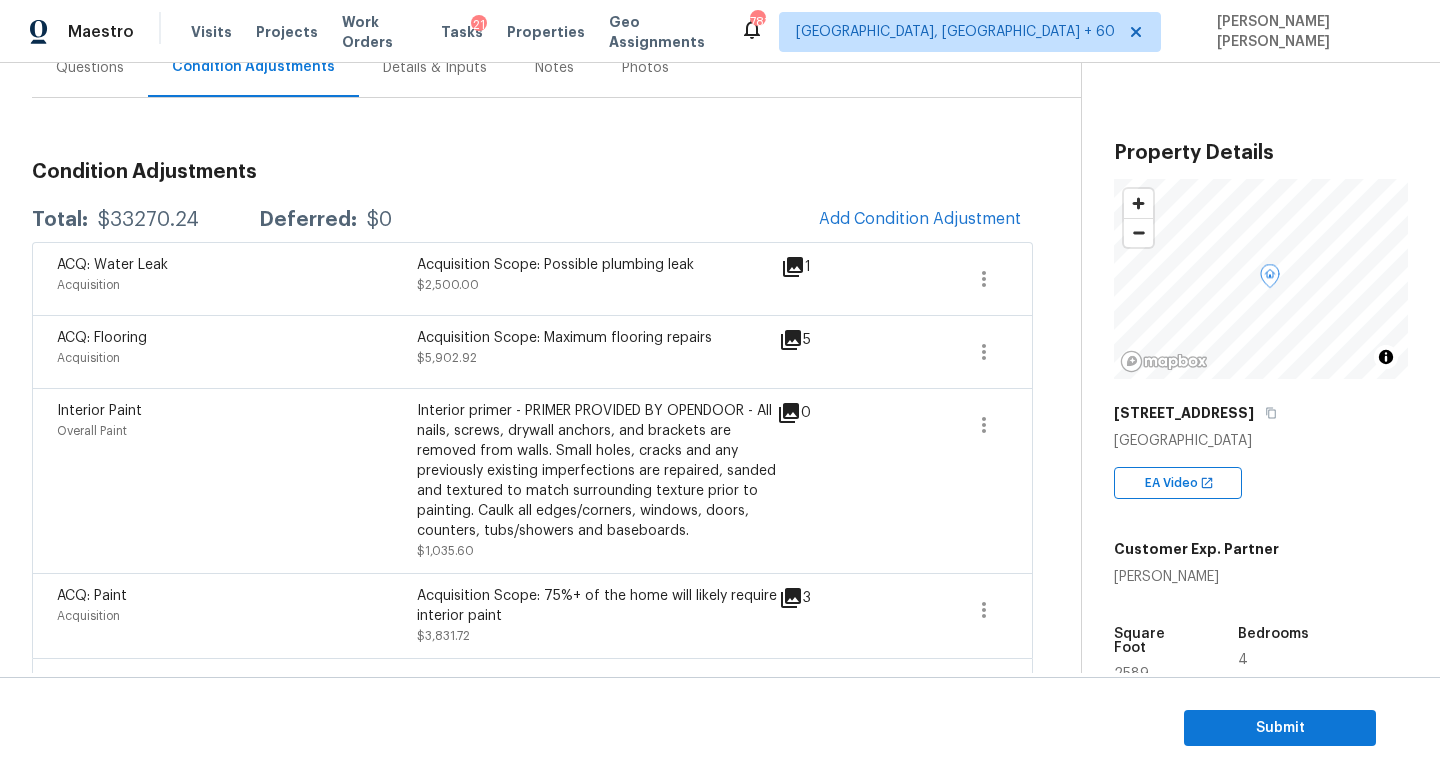 click on "Questions" at bounding box center (90, 68) 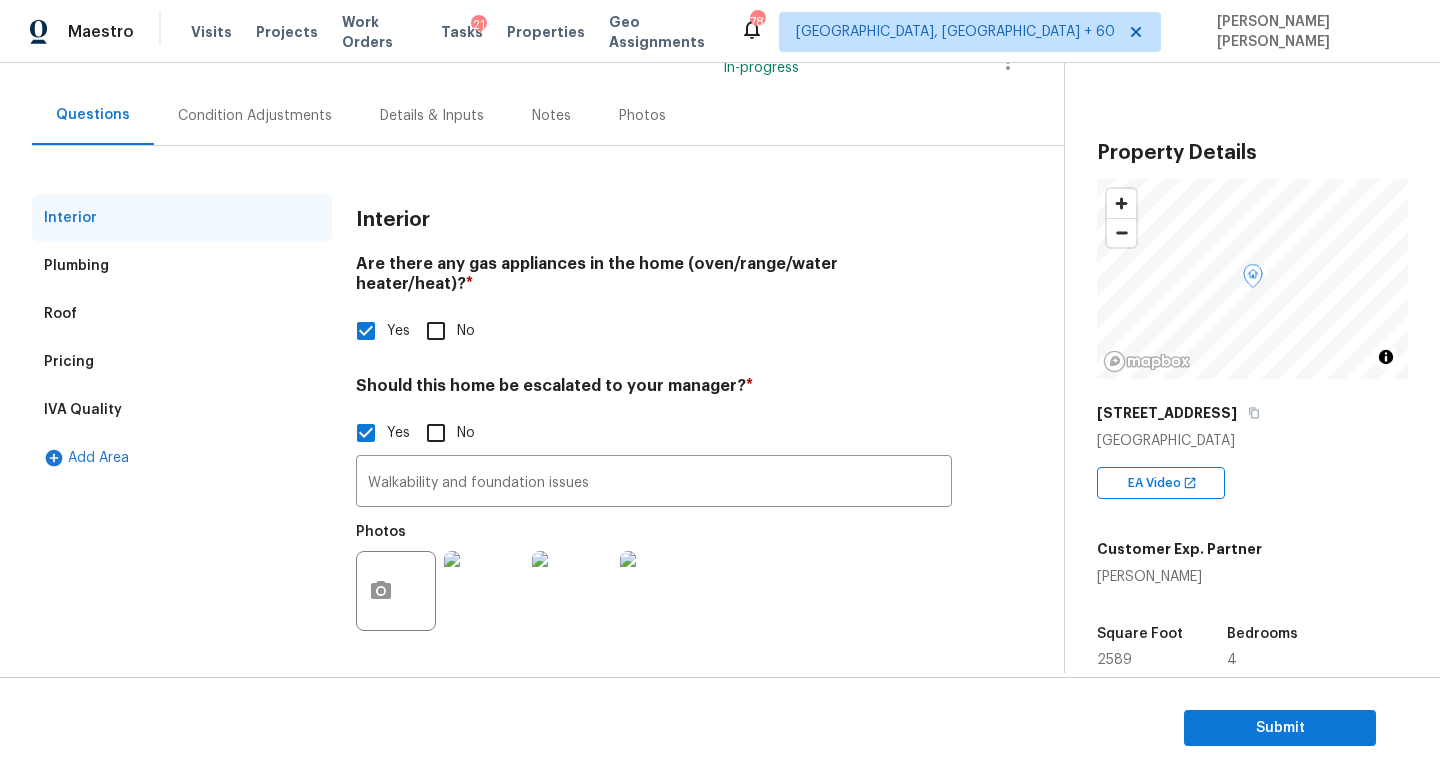 scroll, scrollTop: 0, scrollLeft: 0, axis: both 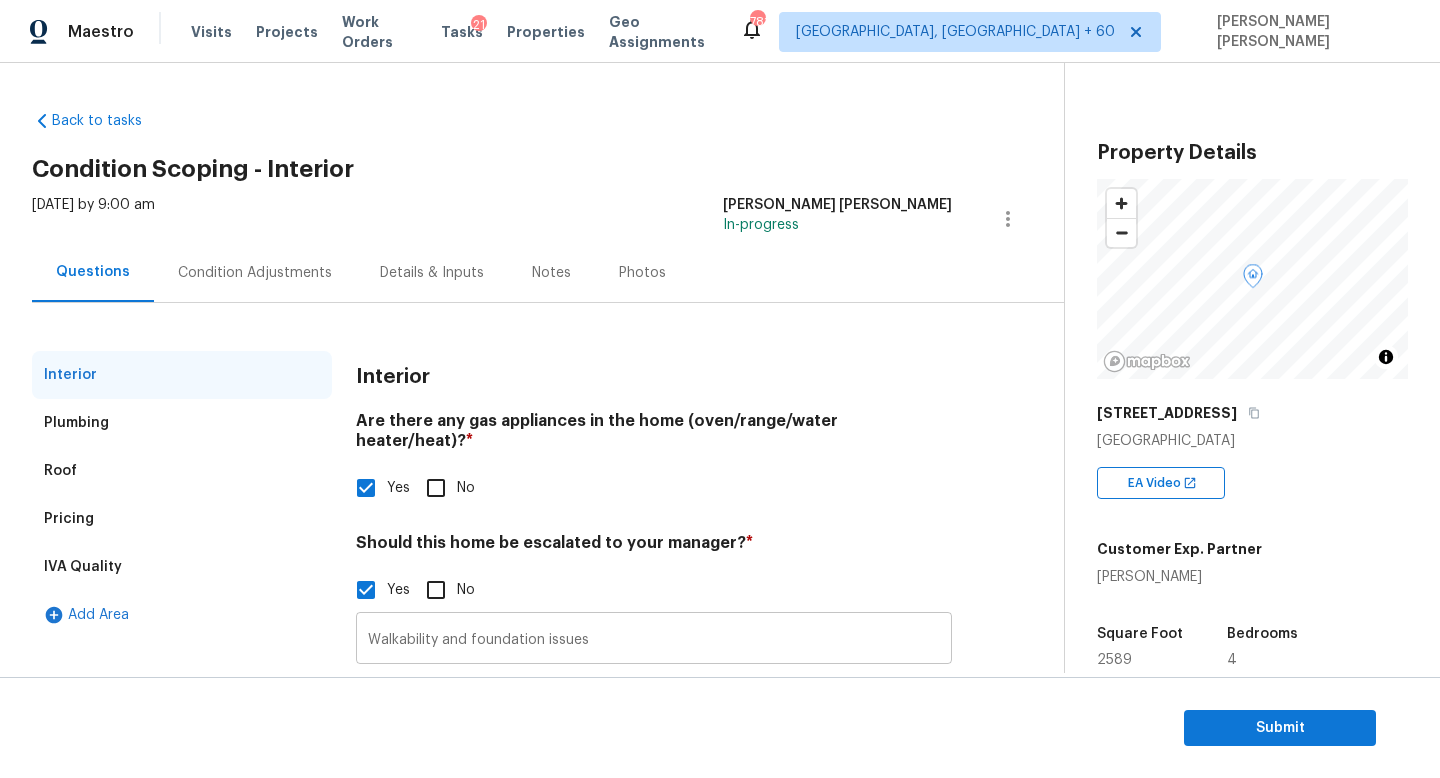 click on "Walkability and foundation issues" at bounding box center (654, 640) 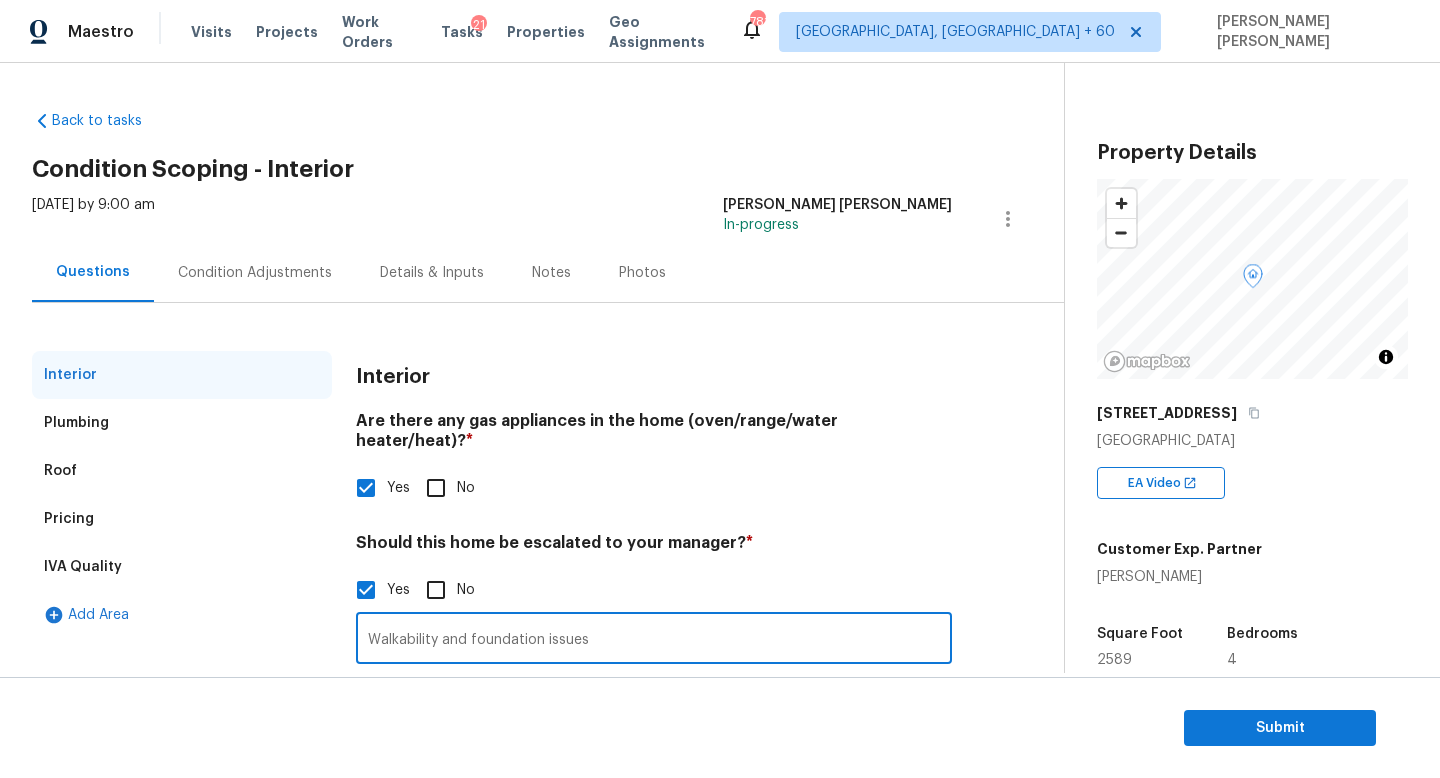click on "Walkability and foundation issues" at bounding box center (654, 640) 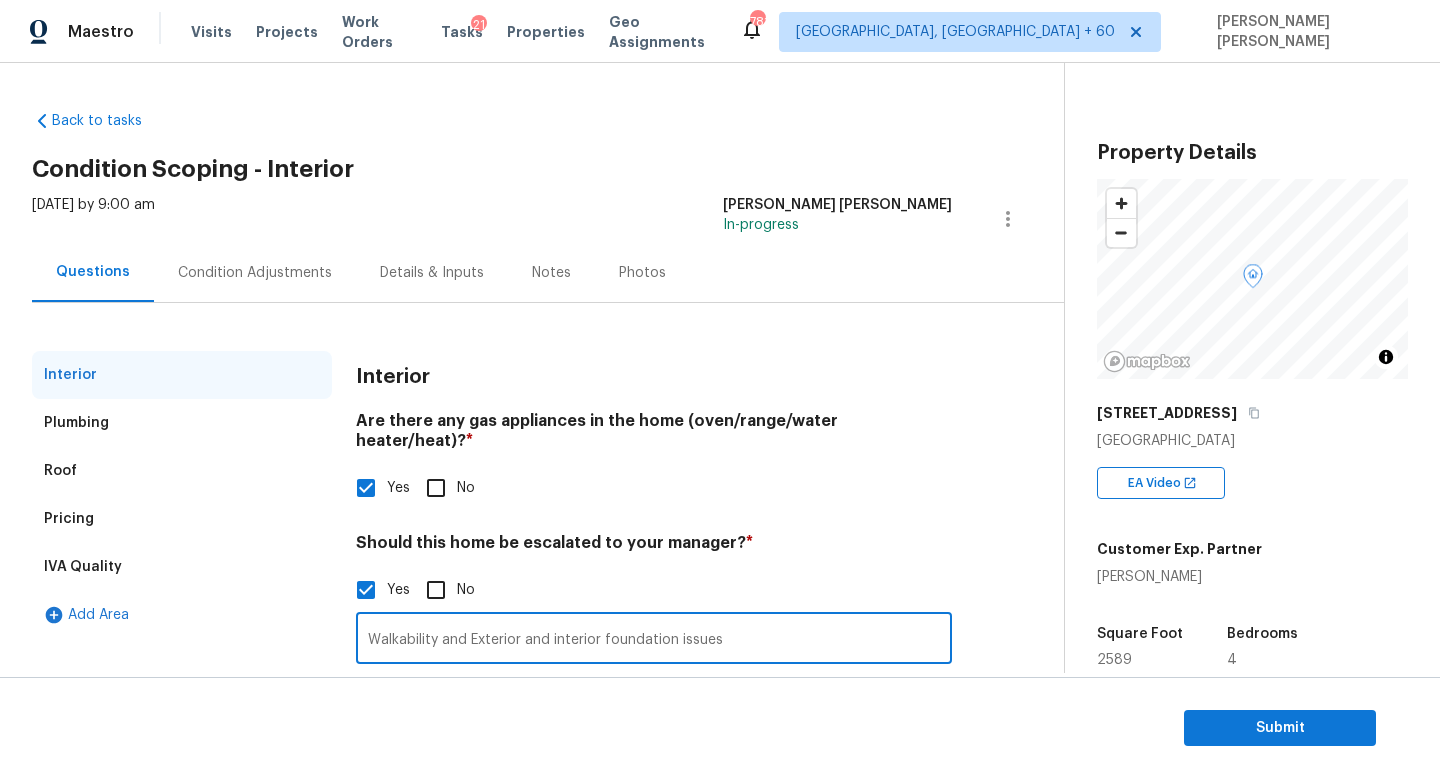 click on "Walkability and Exterior and interior foundation issues" at bounding box center (654, 640) 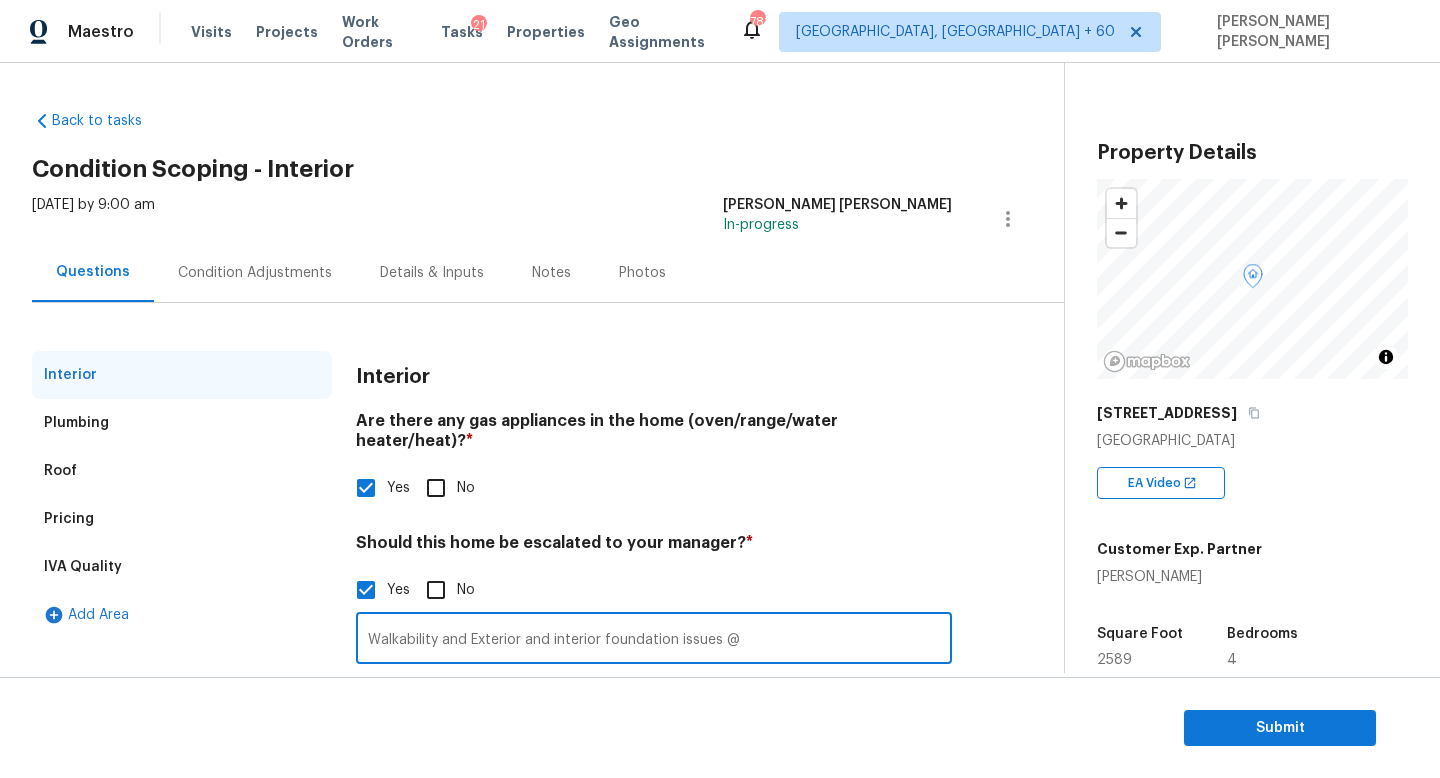 scroll, scrollTop: 137, scrollLeft: 0, axis: vertical 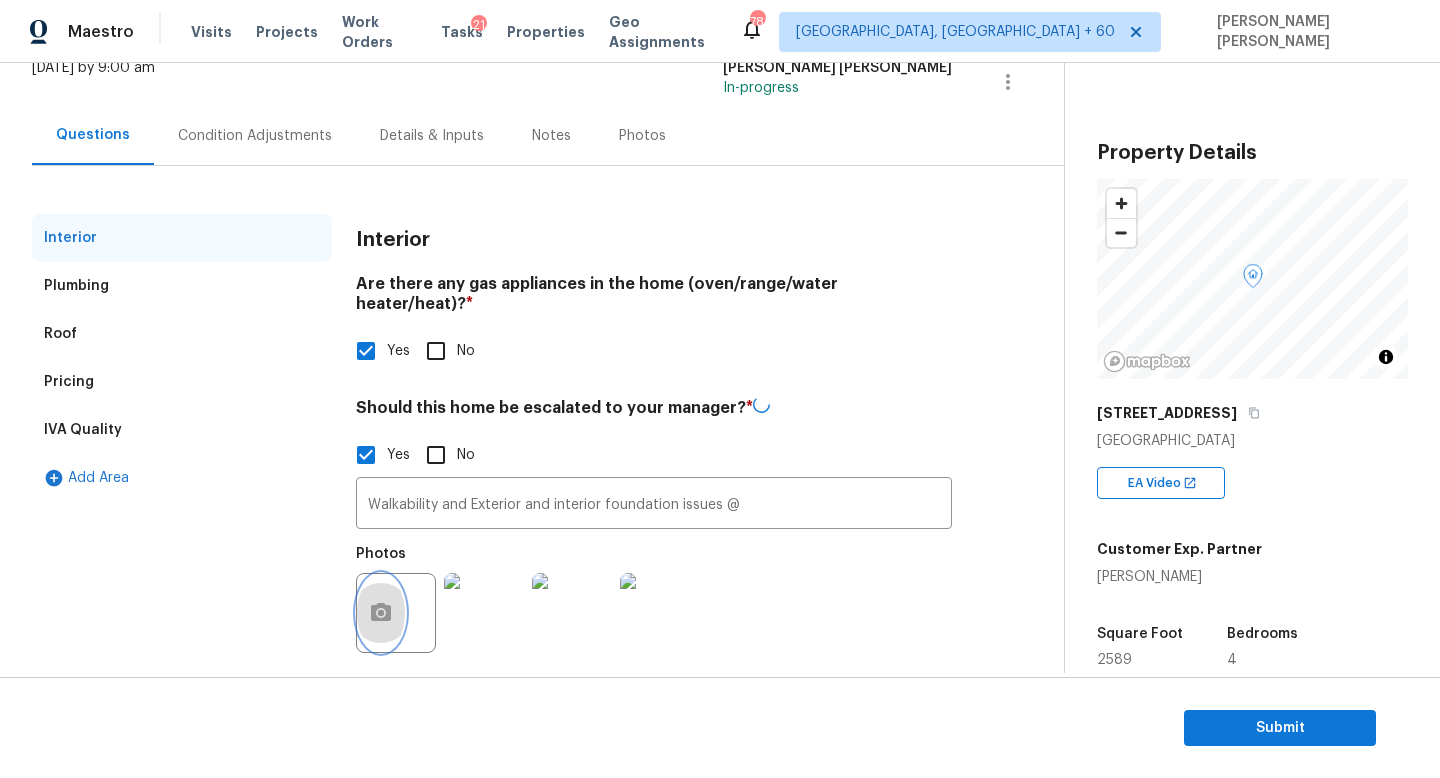 click at bounding box center (381, 613) 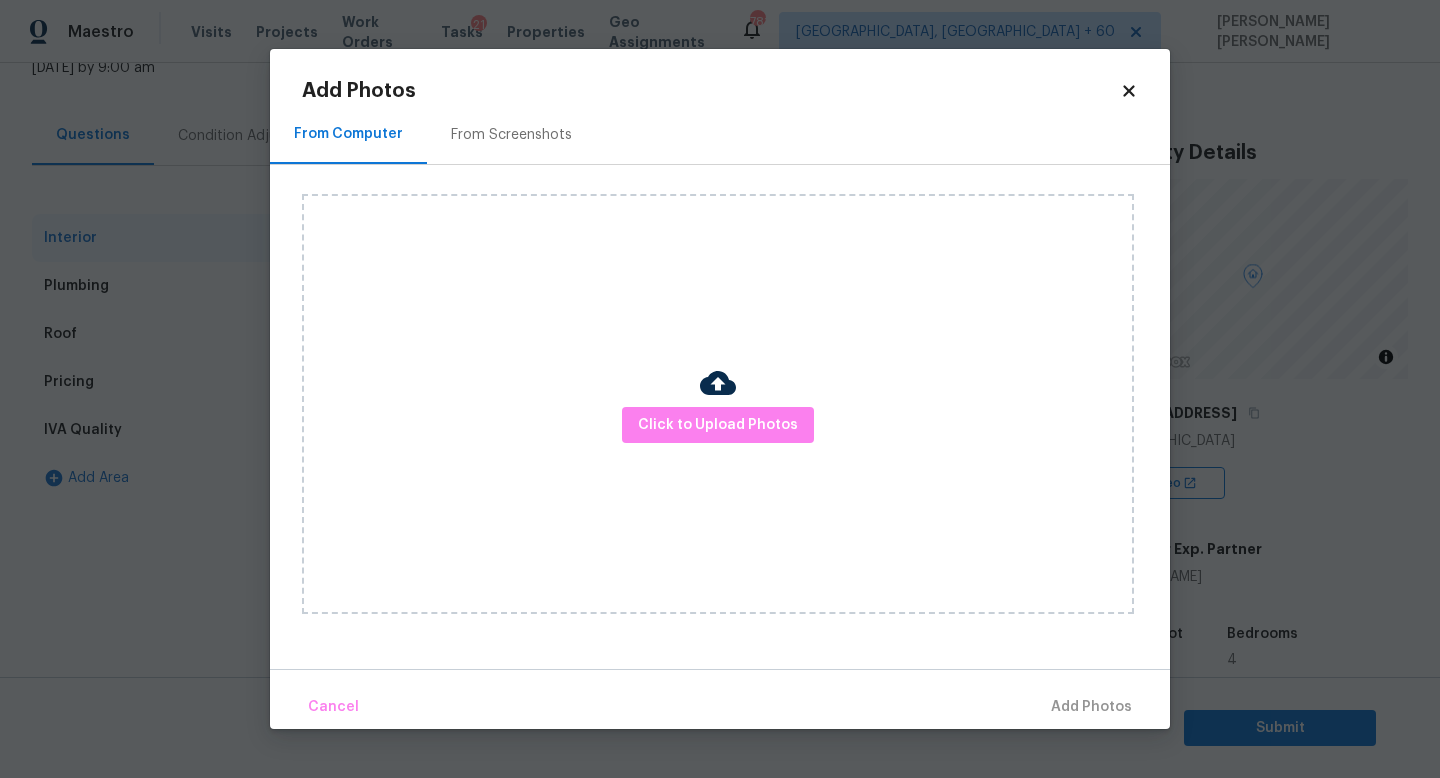 click at bounding box center [718, 386] 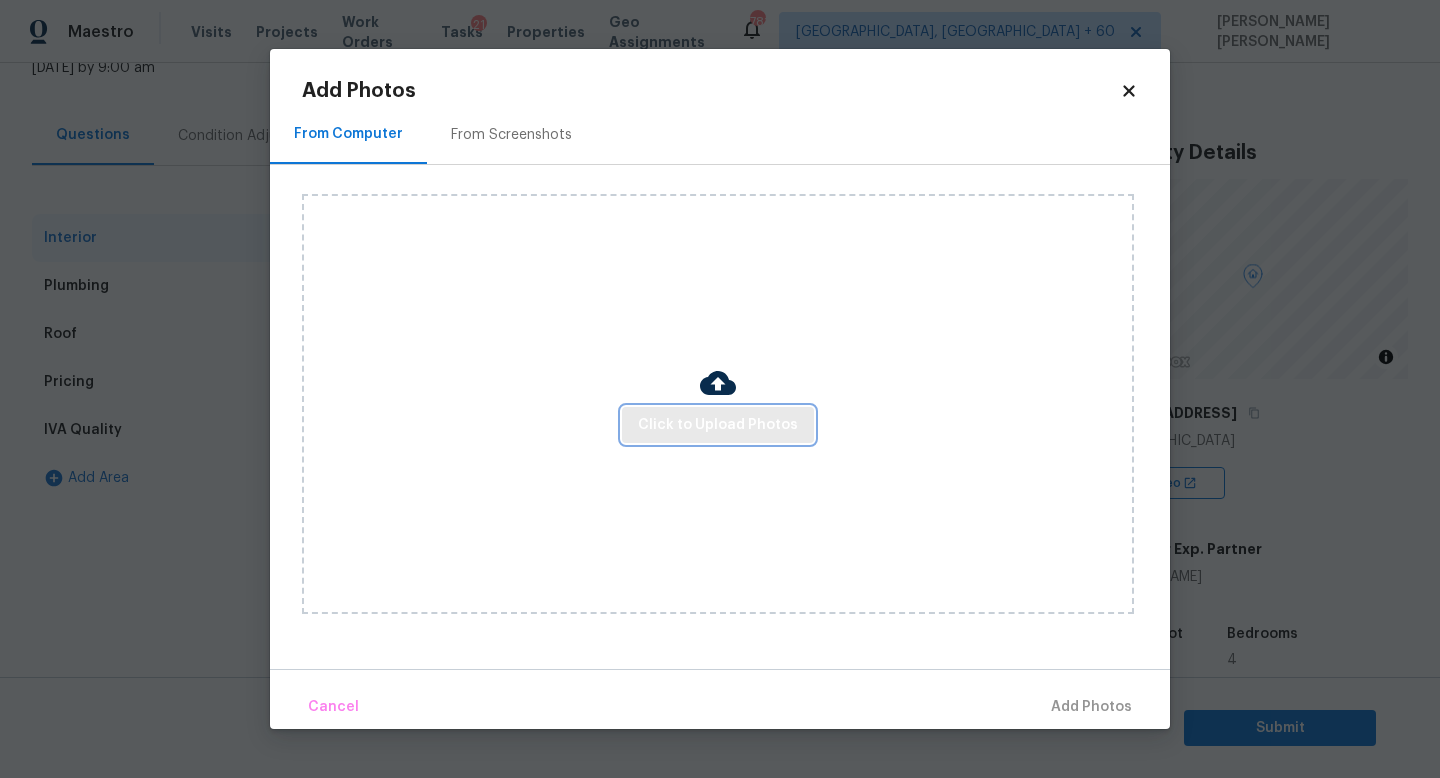 click on "Click to Upload Photos" at bounding box center (718, 425) 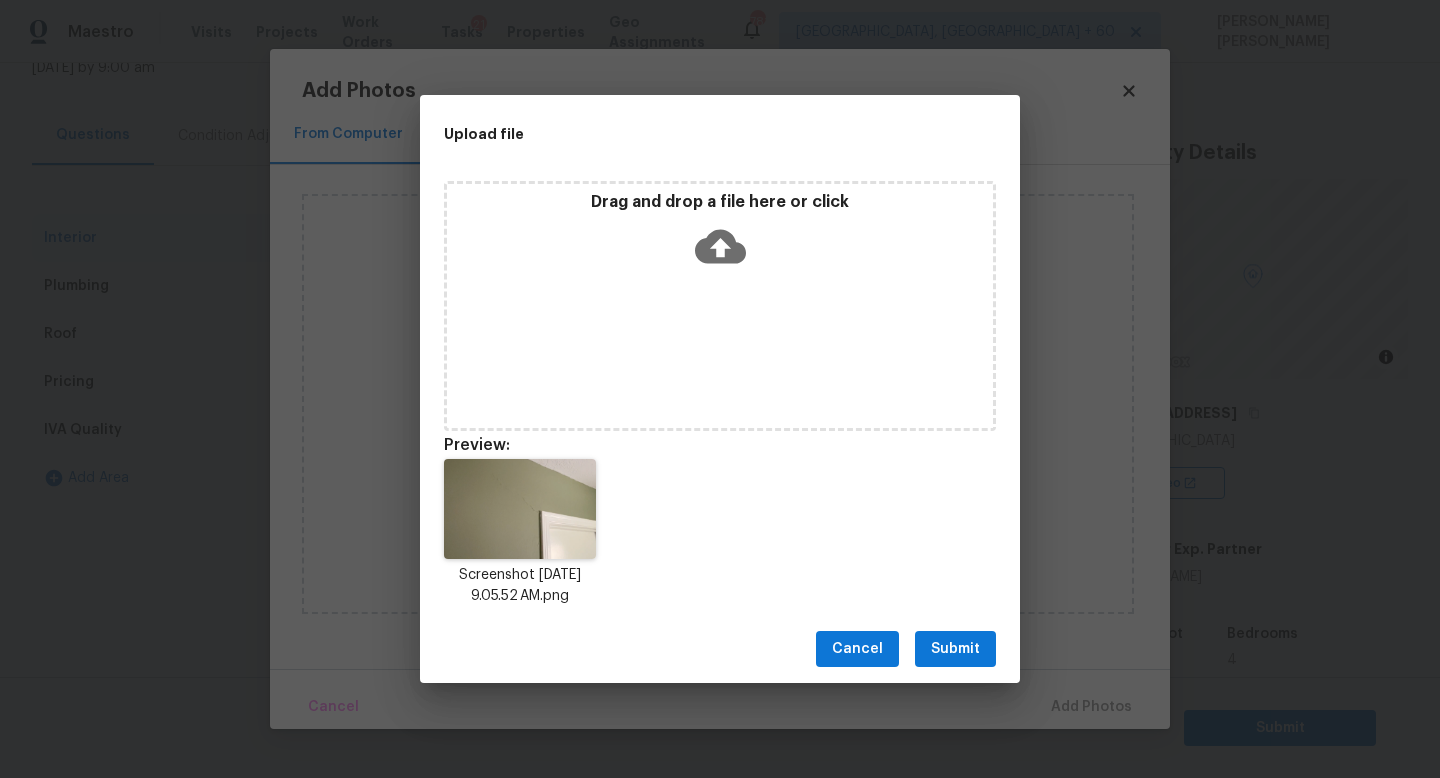 click on "Submit" at bounding box center (955, 649) 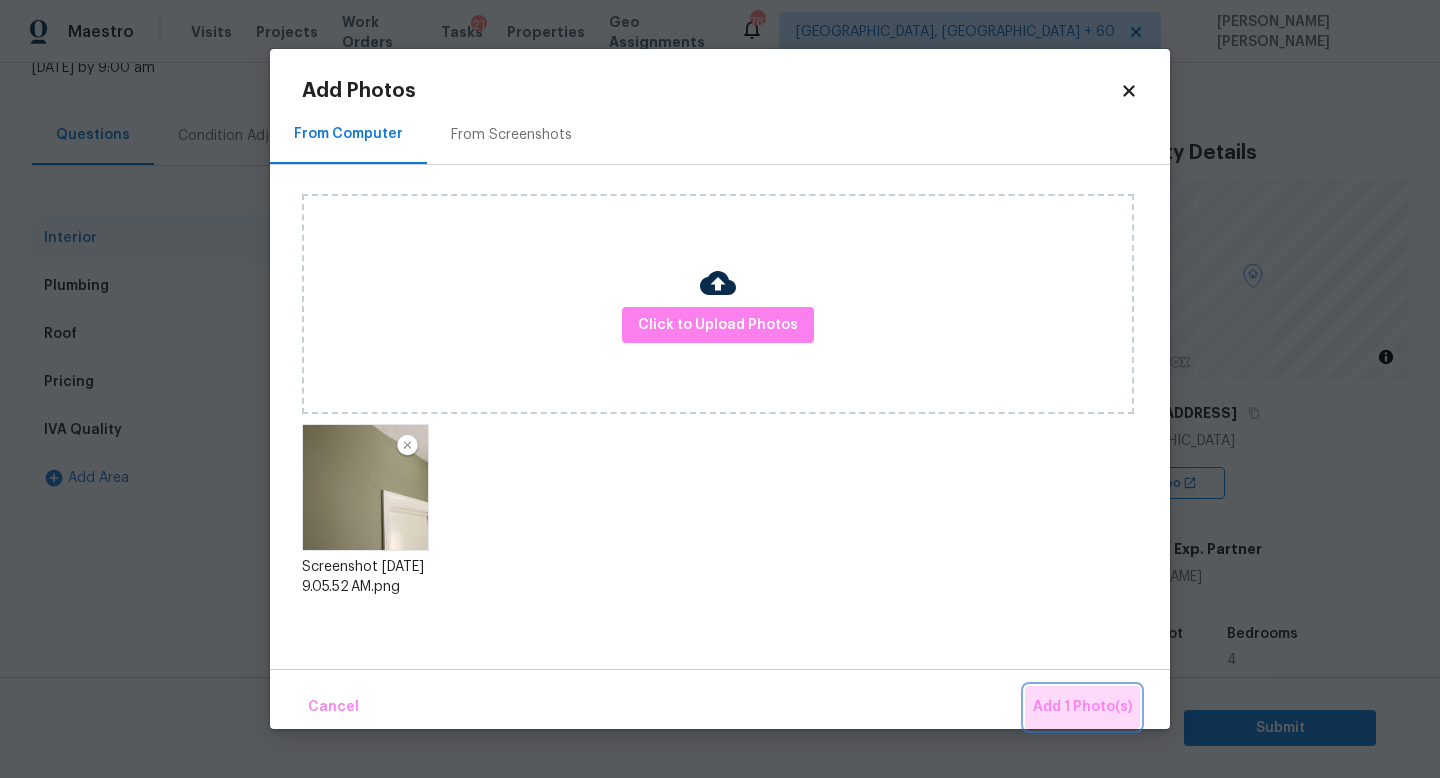 click on "Add 1 Photo(s)" at bounding box center [1082, 707] 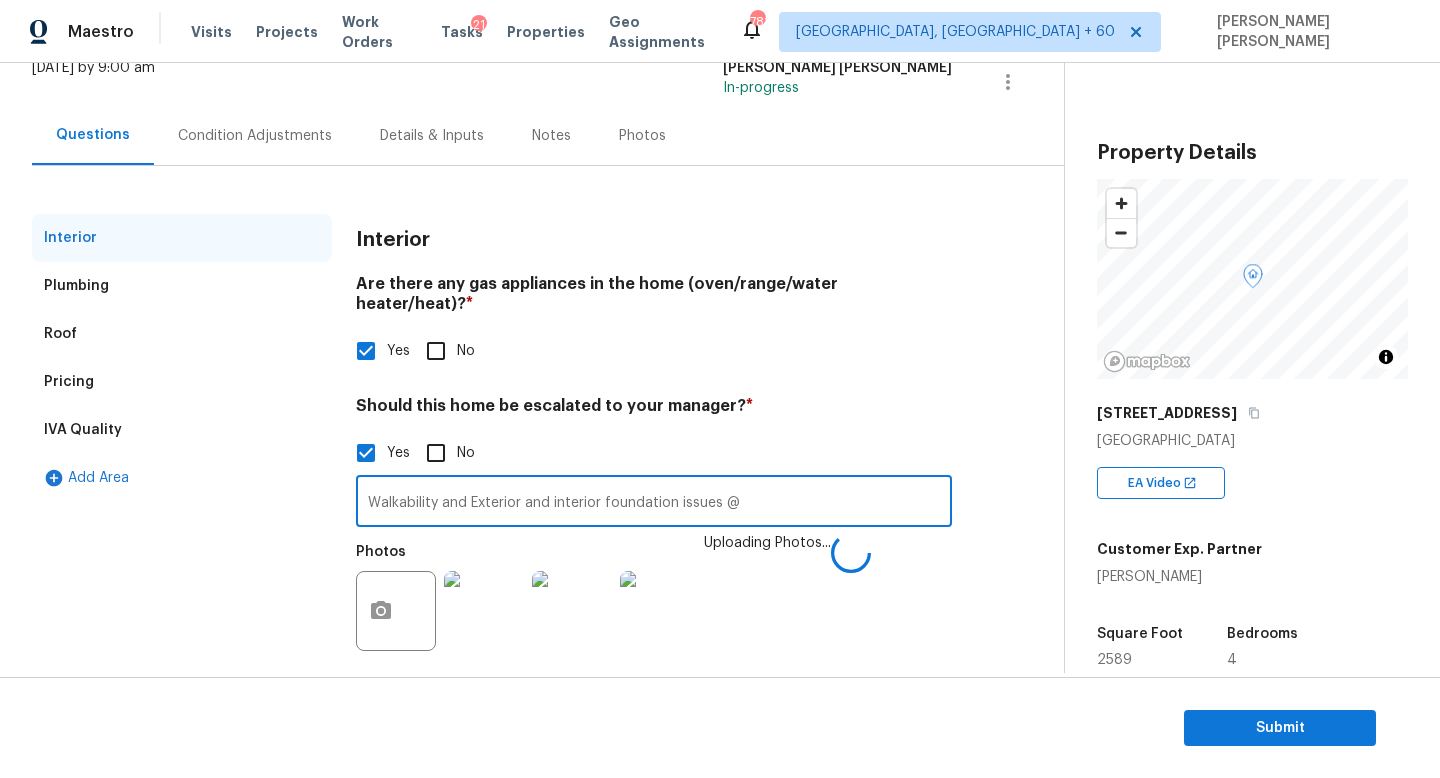 click on "Walkability and Exterior and interior foundation issues @" at bounding box center (654, 503) 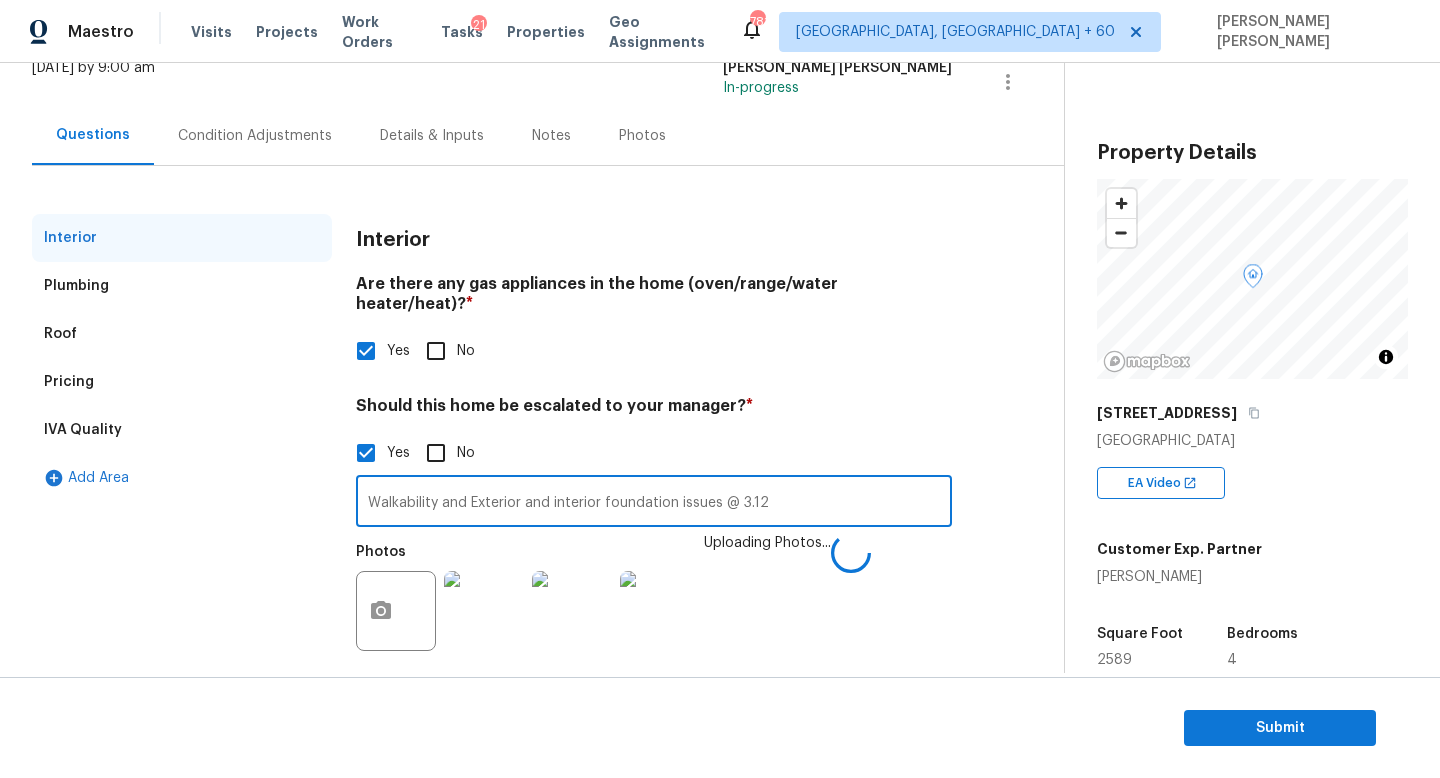 click on "Walkability and Exterior and interior foundation issues @ 3.12" at bounding box center (654, 503) 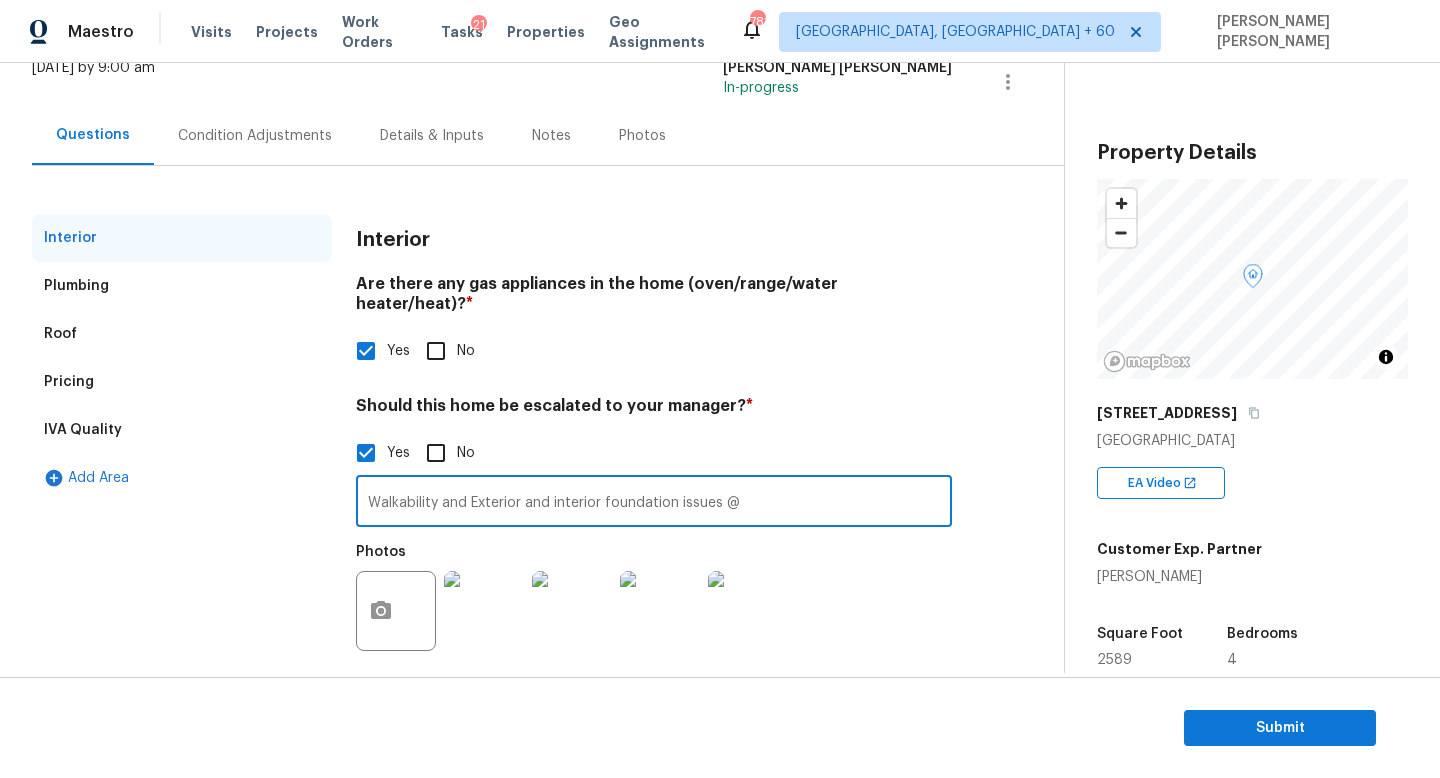 click on "Walkability and Exterior and interior foundation issues @" at bounding box center (654, 503) 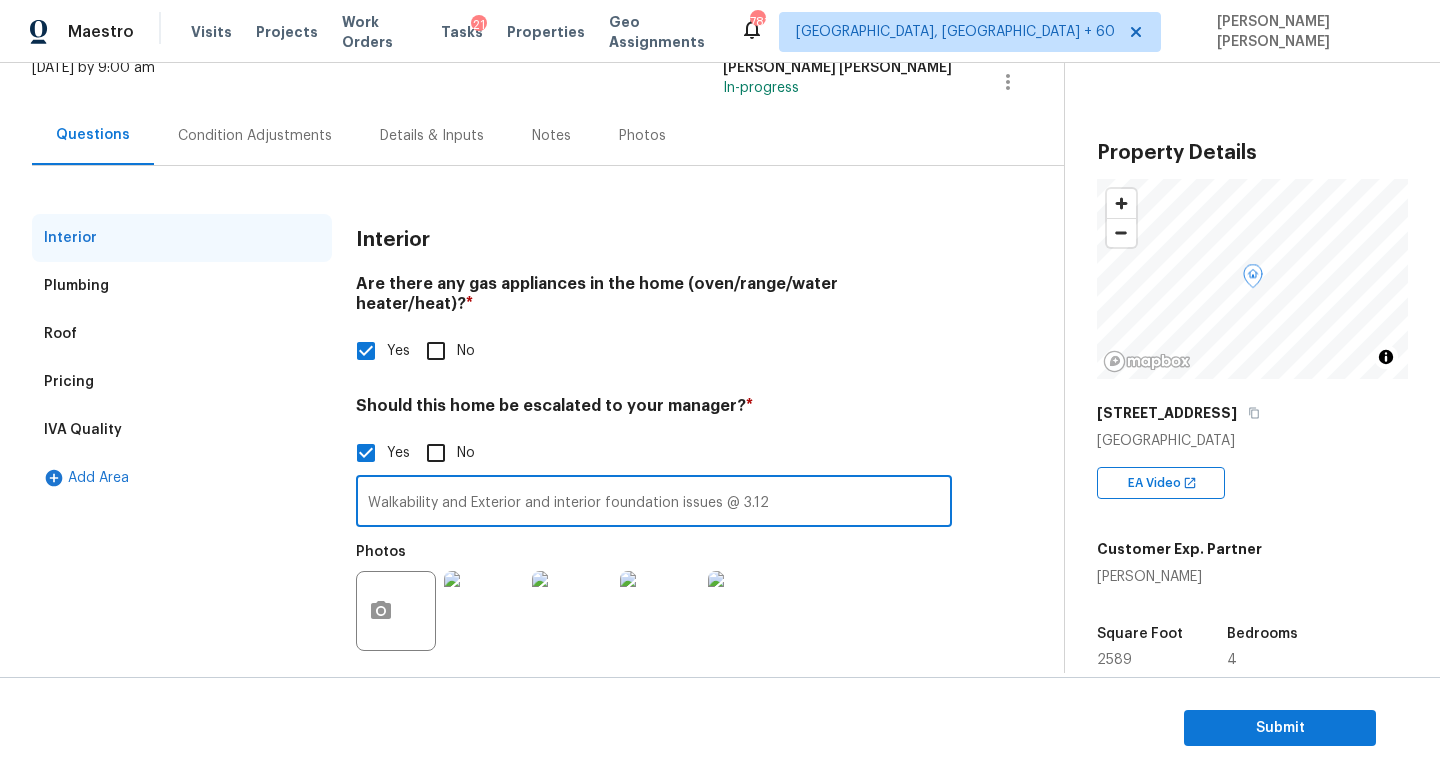 type on "Walkability and Exterior and interior foundation issues @ 3.12" 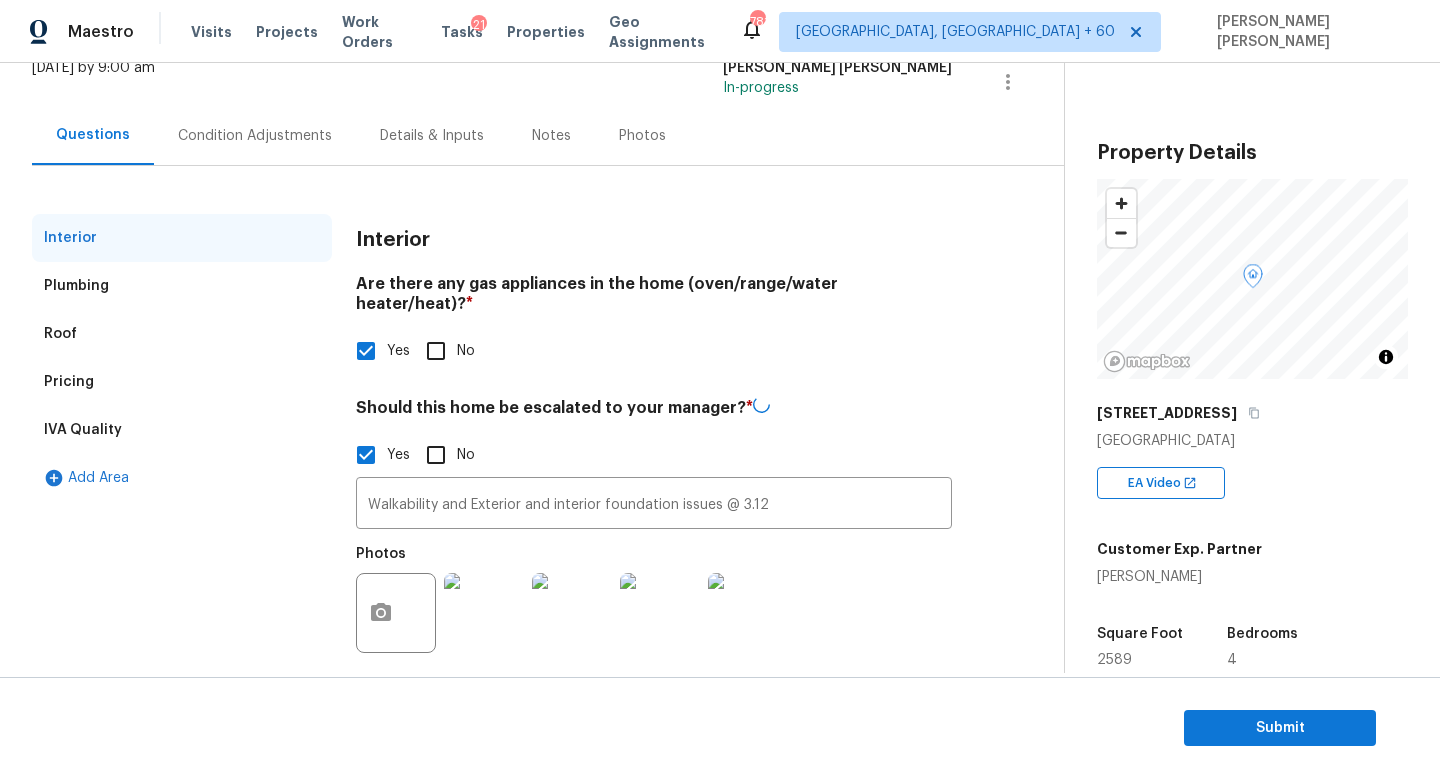 click on "Interior Plumbing Roof Pricing IVA Quality Add Area Interior Are there any gas appliances in the home (oven/range/water heater/heat)?  * Yes No Should this home be escalated to your manager?  * Yes No Walkability and Exterior and interior foundation issues @ 3.12 ​ Photos" at bounding box center (524, 427) 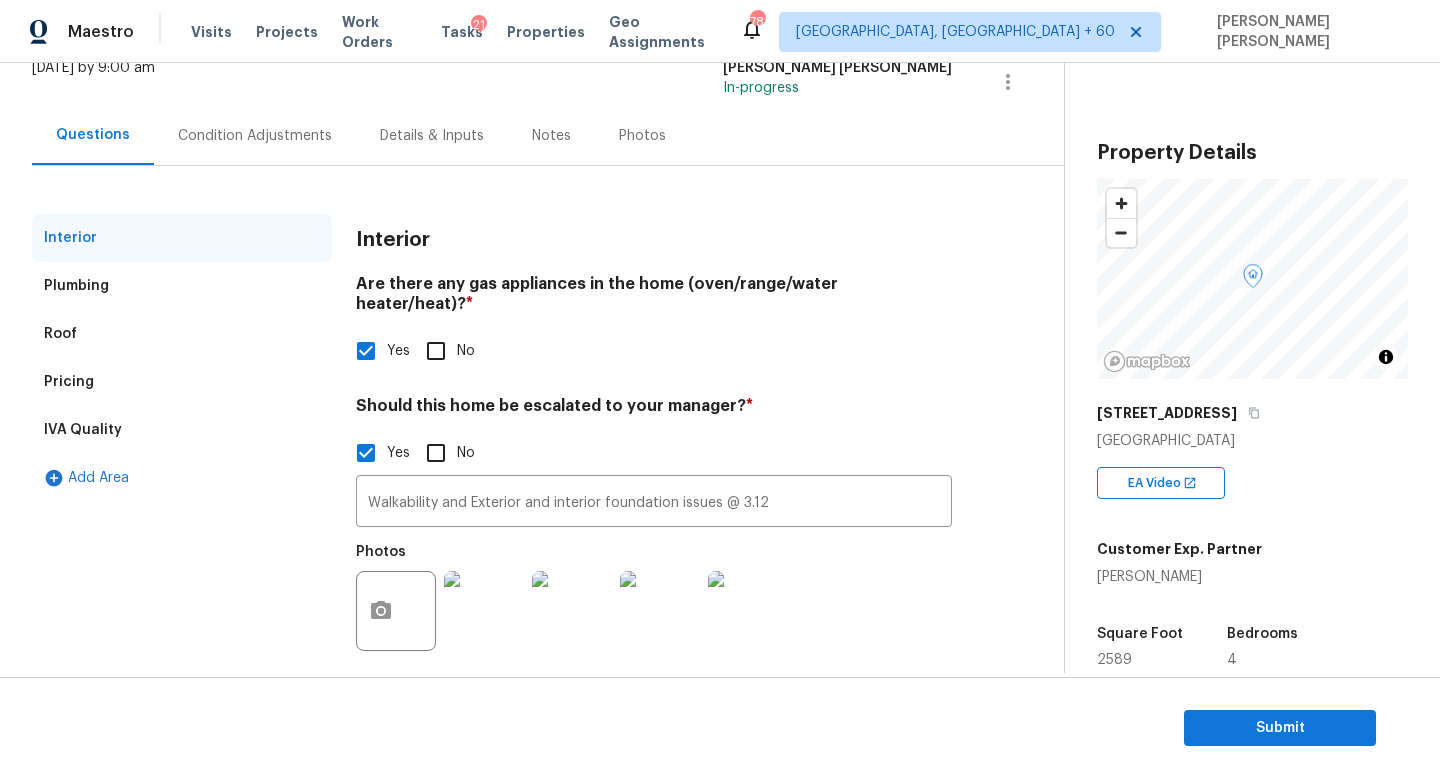 click on "Condition Adjustments" at bounding box center (255, 136) 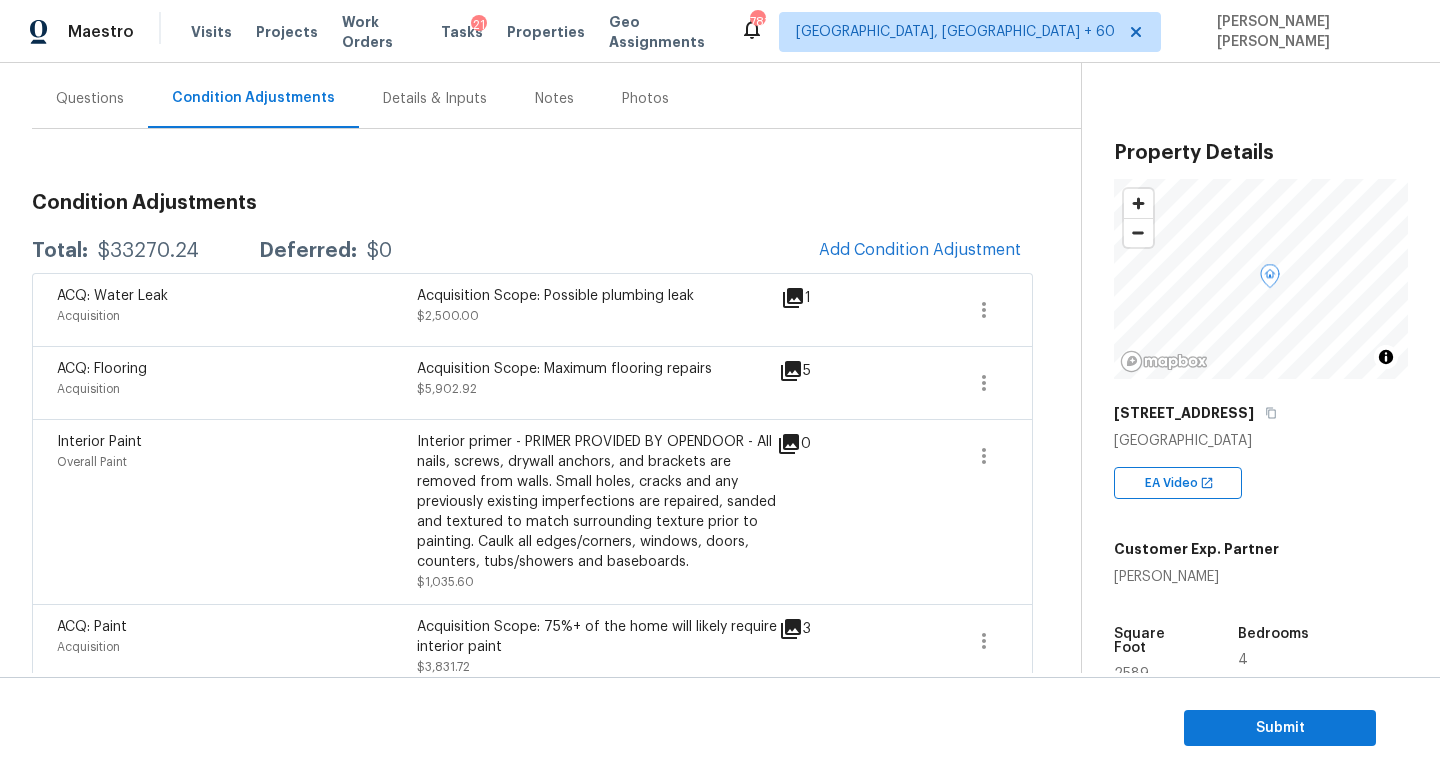 scroll, scrollTop: 175, scrollLeft: 0, axis: vertical 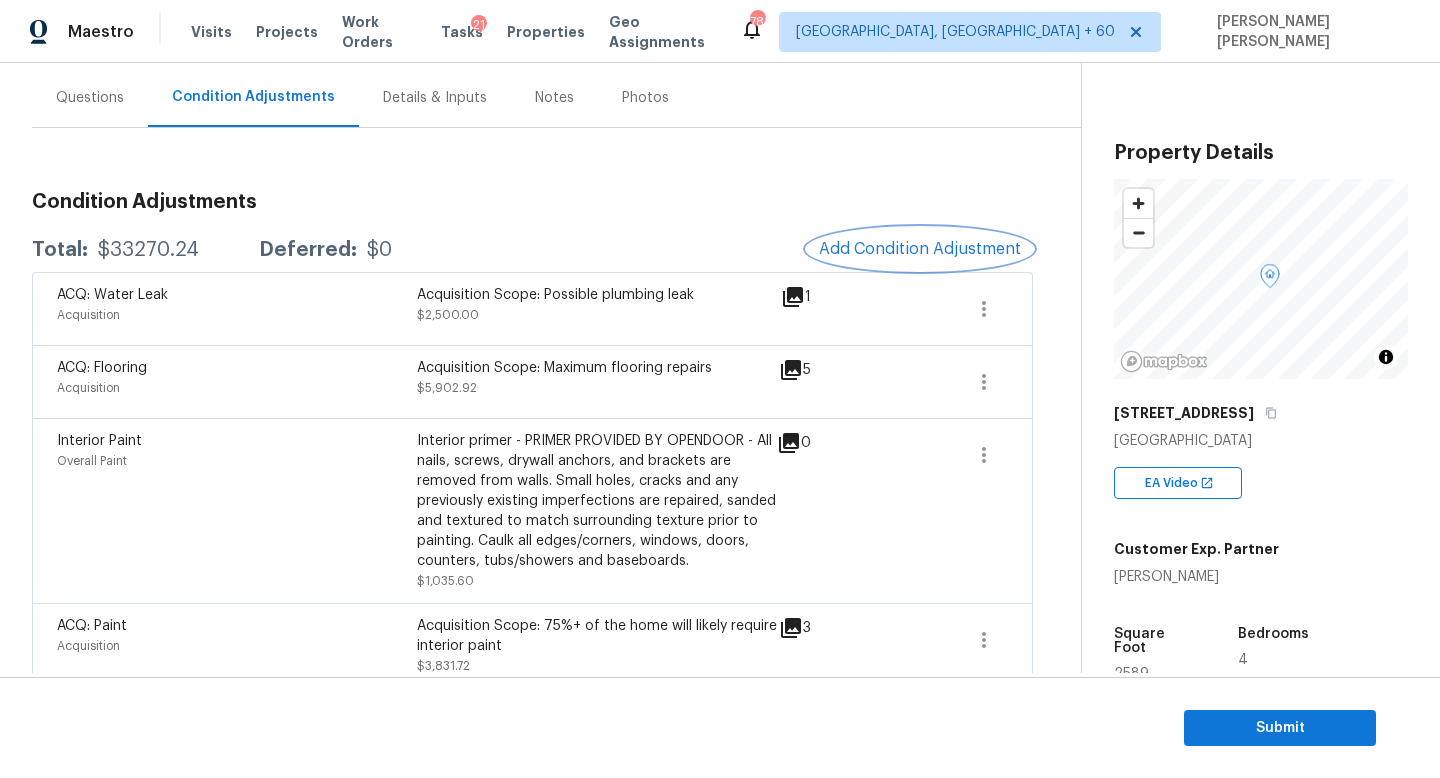 click on "Add Condition Adjustment" at bounding box center (920, 249) 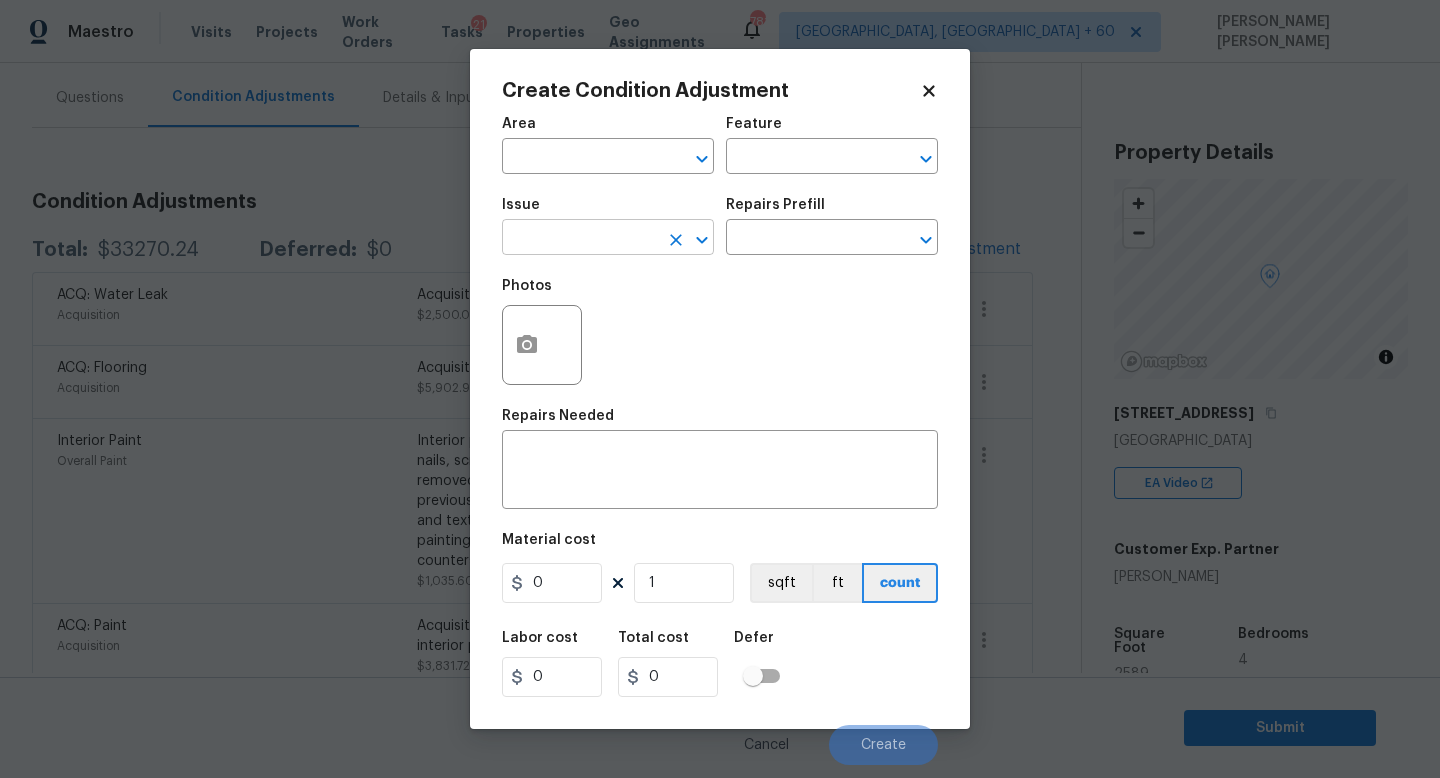 click 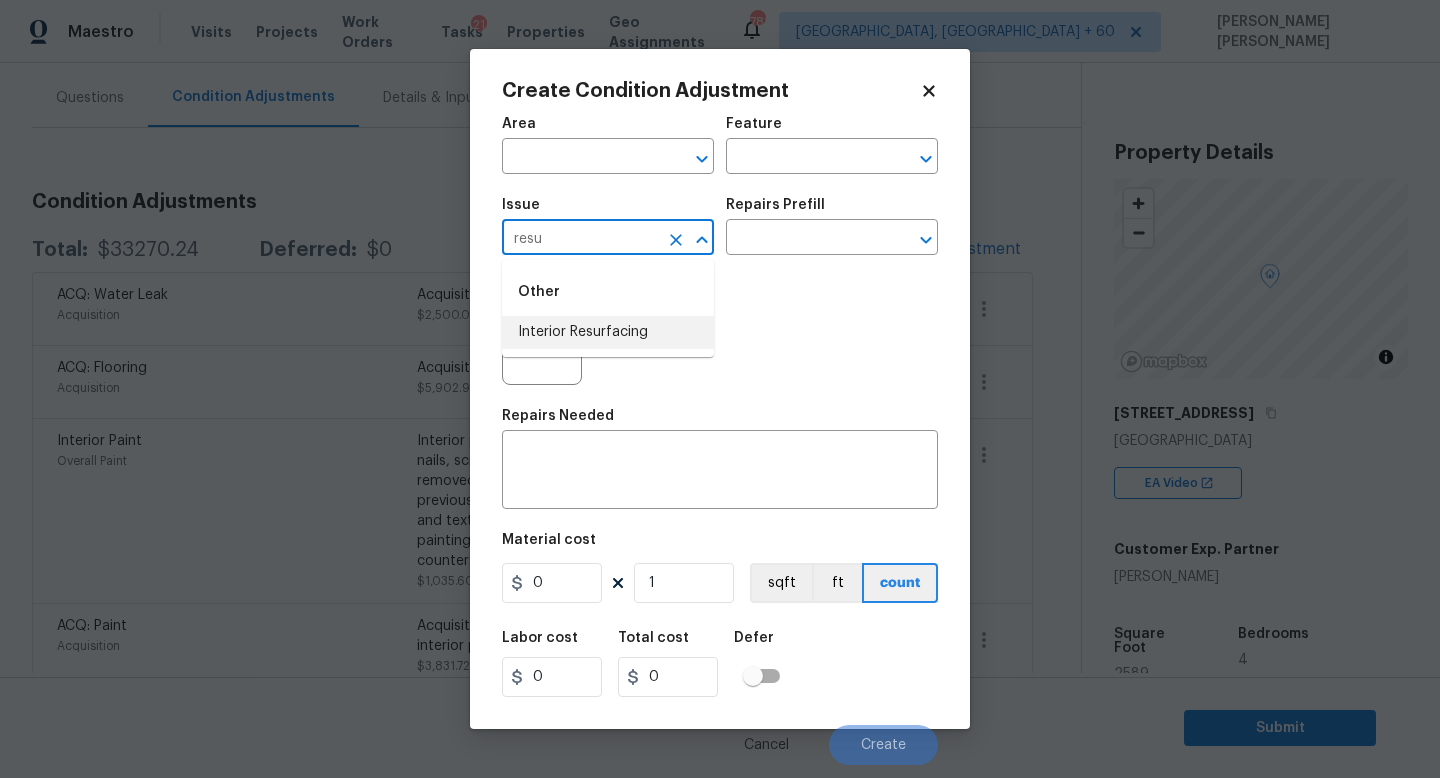 click on "Interior Resurfacing" at bounding box center [608, 332] 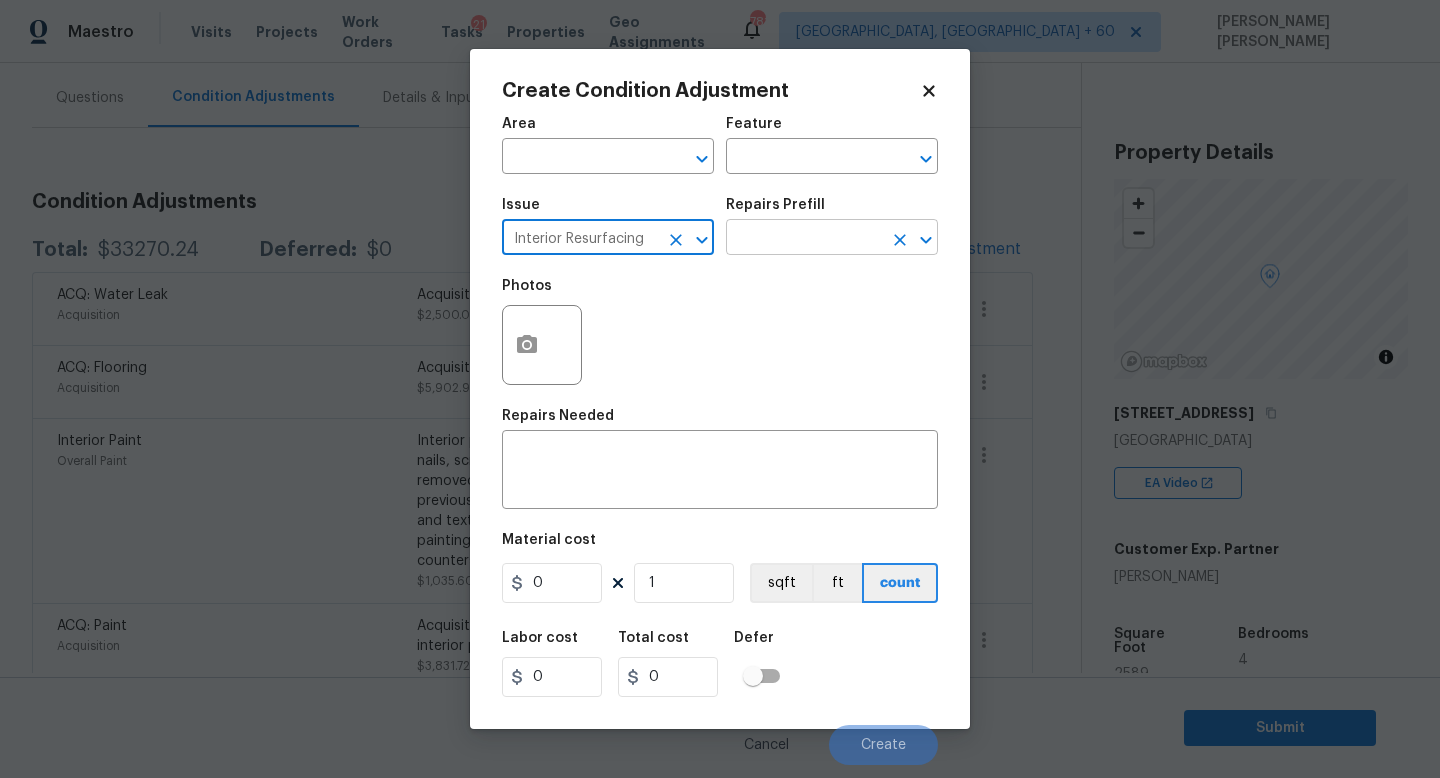 type on "Interior Resurfacing" 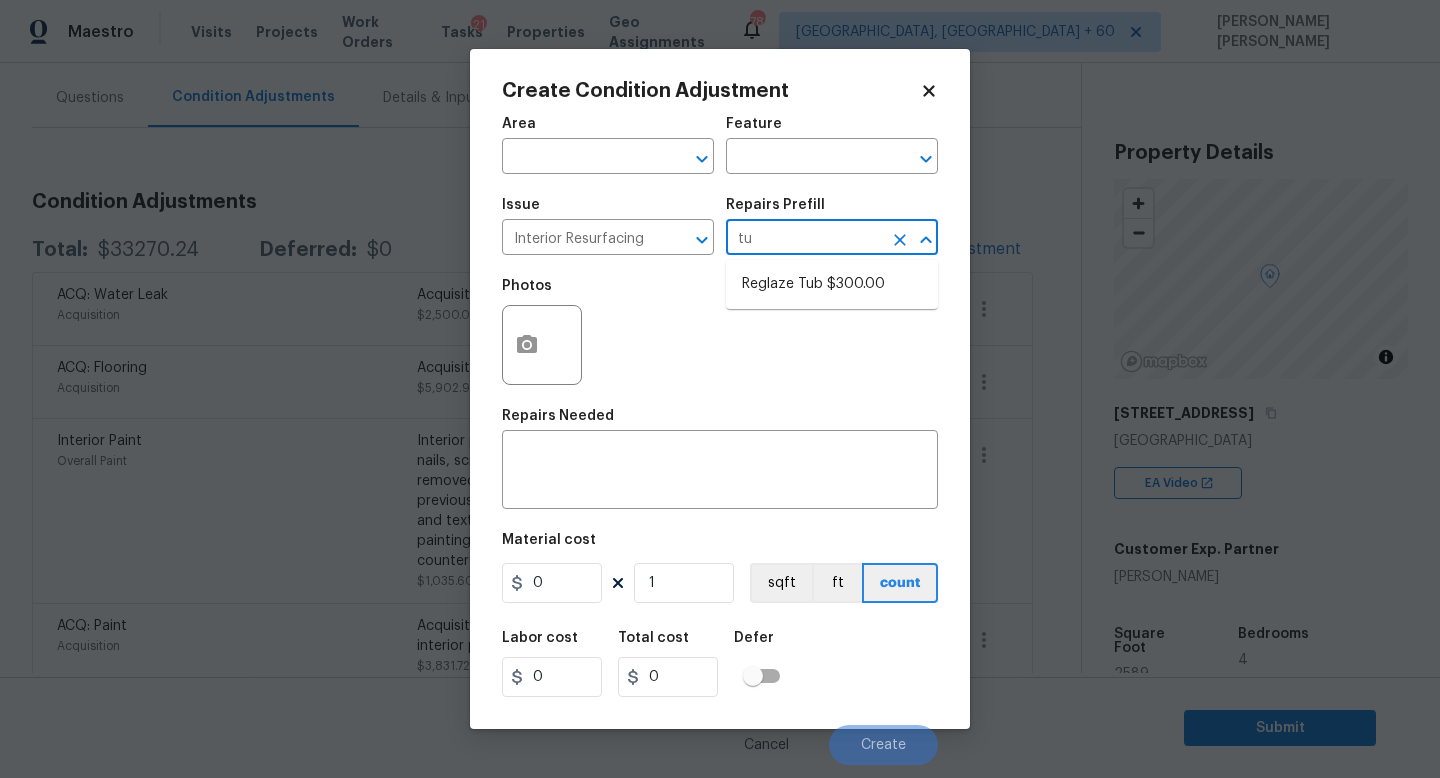 type on "tub" 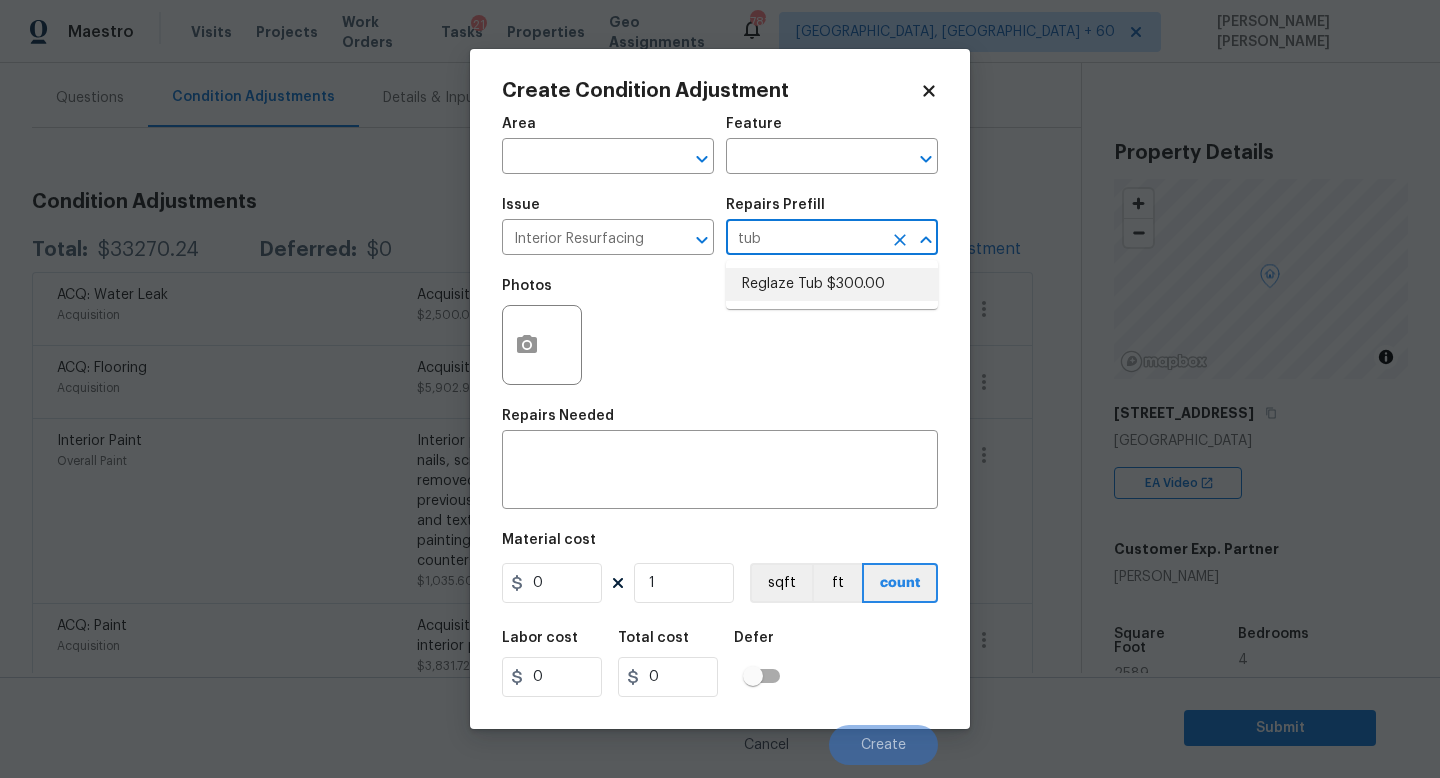 click on "Reglaze Tub $300.00" at bounding box center (832, 284) 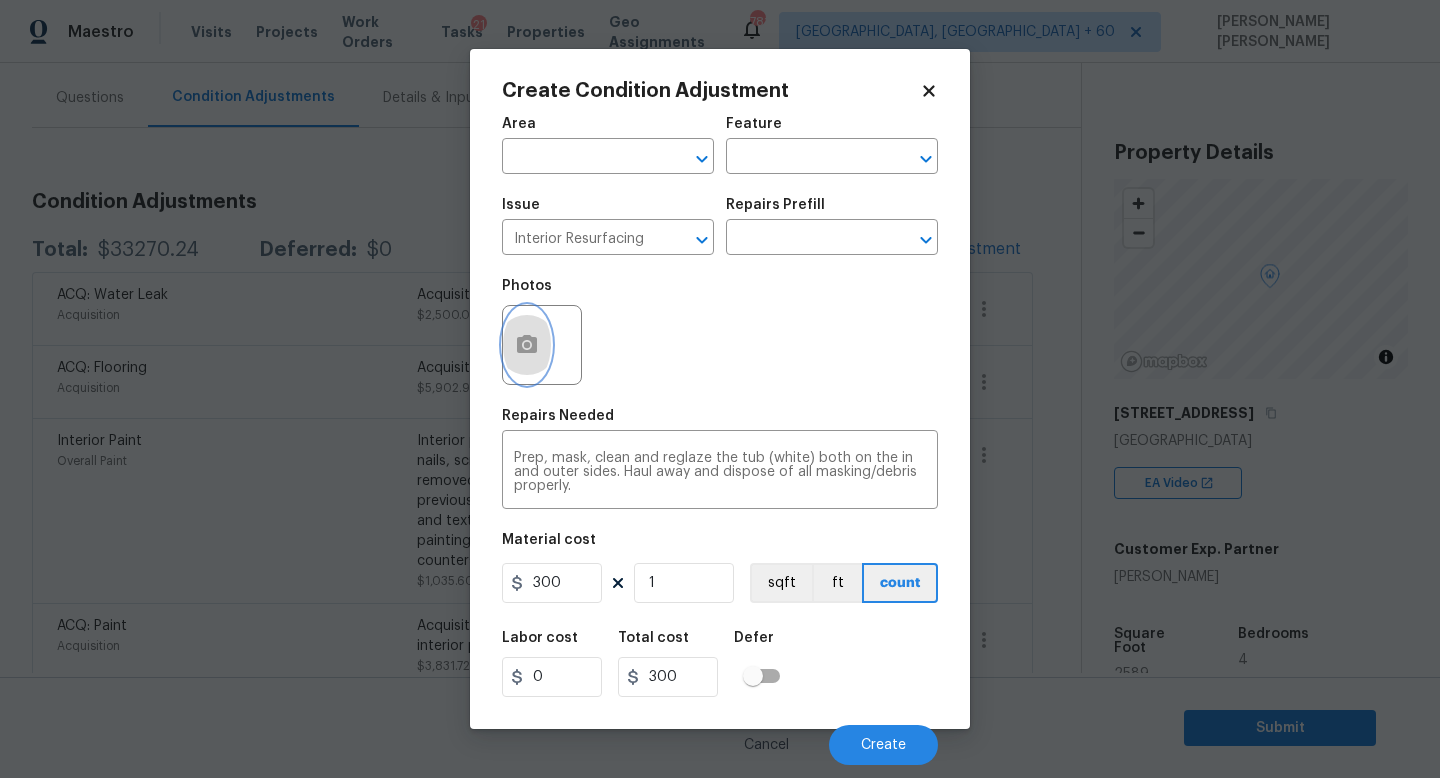 click at bounding box center [527, 345] 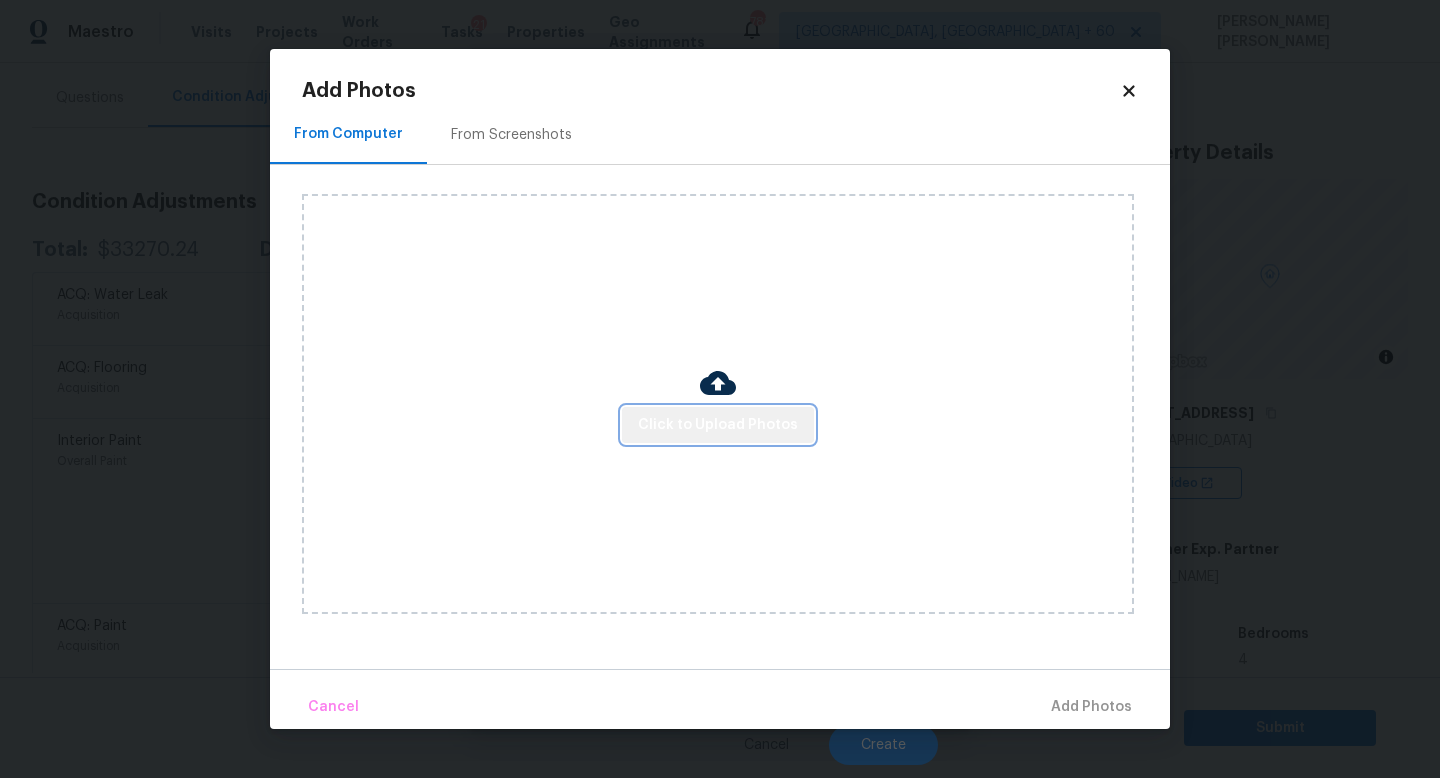 click on "Click to Upload Photos" at bounding box center (718, 425) 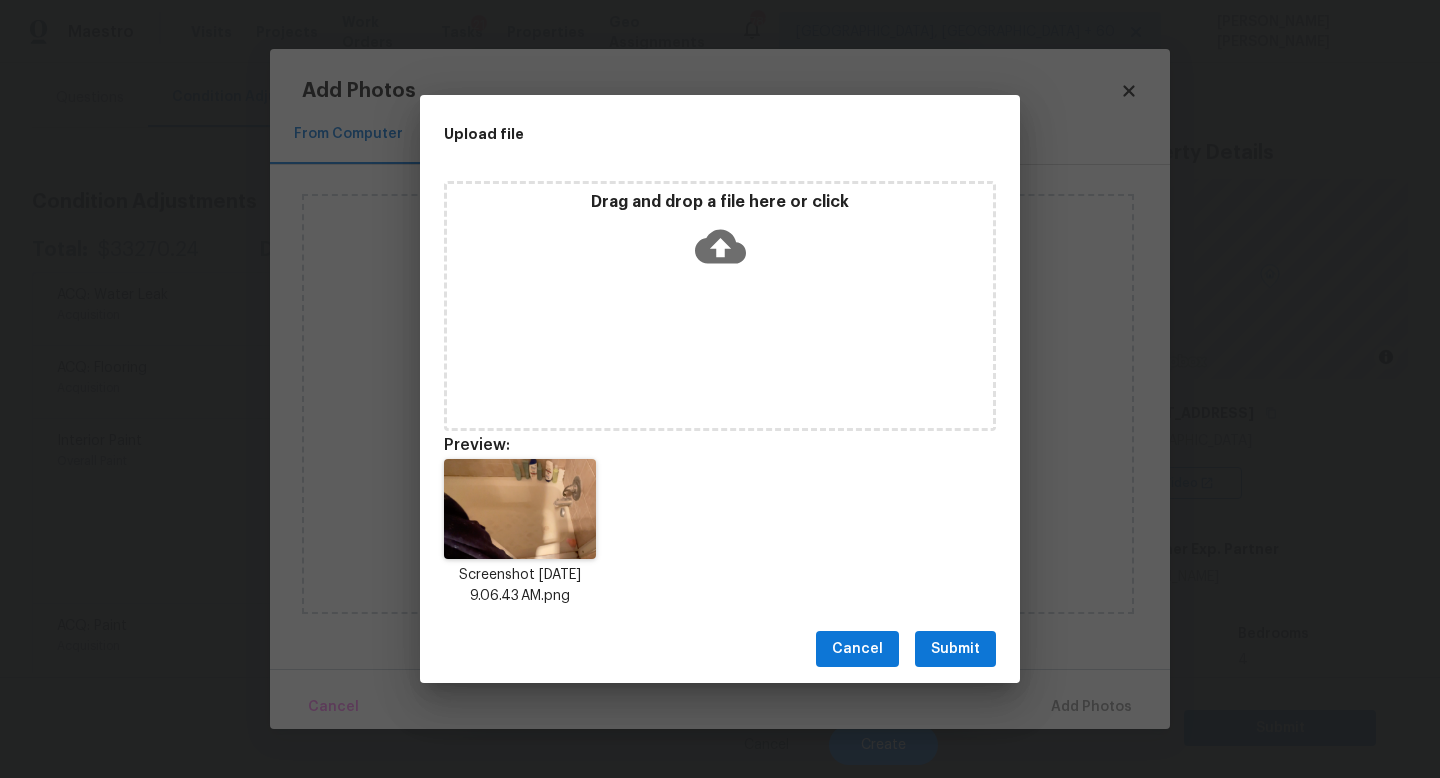 click on "Submit" at bounding box center [955, 649] 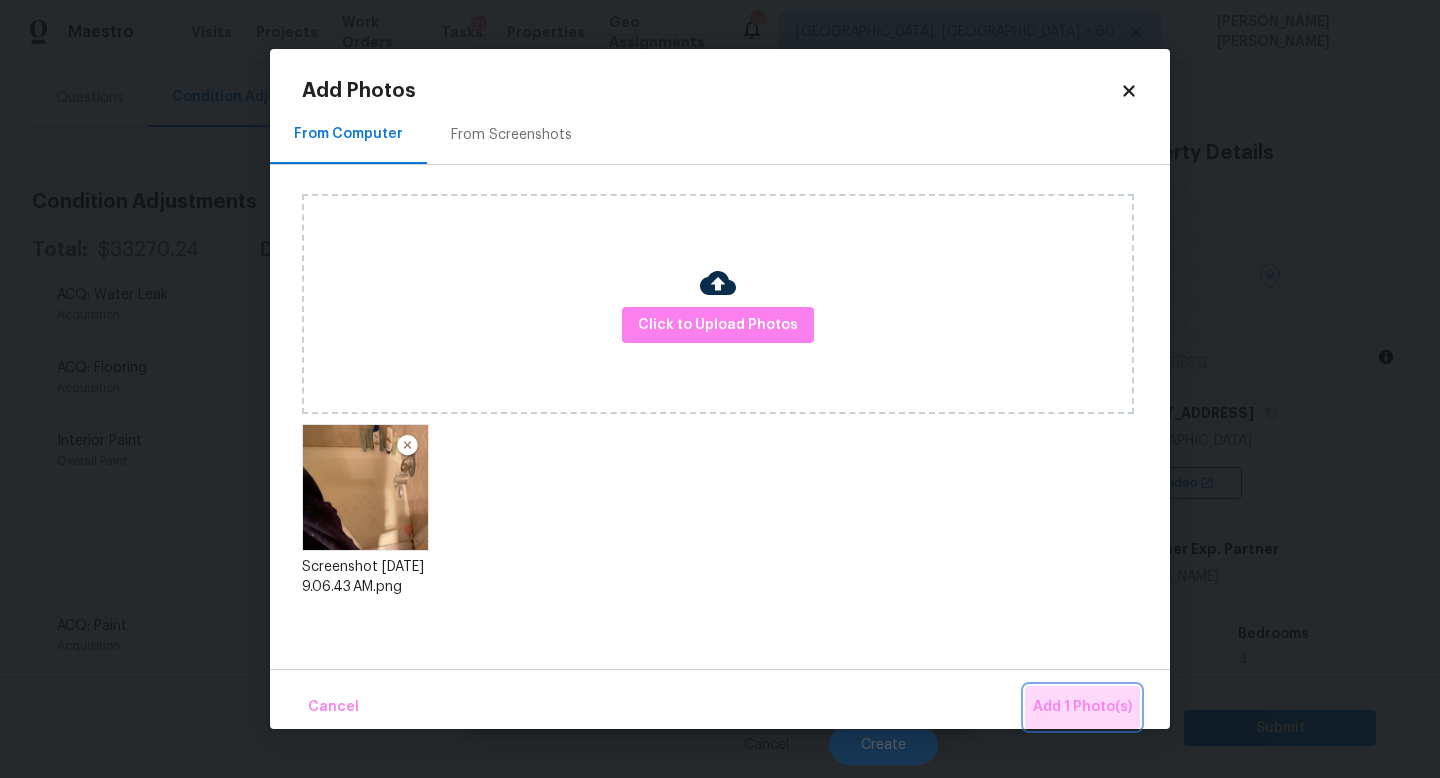 click on "Add 1 Photo(s)" at bounding box center [1082, 707] 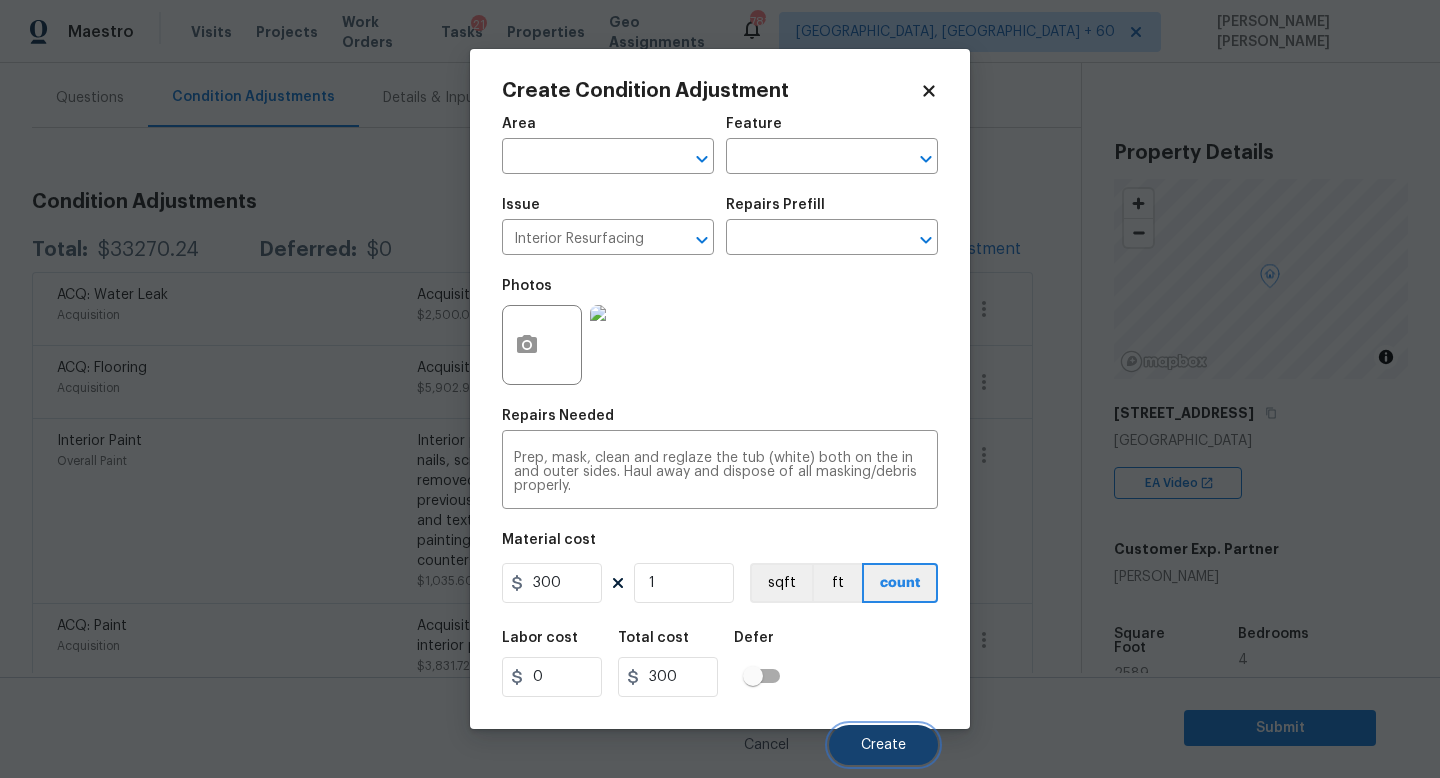 click on "Create" at bounding box center (883, 745) 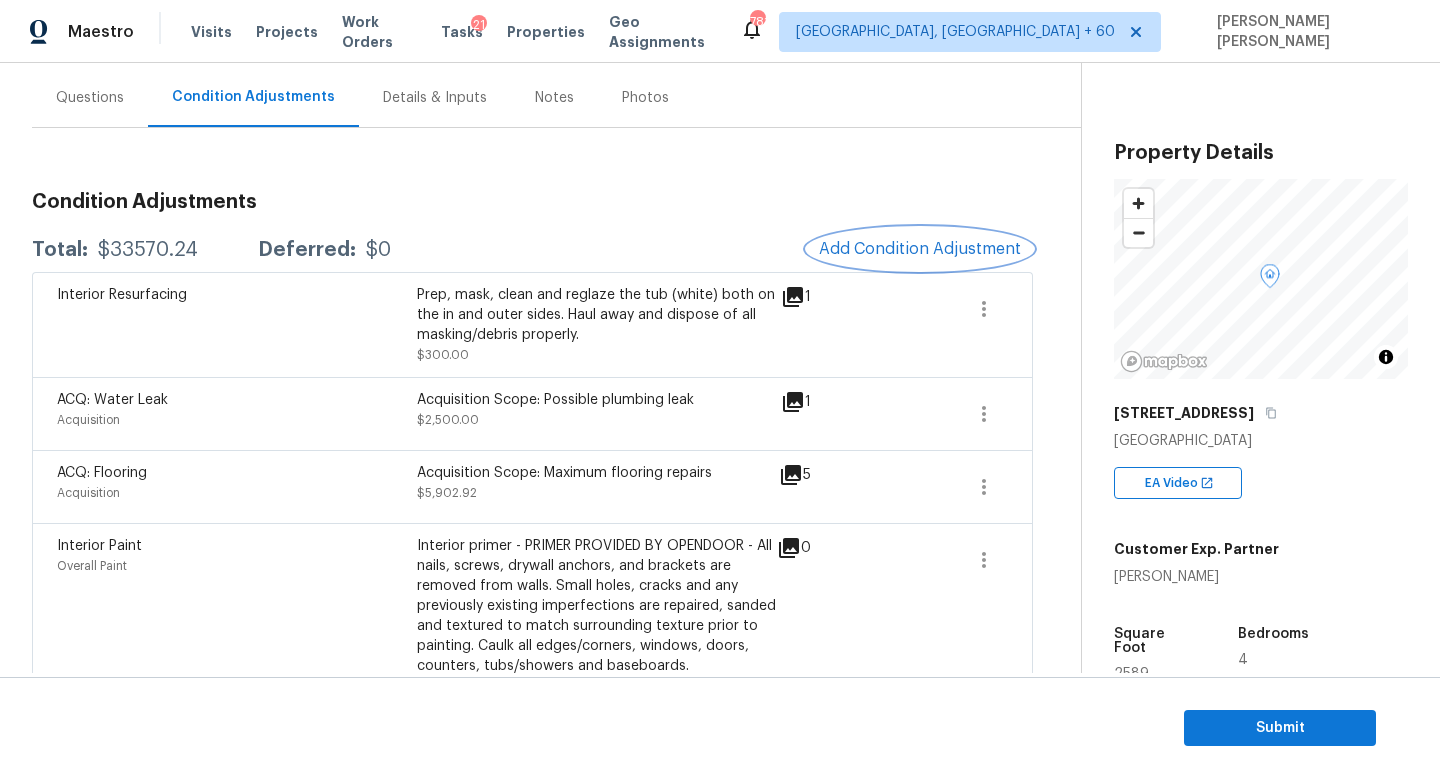 click on "Add Condition Adjustment" at bounding box center (920, 249) 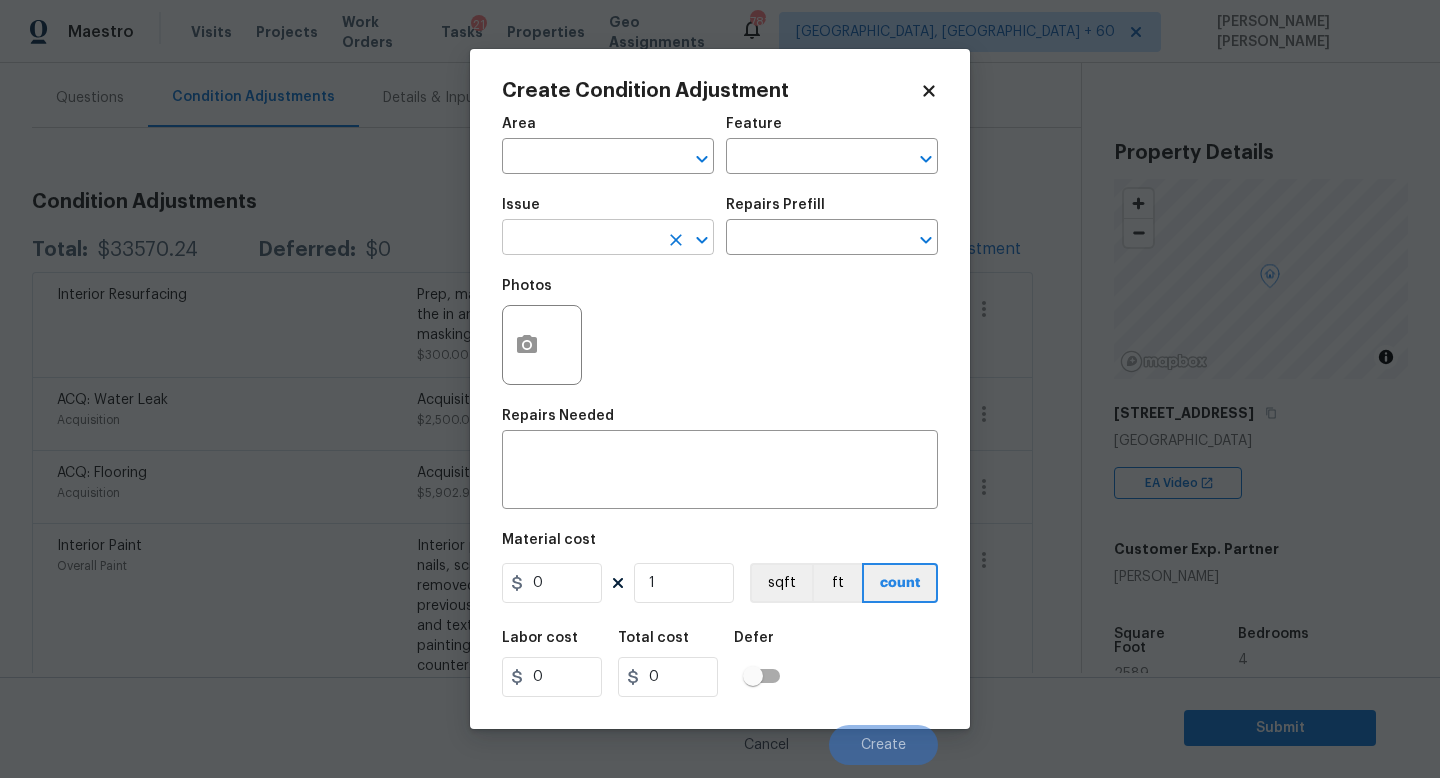 click at bounding box center [580, 239] 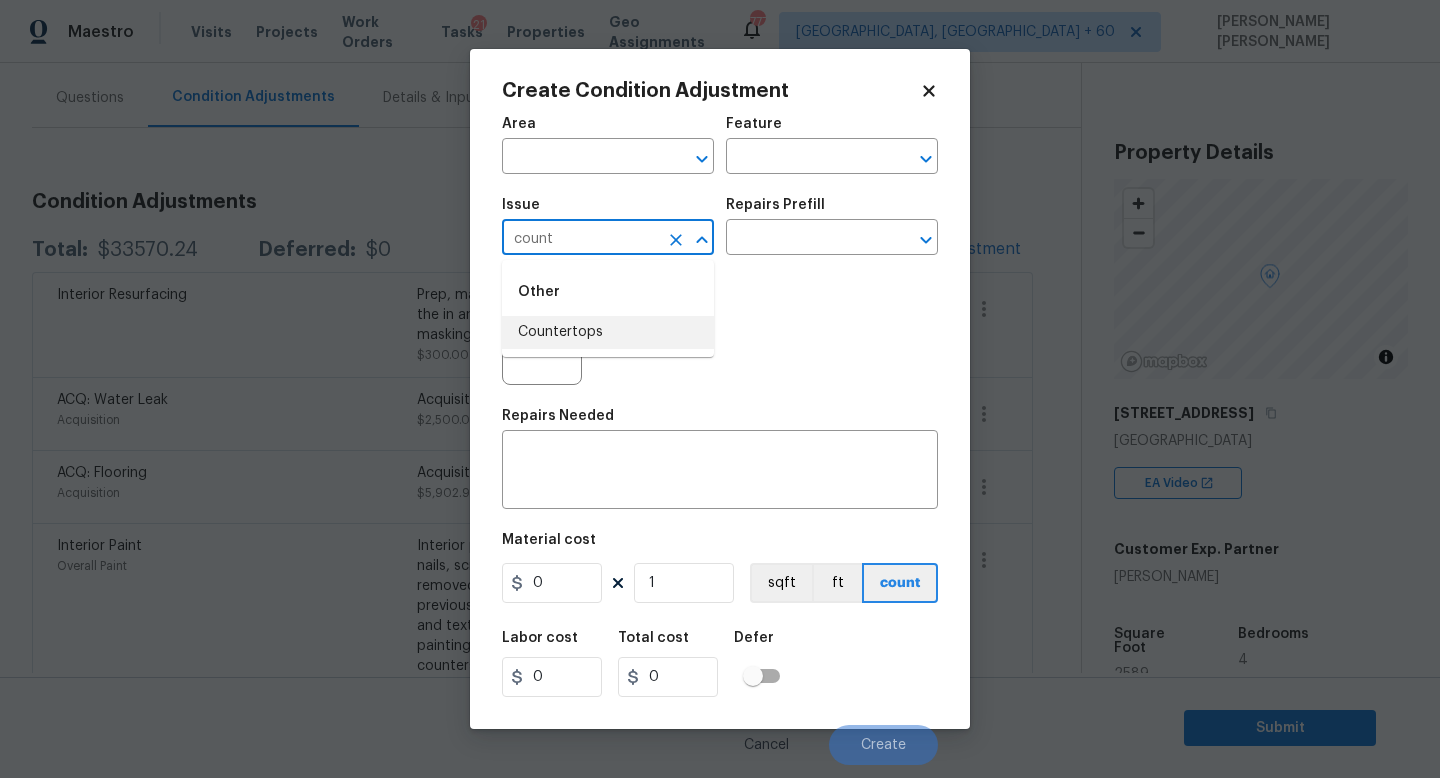 click on "Countertops" at bounding box center (608, 332) 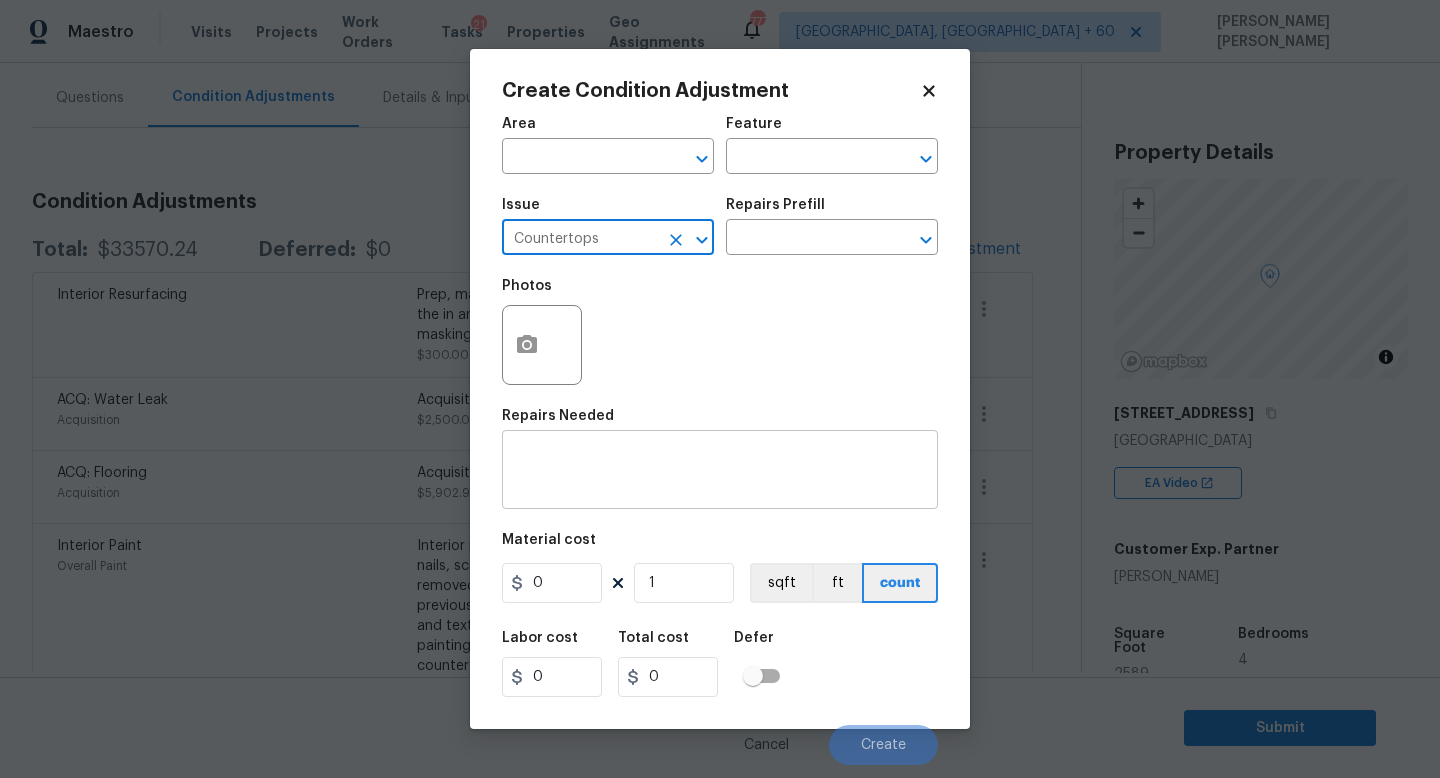 type on "Countertops" 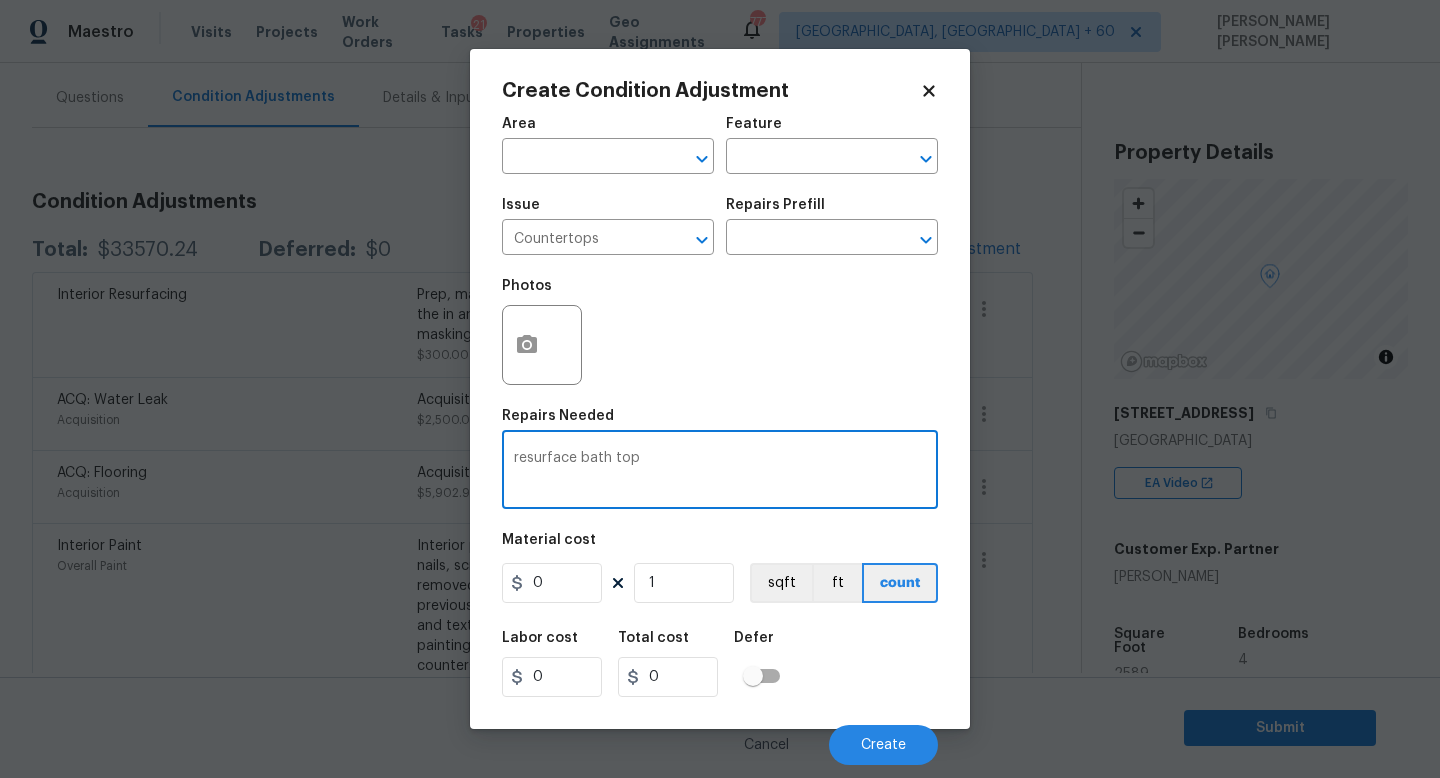 type on "resurface bath top" 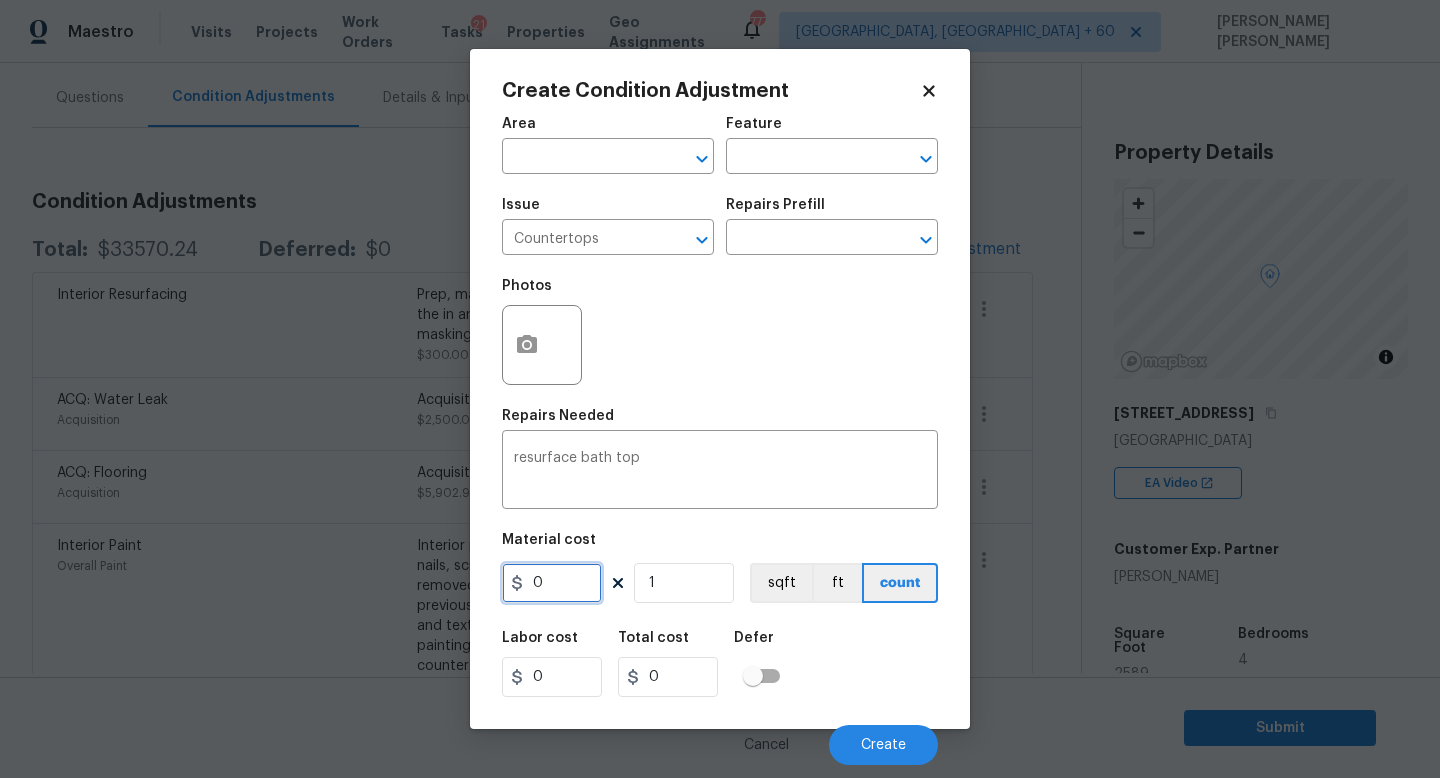 click on "0" at bounding box center (552, 583) 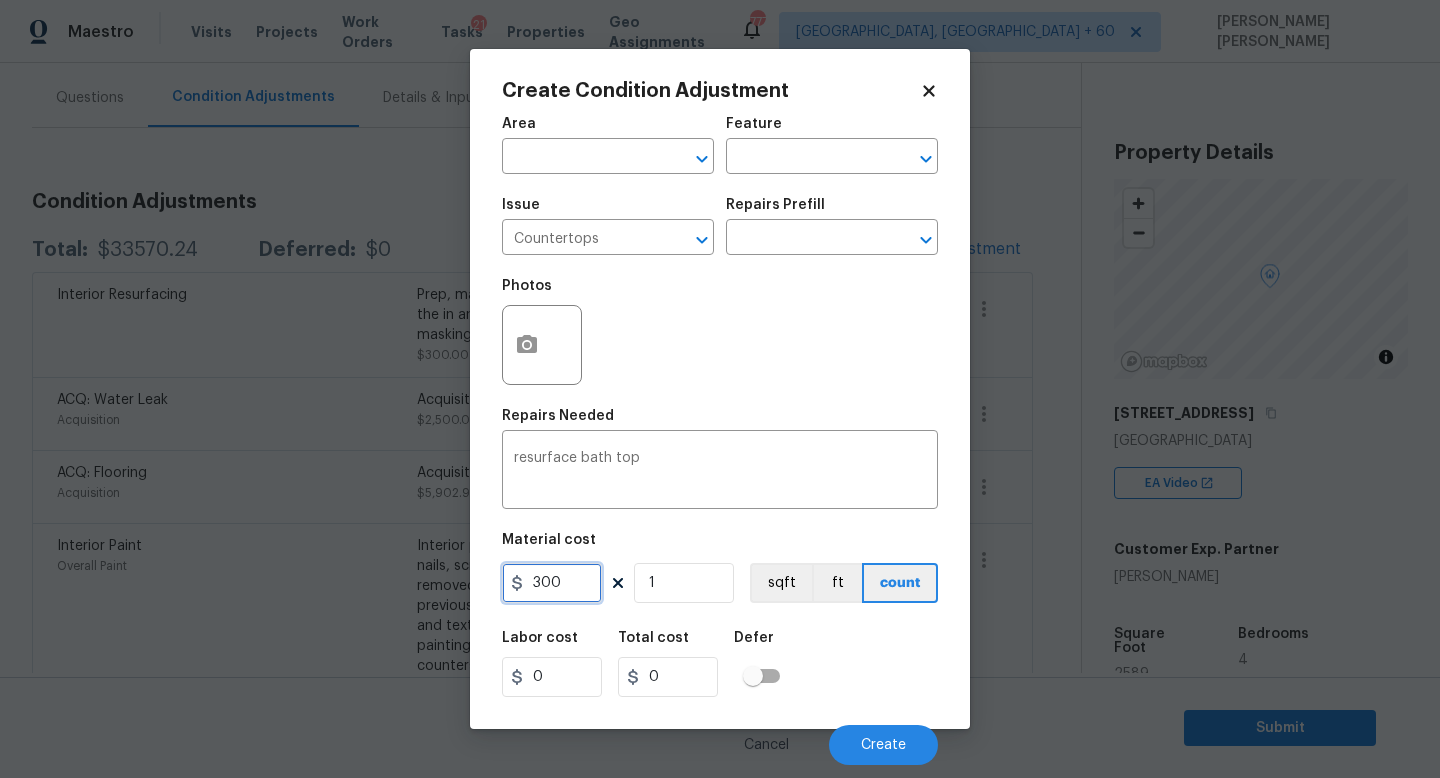 type on "300" 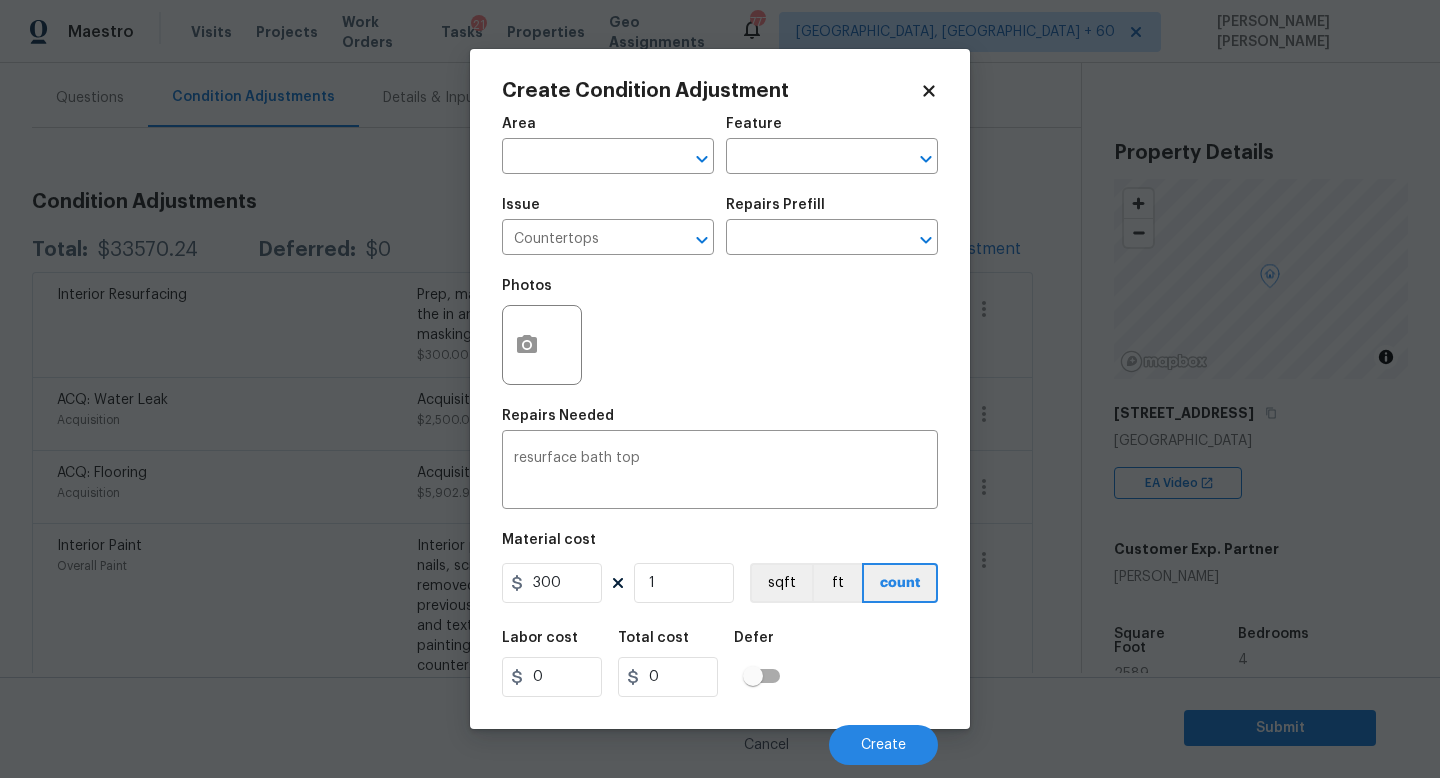 type on "300" 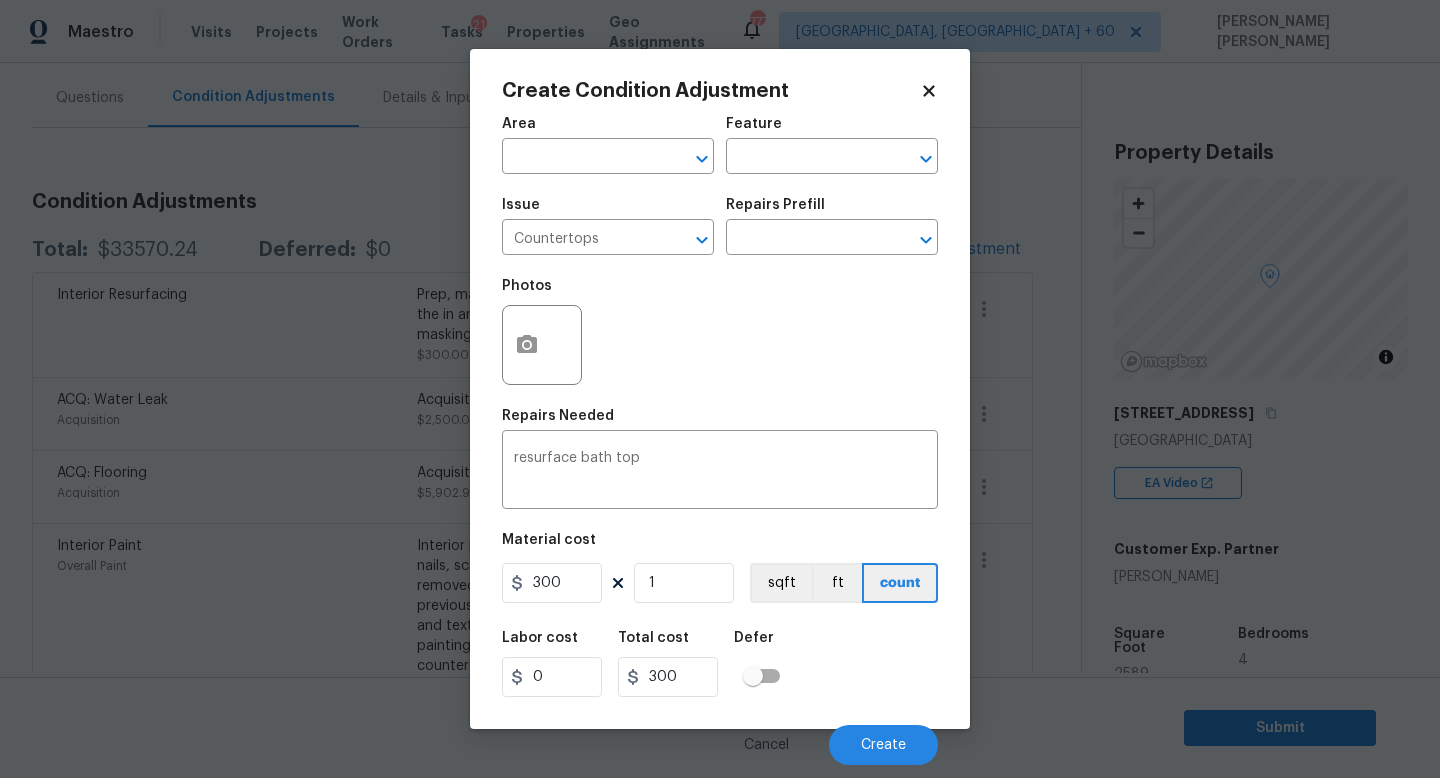 click on "Labor cost 0 Total cost 300 Defer" at bounding box center [720, 664] 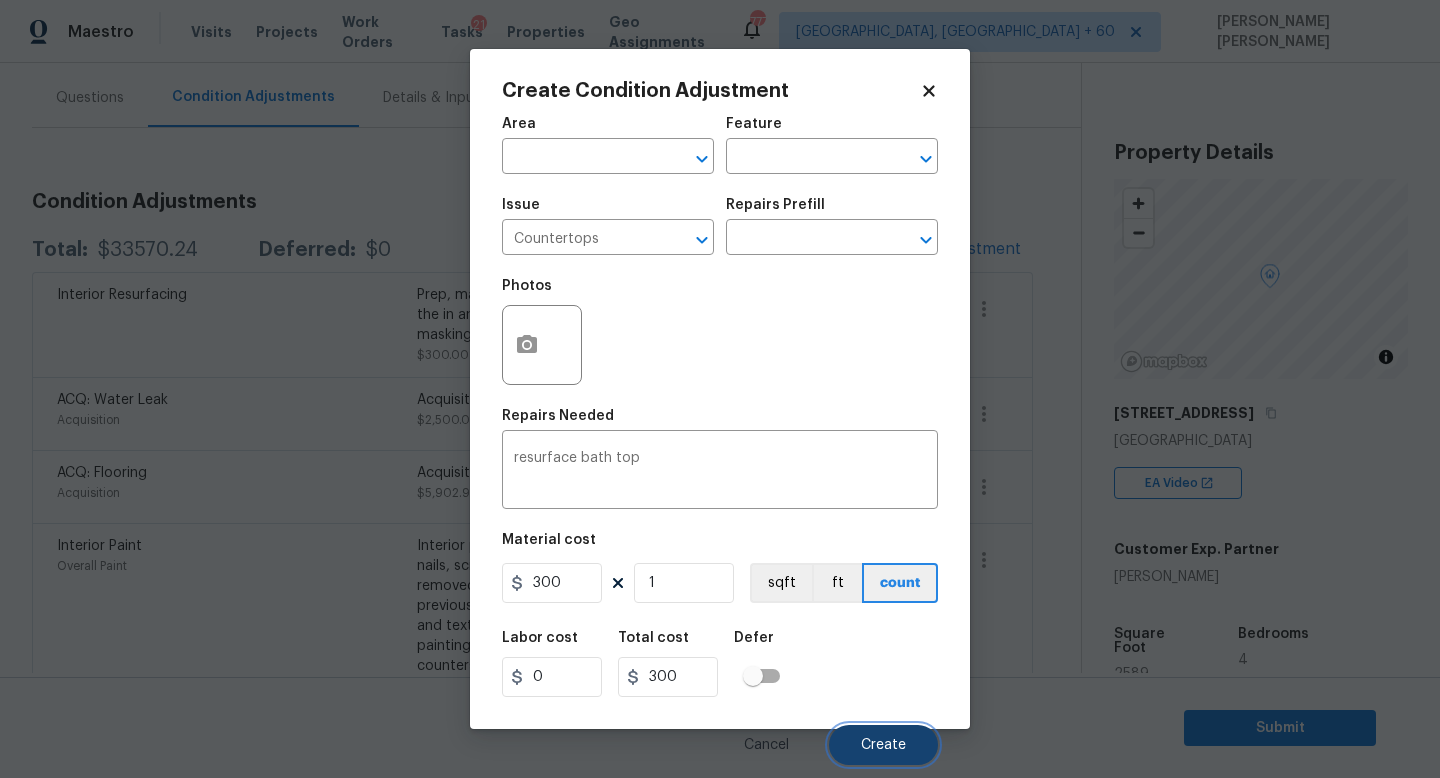 click on "Create" at bounding box center [883, 745] 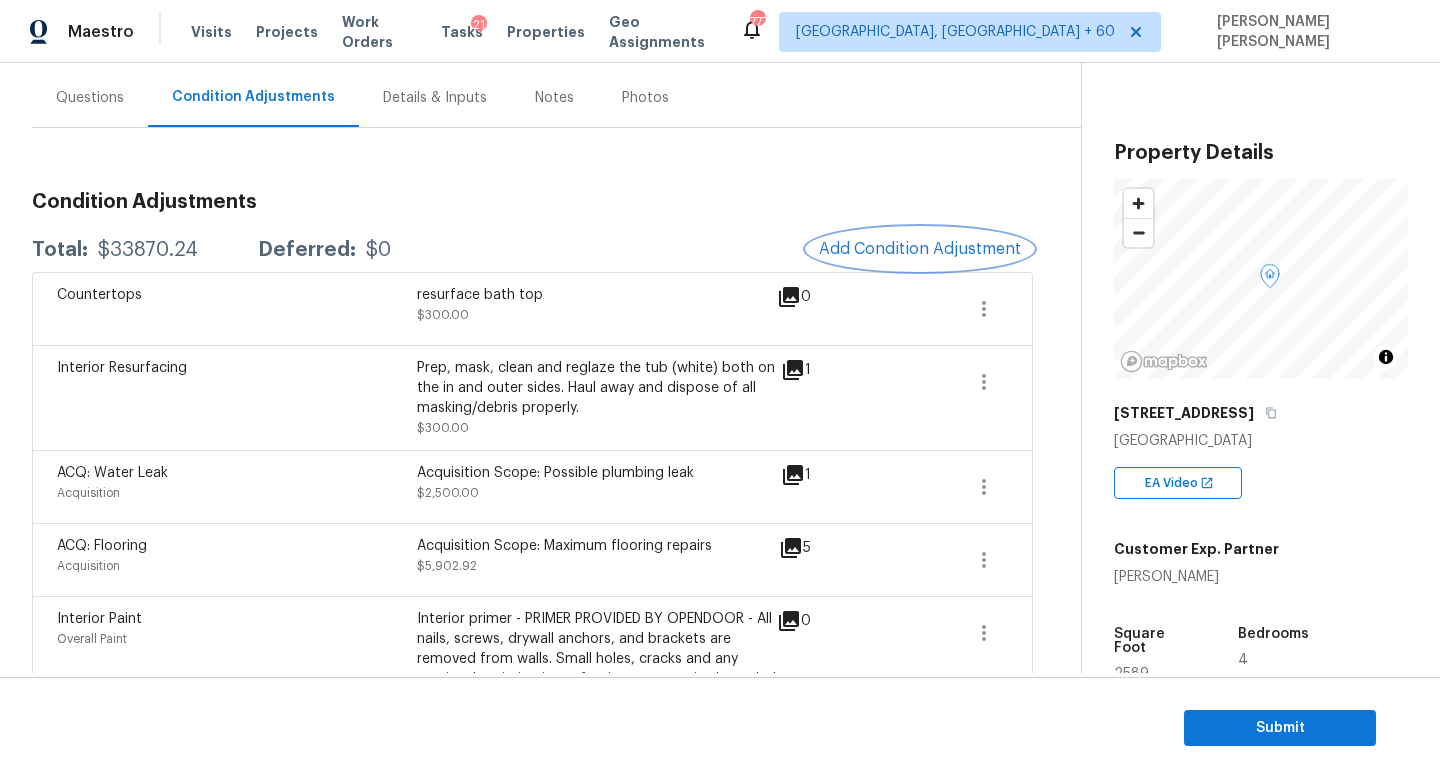 scroll, scrollTop: 213, scrollLeft: 0, axis: vertical 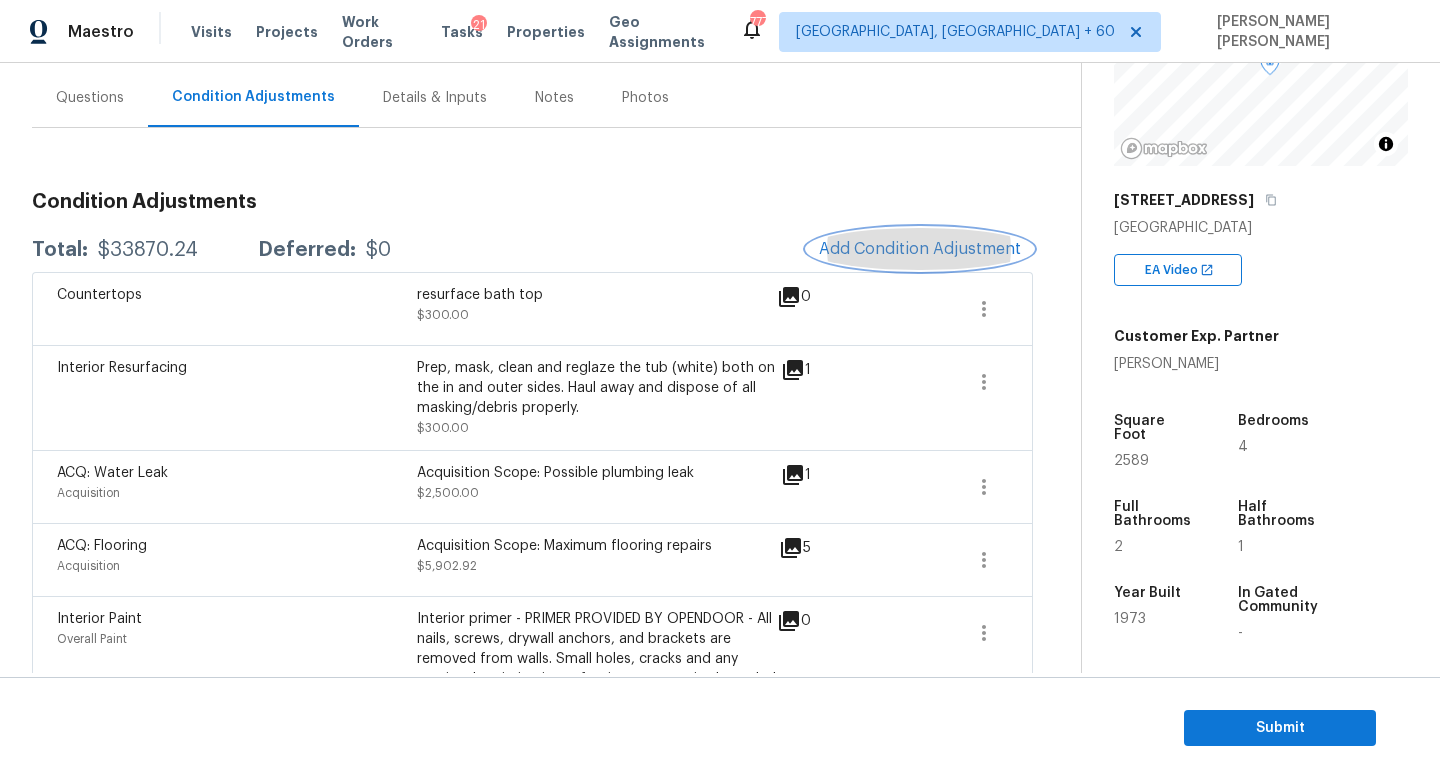 click on "Add Condition Adjustment" at bounding box center [920, 249] 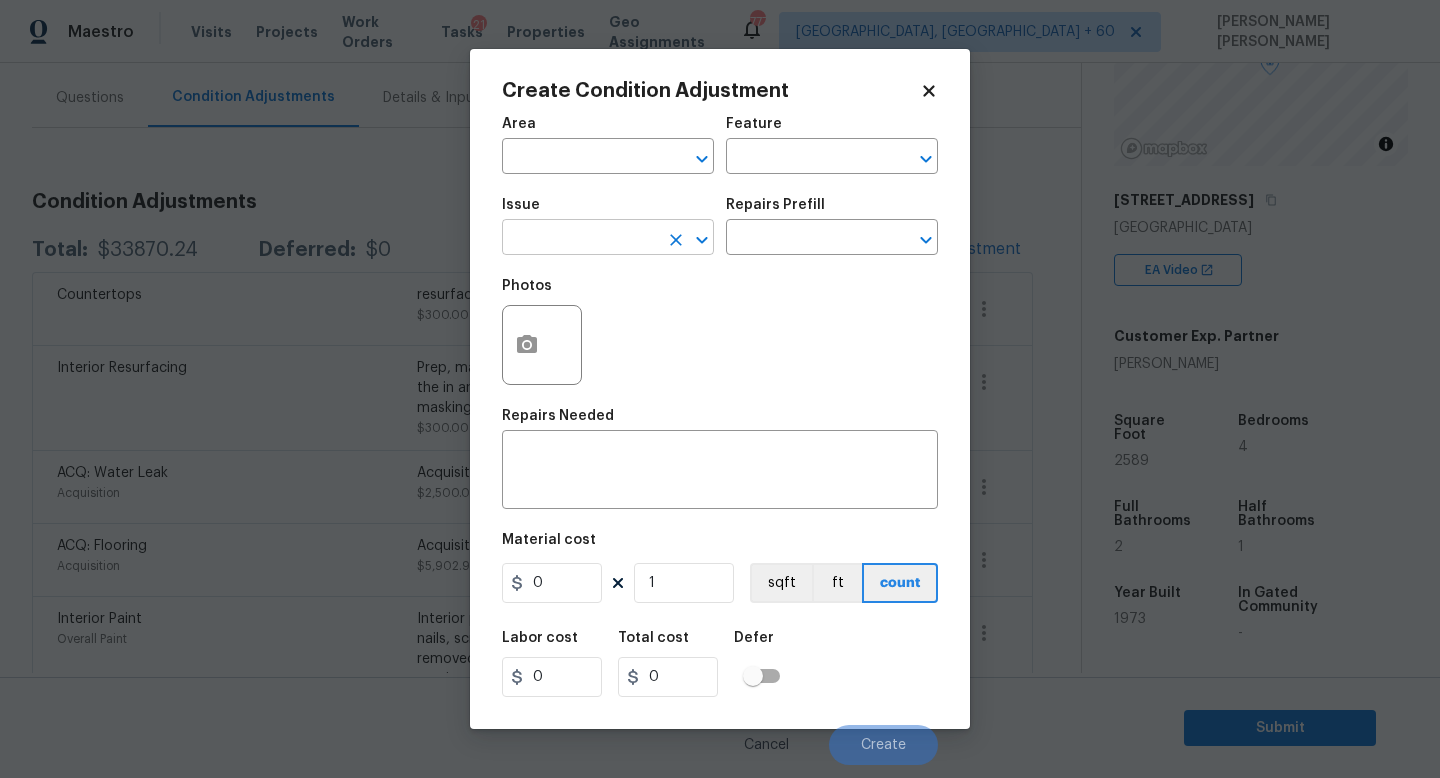click at bounding box center [580, 239] 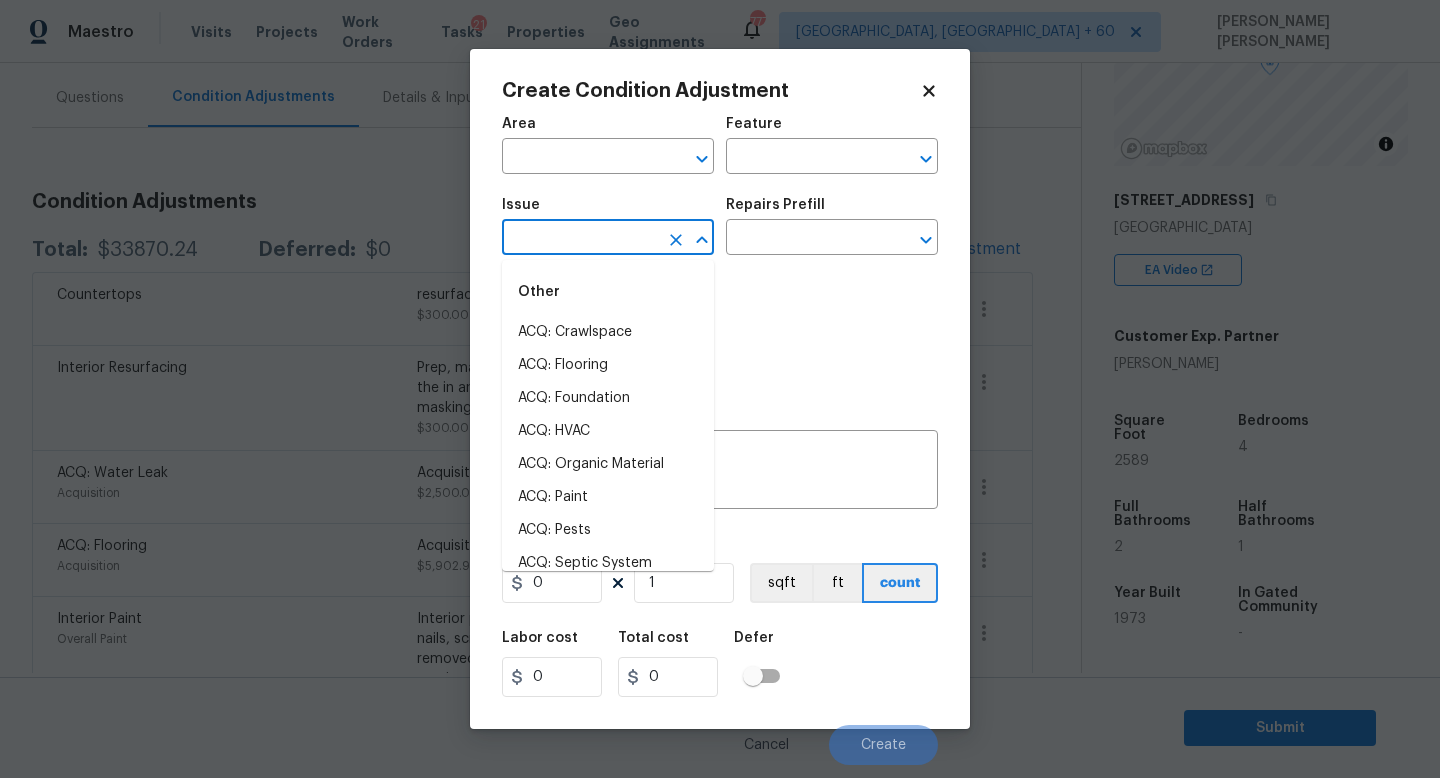 click on "Maestro Visits Projects Work Orders Tasks 21 Properties Geo Assignments 777 Knoxville, TN + 60 Jishnu Manoj Back to tasks Condition Scoping - Interior Wed, Jul 16 2025 by 9:00 am   Jishnu Manoj In-progress Questions Condition Adjustments Details & Inputs Notes Photos Condition Adjustments Total:  $33870.24 Deferred:  $0 Add Condition Adjustment Countertops resurface bath top $300.00   0 Interior Resurfacing Prep, mask, clean and reglaze the tub (white) both on the in and outer sides. Haul away and dispose of all masking/debris properly. $300.00   1 ACQ: Water Leak Acquisition Acquisition Scope: Possible plumbing leak $2,500.00   1 ACQ: Flooring Acquisition Acquisition Scope: Maximum flooring repairs $5,902.92   5 Interior Paint Overall Paint $1,035.60   0 ACQ: Paint Acquisition Acquisition Scope: 75%+ of the home will likely require interior paint $3,831.72   3 ACQ: Foundation Exterior Overall - Acquisition $20,000.00   3 Property Details © Mapbox   © OpenStreetMap   Improve this map 810 Lodgehill Ln 2589 4" at bounding box center [720, 389] 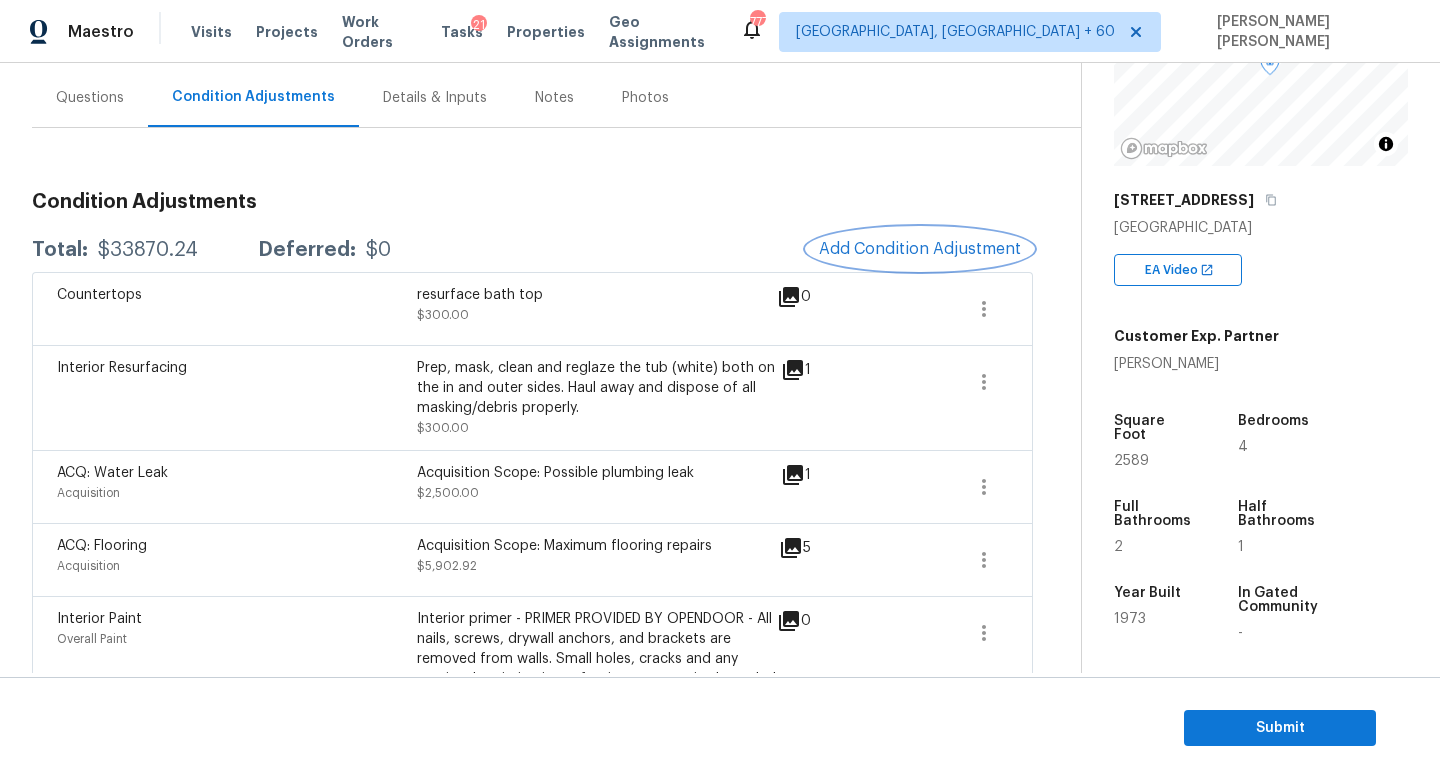 type 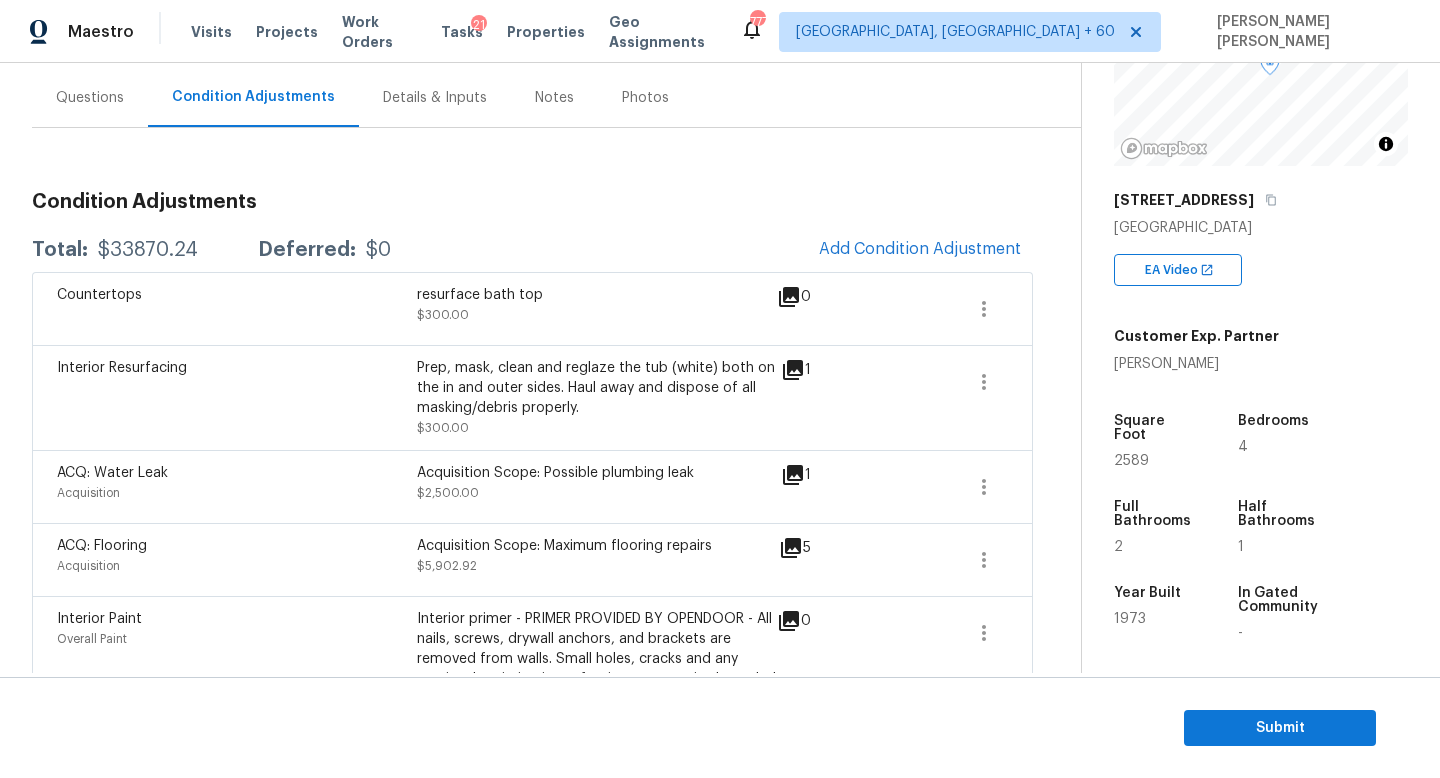 click on "Total:  $33870.24 Deferred:  $0 Add Condition Adjustment" at bounding box center [532, 250] 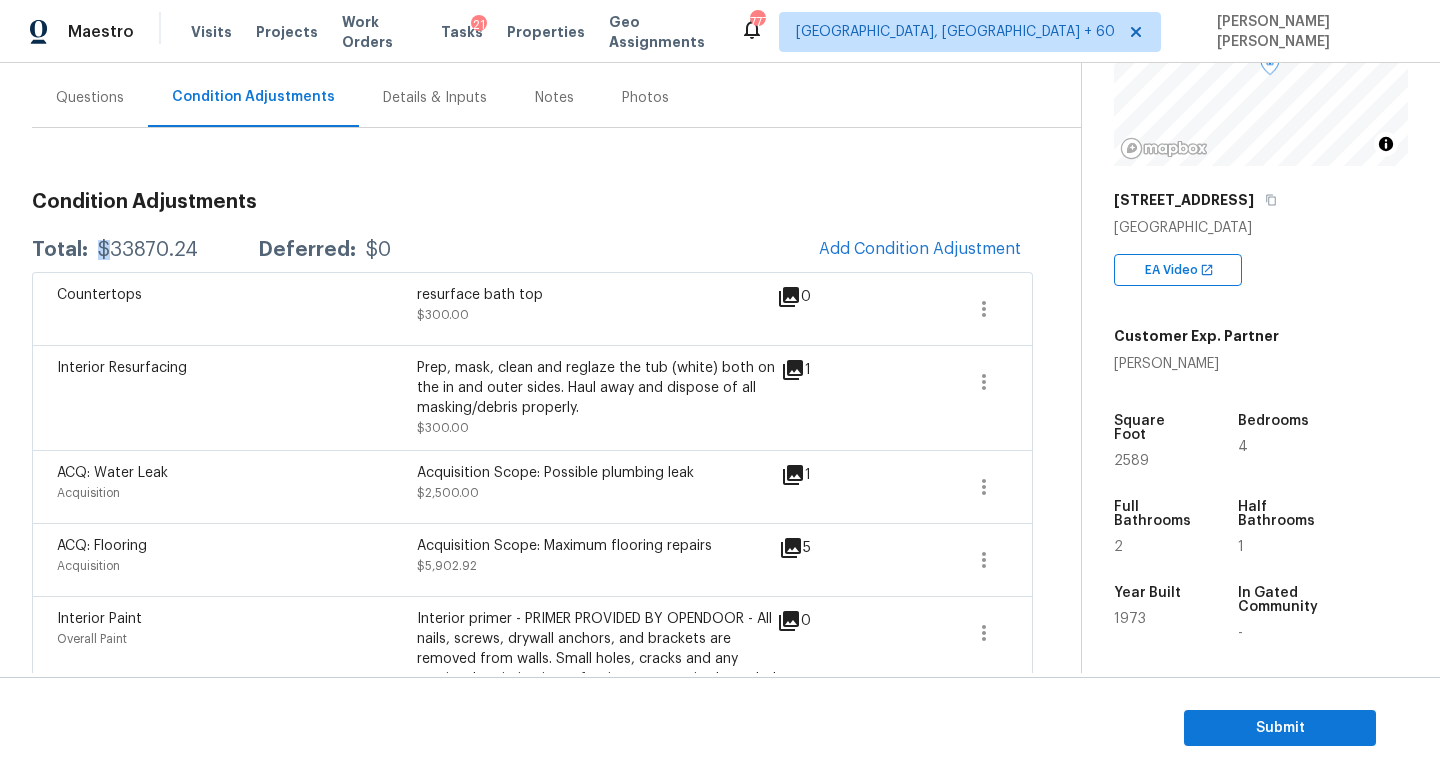 click on "Total:  $33870.24 Deferred:  $0 Add Condition Adjustment" at bounding box center [532, 250] 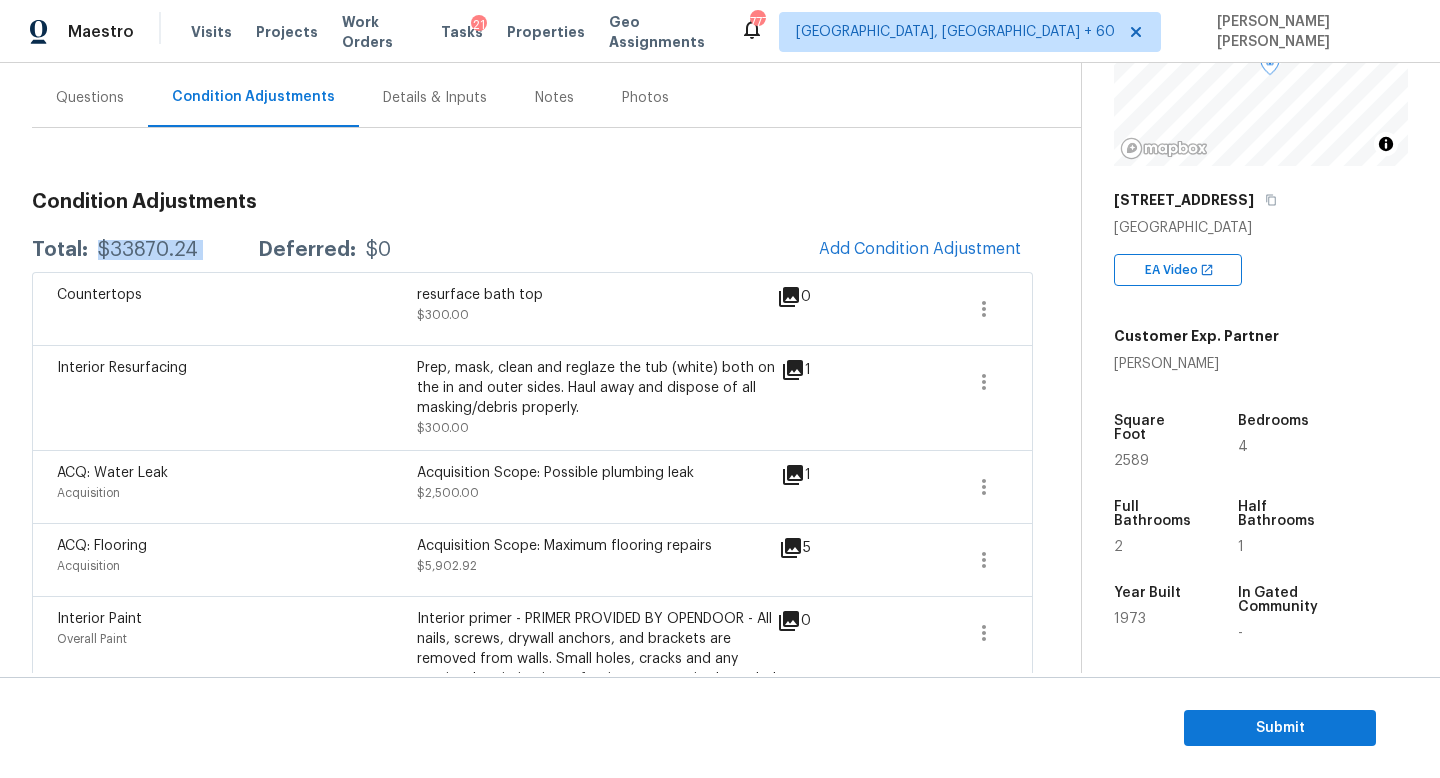 copy on "$33870.24" 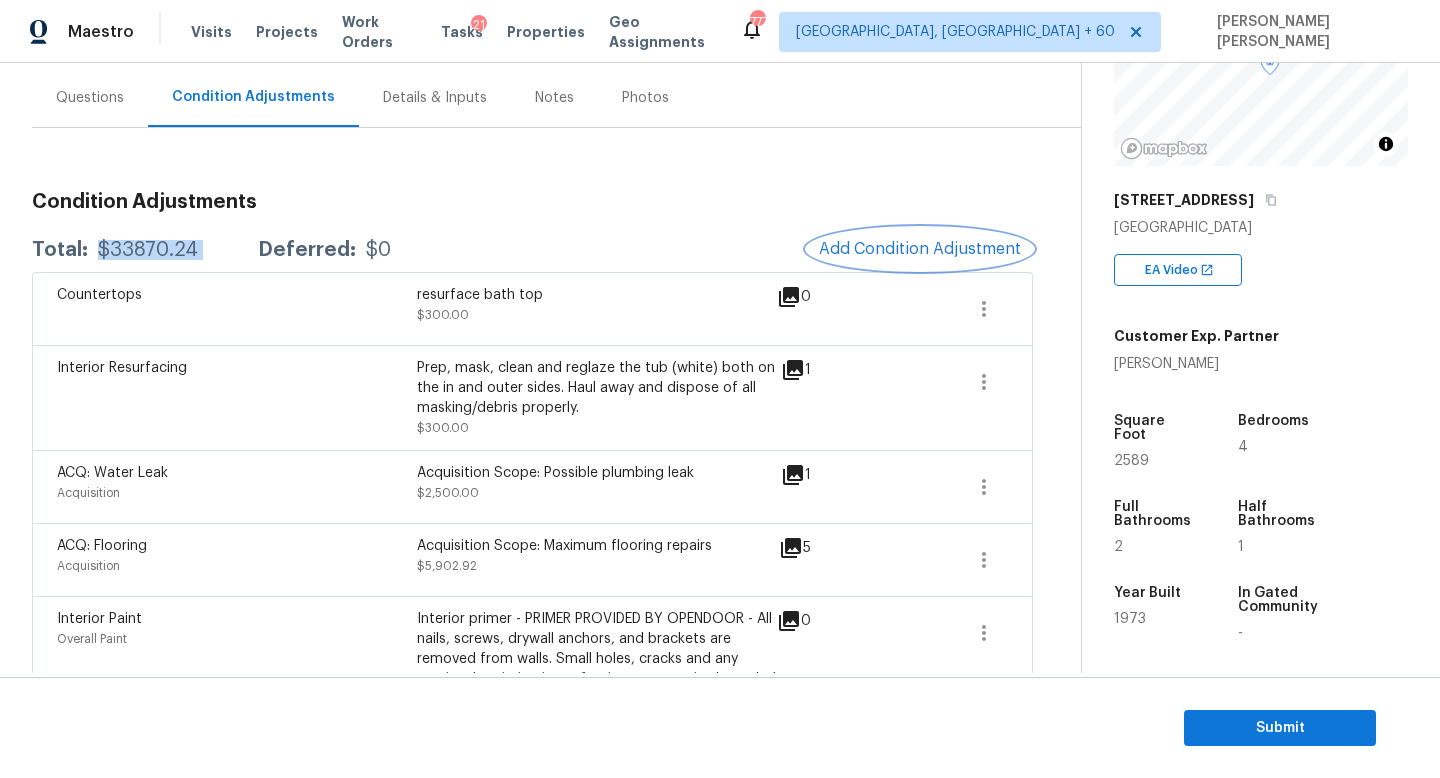 click on "Add Condition Adjustment" at bounding box center [920, 249] 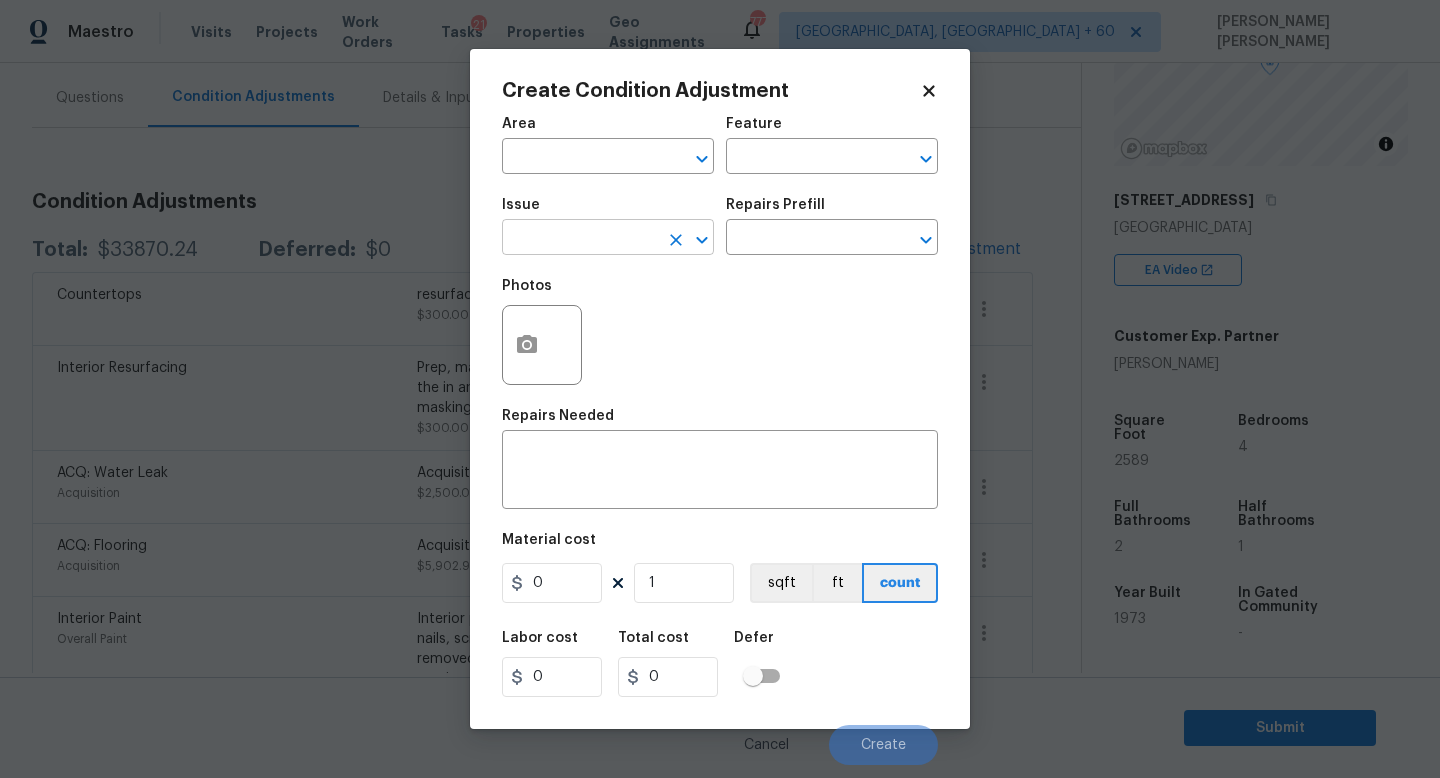 click at bounding box center (580, 239) 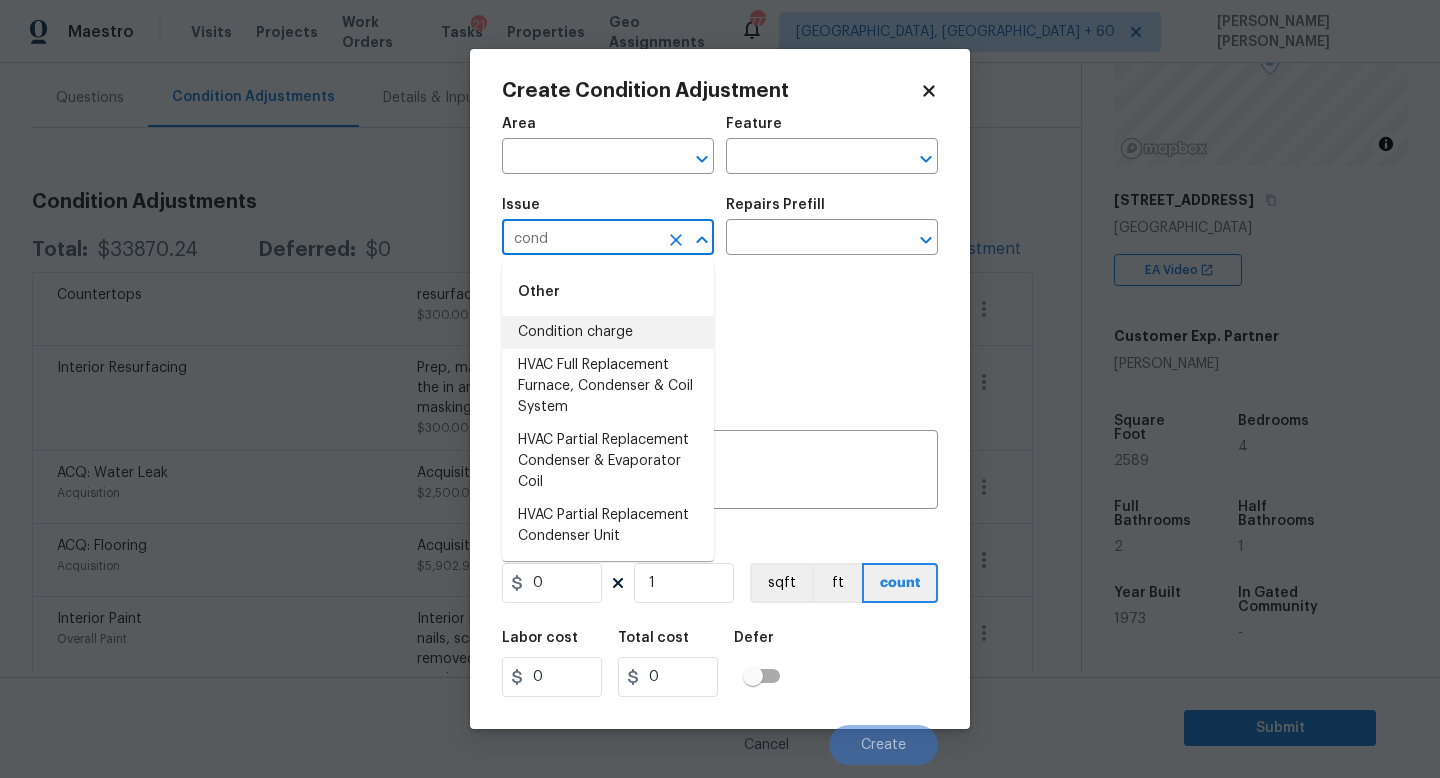 click on "Condition charge" at bounding box center [608, 332] 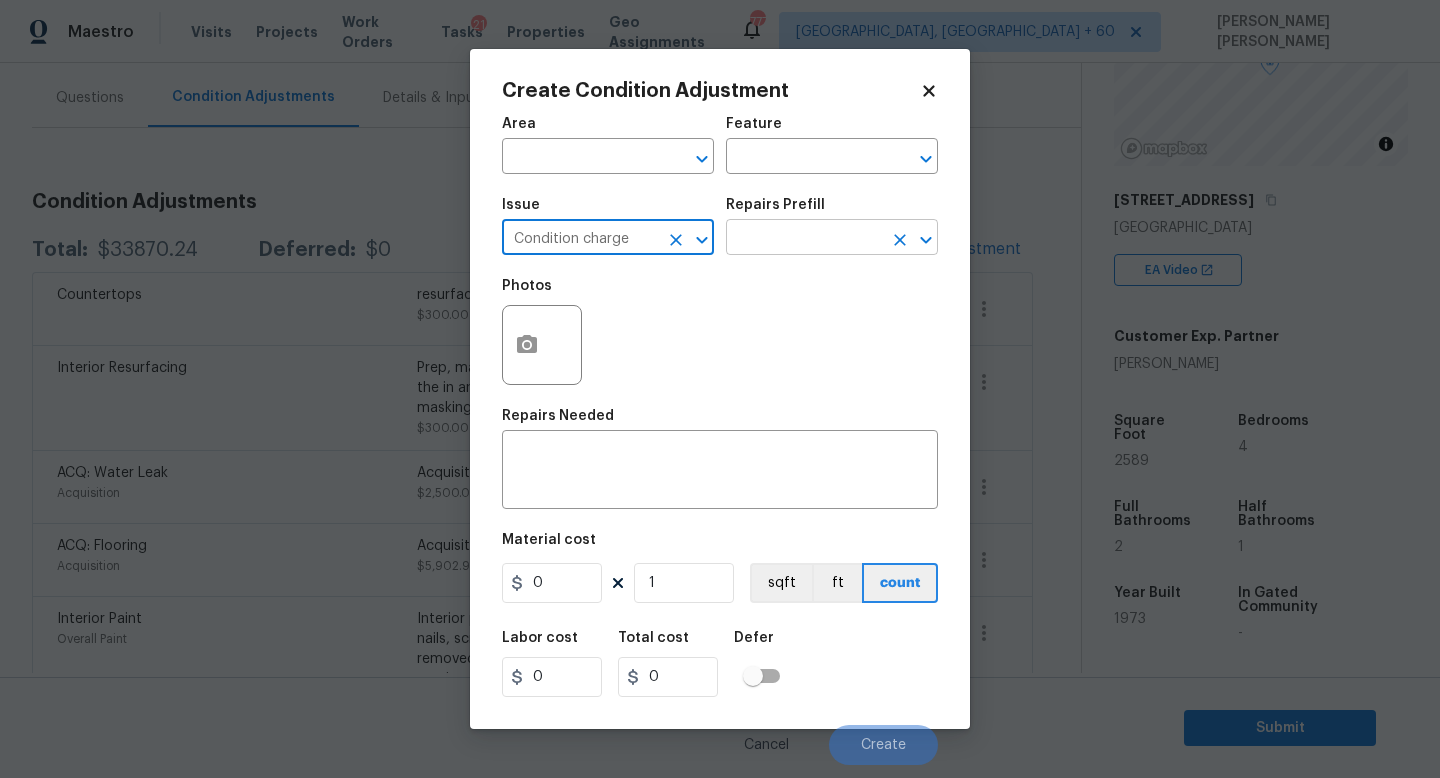 type on "Condition charge" 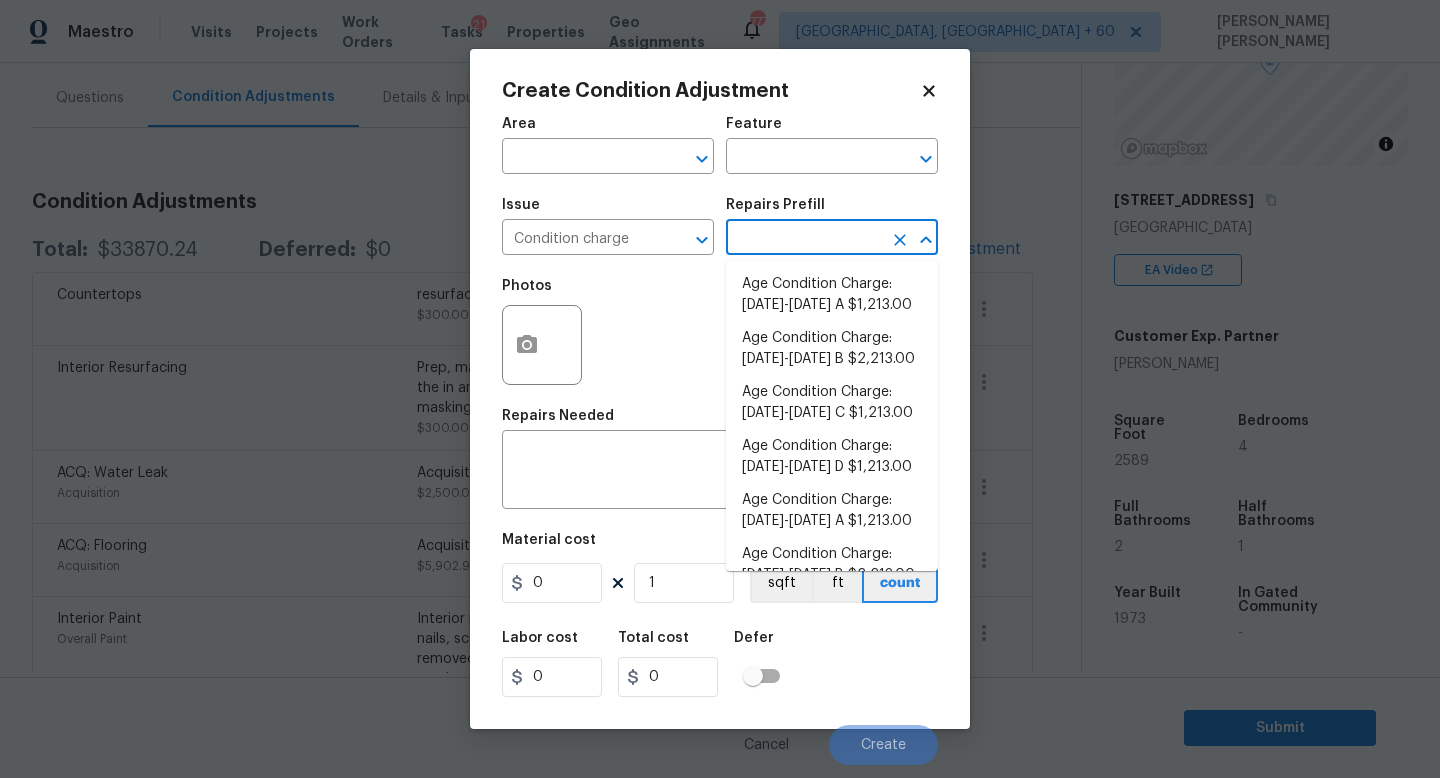 click at bounding box center (804, 239) 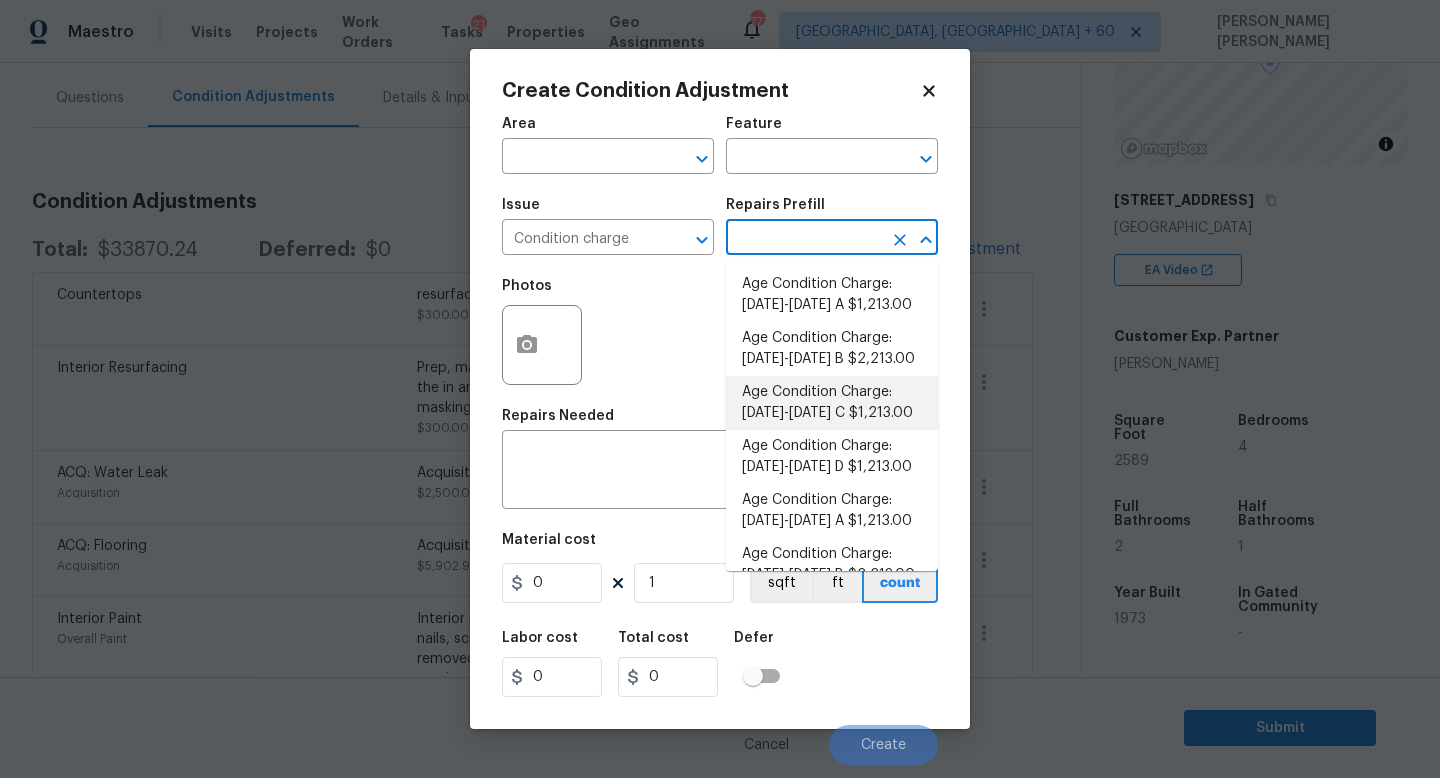 scroll, scrollTop: 656, scrollLeft: 0, axis: vertical 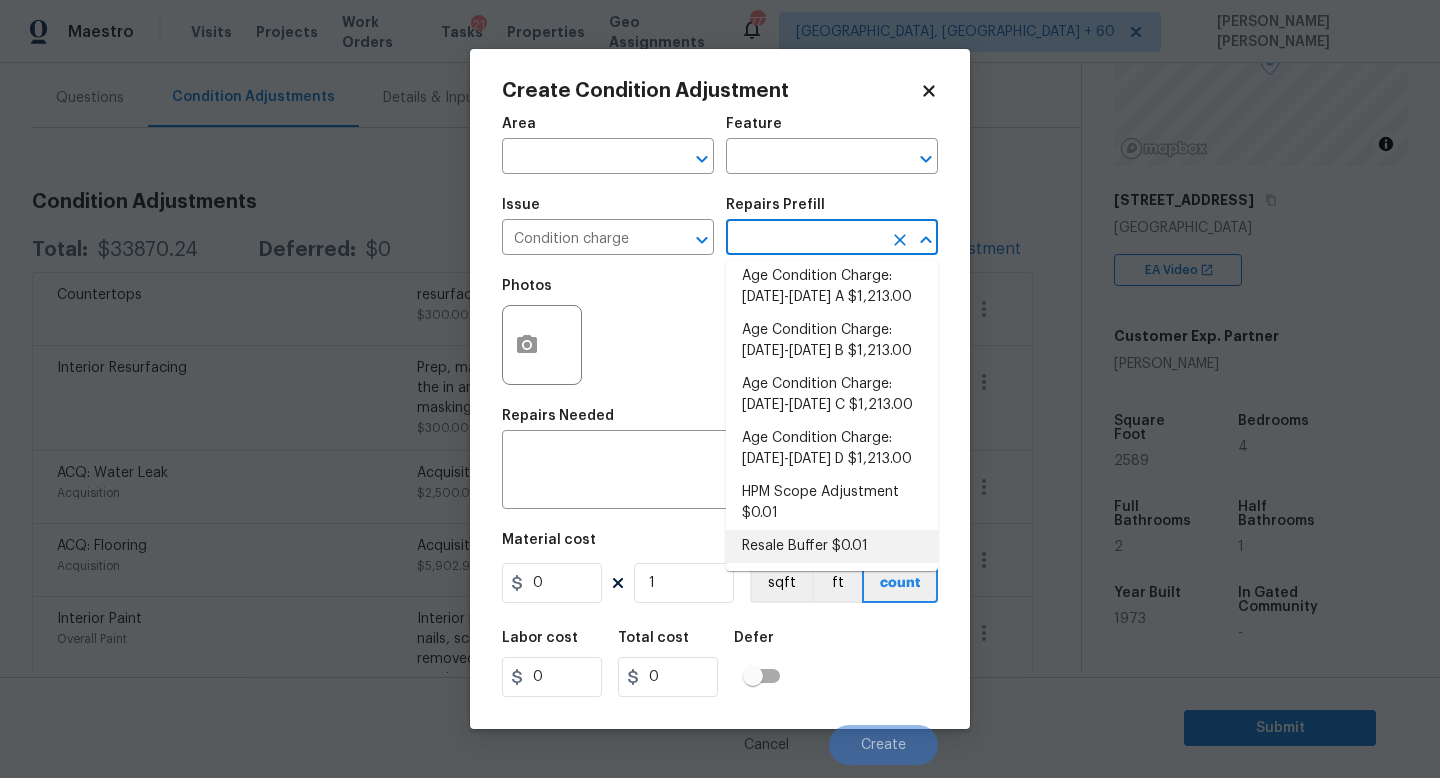 click on "Resale Buffer $0.01" at bounding box center [832, 546] 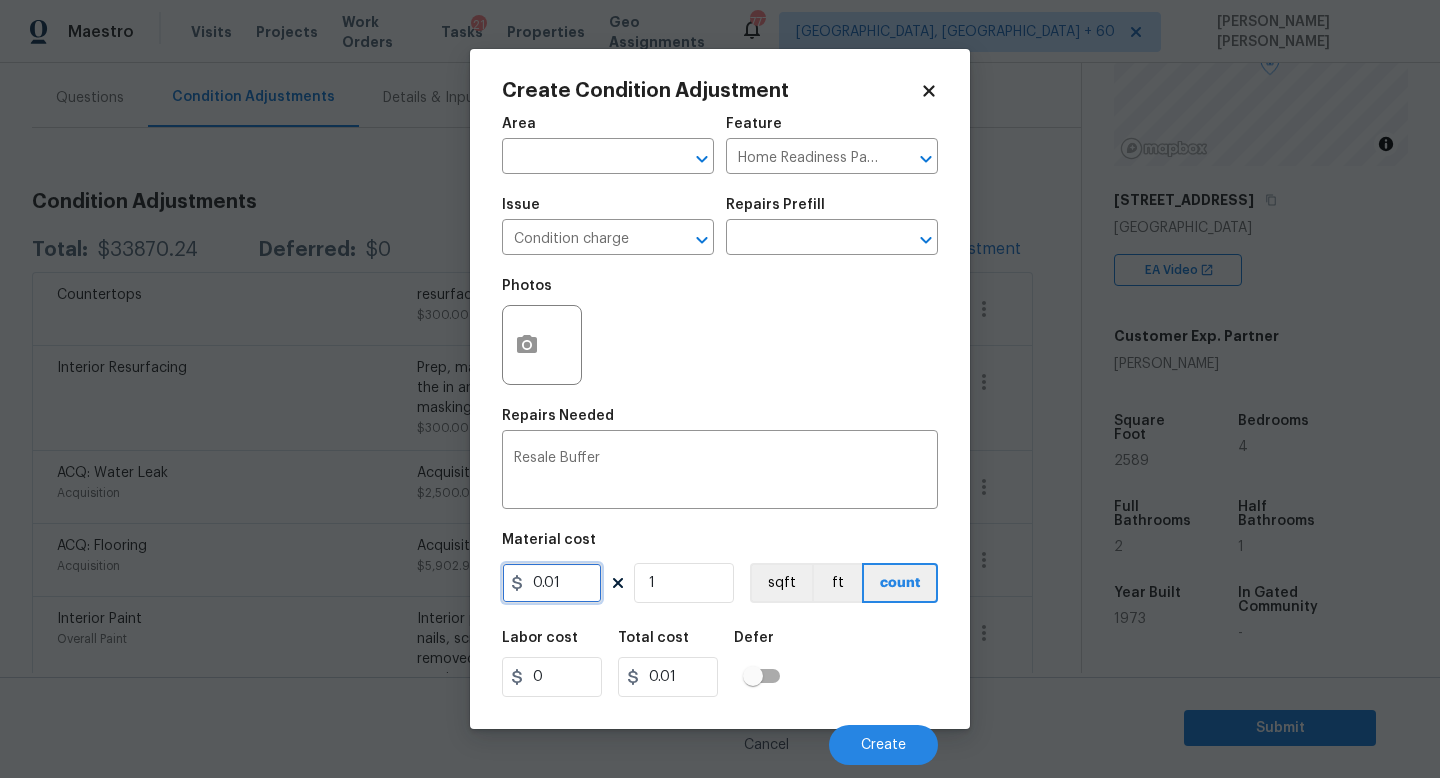 drag, startPoint x: 576, startPoint y: 594, endPoint x: 98, endPoint y: 594, distance: 478 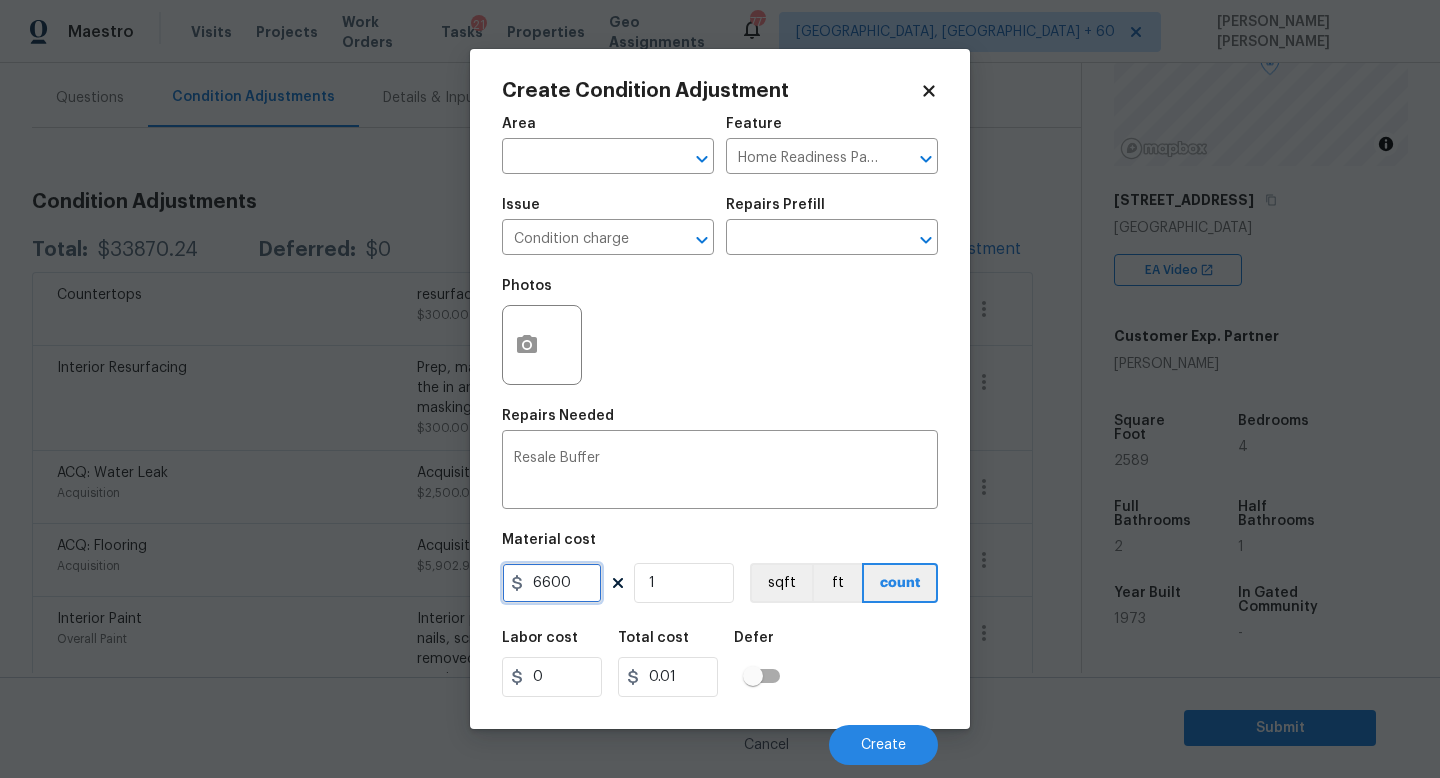 type on "6600" 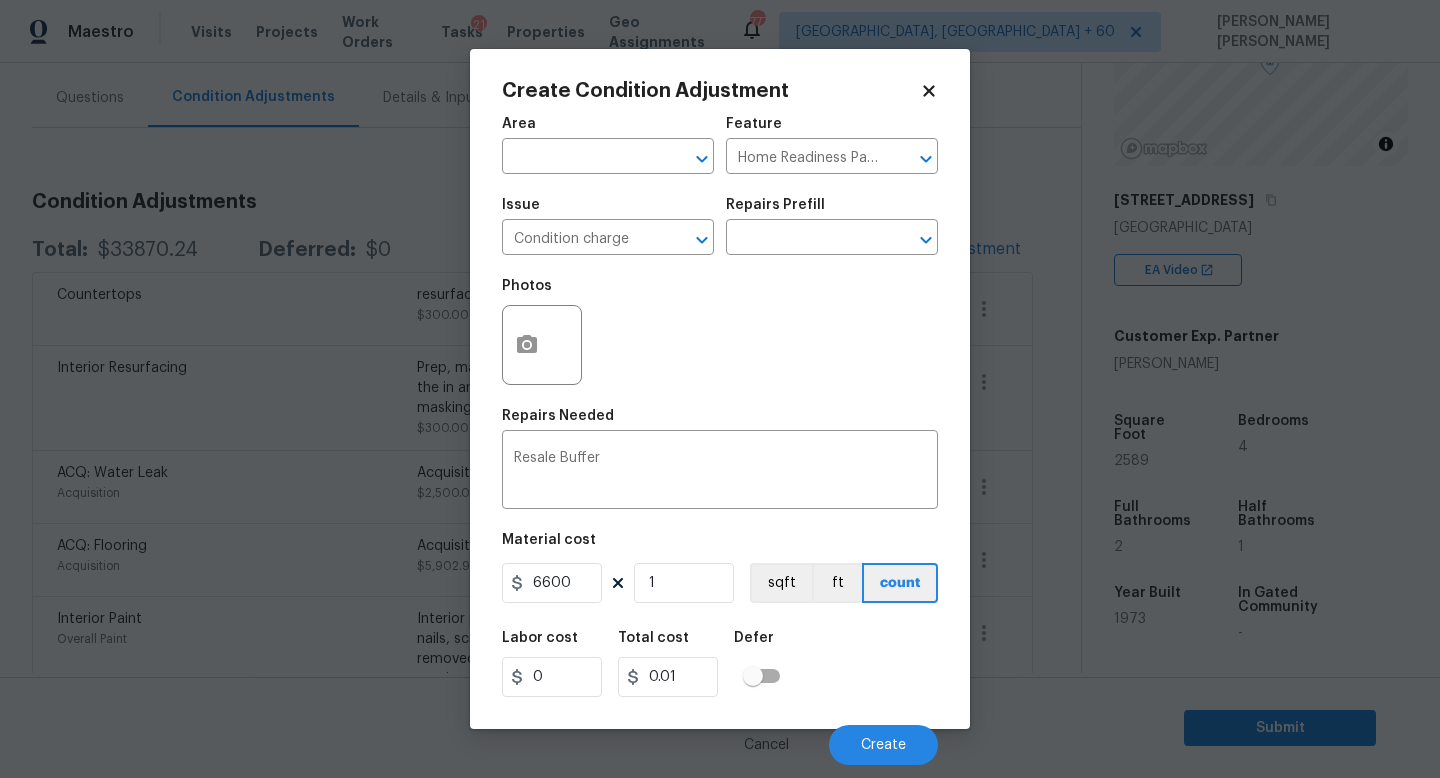 type on "6600" 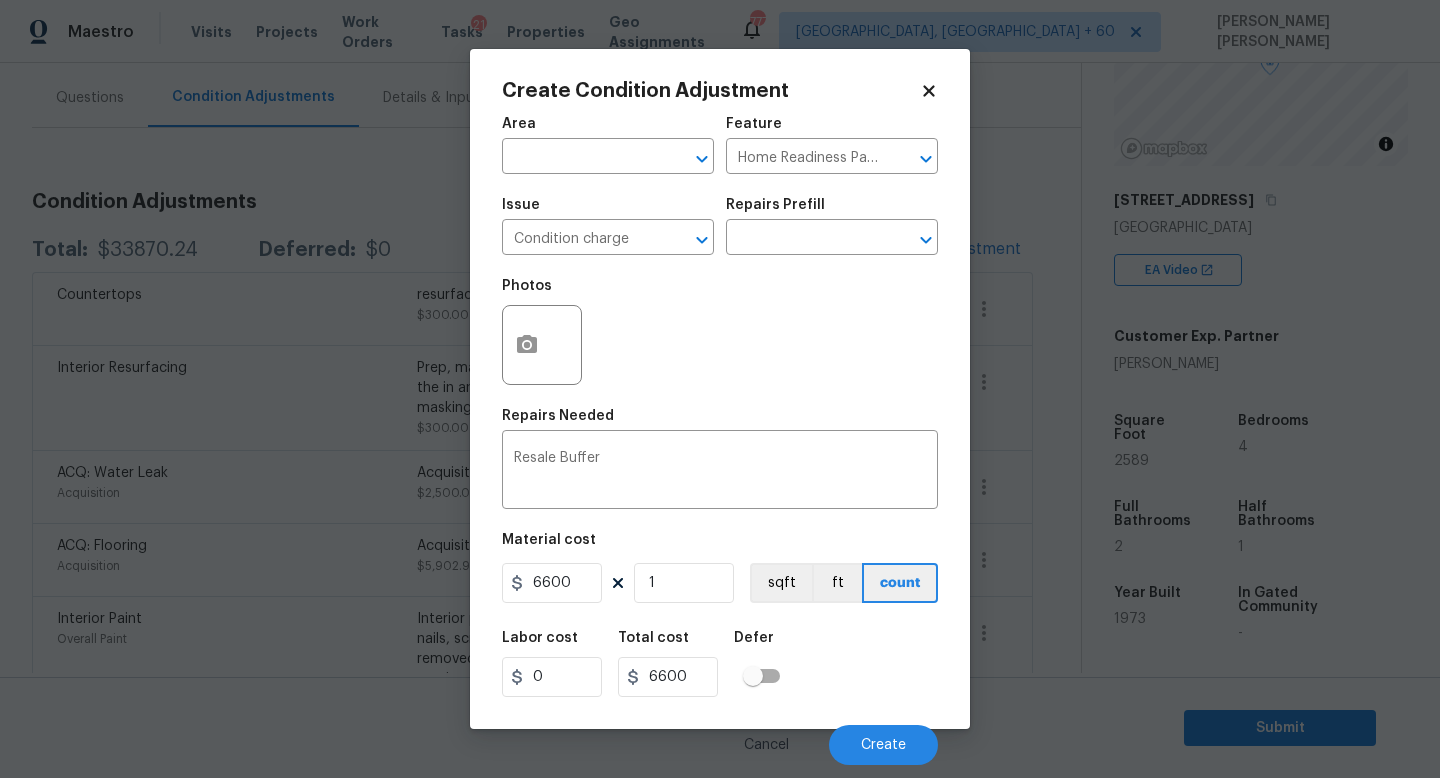 click on "Labor cost 0 Total cost 6600 Defer" at bounding box center [720, 664] 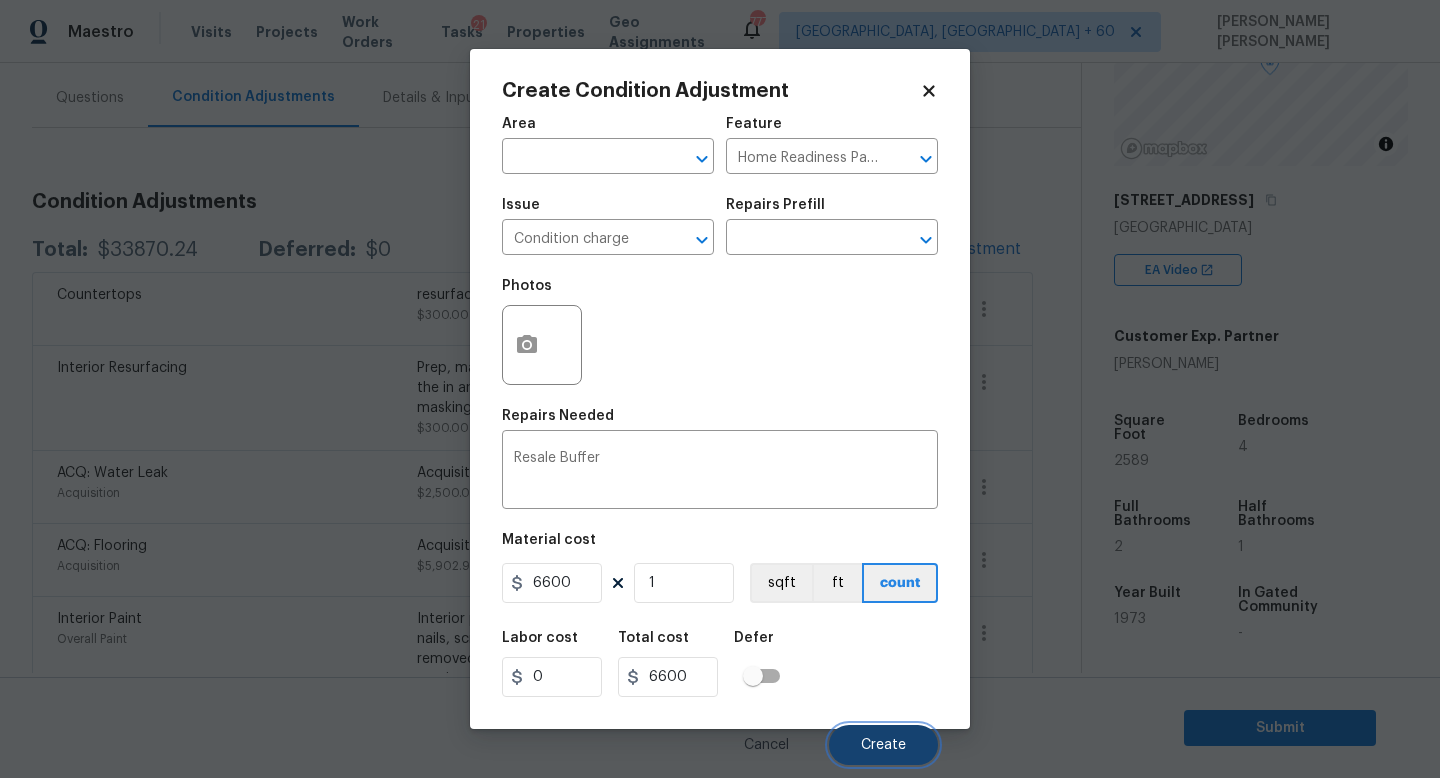 click on "Create" at bounding box center (883, 745) 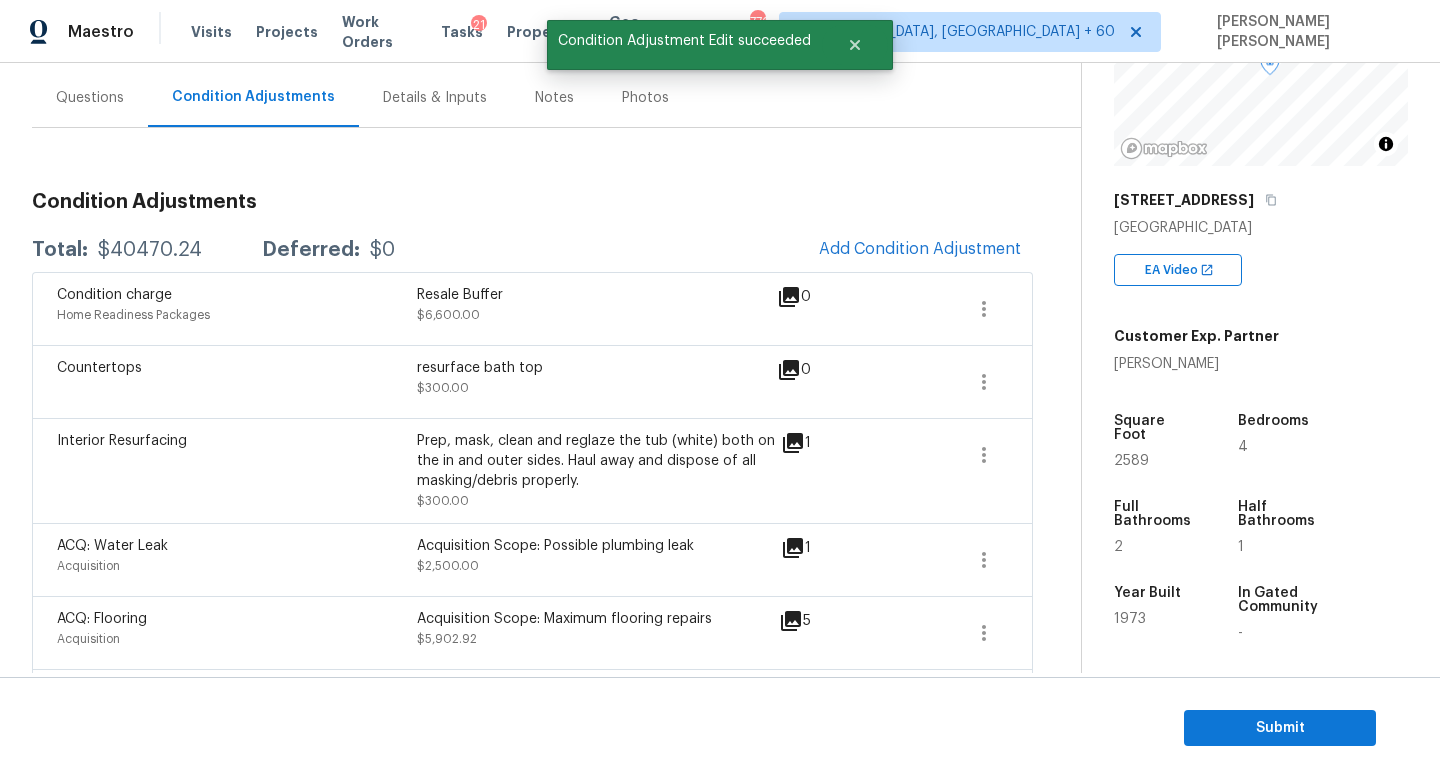 click on "Questions" at bounding box center (90, 98) 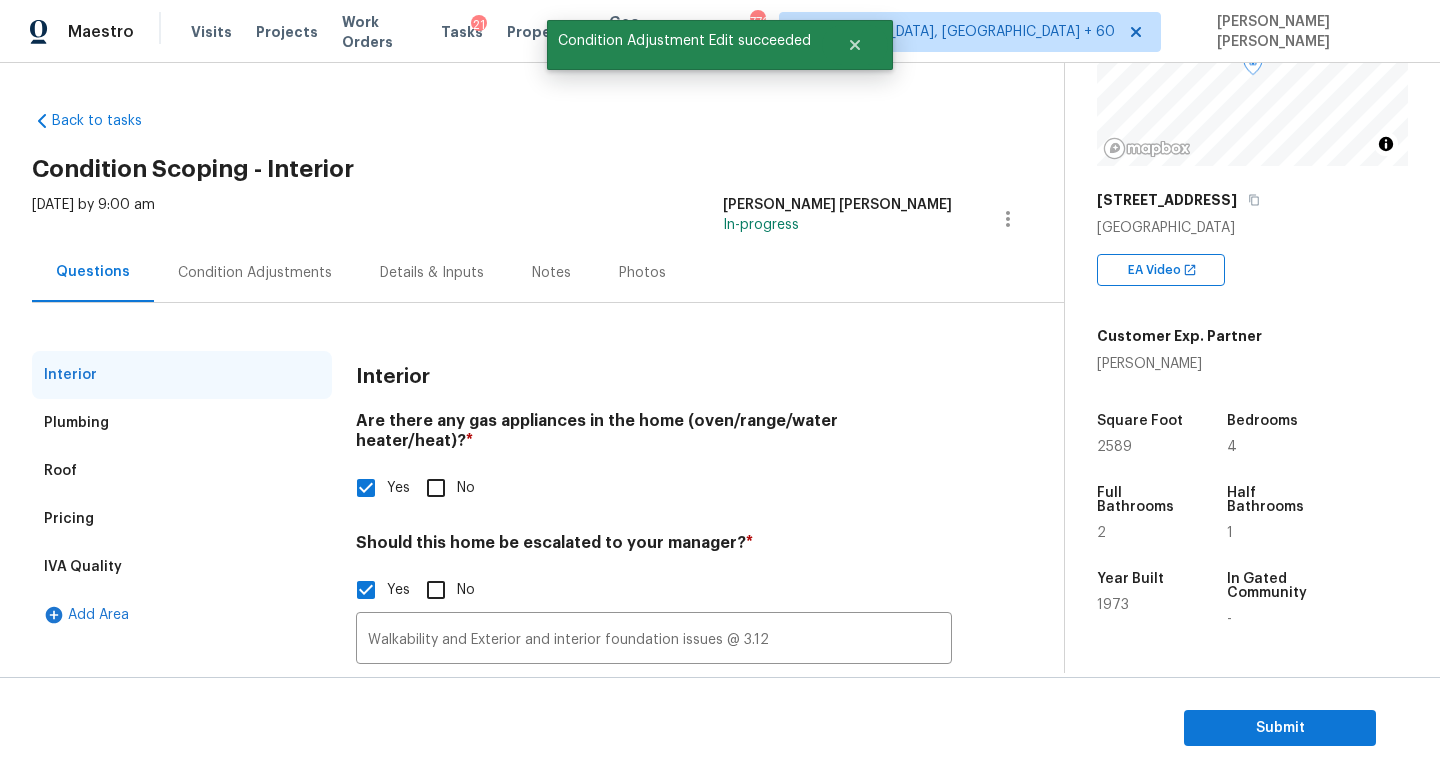 scroll, scrollTop: 57, scrollLeft: 0, axis: vertical 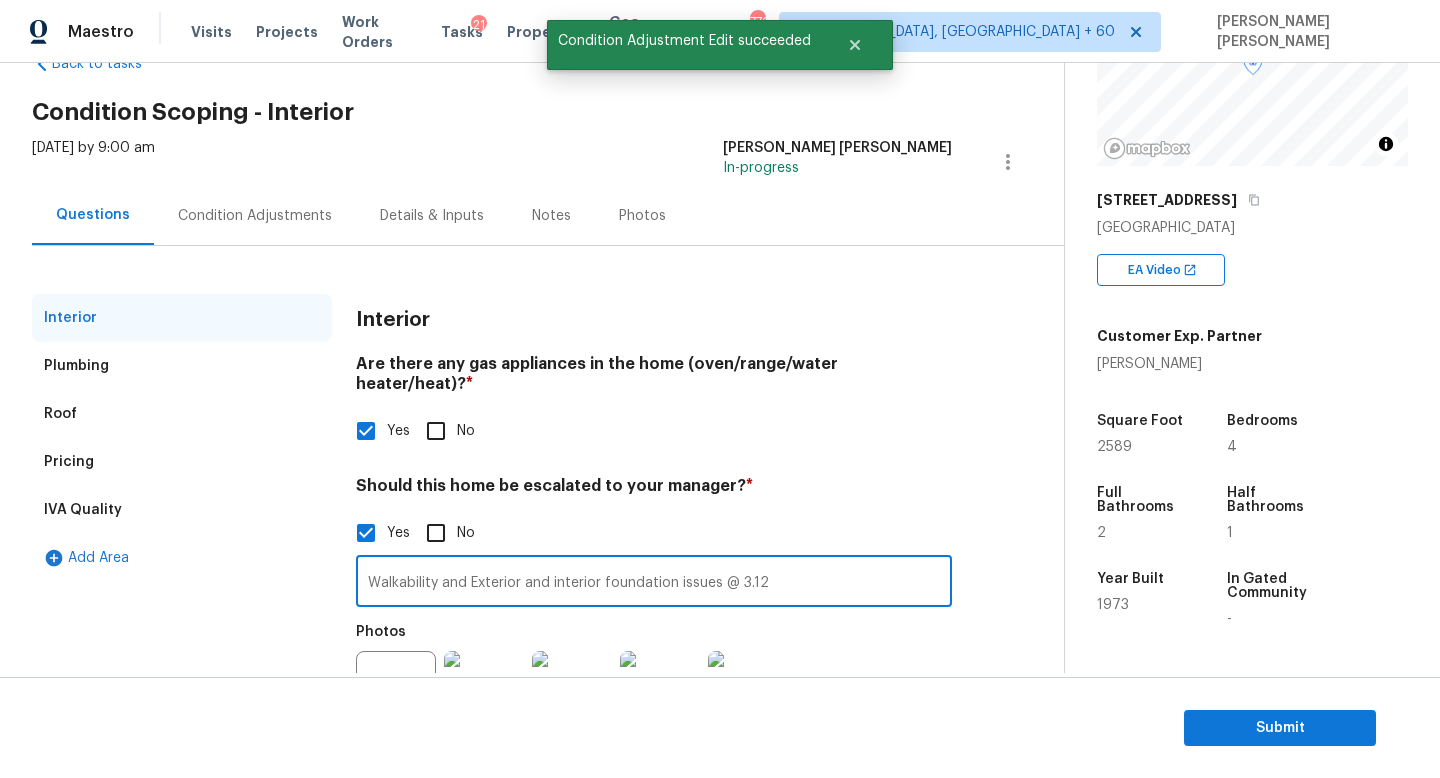 click on "Walkability and Exterior and interior foundation issues @ 3.12" at bounding box center [654, 583] 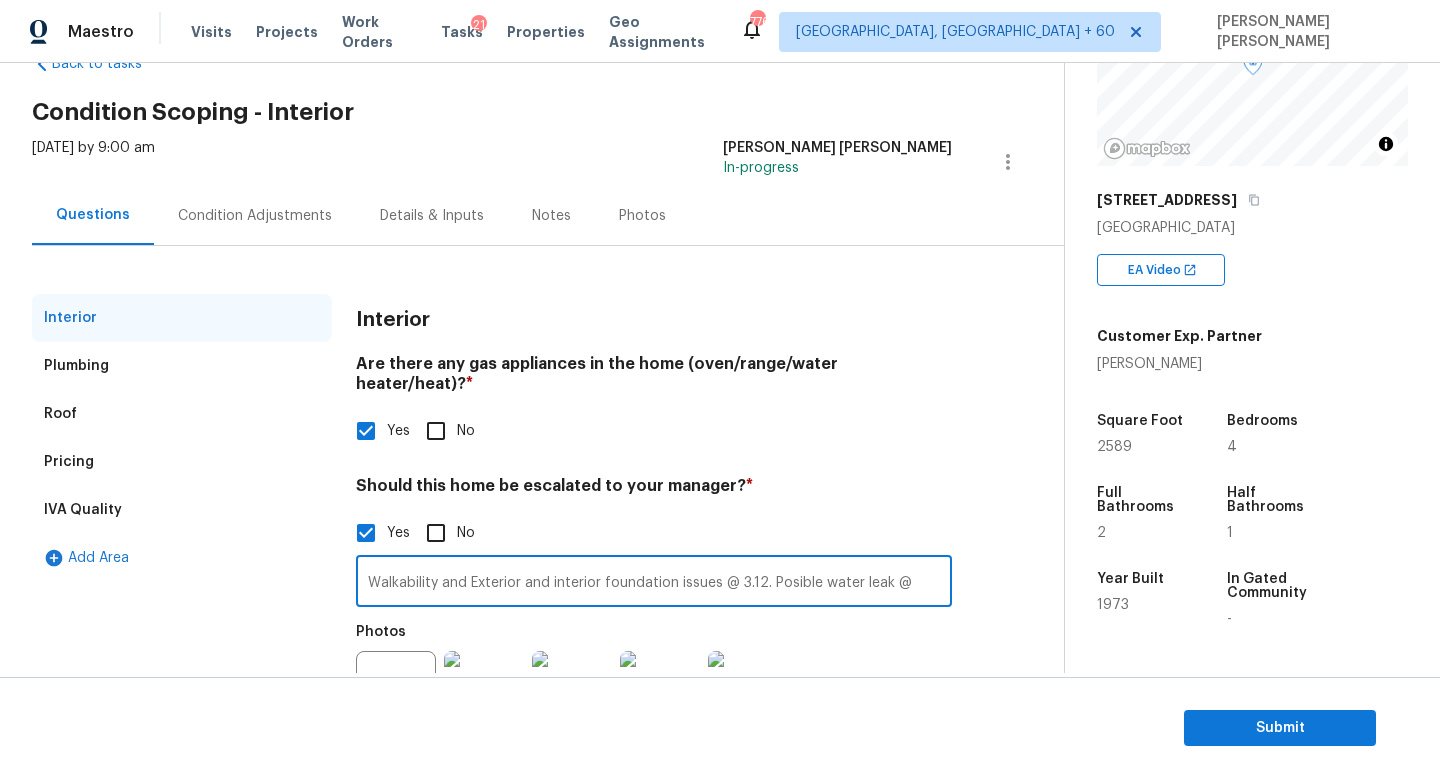scroll, scrollTop: 92, scrollLeft: 0, axis: vertical 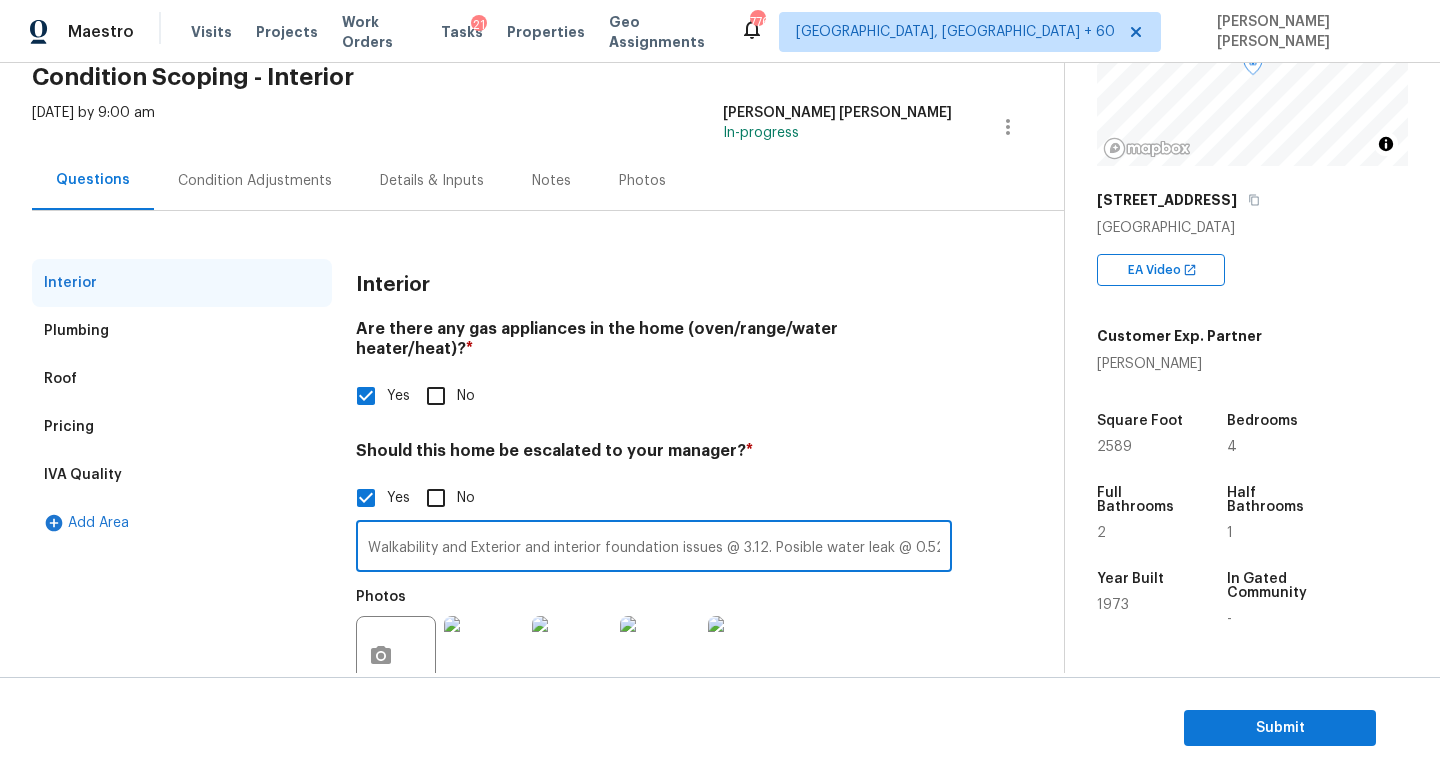 type on "Walkability and Exterior and interior foundation issues @ 3.12. Posible water leak @ 0.52" 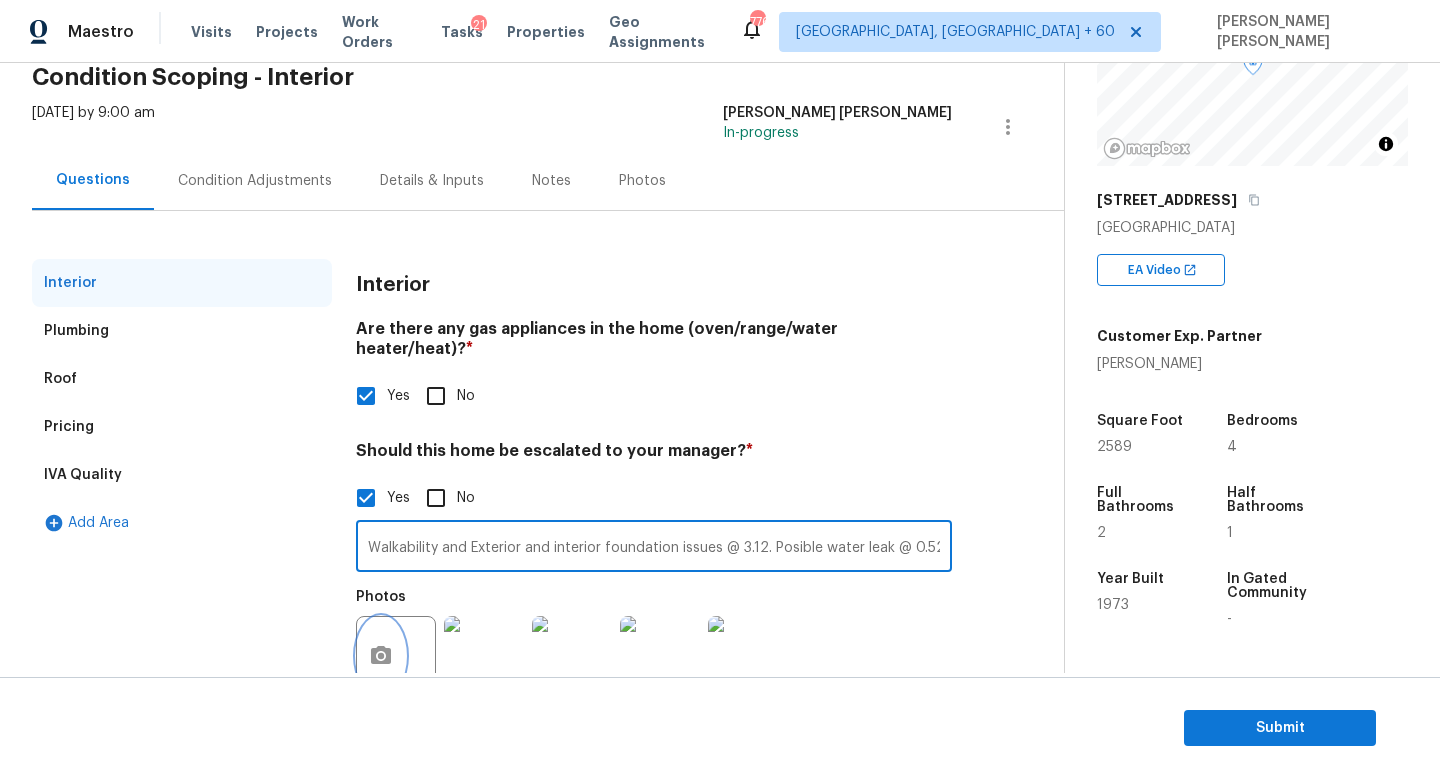 click 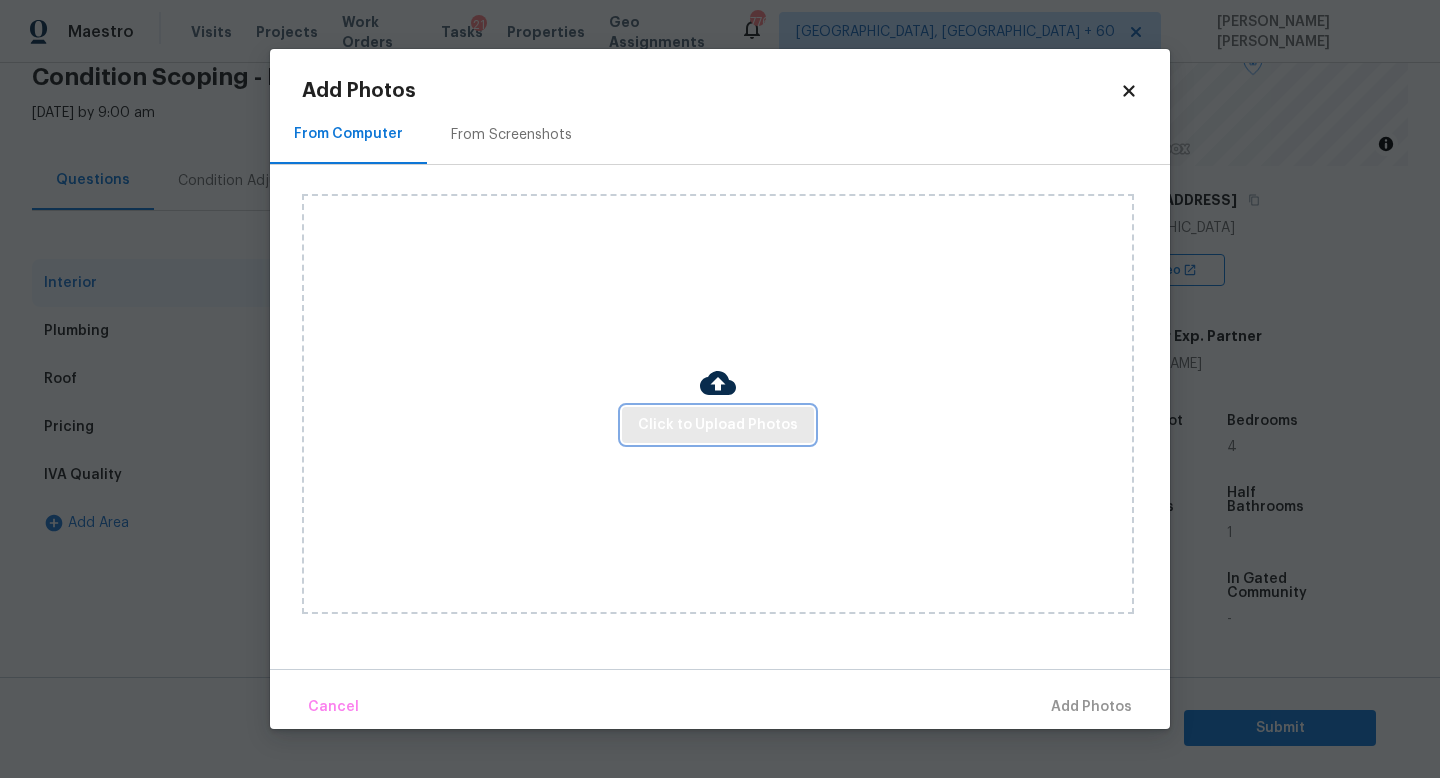 click on "Click to Upload Photos" at bounding box center (718, 425) 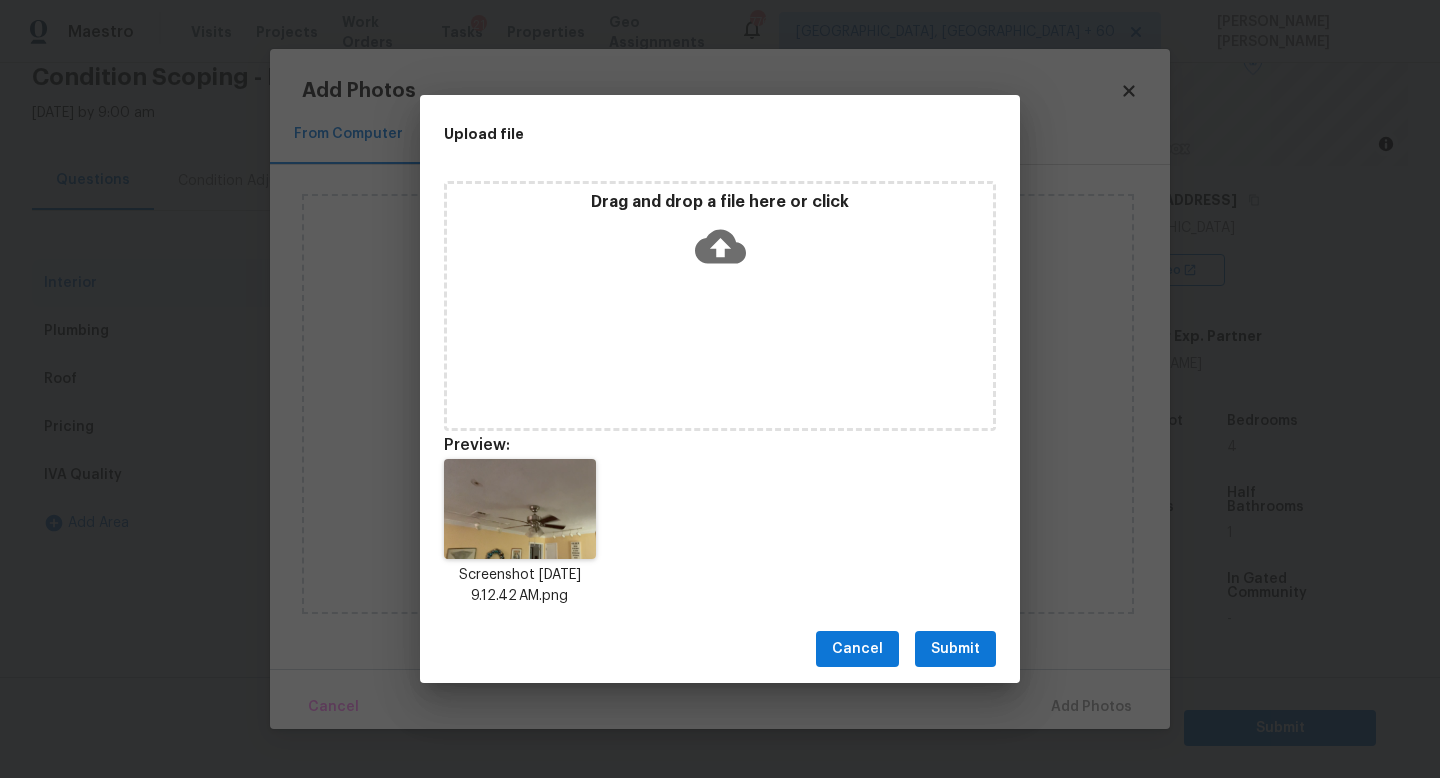 click on "Submit" at bounding box center [955, 649] 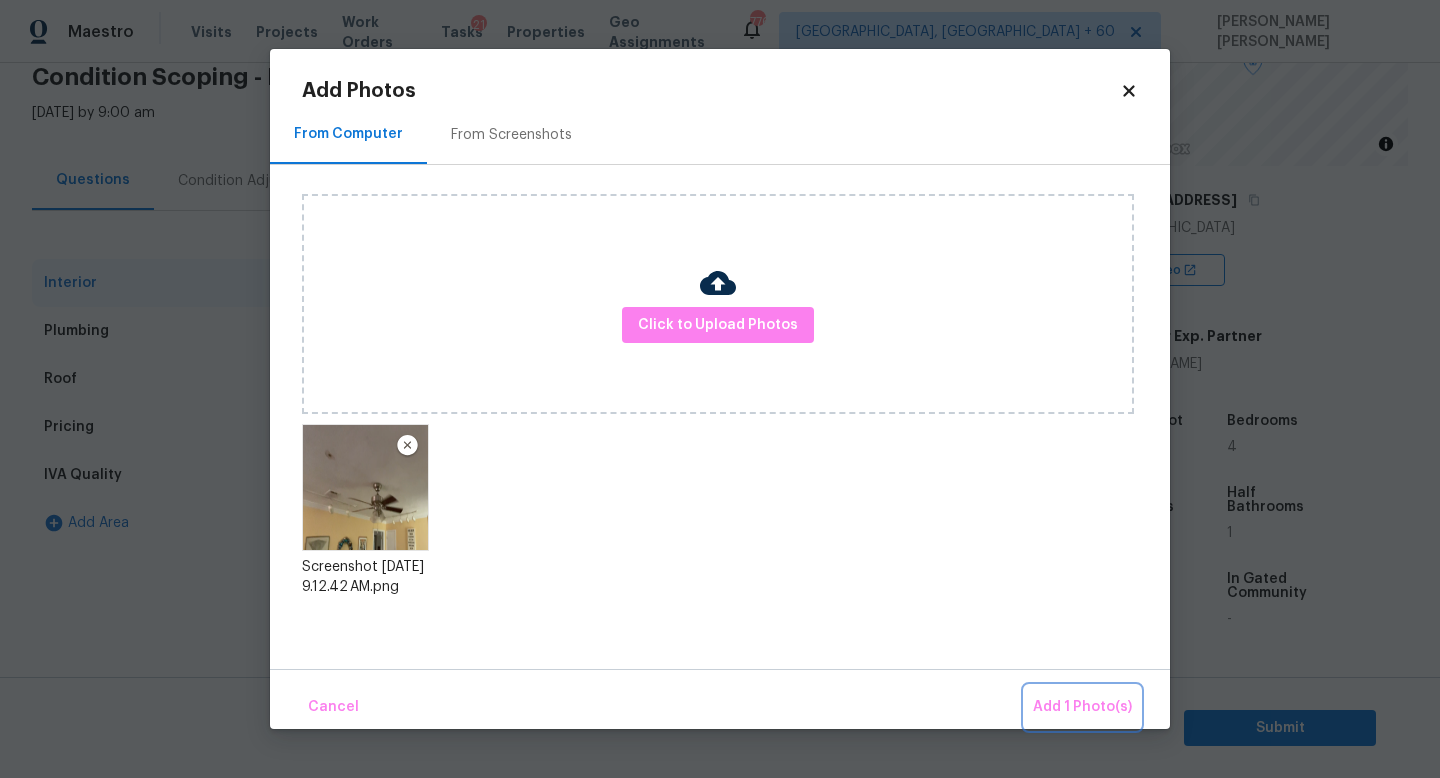 click on "Add 1 Photo(s)" at bounding box center (1082, 707) 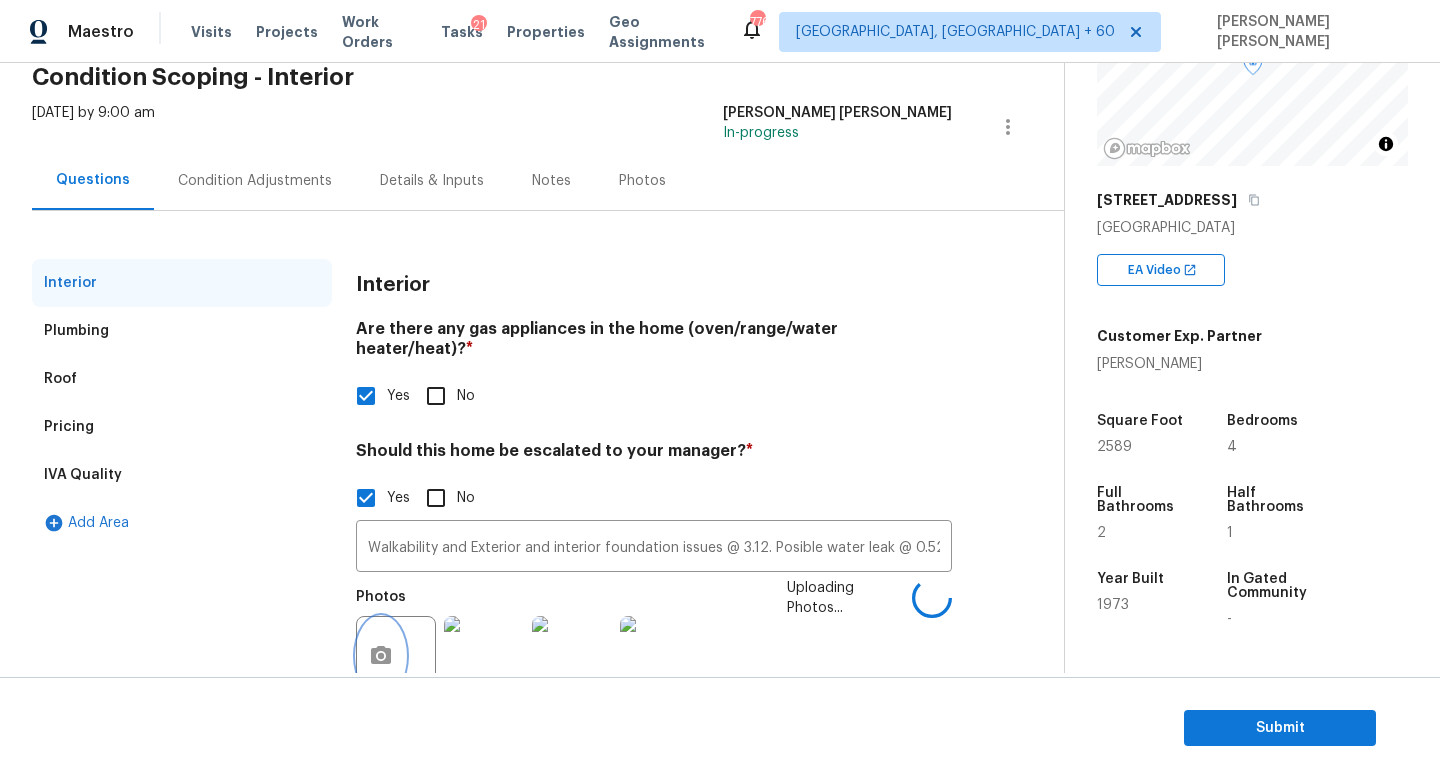 scroll, scrollTop: 94, scrollLeft: 0, axis: vertical 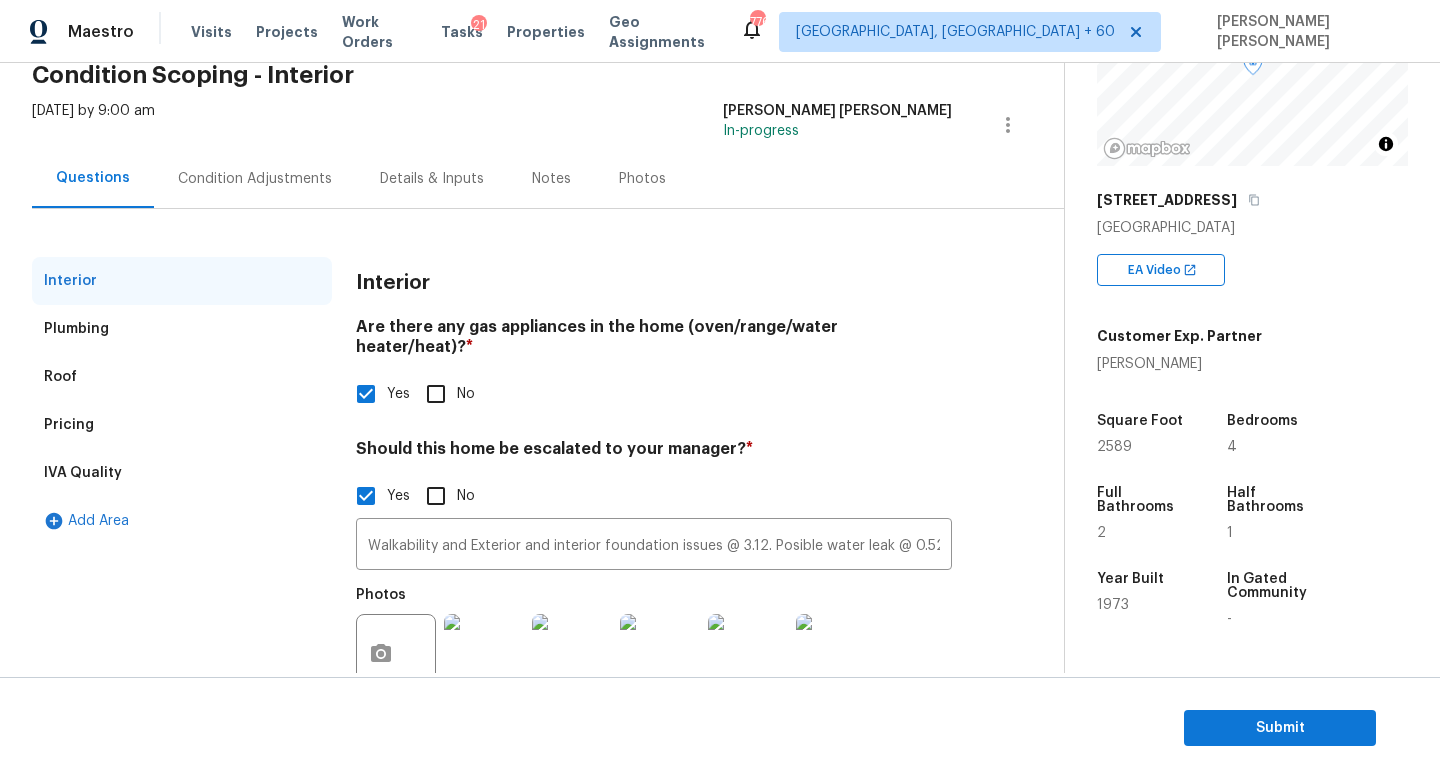 click on "Yes No" at bounding box center [654, 394] 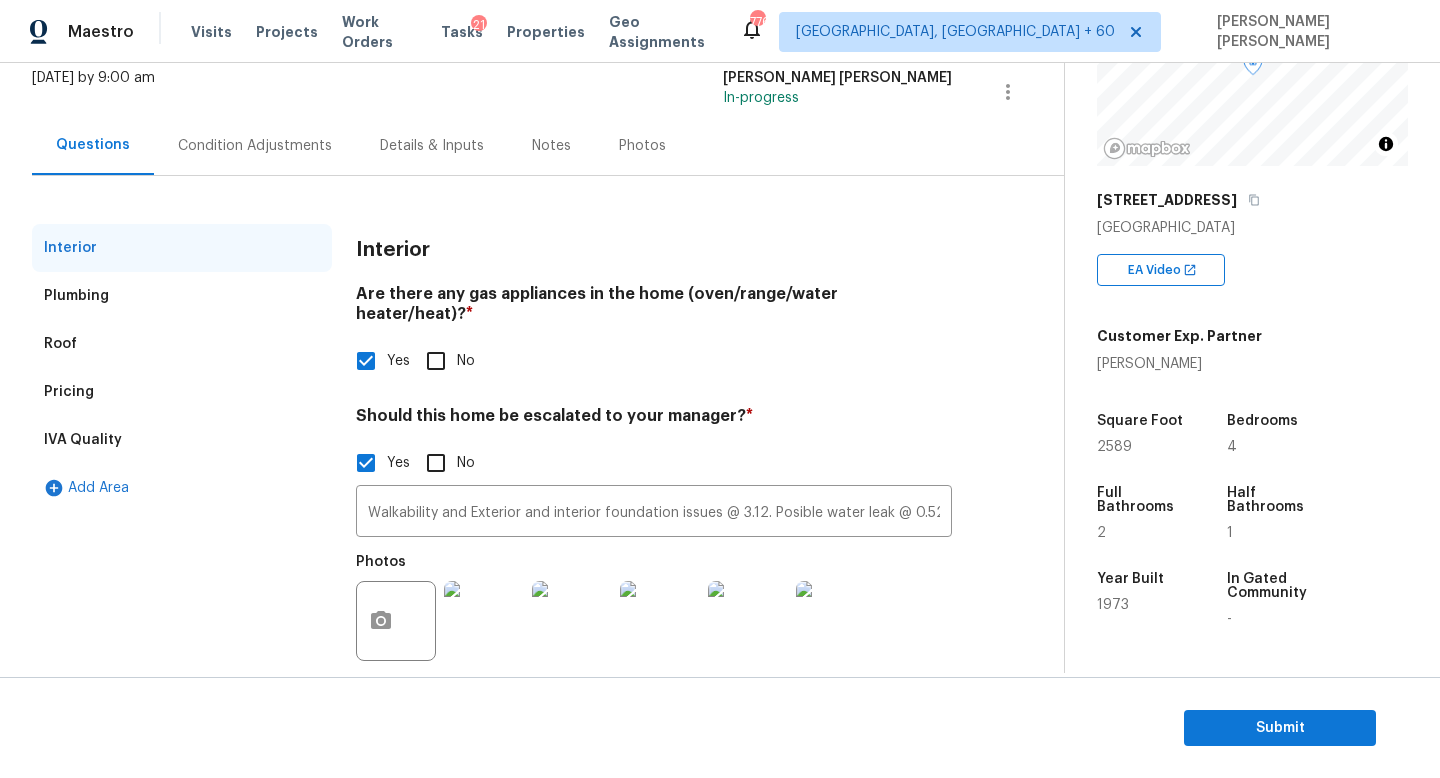 scroll, scrollTop: 130, scrollLeft: 0, axis: vertical 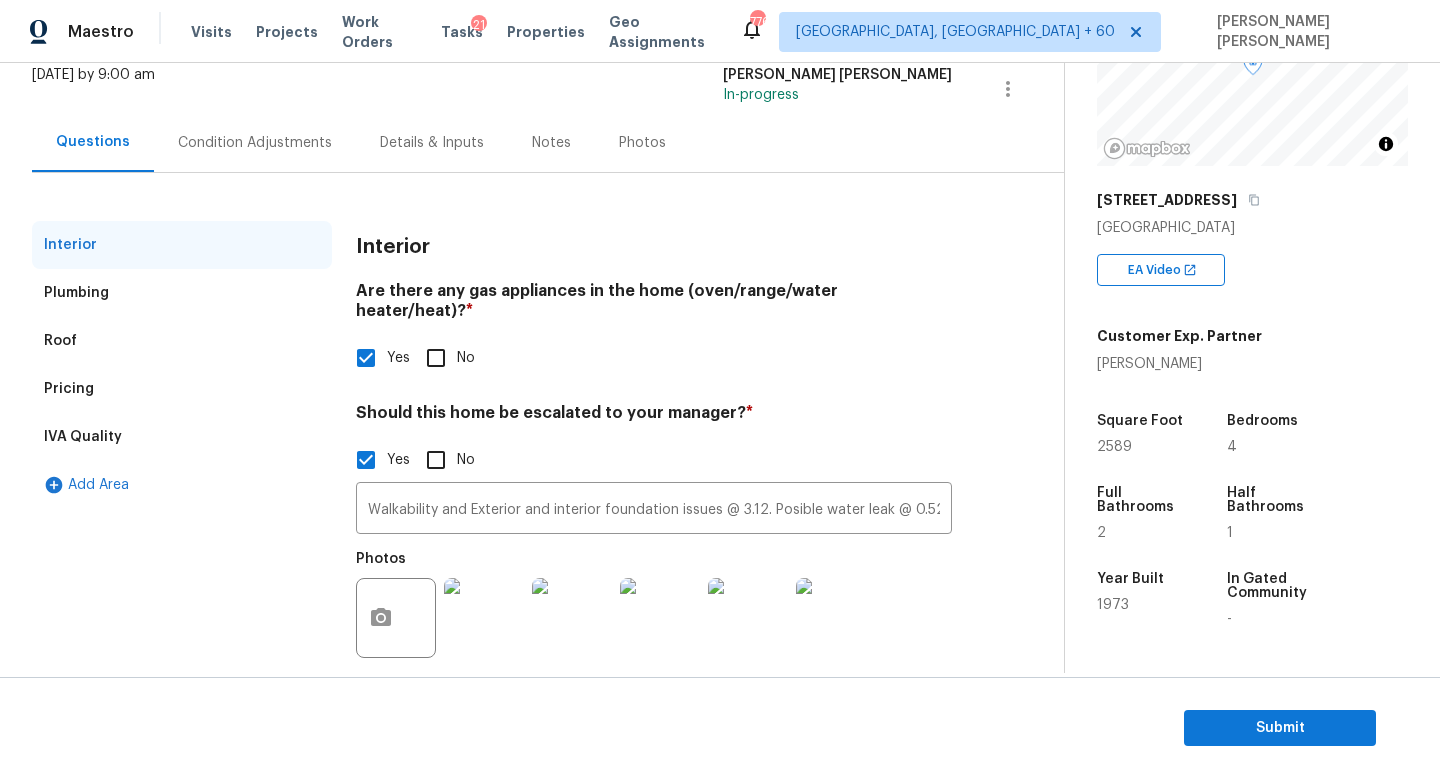 click on "Condition Adjustments" at bounding box center [255, 142] 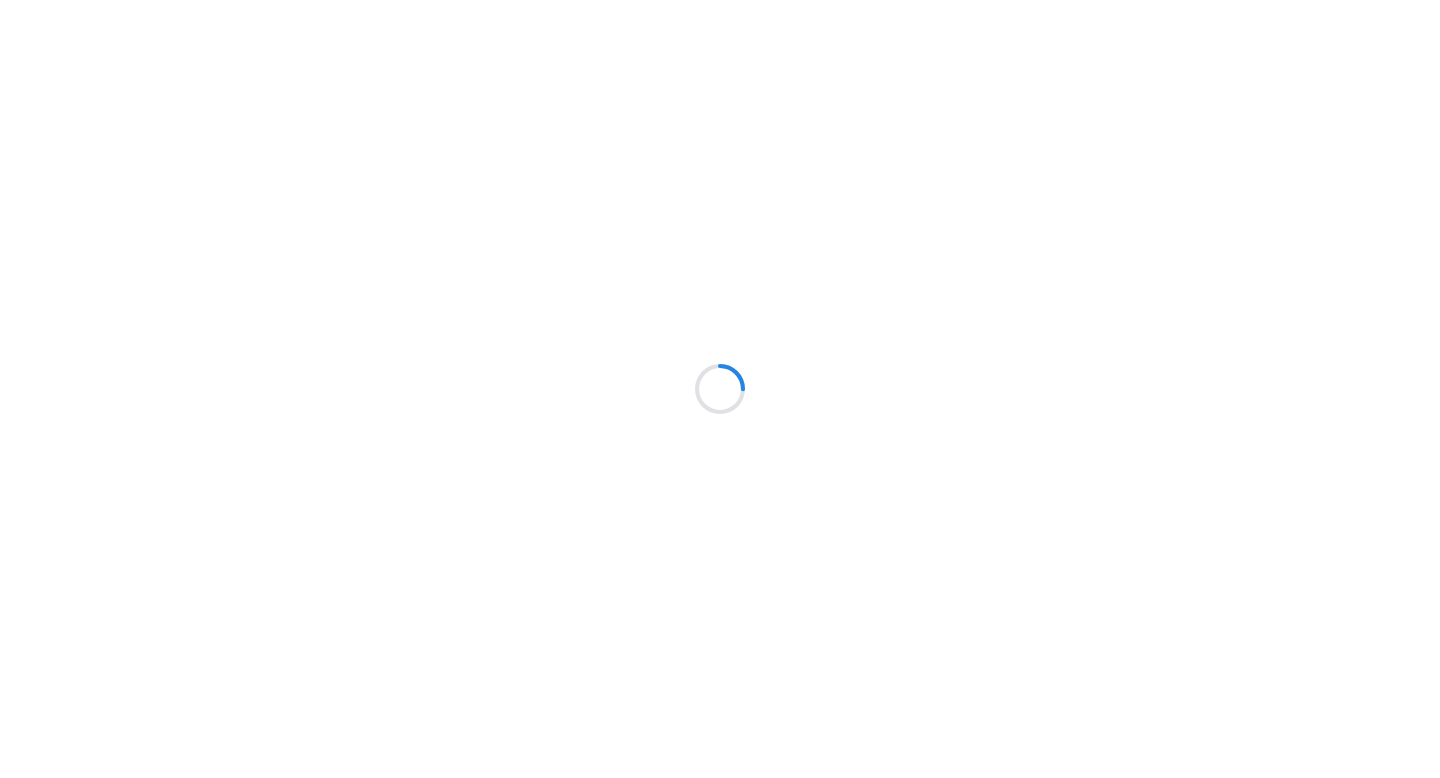 scroll, scrollTop: 0, scrollLeft: 0, axis: both 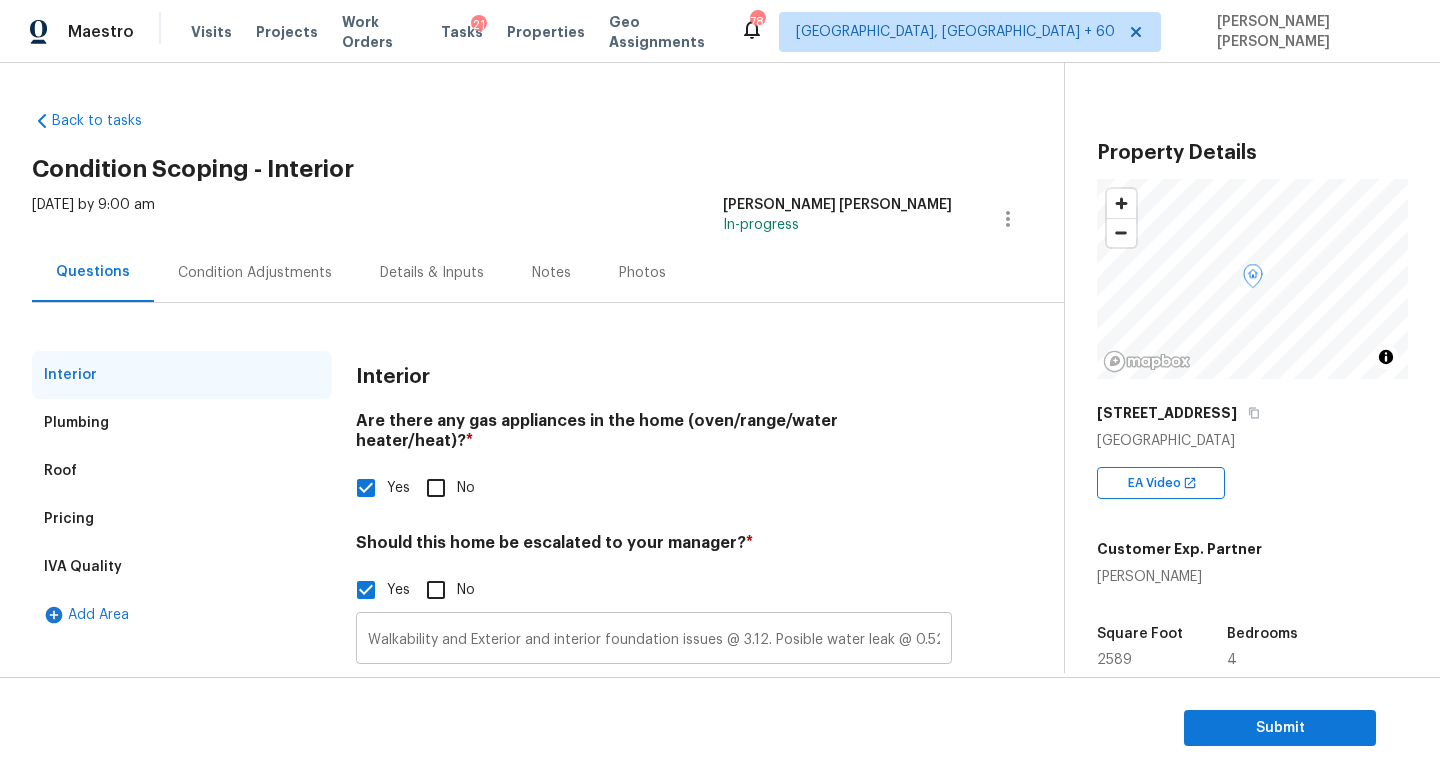click on "Walkability and Exterior and interior foundation issues @ 3.12. Posible water leak @ 0.52" at bounding box center (654, 640) 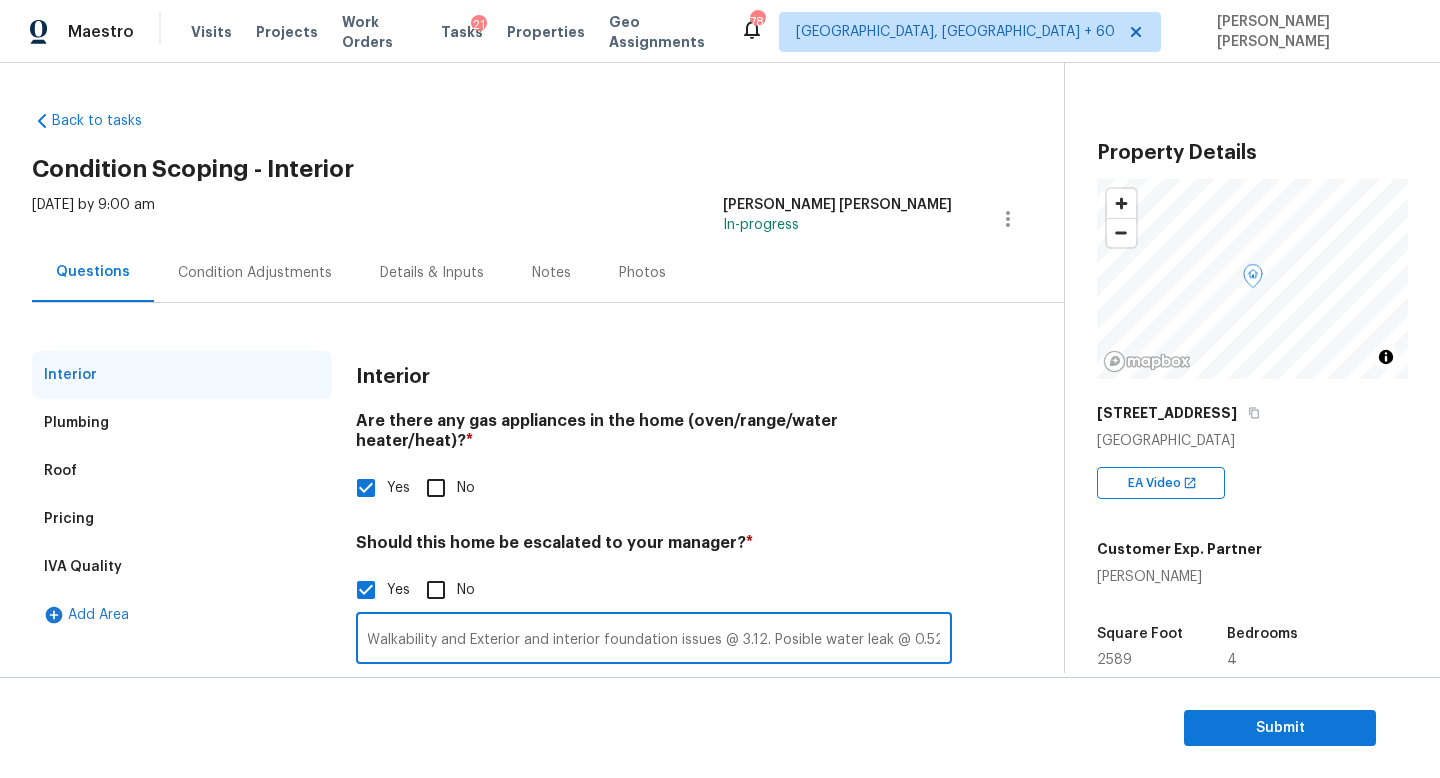 scroll, scrollTop: 0, scrollLeft: 5, axis: horizontal 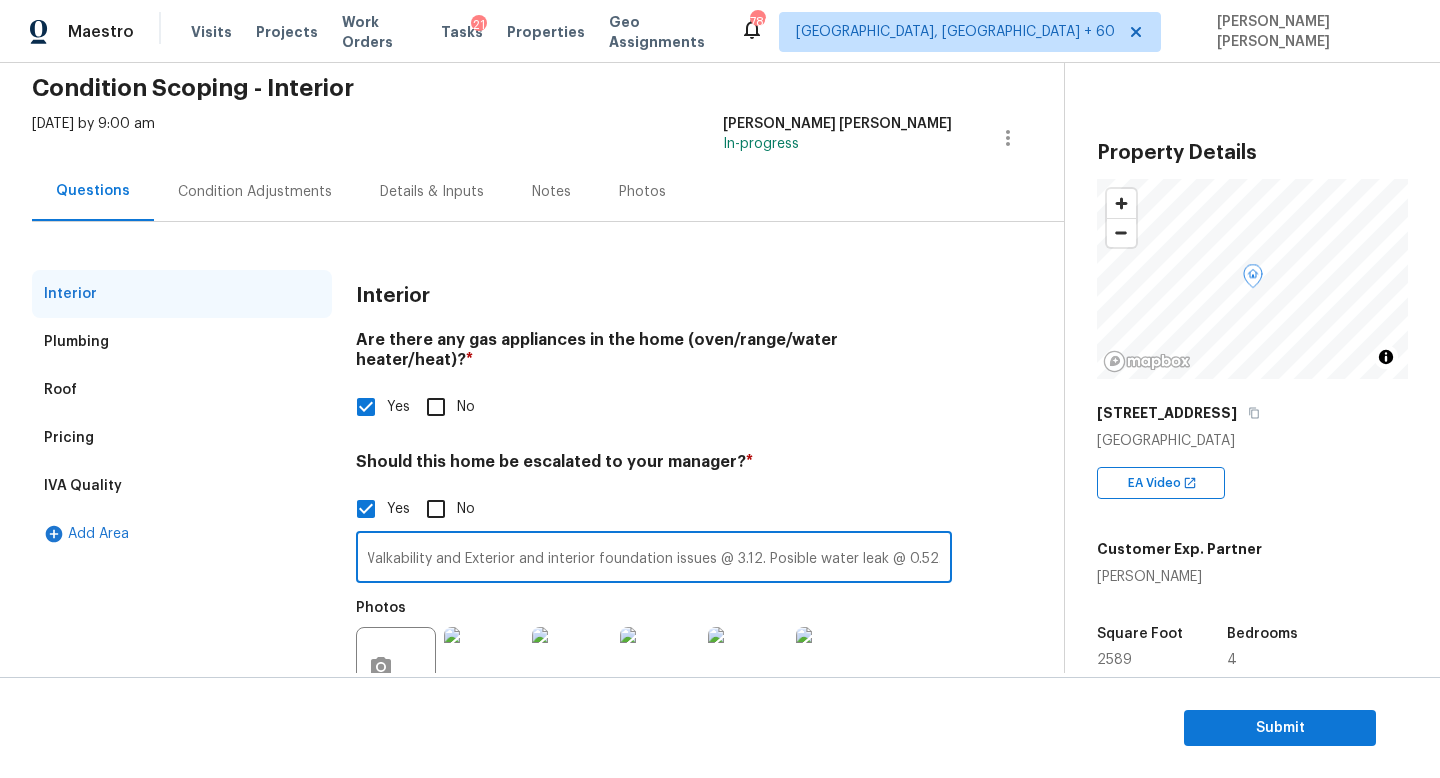 drag, startPoint x: 813, startPoint y: 543, endPoint x: 998, endPoint y: 554, distance: 185.32674 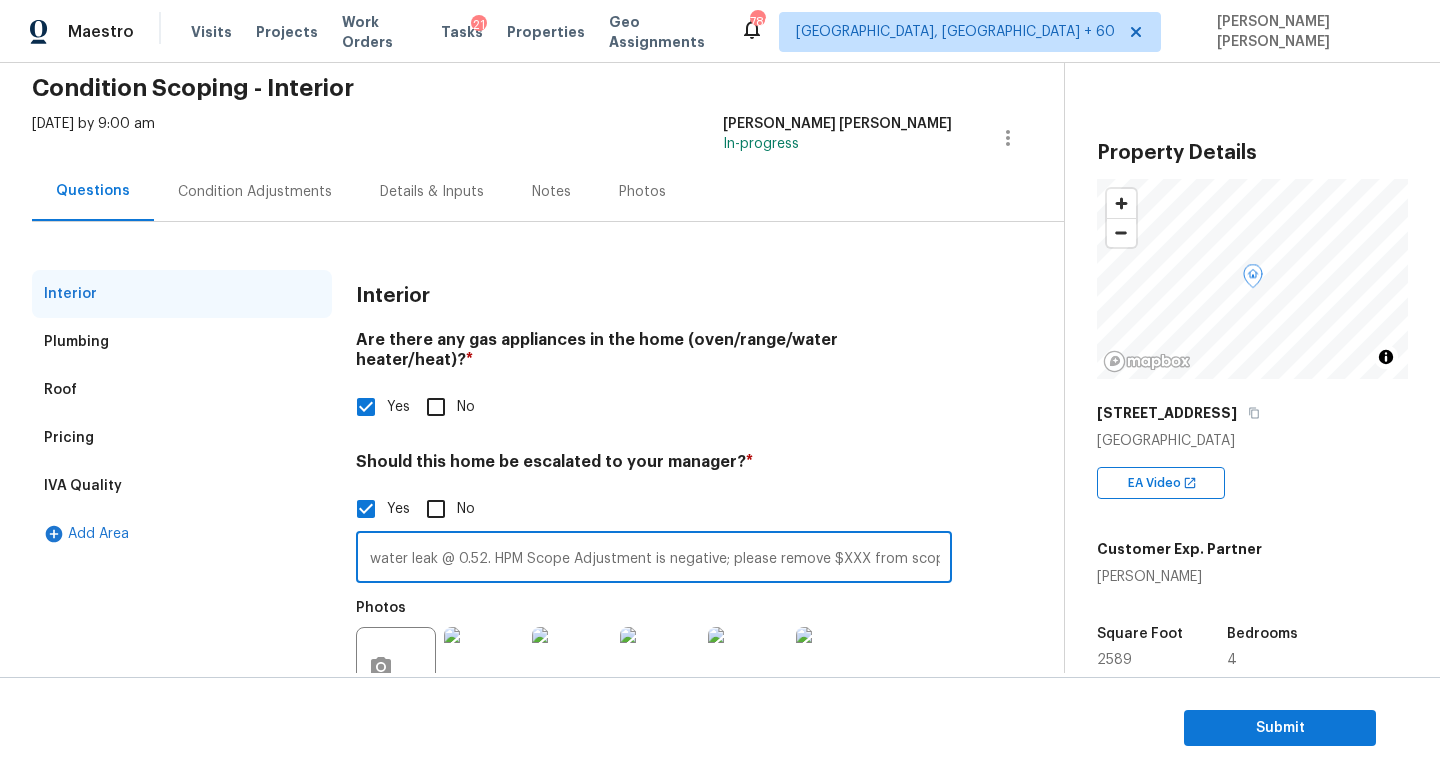 click on "Walkability and Exterior and interior foundation issues @ 3.12. Posible water leak @ 0.52. HPM Scope Adjustment is negative; please remove $XXX from scope" at bounding box center (654, 559) 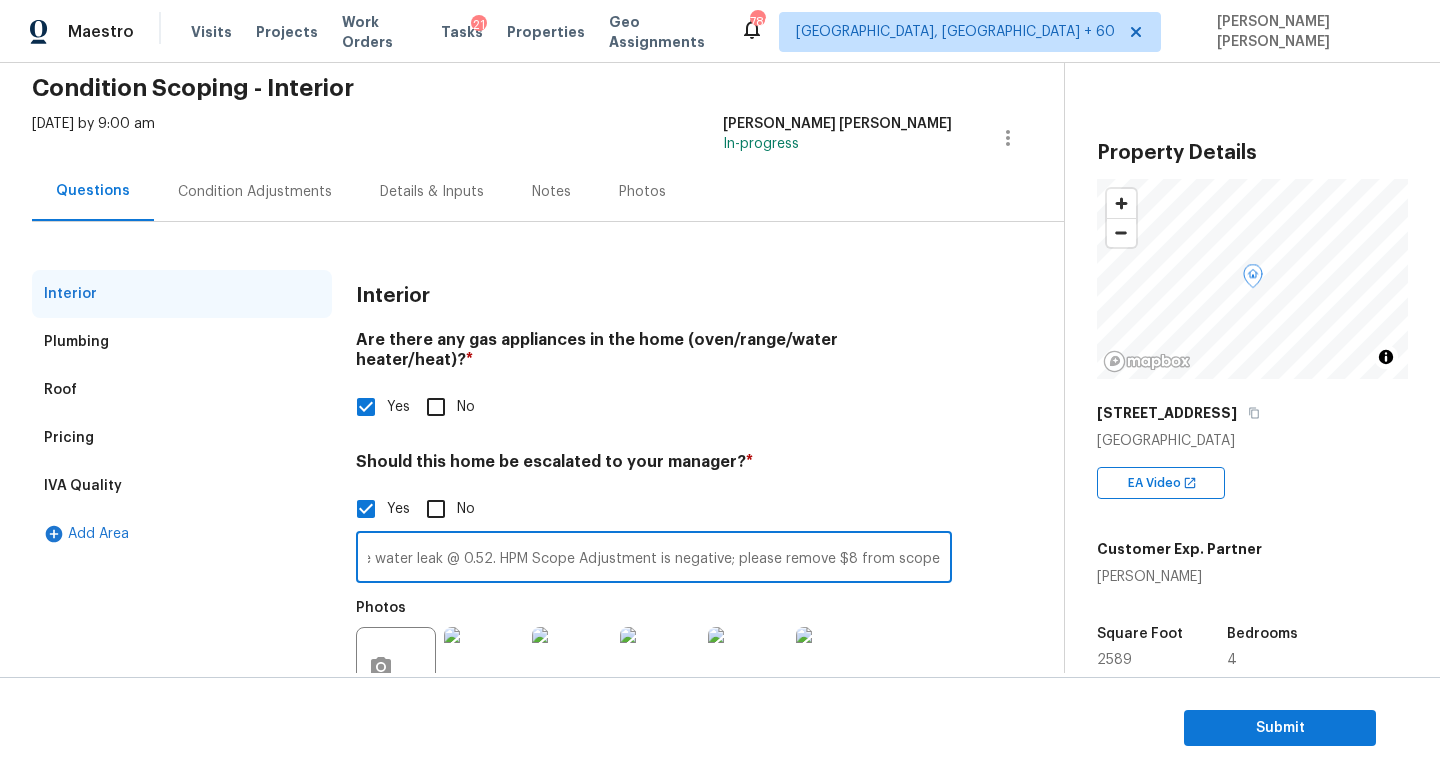 scroll, scrollTop: 0, scrollLeft: 438, axis: horizontal 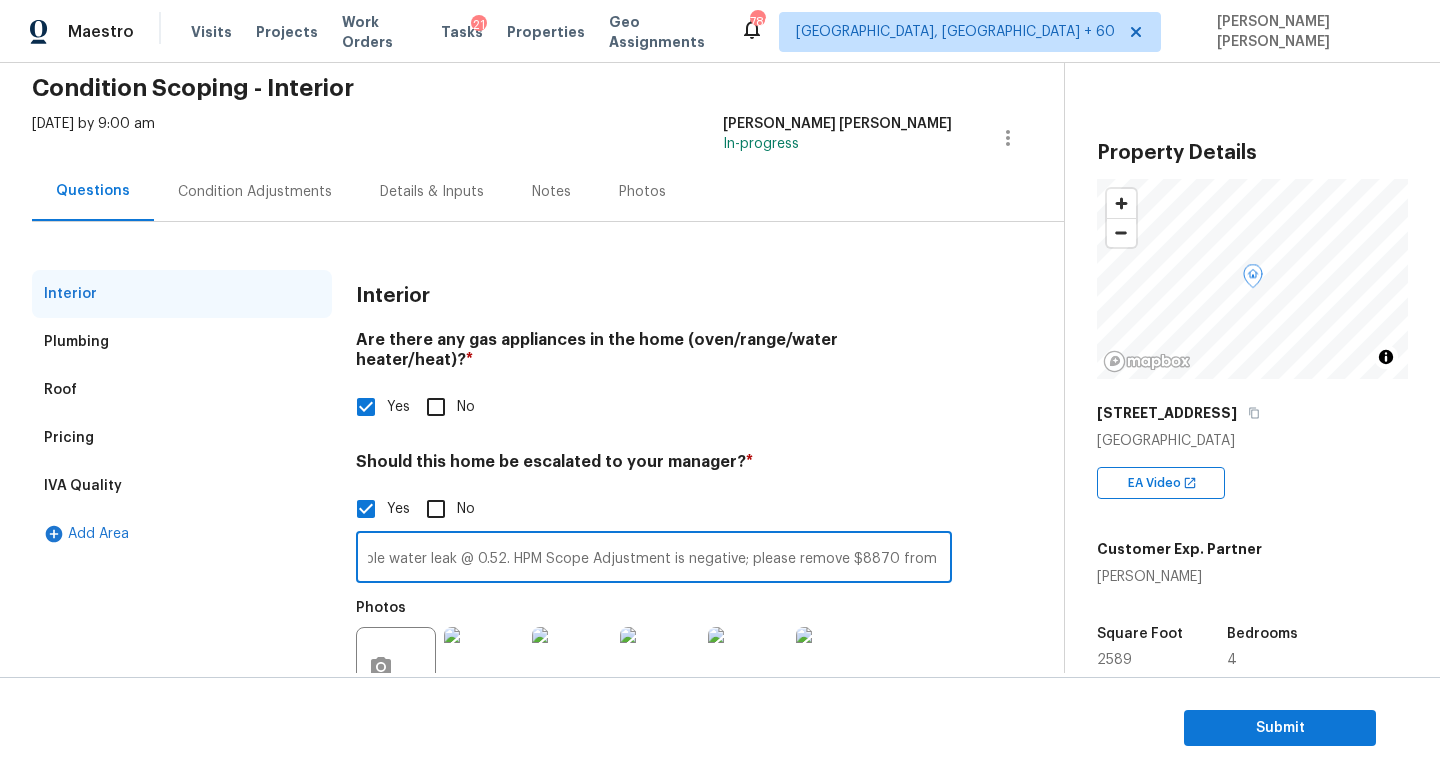 type on "Walkability and Exterior and interior foundation issues @ 3.12. Posible water leak @ 0.52. HPM Scope Adjustment is negative; please remove $8870 from scope" 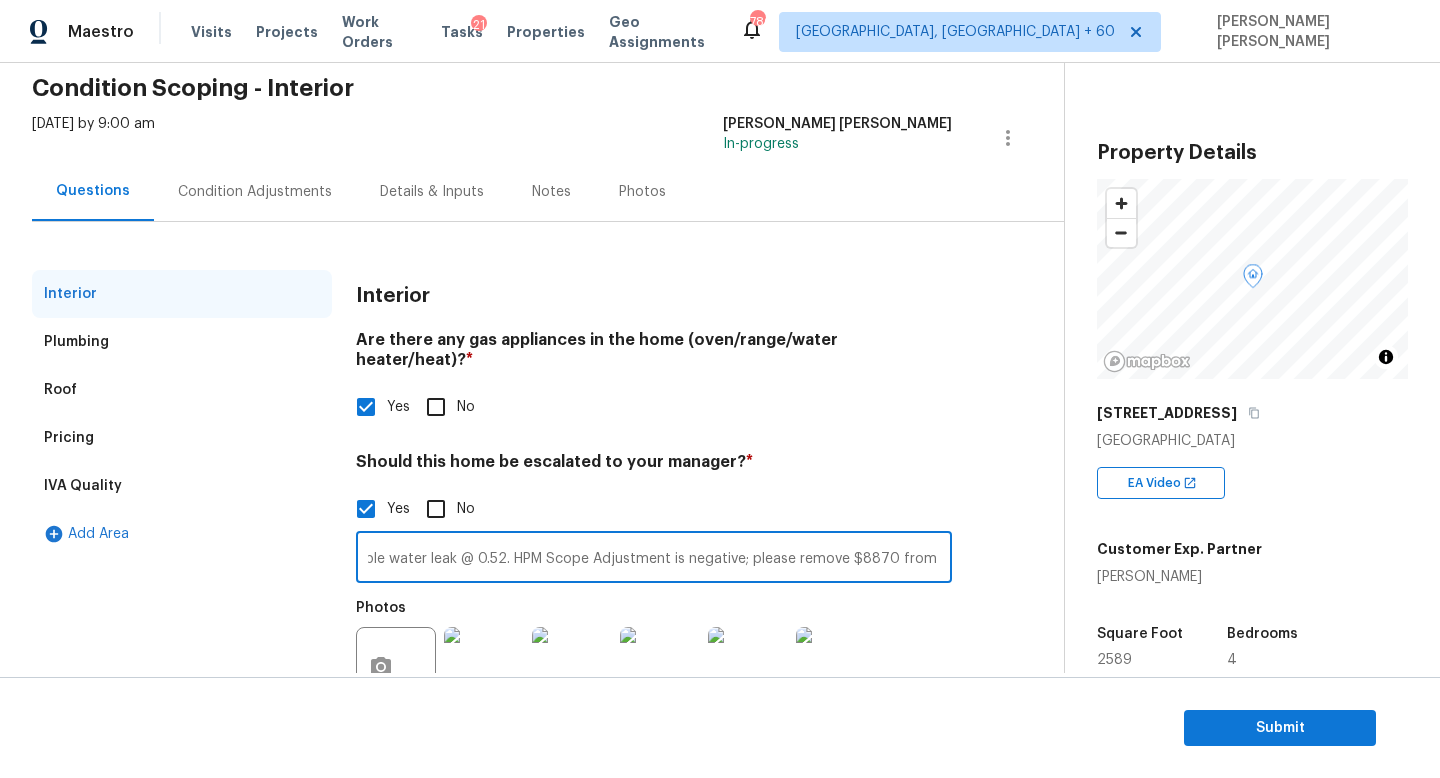 scroll, scrollTop: 0, scrollLeft: 0, axis: both 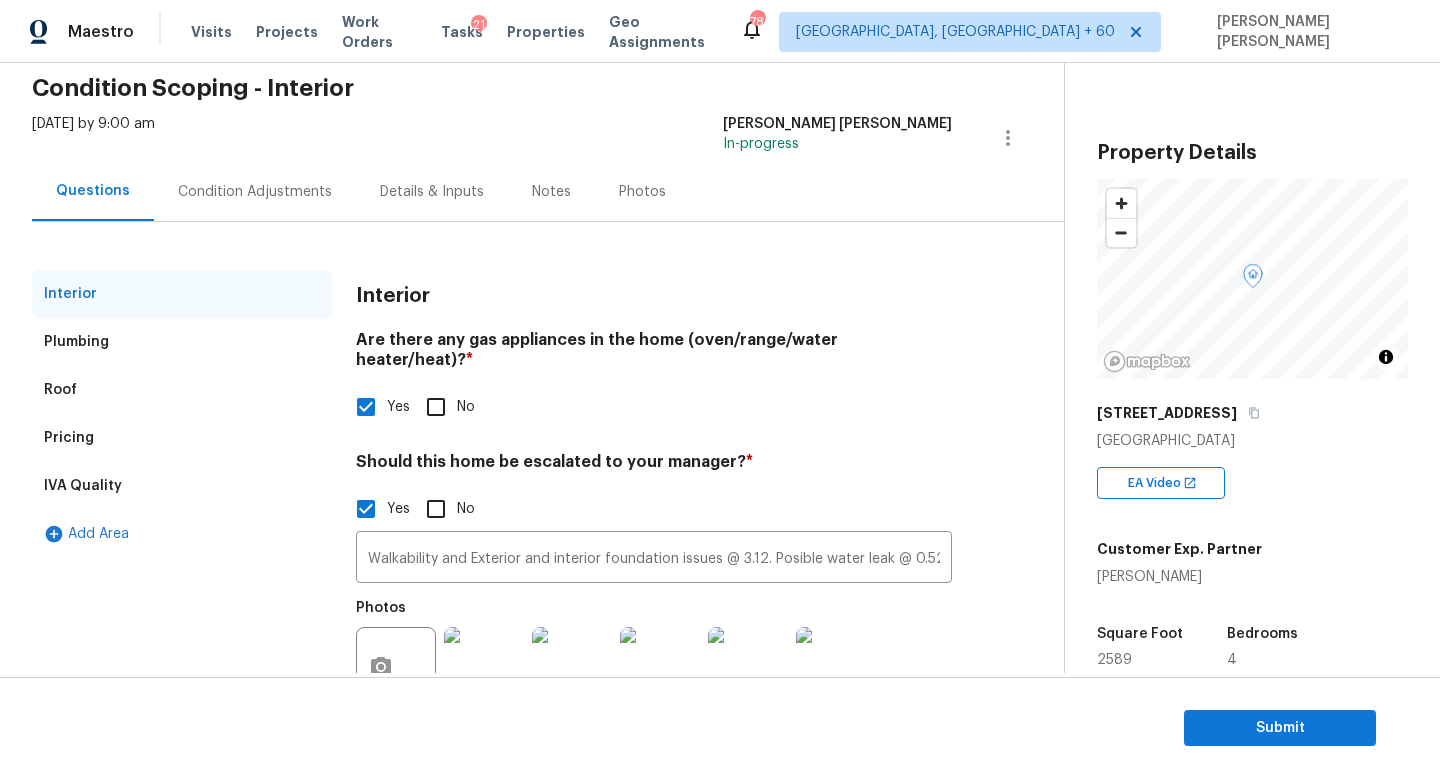 click on "Condition Adjustments" at bounding box center (255, 192) 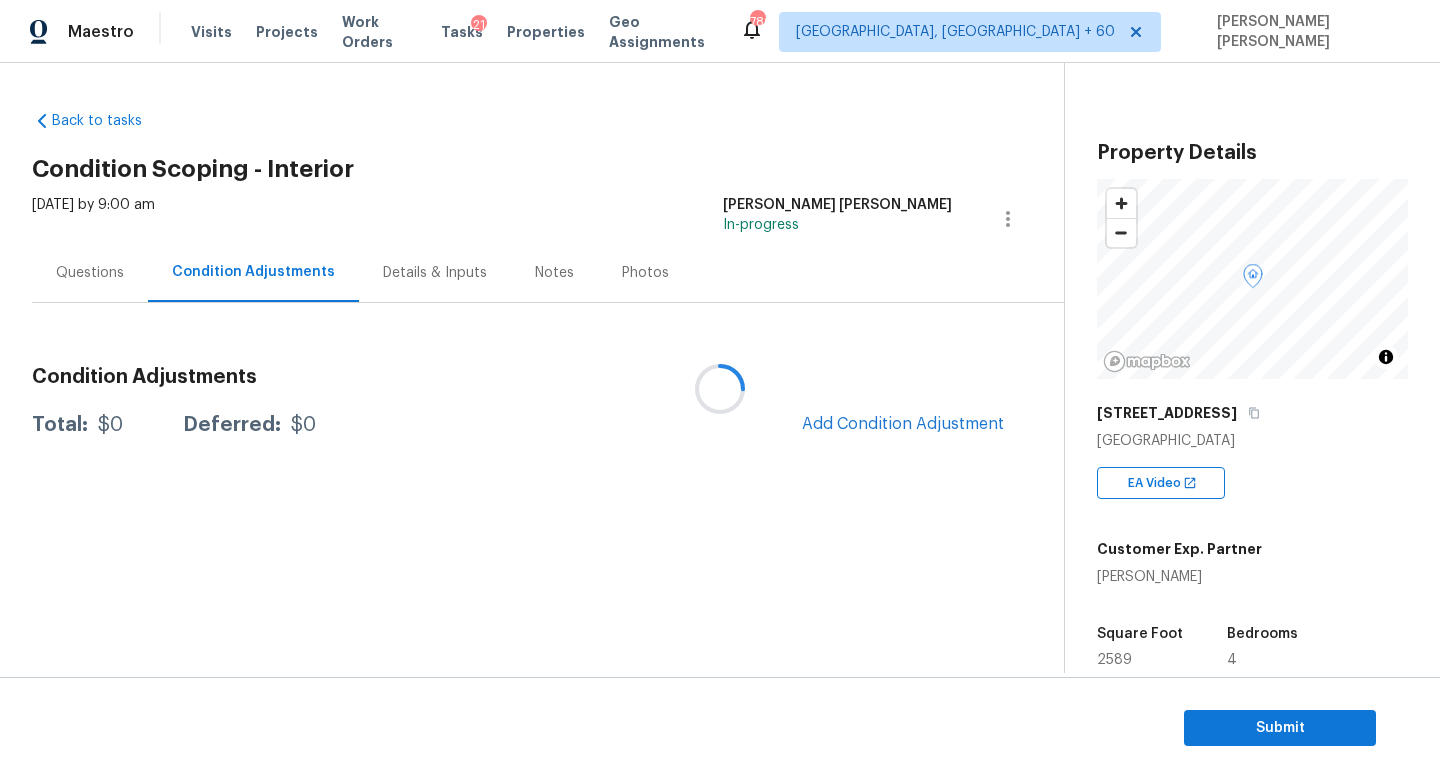 scroll, scrollTop: 0, scrollLeft: 0, axis: both 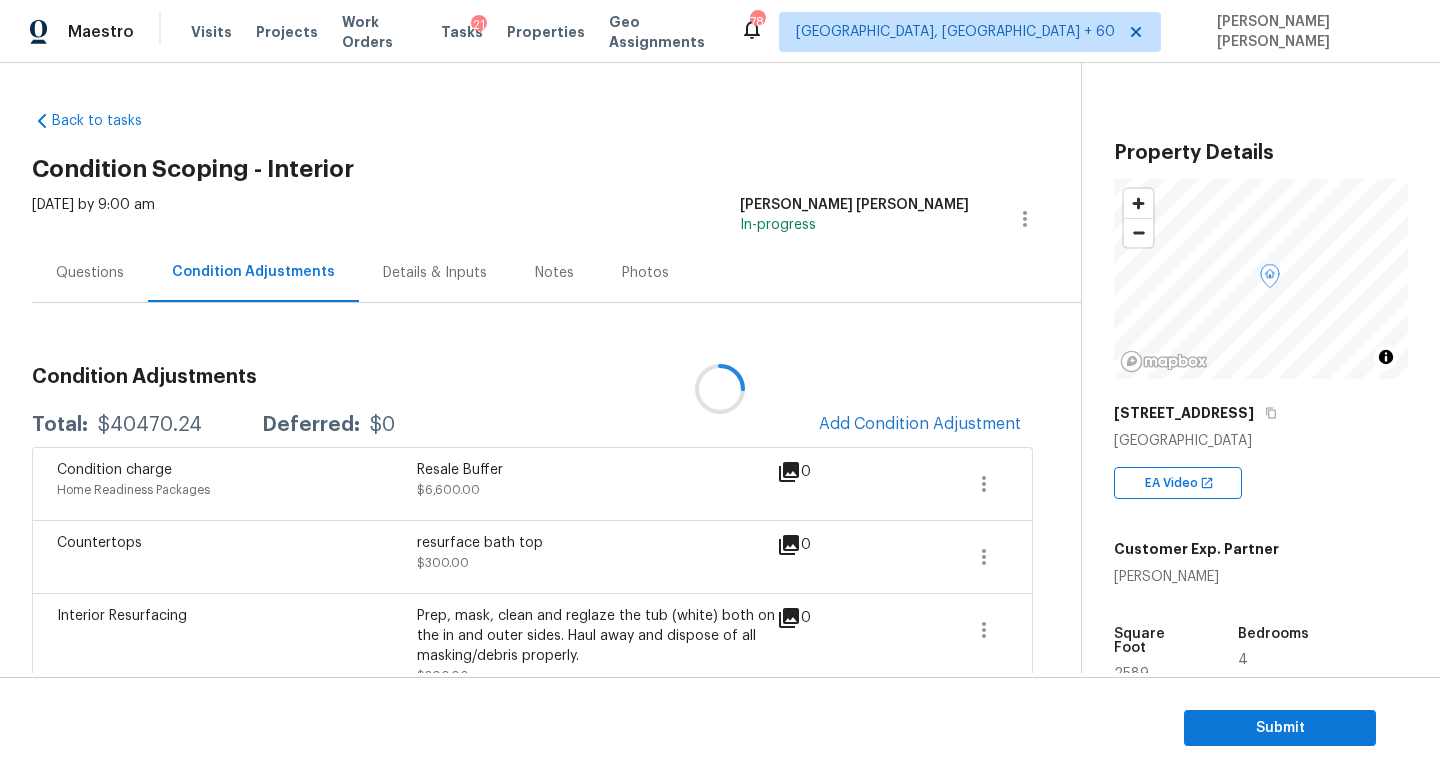 click at bounding box center (720, 389) 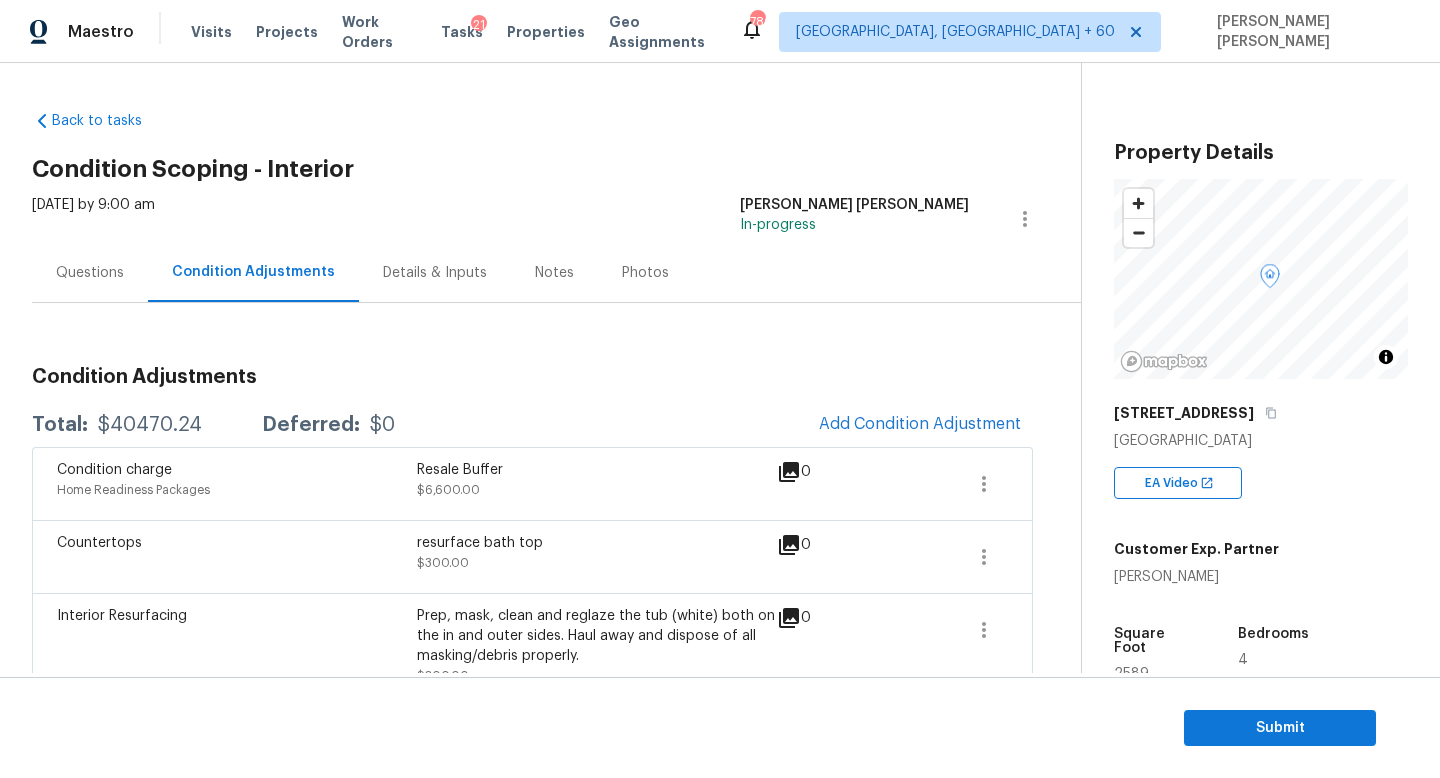 click on "$40470.24" at bounding box center [150, 425] 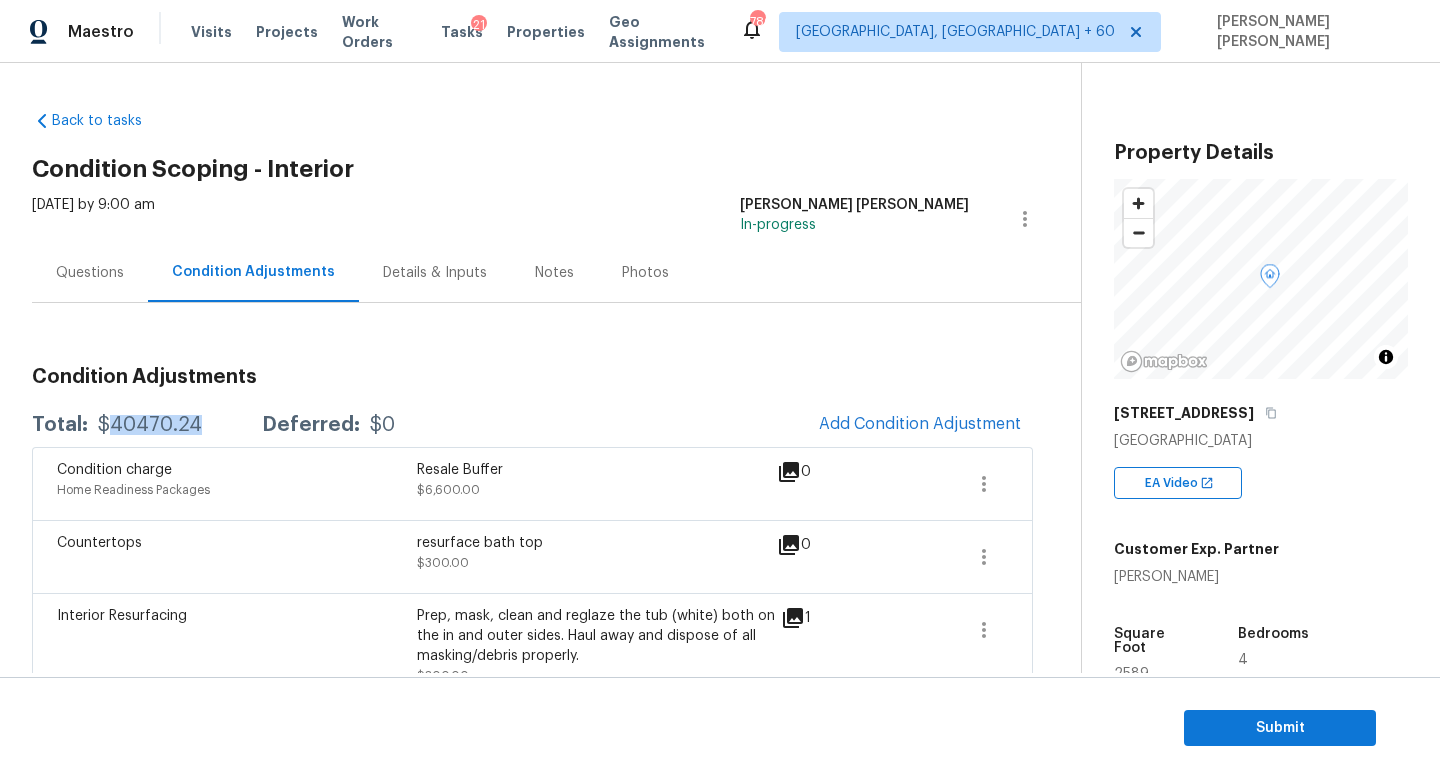click on "$40470.24" at bounding box center [150, 425] 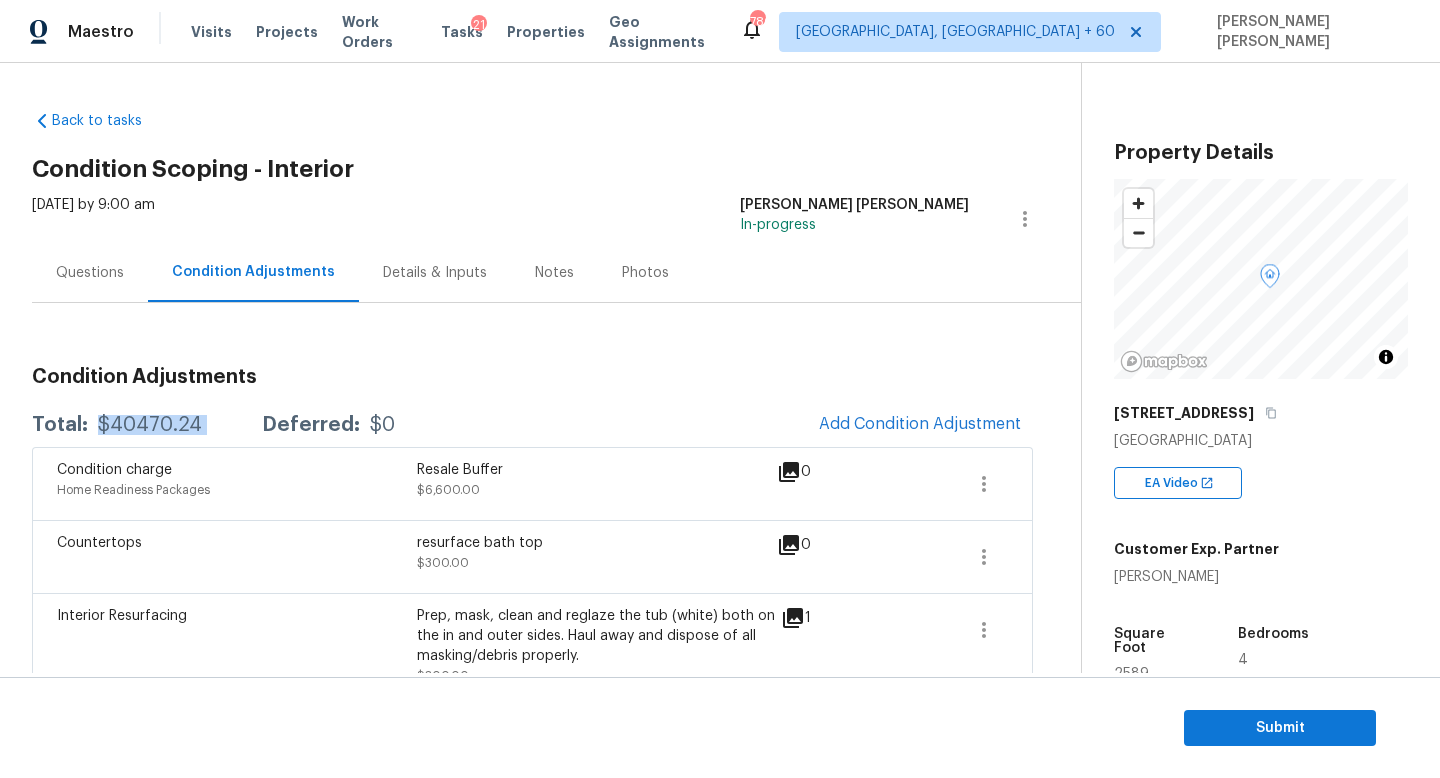 copy on "$40470.24" 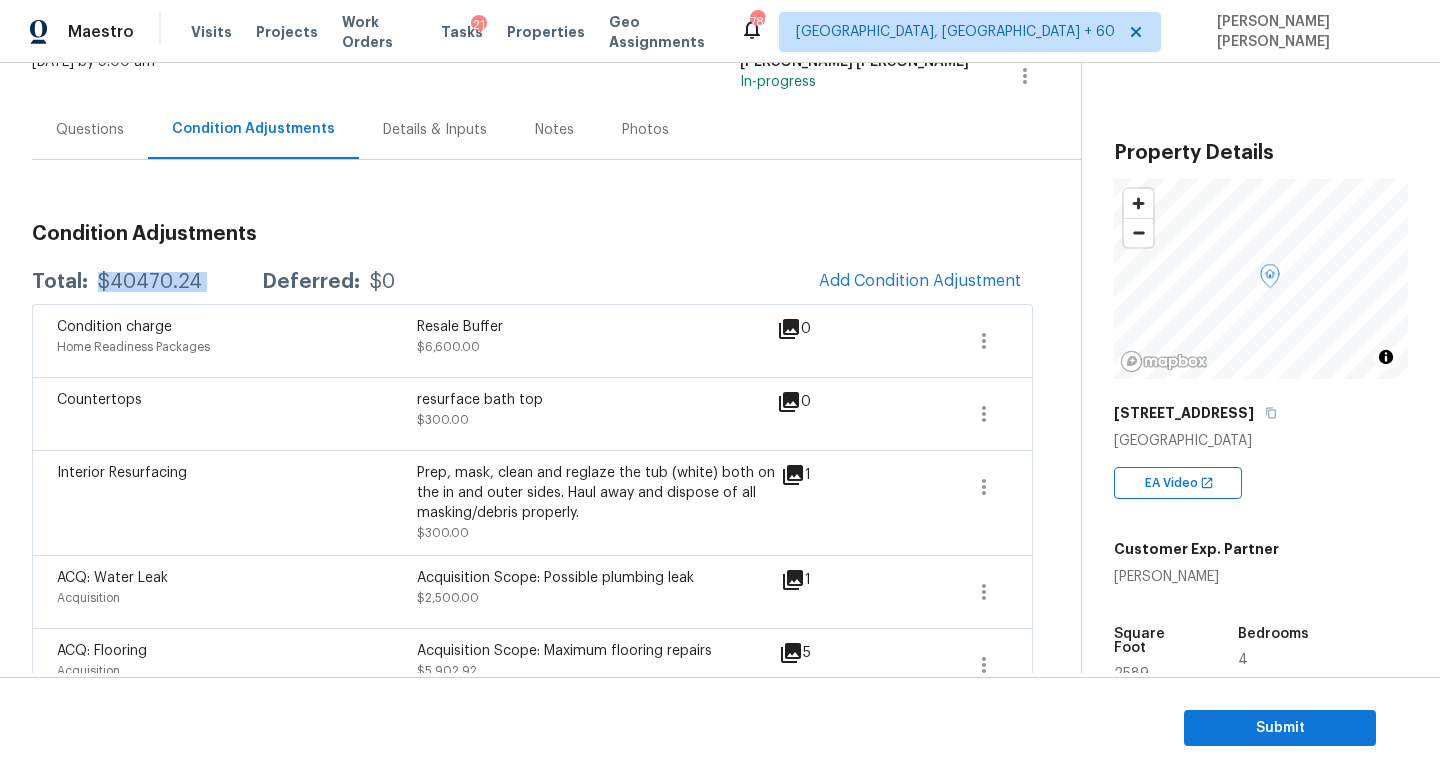scroll, scrollTop: 87, scrollLeft: 0, axis: vertical 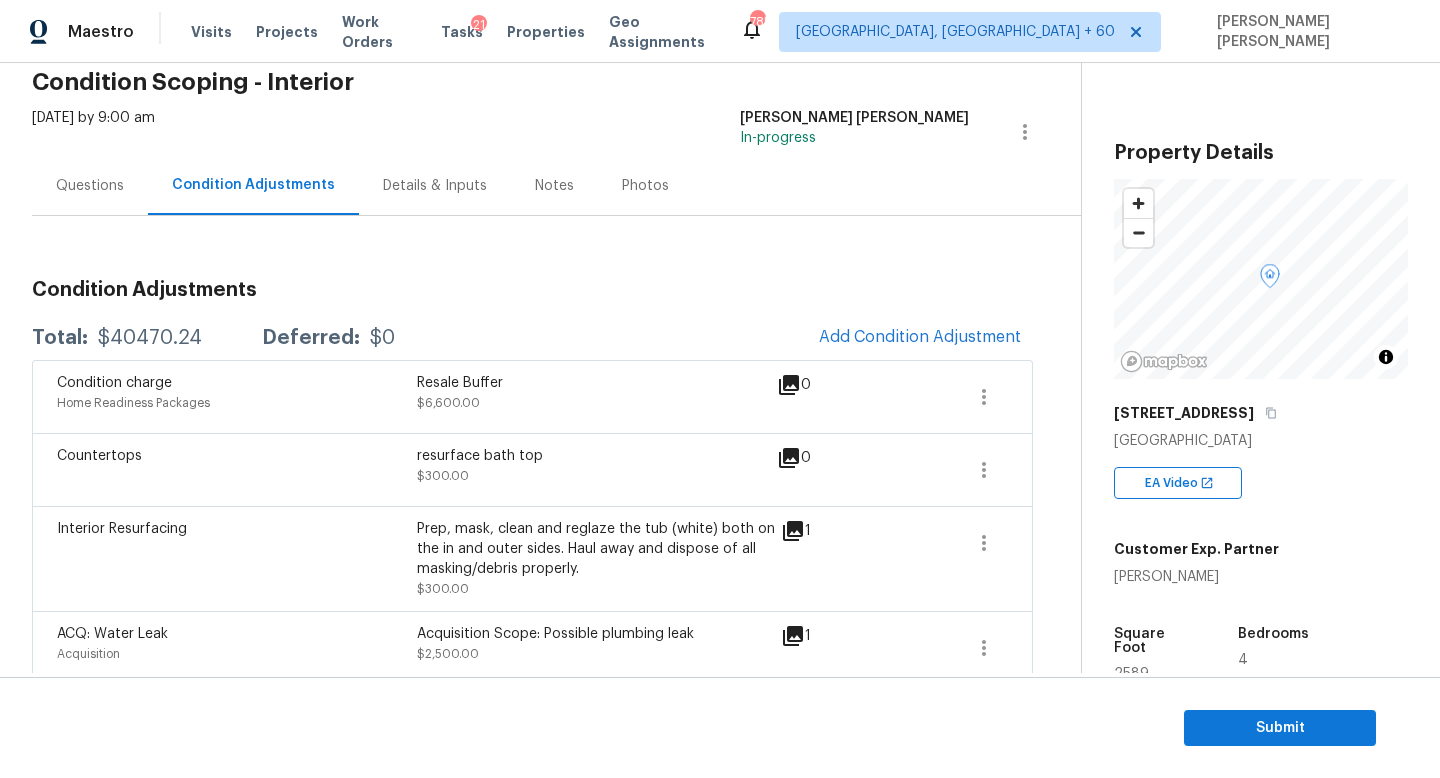 click on "Questions" at bounding box center (90, 185) 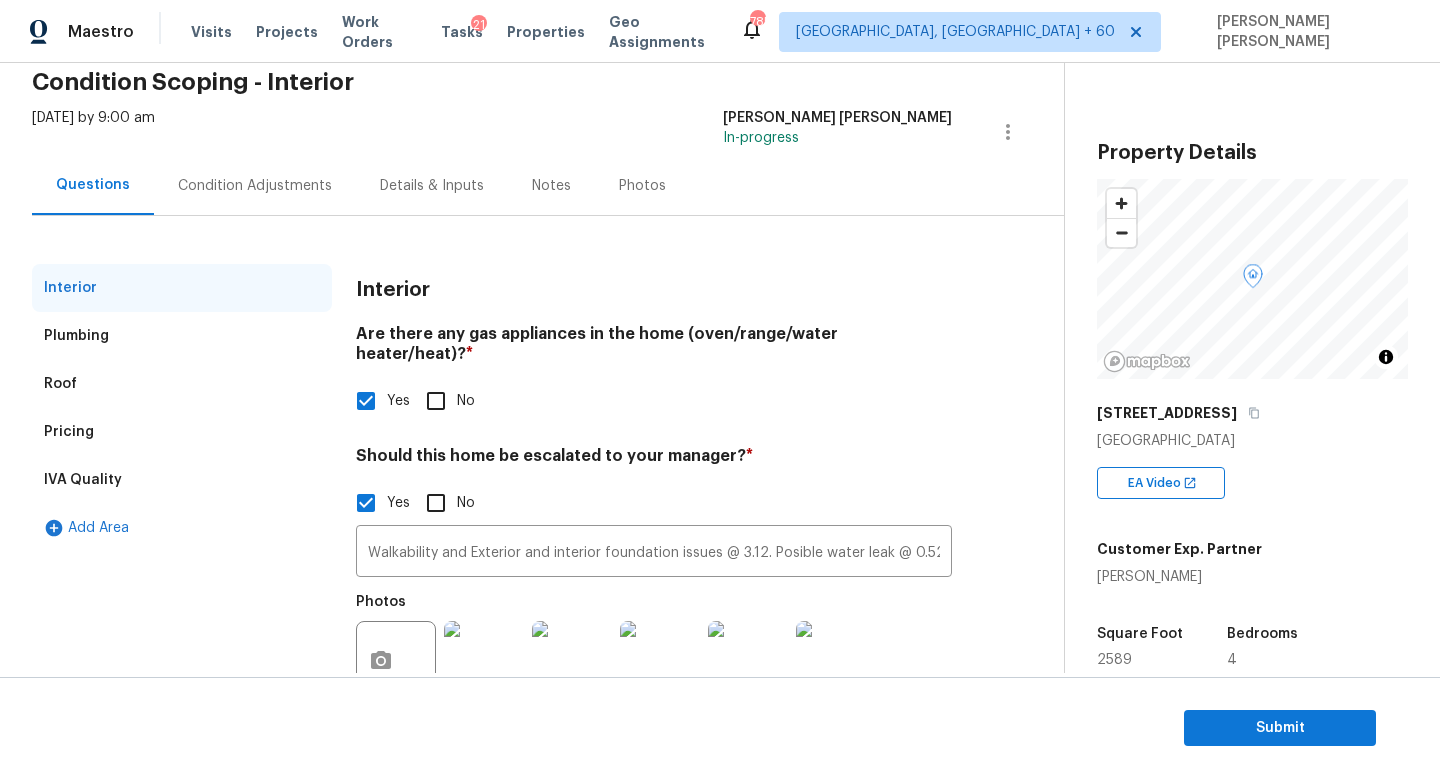 scroll, scrollTop: 0, scrollLeft: 0, axis: both 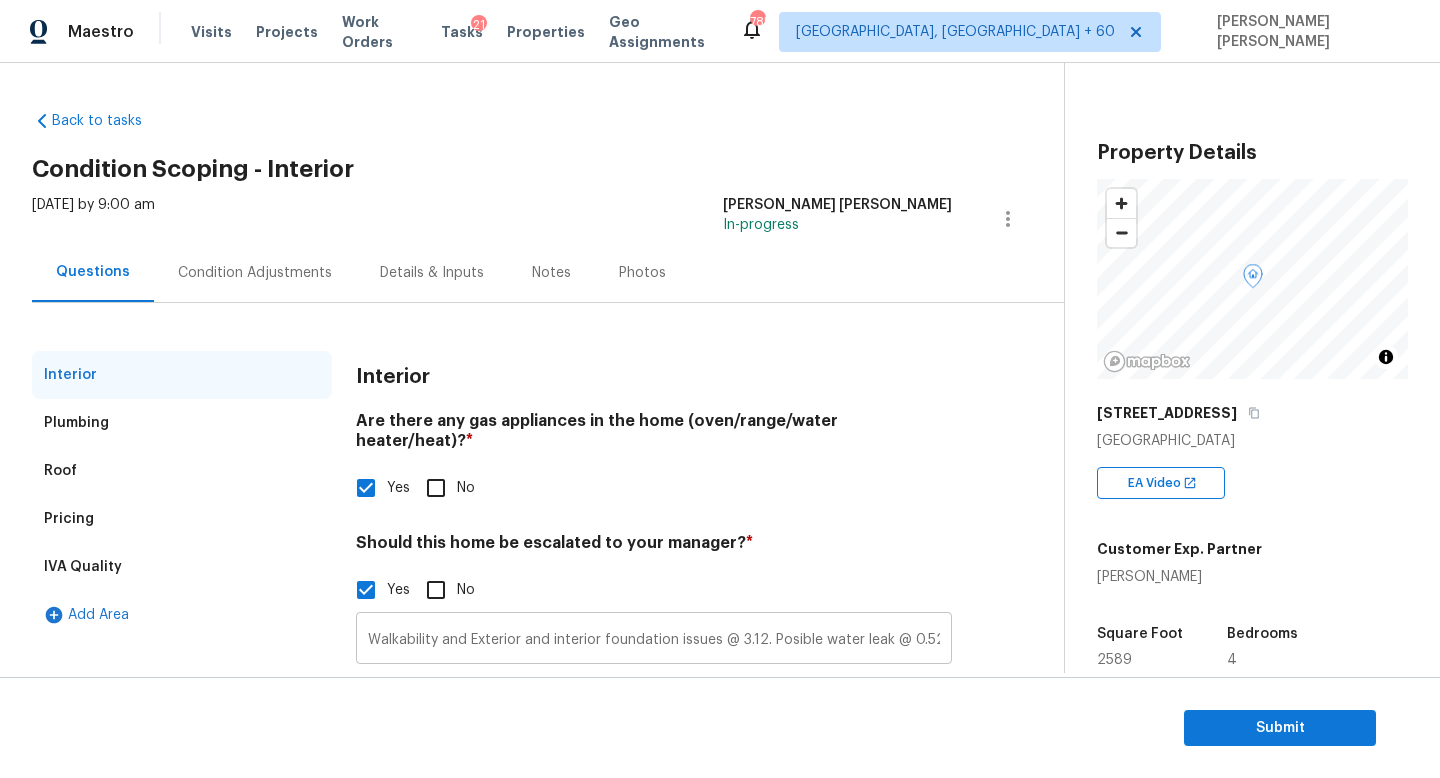 click on "Walkability and Exterior and interior foundation issues @ 3.12. Posible water leak @ 0.52. HPM Scope Adjustment is negative; please remove $8870 from scope" at bounding box center [654, 640] 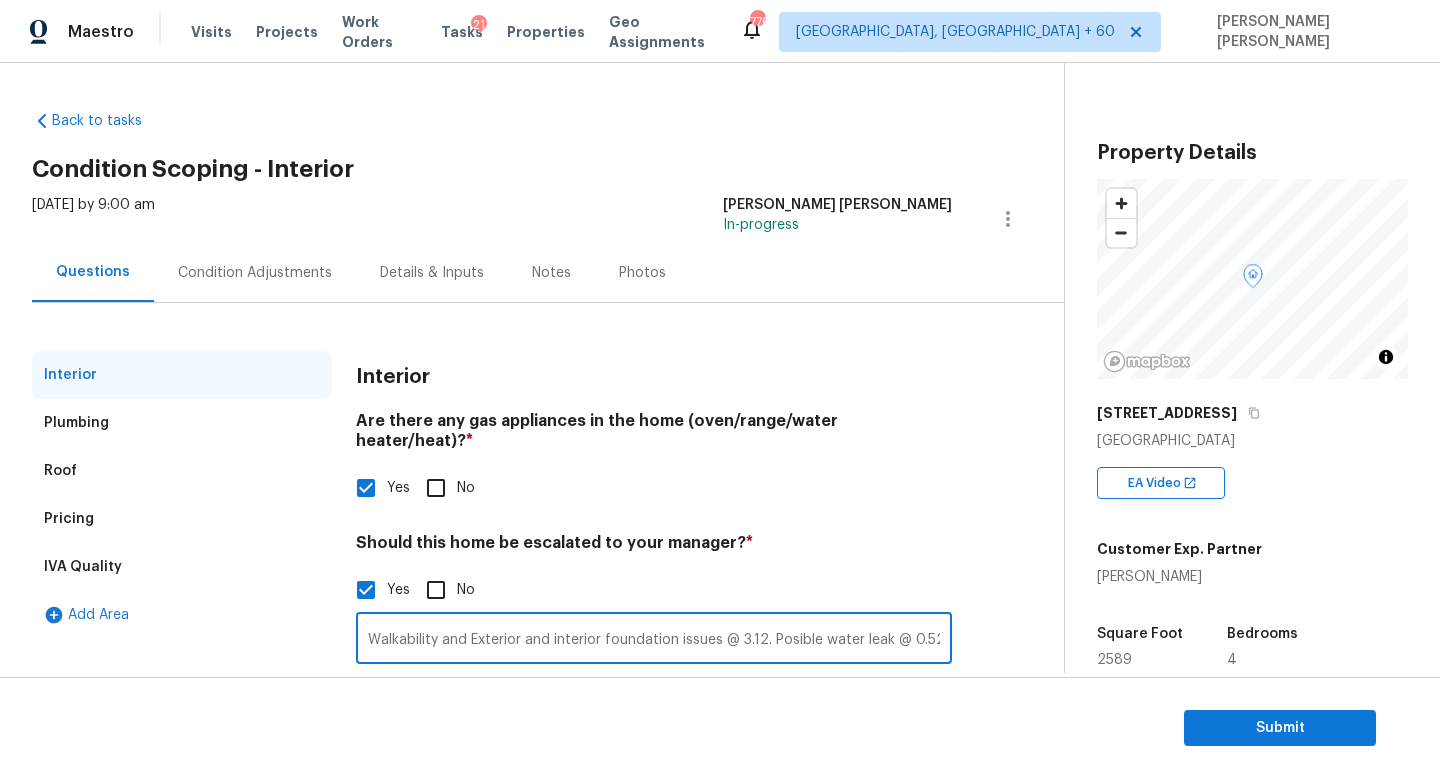 click on "Interior" at bounding box center (654, 377) 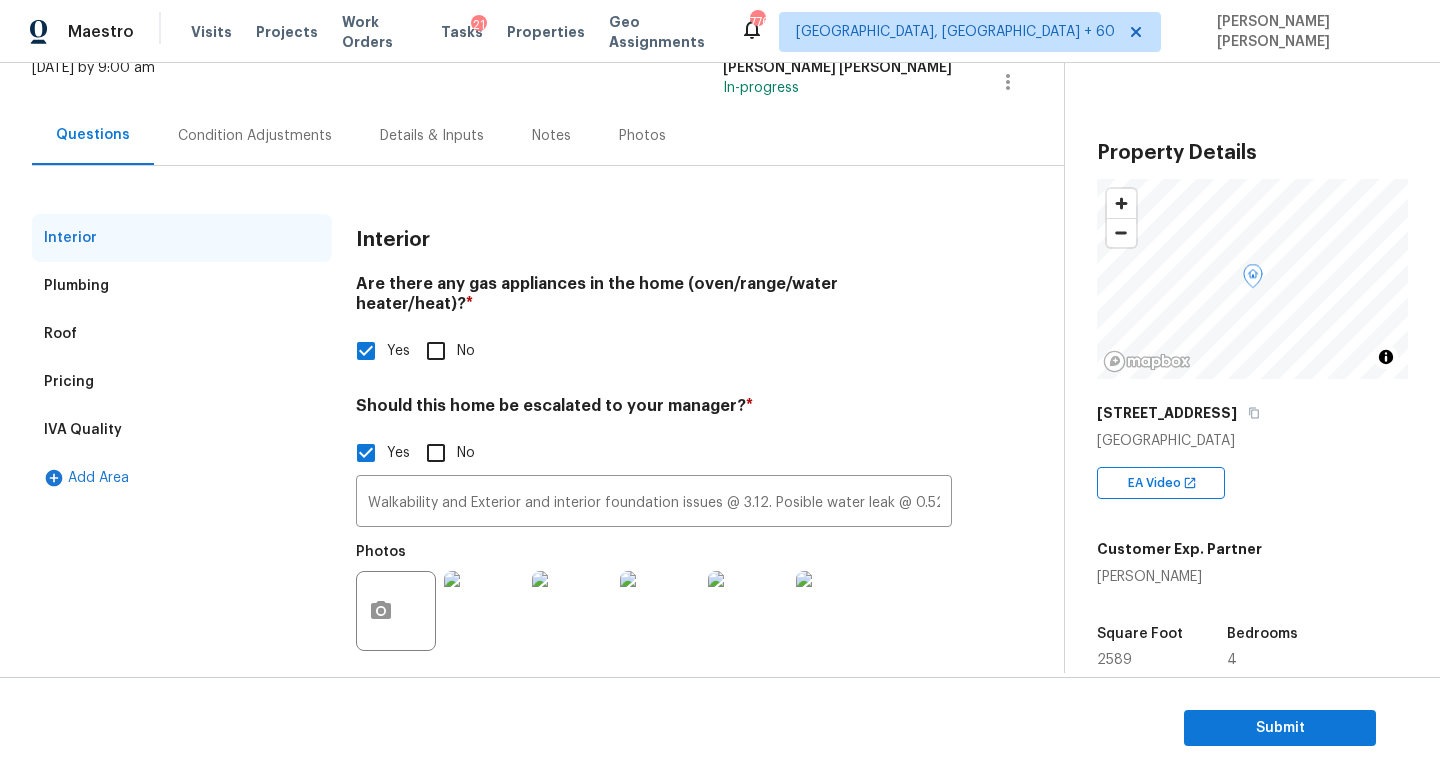 click on "Condition Adjustments" at bounding box center (255, 135) 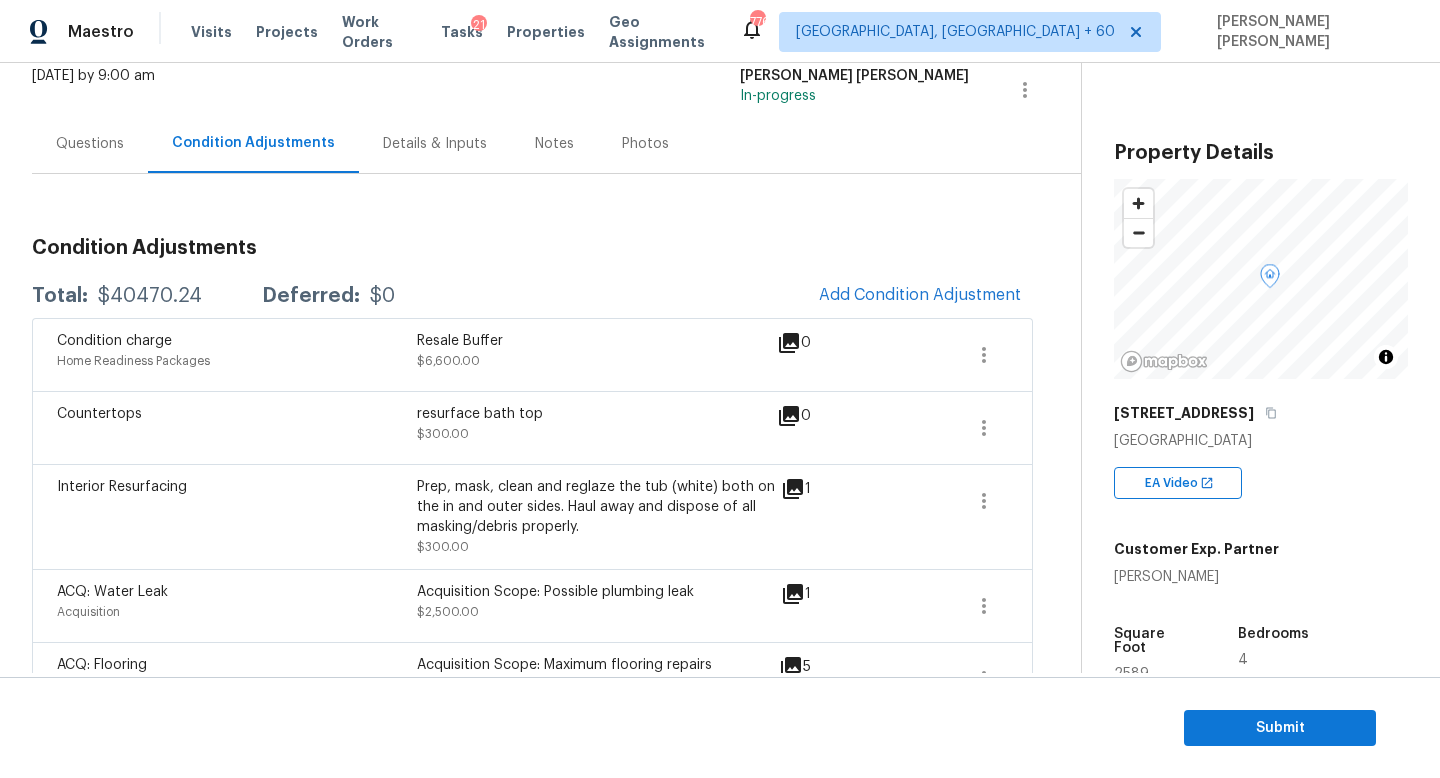 scroll, scrollTop: 123, scrollLeft: 0, axis: vertical 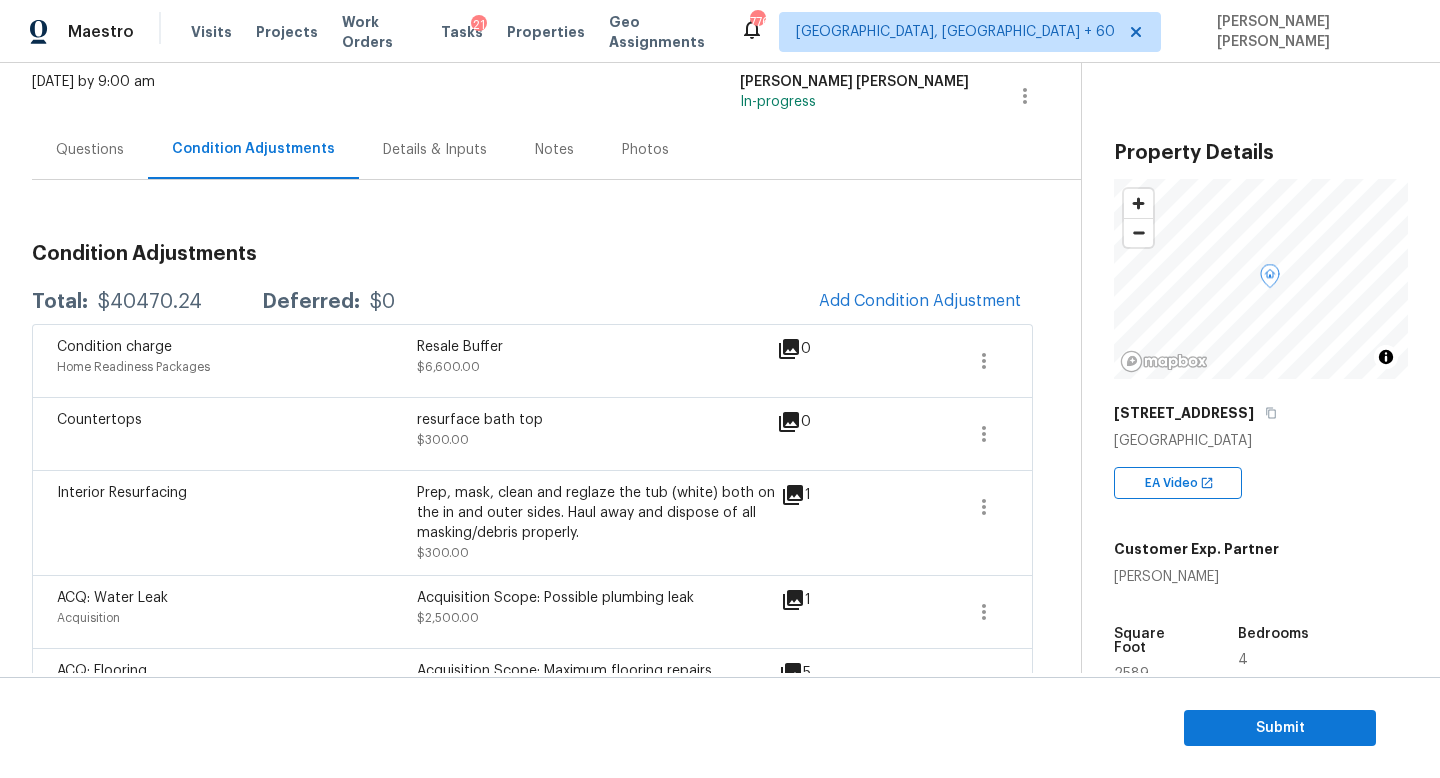 click on "Questions" at bounding box center (90, 150) 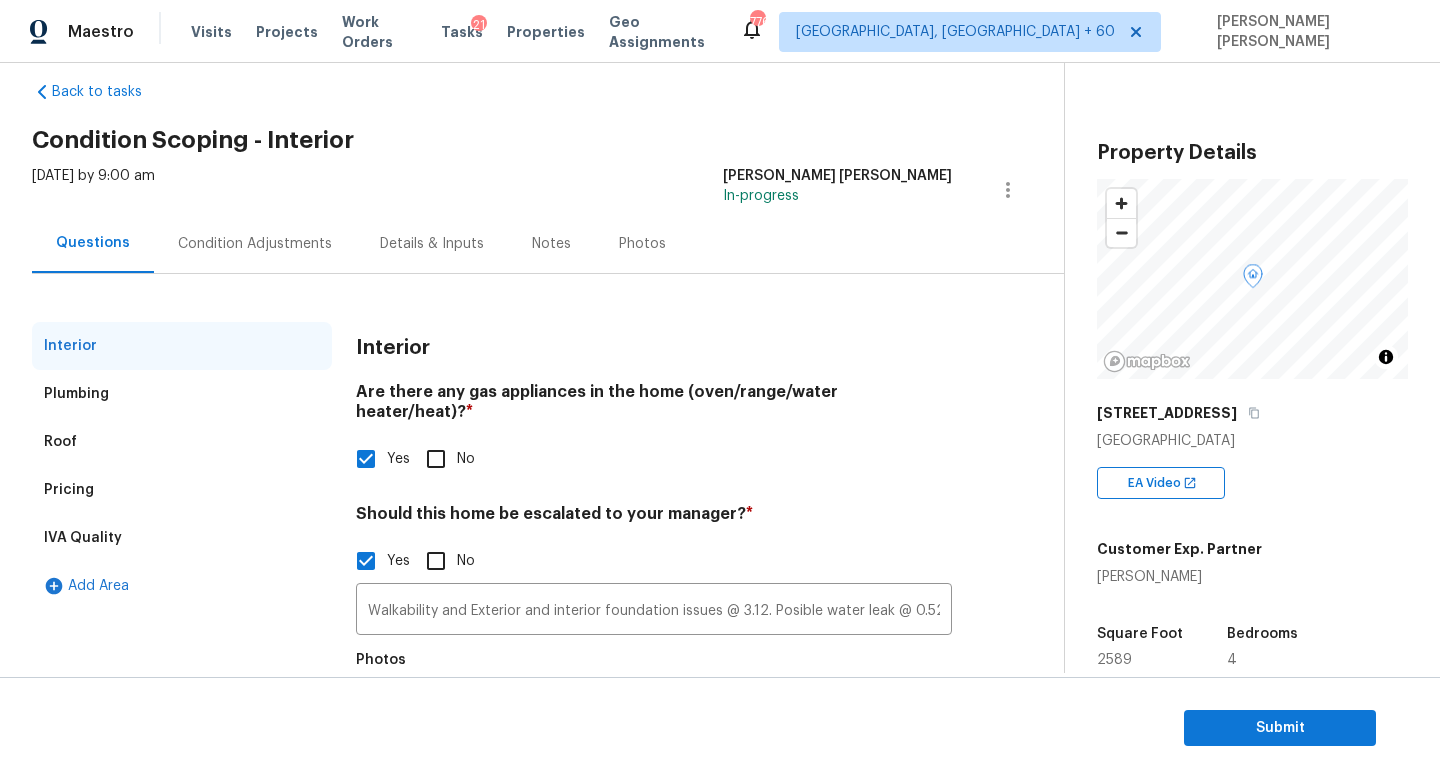 scroll, scrollTop: 30, scrollLeft: 0, axis: vertical 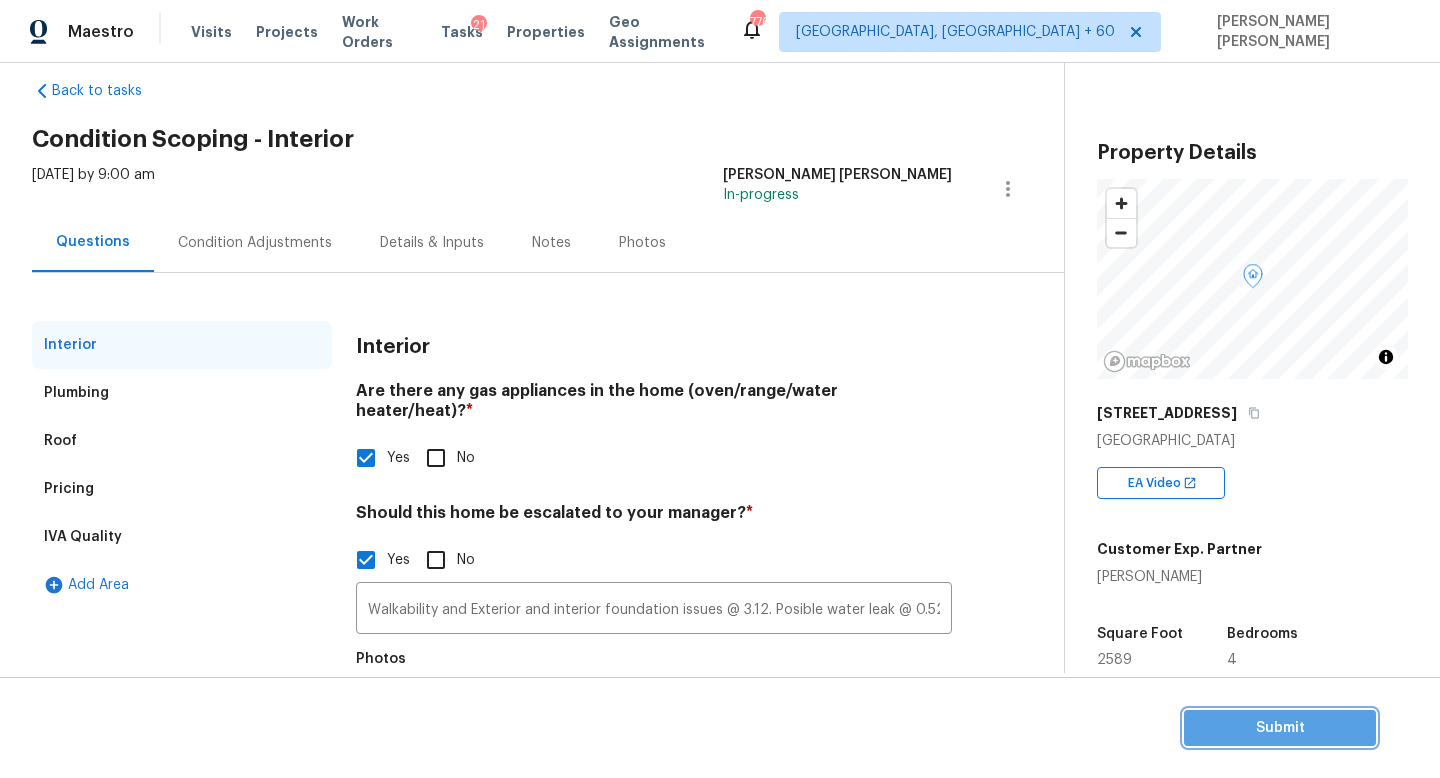 click on "Submit" at bounding box center (1280, 728) 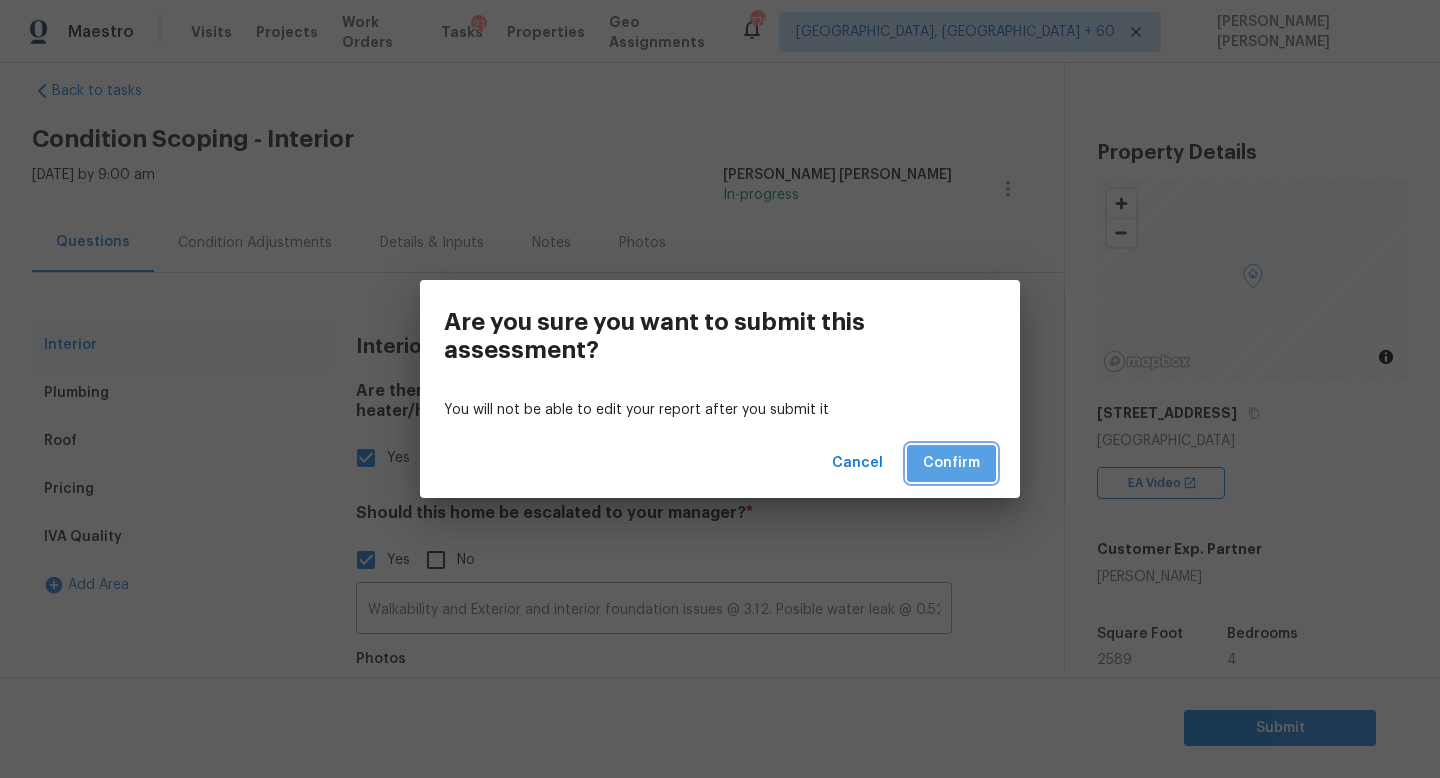 click on "Confirm" at bounding box center [951, 463] 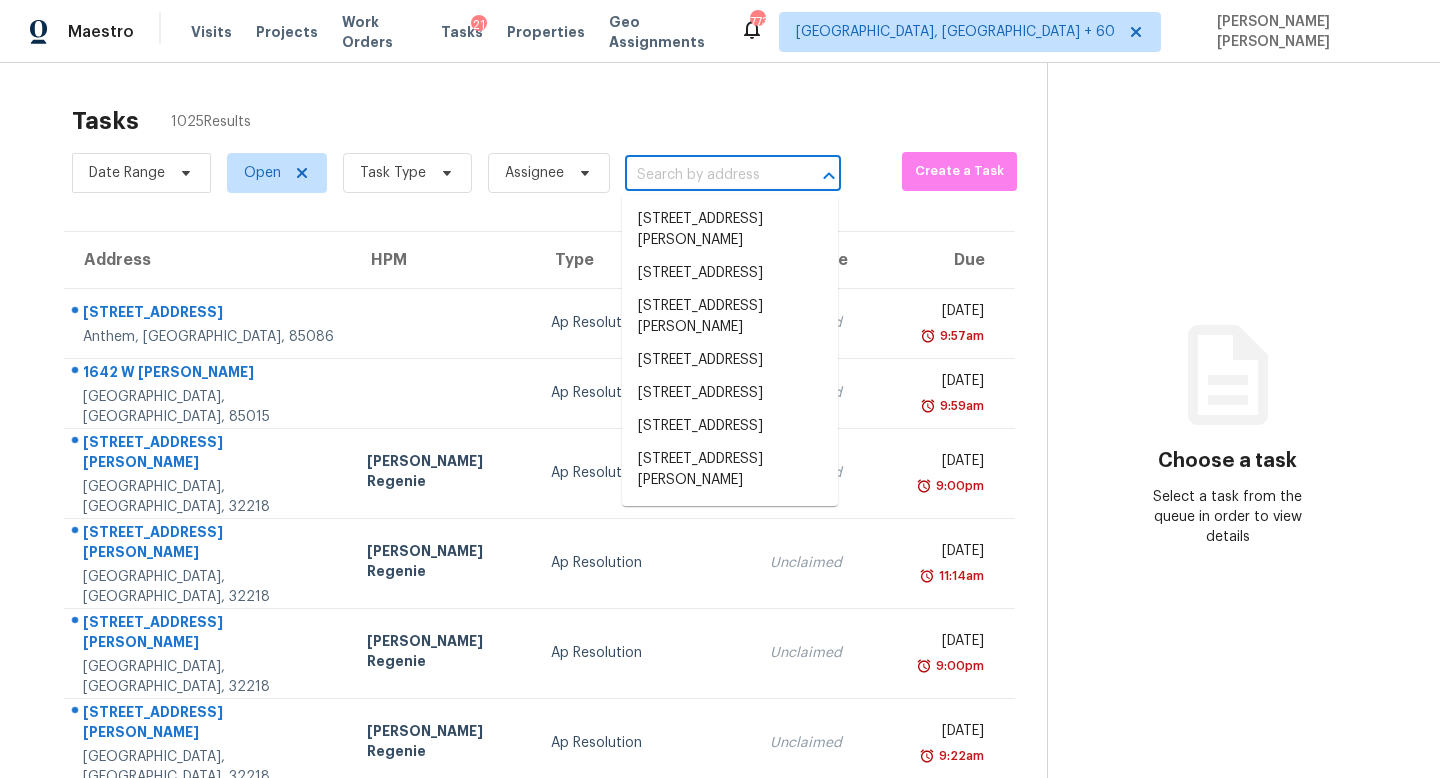 click at bounding box center [705, 175] 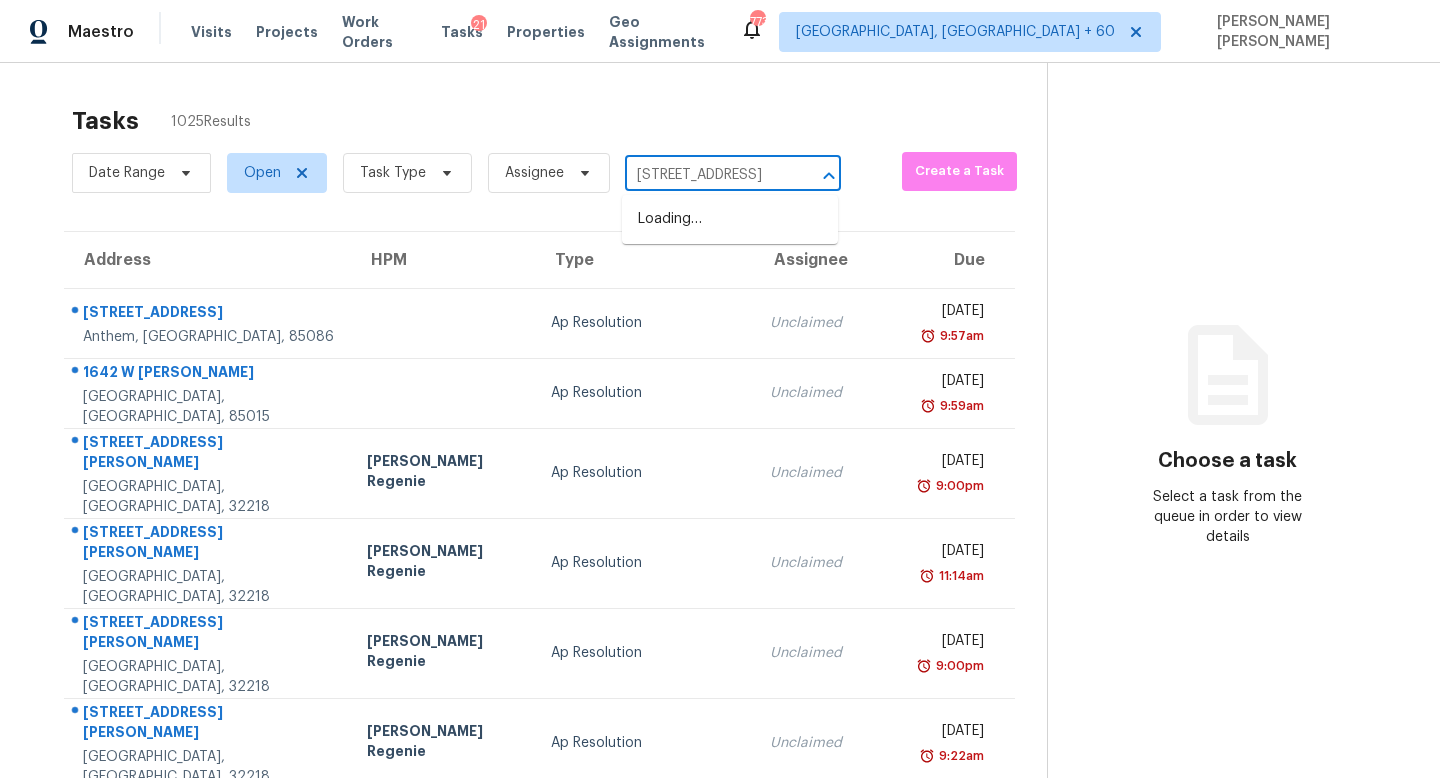 scroll, scrollTop: 0, scrollLeft: 75, axis: horizontal 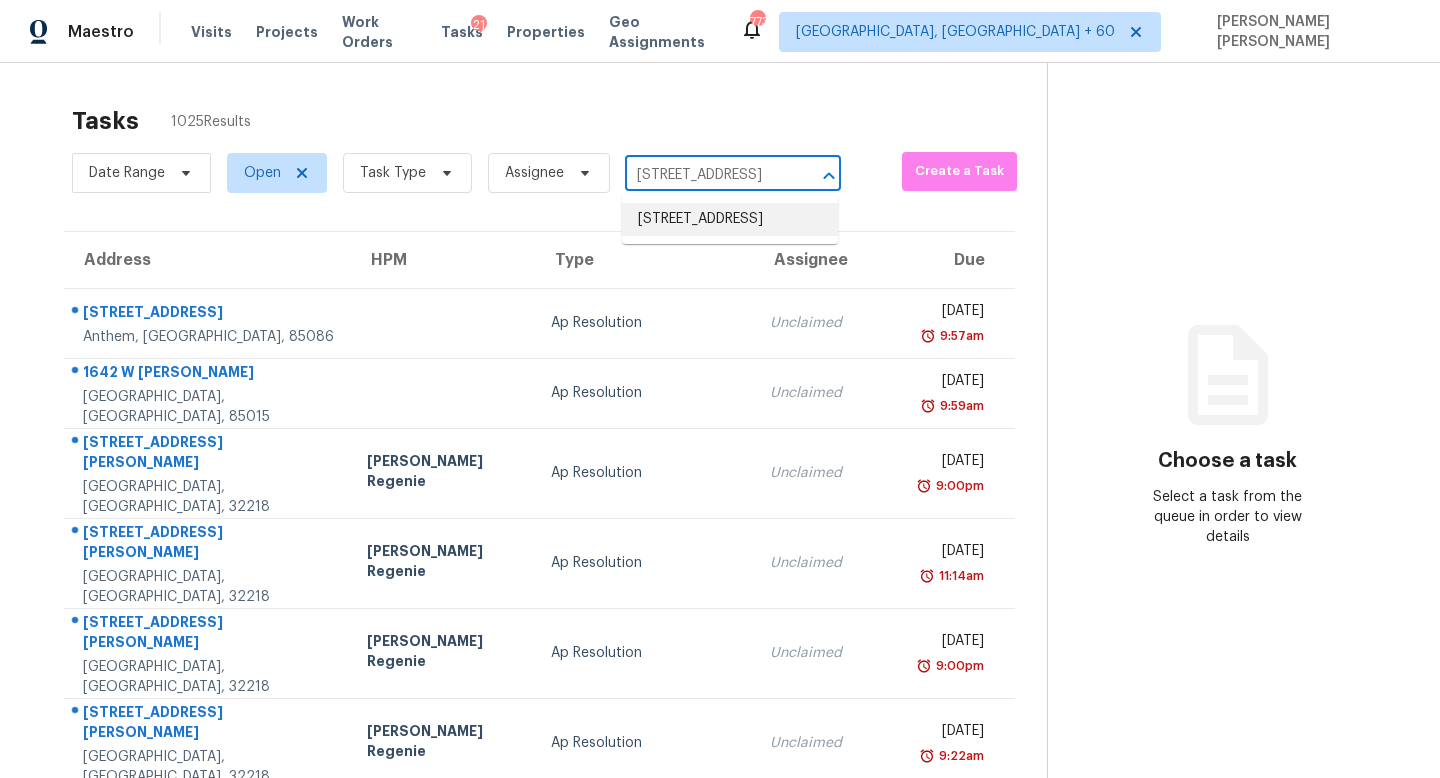 click on "[STREET_ADDRESS]" at bounding box center [730, 219] 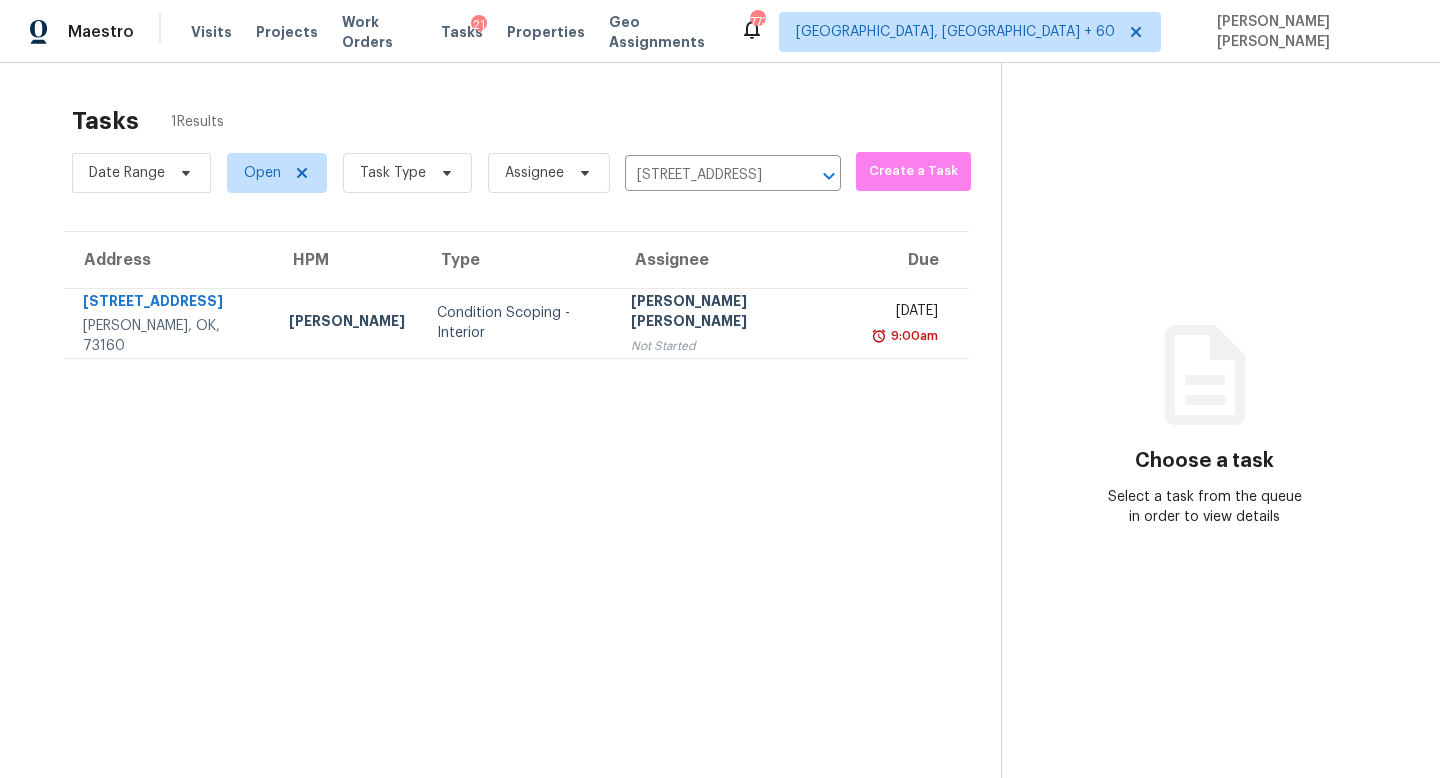 click on "[PERSON_NAME] [PERSON_NAME] Not Started" at bounding box center (736, 323) 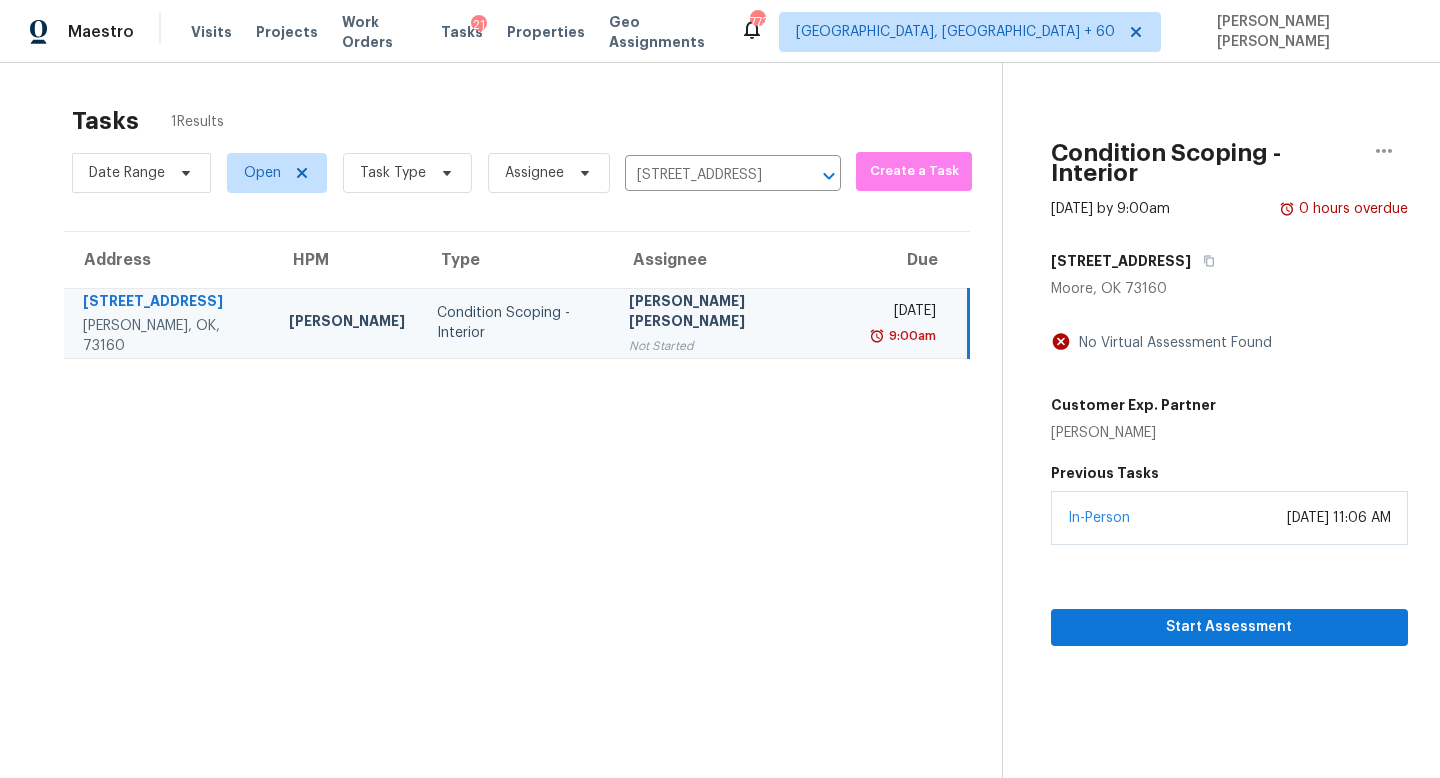 click on "Start Assessment" at bounding box center (1229, 595) 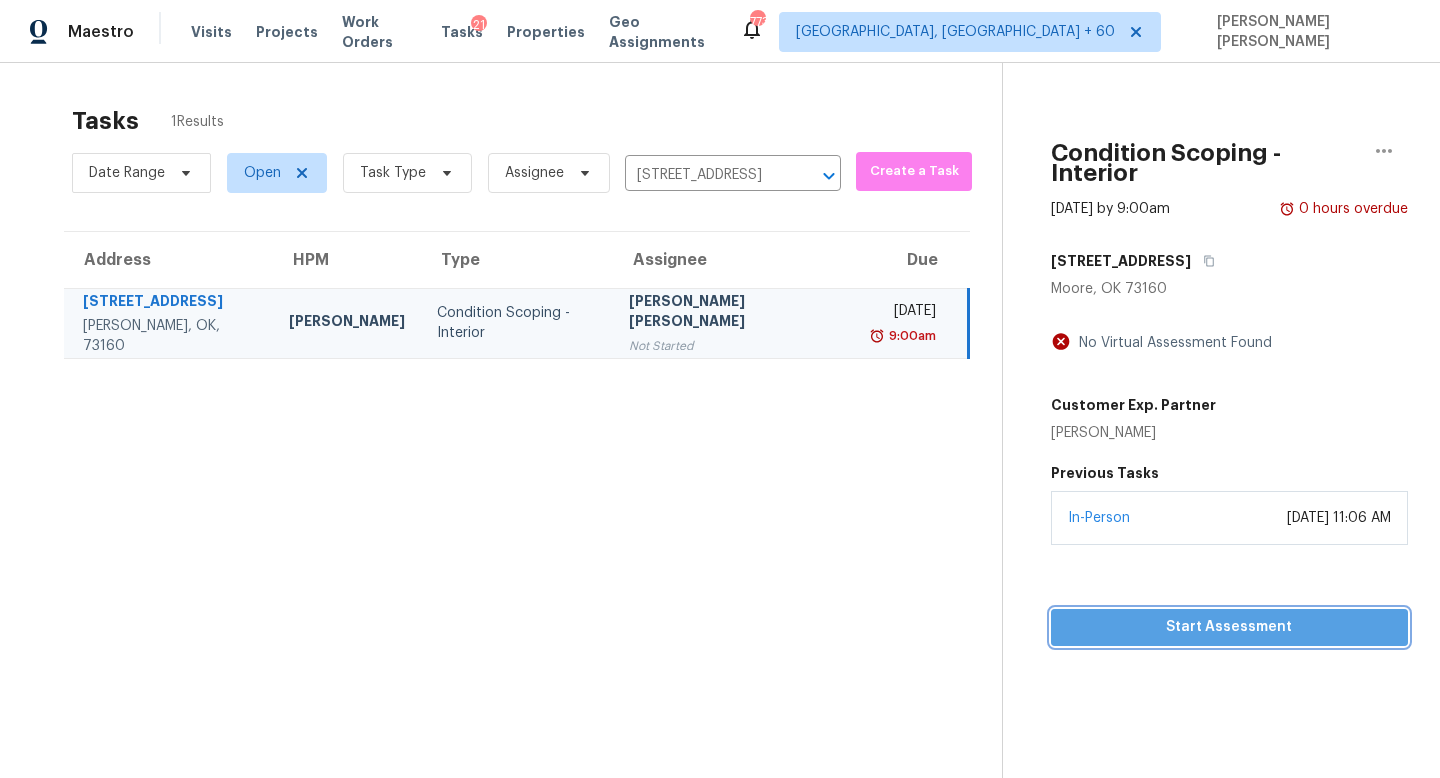 click on "Start Assessment" at bounding box center [1229, 627] 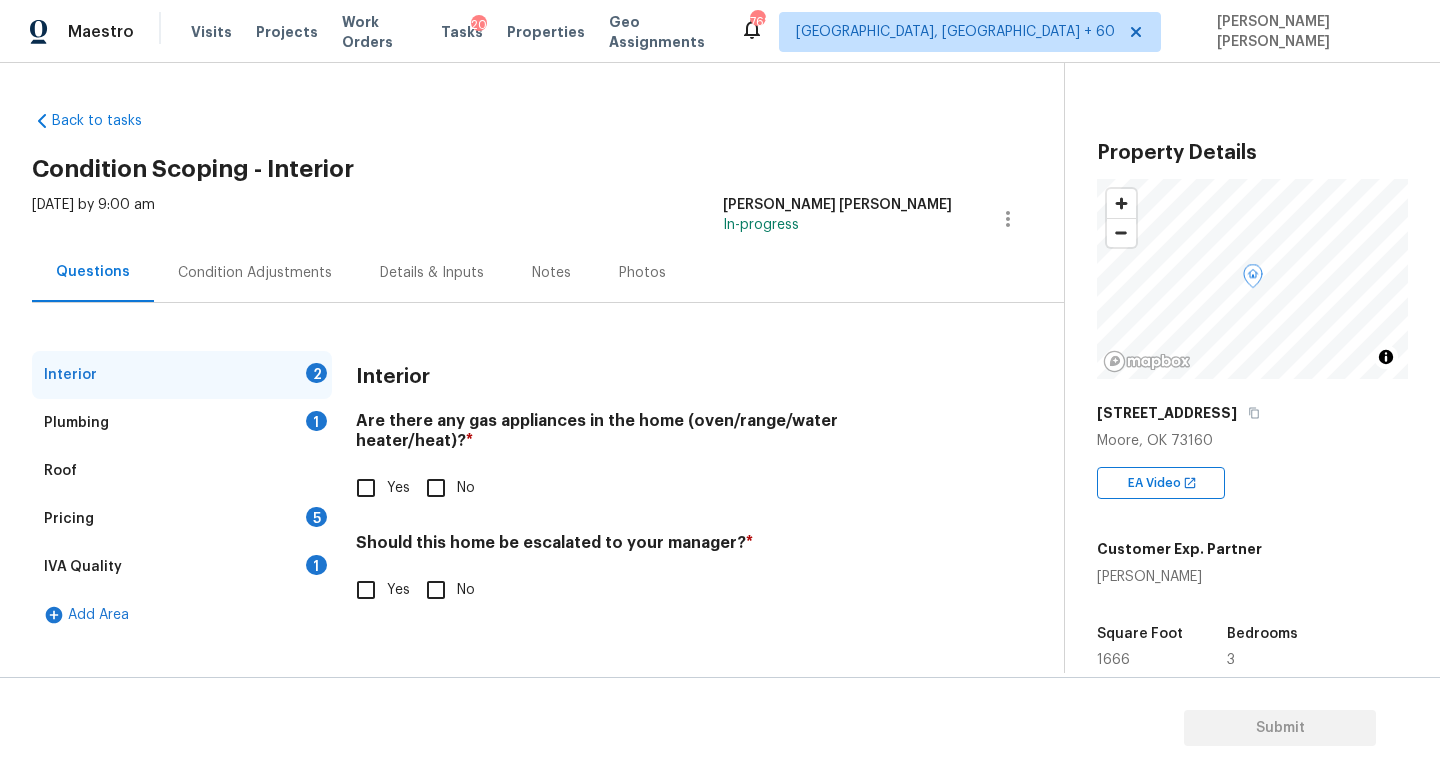 click on "Yes" at bounding box center (366, 488) 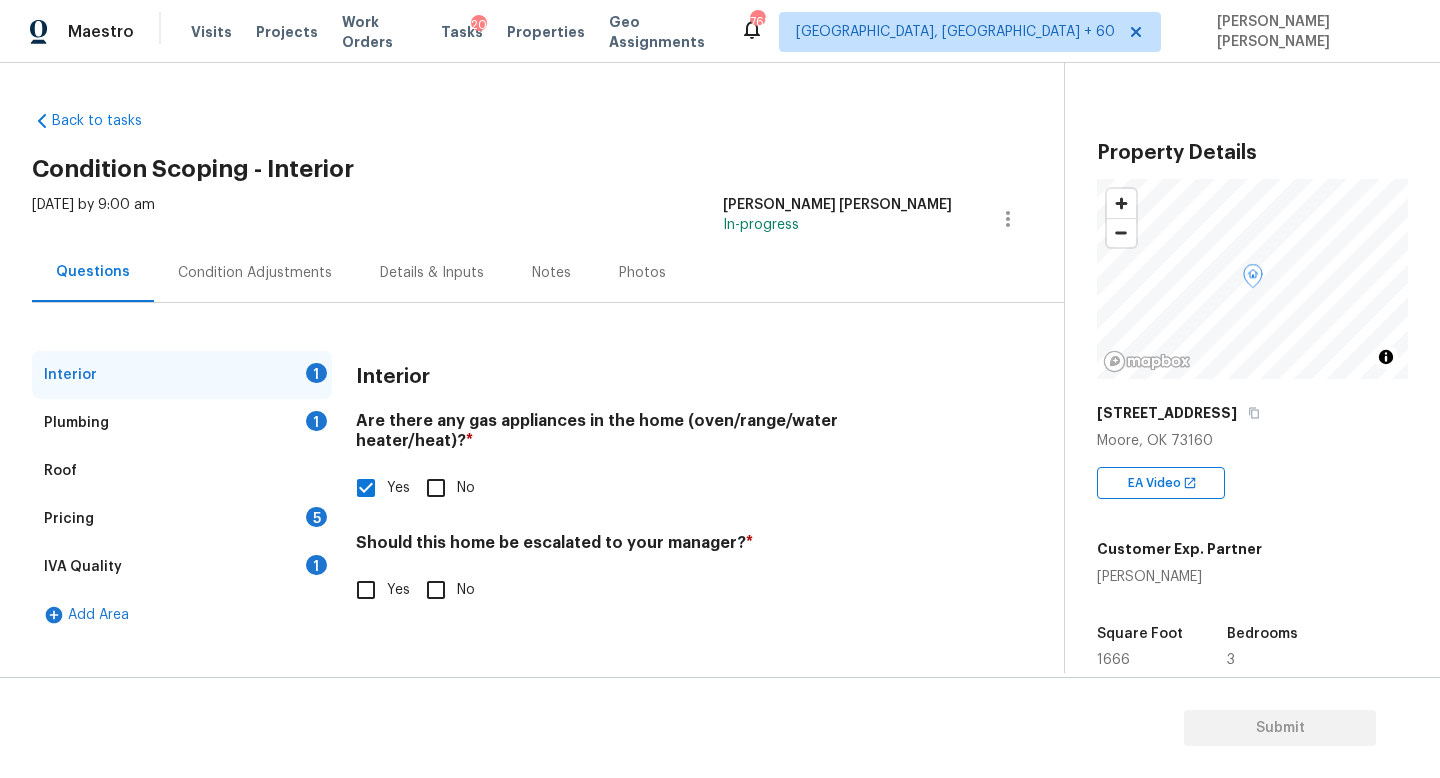 click on "Plumbing 1" at bounding box center [182, 423] 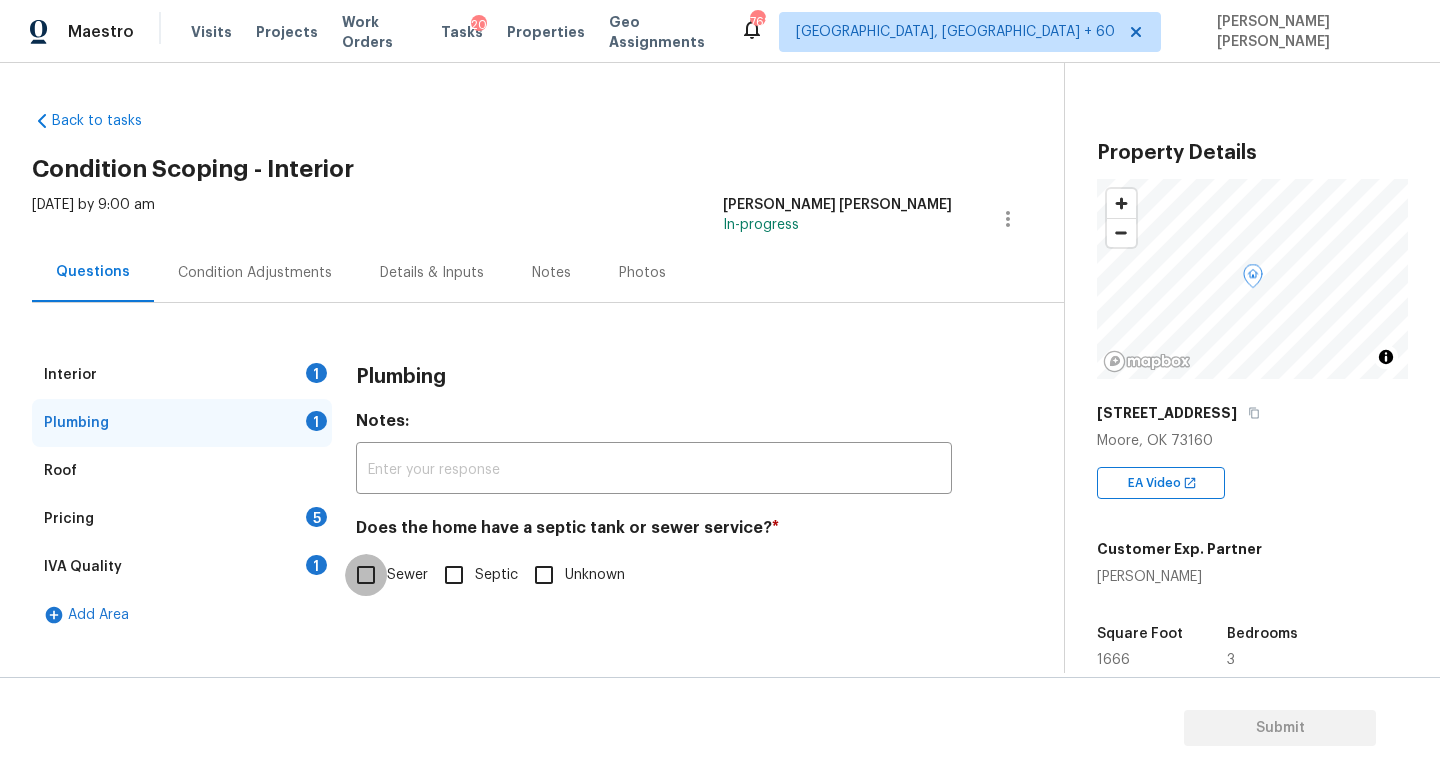 click on "Sewer" at bounding box center (366, 575) 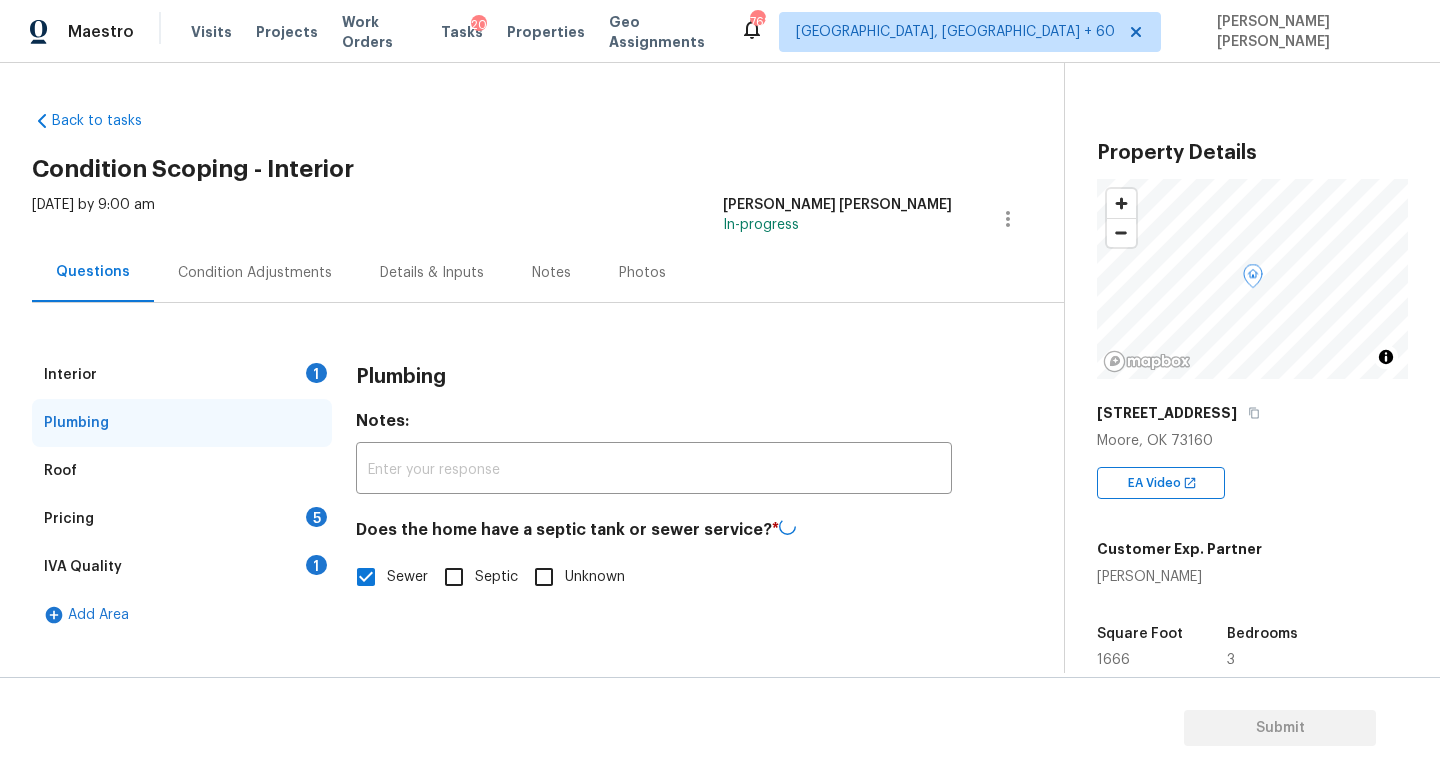 click on "Pricing 5" at bounding box center (182, 519) 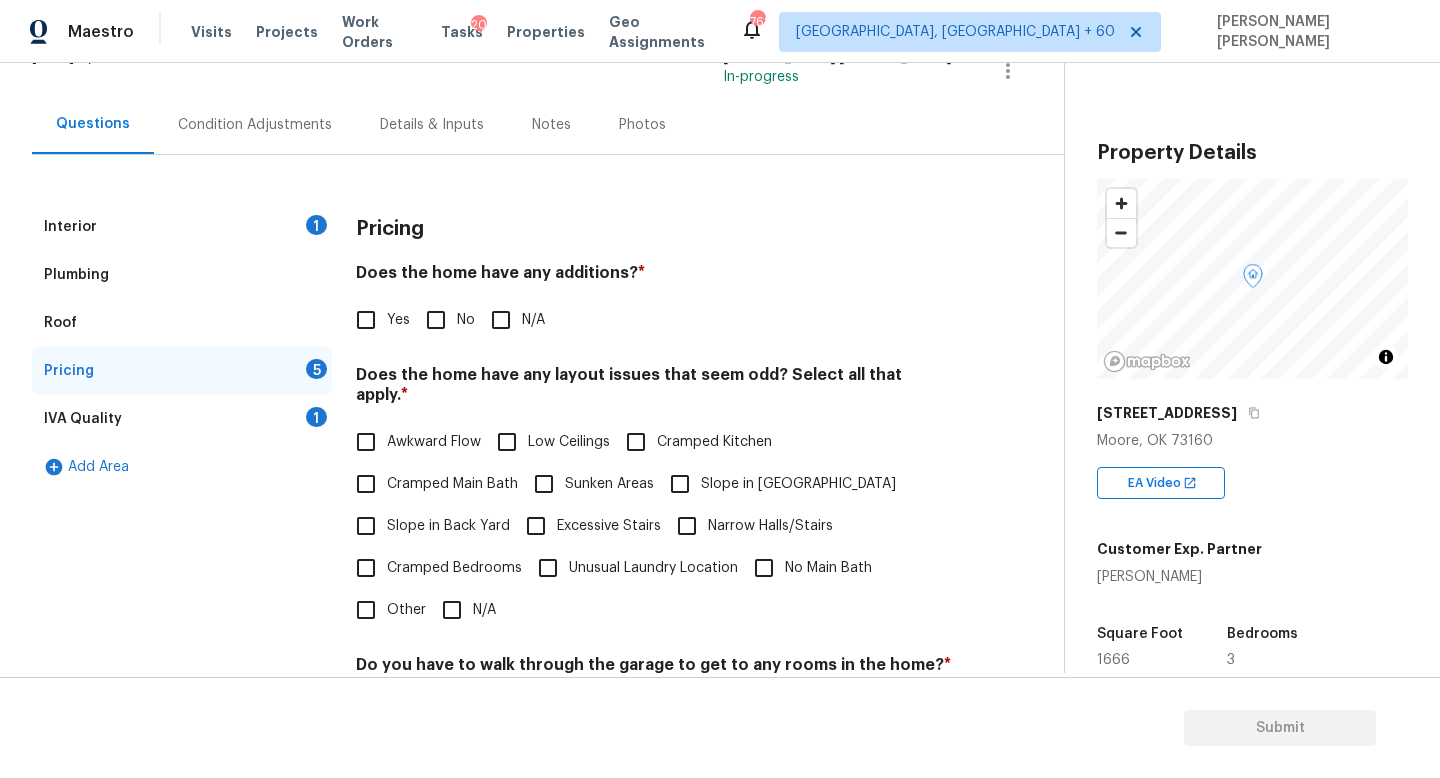 scroll, scrollTop: 223, scrollLeft: 0, axis: vertical 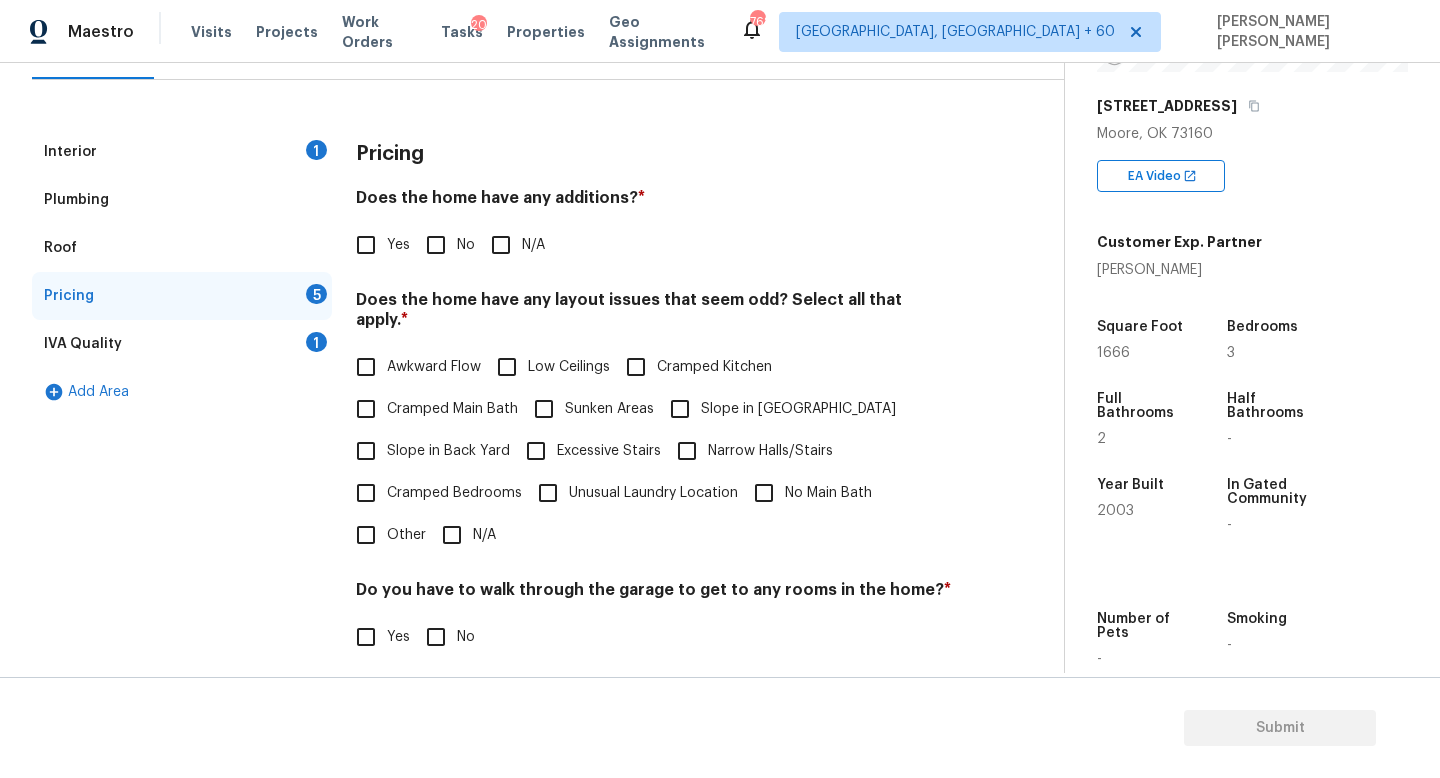 click on "No" at bounding box center [436, 245] 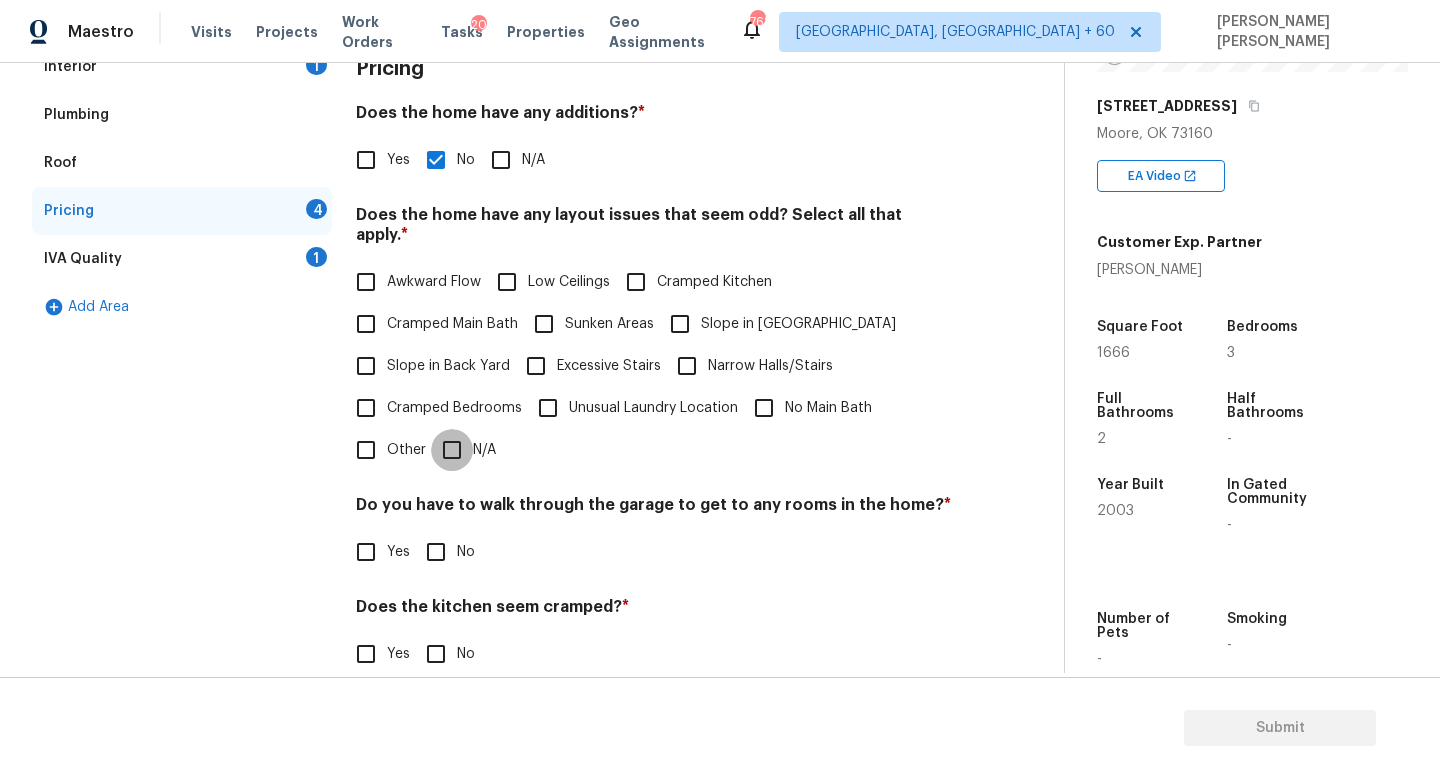 click on "N/A" at bounding box center [452, 450] 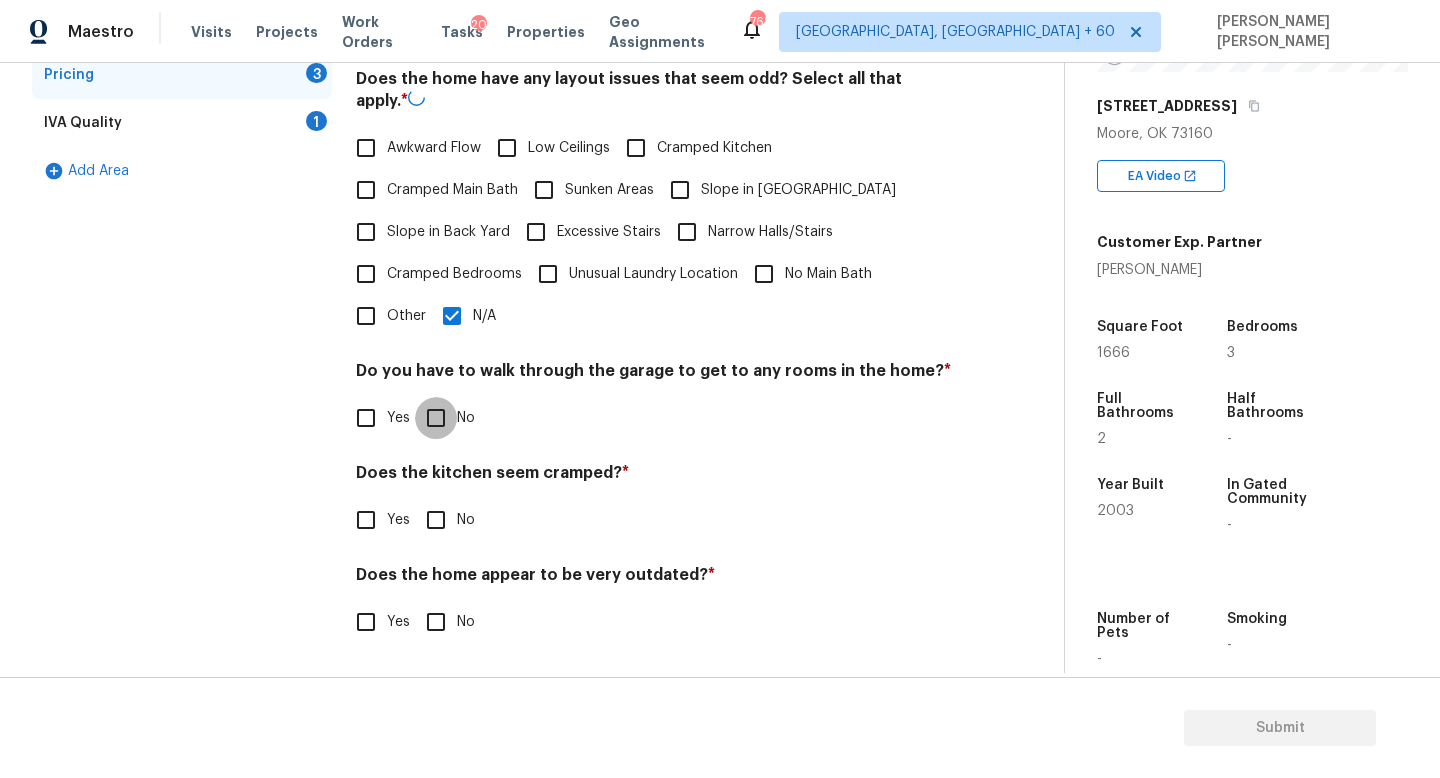 click on "No" at bounding box center (436, 418) 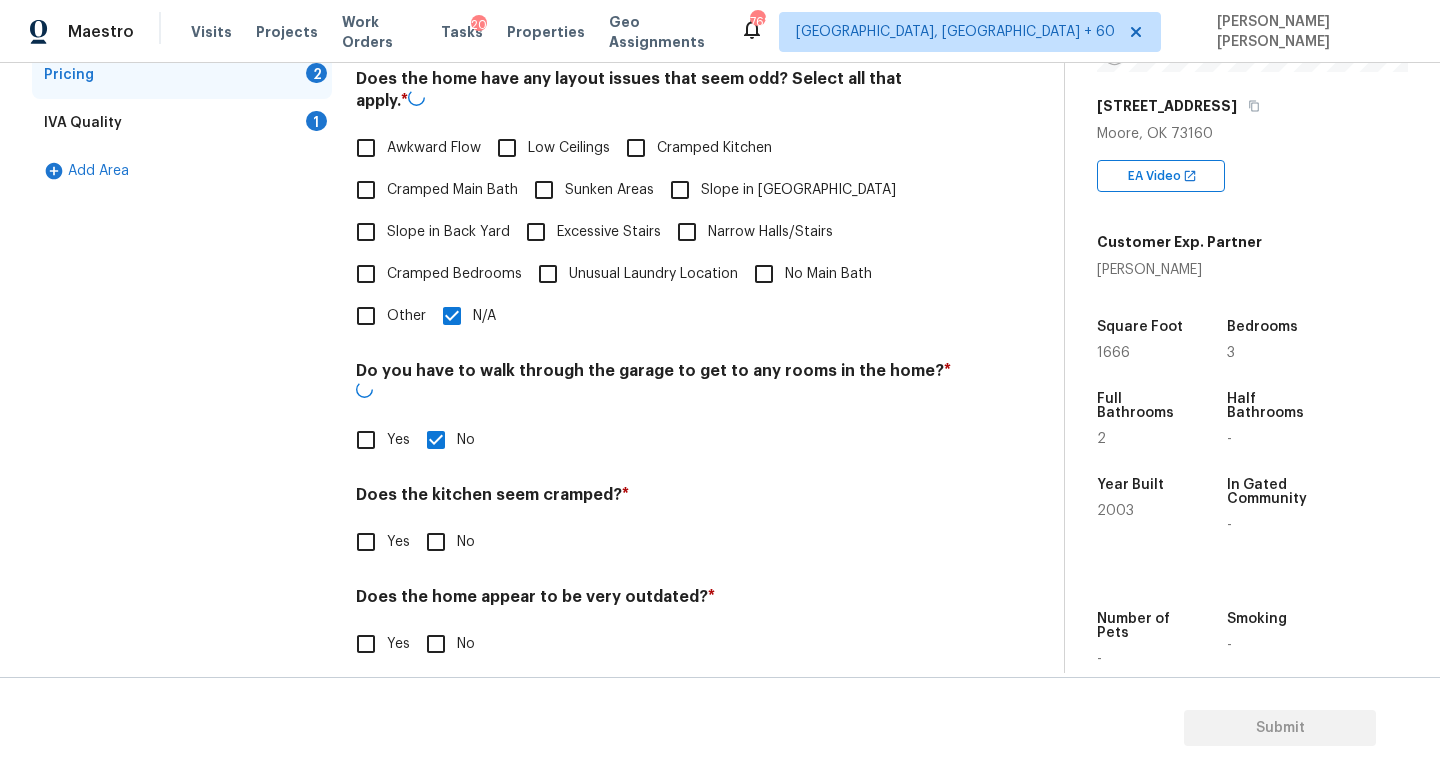 scroll, scrollTop: 424, scrollLeft: 0, axis: vertical 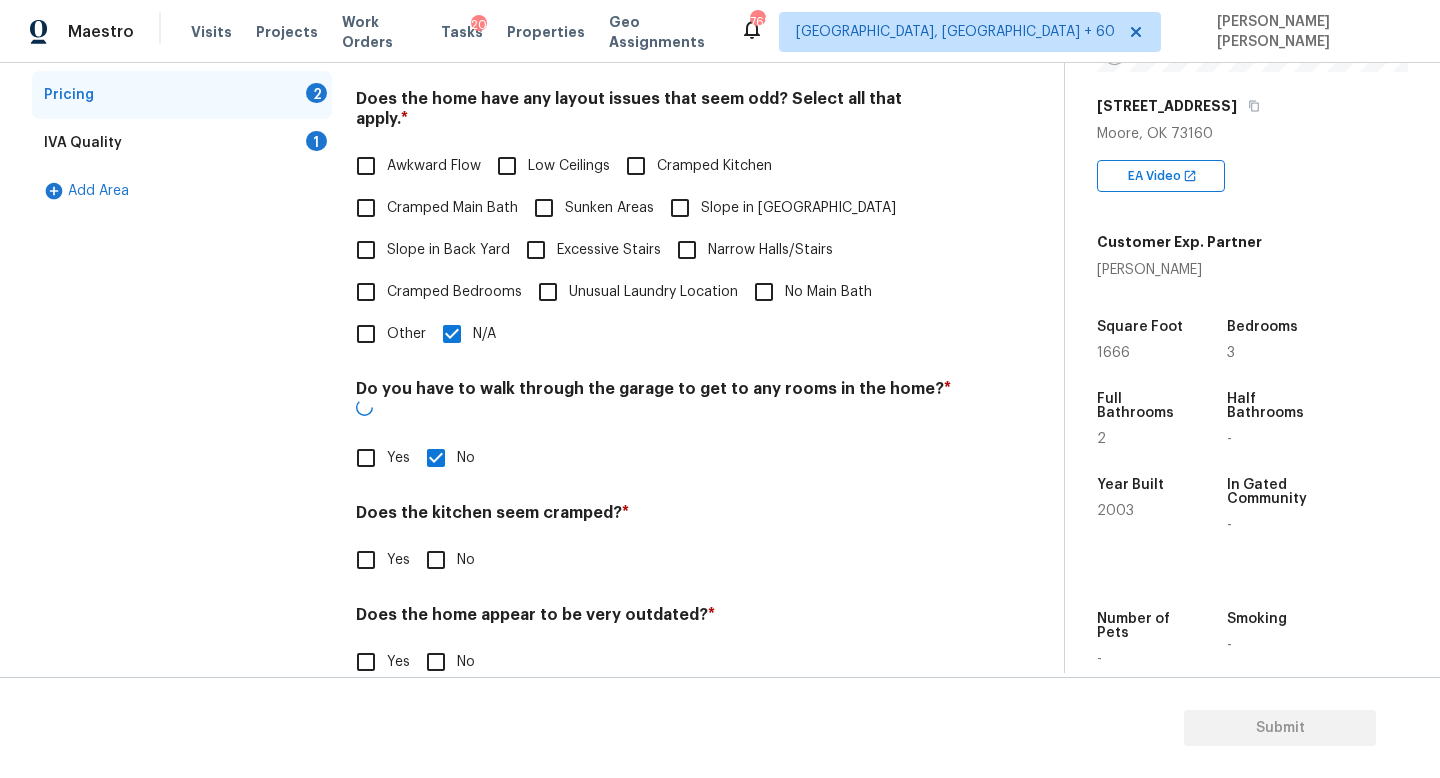 click on "Pricing Does the home have any additions?  * Yes No N/A Does the home have any layout issues that seem odd? Select all that apply.  * Awkward Flow Low Ceilings Cramped Kitchen Cramped Main Bath Sunken Areas Slope in Front Yard Slope in Back Yard Excessive Stairs Narrow Halls/Stairs Cramped Bedrooms Unusual Laundry Location No Main Bath Other N/A Do you have to walk through the garage to get to any rooms in the home?  * Yes No Does the kitchen seem cramped?  * Yes No Does the home appear to be very outdated?  * Yes No" at bounding box center [654, 317] 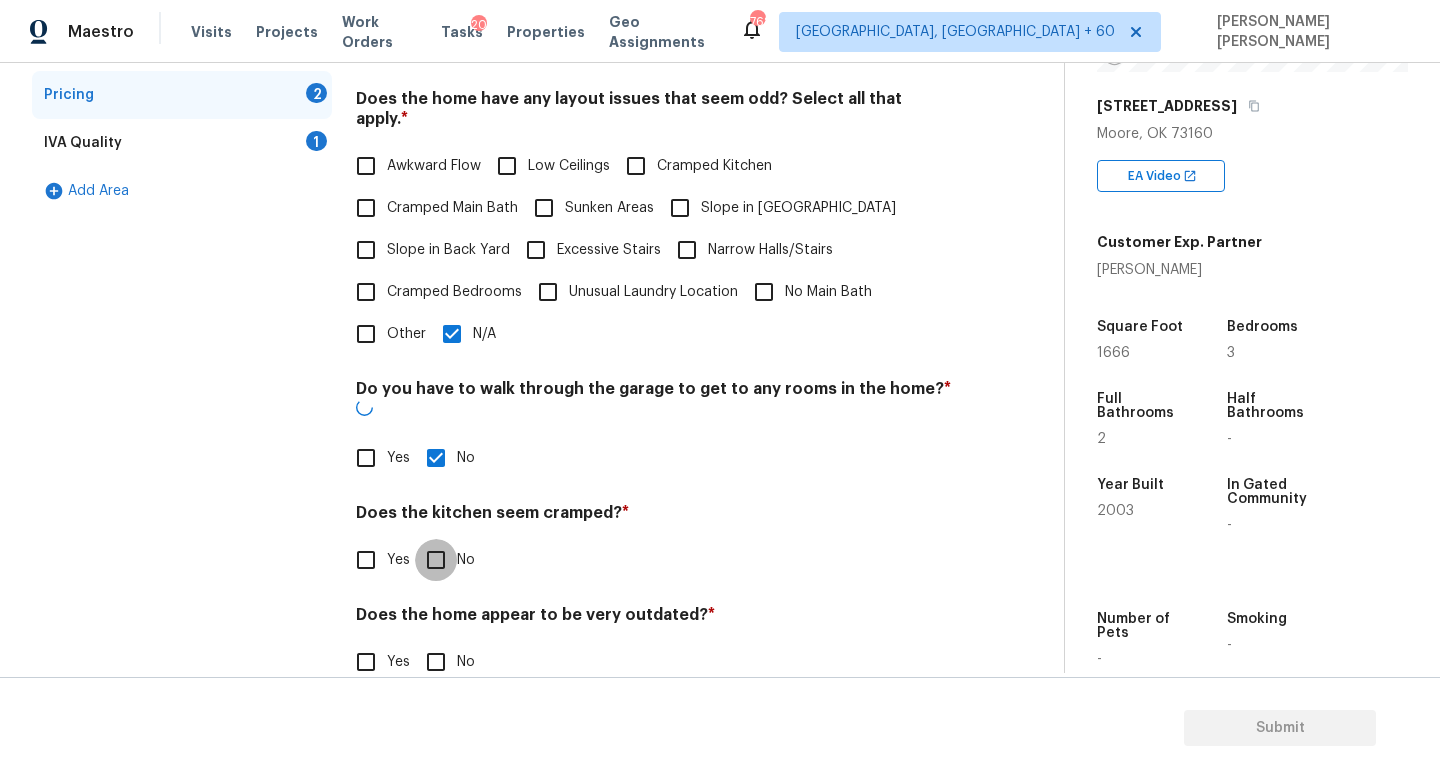 click on "No" at bounding box center [436, 560] 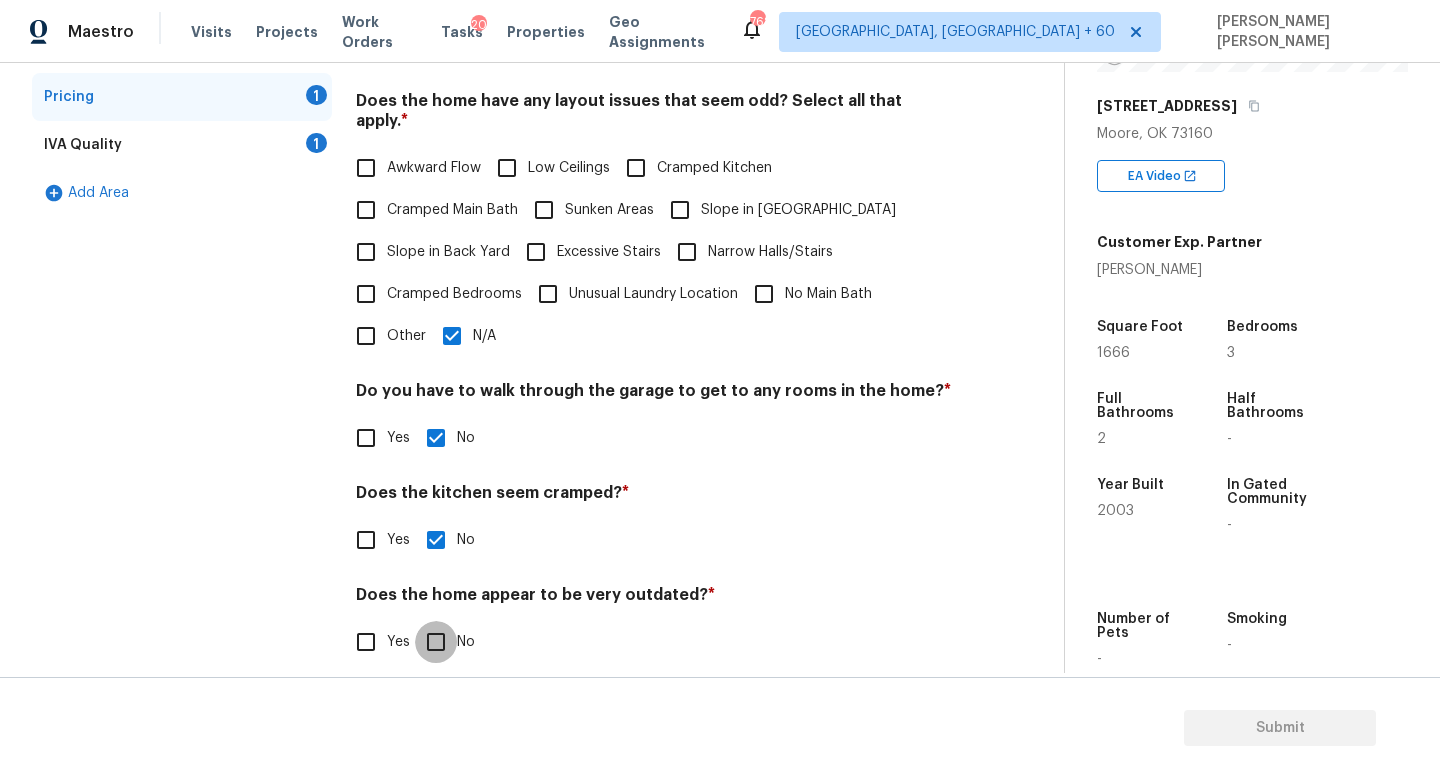 click on "No" at bounding box center (436, 642) 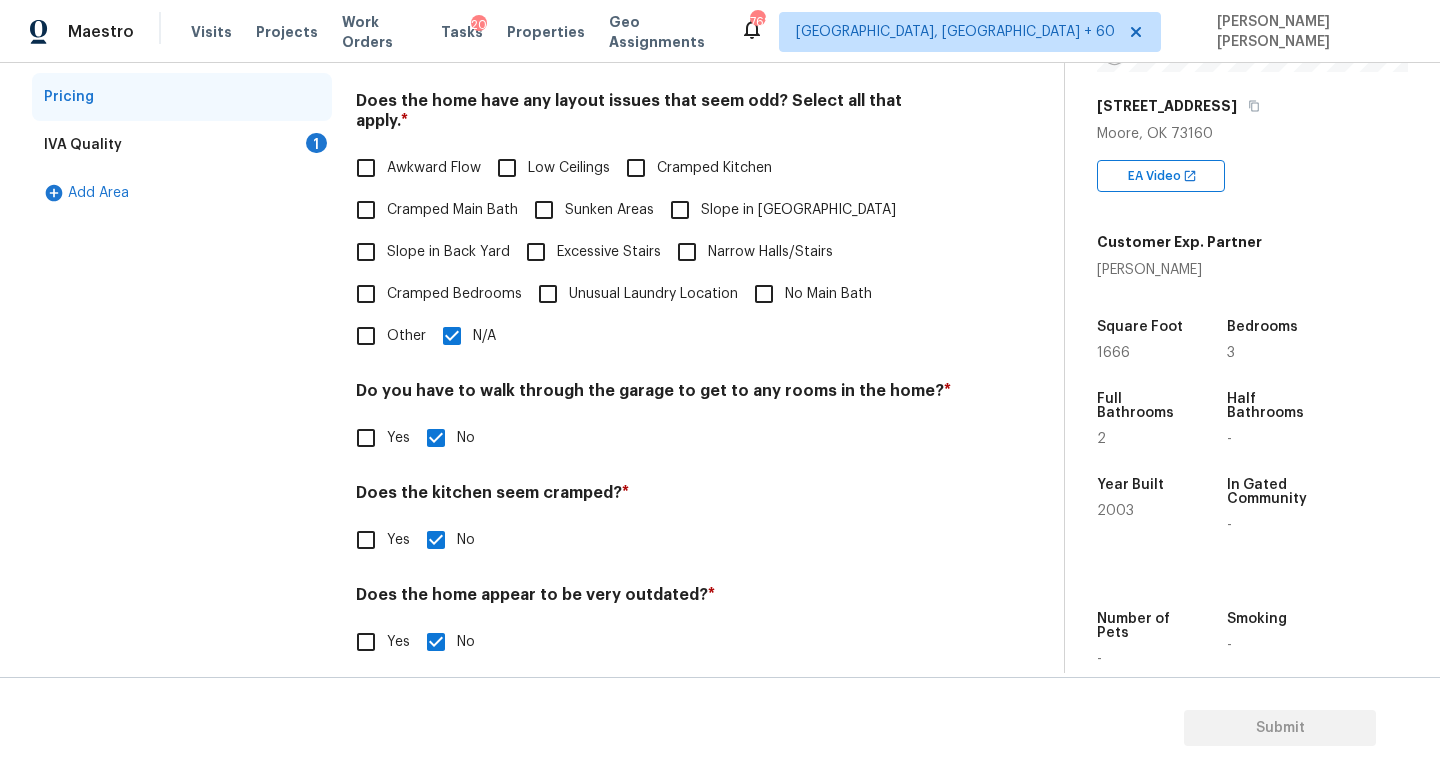 scroll, scrollTop: 0, scrollLeft: 0, axis: both 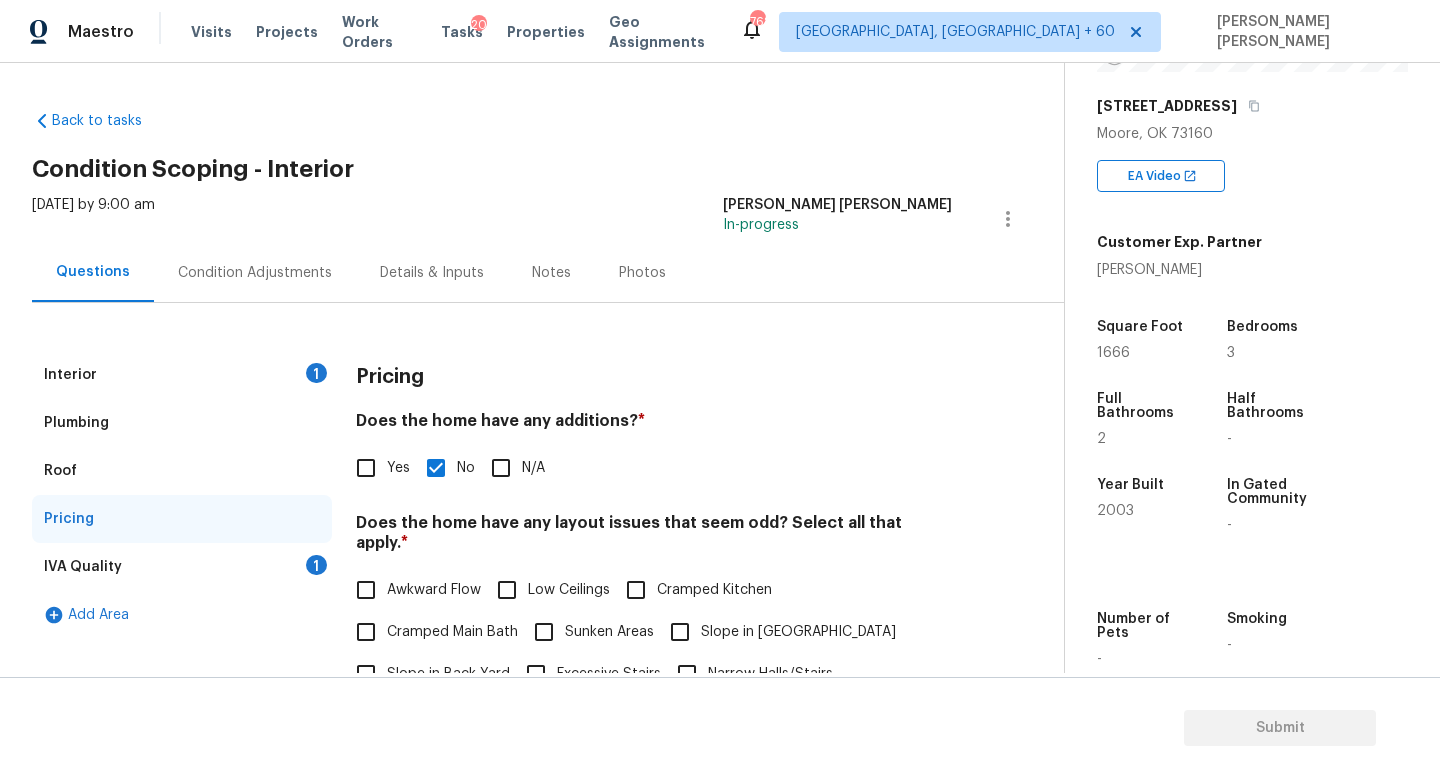 click on "IVA Quality 1" at bounding box center (182, 567) 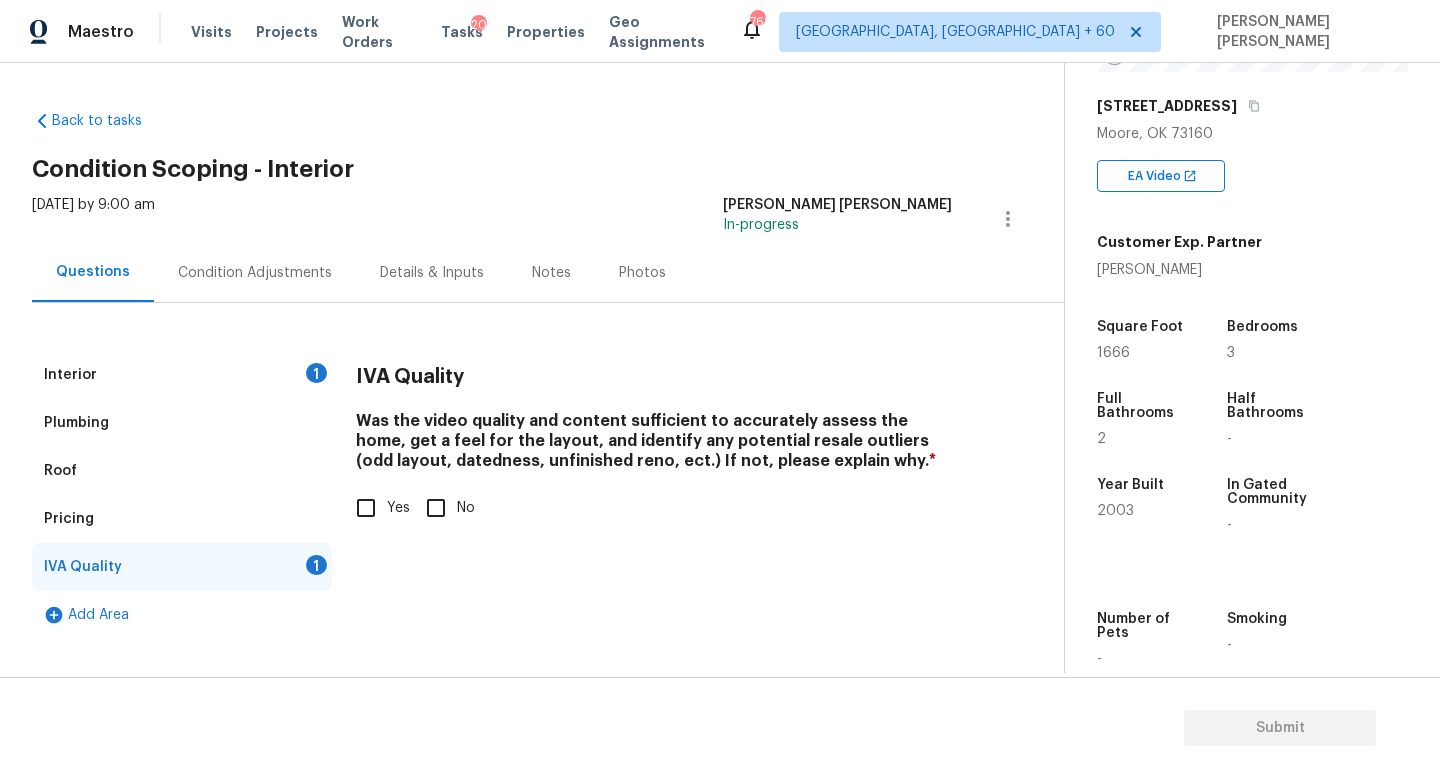 click on "Yes" at bounding box center [366, 508] 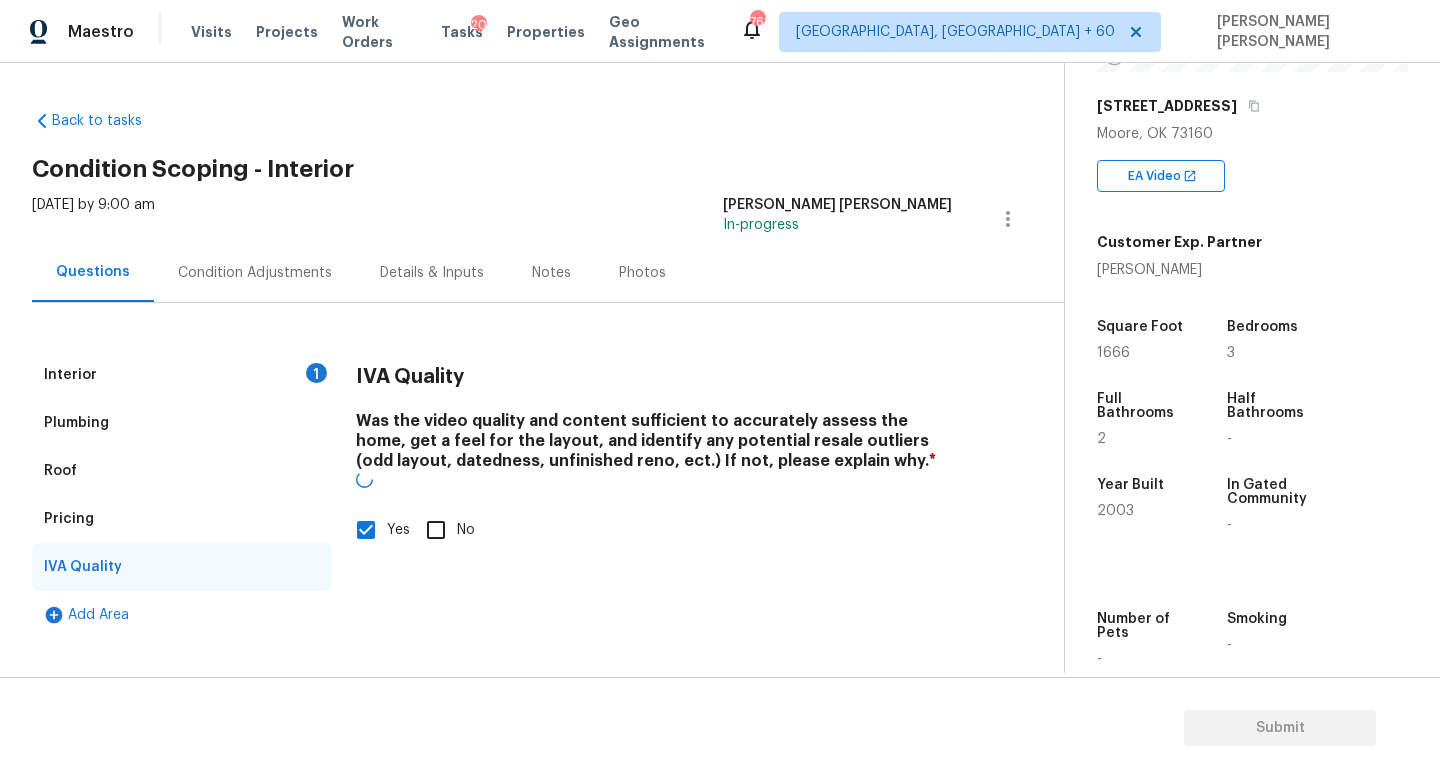 click on "Interior 1" at bounding box center [182, 375] 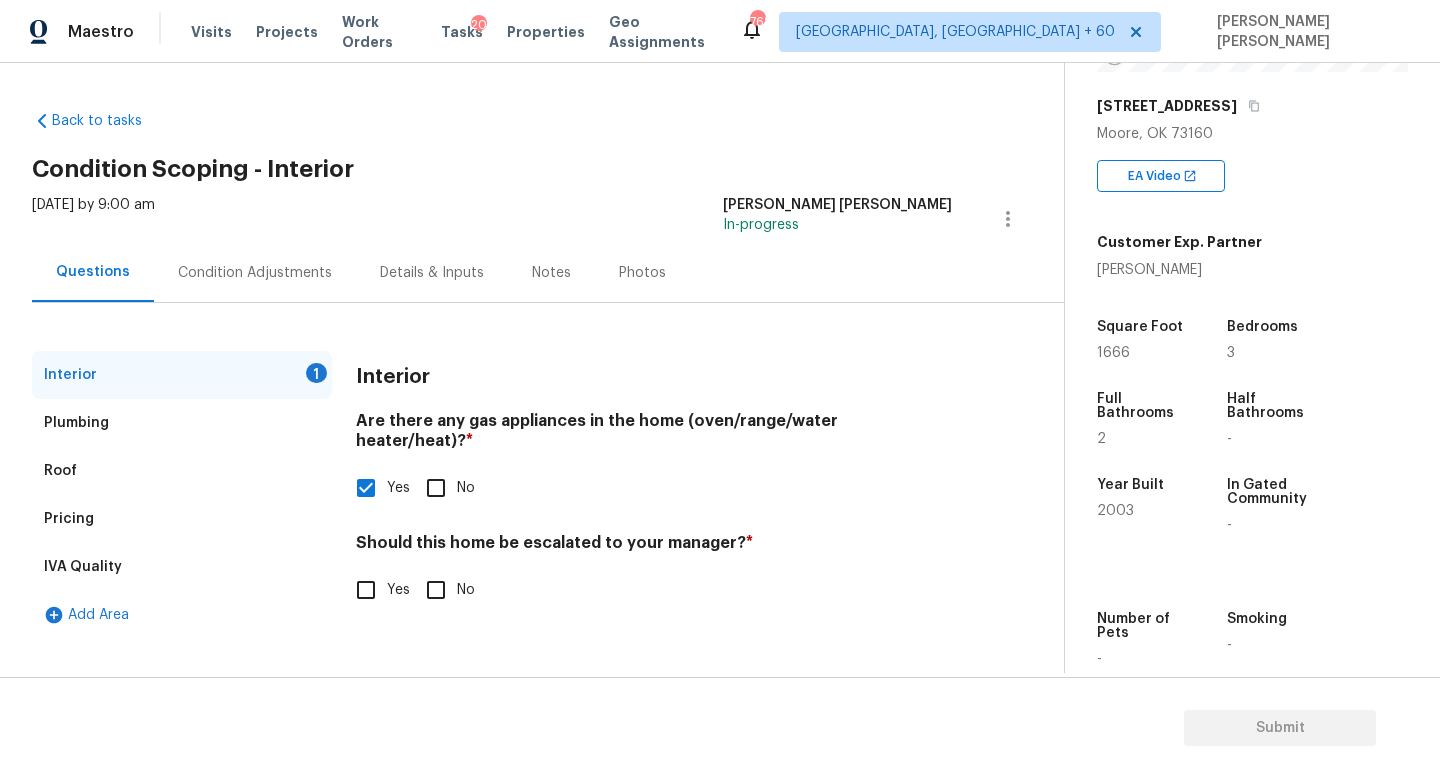 click on "Condition Adjustments" at bounding box center (255, 272) 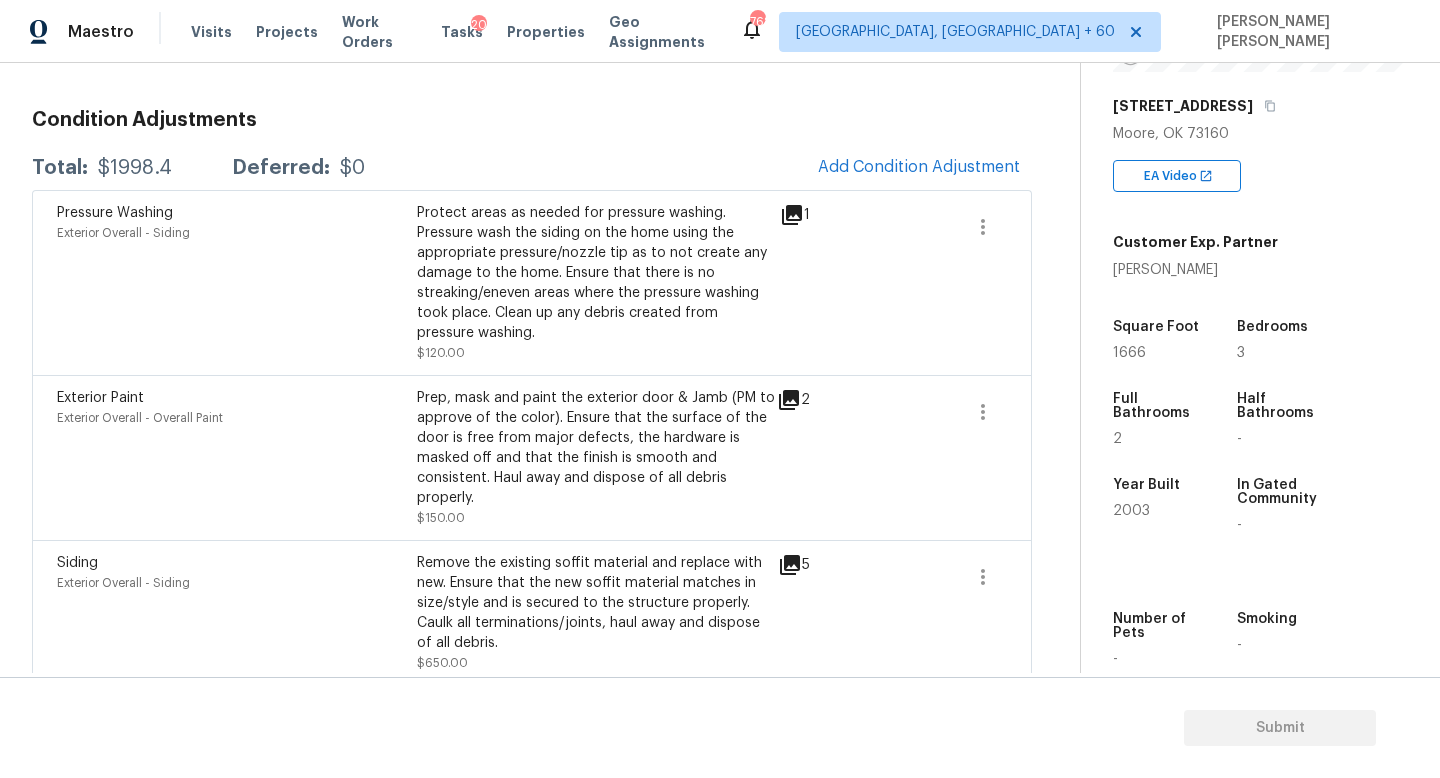 scroll, scrollTop: 0, scrollLeft: 0, axis: both 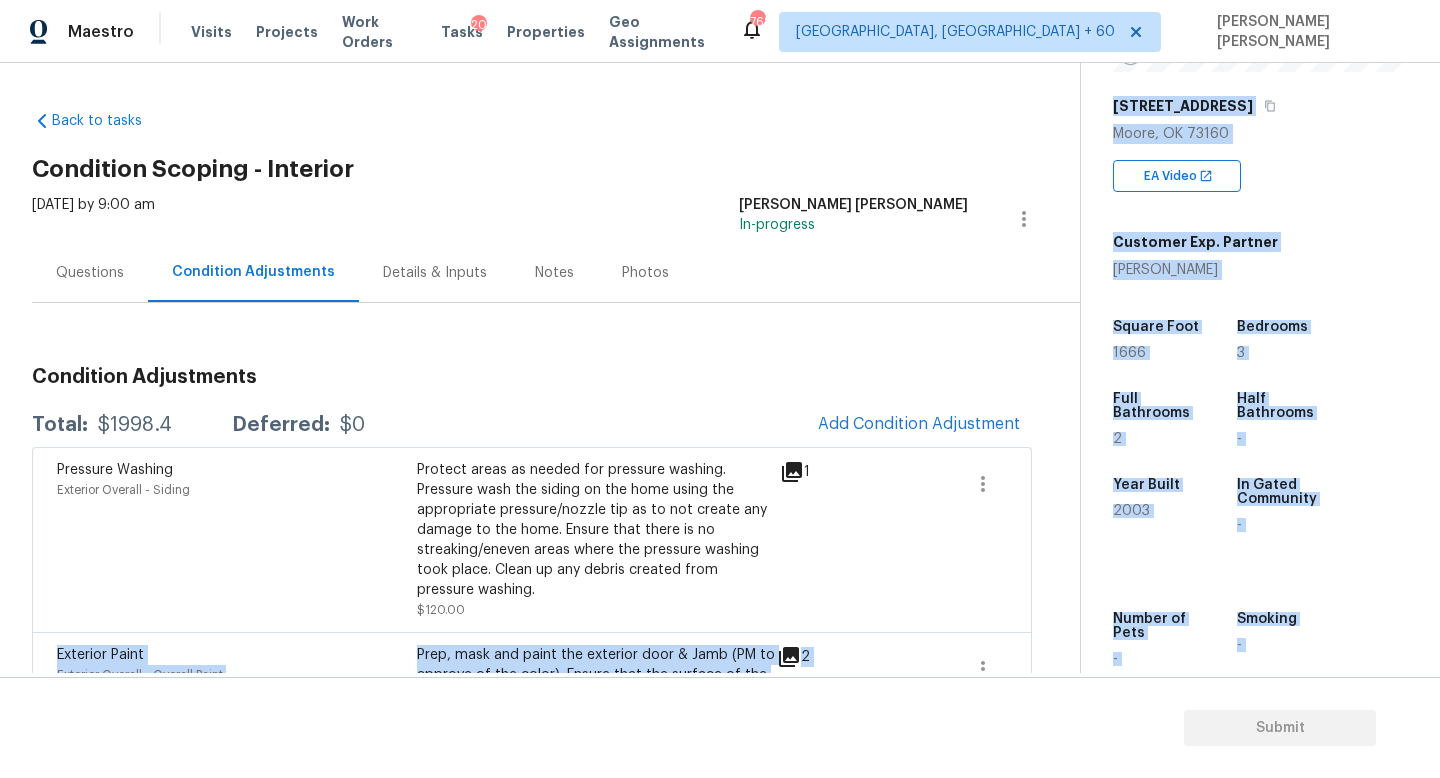 click on "Back to tasks Condition Scoping - Interior Wed, Jul 16 2025 by 9:00 am   Jishnu Manoj In-progress Questions Condition Adjustments Details & Inputs Notes Photos Condition Adjustments Total:  $1998.4 Deferred:  $0 Add Condition Adjustment Pressure Washing Exterior Overall - Siding Protect areas as needed for pressure washing. Pressure wash the siding on the home using the appropriate pressure/nozzle tip as to not create any damage to the home. Ensure that there is no streaking/eneven areas where the pressure washing took place. Clean up any debris created from pressure washing. $120.00   1 Exterior Paint Exterior Overall - Overall Paint Prep, mask and paint  the exterior door & Jamb (PM to approve of the color). Ensure that the surface of the door is free from major defects, the hardware is masked off and that the finish is smooth and consistent. Haul away and dispose of all debris properly. $150.00   2 Siding Exterior Overall - Siding $650.00   5 Grading/drainage concerns Exterior Overall - Foundation $250.00" at bounding box center [720, 420] 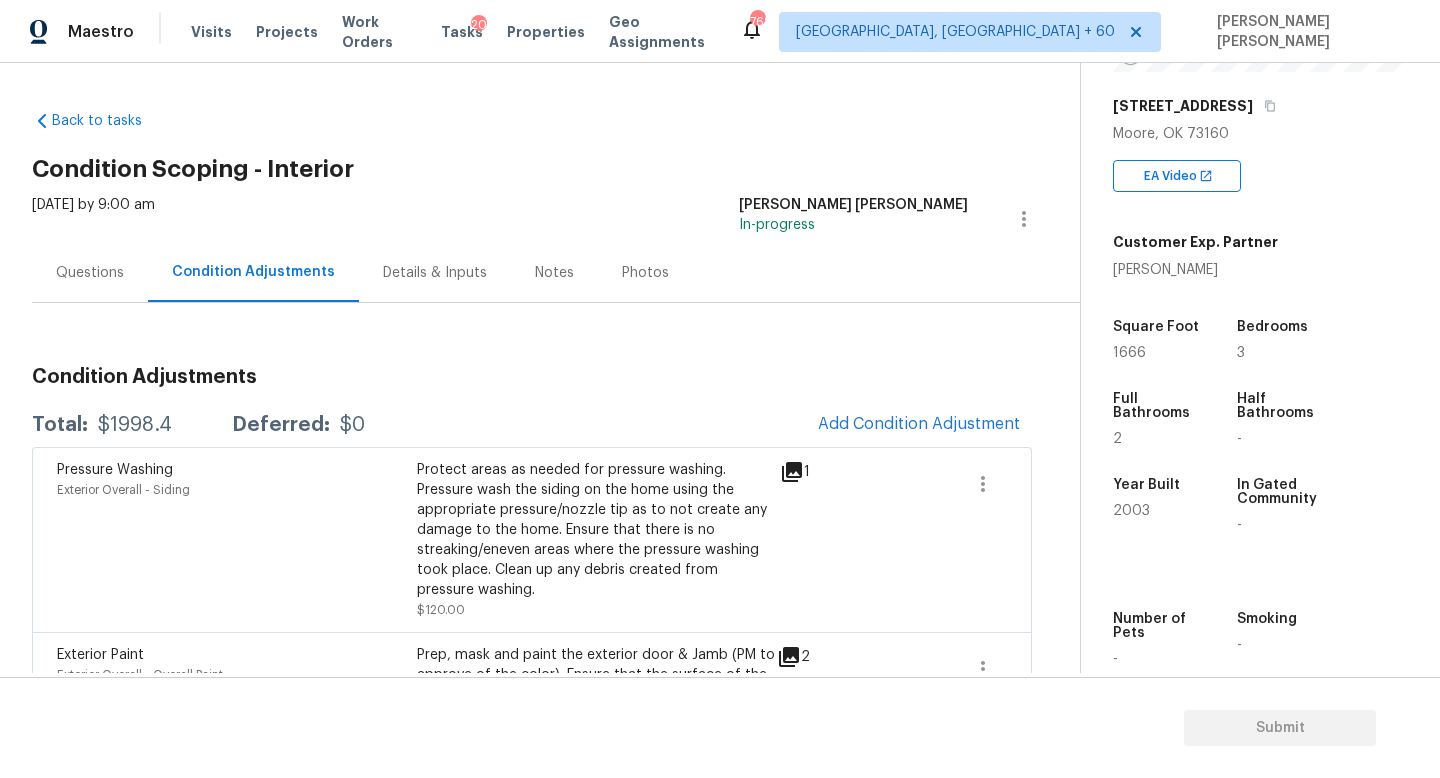 click on "Condition Adjustments" at bounding box center (532, 377) 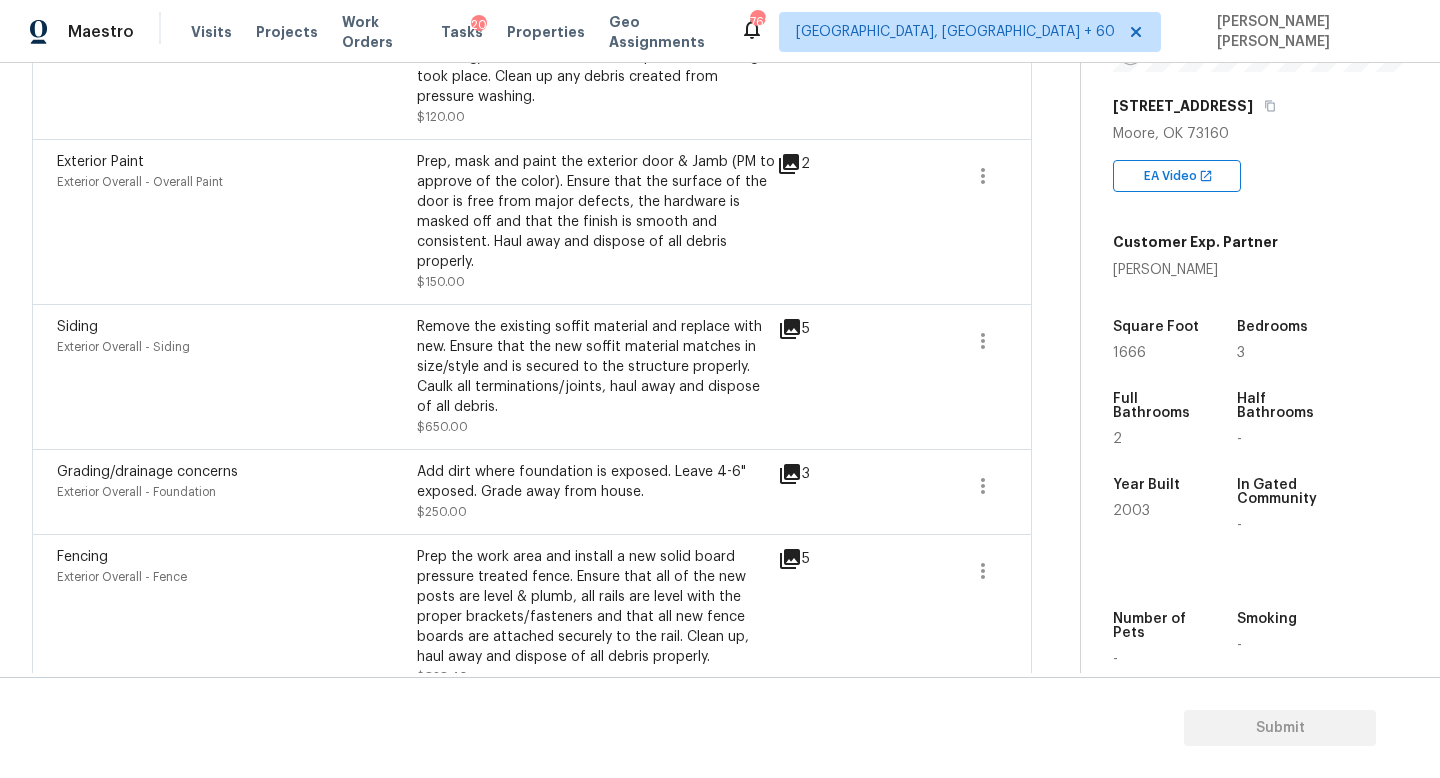 scroll, scrollTop: 494, scrollLeft: 0, axis: vertical 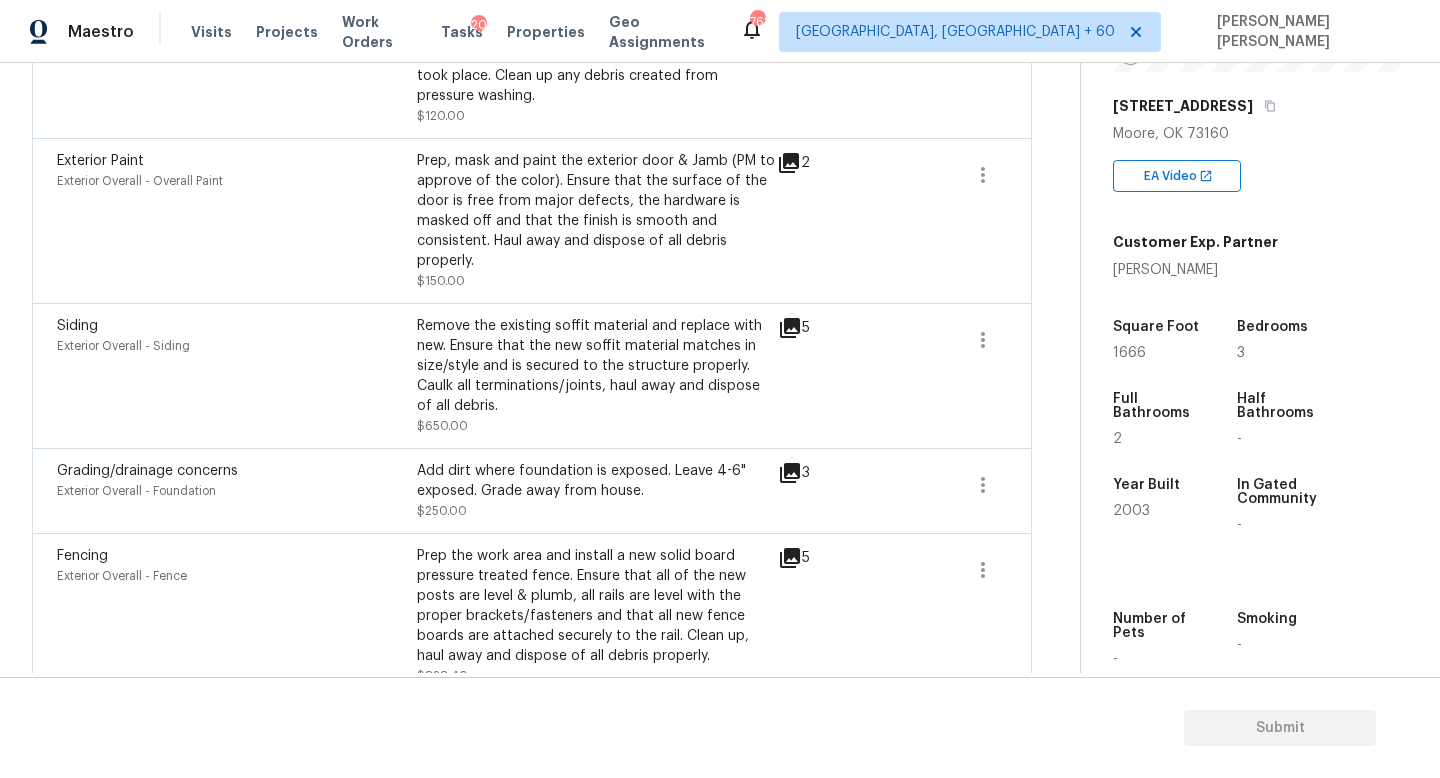 click on "Exterior Paint Exterior Overall - Overall Paint" at bounding box center (237, 221) 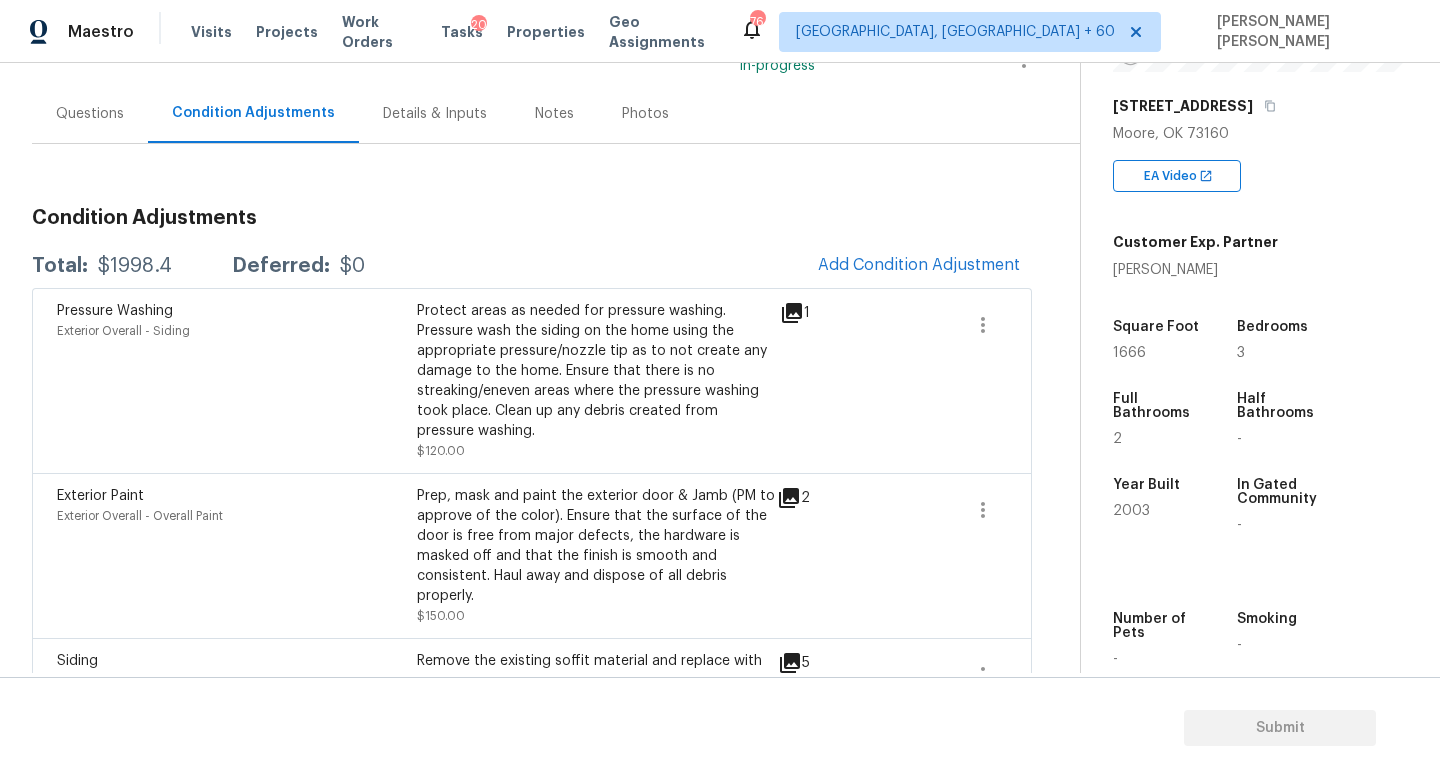 scroll, scrollTop: 147, scrollLeft: 0, axis: vertical 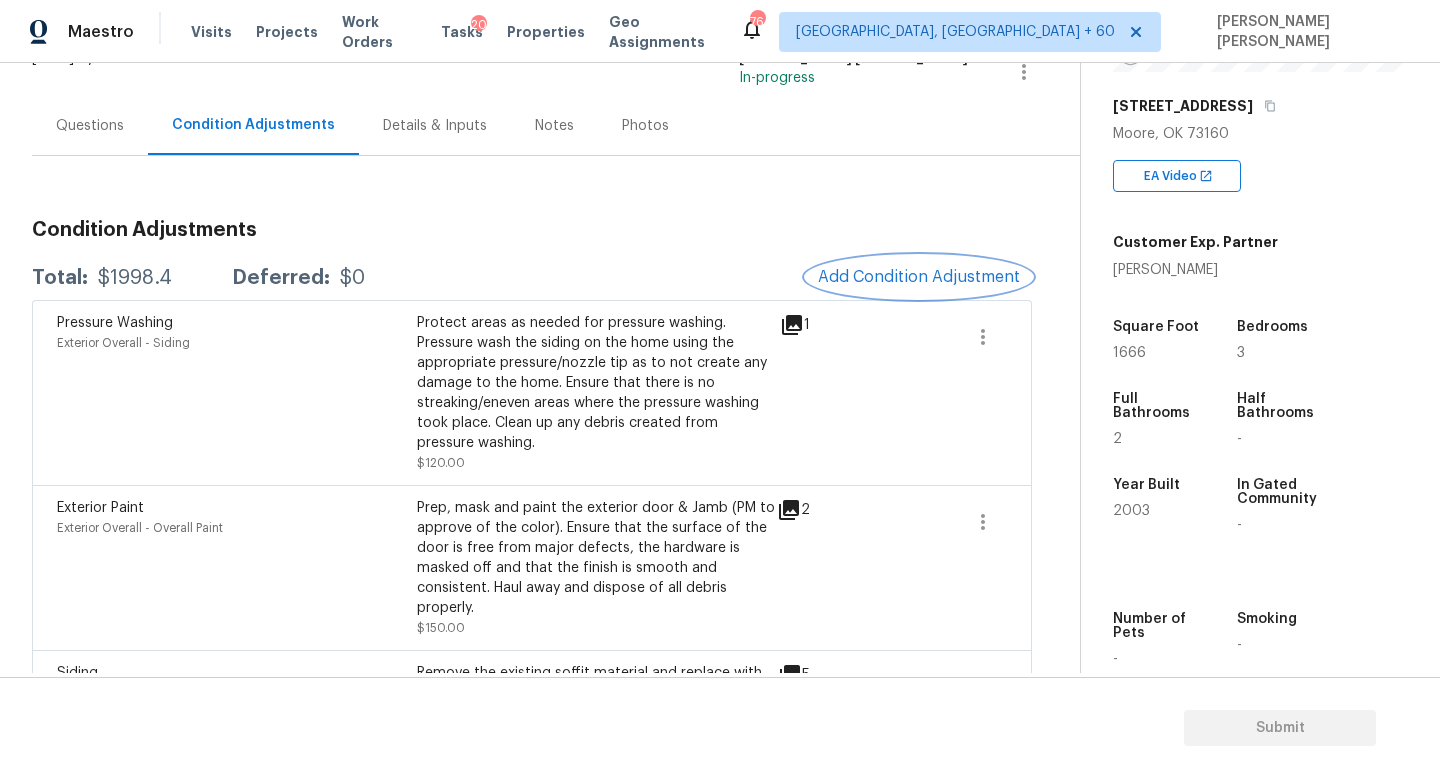 click on "Add Condition Adjustment" at bounding box center (919, 277) 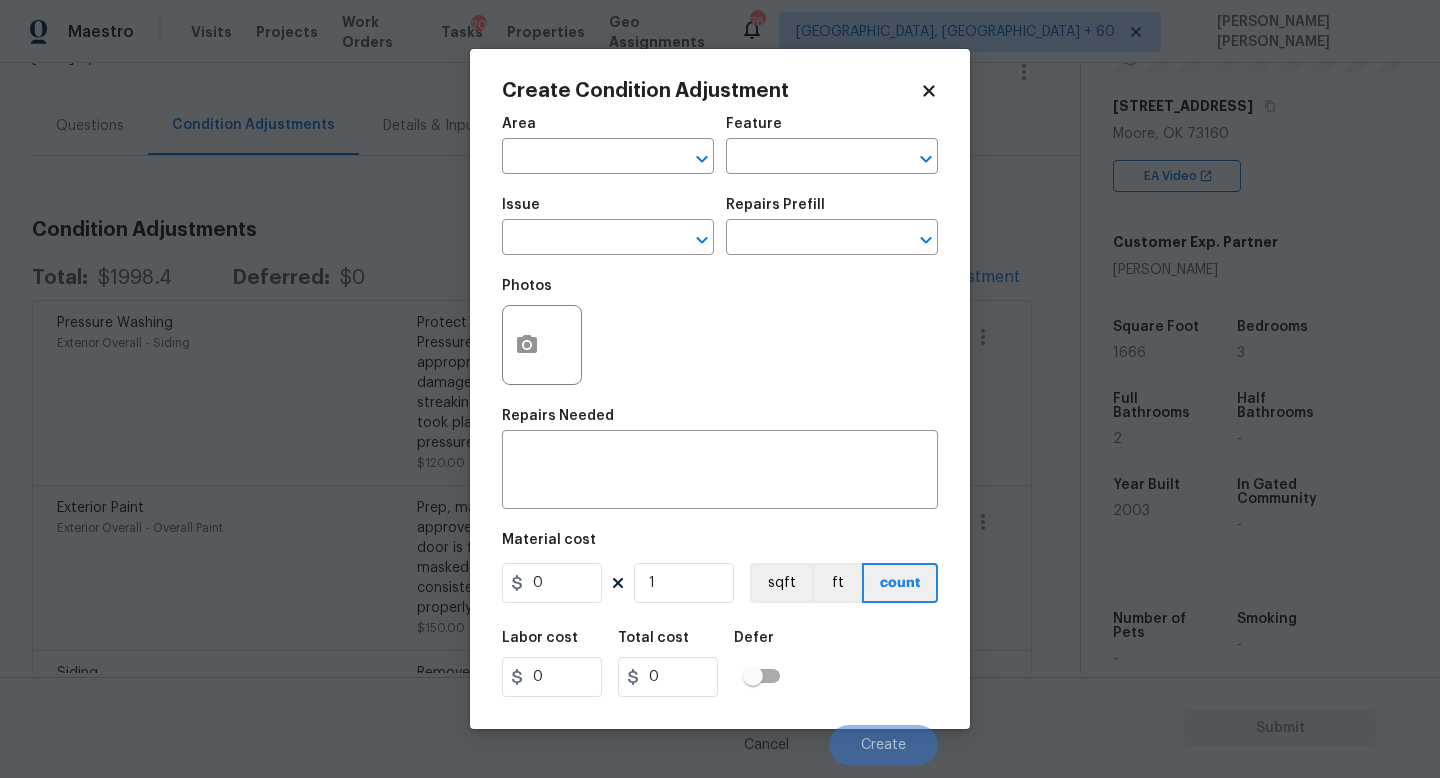 click on "Issue" at bounding box center [608, 211] 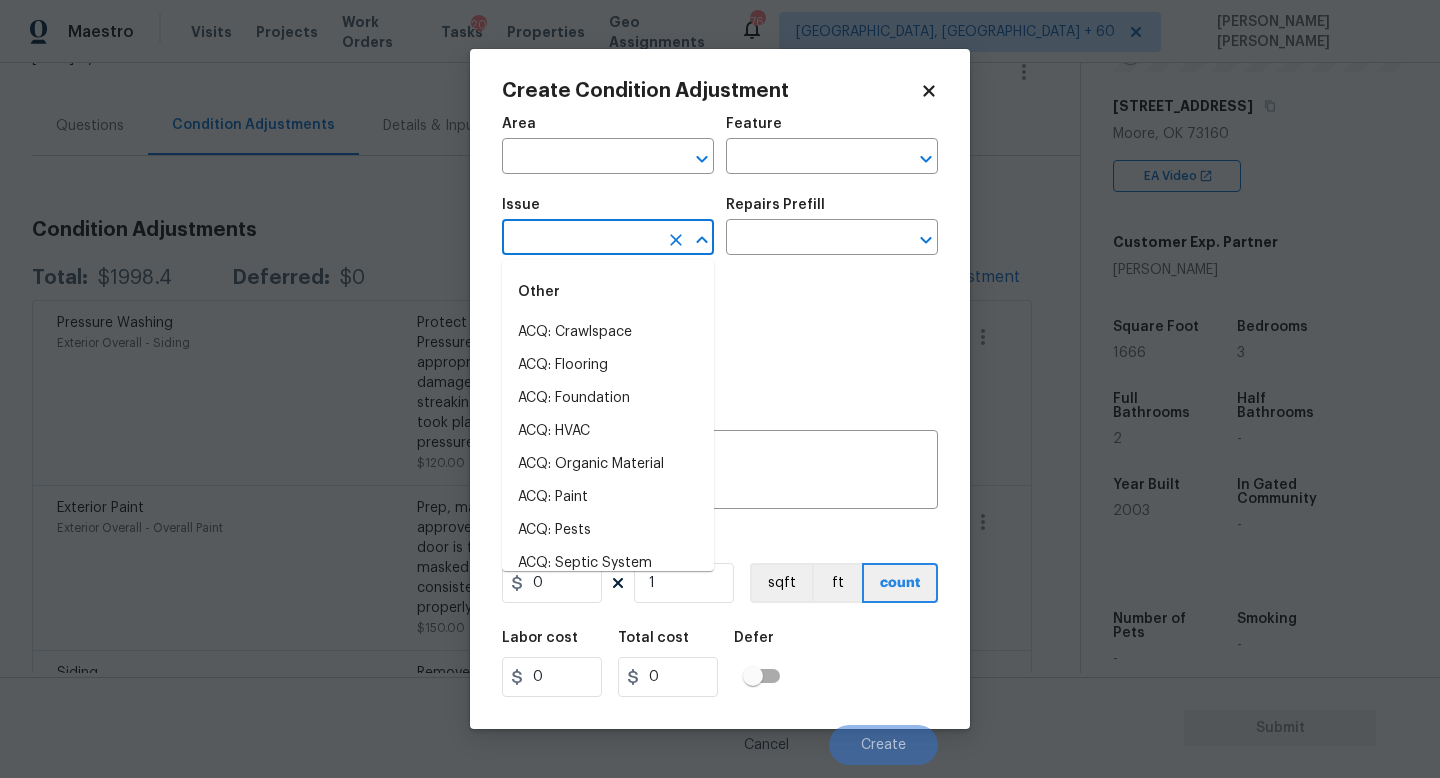 click at bounding box center (580, 239) 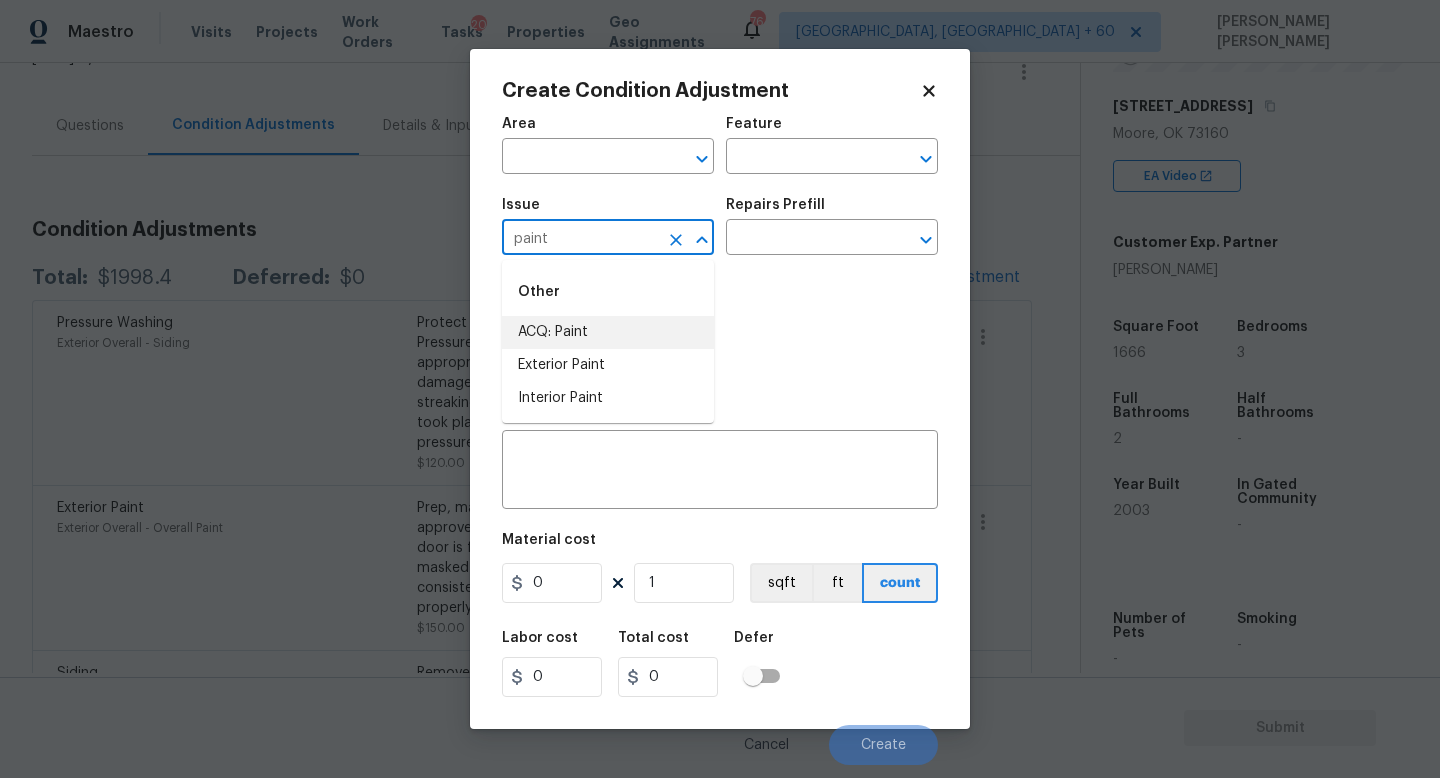 click on "ACQ: Paint" at bounding box center [608, 332] 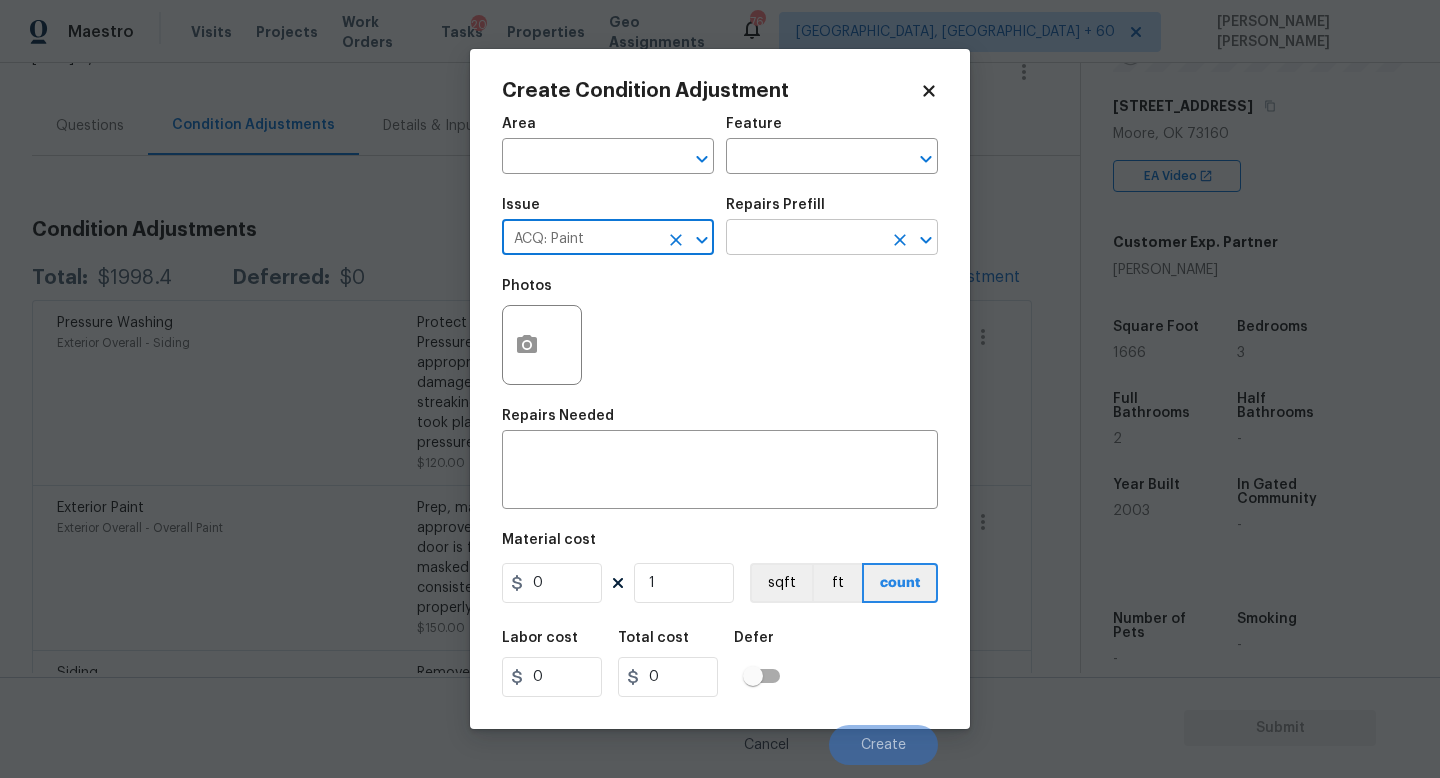 type on "ACQ: Paint" 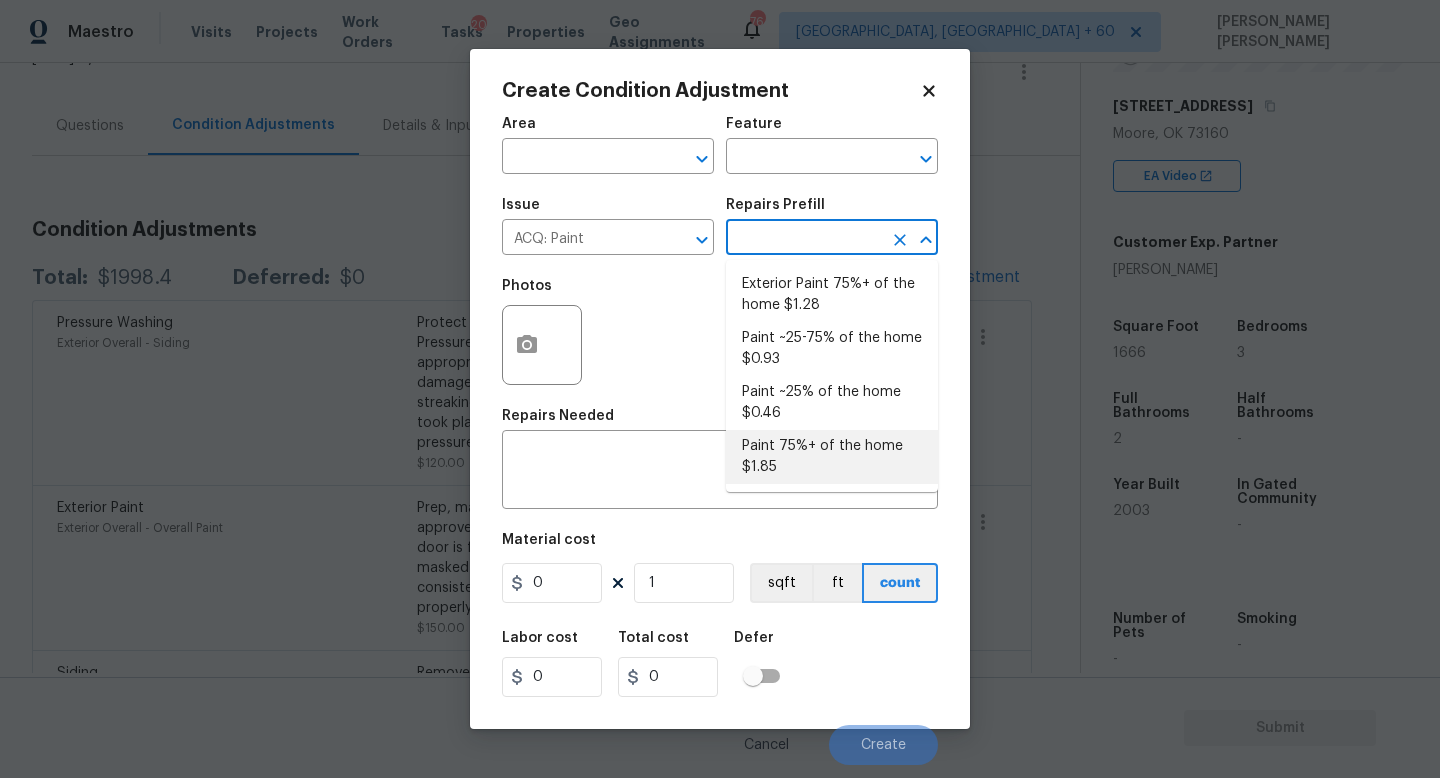 click on "Paint 75%+ of the home $1.85" at bounding box center [832, 457] 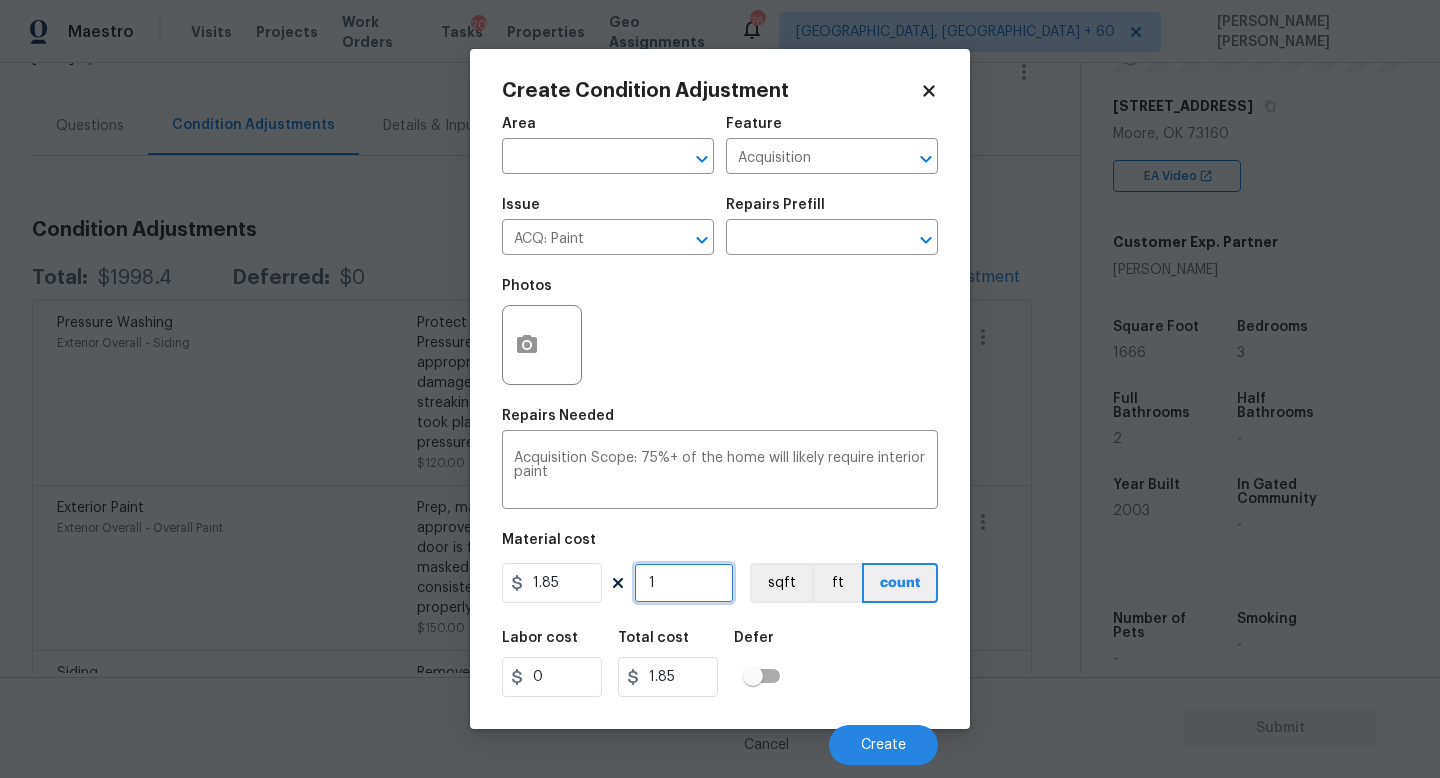 click on "1" at bounding box center (684, 583) 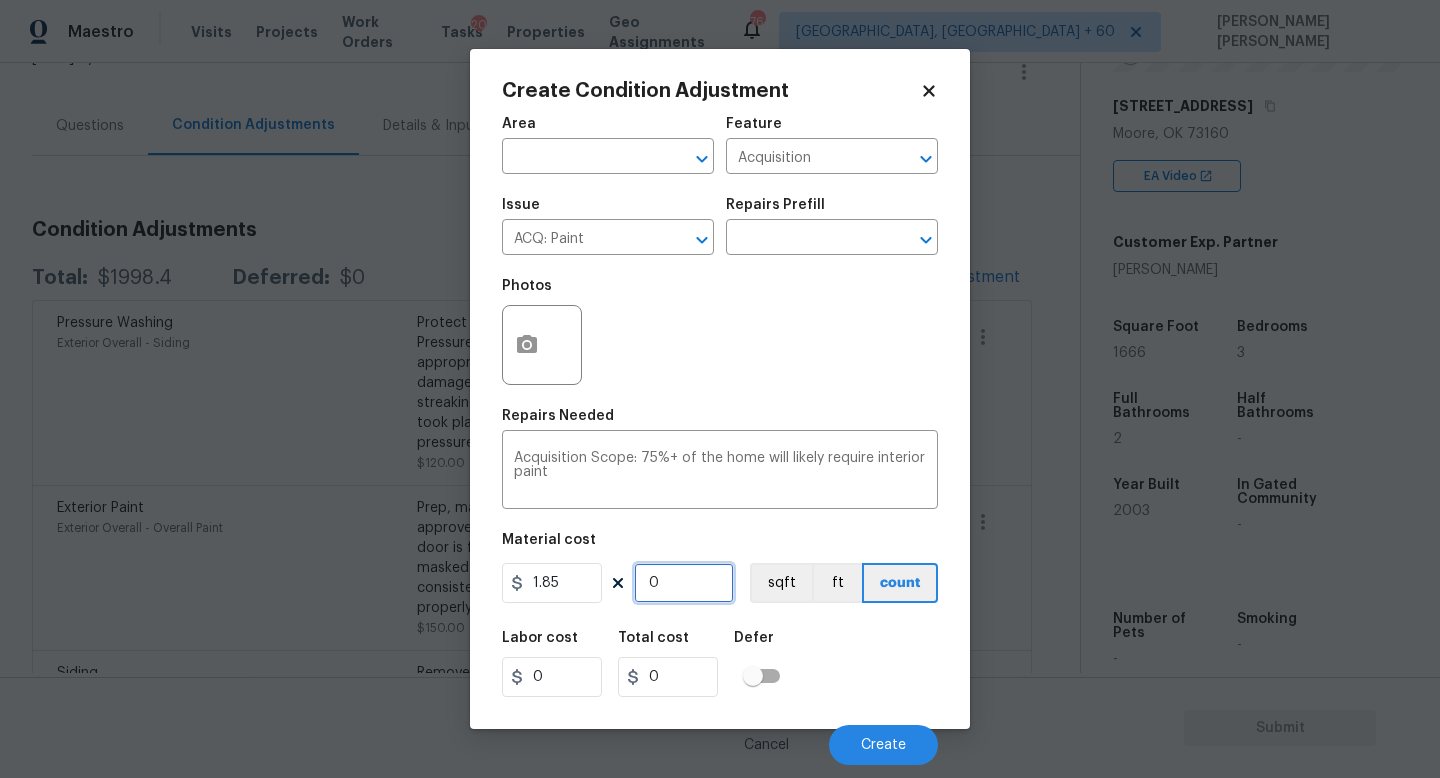 type on "1" 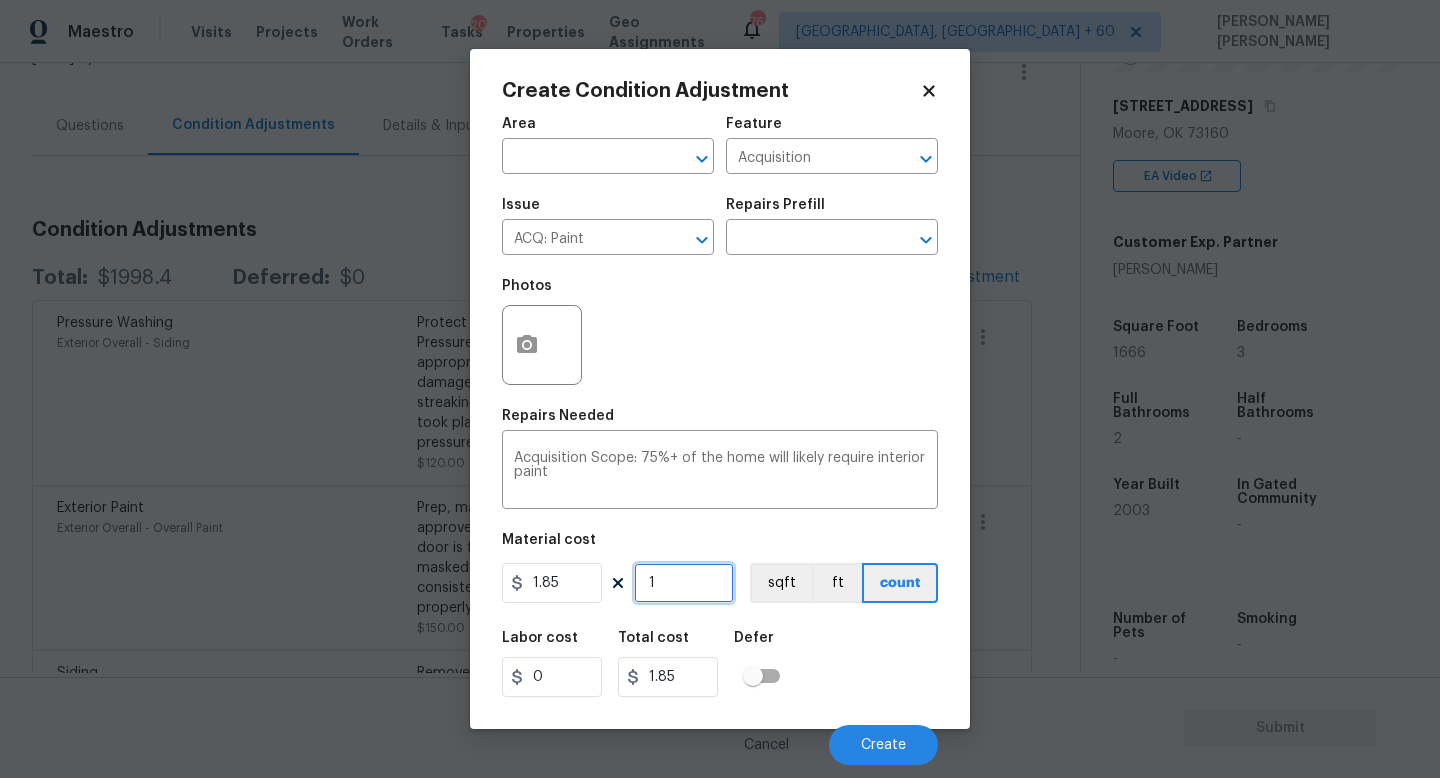 type on "16" 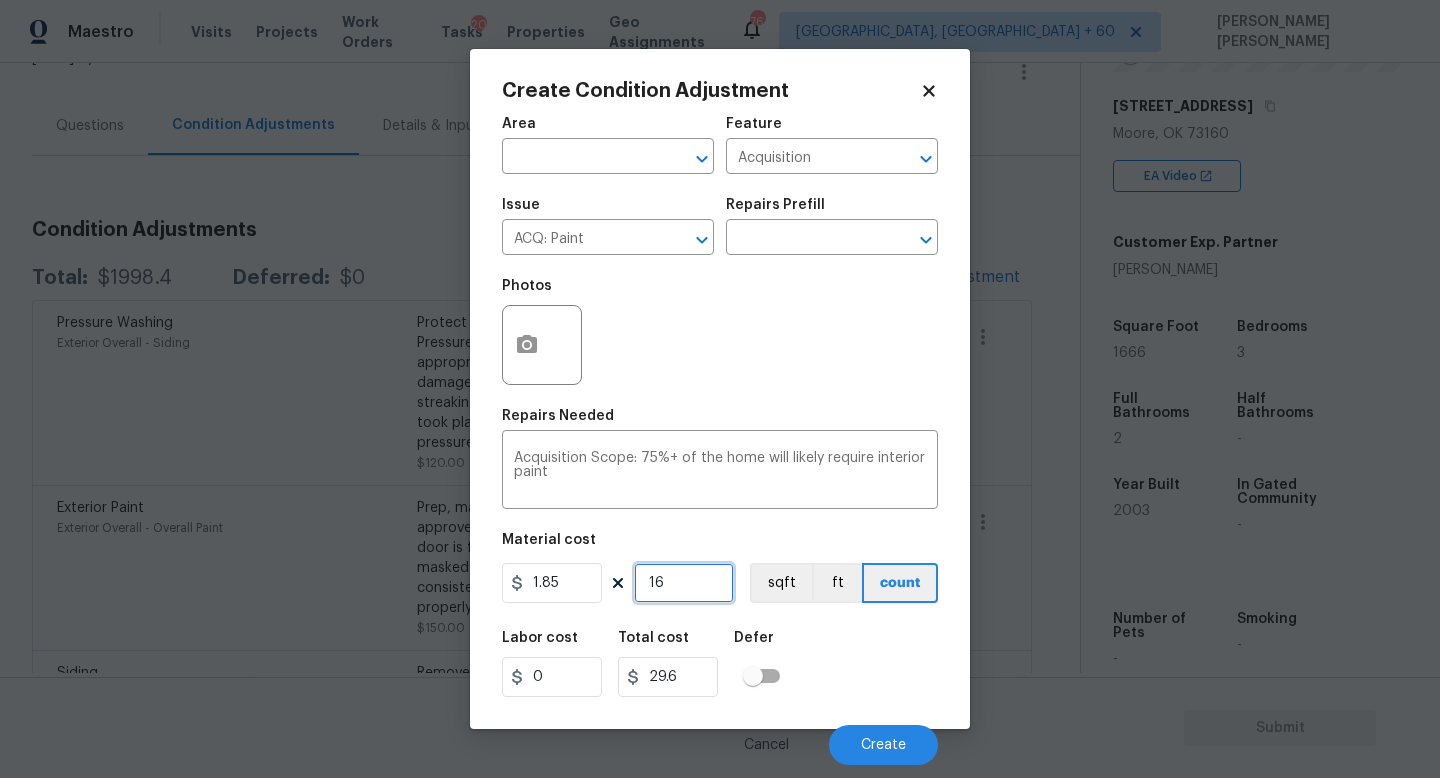 type on "166" 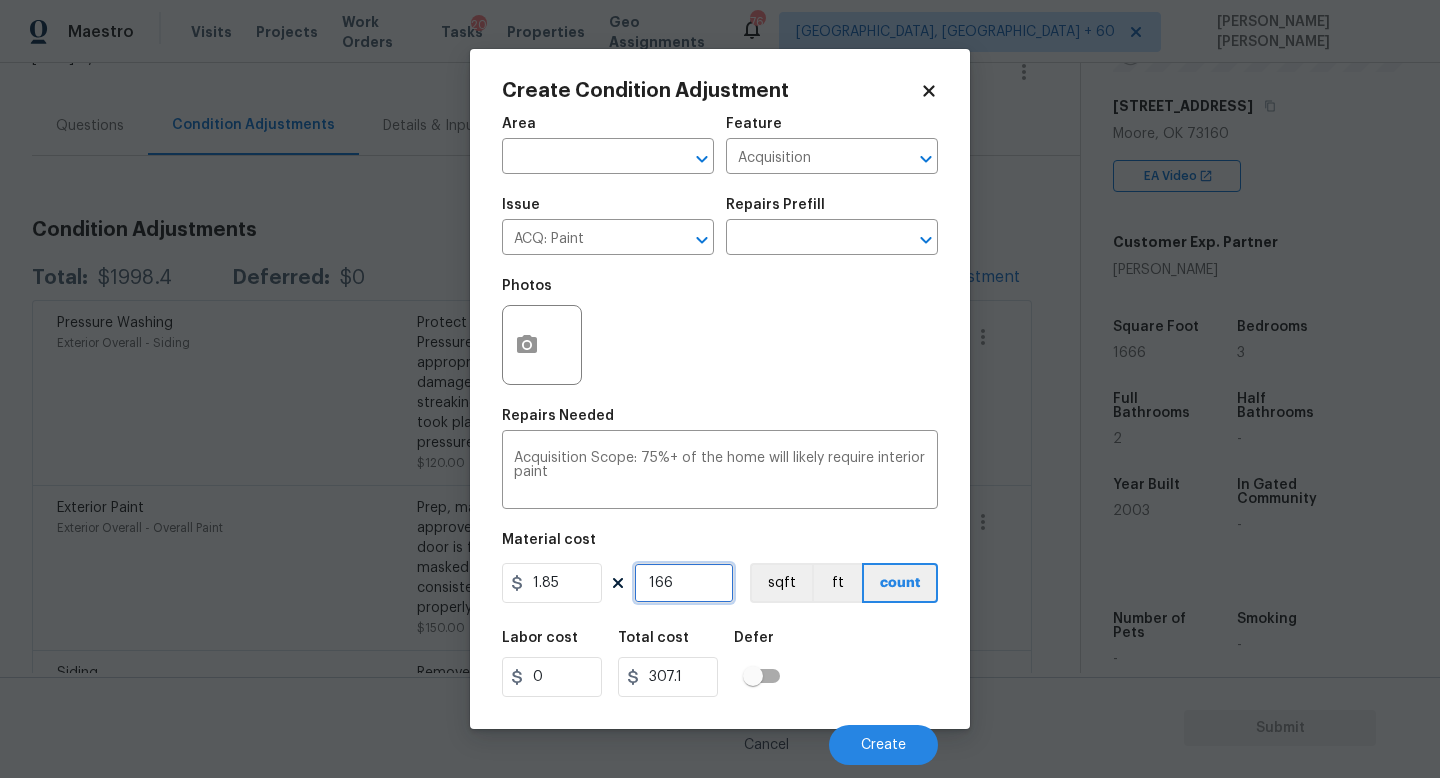 type on "1666" 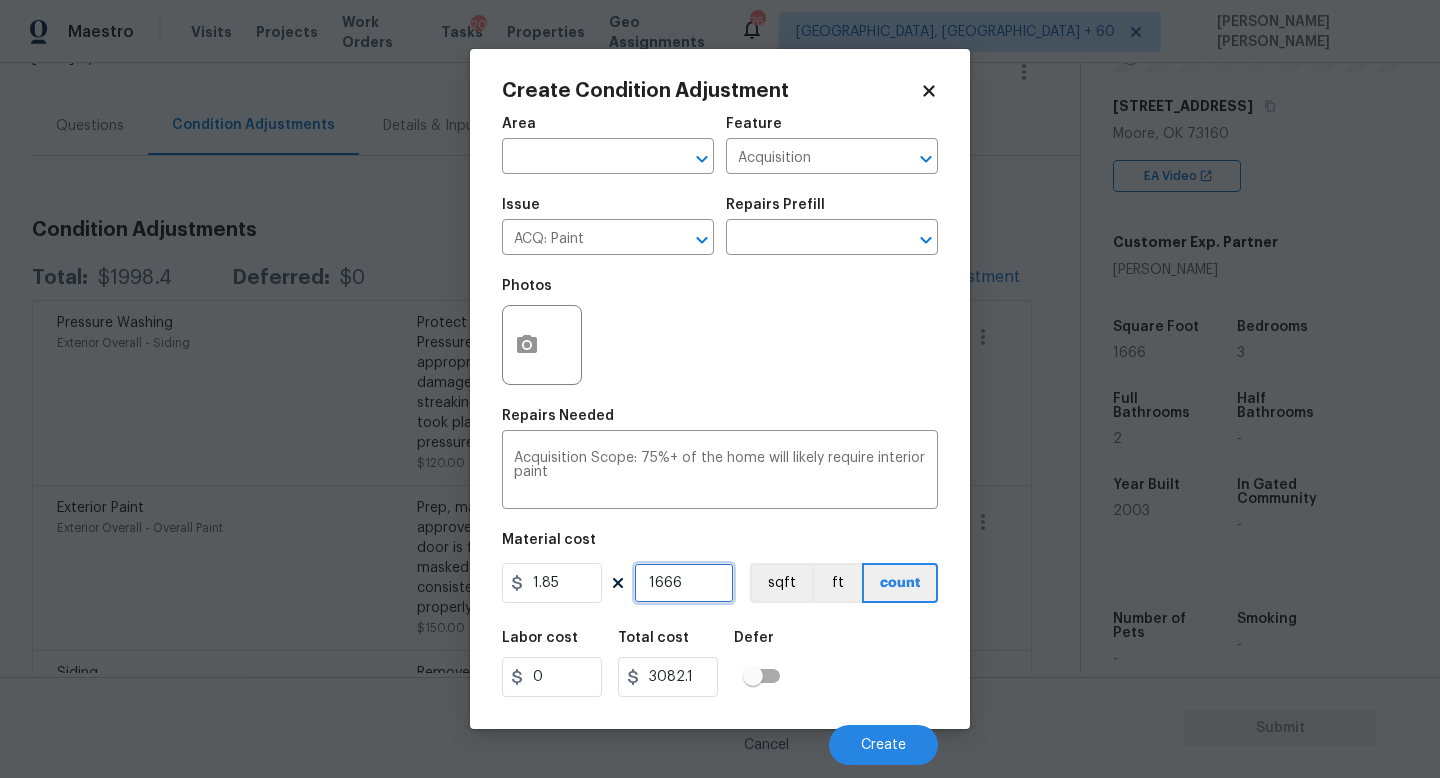 type on "1666" 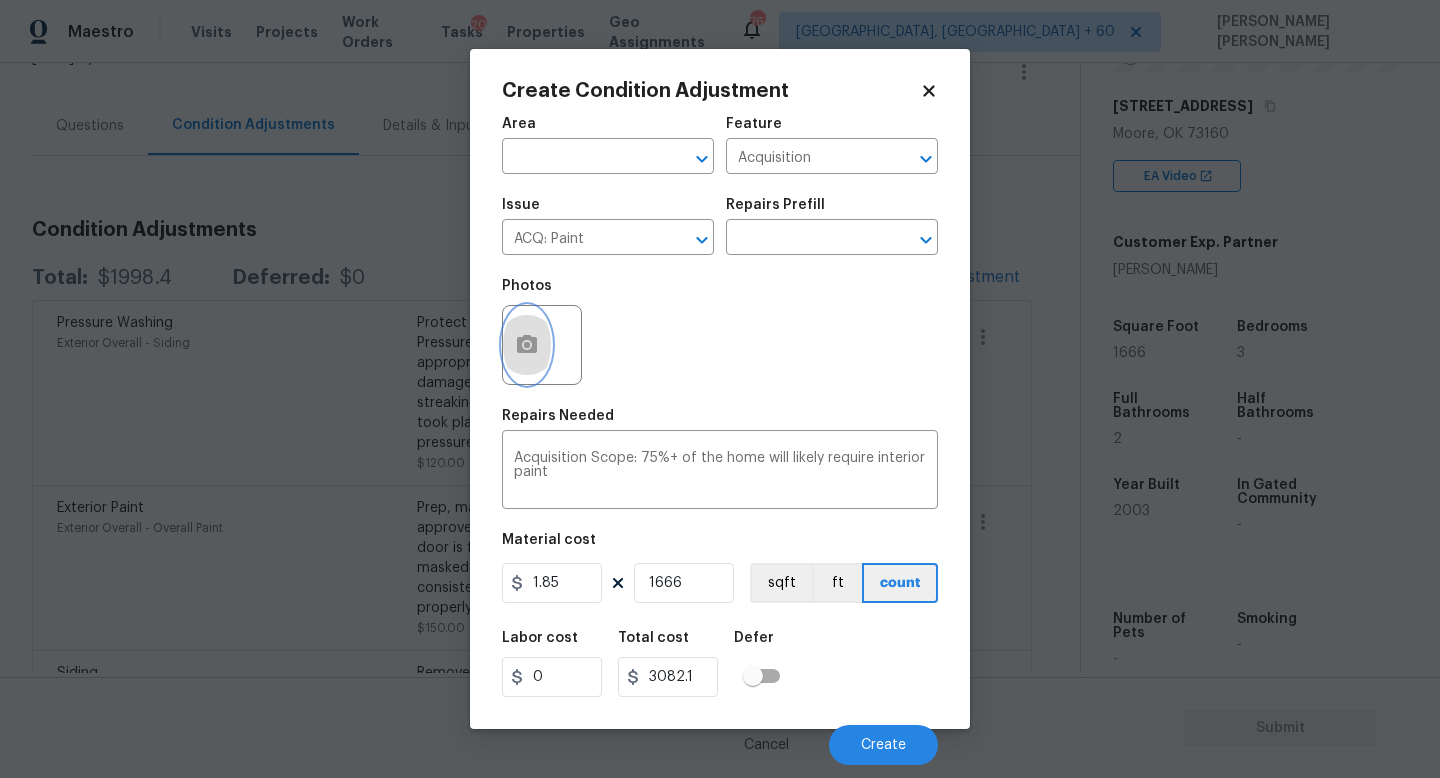 click 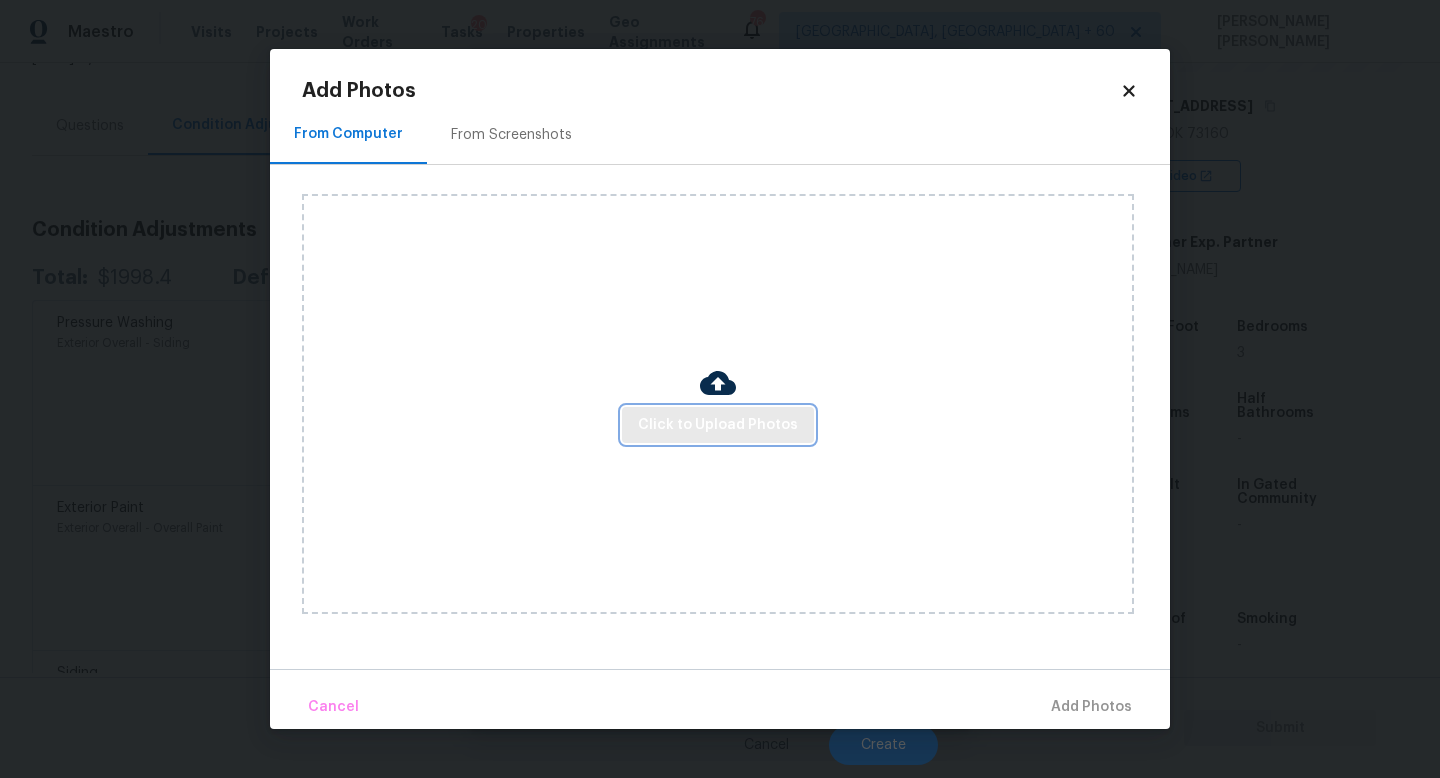 click on "Click to Upload Photos" at bounding box center [718, 425] 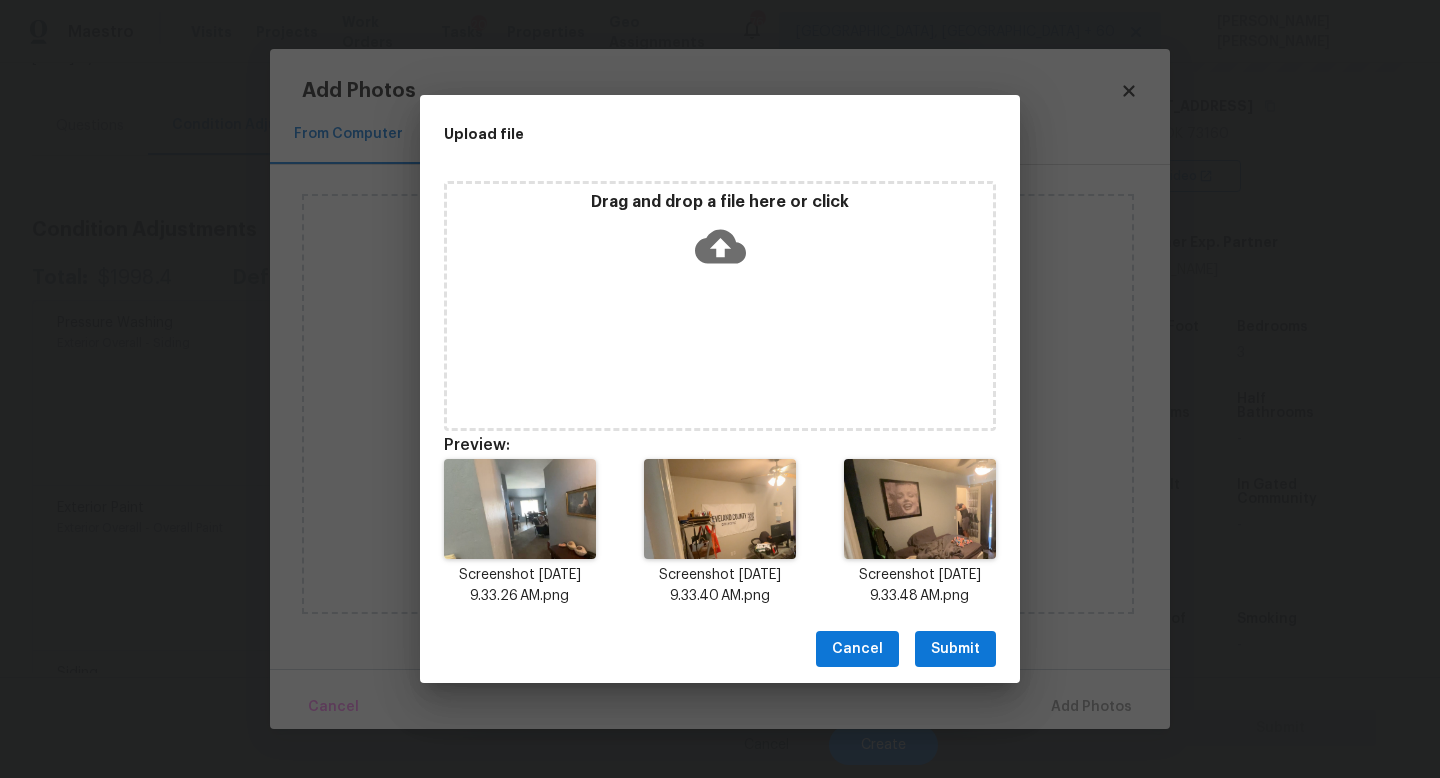 click on "Submit" at bounding box center [955, 649] 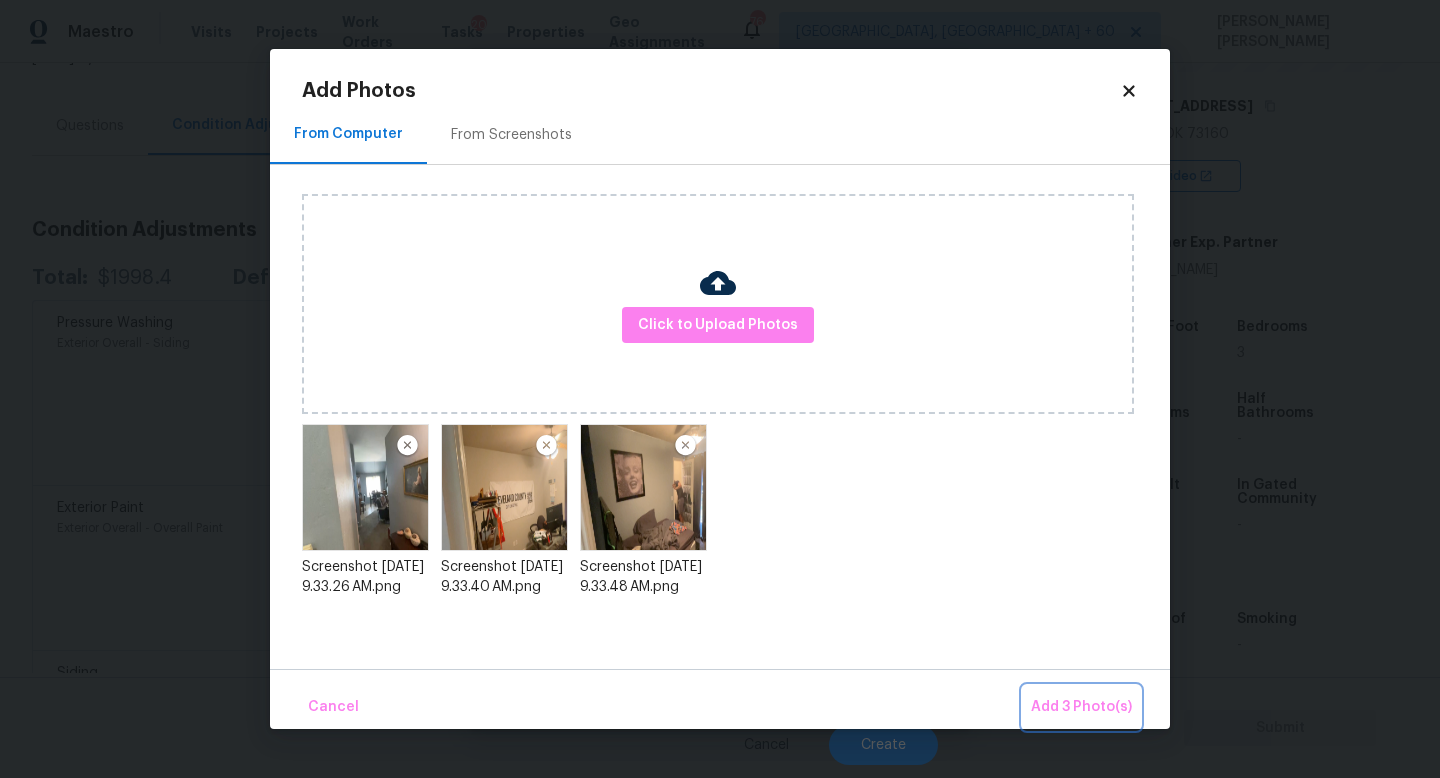 click on "Add 3 Photo(s)" at bounding box center [1081, 707] 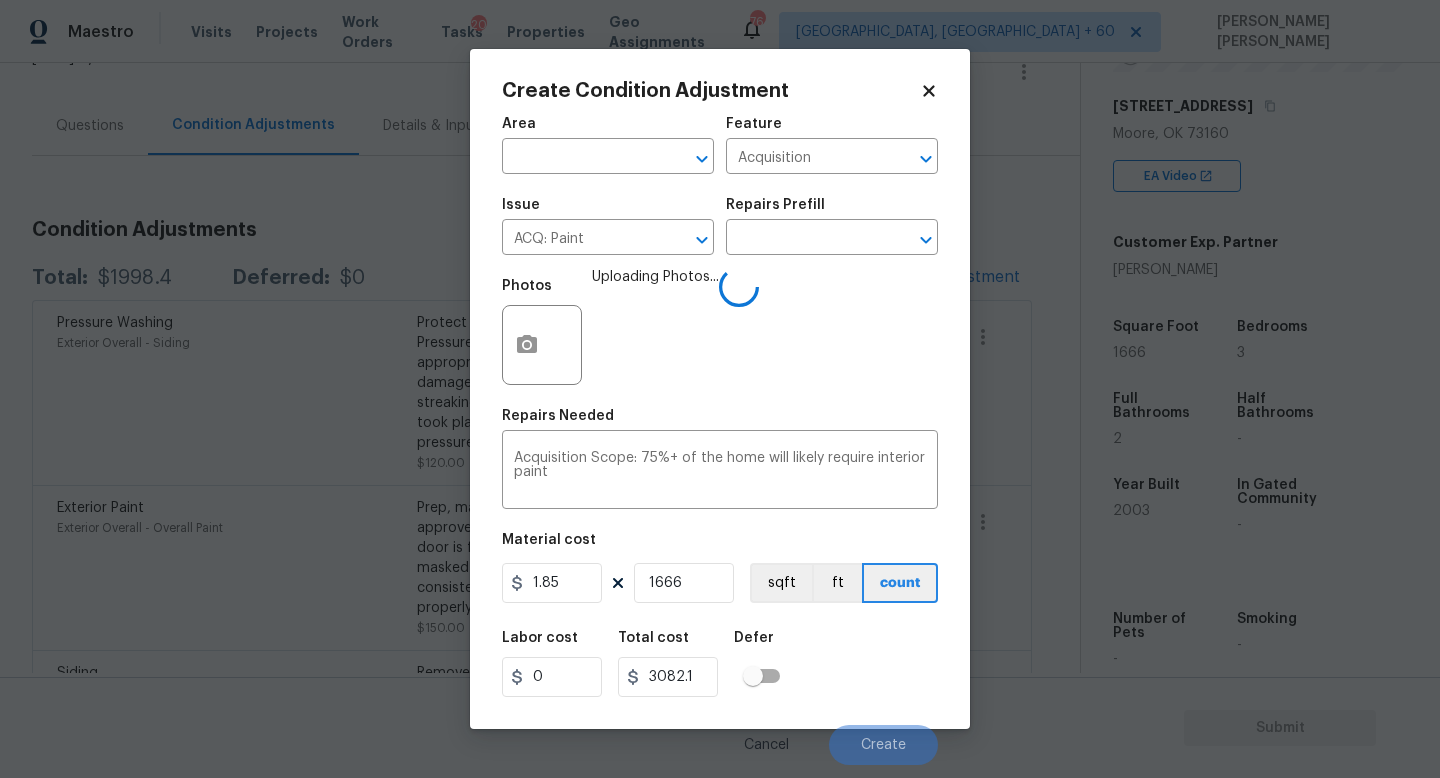 click on "Photos Uploading Photos..." at bounding box center (720, 332) 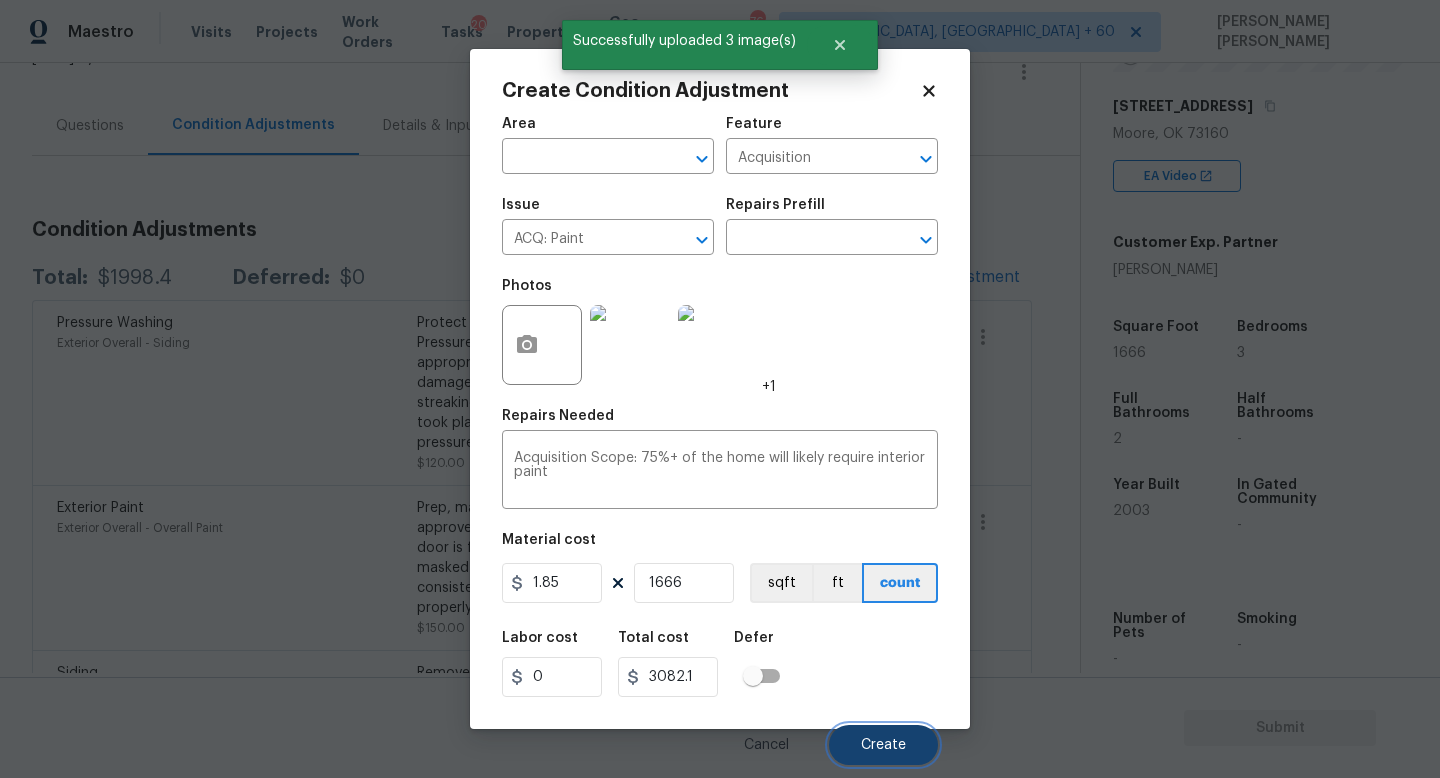 click on "Create" at bounding box center (883, 745) 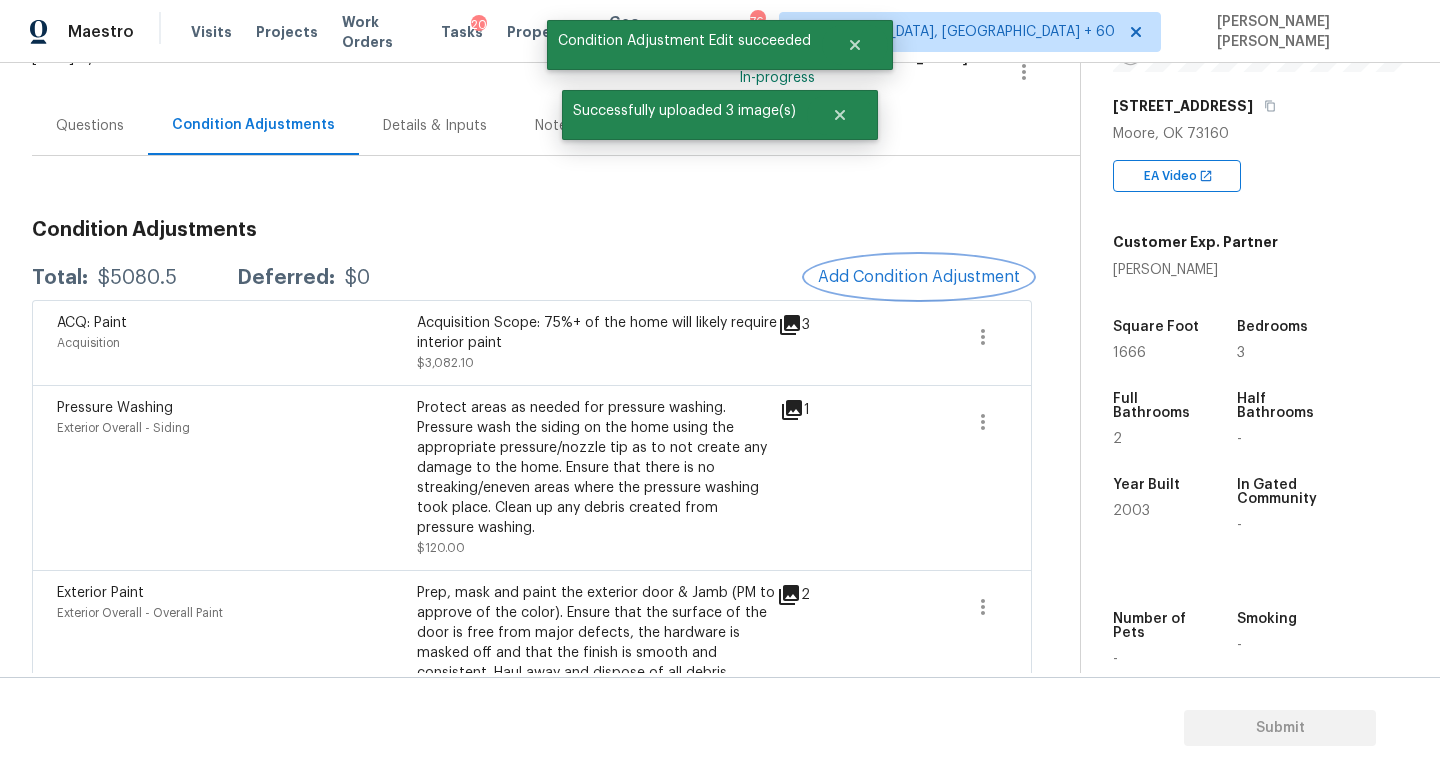 click on "Add Condition Adjustment" at bounding box center [919, 277] 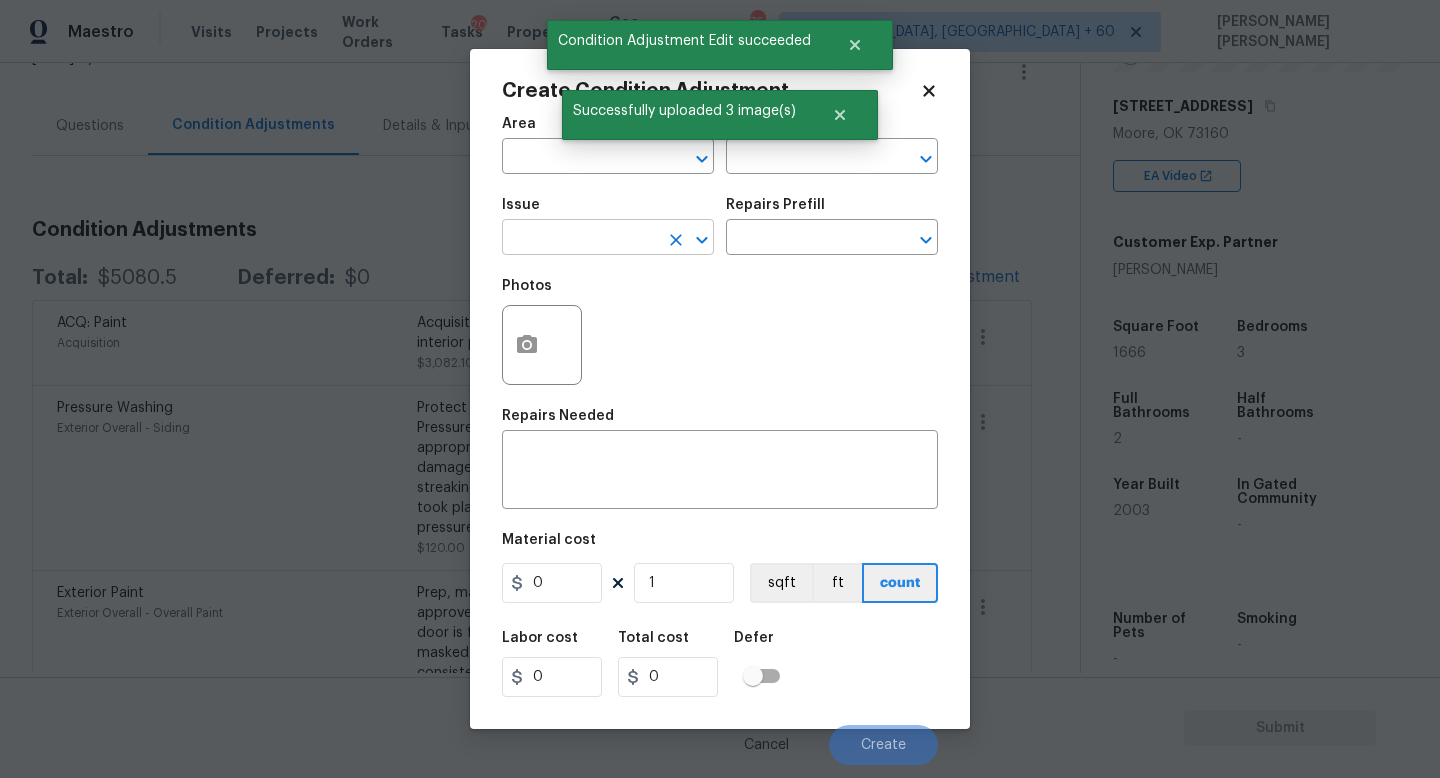 click at bounding box center [580, 239] 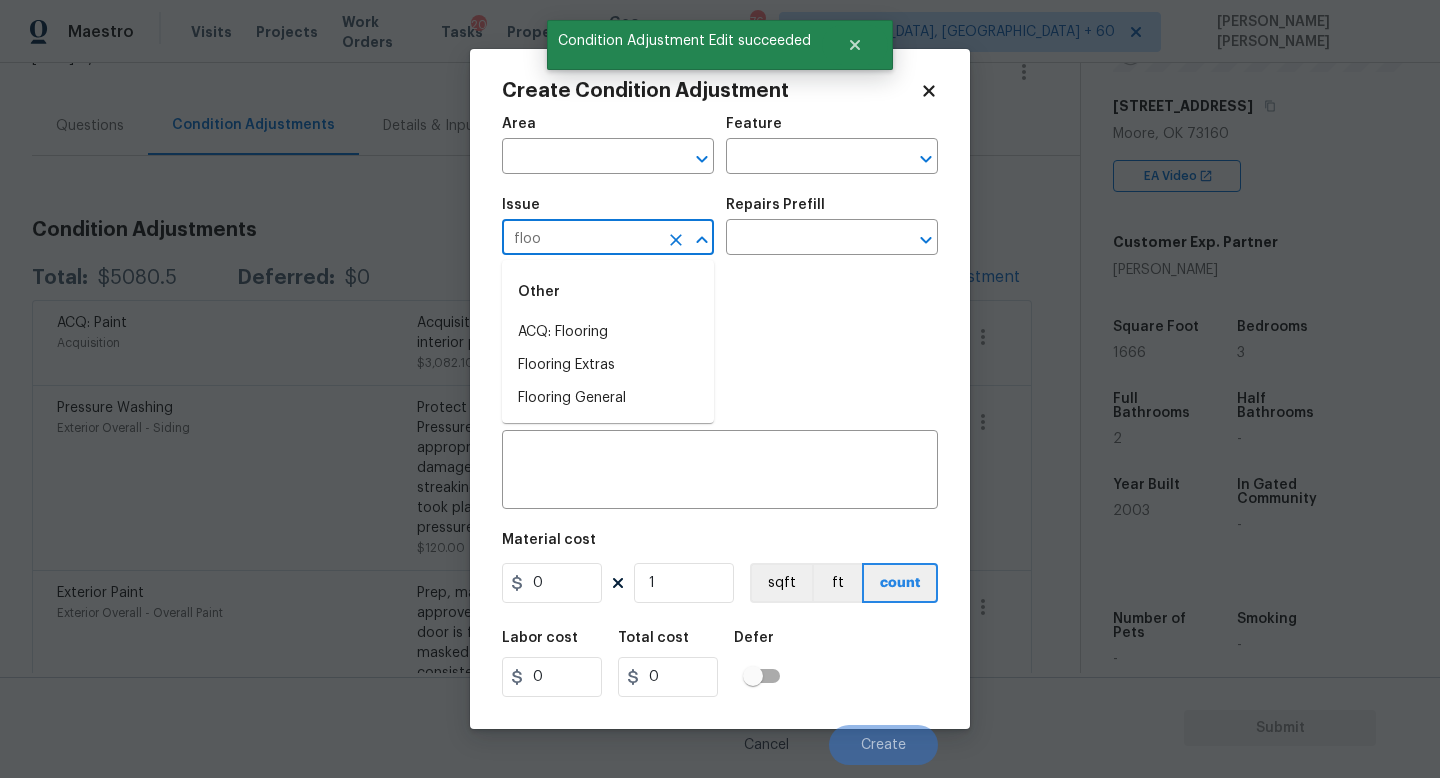 click on "Other" at bounding box center (608, 292) 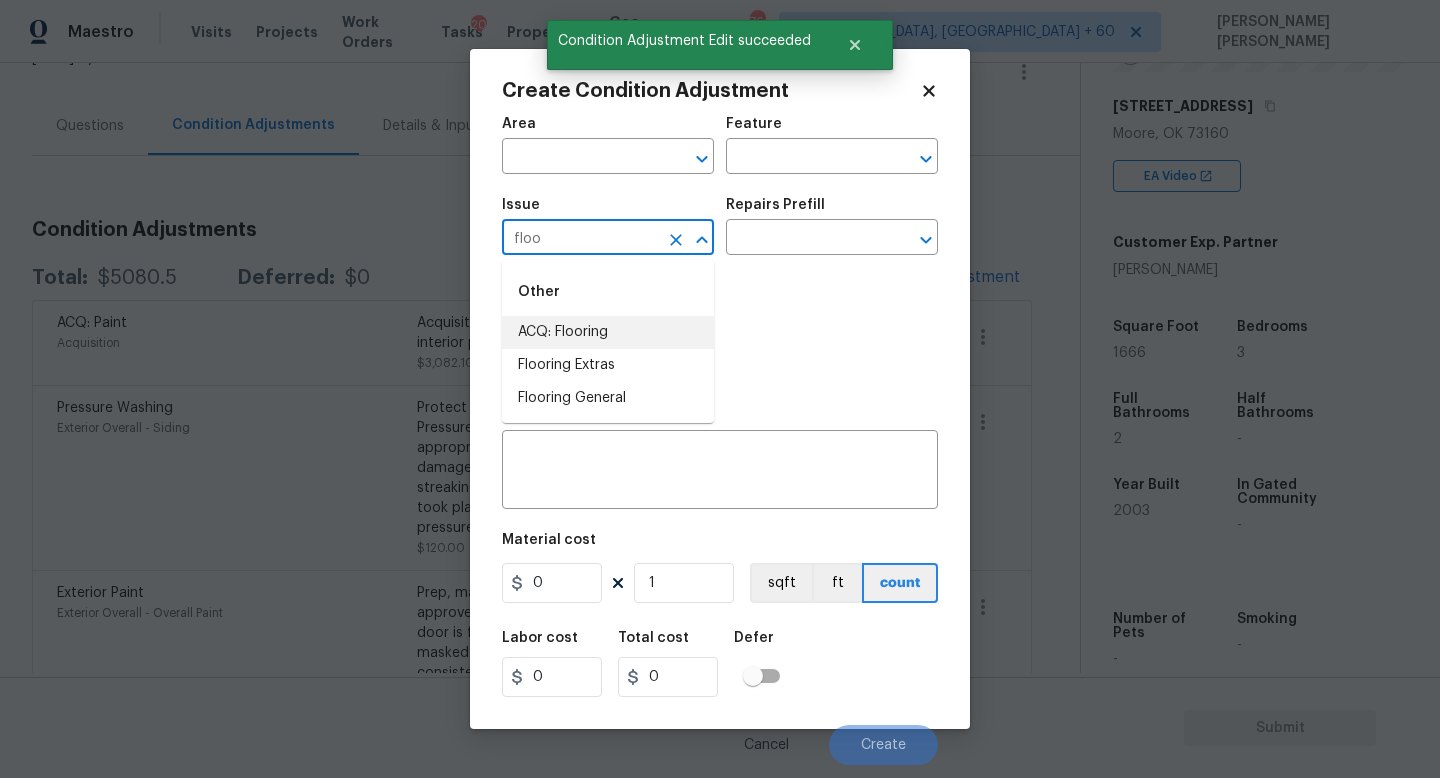 click on "ACQ: Flooring" at bounding box center (608, 332) 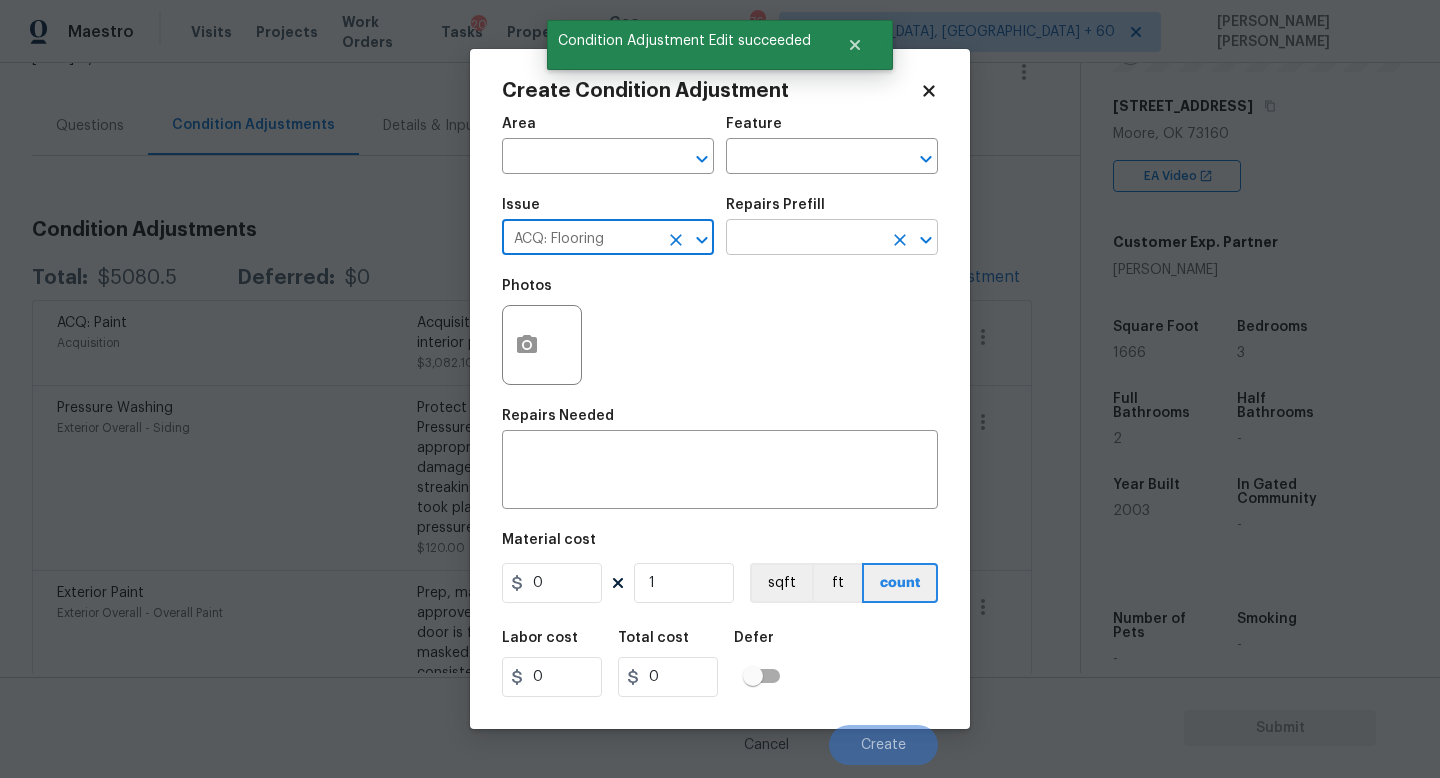 type on "ACQ: Flooring" 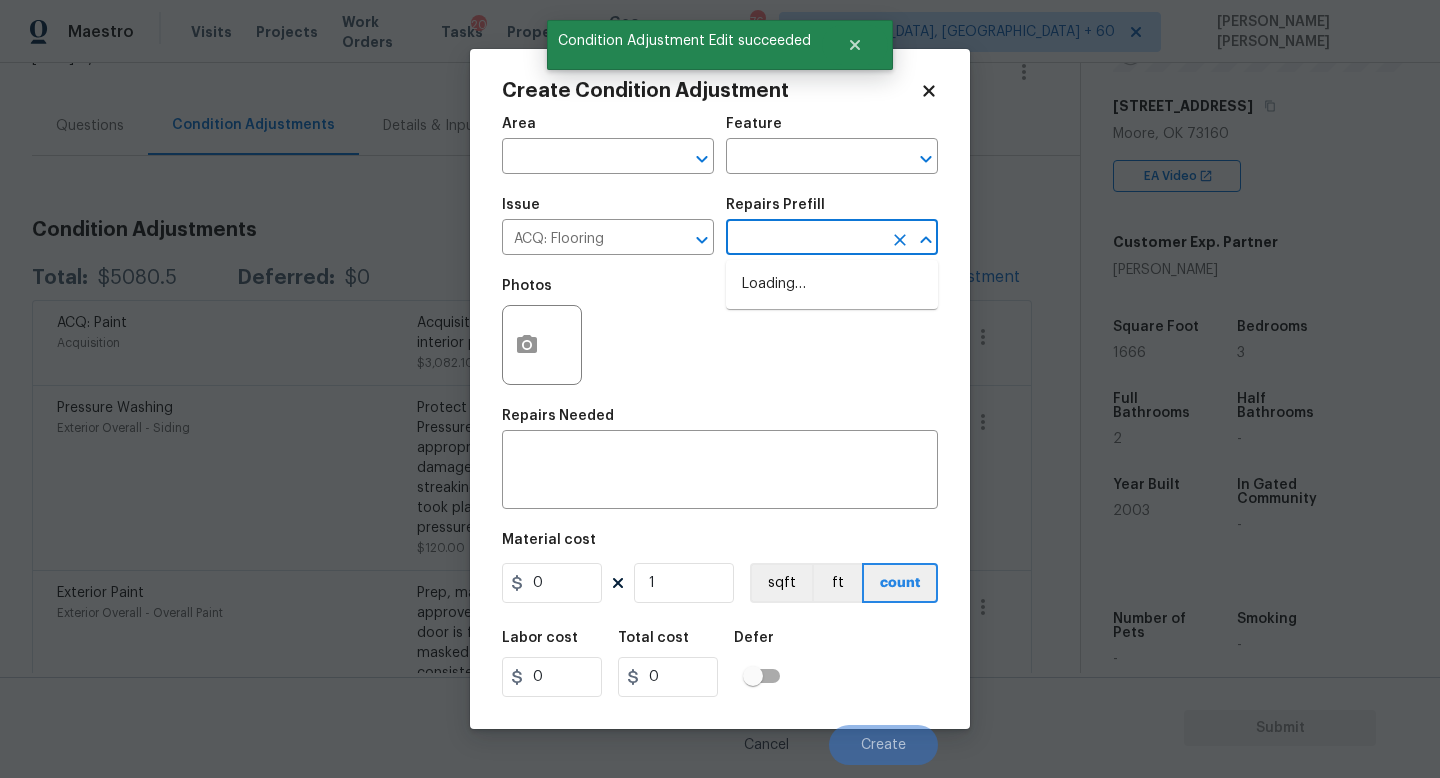 click at bounding box center (804, 239) 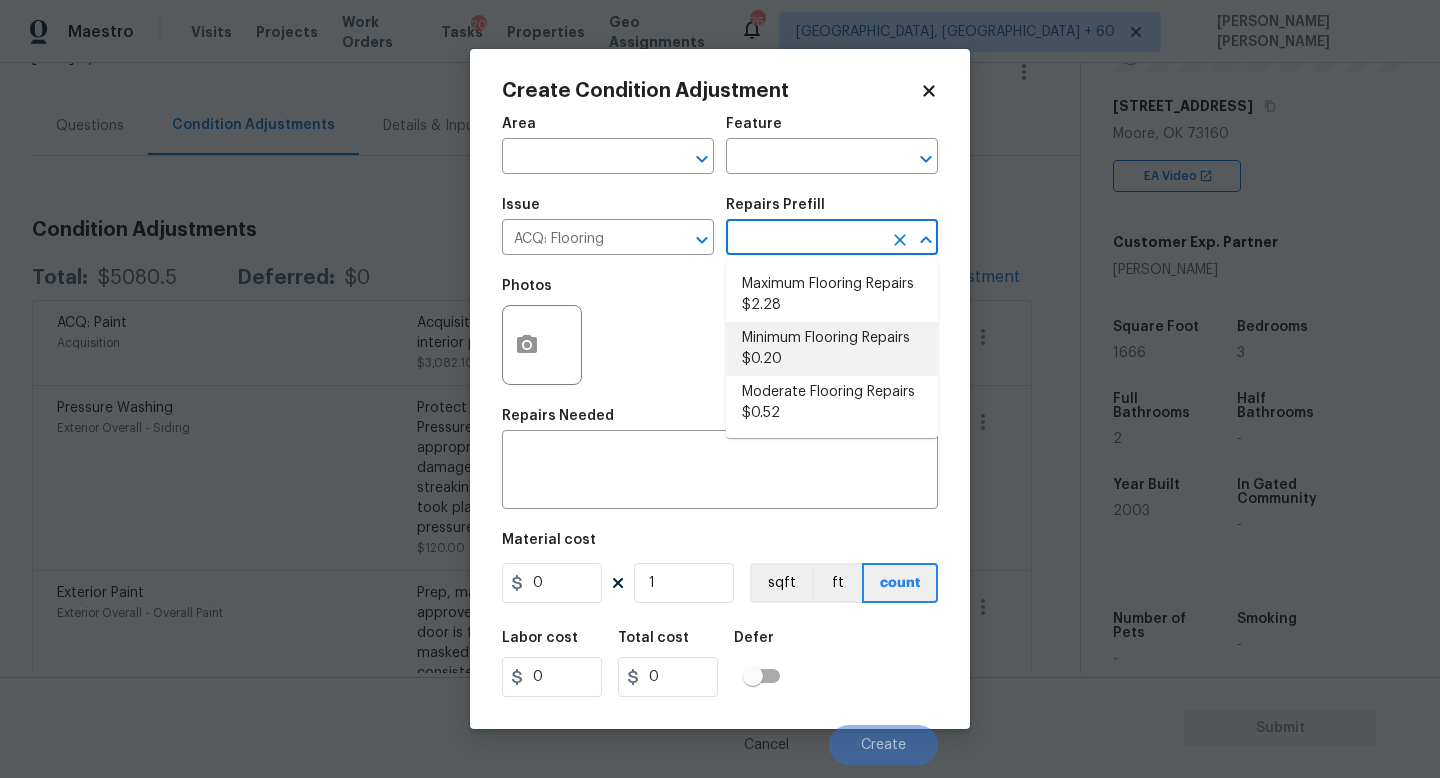 click on "Maximum Flooring Repairs $2.28" at bounding box center [832, 295] 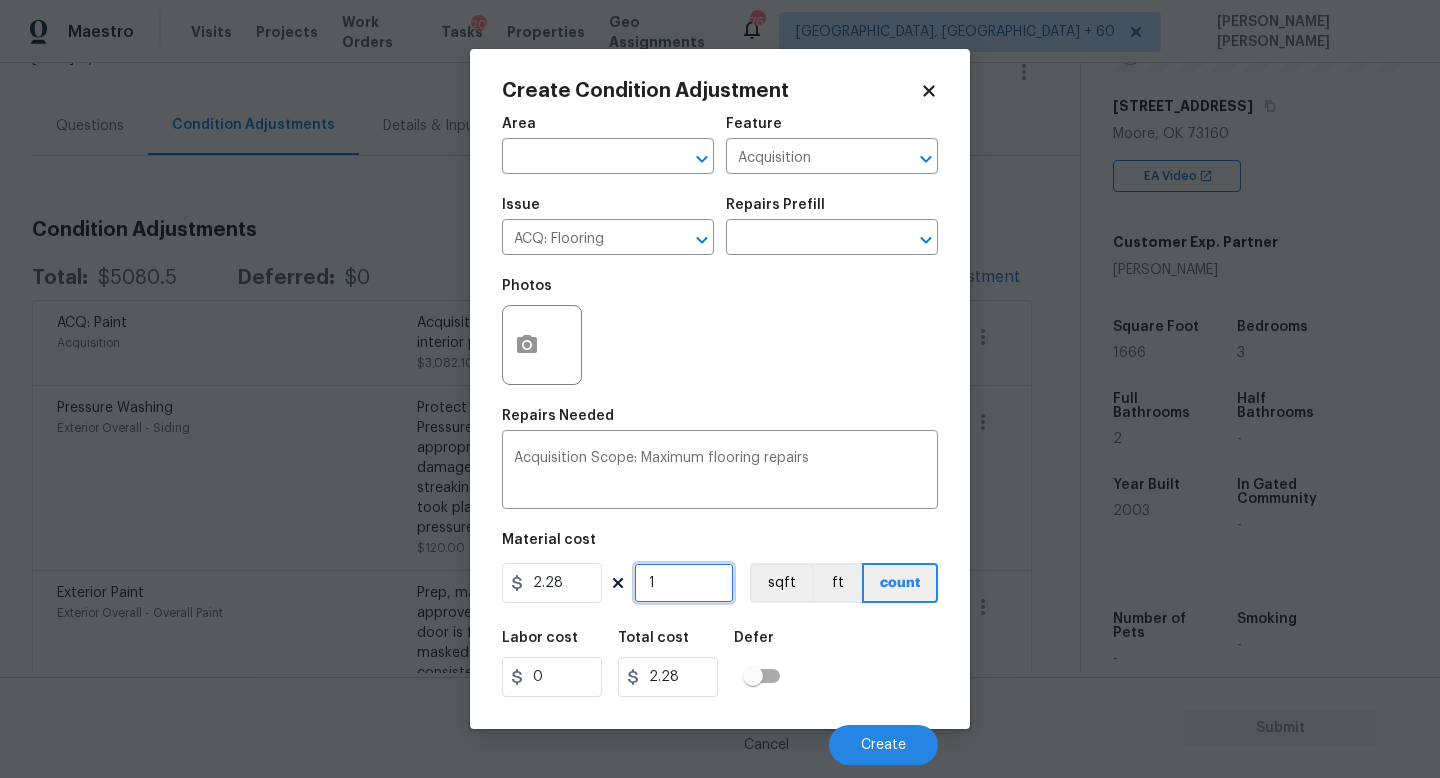 click on "1" at bounding box center (684, 583) 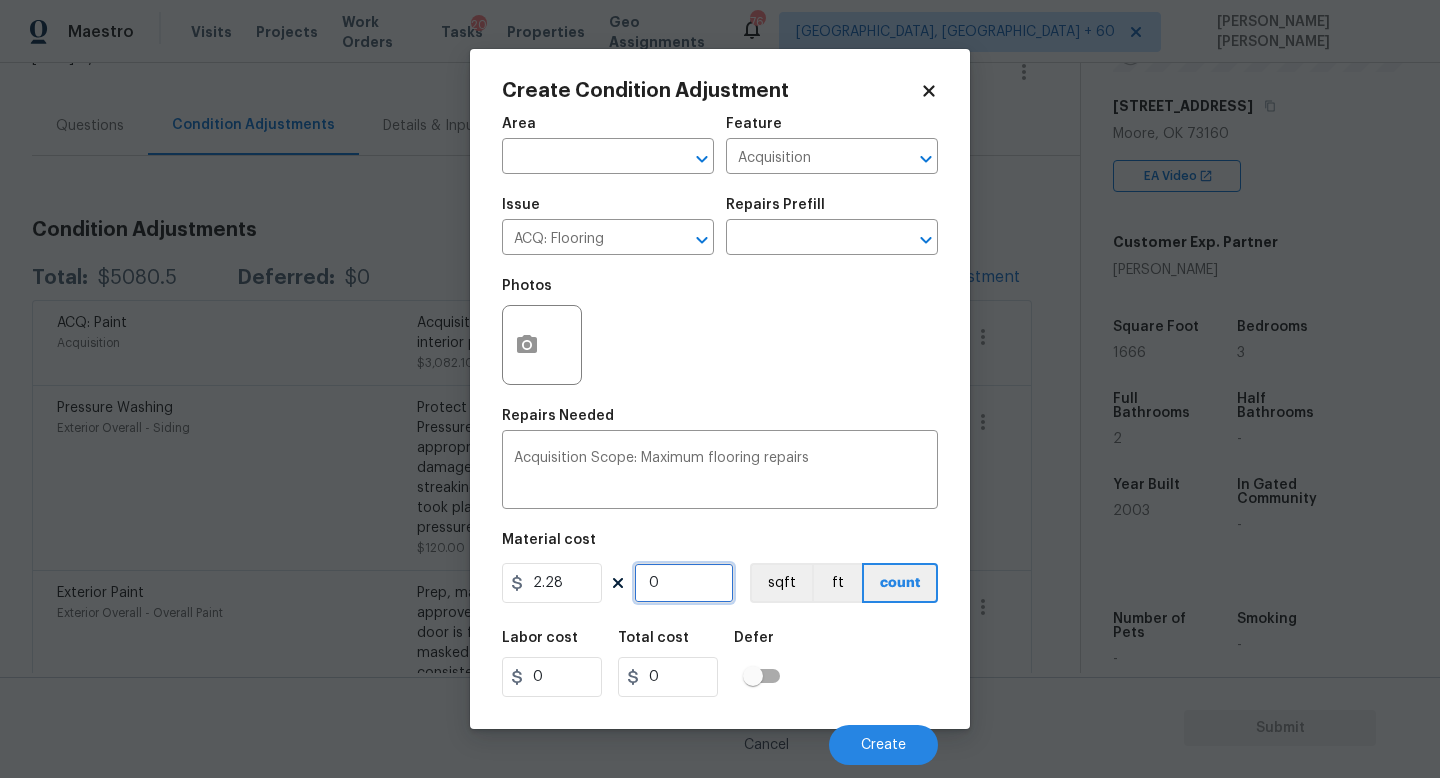 type on "1" 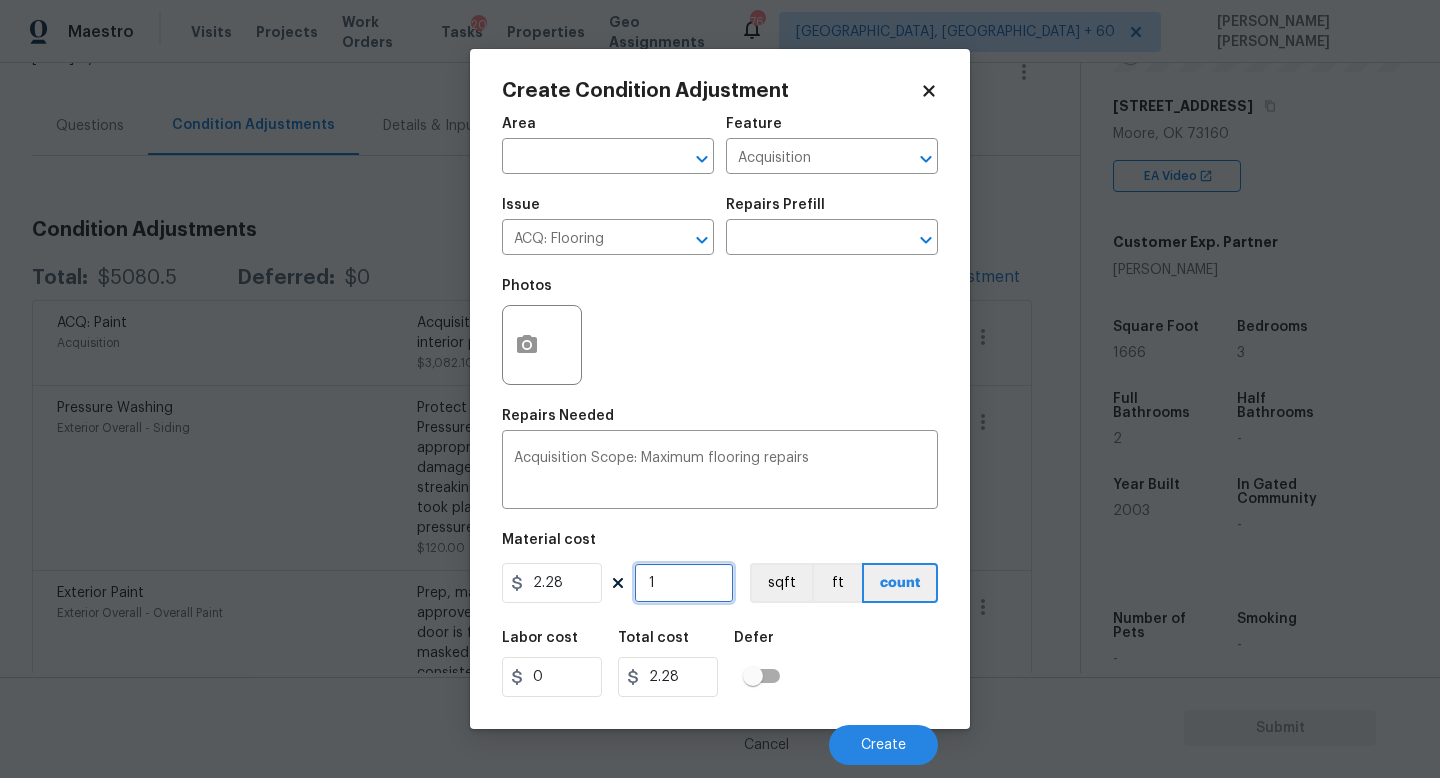 type on "16" 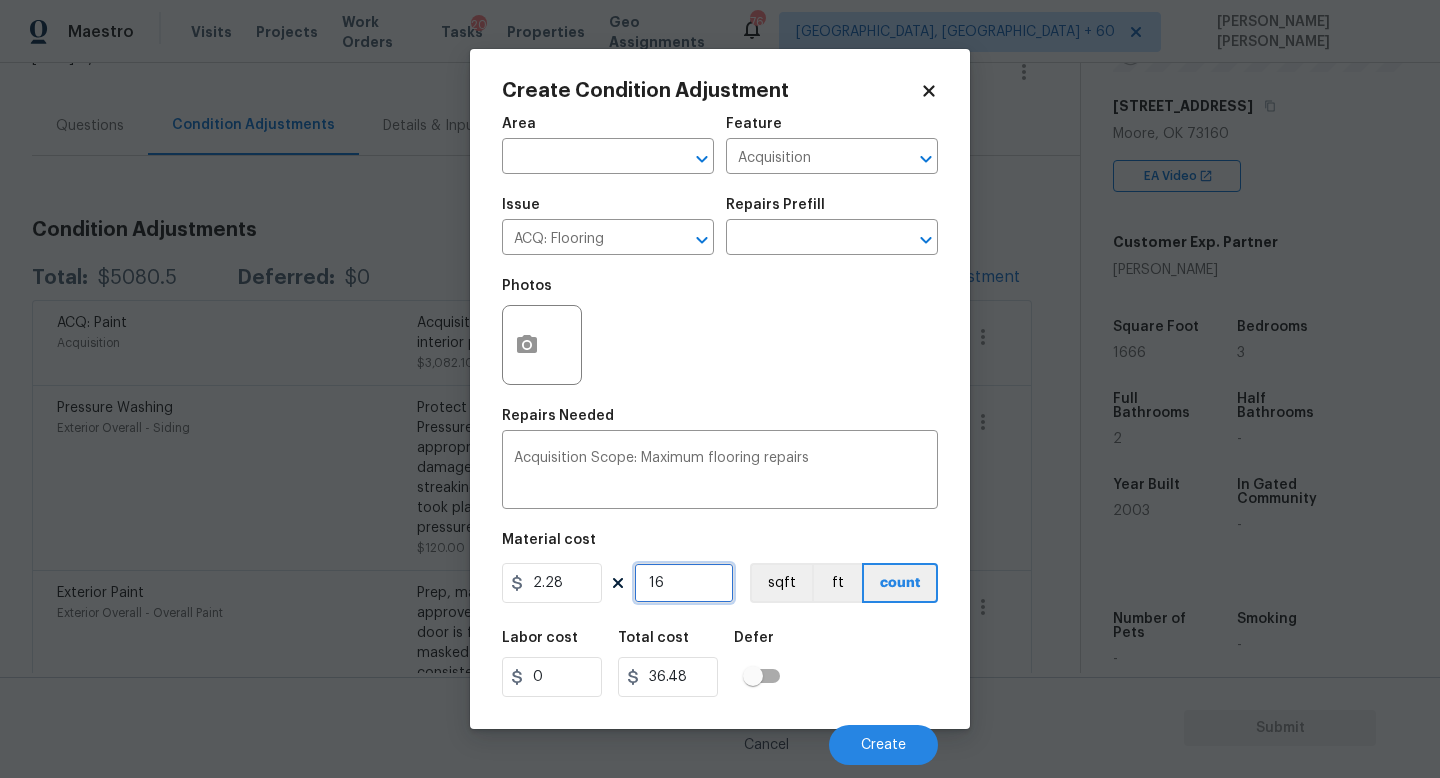 type on "166" 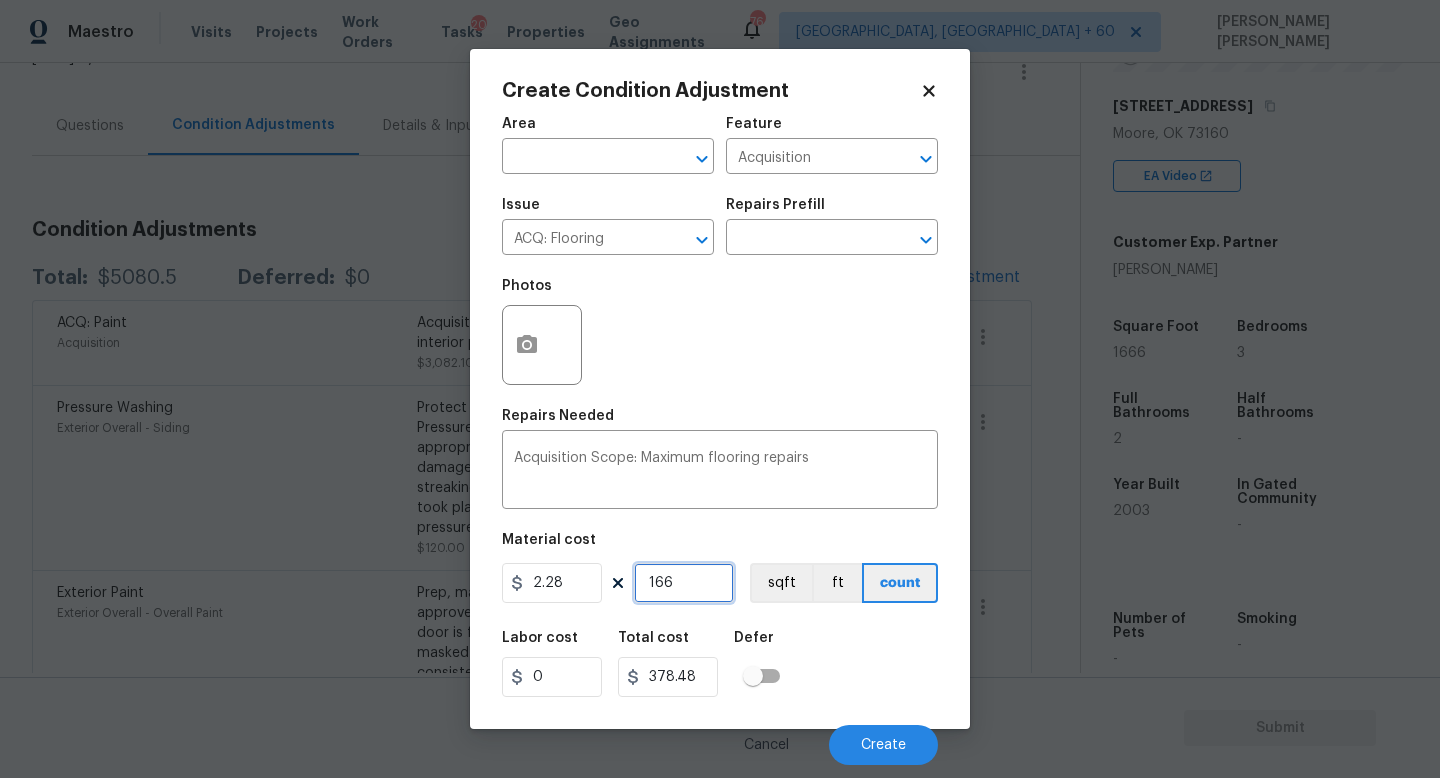 type on "1666" 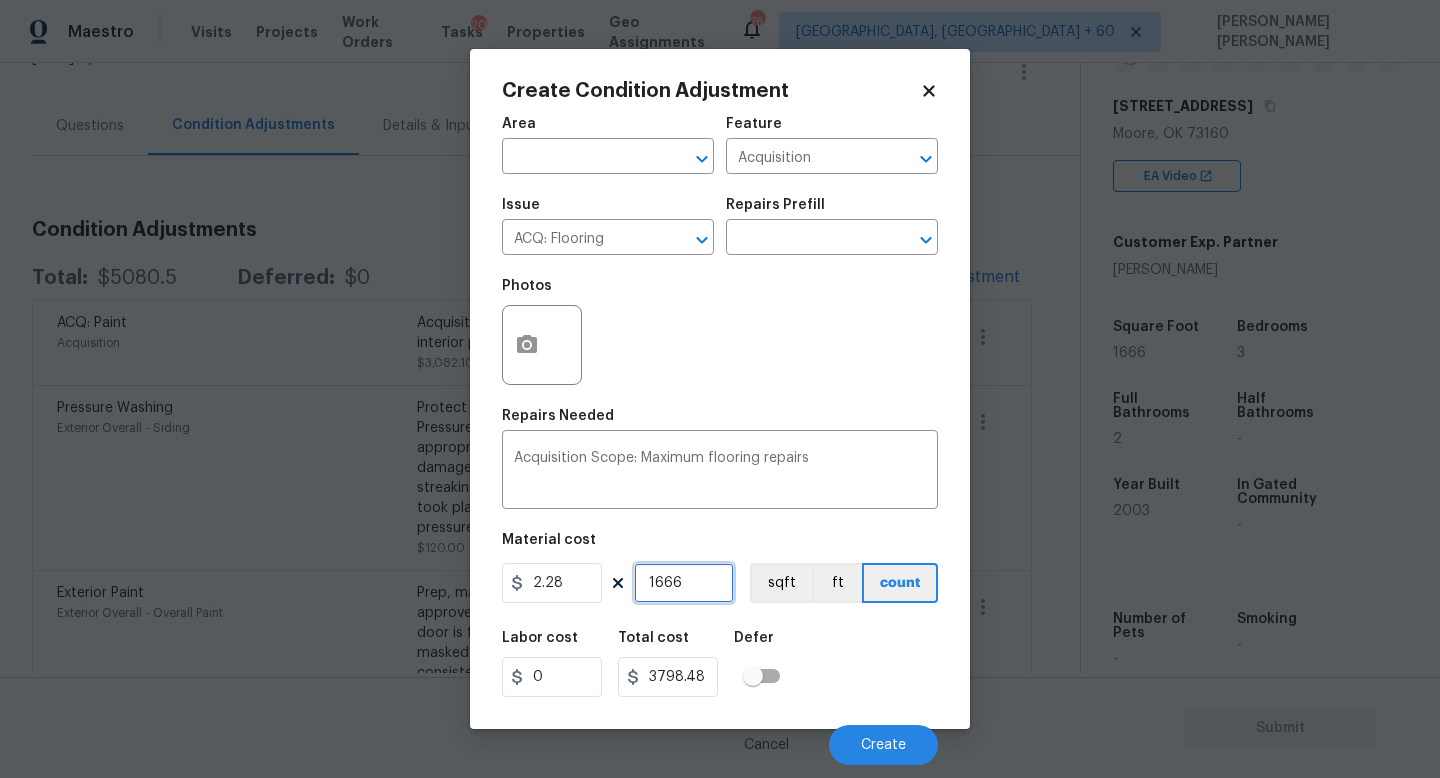 type on "1666" 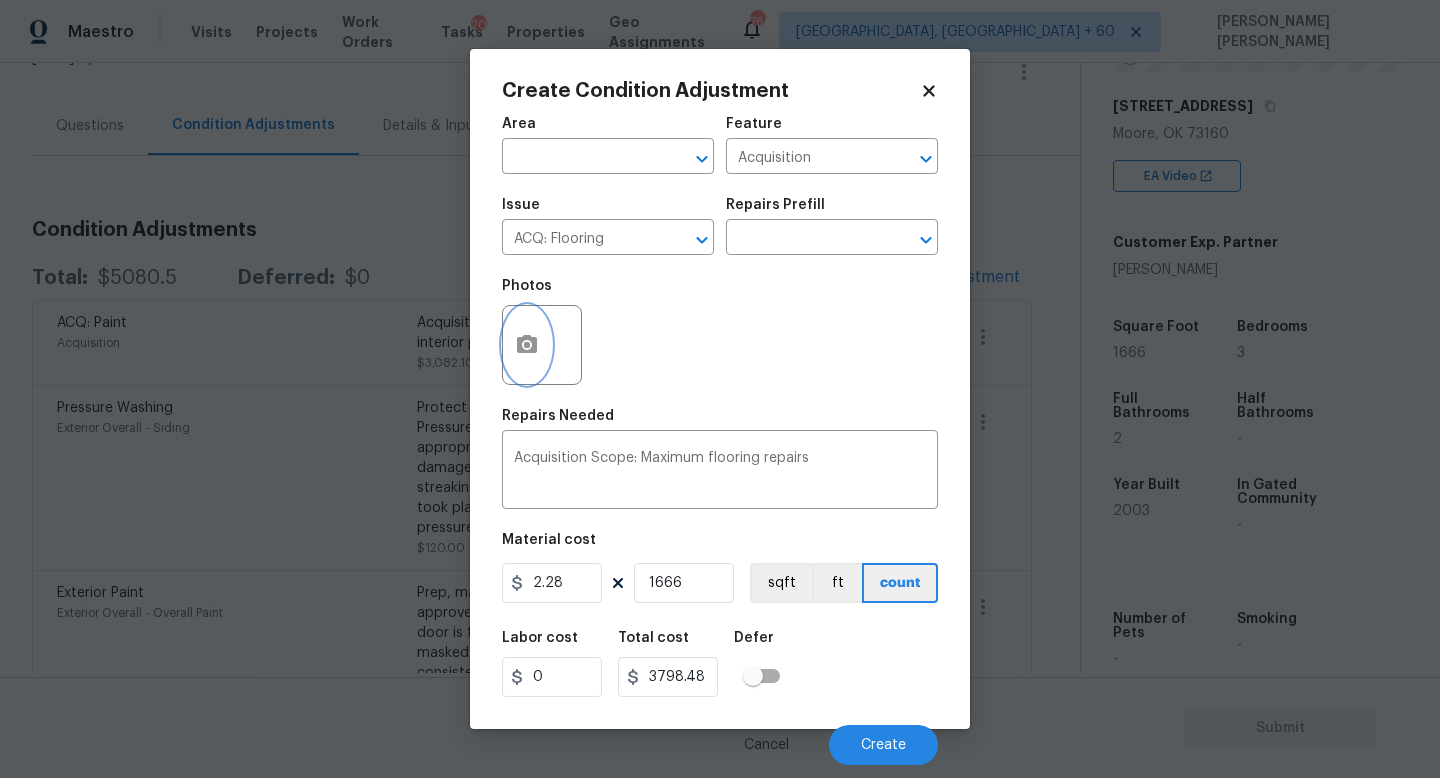click 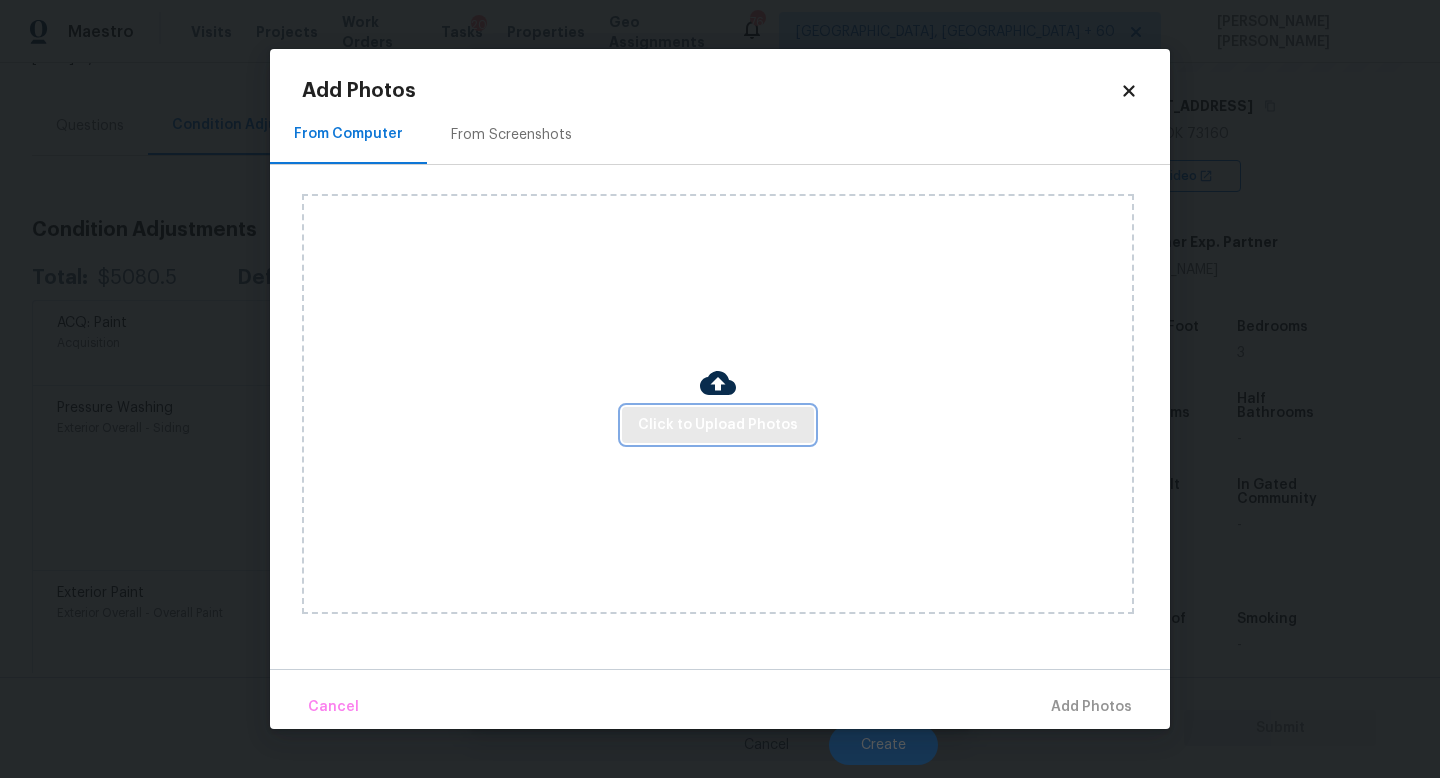 click on "Click to Upload Photos" at bounding box center [718, 425] 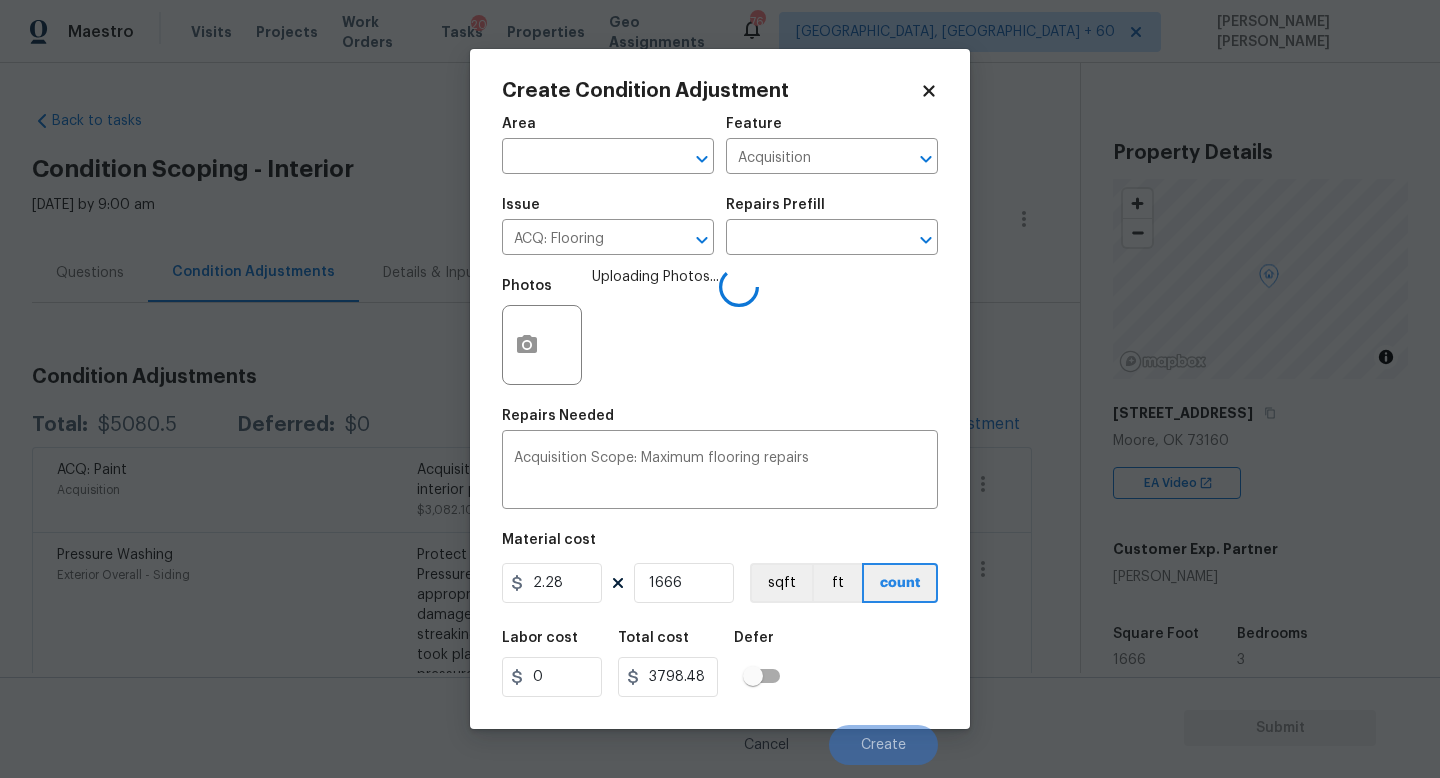 scroll, scrollTop: 0, scrollLeft: 0, axis: both 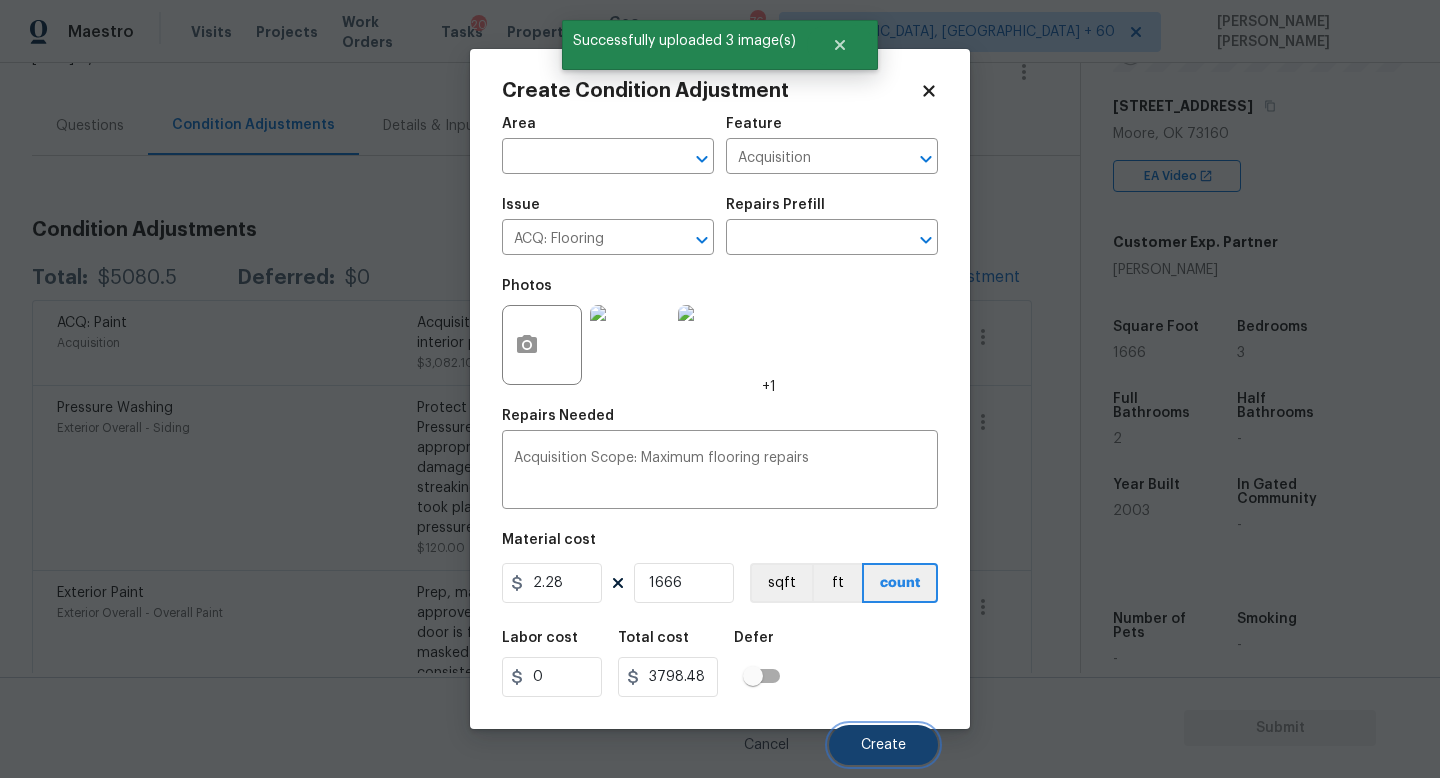 click on "Create" at bounding box center [883, 745] 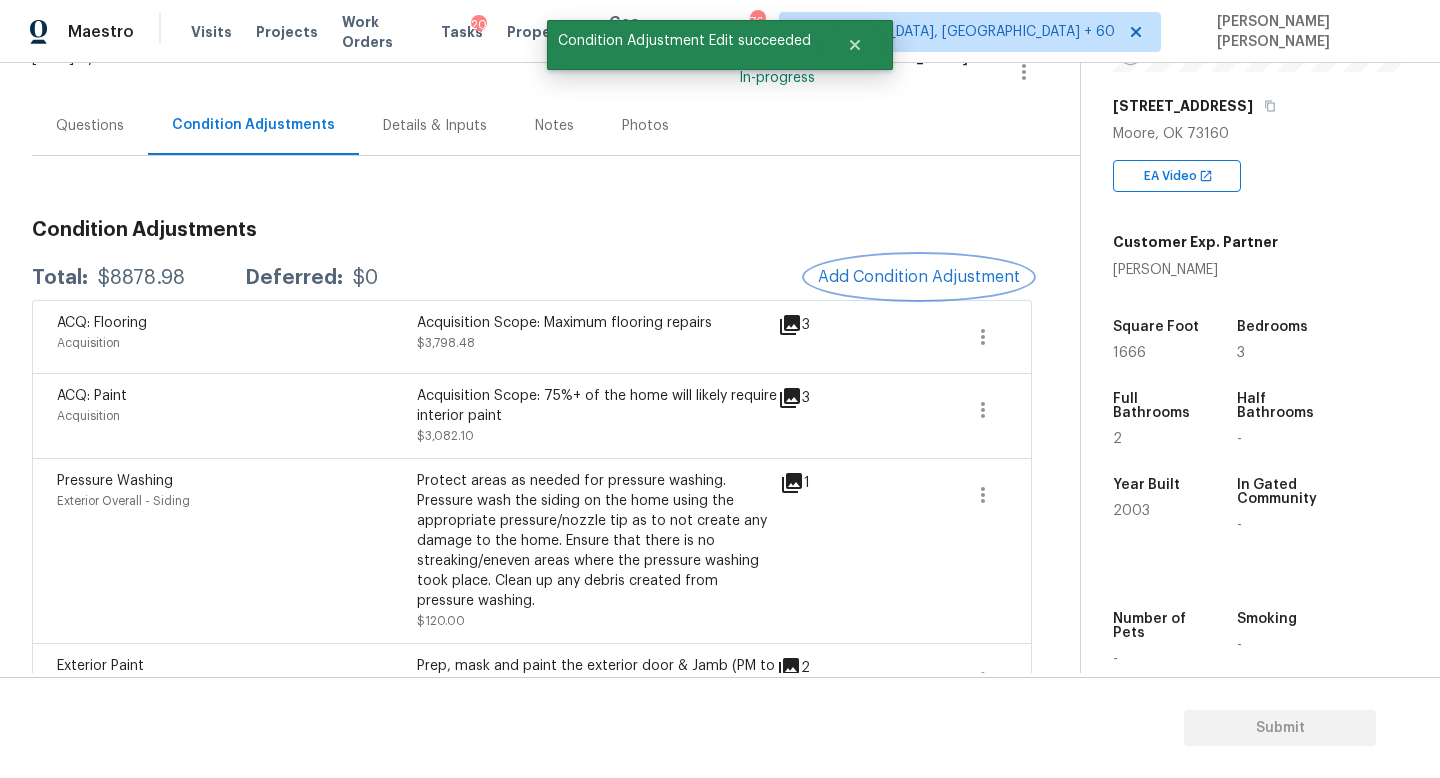 scroll, scrollTop: 190, scrollLeft: 0, axis: vertical 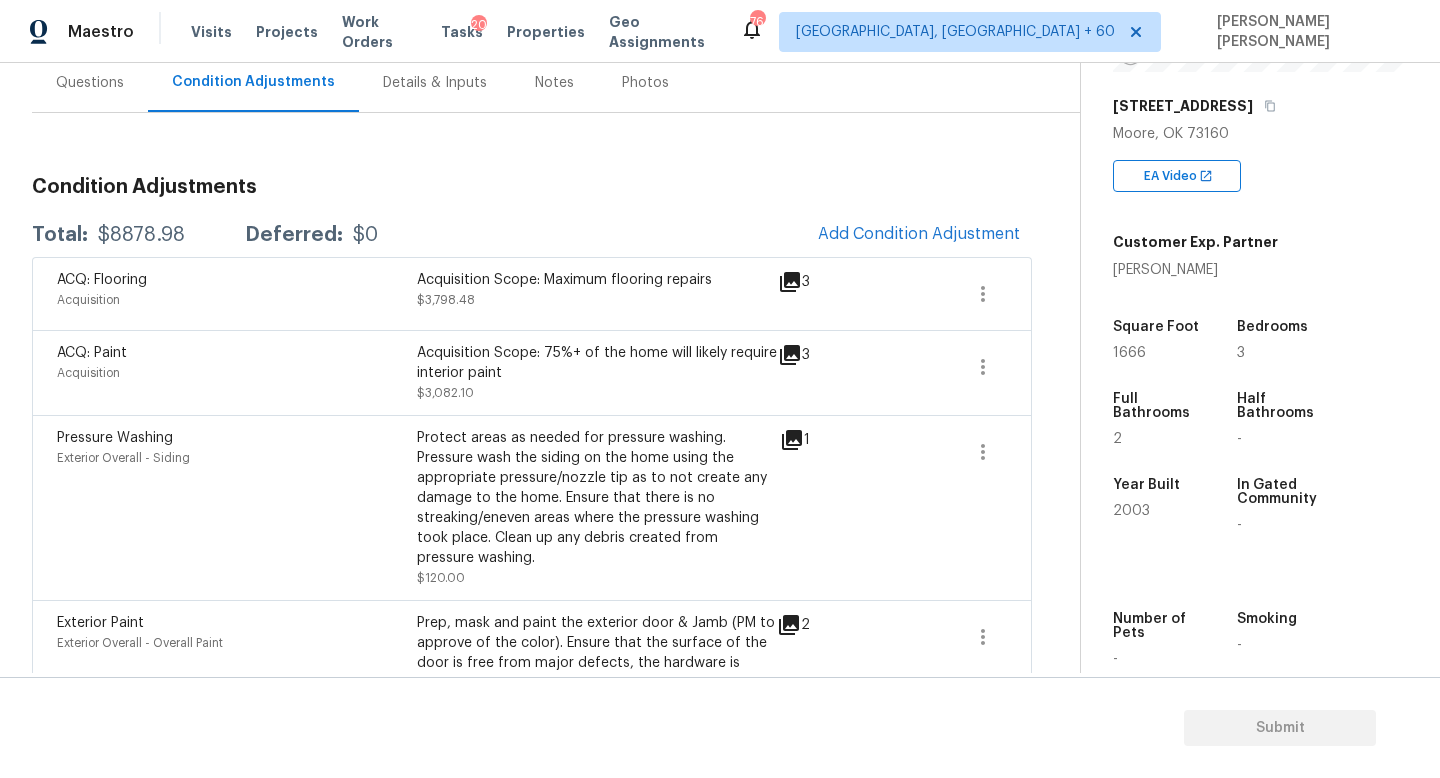 click on "Questions" at bounding box center [90, 83] 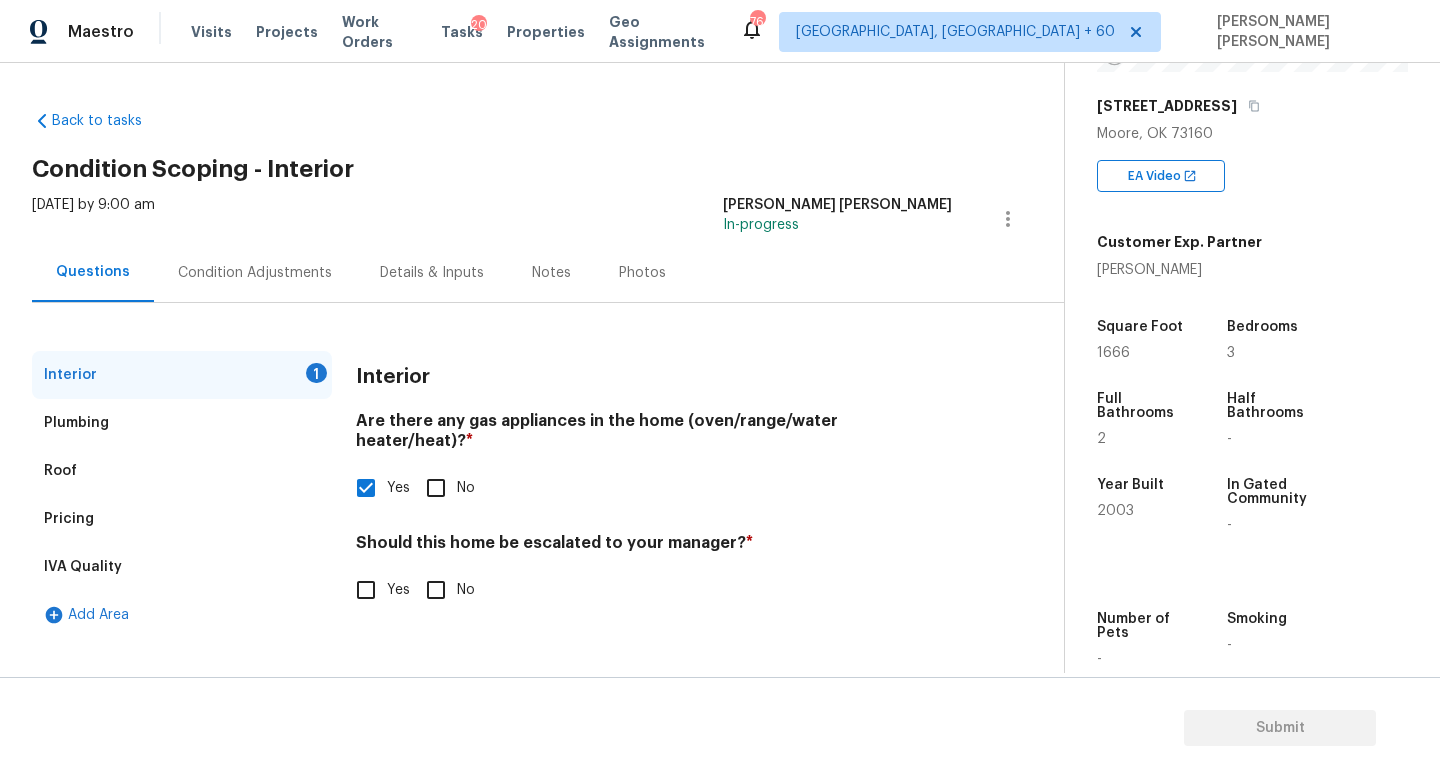 scroll, scrollTop: 0, scrollLeft: 0, axis: both 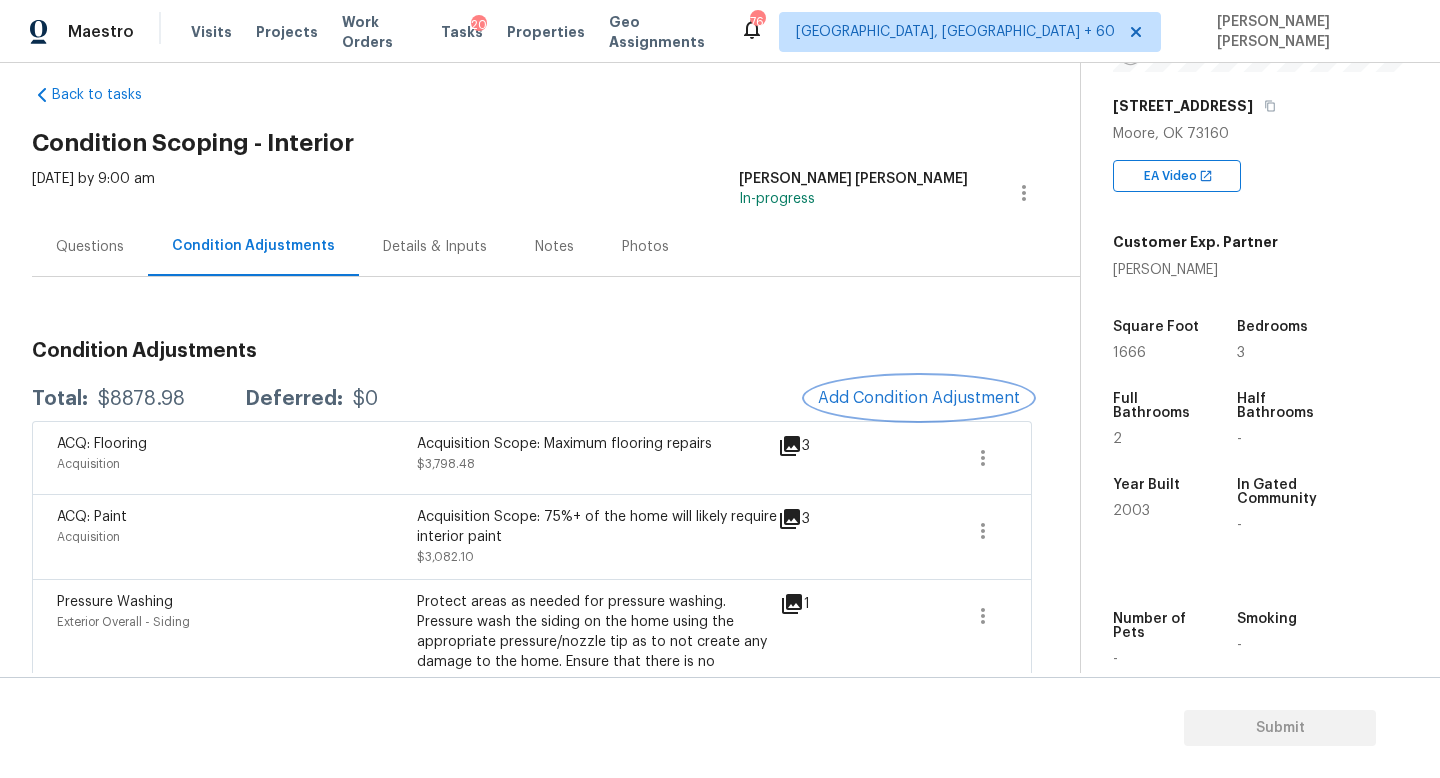 click on "Add Condition Adjustment" at bounding box center [919, 398] 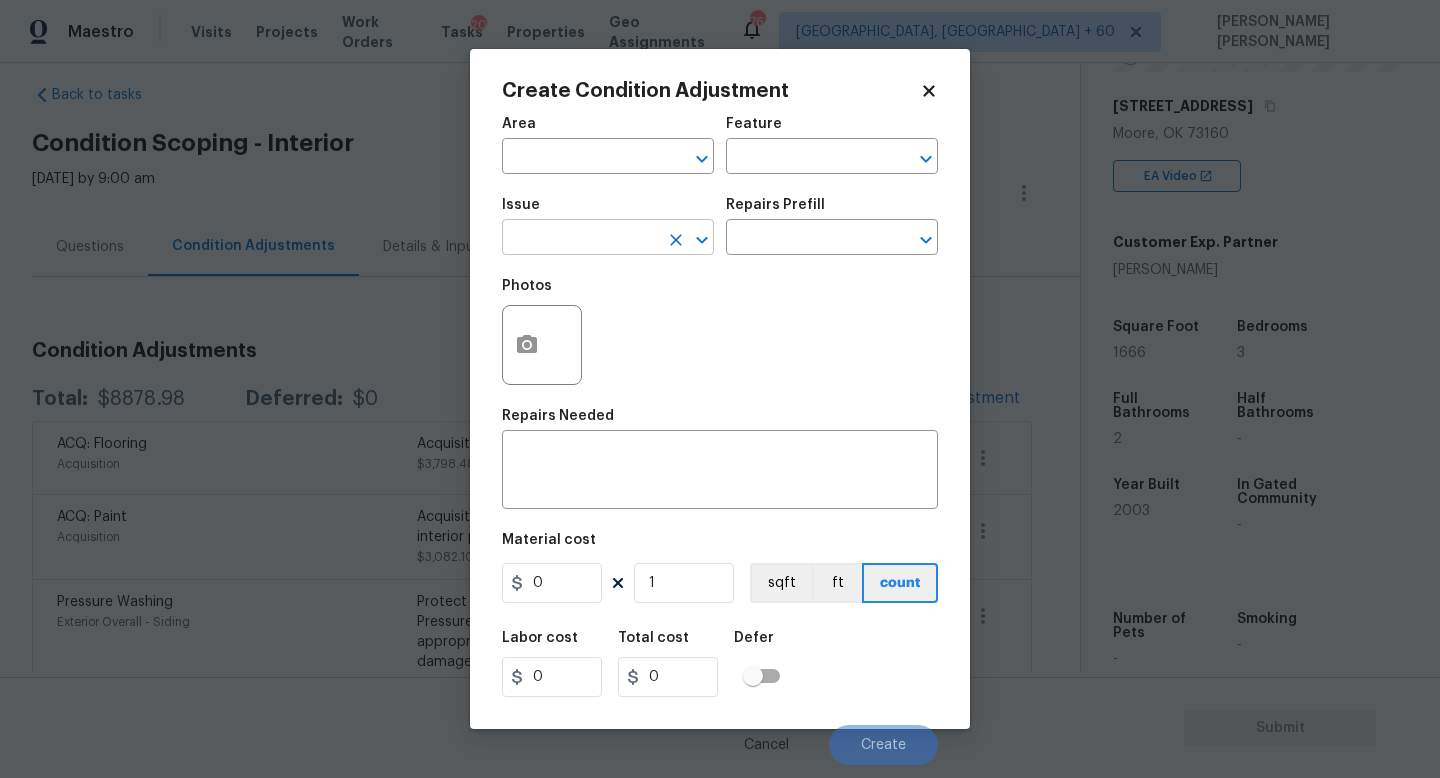click at bounding box center [580, 239] 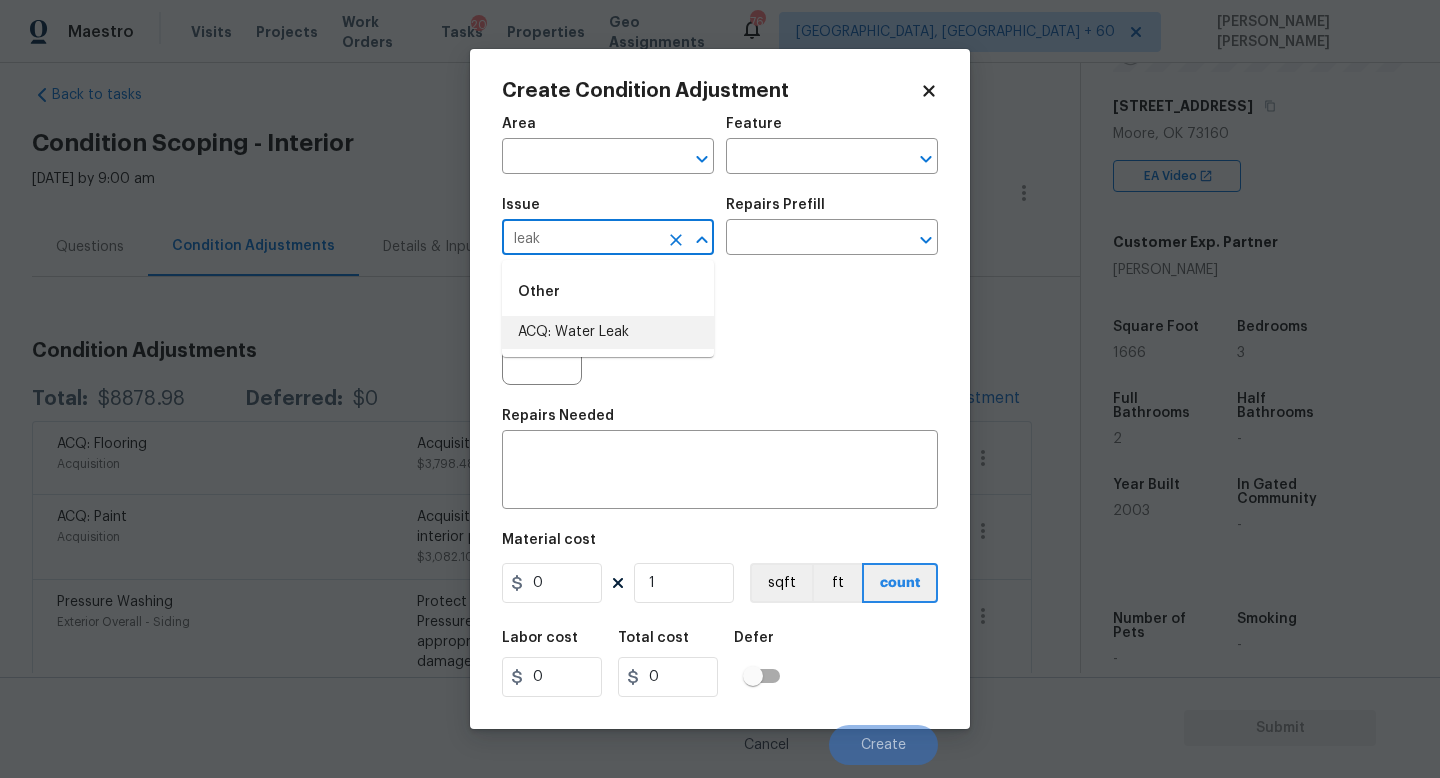 click on "ACQ: Water Leak" at bounding box center (608, 332) 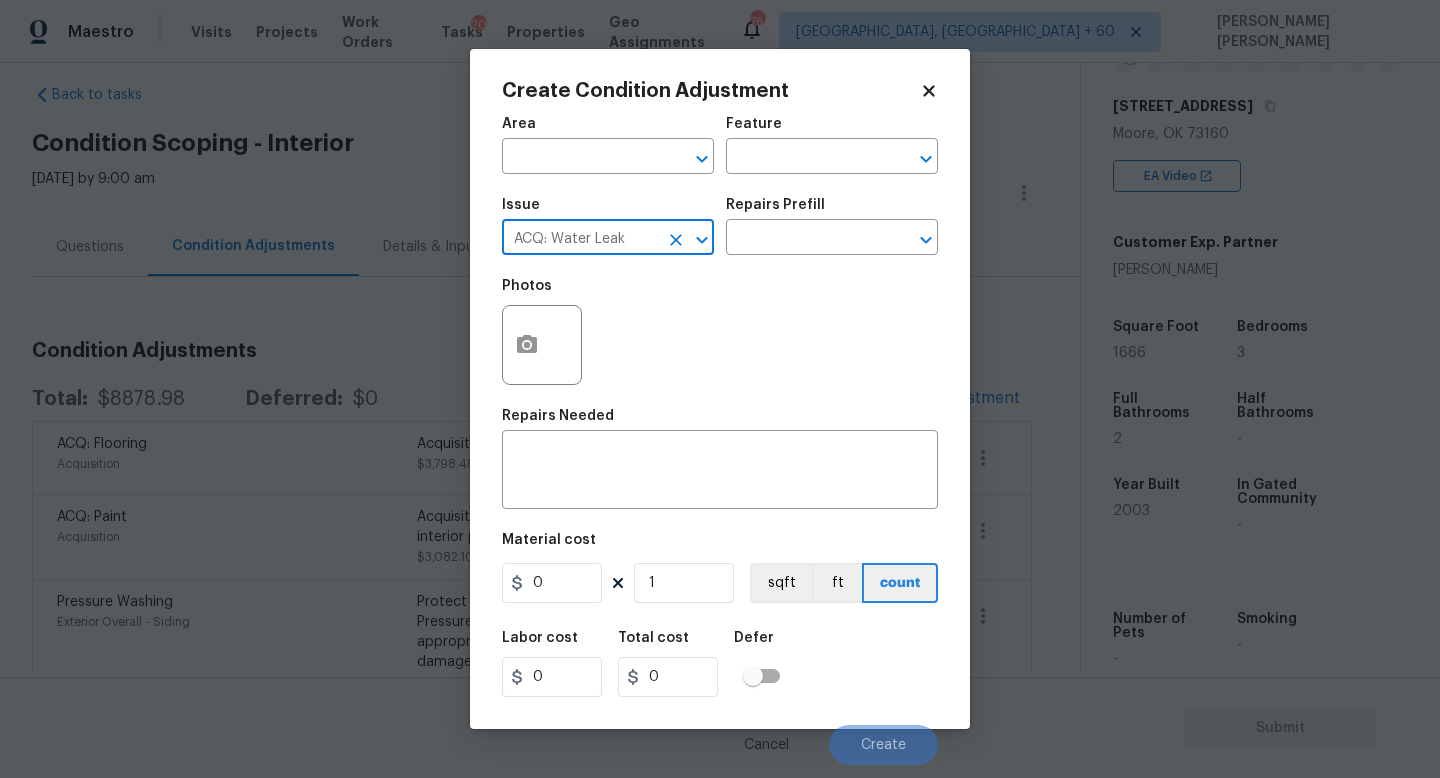 type on "ACQ: Water Leak" 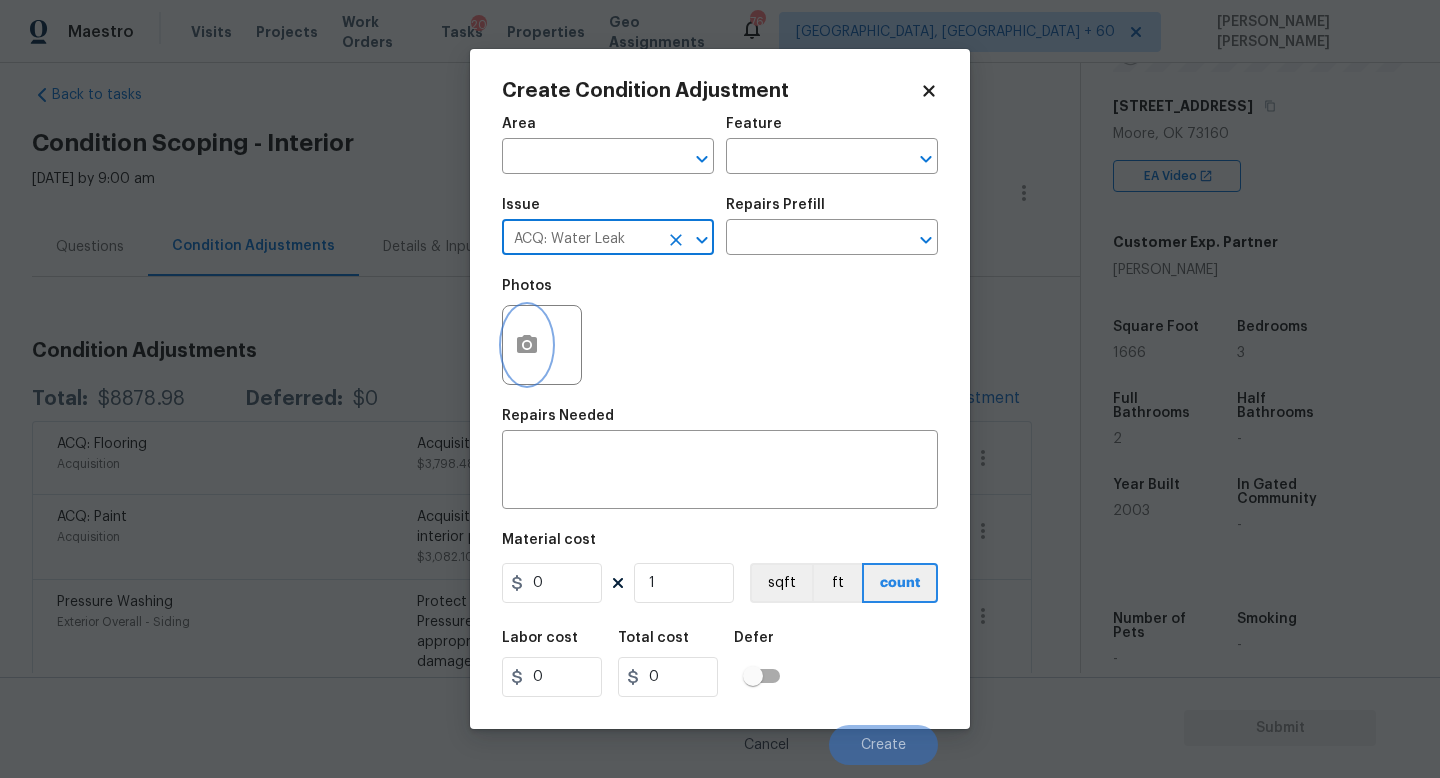 click 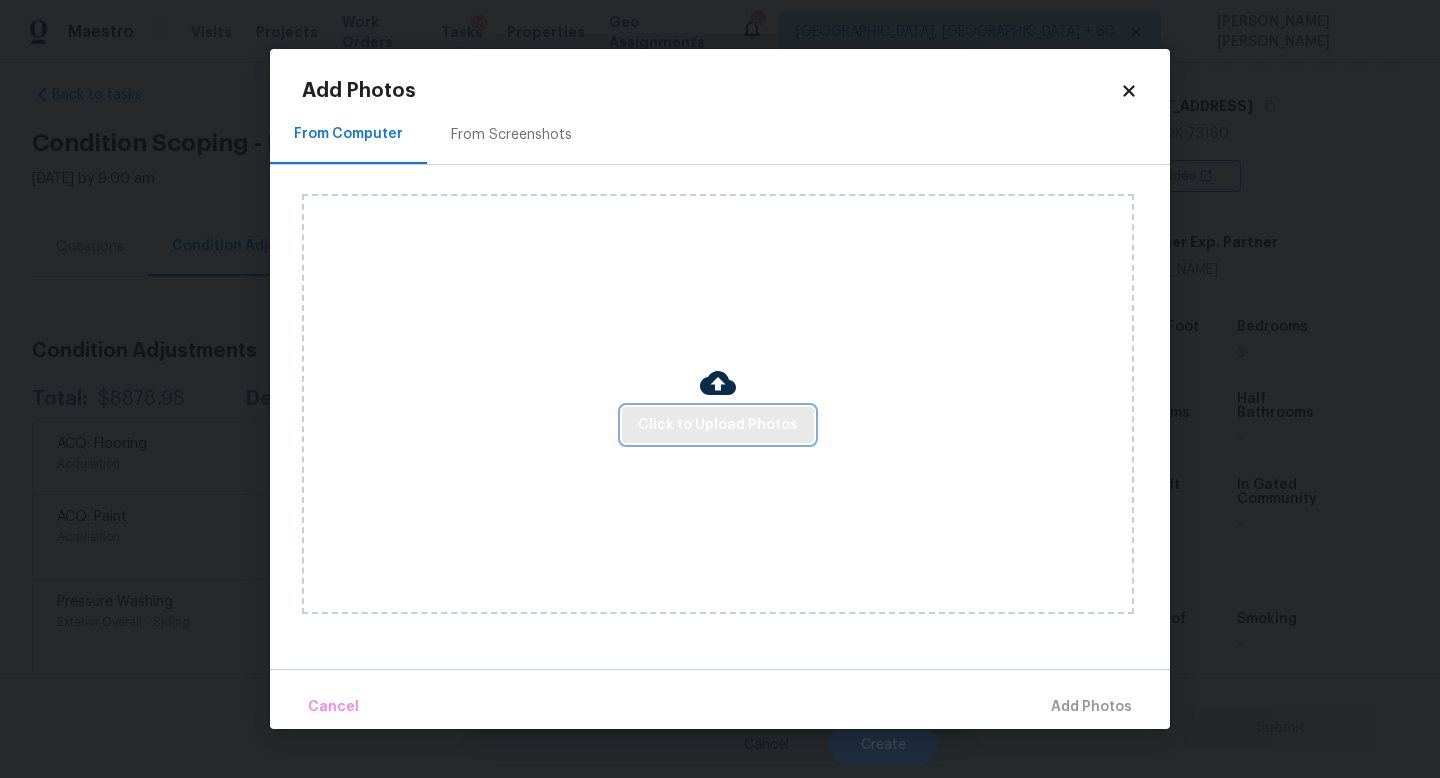 click on "Click to Upload Photos" at bounding box center [718, 425] 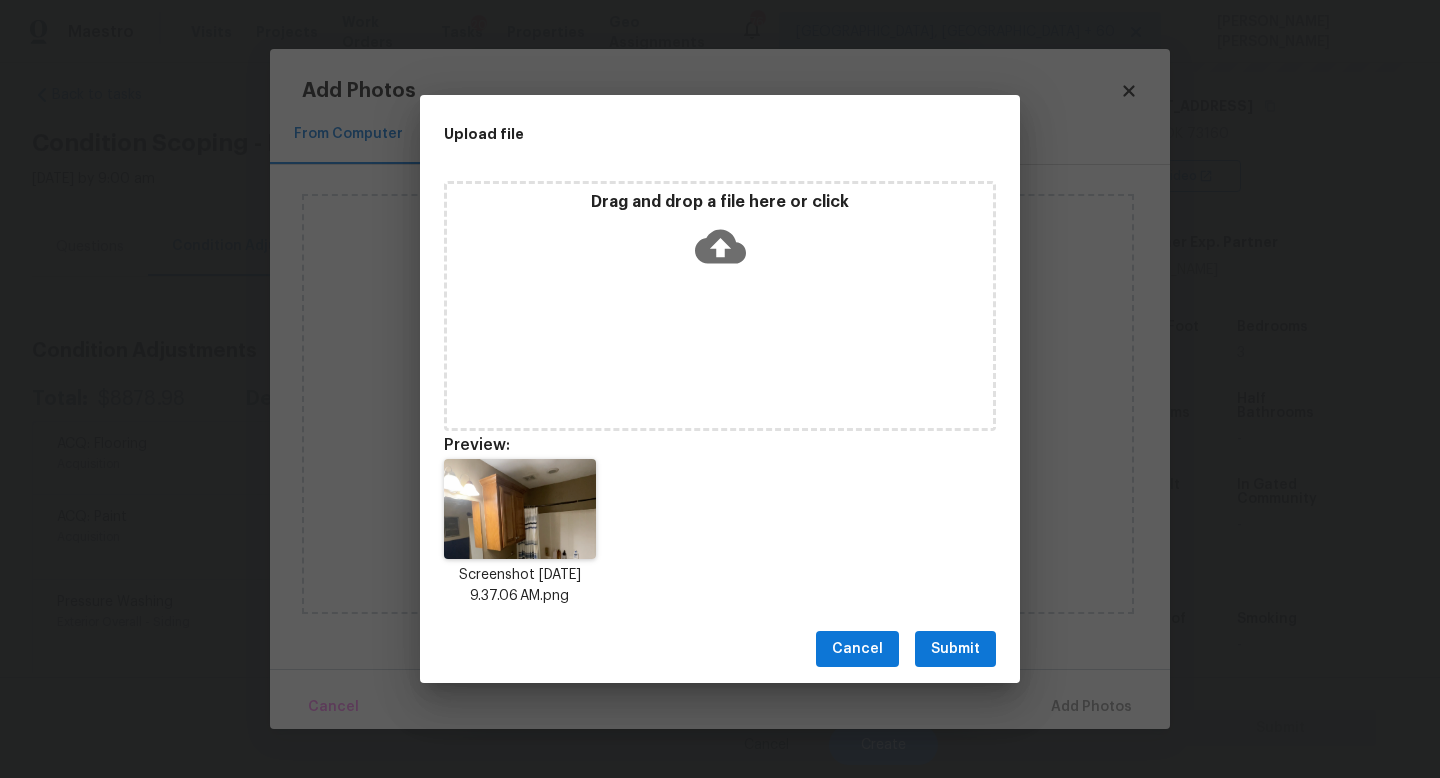 click on "Submit" at bounding box center (955, 649) 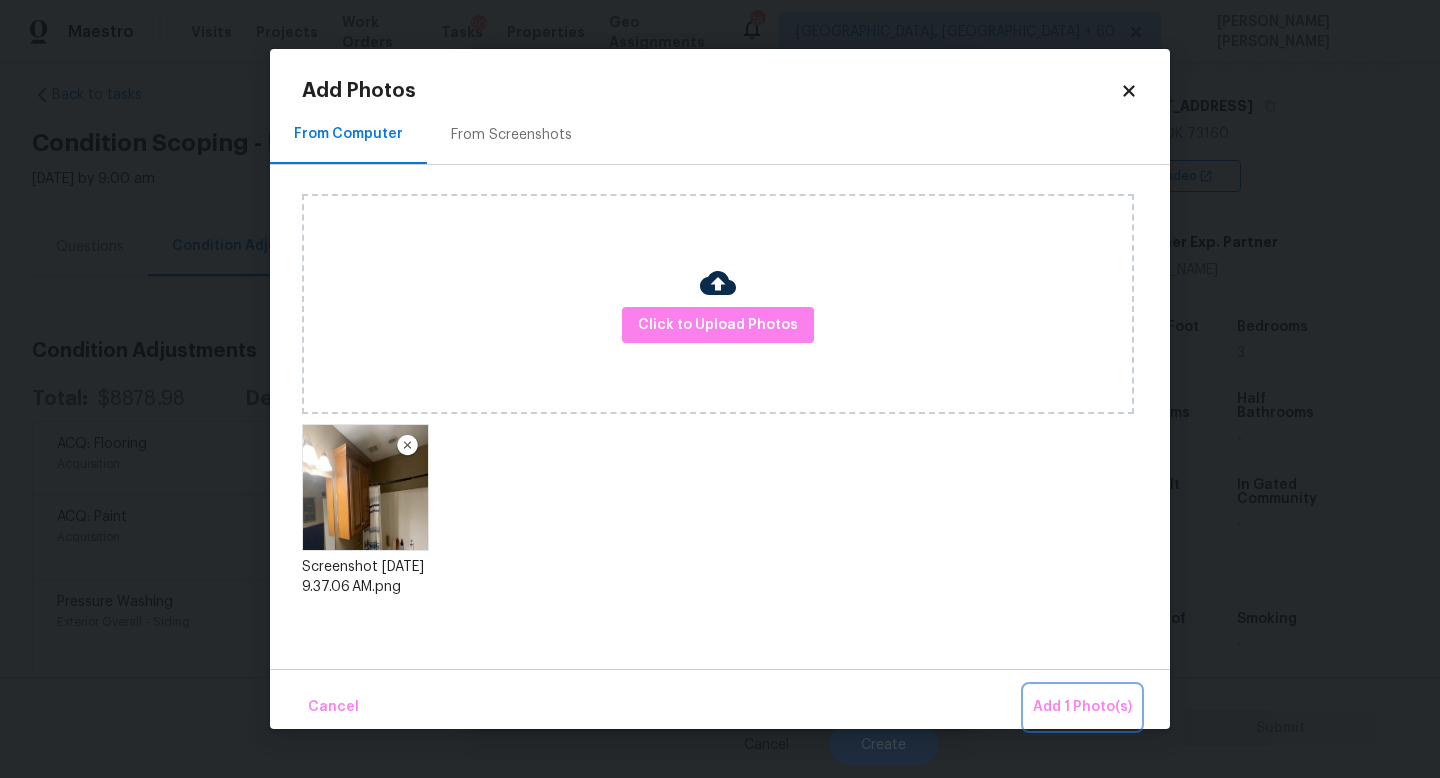 click on "Add 1 Photo(s)" at bounding box center [1082, 707] 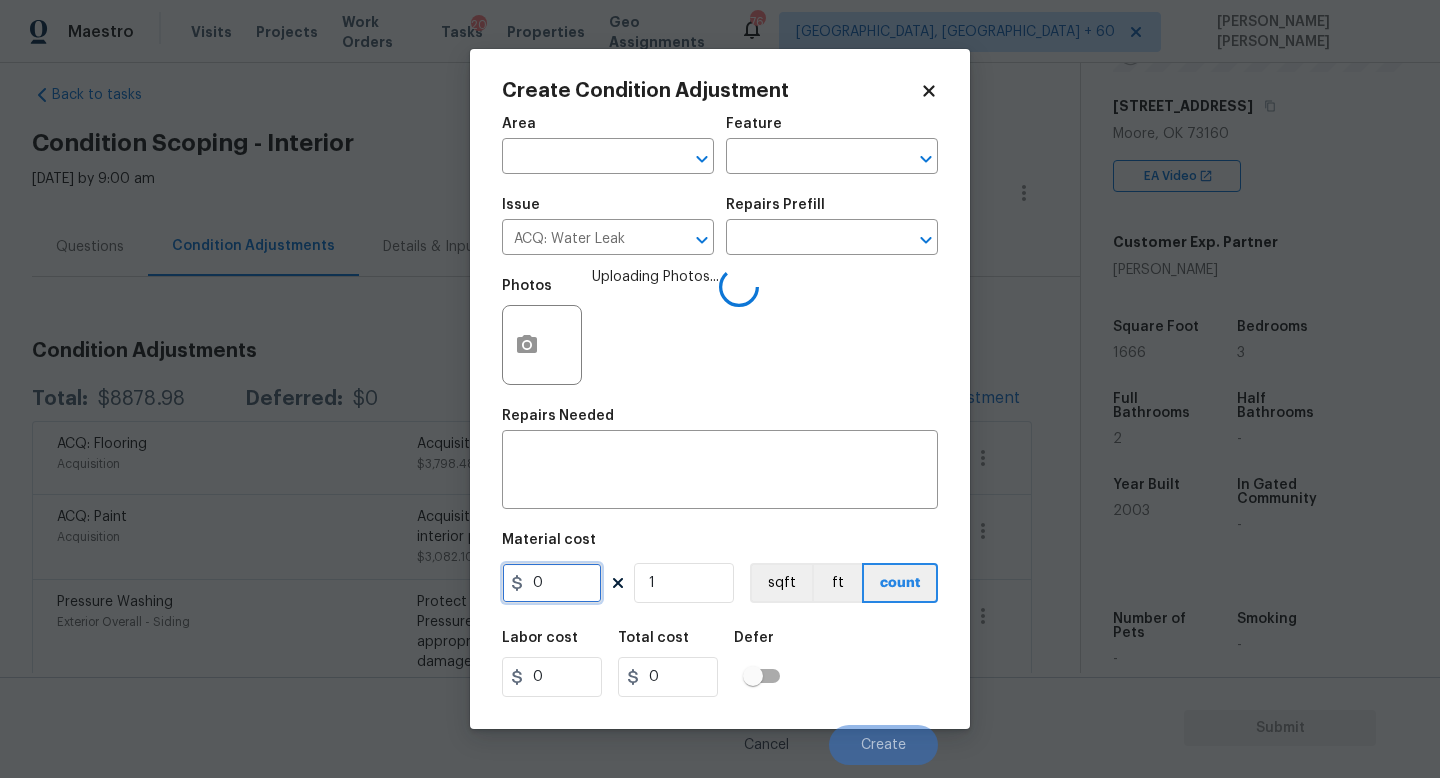 drag, startPoint x: 566, startPoint y: 575, endPoint x: 487, endPoint y: 569, distance: 79.22752 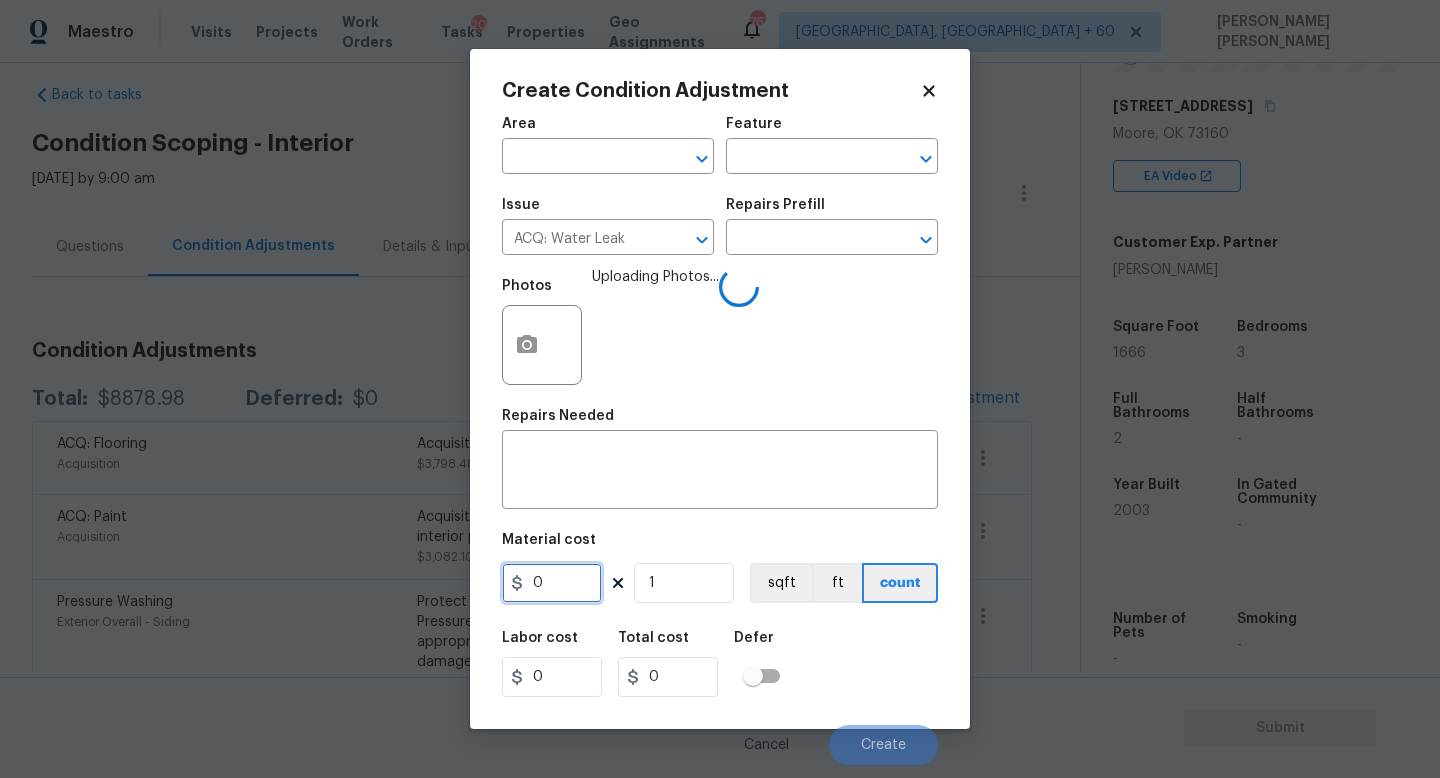 click on "0" at bounding box center (552, 583) 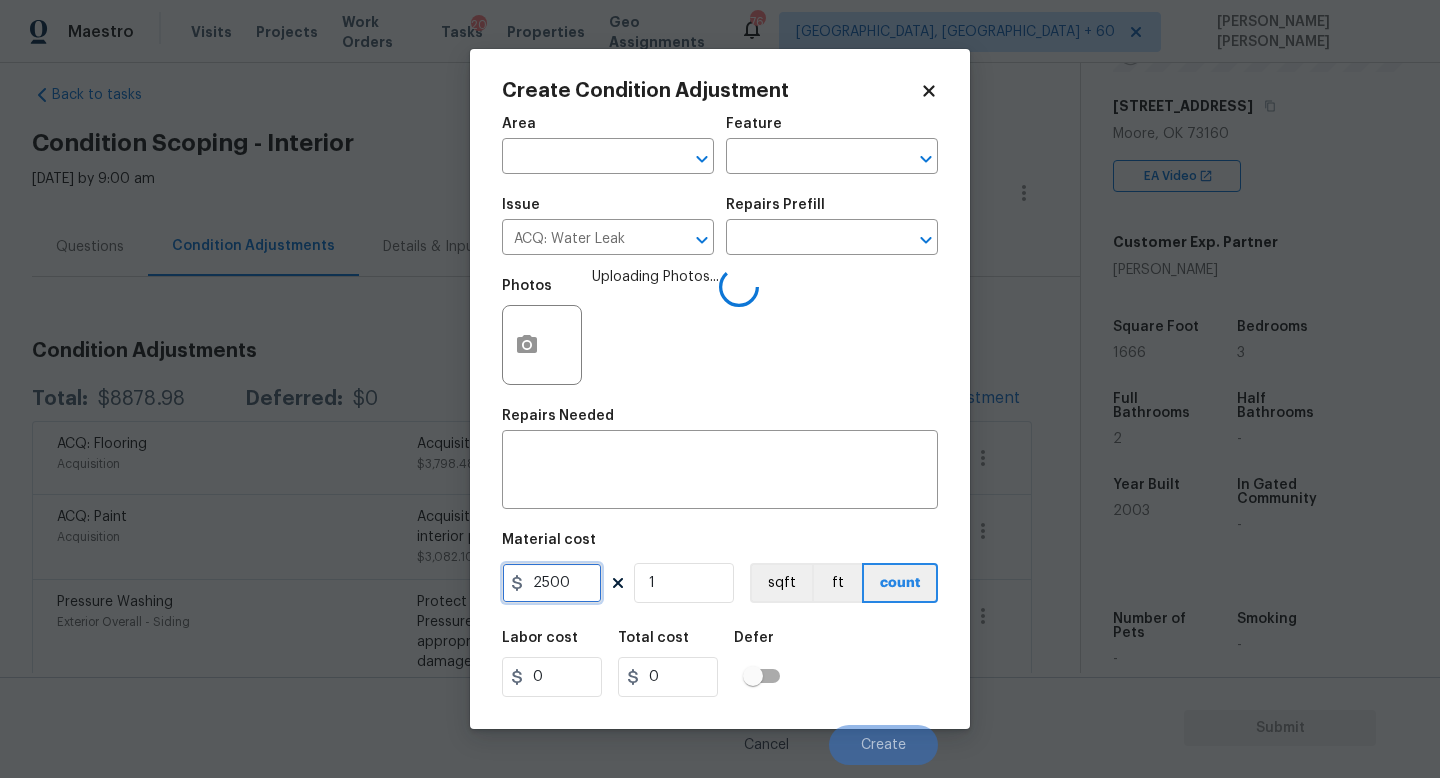type on "2500" 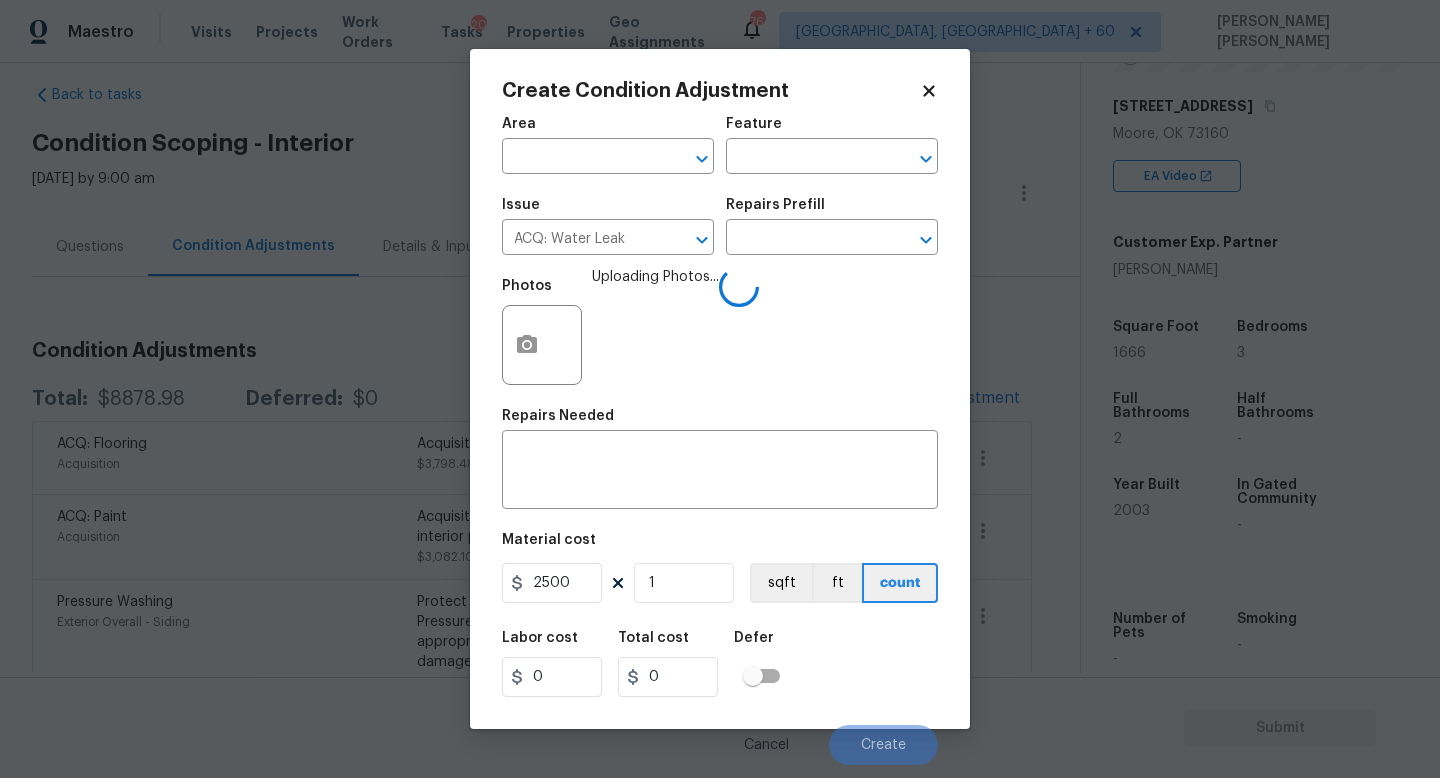type on "2500" 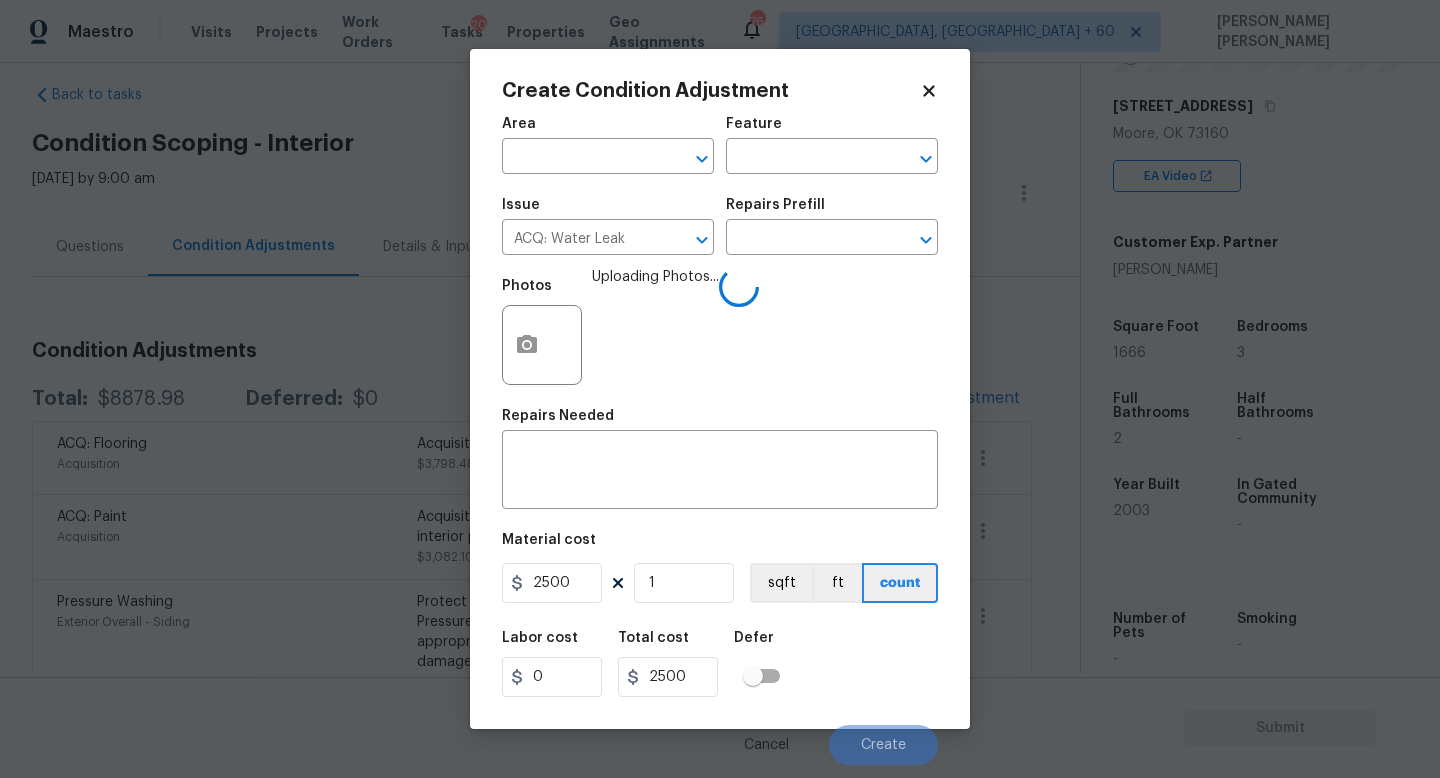 click on "Labor cost 0 Total cost 2500 Defer" at bounding box center [720, 664] 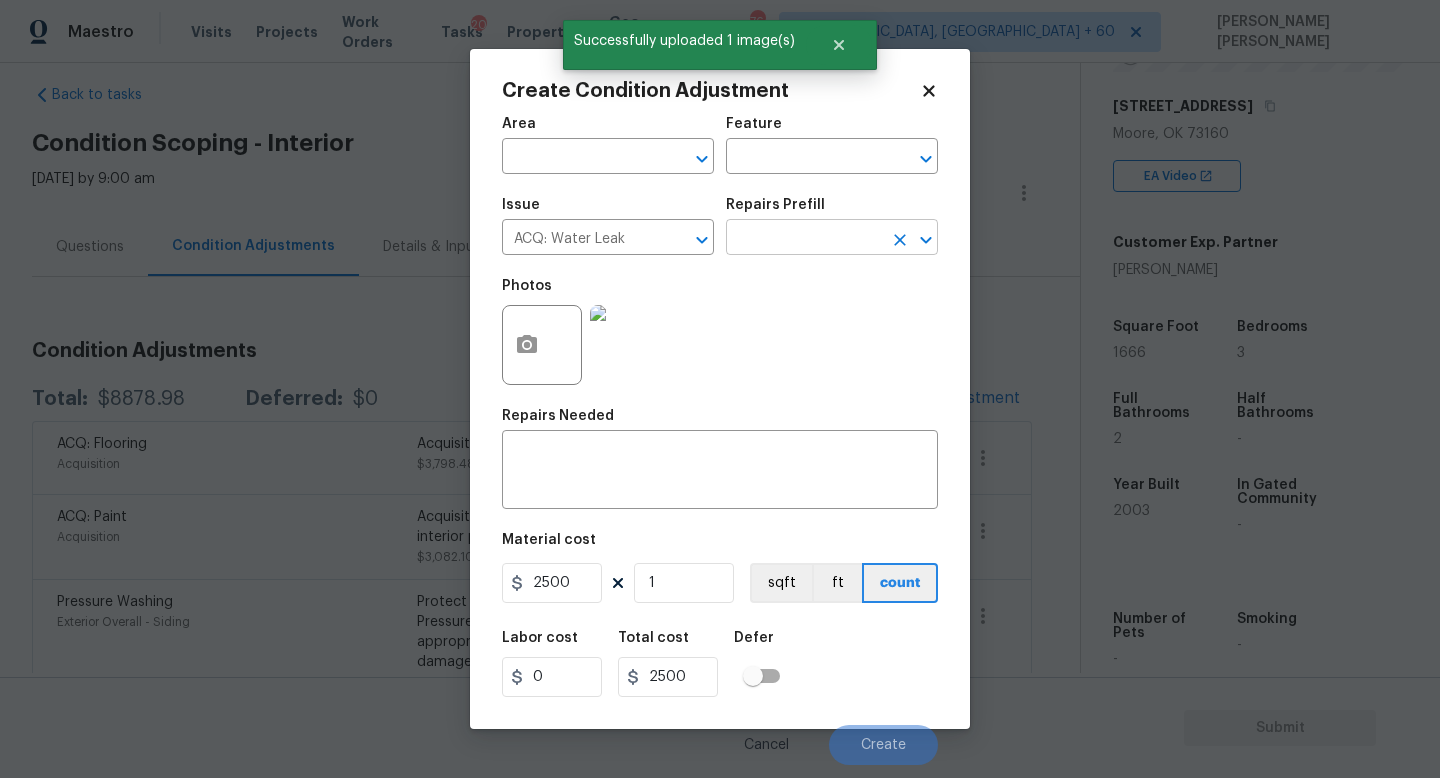 click at bounding box center (804, 239) 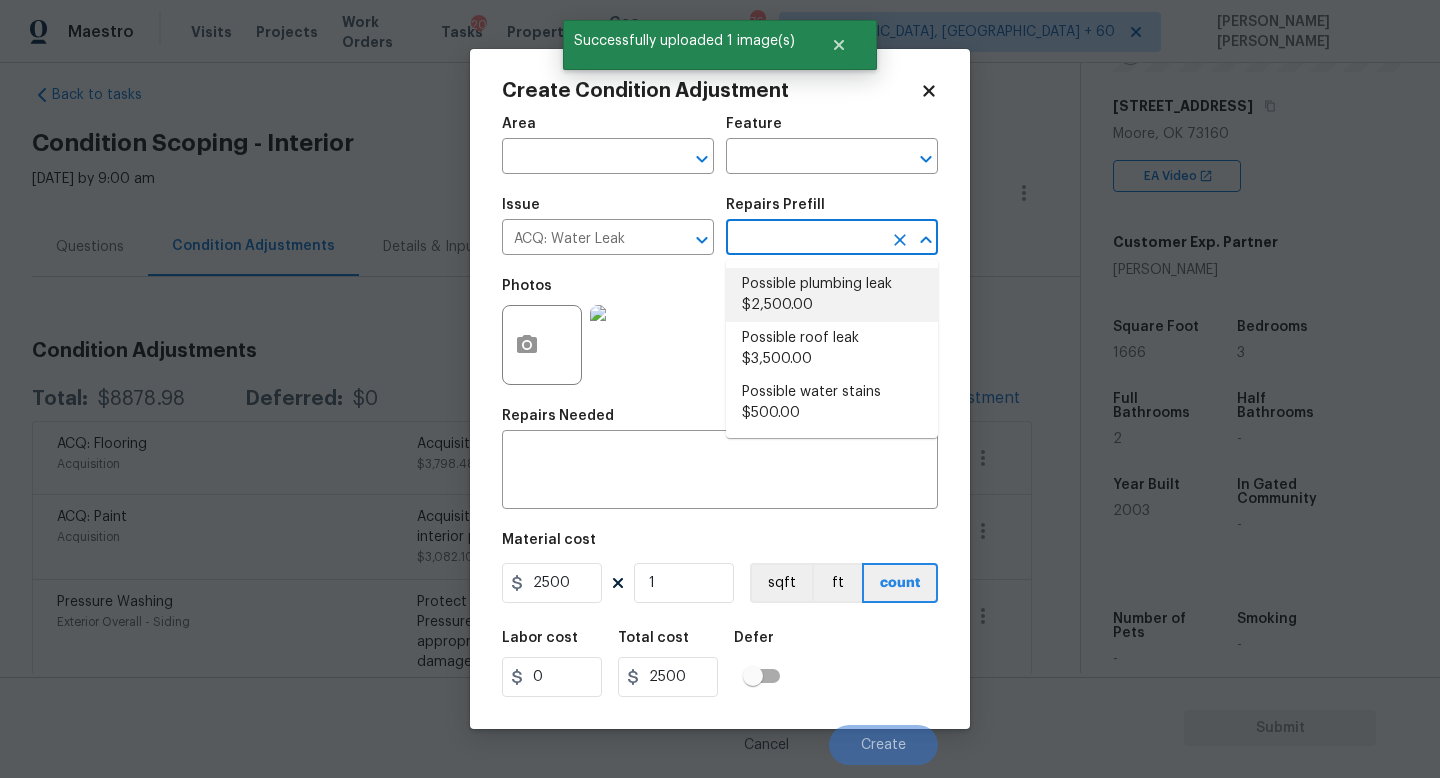 click on "Possible plumbing leak $2,500.00" at bounding box center (832, 295) 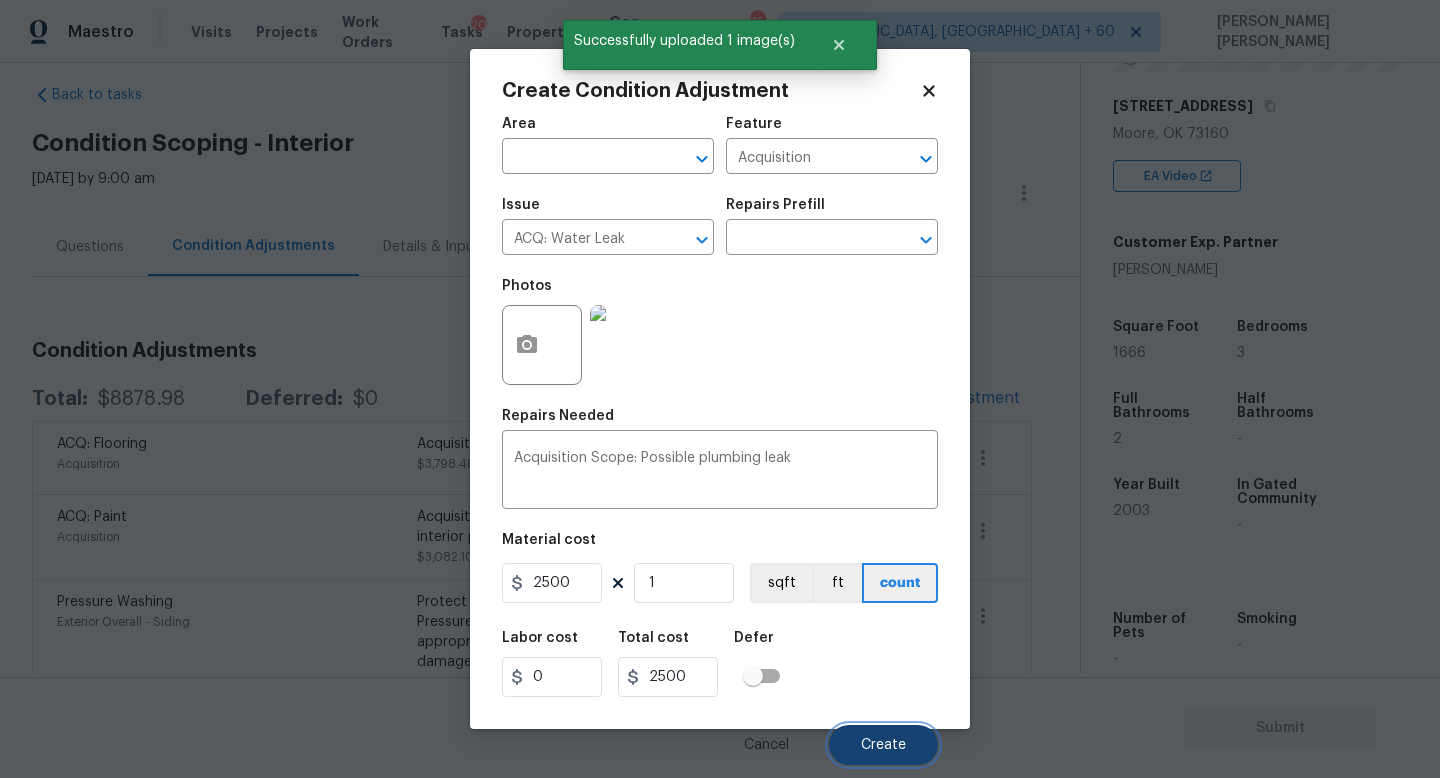 click on "Create" at bounding box center (883, 745) 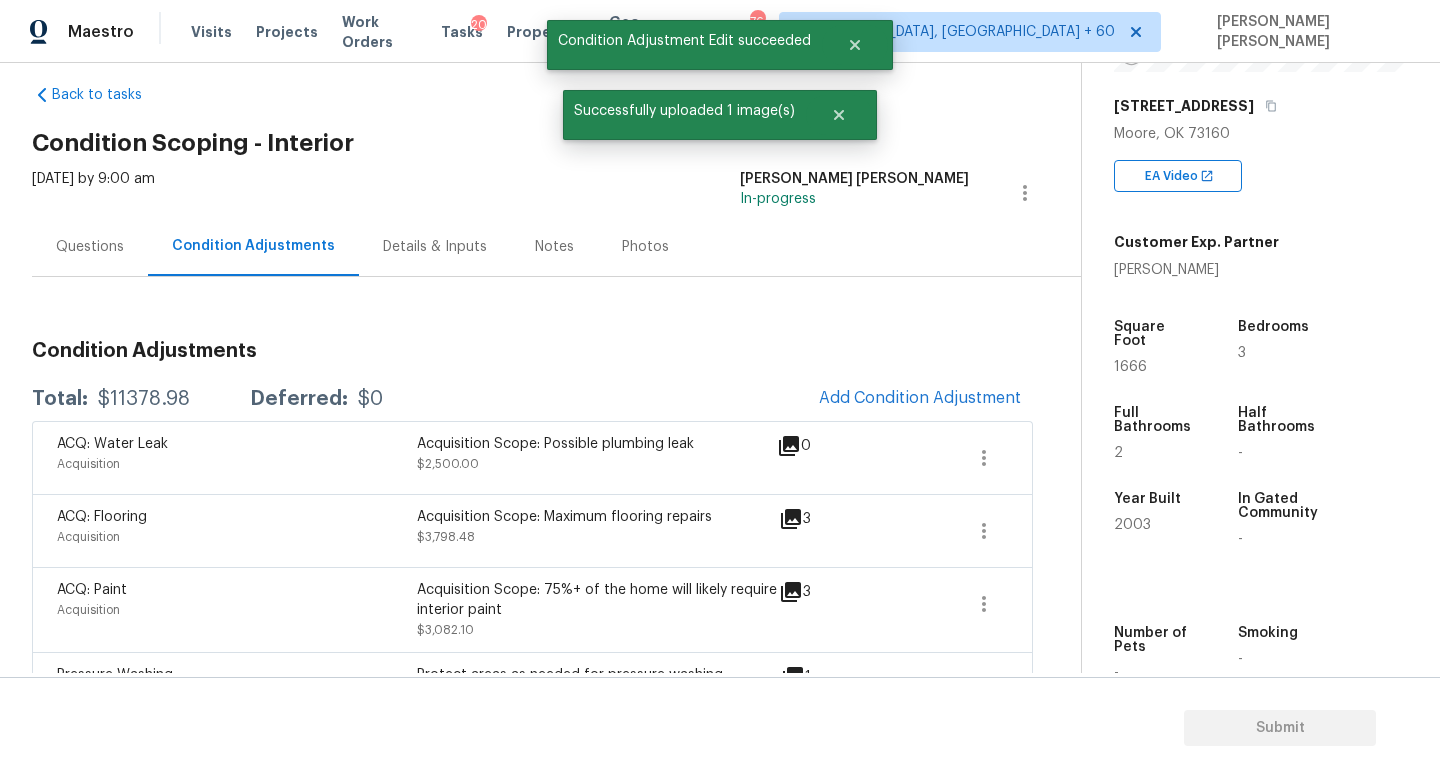 click on "Questions" at bounding box center (90, 247) 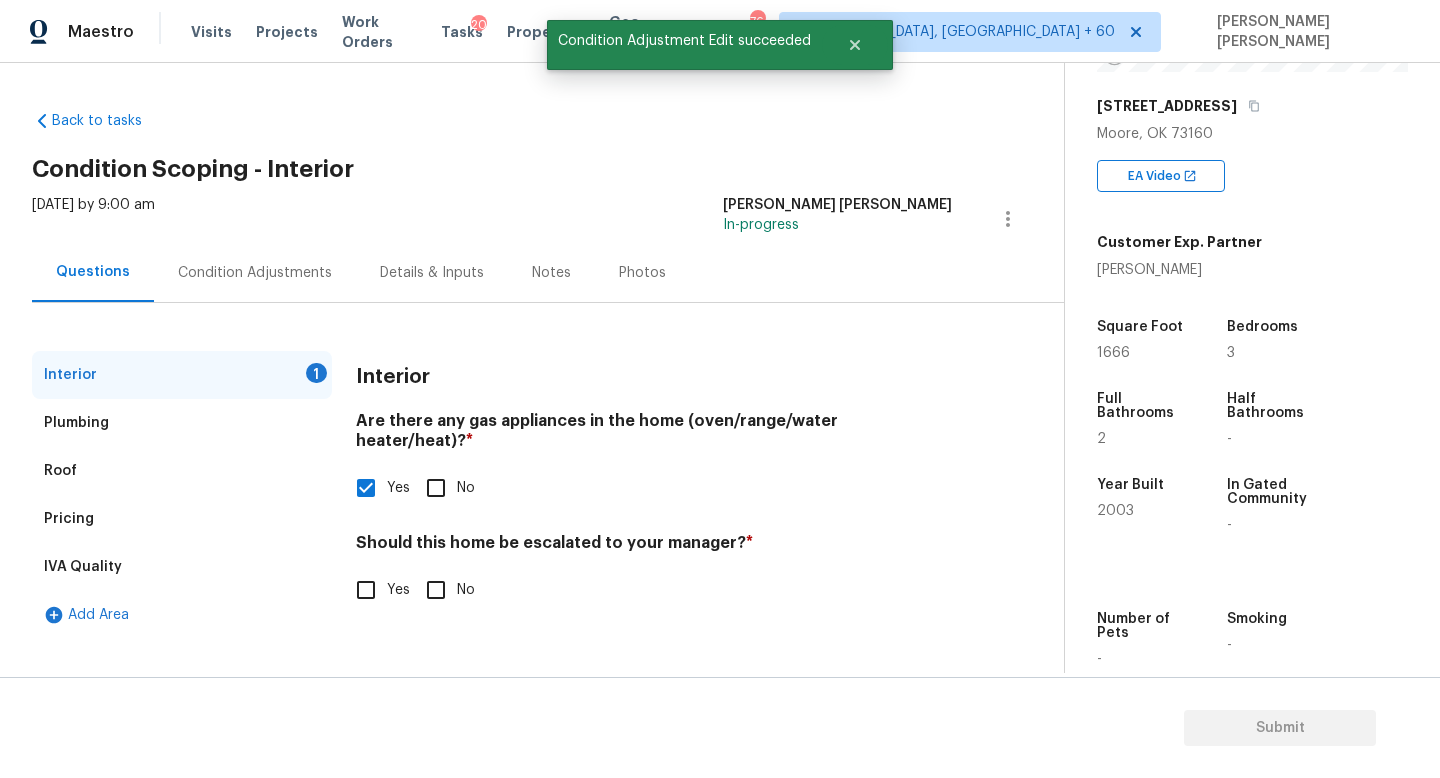 scroll, scrollTop: 0, scrollLeft: 0, axis: both 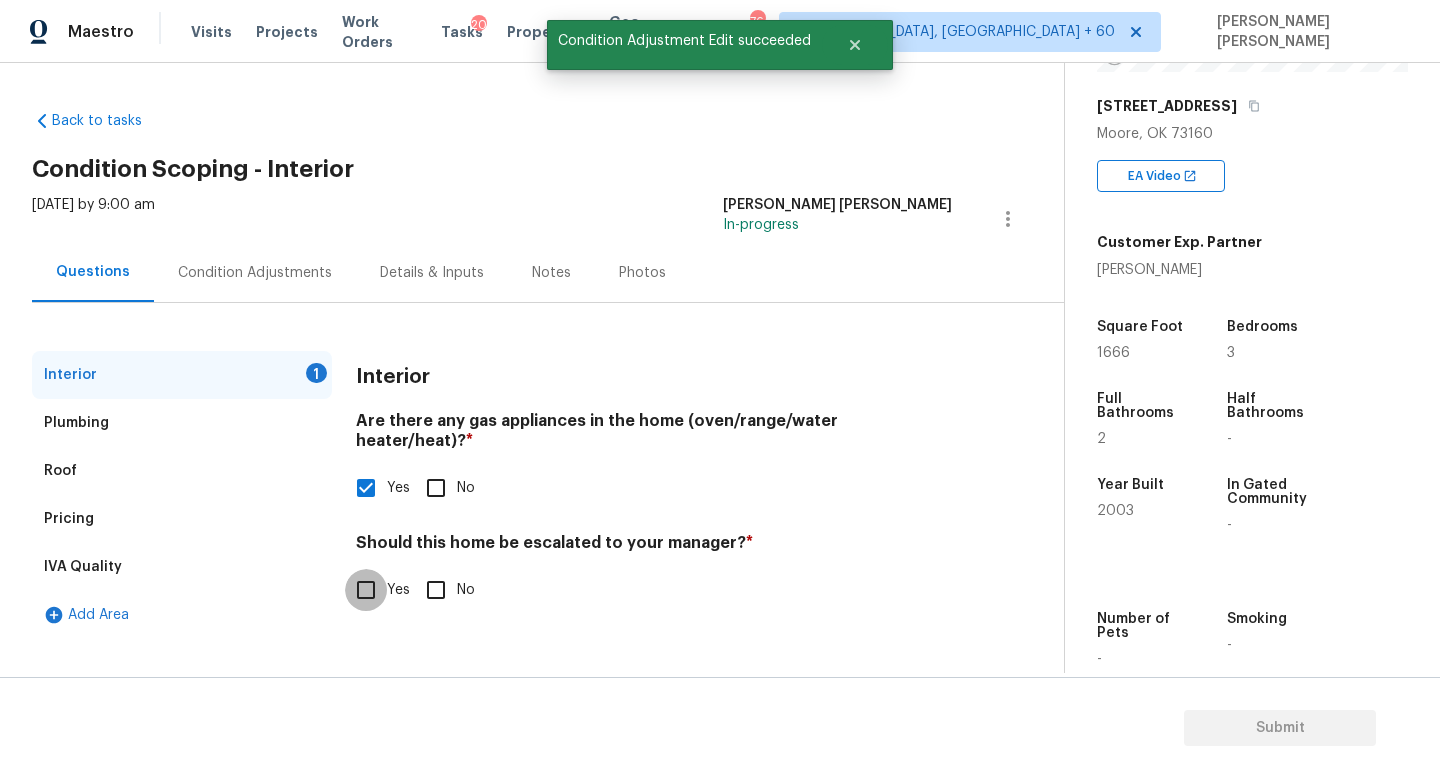 click on "Yes" at bounding box center (366, 590) 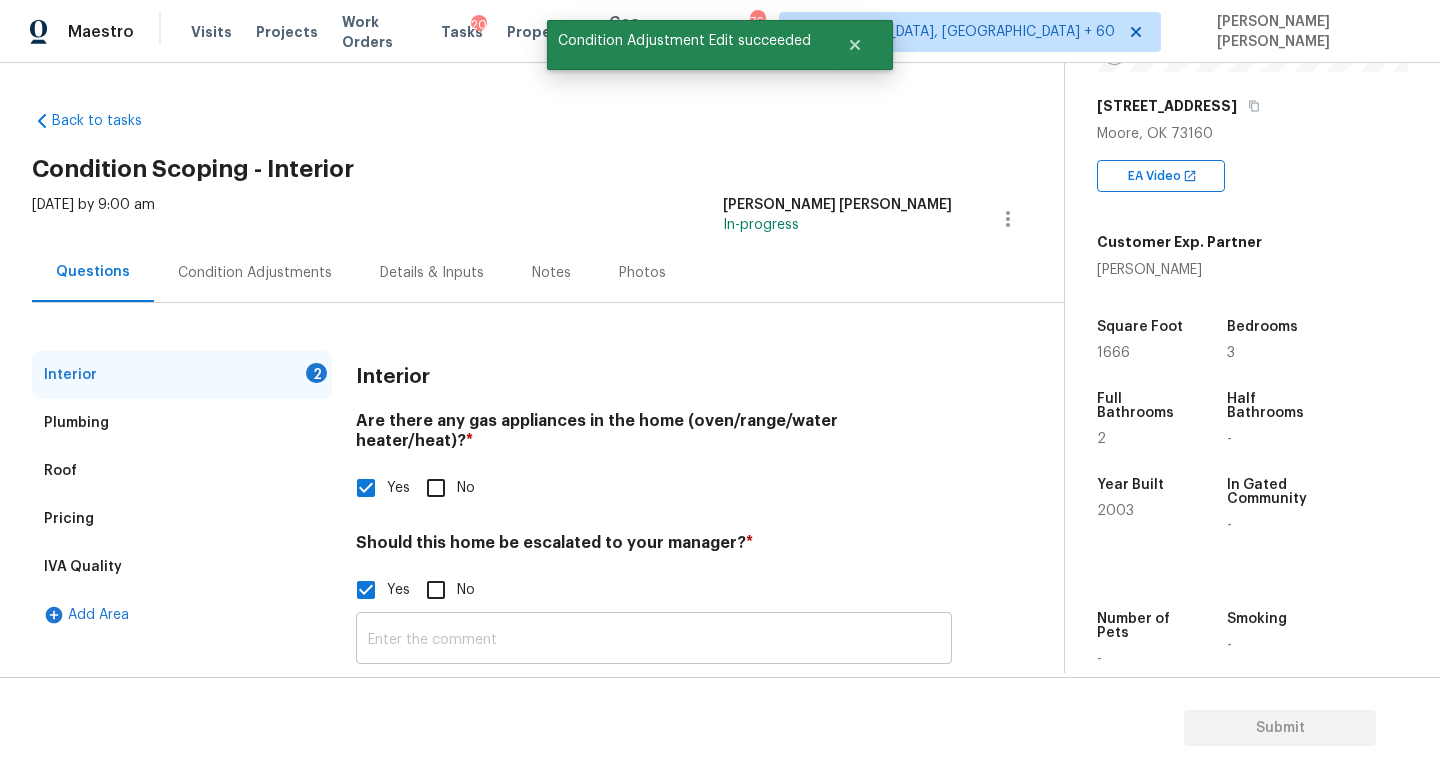 click at bounding box center [654, 640] 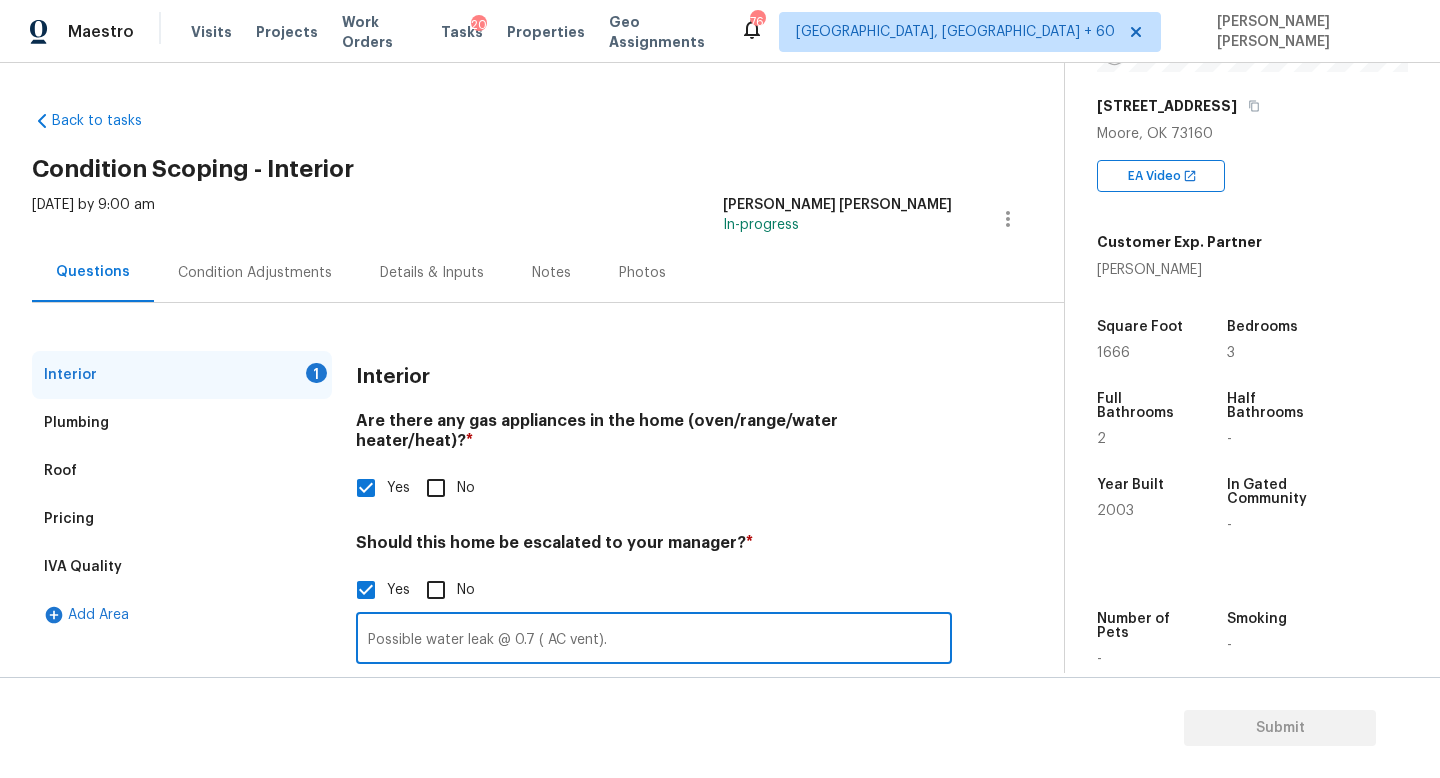 scroll, scrollTop: 137, scrollLeft: 0, axis: vertical 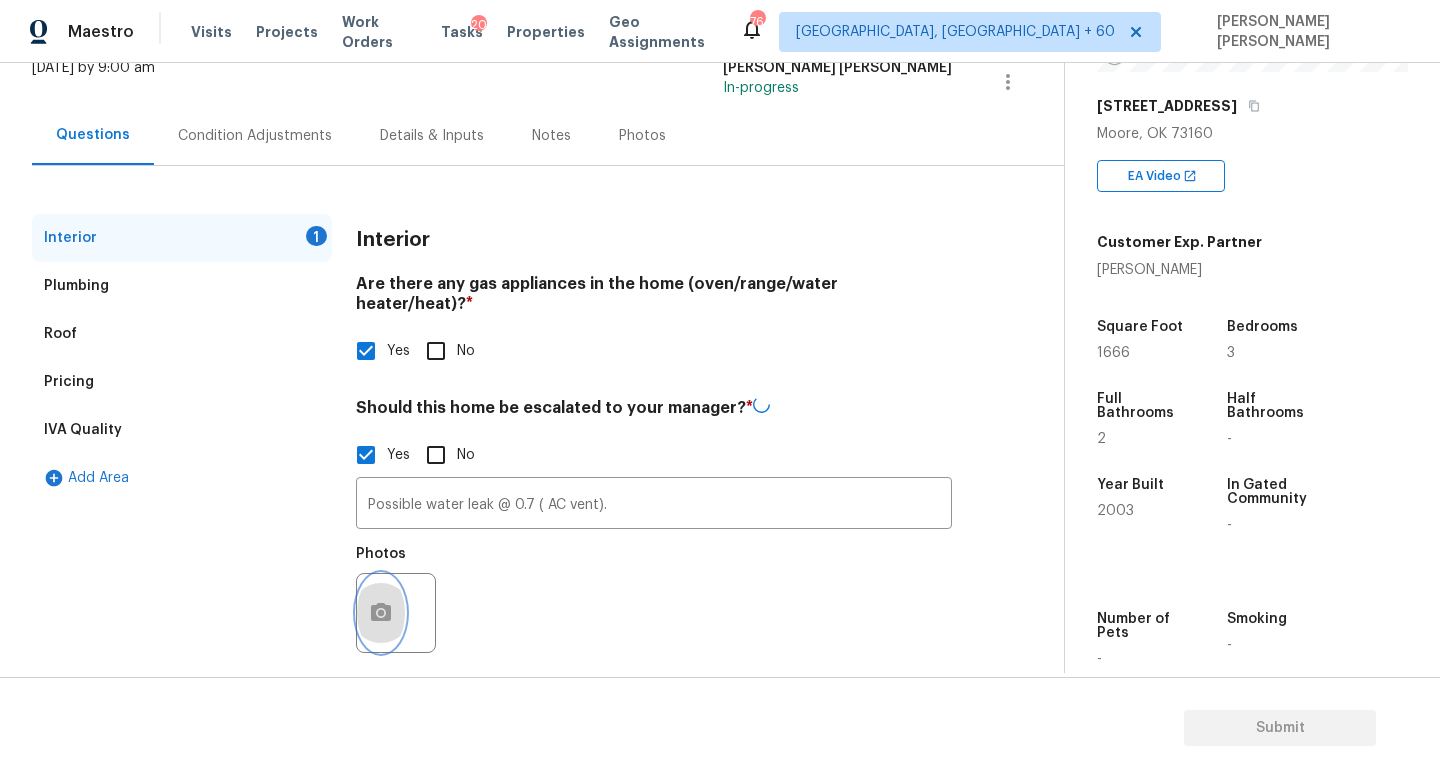 click 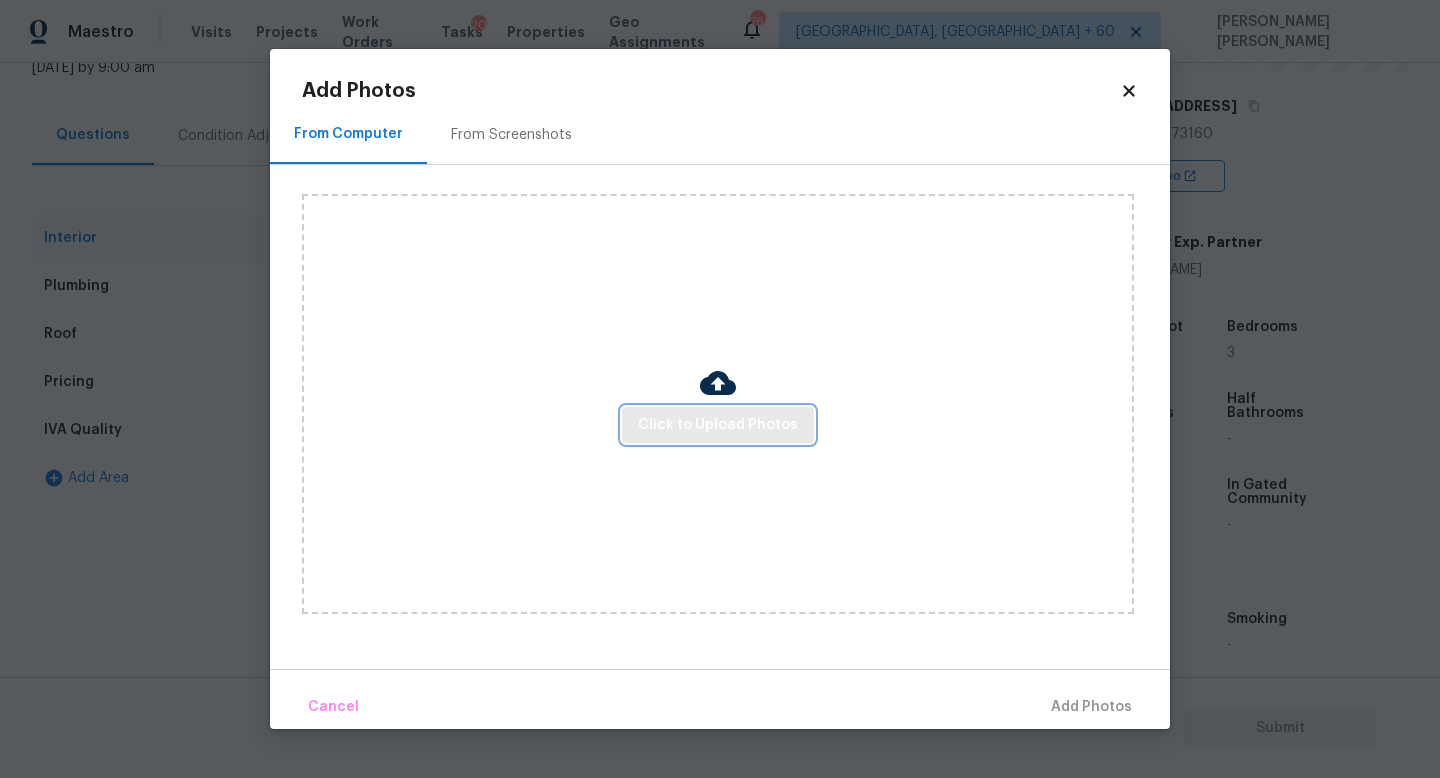click on "Click to Upload Photos" at bounding box center (718, 425) 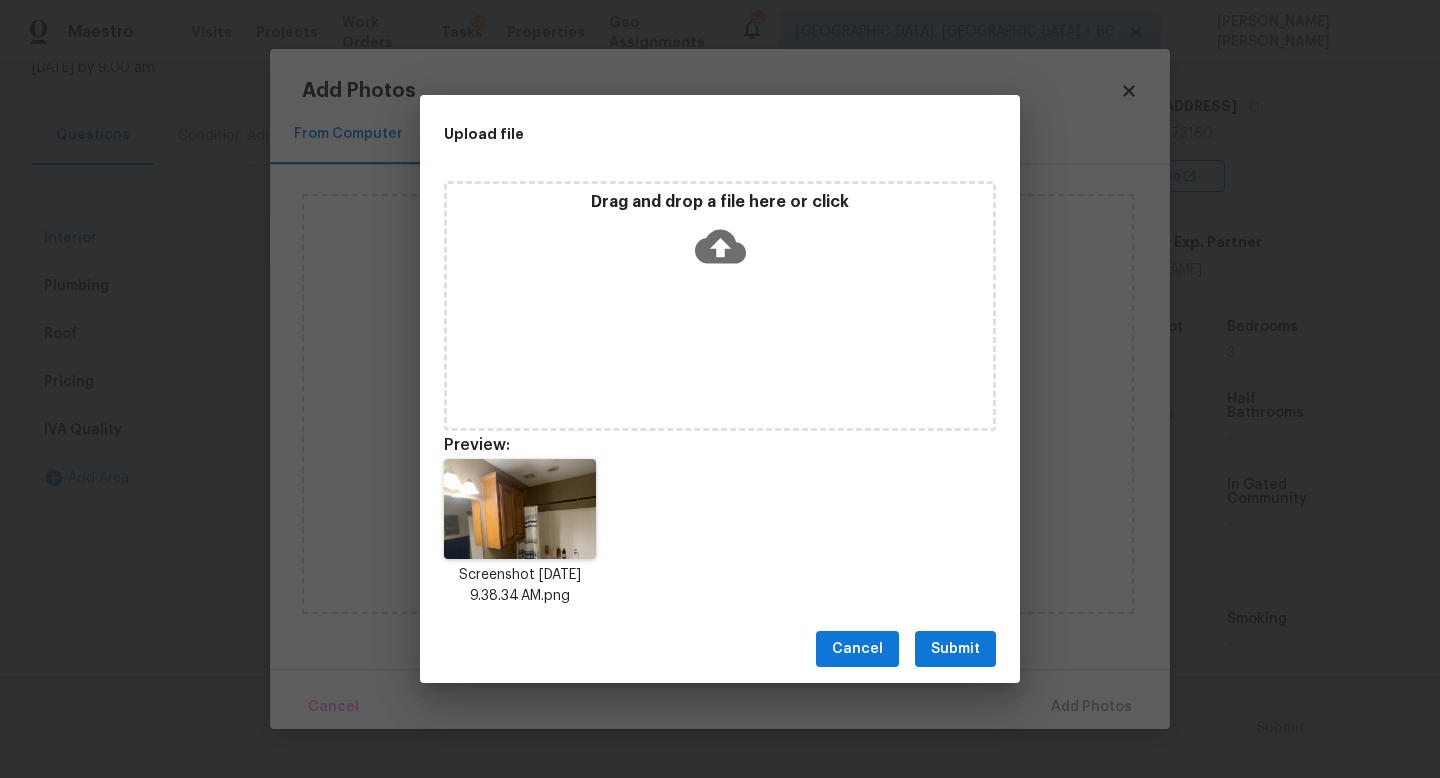 click on "Submit" at bounding box center [955, 649] 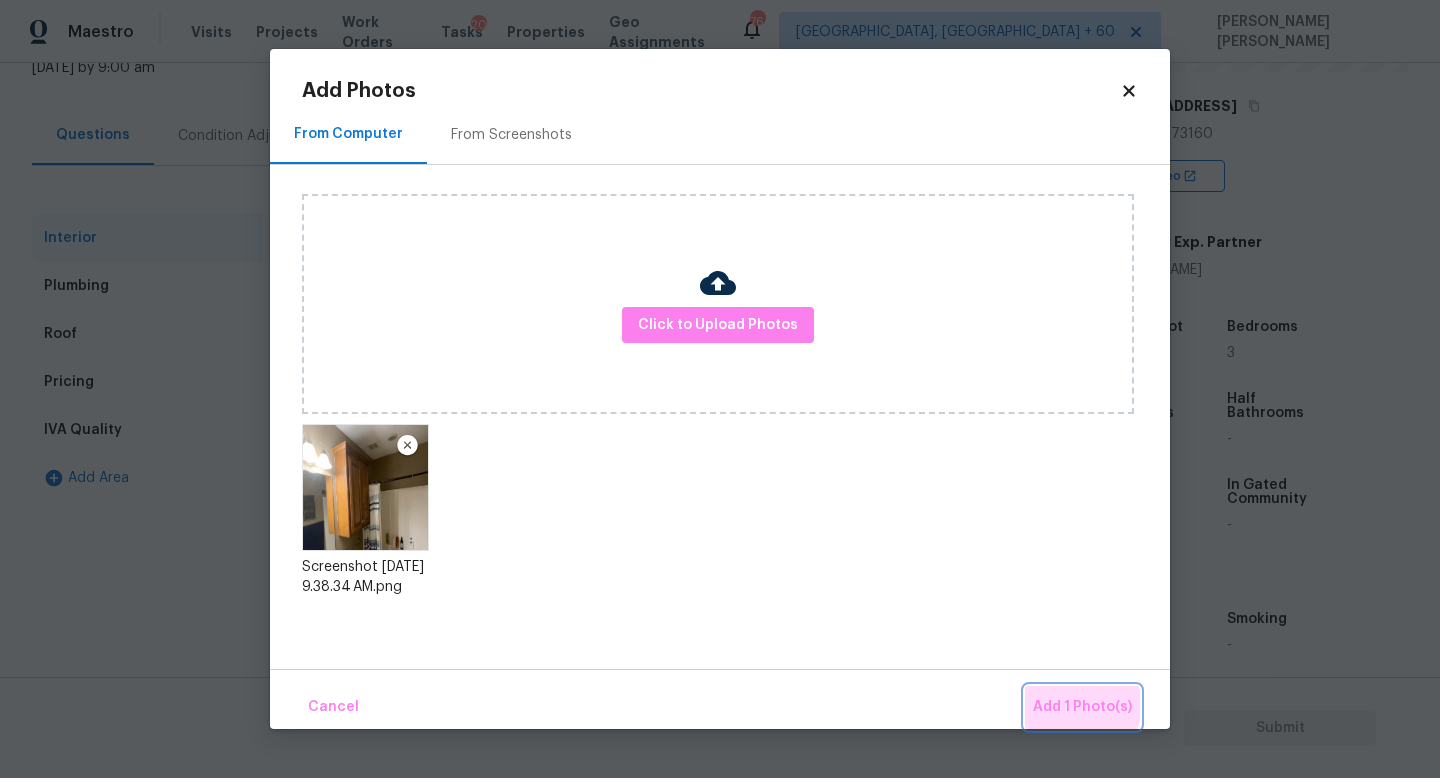 click on "Add 1 Photo(s)" at bounding box center (1082, 707) 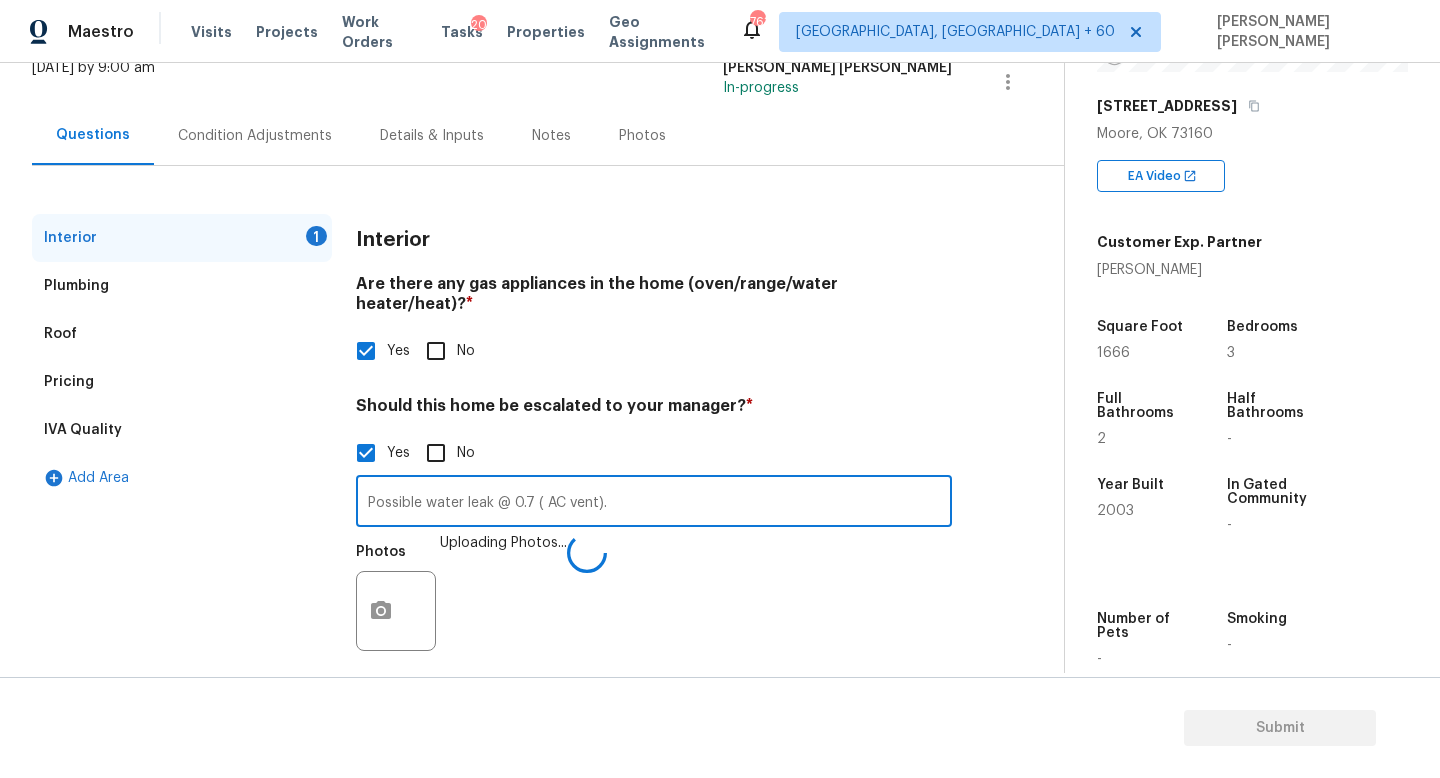 click on "Possible water leak @ 0.7 ( AC vent)." at bounding box center [654, 503] 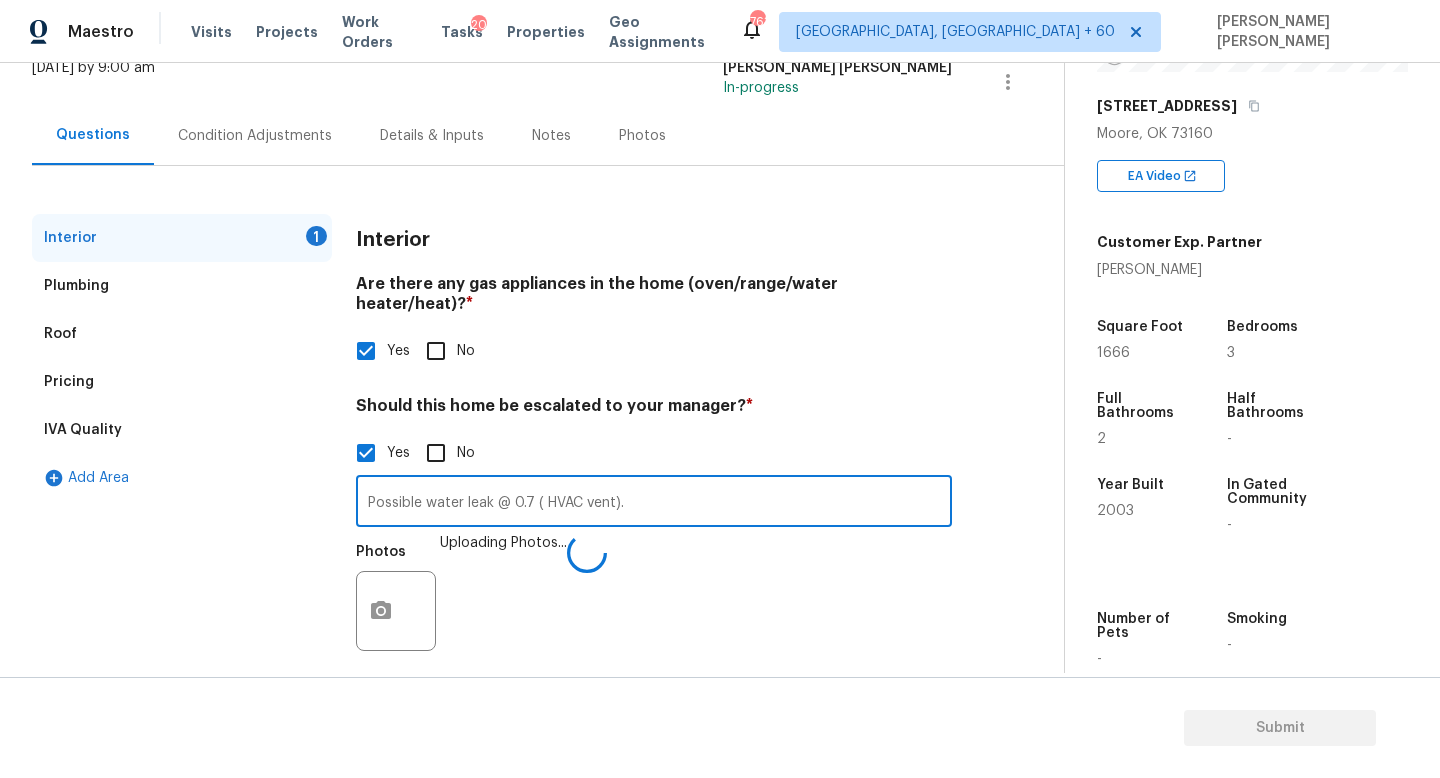 click on "Possible water leak @ 0.7 ( HVAC vent)." at bounding box center (654, 503) 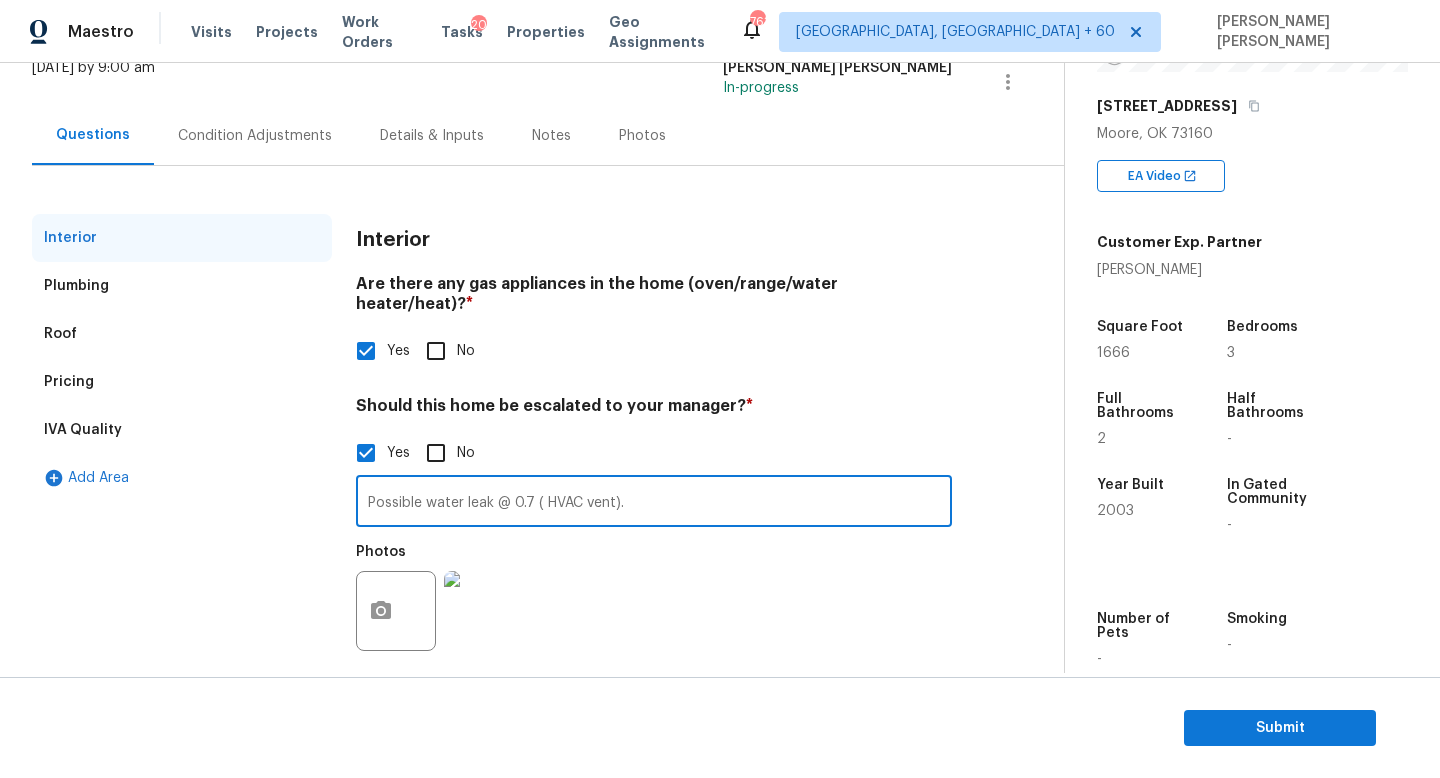 type on "Possible water leak @ 0.7 ( HVAC vent)." 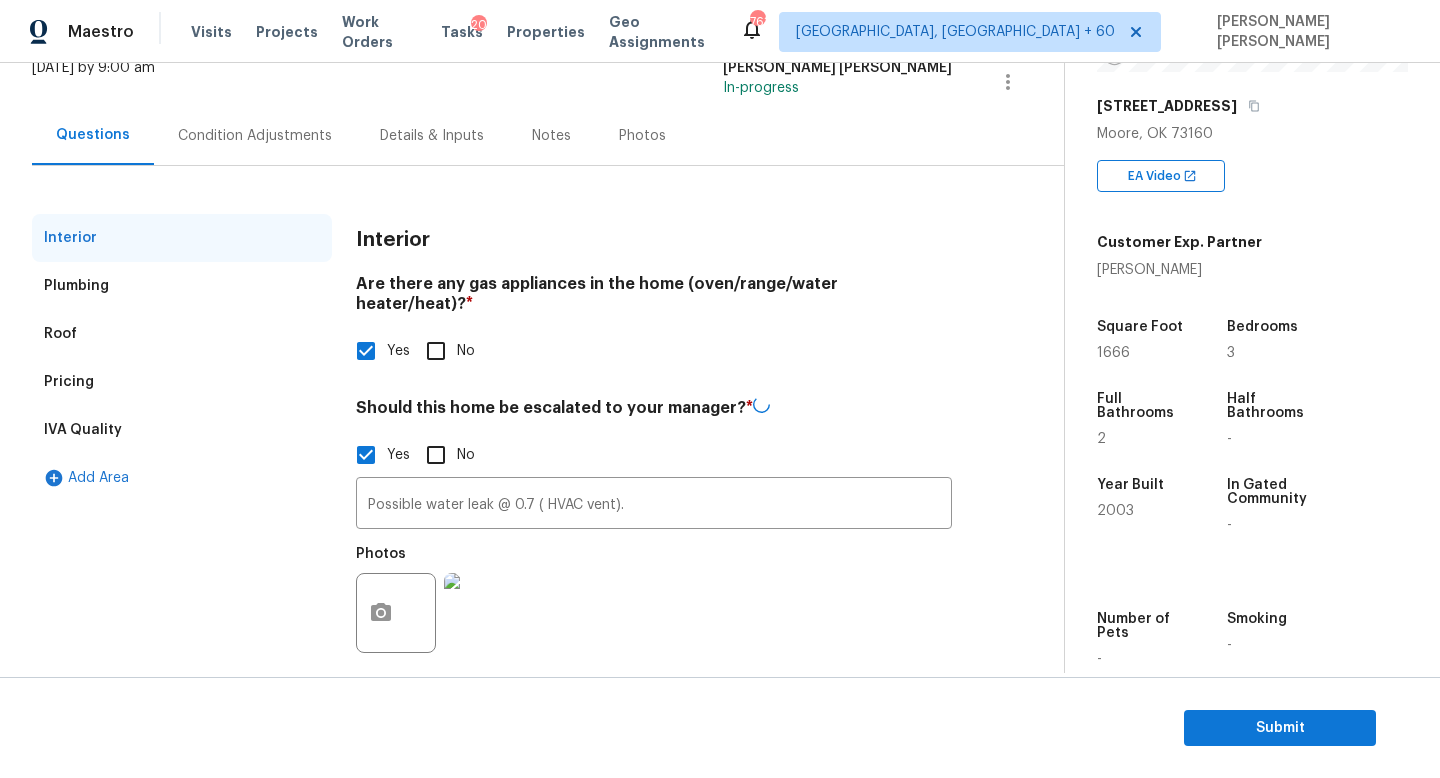 click on "Condition Adjustments" at bounding box center (255, 136) 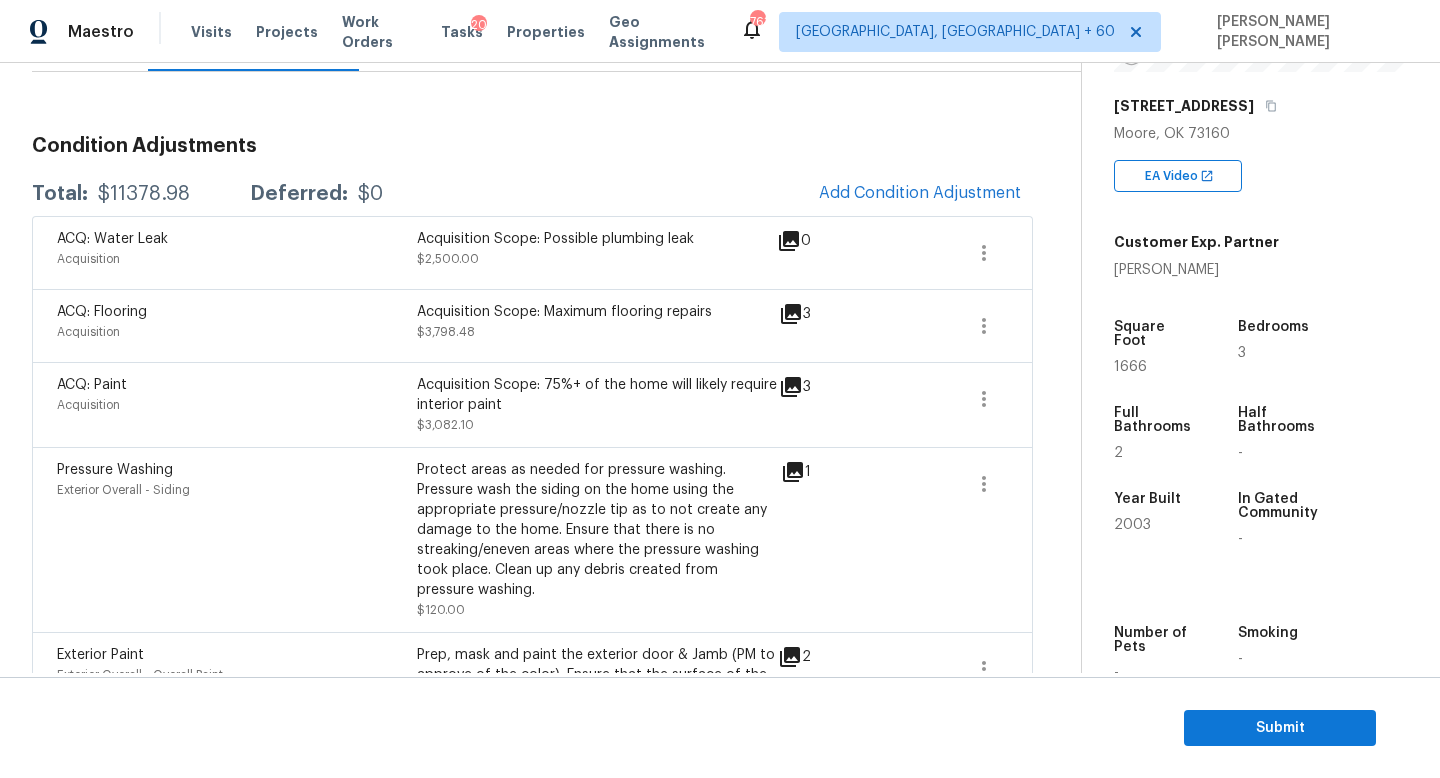 scroll, scrollTop: 252, scrollLeft: 0, axis: vertical 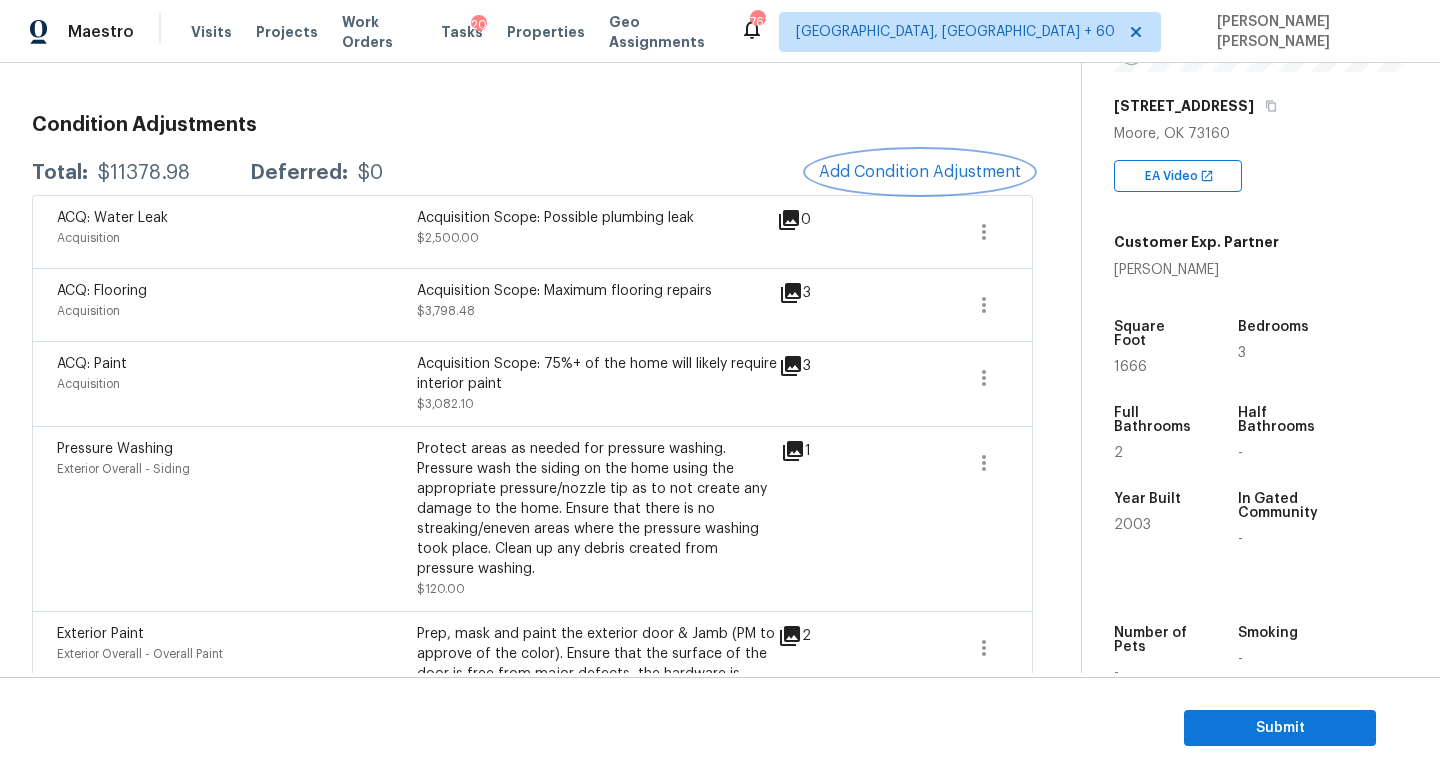 click on "Add Condition Adjustment" at bounding box center (920, 172) 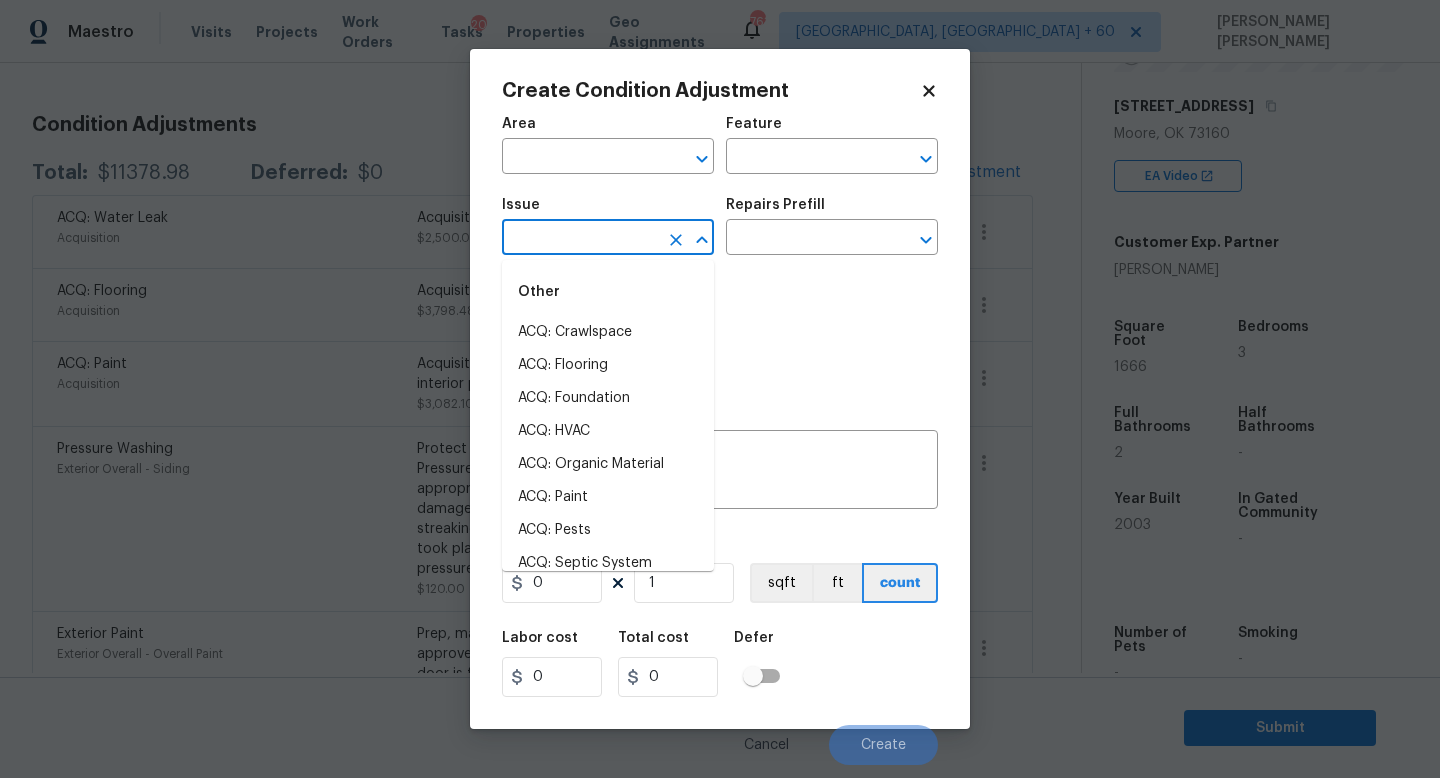 click at bounding box center [580, 239] 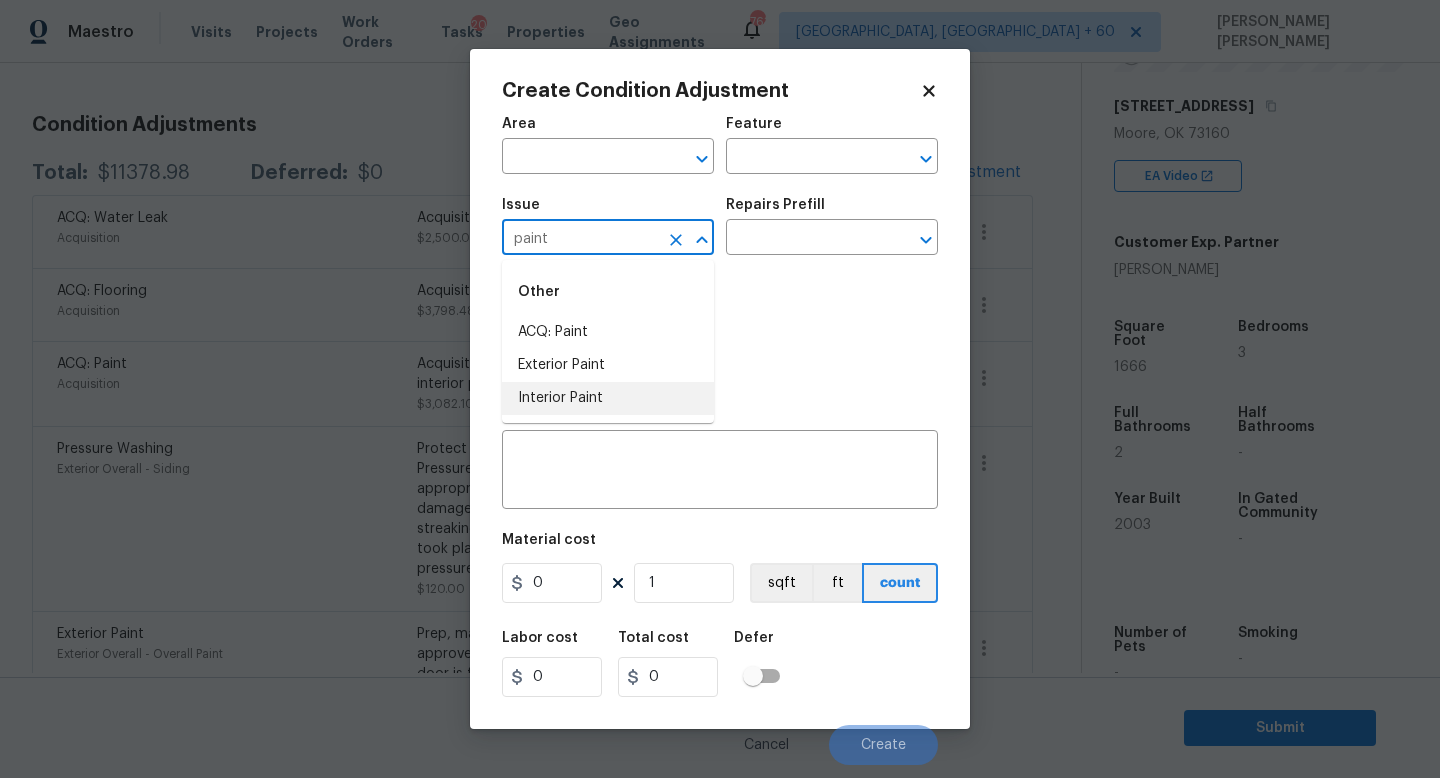 click on "Interior Paint" at bounding box center (608, 398) 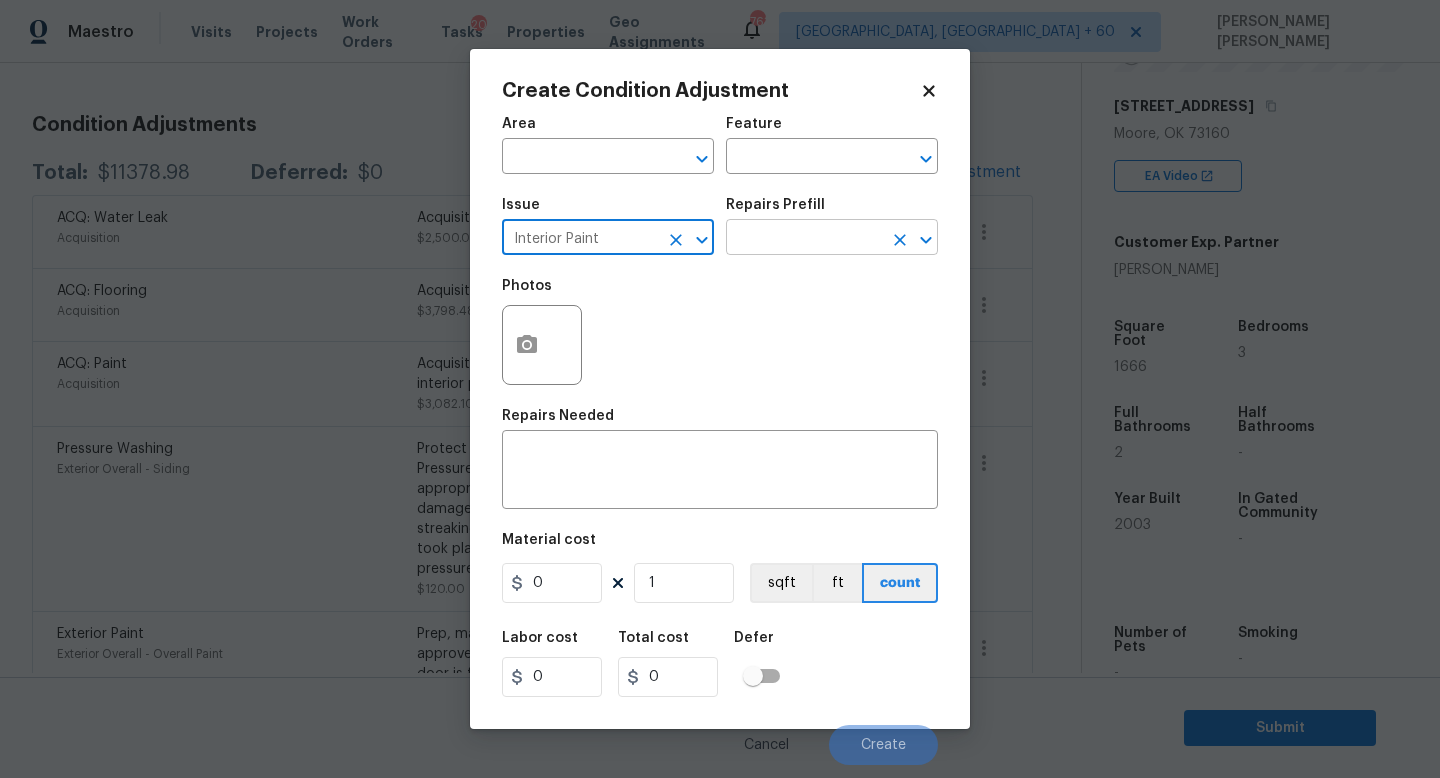 type on "Interior Paint" 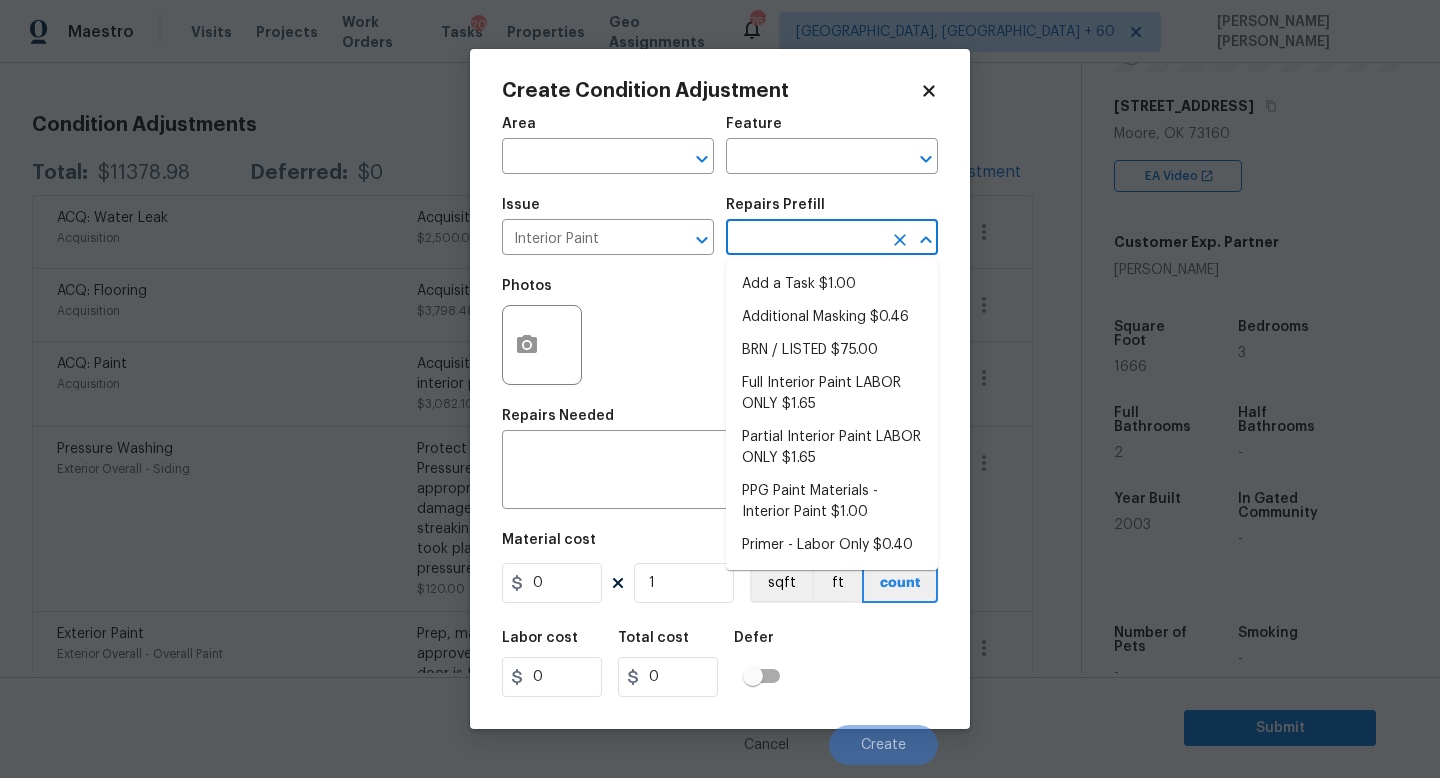 click at bounding box center [804, 239] 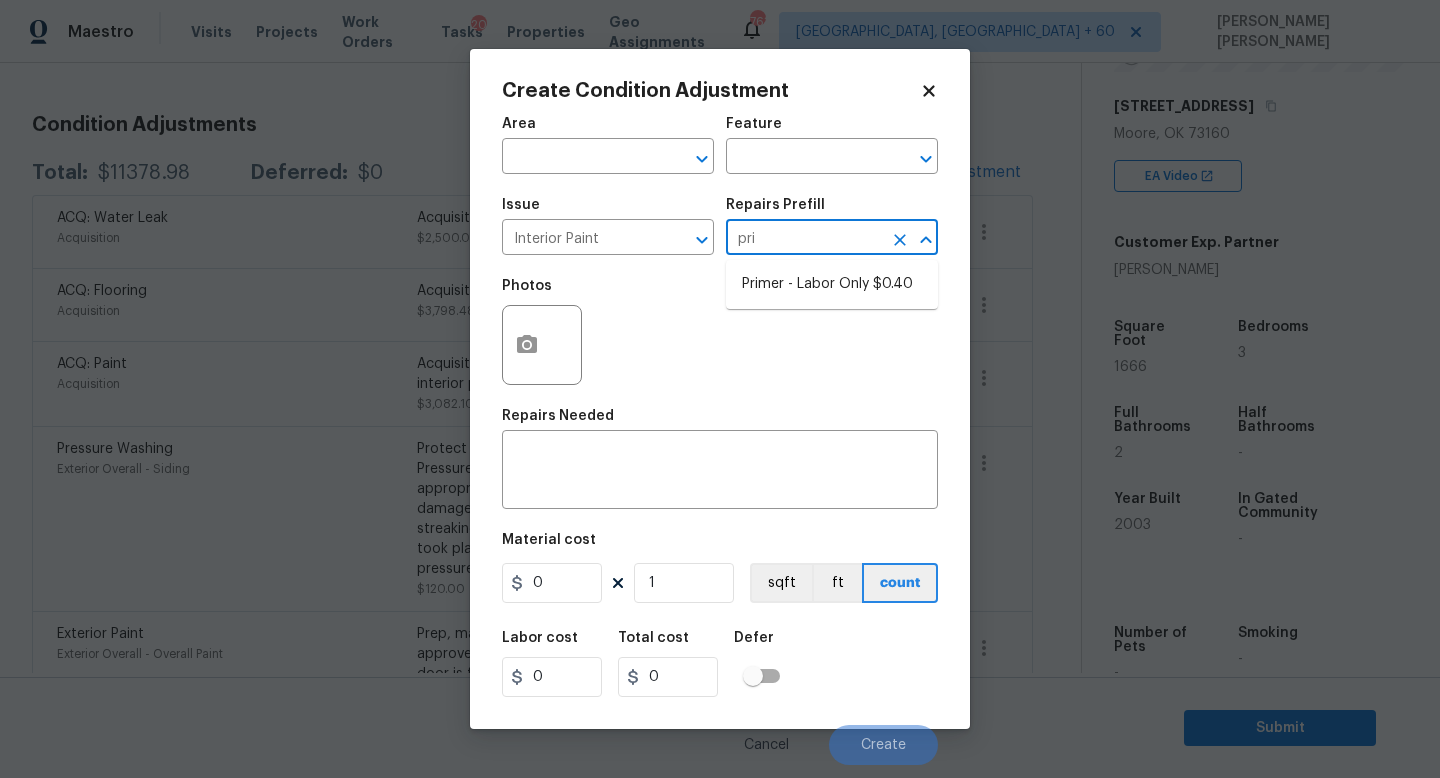 type on "prim" 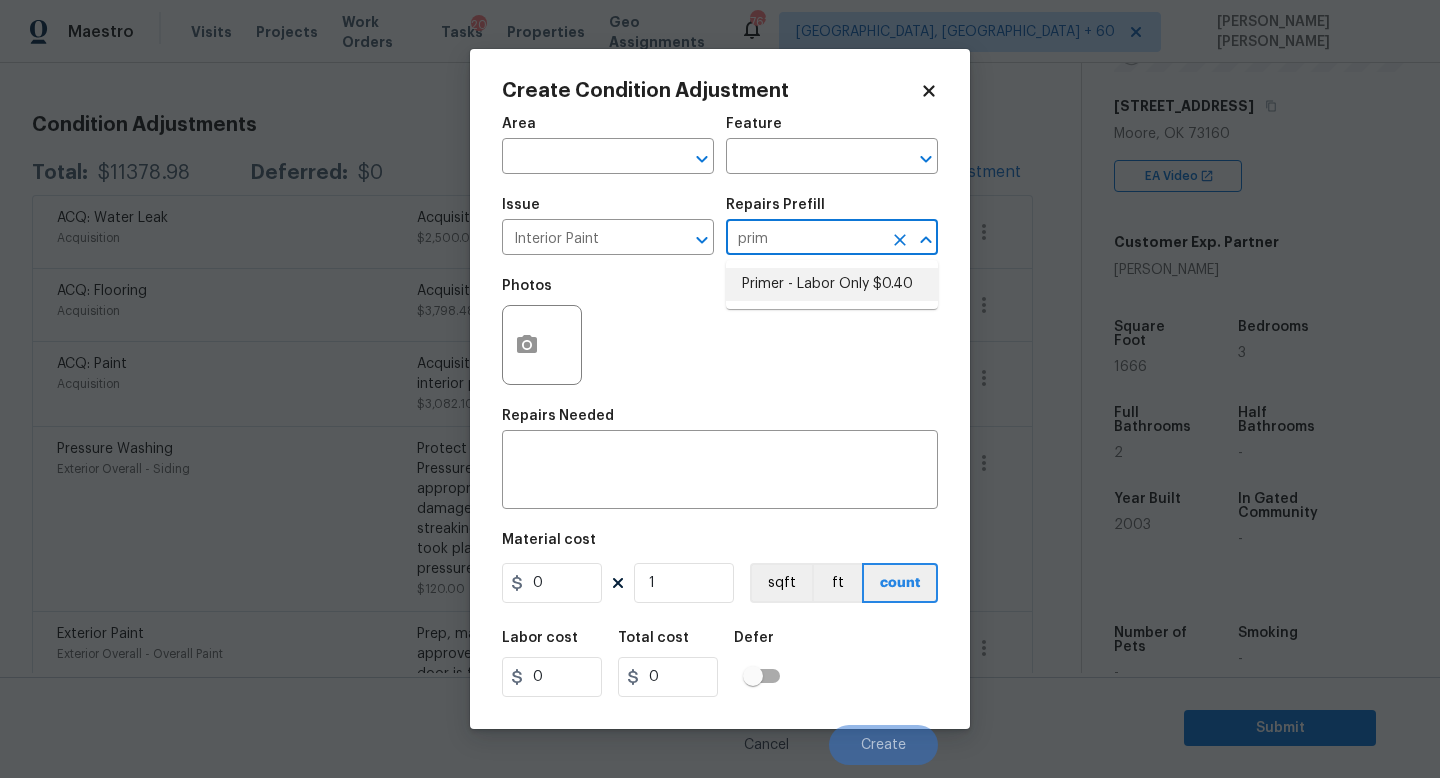 click on "Primer - Labor Only $0.40" at bounding box center (832, 284) 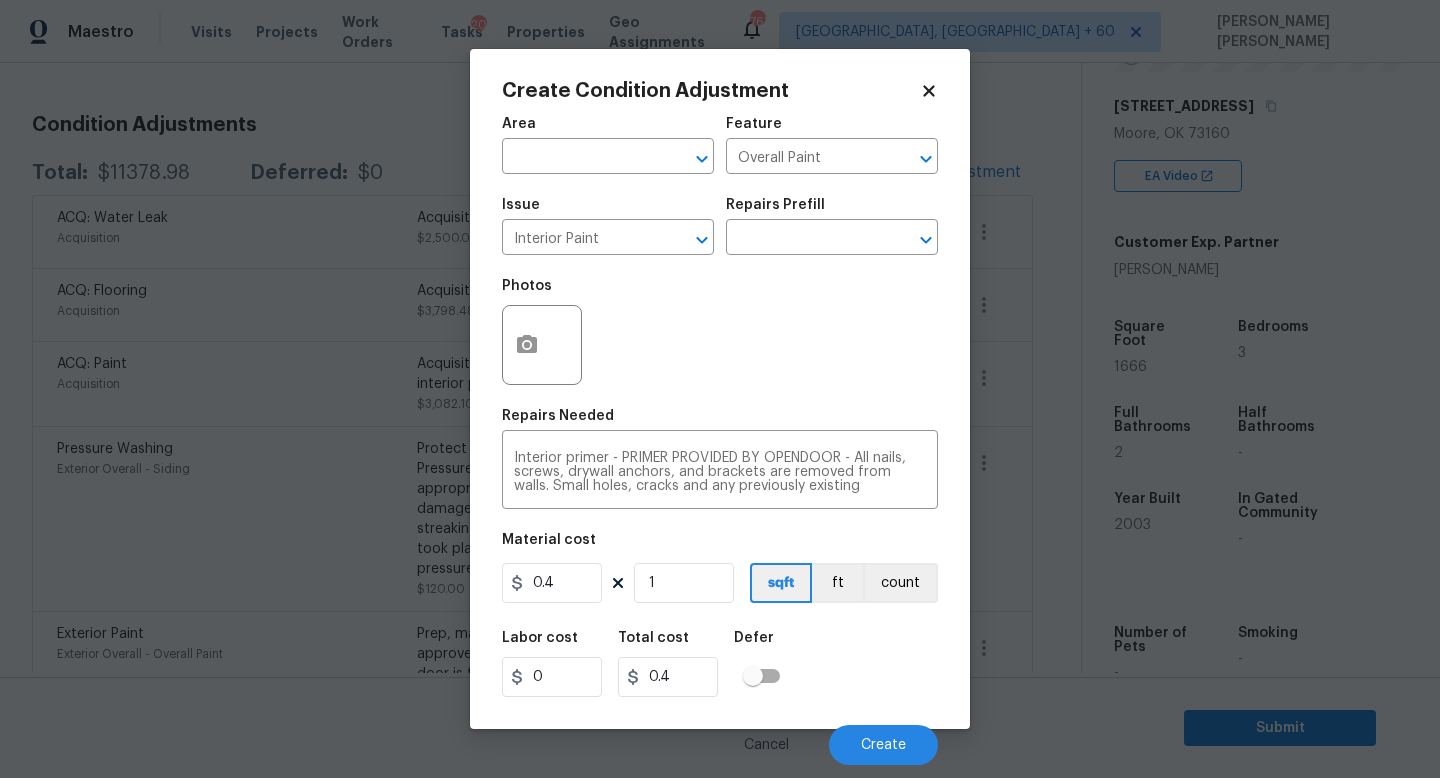 click on "Photos" at bounding box center (720, 332) 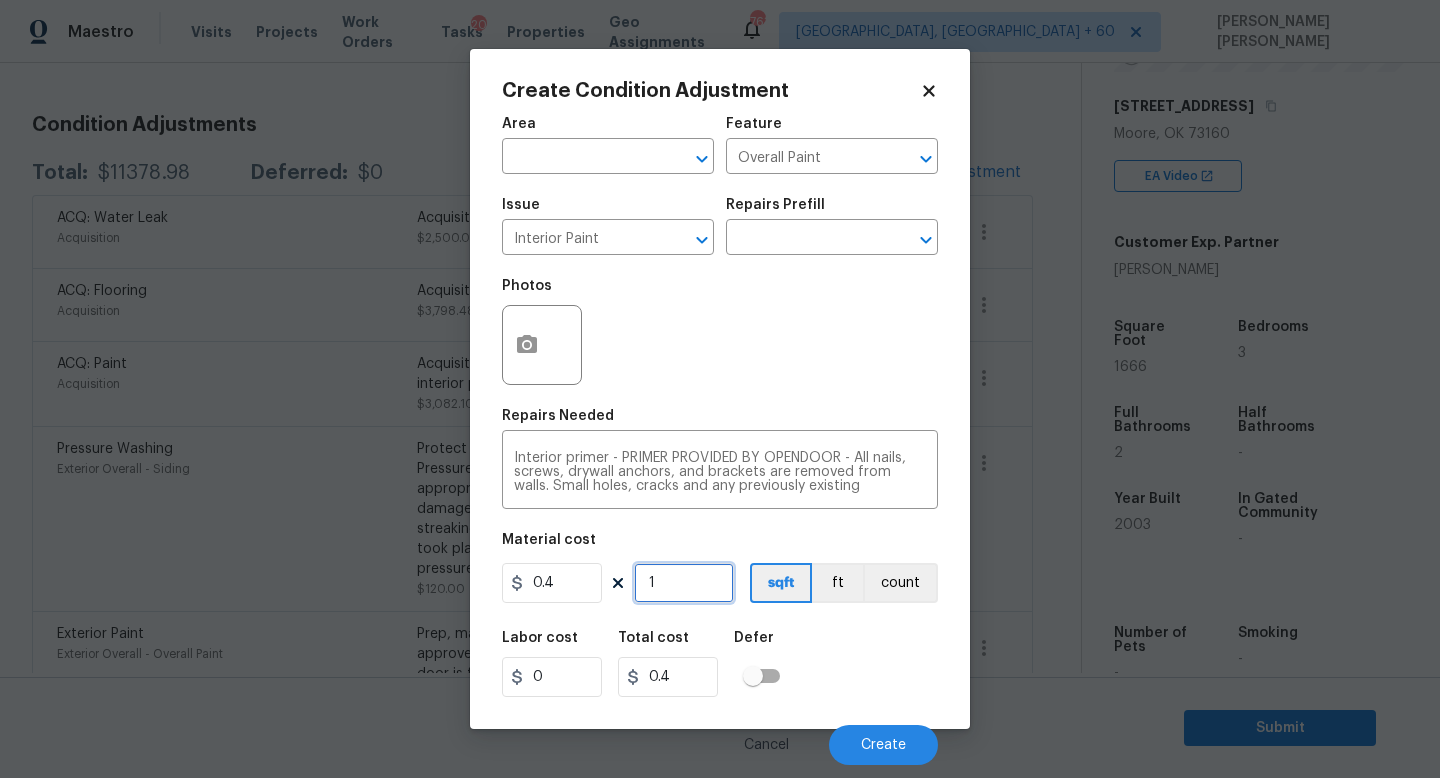 click on "1" at bounding box center (684, 583) 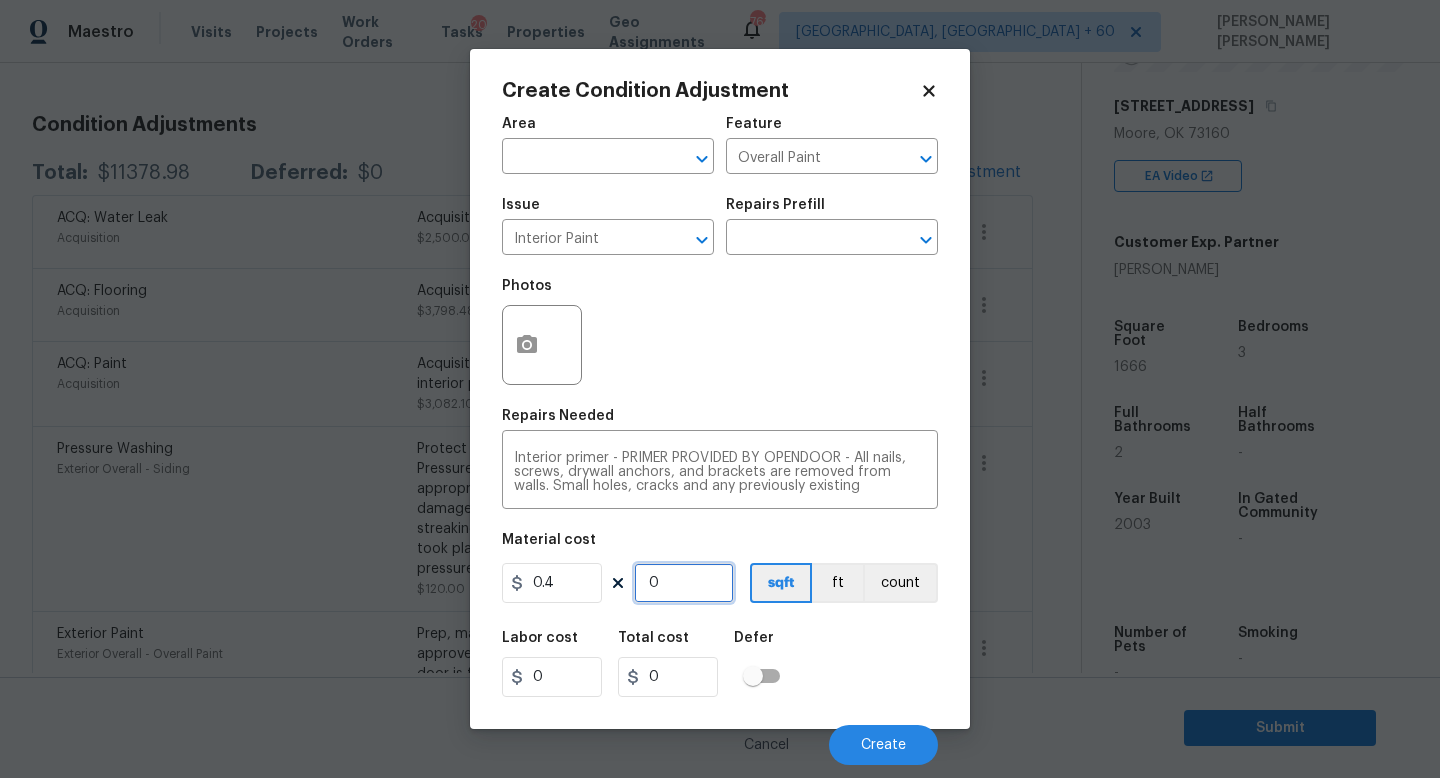 type on "1" 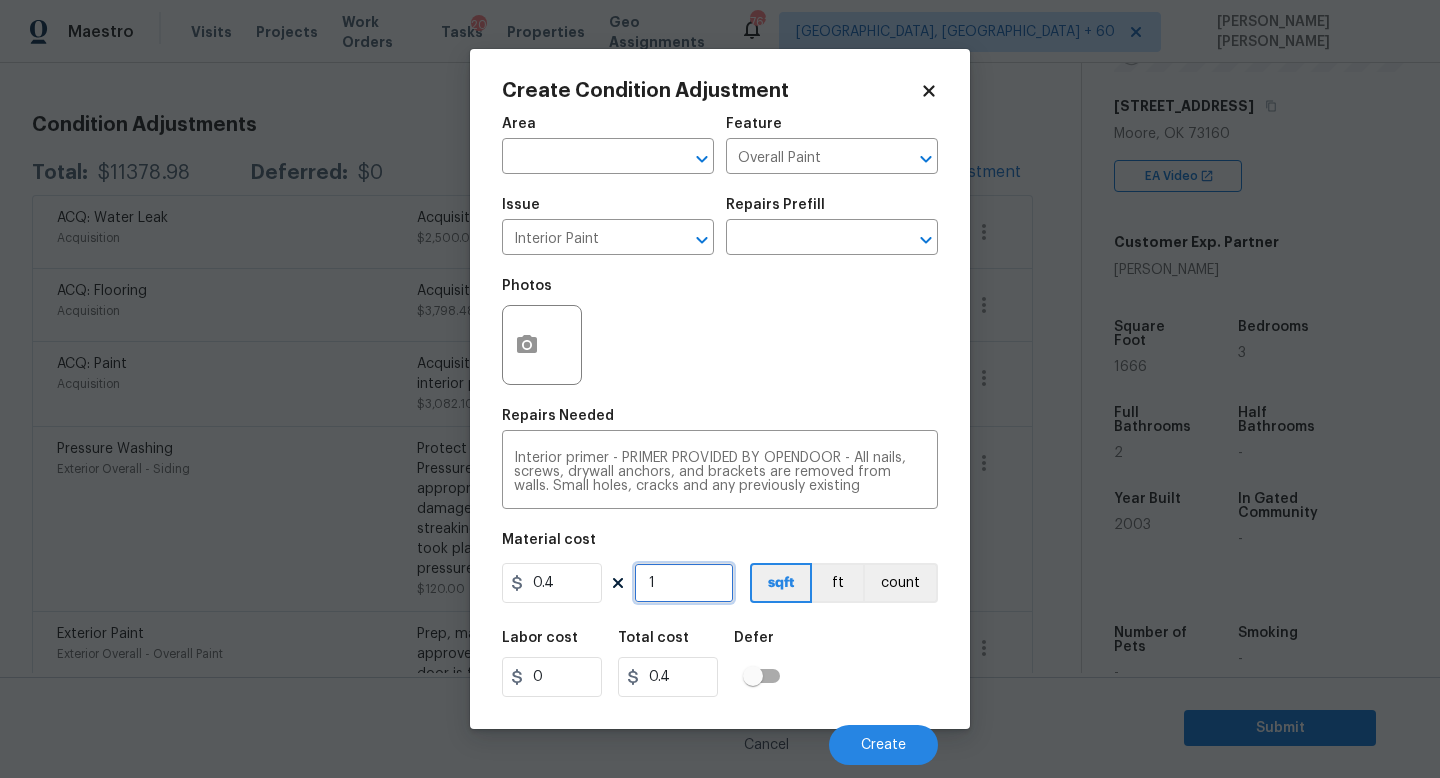 type on "16" 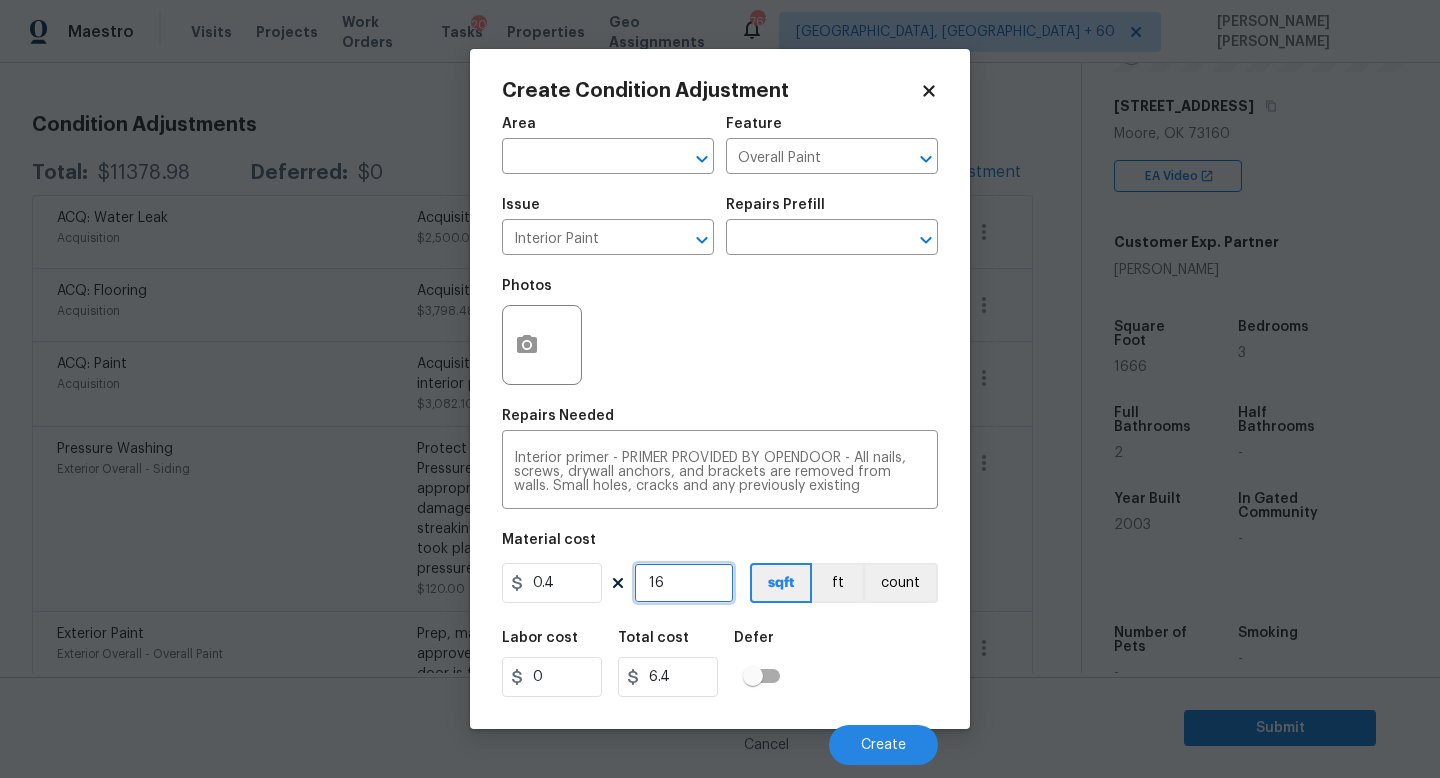 type on "166" 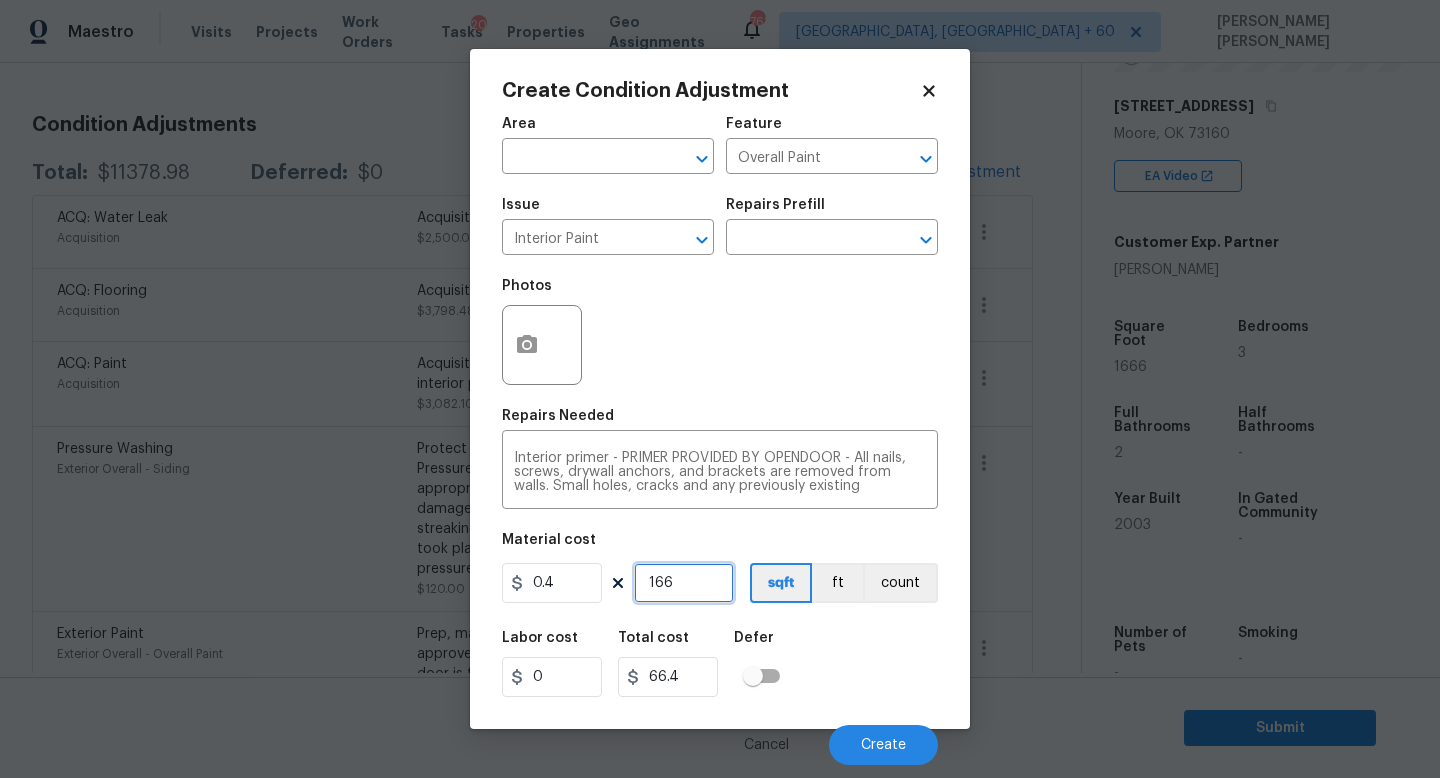 type on "1666" 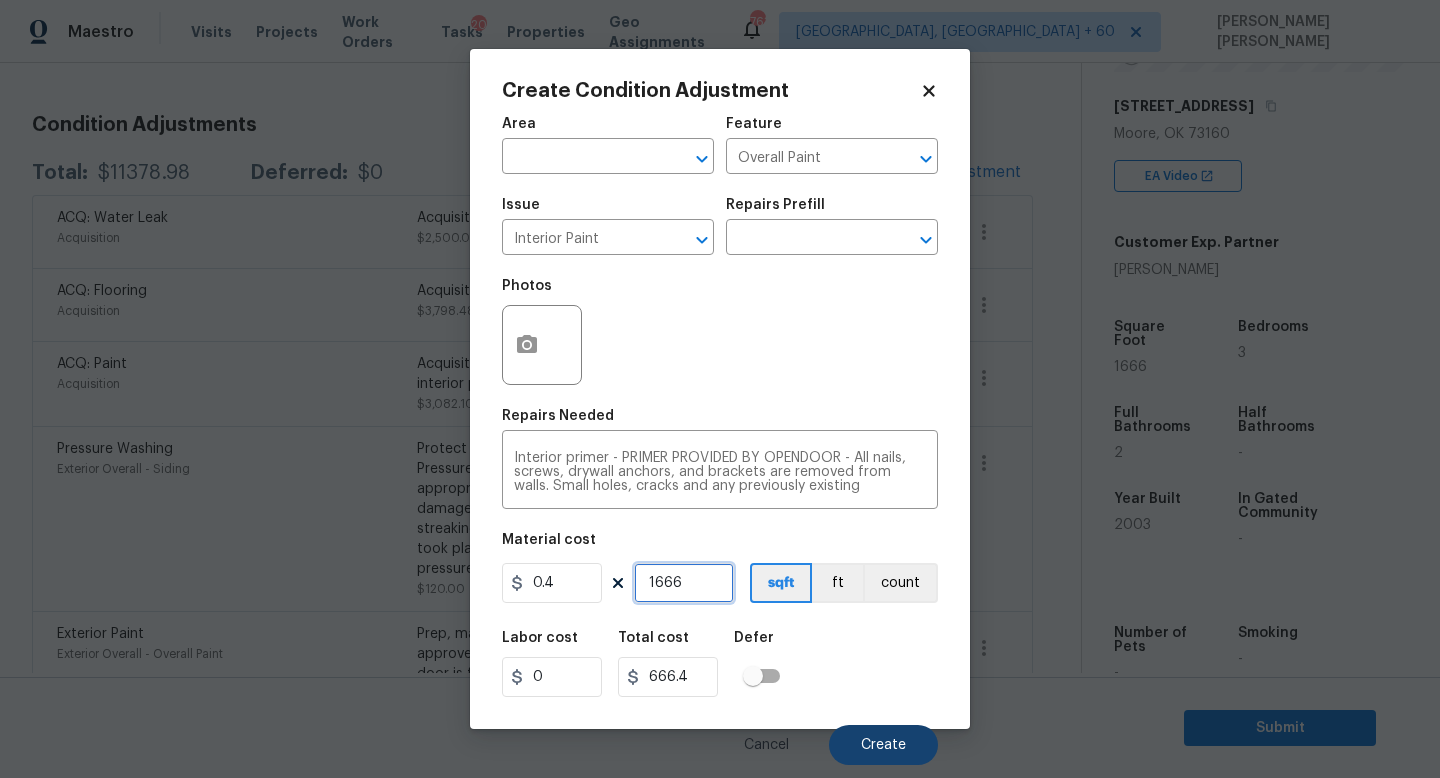 type on "1666" 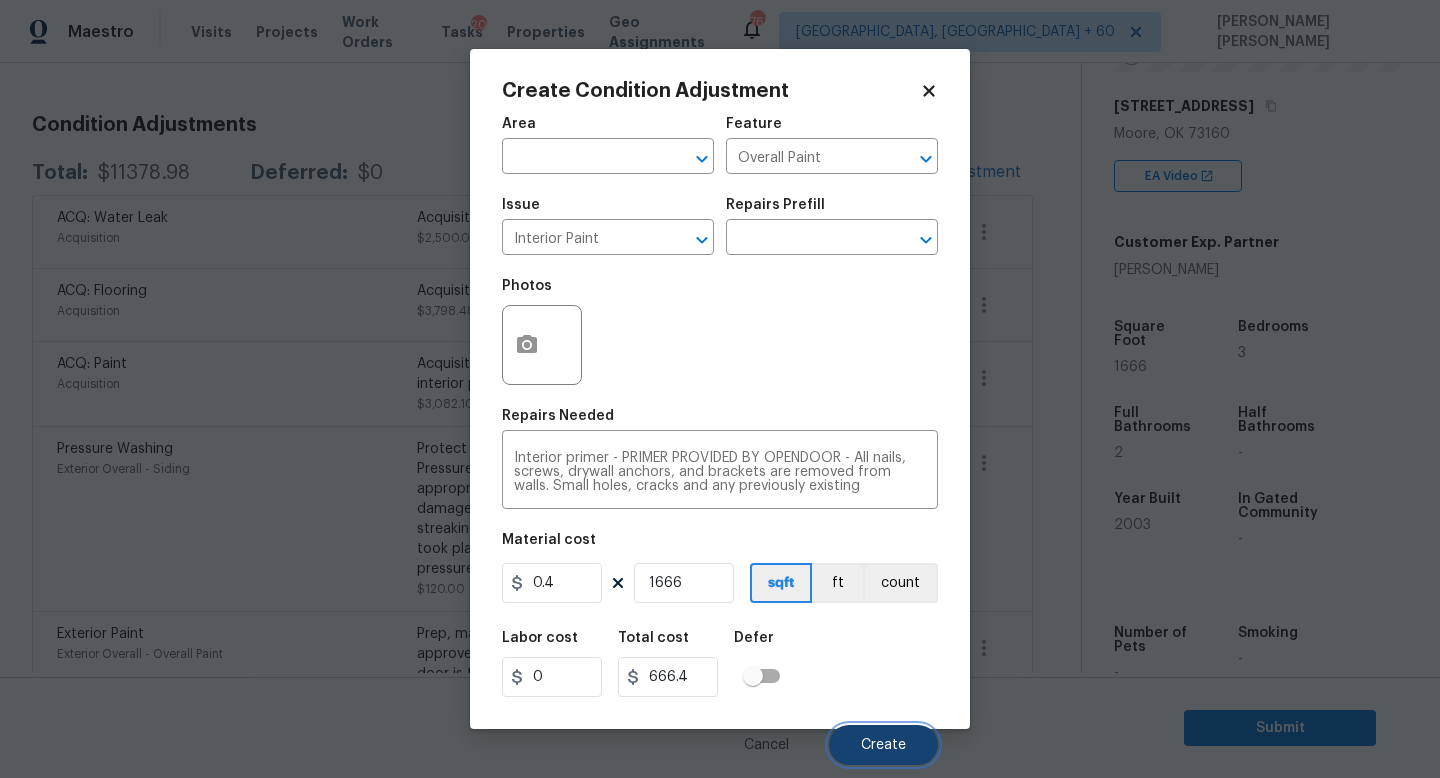 click on "Create" at bounding box center (883, 745) 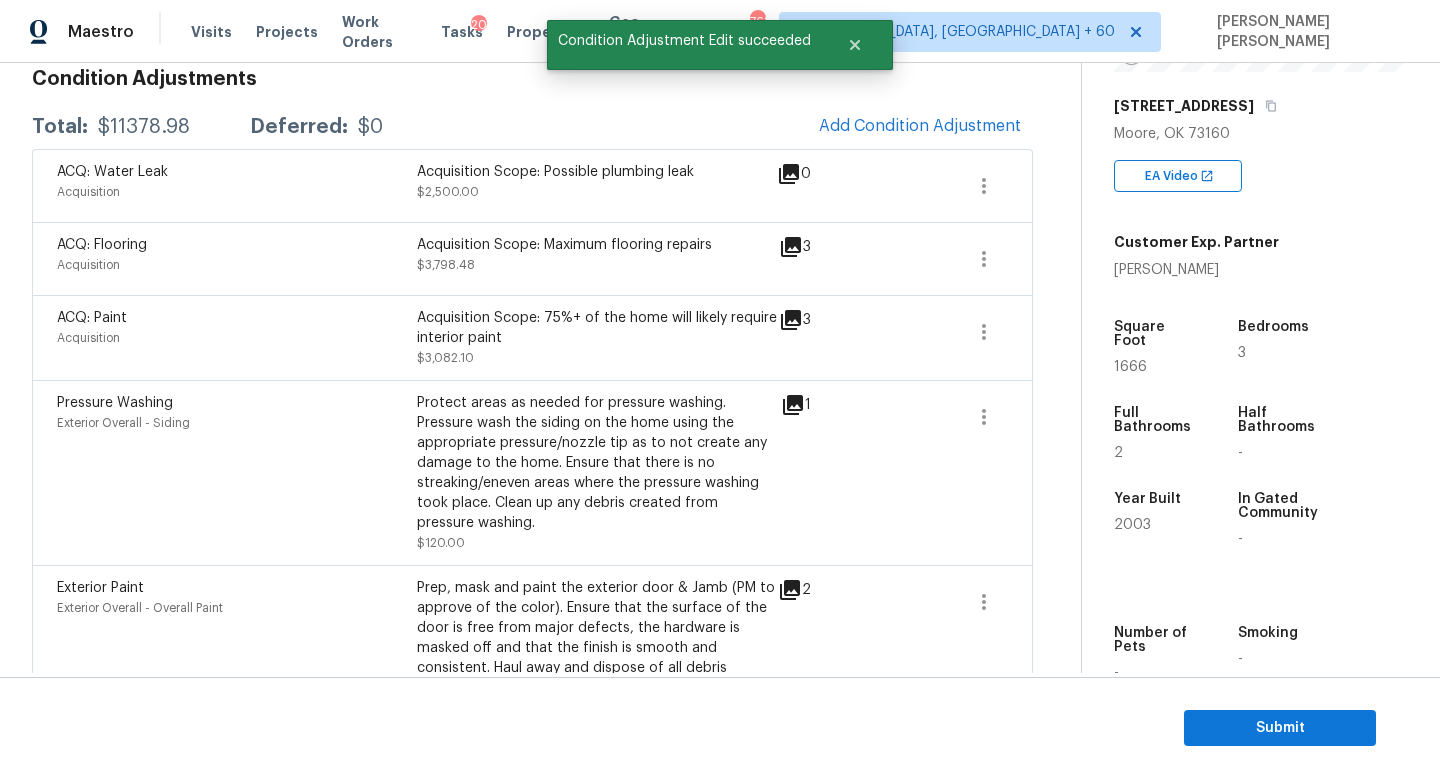 scroll, scrollTop: 252, scrollLeft: 0, axis: vertical 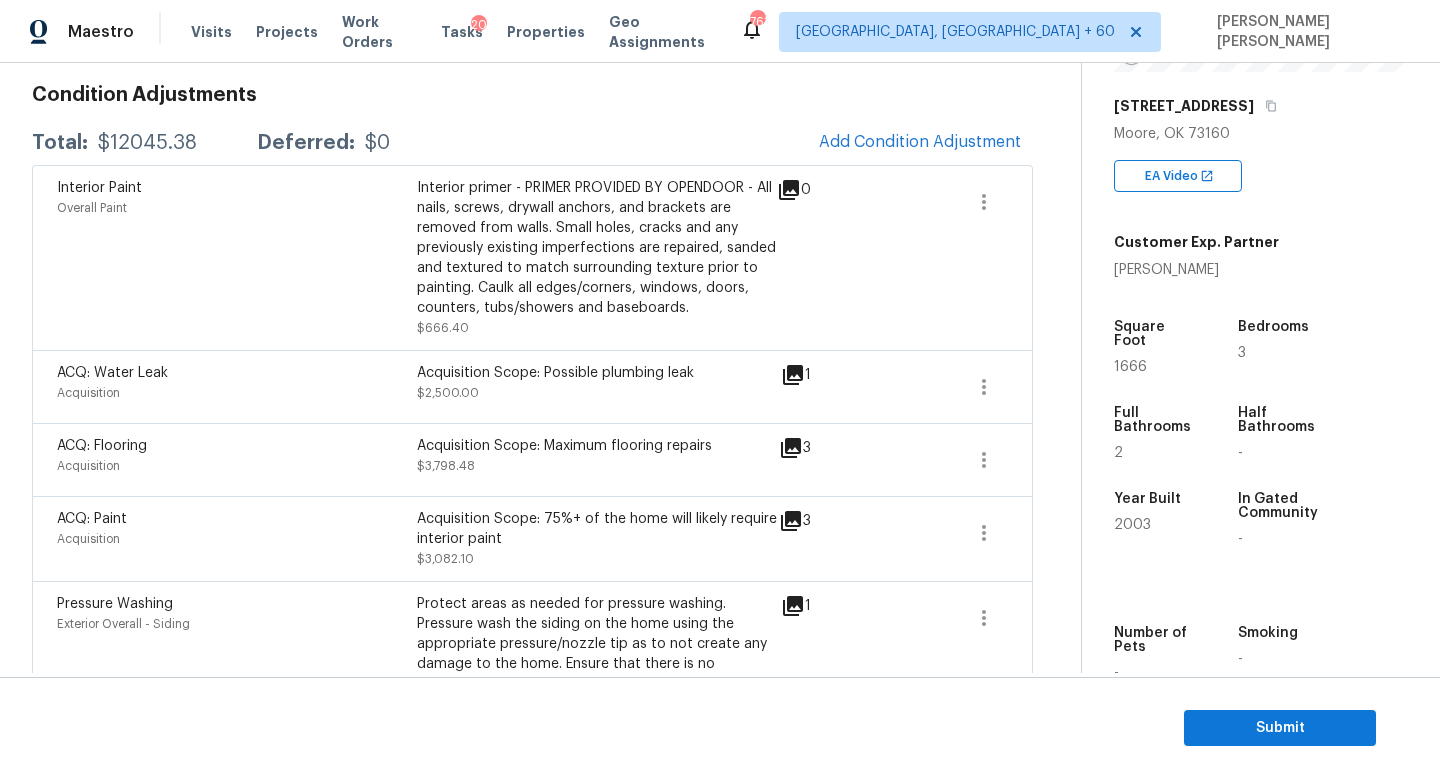 click on "Total:  $12045.38 Deferred:  $0 Add Condition Adjustment" at bounding box center [532, 143] 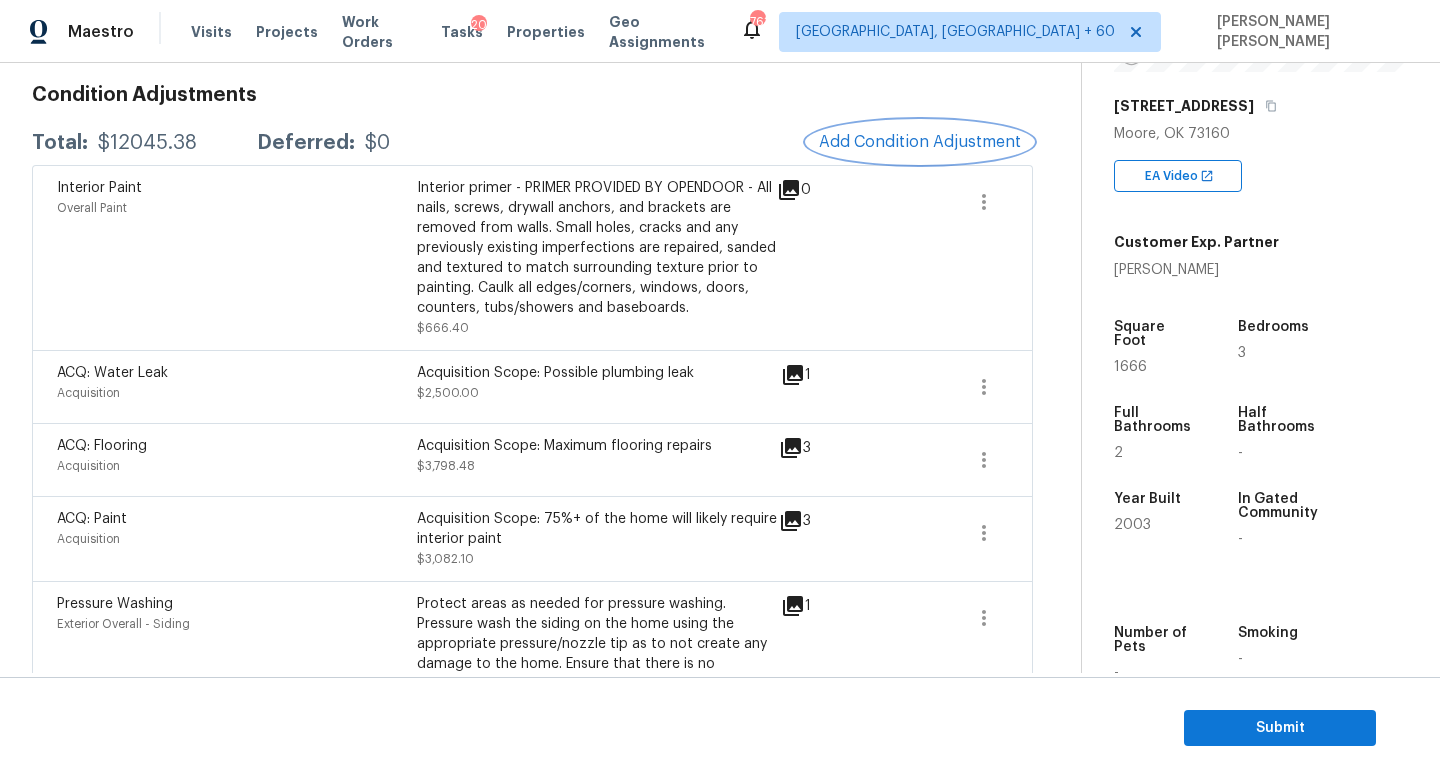 click on "Add Condition Adjustment" at bounding box center (920, 142) 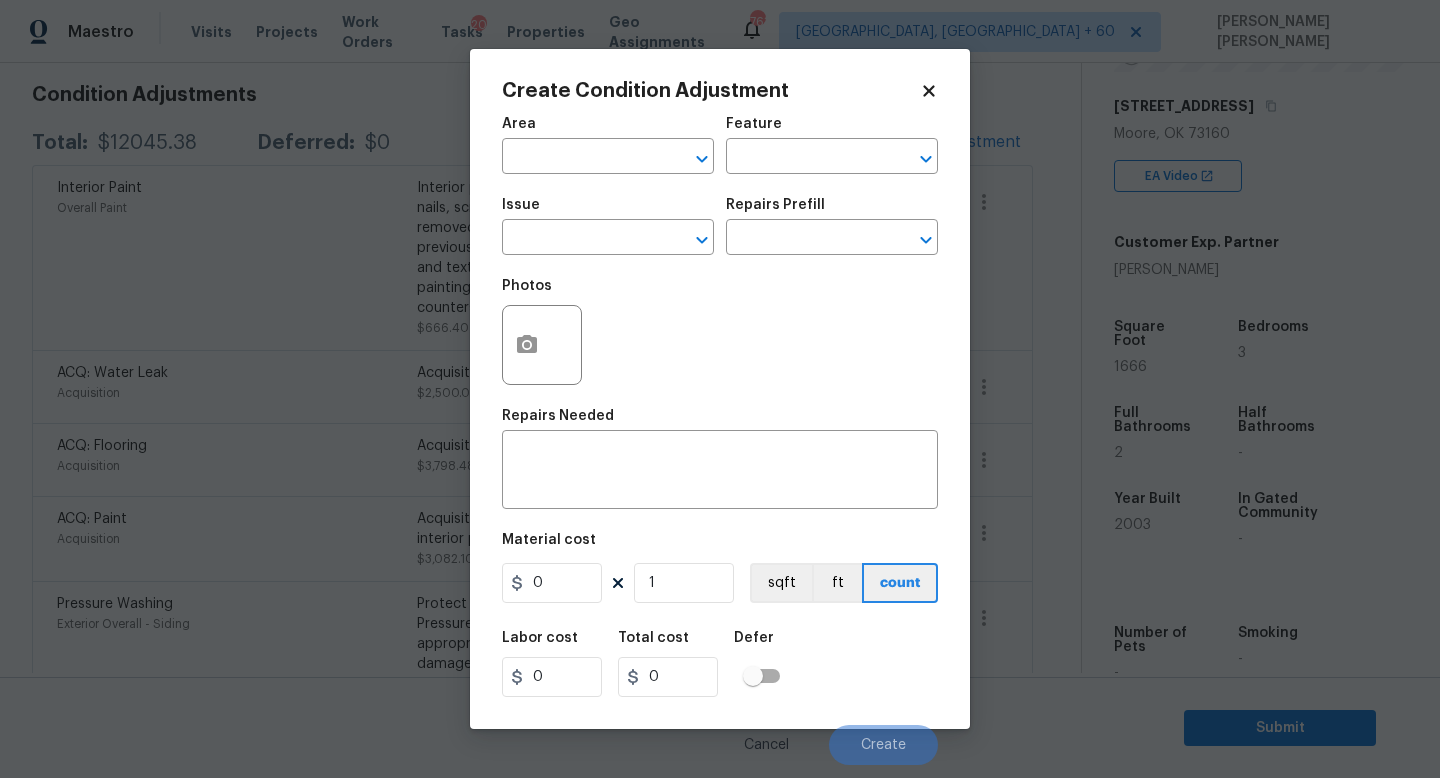 click on "Issue ​" at bounding box center [608, 226] 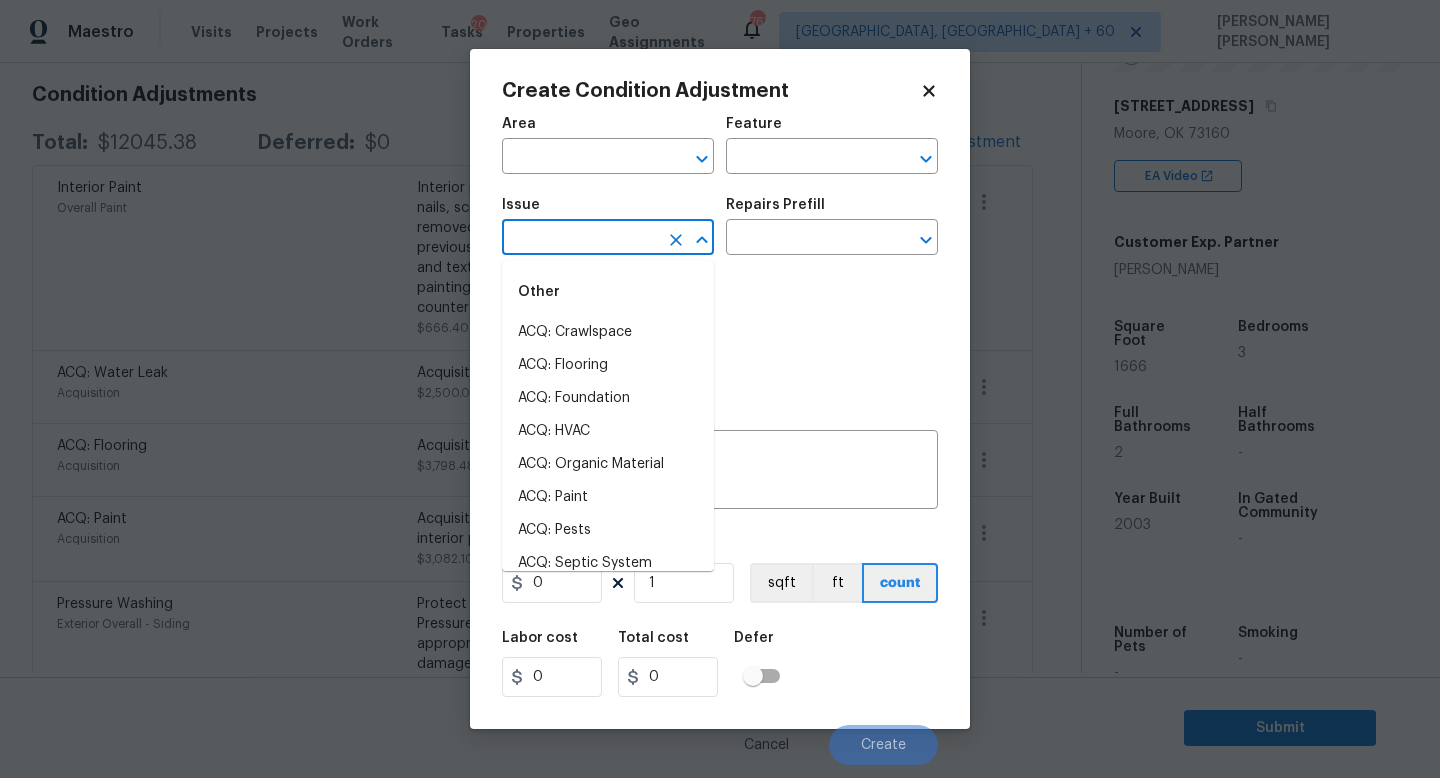 click at bounding box center [580, 239] 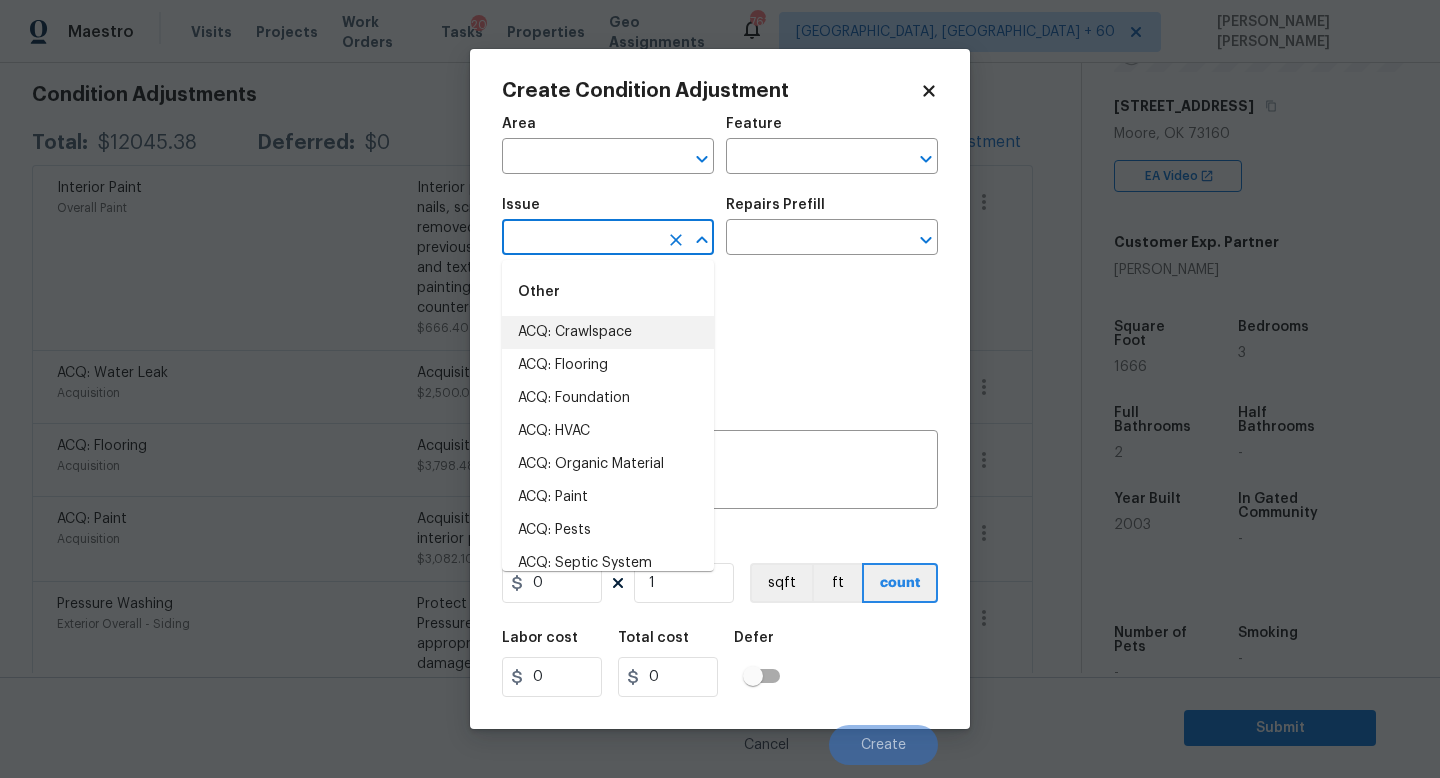 click on "Maestro Visits Projects Work Orders Tasks 20 Properties Geo Assignments 763 [GEOGRAPHIC_DATA], [GEOGRAPHIC_DATA] + 60 [PERSON_NAME] [PERSON_NAME] Back to tasks Condition Scoping - Interior [DATE] by 9:00 am   [PERSON_NAME] [PERSON_NAME] In-progress Questions Condition Adjustments Details & Inputs Notes Photos Condition Adjustments Total:  $12045.38 Deferred:  $0 Add Condition Adjustment Interior Paint Overall Paint Interior primer - PRIMER PROVIDED BY OPENDOOR - All nails, screws, drywall anchors, and brackets are removed from walls. Small holes, cracks and any previously existing imperfections are repaired, sanded and textured to match surrounding texture prior to painting. Caulk all edges/corners, windows, doors, counters, tubs/showers and baseboards. $666.40   0 ACQ: Water Leak Acquisition Acquisition Scope: Possible plumbing leak $2,500.00   1 ACQ: Flooring Acquisition Acquisition Scope: Maximum flooring repairs $3,798.48   3 ACQ: Paint Acquisition Acquisition Scope: 75%+ of the home will likely require interior paint $3,082.10   3 $120.00   1   2" at bounding box center (720, 389) 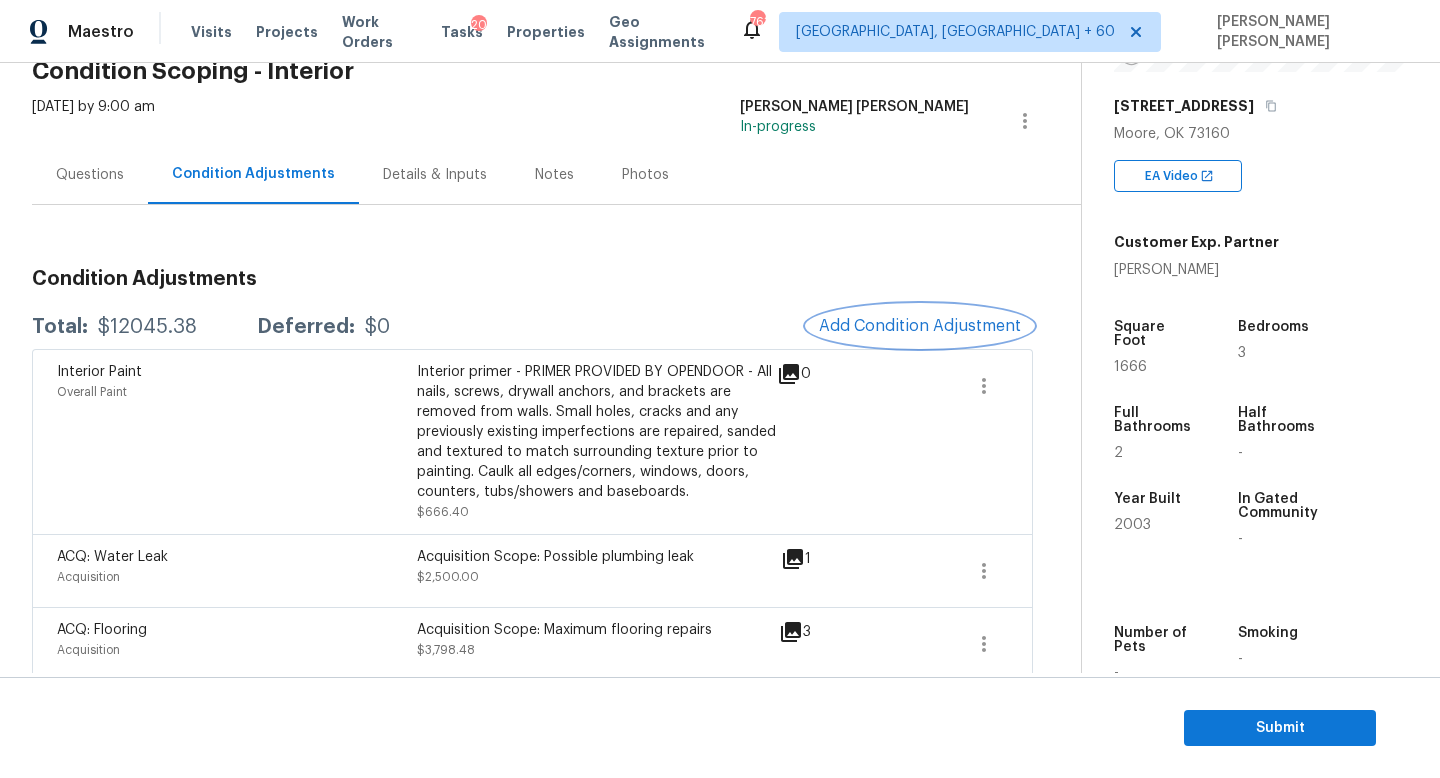 scroll, scrollTop: 0, scrollLeft: 0, axis: both 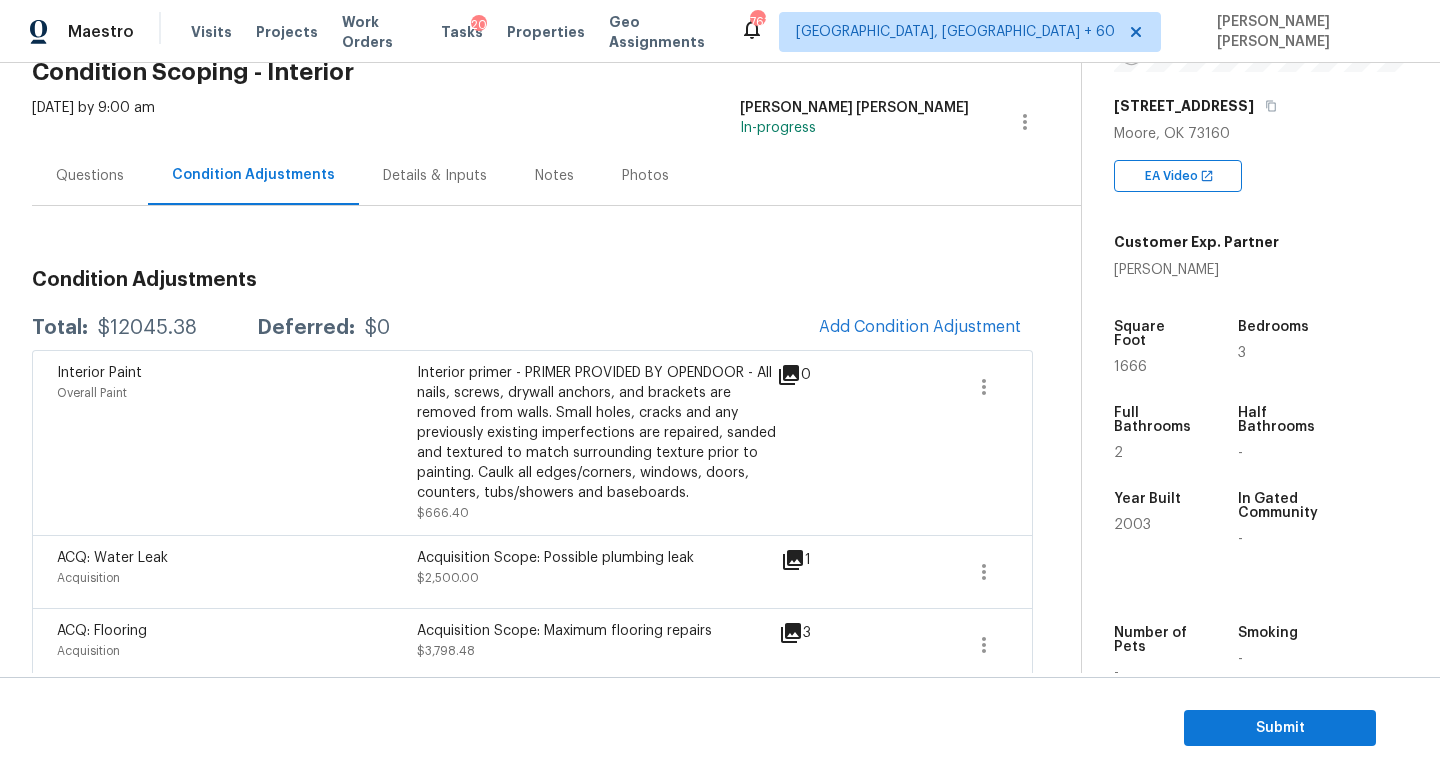 click on "$12045.38" at bounding box center [147, 328] 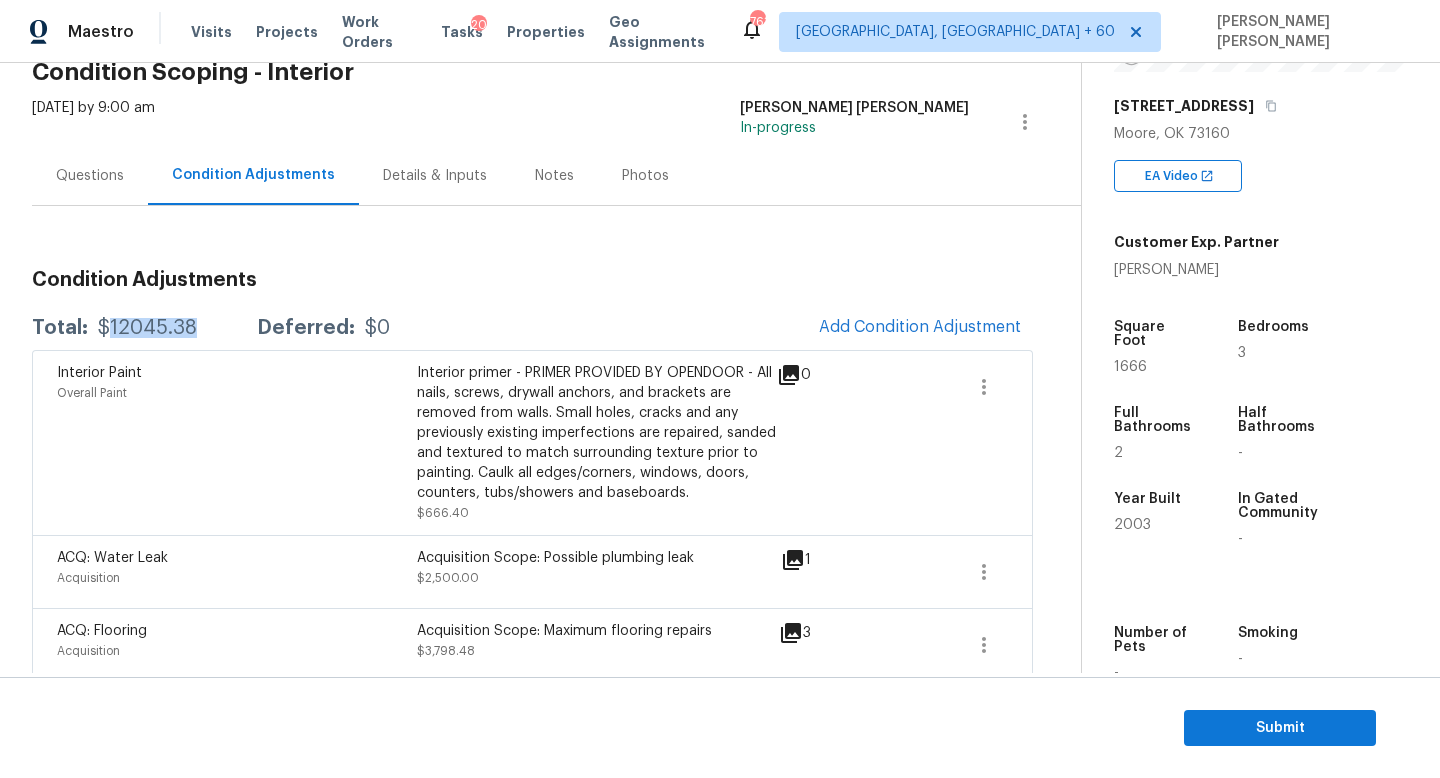 click on "$12045.38" at bounding box center [147, 328] 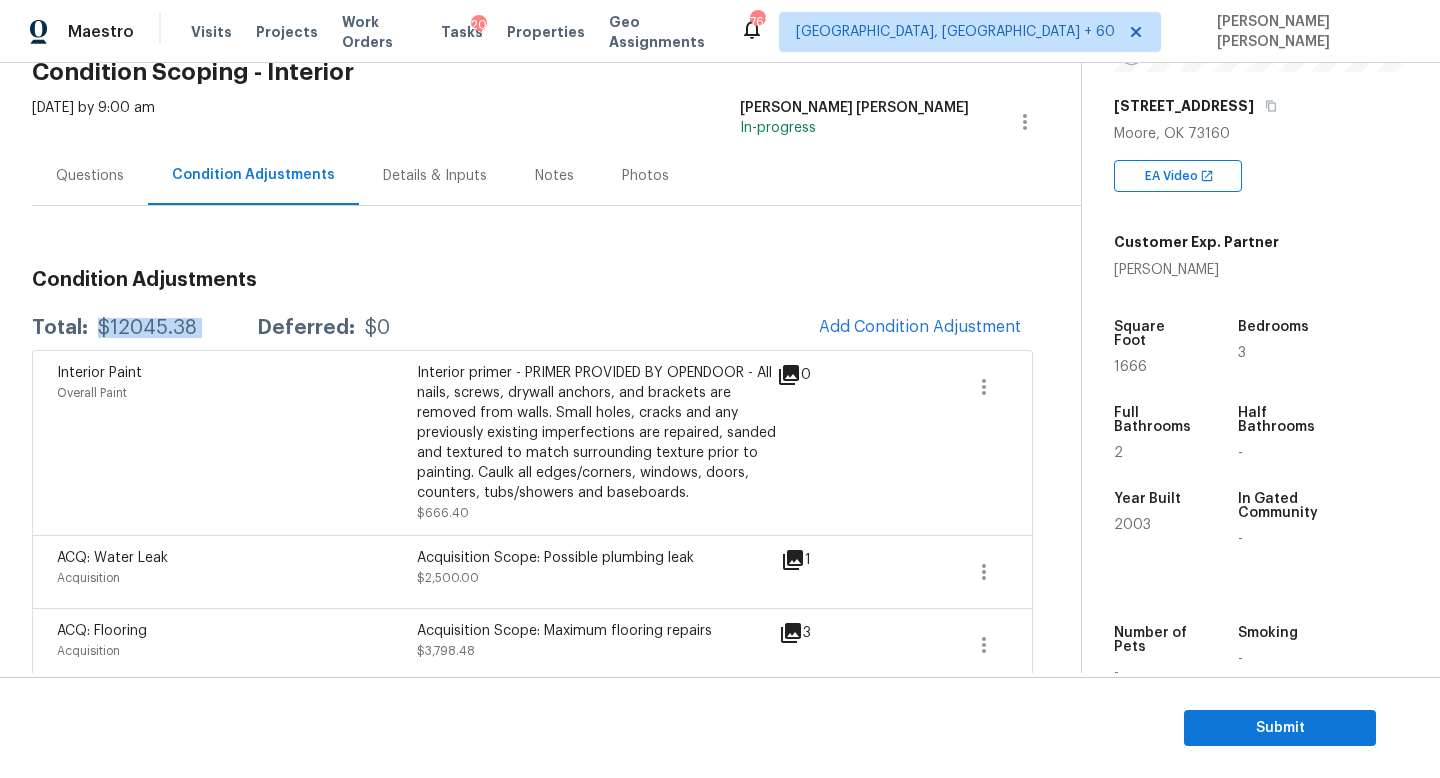 copy on "$12045.38" 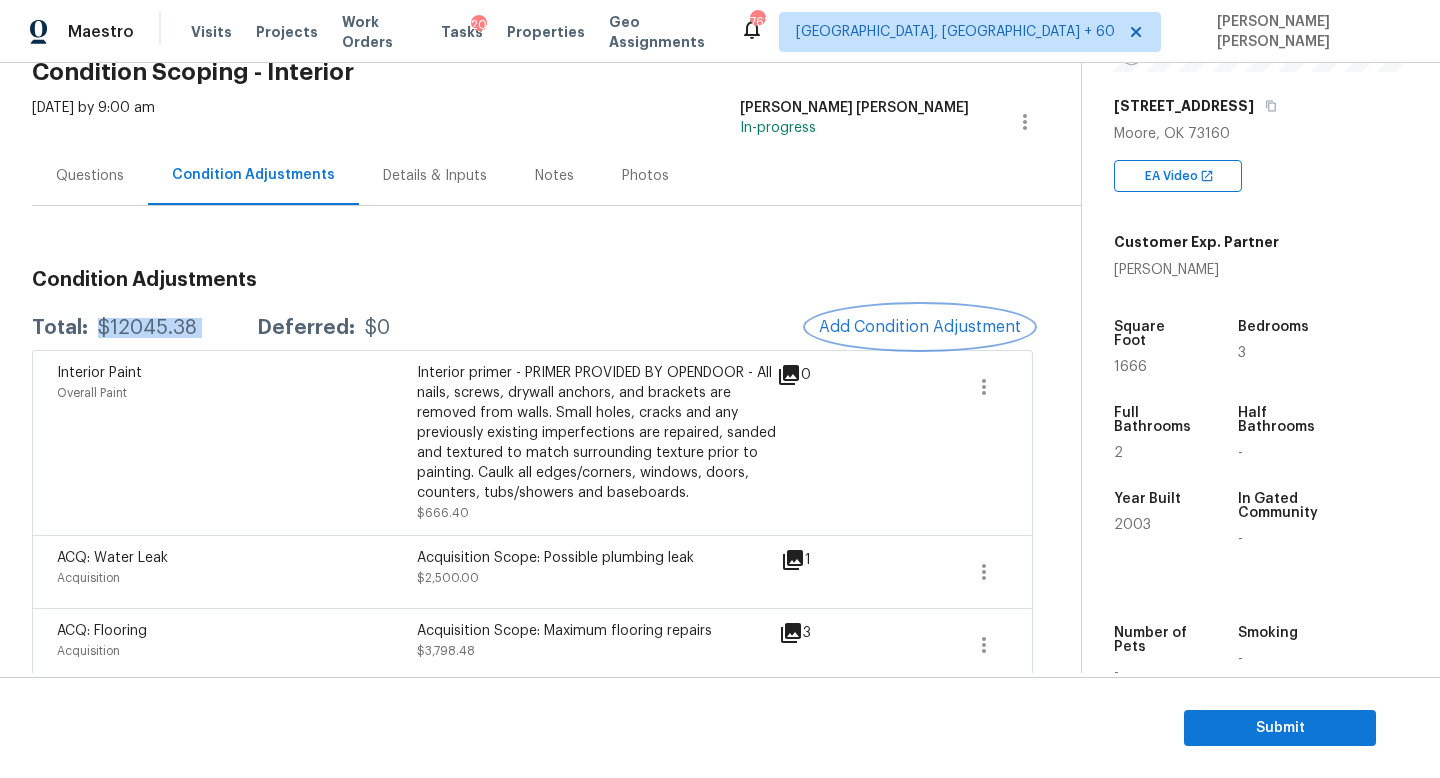 click on "Add Condition Adjustment" at bounding box center [920, 327] 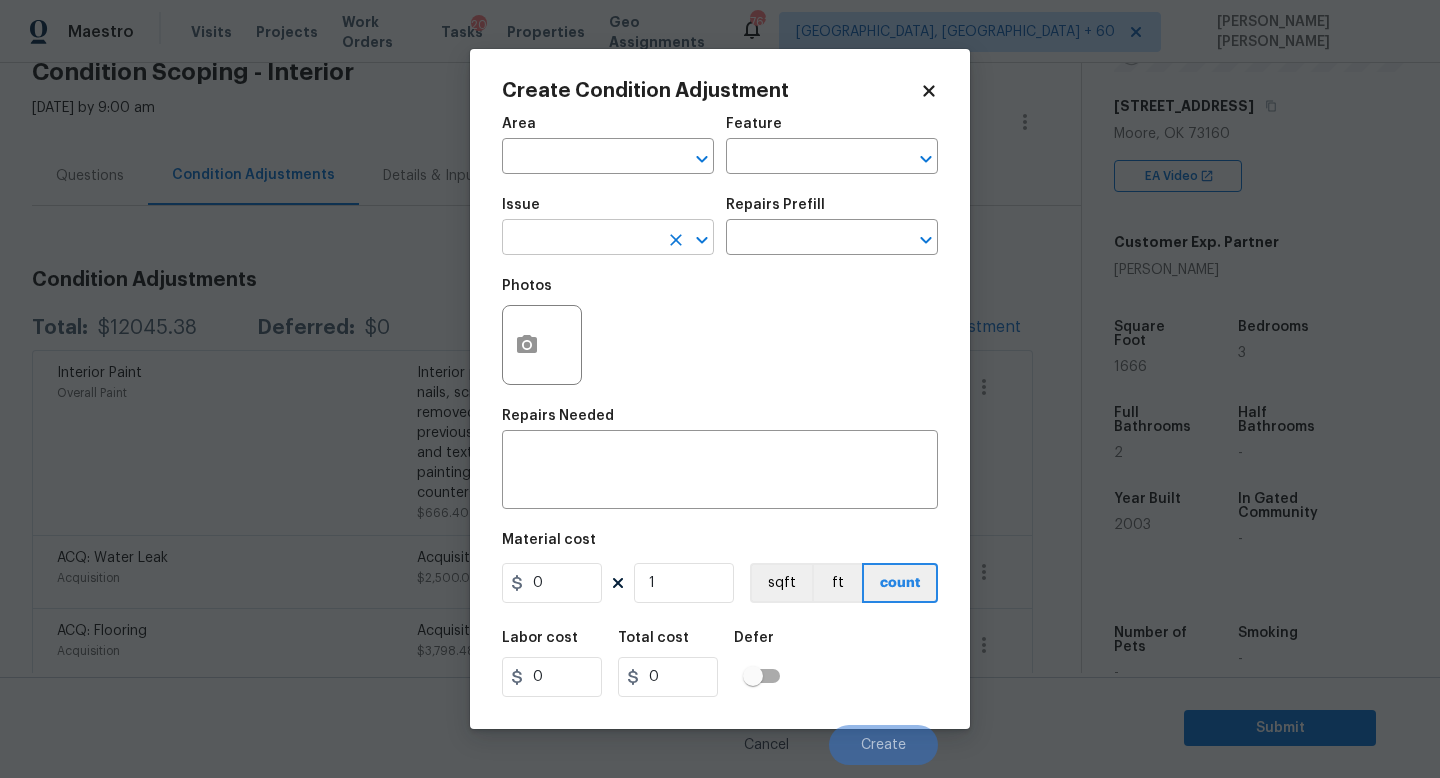click at bounding box center (580, 239) 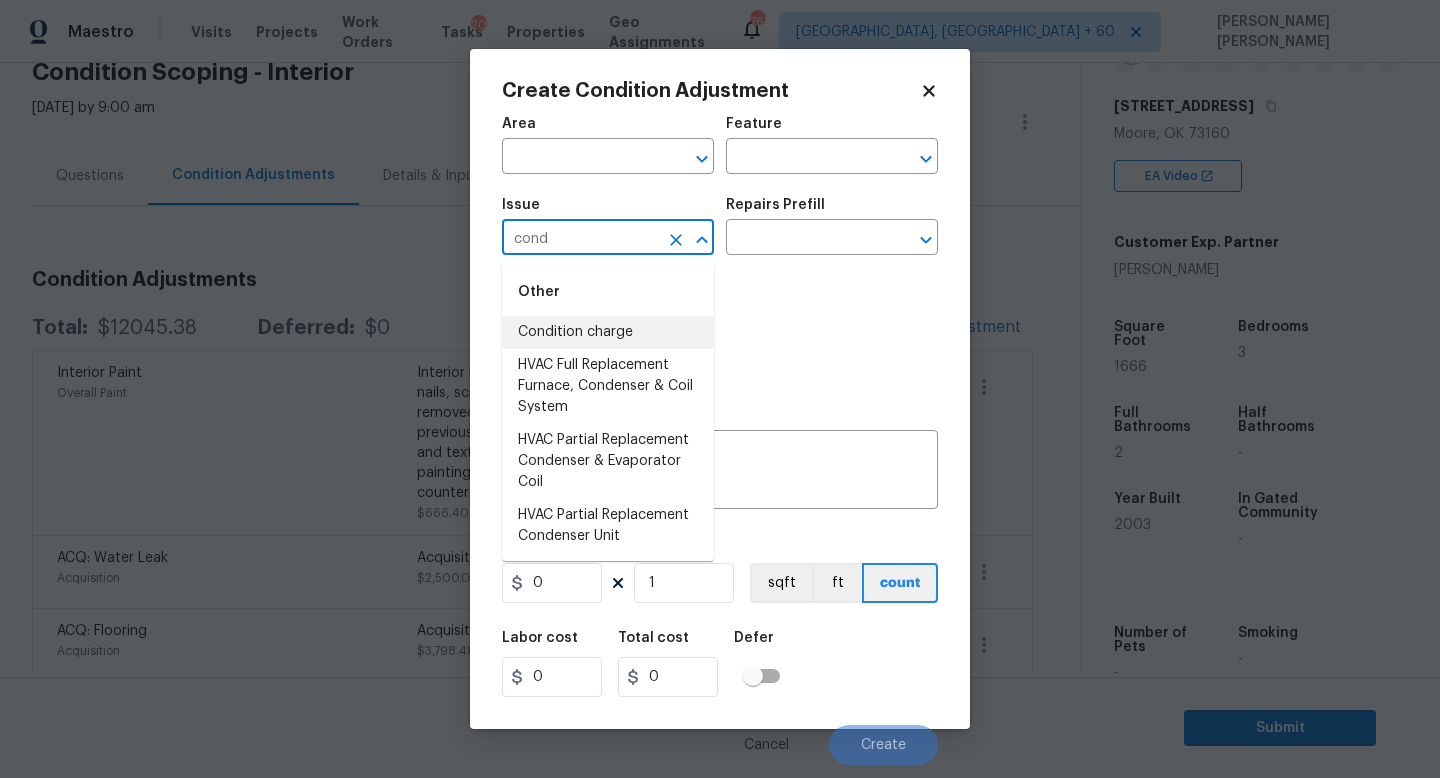 click on "Condition charge" at bounding box center [608, 332] 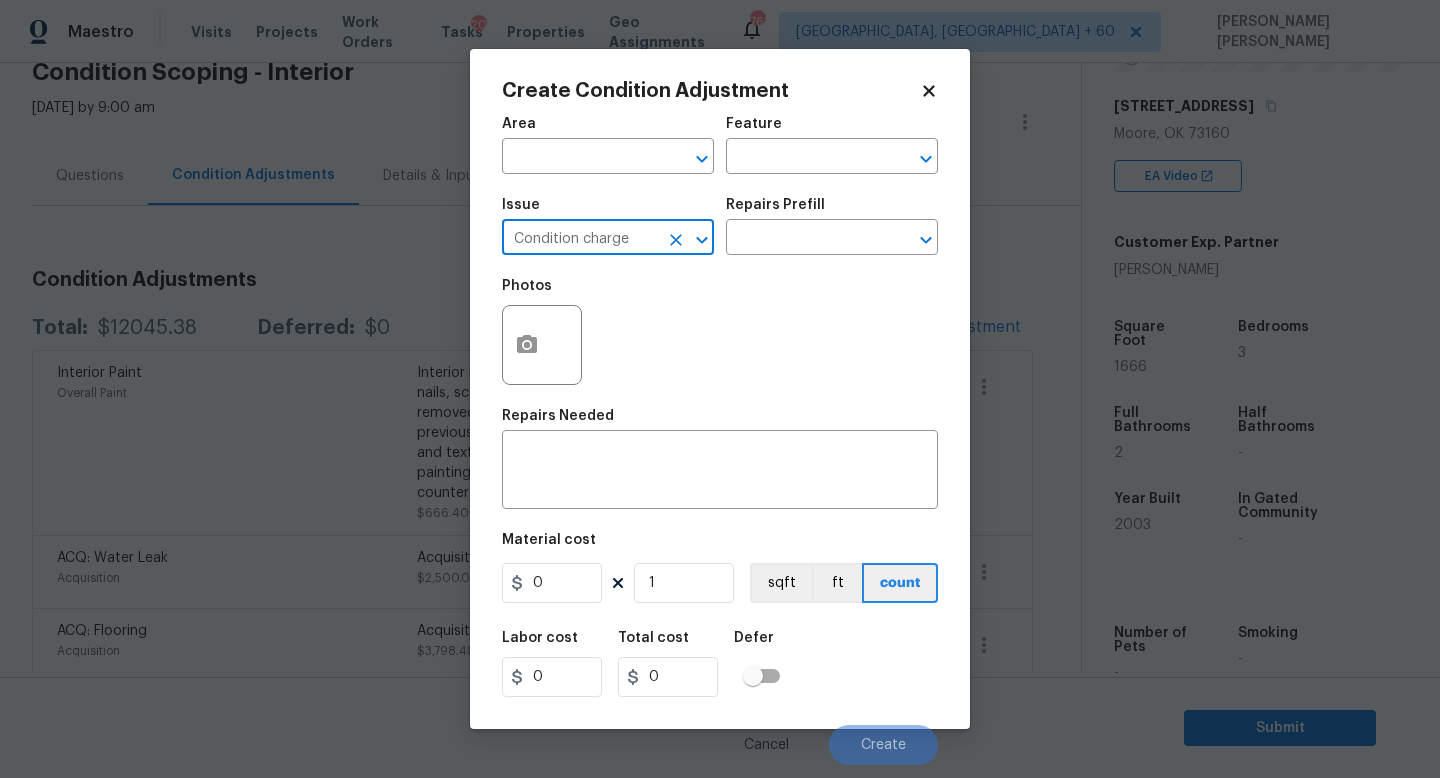 type on "Condition charge" 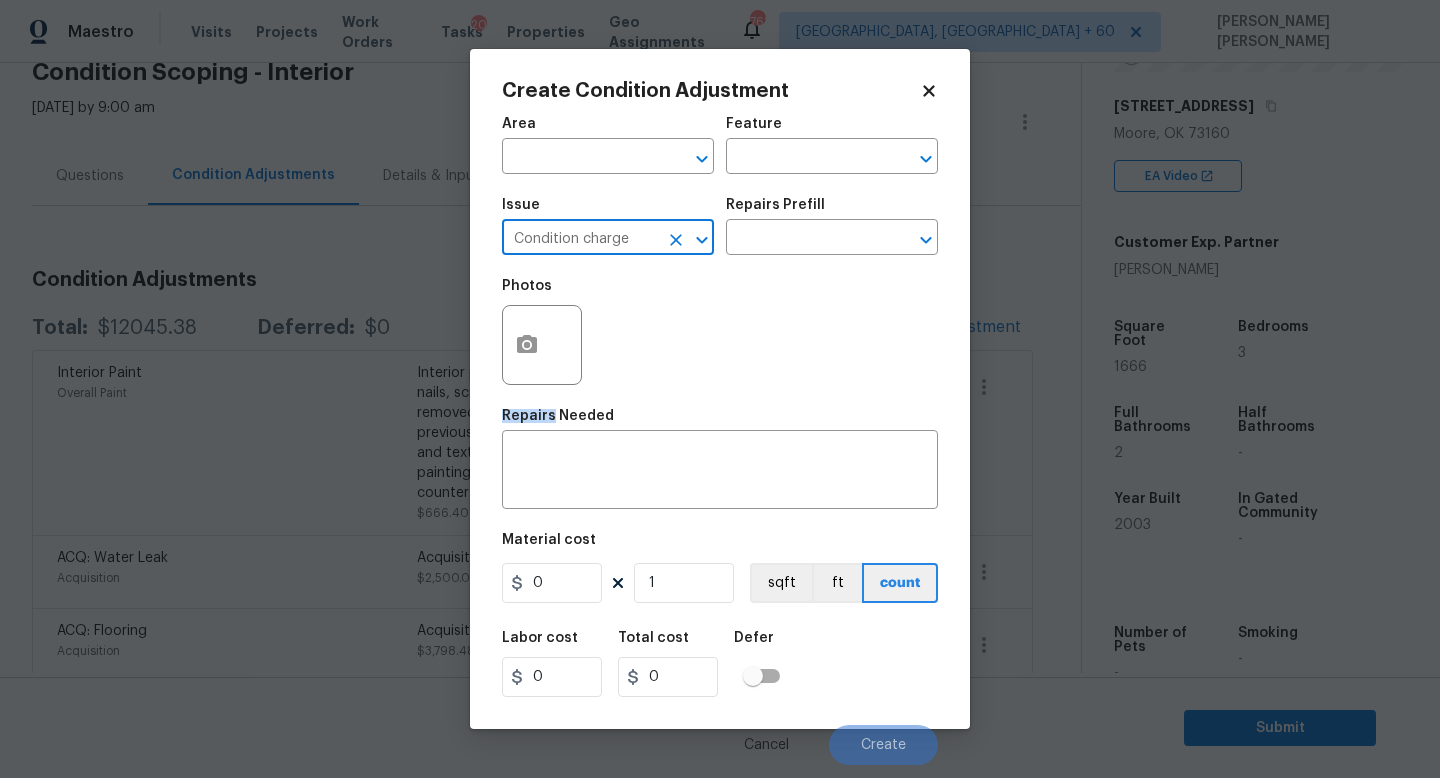drag, startPoint x: 598, startPoint y: 330, endPoint x: 657, endPoint y: 294, distance: 69.115845 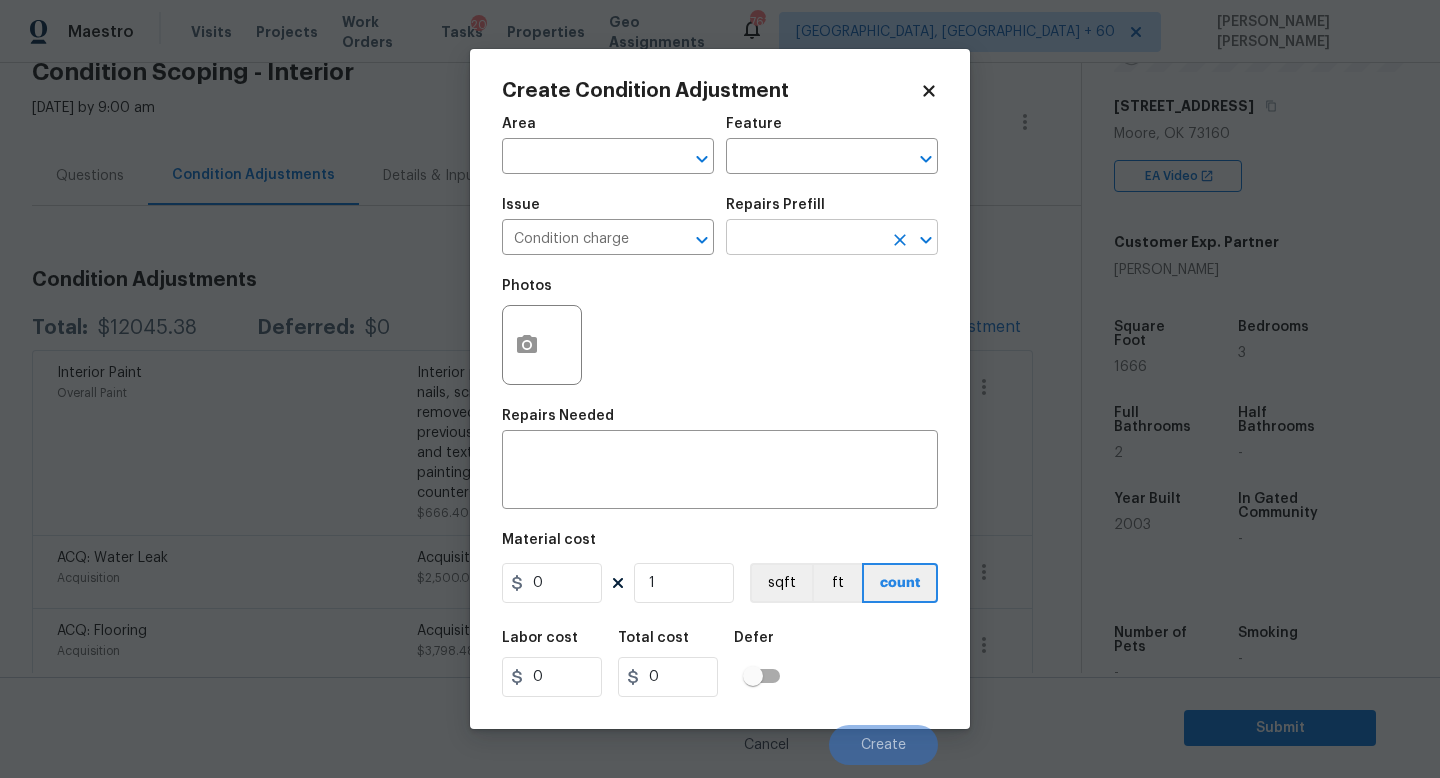 click at bounding box center [804, 239] 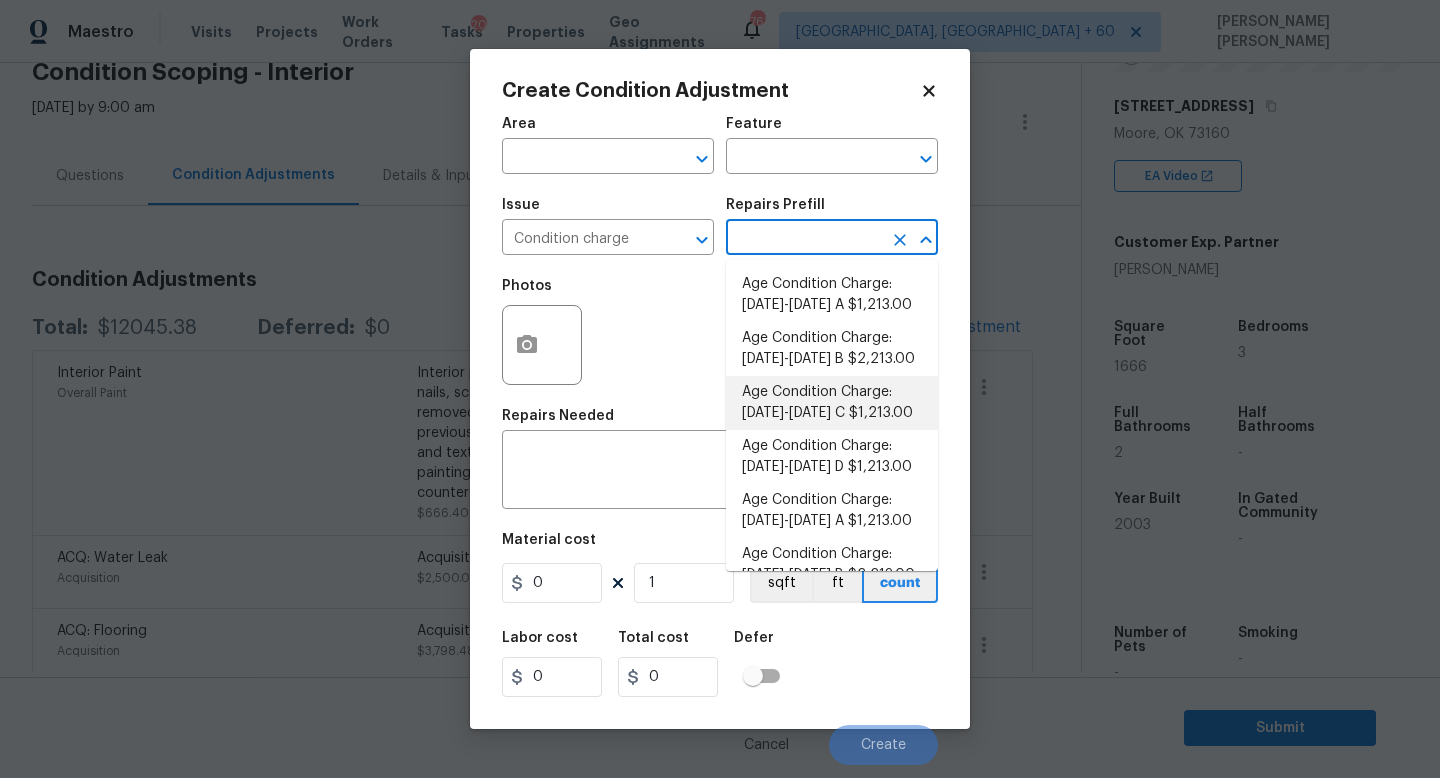 scroll, scrollTop: 656, scrollLeft: 0, axis: vertical 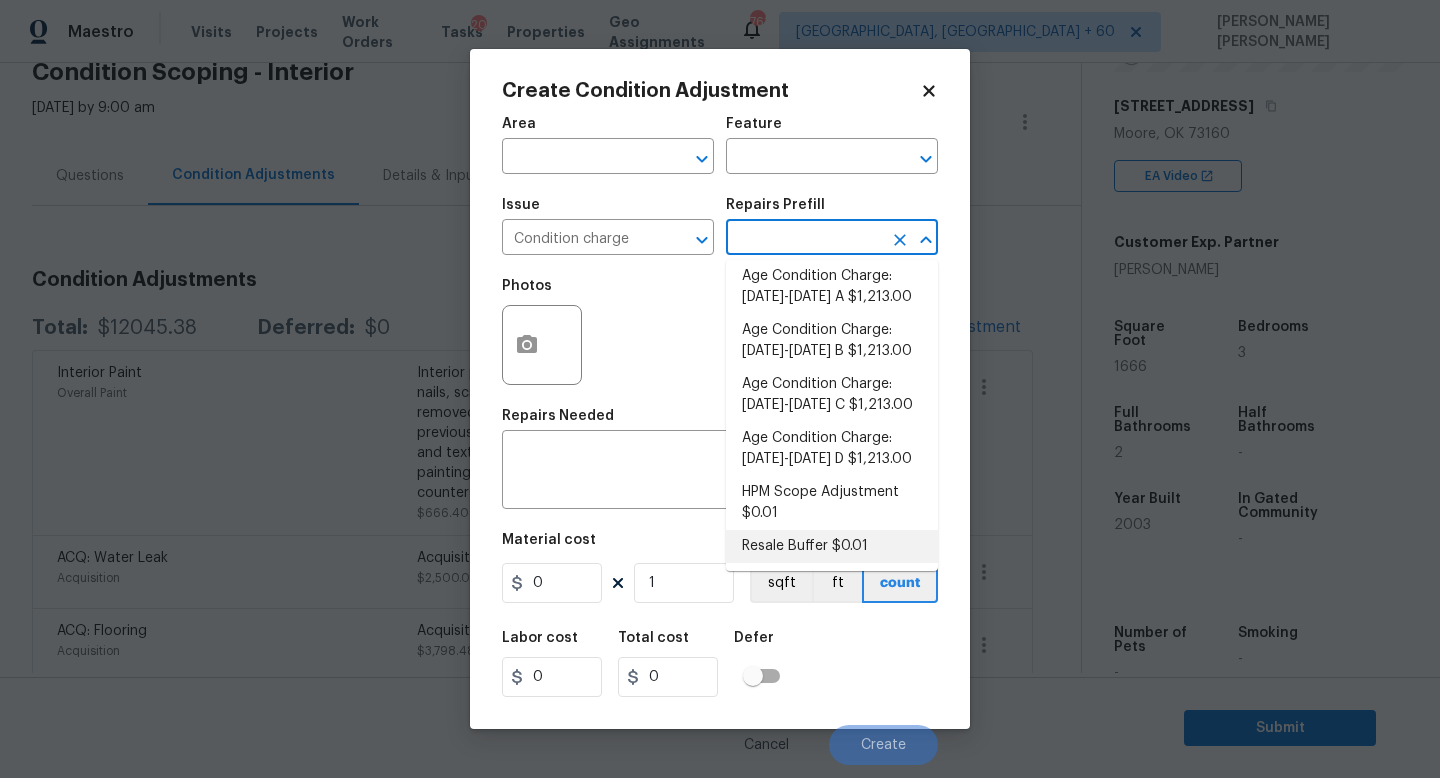 click on "Resale Buffer $0.01" at bounding box center (832, 546) 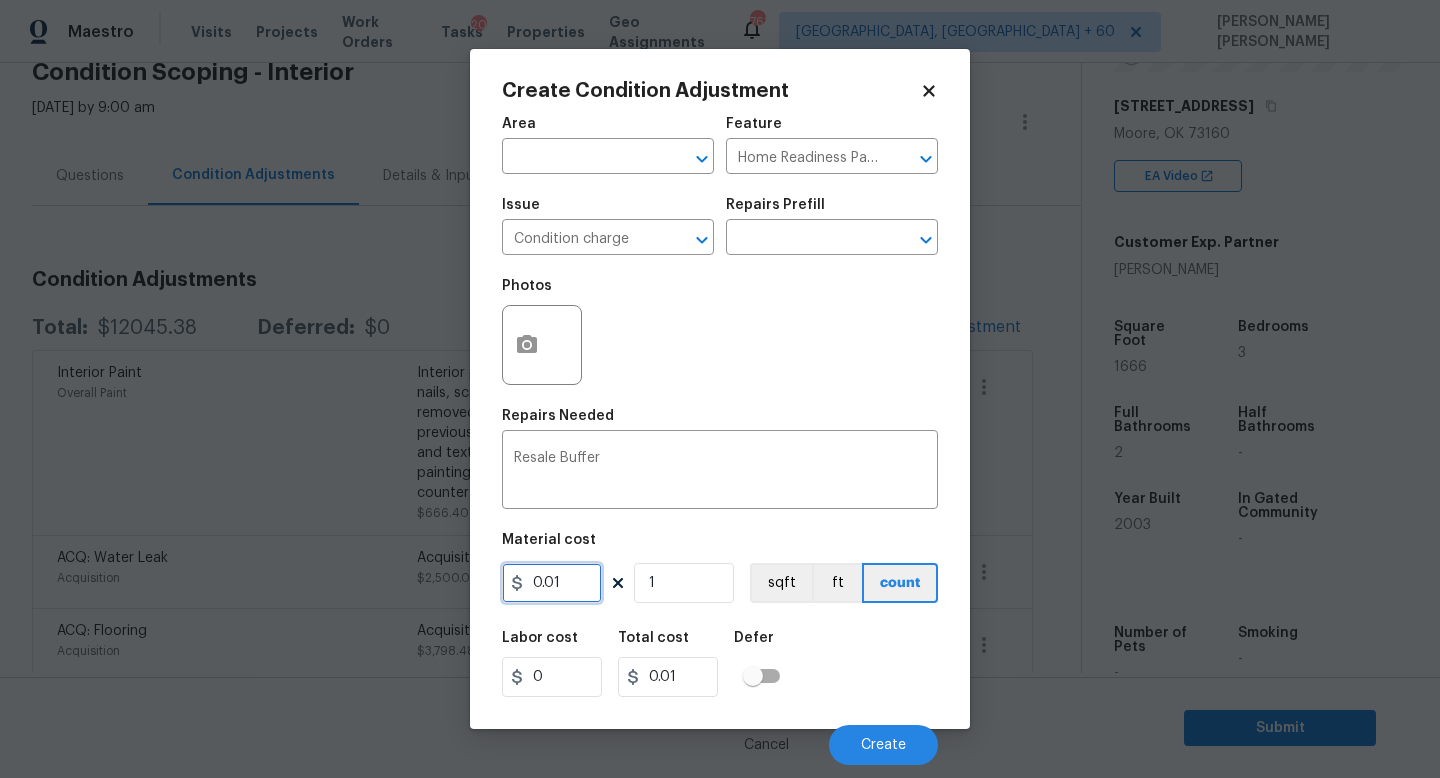 drag, startPoint x: 580, startPoint y: 587, endPoint x: 173, endPoint y: 575, distance: 407.17688 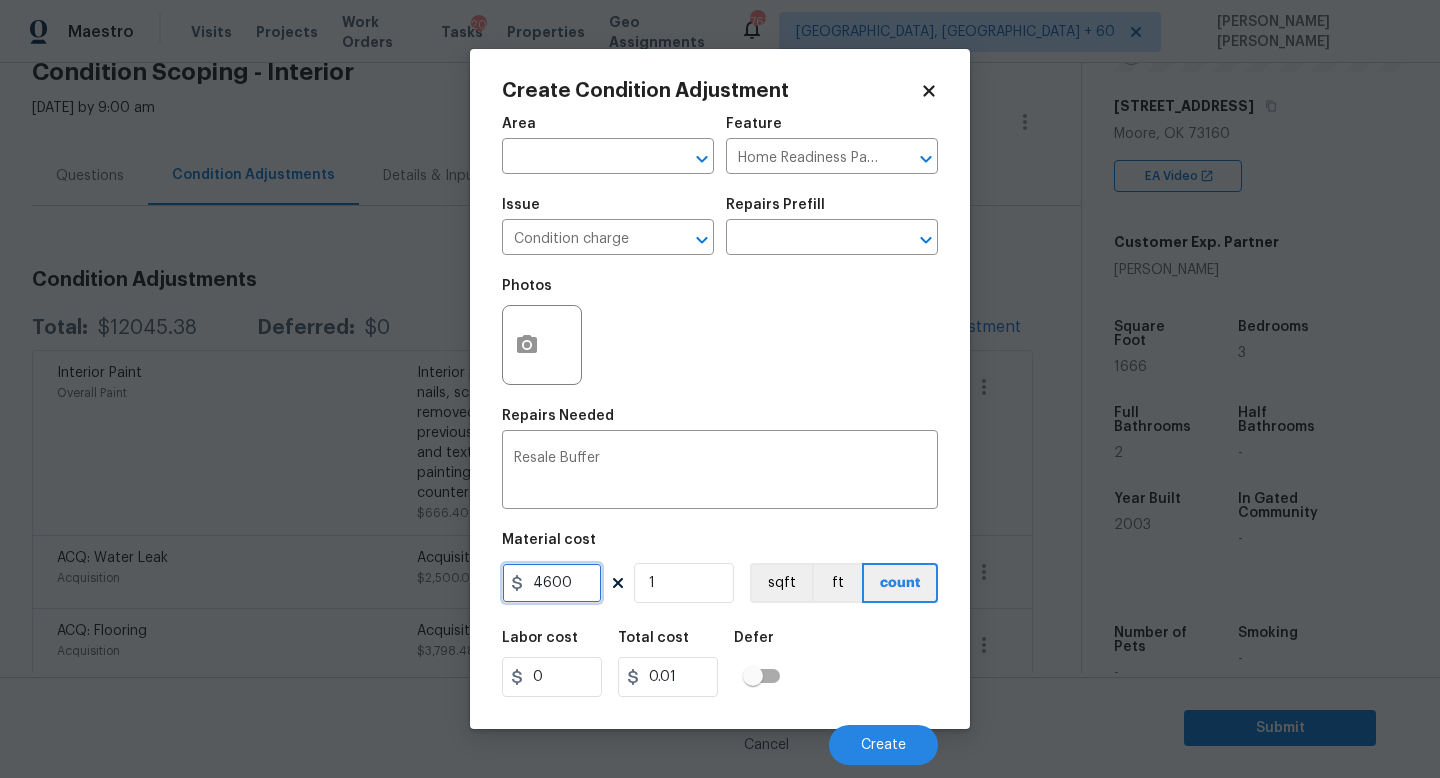 type on "4600" 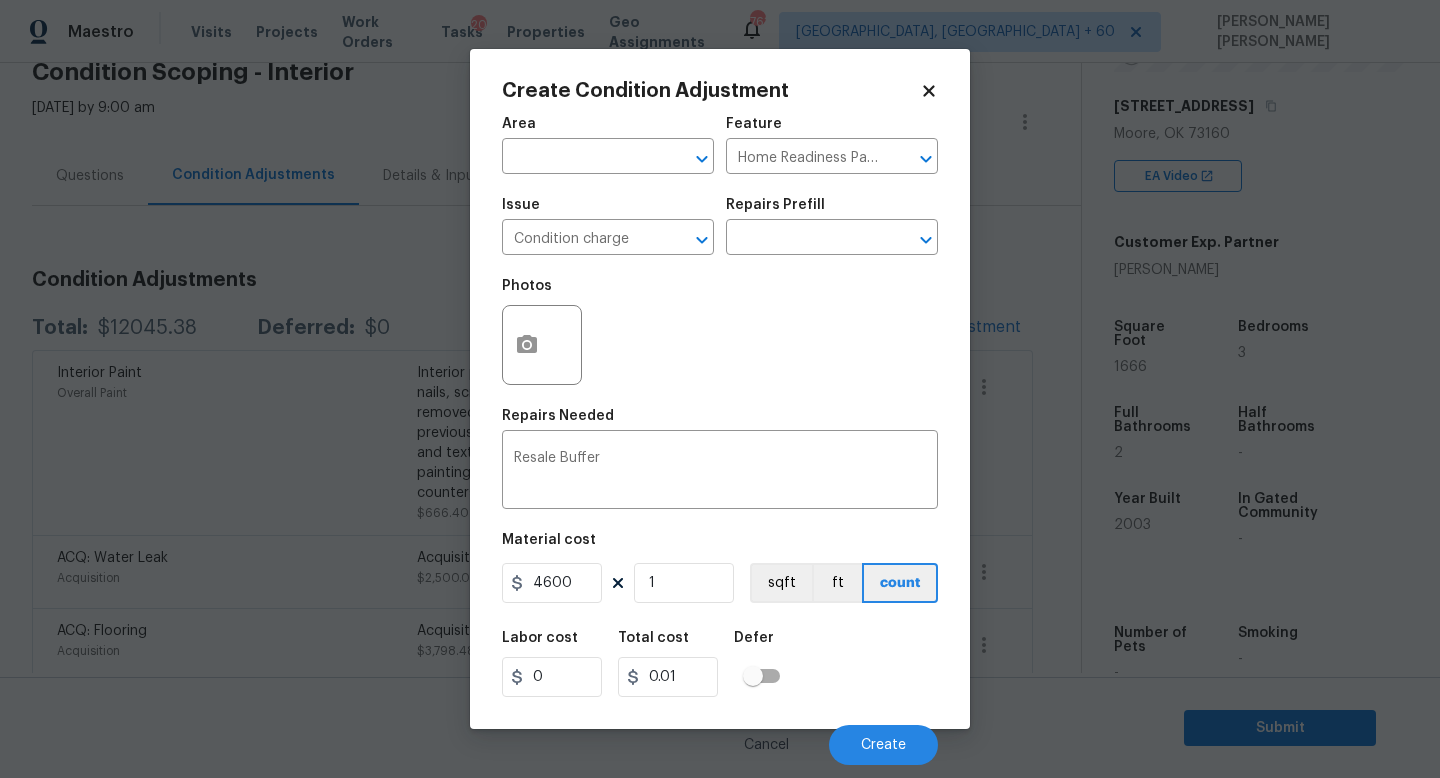 type on "4600" 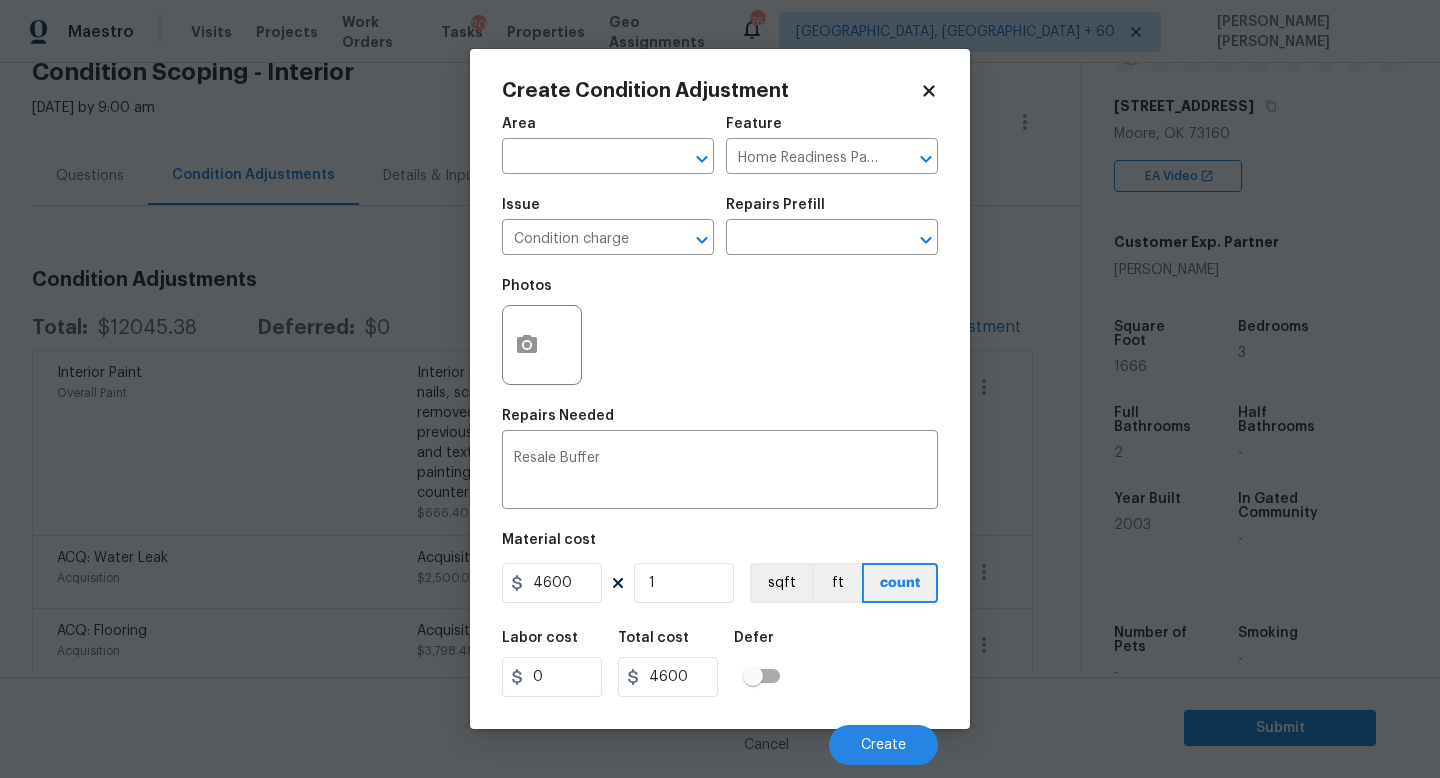 click on "Labor cost 0 Total cost 4600 Defer" at bounding box center (720, 664) 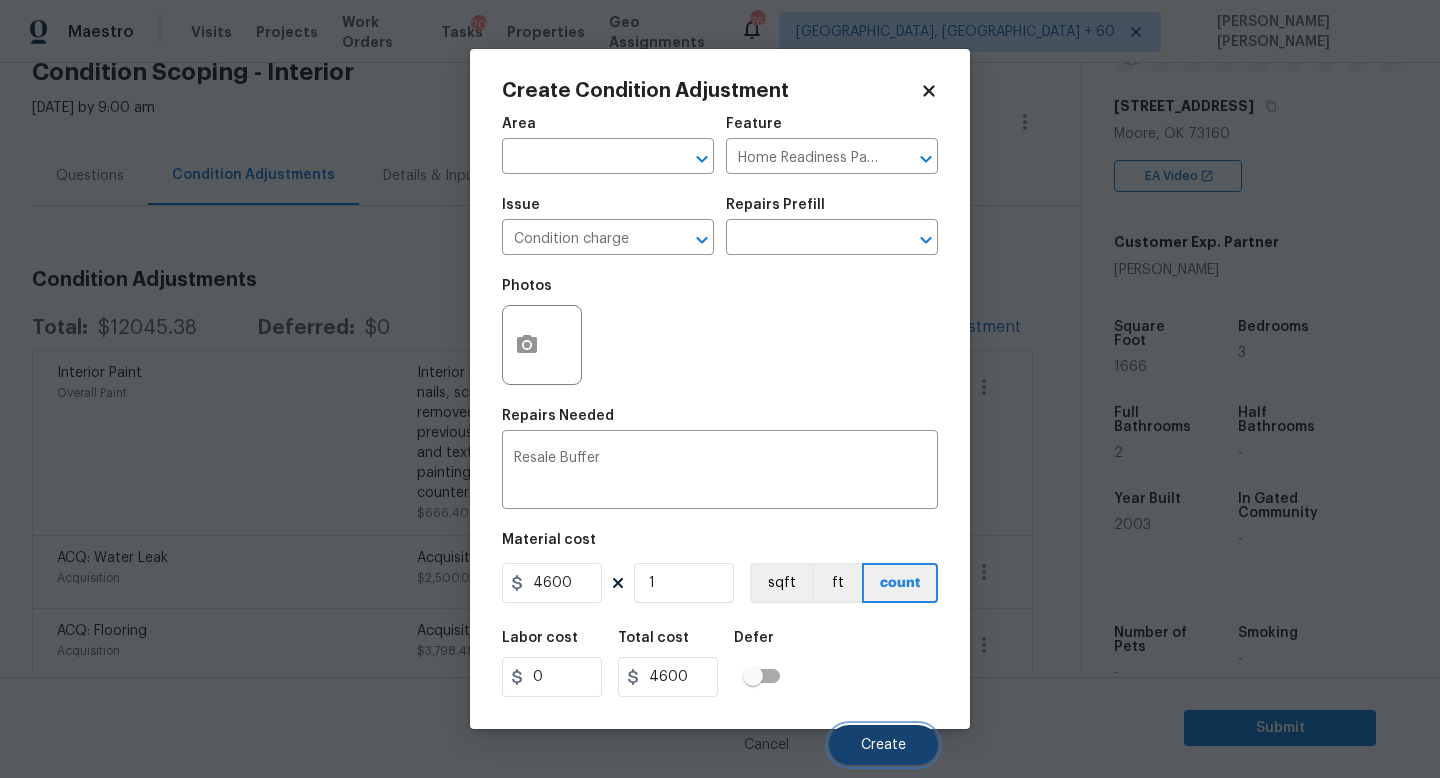 click on "Create" at bounding box center (883, 745) 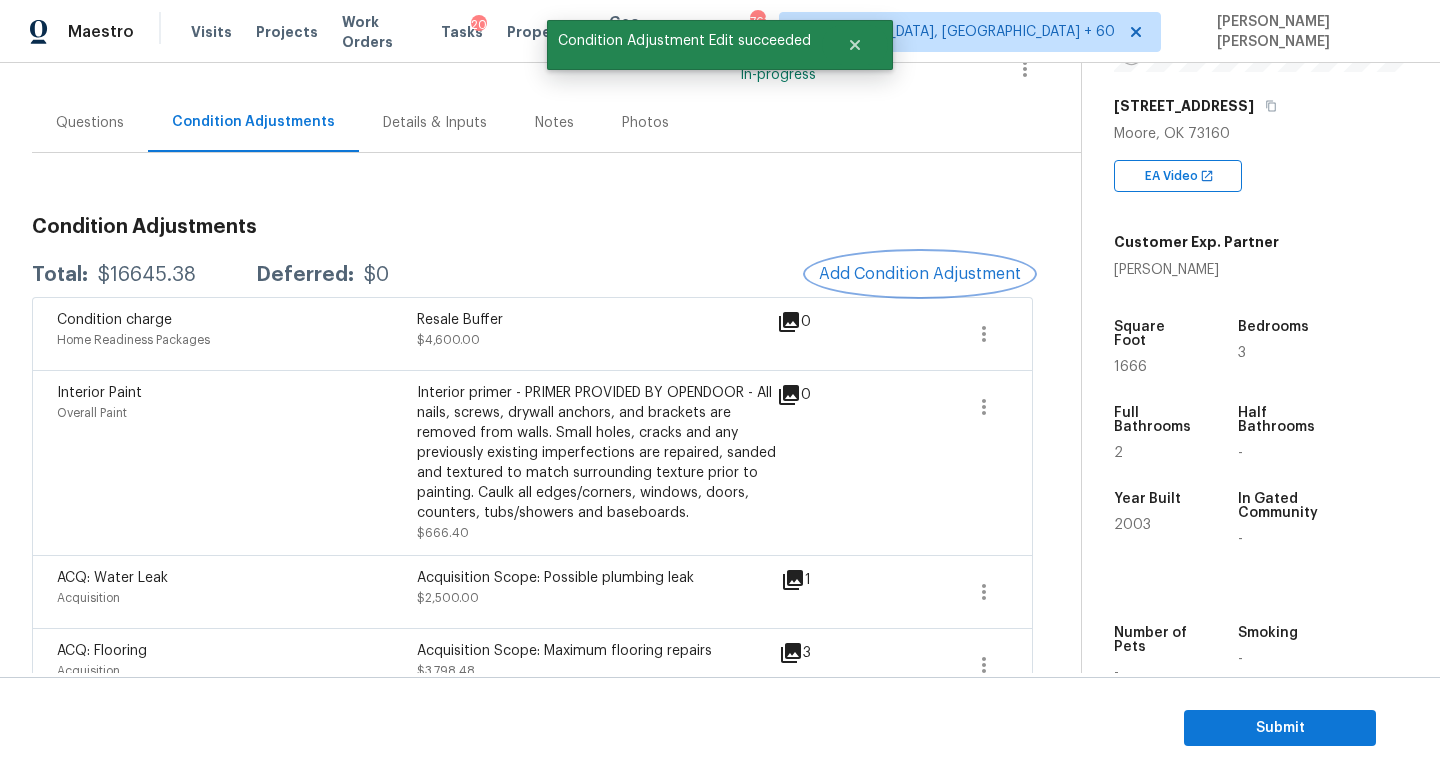 scroll, scrollTop: 151, scrollLeft: 0, axis: vertical 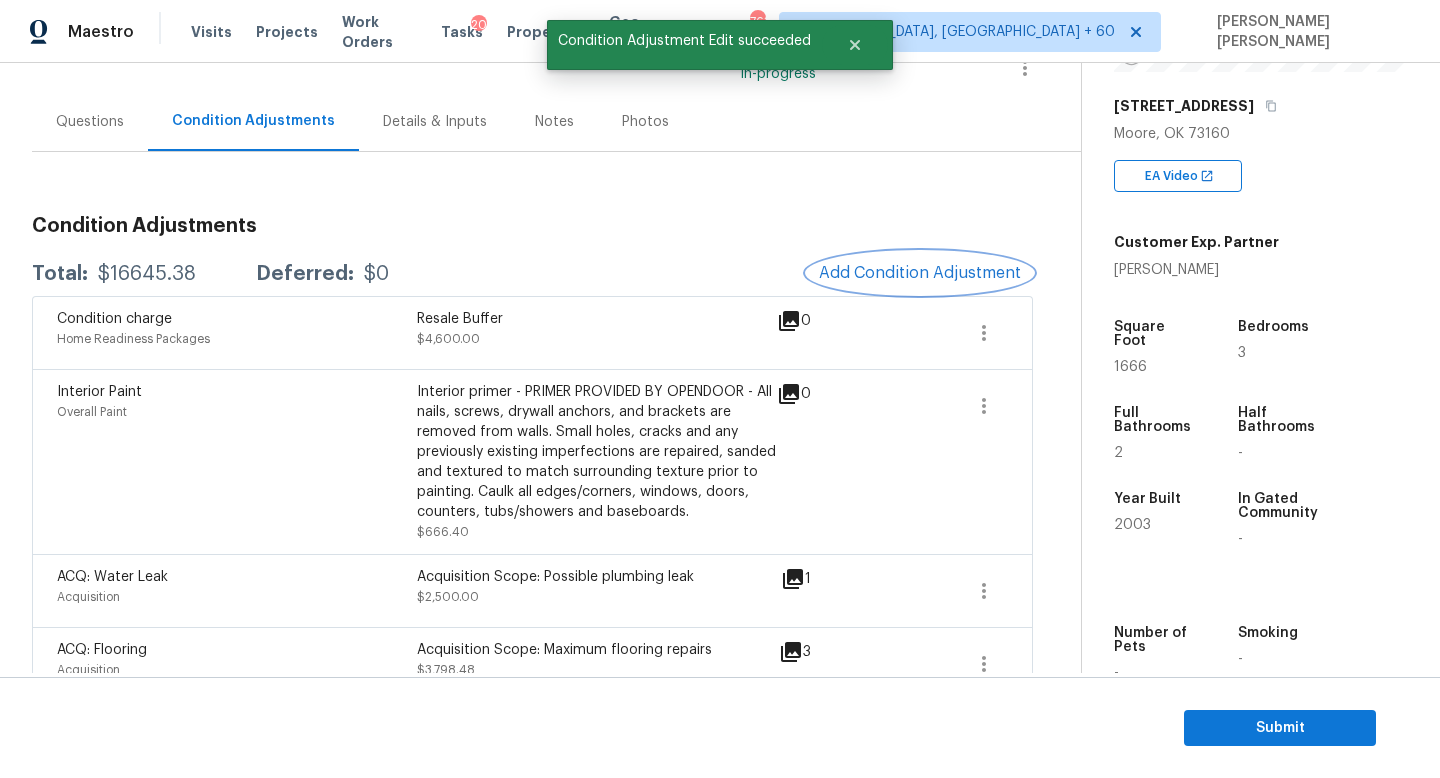 click on "Add Condition Adjustment" at bounding box center [920, 273] 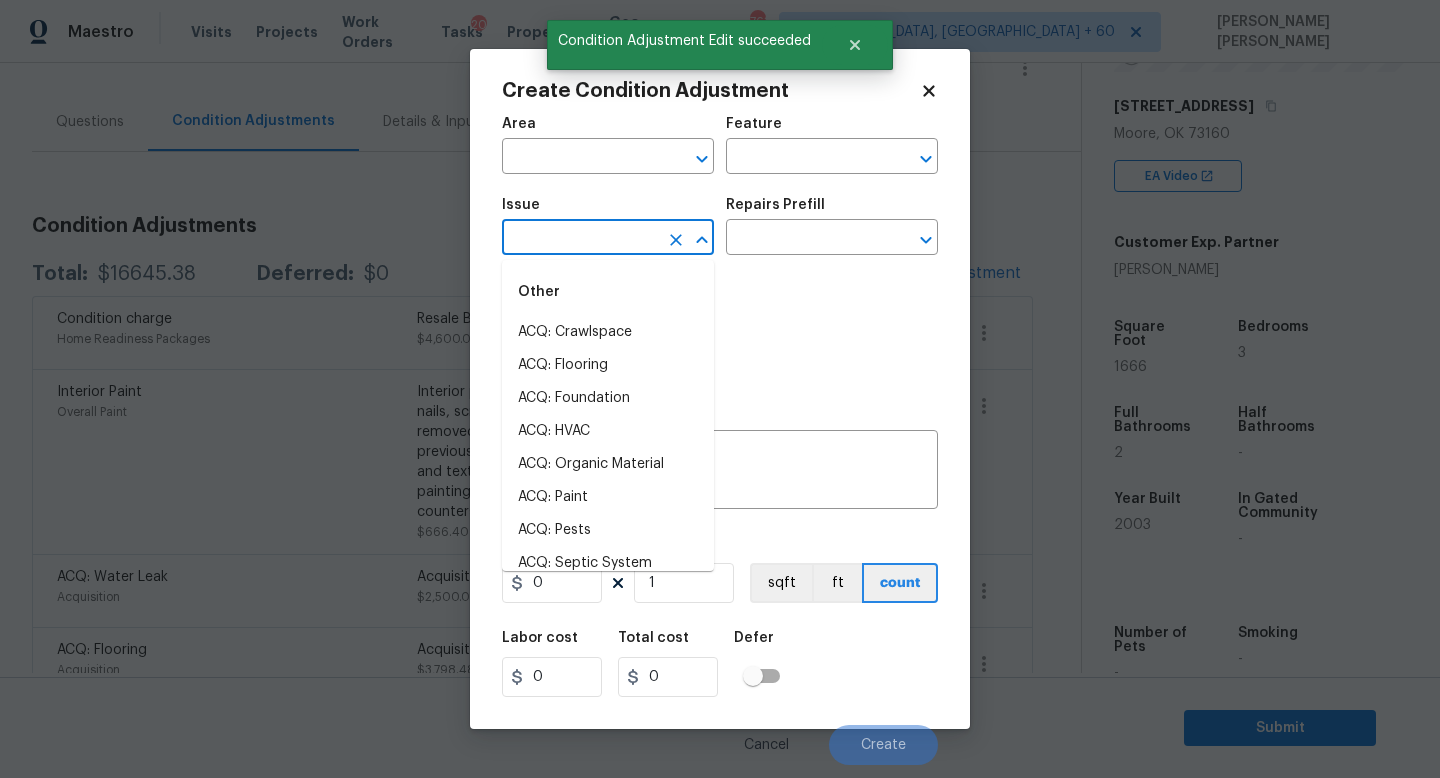 click at bounding box center (580, 239) 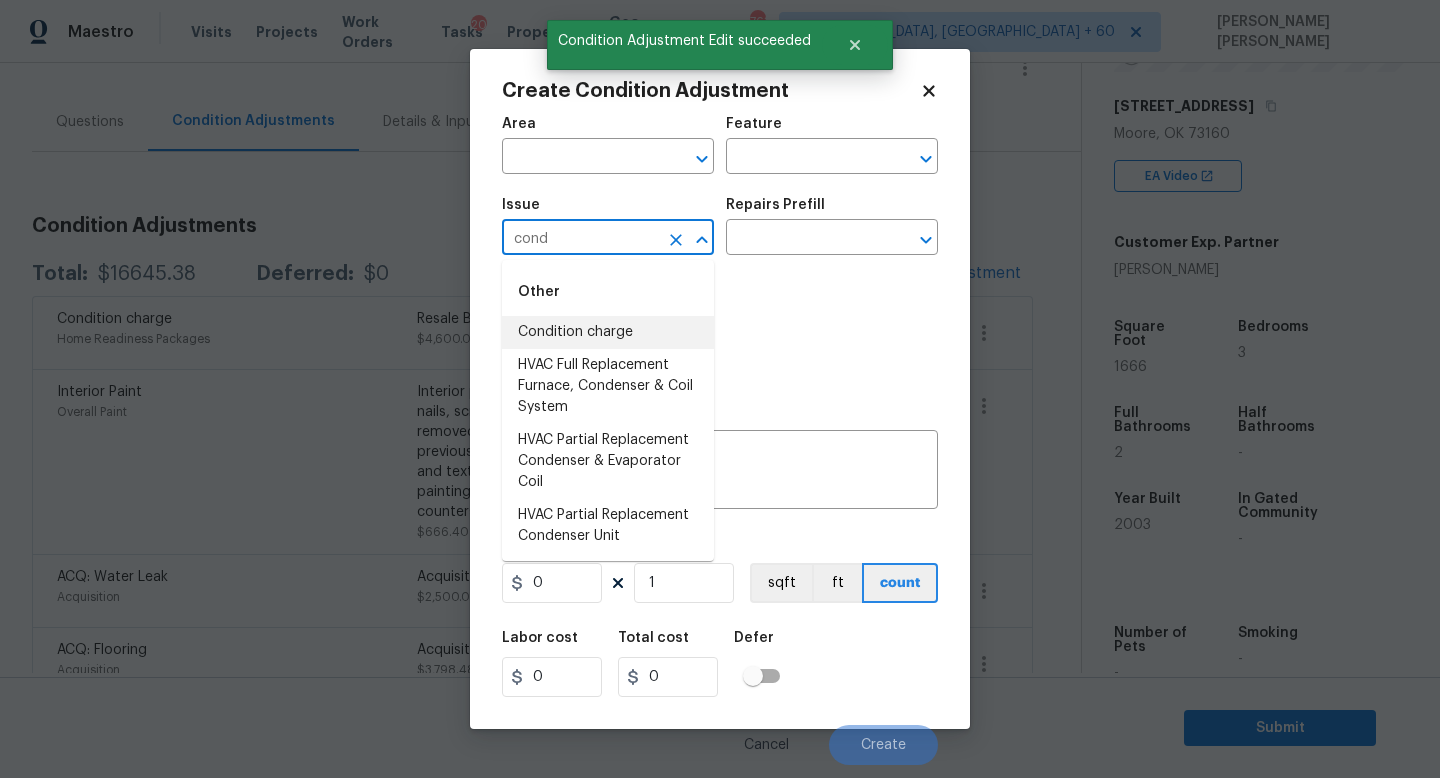 click on "Condition charge" at bounding box center [608, 332] 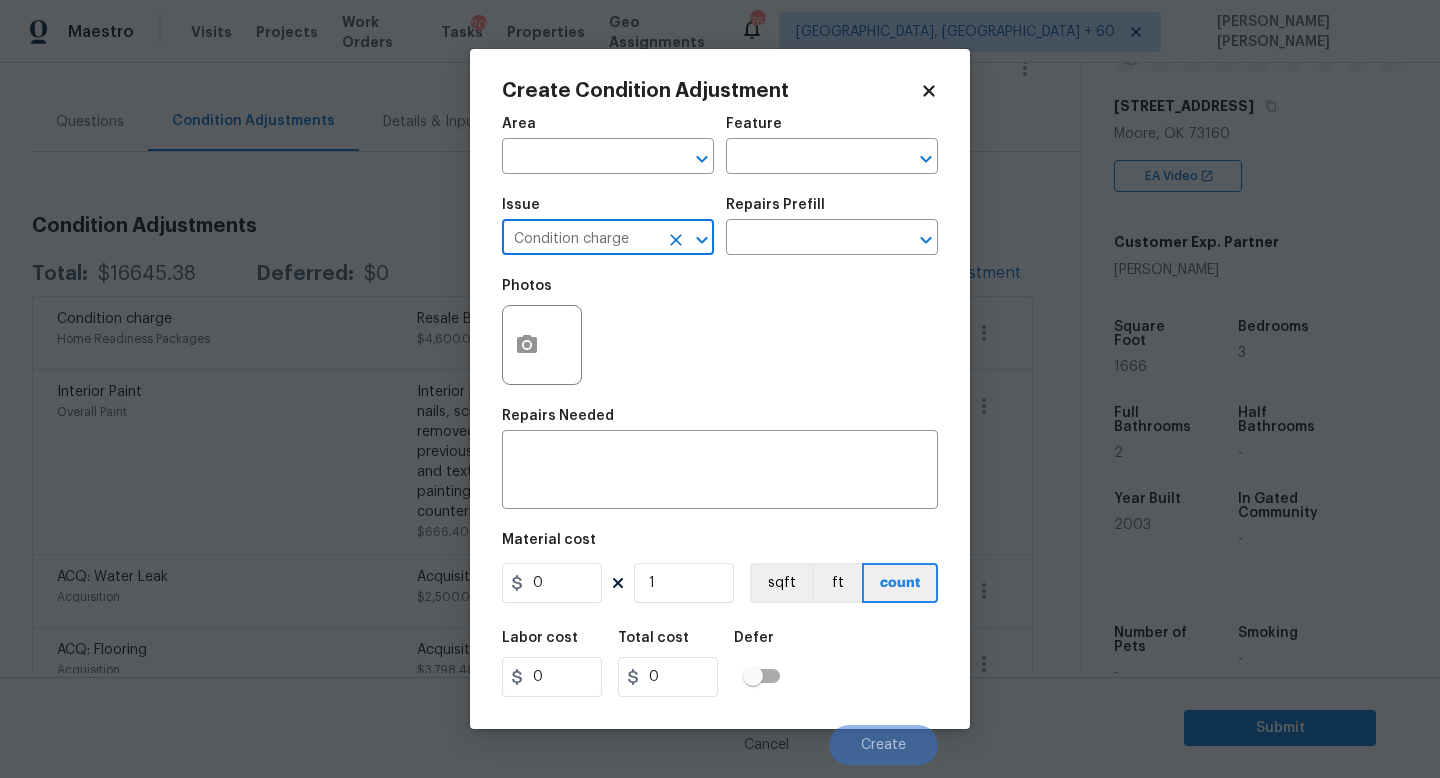 type on "Condition charge" 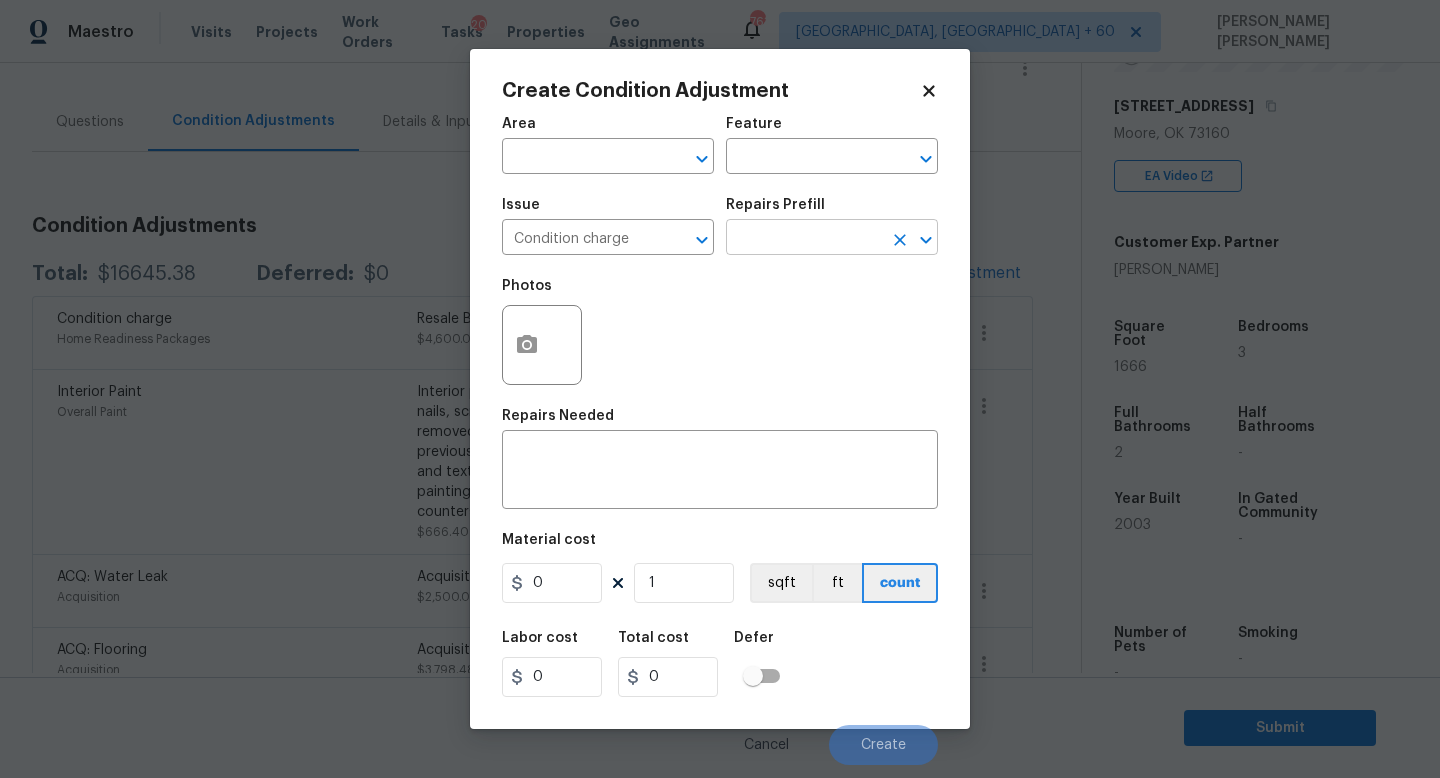 click on "Maestro Visits Projects Work Orders Tasks 20 Properties Geo Assignments 763 Knoxville, TN + 60 Jishnu Manoj Back to tasks Condition Scoping - Interior Wed, Jul 16 2025 by 9:00 am   Jishnu Manoj In-progress Questions Condition Adjustments Details & Inputs Notes Photos Condition Adjustments Total:  $16645.38 Deferred:  $0 Add Condition Adjustment Condition charge Home Readiness Packages Resale Buffer $4,600.00   0 Interior Paint Overall Paint Interior primer - PRIMER PROVIDED BY OPENDOOR - All nails, screws, drywall anchors, and brackets are removed from walls. Small holes, cracks and any previously existing imperfections are repaired, sanded and textured to match surrounding texture prior to painting. Caulk all edges/corners, windows, doors, counters, tubs/showers and baseboards. $666.40   0 ACQ: Water Leak Acquisition Acquisition Scope: Possible plumbing leak $2,500.00   1 ACQ: Flooring Acquisition Acquisition Scope: Maximum flooring repairs $3,798.48   3 ACQ: Paint Acquisition $3,082.10   3 Pressure Washing" at bounding box center [720, 389] 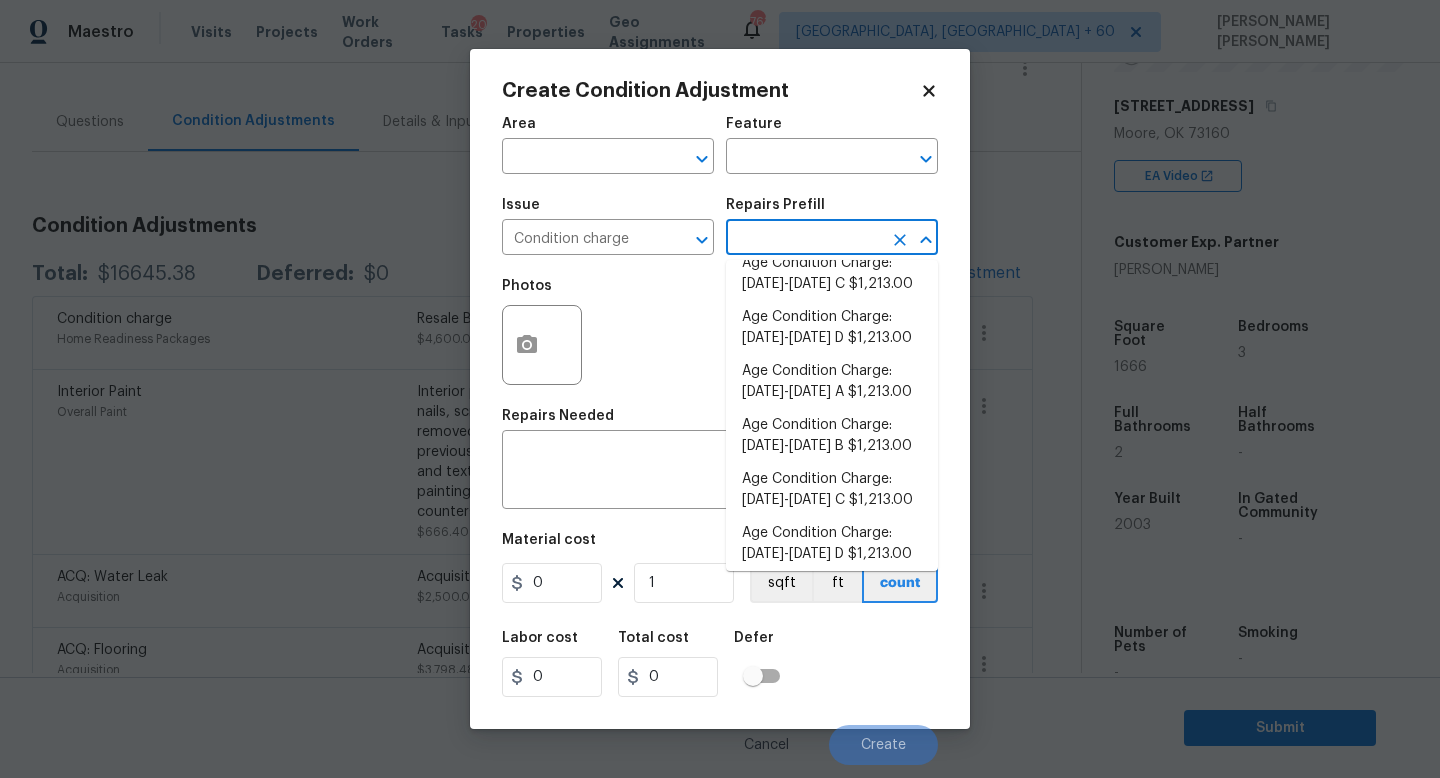 scroll, scrollTop: 656, scrollLeft: 0, axis: vertical 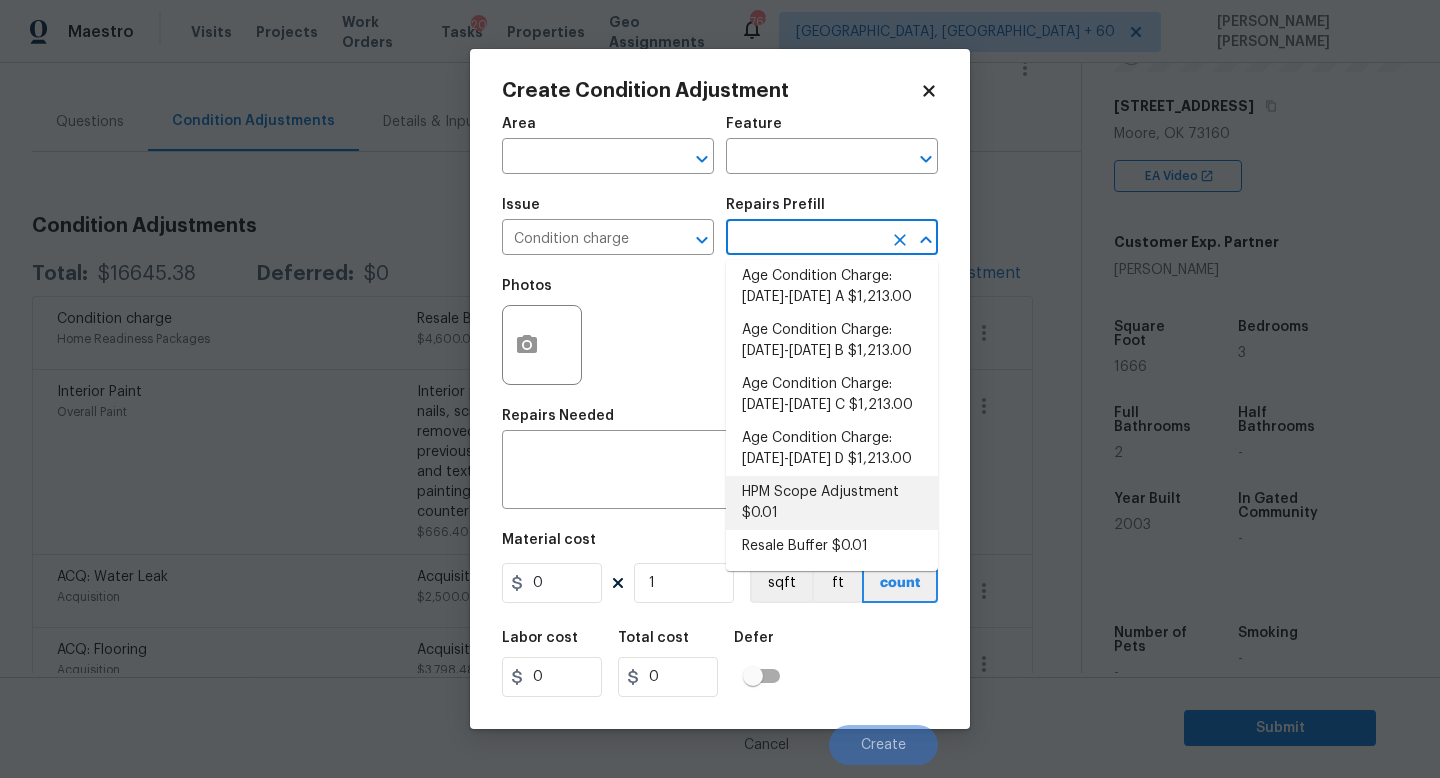 click on "HPM Scope Adjustment $0.01" at bounding box center (832, 503) 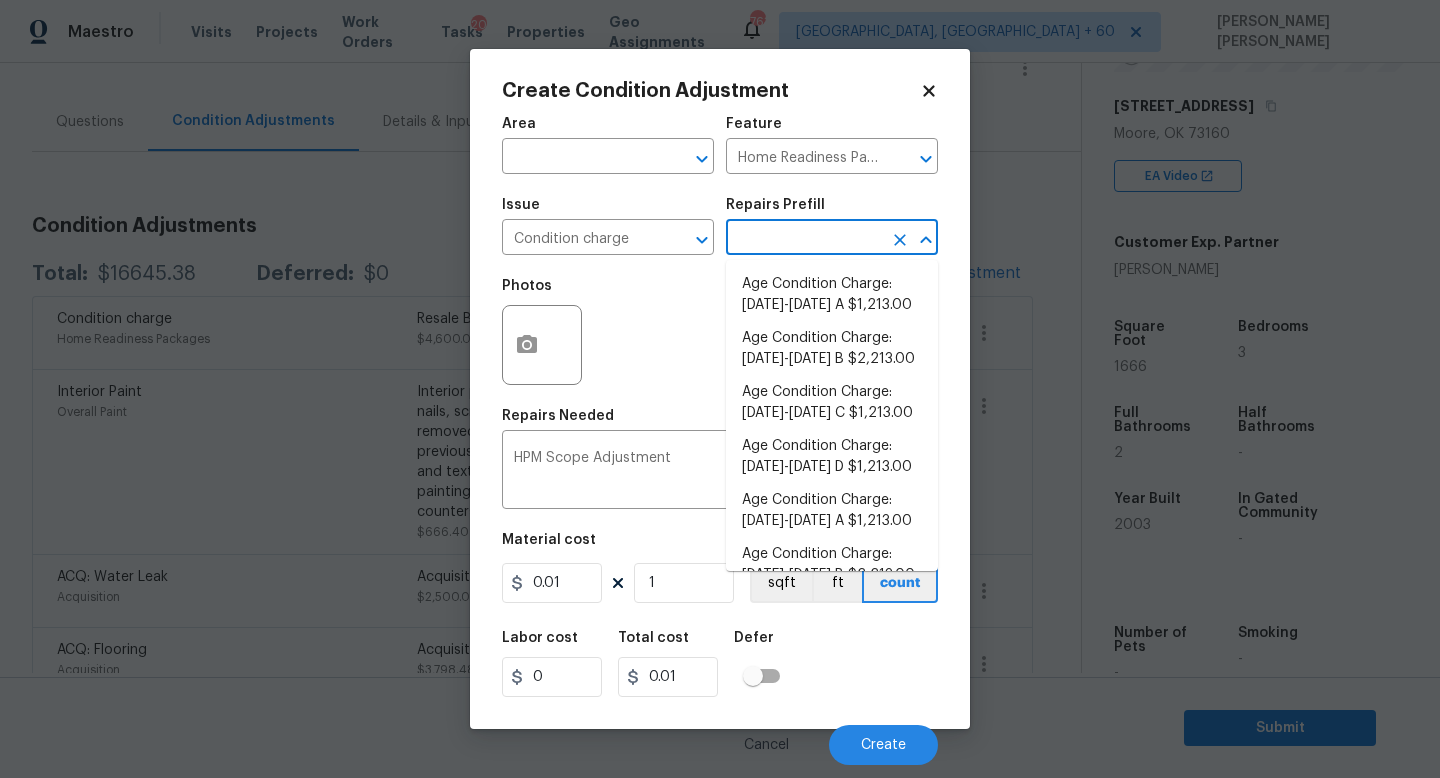 scroll, scrollTop: 615, scrollLeft: 0, axis: vertical 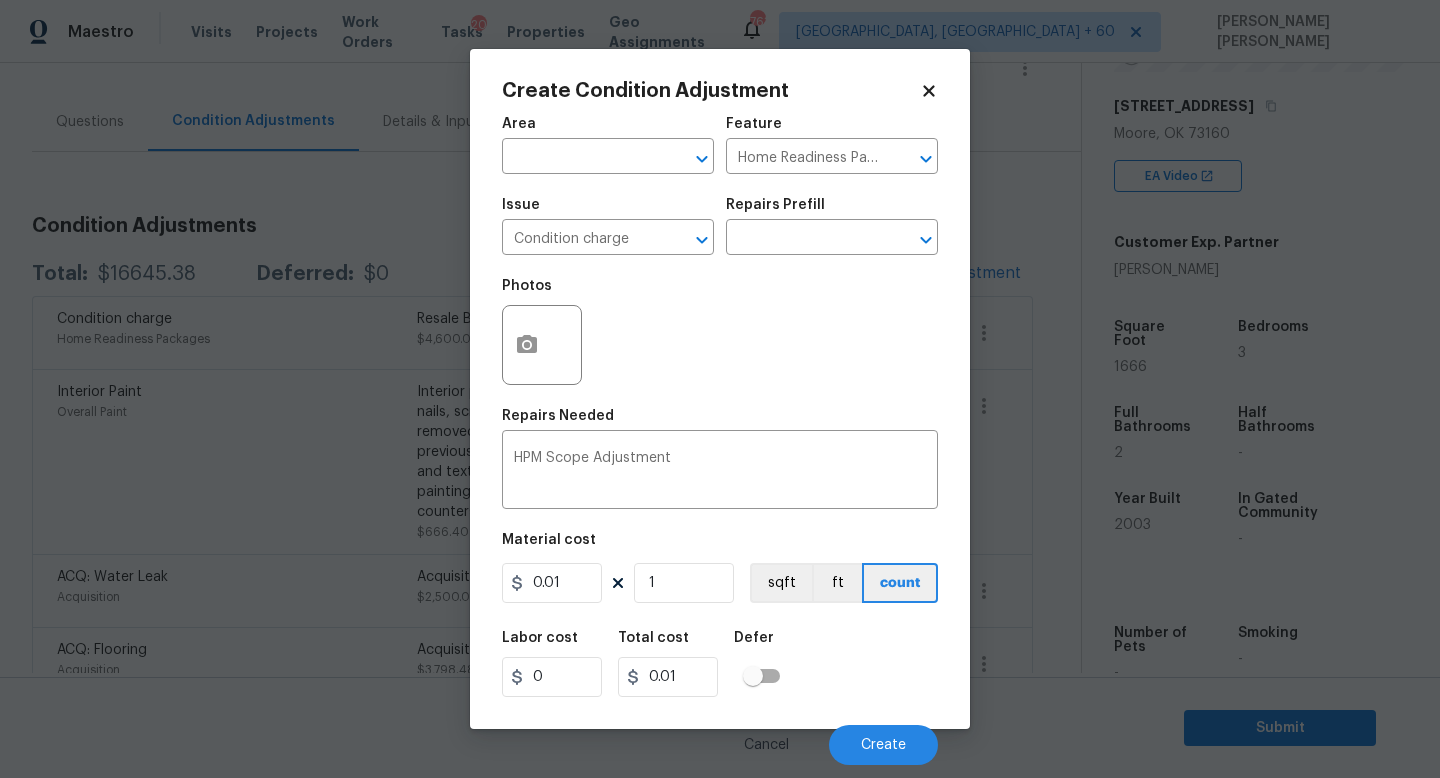 drag, startPoint x: 626, startPoint y: 592, endPoint x: 577, endPoint y: 593, distance: 49.010204 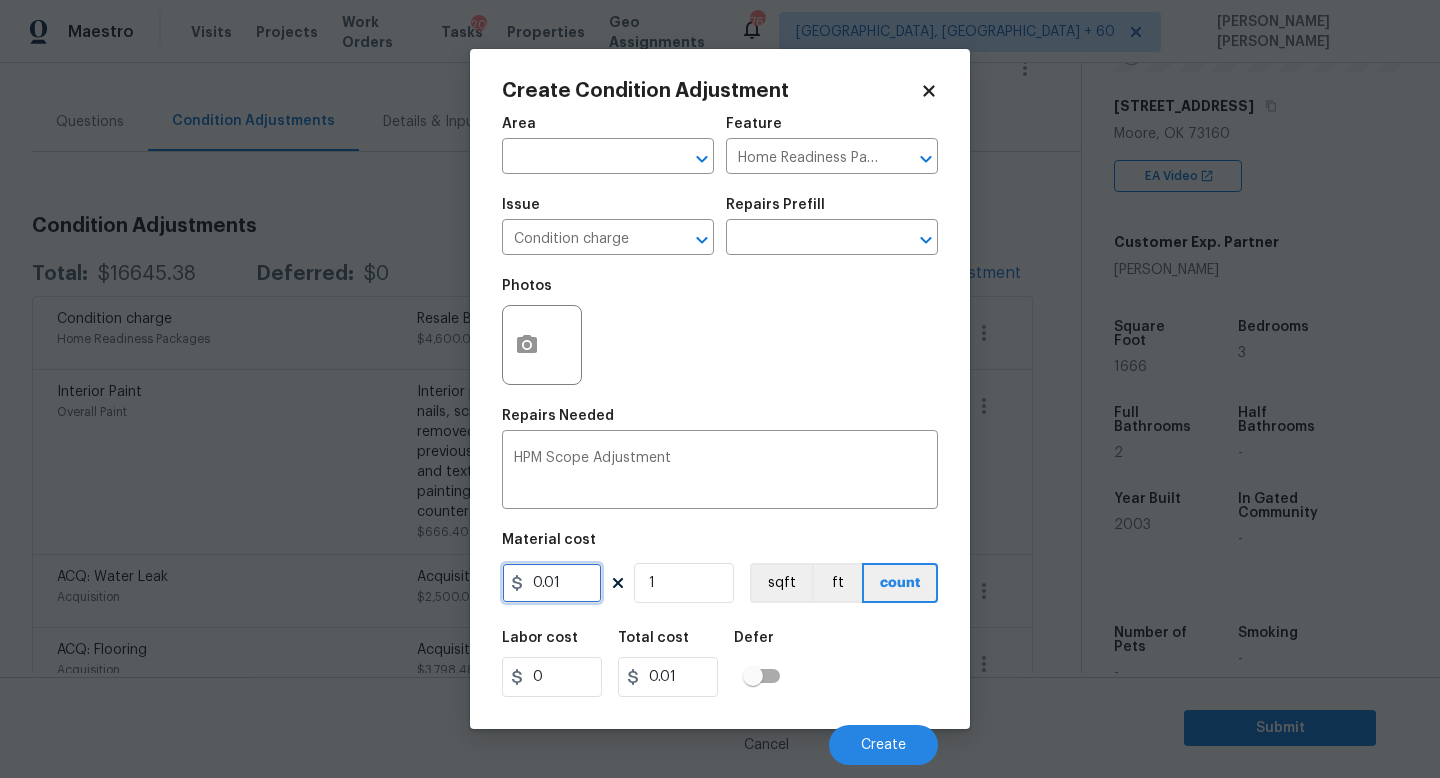 drag, startPoint x: 587, startPoint y: 593, endPoint x: 277, endPoint y: 565, distance: 311.26193 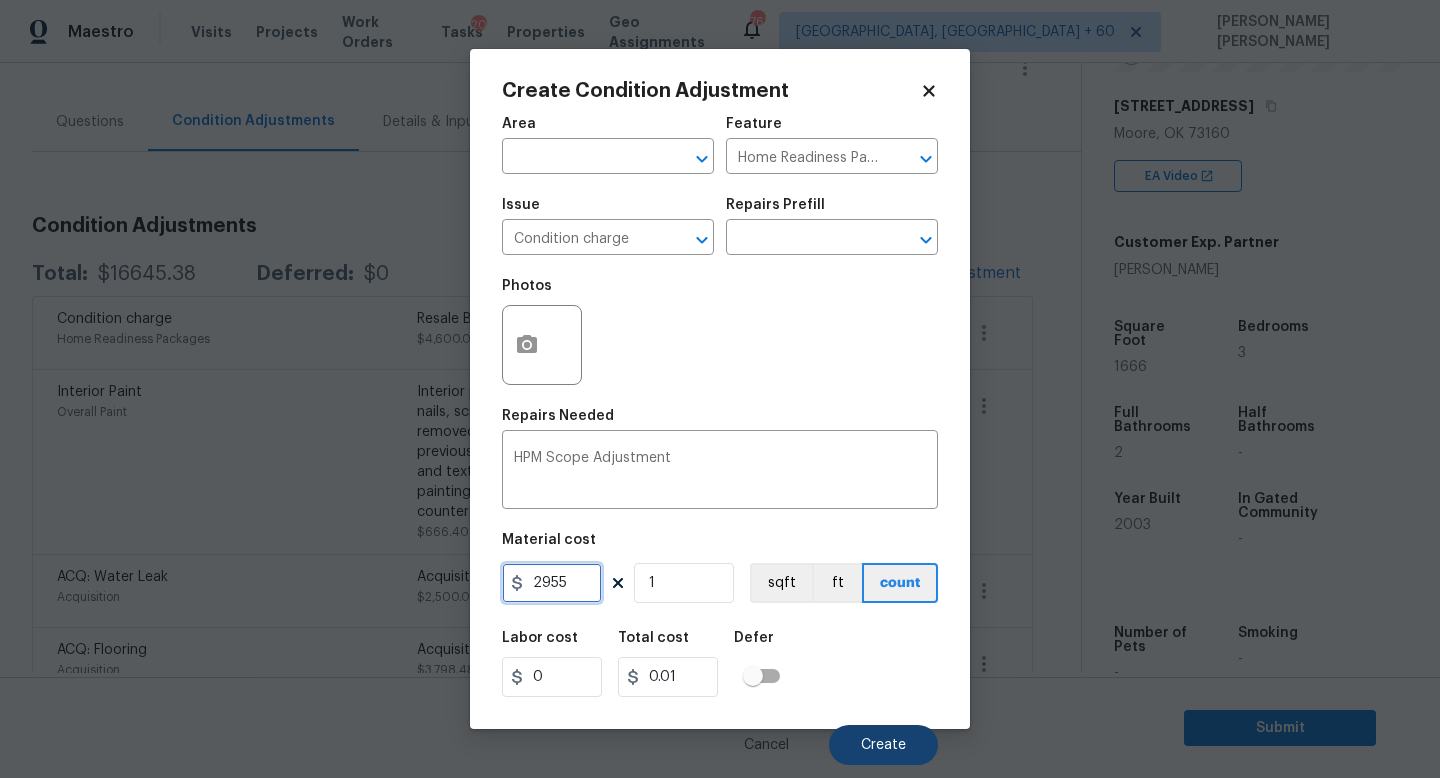 type on "2955" 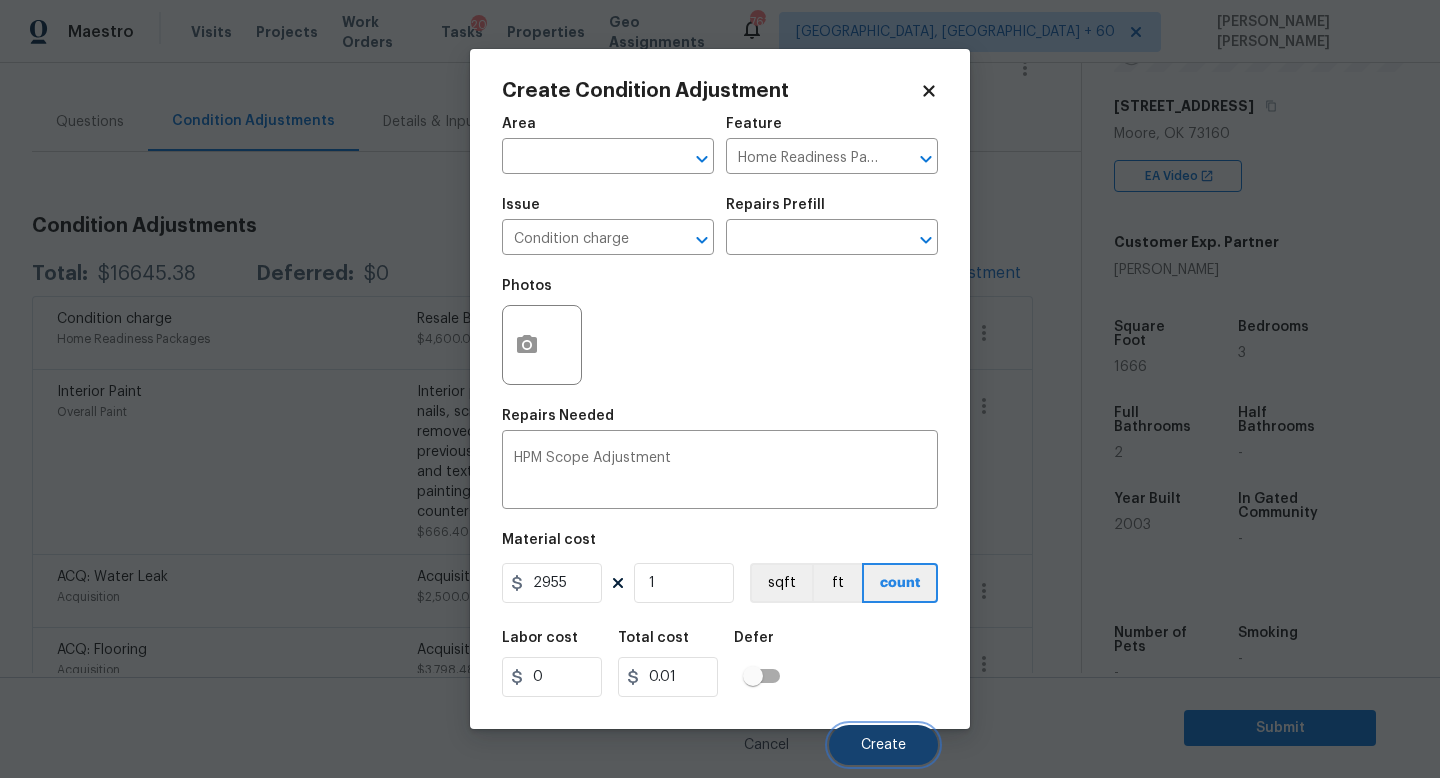 type on "2955" 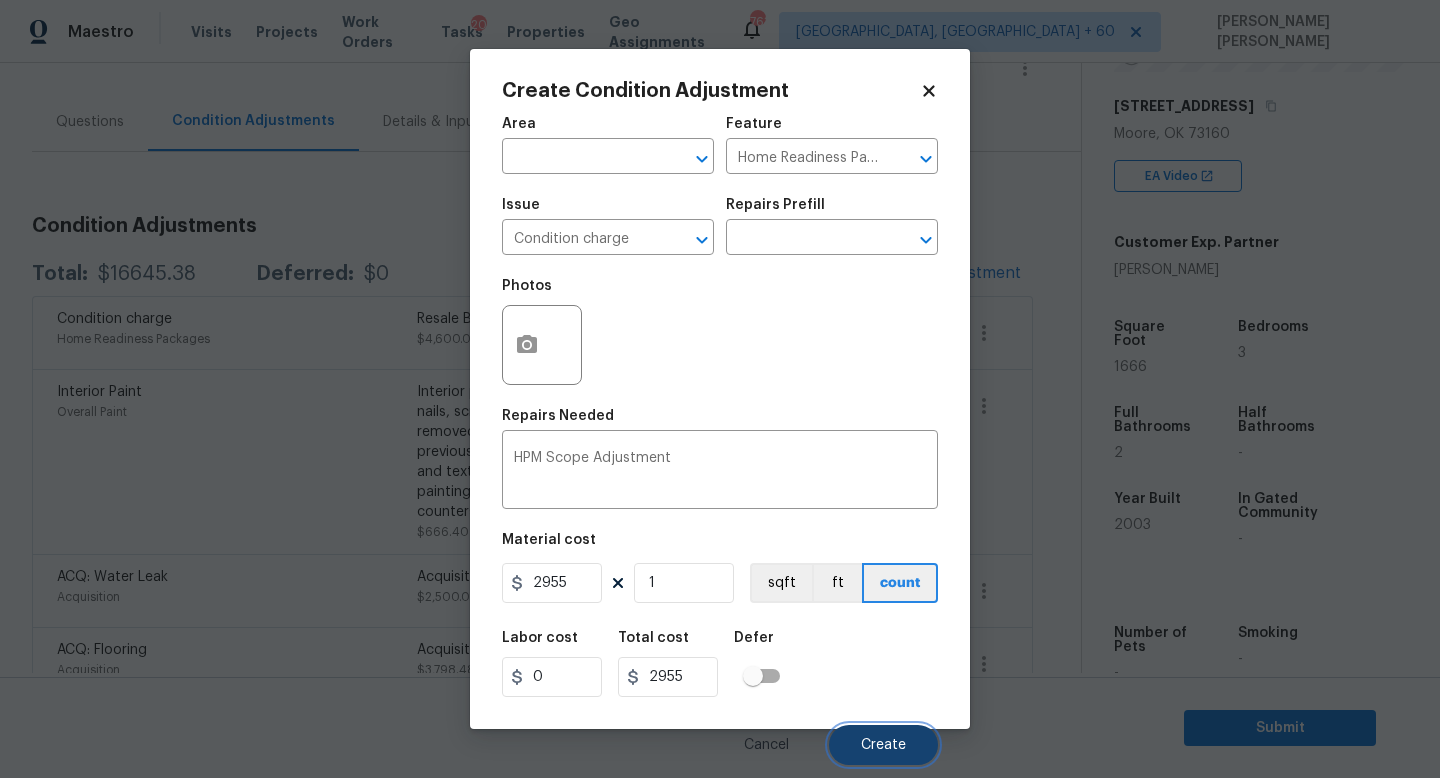 click on "Create" at bounding box center (883, 745) 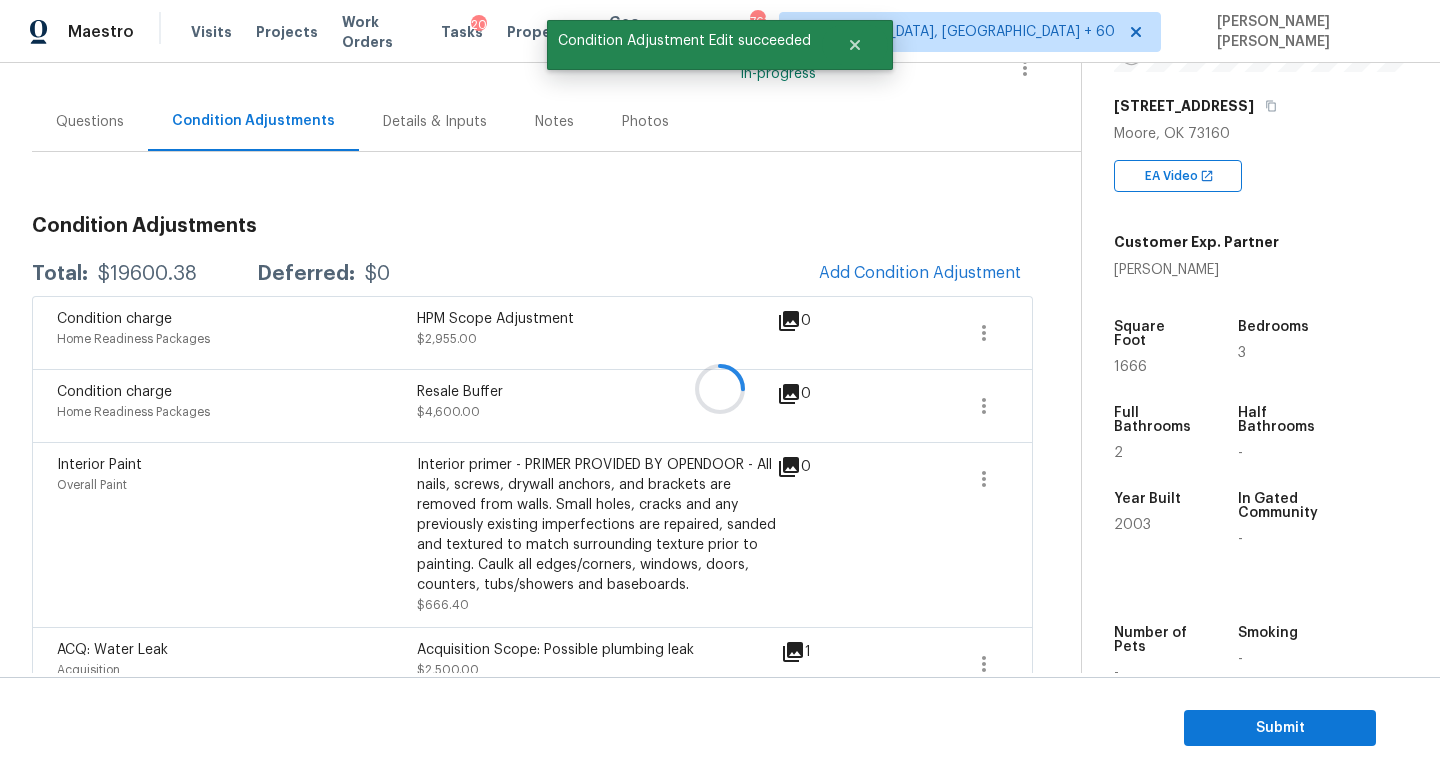 click on "$19600.38" at bounding box center [147, 274] 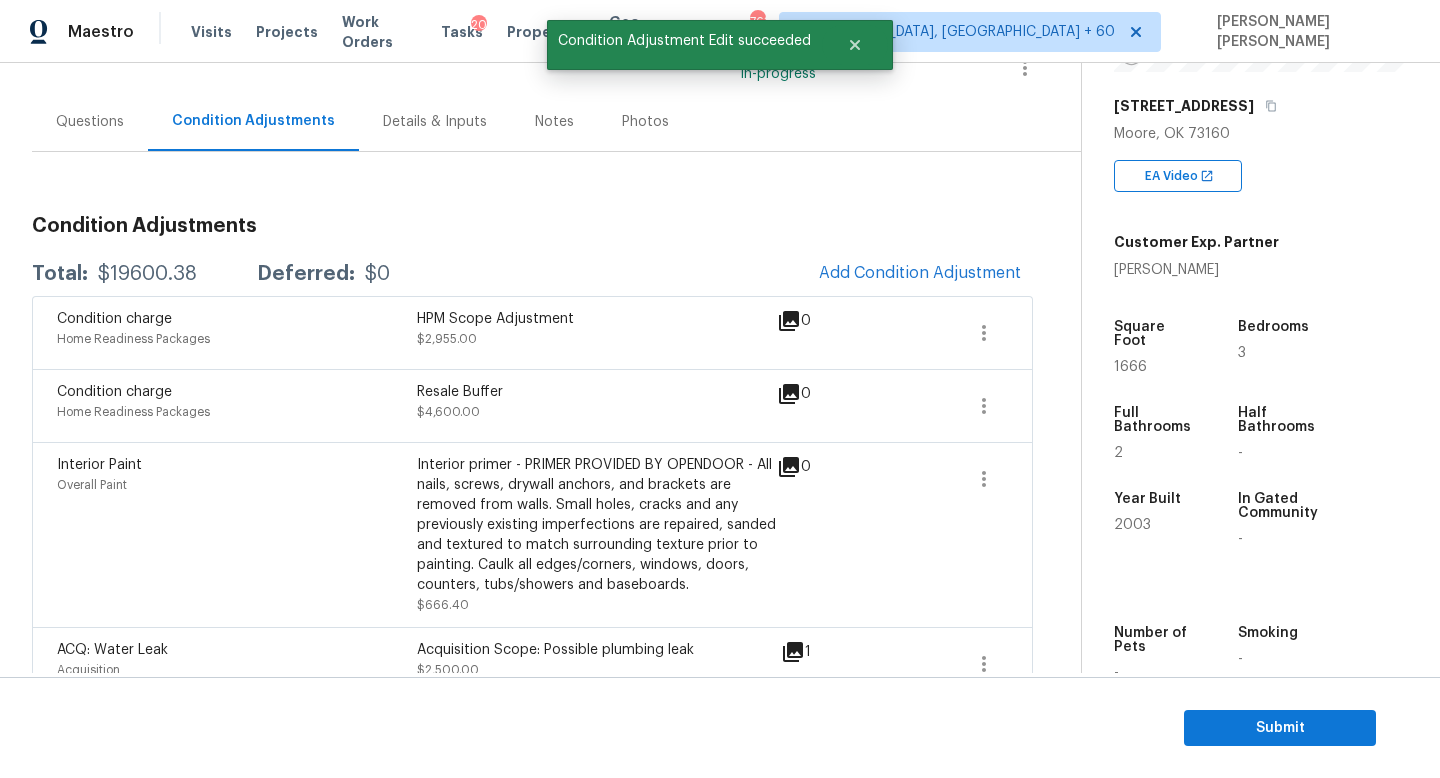 click on "$19600.38" at bounding box center [147, 274] 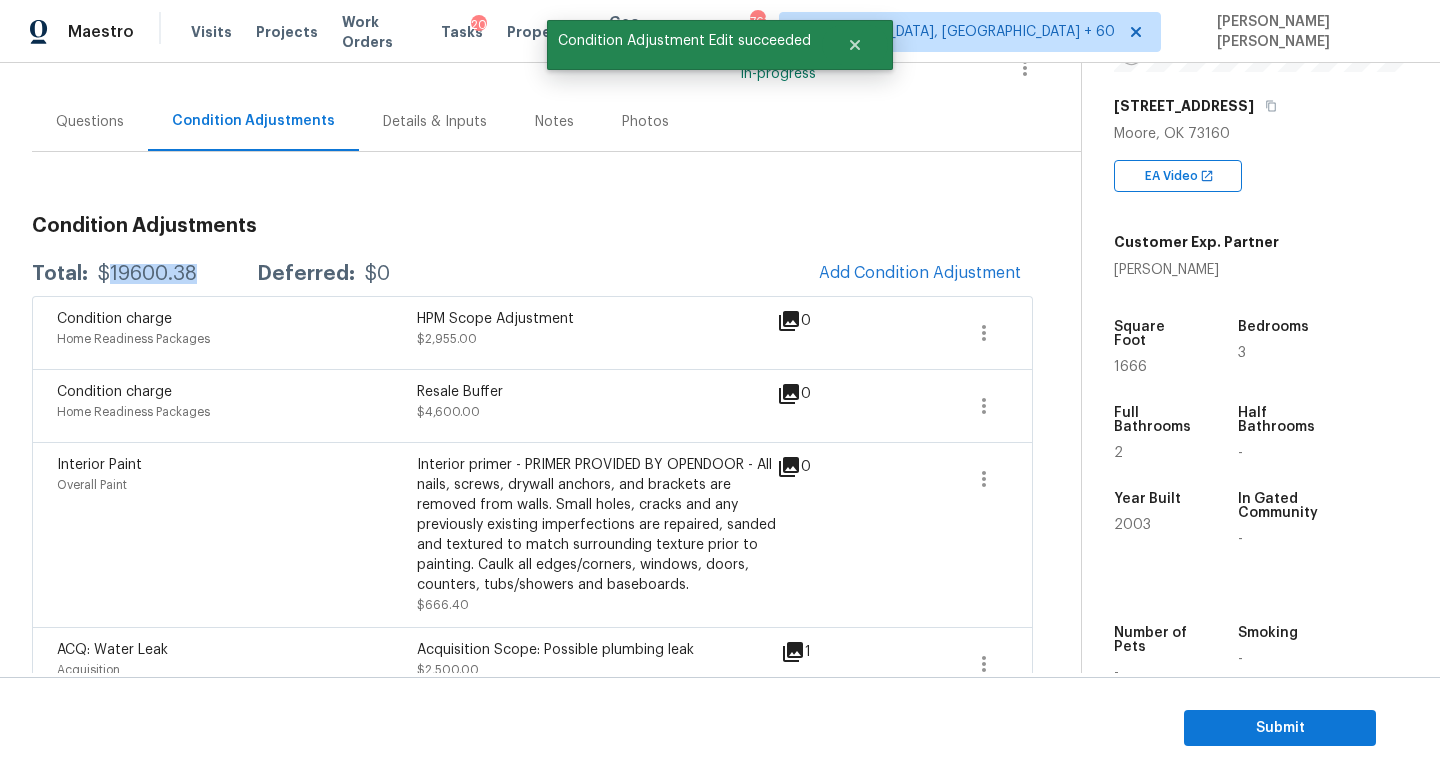 click on "$19600.38" at bounding box center [147, 274] 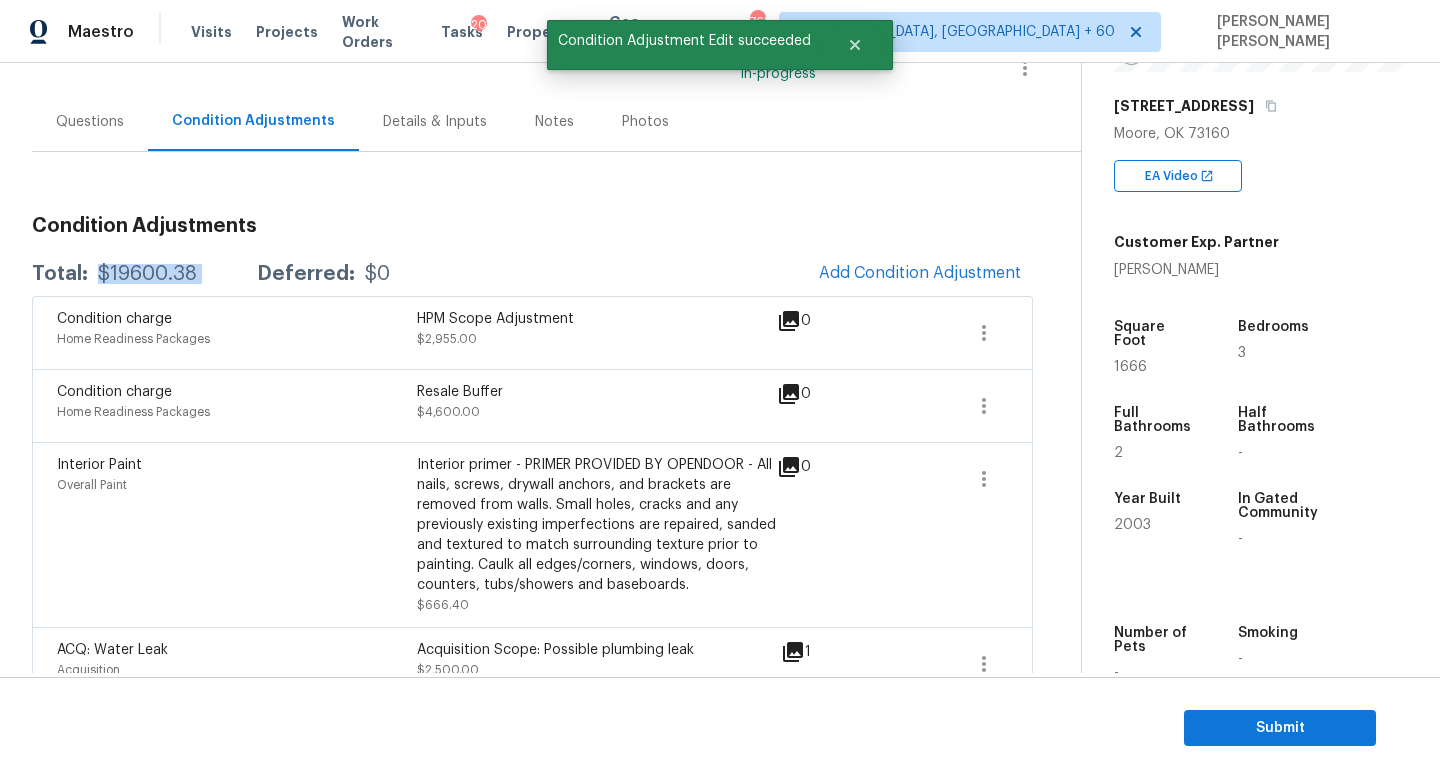copy on "$19600.38" 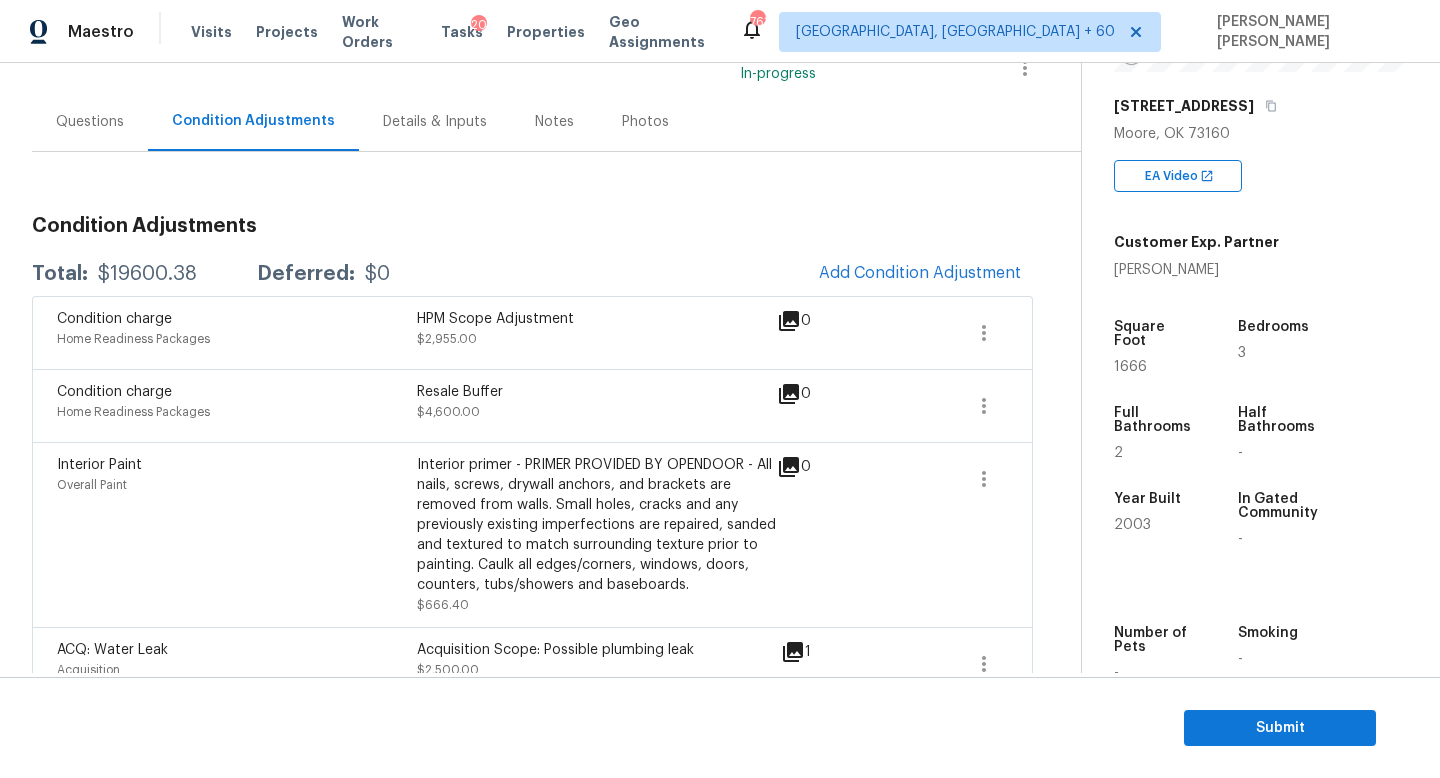 click on "Questions" at bounding box center (90, 122) 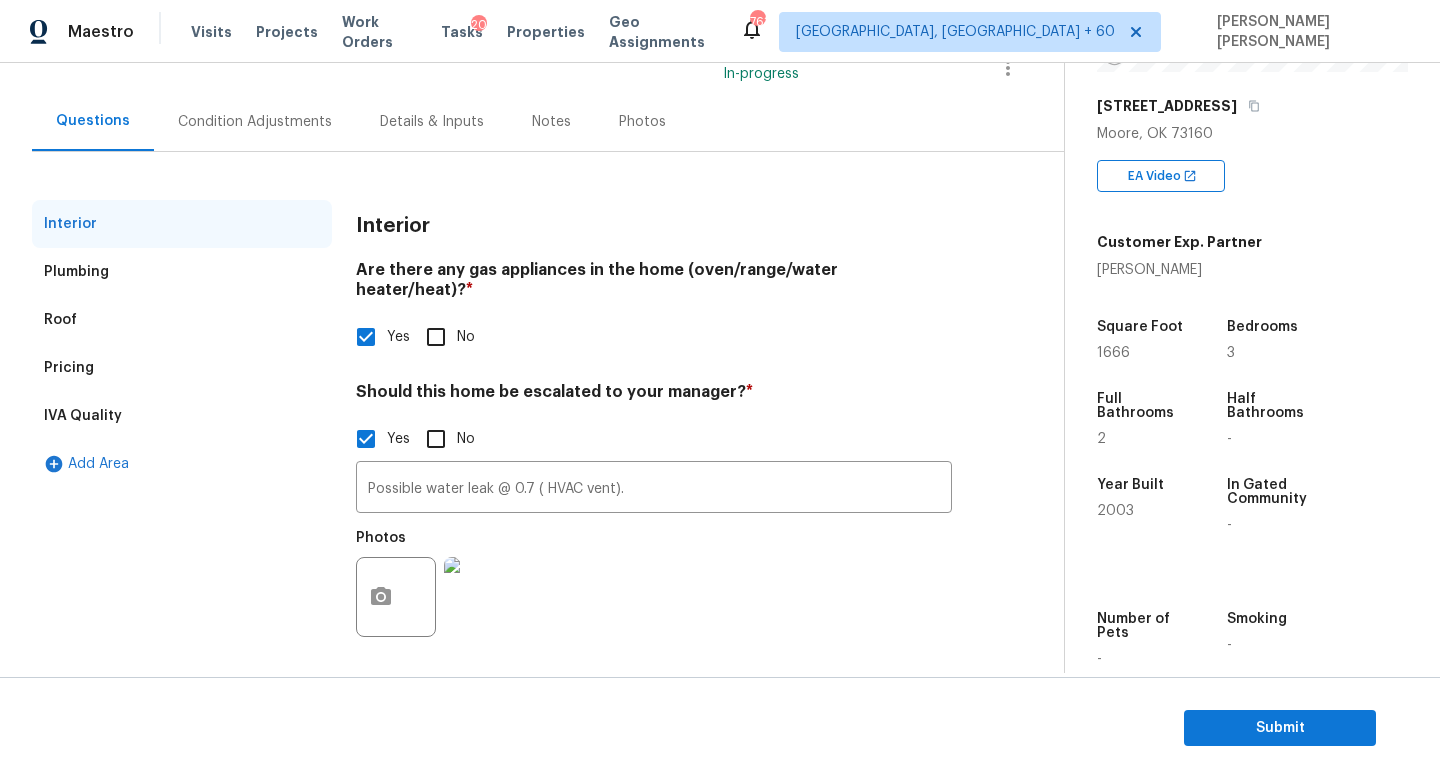 scroll, scrollTop: 0, scrollLeft: 0, axis: both 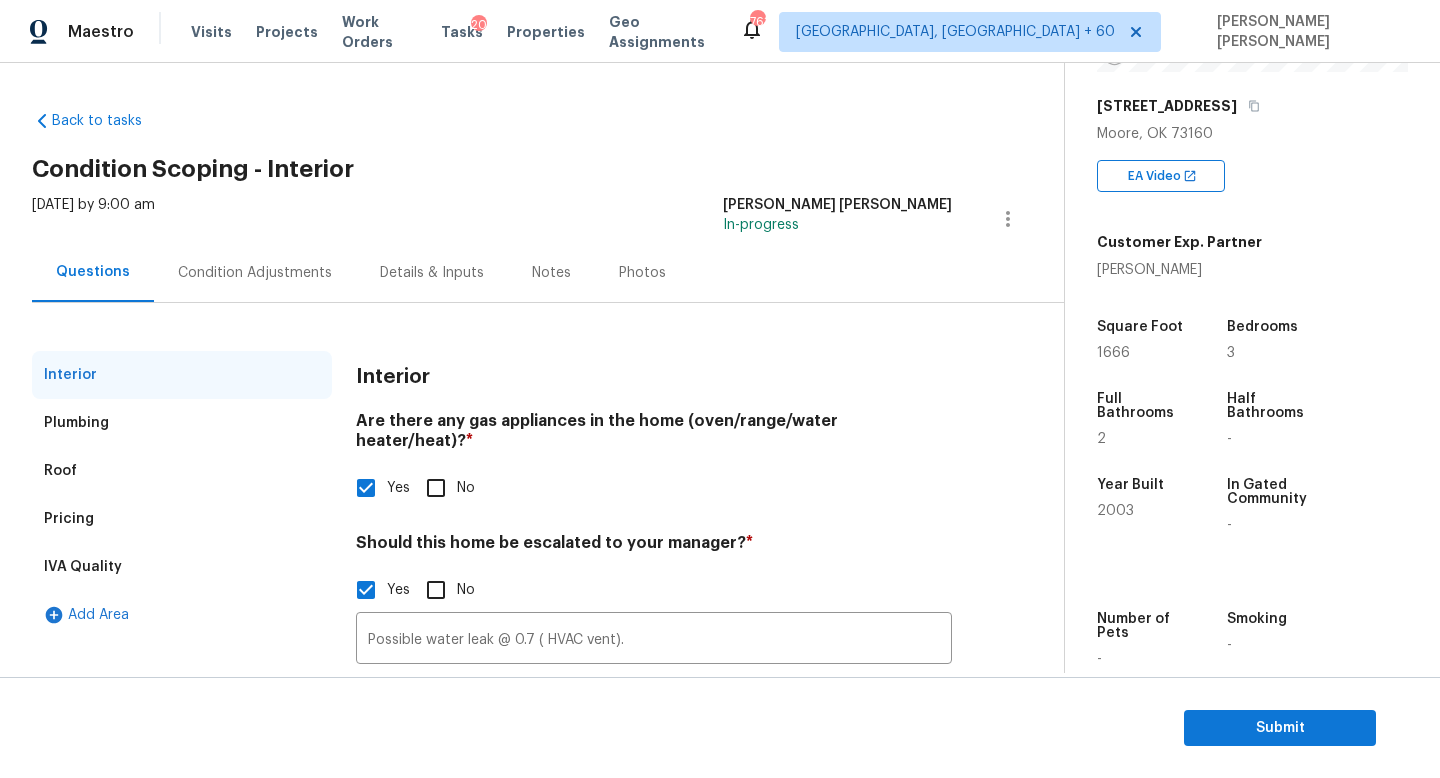 click on "Pricing" at bounding box center [182, 519] 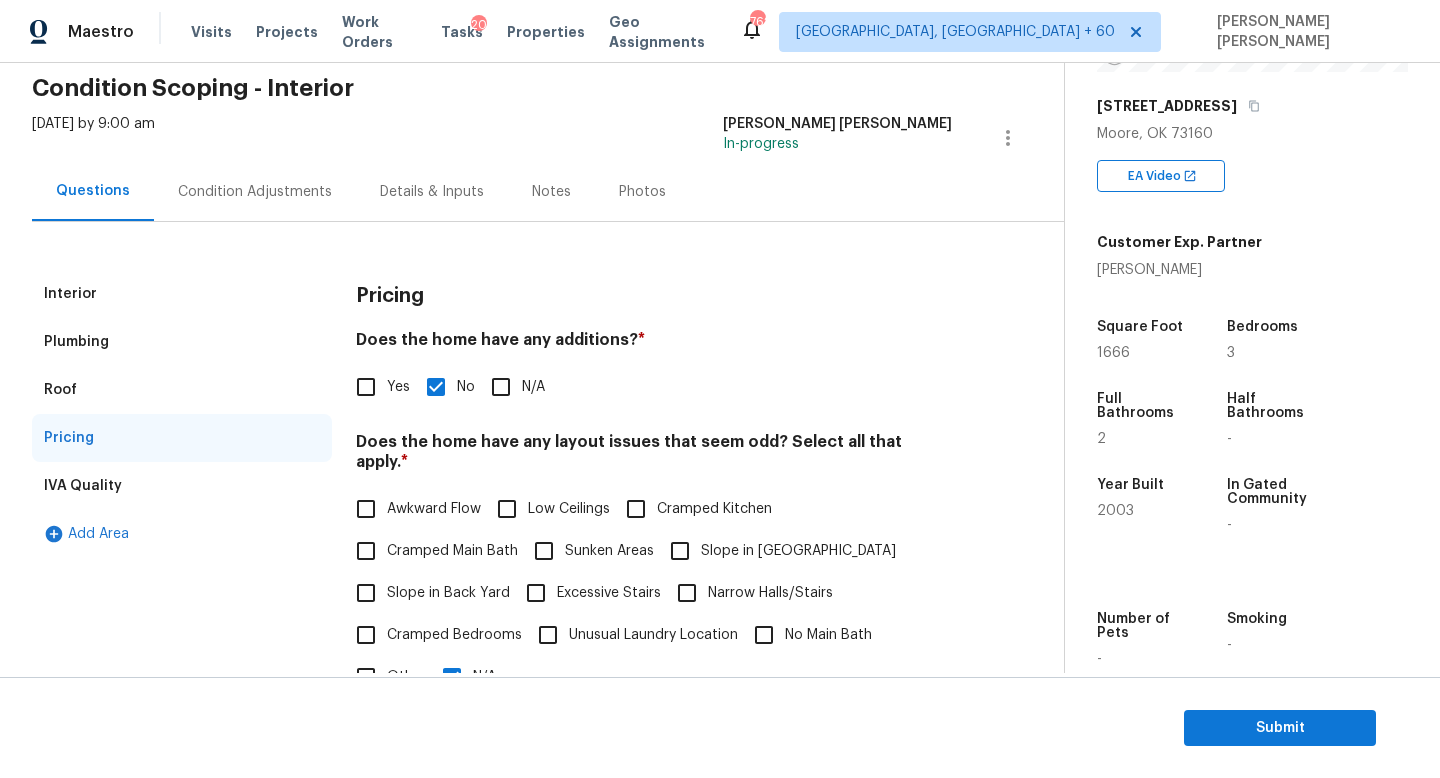 scroll, scrollTop: 0, scrollLeft: 0, axis: both 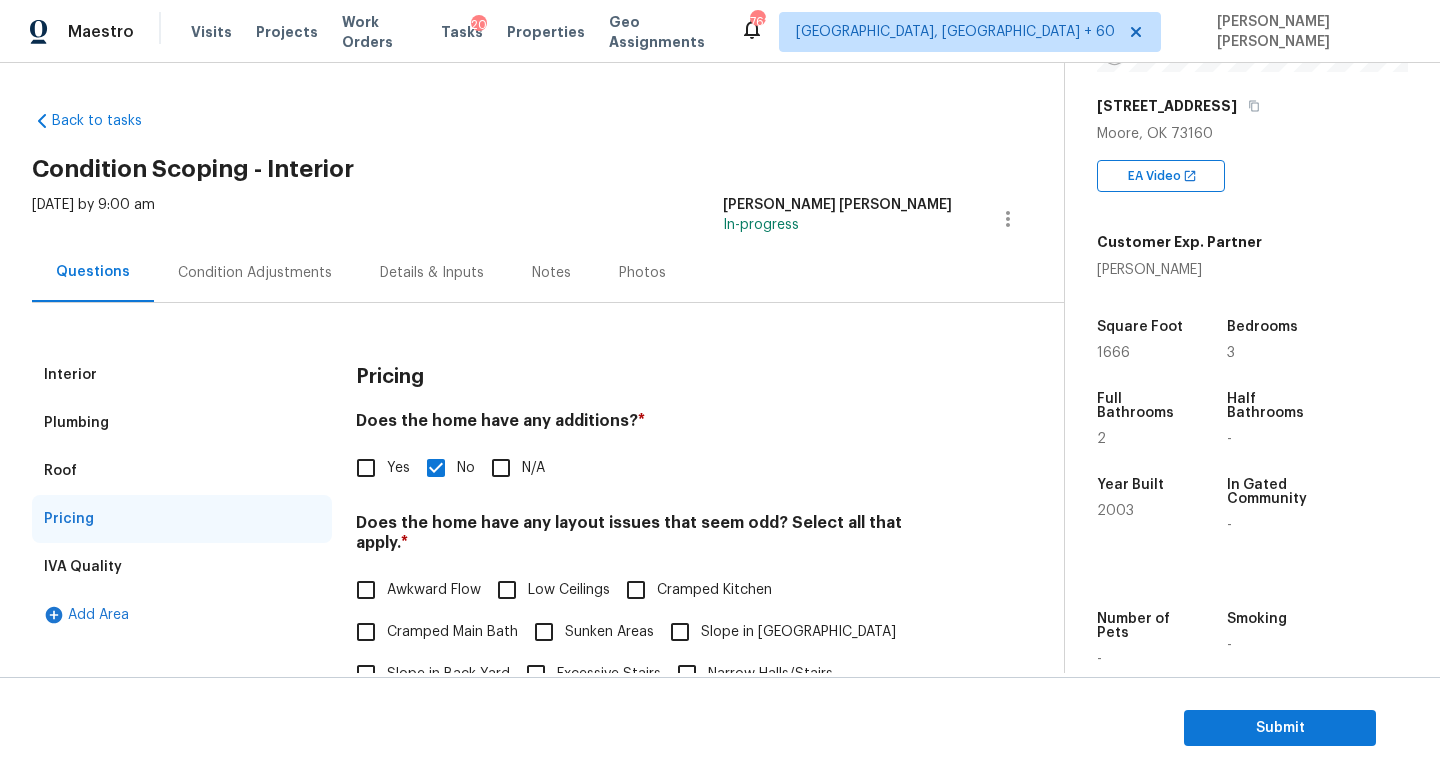 click on "Condition Adjustments" at bounding box center [255, 272] 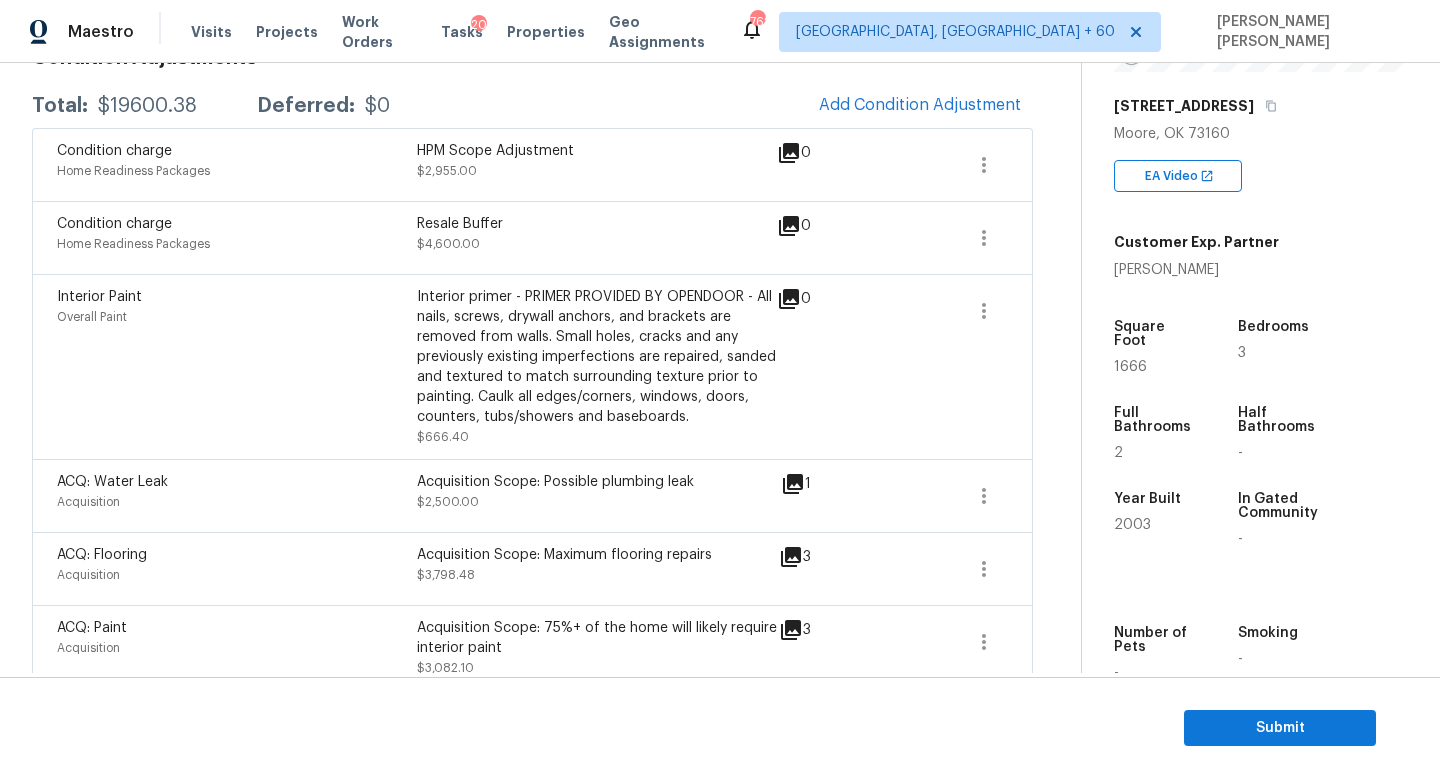 scroll, scrollTop: 309, scrollLeft: 0, axis: vertical 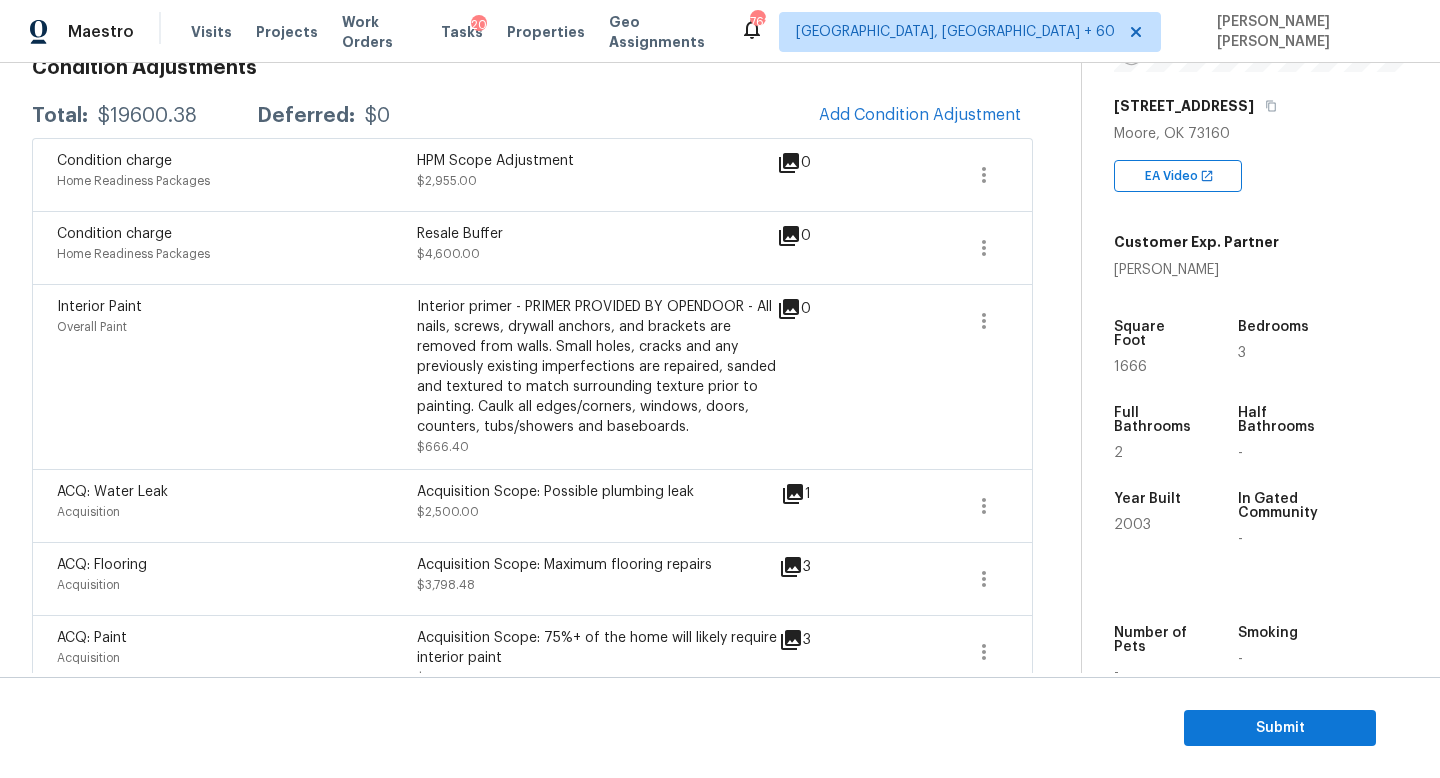 click on "HPM Scope Adjustment" at bounding box center [597, 161] 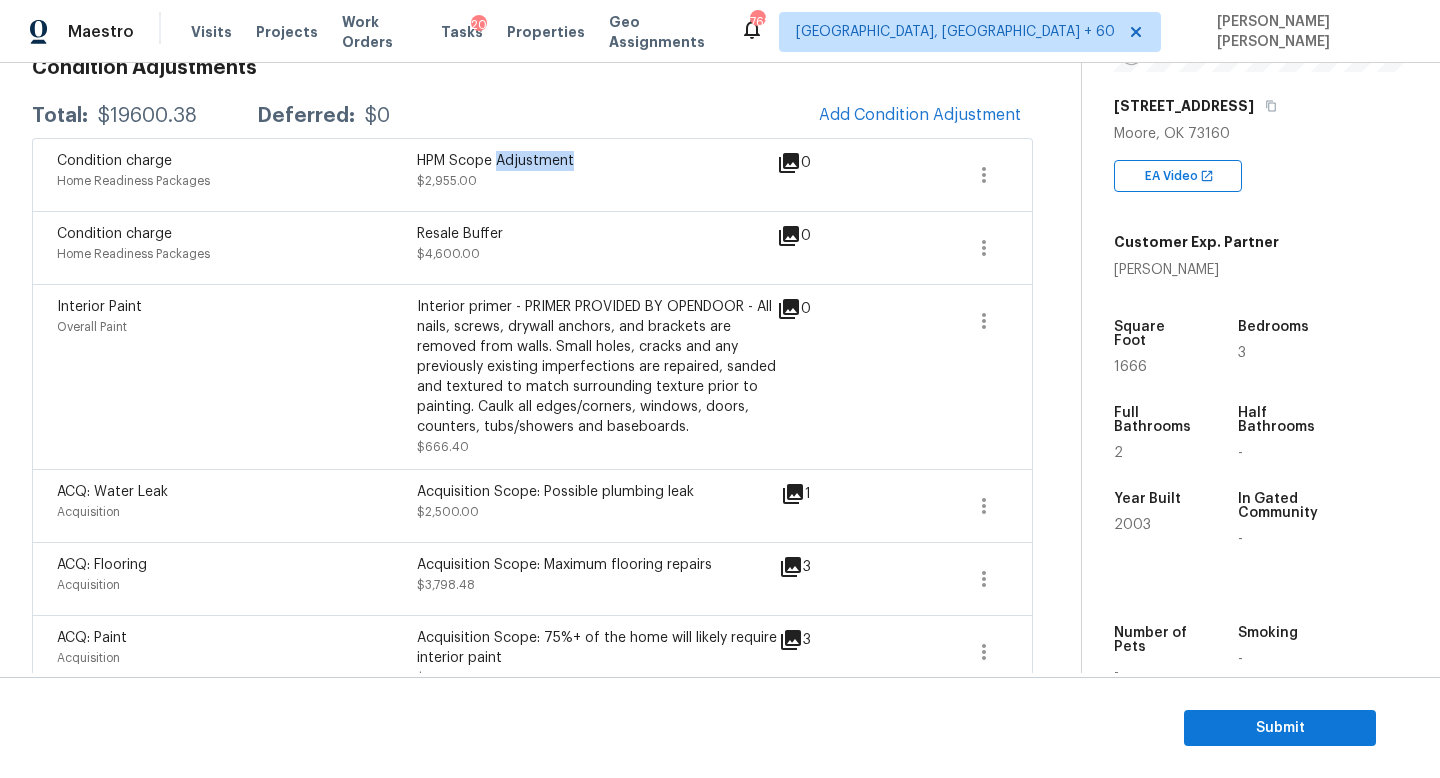 click on "HPM Scope Adjustment" at bounding box center (597, 161) 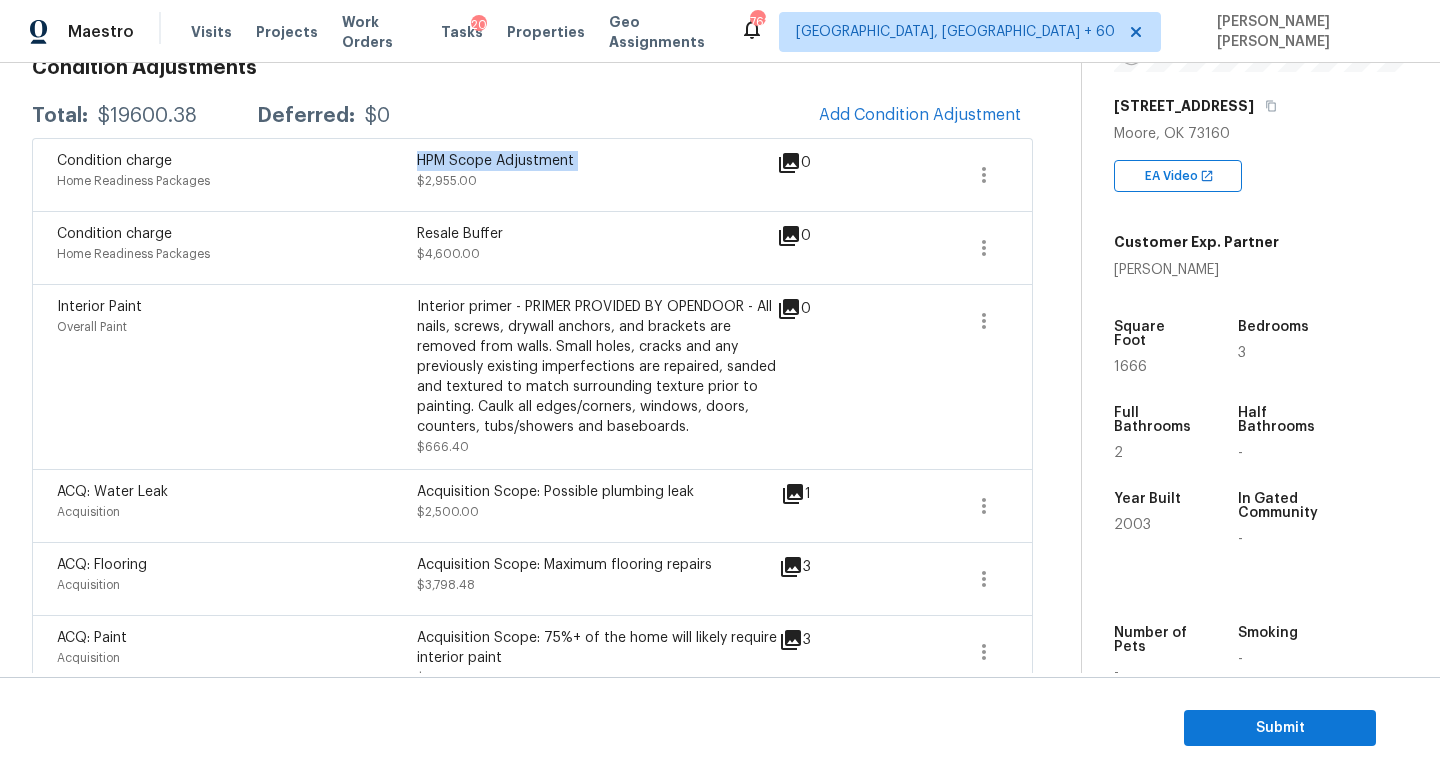 copy on "HPM Scope Adjustment" 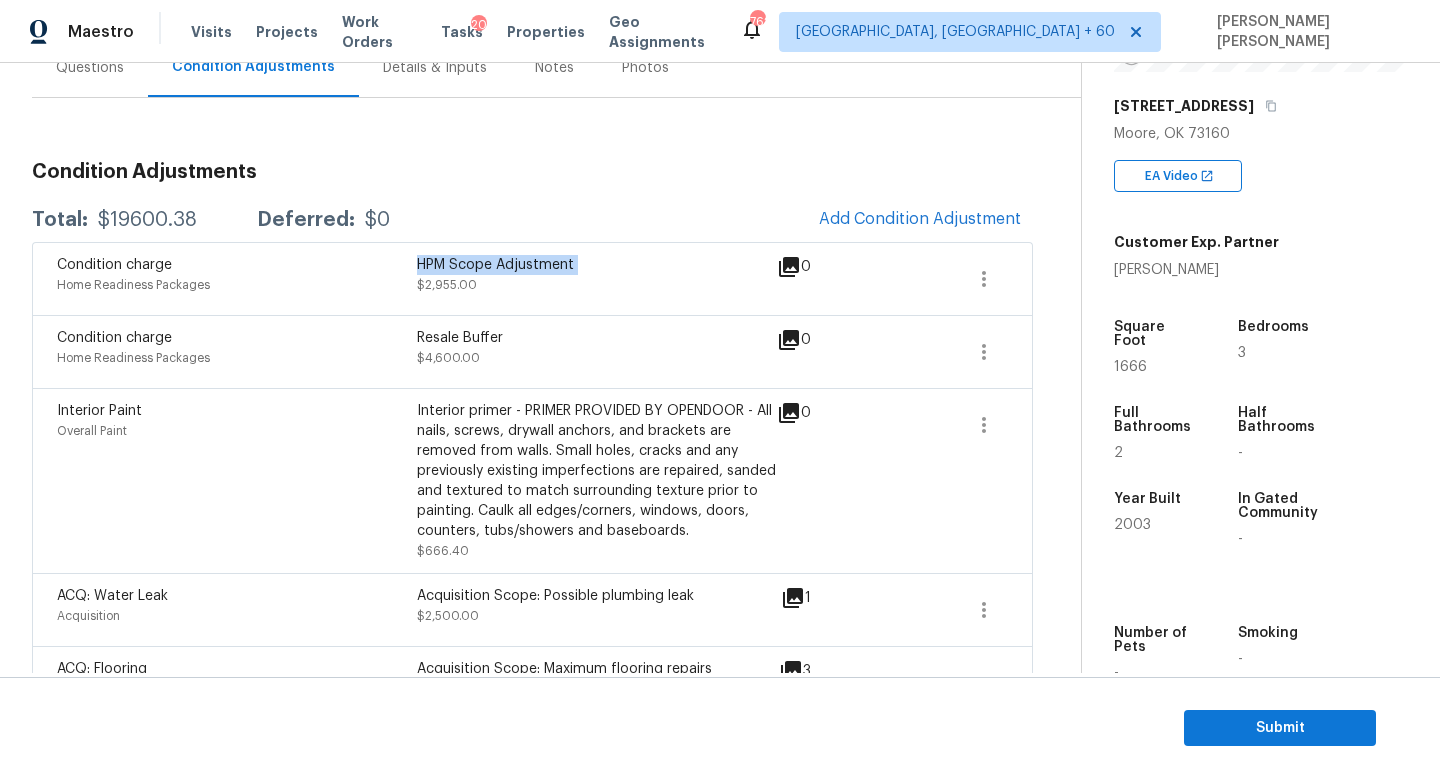 scroll, scrollTop: 169, scrollLeft: 0, axis: vertical 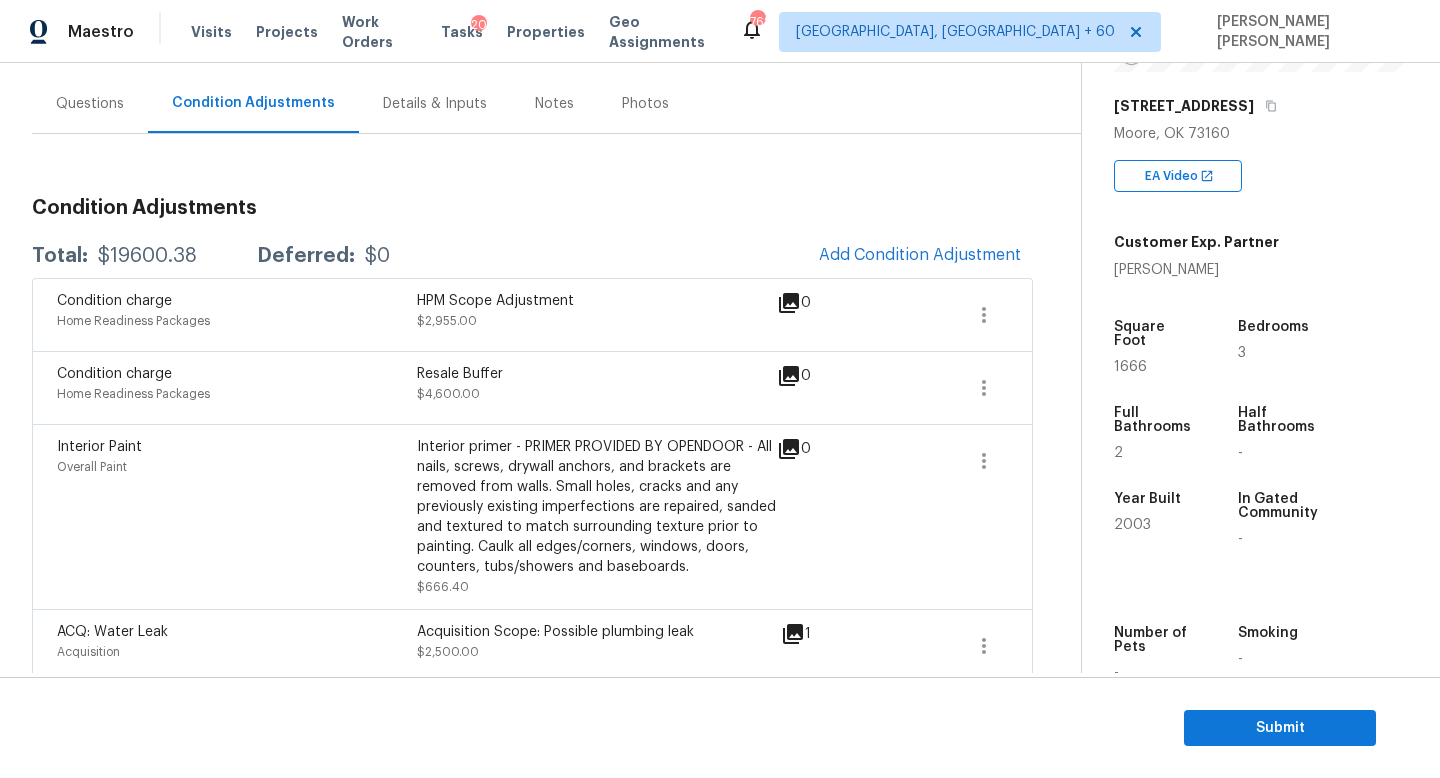 click on "Condition Adjustments" at bounding box center (532, 208) 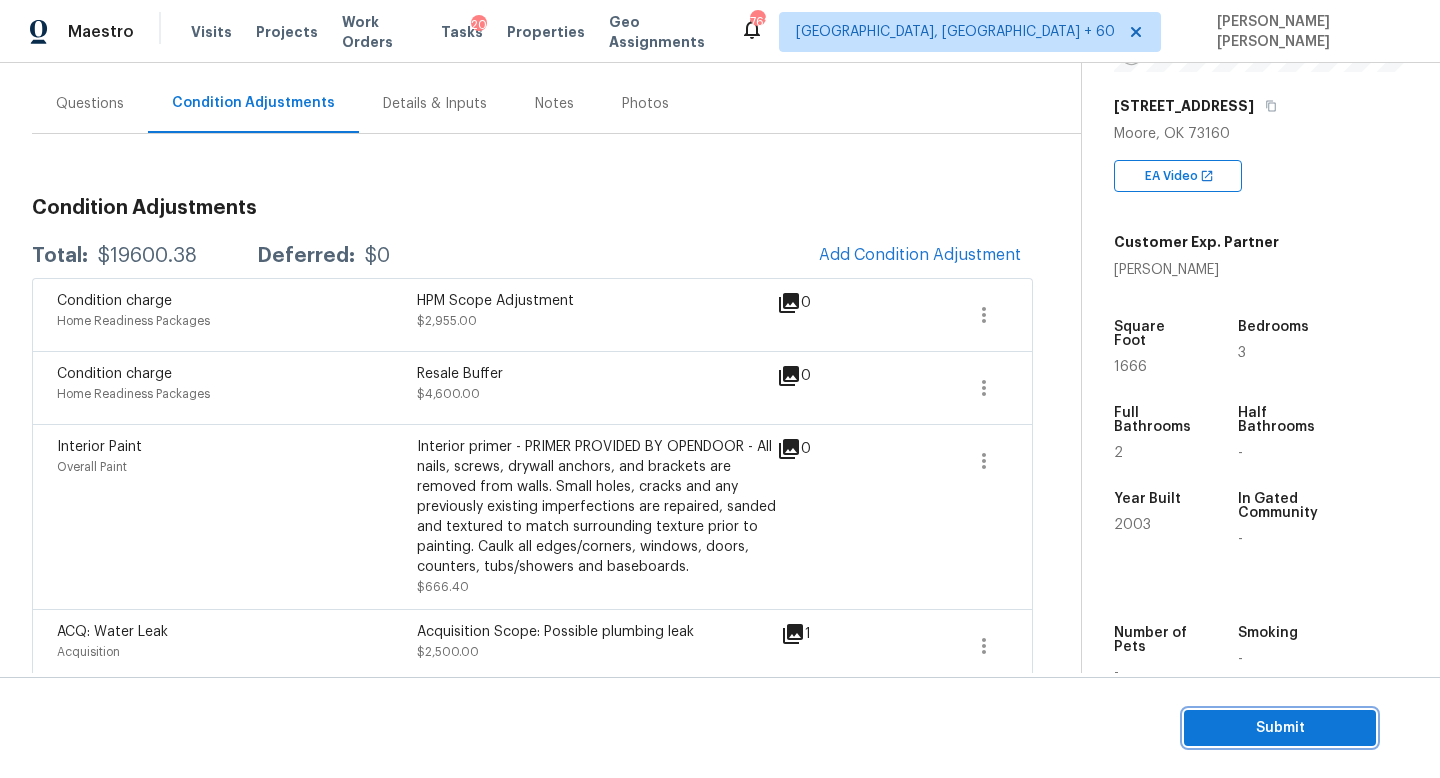 click on "Submit" at bounding box center (1280, 728) 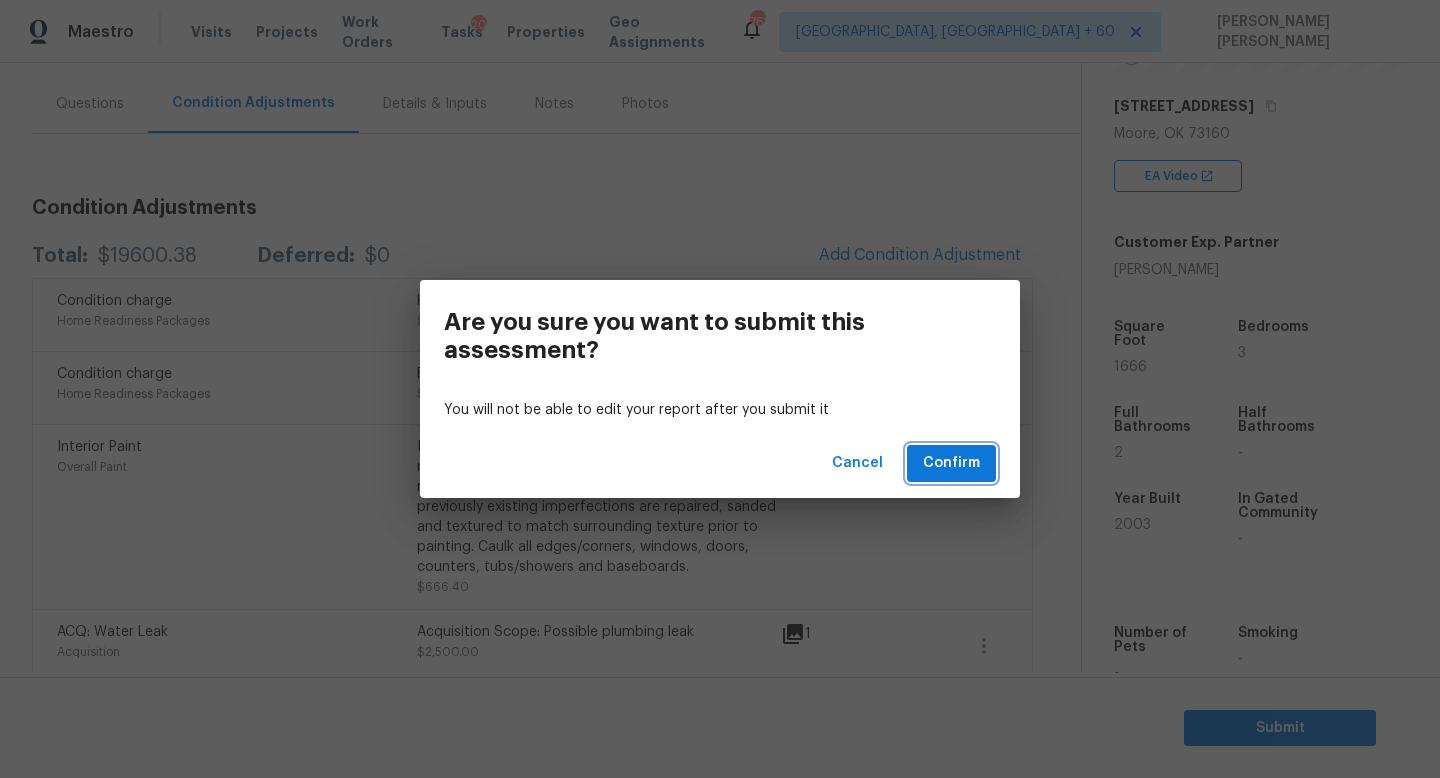 click on "Confirm" at bounding box center (951, 463) 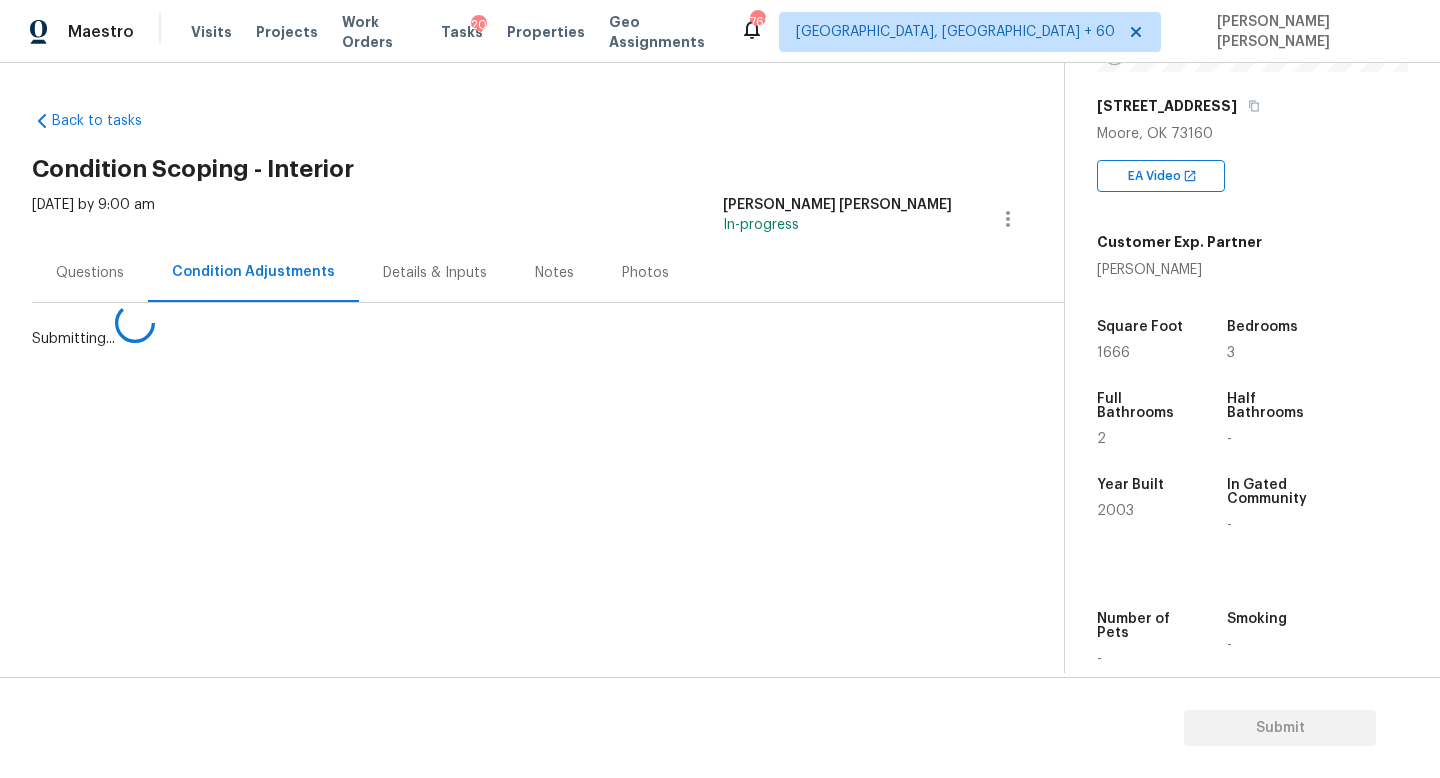 scroll, scrollTop: 0, scrollLeft: 0, axis: both 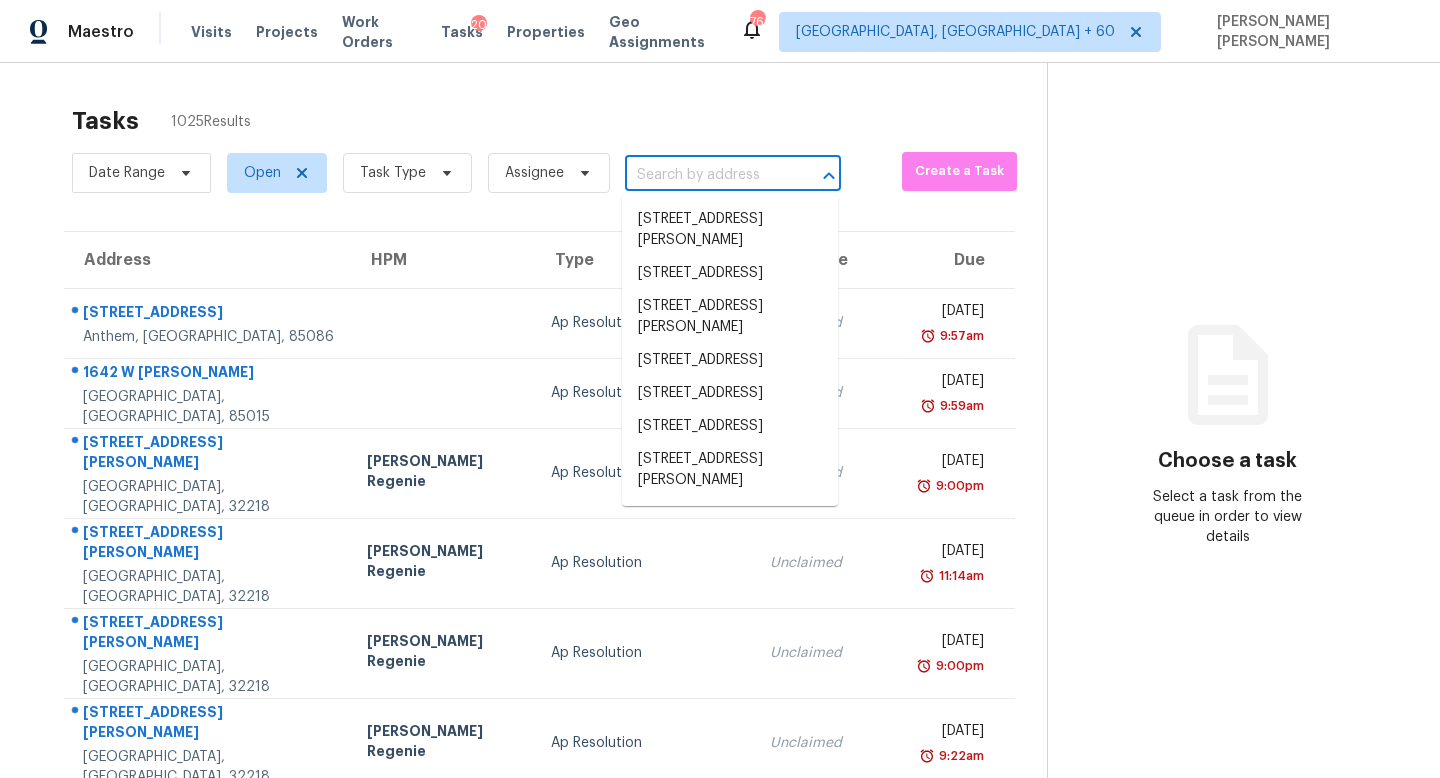 click at bounding box center [705, 175] 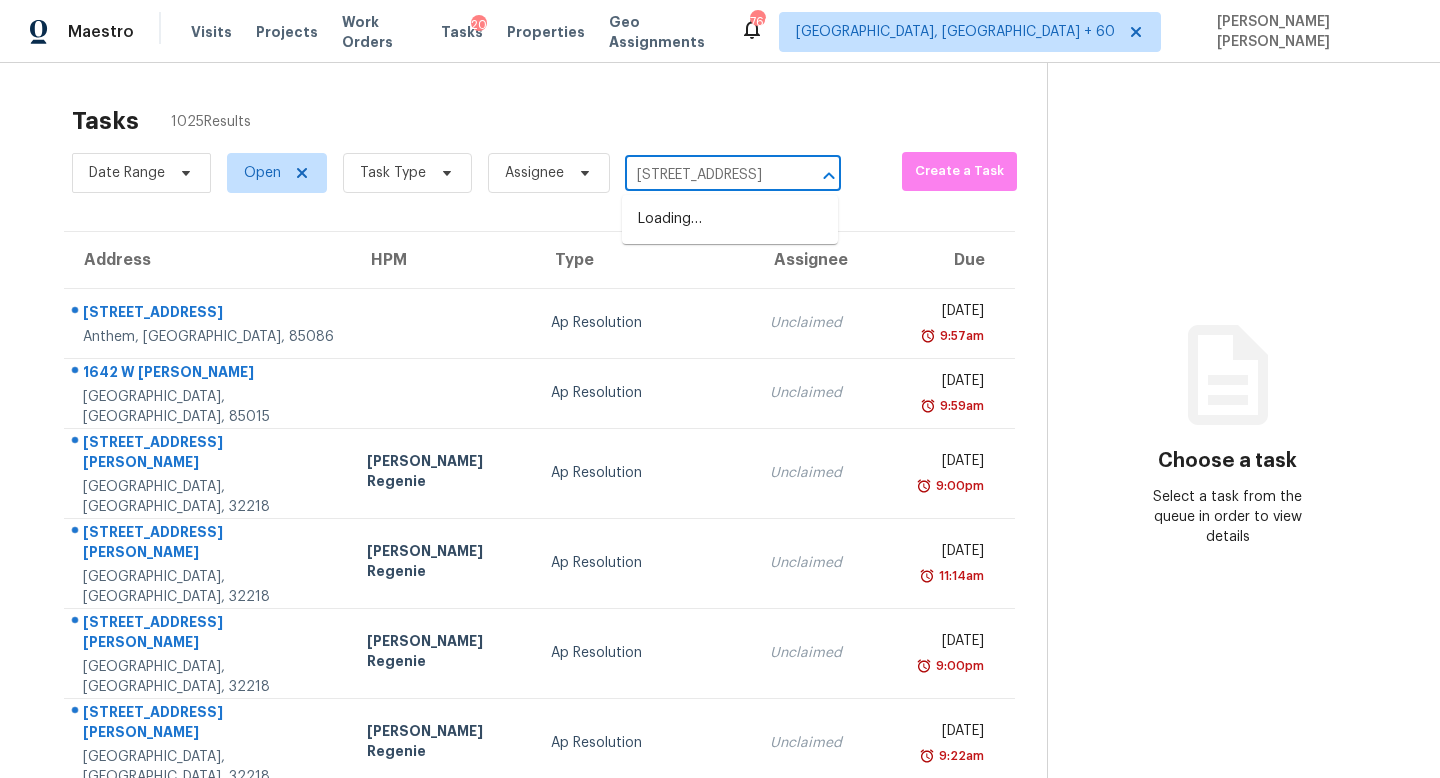 scroll, scrollTop: 0, scrollLeft: 98, axis: horizontal 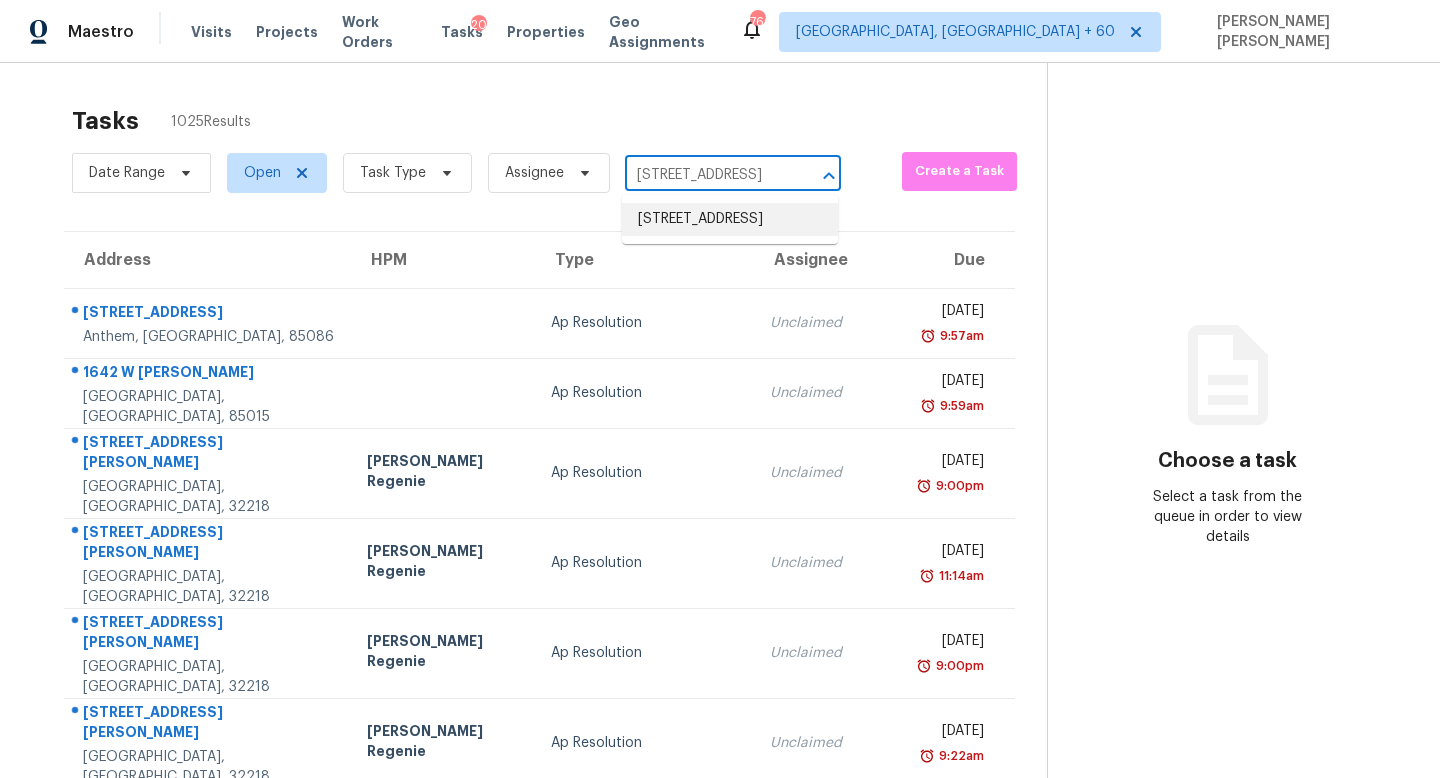 click on "23938 Sumac Bluff Trl, Katy, TX 77493" at bounding box center [730, 219] 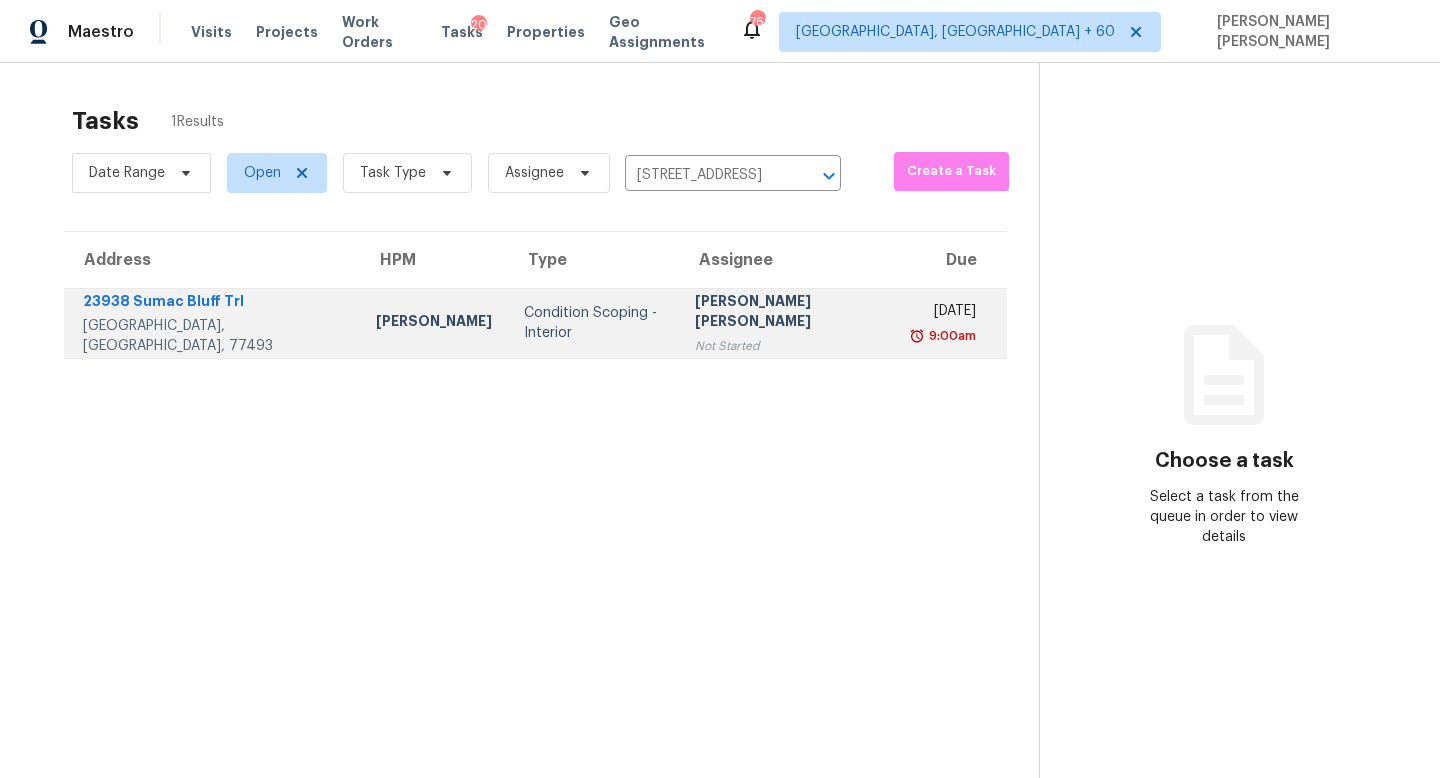 click on "[PERSON_NAME] [PERSON_NAME]" at bounding box center (789, 313) 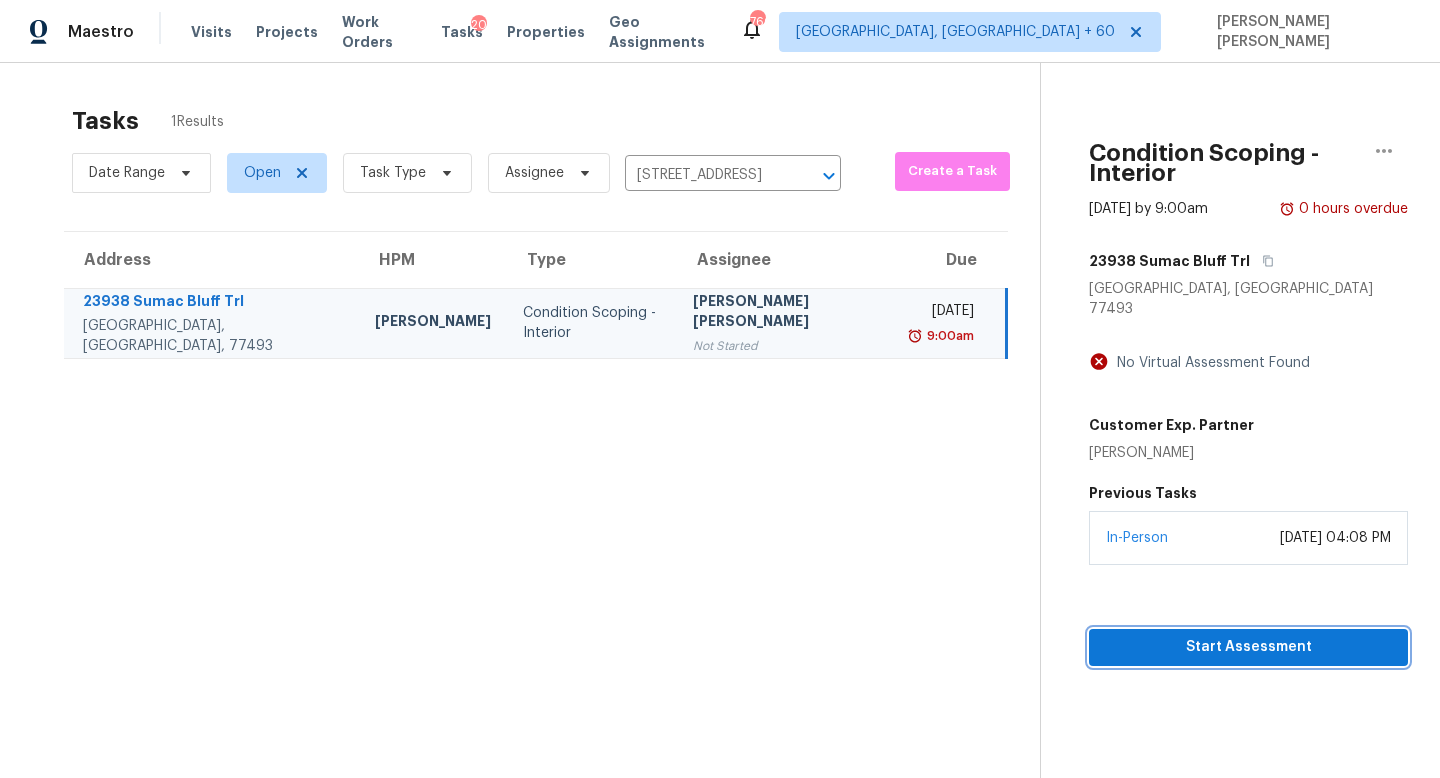 click on "Start Assessment" at bounding box center [1248, 647] 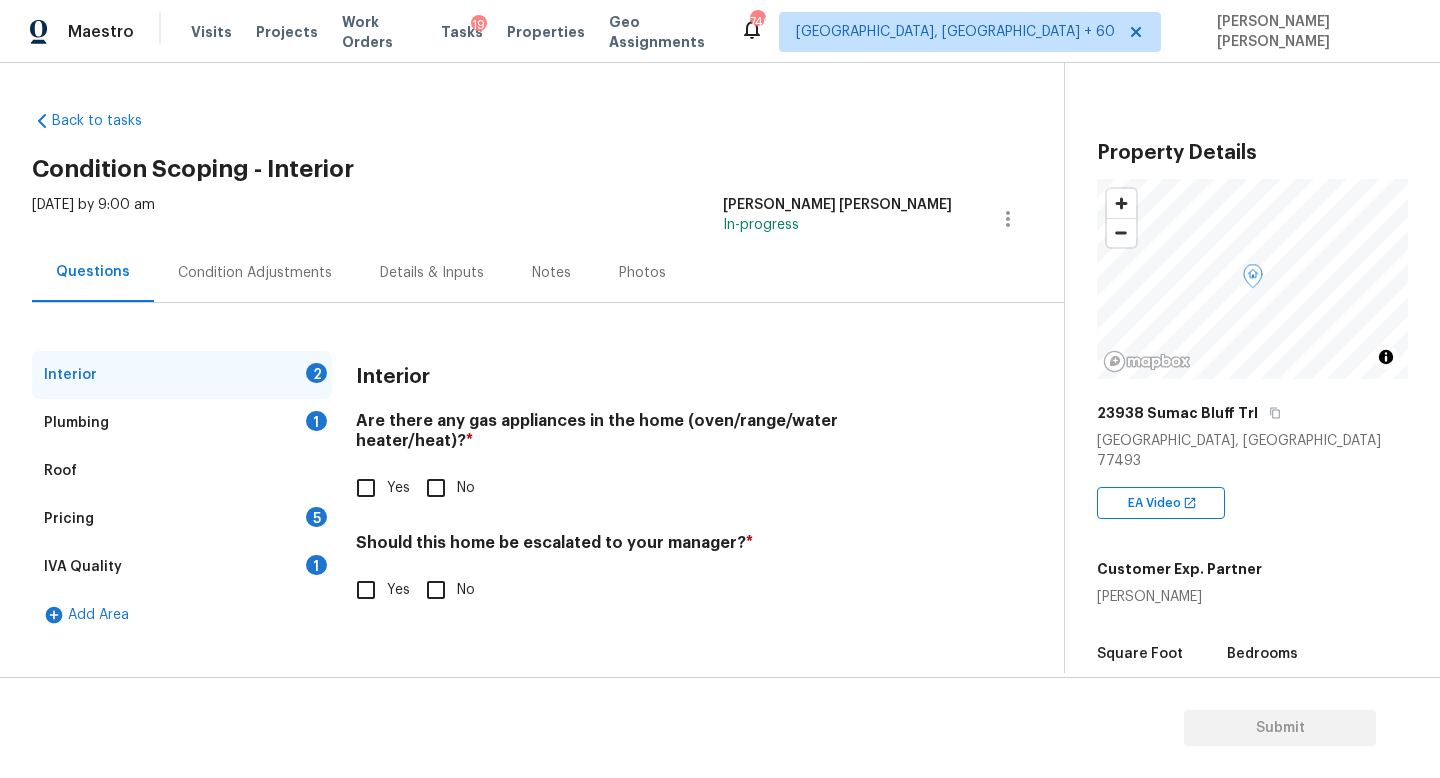 click on "Are there any gas appliances in the home (oven/range/water heater/heat)?  * Yes No" at bounding box center [654, 460] 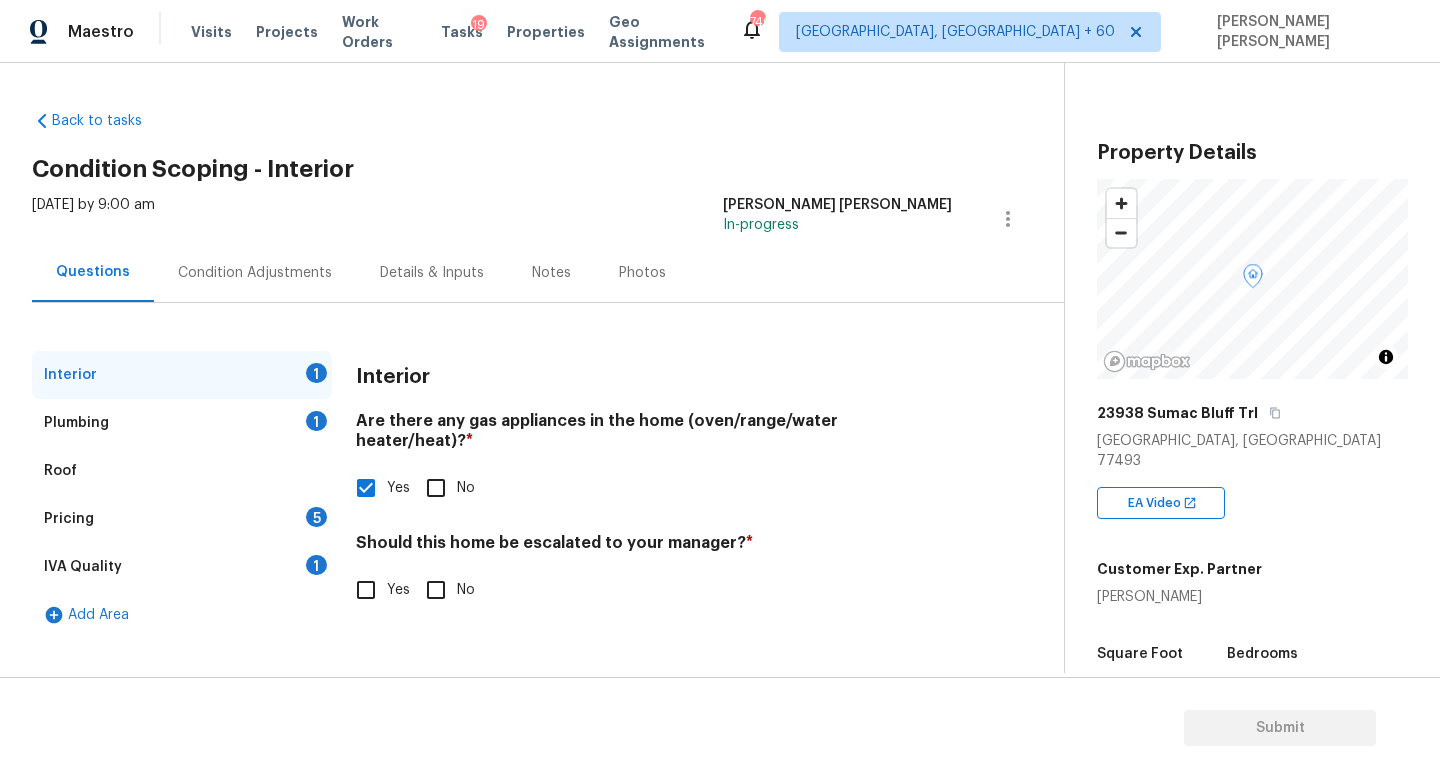 click on "Plumbing 1" at bounding box center [182, 423] 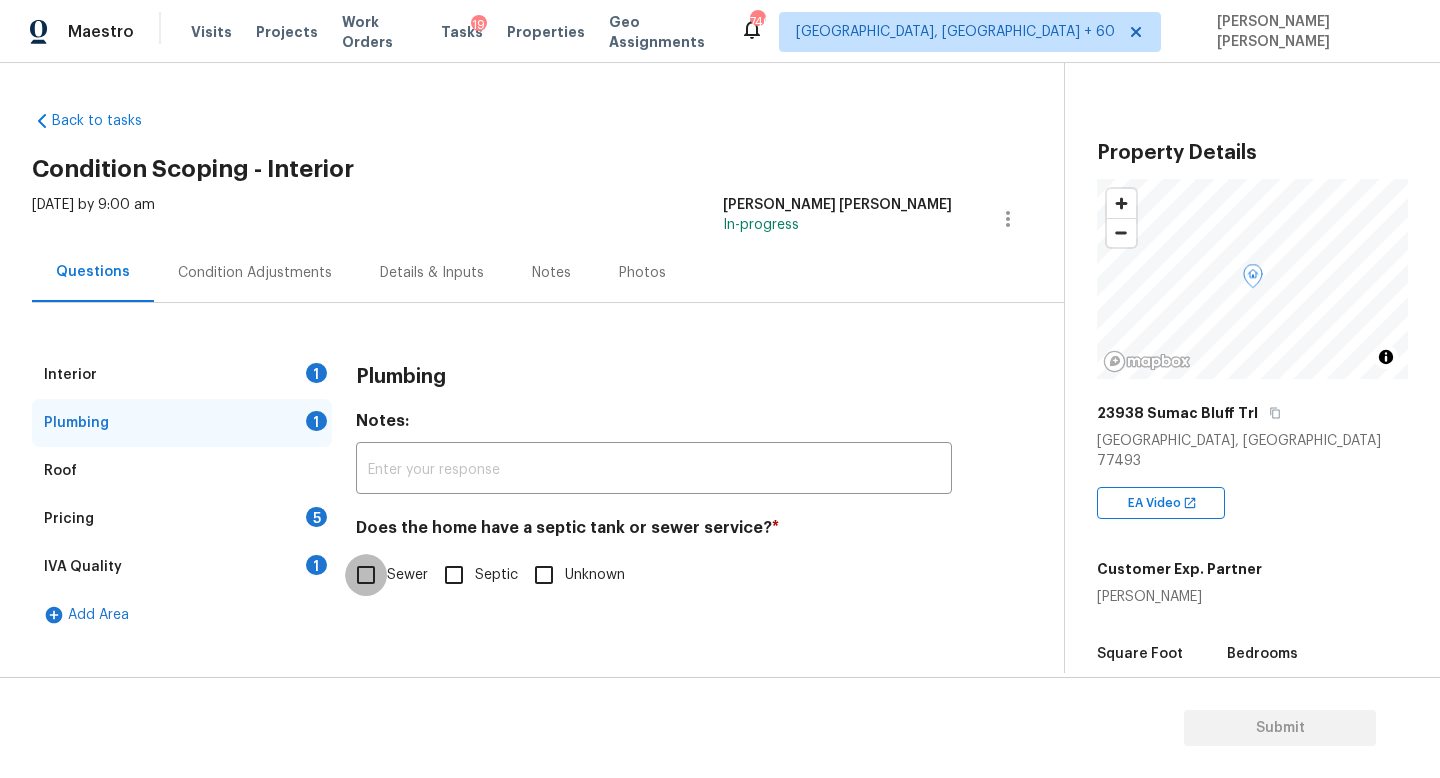 click on "Sewer" at bounding box center [366, 575] 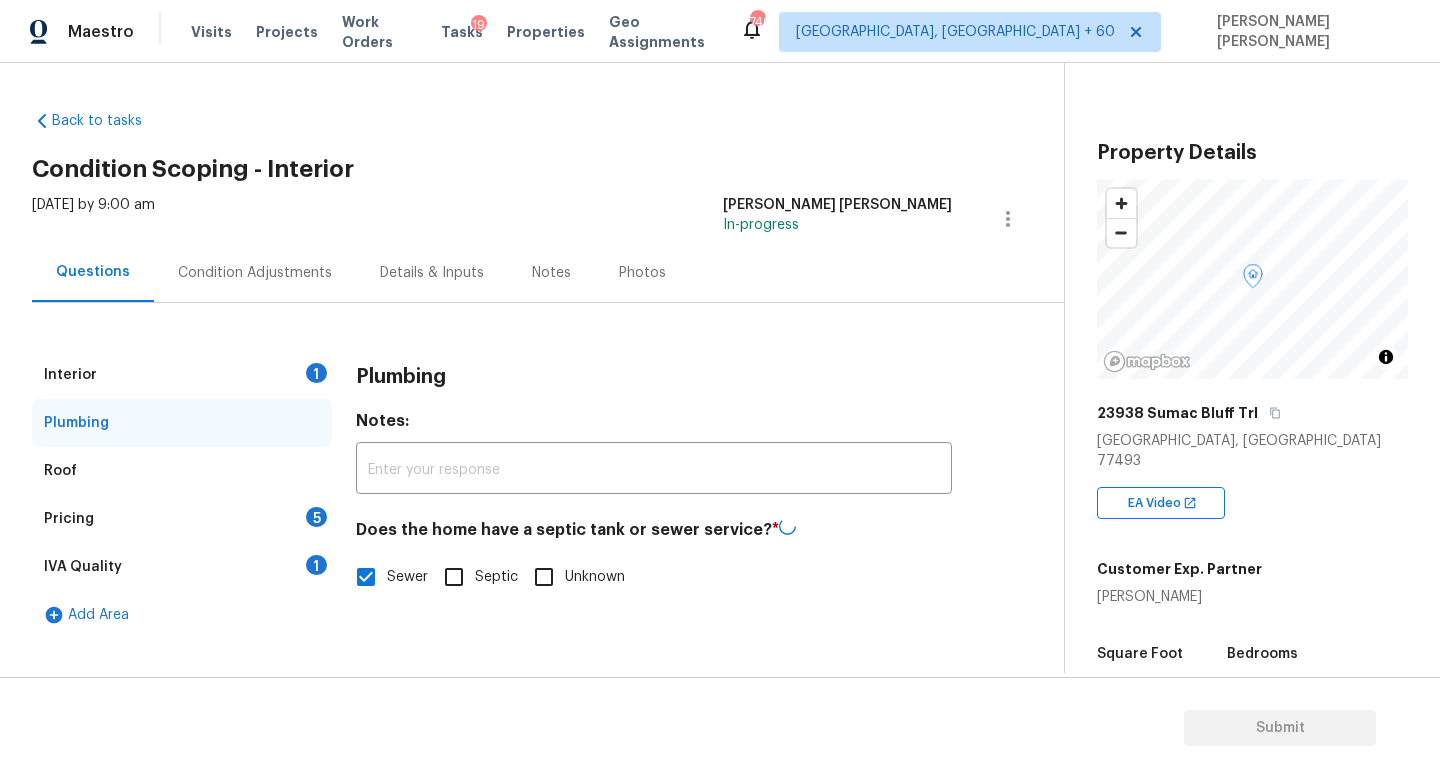 click on "Pricing 5" at bounding box center [182, 519] 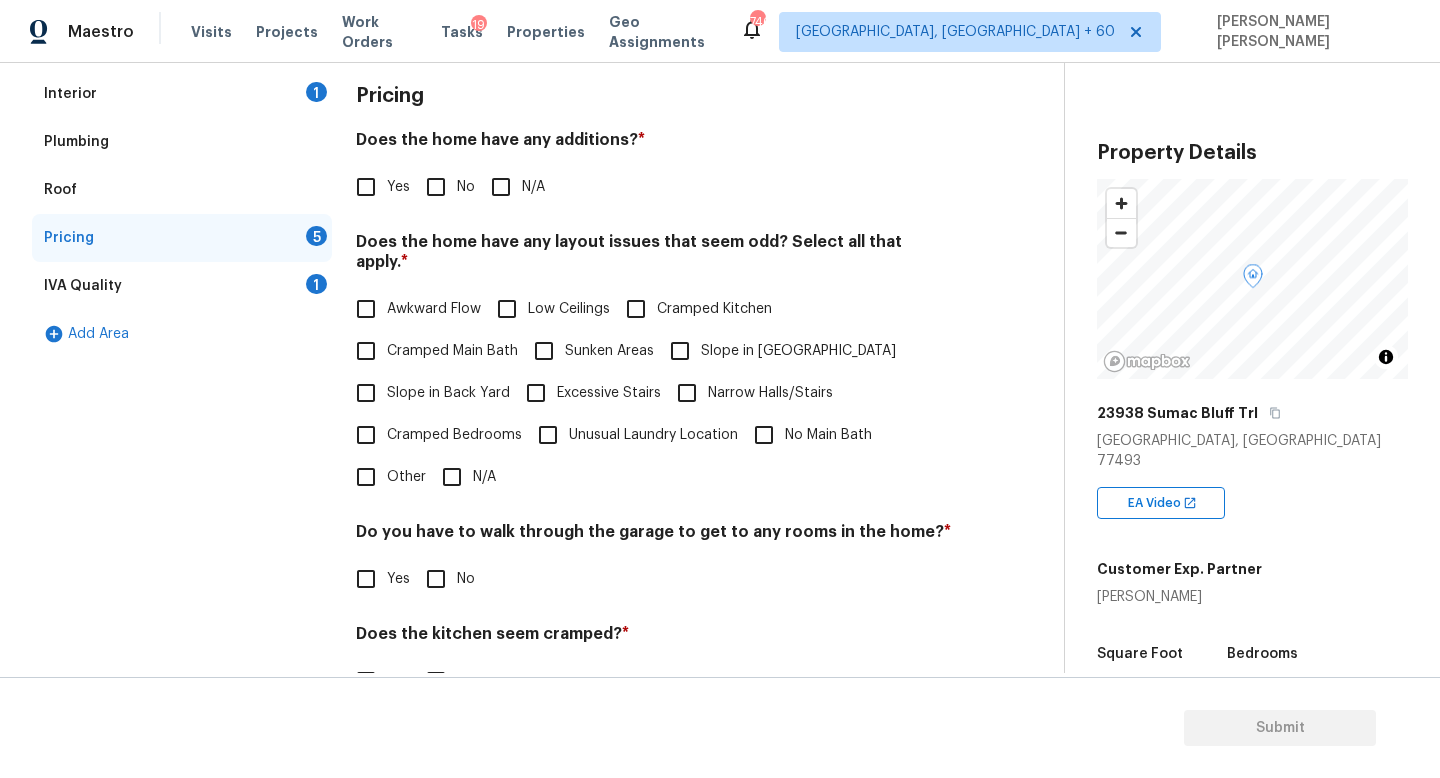 scroll, scrollTop: 325, scrollLeft: 0, axis: vertical 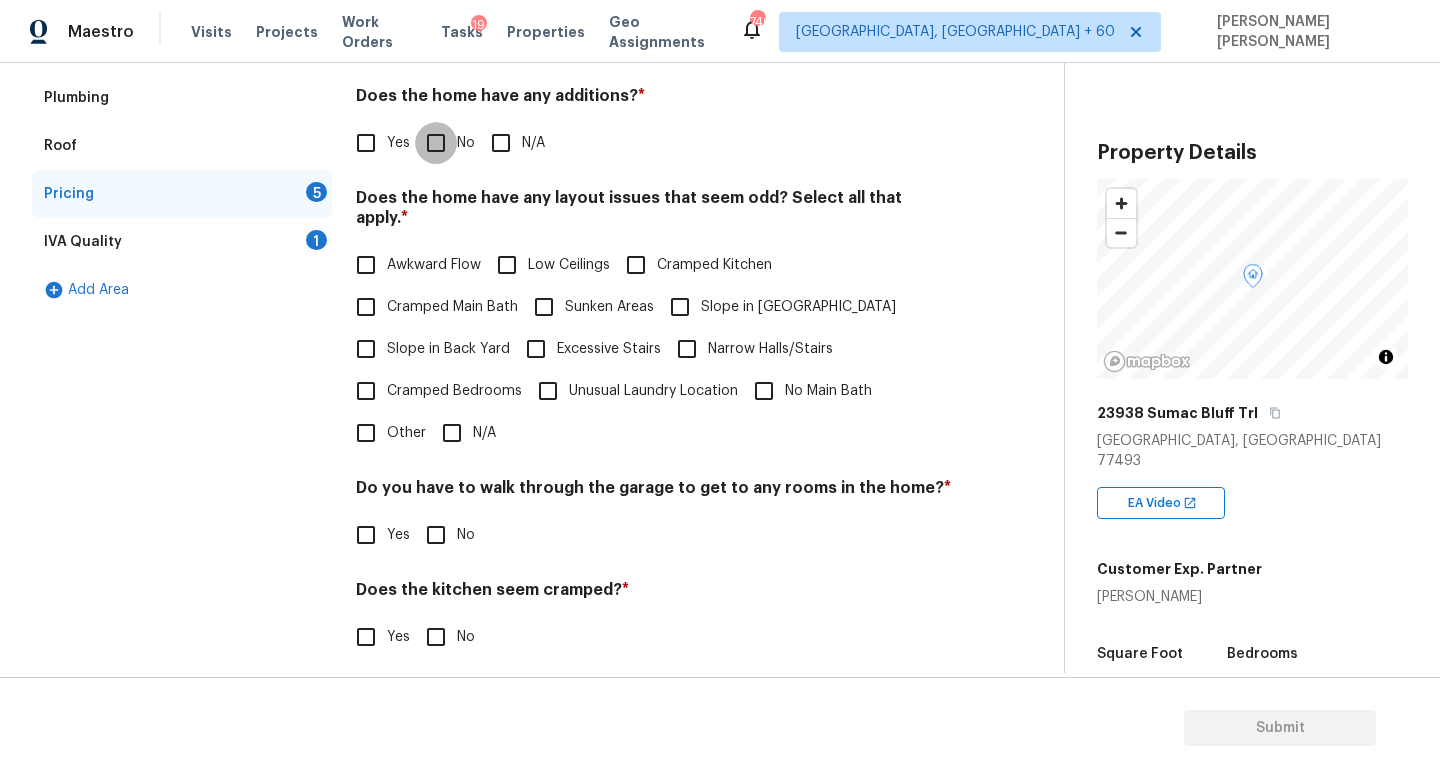 click on "No" at bounding box center (436, 143) 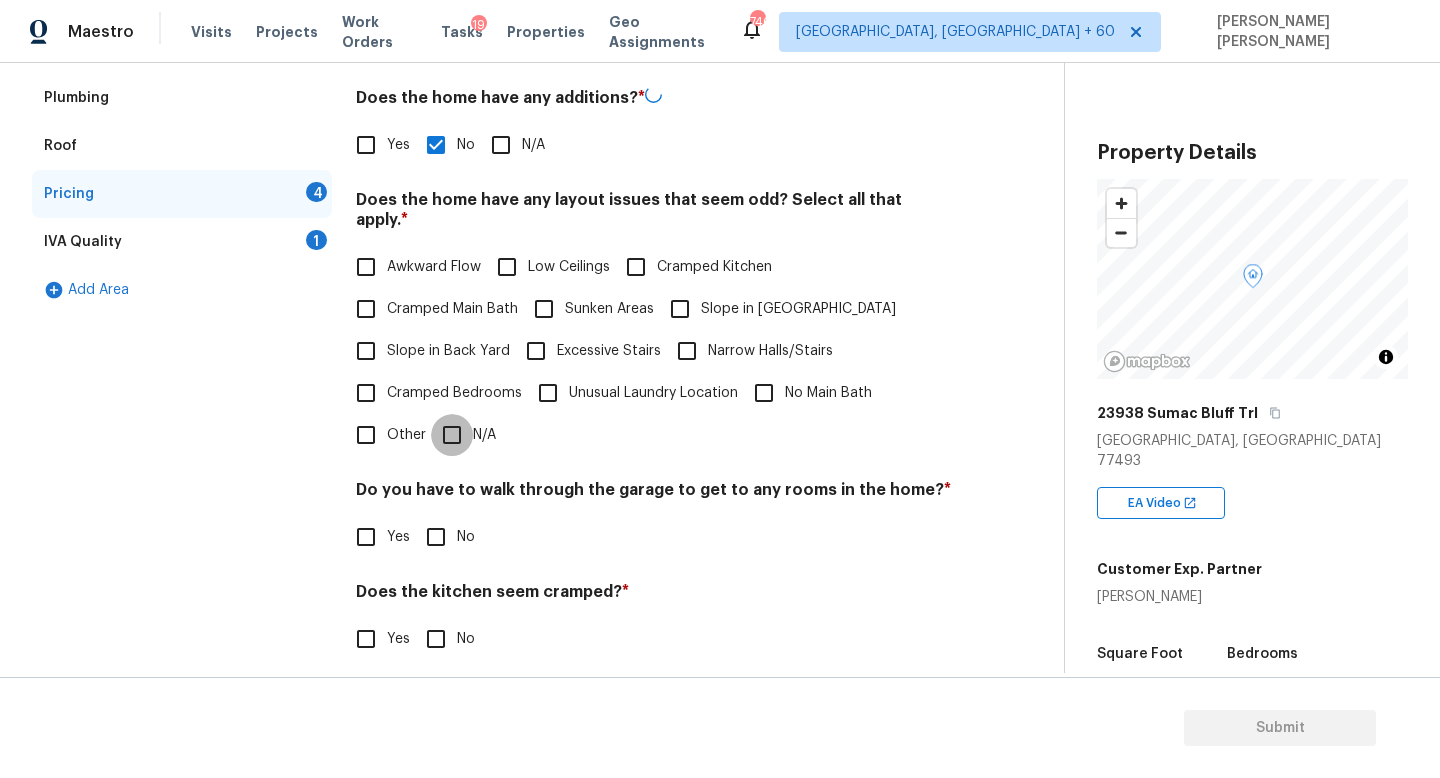 click on "N/A" at bounding box center [452, 435] 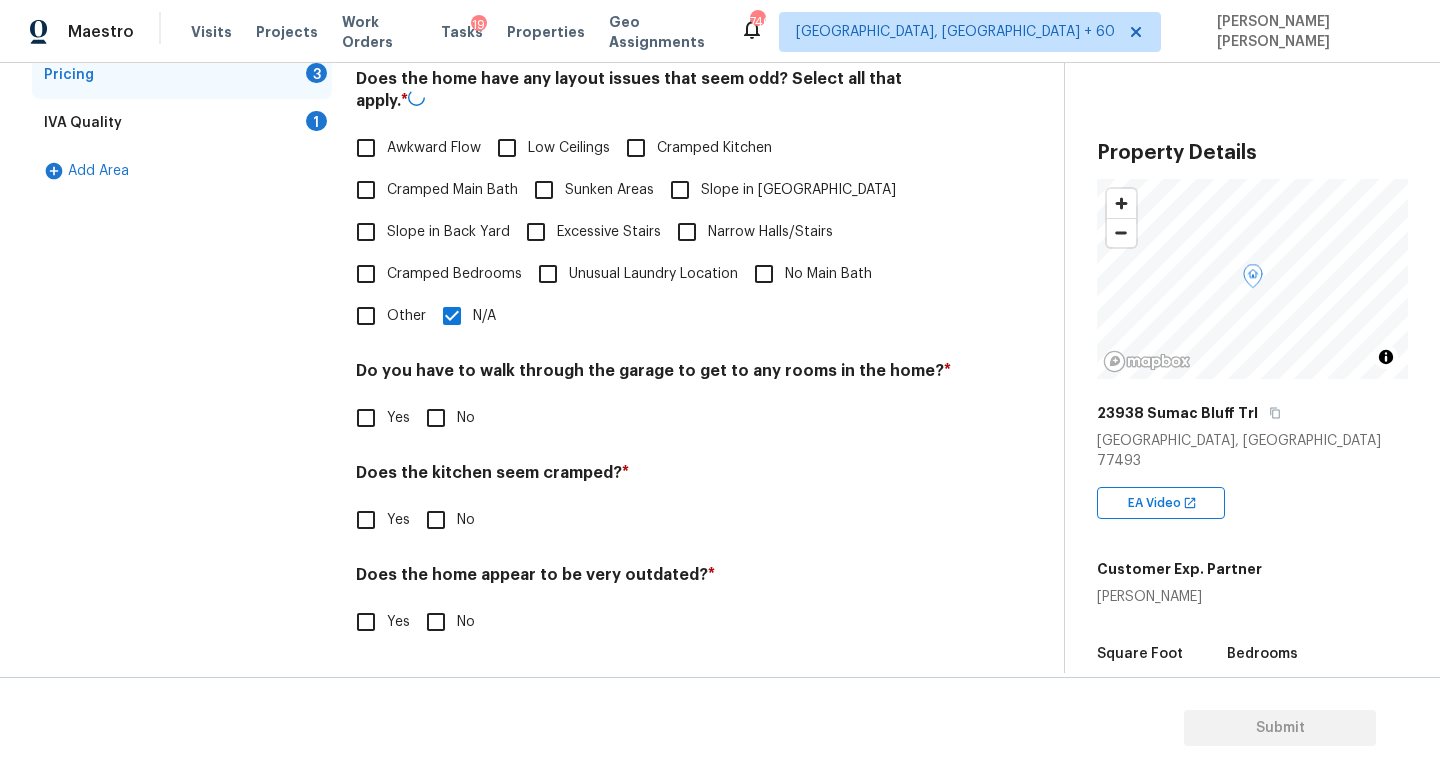 click on "No" at bounding box center (436, 418) 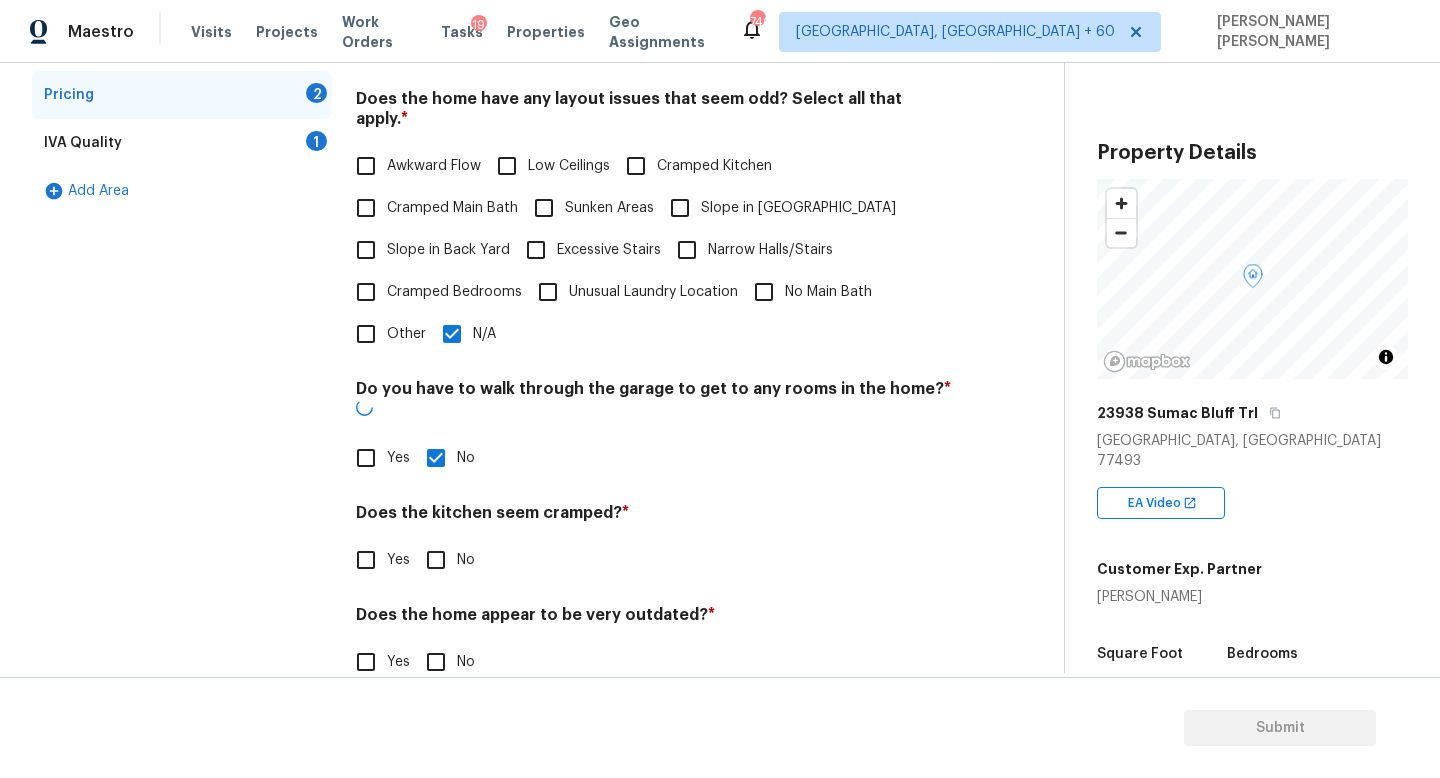 click on "Pricing Does the home have any additions?  * Yes No N/A Does the home have any layout issues that seem odd? Select all that apply.  * Awkward Flow Low Ceilings Cramped Kitchen Cramped Main Bath Sunken Areas Slope in Front Yard Slope in Back Yard Excessive Stairs Narrow Halls/Stairs Cramped Bedrooms Unusual Laundry Location No Main Bath Other N/A Do you have to walk through the garage to get to any rooms in the home?  * Yes No Does the kitchen seem cramped?  * Yes No Does the home appear to be very outdated?  * Yes No" at bounding box center (654, 317) 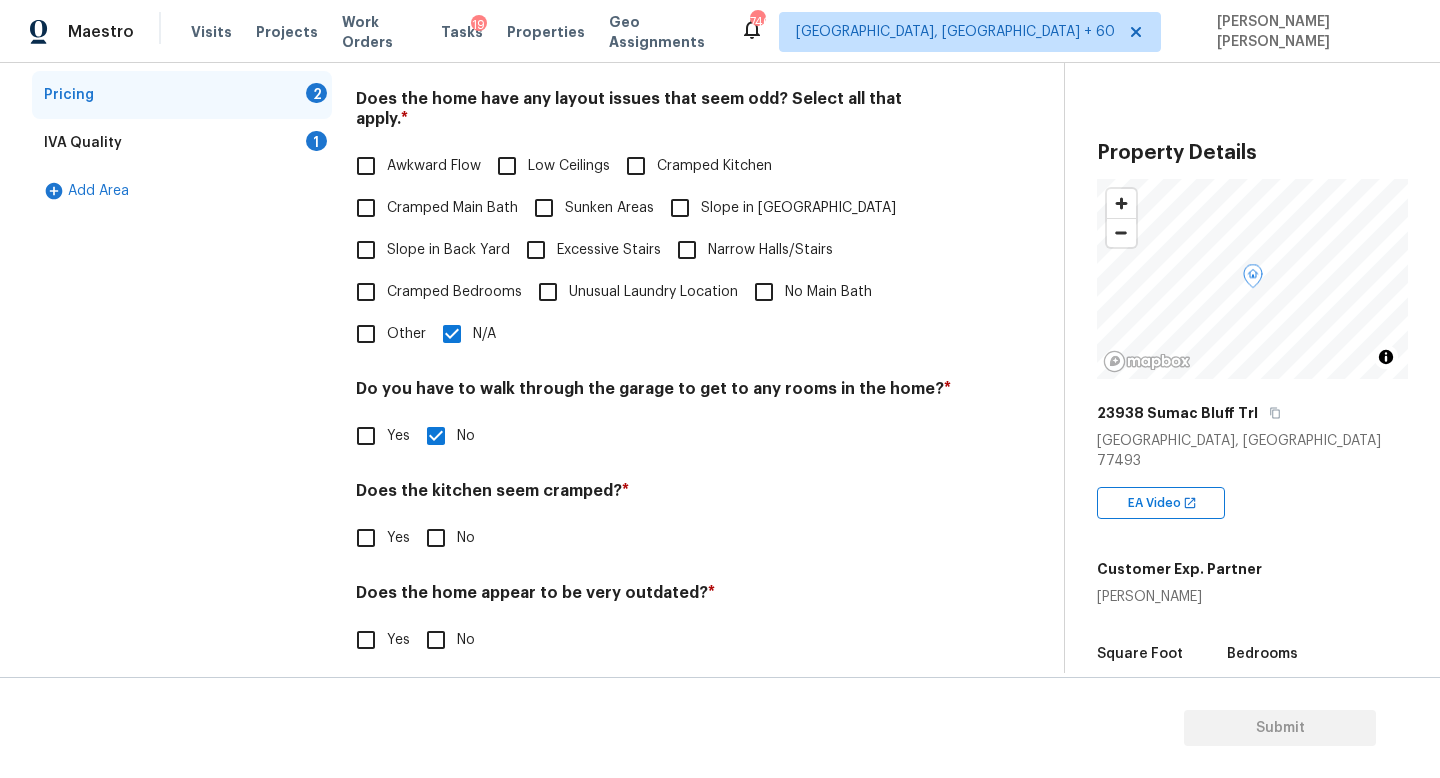 scroll, scrollTop: 422, scrollLeft: 0, axis: vertical 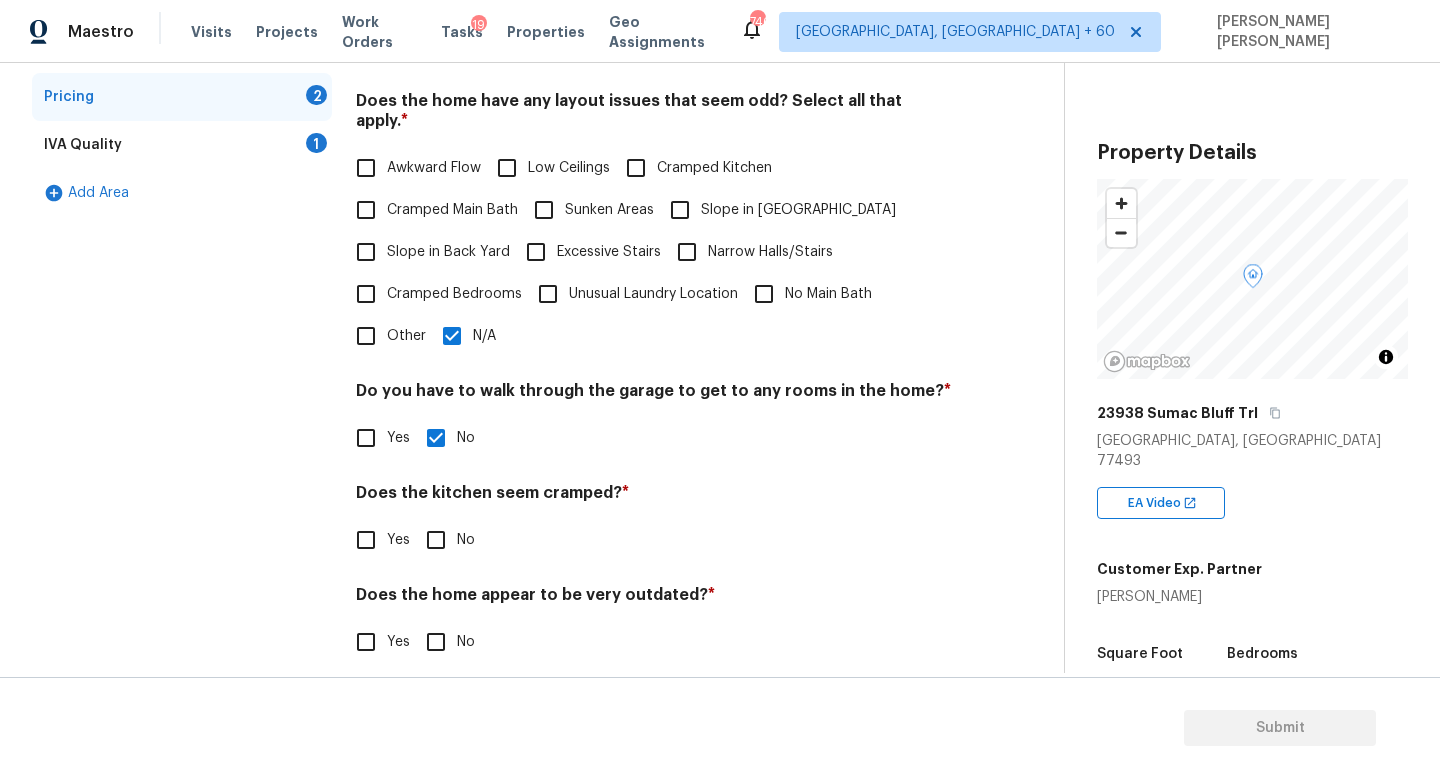 click on "No" at bounding box center (436, 540) 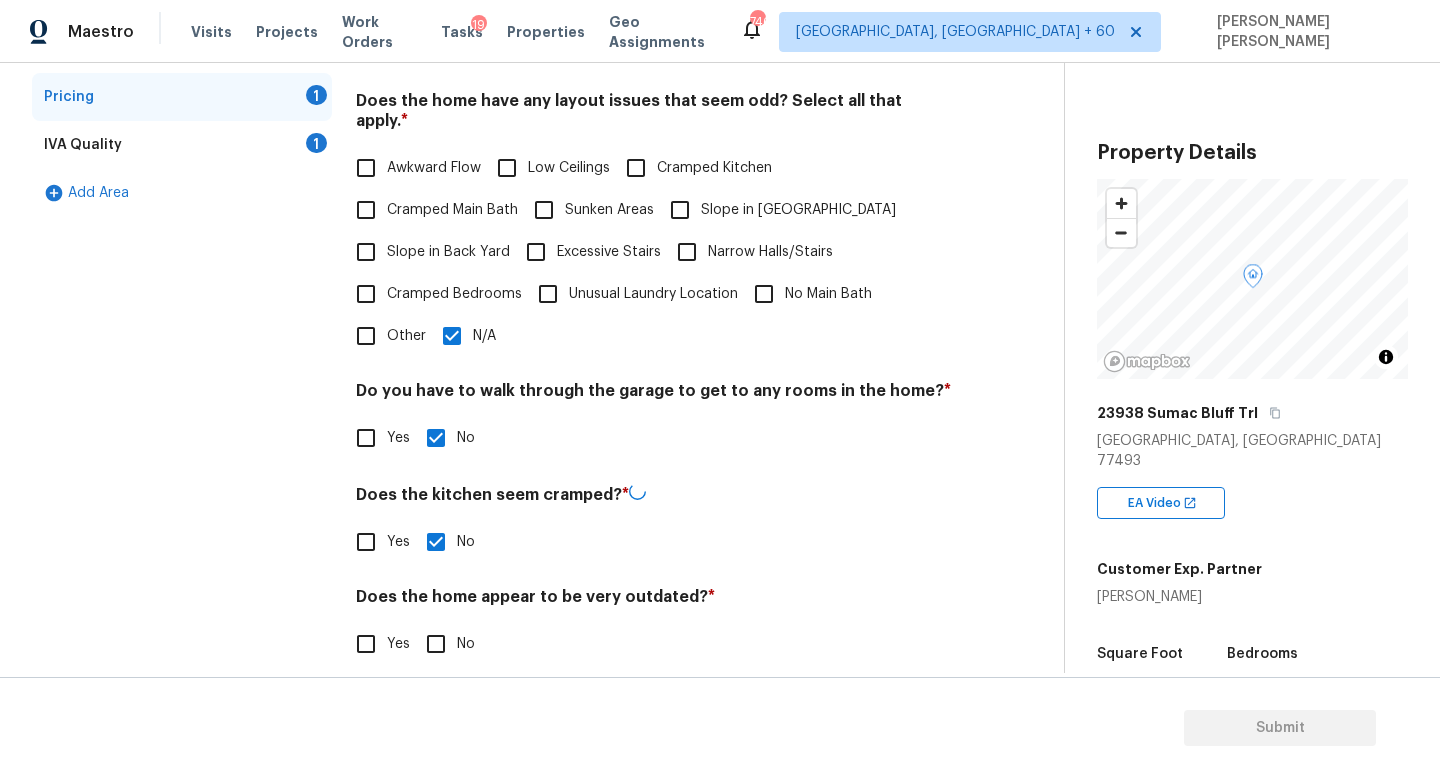 click on "Does the home appear to be very outdated?  * Yes No" at bounding box center [654, 626] 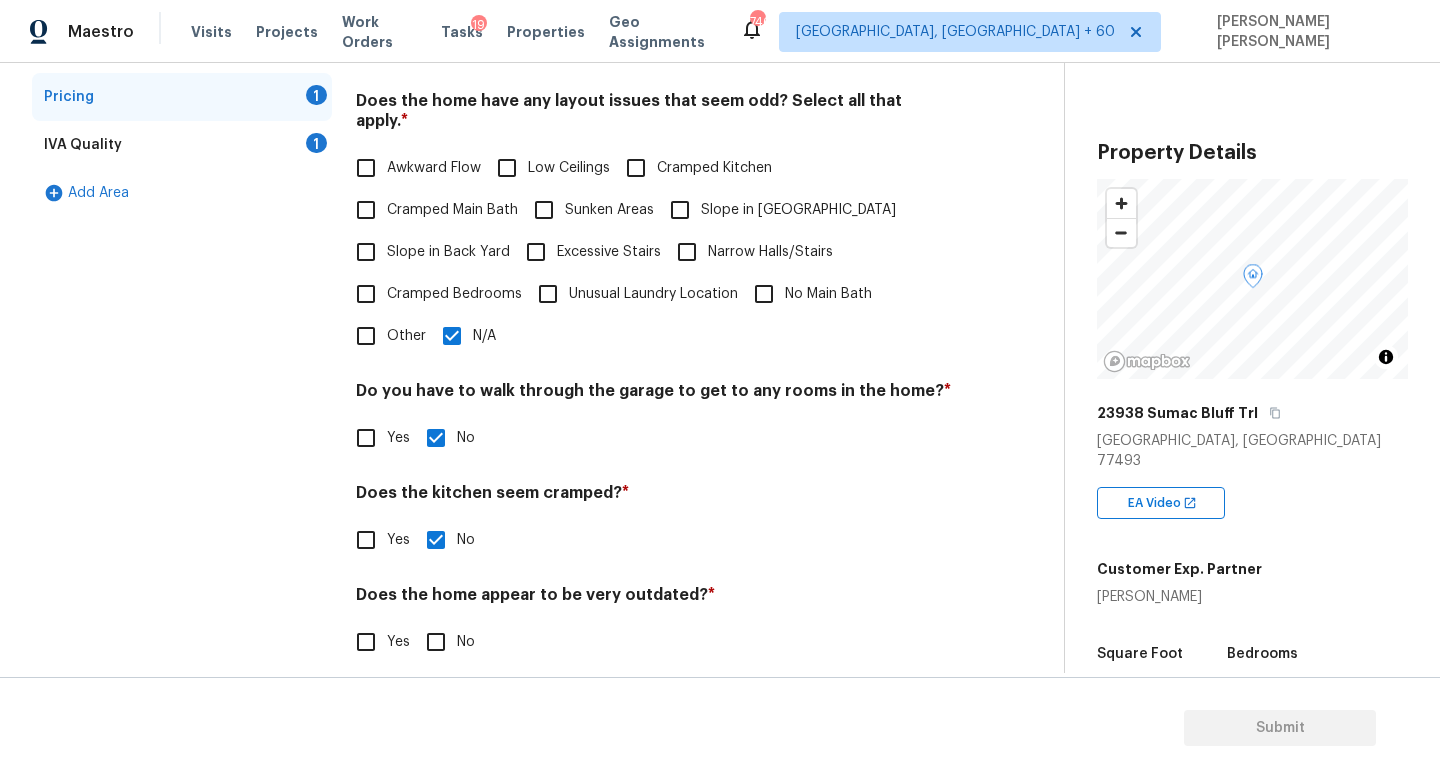 click on "No" at bounding box center [436, 642] 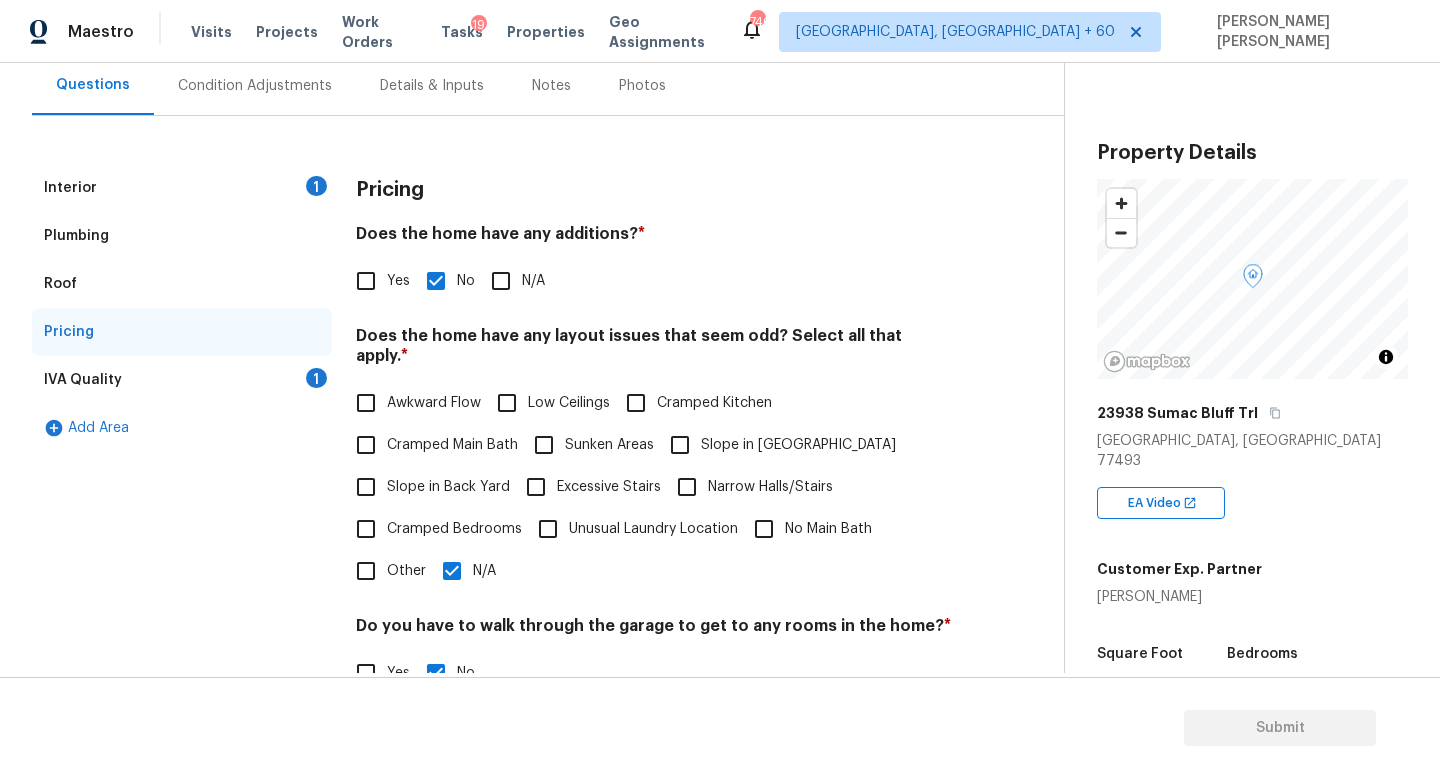scroll, scrollTop: 58, scrollLeft: 0, axis: vertical 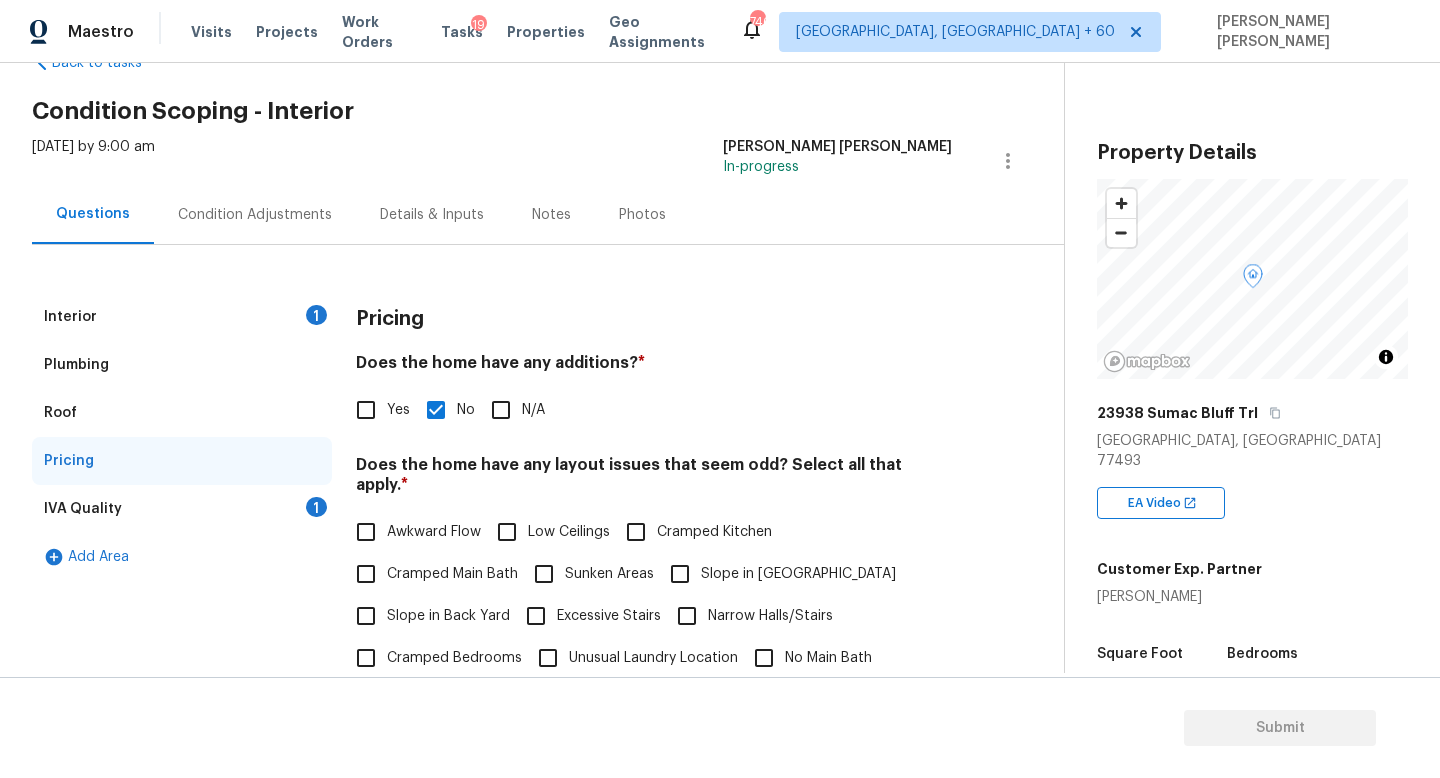 click on "IVA Quality 1" at bounding box center (182, 509) 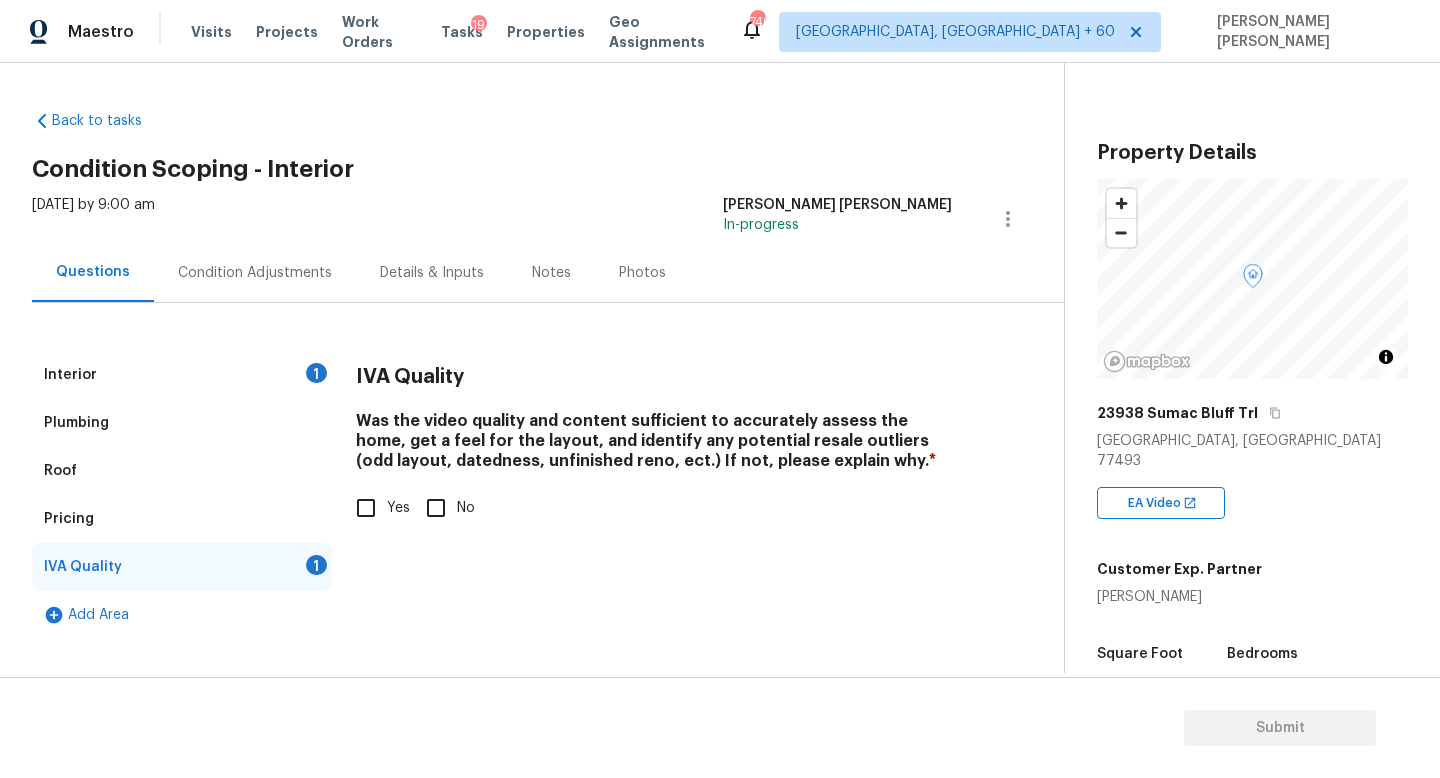 click on "Yes" at bounding box center [366, 508] 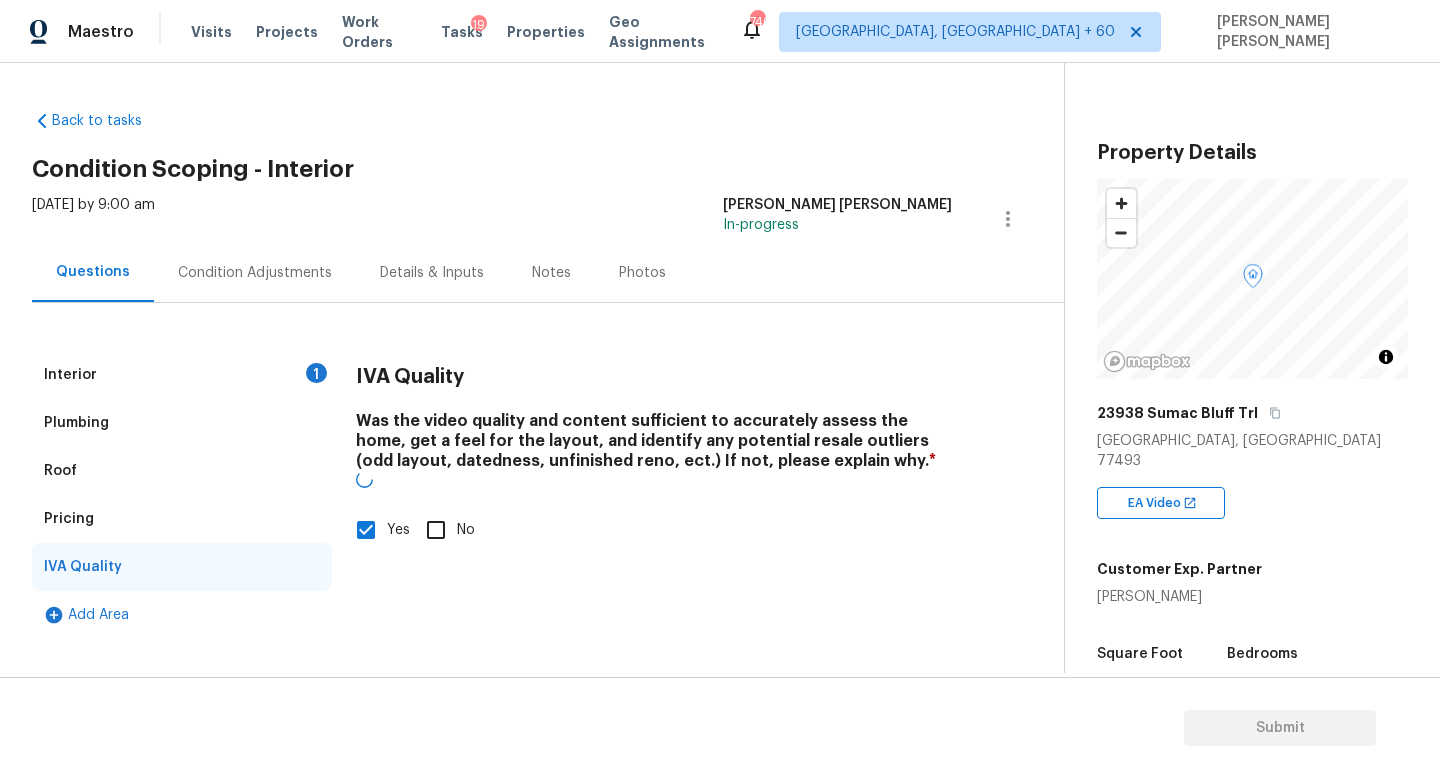 click on "Condition Adjustments" at bounding box center [255, 273] 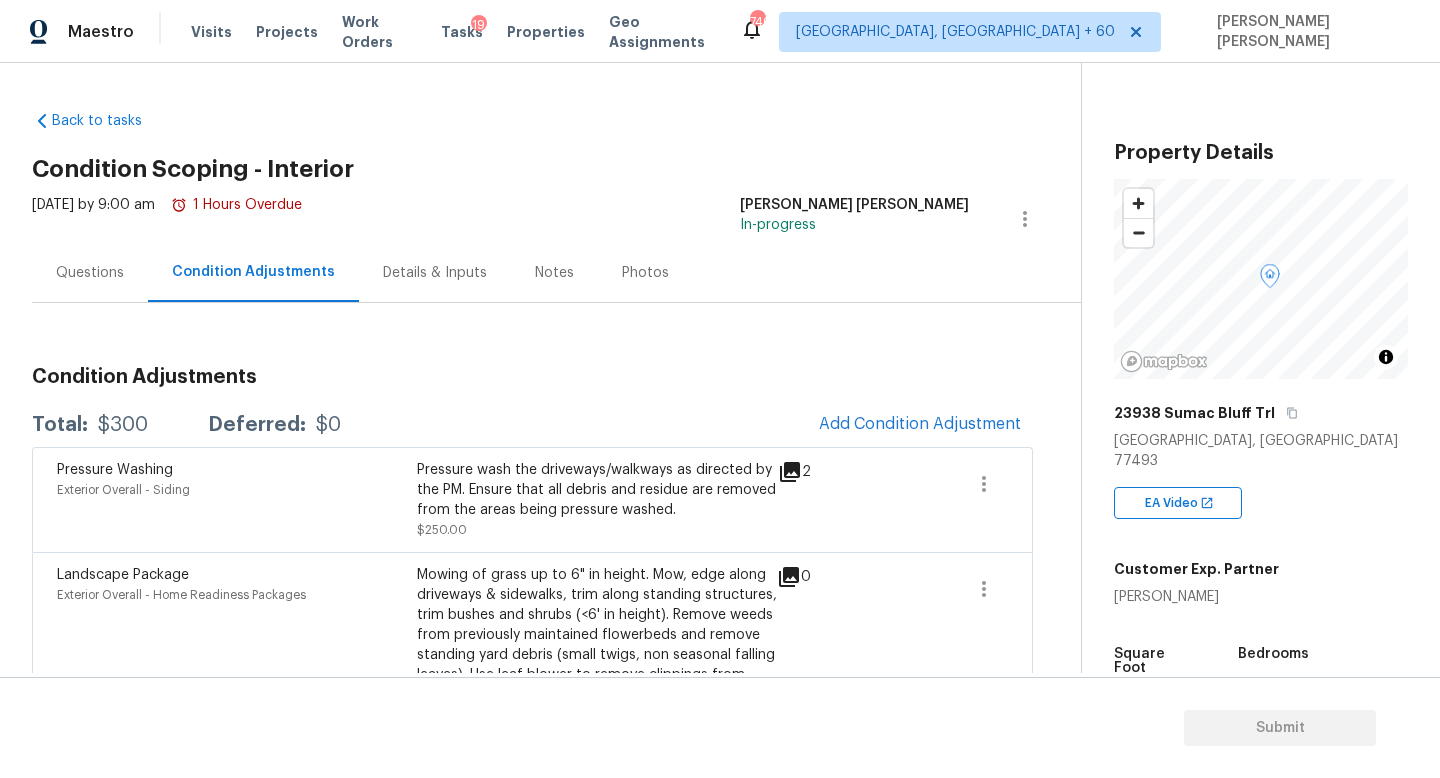 scroll, scrollTop: 72, scrollLeft: 0, axis: vertical 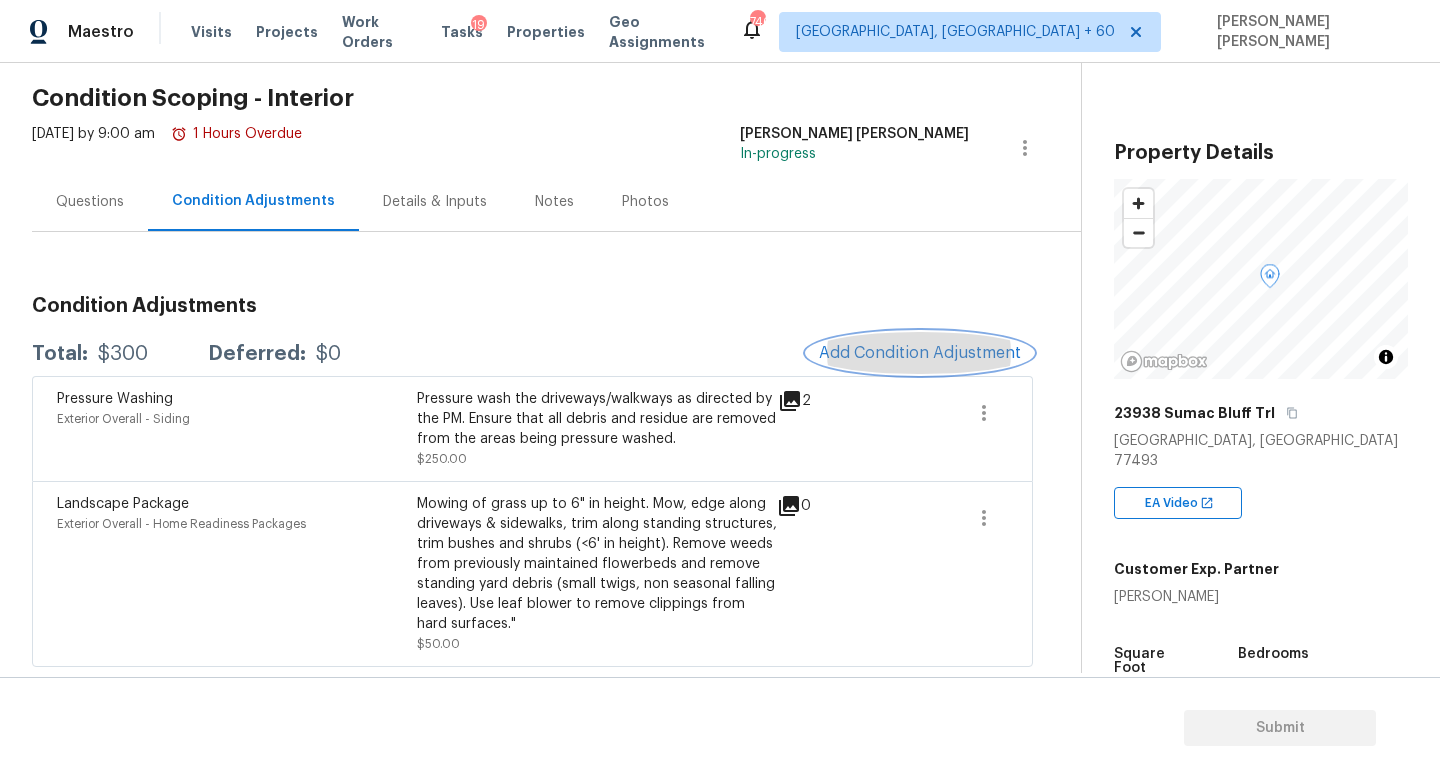 click on "Add Condition Adjustment" at bounding box center [920, 353] 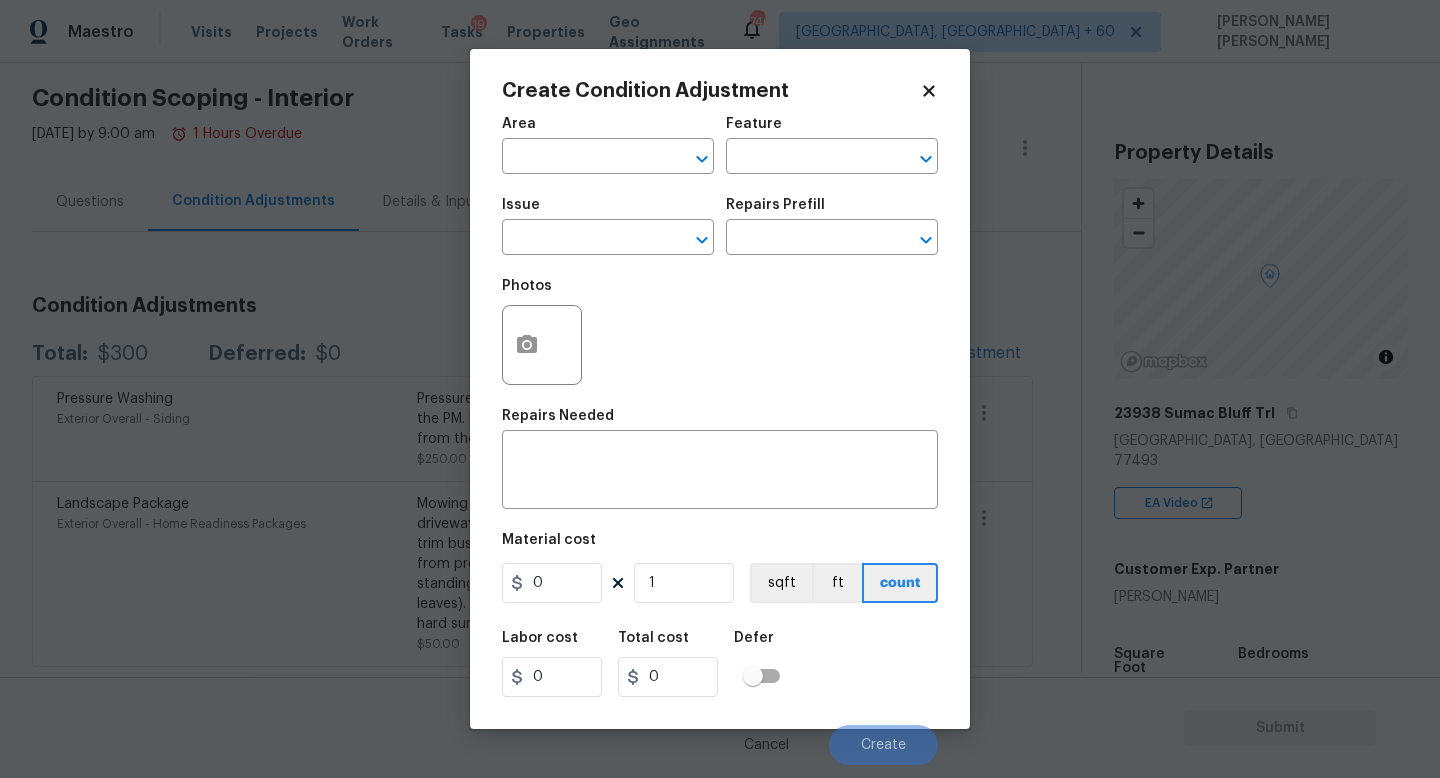 click on "Maestro Visits Projects Work Orders Tasks 19 Properties Geo Assignments 746 Knoxville, TN + 60 Jishnu Manoj Back to tasks Condition Scoping - Interior Wed, Jul 16 2025 by 9:00 am   1 Hours Overdue Jishnu Manoj In-progress Questions Condition Adjustments Details & Inputs Notes Photos Condition Adjustments Total:  $300 Deferred:  $0 Add Condition Adjustment Pressure Washing Exterior Overall - Siding Pressure wash the driveways/walkways as directed by the PM. Ensure that all debris and residue are removed from the areas being pressure washed. $250.00   2 Landscape Package Exterior Overall - Home Readiness Packages Mowing of grass up to 6" in height. Mow, edge along driveways & sidewalks, trim along standing structures, trim bushes and shrubs (<6' in height). Remove weeds from previously maintained flowerbeds and remove standing yard debris (small twigs, non seasonal falling leaves).  Use leaf blower to remove clippings from hard surfaces." $50.00   0 Property Details © Mapbox   © OpenStreetMap   Katy, TX 77493" at bounding box center [720, 389] 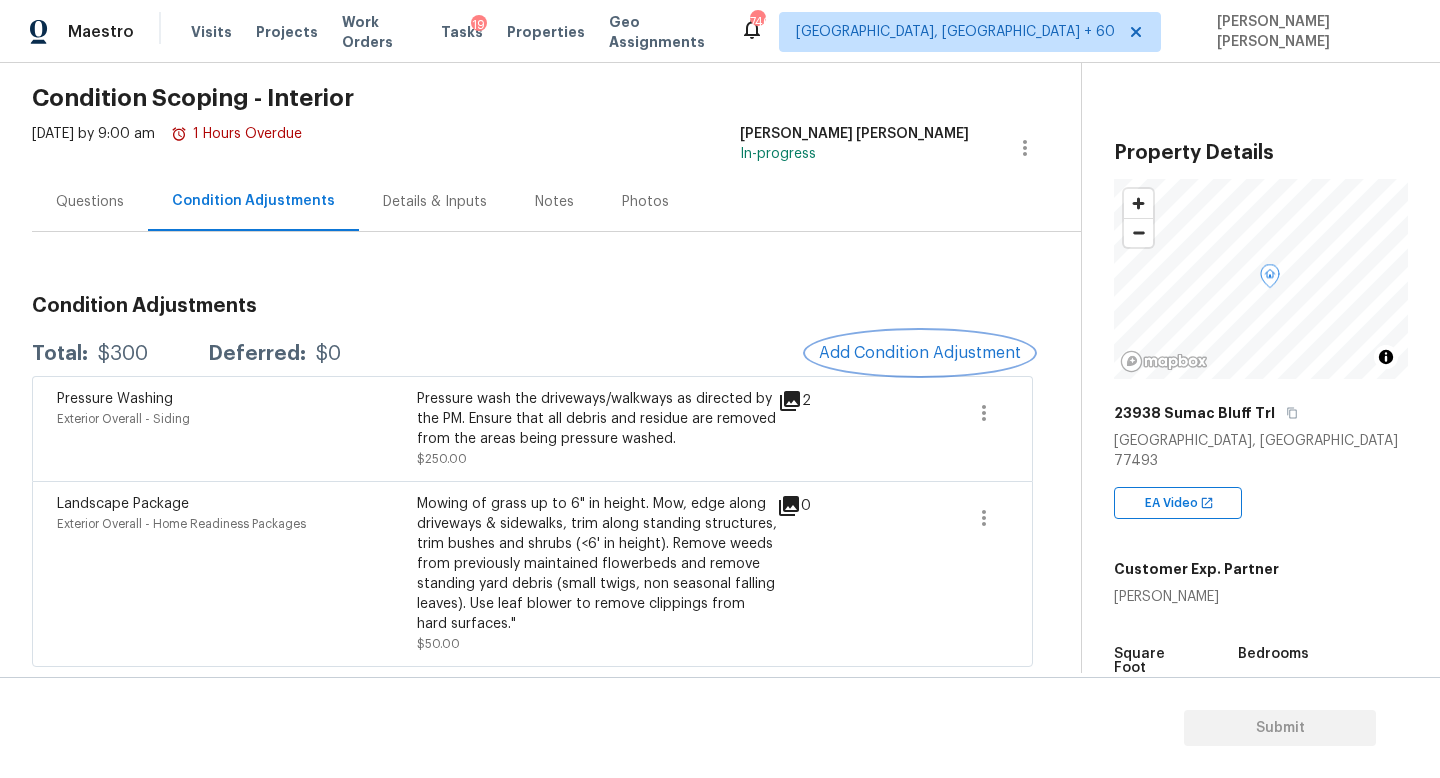 scroll, scrollTop: 249, scrollLeft: 0, axis: vertical 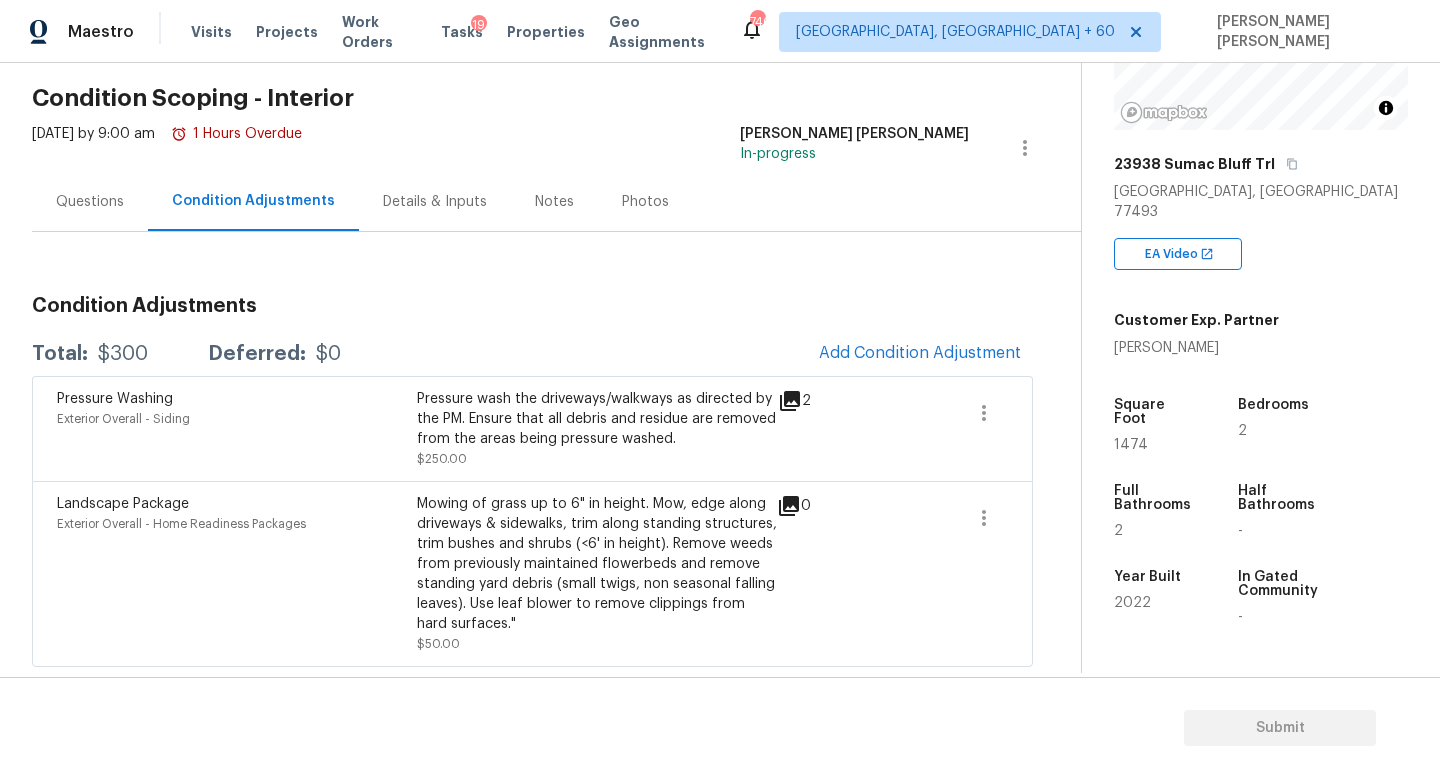 click on "Condition Adjustments Total:  $300 Deferred:  $0 Add Condition Adjustment Pressure Washing Exterior Overall - Siding Pressure wash the driveways/walkways as directed by the PM. Ensure that all debris and residue are removed from the areas being pressure washed. $250.00   2 Landscape Package Exterior Overall - Home Readiness Packages Mowing of grass up to 6" in height. Mow, edge along driveways & sidewalks, trim along standing structures, trim bushes and shrubs (<6' in height). Remove weeds from previously maintained flowerbeds and remove standing yard debris (small twigs, non seasonal falling leaves).  Use leaf blower to remove clippings from hard surfaces." $50.00   0" at bounding box center [532, 473] 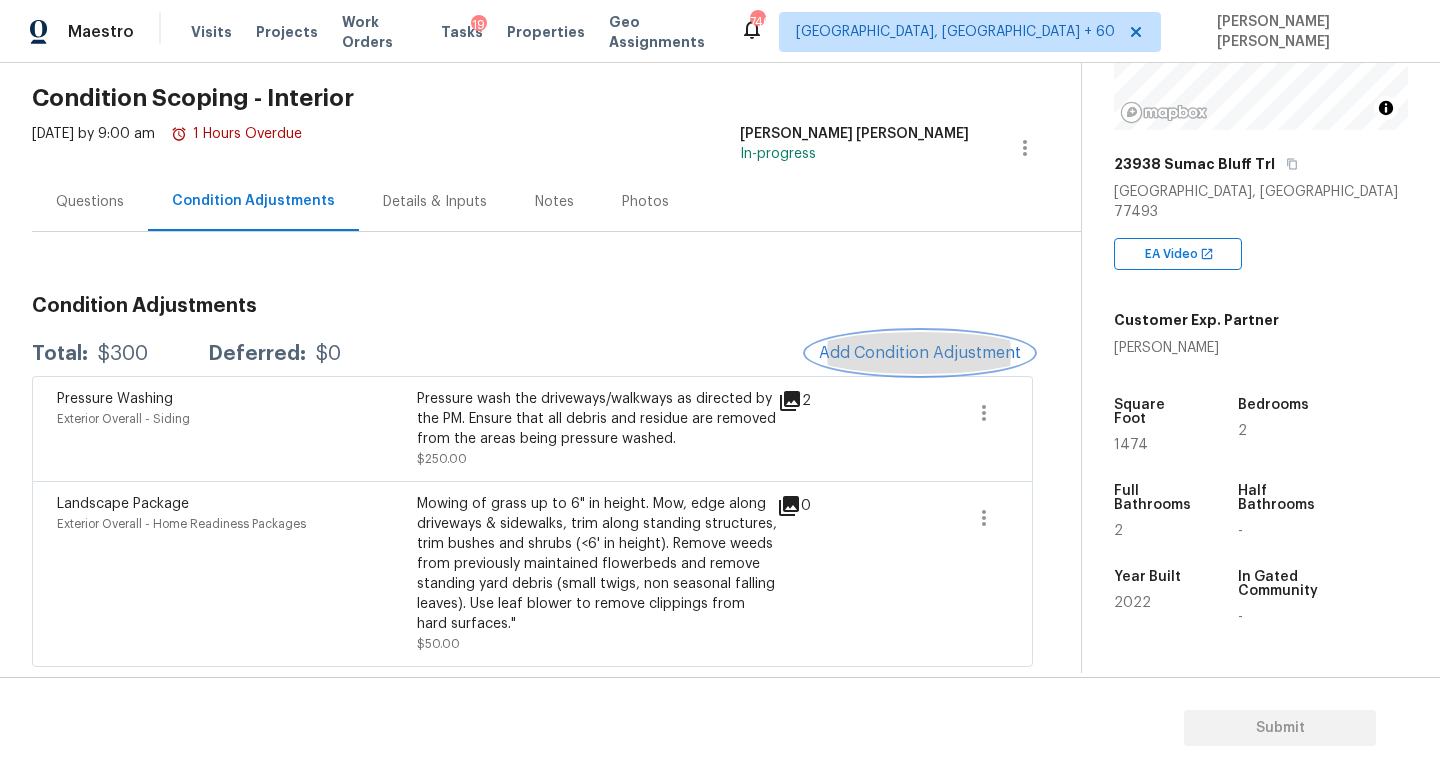 click on "Add Condition Adjustment" at bounding box center (920, 353) 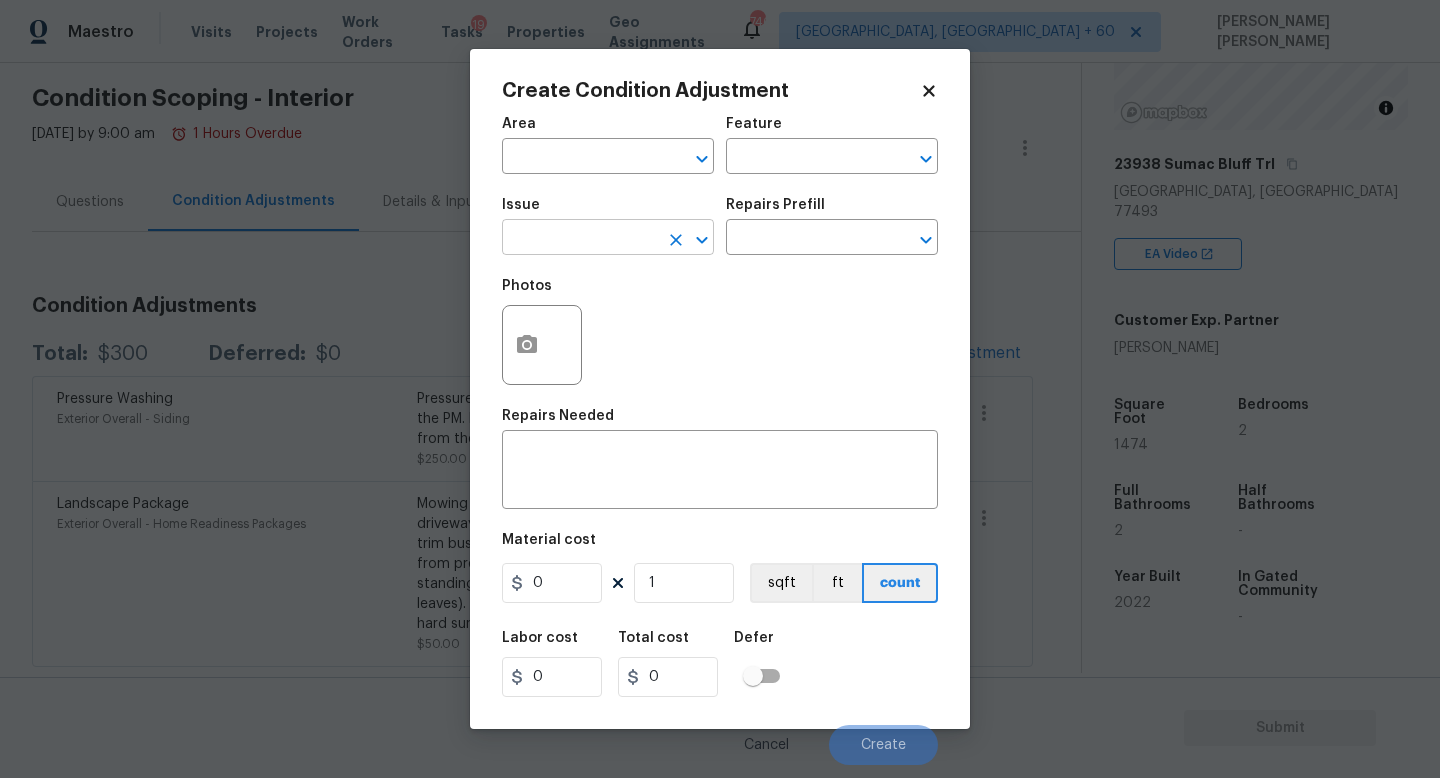 click at bounding box center [580, 239] 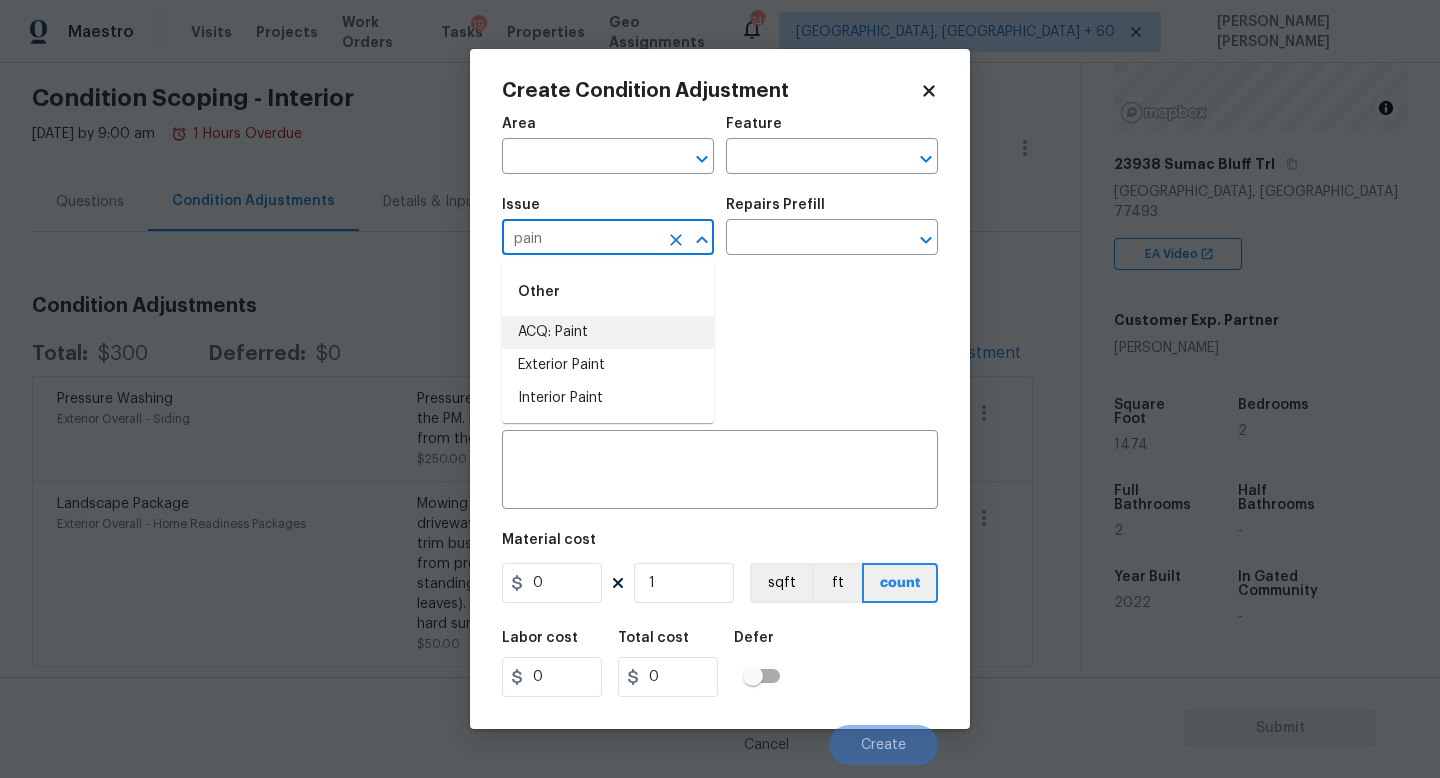 click on "ACQ: Paint" at bounding box center (608, 332) 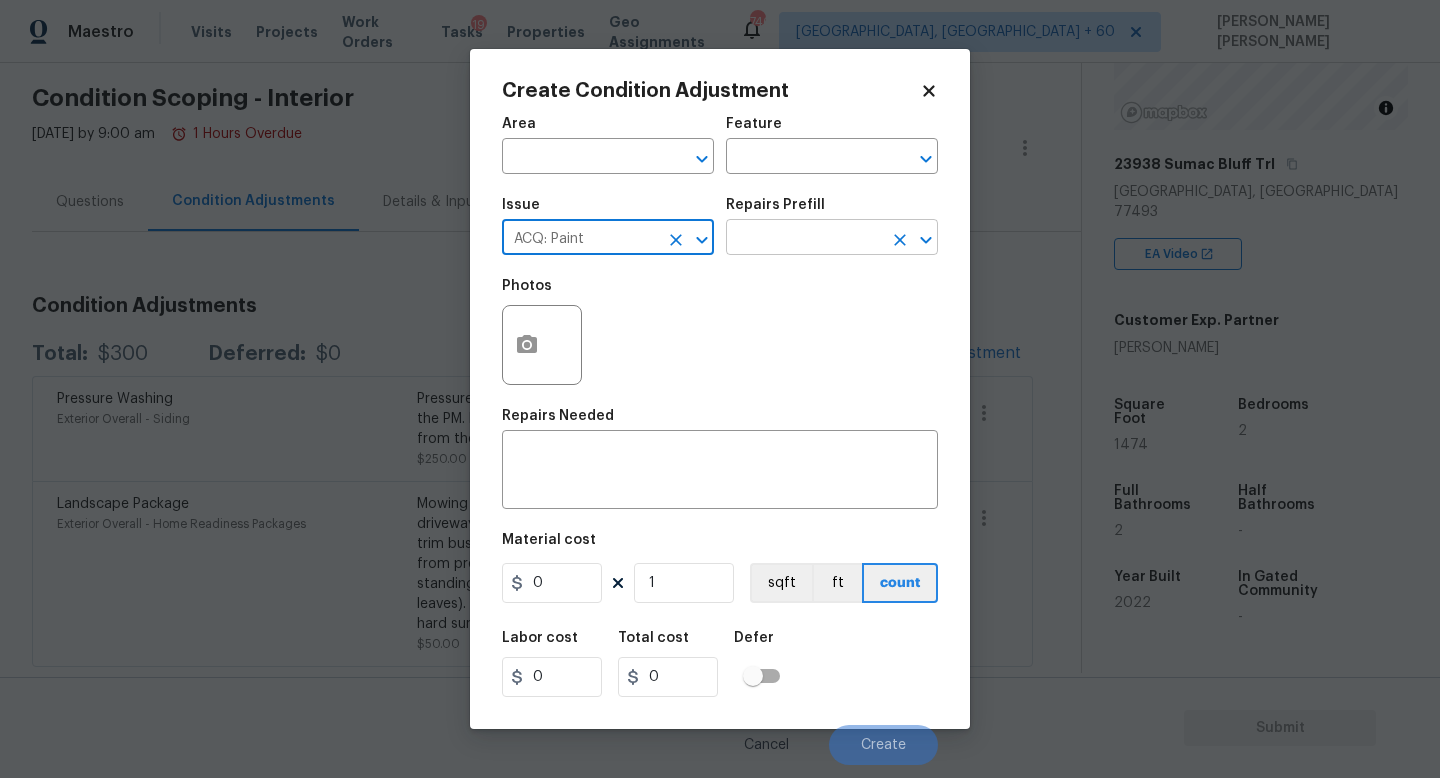 type on "ACQ: Paint" 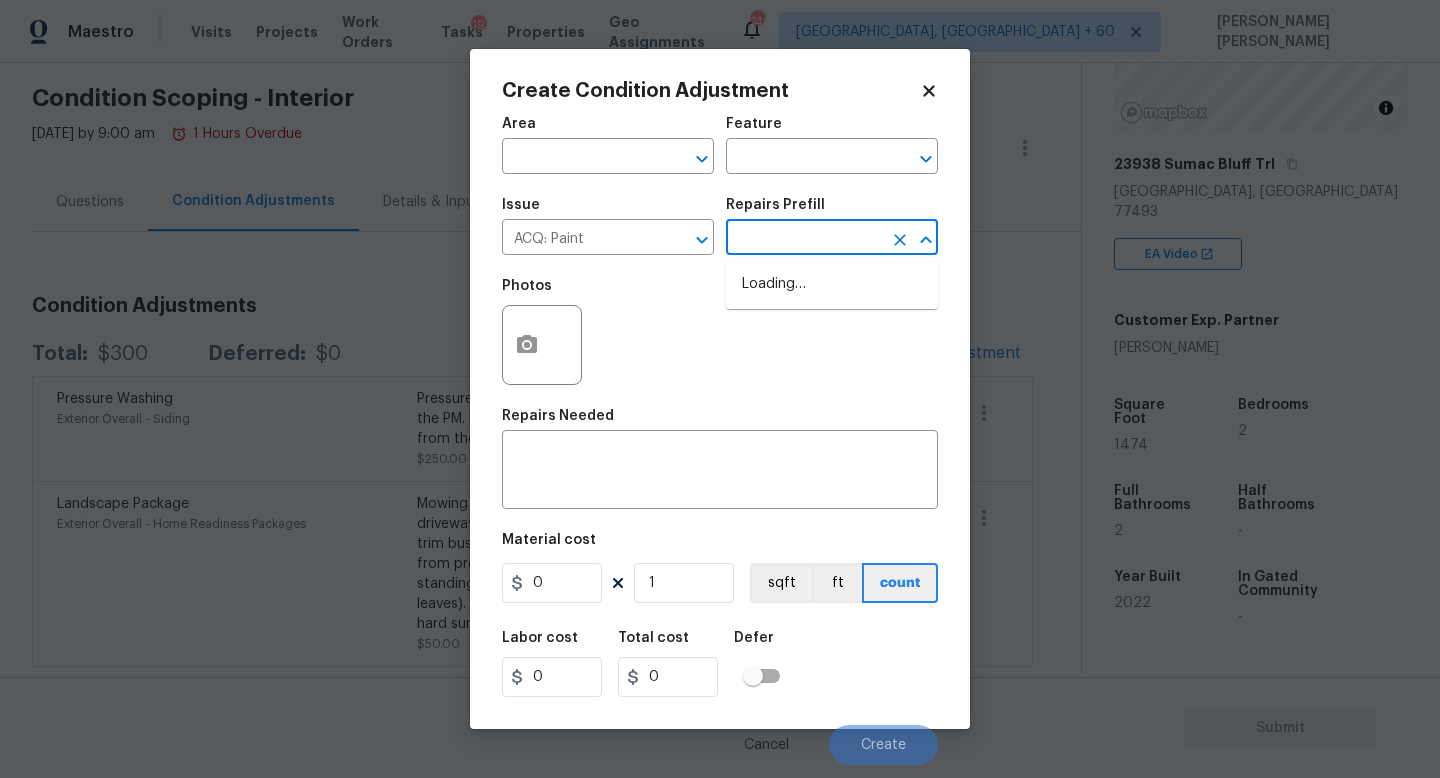 click at bounding box center [804, 239] 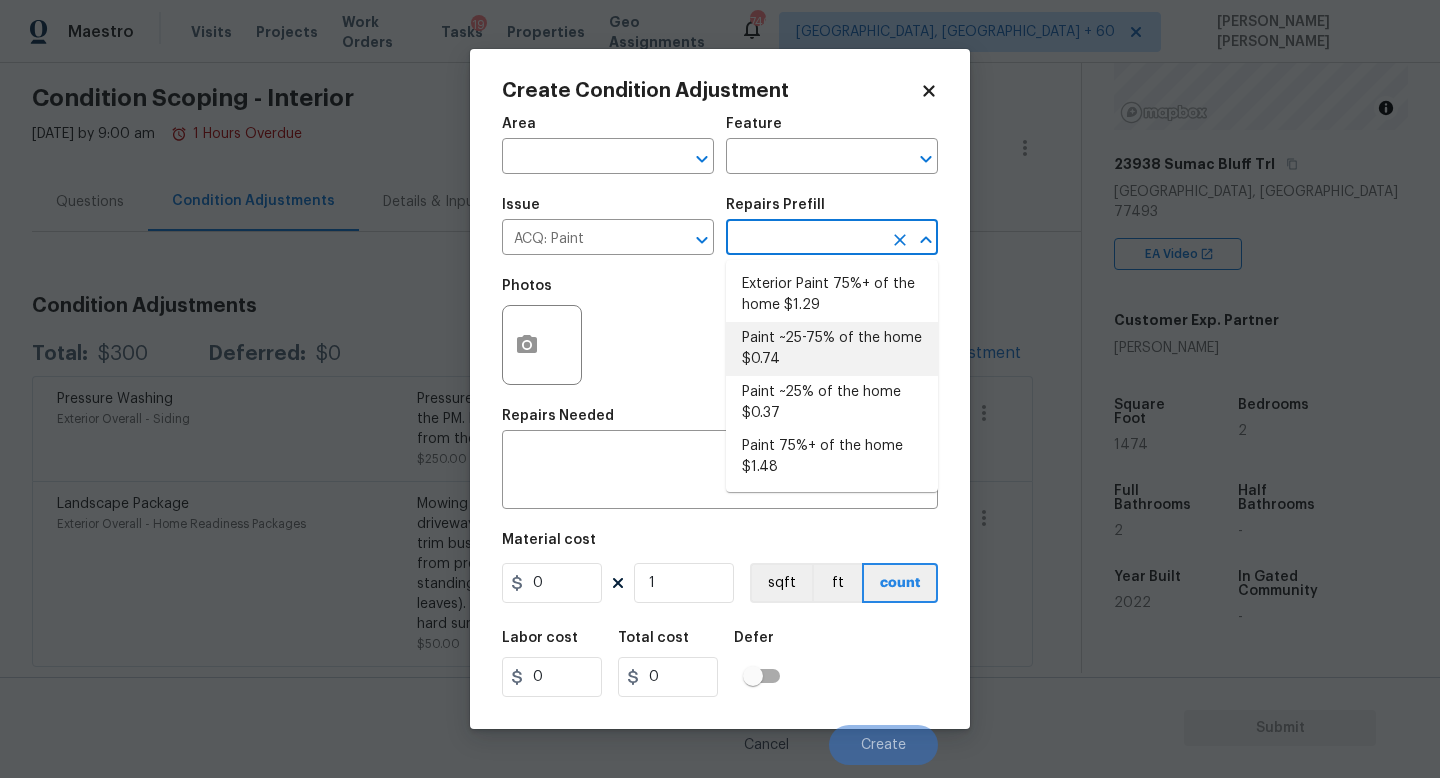 click on "Paint ~25-75% of the home $0.74" at bounding box center (832, 349) 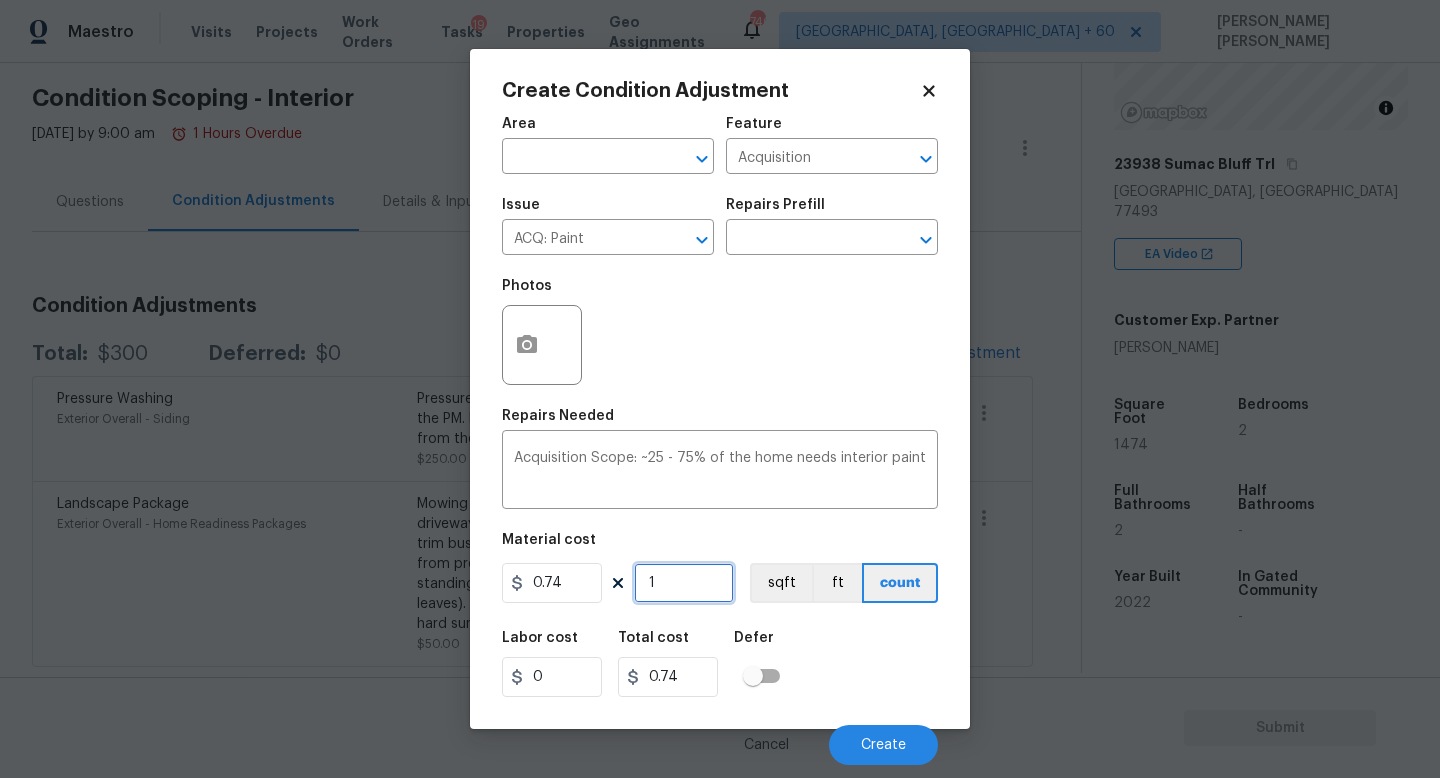 click on "1" at bounding box center [684, 583] 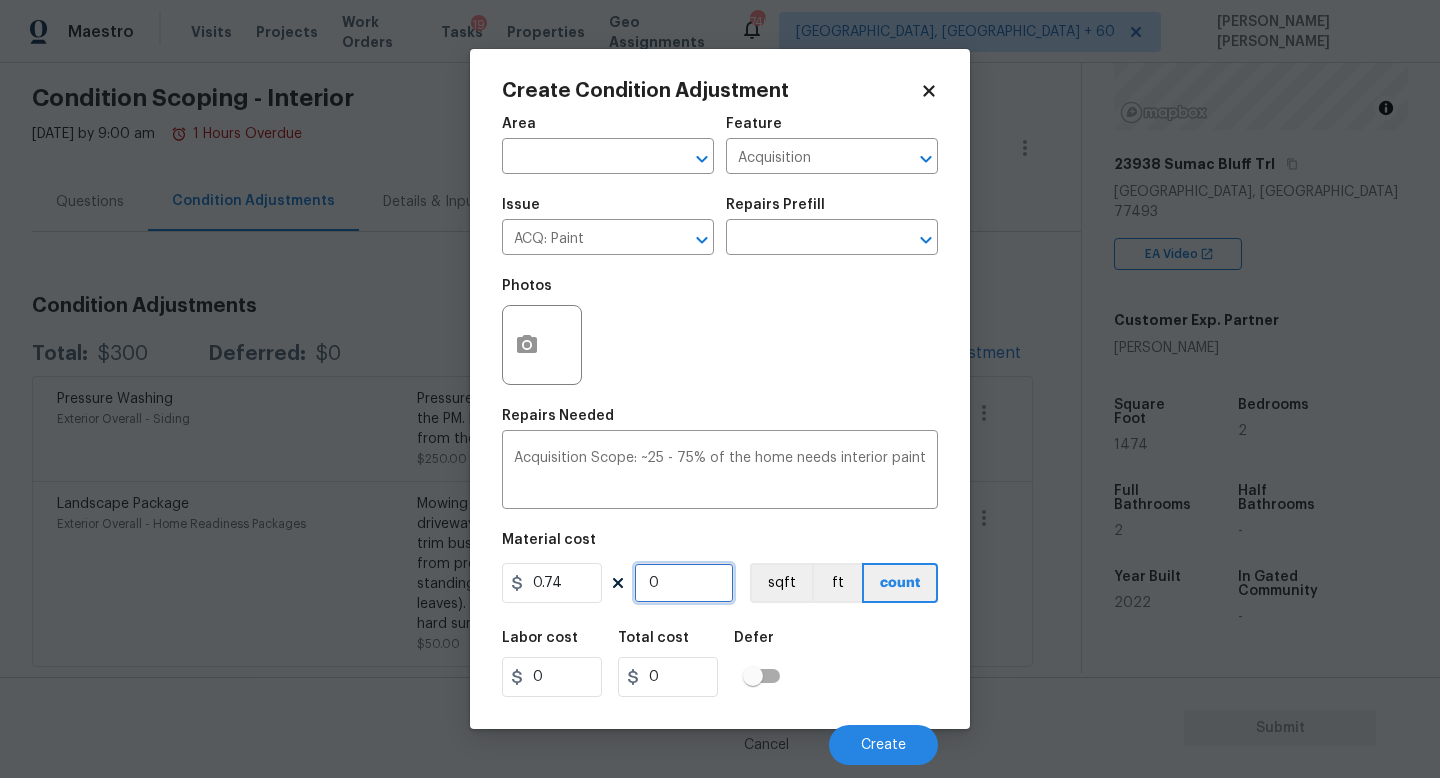 type on "1" 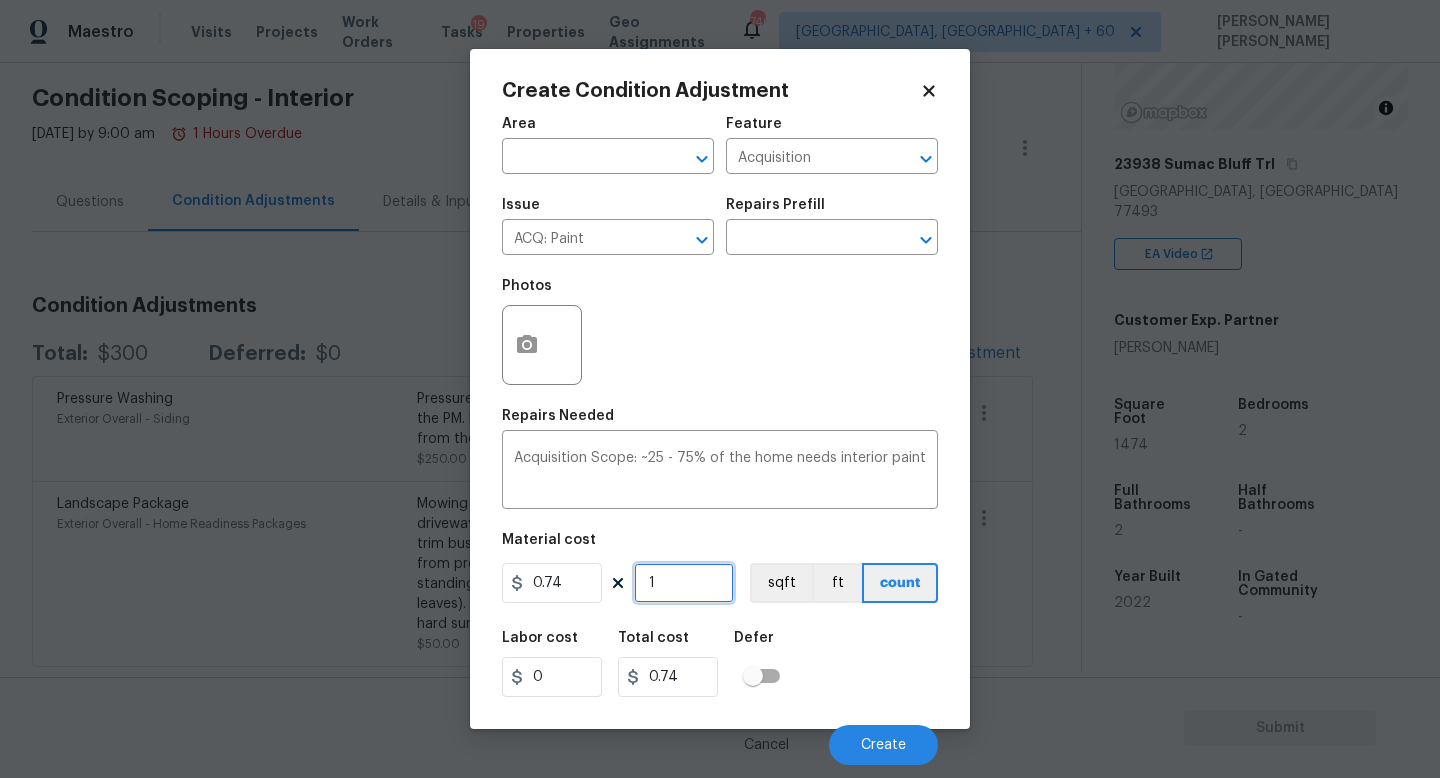 type on "14" 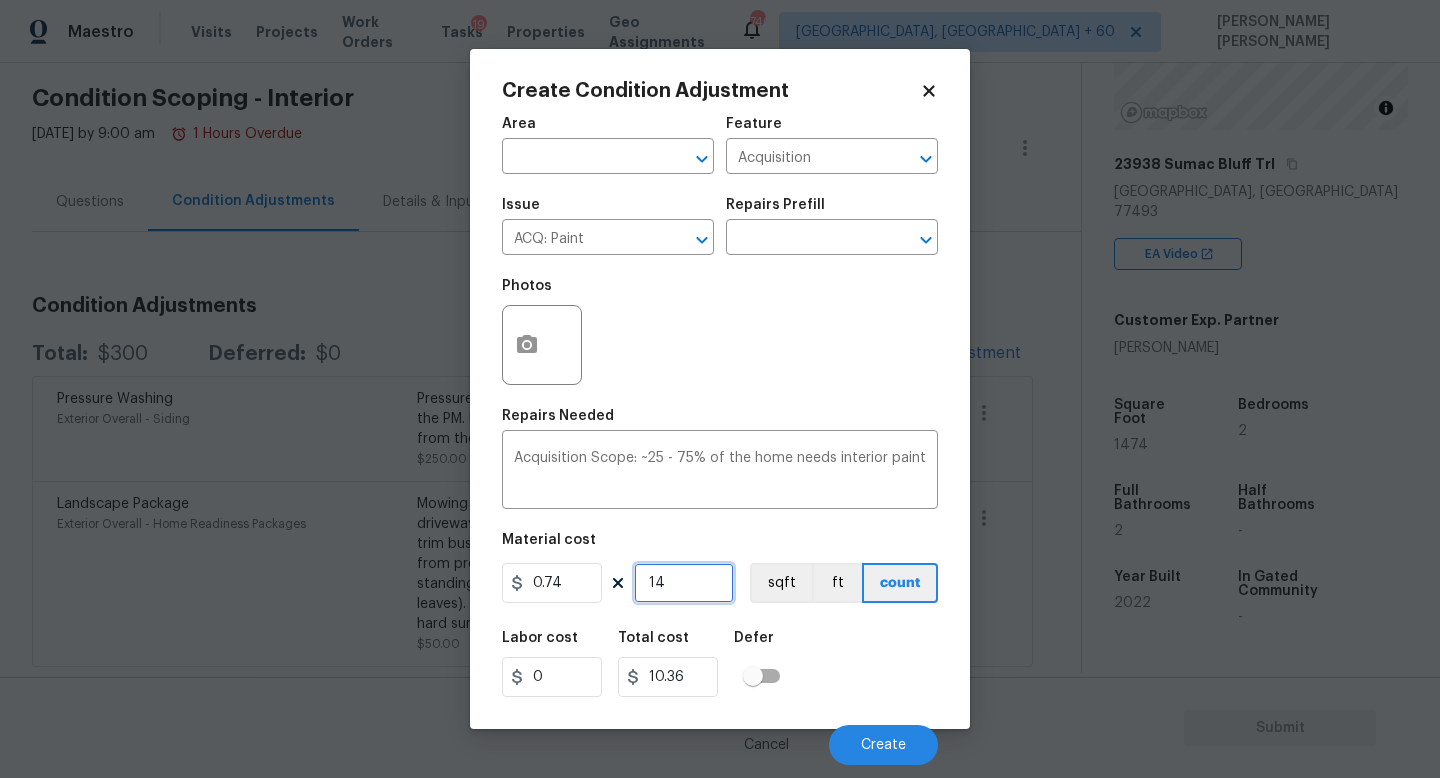 type on "147" 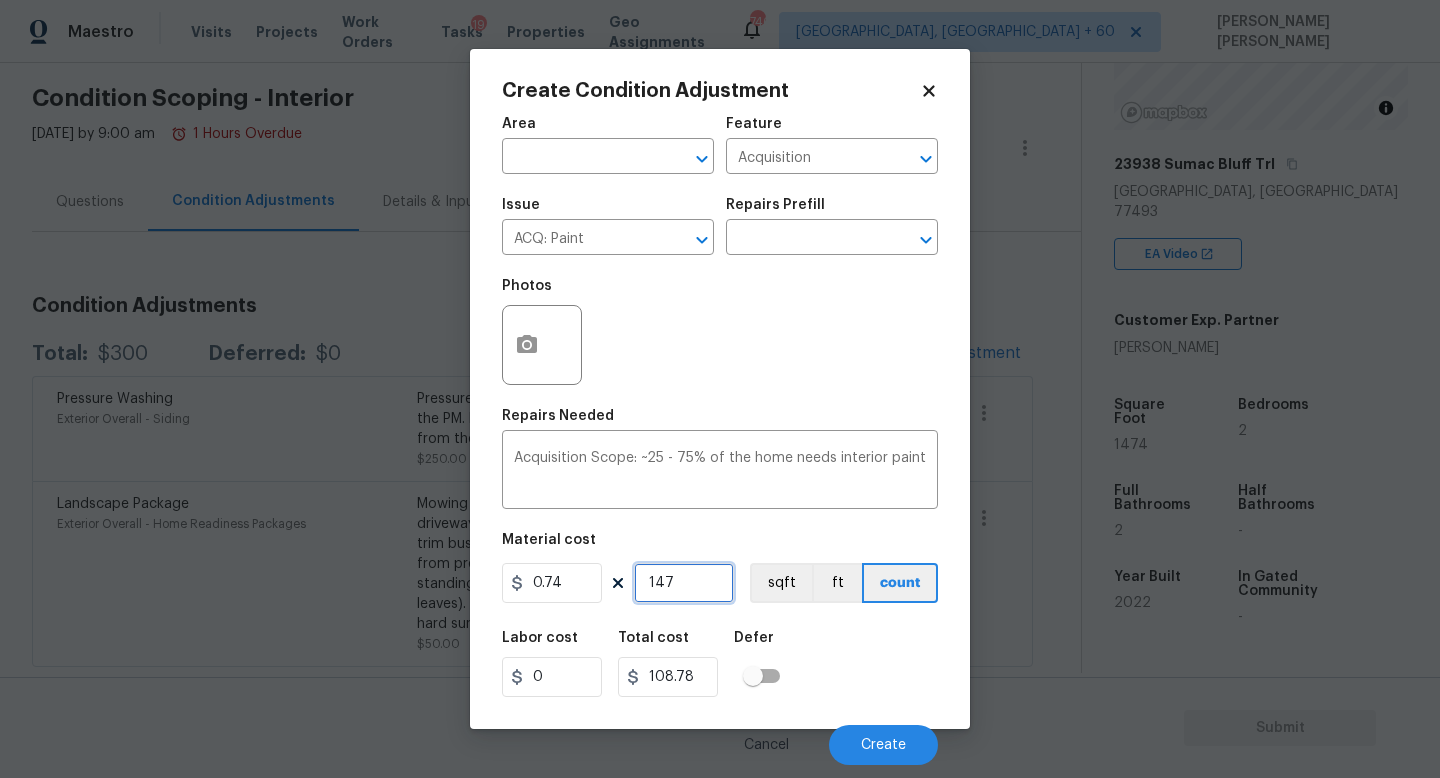type on "1474" 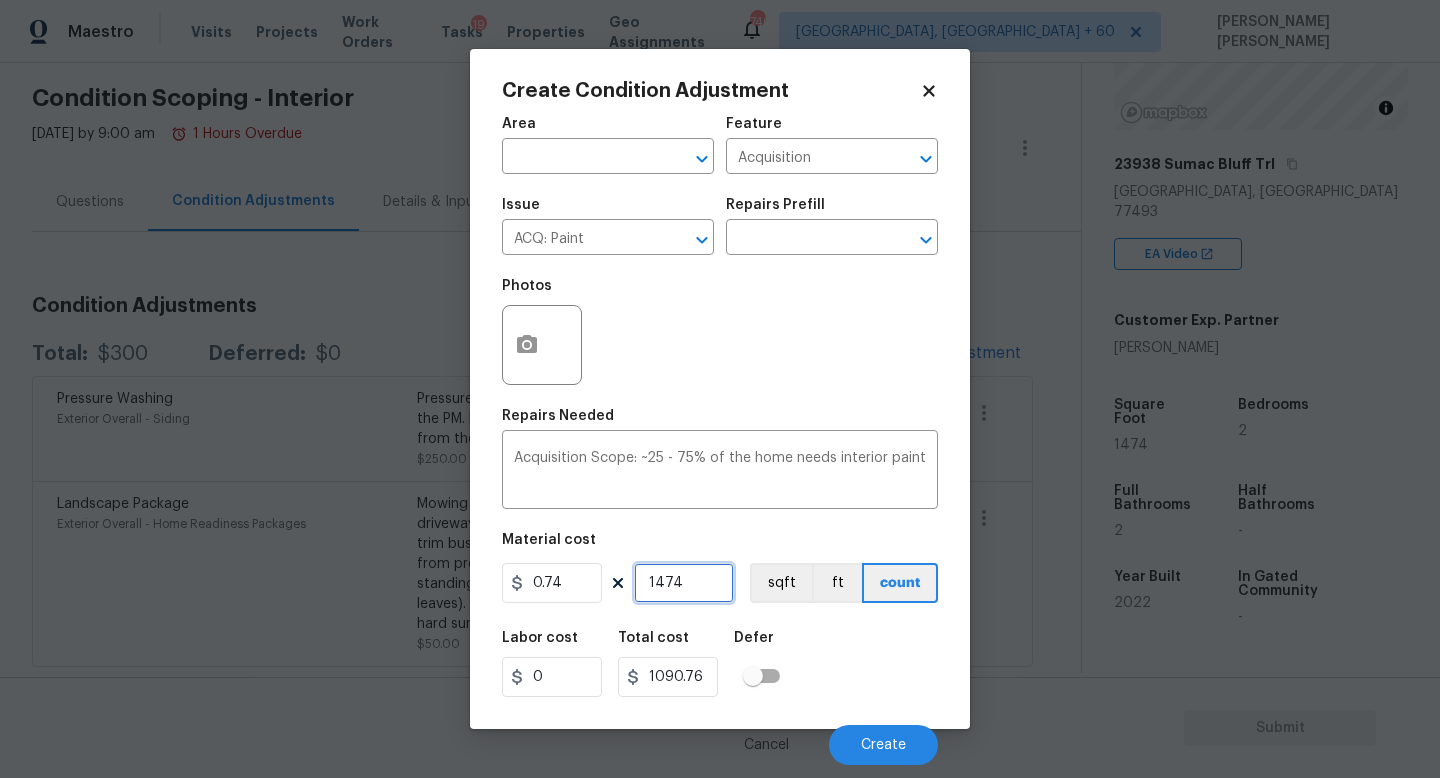 type on "1474" 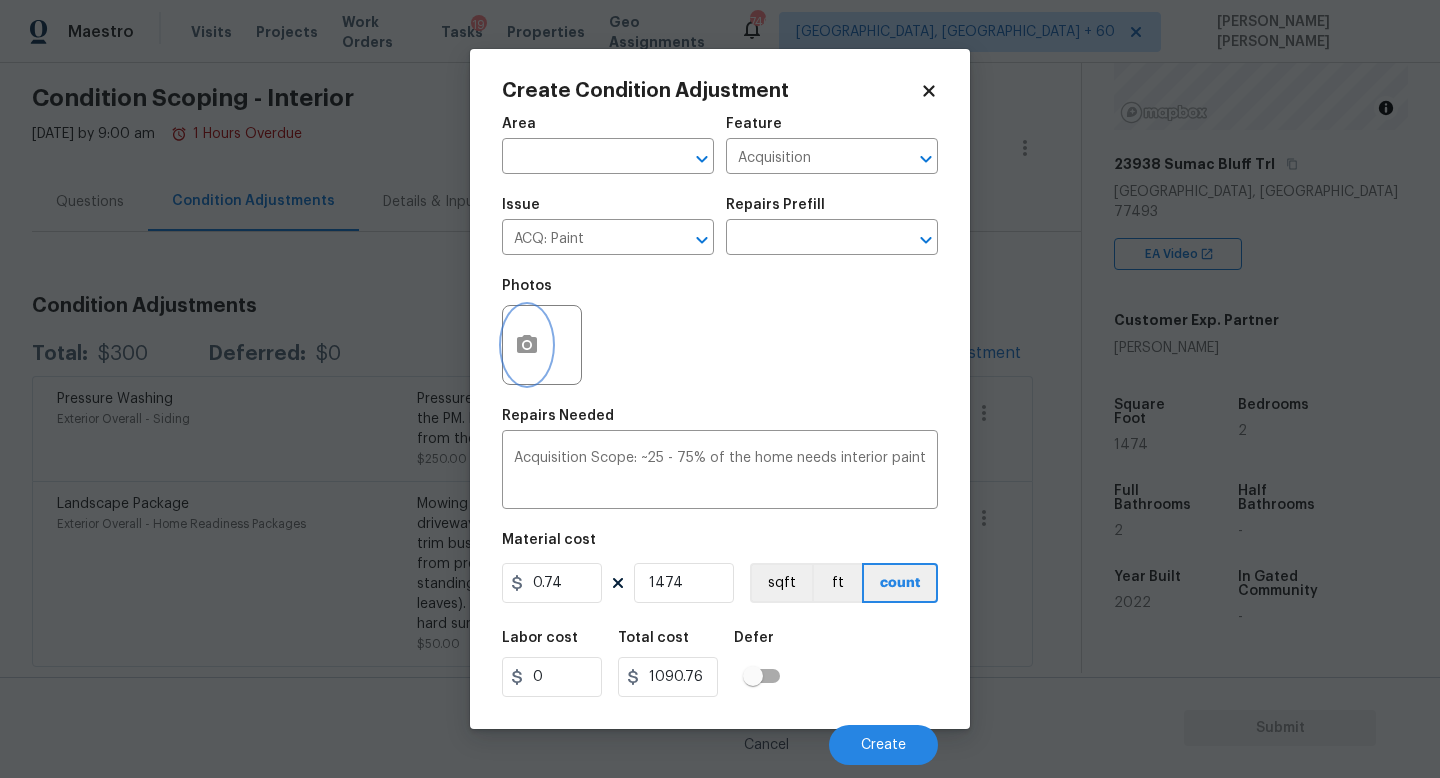 click at bounding box center [527, 345] 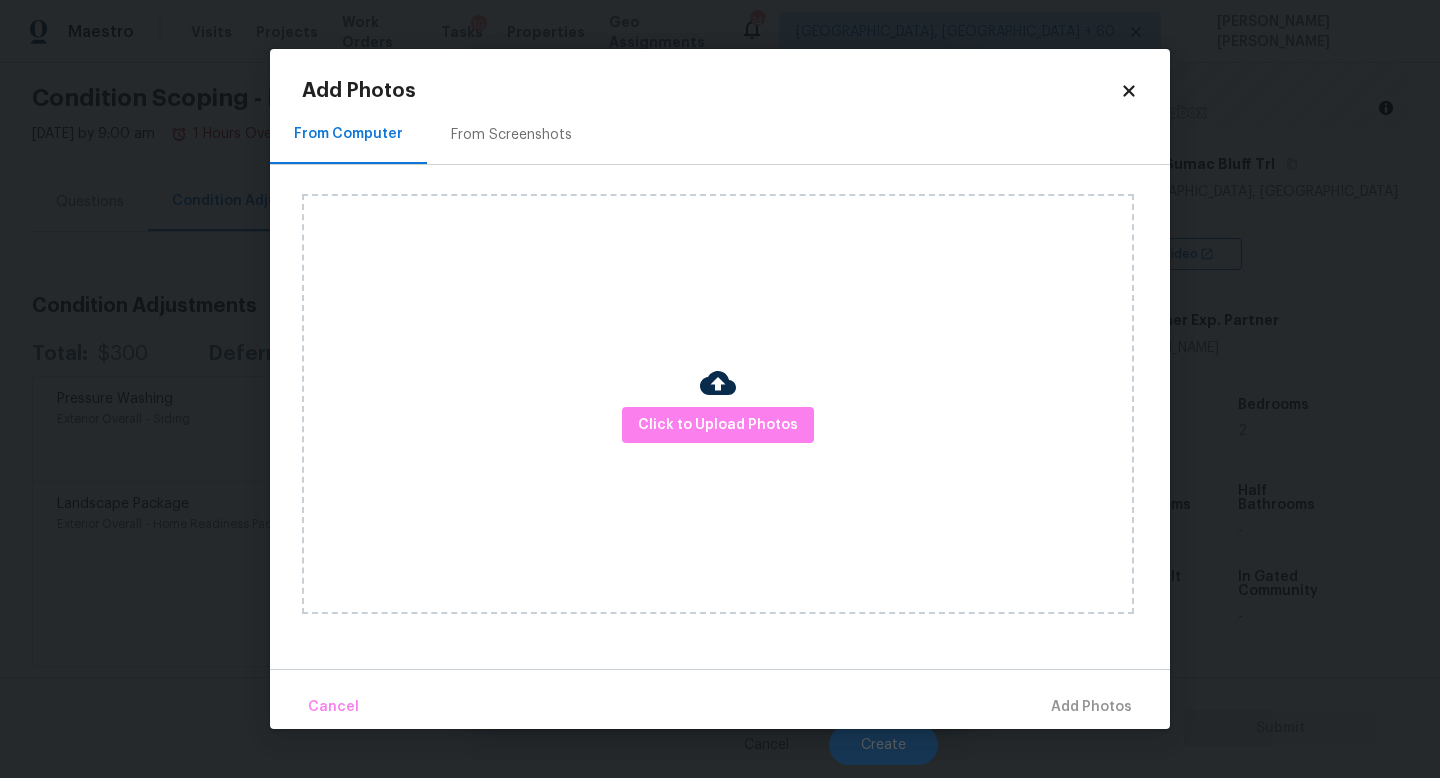 click at bounding box center [718, 386] 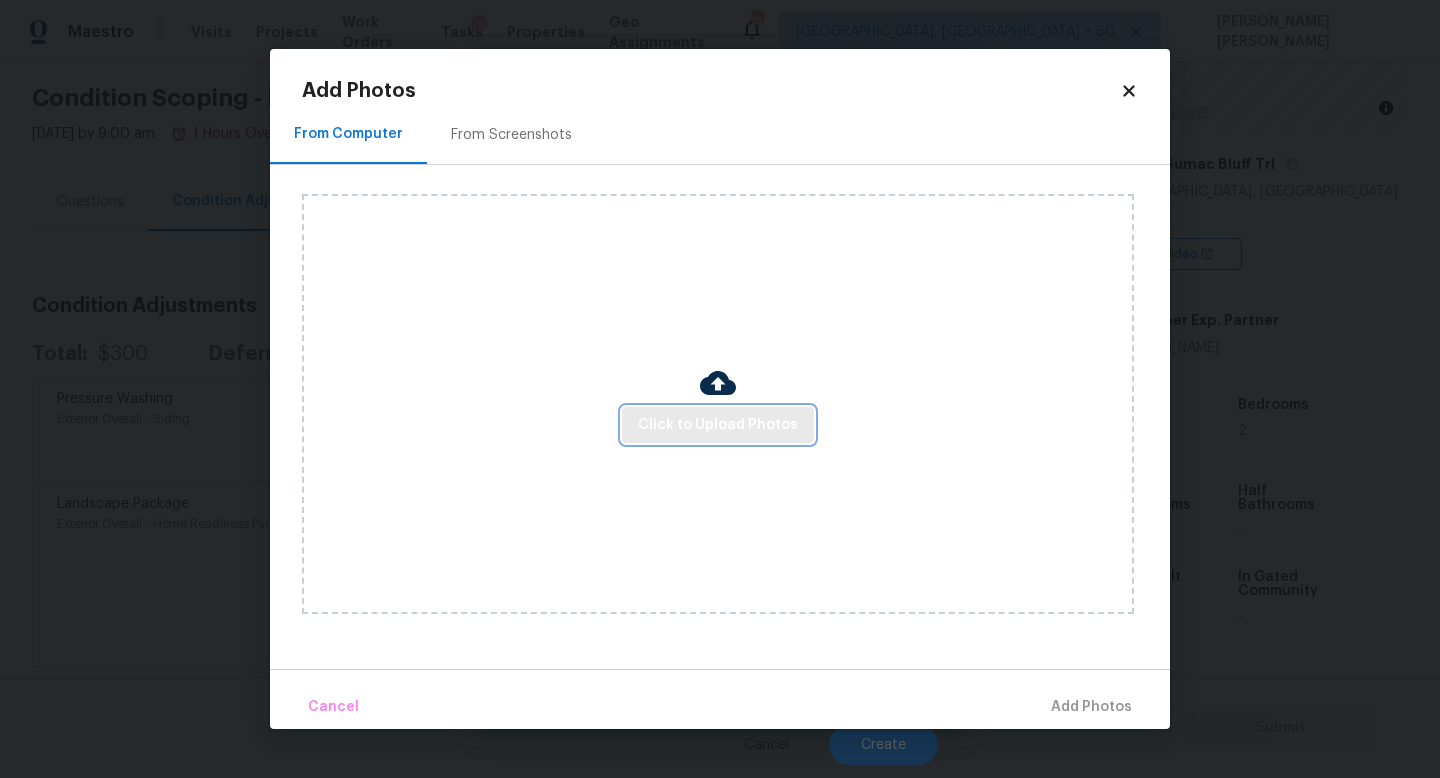 click on "Click to Upload Photos" at bounding box center (718, 425) 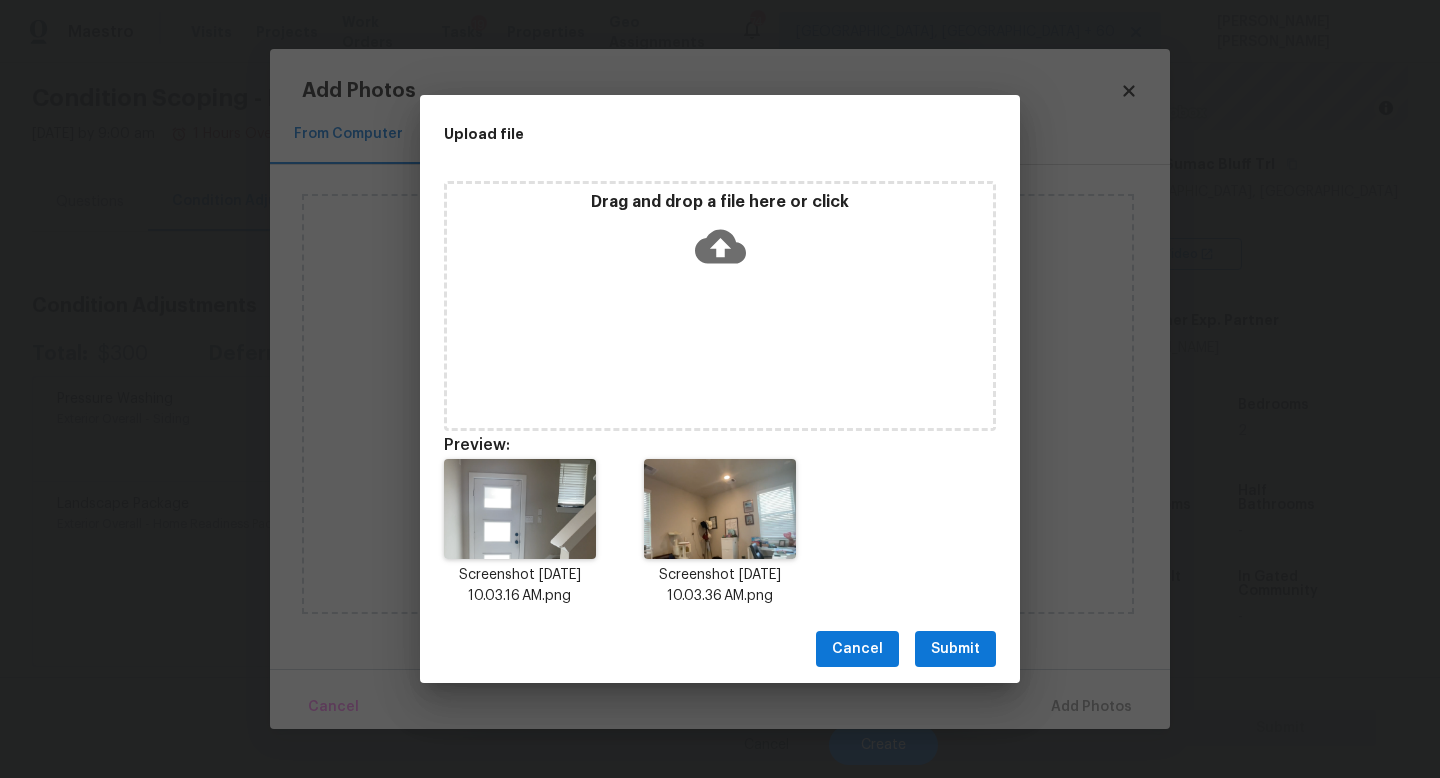 click on "Submit" at bounding box center [955, 649] 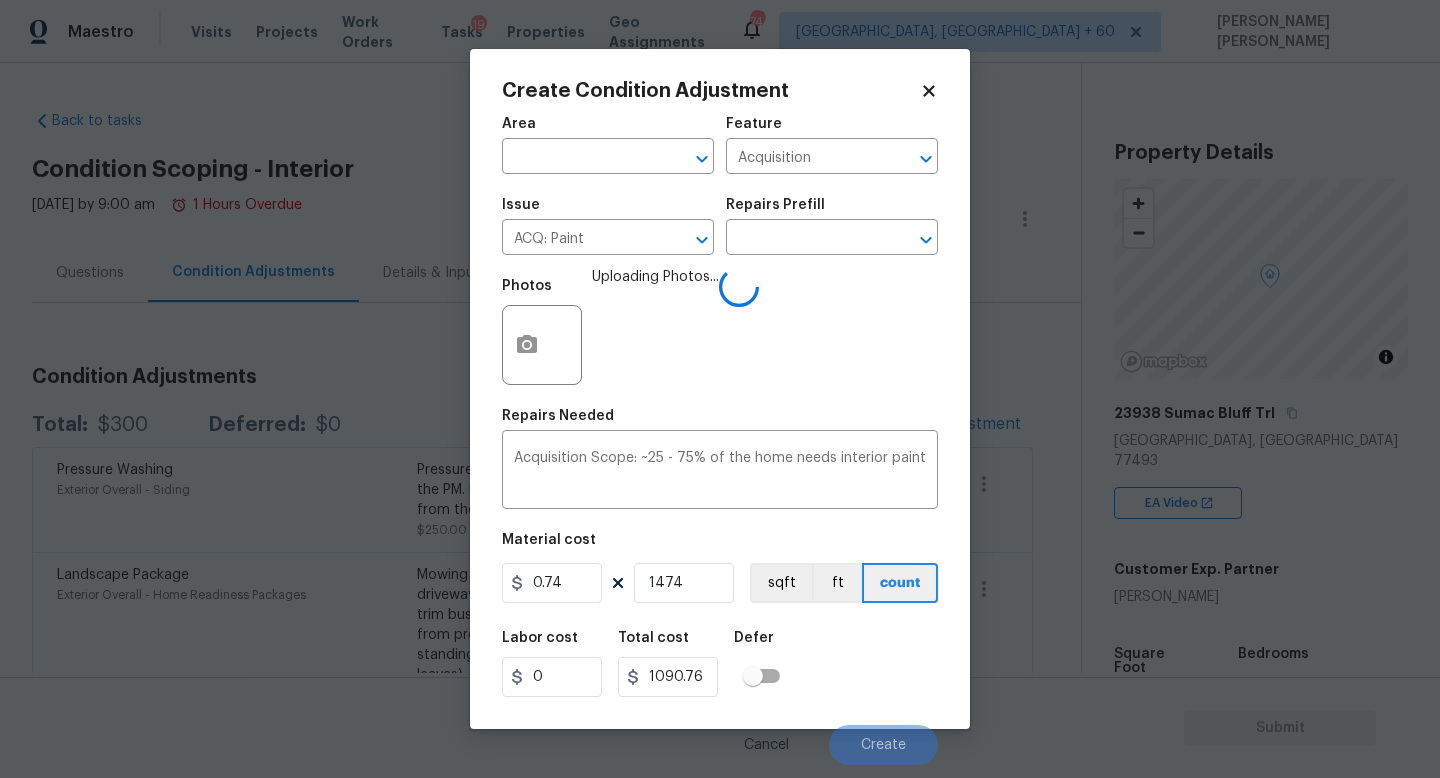 scroll, scrollTop: 0, scrollLeft: 0, axis: both 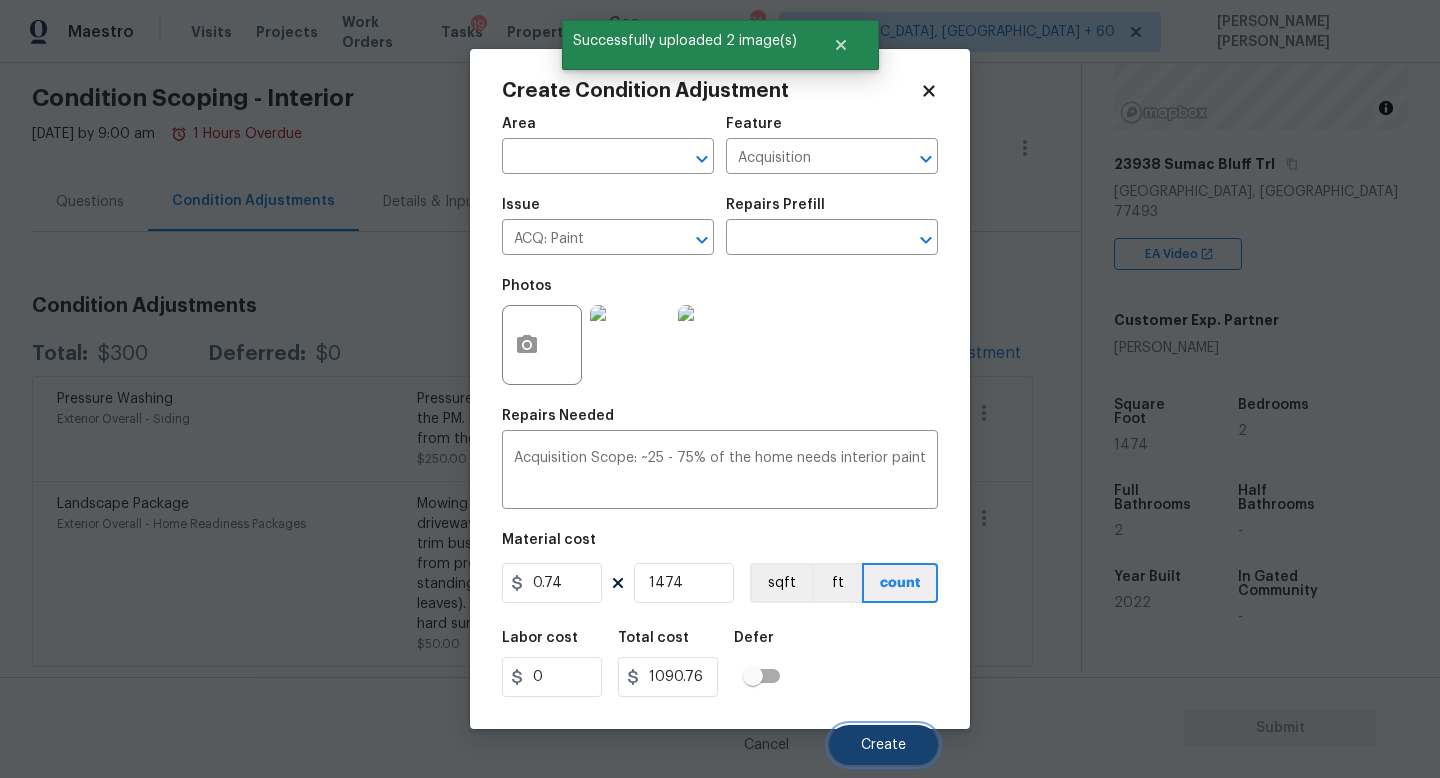 click on "Create" at bounding box center [883, 745] 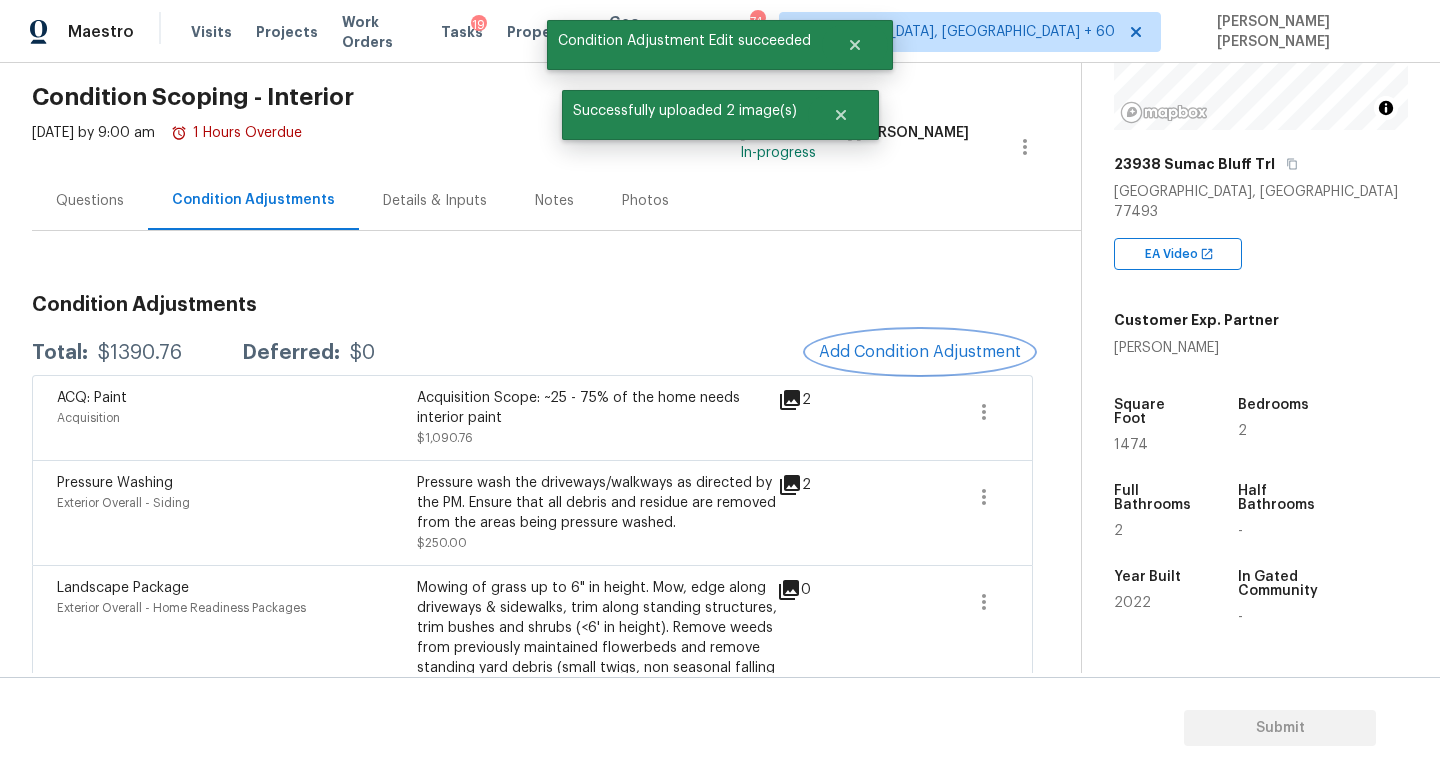 click on "Add Condition Adjustment" at bounding box center (920, 352) 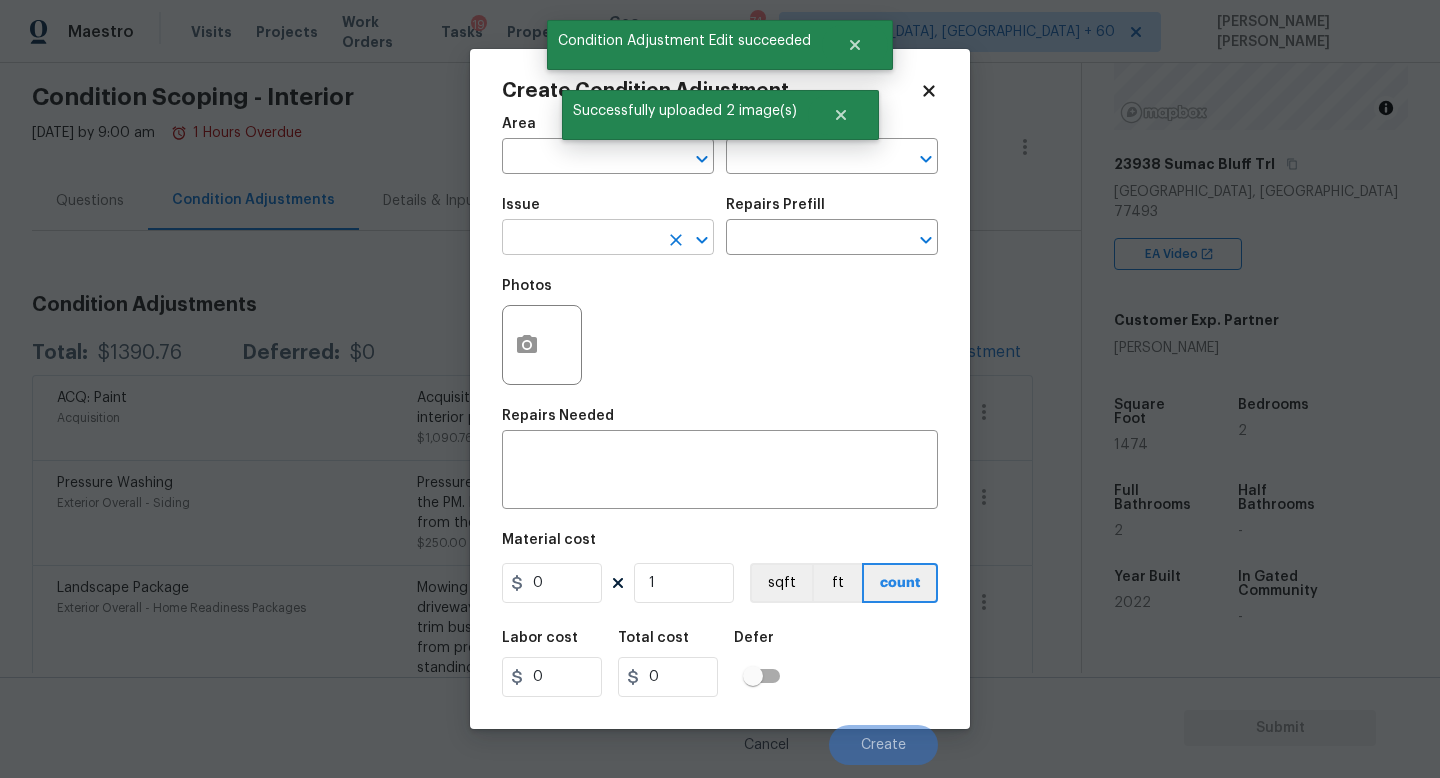 click at bounding box center [580, 239] 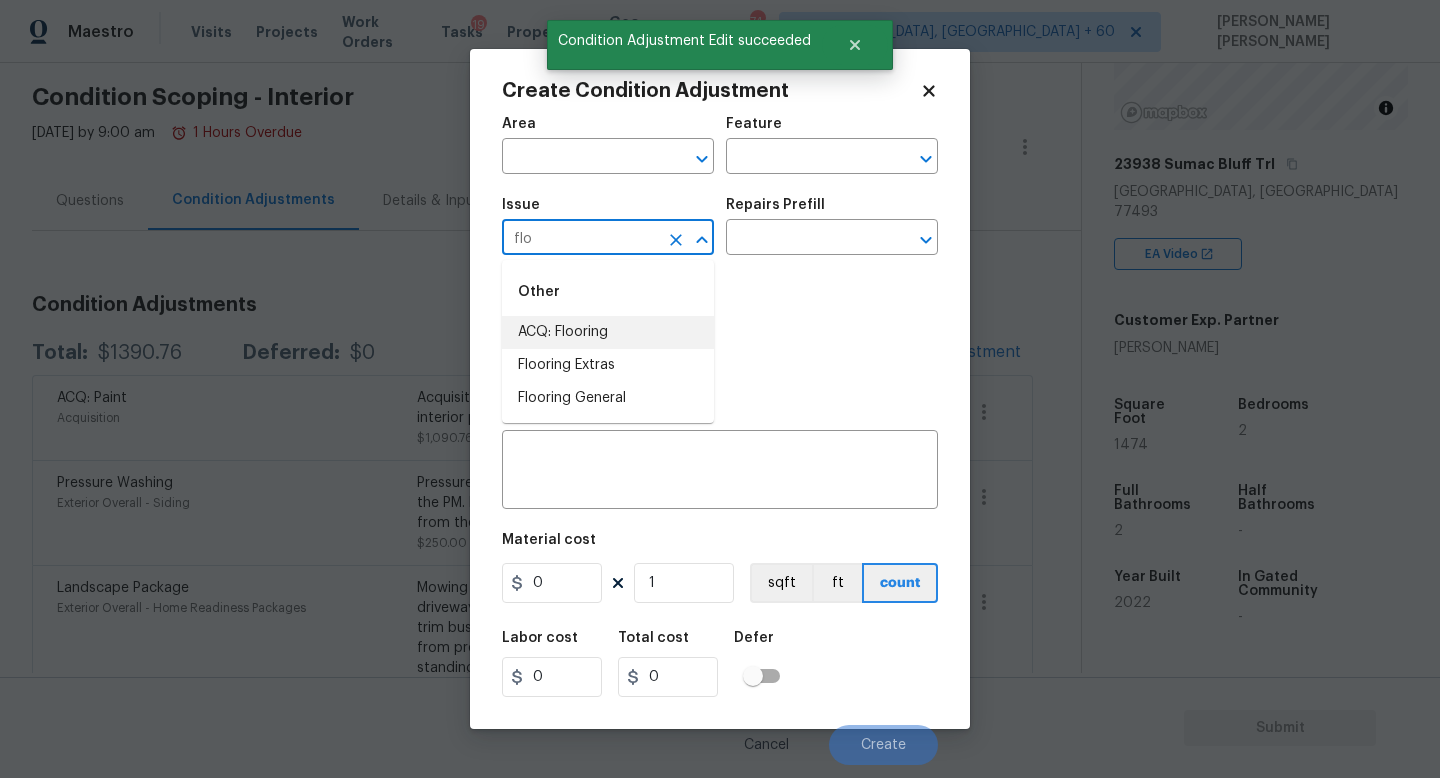 click on "ACQ: Flooring" at bounding box center [608, 332] 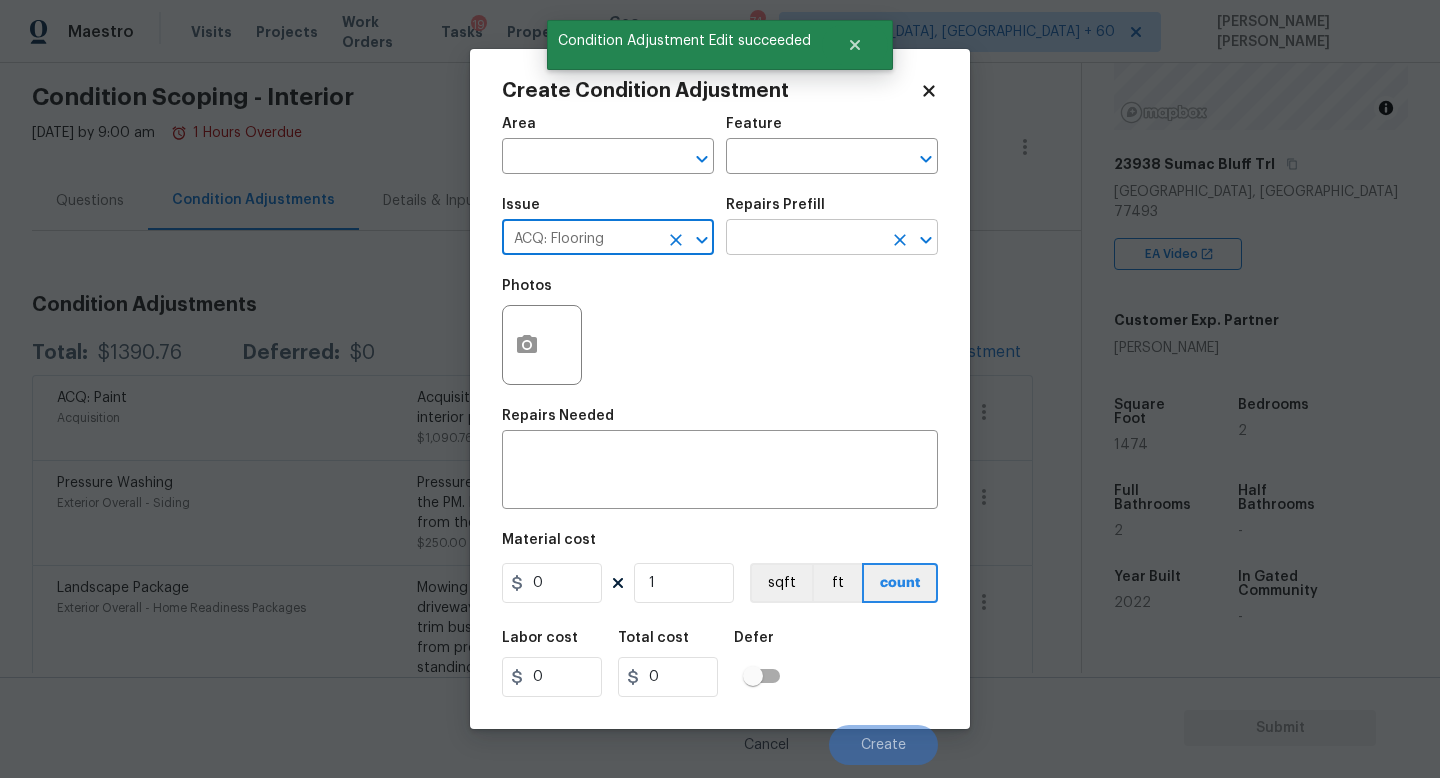 type on "ACQ: Flooring" 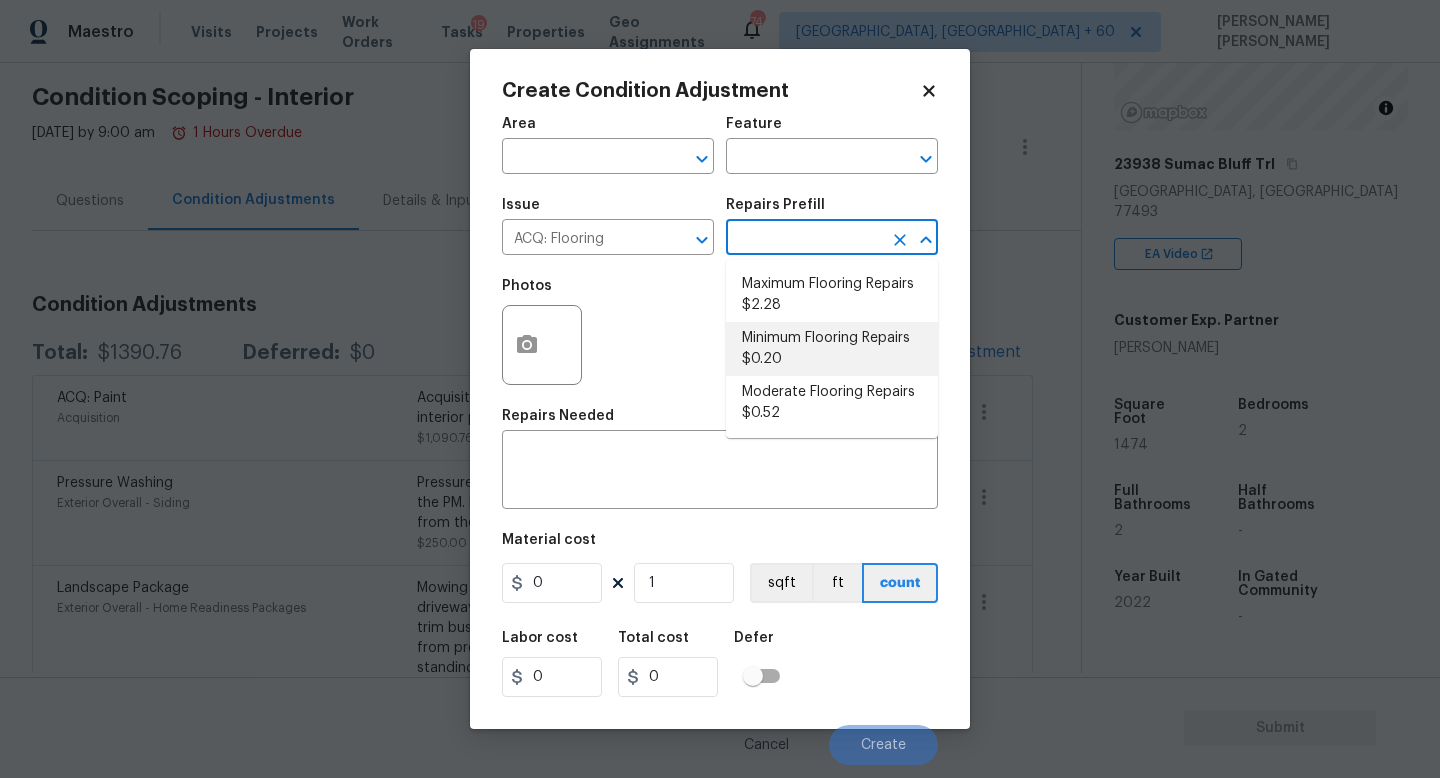 click on "Minimum Flooring Repairs $0.20" at bounding box center [832, 349] 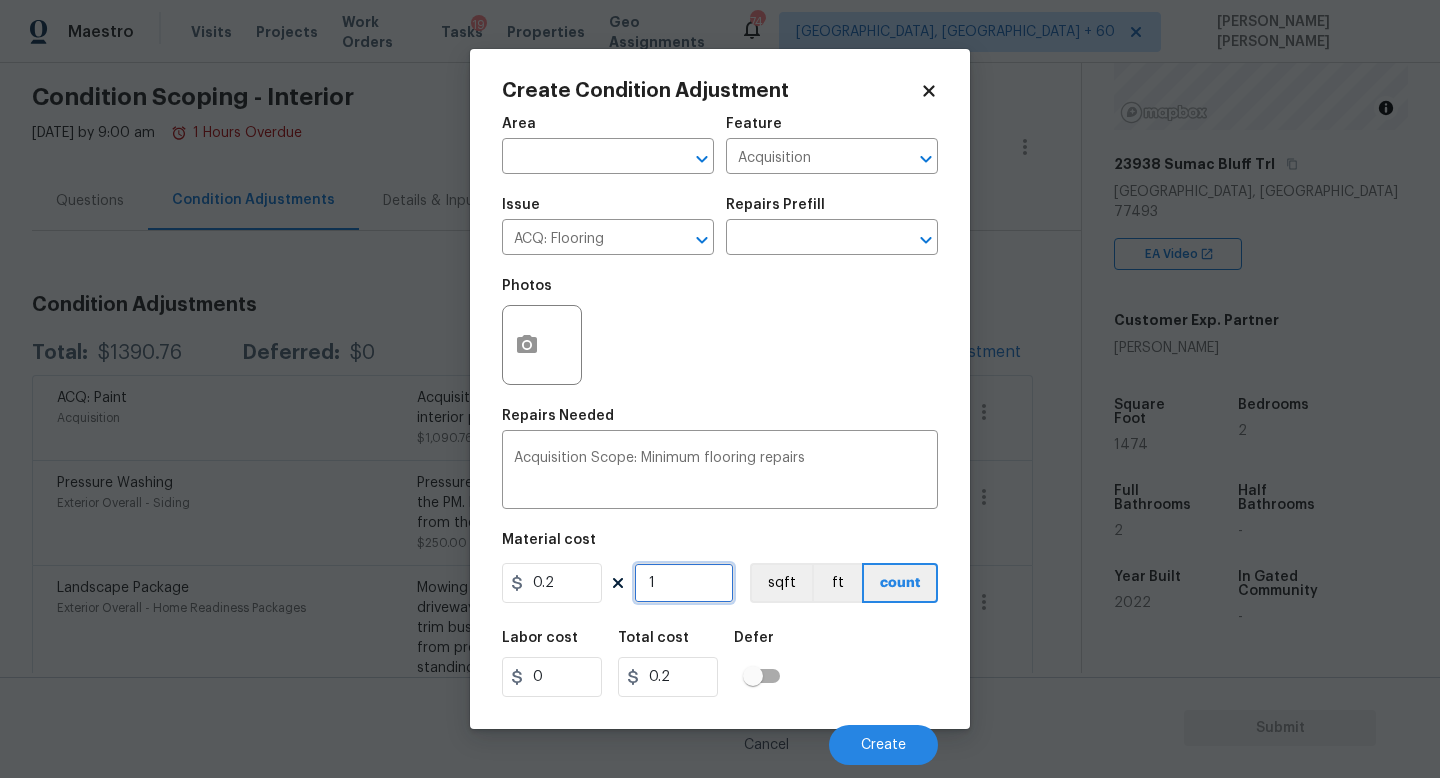 click on "1" at bounding box center (684, 583) 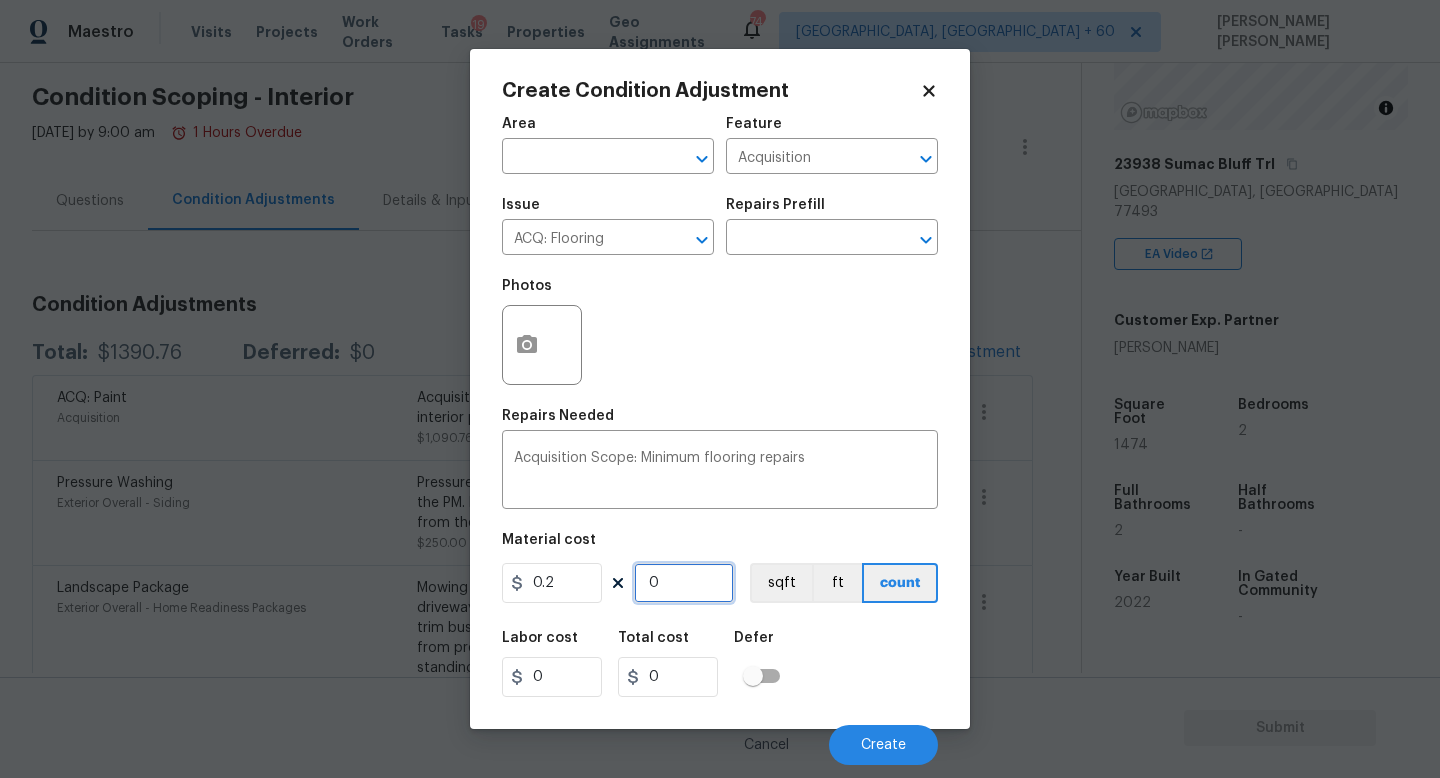 type on "1" 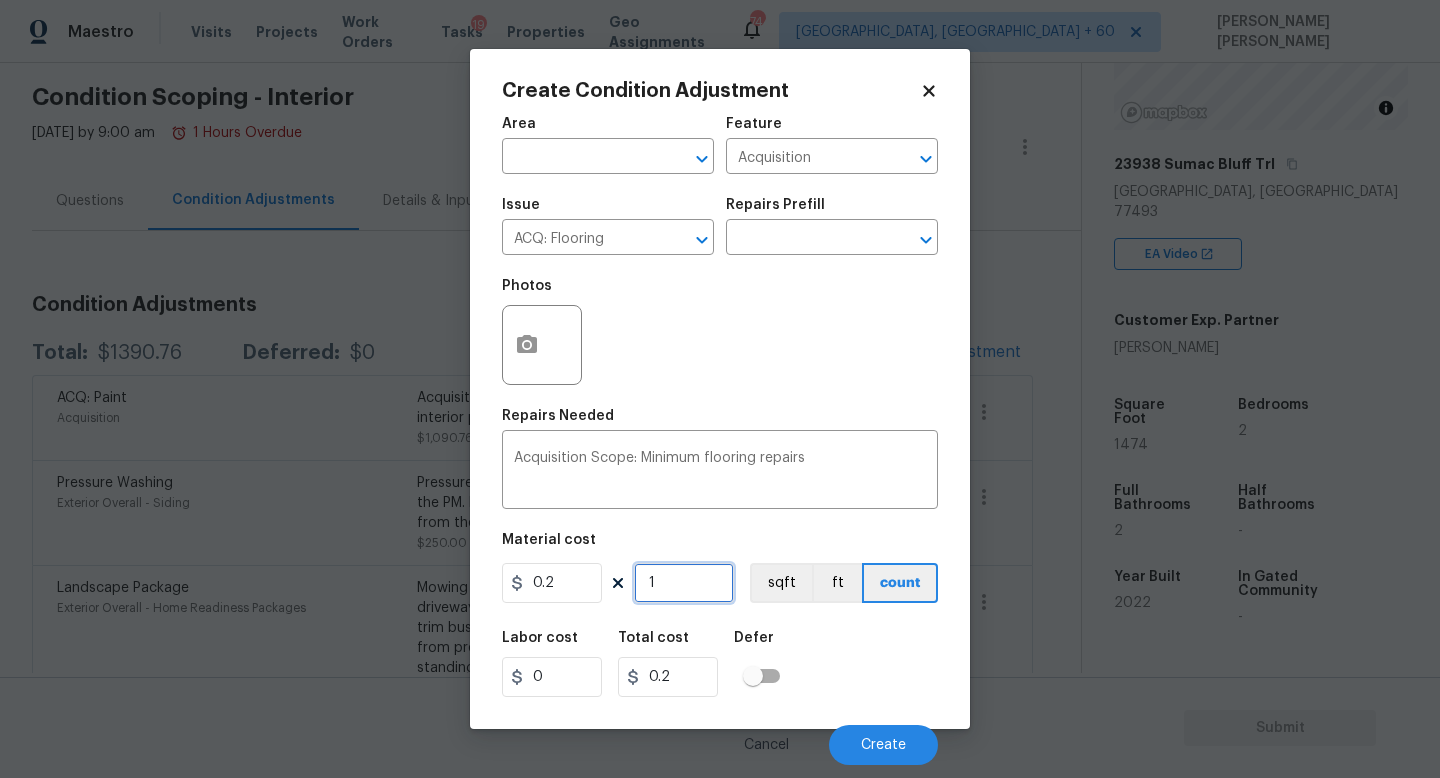 type on "14" 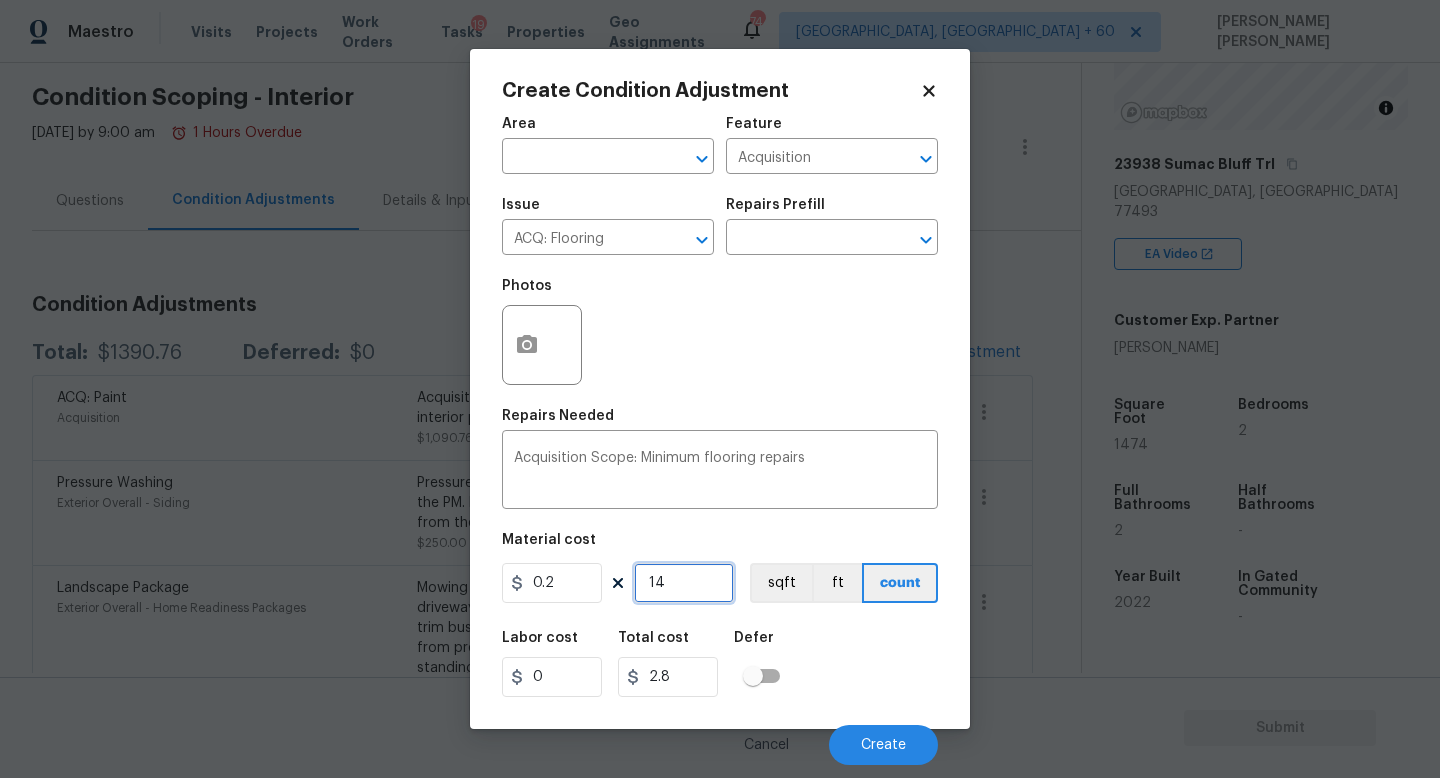 type on "147" 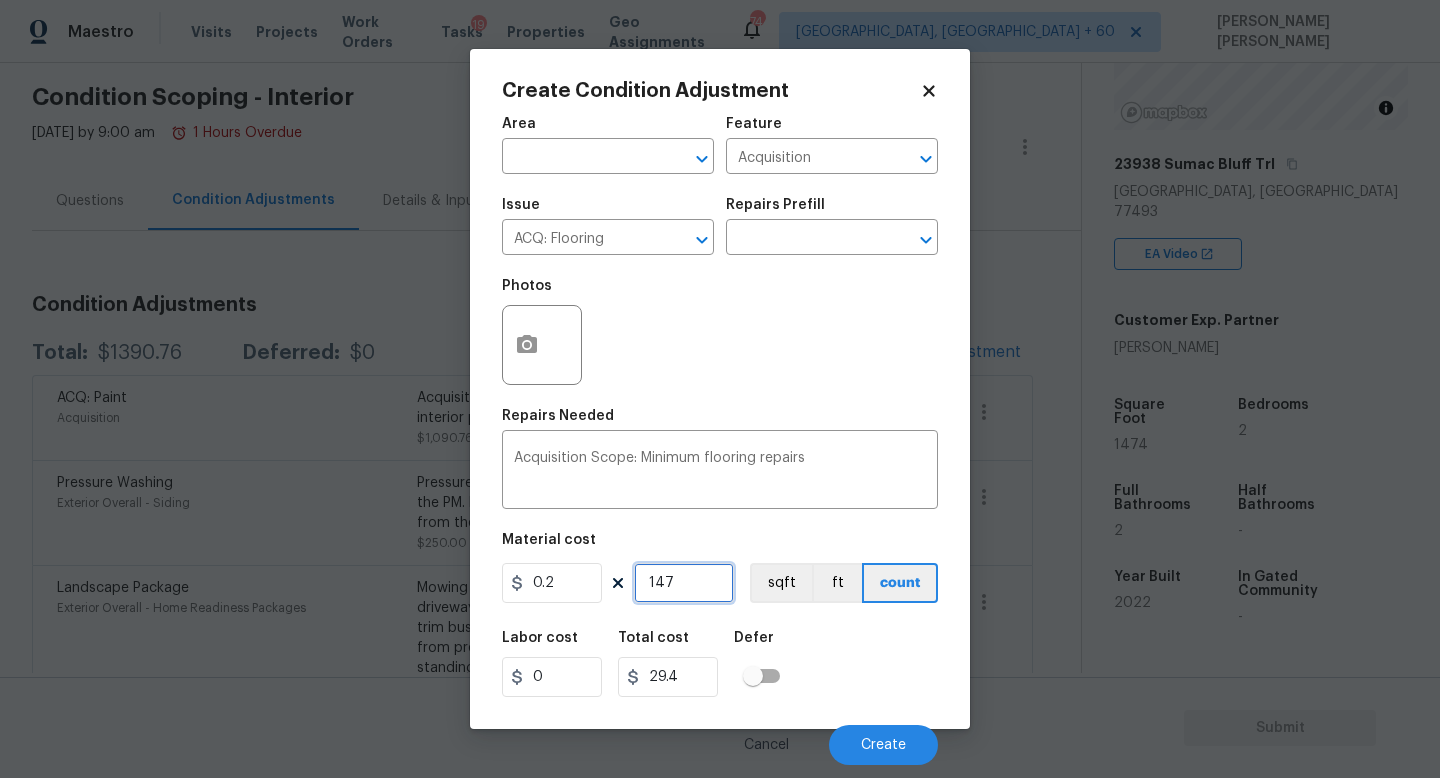 type on "1474" 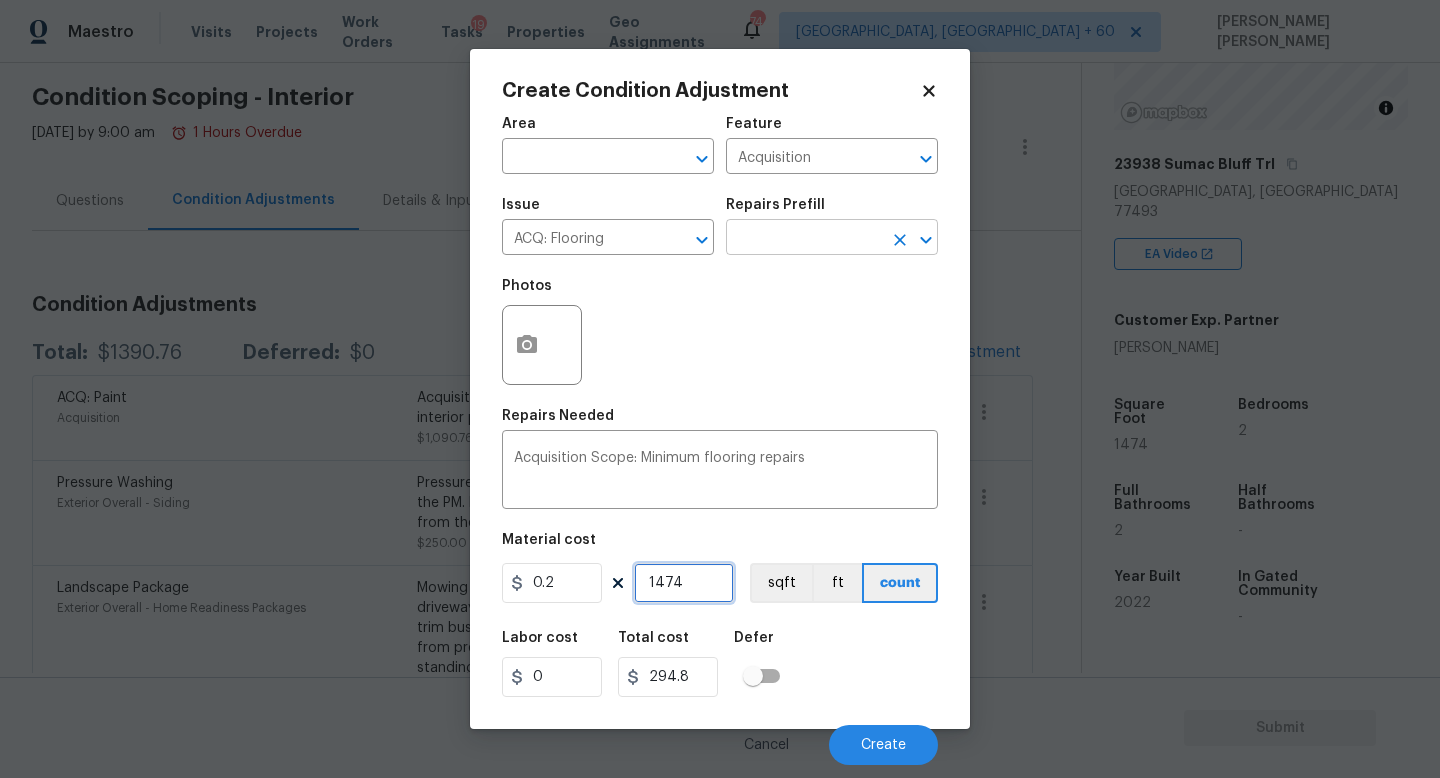 type on "1474" 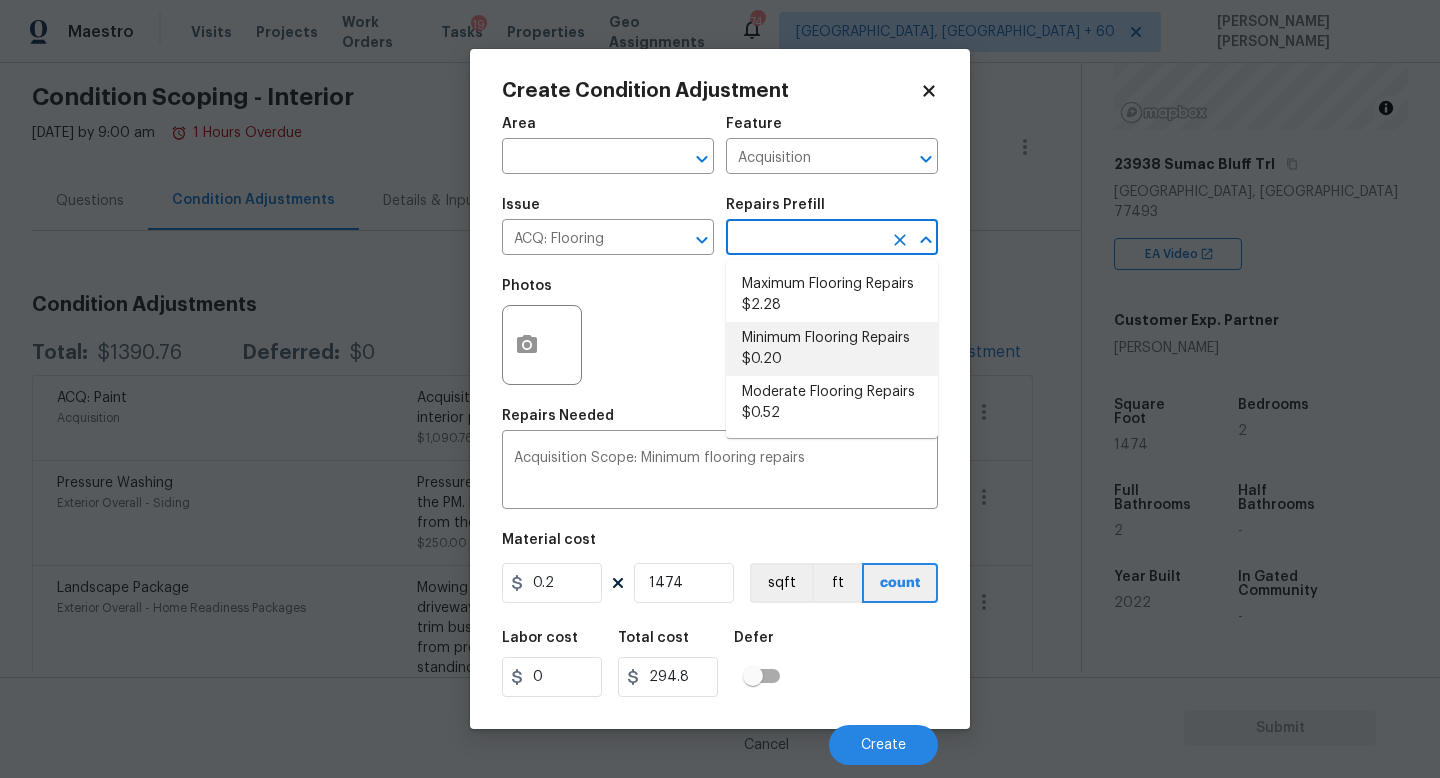 click at bounding box center (804, 239) 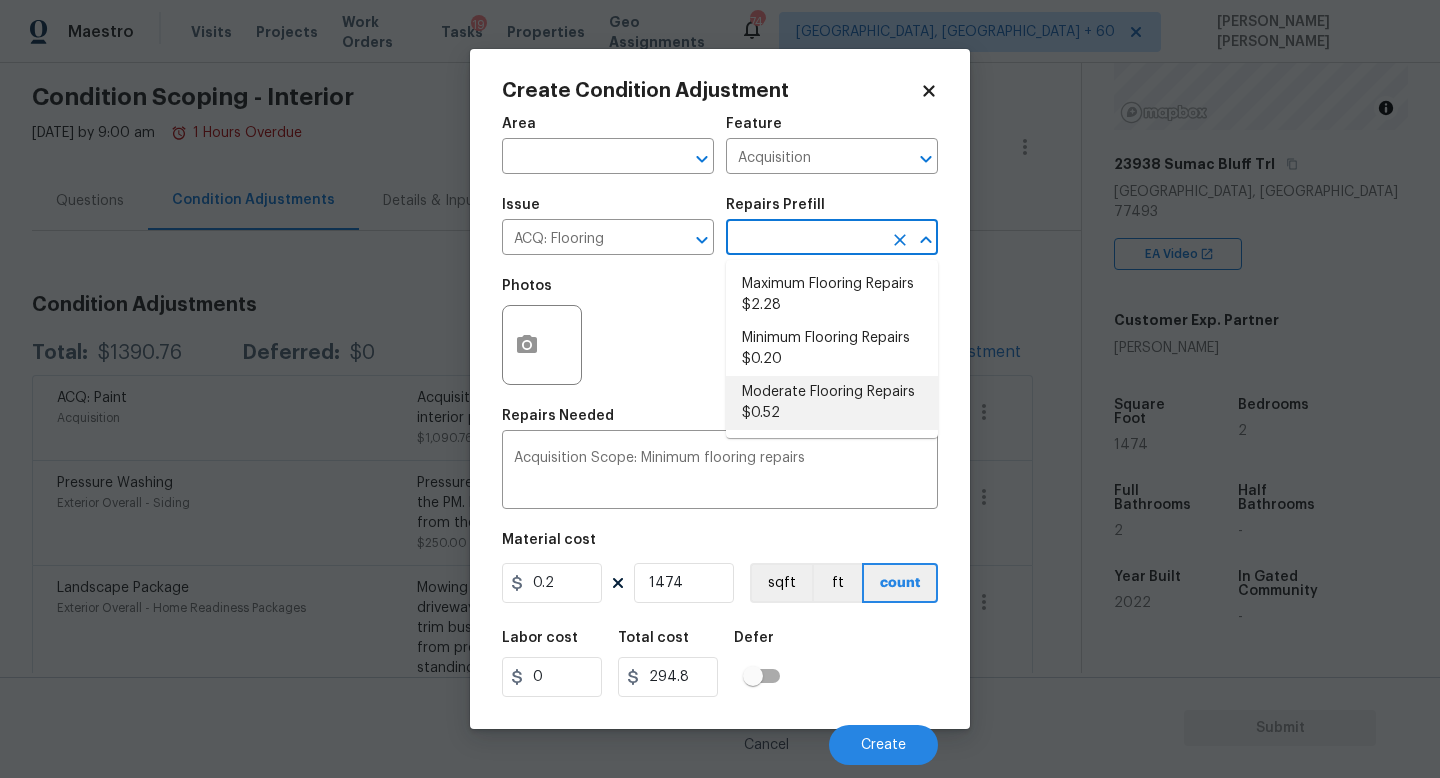 click on "Moderate Flooring Repairs $0.52" at bounding box center [832, 403] 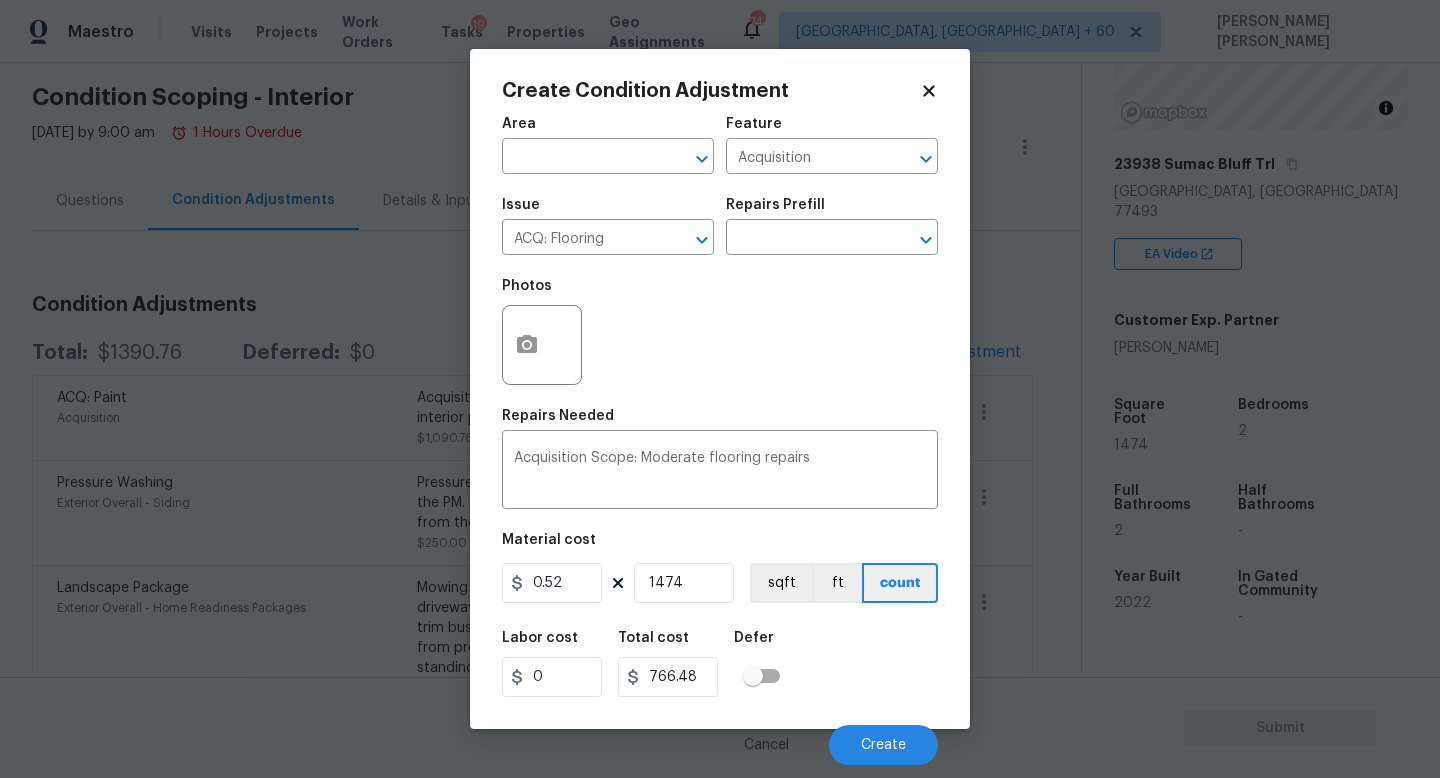 click at bounding box center (542, 345) 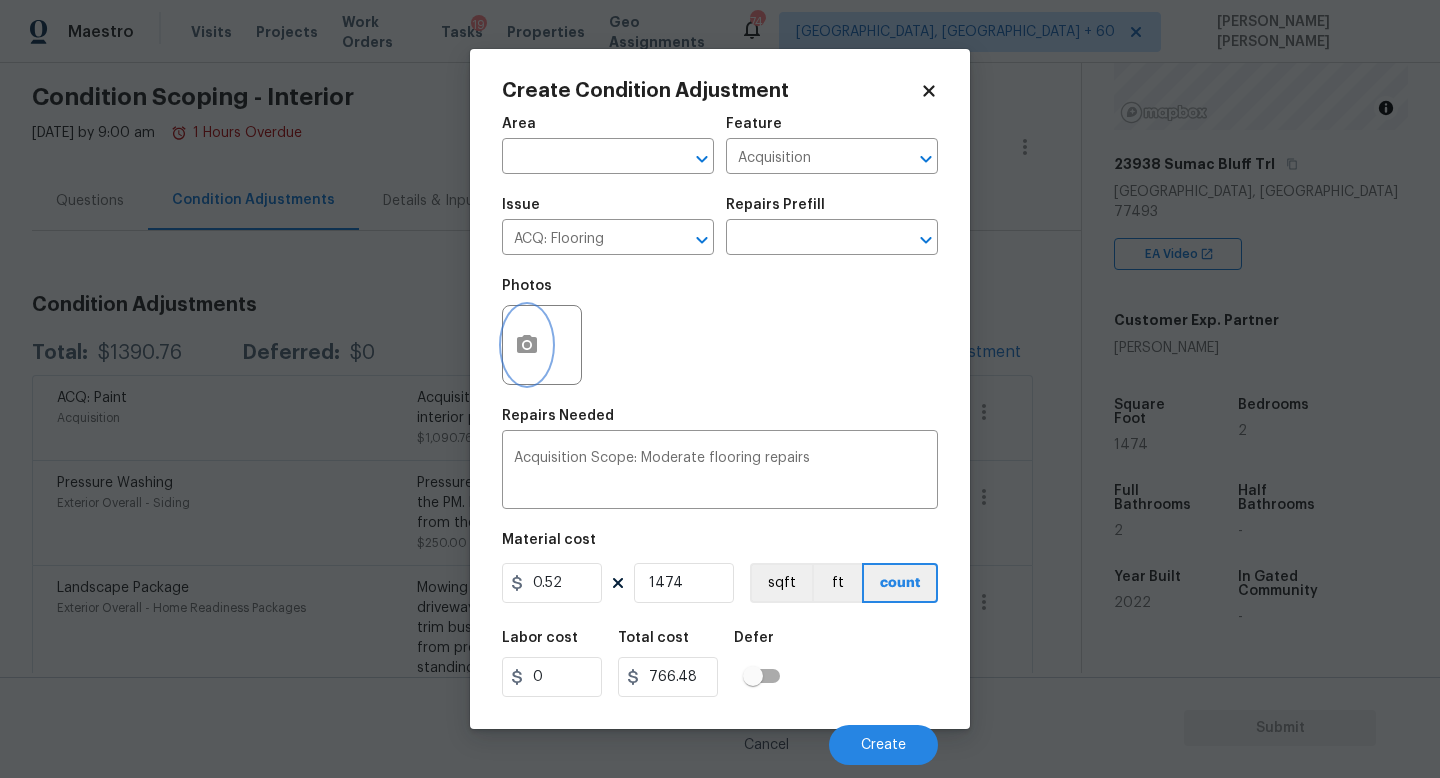 click 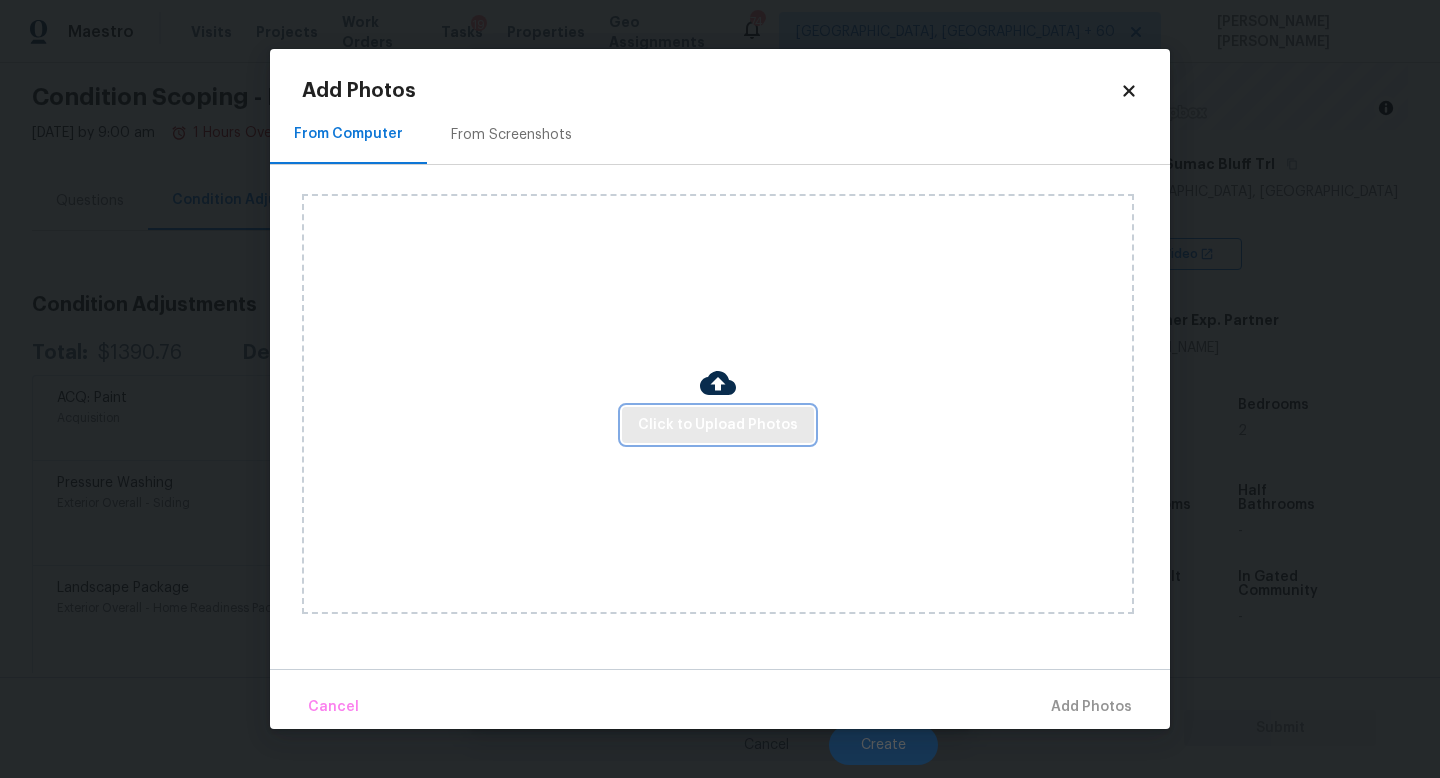 click on "Click to Upload Photos" at bounding box center (718, 425) 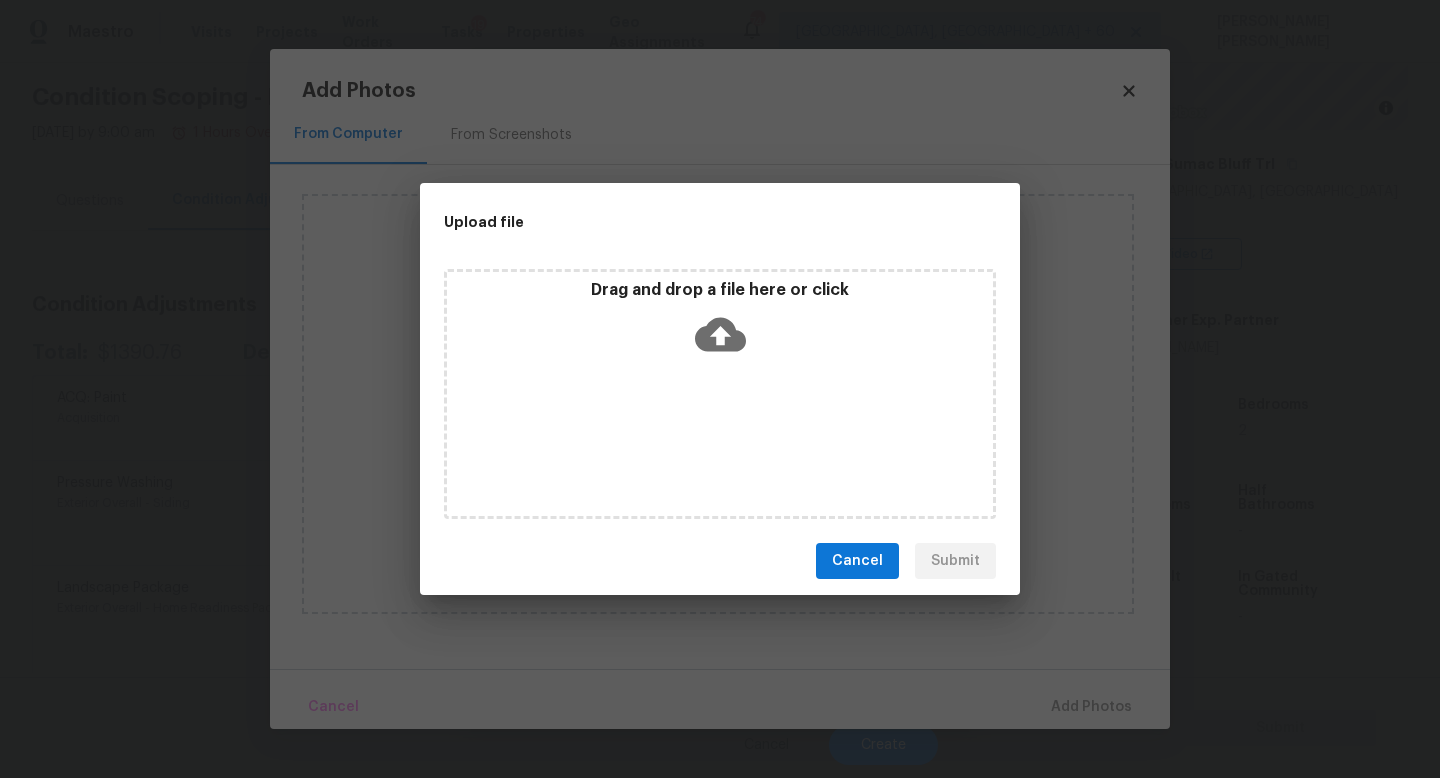 click on "Cancel" at bounding box center [857, 561] 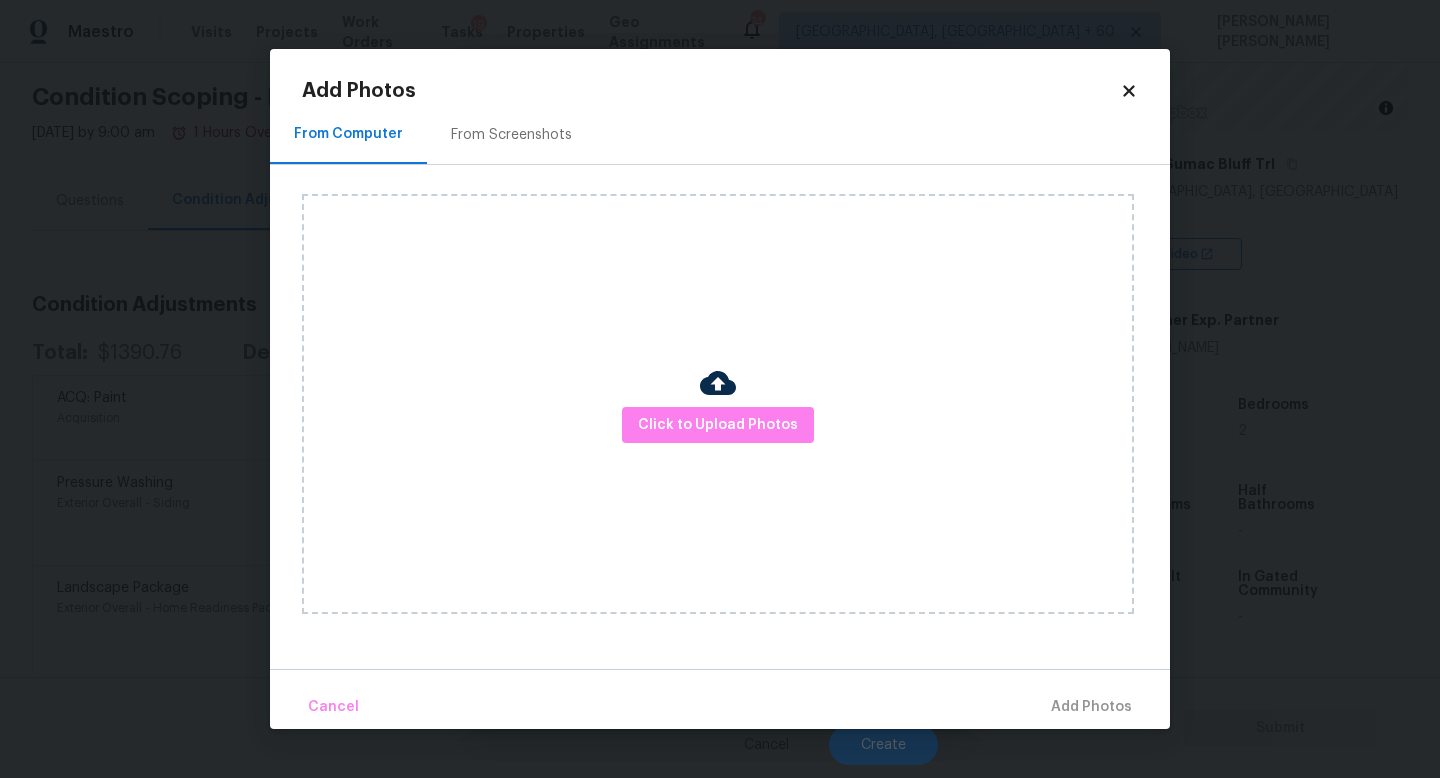 click 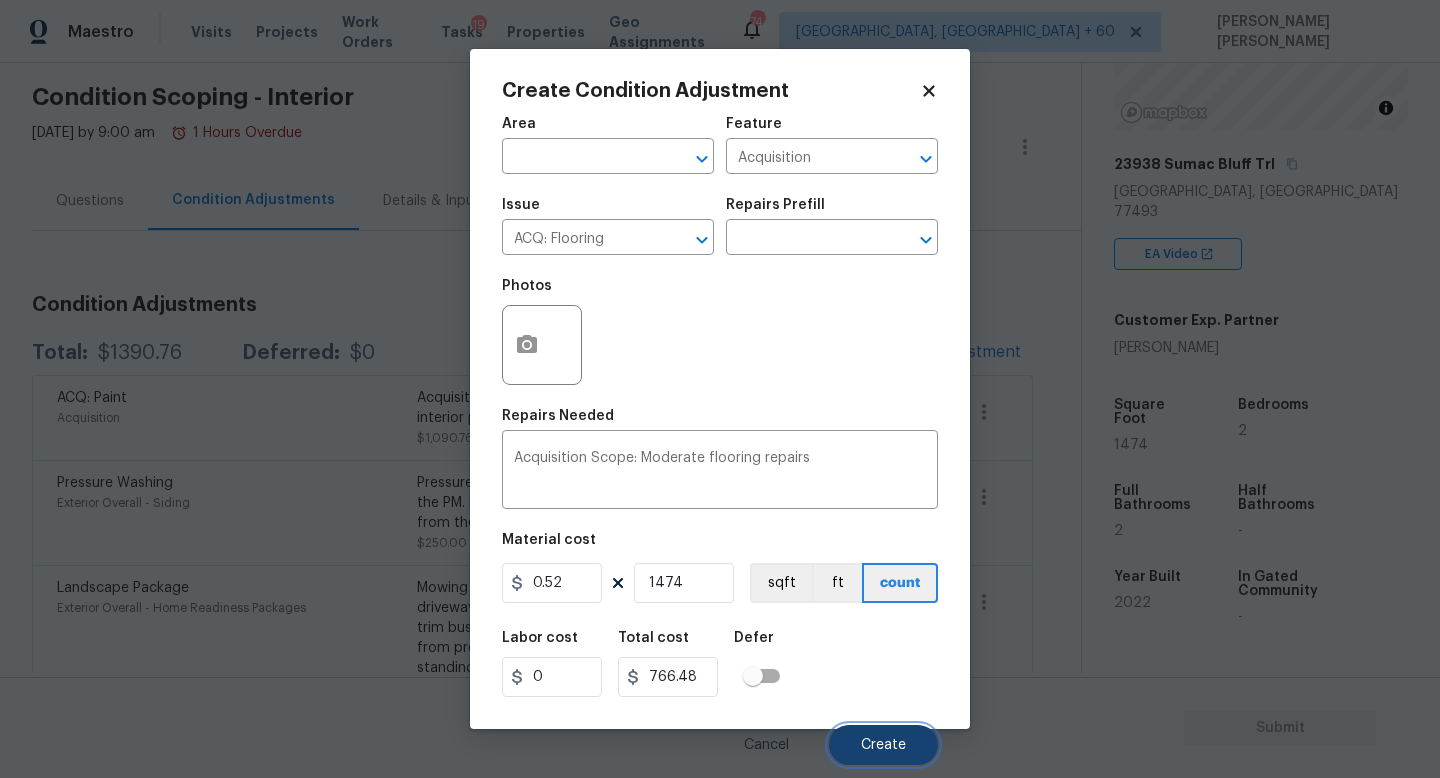 click on "Create" at bounding box center (883, 745) 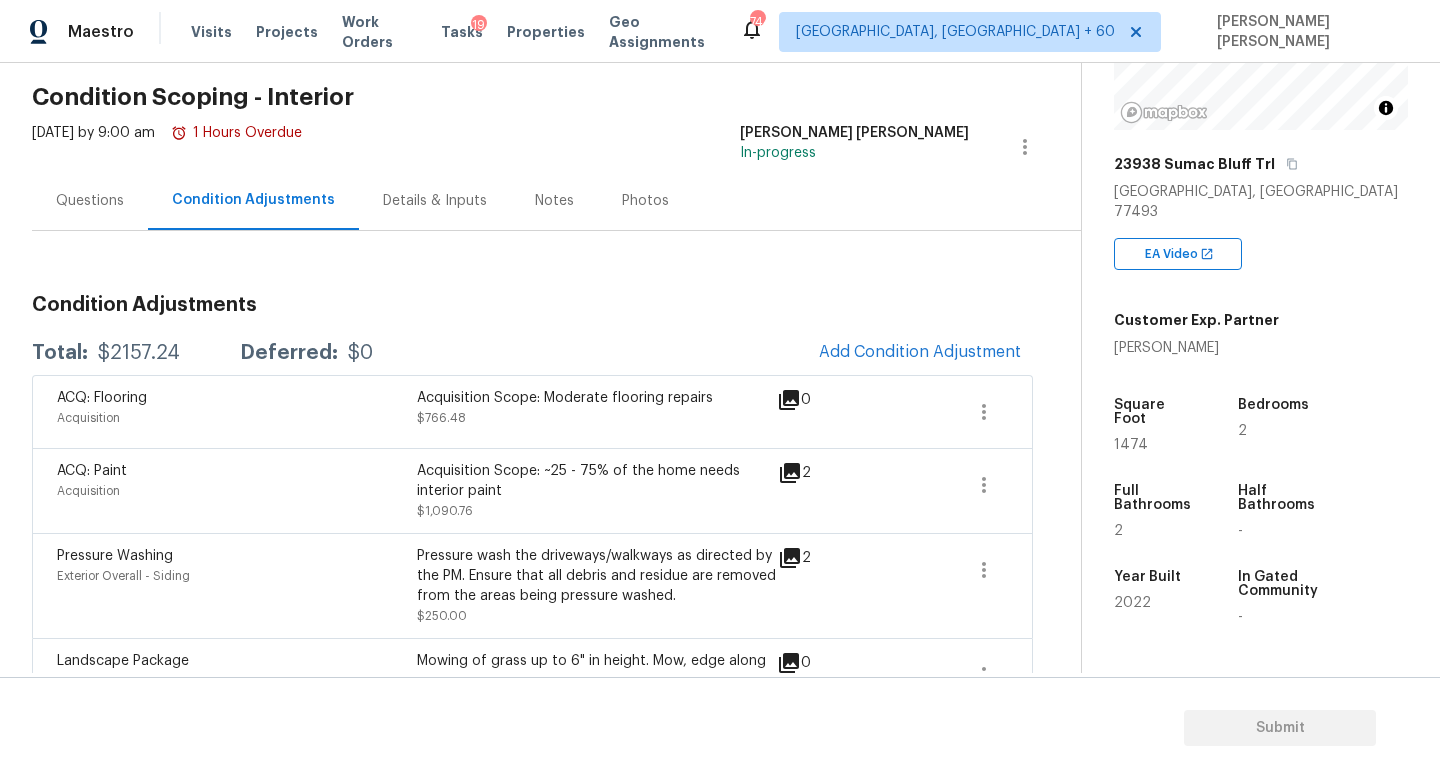 click on "Questions" at bounding box center (90, 201) 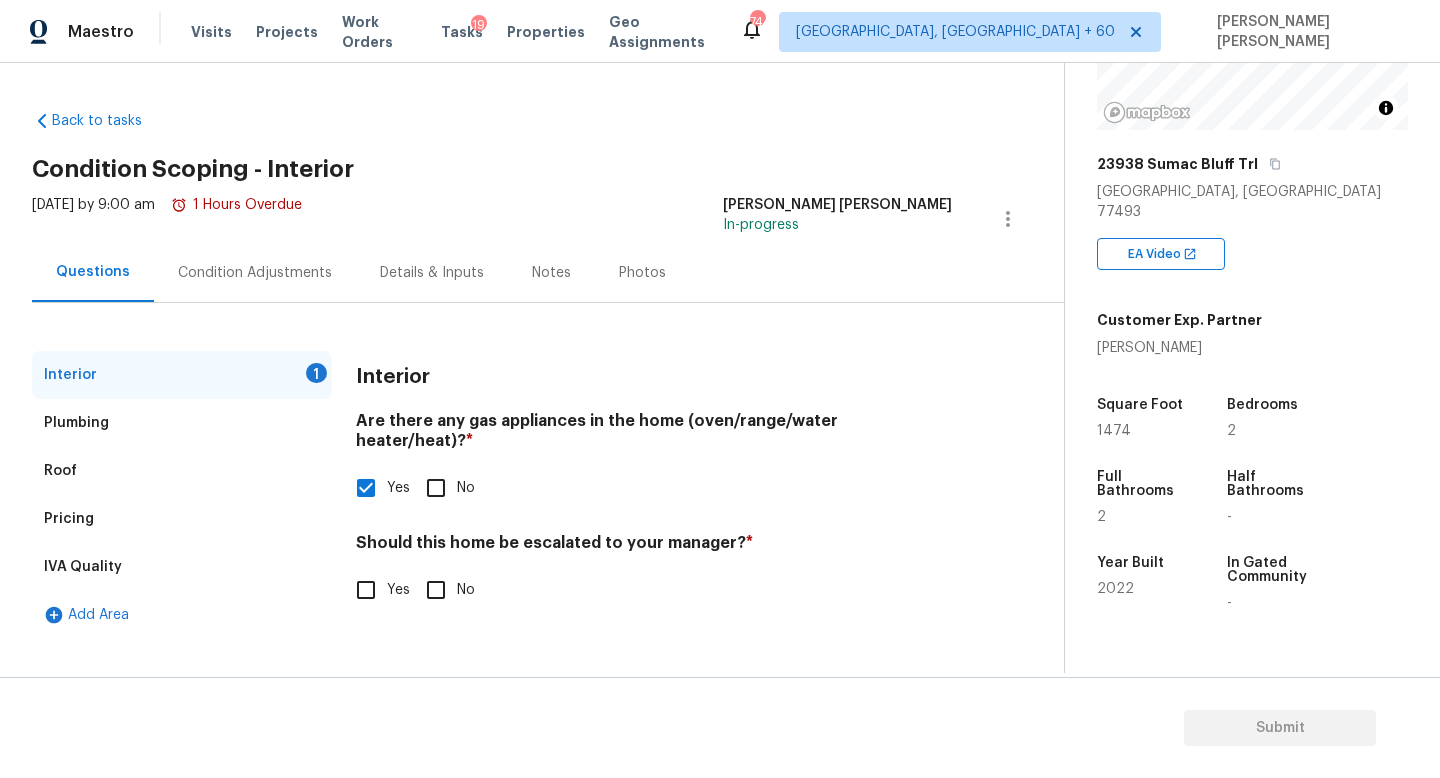scroll, scrollTop: 0, scrollLeft: 0, axis: both 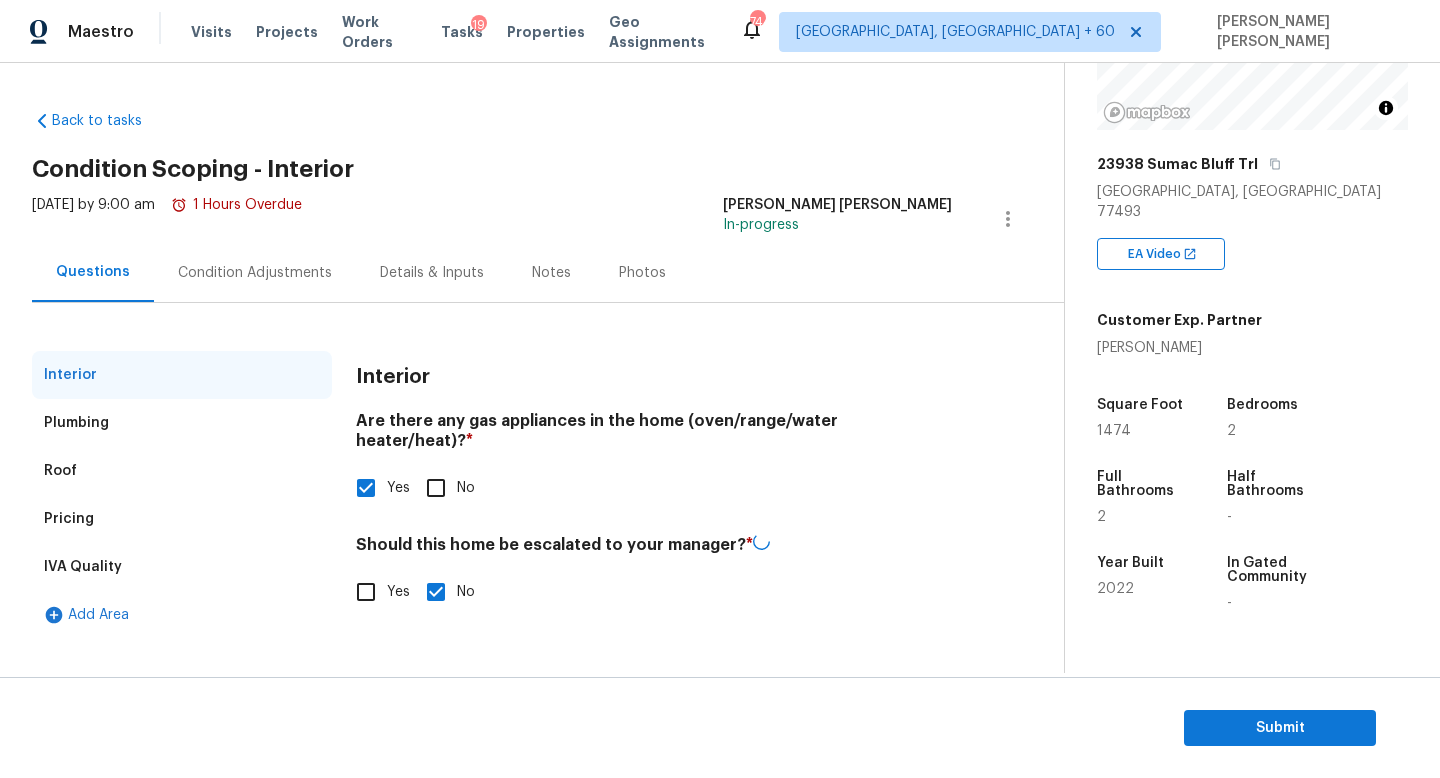 click on "Condition Adjustments" at bounding box center (255, 273) 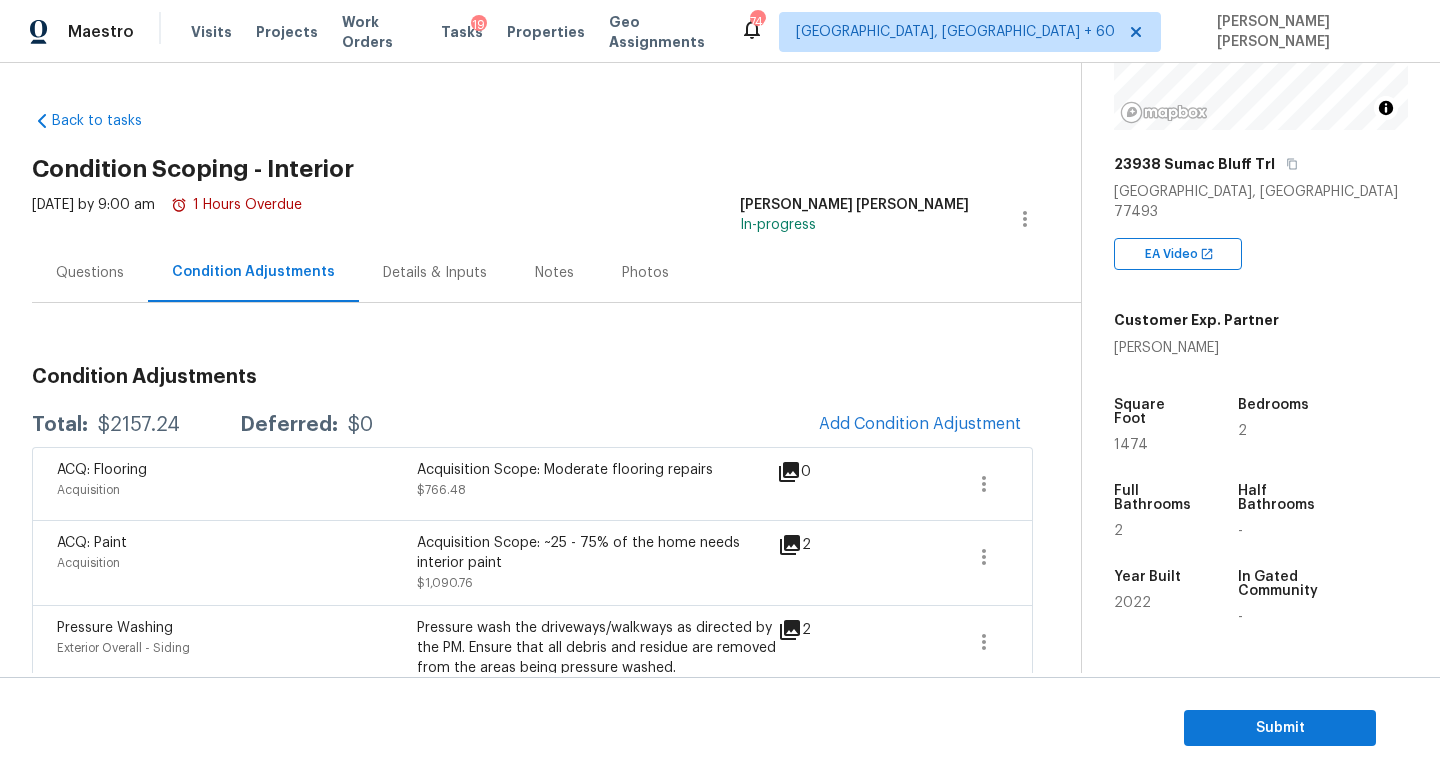 scroll, scrollTop: 146, scrollLeft: 0, axis: vertical 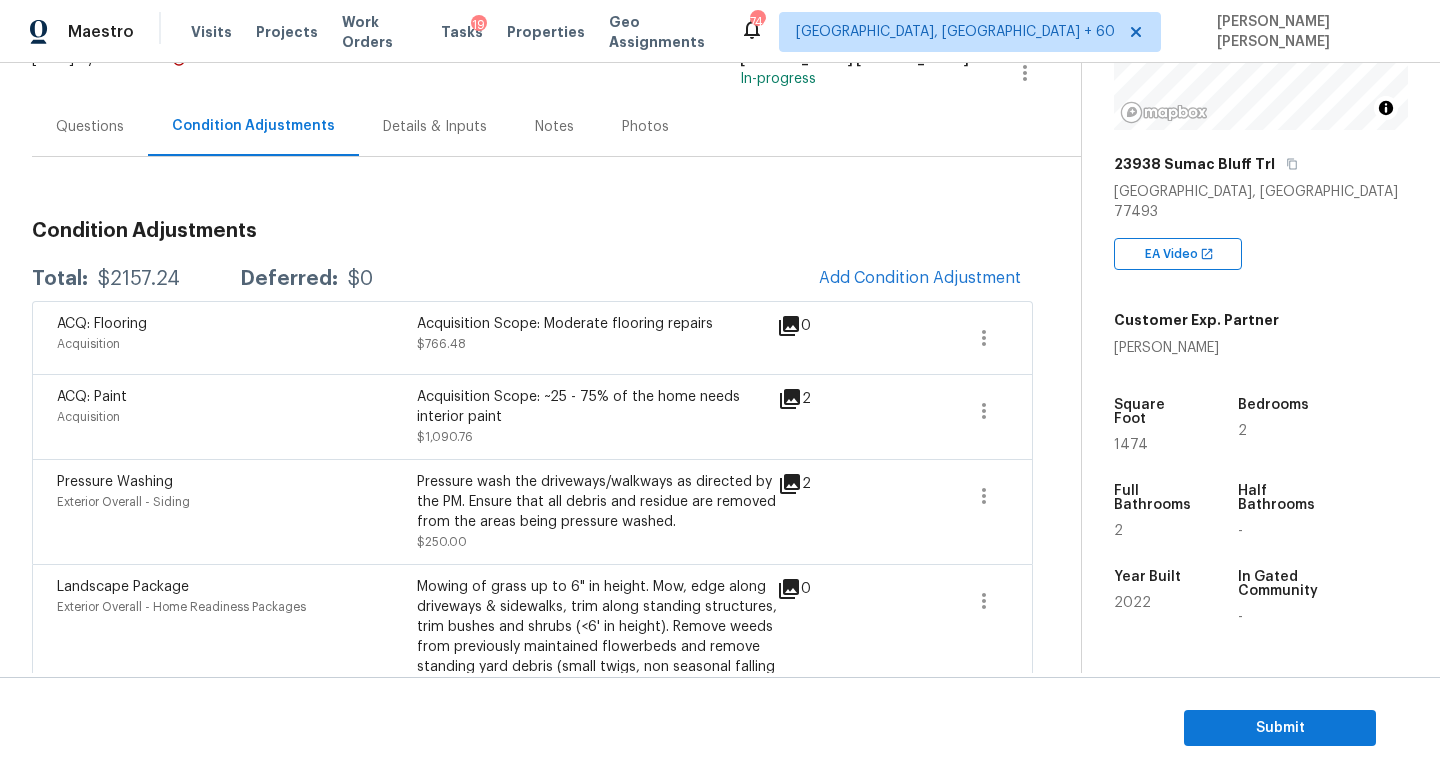 click on "$2157.24" at bounding box center (139, 279) 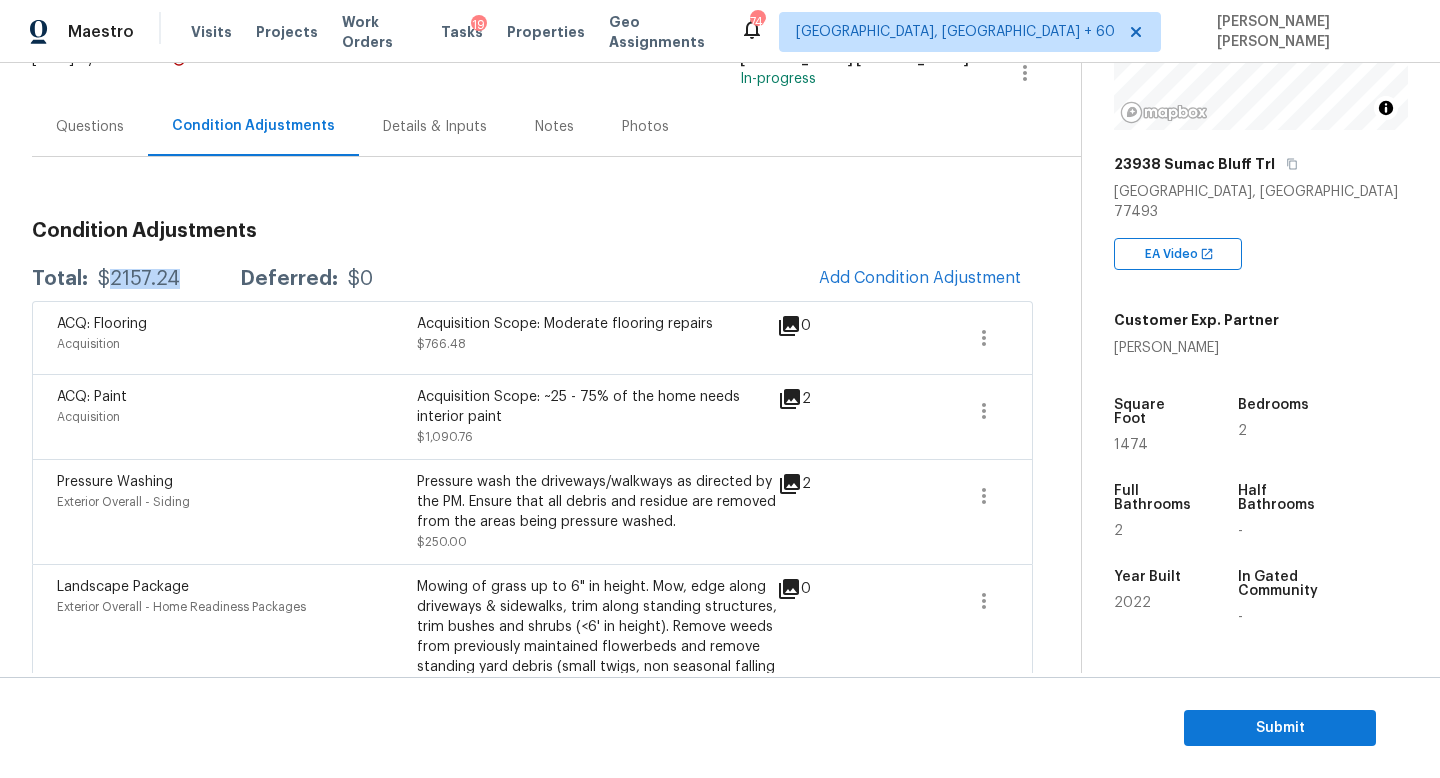 click on "$2157.24" at bounding box center (139, 279) 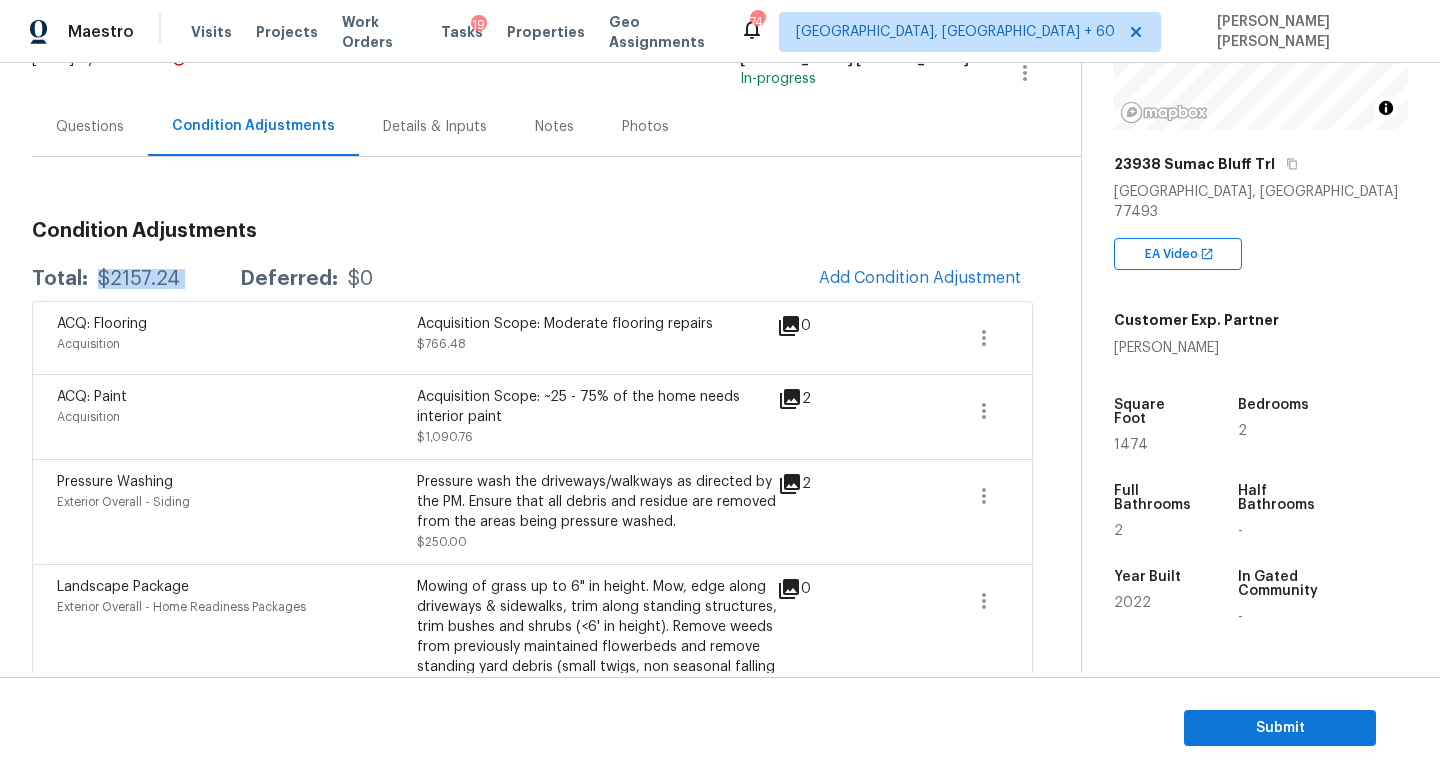 copy on "$2157.24" 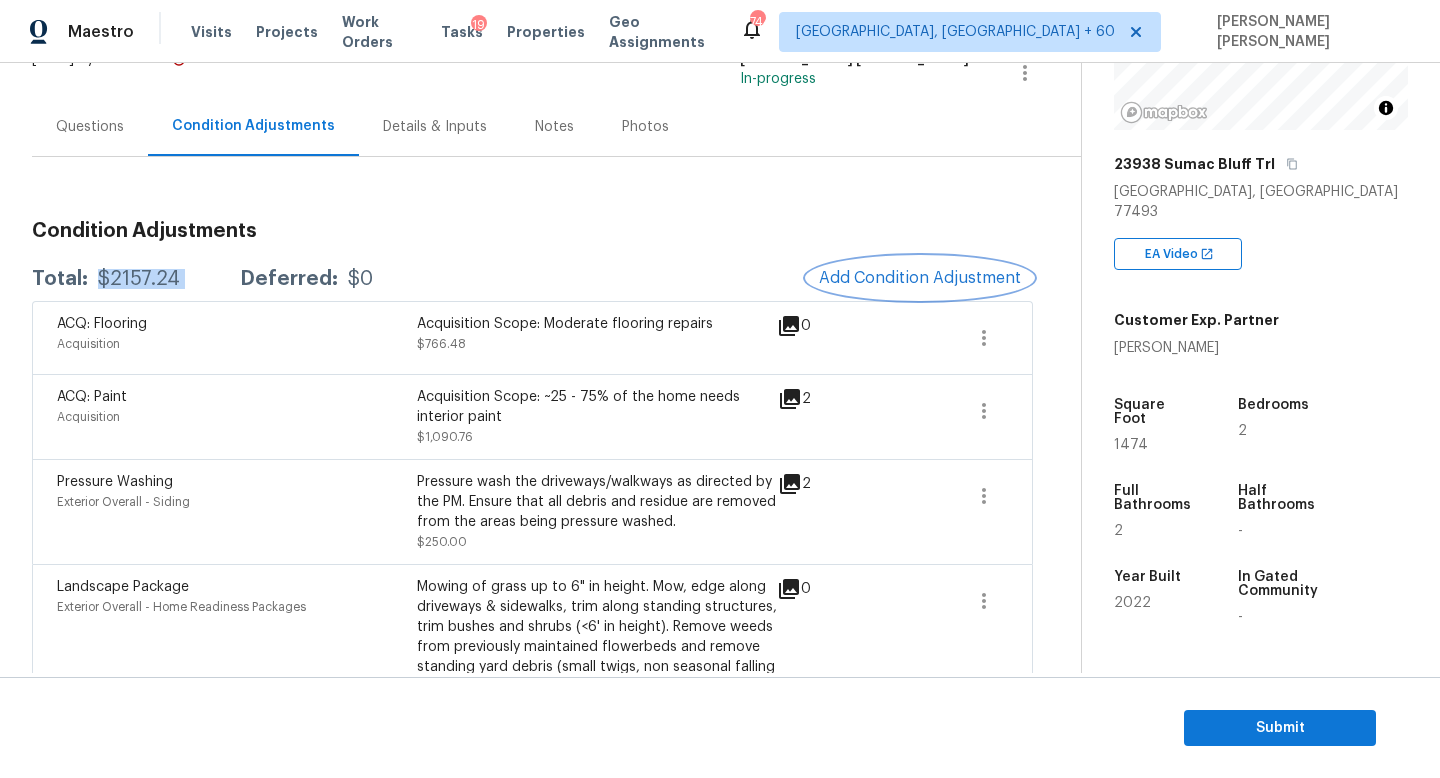 click on "Add Condition Adjustment" at bounding box center (920, 278) 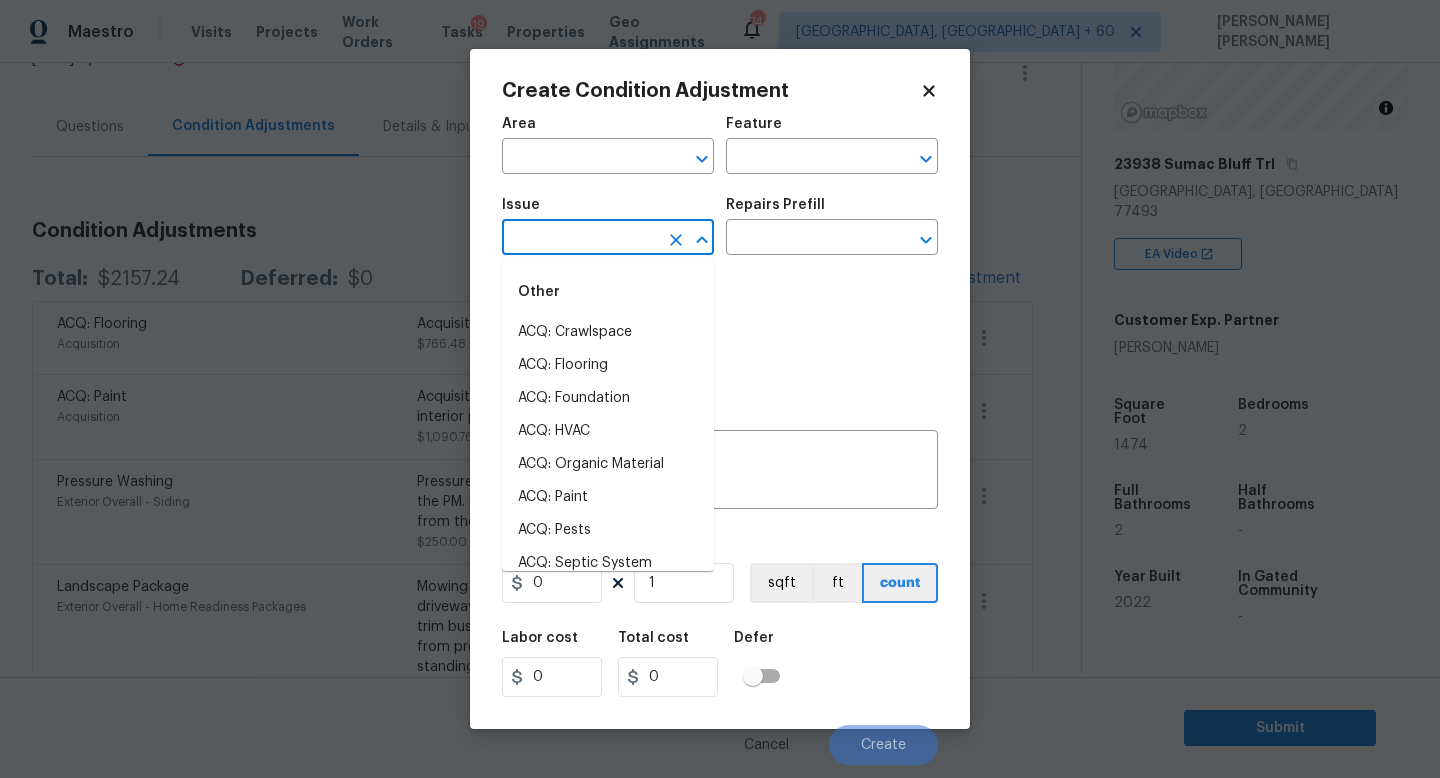 click at bounding box center [580, 239] 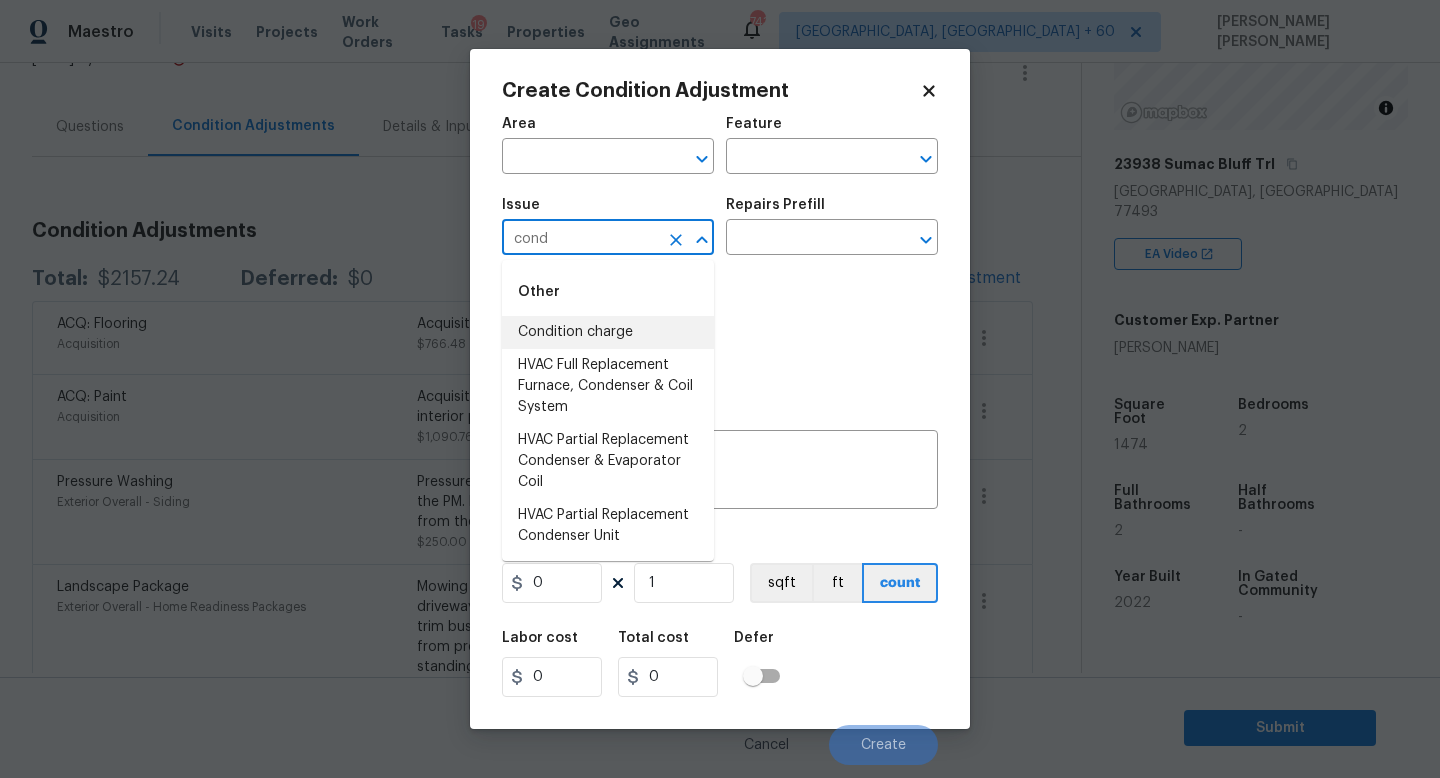 click on "Condition charge" at bounding box center (608, 332) 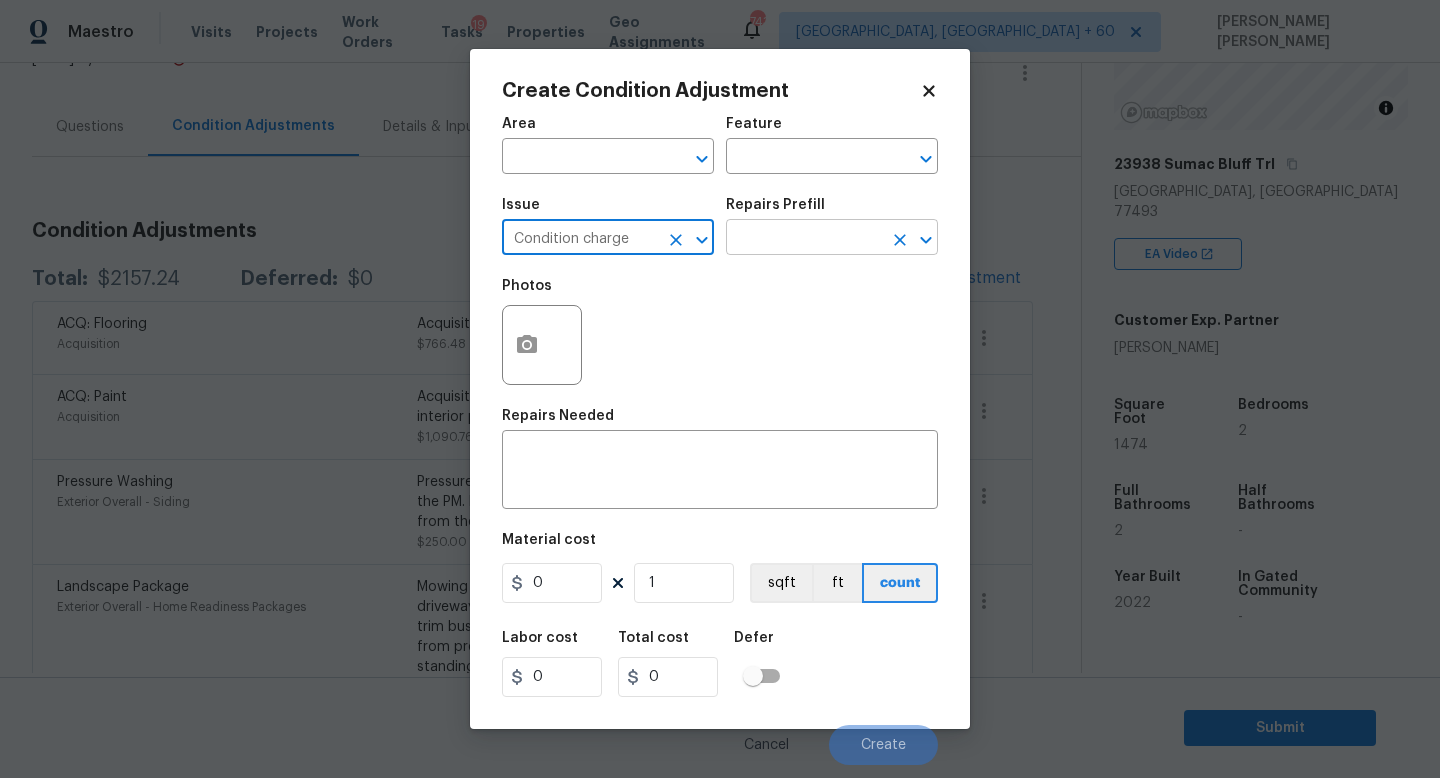 type on "Condition charge" 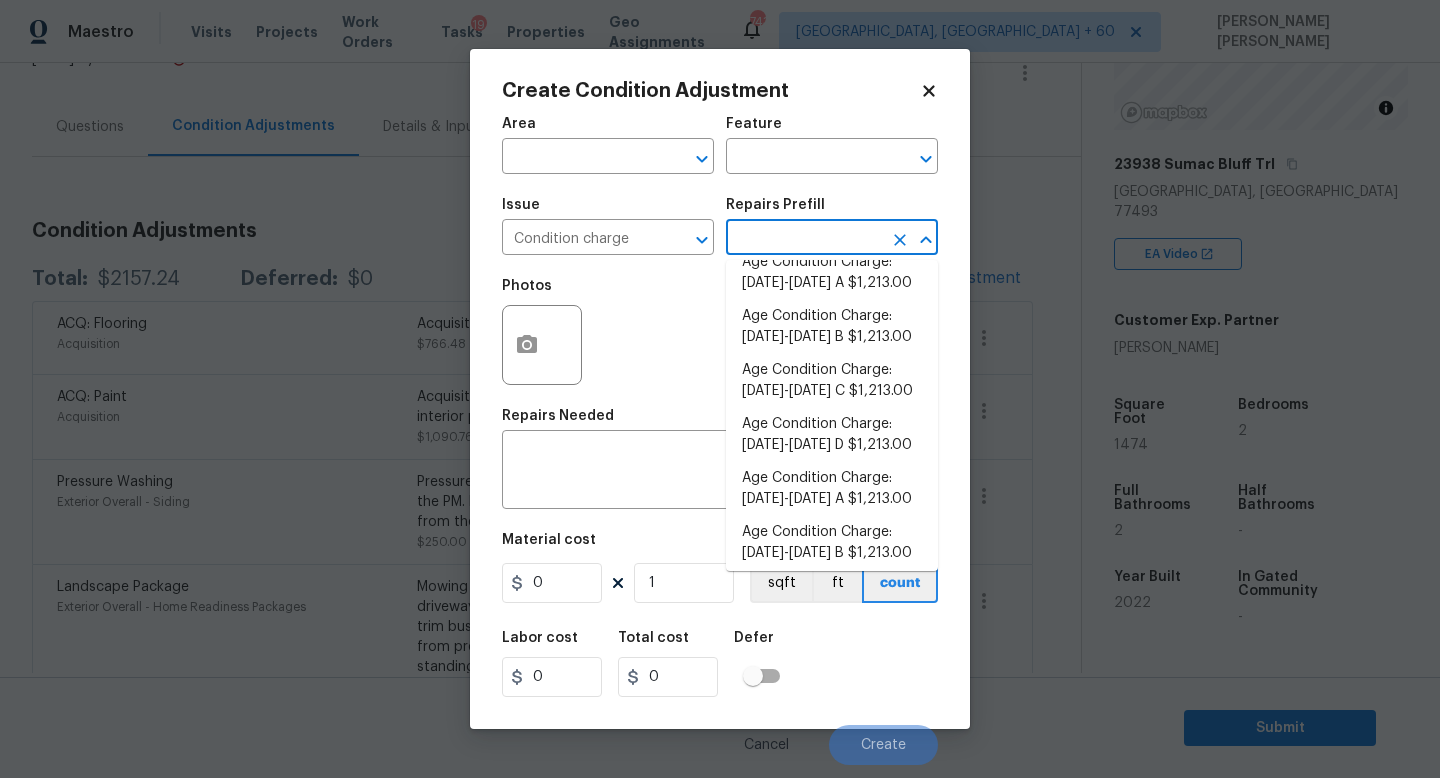 scroll, scrollTop: 656, scrollLeft: 0, axis: vertical 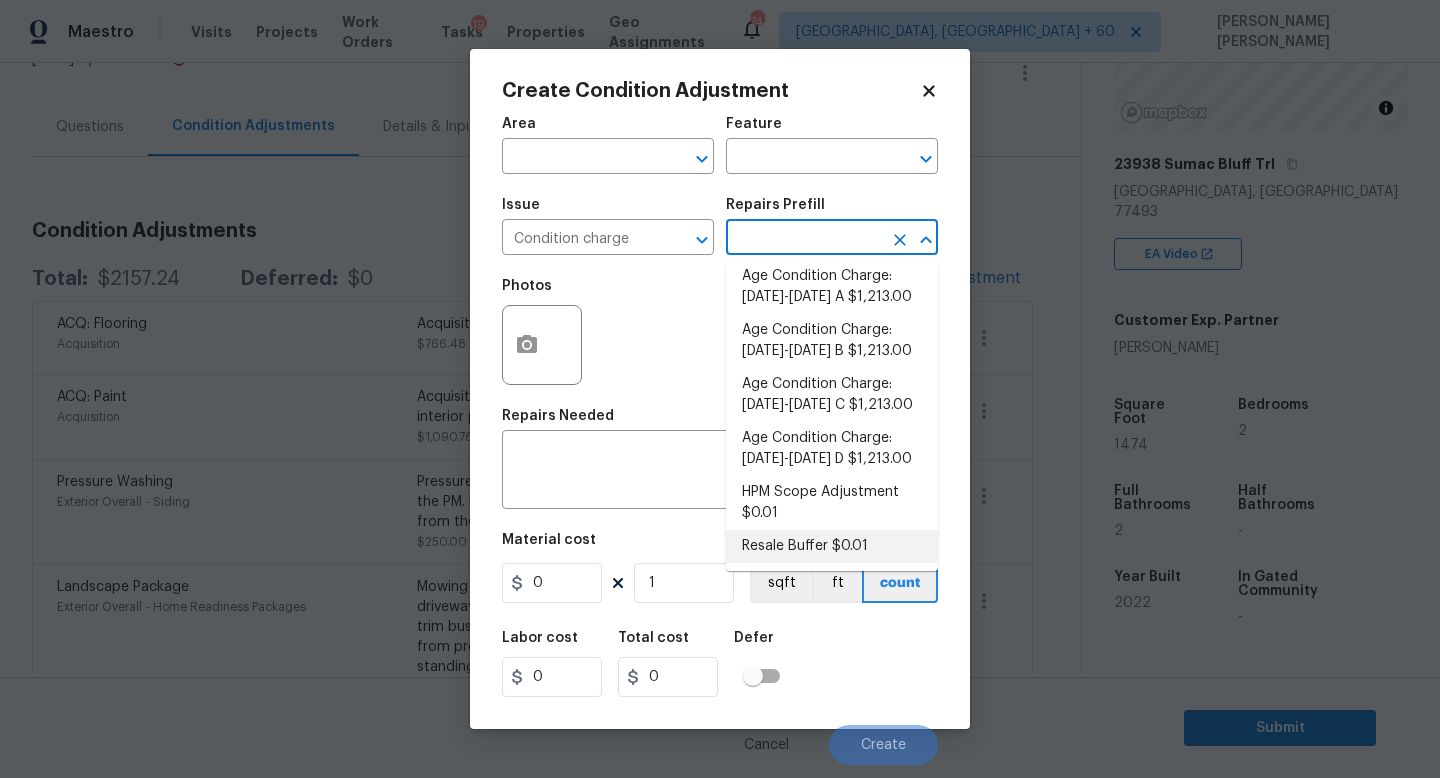 click on "Resale Buffer $0.01" at bounding box center (832, 546) 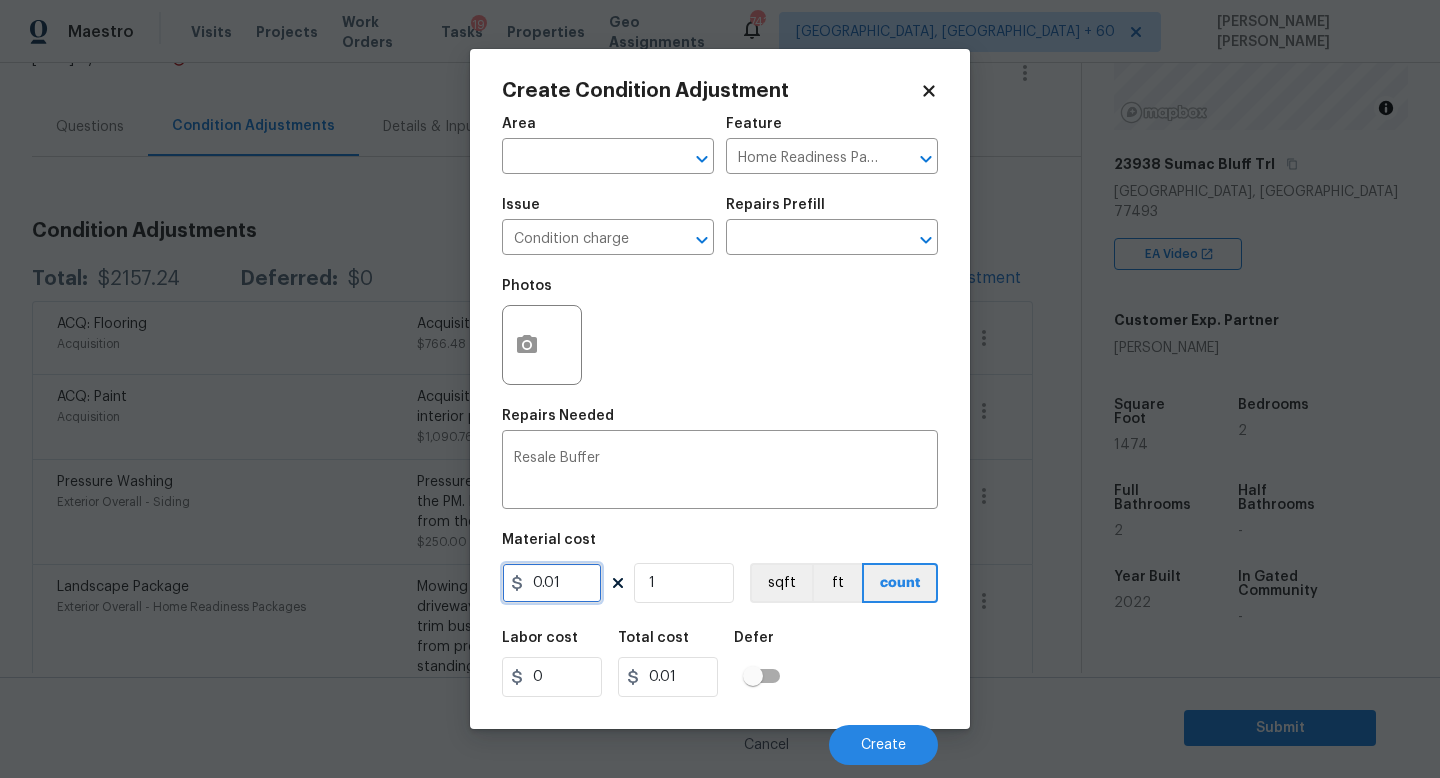 drag, startPoint x: 597, startPoint y: 580, endPoint x: 384, endPoint y: 580, distance: 213 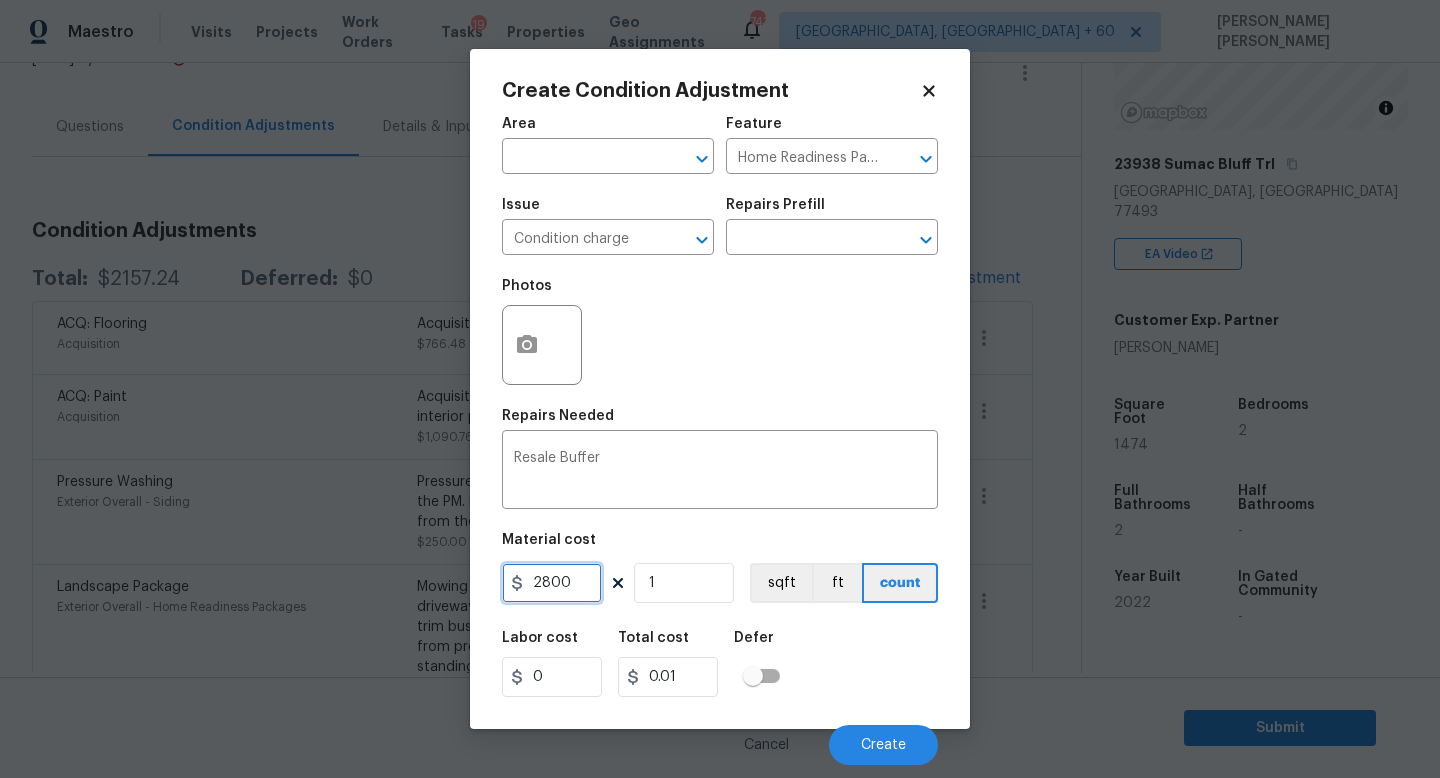 type on "2800" 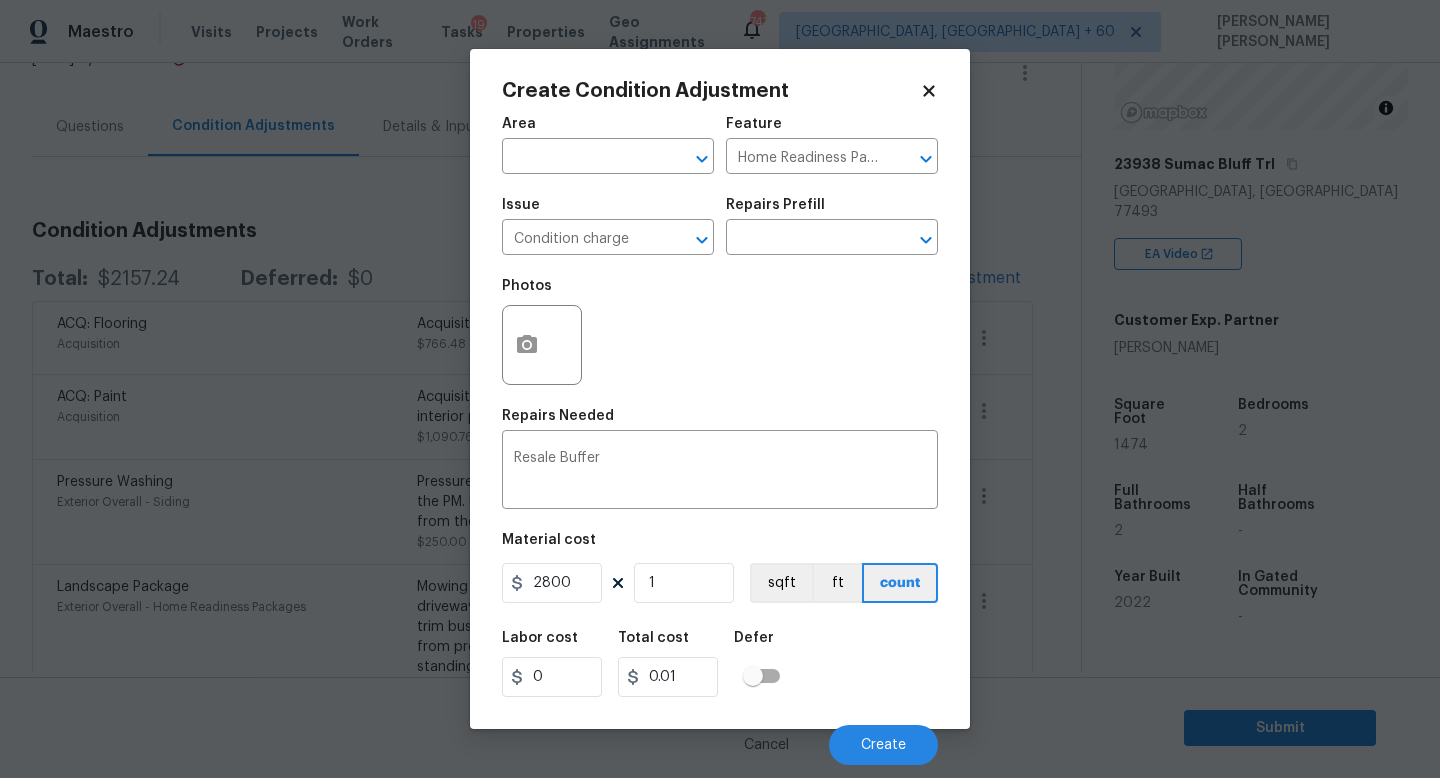 type on "2800" 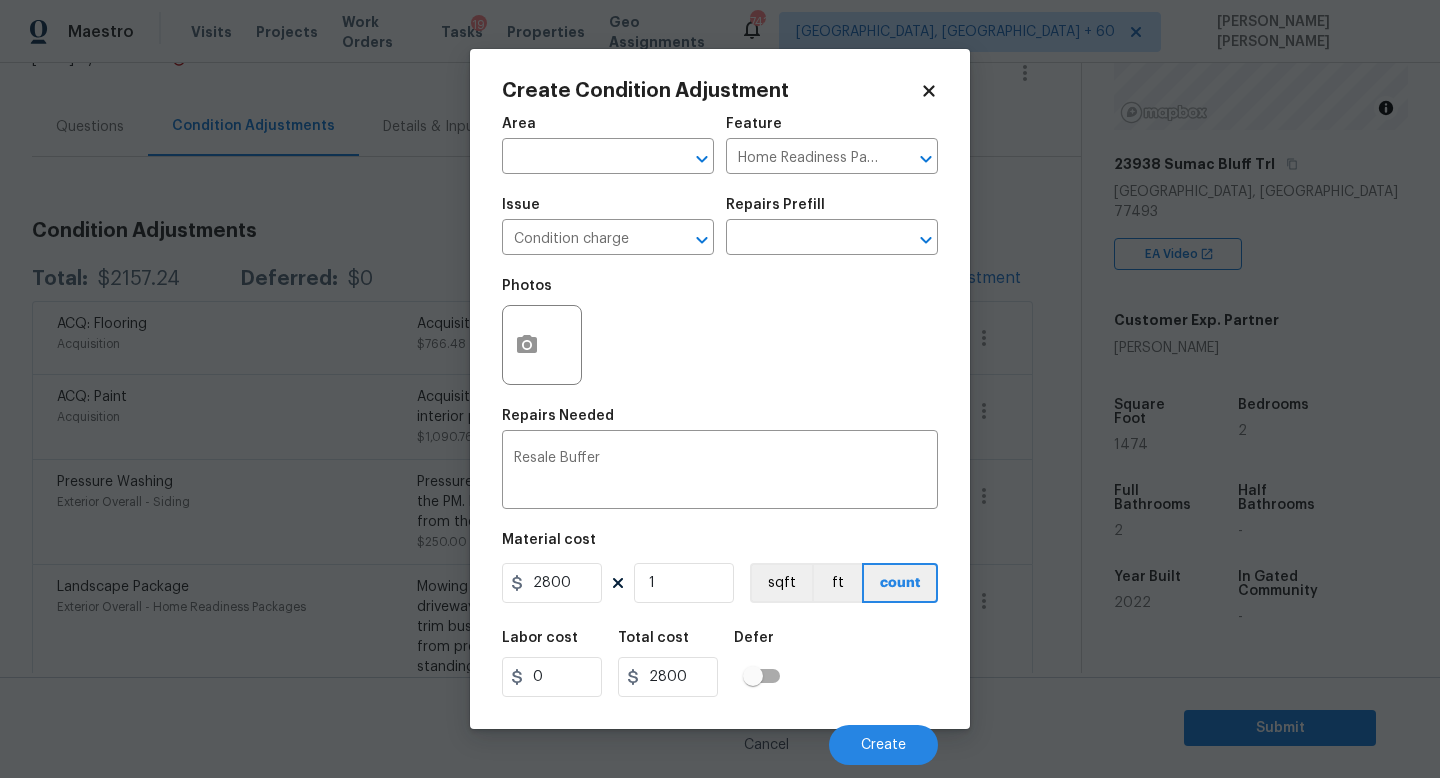 click on "Labor cost 0 Total cost 2800 Defer" at bounding box center [720, 664] 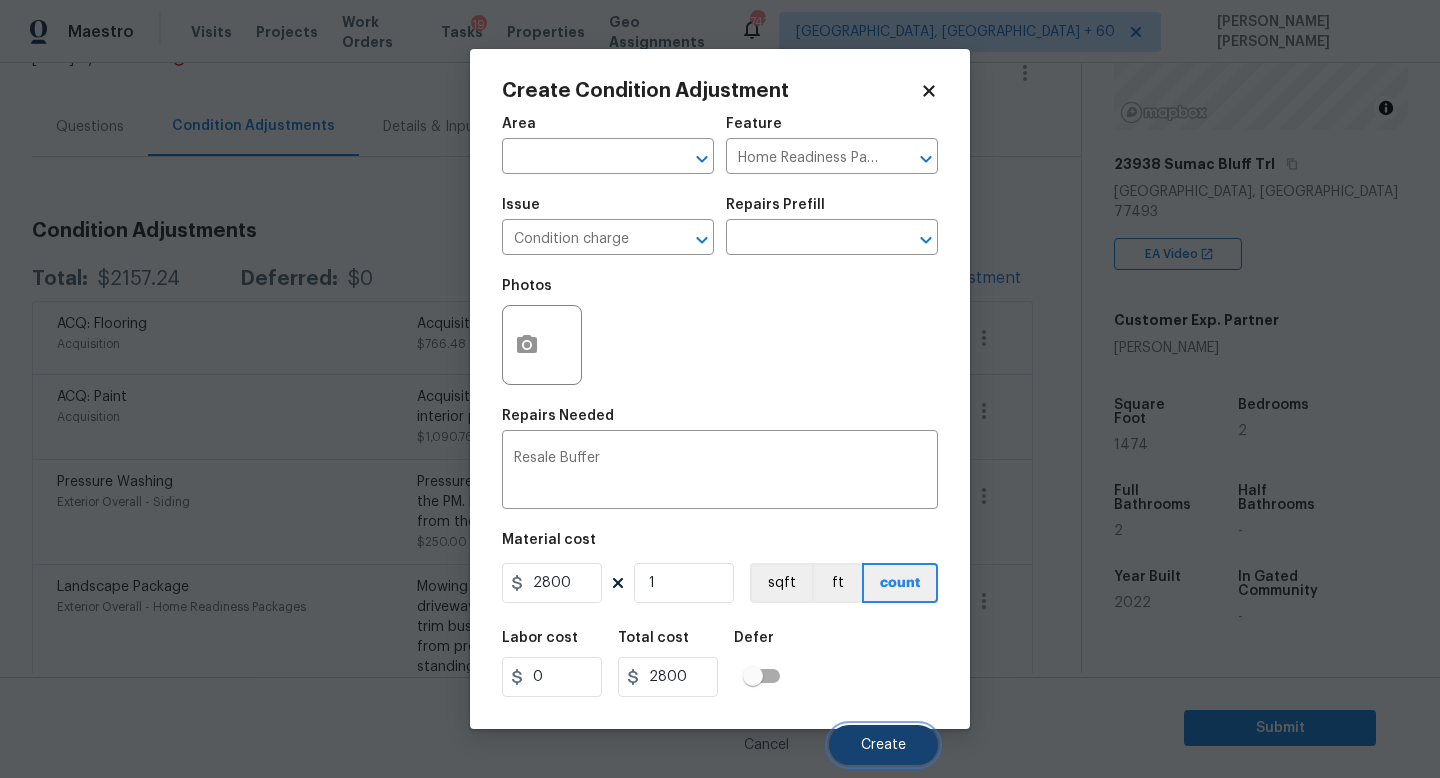 click on "Create" at bounding box center [883, 745] 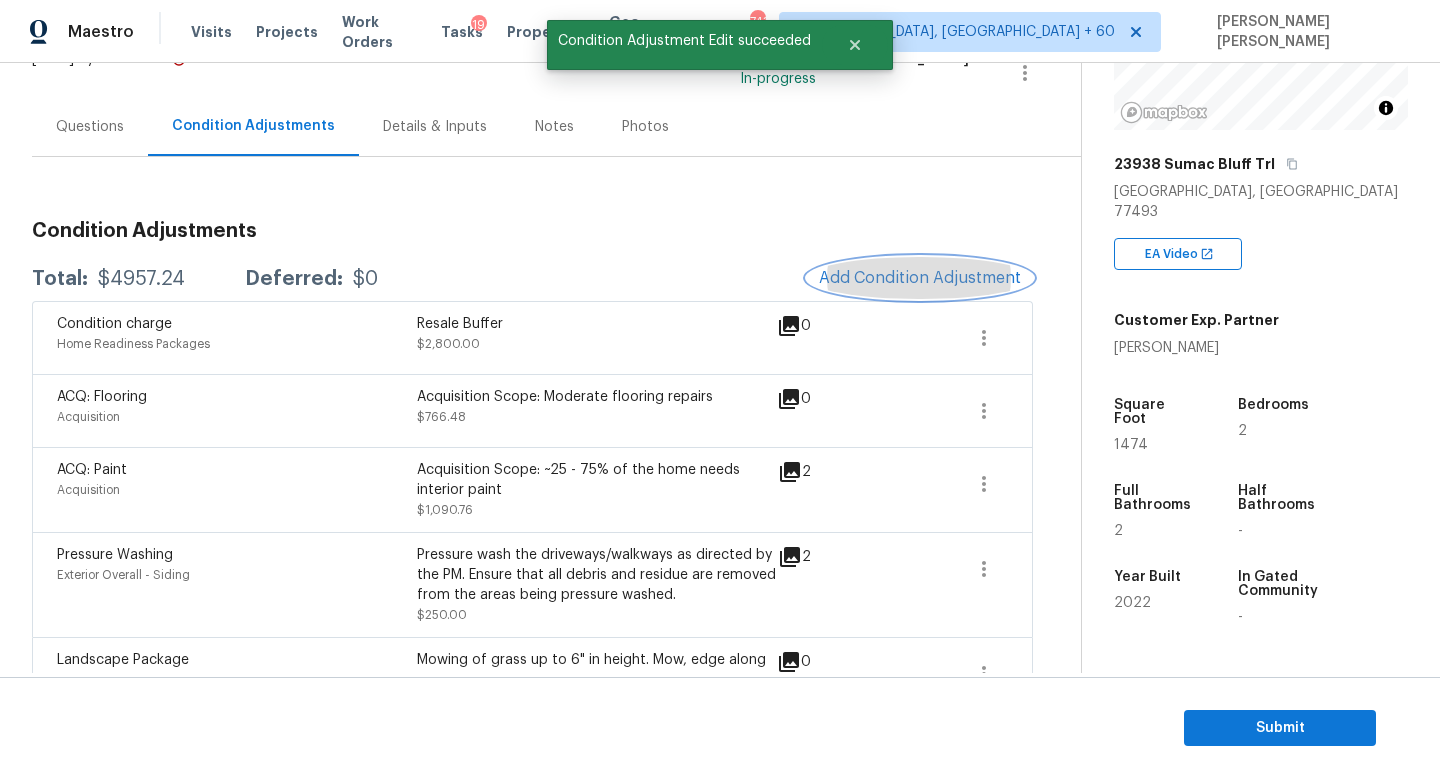 click on "Add Condition Adjustment" at bounding box center [920, 278] 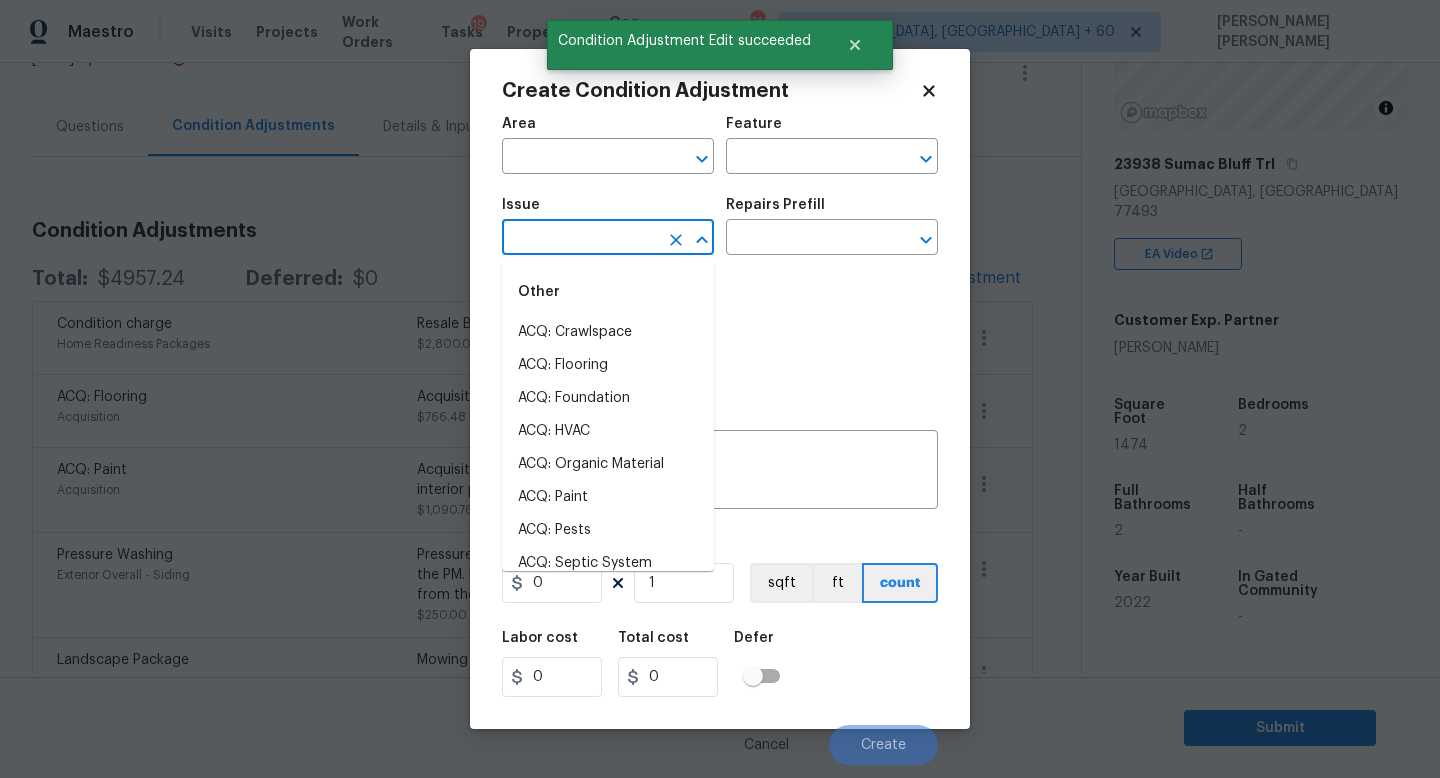 click at bounding box center (580, 239) 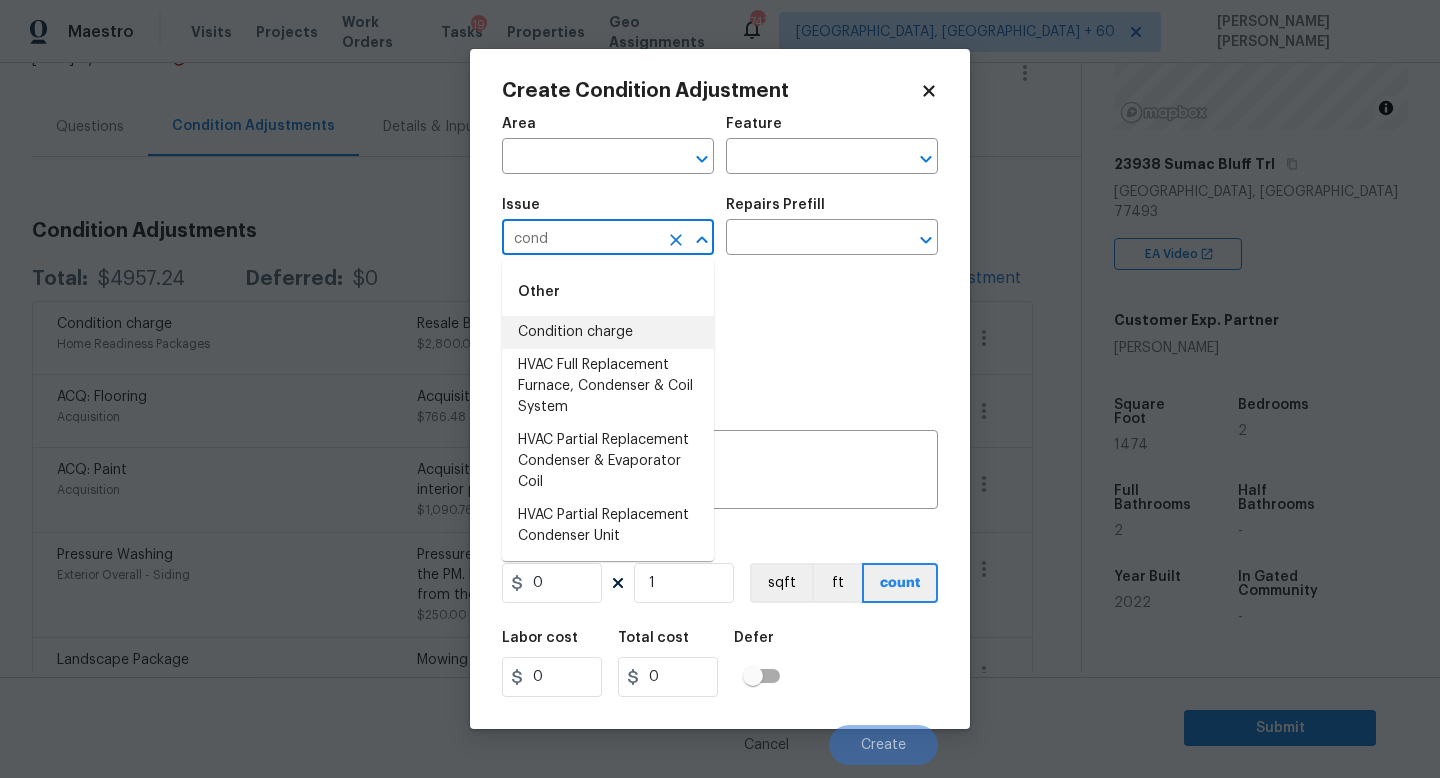 click on "Condition charge" at bounding box center (608, 332) 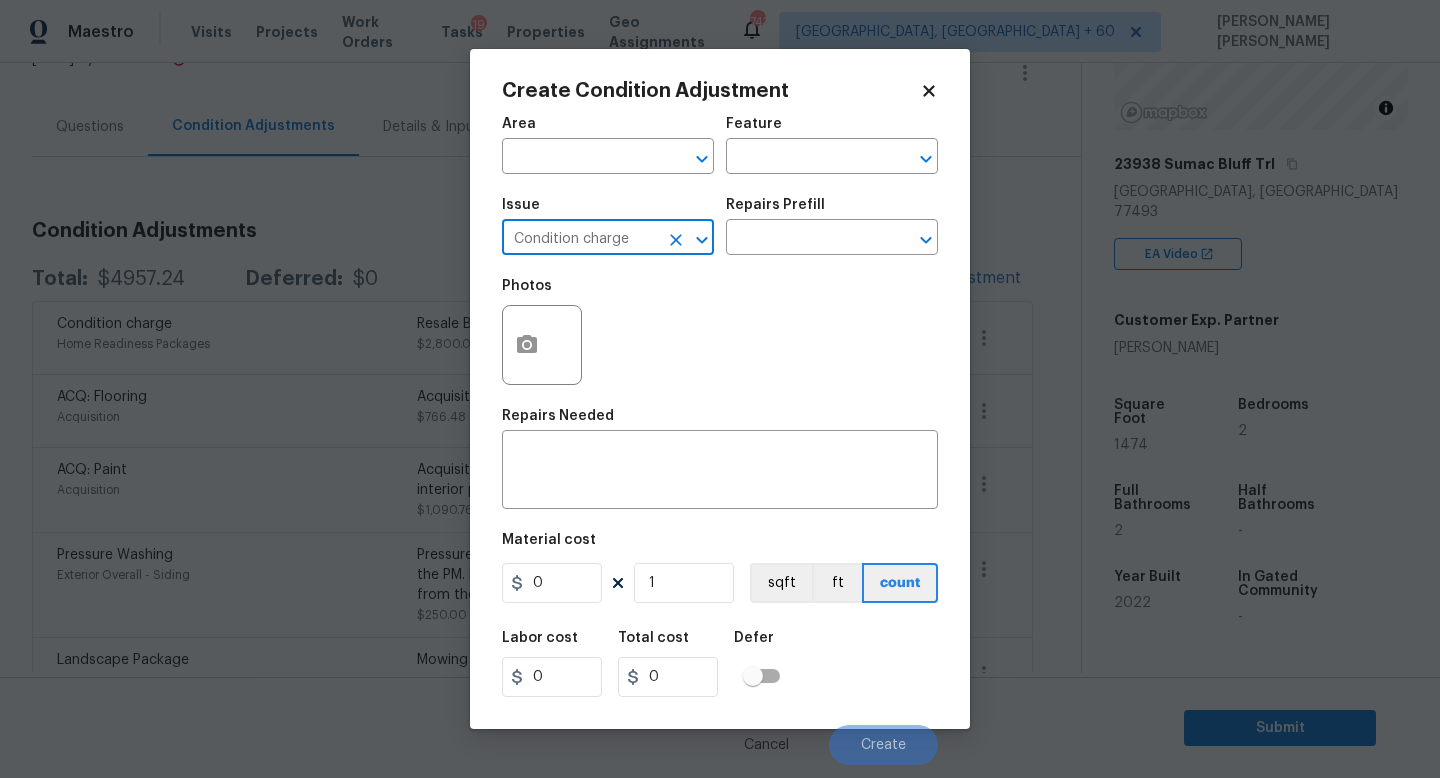 type on "Condition charge" 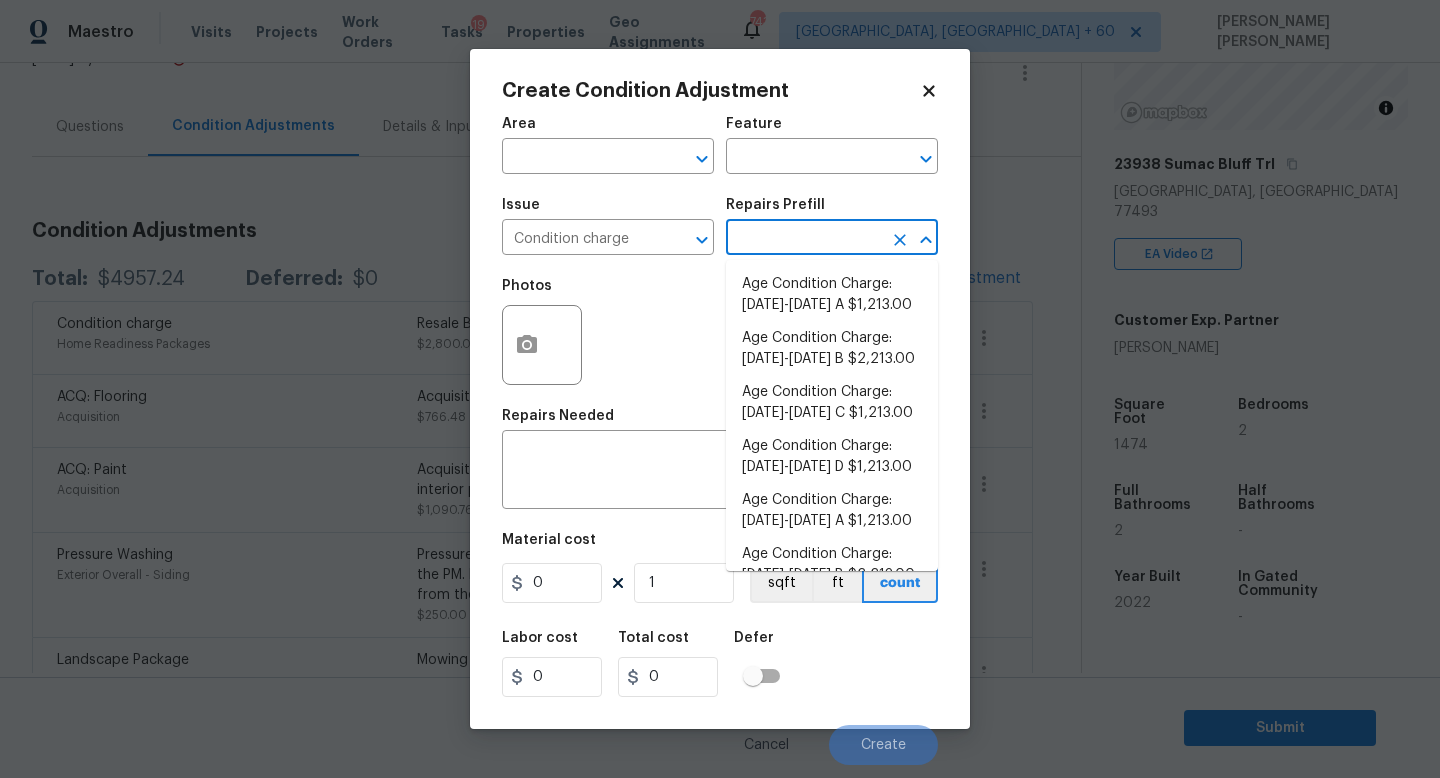 click at bounding box center [804, 239] 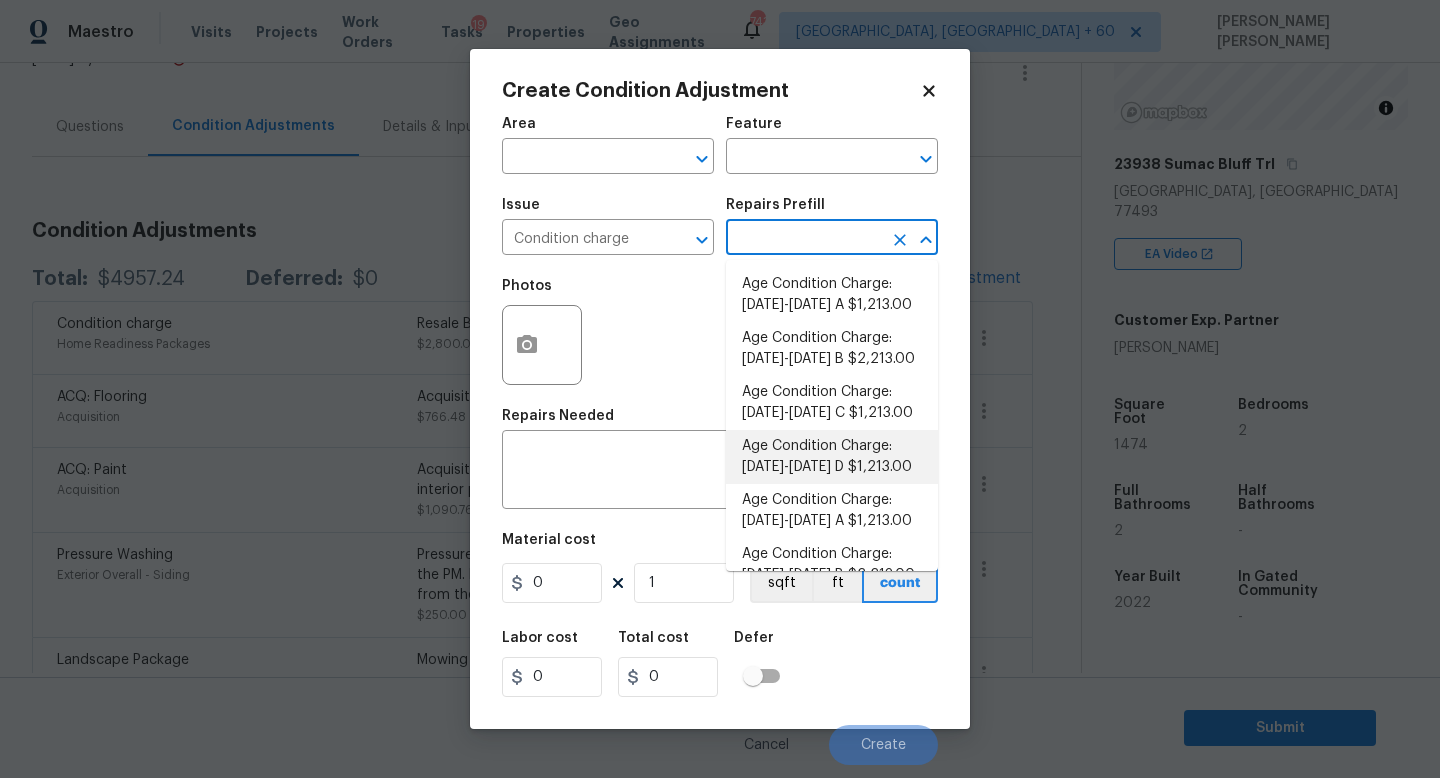 scroll, scrollTop: 656, scrollLeft: 0, axis: vertical 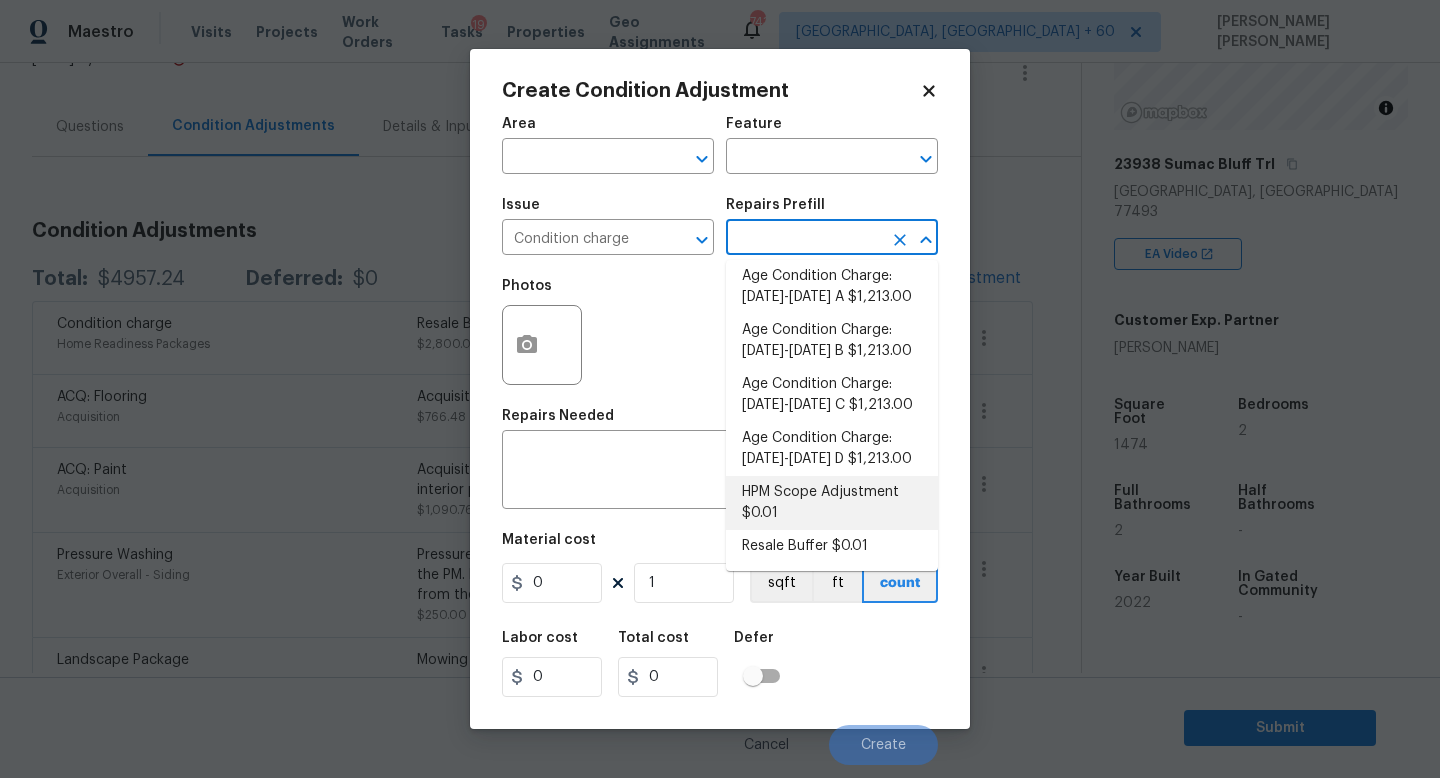 click on "HPM Scope Adjustment $0.01" at bounding box center (832, 503) 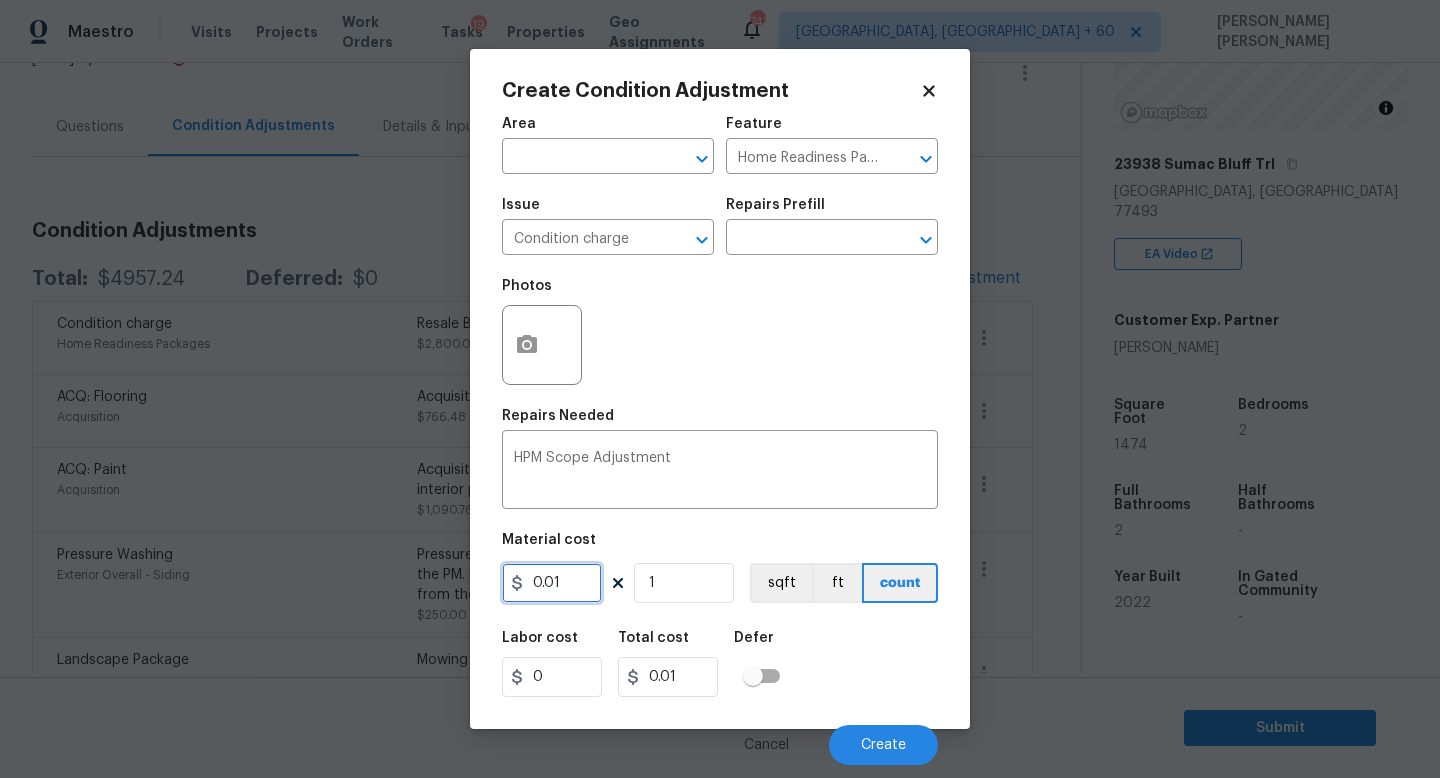 drag, startPoint x: 564, startPoint y: 593, endPoint x: 380, endPoint y: 593, distance: 184 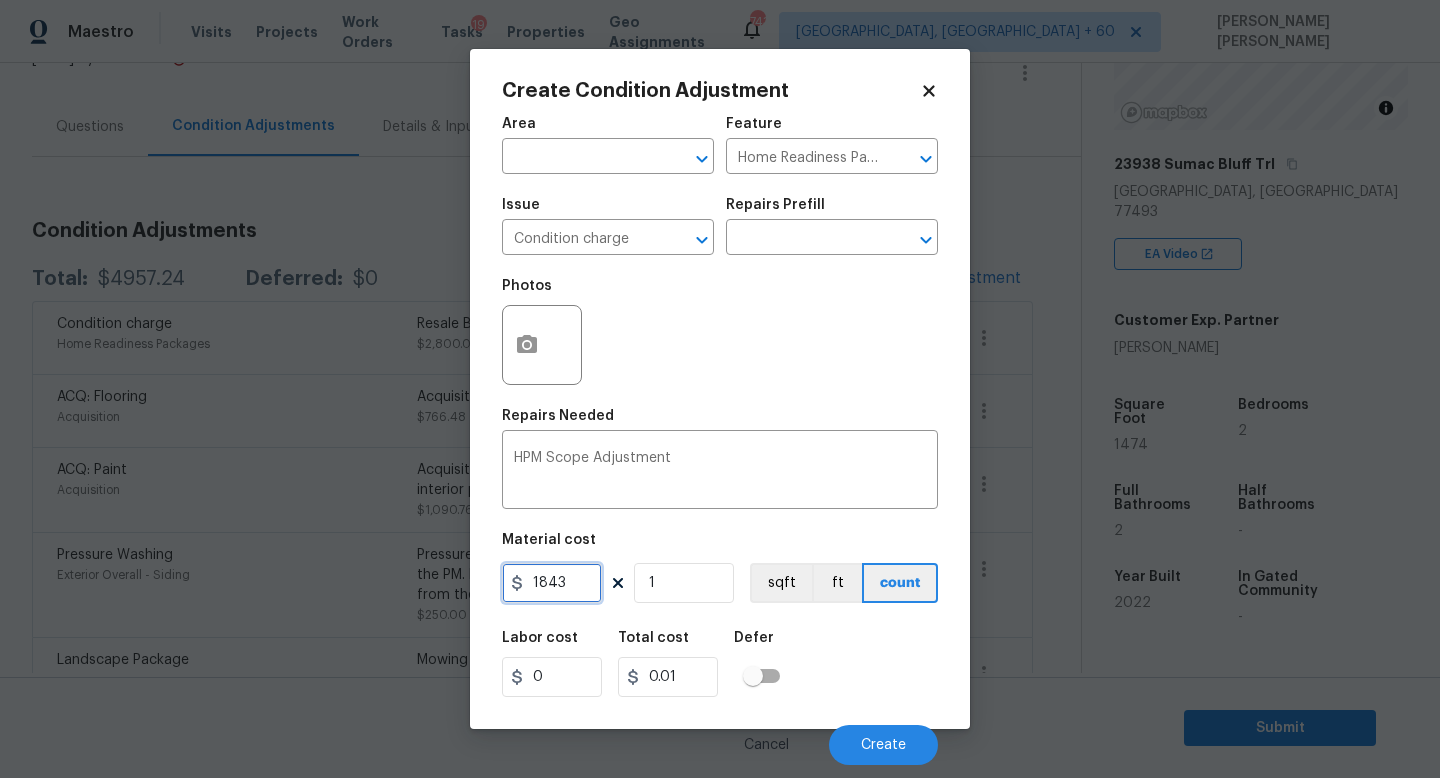 type on "1843" 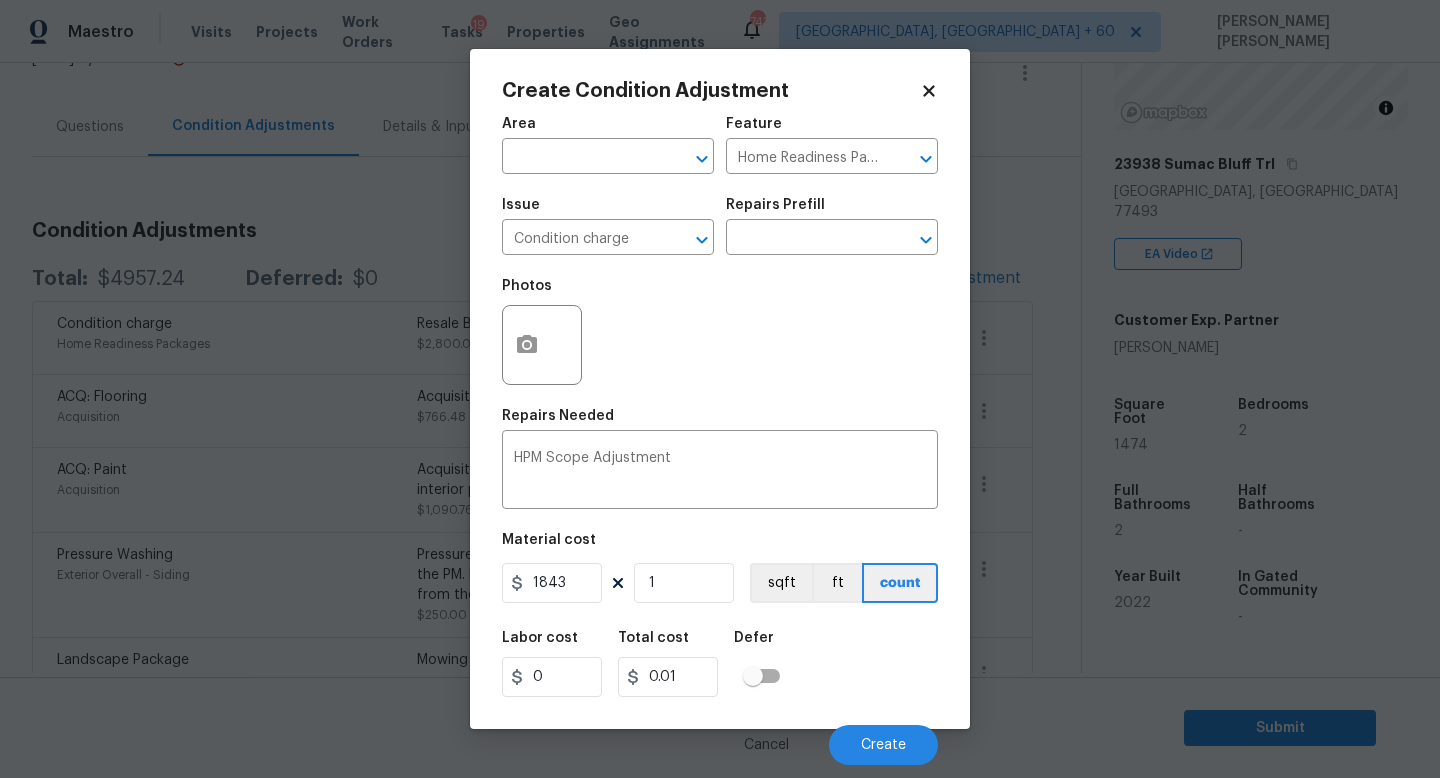 type on "1843" 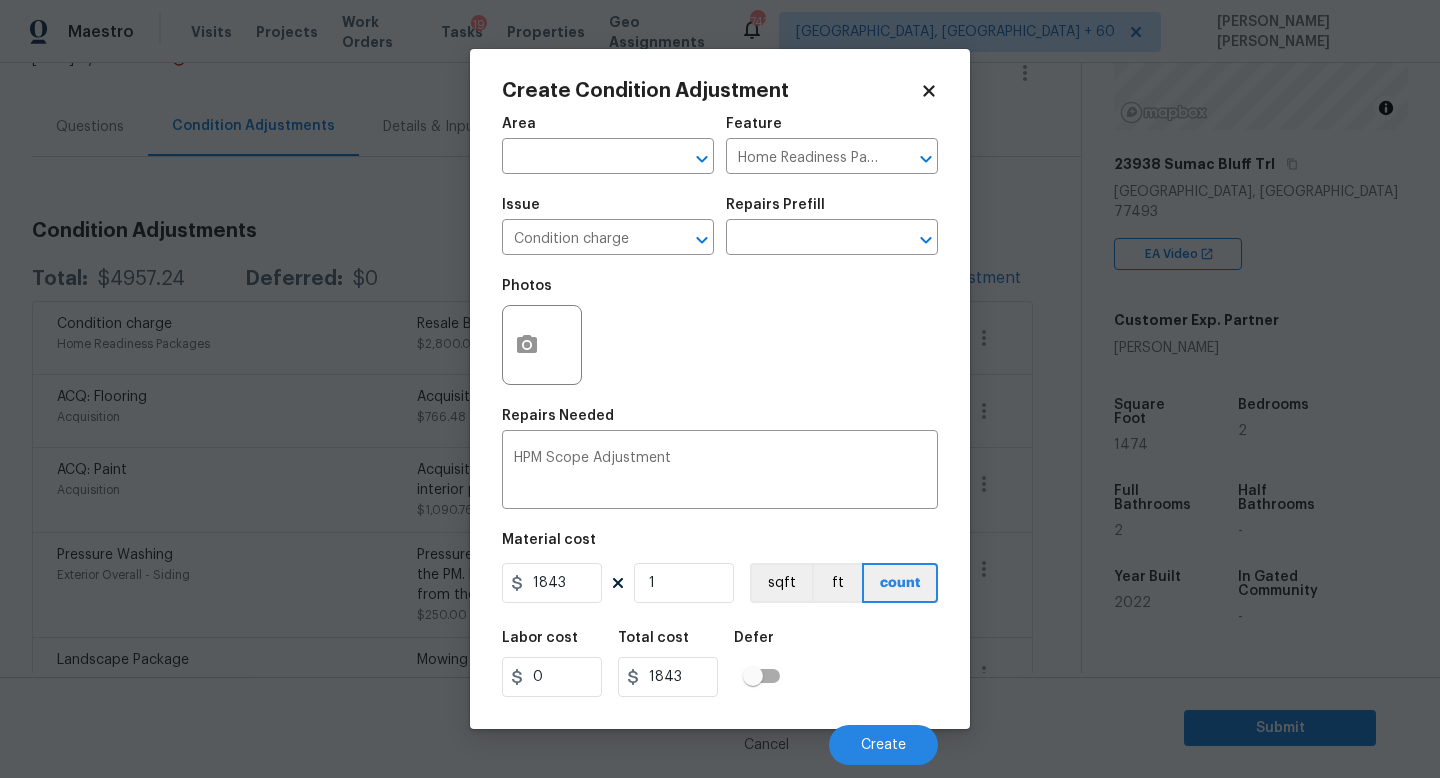 click on "Labor cost 0 Total cost 1843 Defer" at bounding box center [720, 664] 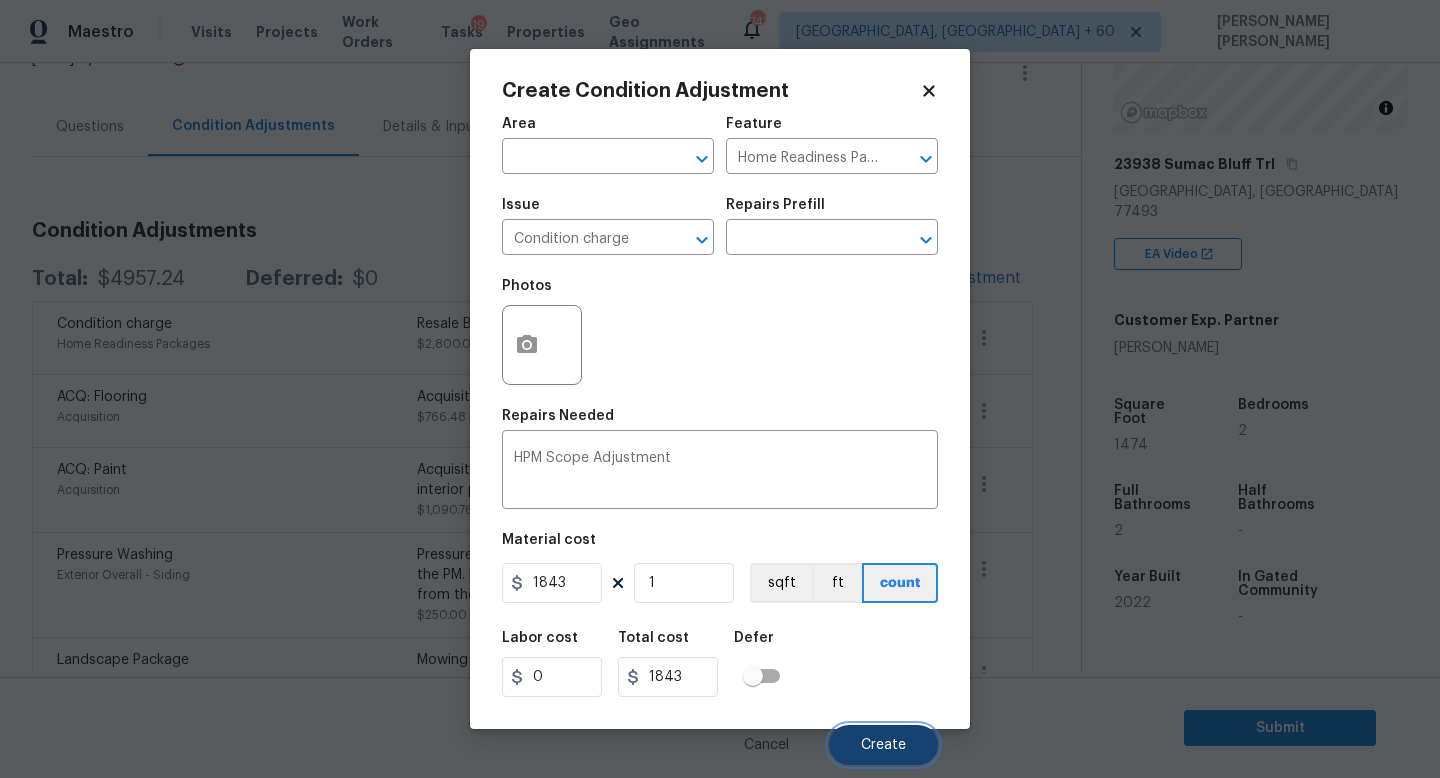 click on "Create" at bounding box center (883, 745) 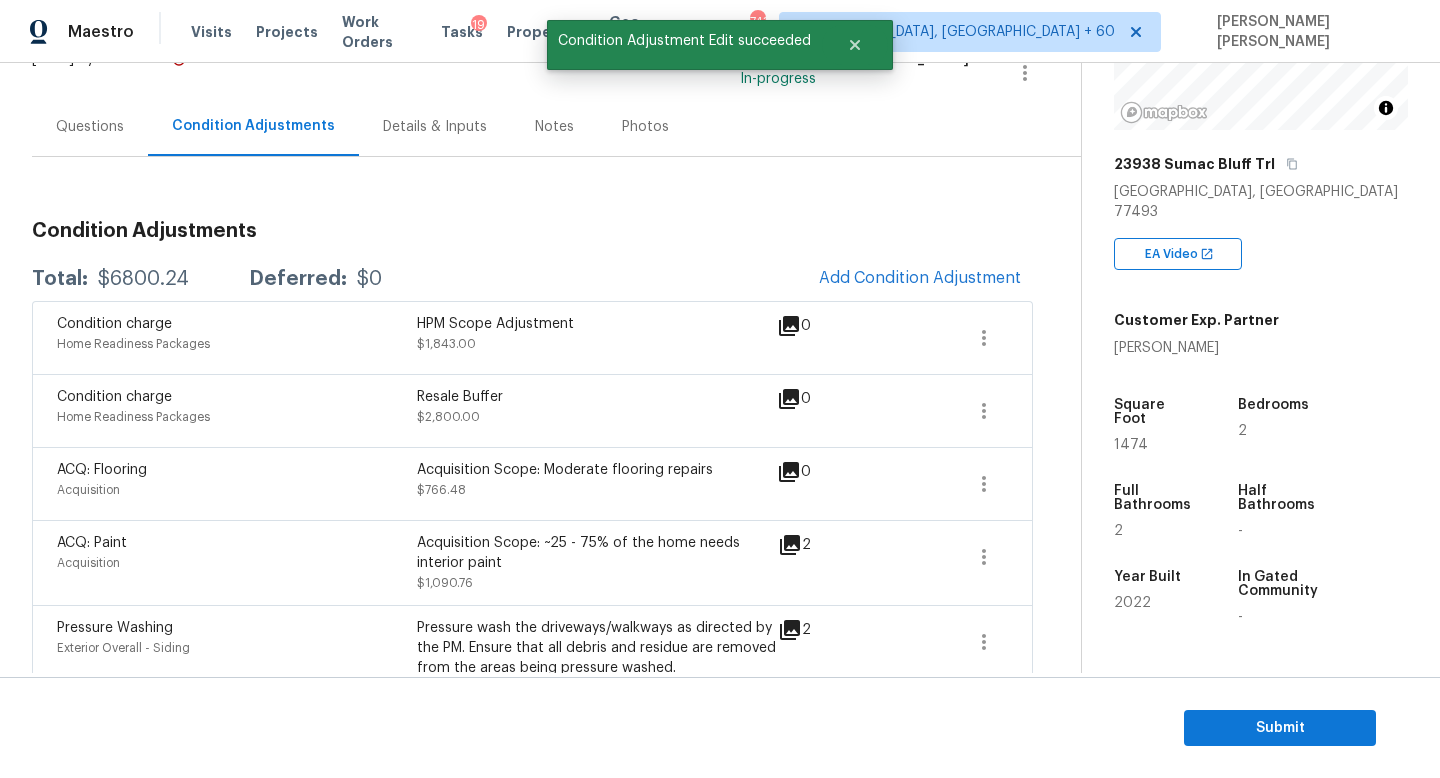 click on "Condition Adjustments" at bounding box center [532, 231] 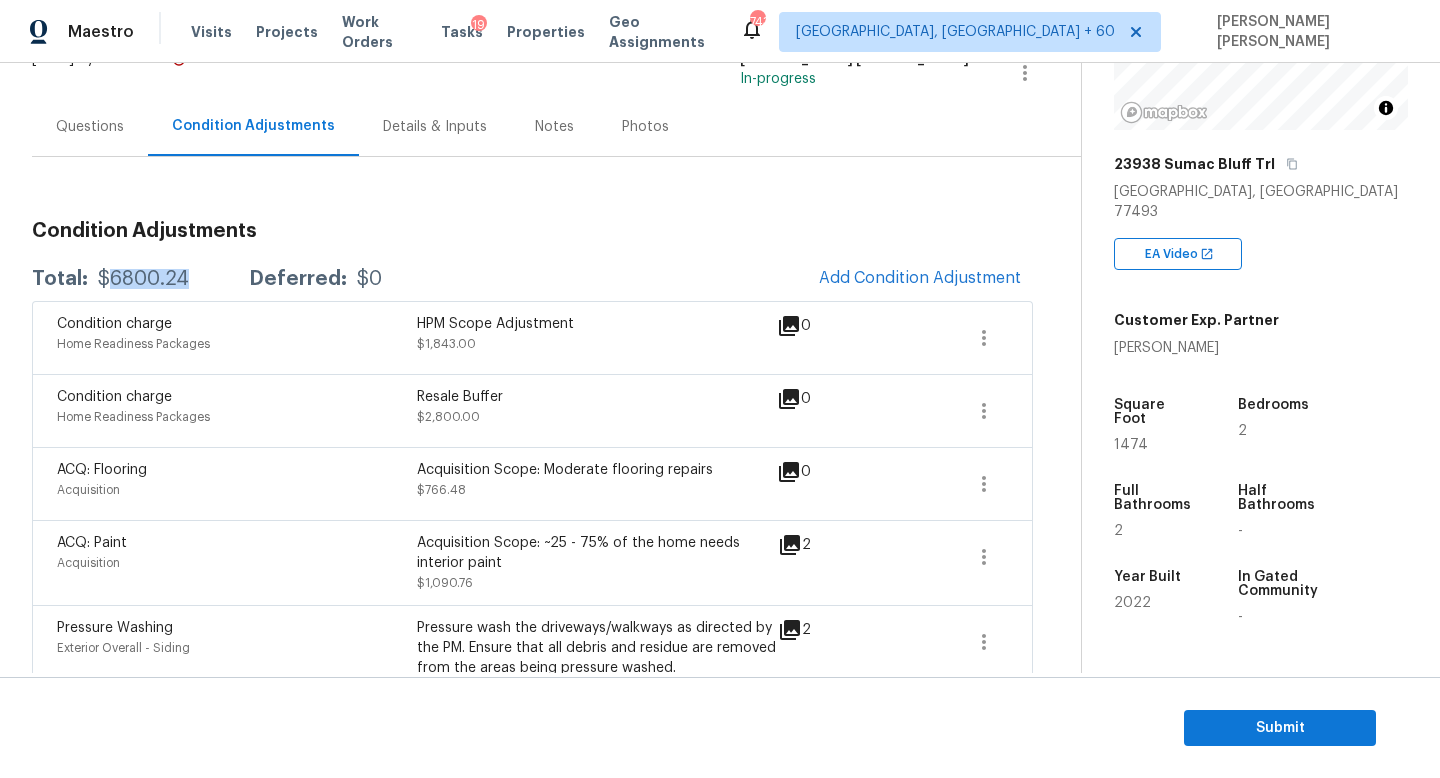click on "$6800.24" at bounding box center (143, 279) 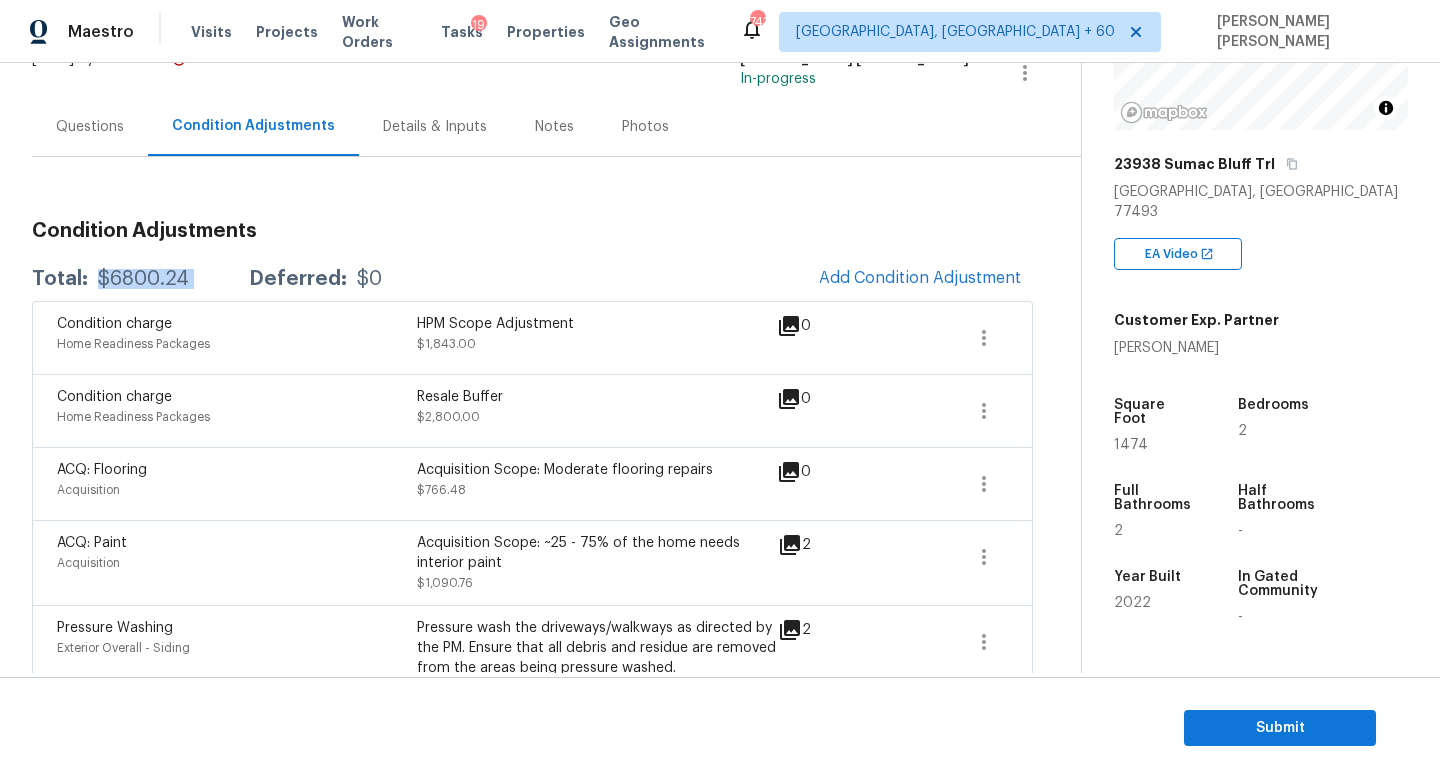 copy on "$6800.24" 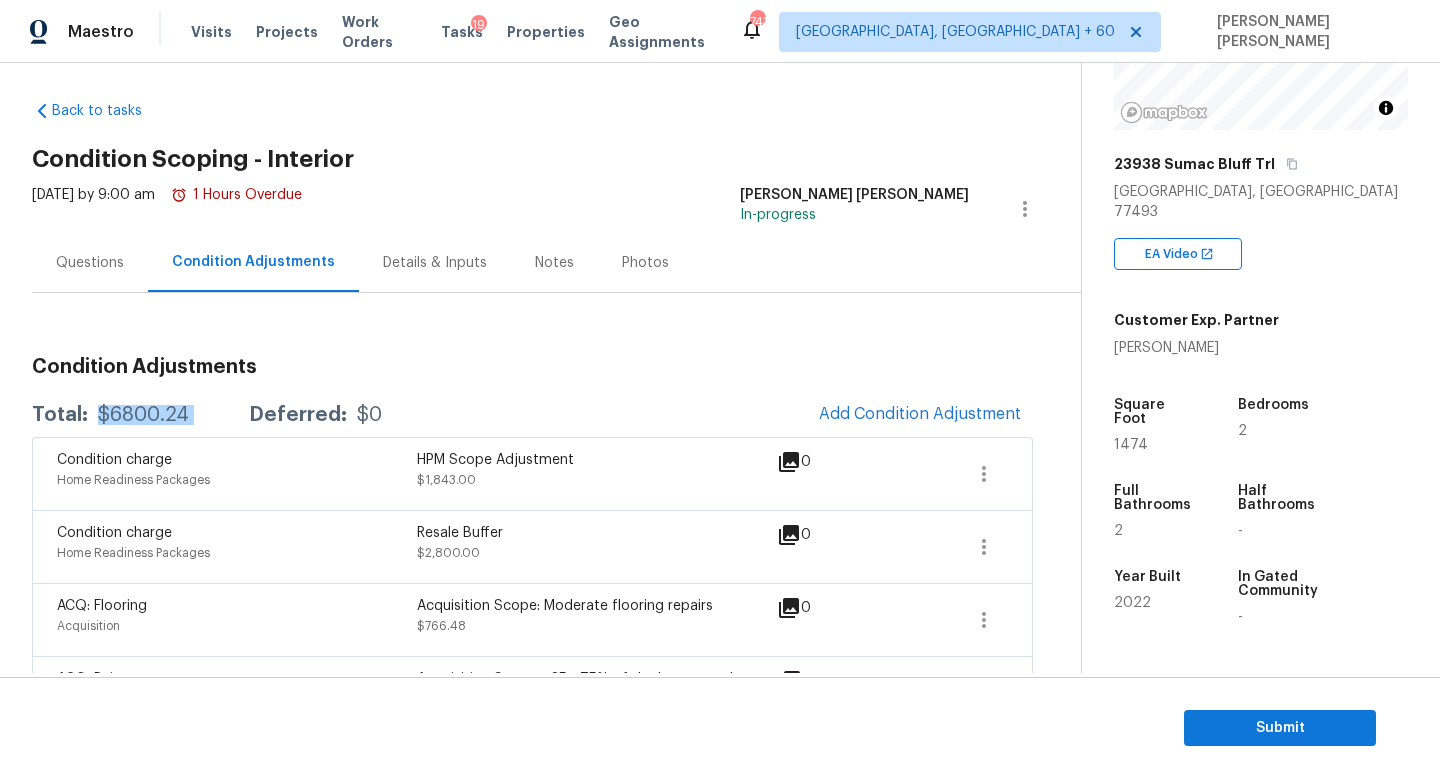 scroll, scrollTop: 0, scrollLeft: 0, axis: both 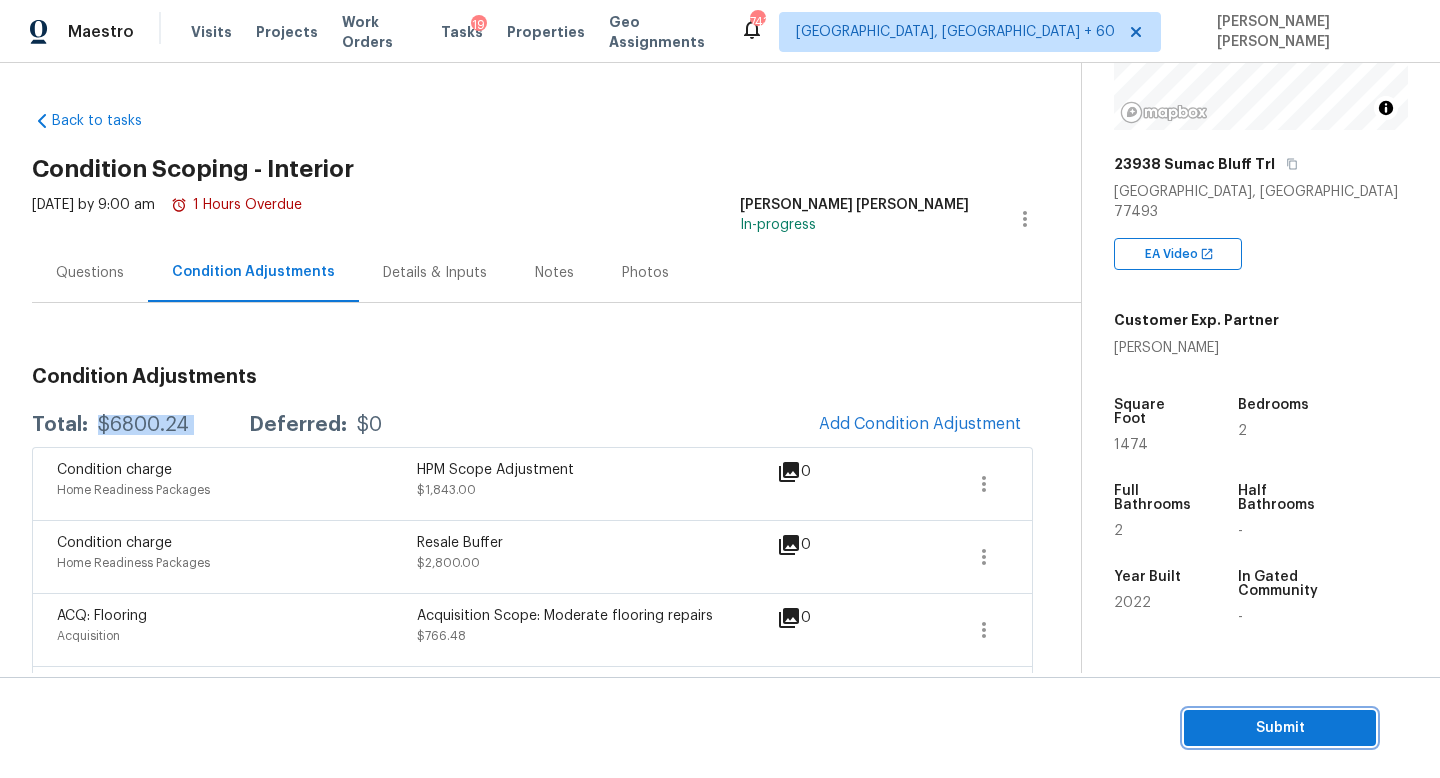 click on "Submit" at bounding box center (1280, 728) 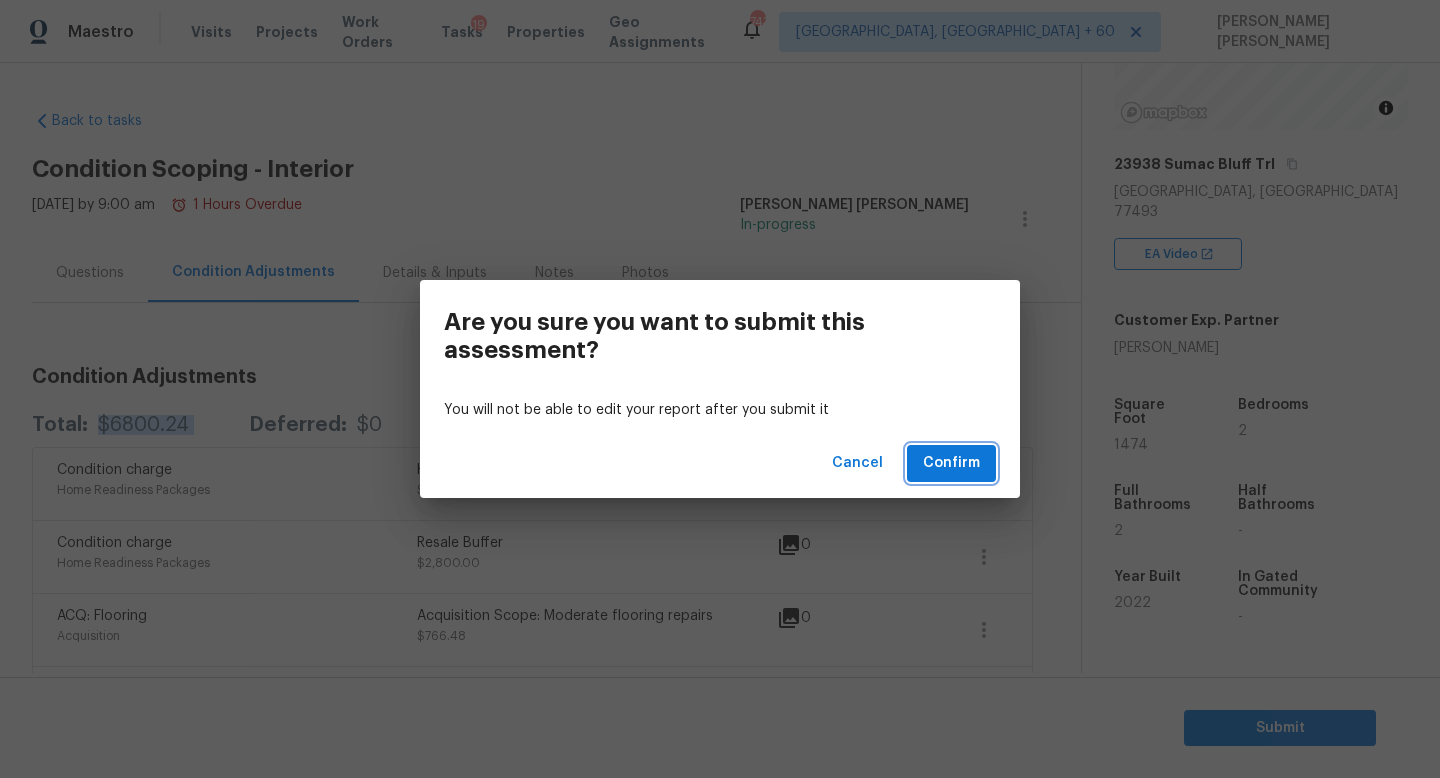 click on "Confirm" at bounding box center [951, 463] 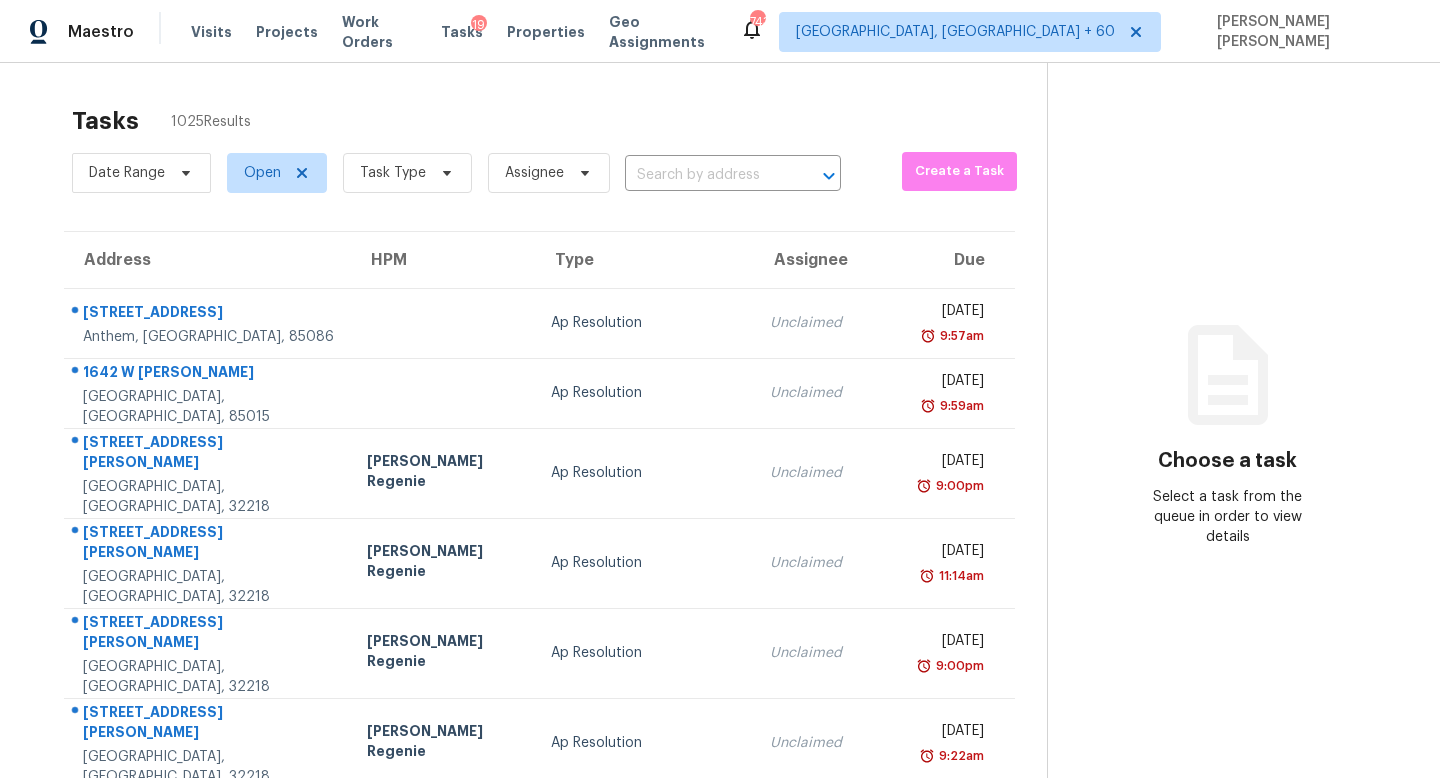 click on "Date Range Open Task Type Assignee ​" at bounding box center [456, 173] 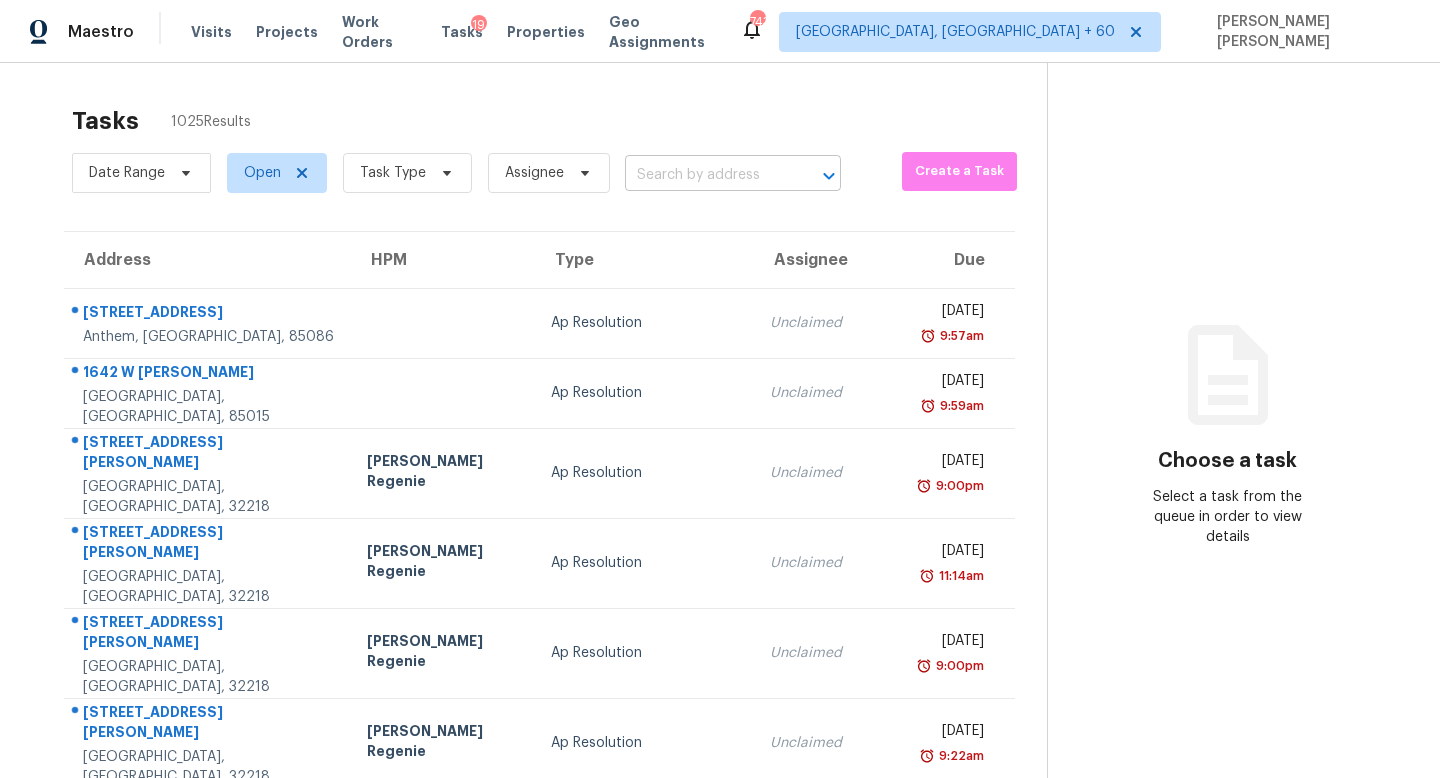 click at bounding box center (705, 175) 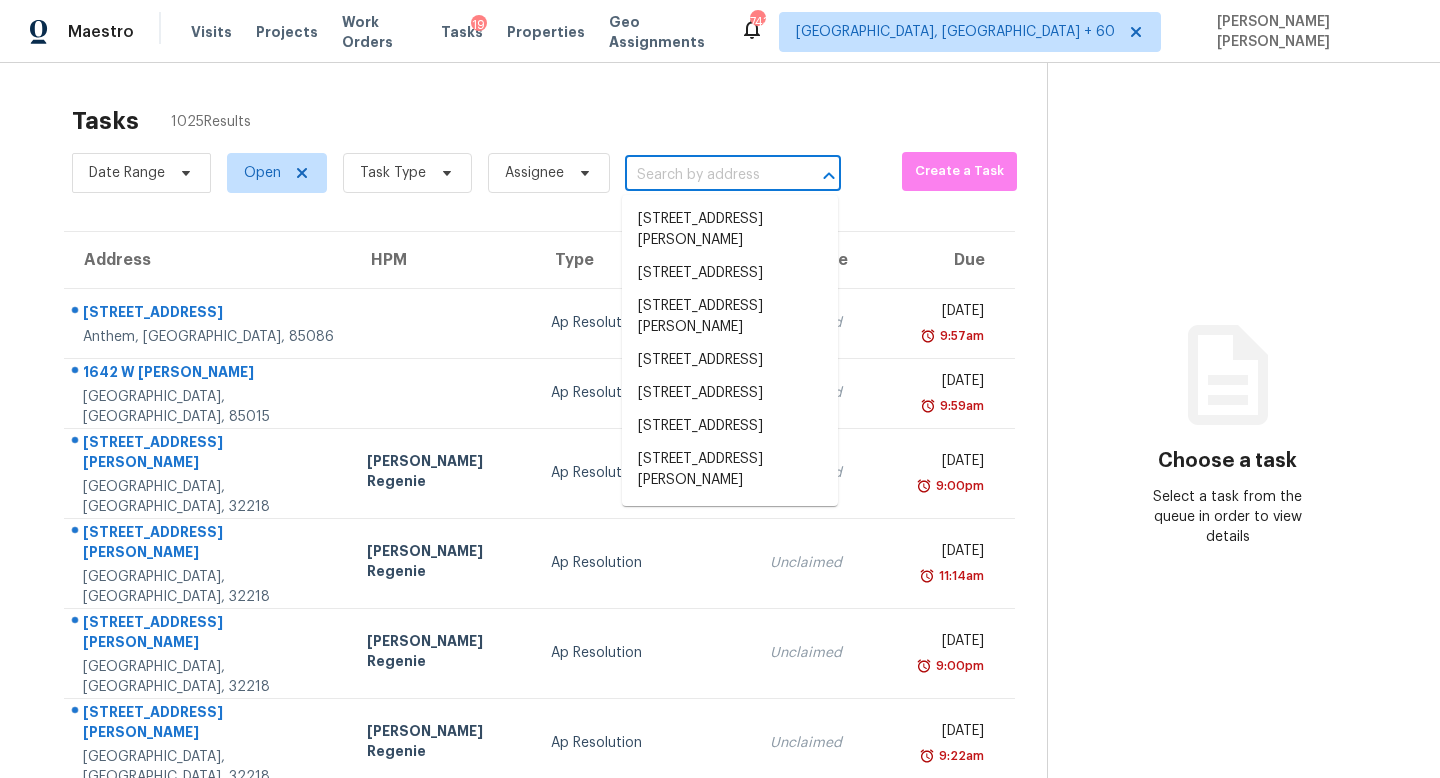 paste on "2161 W Rockrose Pl Chandler, AZ, 85248" 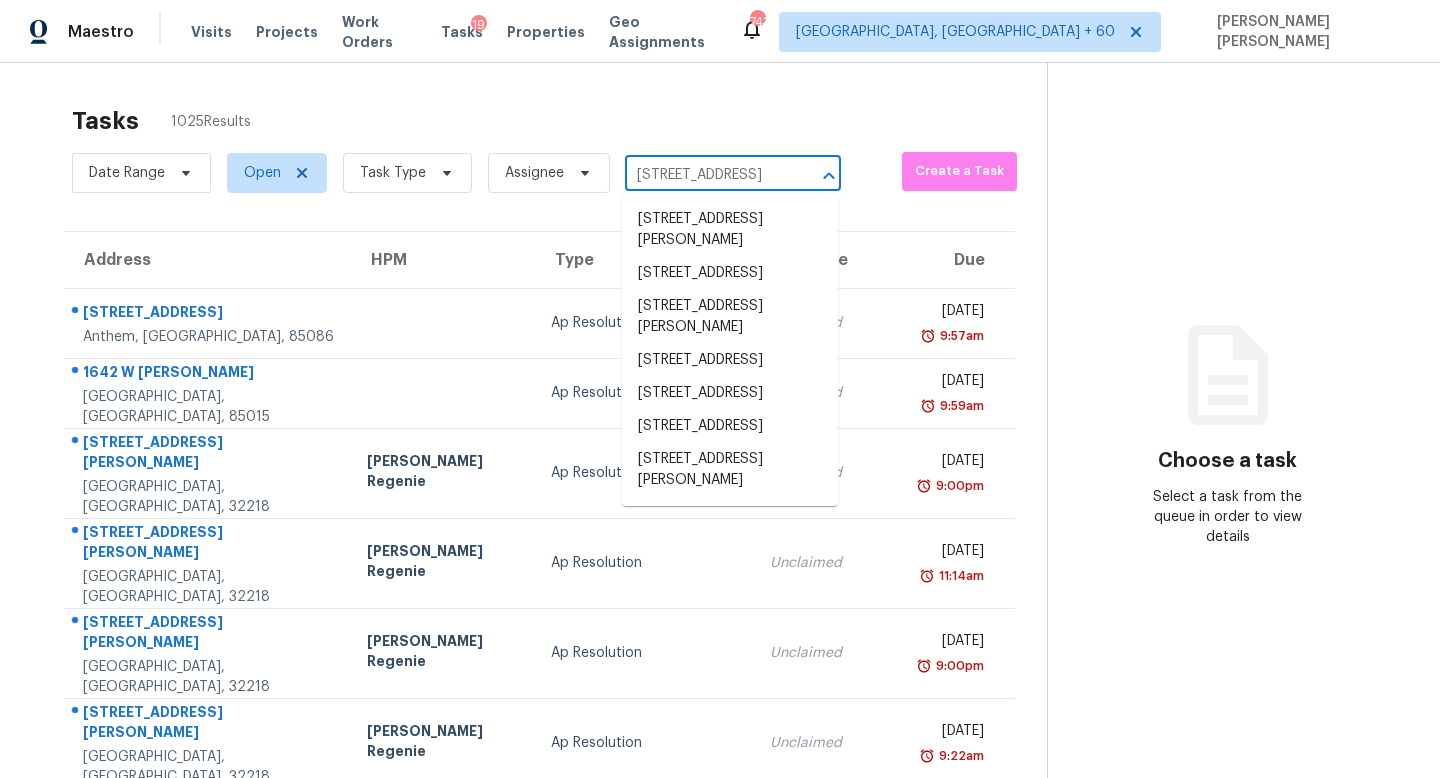 scroll, scrollTop: 0, scrollLeft: 113, axis: horizontal 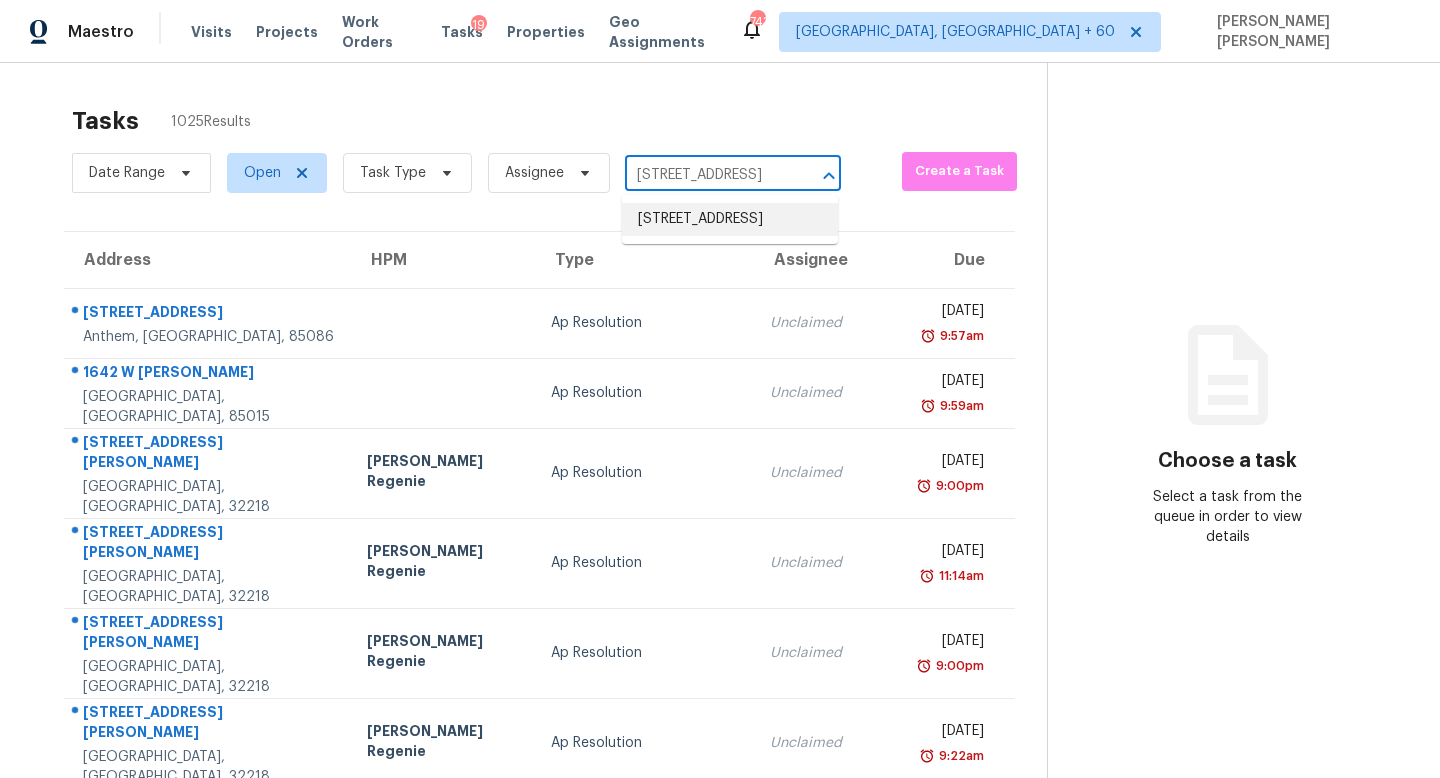 click on "2161 W Rockrose Pl, Chandler, AZ 85248" at bounding box center (730, 219) 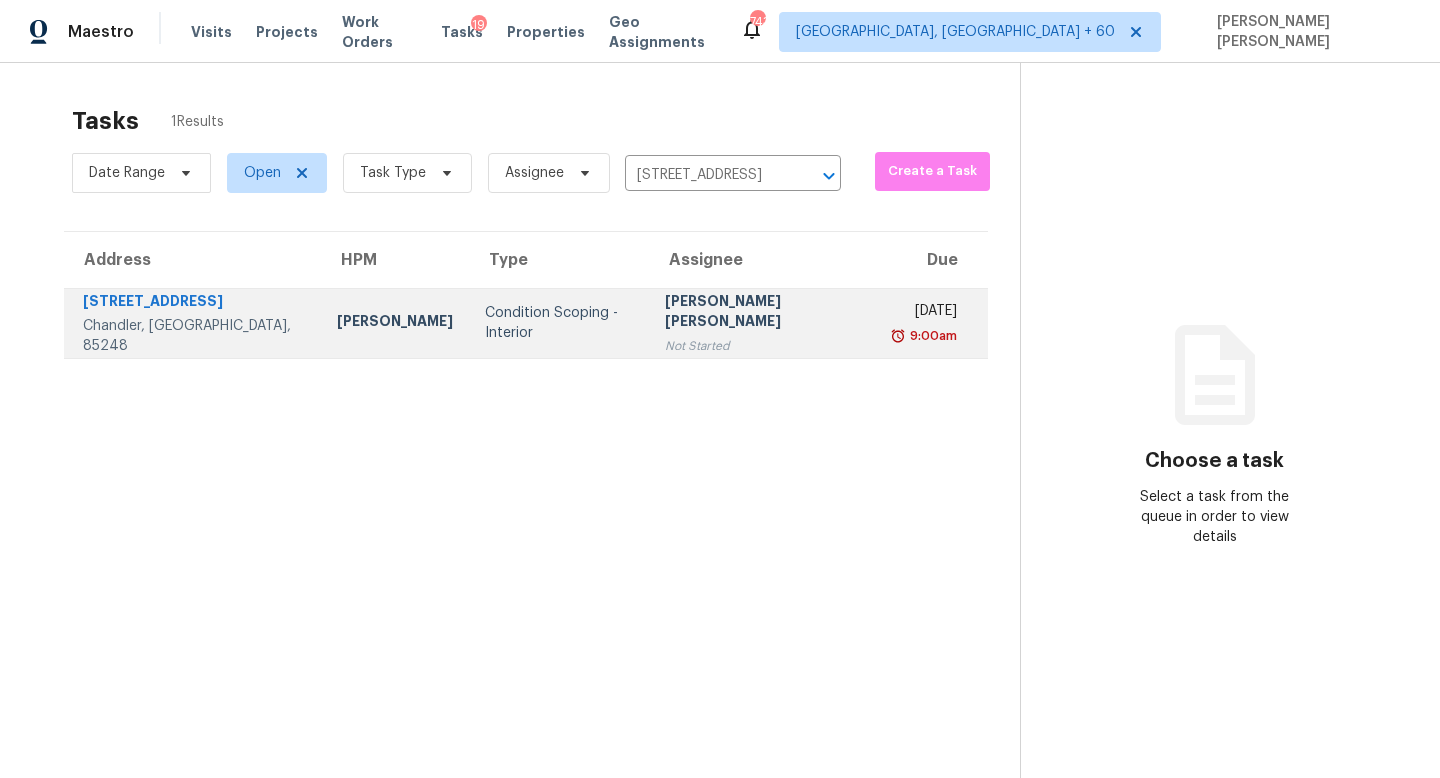 click on "Condition Scoping - Interior" at bounding box center (559, 323) 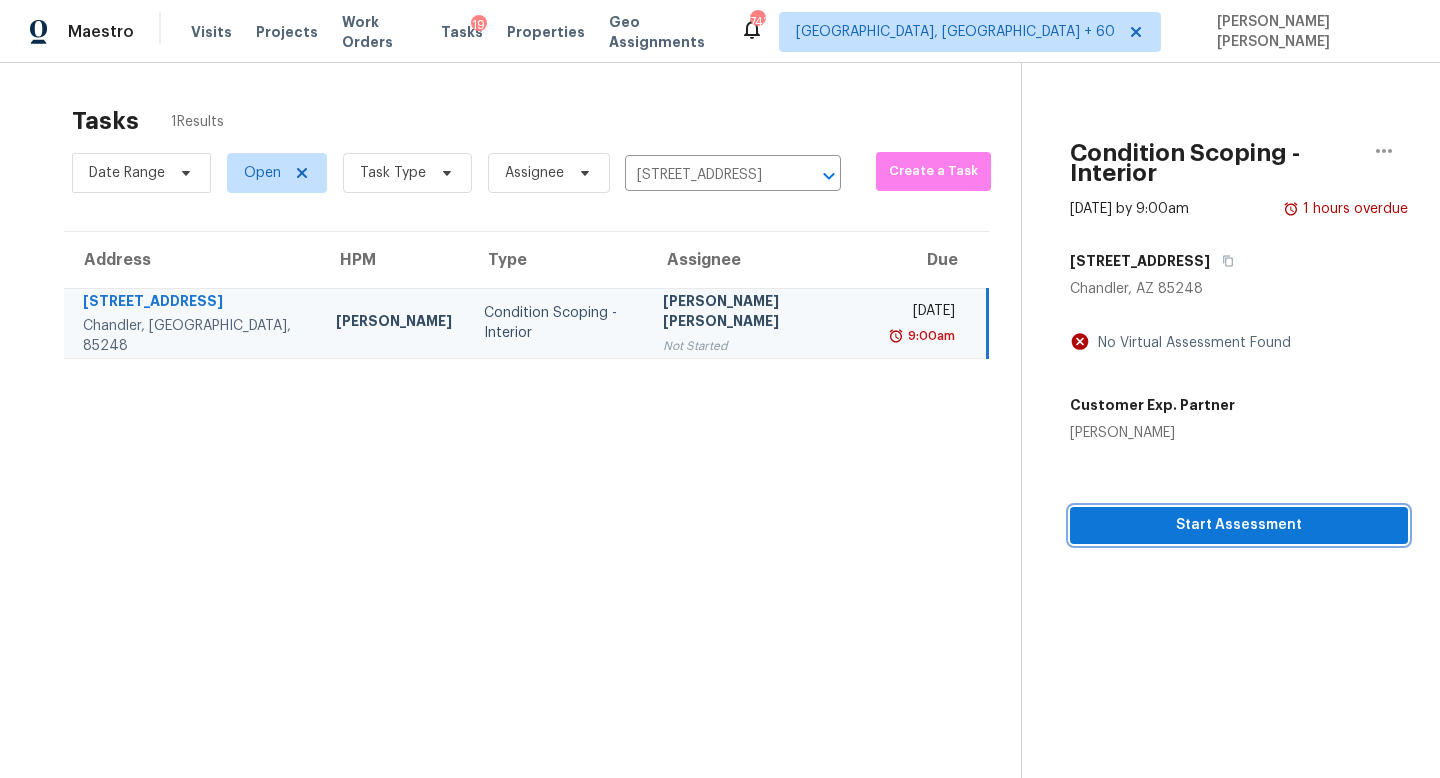 click on "Condition Scoping - Interior Jul 16th 2025 by 9:00am 1 hours overdue 2161 W Rockrose Pl Chandler, AZ 85248 No Virtual Assessment Found Customer Exp. Partner Daisha Brown Start Assessment" at bounding box center (1215, 303) 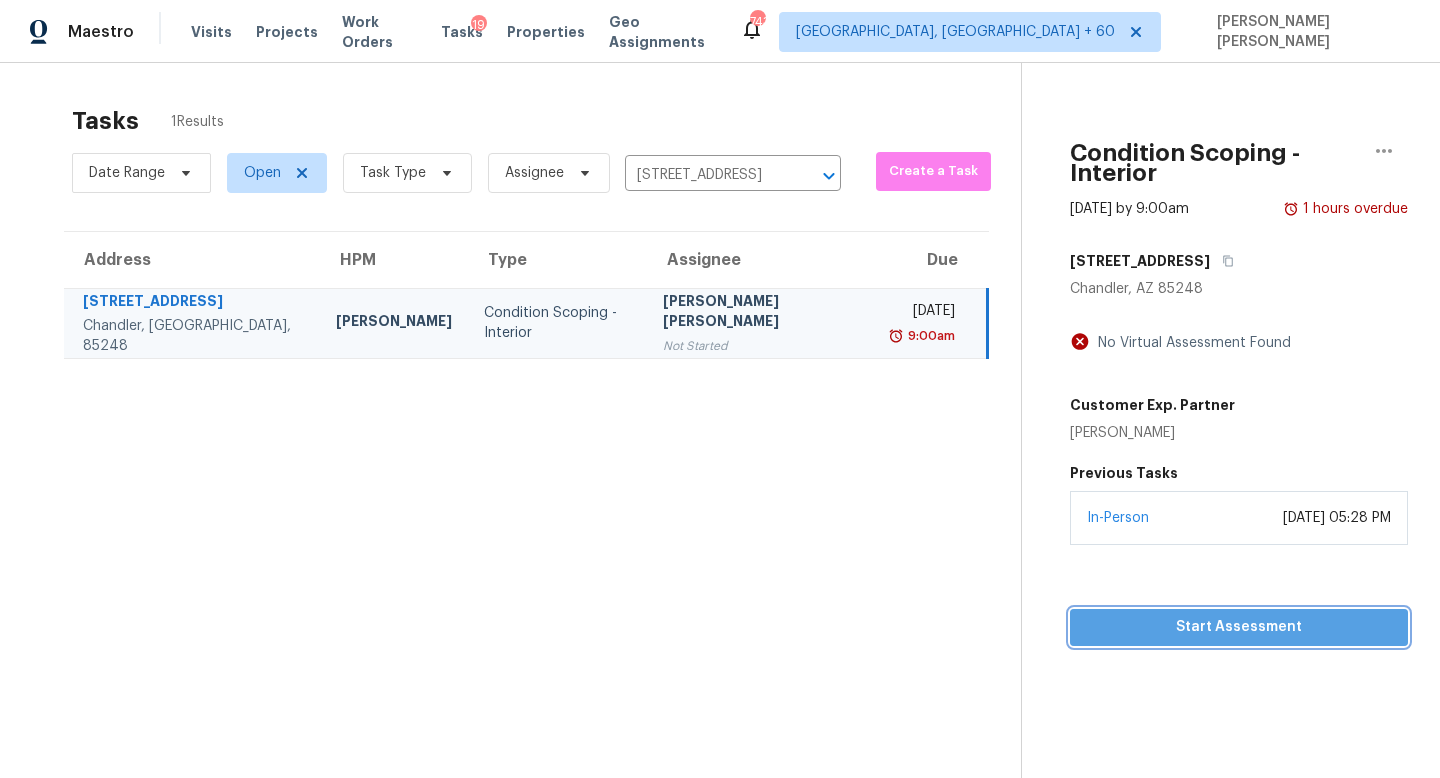 click on "Start Assessment" at bounding box center [1239, 627] 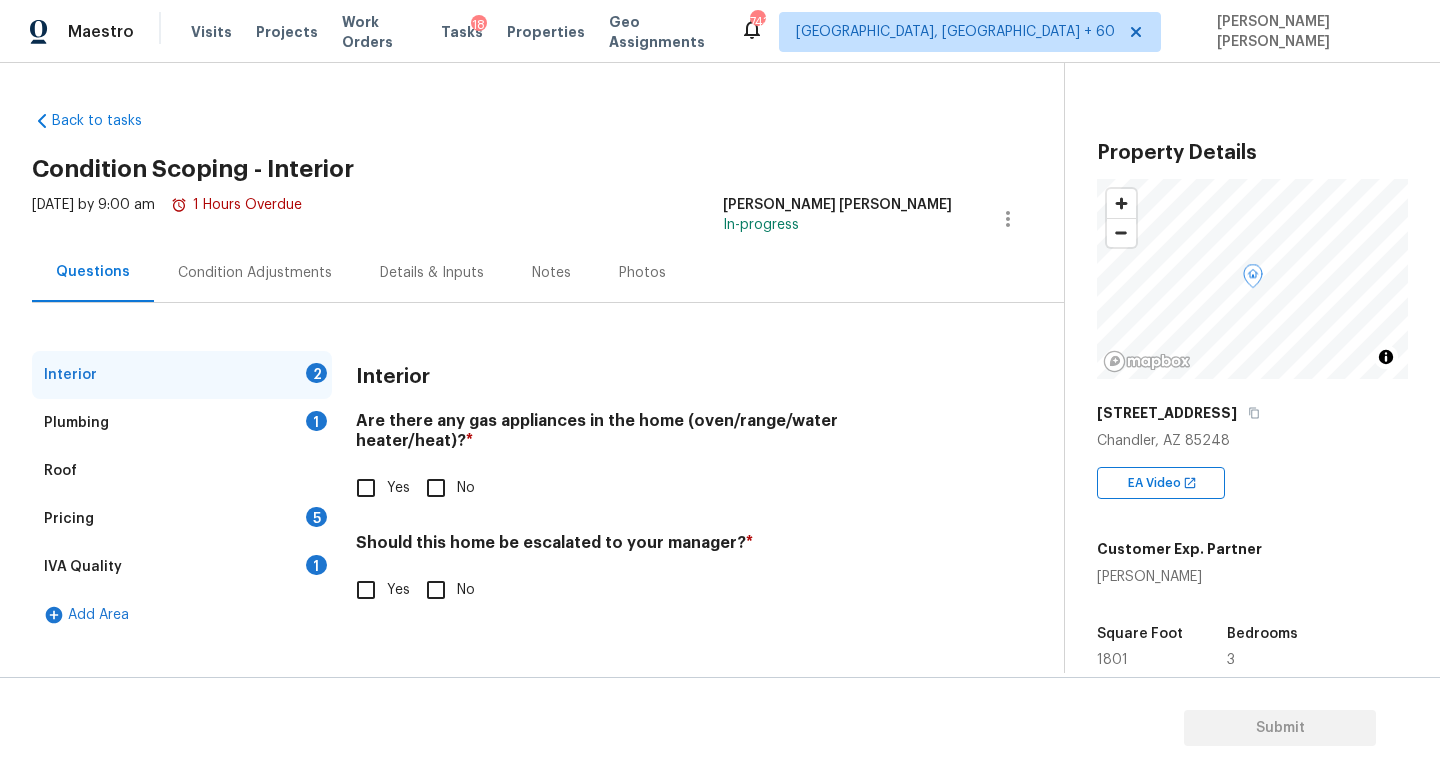 click on "Yes" at bounding box center [398, 488] 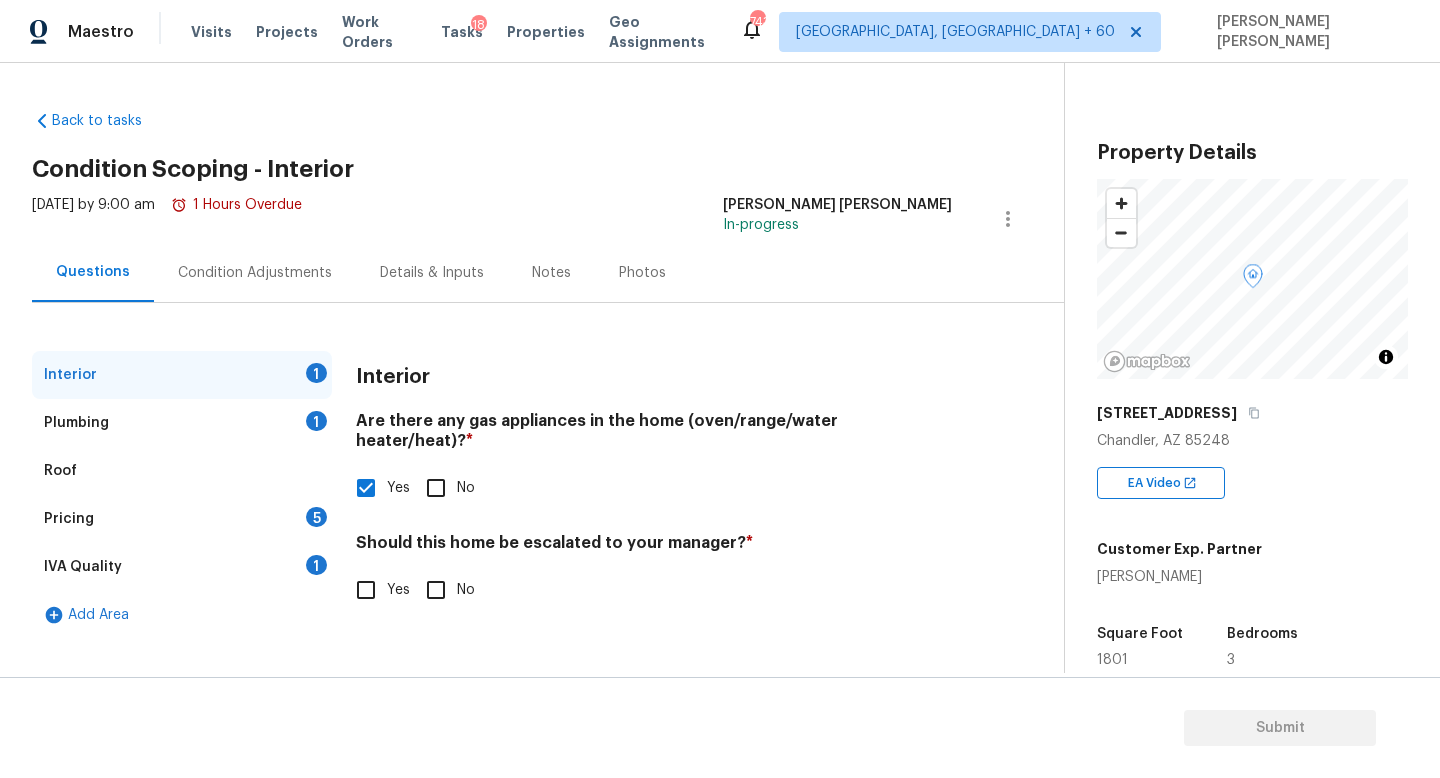 click on "Plumbing 1" at bounding box center [182, 423] 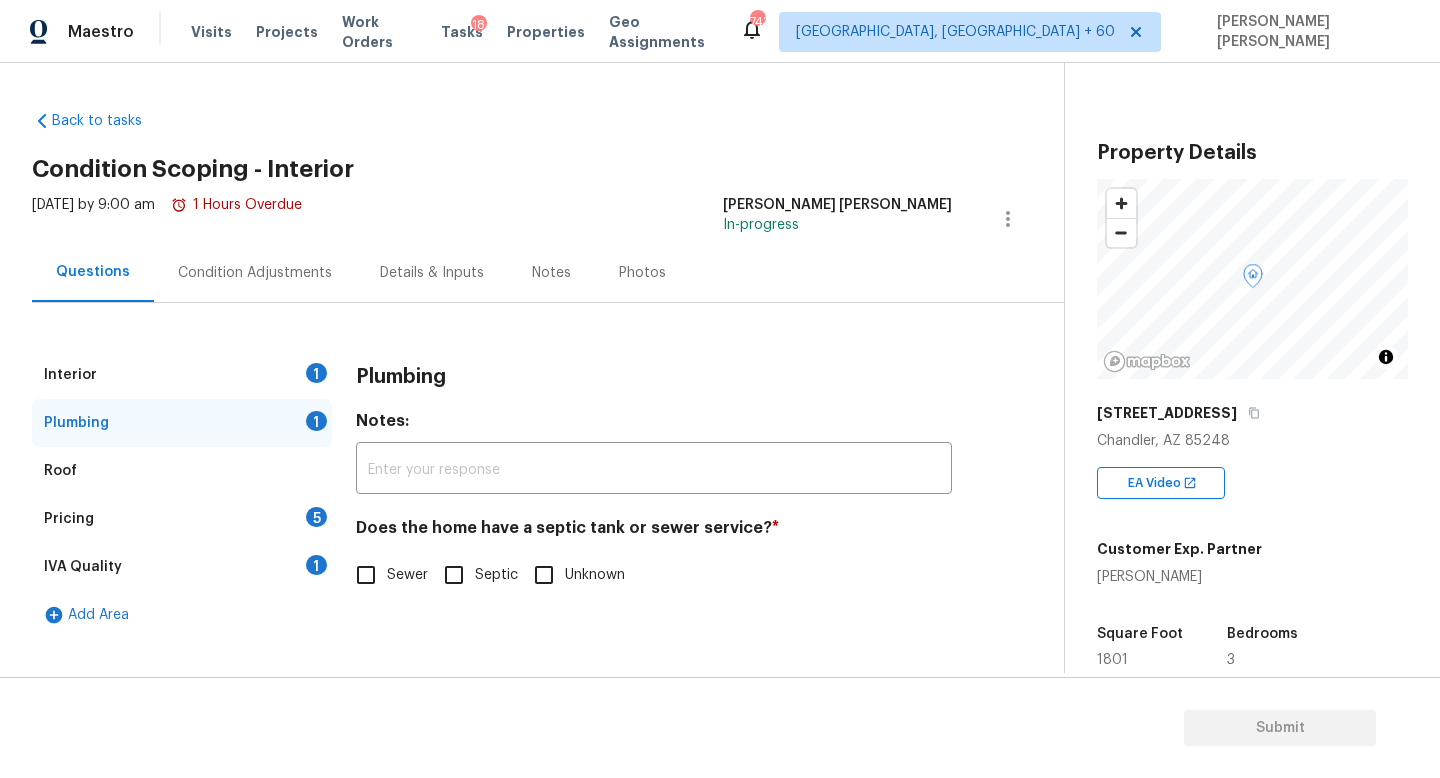 click on "Sewer" at bounding box center [366, 575] 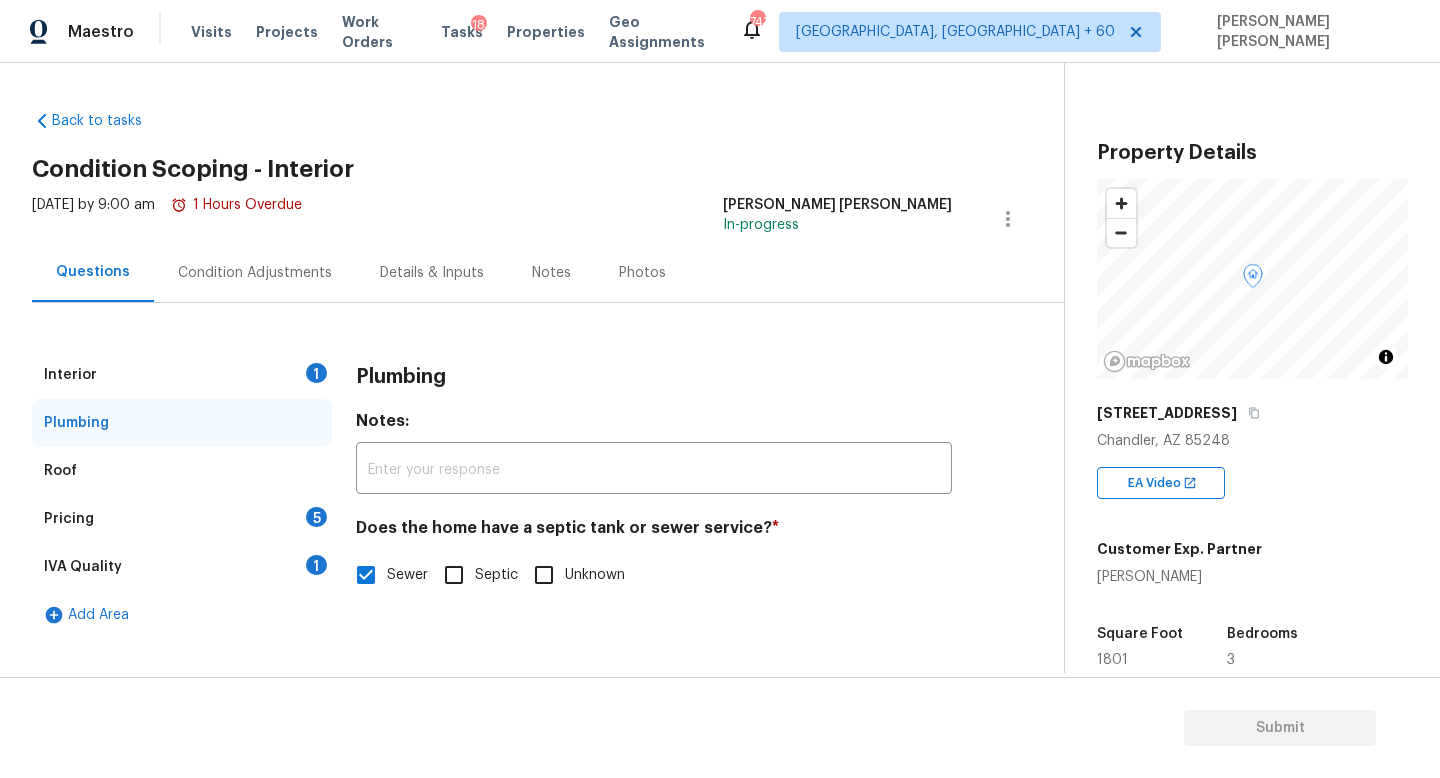 click on "Pricing 5" at bounding box center (182, 519) 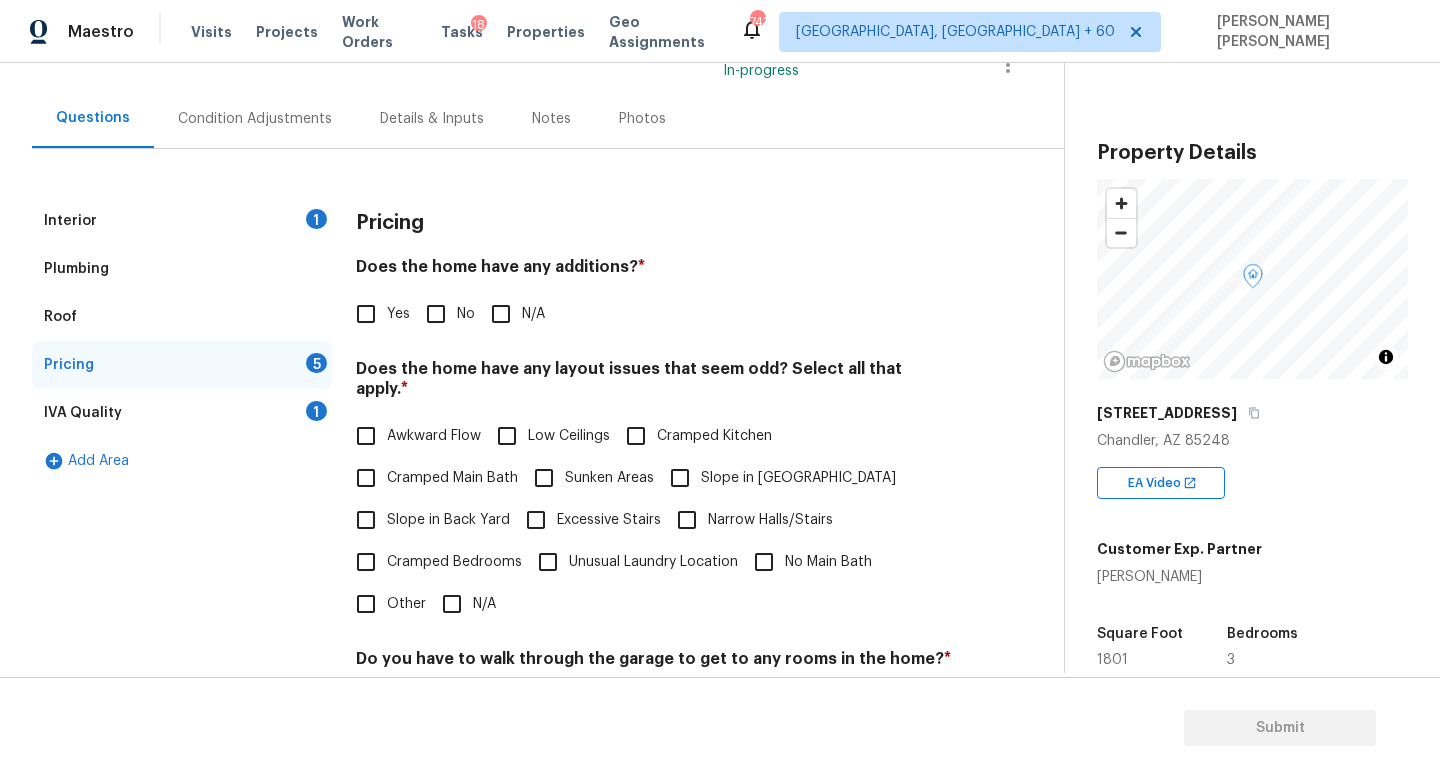 scroll, scrollTop: 156, scrollLeft: 0, axis: vertical 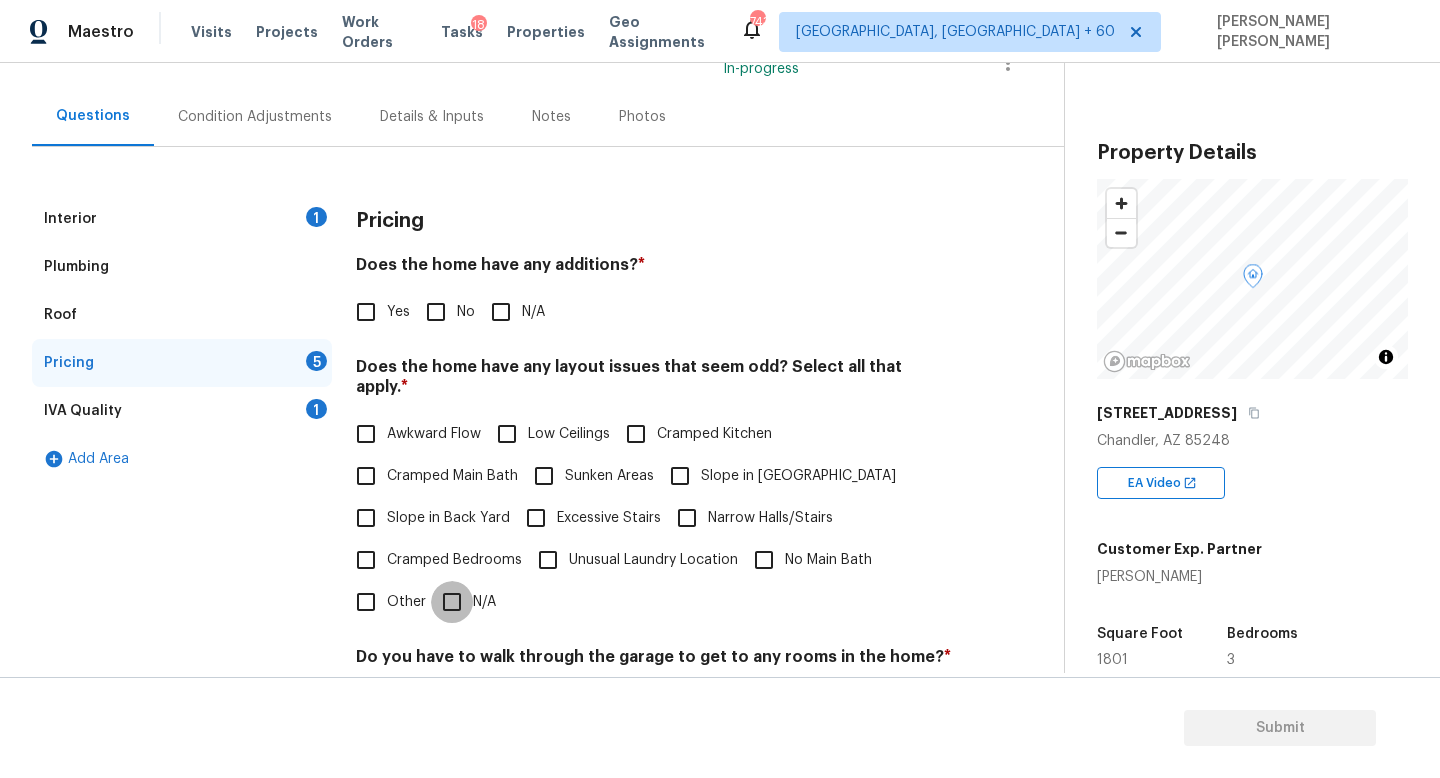 click on "N/A" at bounding box center [452, 602] 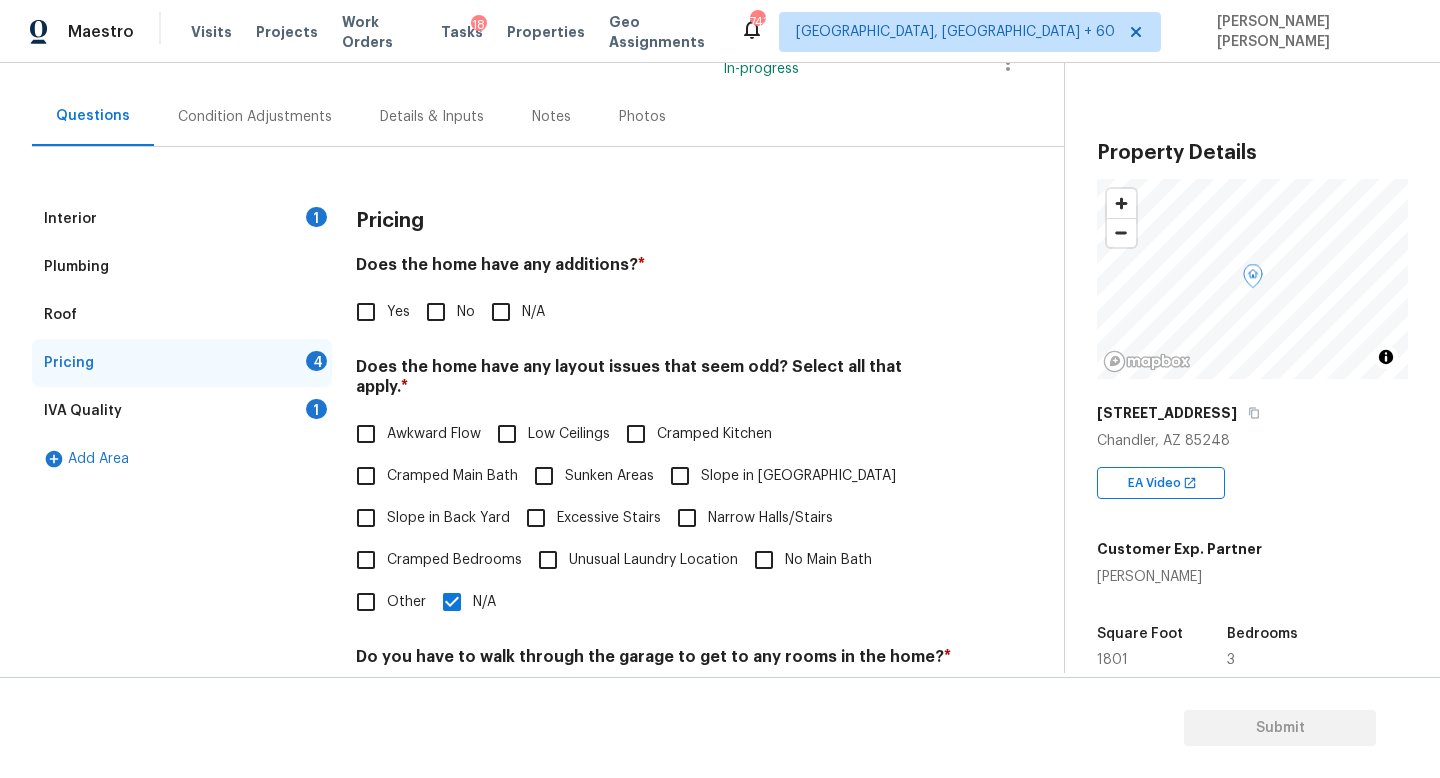 click on "No" at bounding box center [436, 312] 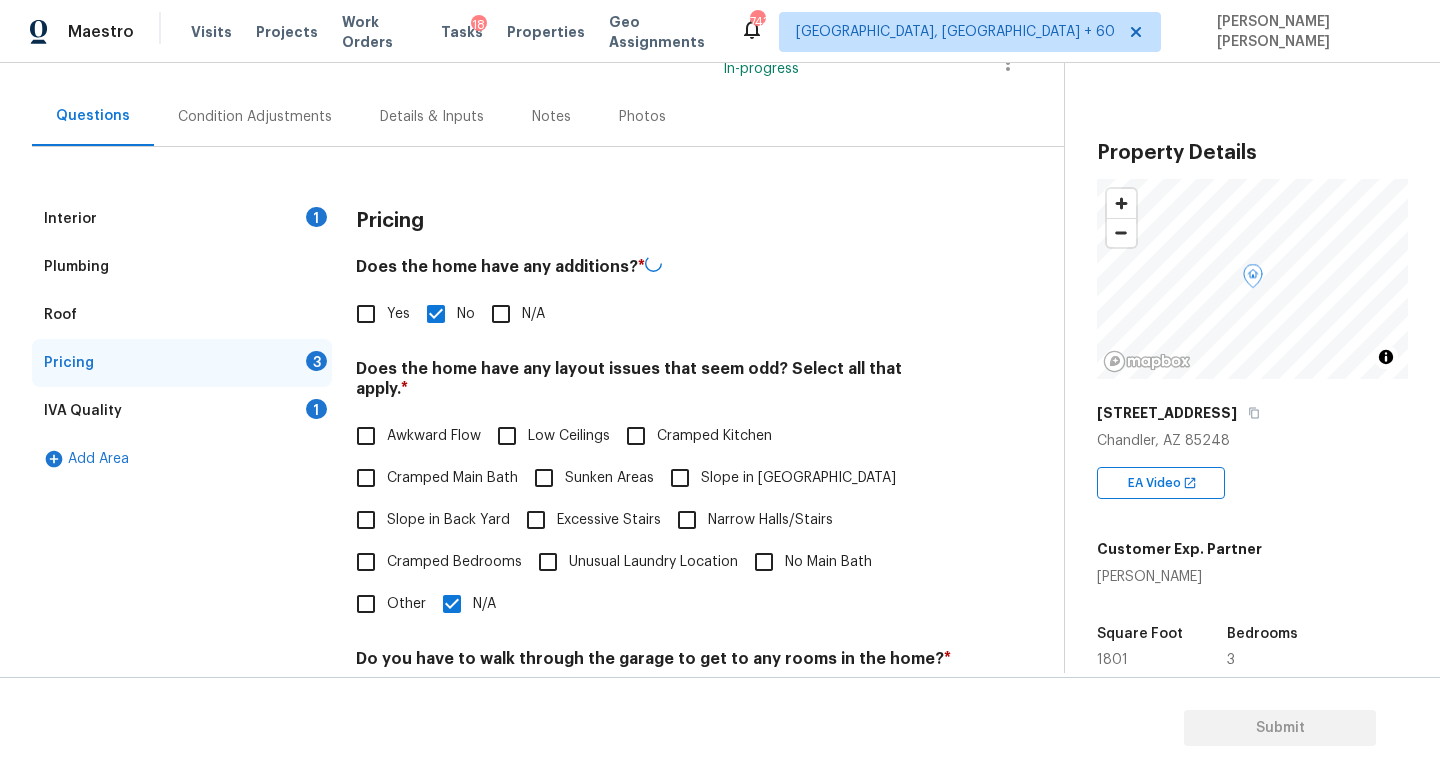 scroll, scrollTop: 424, scrollLeft: 0, axis: vertical 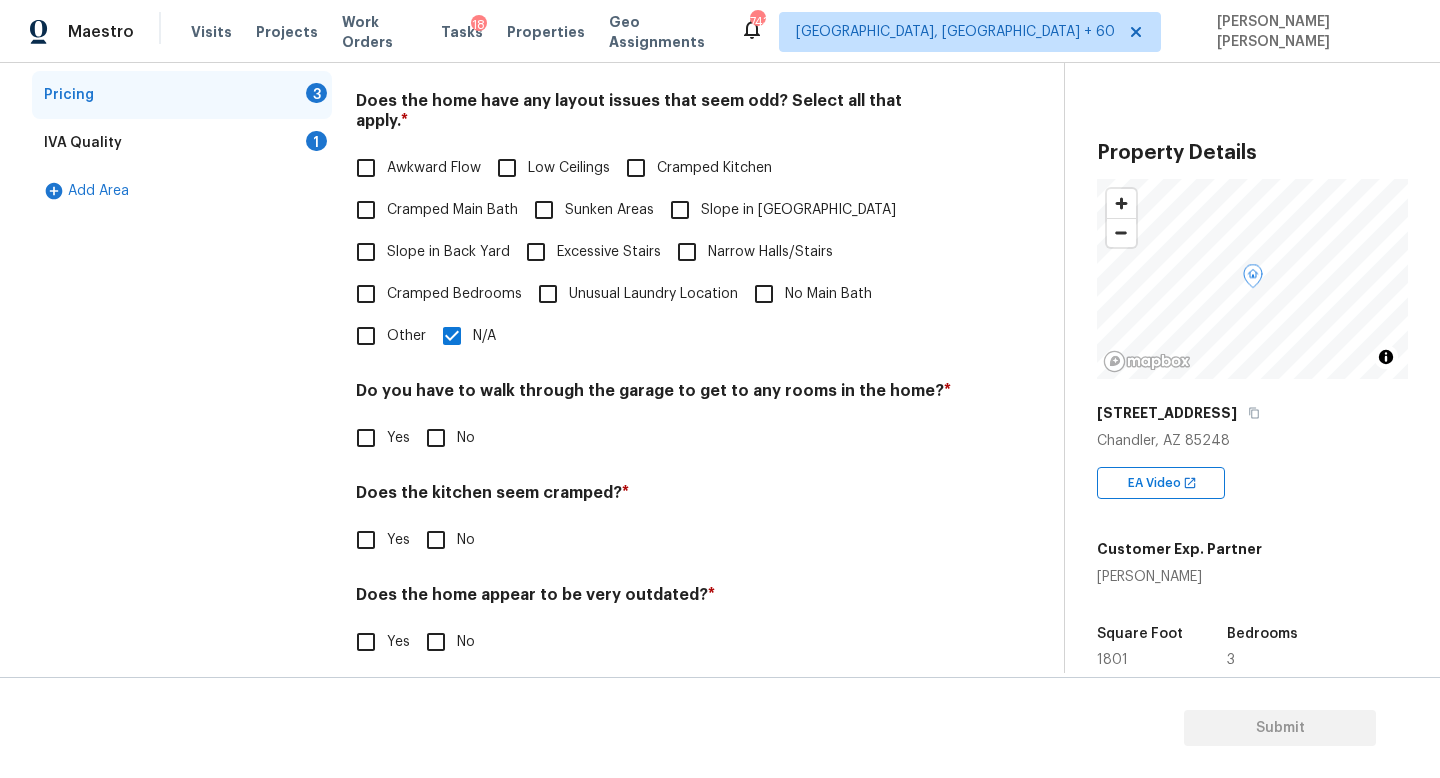 click on "No" at bounding box center (436, 438) 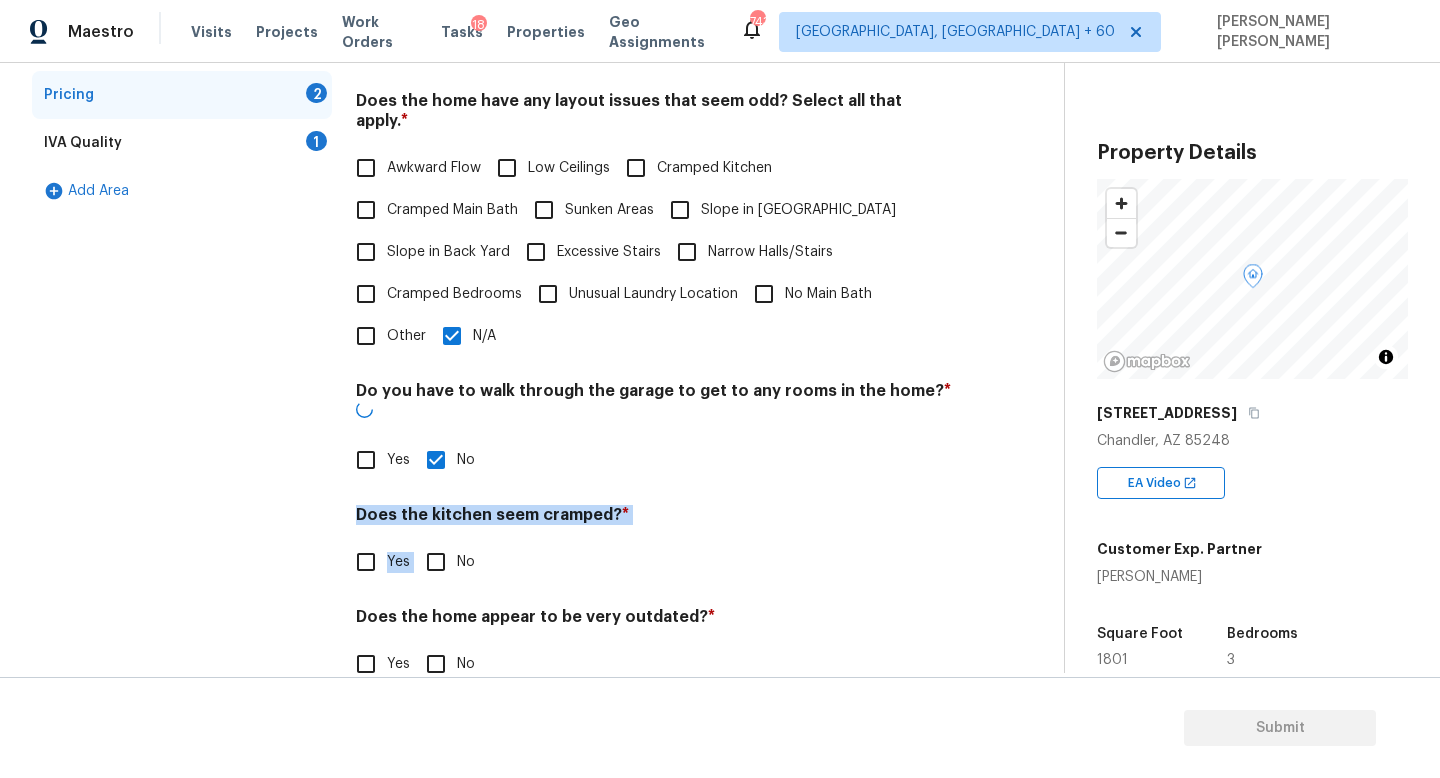 drag, startPoint x: 437, startPoint y: 458, endPoint x: 437, endPoint y: 512, distance: 54 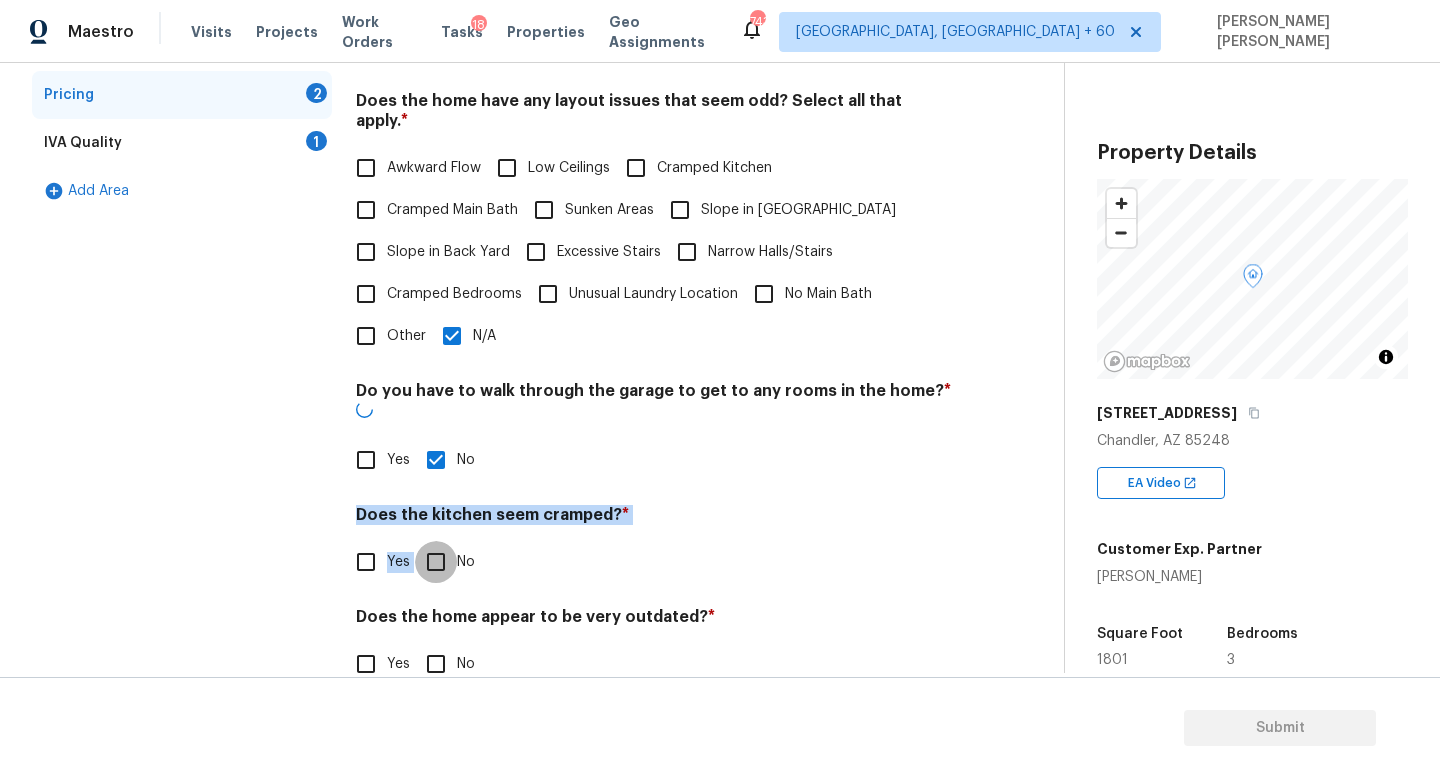 click on "No" at bounding box center (436, 562) 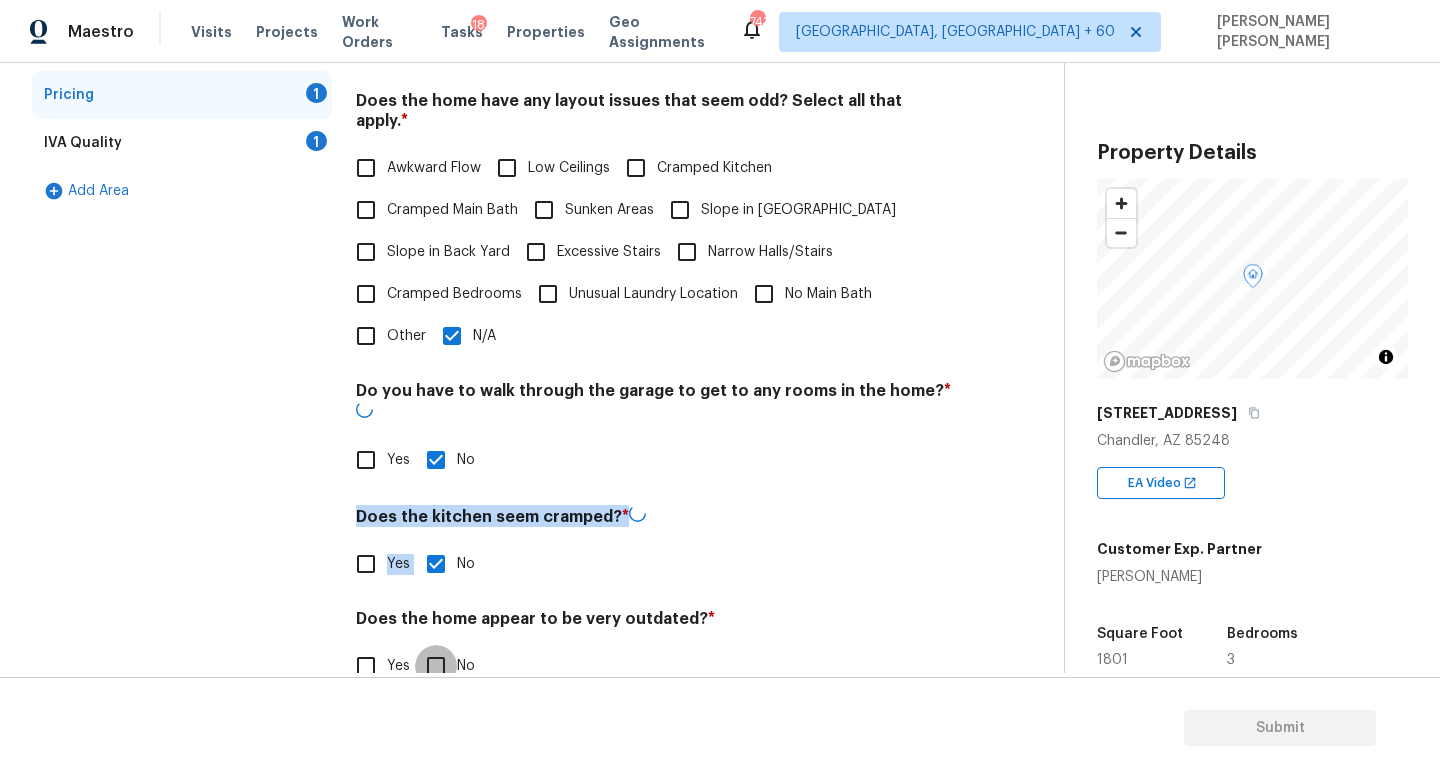 click on "No" at bounding box center (436, 666) 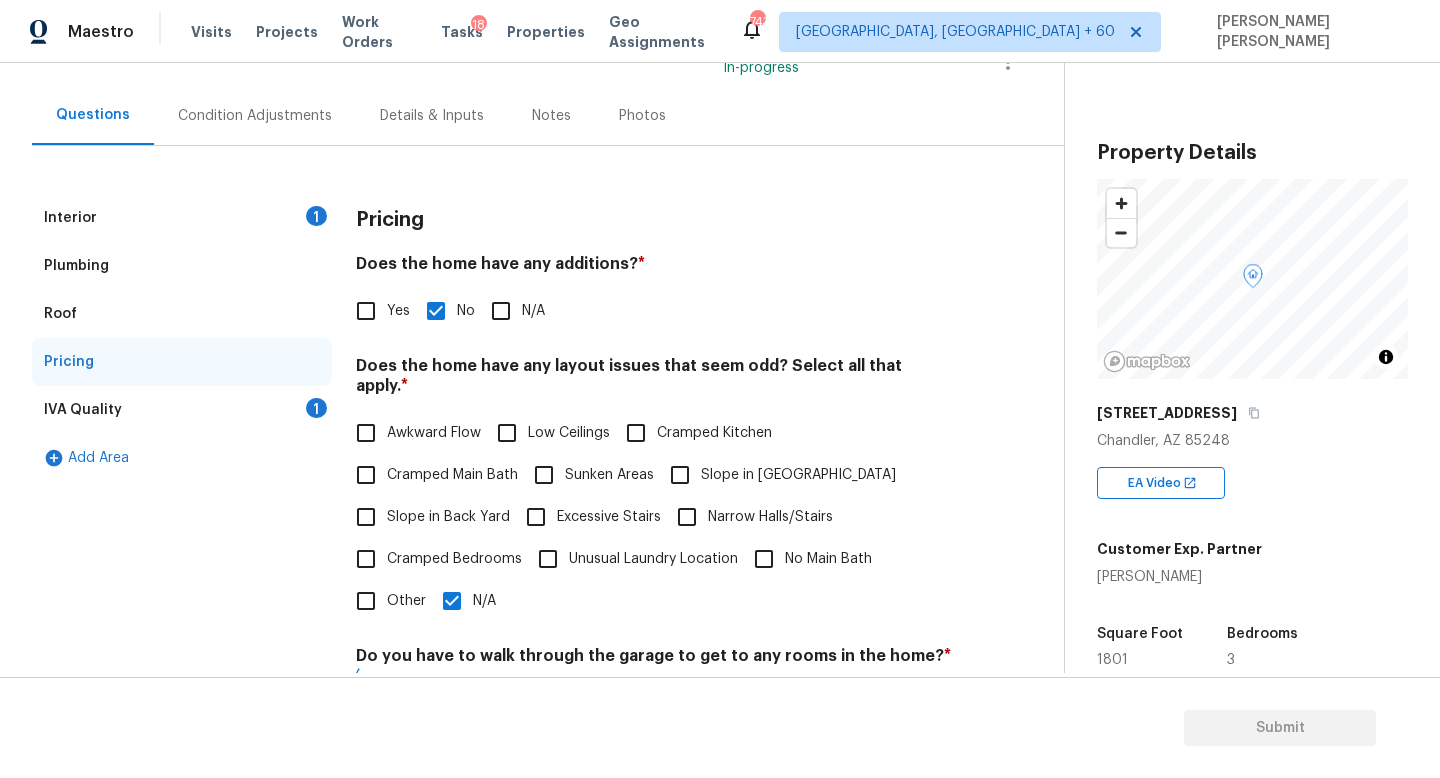 scroll, scrollTop: 28, scrollLeft: 0, axis: vertical 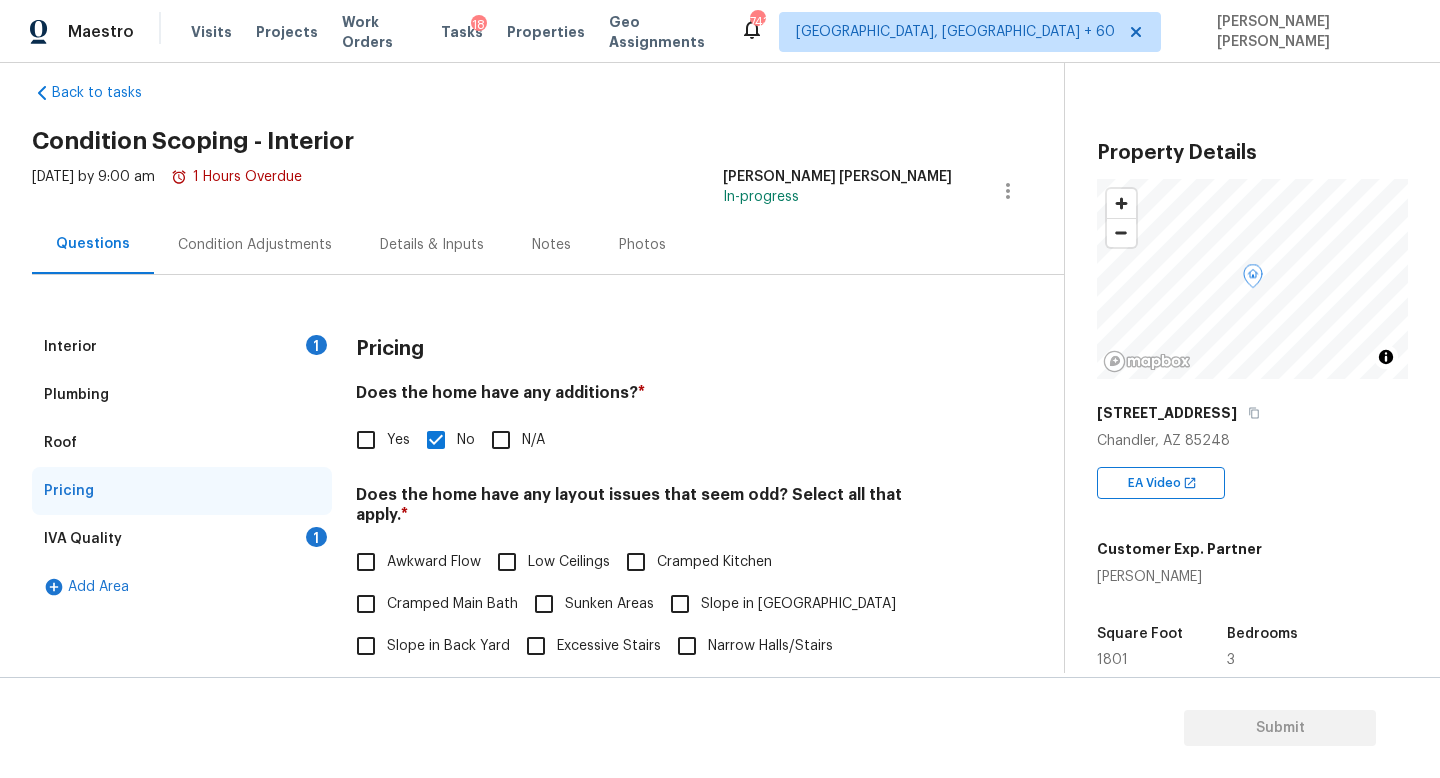 click on "IVA Quality 1" at bounding box center (182, 539) 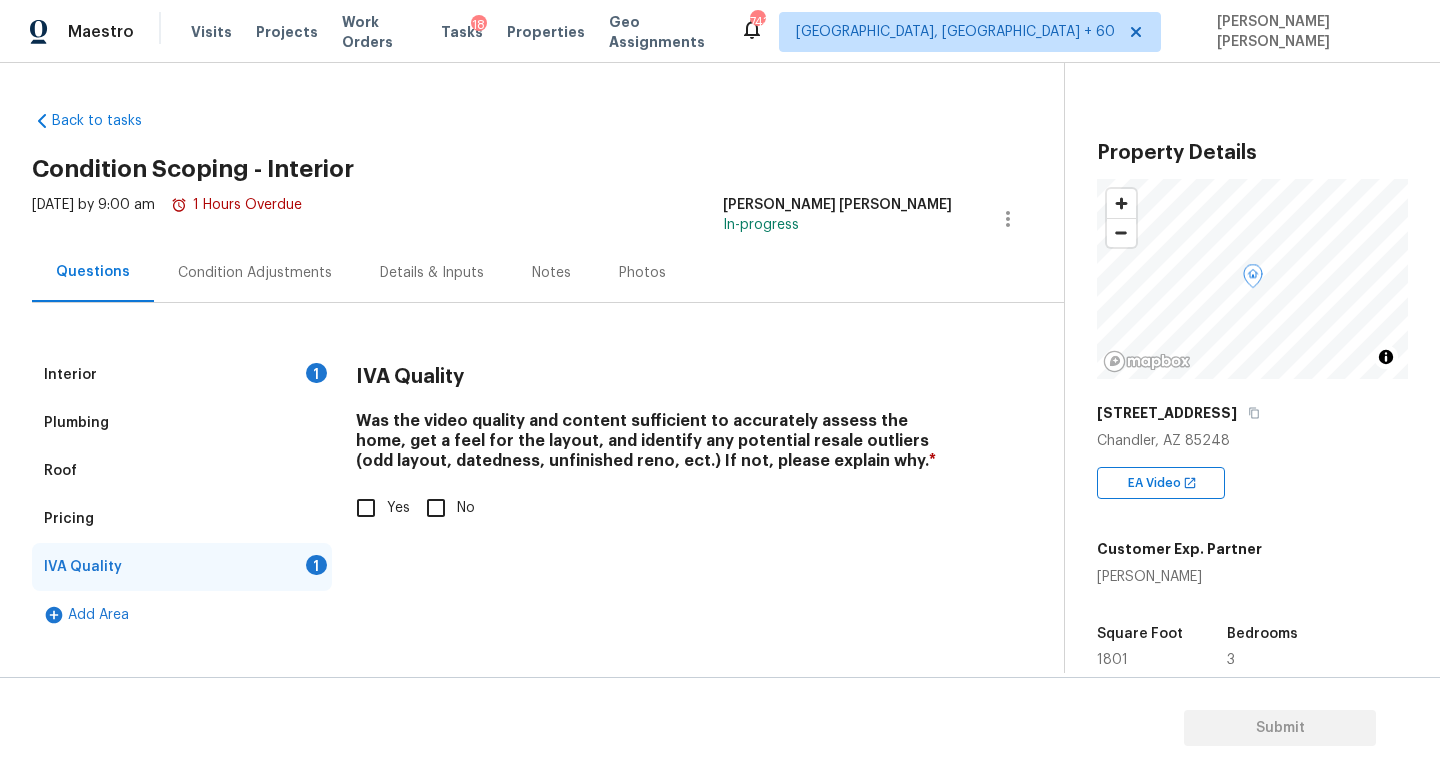 scroll, scrollTop: 0, scrollLeft: 0, axis: both 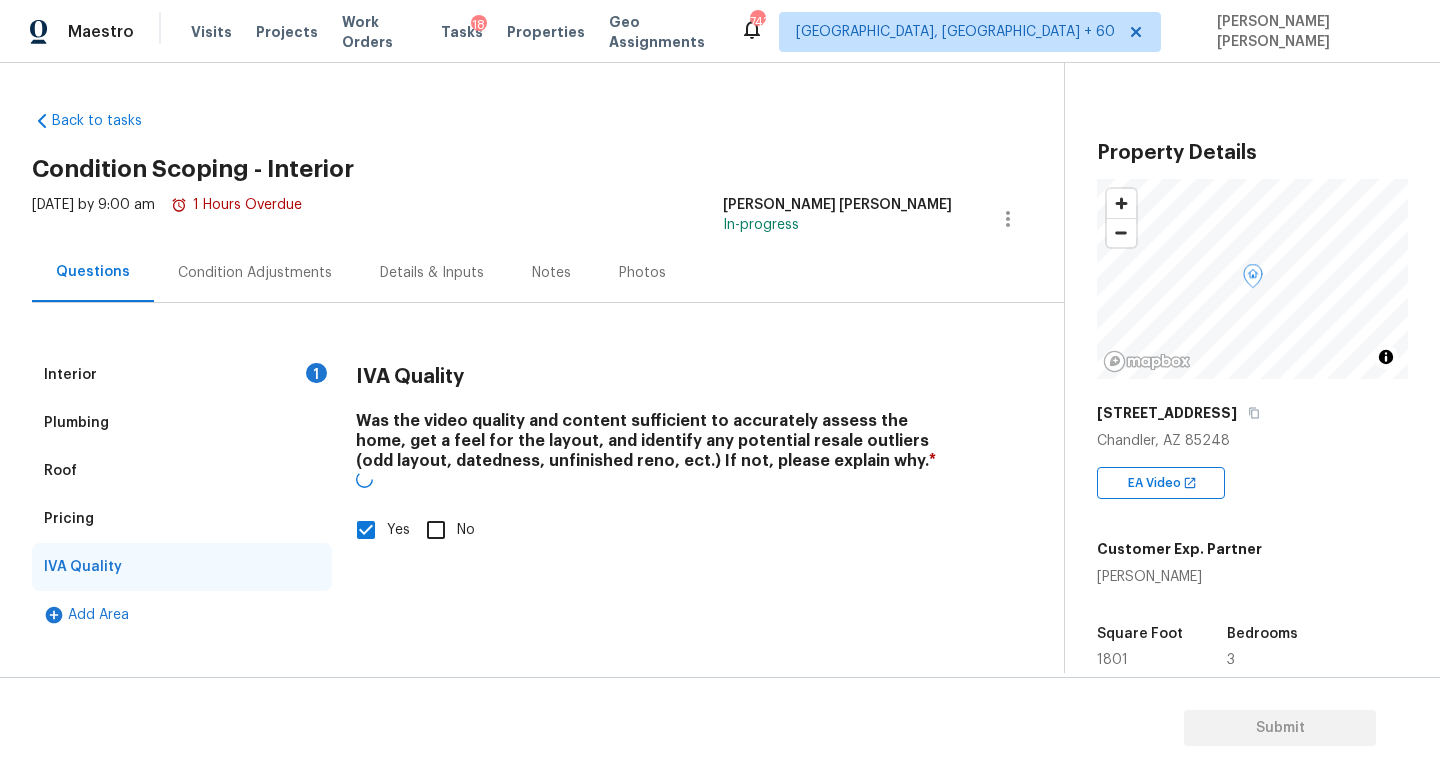 click on "Condition Adjustments" at bounding box center (255, 273) 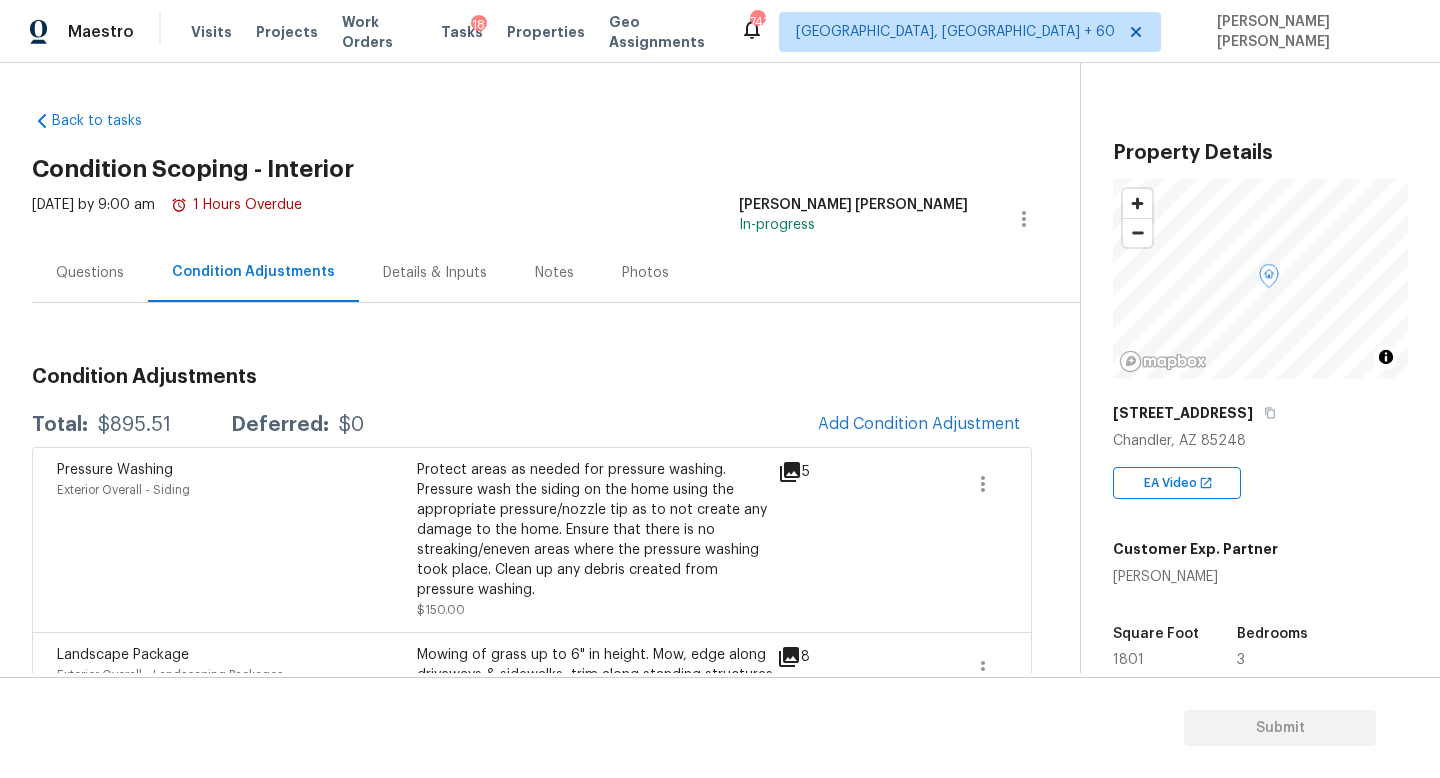 scroll, scrollTop: 55, scrollLeft: 0, axis: vertical 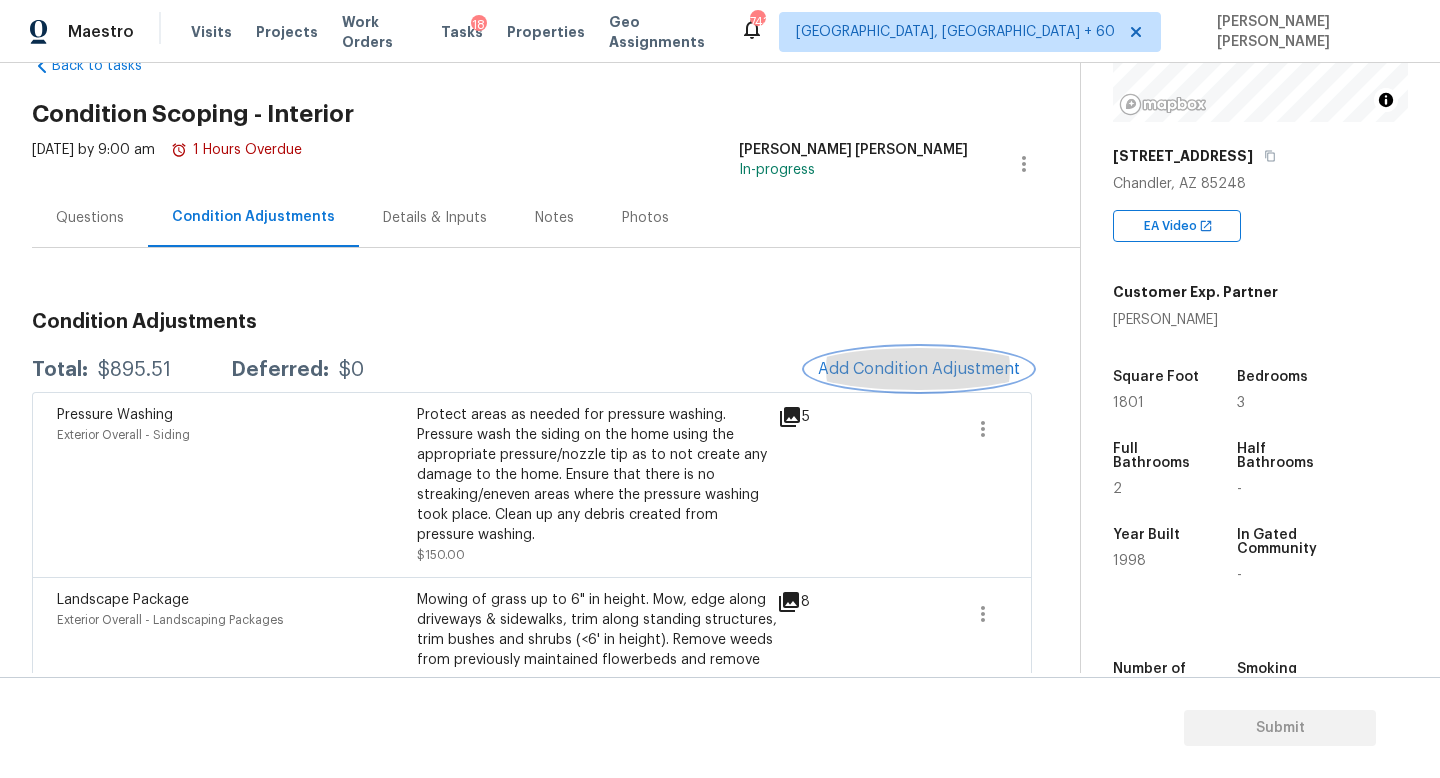 click on "Add Condition Adjustment" at bounding box center (919, 369) 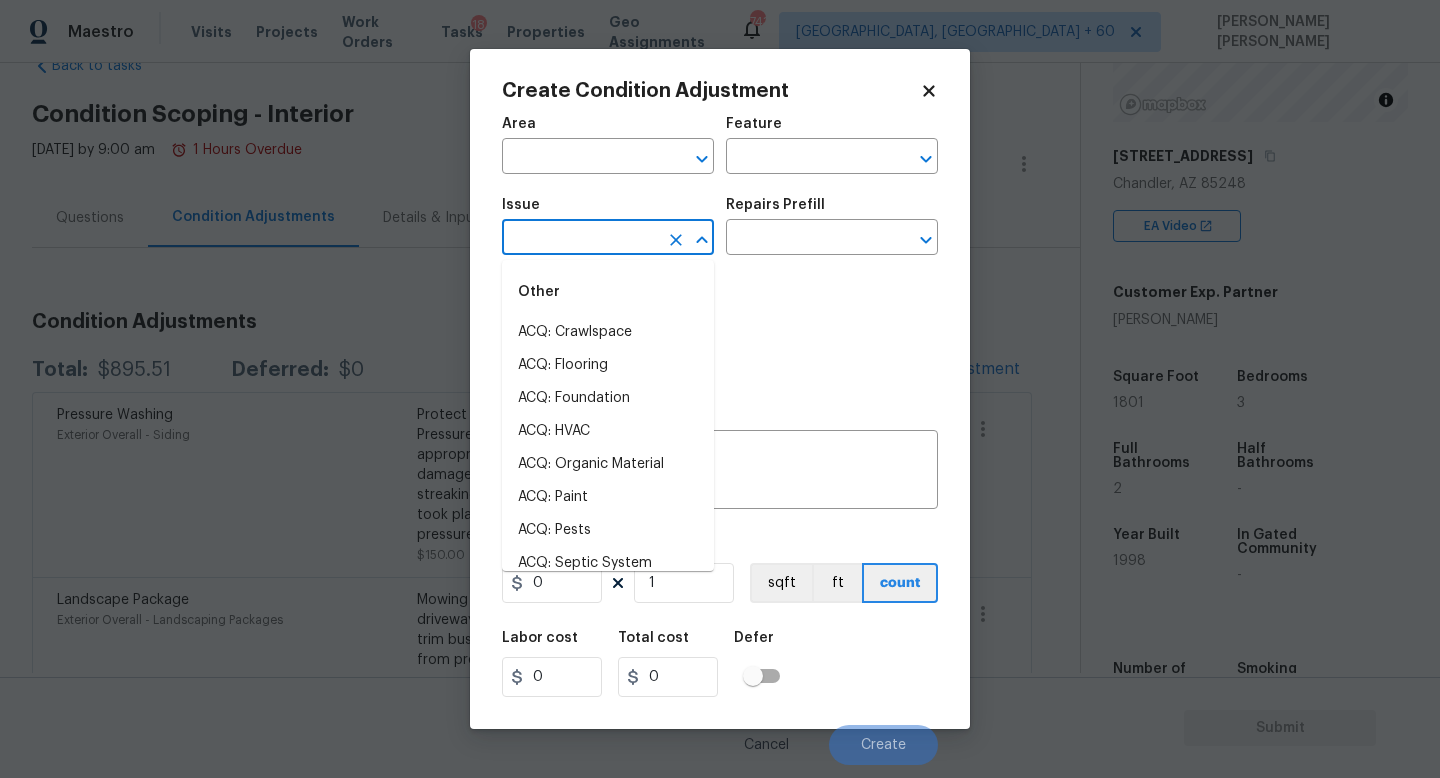 click at bounding box center [580, 239] 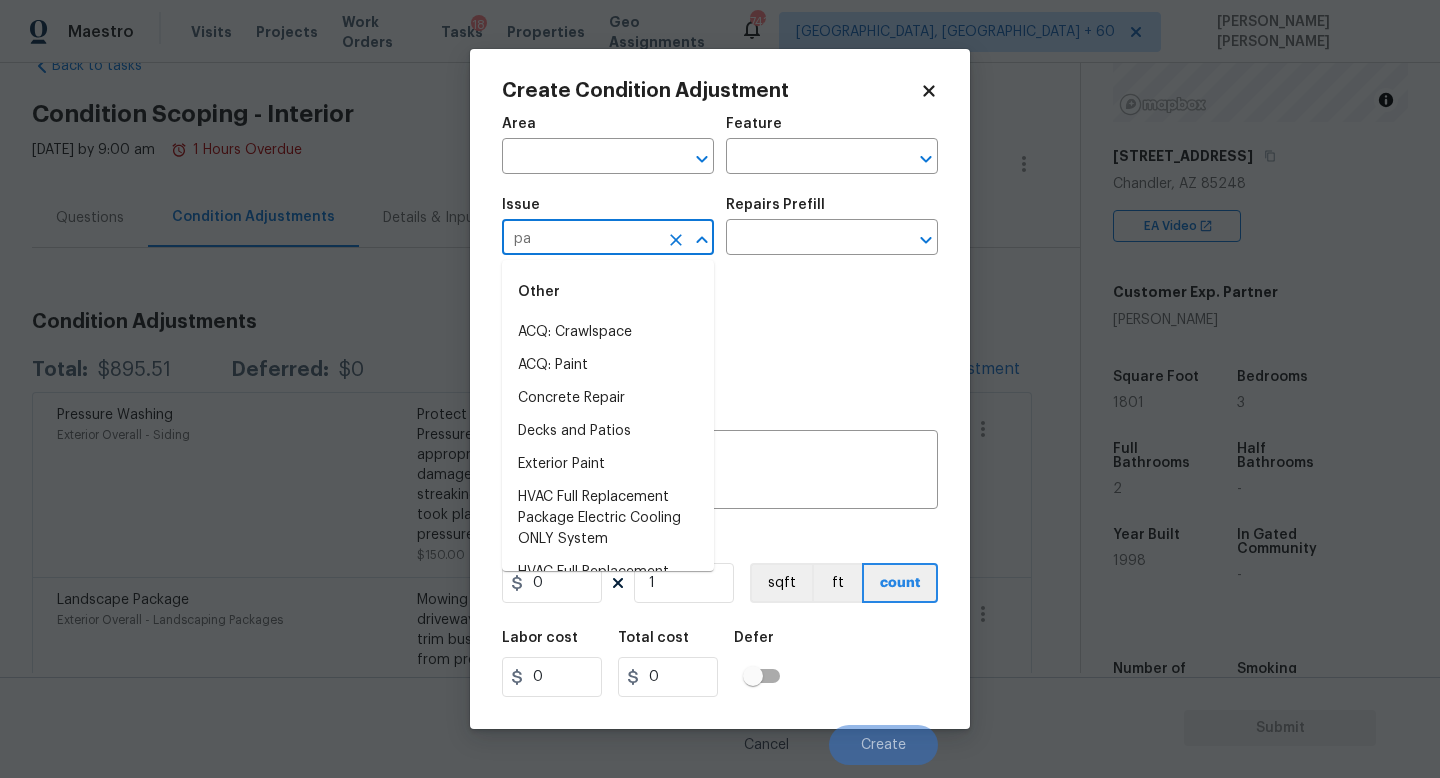 type on "pai" 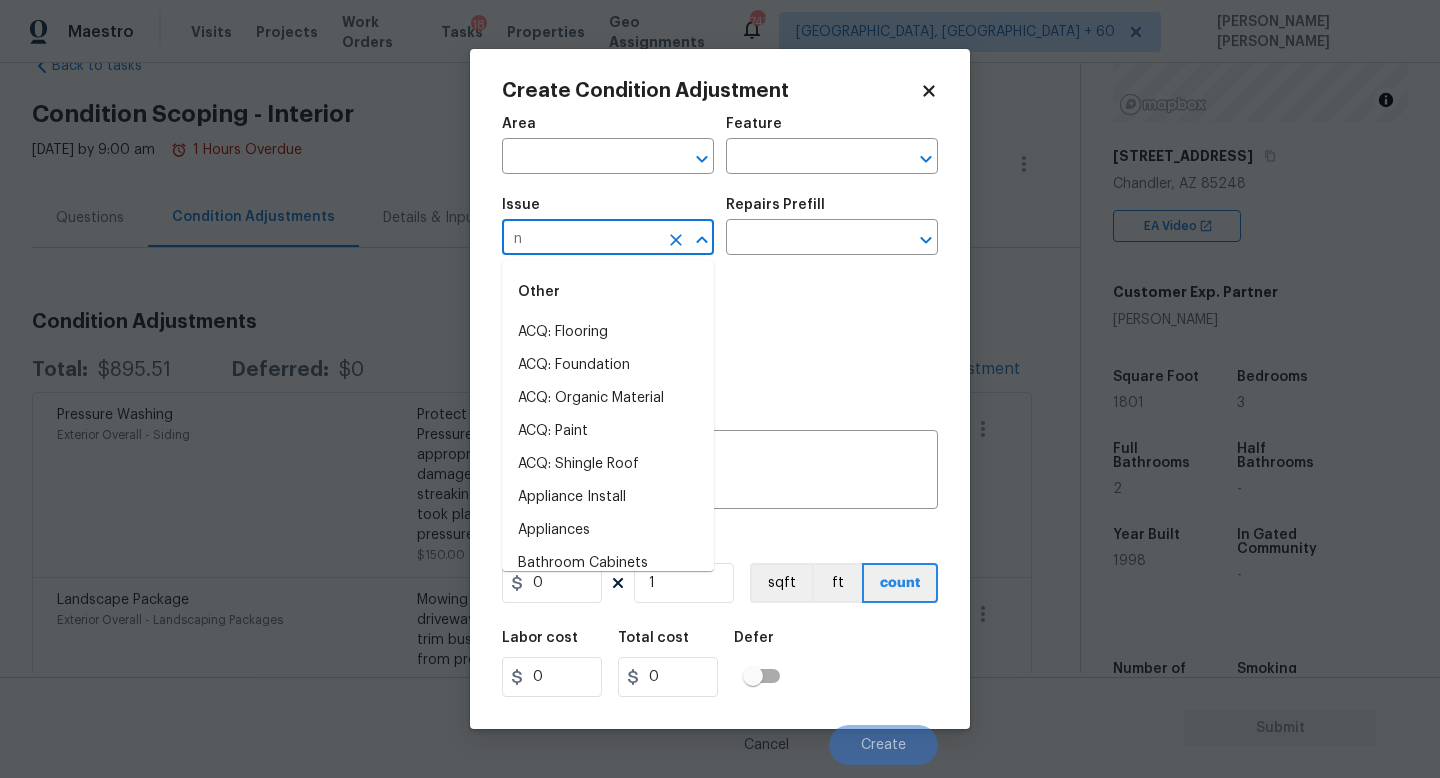 type on "nt" 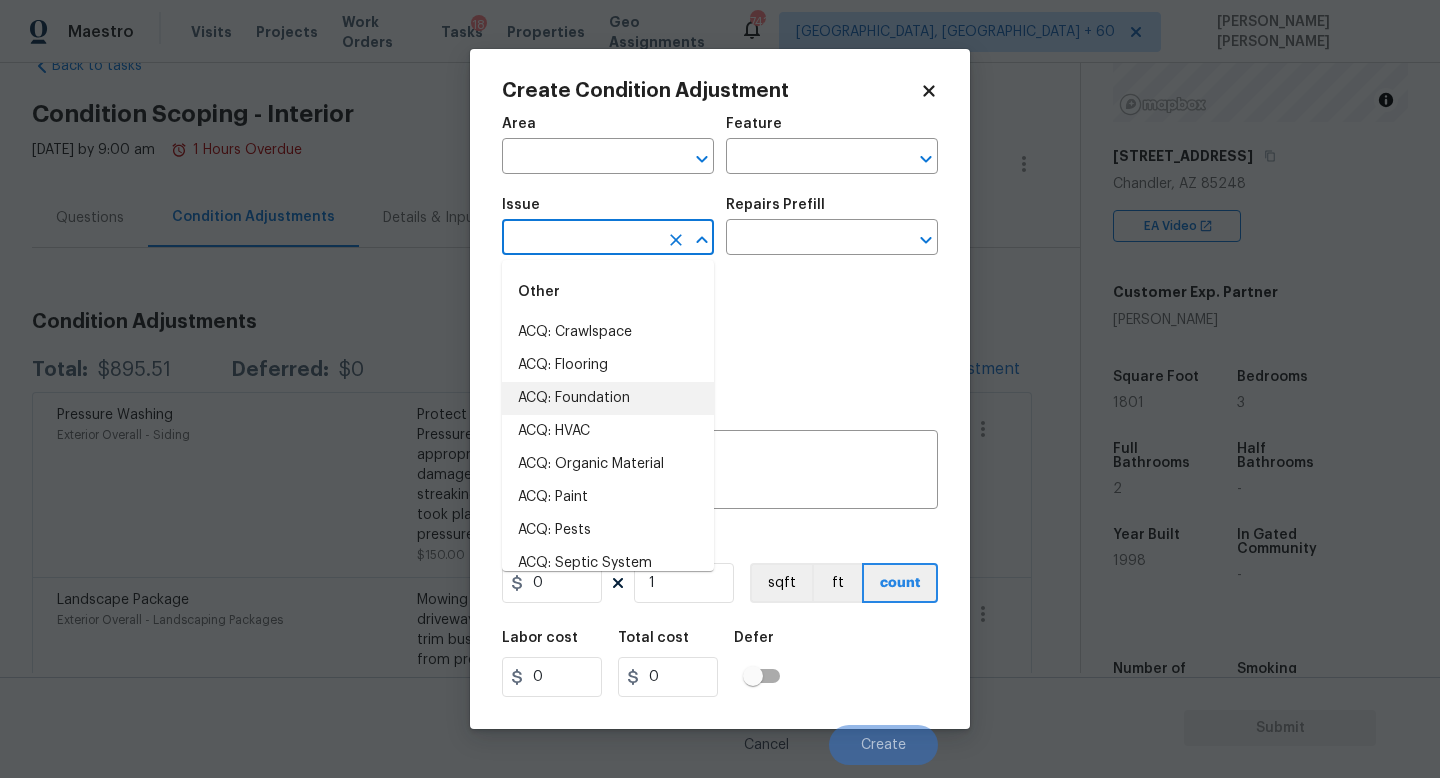 scroll, scrollTop: 55, scrollLeft: 0, axis: vertical 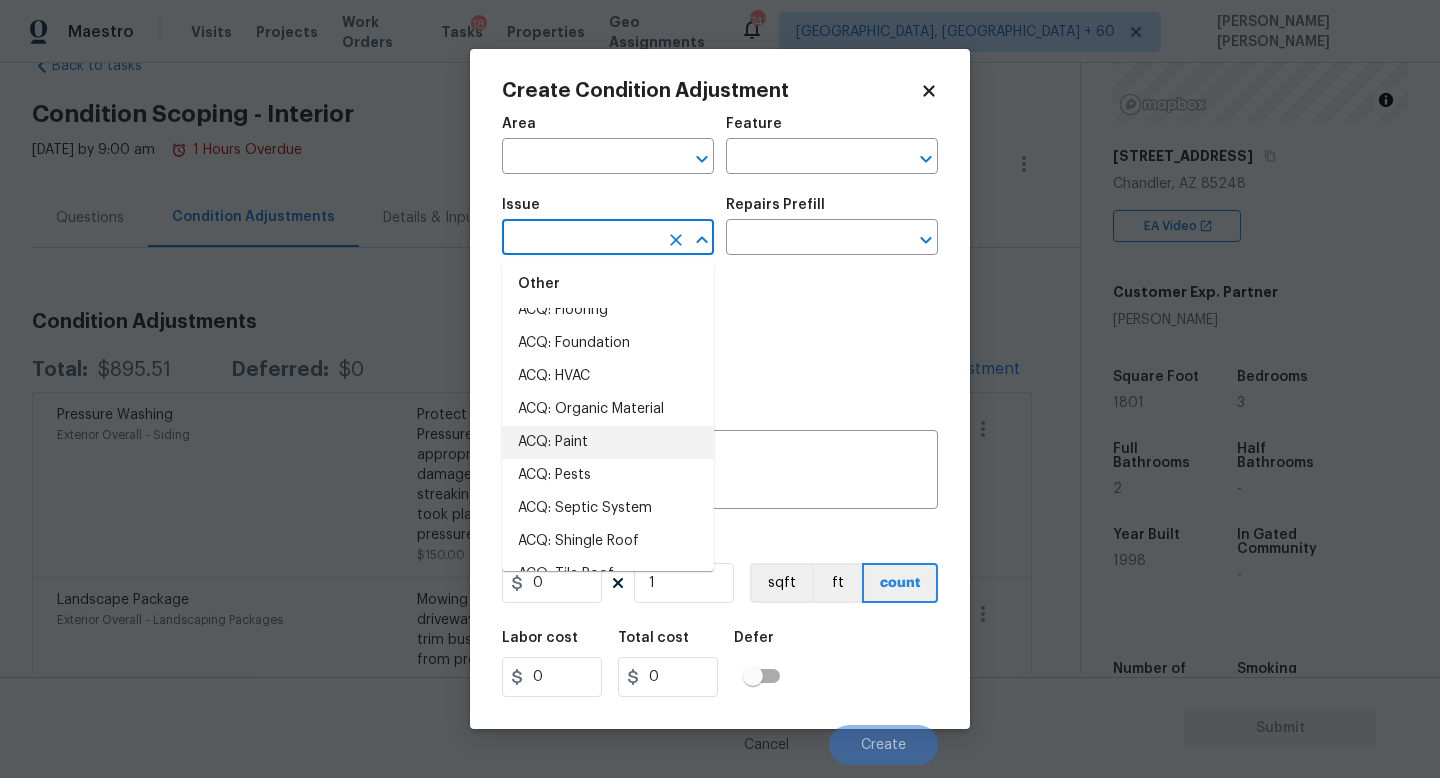 click on "ACQ: Paint" at bounding box center (608, 442) 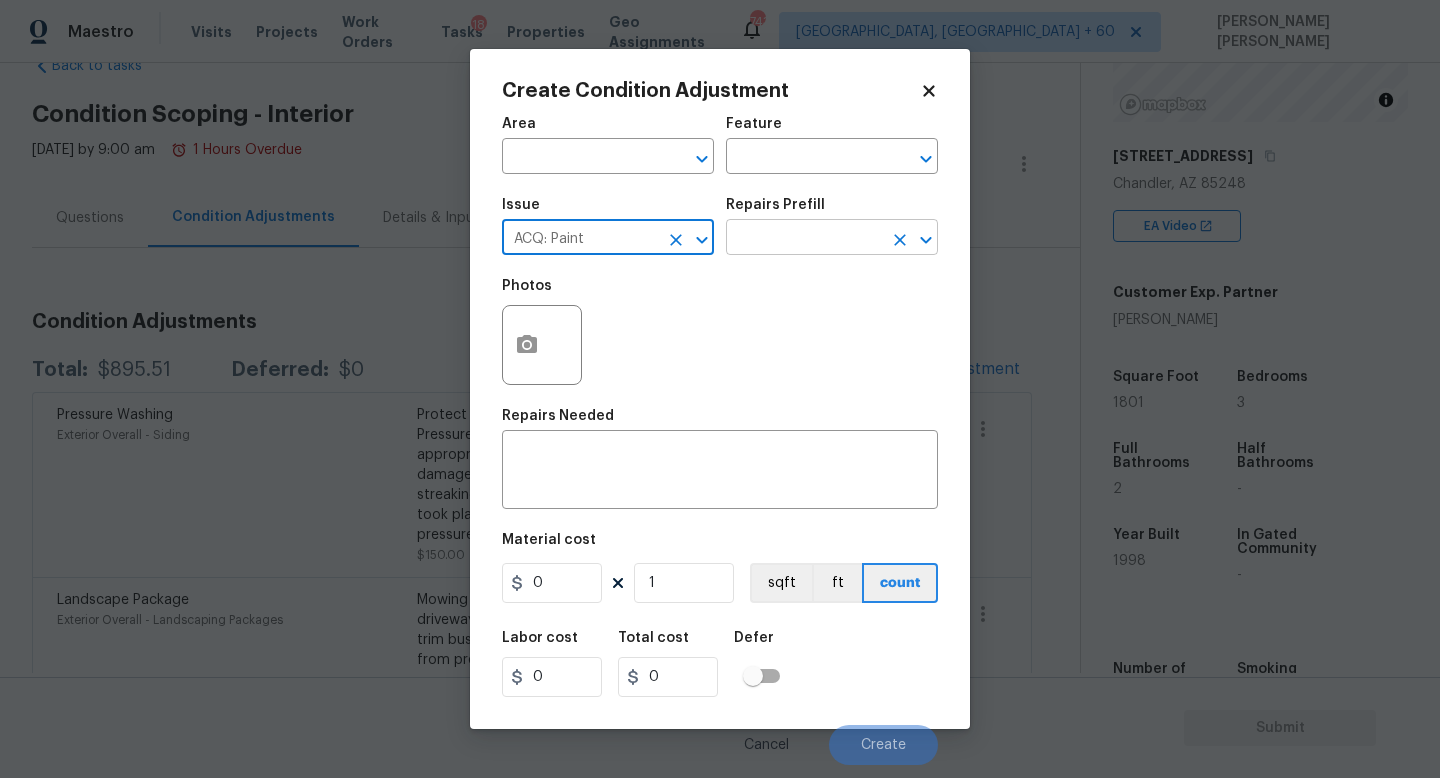 type on "ACQ: Paint" 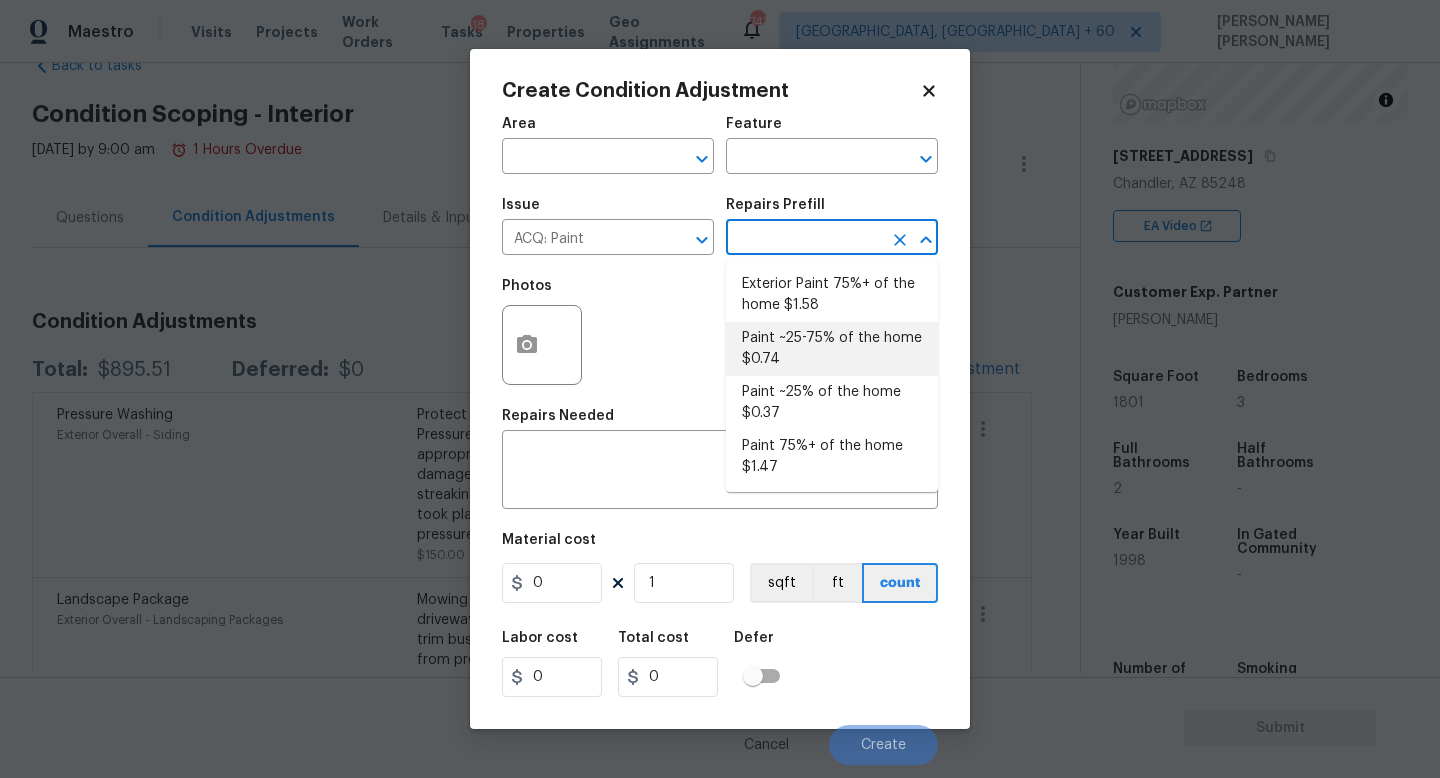 click on "Paint ~25-75% of the home $0.74" at bounding box center [832, 349] 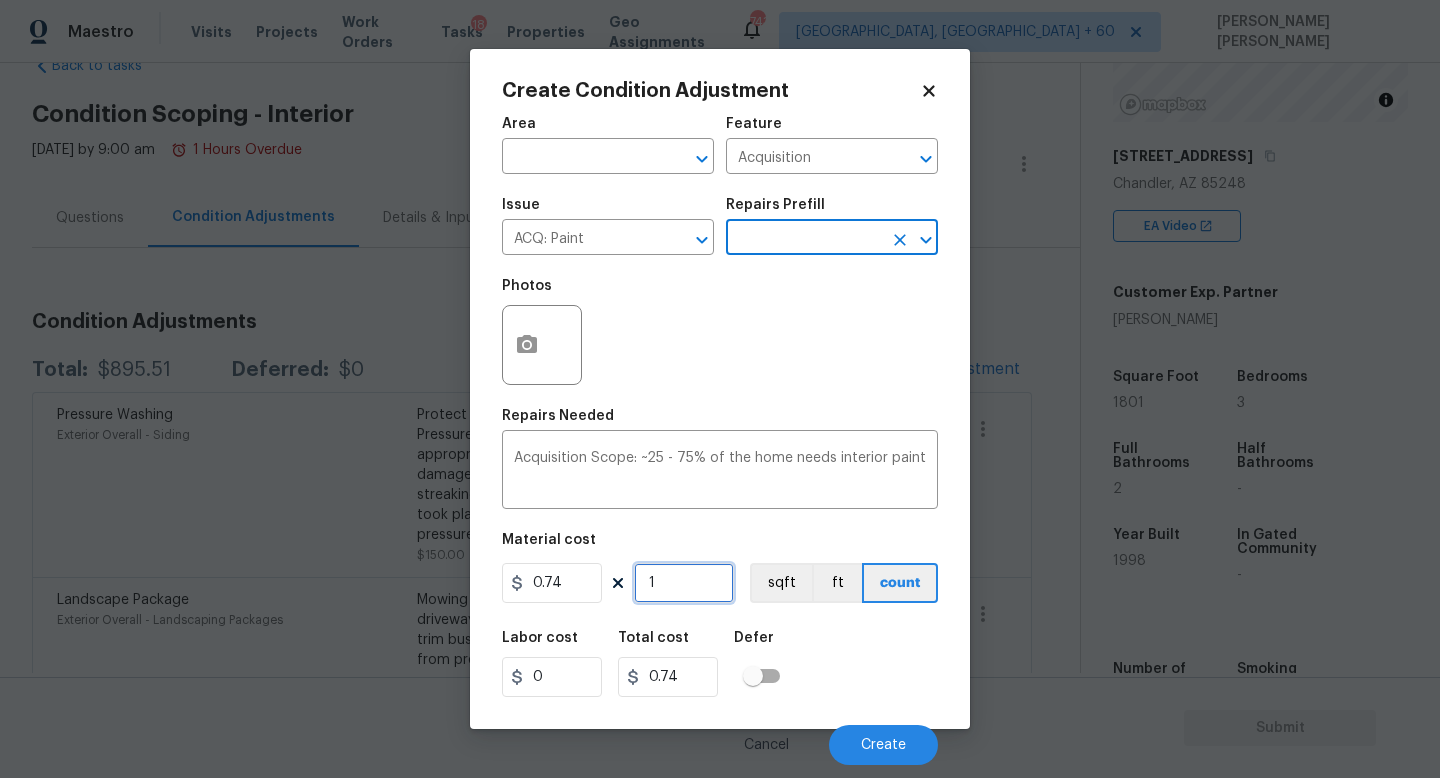 click on "1" at bounding box center (684, 583) 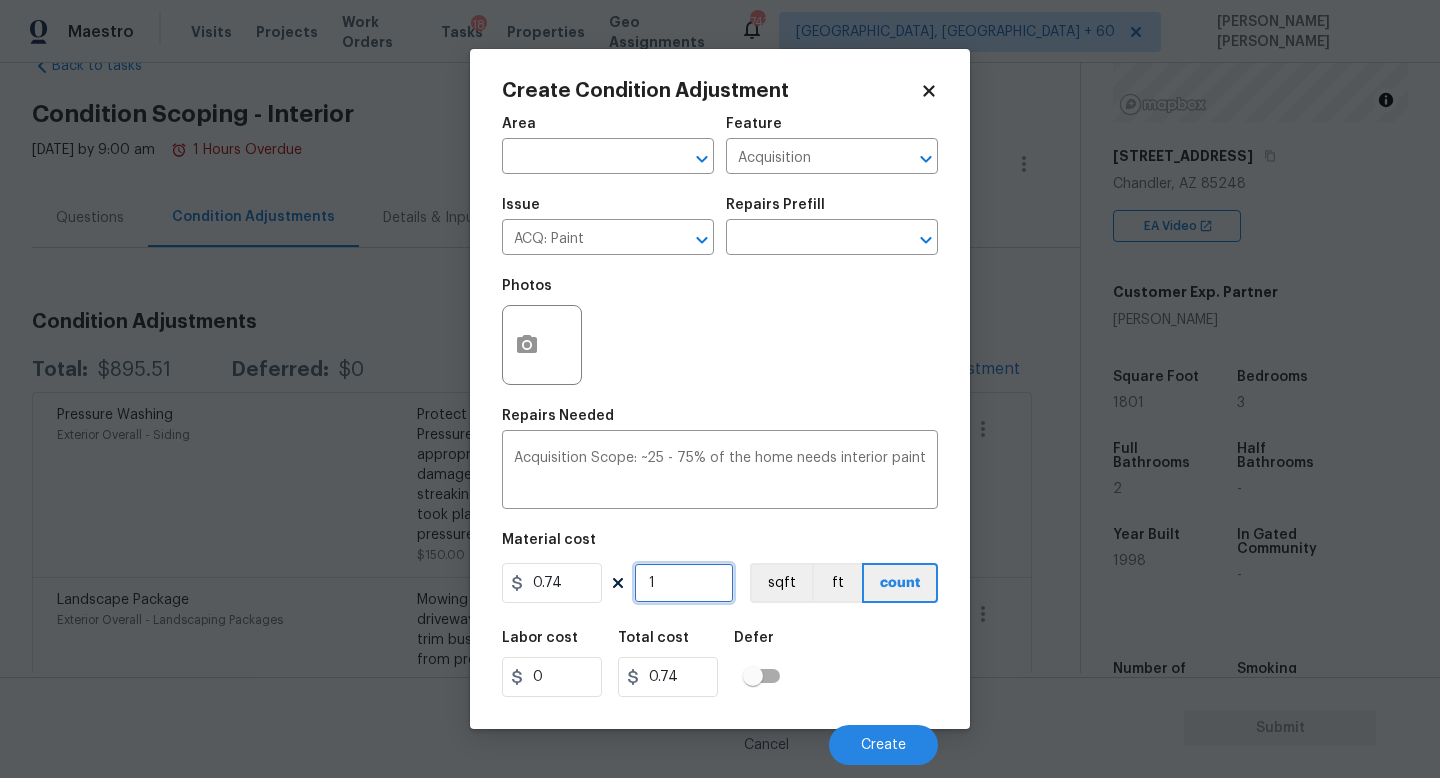 type on "0" 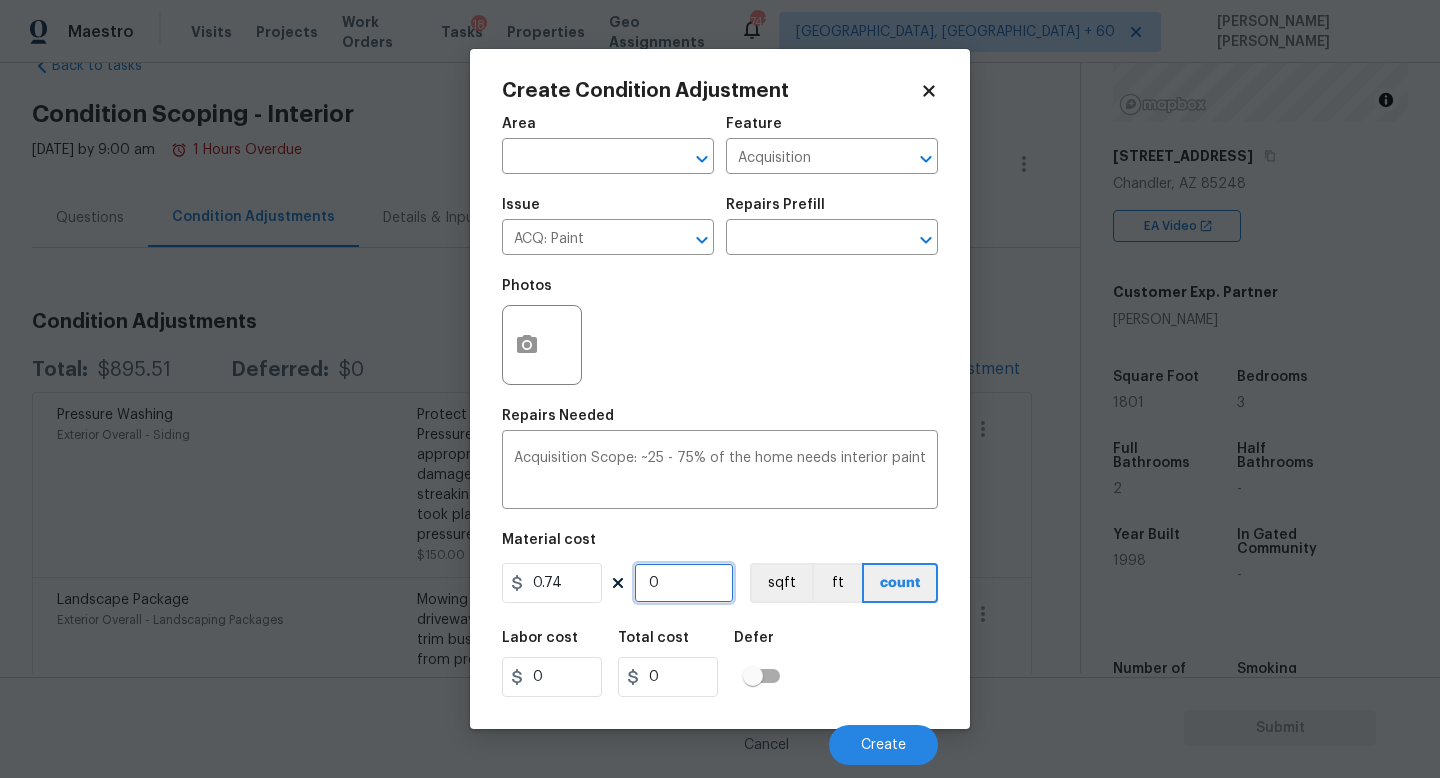 type on "1" 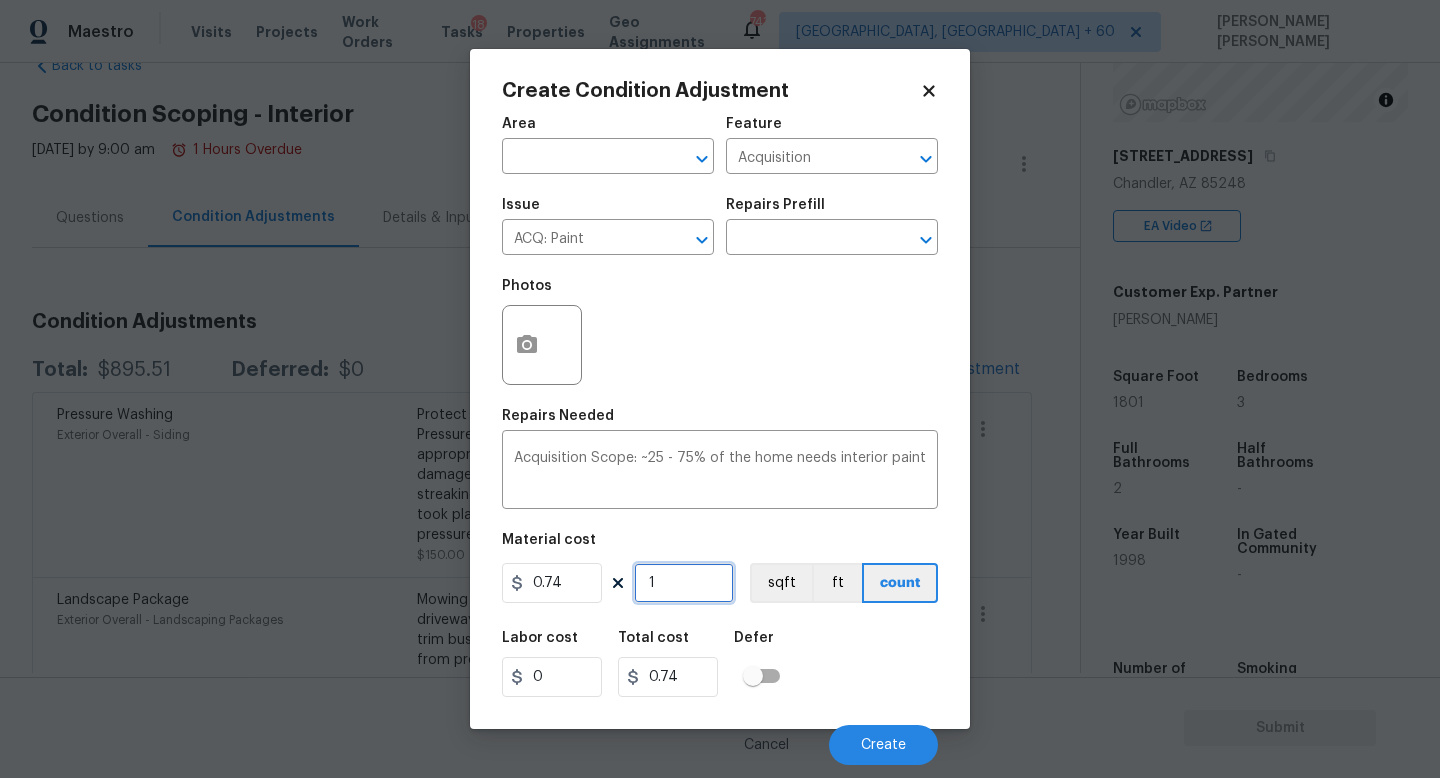 type on "18" 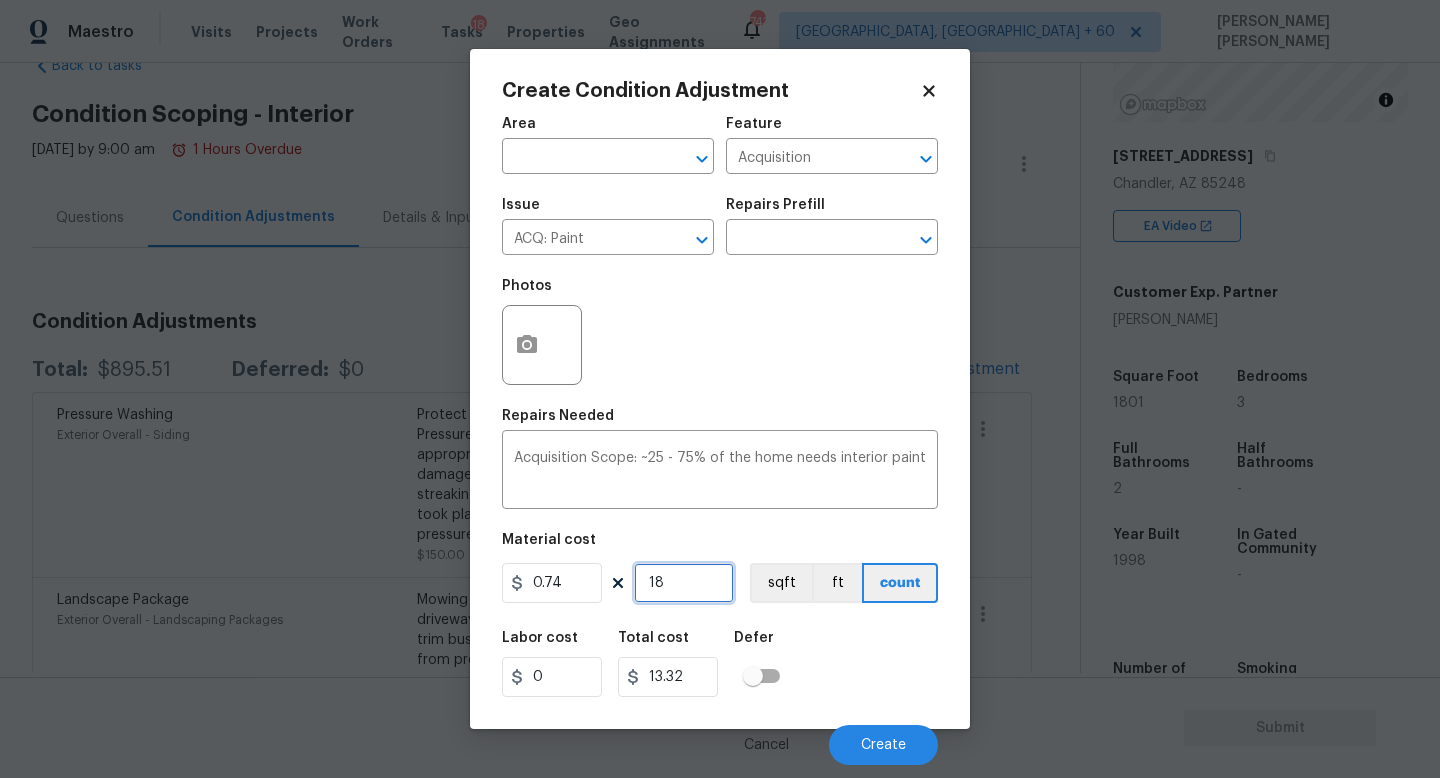 type on "180" 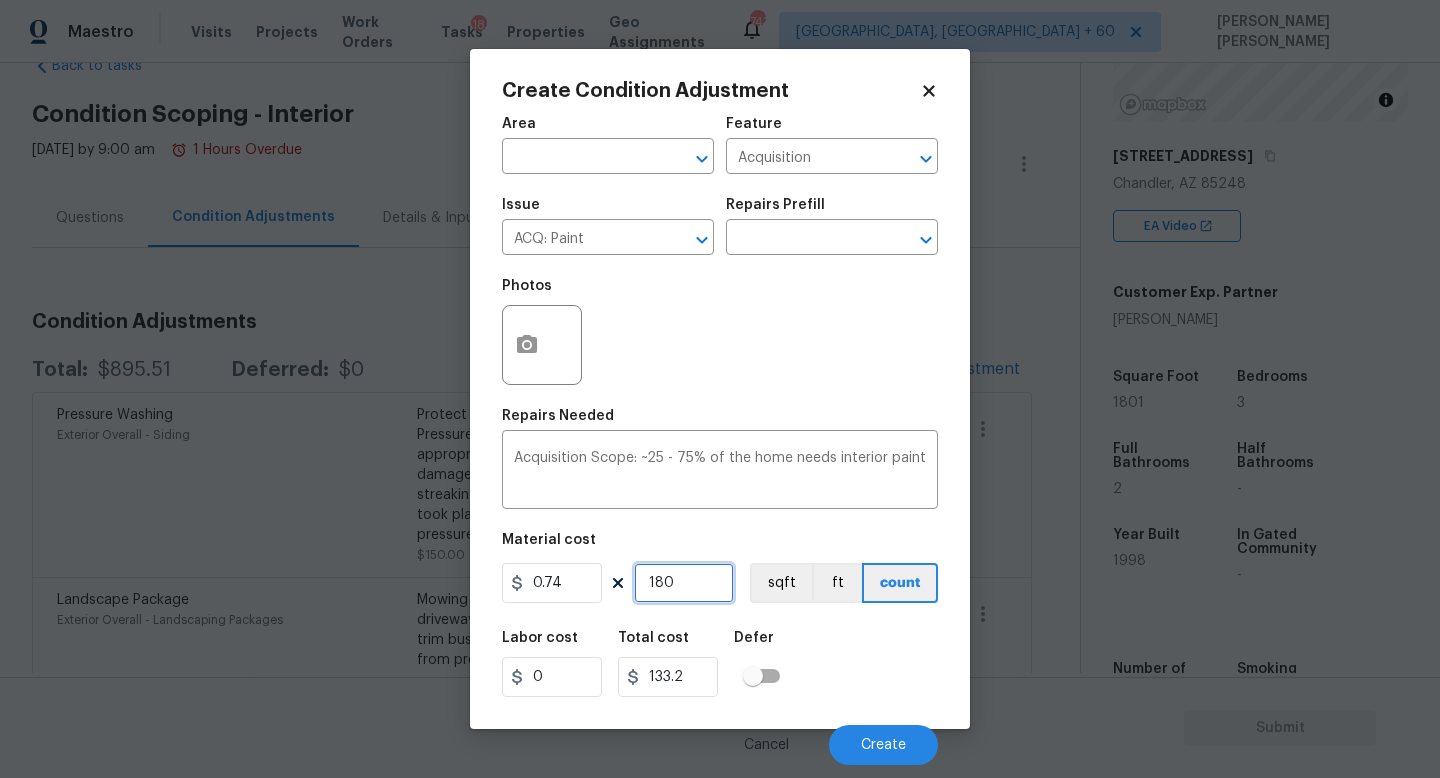 type on "1801" 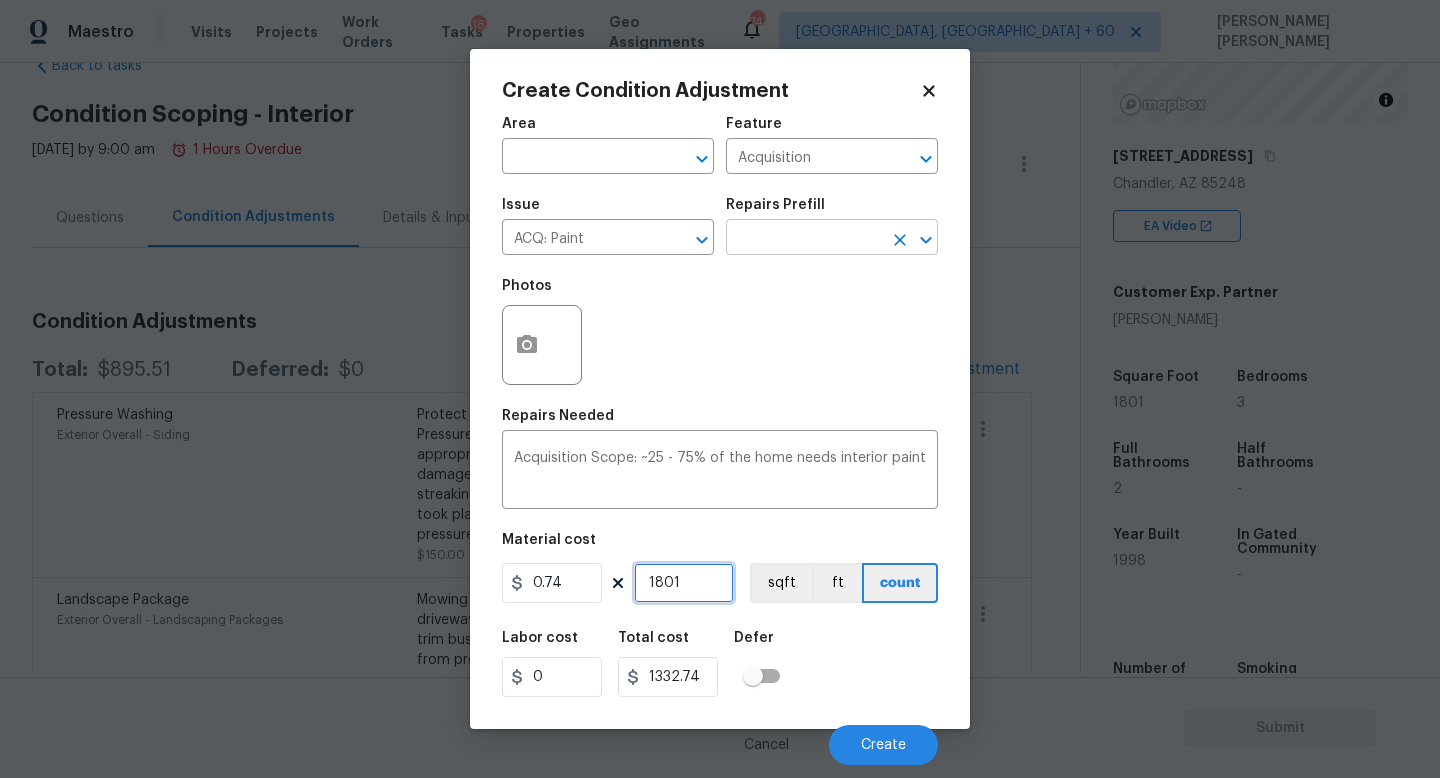 type on "1801" 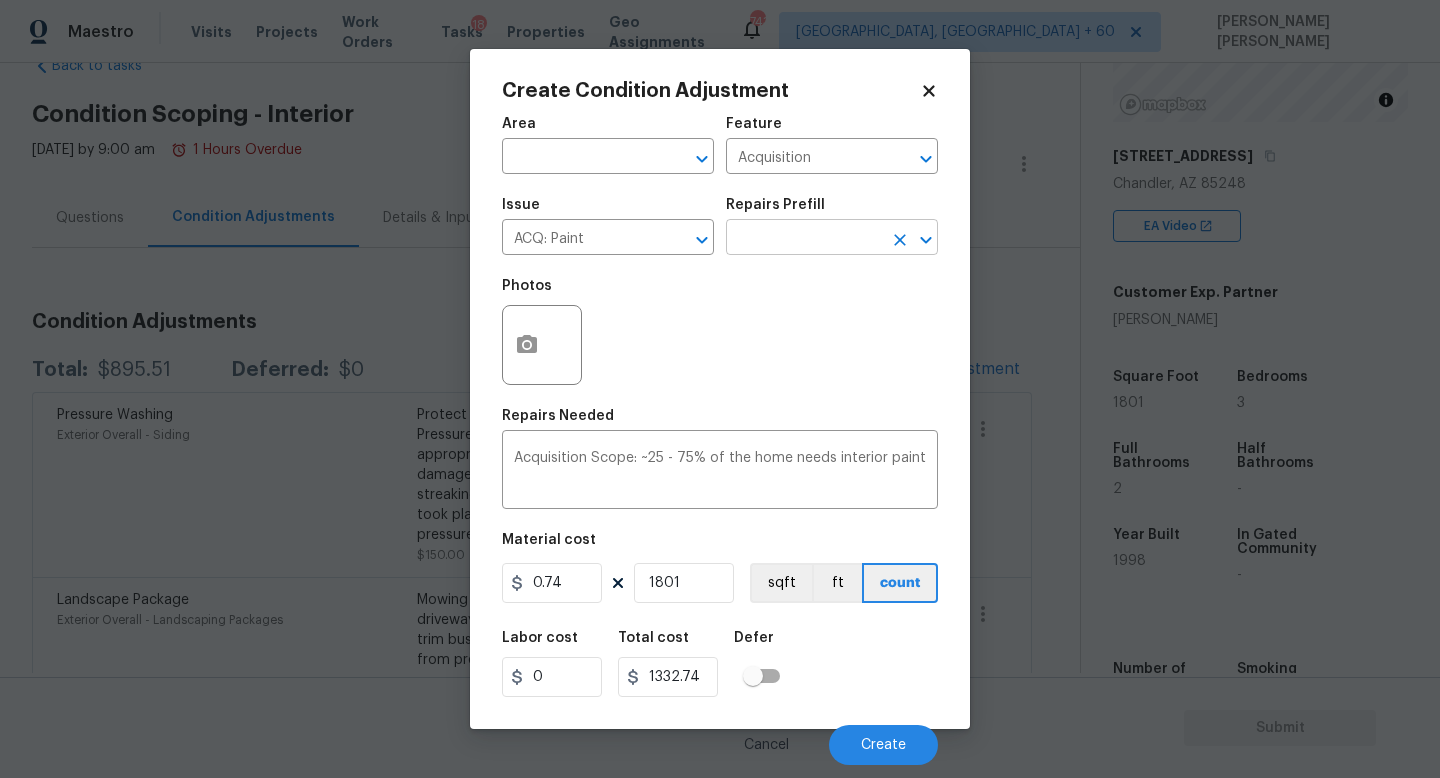 click at bounding box center [804, 239] 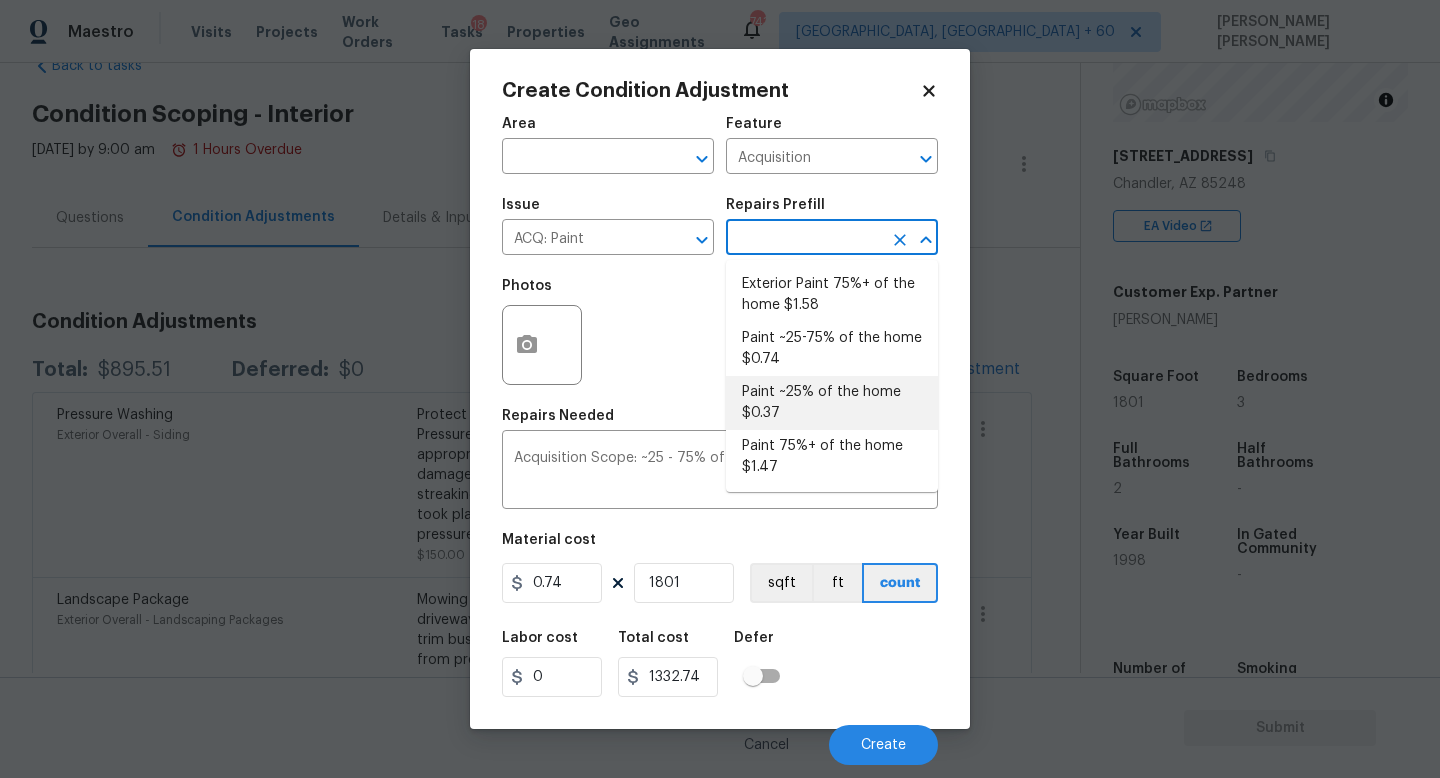 click on "Paint ~25% of the home $0.37" at bounding box center [832, 403] 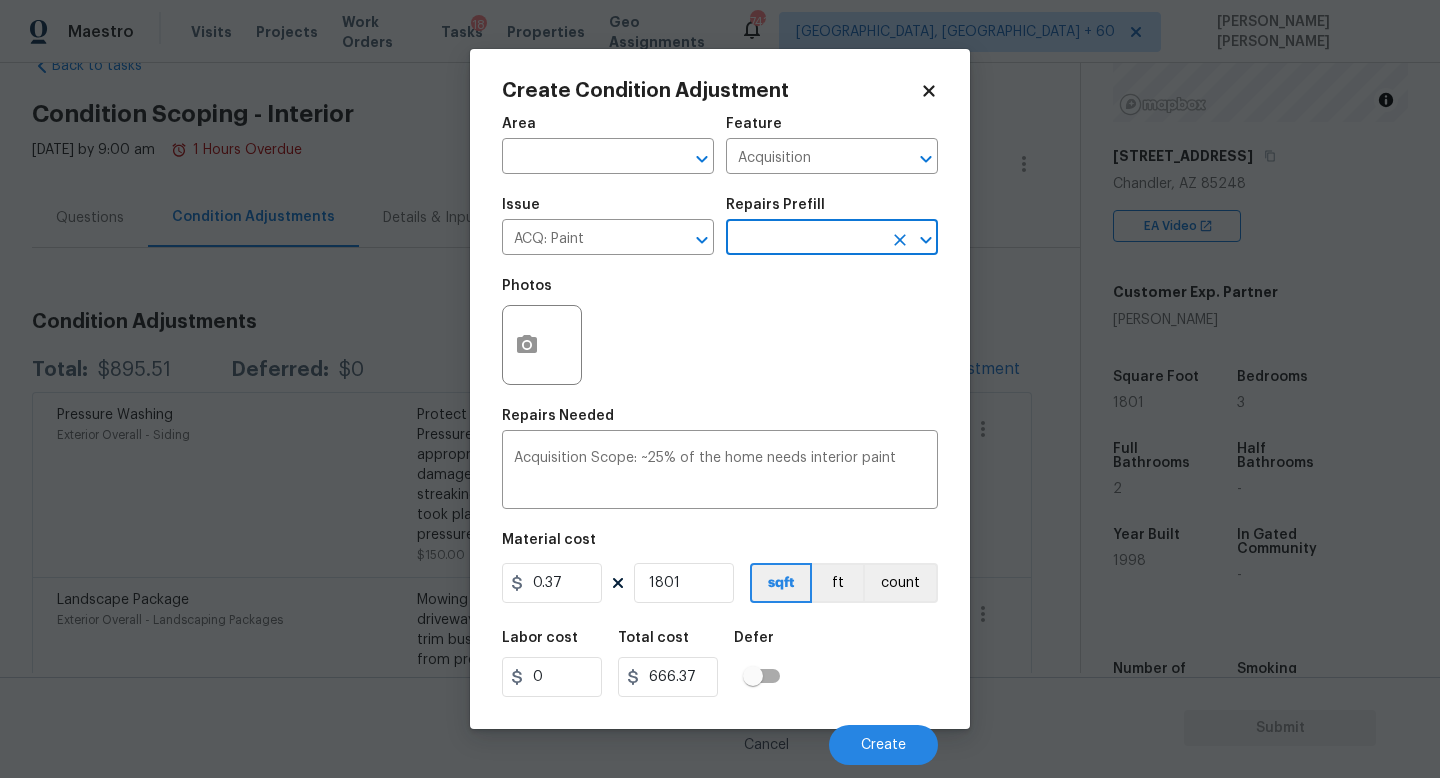 click at bounding box center [804, 239] 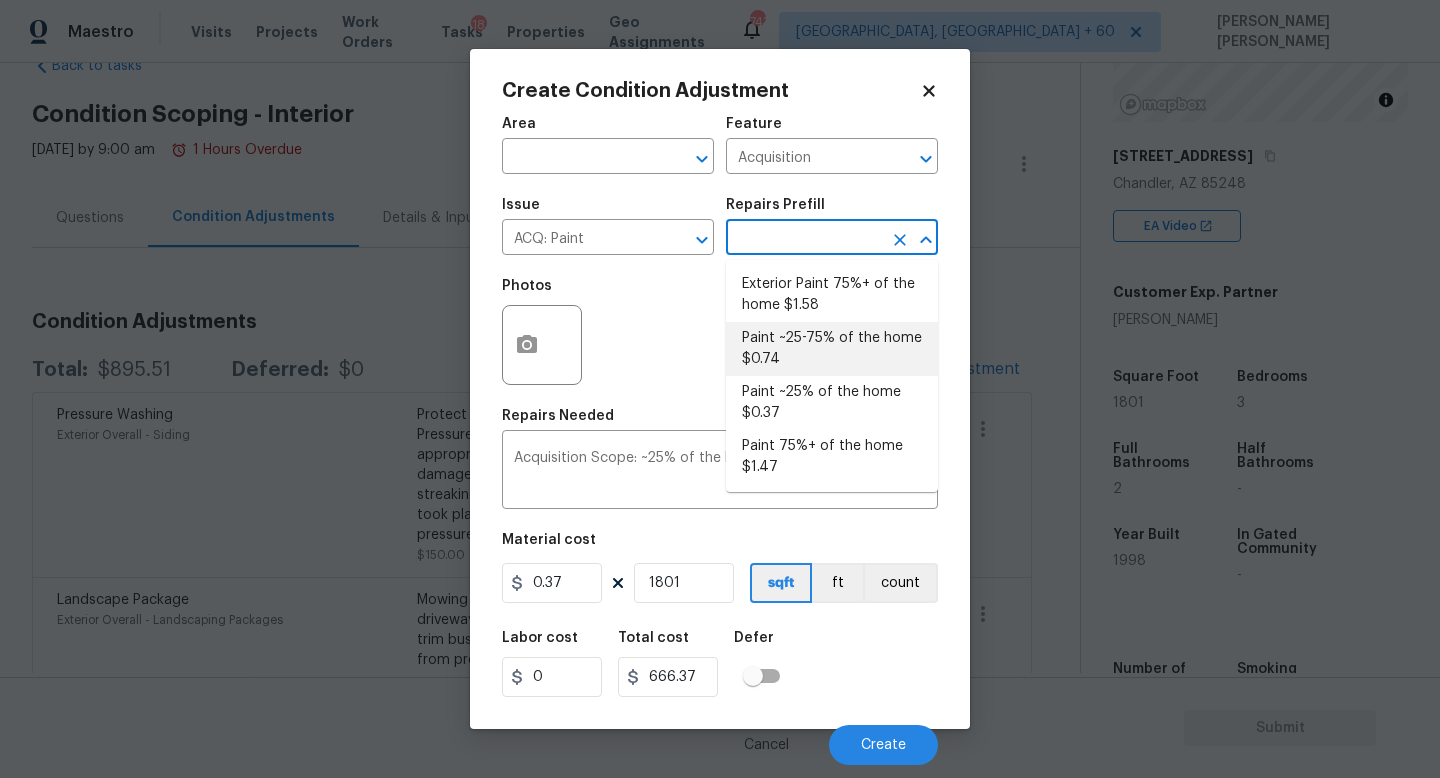 click on "Paint ~25-75% of the home $0.74" at bounding box center [832, 349] 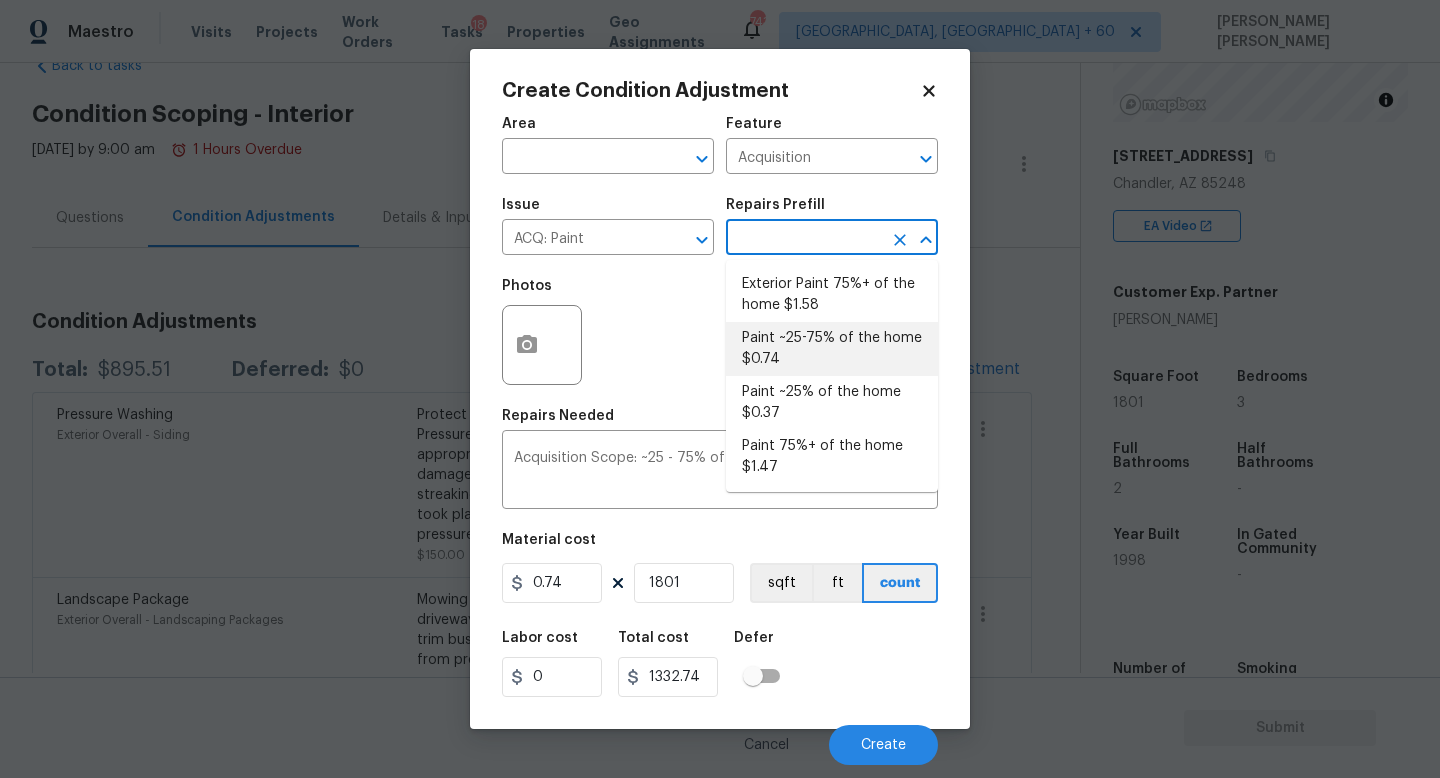 click on "Photos" at bounding box center [720, 332] 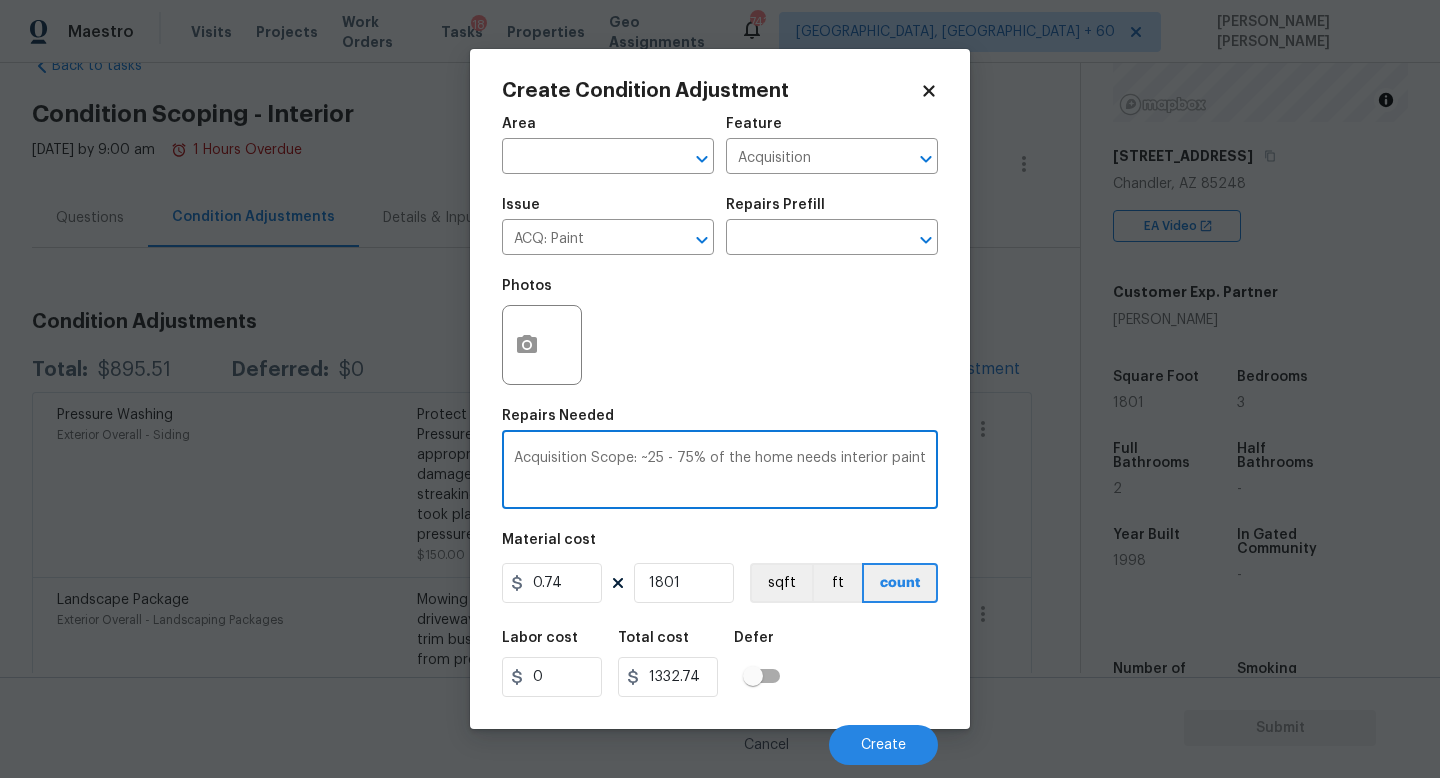 click on "Acquisition Scope: ~25 - 75% of the home needs interior paint" at bounding box center (720, 472) 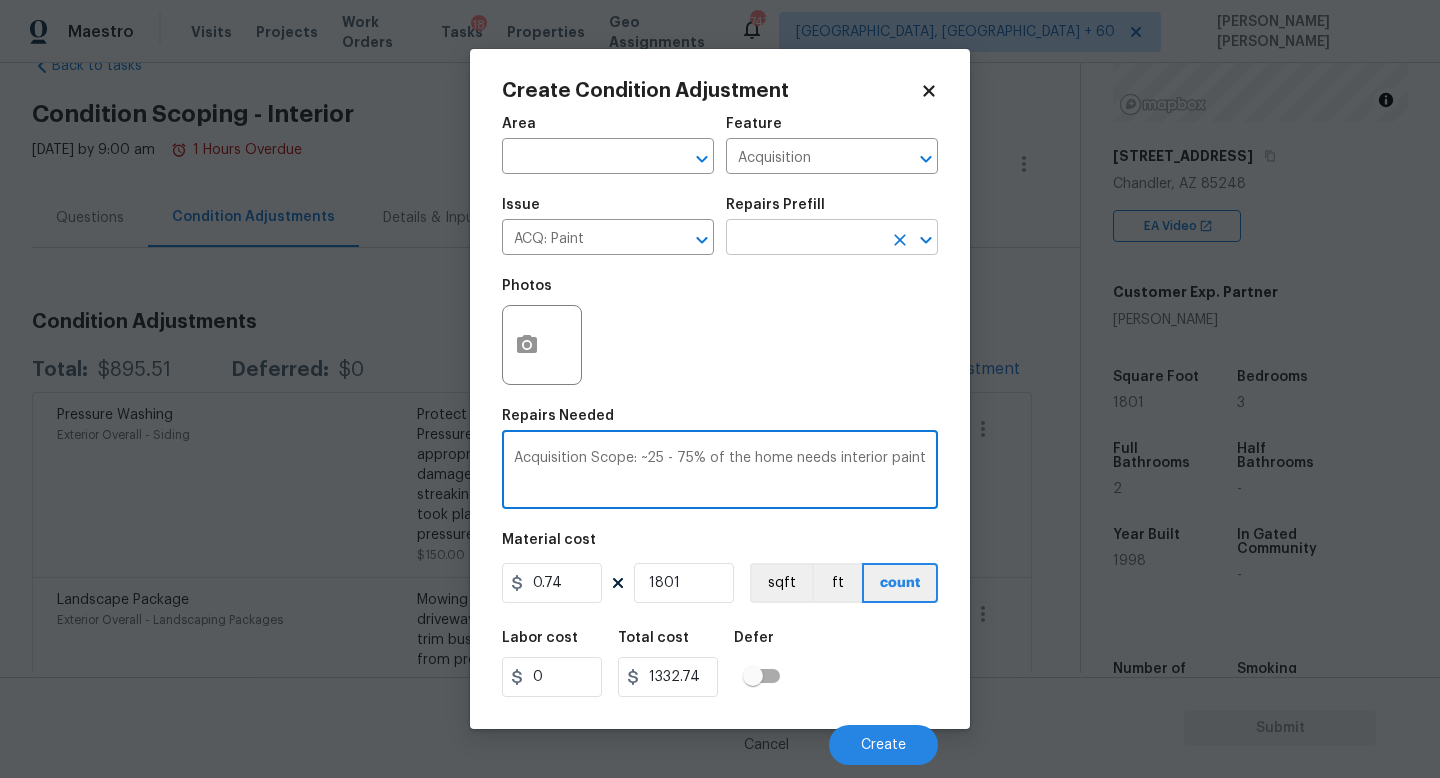click at bounding box center (804, 239) 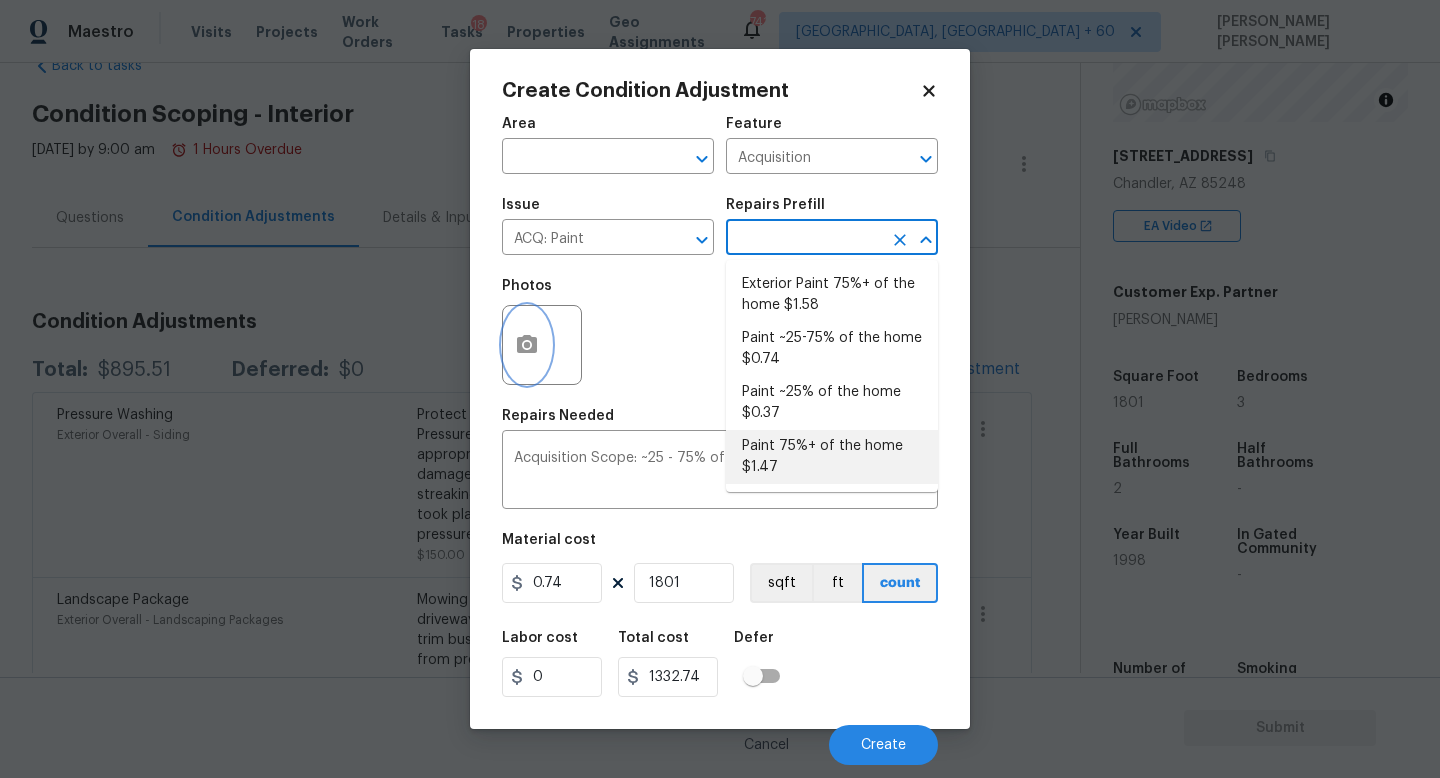 click 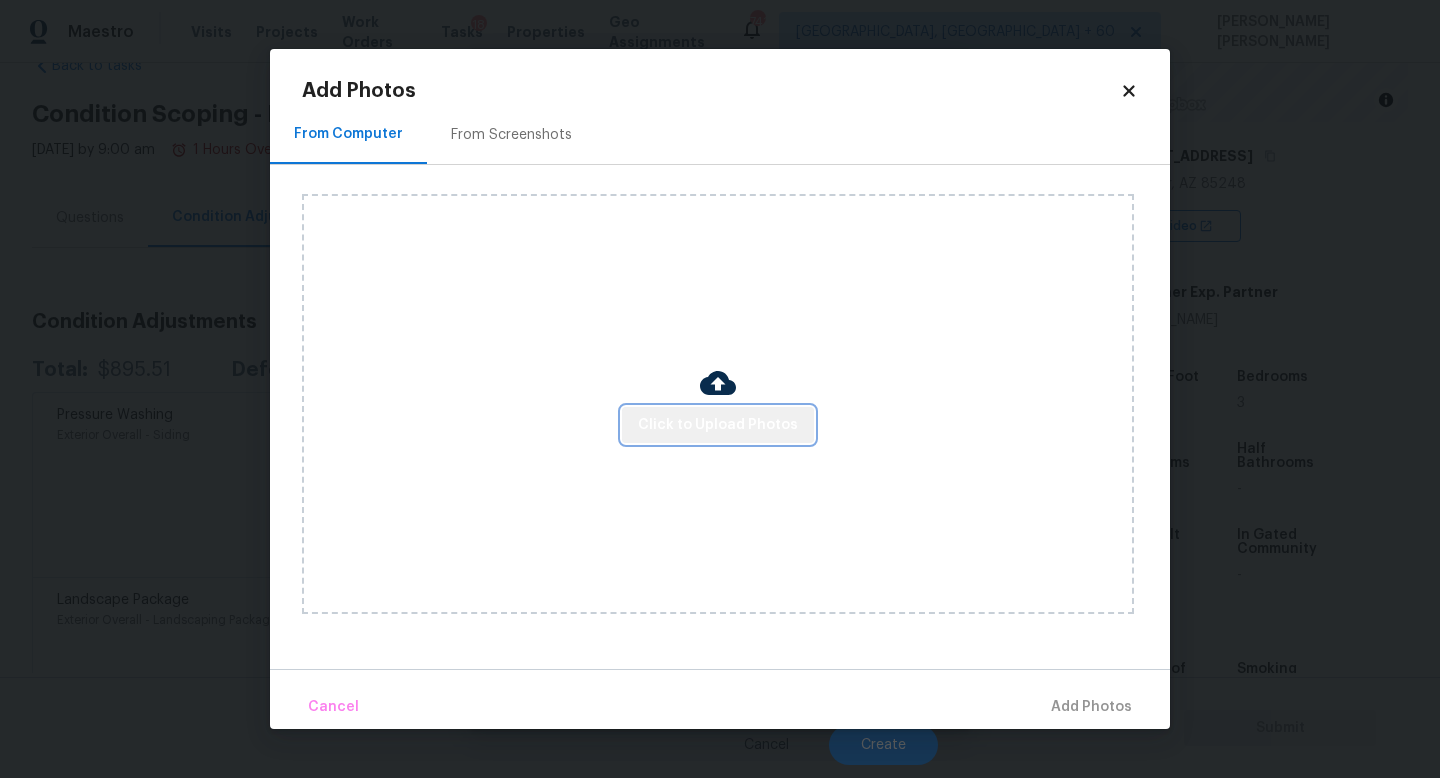 click on "Click to Upload Photos" at bounding box center [718, 425] 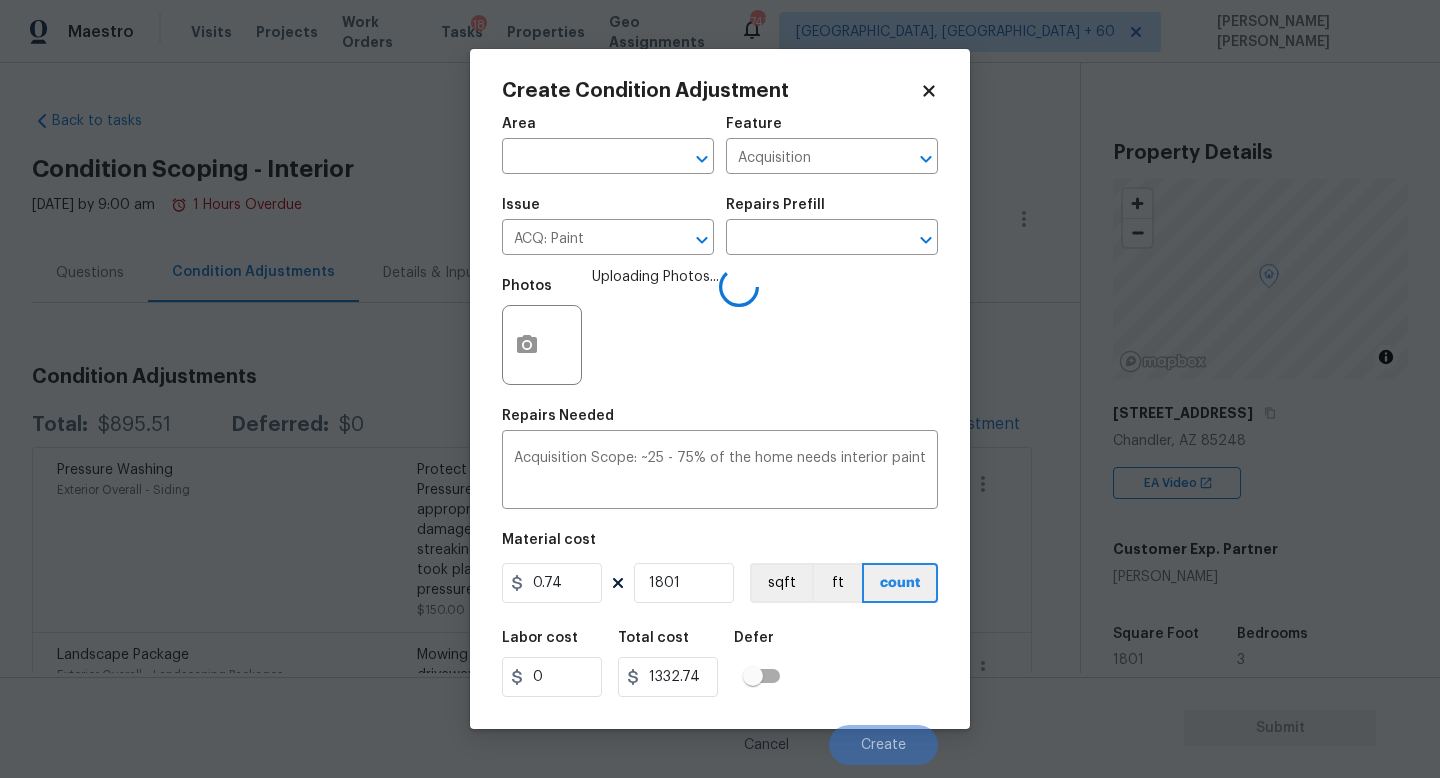 scroll, scrollTop: 0, scrollLeft: 0, axis: both 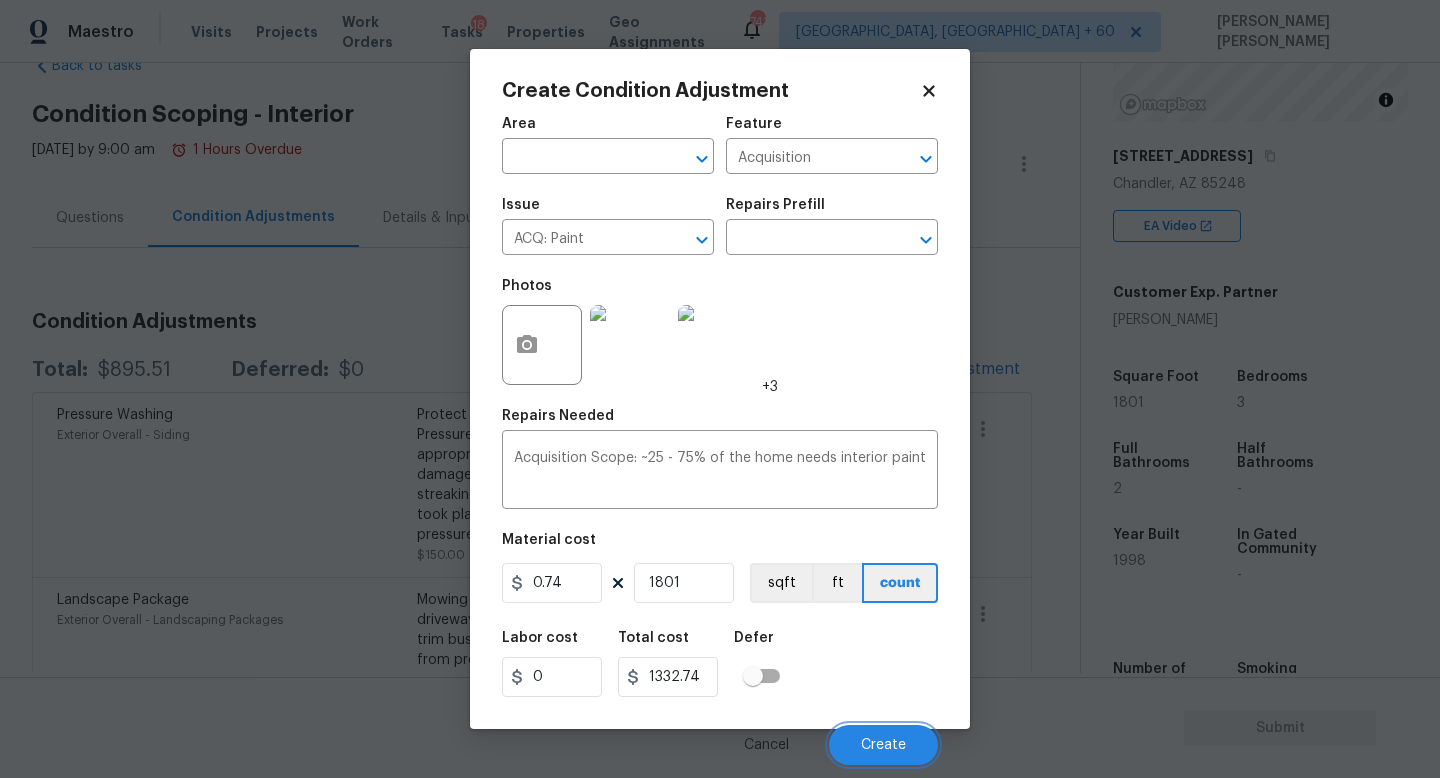 click on "Create" at bounding box center [883, 745] 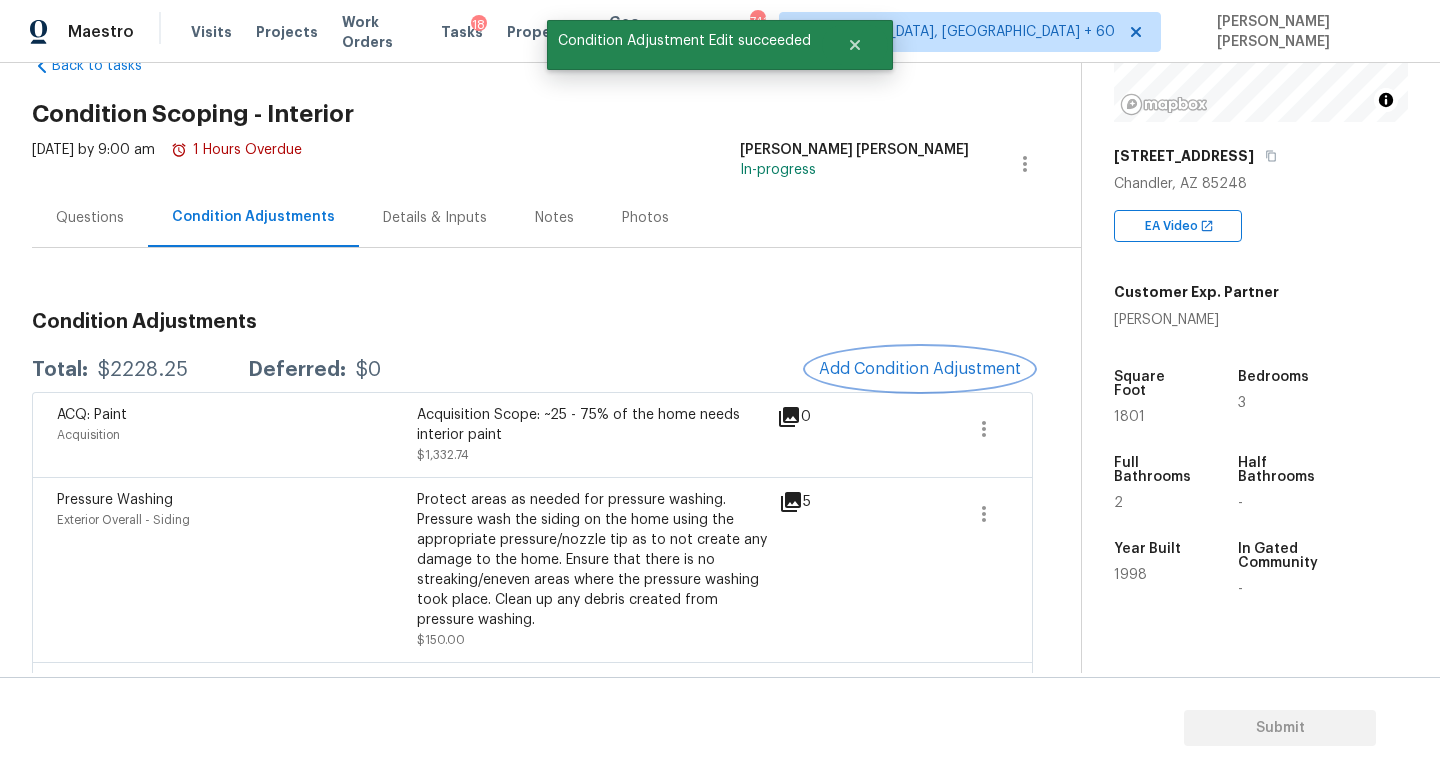 click on "Add Condition Adjustment" at bounding box center (920, 369) 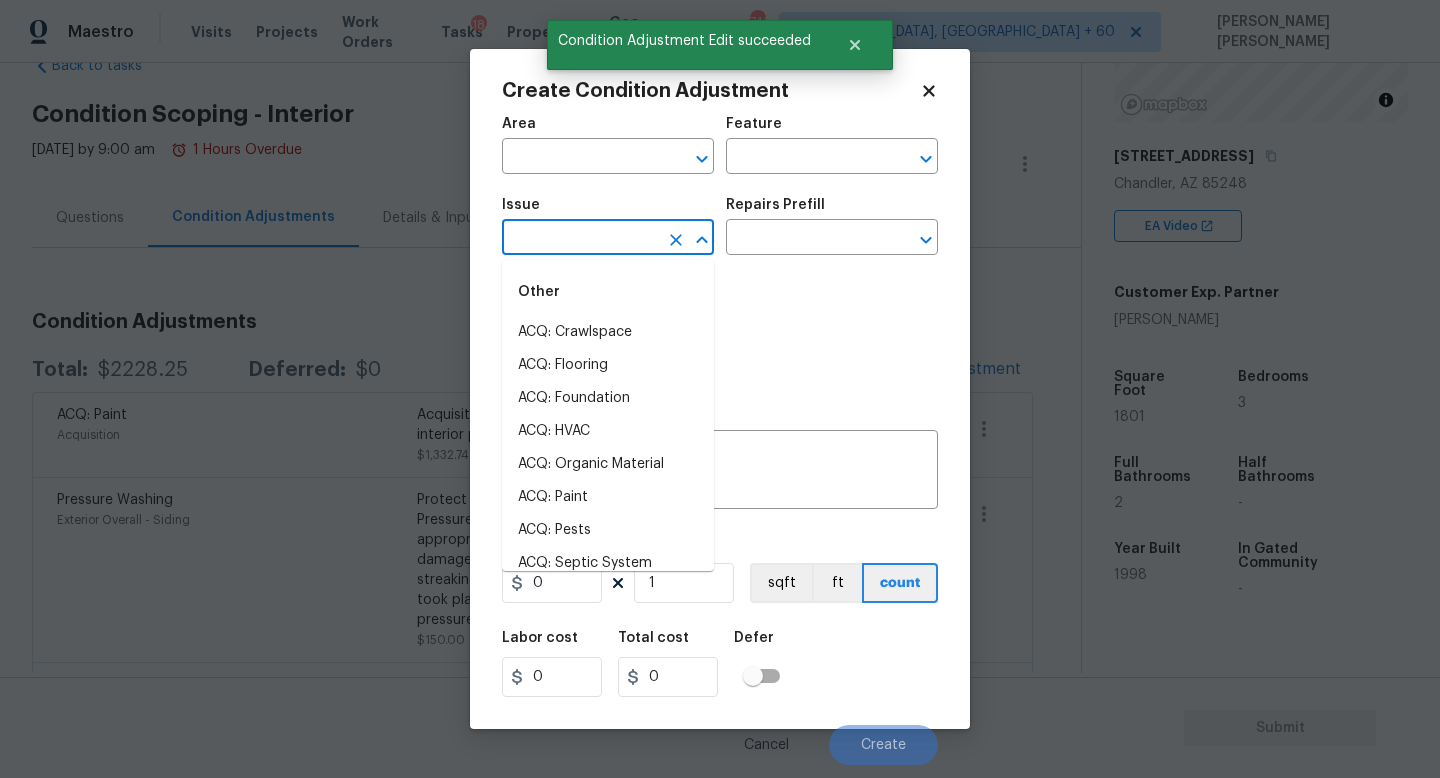 click at bounding box center (580, 239) 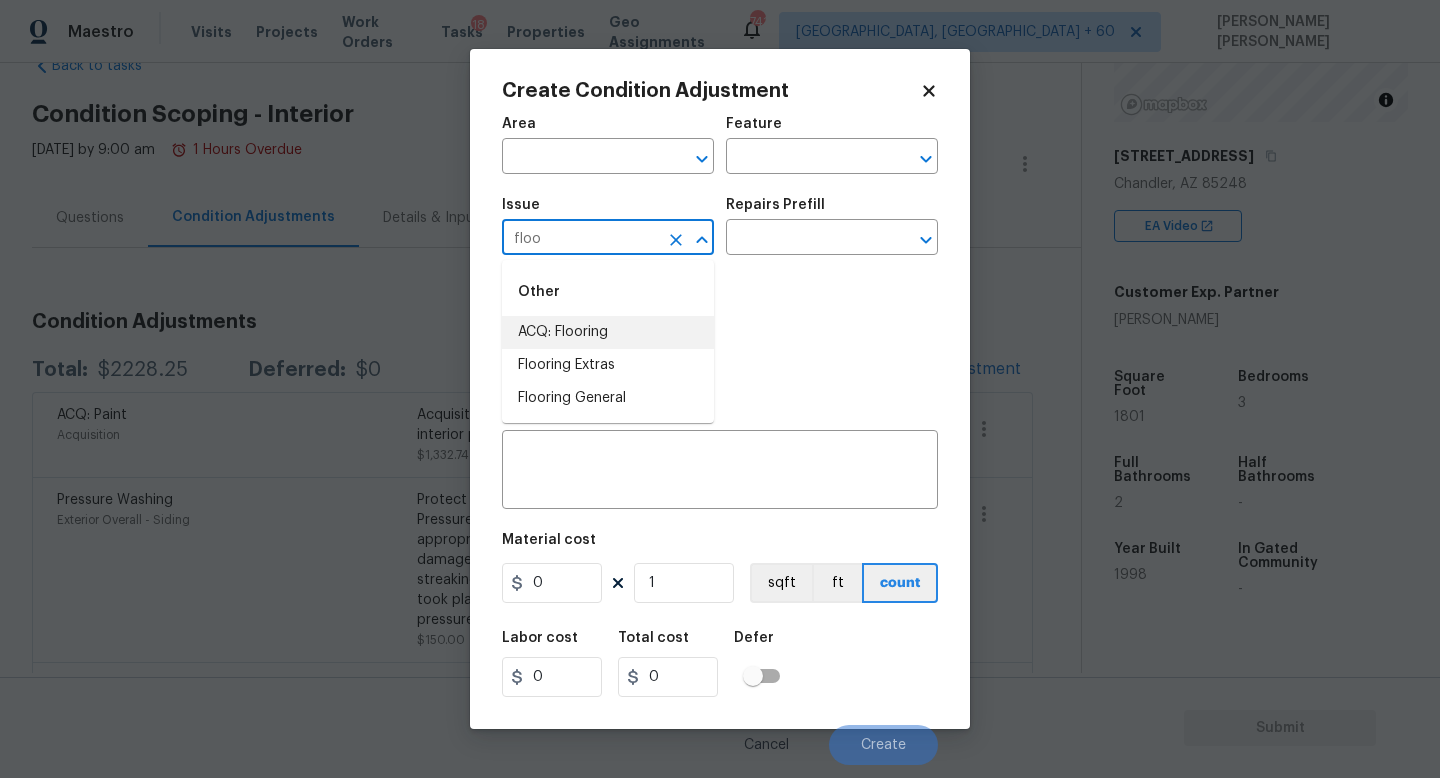 click on "ACQ: Flooring" at bounding box center (608, 332) 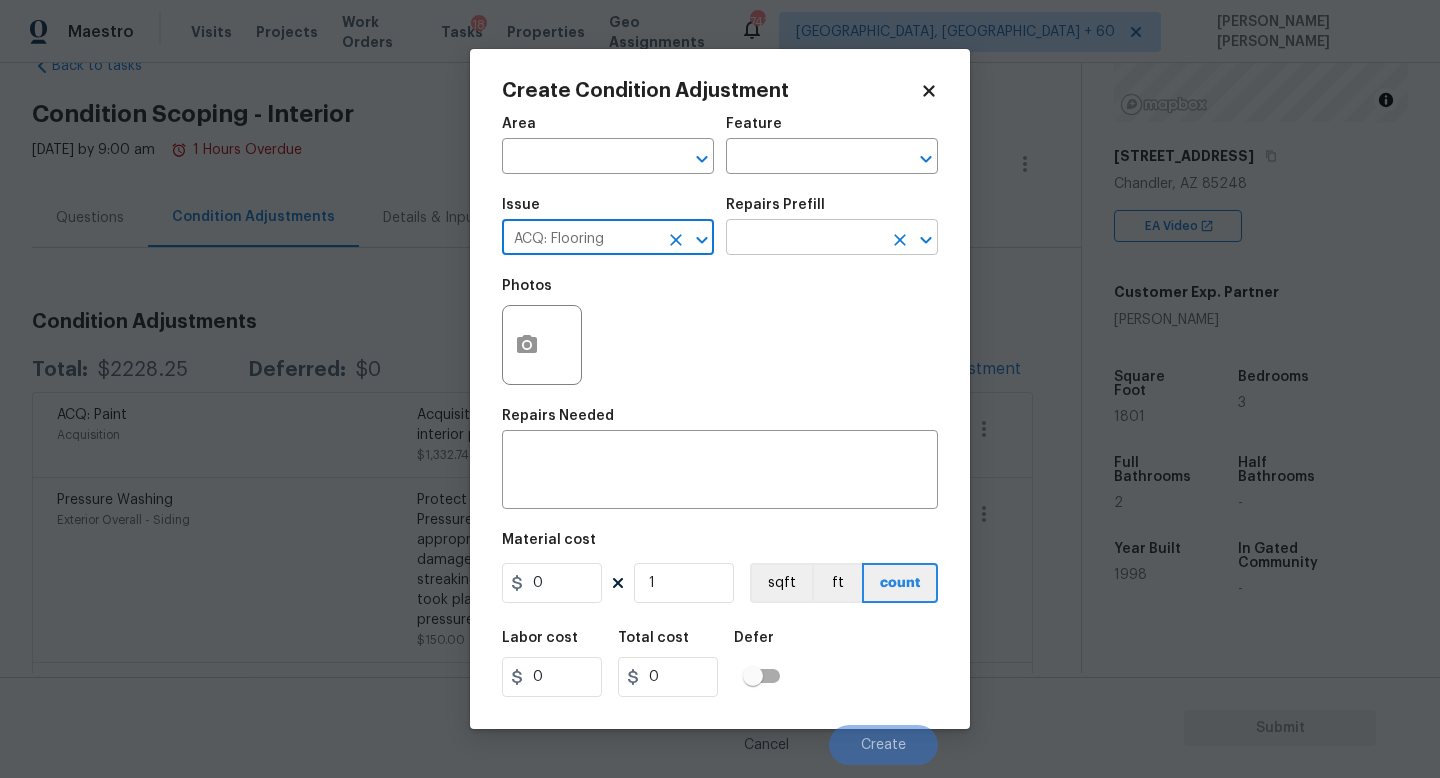 type on "ACQ: Flooring" 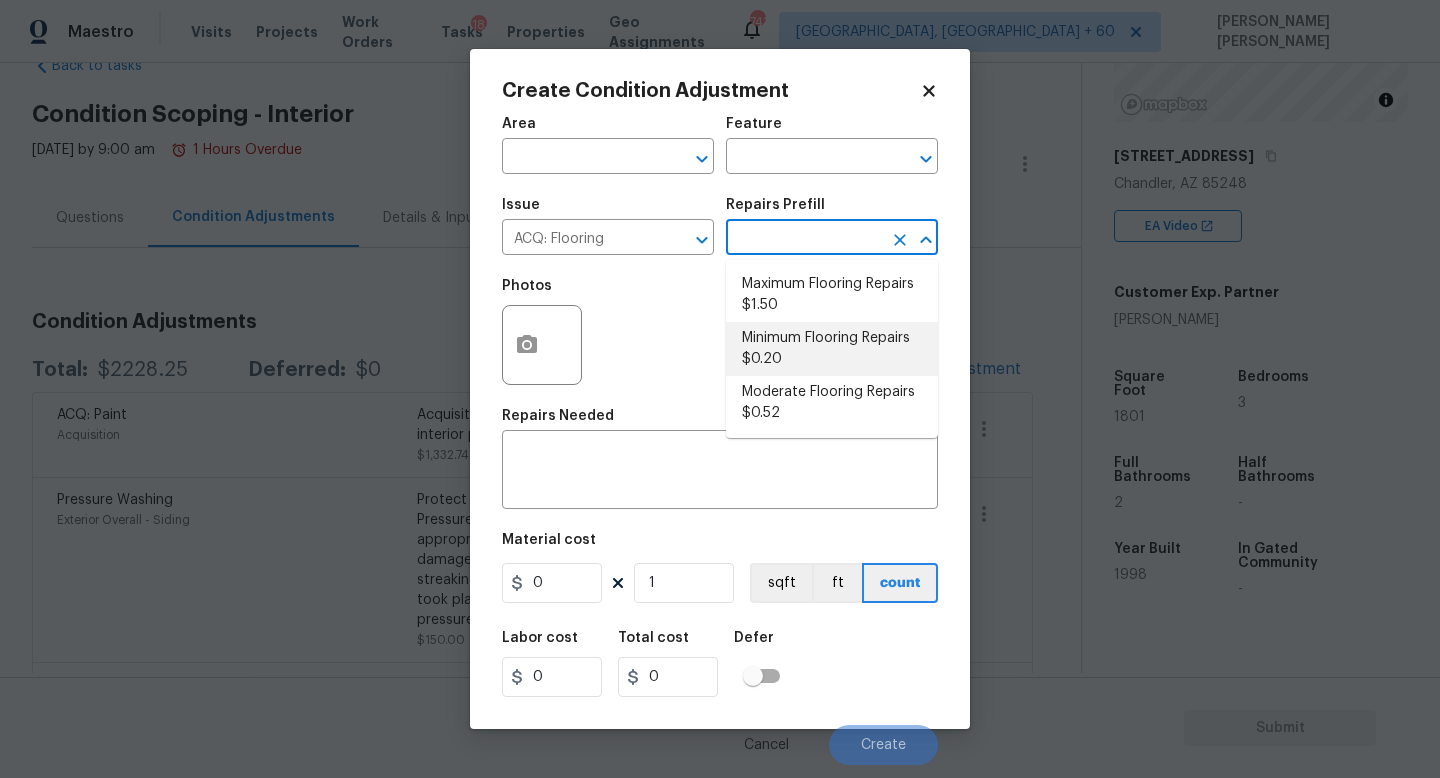 click on "Minimum Flooring Repairs $0.20" at bounding box center (832, 349) 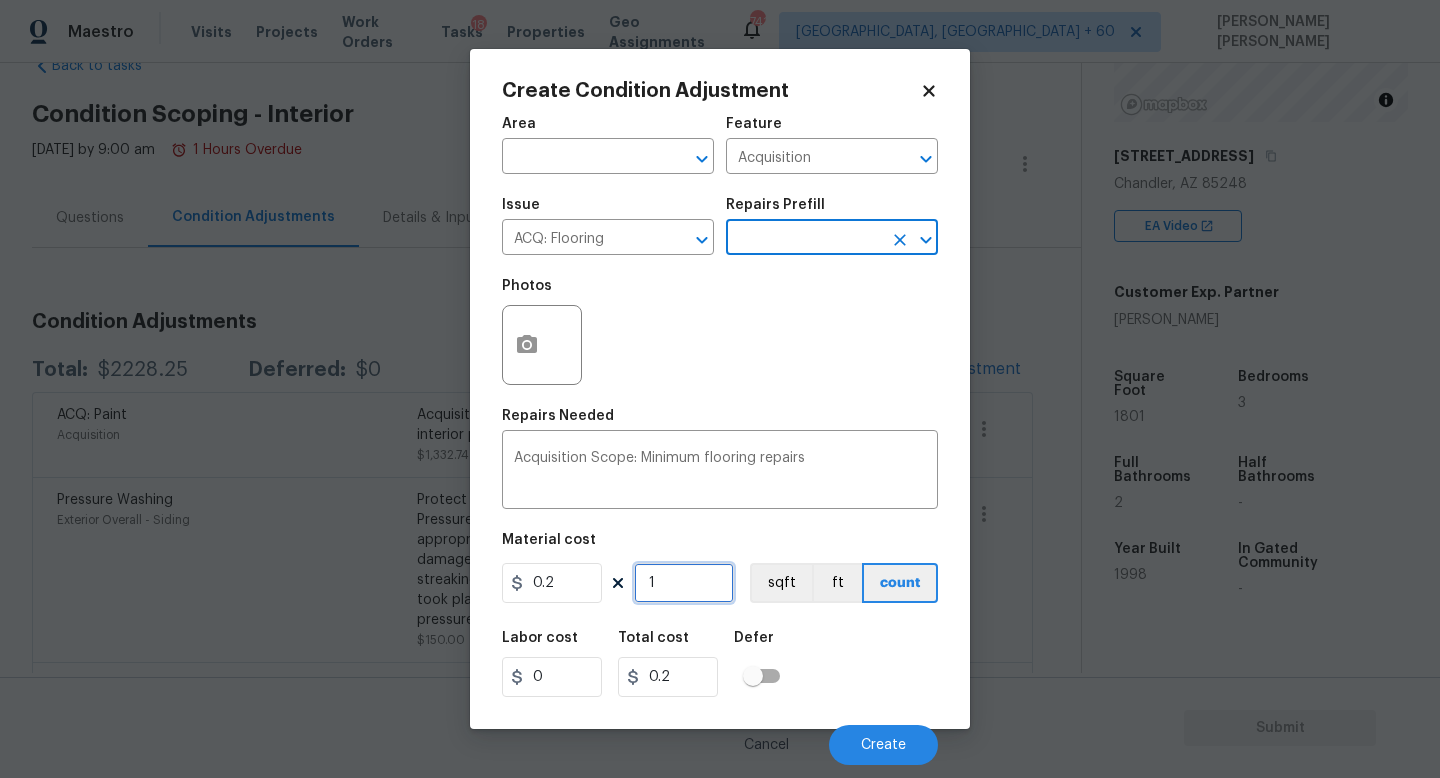 click on "1" at bounding box center (684, 583) 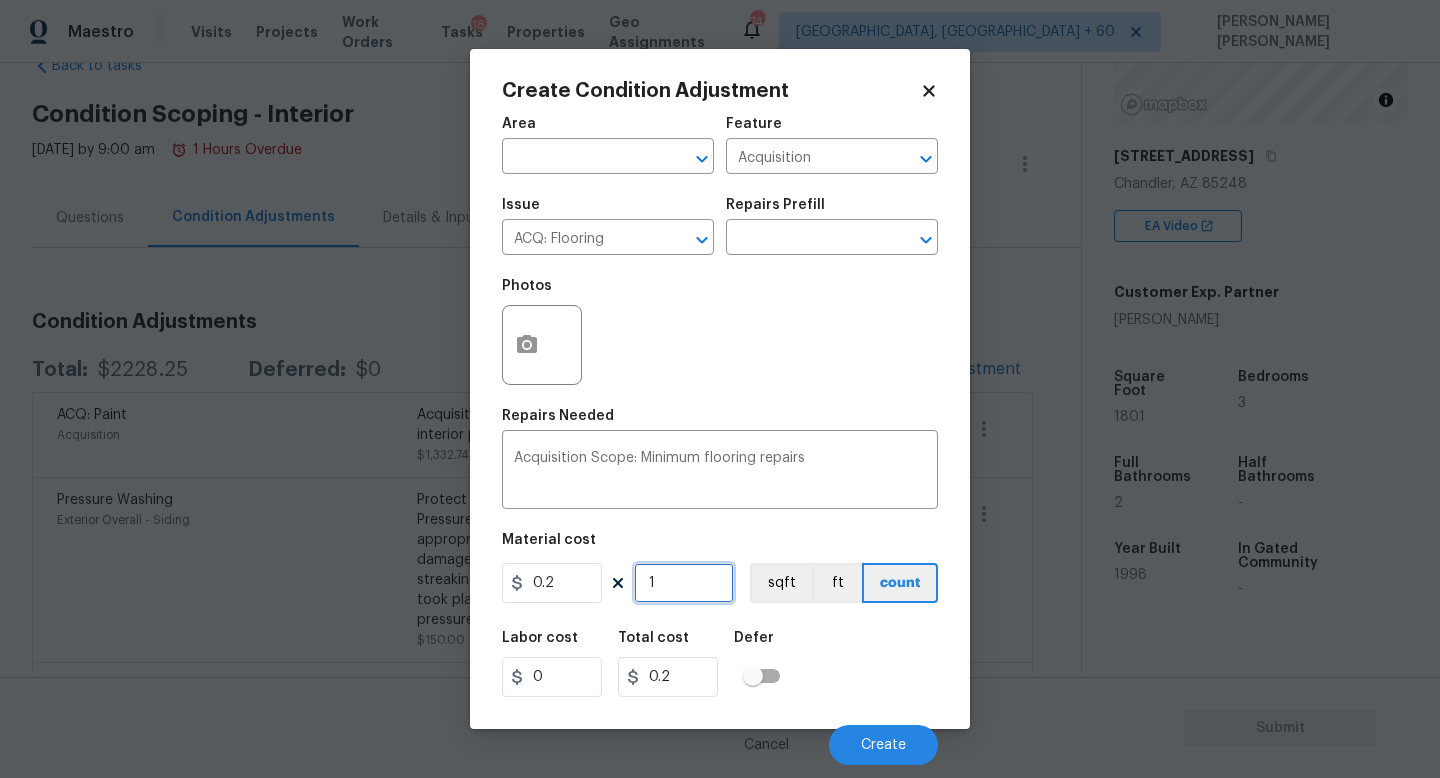 type on "0" 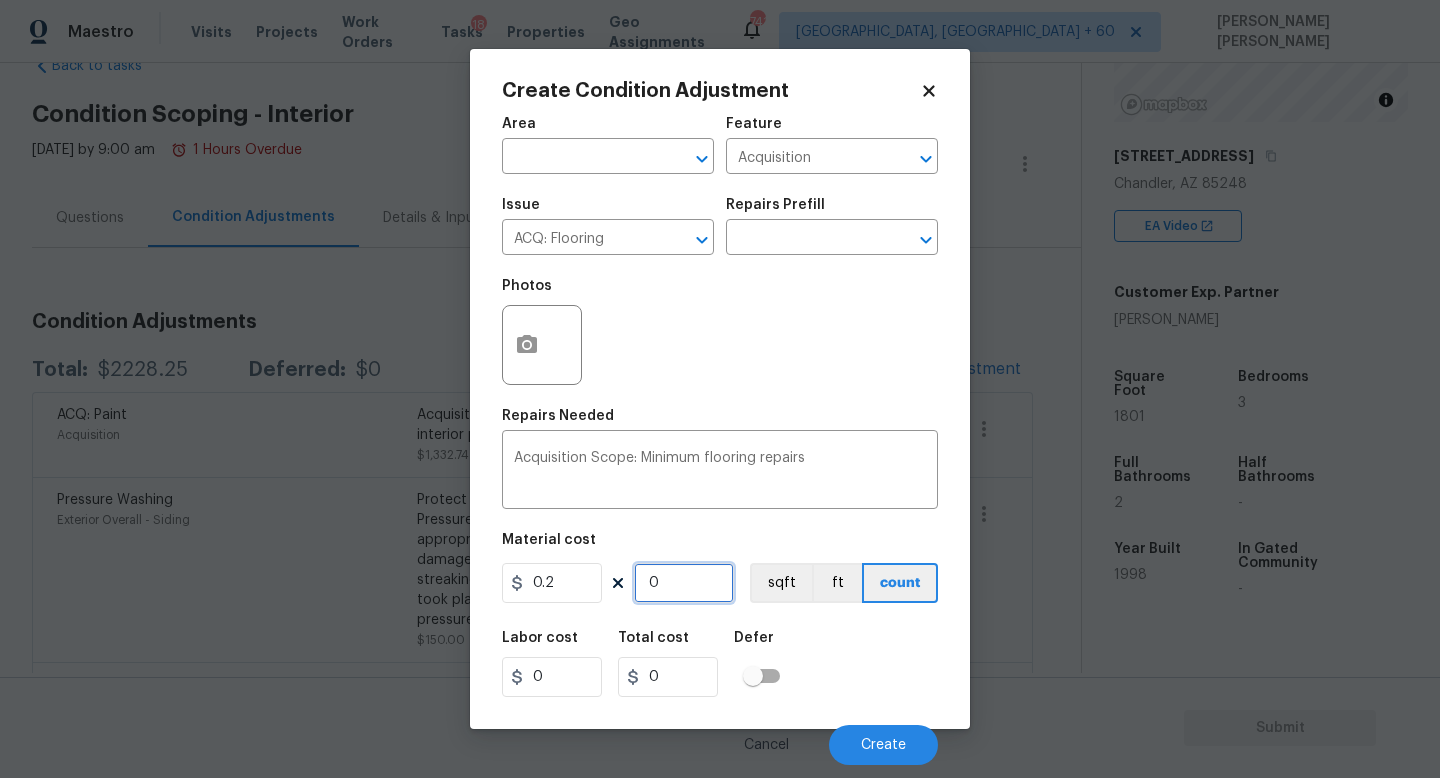 type on "1" 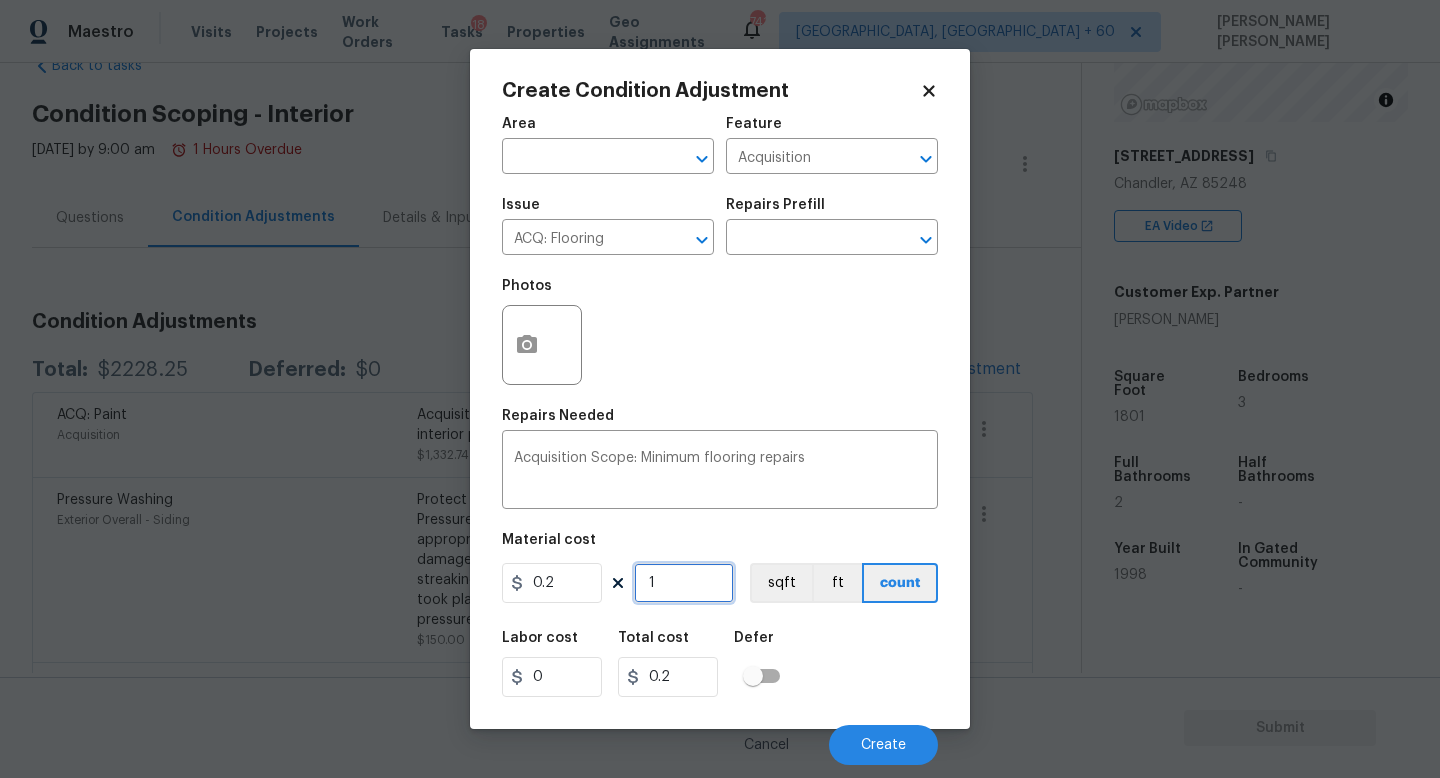 type on "18" 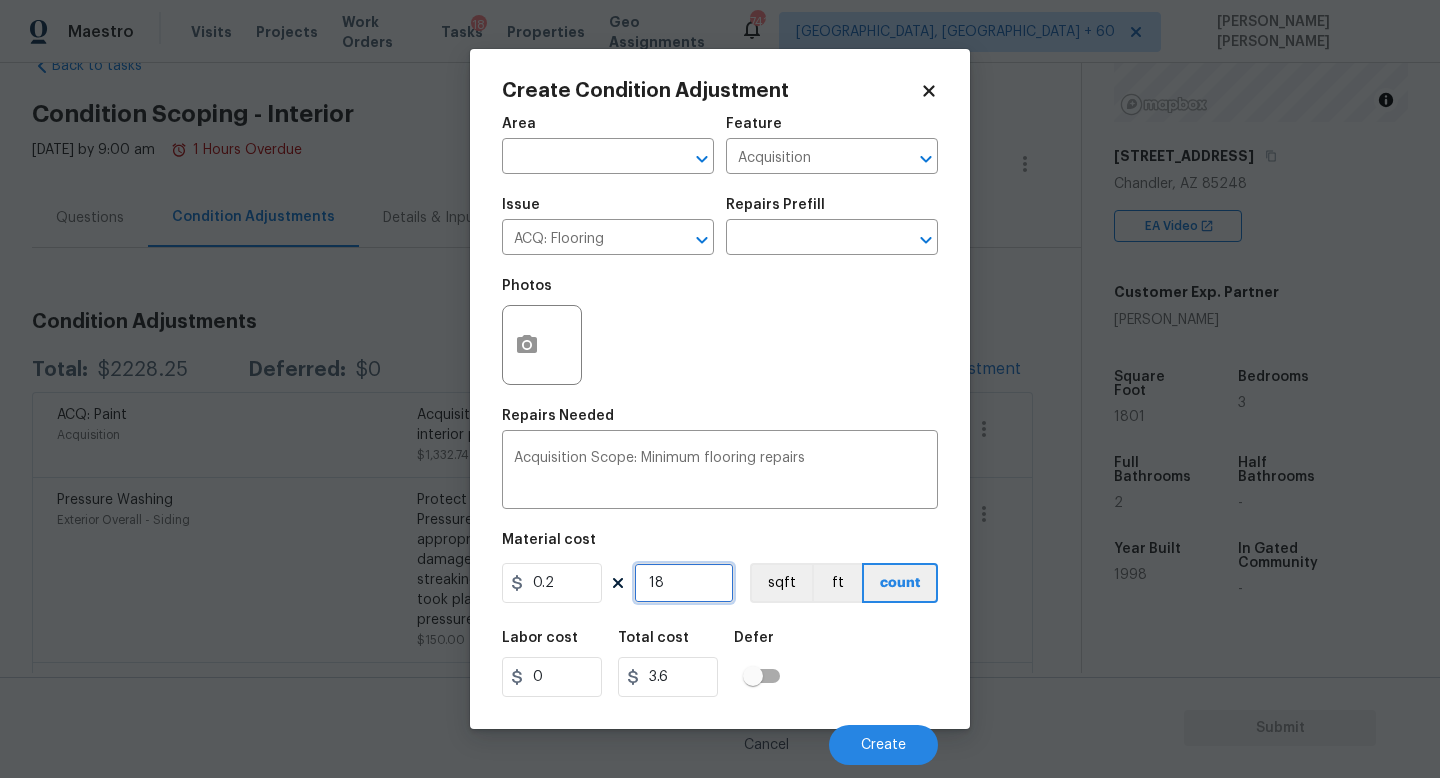 type on "180" 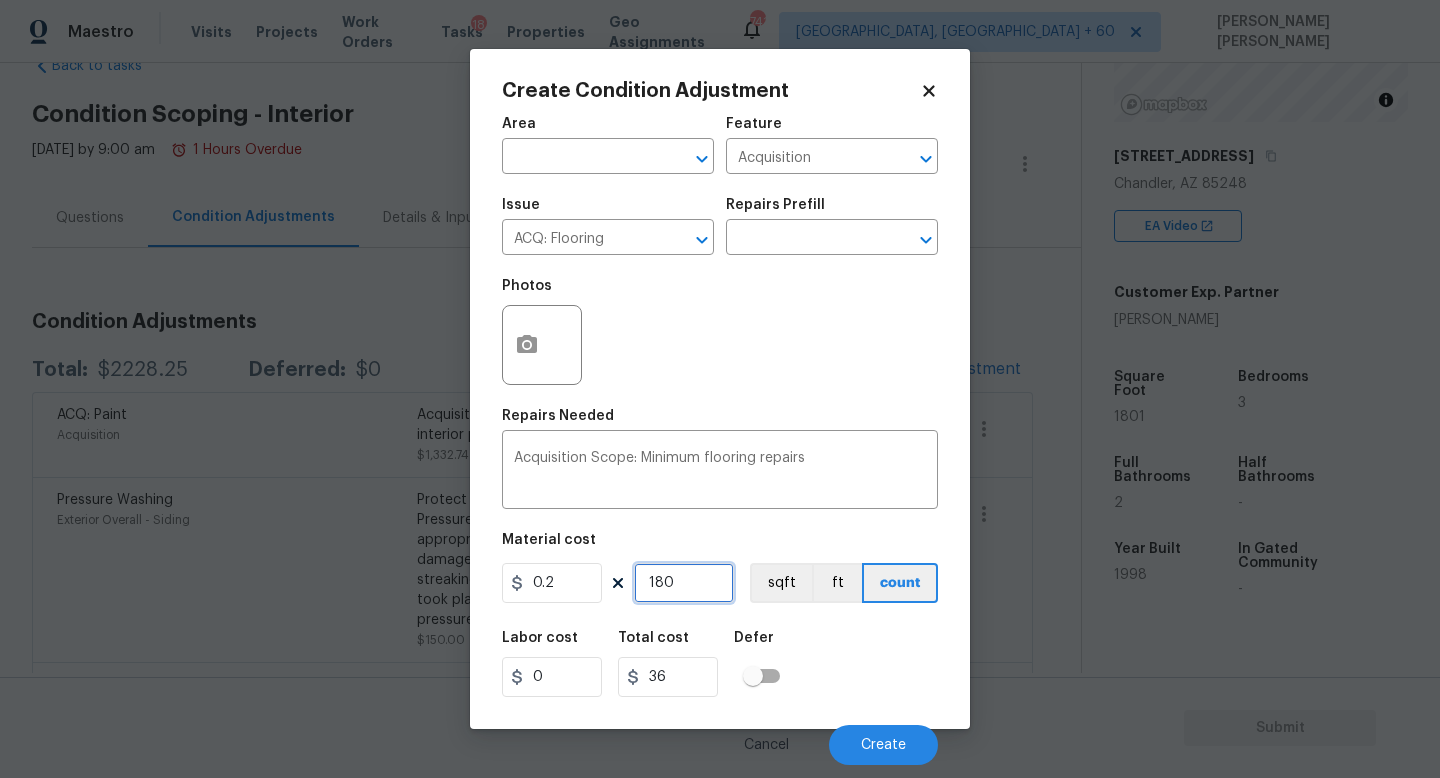 type on "1801" 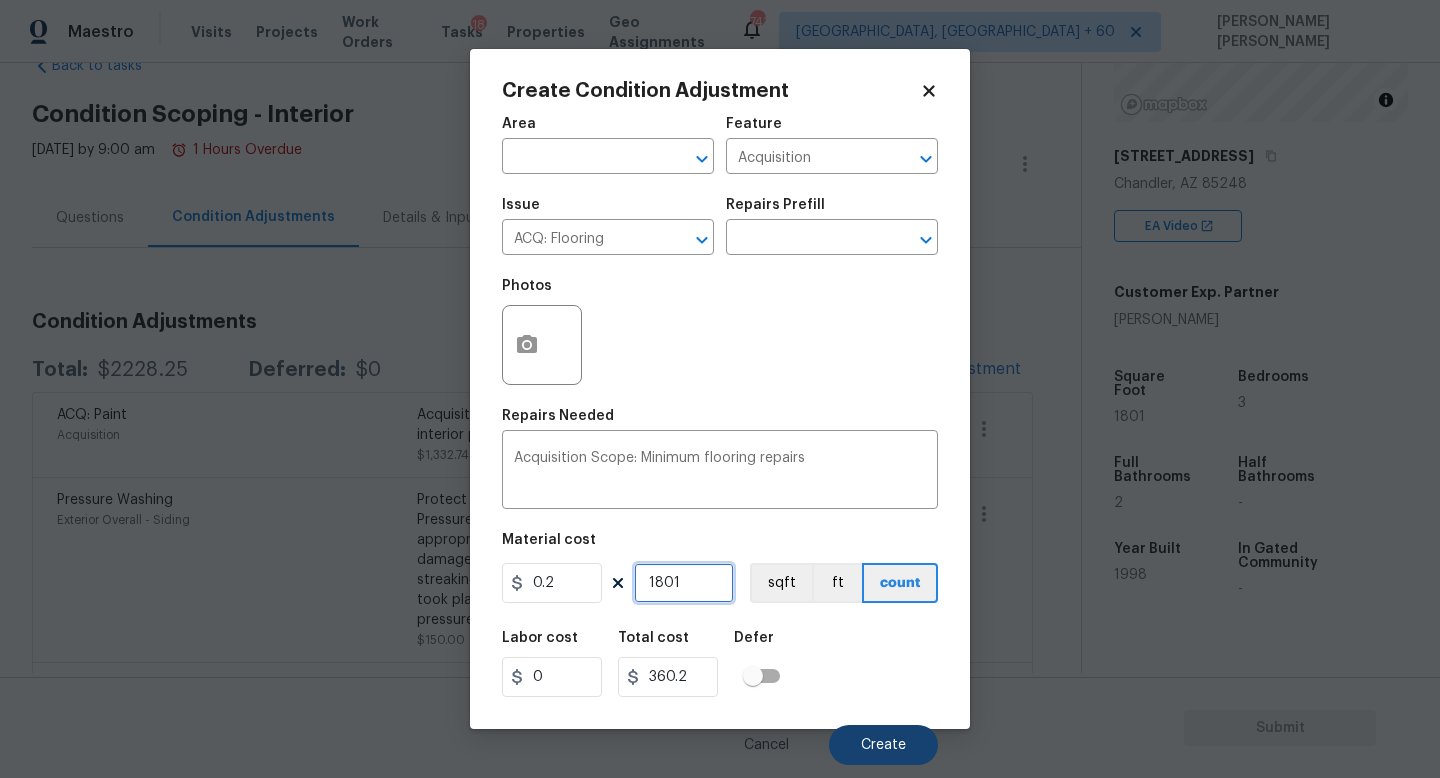 type on "1801" 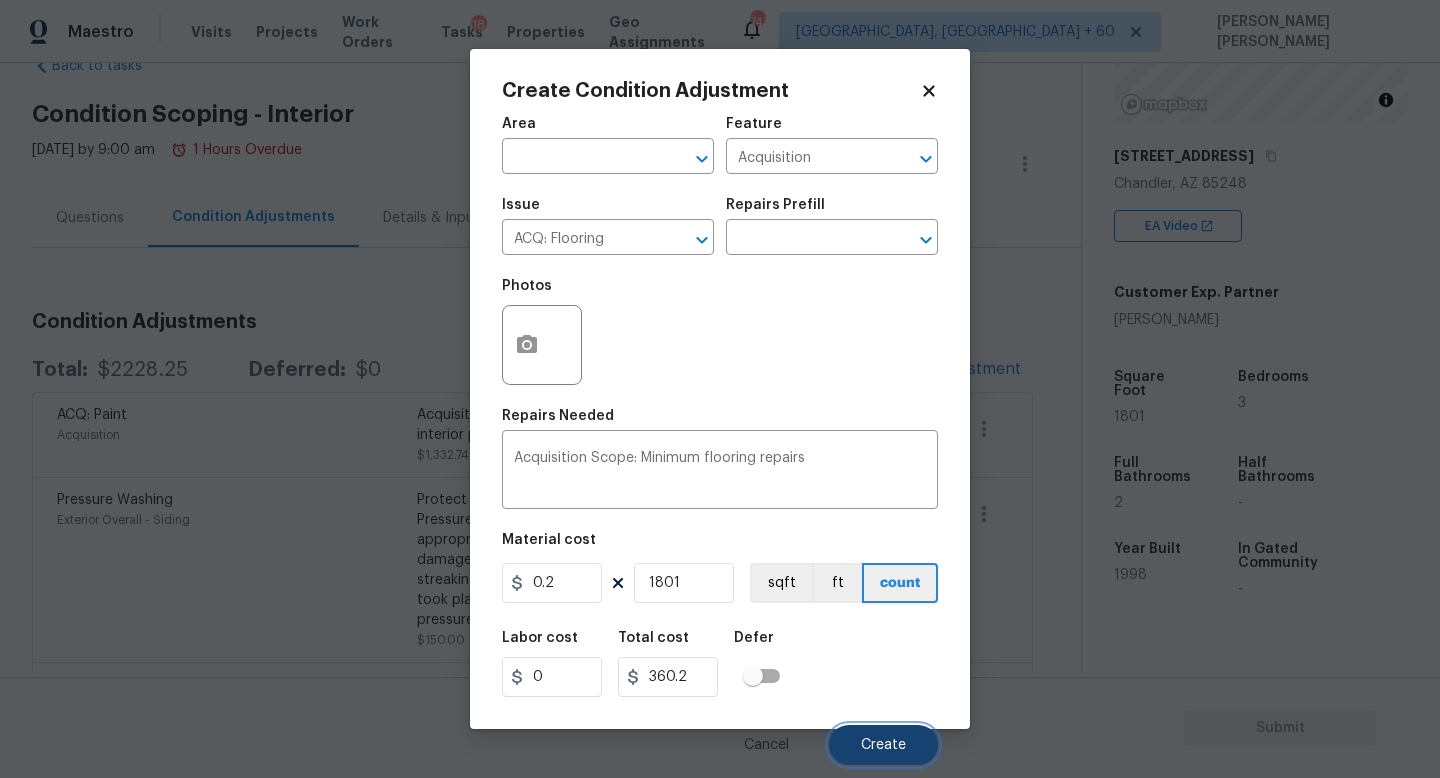 click on "Create" at bounding box center (883, 745) 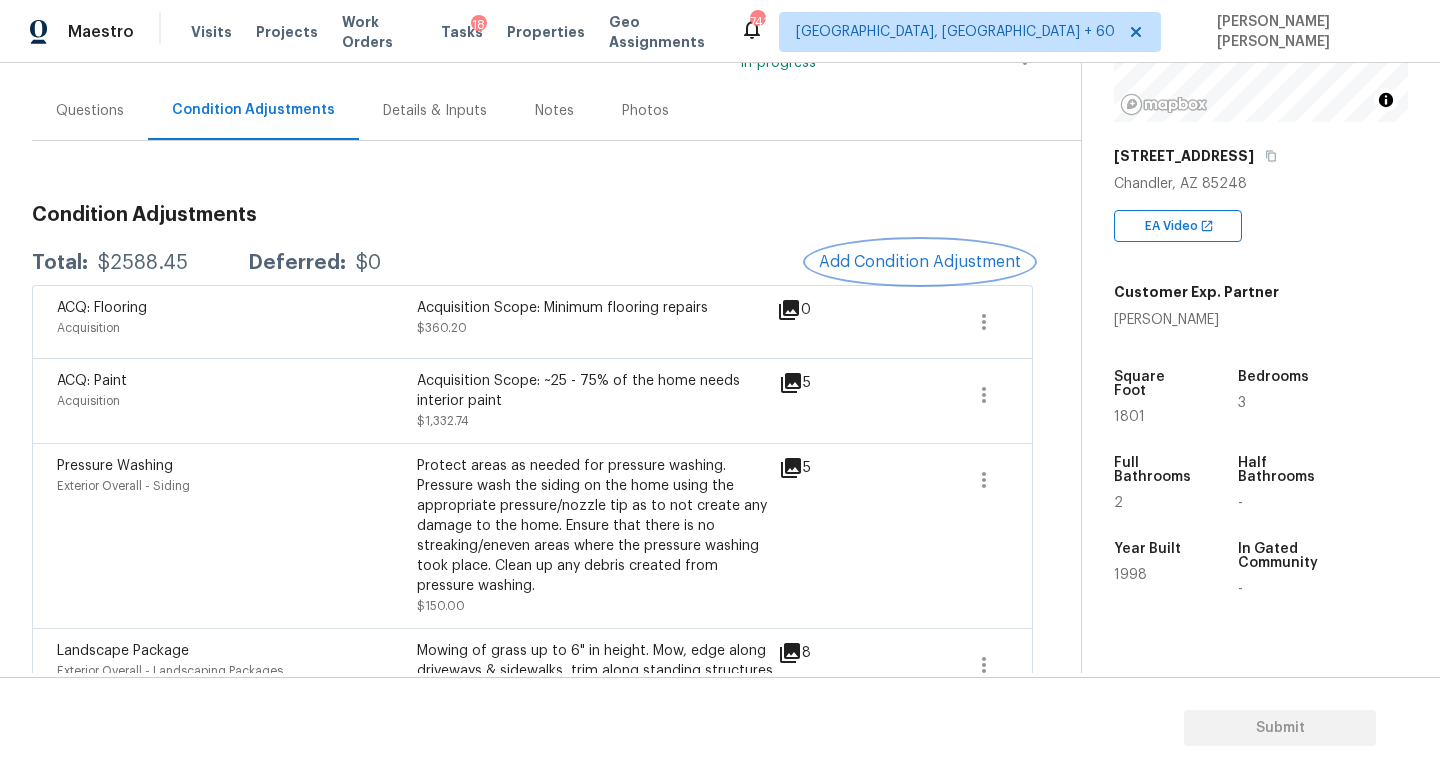 scroll, scrollTop: 76, scrollLeft: 0, axis: vertical 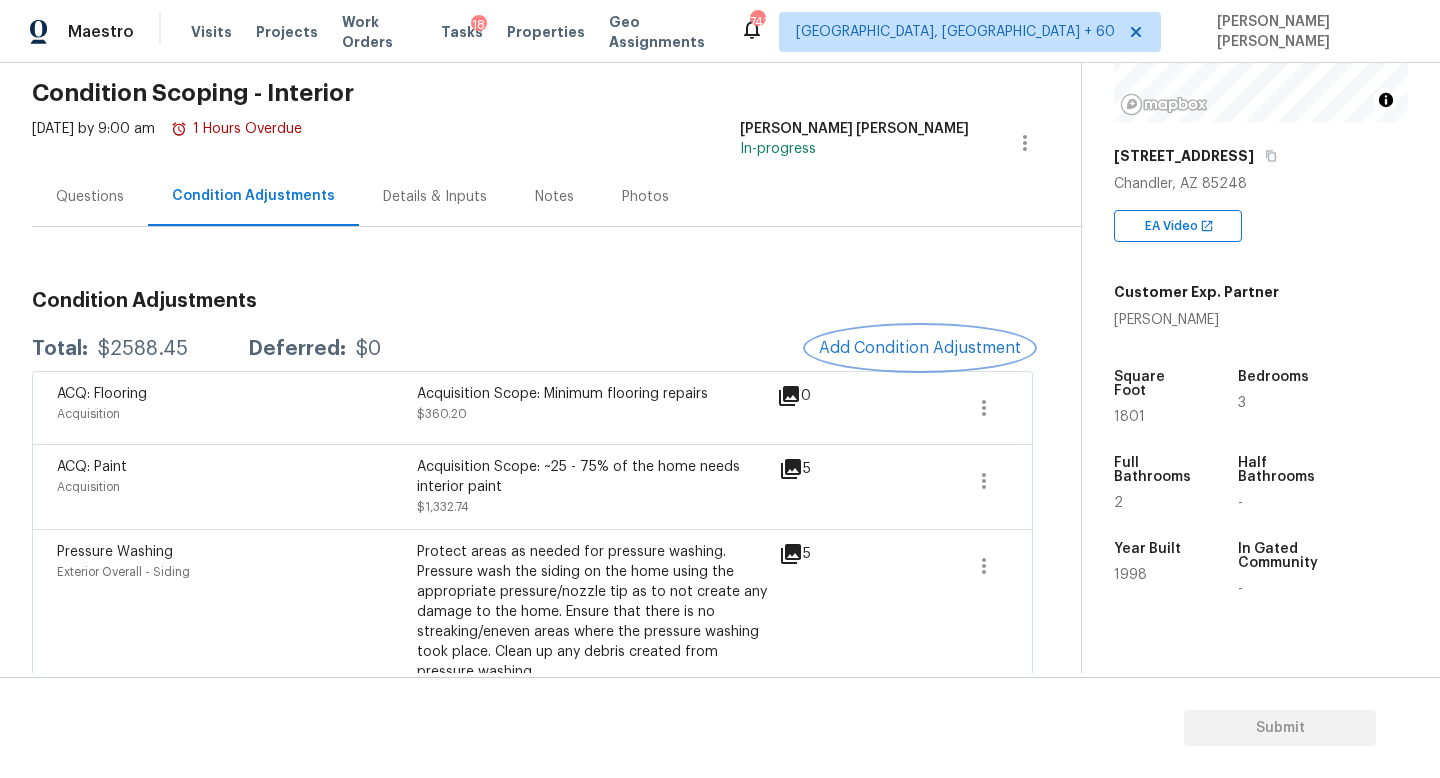 click on "Add Condition Adjustment" at bounding box center (920, 348) 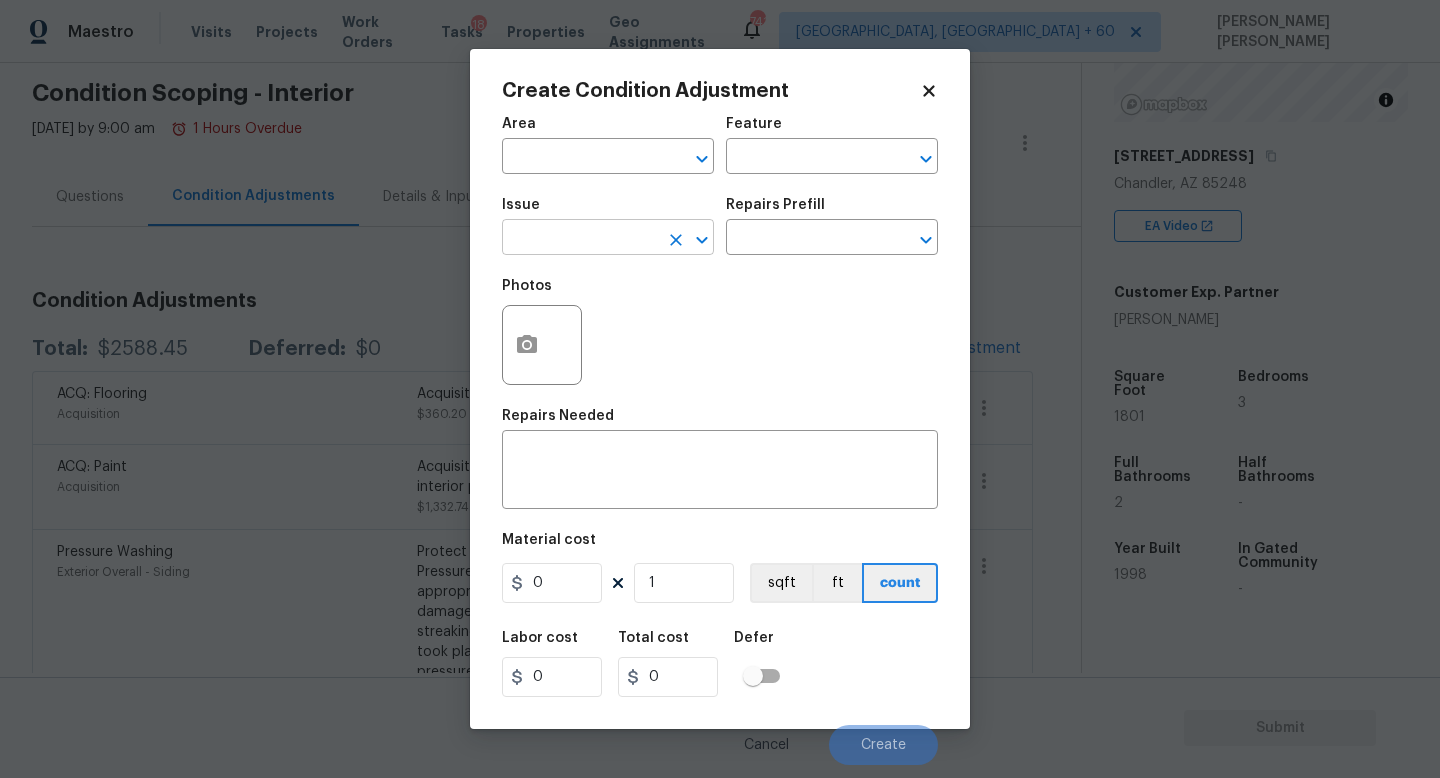 click at bounding box center [580, 239] 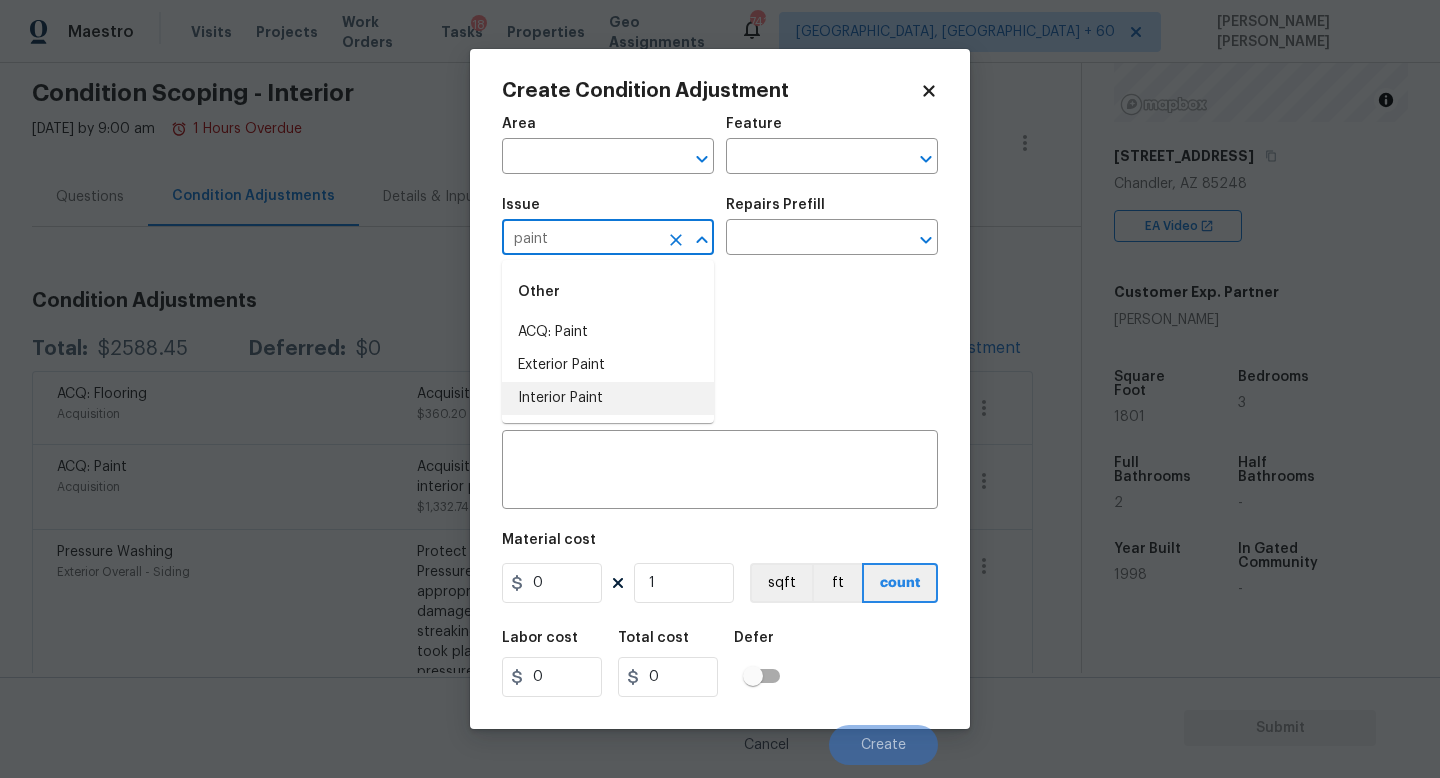 click on "Interior Paint" at bounding box center (608, 398) 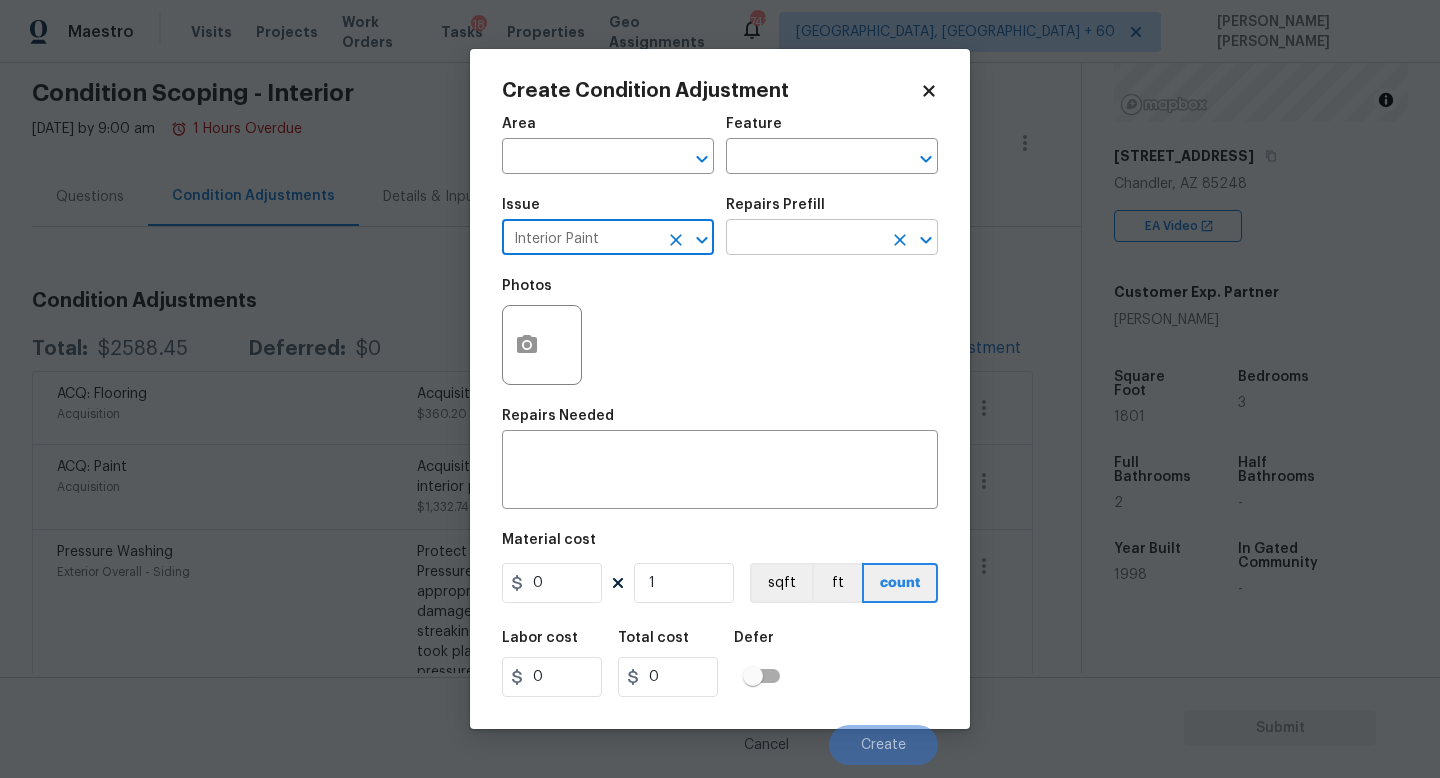 type on "Interior Paint" 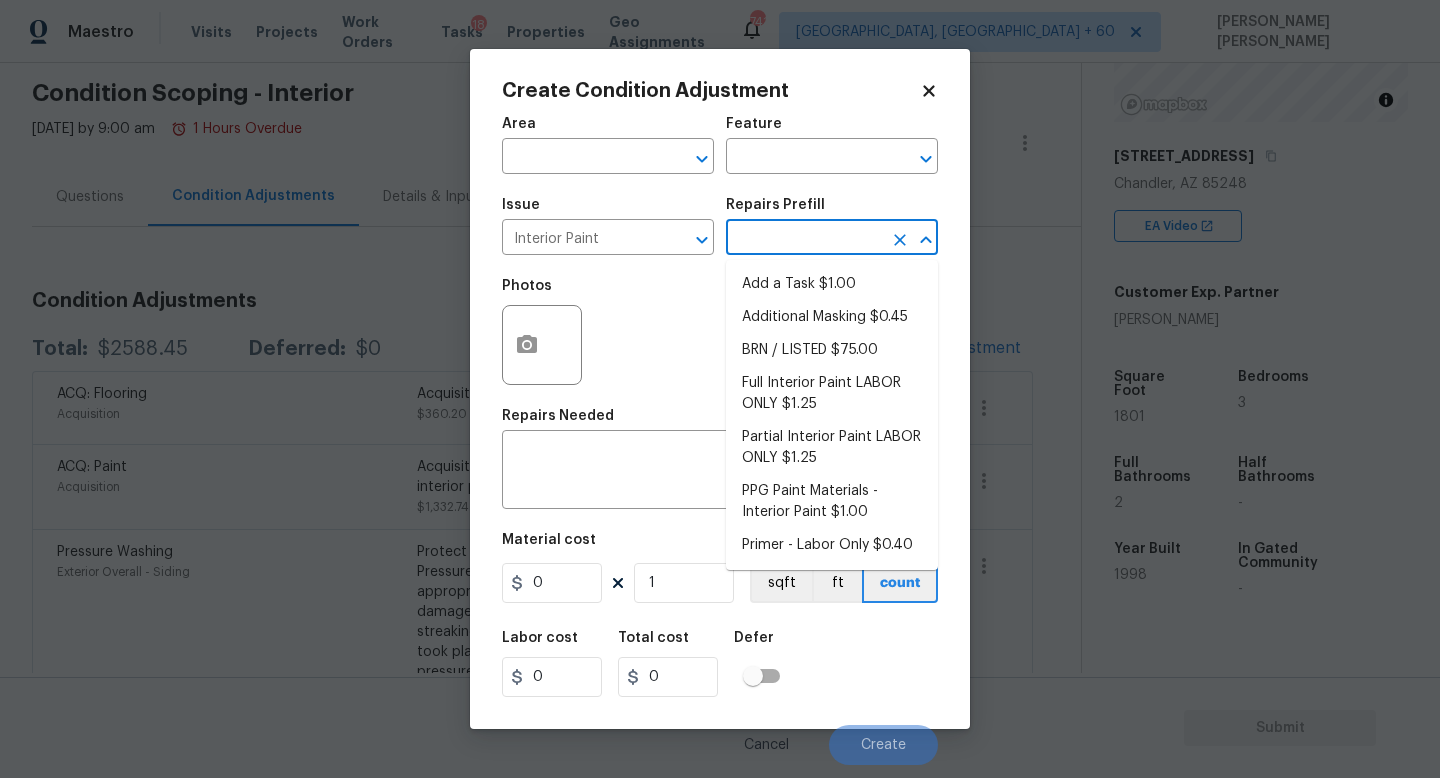 click at bounding box center [804, 239] 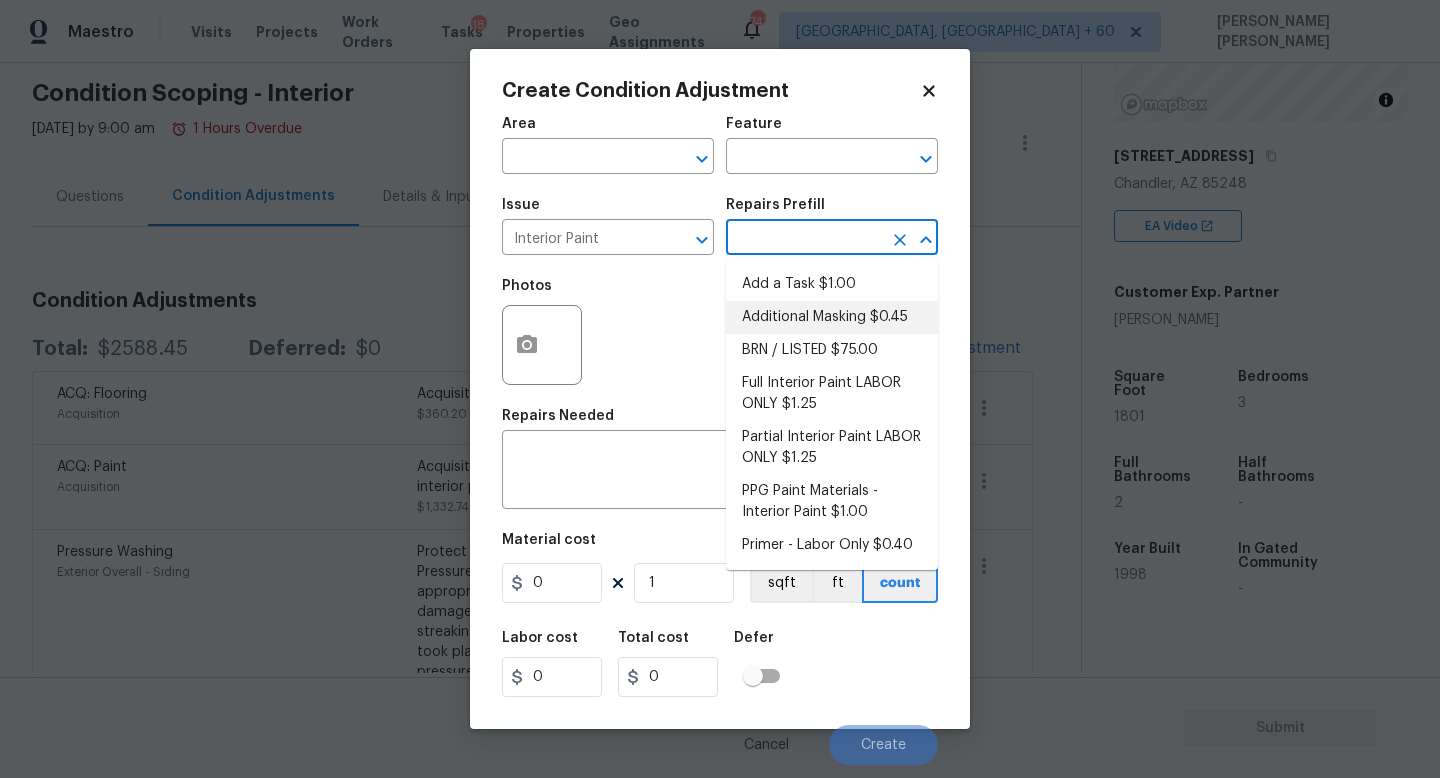 click on "Maestro Visits Projects Work Orders Tasks 18 Properties Geo Assignments 741 Knoxville, TN + 60 Jishnu Manoj Back to tasks Condition Scoping - Interior Wed, Jul 16 2025 by 9:00 am   1 Hours Overdue Jishnu Manoj In-progress Questions Condition Adjustments Details & Inputs Notes Photos Condition Adjustments Total:  $2588.45 Deferred:  $0 Add Condition Adjustment ACQ: Flooring Acquisition Acquisition Scope: Minimum flooring repairs $360.20   0 ACQ: Paint Acquisition Acquisition Scope: ~25 - 75% of the home needs interior paint $1,332.74   5 Pressure Washing Exterior Overall - Siding Protect areas as needed for pressure washing. Pressure wash the siding on the home using the appropriate pressure/nozzle tip as to not create any damage to the home. Ensure that there is no streaking/eneven areas where the pressure washing took place. Clean up any debris created from pressure washing. $150.00   5 Landscape Package Exterior Overall - Landscaping Packages $200.00   8 General Plumbing Back - Plumbing $45.51   1 $500.00" at bounding box center [720, 389] 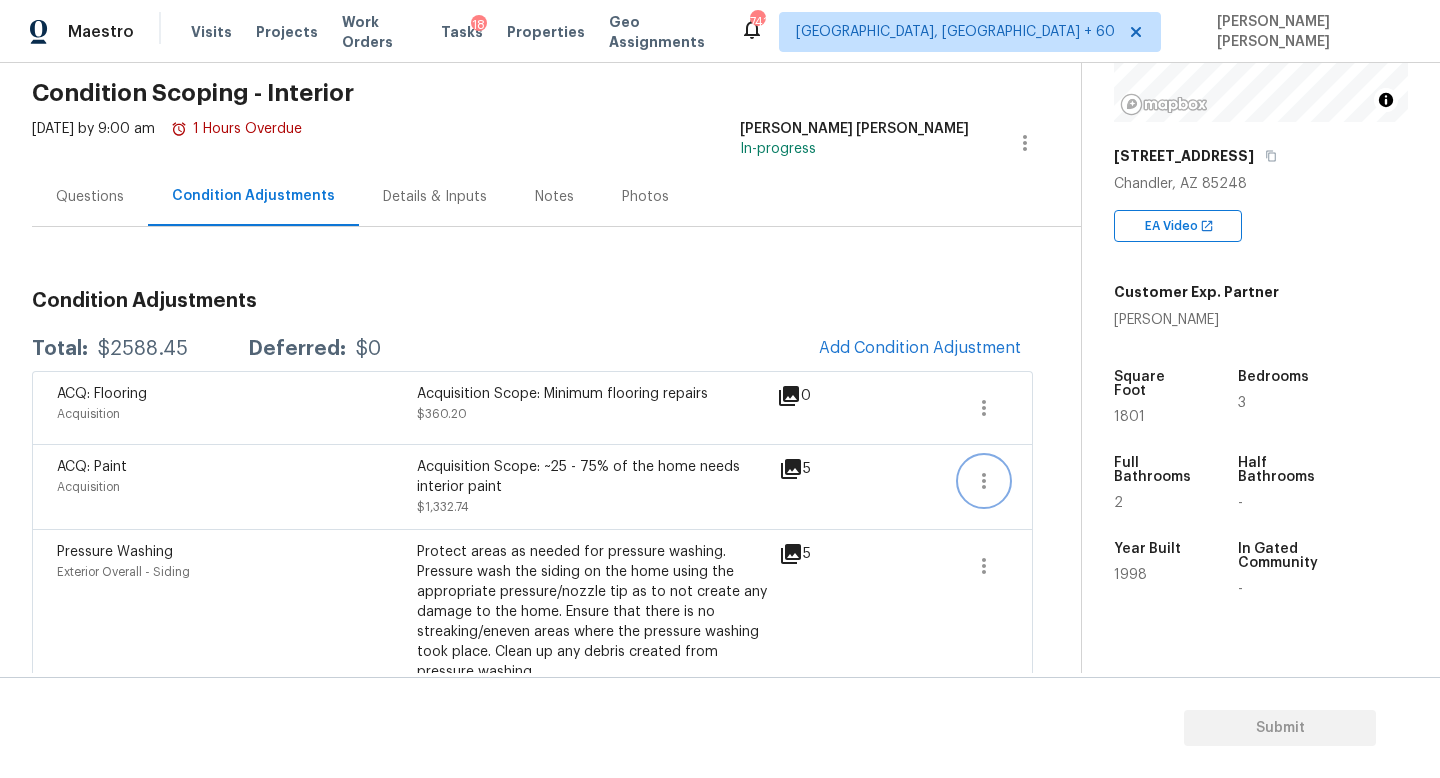 click 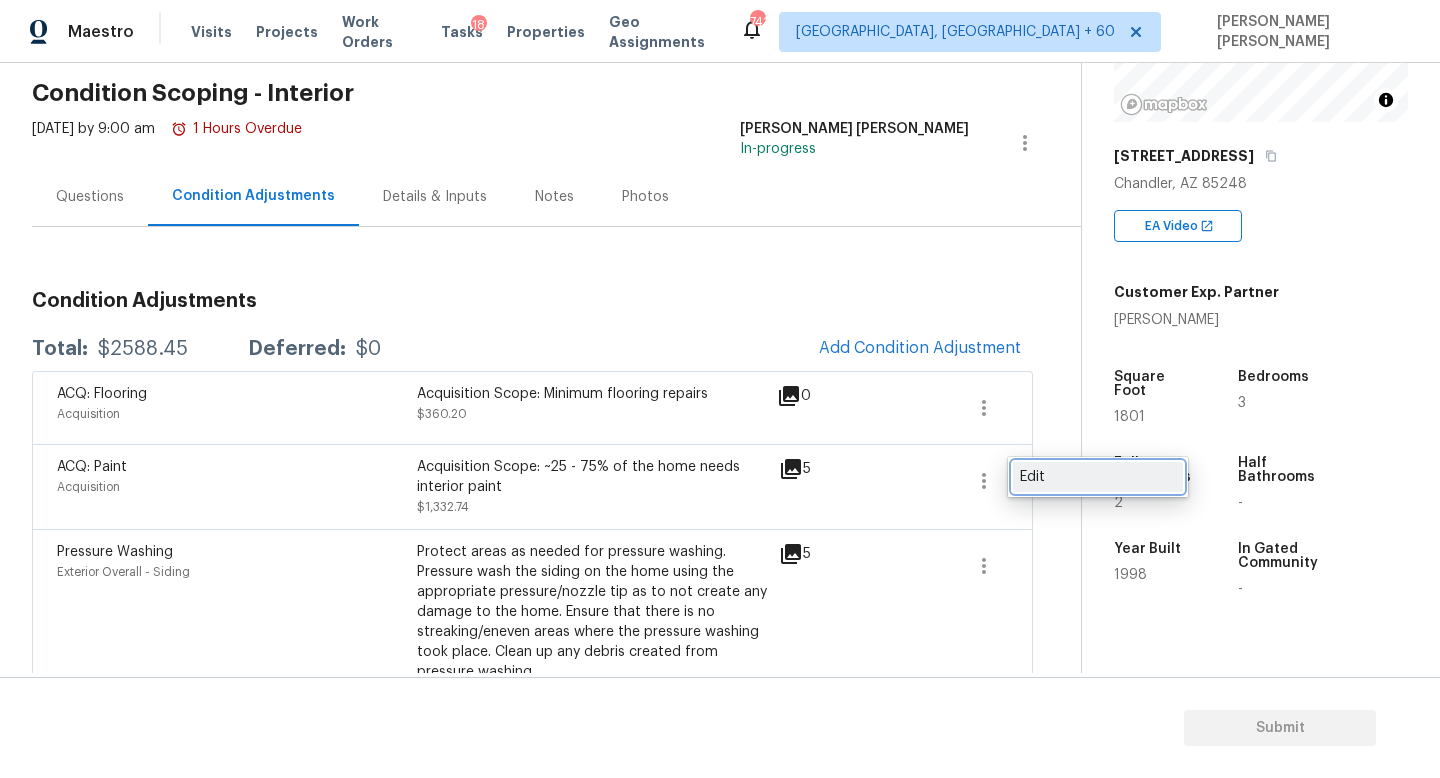 click on "Edit" at bounding box center (1098, 477) 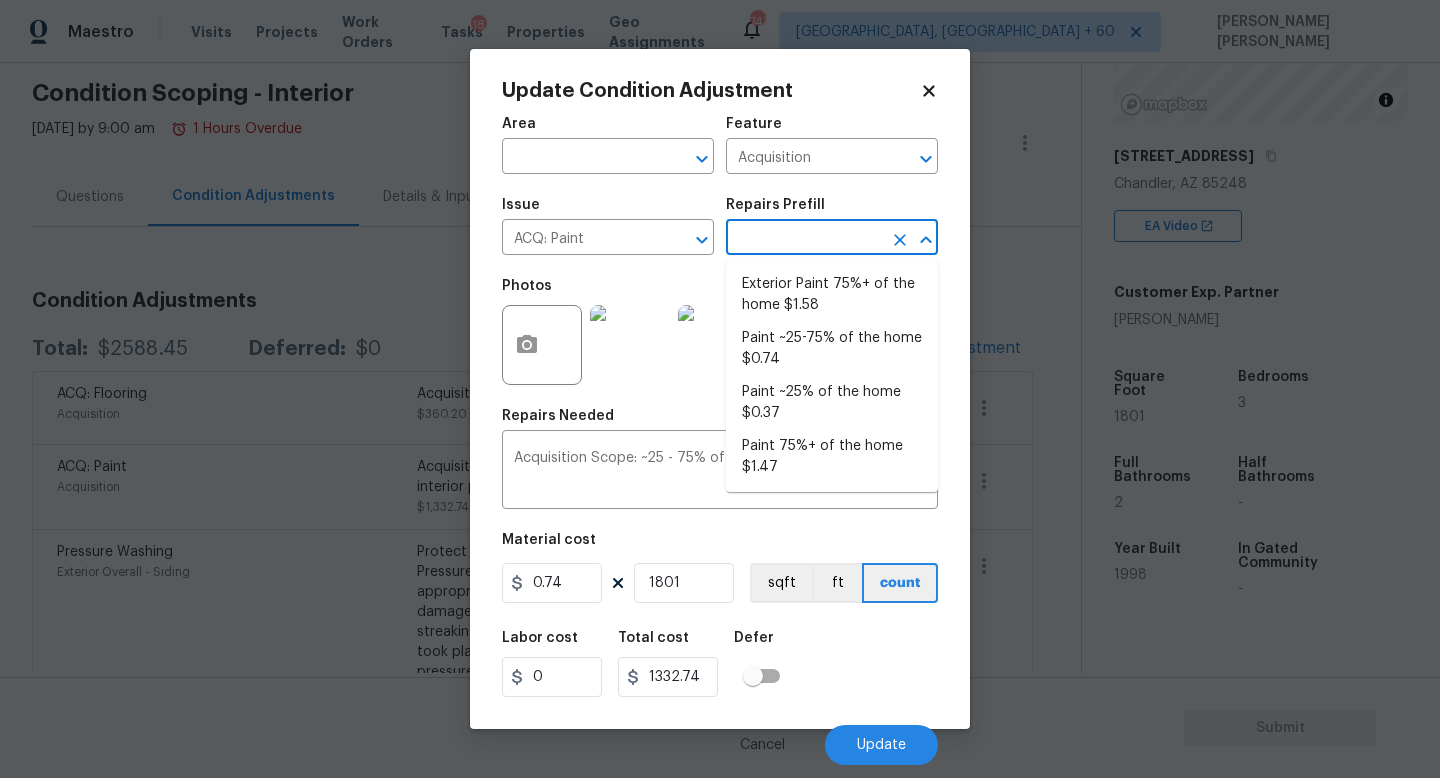 click at bounding box center [804, 239] 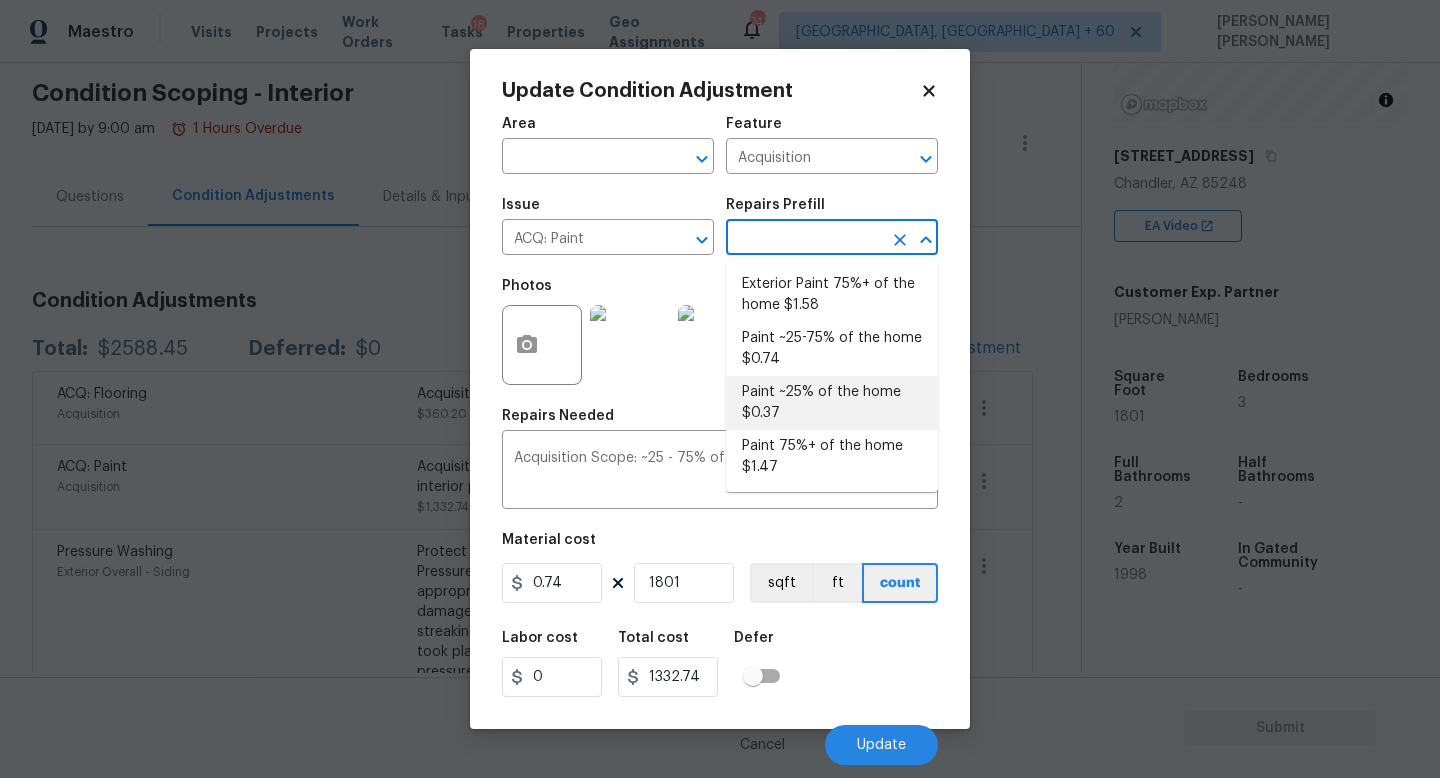 click on "Paint ~25% of the home $0.37" at bounding box center (832, 403) 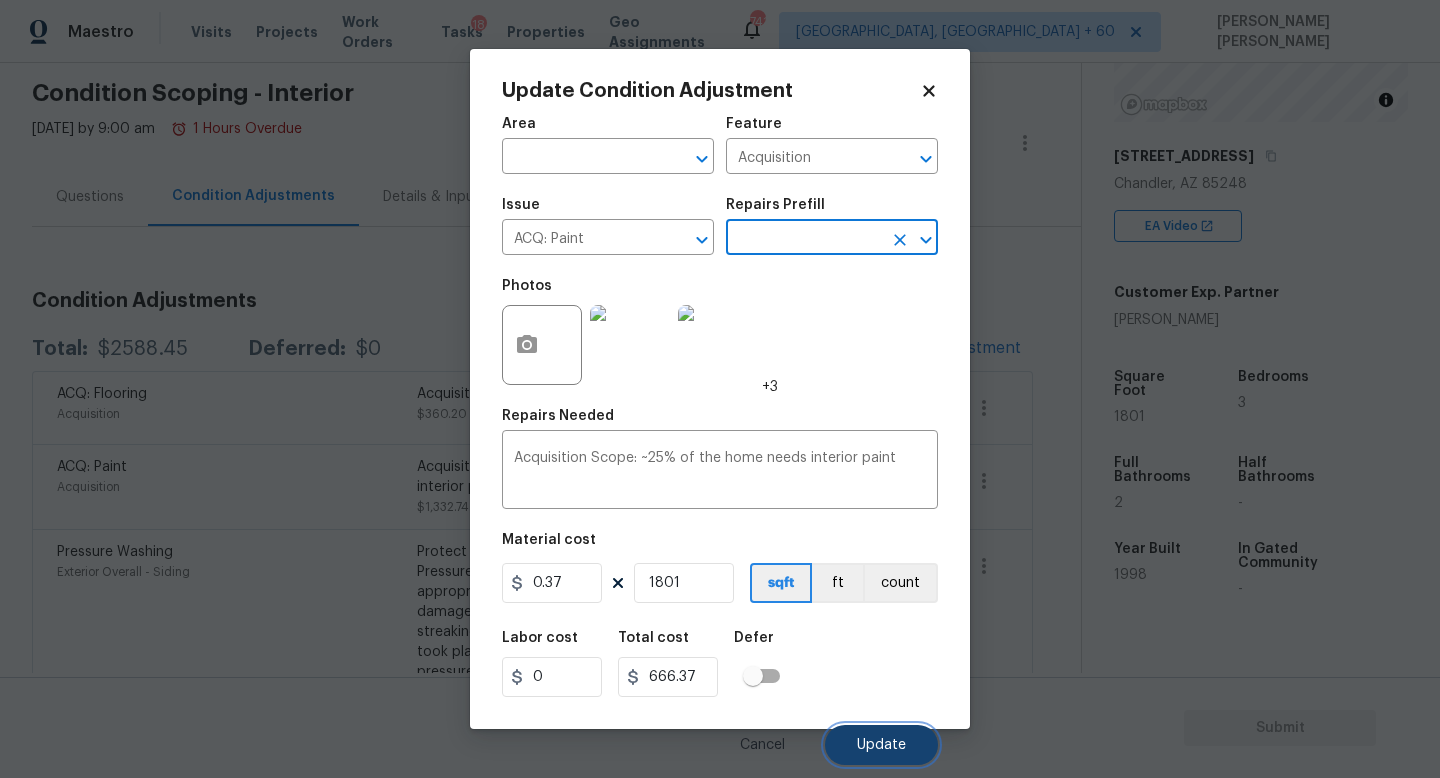 click on "Update" at bounding box center [881, 745] 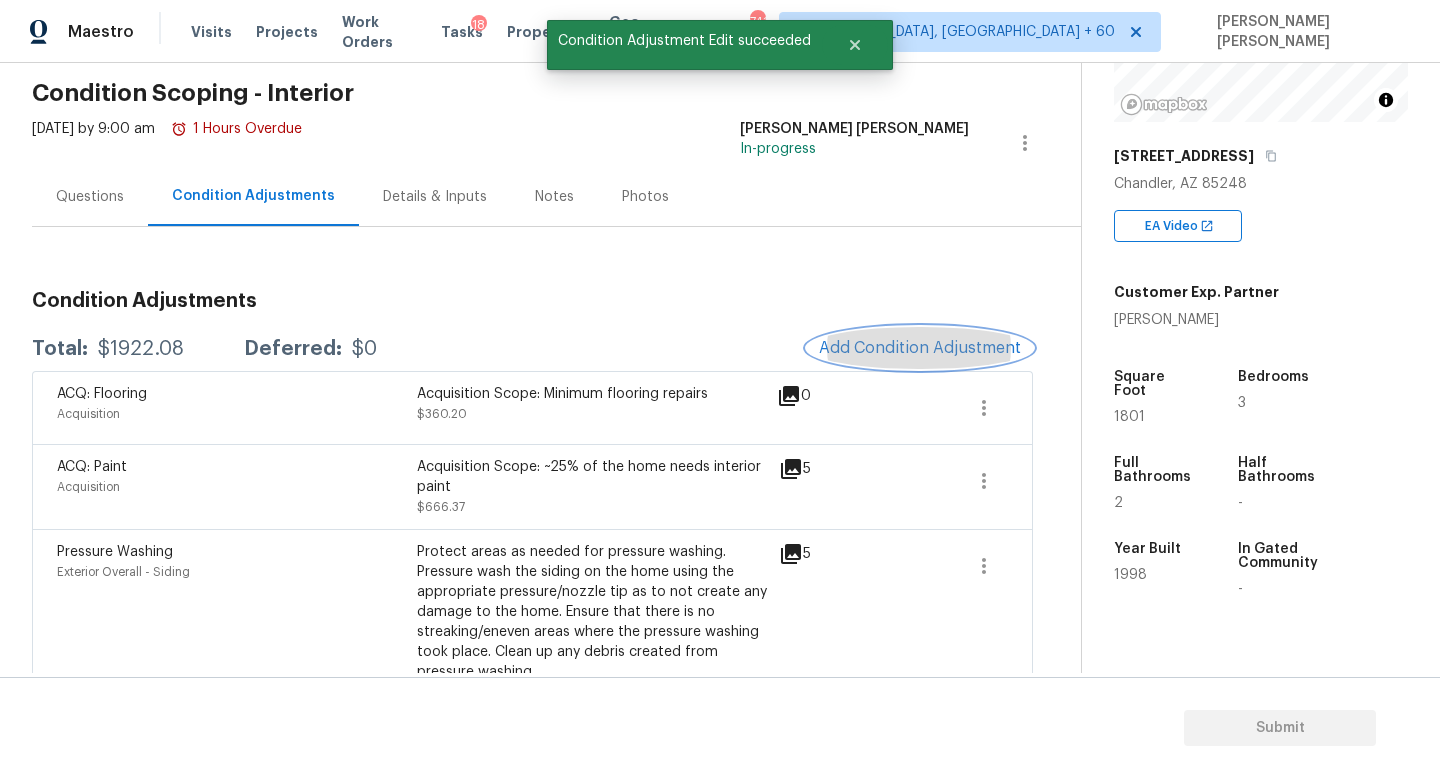 click on "Add Condition Adjustment" at bounding box center [920, 348] 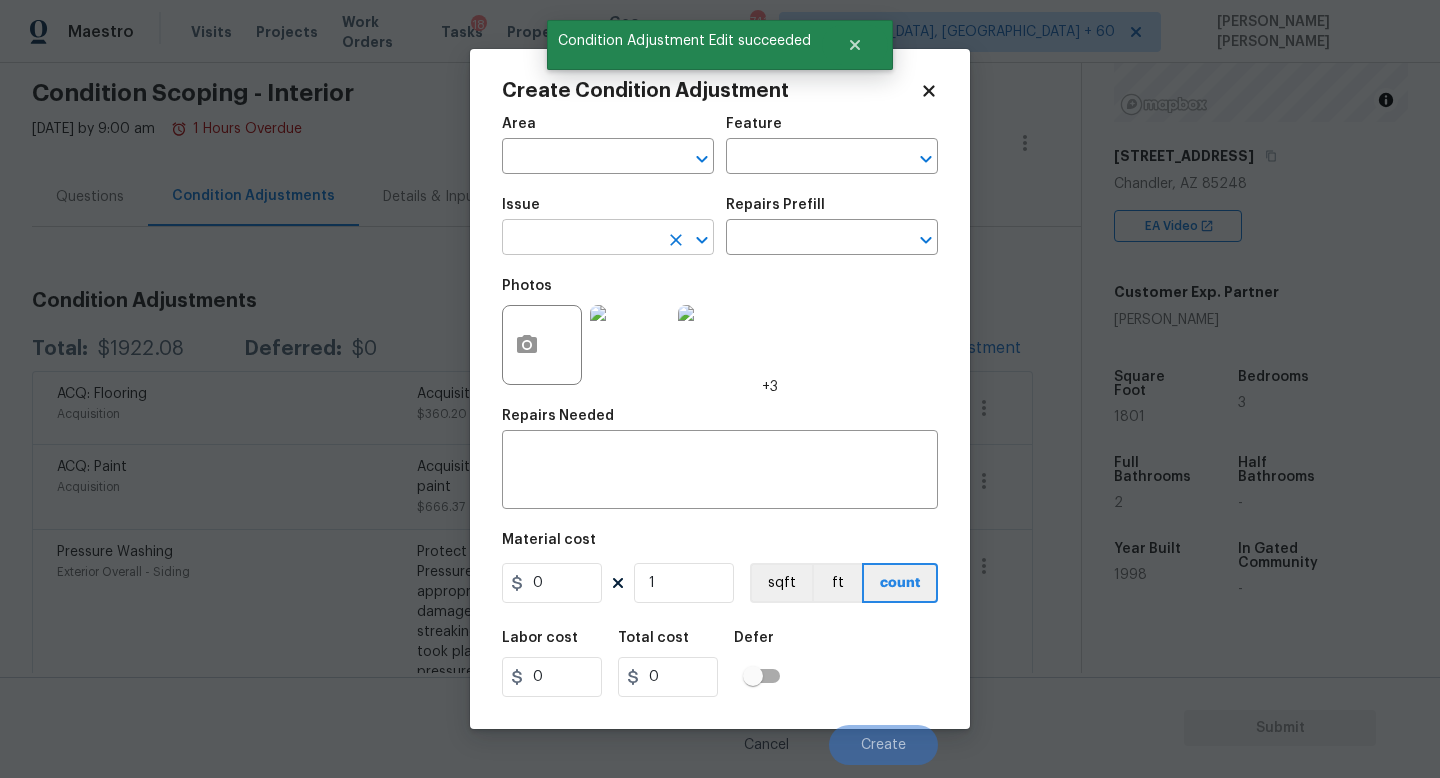 click at bounding box center [580, 239] 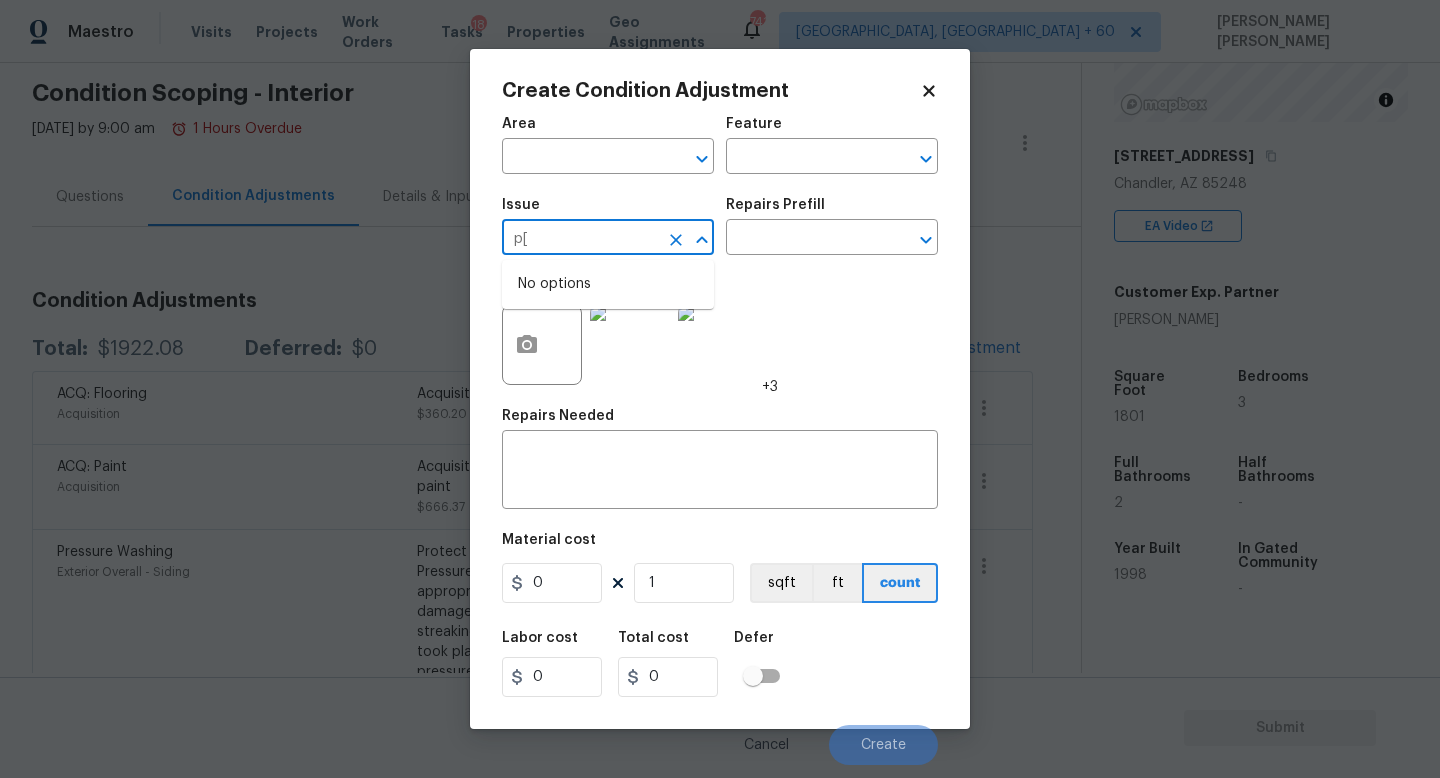 type on "p" 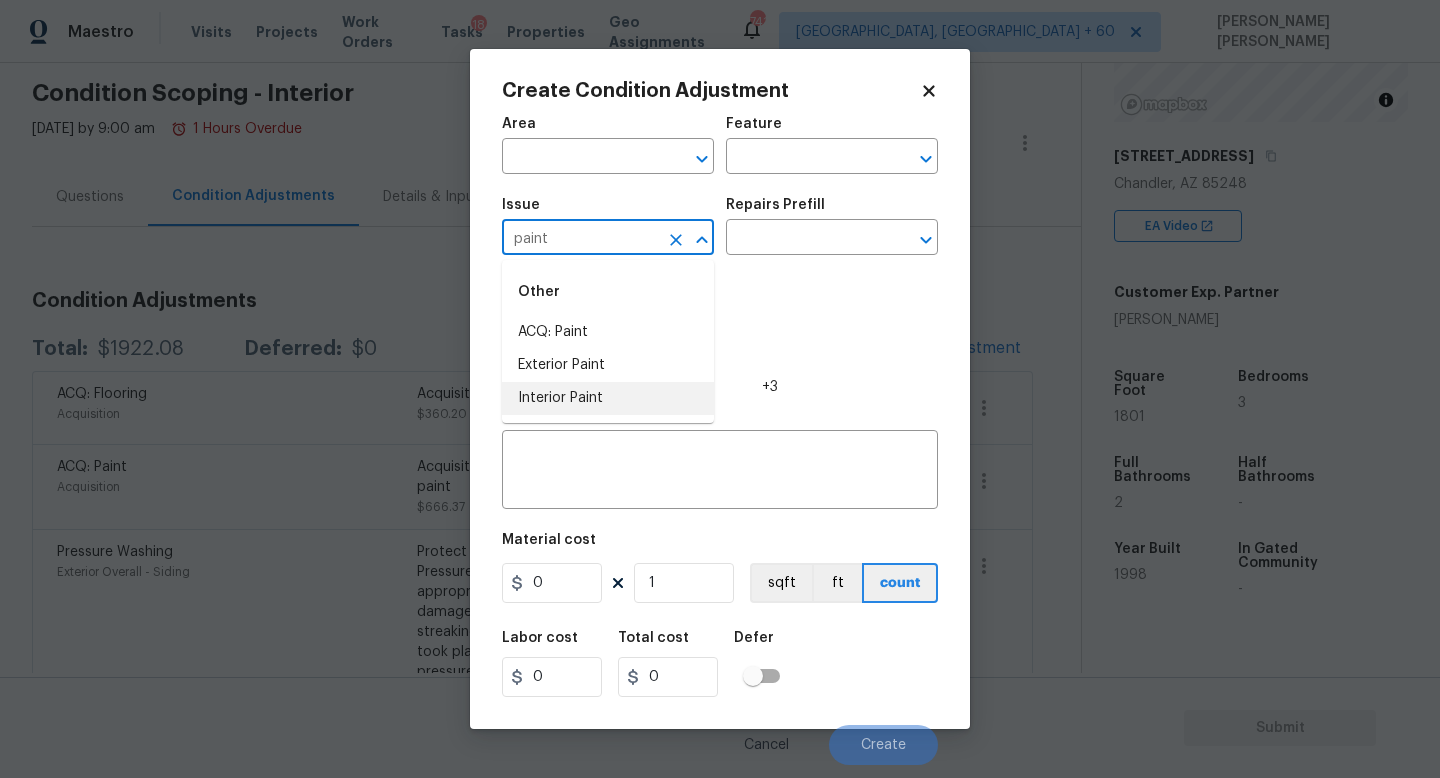 click on "Interior Paint" at bounding box center [608, 398] 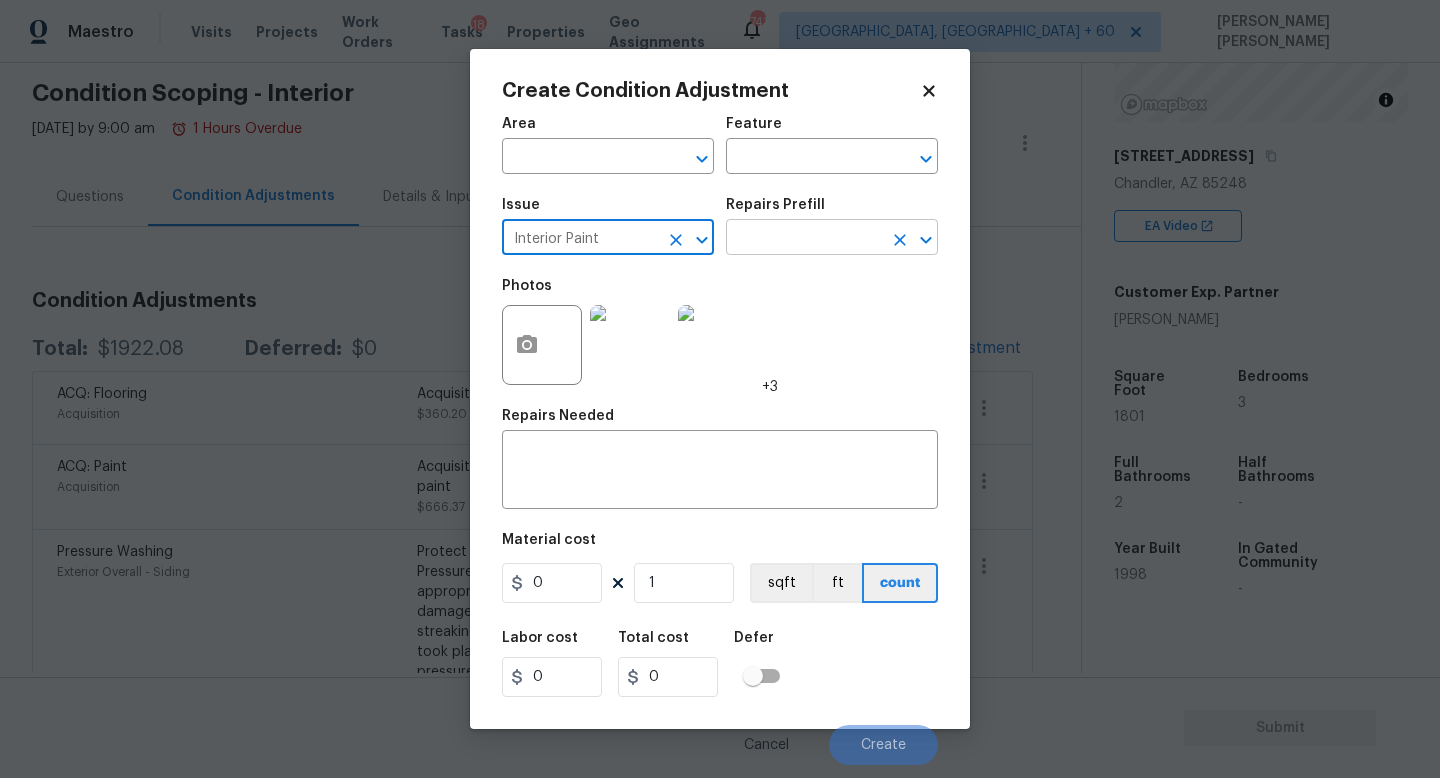 type on "Interior Paint" 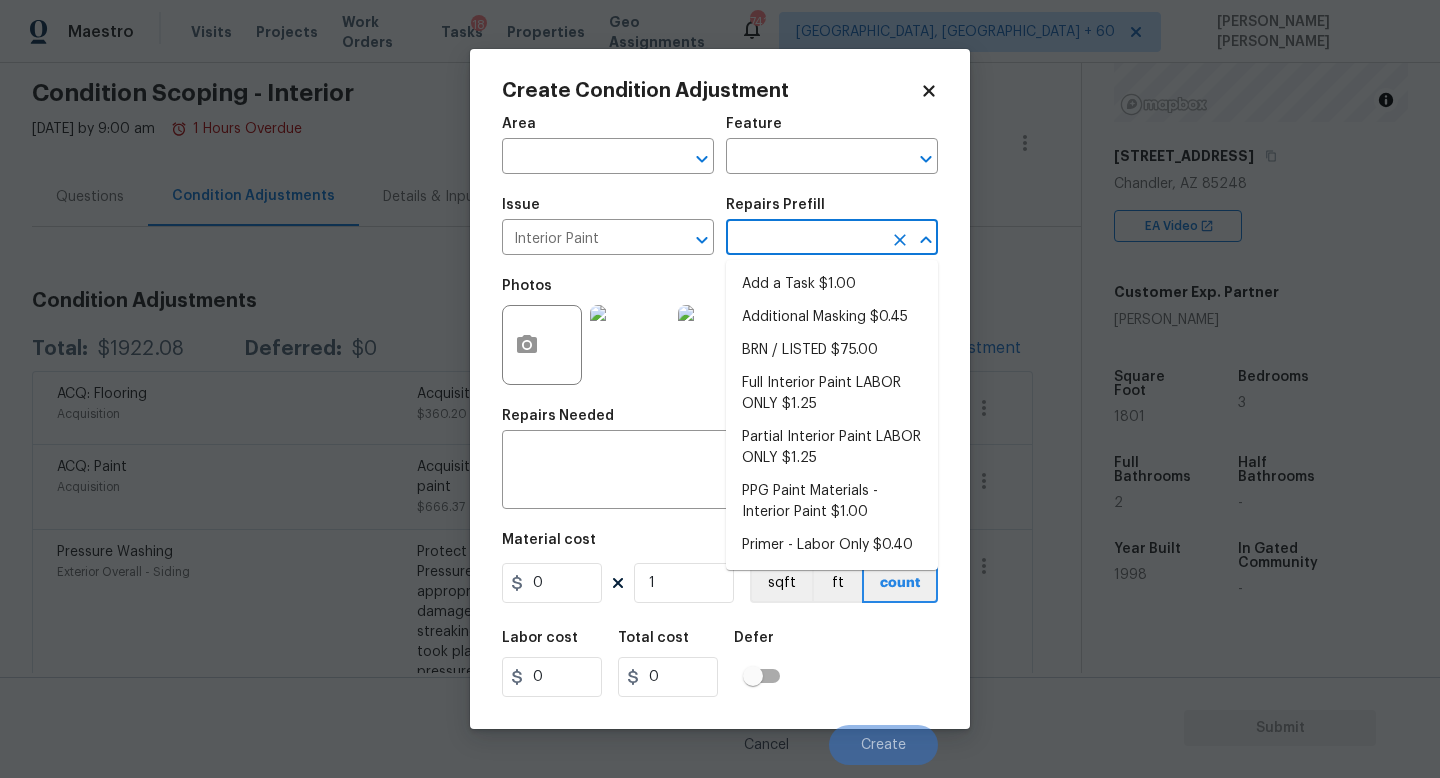 click at bounding box center [804, 239] 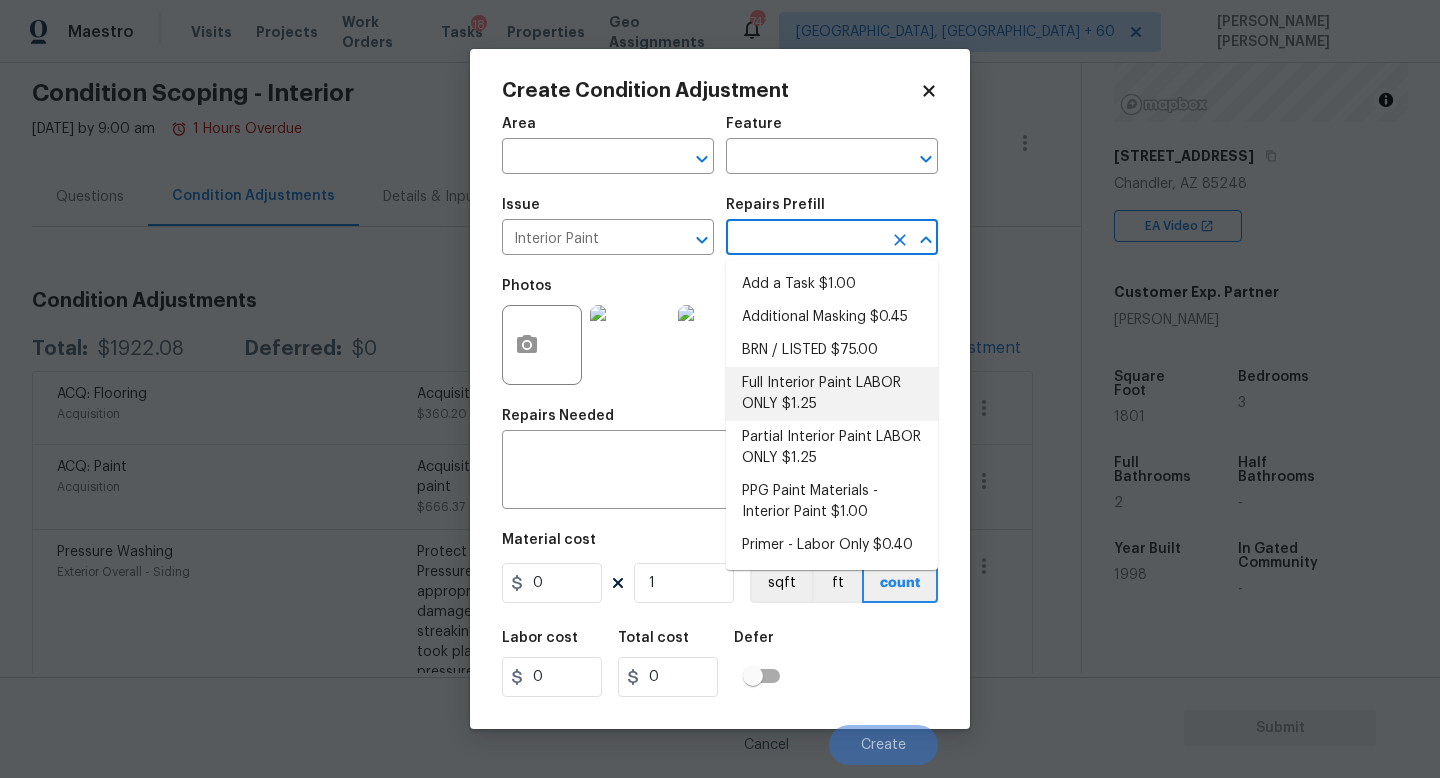 click on "Full Interior Paint LABOR ONLY $1.25" at bounding box center (832, 394) 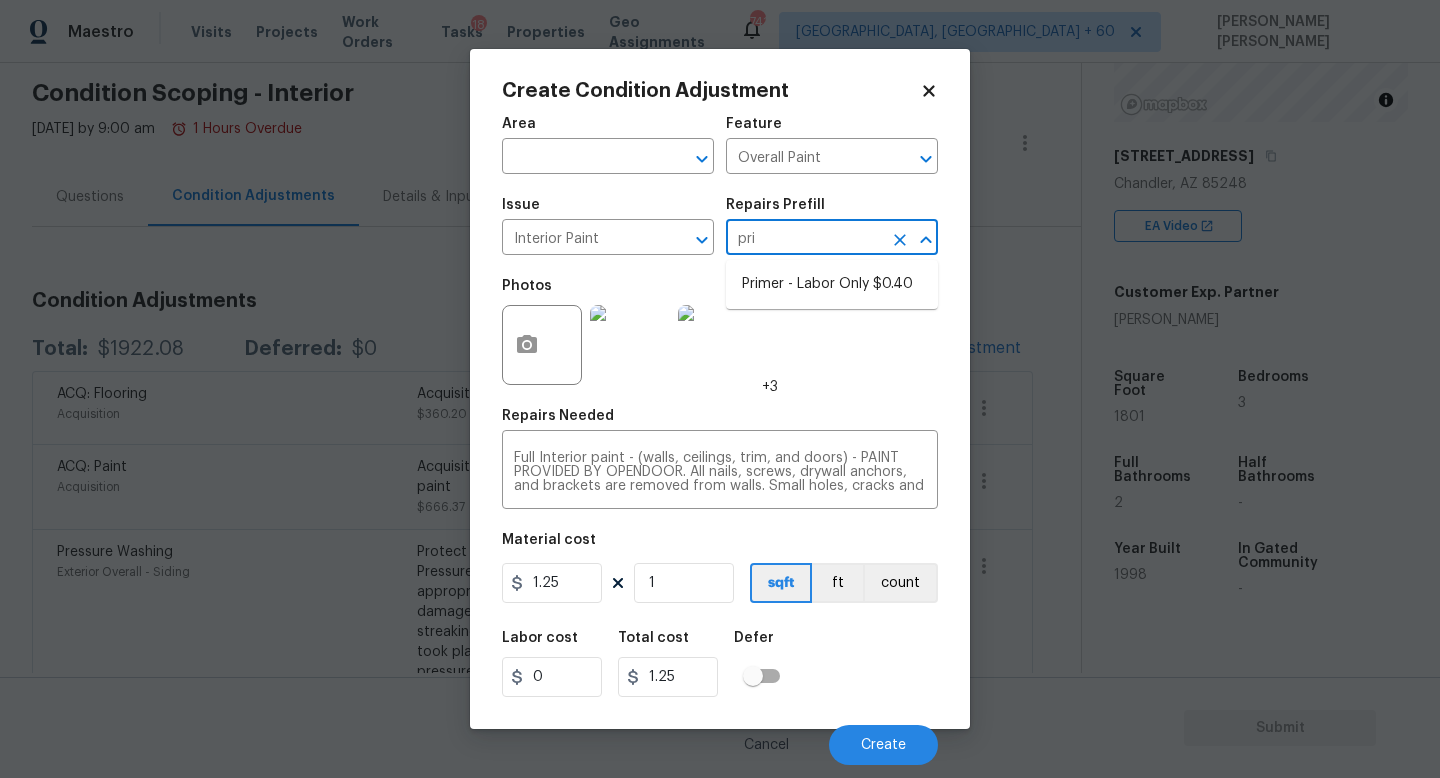 type on "prim" 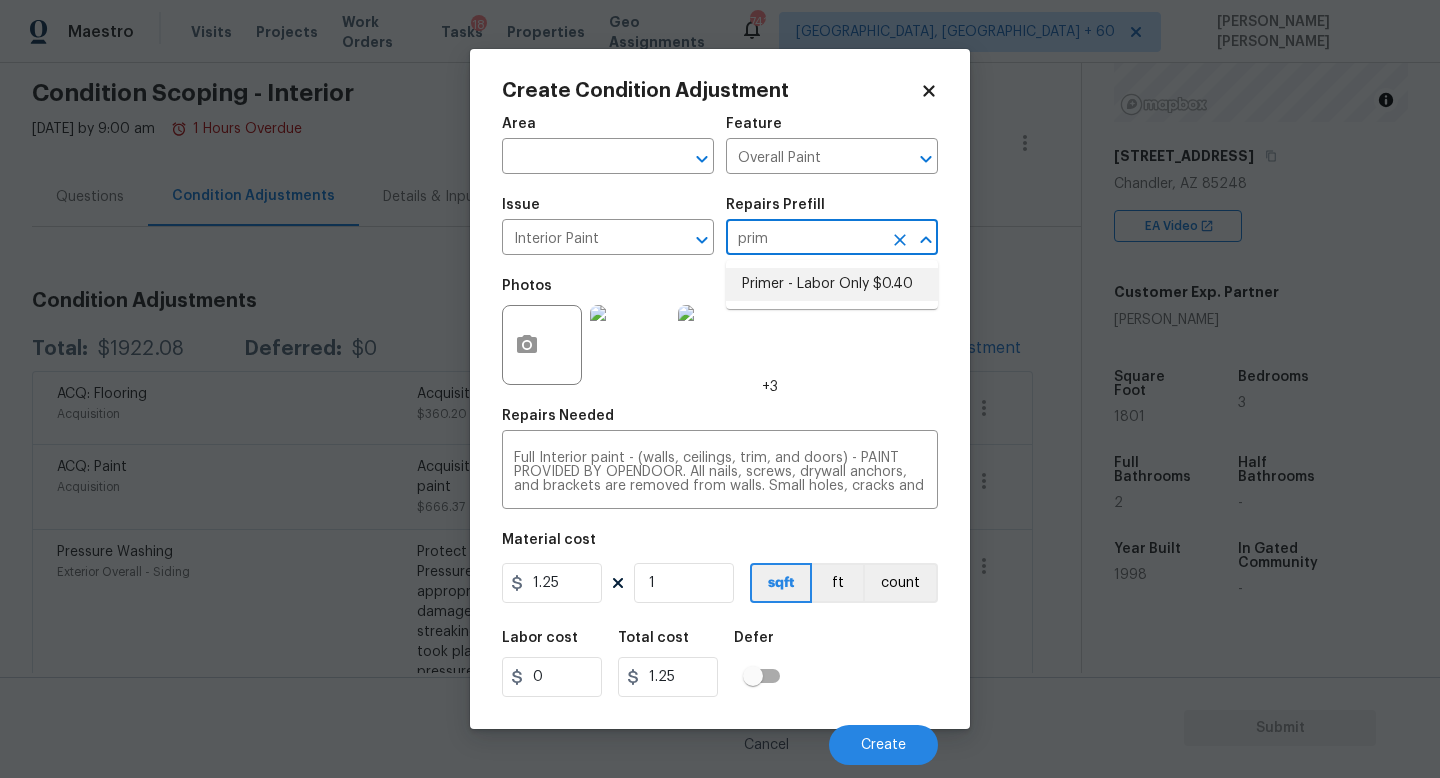click on "Primer - Labor Only $0.40" at bounding box center (832, 284) 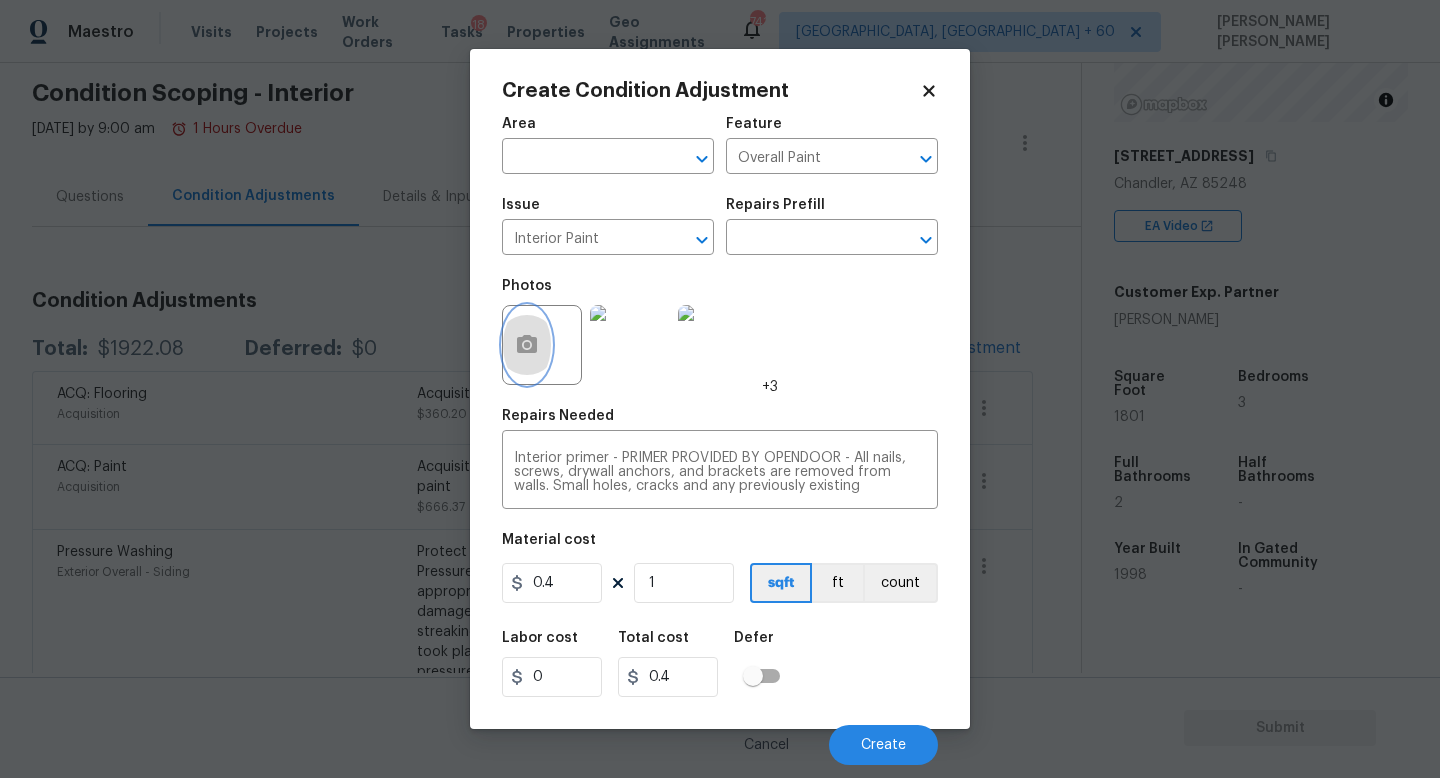 click at bounding box center (527, 345) 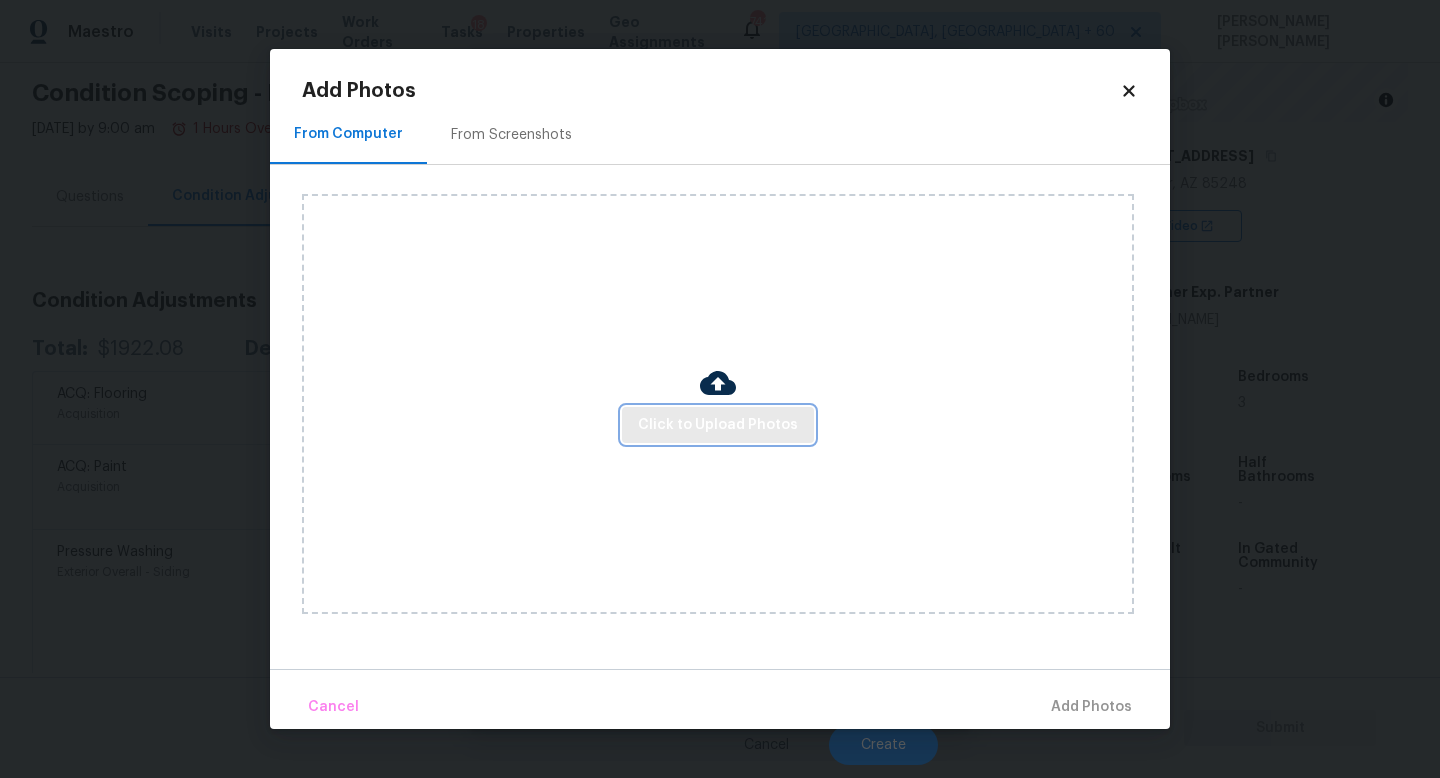 click on "Click to Upload Photos" at bounding box center (718, 425) 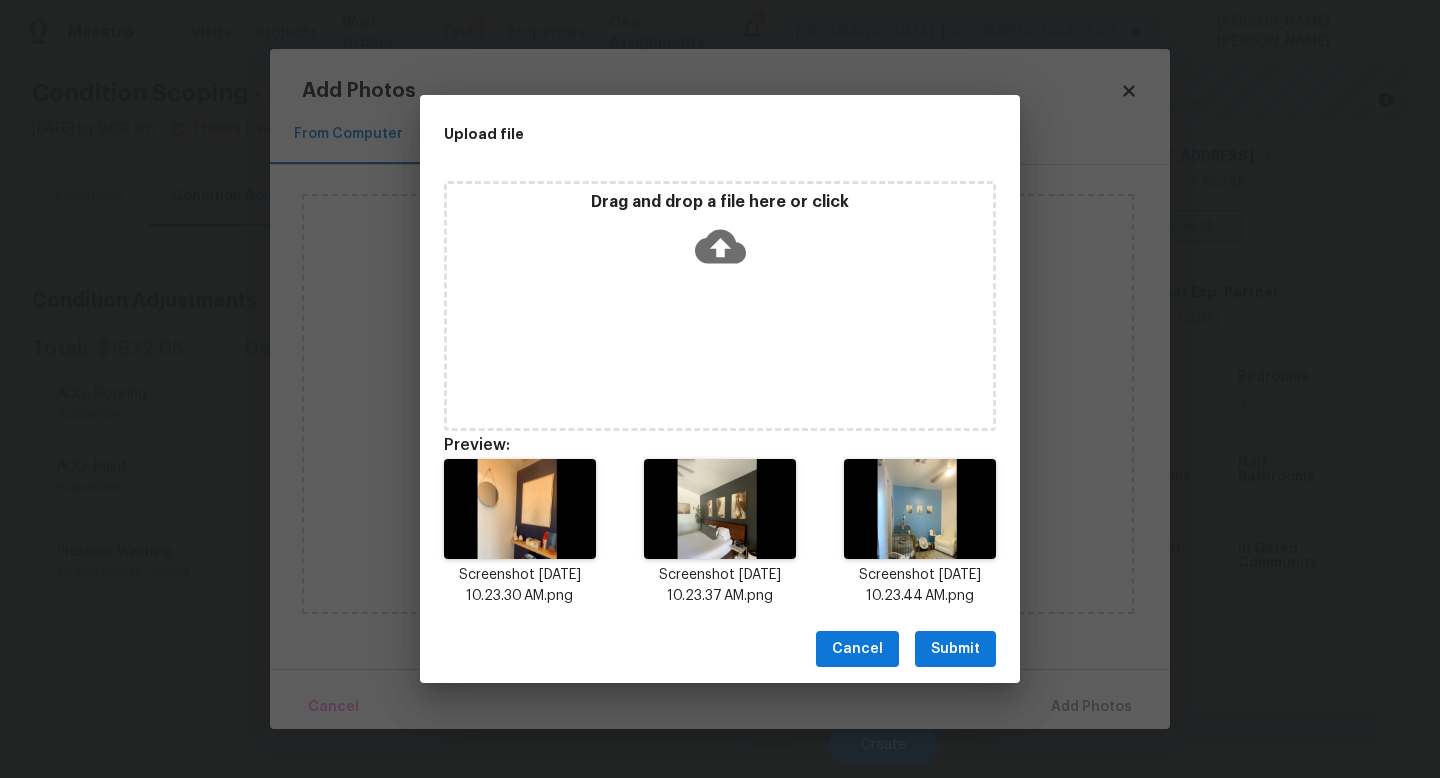 drag, startPoint x: 1326, startPoint y: 777, endPoint x: 683, endPoint y: 367, distance: 762.5936 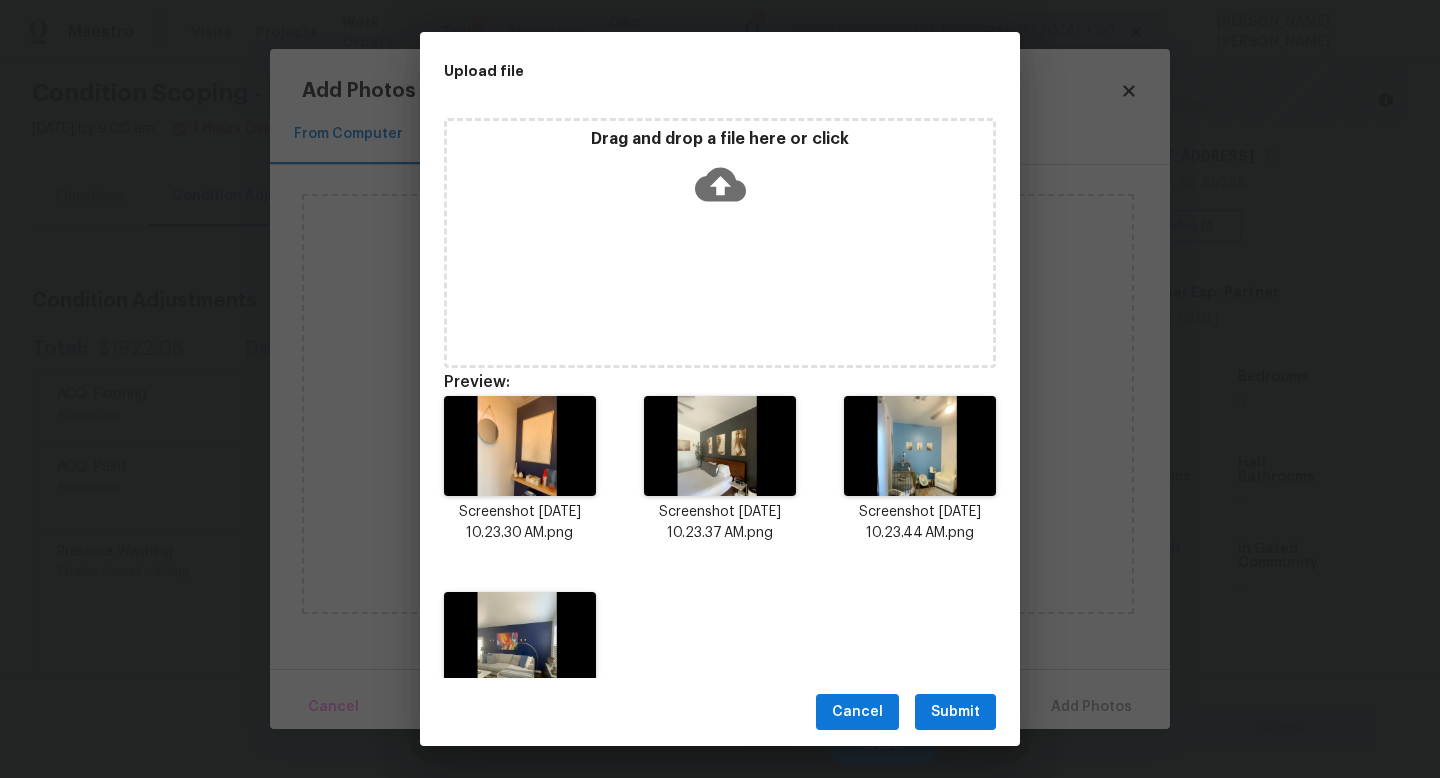 click on "Submit" at bounding box center (955, 712) 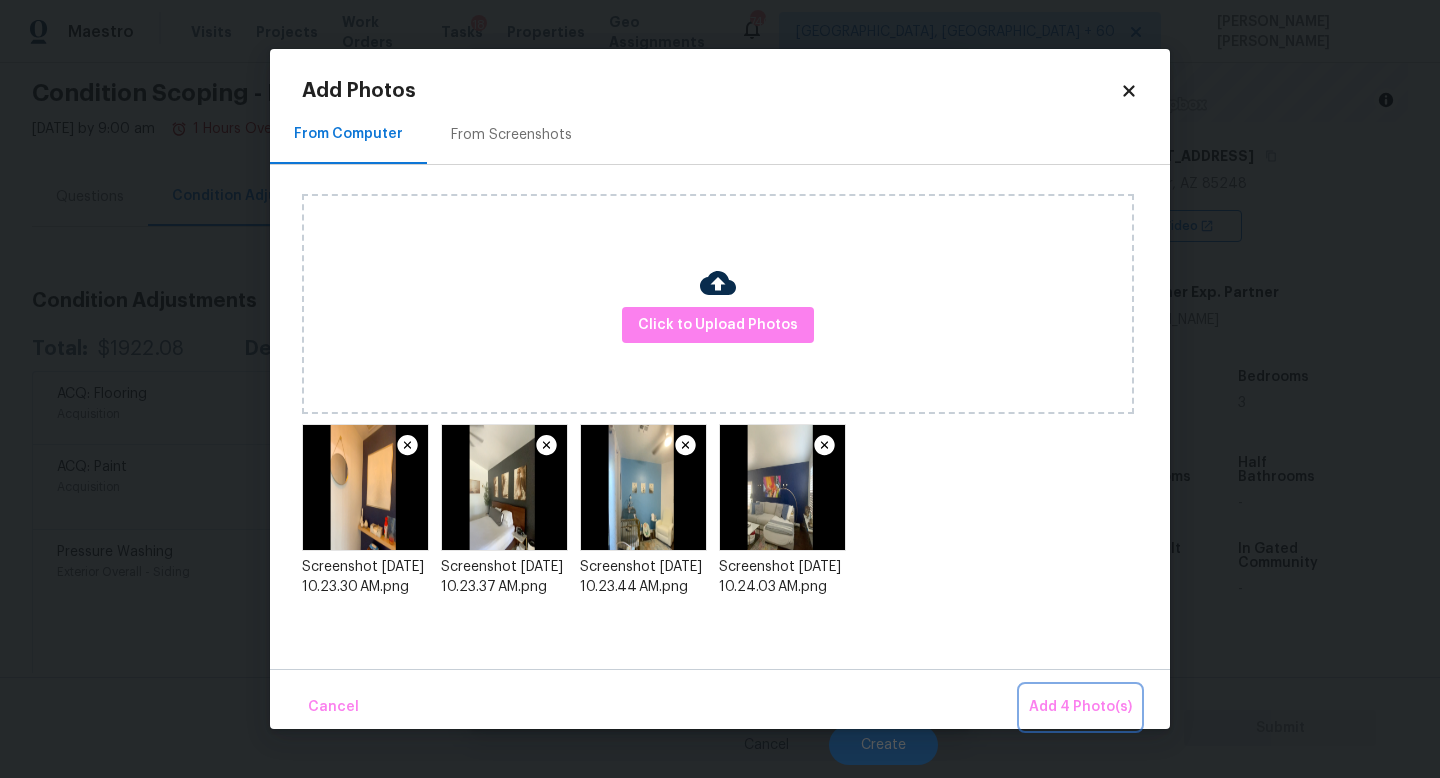 click on "Add 4 Photo(s)" at bounding box center (1080, 707) 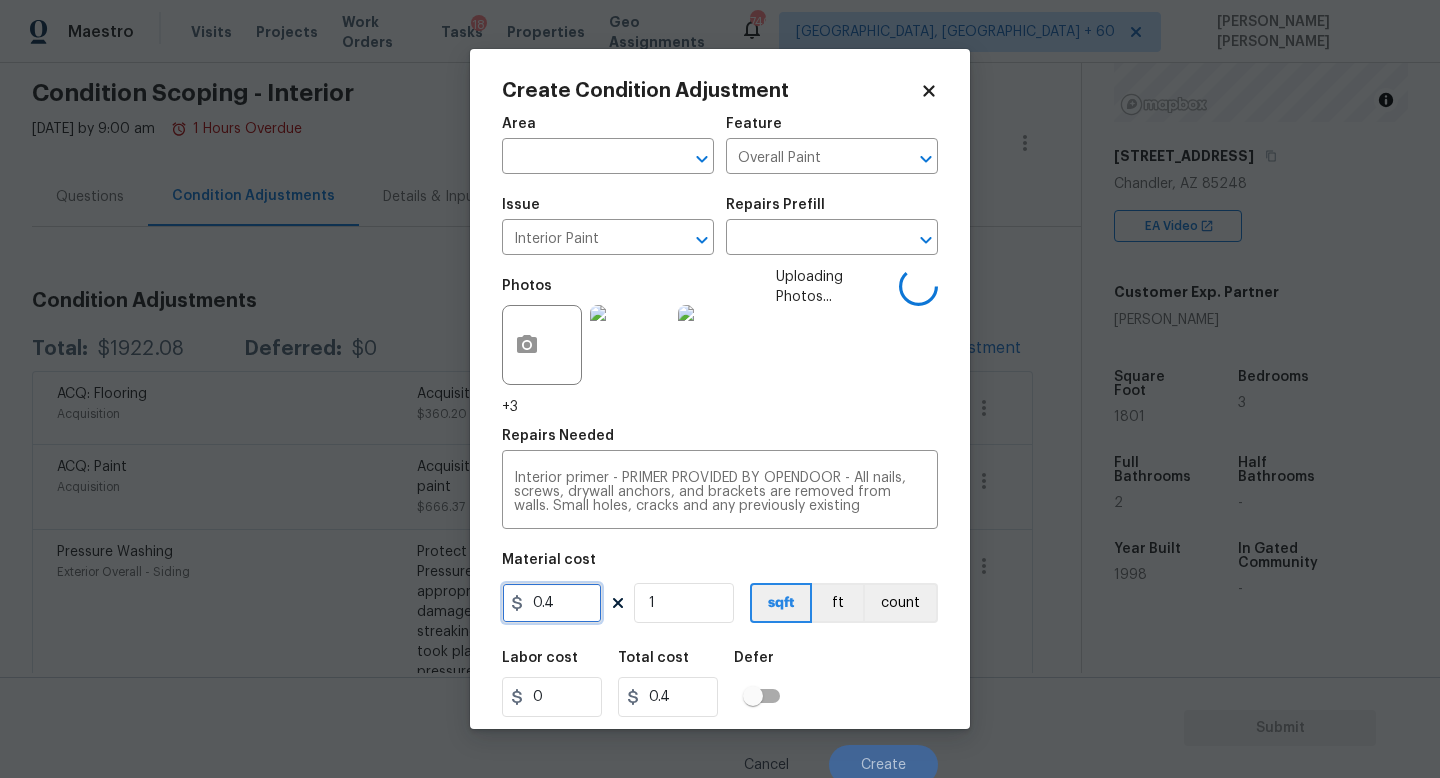 drag, startPoint x: 579, startPoint y: 605, endPoint x: 0, endPoint y: 605, distance: 579 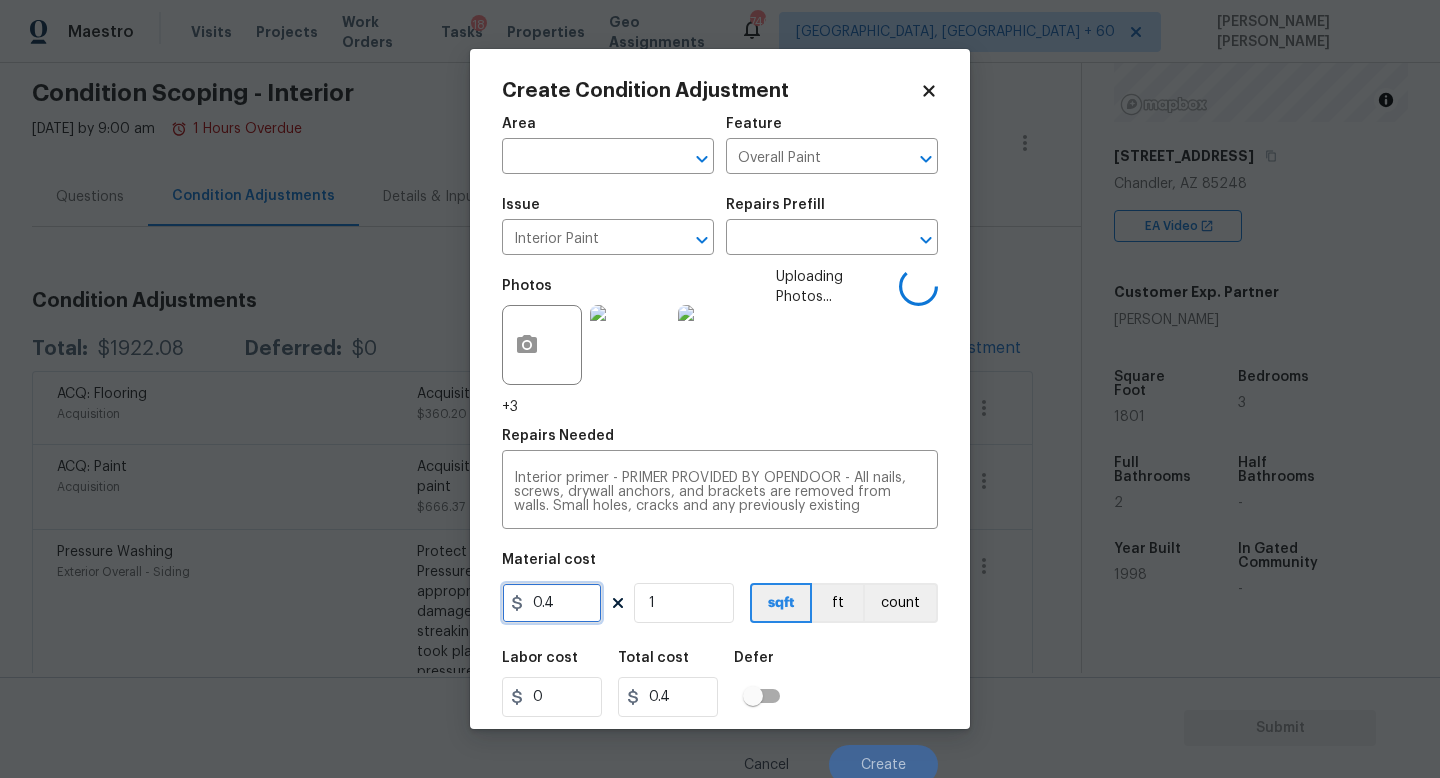 click on "Create Condition Adjustment Area ​ Feature Overall Paint ​ Issue Interior Paint ​ Repairs Prefill ​ Photos  +3 Uploading Photos... Repairs Needed Interior primer - PRIMER PROVIDED BY OPENDOOR - All nails, screws, drywall anchors, and brackets are removed from walls. Small holes, cracks and any previously existing imperfections are repaired, sanded and textured to match surrounding texture prior to painting. Caulk all edges/corners, windows, doors, counters, tubs/showers and baseboards. x ​ Material cost 0.4 1 sqft ft count Labor cost 0 Total cost 0.4 Defer Cancel Create" at bounding box center [720, 389] 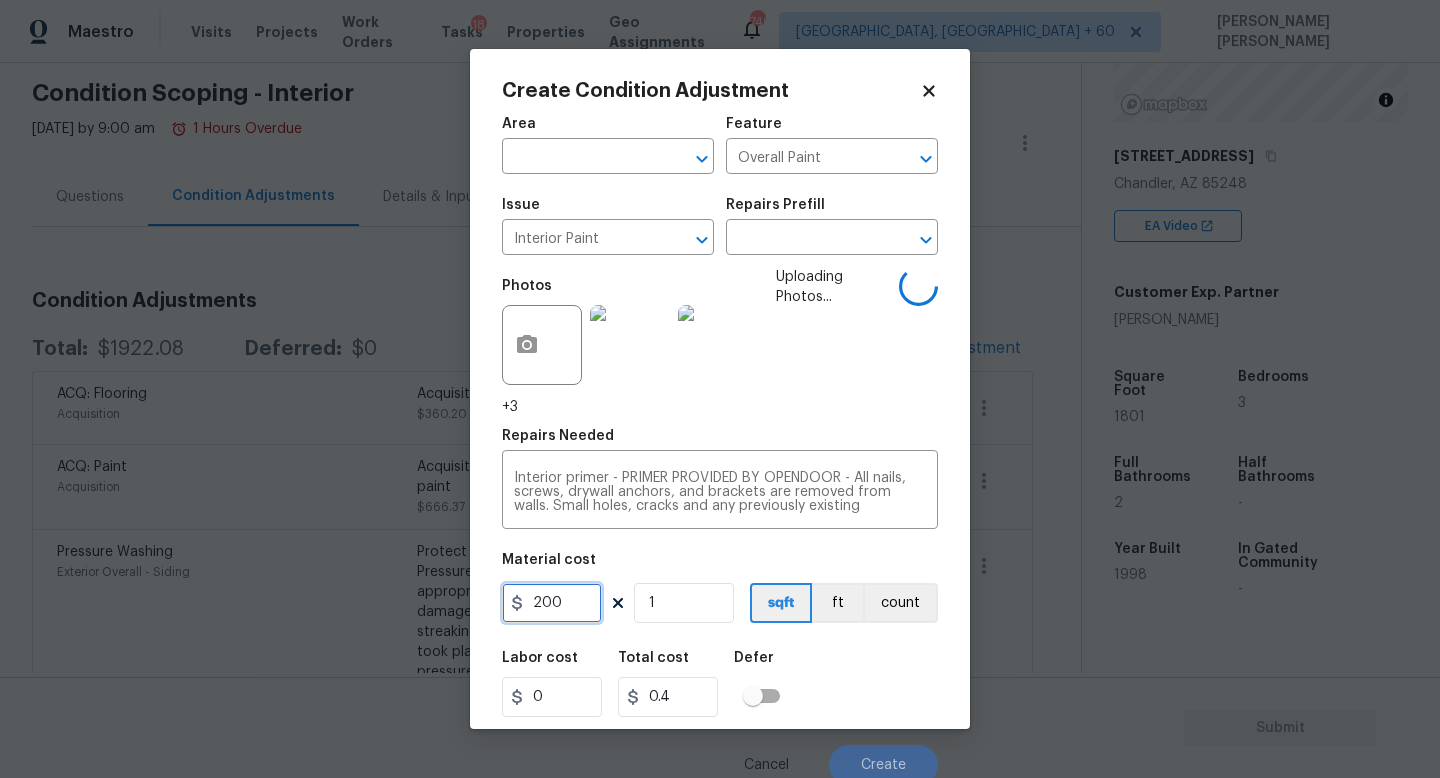 type on "200" 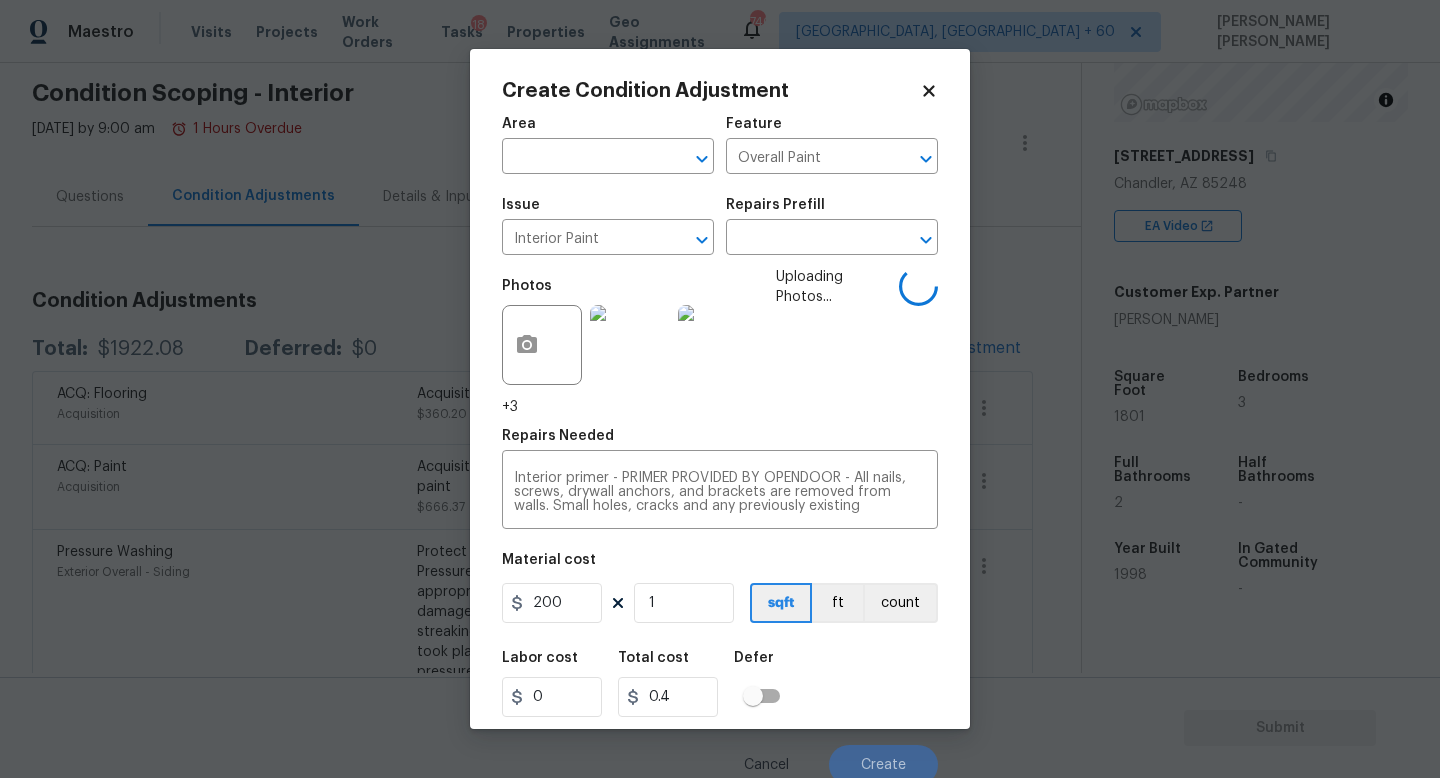 type on "200" 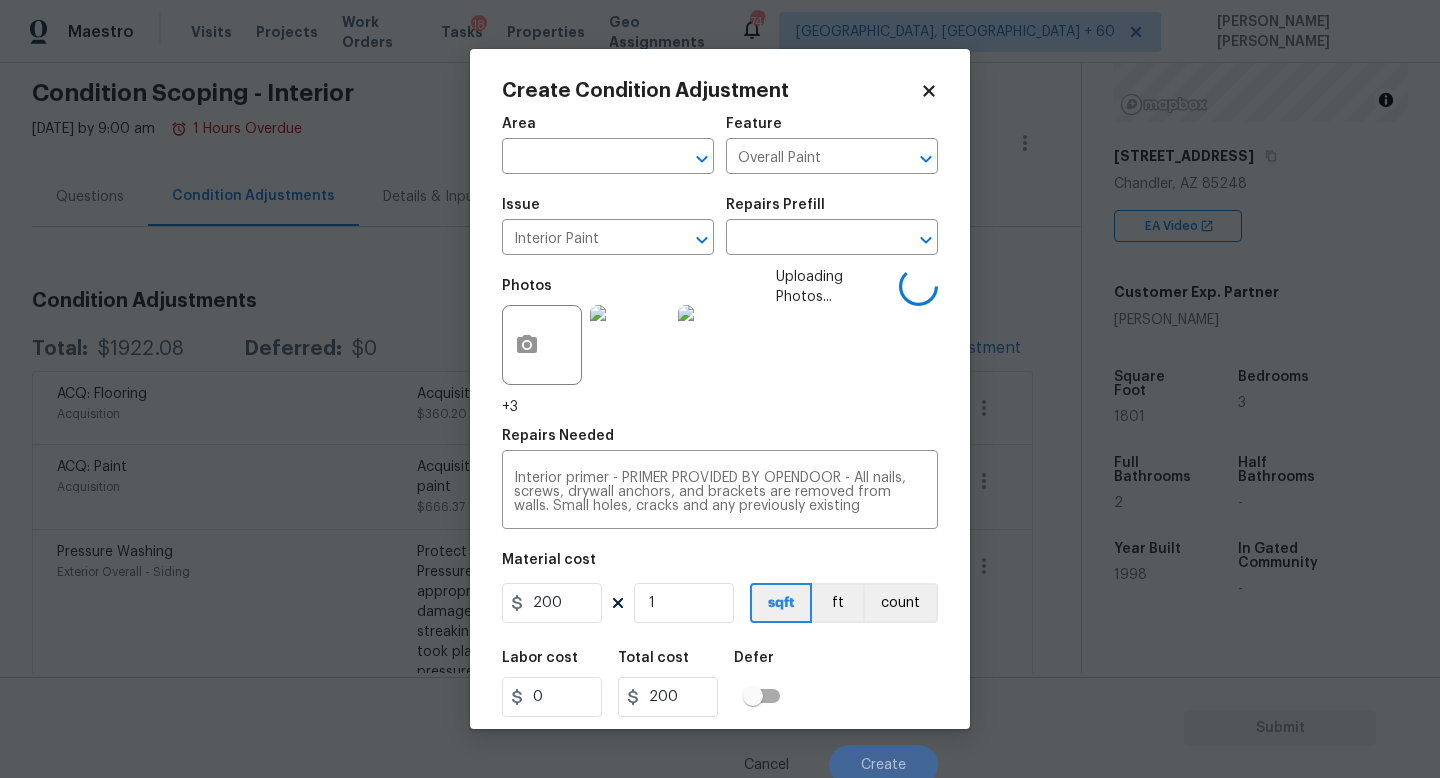 click on "Labor cost 0 Total cost 200 Defer" at bounding box center (720, 684) 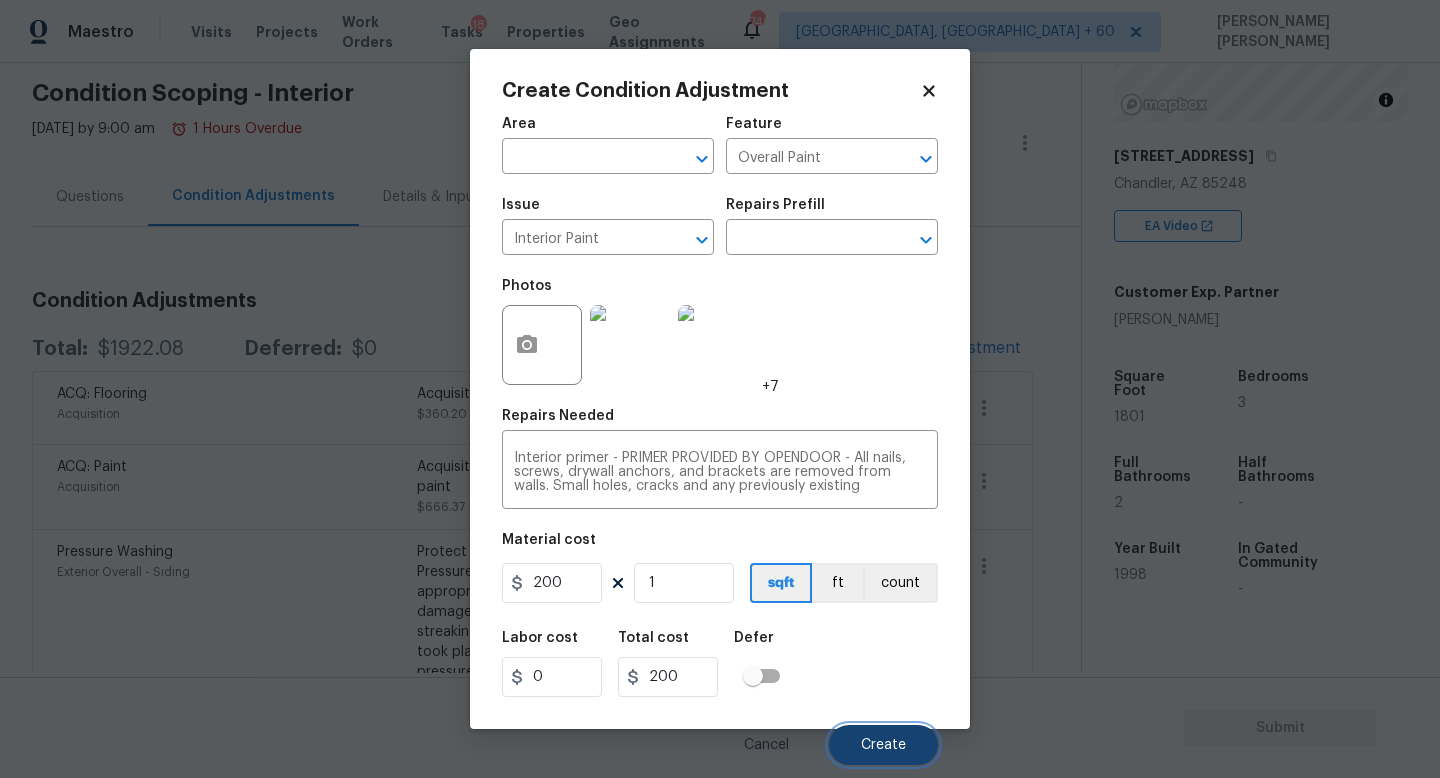 click on "Create" at bounding box center [883, 745] 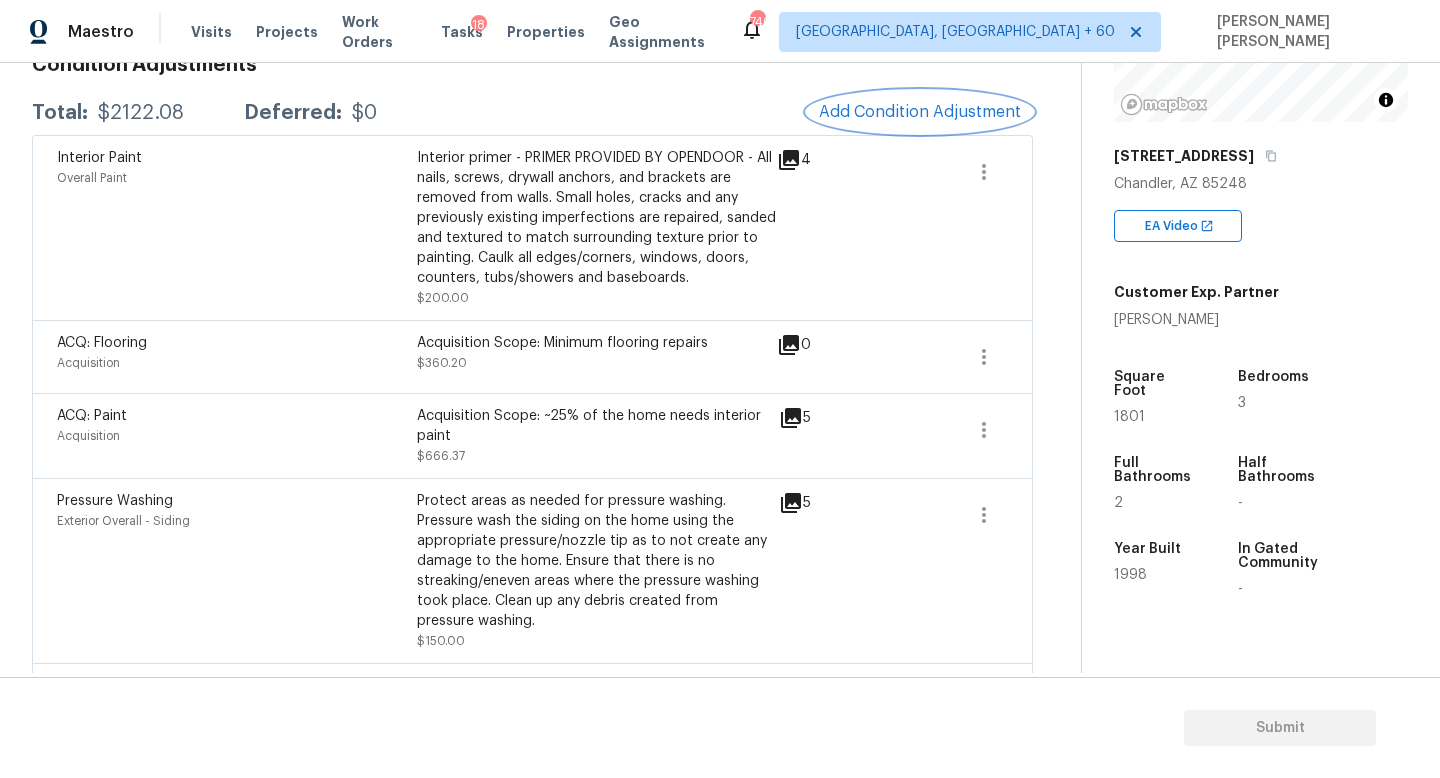 scroll, scrollTop: 323, scrollLeft: 0, axis: vertical 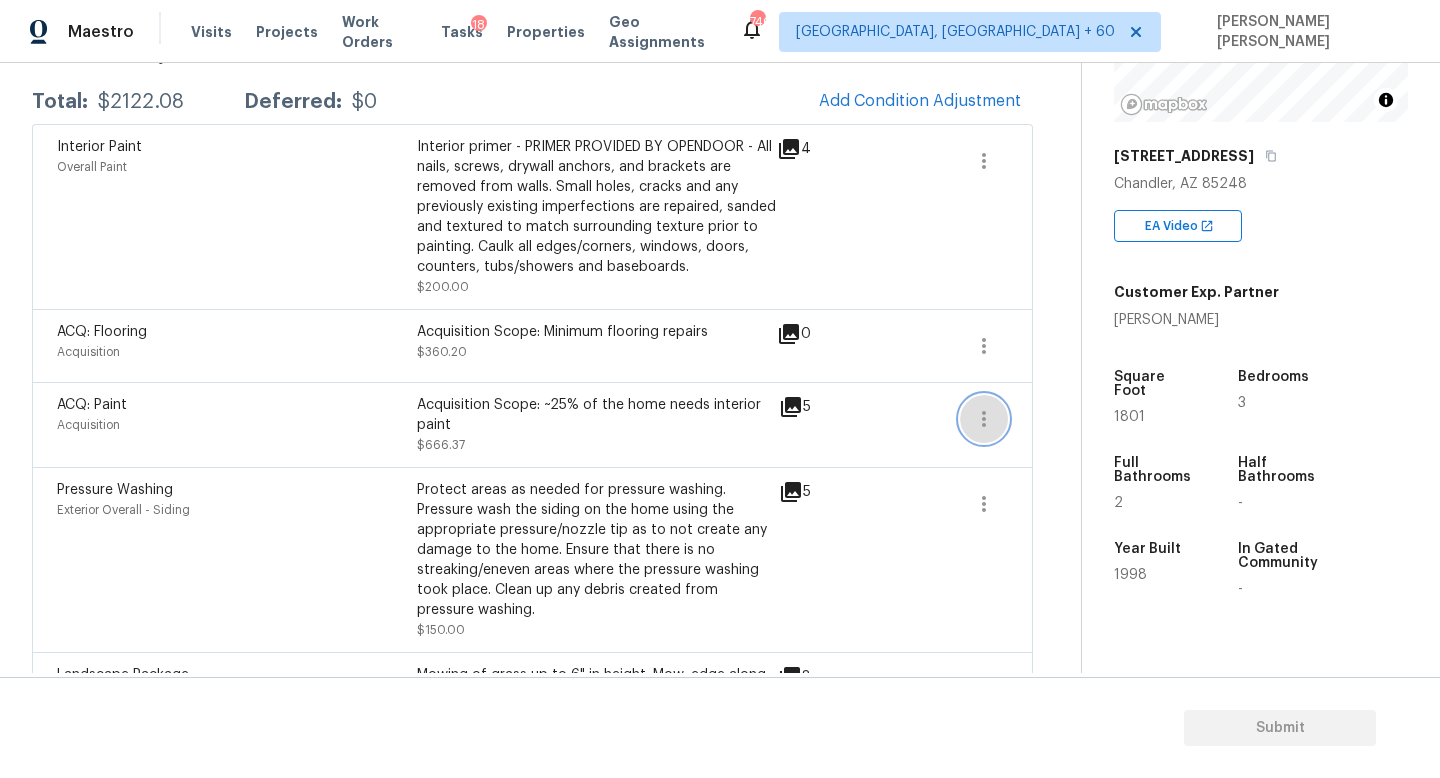 click 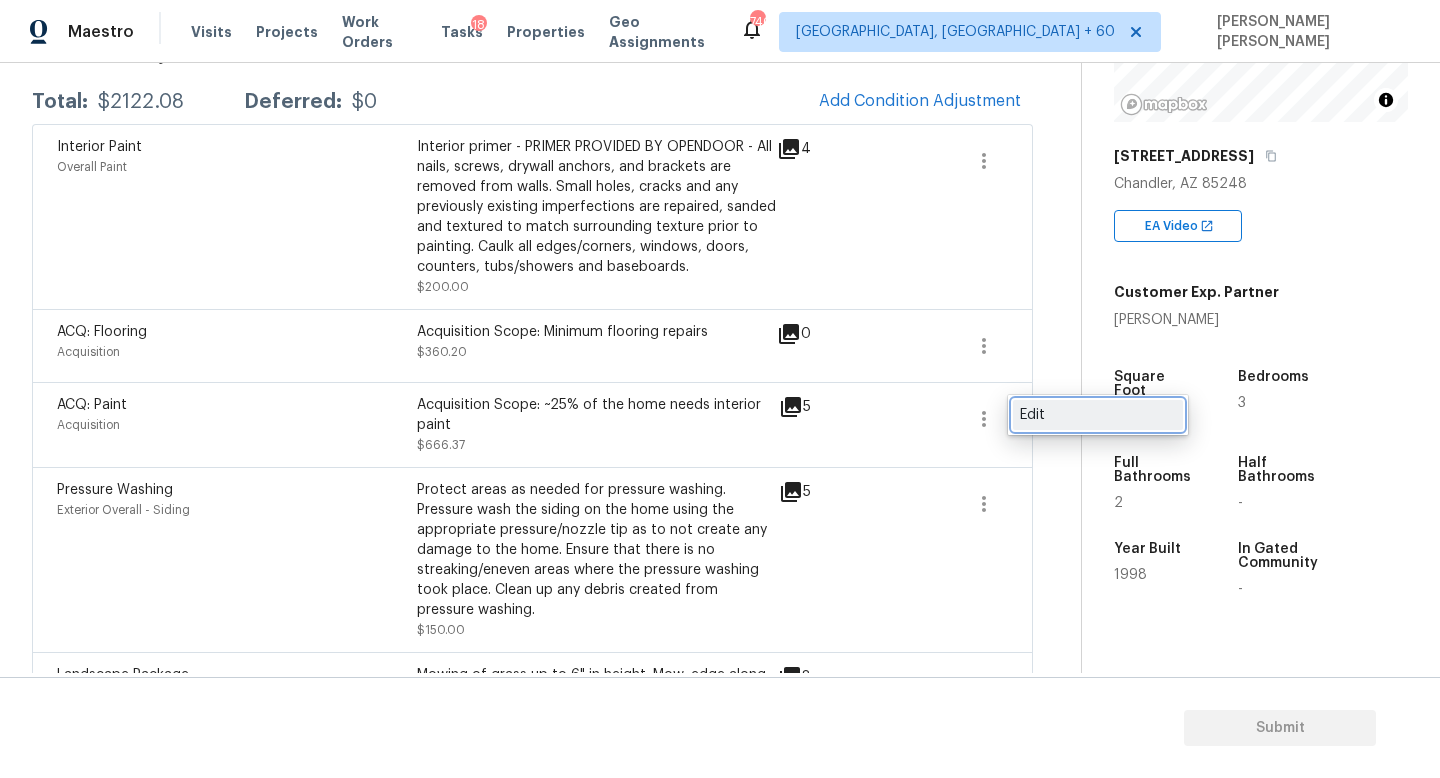 click on "Edit" at bounding box center [1098, 415] 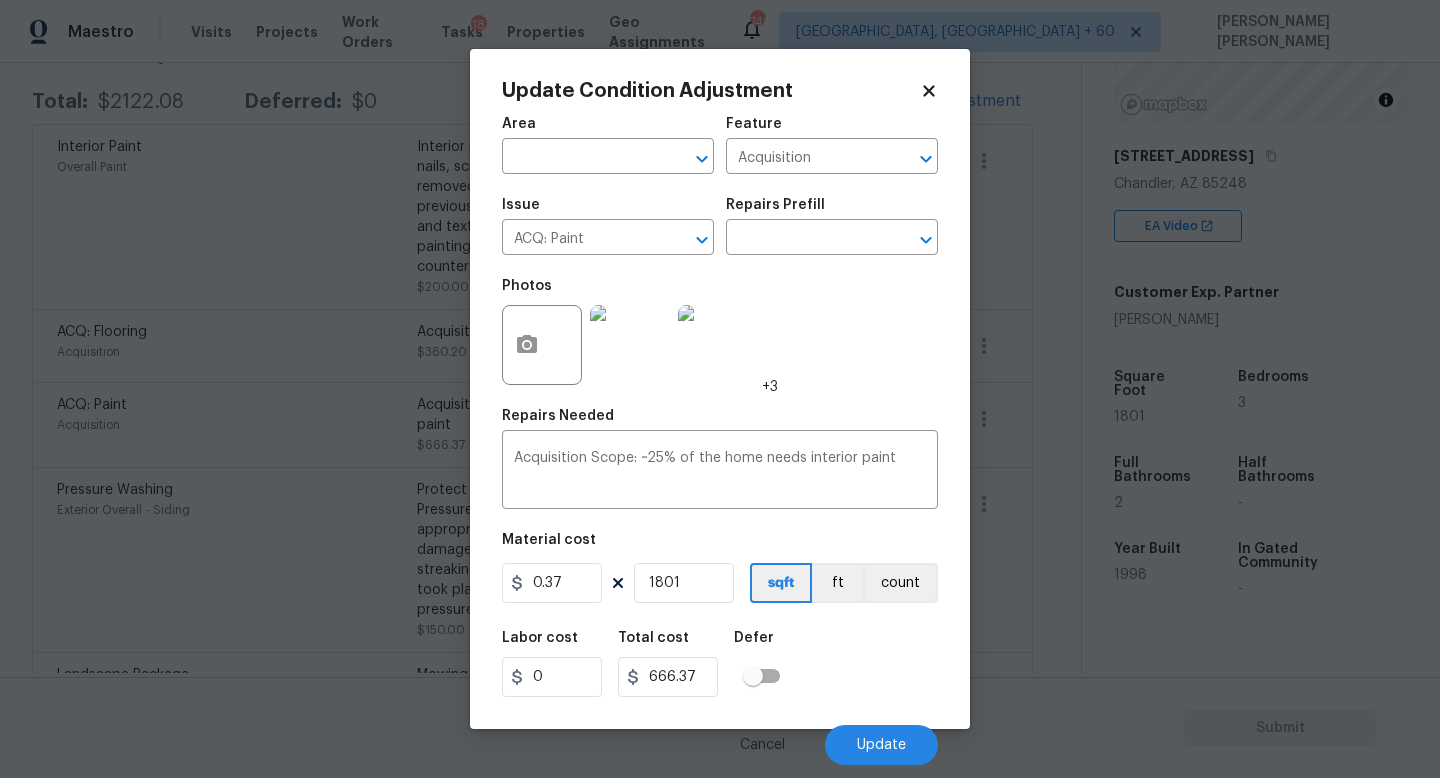 click on "Repairs Prefill" at bounding box center [832, 211] 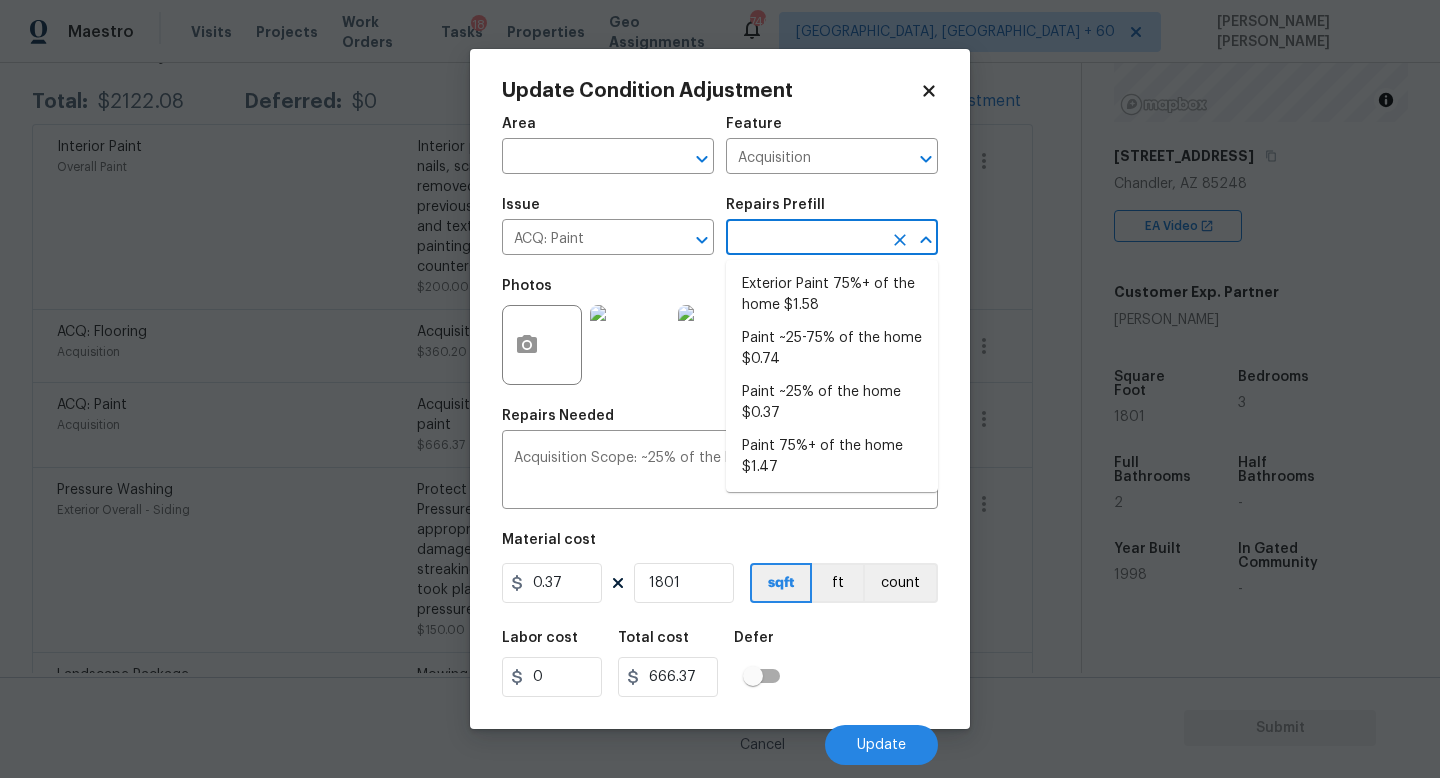 click at bounding box center [804, 239] 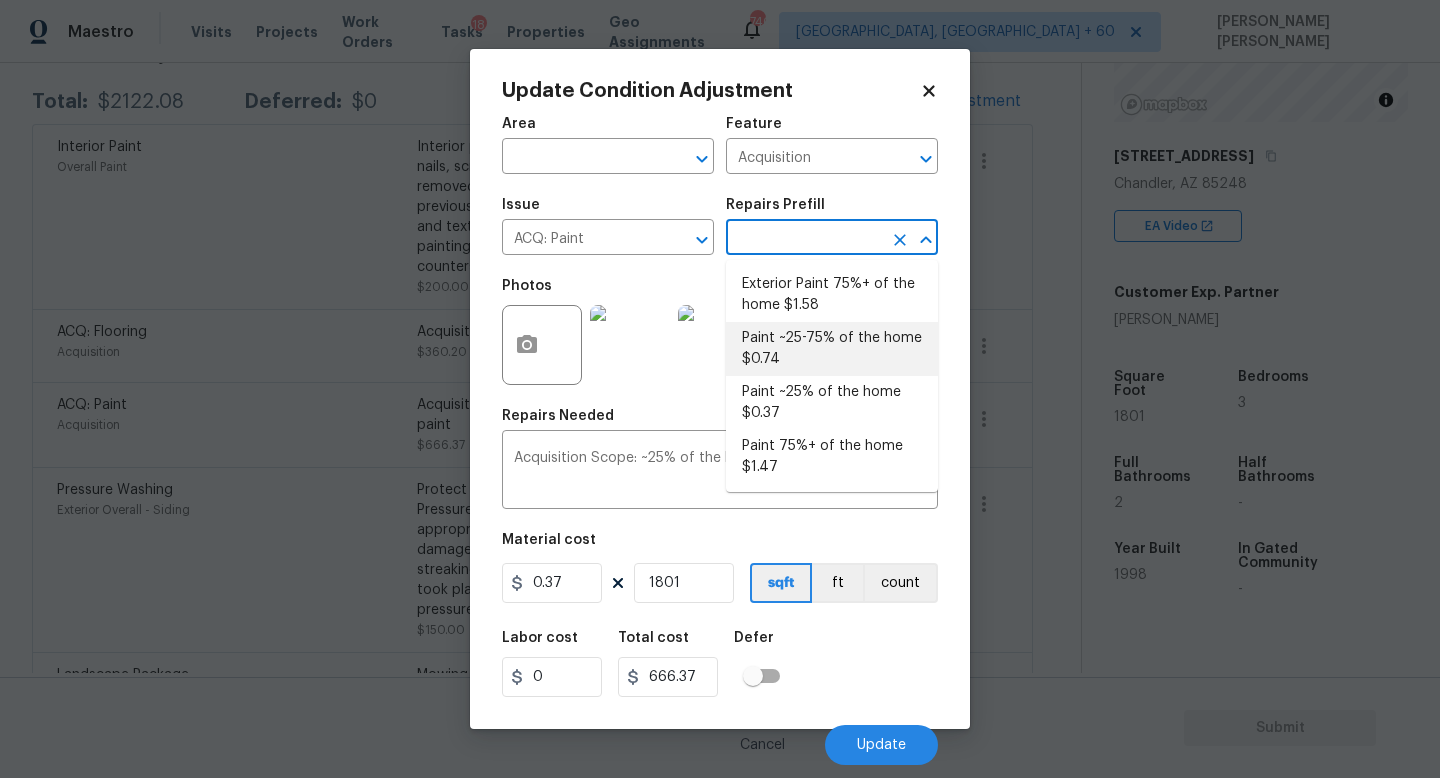 click on "Paint ~25-75% of the home $0.74" at bounding box center (832, 349) 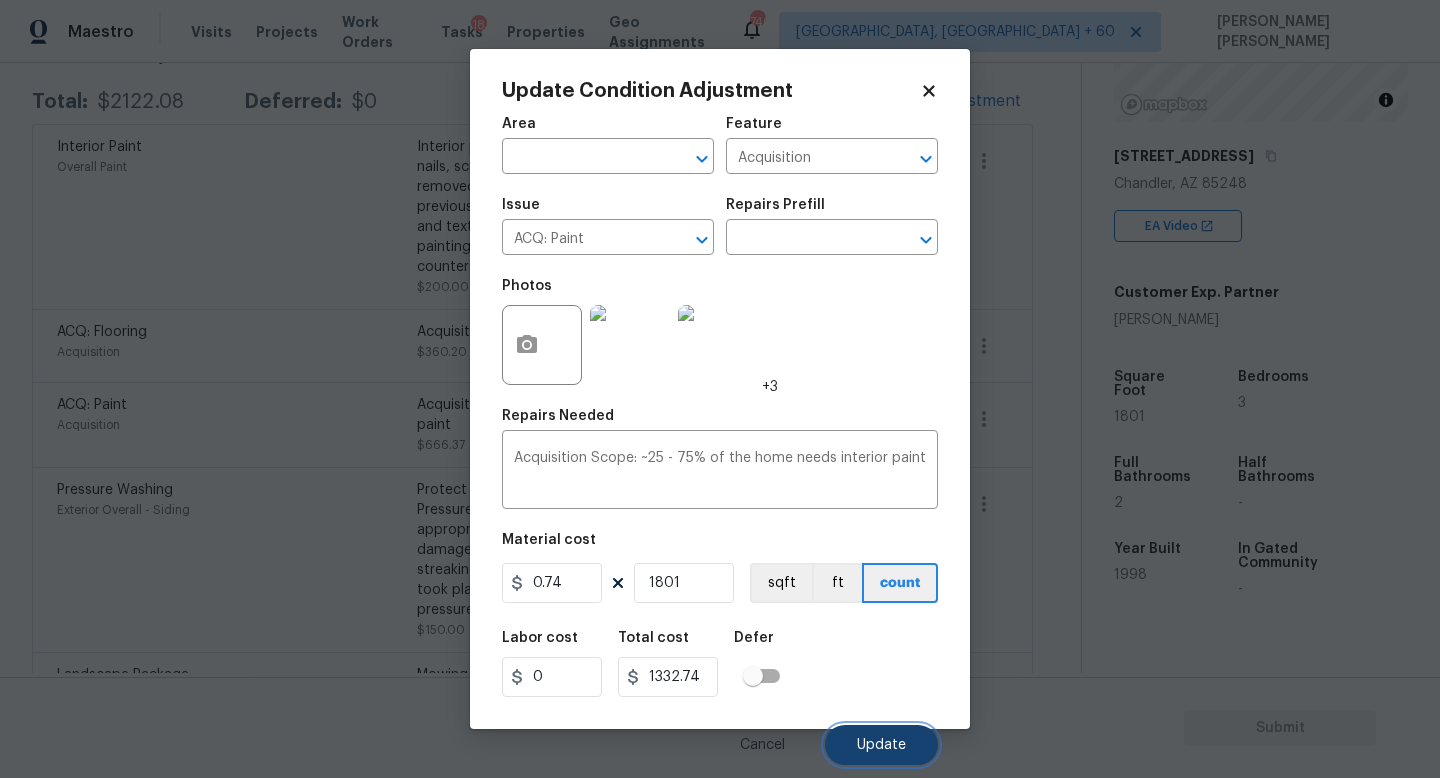 click on "Update" at bounding box center (881, 745) 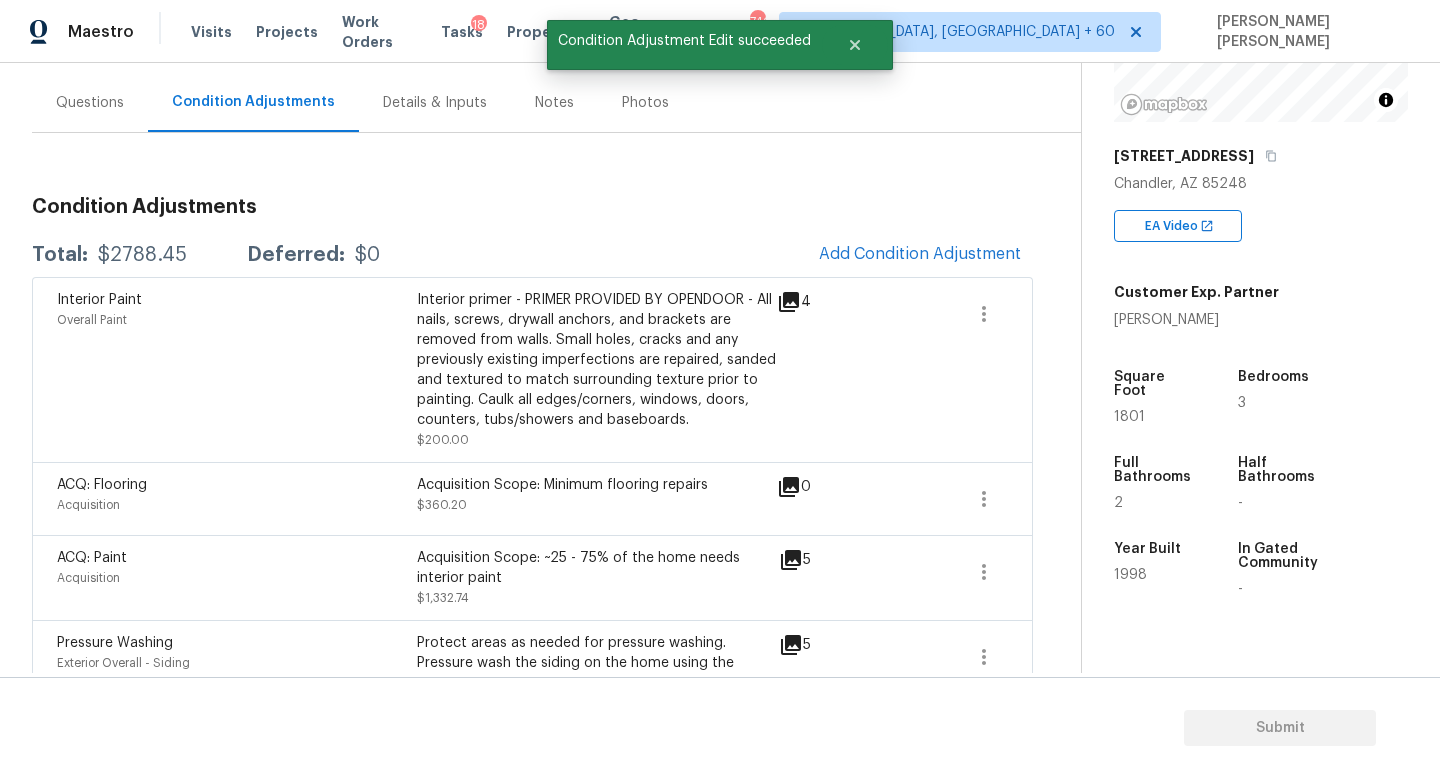 scroll, scrollTop: 159, scrollLeft: 0, axis: vertical 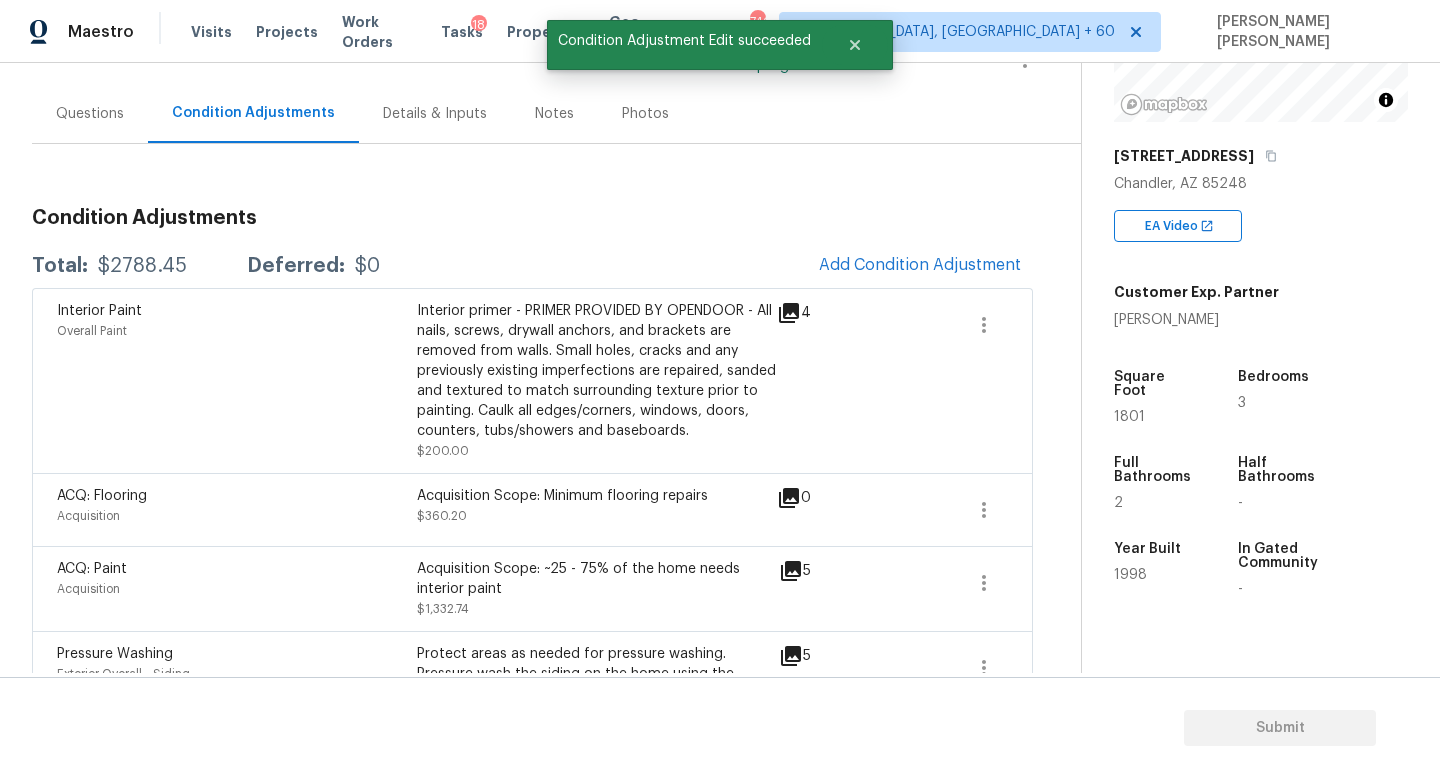 click on "Questions" at bounding box center (90, 114) 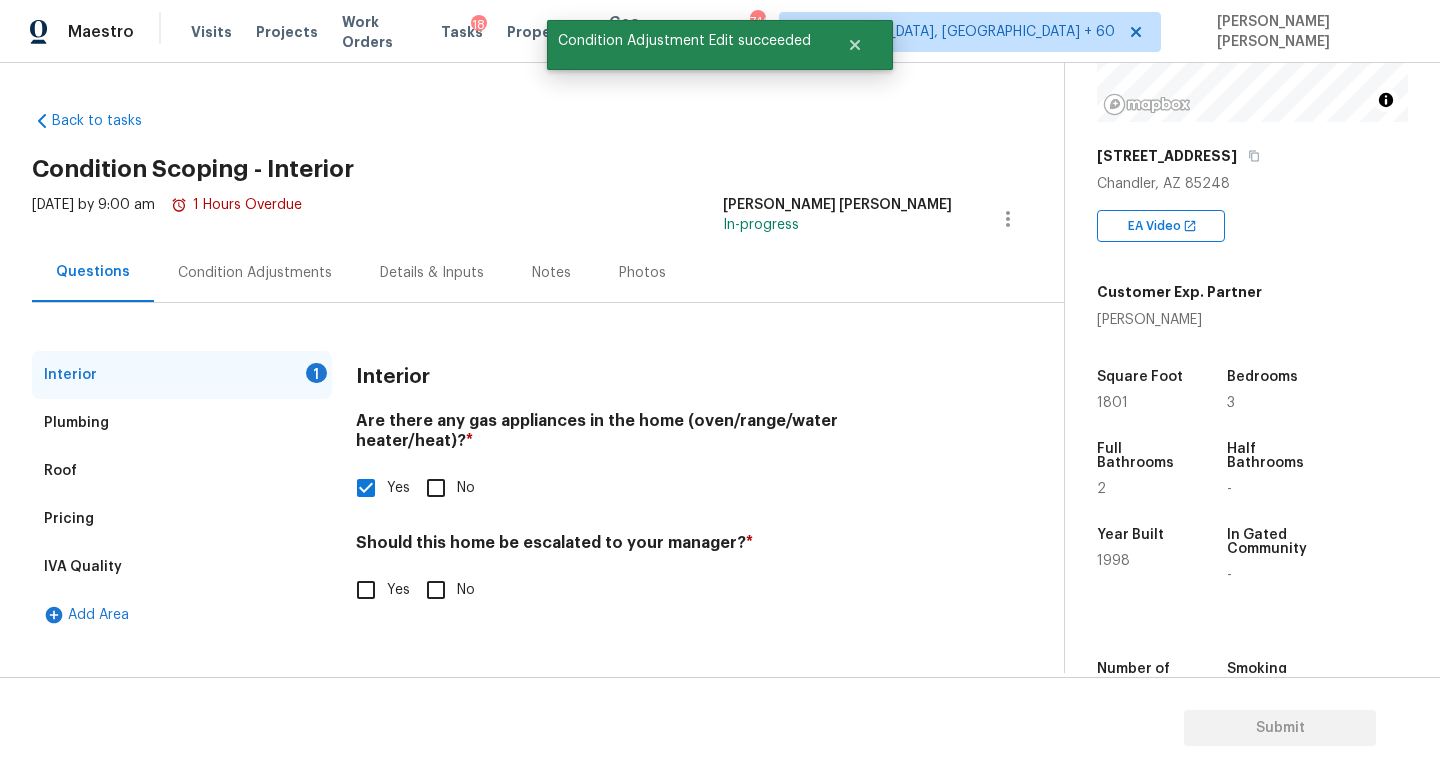 scroll, scrollTop: 0, scrollLeft: 0, axis: both 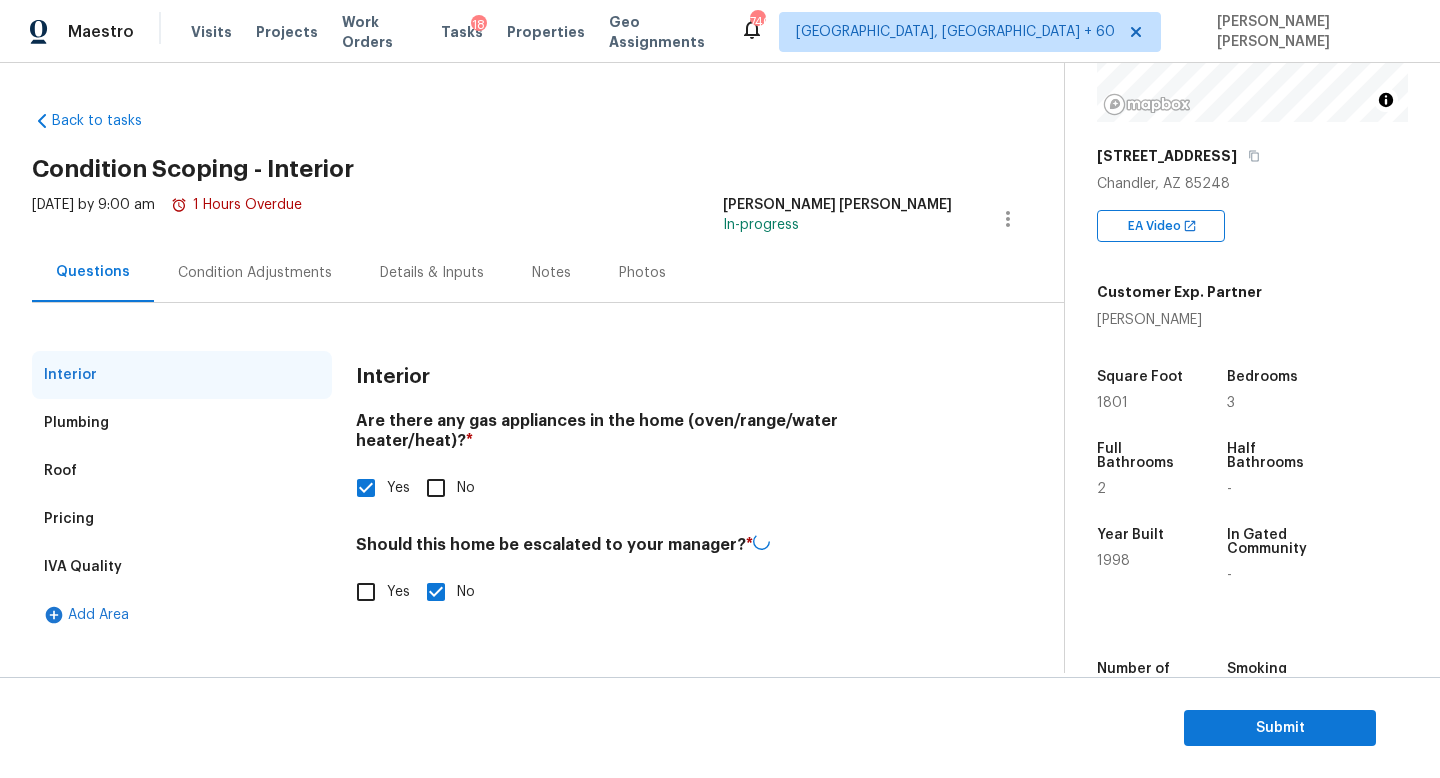 click on "Condition Adjustments" at bounding box center (255, 273) 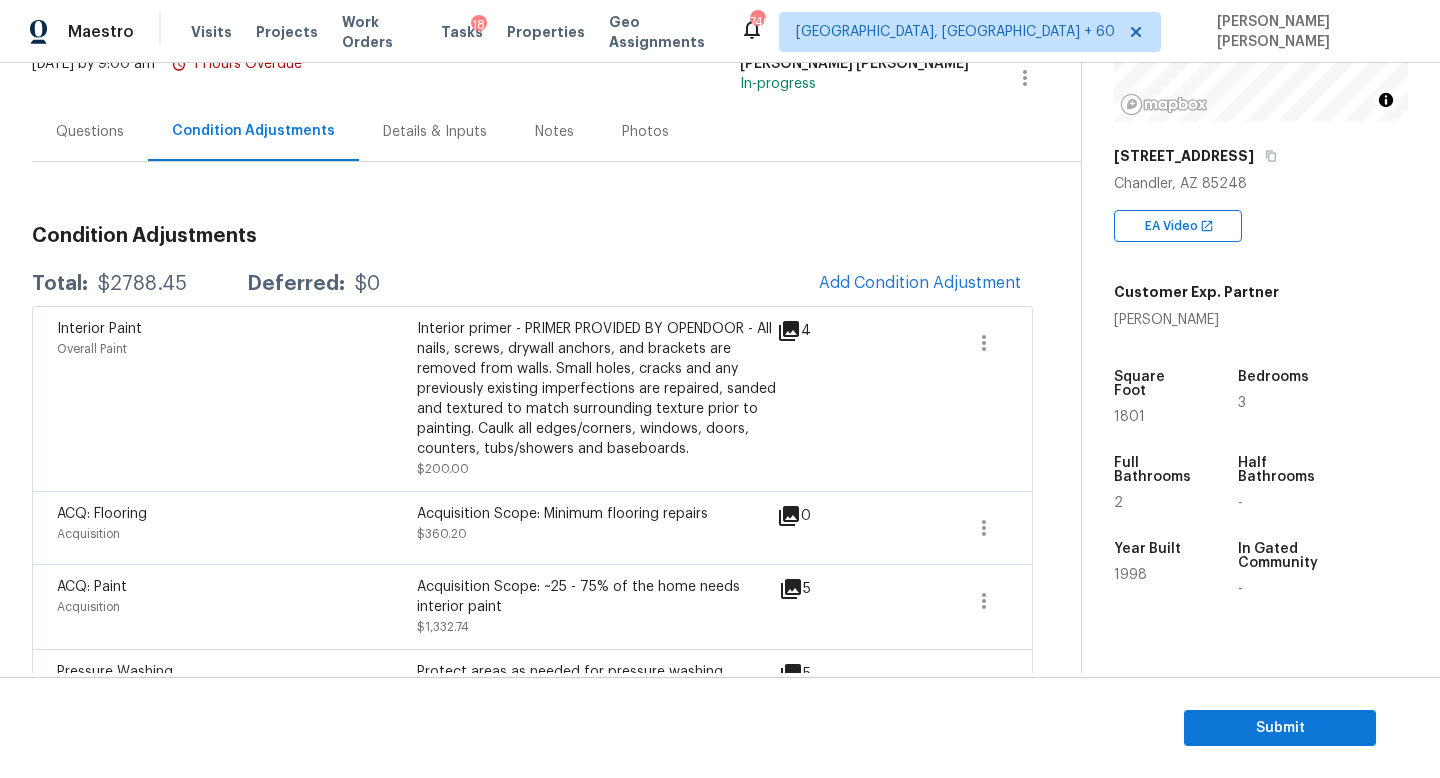 scroll, scrollTop: 146, scrollLeft: 0, axis: vertical 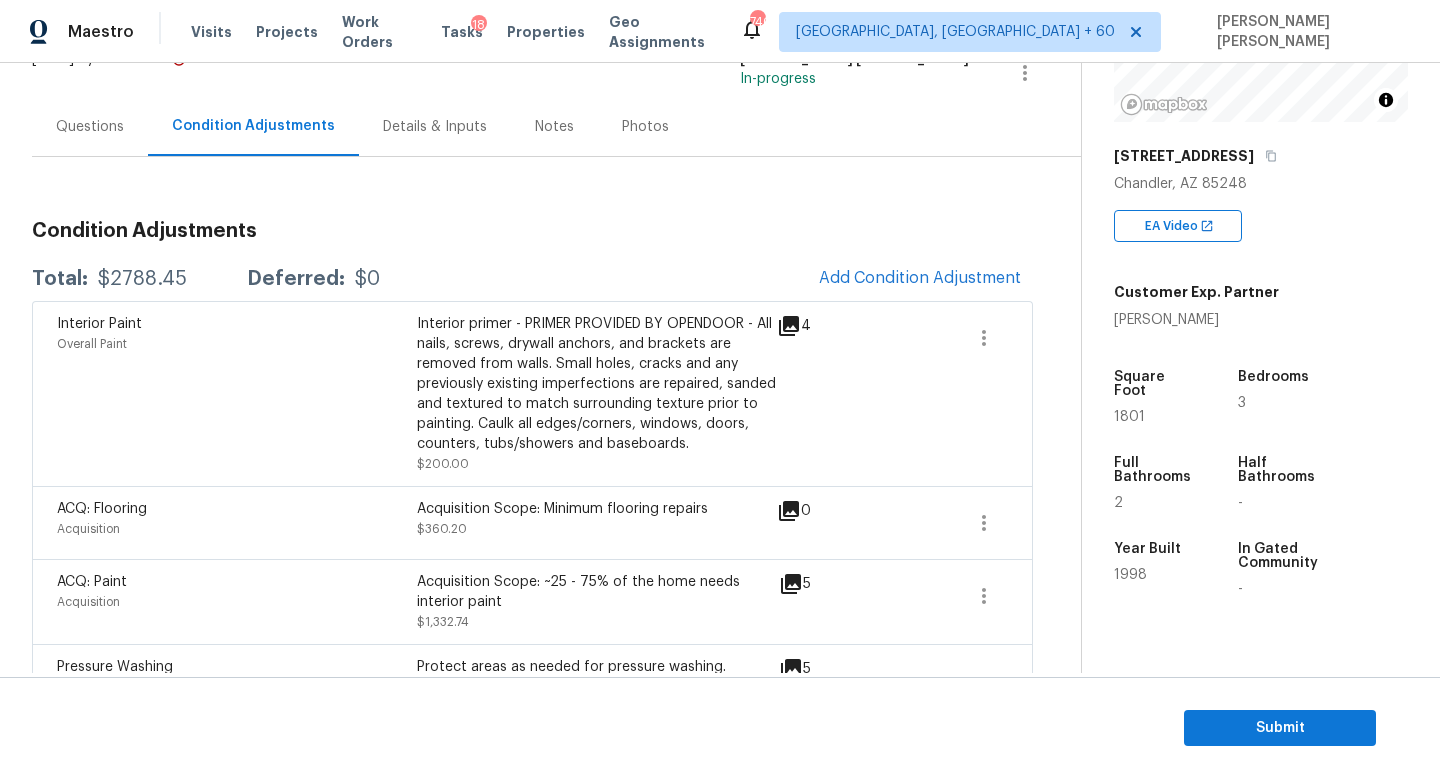 click on "Total:  $2788.45 Deferred:  $0 Add Condition Adjustment" at bounding box center [532, 279] 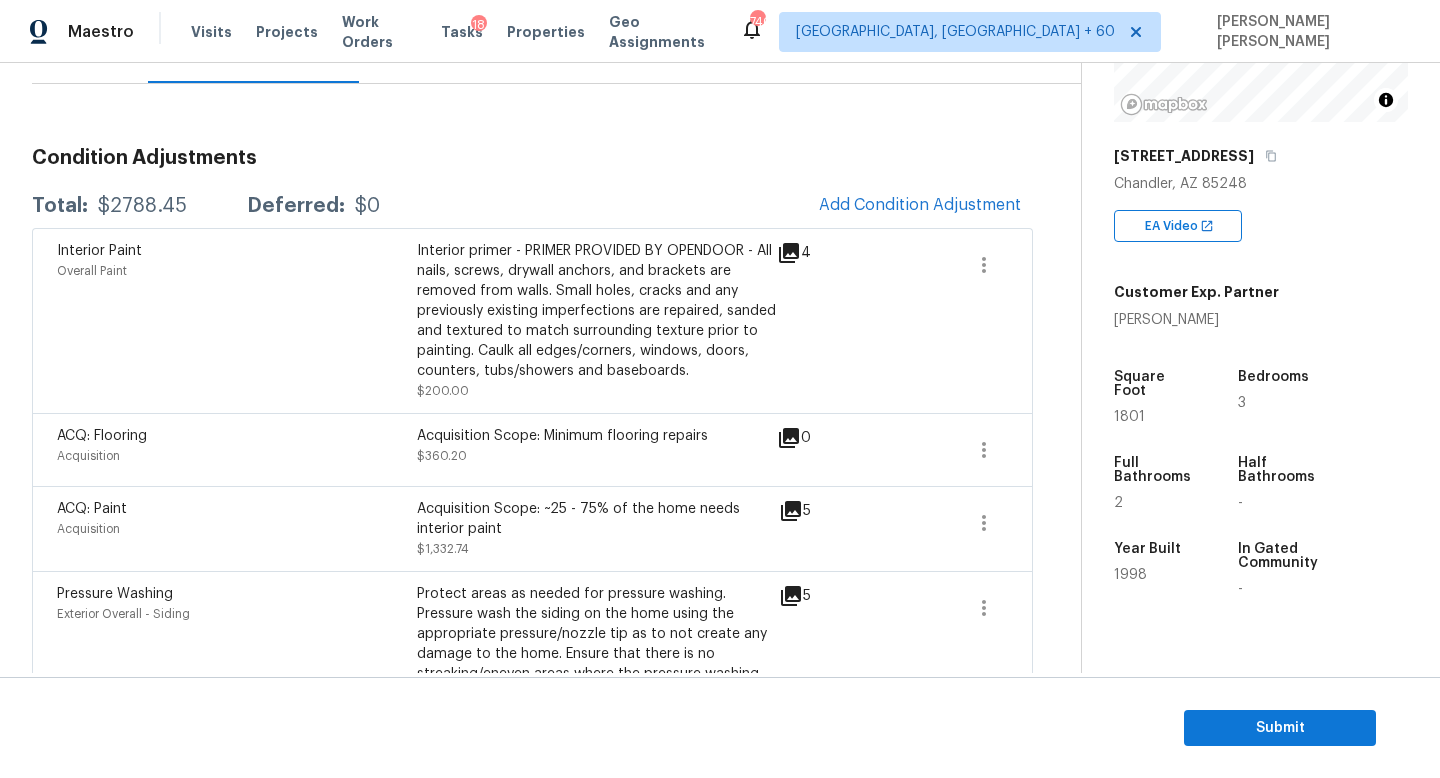 scroll, scrollTop: 217, scrollLeft: 0, axis: vertical 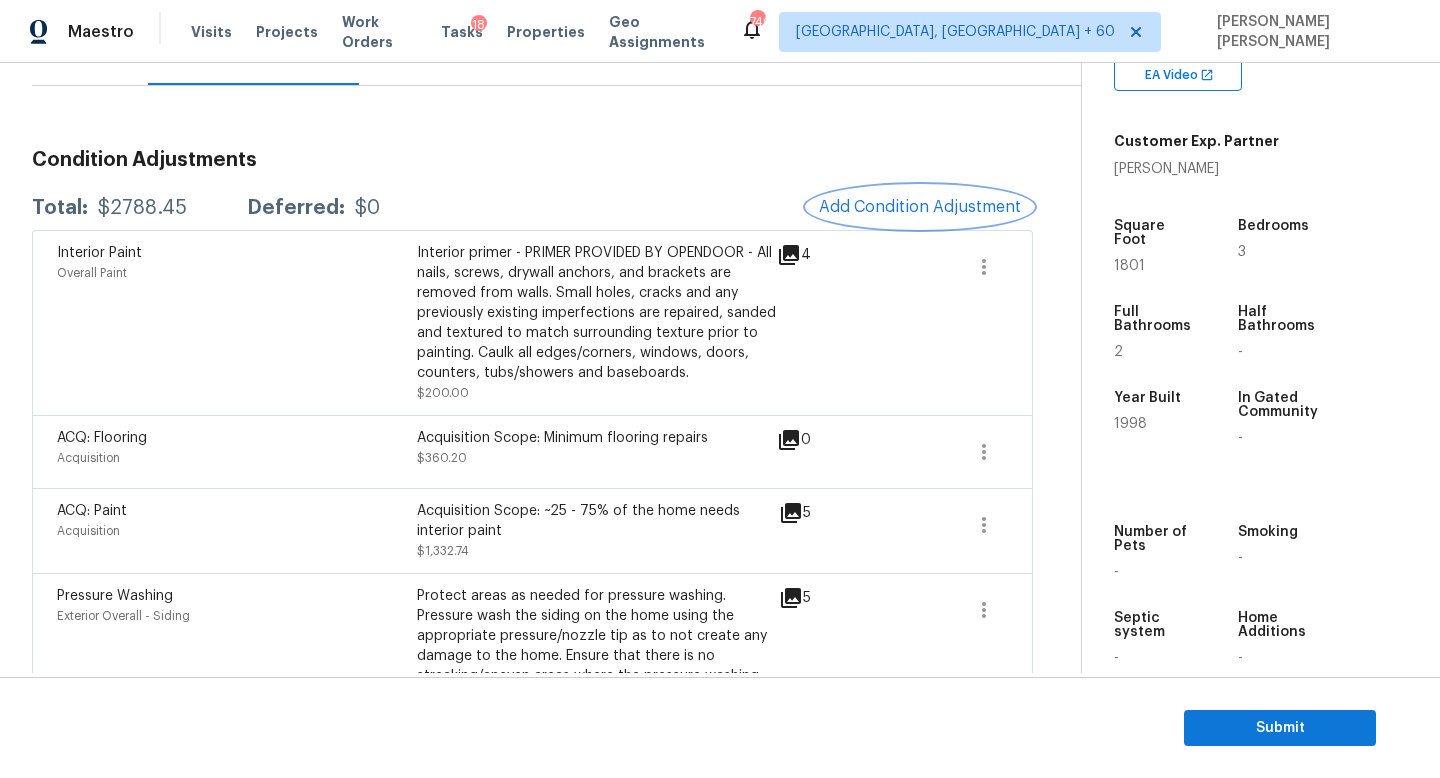 click on "Add Condition Adjustment" at bounding box center (920, 207) 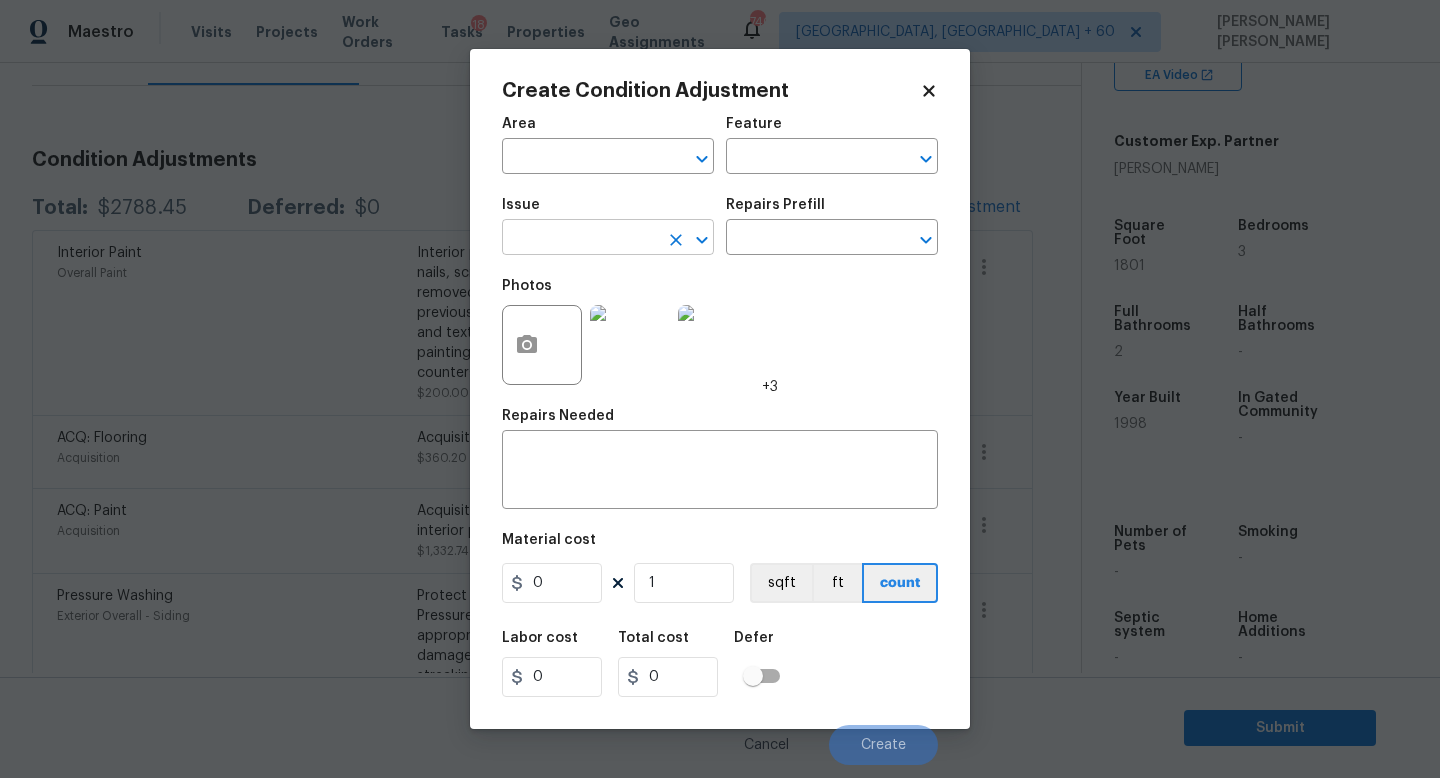 click at bounding box center (580, 239) 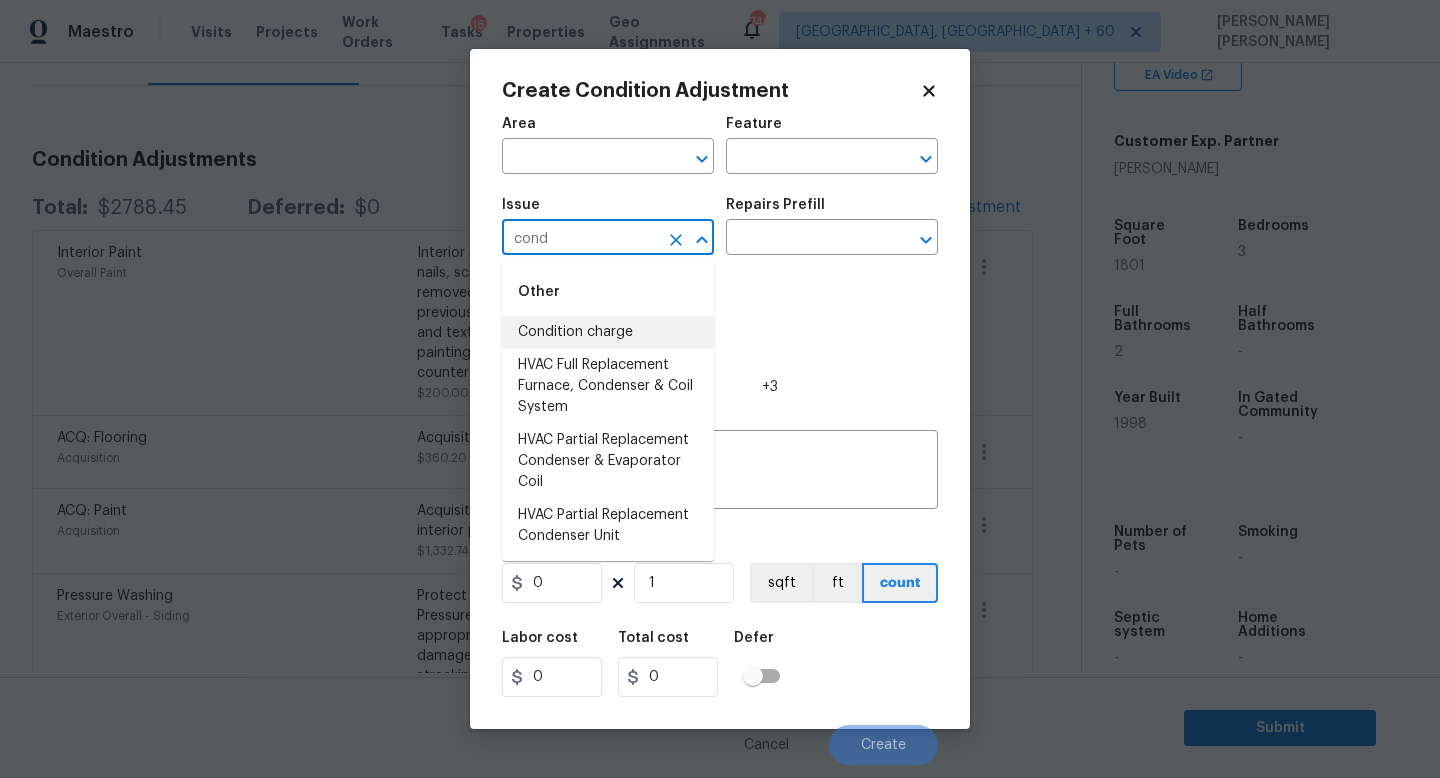 type on "cond" 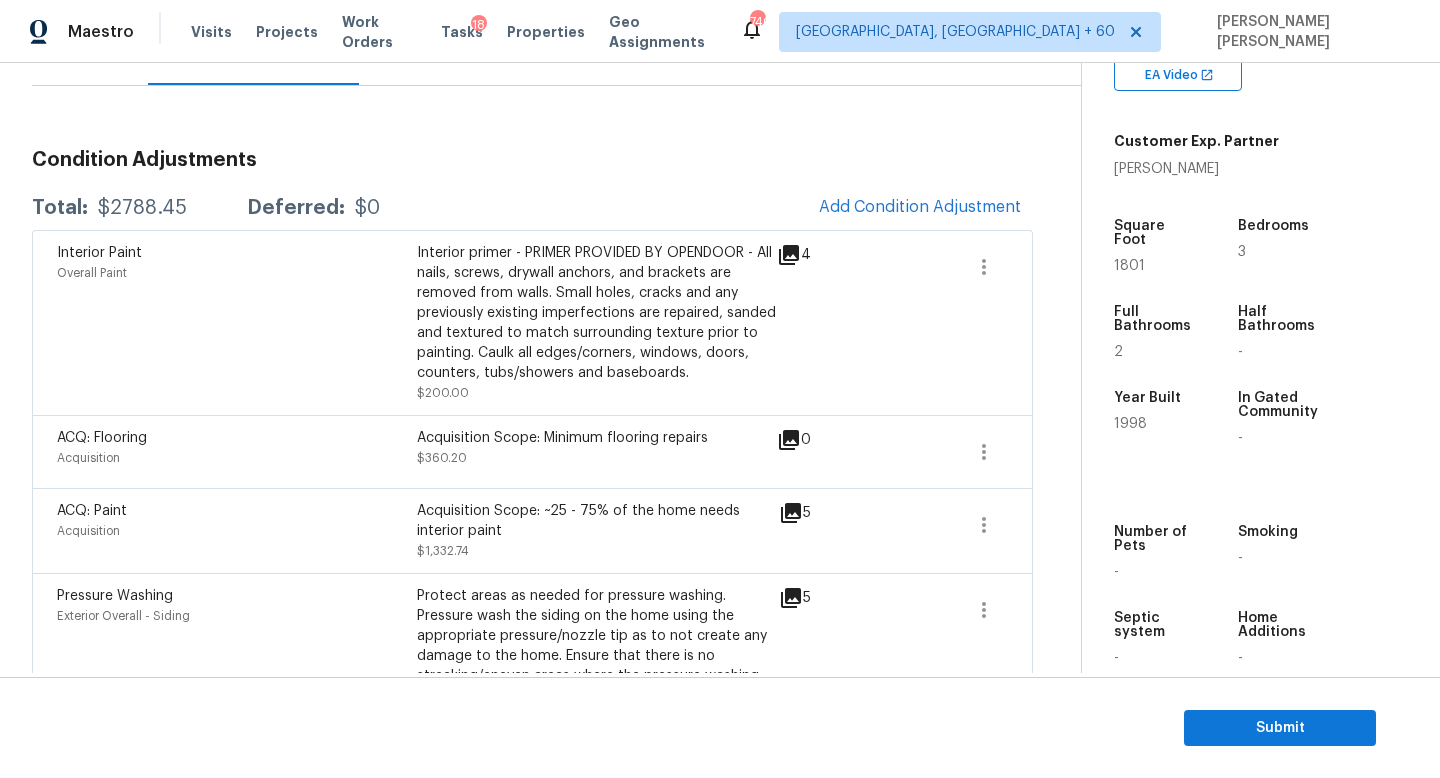 click on "Maestro Visits Projects Work Orders Tasks 18 Properties Geo Assignments 740 Knoxville, TN + 60 Jishnu Manoj Back to tasks Condition Scoping - Interior Wed, Jul 16 2025 by 9:00 am   1 Hours Overdue Jishnu Manoj In-progress Questions Condition Adjustments Details & Inputs Notes Photos Condition Adjustments Total:  $2788.45 Deferred:  $0 Add Condition Adjustment Interior Paint Overall Paint Interior primer - PRIMER PROVIDED BY OPENDOOR - All nails, screws, drywall anchors, and brackets are removed from walls. Small holes, cracks and any previously existing imperfections are repaired, sanded and textured to match surrounding texture prior to painting. Caulk all edges/corners, windows, doors, counters, tubs/showers and baseboards. $200.00   4 ACQ: Flooring Acquisition Acquisition Scope: Minimum flooring repairs $360.20   0 ACQ: Paint Acquisition Acquisition Scope: ~25 - 75% of the home needs interior paint $1,332.74   5 Pressure Washing Exterior Overall - Siding $150.00   5 Landscape Package $200.00   8 $45.51   1" at bounding box center (720, 389) 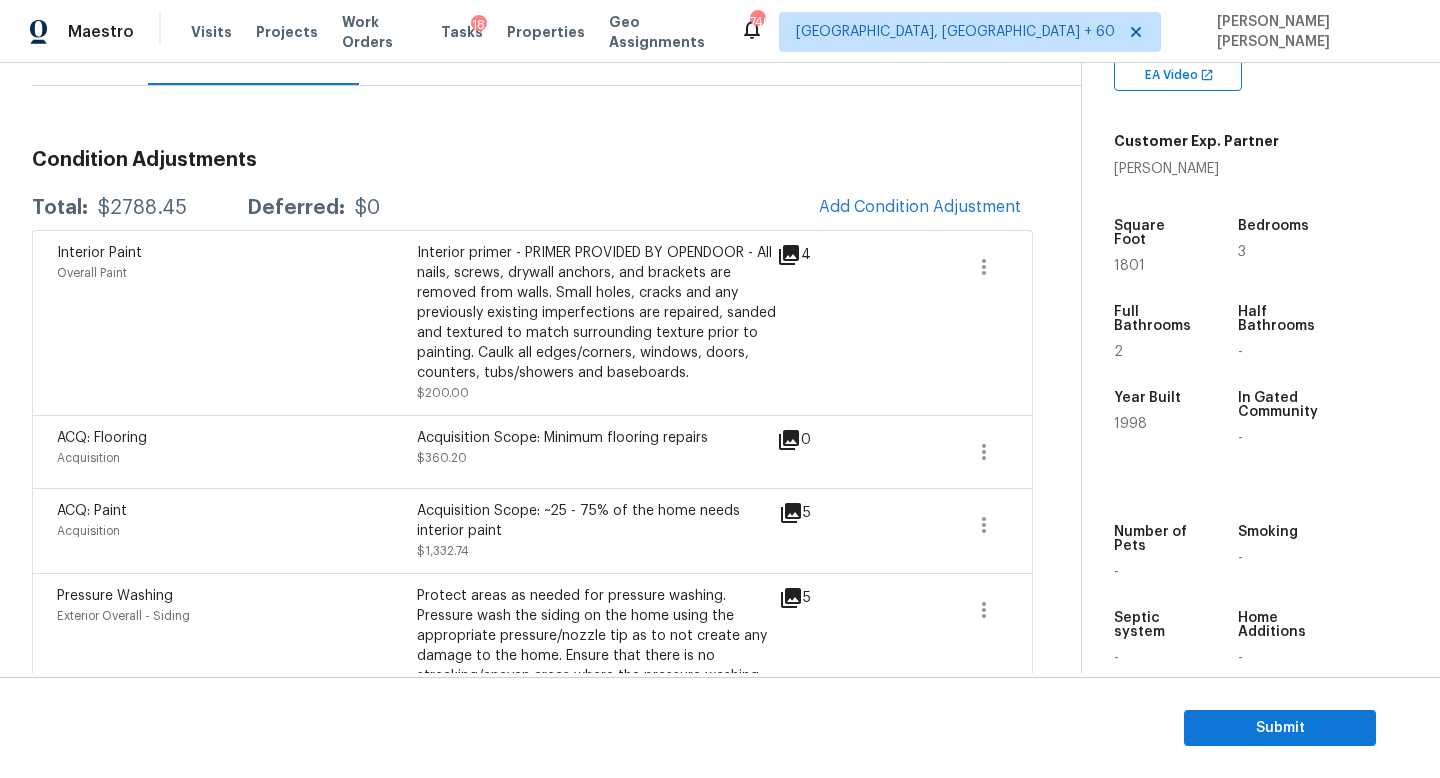 click on "$2788.45" at bounding box center (142, 208) 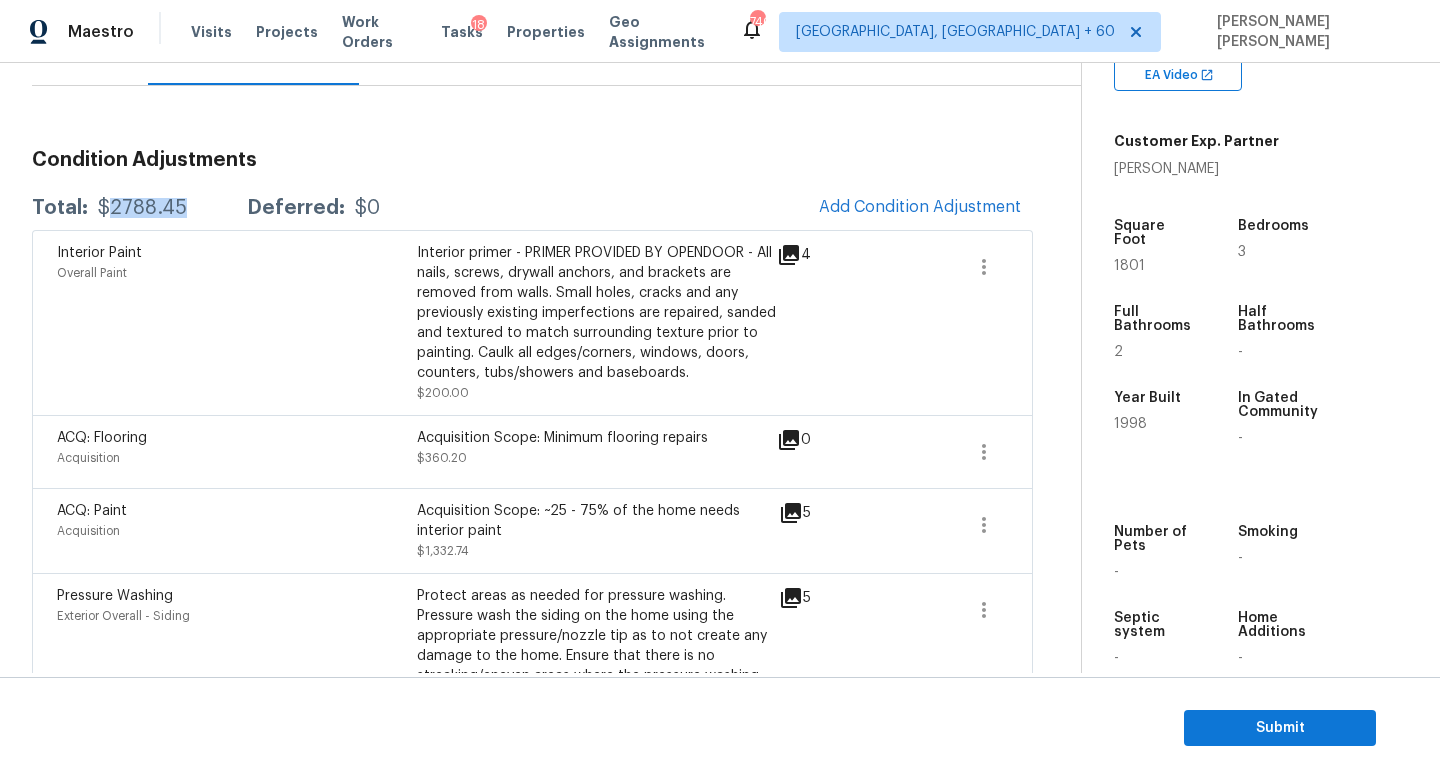 click on "$2788.45" at bounding box center [142, 208] 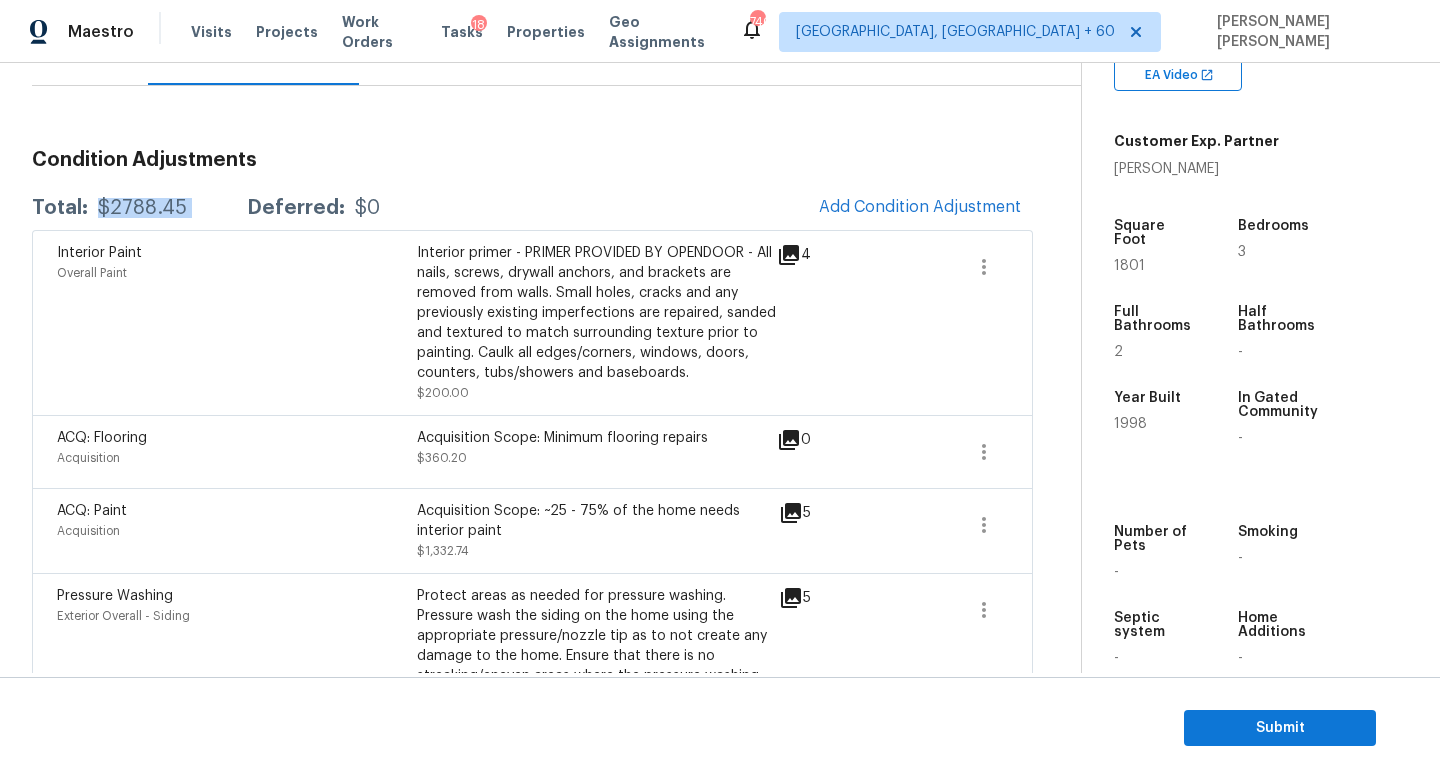 copy on "$2788.45" 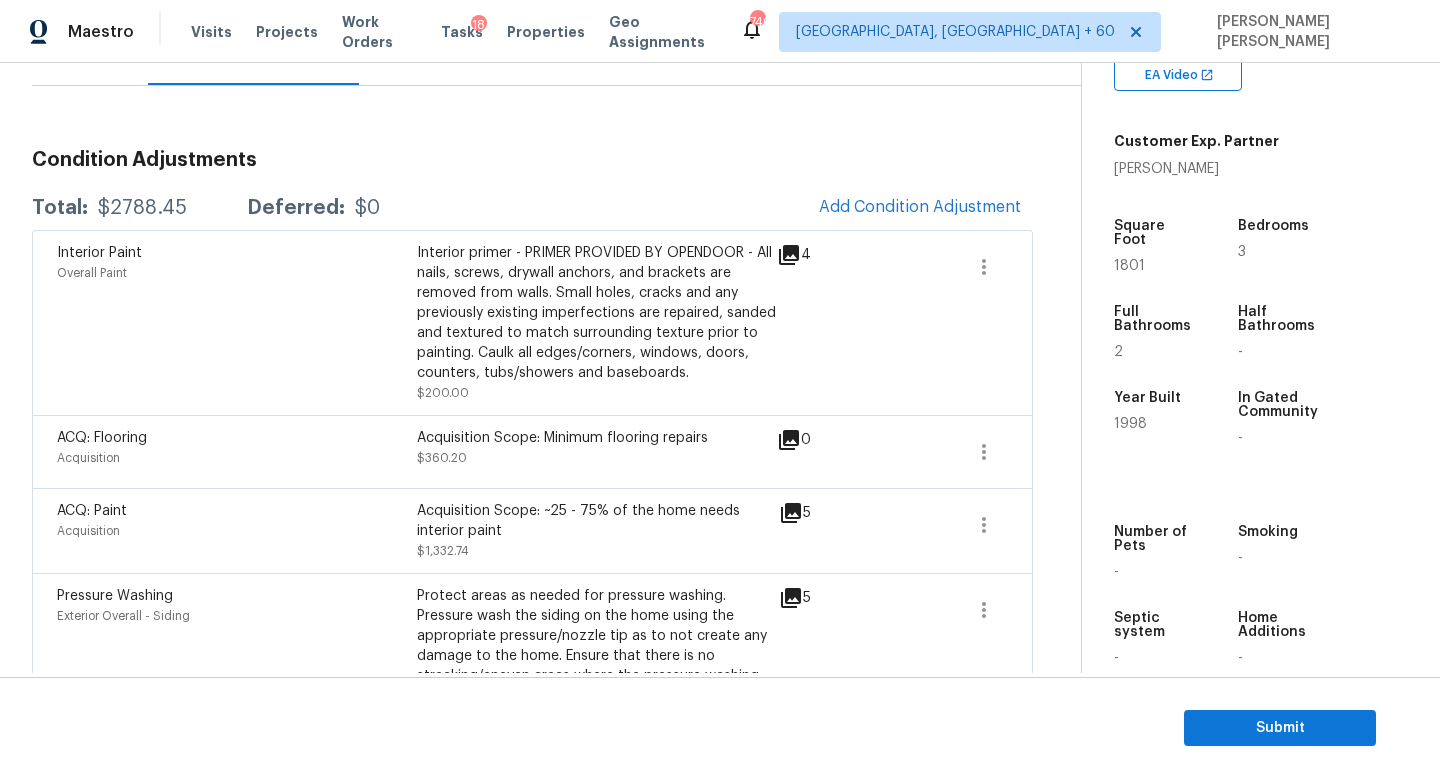 click on "Add Condition Adjustment" at bounding box center [920, 208] 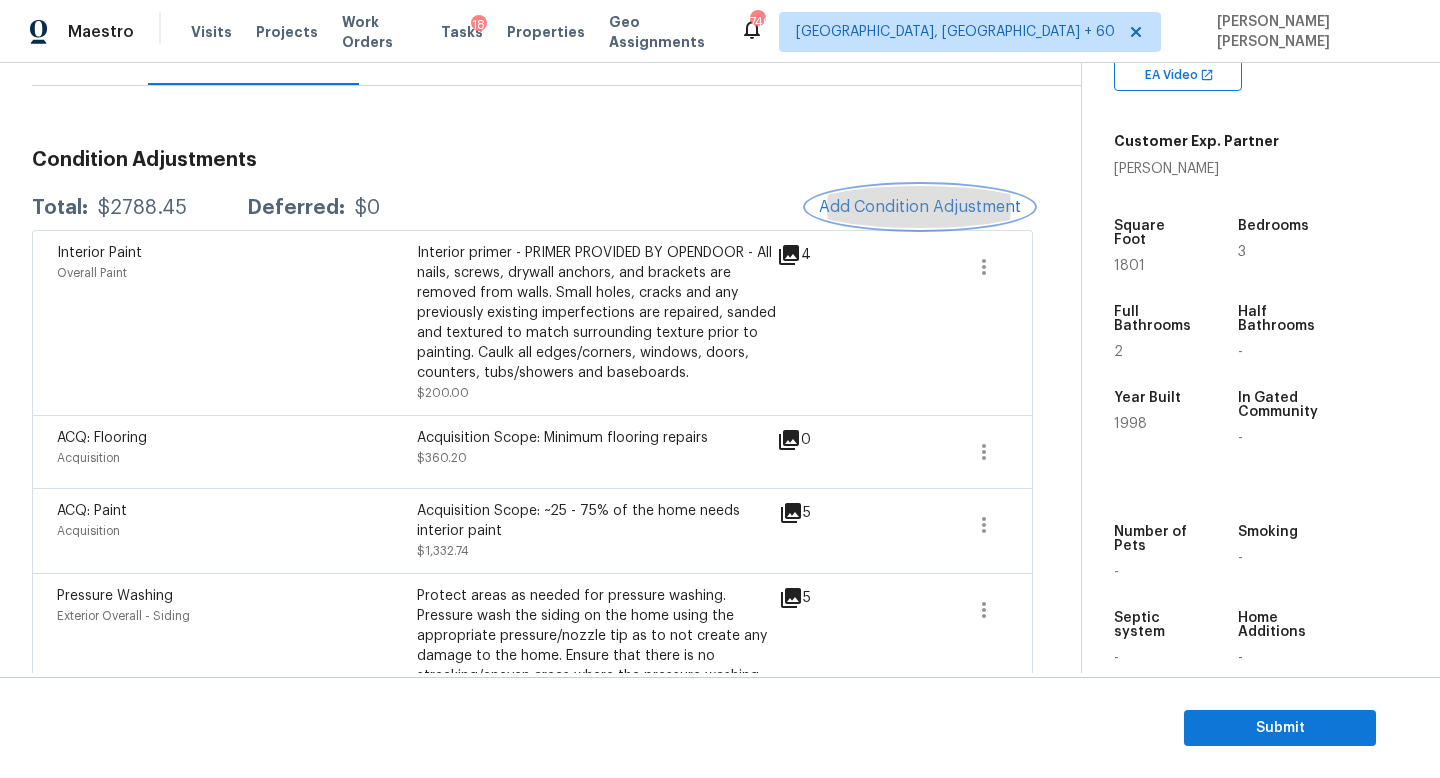 click on "Add Condition Adjustment" at bounding box center (920, 207) 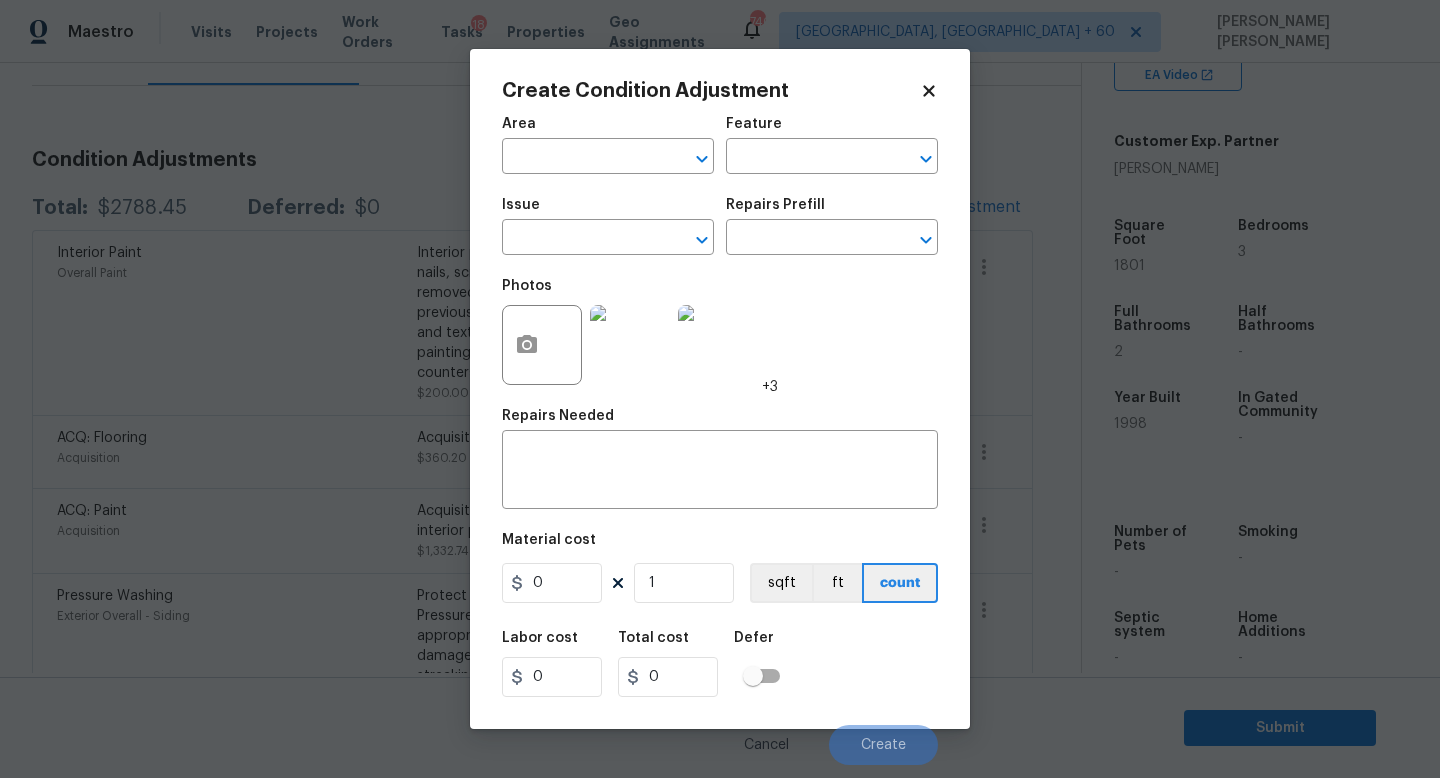 click on "Photos  +3" at bounding box center [640, 332] 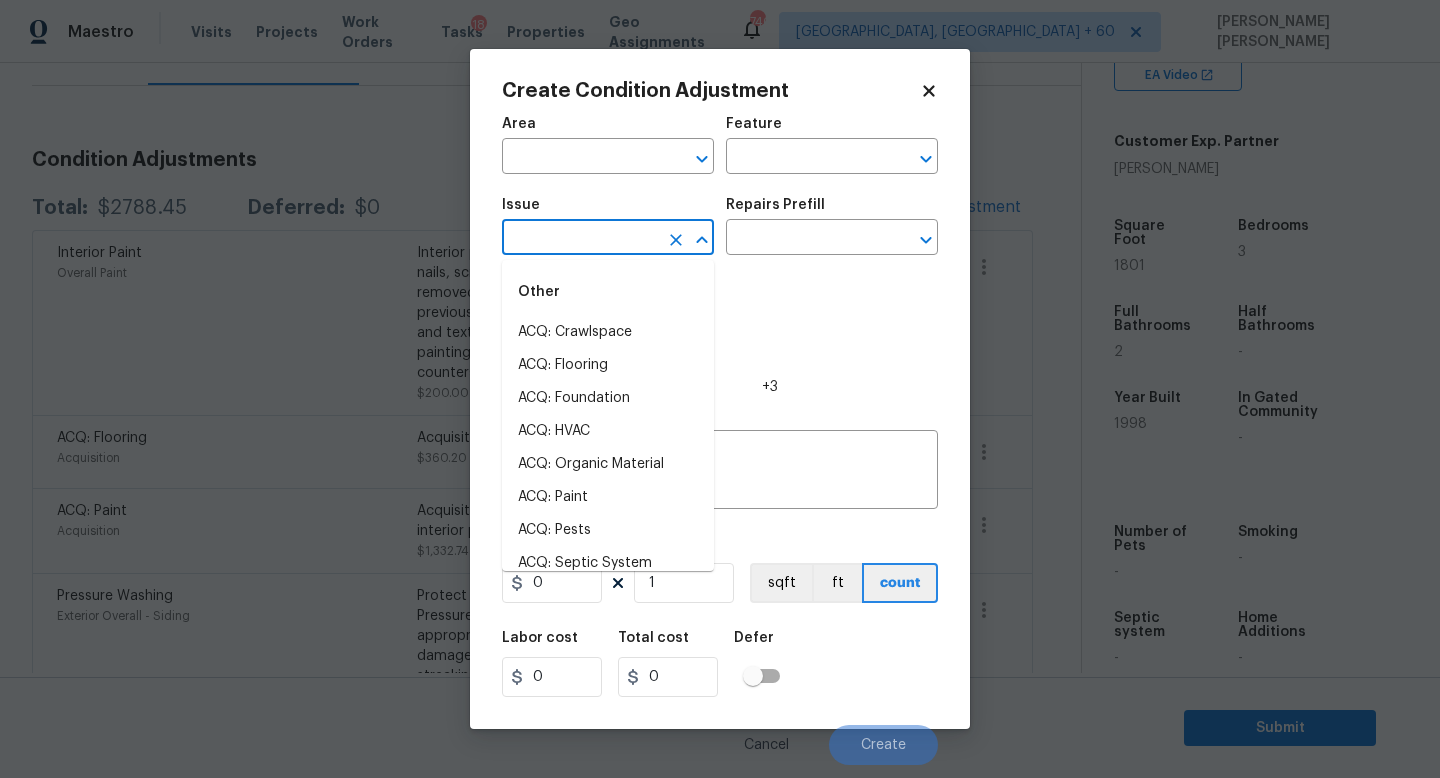 click at bounding box center (580, 239) 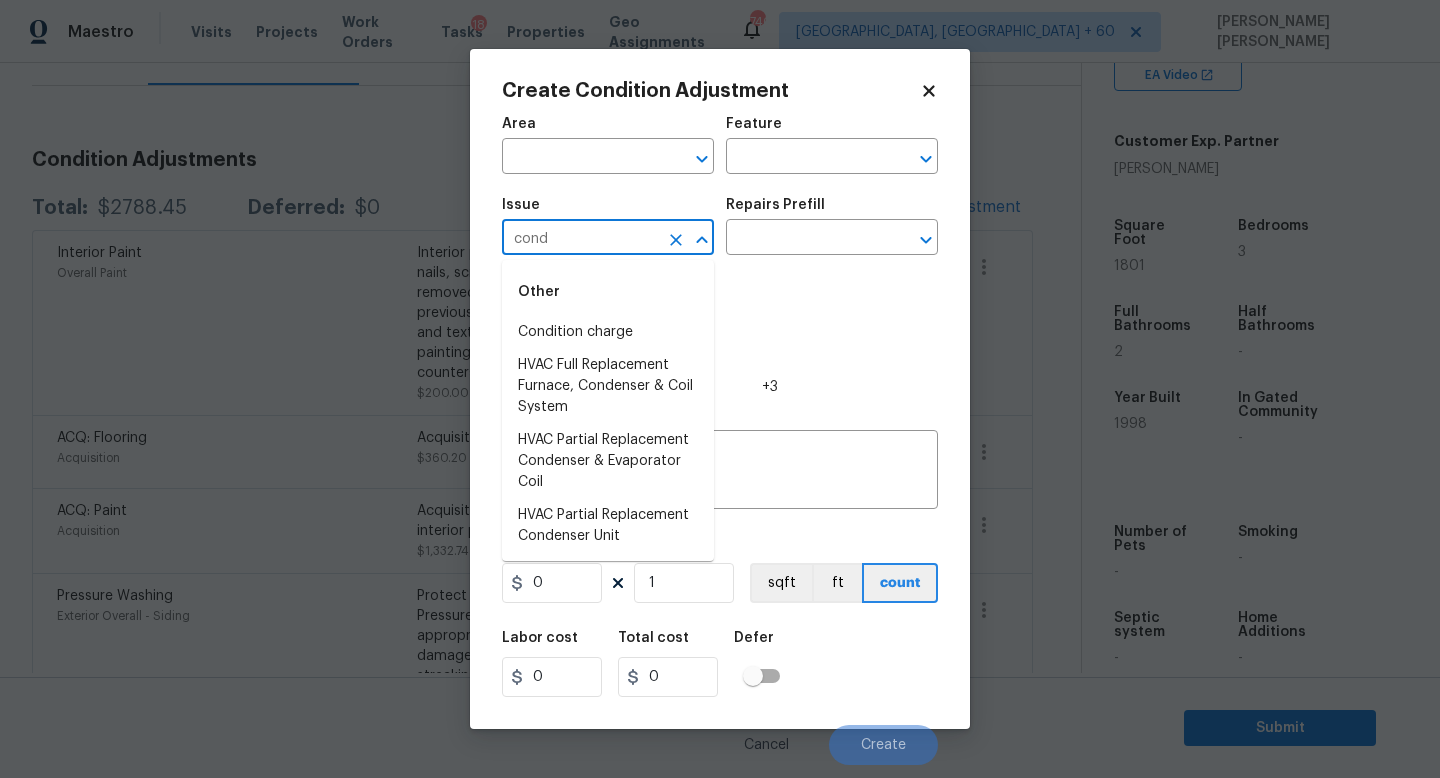 click on "Other" at bounding box center (608, 292) 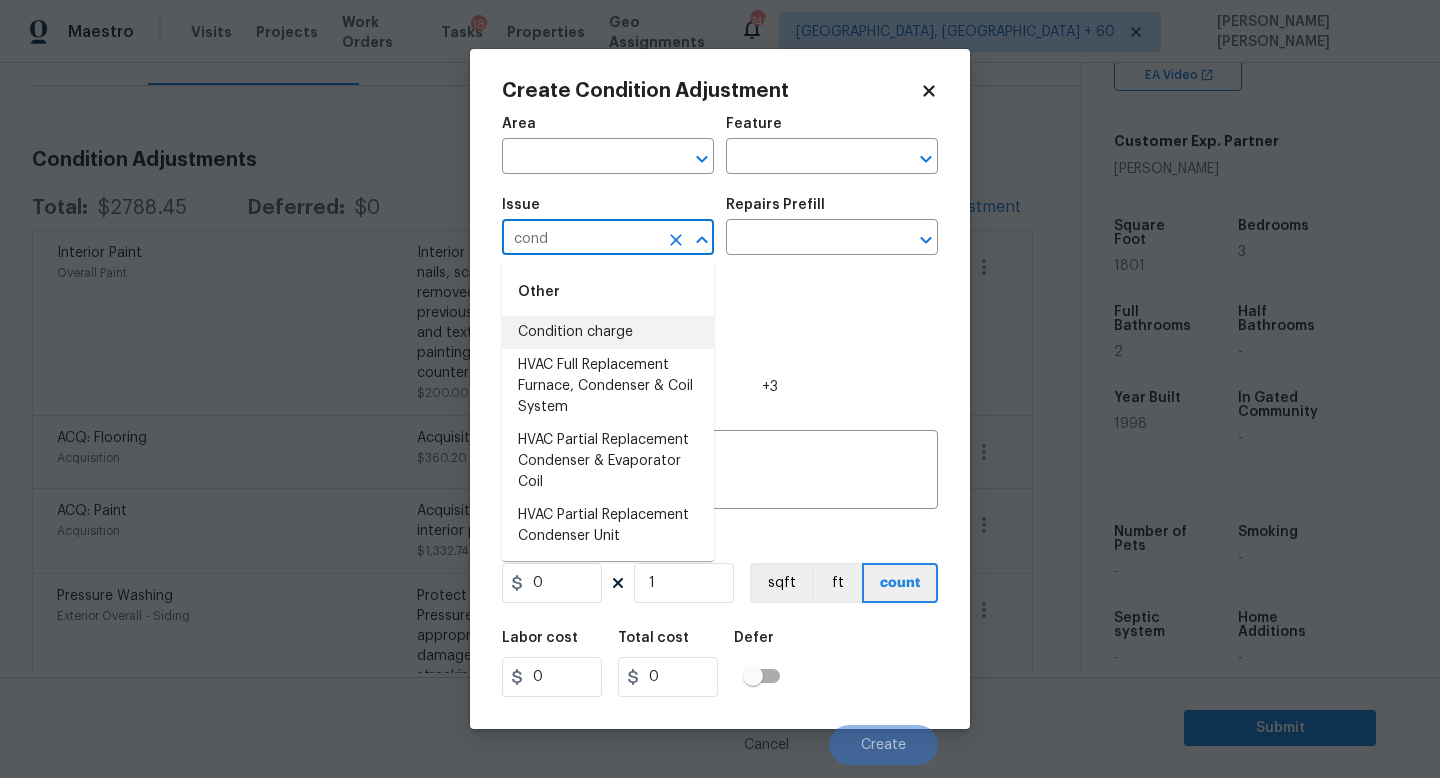 click on "Condition charge" at bounding box center (608, 332) 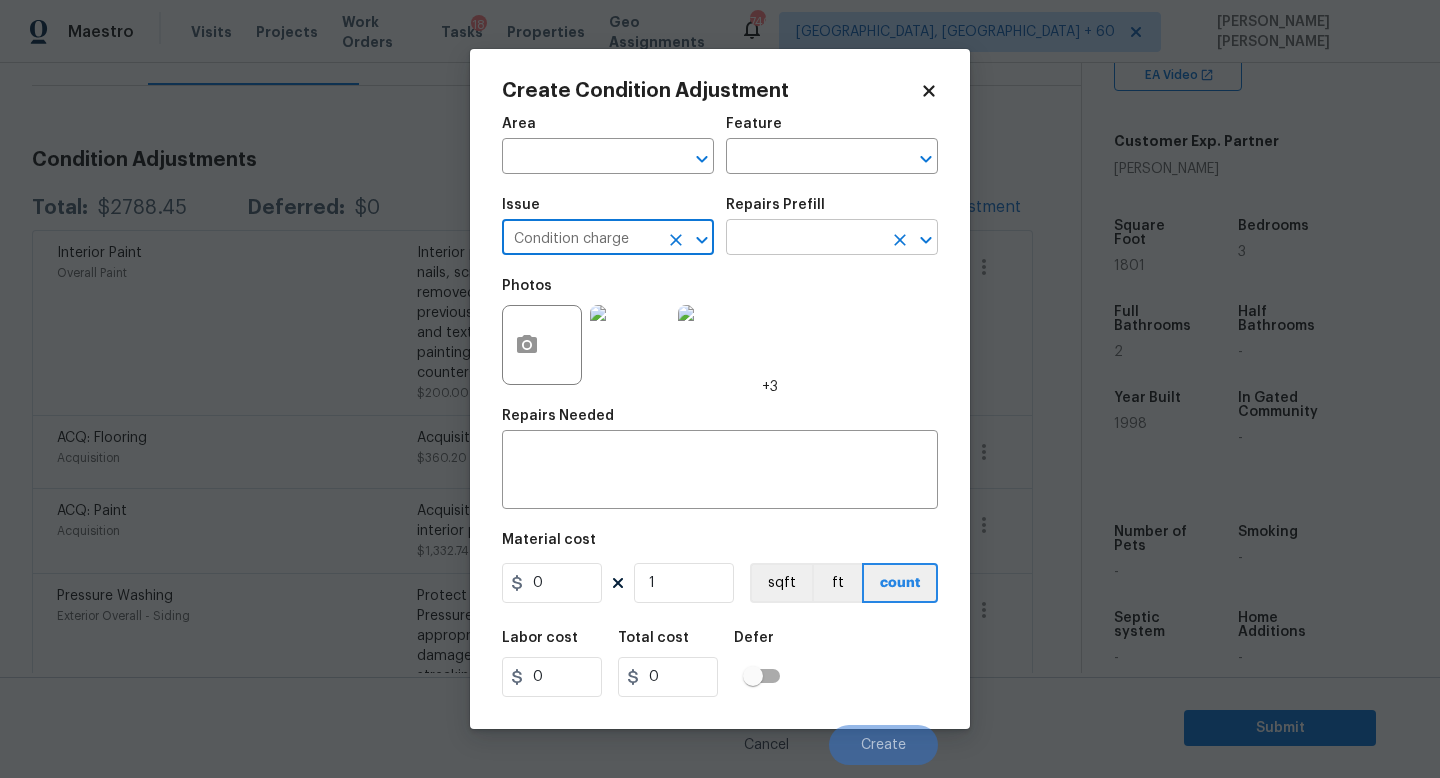 type on "Condition charge" 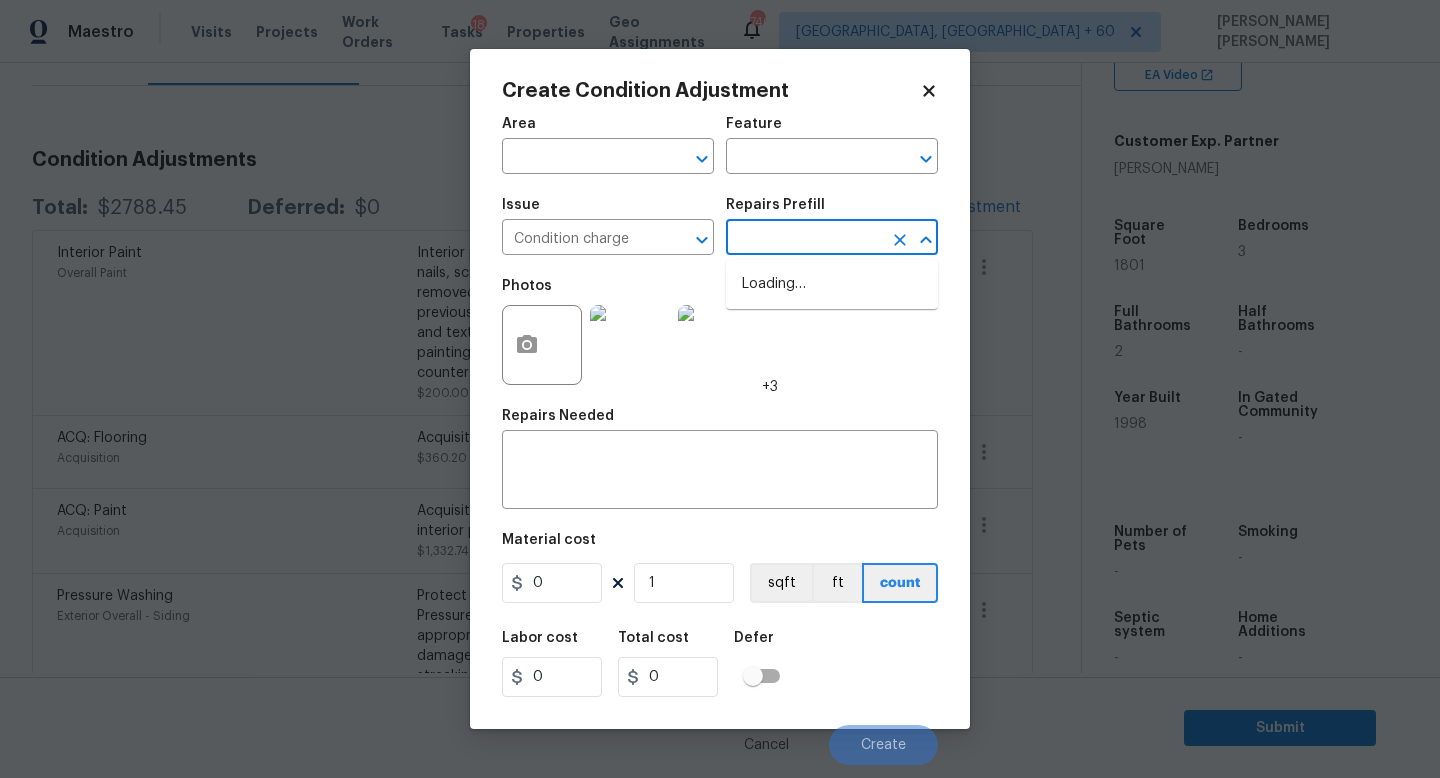 click at bounding box center (804, 239) 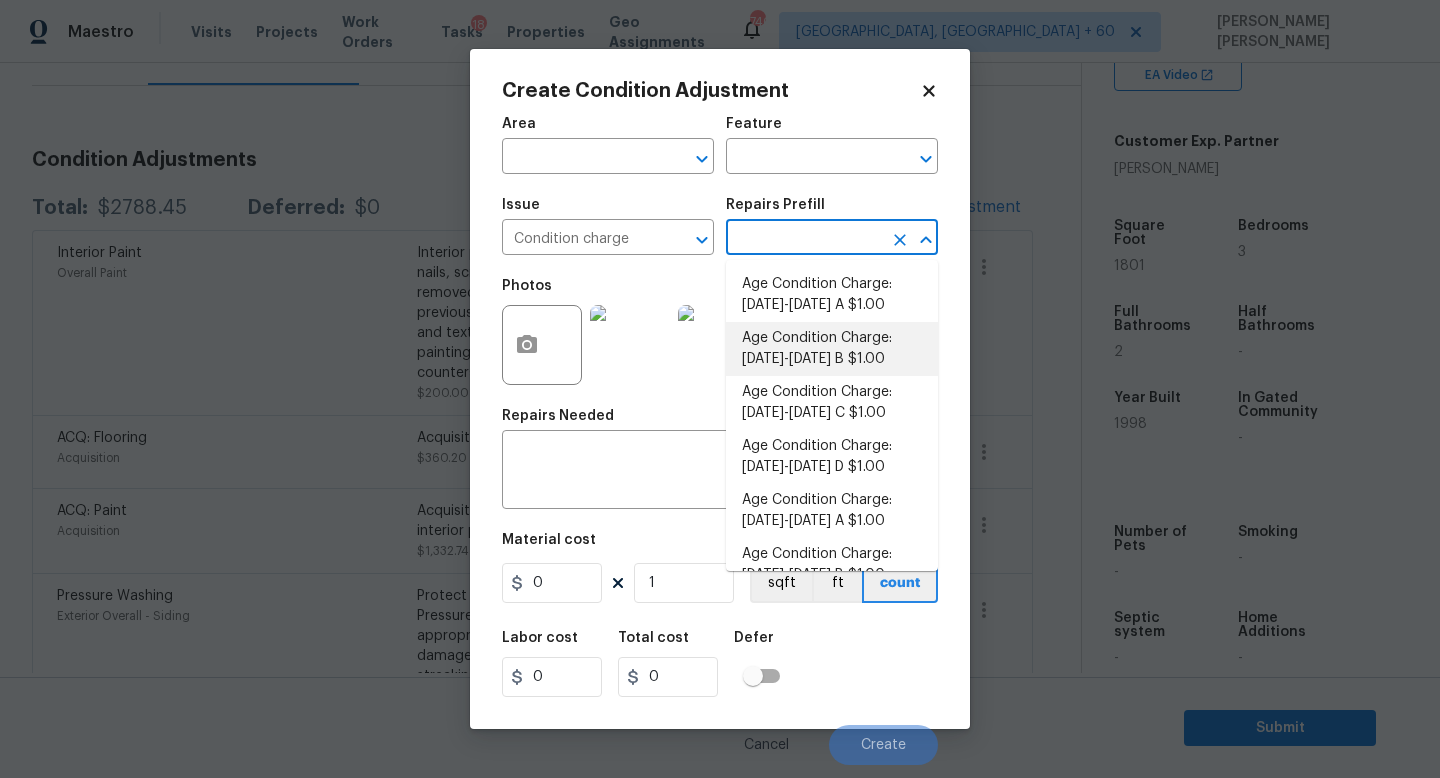 scroll, scrollTop: 656, scrollLeft: 0, axis: vertical 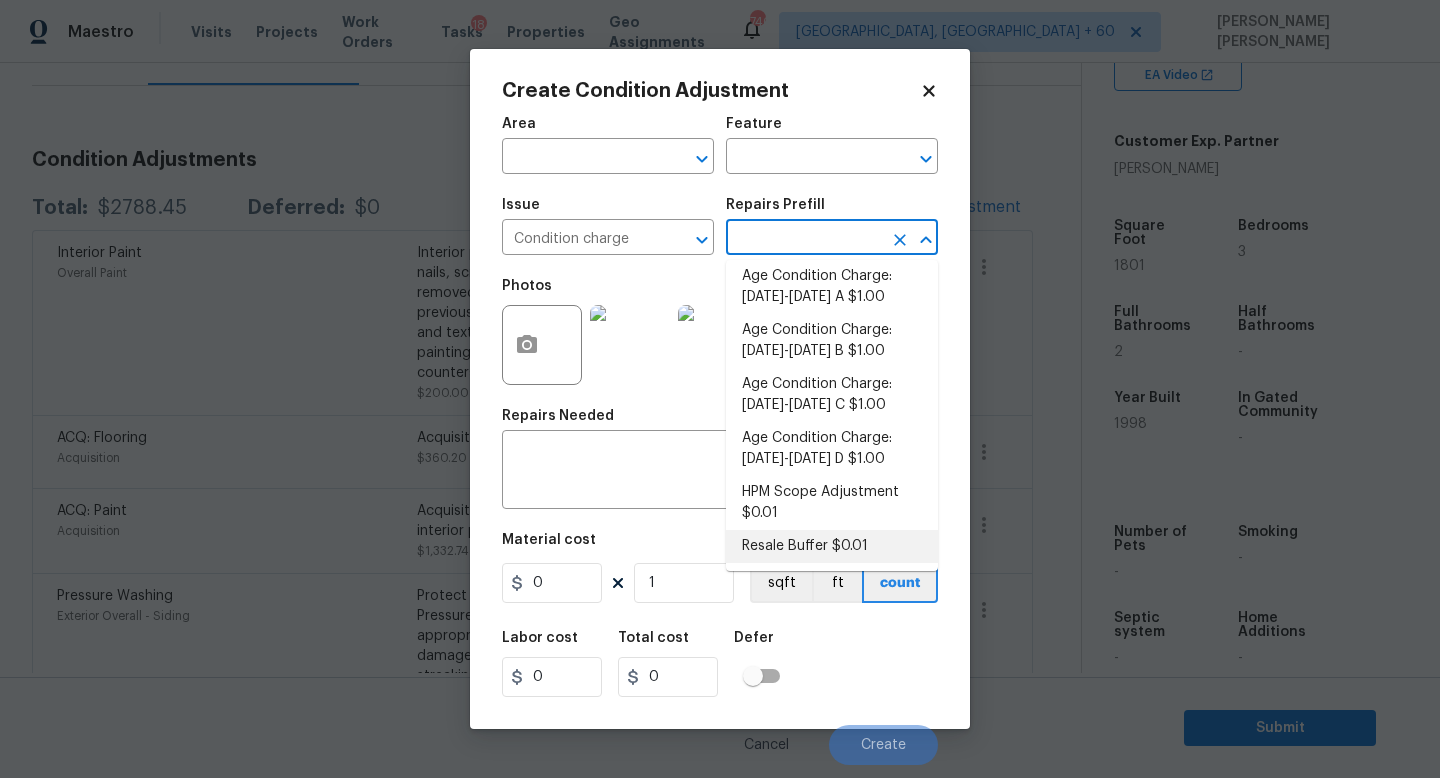 click on "Resale Buffer $0.01" at bounding box center (832, 546) 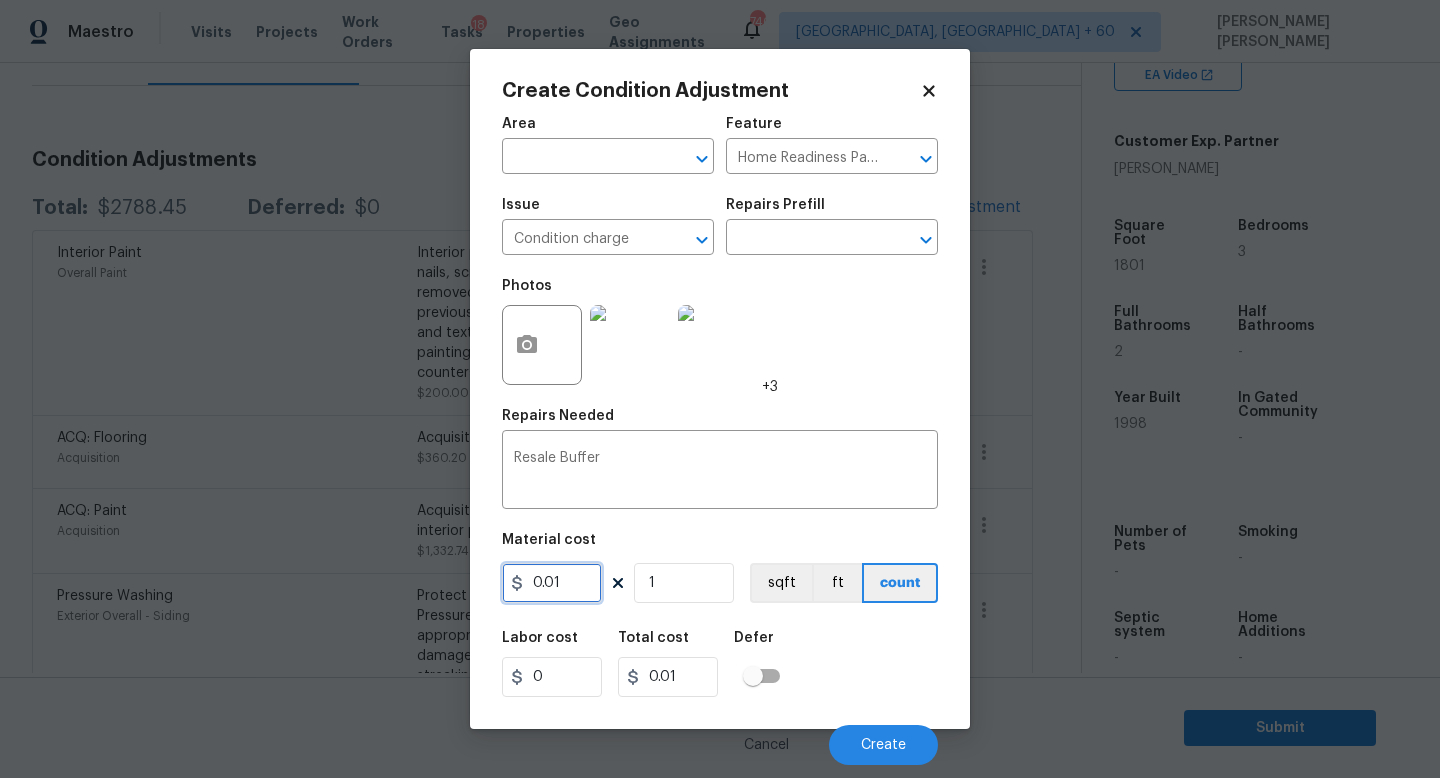drag, startPoint x: 578, startPoint y: 583, endPoint x: 74, endPoint y: 583, distance: 504 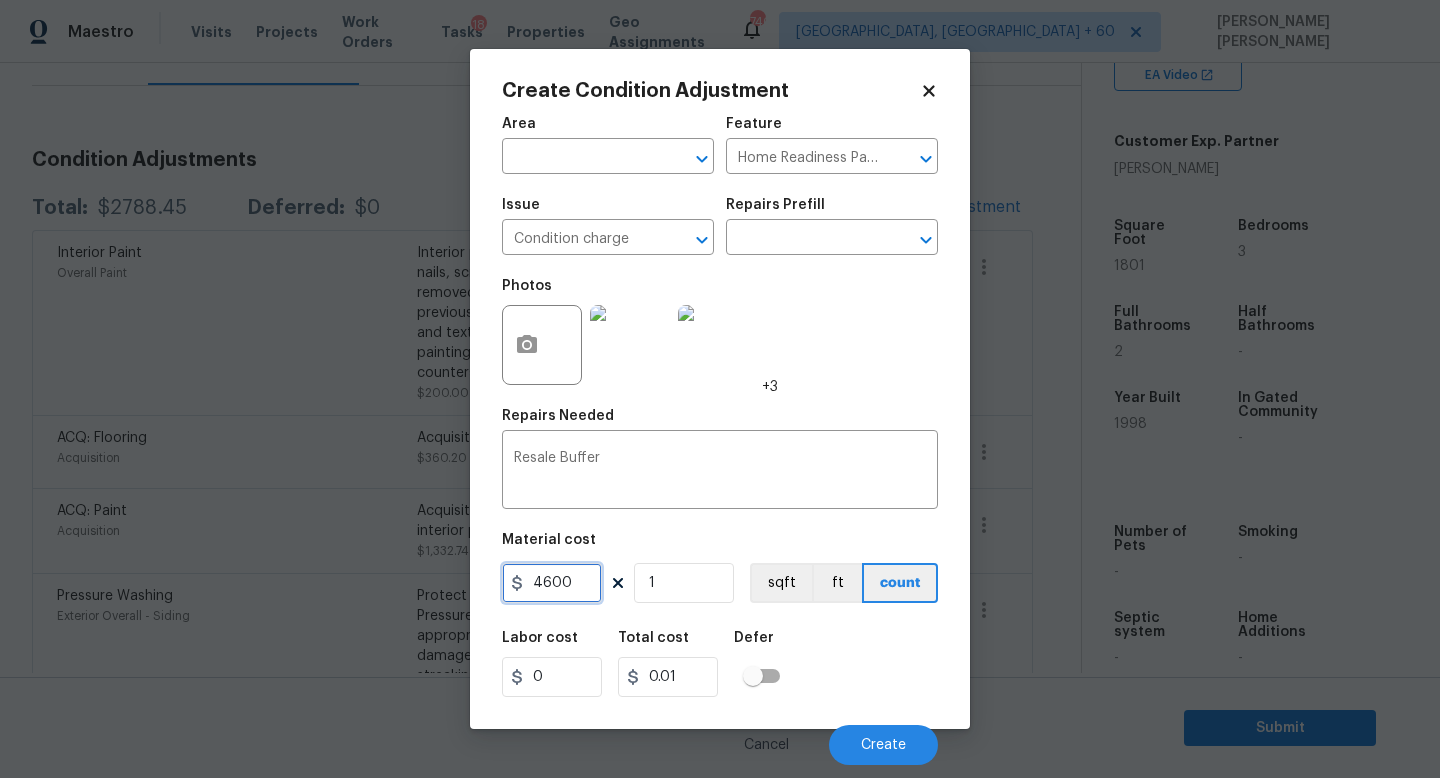 type on "4600" 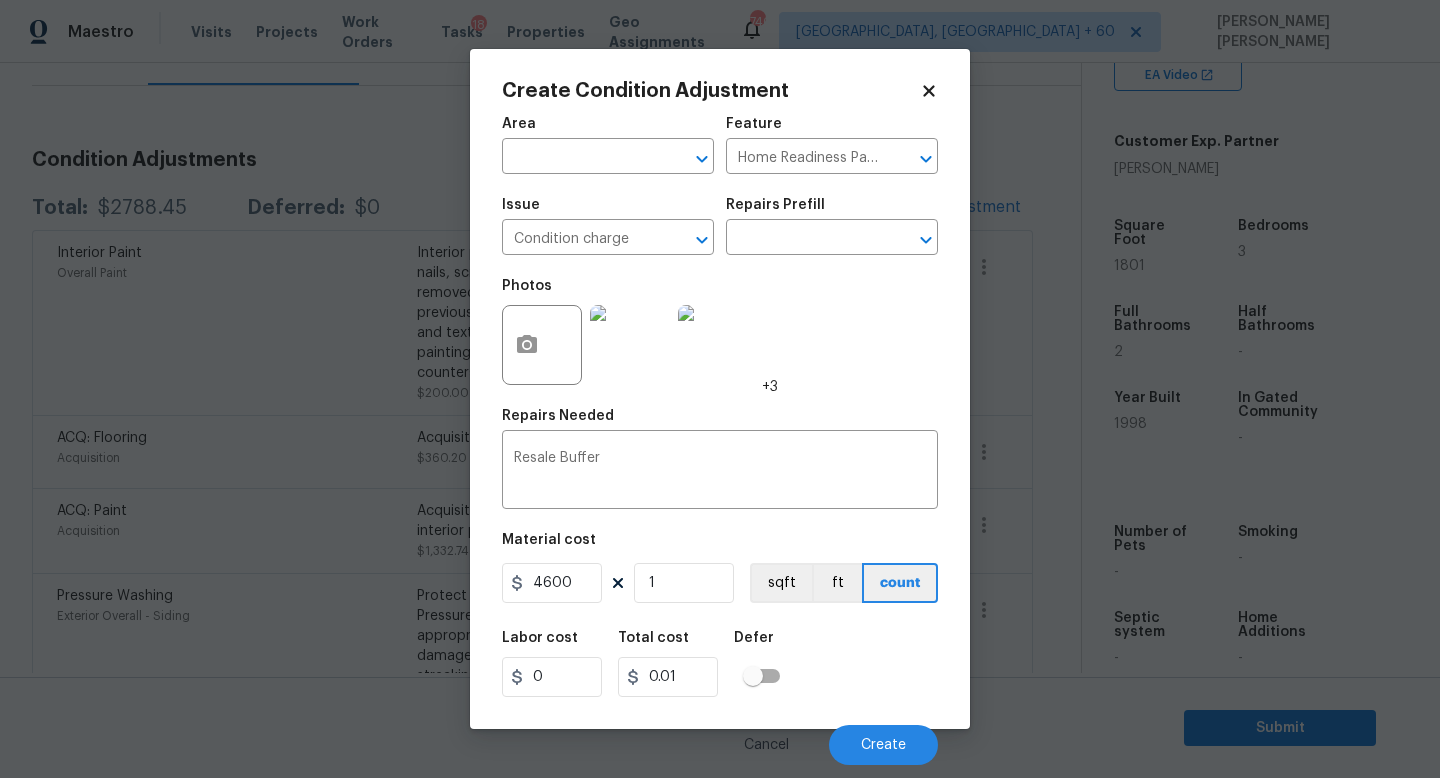 type on "4600" 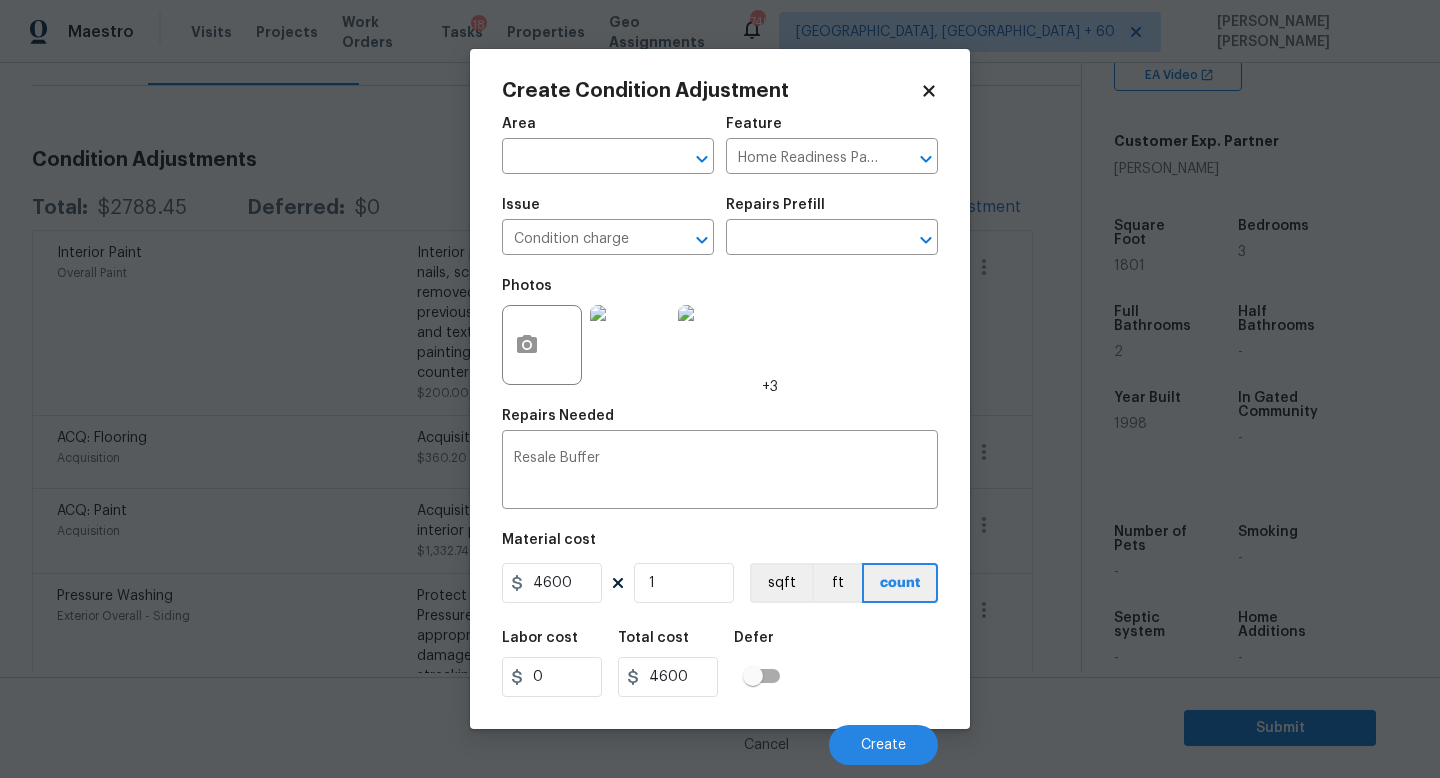 click on "Labor cost 0 Total cost 4600 Defer" at bounding box center (720, 664) 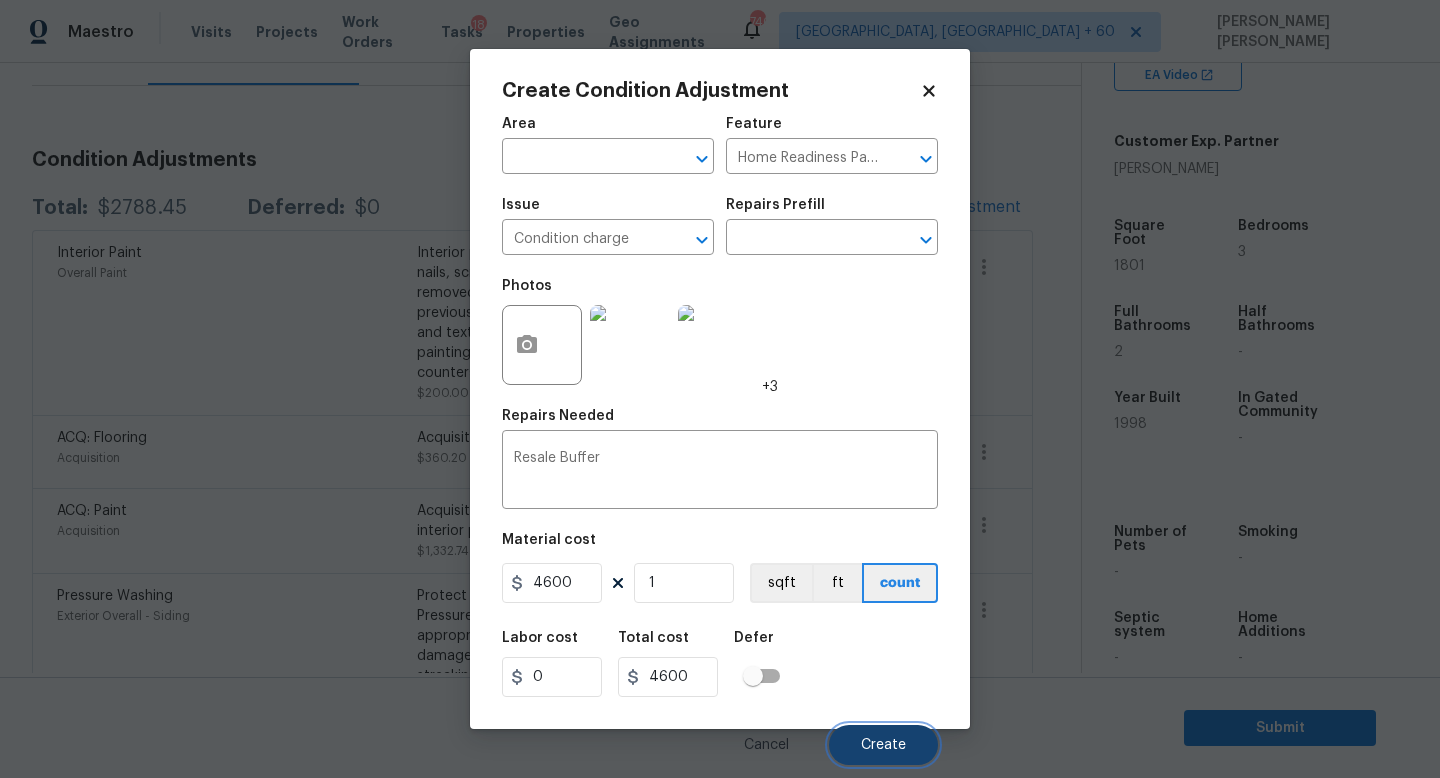 click on "Create" at bounding box center [883, 745] 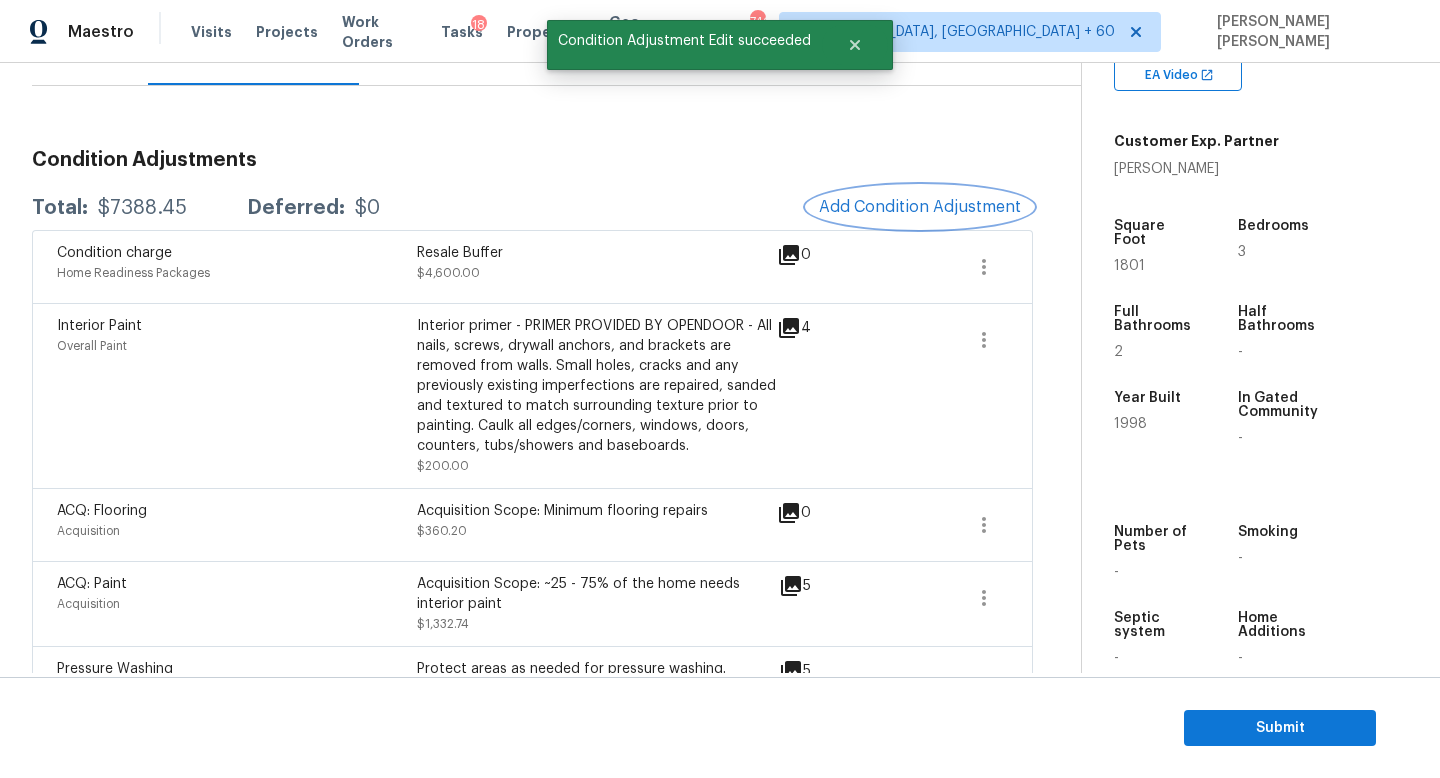 scroll, scrollTop: 0, scrollLeft: 0, axis: both 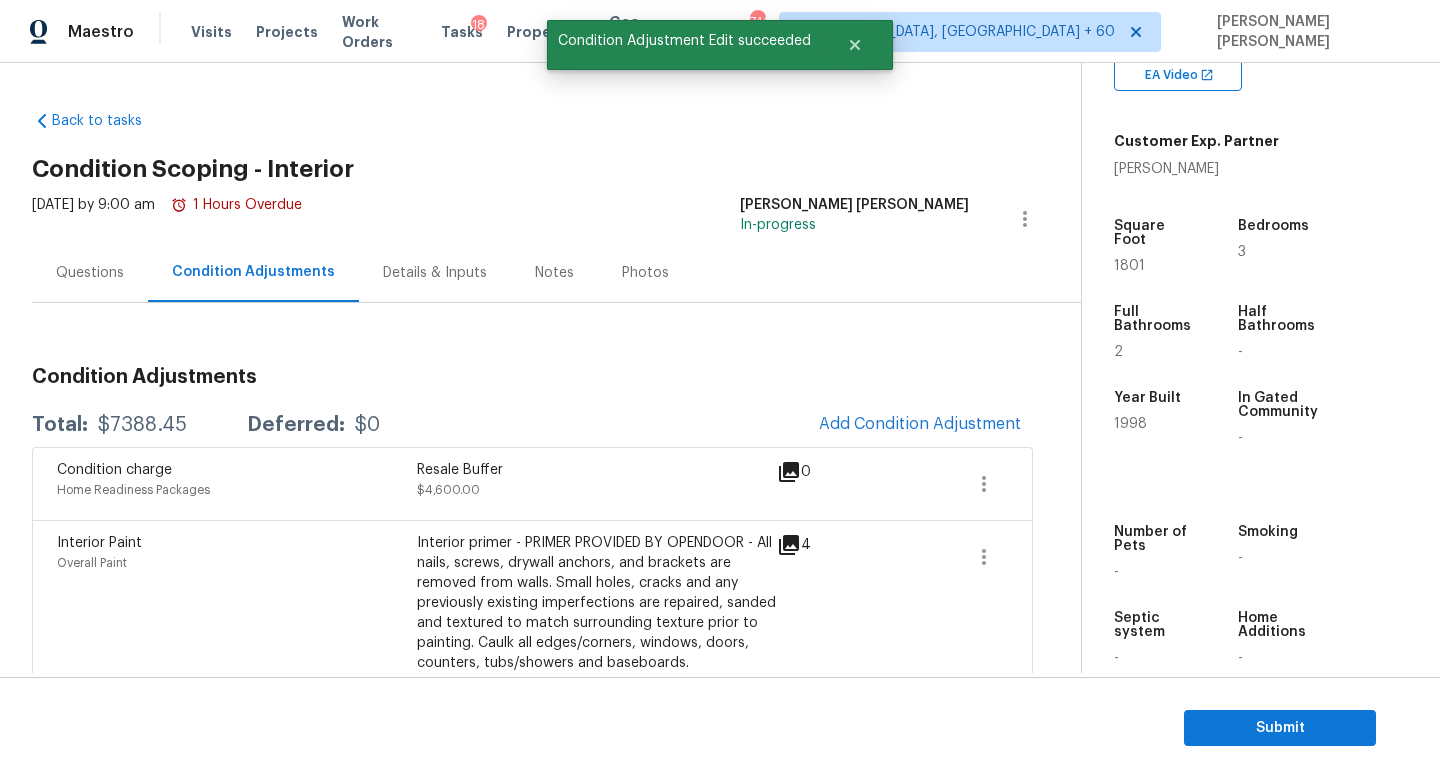 click on "Questions" at bounding box center (90, 272) 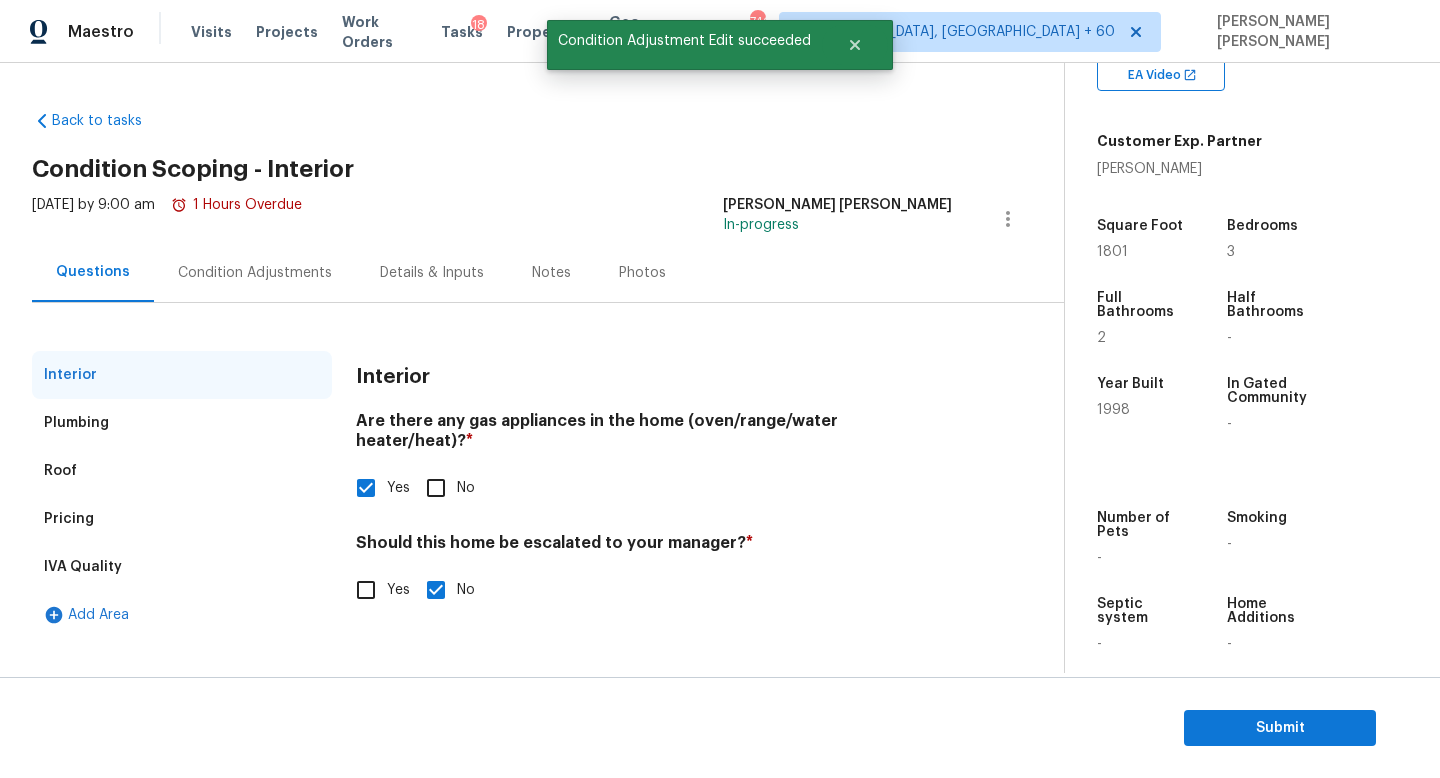 click on "Yes" at bounding box center (398, 590) 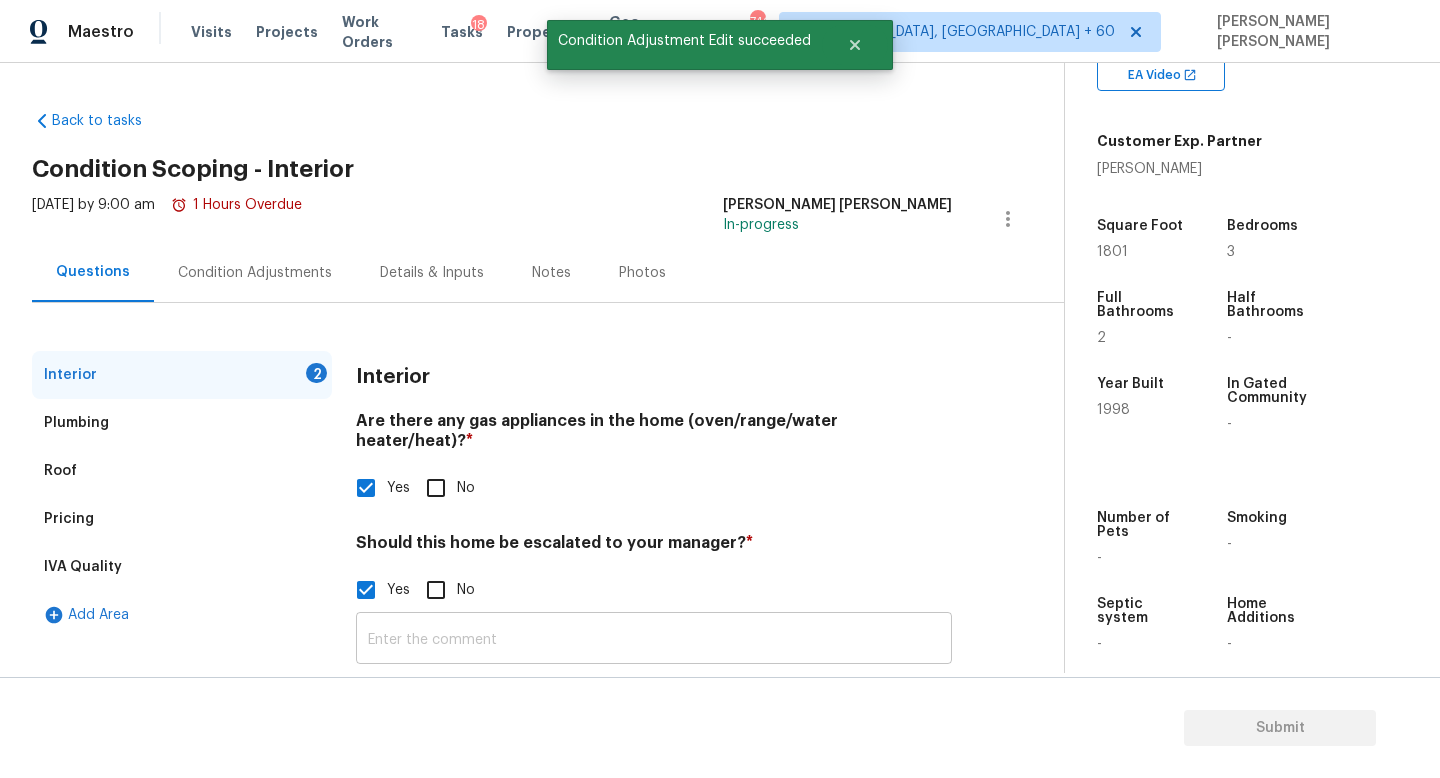 click at bounding box center [654, 640] 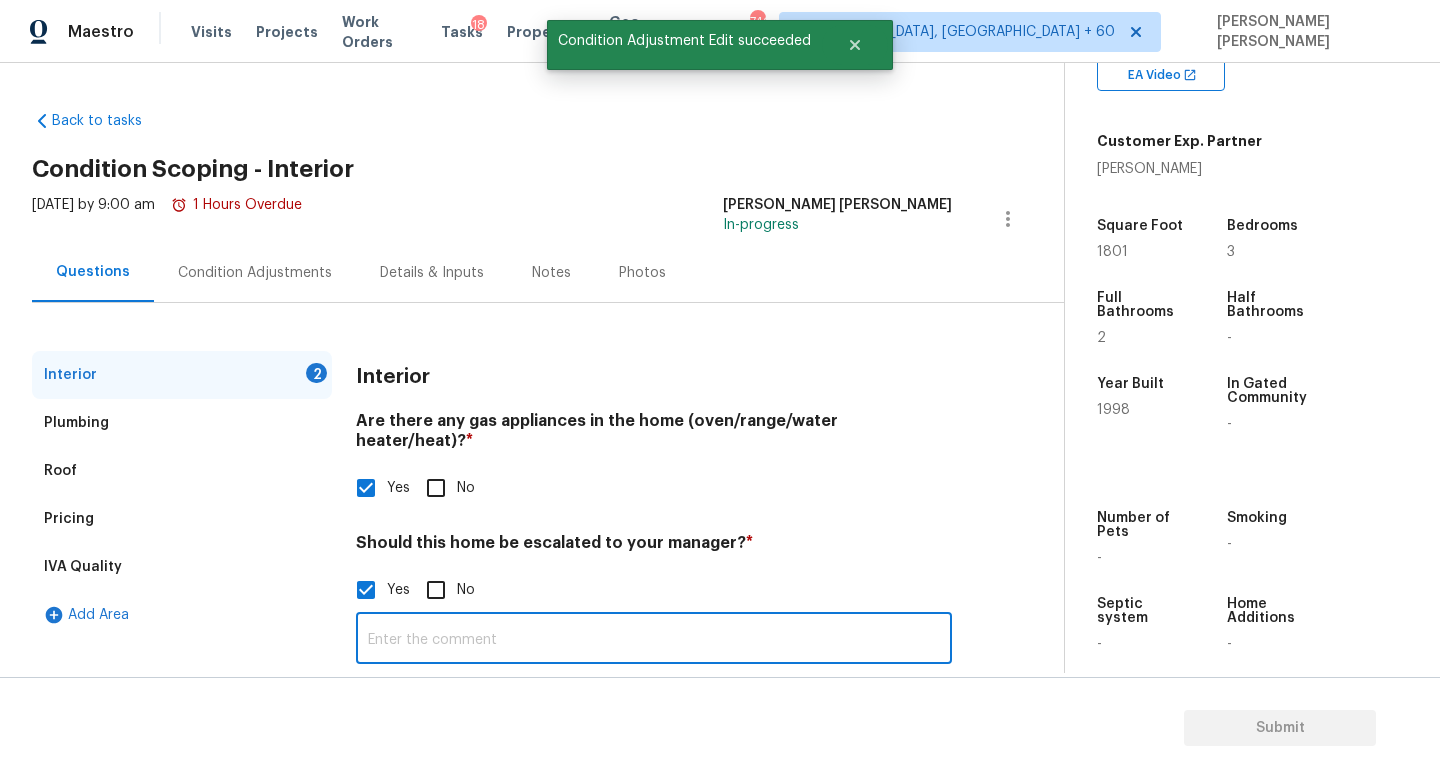 scroll, scrollTop: 137, scrollLeft: 0, axis: vertical 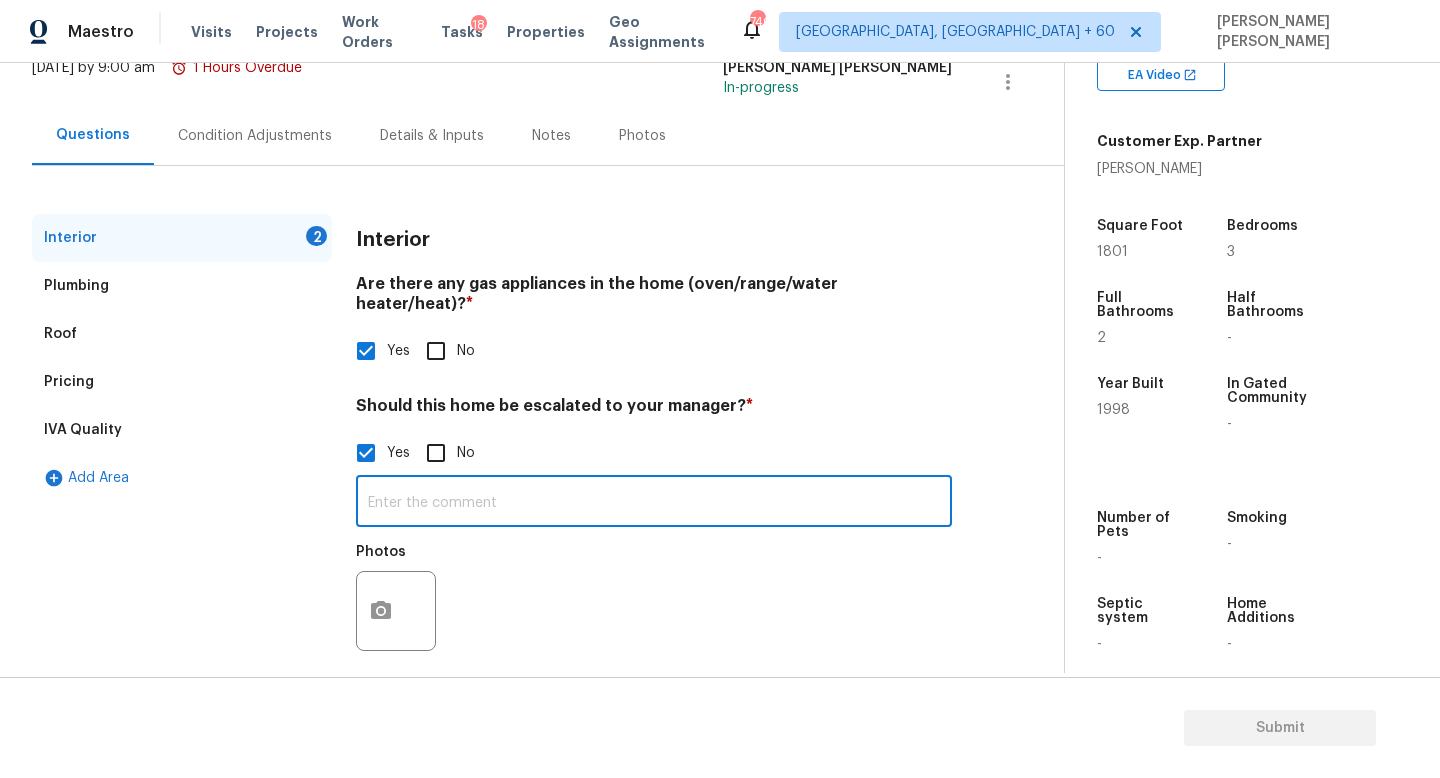 paste on "HPM Scope Adjustment is negative; please remove $XXX from scope" 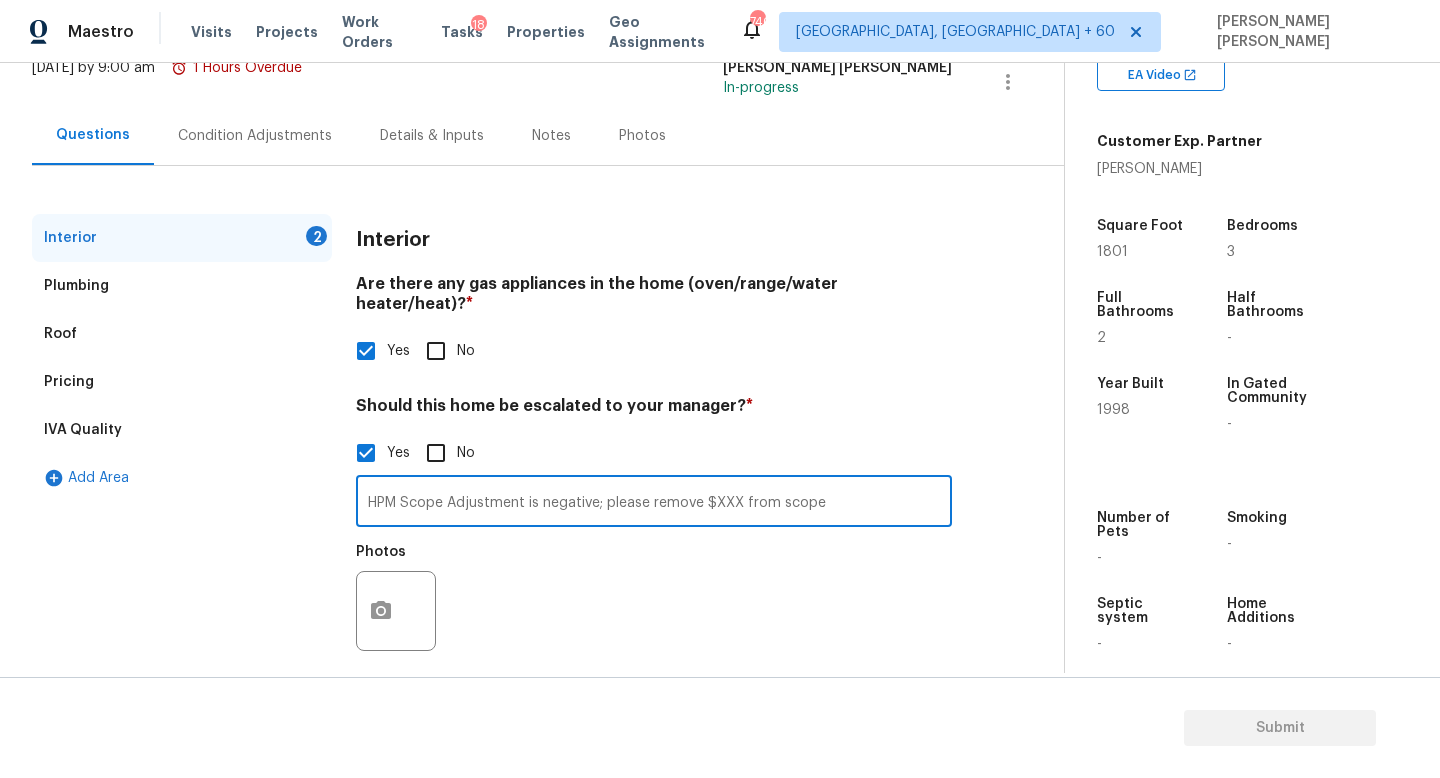 click on "HPM Scope Adjustment is negative; please remove $XXX from scope" at bounding box center (654, 503) 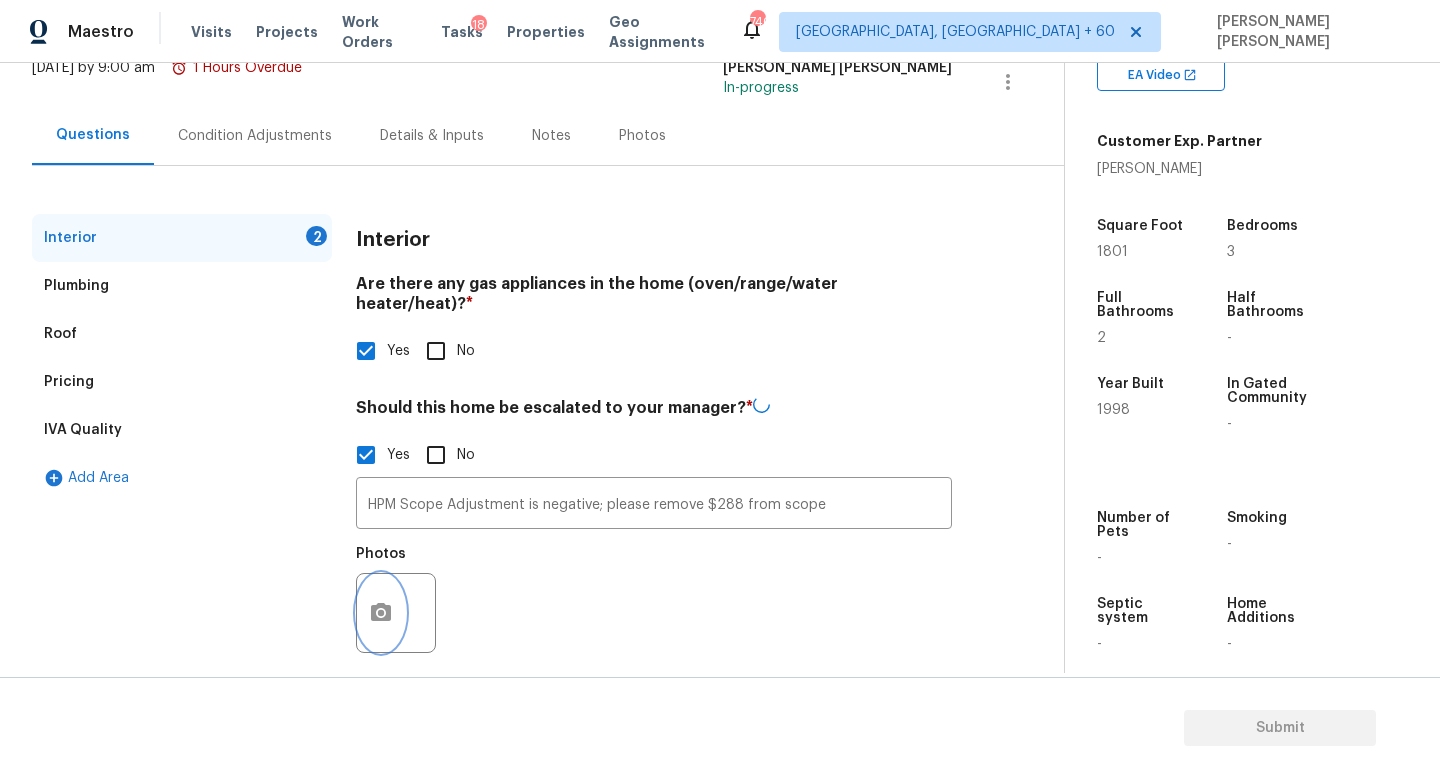 click at bounding box center [396, 613] 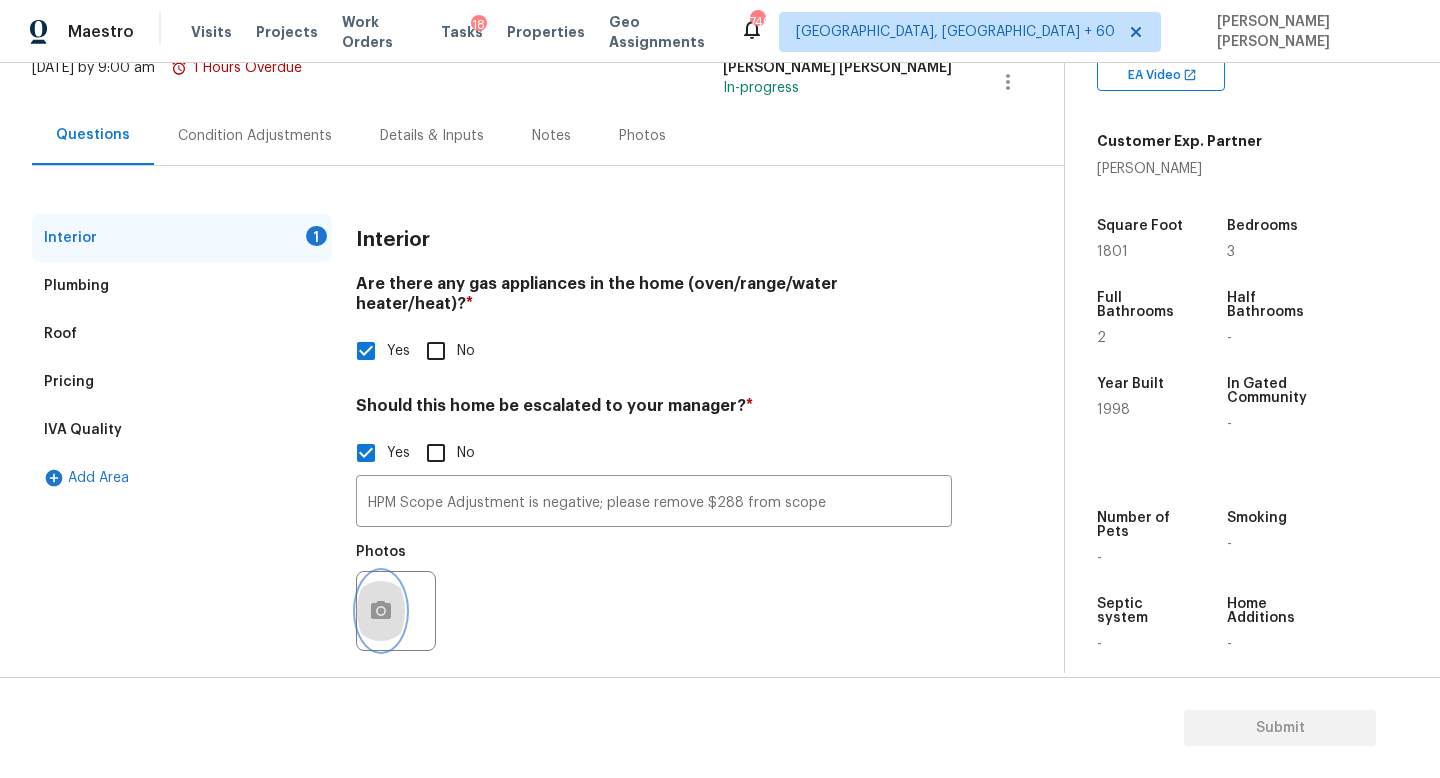 click 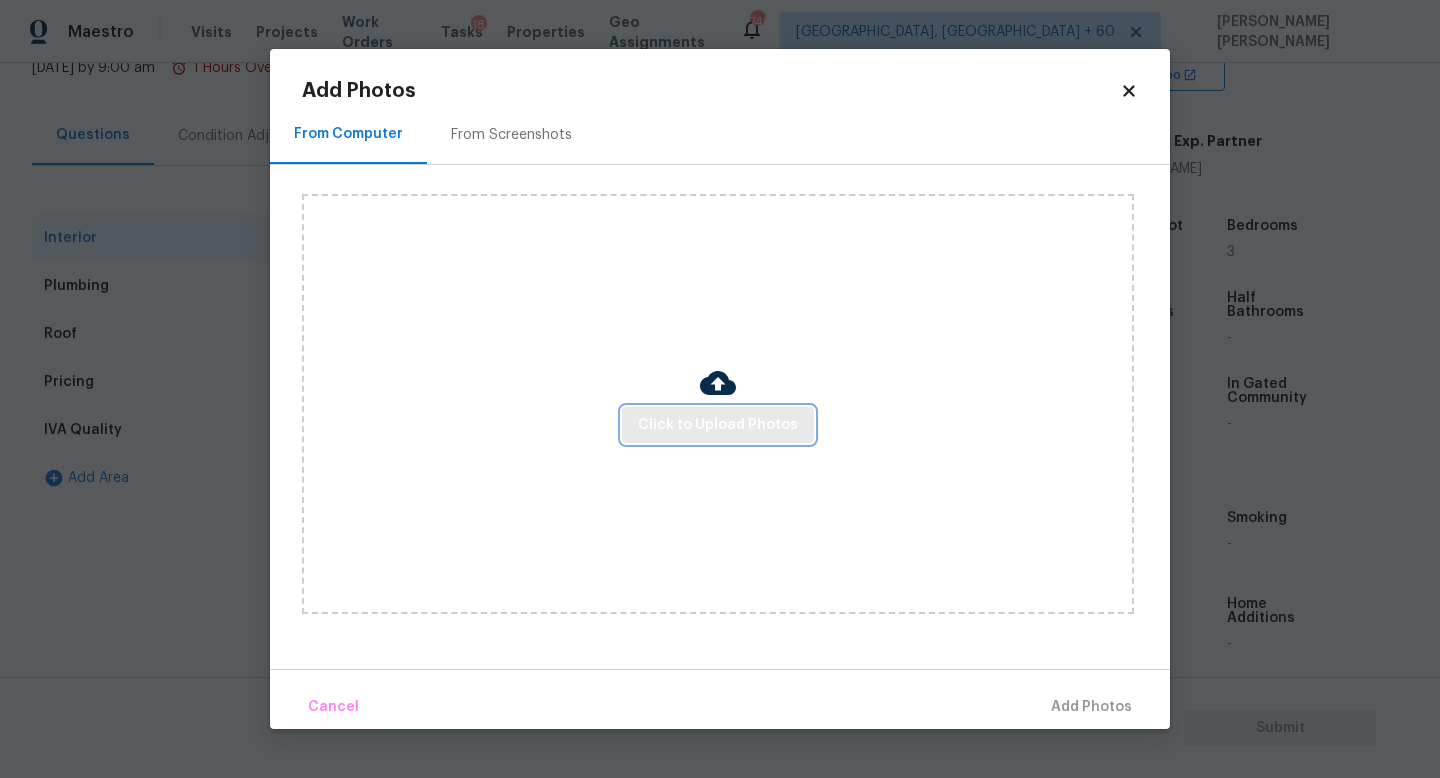 click on "Click to Upload Photos" at bounding box center (718, 425) 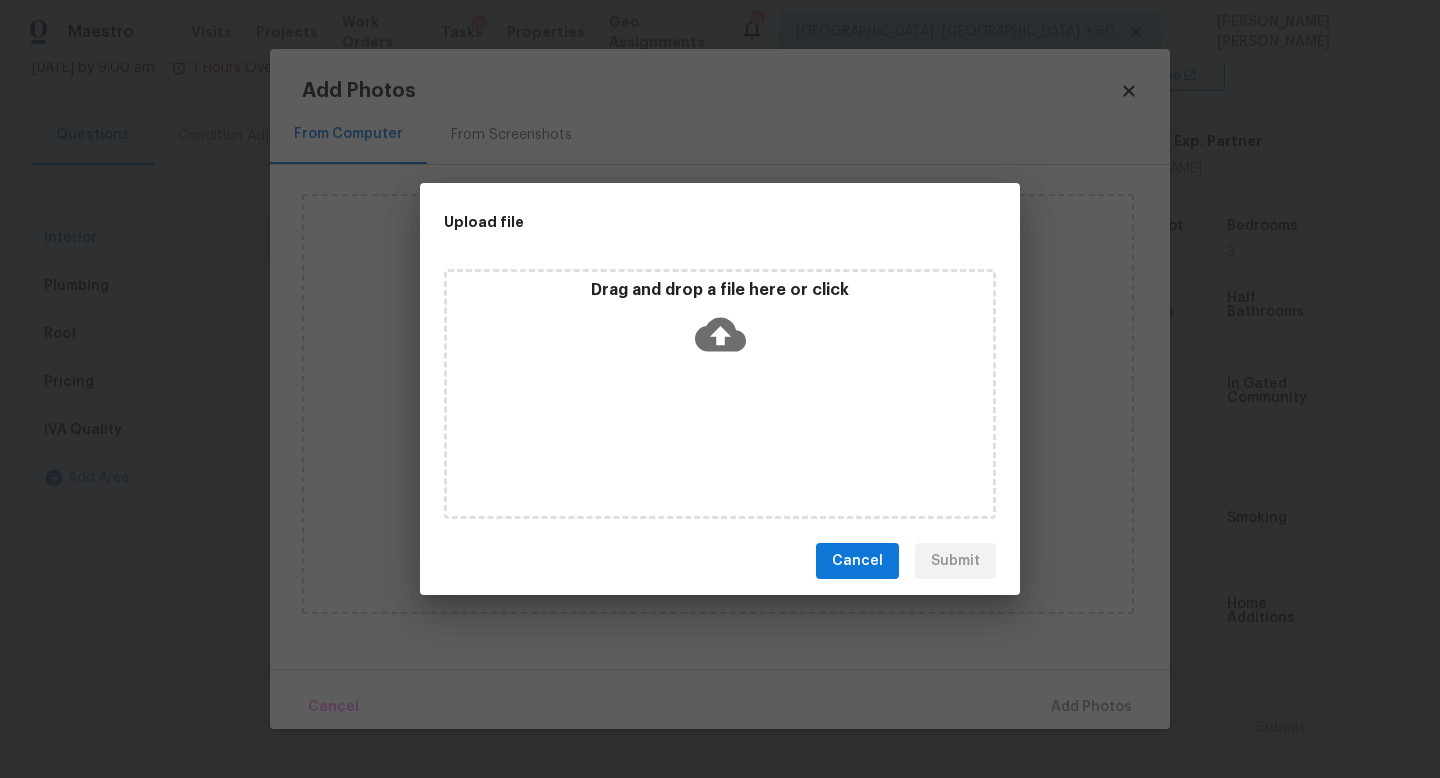 click 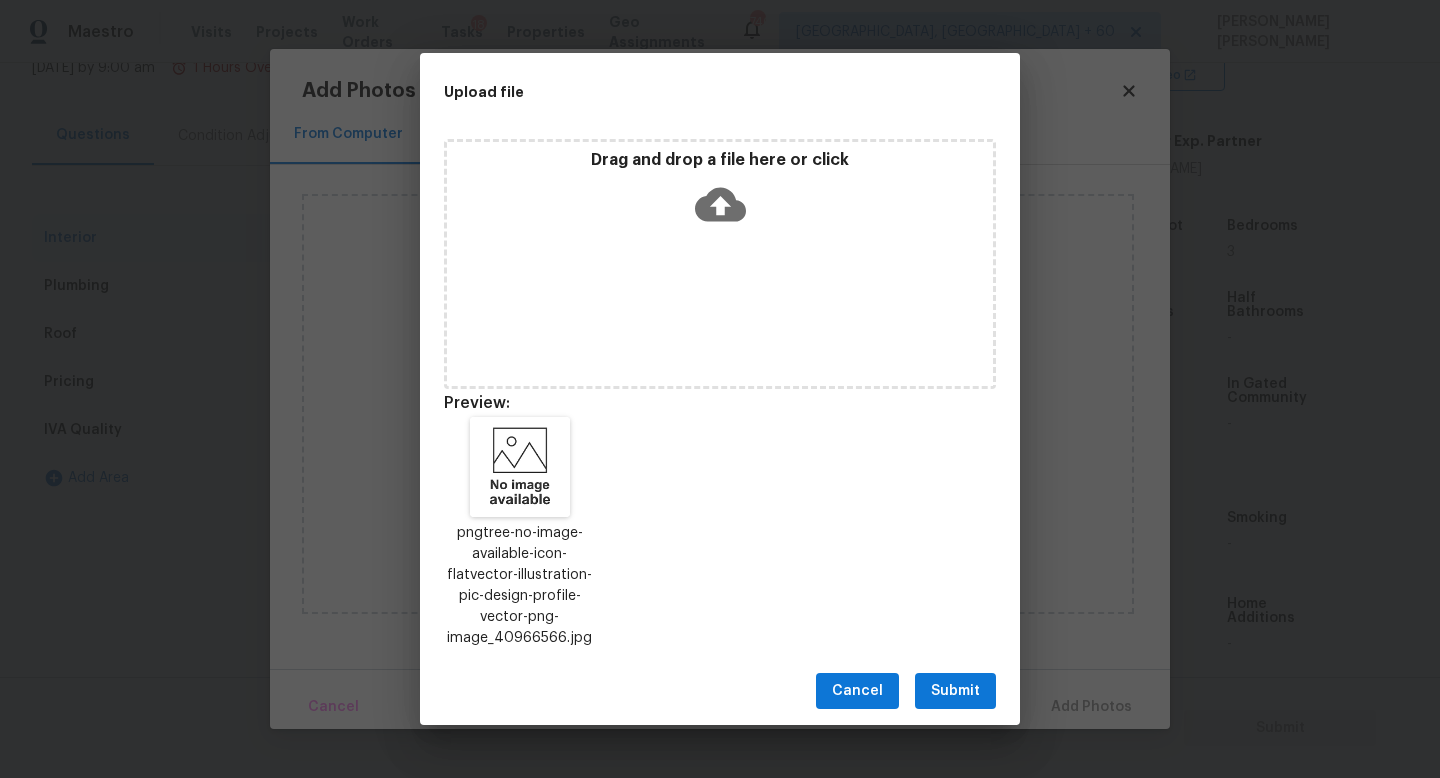 click on "Submit" at bounding box center [955, 691] 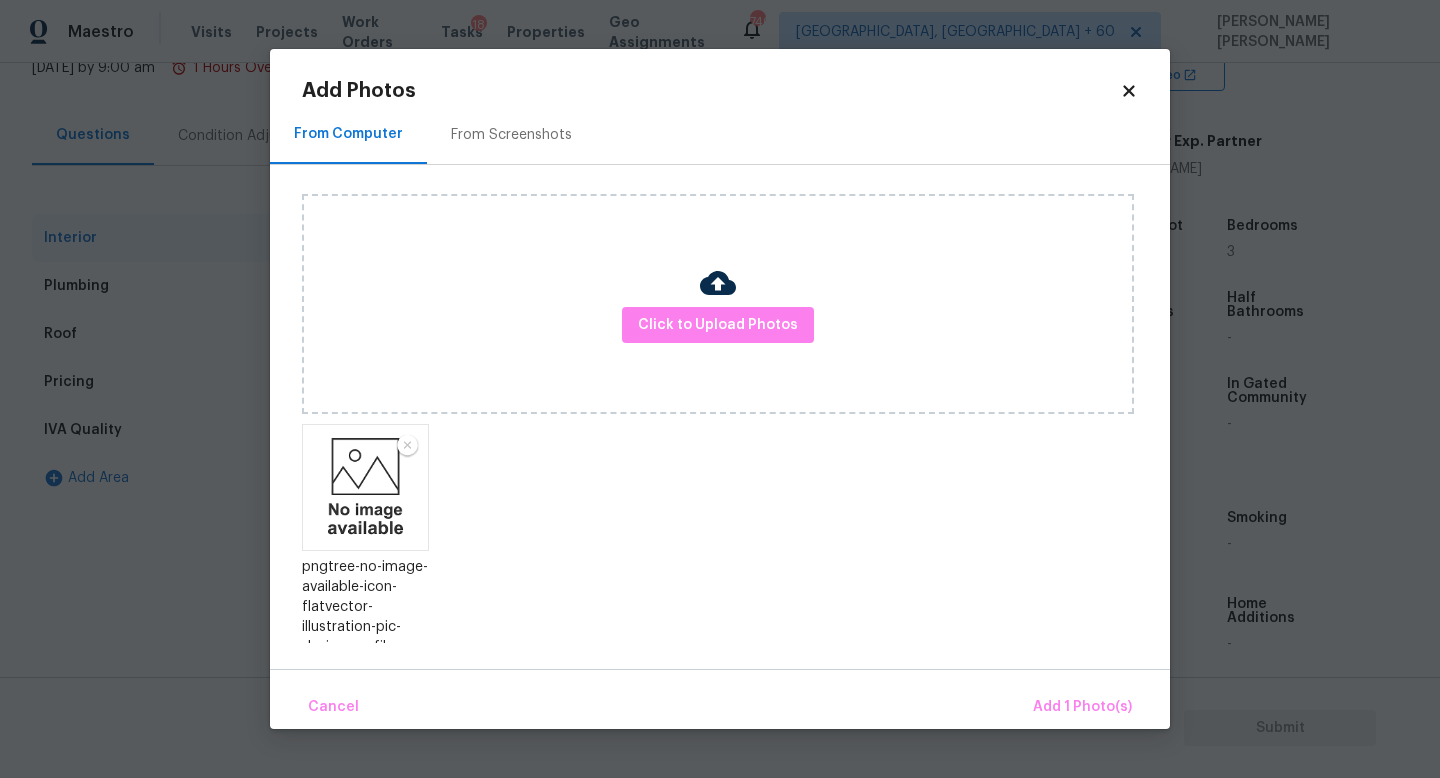 click on "Cancel Add 1 Photo(s)" at bounding box center [720, 699] 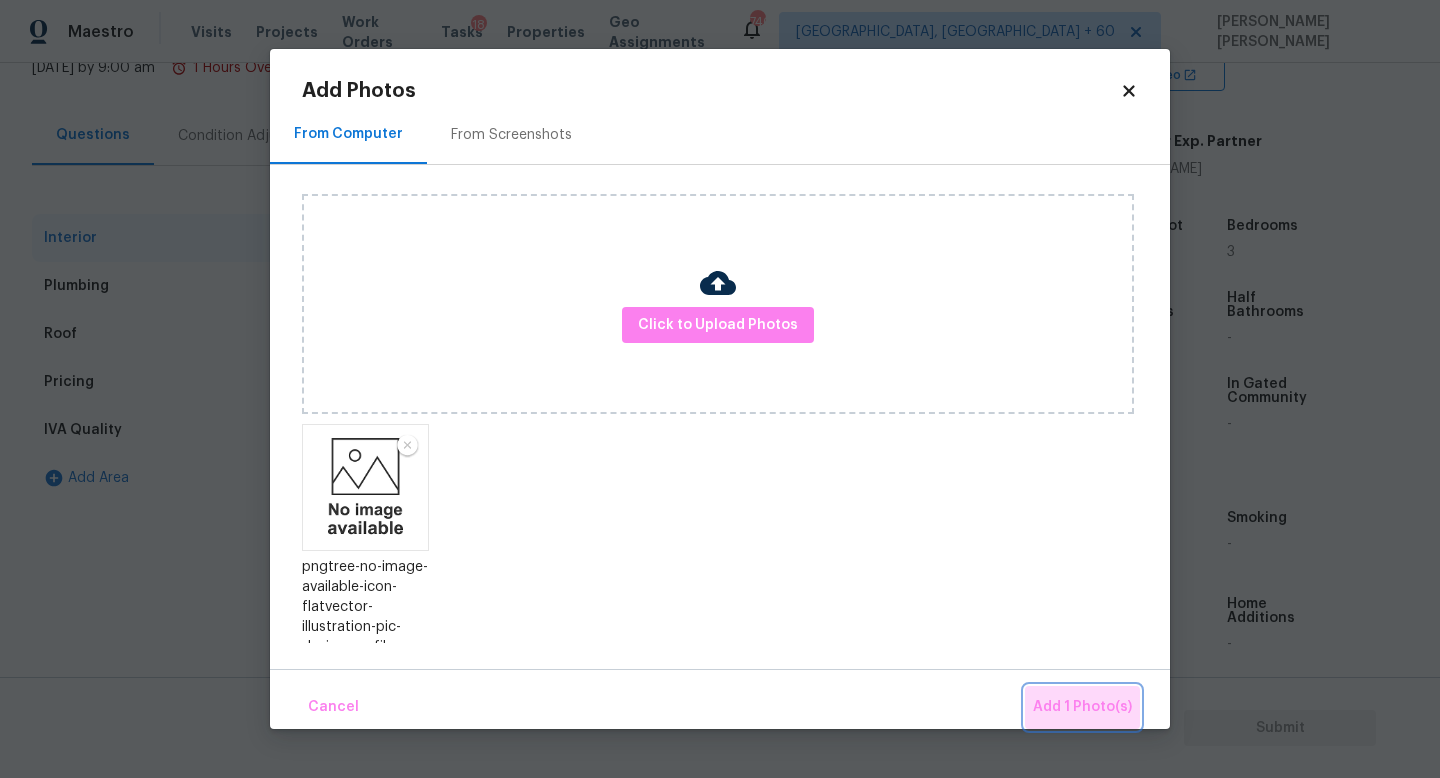 click on "Add 1 Photo(s)" at bounding box center (1082, 707) 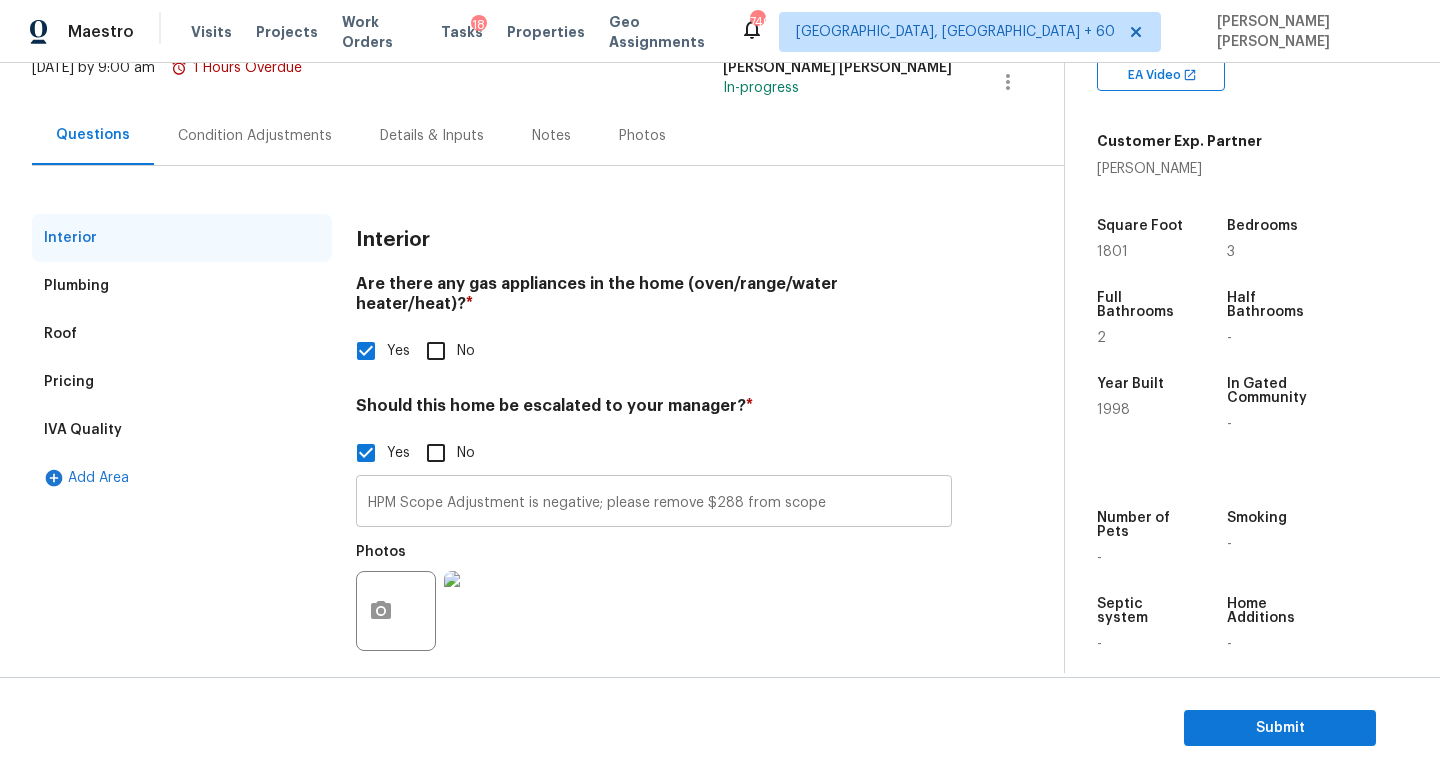 click on "HPM Scope Adjustment is negative; please remove $288 from scope" at bounding box center [654, 503] 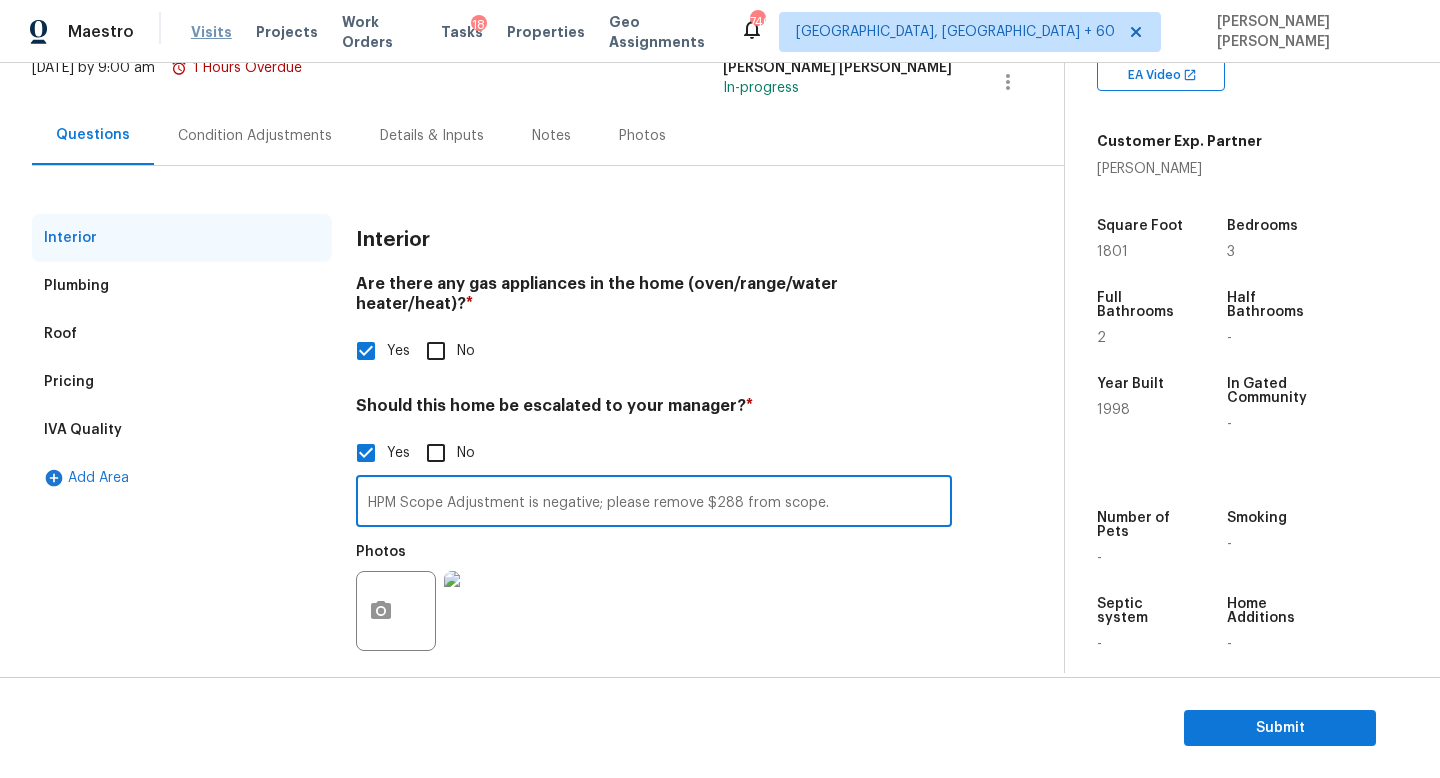 type on "HPM Scope Adjustment is negative; please remove $288 from scope." 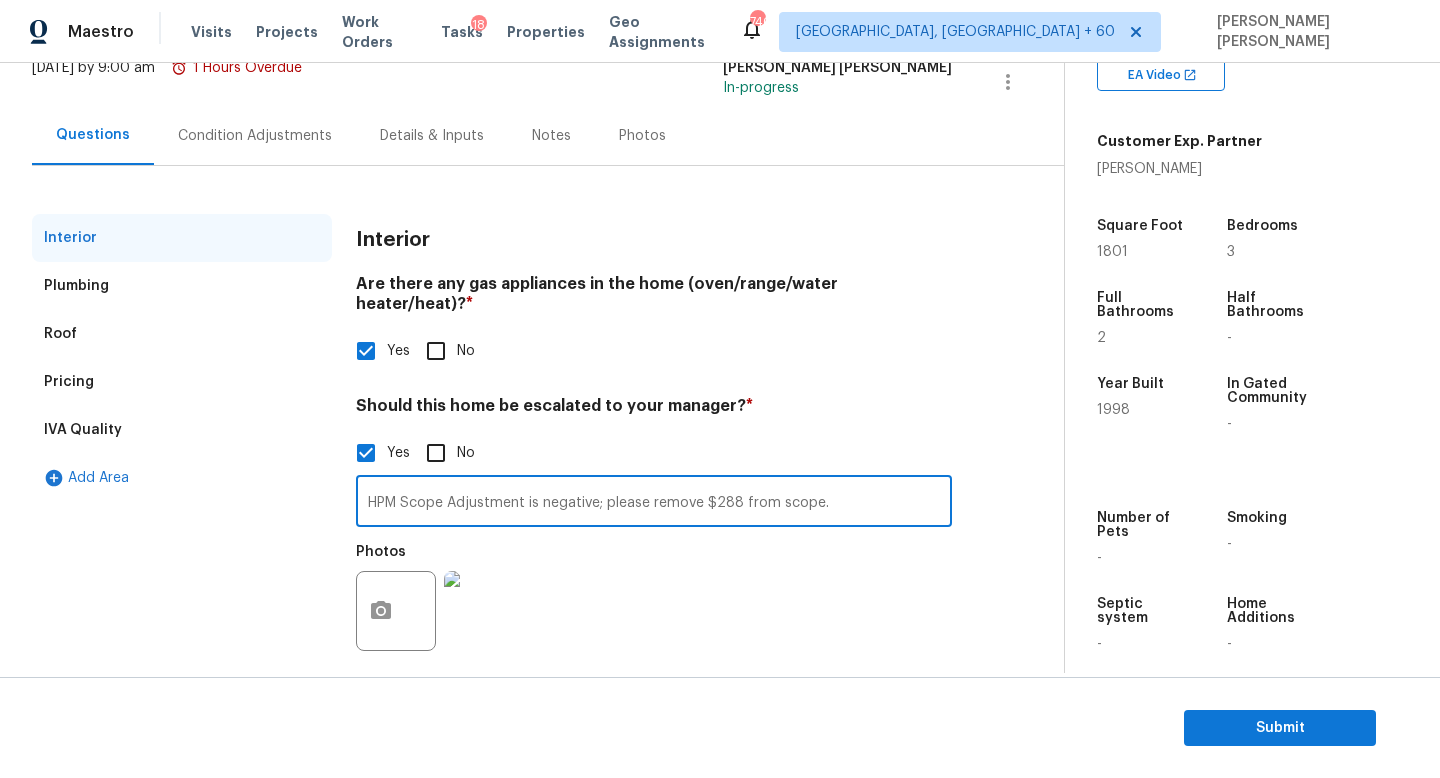 click on "Submit" at bounding box center [720, 728] 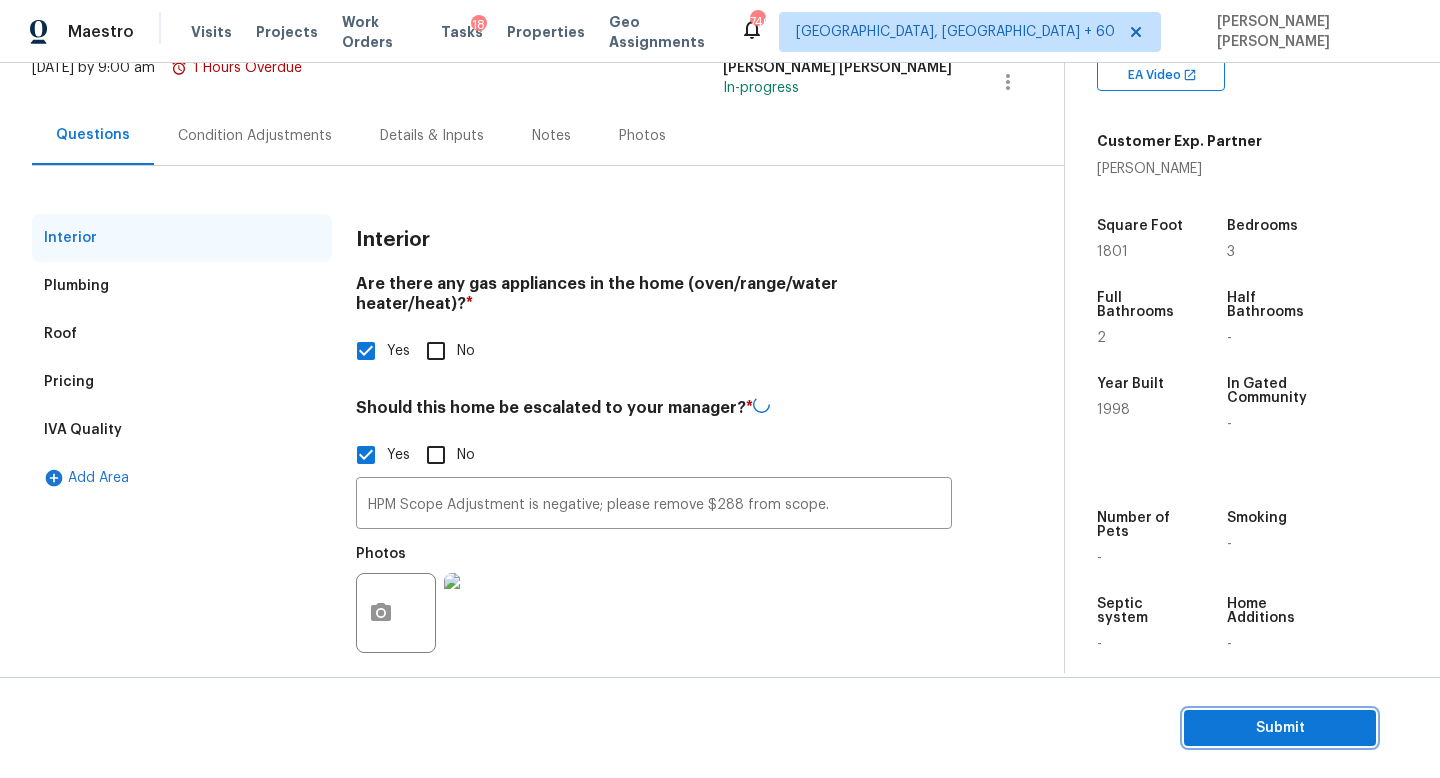 click on "Submit" at bounding box center [1280, 728] 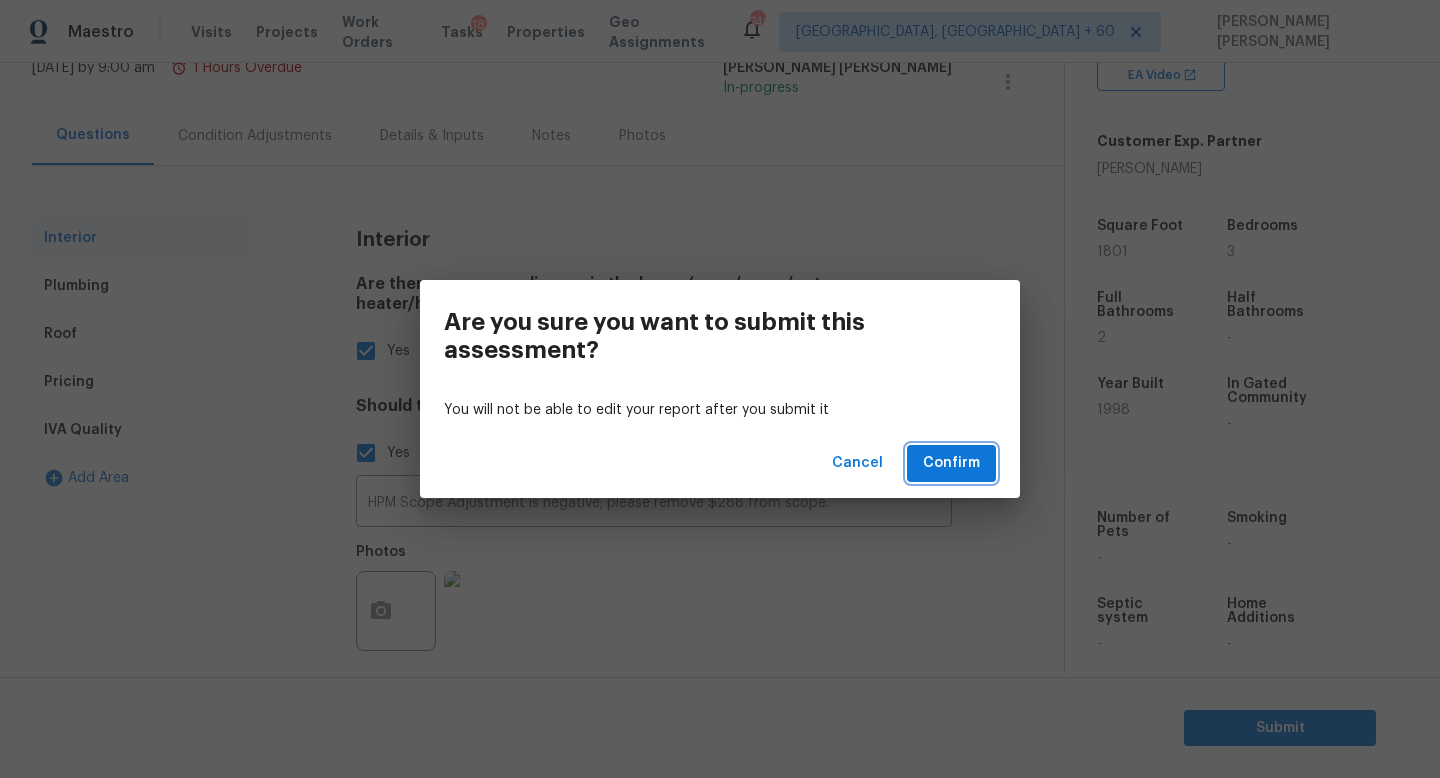 click on "Confirm" at bounding box center (951, 463) 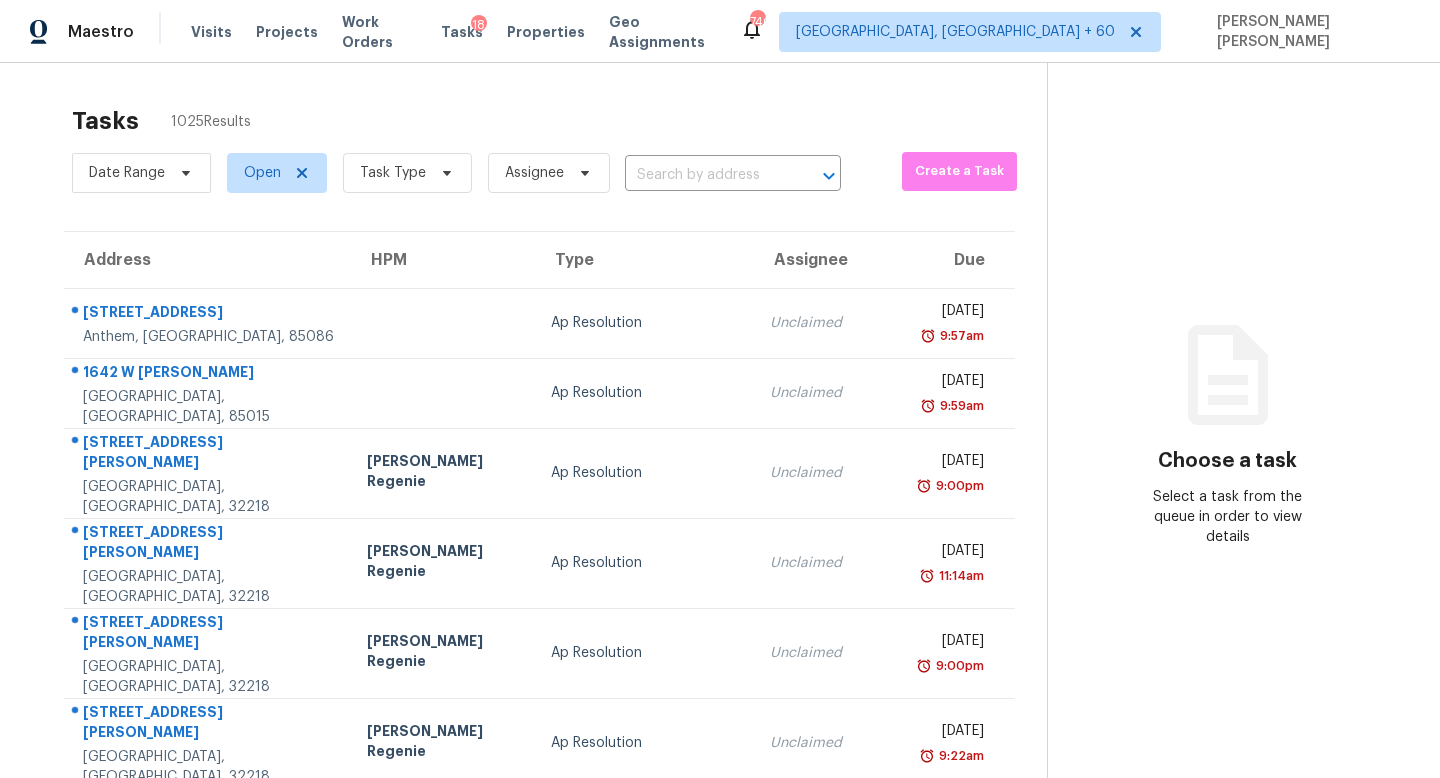 click at bounding box center (705, 175) 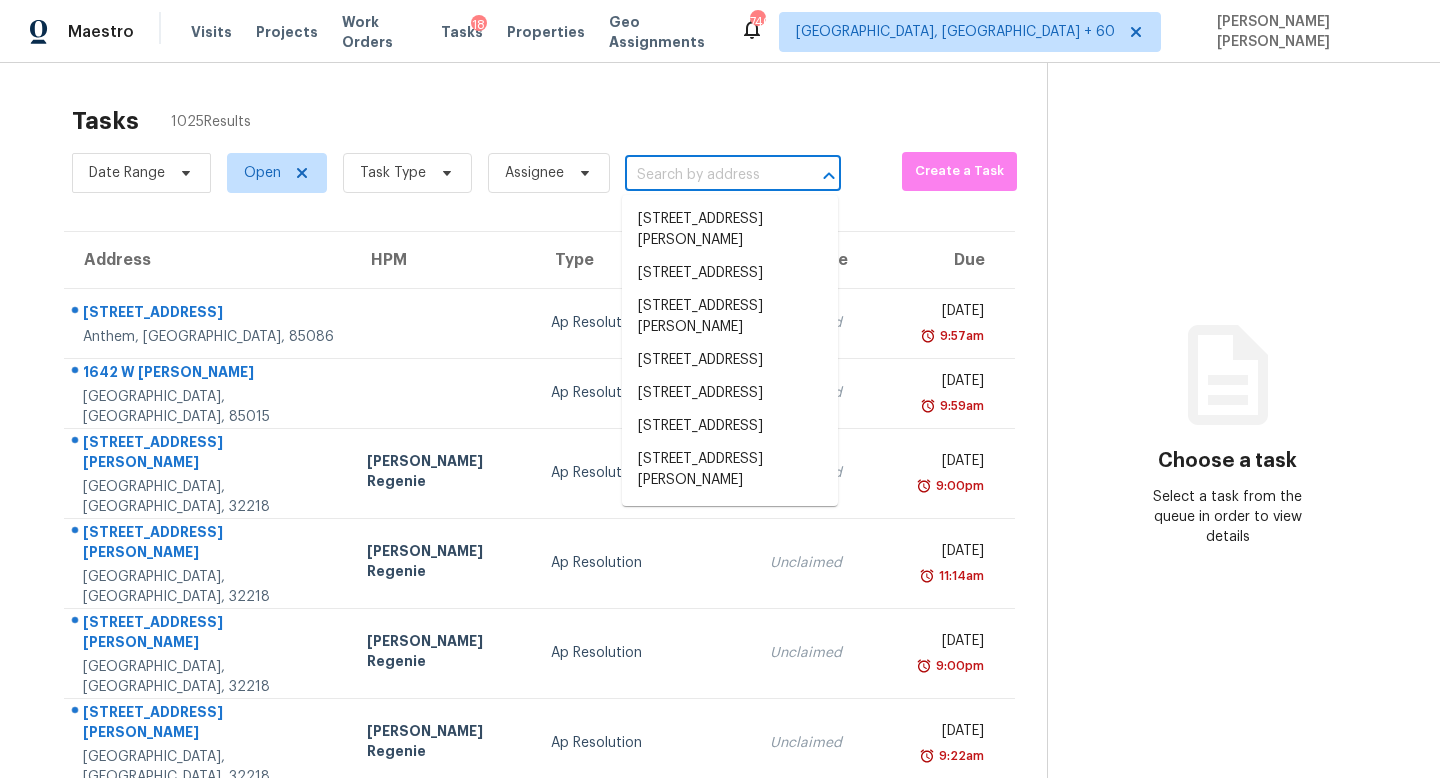 paste on "423 46th St W Palmetto, FL, 34221" 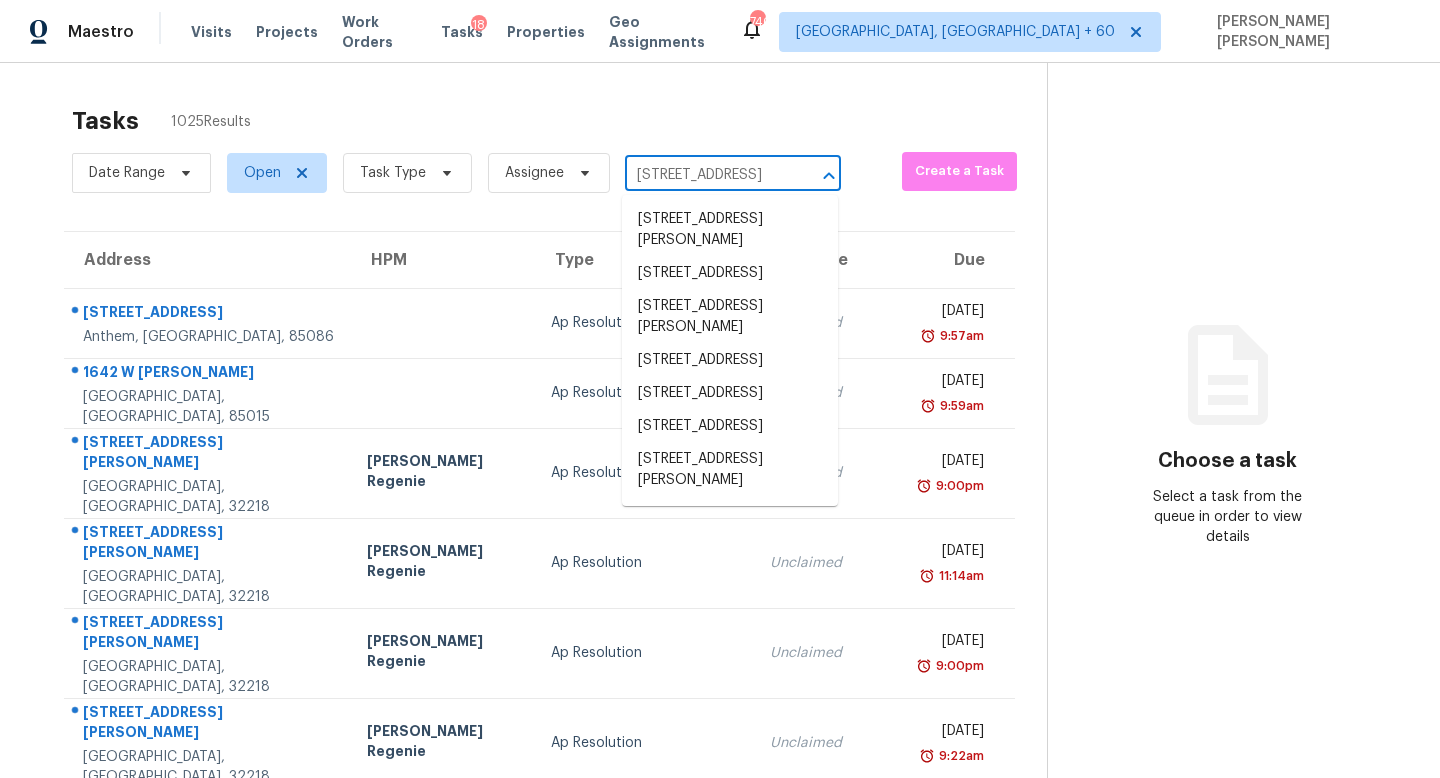 scroll, scrollTop: 0, scrollLeft: 76, axis: horizontal 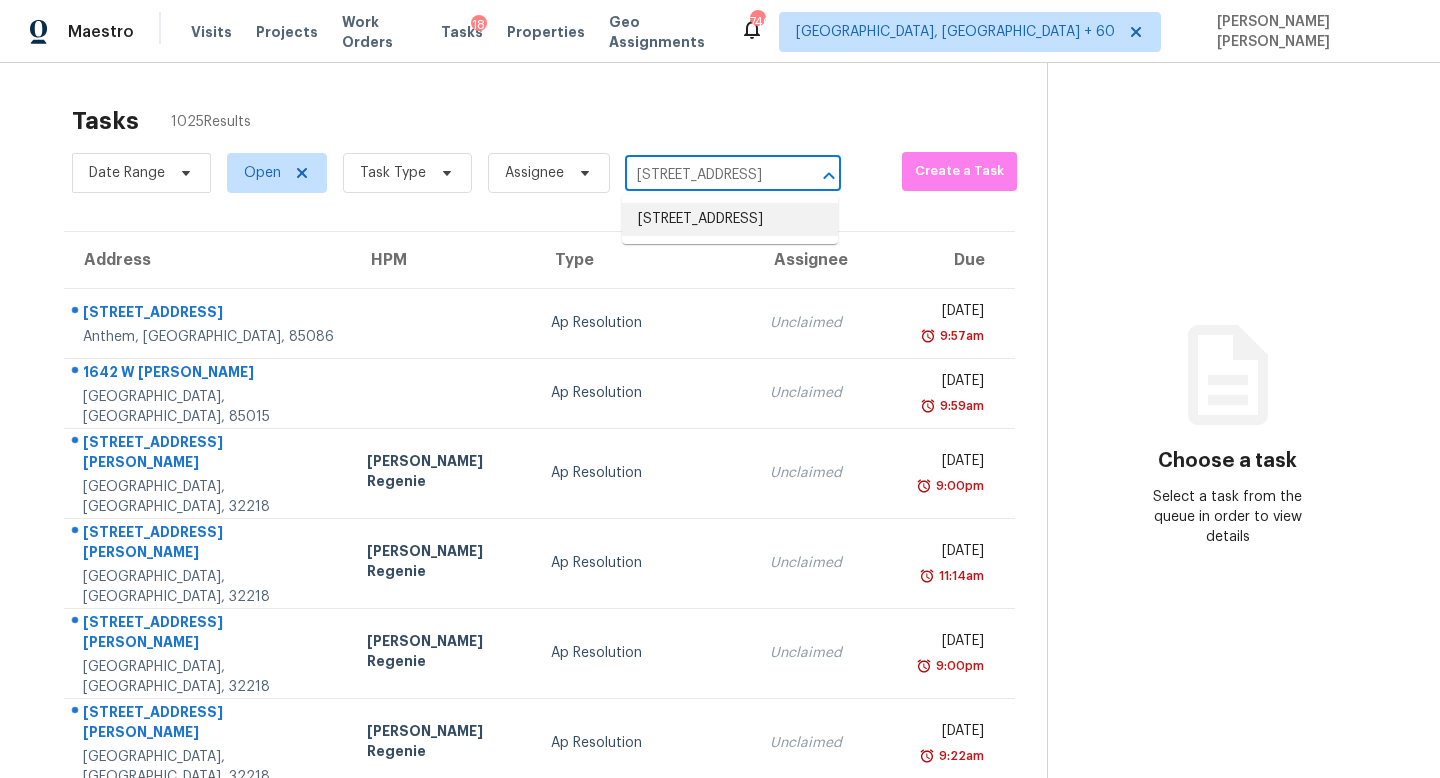 click on "423 46th St W, Palmetto, FL 34221" at bounding box center [730, 219] 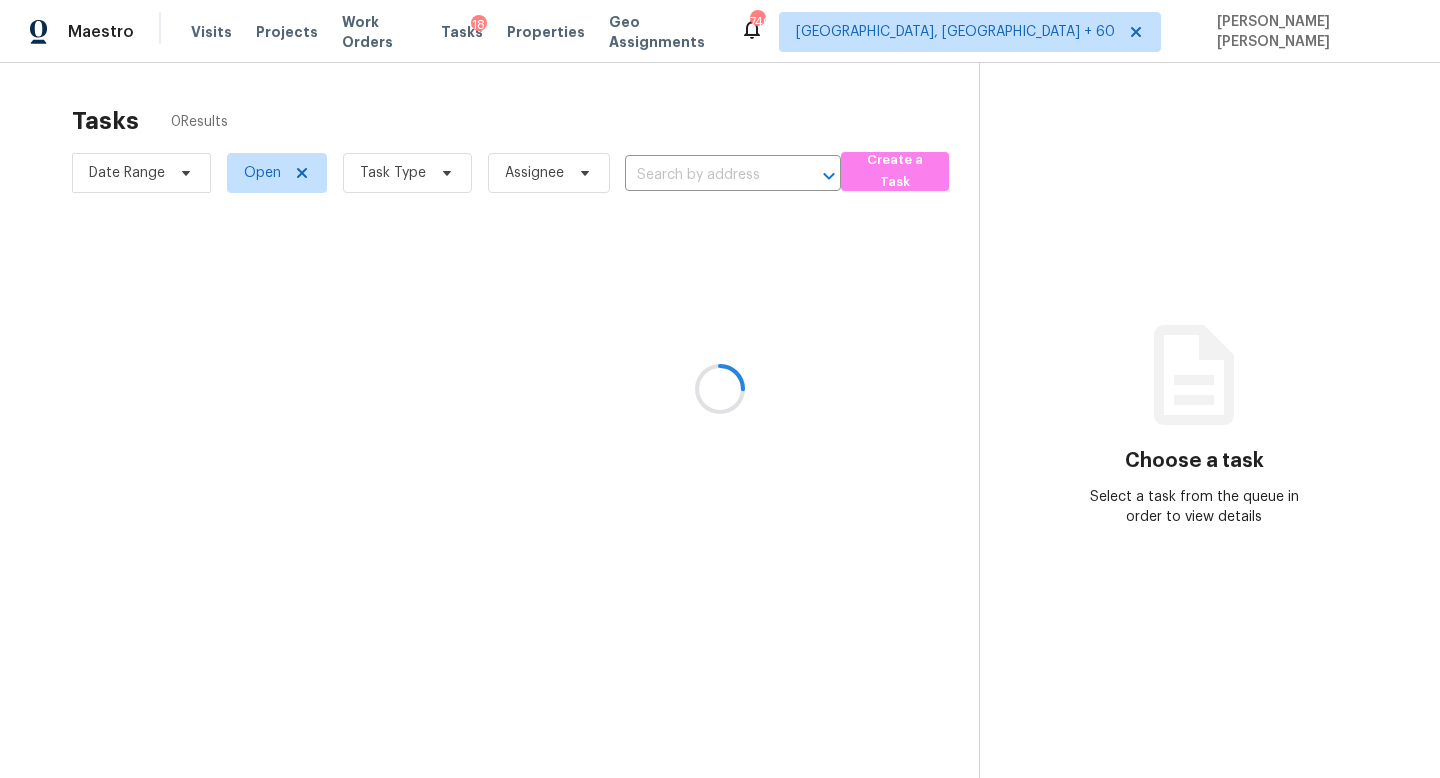 type on "423 46th St W, Palmetto, FL 34221" 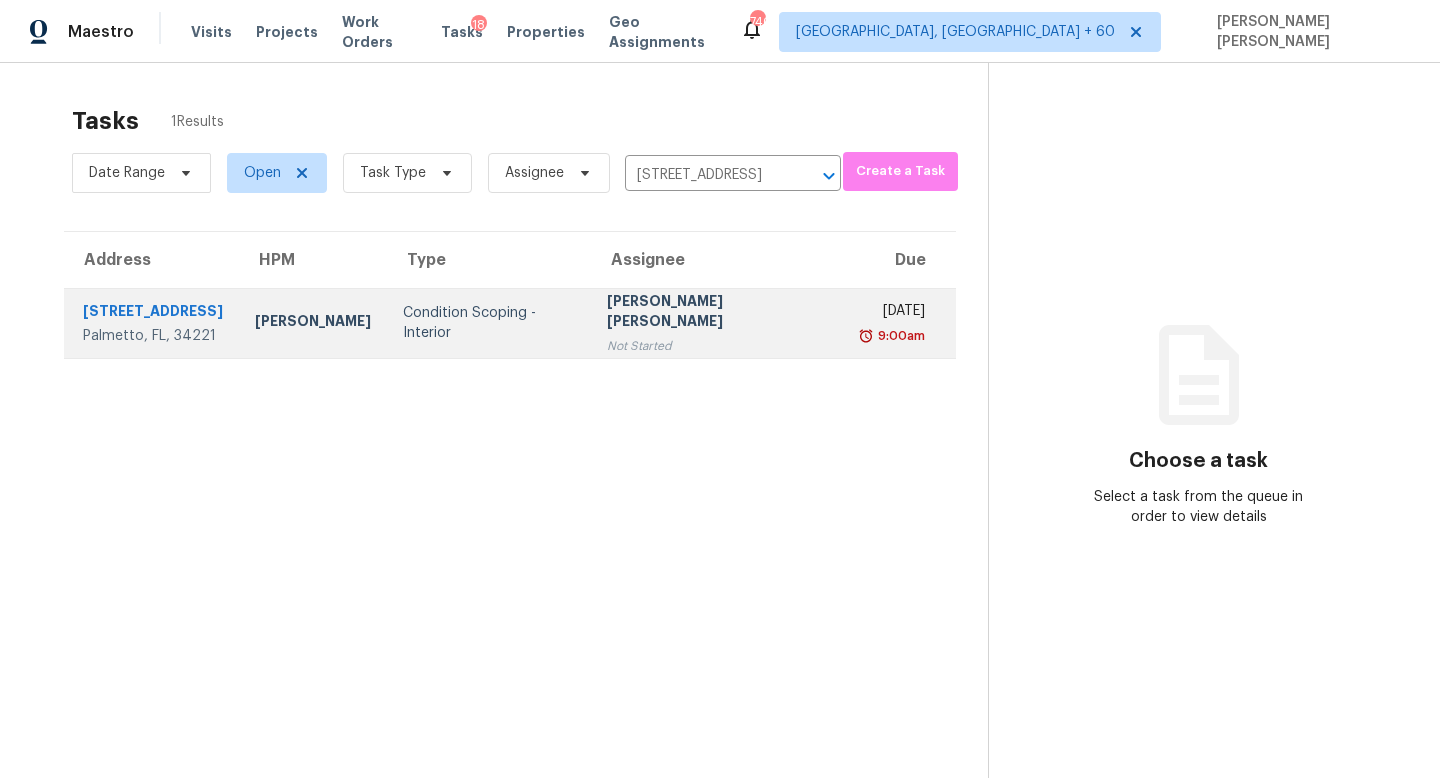 click on "Condition Scoping - Interior" at bounding box center (489, 323) 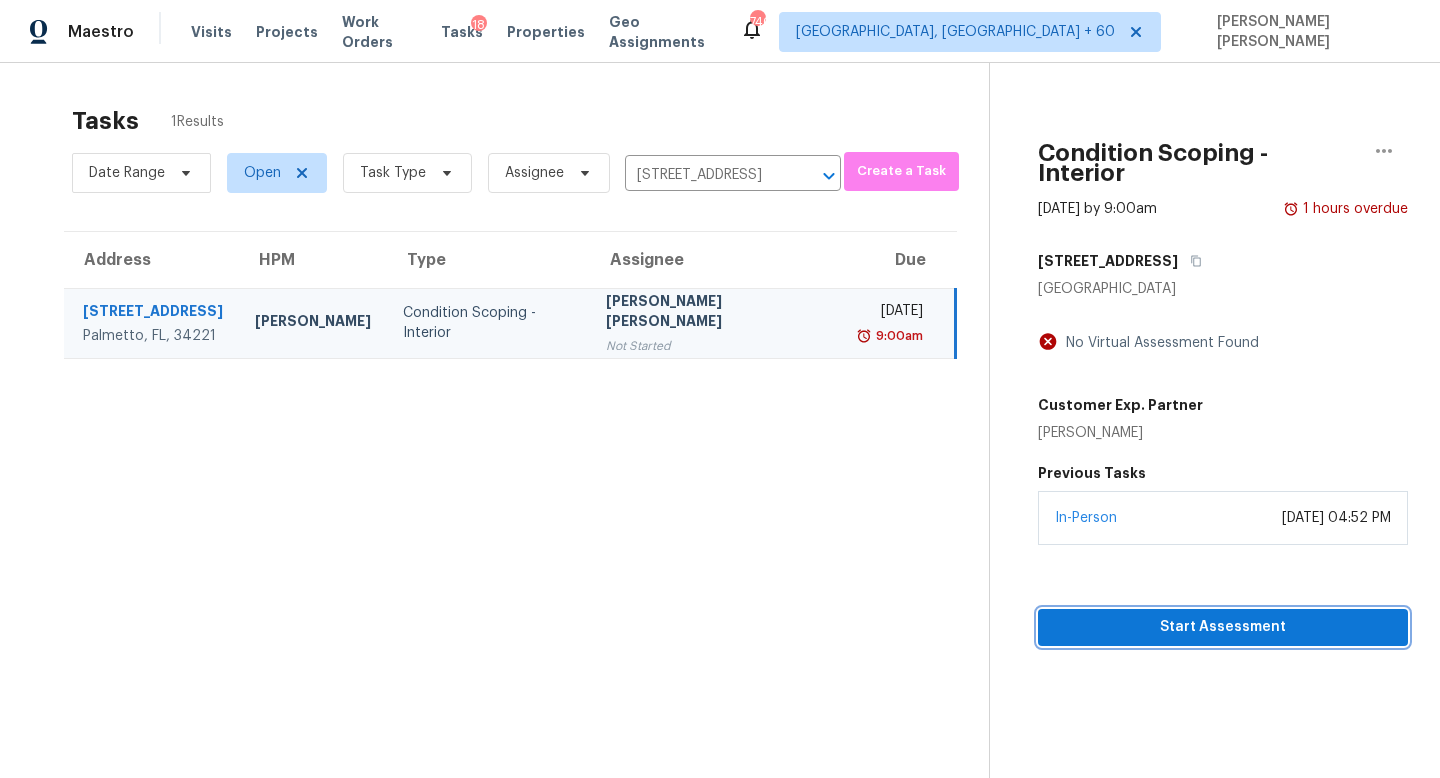click on "Start Assessment" at bounding box center [1223, 627] 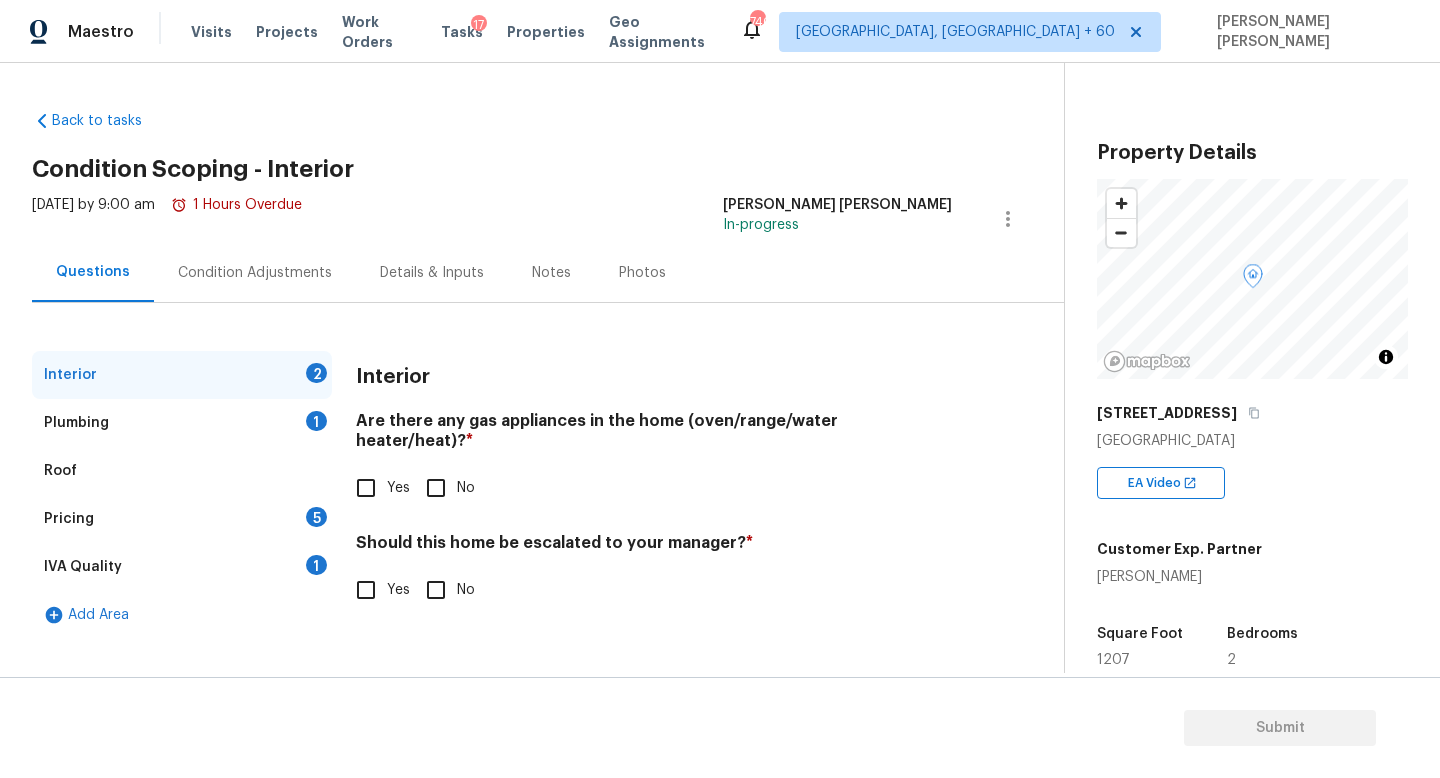 click on "No" at bounding box center [436, 488] 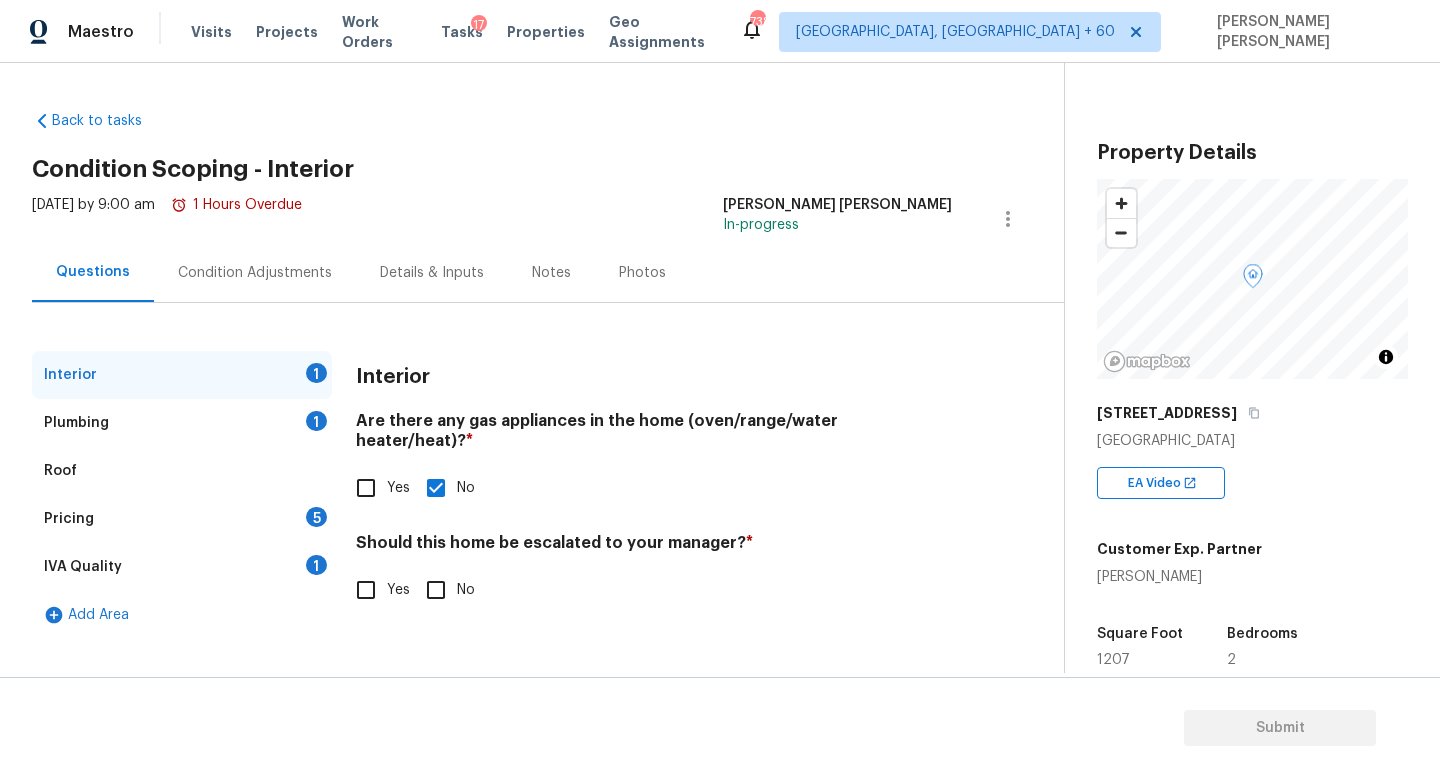 click on "Plumbing 1" at bounding box center [182, 423] 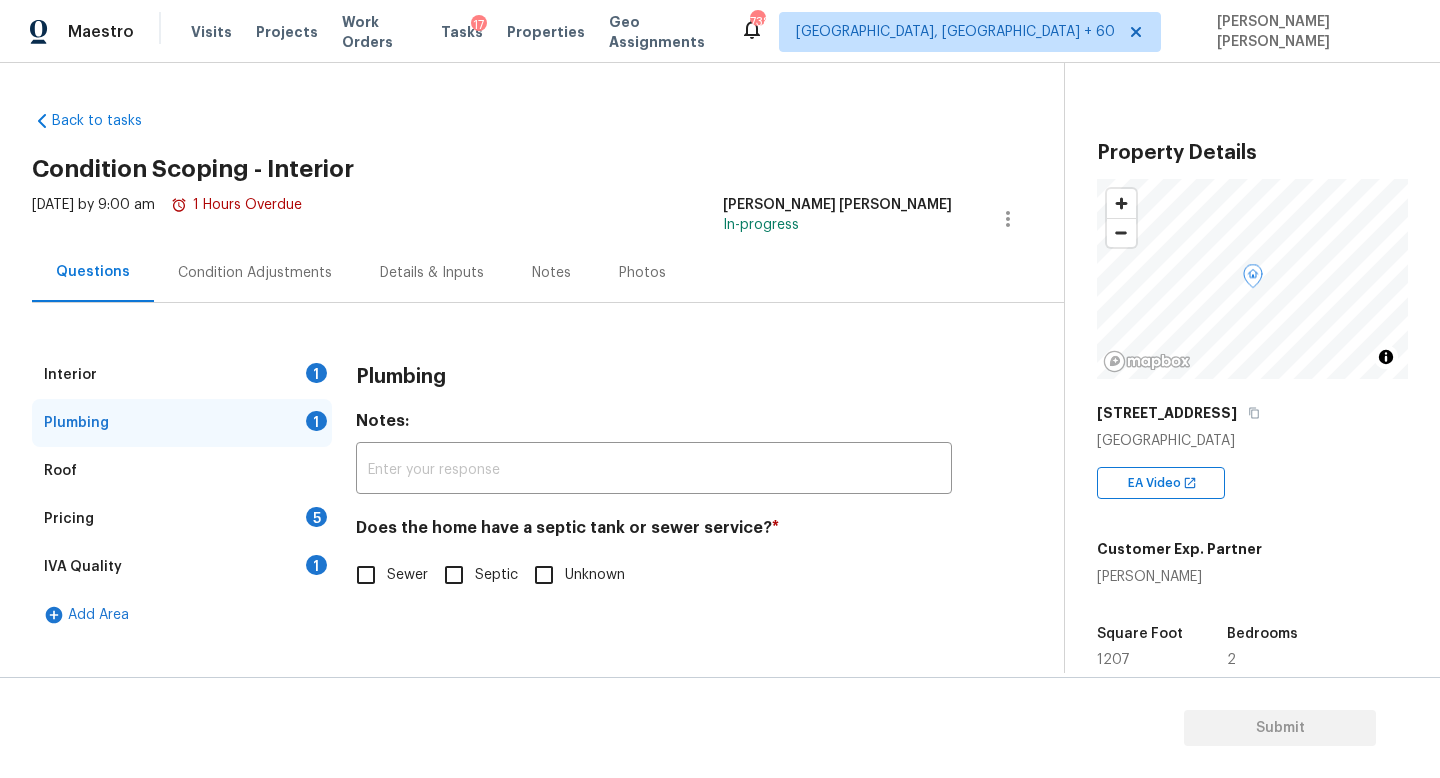click on "Sewer" at bounding box center (366, 575) 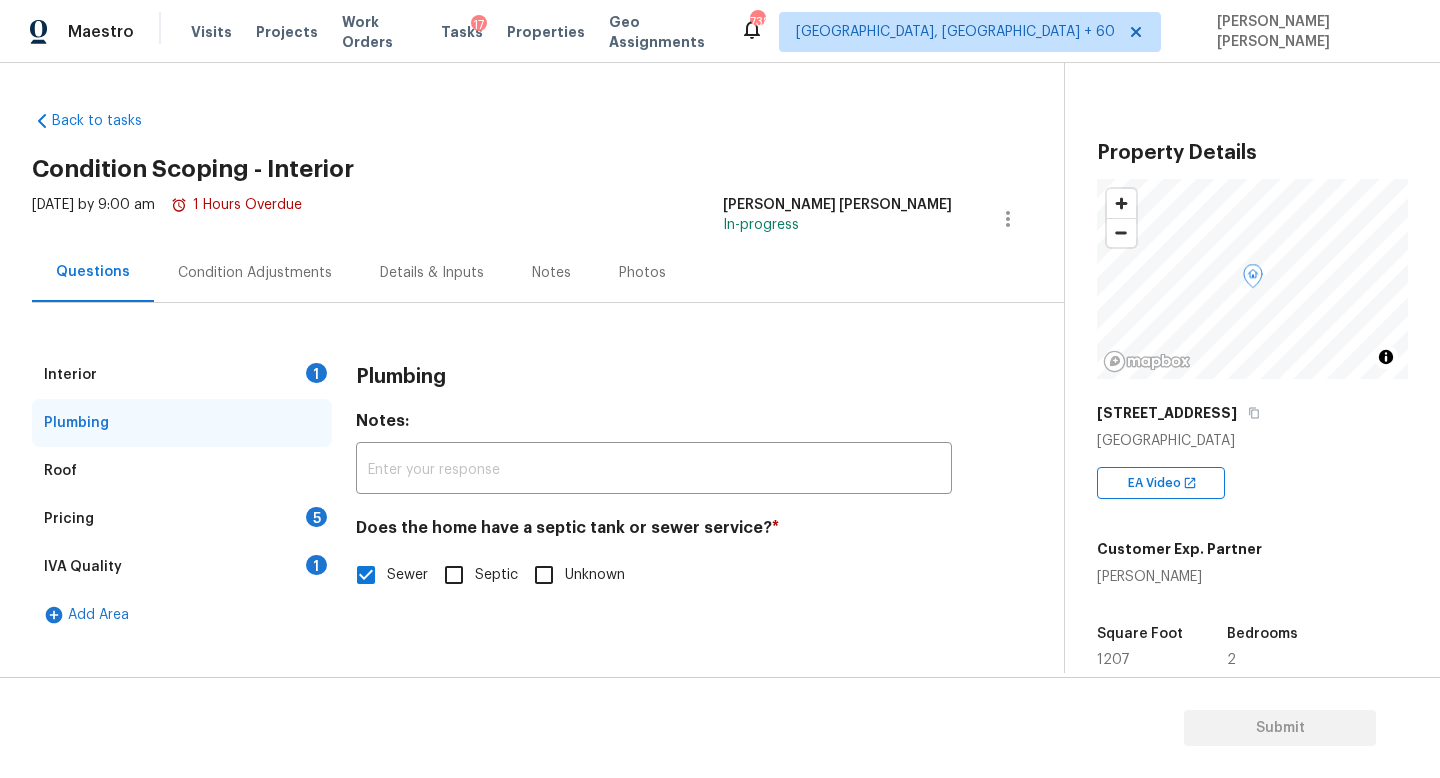 click on "Condition Adjustments" at bounding box center [255, 273] 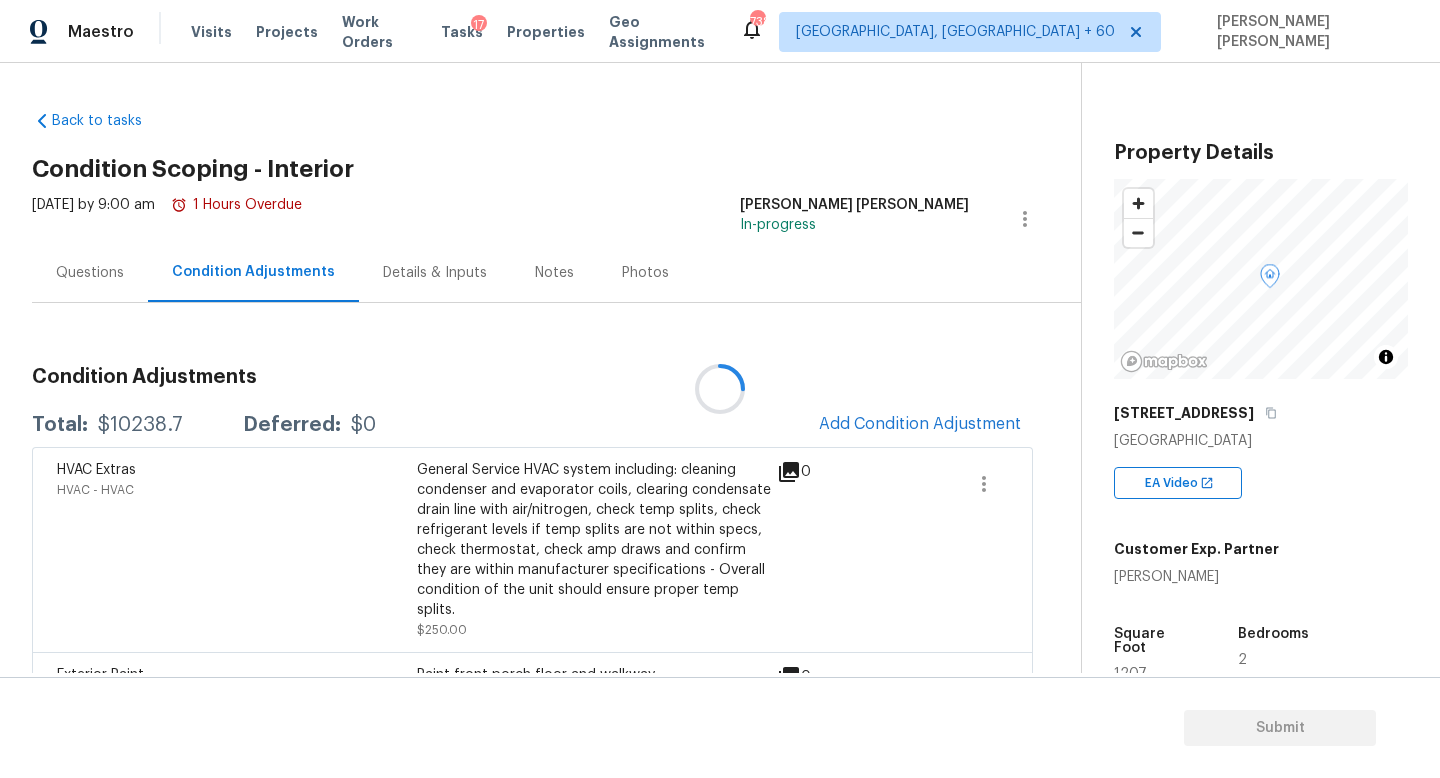 click at bounding box center [720, 389] 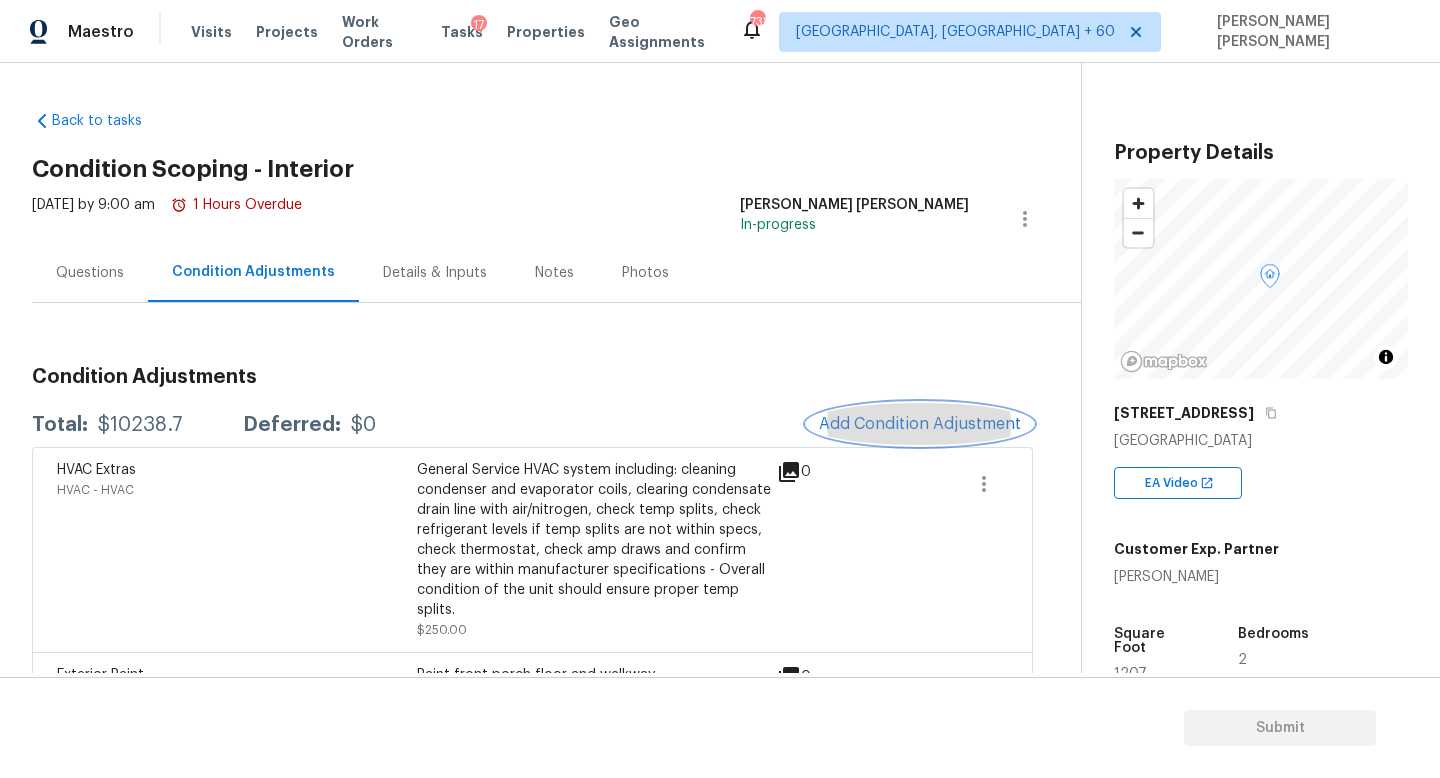 click on "Add Condition Adjustment" at bounding box center (920, 424) 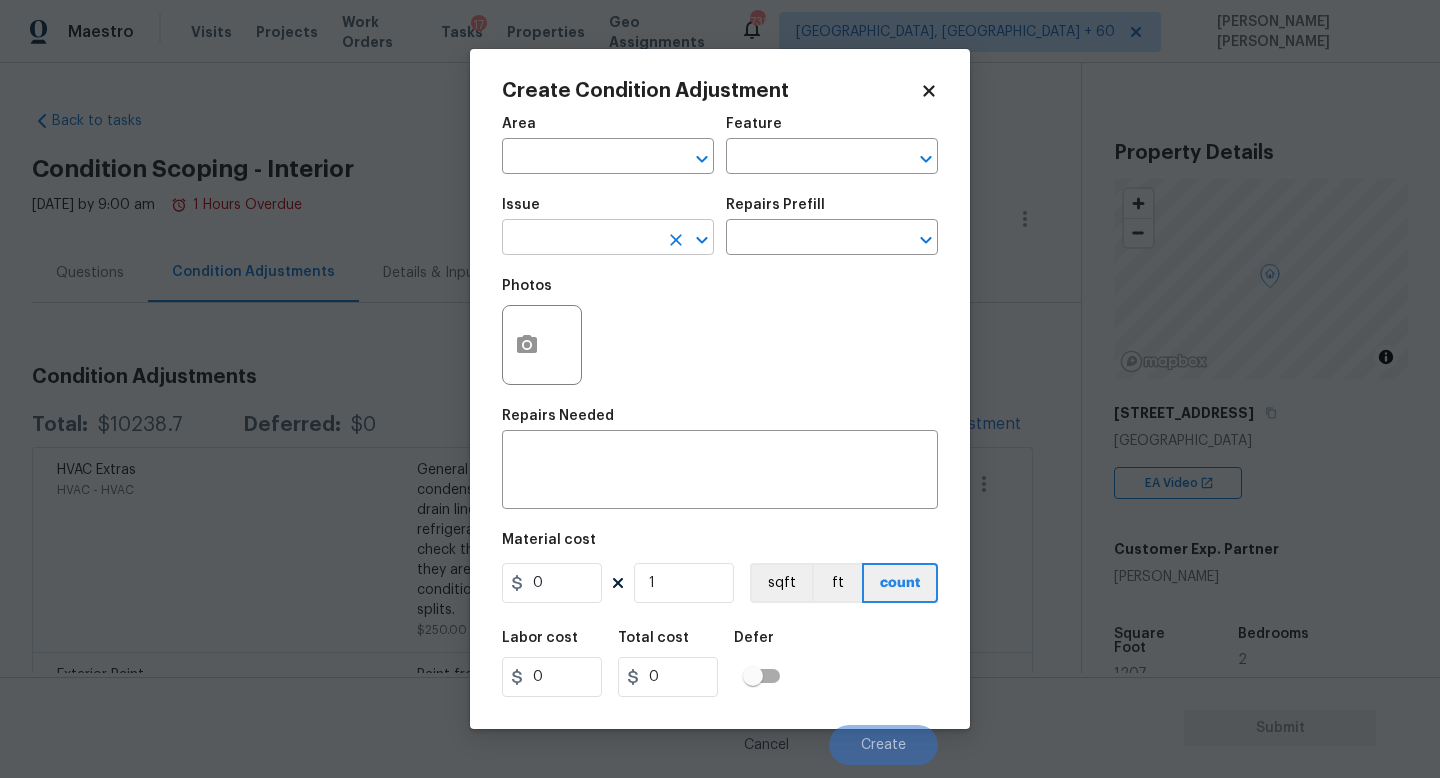 click at bounding box center (580, 239) 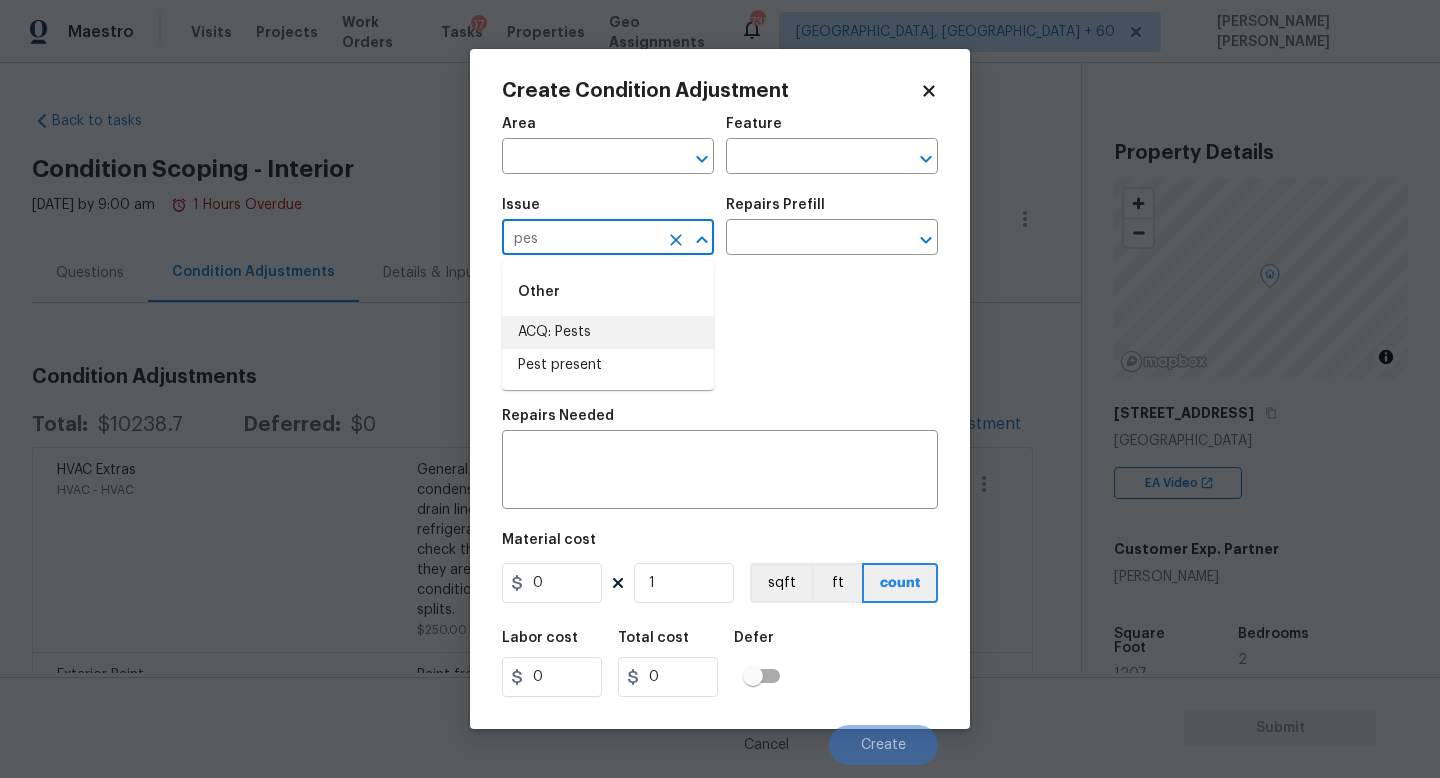 click on "ACQ: Pests" at bounding box center [608, 332] 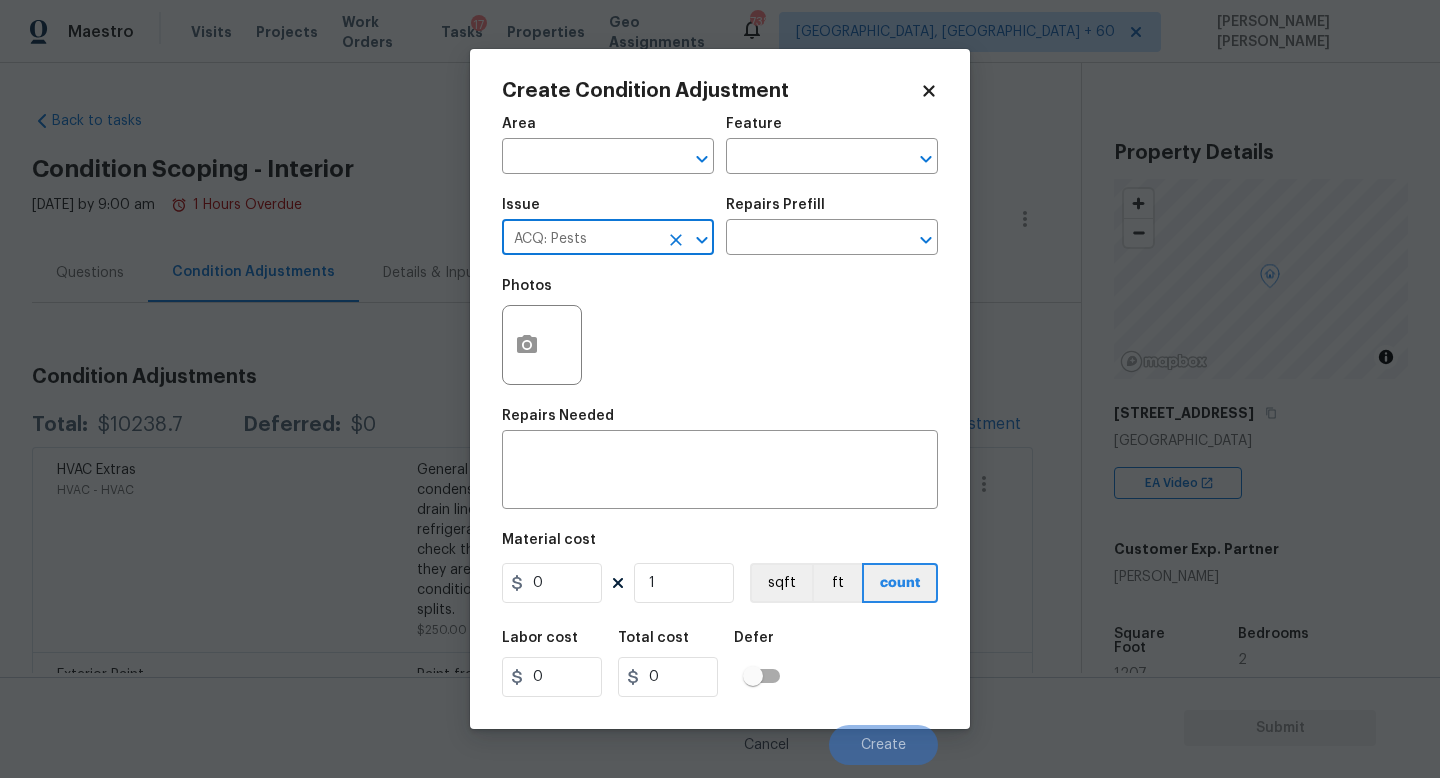 type on "ACQ: Pests" 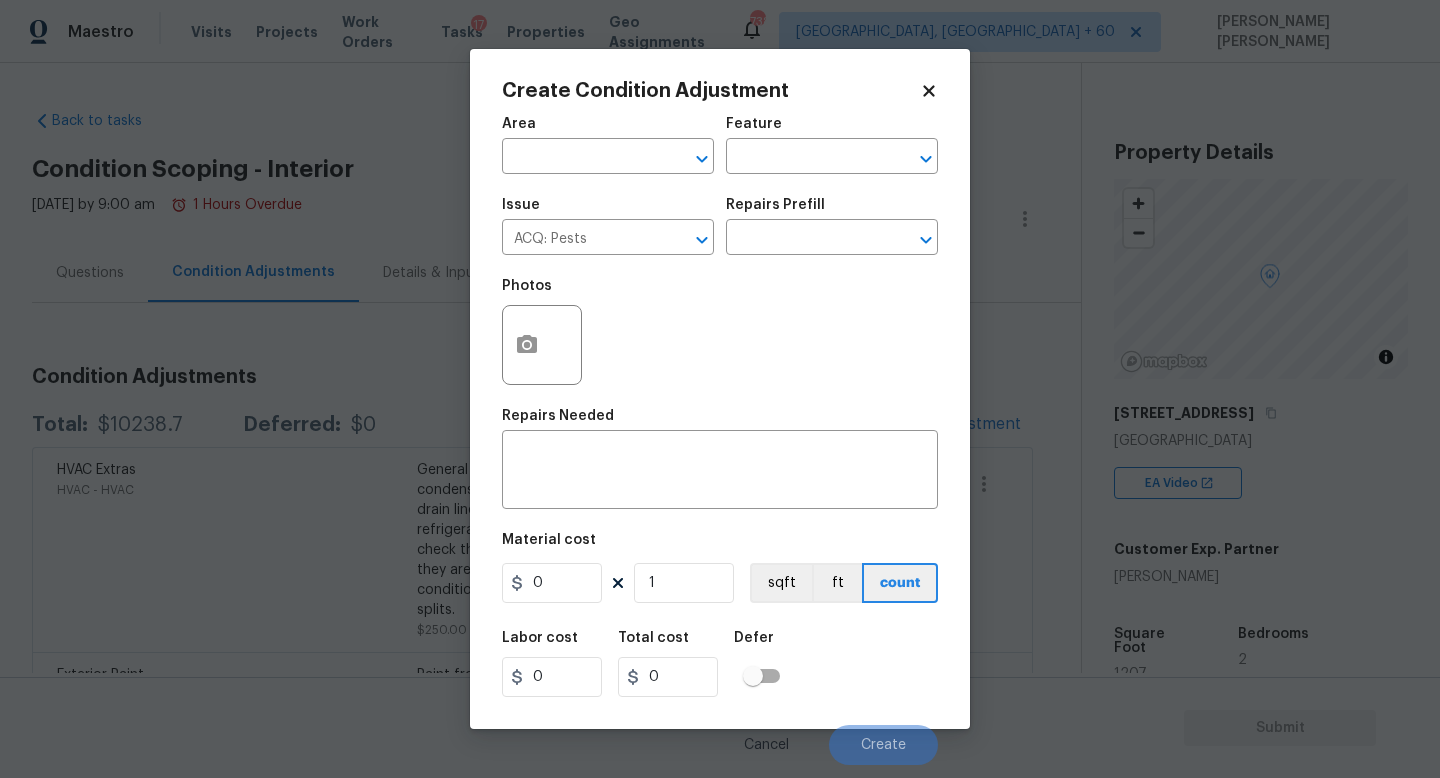 click on "Repairs Prefill" at bounding box center (832, 211) 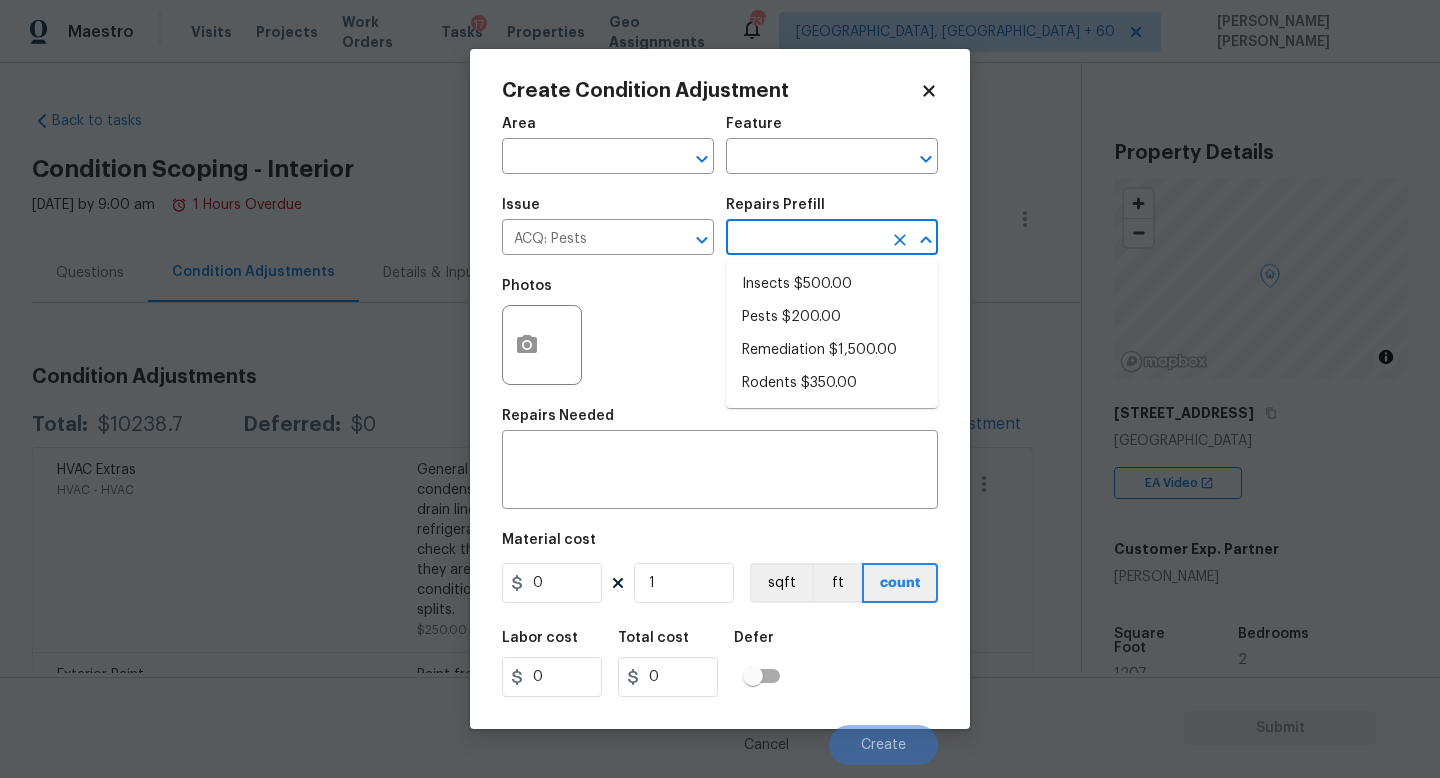 click at bounding box center [804, 239] 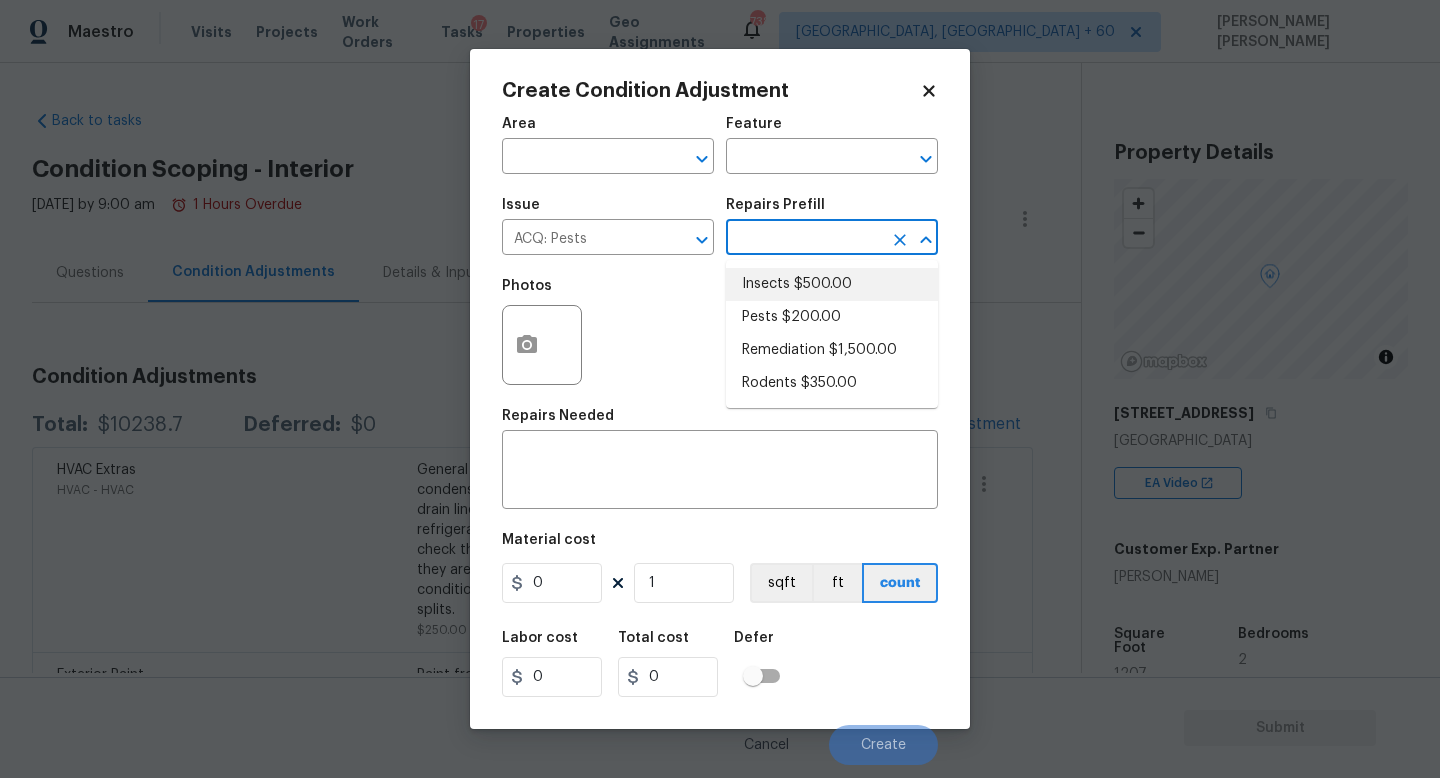 click on "Insects $500.00" at bounding box center [832, 284] 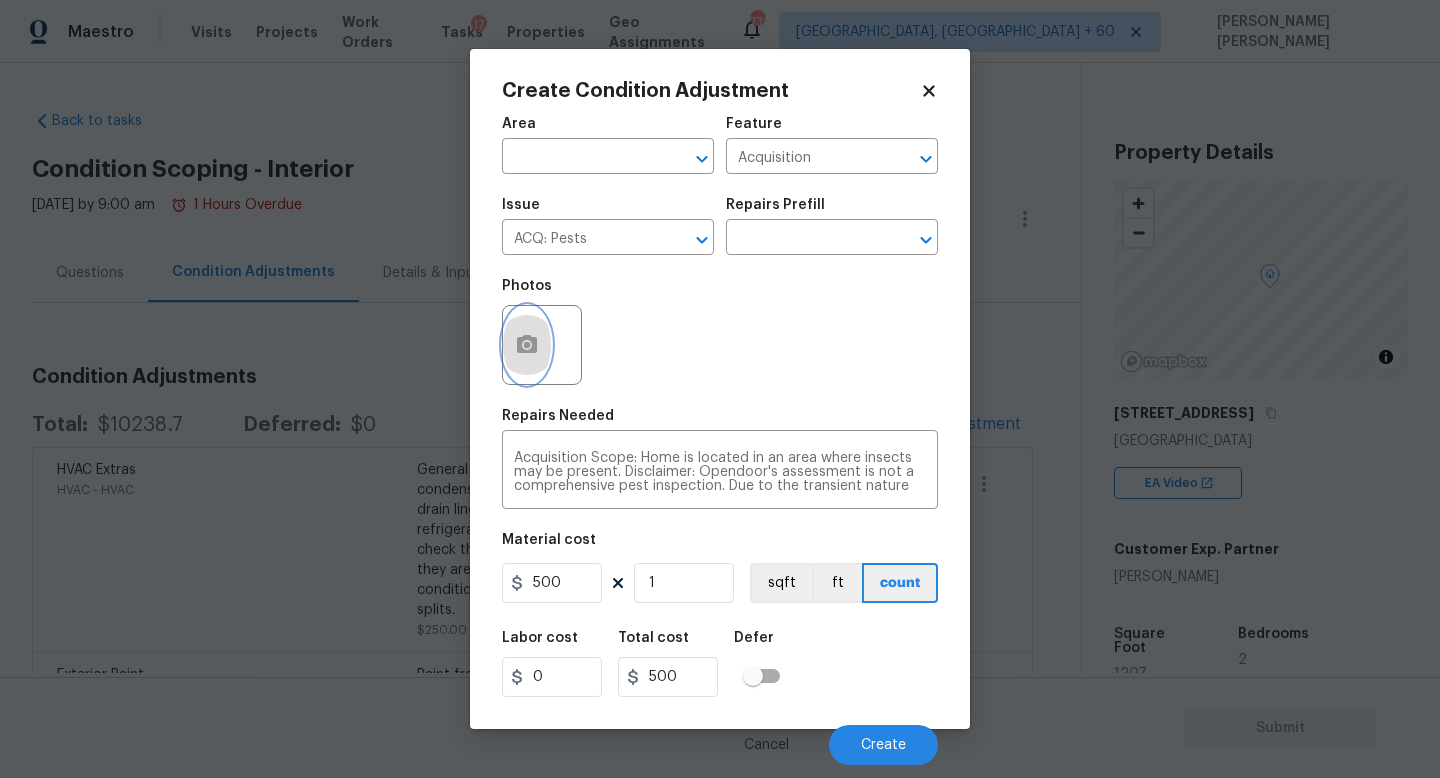 click 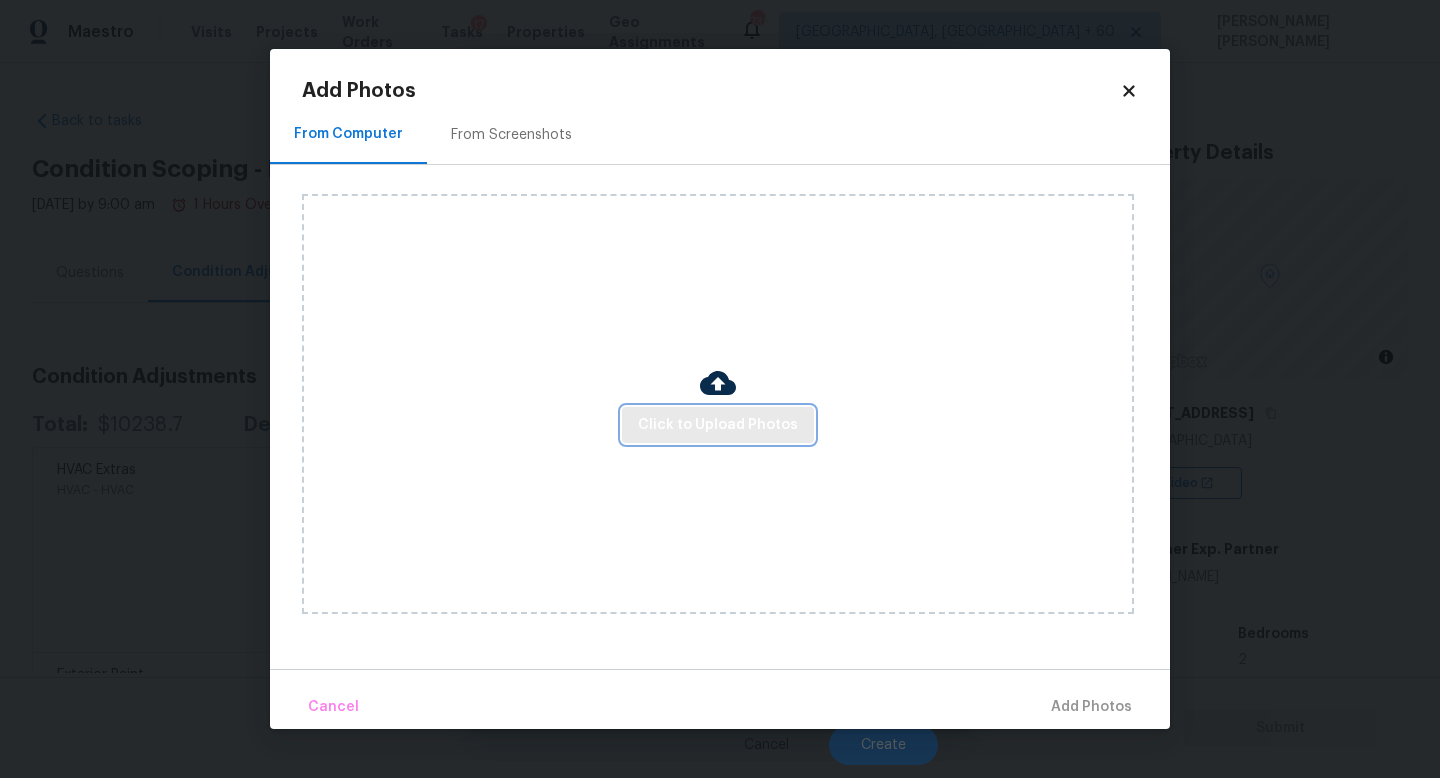 click on "Click to Upload Photos" at bounding box center [718, 425] 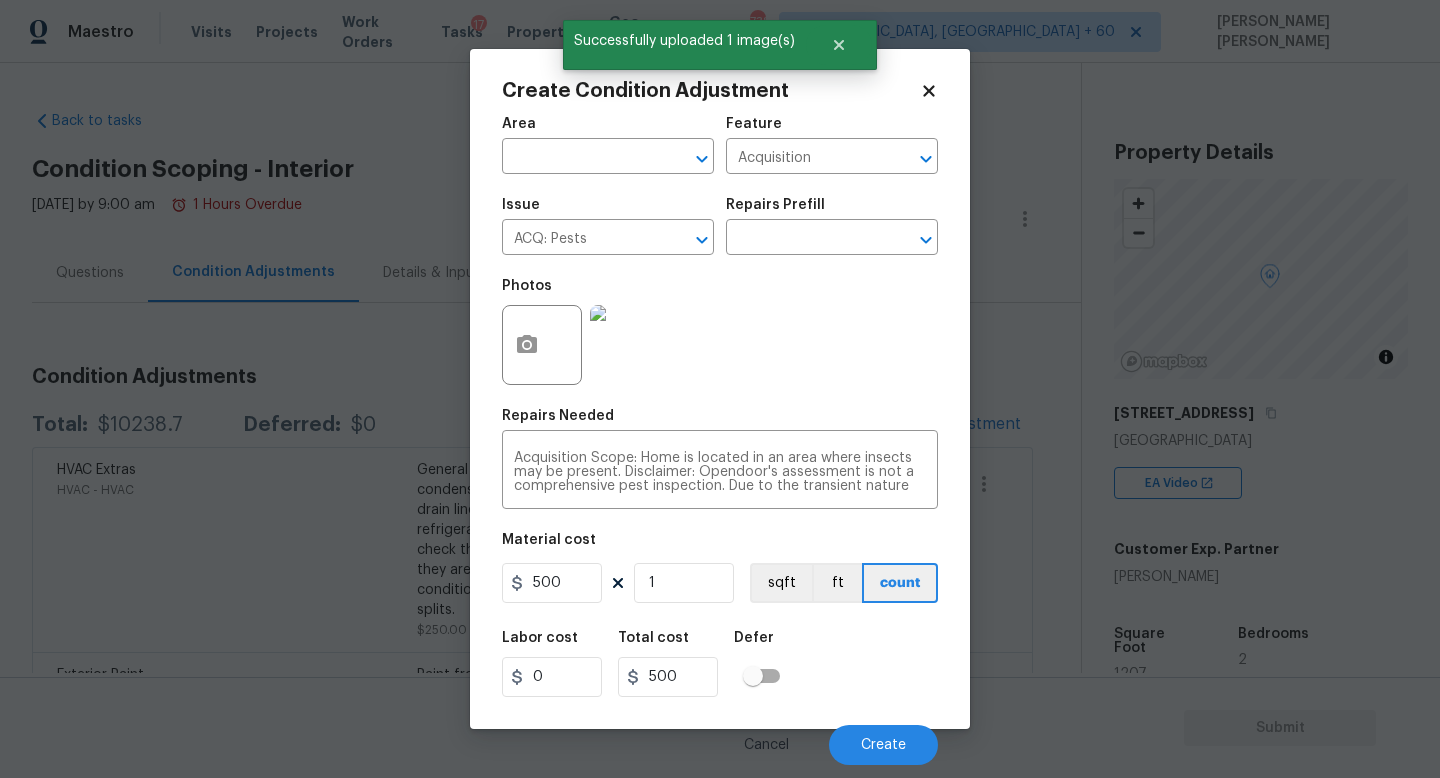scroll, scrollTop: 0, scrollLeft: 0, axis: both 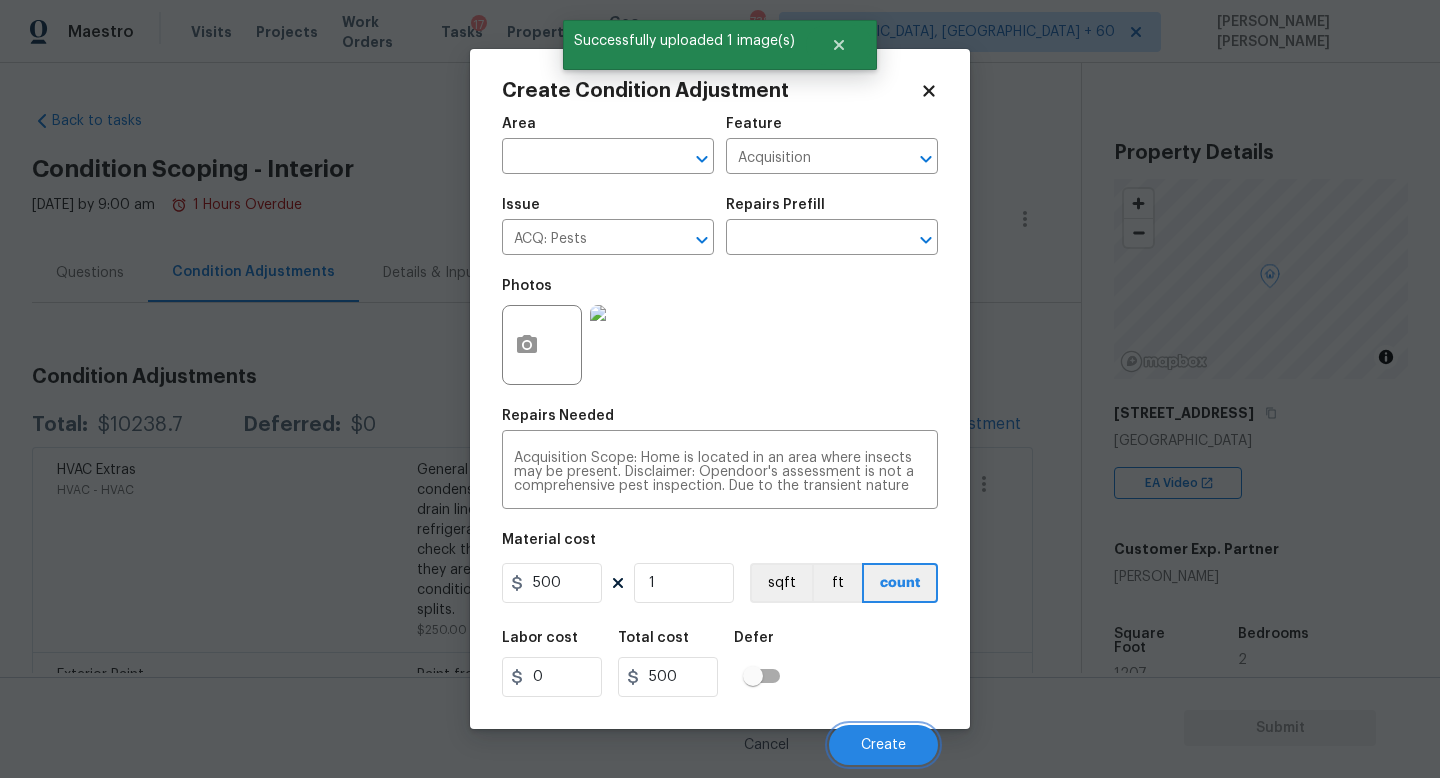 click on "Create" at bounding box center [883, 745] 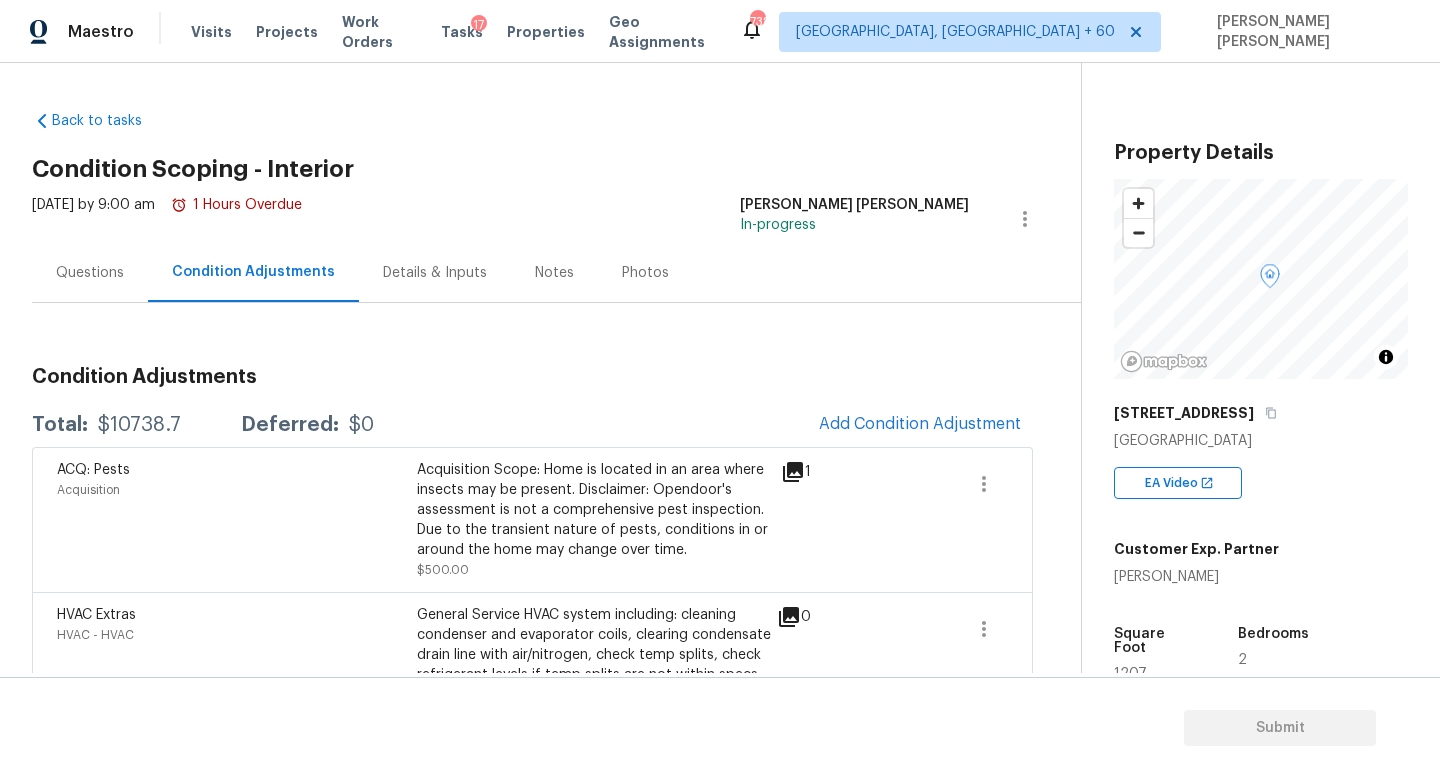 click on "[DATE] by 9:00 am   1 Hours Overdue" at bounding box center (167, 219) 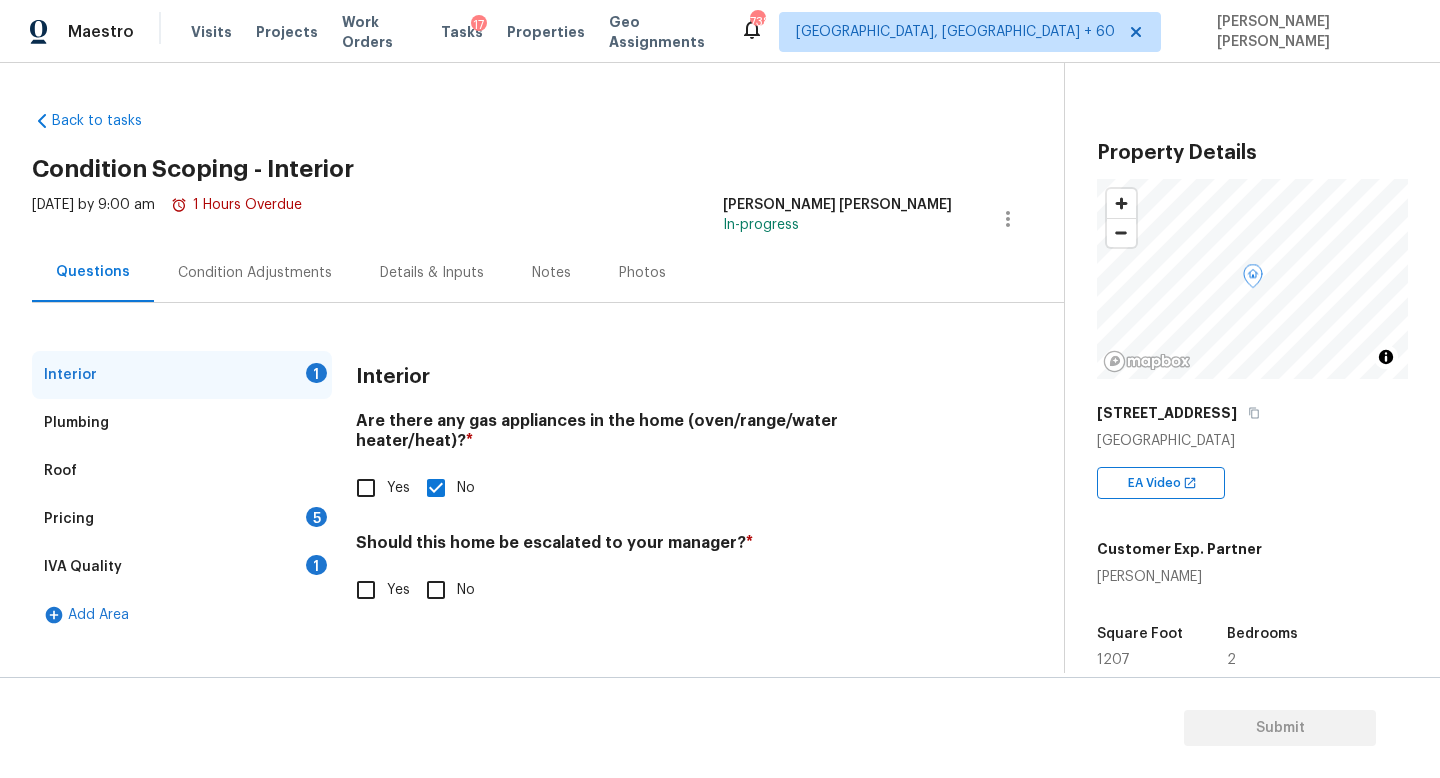 click on "IVA Quality 1" at bounding box center (182, 567) 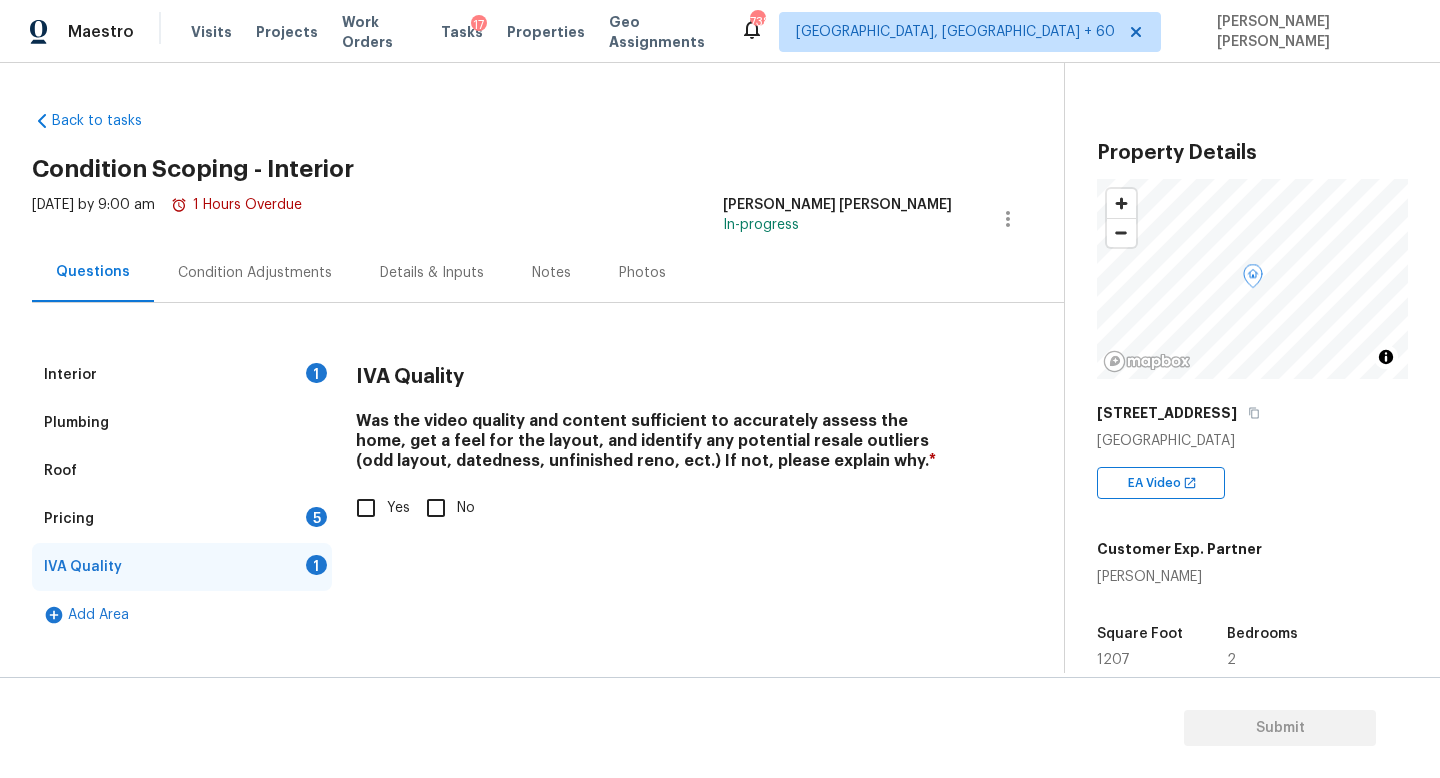 click on "Pricing 5" at bounding box center [182, 519] 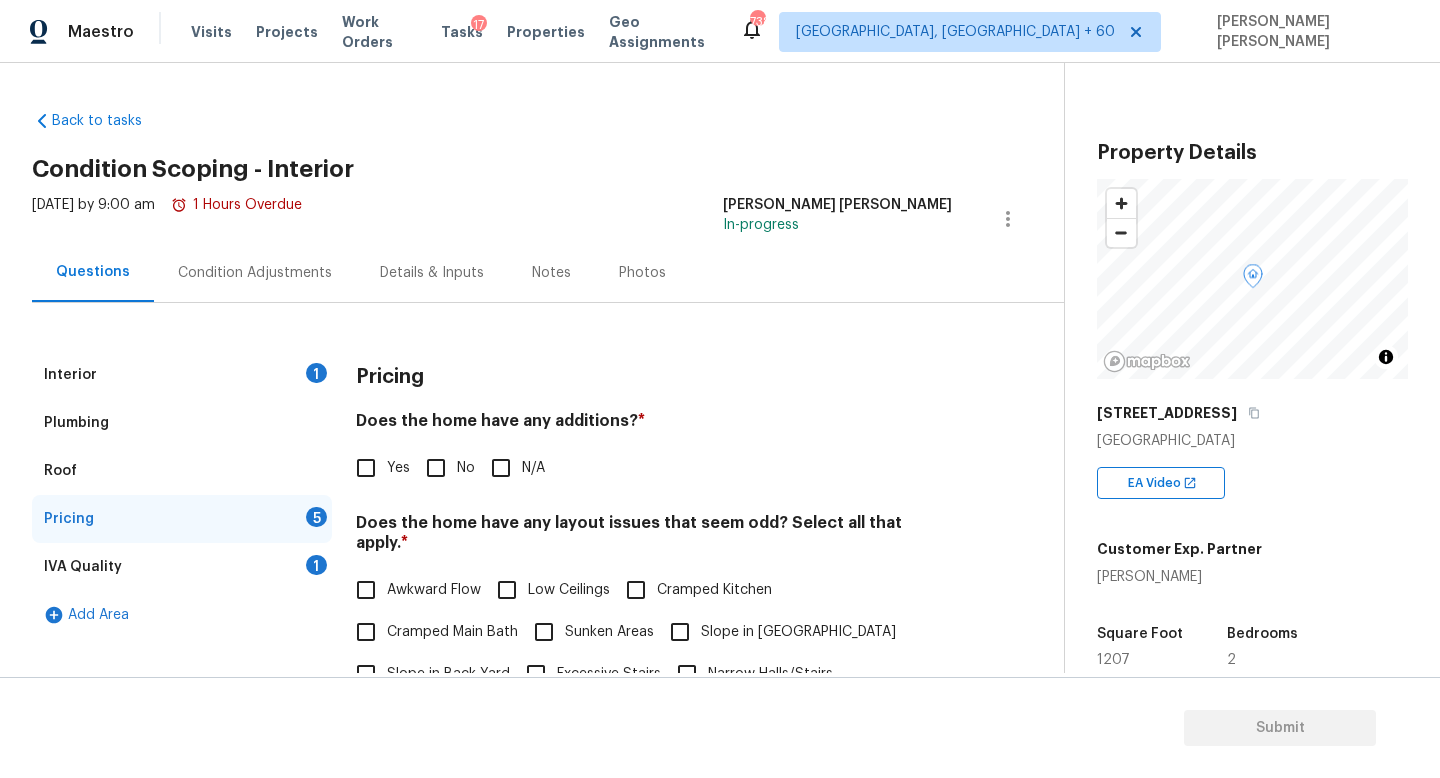 click on "No" at bounding box center (436, 468) 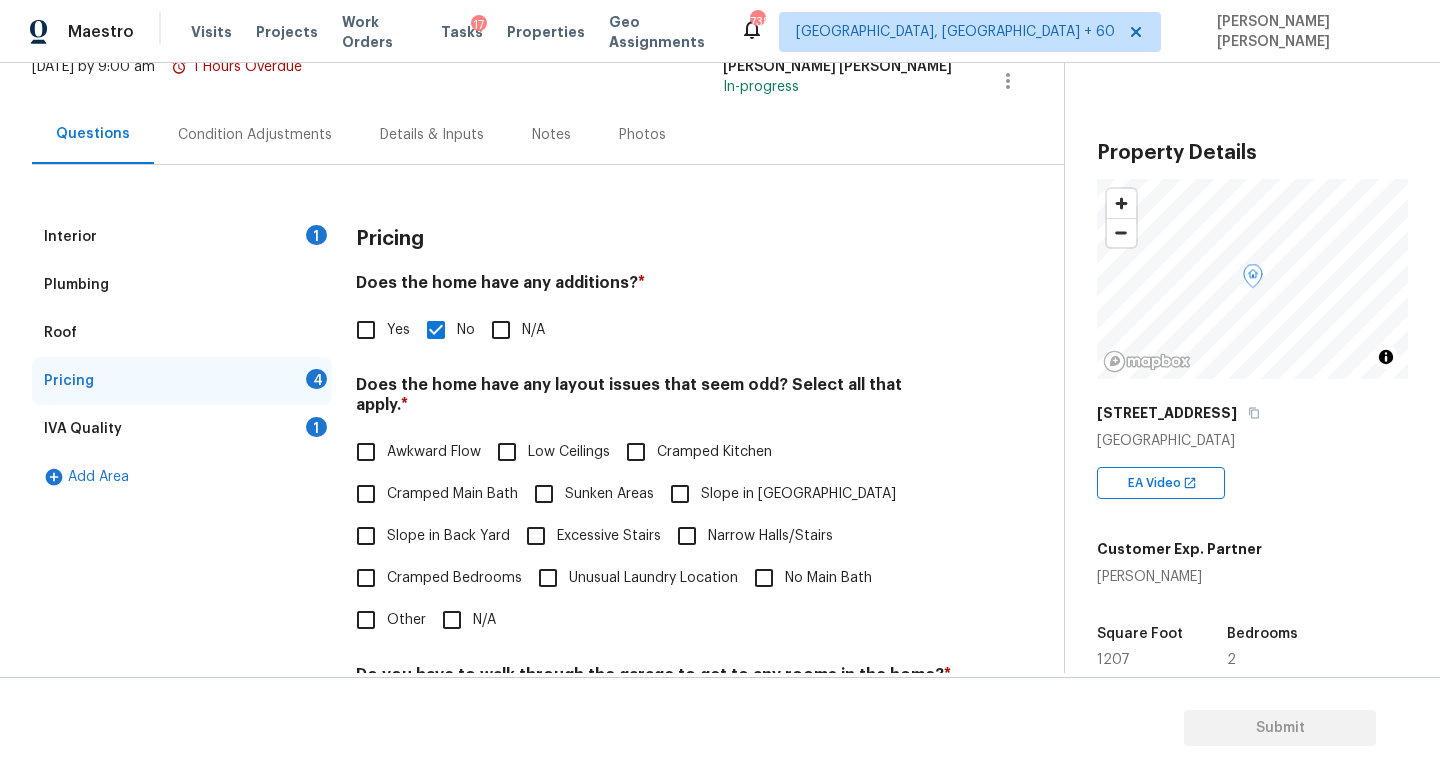 scroll, scrollTop: 139, scrollLeft: 0, axis: vertical 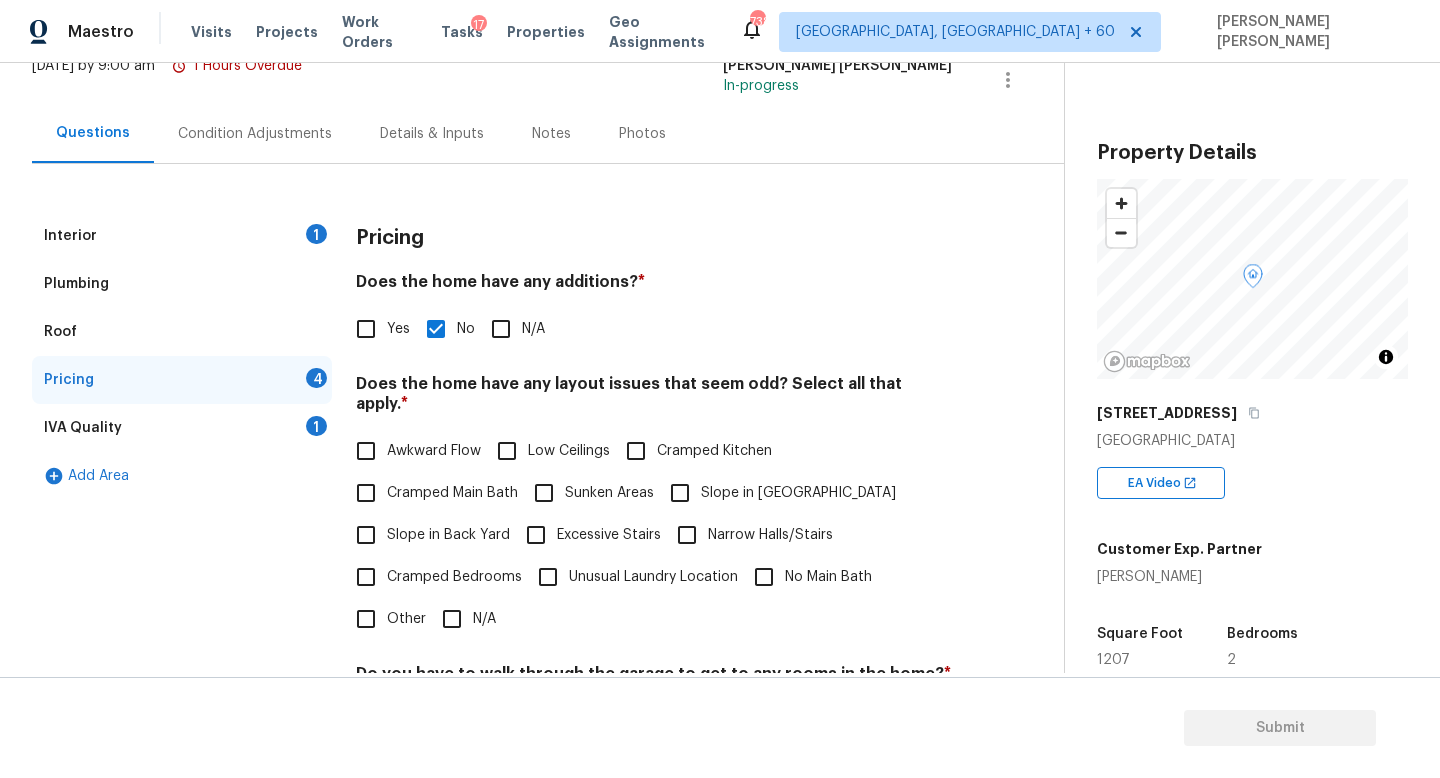 click on "Cramped Kitchen" at bounding box center [714, 451] 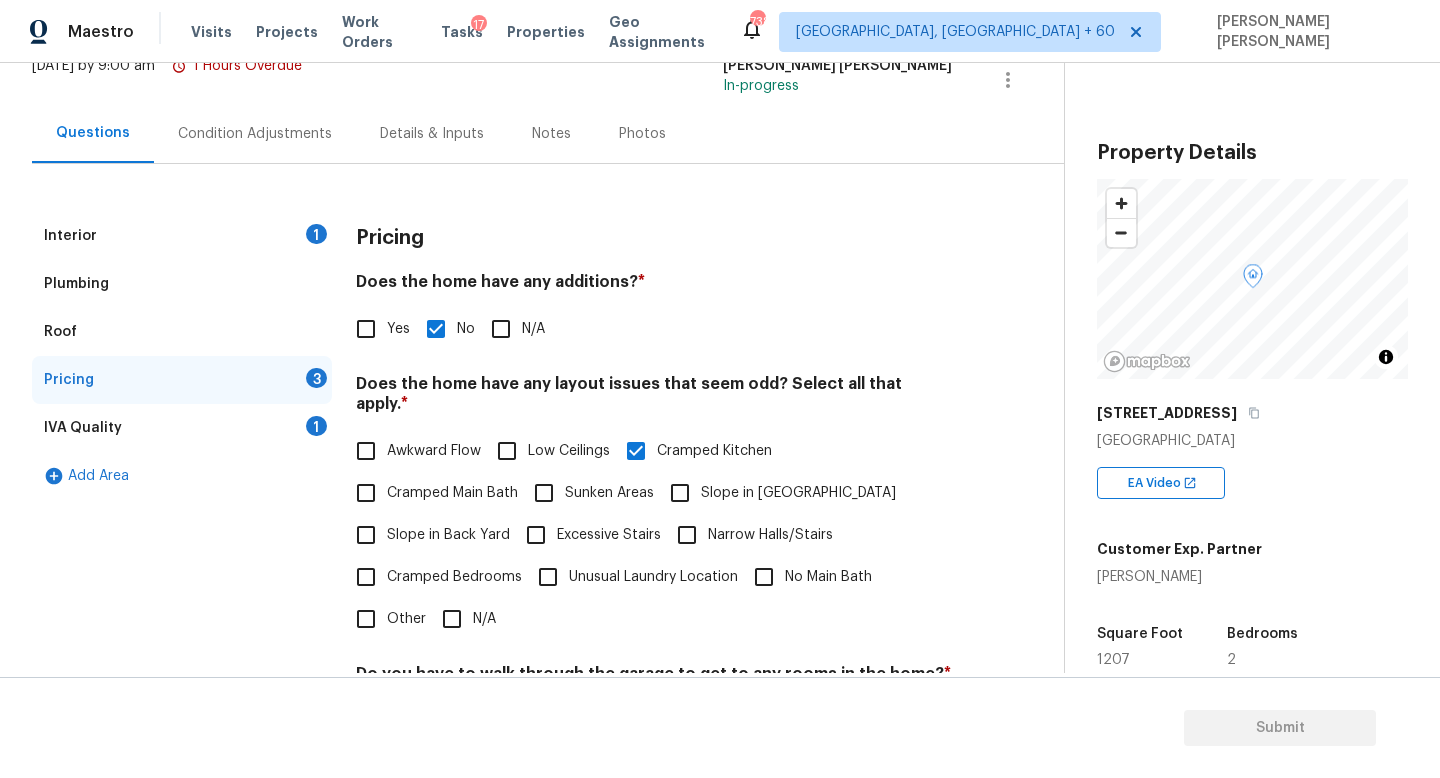 click on "Narrow Halls/Stairs" at bounding box center (770, 535) 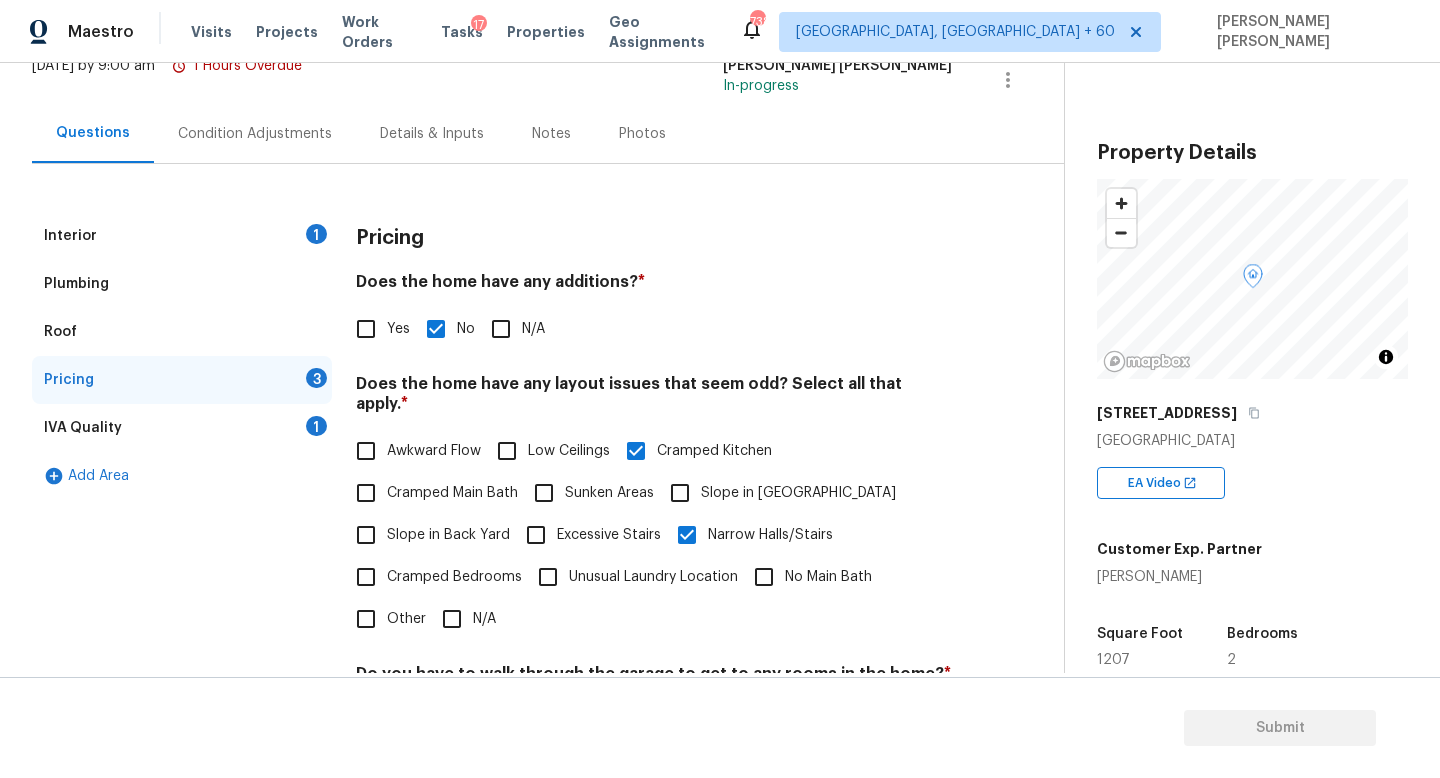 click on "No Main Bath" at bounding box center (828, 577) 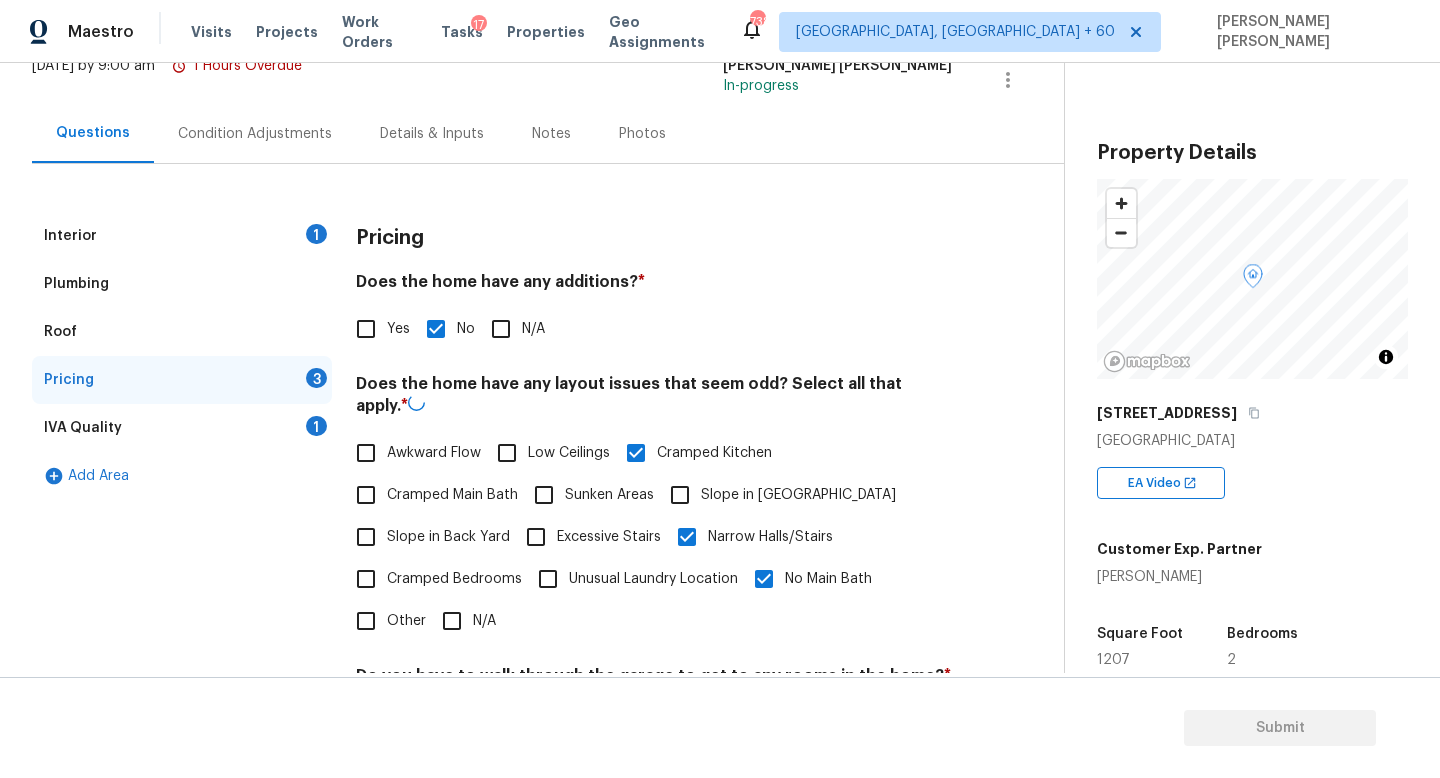 click on "Unusual Laundry Location" at bounding box center (653, 579) 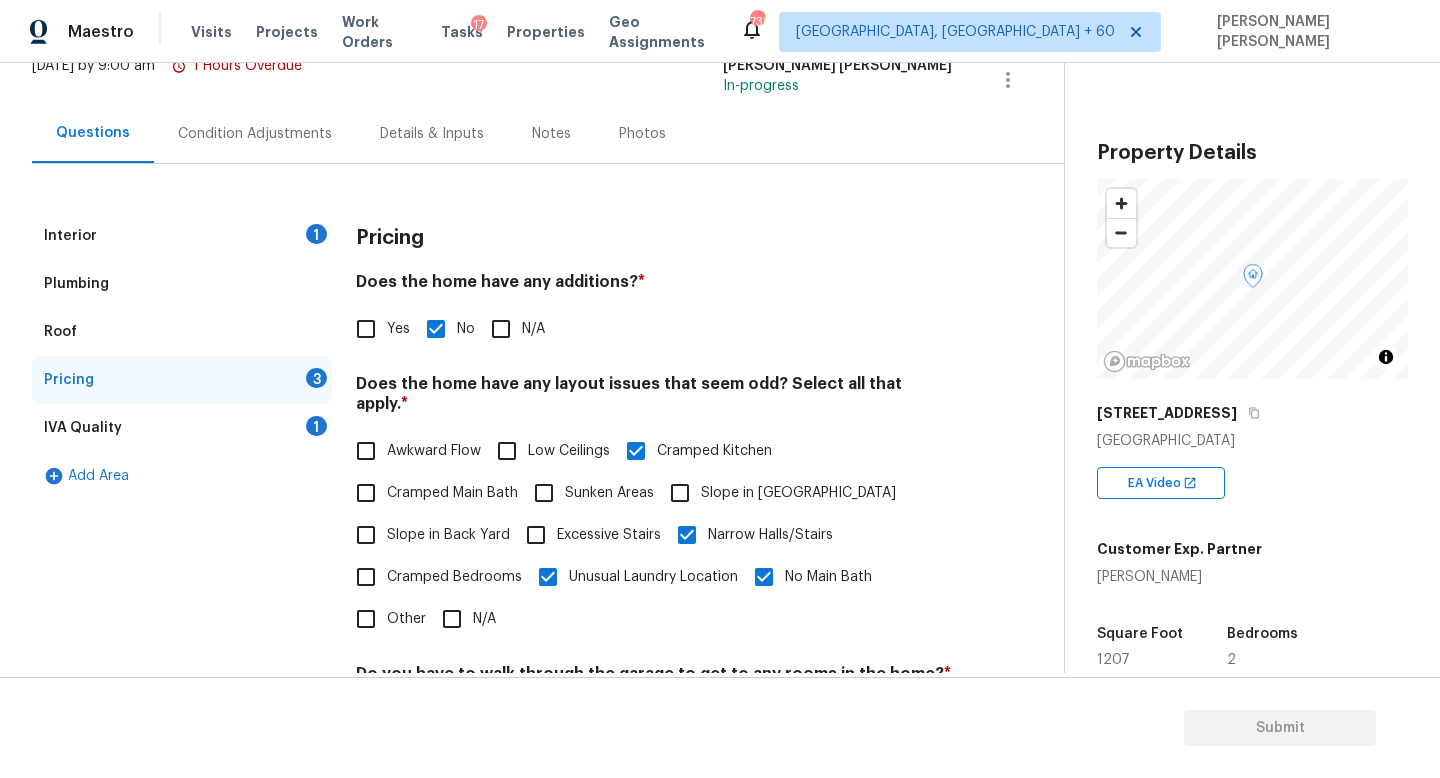 scroll, scrollTop: 422, scrollLeft: 0, axis: vertical 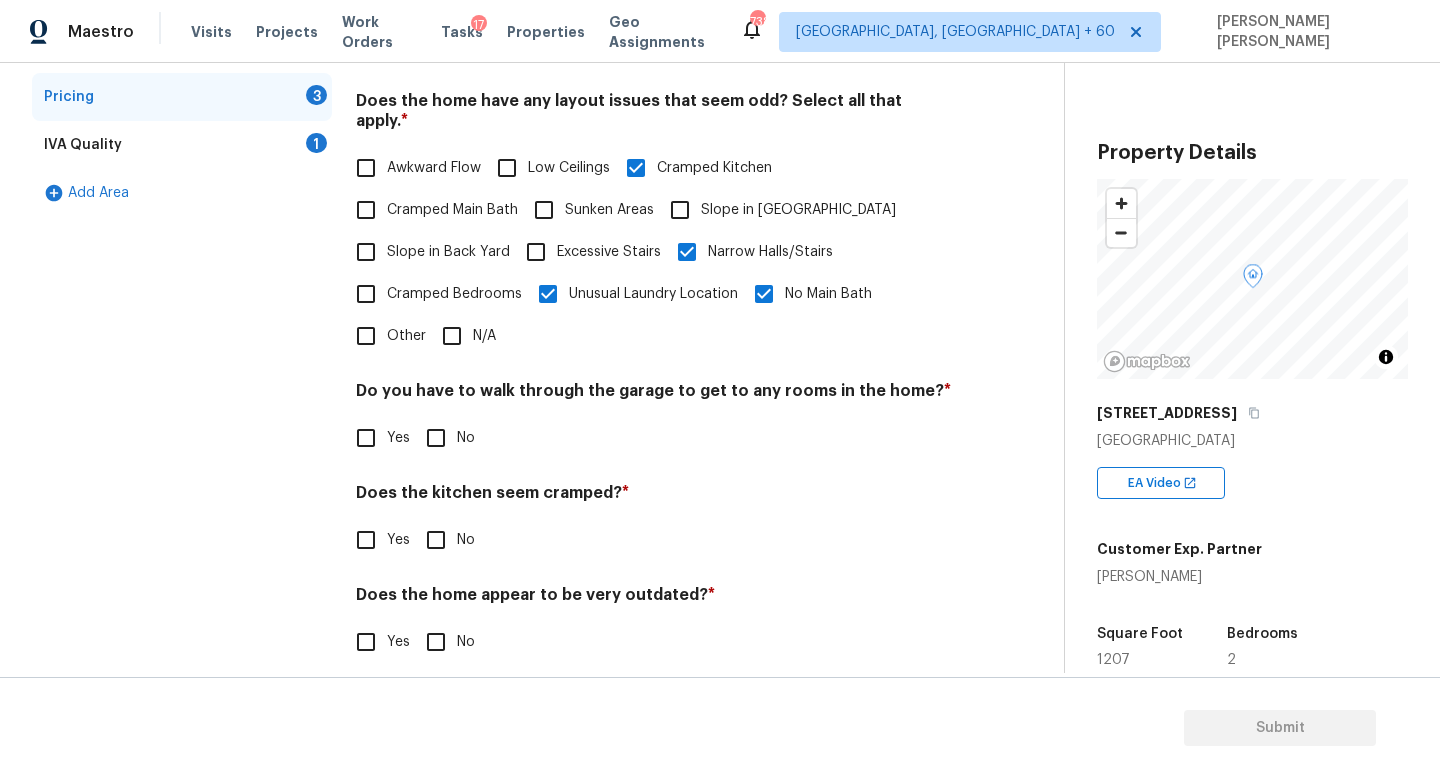 click on "No" at bounding box center (436, 438) 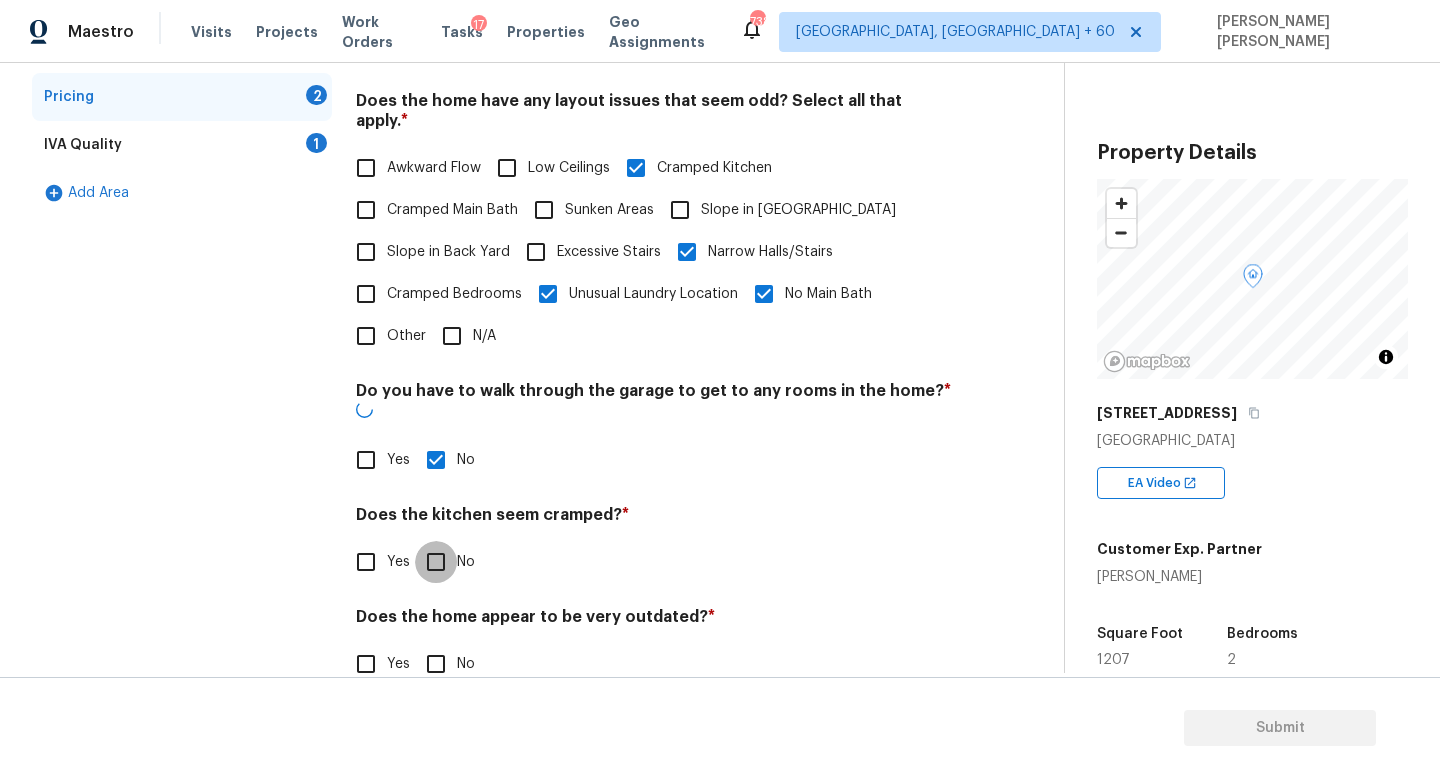 click on "No" at bounding box center [436, 562] 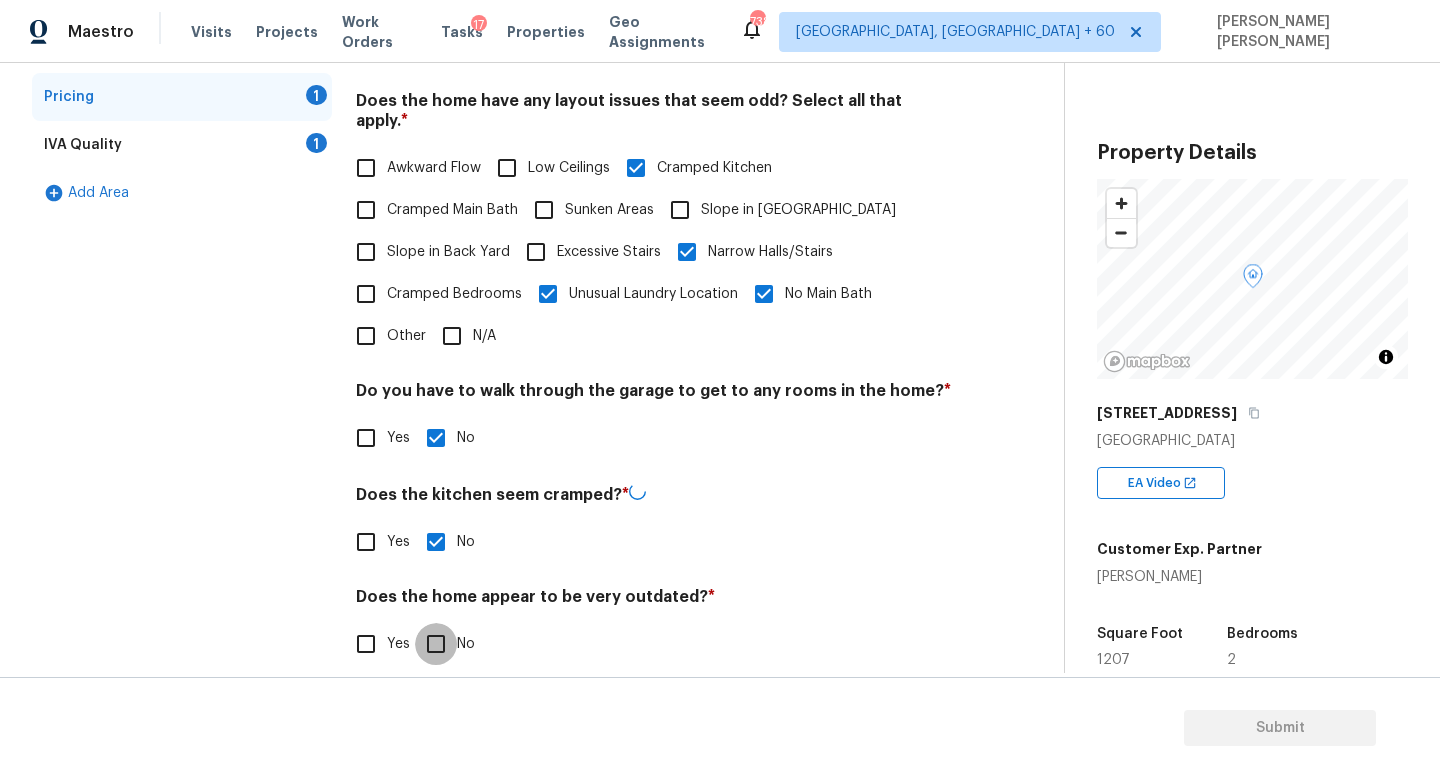 click on "No" at bounding box center (436, 644) 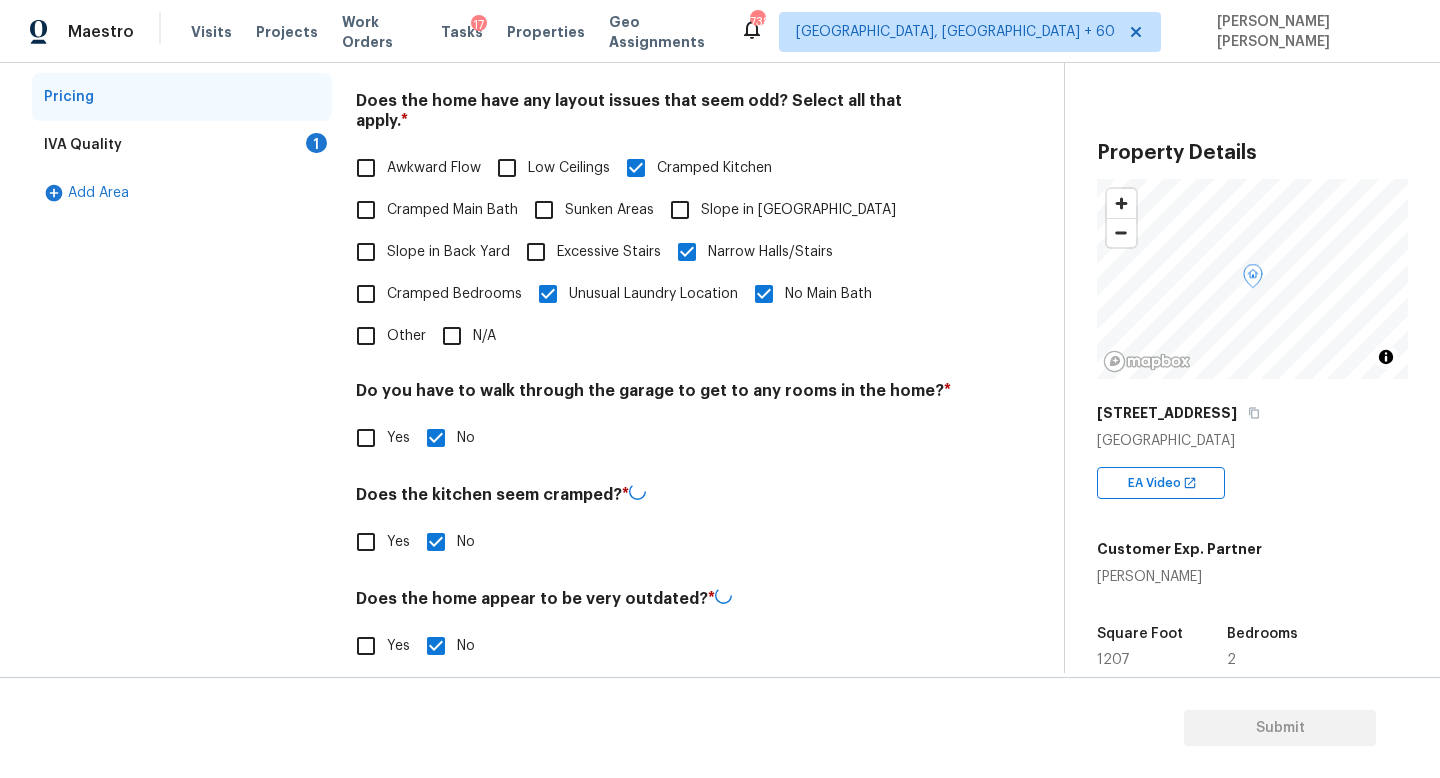 scroll, scrollTop: 0, scrollLeft: 0, axis: both 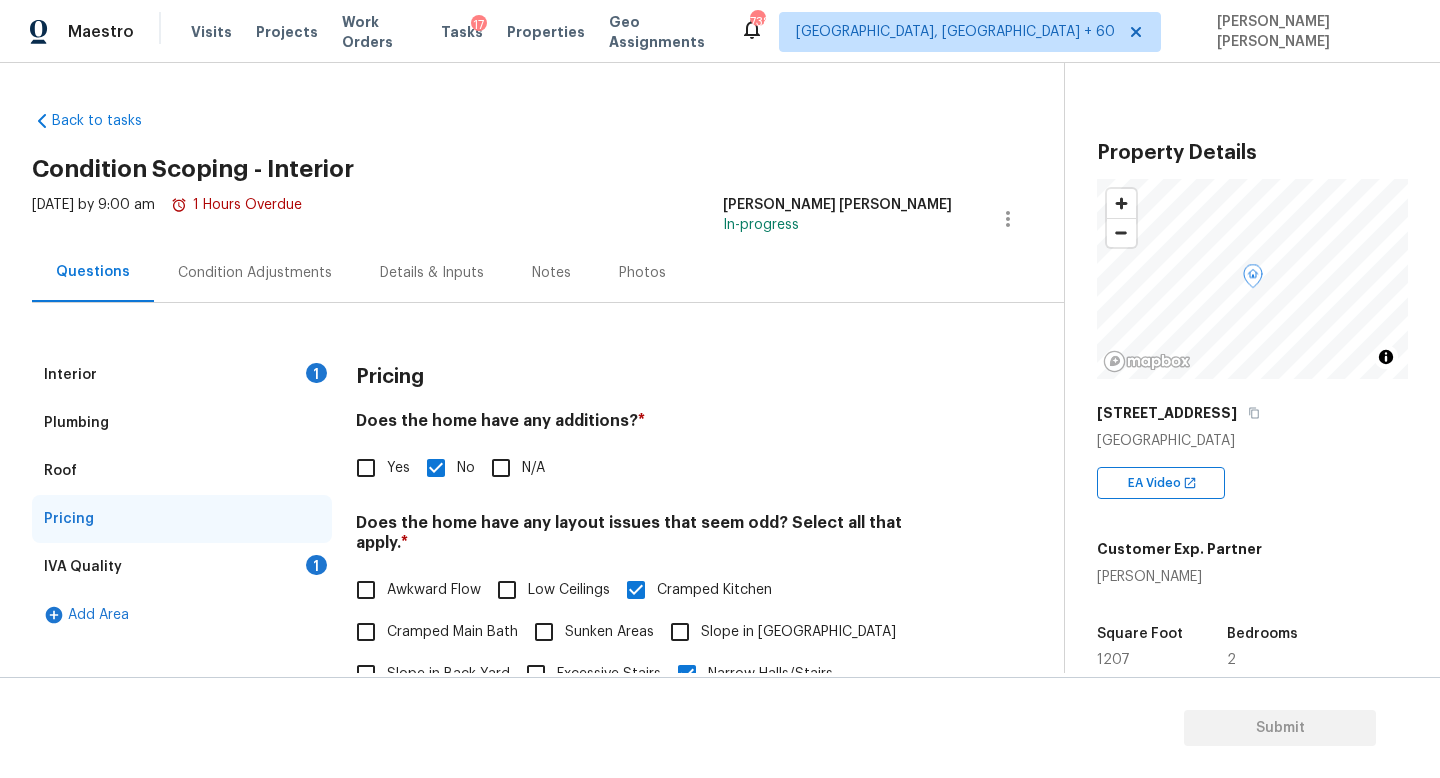 click on "IVA Quality 1" at bounding box center (182, 567) 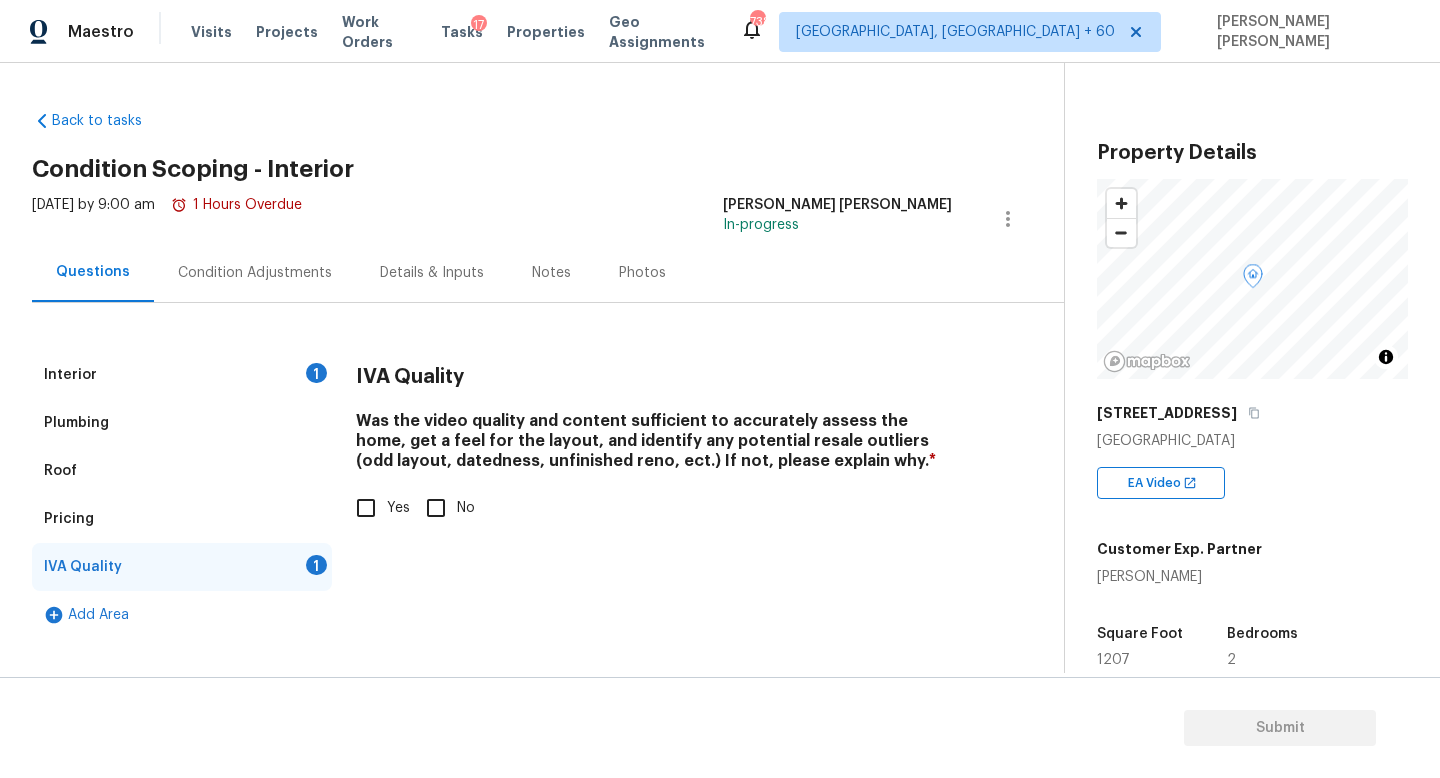 click on "Yes" at bounding box center [366, 508] 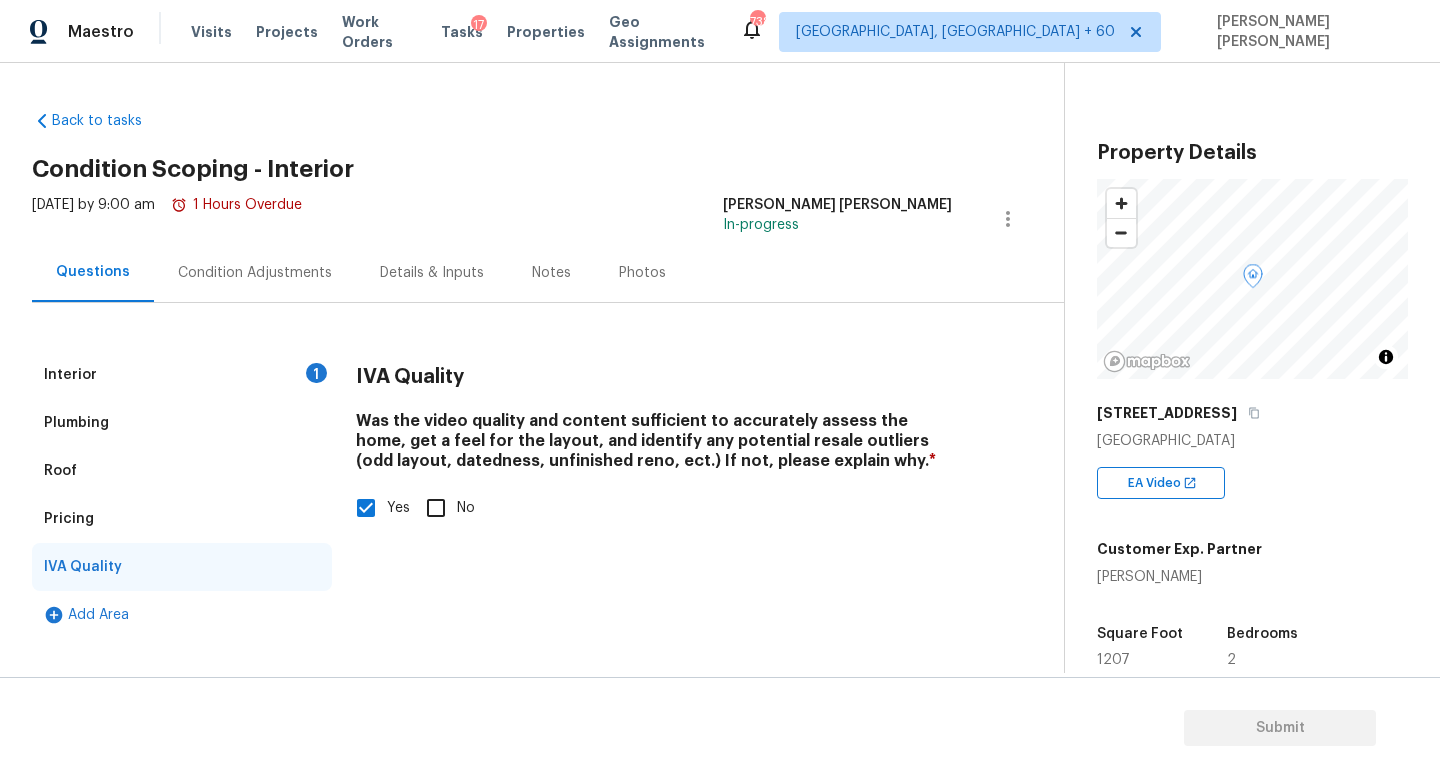 click on "[DATE] by 9:00 am   1 Hours Overdue" at bounding box center (167, 219) 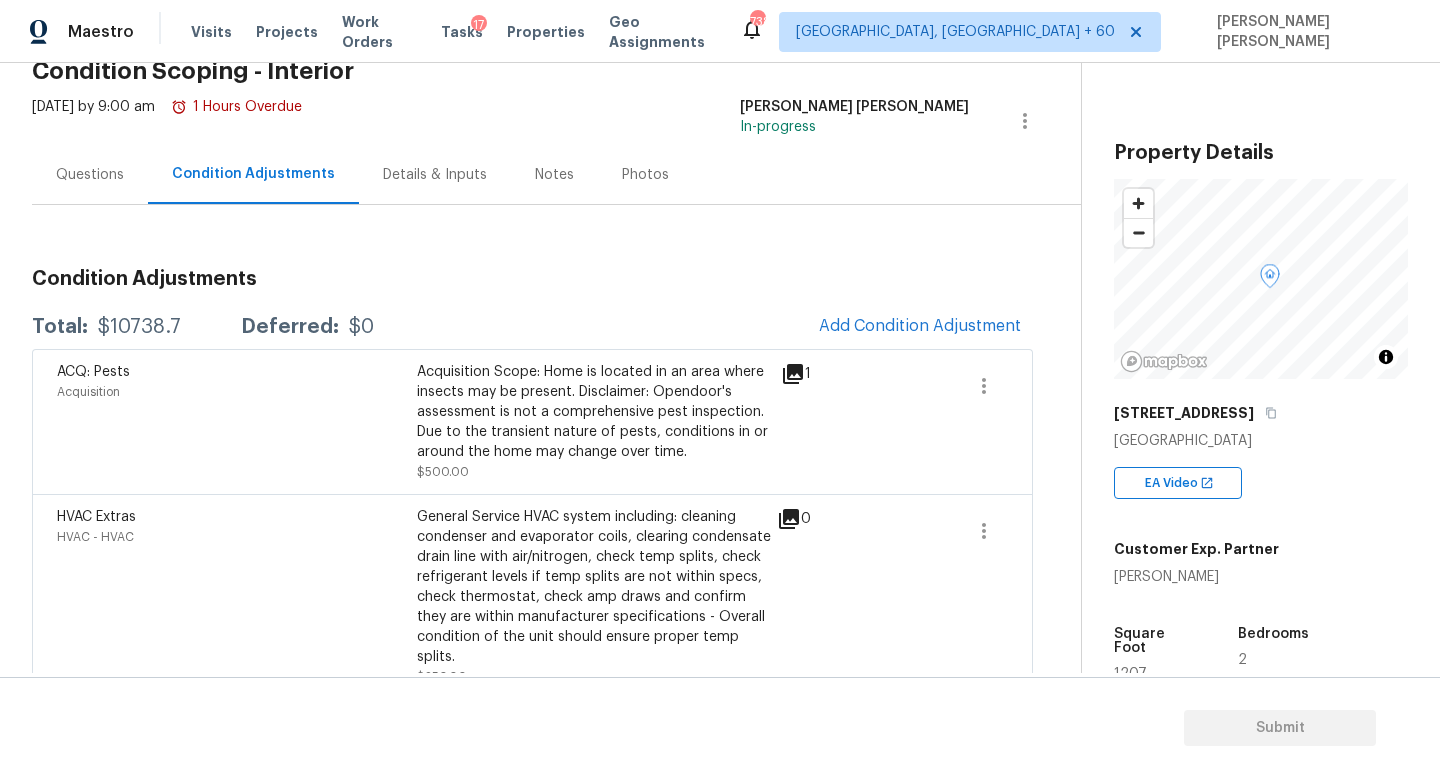 scroll, scrollTop: 129, scrollLeft: 0, axis: vertical 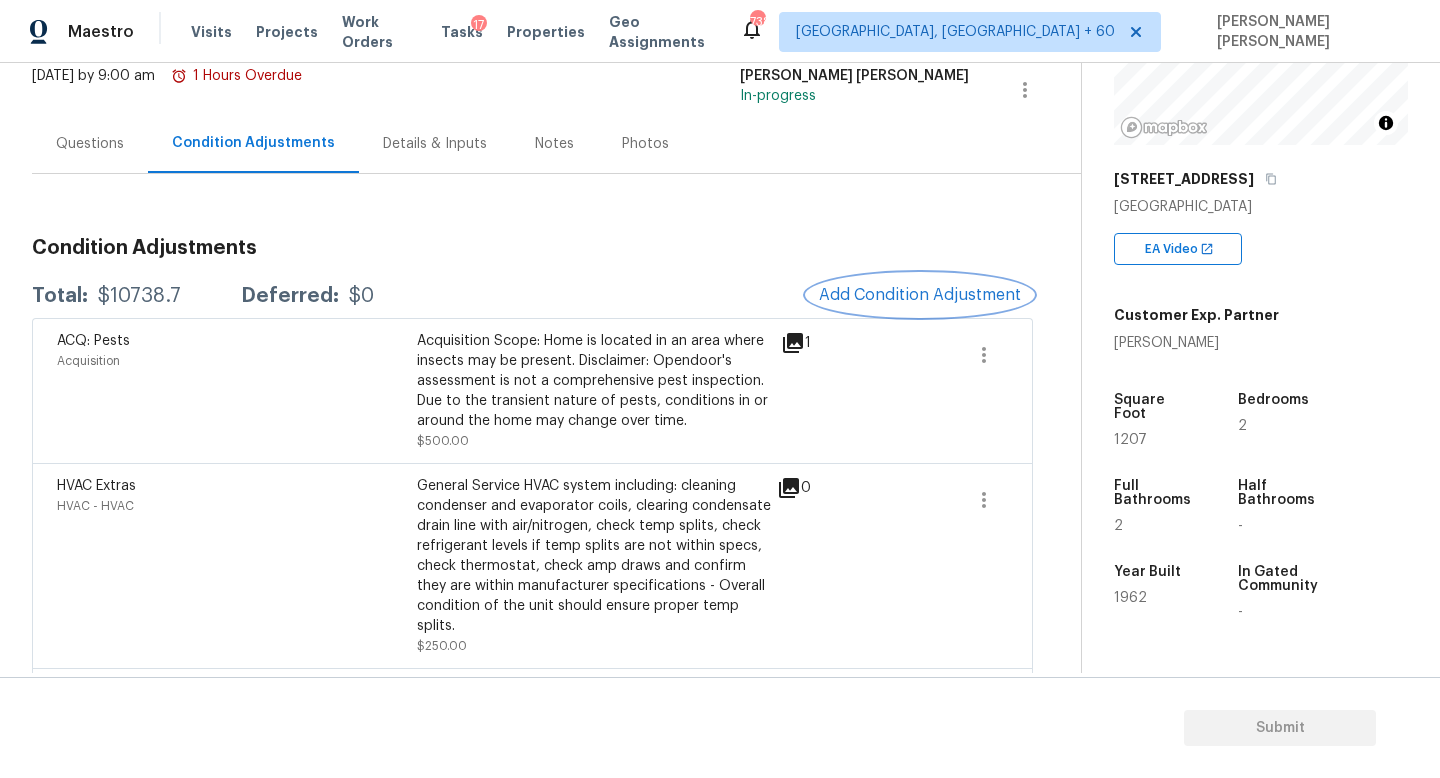 click on "Add Condition Adjustment" at bounding box center [920, 295] 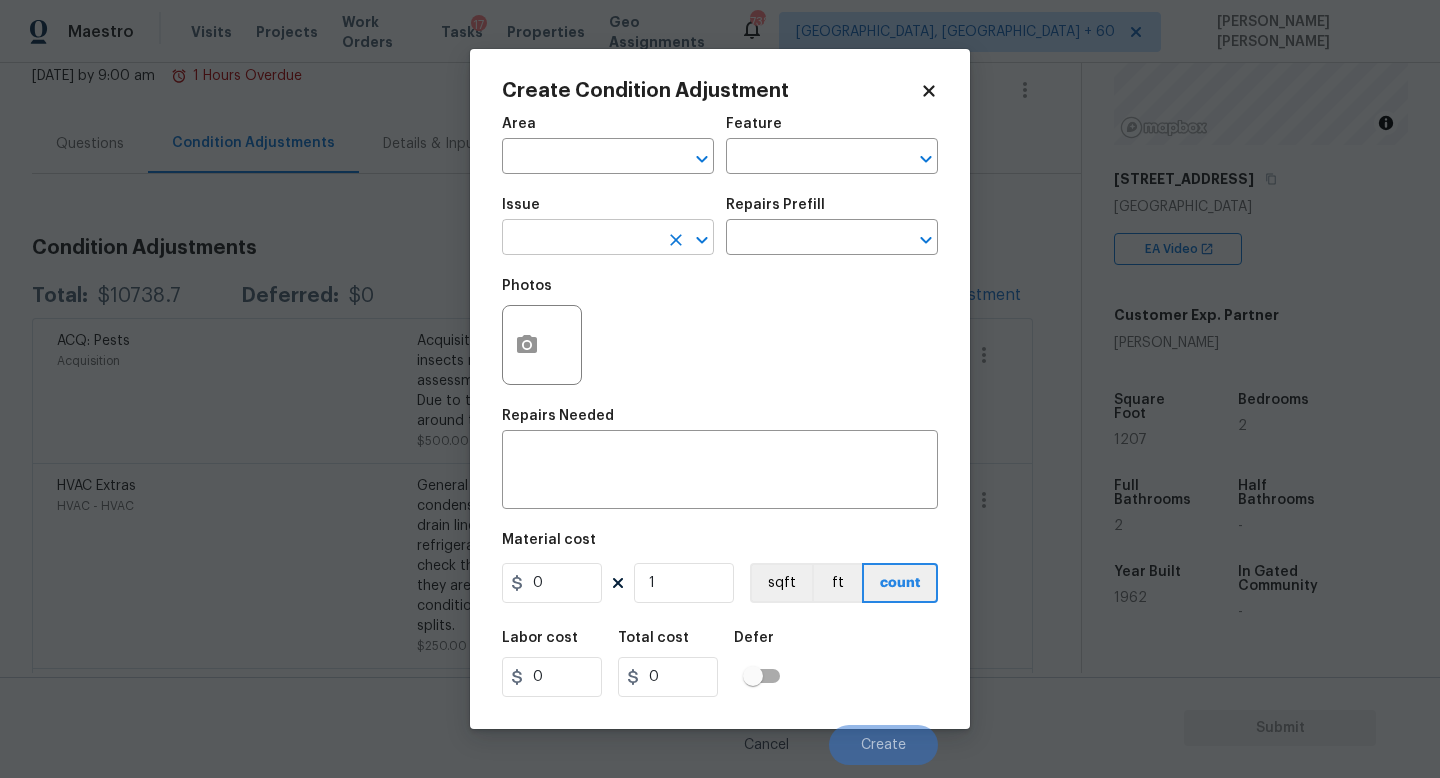 click at bounding box center (580, 239) 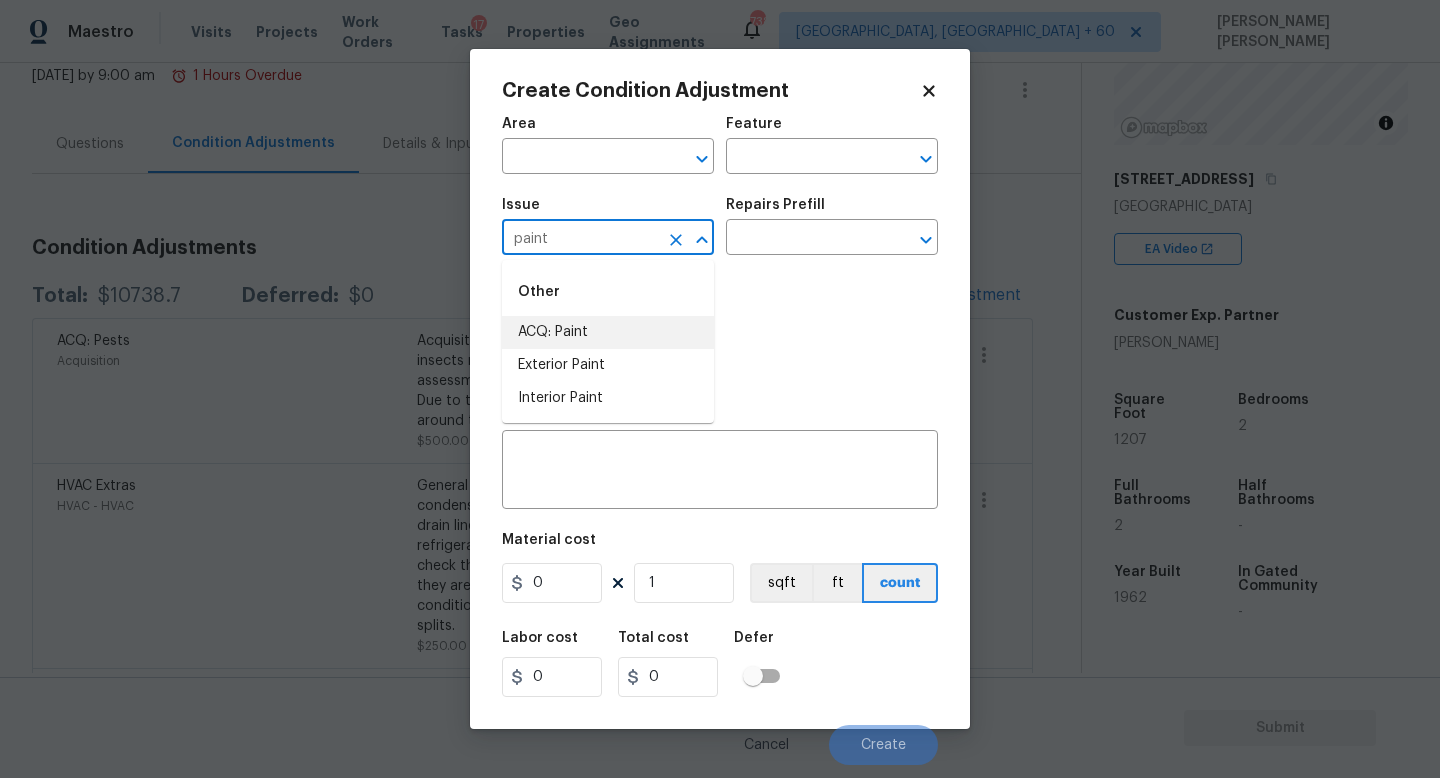 click on "ACQ: Paint" at bounding box center [608, 332] 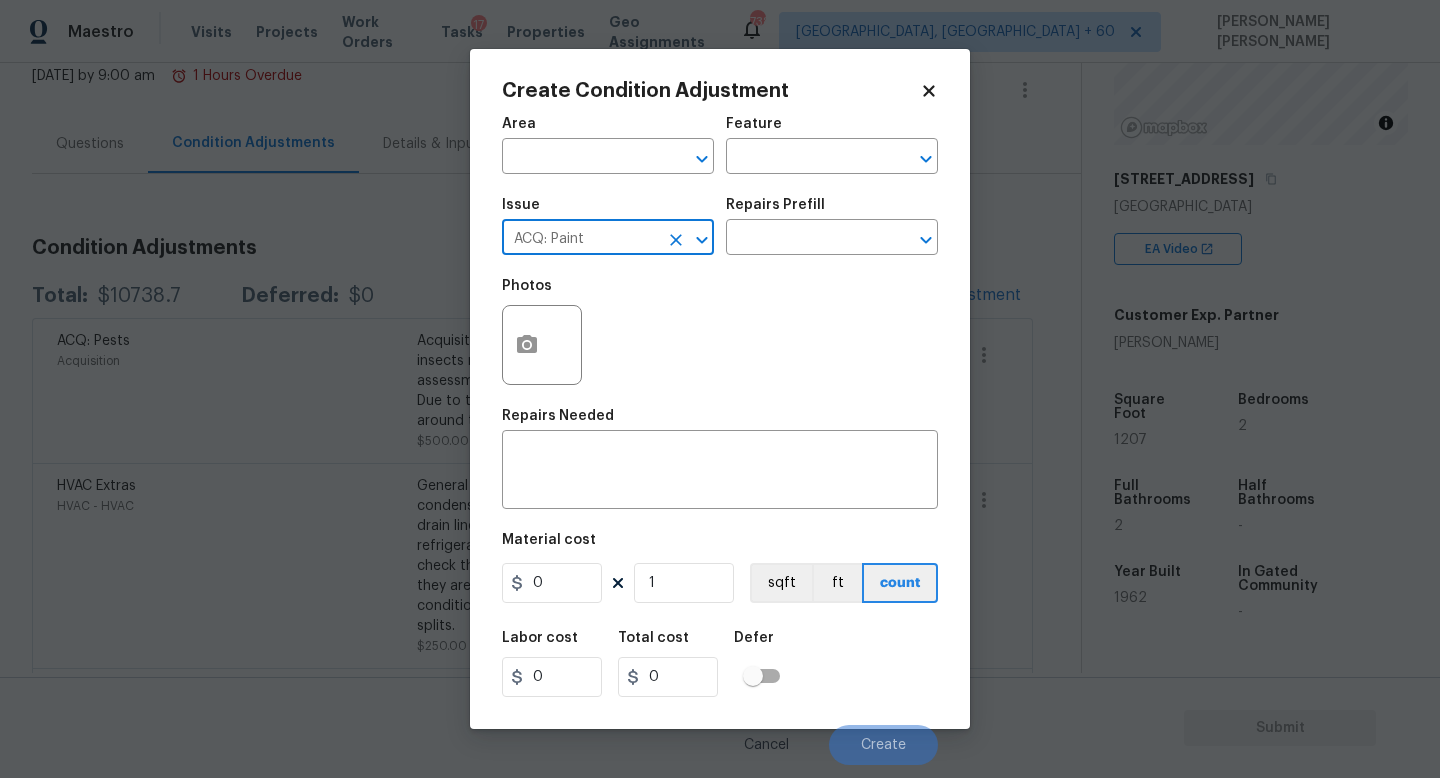type on "ACQ: Paint" 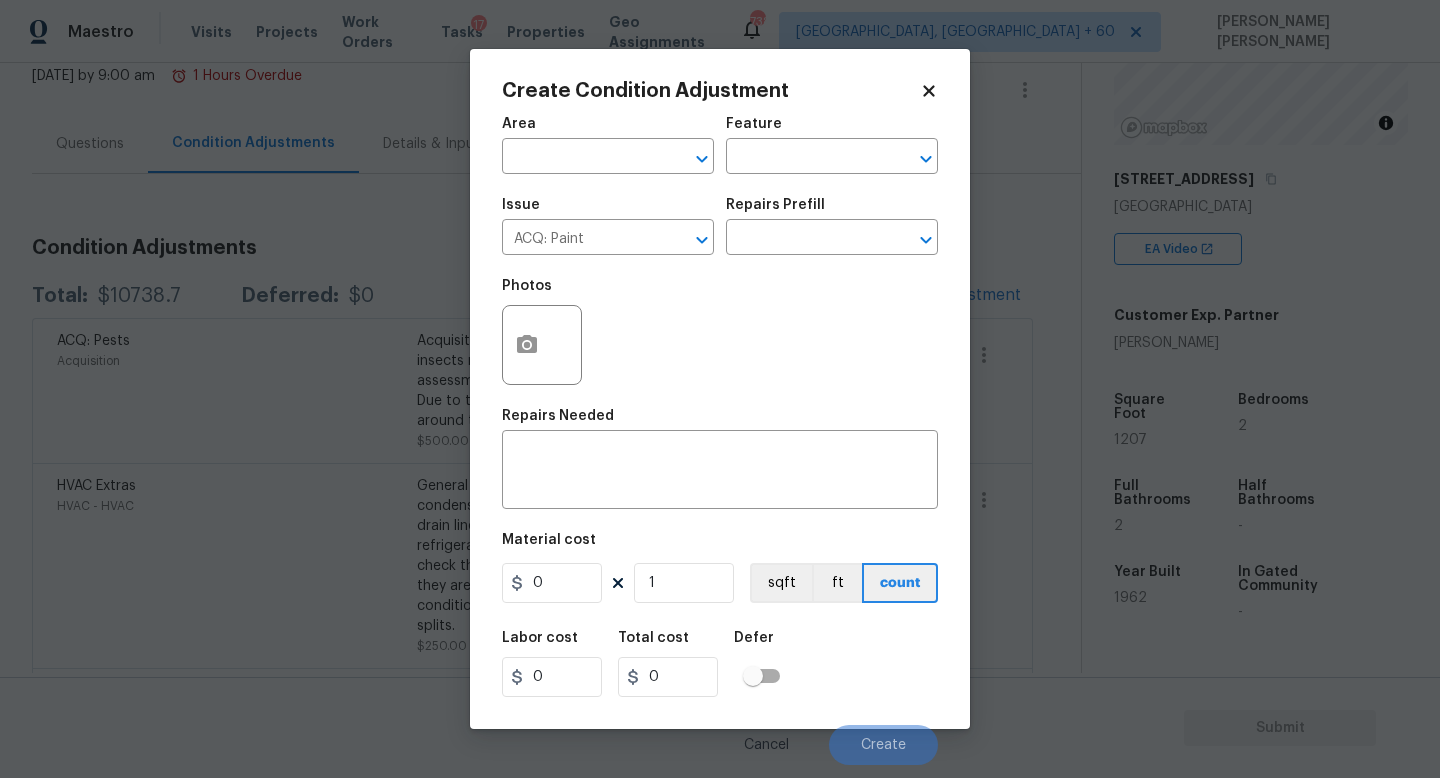 click on "Issue ACQ: Paint ​ Repairs Prefill ​" at bounding box center [720, 226] 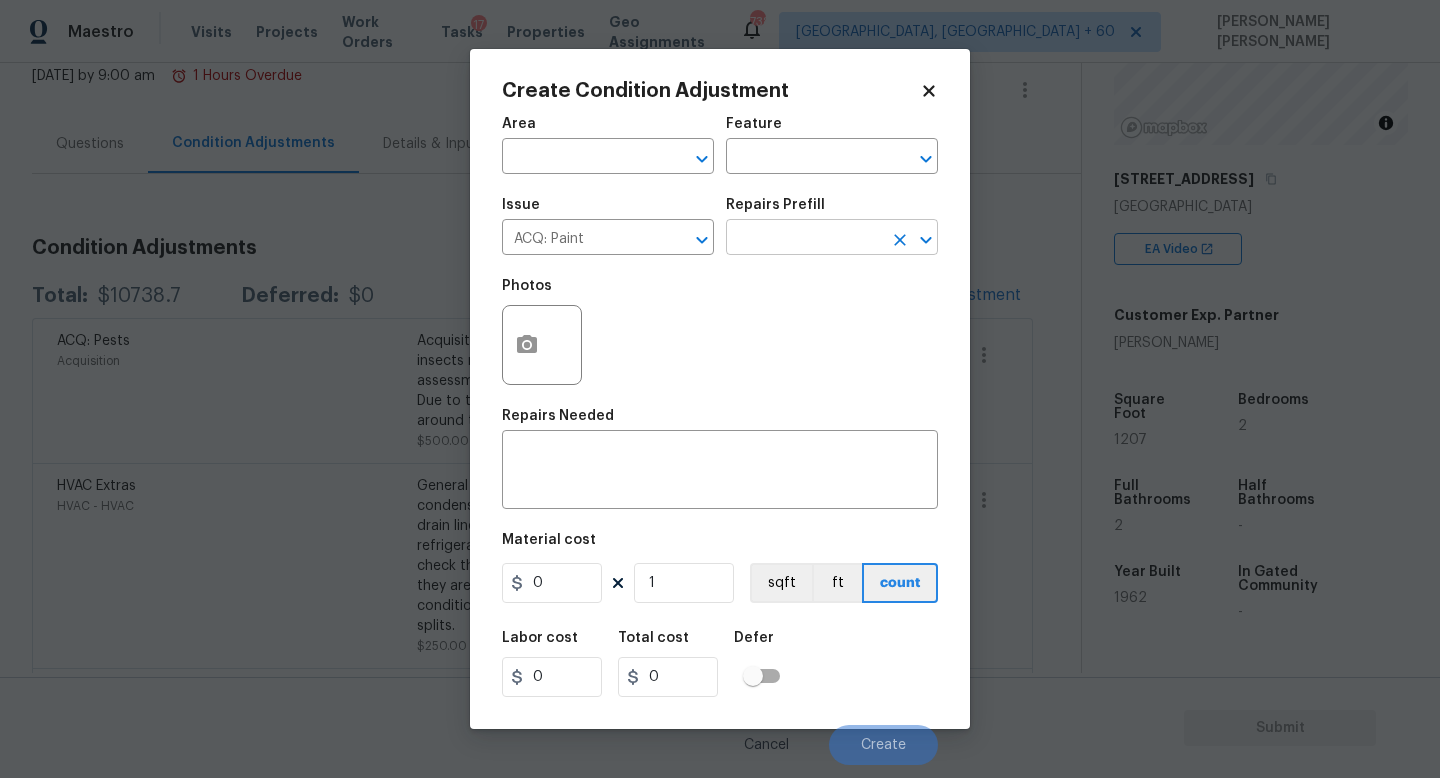 click at bounding box center (804, 239) 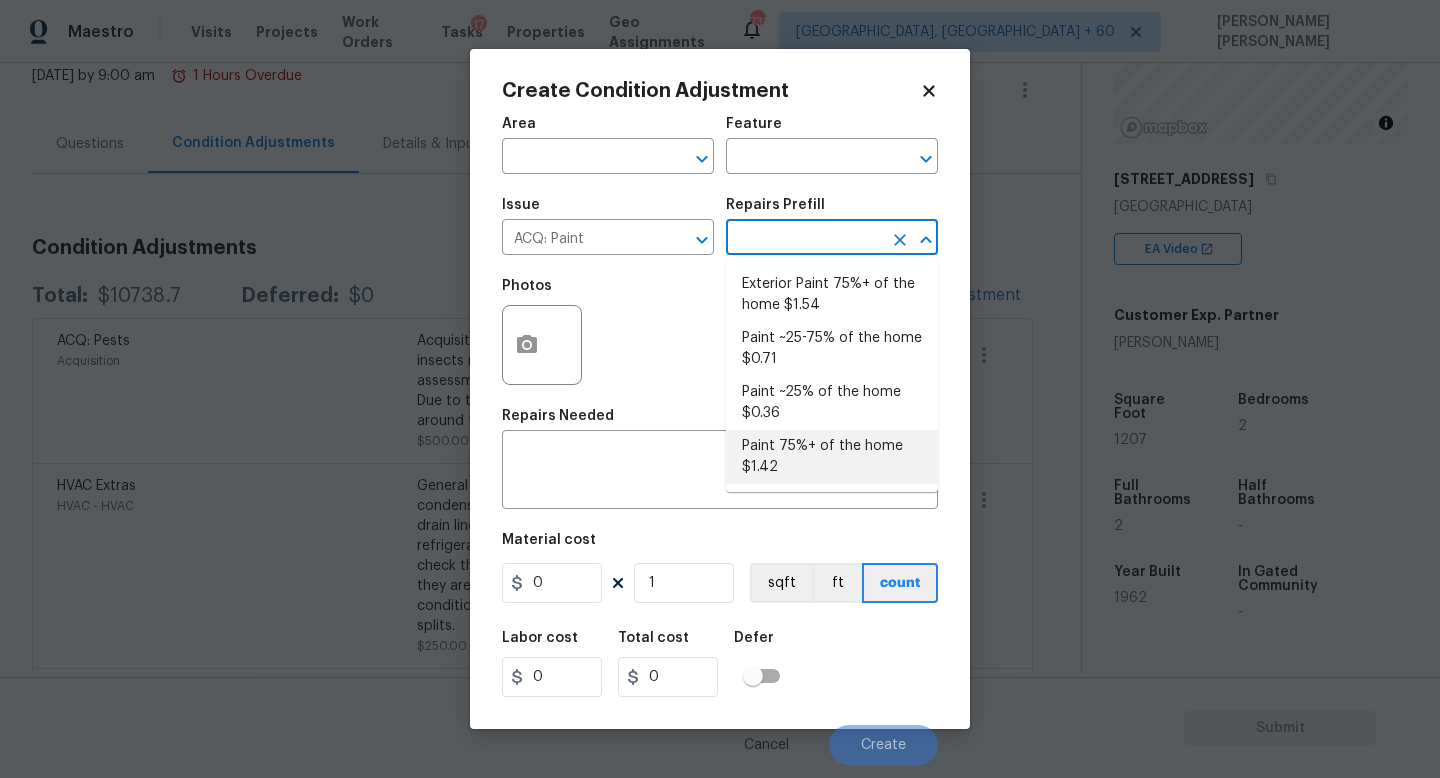 click on "Paint 75%+ of the home $1.42" at bounding box center [832, 457] 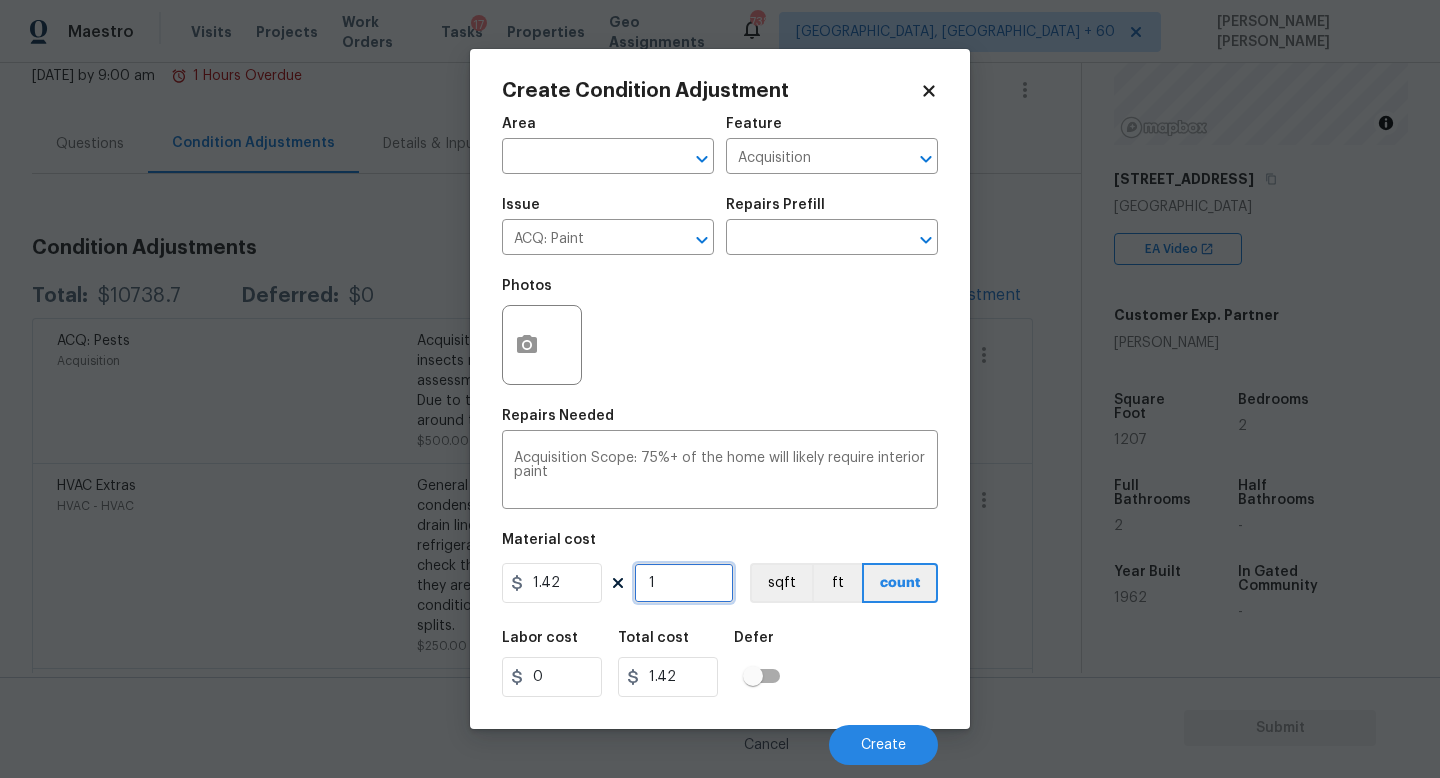 click on "1" at bounding box center [684, 583] 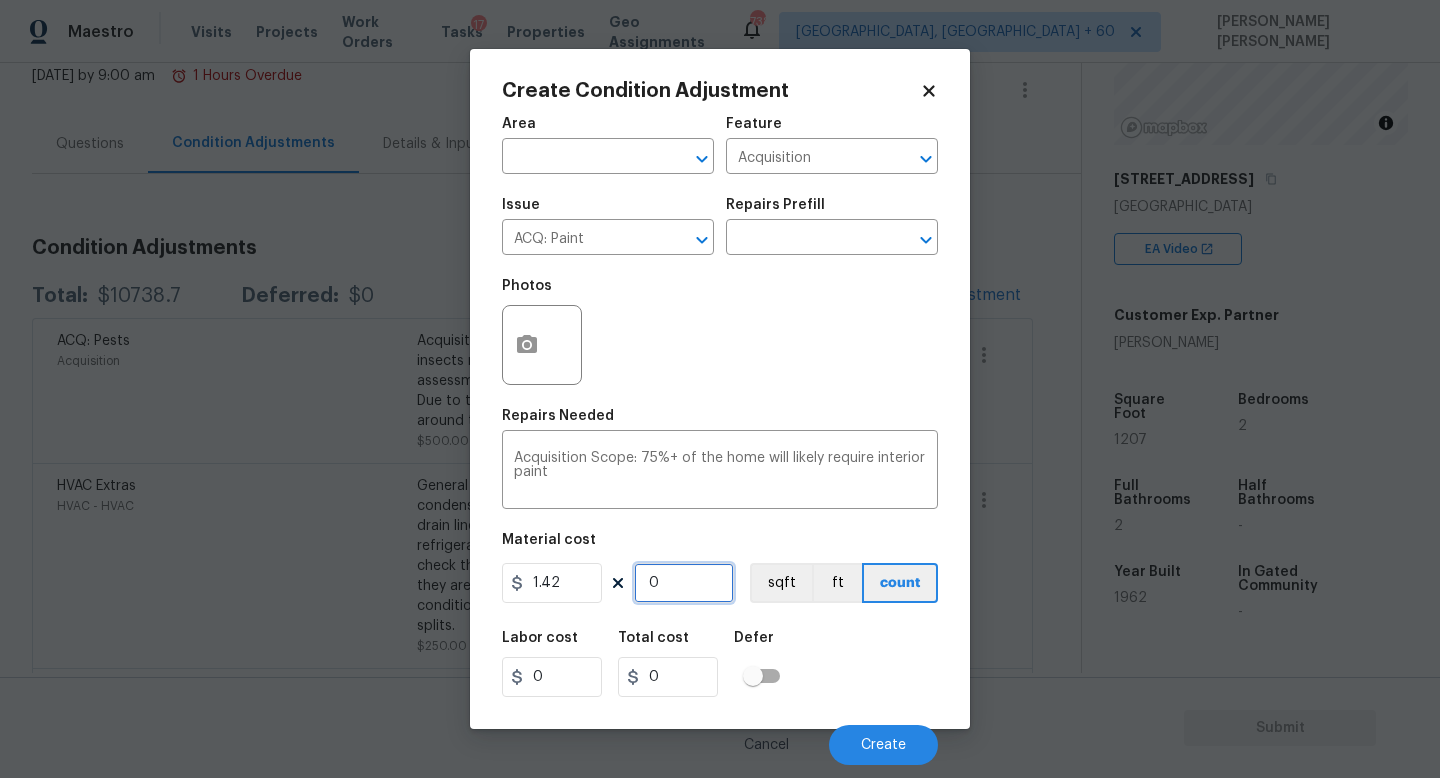type on "1" 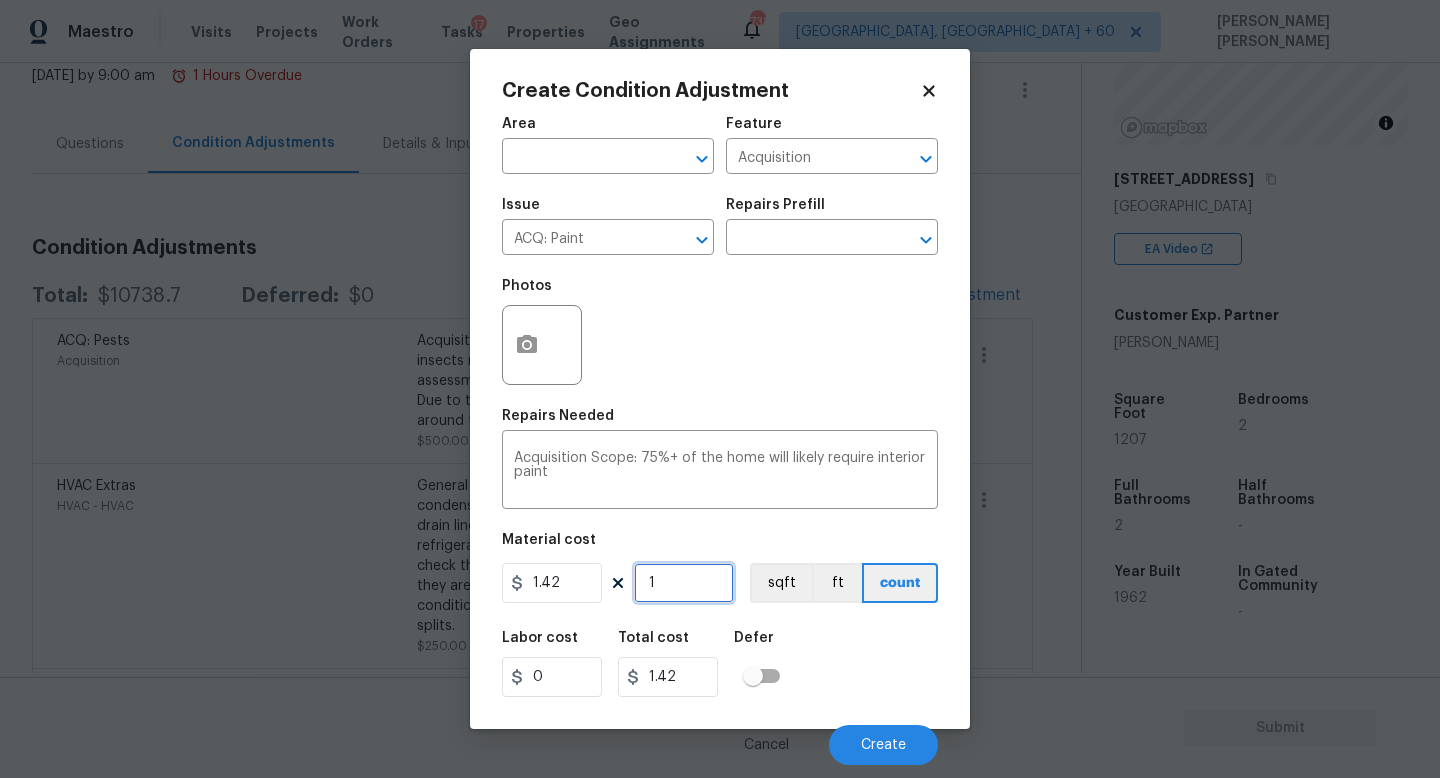 type on "12" 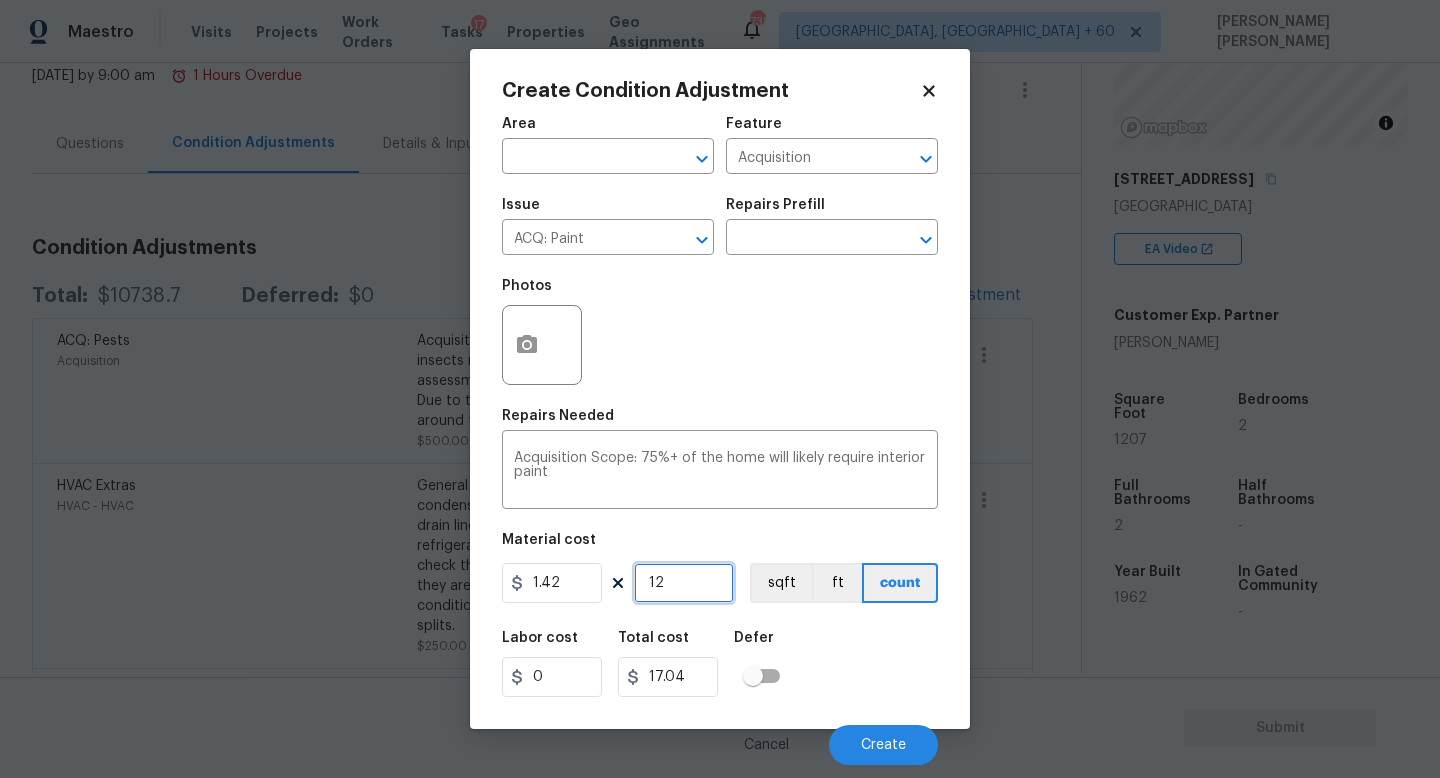 type on "120" 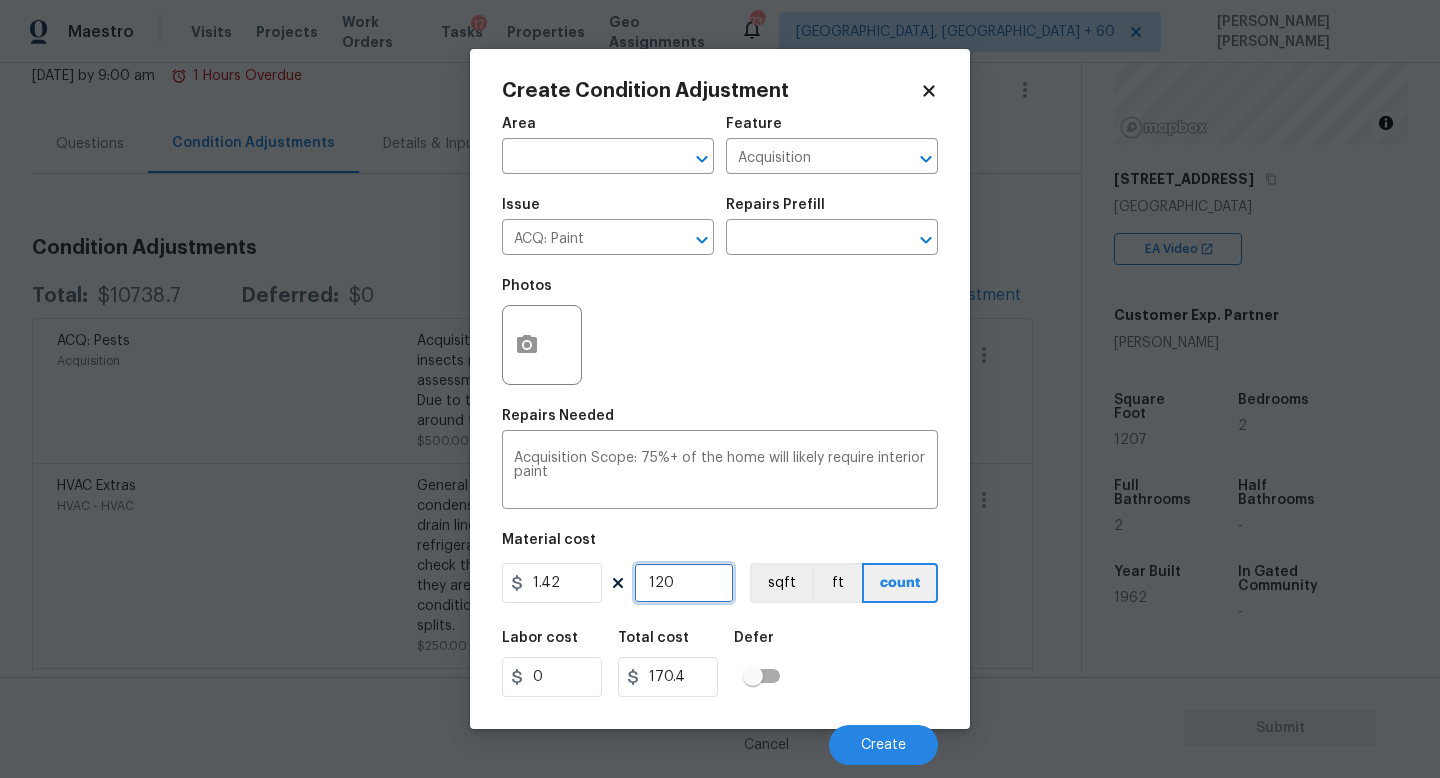 type on "1207" 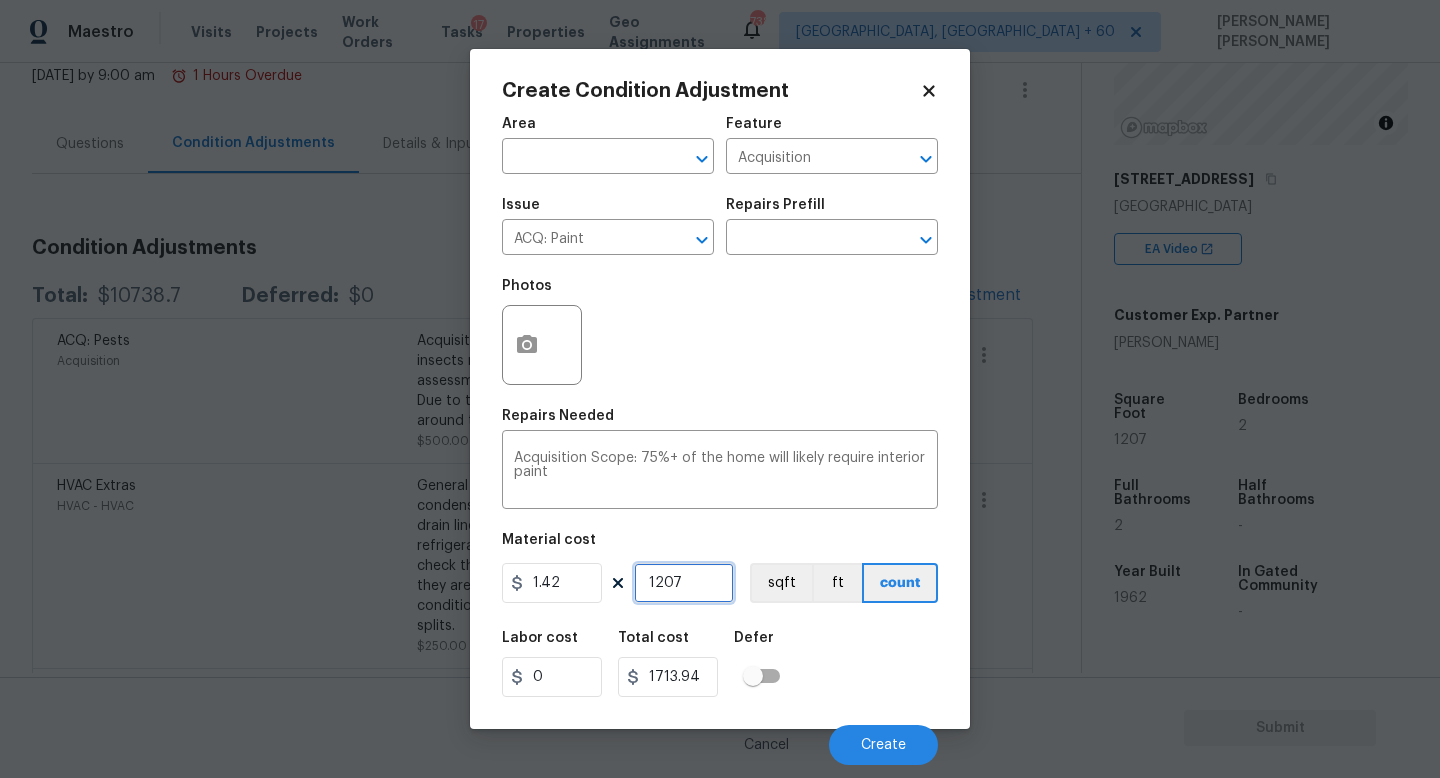 type on "1207" 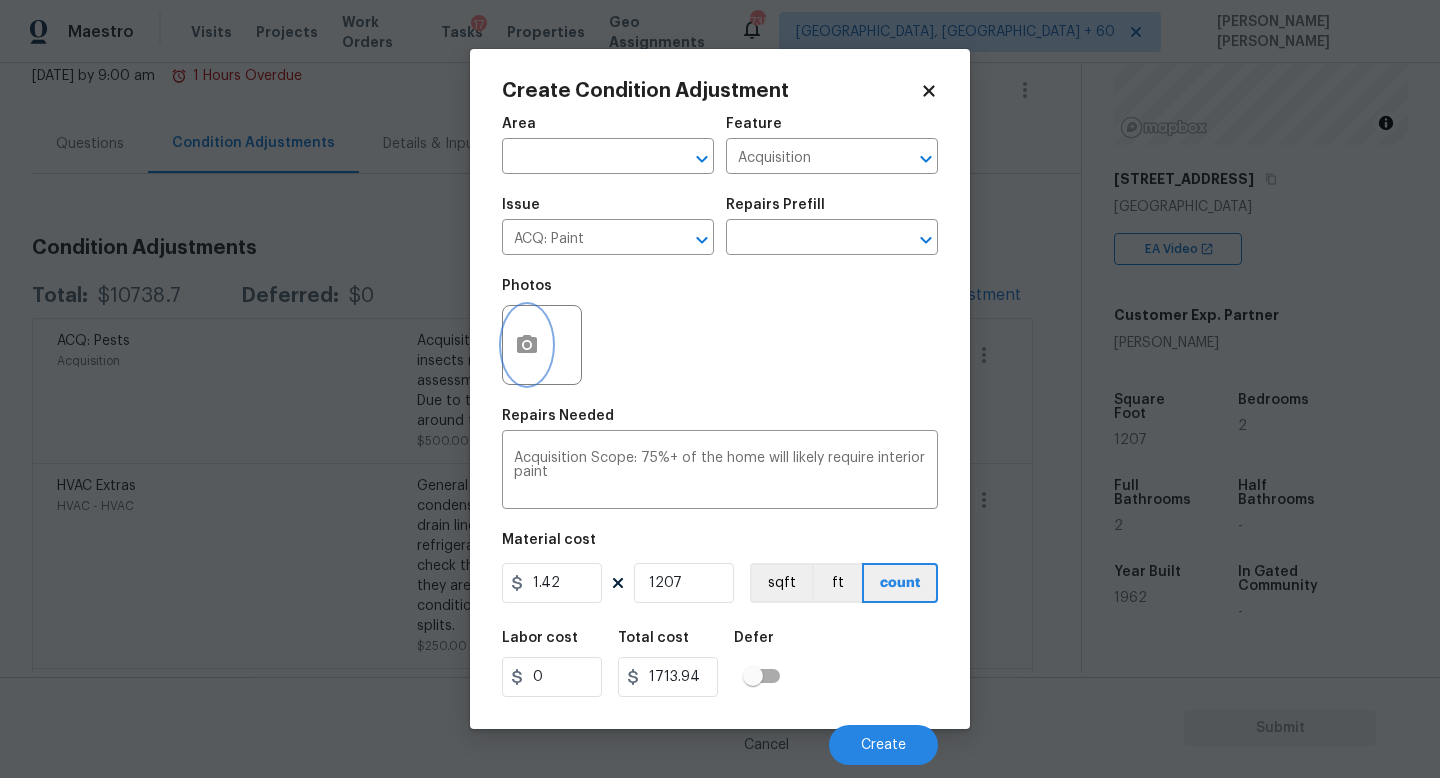 click 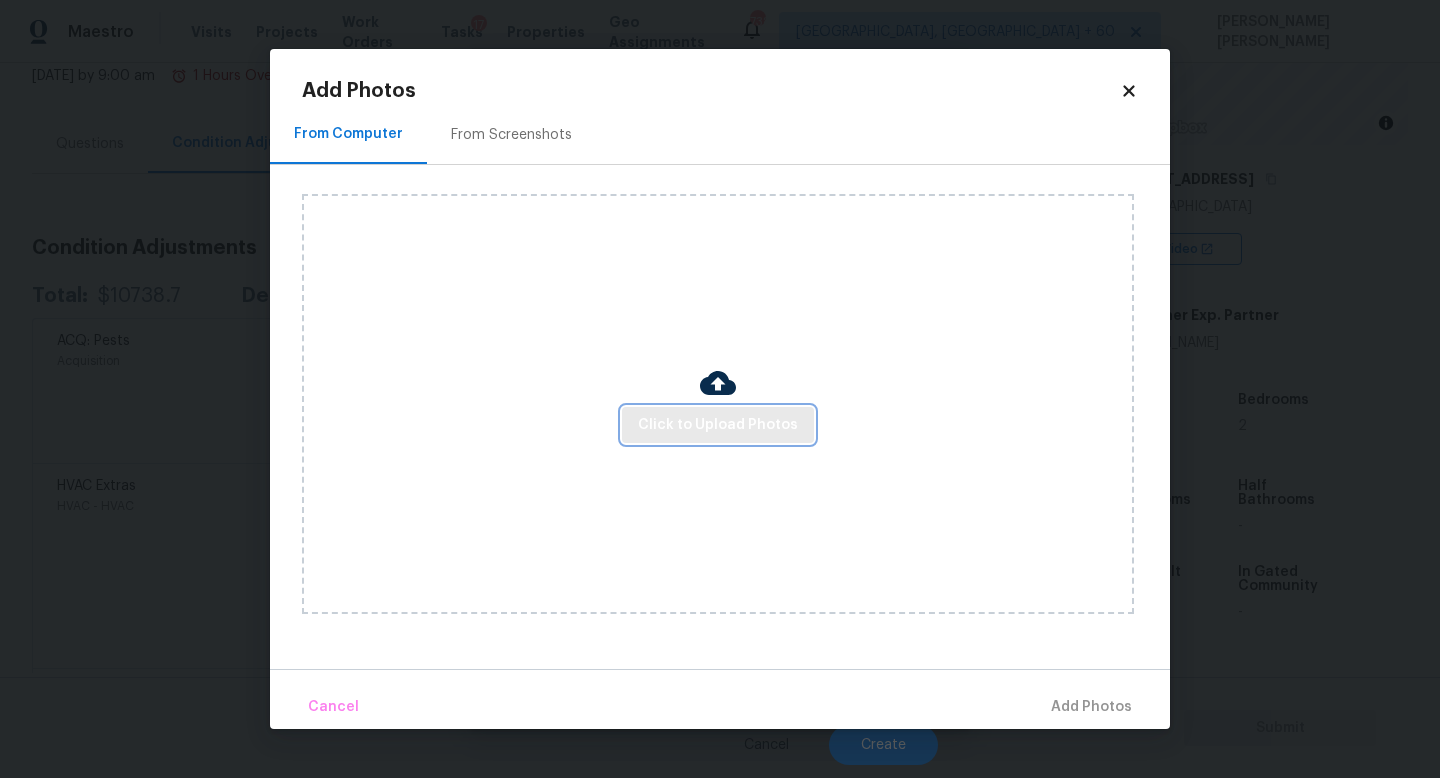 click on "Click to Upload Photos" at bounding box center [718, 425] 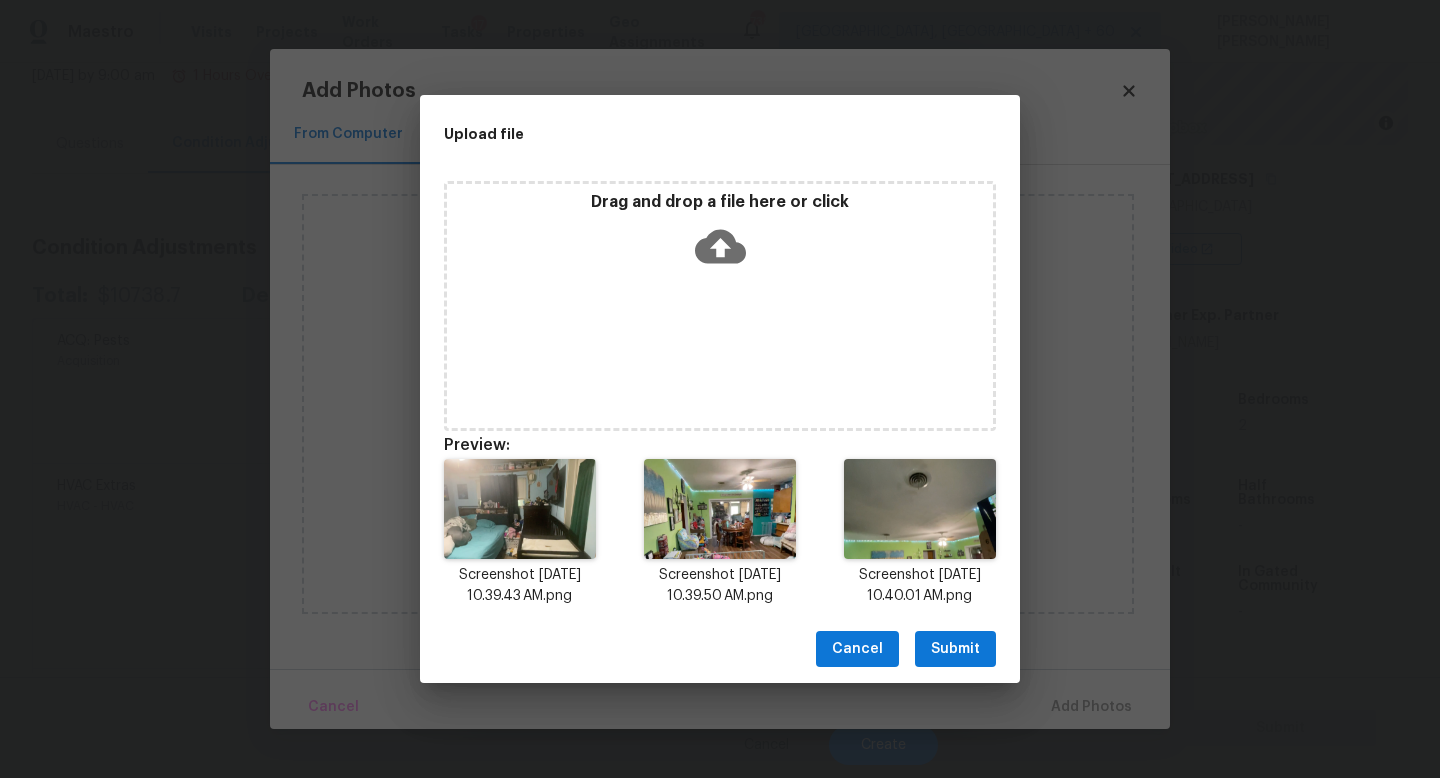 click on "Submit" at bounding box center (955, 649) 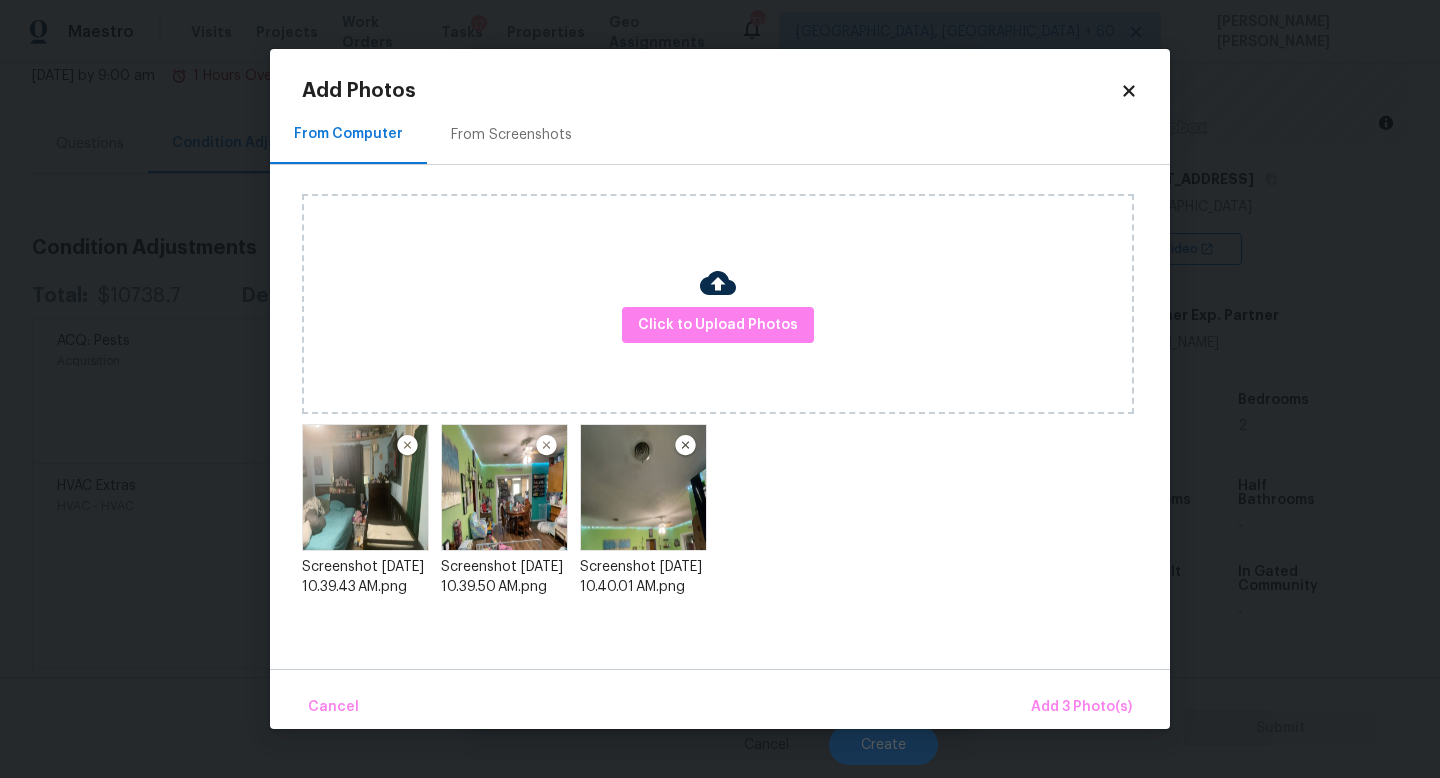 click on "Cancel Add 3 Photo(s)" at bounding box center (720, 699) 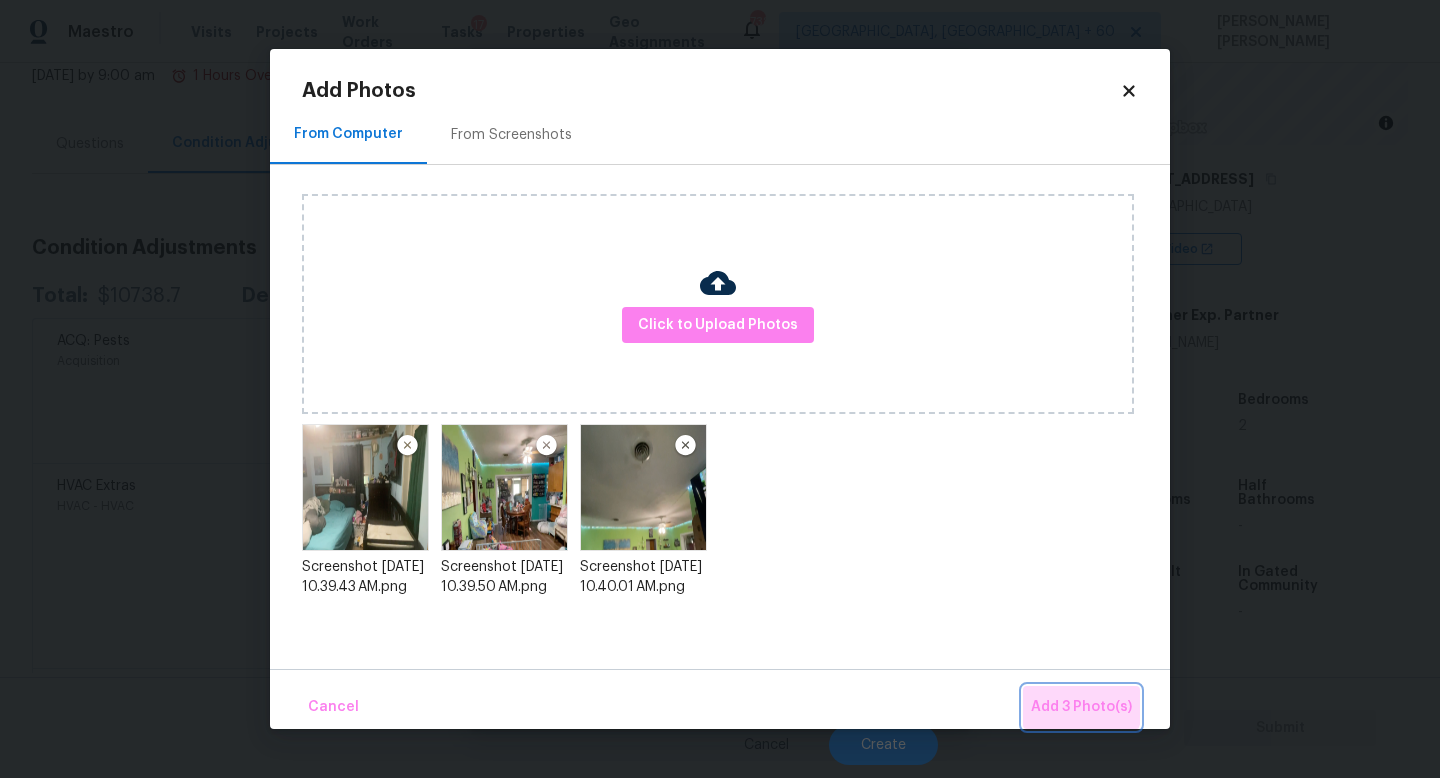 click on "Add 3 Photo(s)" at bounding box center (1081, 707) 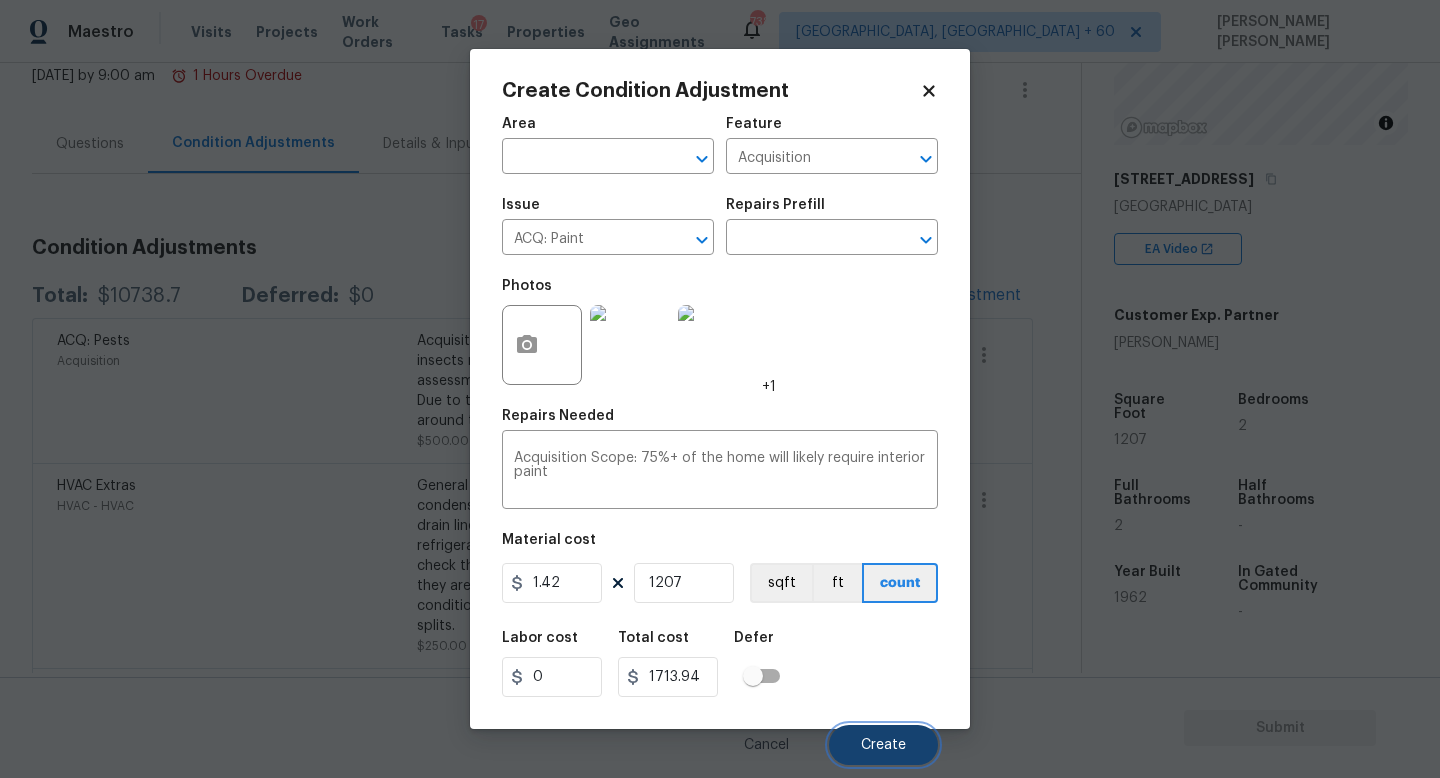 click on "Create" at bounding box center (883, 745) 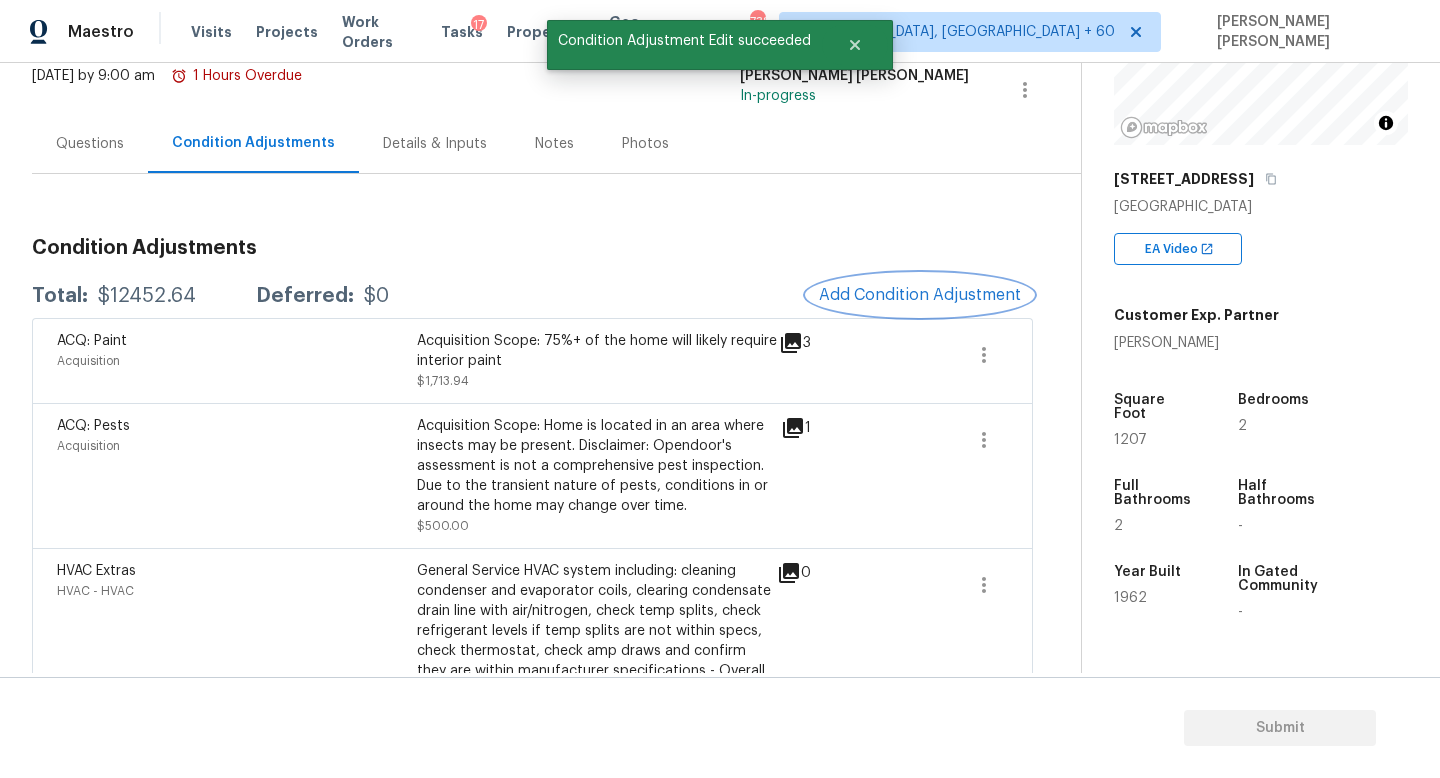 click on "Add Condition Adjustment" at bounding box center (920, 295) 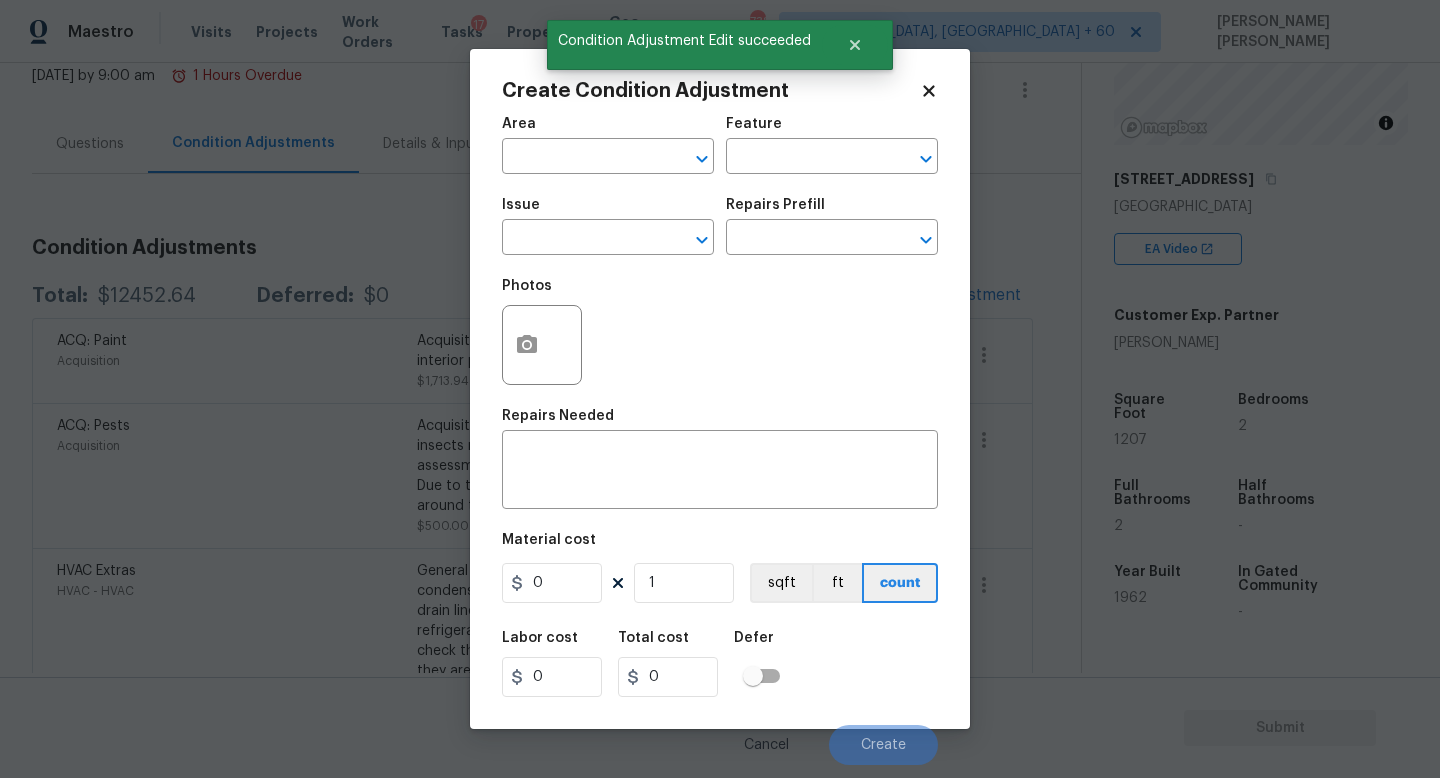 click on "Maestro Visits Projects Work Orders Tasks 17 Properties Geo Assignments 738 [GEOGRAPHIC_DATA], [GEOGRAPHIC_DATA] + 60 [PERSON_NAME] [PERSON_NAME] Back to tasks Condition Scoping - Interior [DATE] by 9:00 am   1 Hours Overdue [PERSON_NAME] [PERSON_NAME] In-progress Questions Condition Adjustments Details & Inputs Notes Photos Condition Adjustments Total:  $12452.64 Deferred:  $0 Add Condition Adjustment ACQ: Paint Acquisition Acquisition Scope: 75%+ of the home will likely require interior paint $1,713.94   3 ACQ: Pests Acquisition Acquisition Scope: Home is located in an area where insects may be present. Disclaimer: Opendoor's assessment is not a comprehensive pest inspection. Due to the transient nature of pests, conditions in or around the home may change over time. $500.00   1 HVAC Extras HVAC - HVAC $250.00   0 Exterior Paint Exterior Overall - Exterior Paint Paint front porch floor and walkway $250.00   1 Exterior Door Hardware Exterior Overall - Exterior Door Install new auto-closer on front screen door $40.00   1 Exterior Door Hardware $35.00" at bounding box center (720, 389) 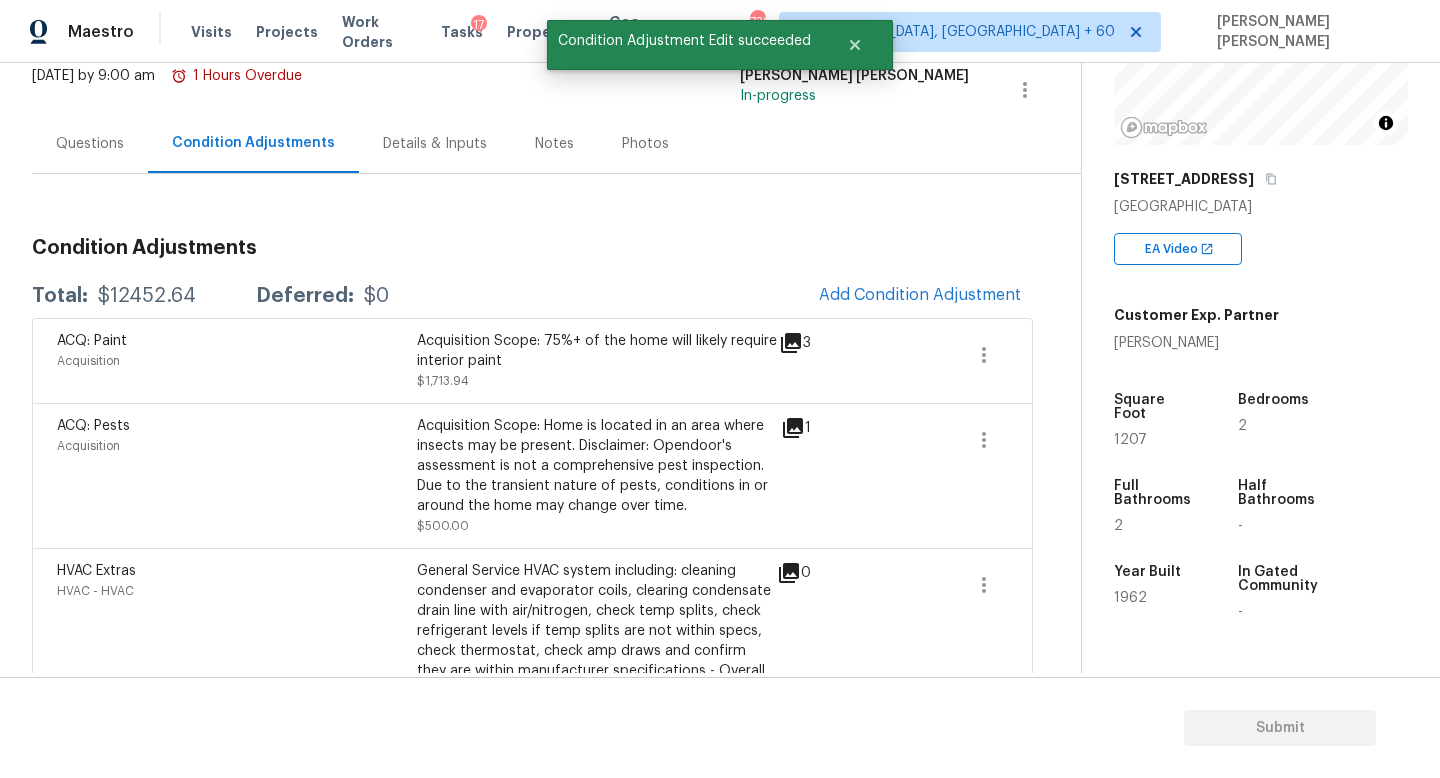 click on "Questions" at bounding box center [90, 144] 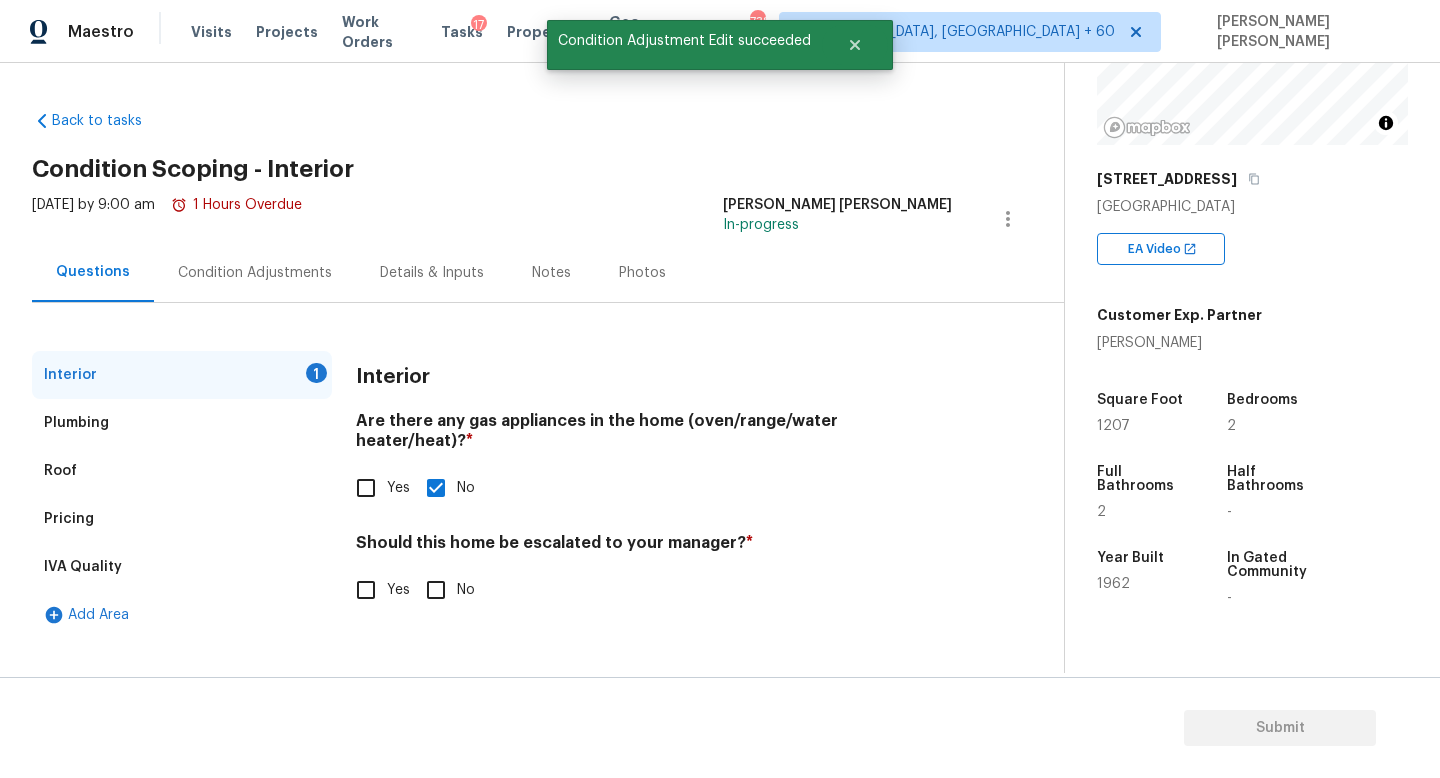 scroll, scrollTop: 0, scrollLeft: 0, axis: both 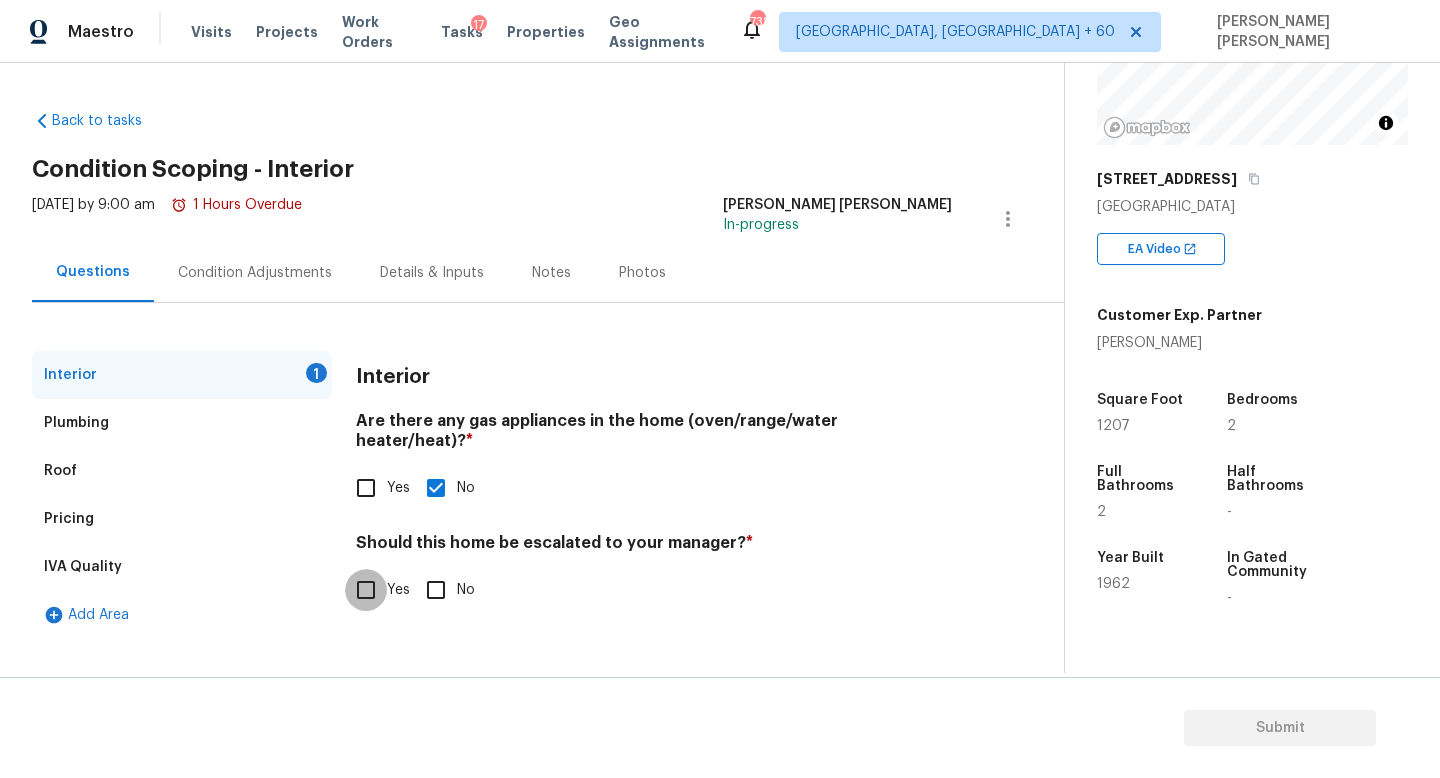 click on "Yes" at bounding box center [366, 590] 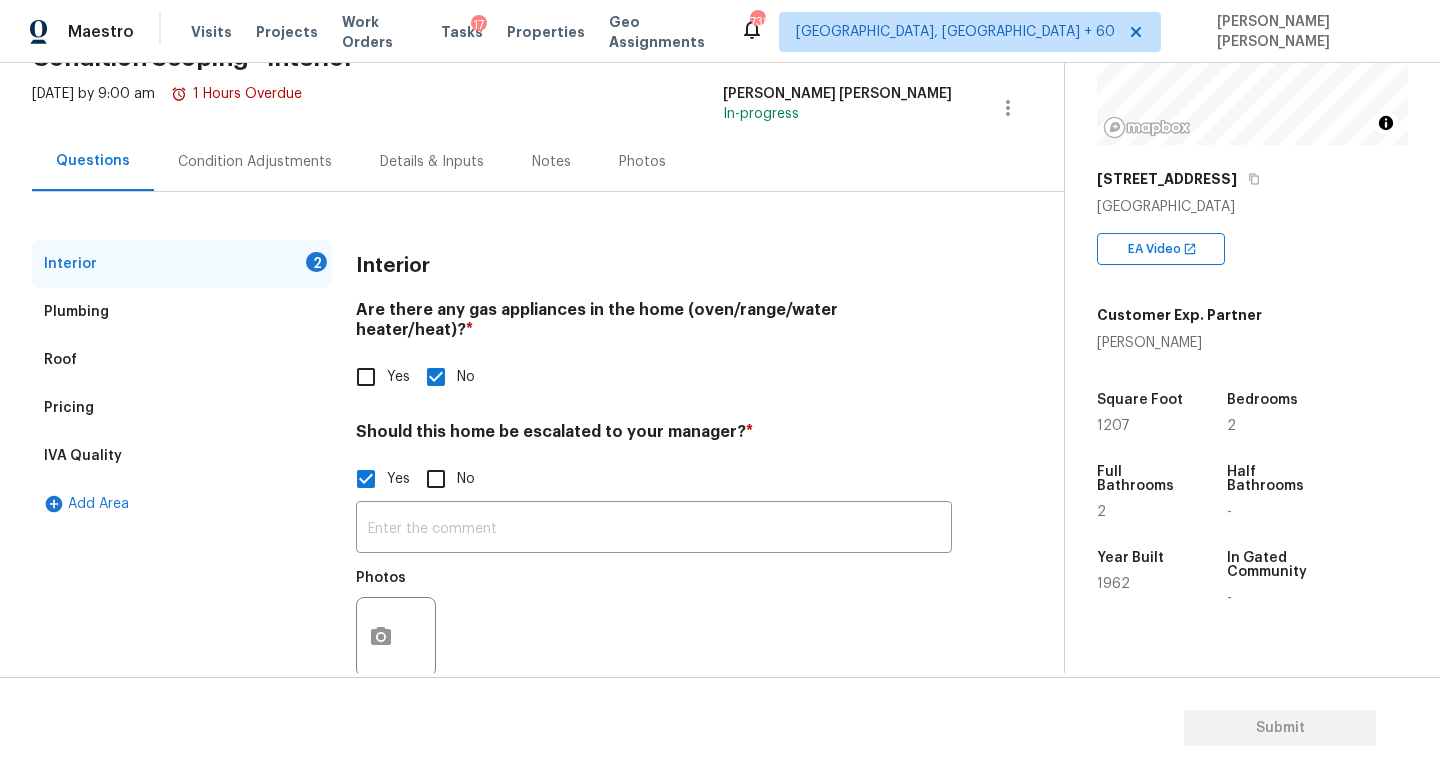 scroll, scrollTop: 137, scrollLeft: 0, axis: vertical 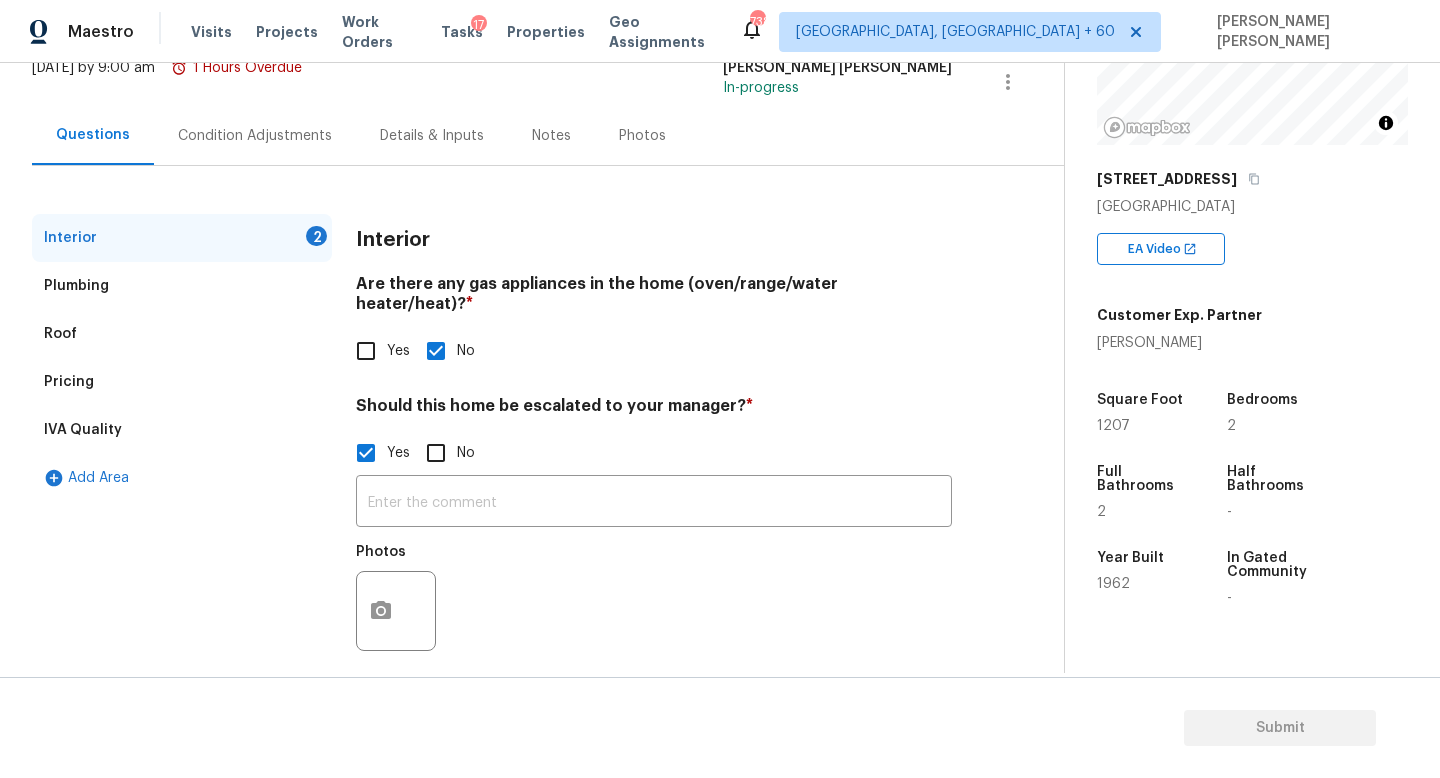 click on "Yes No" at bounding box center [654, 453] 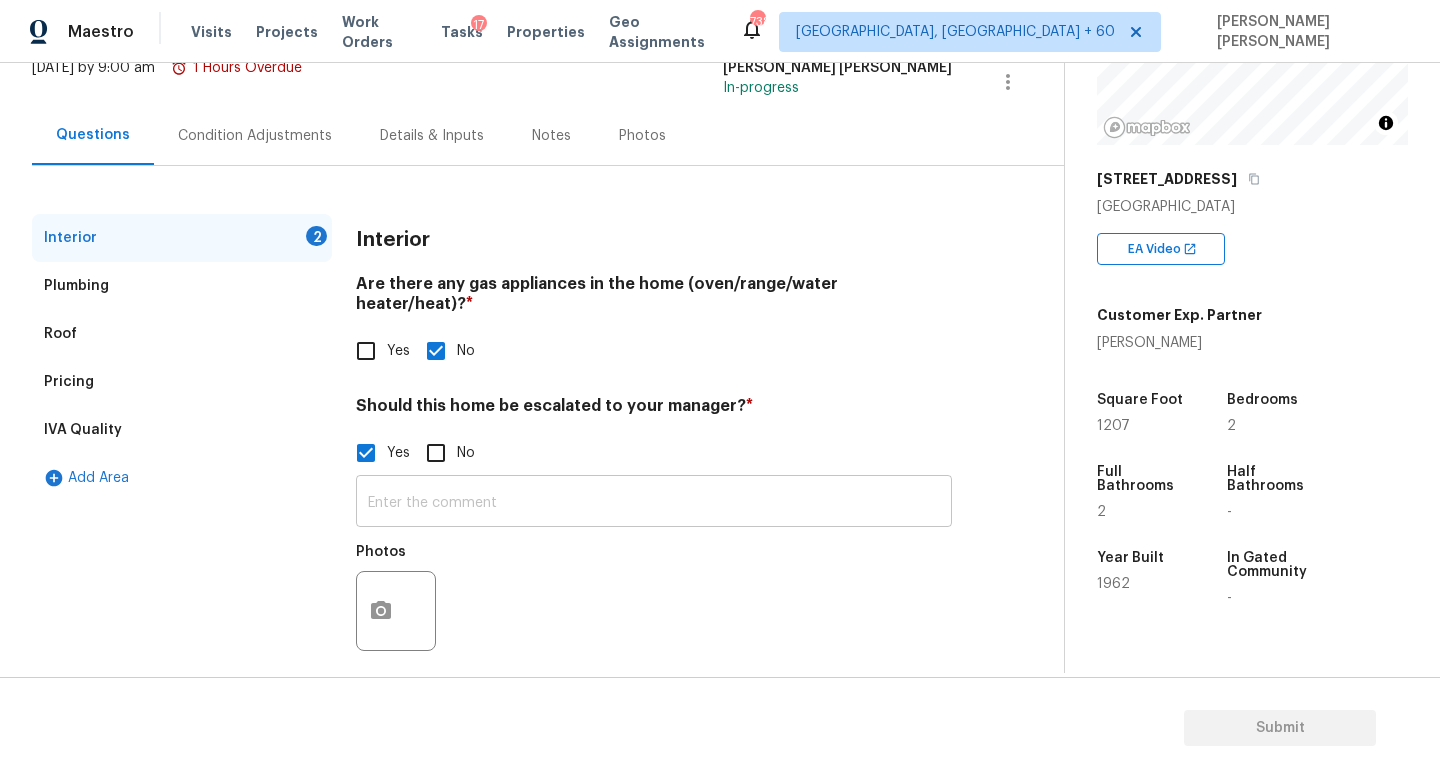 click at bounding box center (654, 503) 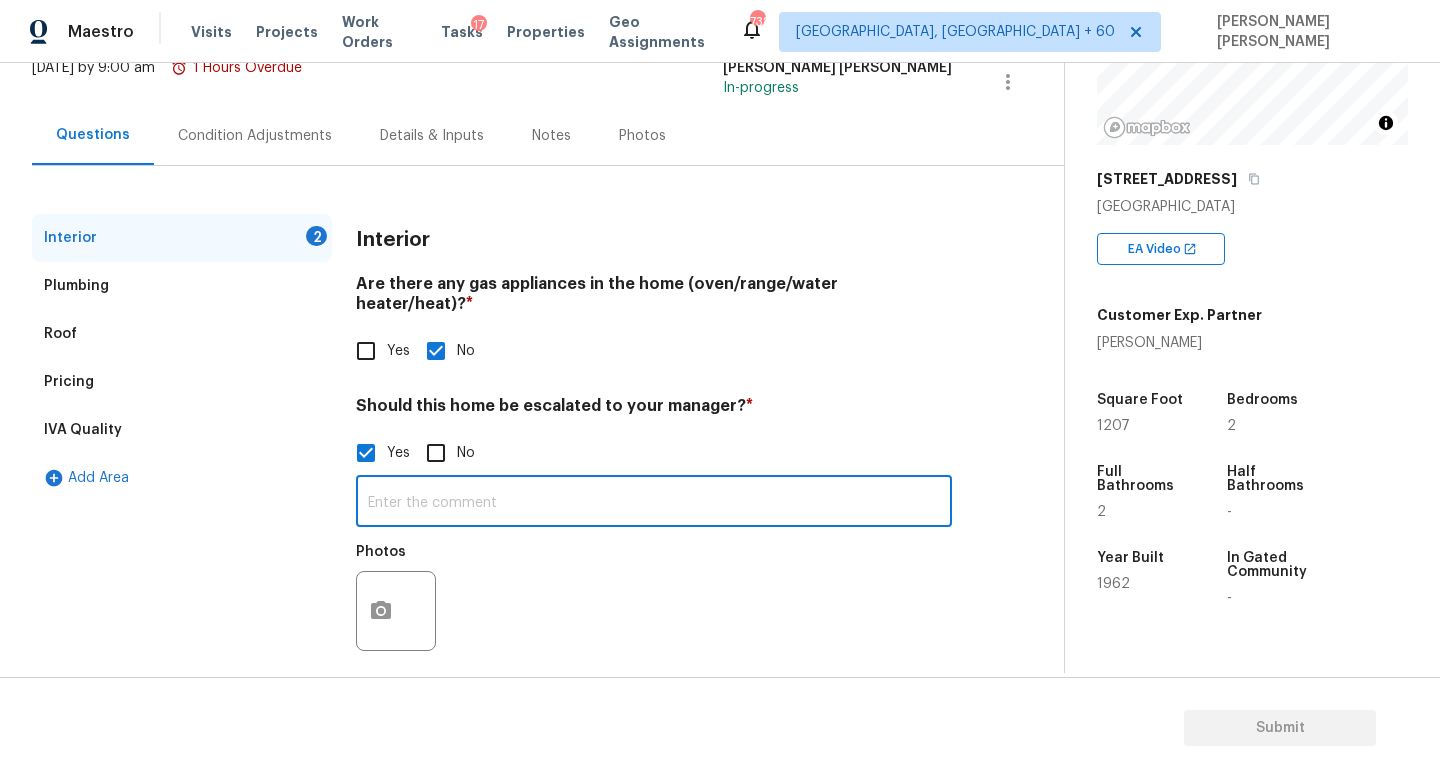 click at bounding box center [654, 503] 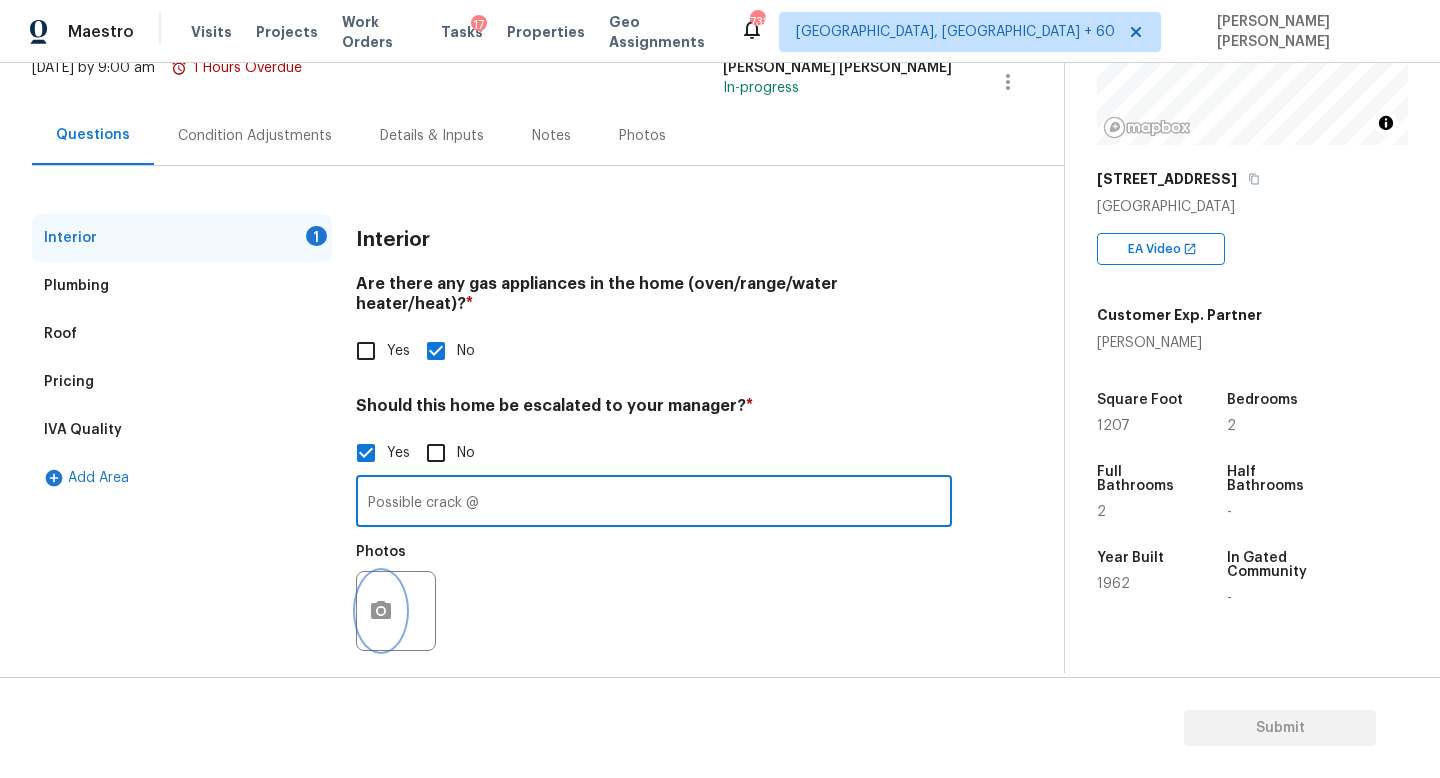 click at bounding box center [381, 611] 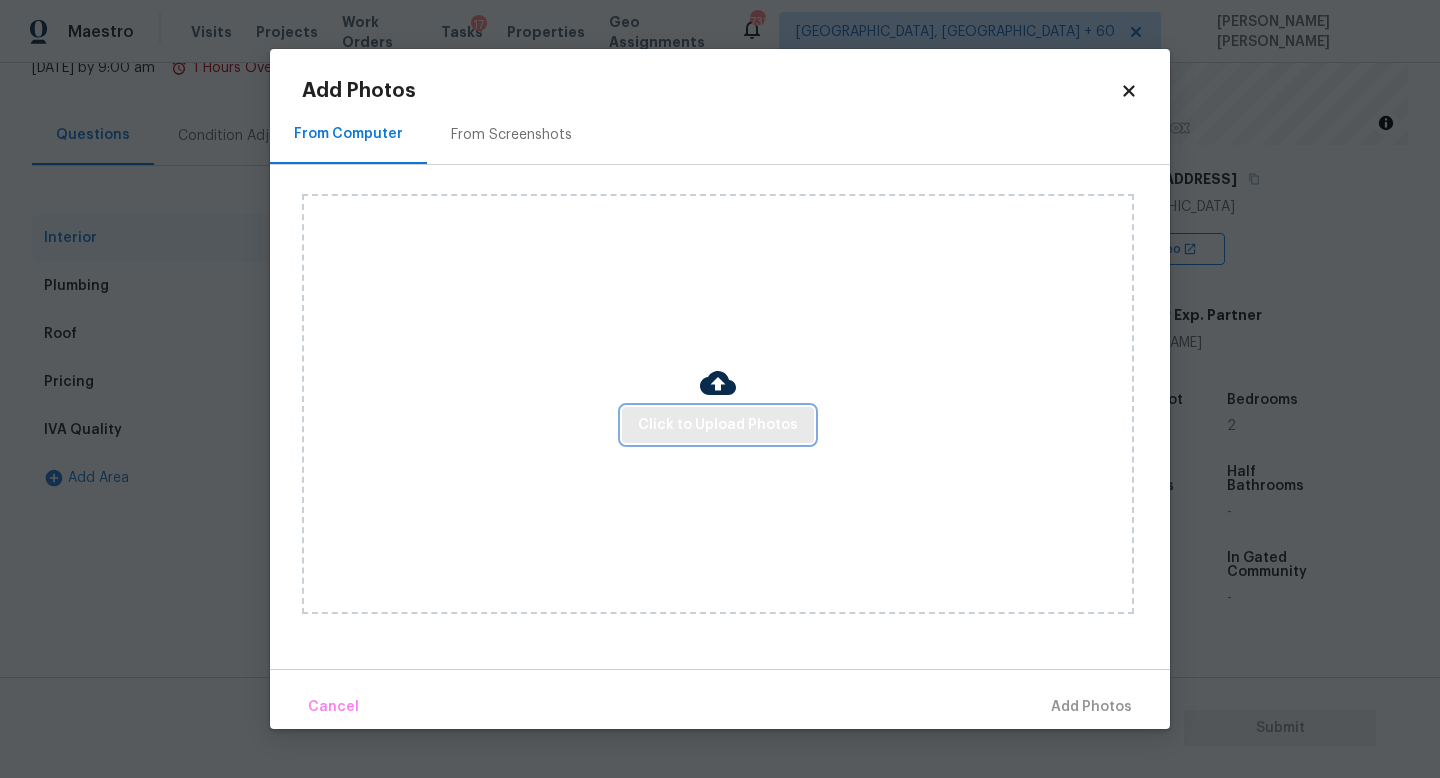 click on "Click to Upload Photos" at bounding box center [718, 425] 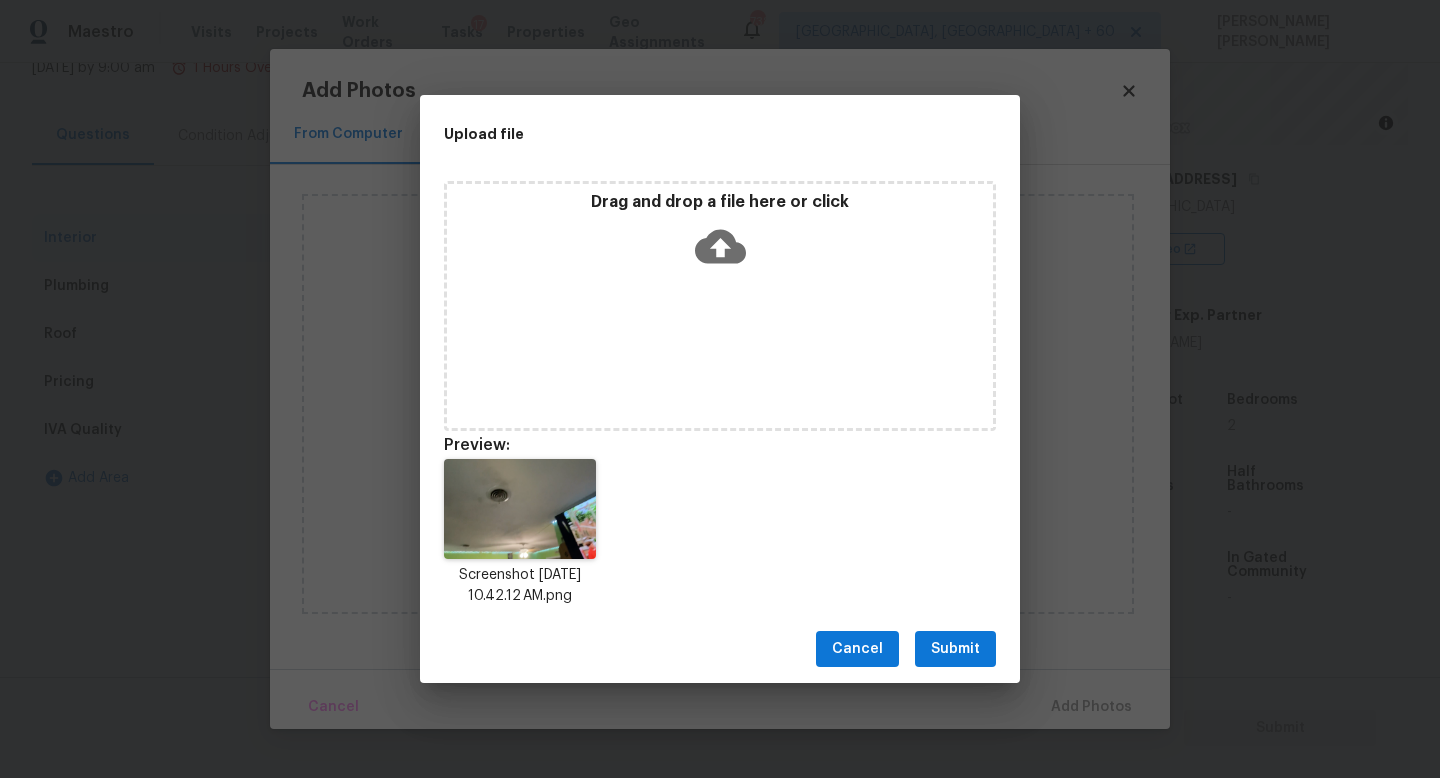 click on "Submit" at bounding box center (955, 649) 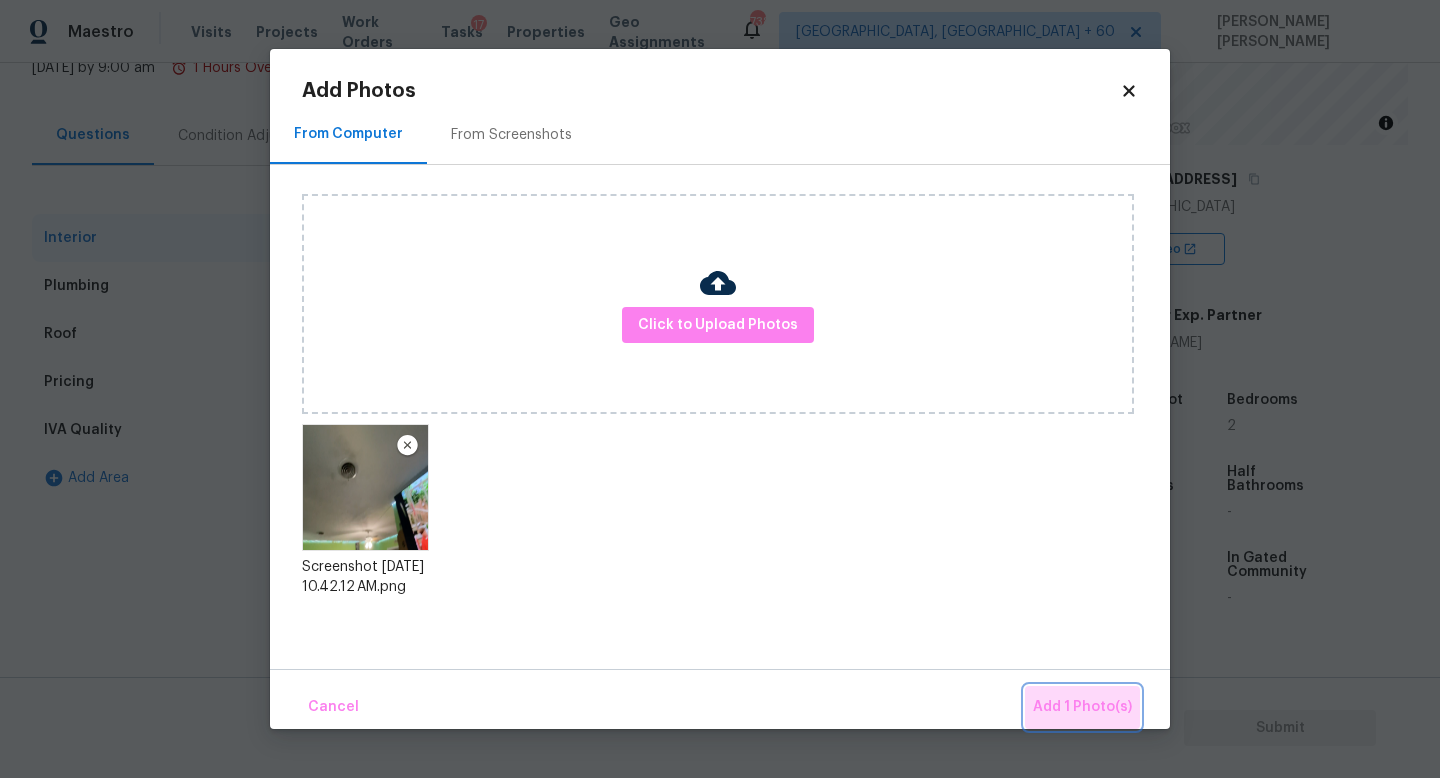 click on "Add 1 Photo(s)" at bounding box center (1082, 707) 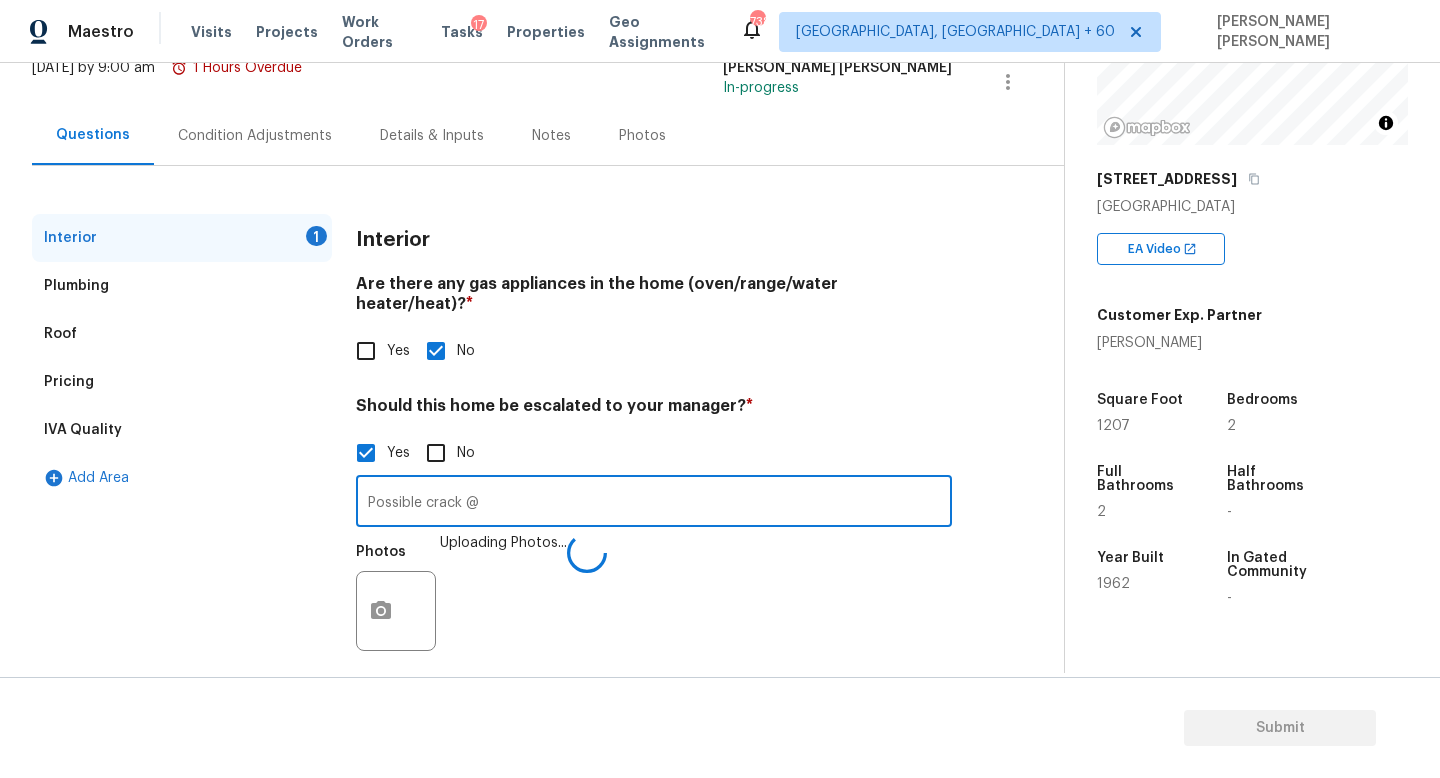 click on "Possible crack @" at bounding box center [654, 503] 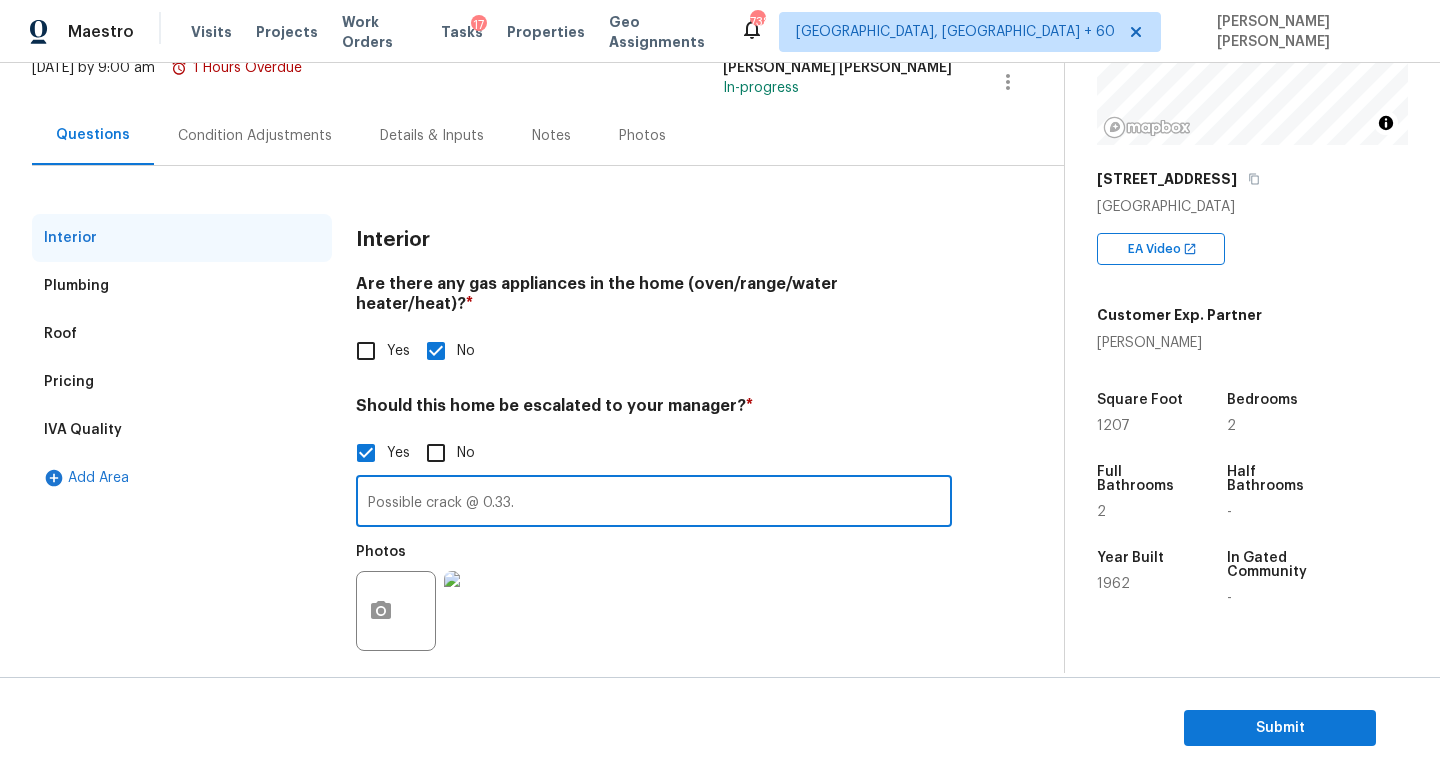 type on "Possible crack @ 0.33." 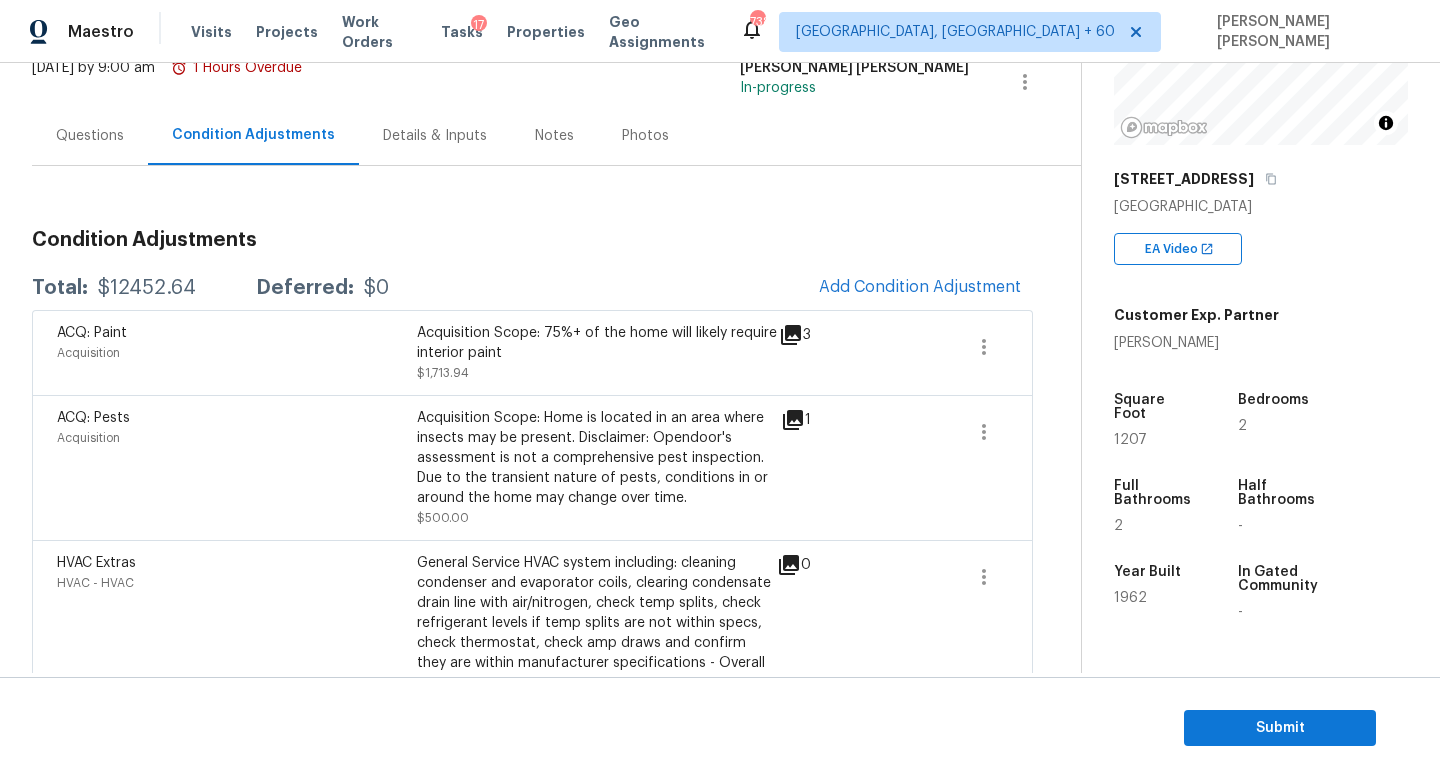 click on "ACQ: Paint Acquisition Acquisition Scope: 75%+ of the home will likely require interior paint $1,713.94   3" at bounding box center (532, 352) 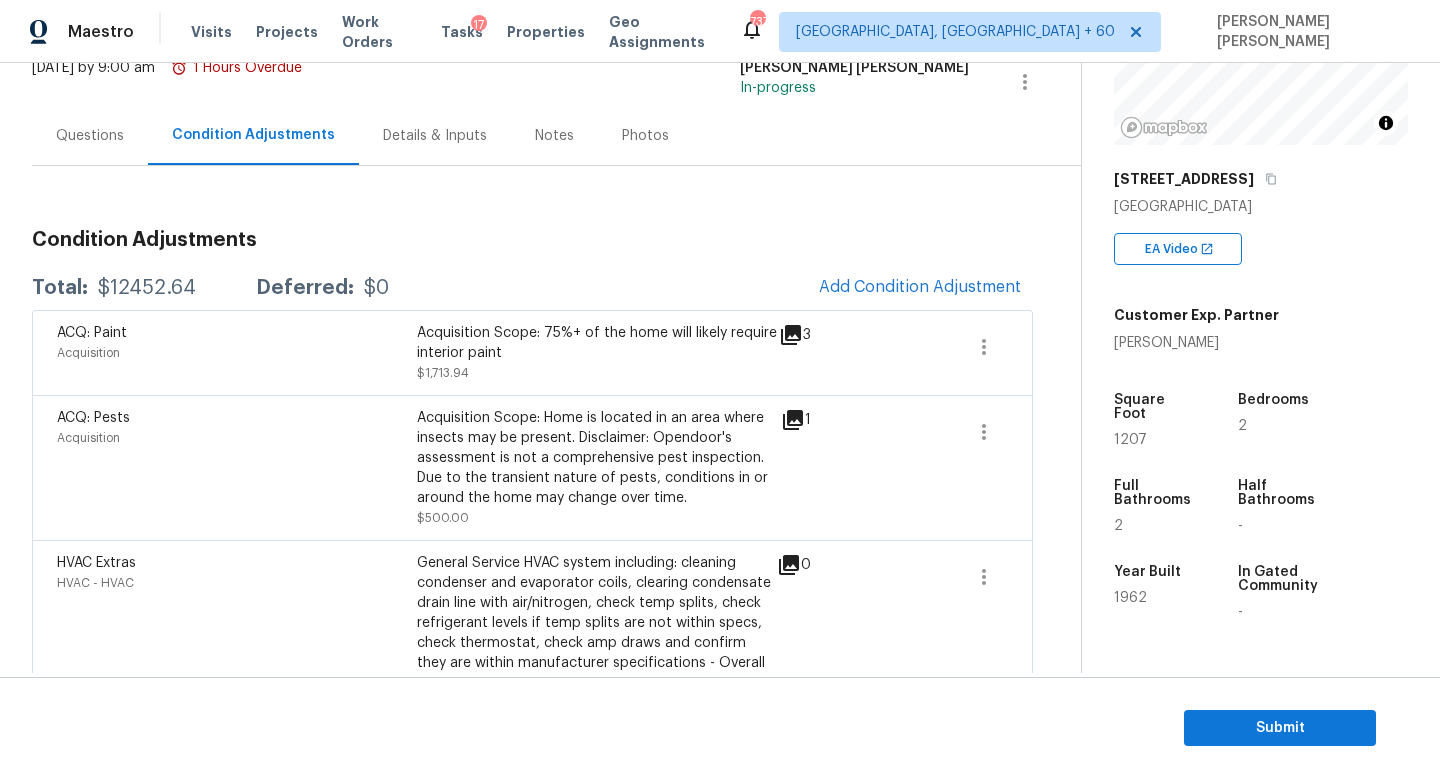 scroll, scrollTop: 146, scrollLeft: 0, axis: vertical 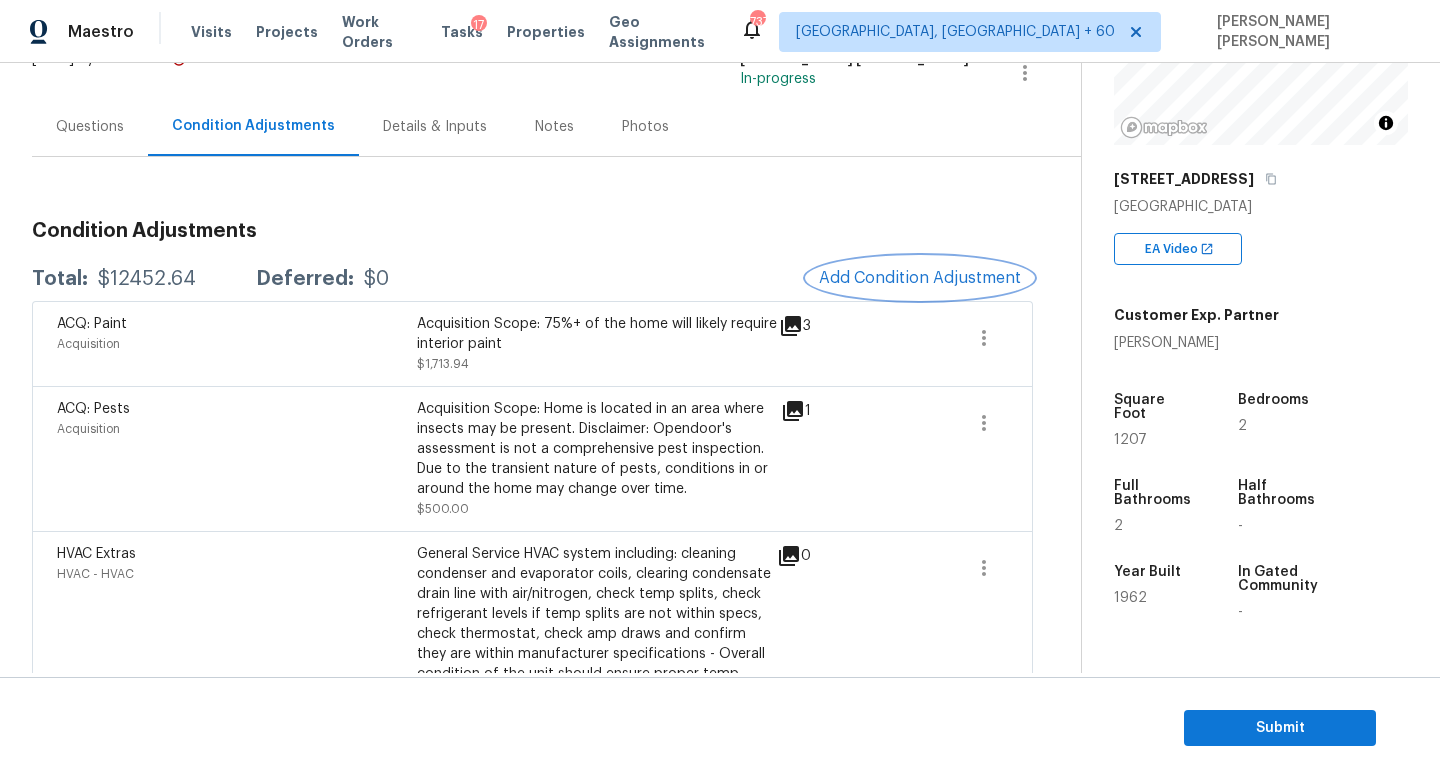 click on "Add Condition Adjustment" at bounding box center [920, 278] 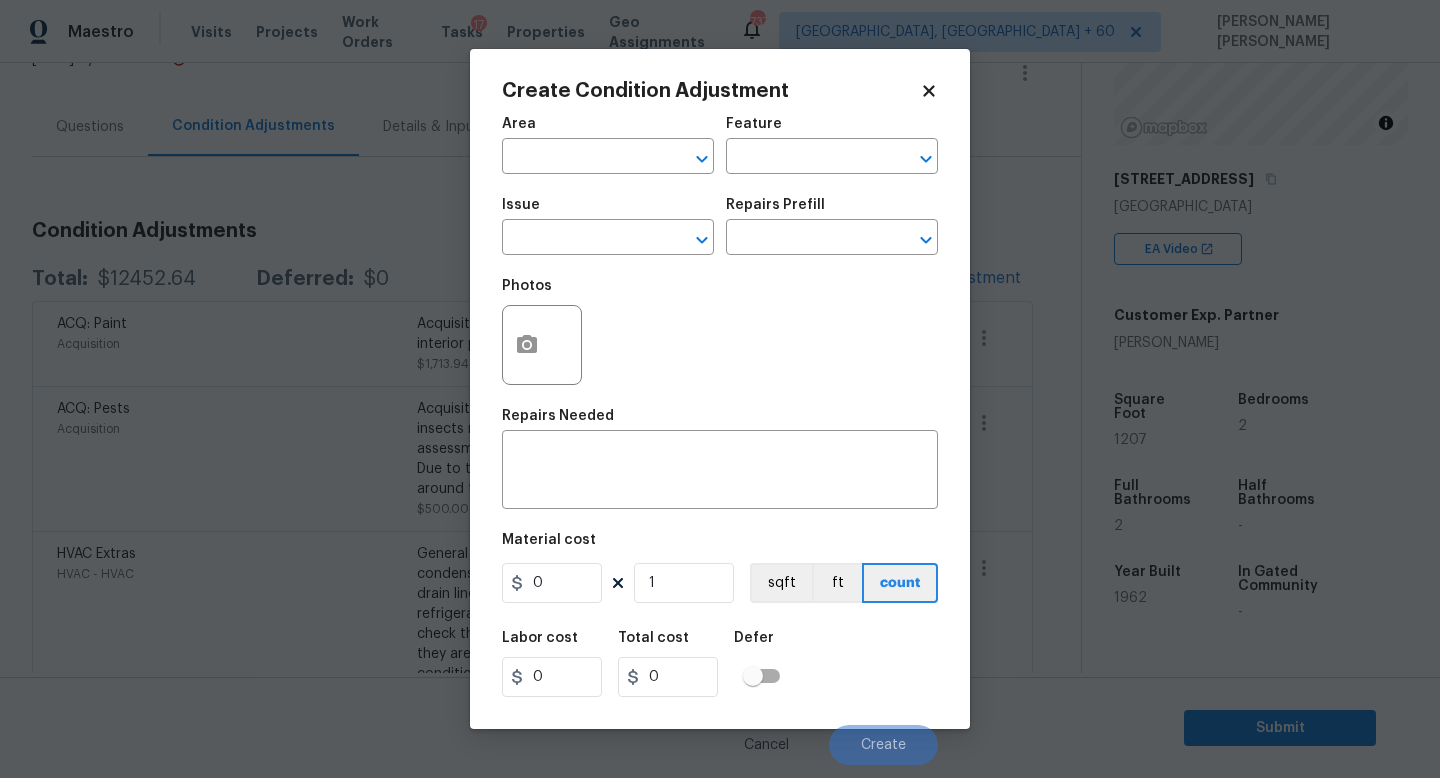 click on "Issue ​" at bounding box center [608, 226] 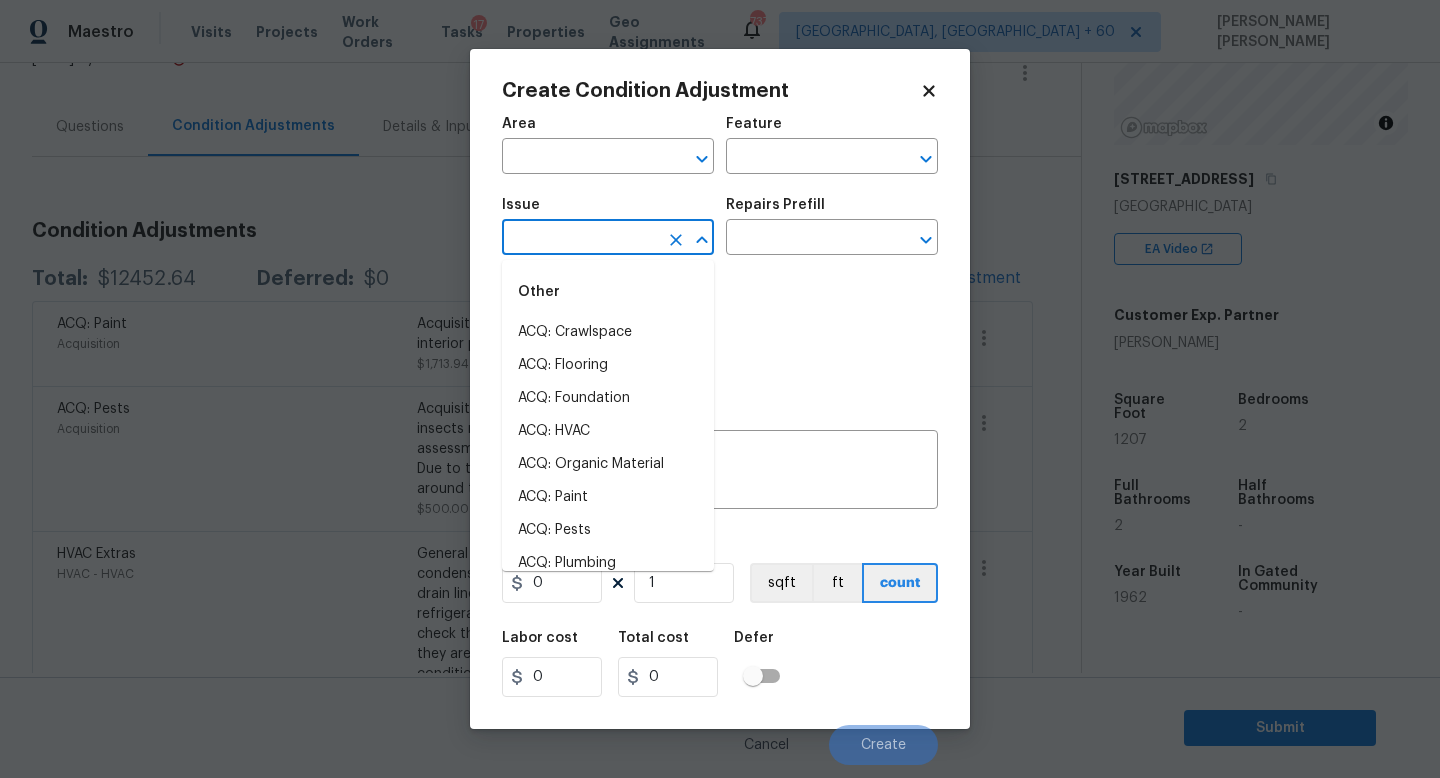 click at bounding box center [580, 239] 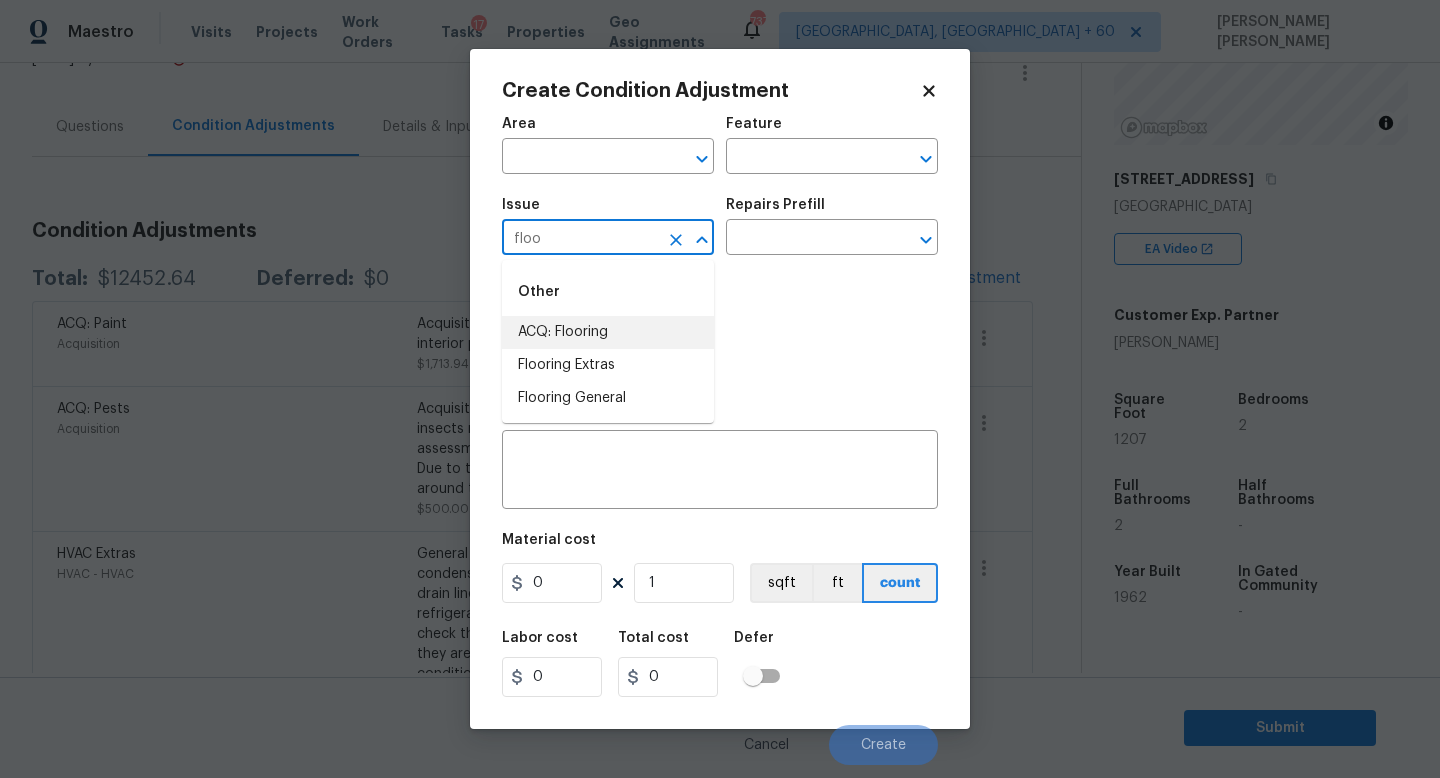 click on "ACQ: Flooring" at bounding box center (608, 332) 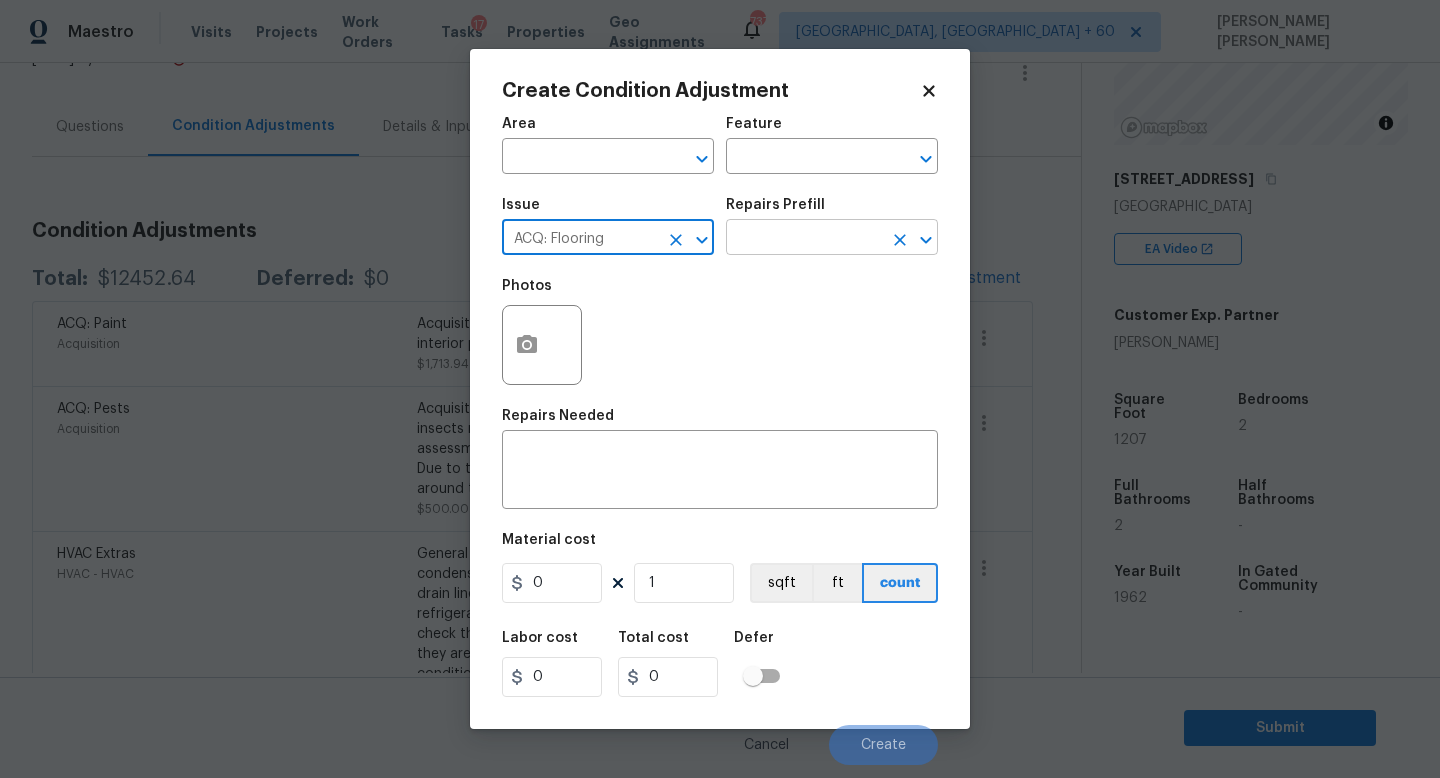 type on "ACQ: Flooring" 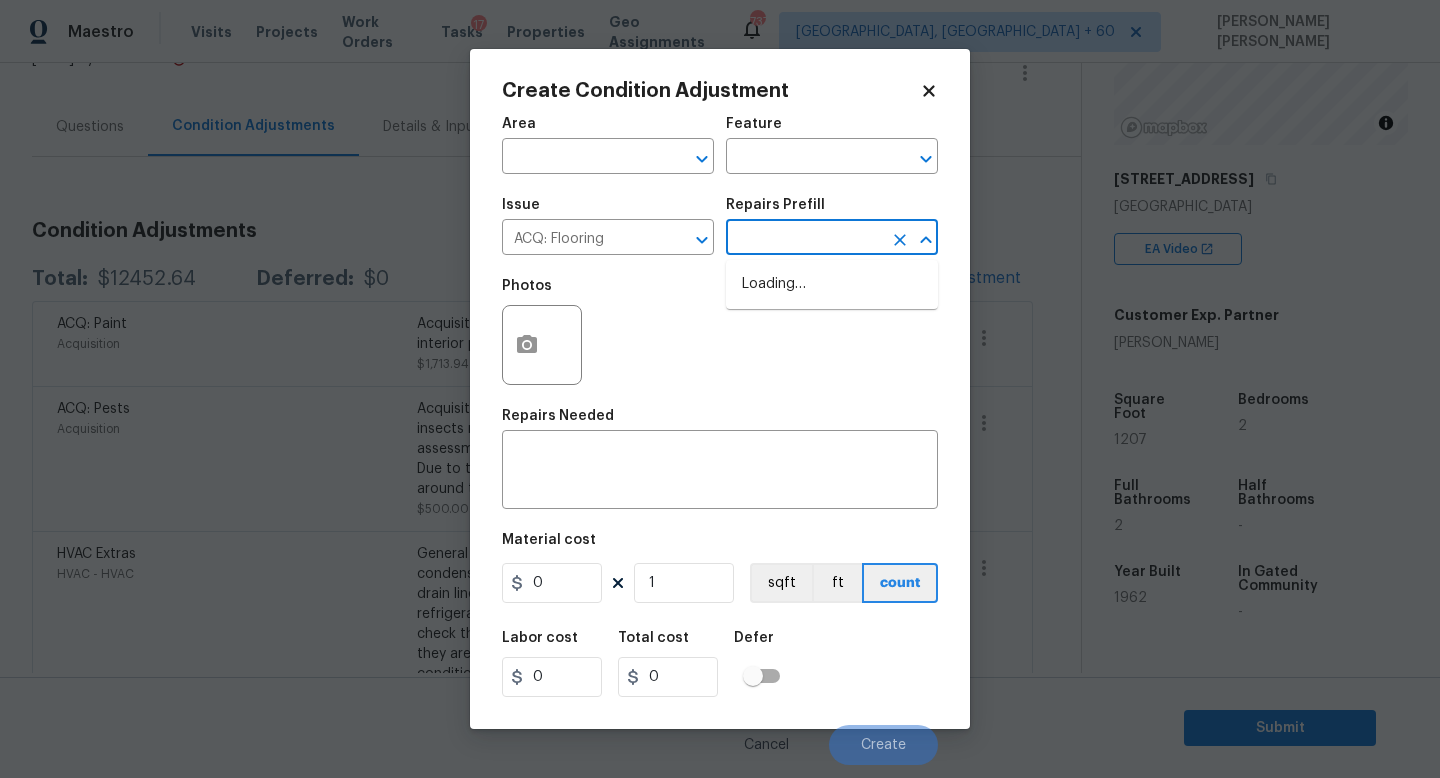 click at bounding box center (804, 239) 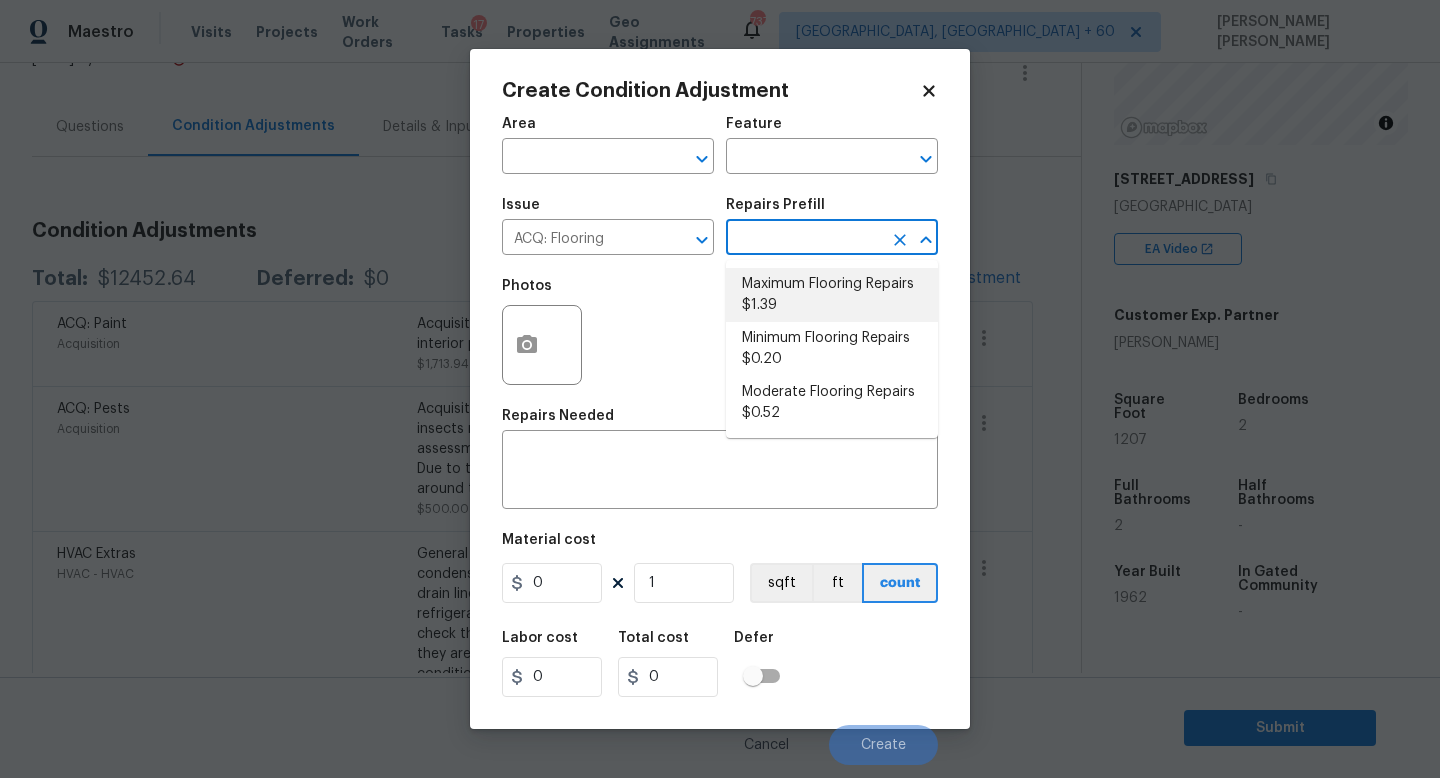 click on "Maximum Flooring Repairs $1.39" at bounding box center (832, 295) 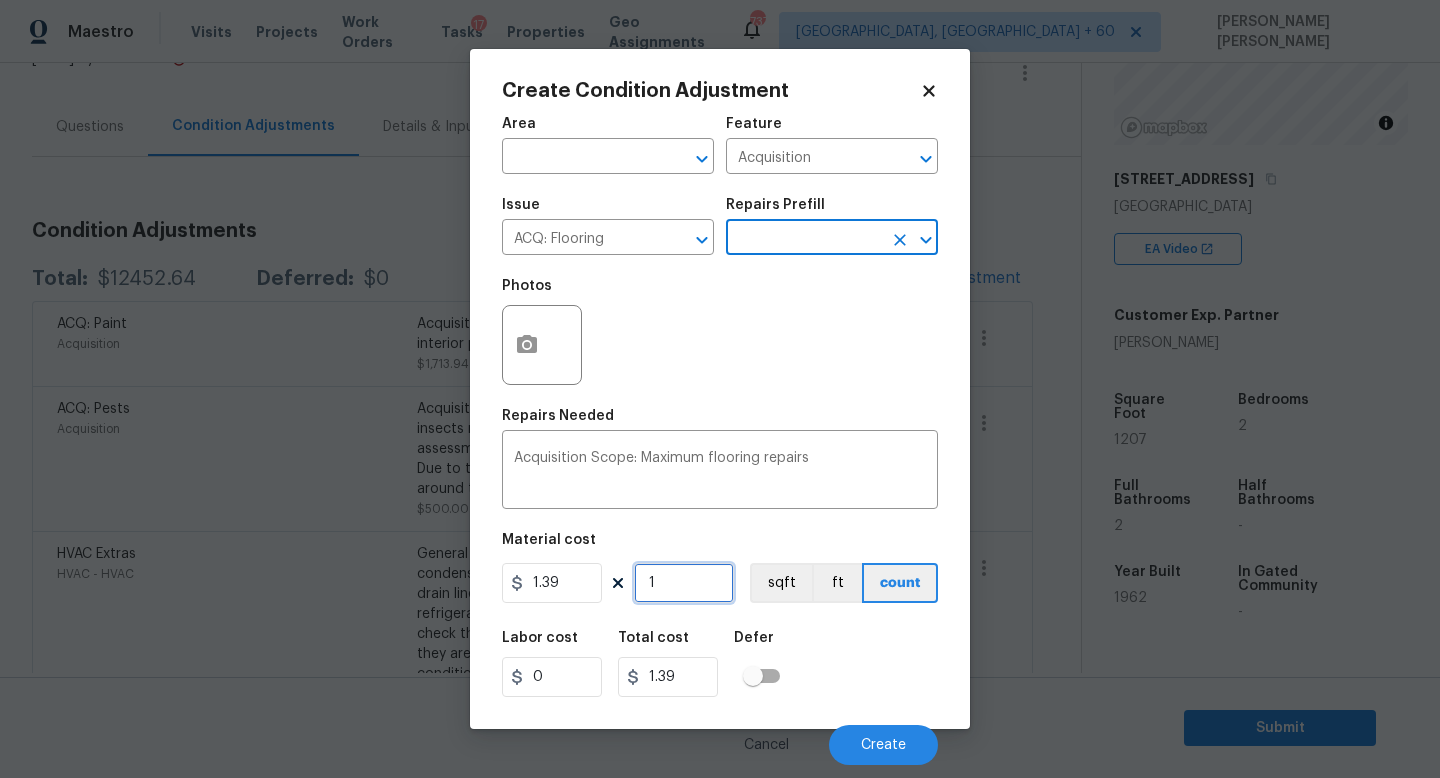 click on "1" at bounding box center [684, 583] 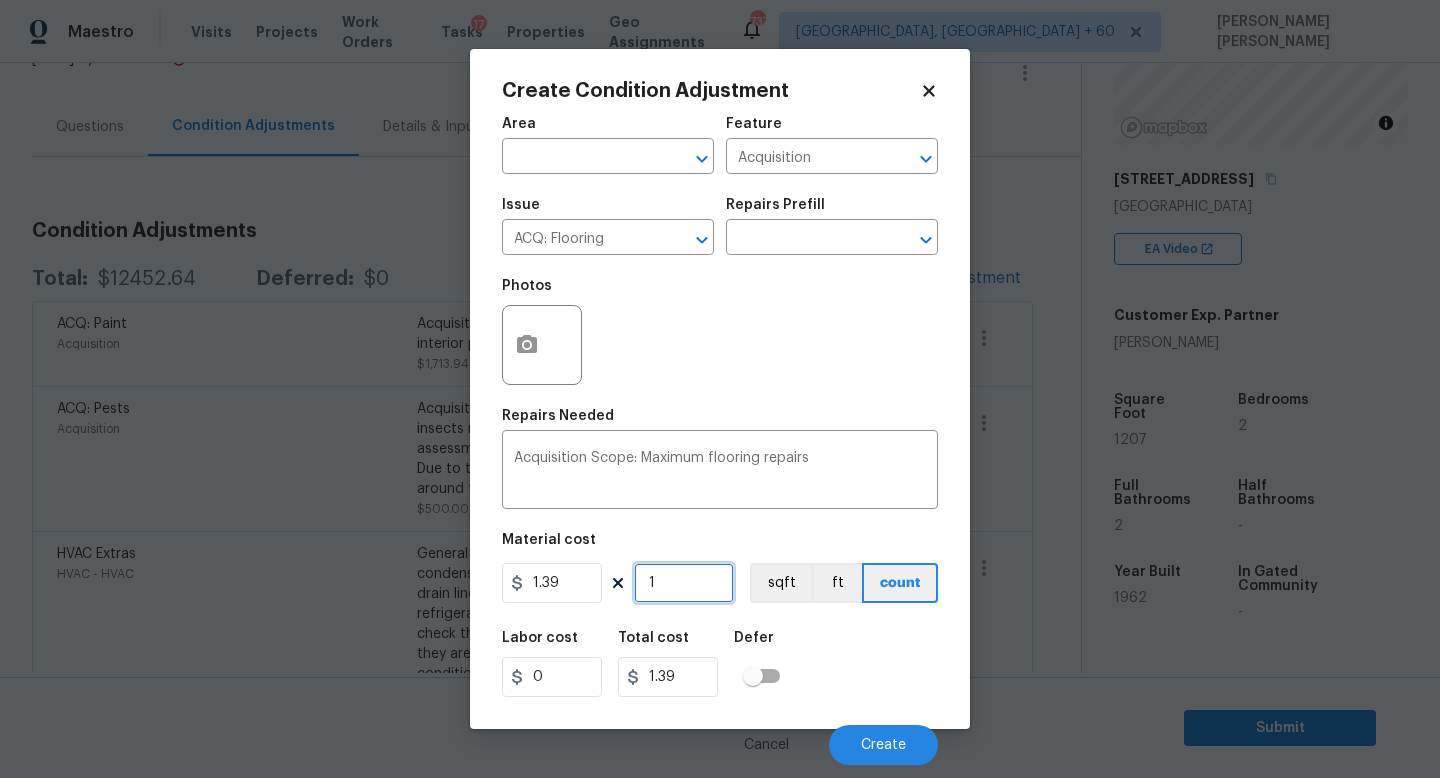 type on "12" 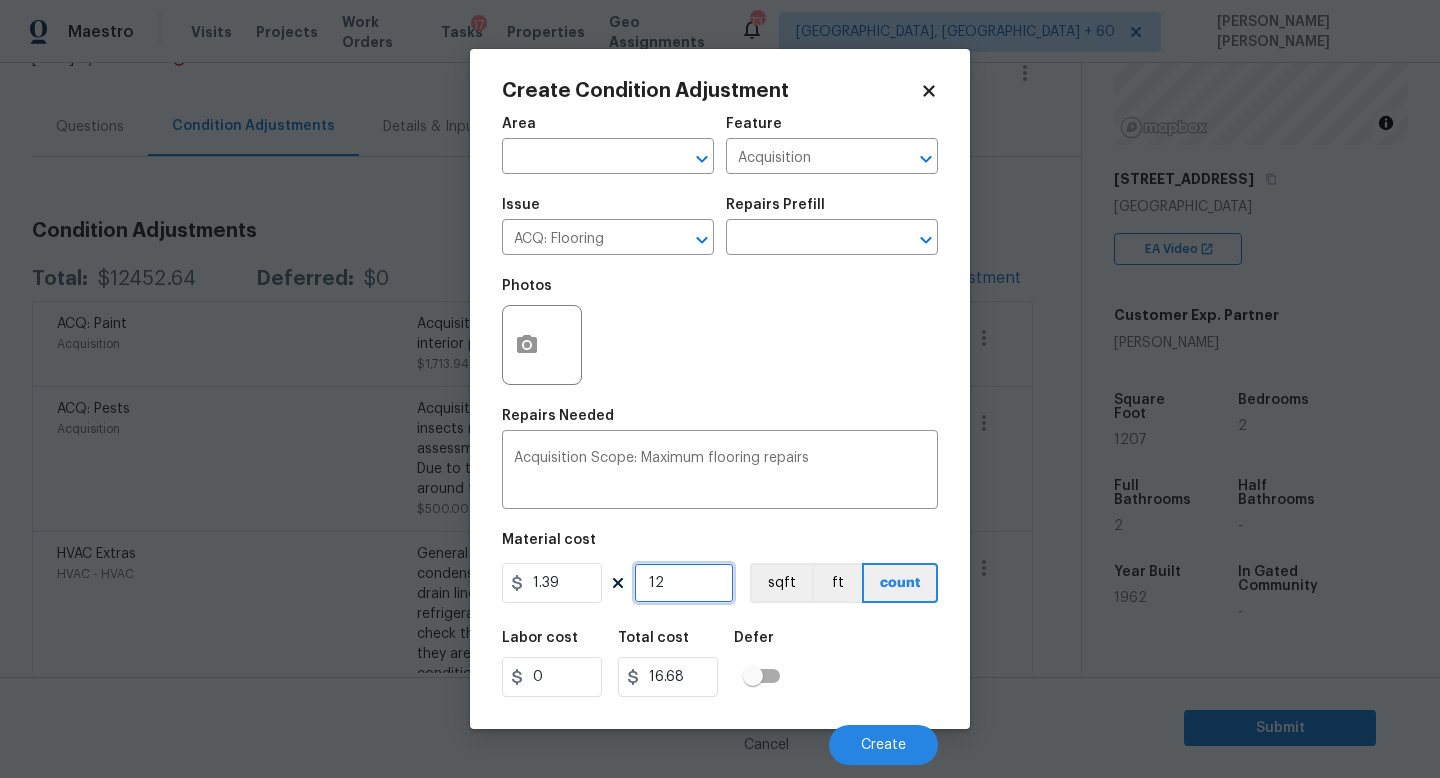 type on "120" 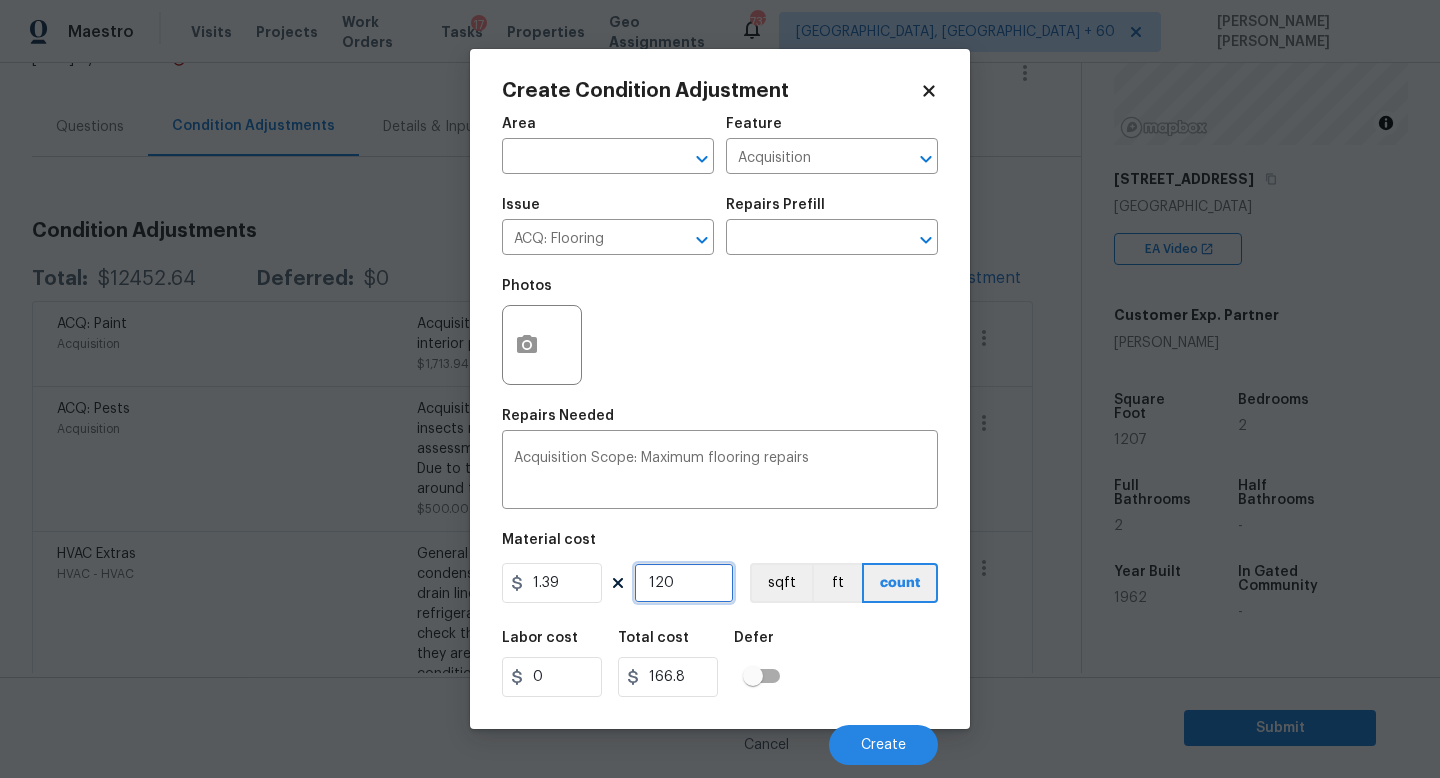 type on "1207" 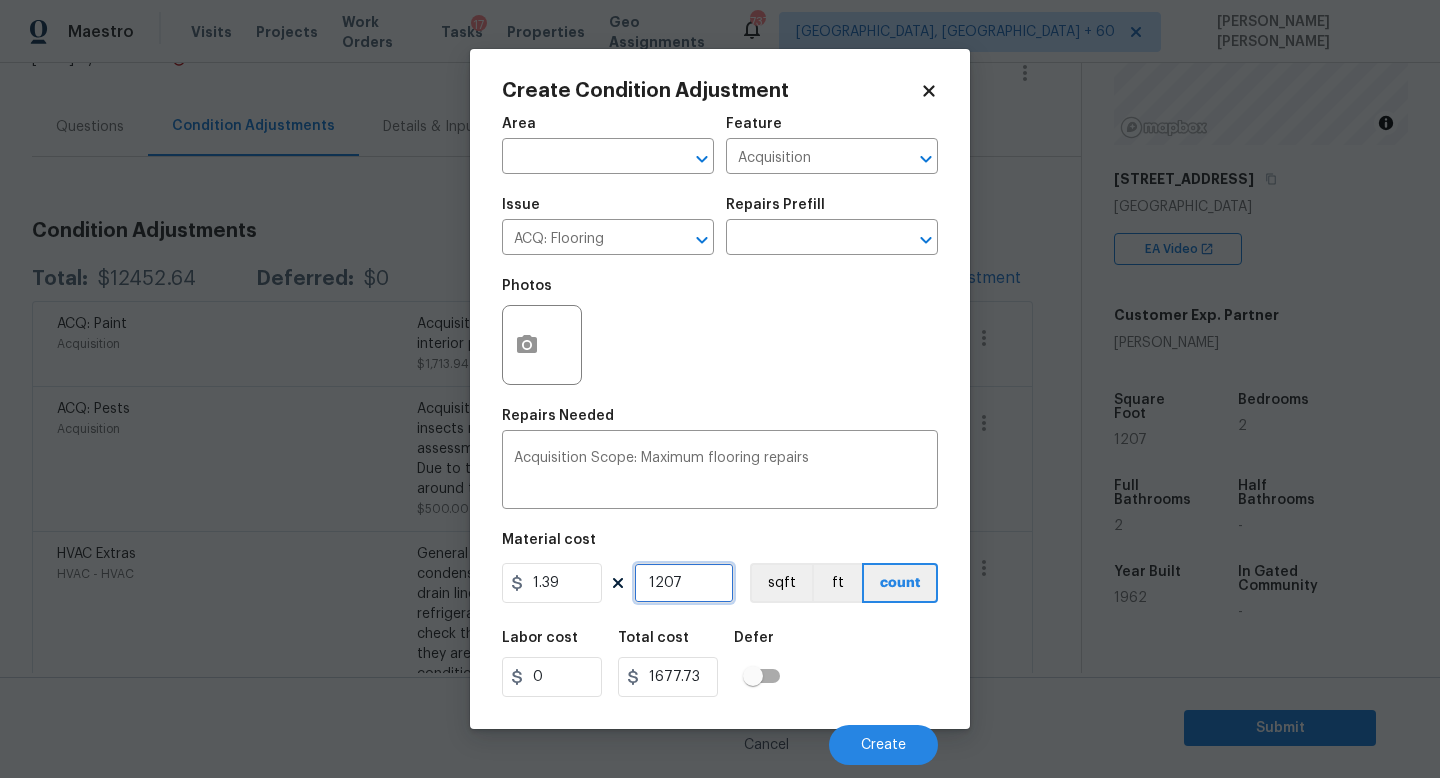 type on "1207" 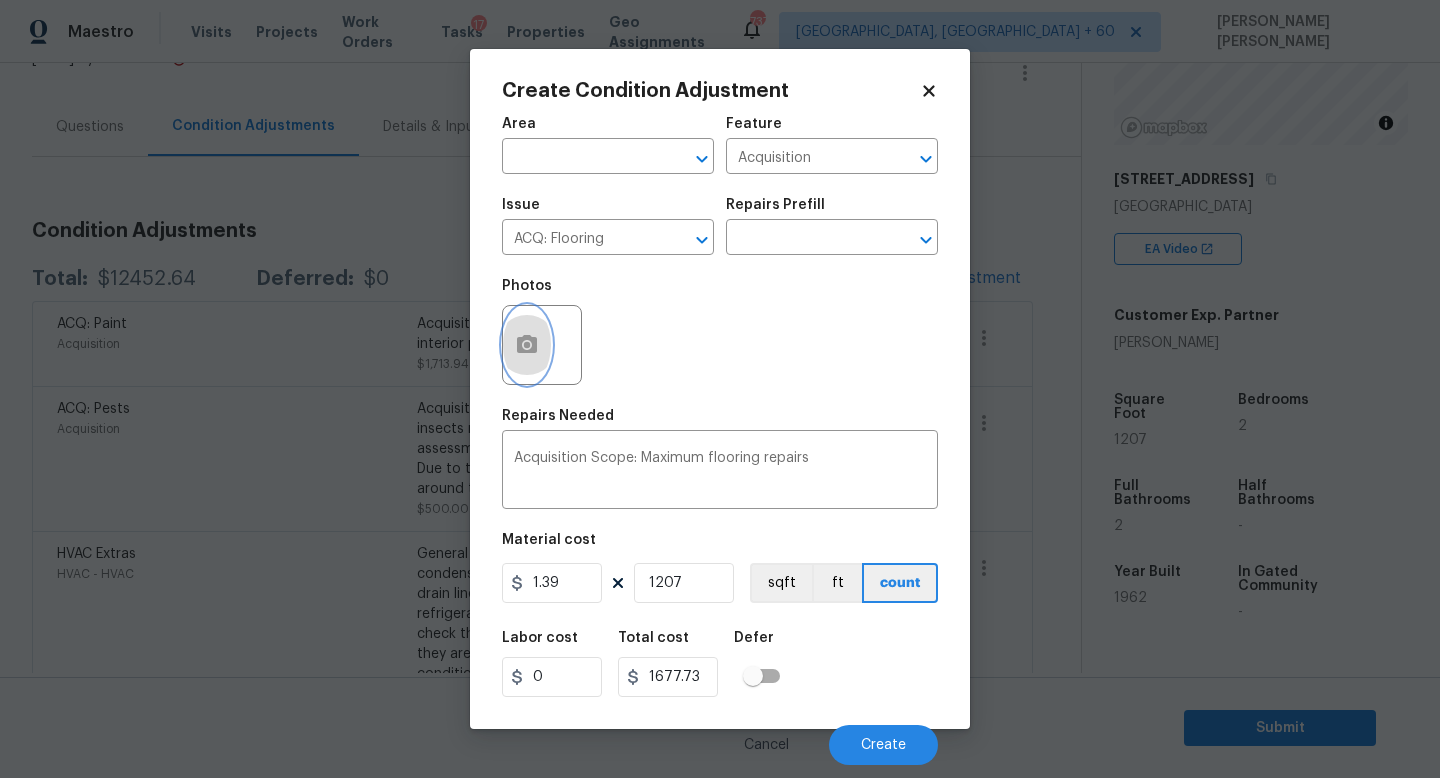 click 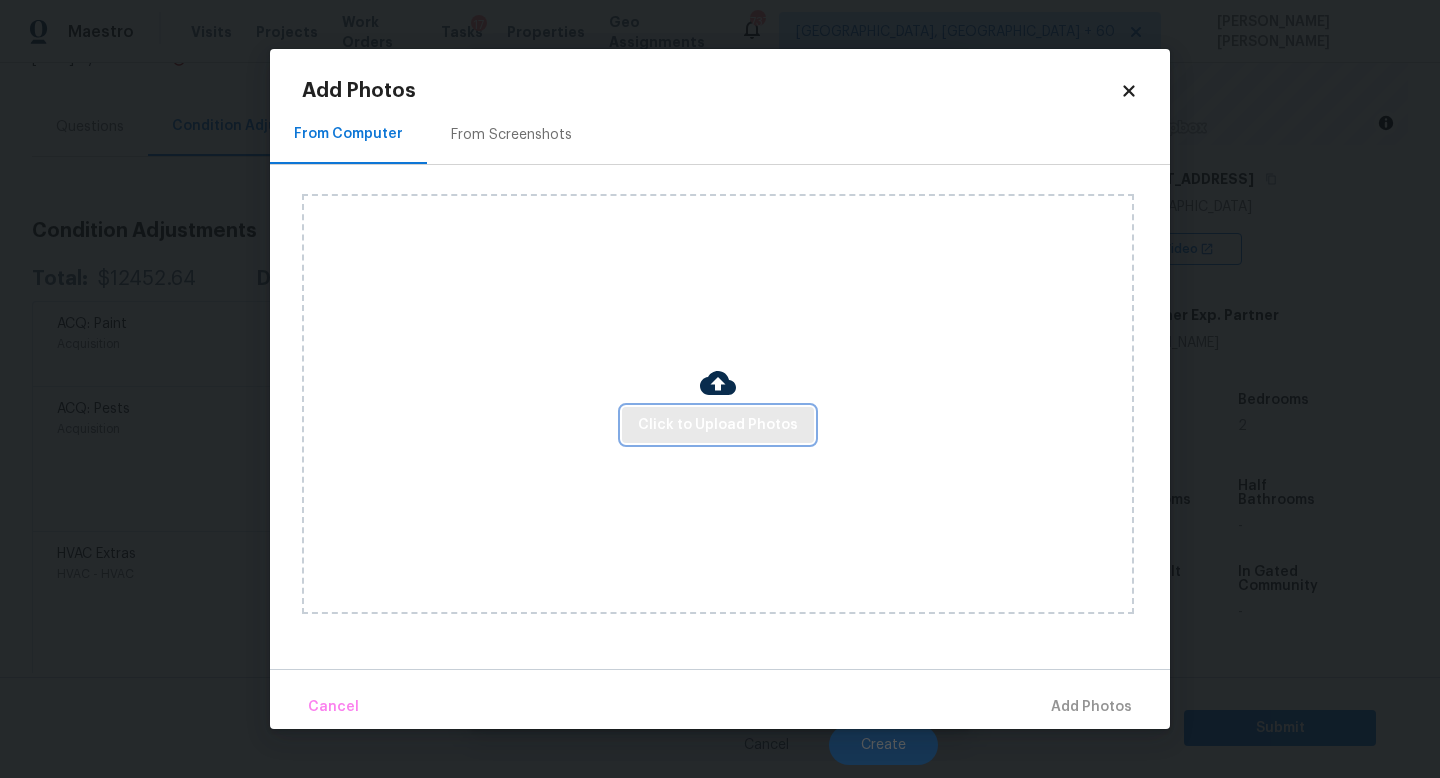 click on "Click to Upload Photos" at bounding box center (718, 425) 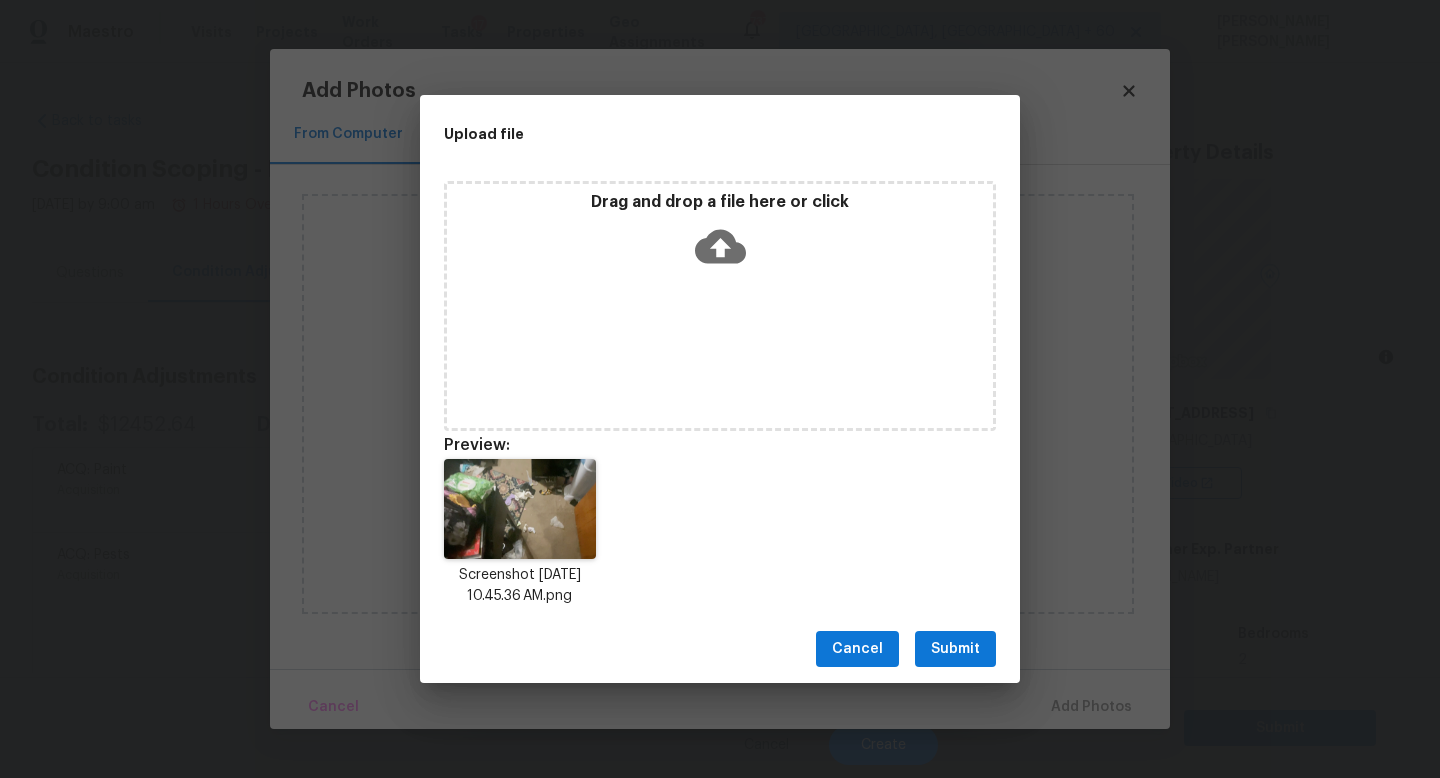 scroll, scrollTop: 0, scrollLeft: 0, axis: both 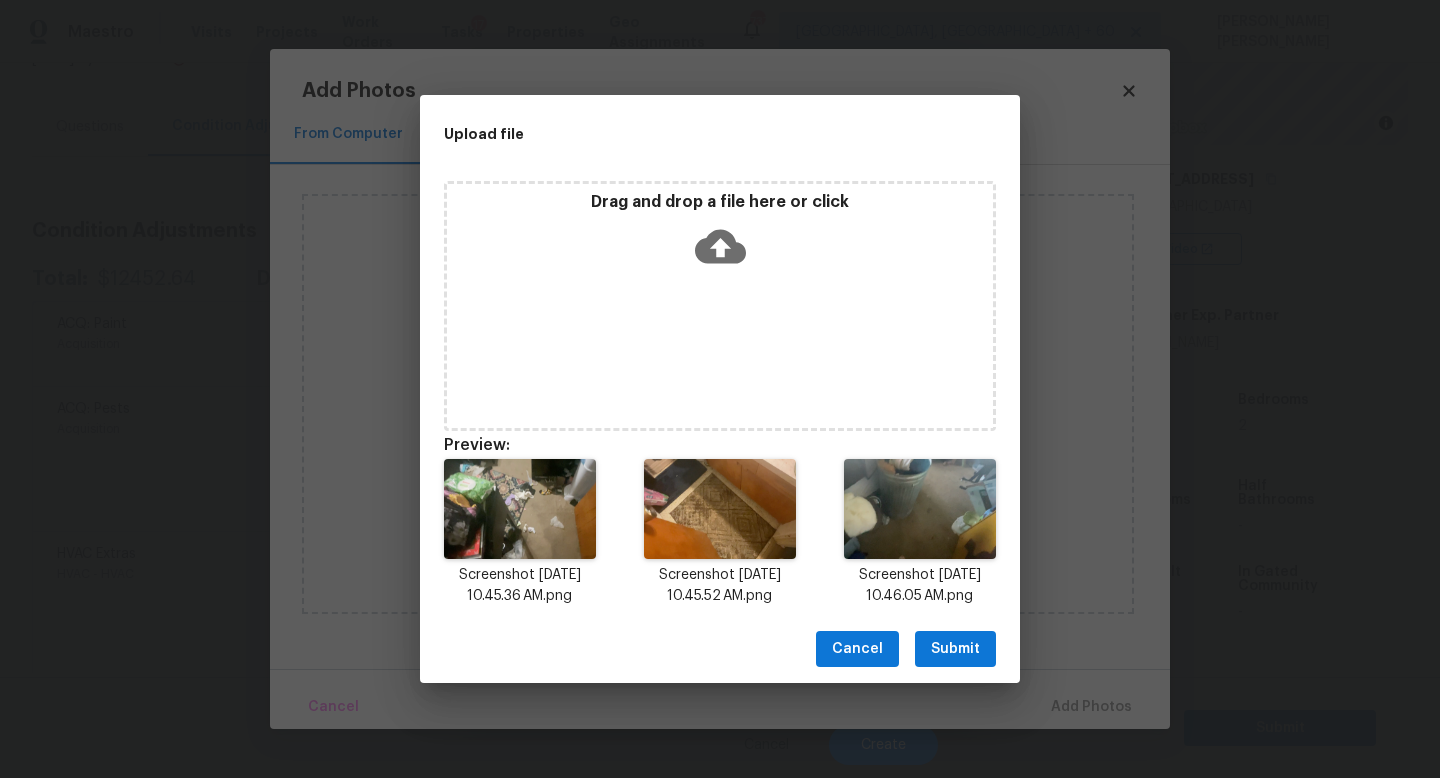 click on "Submit" at bounding box center [955, 649] 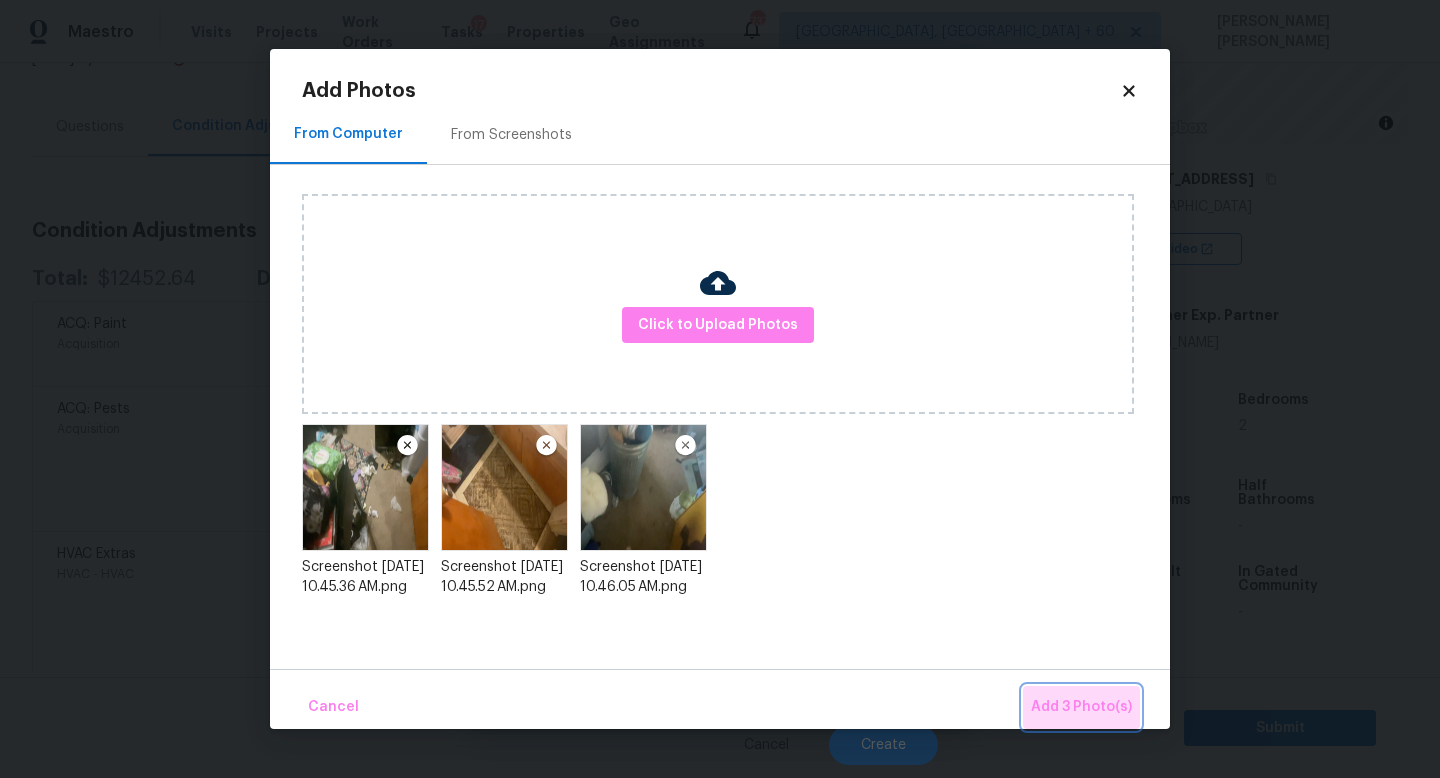 click on "Add 3 Photo(s)" at bounding box center [1081, 707] 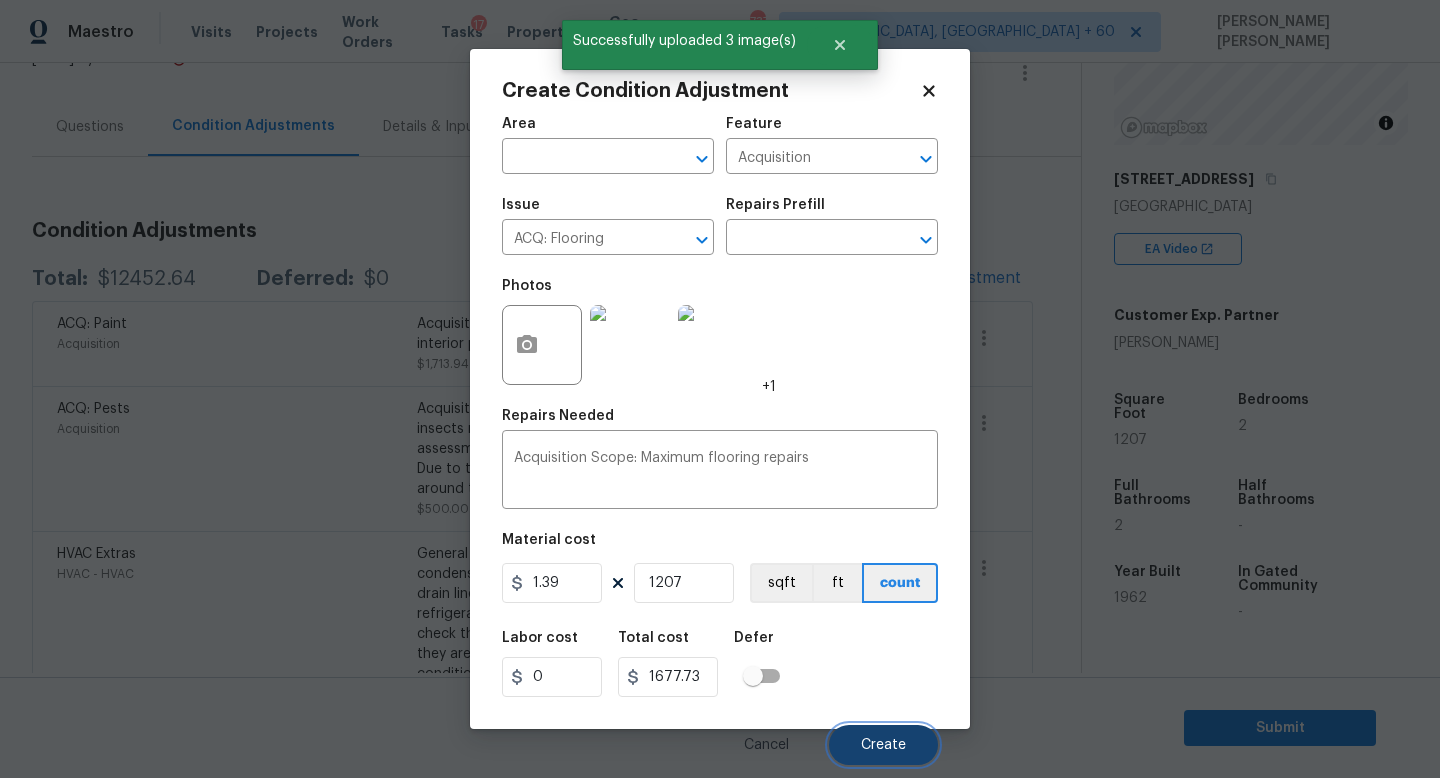 click on "Create" at bounding box center (883, 745) 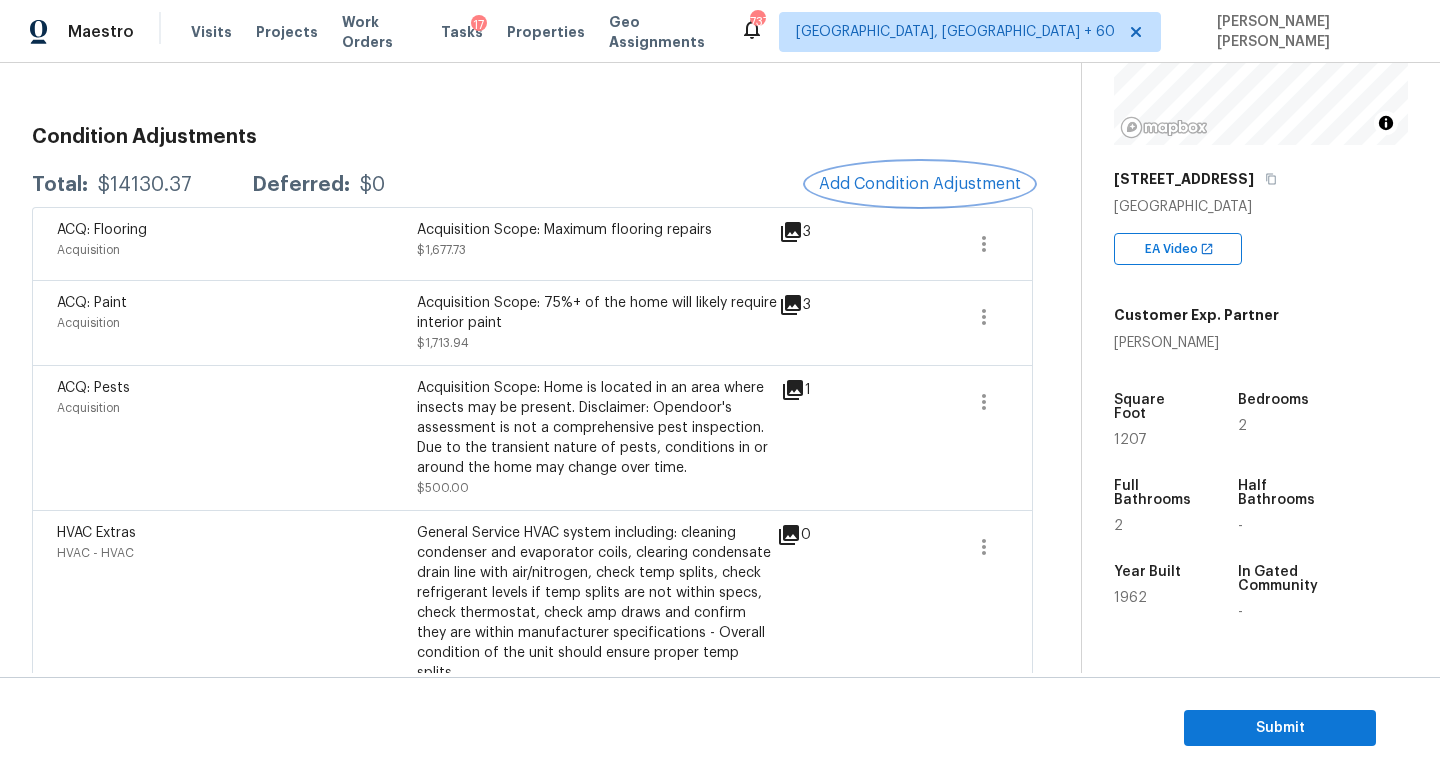 scroll, scrollTop: 250, scrollLeft: 0, axis: vertical 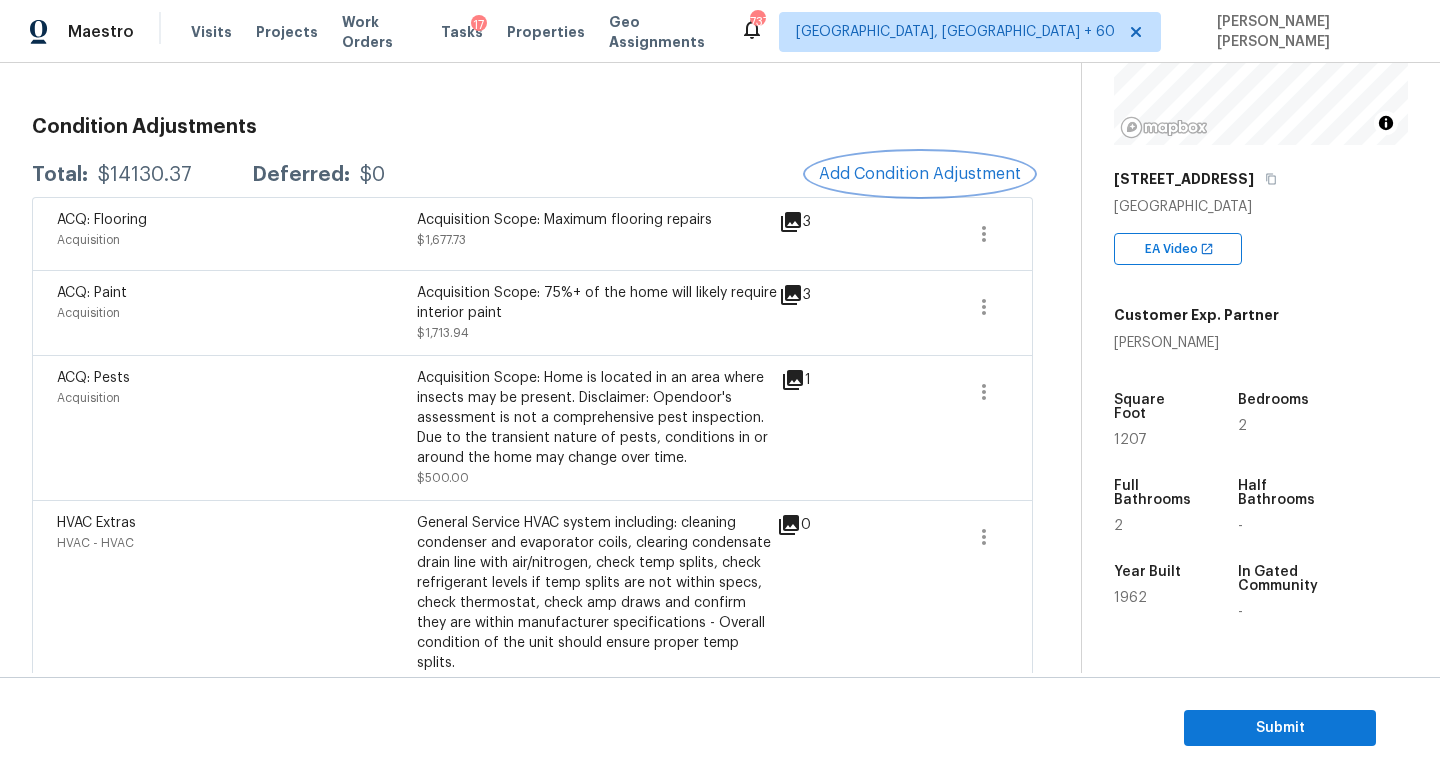 click on "Add Condition Adjustment" at bounding box center [920, 174] 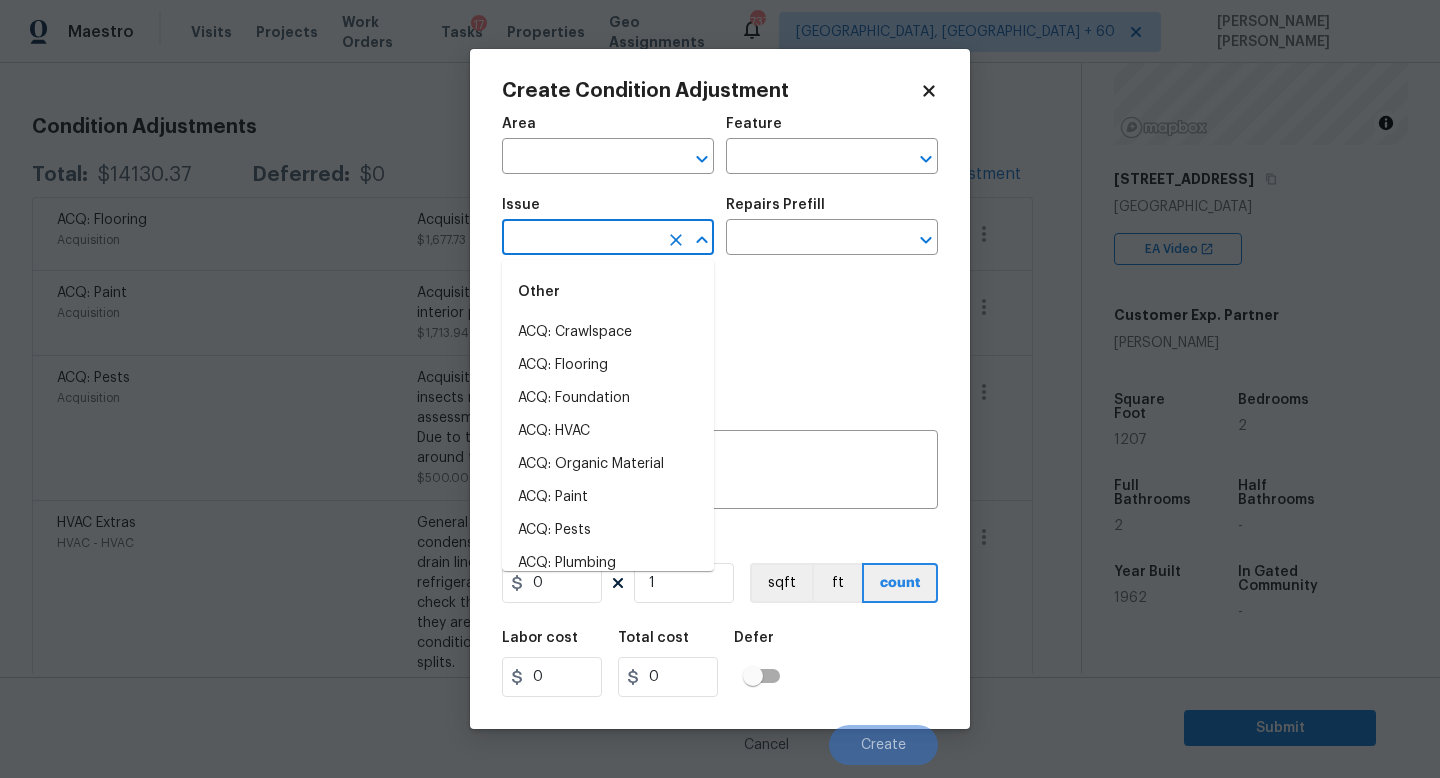 click at bounding box center (580, 239) 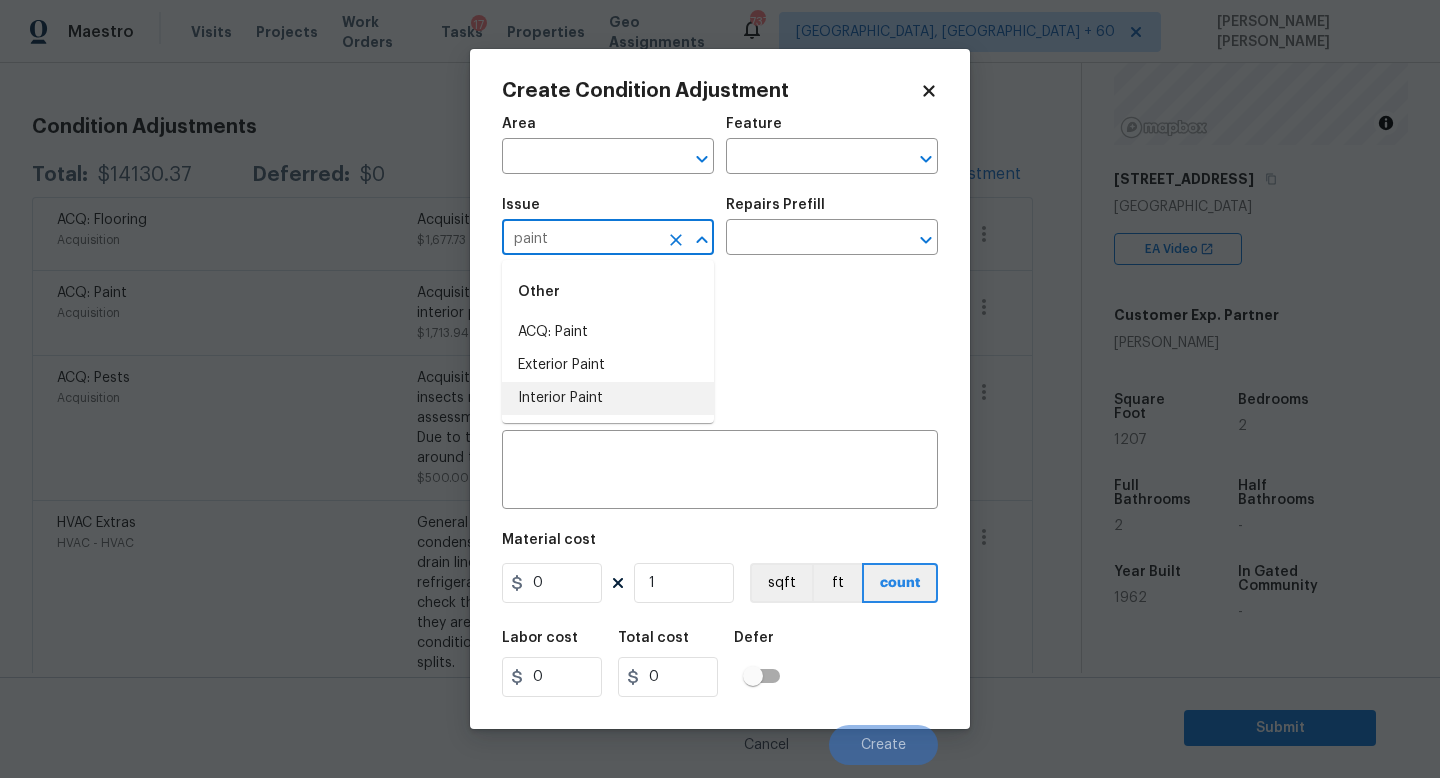 click on "Interior Paint" at bounding box center (608, 398) 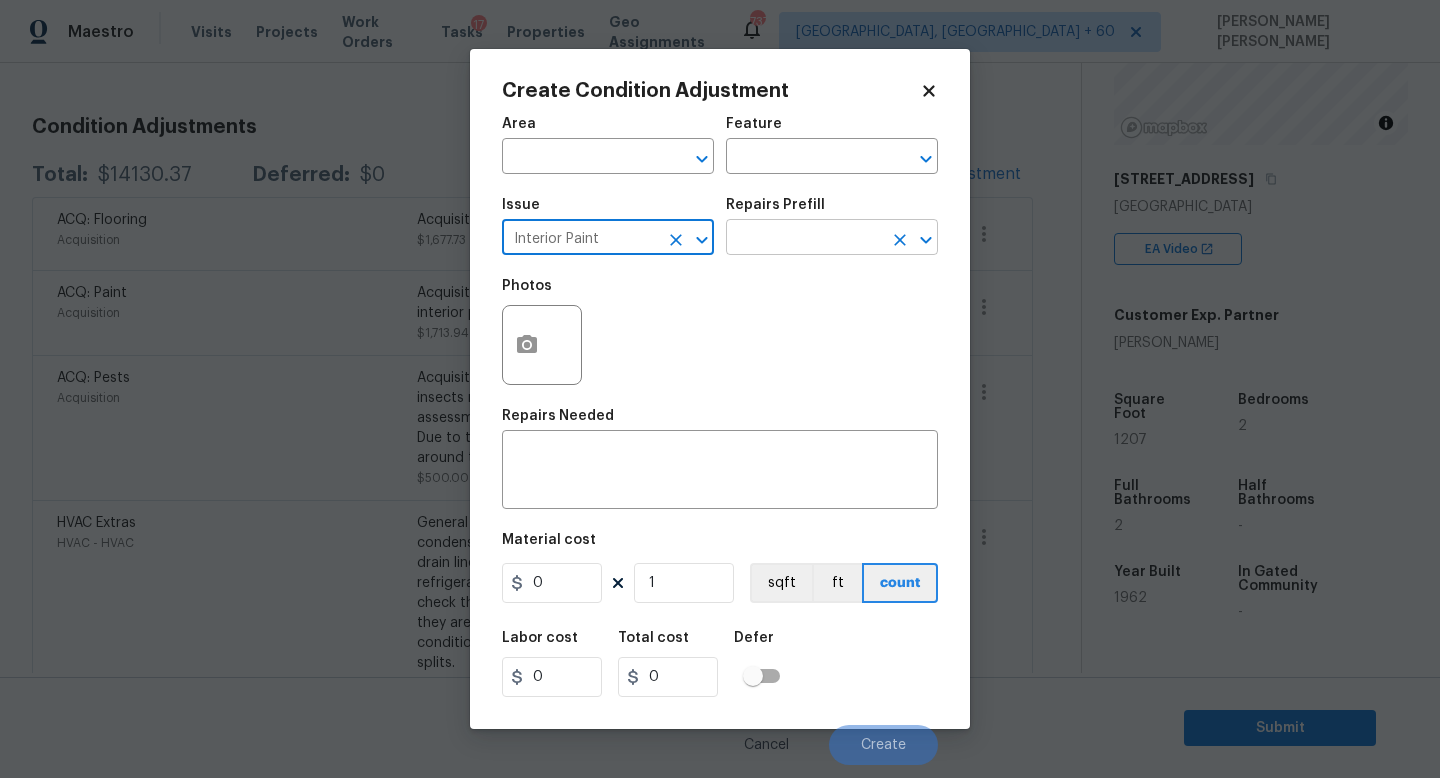 type on "Interior Paint" 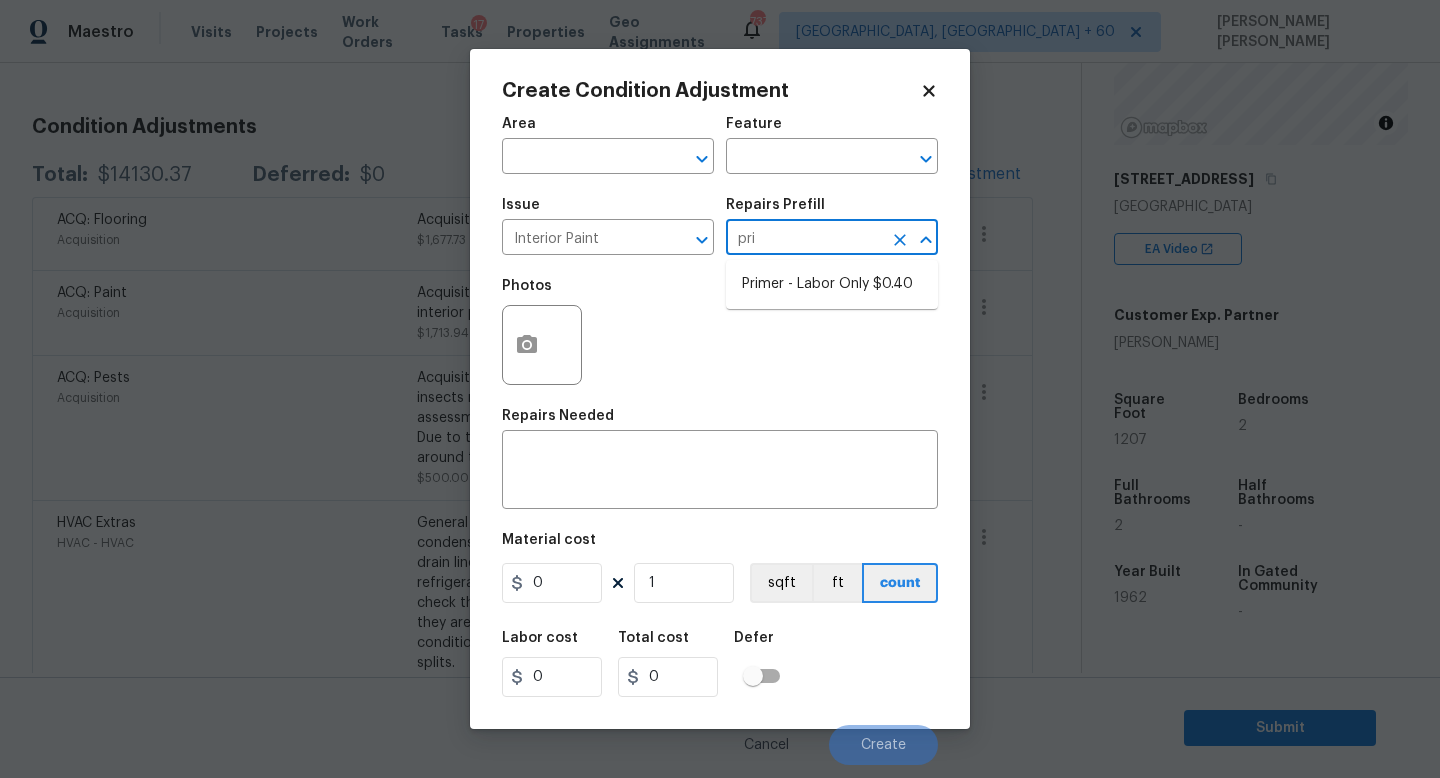 type on "prim" 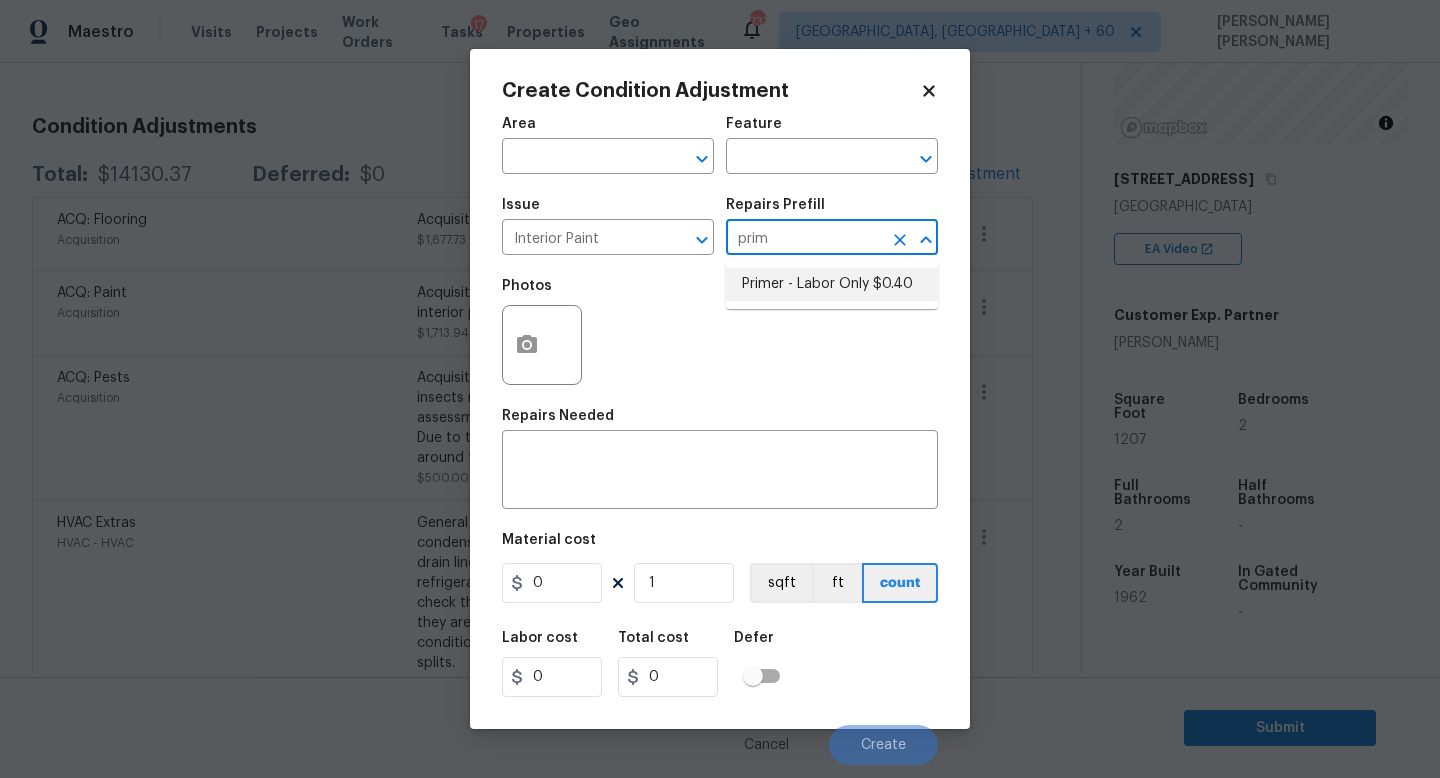 click on "Primer - Labor Only $0.40" at bounding box center (832, 284) 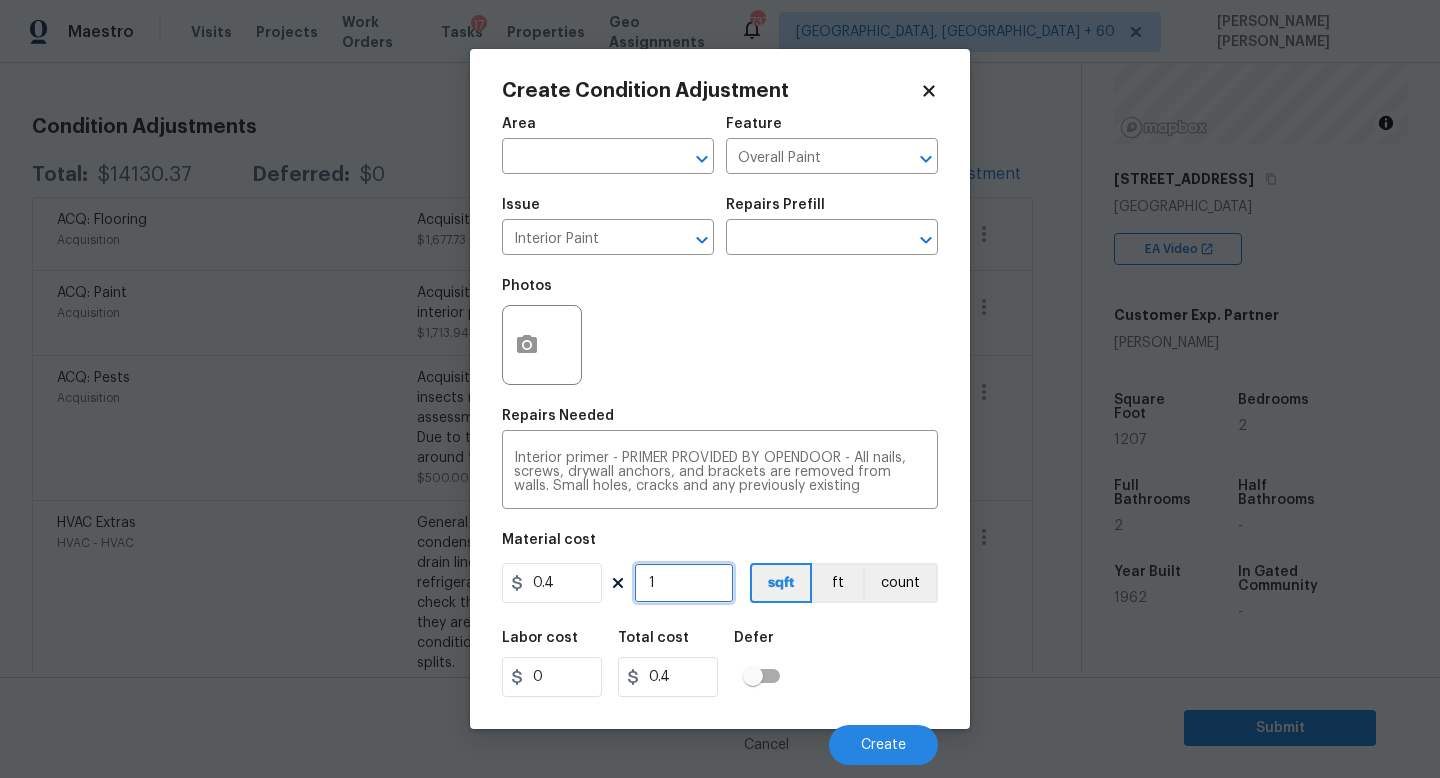 click on "1" at bounding box center (684, 583) 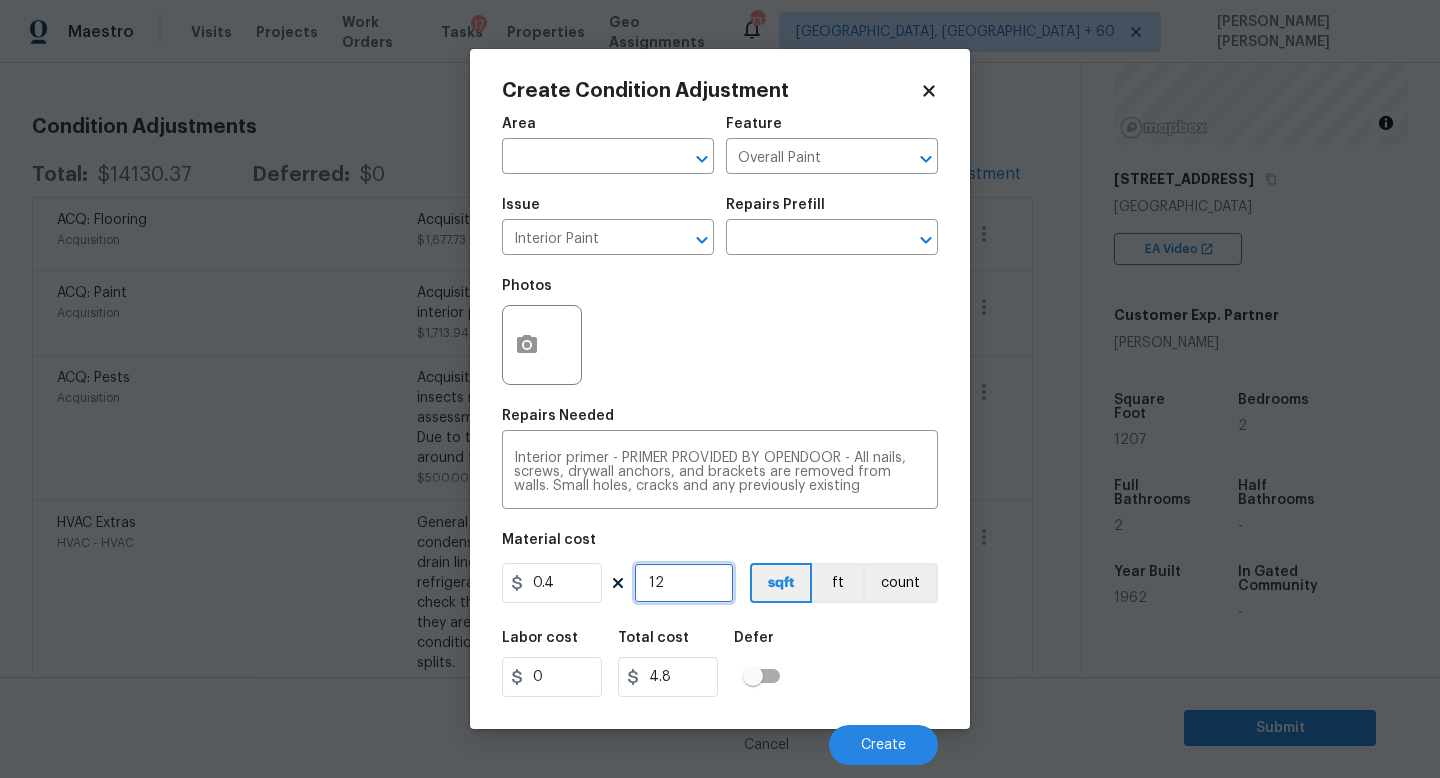 type on "120" 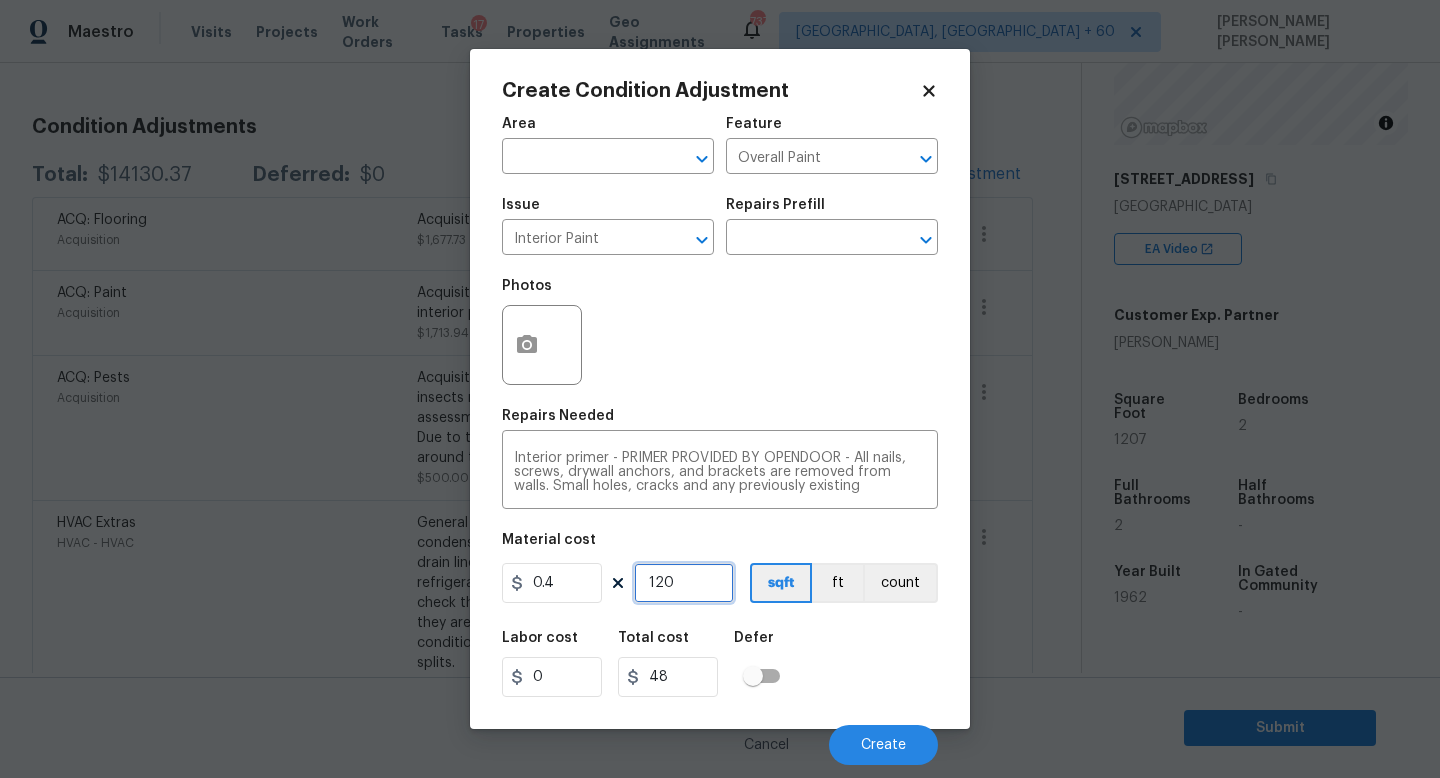 type on "1207" 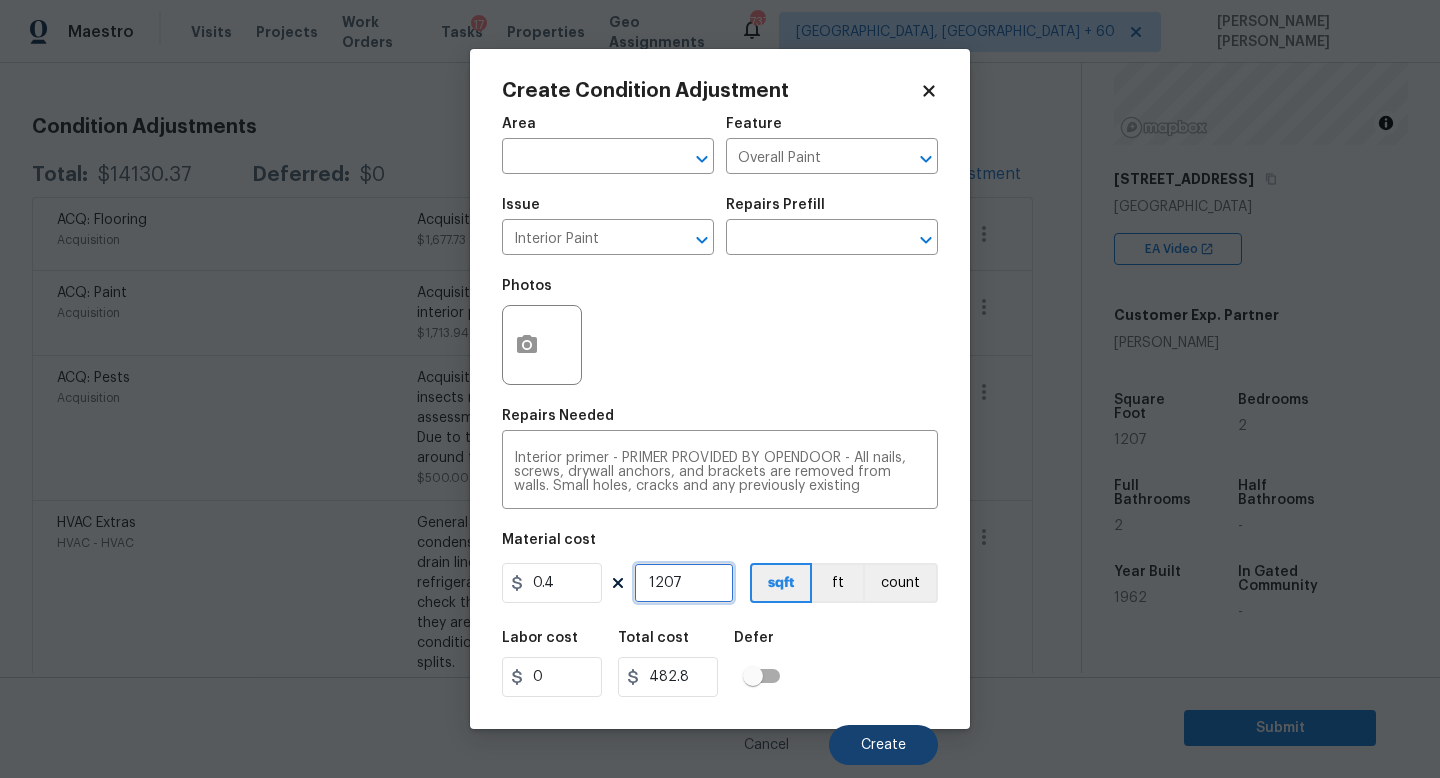 type on "1207" 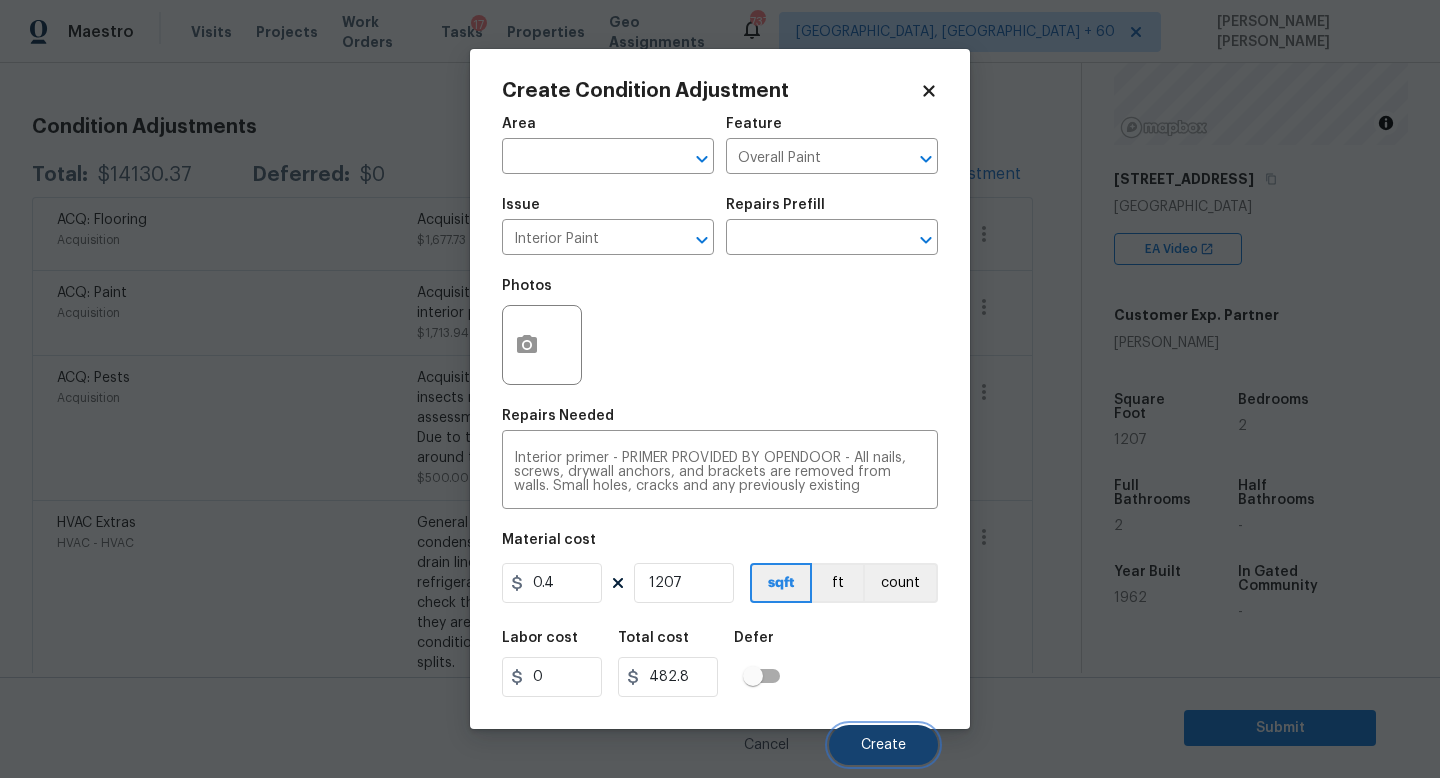 click on "Create" at bounding box center [883, 745] 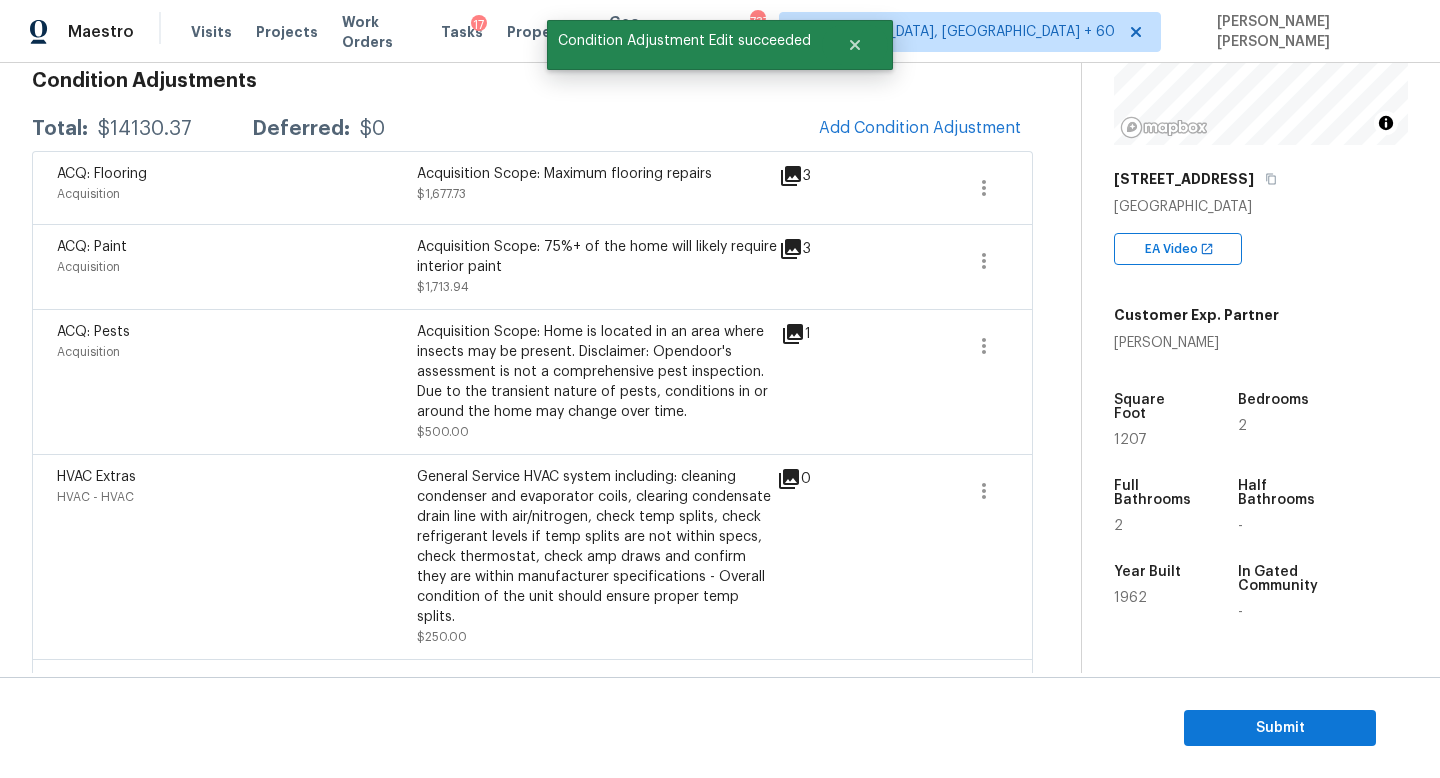 scroll, scrollTop: 250, scrollLeft: 0, axis: vertical 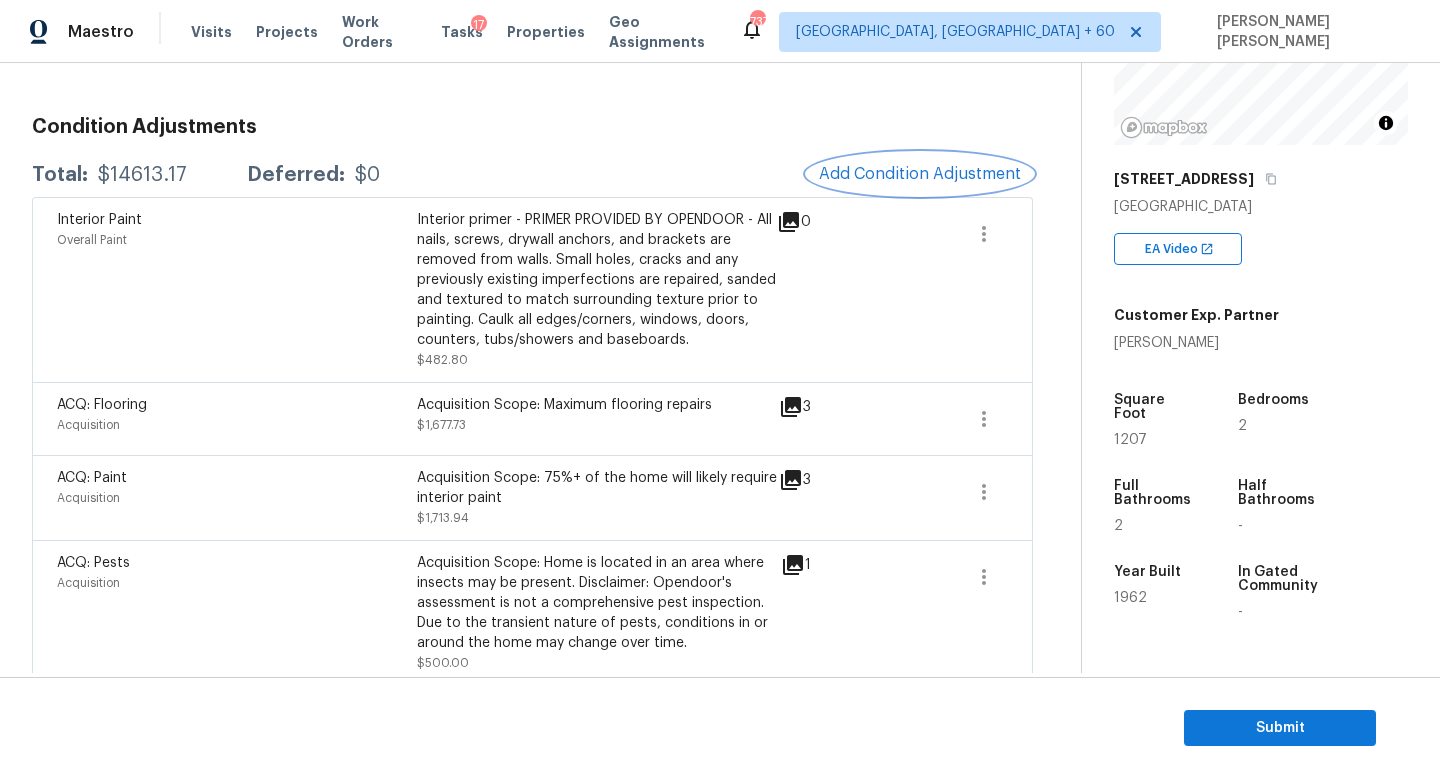 type 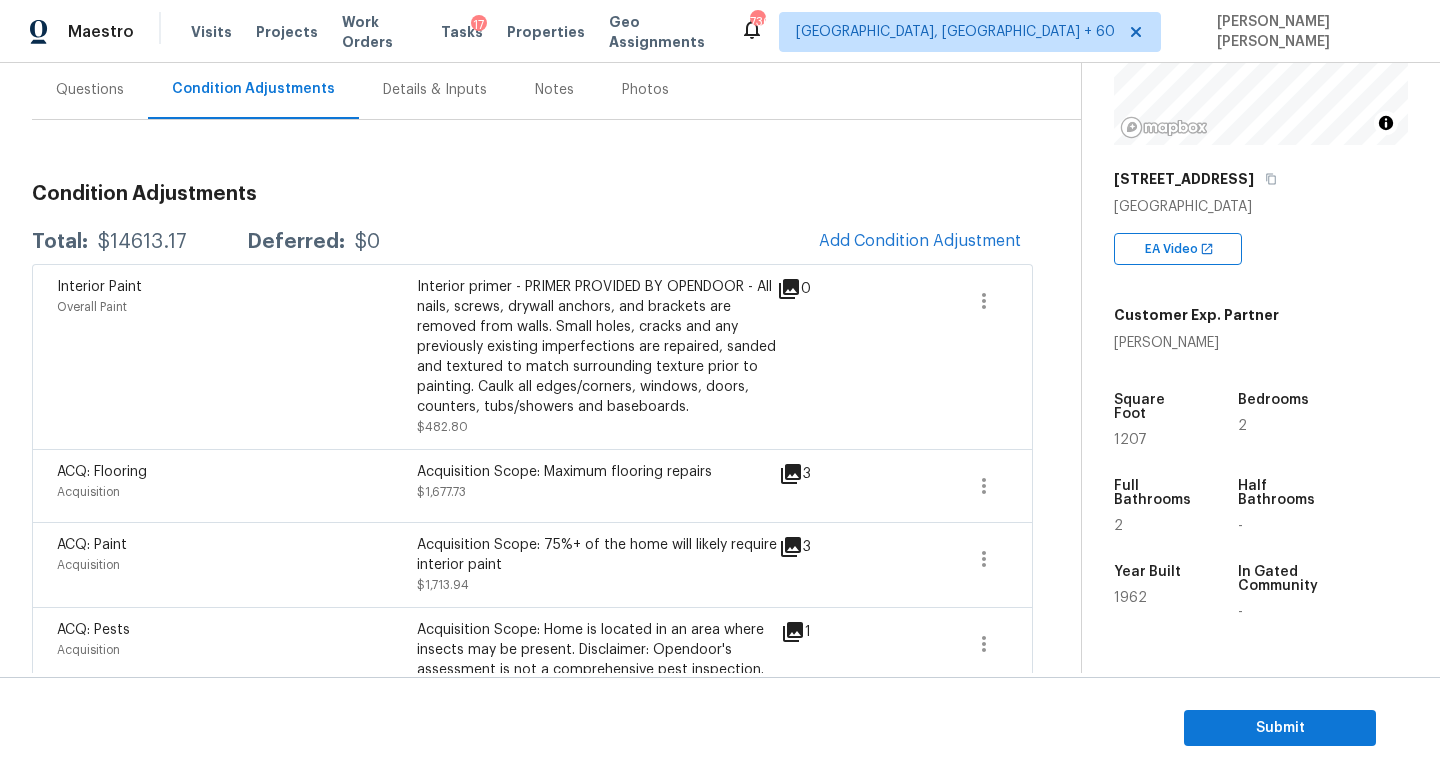 scroll, scrollTop: 246, scrollLeft: 0, axis: vertical 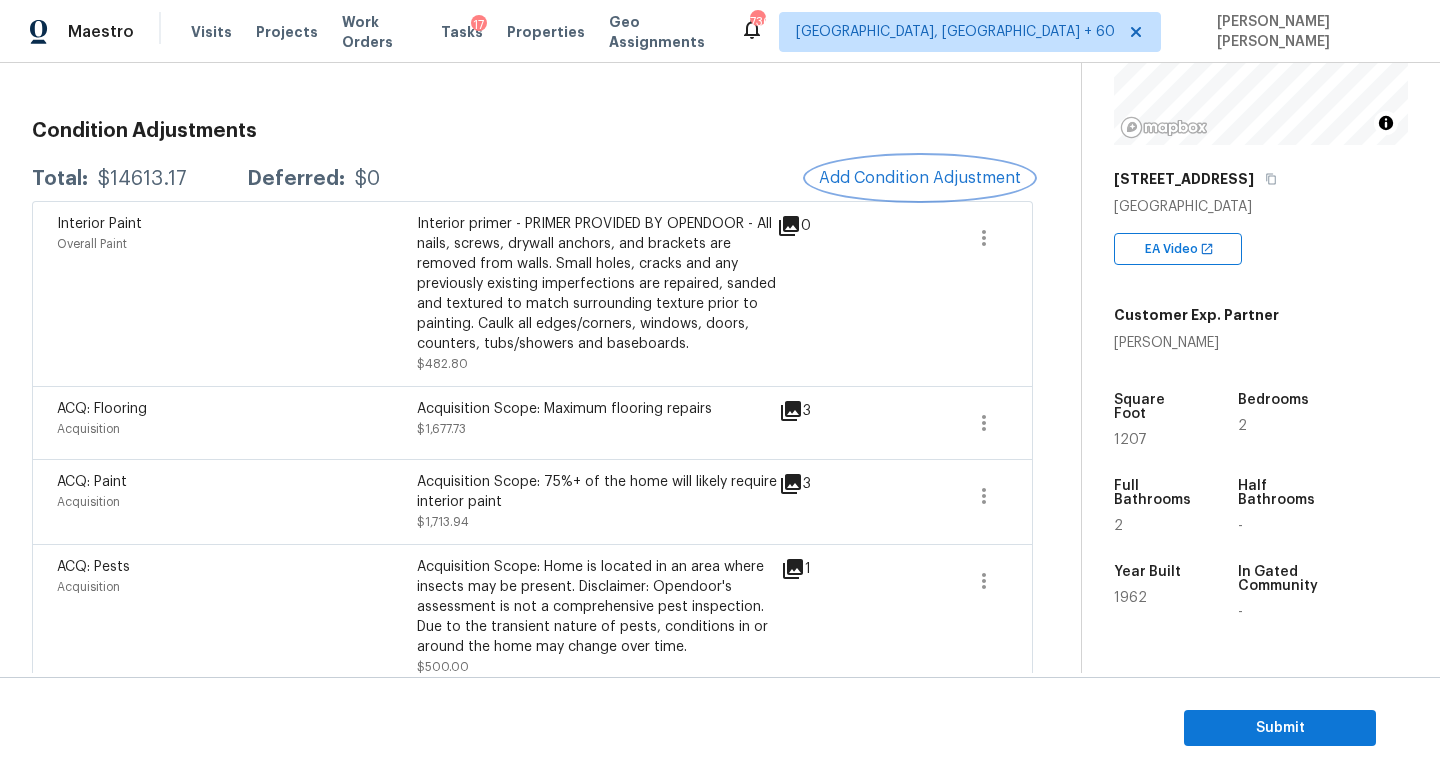 click on "Add Condition Adjustment" at bounding box center [920, 178] 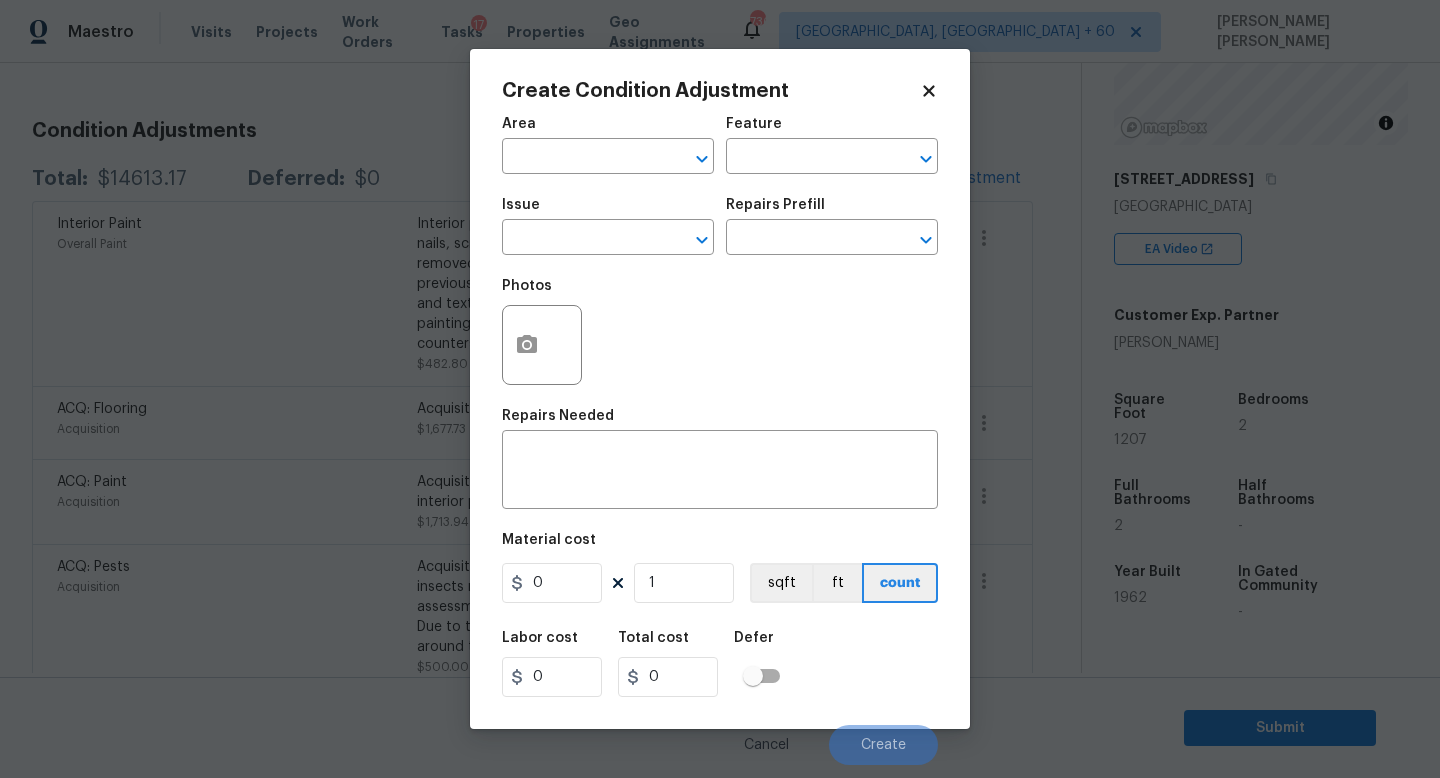 click on "Photos" at bounding box center [720, 332] 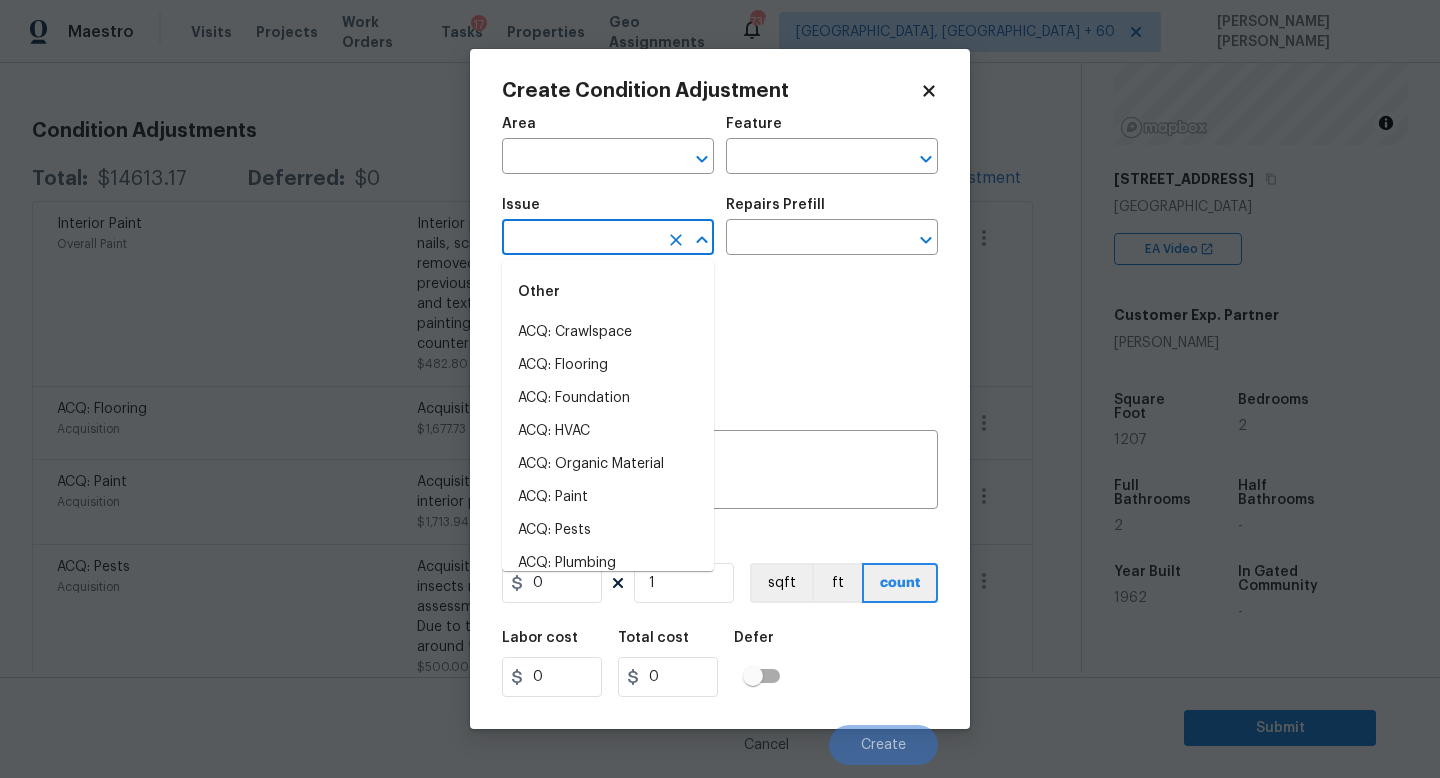 click at bounding box center (580, 239) 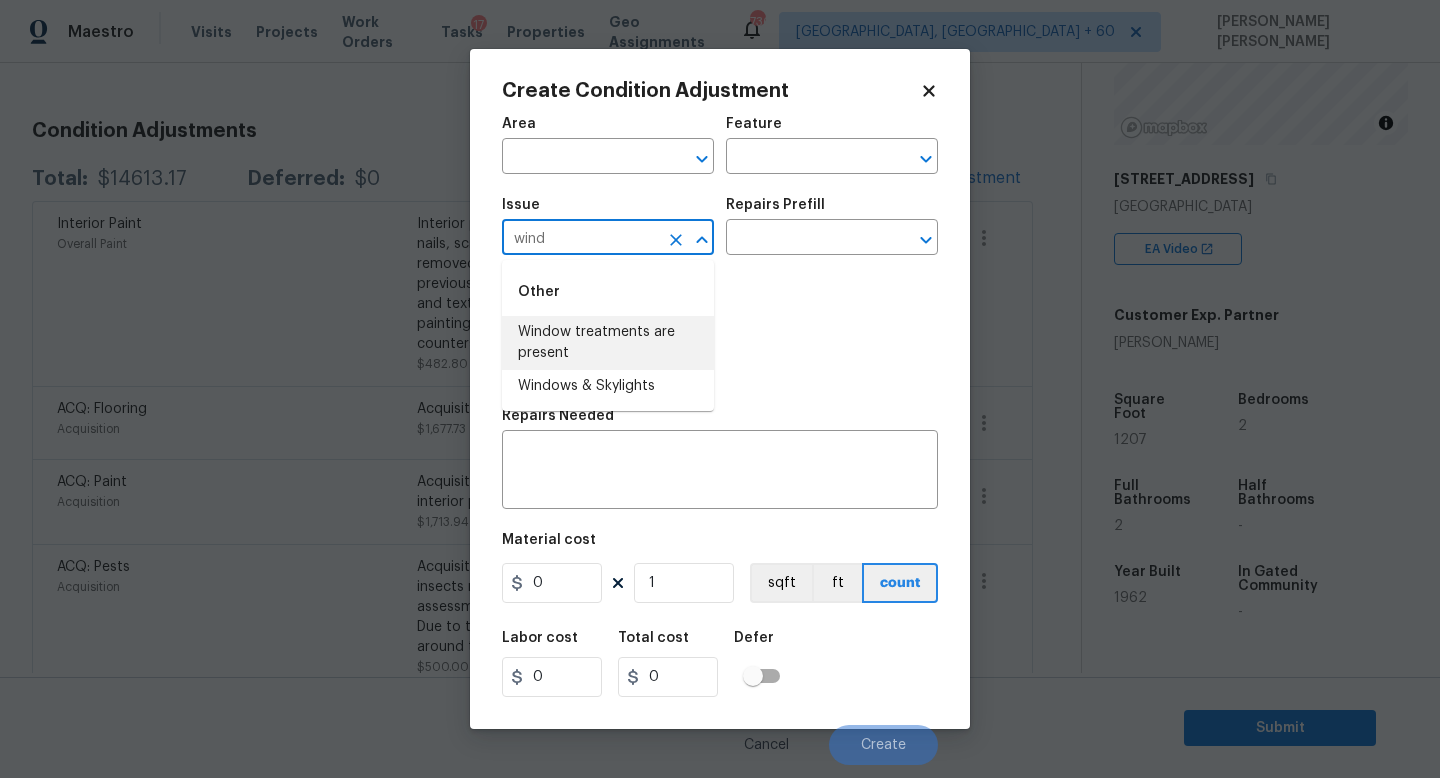 click on "Windows & Skylights" at bounding box center (608, 386) 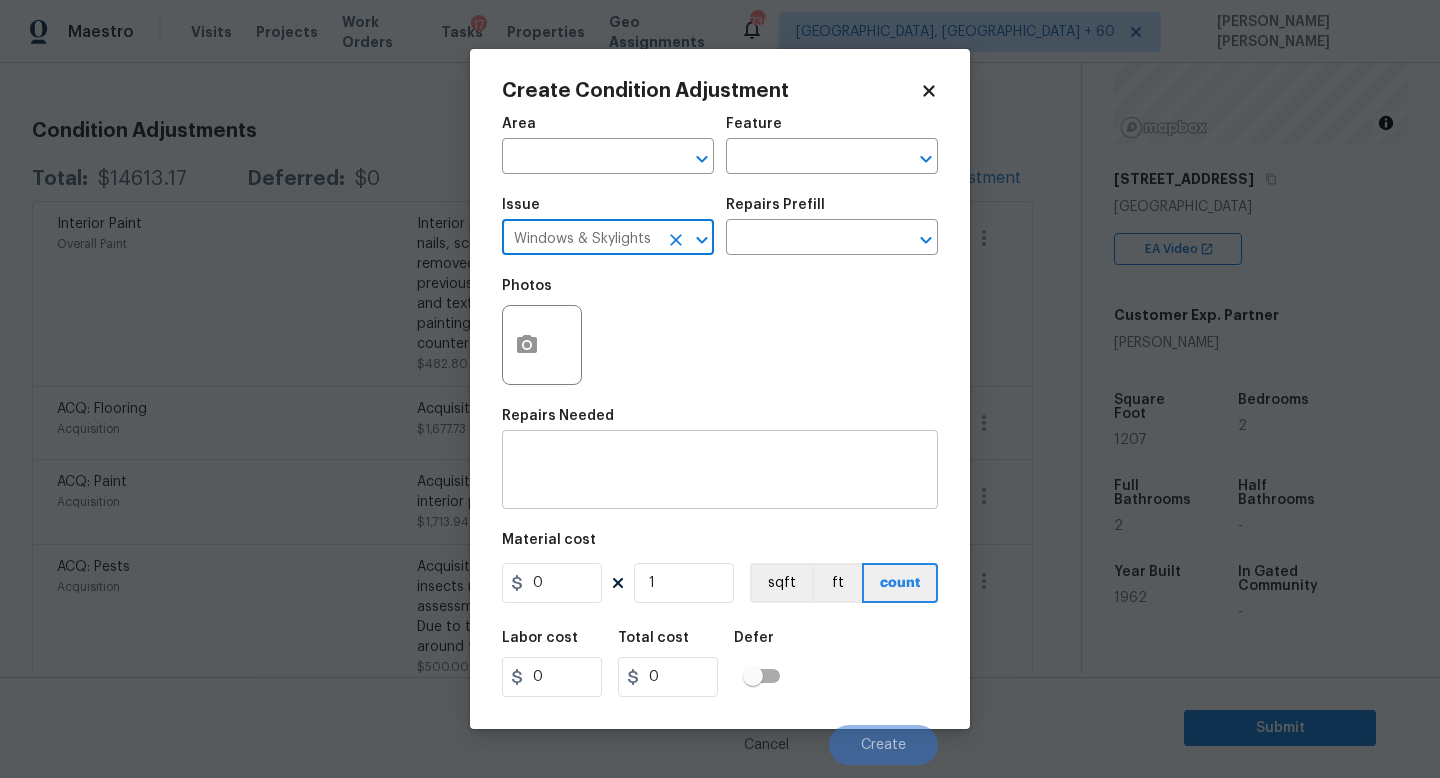 type on "Windows & Skylights" 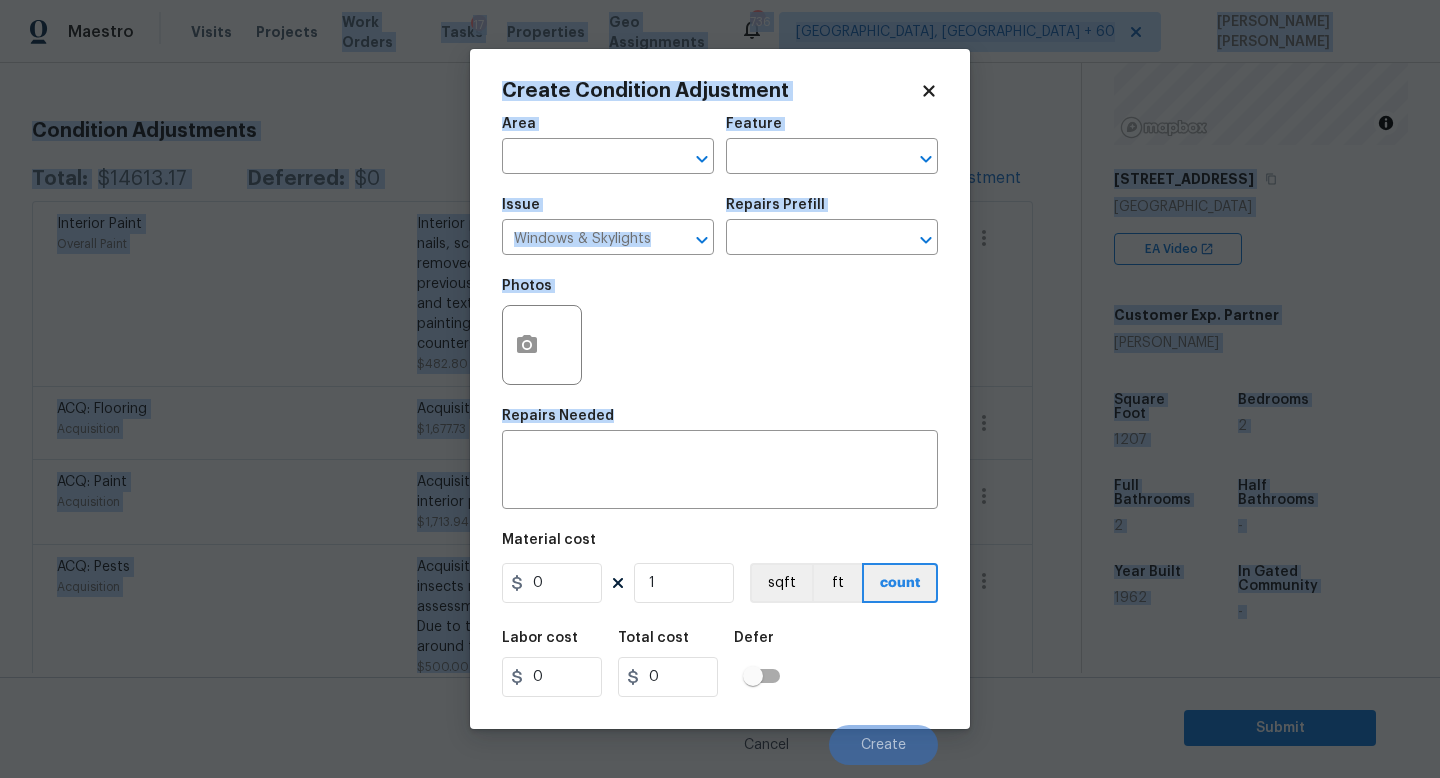 drag, startPoint x: 626, startPoint y: 435, endPoint x: 392, endPoint y: -114, distance: 596.7889 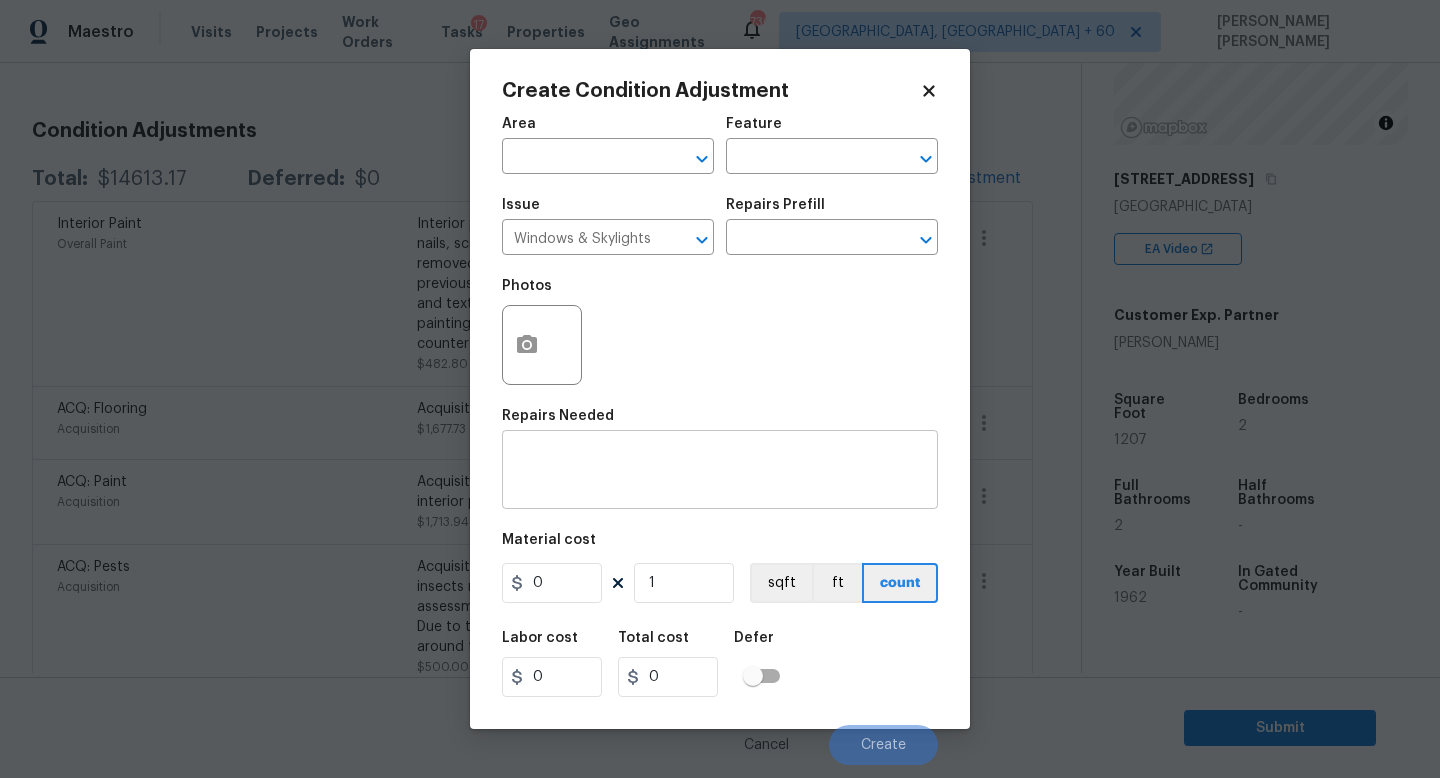 click at bounding box center [720, 472] 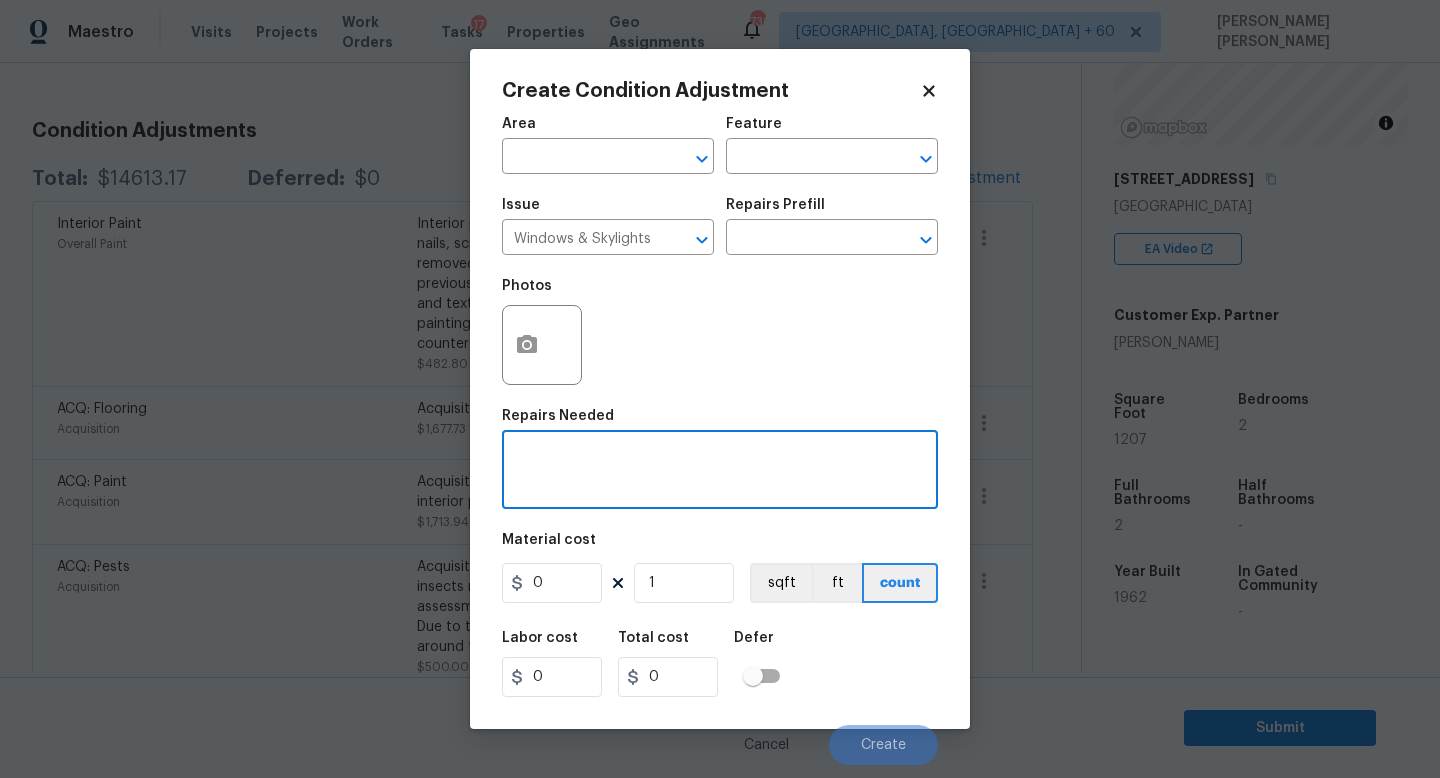paste on "Remove damaged window tint" 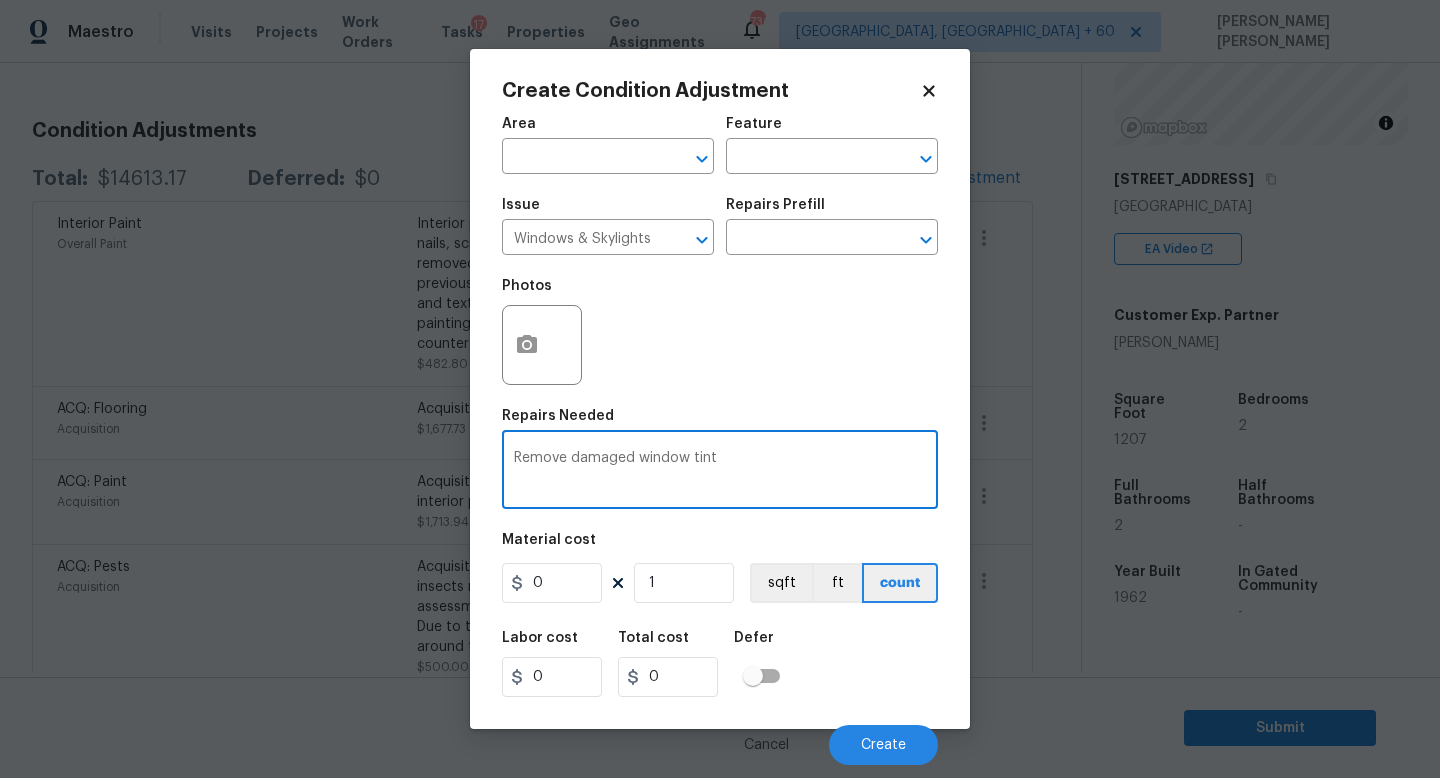 type on "Remove damaged window tint" 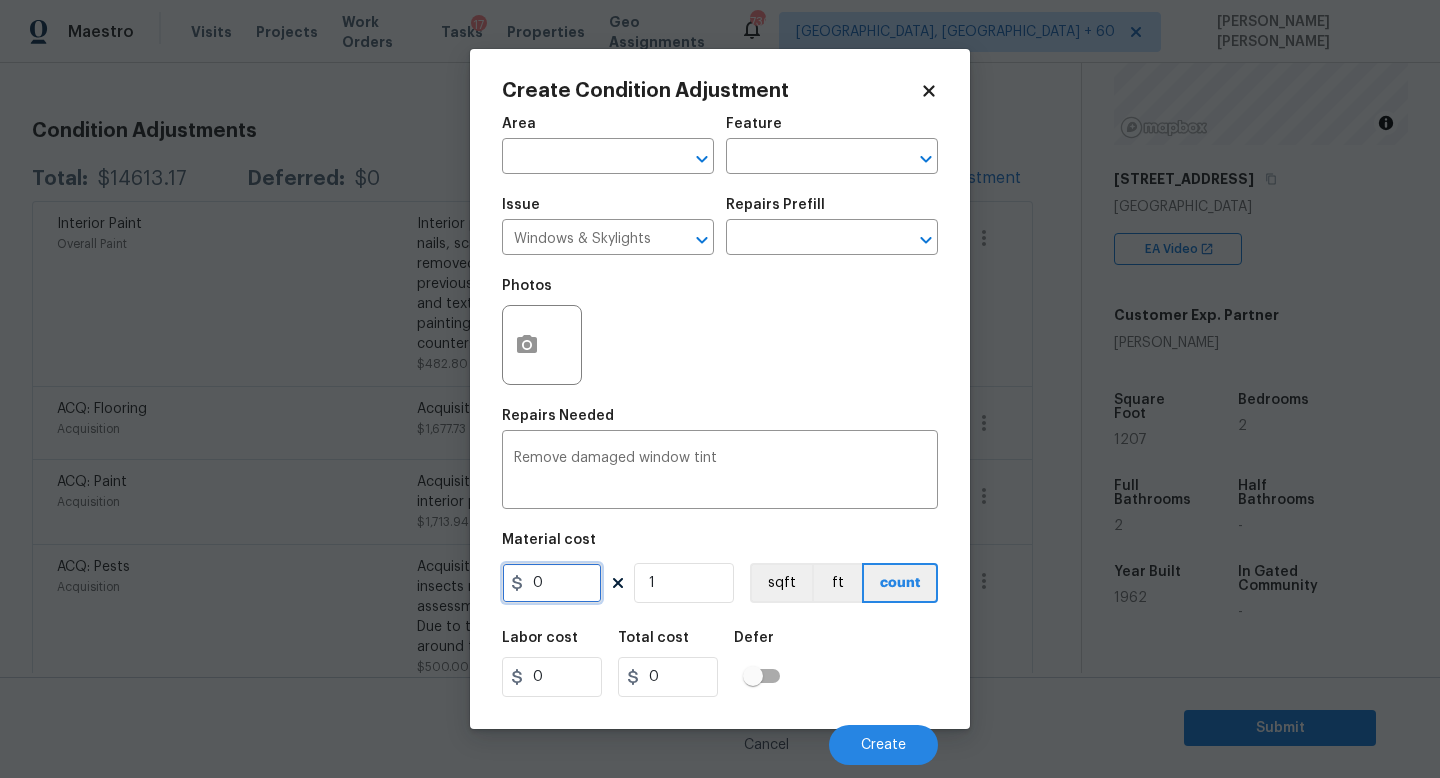 click on "0" at bounding box center (552, 583) 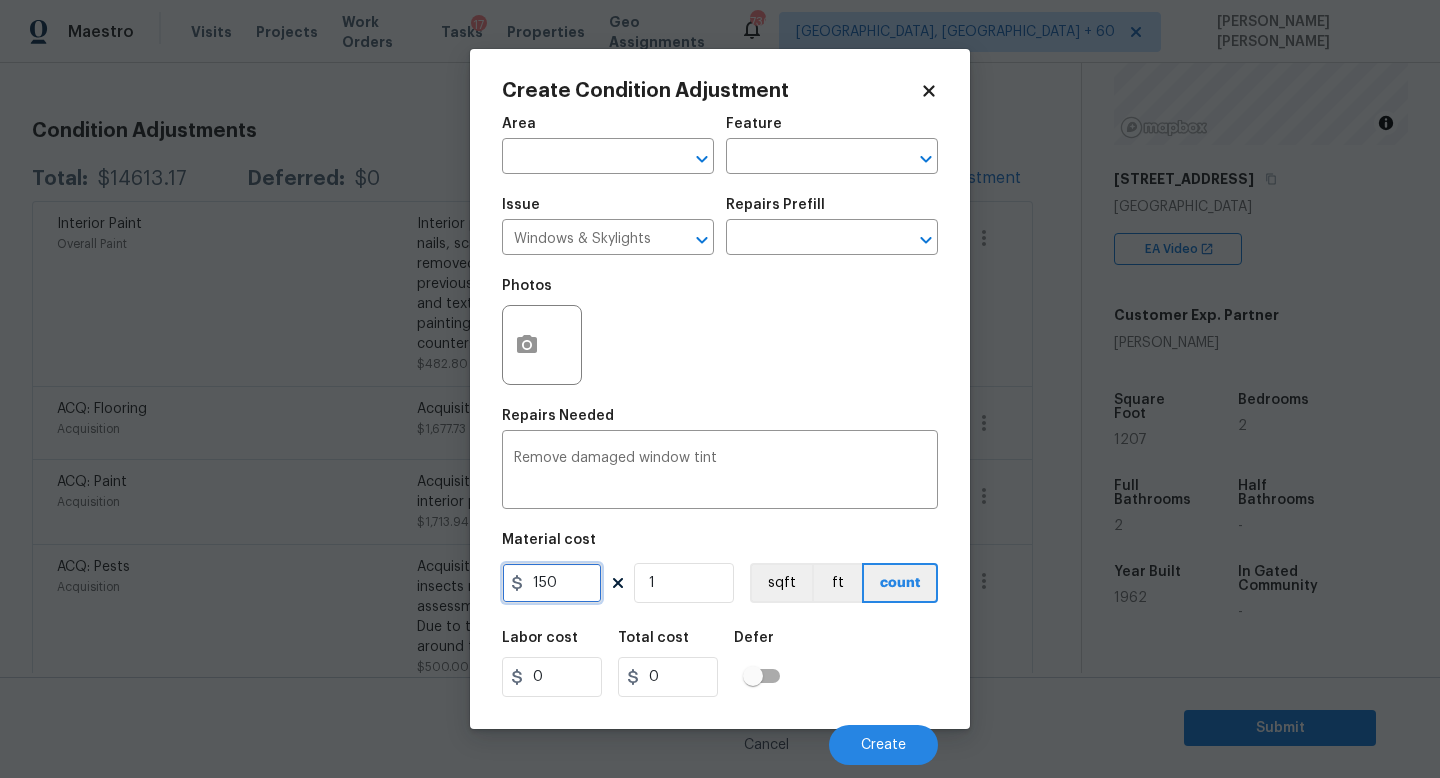 type on "150" 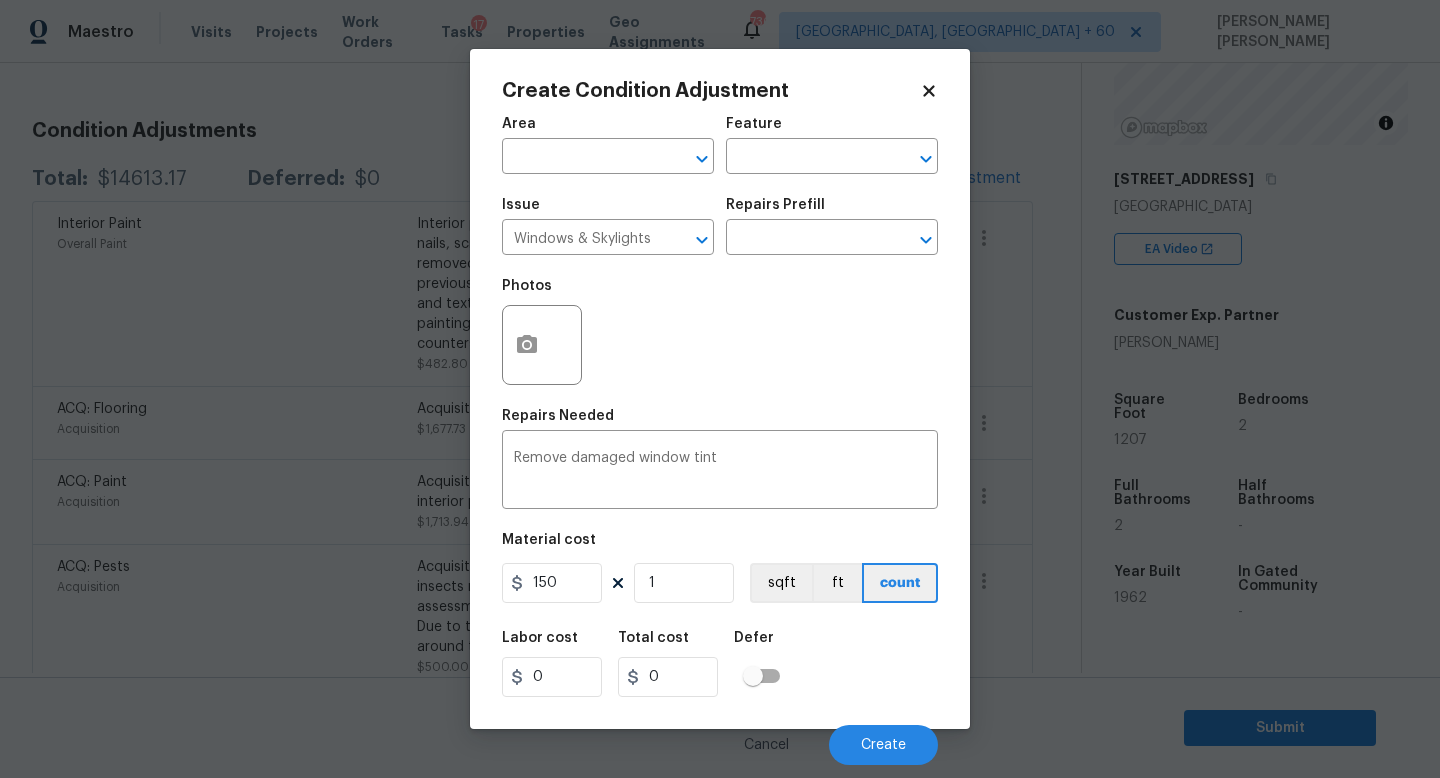 type on "150" 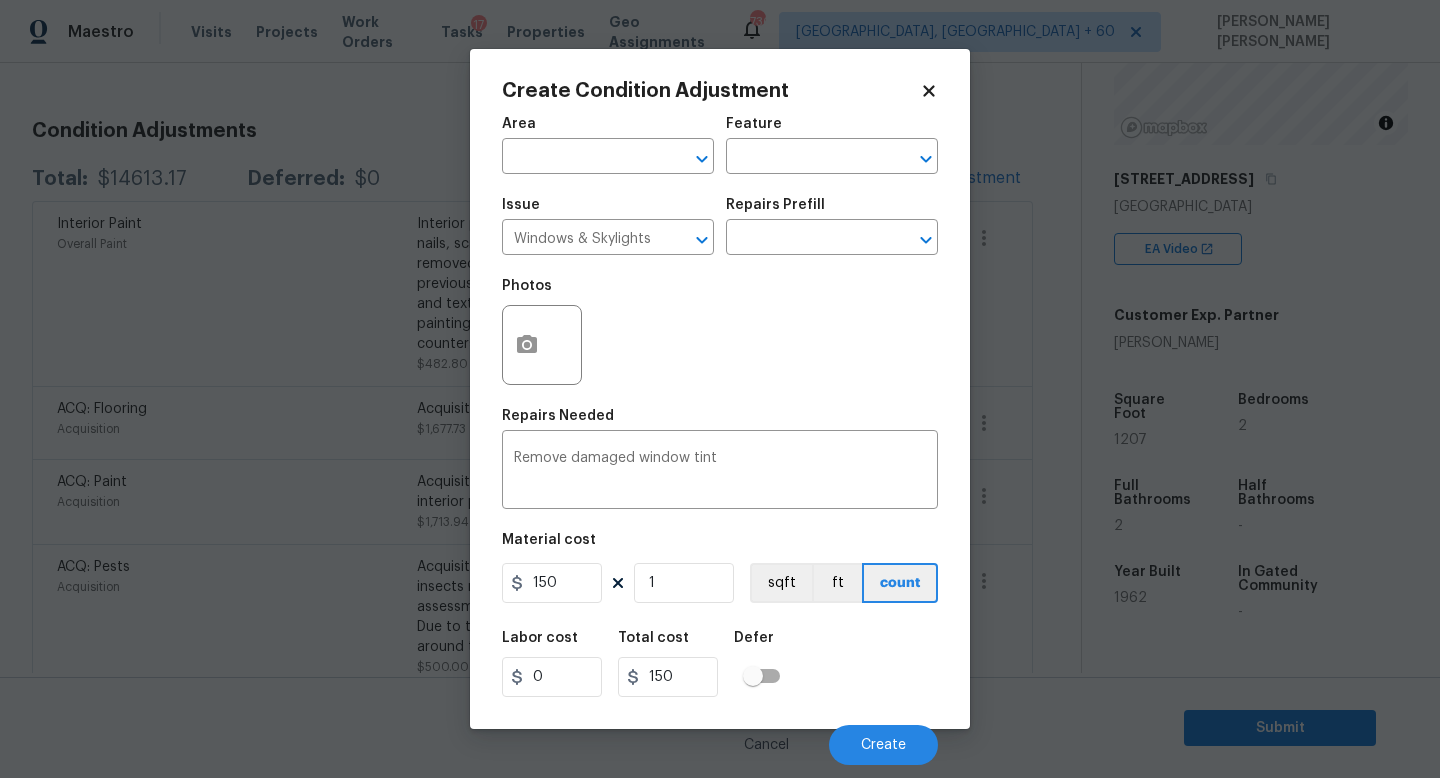 click on "Labor cost 0 Total cost 150 Defer" at bounding box center (720, 664) 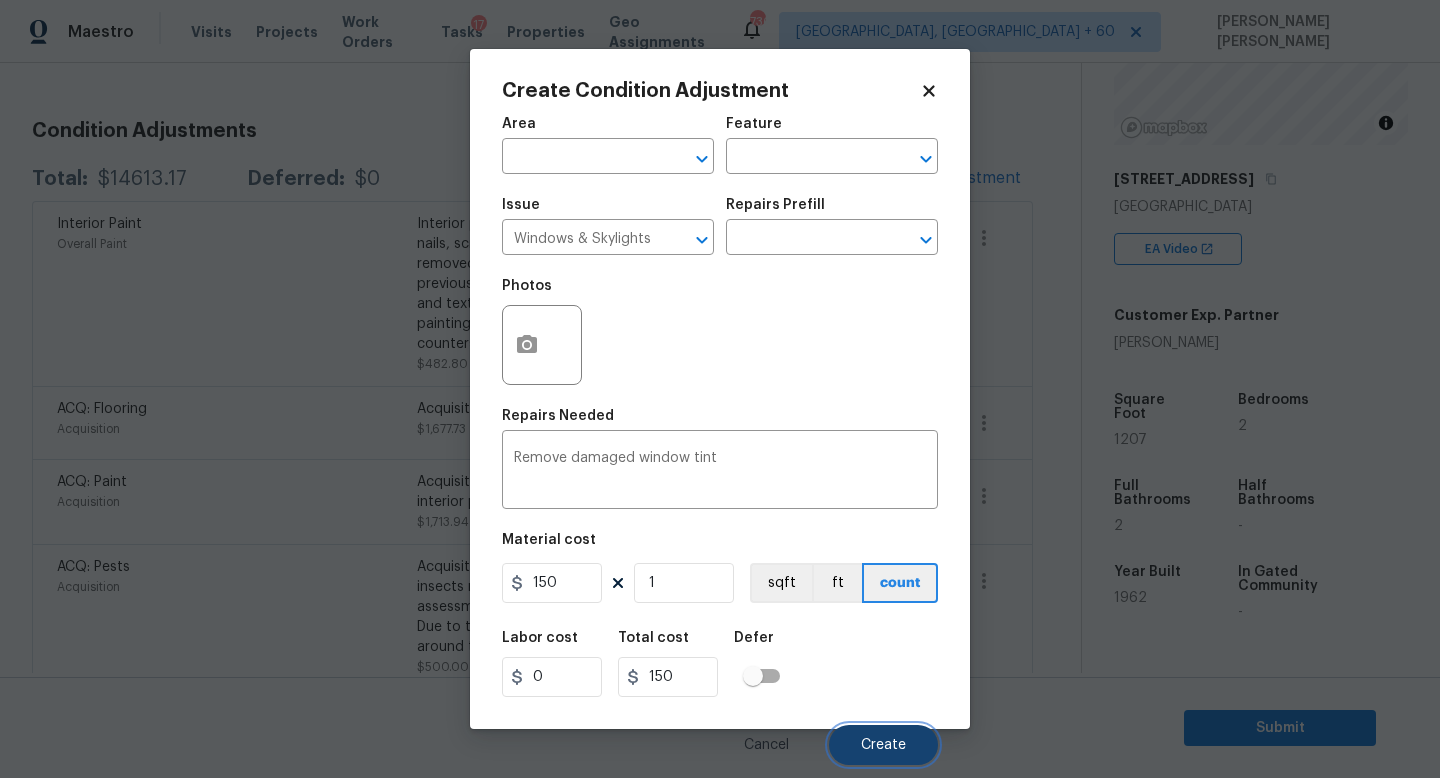 click on "Create" at bounding box center [883, 745] 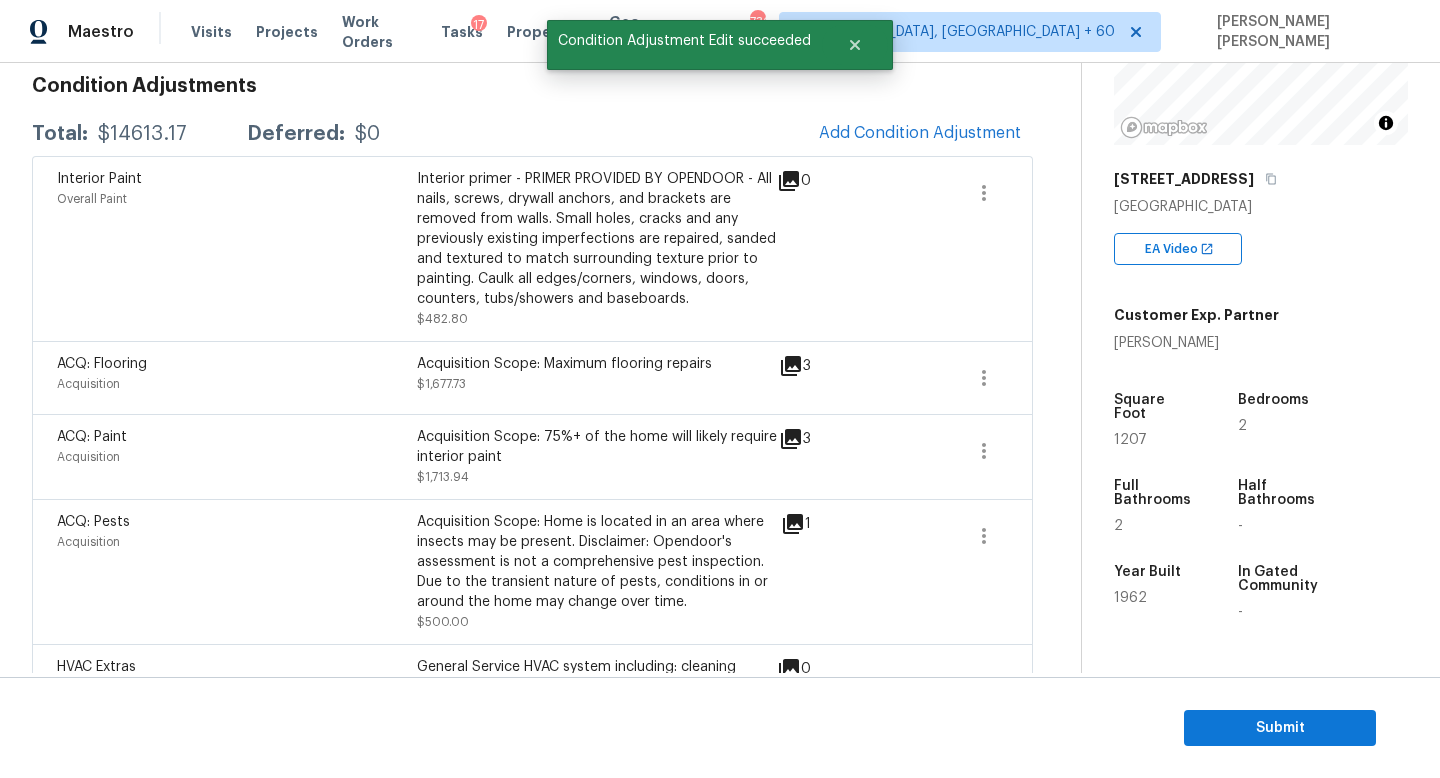 scroll, scrollTop: 246, scrollLeft: 0, axis: vertical 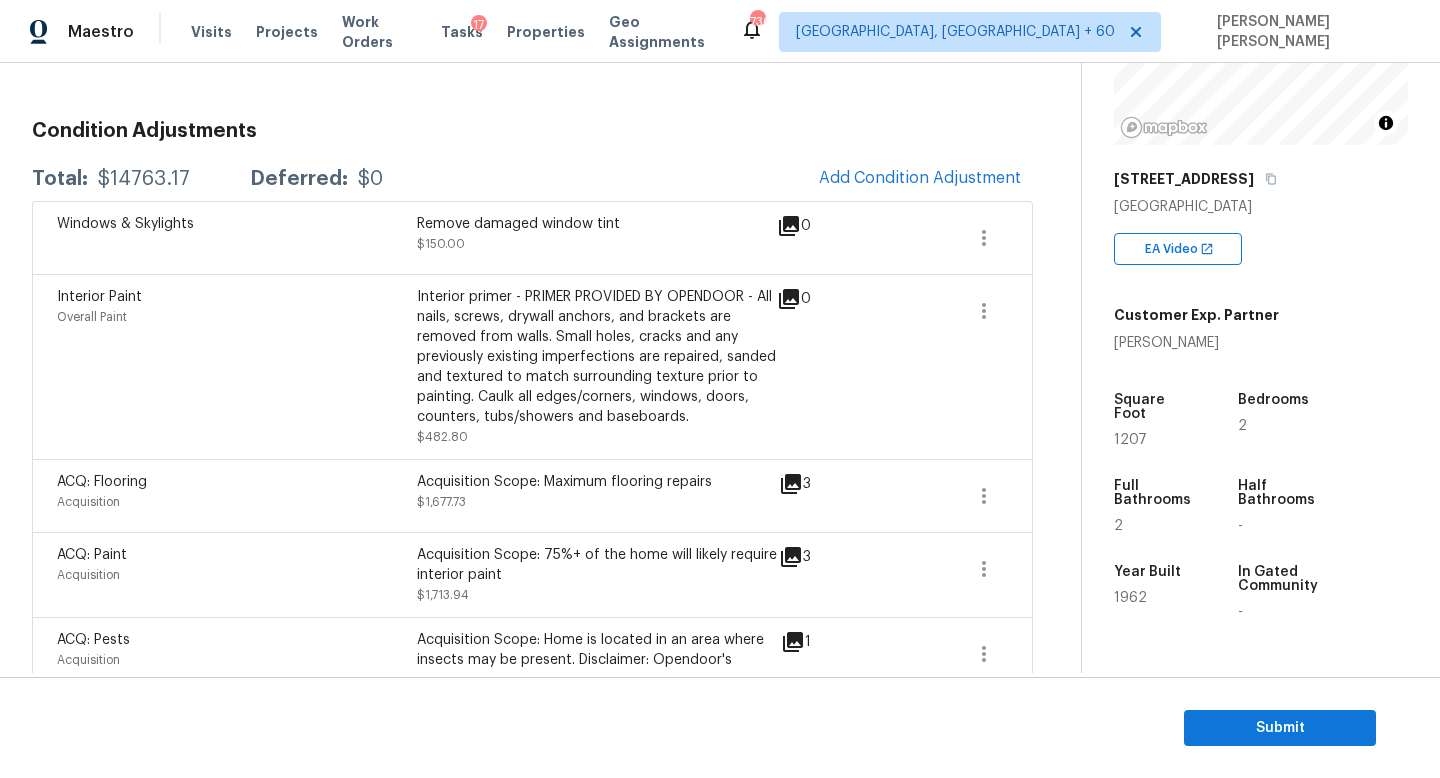 click on "Condition Adjustments Total:  $14763.17 Deferred:  $0 Add Condition Adjustment Windows & Skylights Remove damaged window tint $150.00   0 Interior Paint Overall Paint Interior primer - PRIMER PROVIDED BY OPENDOOR - All nails, screws, drywall anchors, and brackets are removed from walls. Small holes, cracks and any previously existing imperfections are repaired, sanded and textured to match surrounding texture prior to painting. Caulk all edges/corners, windows, doors, counters, tubs/showers and baseboards. $482.80   0 ACQ: Flooring Acquisition Acquisition Scope: Maximum flooring repairs $1,677.73   3 ACQ: Paint Acquisition Acquisition Scope: 75%+ of the home will likely require interior paint $1,713.94   3 ACQ: Pests Acquisition Acquisition Scope: Home is located in an area where insects may be present. Disclaimer: Opendoor's assessment is not a comprehensive pest inspection. Due to the transient nature of pests, conditions in or around the home may change over time. $500.00   1 HVAC Extras HVAC - HVAC   0" at bounding box center [532, 1476] 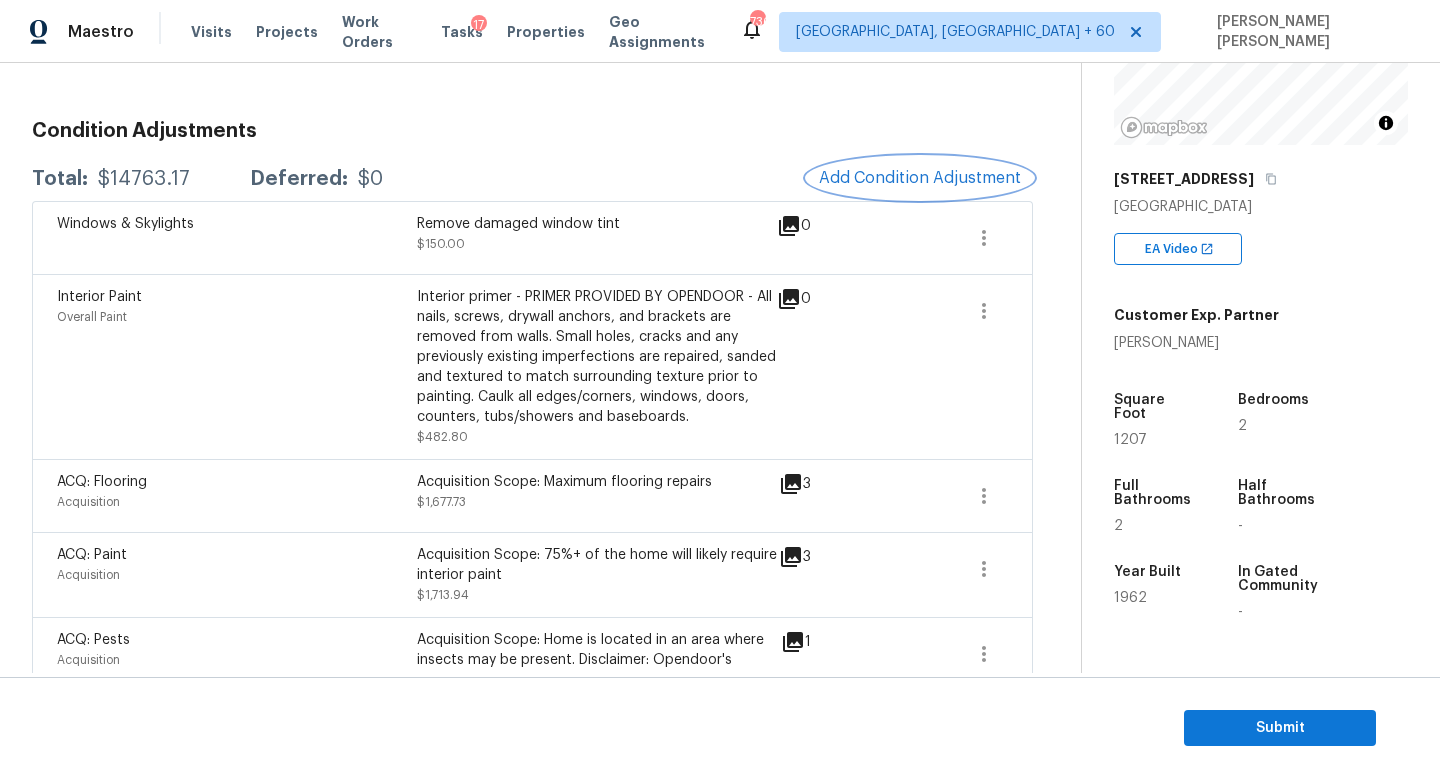 click on "Add Condition Adjustment" at bounding box center (920, 178) 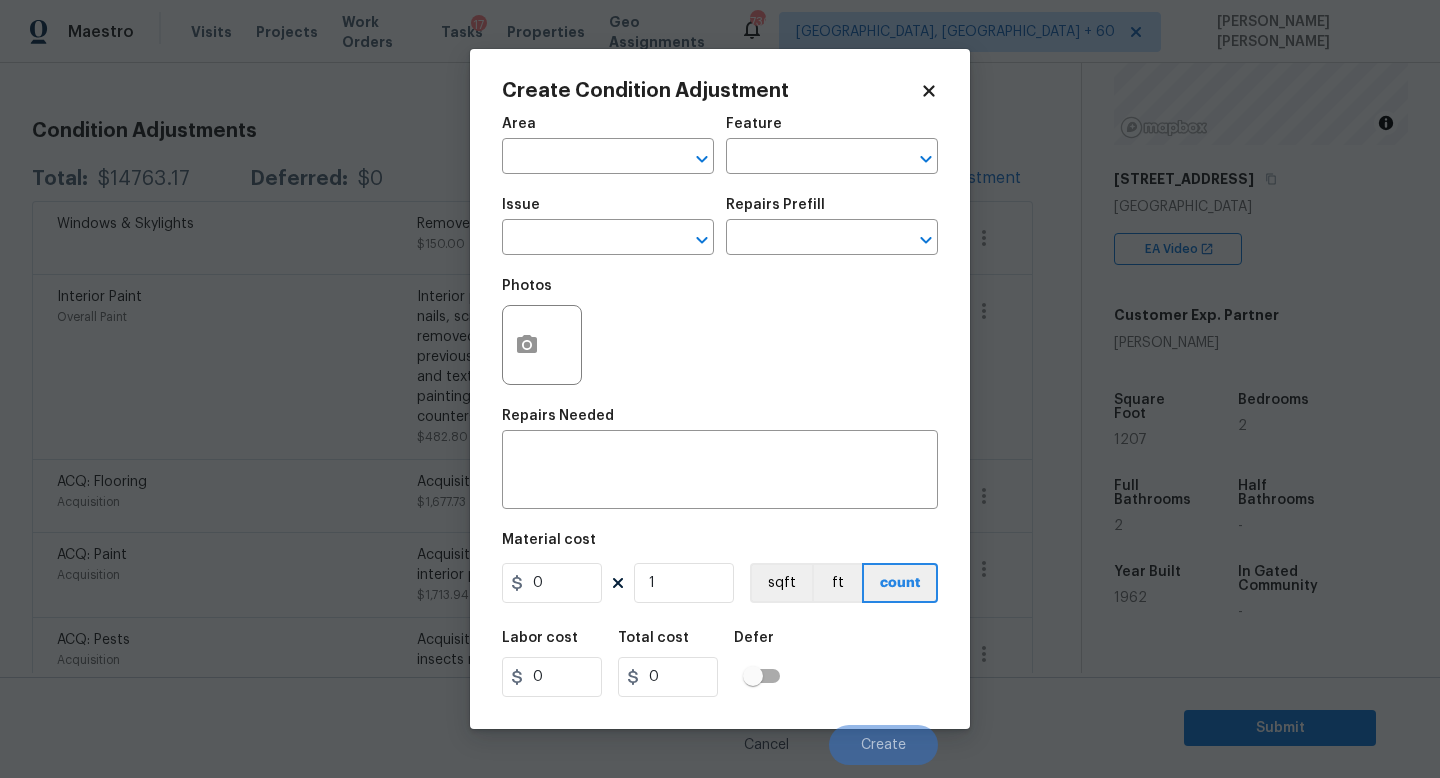 click on "Photos" at bounding box center [544, 332] 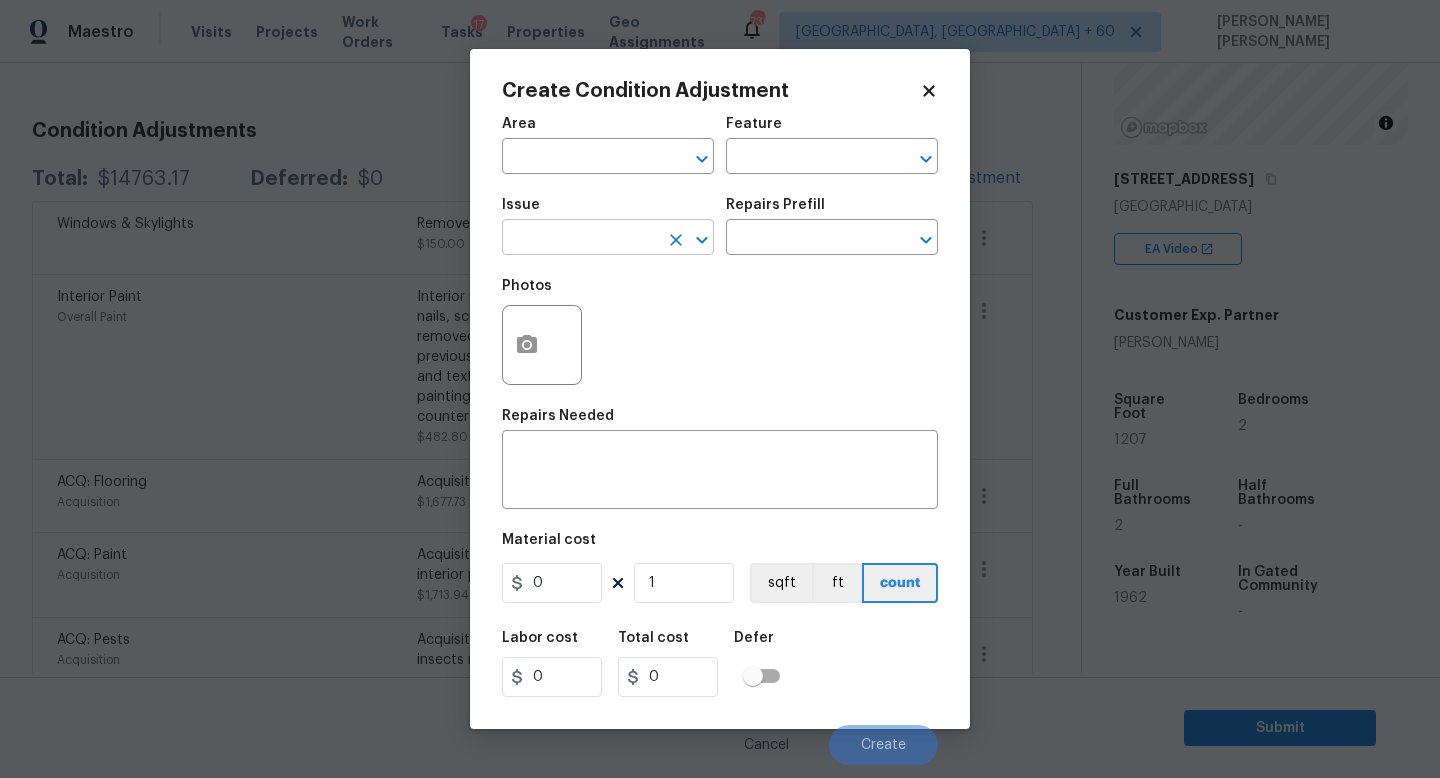click at bounding box center (580, 239) 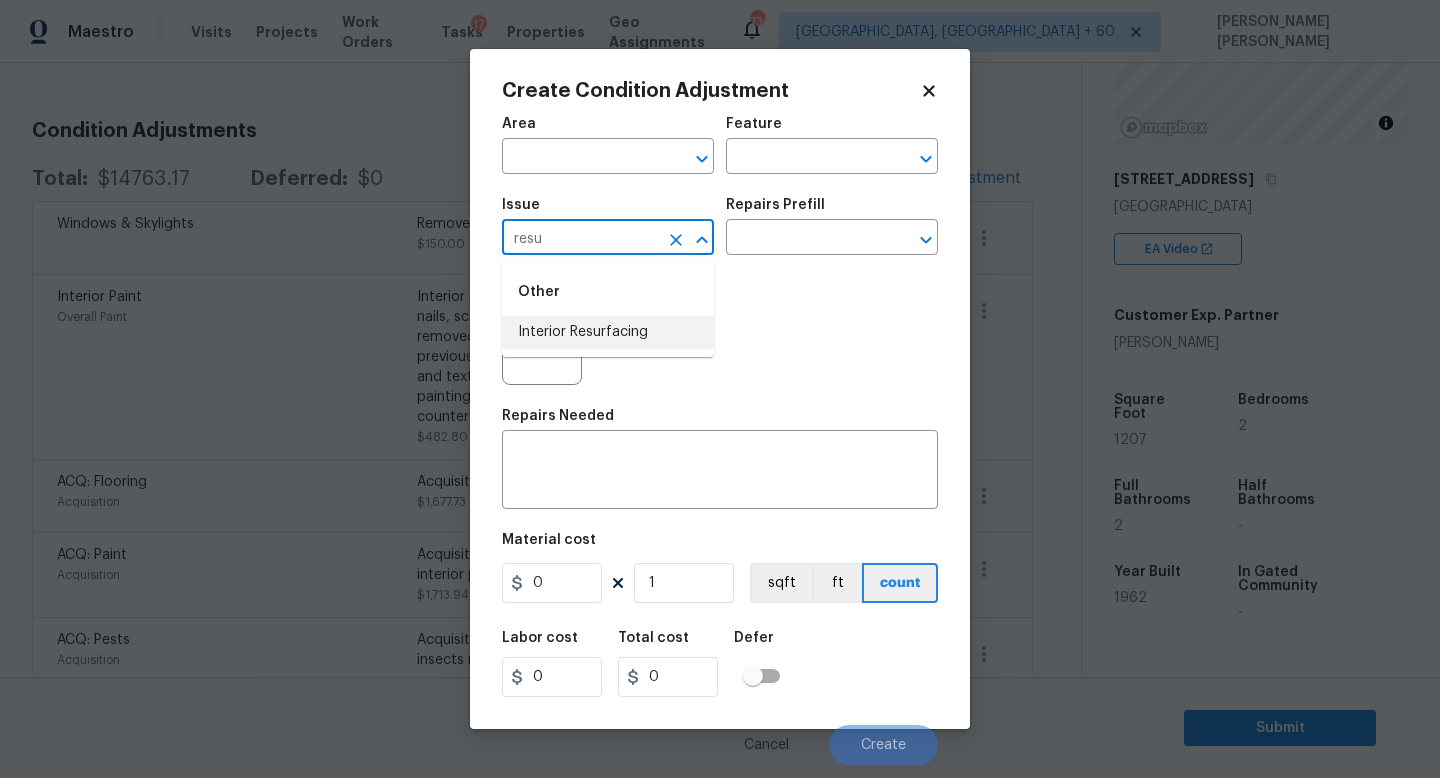 click on "Interior Resurfacing" at bounding box center (608, 332) 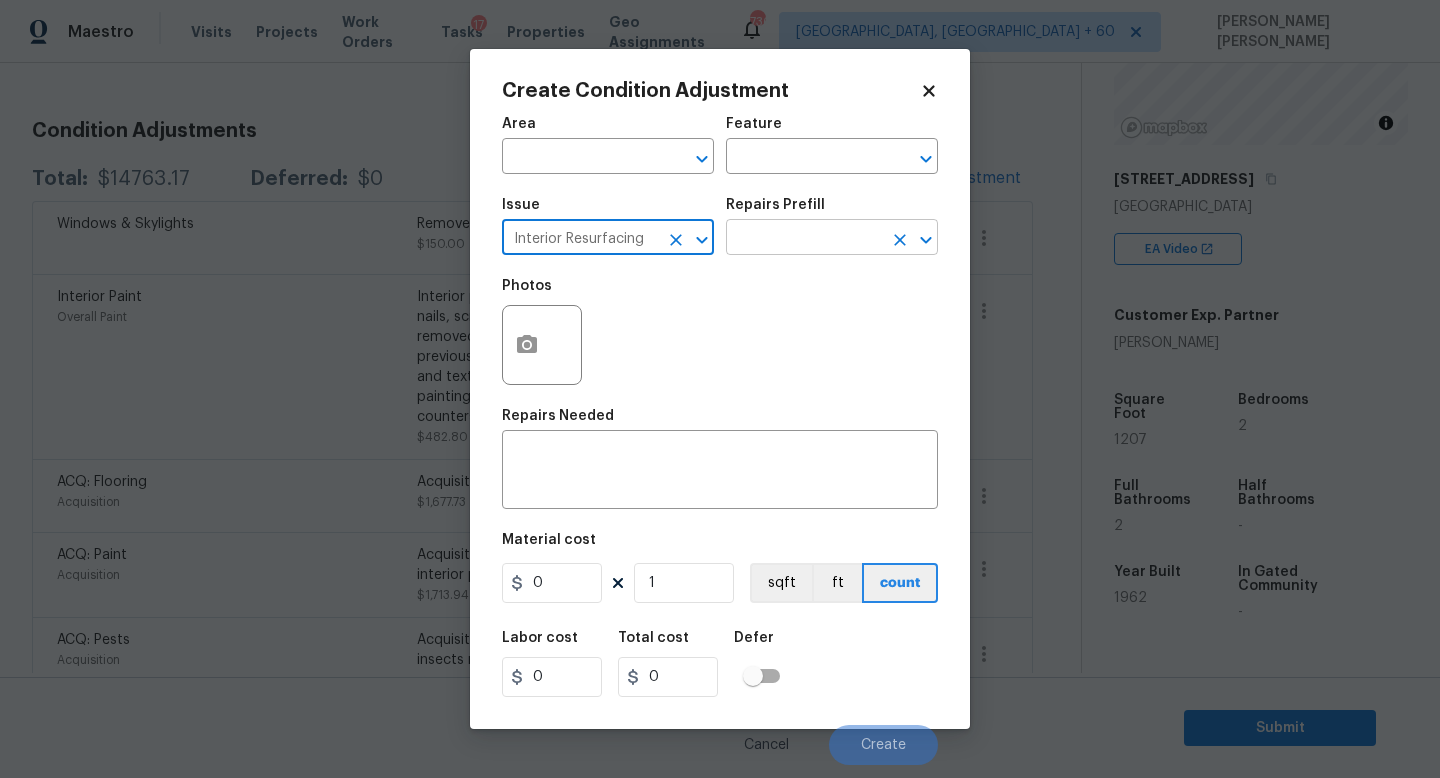 type on "Interior Resurfacing" 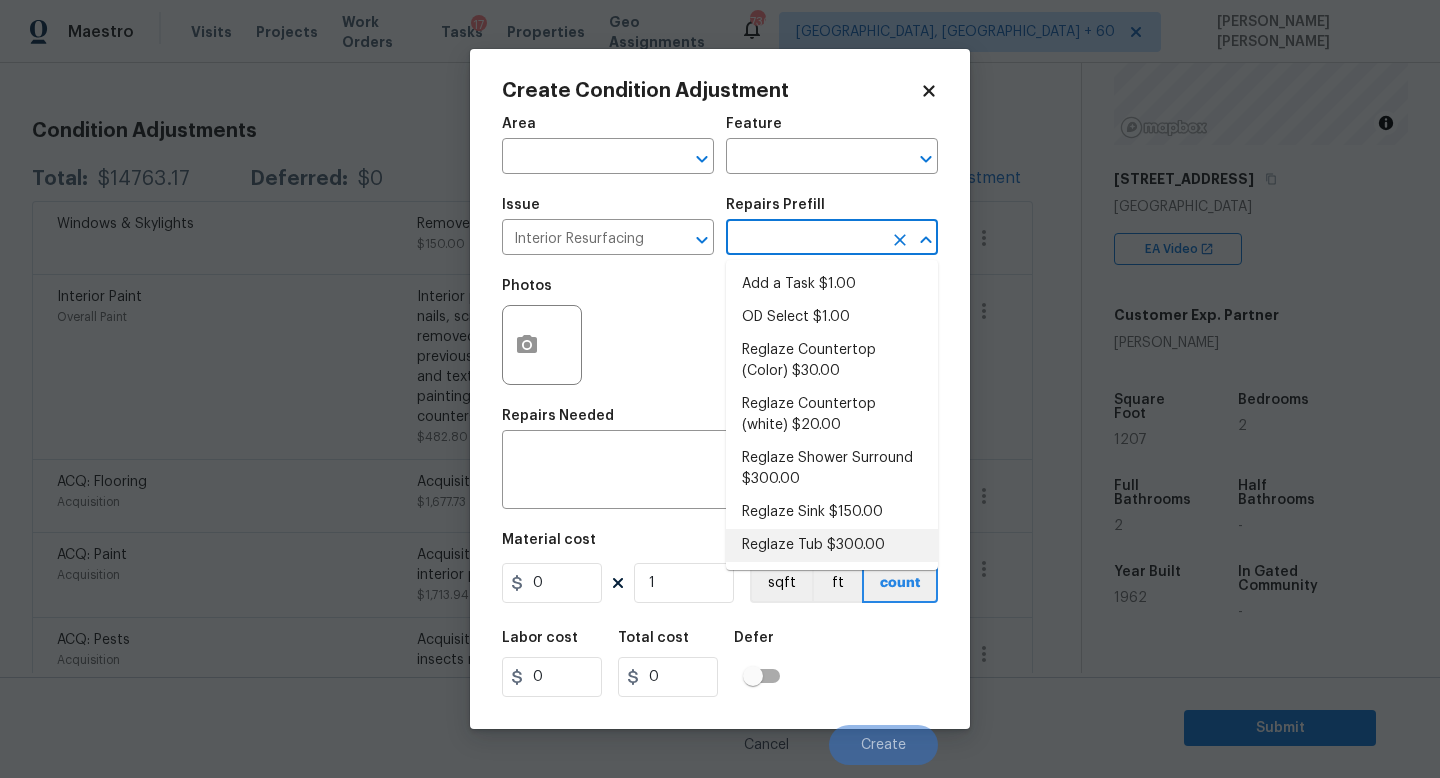 drag, startPoint x: 826, startPoint y: 523, endPoint x: 827, endPoint y: 539, distance: 16.03122 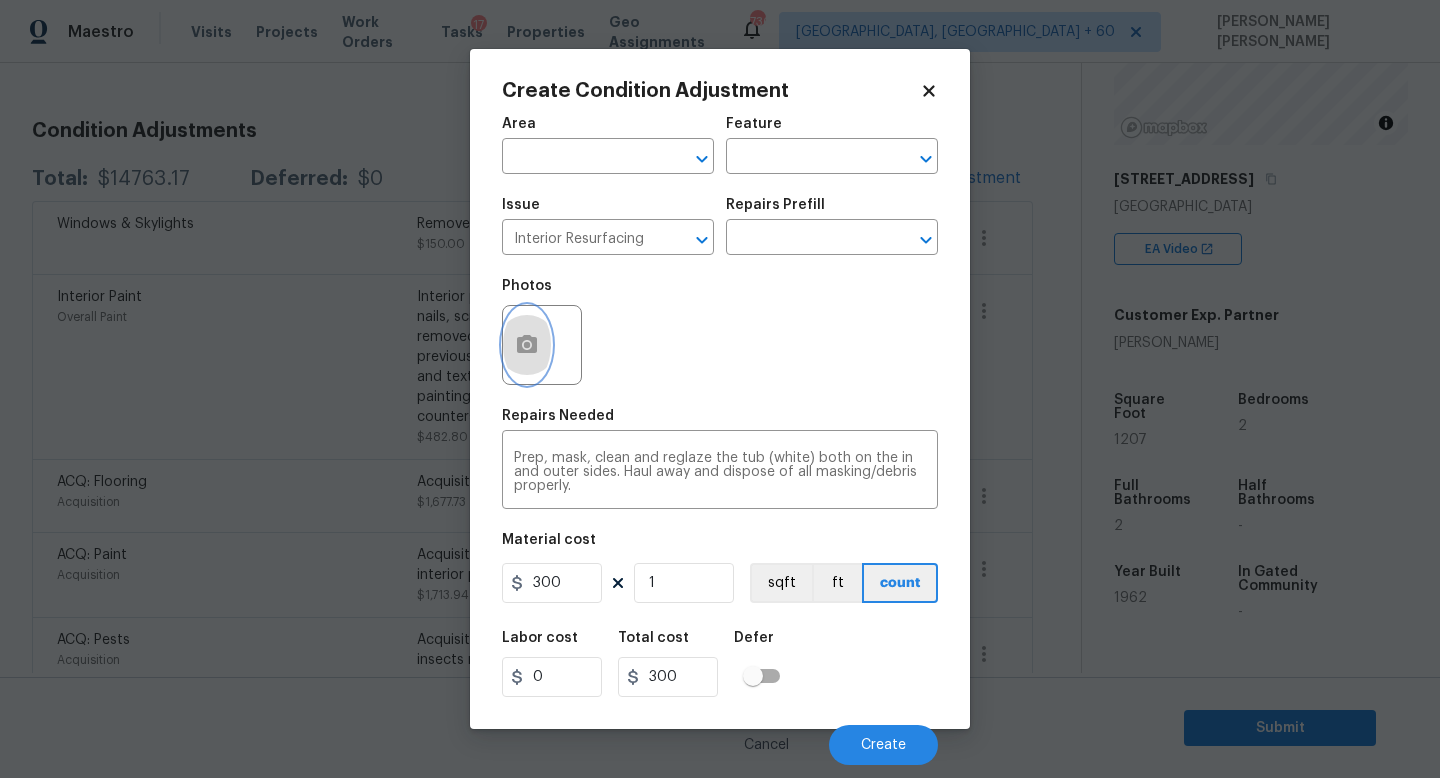 click 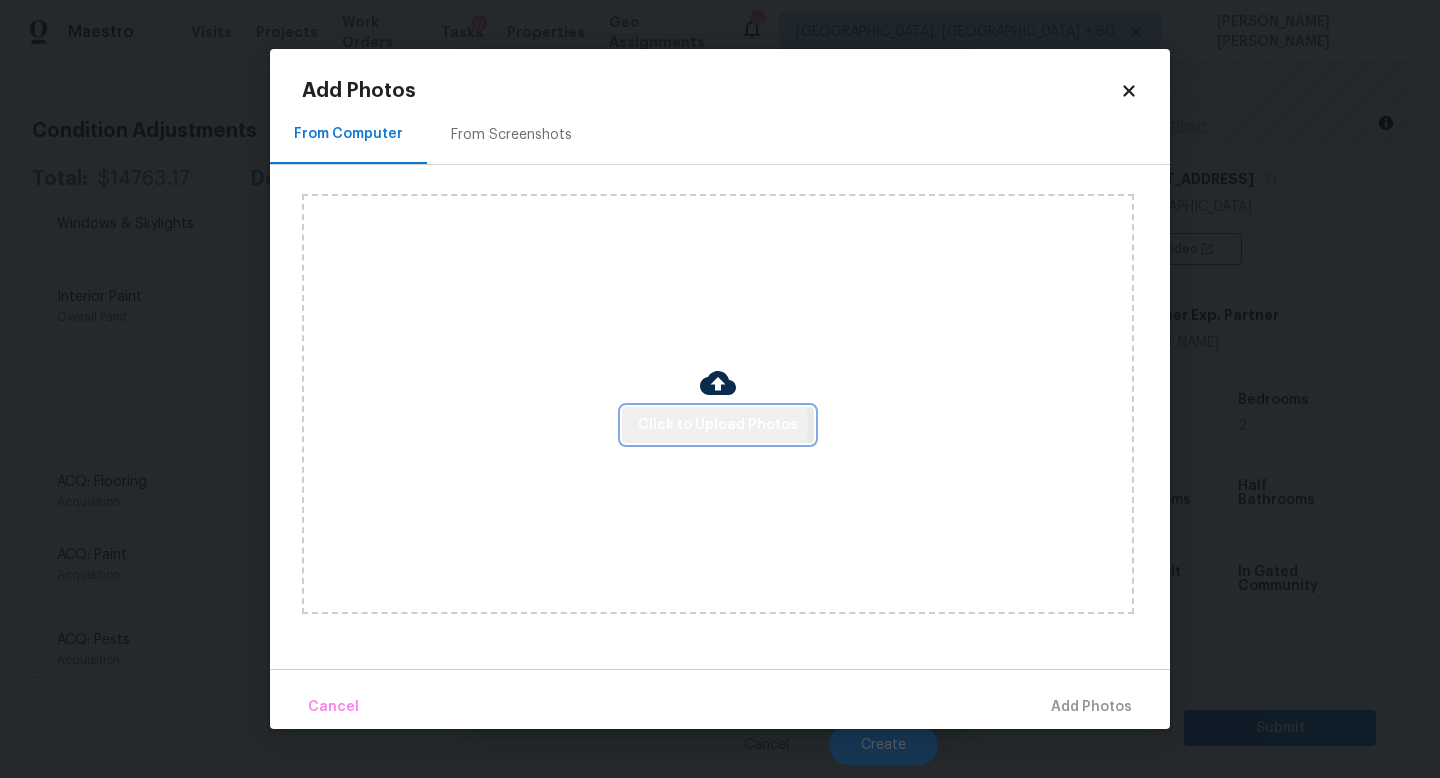 click on "Click to Upload Photos" at bounding box center [718, 425] 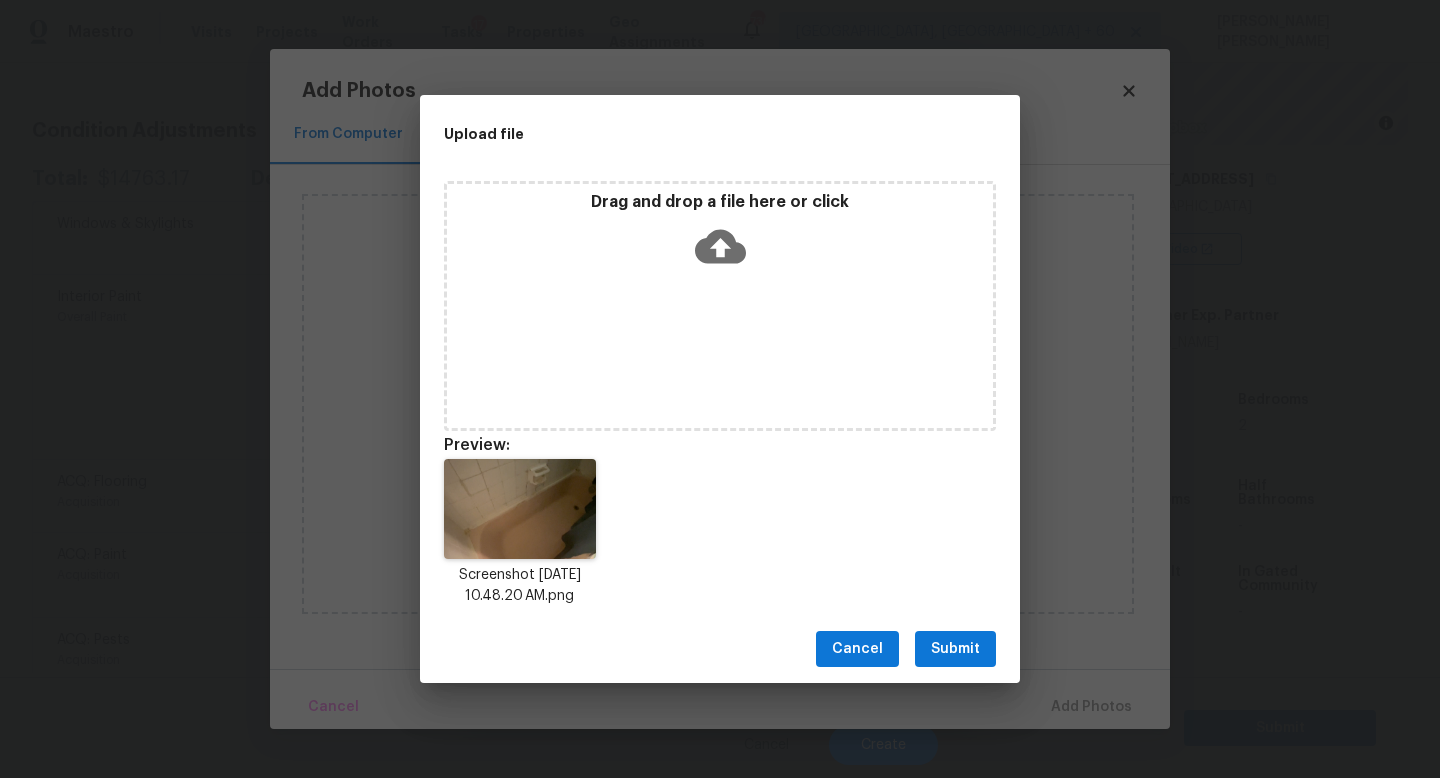 click on "Submit" at bounding box center [955, 649] 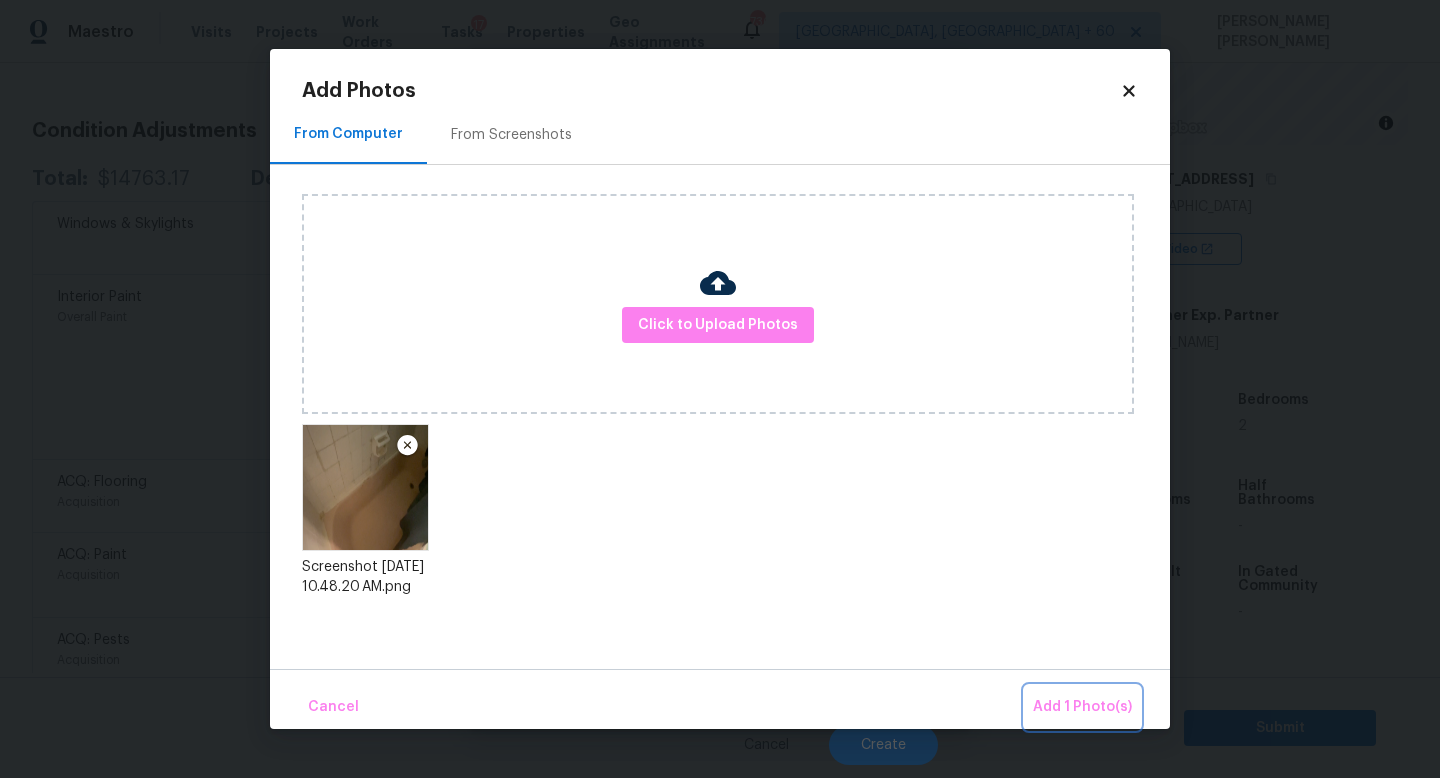 click on "Add 1 Photo(s)" at bounding box center [1082, 707] 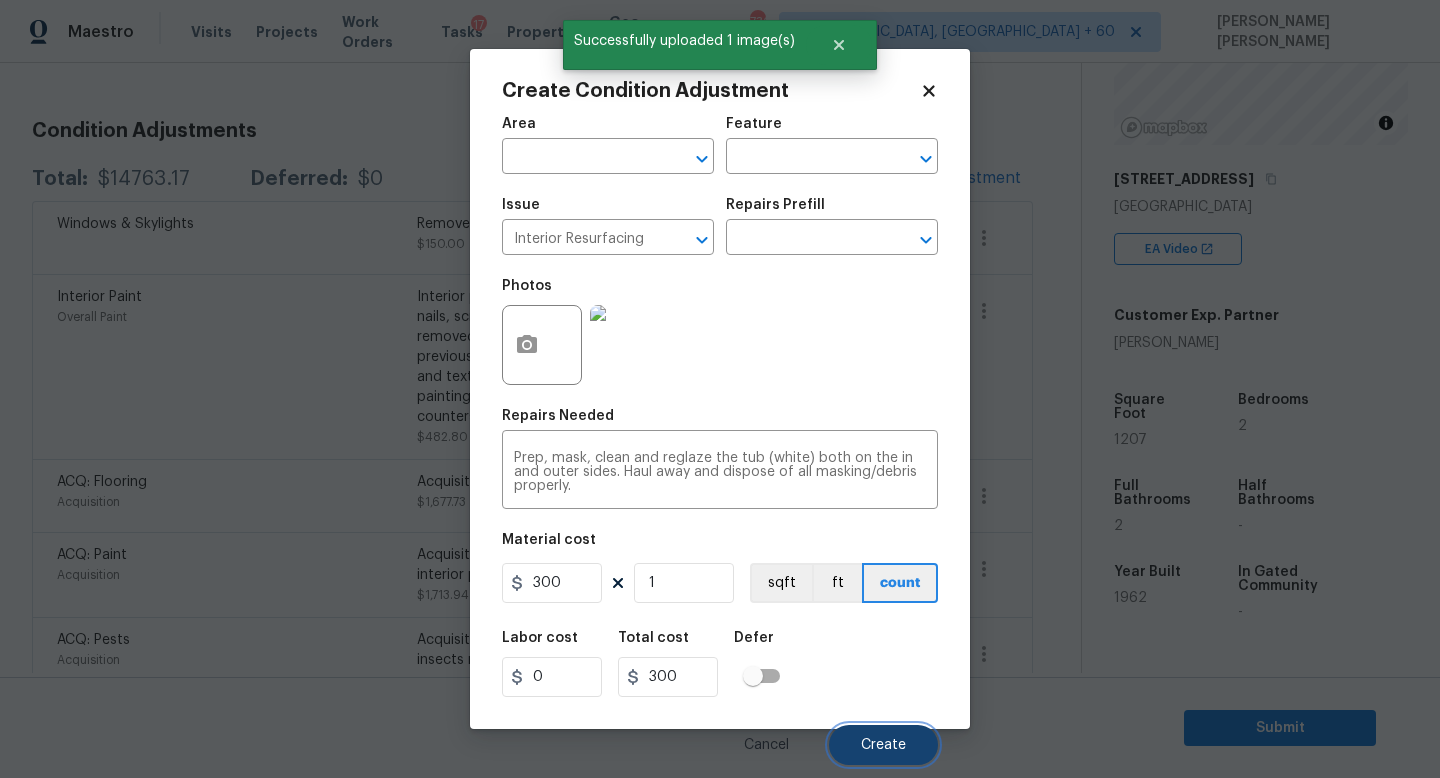 click on "Create" at bounding box center (883, 745) 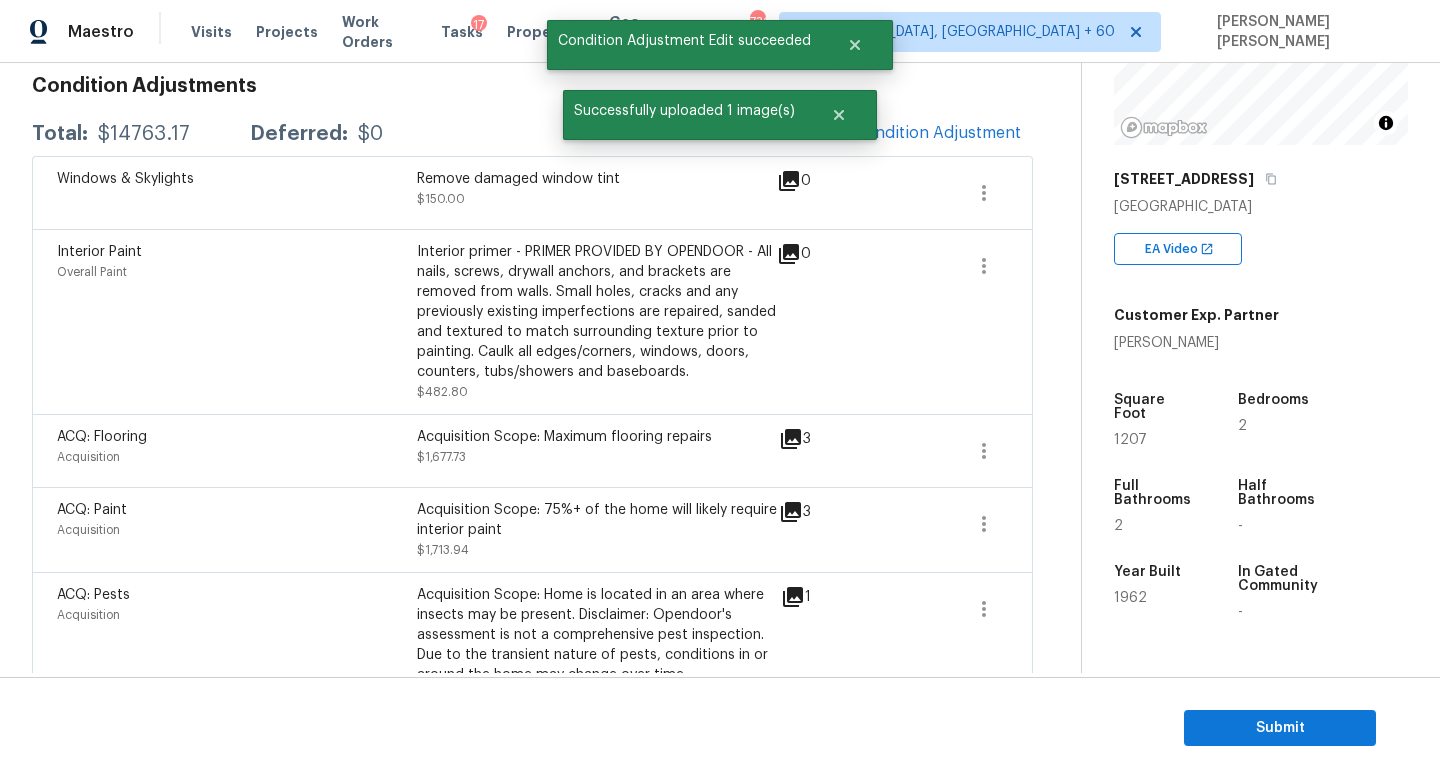 scroll, scrollTop: 246, scrollLeft: 0, axis: vertical 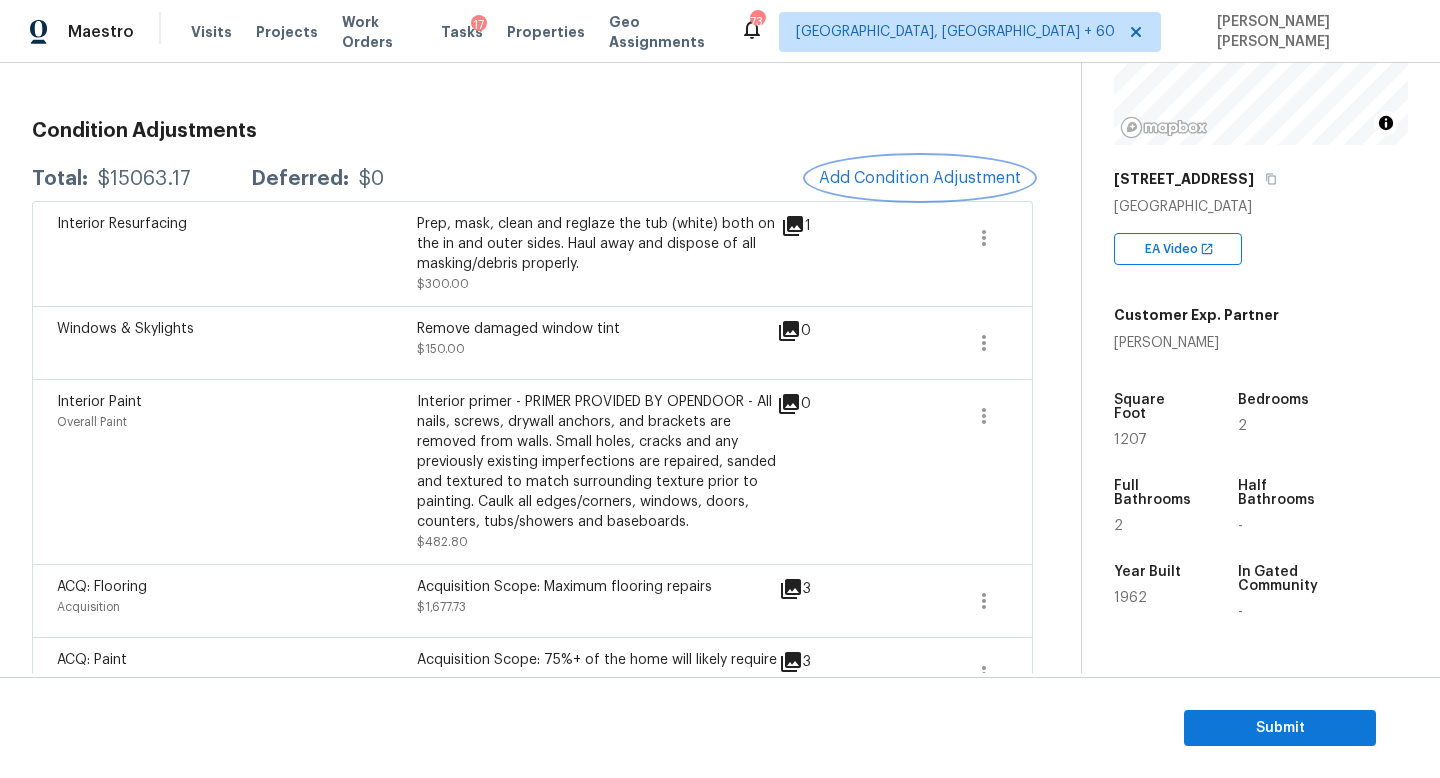 click on "Add Condition Adjustment" at bounding box center [920, 178] 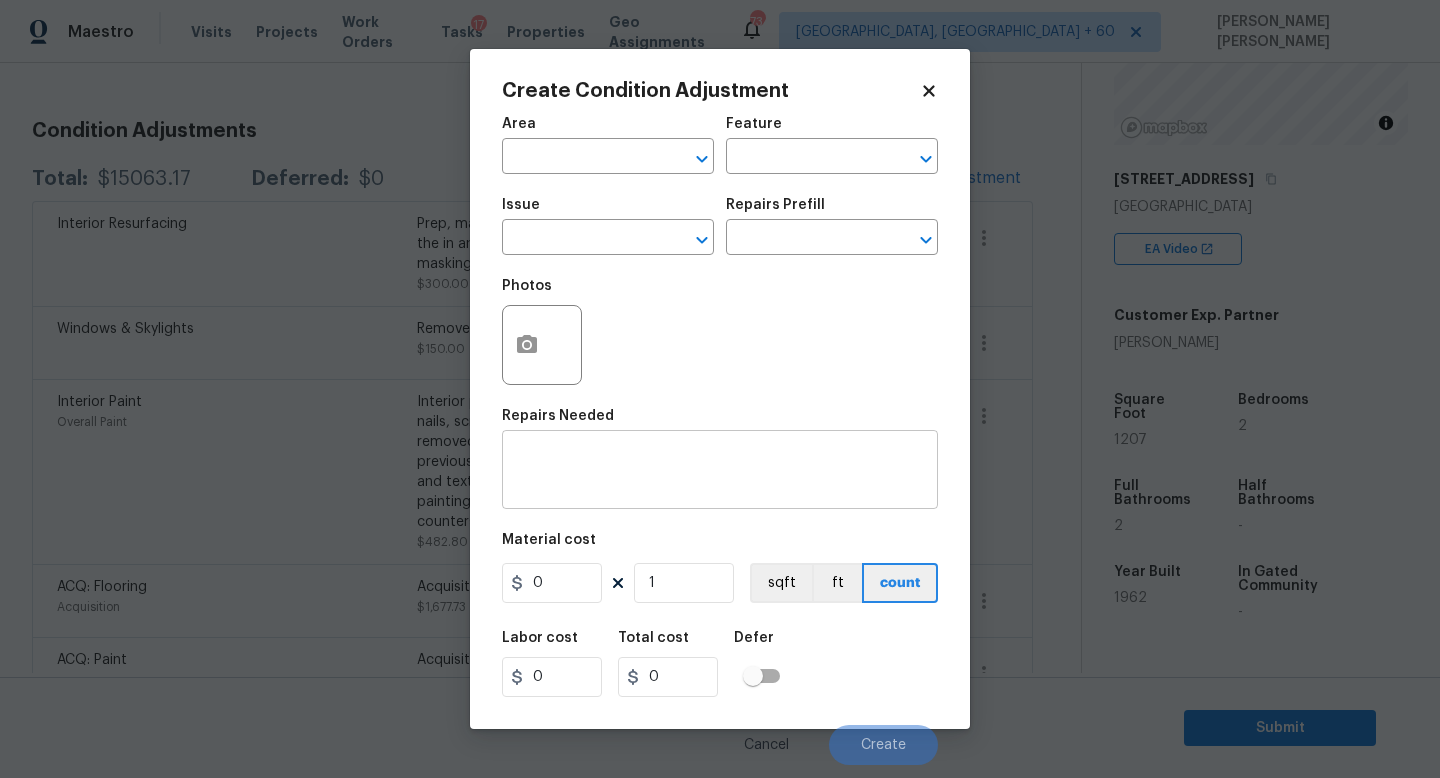 click at bounding box center [720, 472] 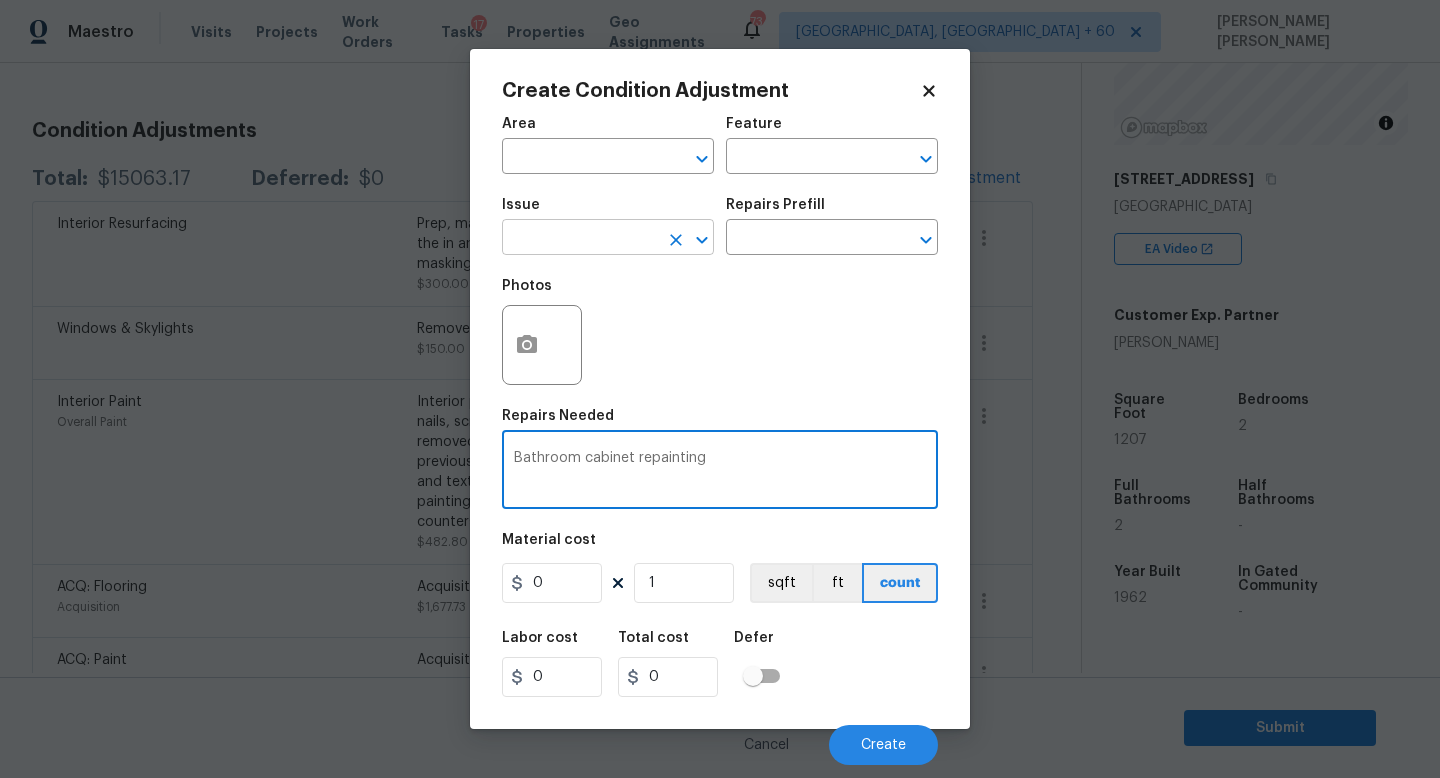 type on "Bathroom cabinet repainting" 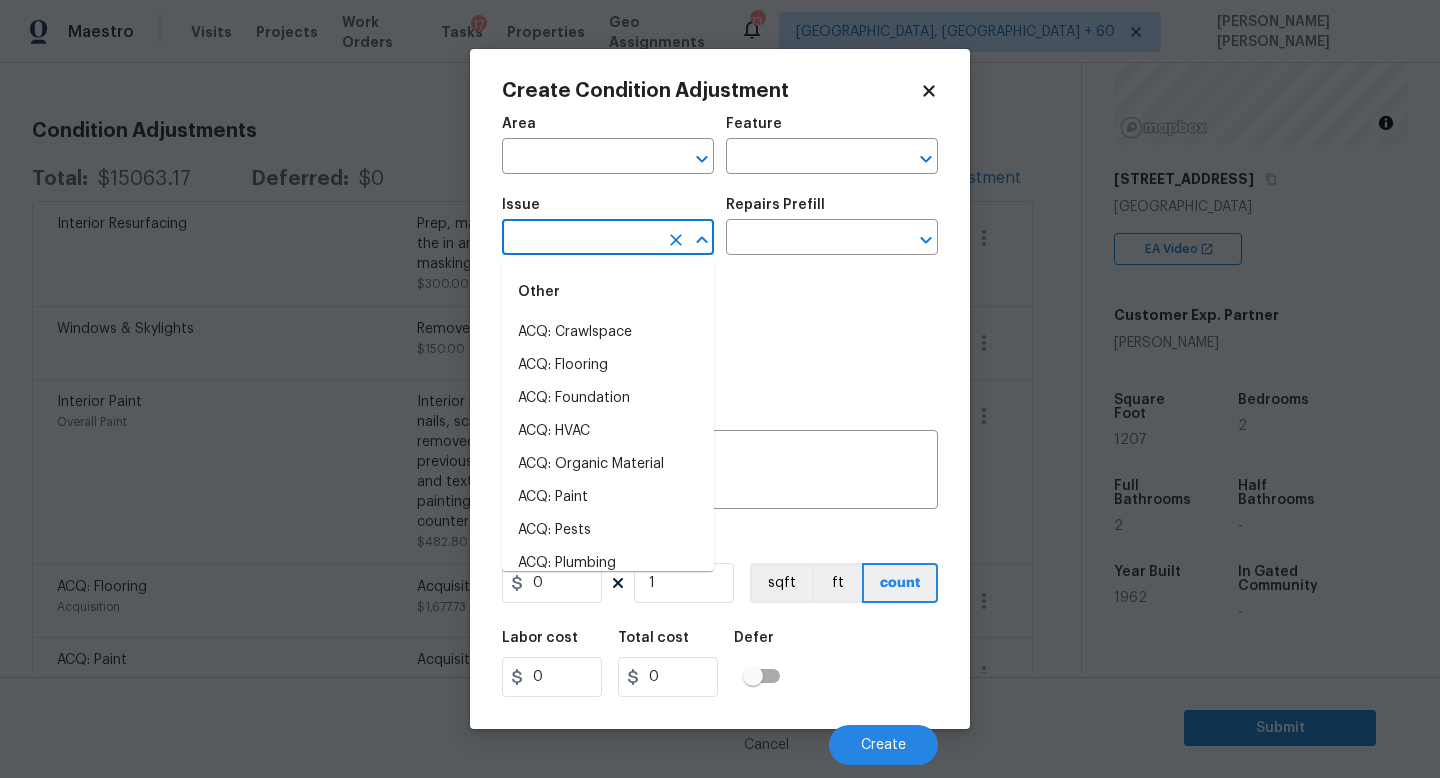 click at bounding box center [580, 239] 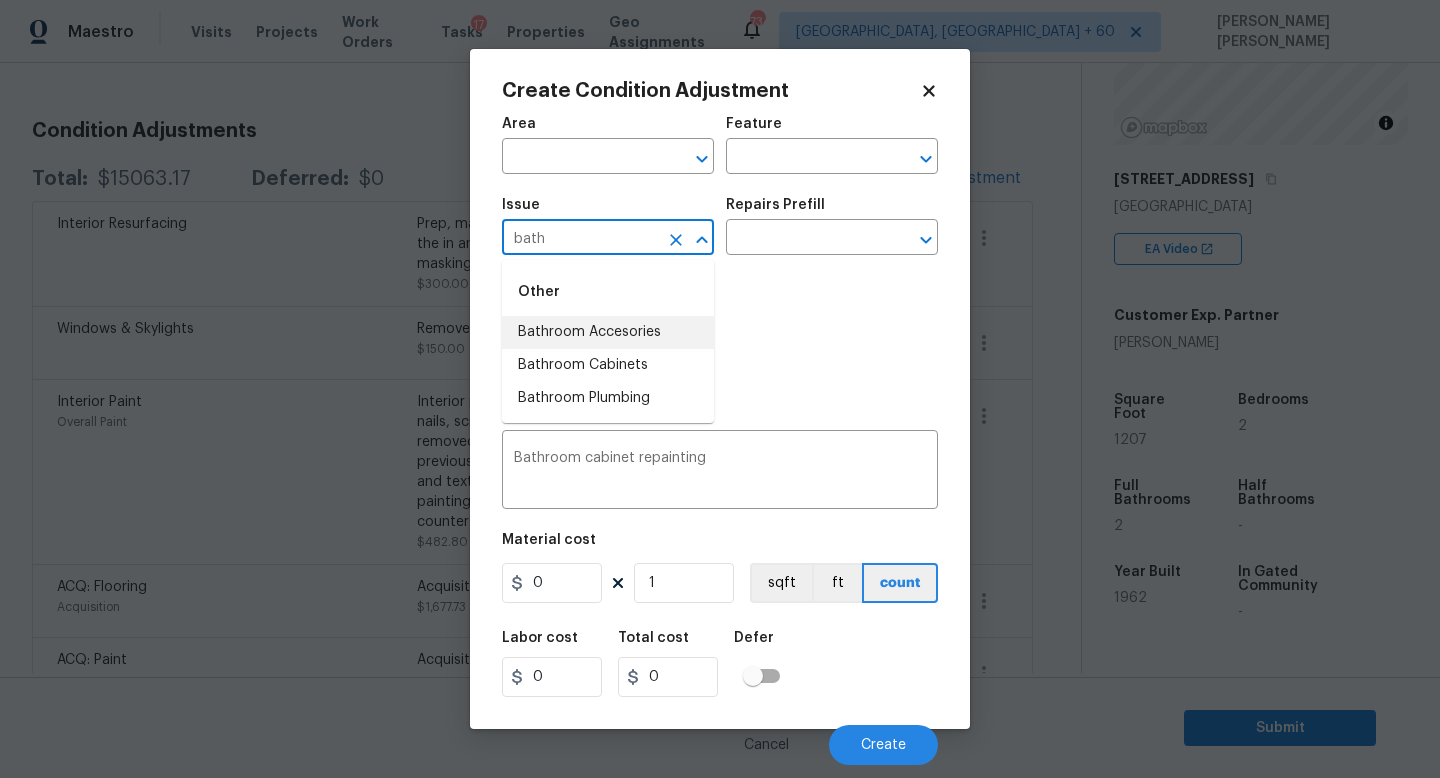click on "Bathroom Accesories" at bounding box center (608, 332) 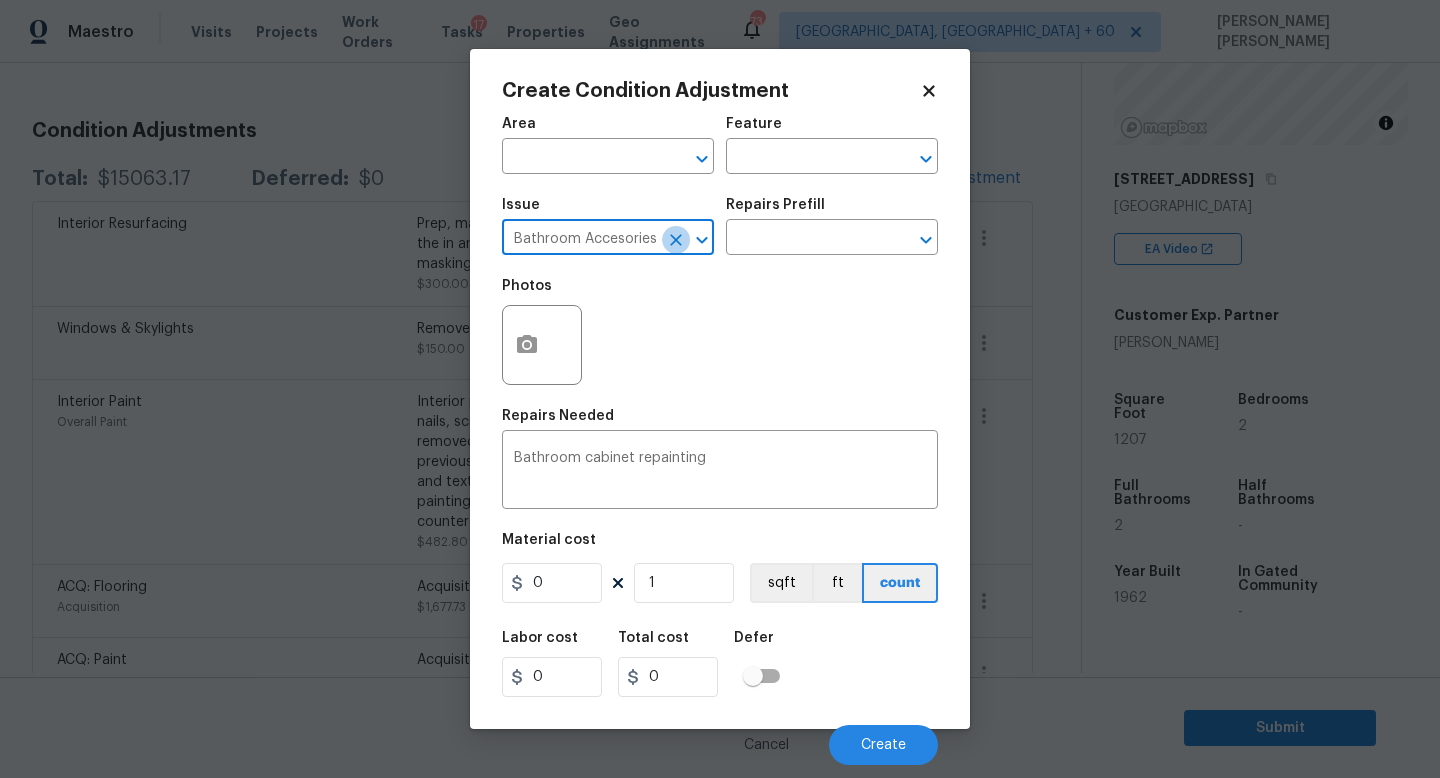 click 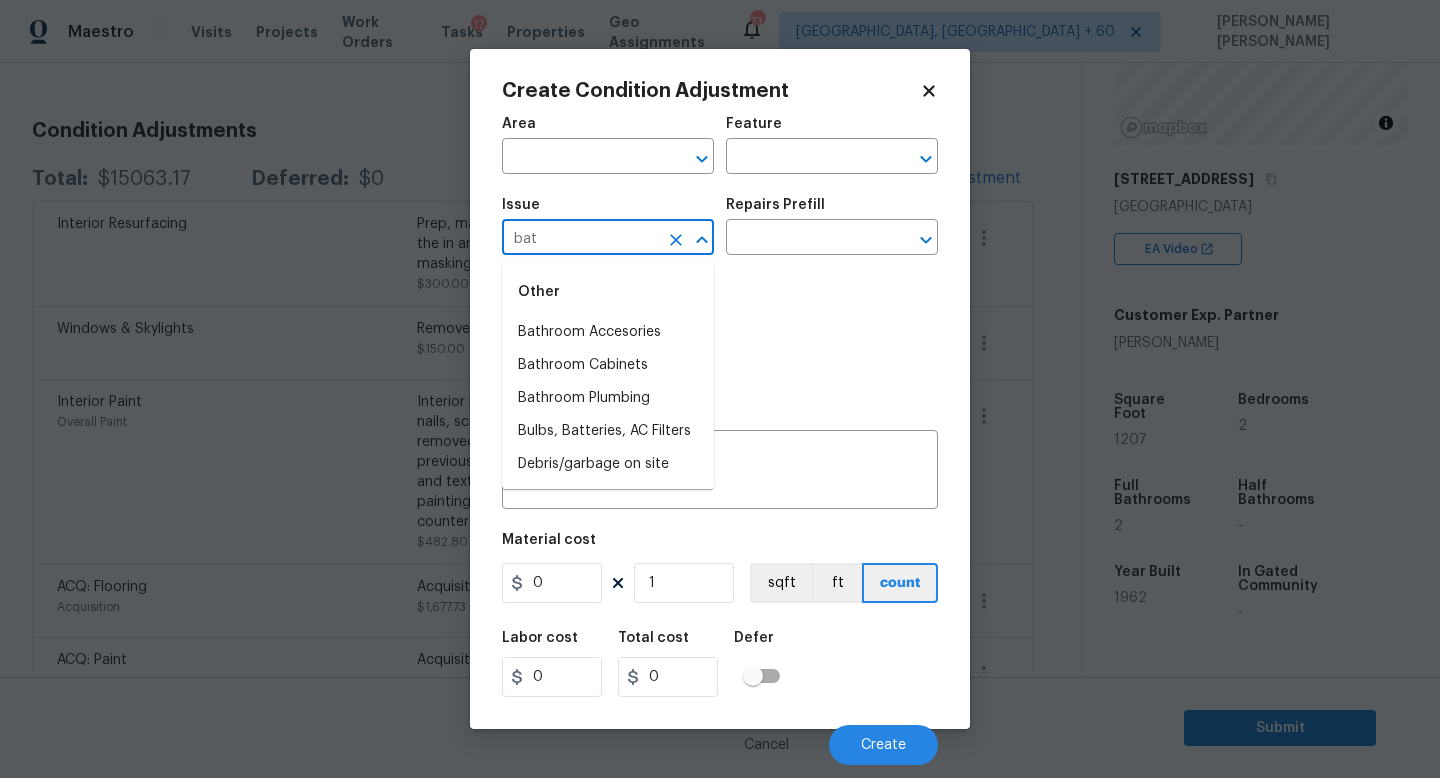 type on "bath" 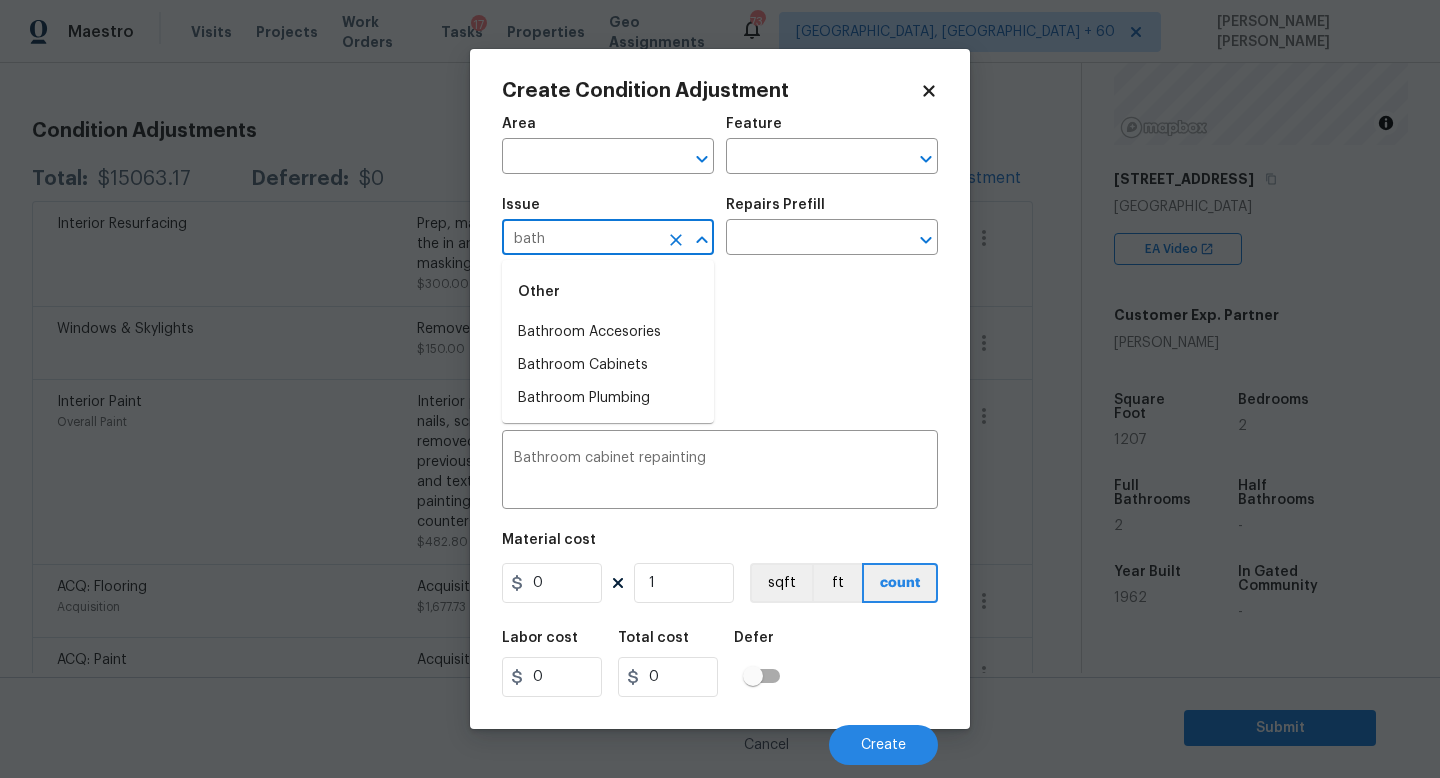click 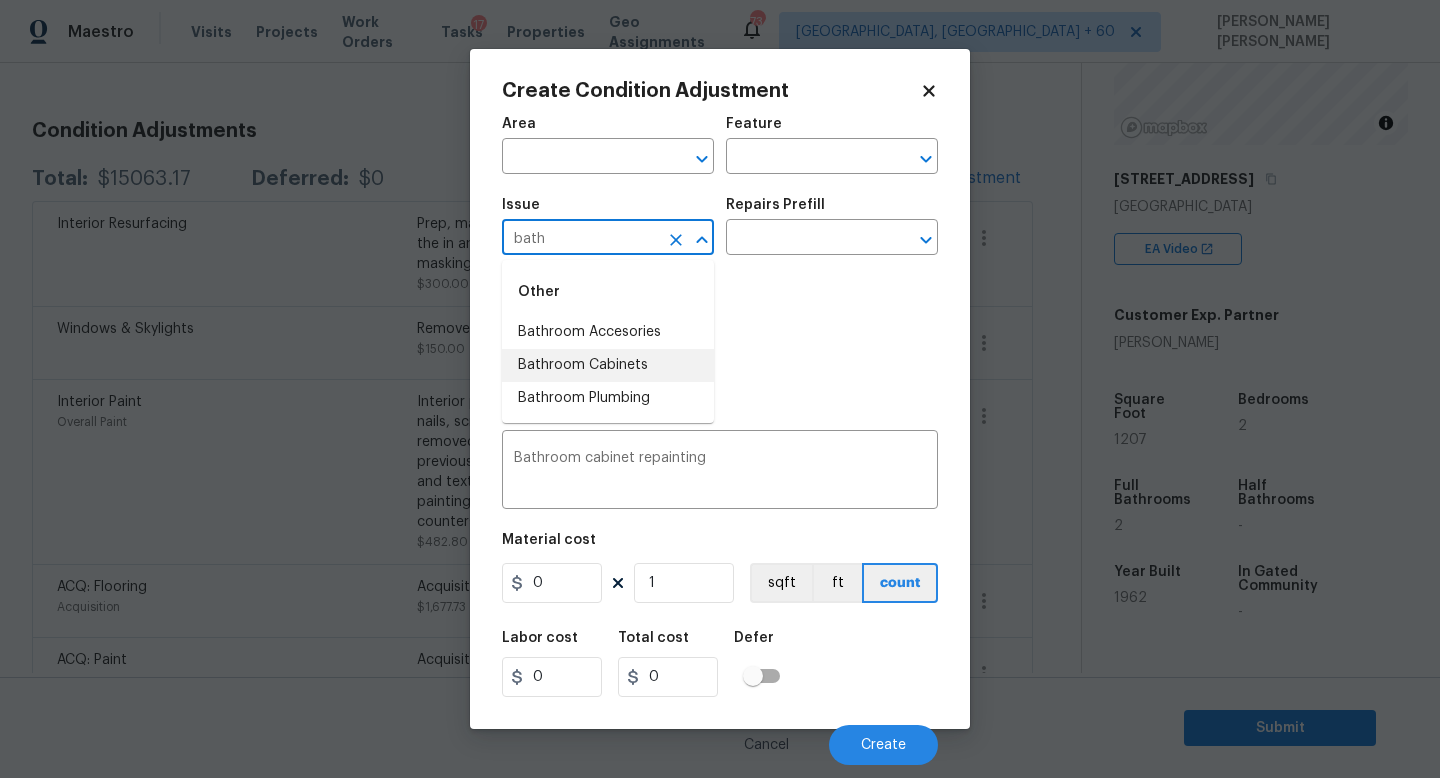 click on "Bathroom Cabinets" at bounding box center [608, 365] 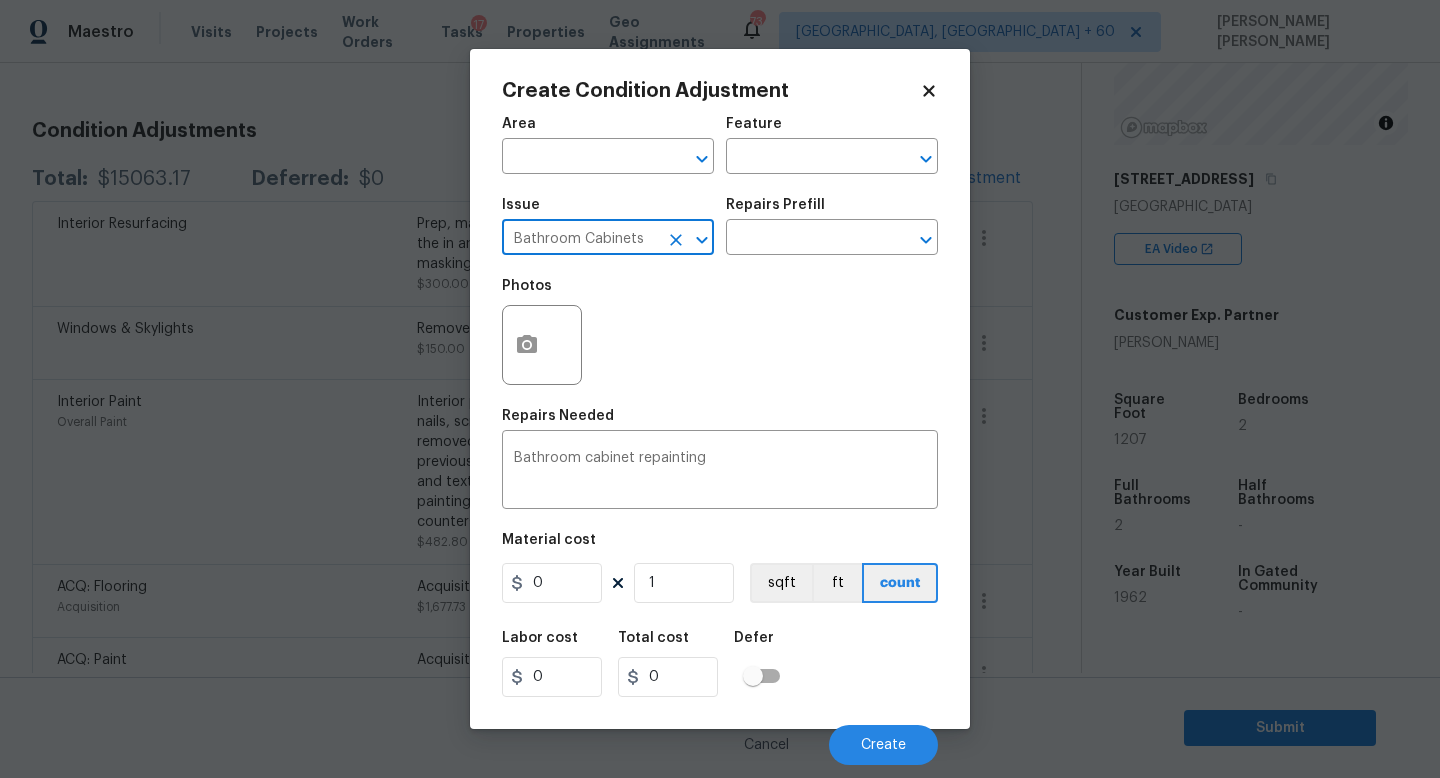 type on "Bathroom Cabinets" 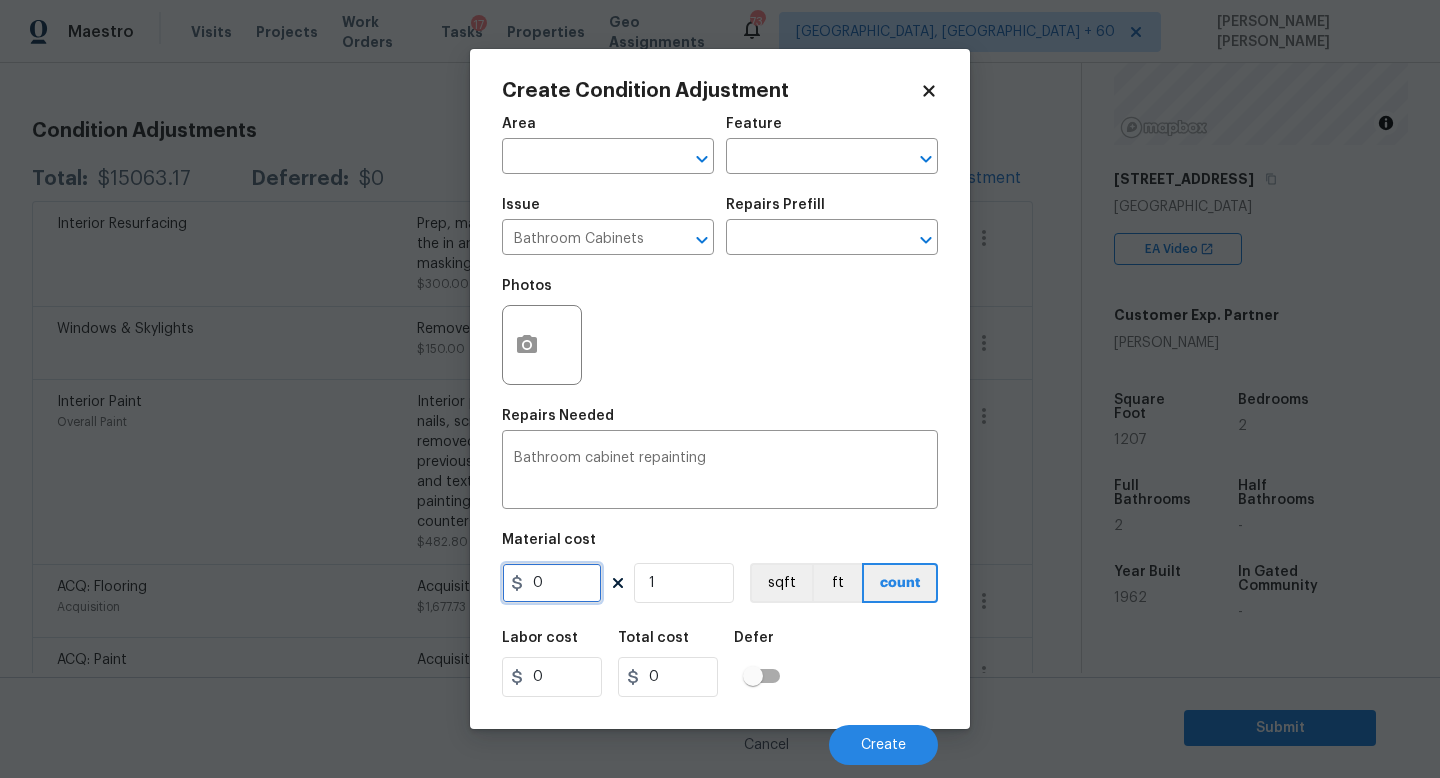 drag, startPoint x: 578, startPoint y: 580, endPoint x: 373, endPoint y: 580, distance: 205 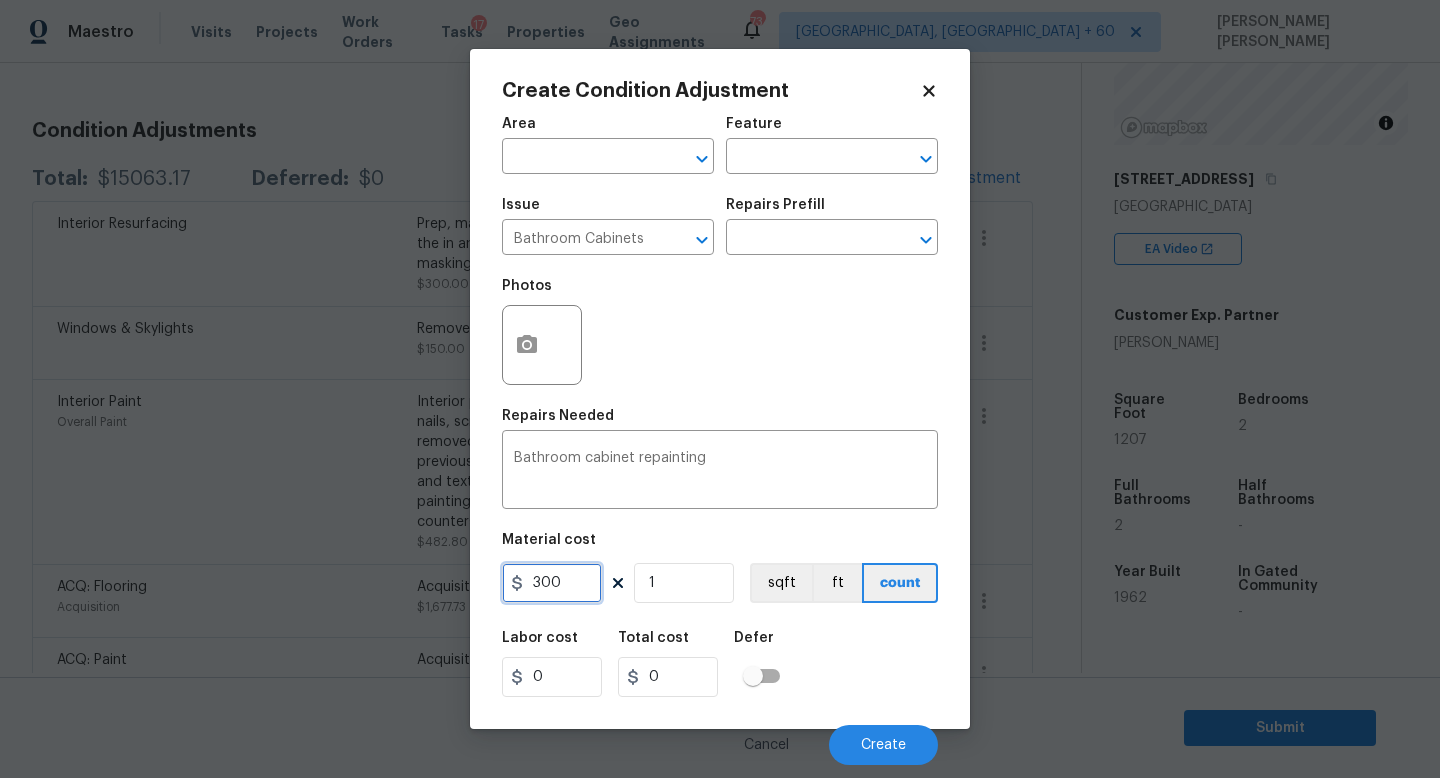 type on "300" 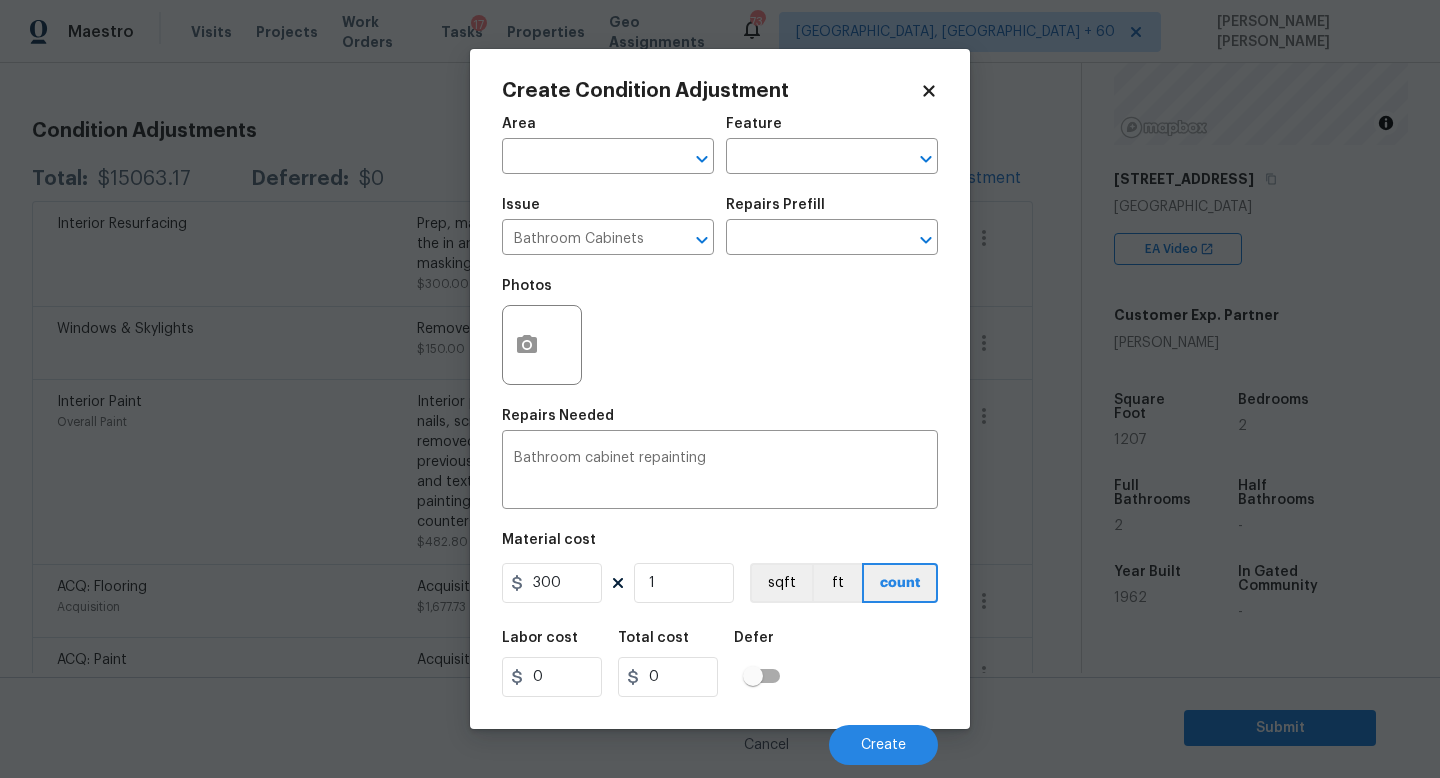 type on "300" 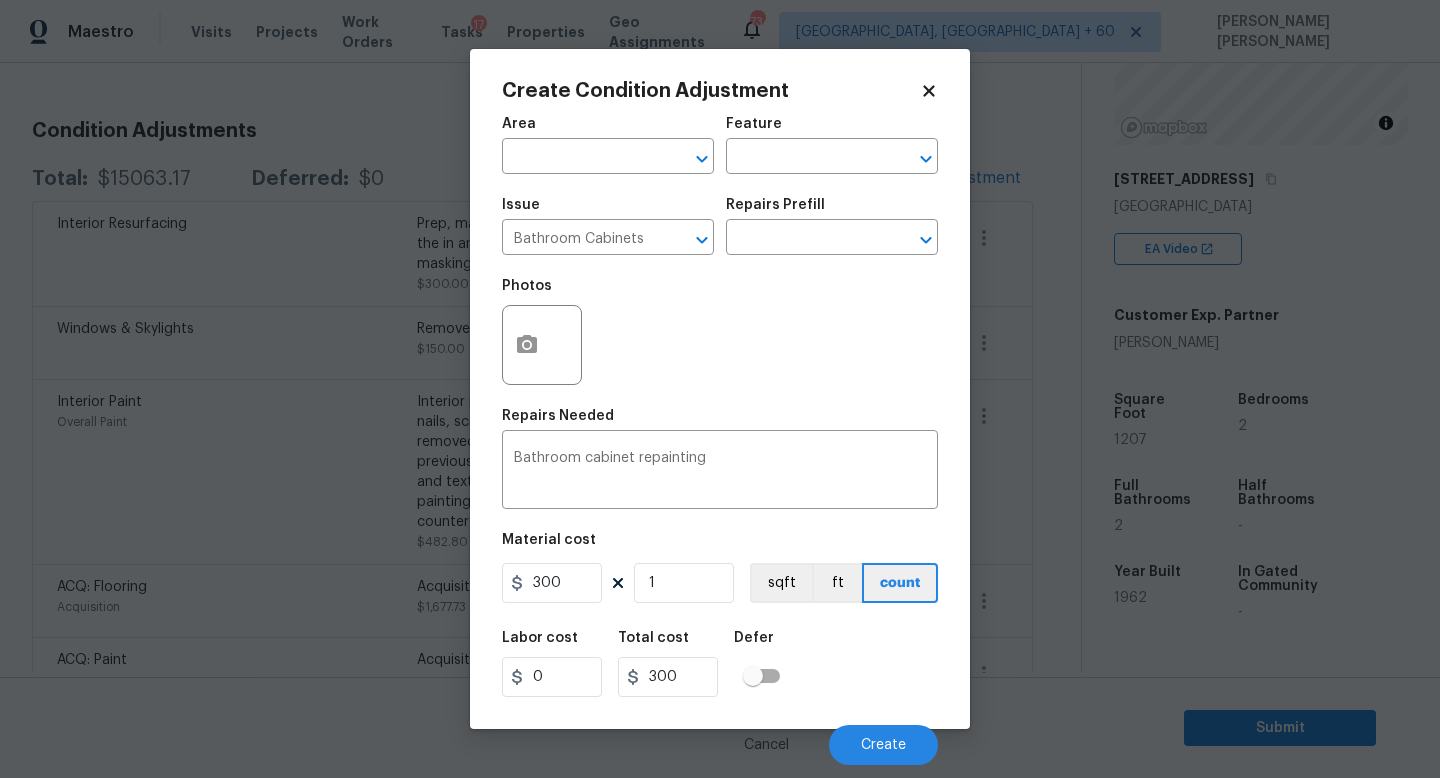 click on "Labor cost 0 Total cost 300 Defer" at bounding box center [720, 664] 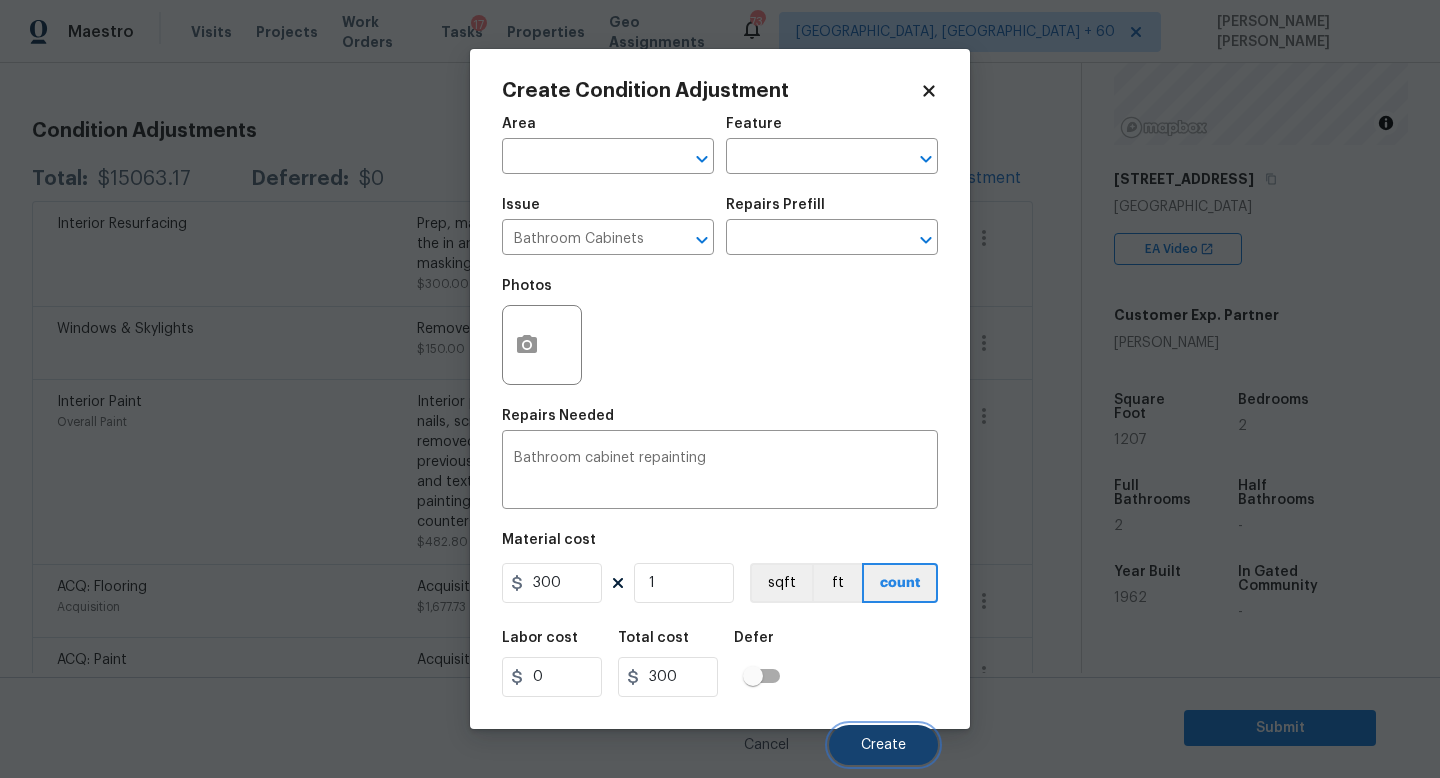 click on "Create" at bounding box center (883, 745) 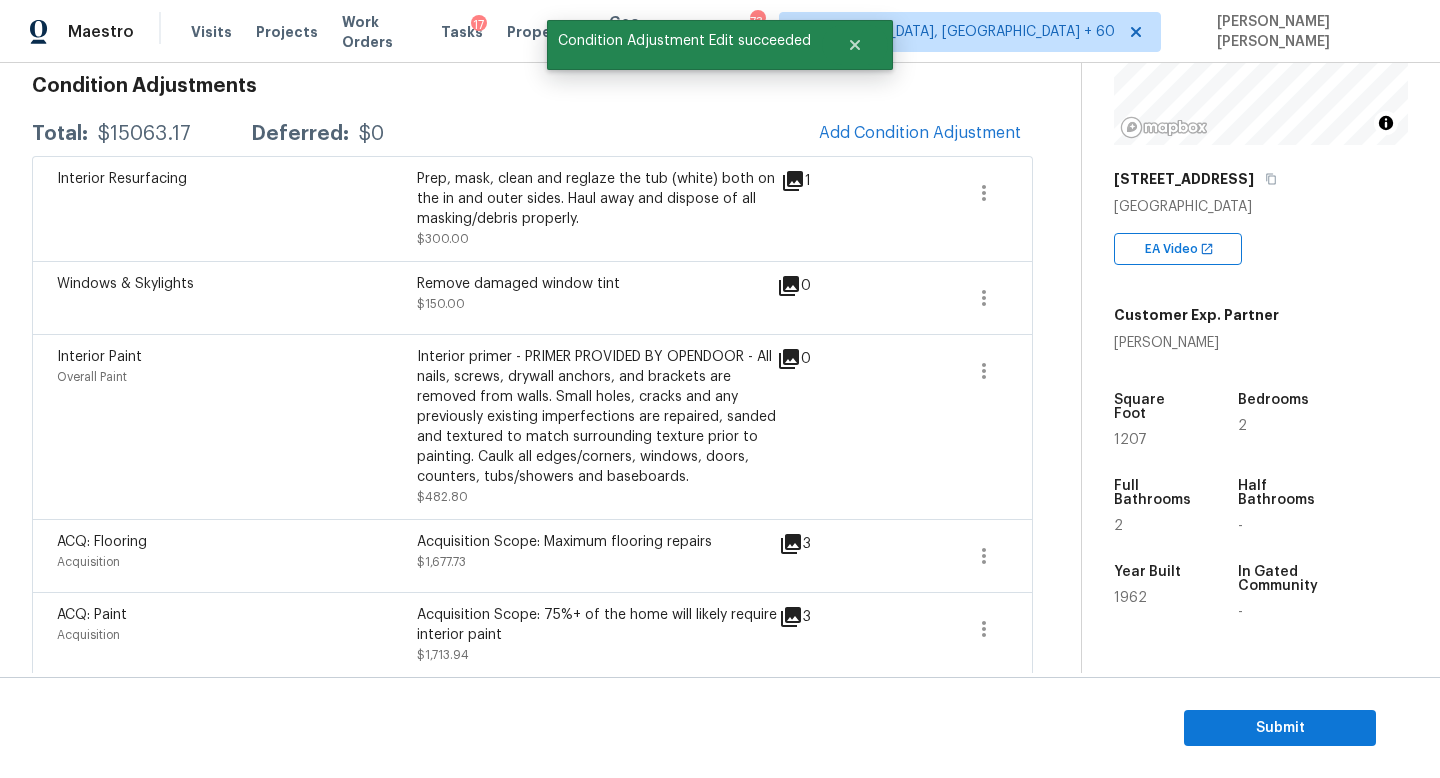 scroll, scrollTop: 246, scrollLeft: 0, axis: vertical 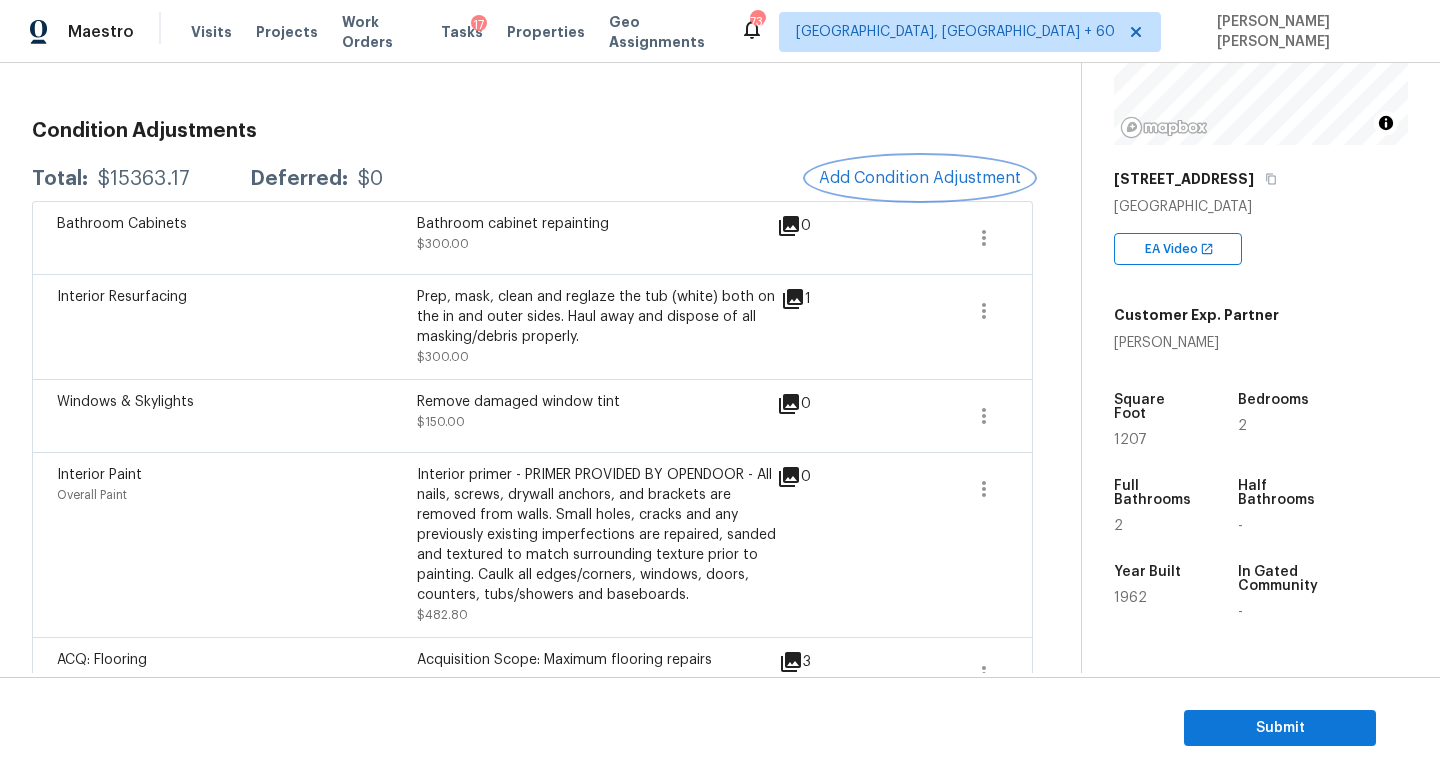 click on "Add Condition Adjustment" at bounding box center [920, 178] 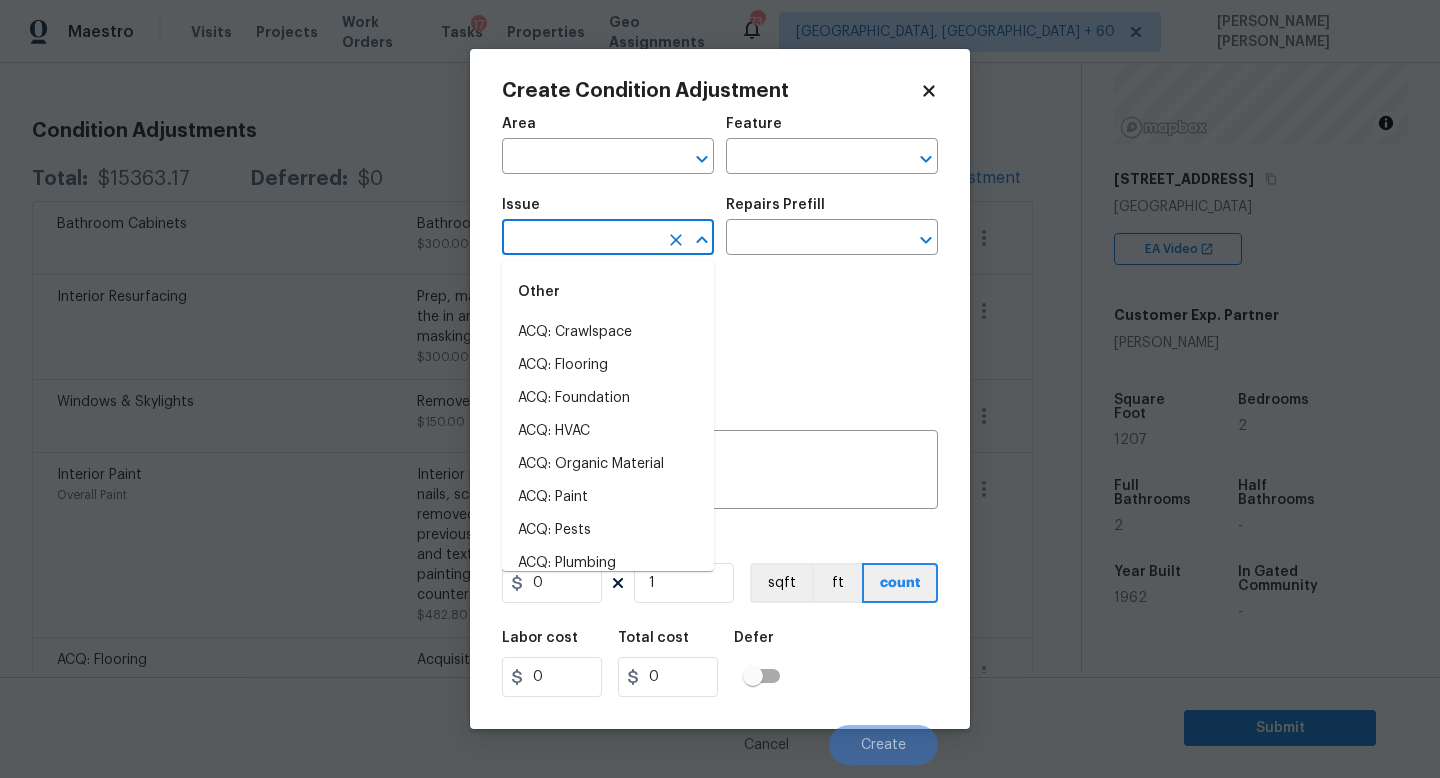 click at bounding box center (580, 239) 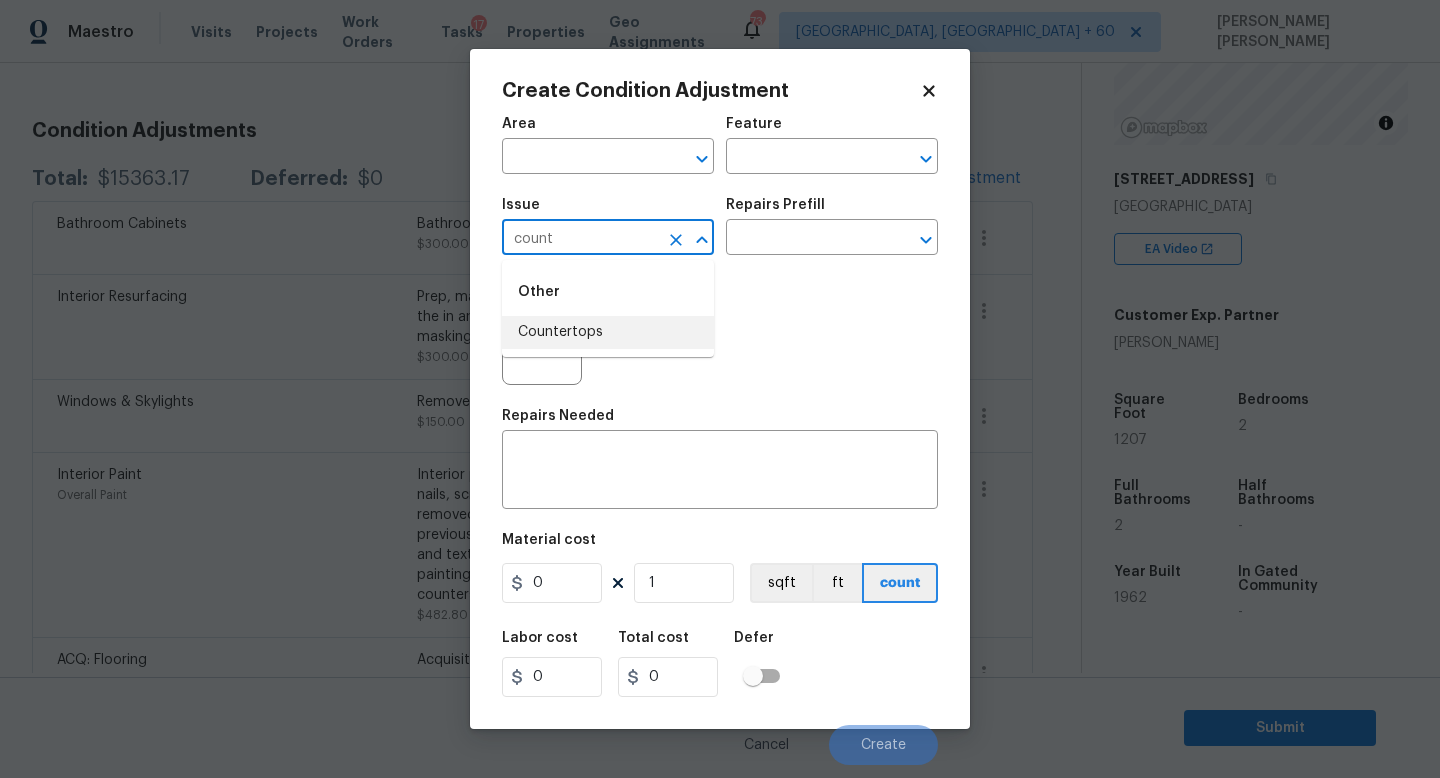 click on "Countertops" at bounding box center [608, 332] 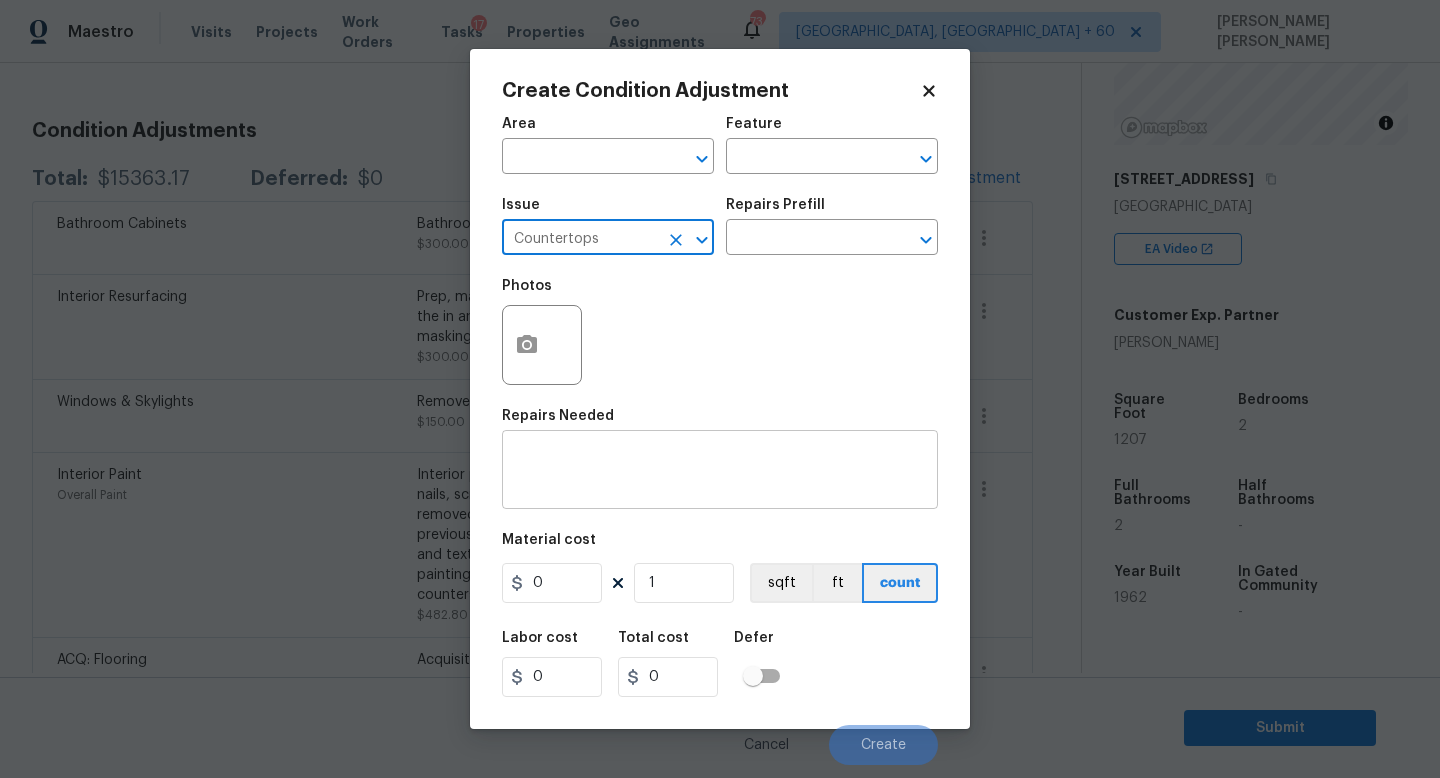 type on "Countertops" 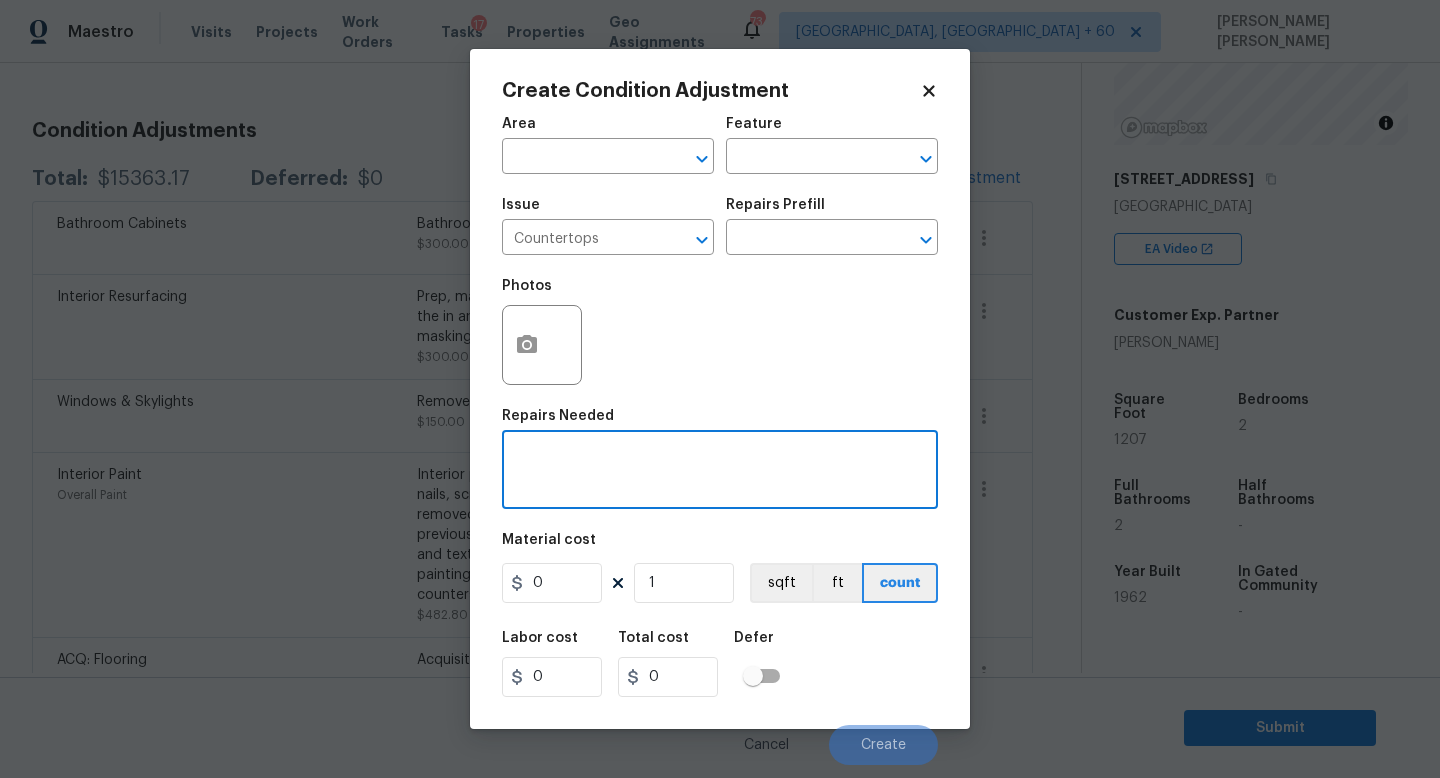 click at bounding box center (720, 472) 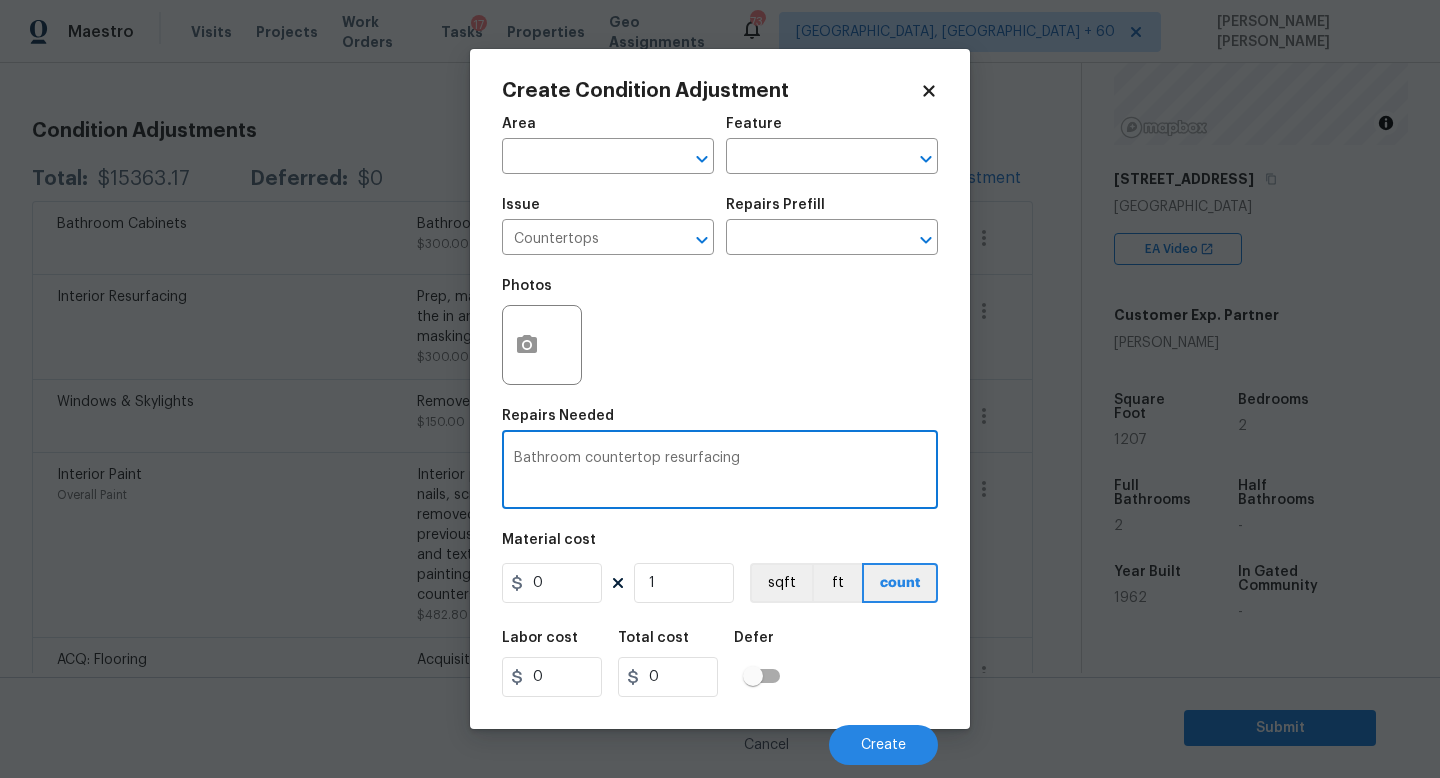 type on "Bathroom countertop resurfacing" 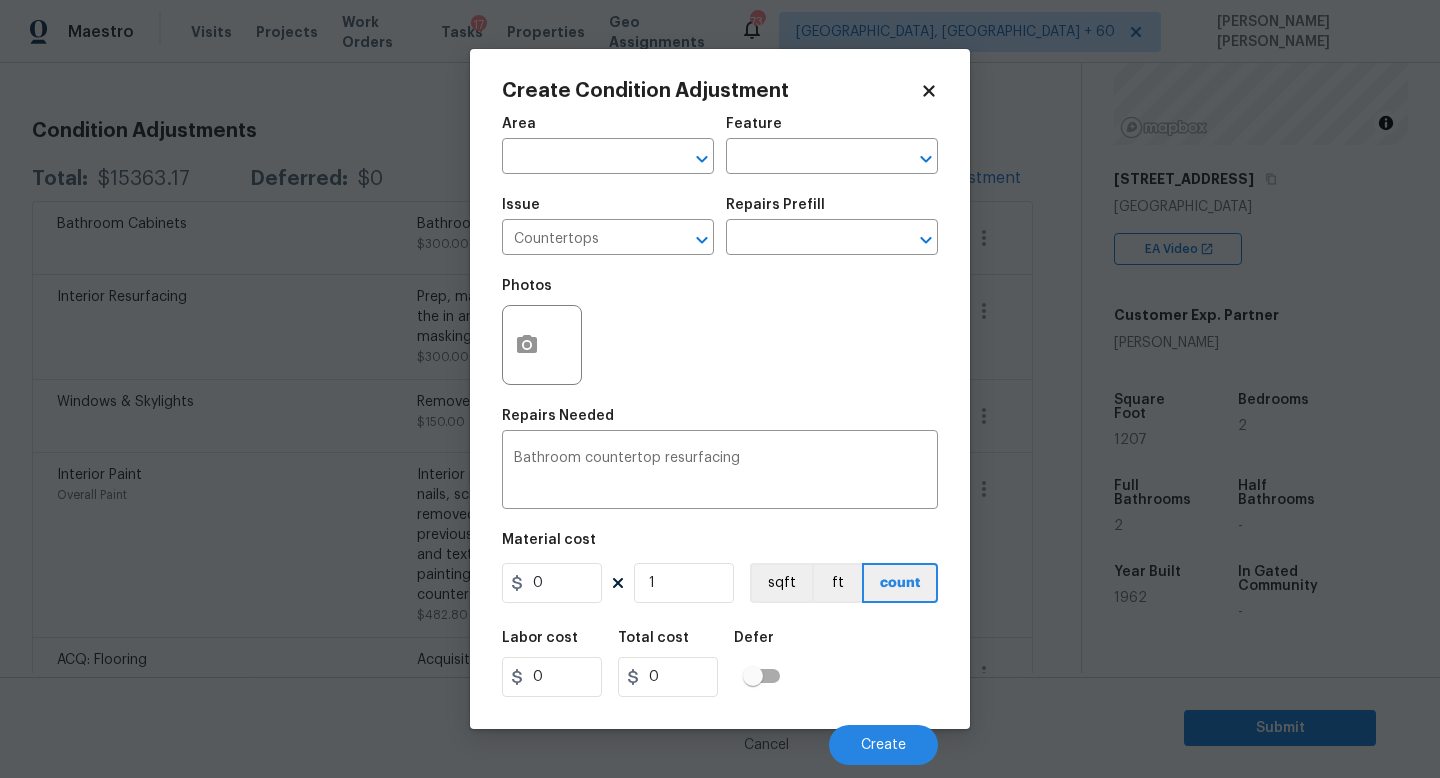 click on "Area ​ Feature ​ Issue Countertops ​ Repairs Prefill ​ Photos Repairs Needed Bathroom countertop resurfacing
x ​ Material cost 0 1 sqft ft count Labor cost 0 Total cost 0 Defer Cancel Create" at bounding box center (720, 435) 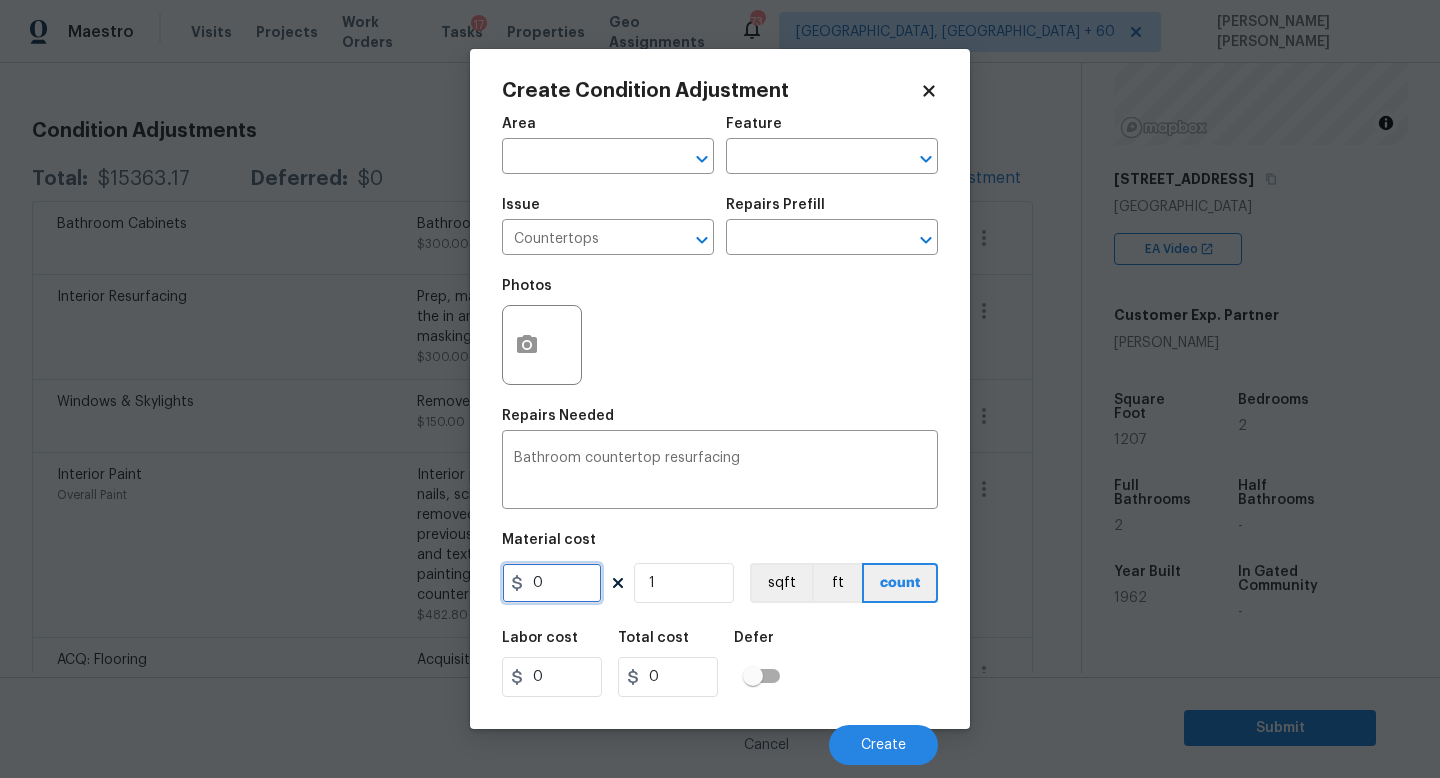 click on "0" at bounding box center [552, 583] 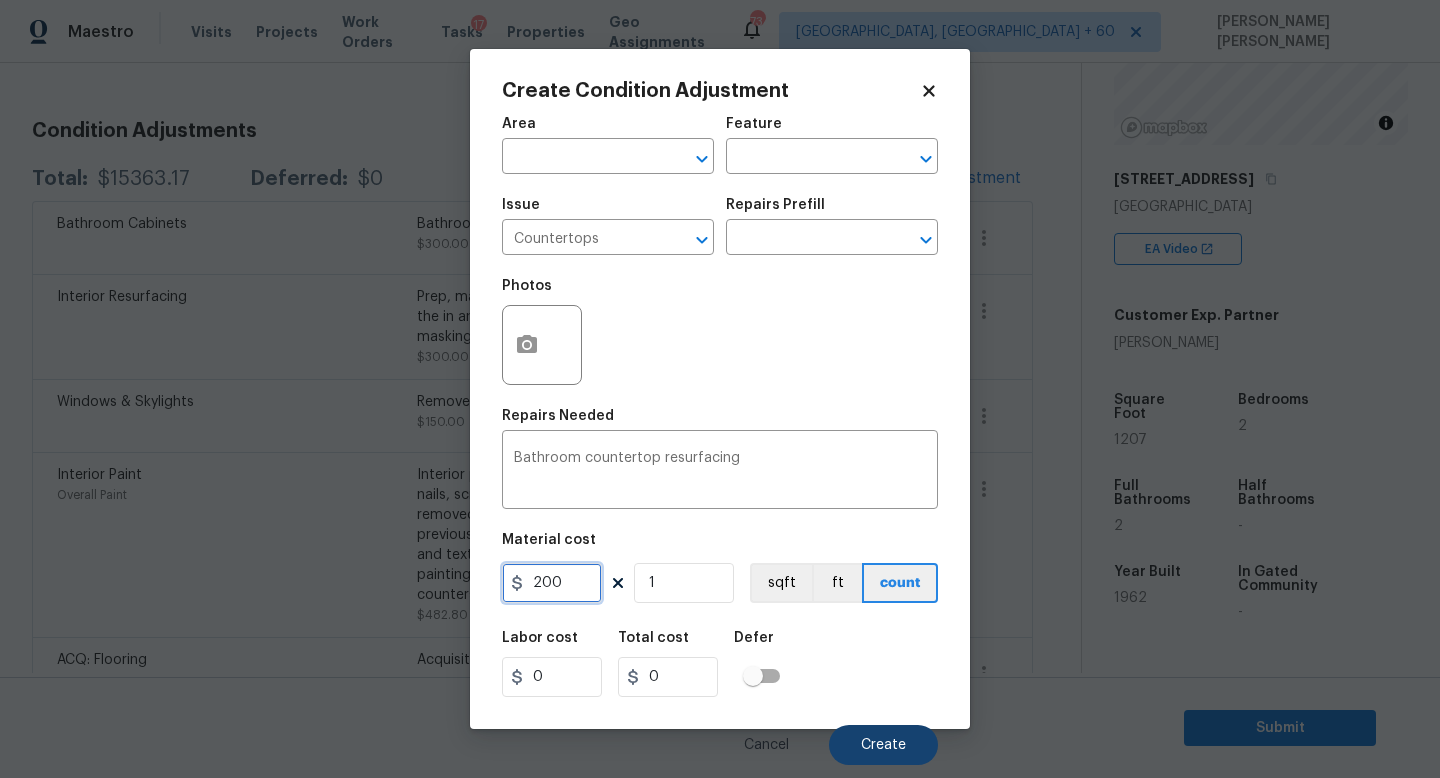 type on "200" 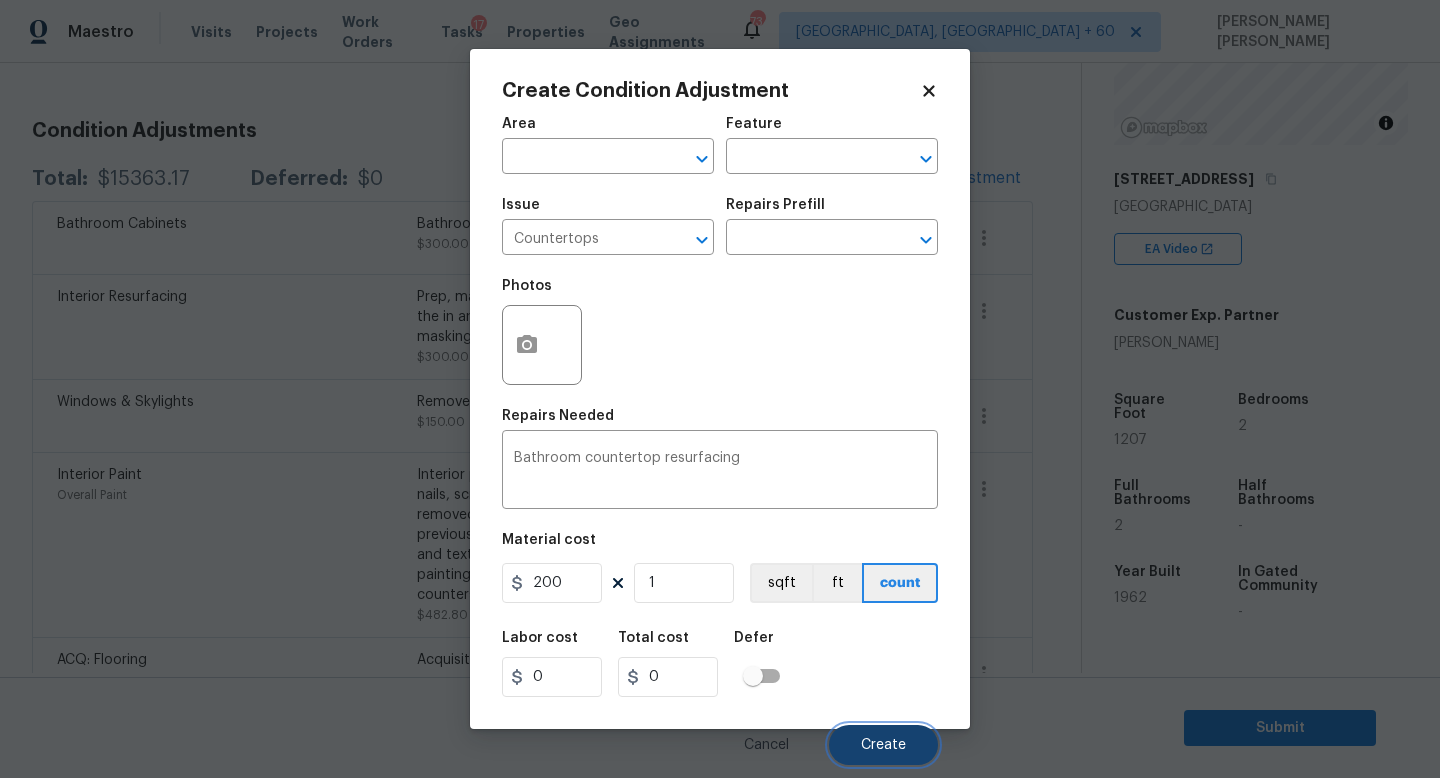 type on "200" 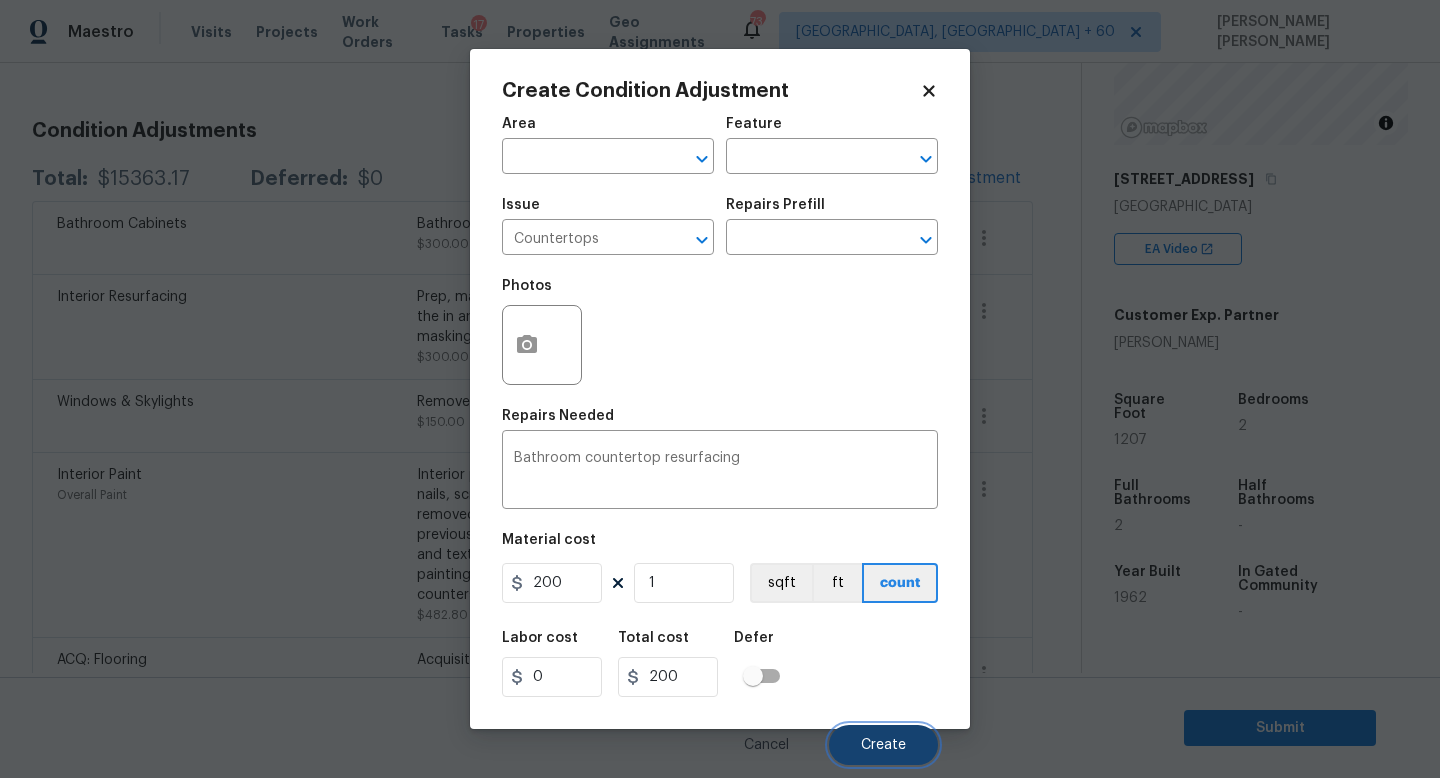 click on "Create" at bounding box center (883, 745) 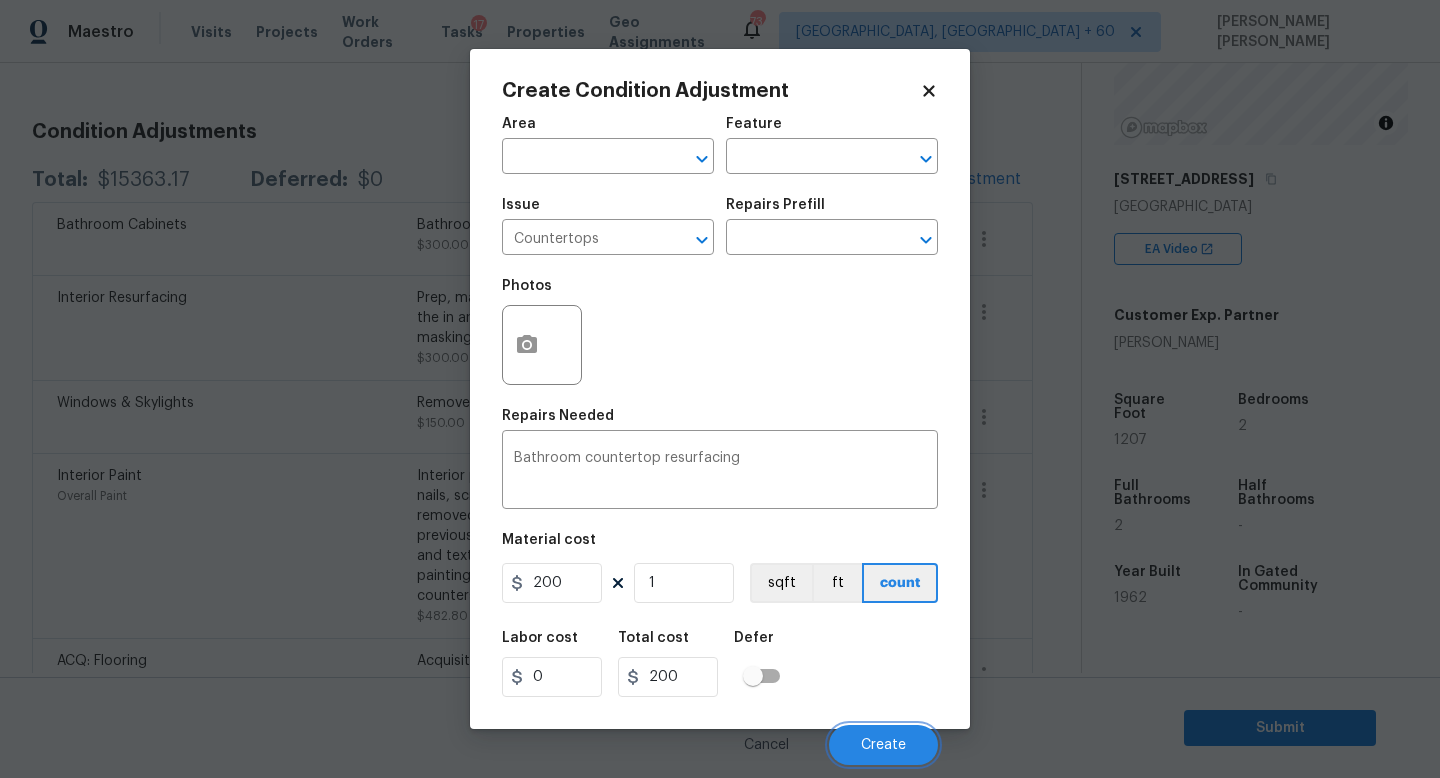 scroll, scrollTop: 246, scrollLeft: 0, axis: vertical 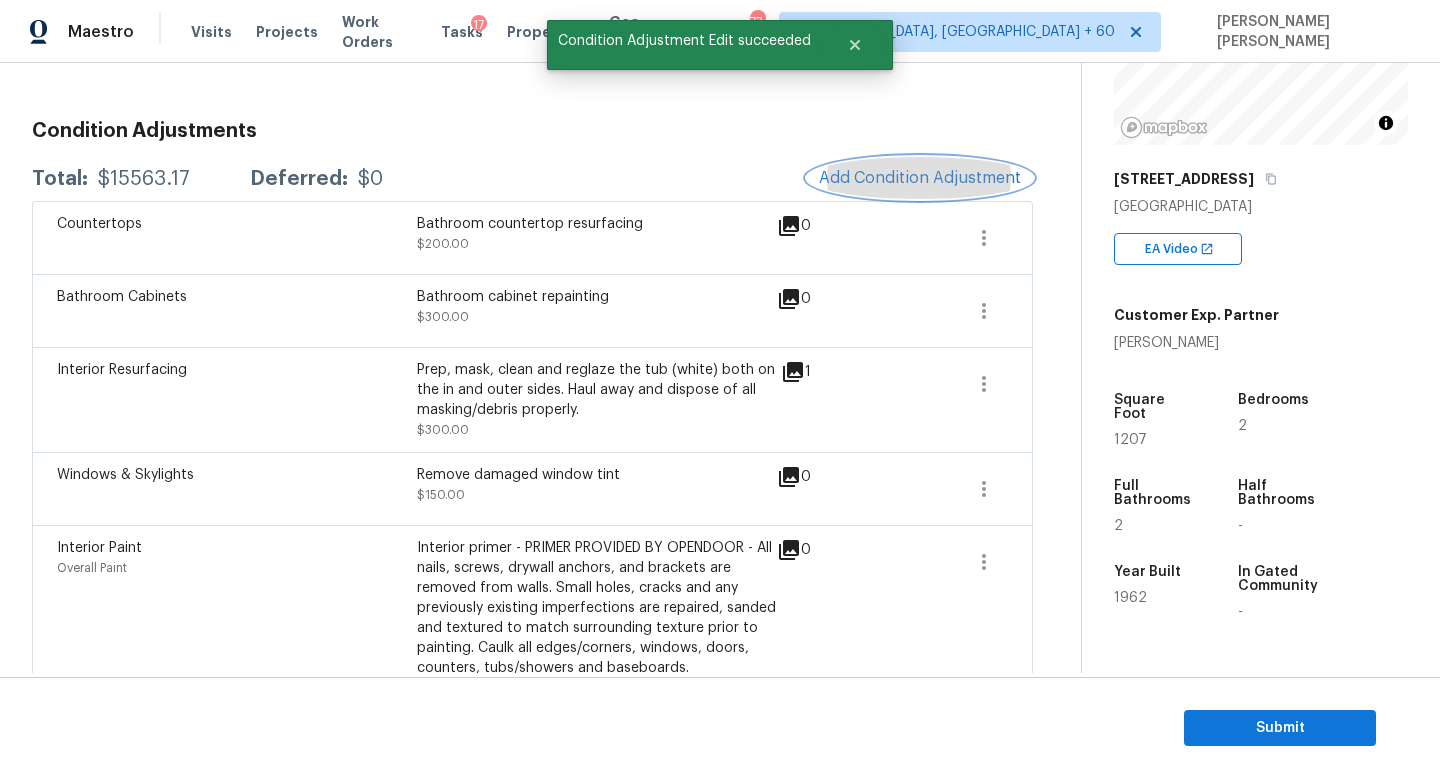click on "Add Condition Adjustment" at bounding box center (920, 178) 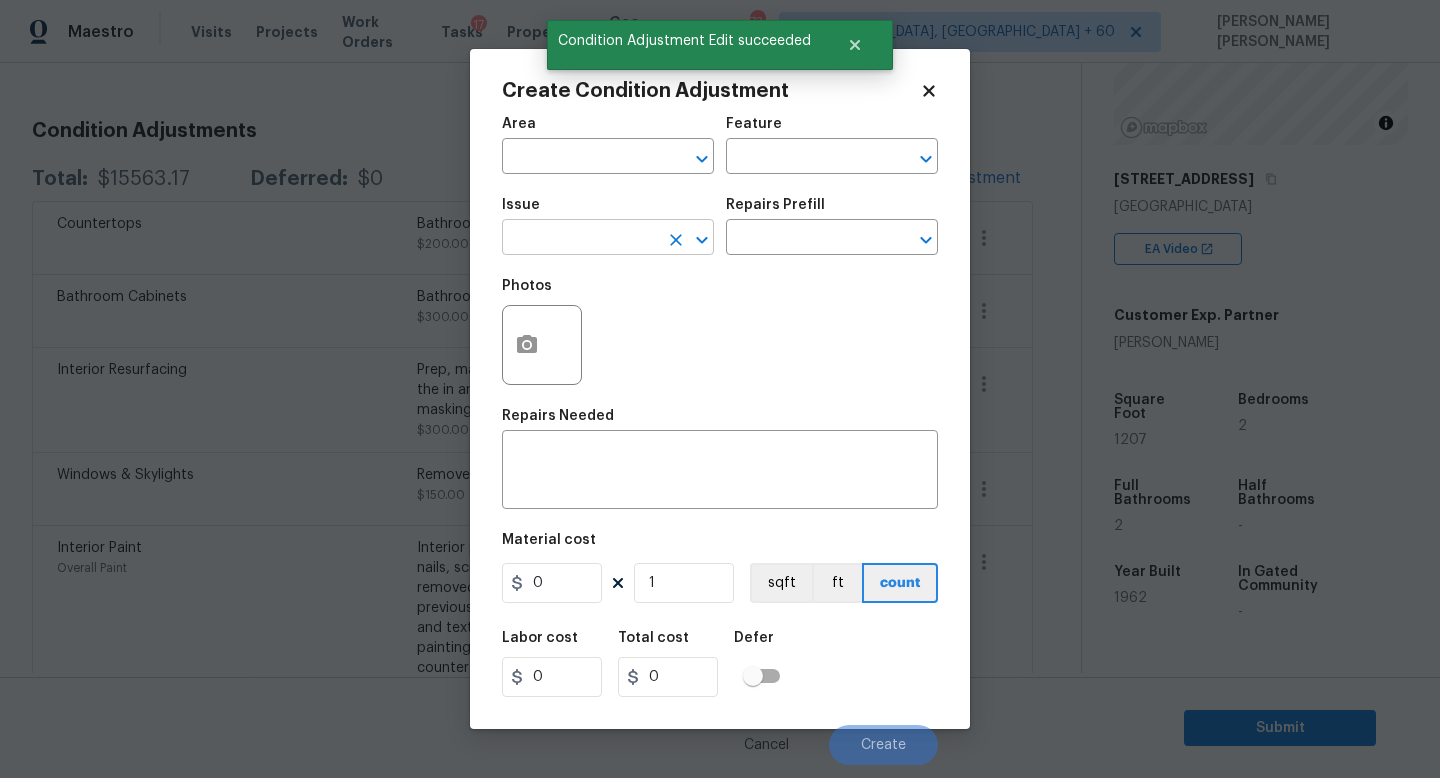 click at bounding box center [580, 239] 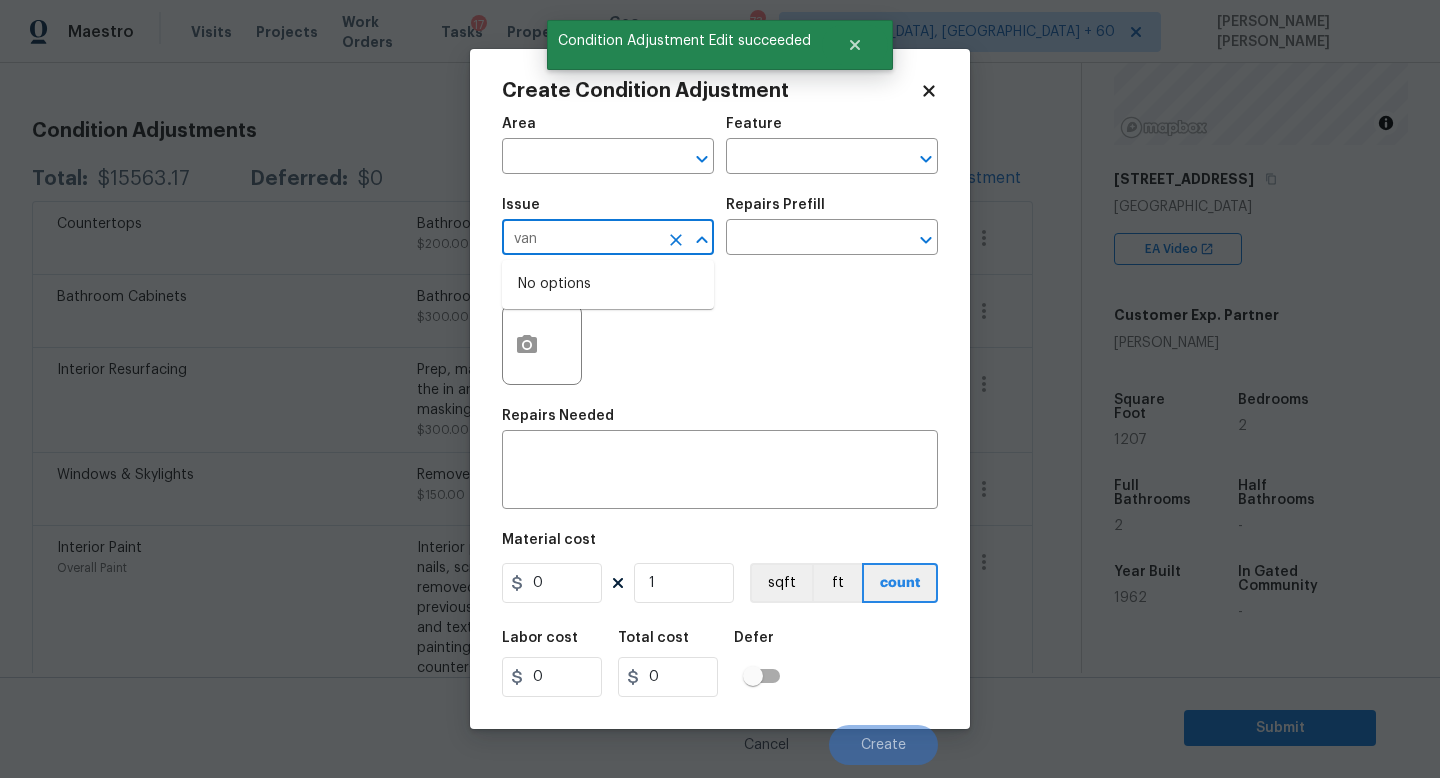 type on "vani" 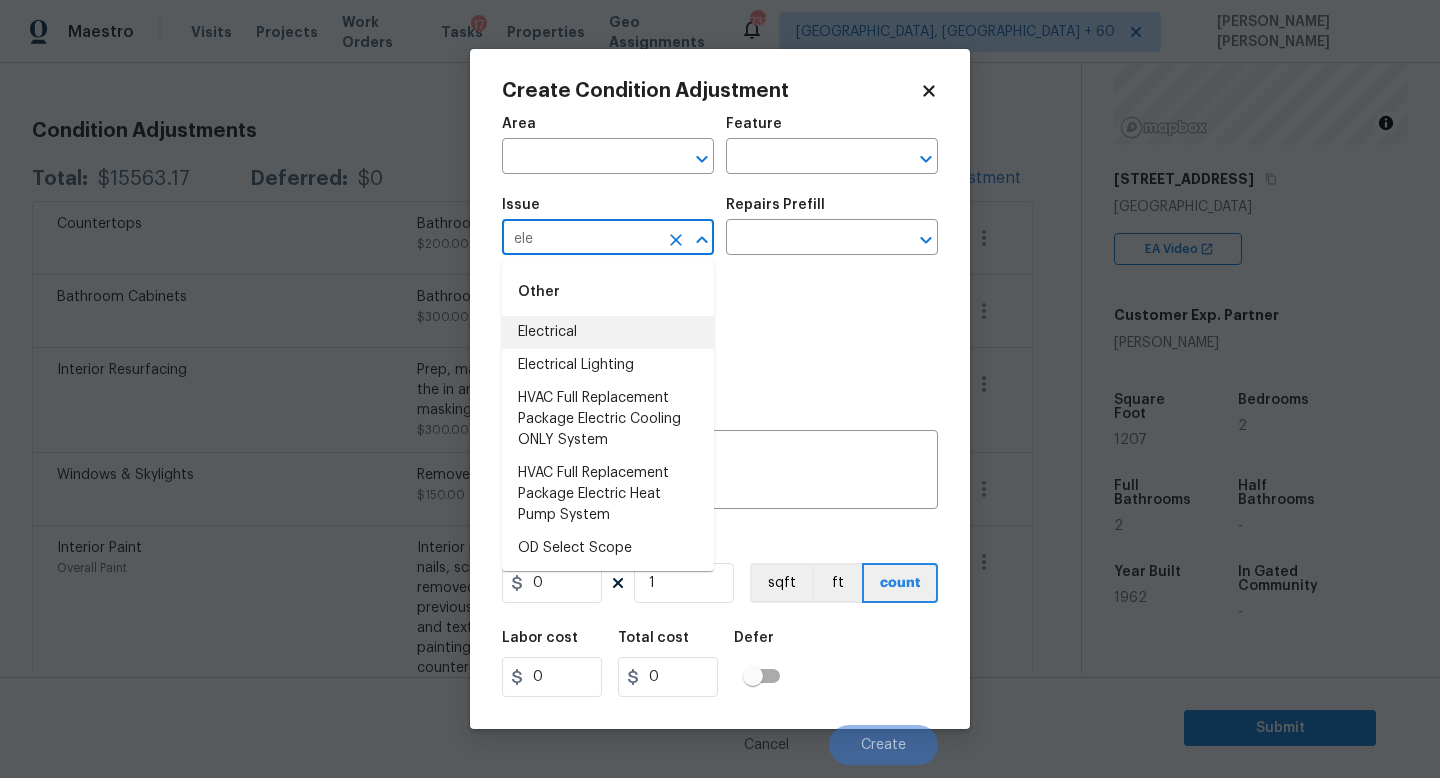 click on "Electrical Lighting" at bounding box center (608, 365) 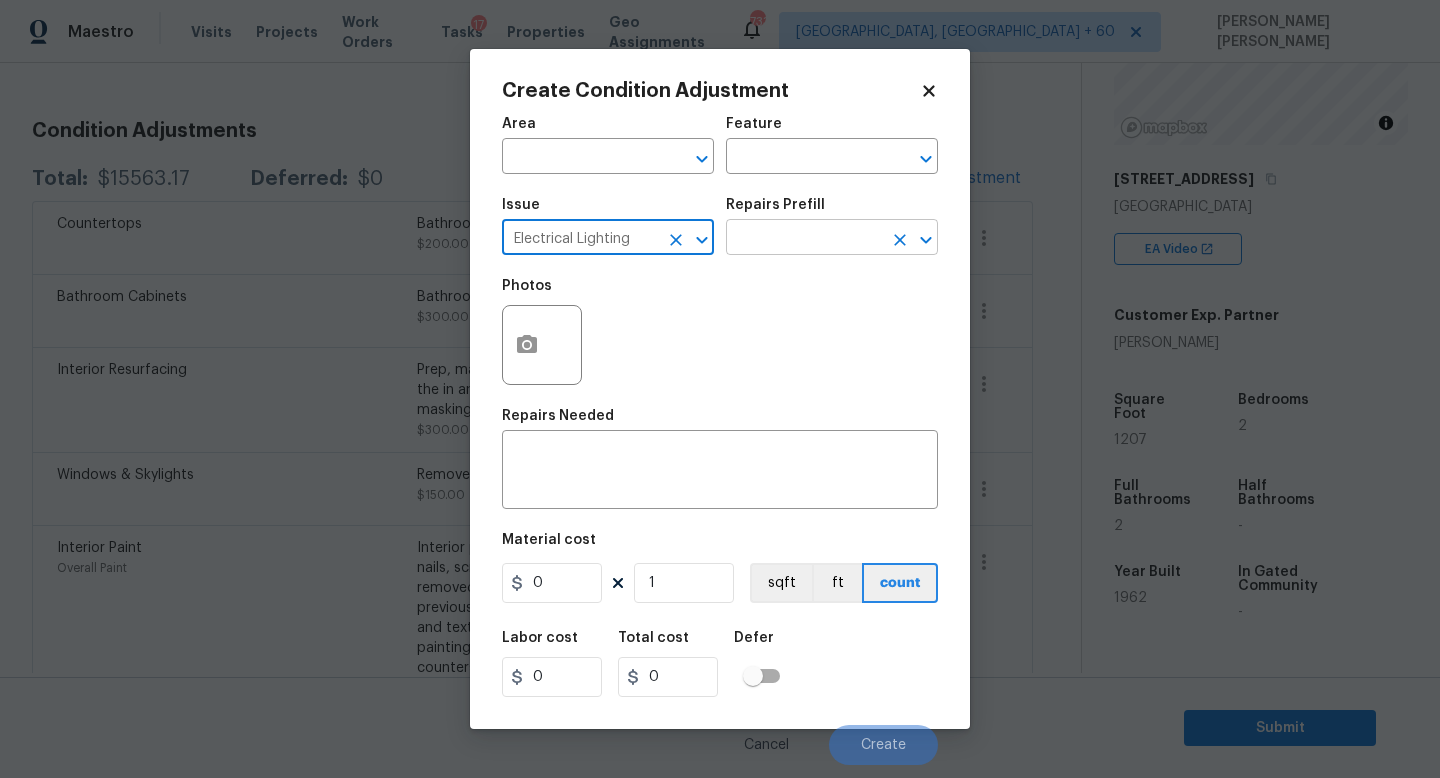 type on "Electrical Lighting" 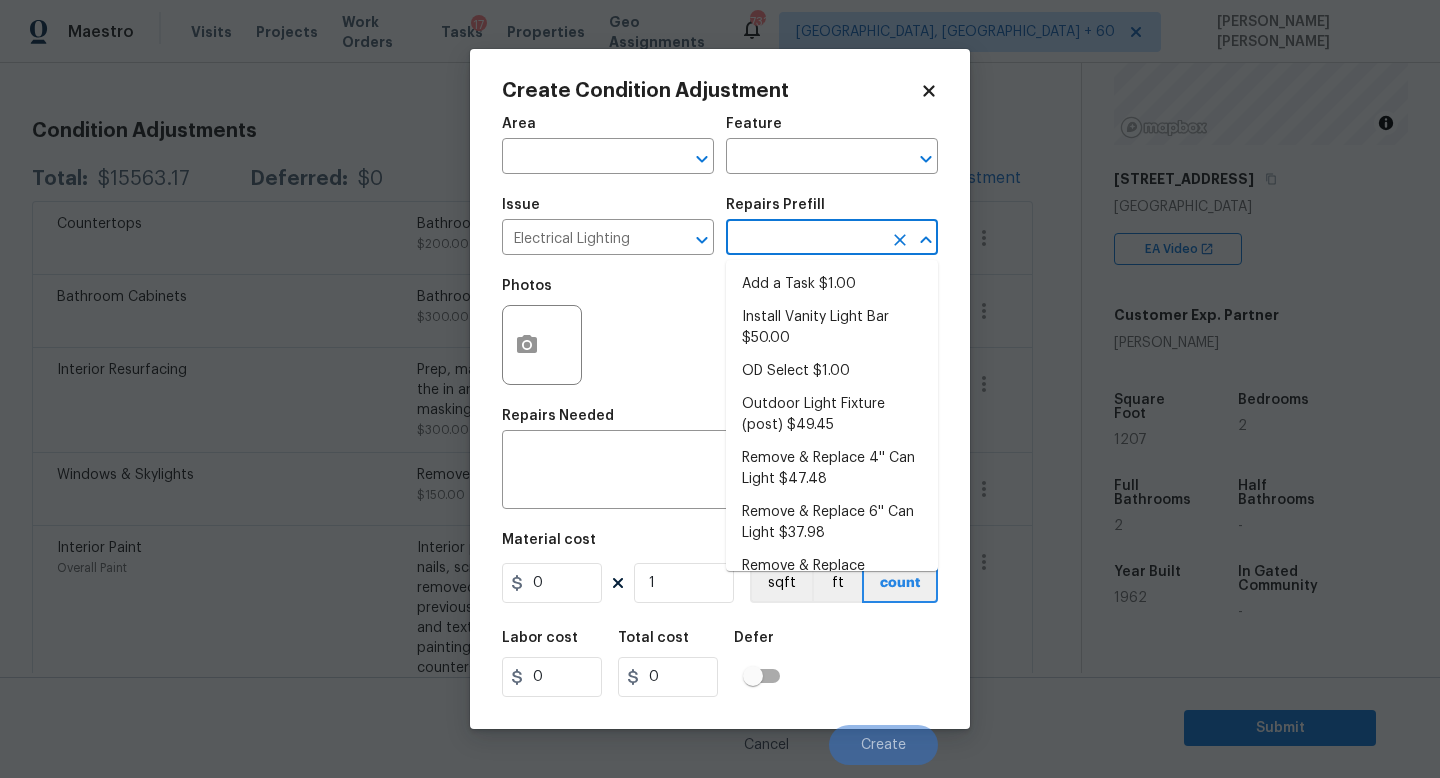 type on "c" 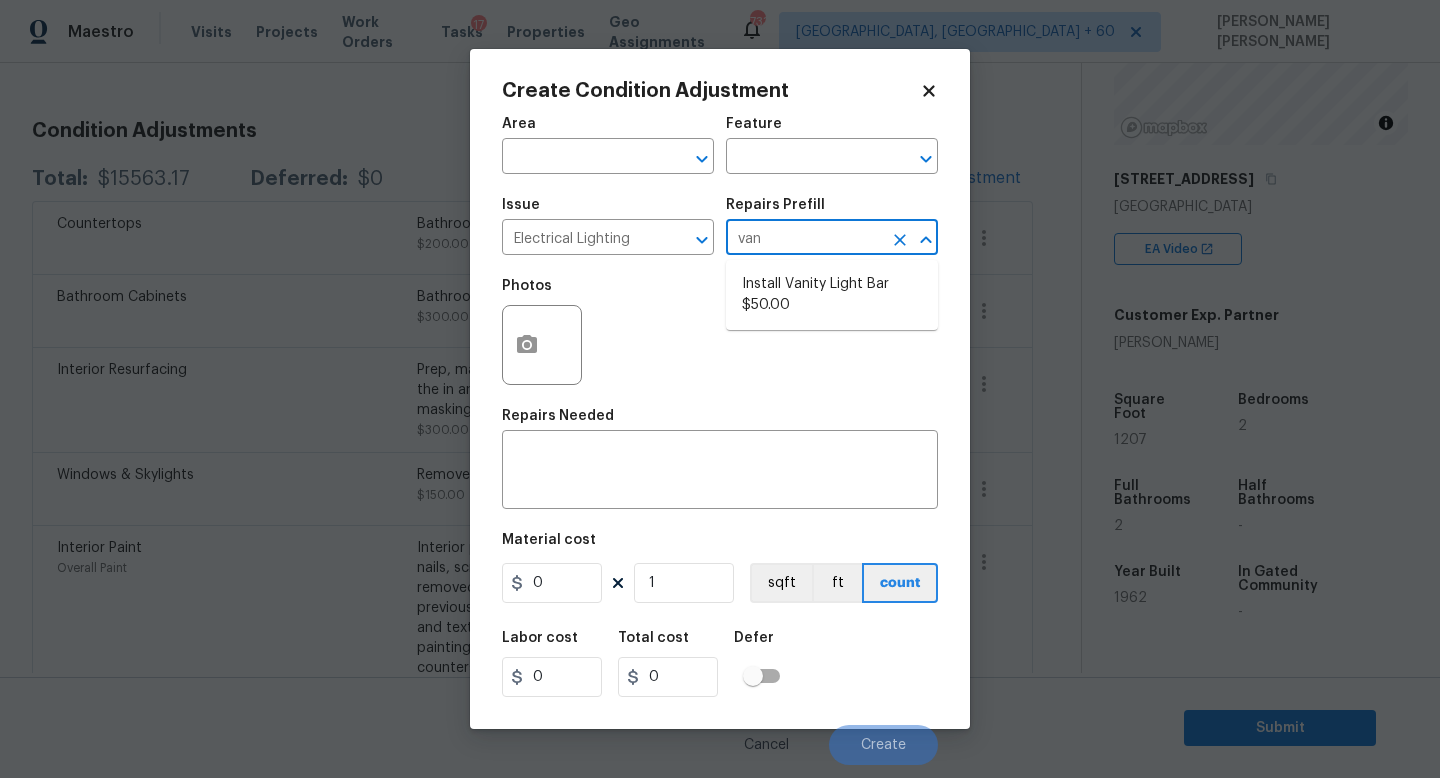type on "vani" 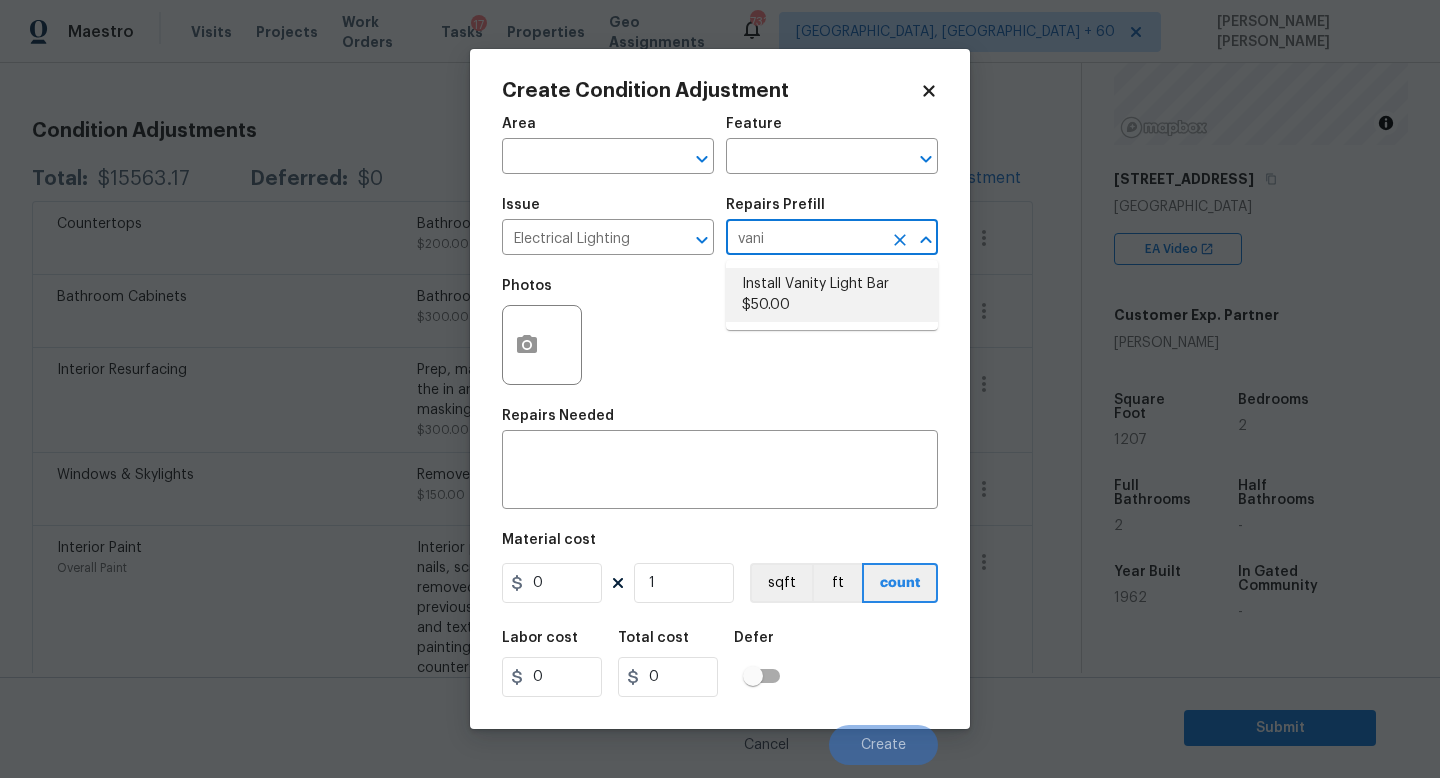 click on "Install Vanity Light Bar $50.00" at bounding box center (832, 295) 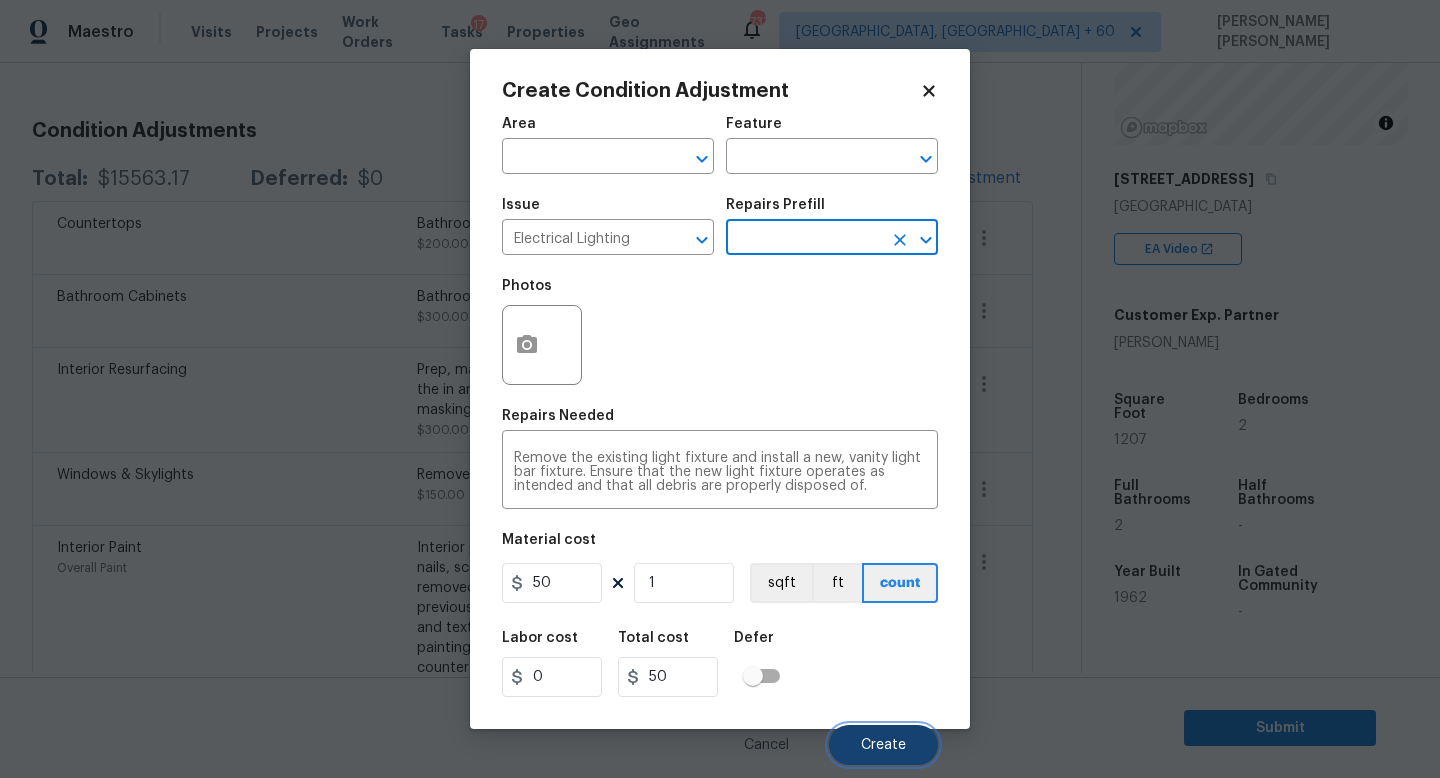 click on "Create" at bounding box center [883, 745] 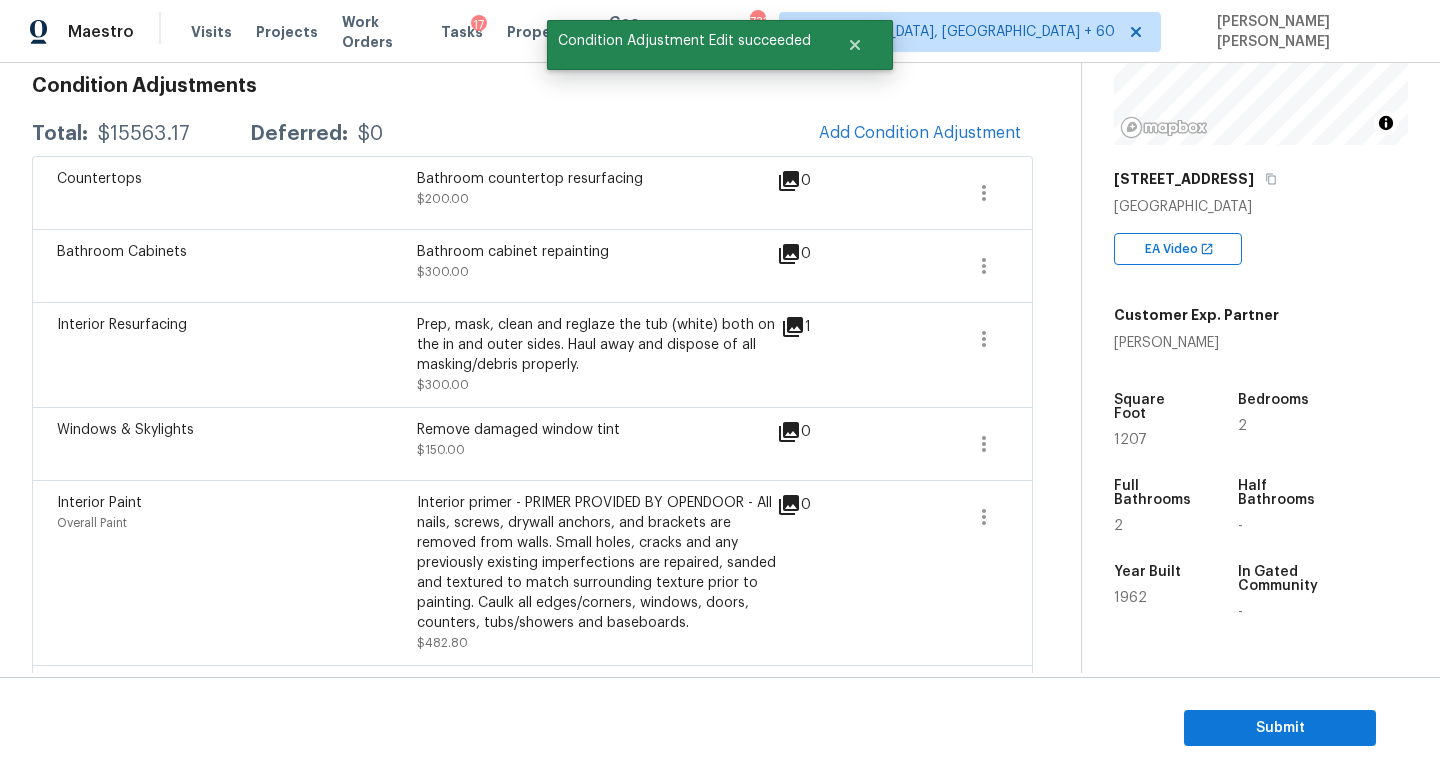 scroll, scrollTop: 246, scrollLeft: 0, axis: vertical 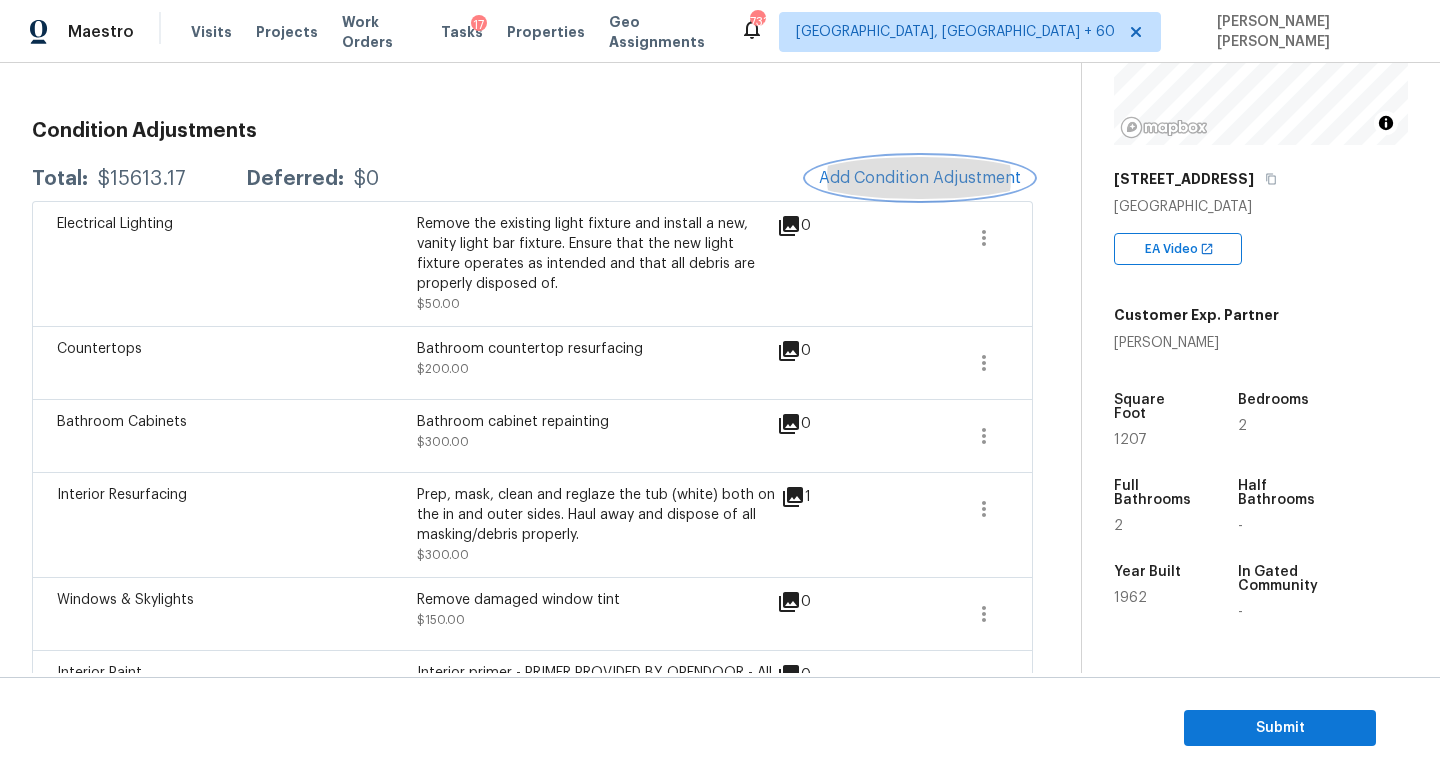 click on "Add Condition Adjustment" at bounding box center [920, 178] 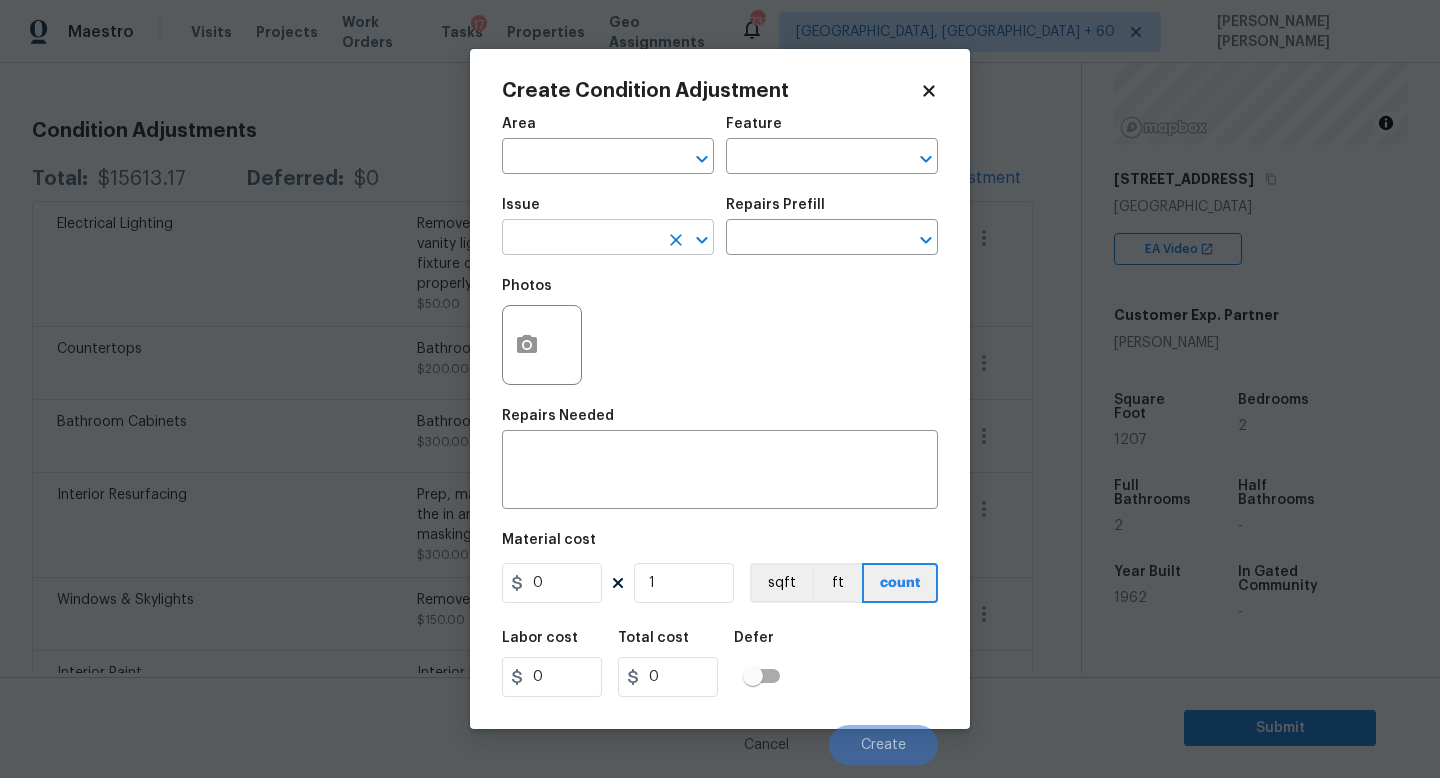 click at bounding box center [580, 239] 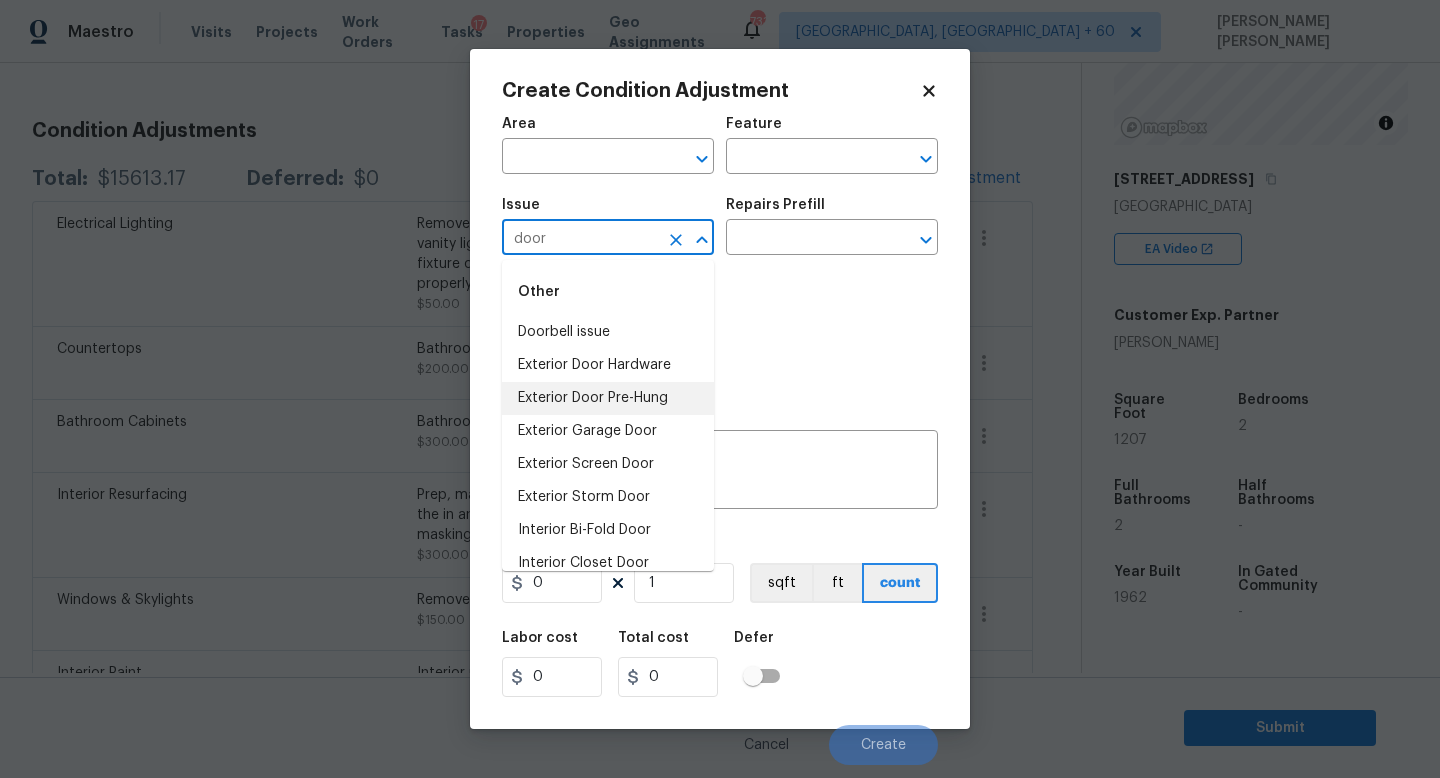 scroll, scrollTop: 116, scrollLeft: 0, axis: vertical 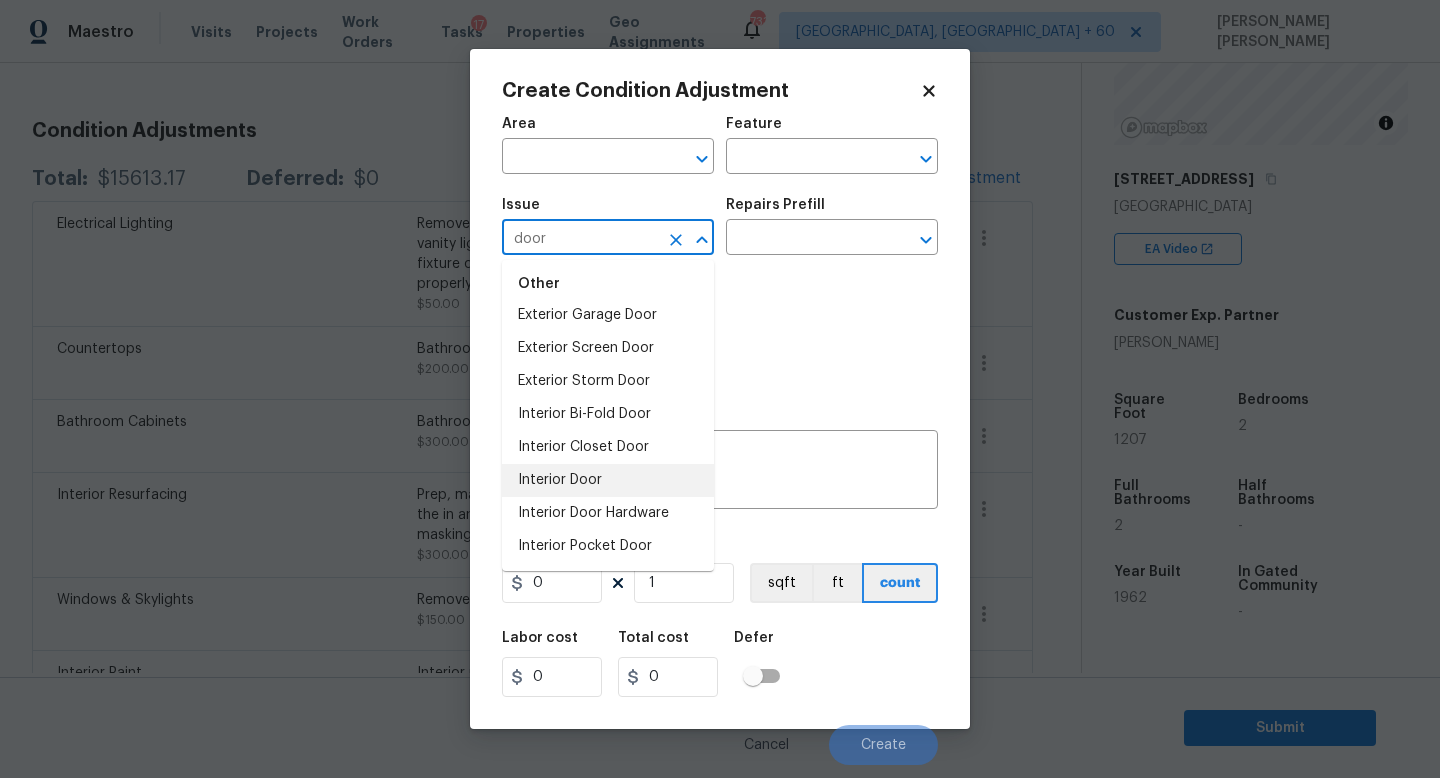 click on "Interior Door" at bounding box center (608, 480) 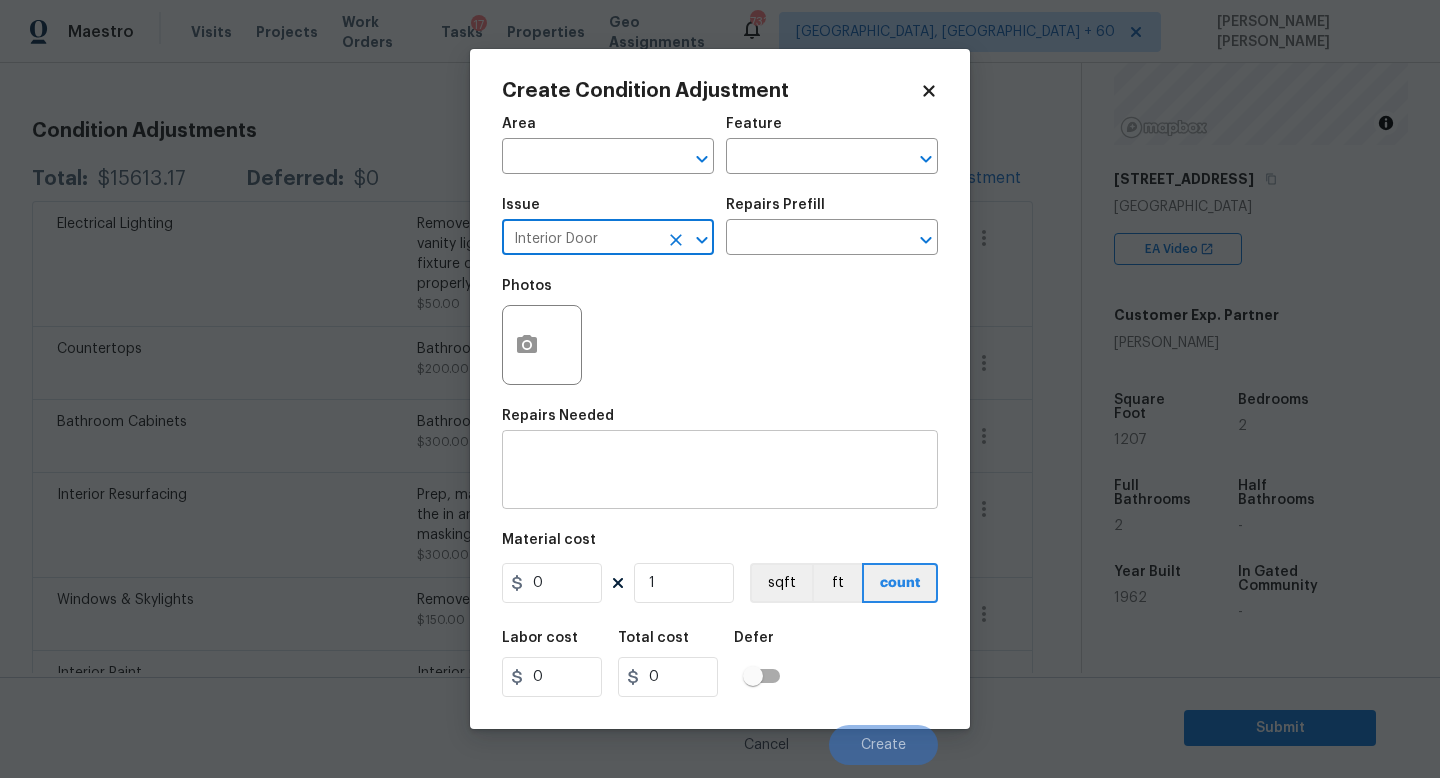 type on "Interior Door" 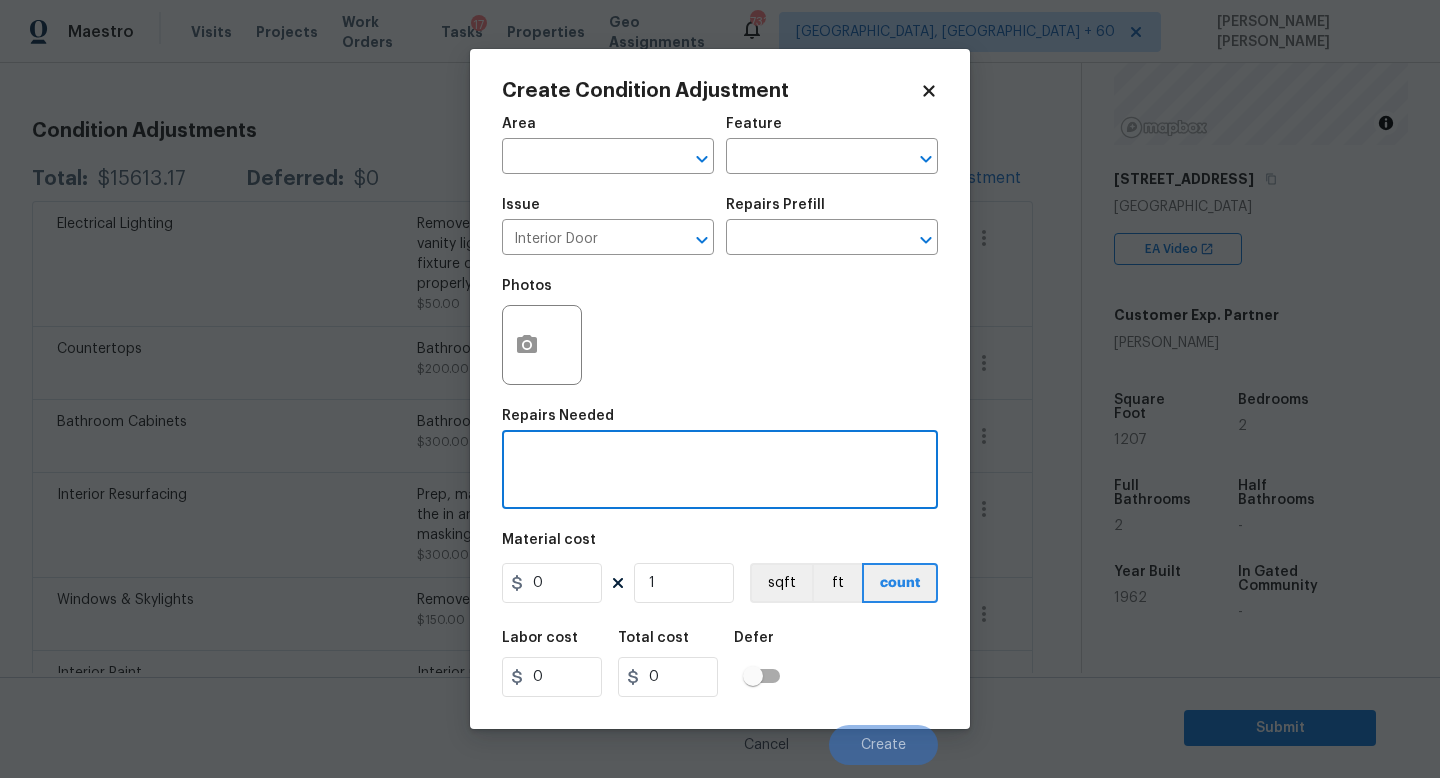 paste on "Replace rollers on sliding glass doors" 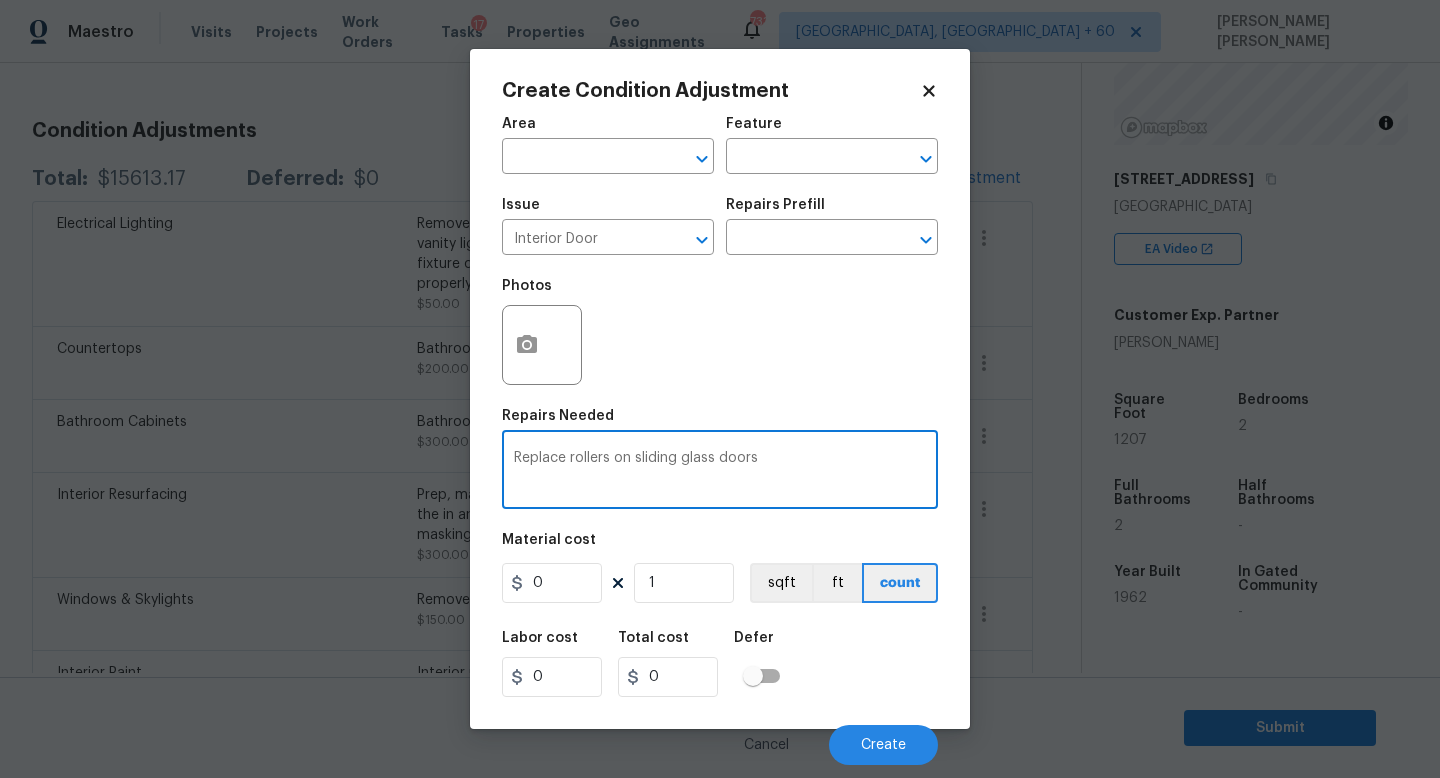 type on "Replace rollers on sliding glass doors" 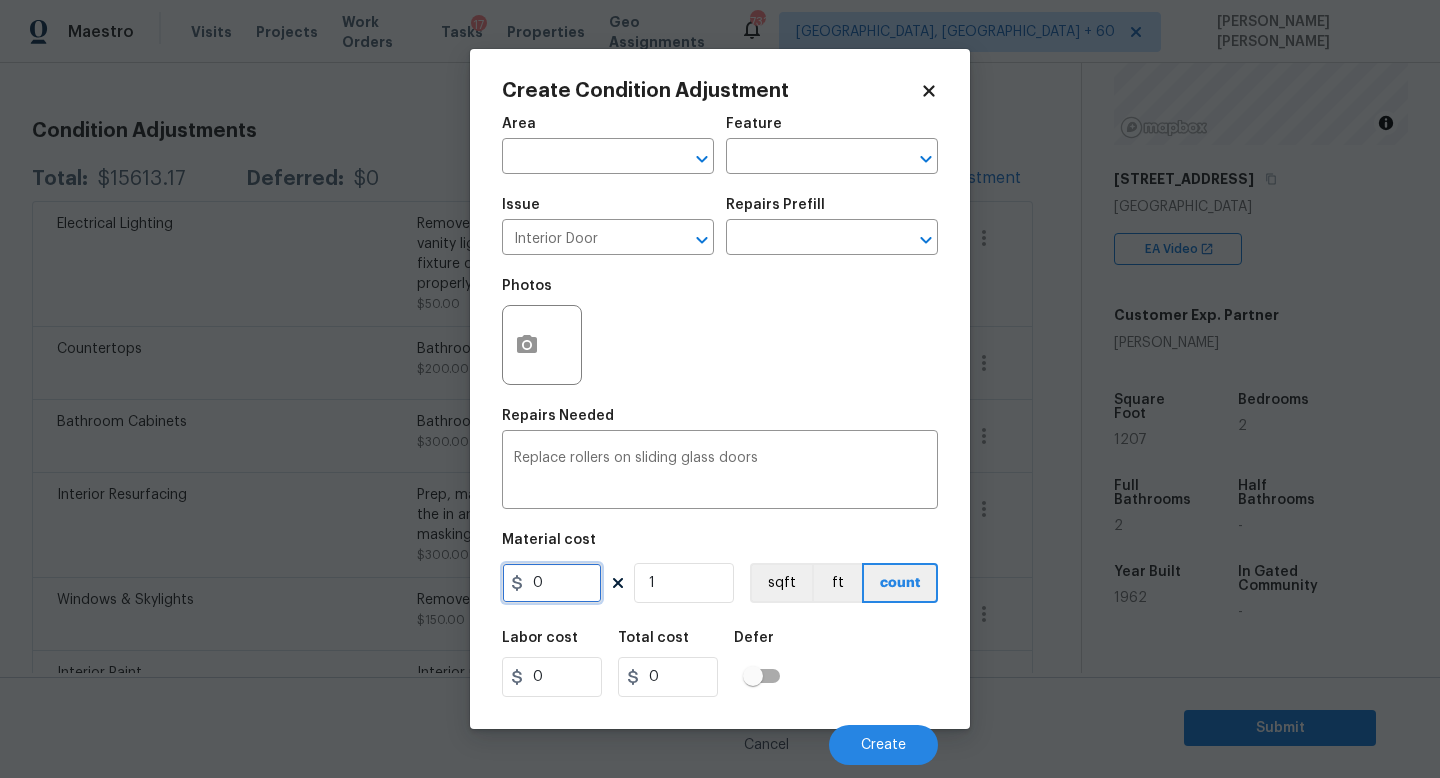 drag, startPoint x: 569, startPoint y: 587, endPoint x: 406, endPoint y: 563, distance: 164.7574 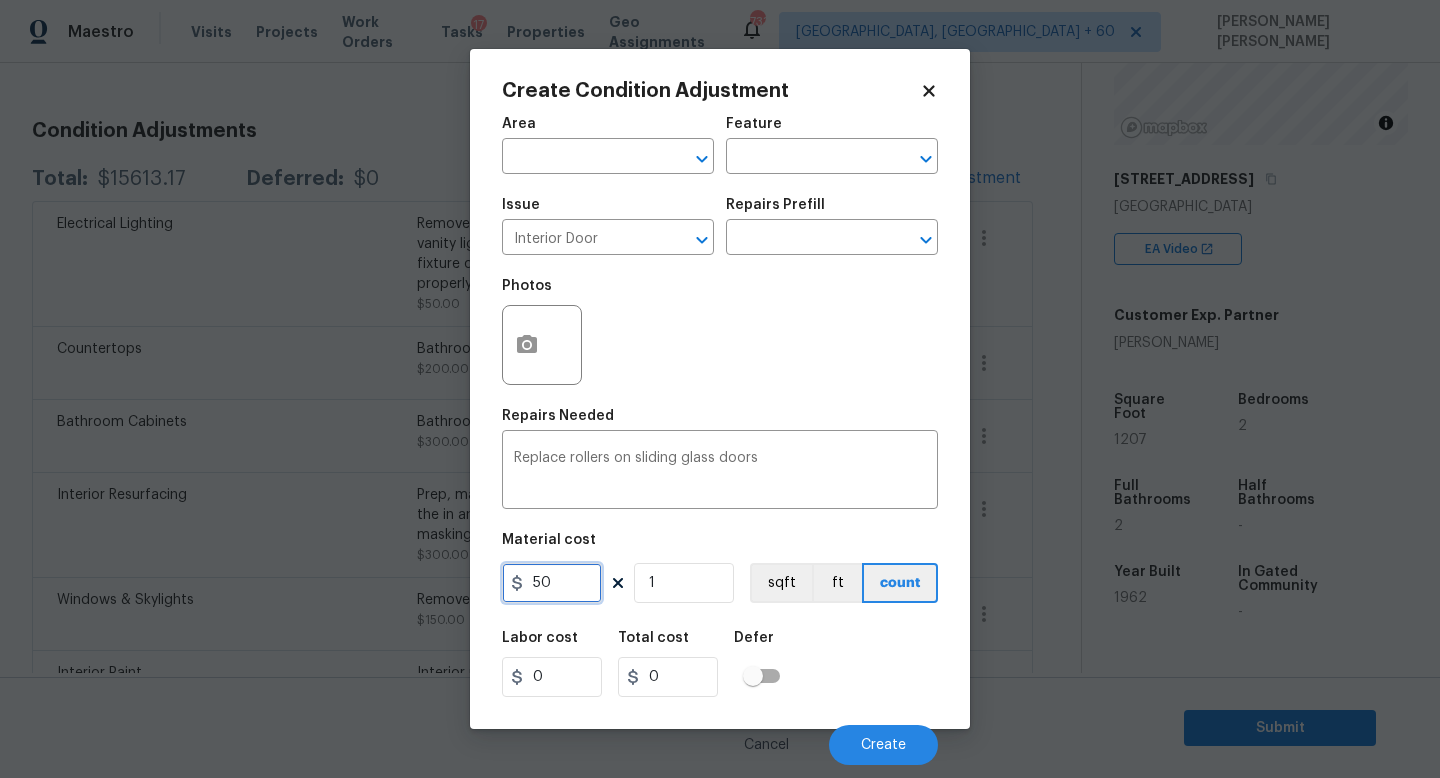 type on "50" 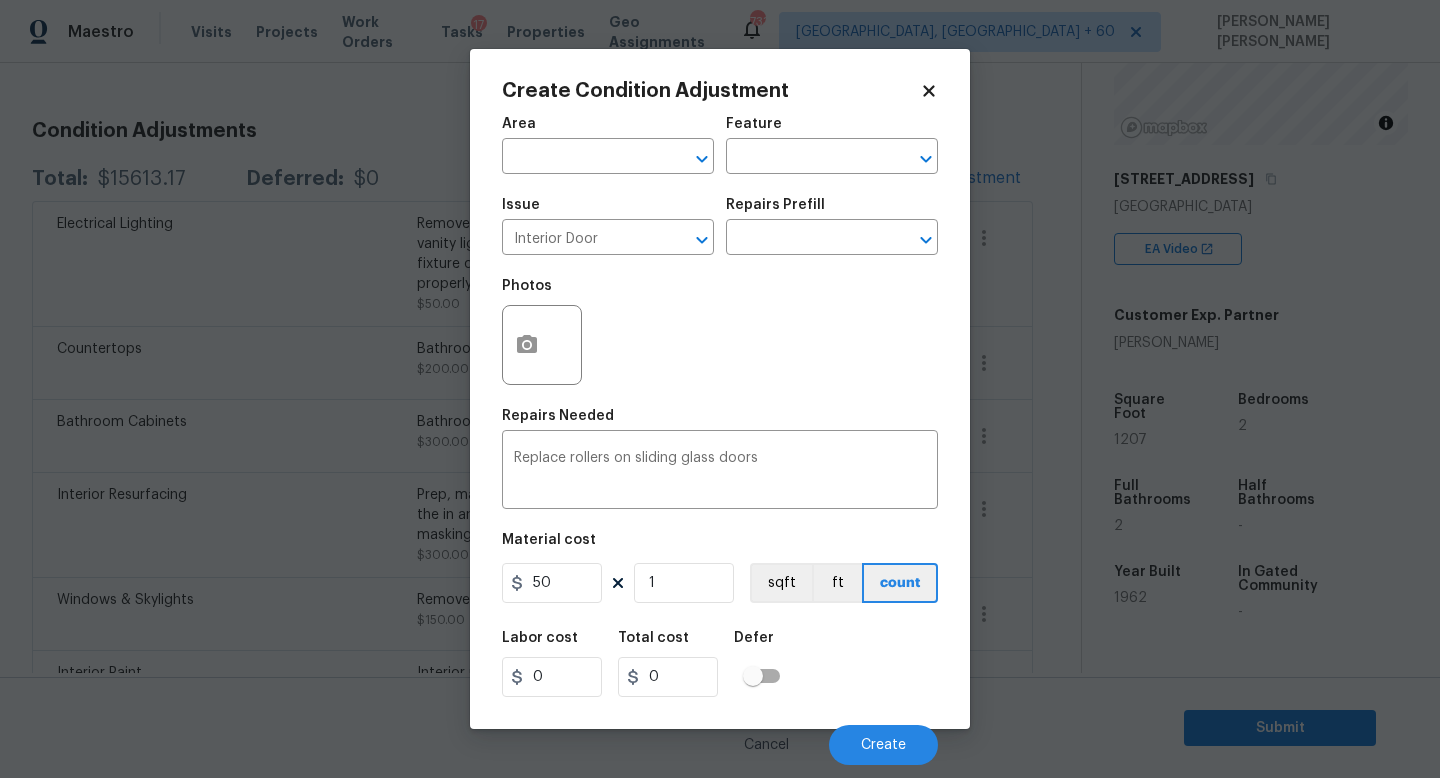 type on "50" 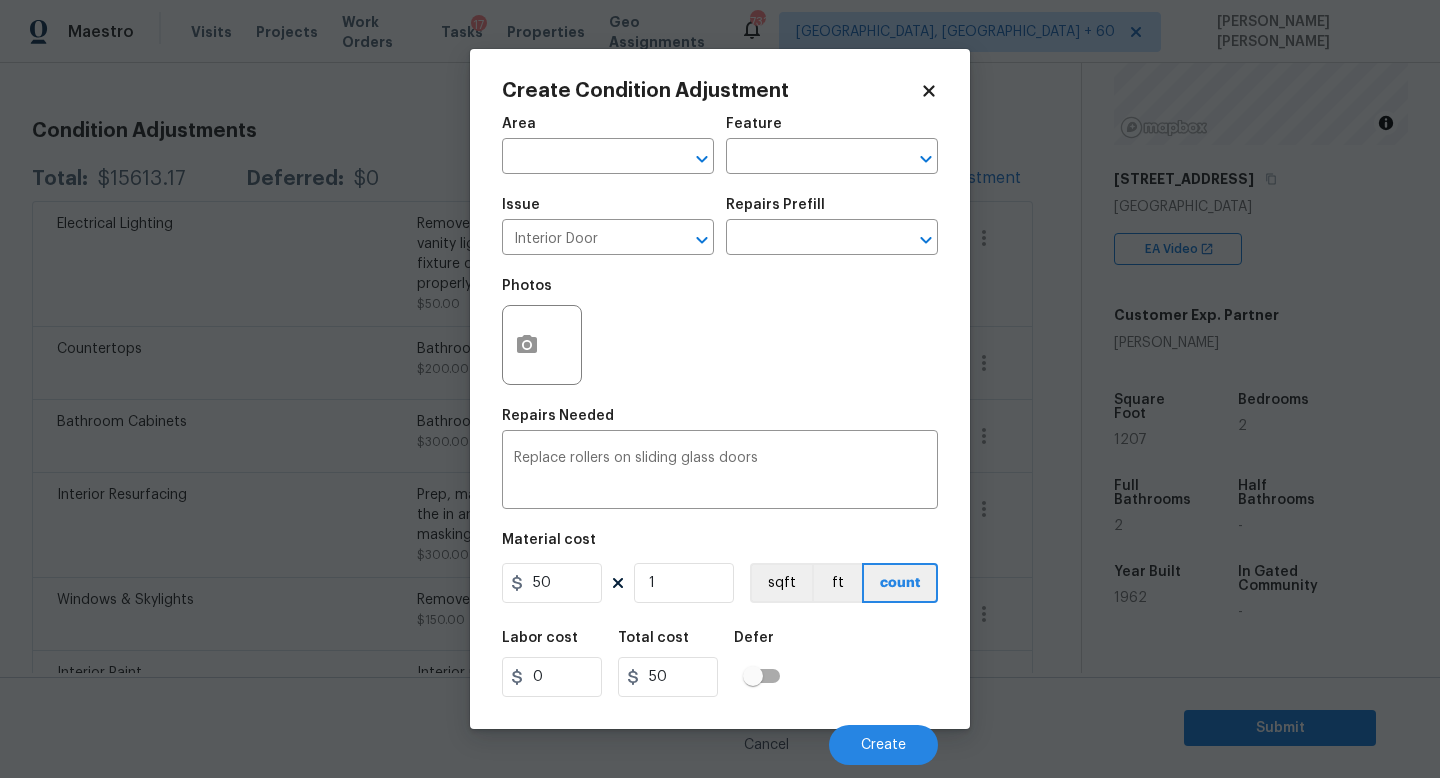 click on "Labor cost 0 Total cost 50 Defer" at bounding box center [720, 664] 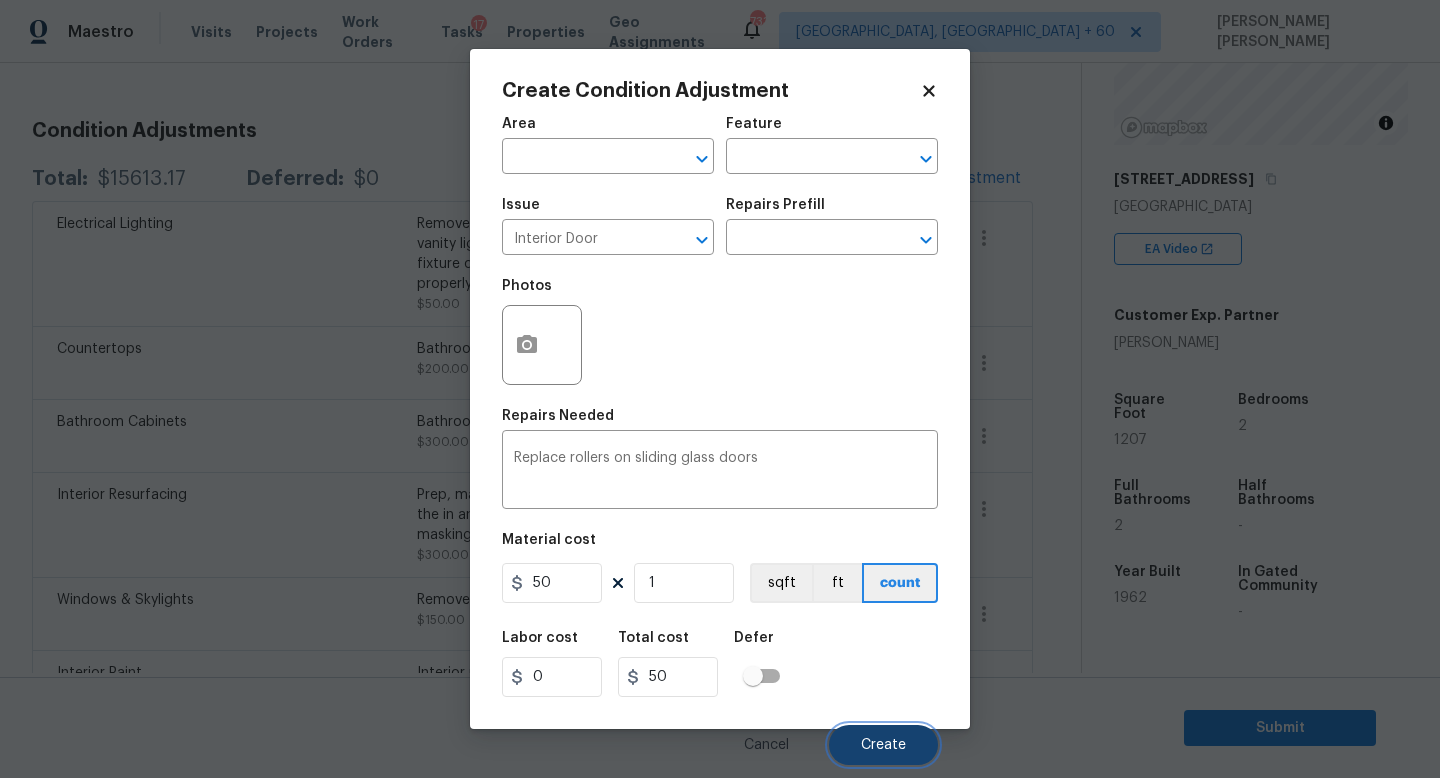 click on "Create" at bounding box center [883, 745] 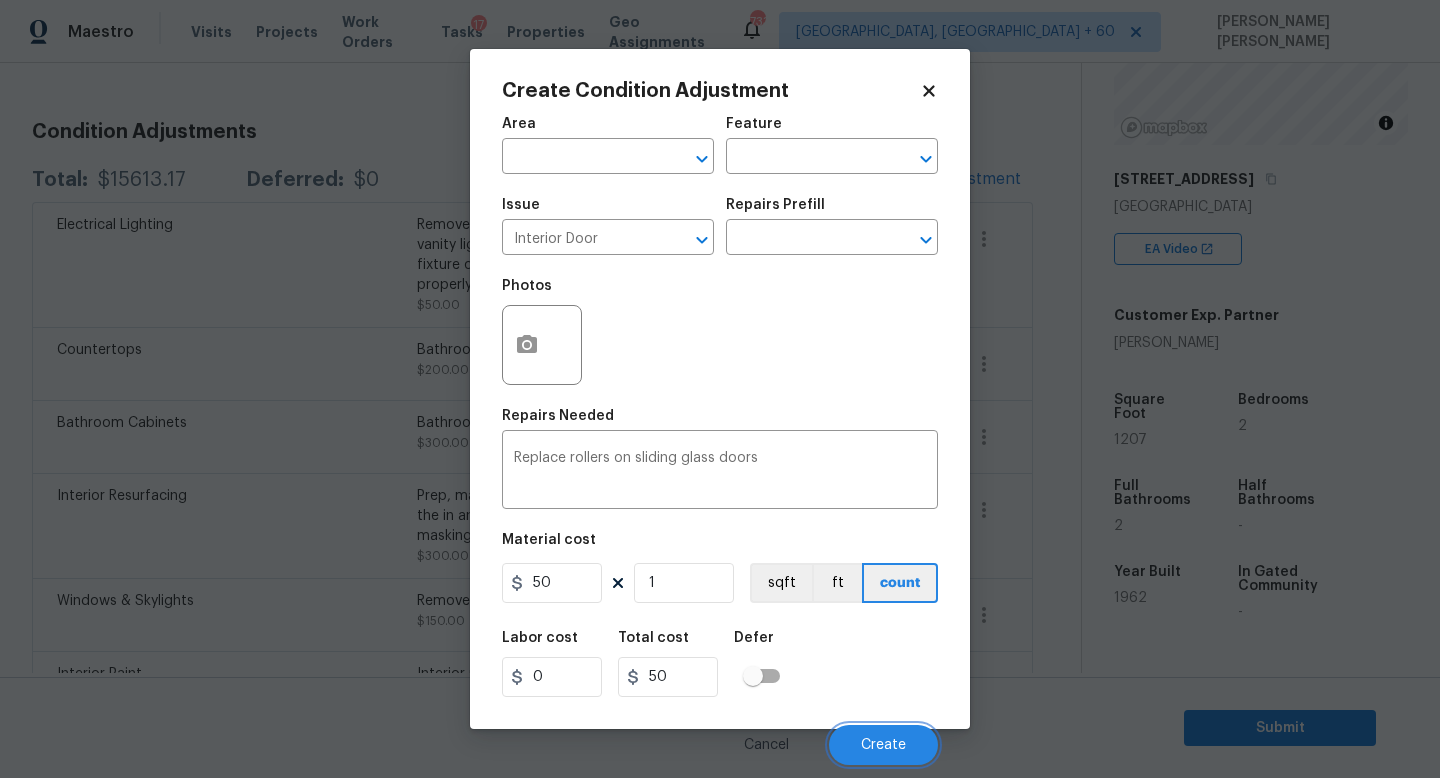 scroll, scrollTop: 246, scrollLeft: 0, axis: vertical 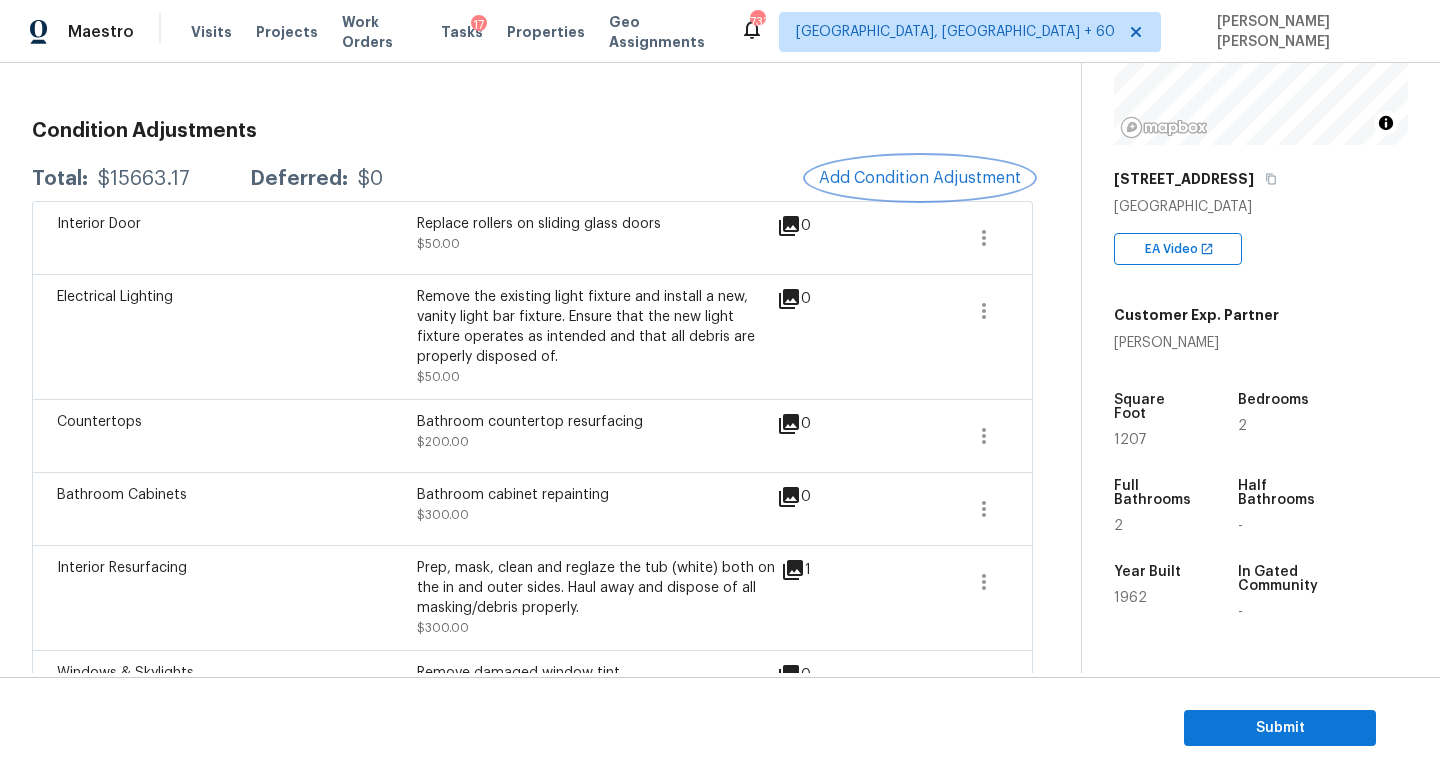 click on "Add Condition Adjustment" at bounding box center (920, 178) 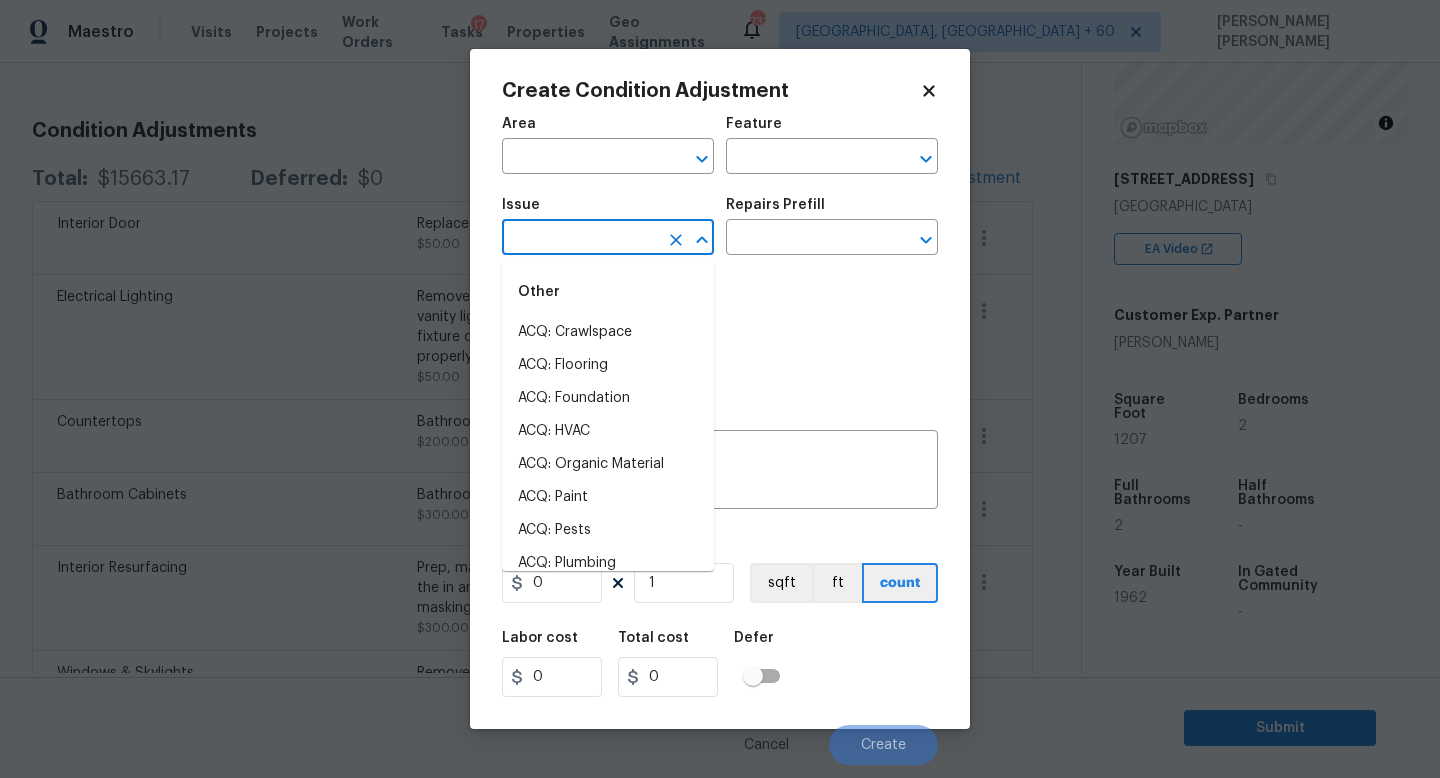 click at bounding box center (580, 239) 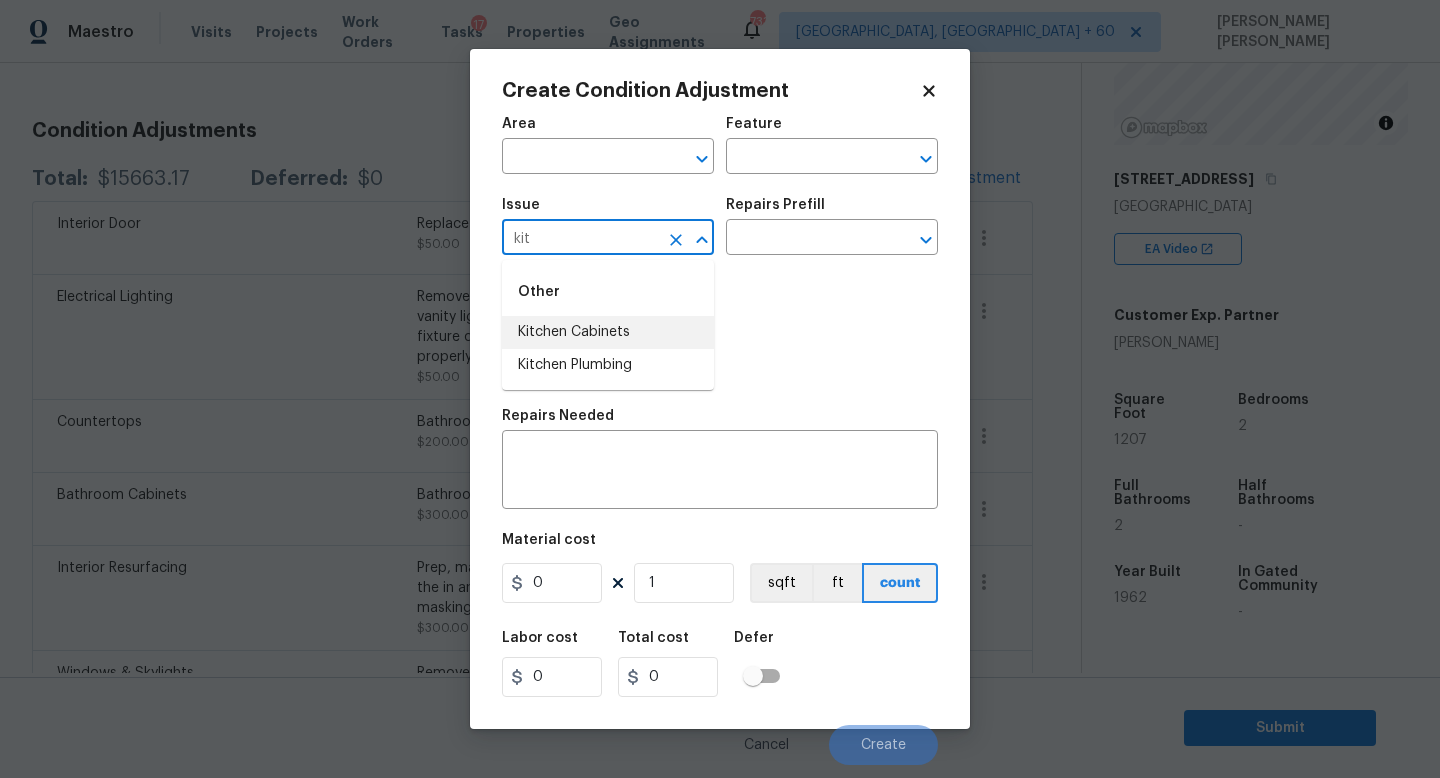 click on "Kitchen Cabinets" at bounding box center [608, 332] 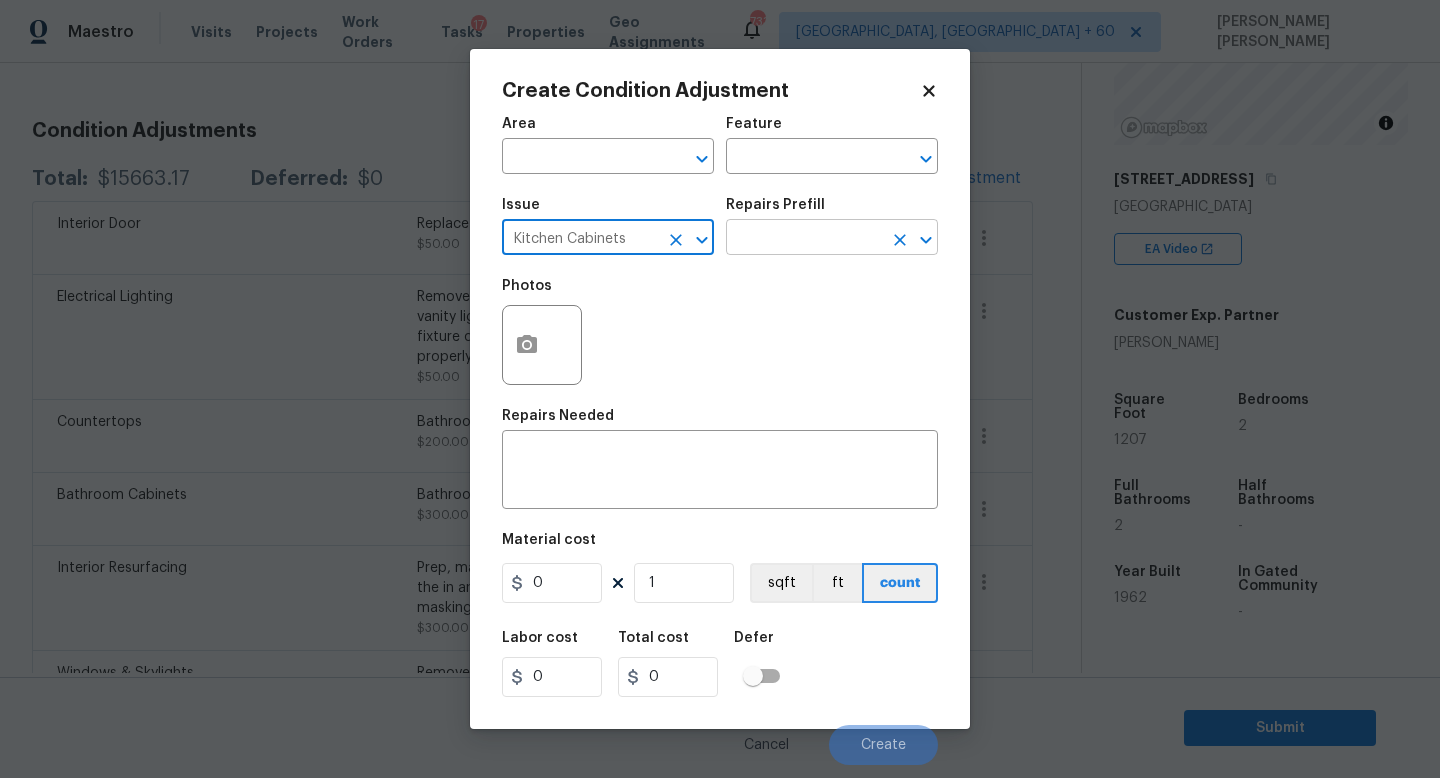 type on "Kitchen Cabinets" 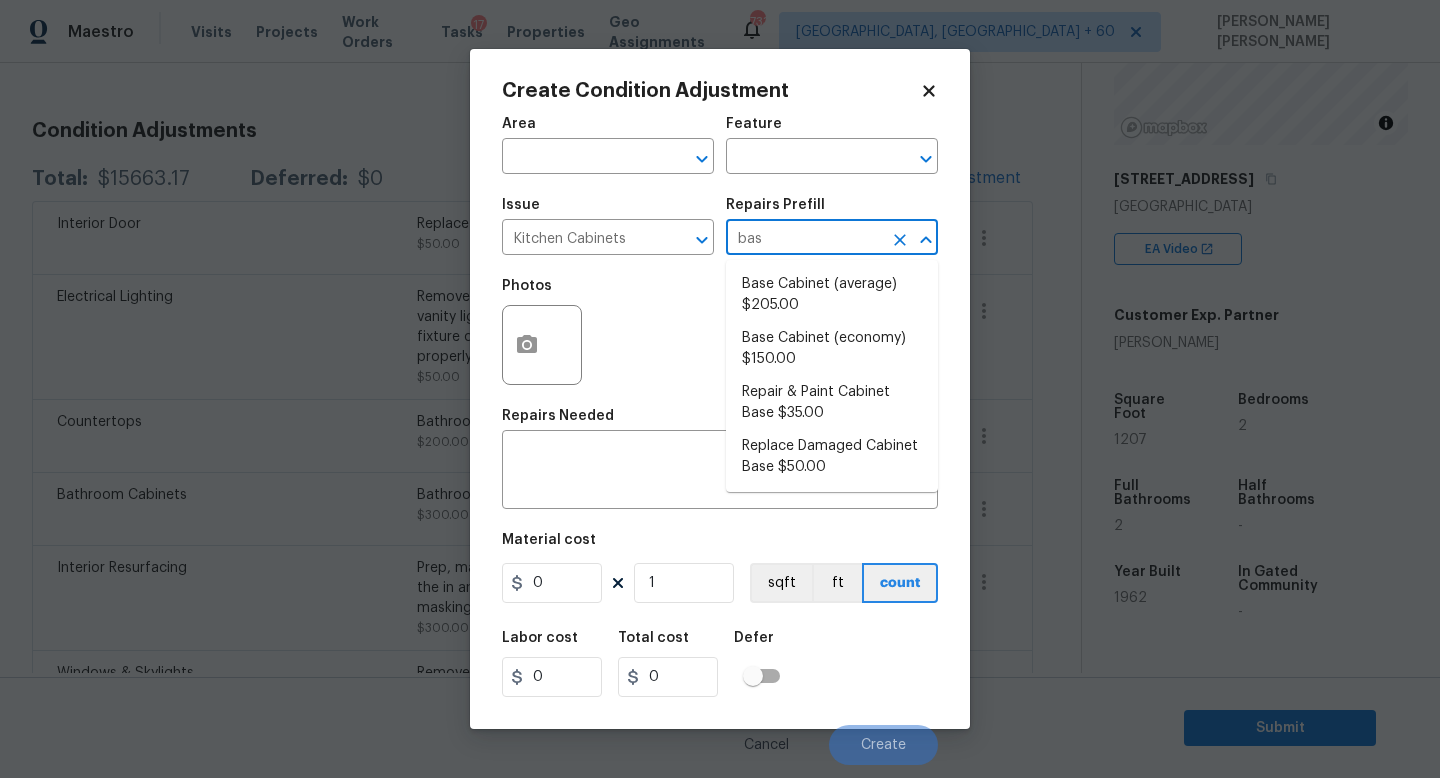 type on "base" 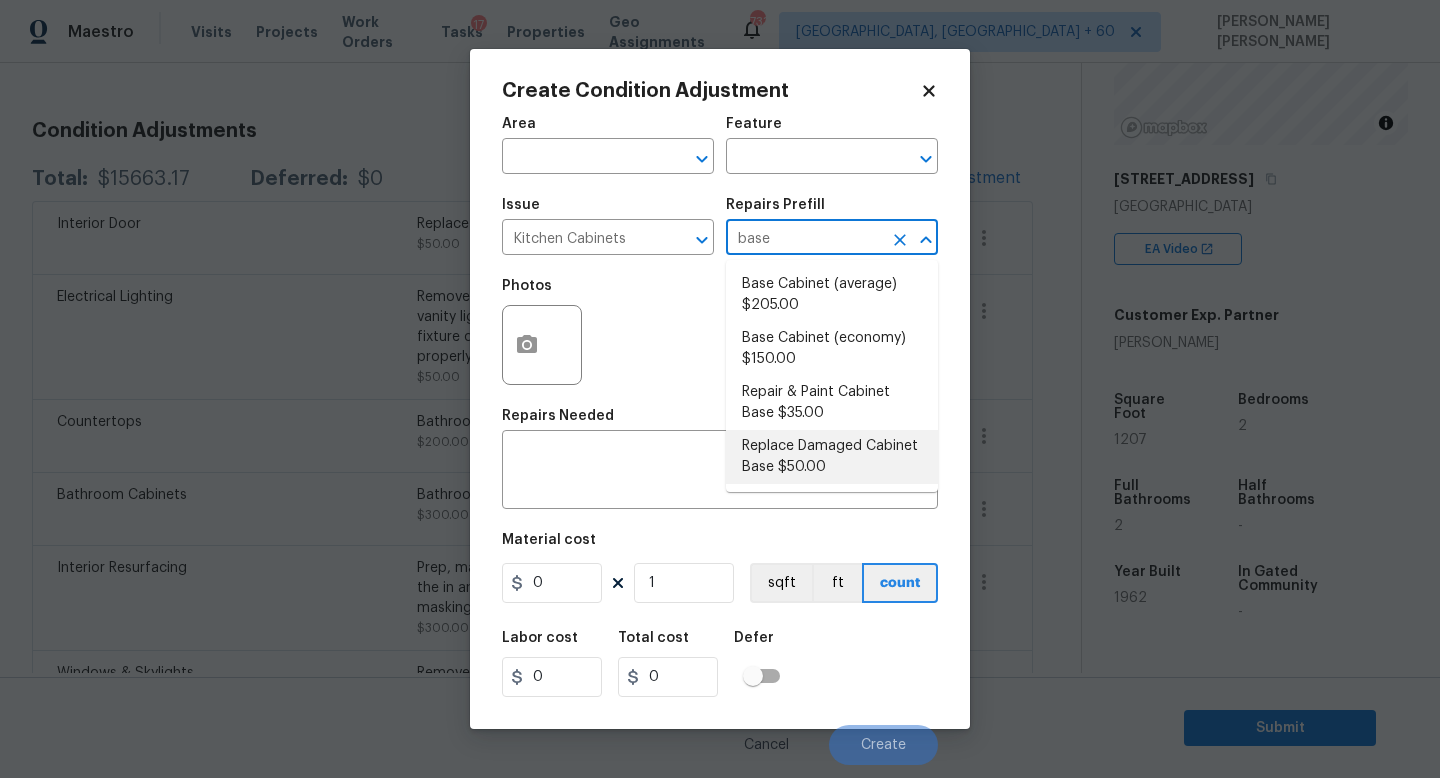click on "Replace Damaged Cabinet Base $50.00" at bounding box center (832, 457) 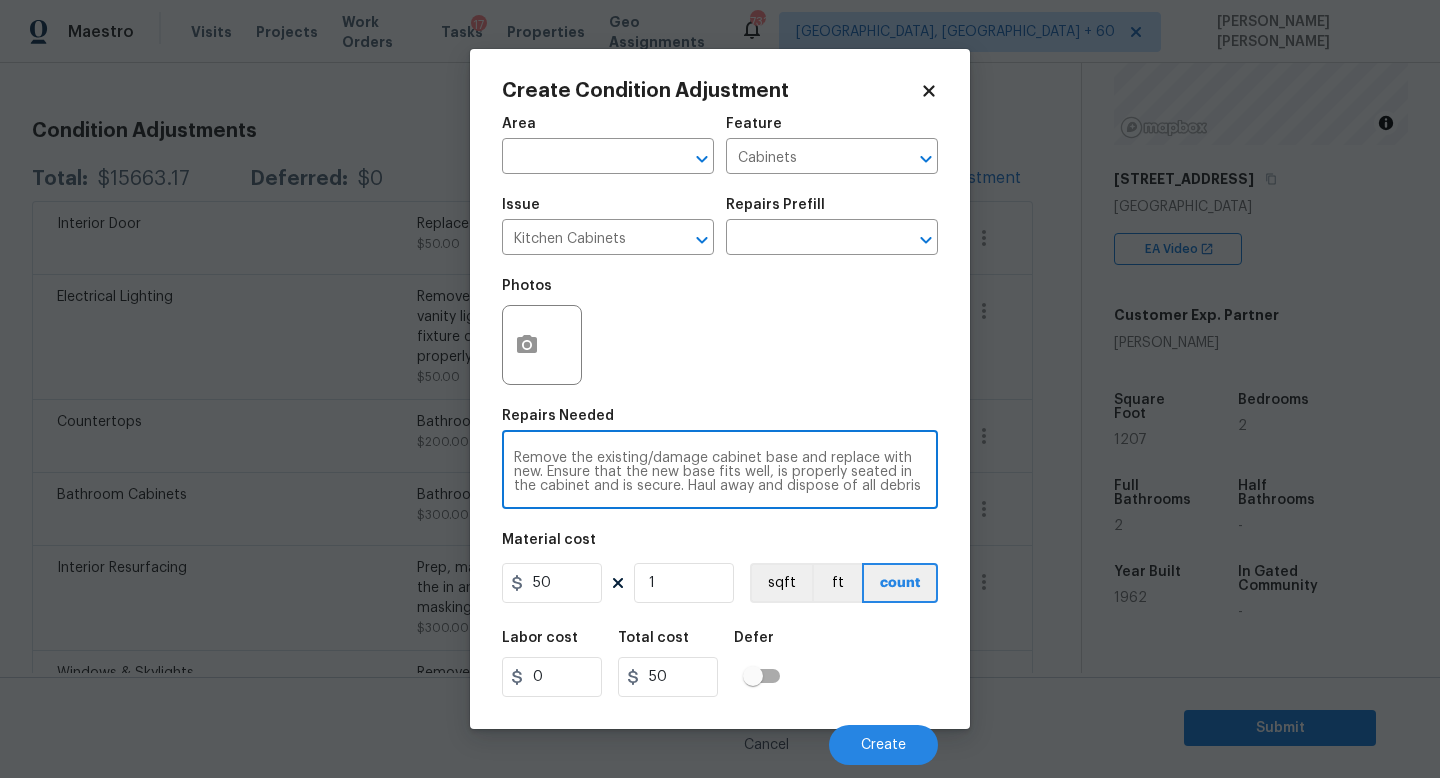 click on "Remove the existing/damage cabinet base and replace with new. Ensure that the new base fits well, is properly seated in the cabinet and is secure. Haul away and dispose of all debris properly. (DO NOT OVERLAY THE EXISTING BASE)" at bounding box center (720, 472) 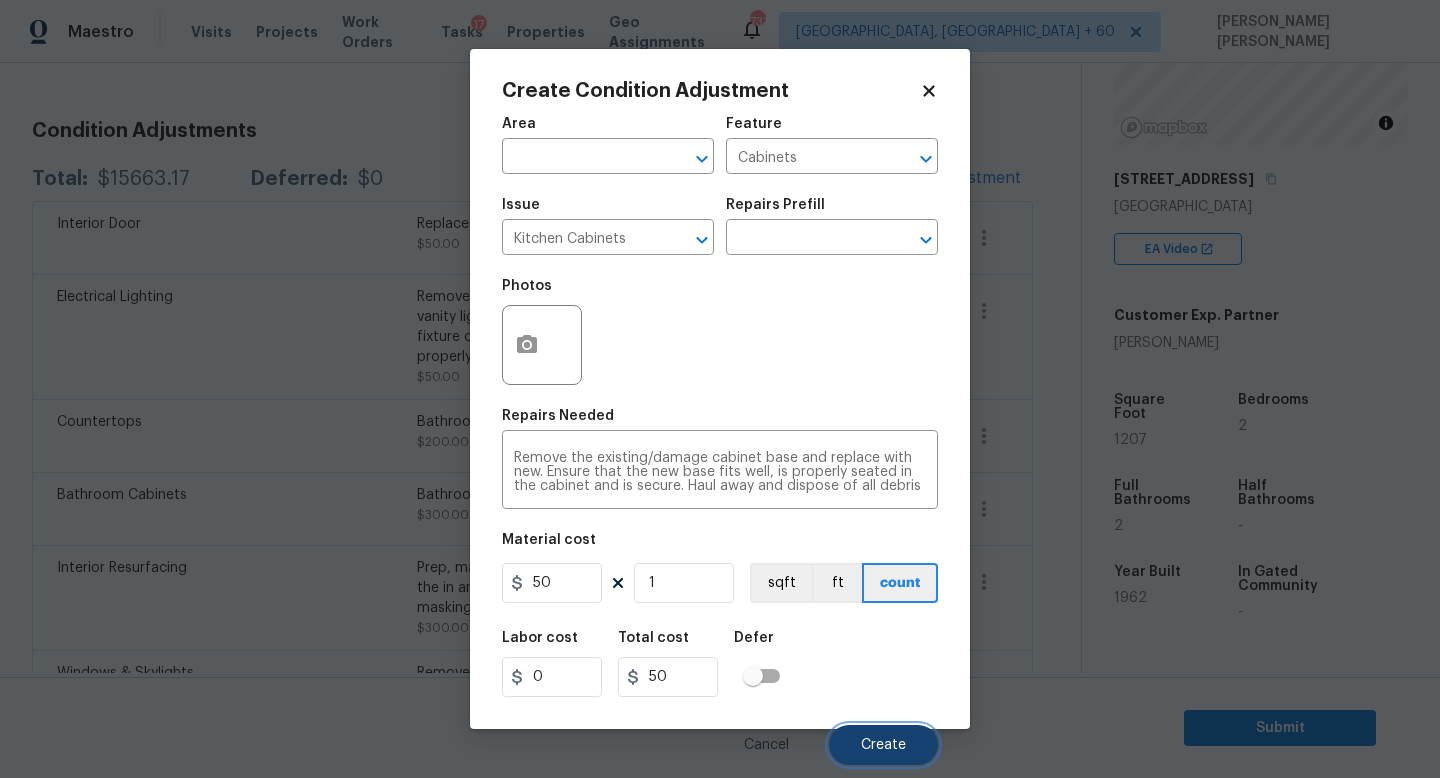 click on "Create" at bounding box center (883, 745) 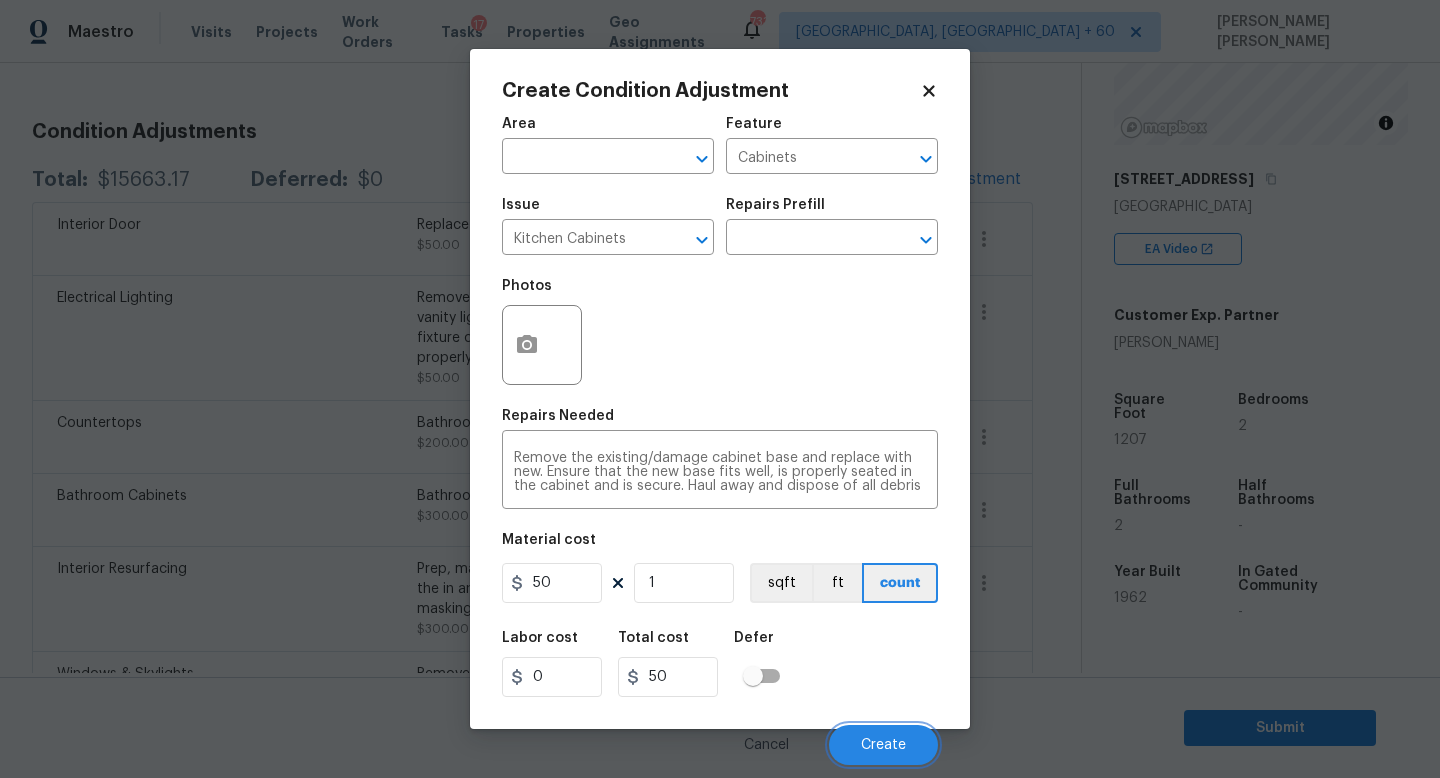 scroll, scrollTop: 246, scrollLeft: 0, axis: vertical 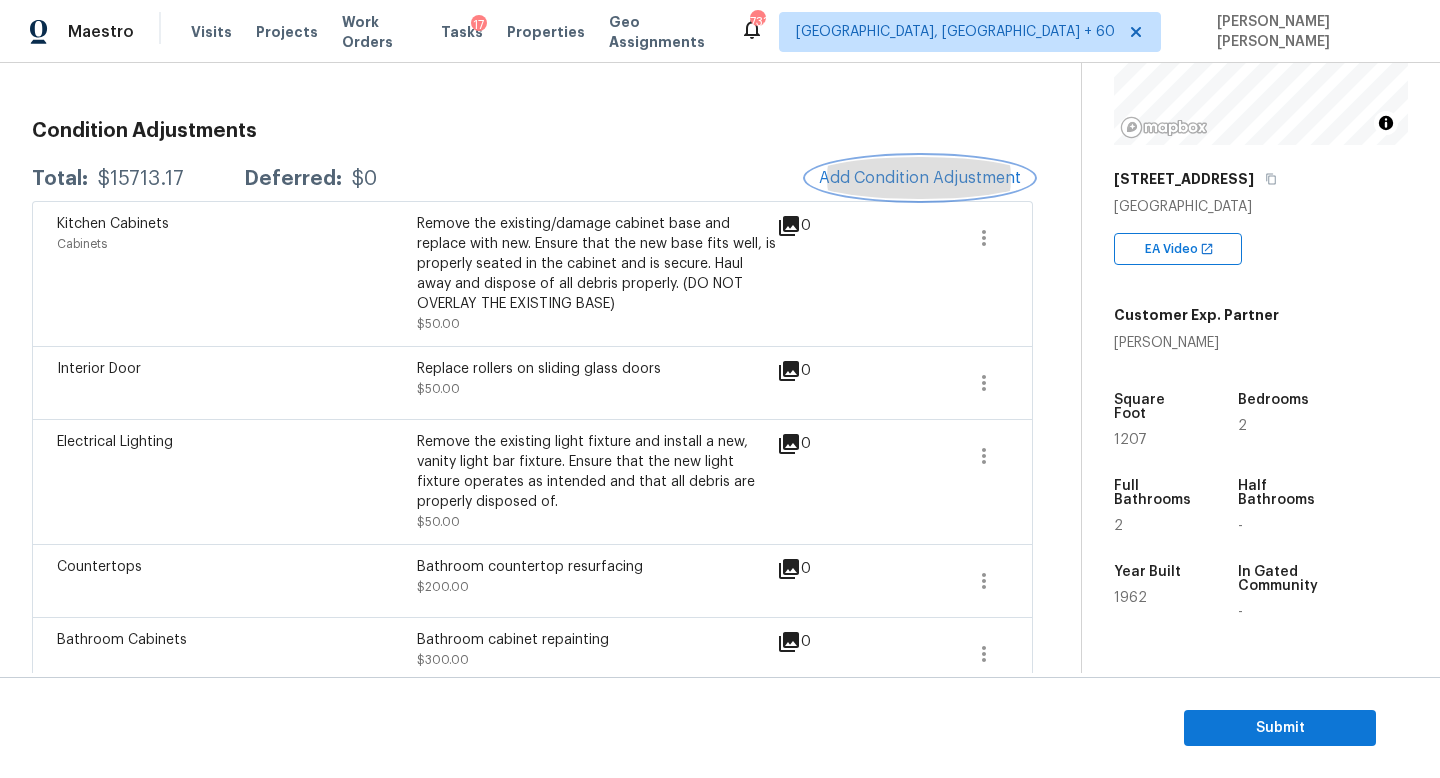 click on "Add Condition Adjustment" at bounding box center [920, 178] 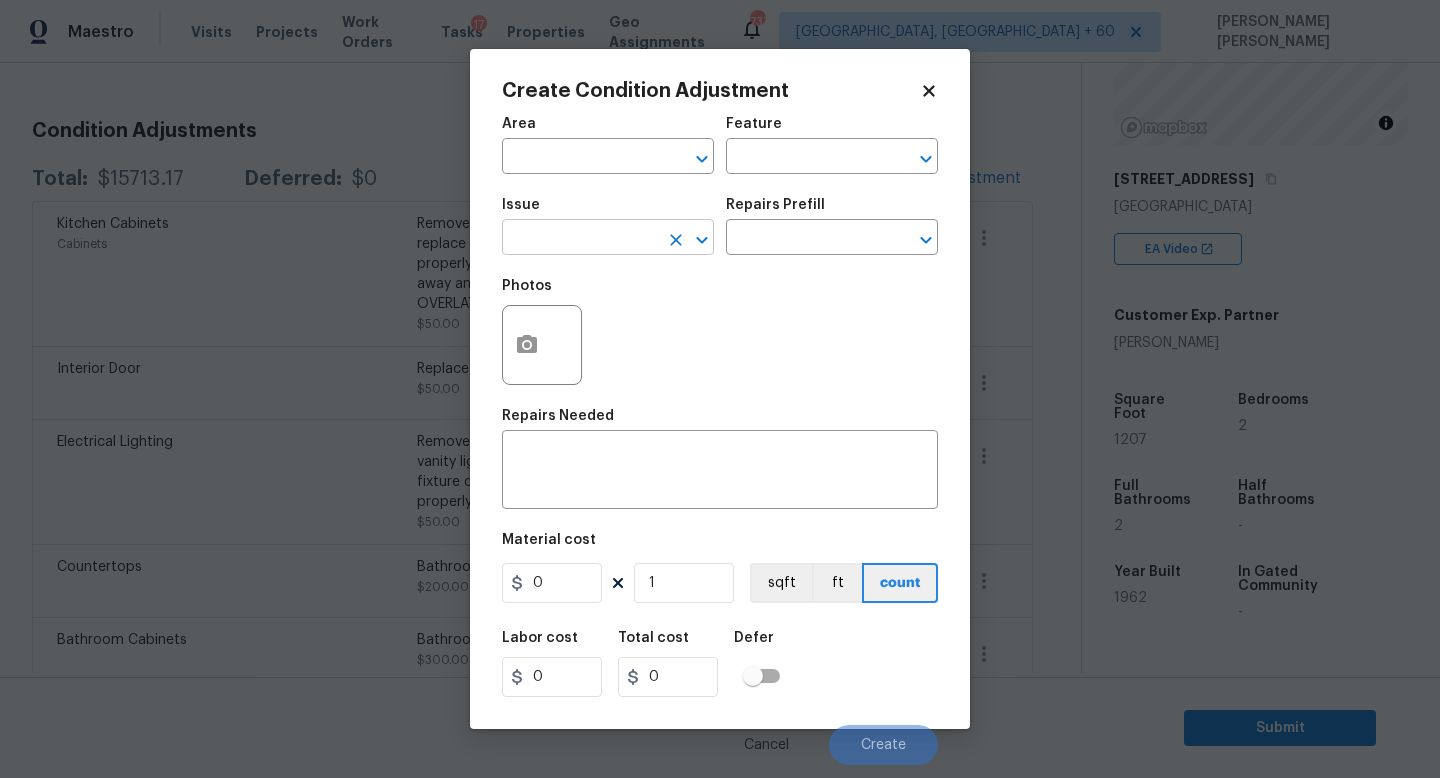 click at bounding box center [580, 239] 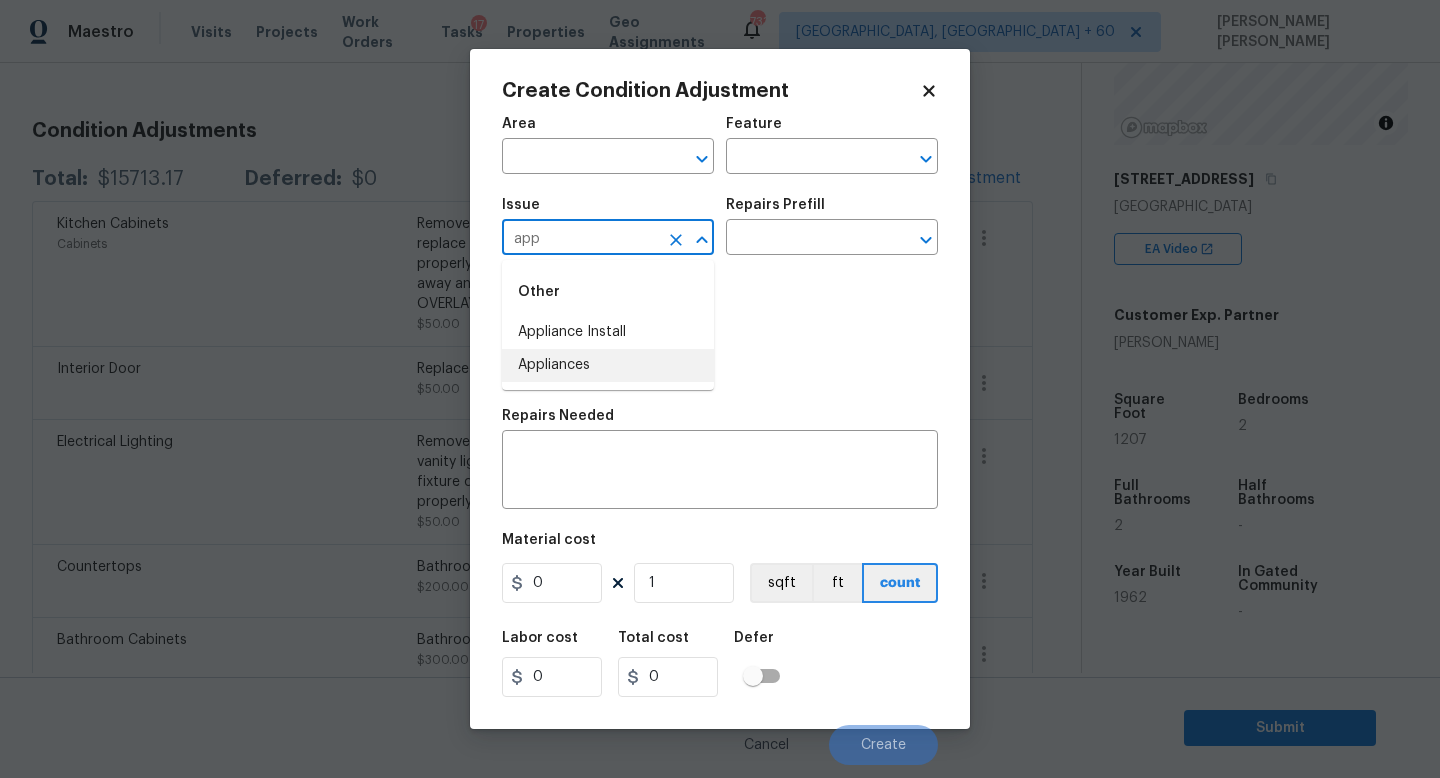 click on "Appliances" at bounding box center [608, 365] 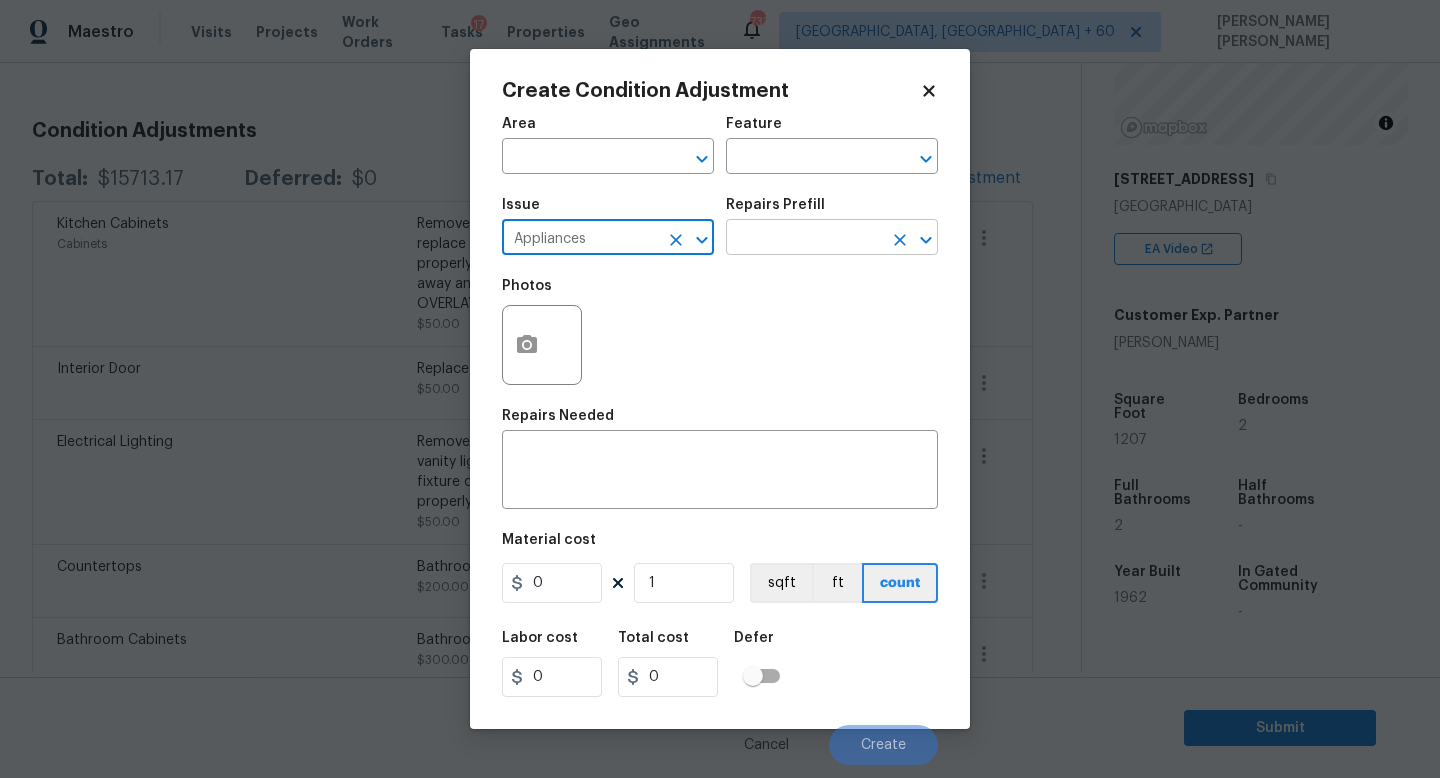 type on "Appliances" 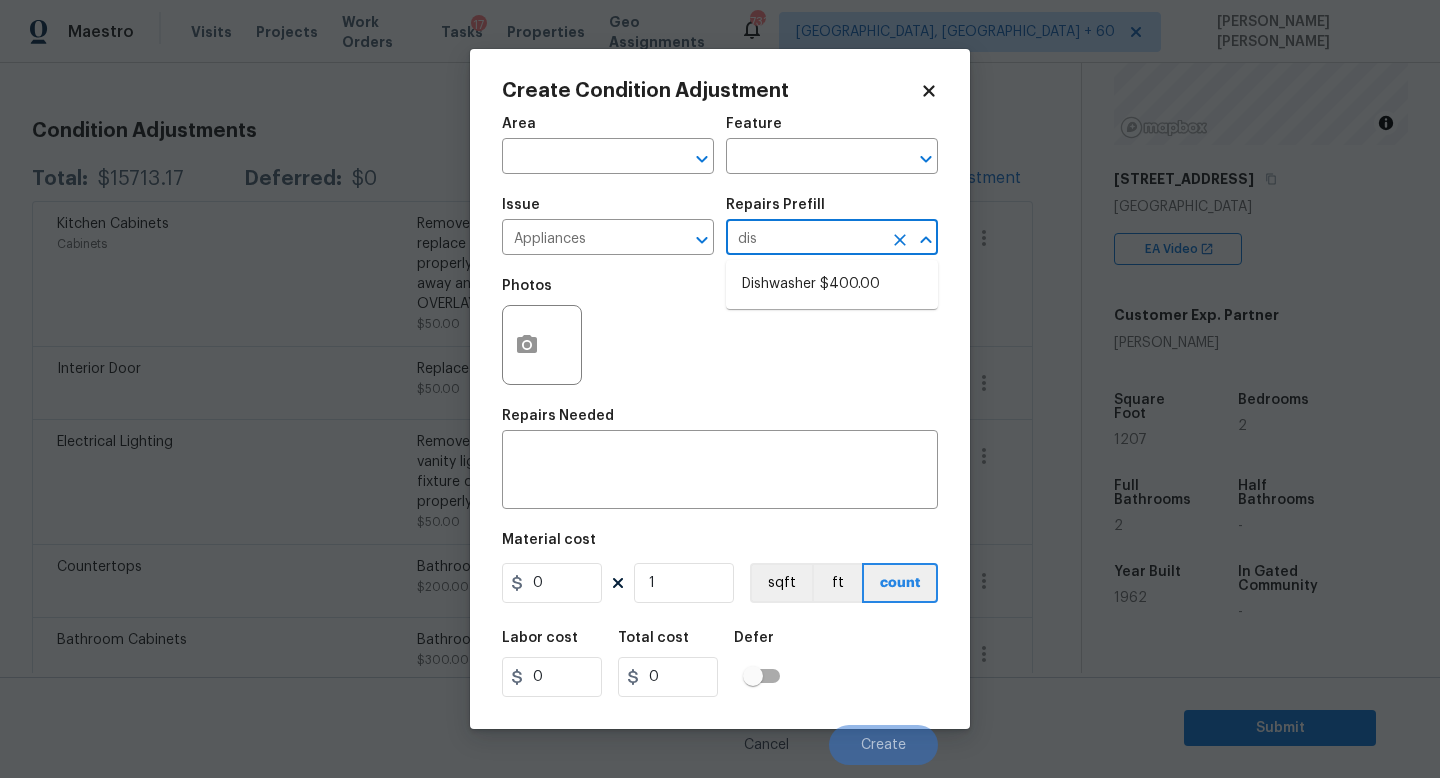 type on "dish" 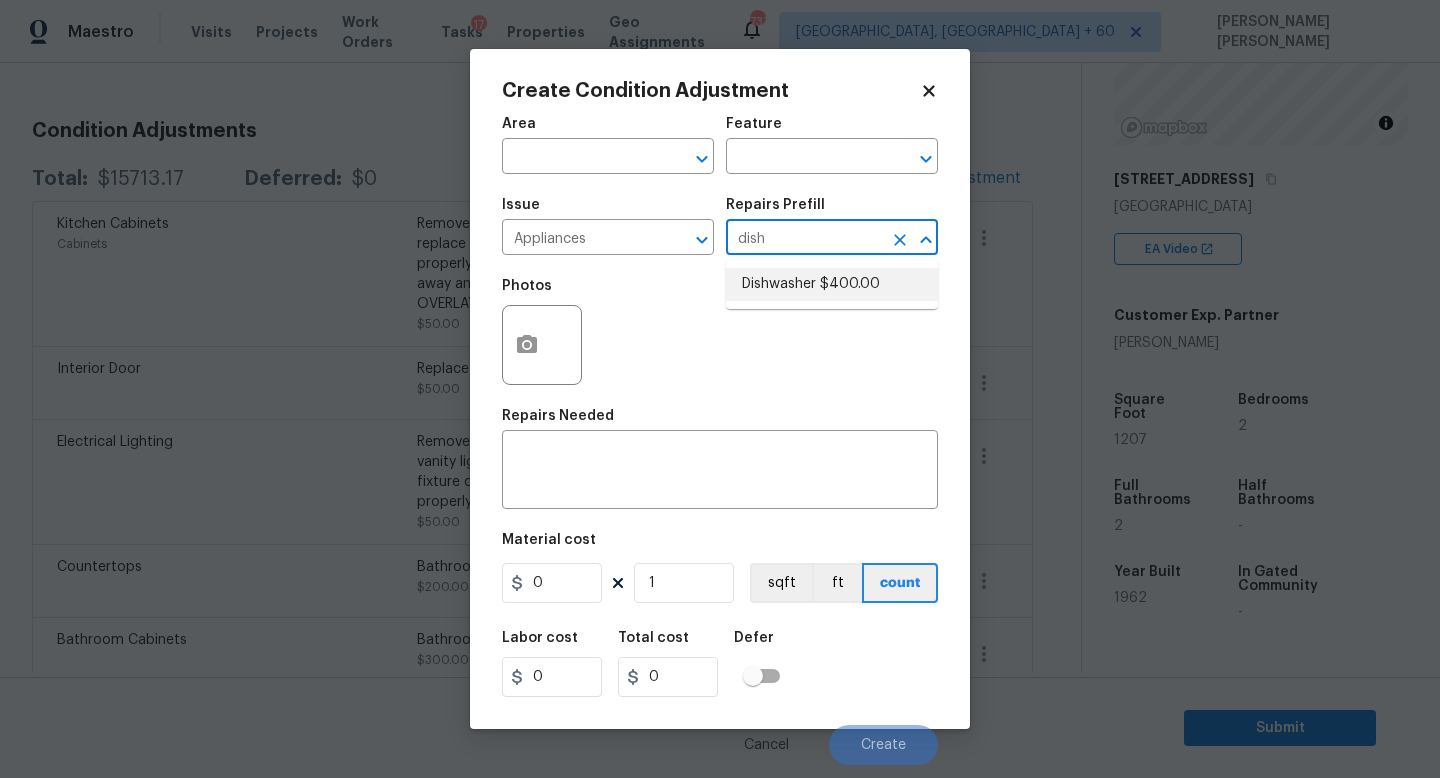 click on "Dishwasher $400.00" at bounding box center [832, 284] 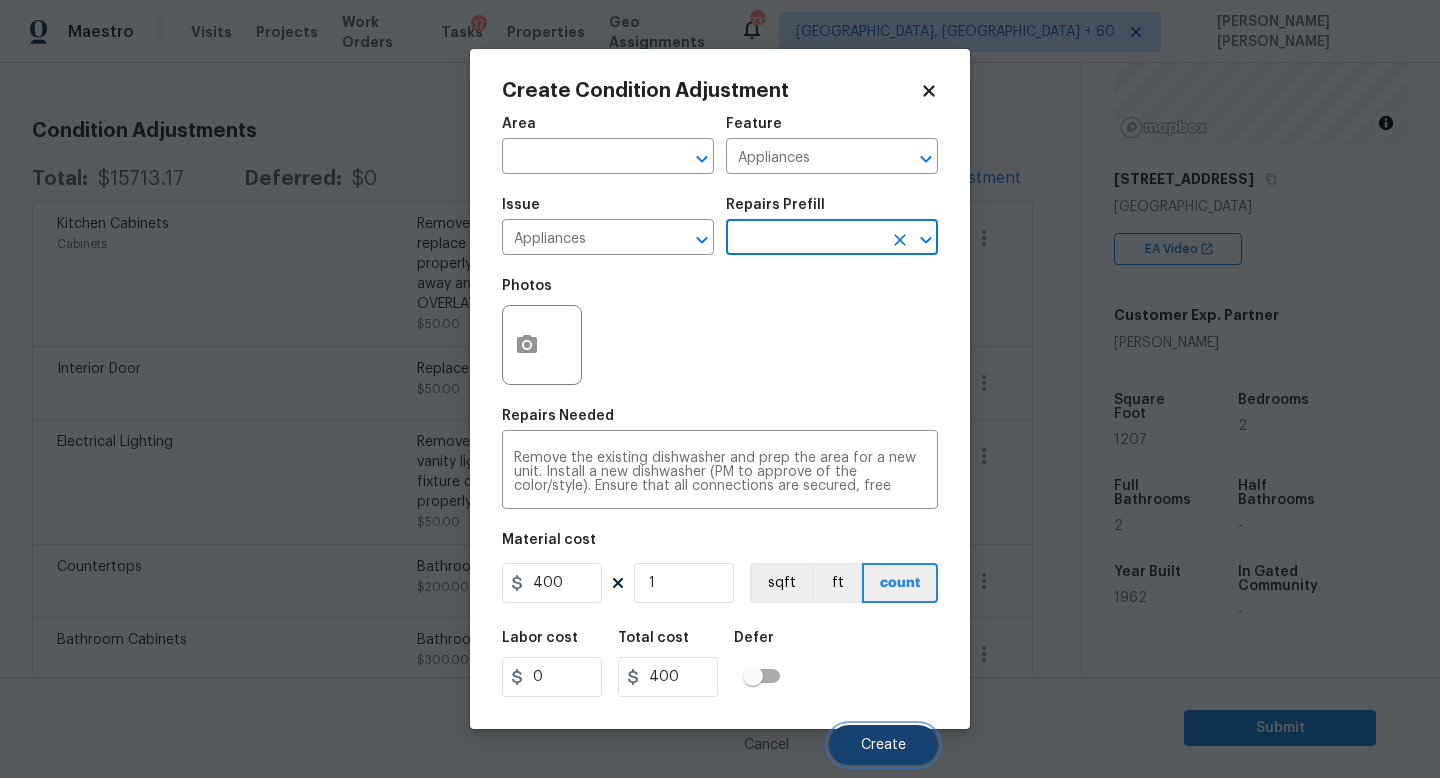 click on "Create" at bounding box center (883, 745) 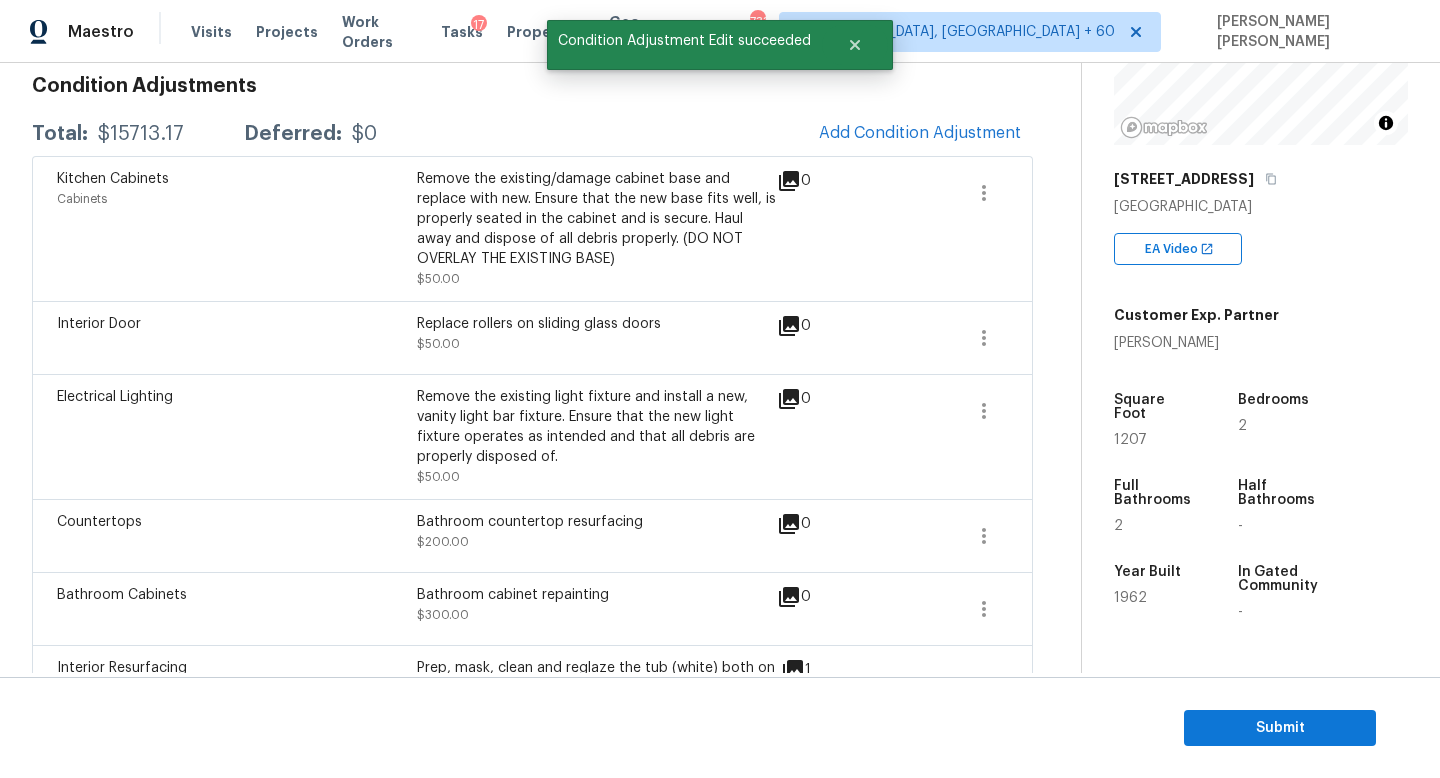 scroll, scrollTop: 246, scrollLeft: 0, axis: vertical 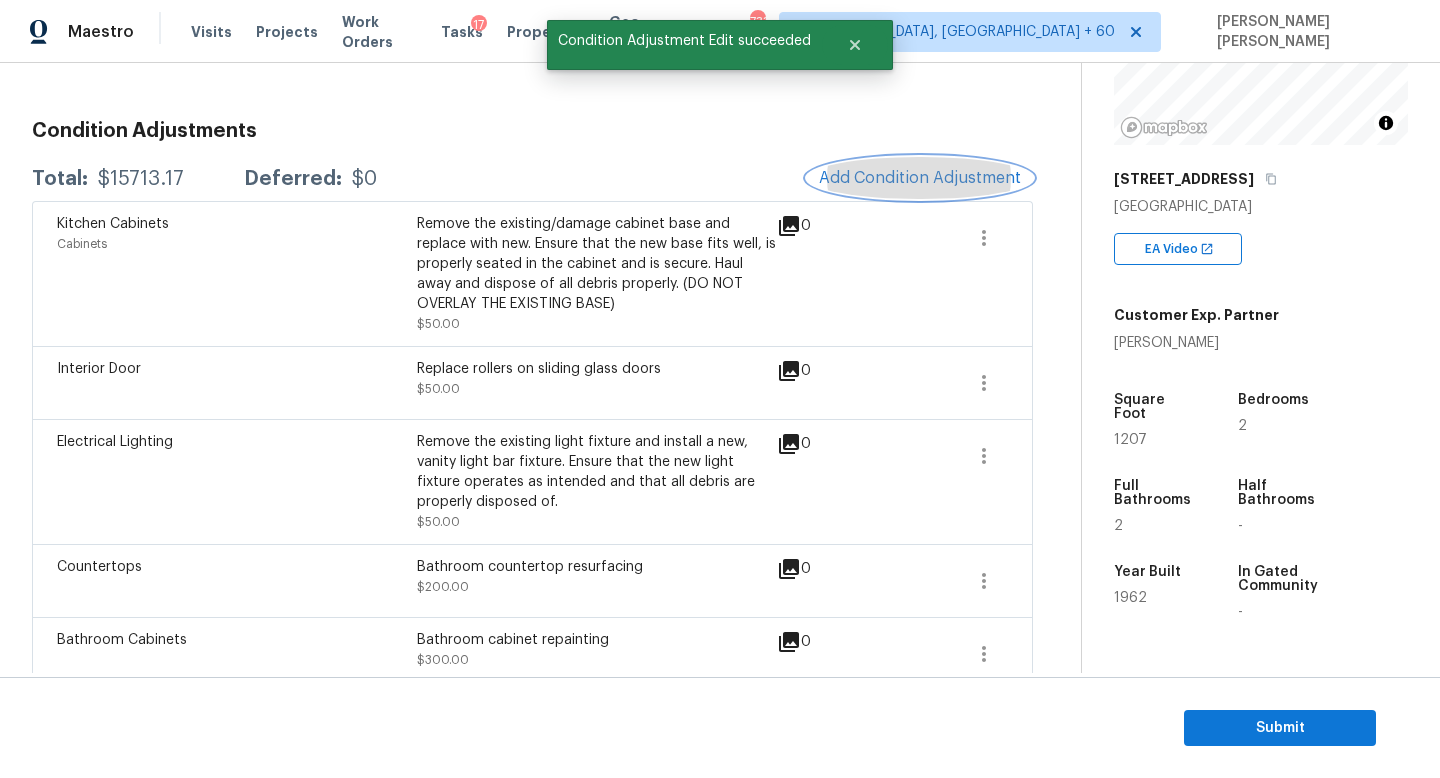 click on "Condition Adjustments Total:  $15713.17 Deferred:  $0 Add Condition Adjustment Kitchen Cabinets Cabinets Remove the existing/damage cabinet base and replace with new. Ensure that the new base fits well, is properly seated in the cabinet and is secure. Haul away and dispose of all debris properly. (DO NOT OVERLAY THE EXISTING BASE) $50.00   0 Interior Door Replace rollers on sliding glass doors
$50.00   0 Electrical Lighting Remove the existing light fixture and install a new, vanity light bar fixture. Ensure that the new light fixture operates as intended and that all debris are properly disposed of. $50.00   0 Countertops Bathroom countertop resurfacing
$200.00   0 Bathroom Cabinets Bathroom cabinet repainting $300.00   0 Interior Resurfacing Prep, mask, clean and reglaze the tub (white) both on the in and outer sides. Haul away and dispose of all masking/debris properly. $300.00   1 Windows & Skylights Remove damaged window tint $150.00   0 Interior Paint Overall Paint $482.80   0 ACQ: Flooring   3   3" at bounding box center (532, 1773) 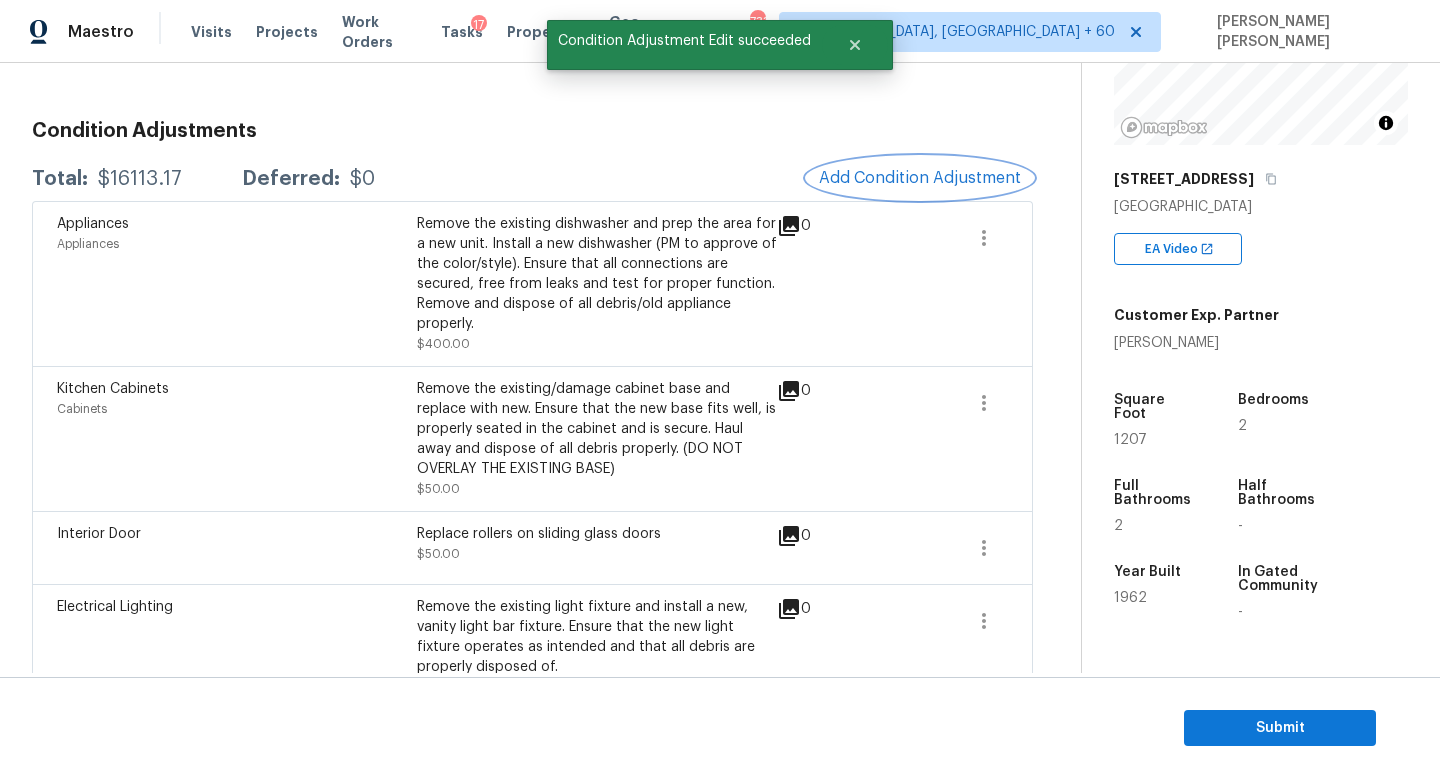 click on "Add Condition Adjustment" at bounding box center (920, 178) 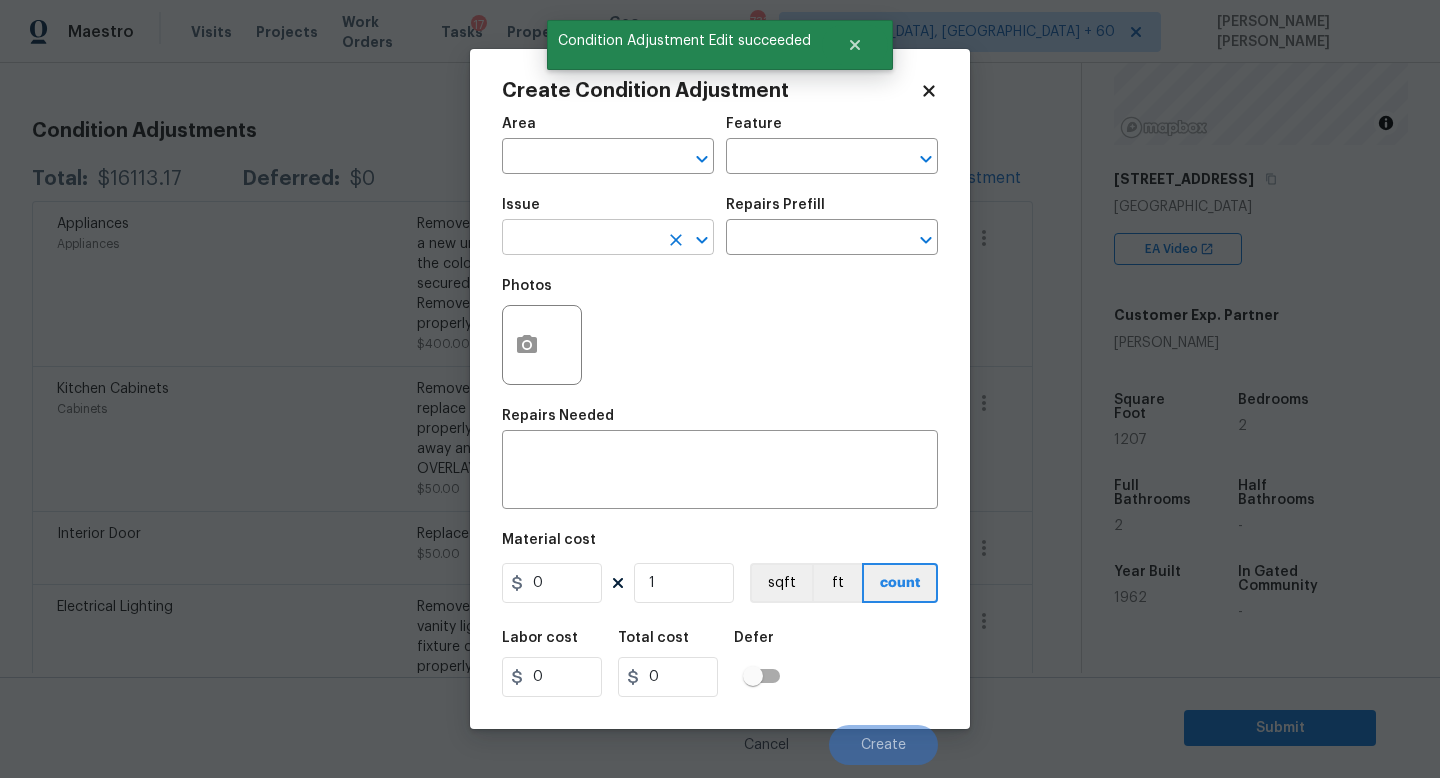 click at bounding box center (580, 239) 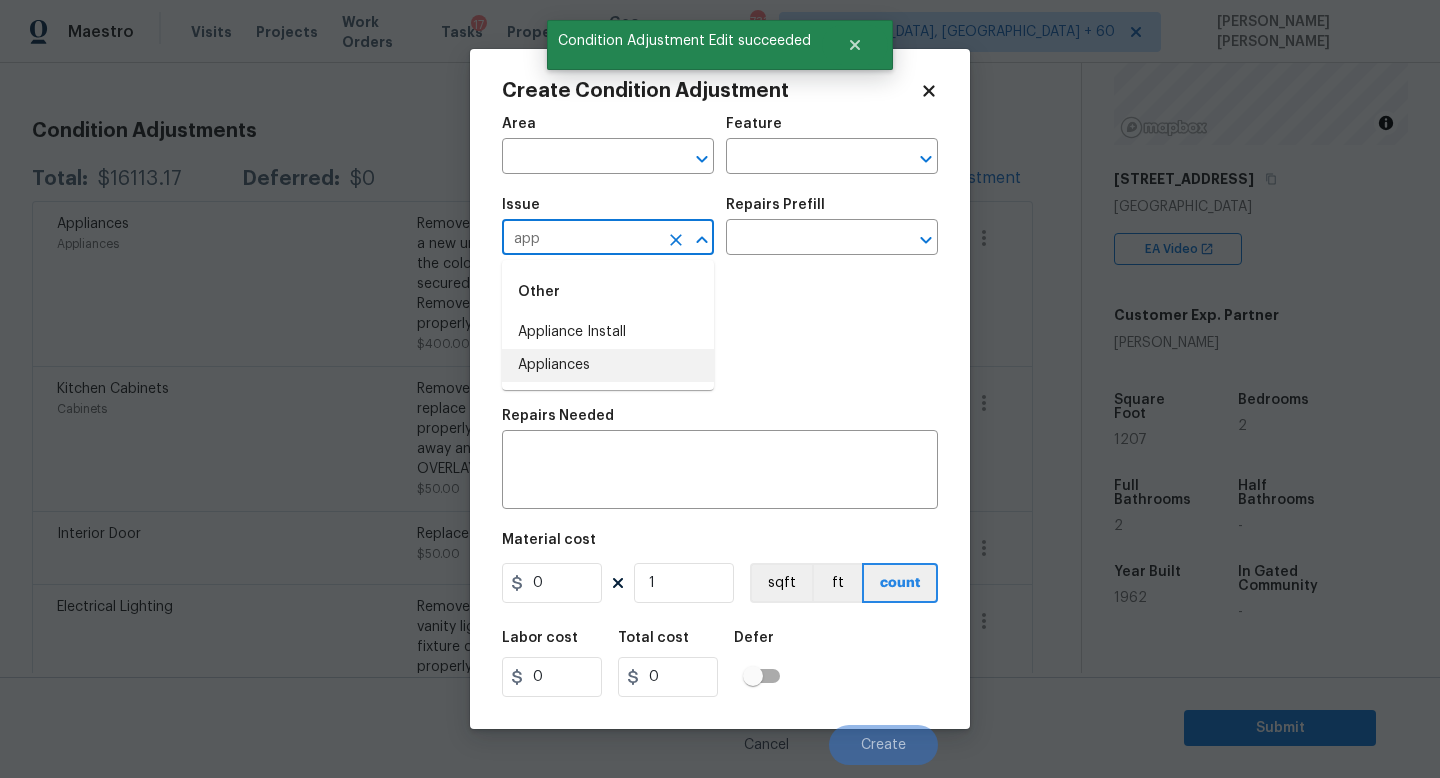 click on "Appliances" at bounding box center (608, 365) 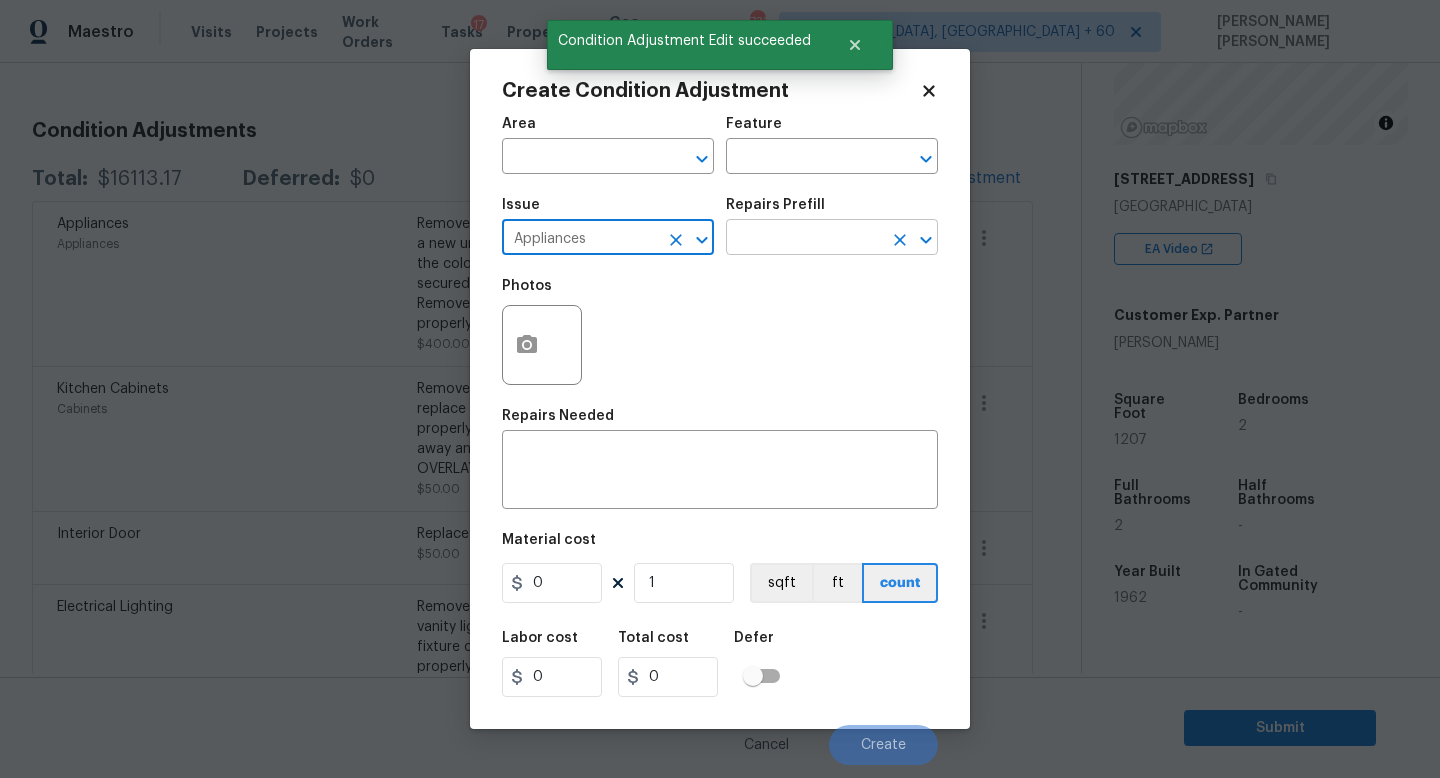 type on "Appliances" 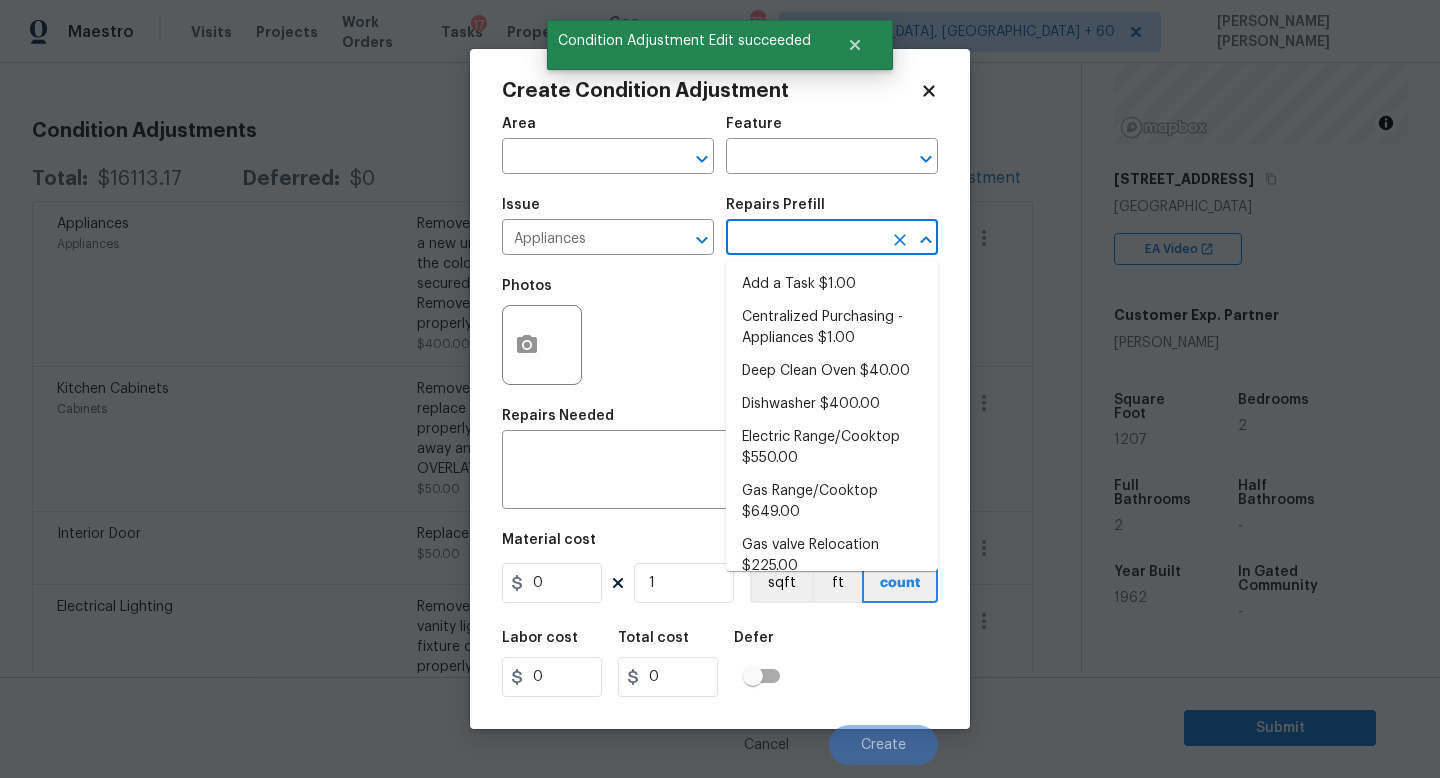 click at bounding box center [804, 239] 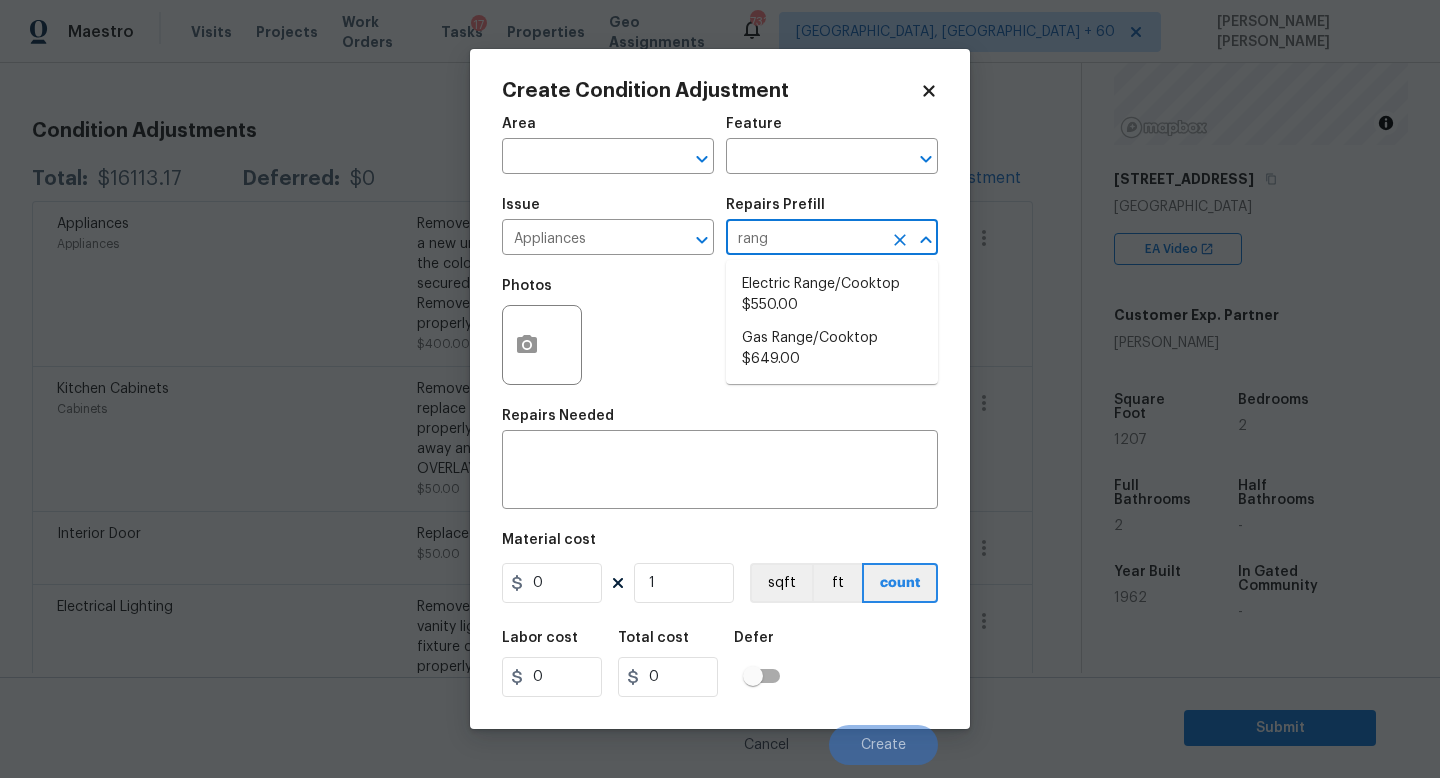 type on "range" 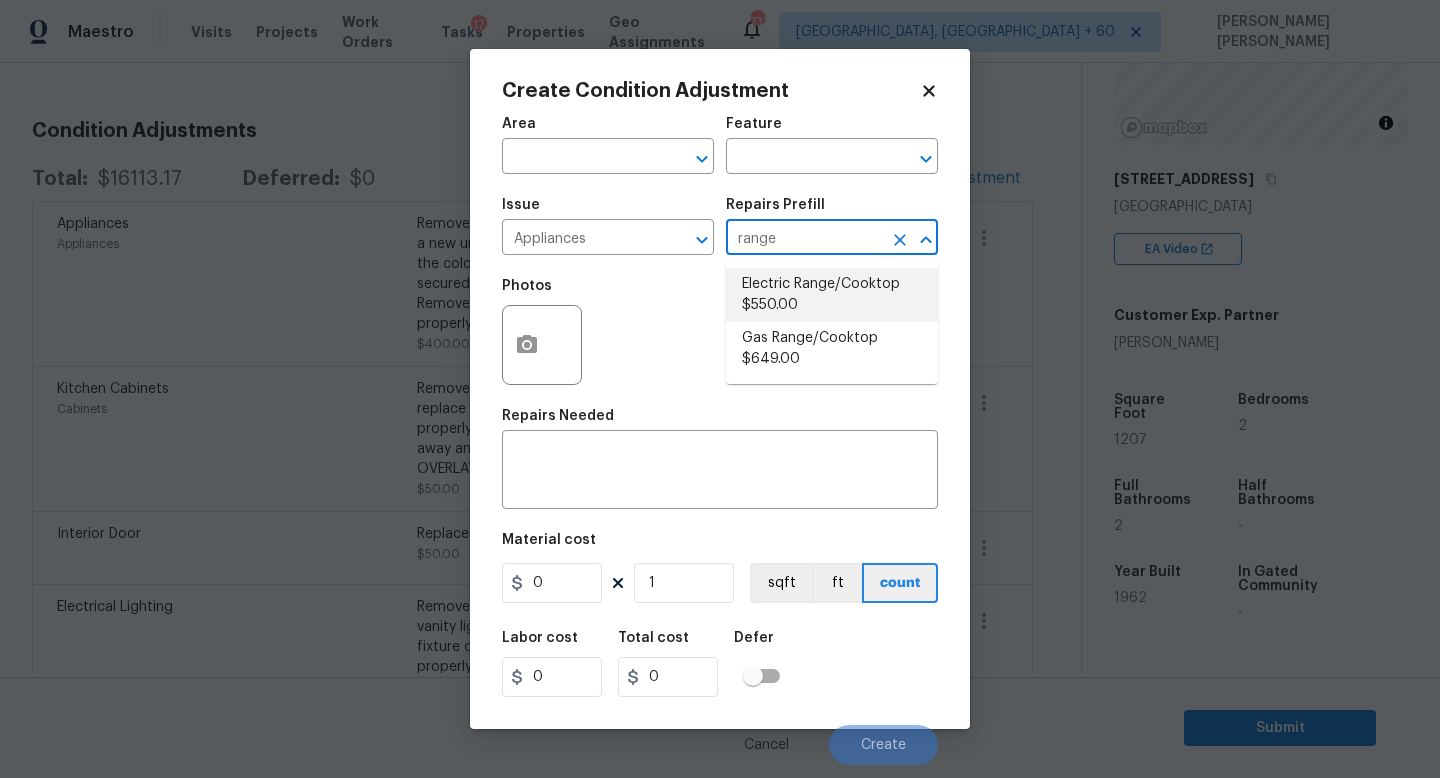 click on "Electric Range/Cooktop $550.00" at bounding box center [832, 295] 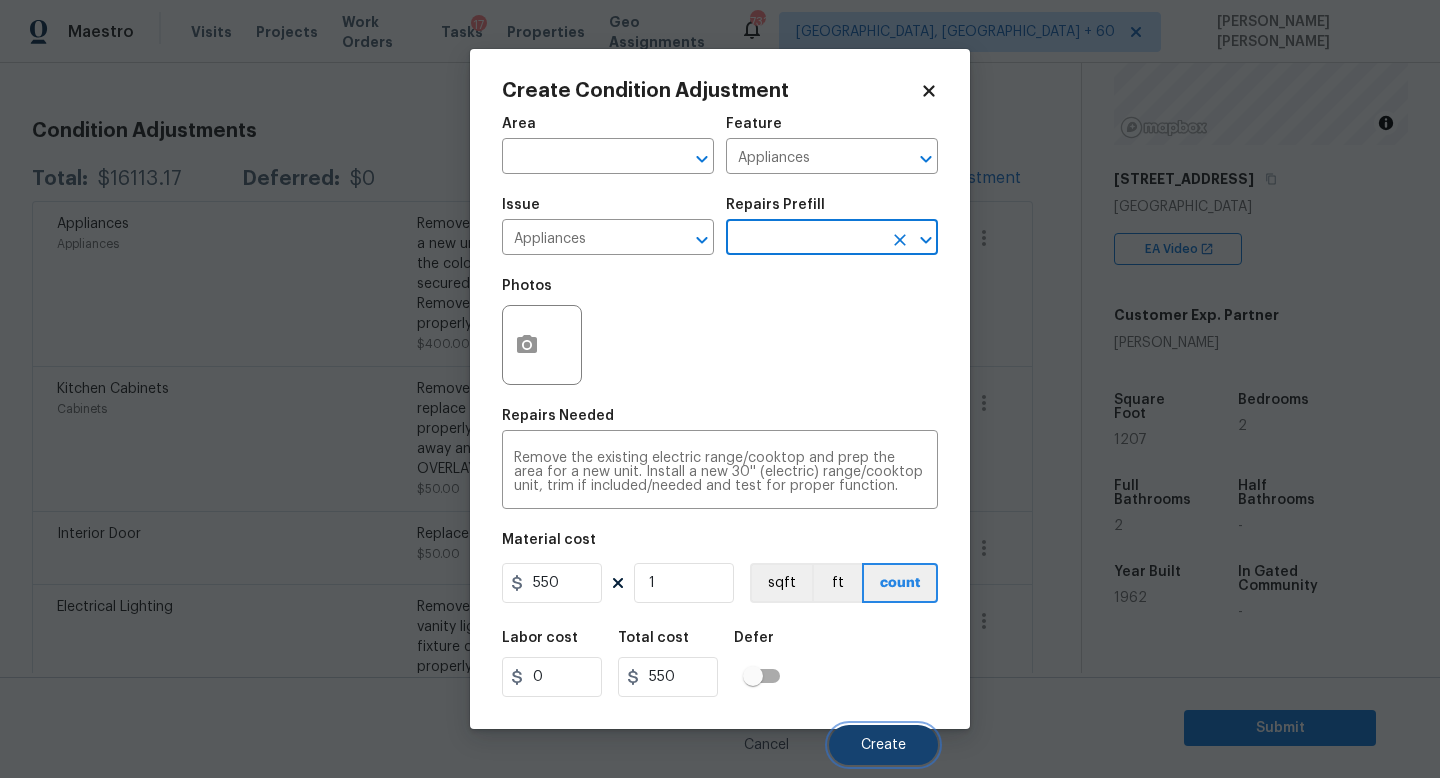 click on "Create" at bounding box center [883, 745] 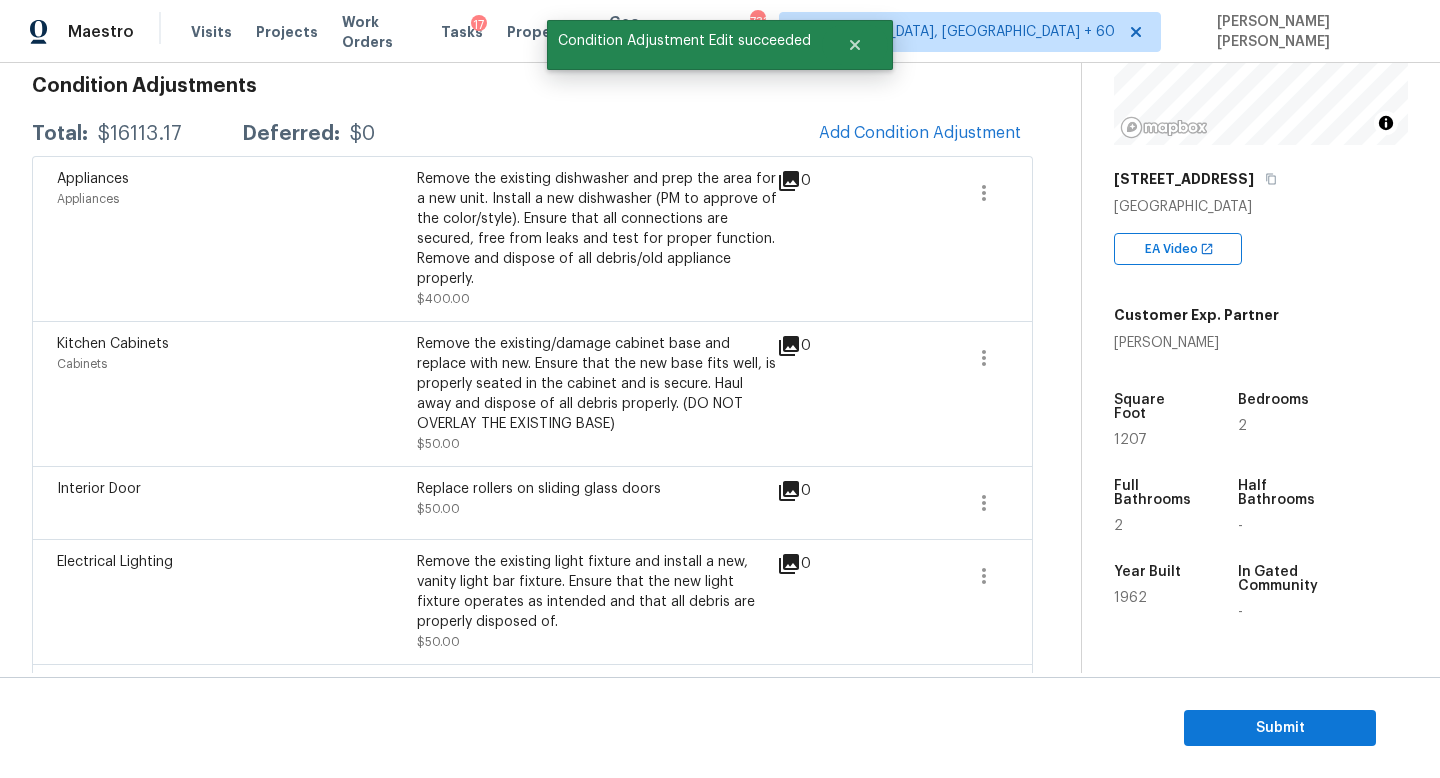 scroll, scrollTop: 246, scrollLeft: 0, axis: vertical 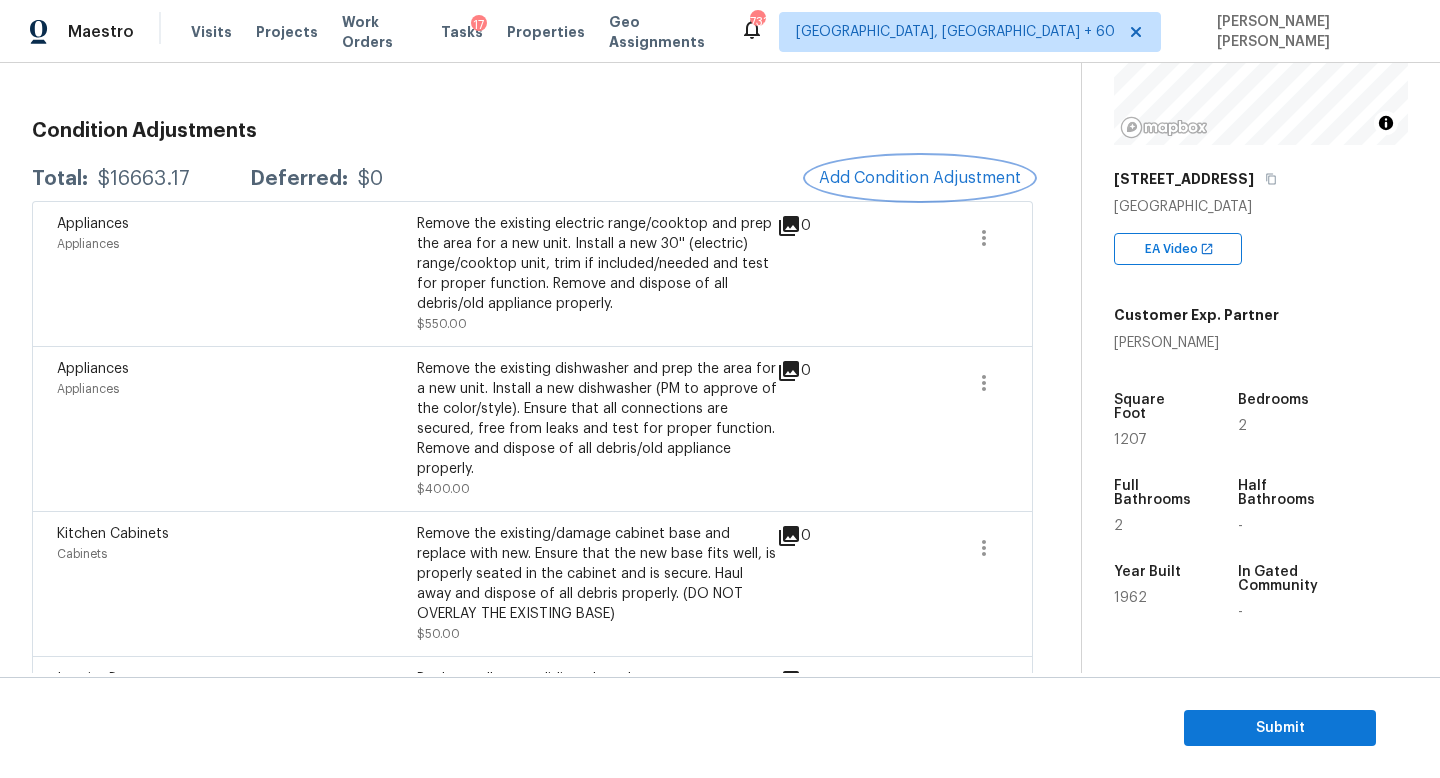 click on "Add Condition Adjustment" at bounding box center (920, 178) 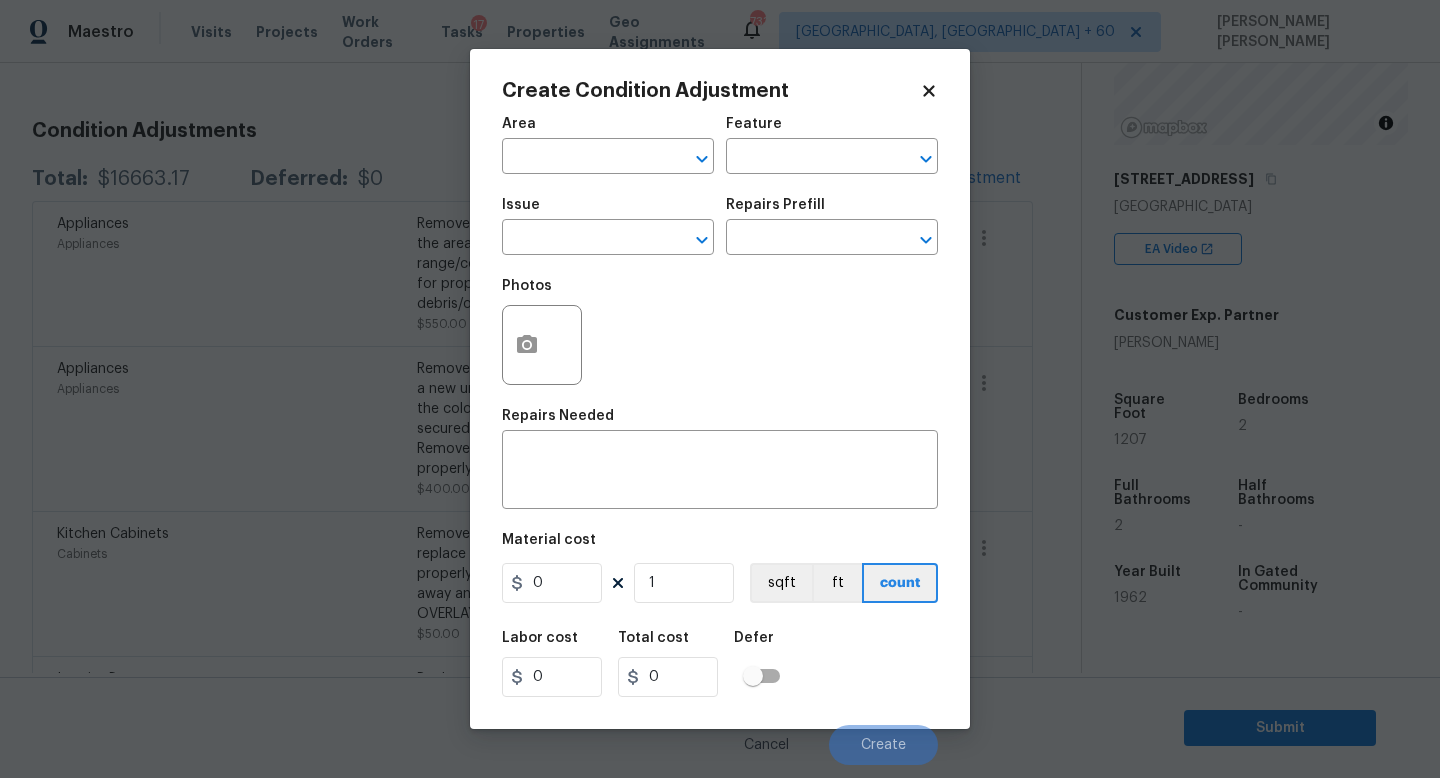 click on "Issue" at bounding box center (608, 211) 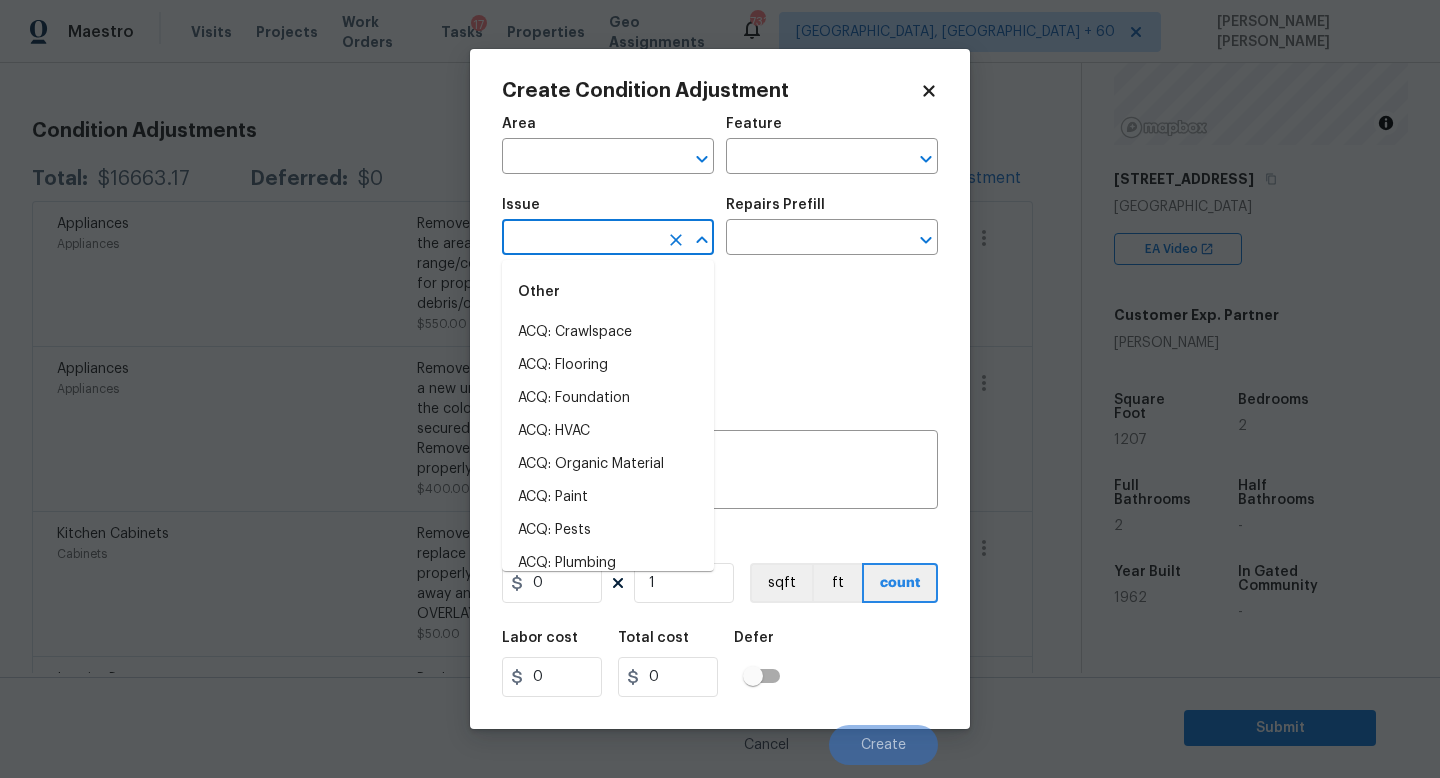 click at bounding box center [580, 239] 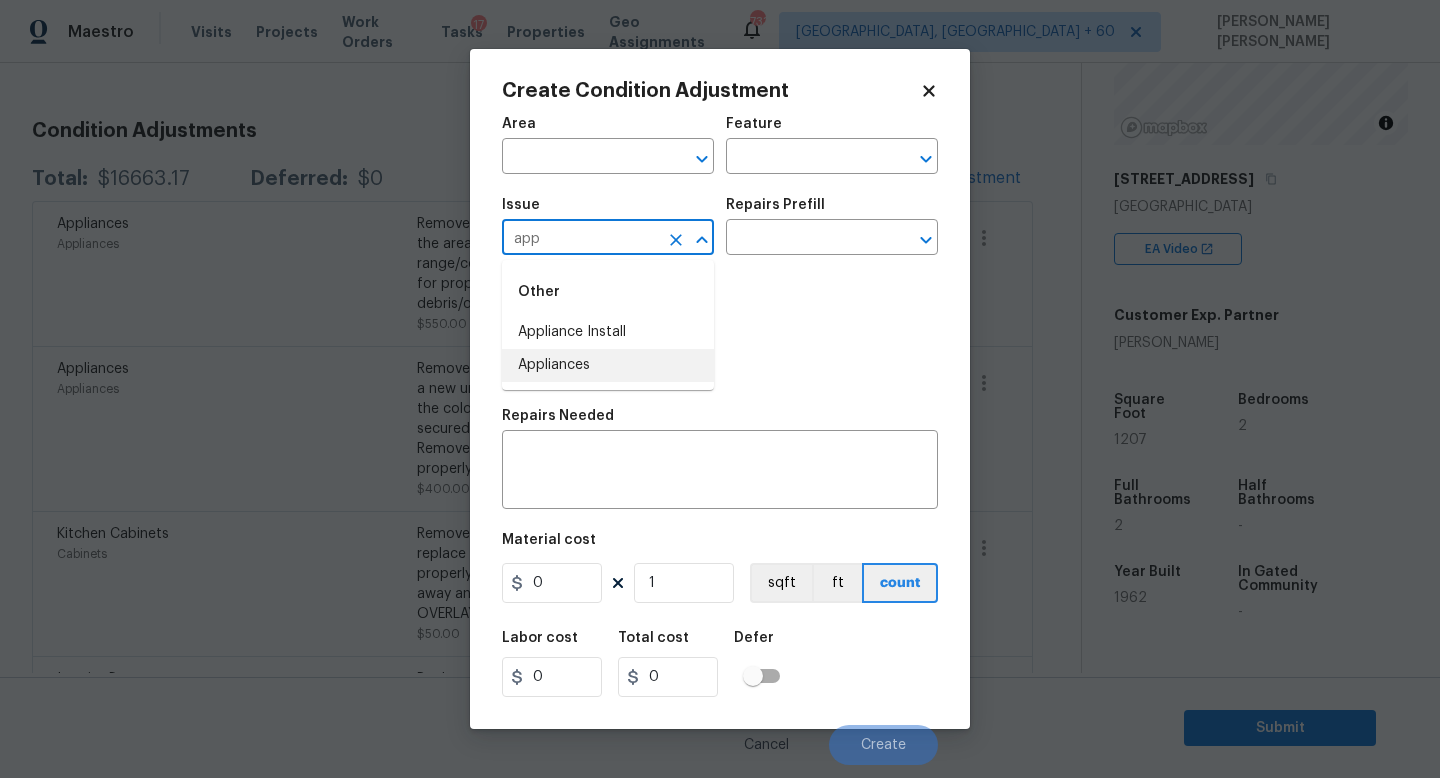 click on "Appliances" at bounding box center (608, 365) 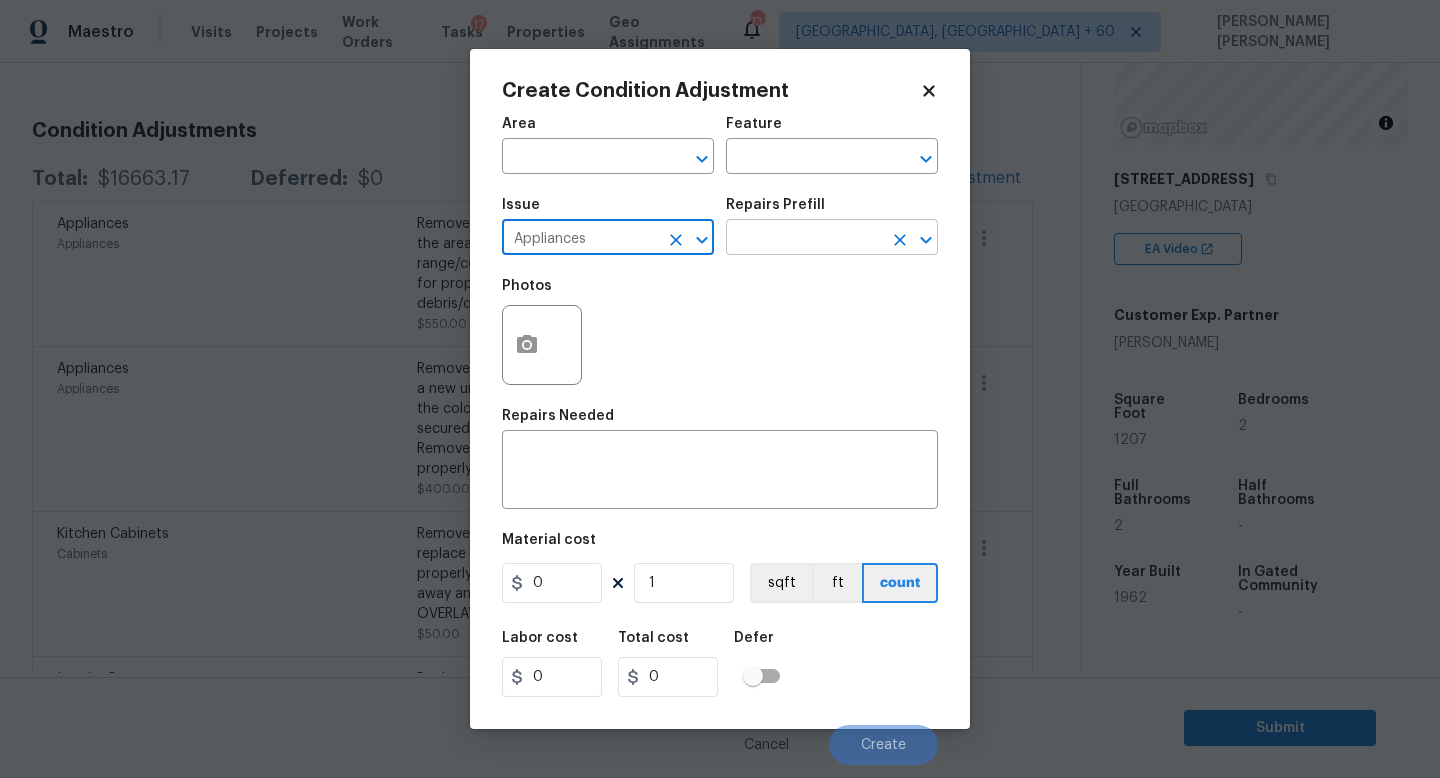 type on "Appliances" 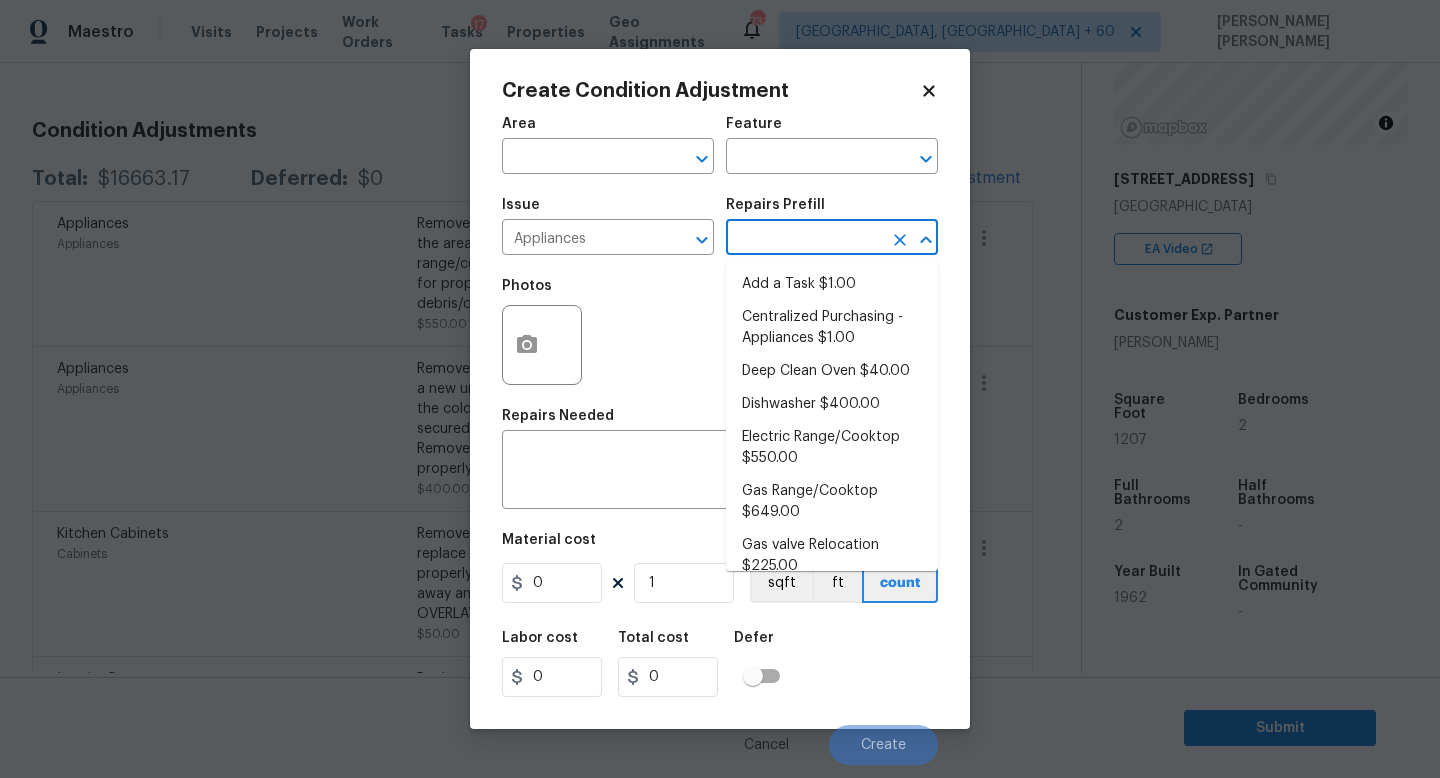 click at bounding box center (804, 239) 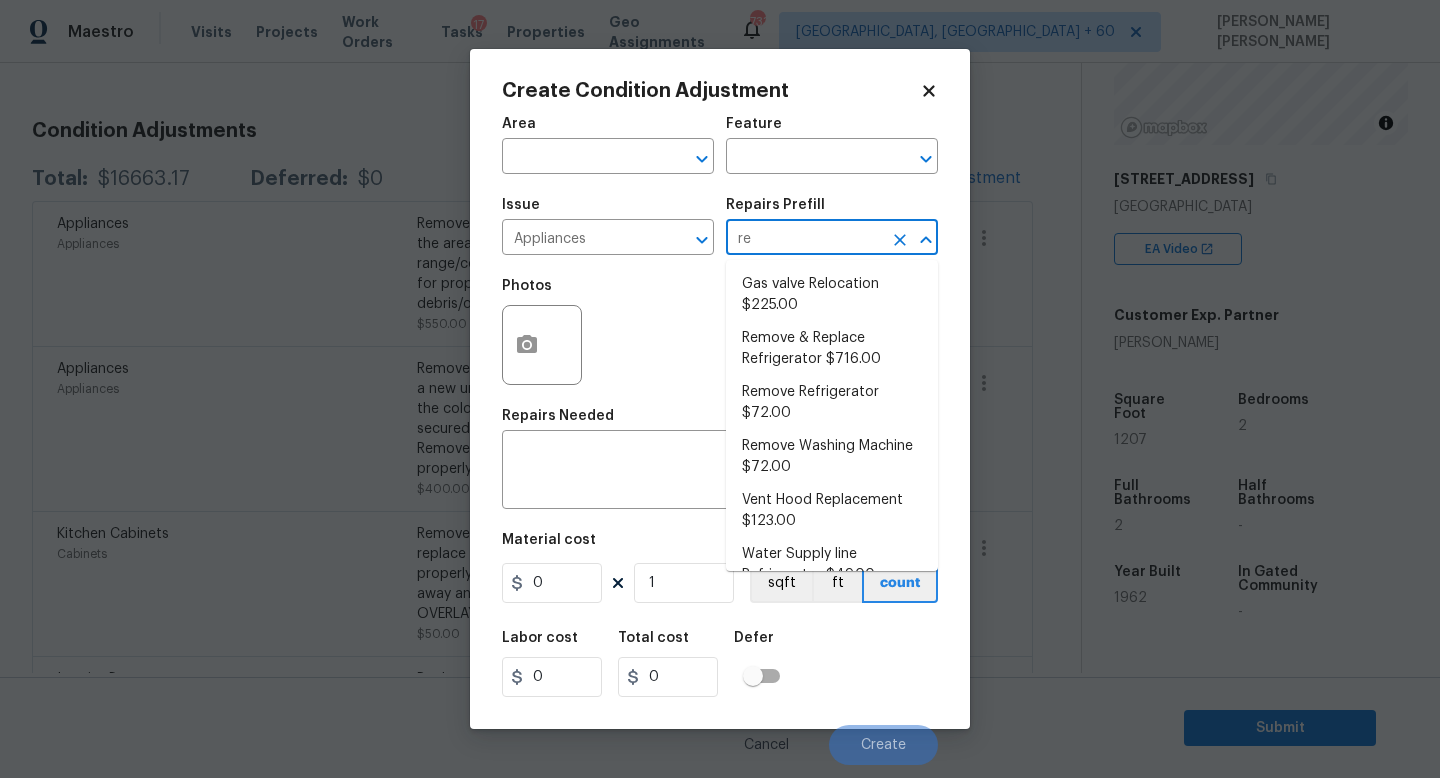 type on "ref" 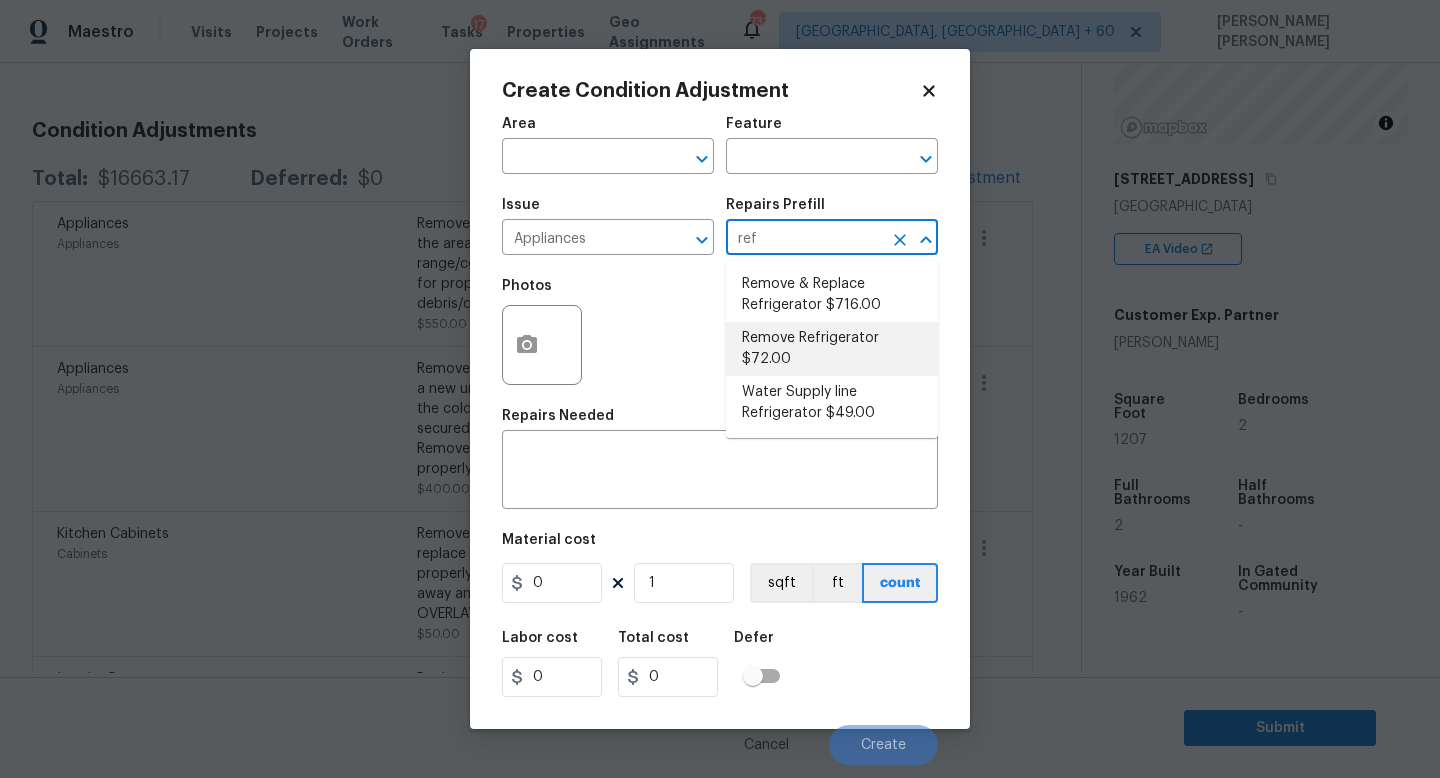 click on "Remove Refrigerator $72.00" at bounding box center (832, 349) 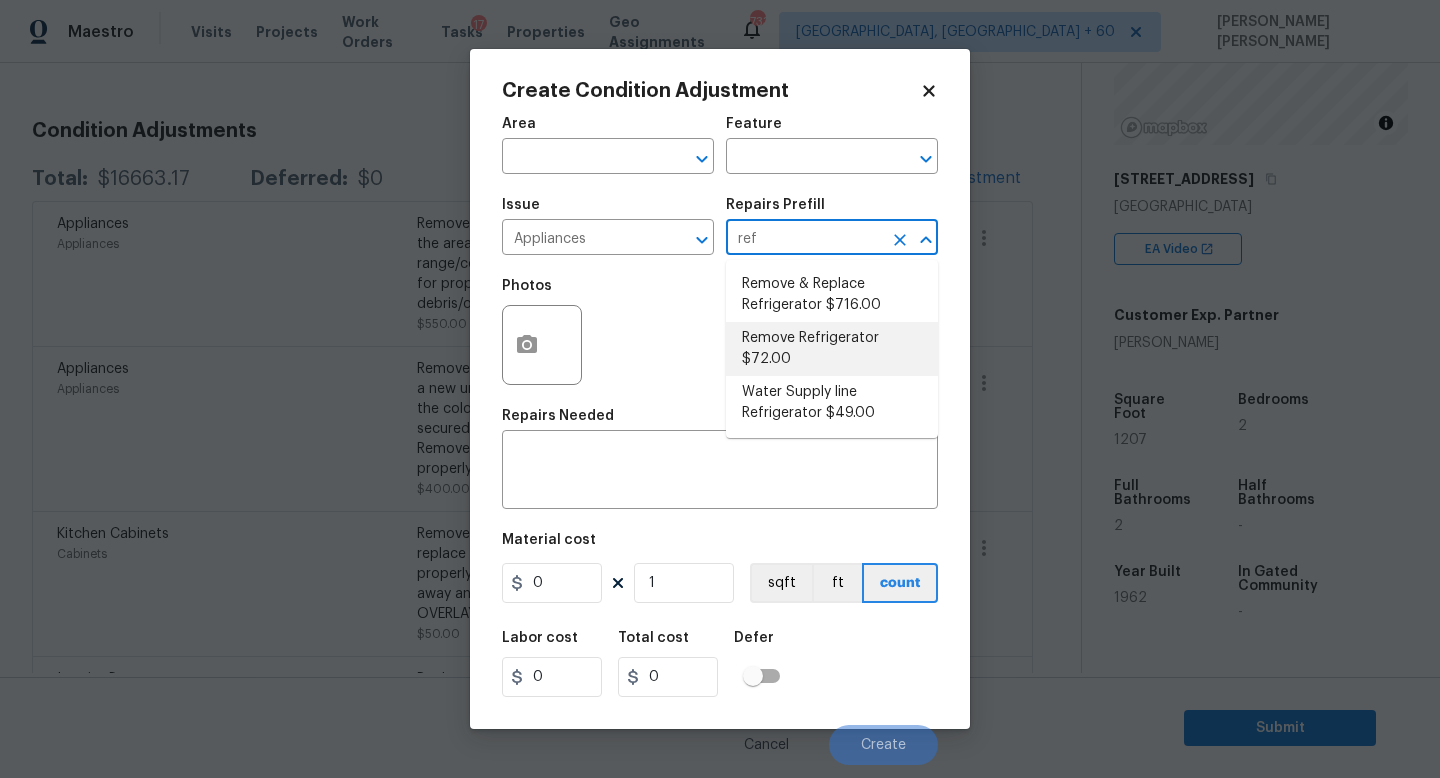 type on "72" 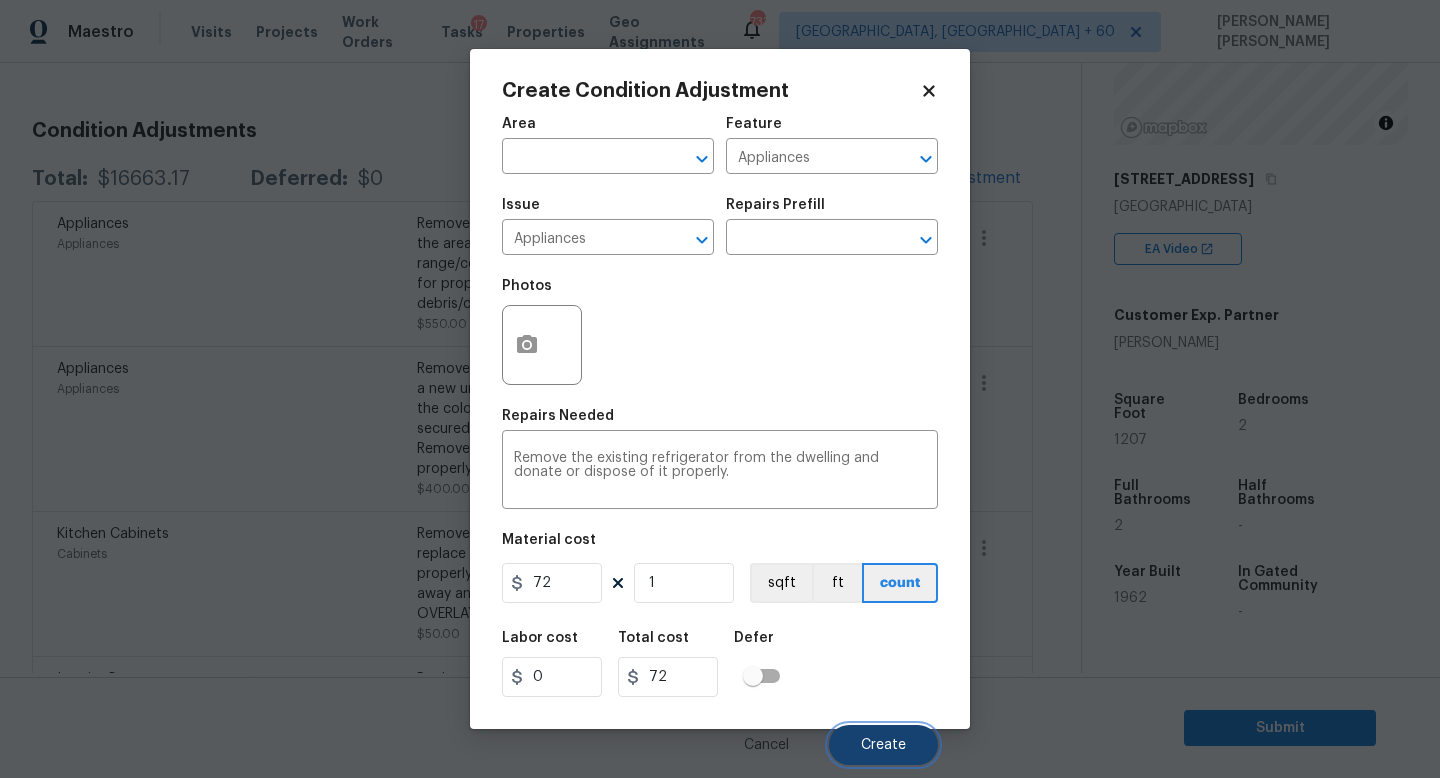click on "Create" at bounding box center [883, 745] 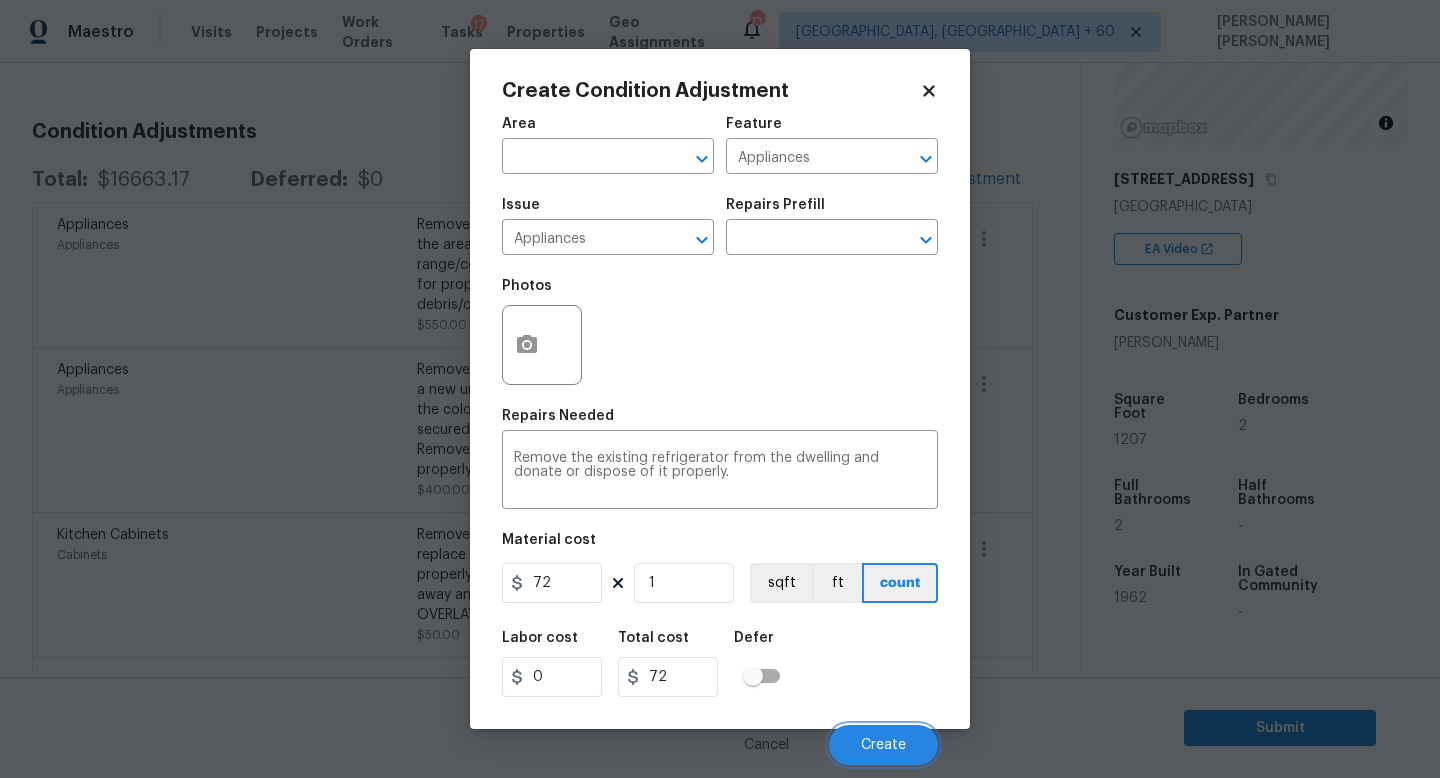scroll, scrollTop: 246, scrollLeft: 0, axis: vertical 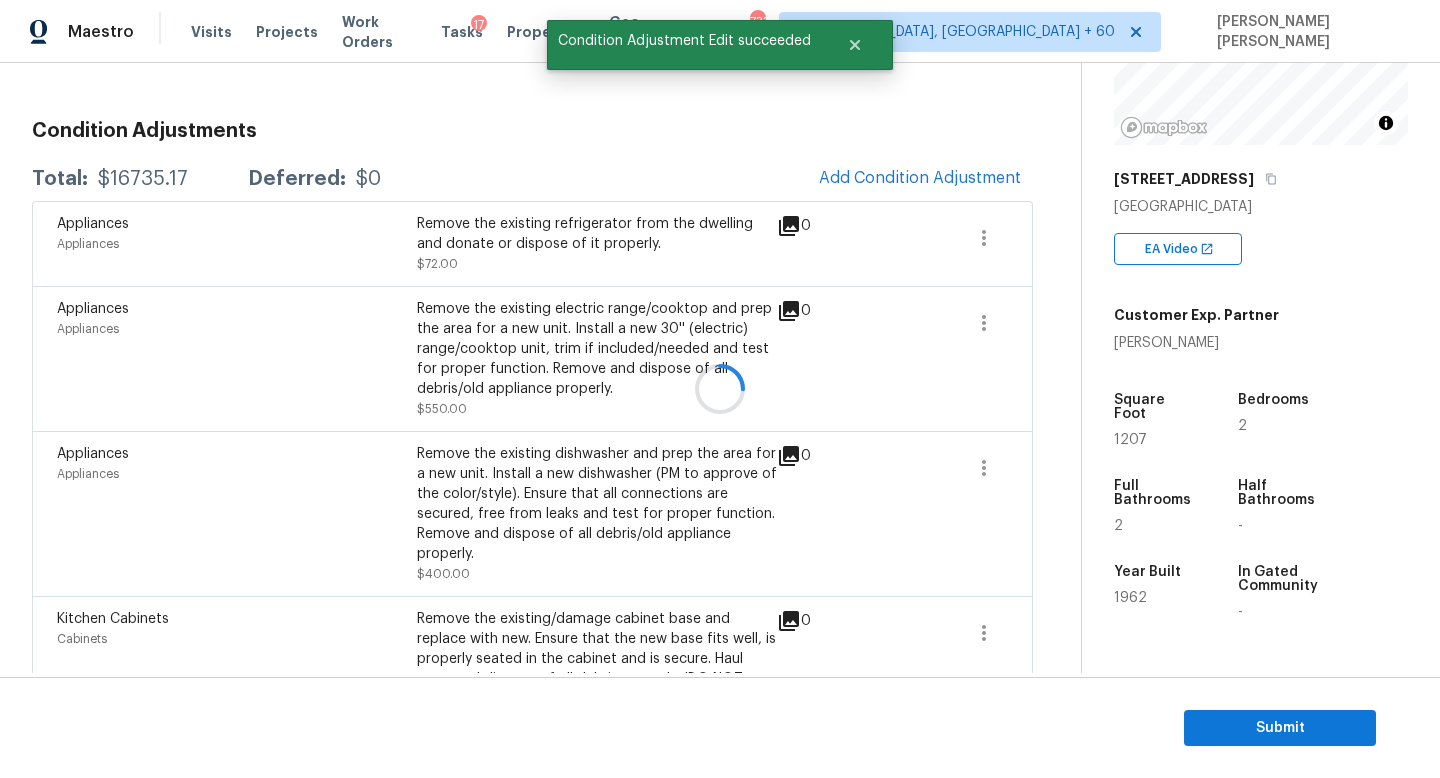click at bounding box center (720, 389) 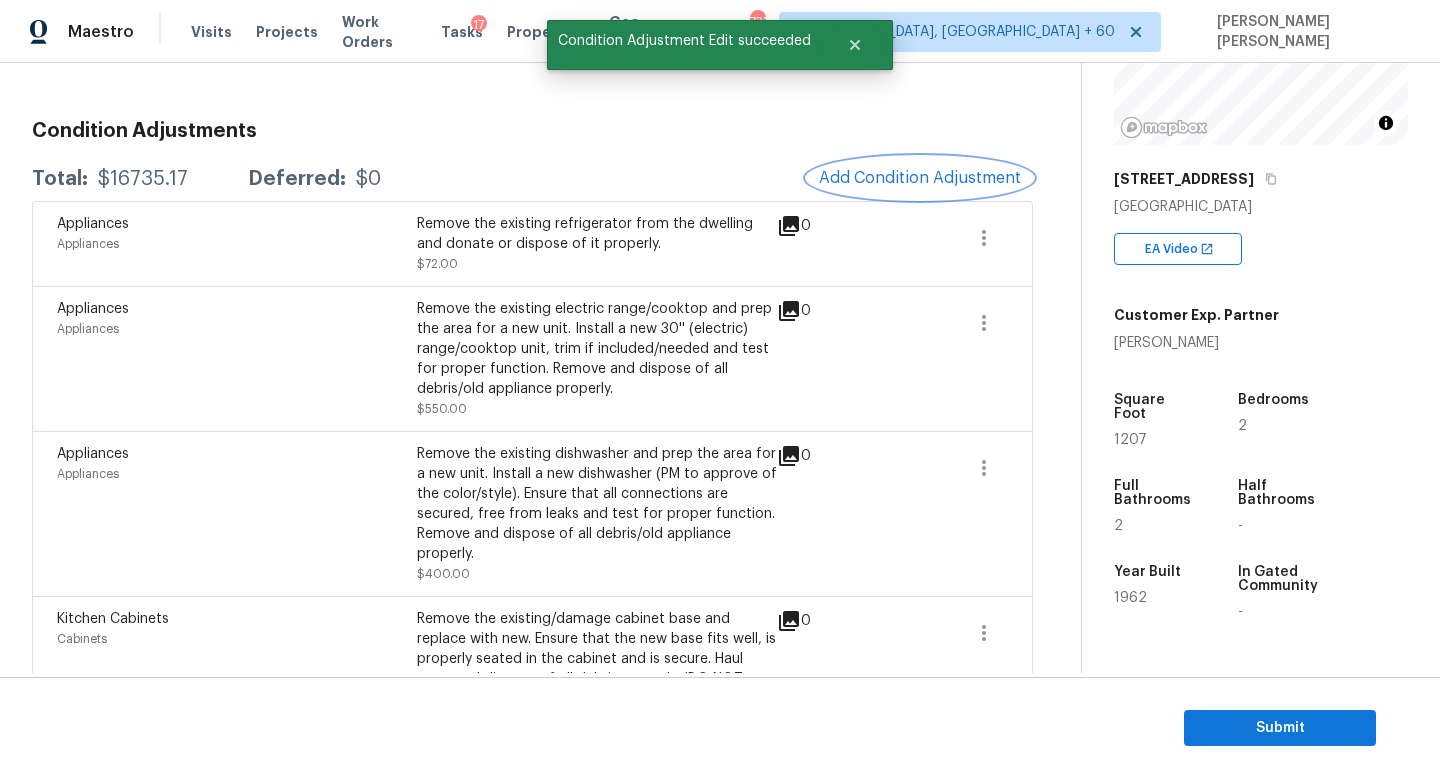 click on "Add Condition Adjustment" at bounding box center [920, 178] 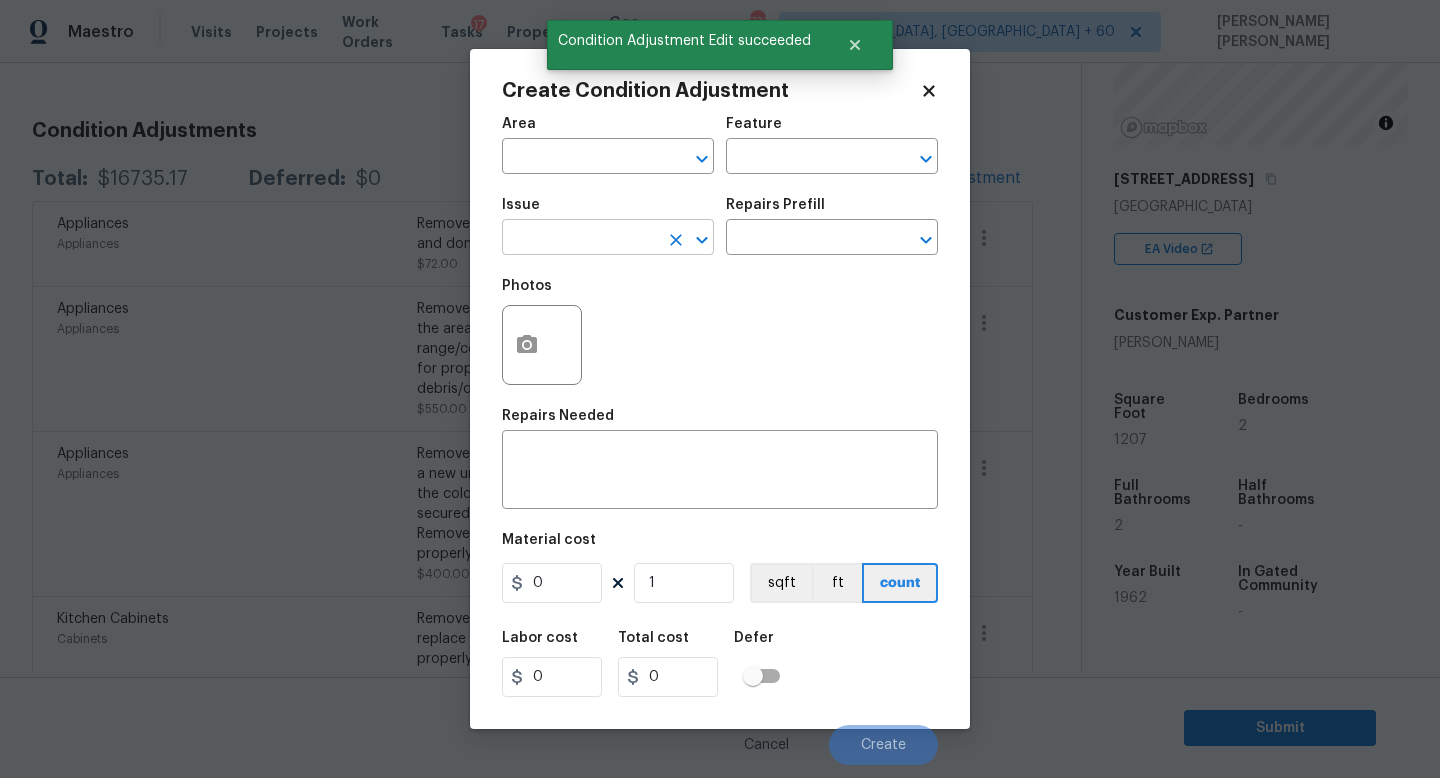 click at bounding box center [580, 239] 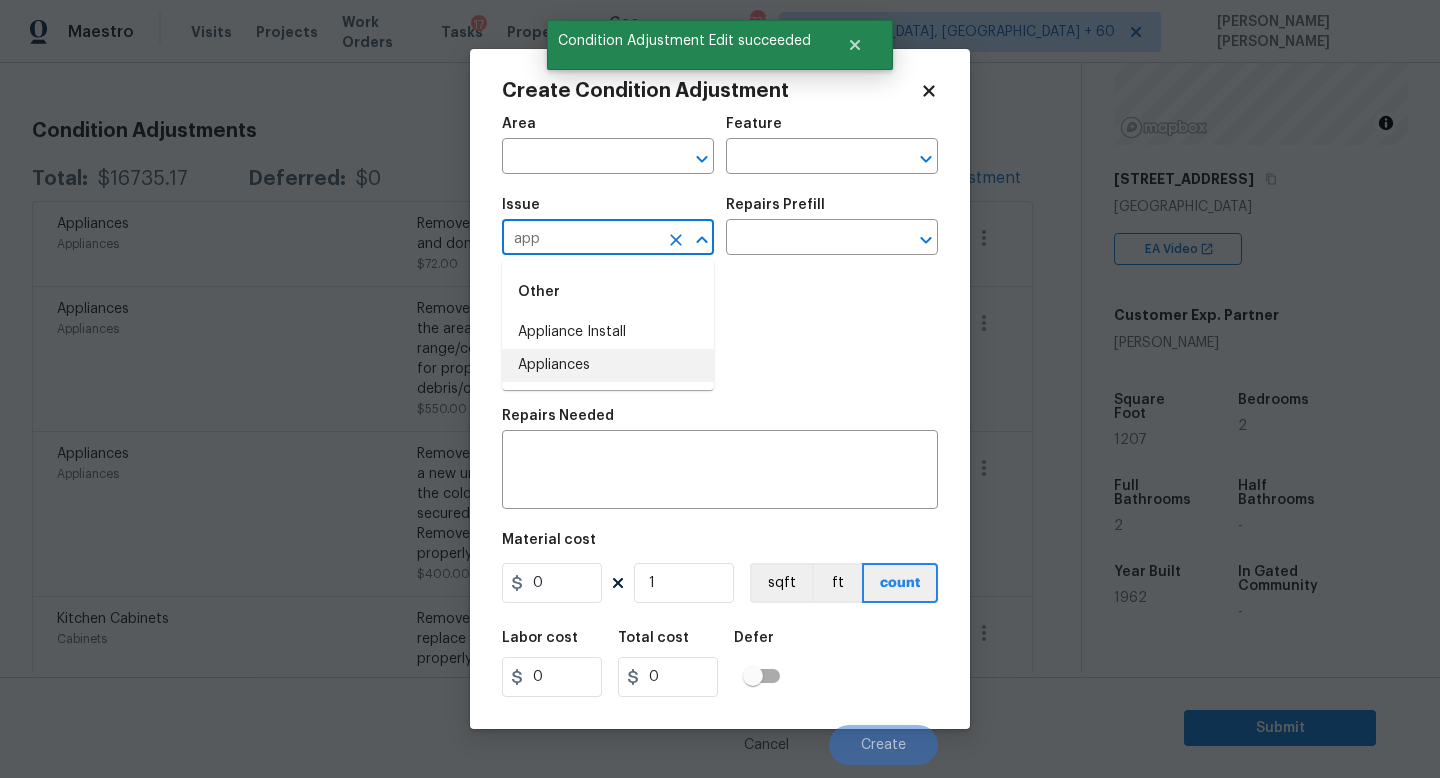 click on "Appliances" at bounding box center [608, 365] 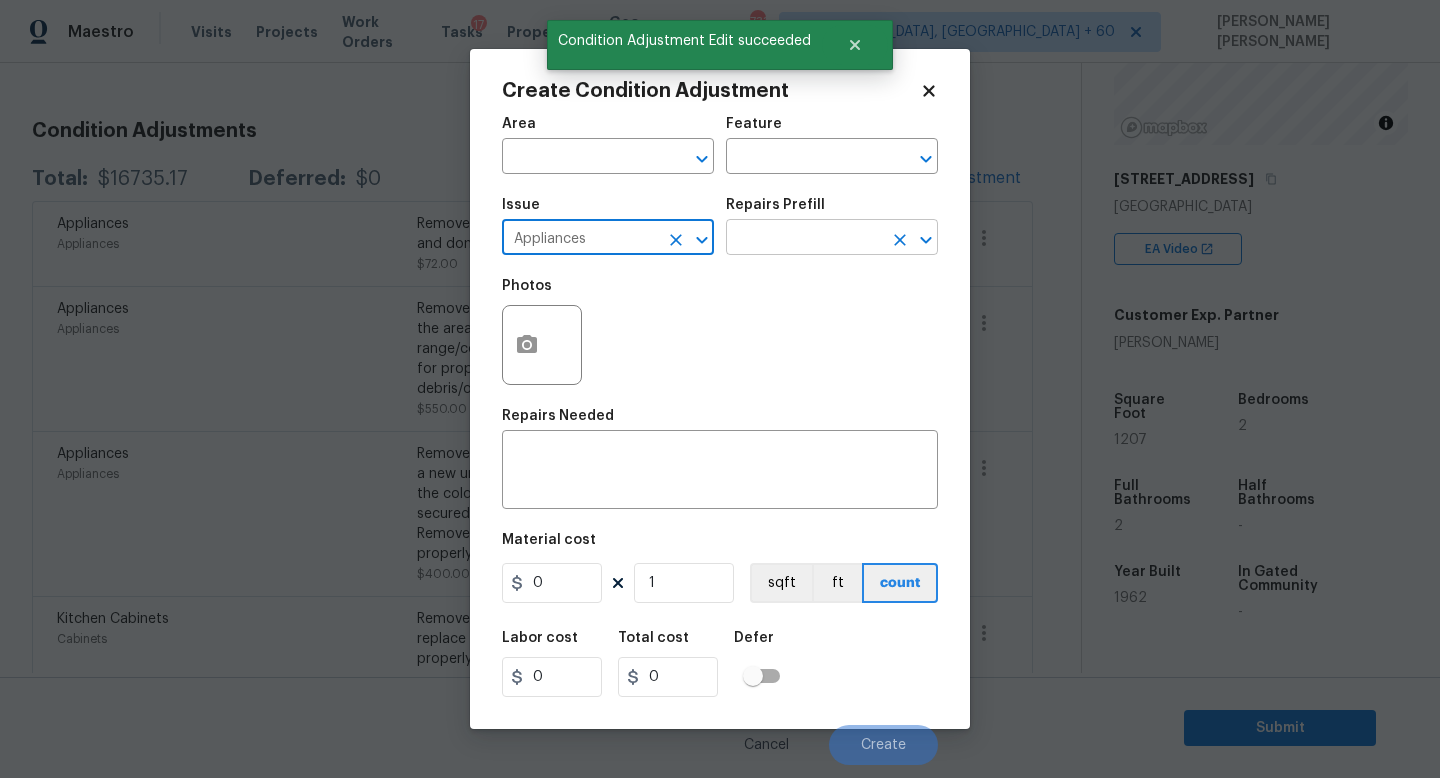 type on "Appliances" 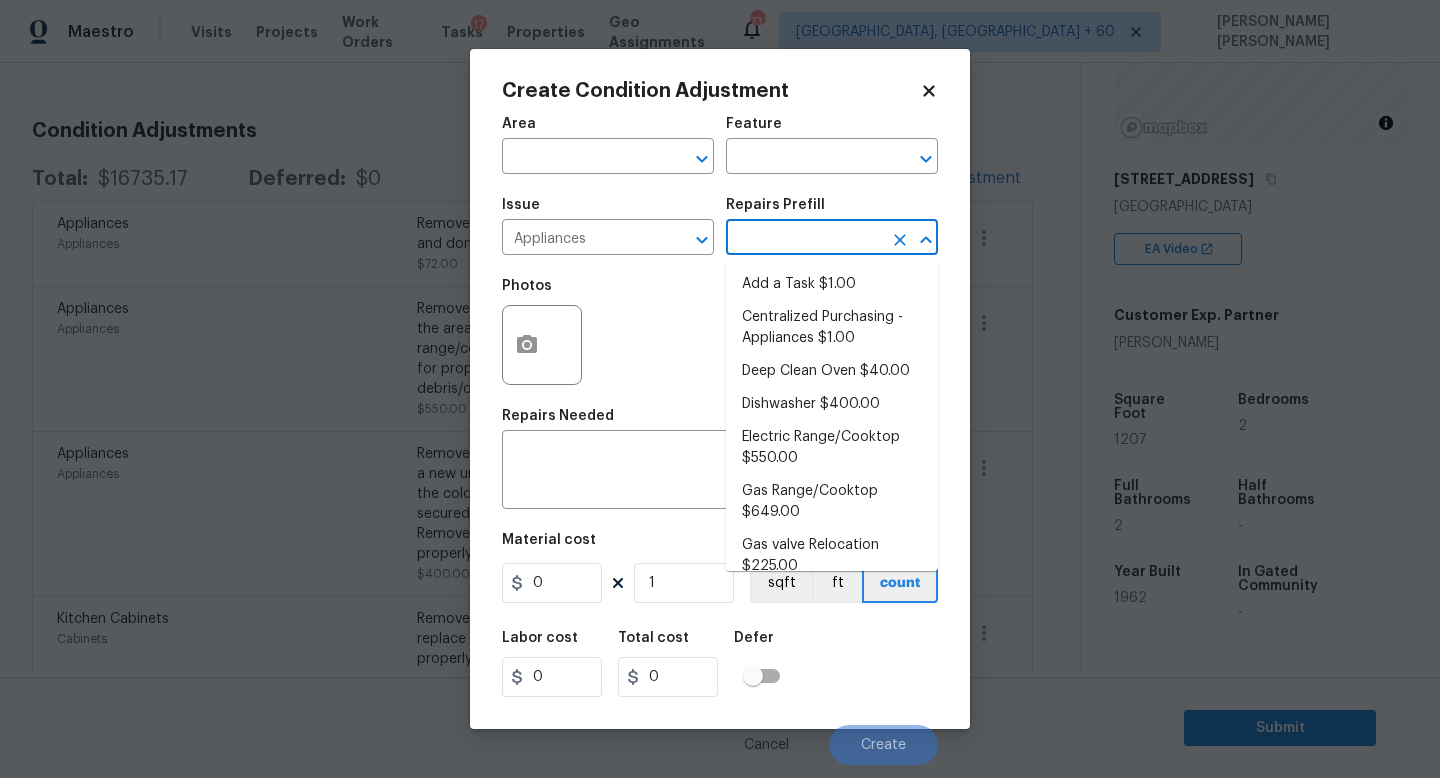 type on "d" 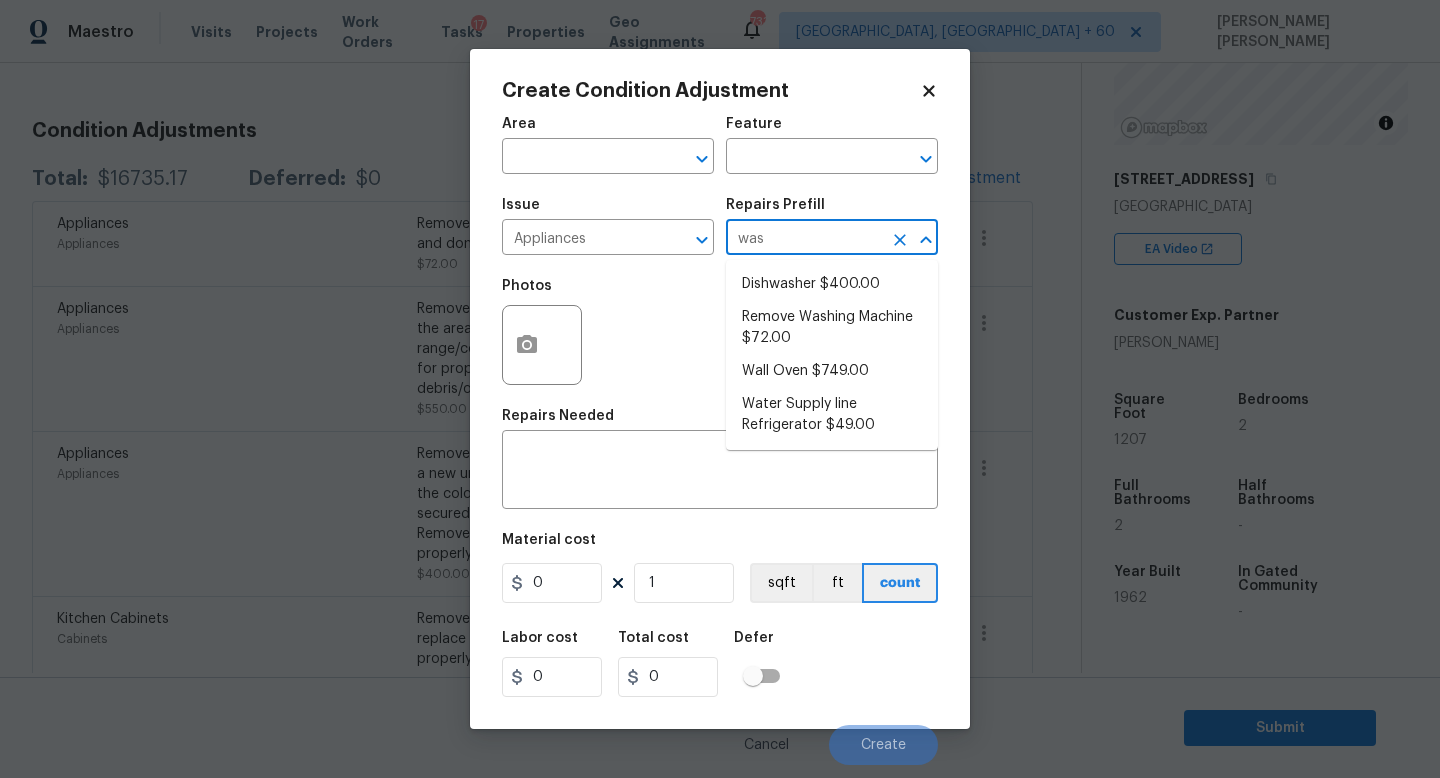 type on "wash" 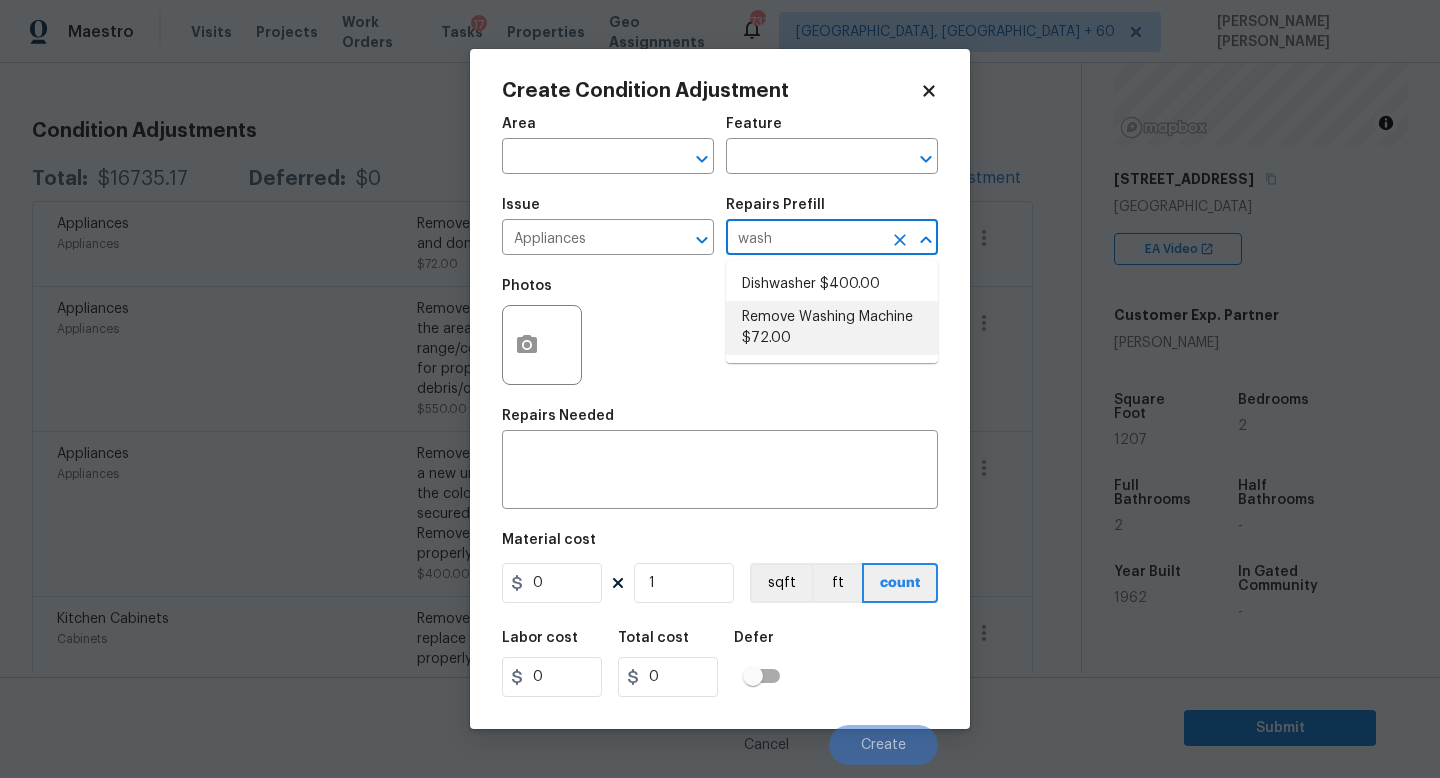click on "Remove Washing Machine $72.00" at bounding box center (832, 328) 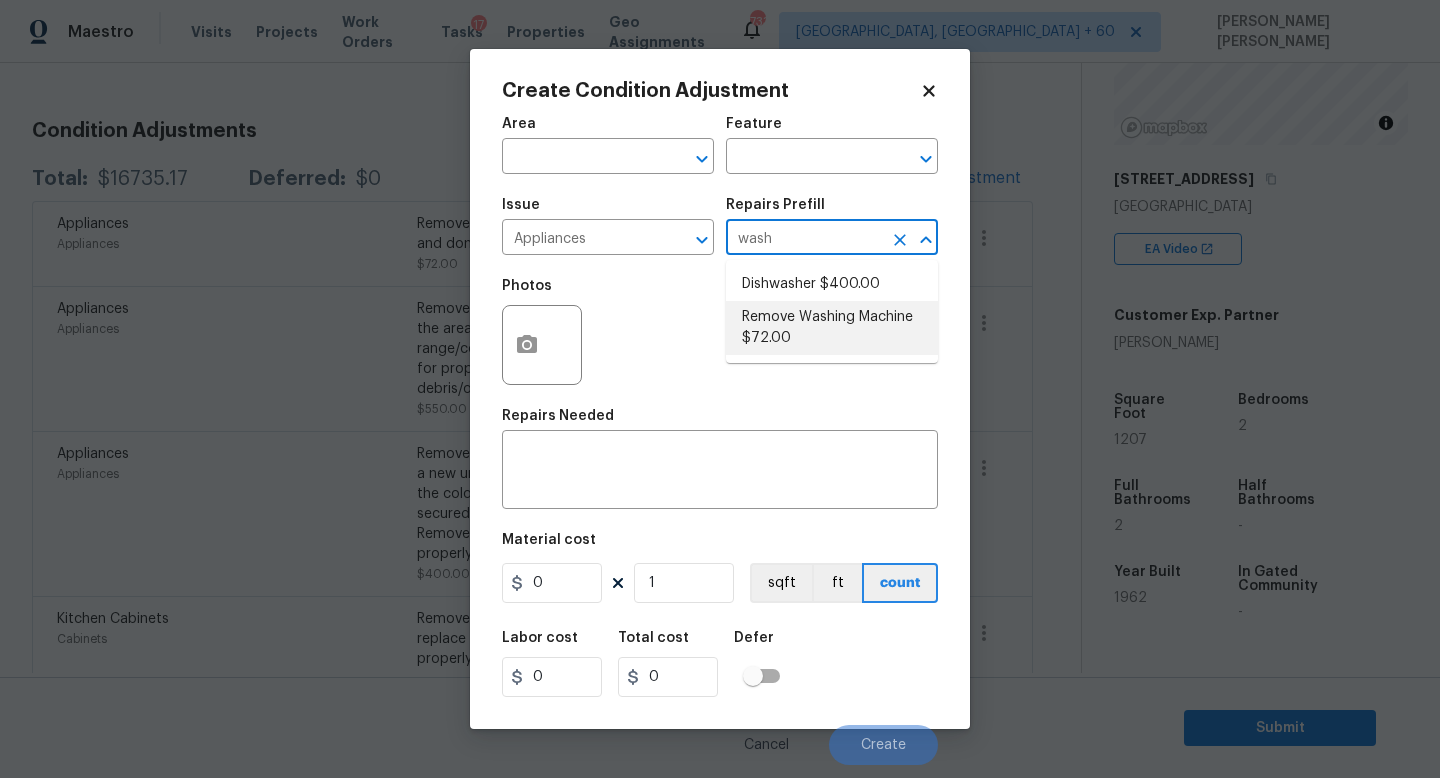 type on "Appliances" 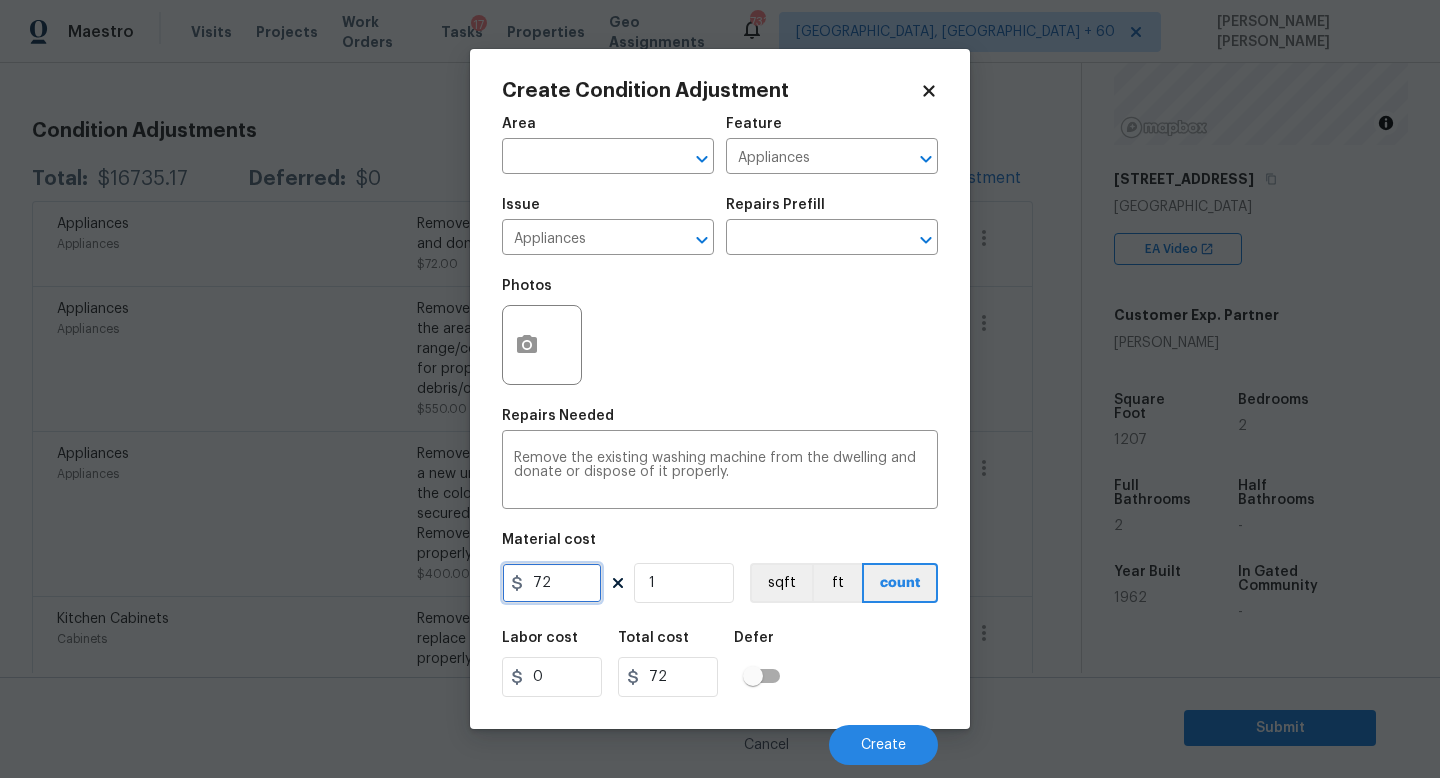 drag, startPoint x: 565, startPoint y: 592, endPoint x: 305, endPoint y: 578, distance: 260.37665 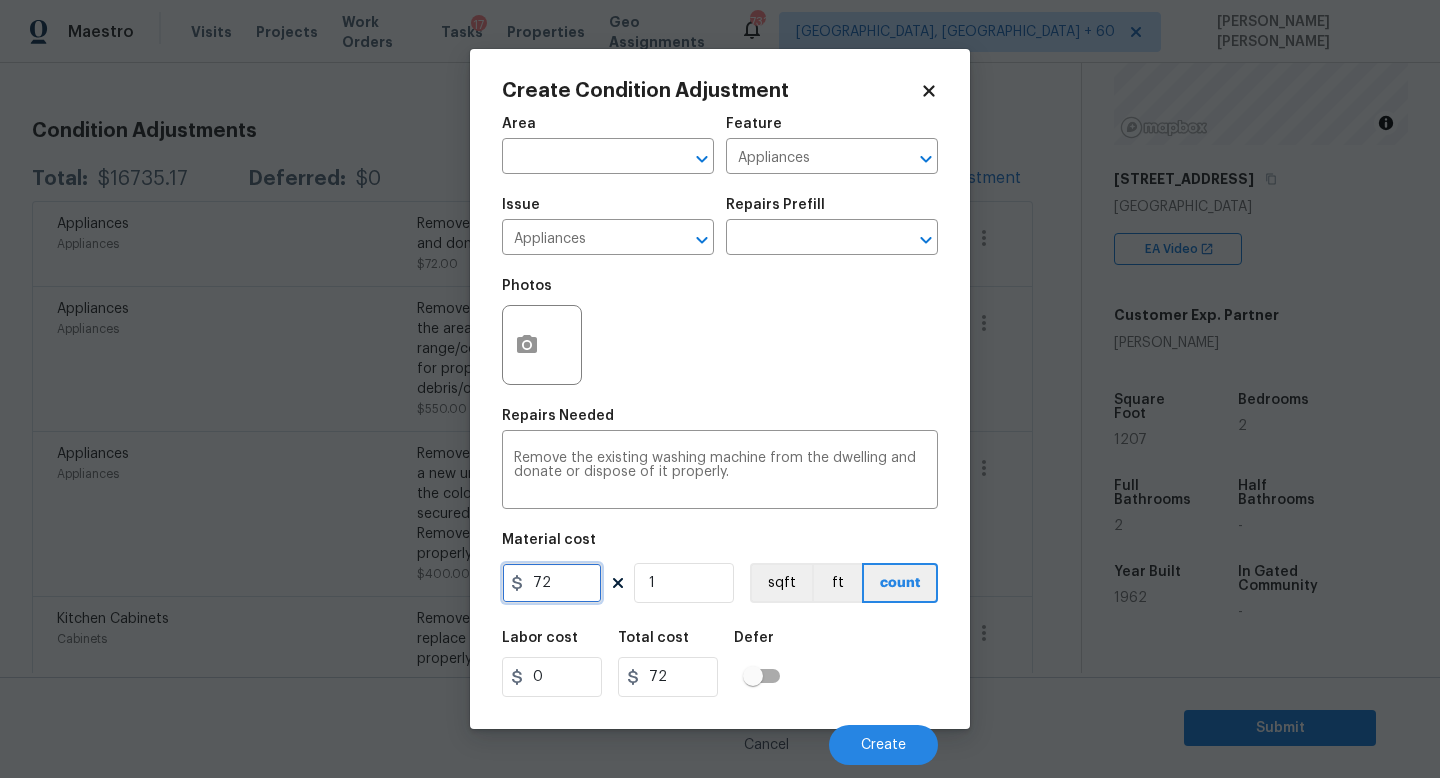 click on "Create Condition Adjustment Area ​ Feature Appliances ​ Issue Appliances ​ Repairs Prefill ​ Photos Repairs Needed Remove the existing washing machine from the dwelling and donate or dispose of it properly. x ​ Material cost 72 1 sqft ft count Labor cost 0 Total cost 72 Defer Cancel Create" at bounding box center (720, 389) 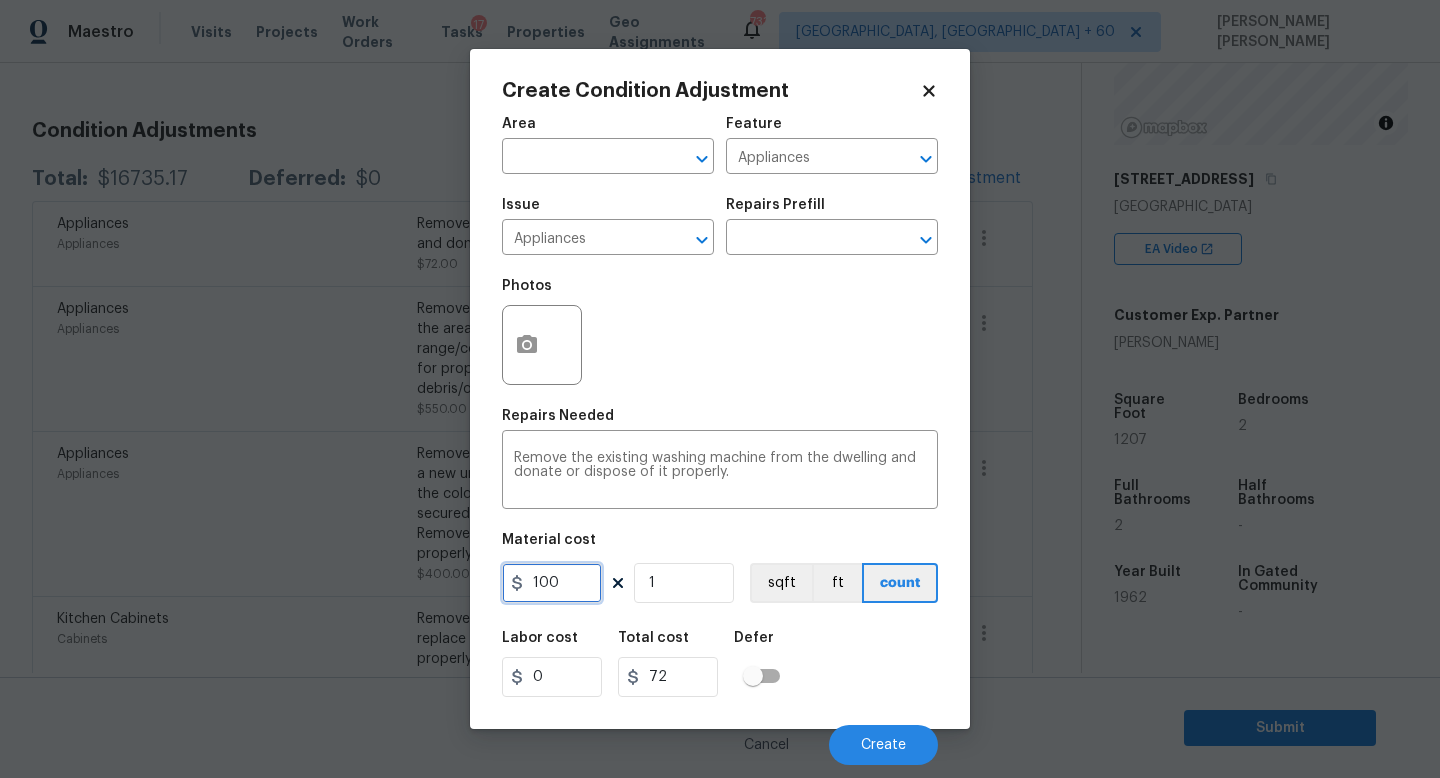 type on "100" 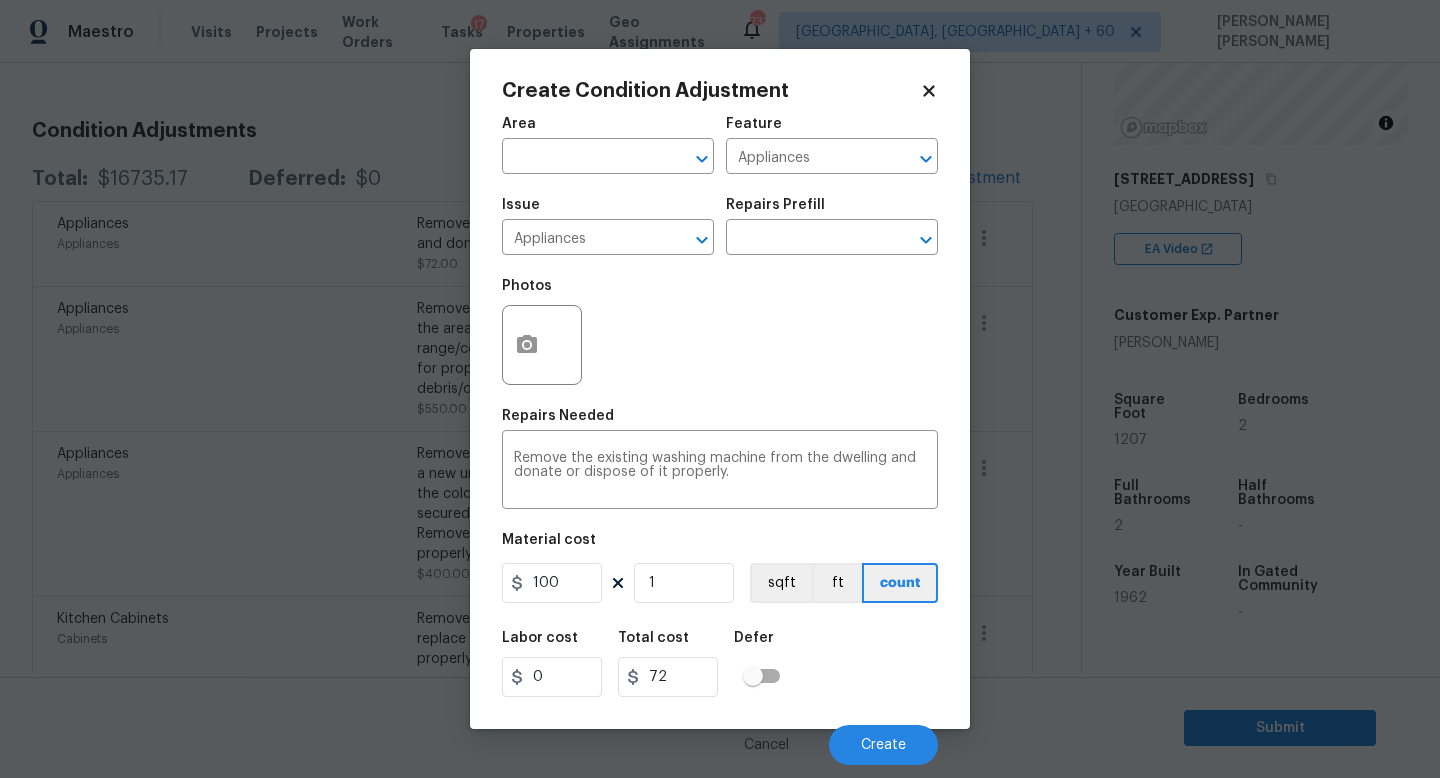 type on "100" 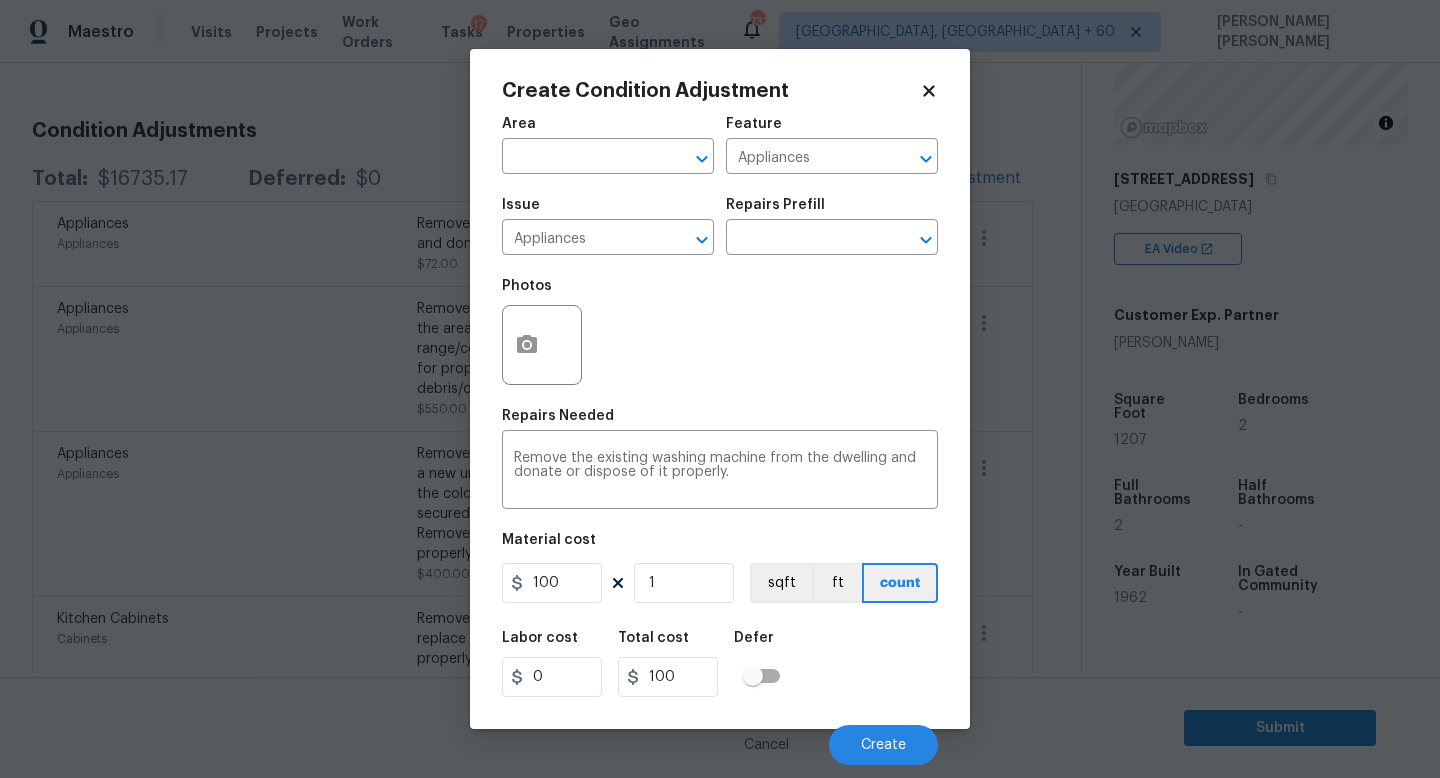 click on "Labor cost 0 Total cost 100 Defer" at bounding box center (720, 664) 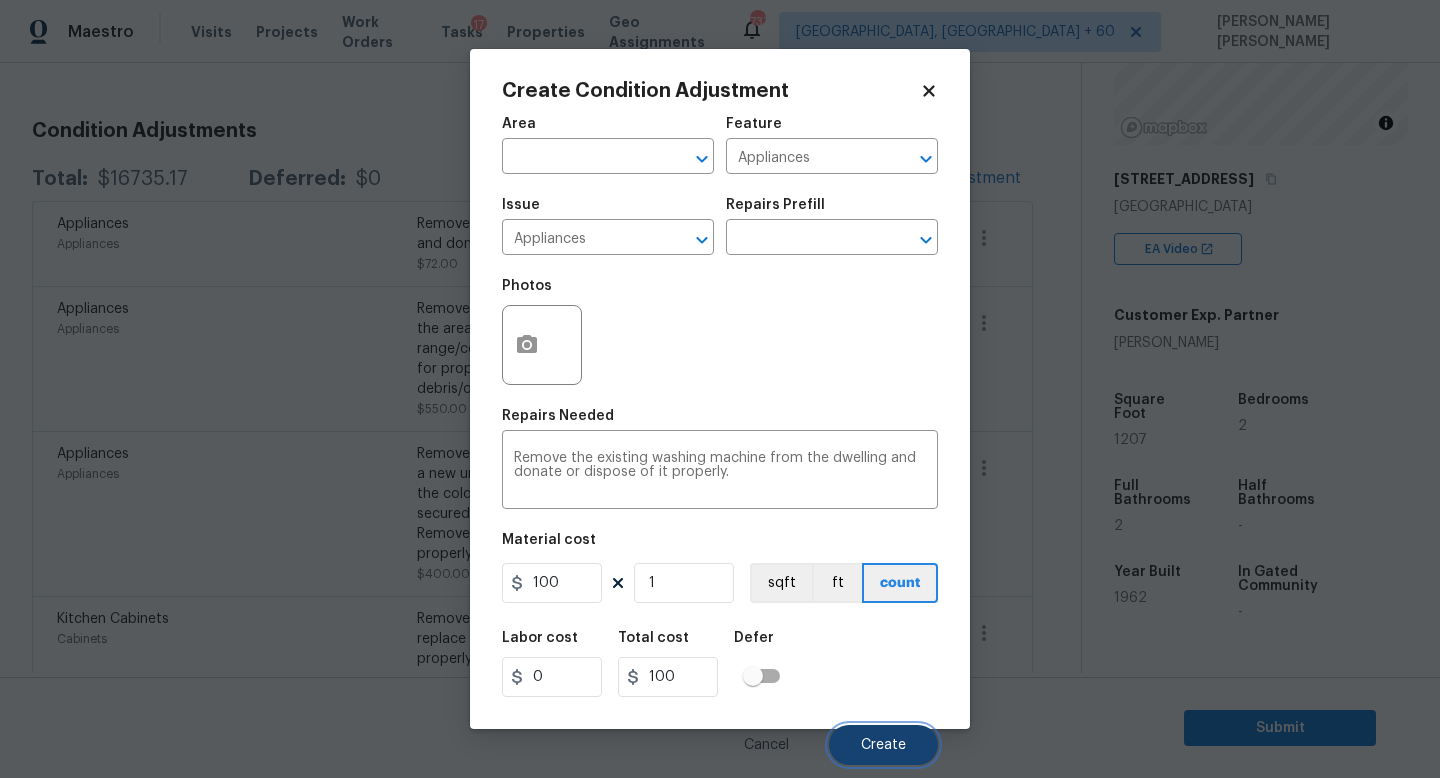 click on "Create" at bounding box center (883, 745) 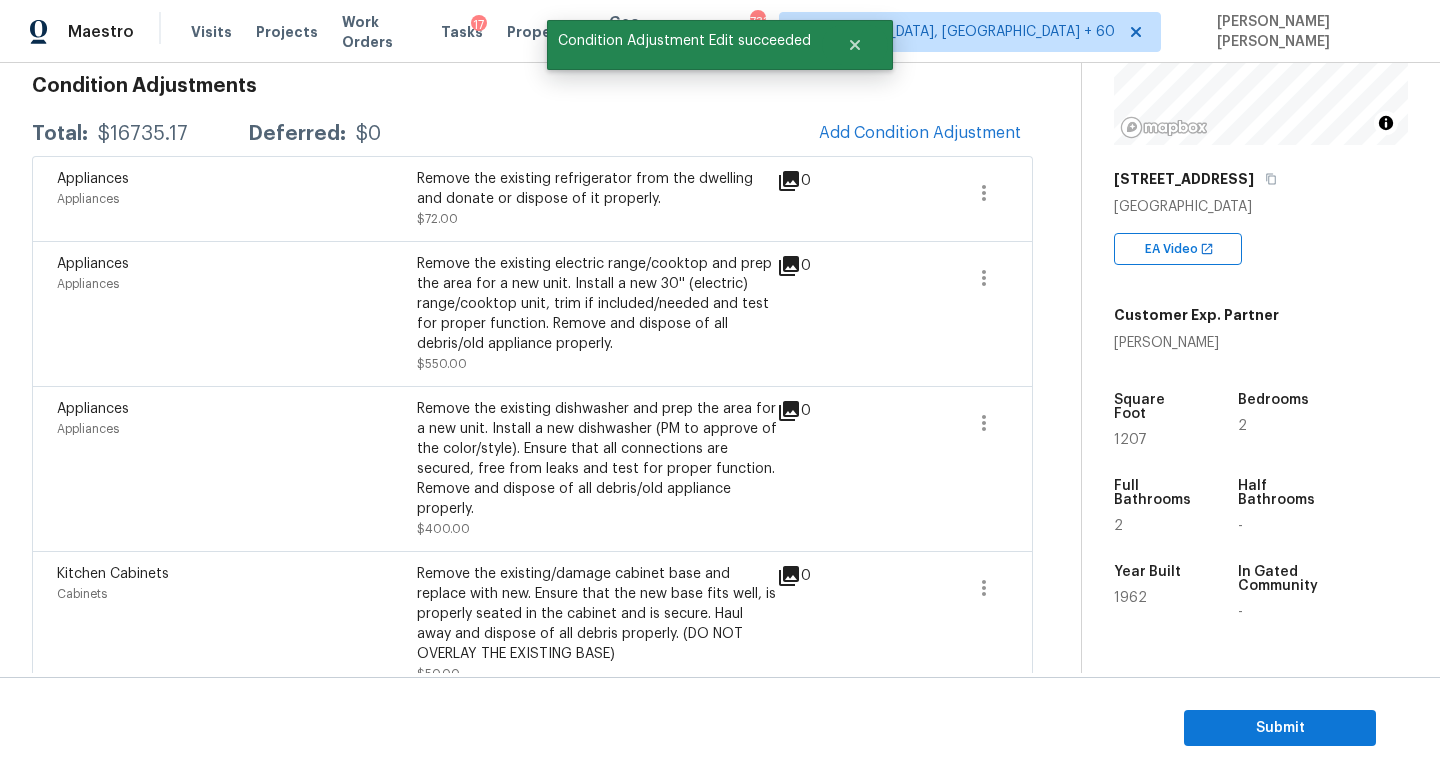 scroll, scrollTop: 246, scrollLeft: 0, axis: vertical 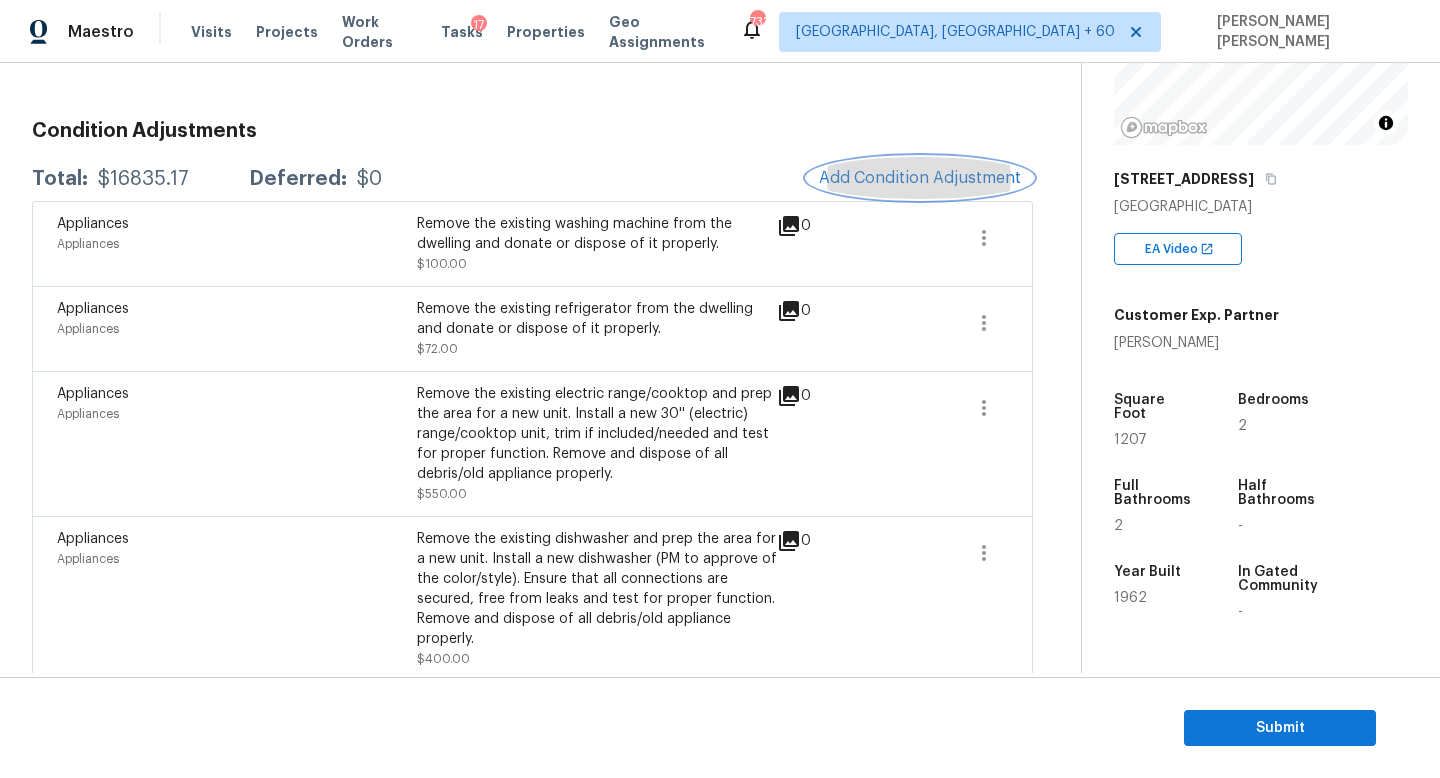 click on "Add Condition Adjustment" at bounding box center [920, 178] 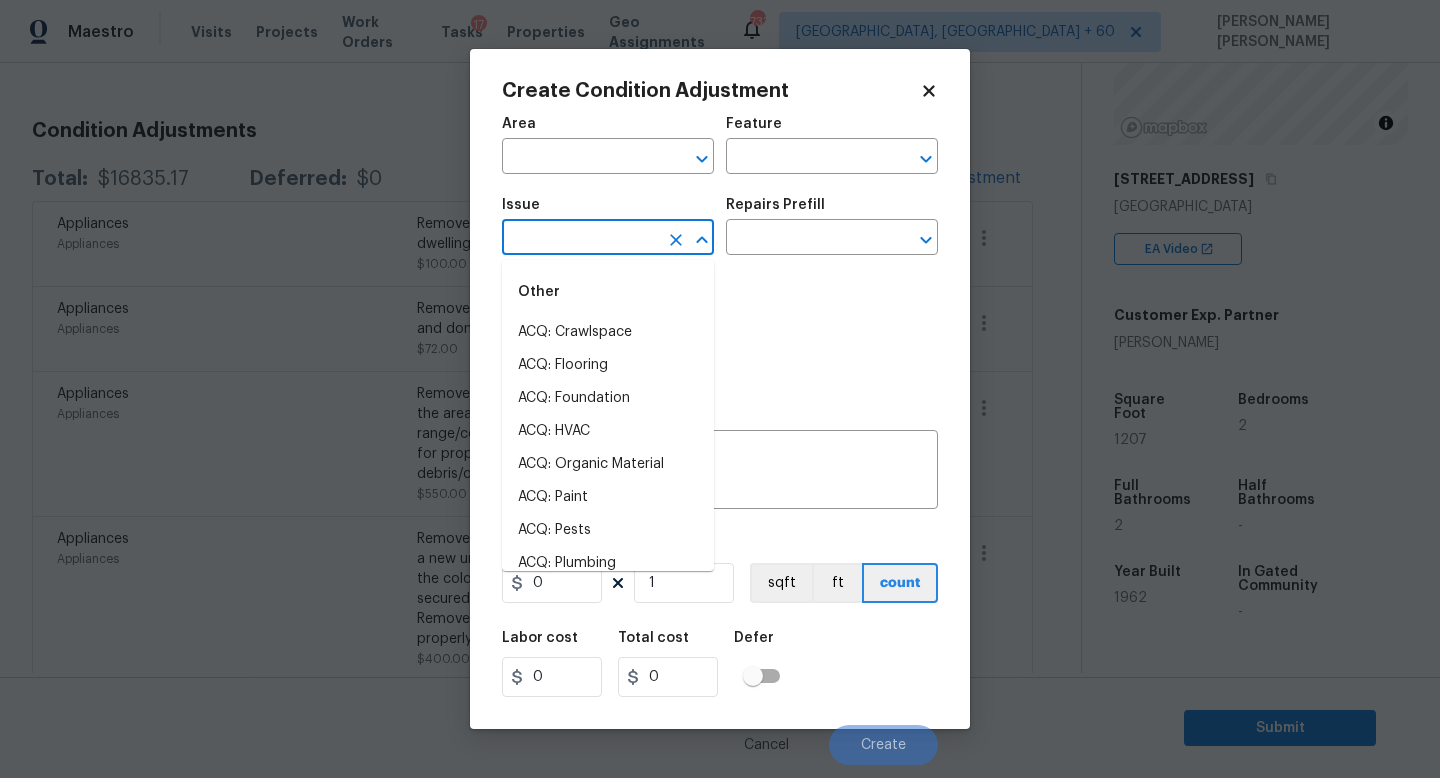 click at bounding box center (580, 239) 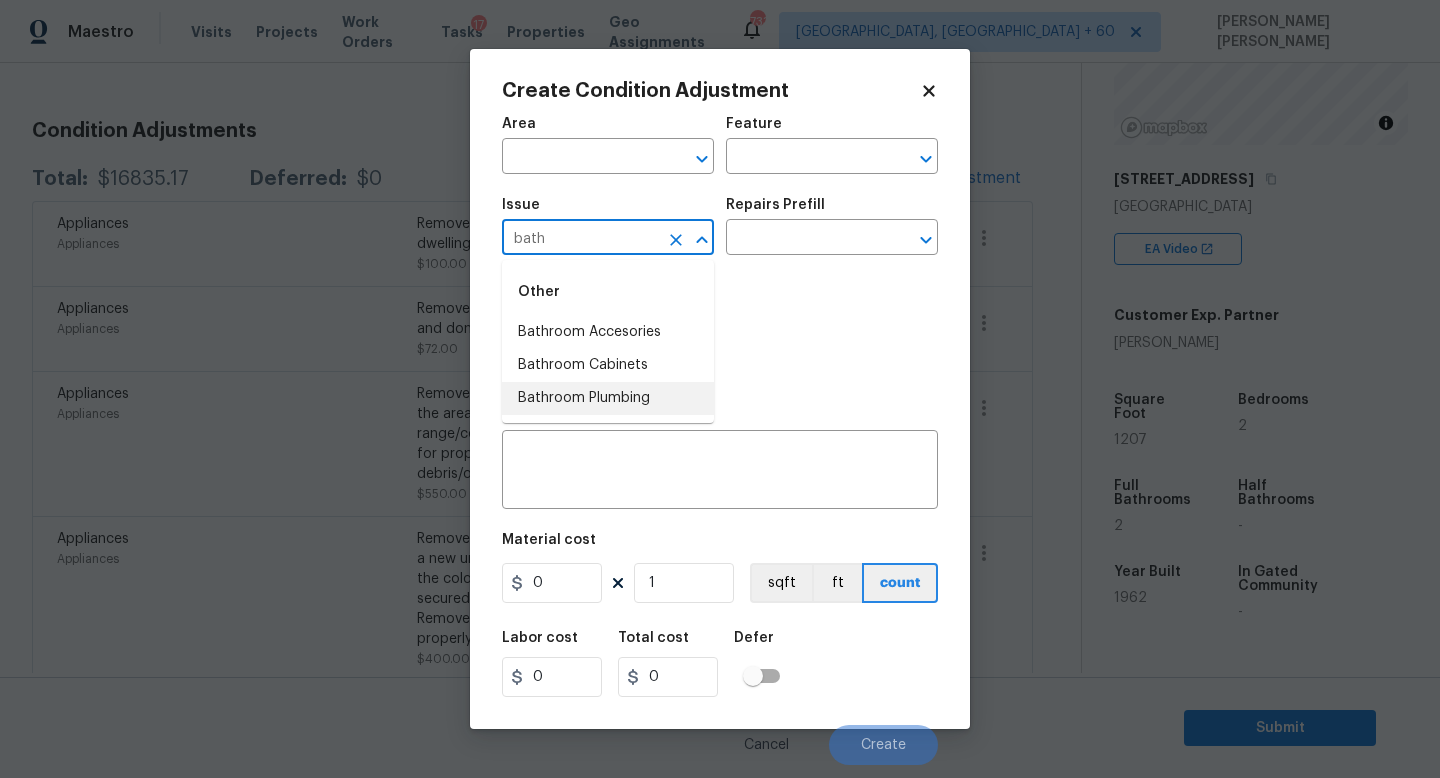 click on "Bathroom Plumbing" at bounding box center [608, 398] 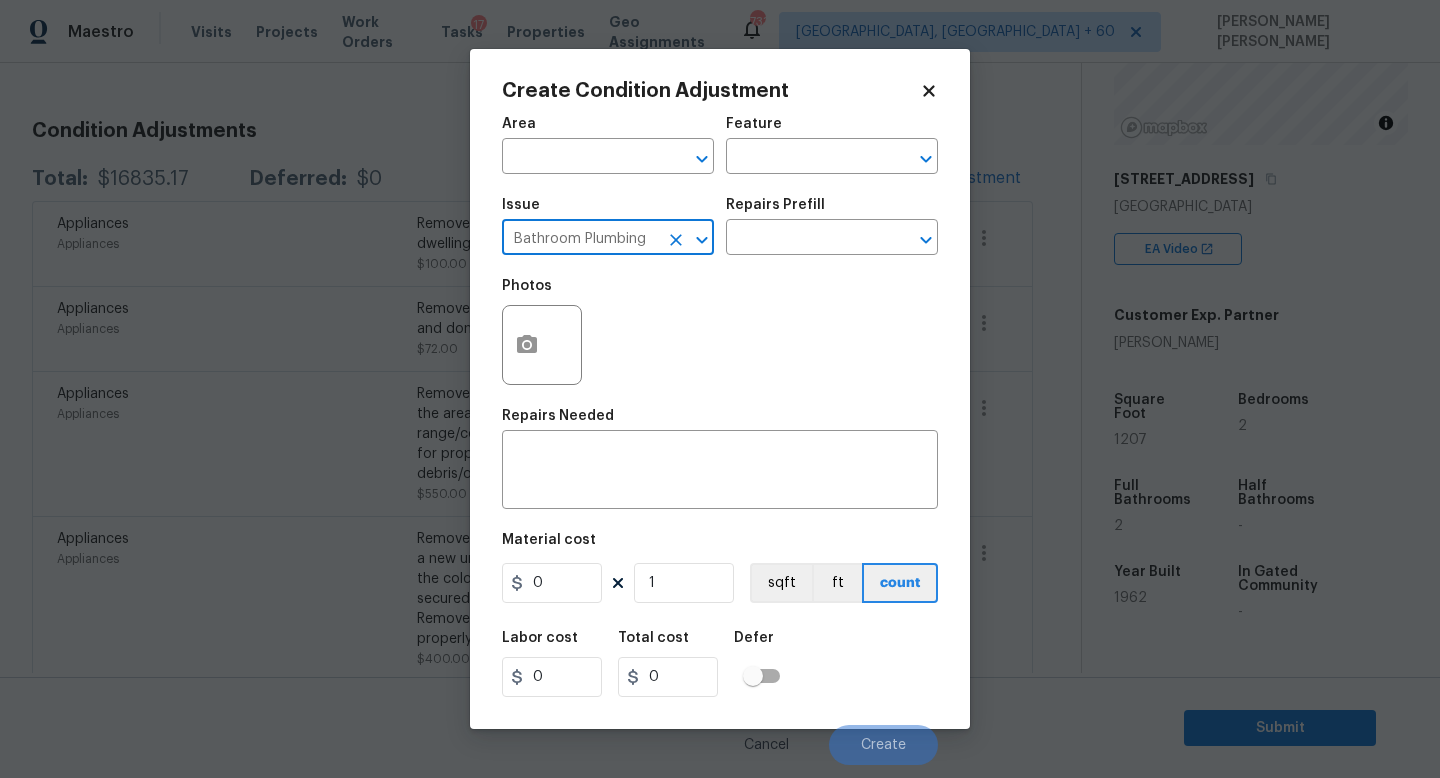 type on "Bathroom Plumbing" 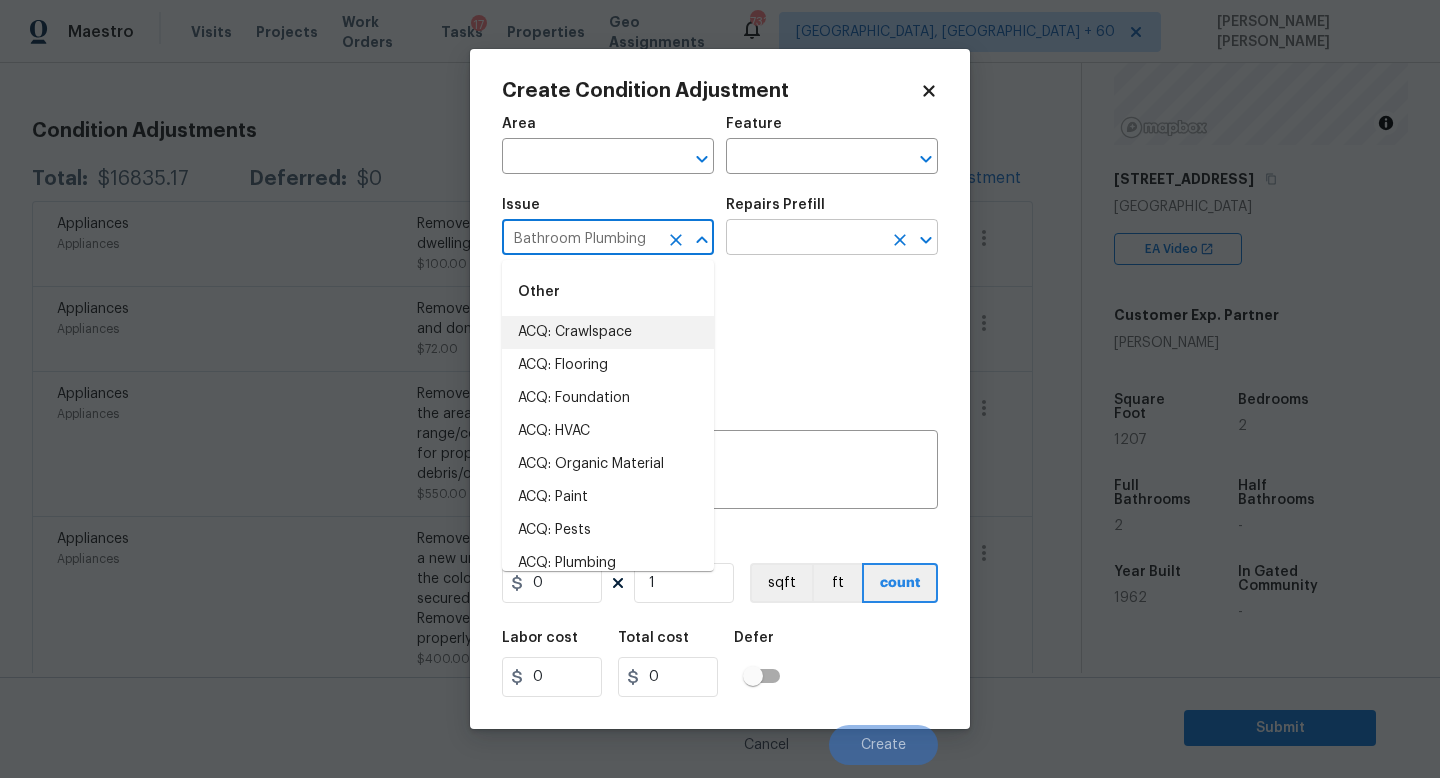 click at bounding box center (804, 239) 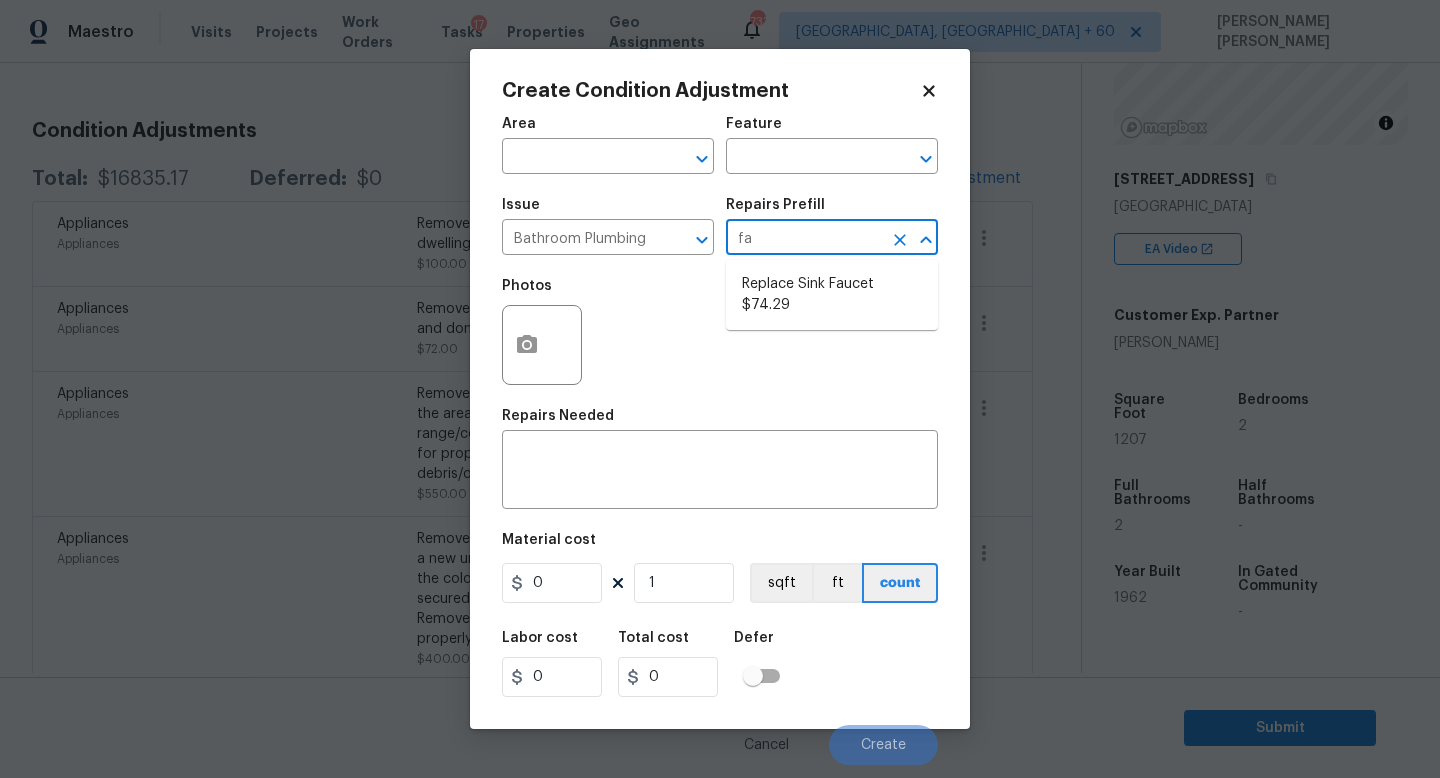 type on "fau" 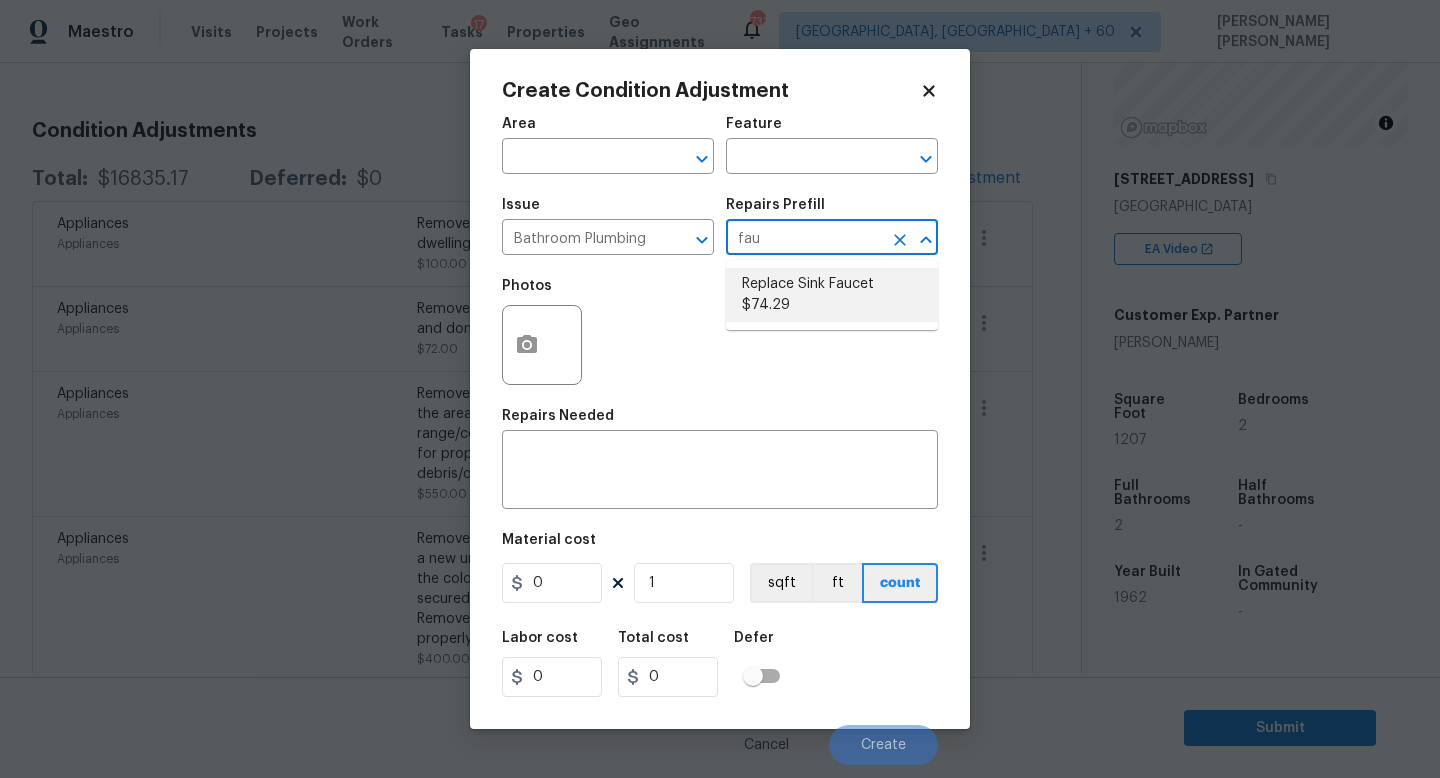 click on "Replace Sink Faucet $74.29" at bounding box center (832, 295) 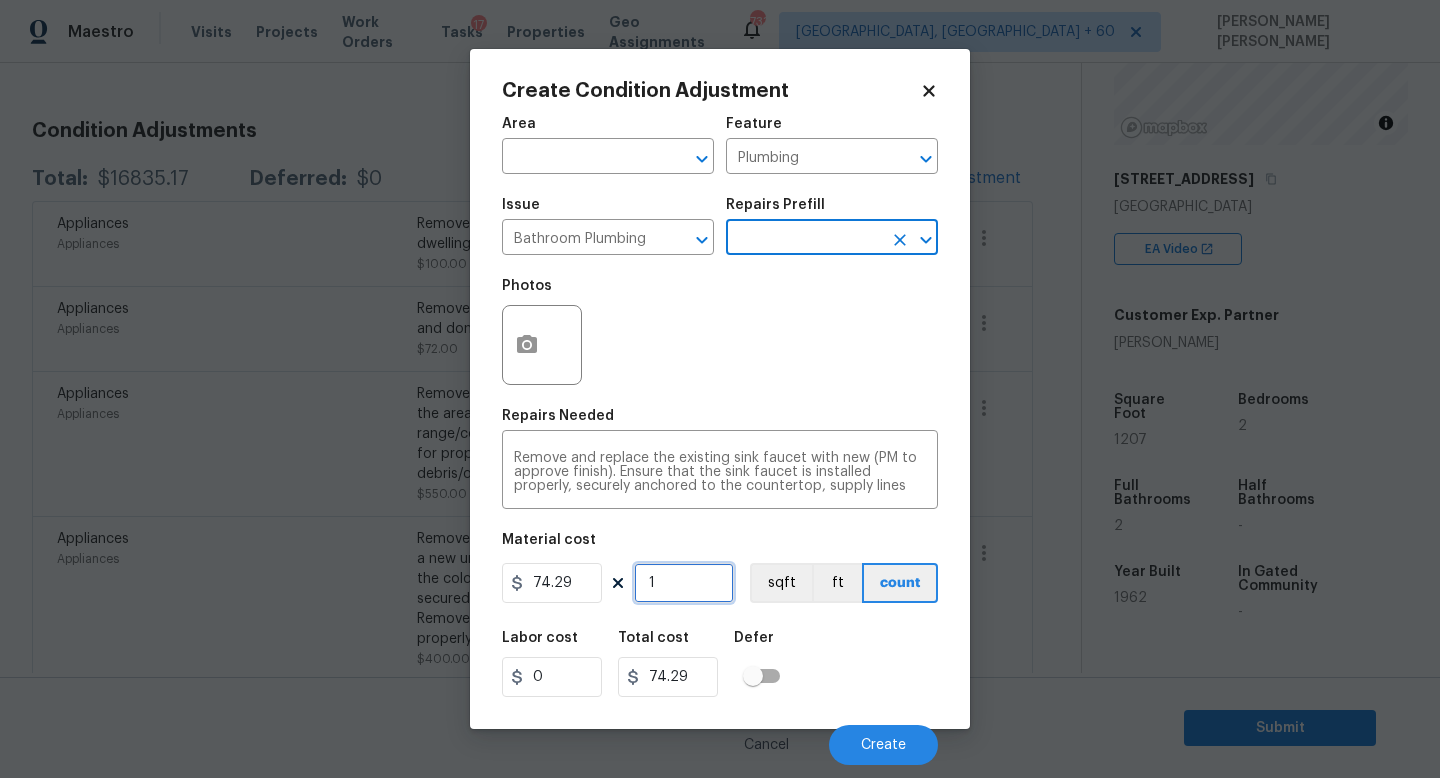 click on "1" at bounding box center [684, 583] 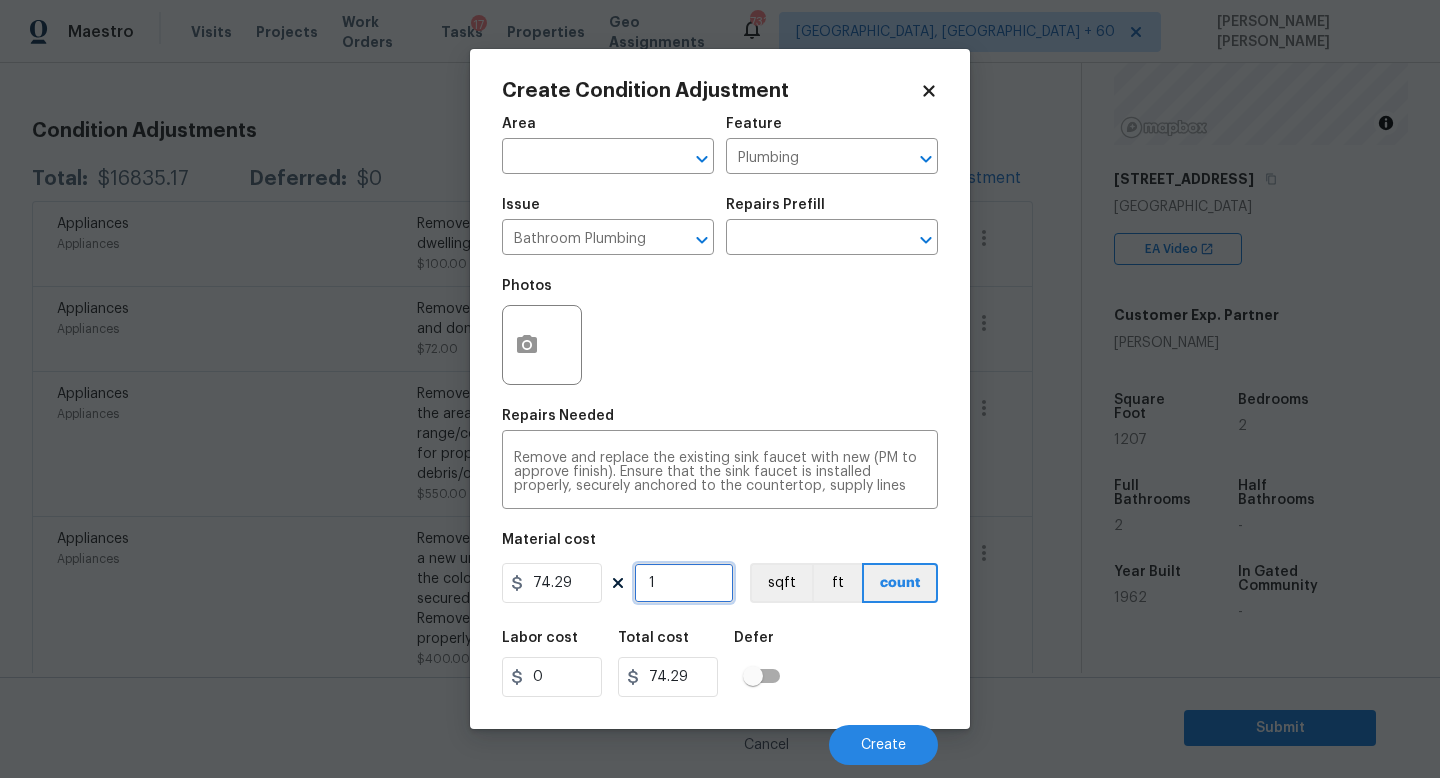 type on "0" 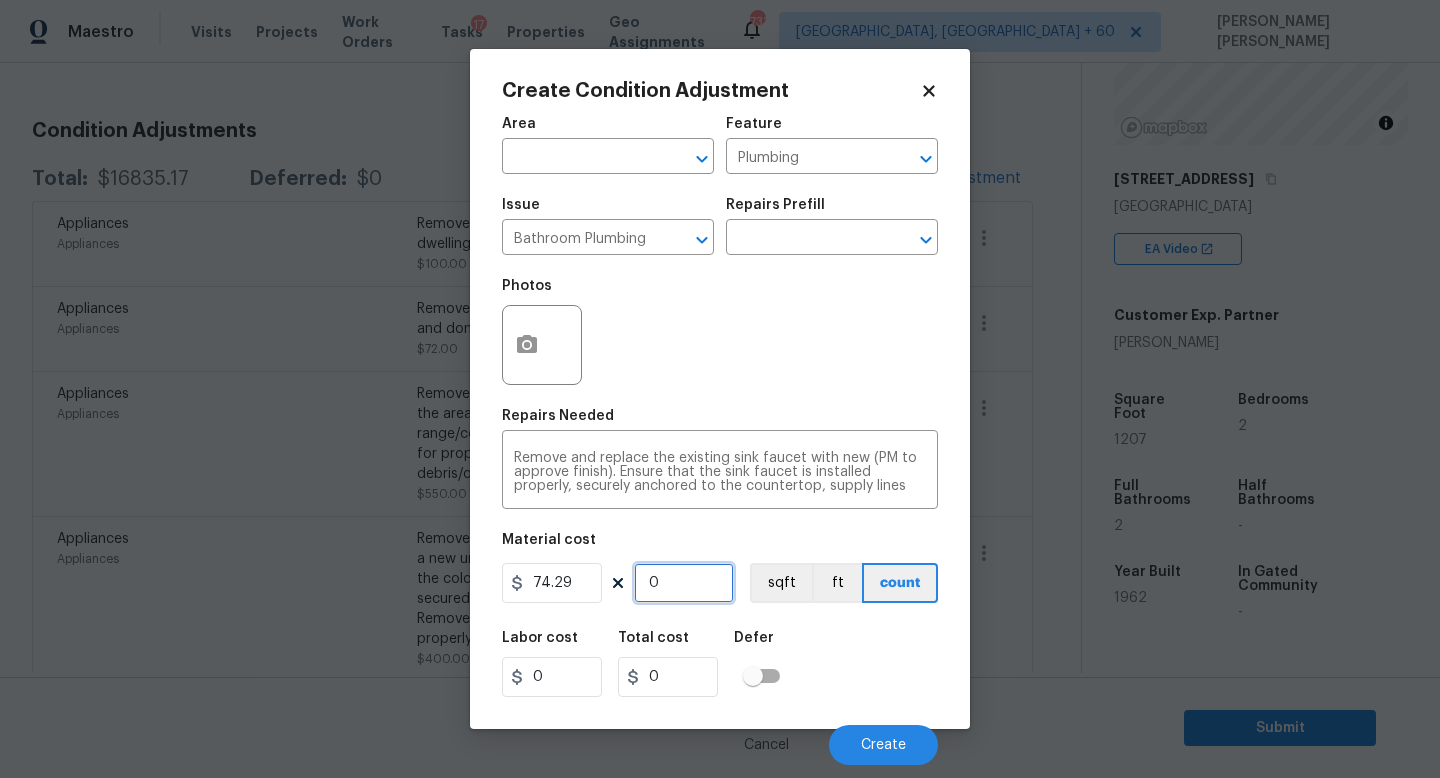 type on "2" 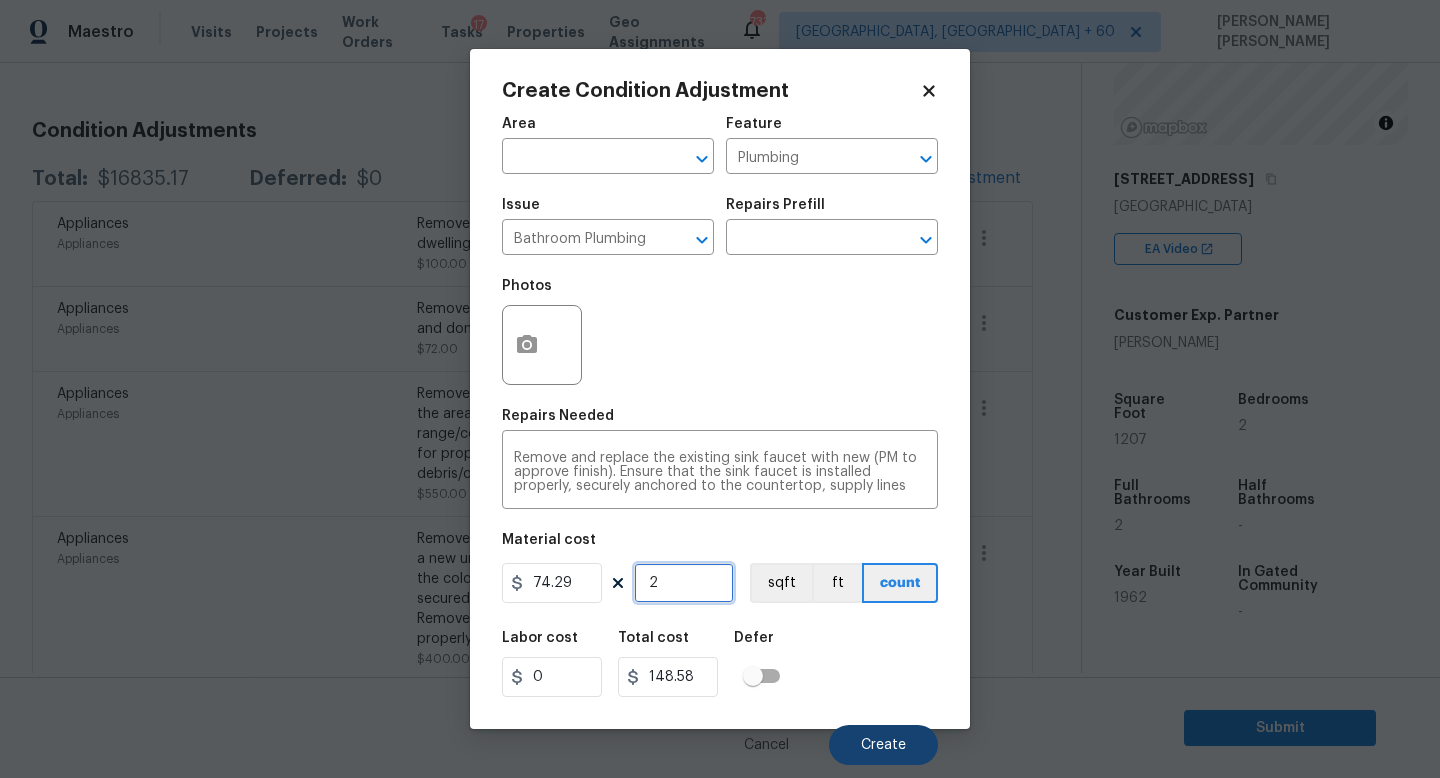 type on "2" 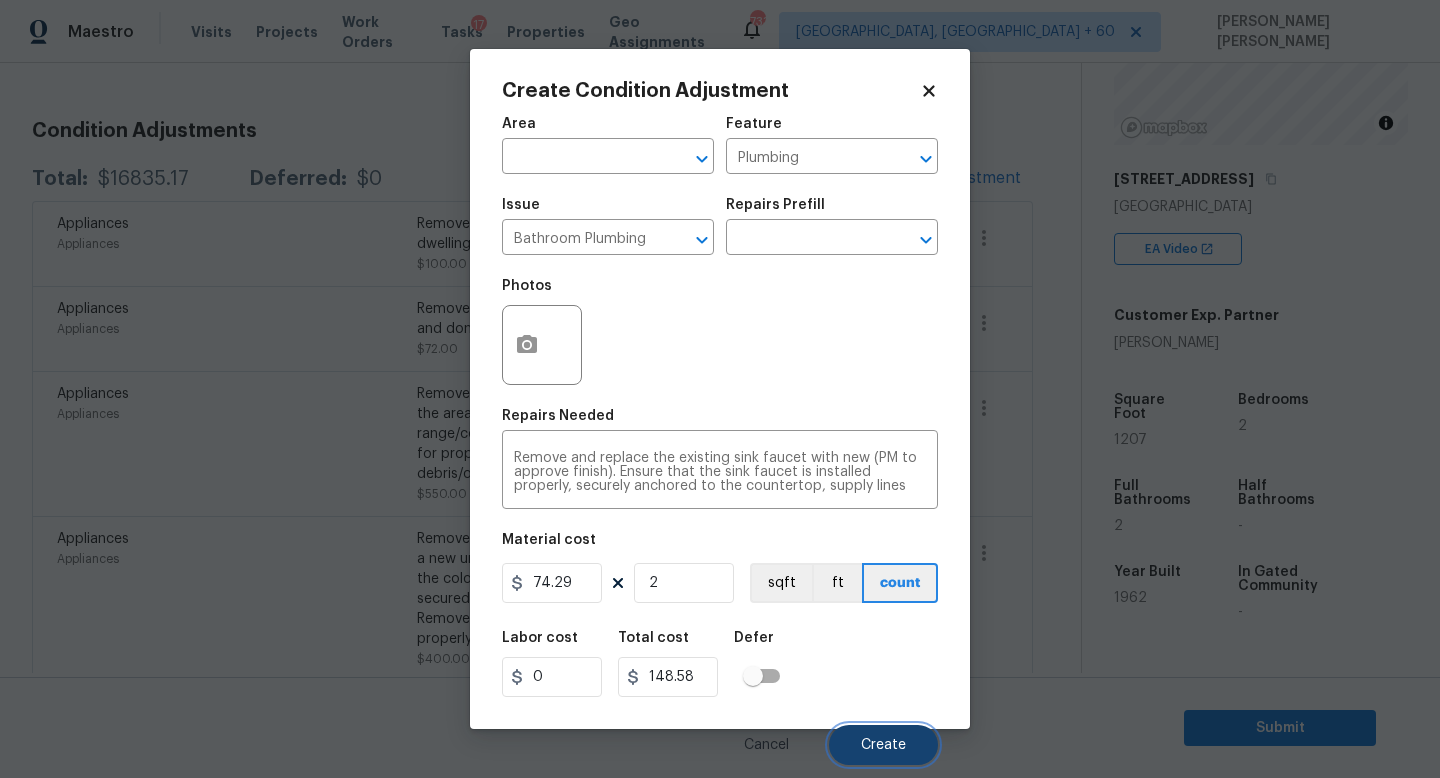 click on "Create" at bounding box center [883, 745] 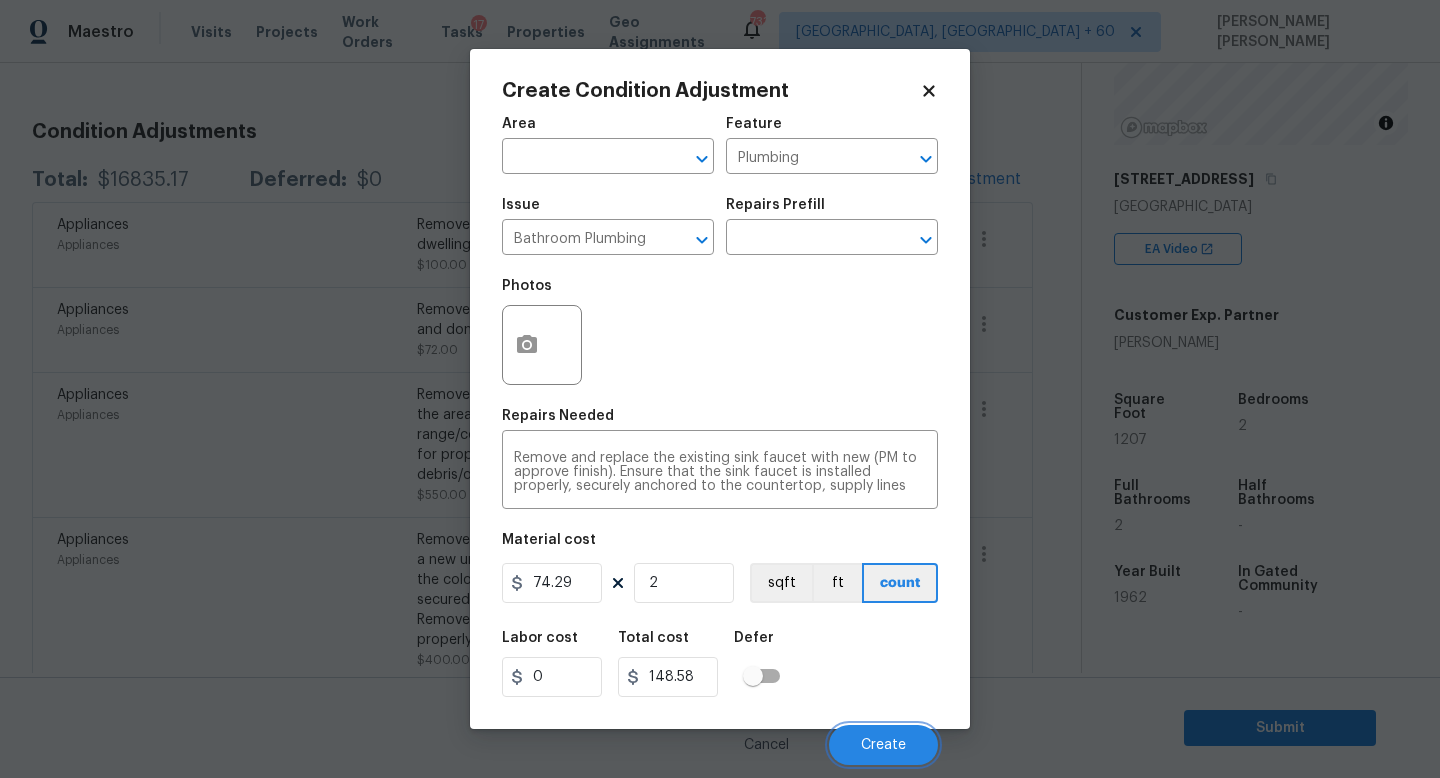 scroll, scrollTop: 246, scrollLeft: 0, axis: vertical 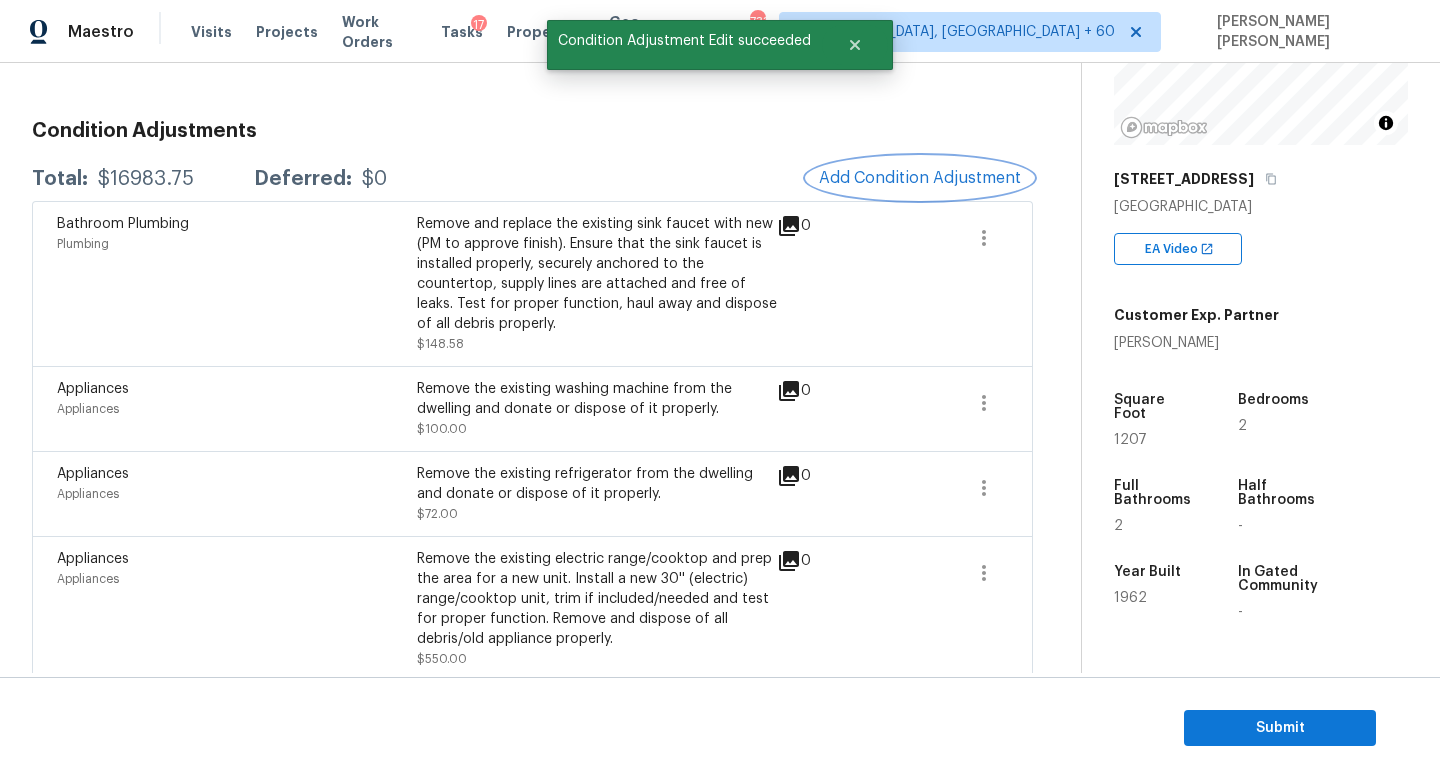 click on "Add Condition Adjustment" at bounding box center (920, 178) 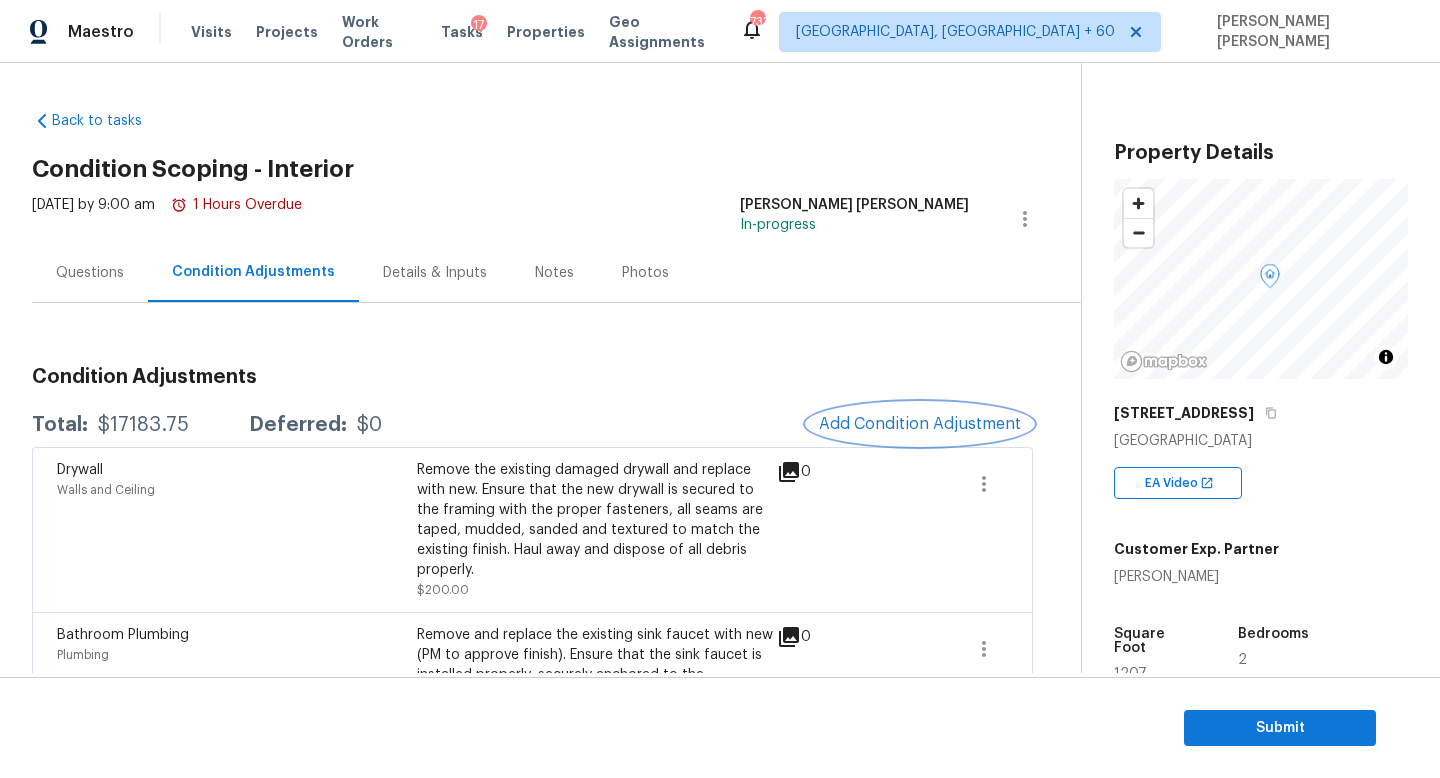 scroll, scrollTop: 0, scrollLeft: 0, axis: both 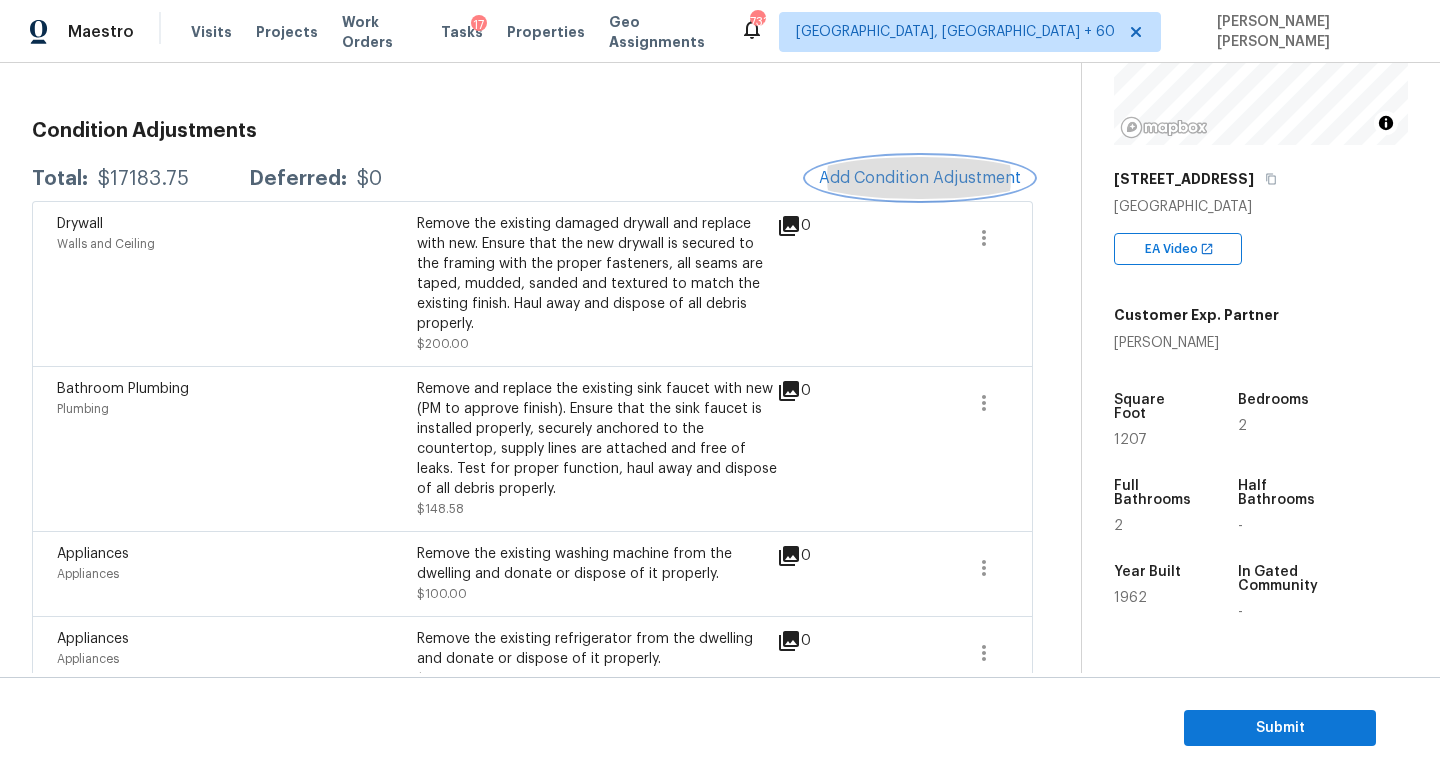 click on "Add Condition Adjustment" at bounding box center [920, 178] 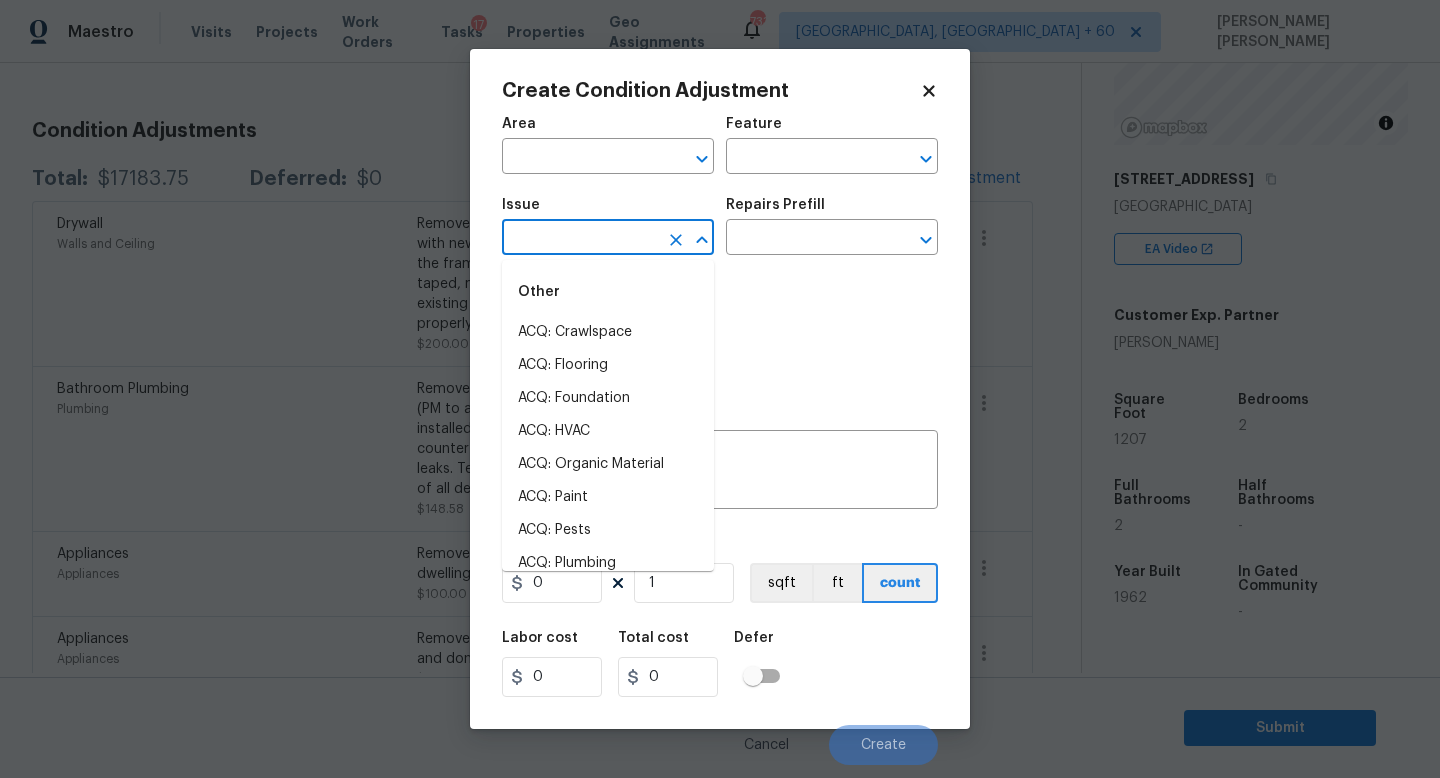 click at bounding box center (580, 239) 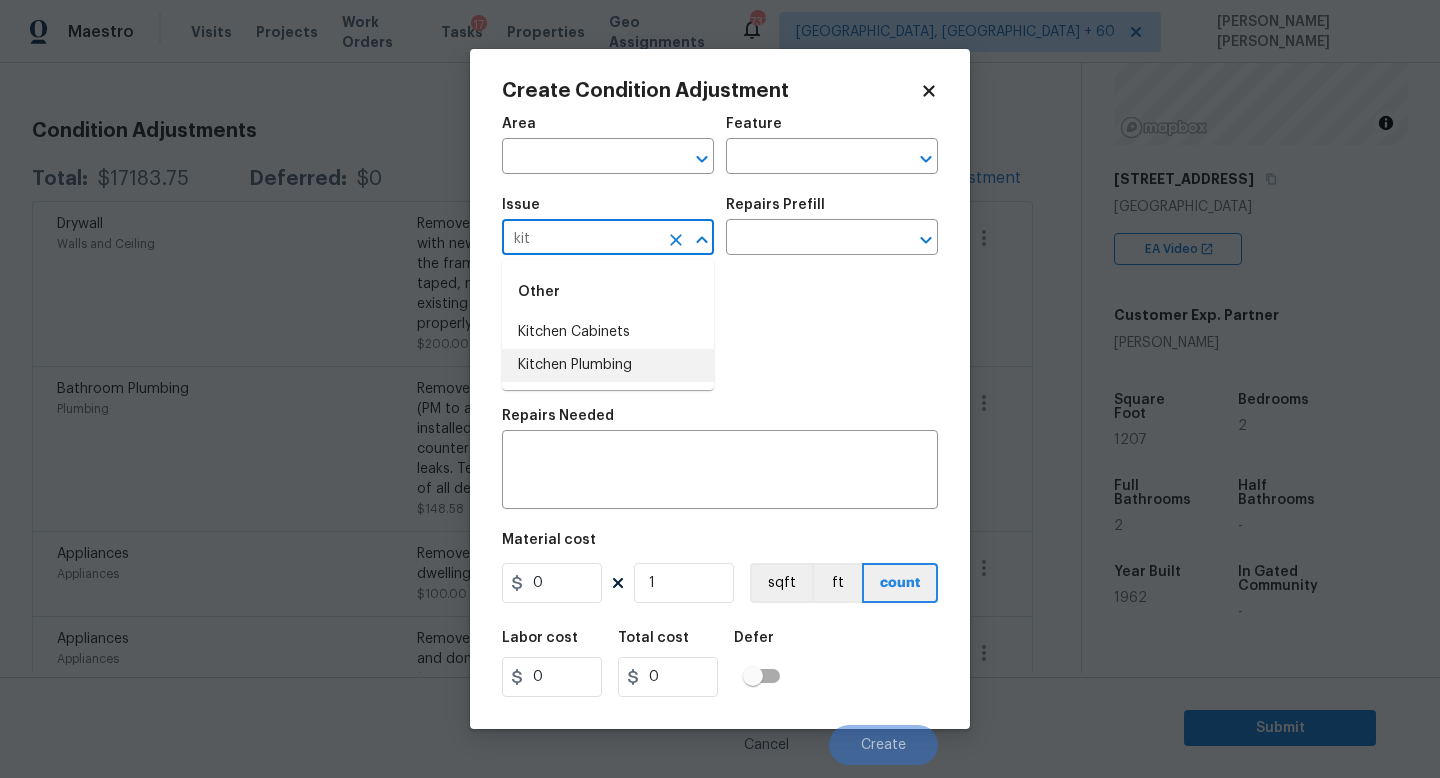 click on "Kitchen Plumbing" at bounding box center [608, 365] 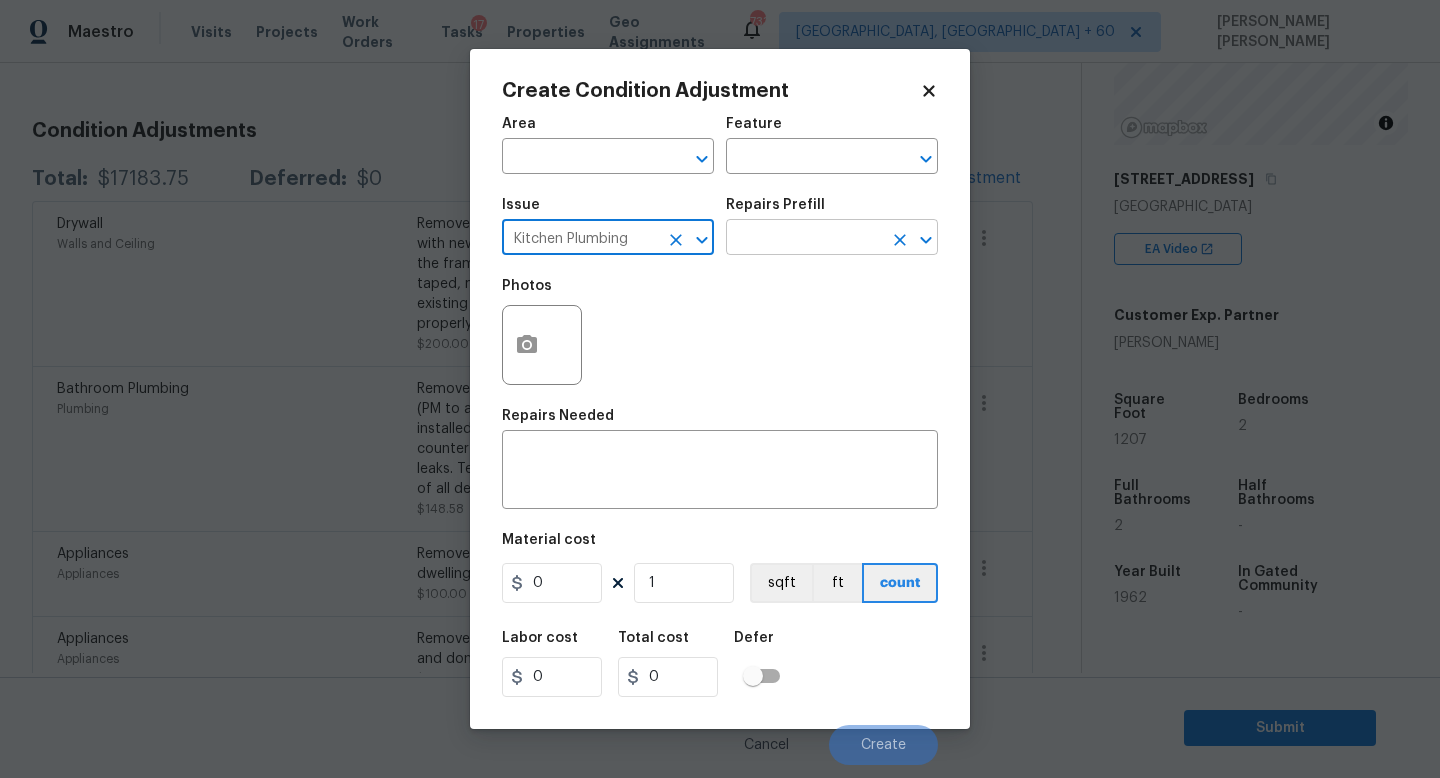 type on "Kitchen Plumbing" 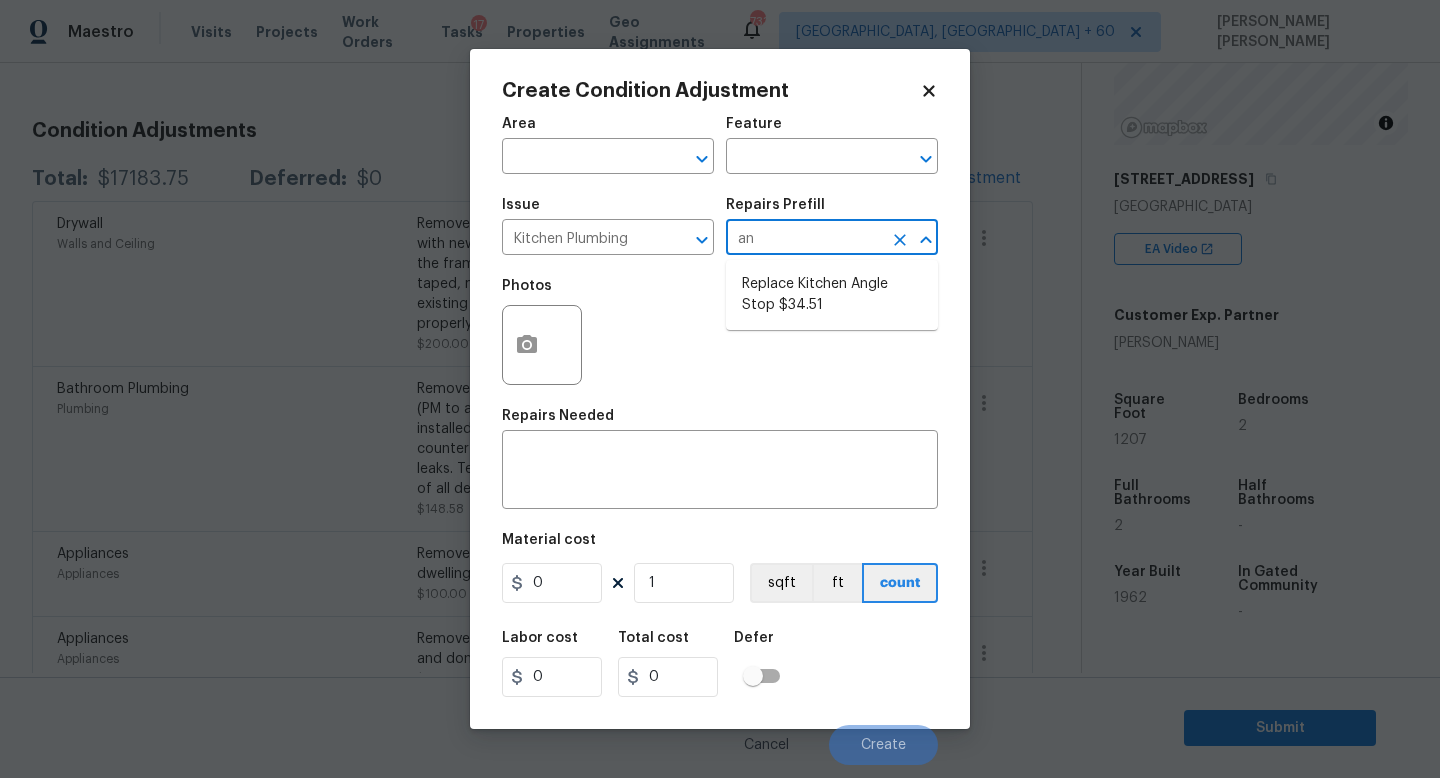 type on "ang" 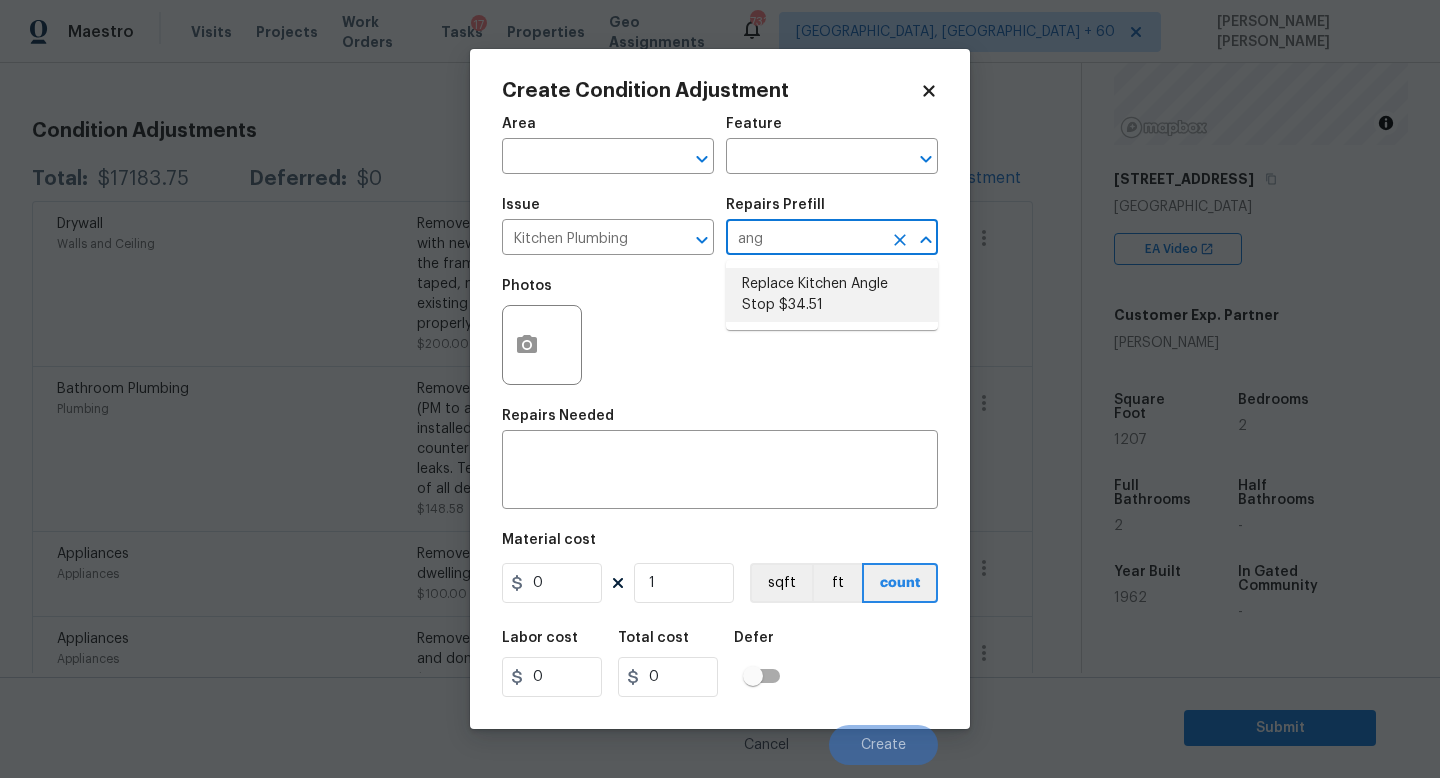 click on "Replace Kitchen Angle Stop $34.51" at bounding box center (832, 295) 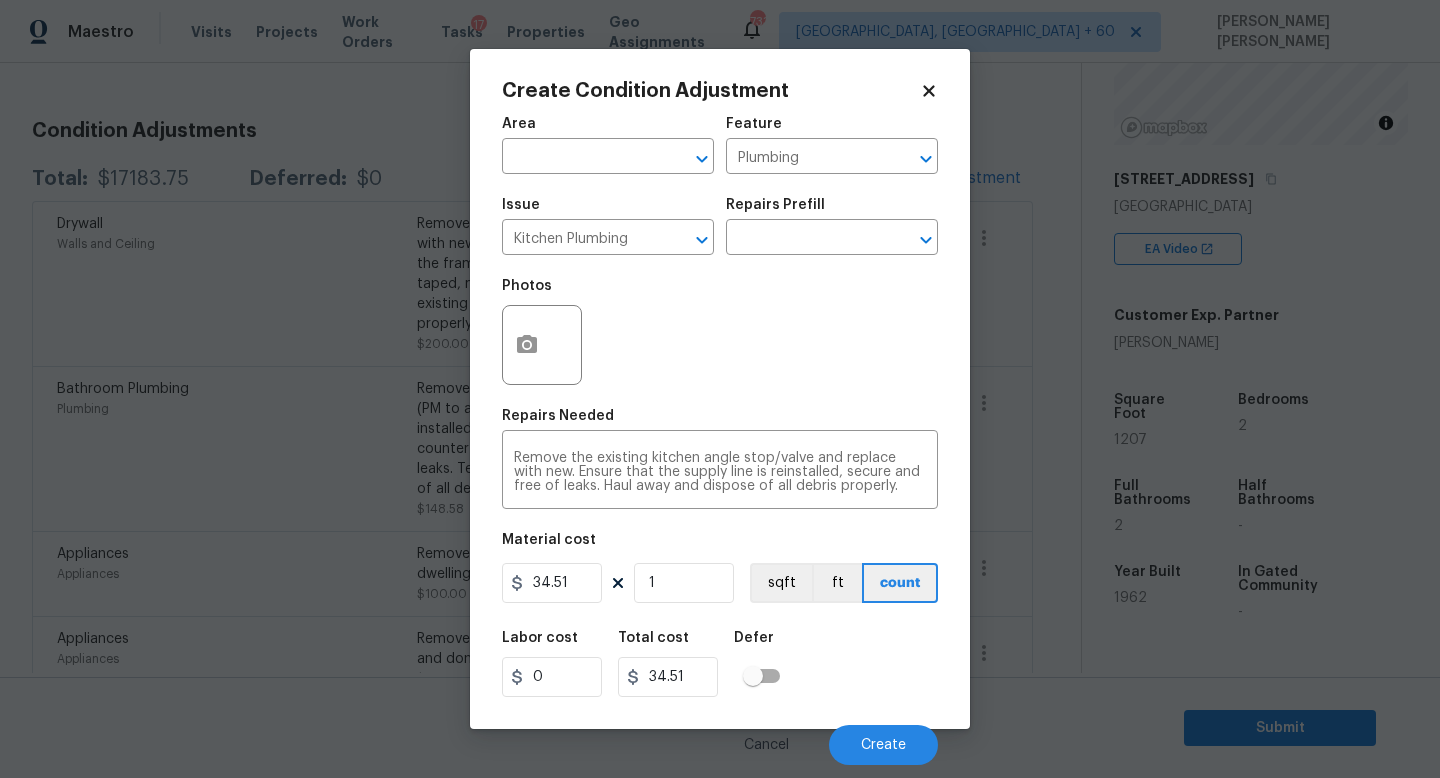 click on "Photos" at bounding box center (720, 332) 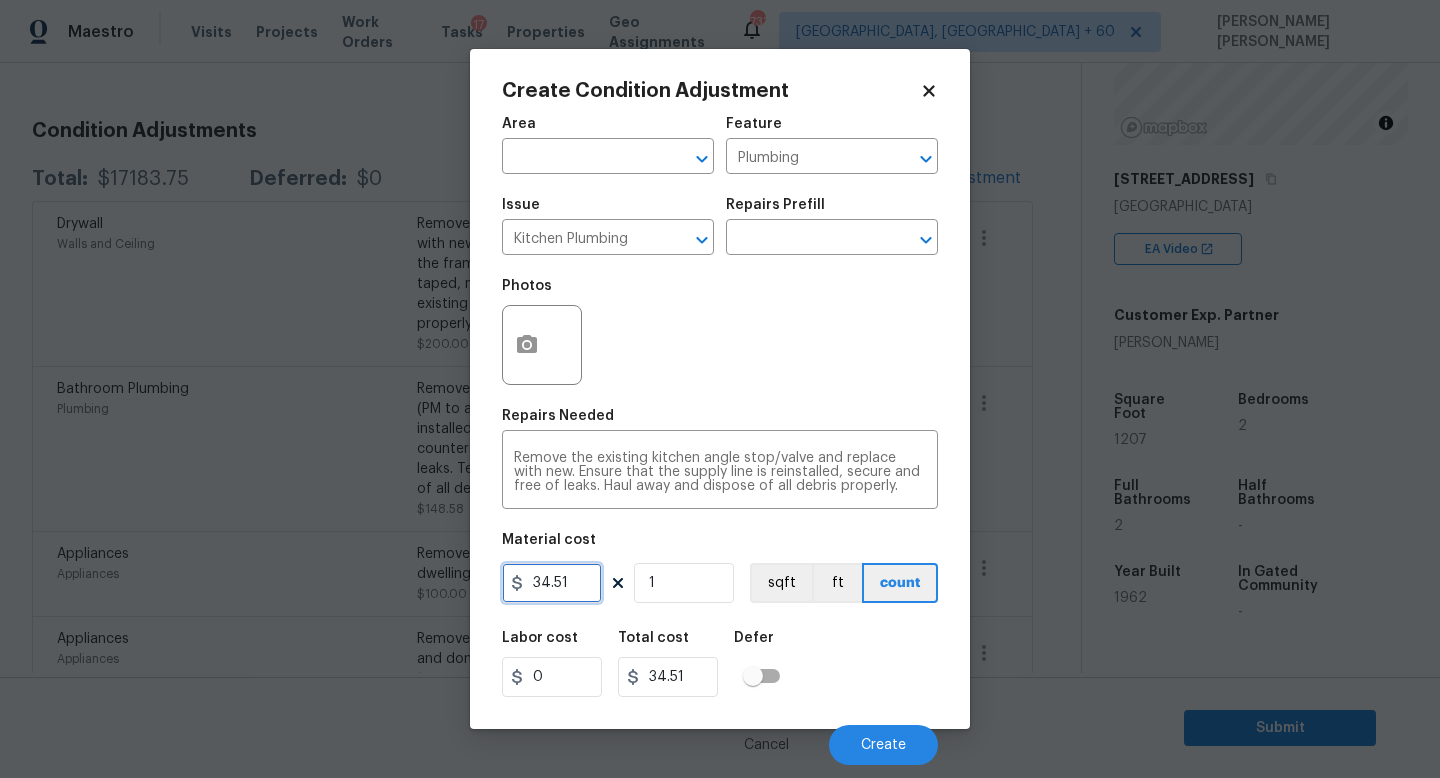 drag, startPoint x: 576, startPoint y: 586, endPoint x: 219, endPoint y: 563, distance: 357.74014 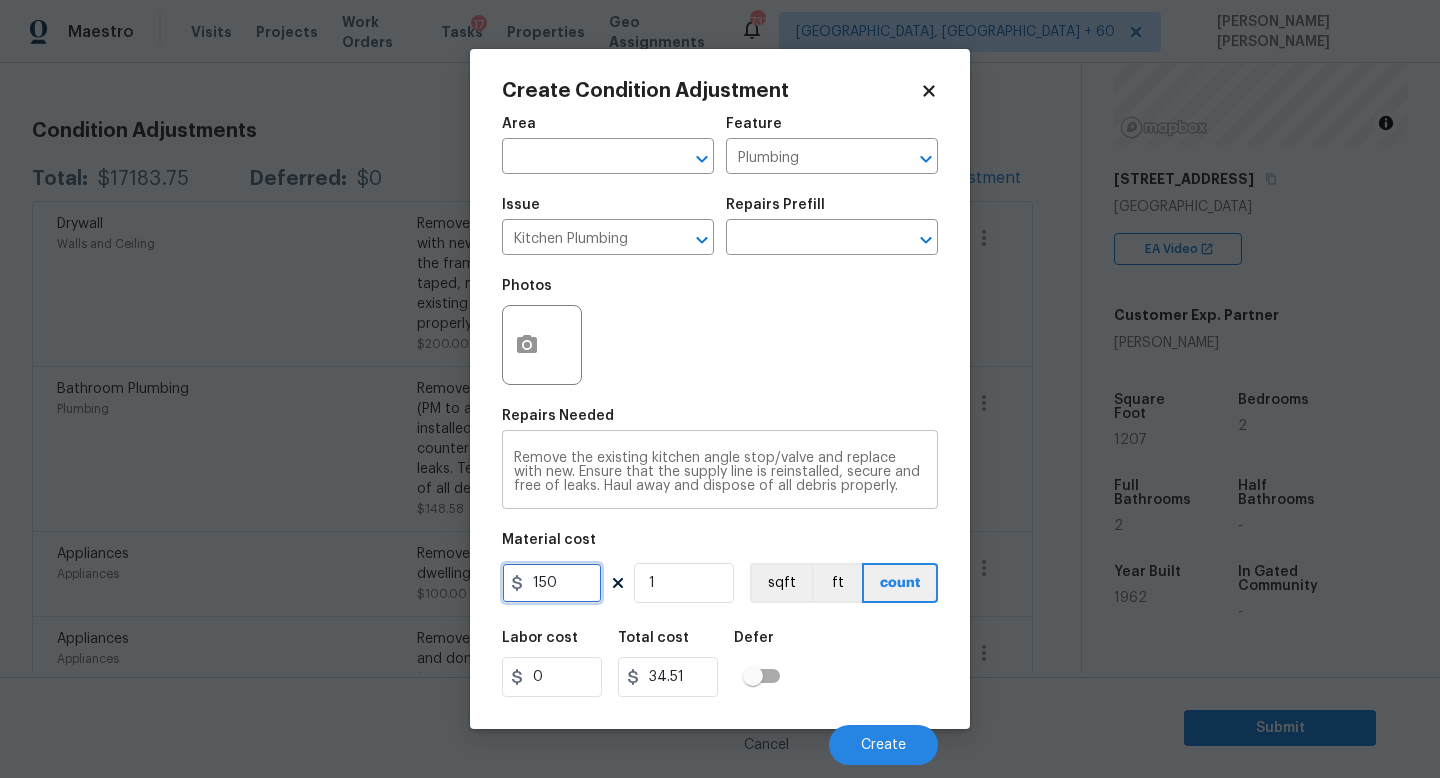 type on "150" 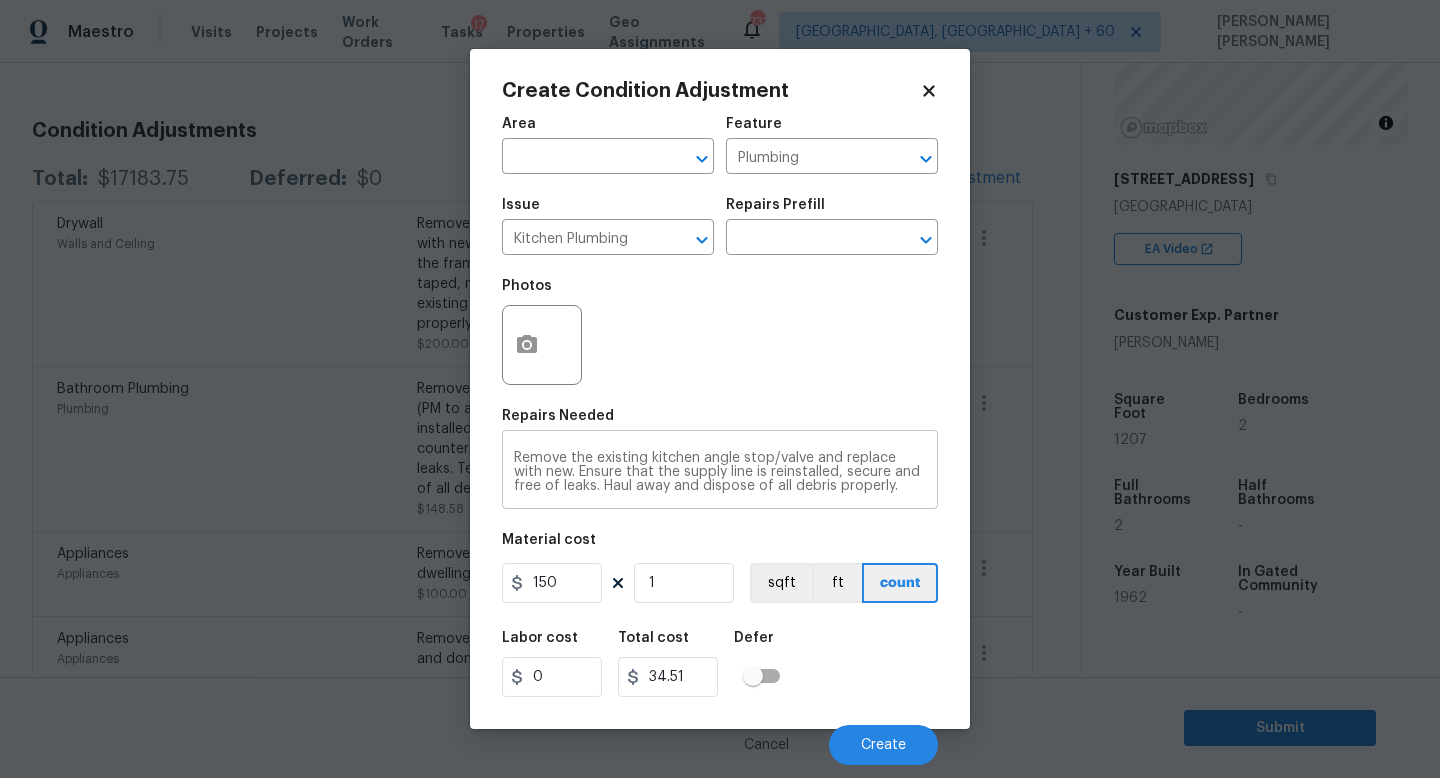 type on "150" 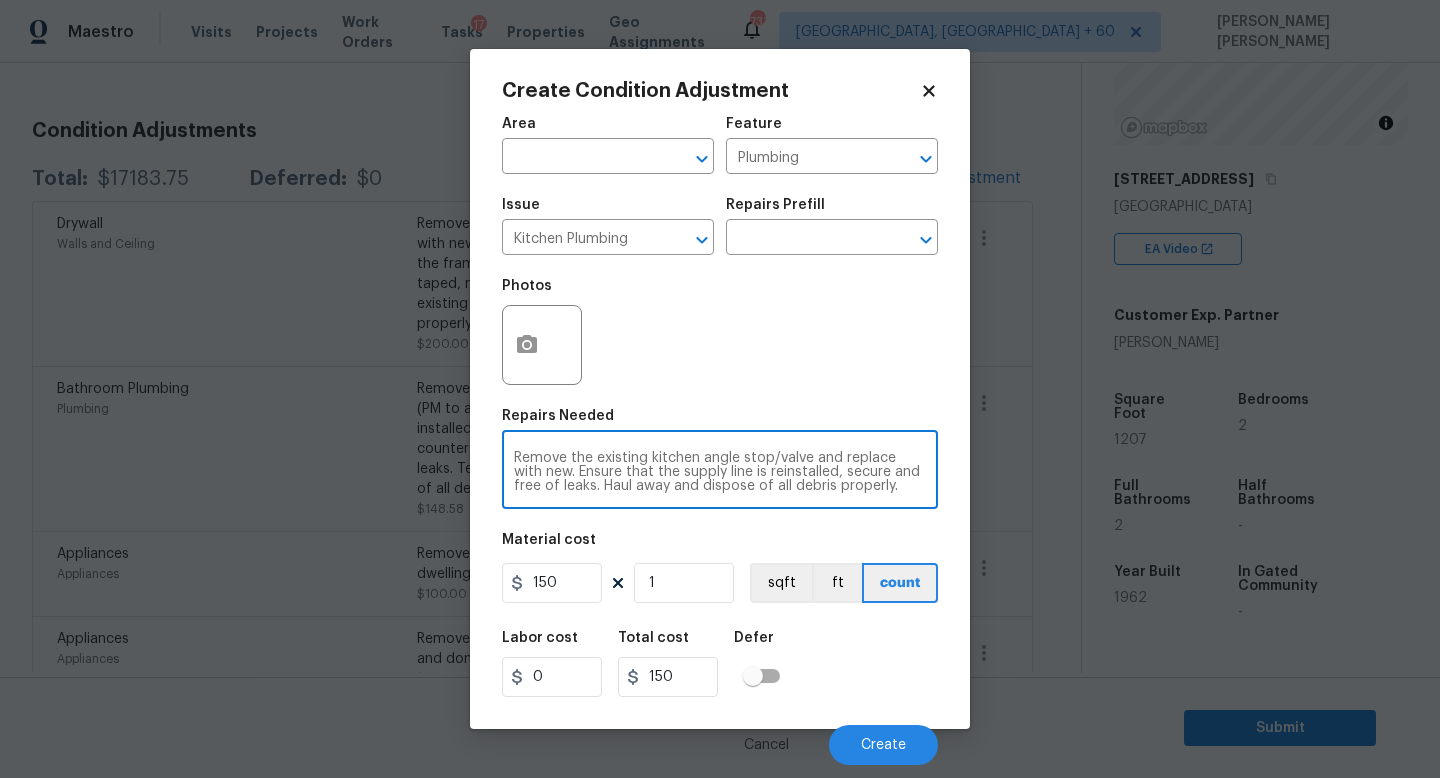 click on "Remove the existing kitchen angle stop/valve and replace with new. Ensure that the supply line is reinstalled, secure and free of leaks. Haul away and dispose of all debris properly." at bounding box center [720, 472] 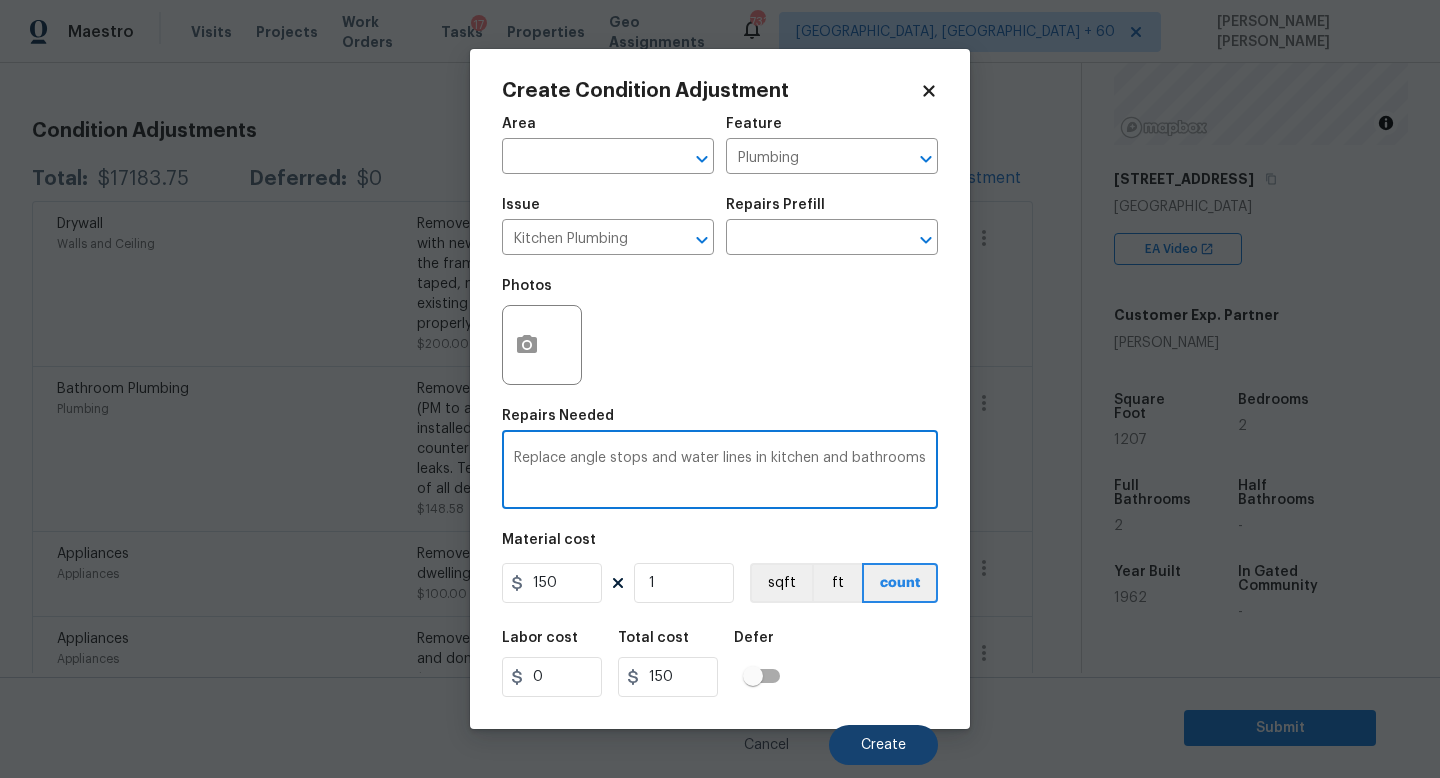 type on "Replace angle stops and water lines in kitchen and bathrooms" 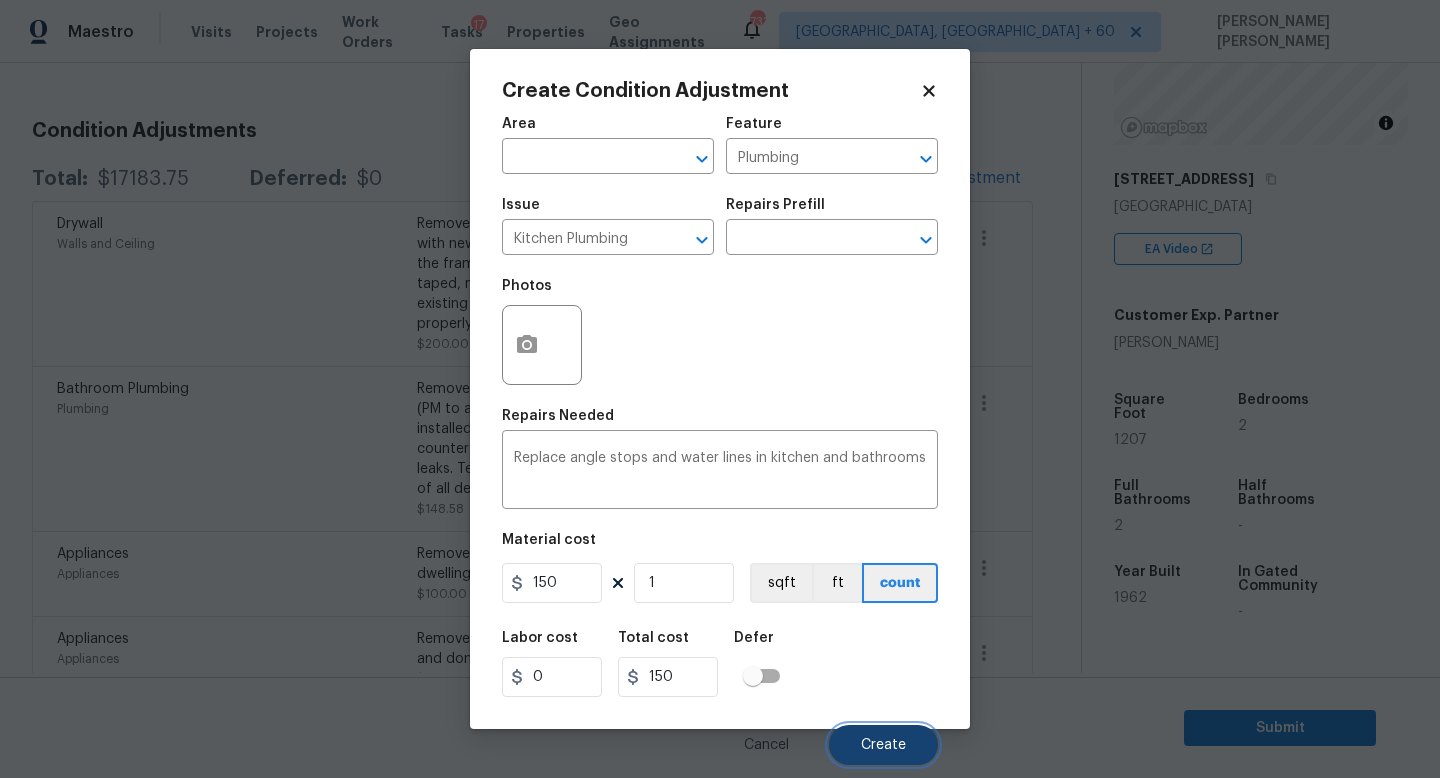 click on "Create" at bounding box center [883, 745] 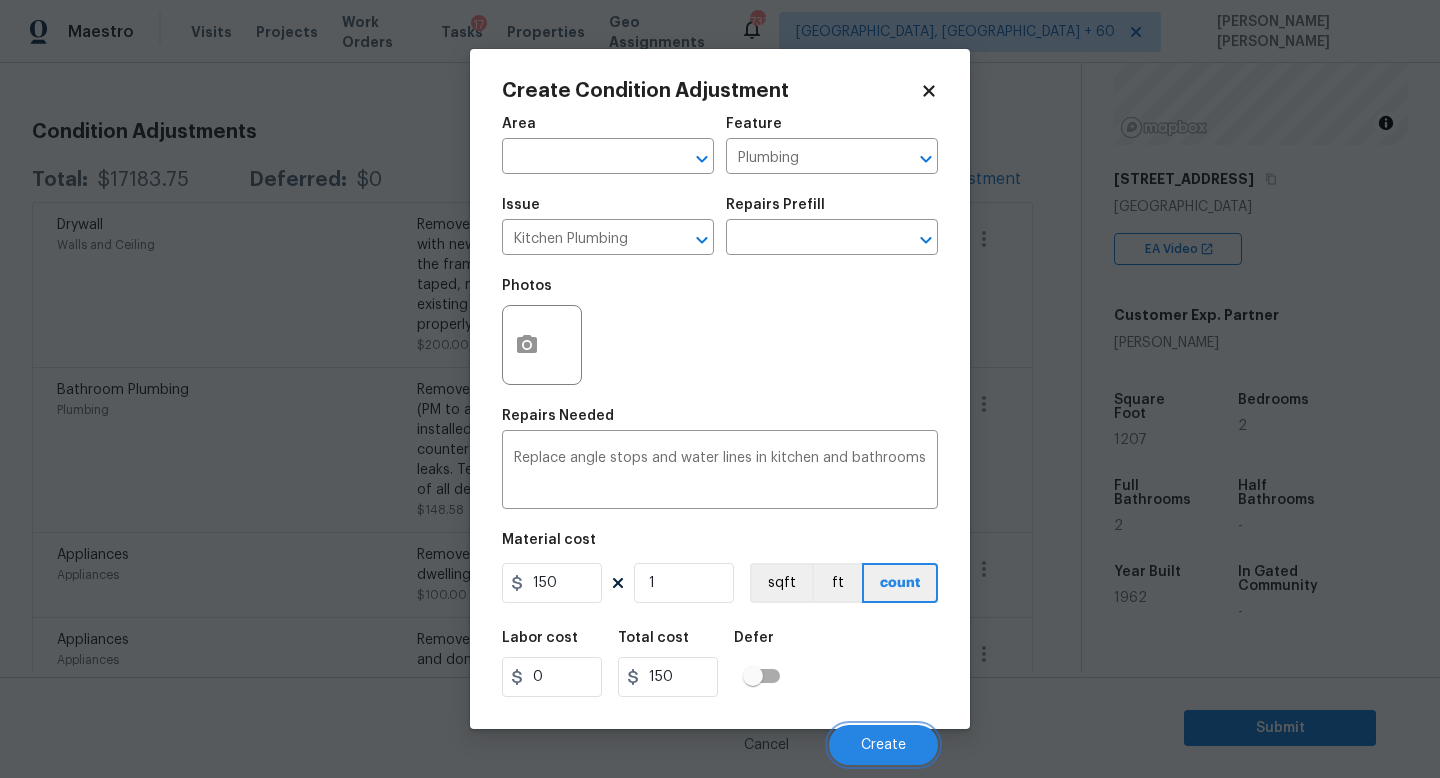 scroll, scrollTop: 246, scrollLeft: 0, axis: vertical 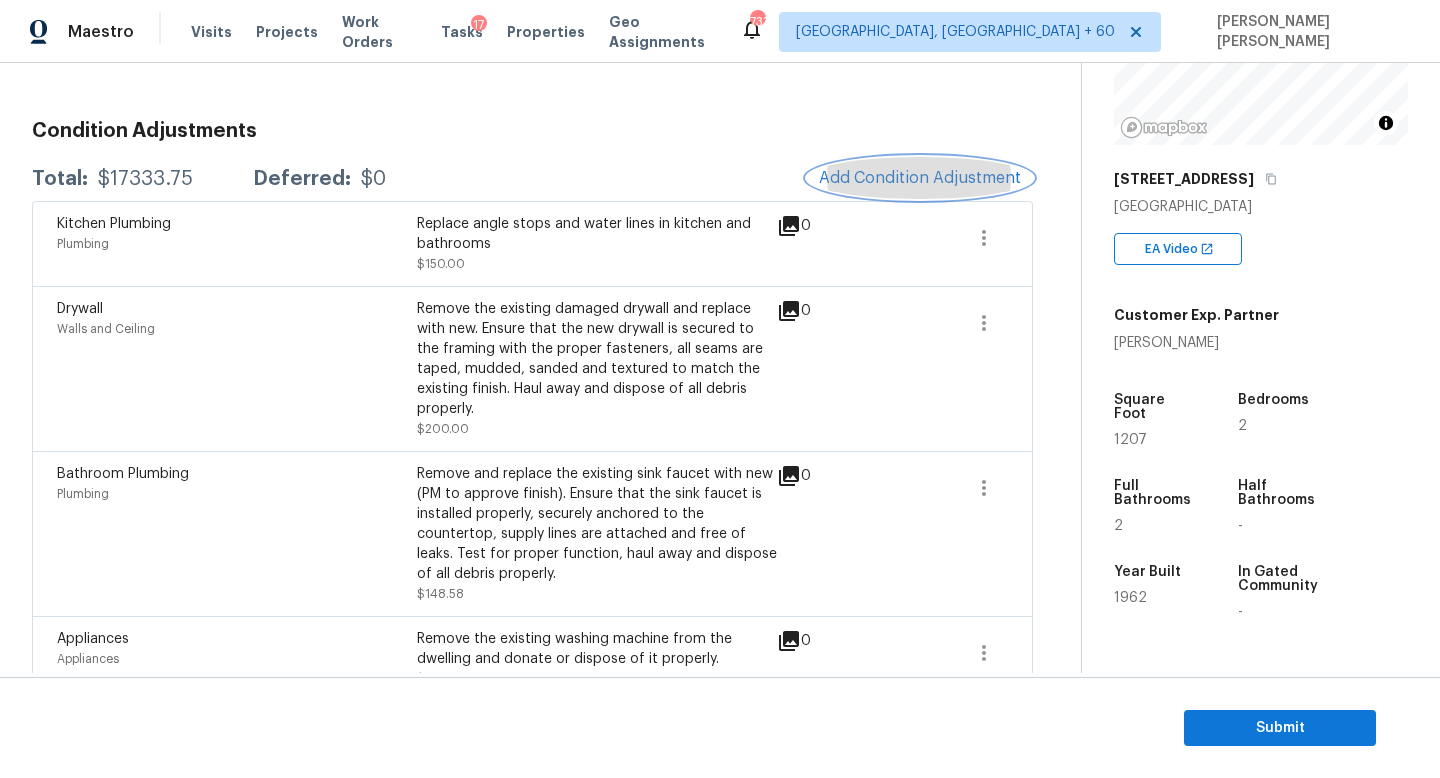 click on "Add Condition Adjustment" at bounding box center (920, 178) 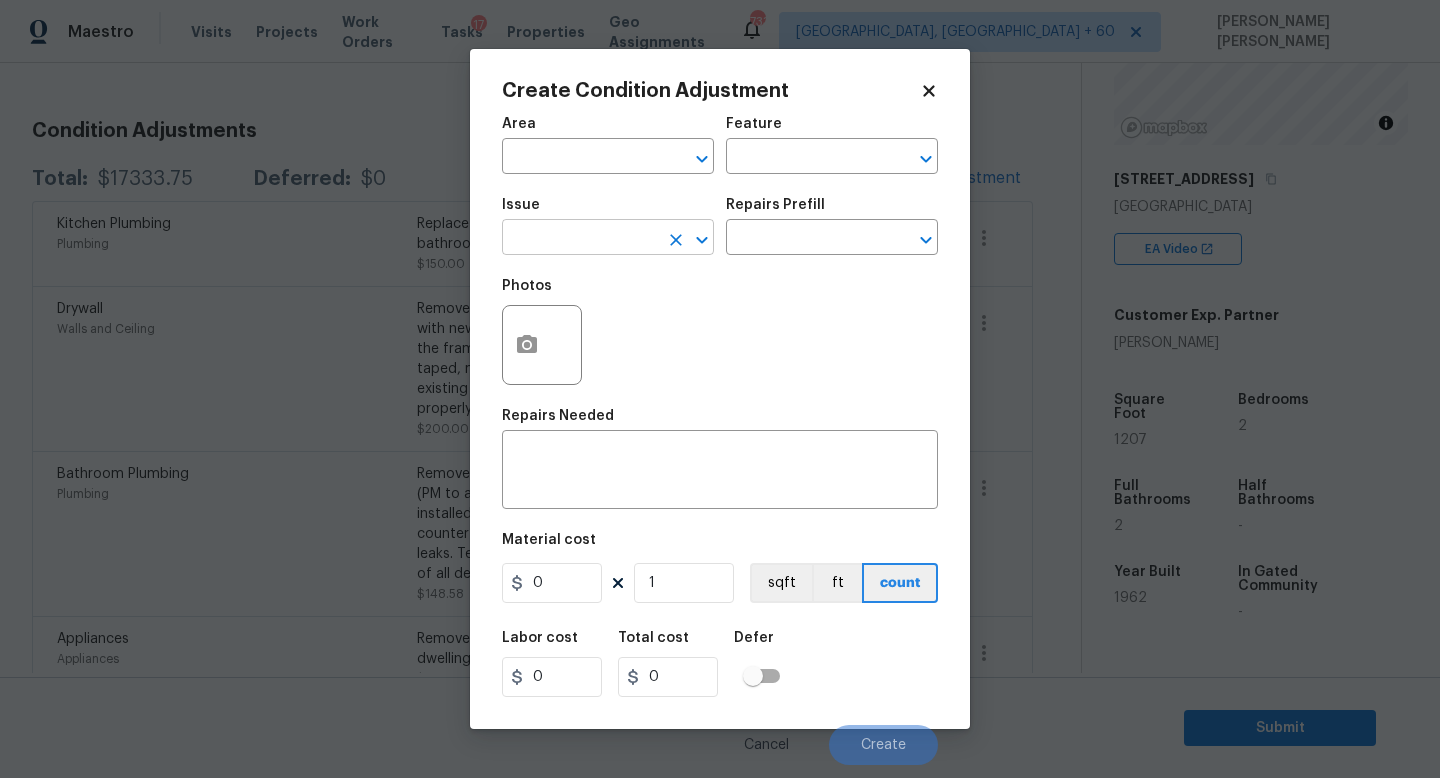 click at bounding box center [580, 239] 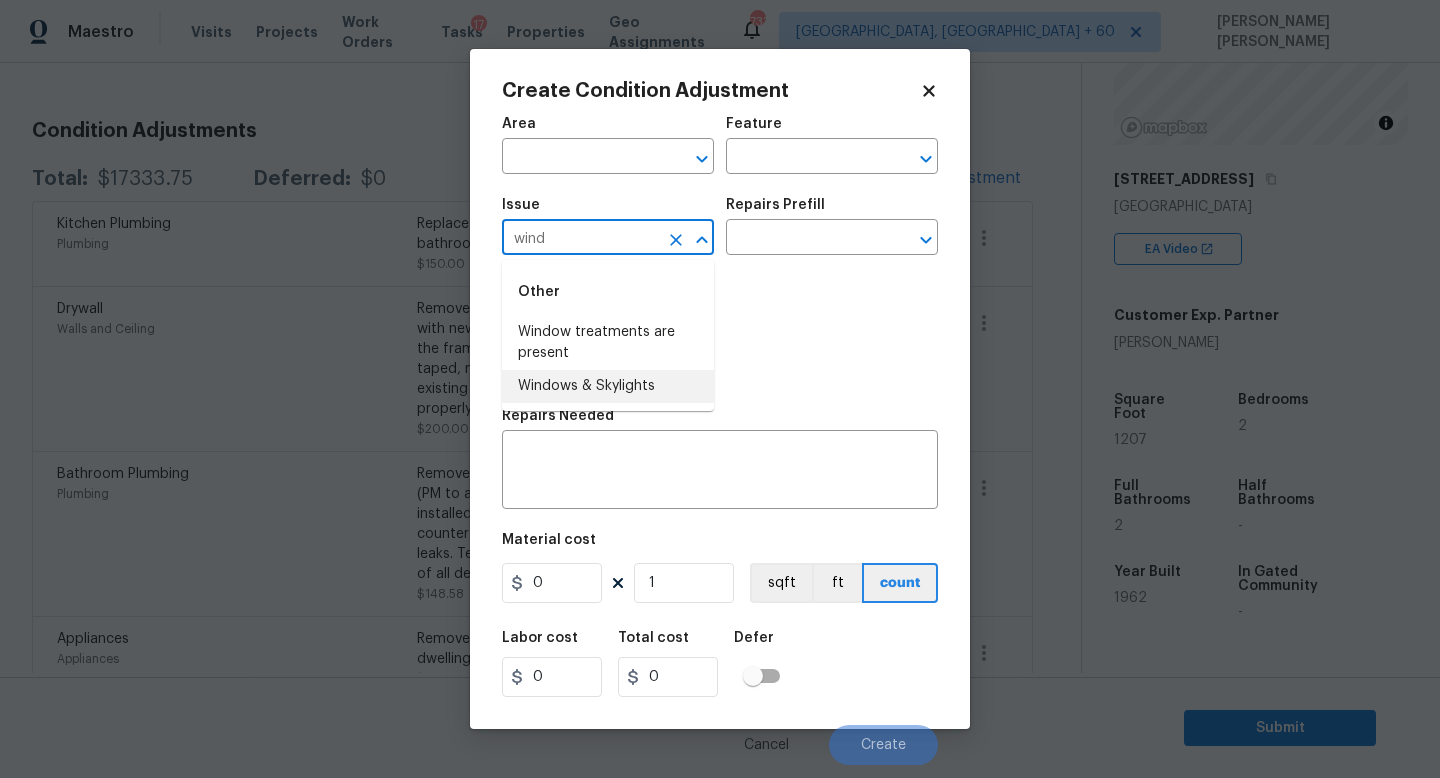 click on "Windows & Skylights" at bounding box center [608, 386] 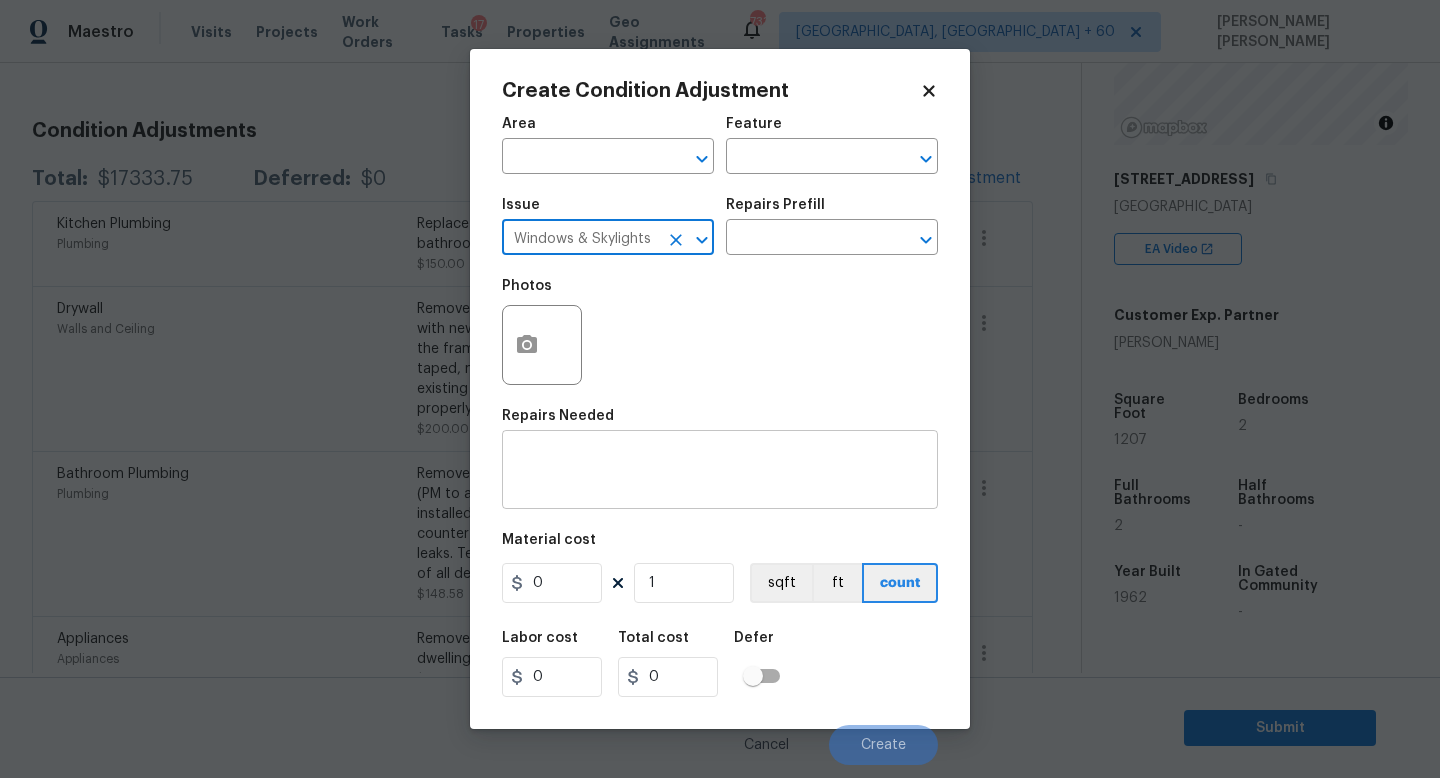 type on "Windows & Skylights" 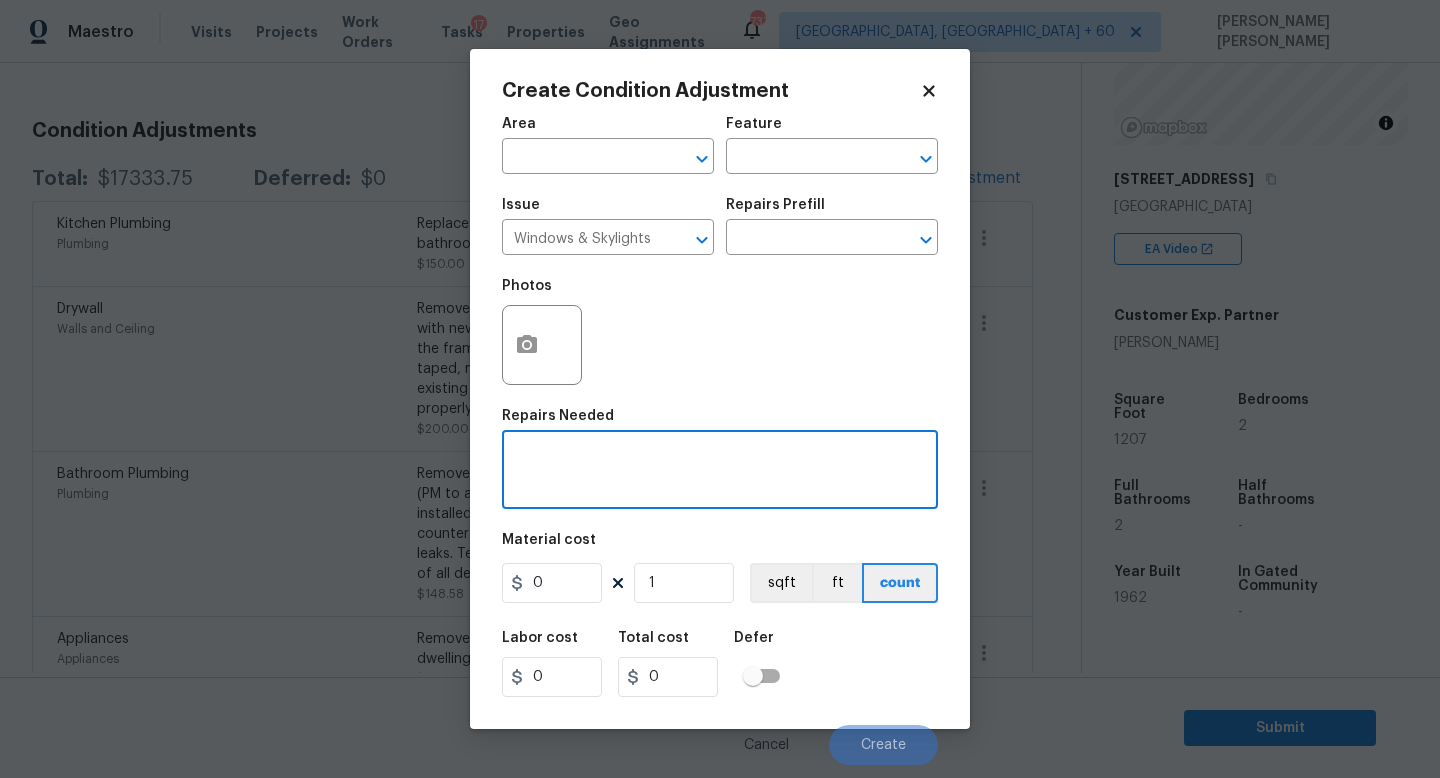 paste on "Service and repair windows" 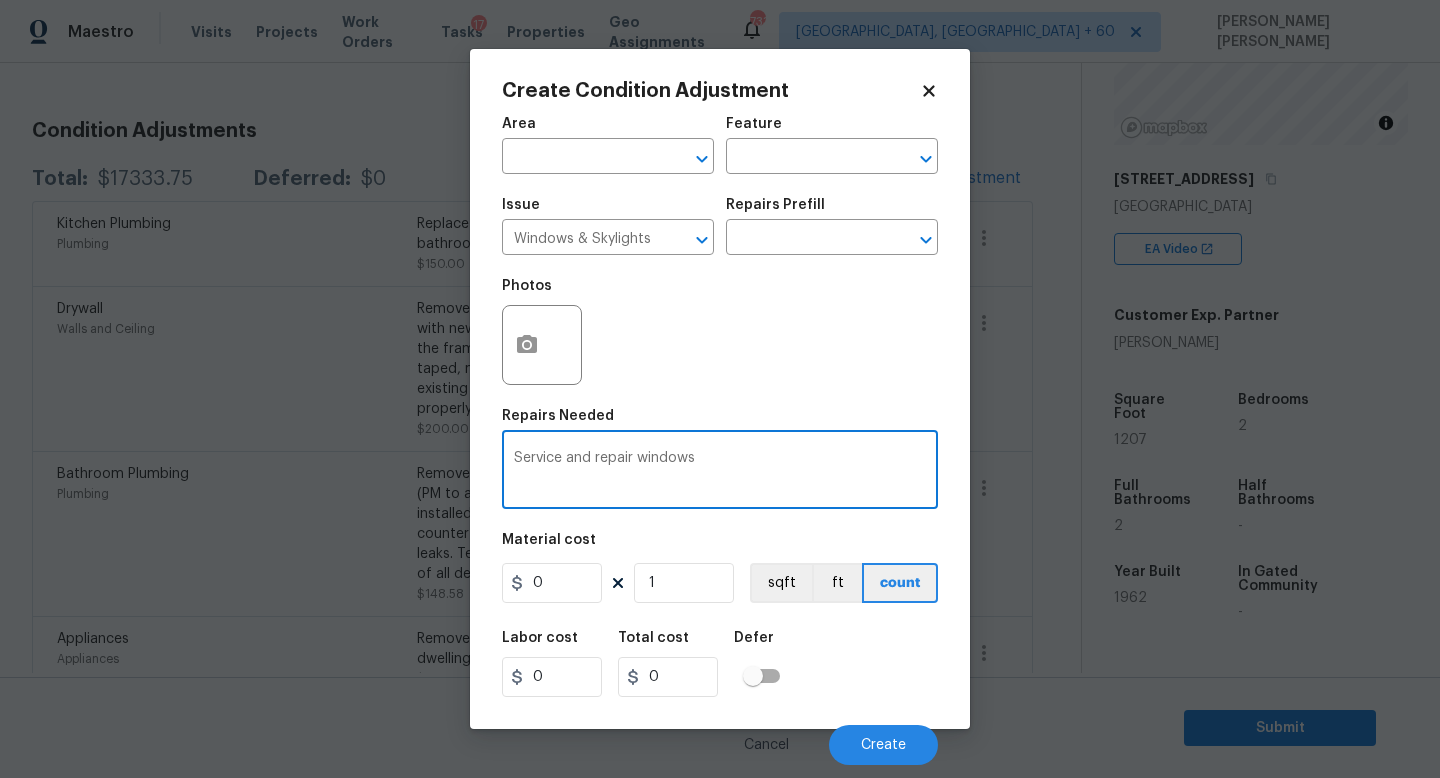 type on "Service and repair windows" 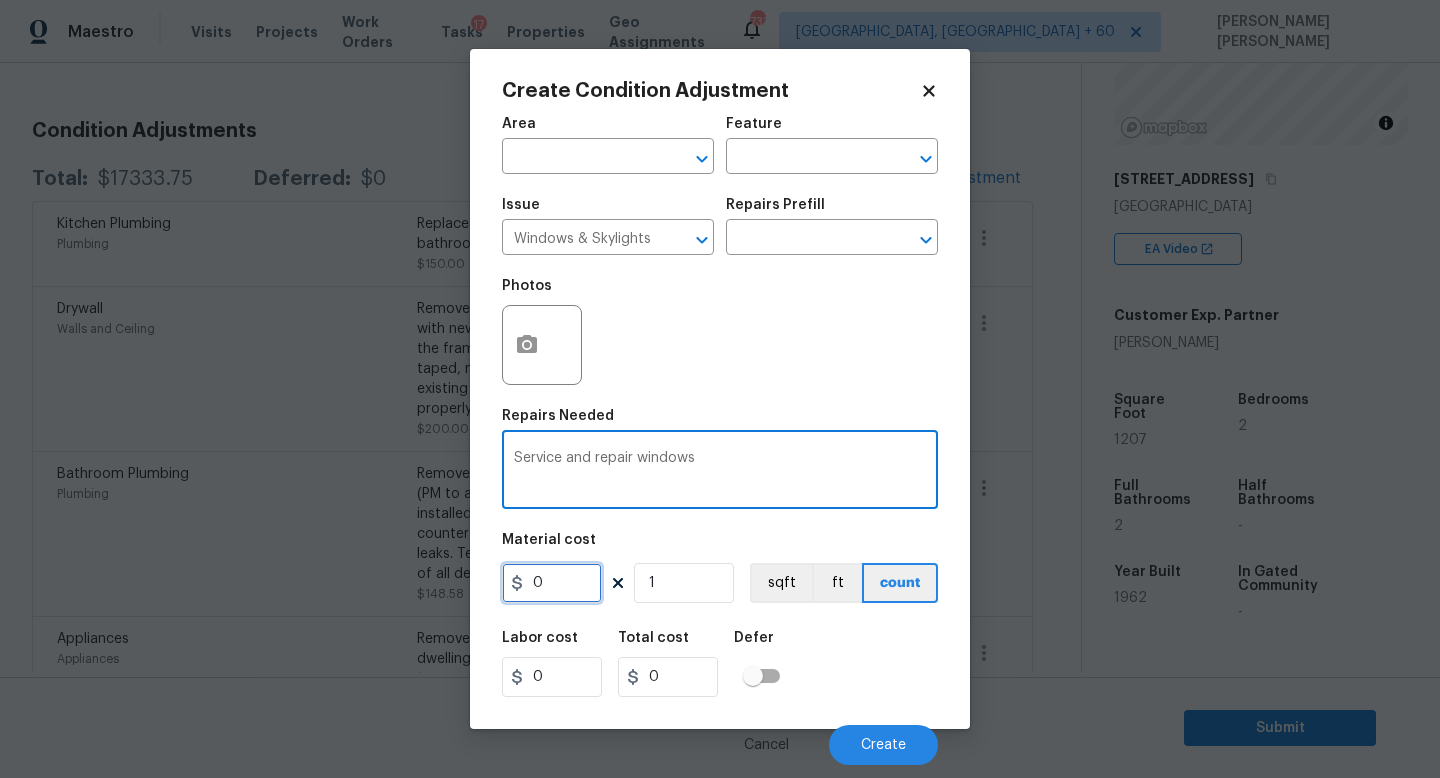 click on "0" at bounding box center [552, 583] 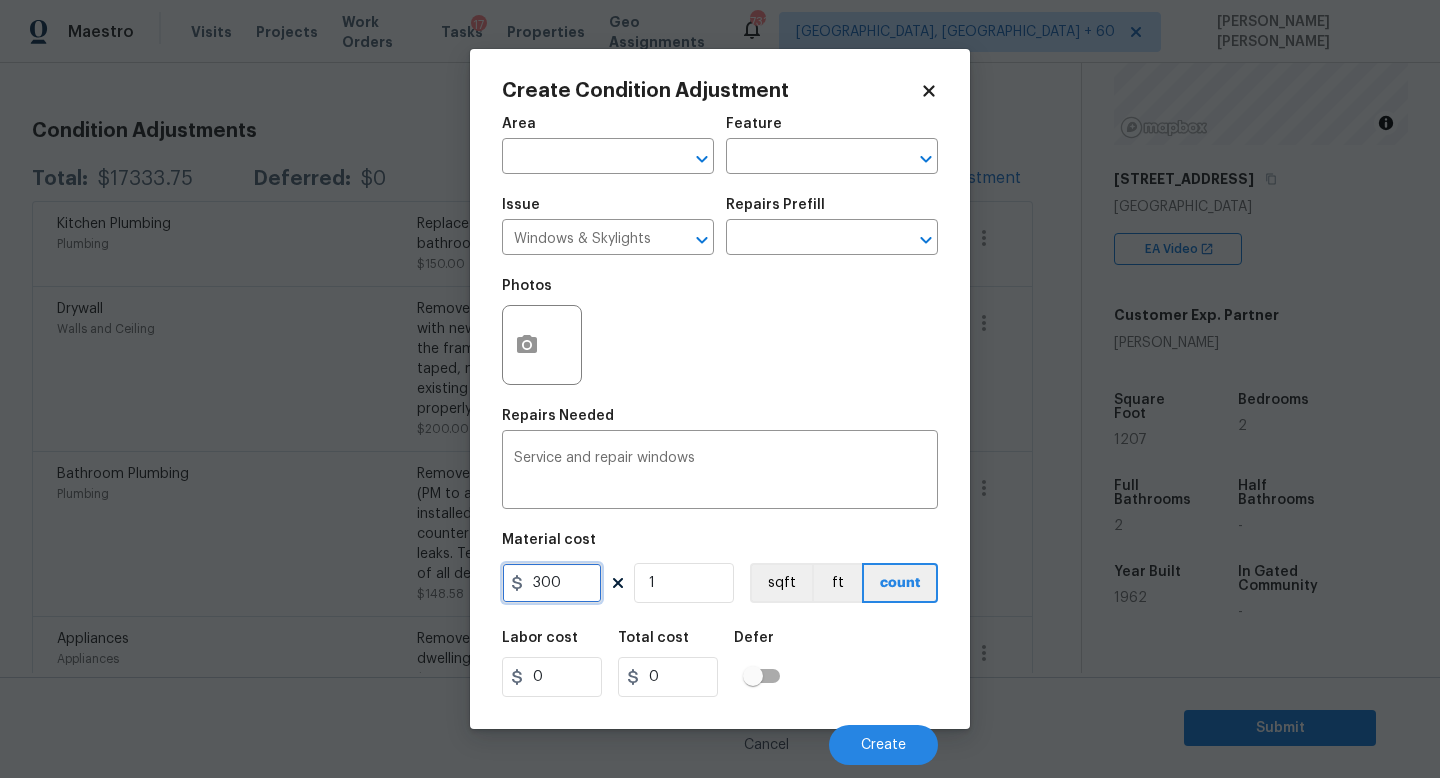 type on "300" 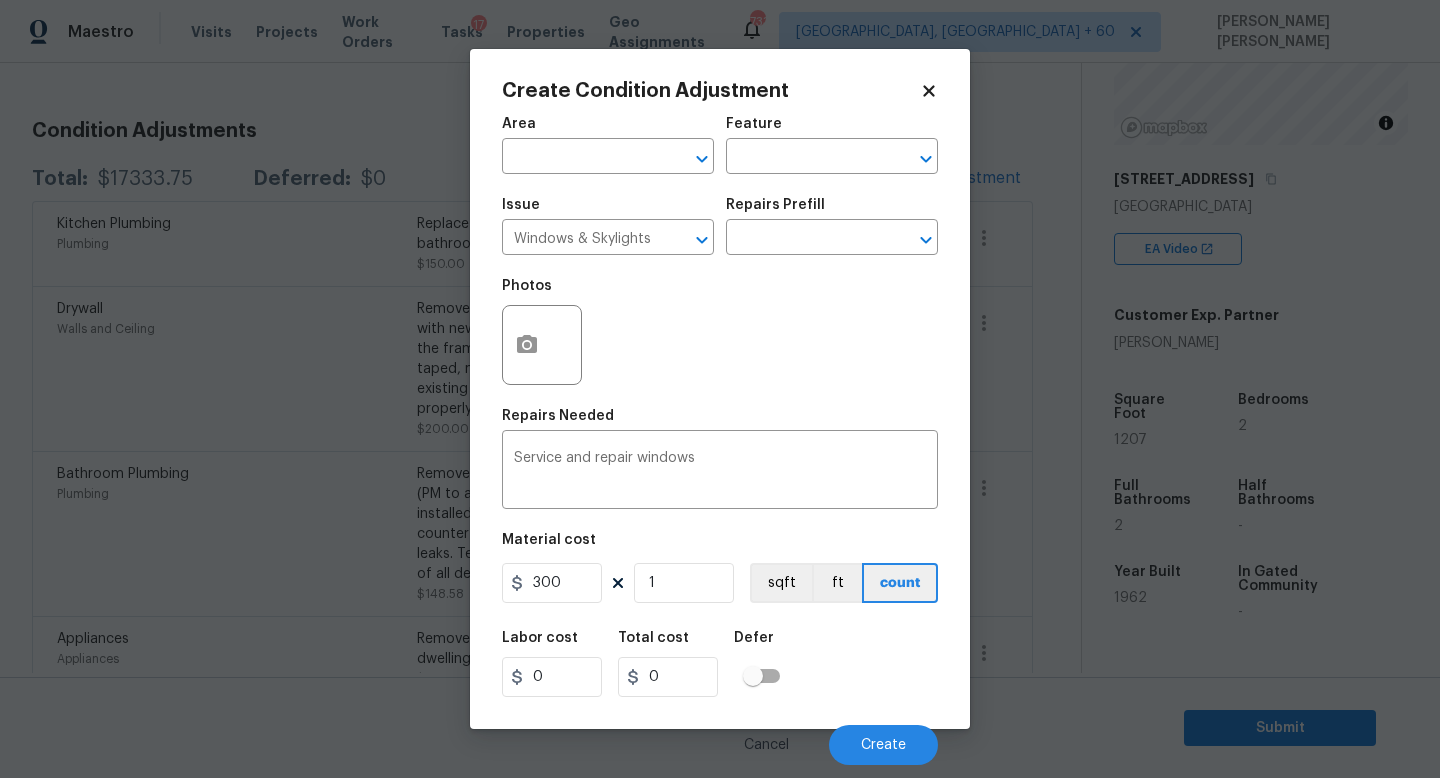type on "300" 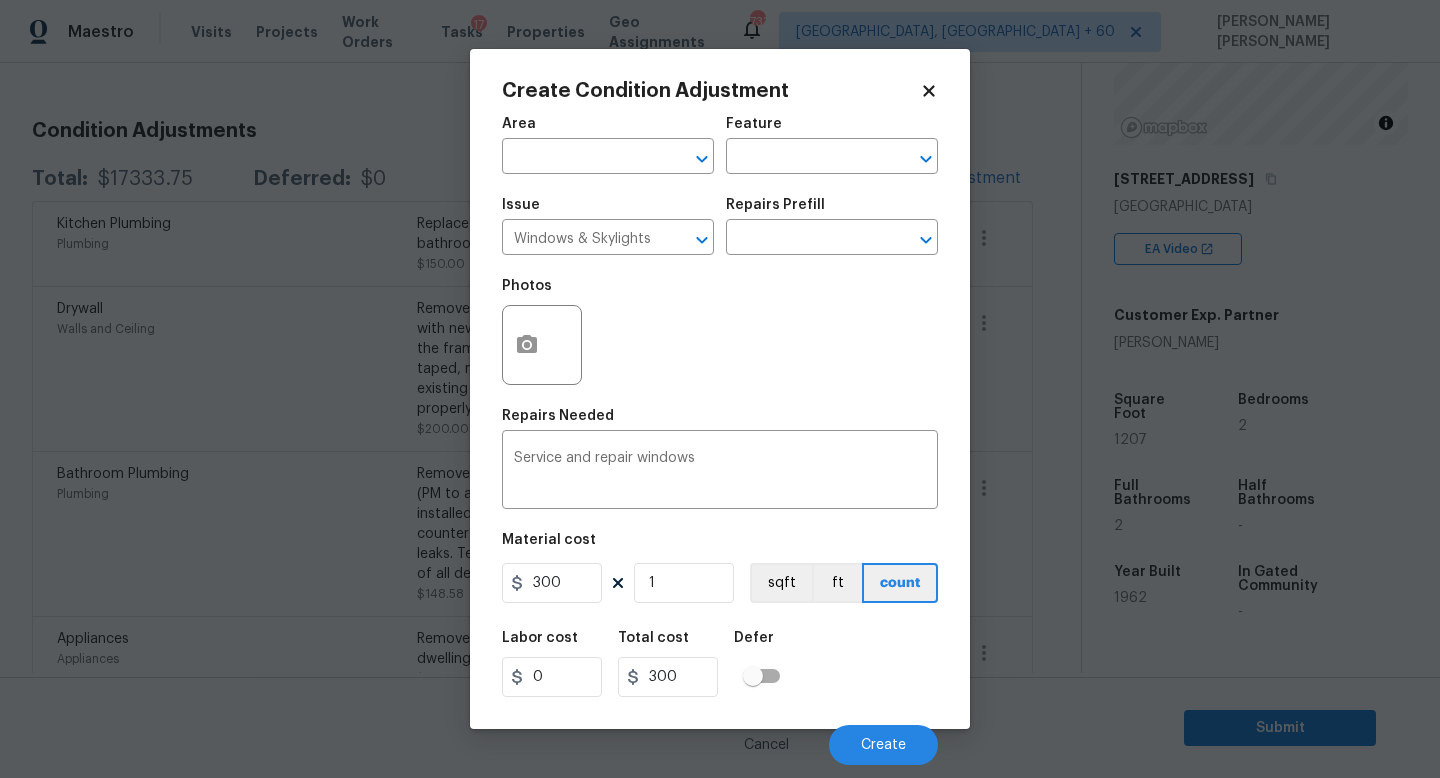 click on "Labor cost 0 Total cost 300 Defer" at bounding box center [720, 664] 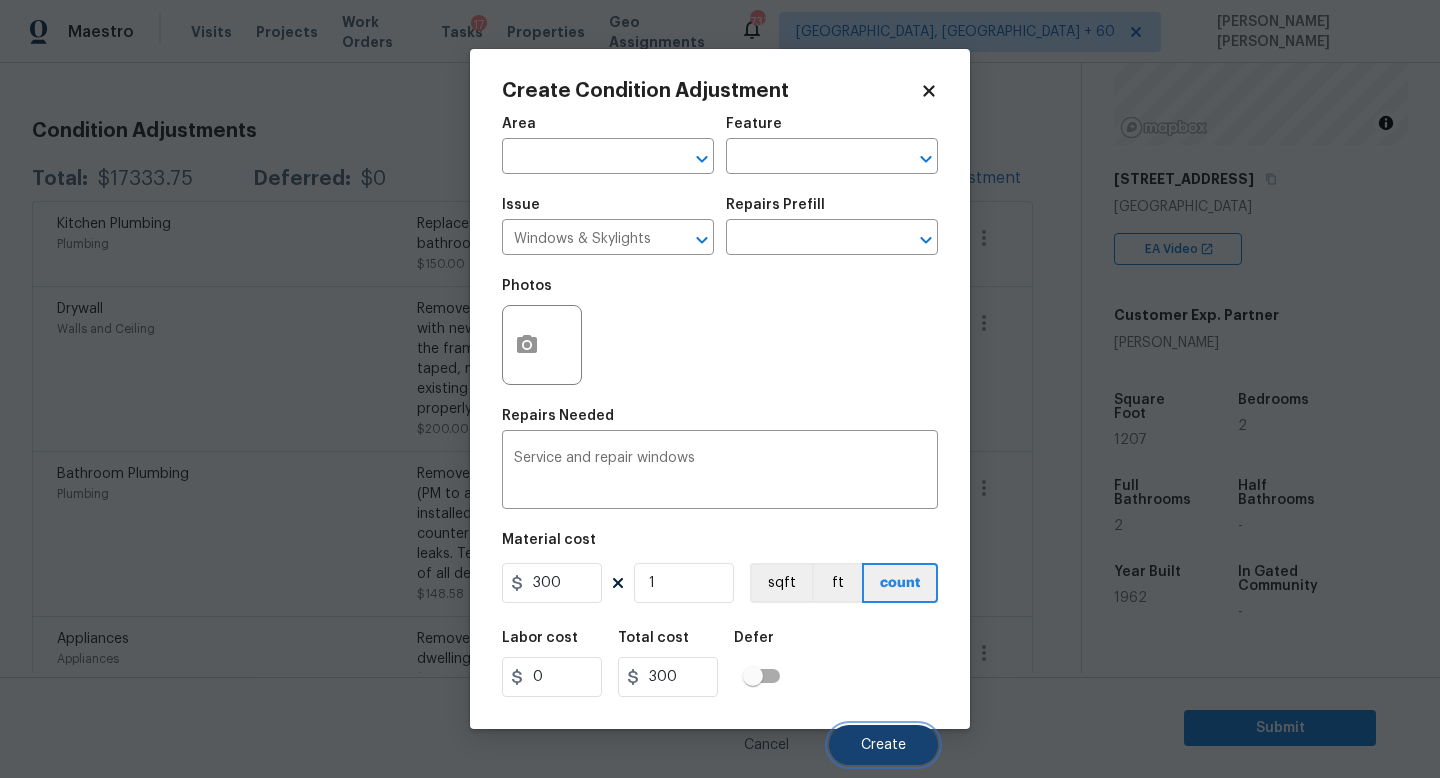 click on "Create" at bounding box center (883, 745) 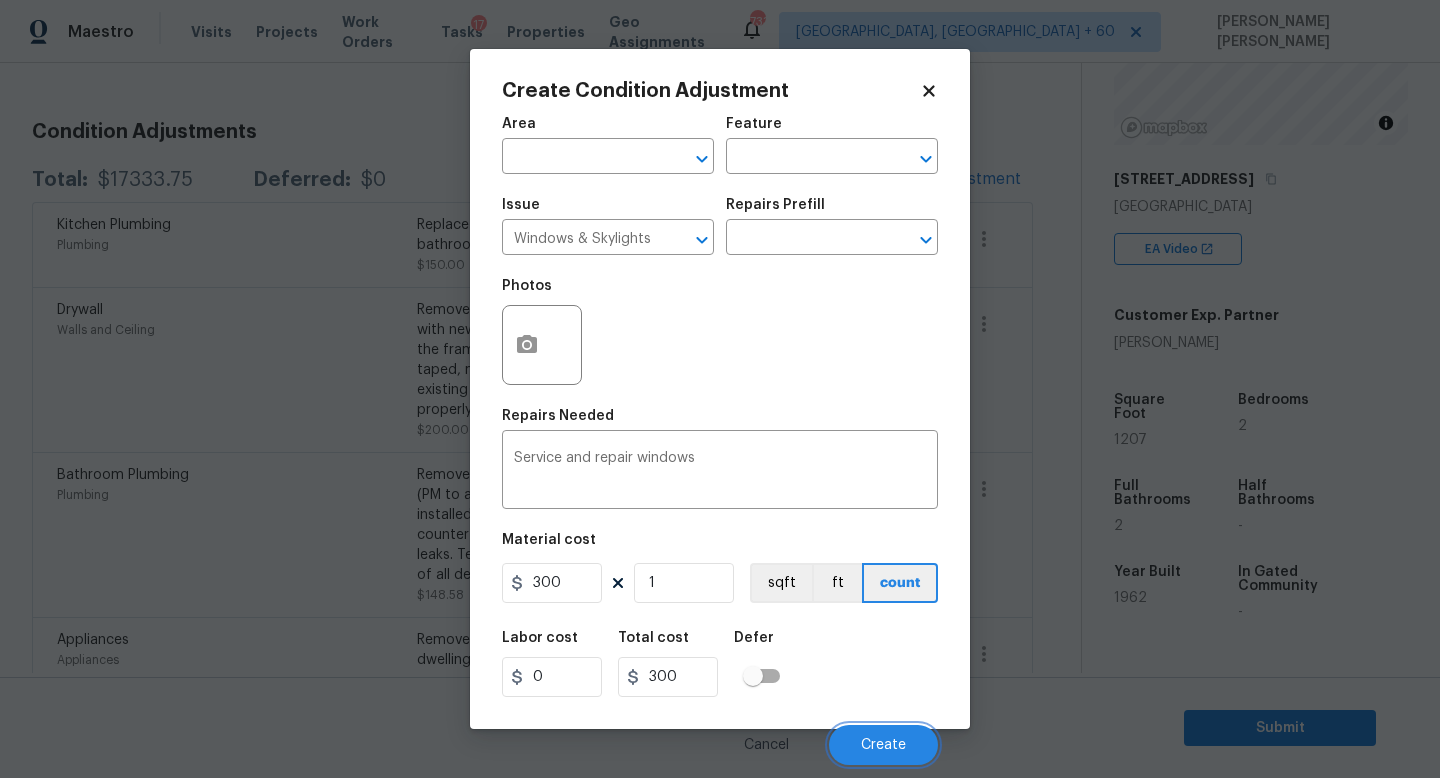 scroll, scrollTop: 246, scrollLeft: 0, axis: vertical 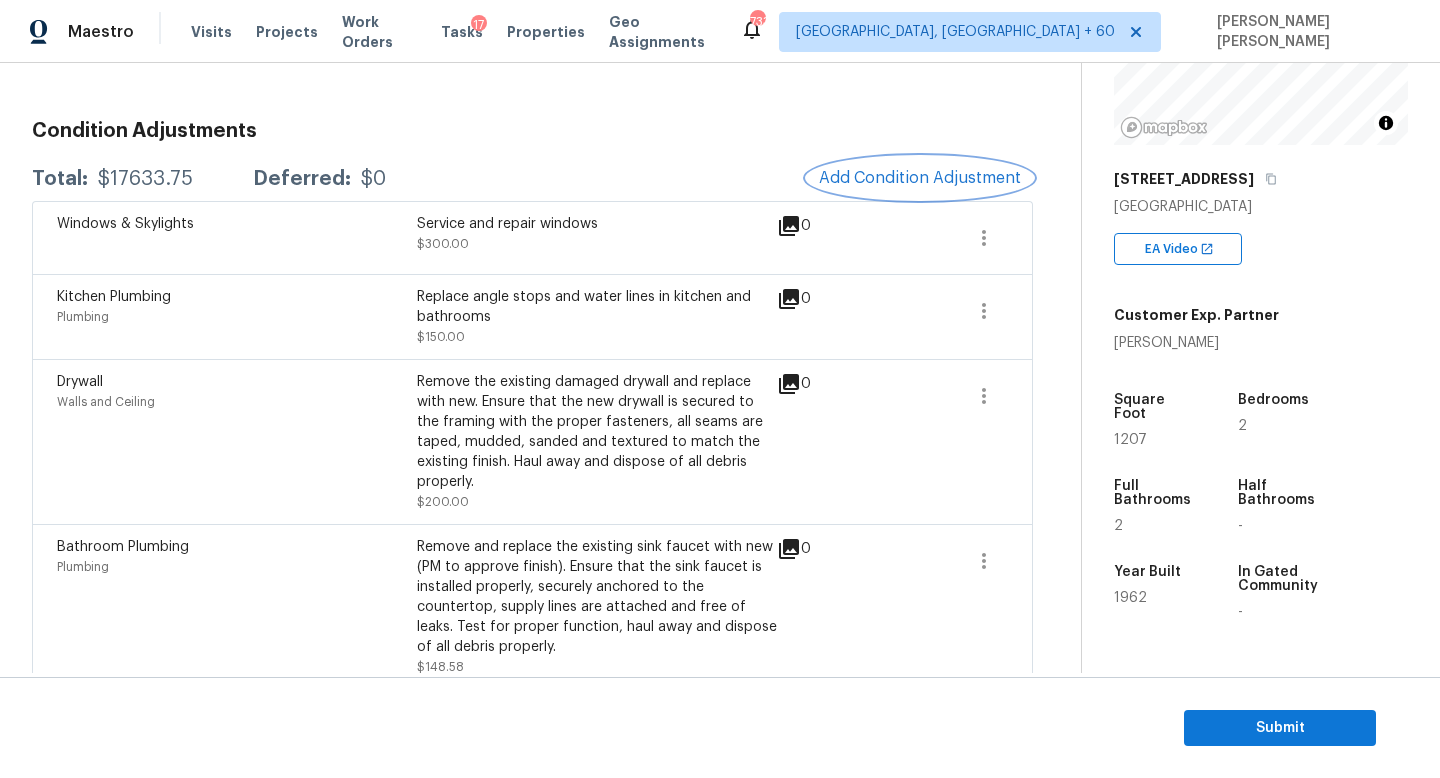 click on "Add Condition Adjustment" at bounding box center (920, 178) 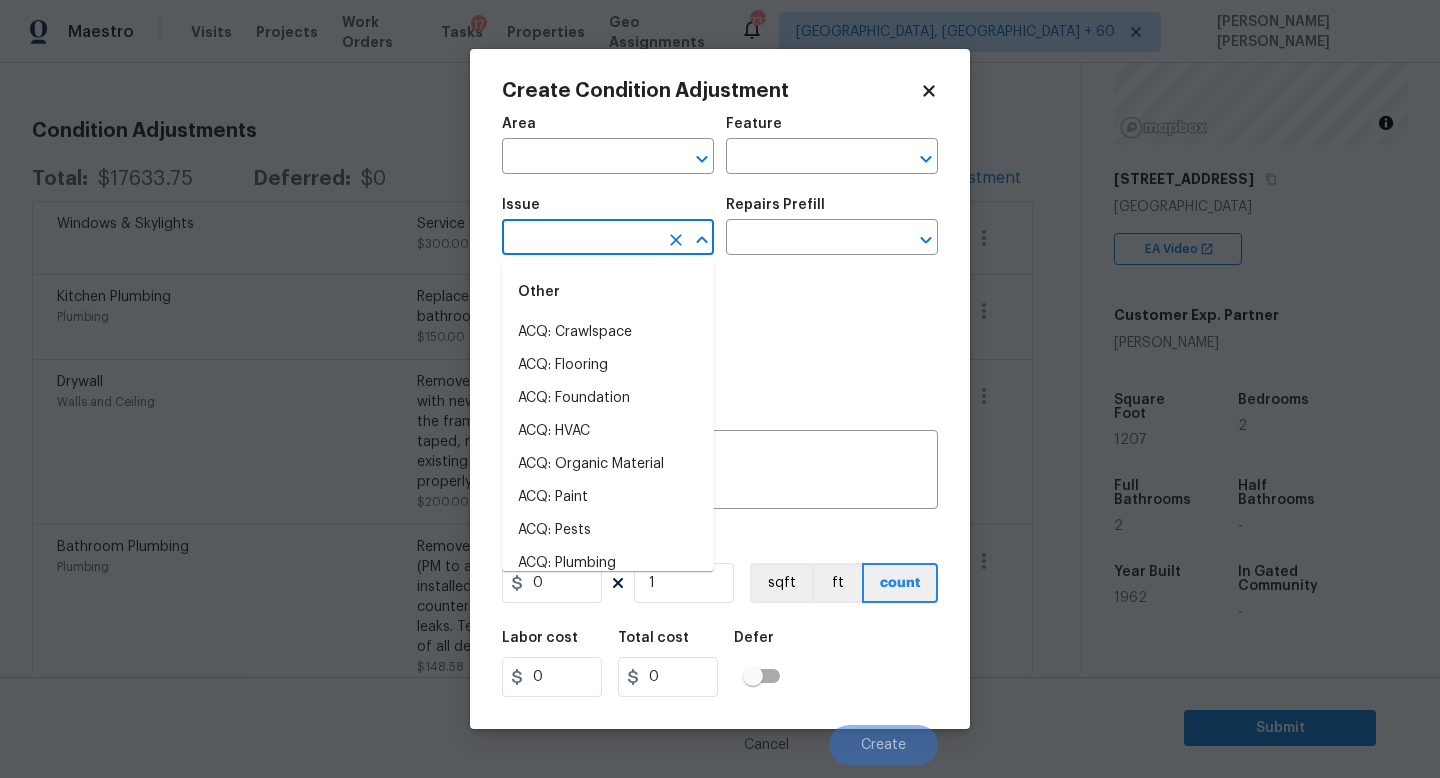 click at bounding box center (580, 239) 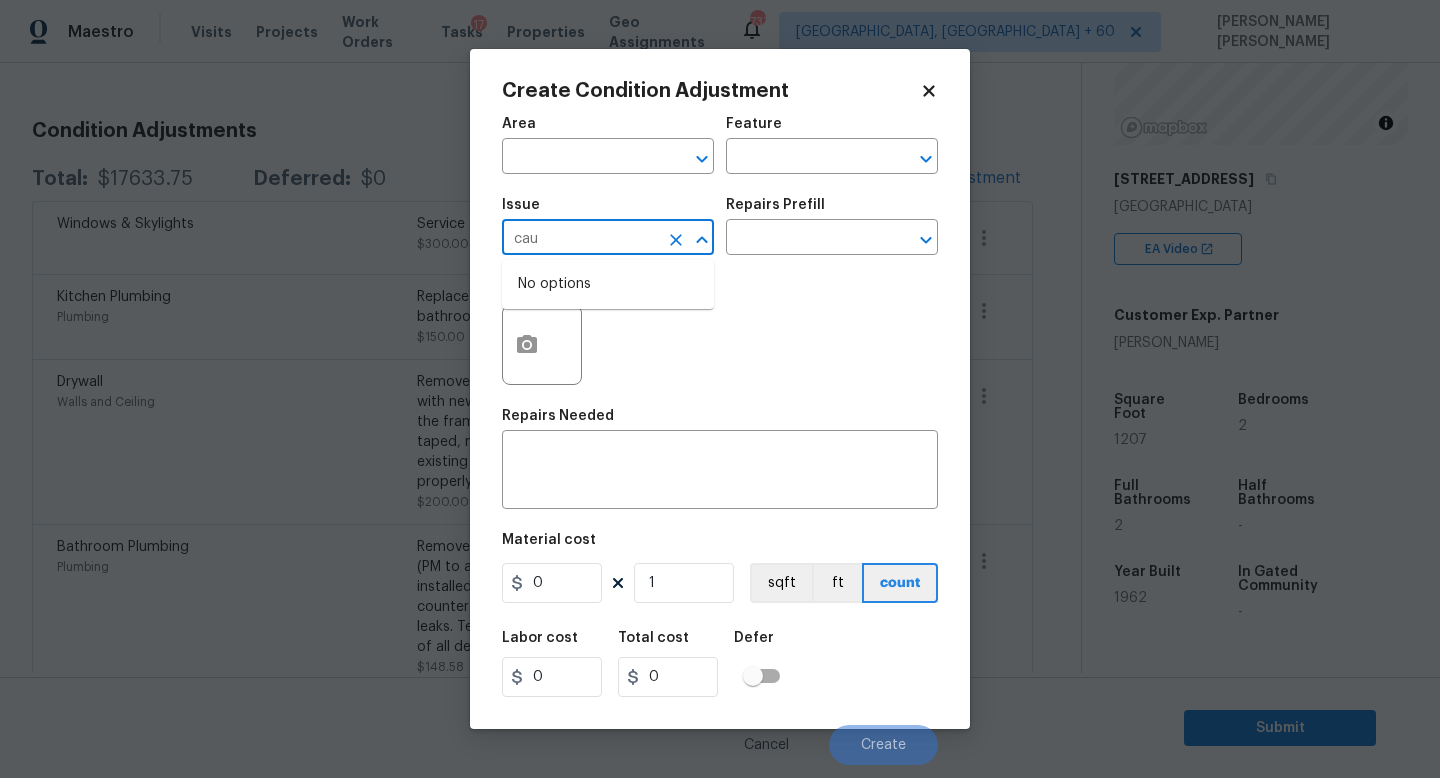 type on "caul" 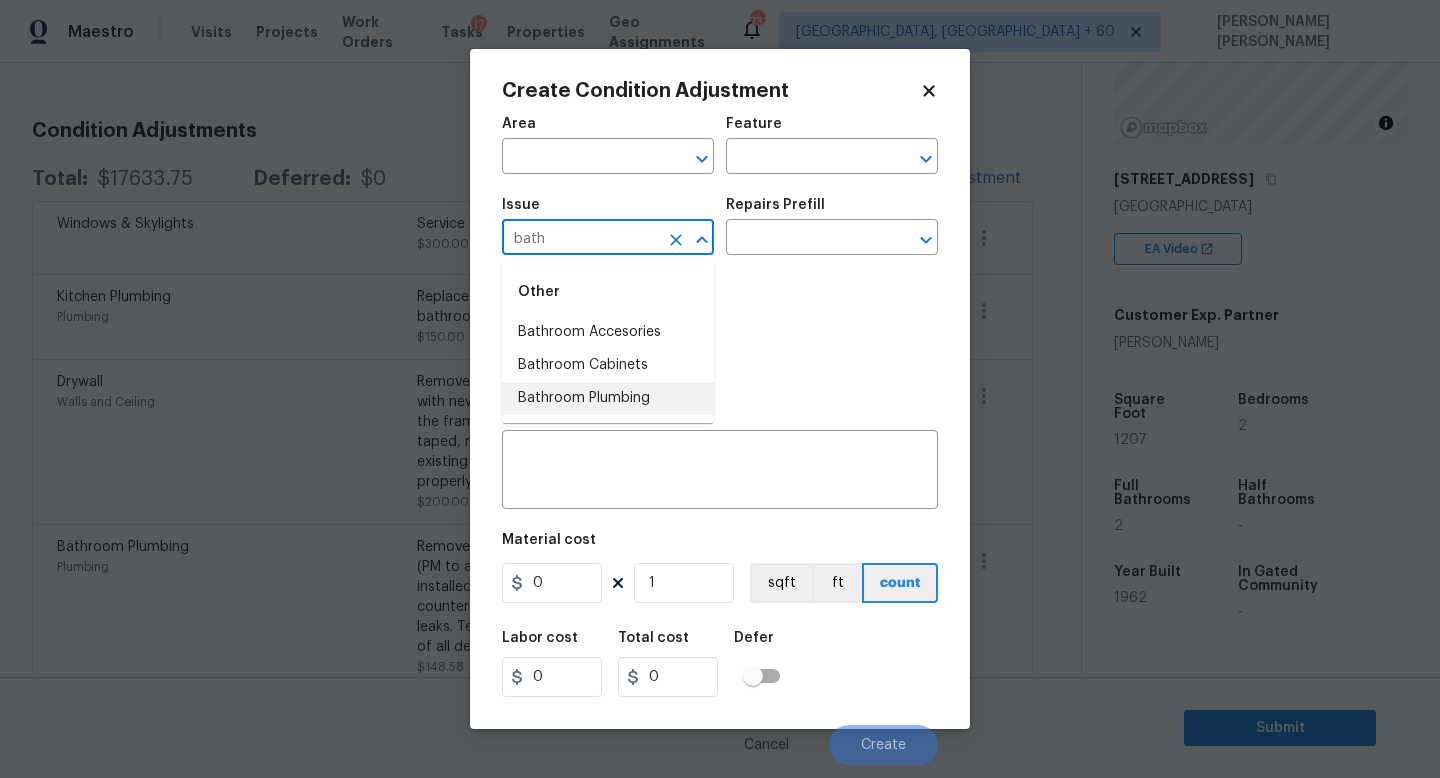click on "Bathroom Plumbing" at bounding box center (608, 398) 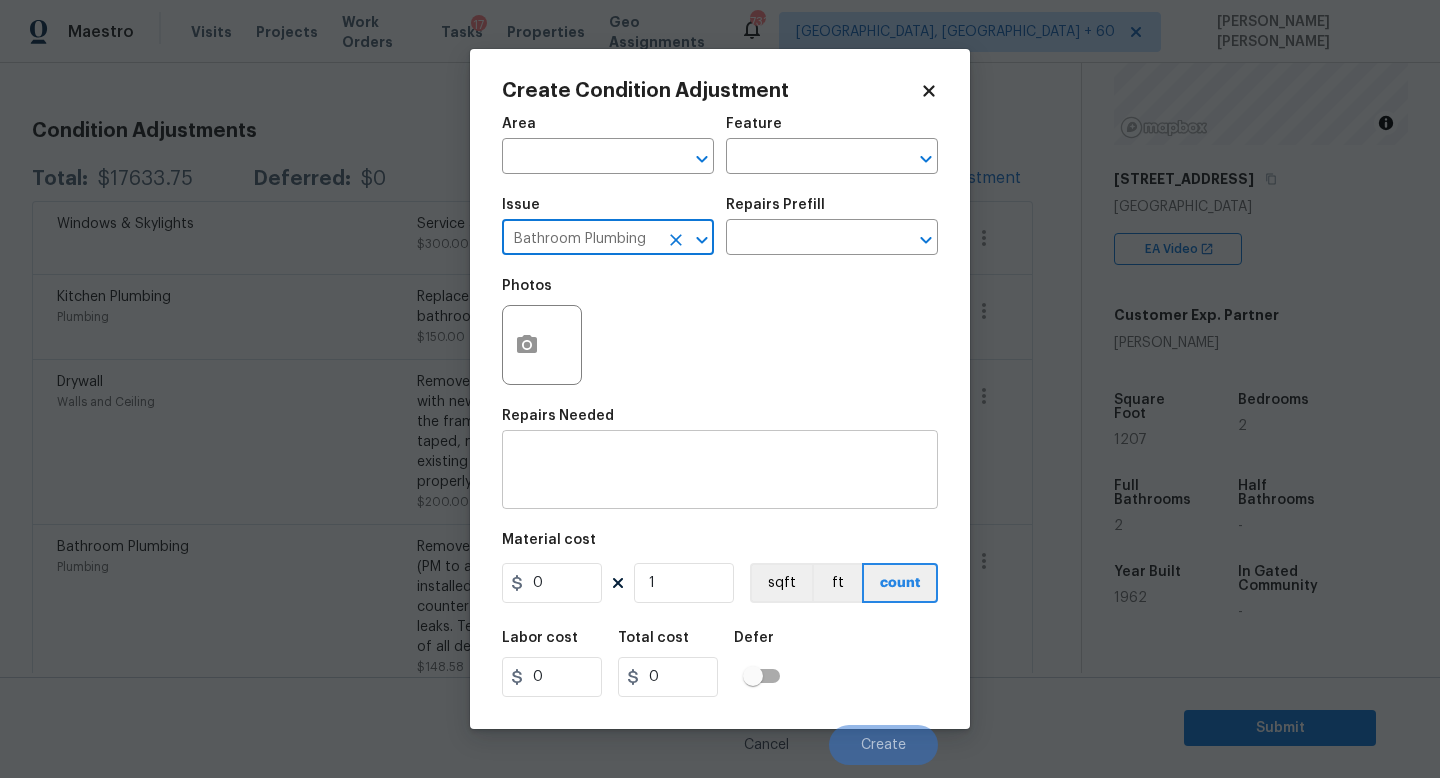 type on "Bathroom Plumbing" 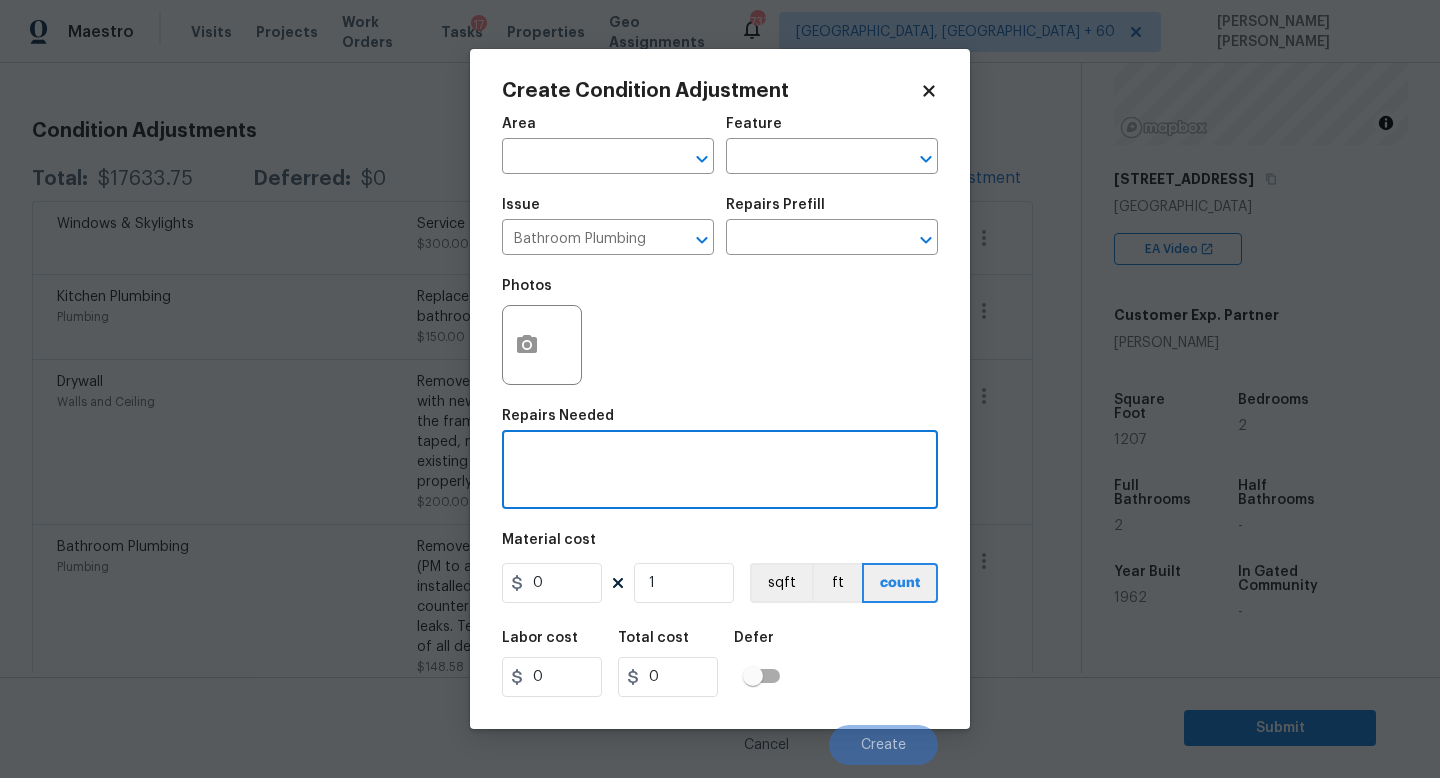 click at bounding box center [720, 472] 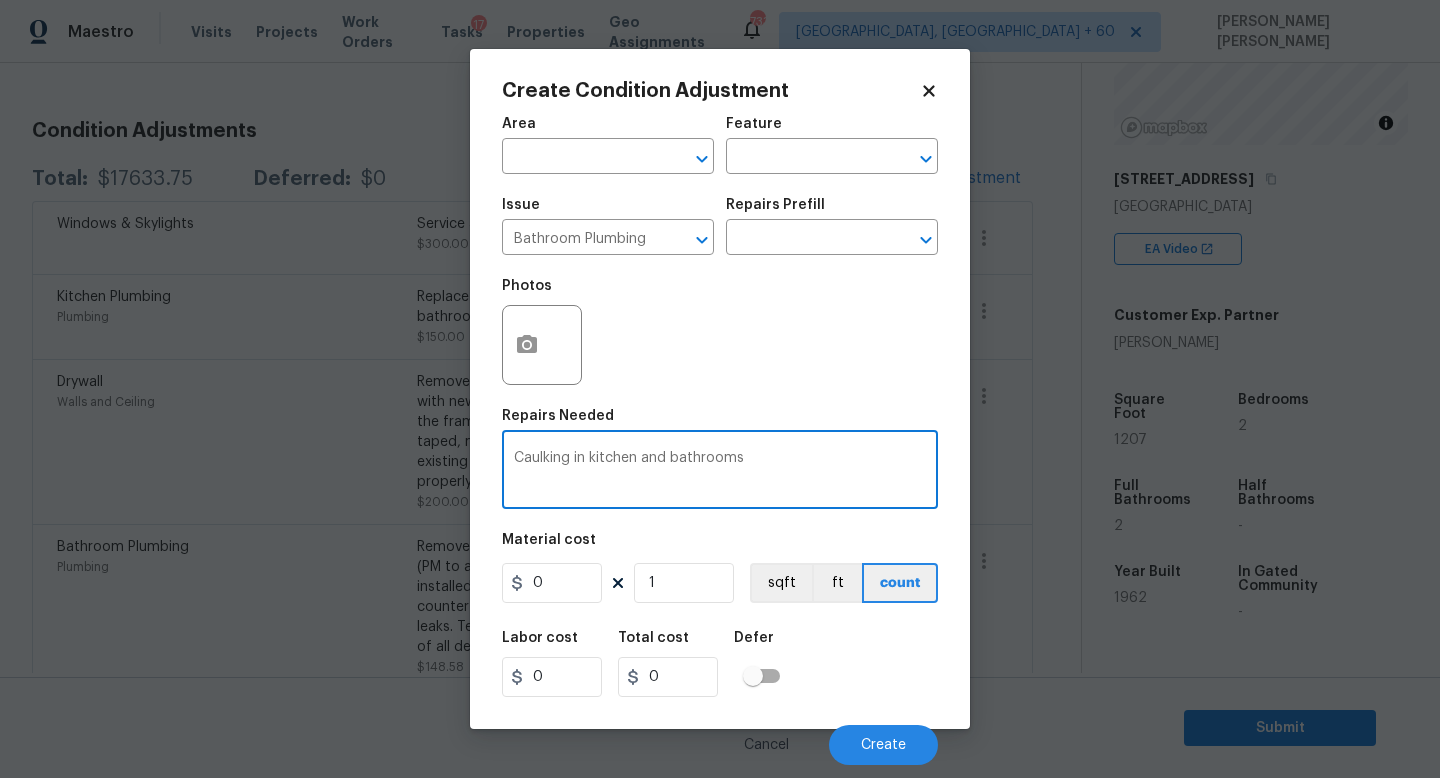 type on "Caulking in kitchen and bathrooms" 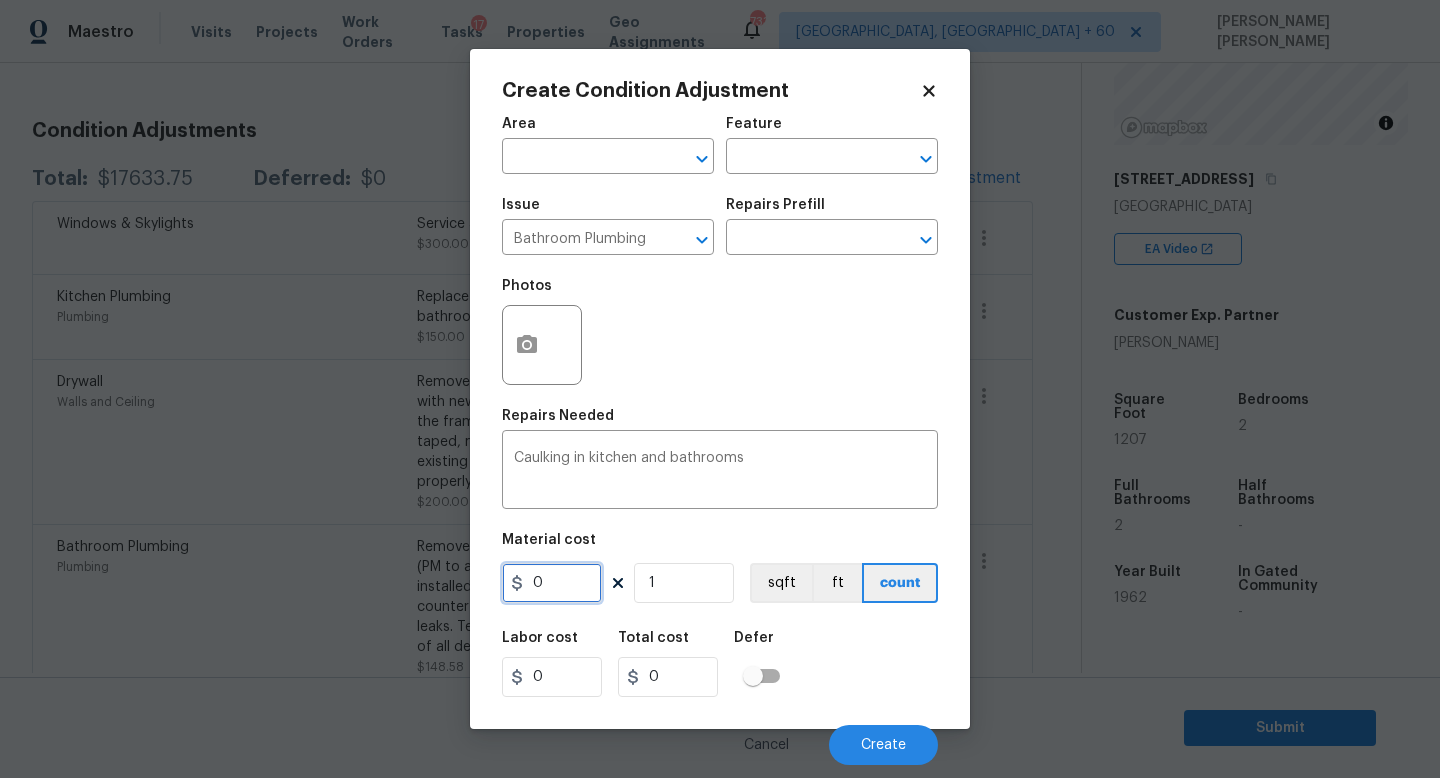 click on "0" at bounding box center [552, 583] 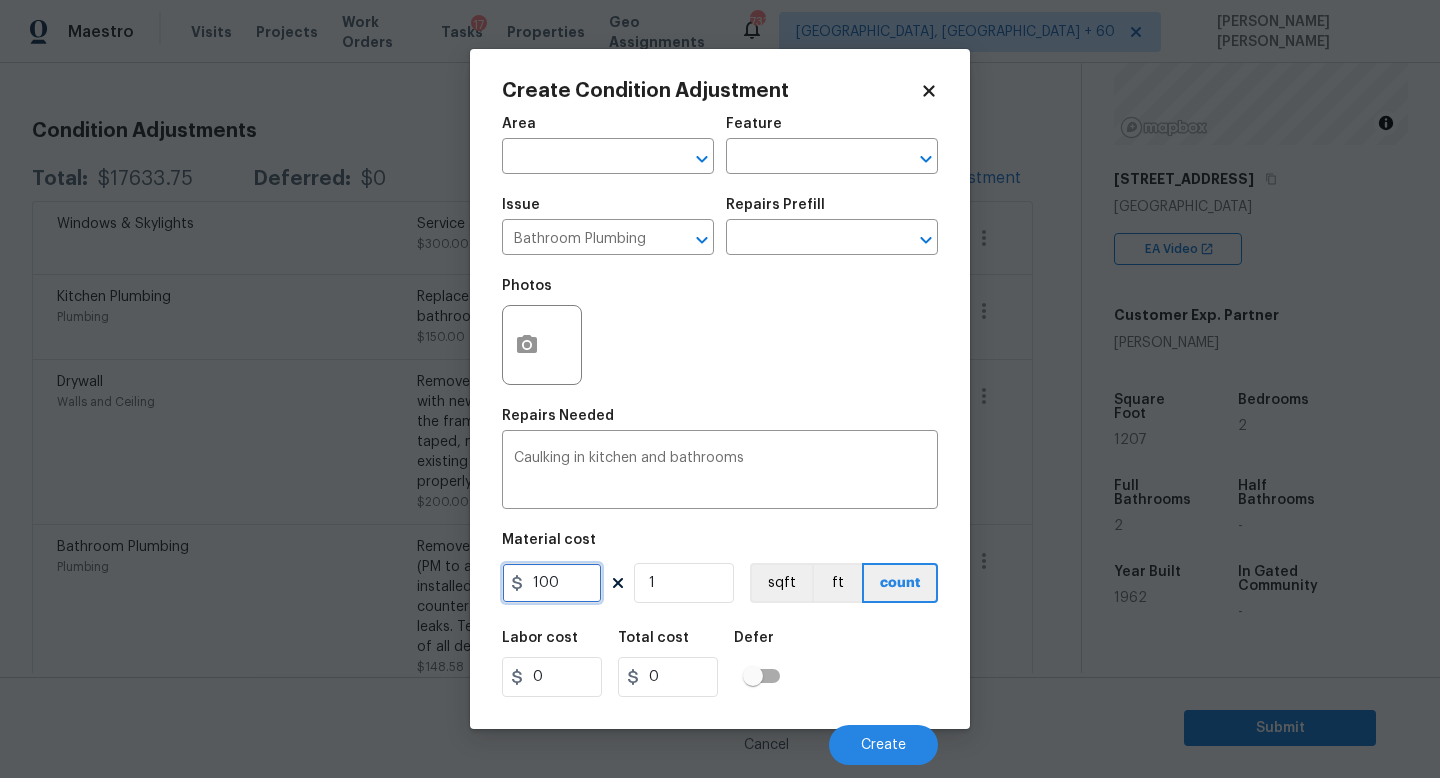 type on "100" 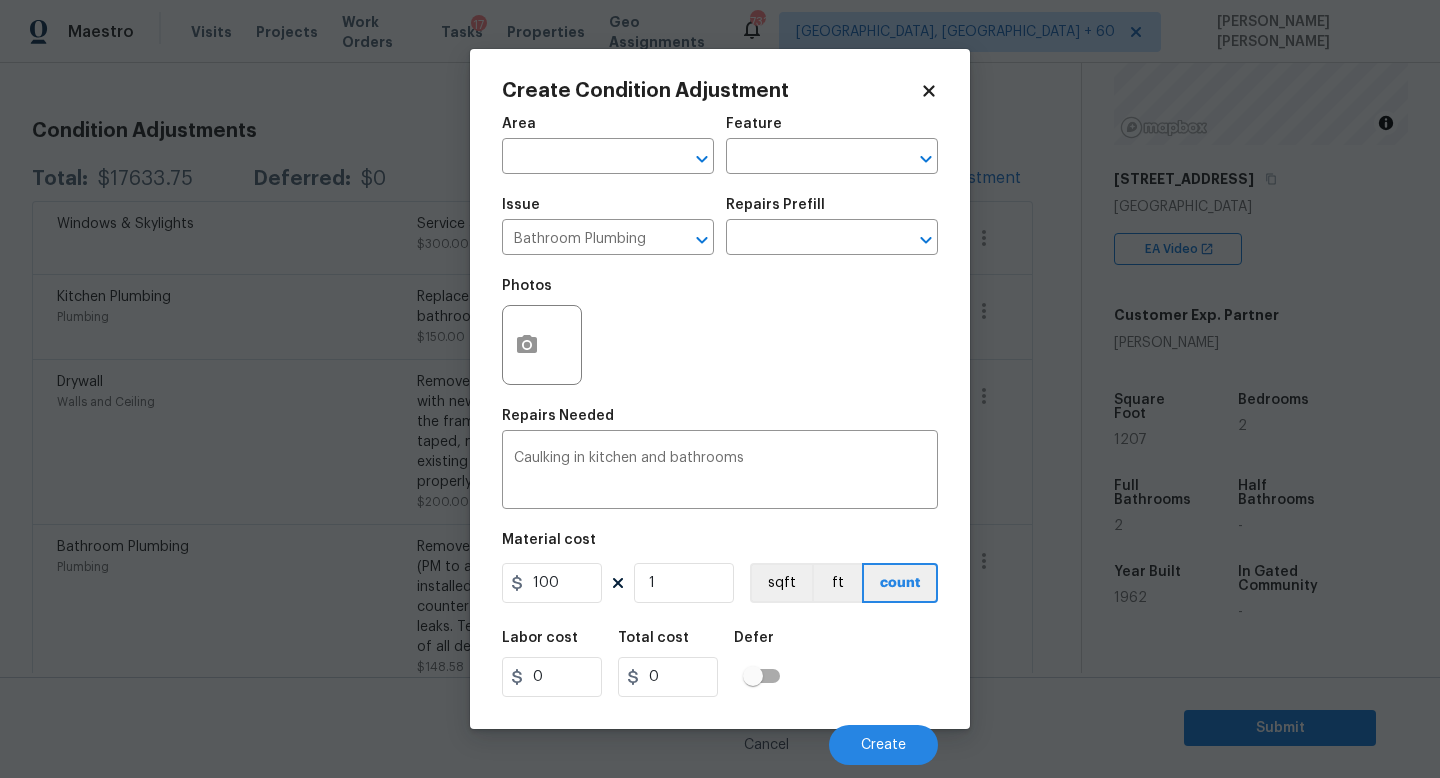 type on "100" 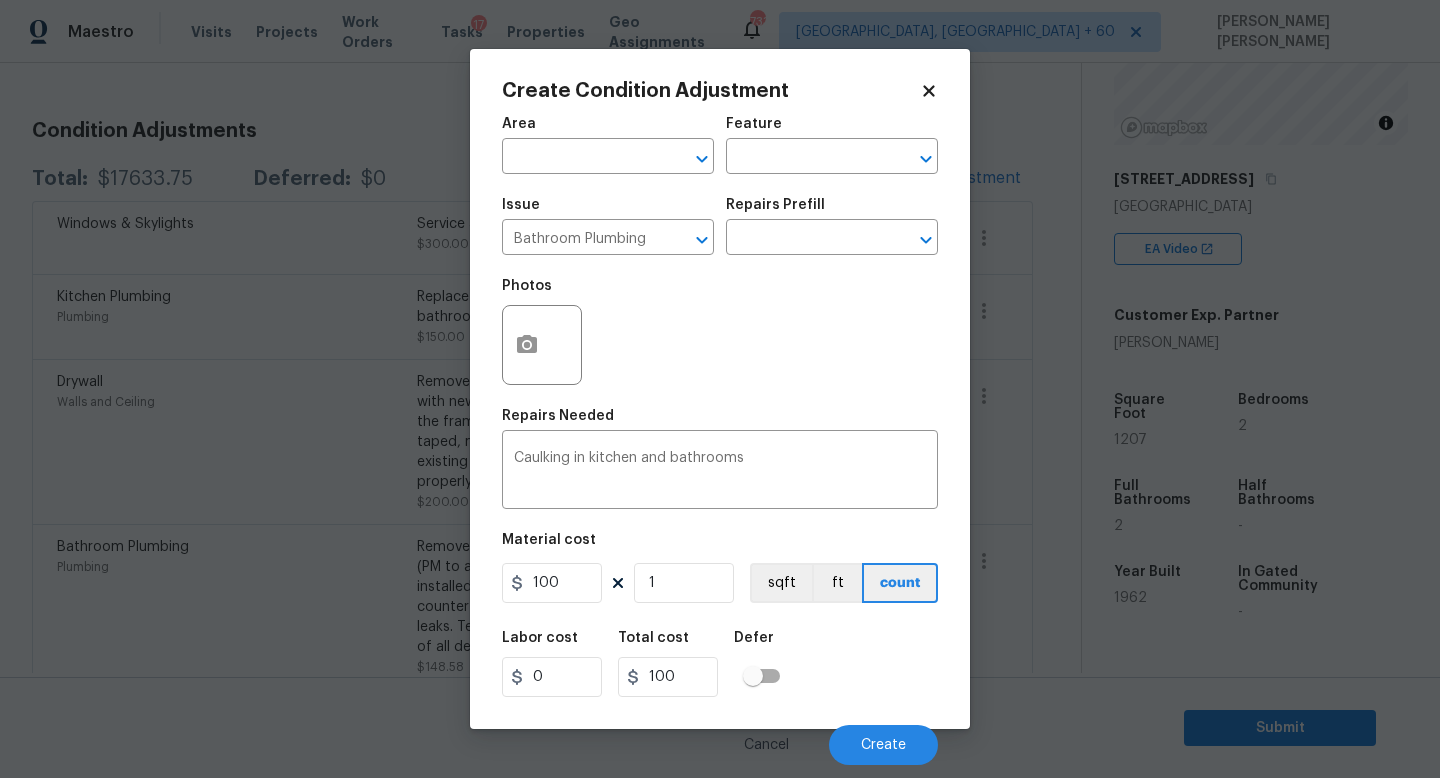 click on "Labor cost 0 Total cost 100 Defer" at bounding box center [720, 664] 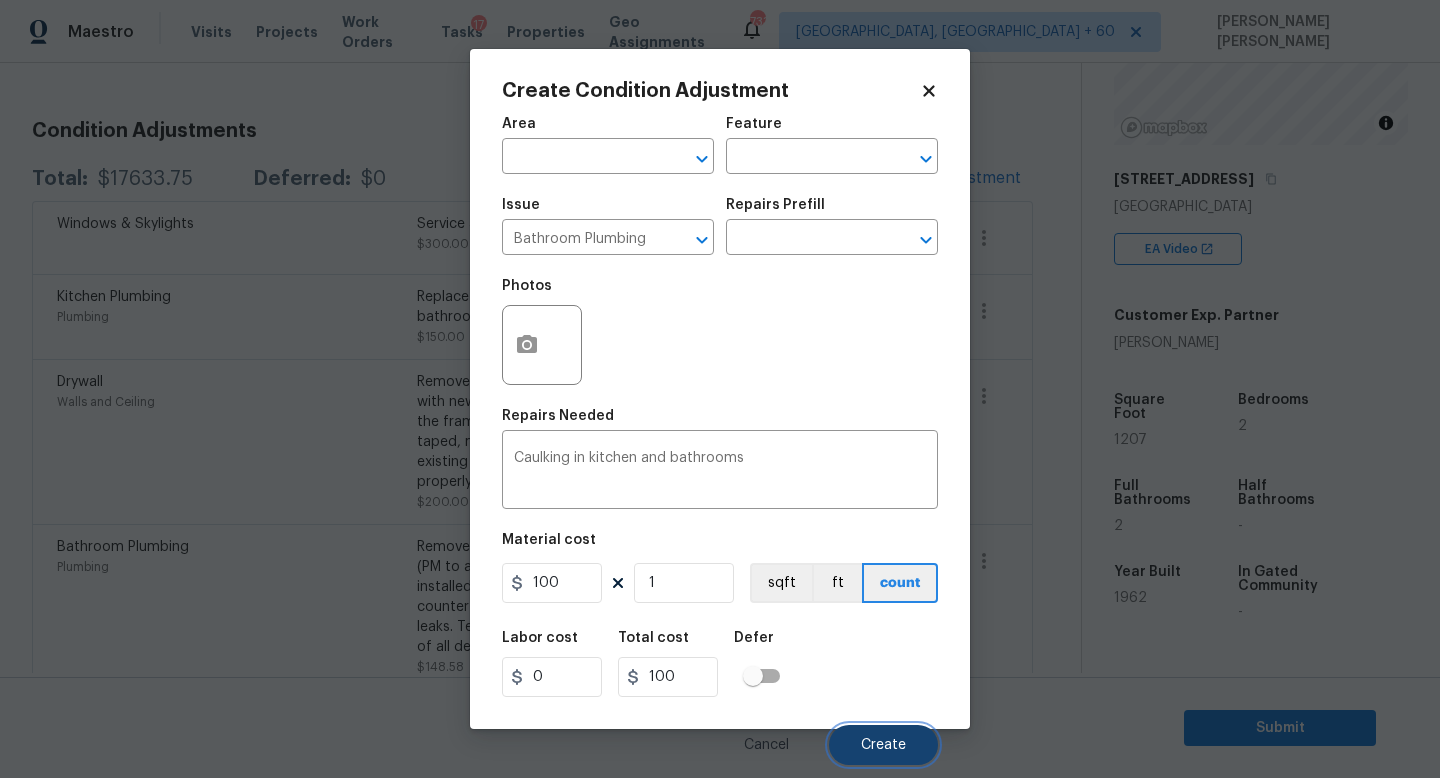 click on "Create" at bounding box center [883, 745] 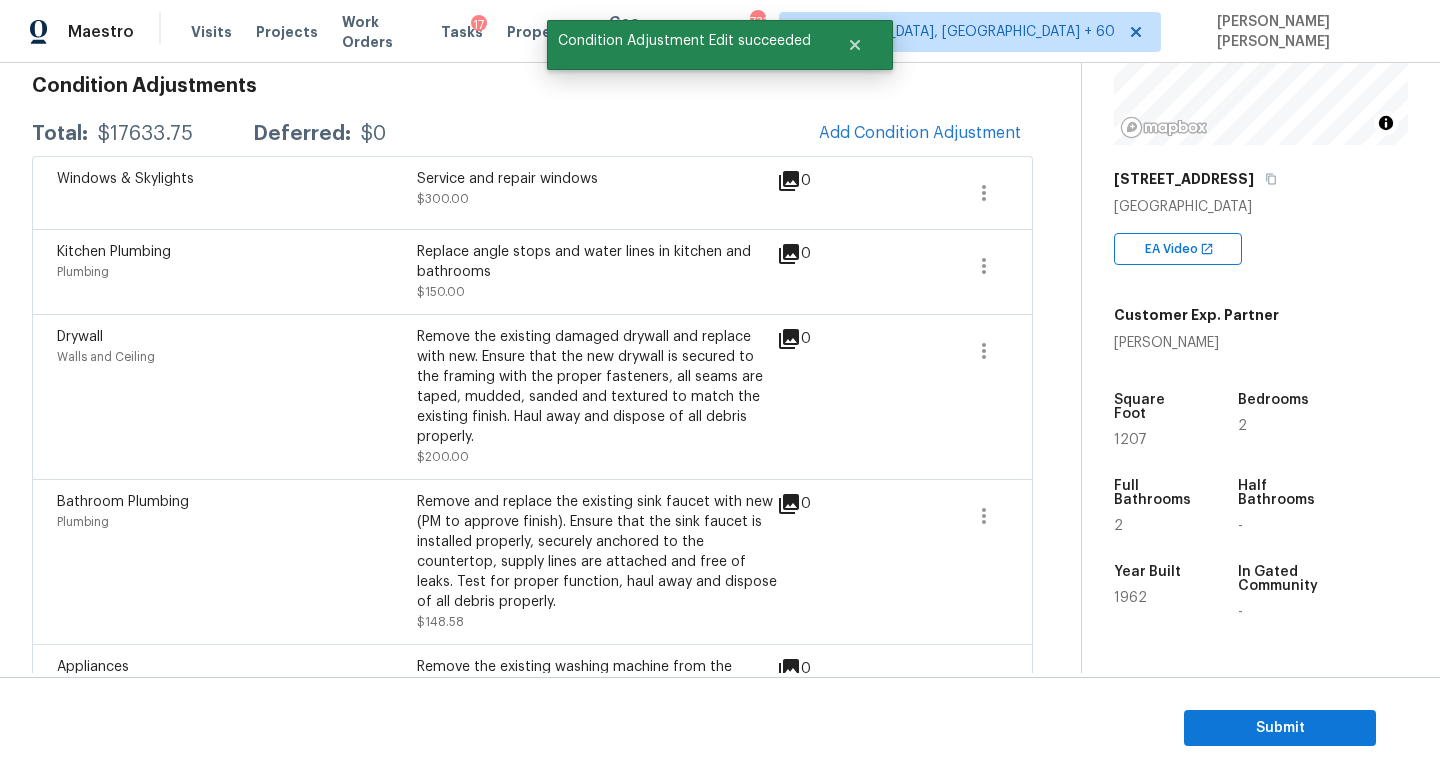 scroll, scrollTop: 246, scrollLeft: 0, axis: vertical 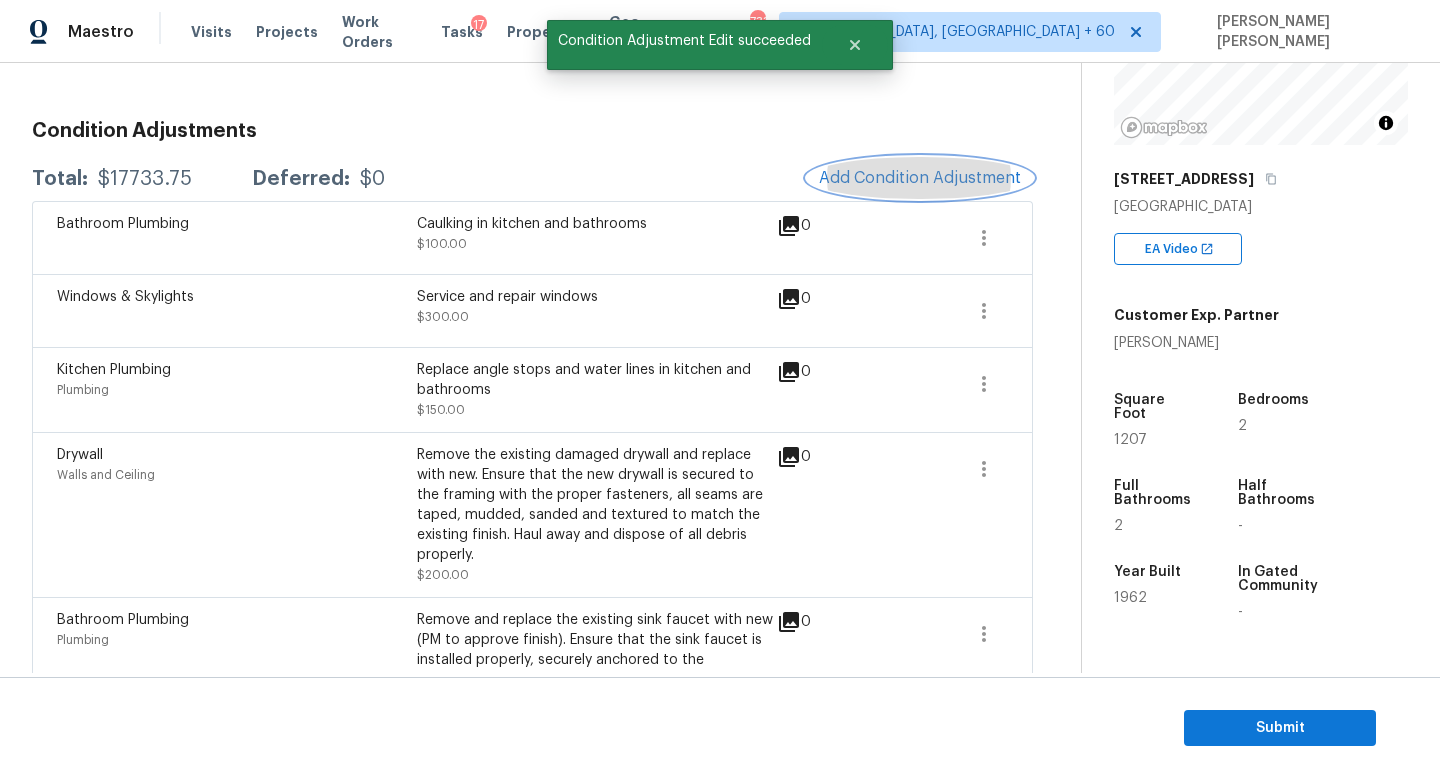 click on "Add Condition Adjustment" at bounding box center (920, 178) 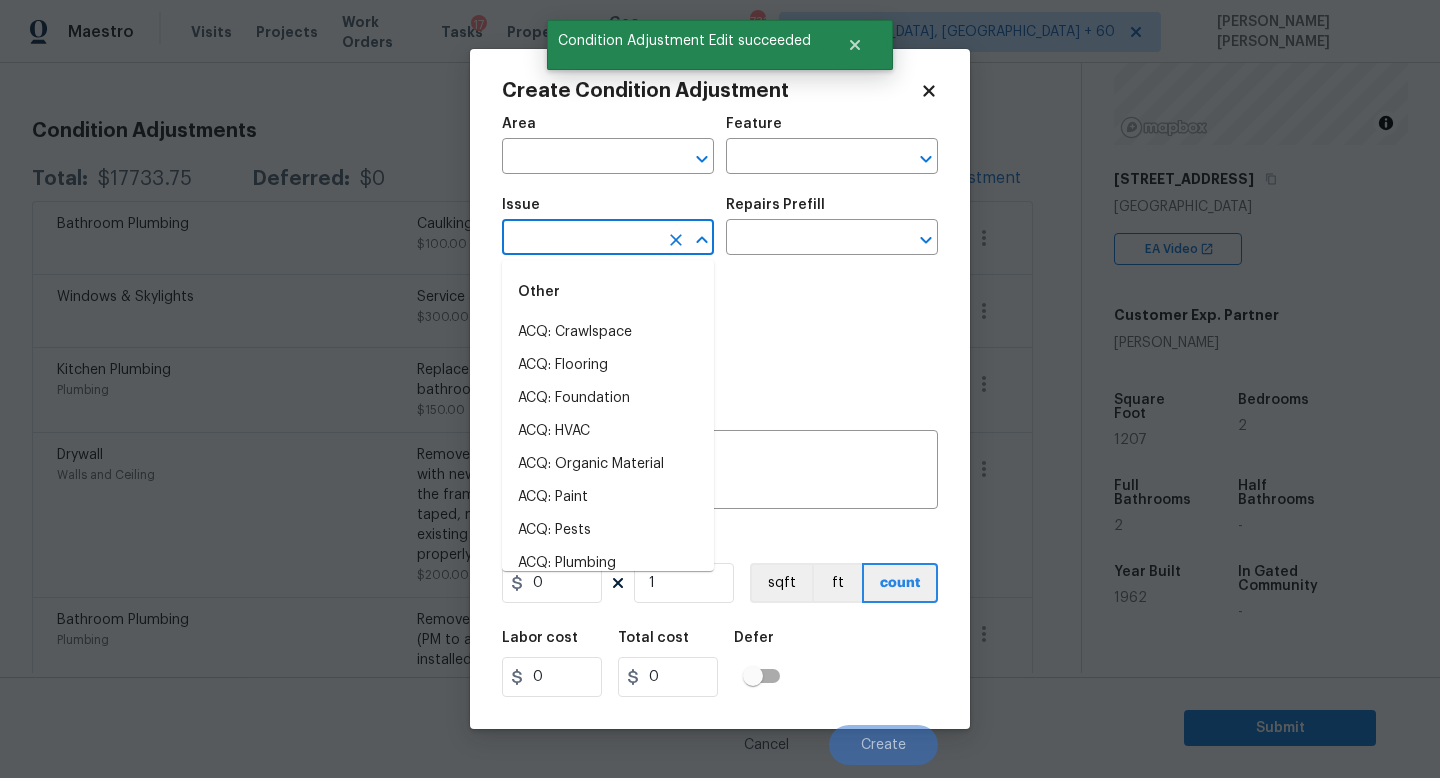 click at bounding box center (580, 239) 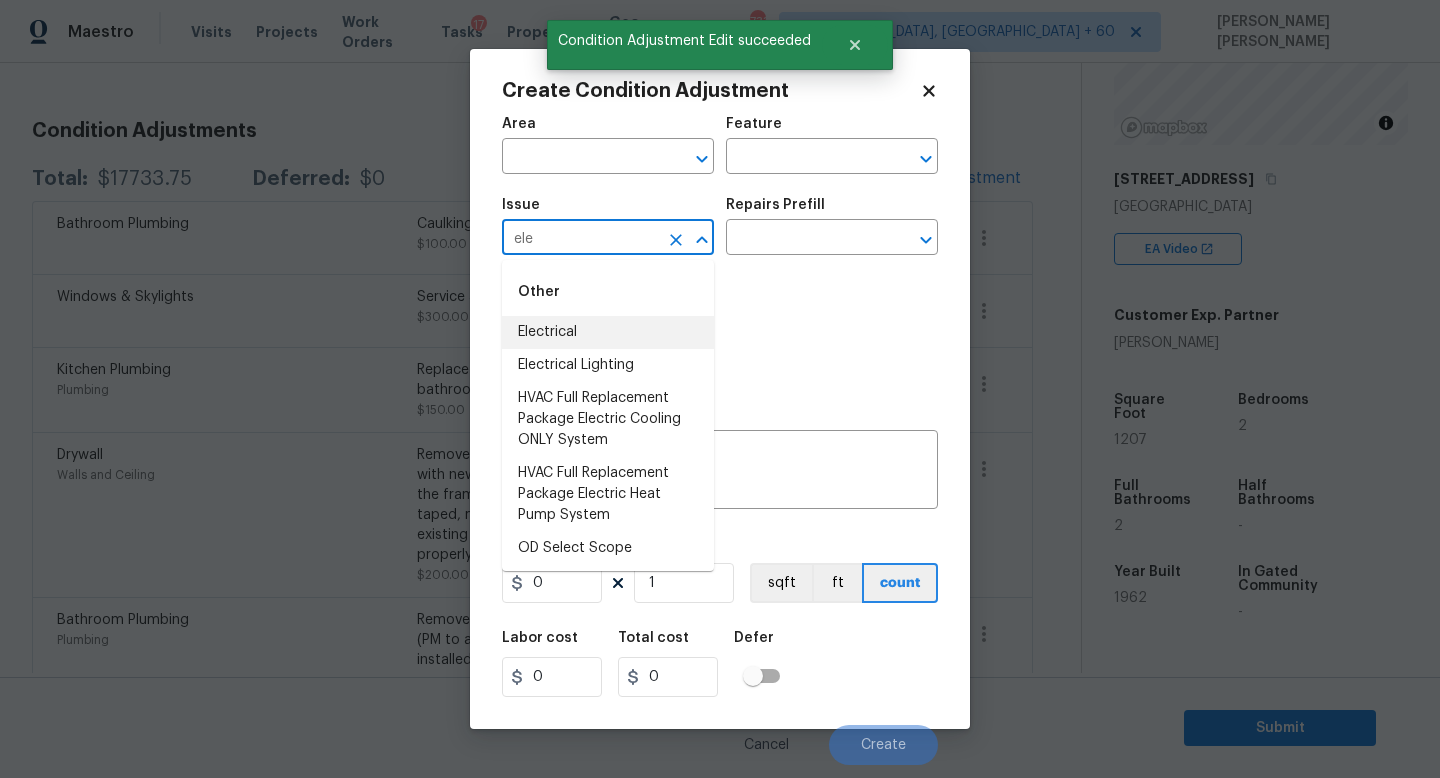 click on "Electrical" at bounding box center (608, 332) 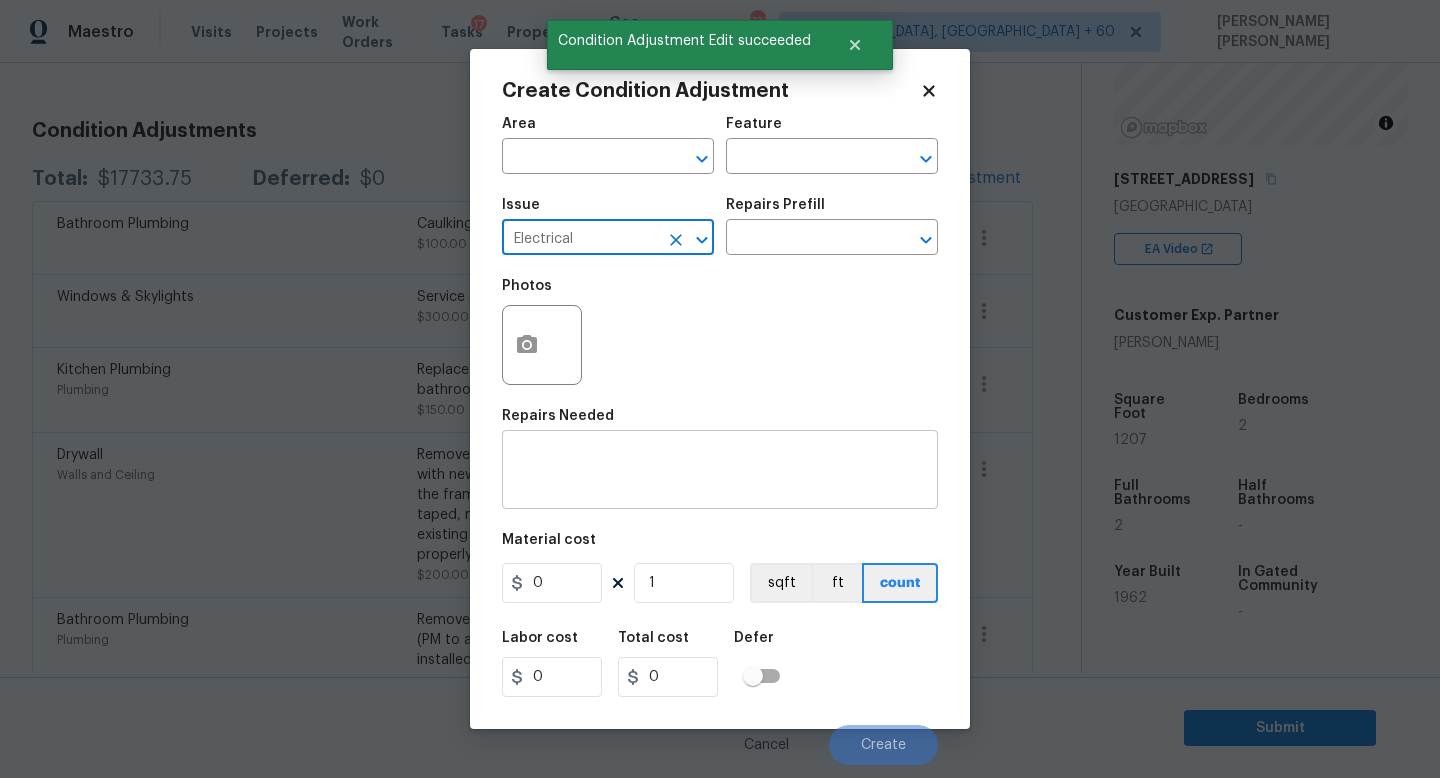 type on "Electrical" 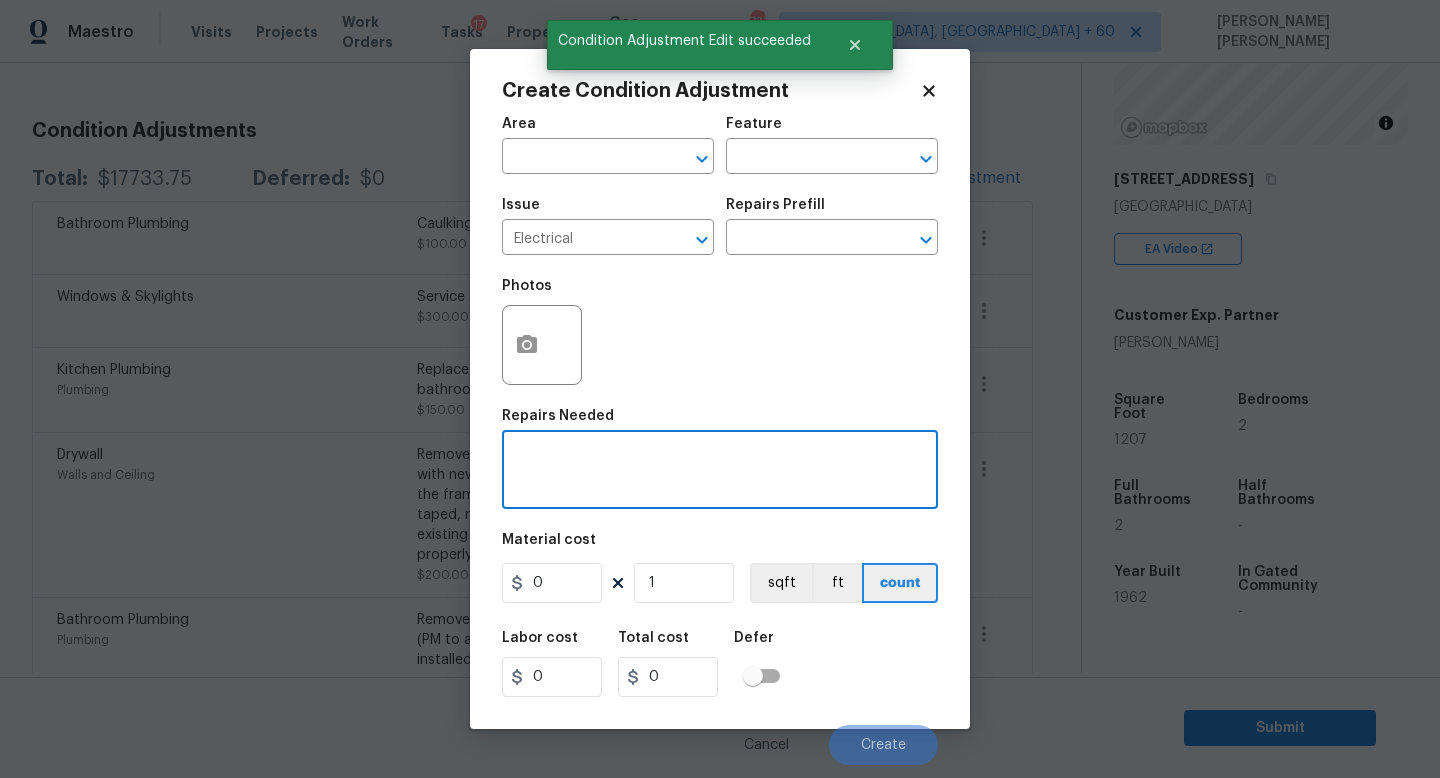 paste on "Electrical repairs" 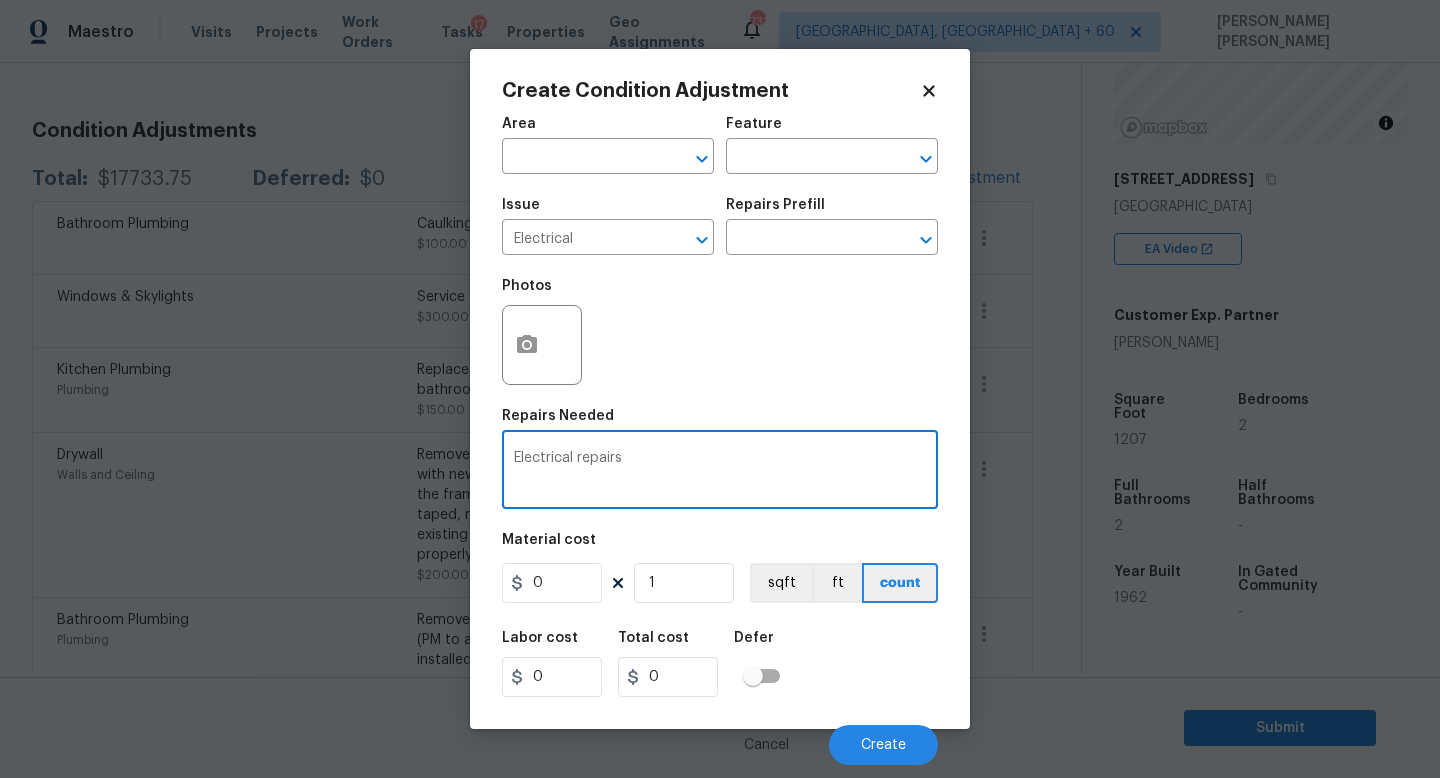 type on "Electrical repairs" 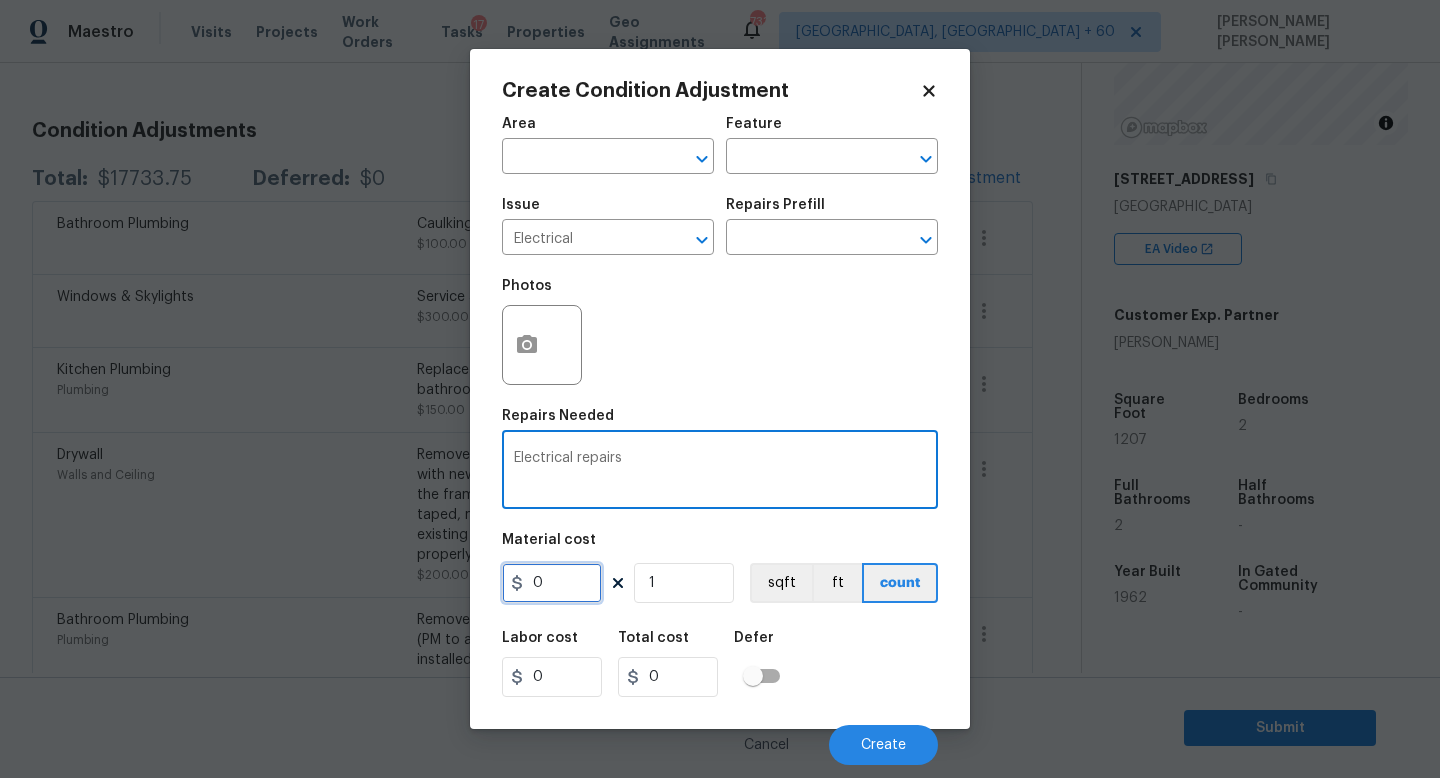 drag, startPoint x: 561, startPoint y: 584, endPoint x: 463, endPoint y: 583, distance: 98.005104 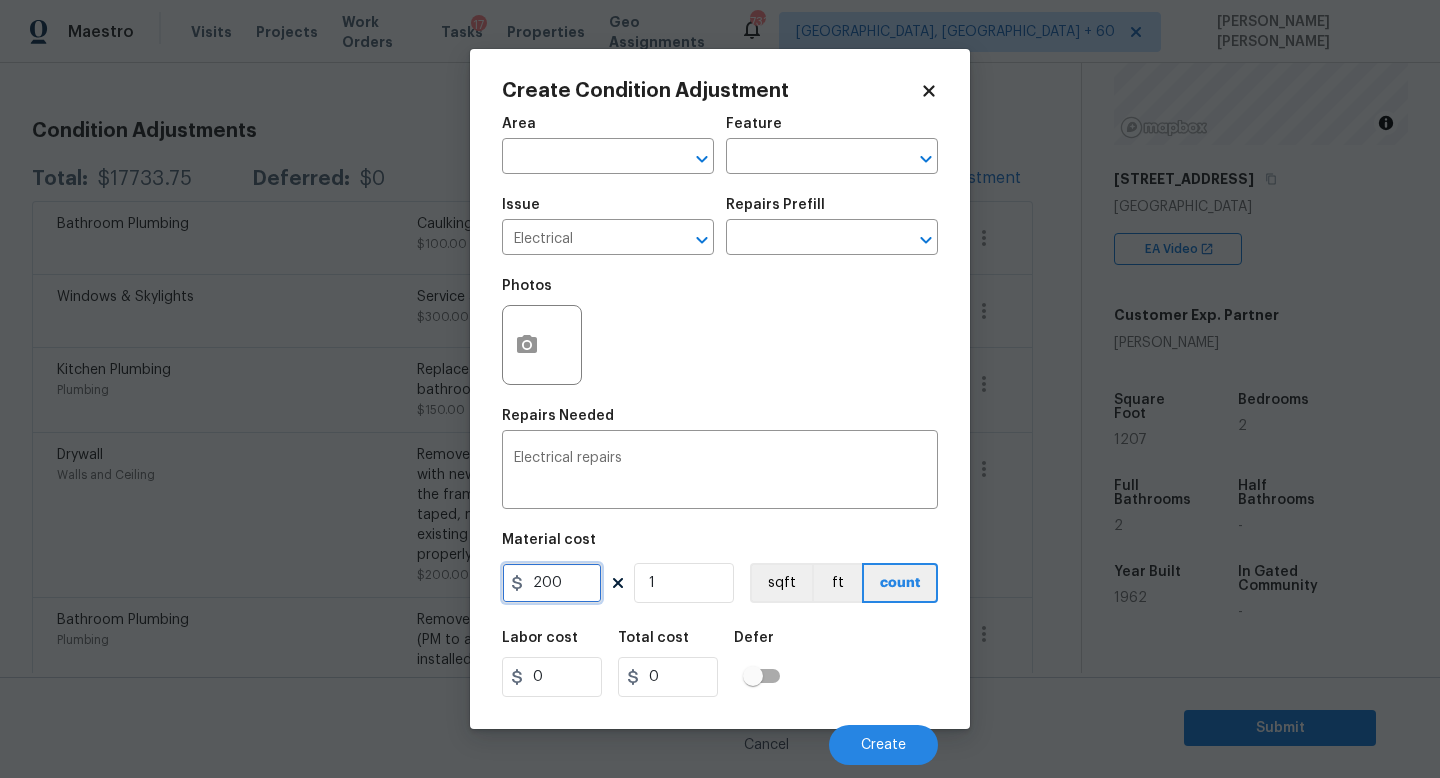 type on "200" 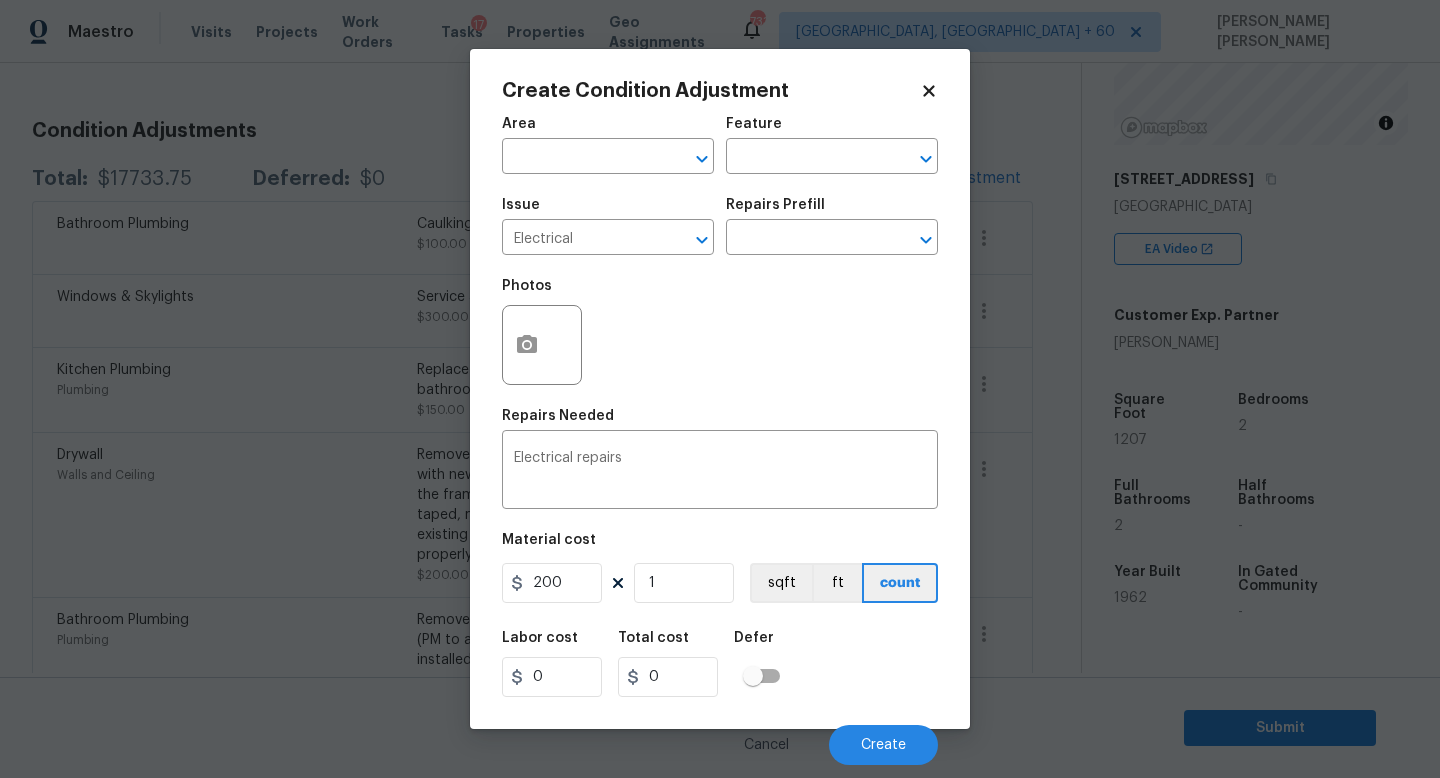 type on "200" 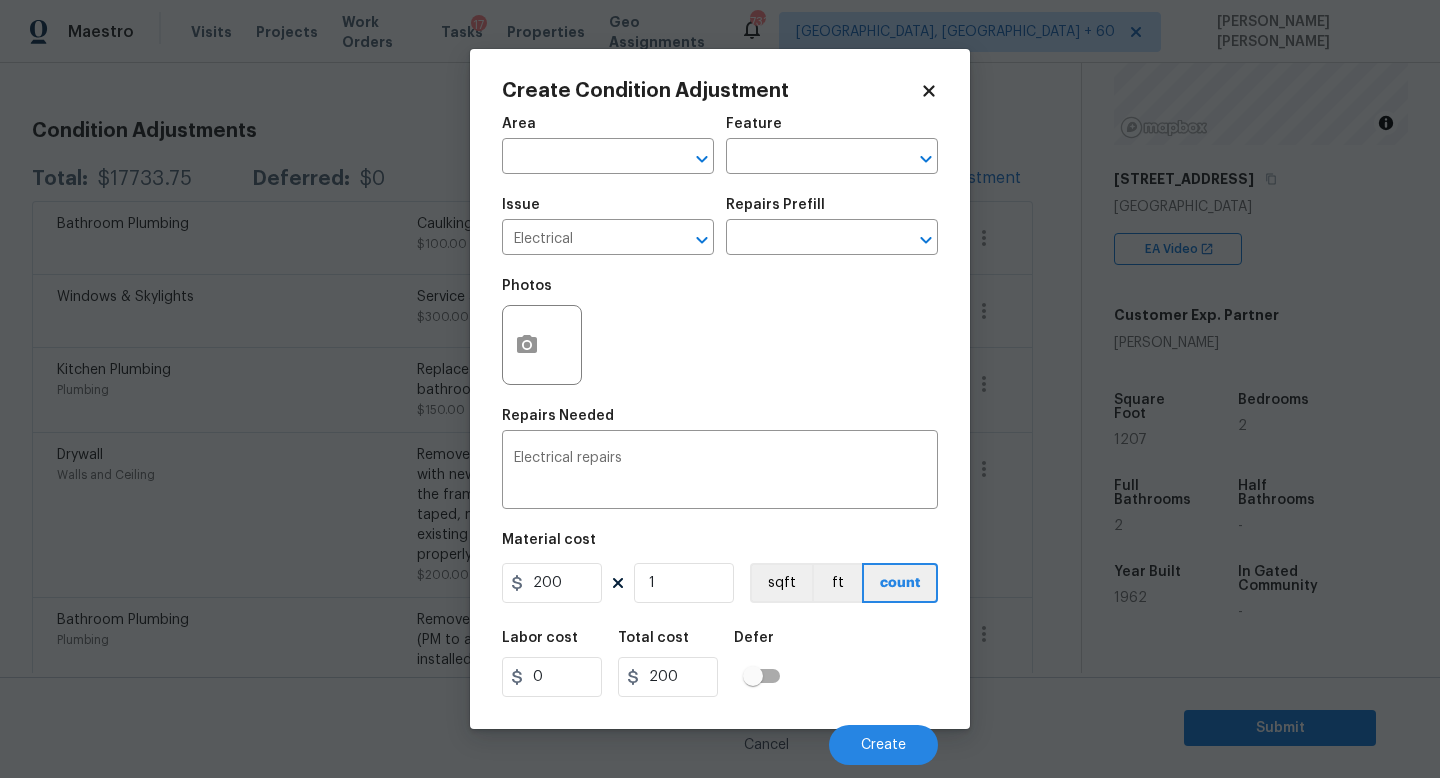 click on "Labor cost 0 Total cost 200 Defer" at bounding box center [720, 664] 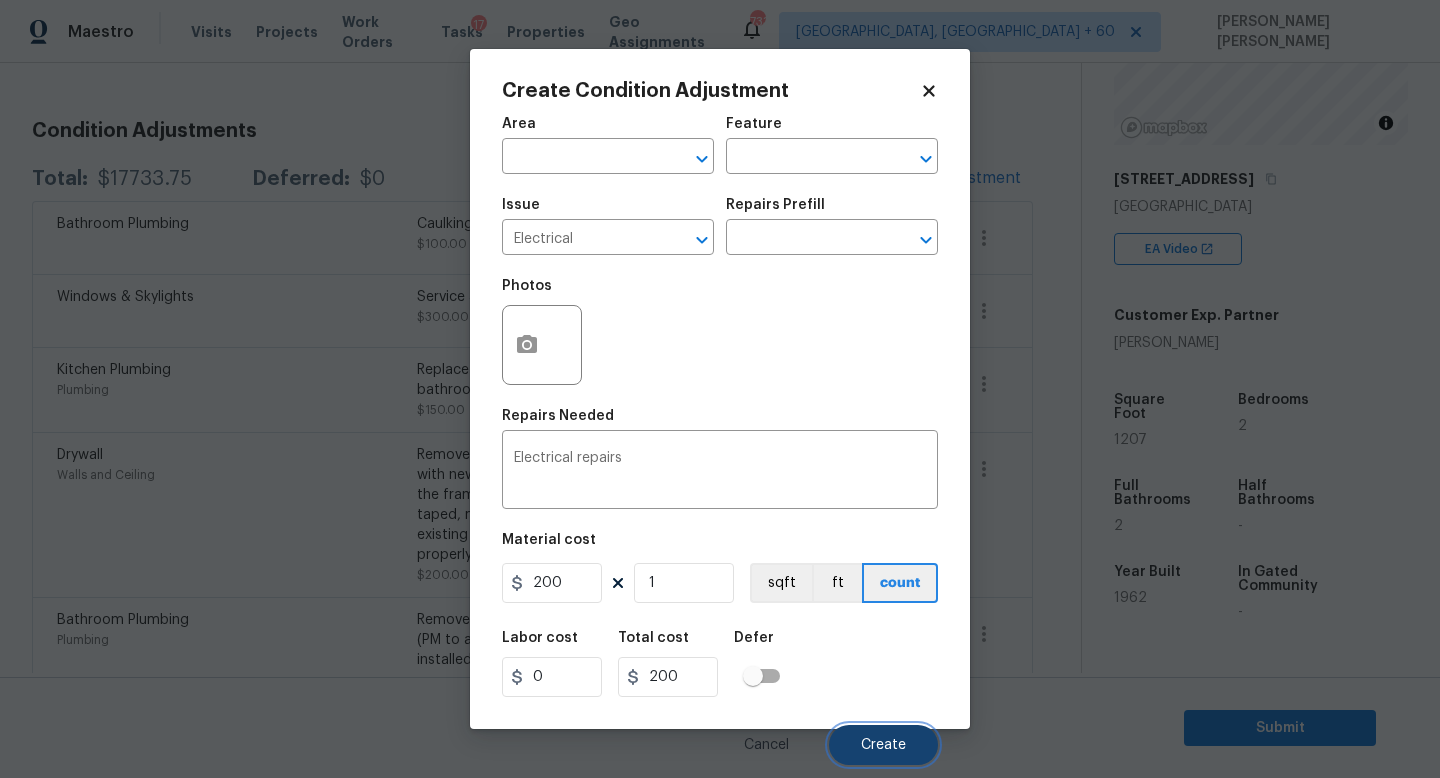 click on "Create" at bounding box center [883, 745] 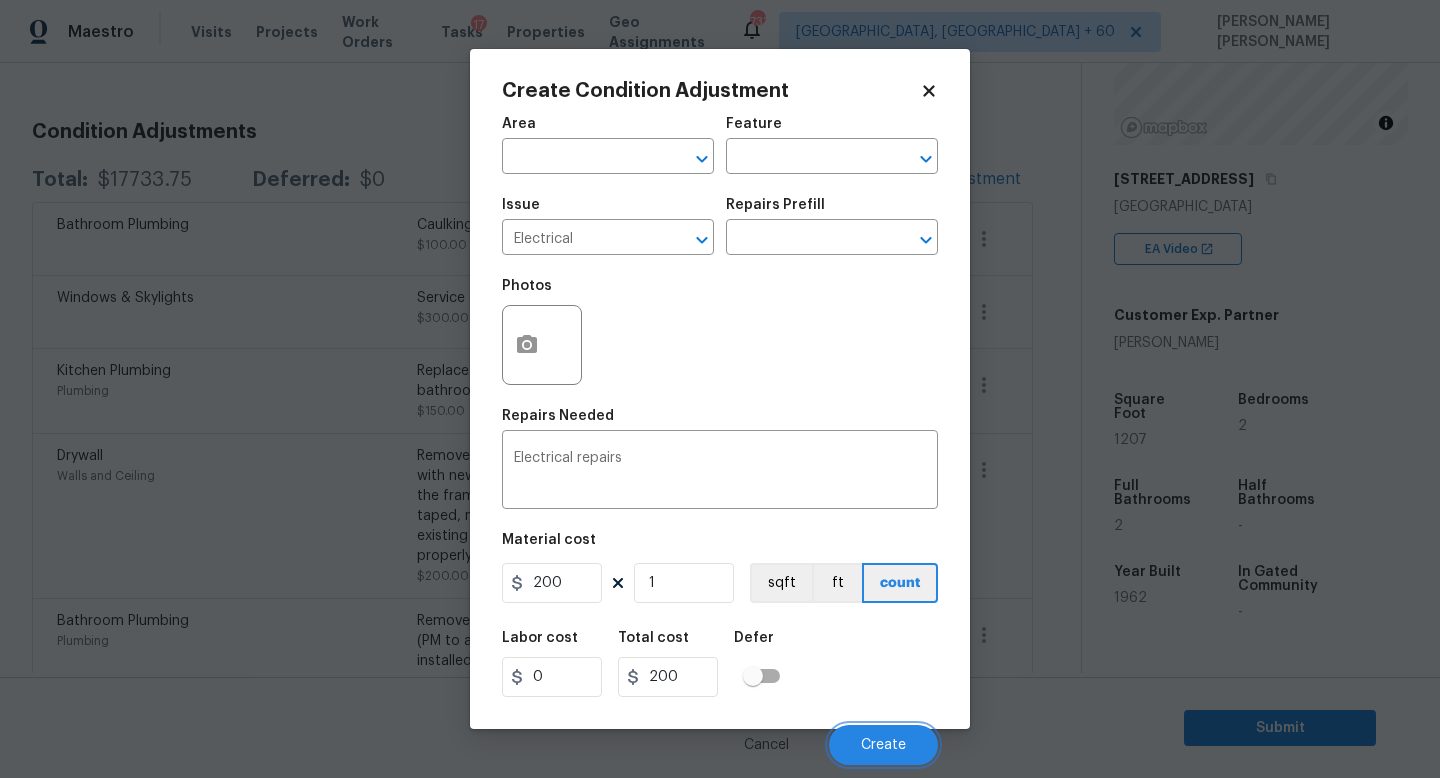 scroll, scrollTop: 246, scrollLeft: 0, axis: vertical 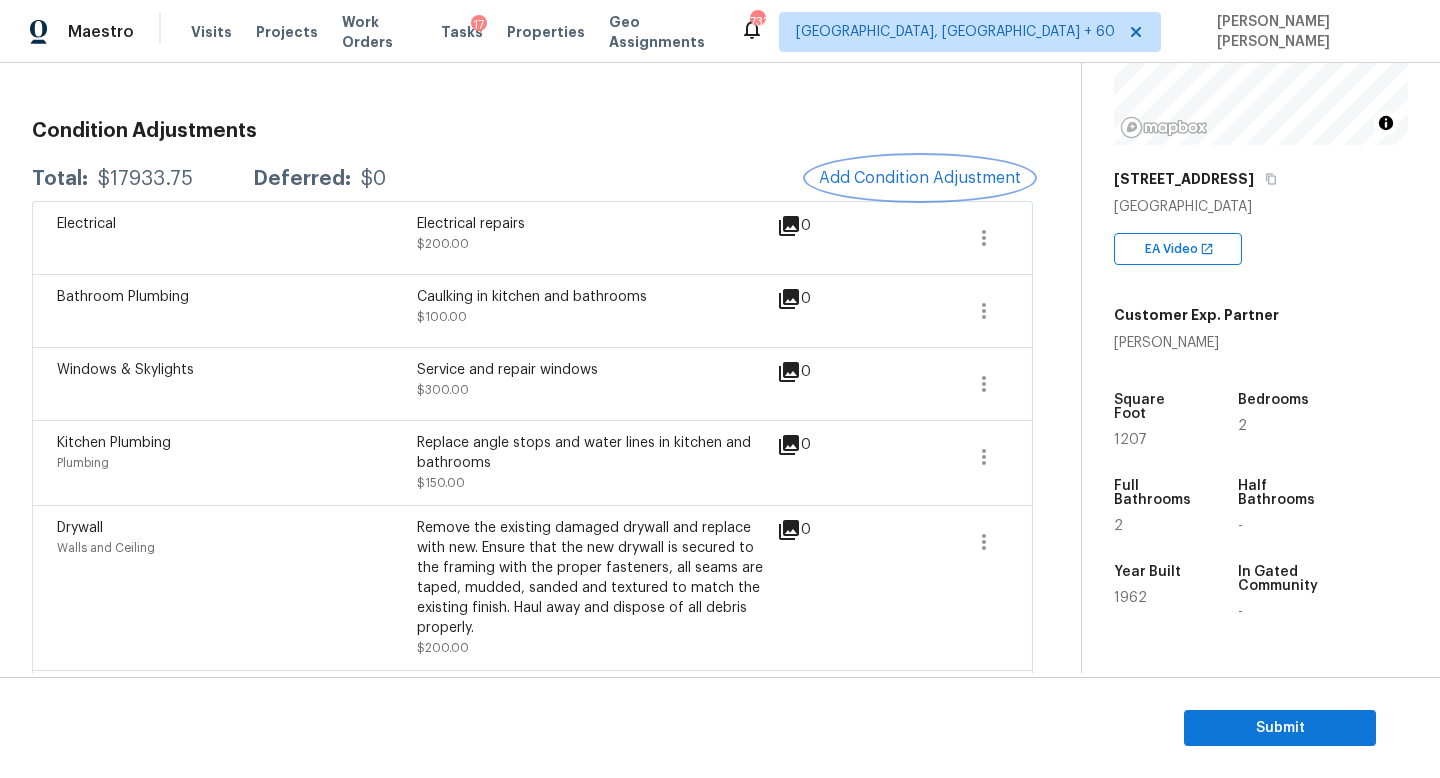 click on "Add Condition Adjustment" at bounding box center (920, 178) 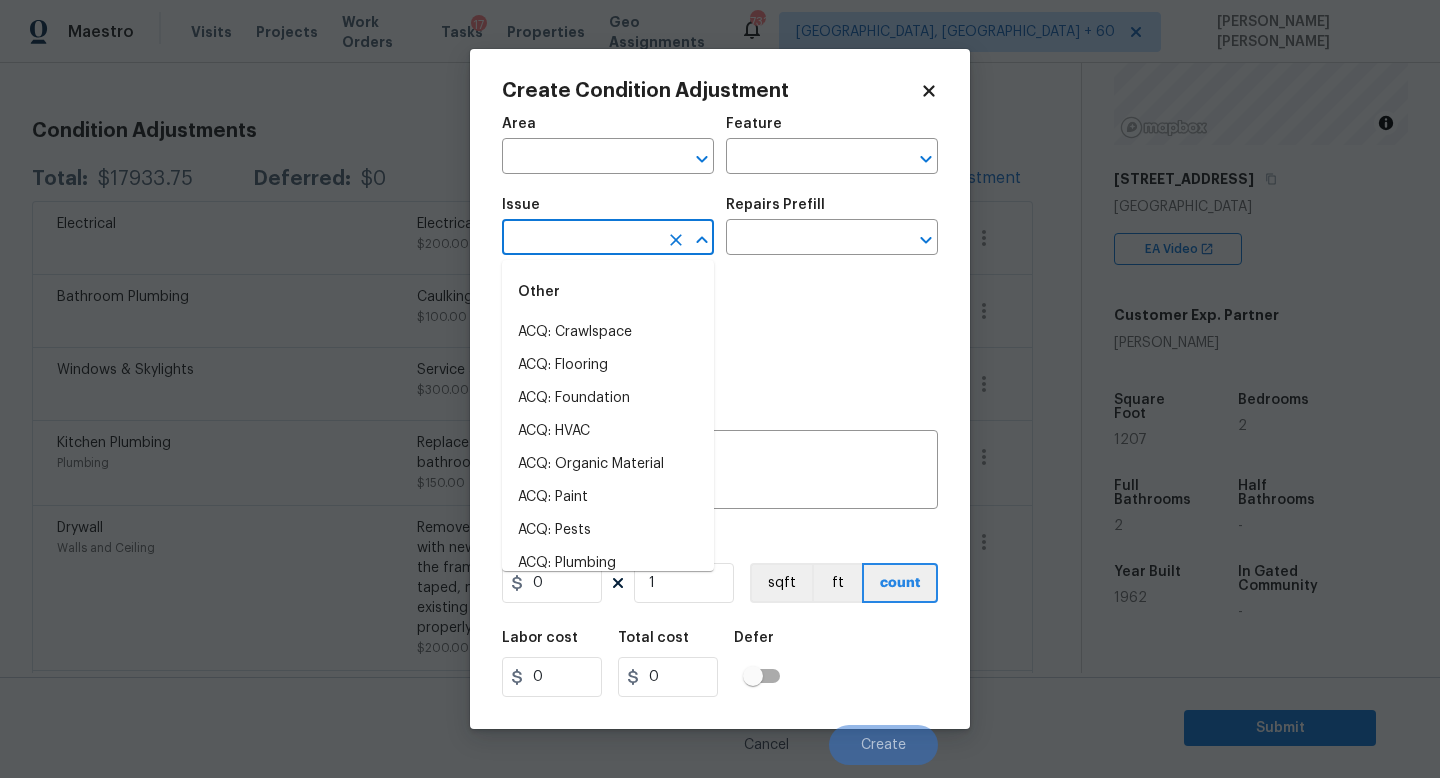 click at bounding box center (580, 239) 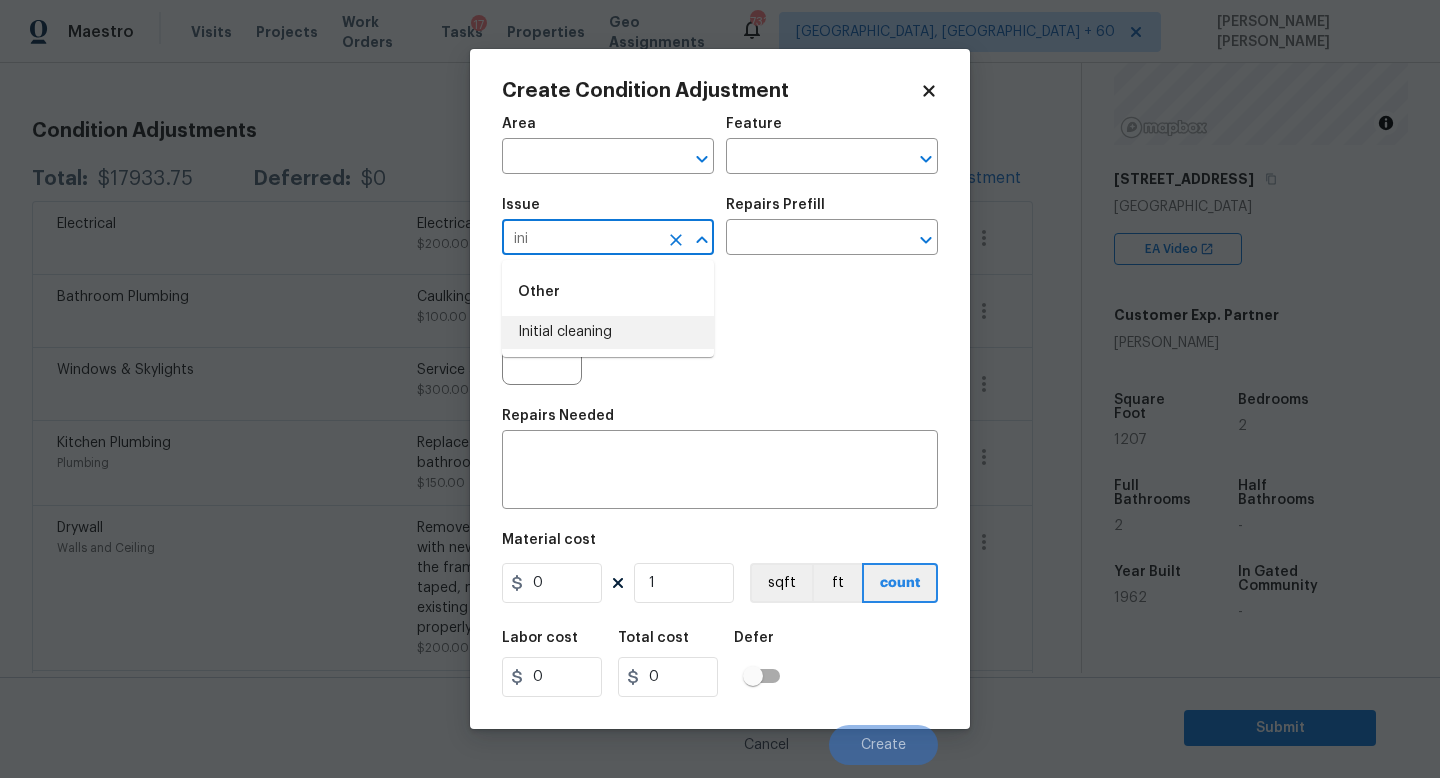 click on "Initial cleaning" at bounding box center (608, 332) 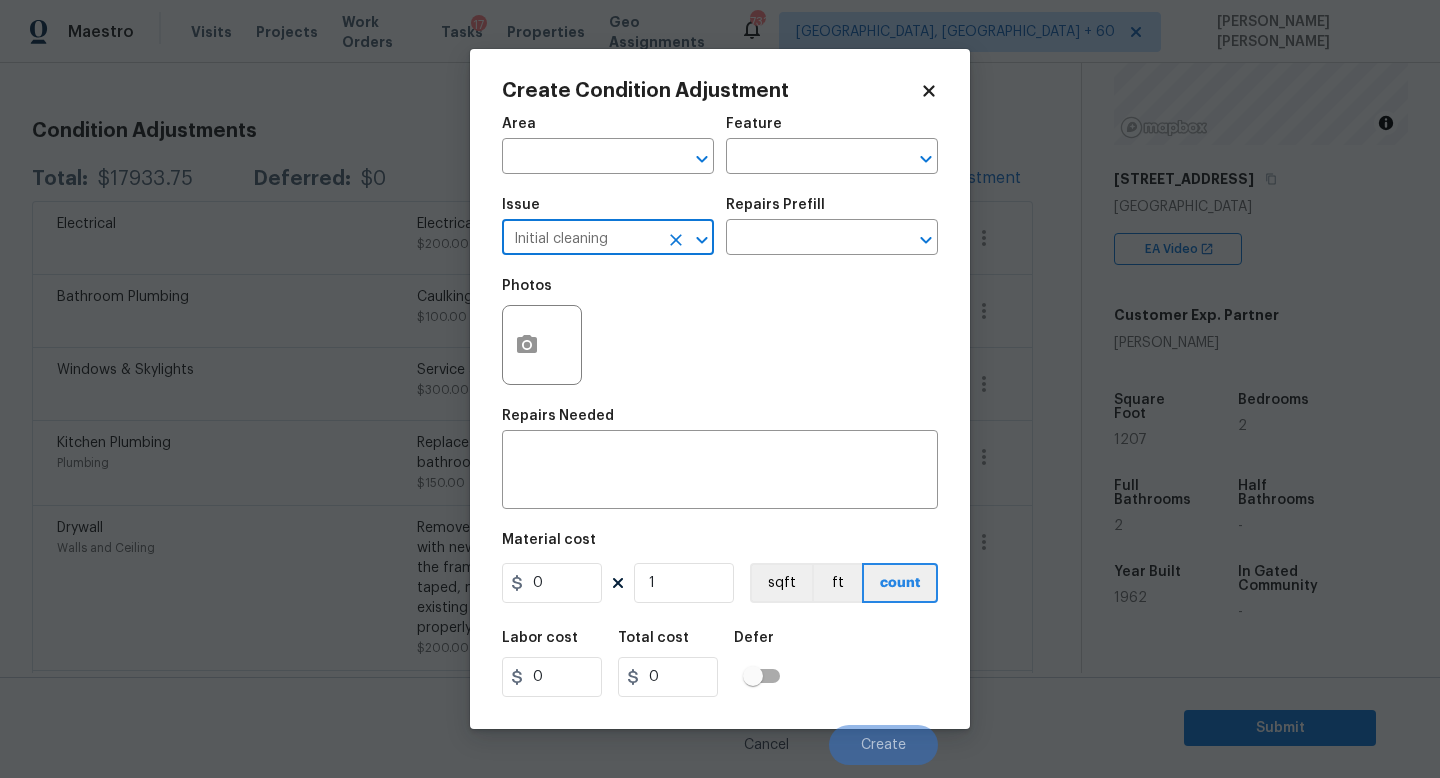 type on "Initial cleaning" 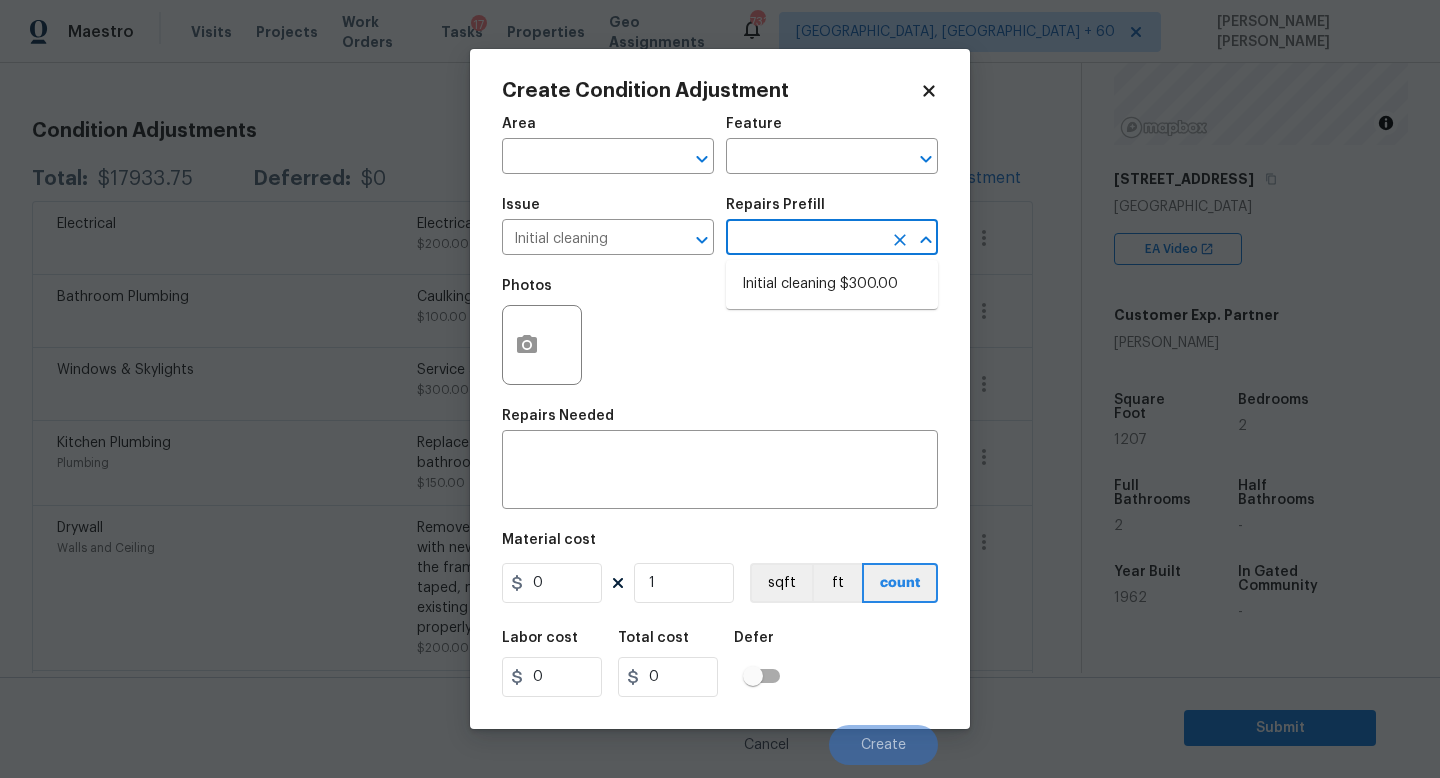 click at bounding box center [804, 239] 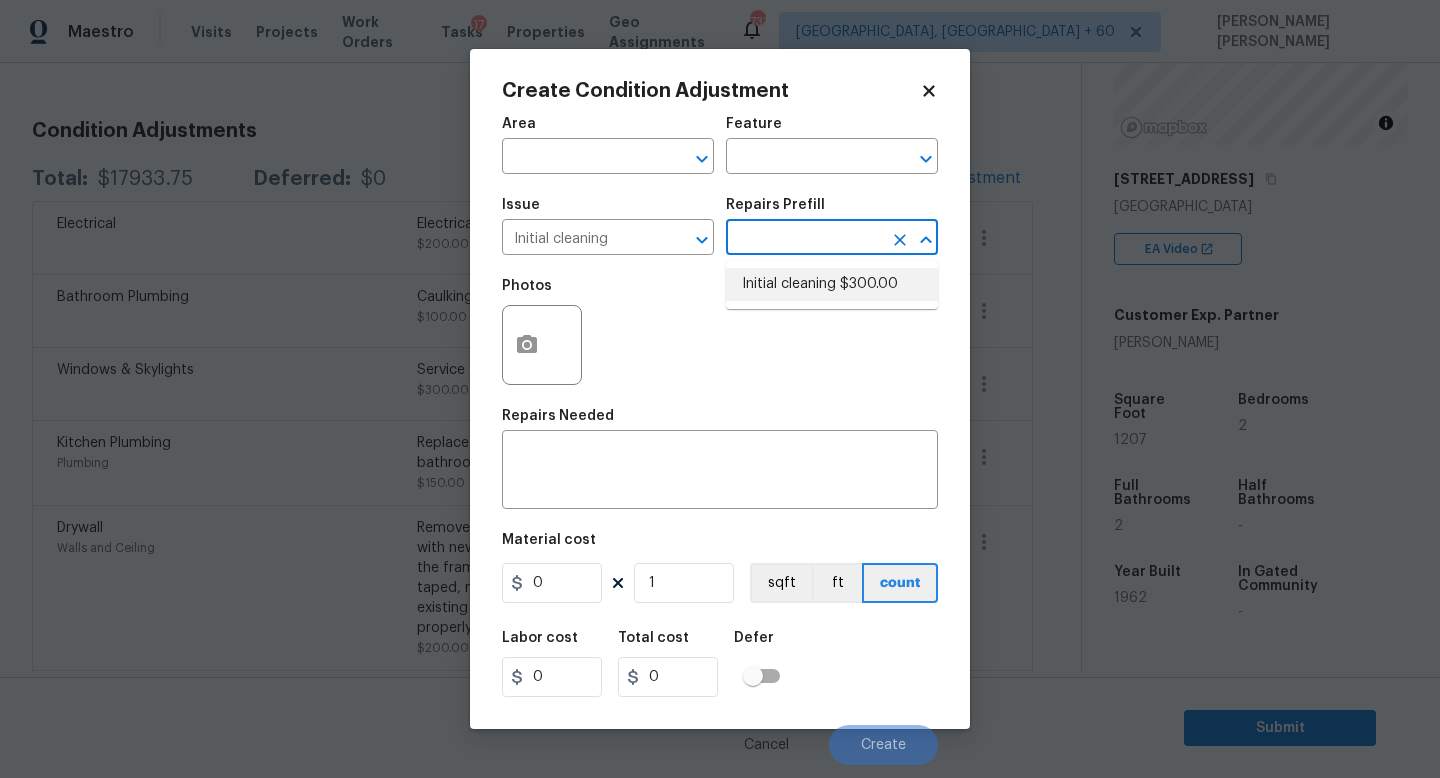 click on "Initial cleaning $300.00" at bounding box center (832, 284) 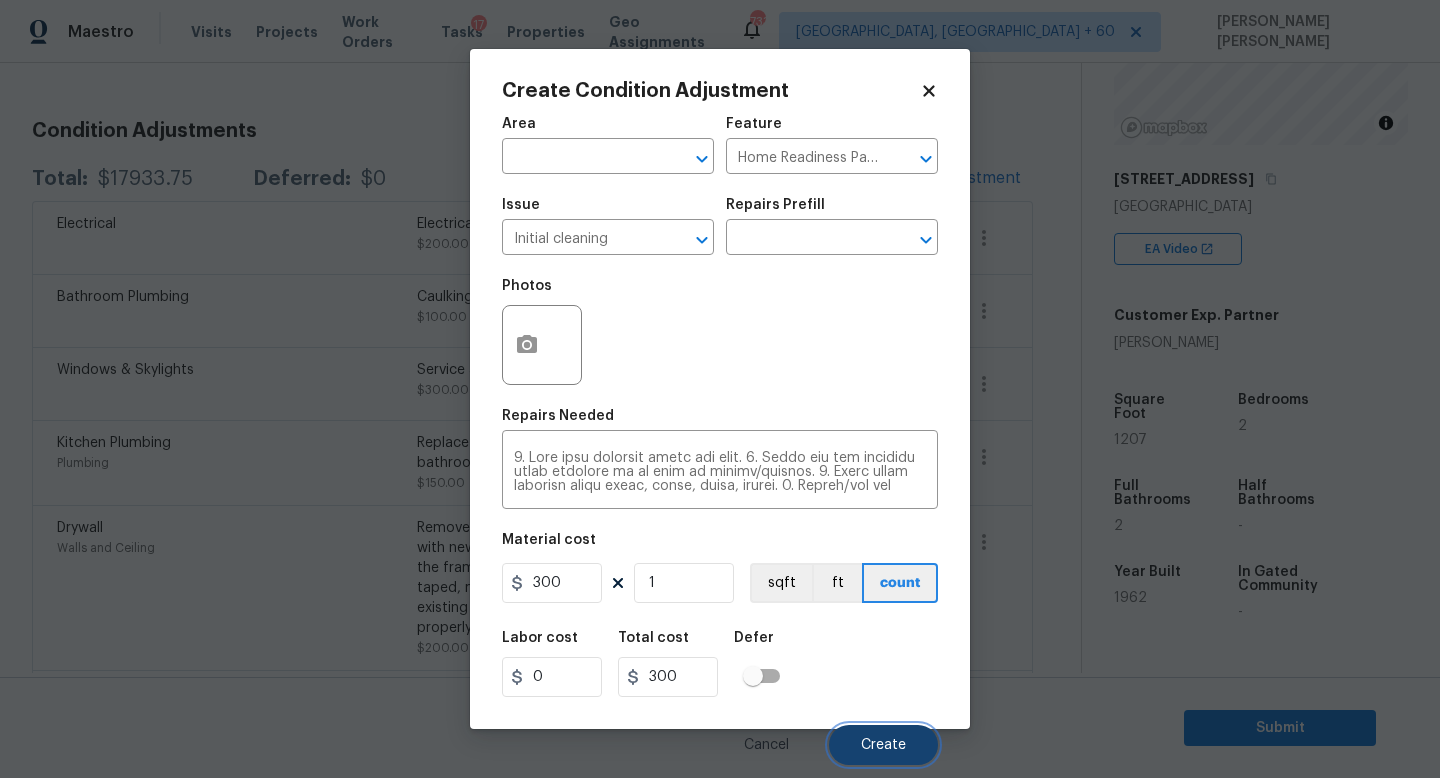 click on "Create" at bounding box center (883, 745) 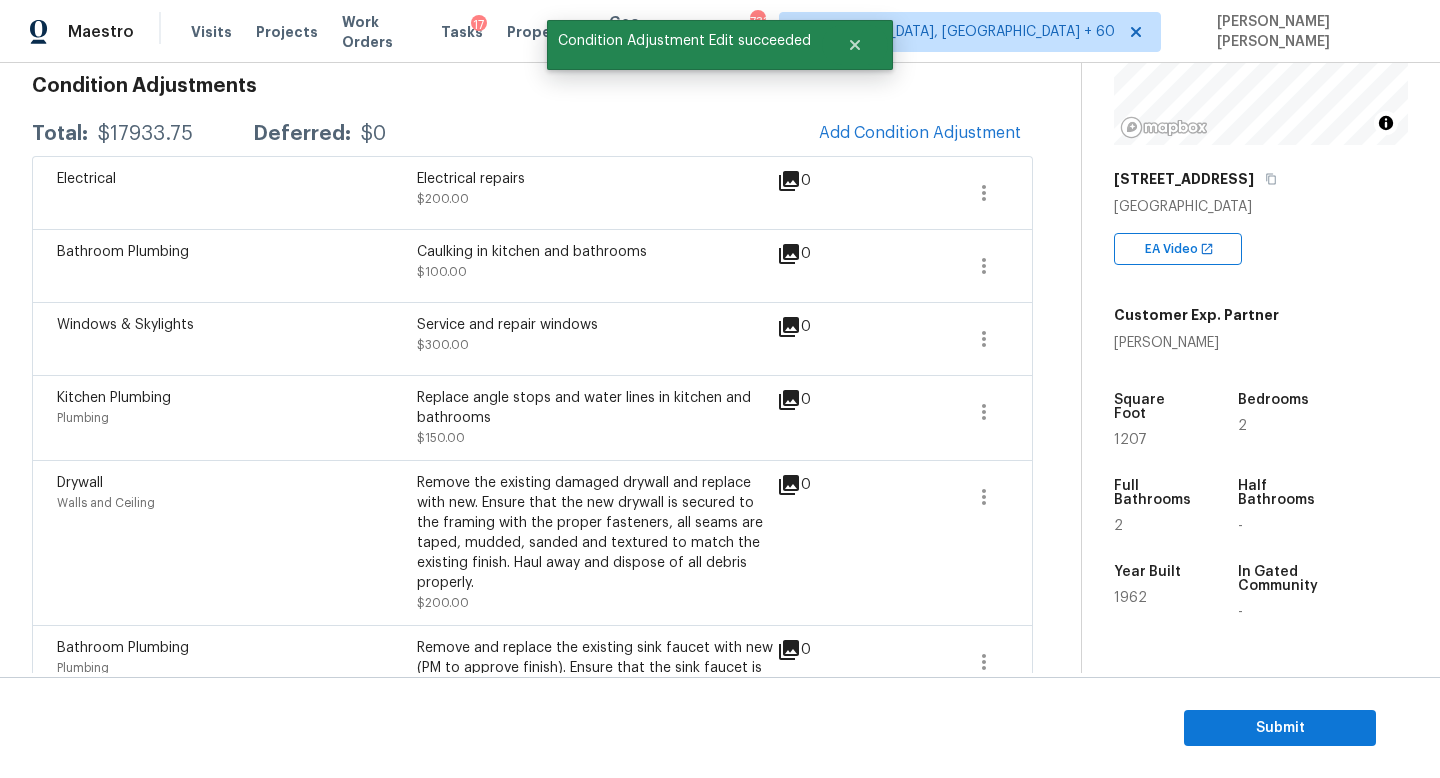 scroll, scrollTop: 246, scrollLeft: 0, axis: vertical 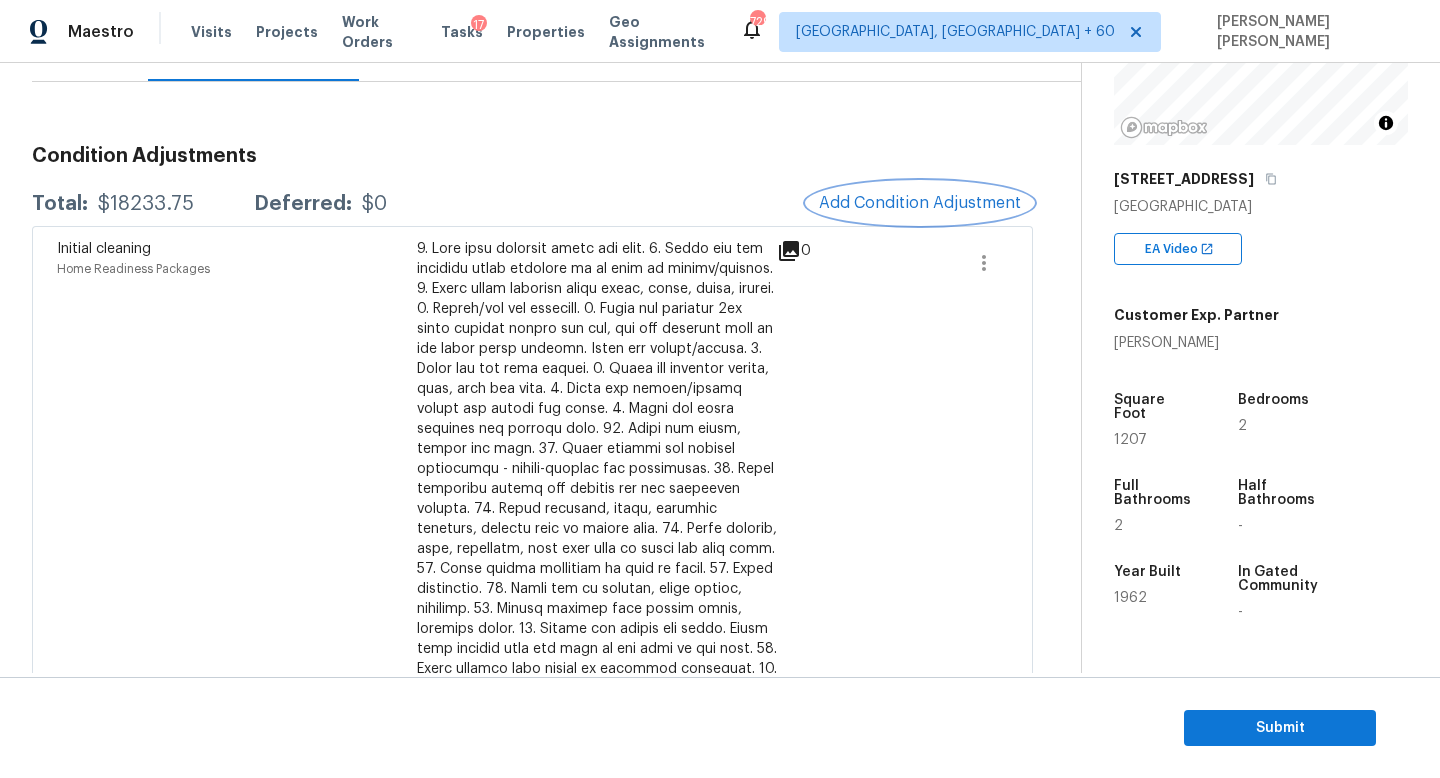 click on "Add Condition Adjustment" at bounding box center [920, 203] 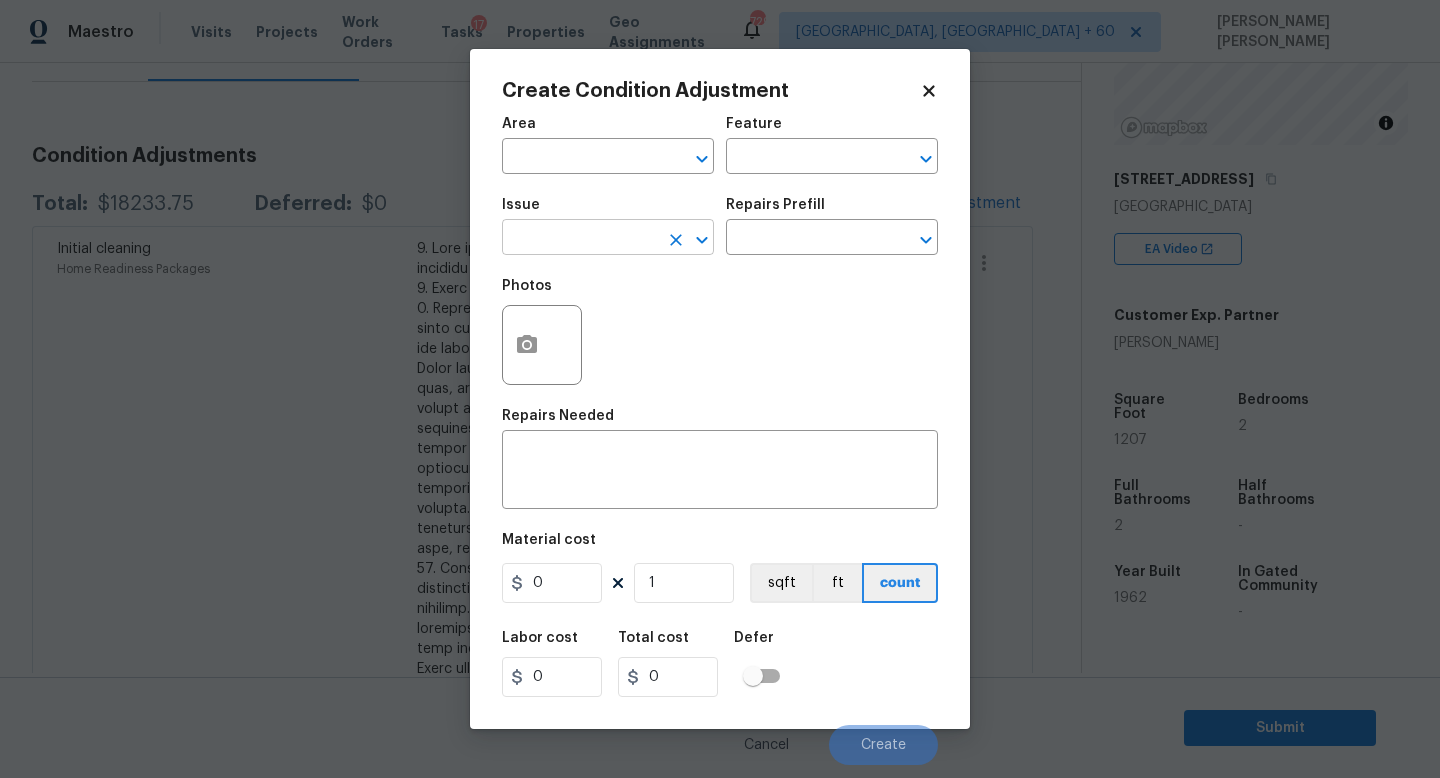 click at bounding box center (580, 239) 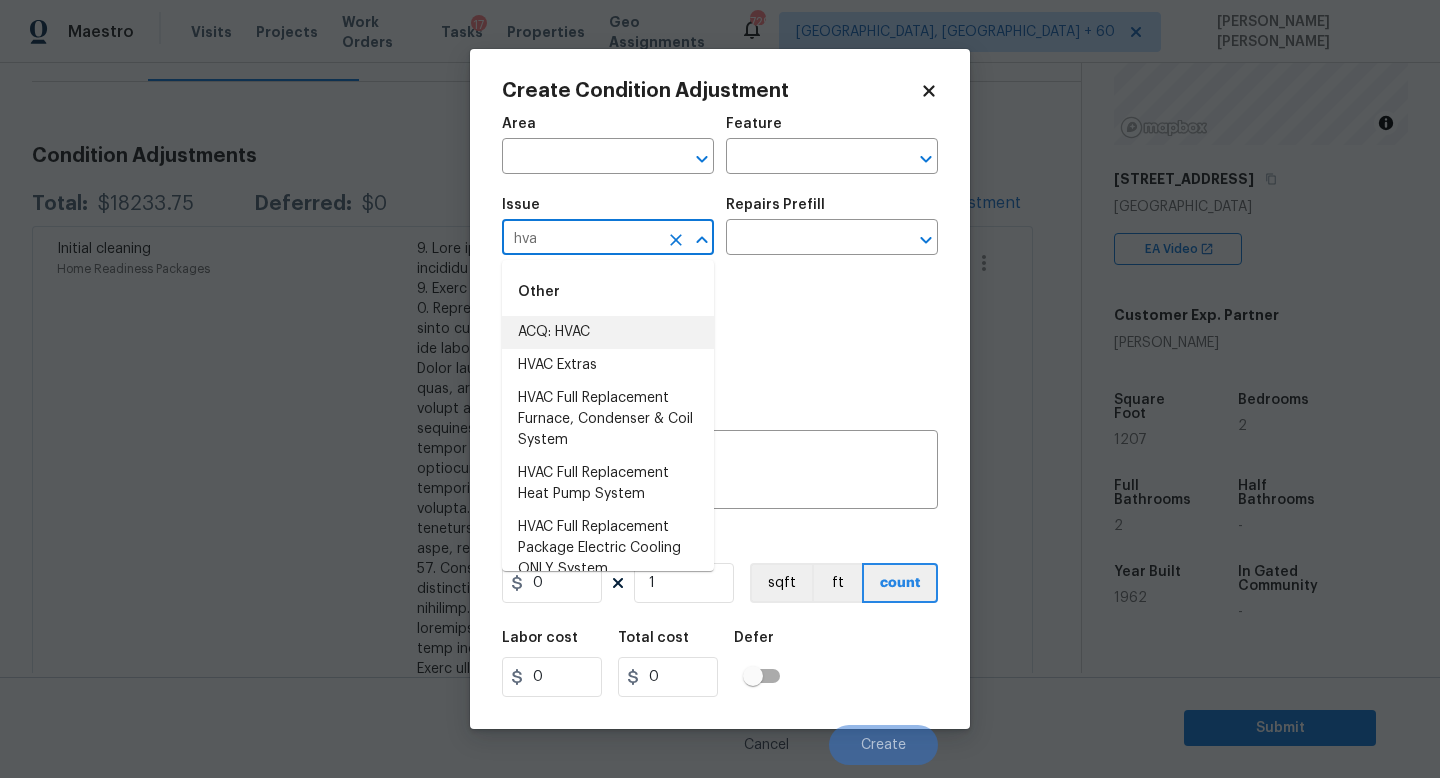 click on "ACQ: HVAC" at bounding box center (608, 332) 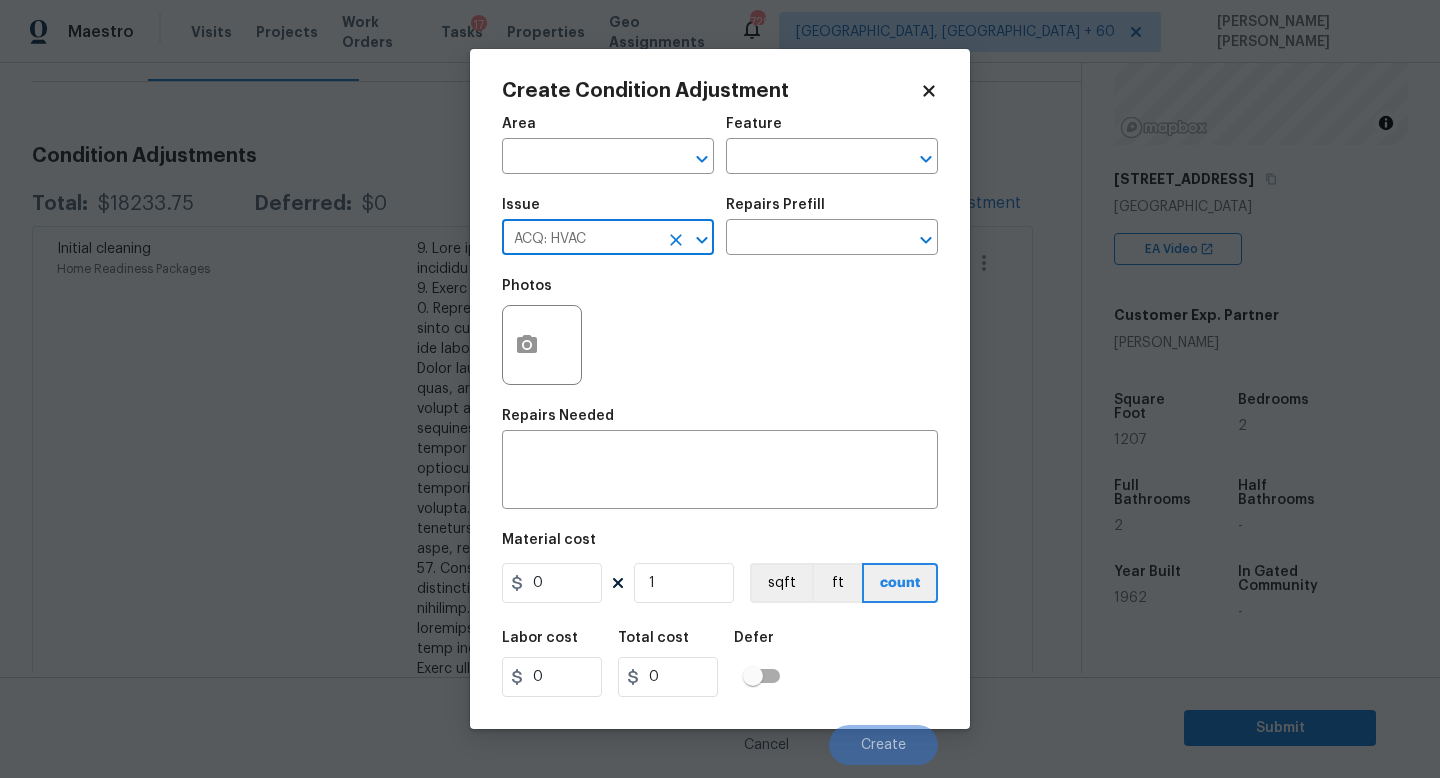 type on "ACQ: HVAC" 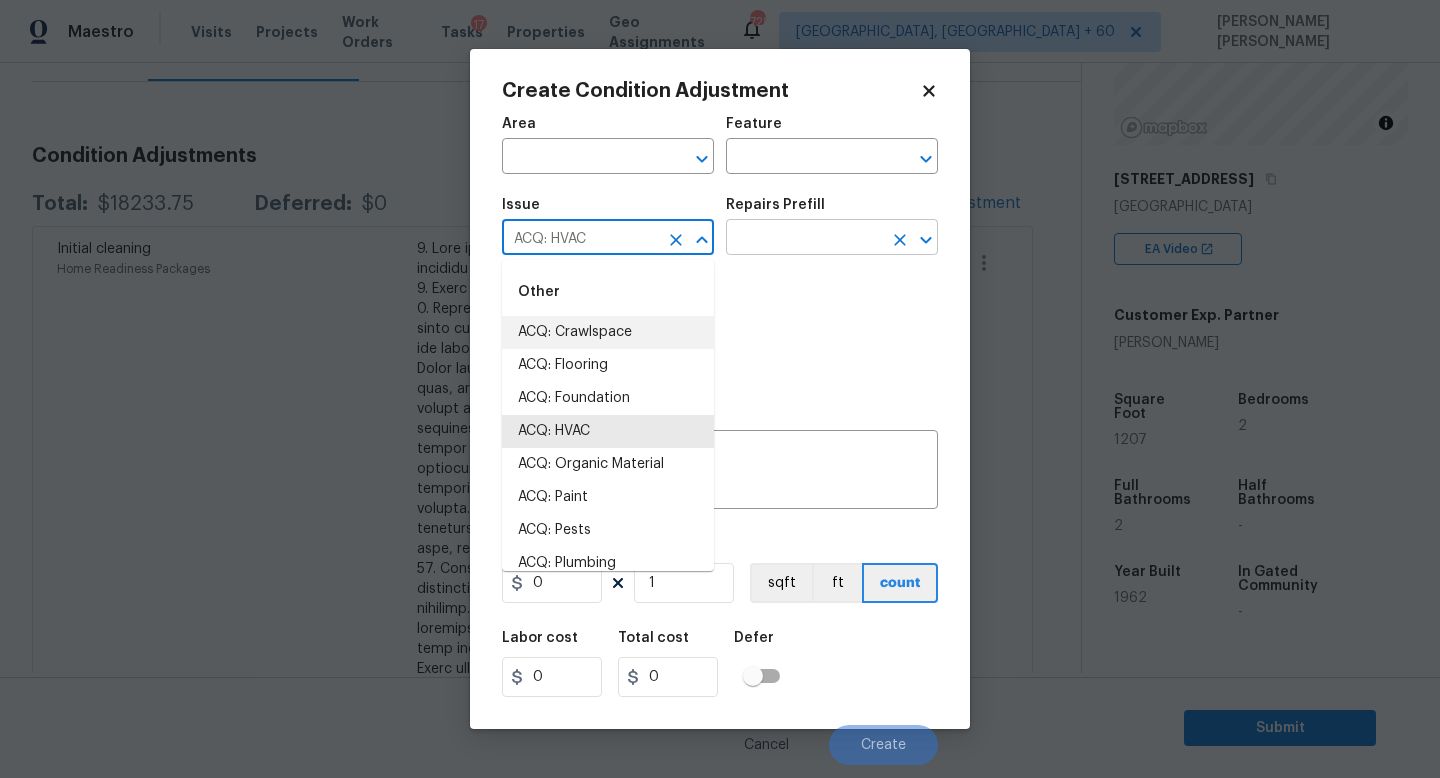 click at bounding box center [804, 239] 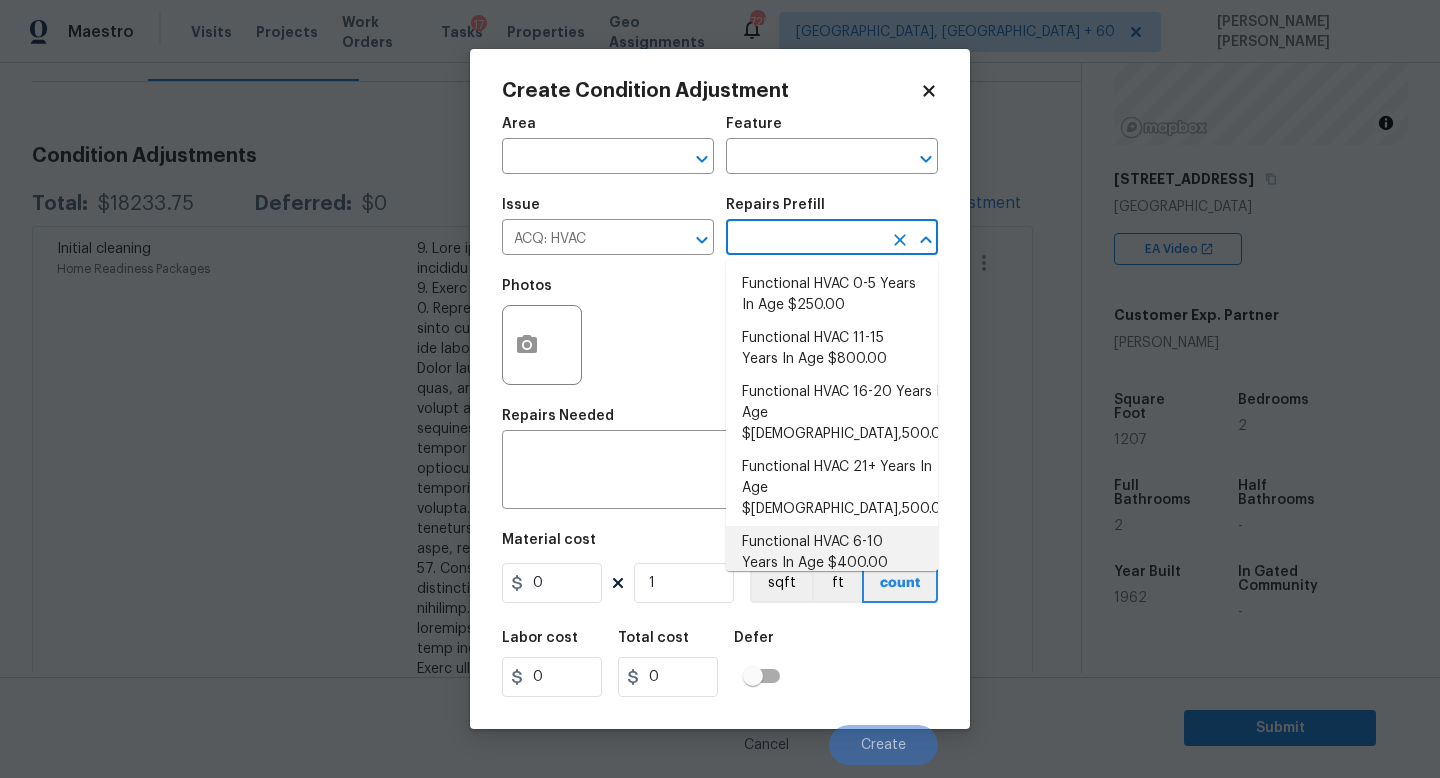 click on "Functional HVAC 6-10 Years In Age $400.00" at bounding box center [832, 553] 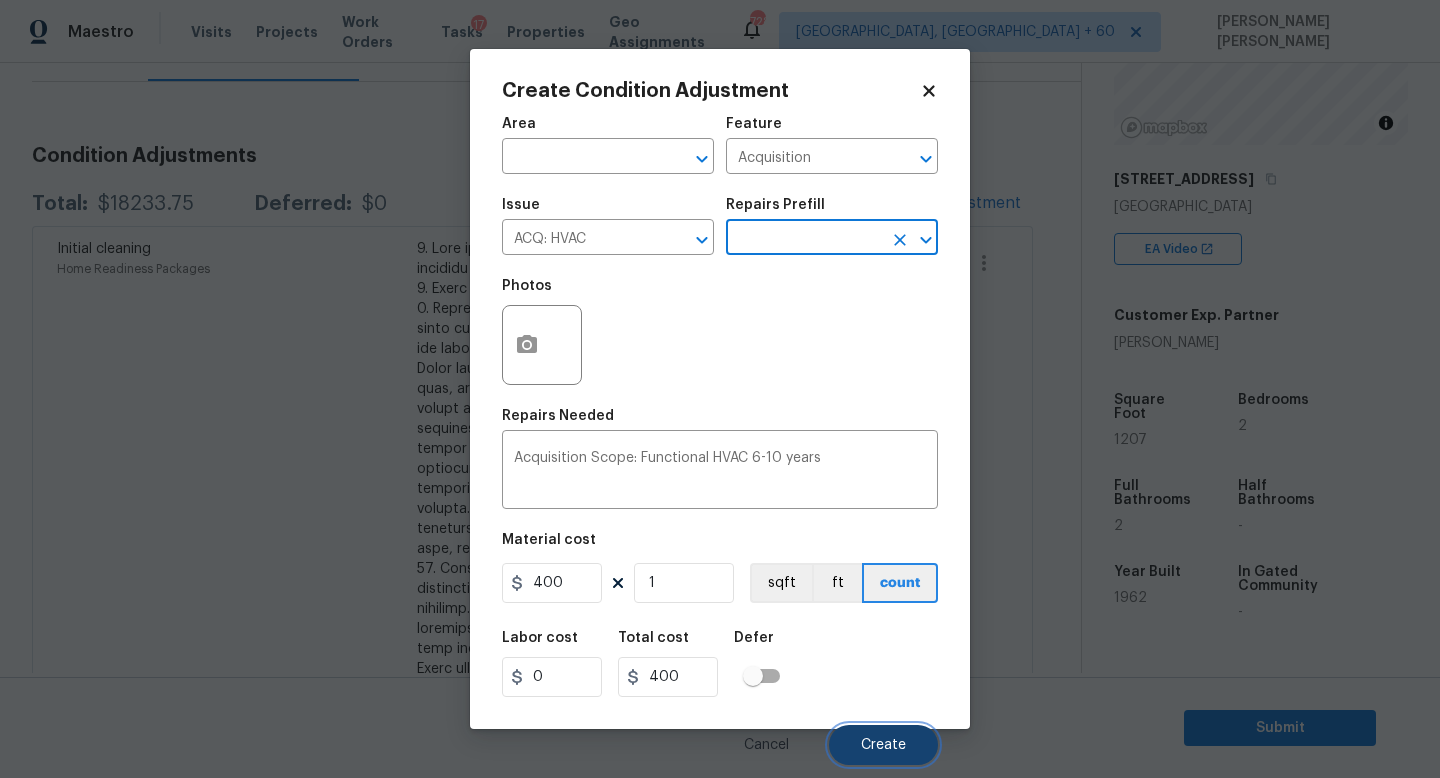 click on "Create" at bounding box center [883, 745] 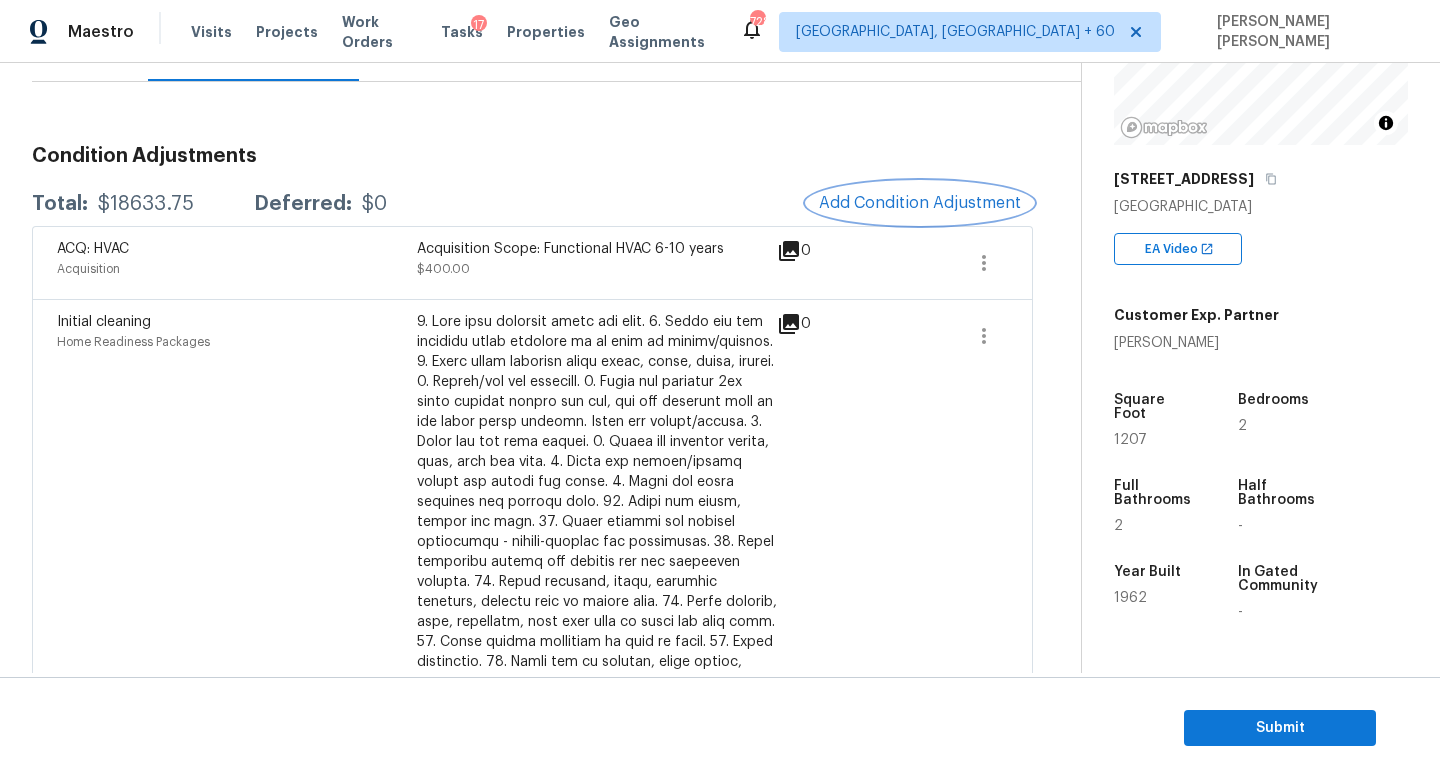 click on "Add Condition Adjustment" at bounding box center (920, 203) 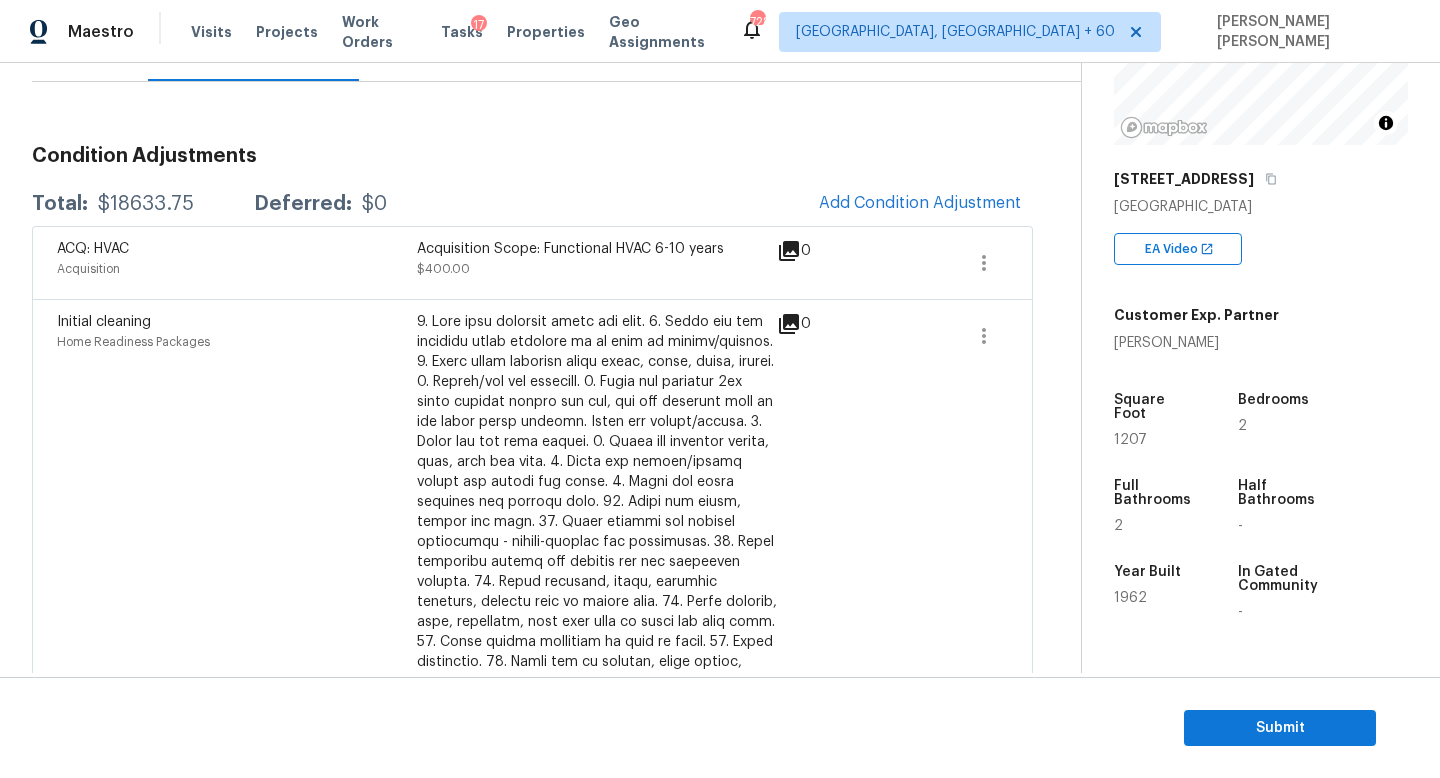 click on "Create Condition Adjustment Area ​ Feature ​ Issue ​ Repairs Prefill ​ Photos Repairs Needed x ​ Material cost 0 1 sqft ft count Labor cost 0 Total cost 0 Defer Cancel Create" at bounding box center (720, 389) 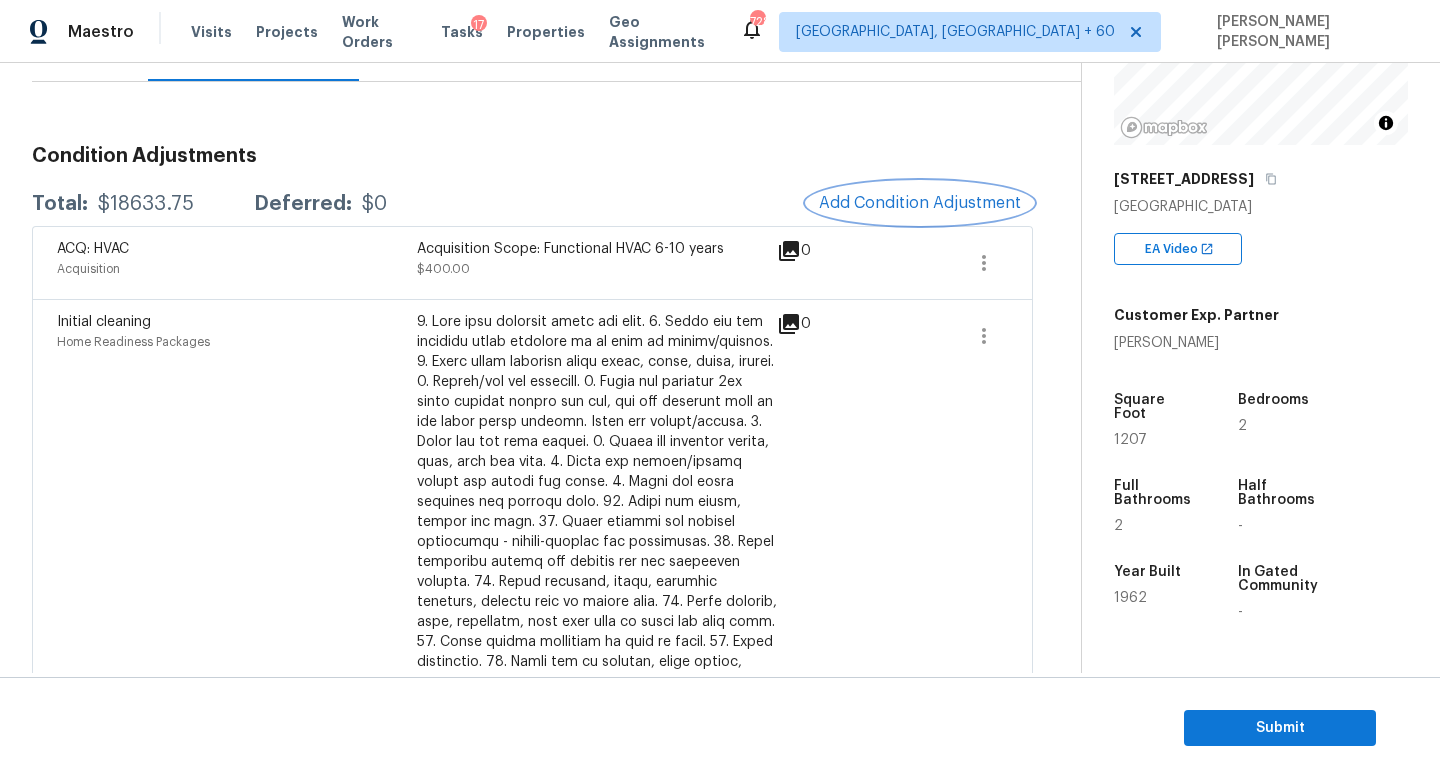 click on "Add Condition Adjustment" at bounding box center [920, 203] 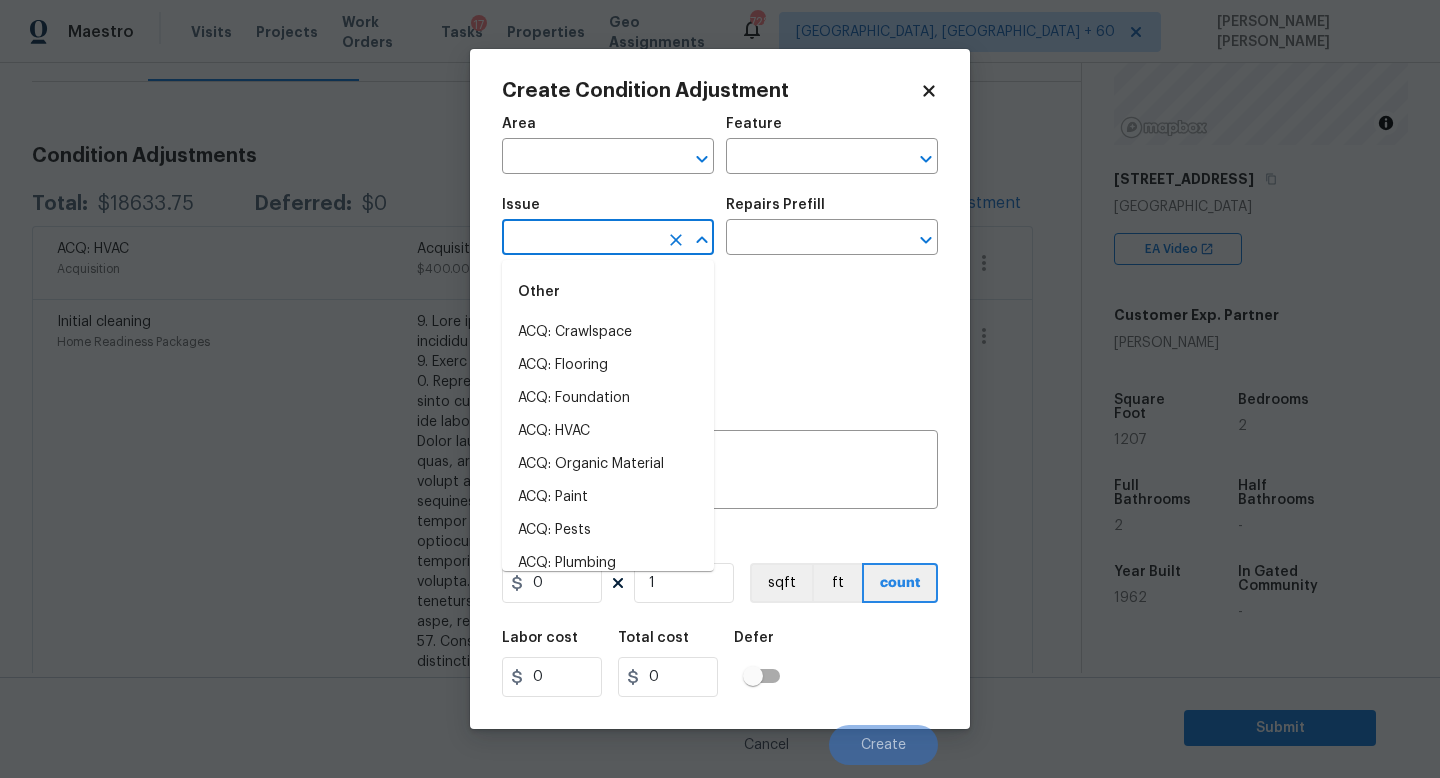 click at bounding box center (580, 239) 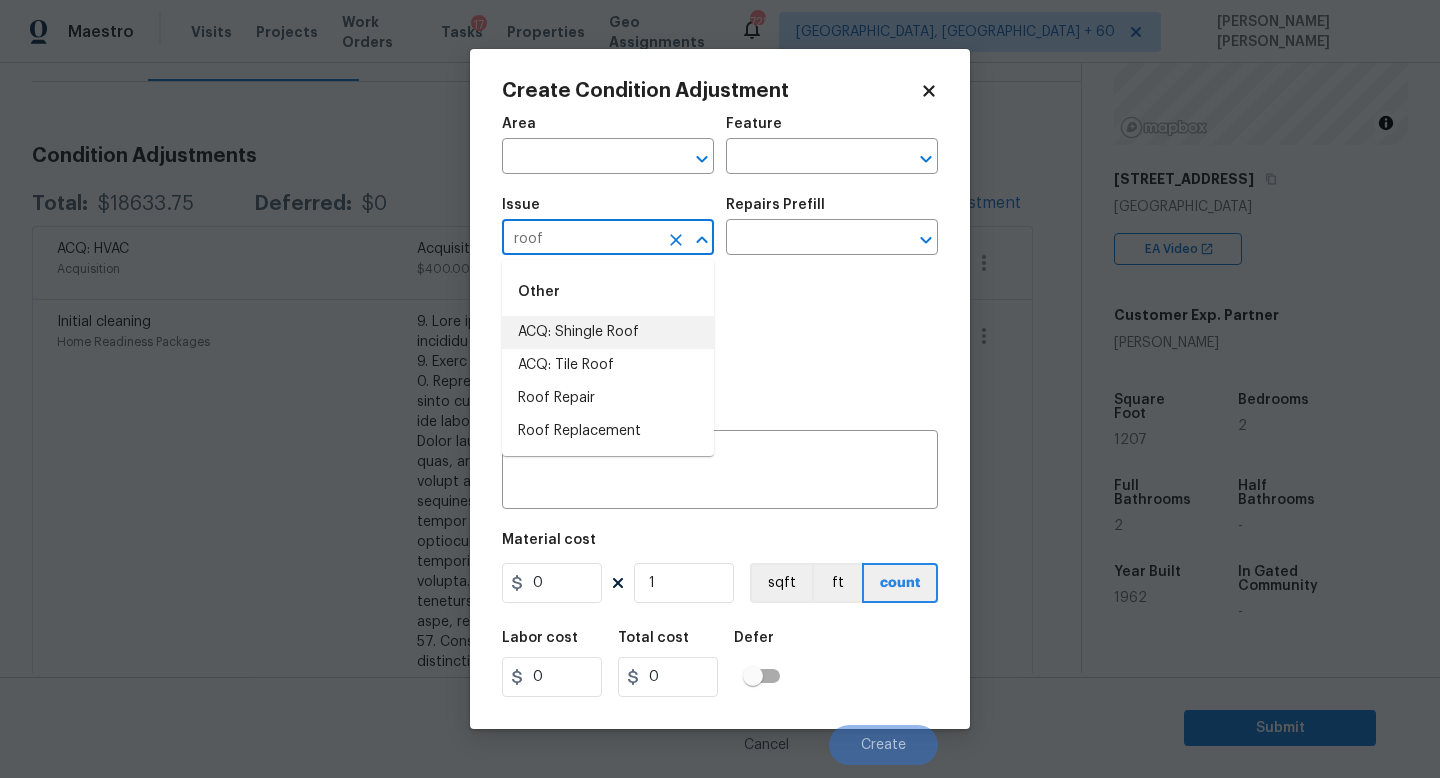 click on "ACQ: Shingle Roof" at bounding box center [608, 332] 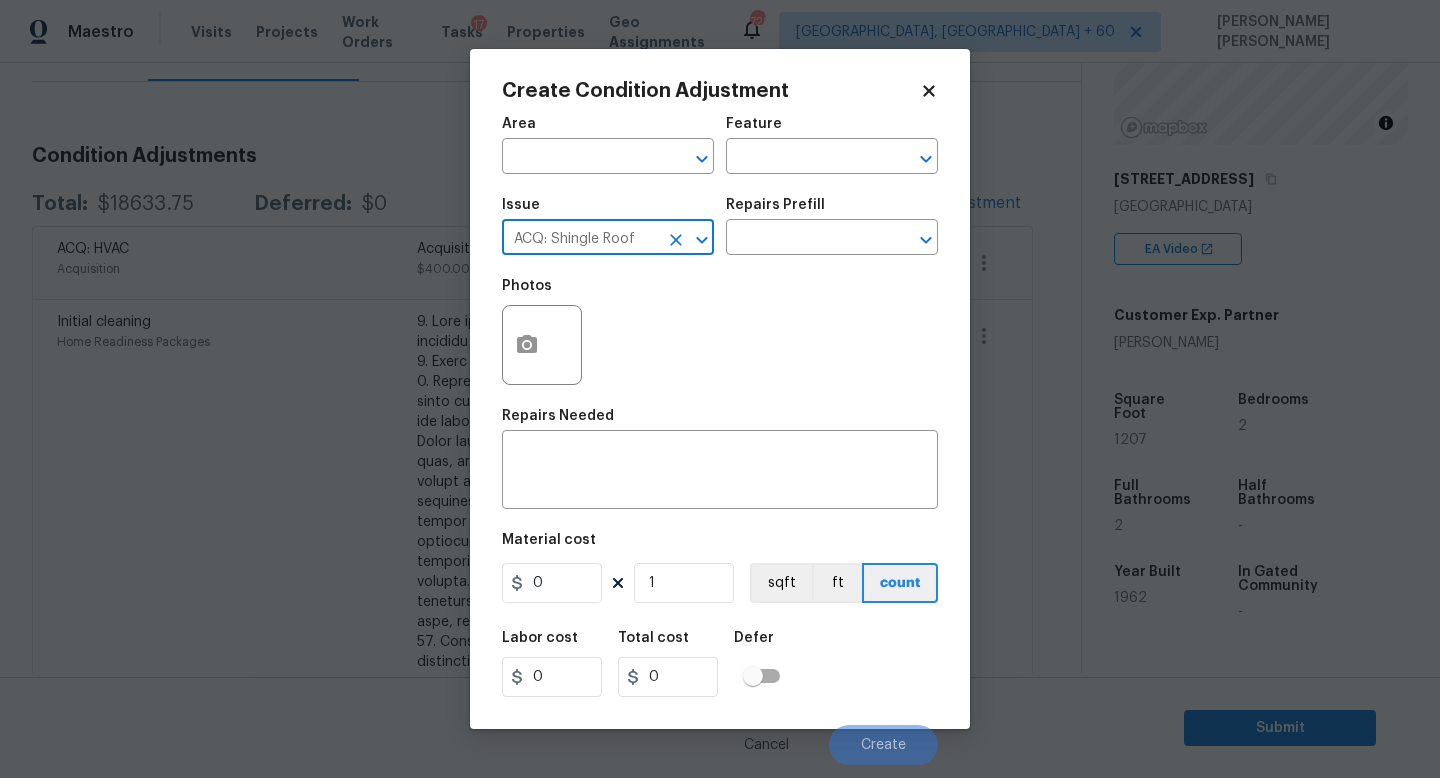 type on "ACQ: Shingle Roof" 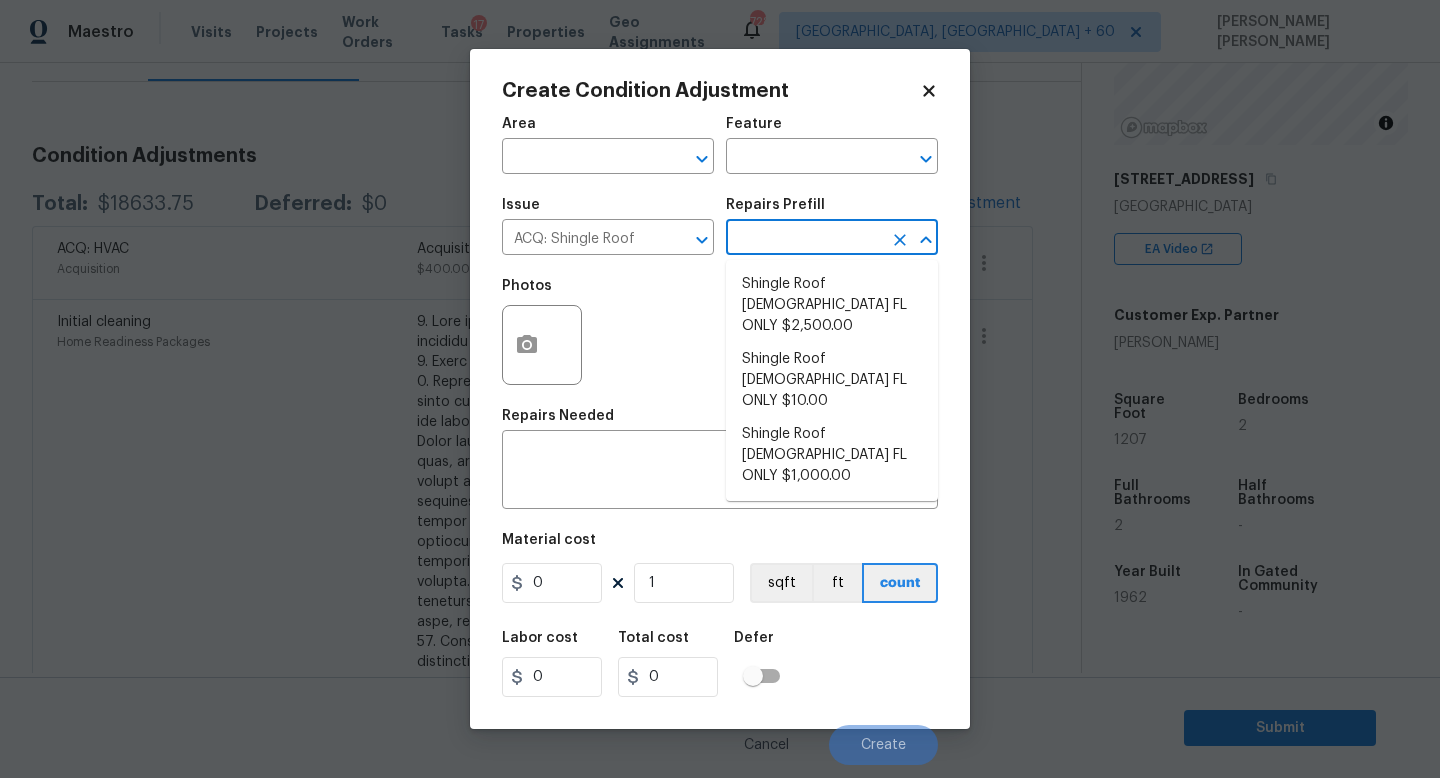 click at bounding box center (804, 239) 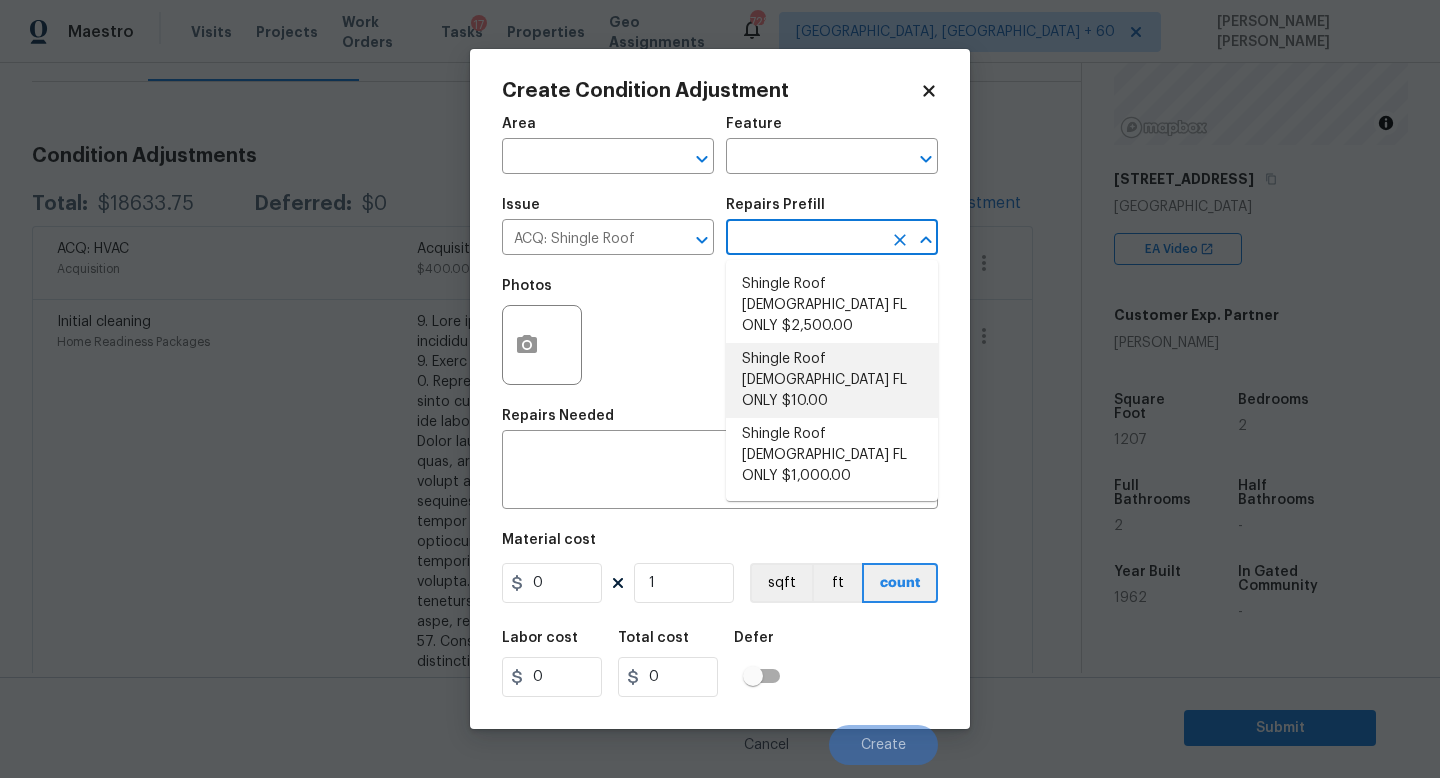 click on "Photos" at bounding box center [720, 332] 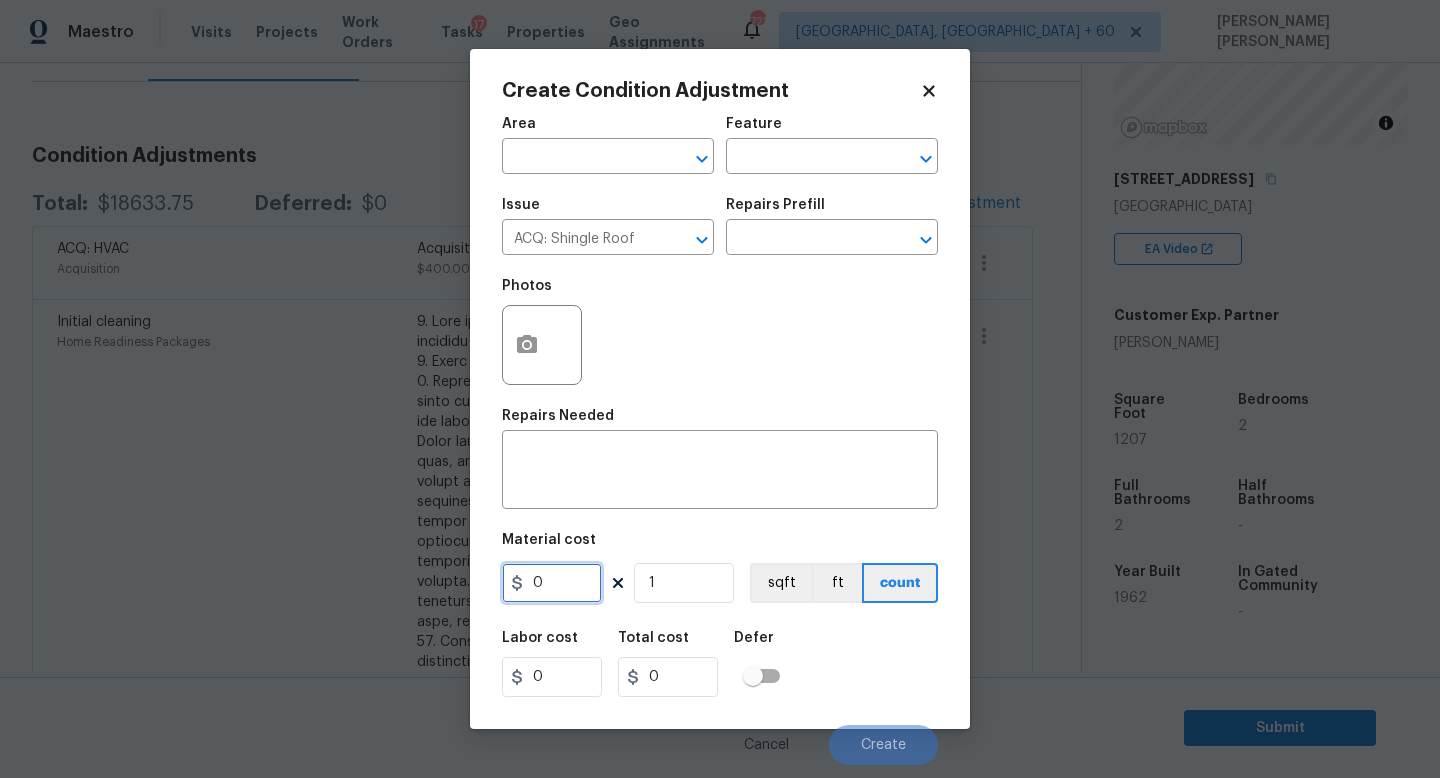 click on "0" at bounding box center (552, 583) 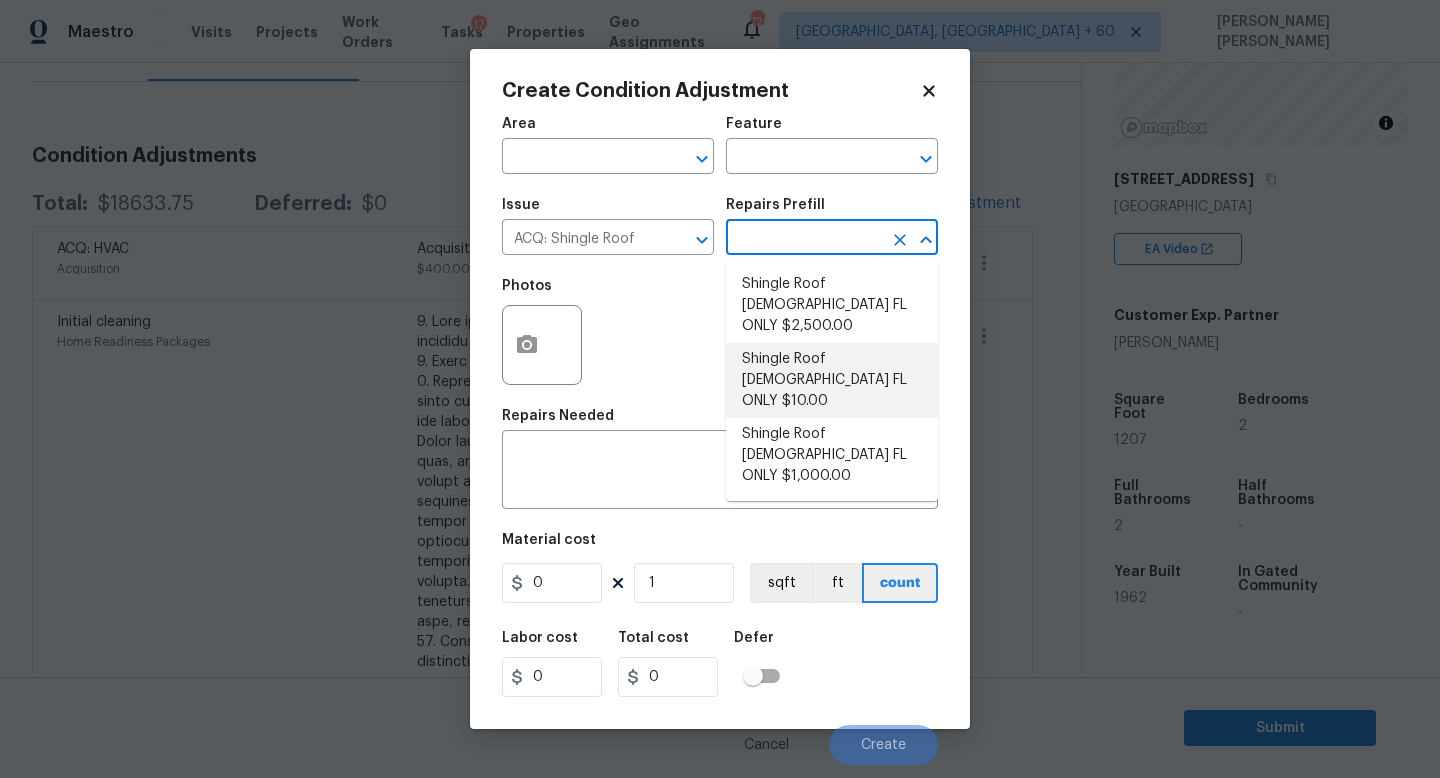 click at bounding box center [804, 239] 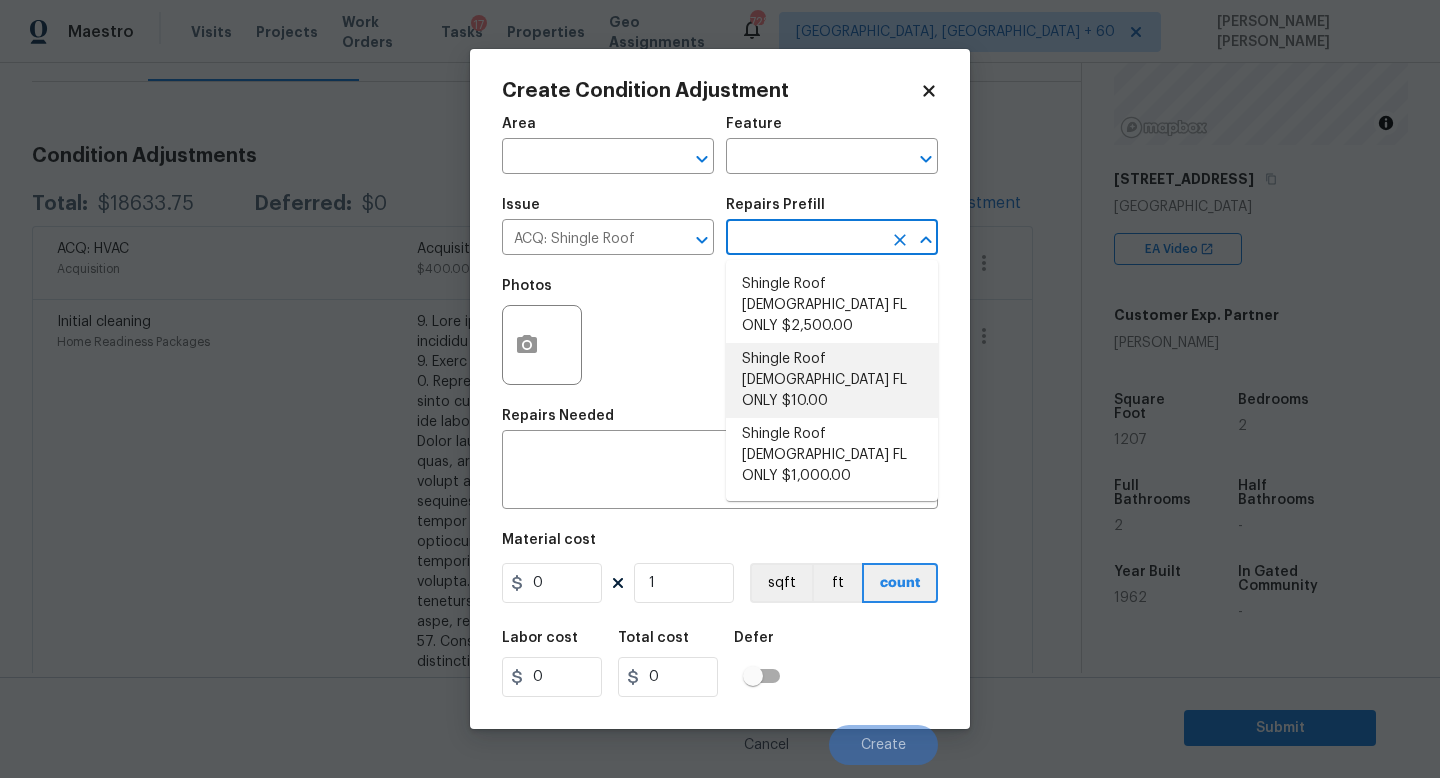 click on "Shingle Roof 15+ Years Old FL ONLY $10.00" at bounding box center (832, 380) 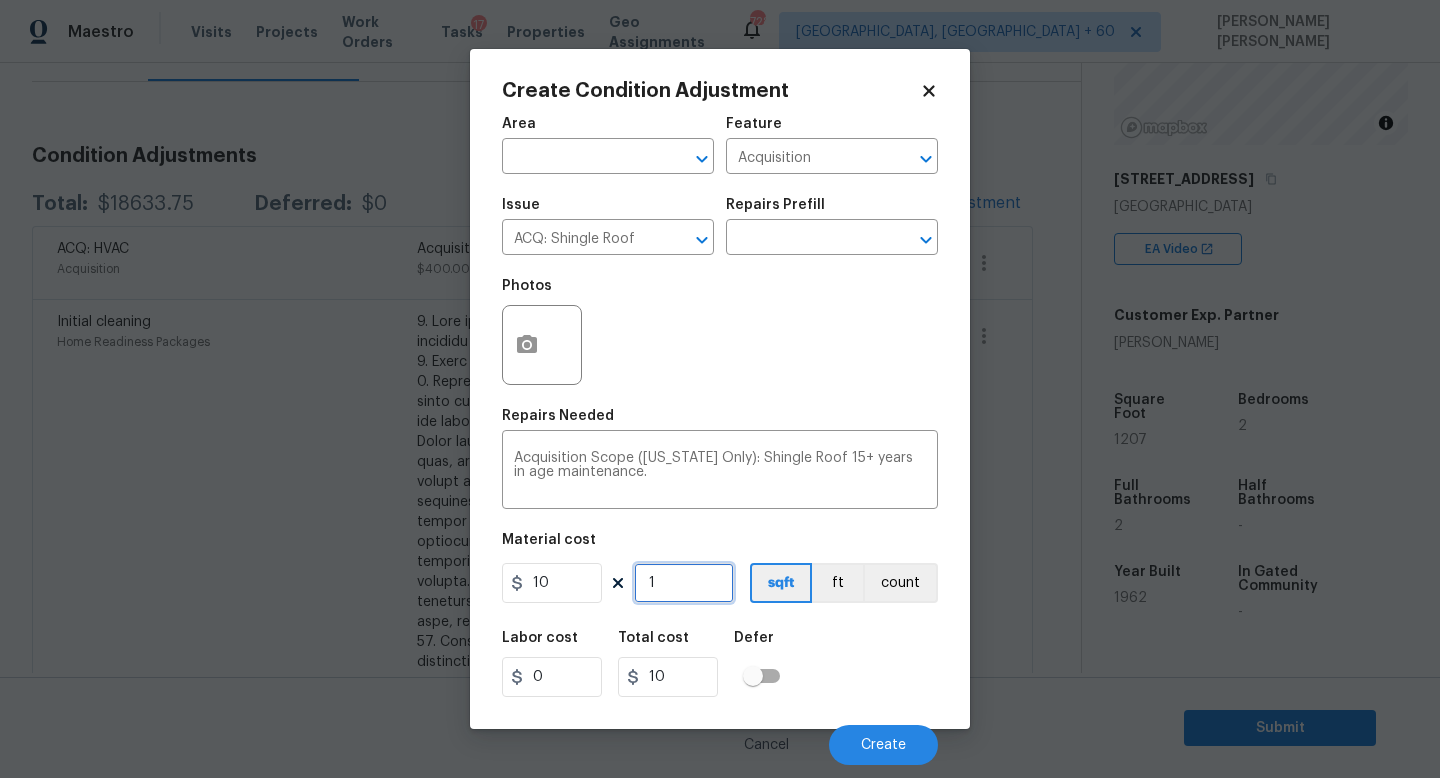 click on "1" at bounding box center (684, 583) 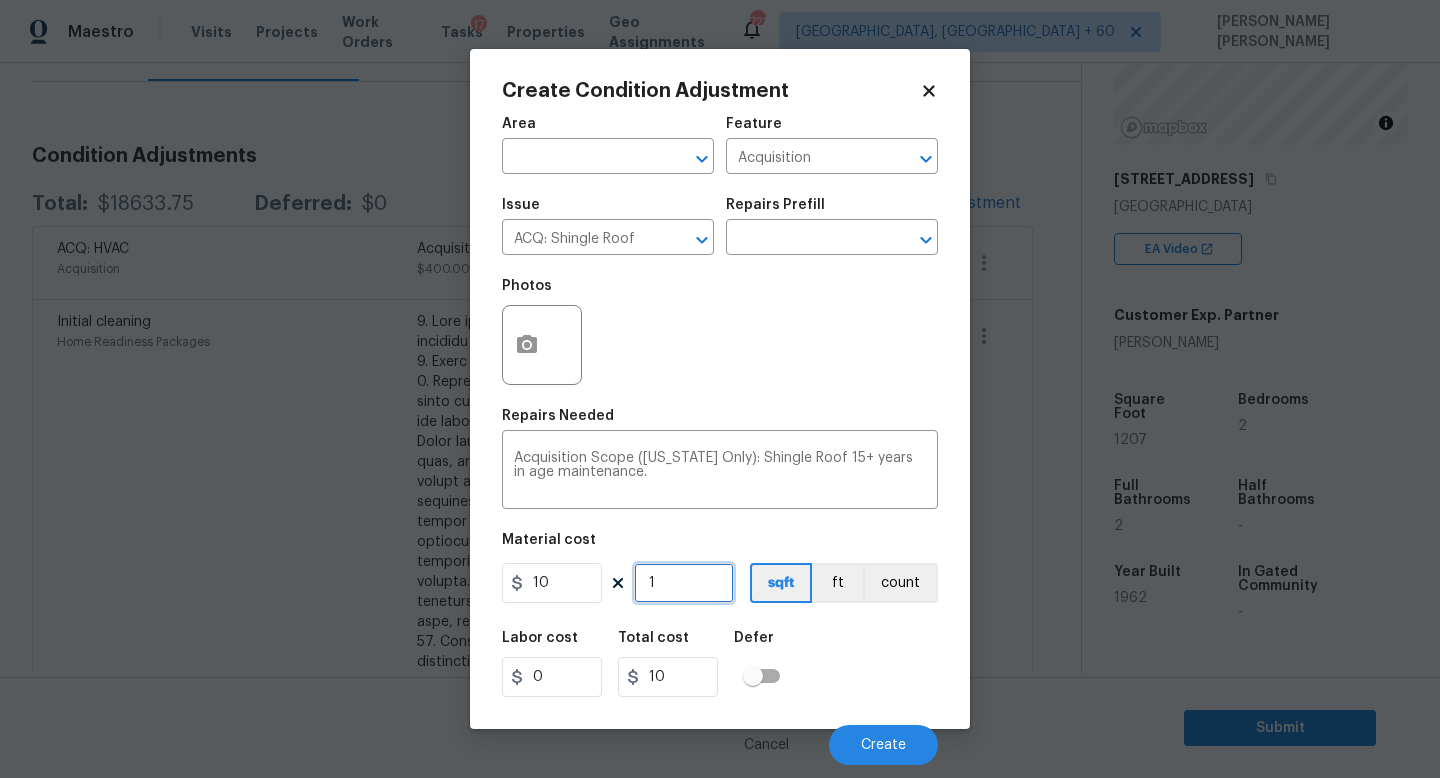 type on "11" 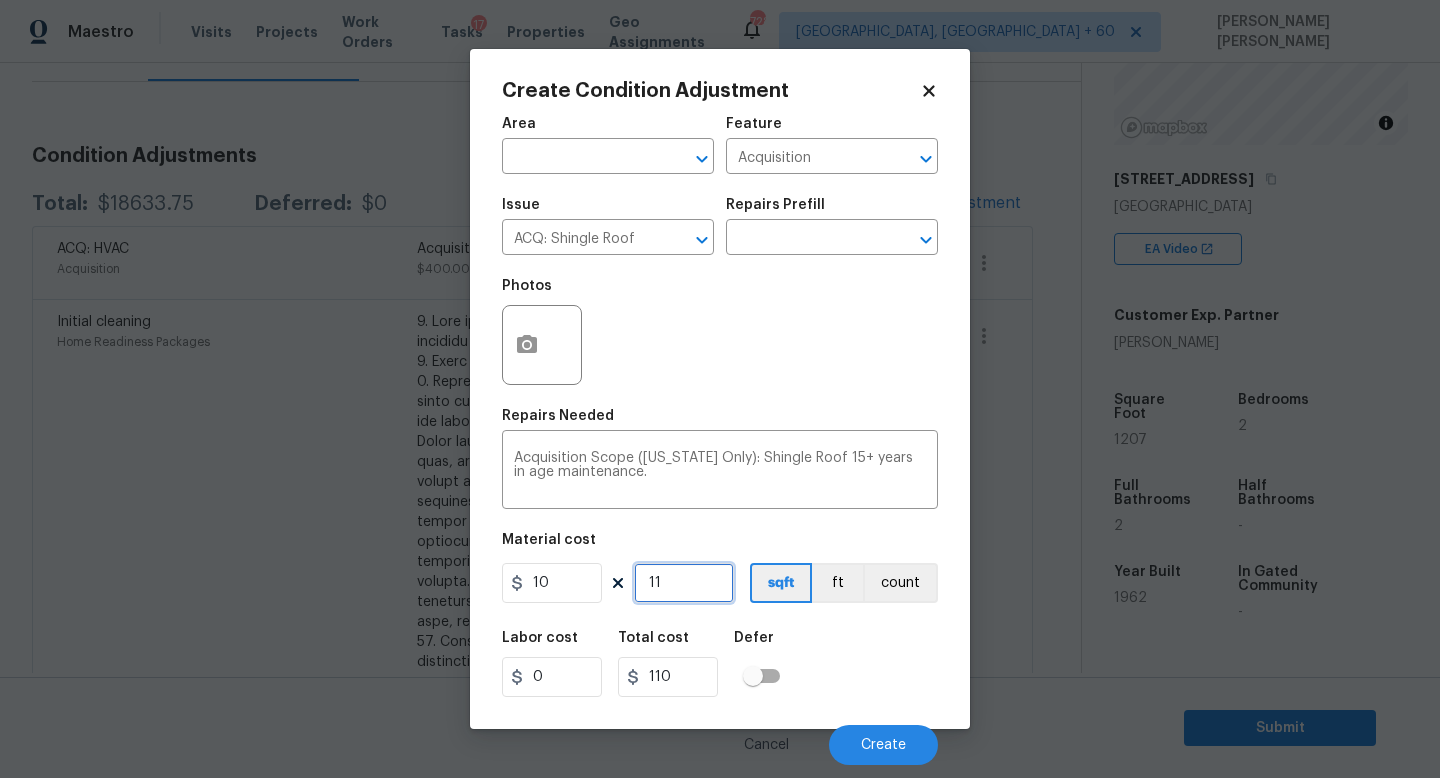 type on "112" 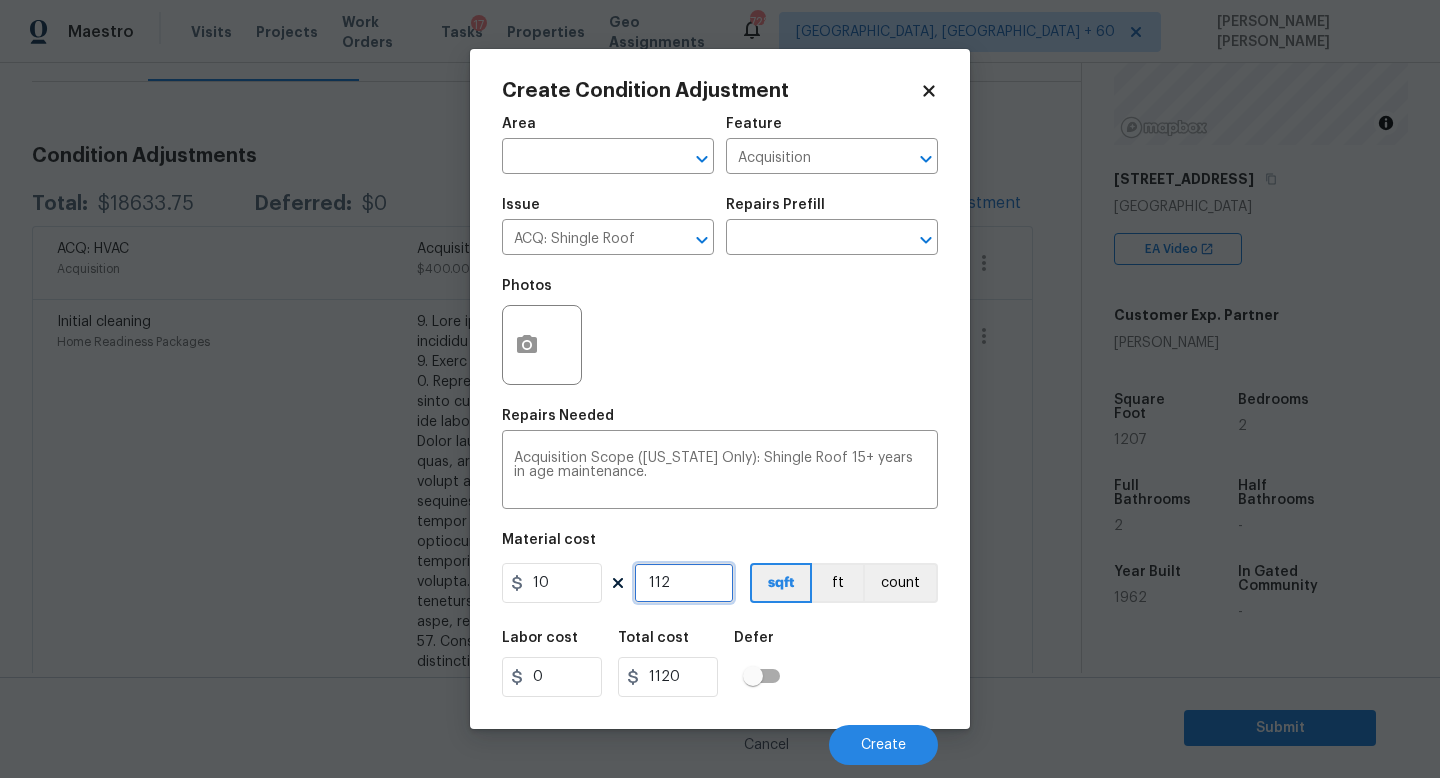 type on "1120" 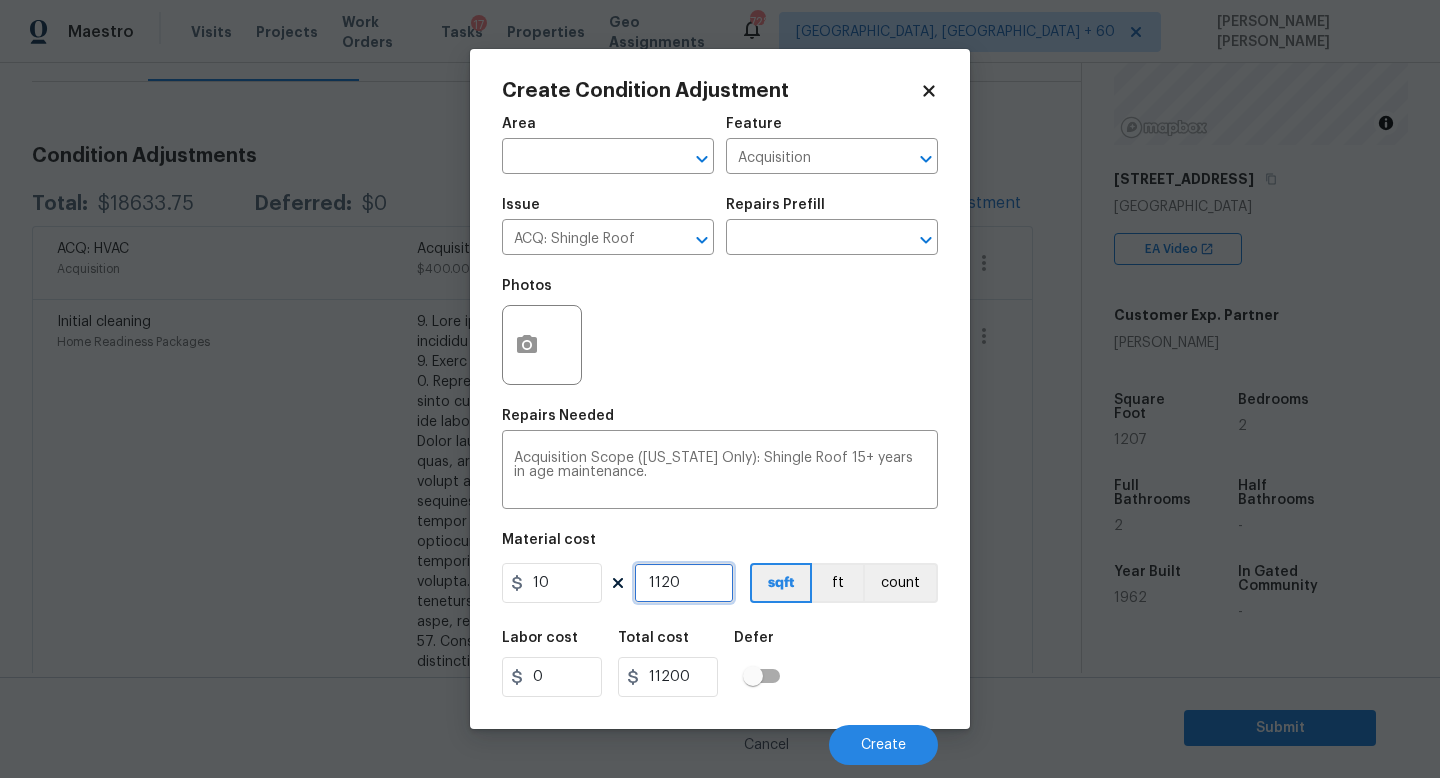 type on "11207" 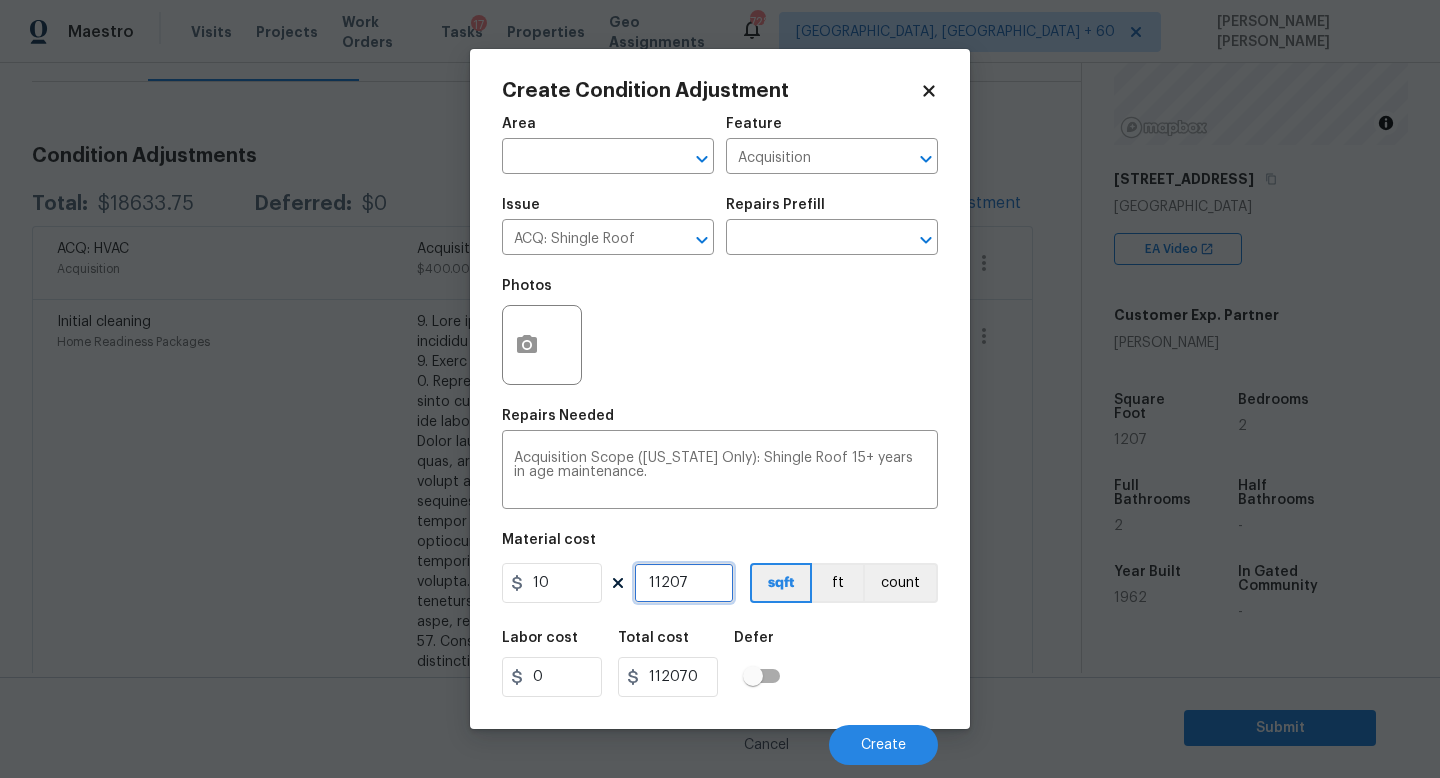 type on "1120" 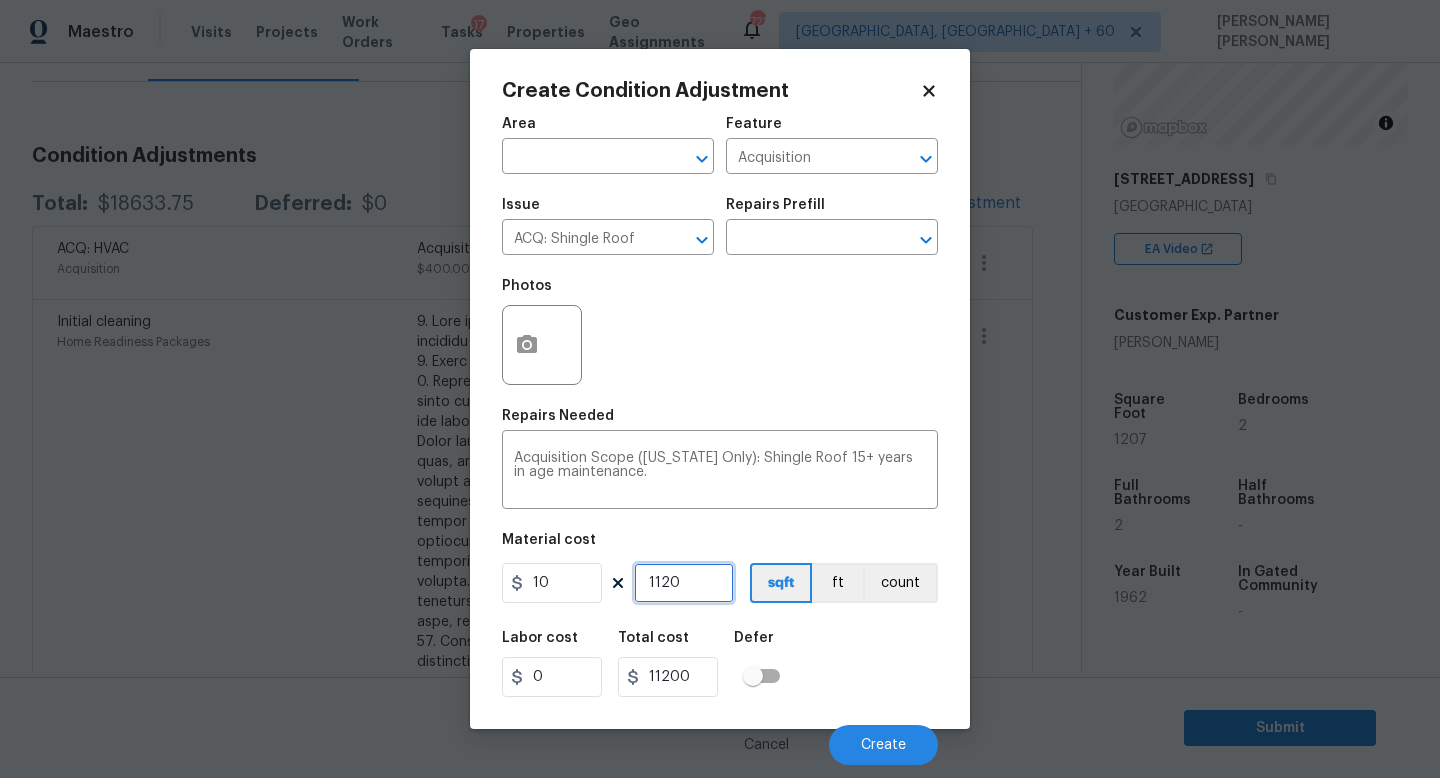 type on "112" 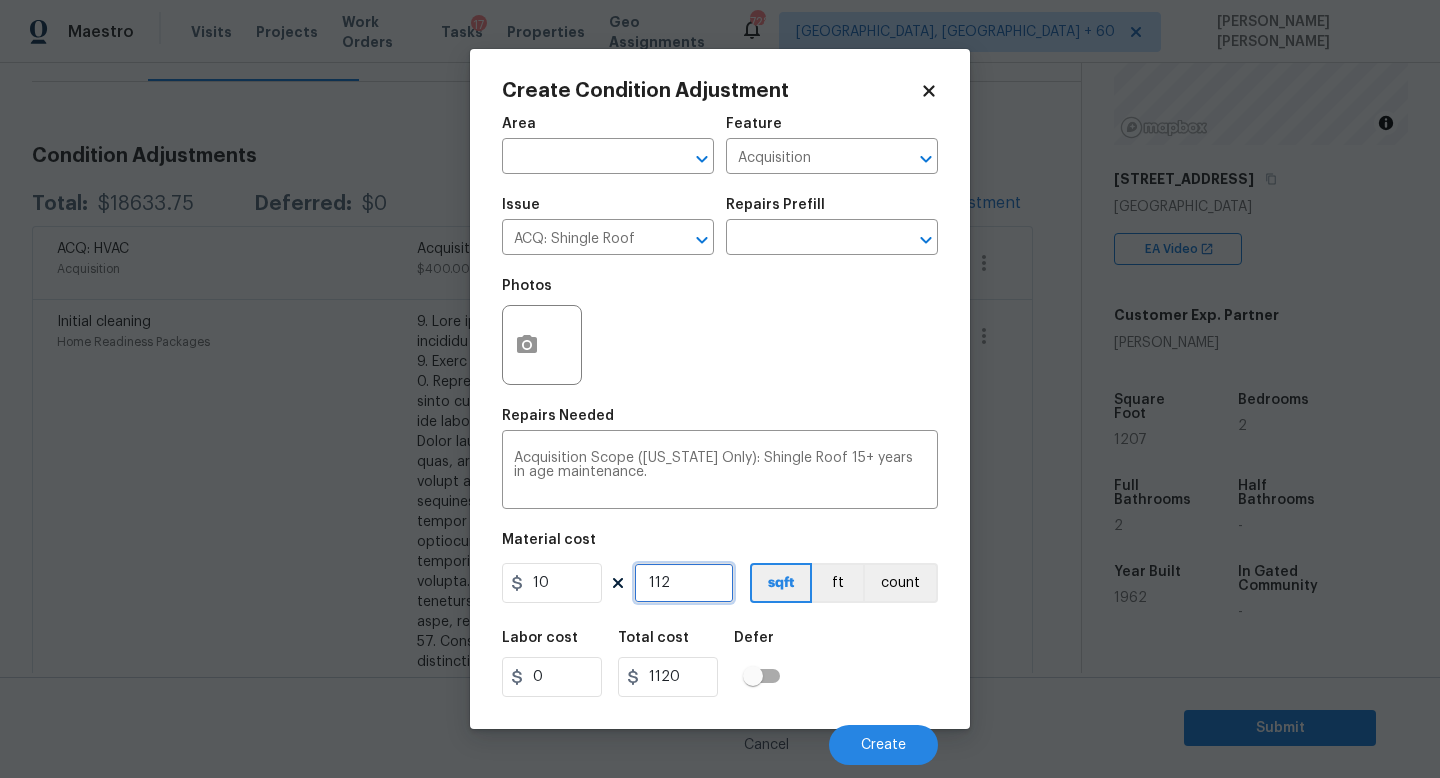 type on "11" 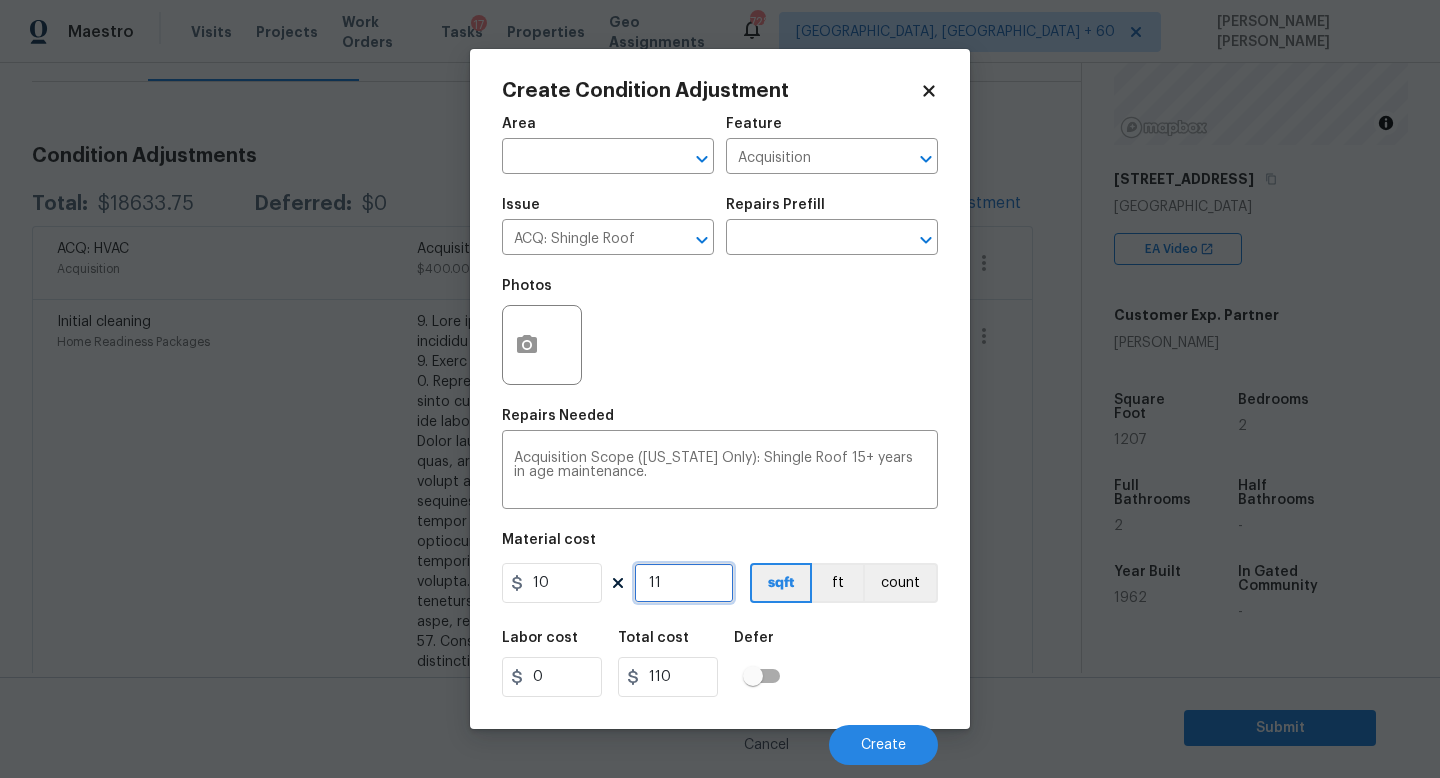 type on "1" 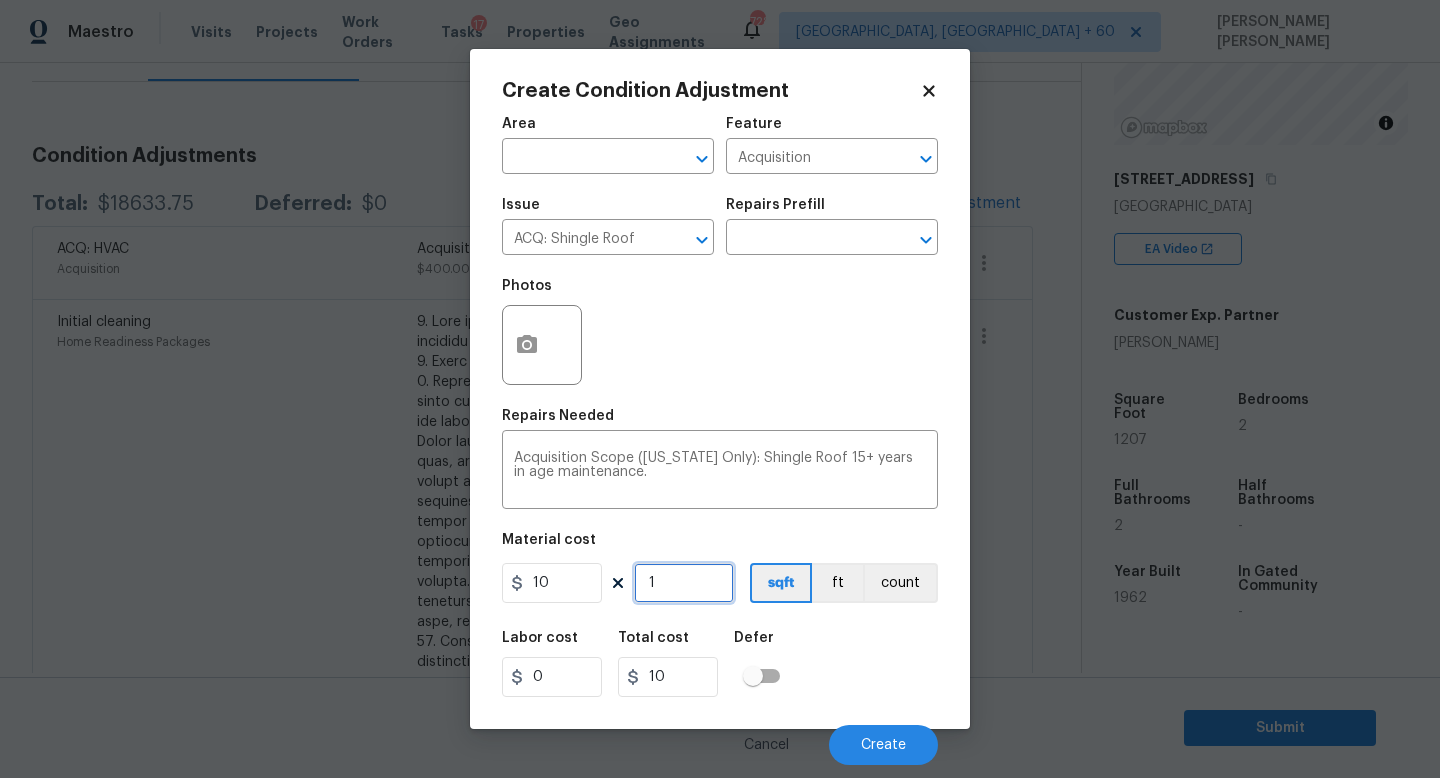type on "0" 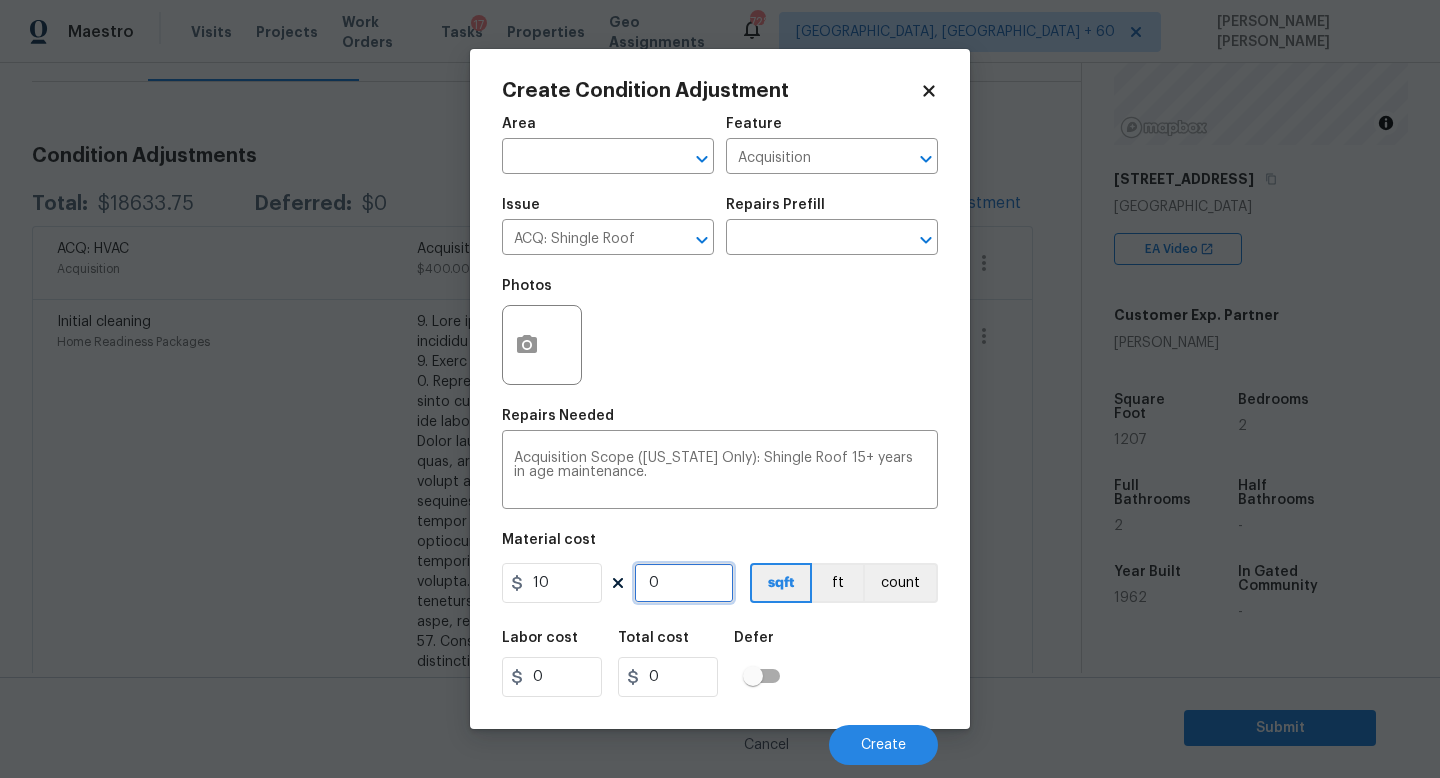 type on "1" 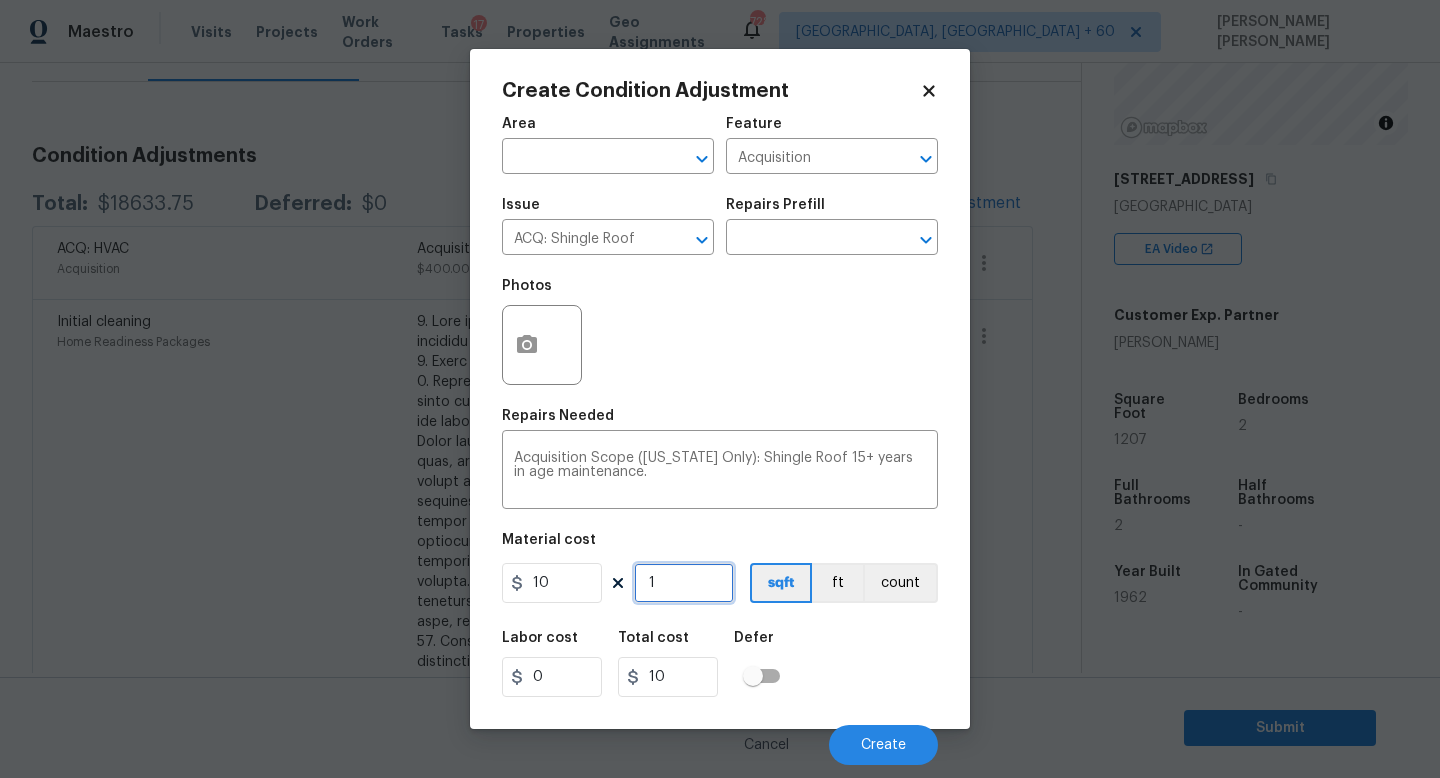 type on "12" 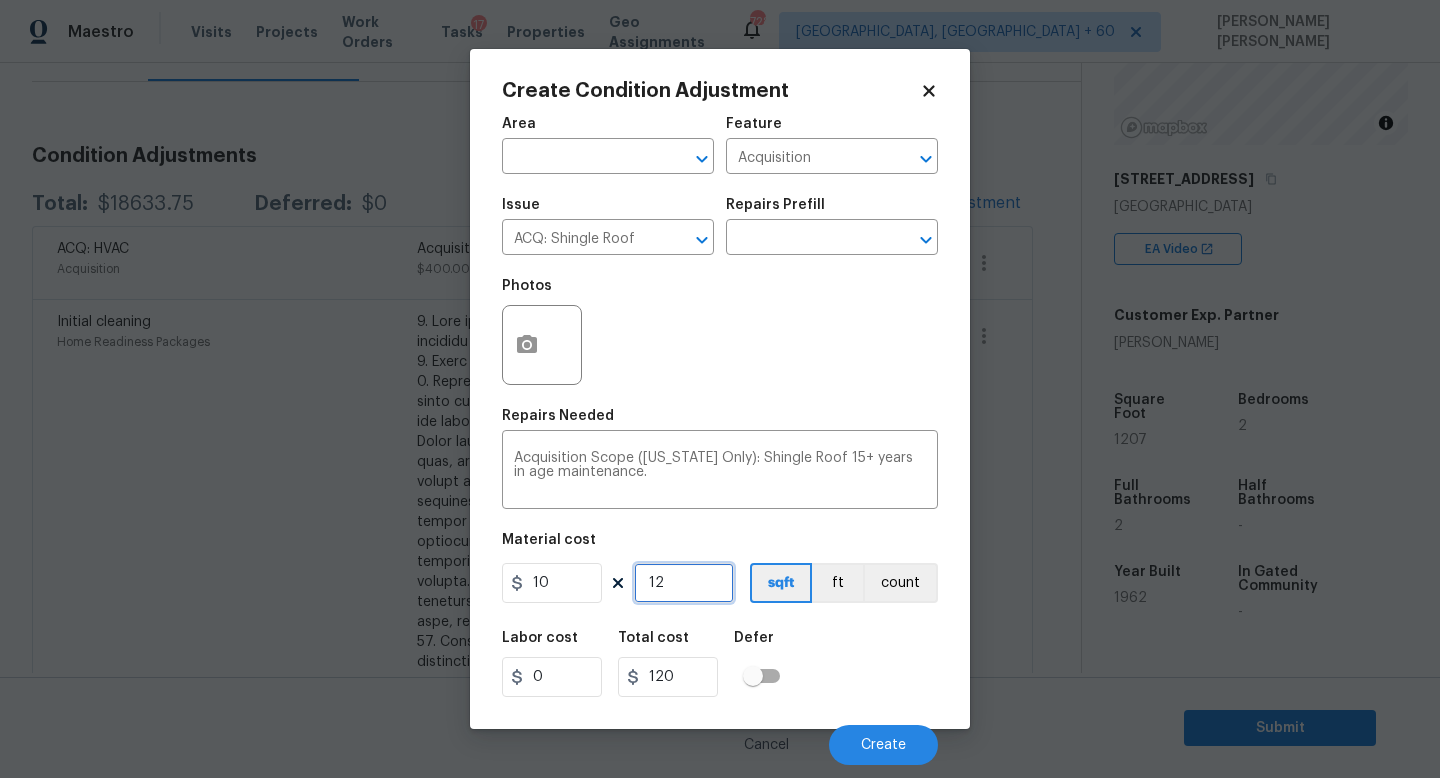 type on "120" 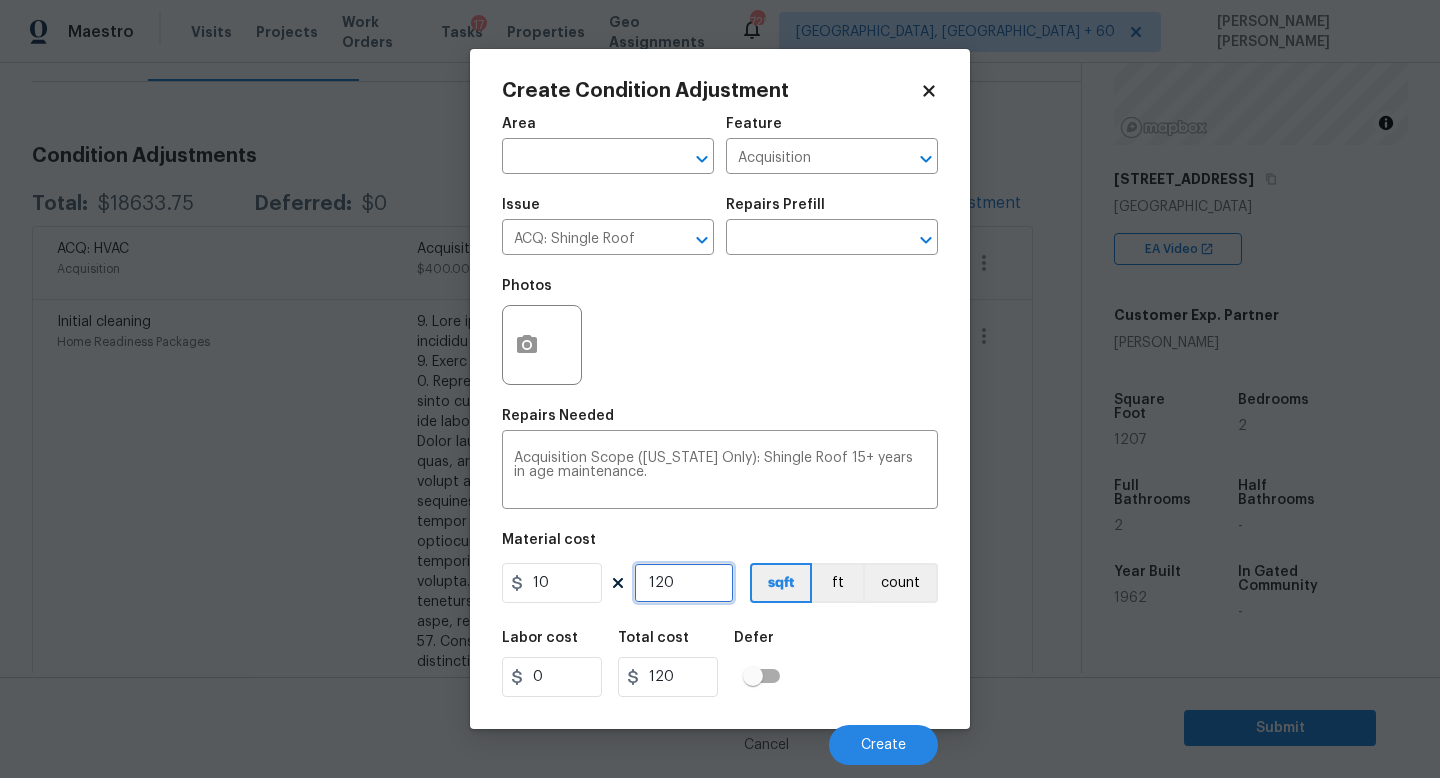 type on "1200" 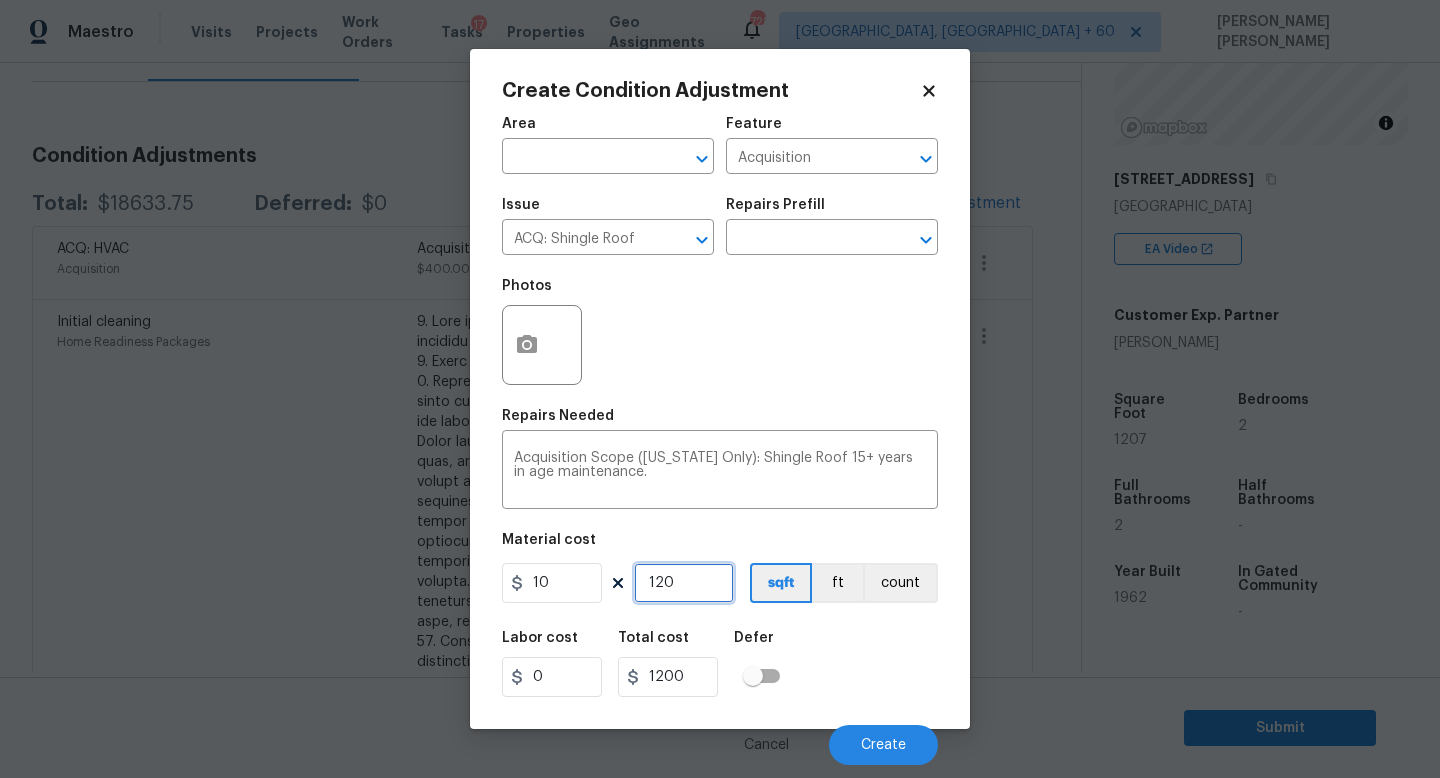 type on "1207" 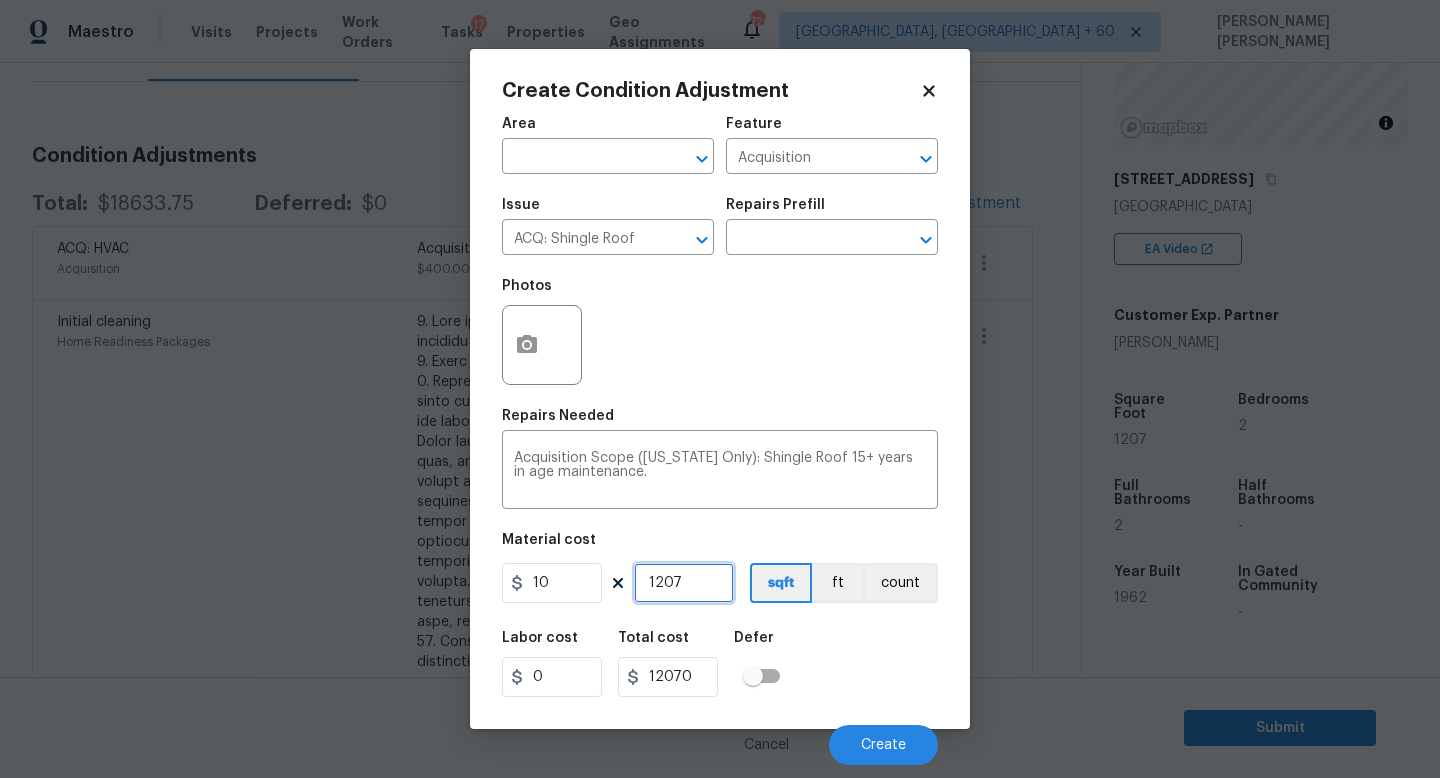 type on "1207" 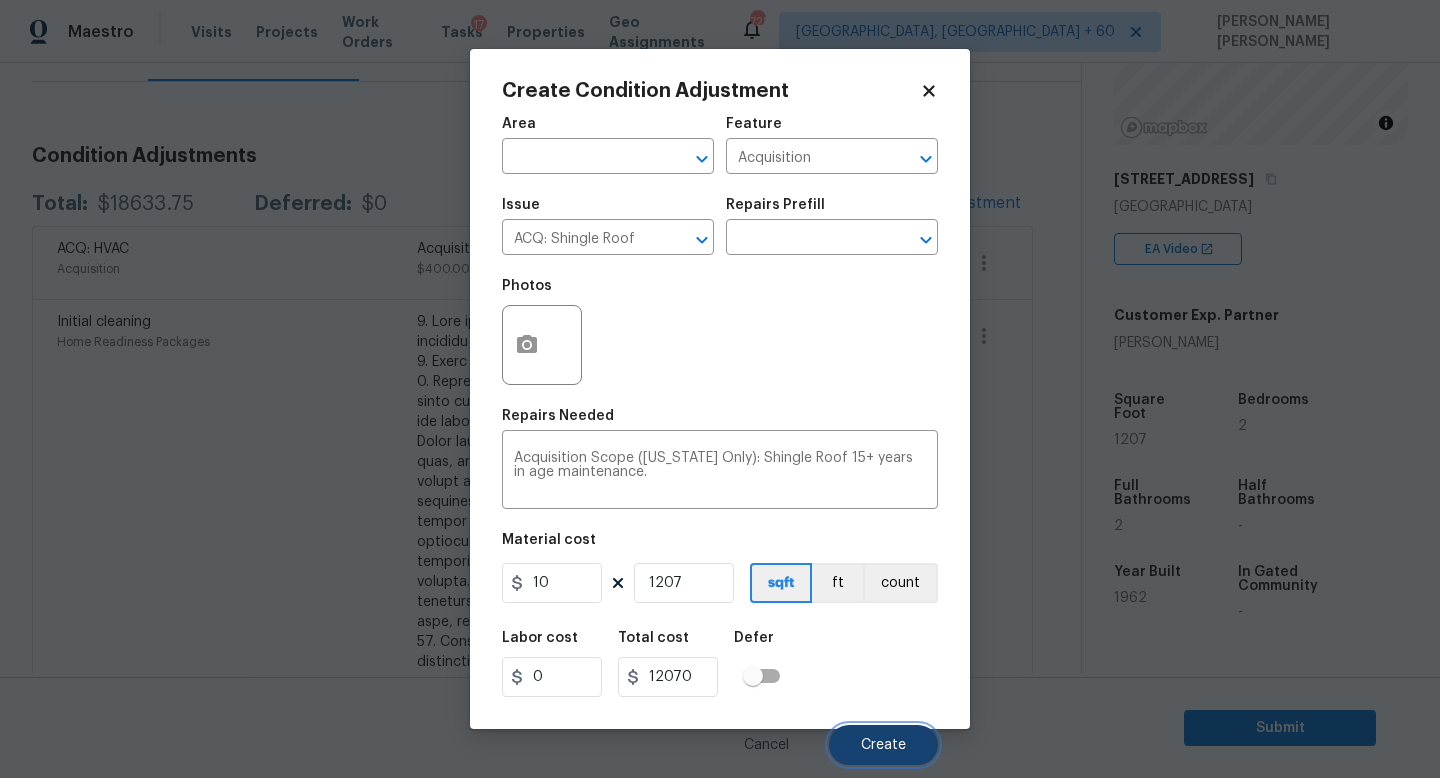click on "Create" at bounding box center (883, 745) 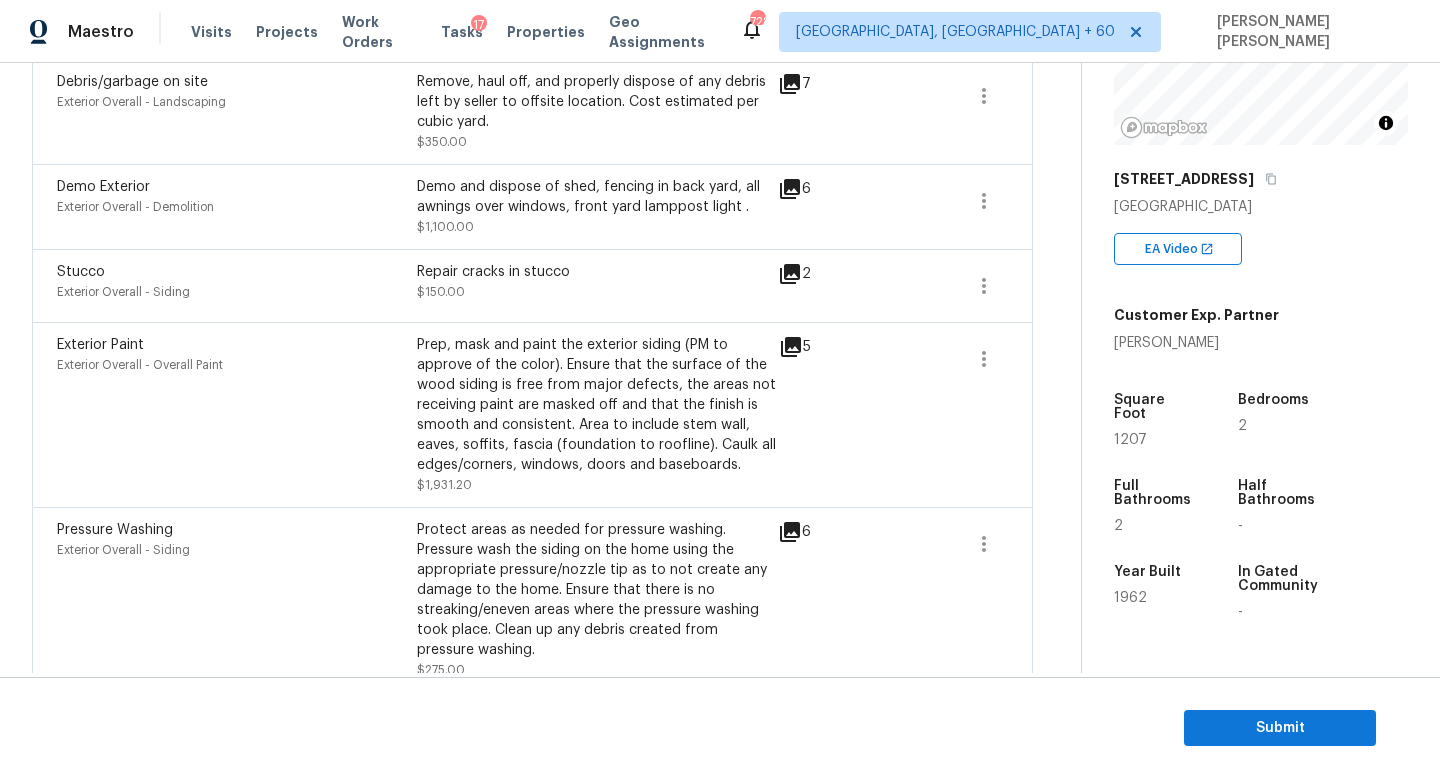 scroll, scrollTop: 102, scrollLeft: 0, axis: vertical 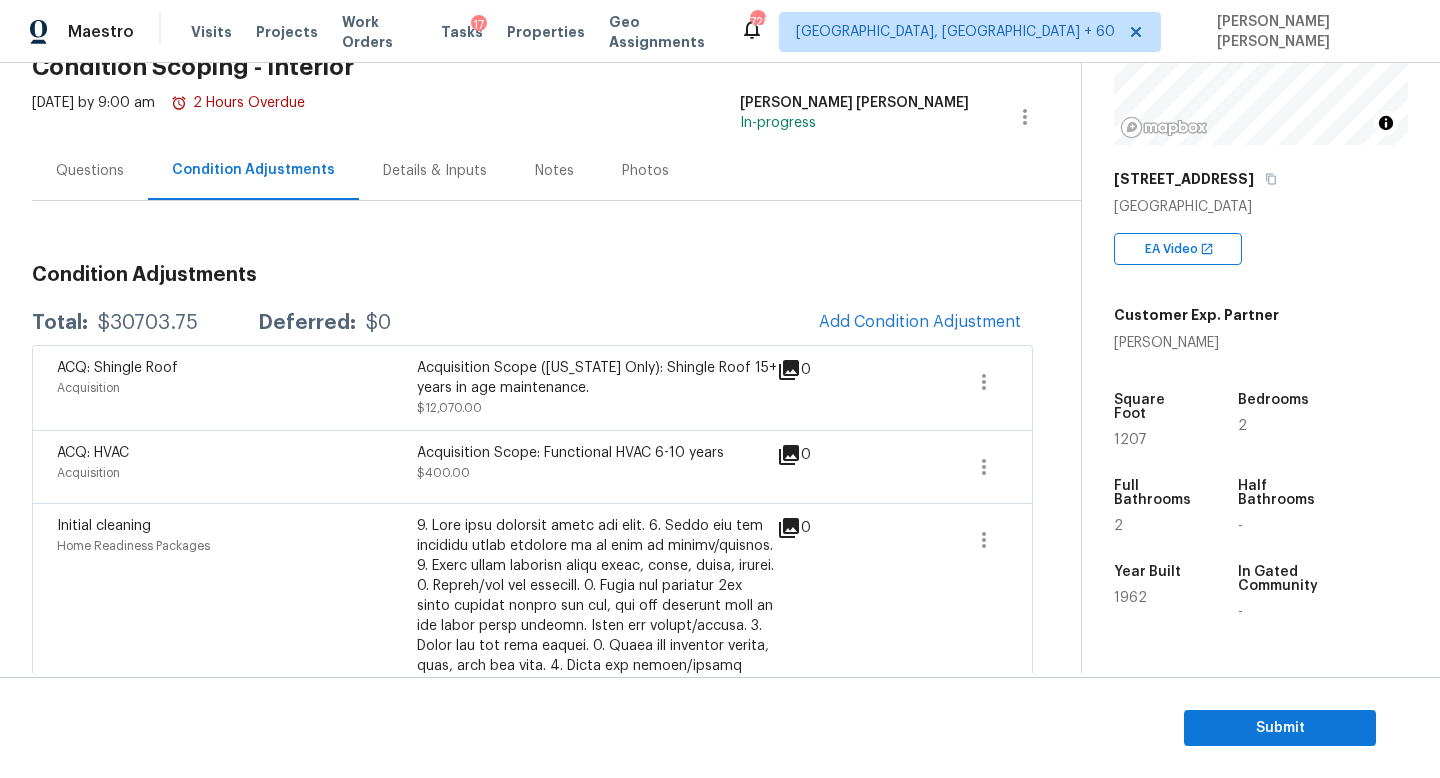 click on "Condition Adjustments Total:  $30703.75 Deferred:  $0 Add Condition Adjustment ACQ: Shingle Roof Acquisition Acquisition Scope (Florida Only): Shingle Roof 15+ years in age maintenance. $12,070.00   0 ACQ: HVAC Acquisition Acquisition Scope: Functional HVAC 6-10 years $400.00   0 Initial cleaning Home Readiness Packages $300.00   0 Electrical Electrical repairs
$200.00   0 Bathroom Plumbing Caulking in kitchen and bathrooms
$100.00   0 Windows & Skylights Service and repair windows
$300.00   0 Kitchen Plumbing Plumbing Replace angle stops and water lines in kitchen and bathrooms
$150.00   0 Drywall Walls and Ceiling Remove the existing damaged drywall and replace with new. Ensure that the new drywall is secured to the framing with the proper fasteners, all seams are taped, mudded, sanded and textured to match the existing finish. Haul away and dispose of all debris properly. $200.00   0 Bathroom Plumbing Plumbing $148.58   0 Appliances Appliances $100.00   0 Appliances Appliances $72.00   0 Appliances" at bounding box center [532, 2835] 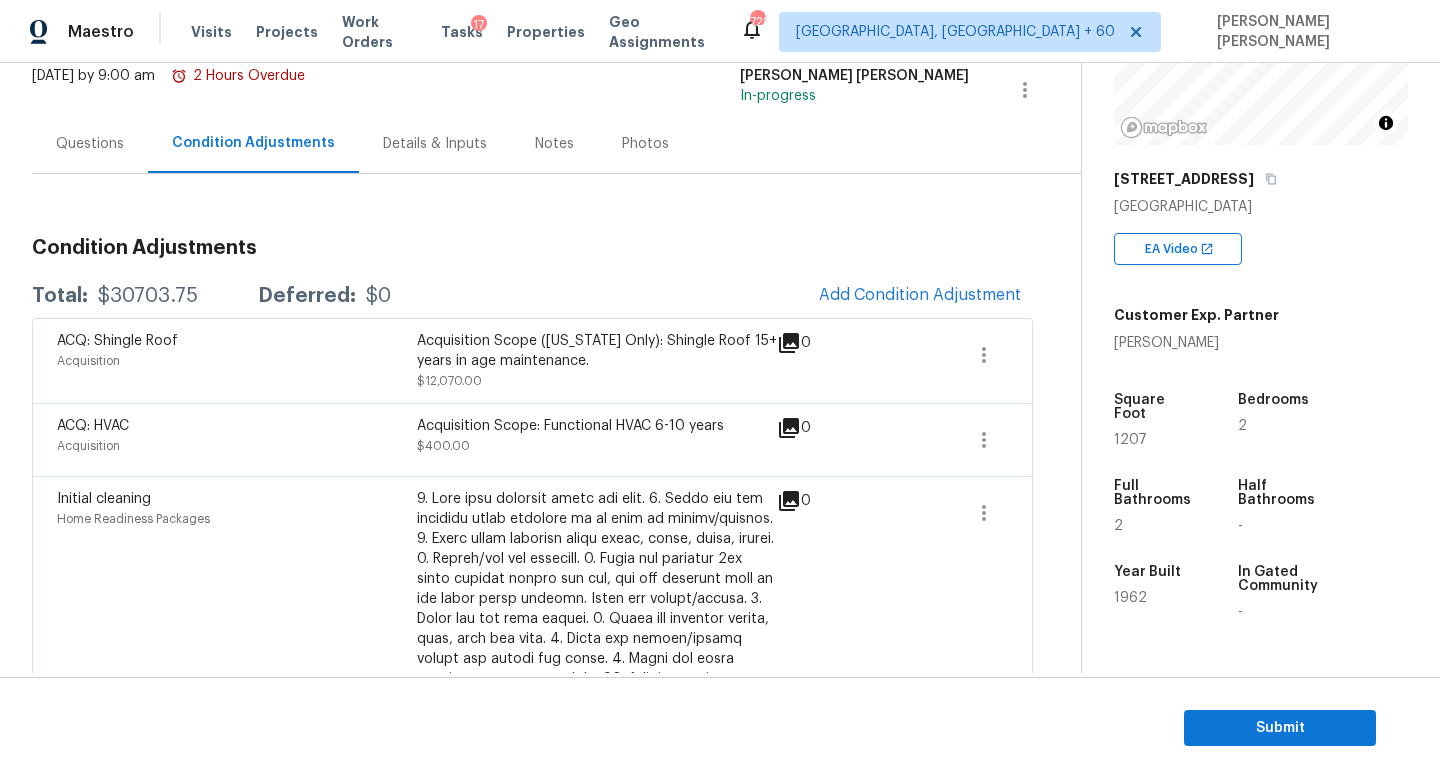 scroll, scrollTop: 131, scrollLeft: 0, axis: vertical 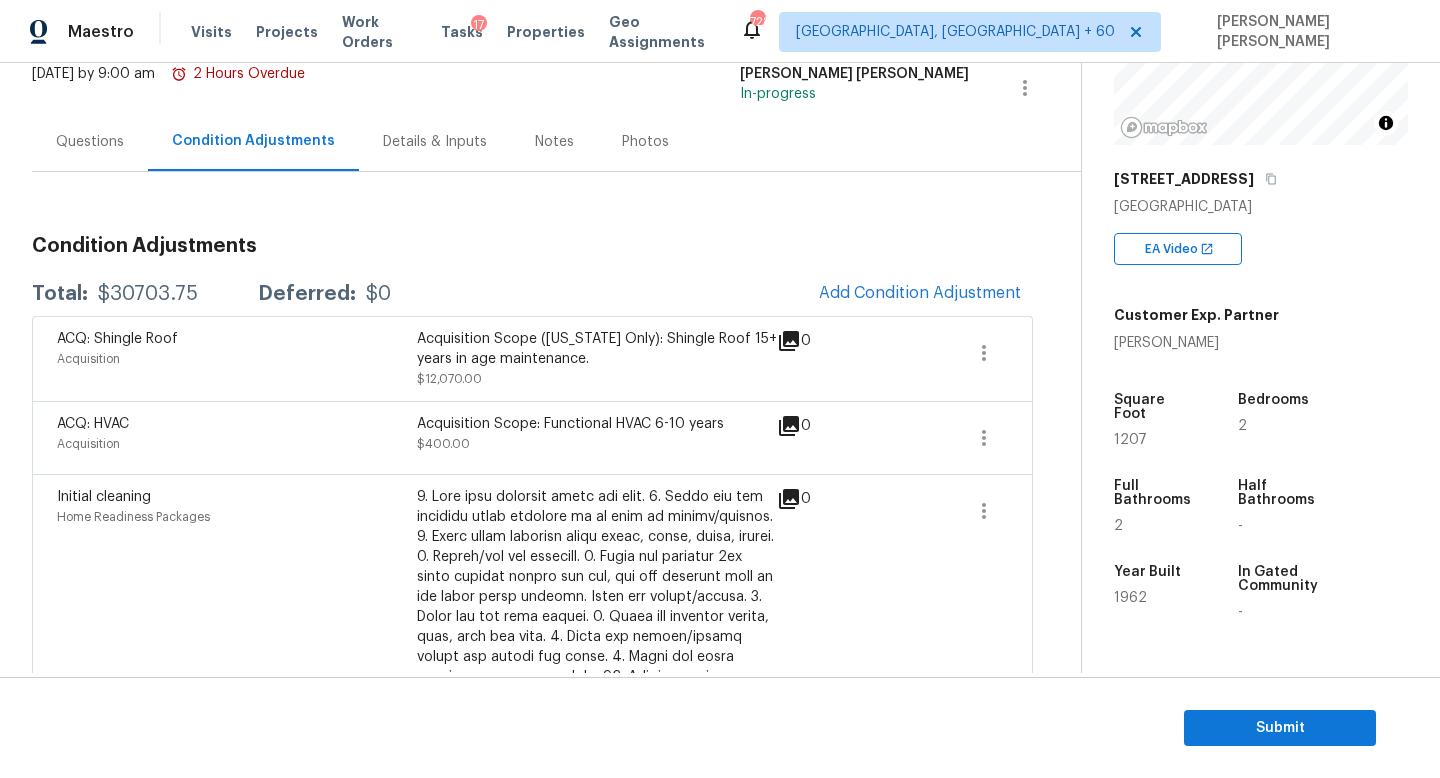 click on "$30703.75" at bounding box center (148, 294) 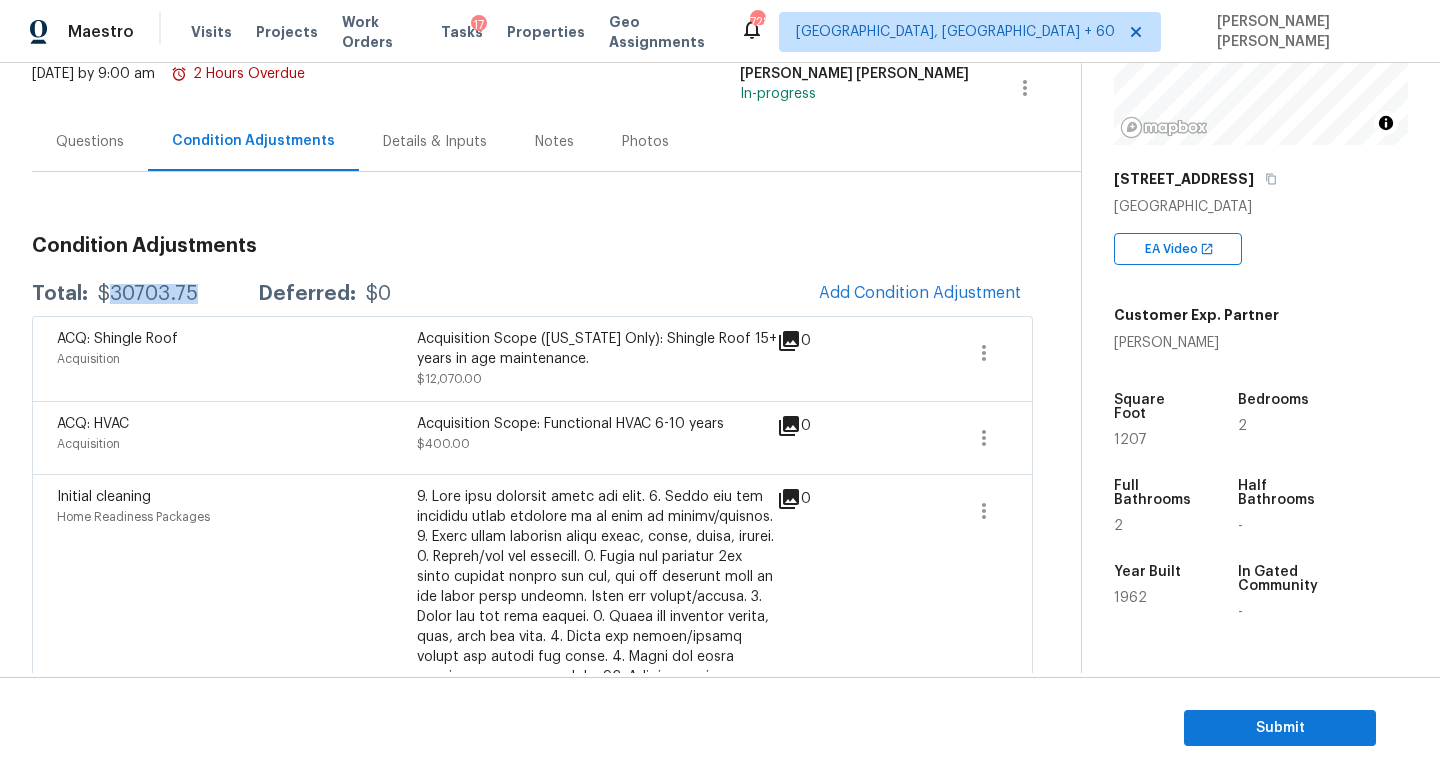click on "$30703.75" at bounding box center (148, 294) 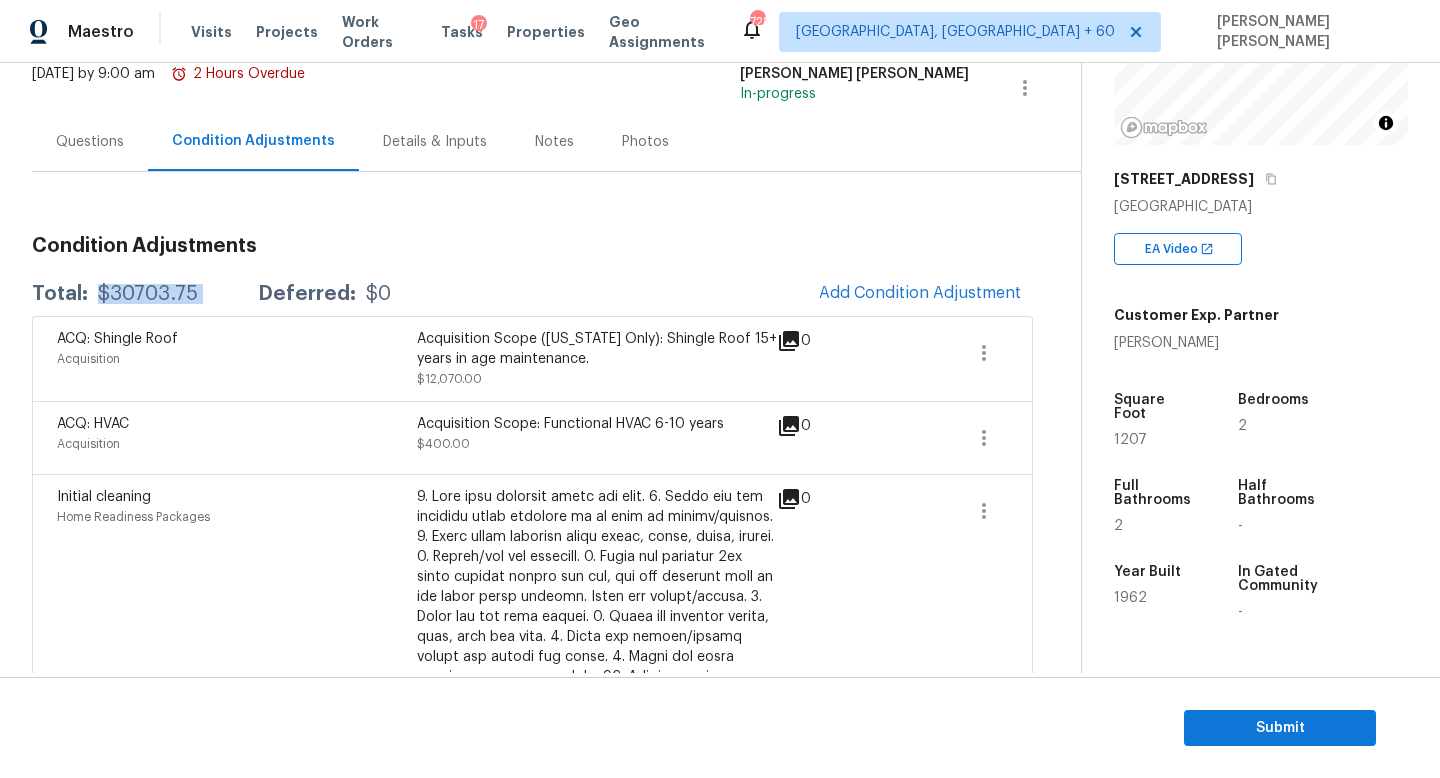copy on "$30703.75" 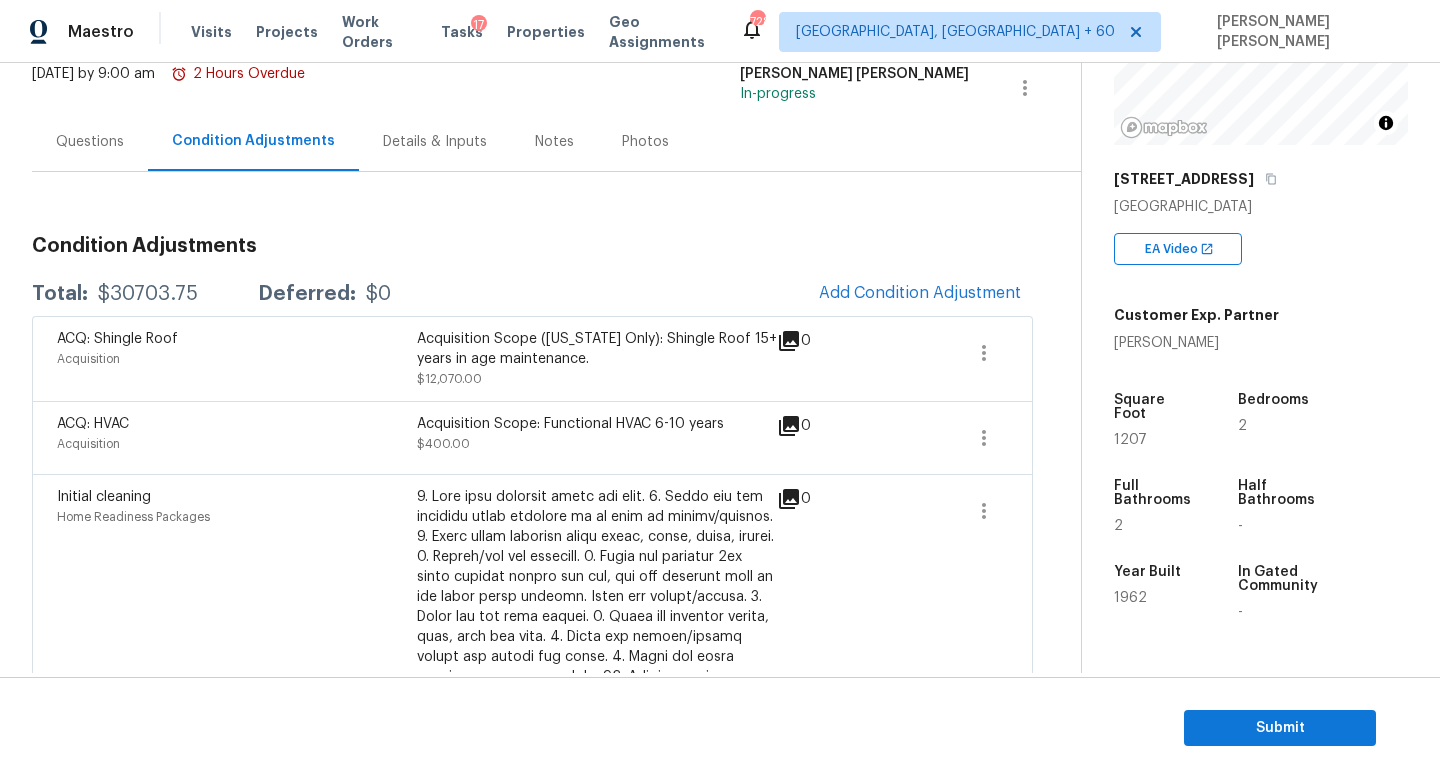 click on "Condition Adjustments Total:  $30703.75 Deferred:  $0 Add Condition Adjustment ACQ: Shingle Roof Acquisition Acquisition Scope (Florida Only): Shingle Roof 15+ years in age maintenance. $12,070.00   0 ACQ: HVAC Acquisition Acquisition Scope: Functional HVAC 6-10 years $400.00   0 Initial cleaning Home Readiness Packages $300.00   0 Electrical Electrical repairs
$200.00   0 Bathroom Plumbing Caulking in kitchen and bathrooms
$100.00   0 Windows & Skylights Service and repair windows
$300.00   0 Kitchen Plumbing Plumbing Replace angle stops and water lines in kitchen and bathrooms
$150.00   0 Drywall Walls and Ceiling Remove the existing damaged drywall and replace with new. Ensure that the new drywall is secured to the framing with the proper fasteners, all seams are taped, mudded, sanded and textured to match the existing finish. Haul away and dispose of all debris properly. $200.00   0 Bathroom Plumbing Plumbing $148.58   0 Appliances Appliances $100.00   0 Appliances Appliances $72.00   0 Appliances" at bounding box center [532, 2782] 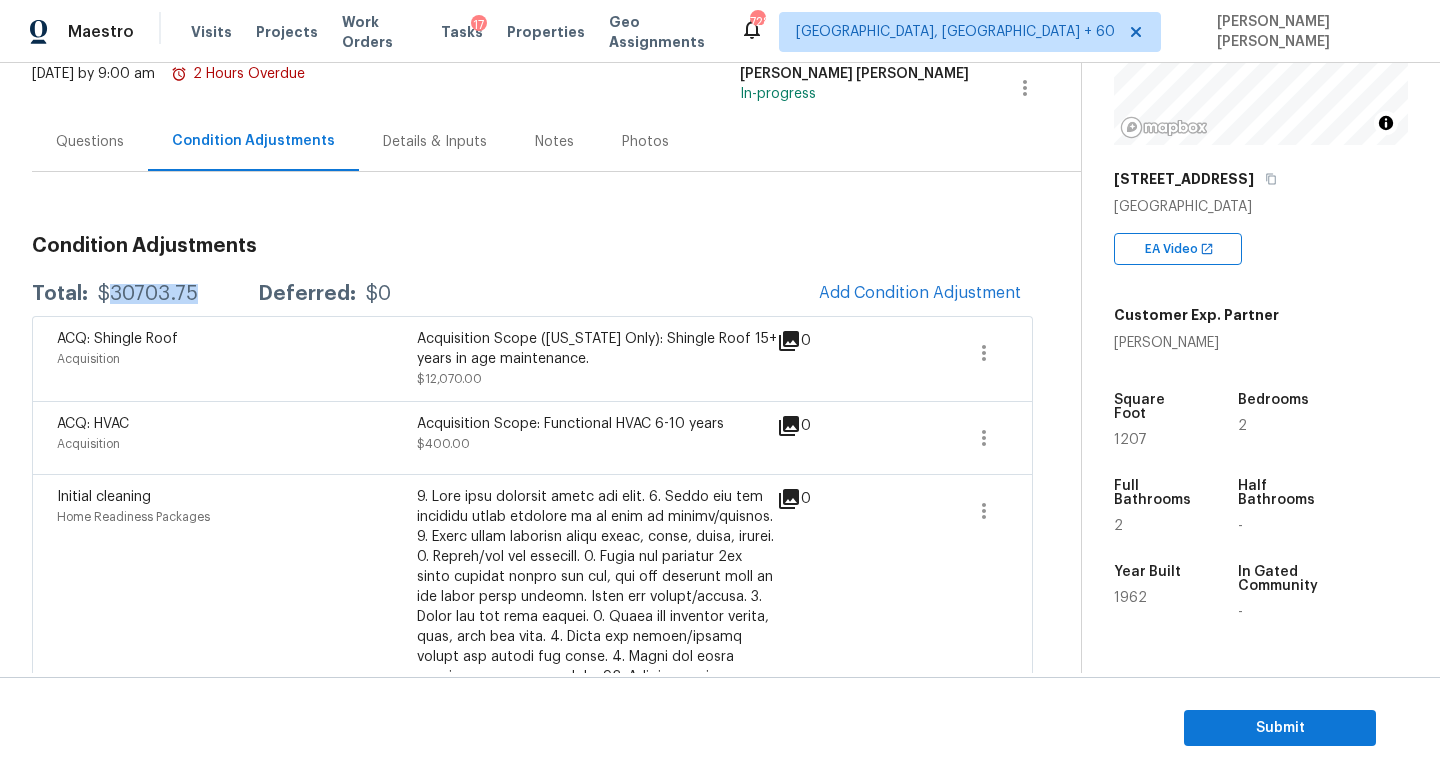 click on "$30703.75" at bounding box center [148, 294] 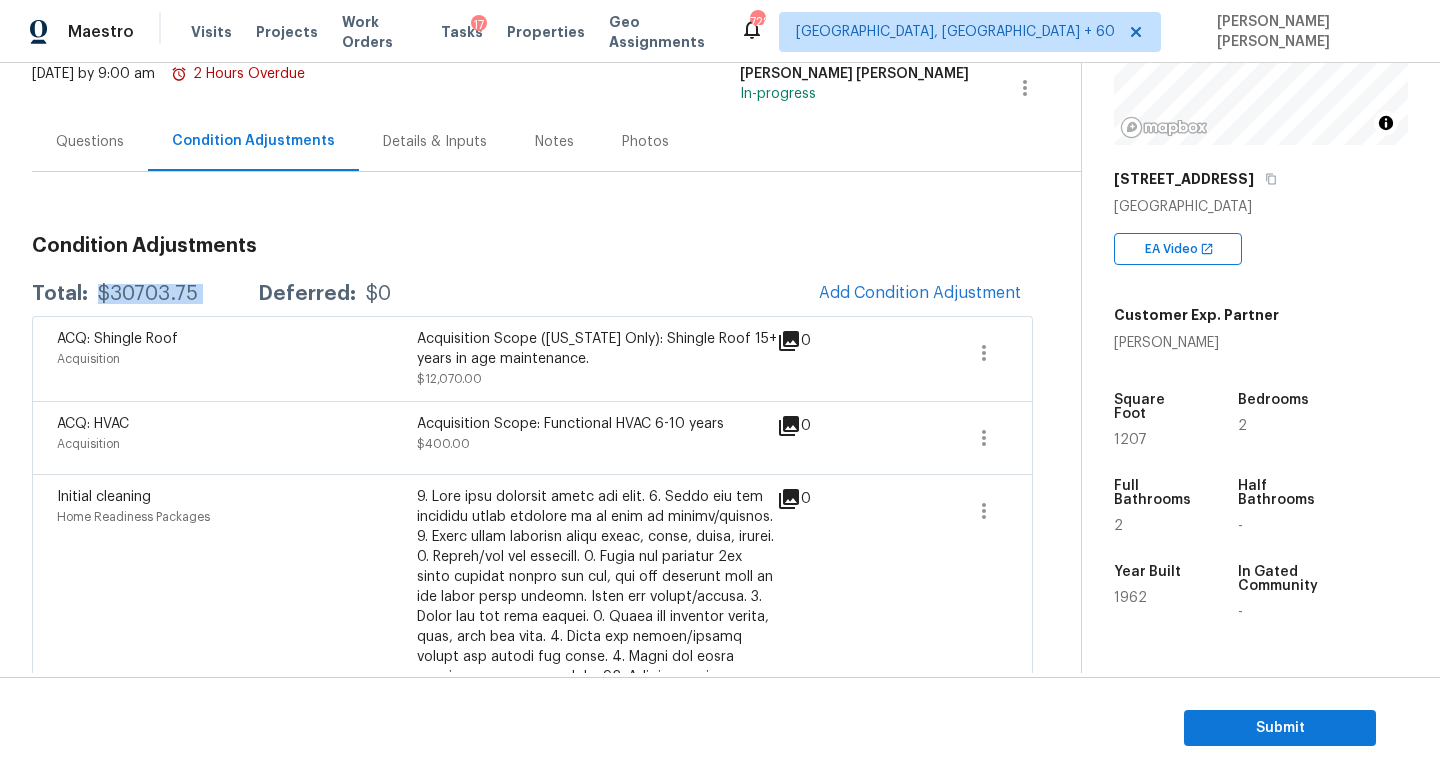 copy on "$30703.75" 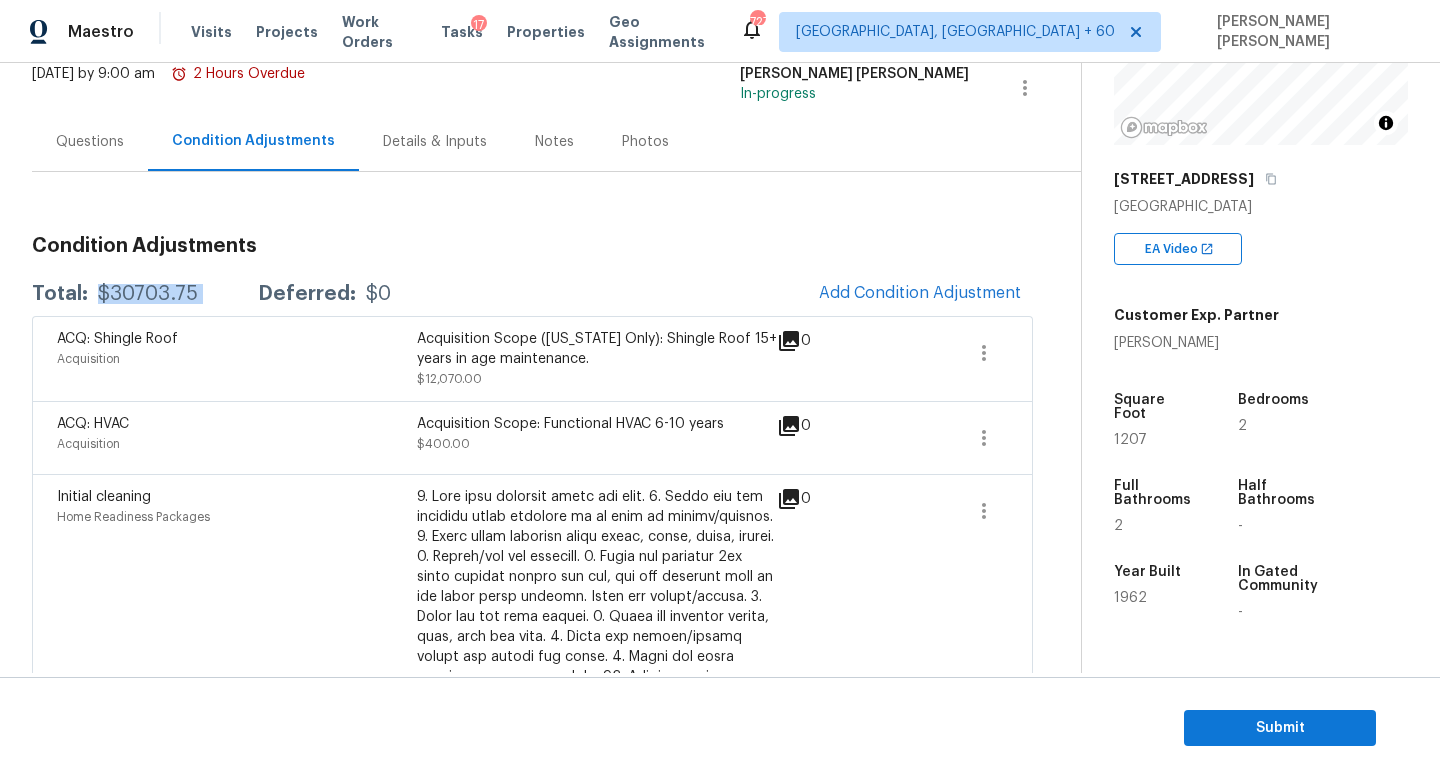 copy on "$30703.75" 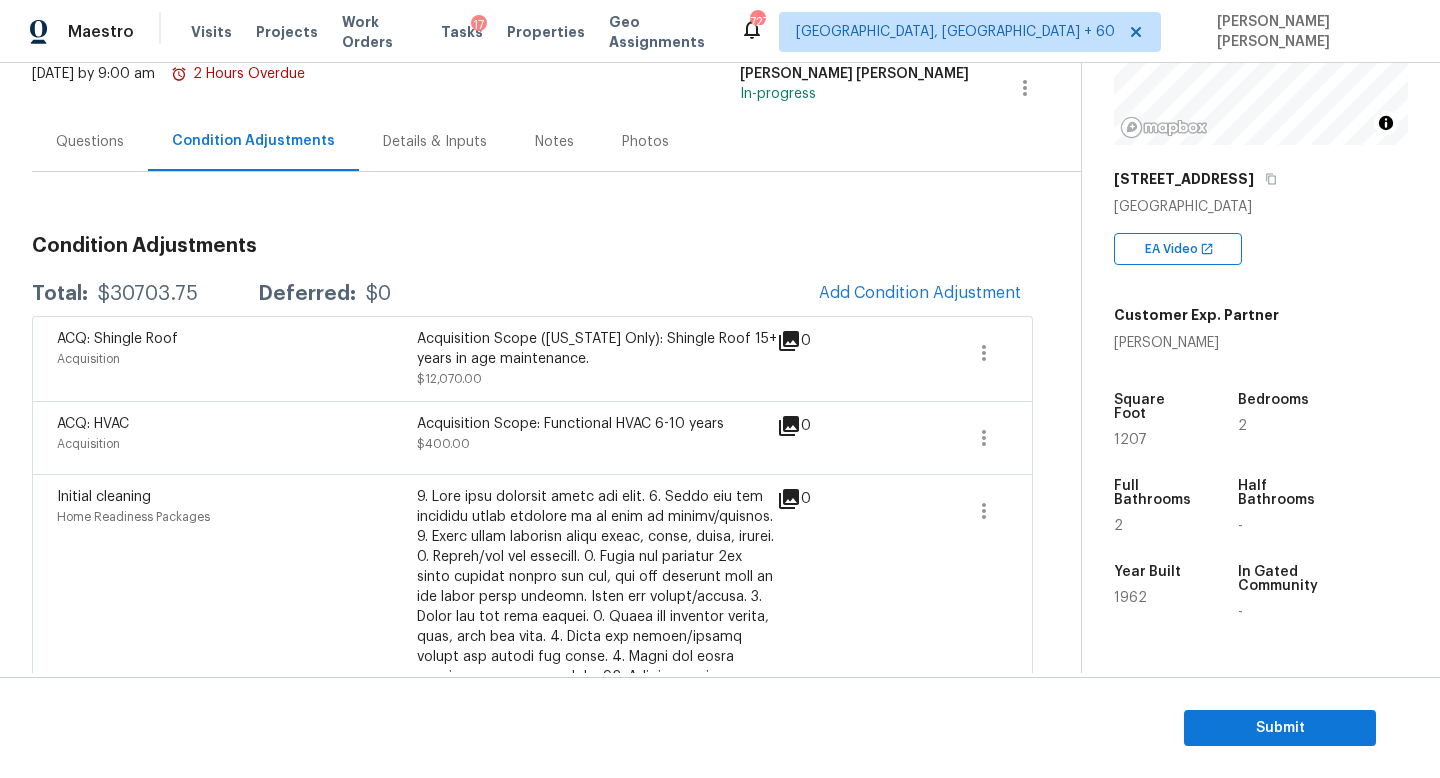 click on "Condition Adjustments" at bounding box center (532, 246) 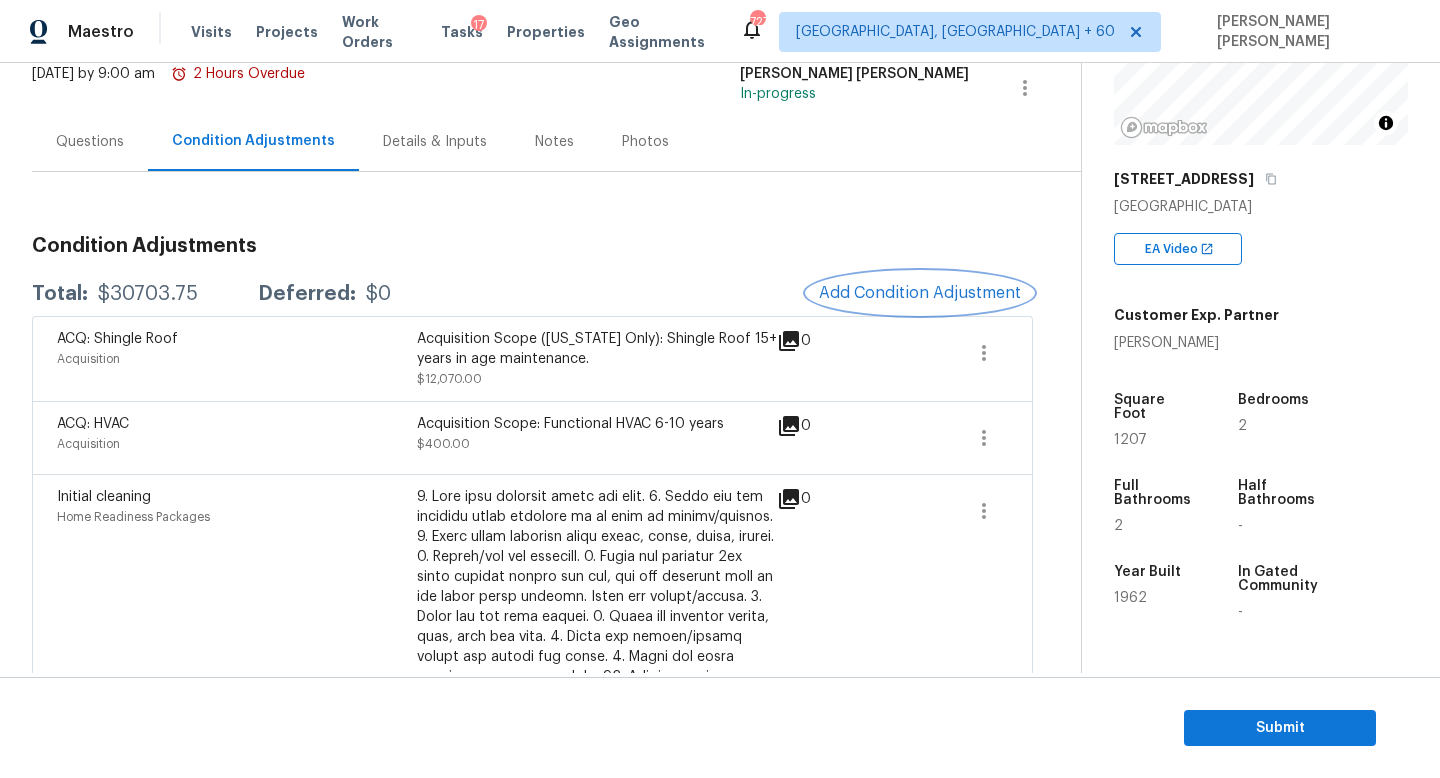 click on "Add Condition Adjustment" at bounding box center (920, 293) 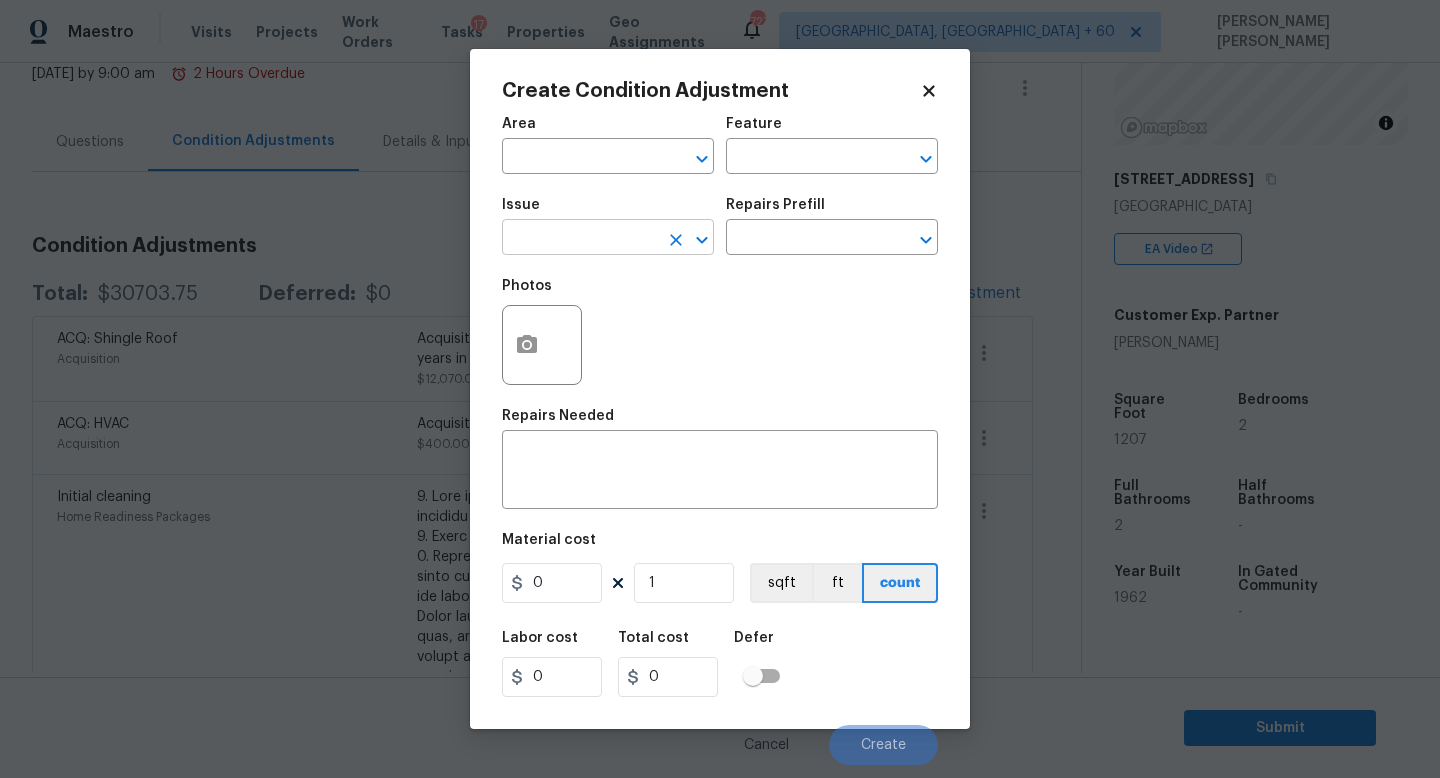 click at bounding box center (580, 239) 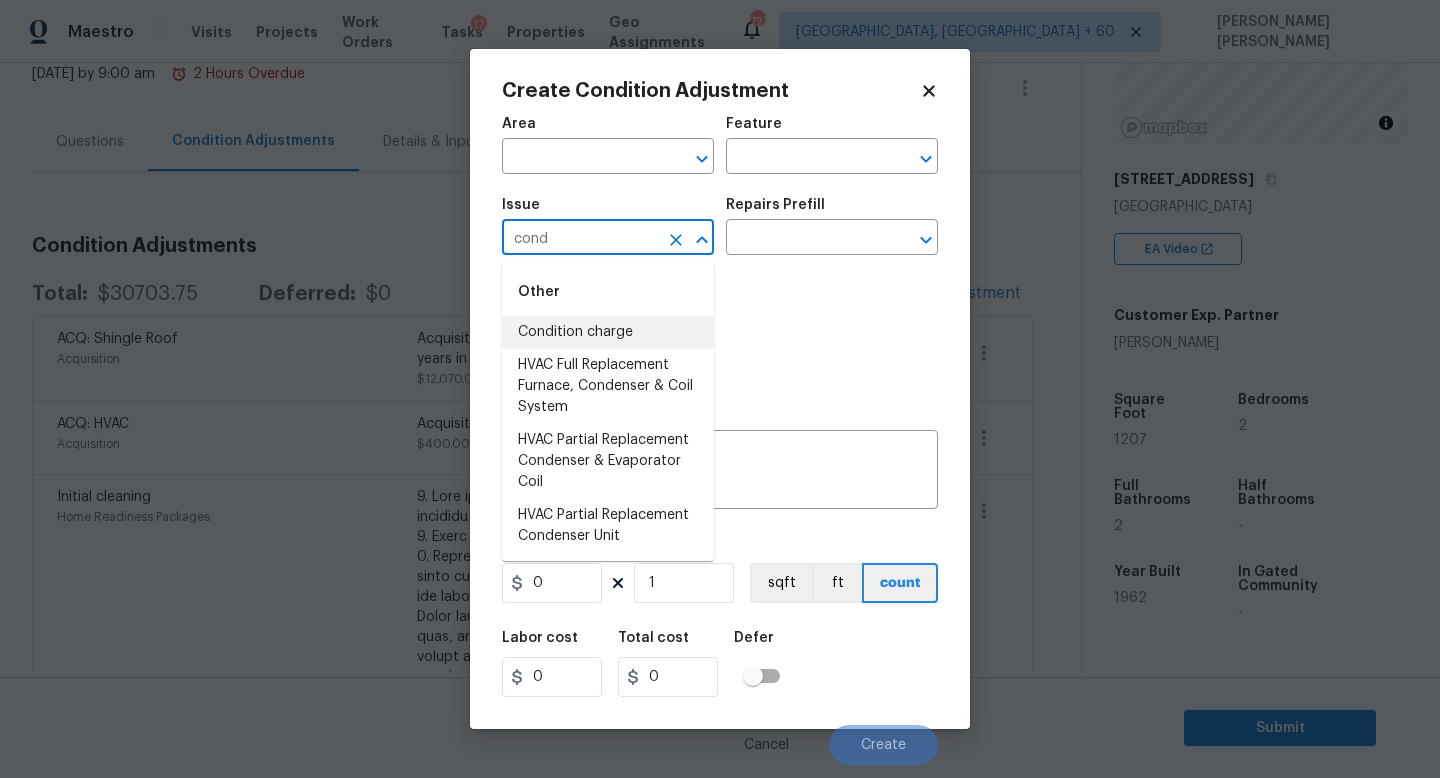click on "Condition charge" at bounding box center (608, 332) 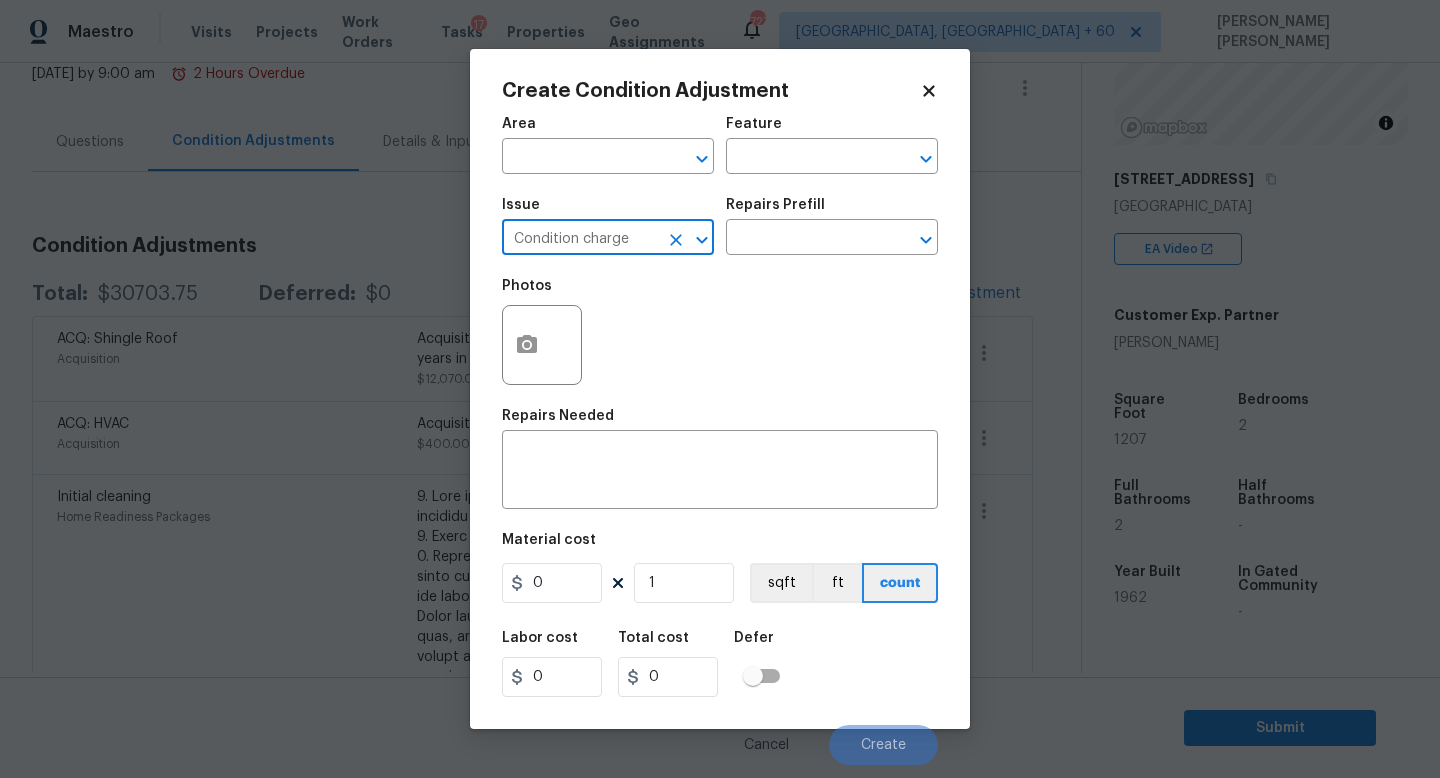 type on "Condition charge" 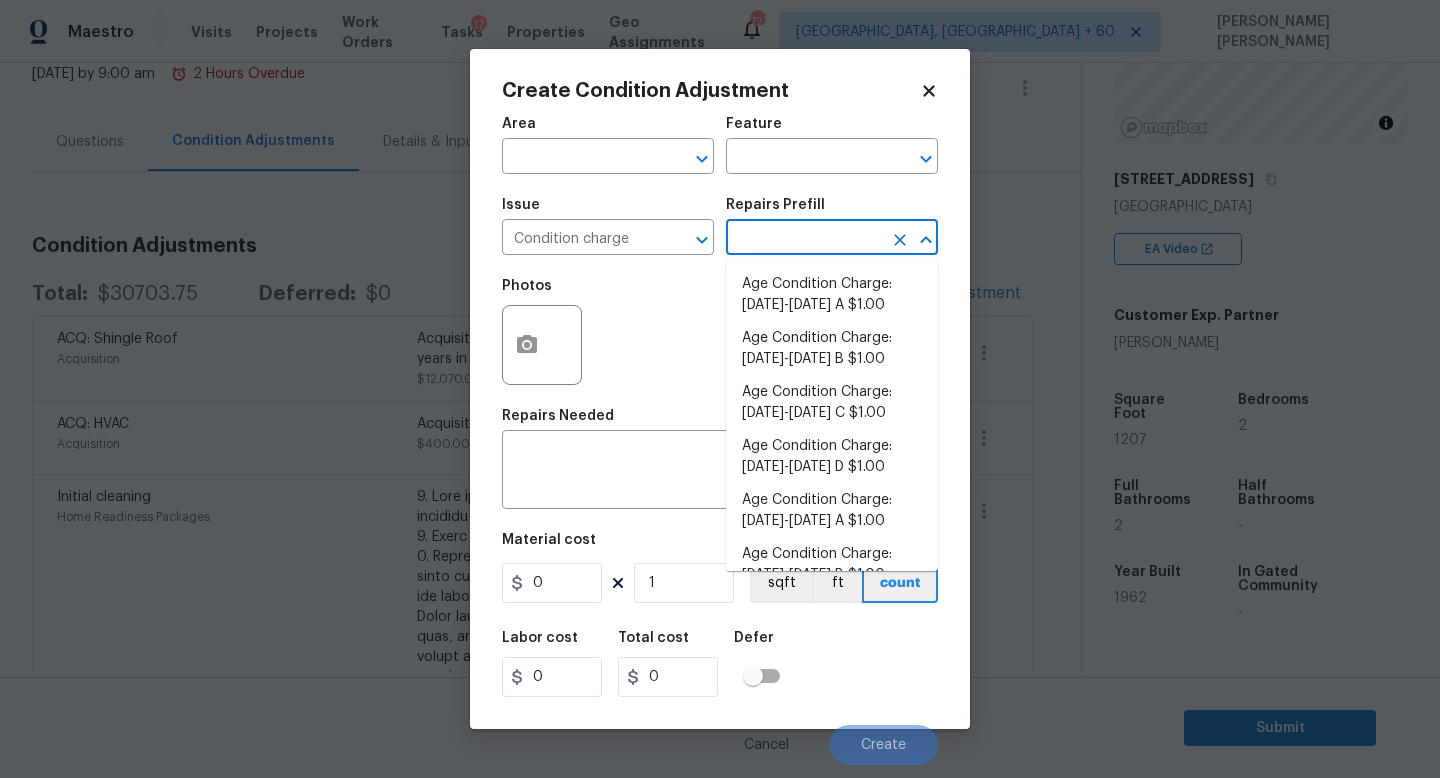 click at bounding box center (804, 239) 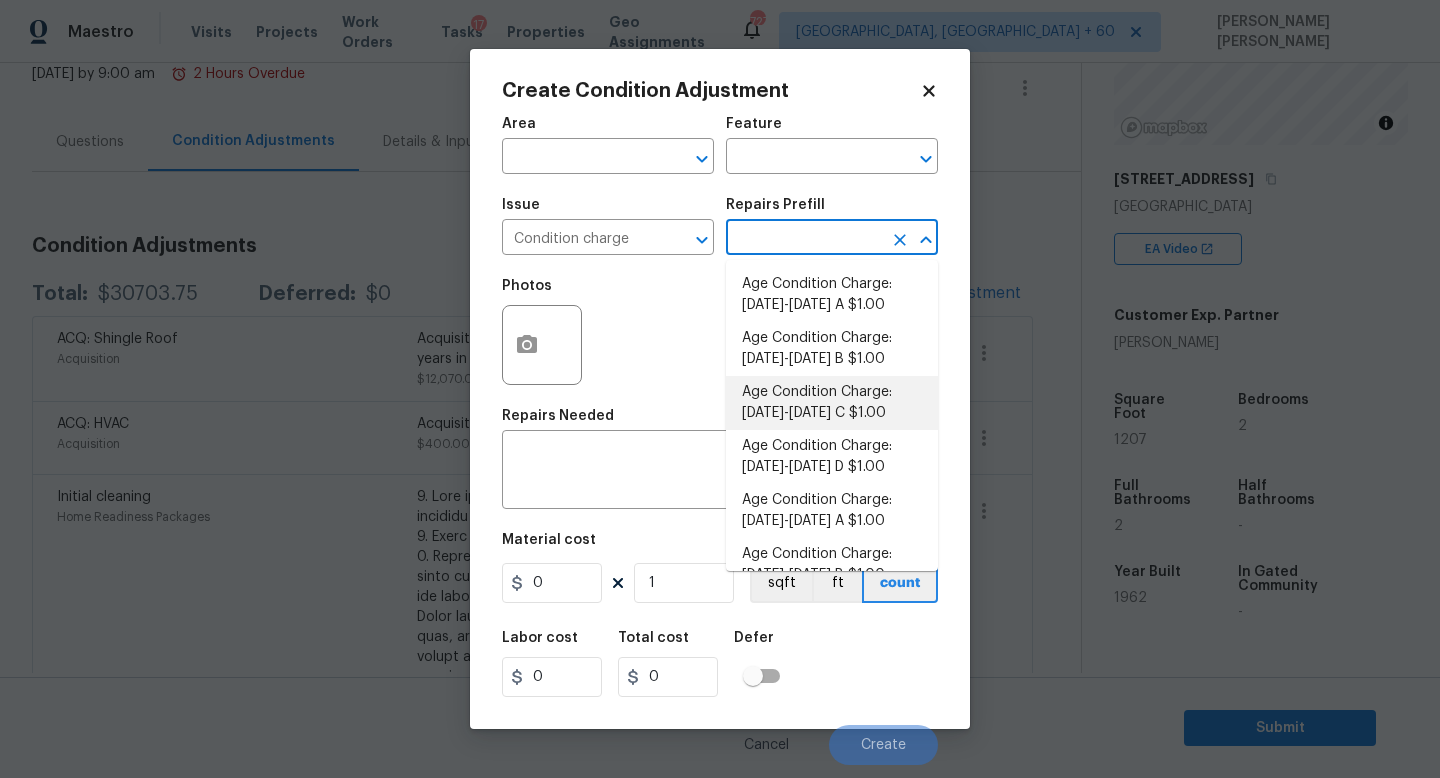 scroll, scrollTop: 656, scrollLeft: 0, axis: vertical 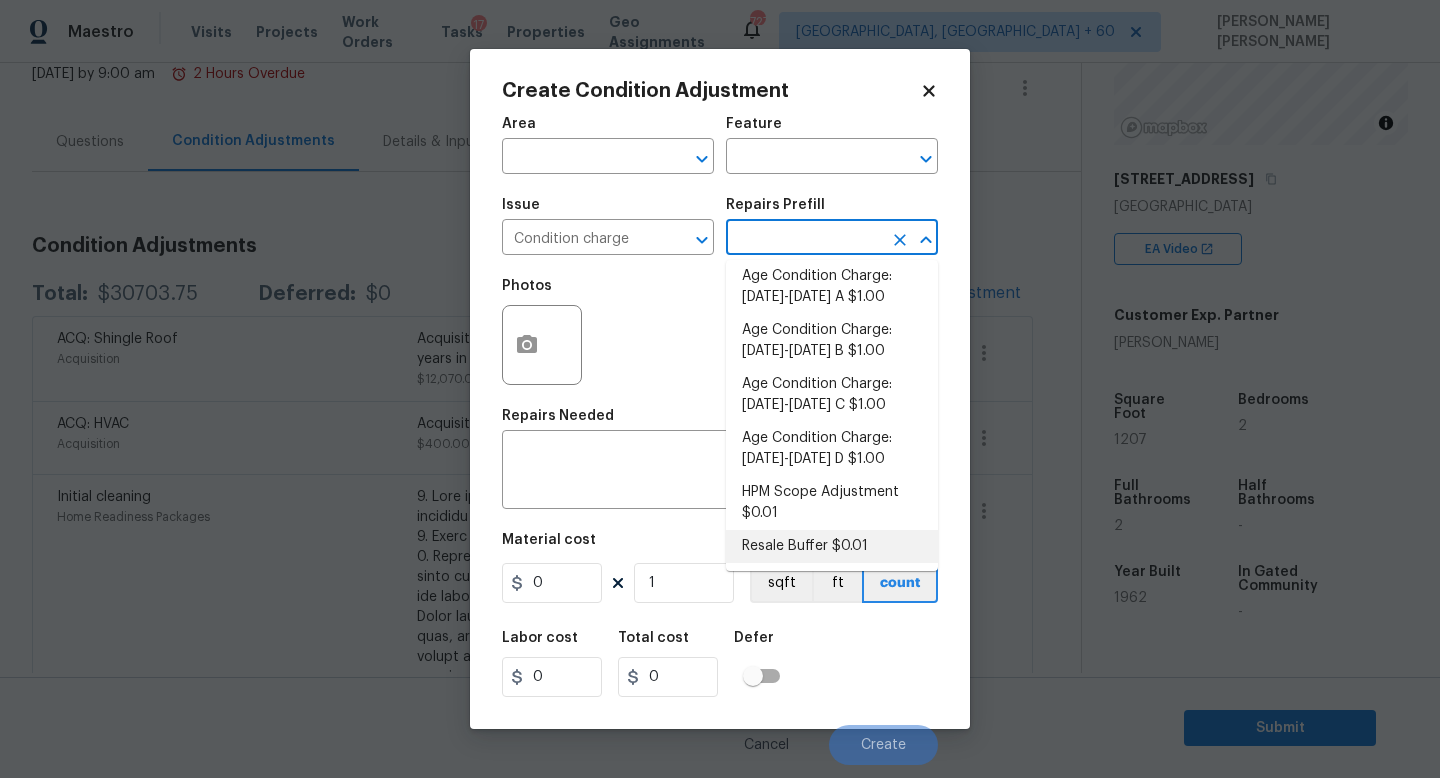 click on "Resale Buffer $0.01" at bounding box center (832, 546) 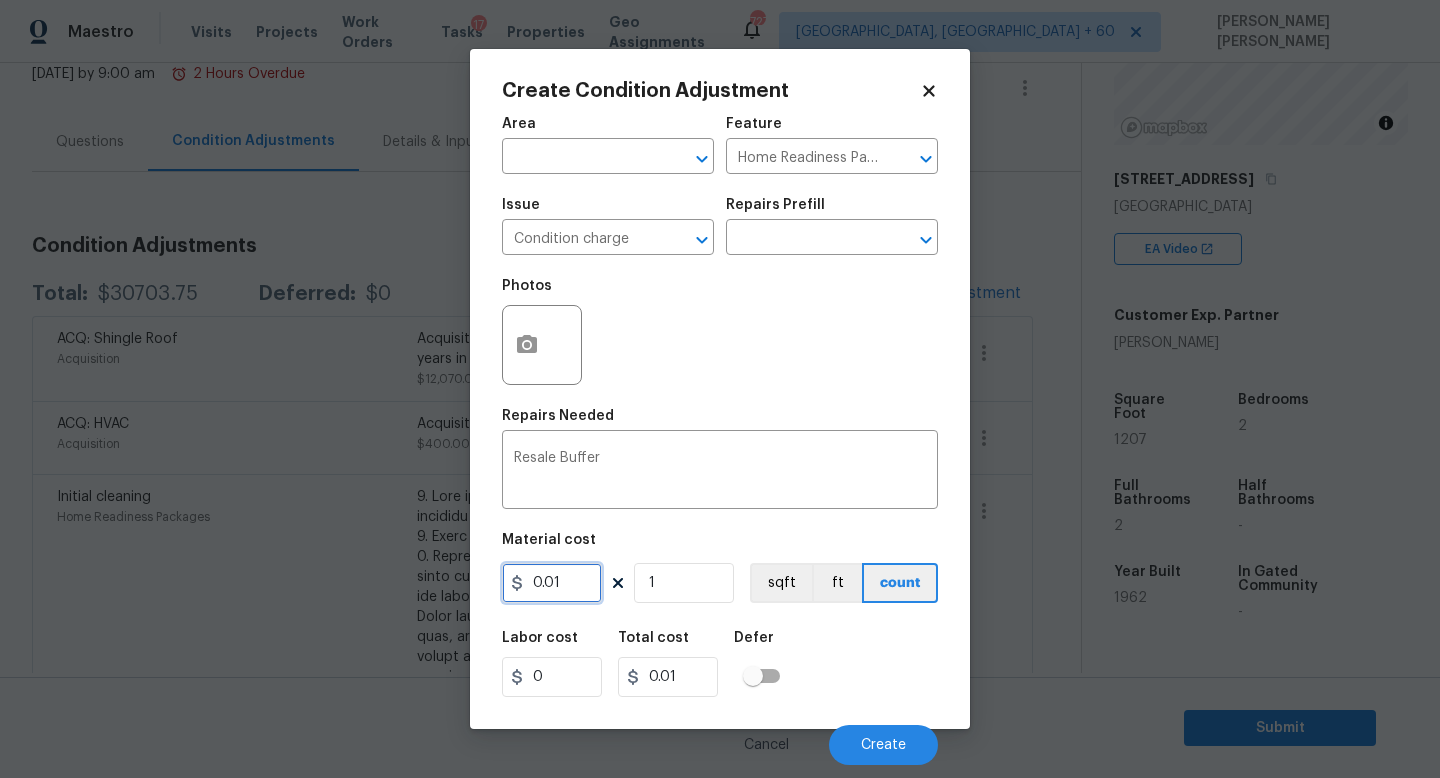 drag, startPoint x: 564, startPoint y: 589, endPoint x: 113, endPoint y: 447, distance: 472.8266 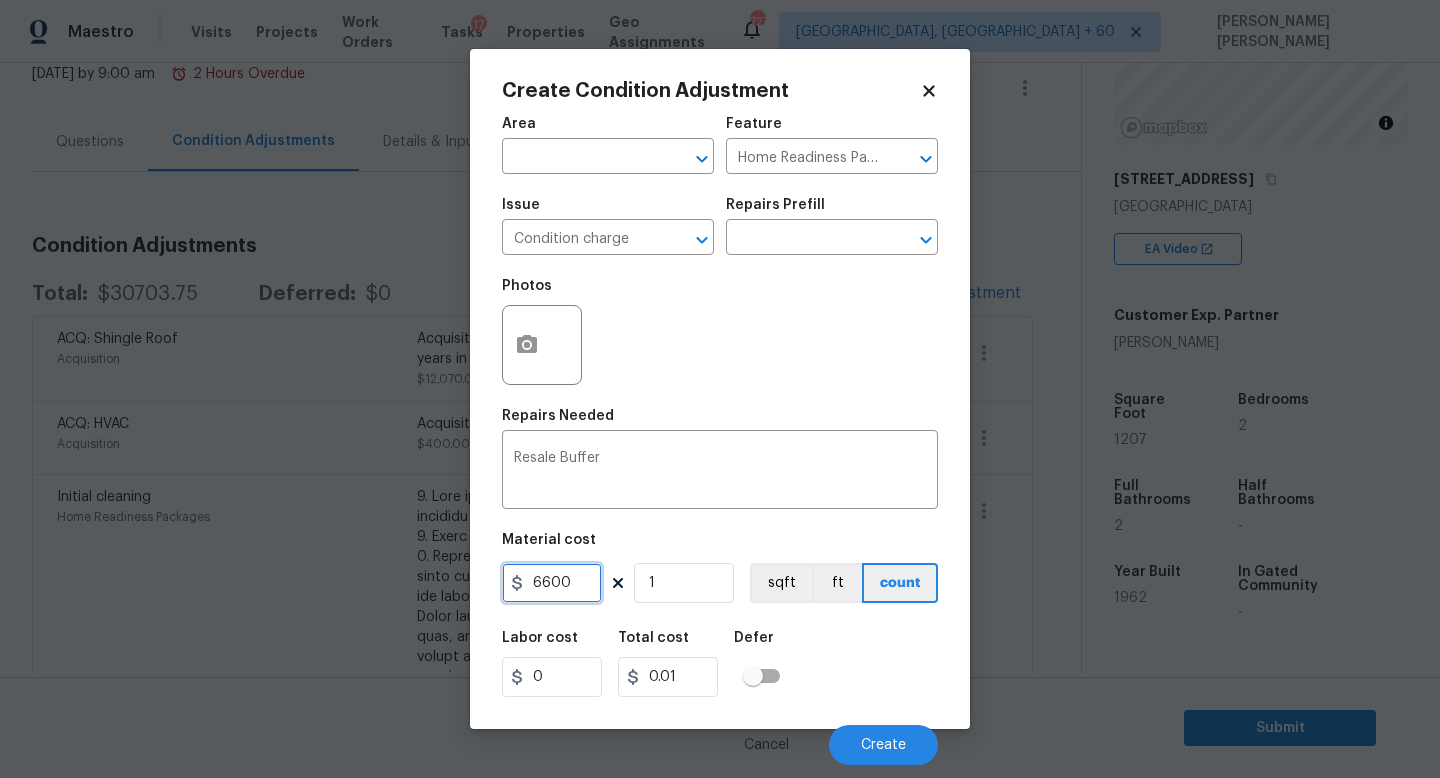 type on "6600" 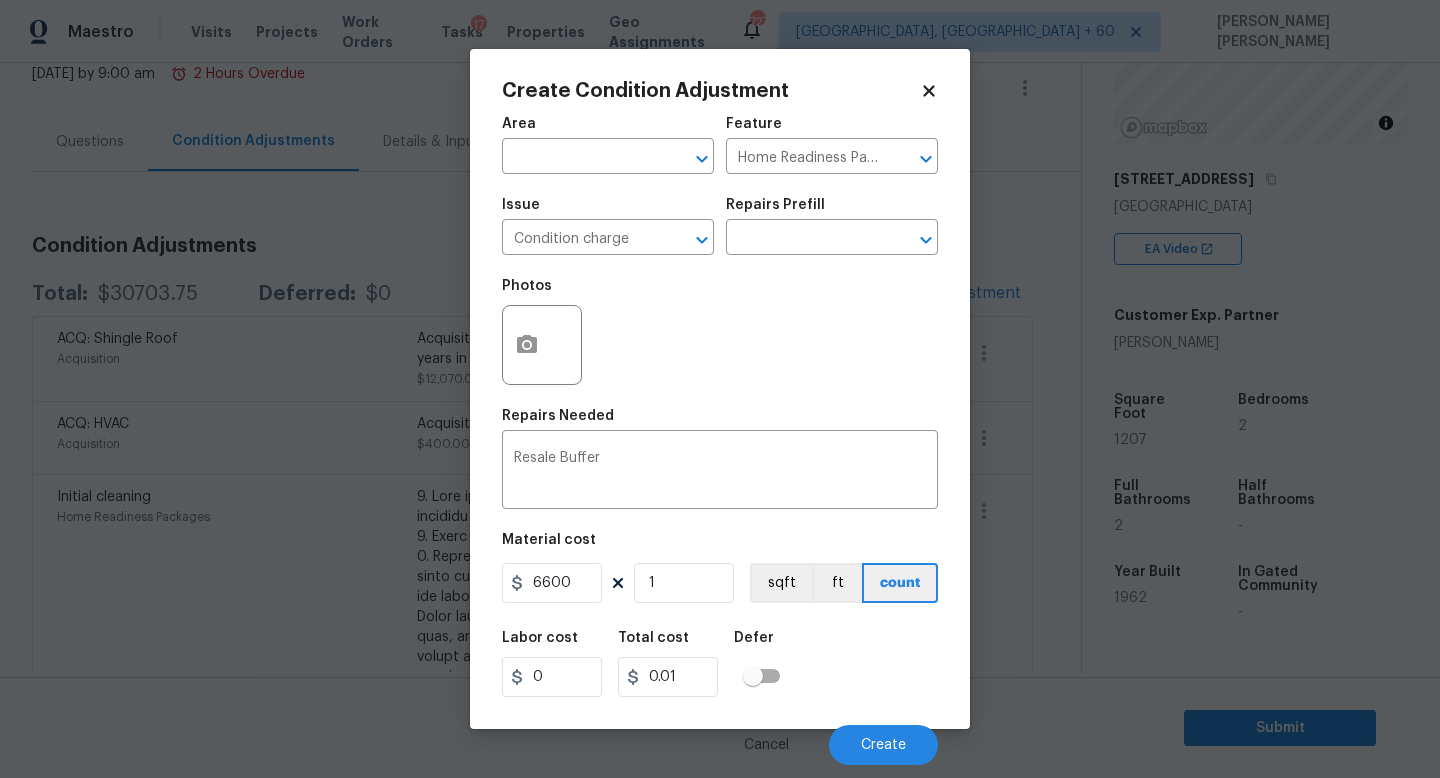 type on "6600" 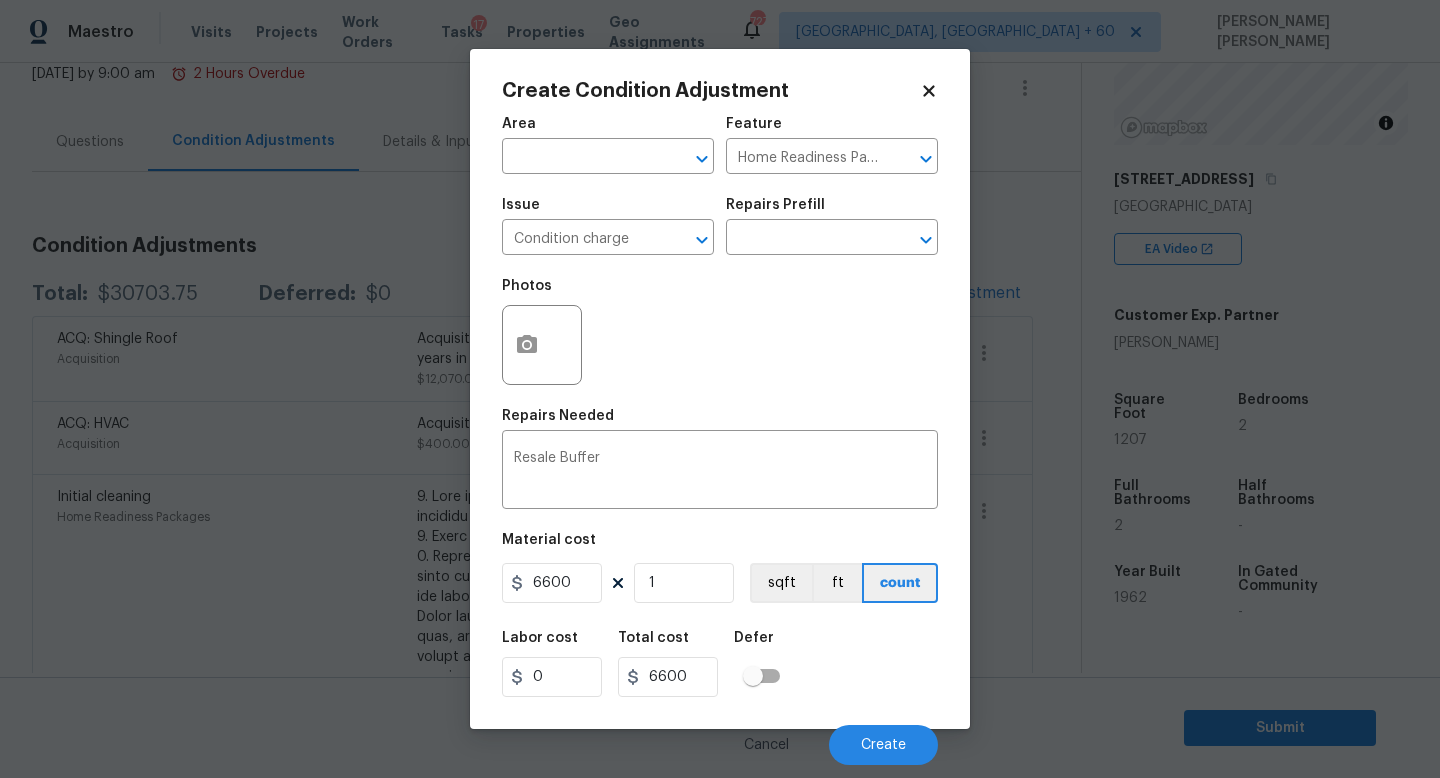 click on "Labor cost 0 Total cost 6600 Defer" at bounding box center (720, 664) 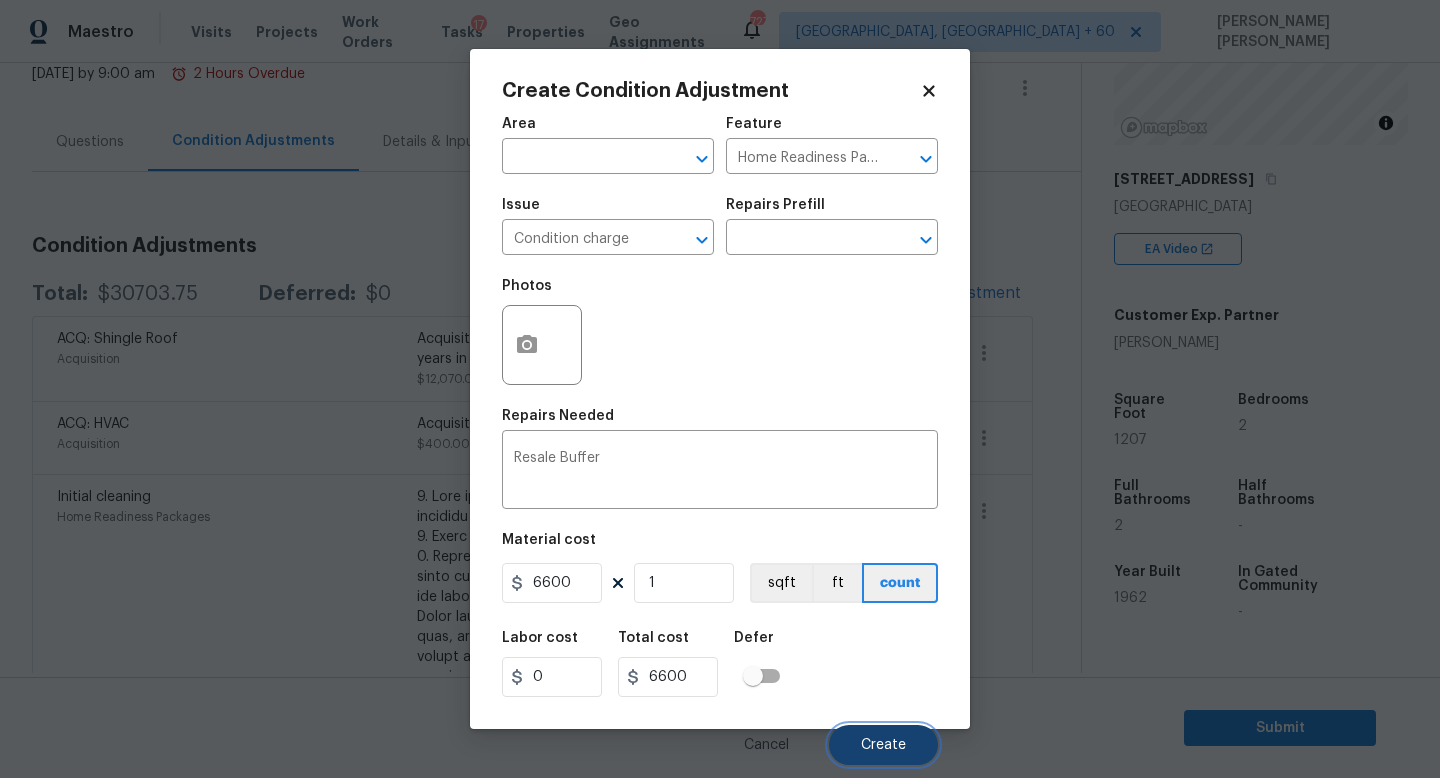 click on "Create" at bounding box center (883, 745) 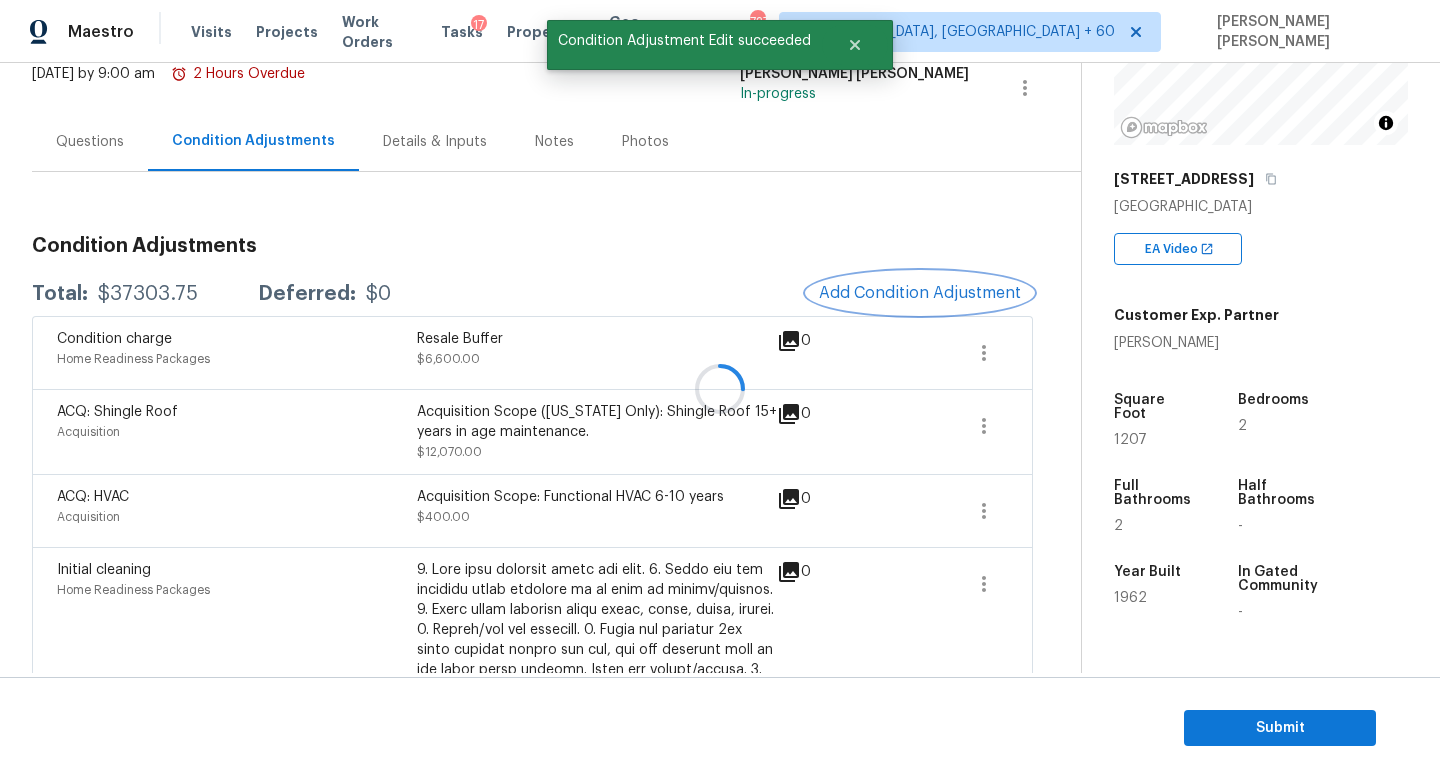 scroll, scrollTop: 204, scrollLeft: 0, axis: vertical 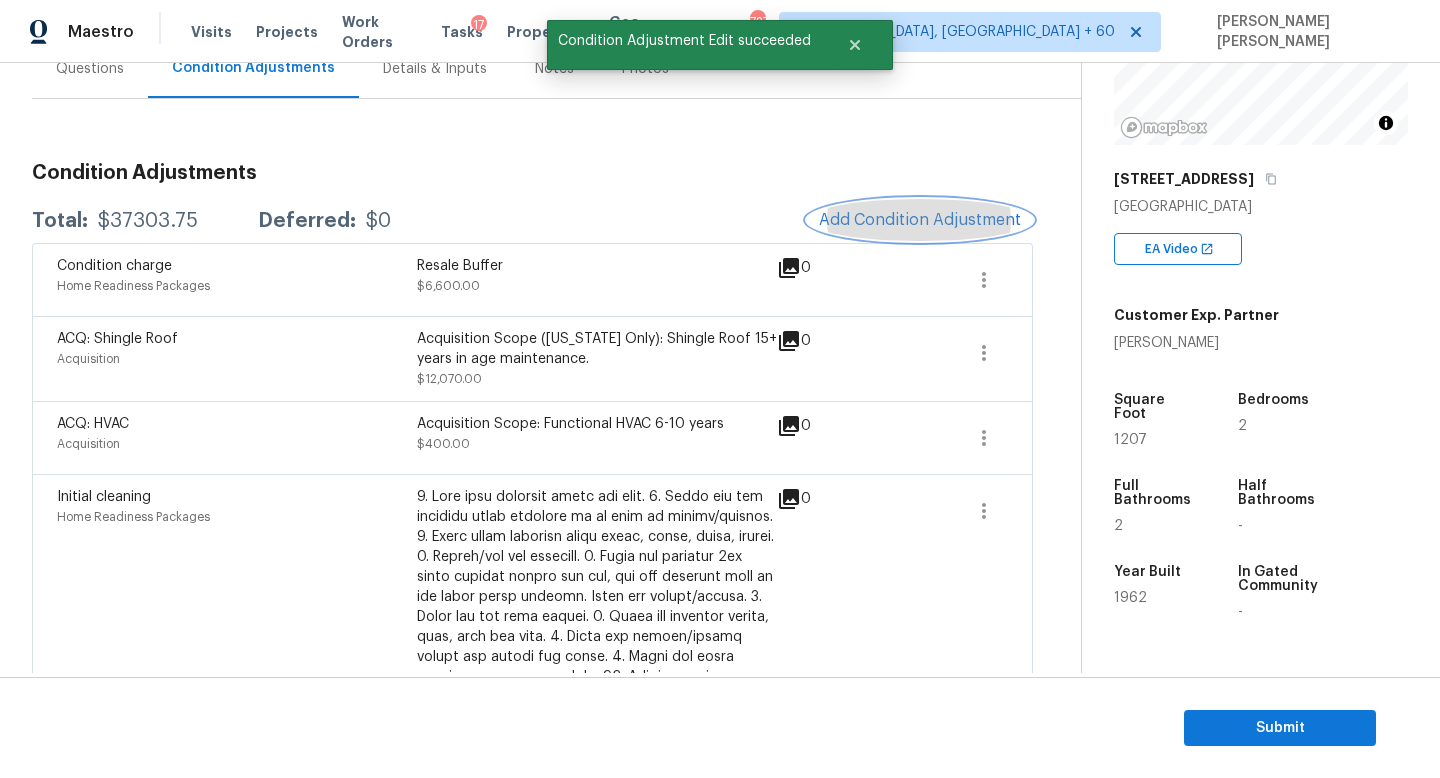 click on "Add Condition Adjustment" at bounding box center [920, 220] 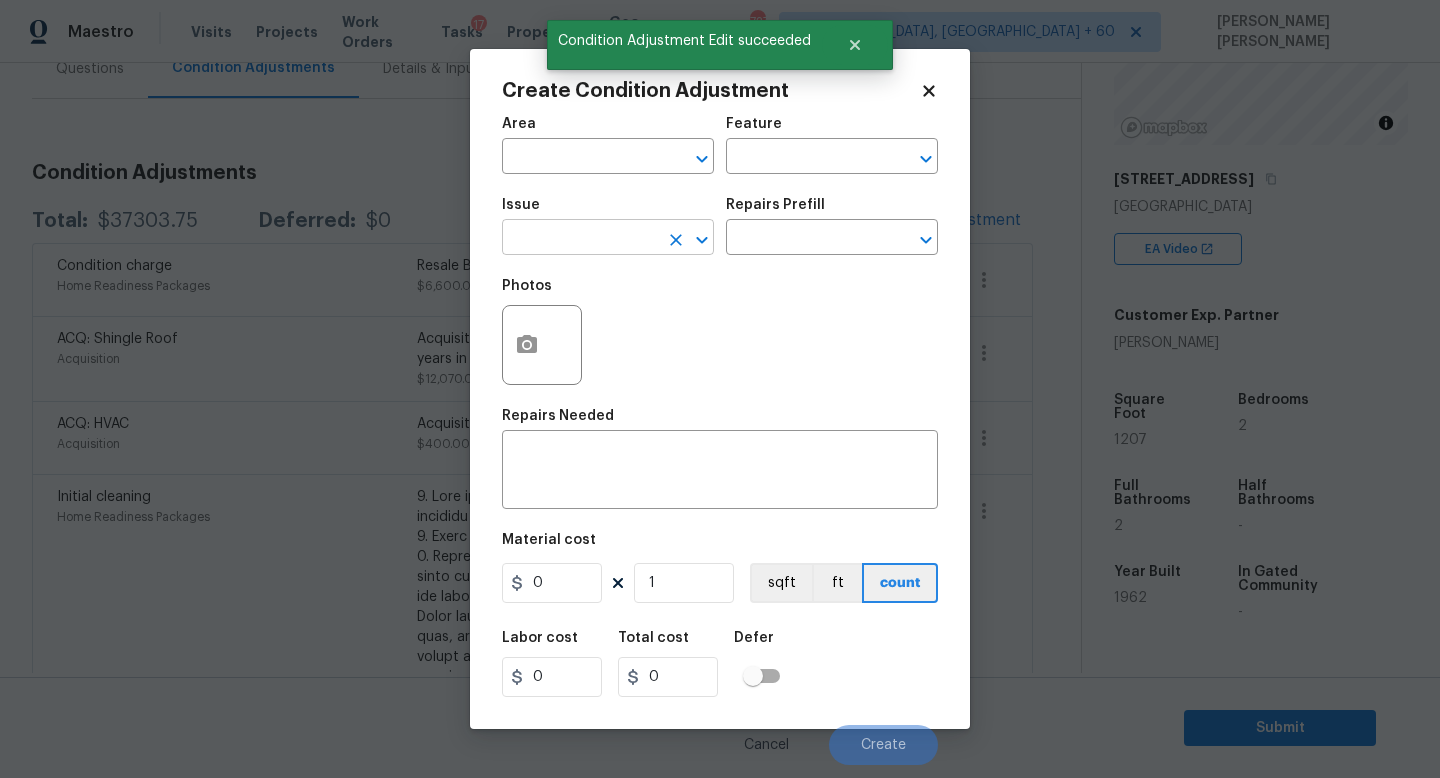 click at bounding box center (580, 239) 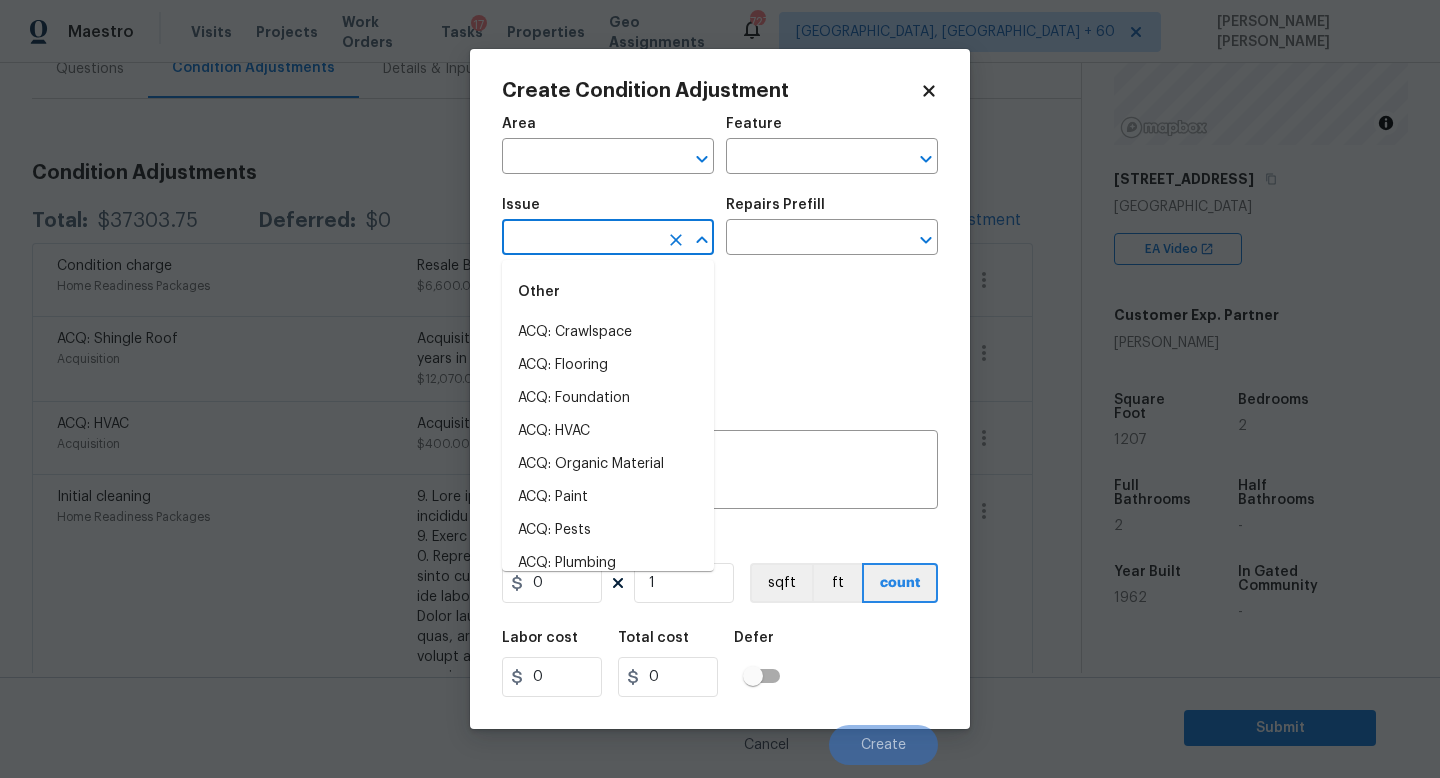 click on "Maestro Visits Projects Work Orders Tasks 17 Properties Geo Assignments 727 Knoxville, TN + 60 Jishnu Manoj Back to tasks Condition Scoping - Interior Wed, Jul 16 2025 by 9:00 am   2 Hours Overdue Jishnu Manoj In-progress Questions Condition Adjustments Details & Inputs Notes Photos Condition Adjustments Total:  $37303.75 Deferred:  $0 Add Condition Adjustment Condition charge Home Readiness Packages Resale Buffer $6,600.00   0 ACQ: Shingle Roof Acquisition Acquisition Scope (Florida Only): Shingle Roof 15+ years in age maintenance. $12,070.00   0 ACQ: HVAC Acquisition Acquisition Scope: Functional HVAC 6-10 years $400.00   0 Initial cleaning Home Readiness Packages $300.00   0 Electrical Electrical repairs
$200.00   0 Bathroom Plumbing Caulking in kitchen and bathrooms
$100.00   0 Windows & Skylights Service and repair windows
$300.00   0 Kitchen Plumbing Plumbing Replace angle stops and water lines in kitchen and bathrooms
$150.00   0 Drywall Walls and Ceiling $200.00   0 Bathroom Plumbing Plumbing" at bounding box center [720, 389] 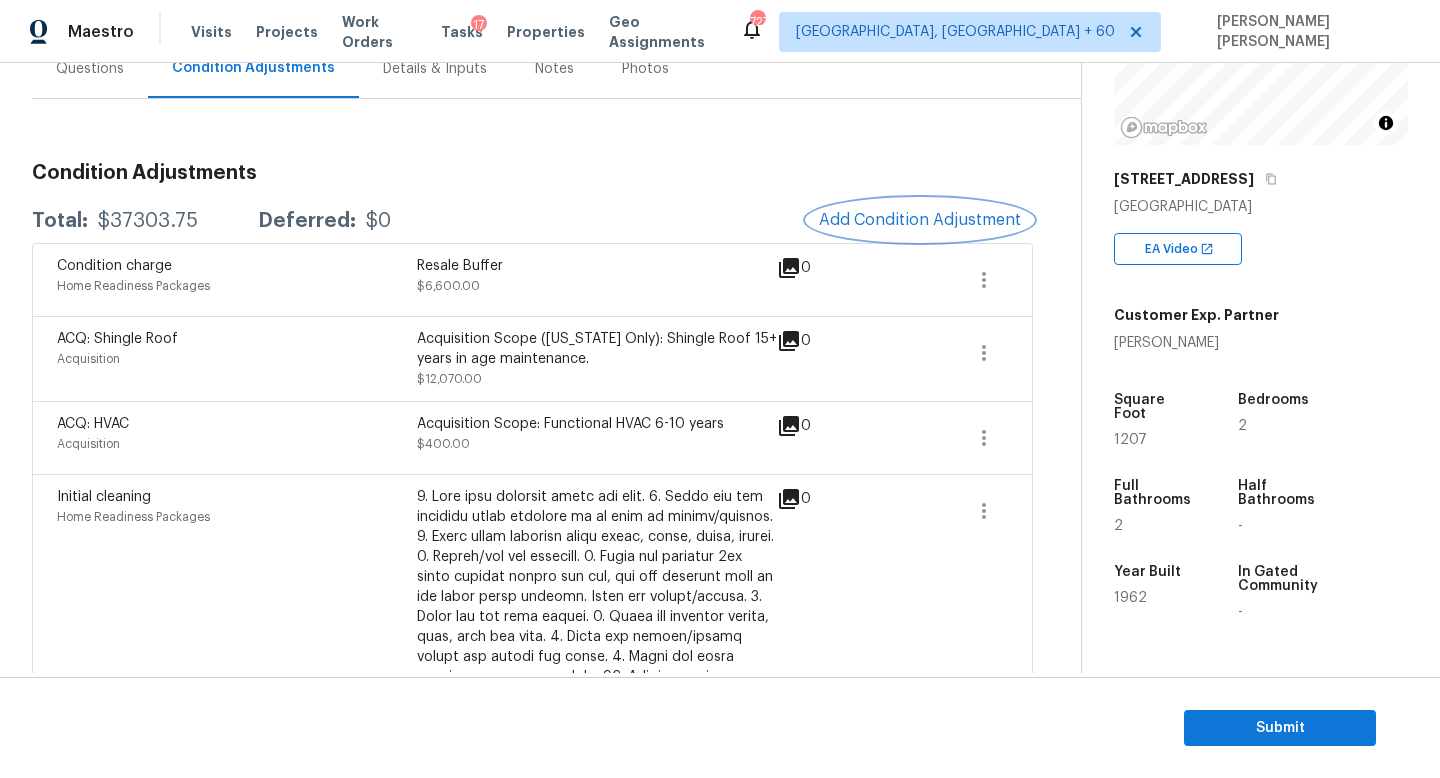 scroll, scrollTop: 0, scrollLeft: 0, axis: both 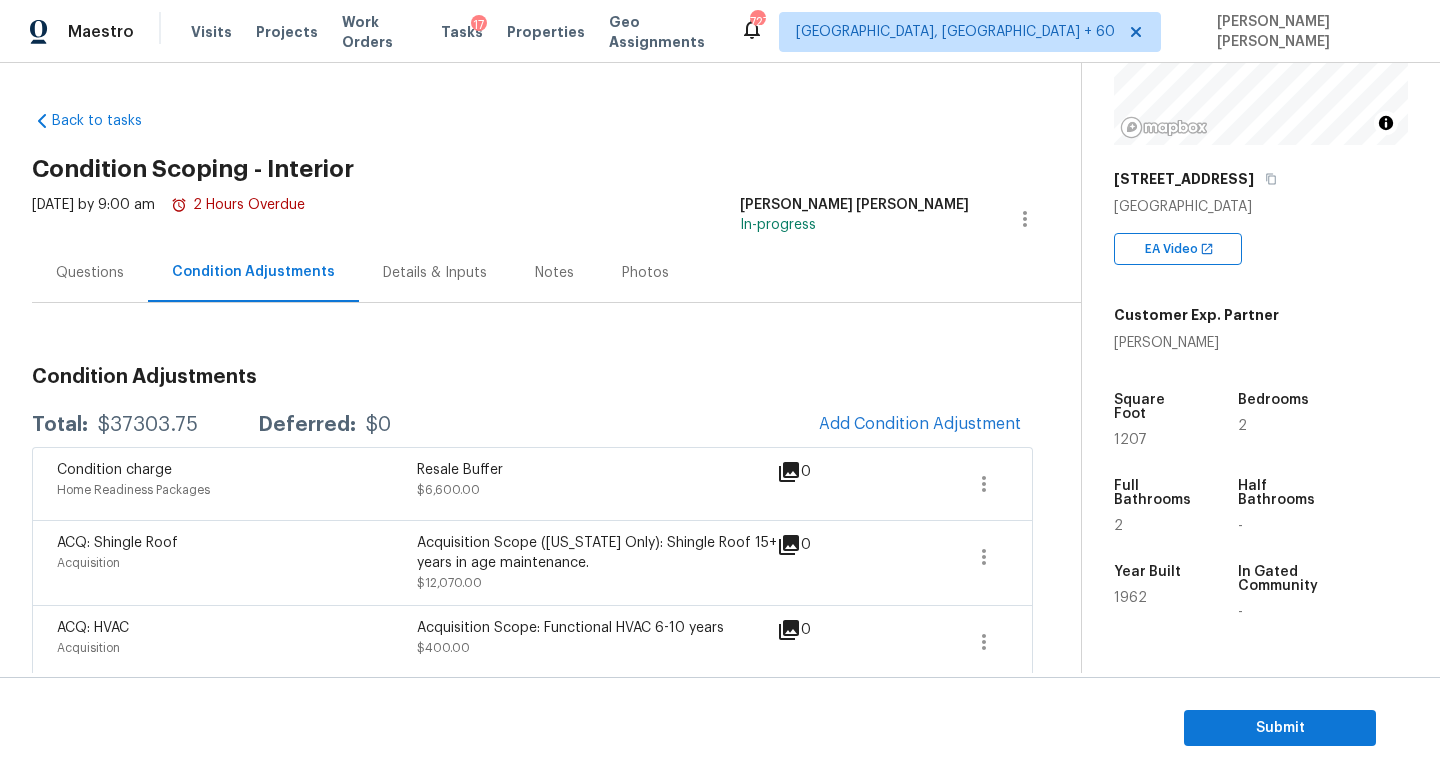 click on "Questions" at bounding box center [90, 273] 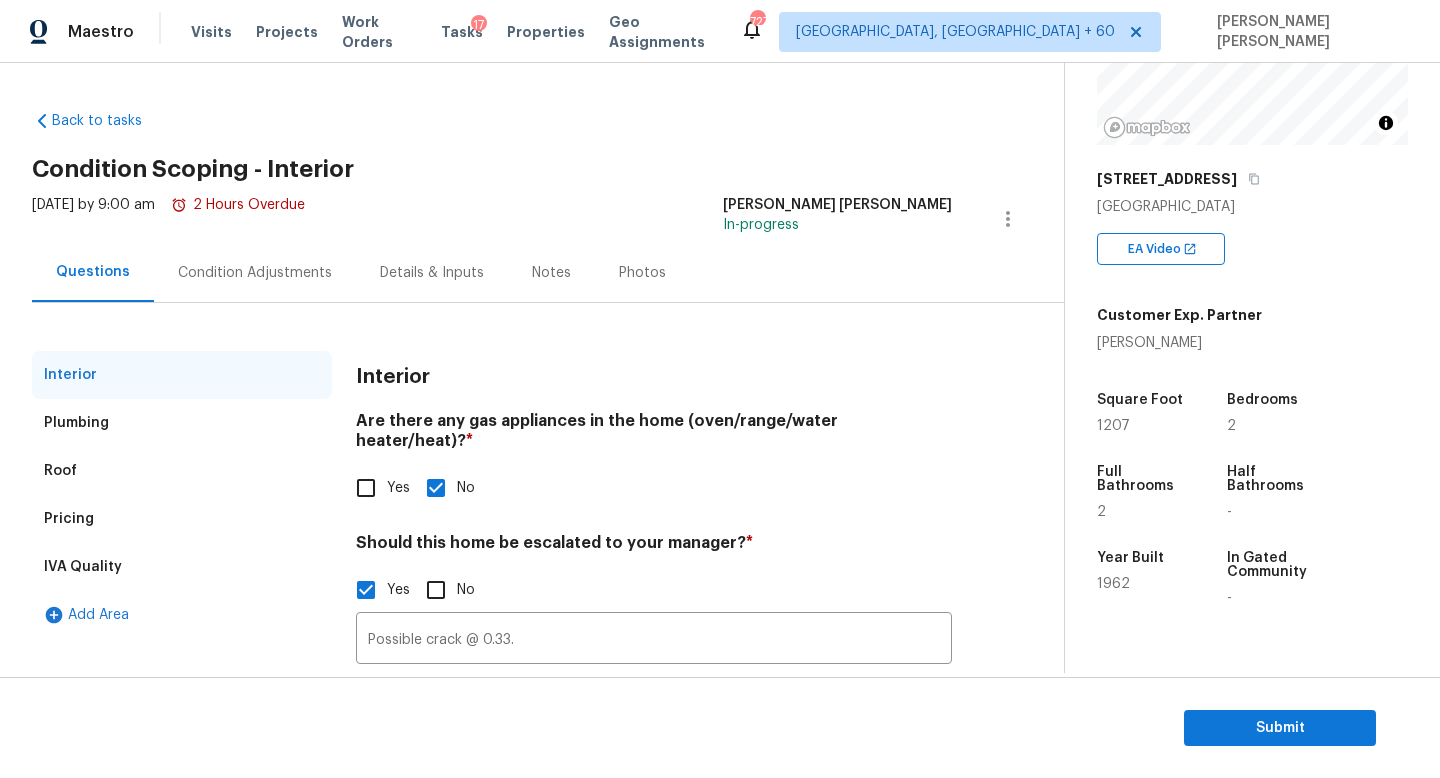 scroll, scrollTop: 137, scrollLeft: 0, axis: vertical 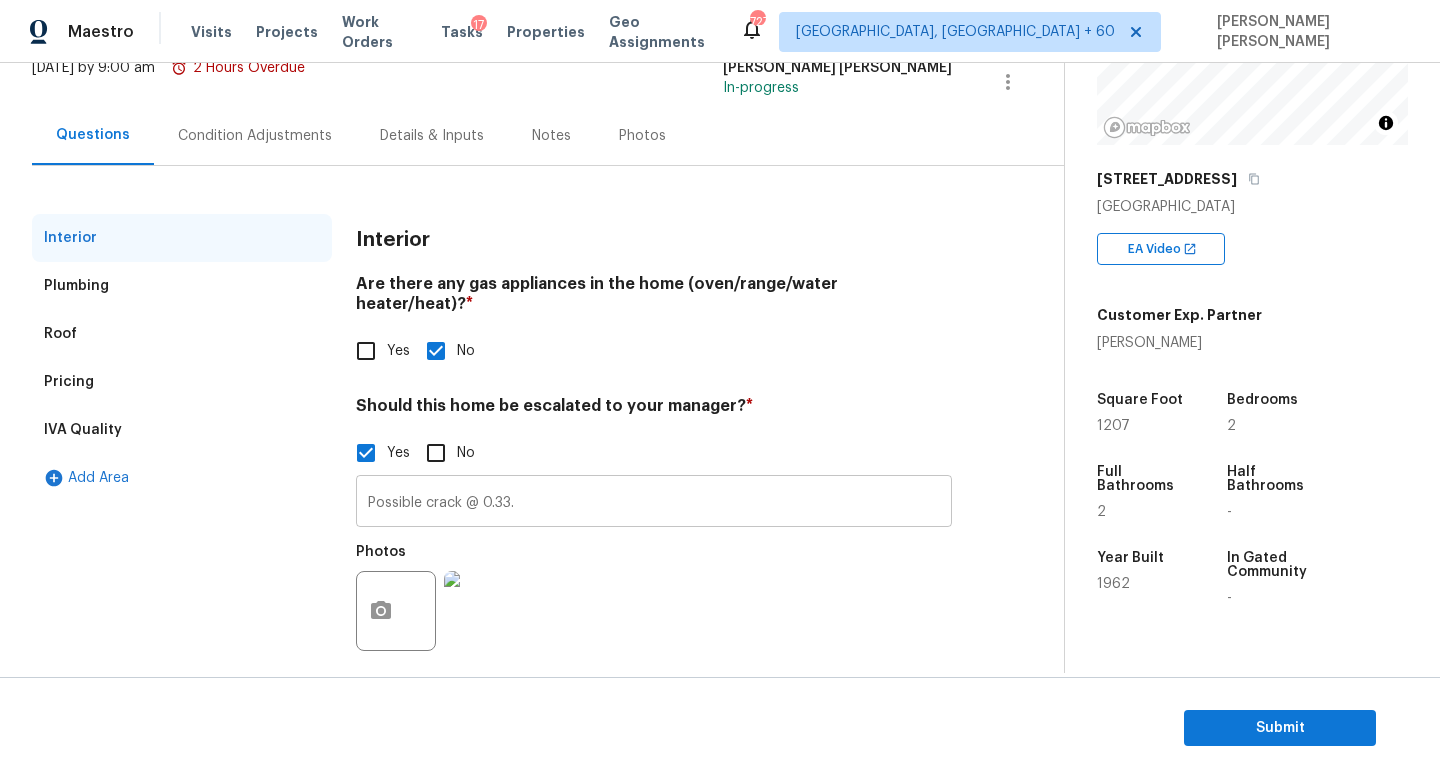 click on "Possible crack @ 0.33." at bounding box center (654, 503) 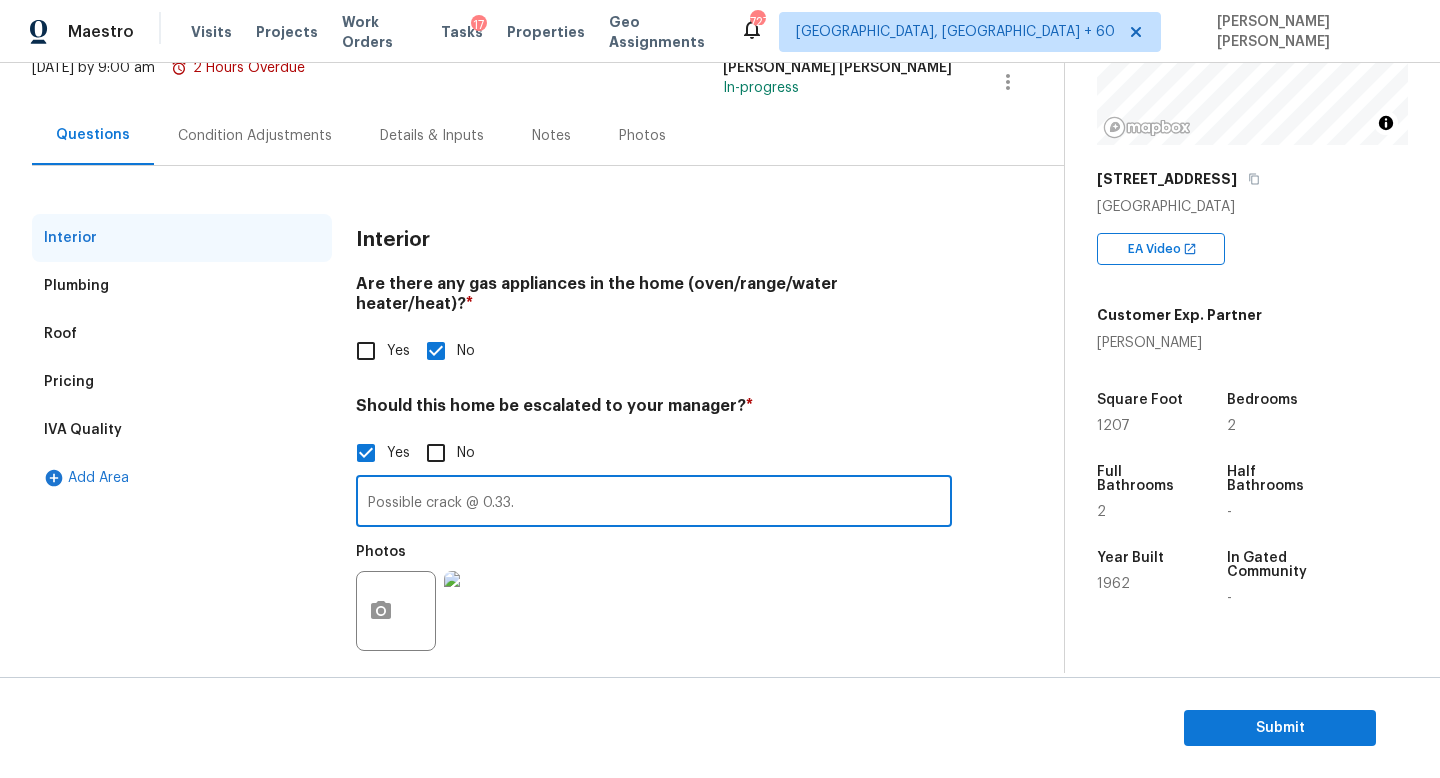 paste on "HPM Scope Adjustment is negative; please remove $XXX from scope" 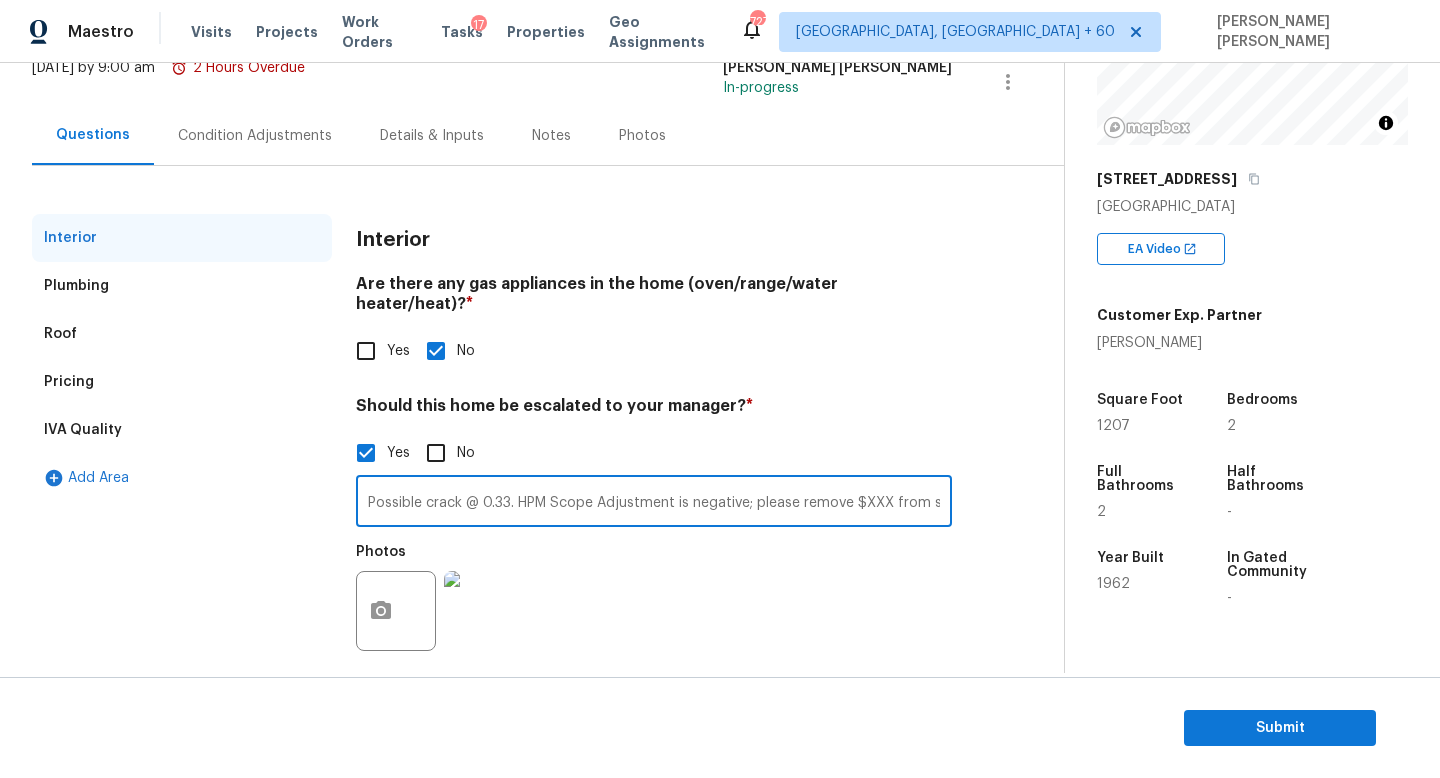 scroll, scrollTop: 0, scrollLeft: 29, axis: horizontal 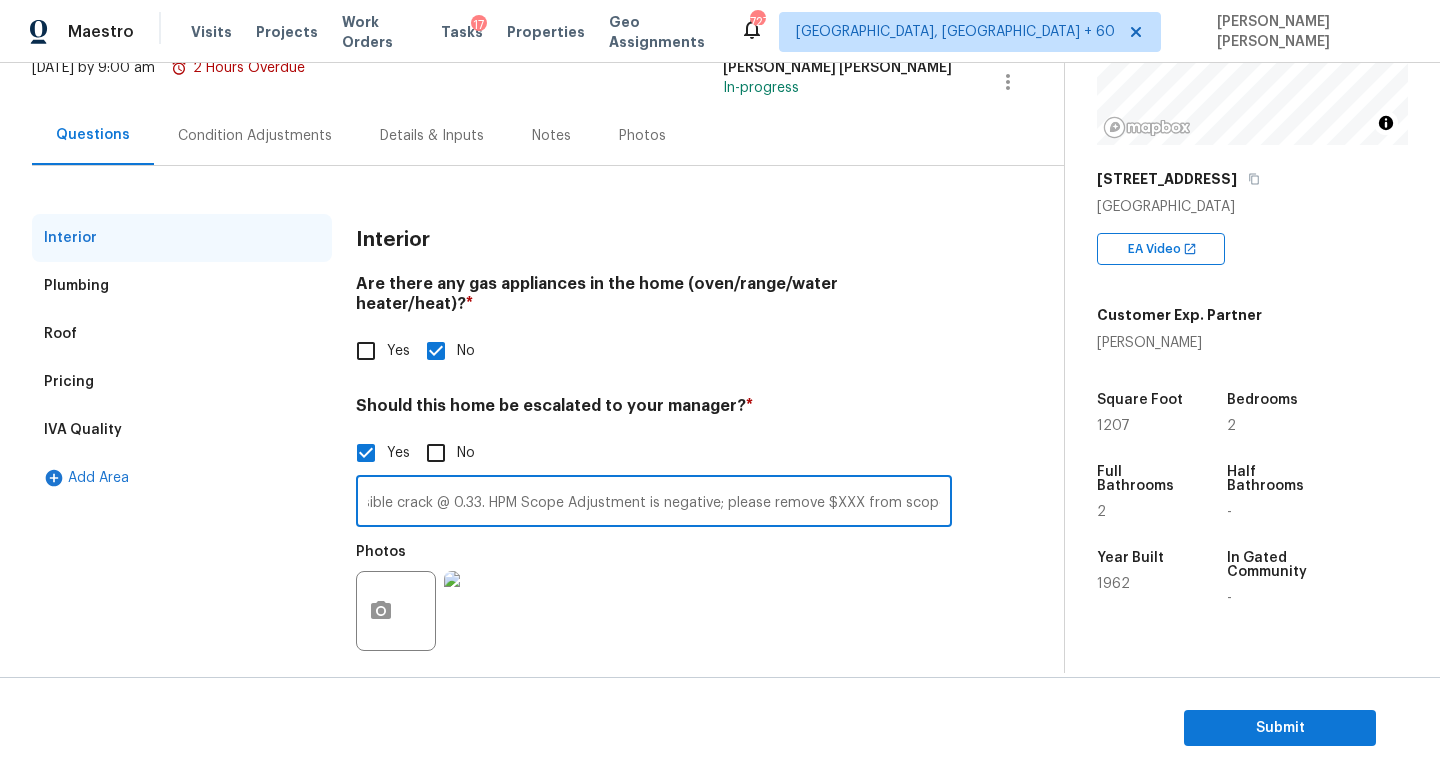 click on "Possible crack @ 0.33. HPM Scope Adjustment is negative; please remove $XXX from scope" at bounding box center (654, 503) 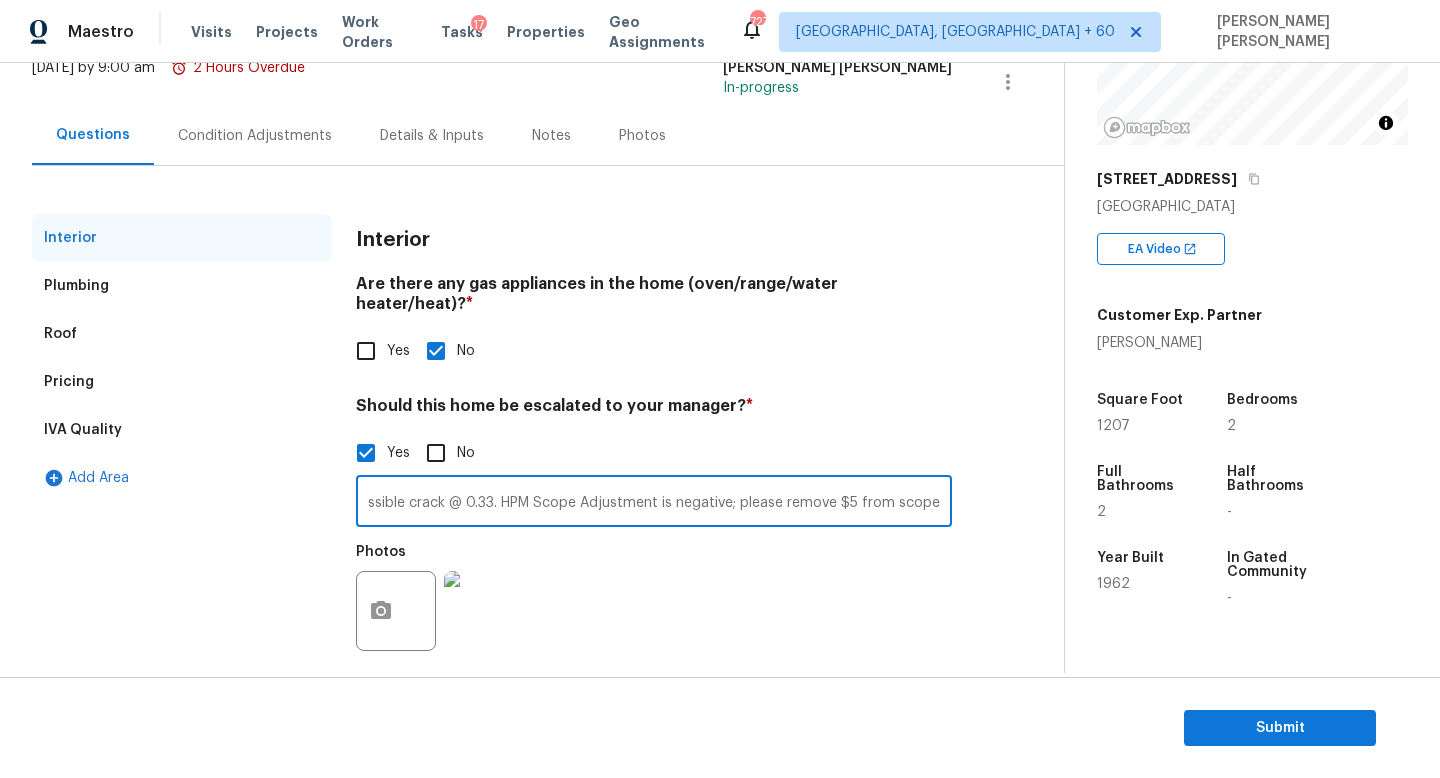 scroll, scrollTop: 0, scrollLeft: 10, axis: horizontal 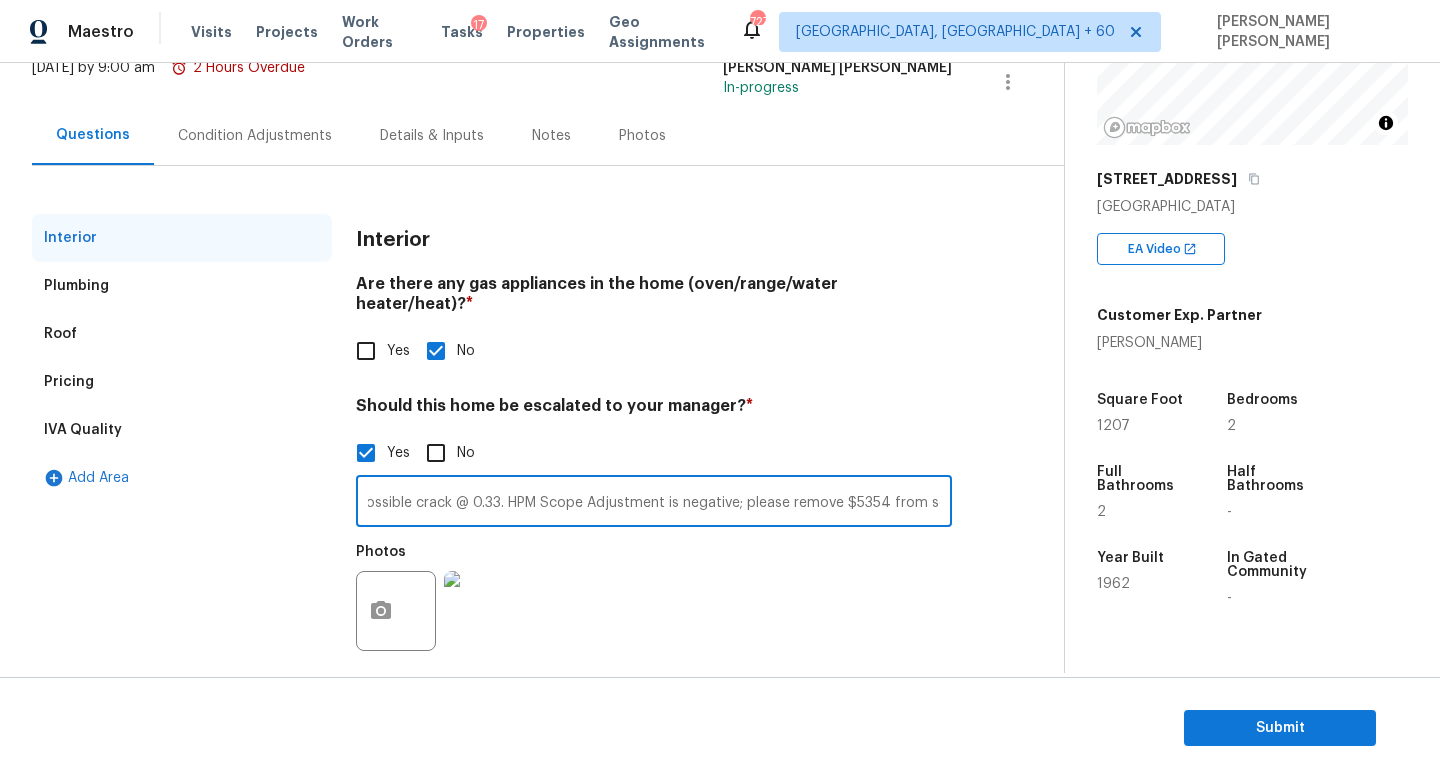 type on "Possible crack @ 0.33. HPM Scope Adjustment is negative; please remove $5354 from scope" 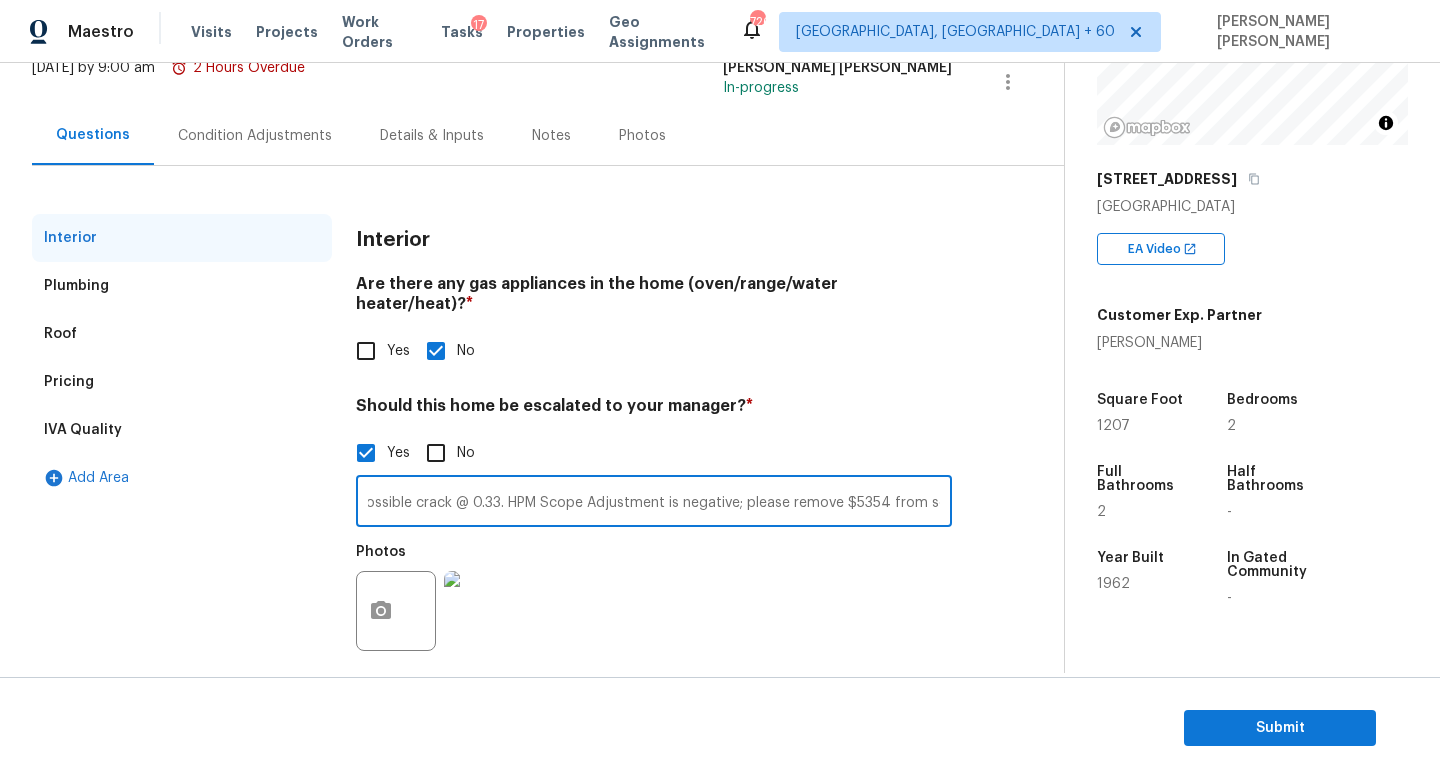 scroll, scrollTop: 0, scrollLeft: 0, axis: both 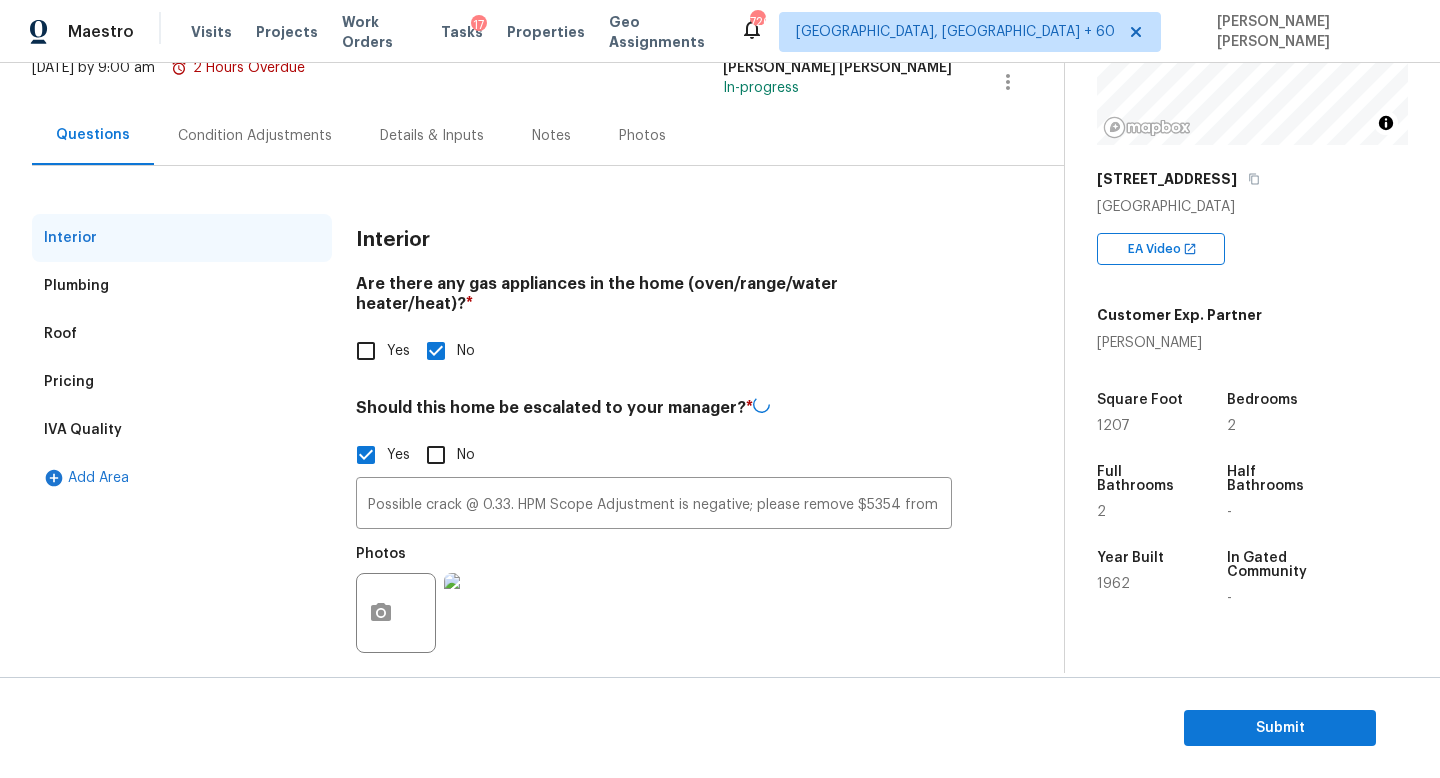 click on "Condition Adjustments" at bounding box center (255, 135) 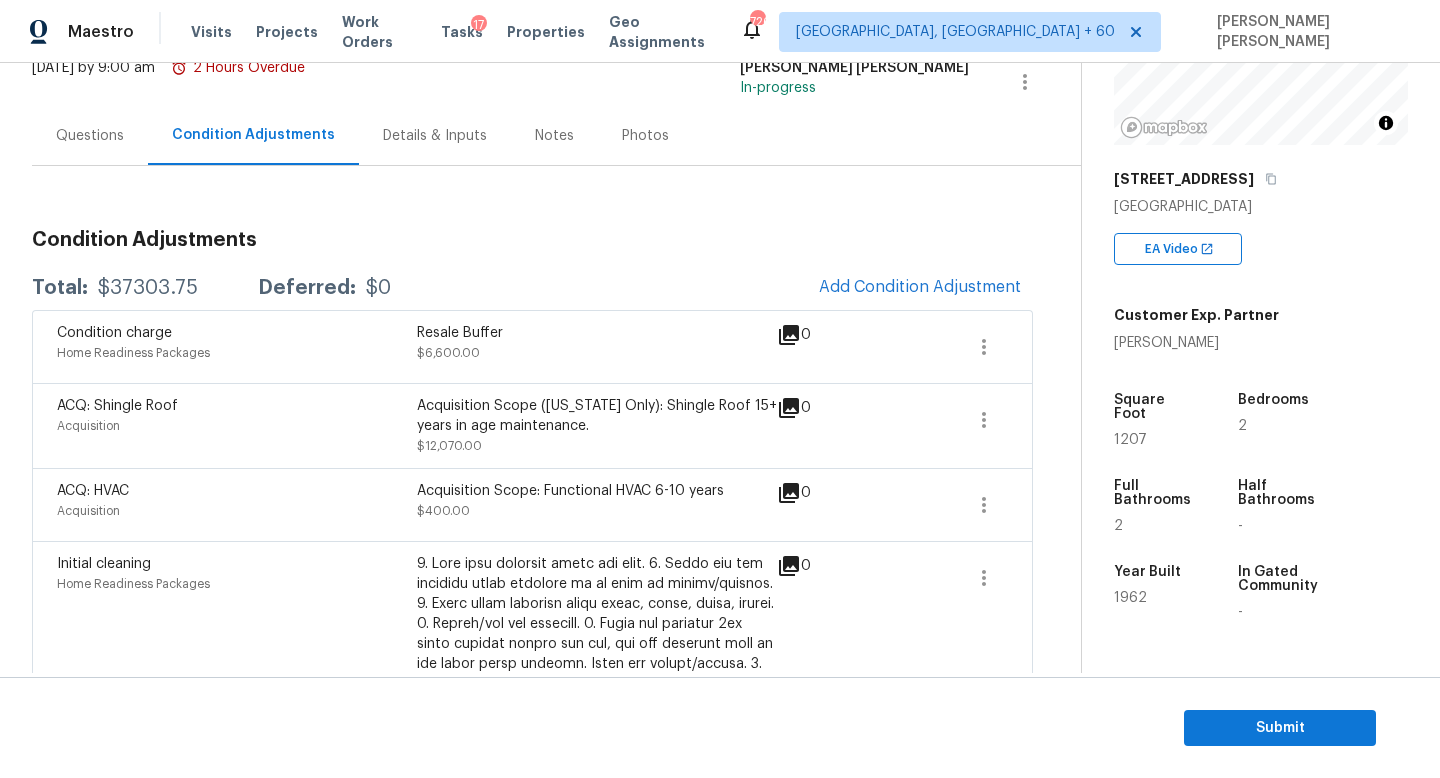 click on "$37303.75" at bounding box center [148, 288] 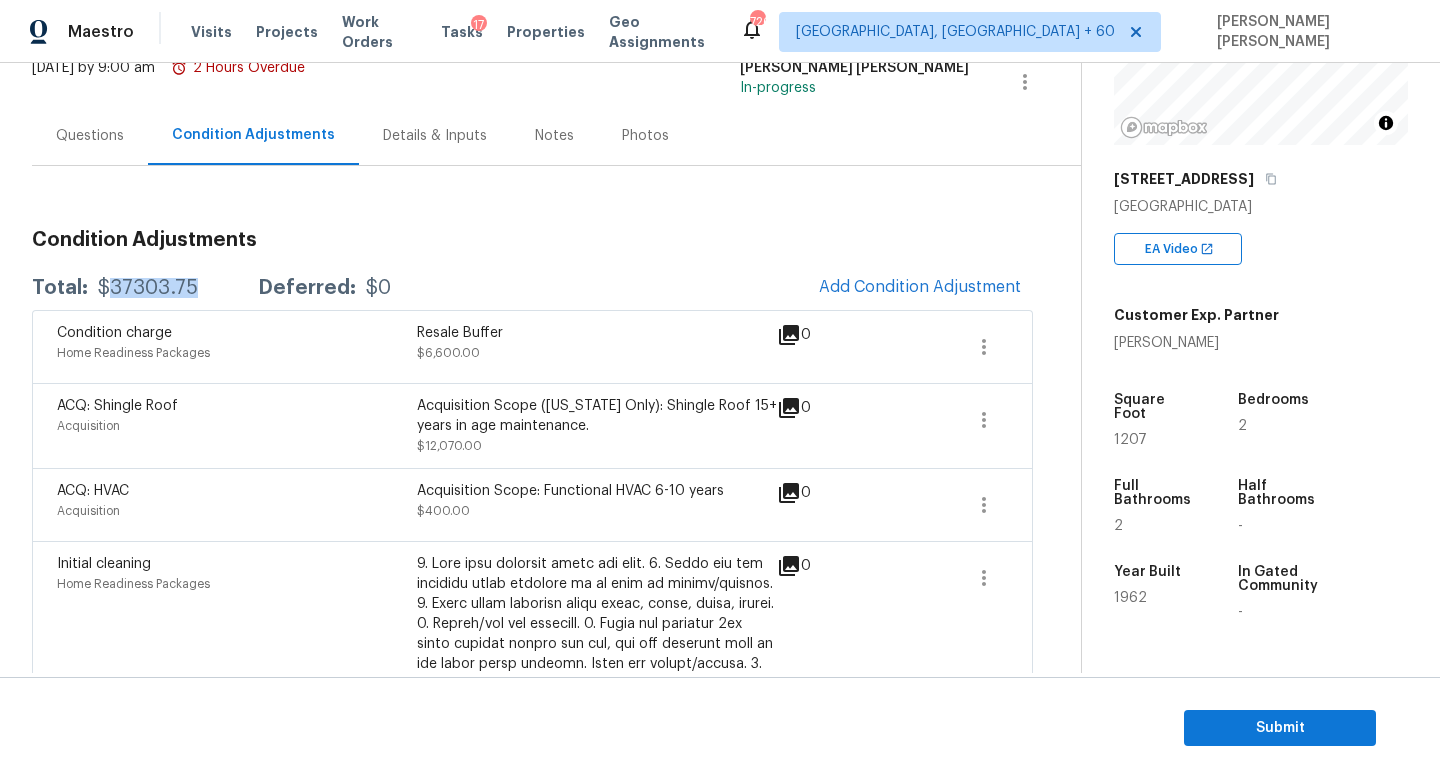 click on "$37303.75" at bounding box center (148, 288) 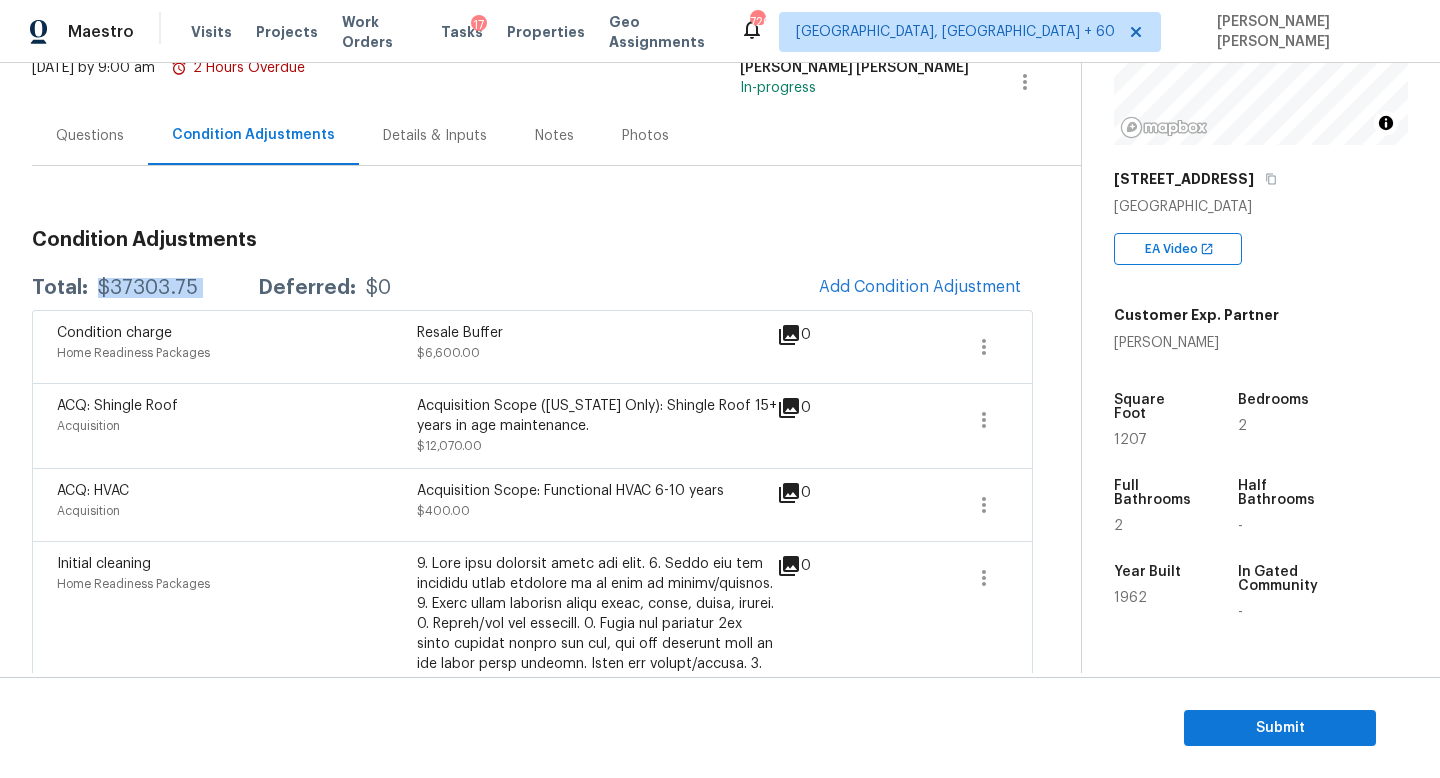 copy on "$37303.75" 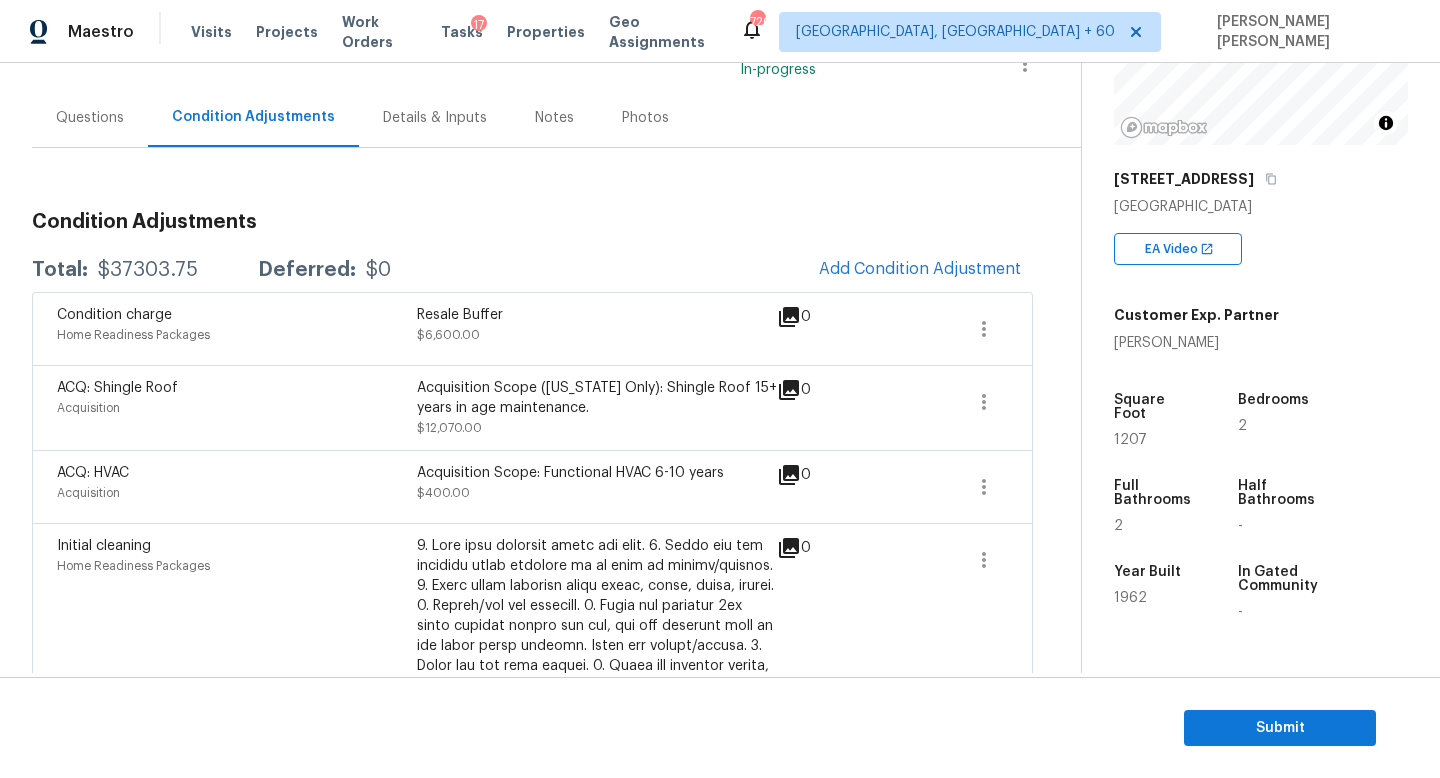 scroll, scrollTop: 191, scrollLeft: 0, axis: vertical 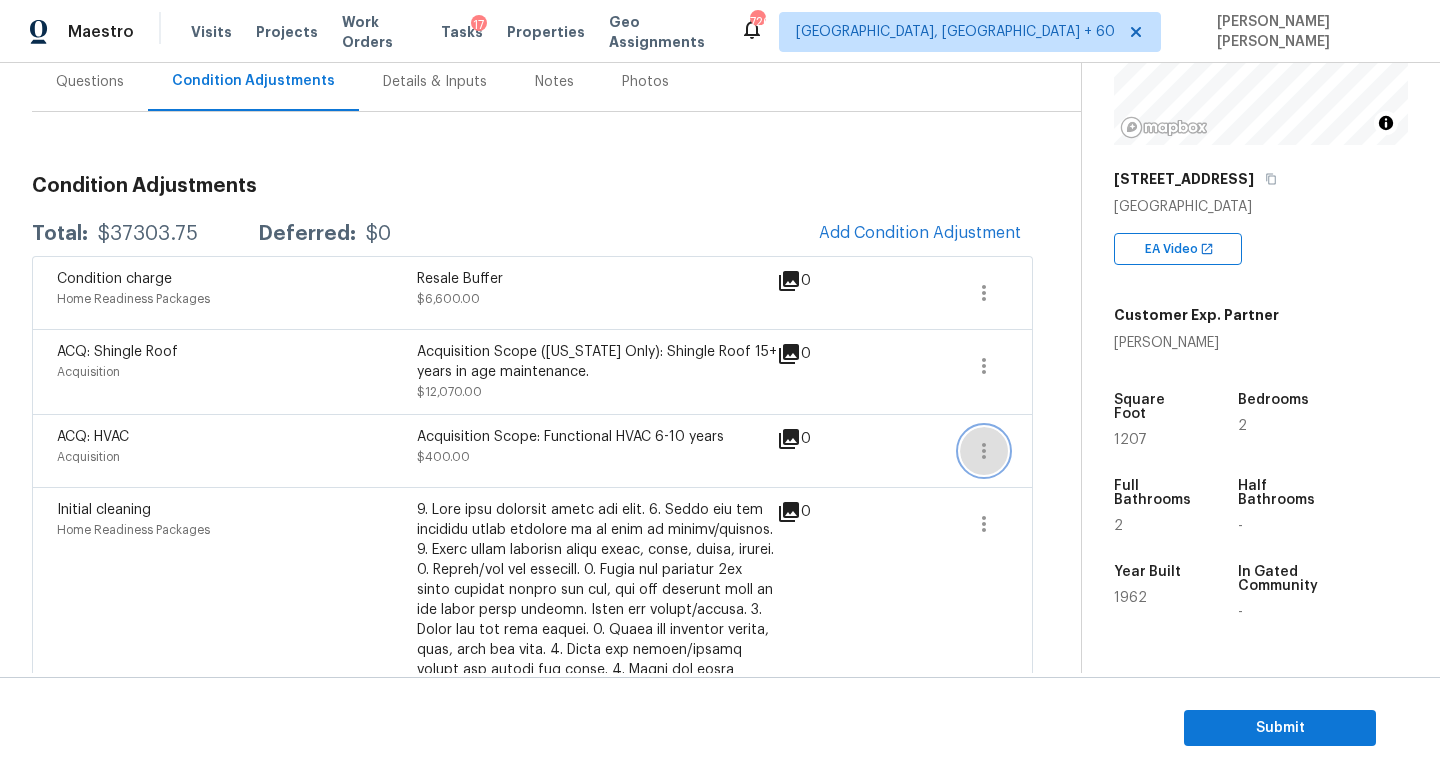 click 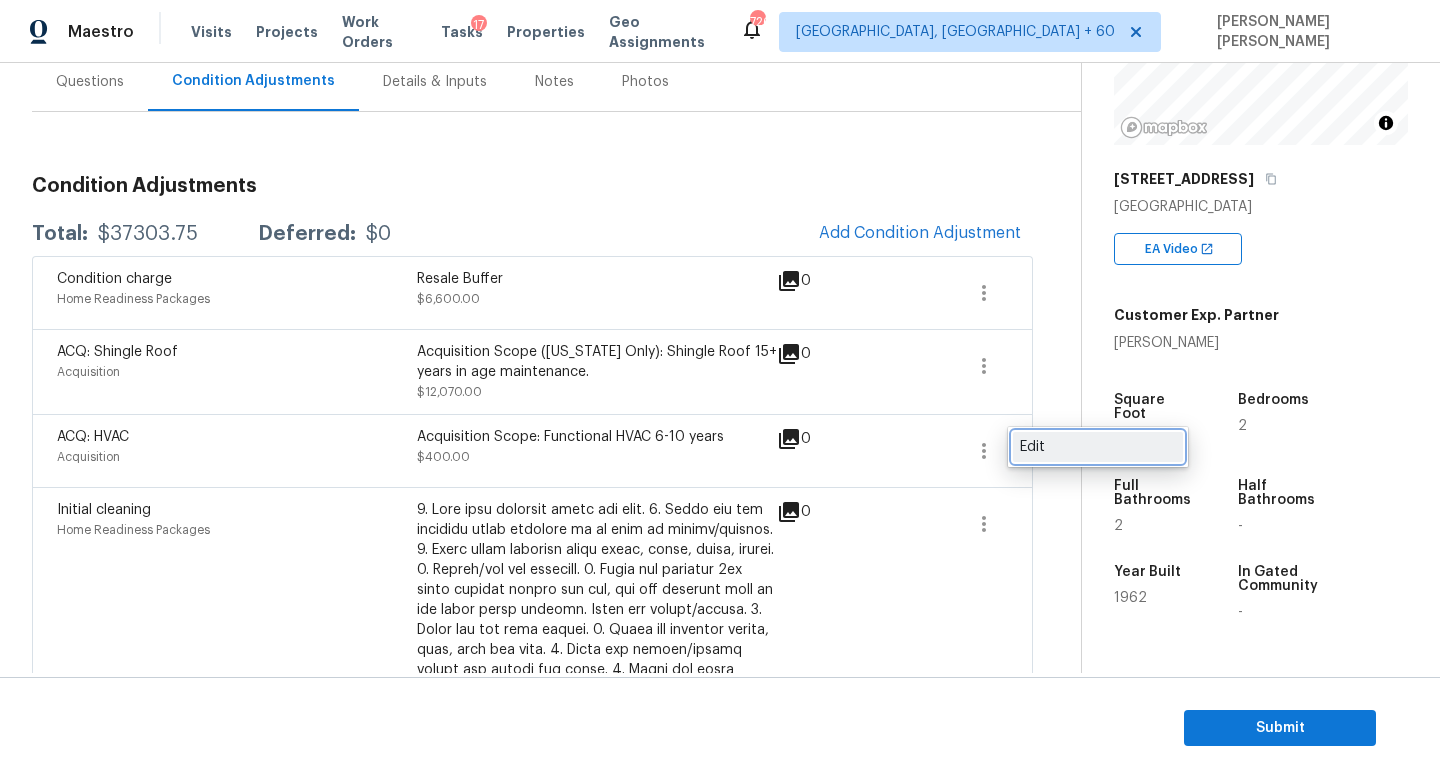 click on "Edit" at bounding box center (1098, 447) 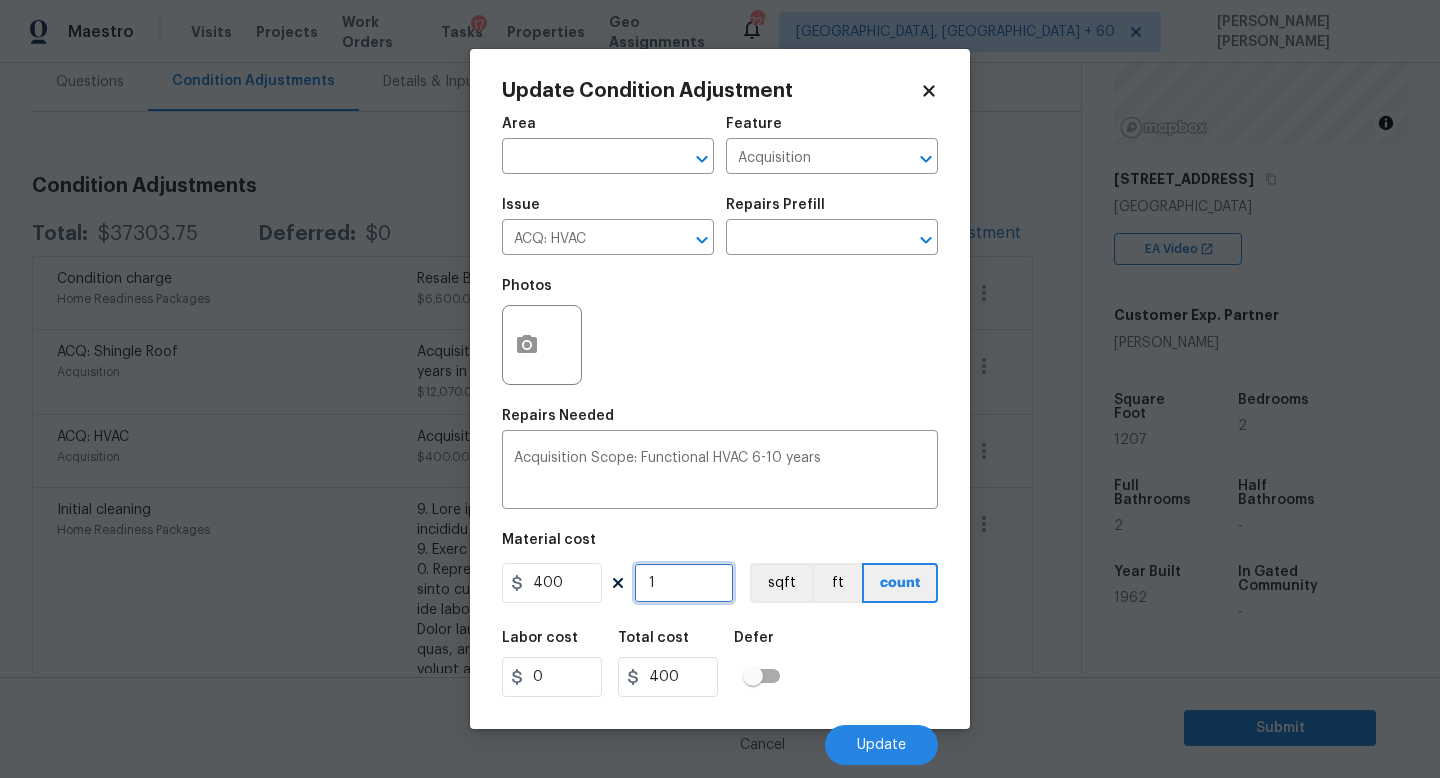 click on "1" at bounding box center (684, 583) 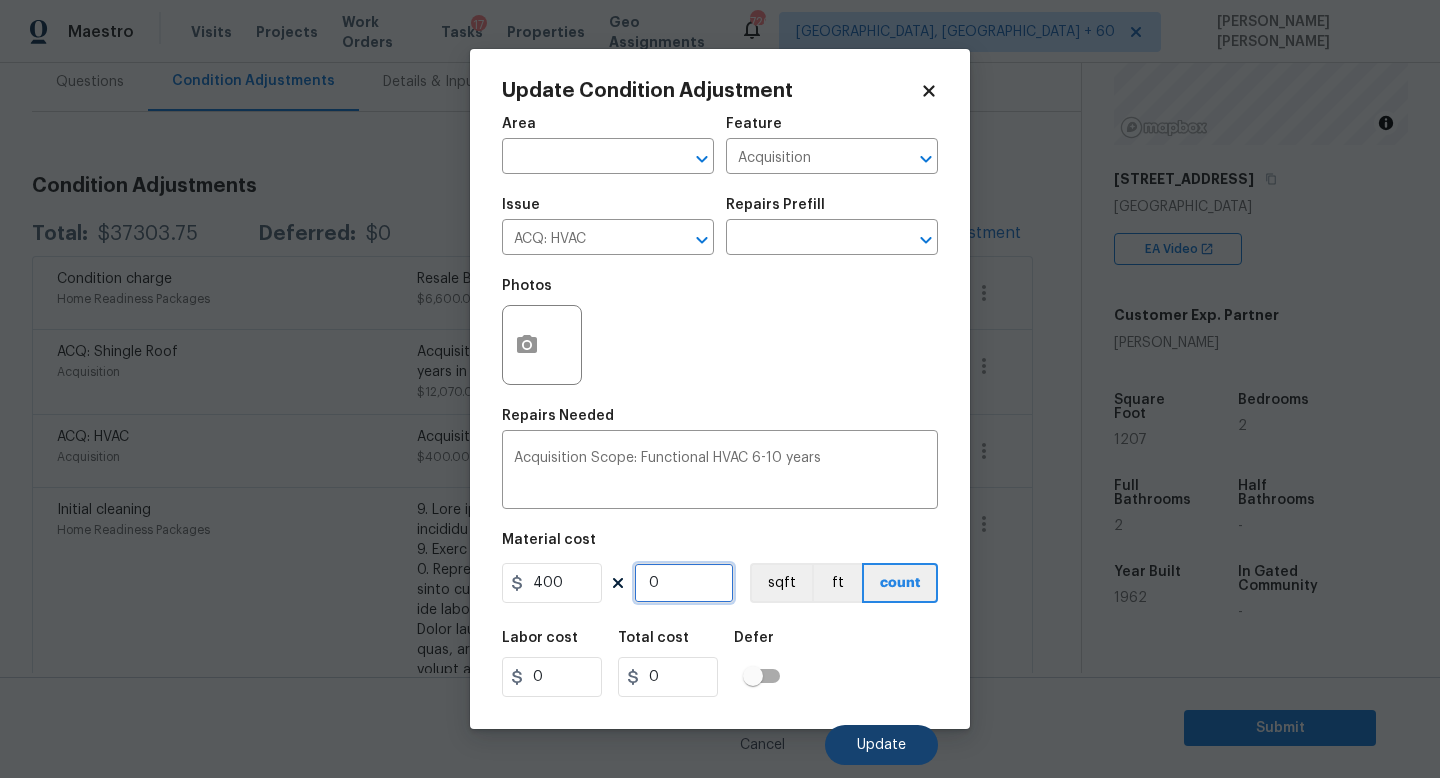 type on "0" 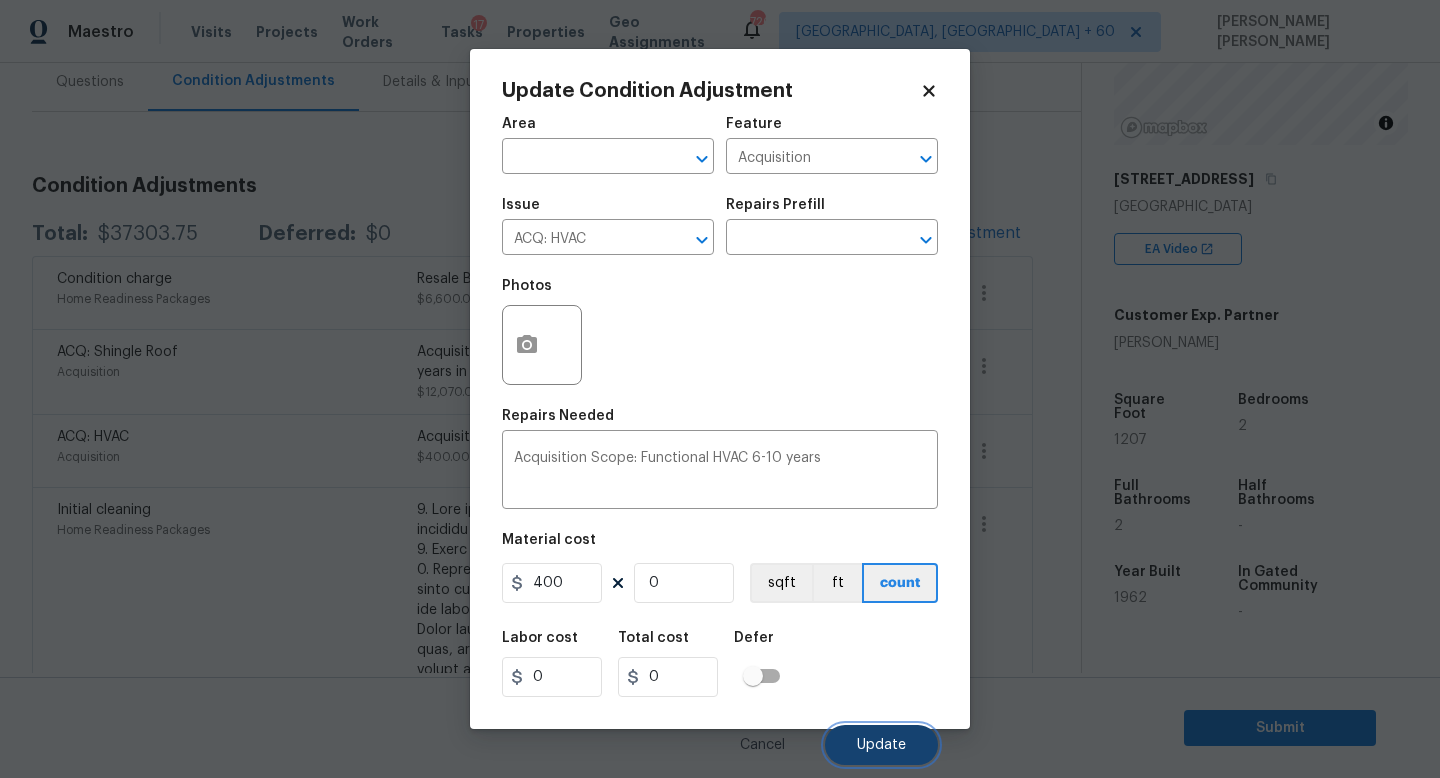 click on "Update" at bounding box center [881, 745] 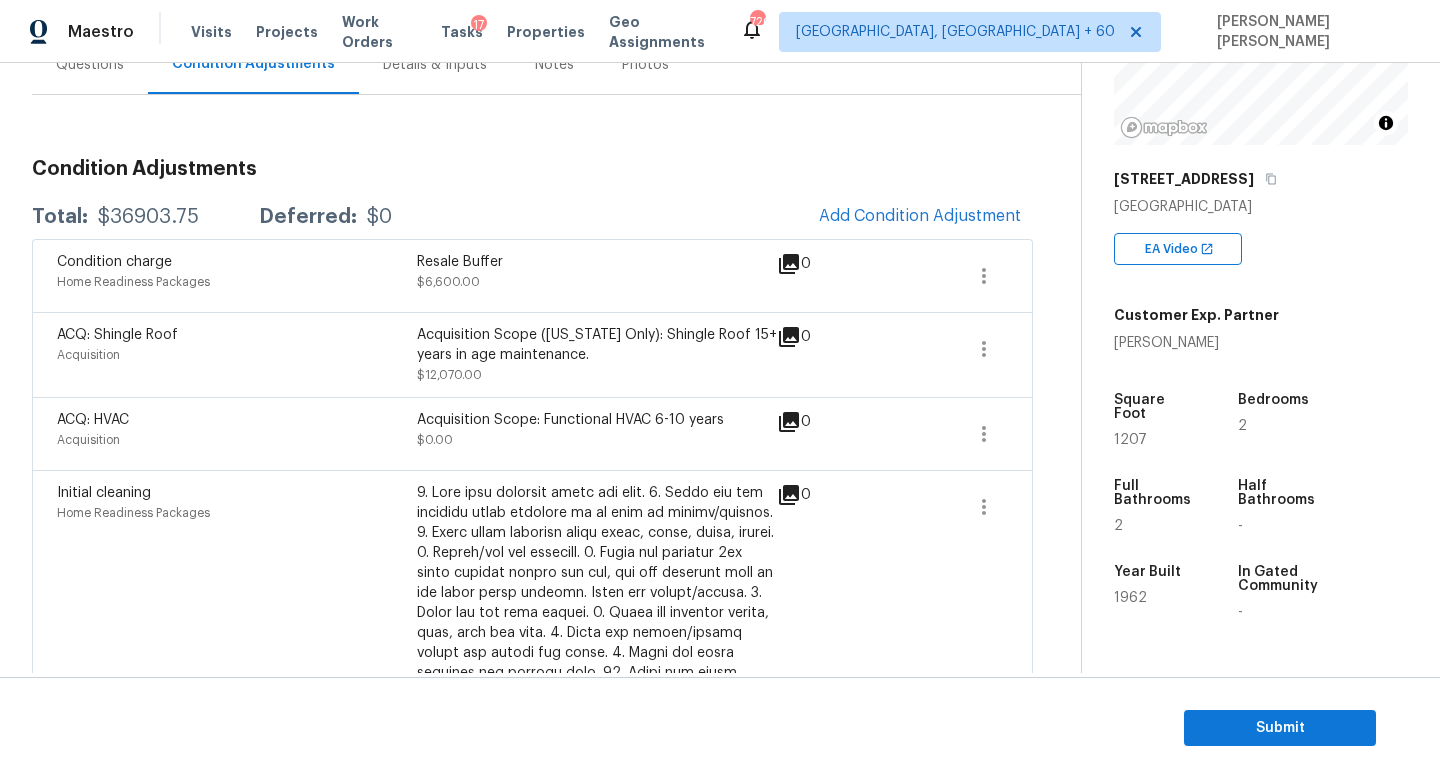 scroll, scrollTop: 209, scrollLeft: 0, axis: vertical 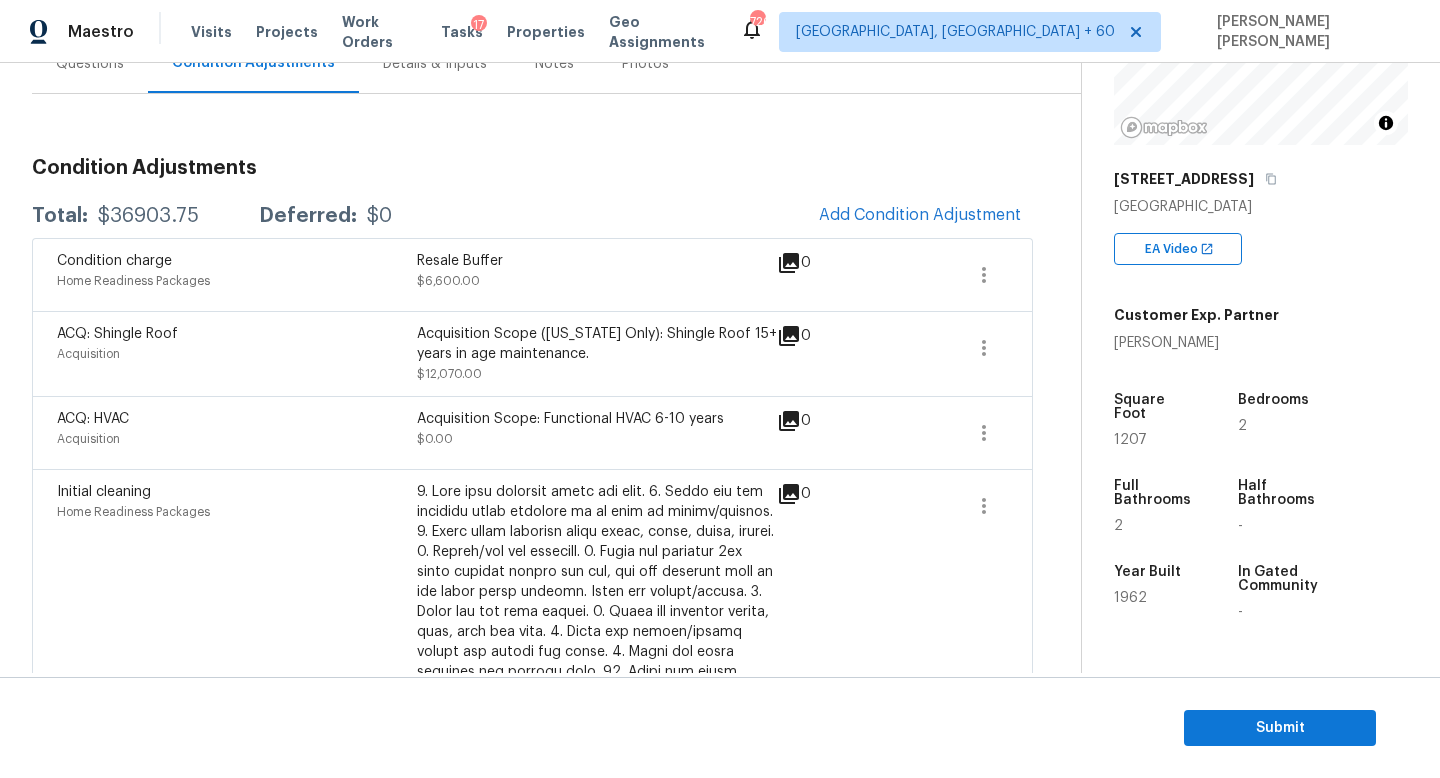 click on "Resale Buffer" at bounding box center [597, 261] 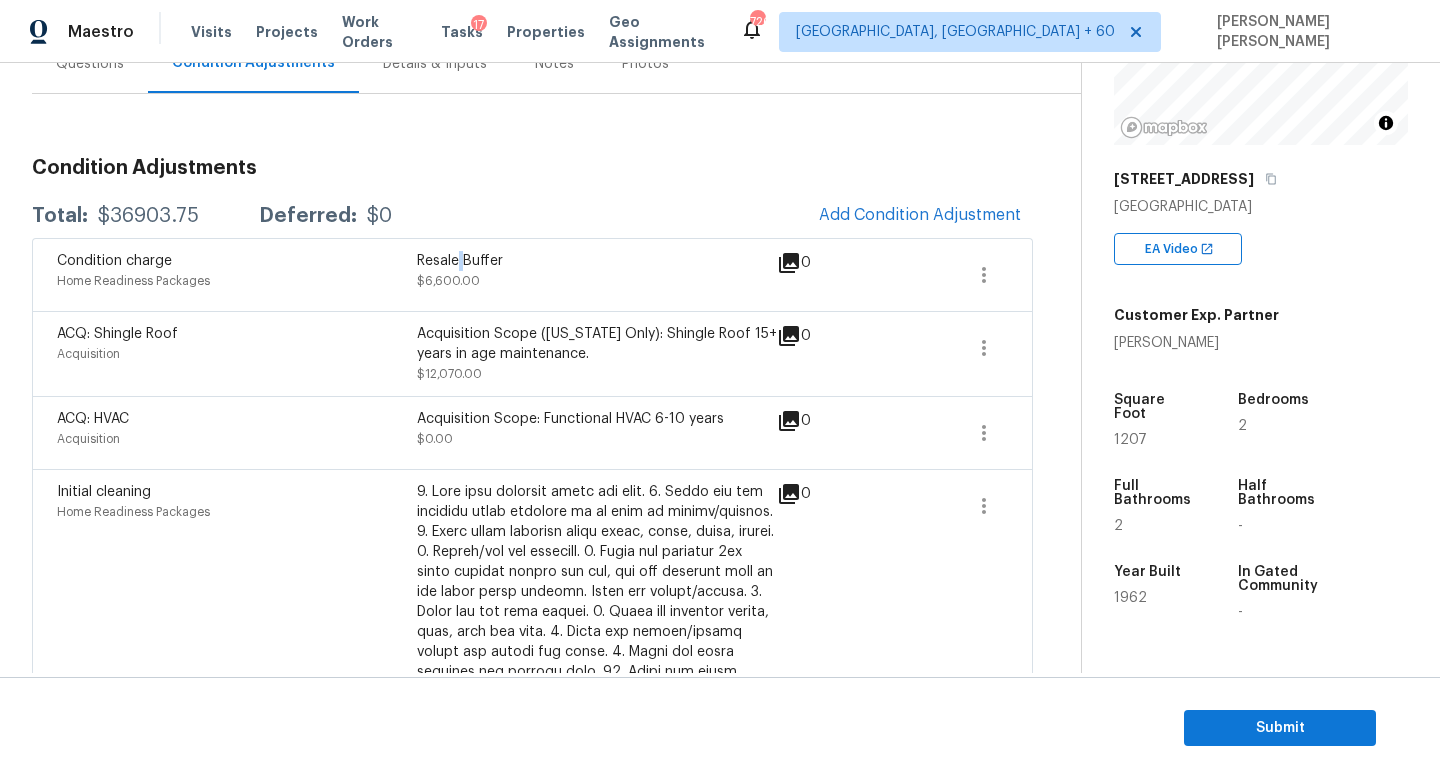 click on "Resale Buffer" at bounding box center (597, 261) 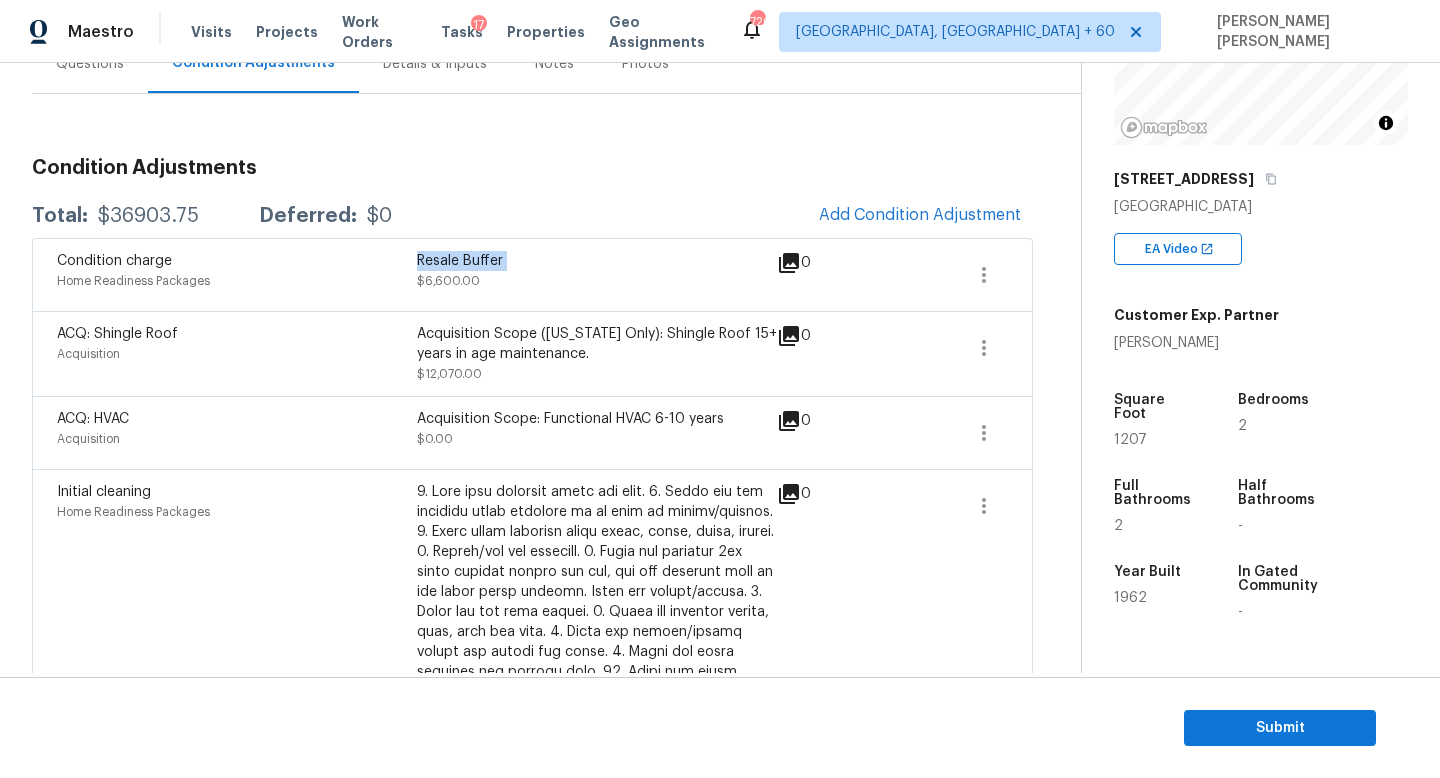 copy on "Resale Buffer" 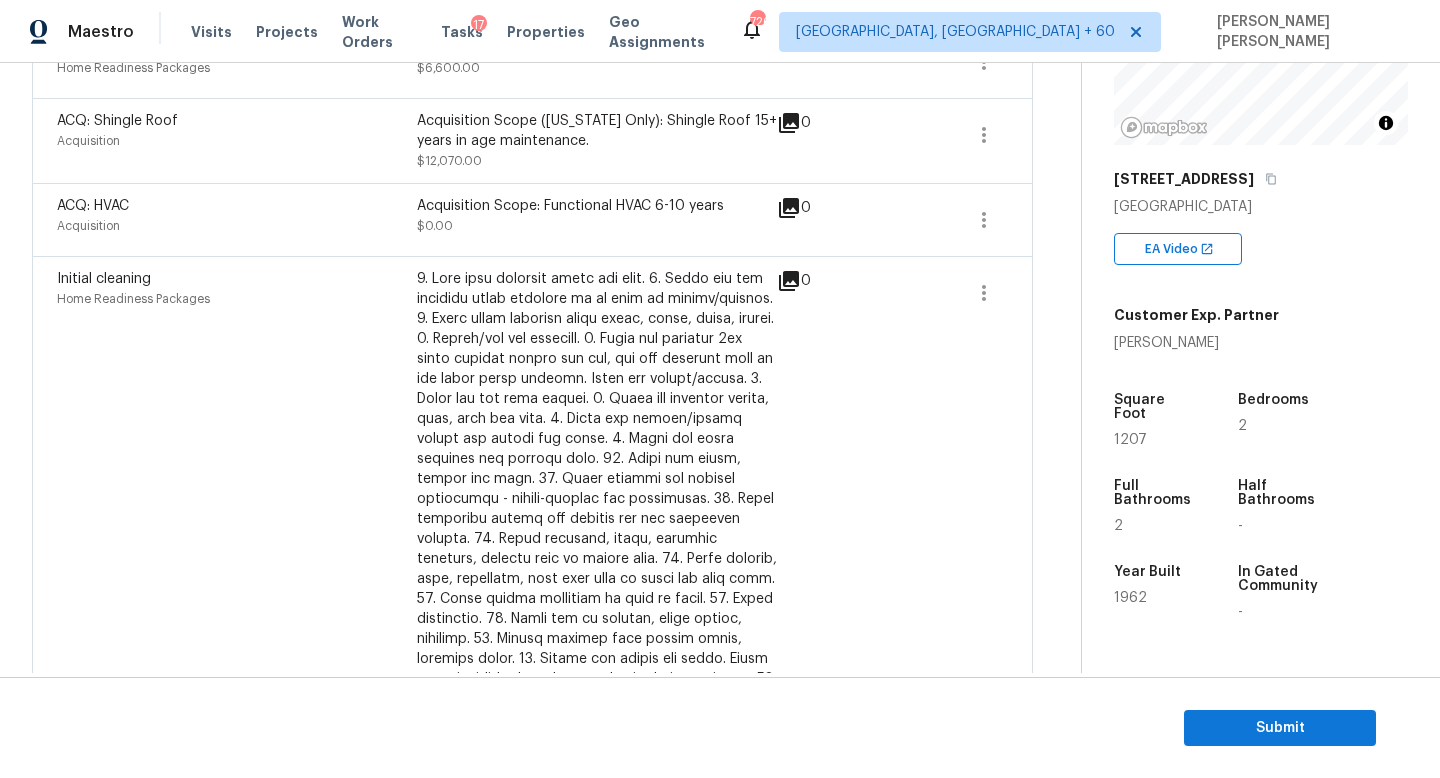 scroll, scrollTop: 424, scrollLeft: 0, axis: vertical 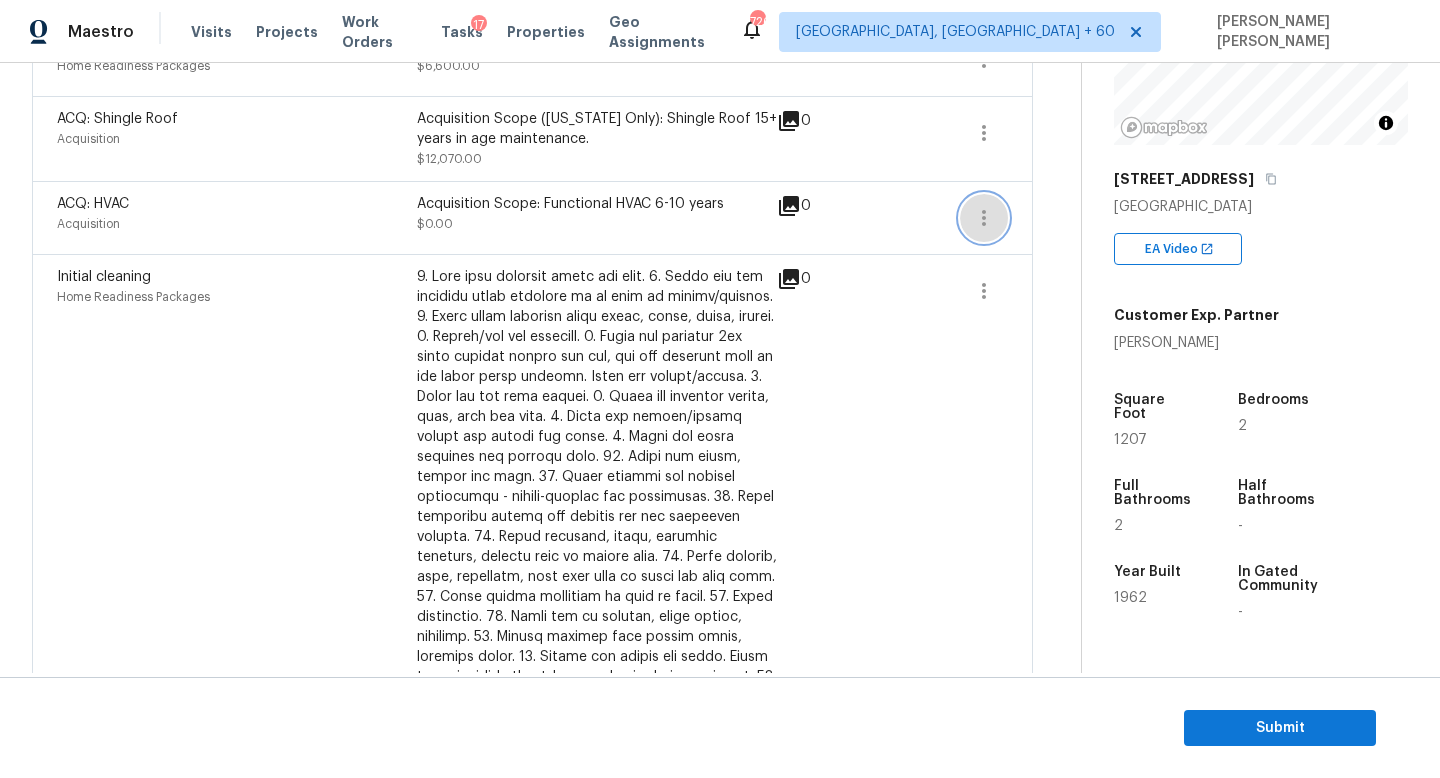 click at bounding box center (984, 218) 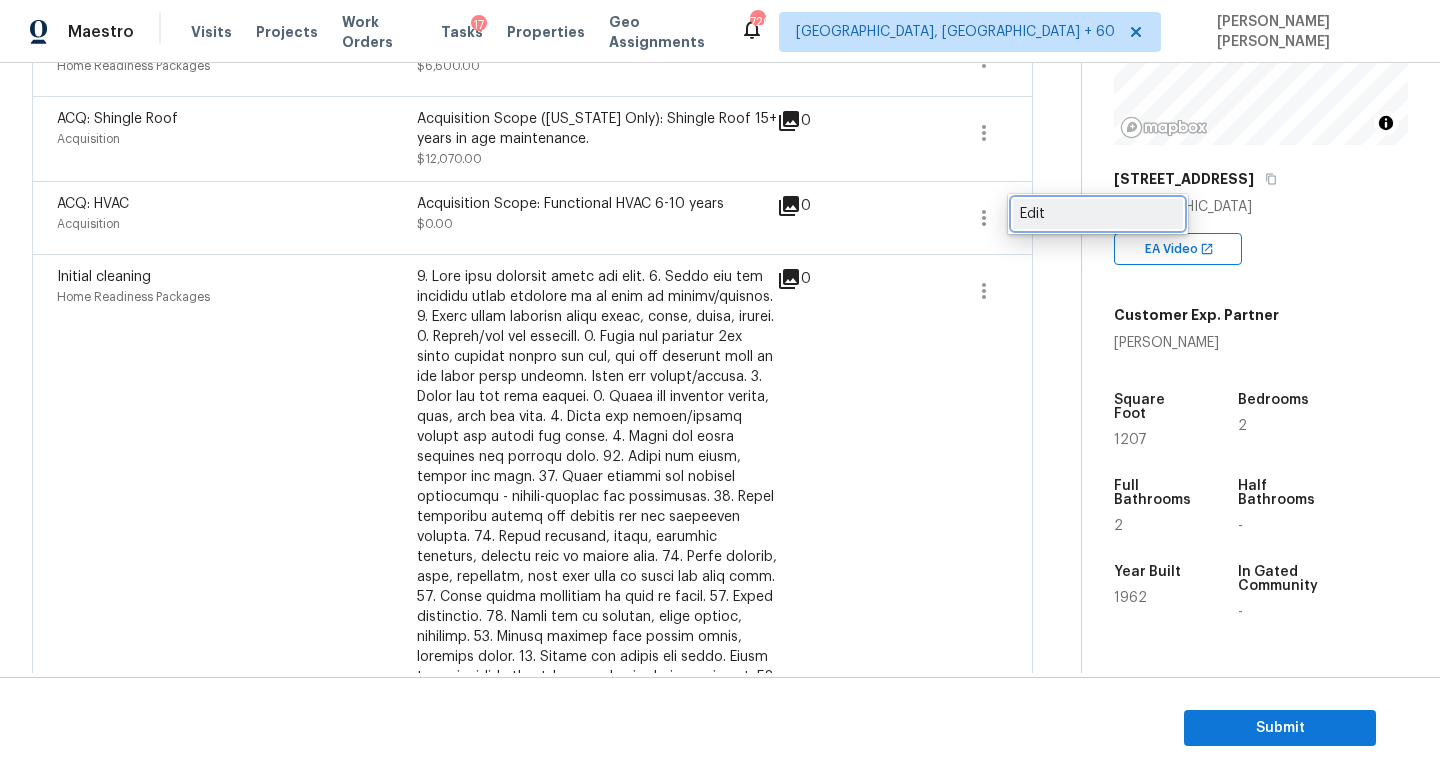 click on "Edit" at bounding box center [1098, 214] 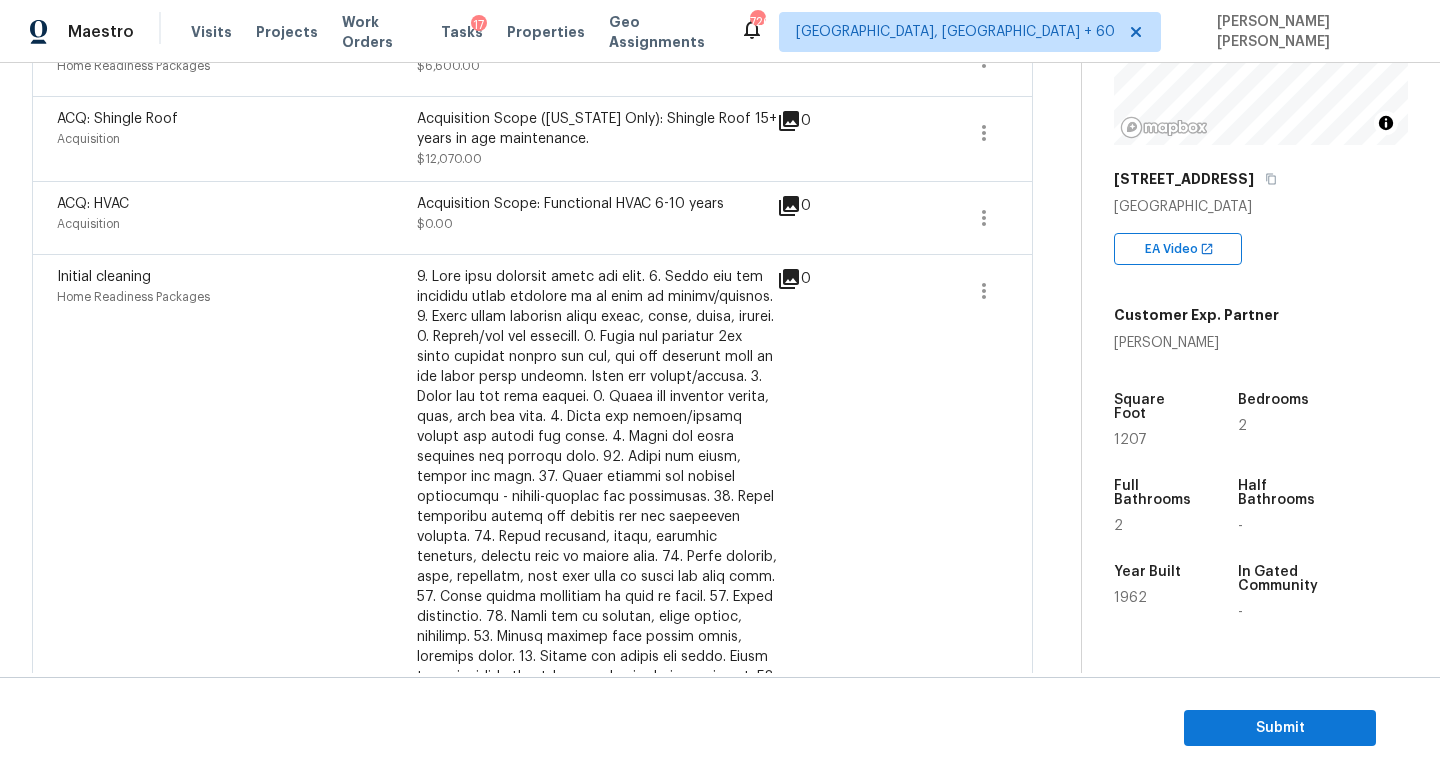 click on "Maestro Visits Projects Work Orders Tasks 17 Properties Geo Assignments 726 Knoxville, TN + 60 Jishnu Manoj Back to tasks Condition Scoping - Interior Wed, Jul 16 2025 by 9:00 am   2 Hours Overdue Jishnu Manoj In-progress Questions Condition Adjustments Details & Inputs Notes Photos Condition Adjustments Total:  $36903.75 Deferred:  $0 Add Condition Adjustment Condition charge Home Readiness Packages Resale Buffer $6,600.00   0 ACQ: Shingle Roof Acquisition Acquisition Scope (Florida Only): Shingle Roof 15+ years in age maintenance. $12,070.00   0 ACQ: HVAC Acquisition Acquisition Scope: Functional HVAC 6-10 years $0.00   0 Initial cleaning Home Readiness Packages $300.00   0 Electrical Electrical repairs
$200.00   0 Bathroom Plumbing Caulking in kitchen and bathrooms
$100.00   0 Windows & Skylights Service and repair windows
$300.00   0 Kitchen Plumbing Plumbing Replace angle stops and water lines in kitchen and bathrooms
$150.00   0 Drywall Walls and Ceiling $200.00   0 Bathroom Plumbing Plumbing" at bounding box center (720, 389) 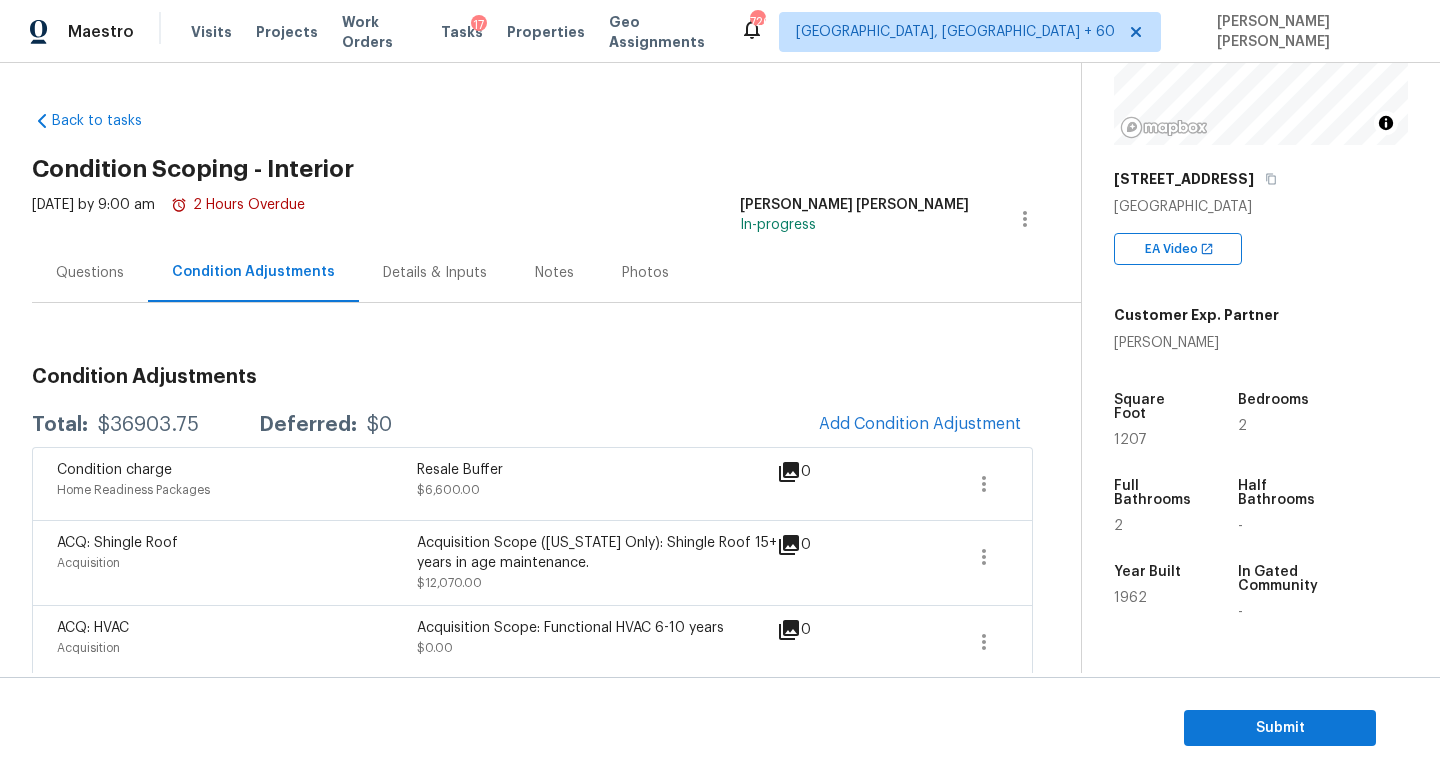 click on "Questions" at bounding box center (90, 272) 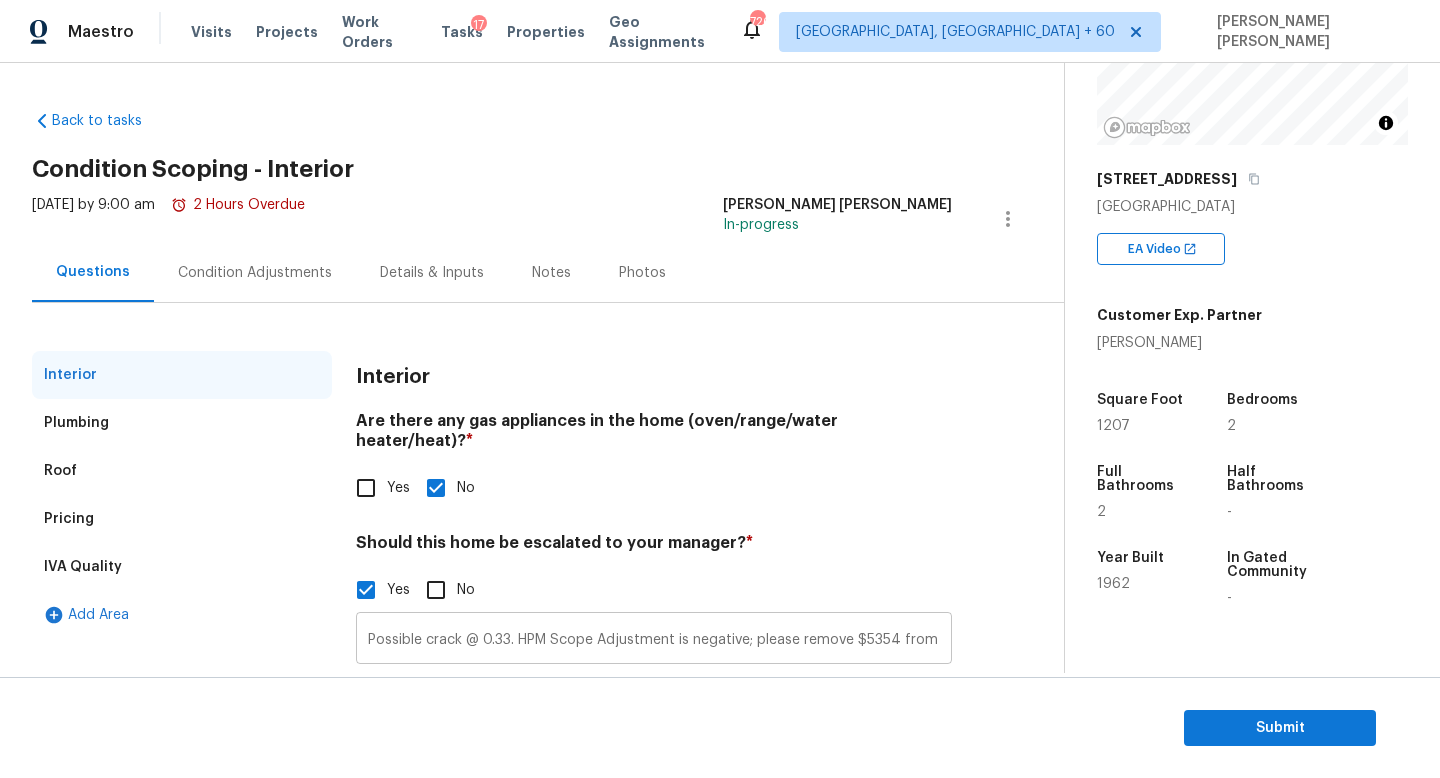 click on "Possible crack @ 0.33. HPM Scope Adjustment is negative; please remove $5354 from scope" at bounding box center (654, 640) 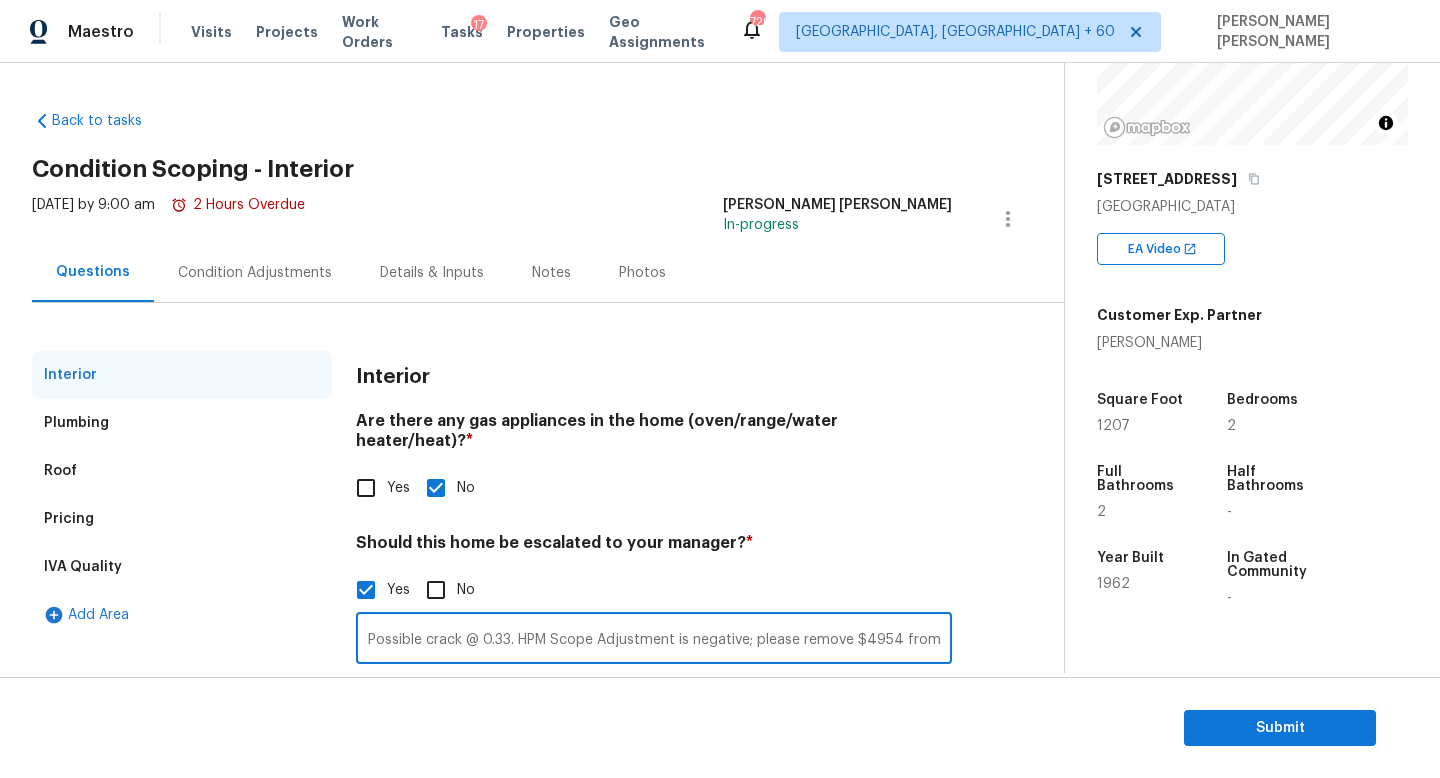 type on "Possible crack @ 0.33. HPM Scope Adjustment is negative; please remove $4954 from scope" 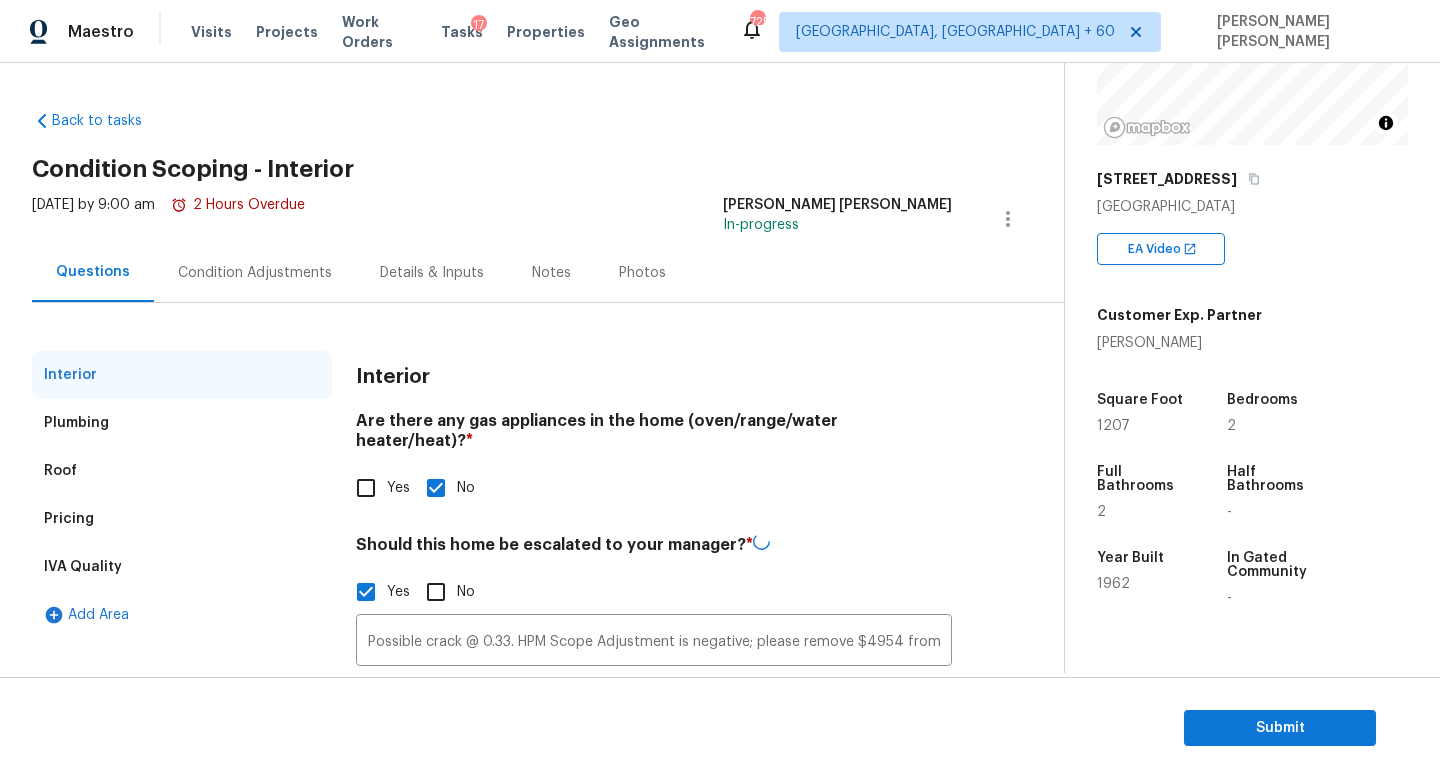 click on "Interior Plumbing Roof Pricing IVA Quality Add Area Interior Are there any gas appliances in the home (oven/range/water heater/heat)?  * Yes No Should this home be escalated to your manager?  * Yes No Possible crack @ 0.33. HPM Scope Adjustment is negative; please remove $4954 from scope ​ Photos" at bounding box center (524, 564) 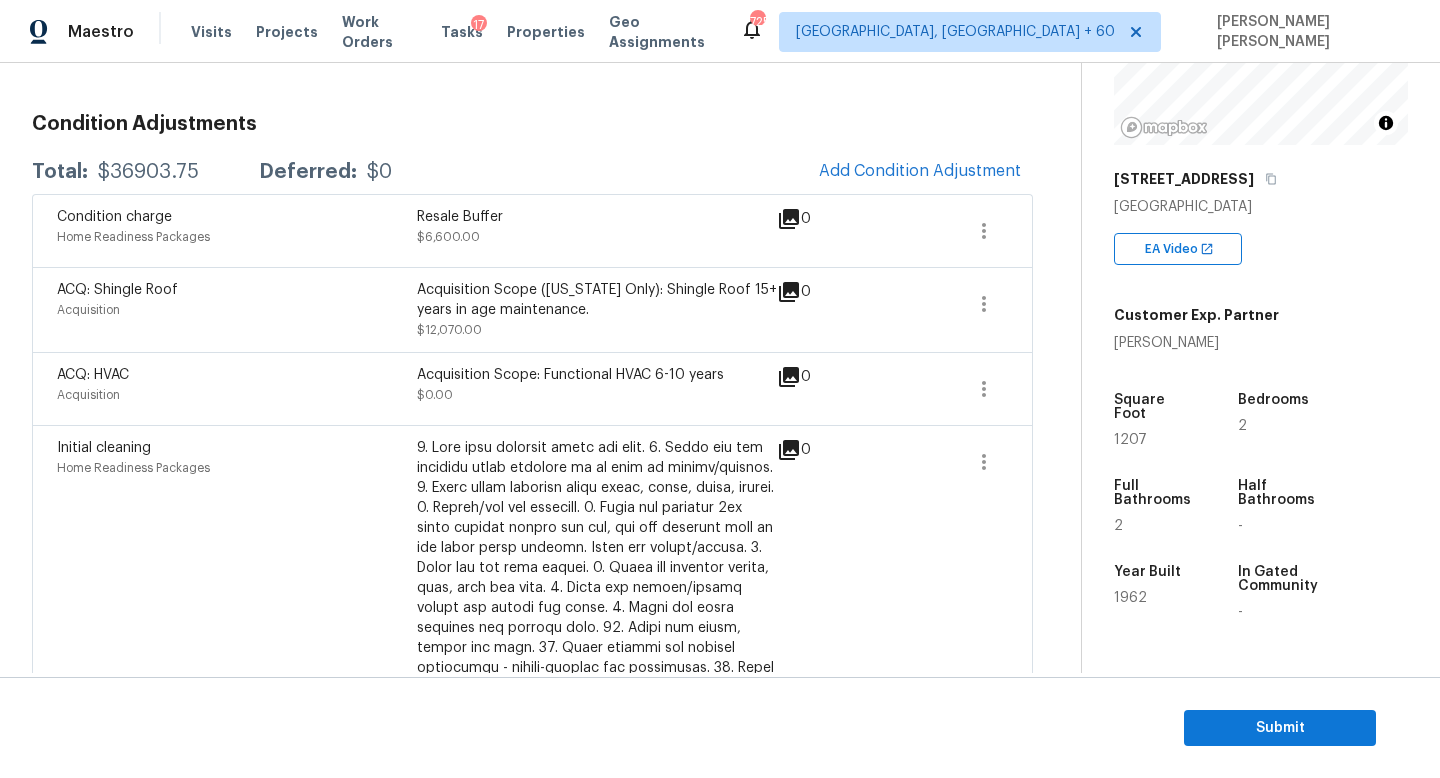 scroll, scrollTop: 251, scrollLeft: 0, axis: vertical 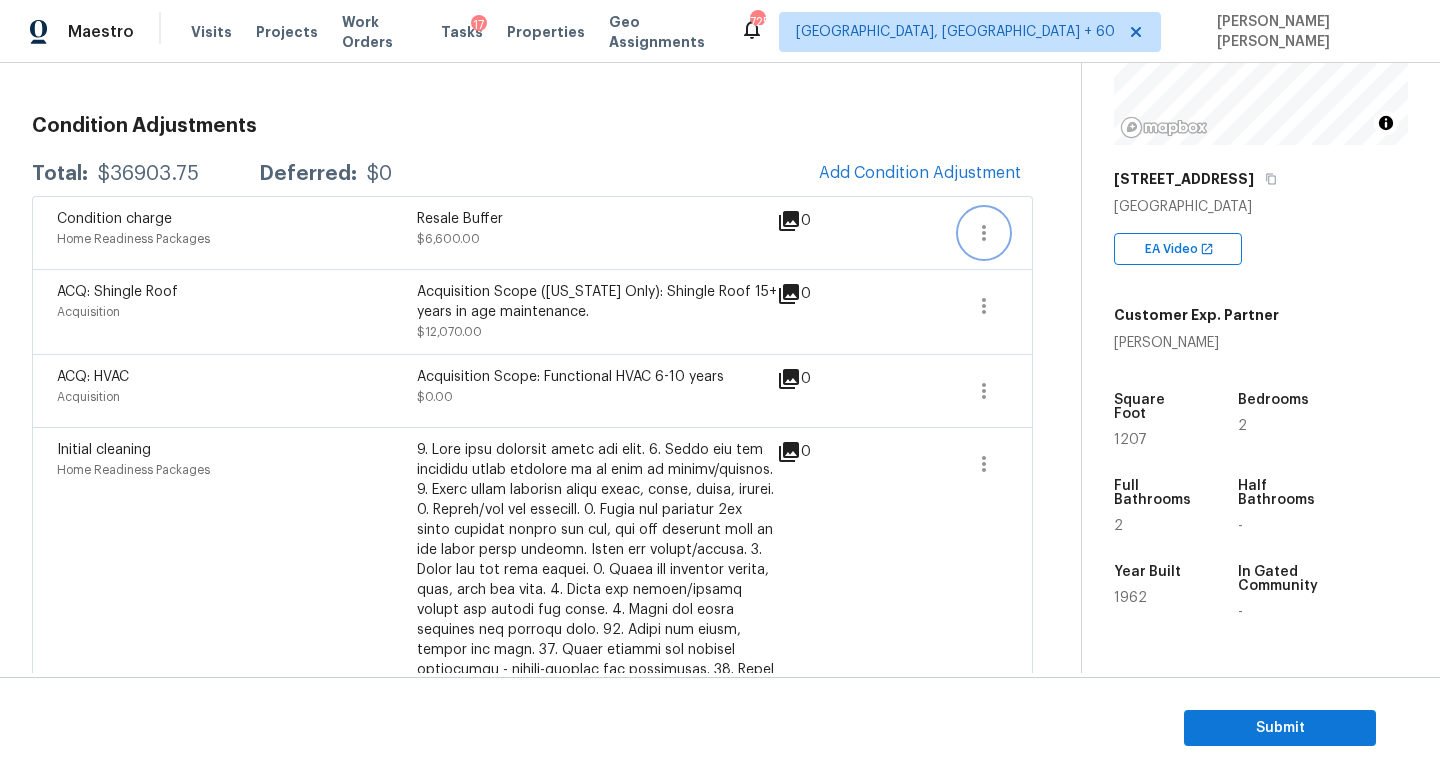 click 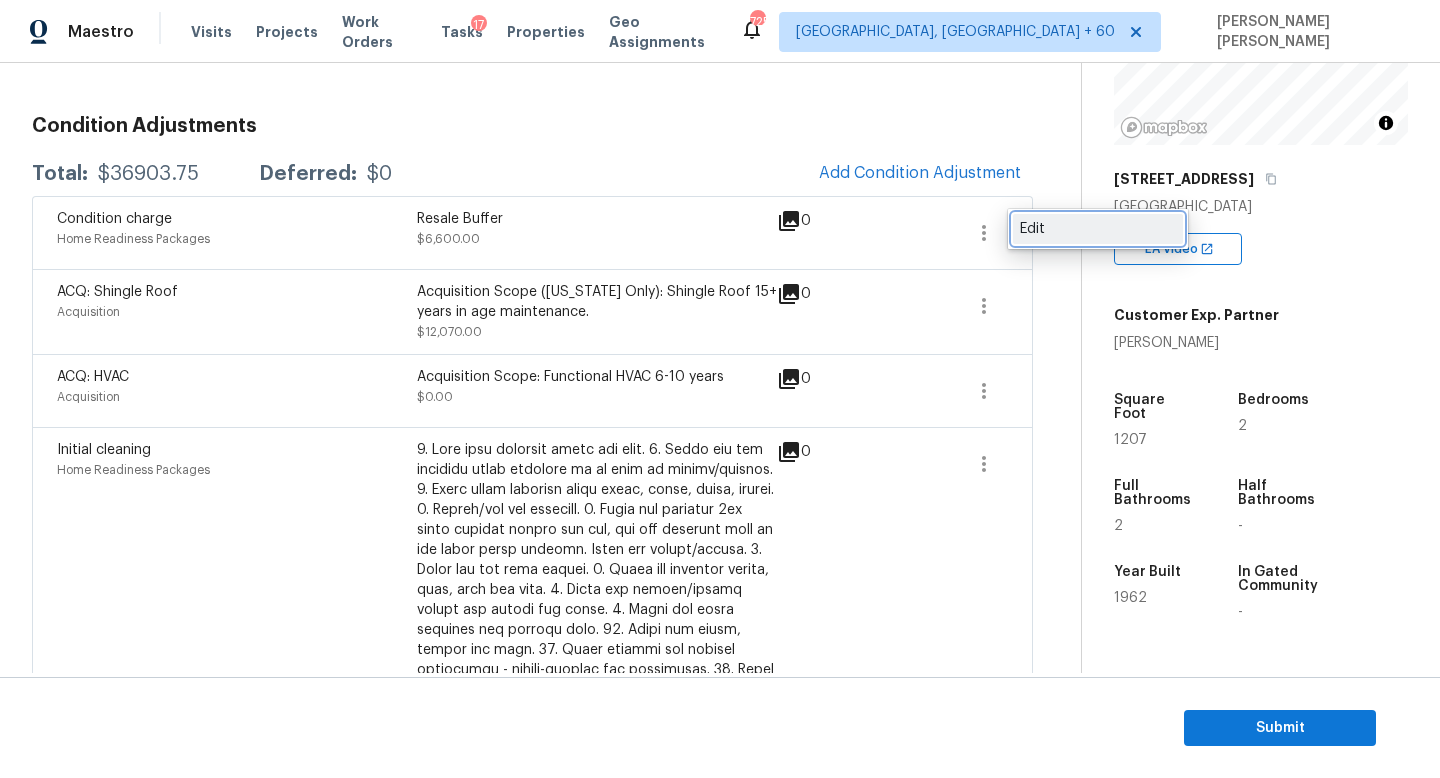 click on "Edit" at bounding box center [1098, 229] 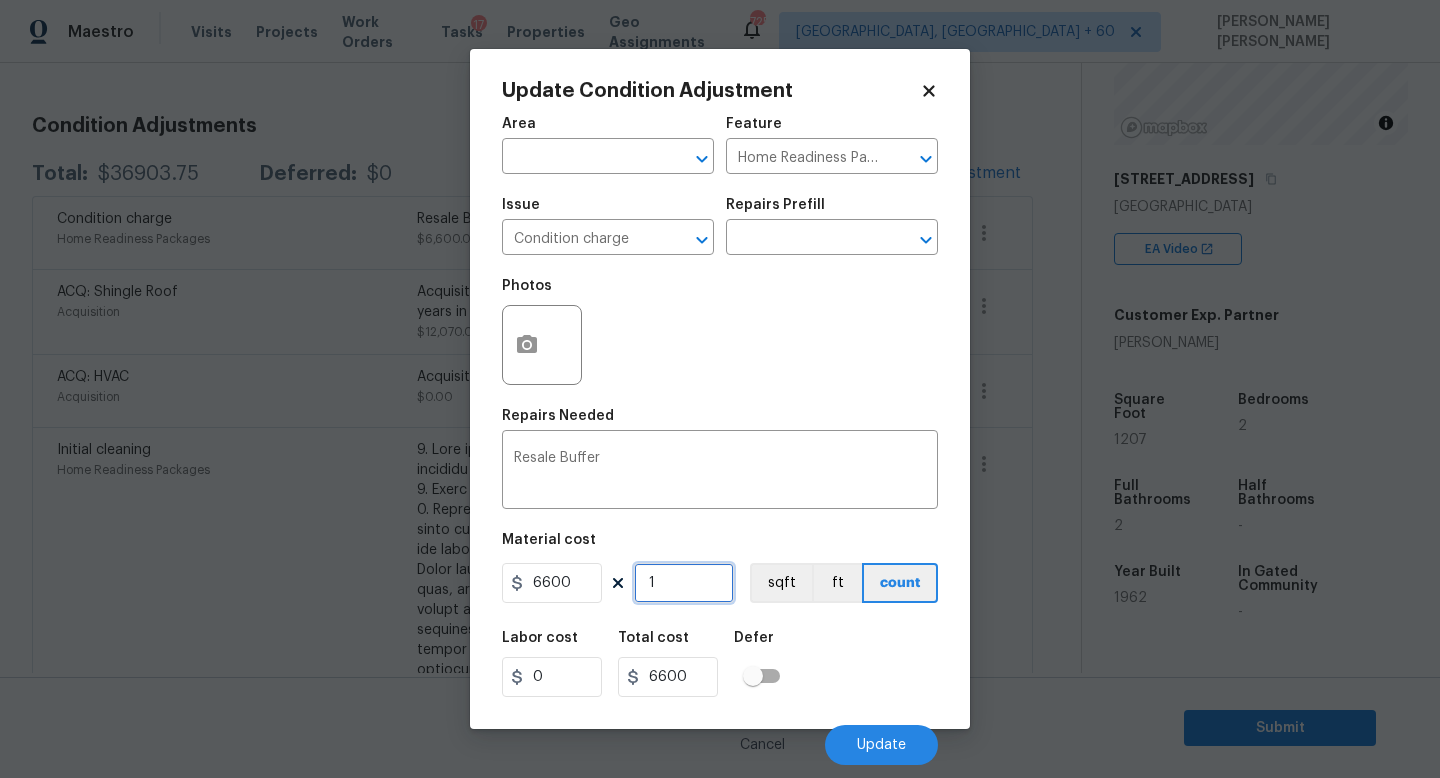 click on "1" at bounding box center (684, 583) 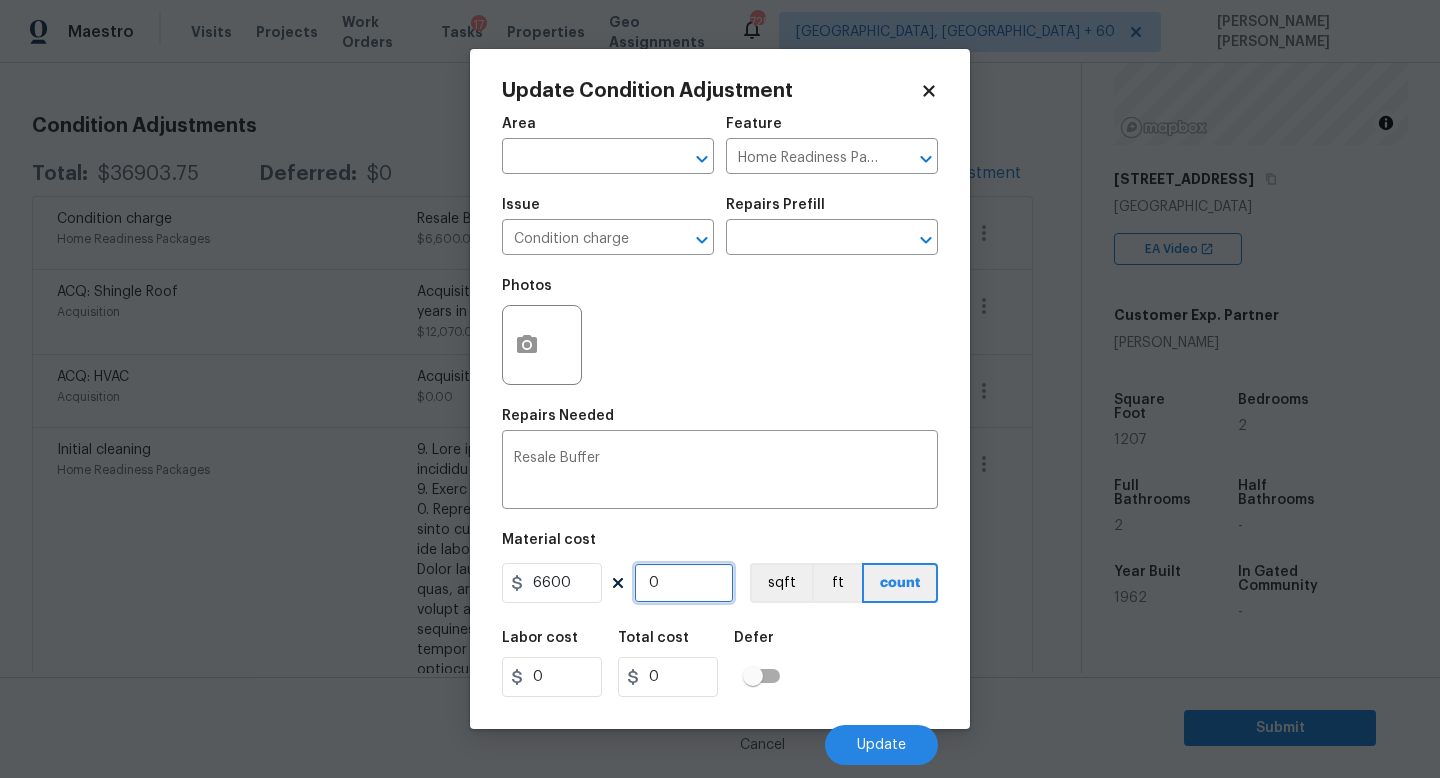 type on "1" 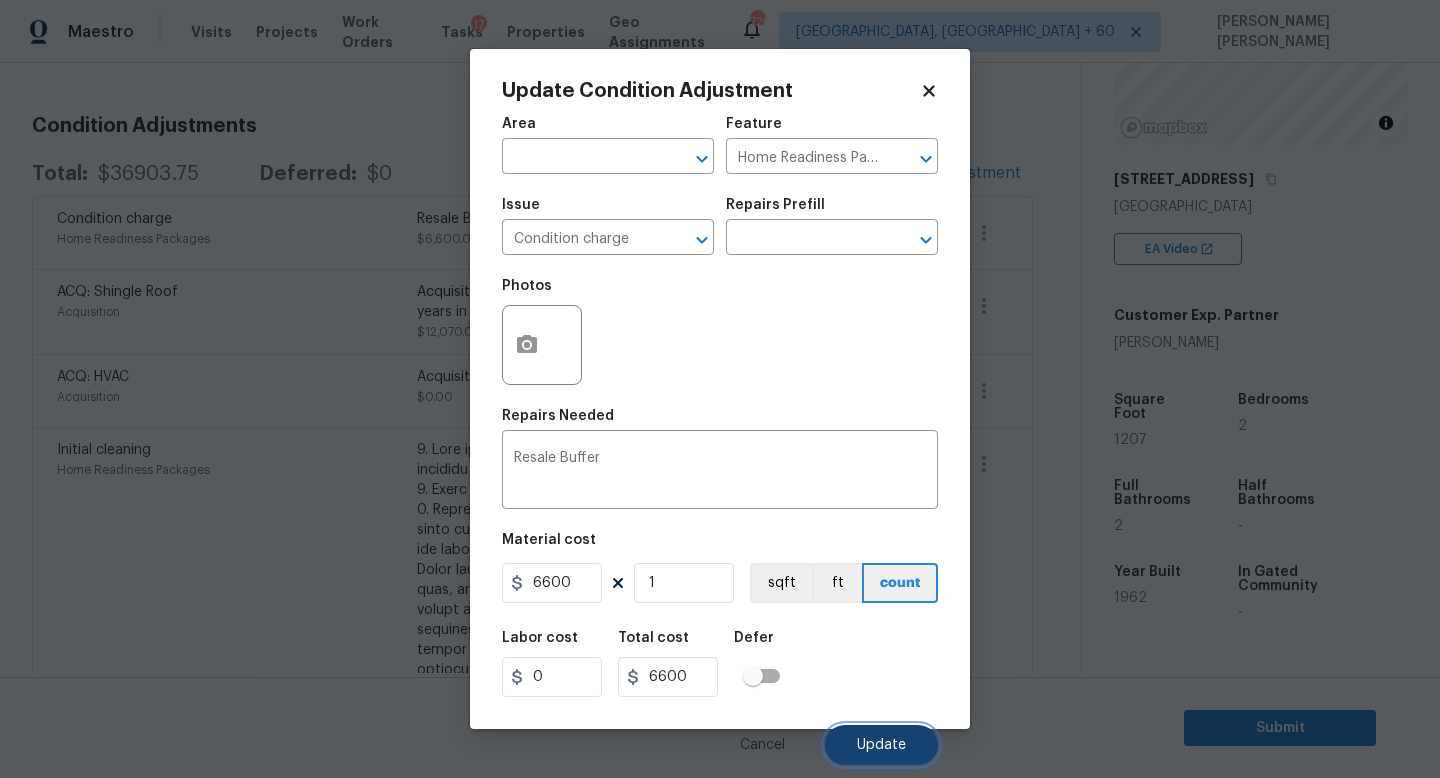 click on "Update" at bounding box center (881, 745) 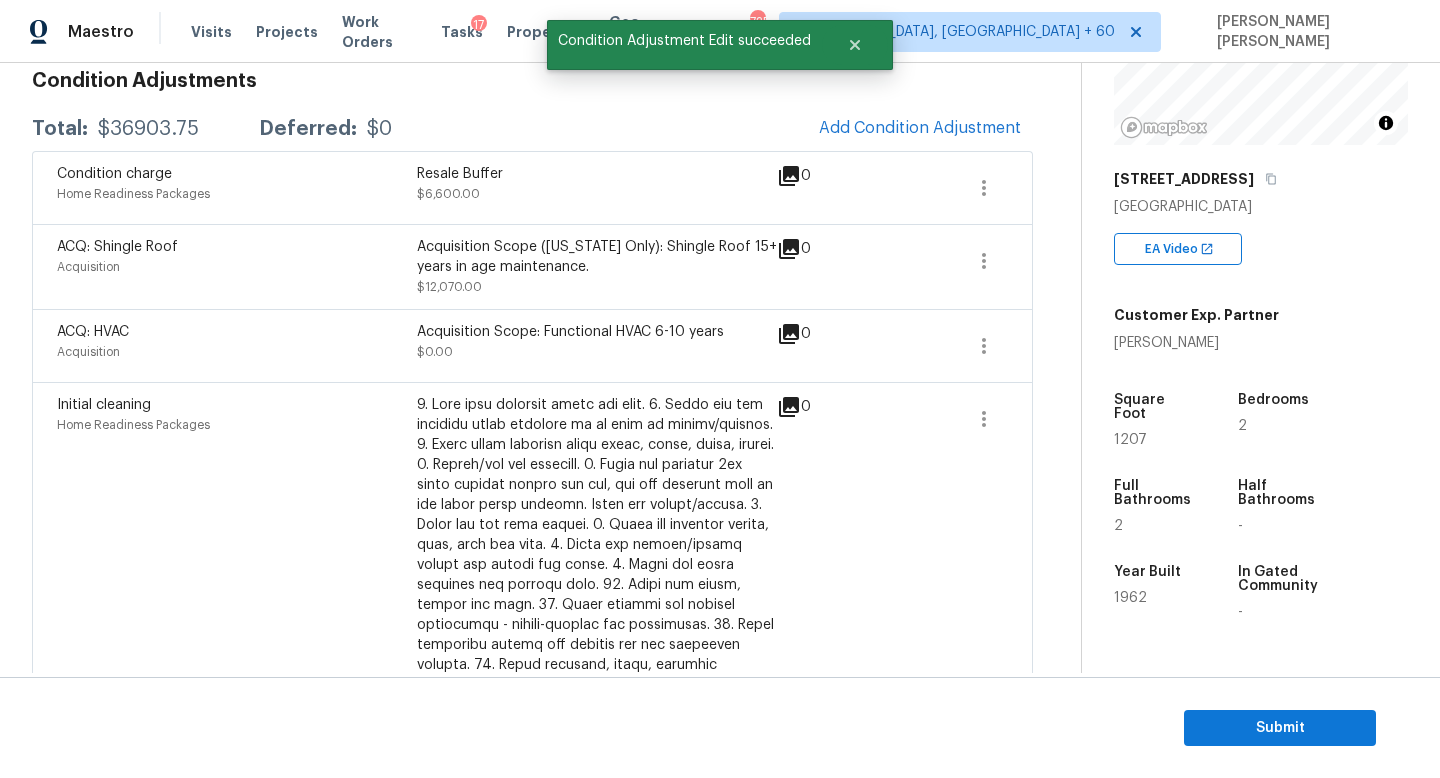 scroll, scrollTop: 251, scrollLeft: 0, axis: vertical 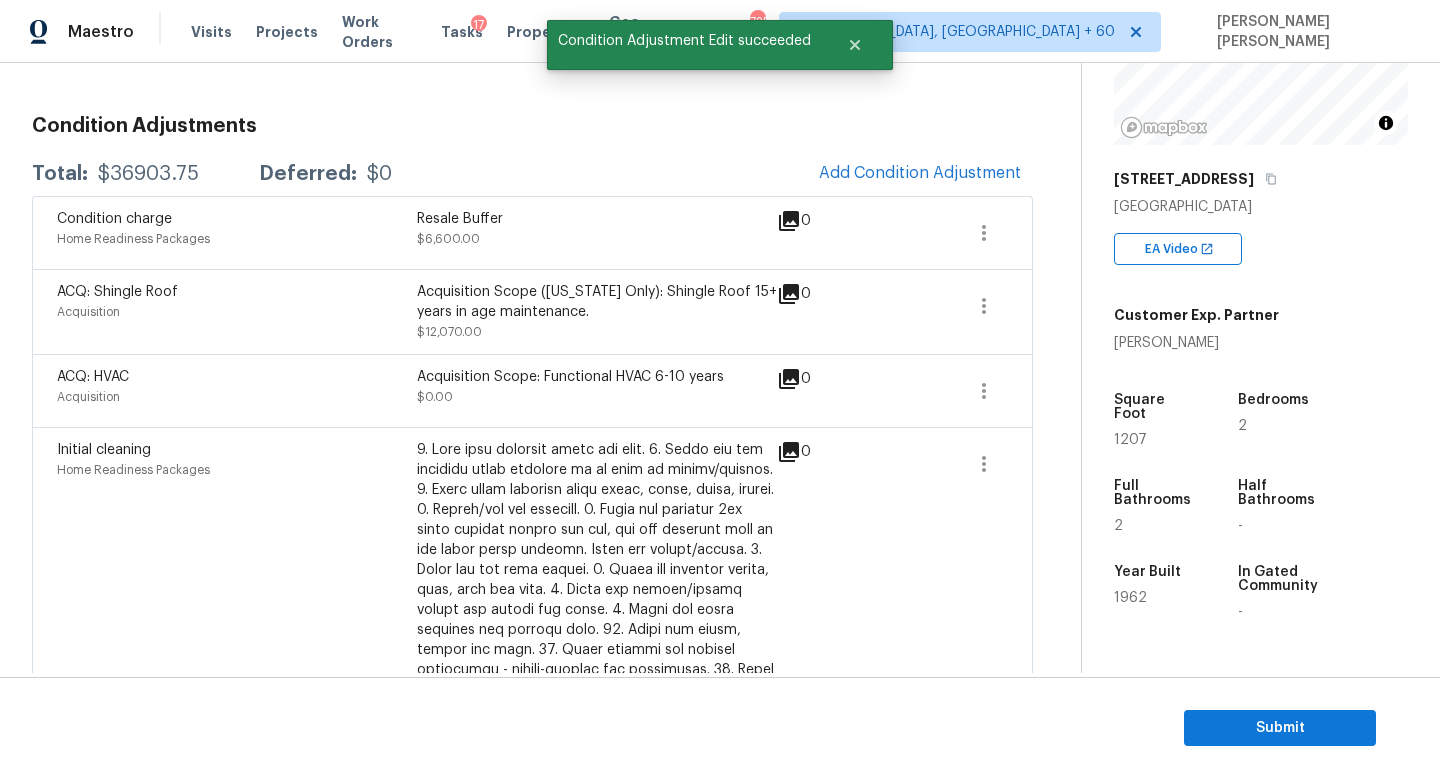 click on "$36903.75" at bounding box center (148, 174) 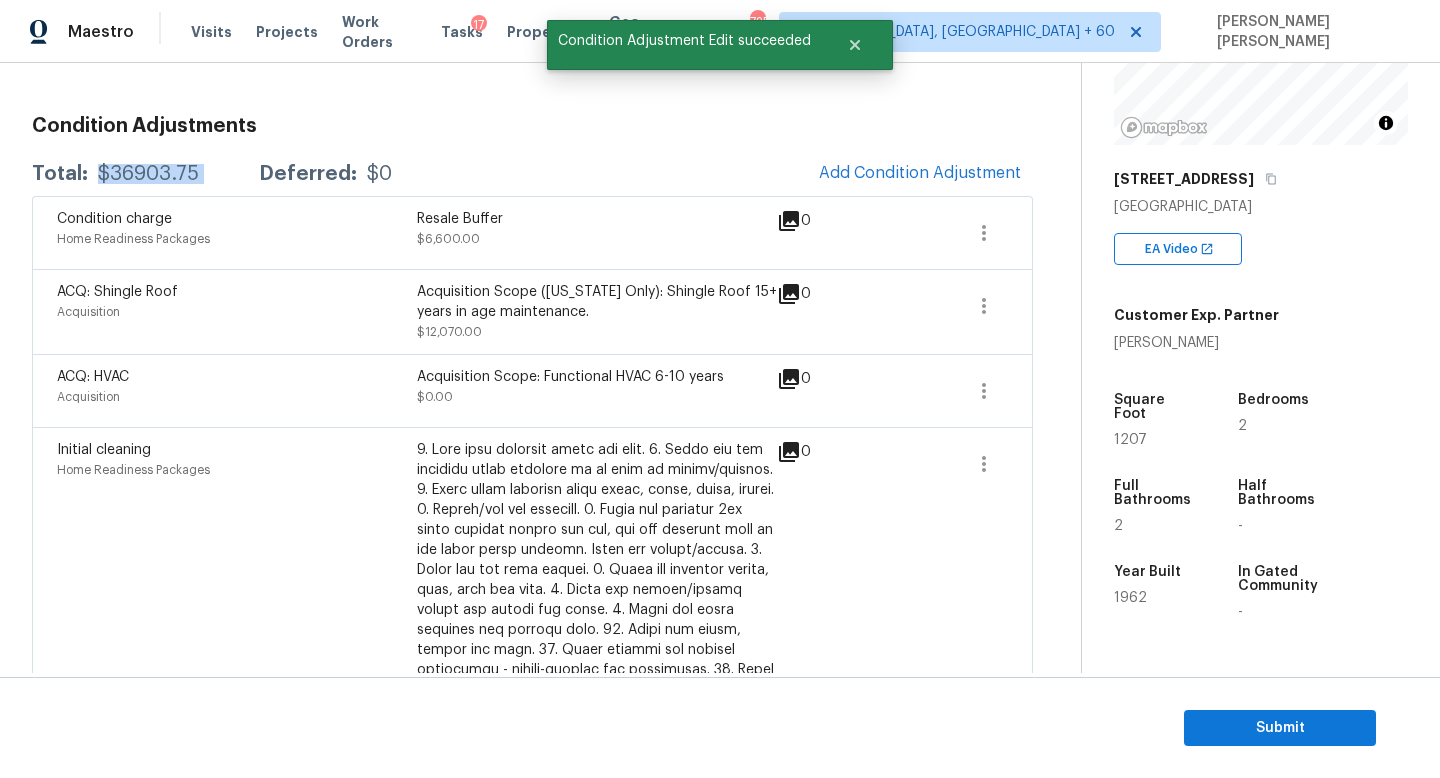 click on "$36903.75" at bounding box center [148, 174] 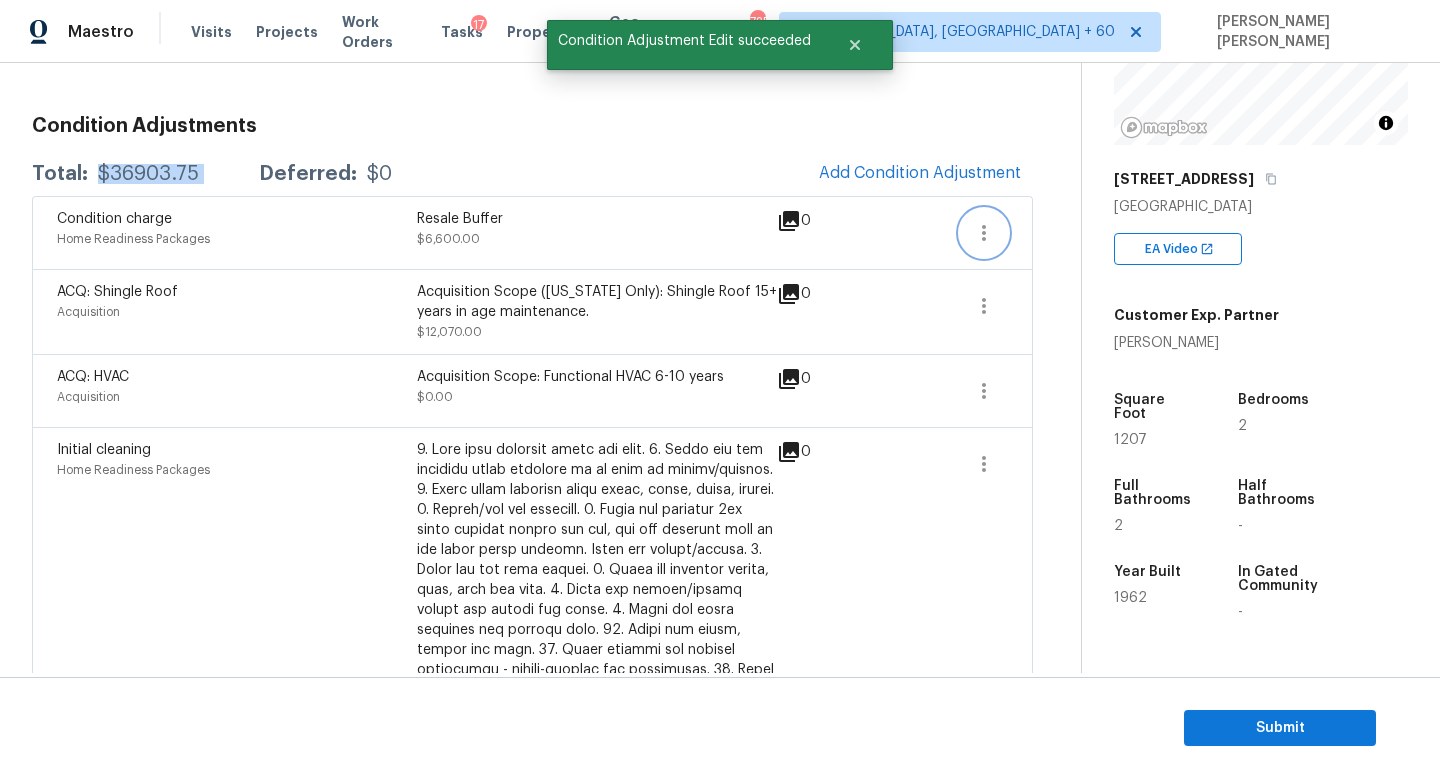 click at bounding box center (984, 233) 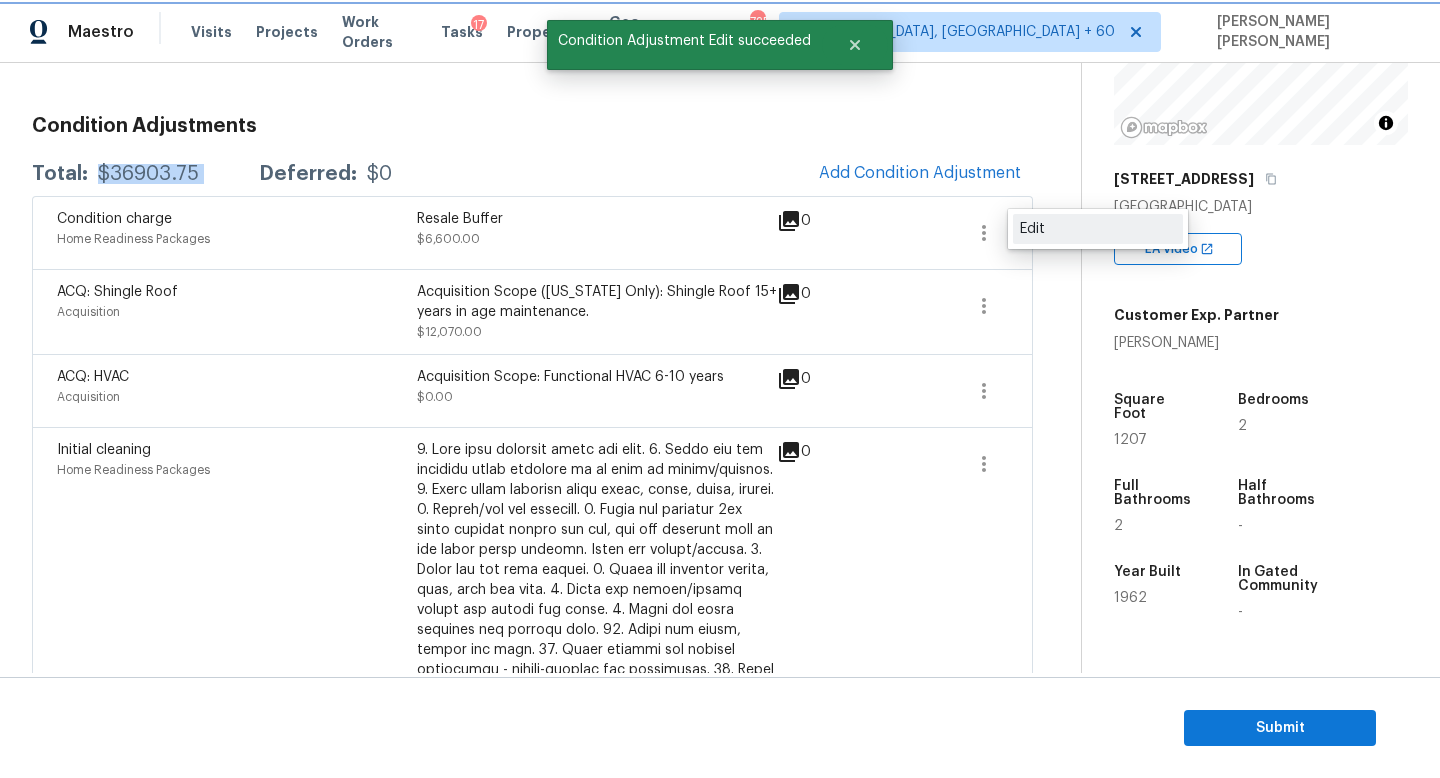 drag, startPoint x: 1003, startPoint y: 227, endPoint x: 1035, endPoint y: 227, distance: 32 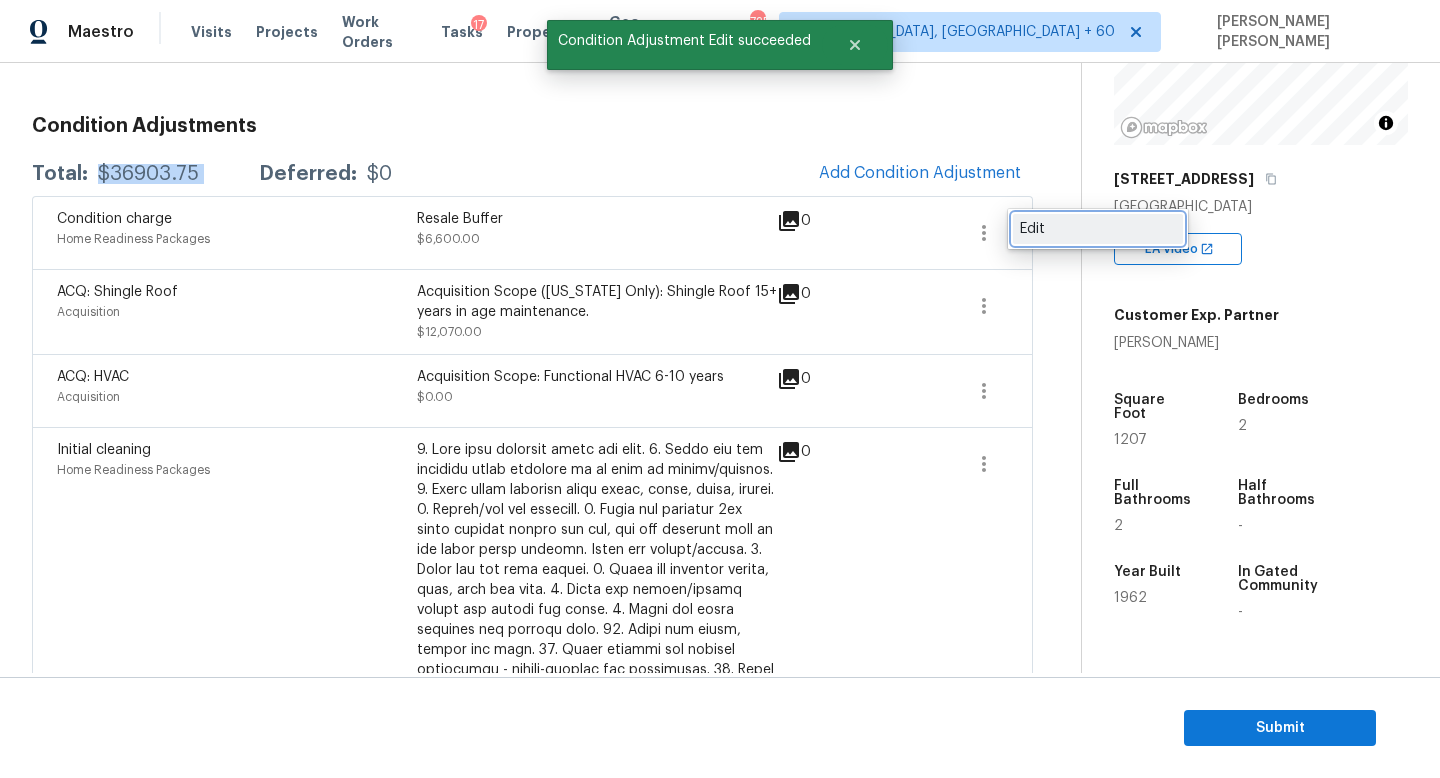 click on "Edit" at bounding box center (1098, 229) 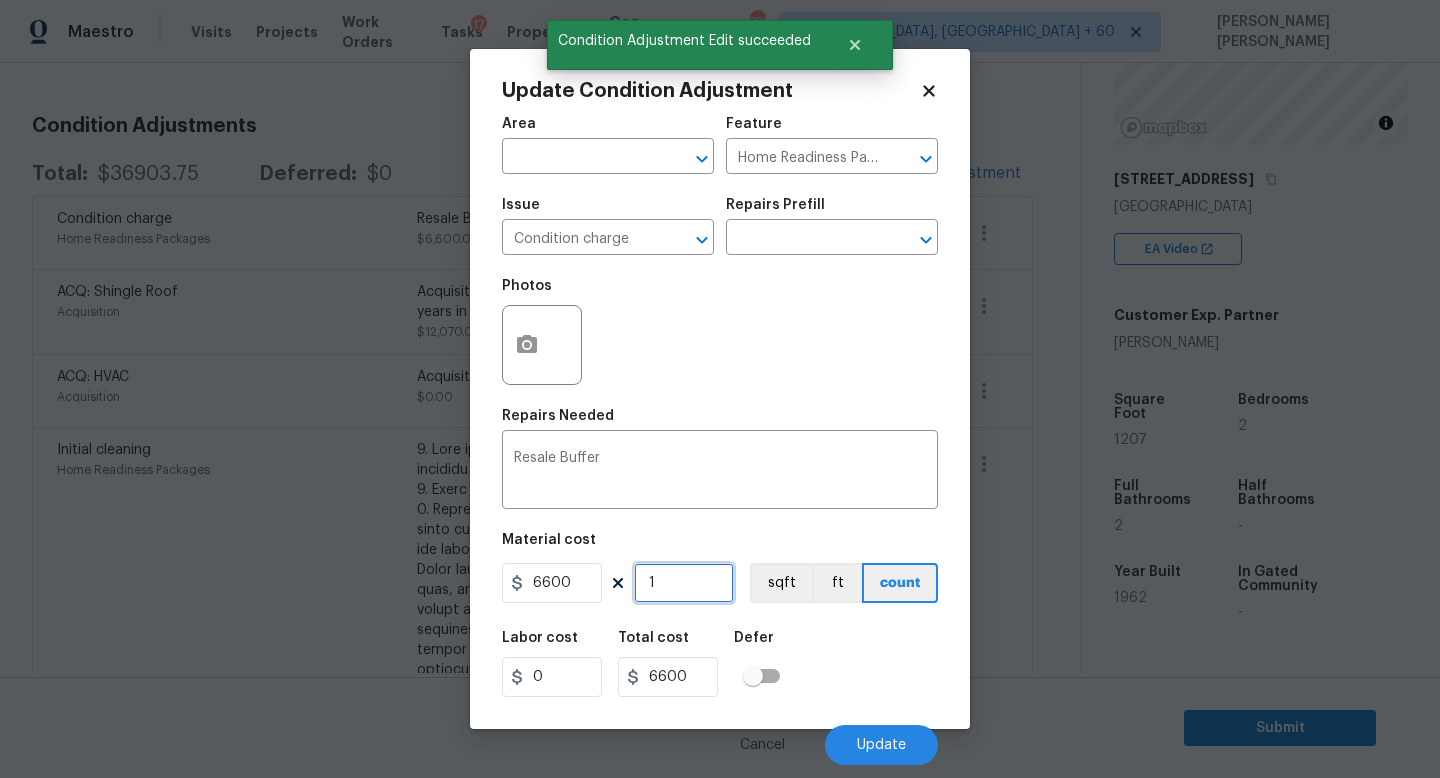 click on "1" at bounding box center (684, 583) 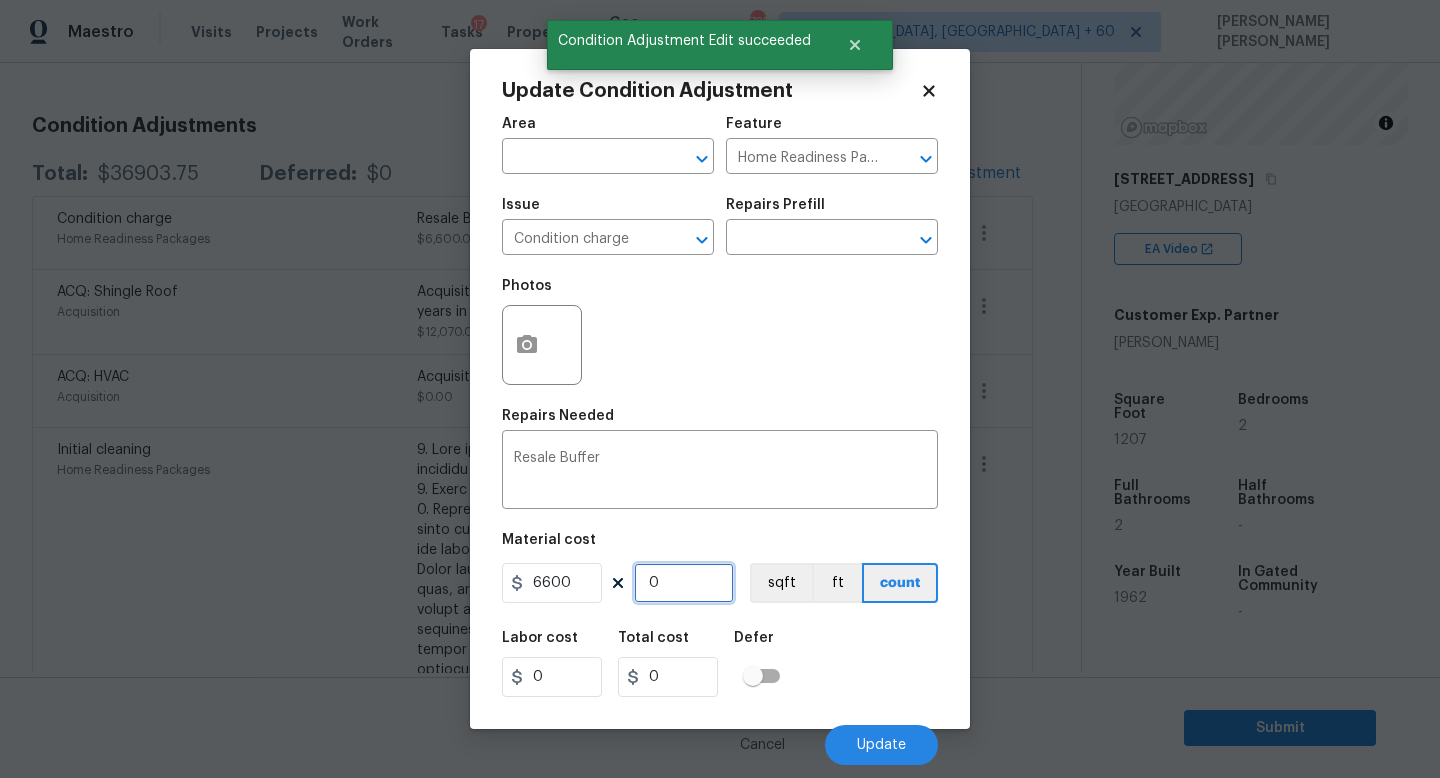 type on "9" 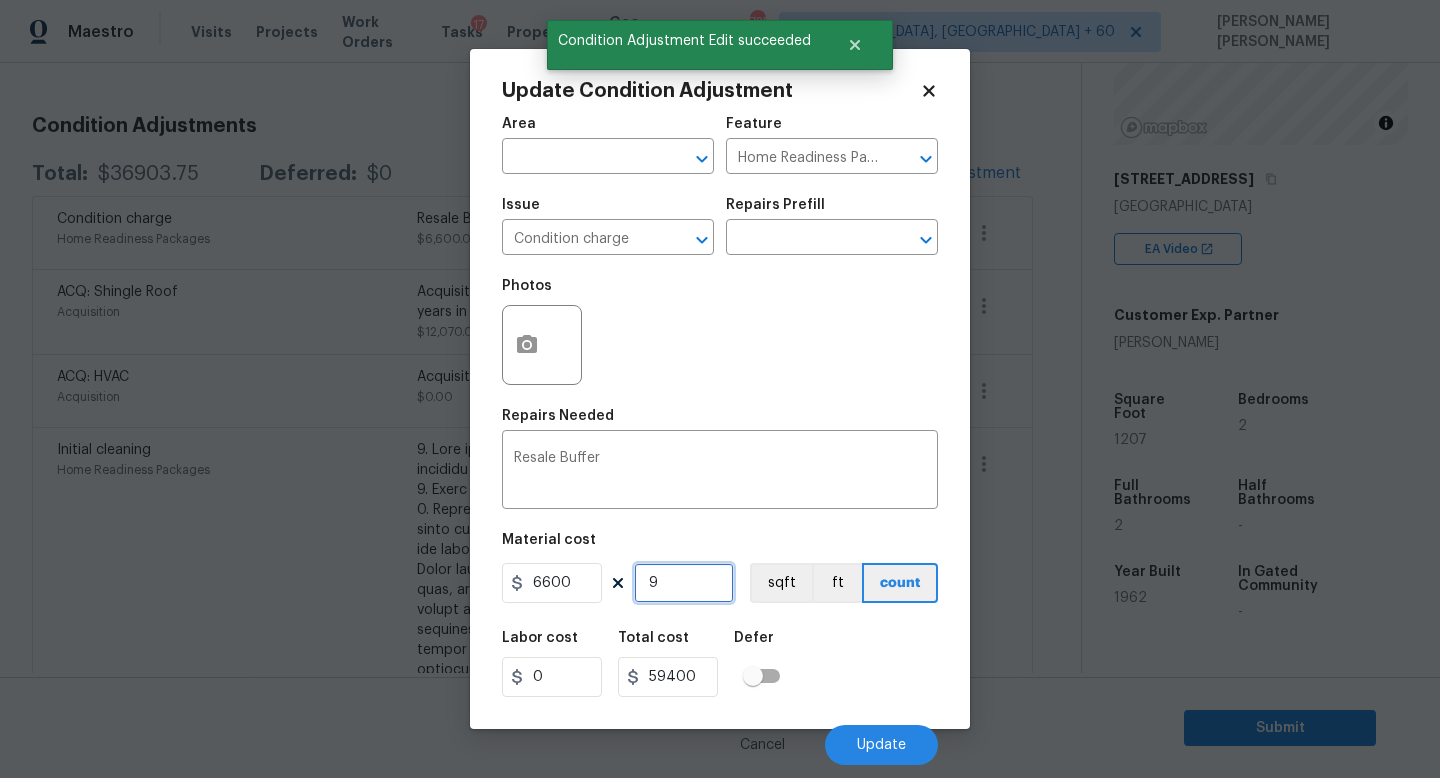 type on "0" 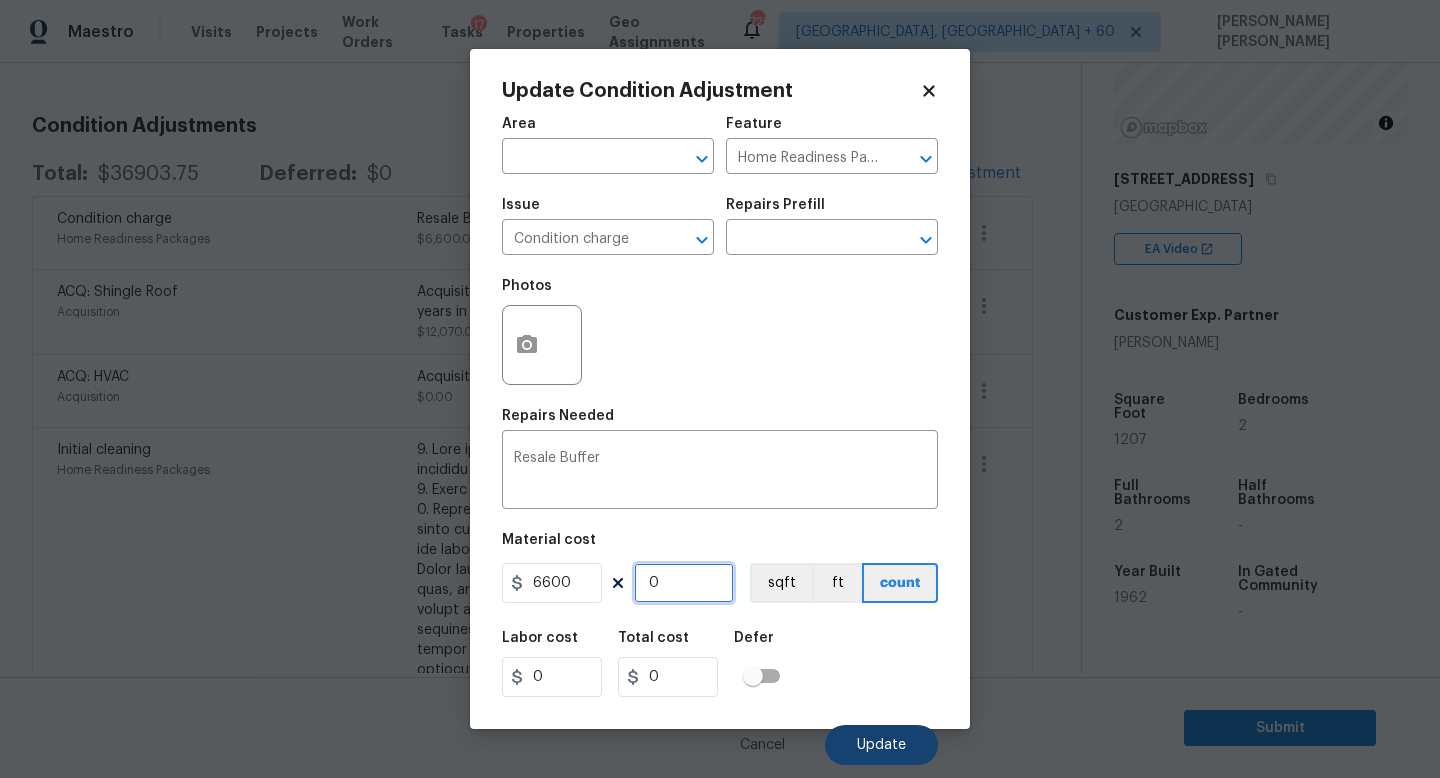 type on "0" 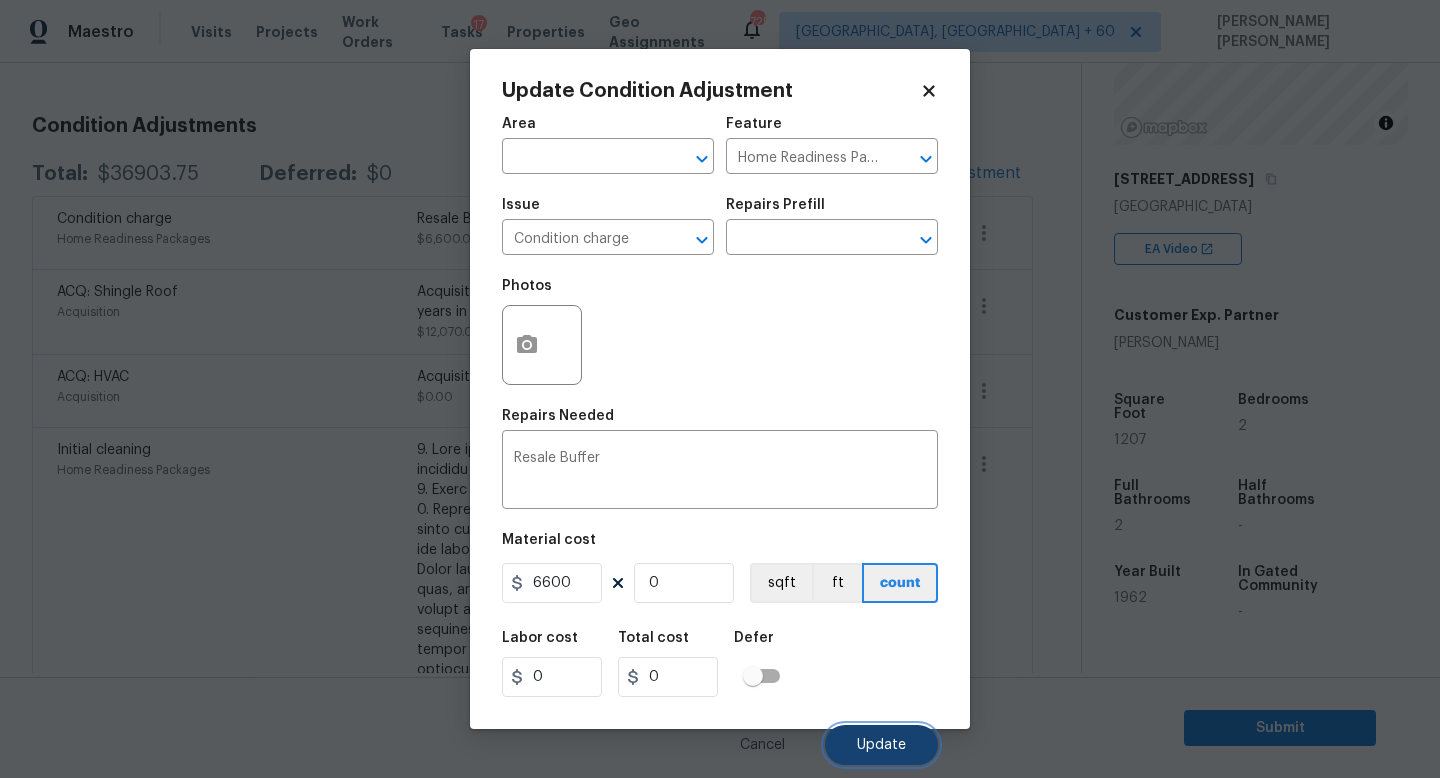 click on "Update" at bounding box center (881, 745) 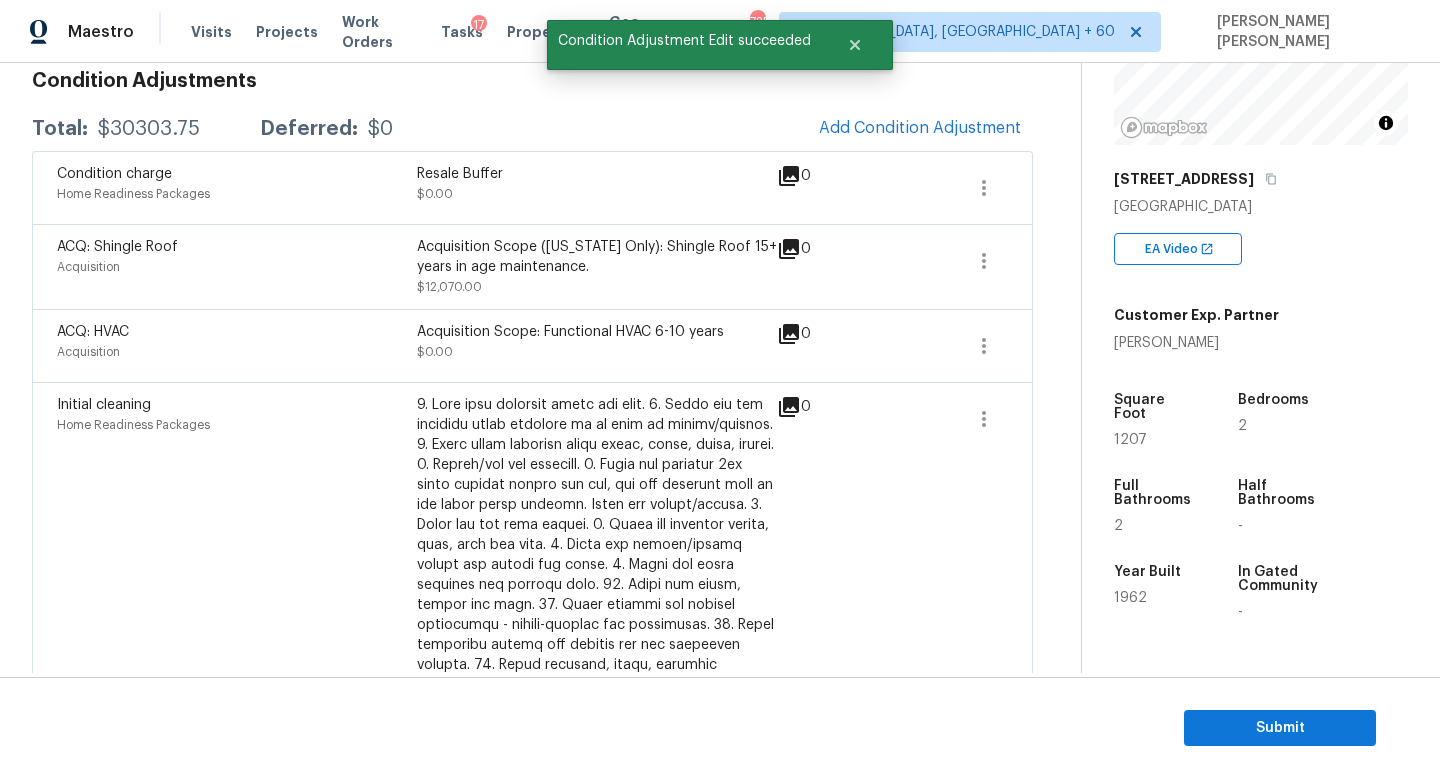 scroll, scrollTop: 251, scrollLeft: 0, axis: vertical 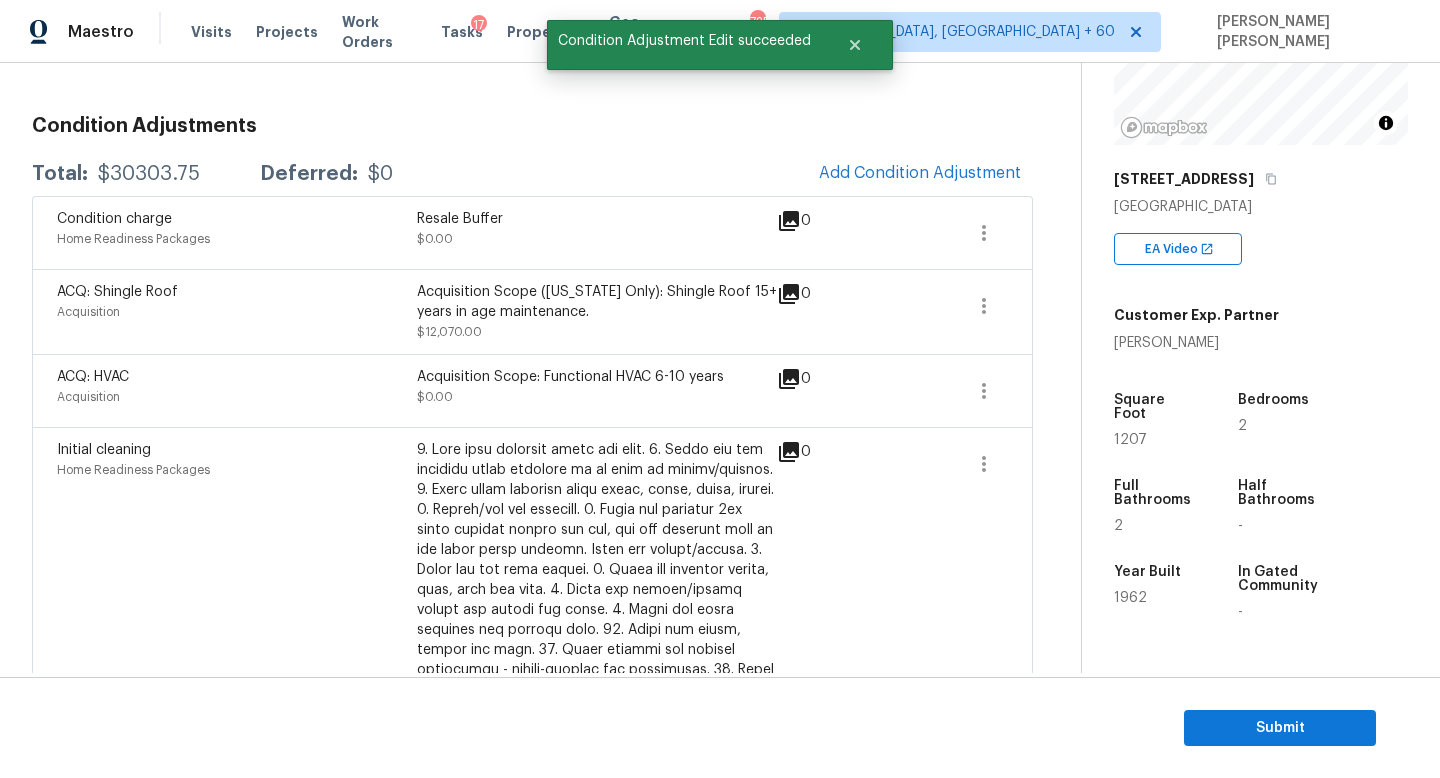 click on "$30303.75" at bounding box center (149, 174) 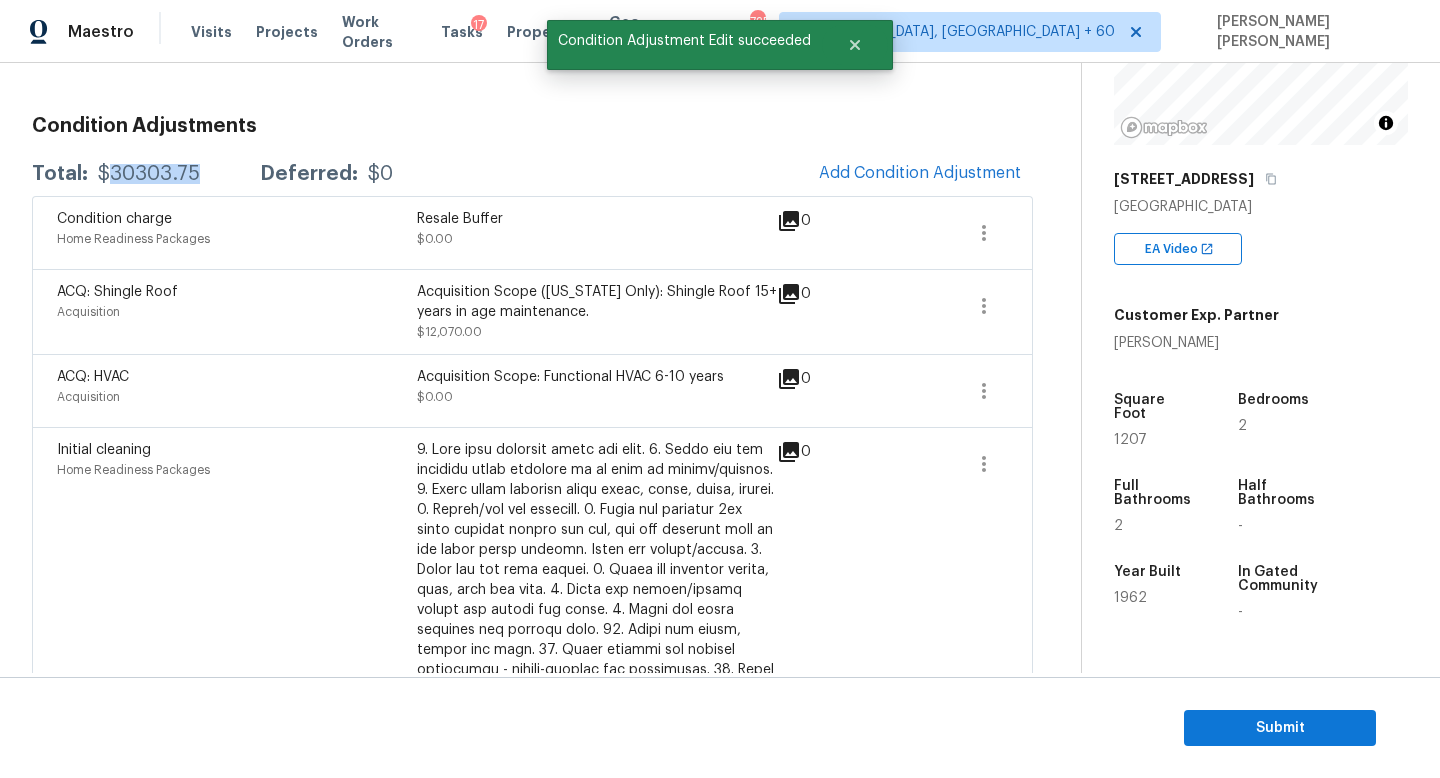 click on "$30303.75" at bounding box center (149, 174) 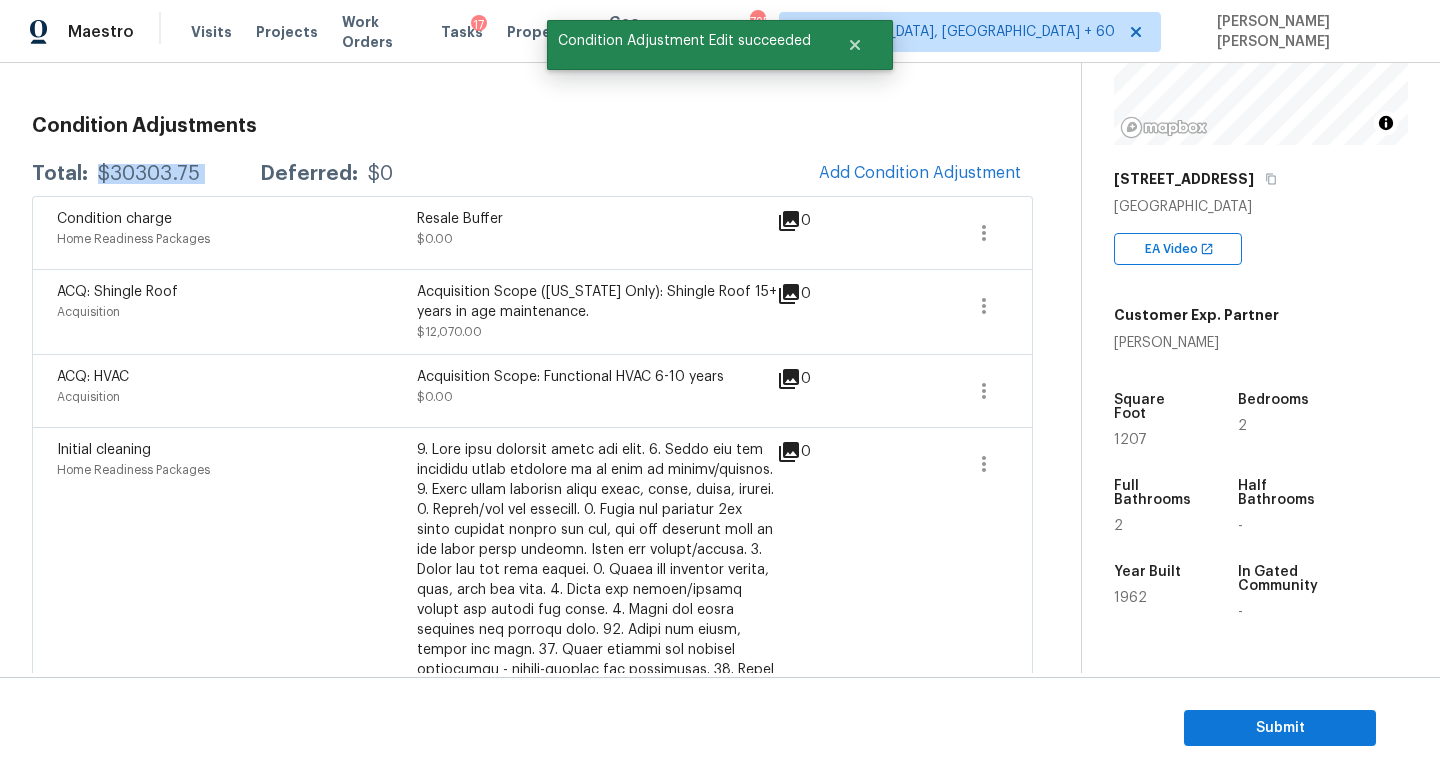 copy on "$30303.75" 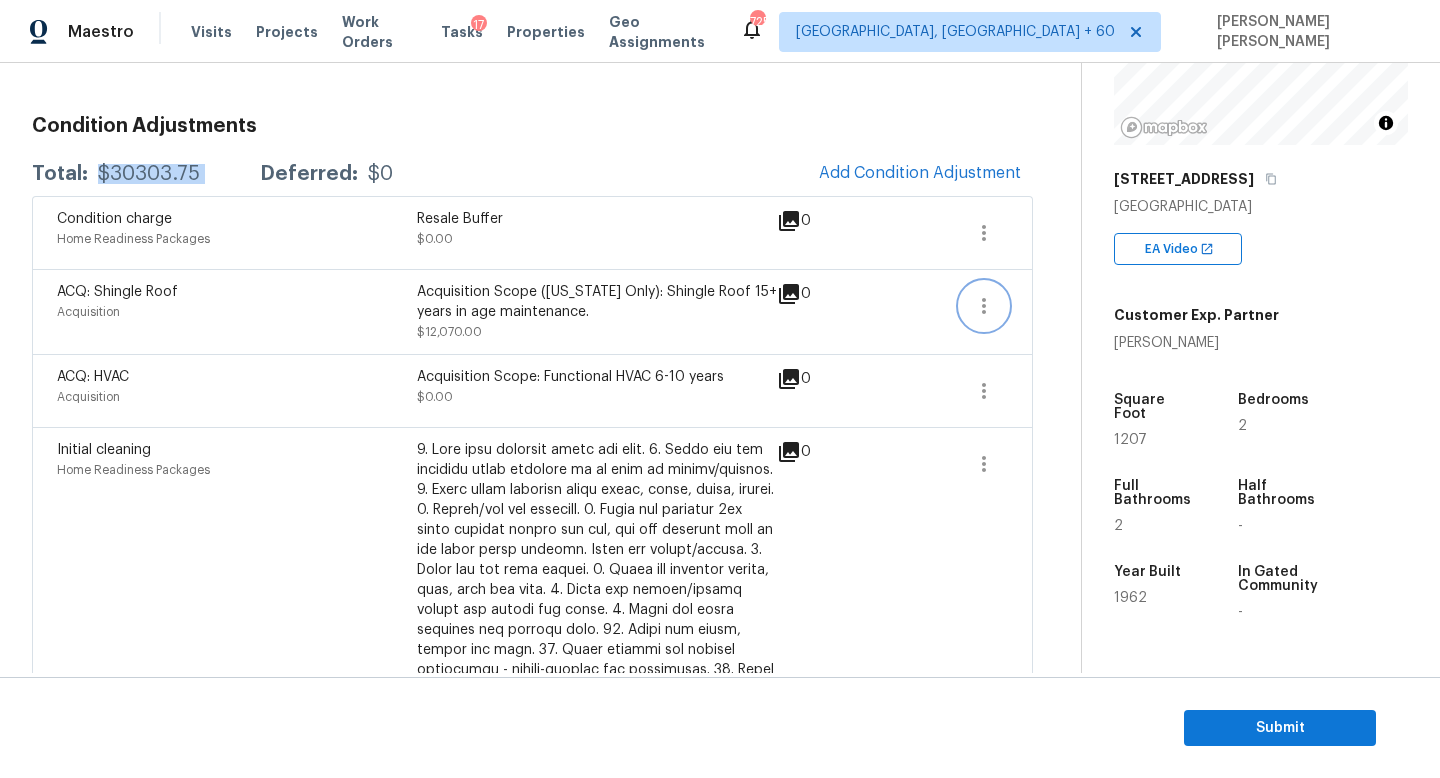 click 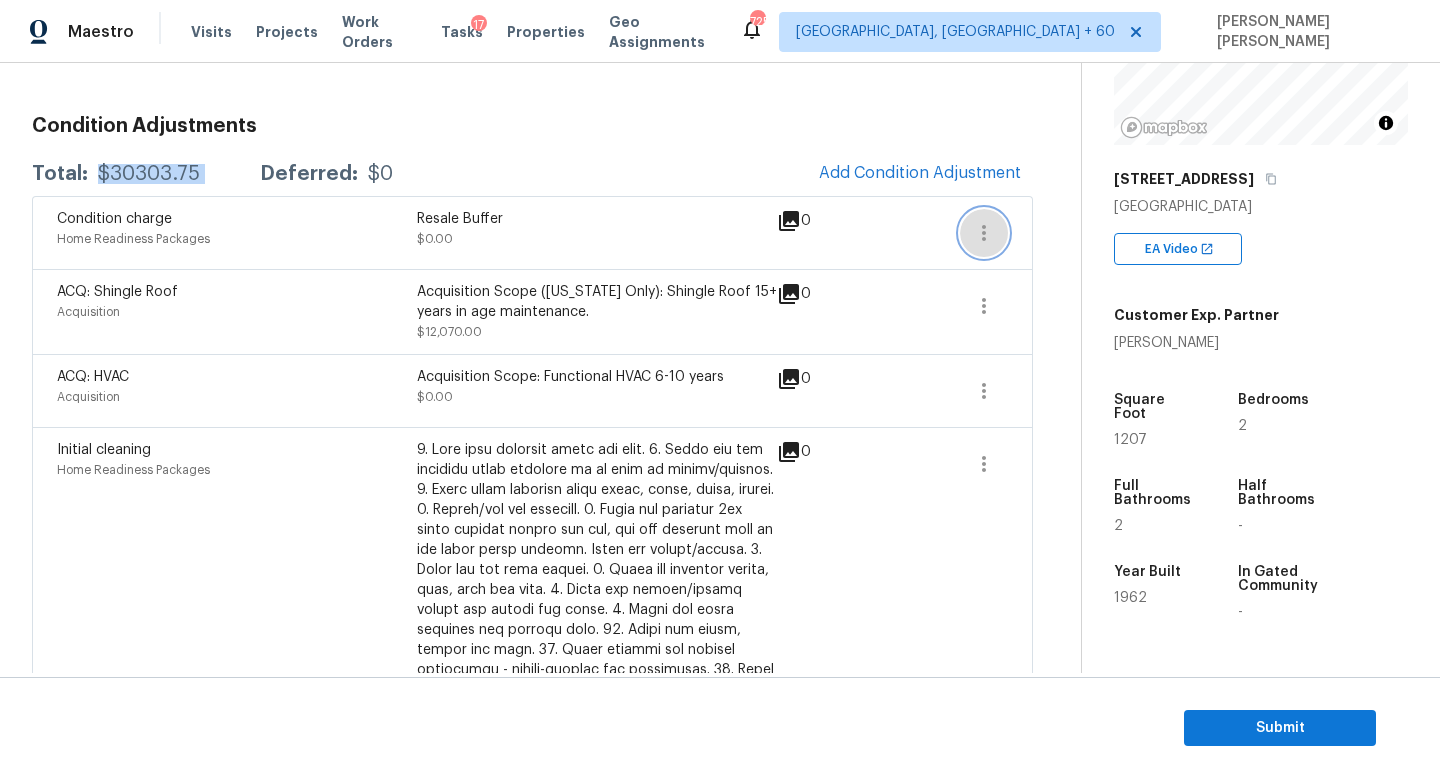 click 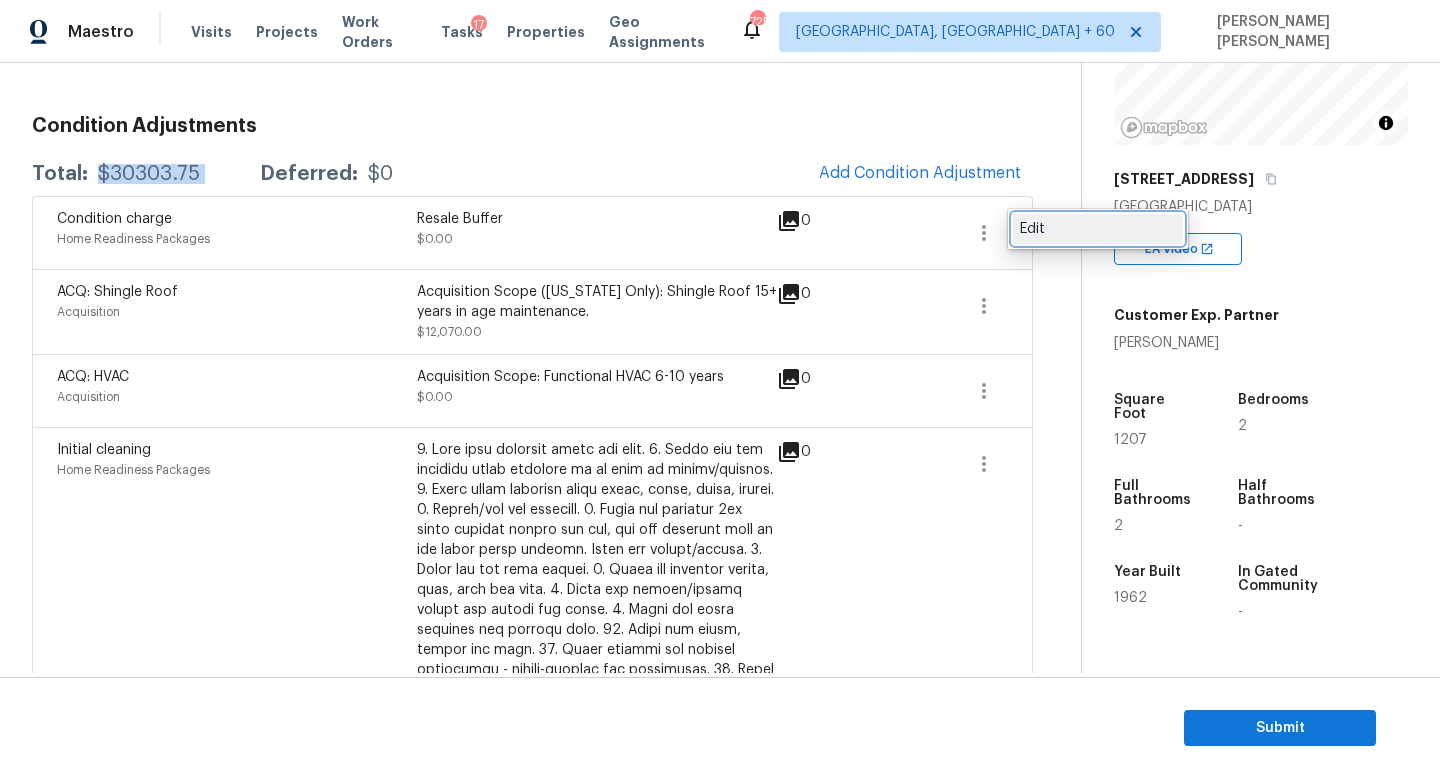 click on "Edit" at bounding box center [1098, 229] 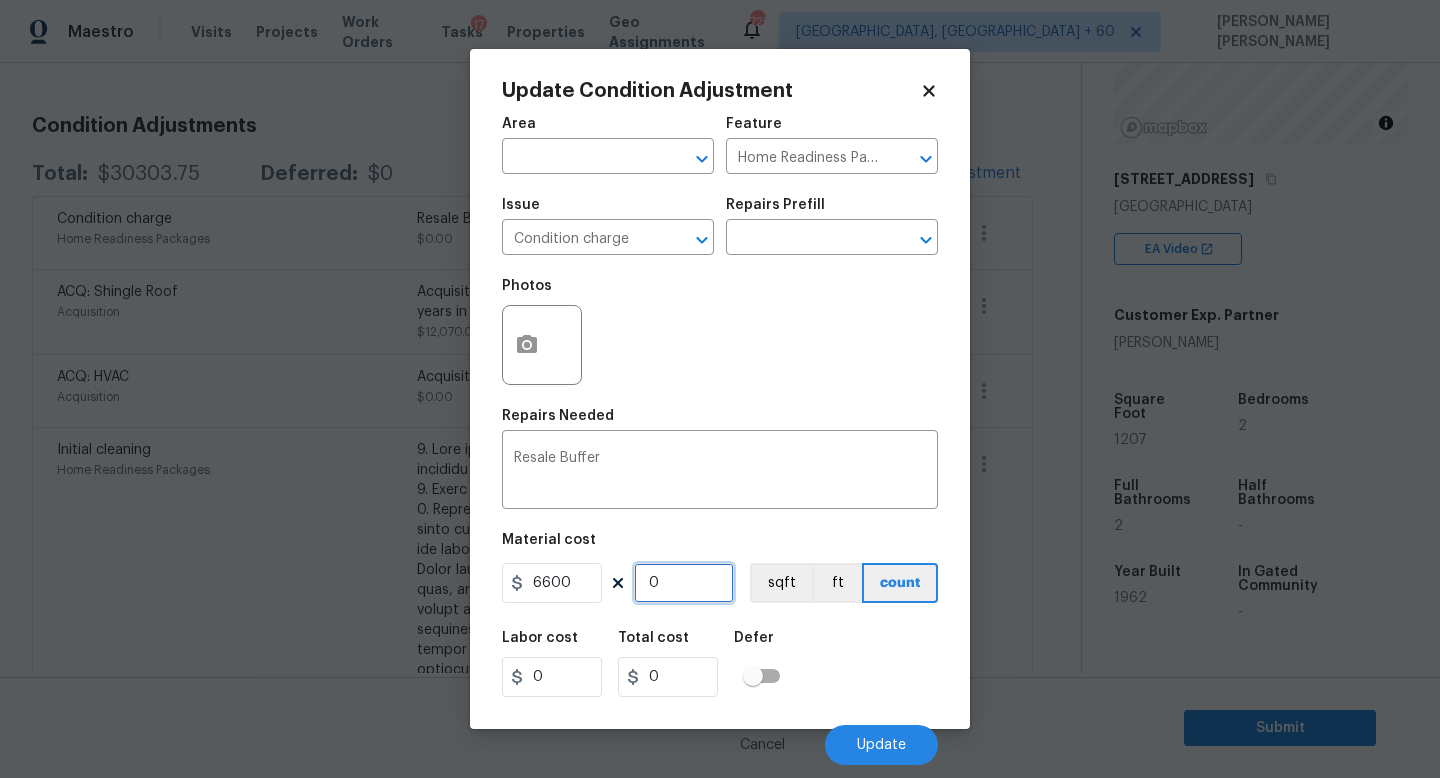 click on "0" at bounding box center [684, 583] 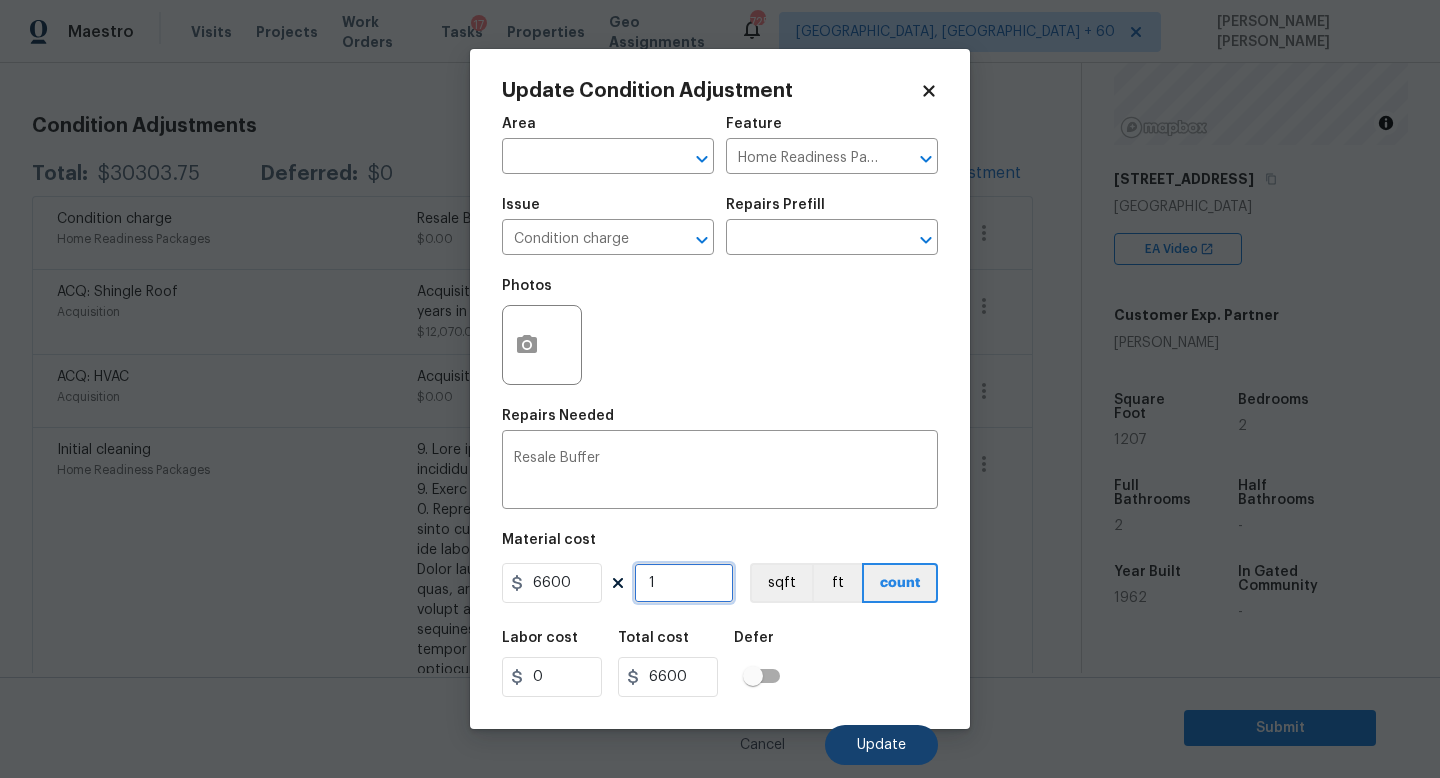 type on "1" 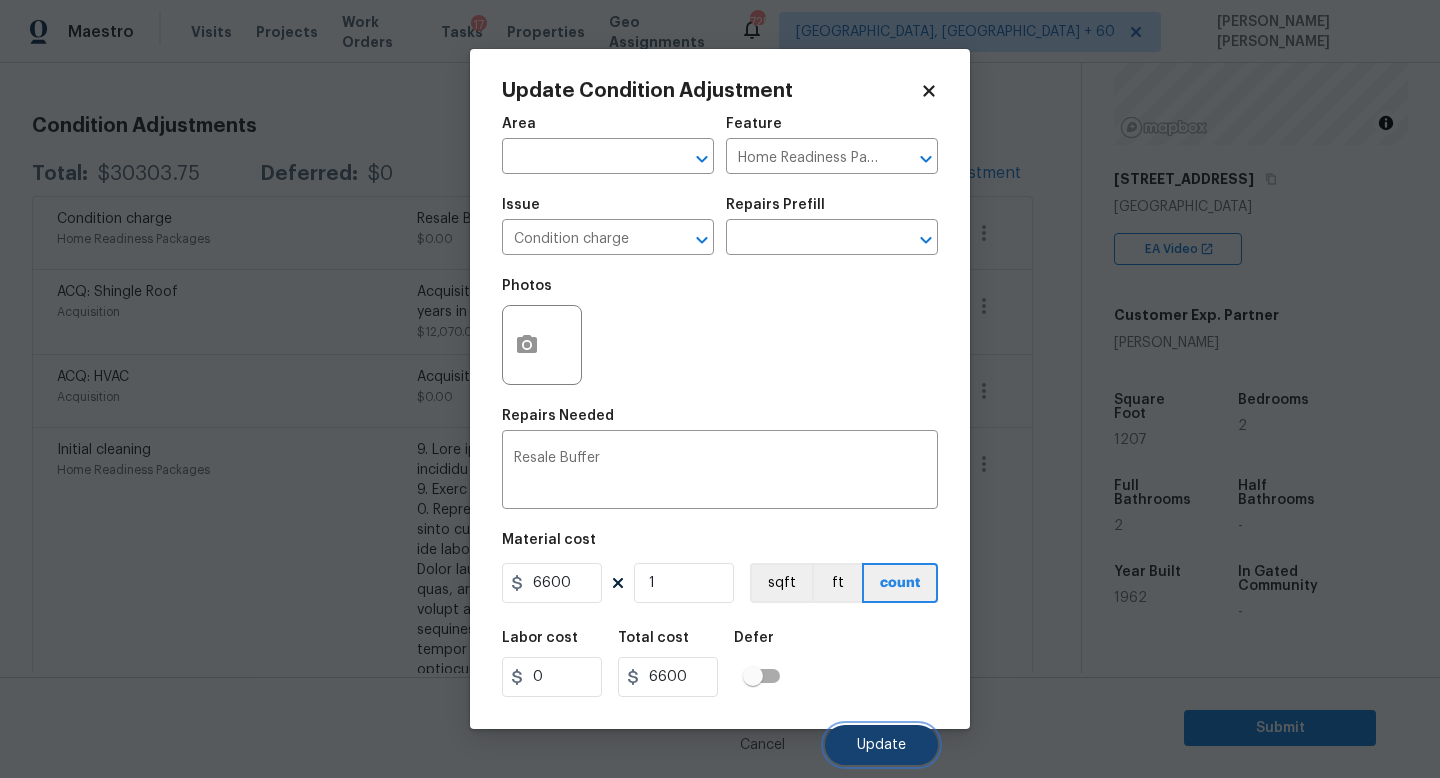 click on "Update" at bounding box center [881, 745] 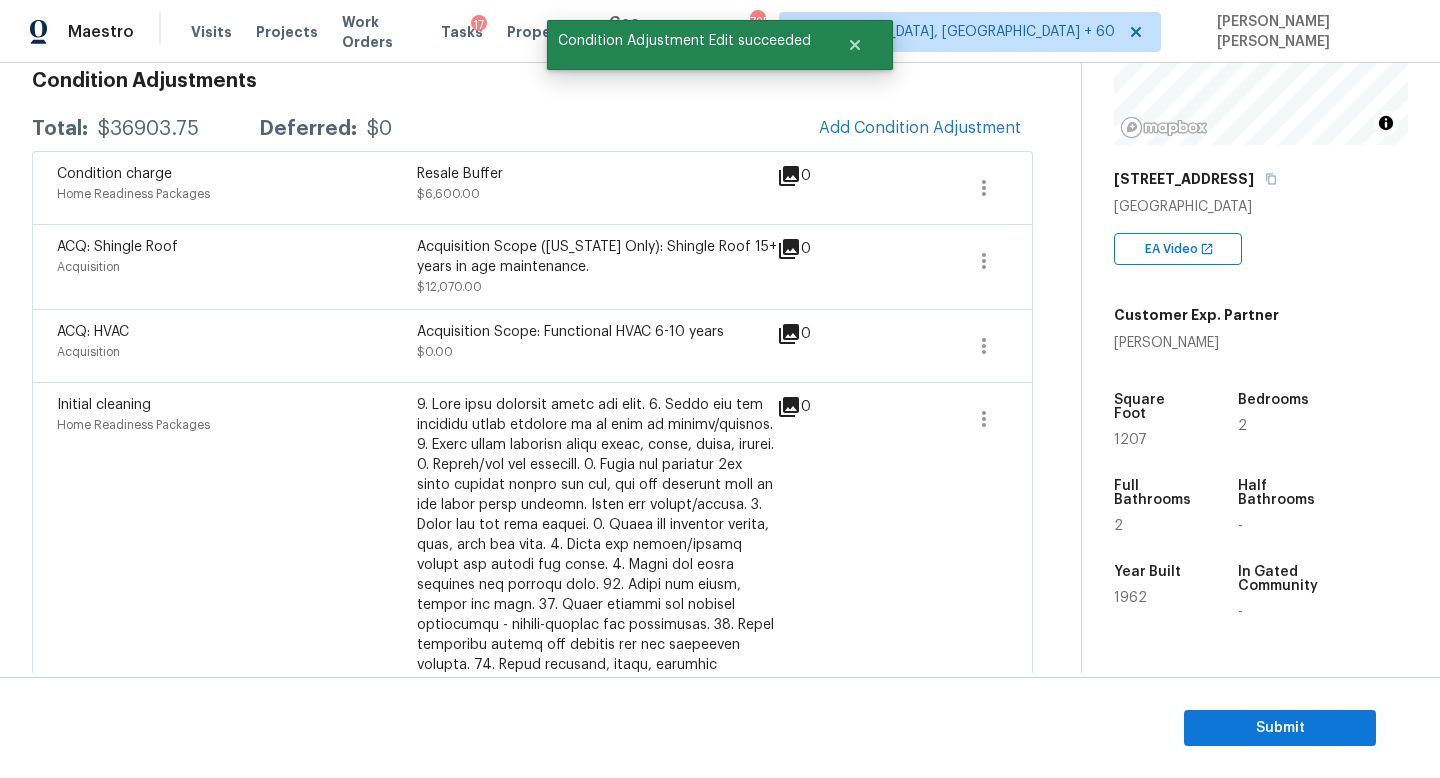 scroll, scrollTop: 251, scrollLeft: 0, axis: vertical 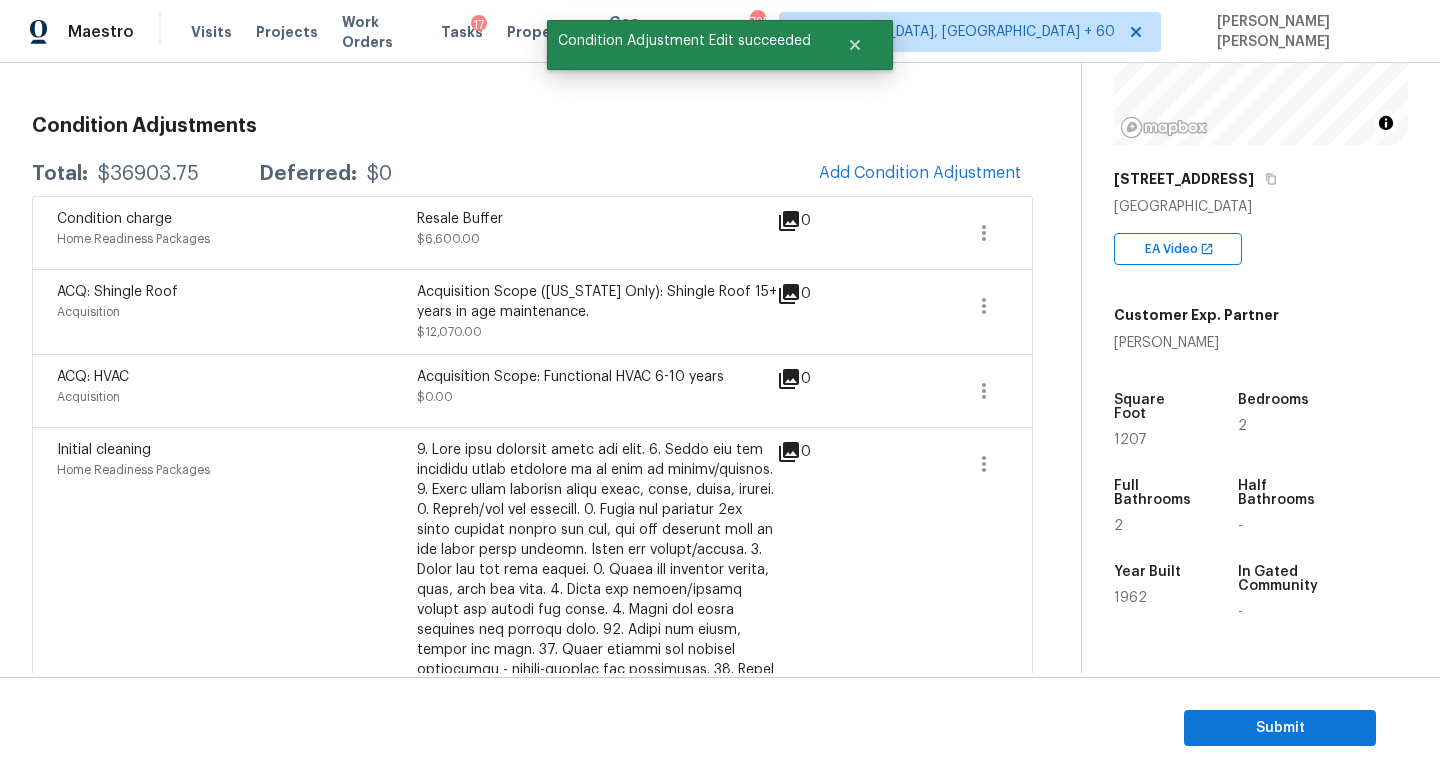 click on "$36903.75" at bounding box center (148, 174) 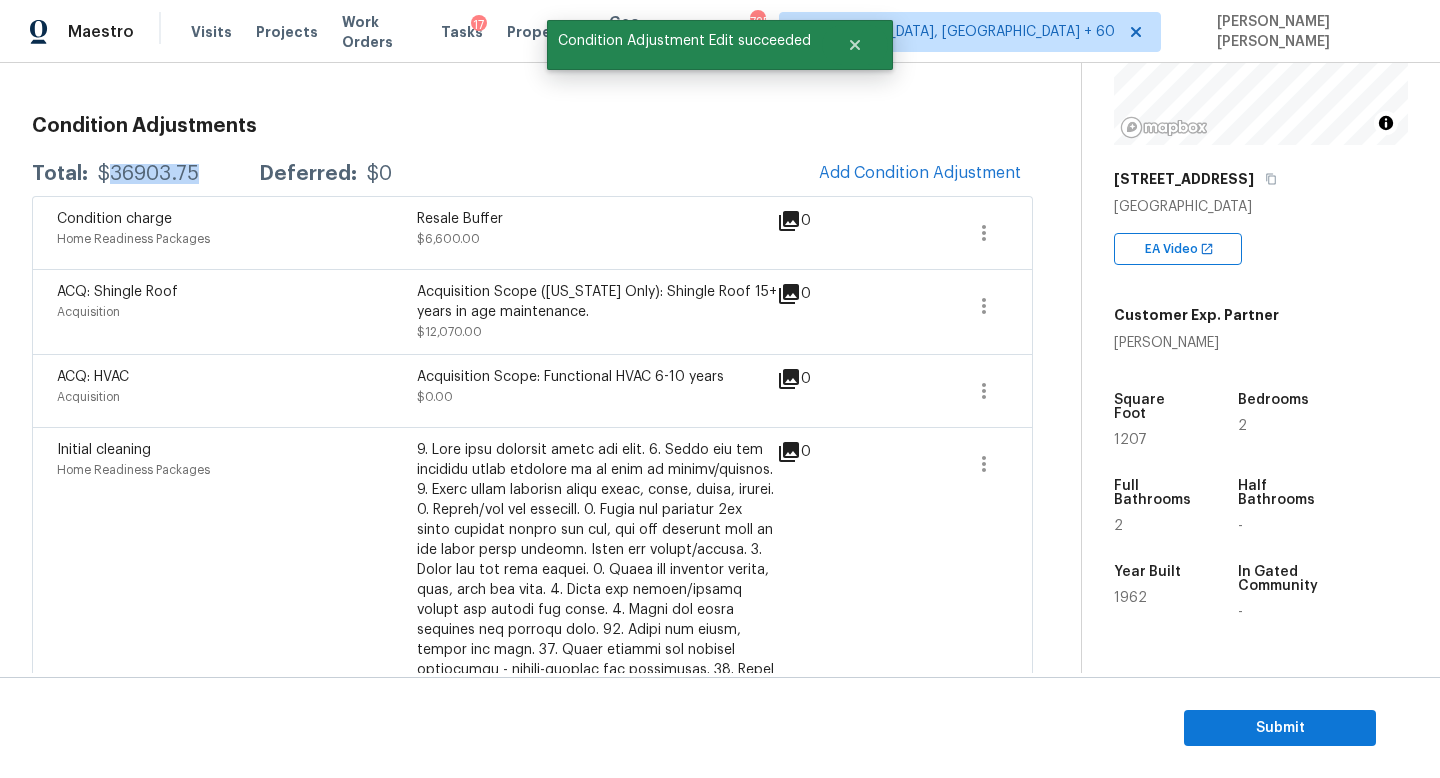 click on "$36903.75" at bounding box center [148, 174] 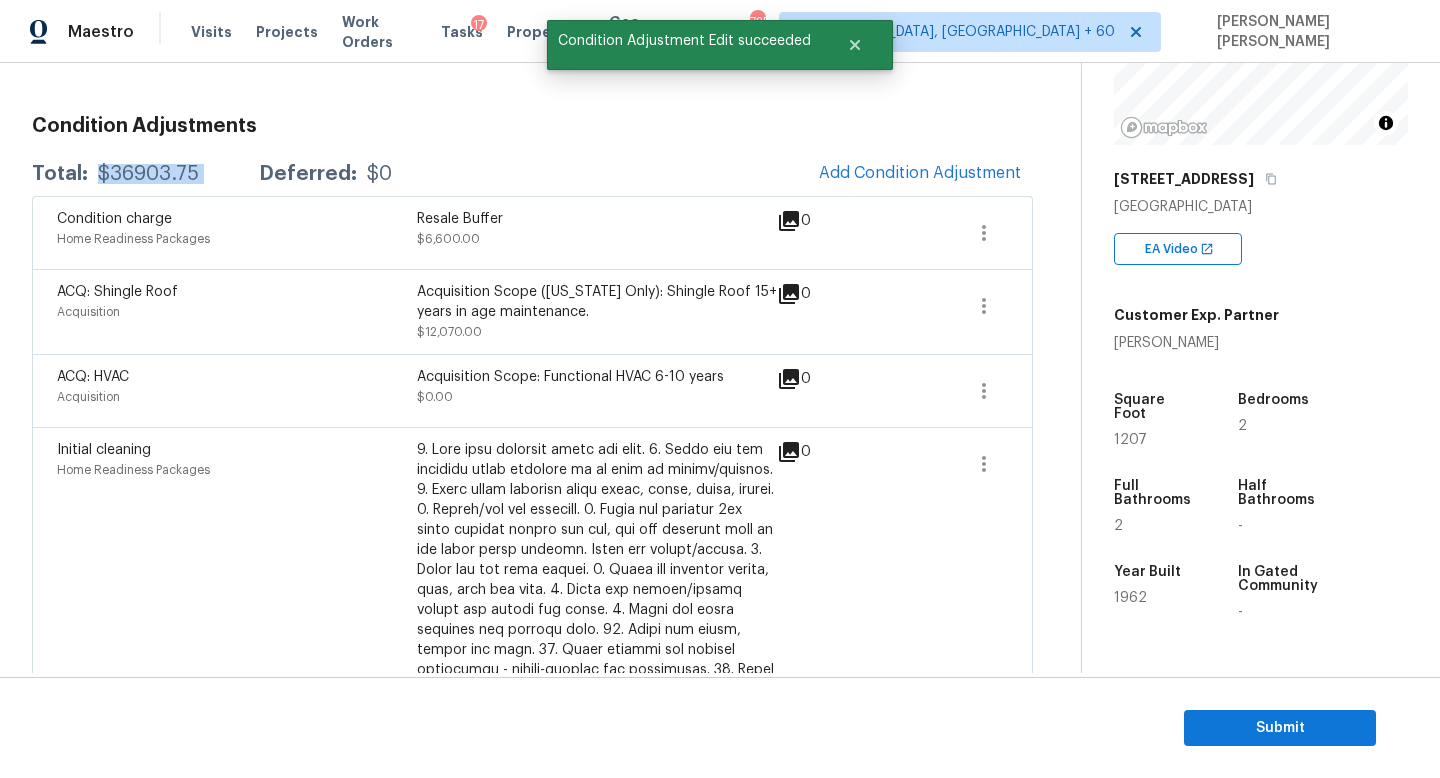 copy on "$36903.75" 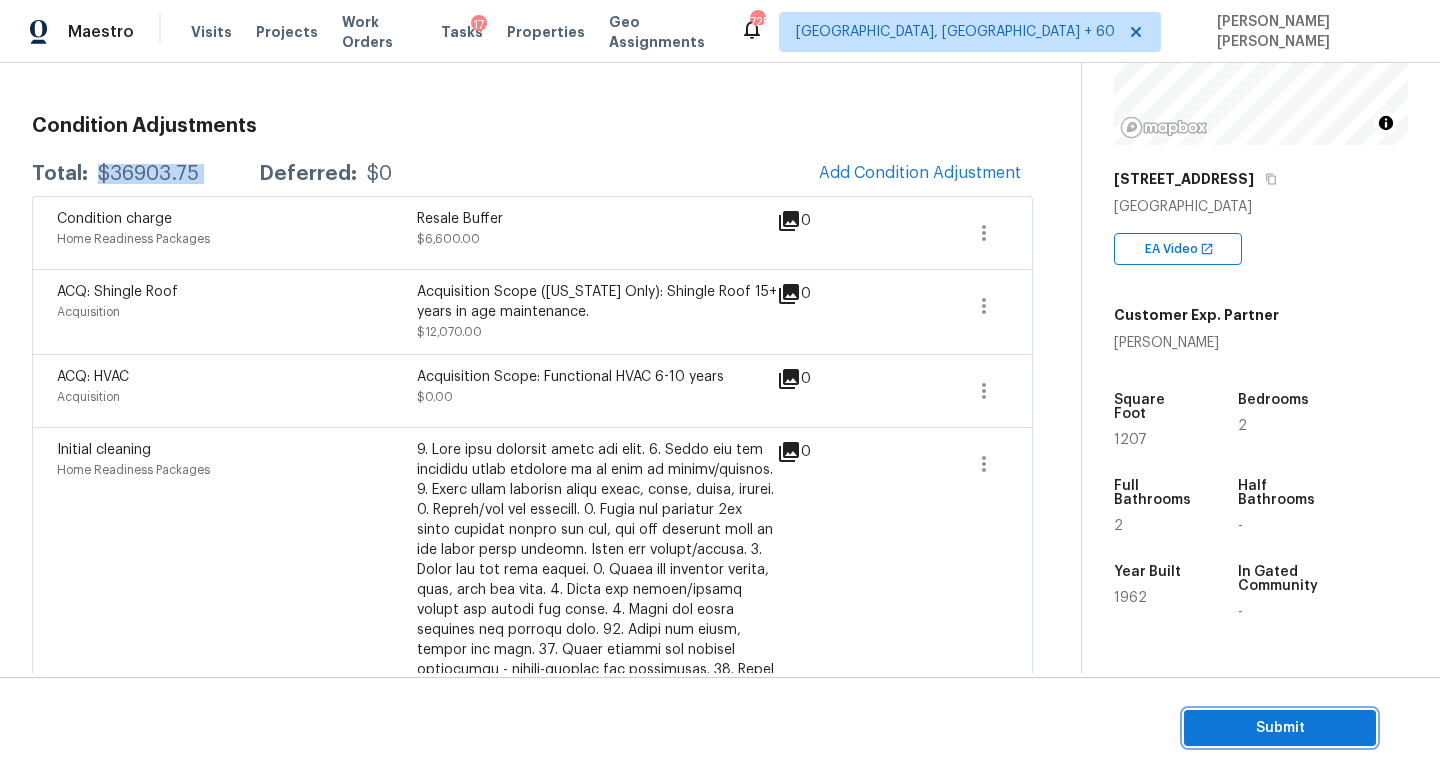 click on "Submit" at bounding box center [1280, 728] 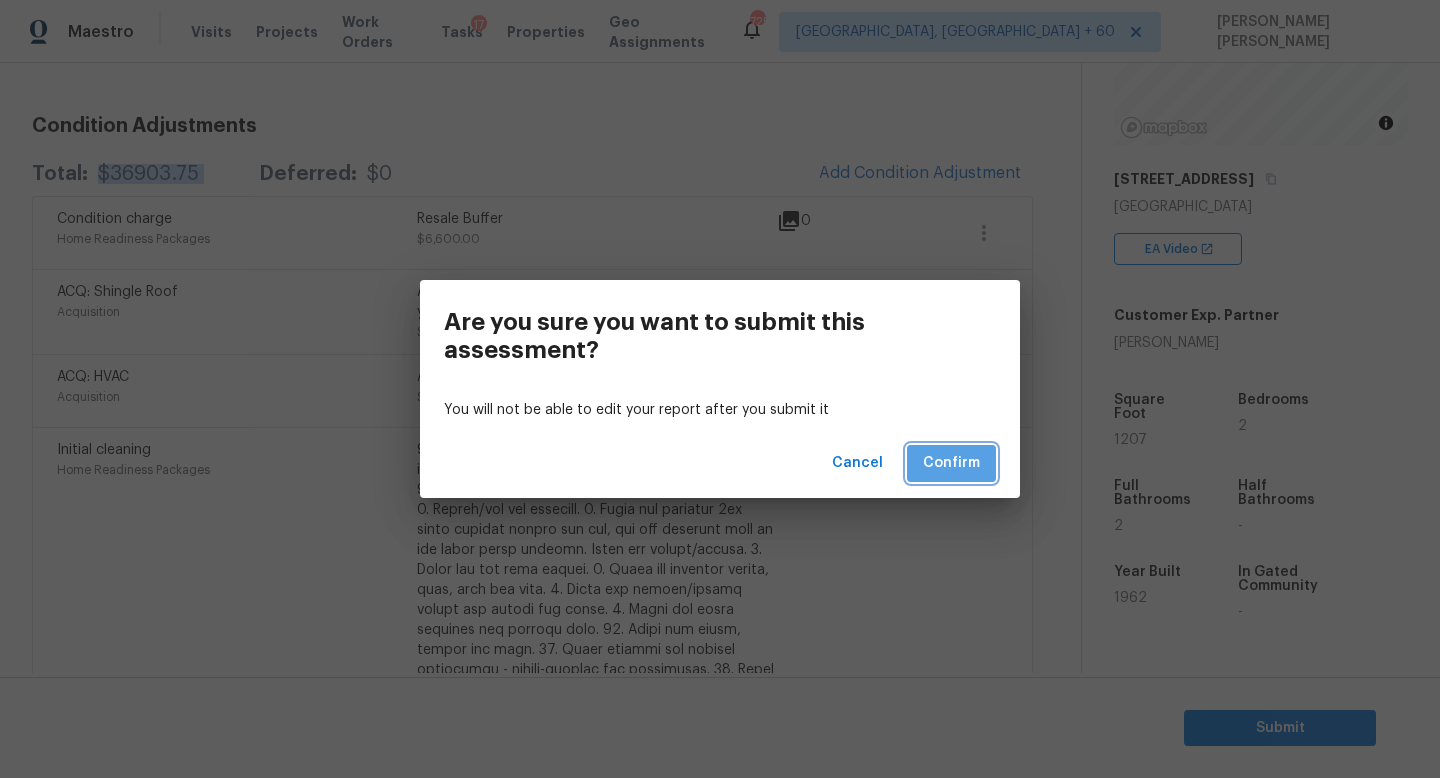 click on "Confirm" at bounding box center [951, 463] 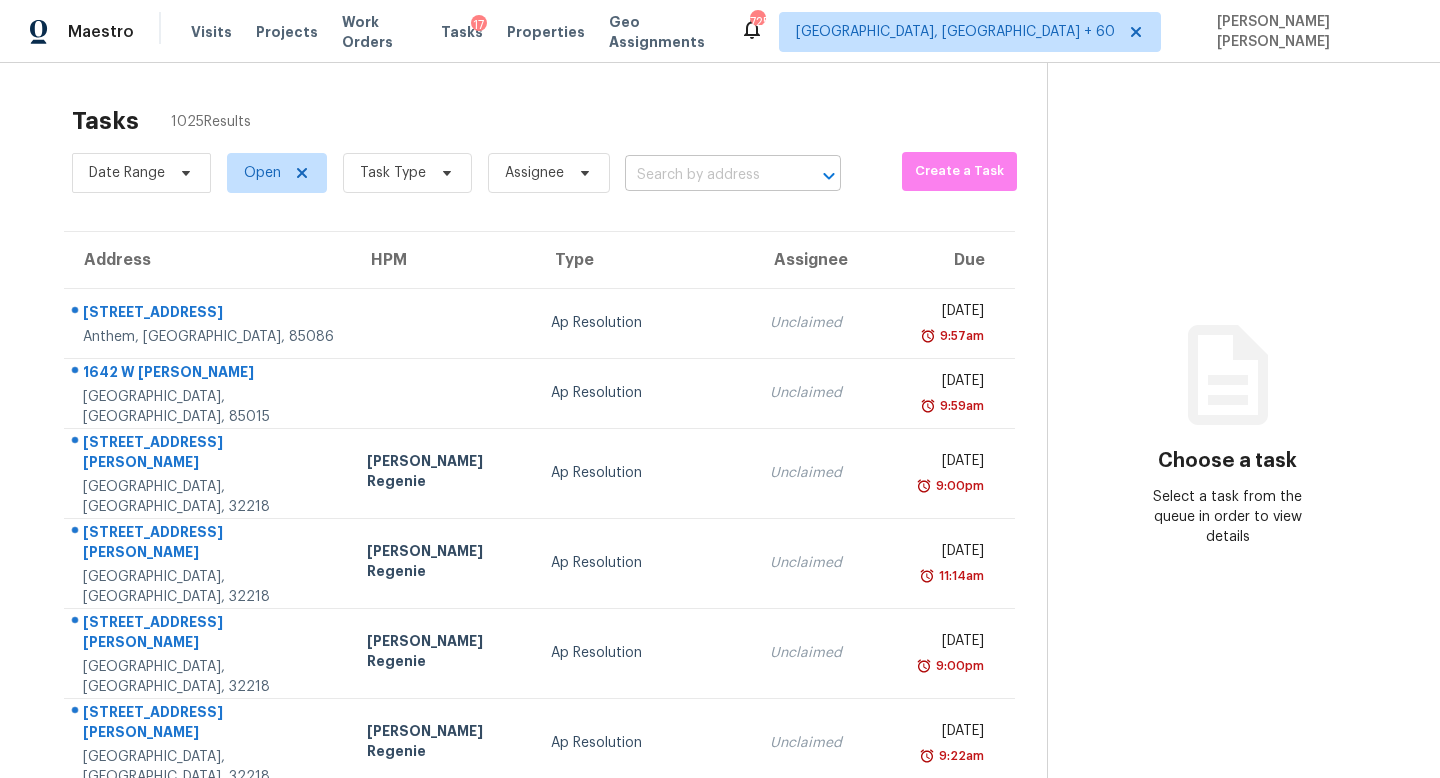 click at bounding box center (705, 175) 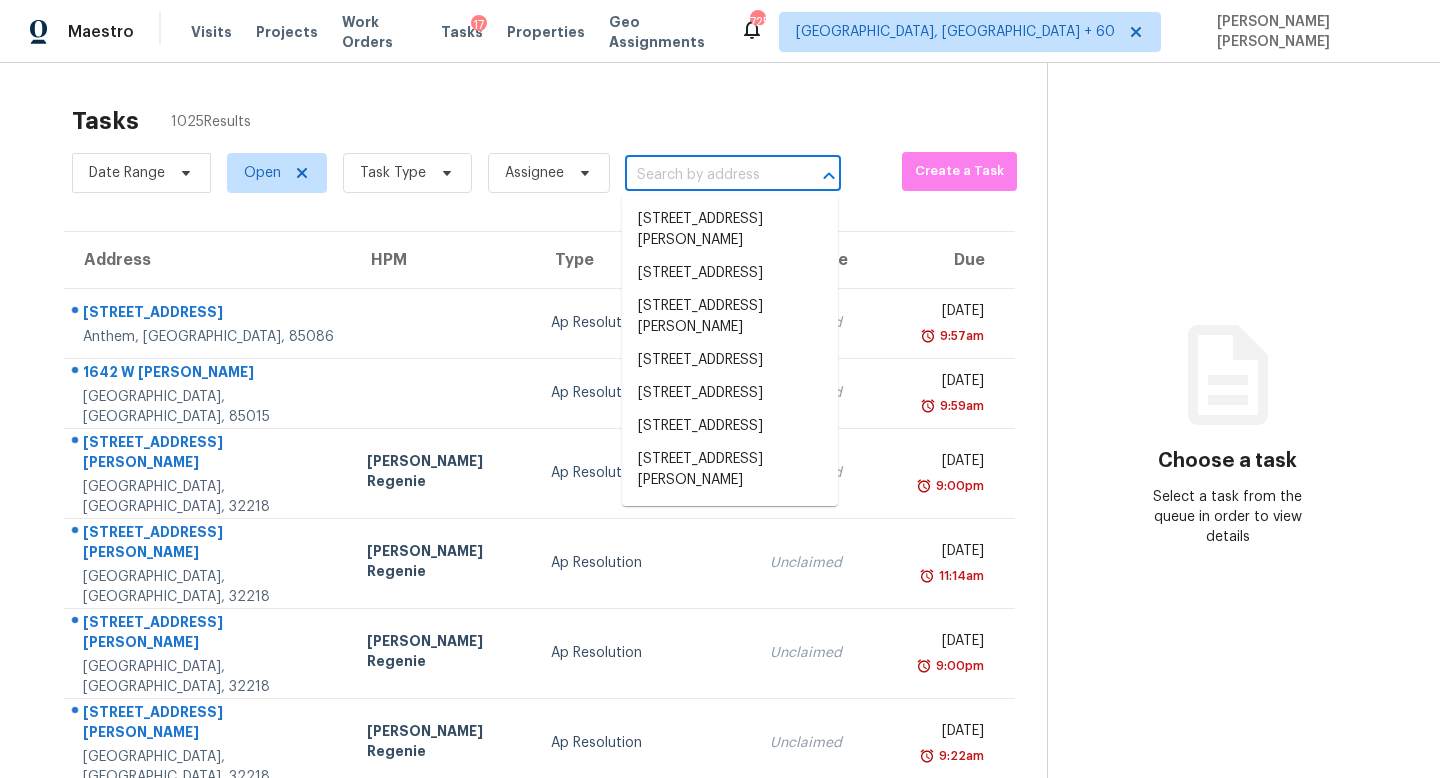 paste on "2319 Vanderbilt Dr Charleston, SC, 29414" 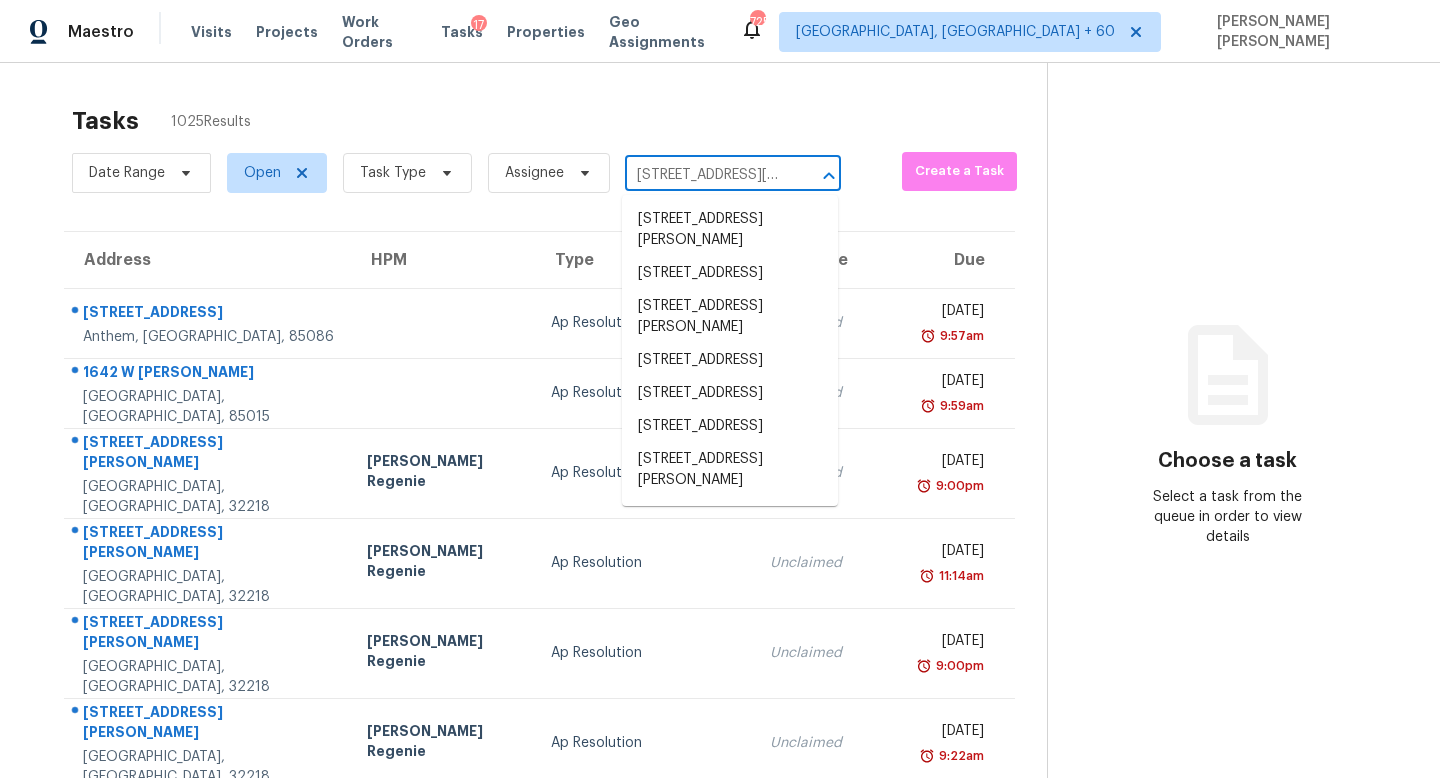 scroll, scrollTop: 0, scrollLeft: 120, axis: horizontal 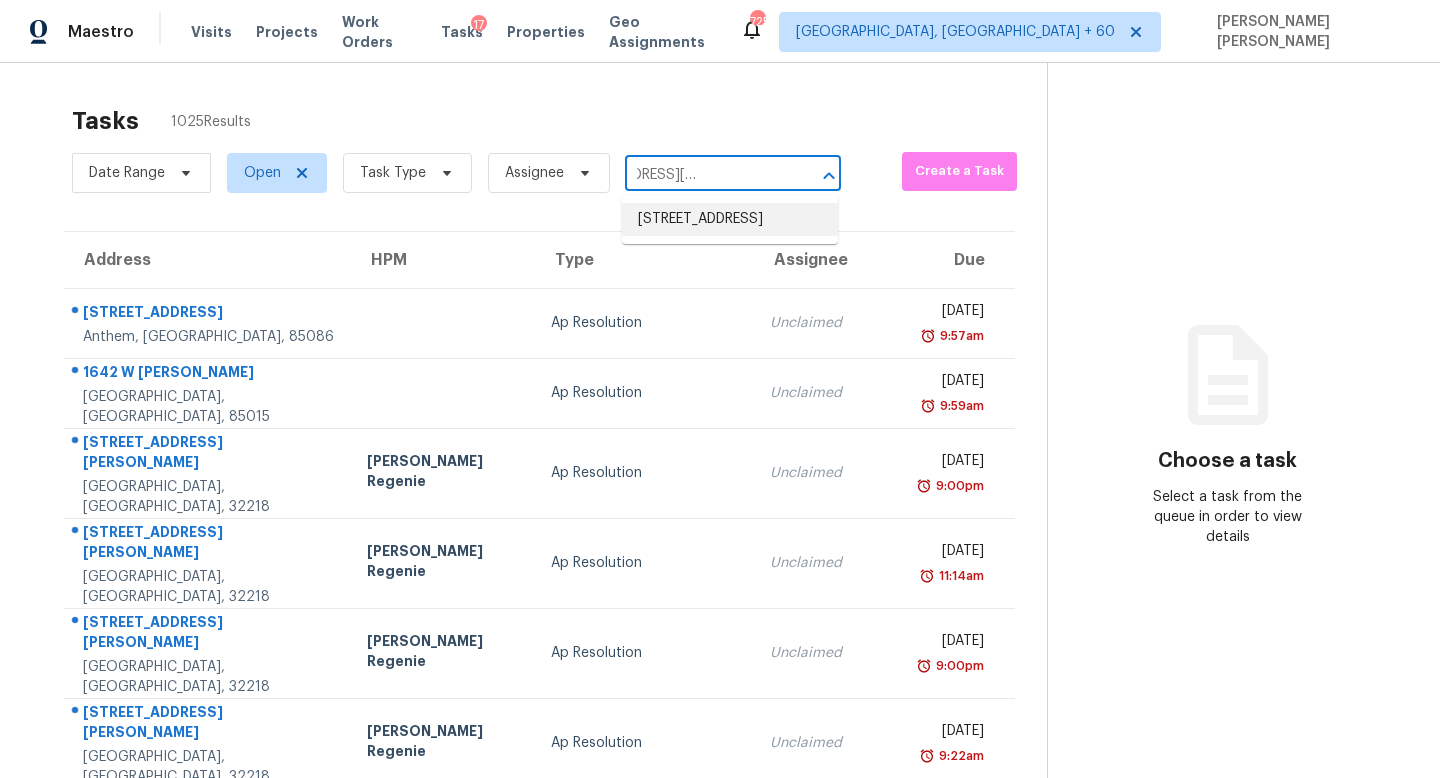 click on "2319 Vanderbilt Dr, Charleston, SC 29414" at bounding box center [730, 219] 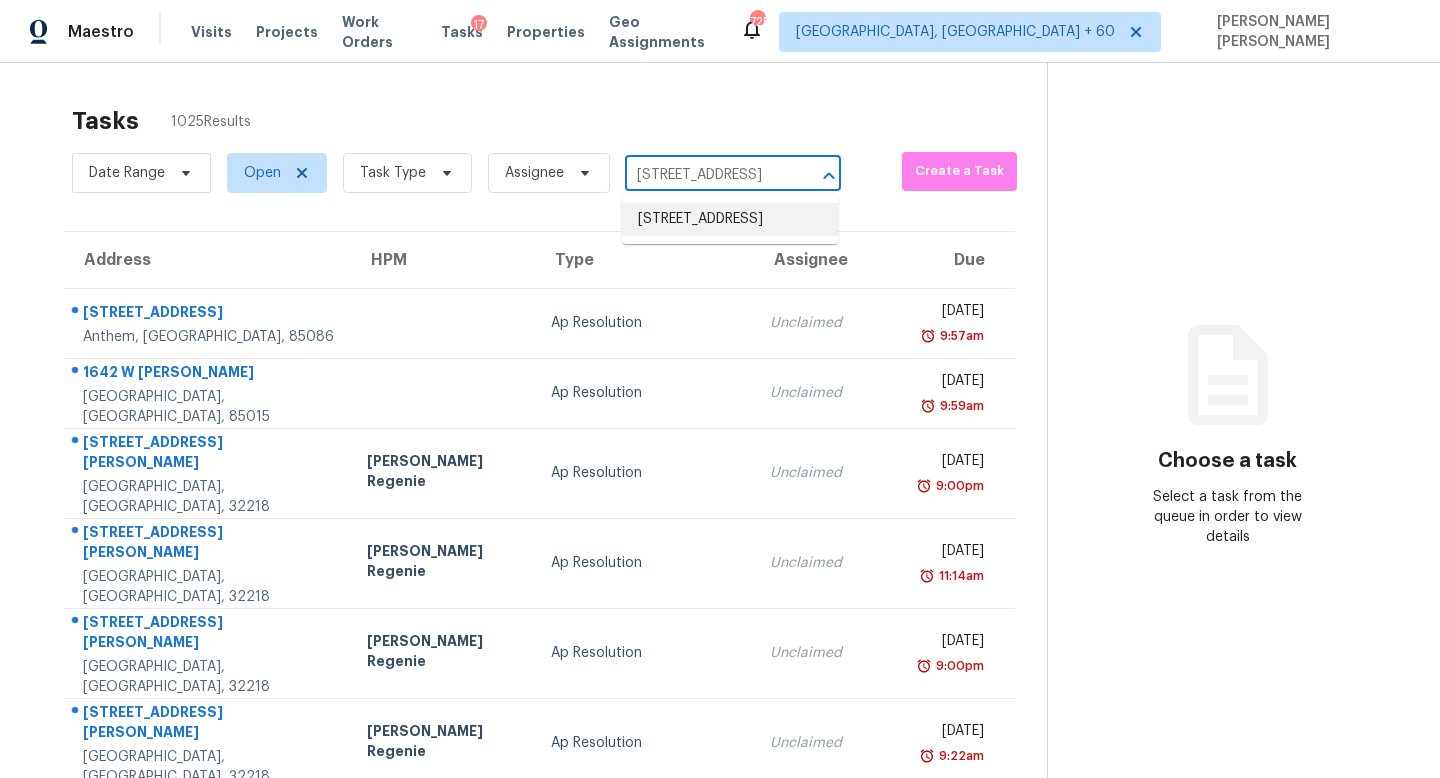 scroll, scrollTop: 0, scrollLeft: 0, axis: both 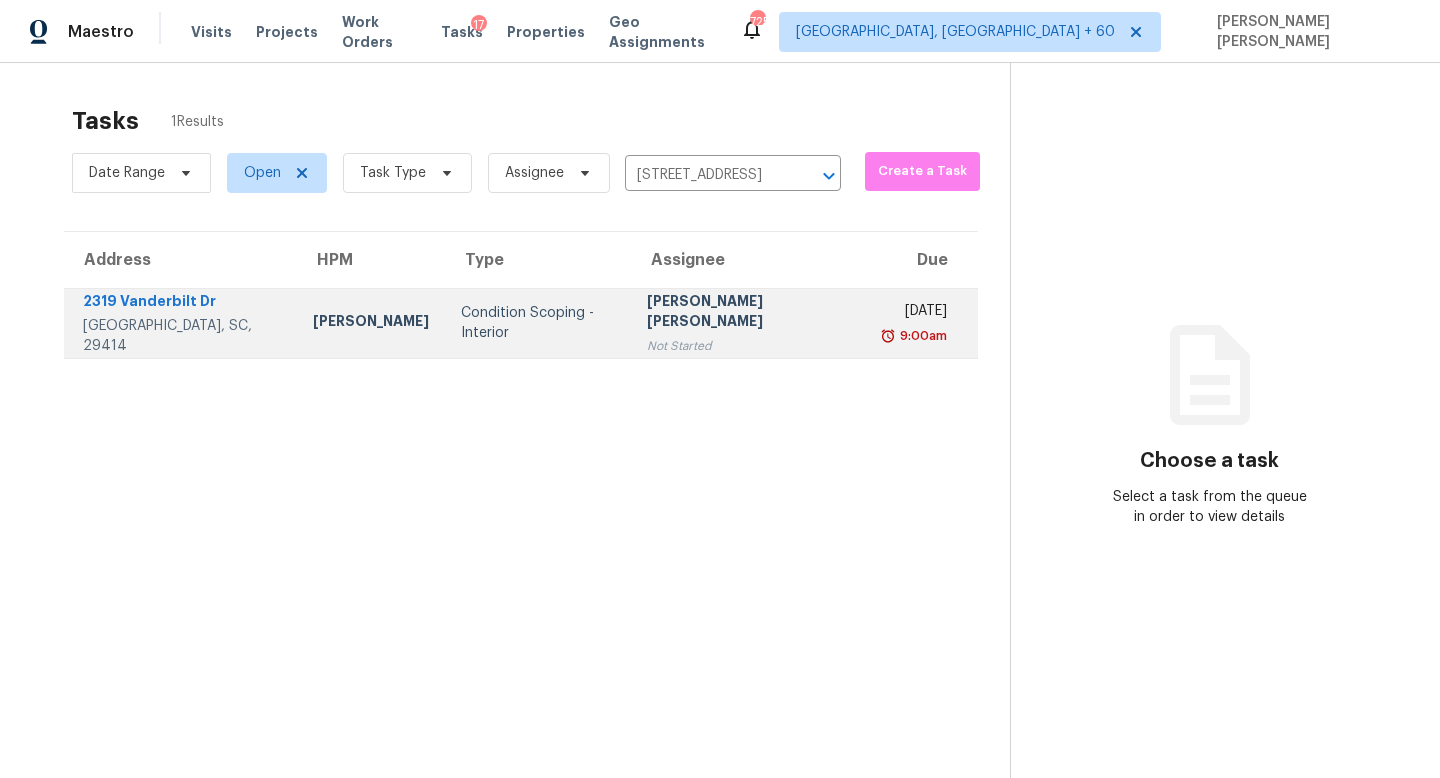 click on "Not Started" at bounding box center (749, 346) 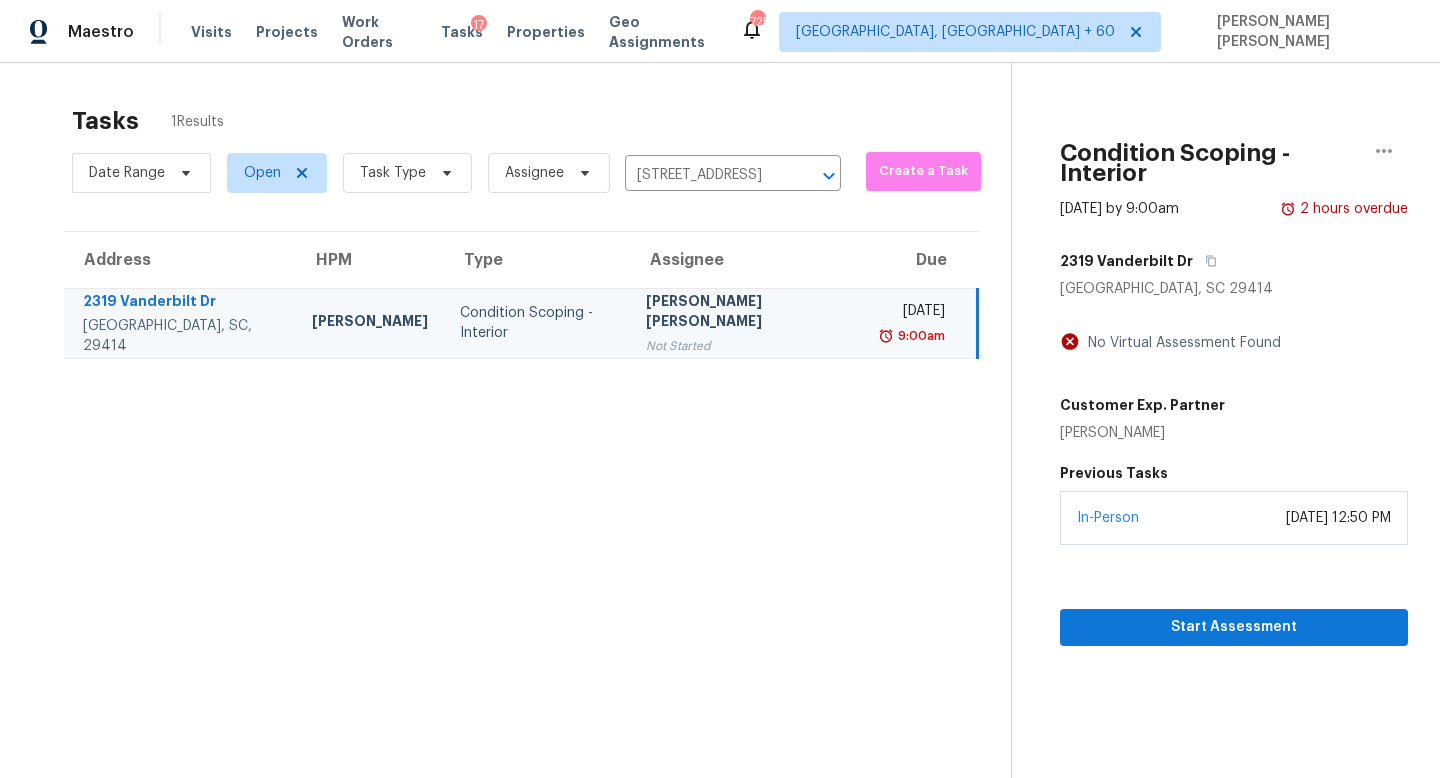 click on "Start Assessment" at bounding box center [1234, 595] 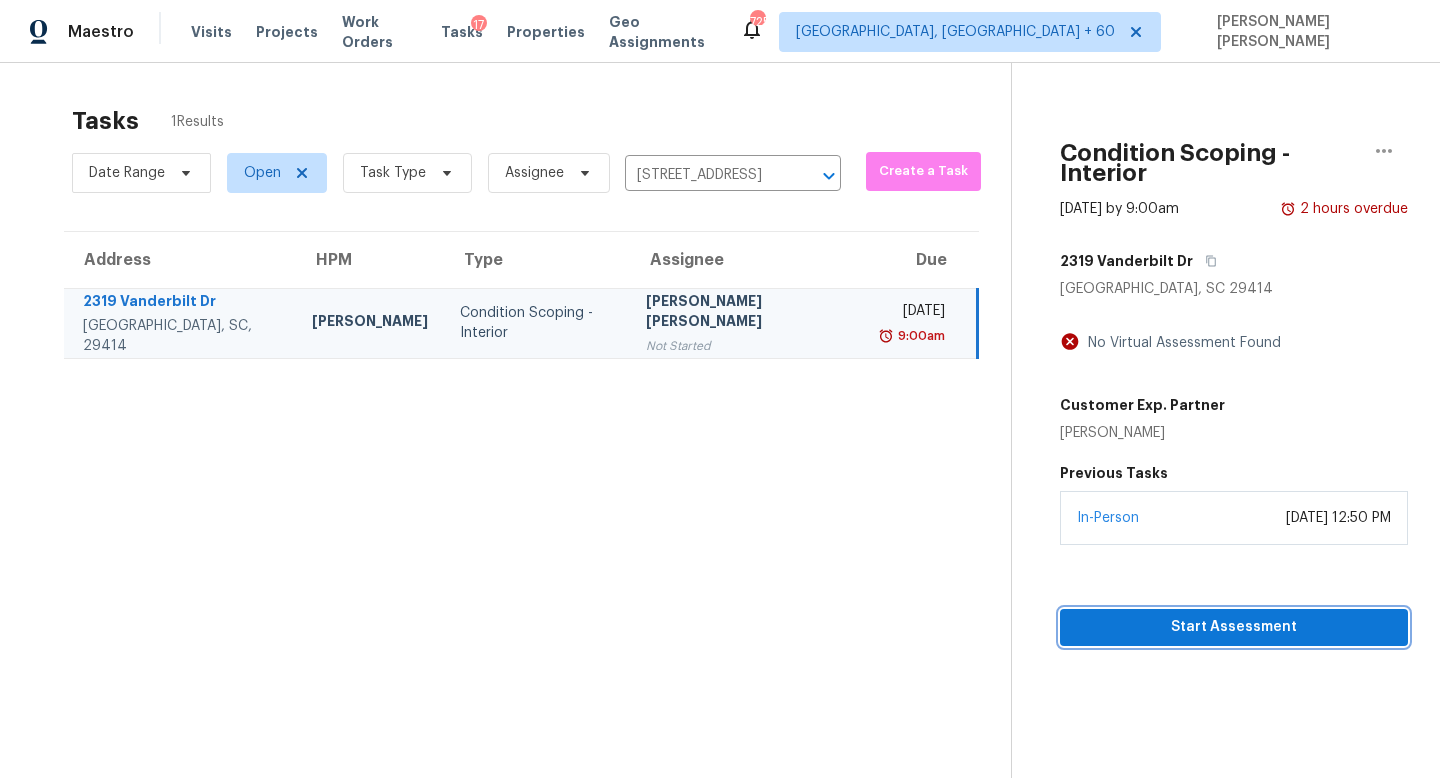 click on "Start Assessment" at bounding box center (1234, 627) 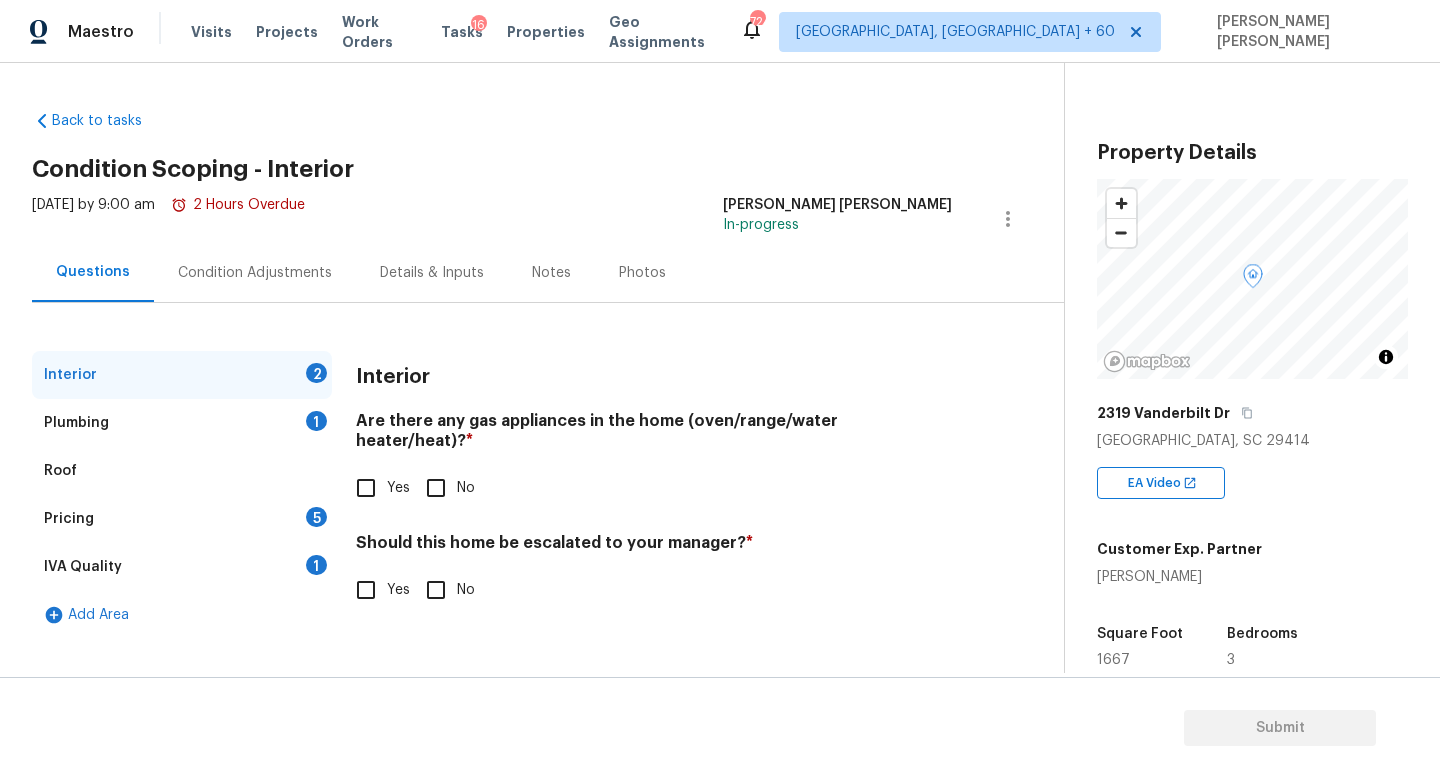 click on "No" at bounding box center (445, 488) 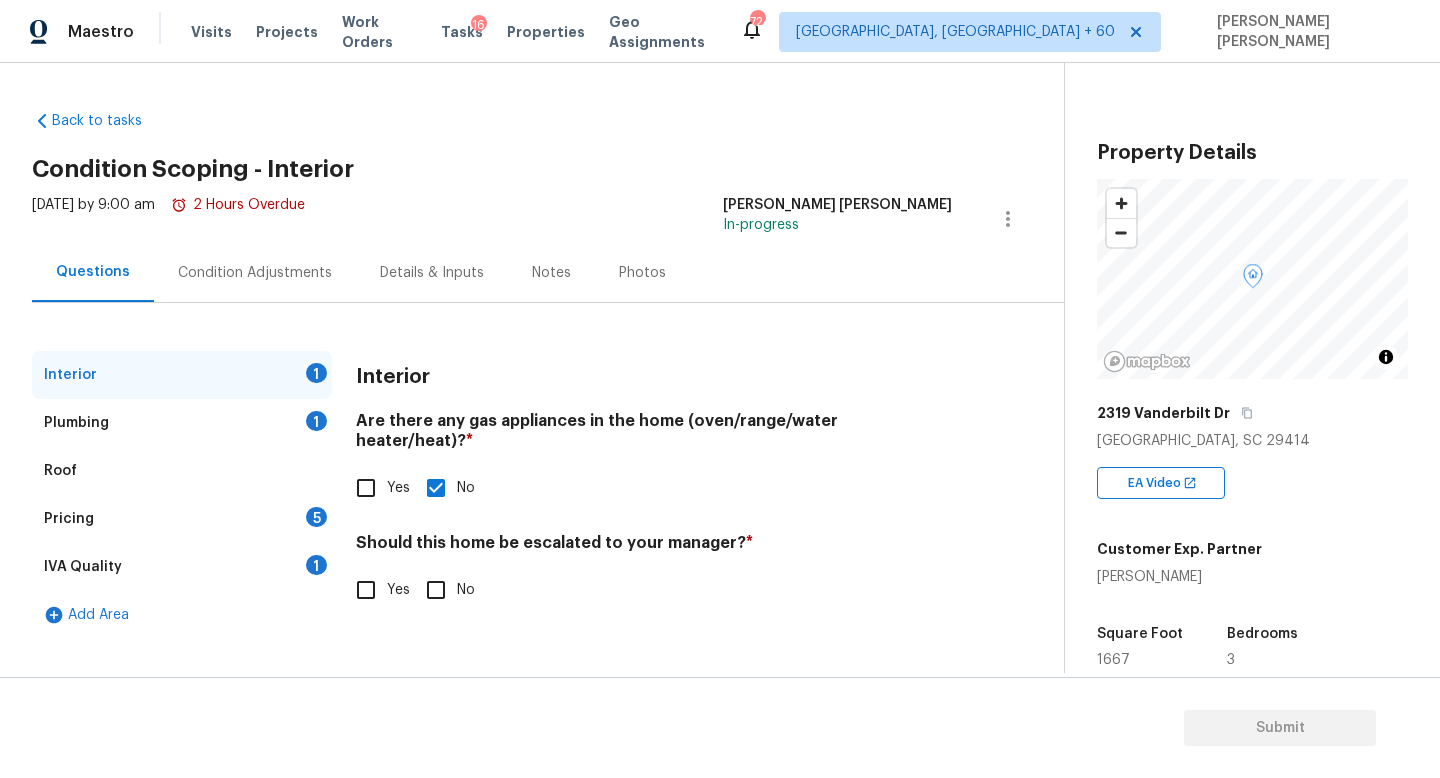 click on "Plumbing 1" at bounding box center (182, 423) 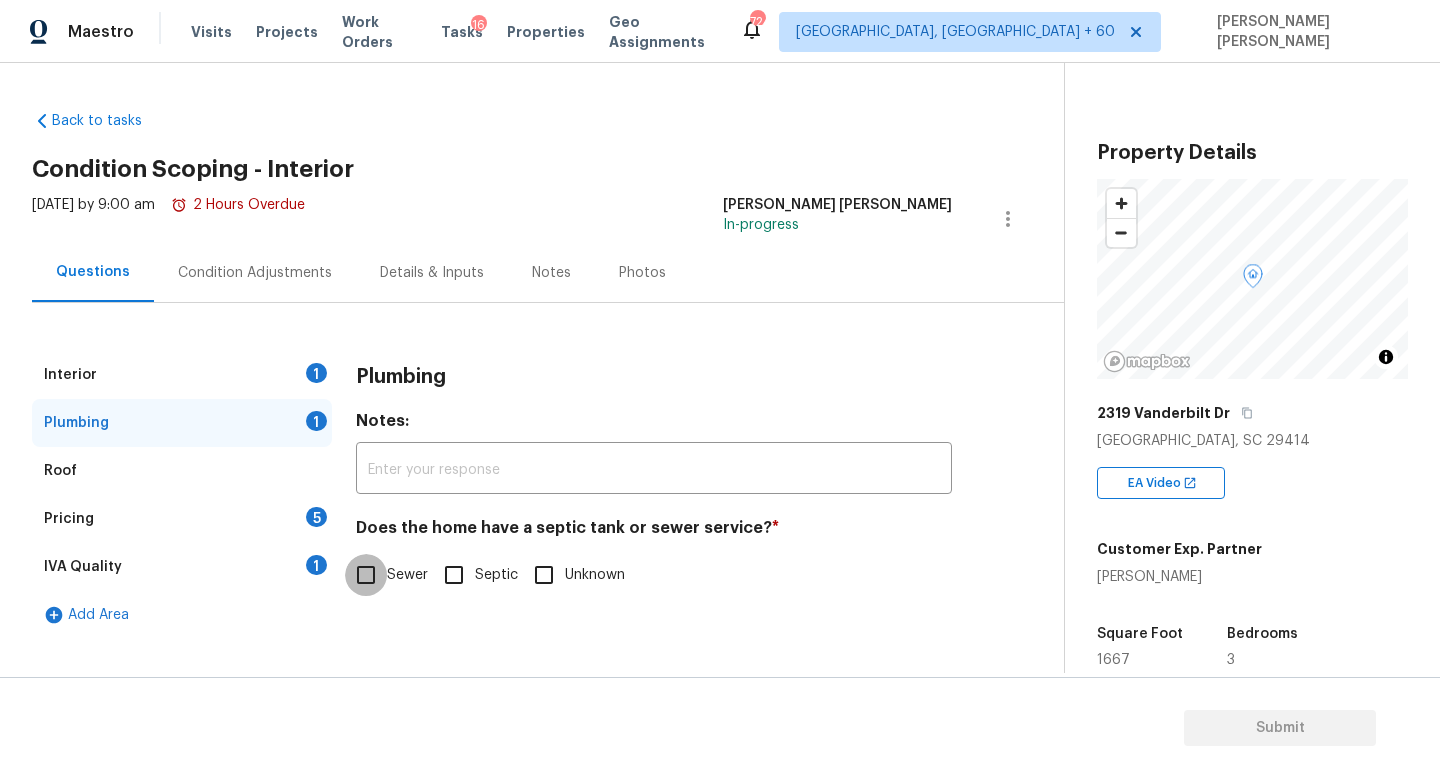 click on "Sewer" at bounding box center (366, 575) 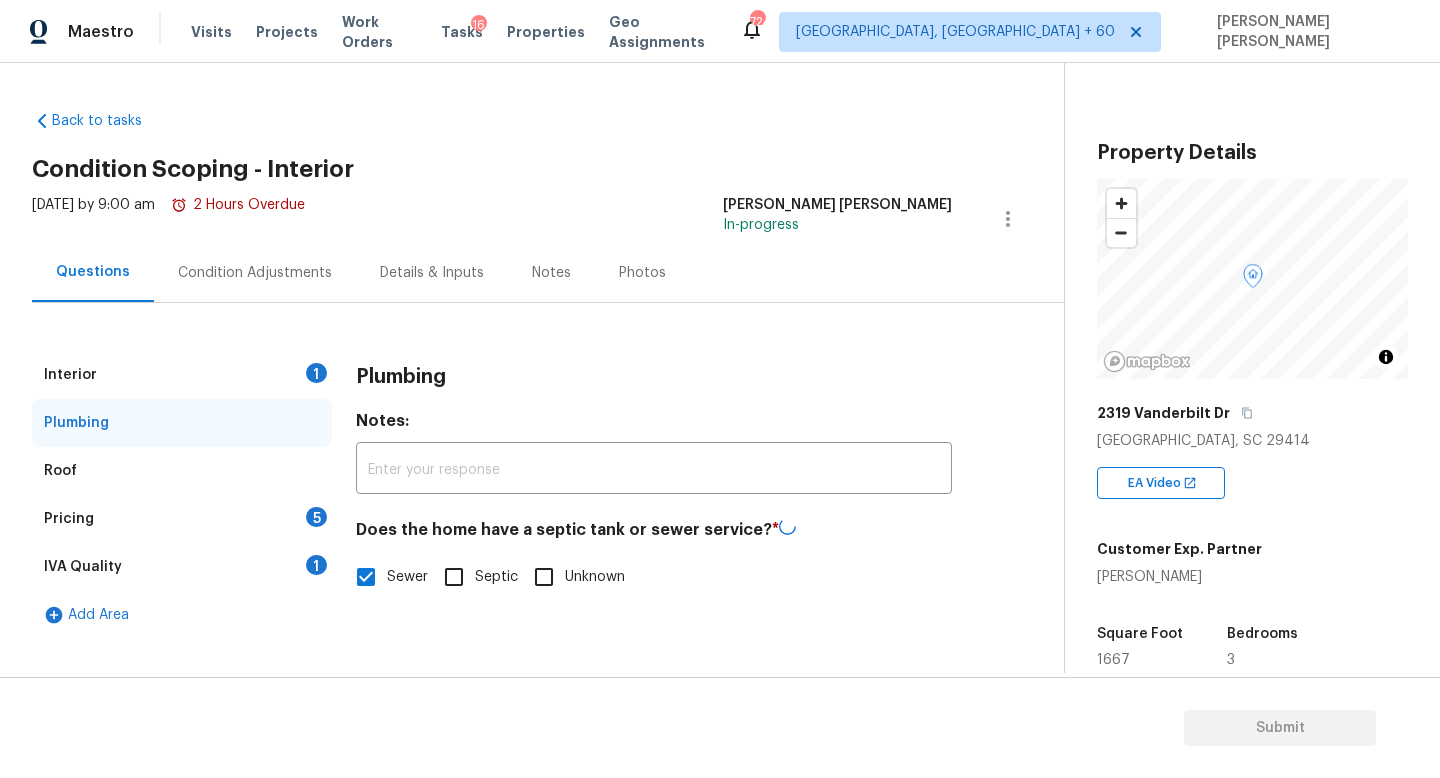 click on "Pricing 5" at bounding box center [182, 519] 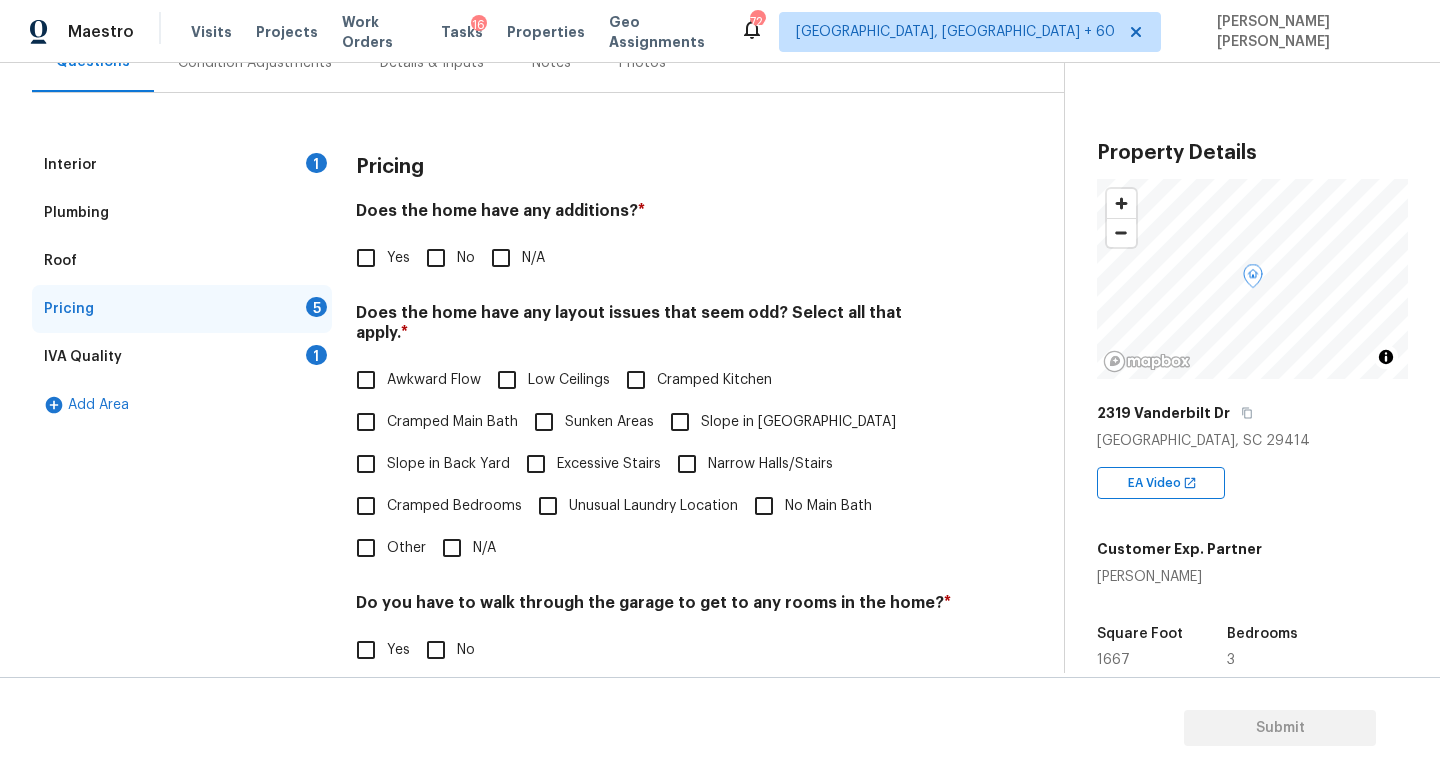 scroll, scrollTop: 209, scrollLeft: 0, axis: vertical 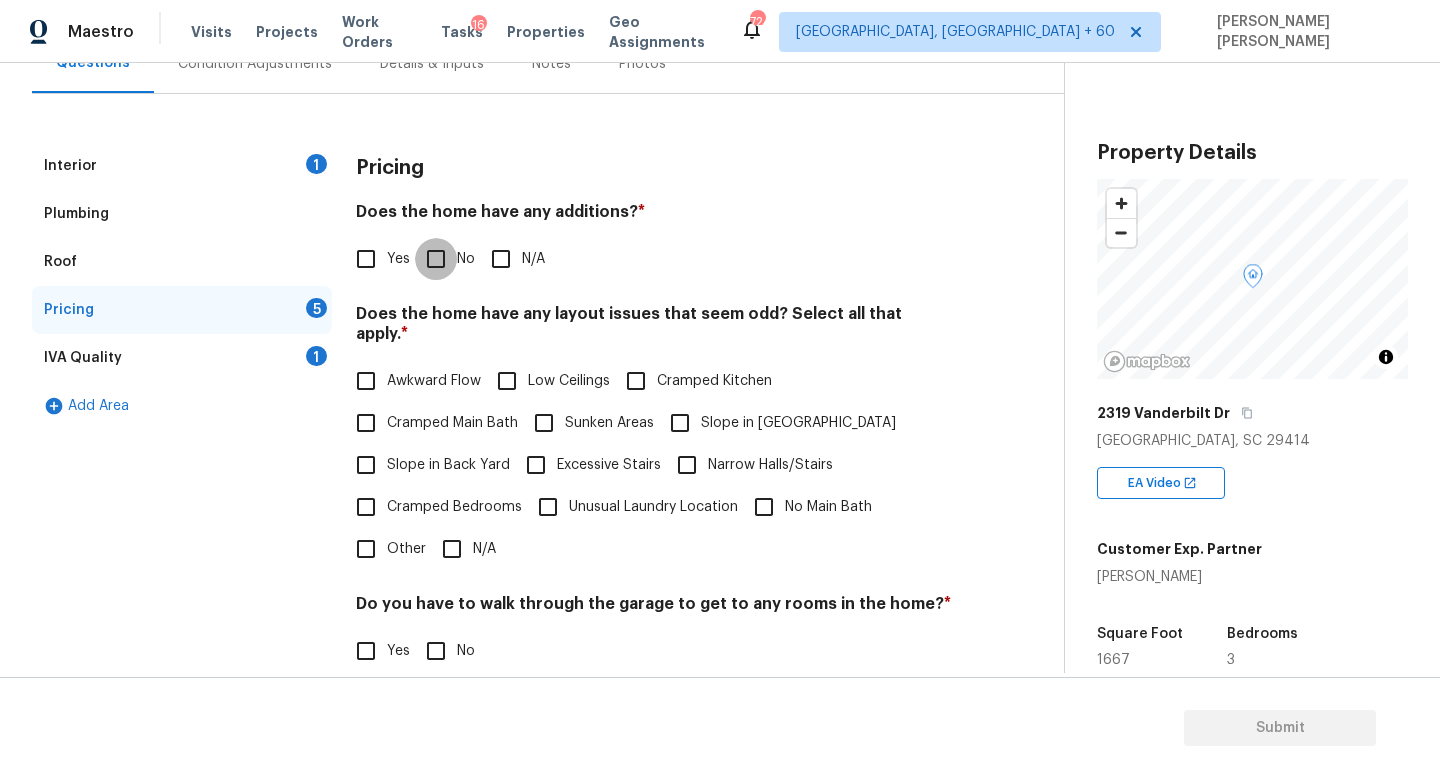 click on "No" at bounding box center [436, 259] 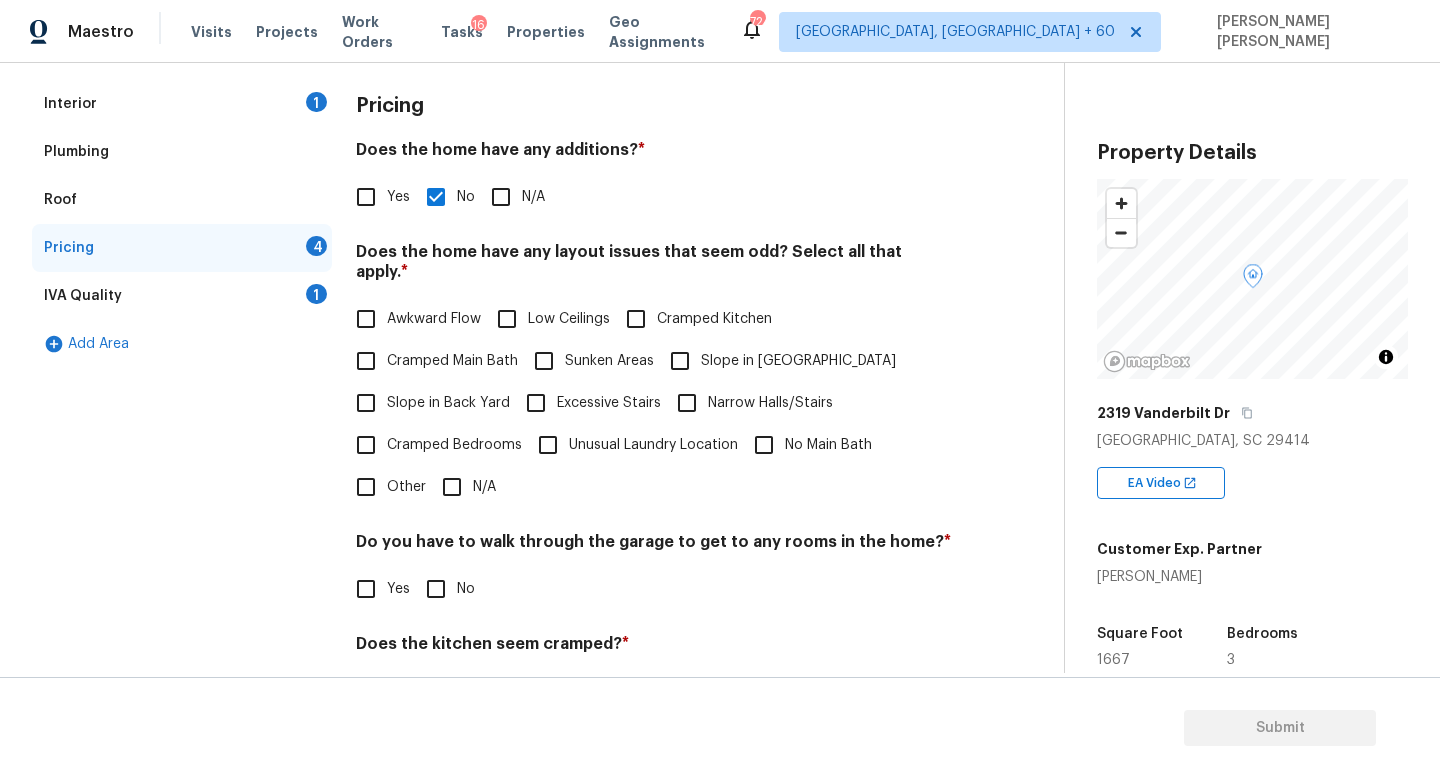 scroll, scrollTop: 287, scrollLeft: 0, axis: vertical 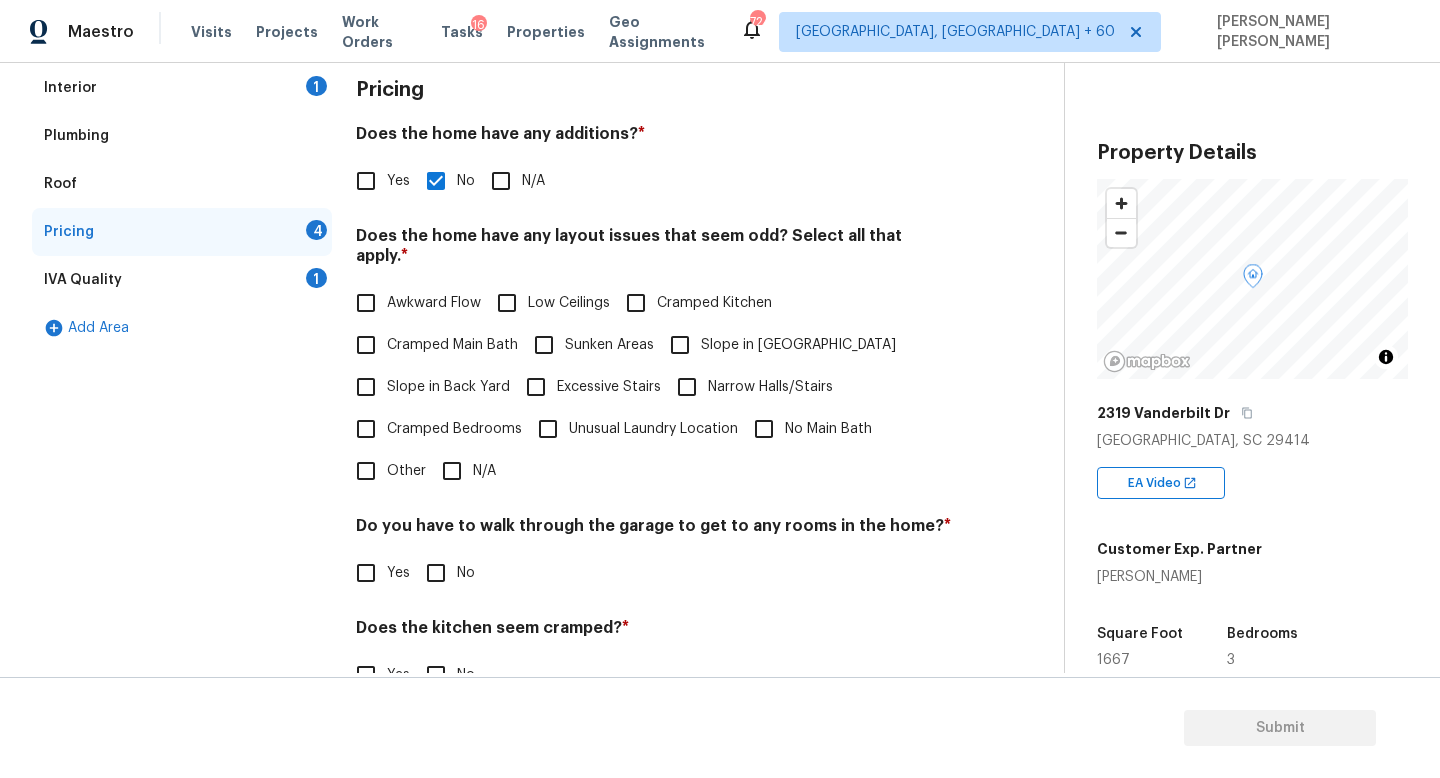 click on "Pricing Does the home have any additions?  * Yes No N/A Does the home have any layout issues that seem odd? Select all that apply.  * Awkward Flow Low Ceilings Cramped Kitchen Cramped Main Bath Sunken Areas Slope in Front Yard Slope in Back Yard Excessive Stairs Narrow Halls/Stairs Cramped Bedrooms Unusual Laundry Location No Main Bath Other N/A Do you have to walk through the garage to get to any rooms in the home?  * Yes No Does the kitchen seem cramped?  * Yes No Does the home appear to be very outdated?  * Yes No" at bounding box center (654, 443) 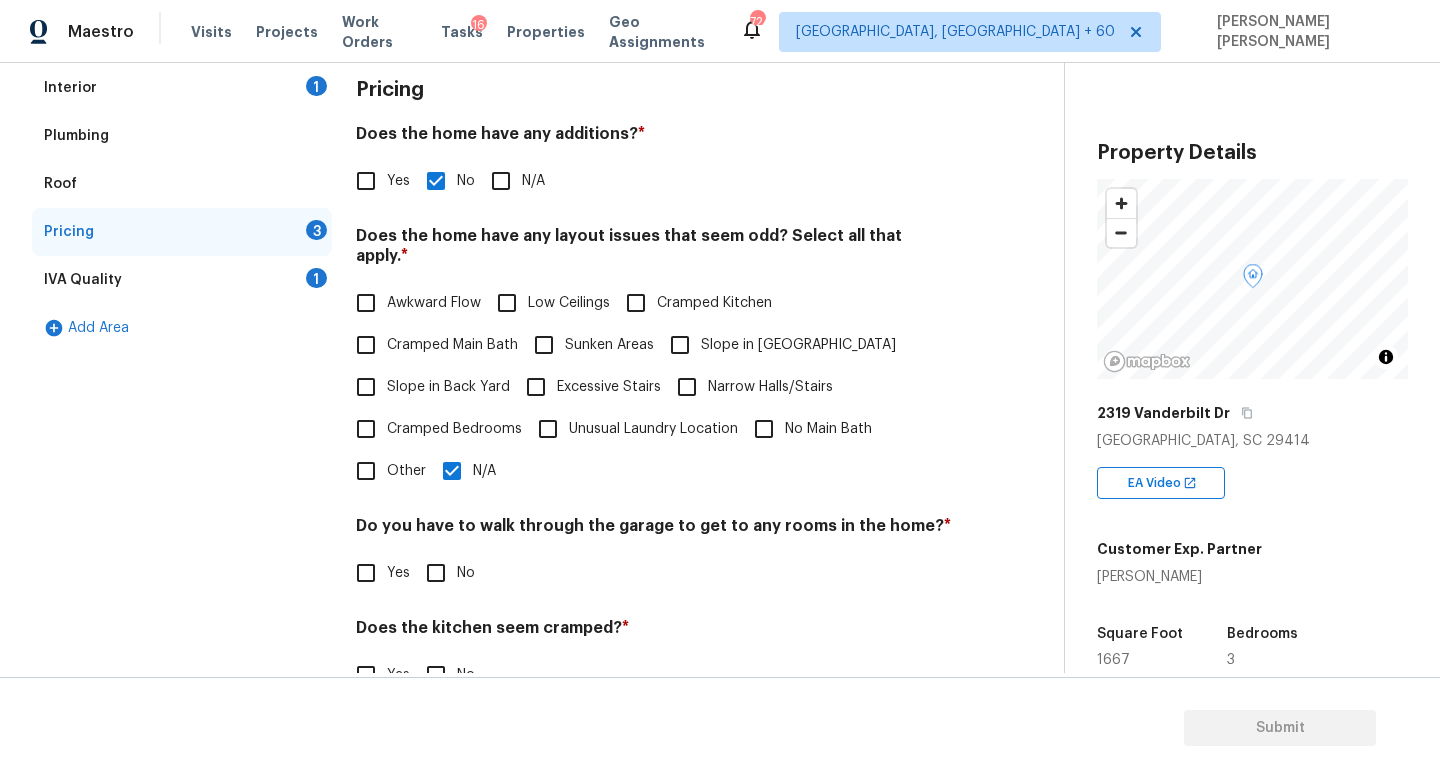 scroll, scrollTop: 422, scrollLeft: 0, axis: vertical 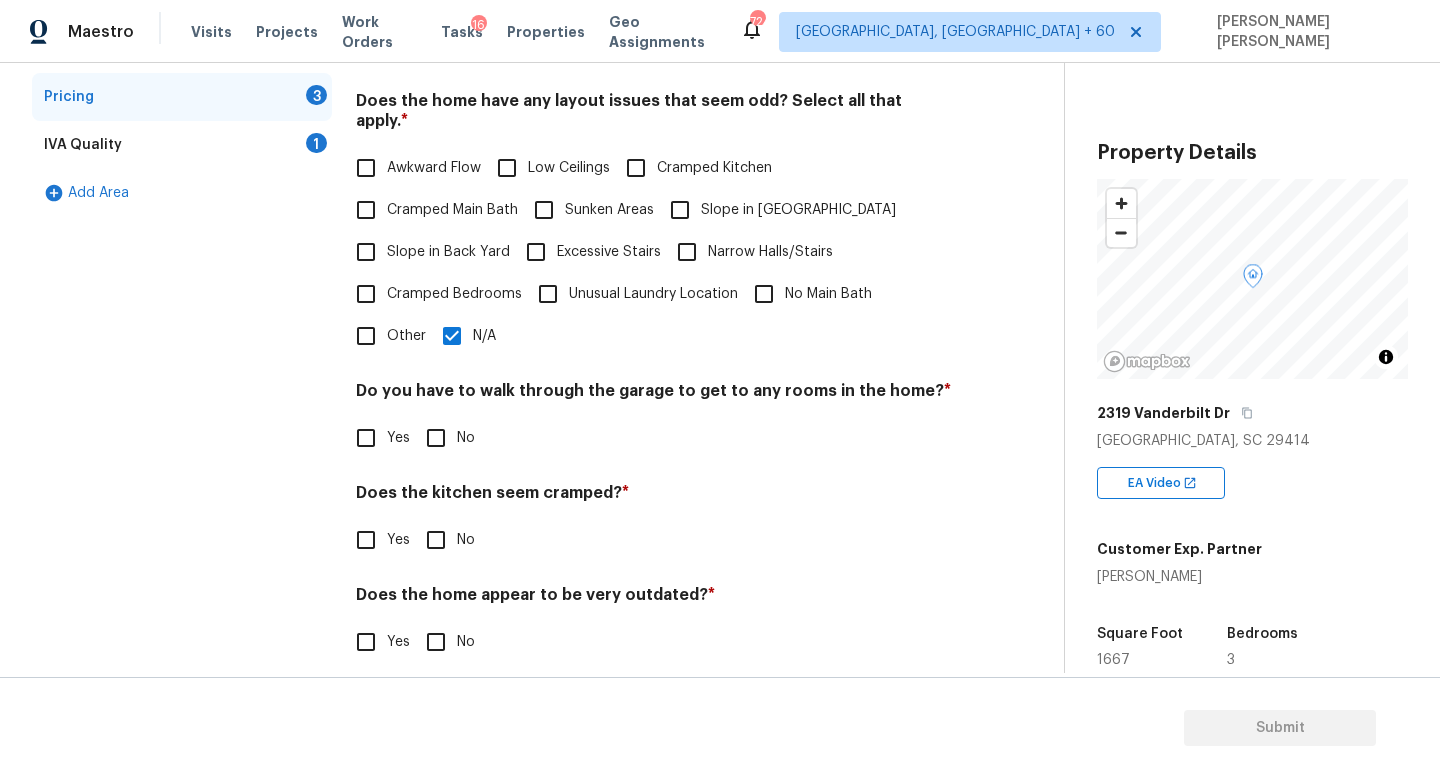 click on "No" at bounding box center [436, 438] 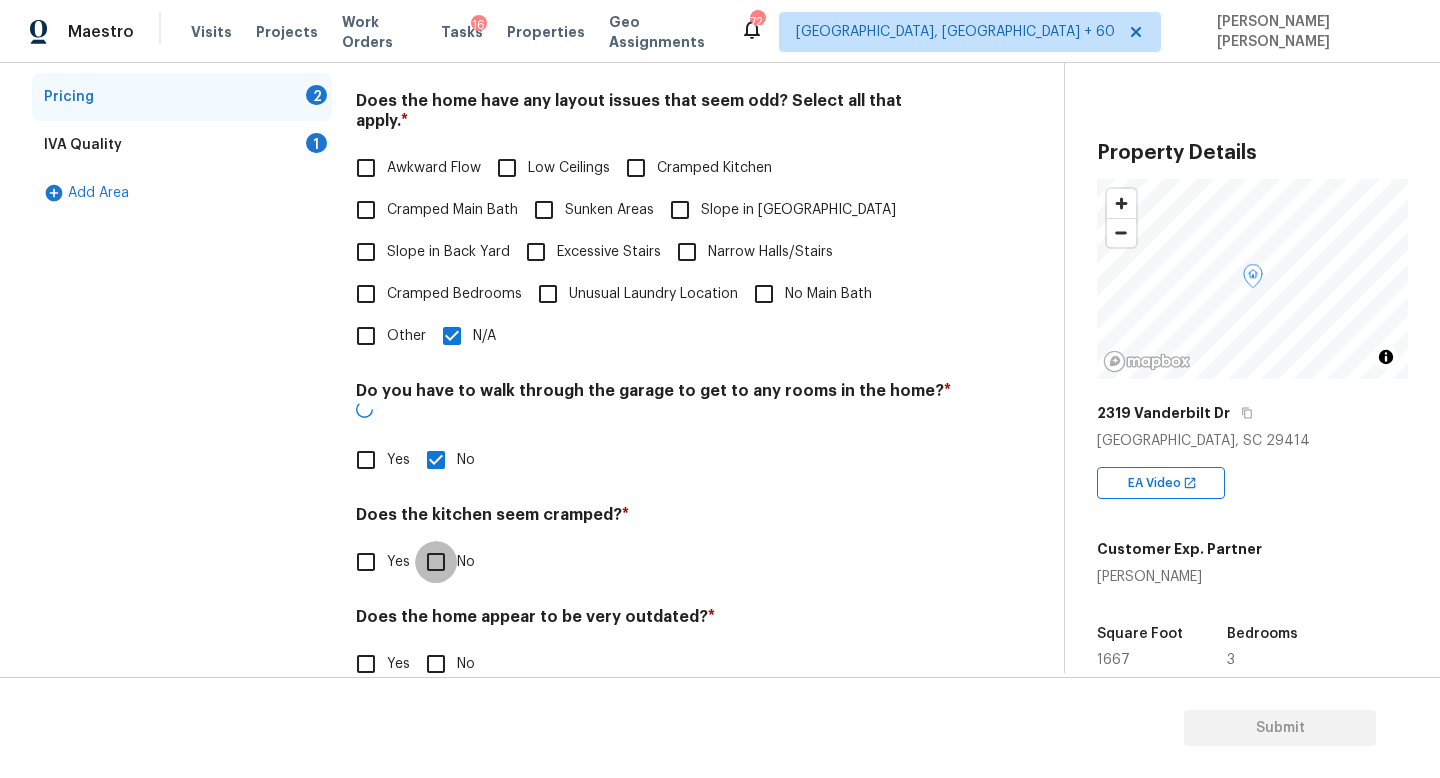 click on "No" at bounding box center (436, 562) 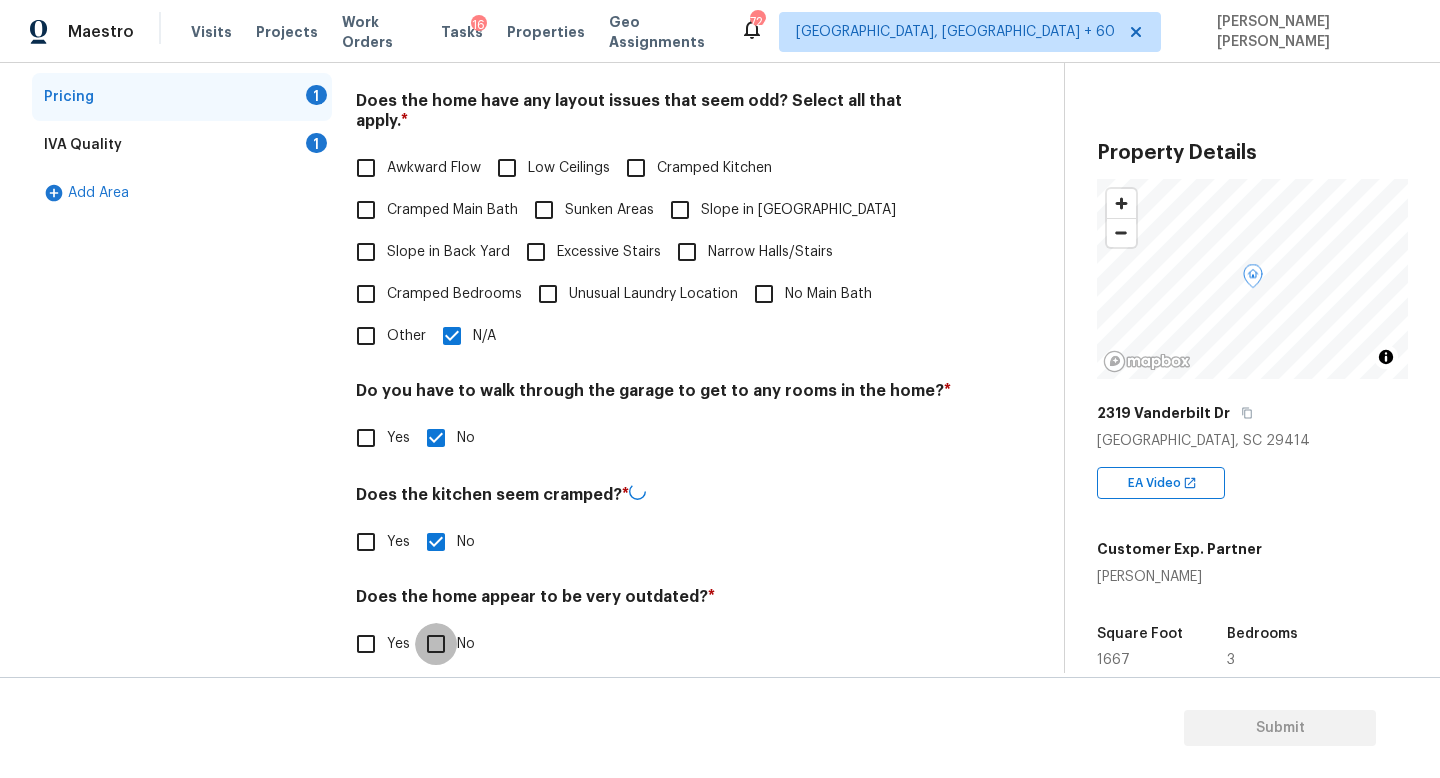 click on "No" at bounding box center [436, 644] 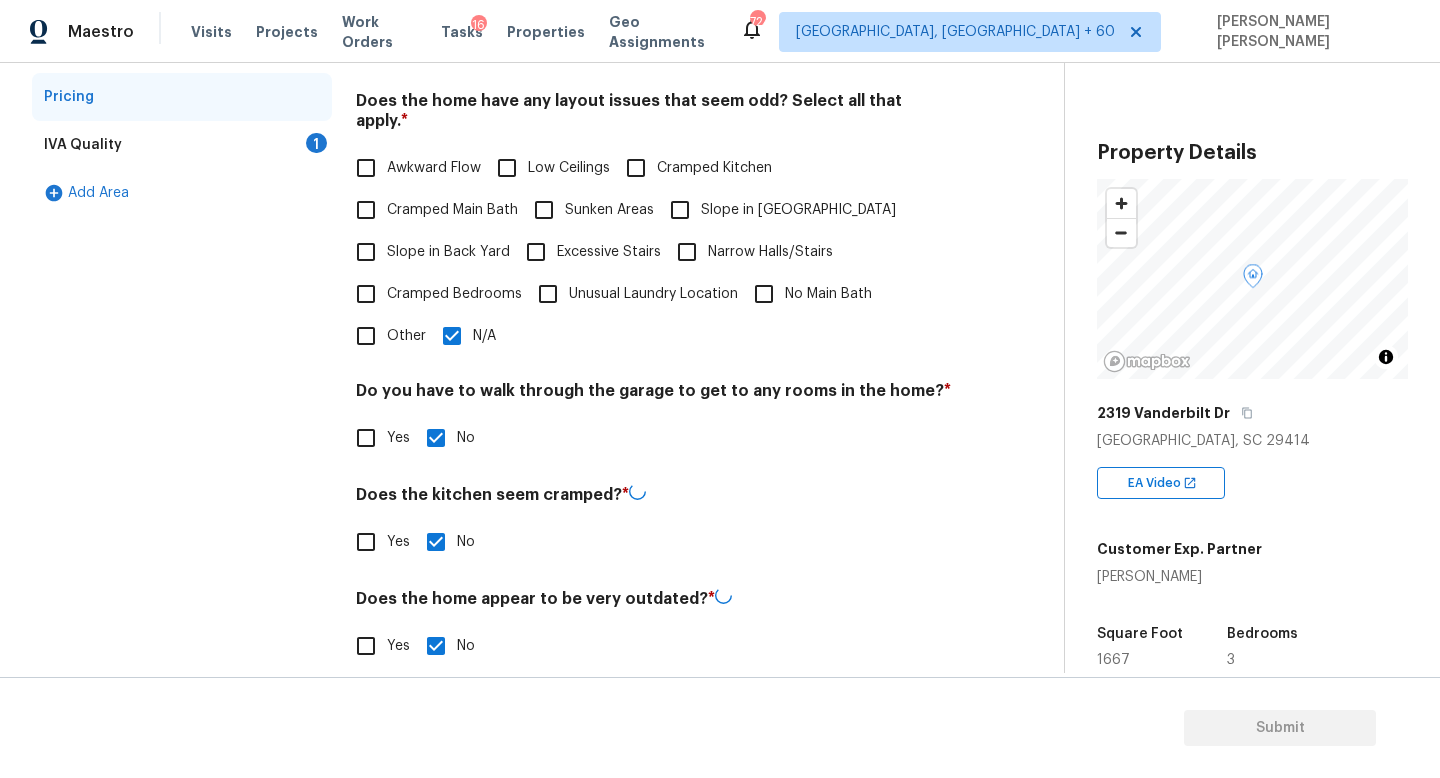 scroll, scrollTop: 0, scrollLeft: 0, axis: both 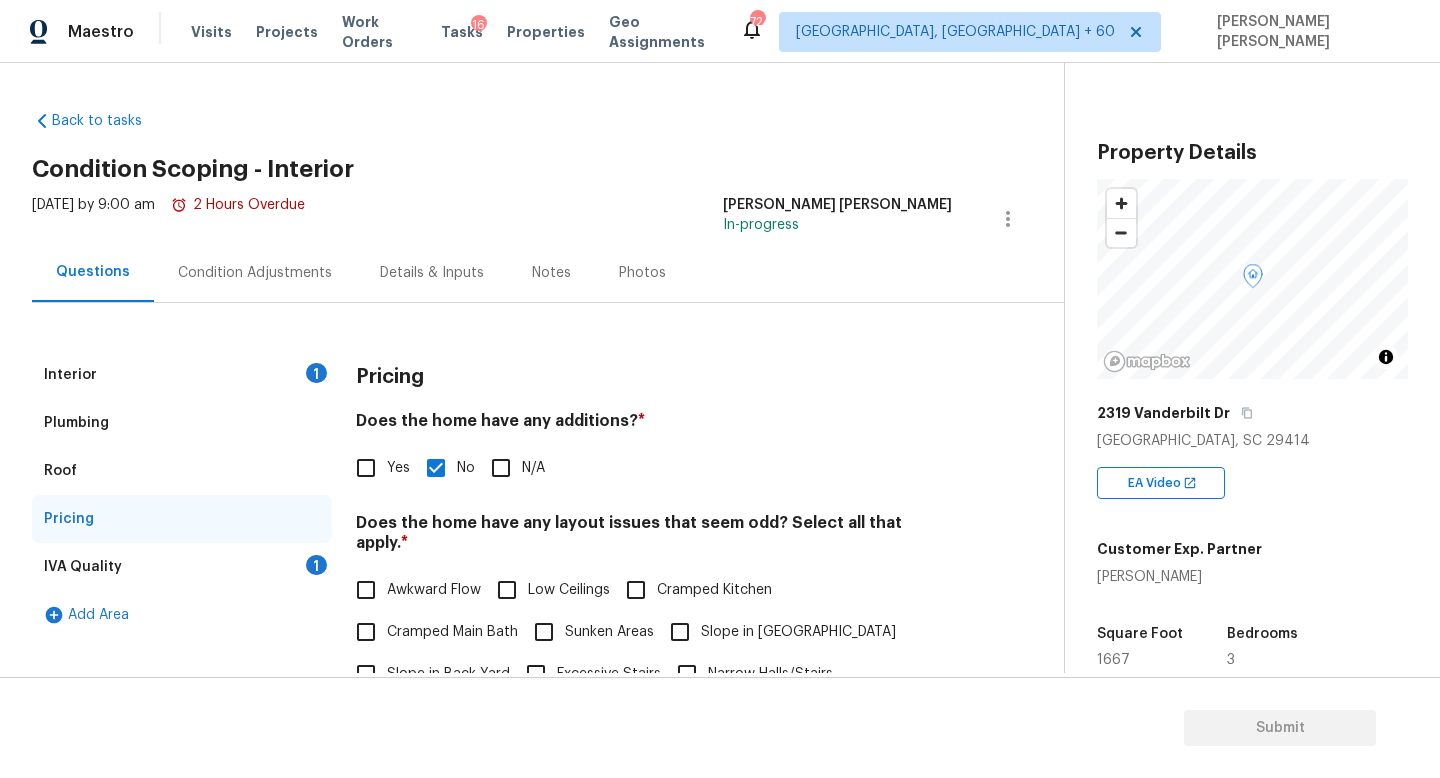 click on "IVA Quality 1" at bounding box center [182, 567] 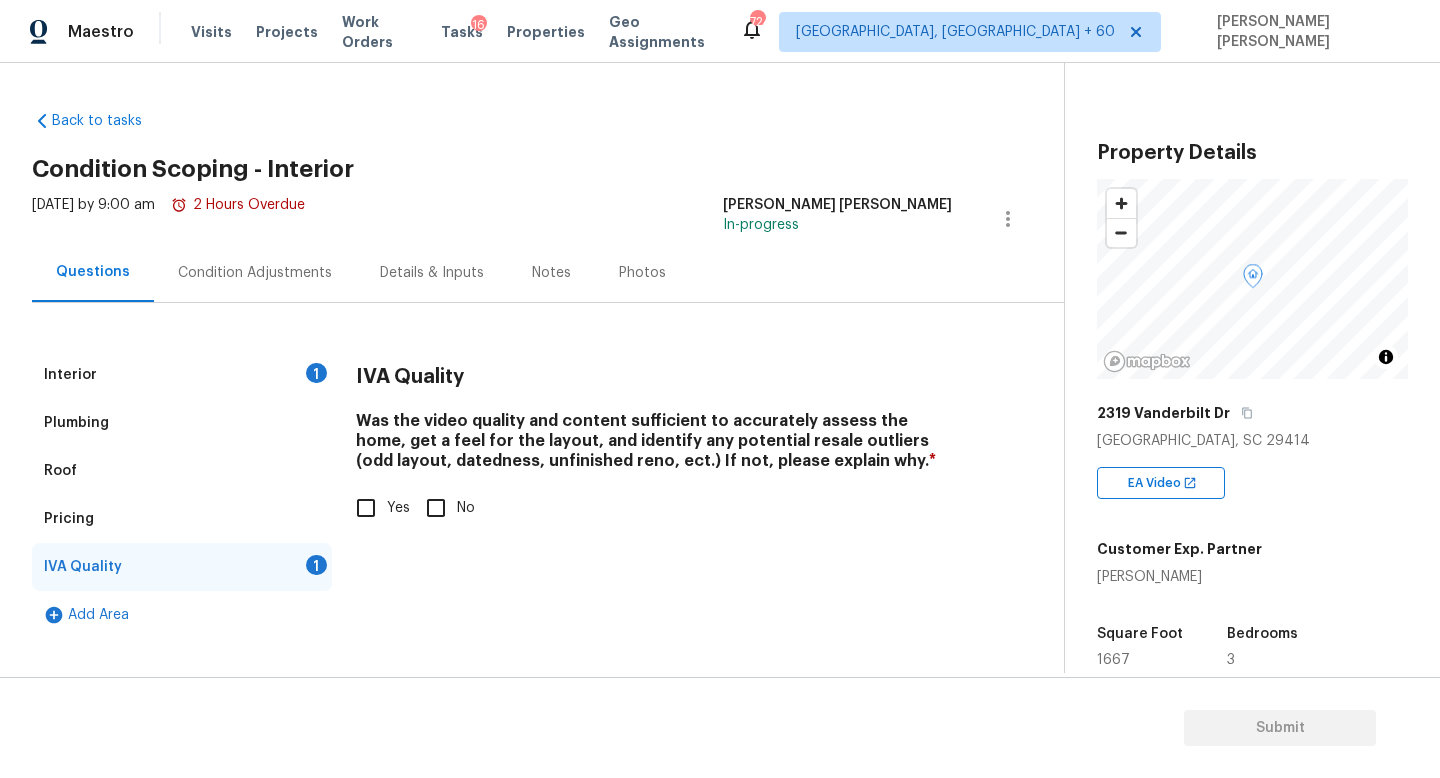 click on "Yes" at bounding box center [366, 508] 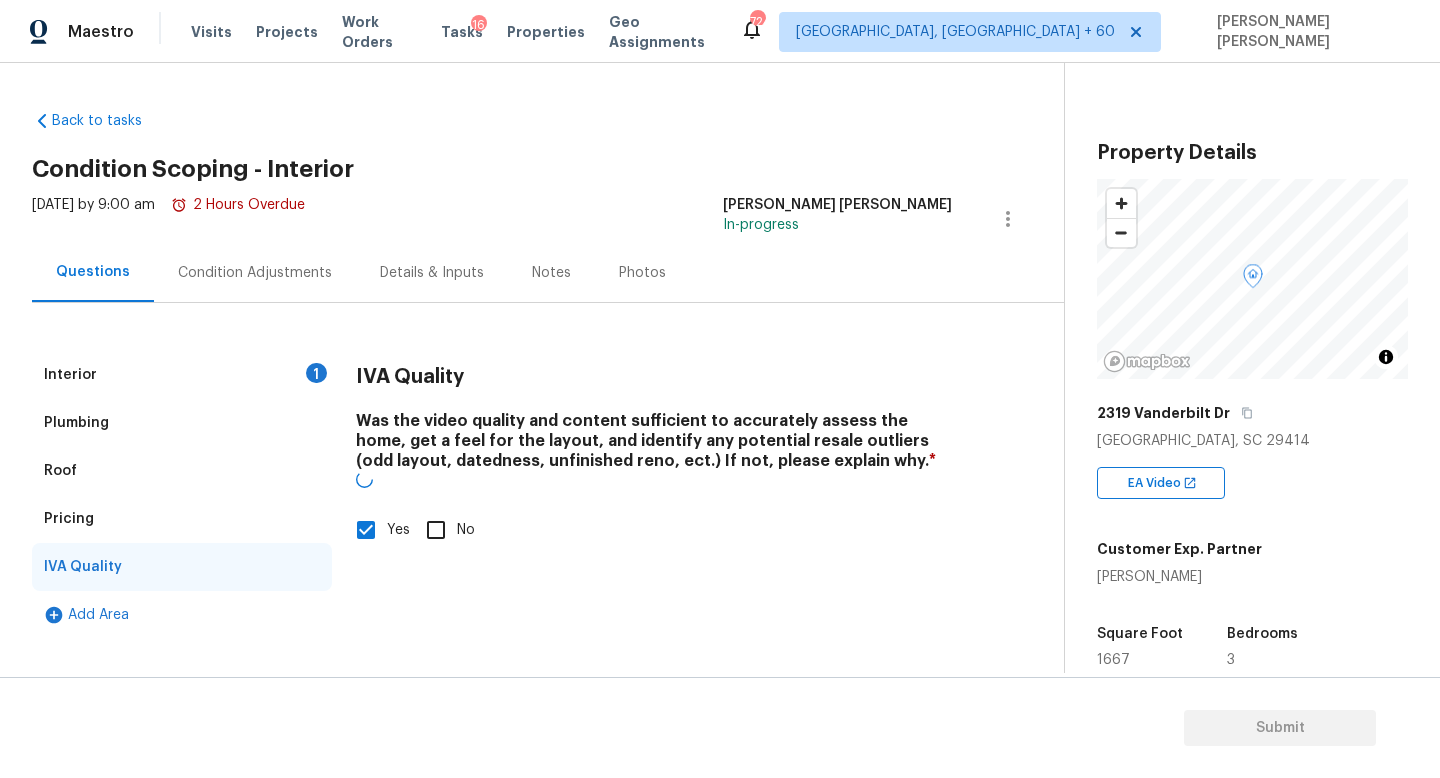 click on "Condition Adjustments" at bounding box center [255, 273] 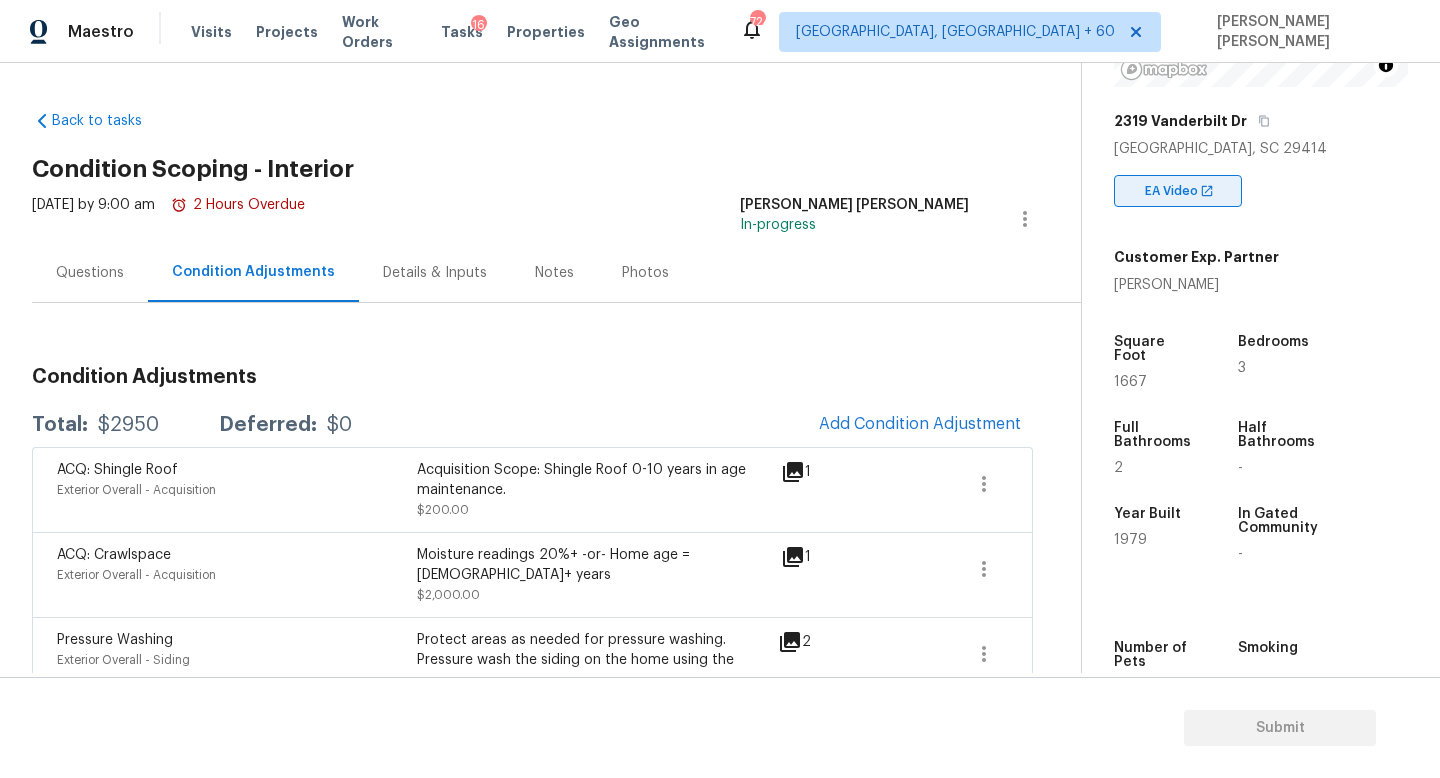 scroll, scrollTop: 293, scrollLeft: 0, axis: vertical 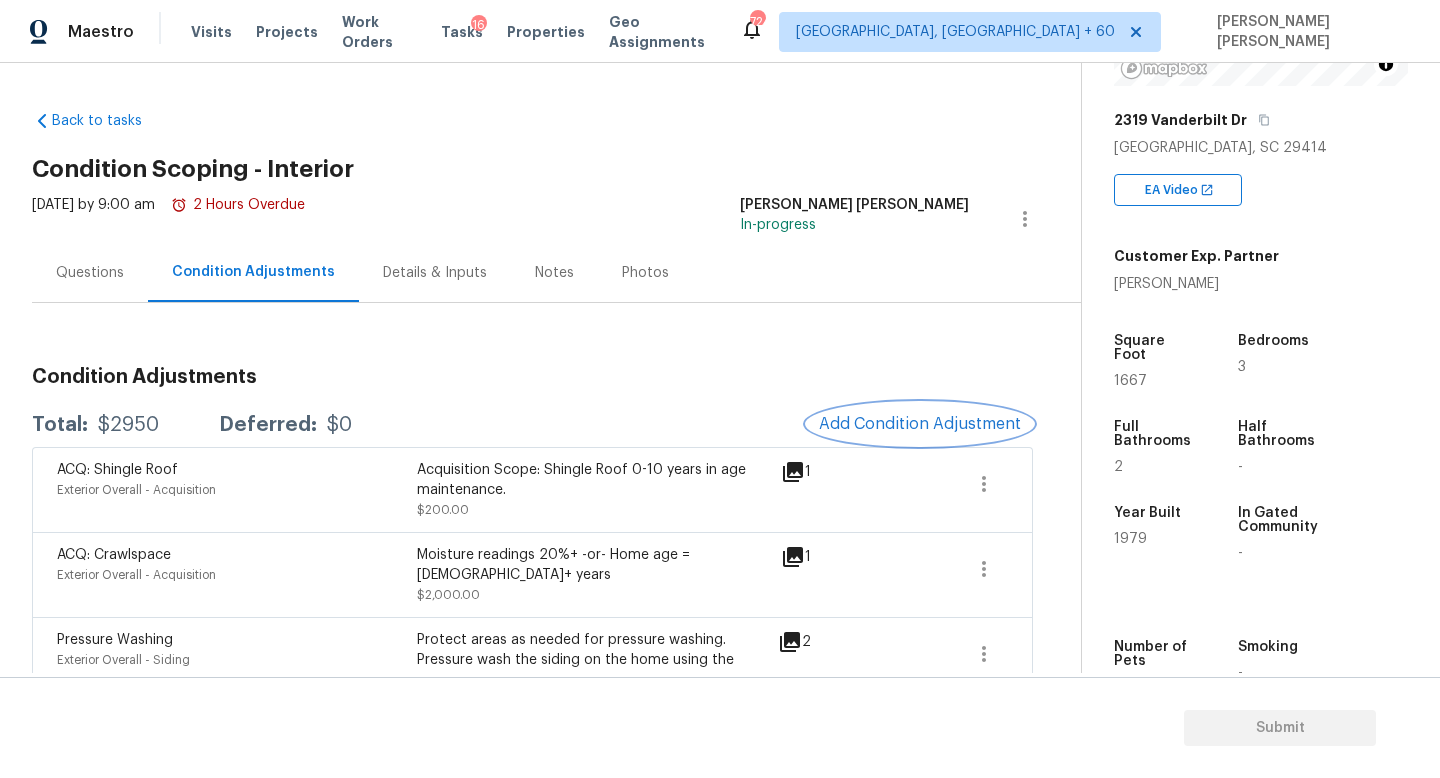 click on "Add Condition Adjustment" at bounding box center [920, 424] 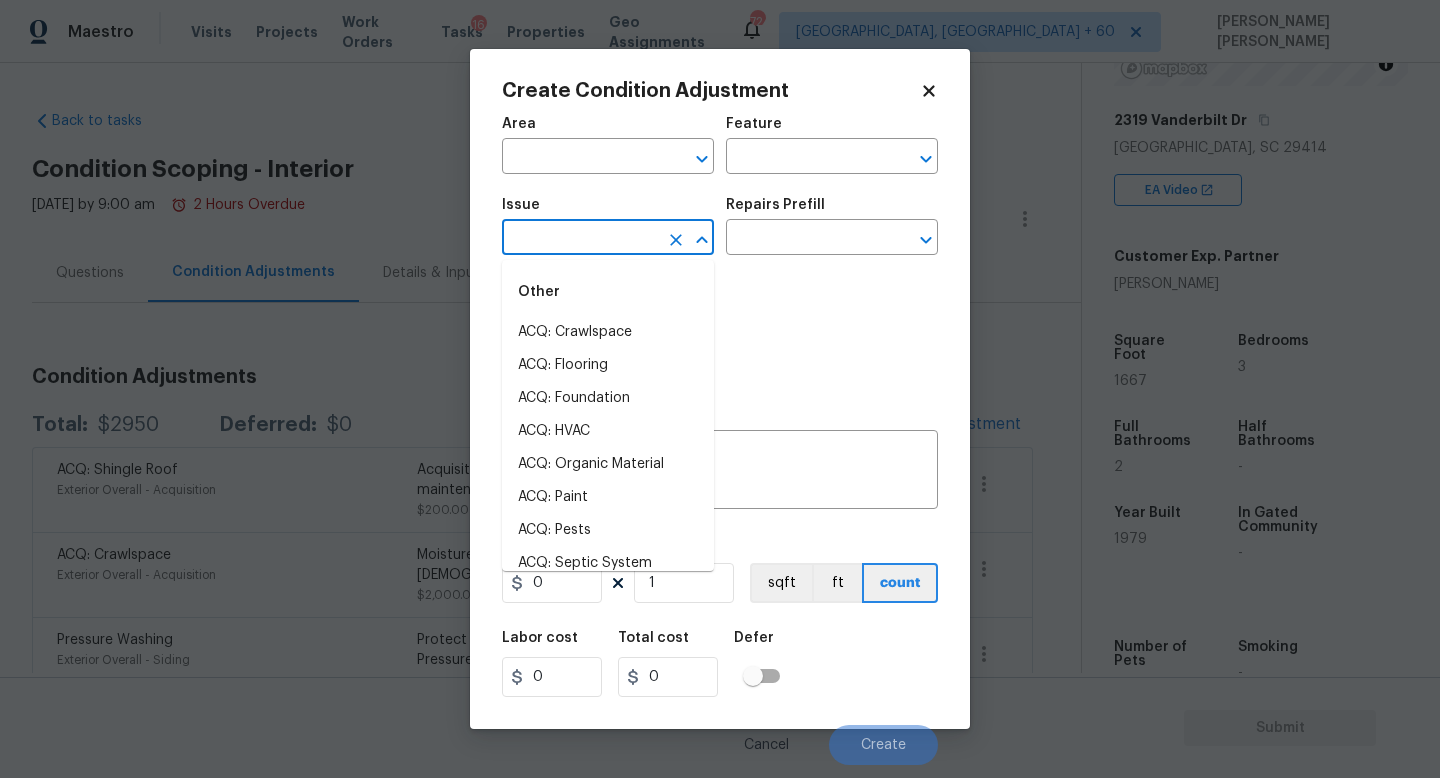 click at bounding box center (580, 239) 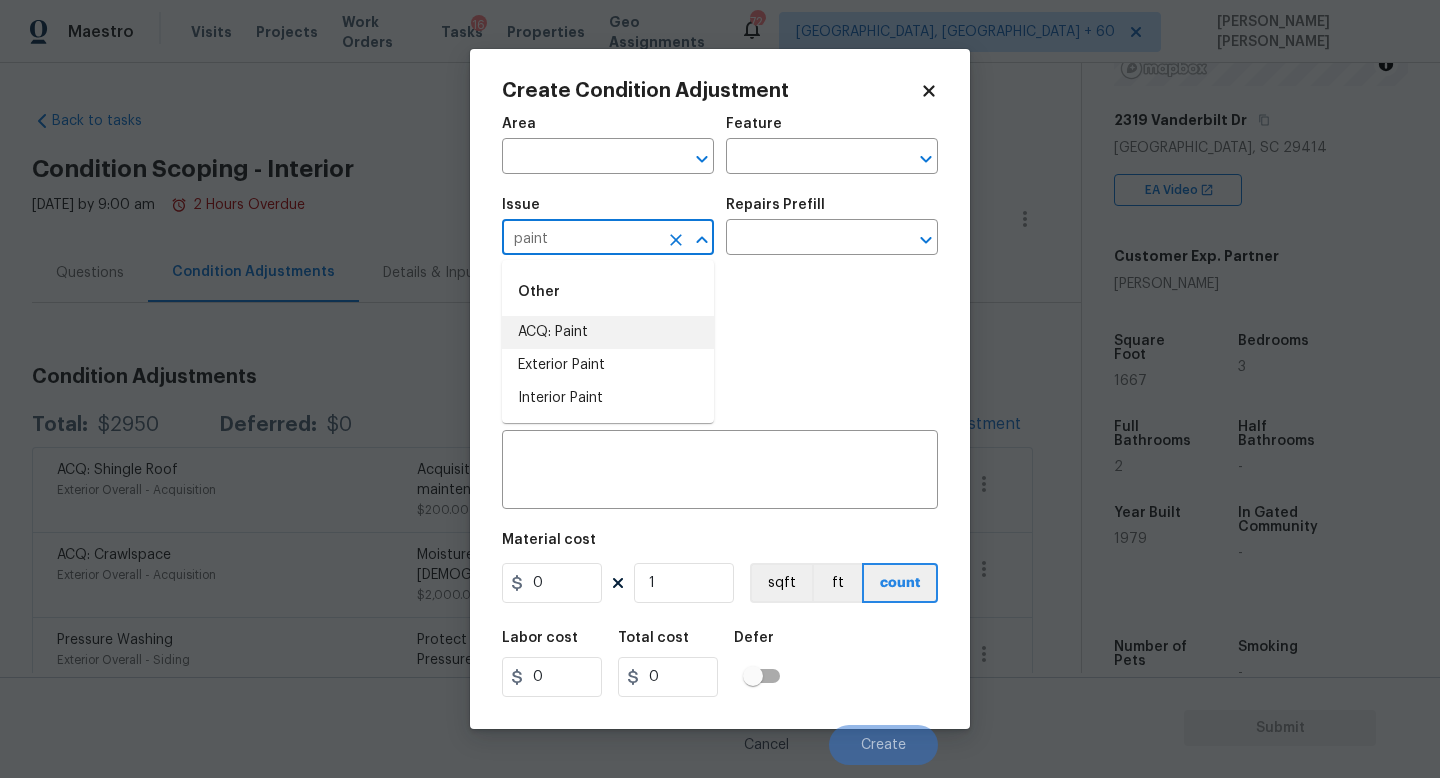 click on "ACQ: Paint" at bounding box center [608, 332] 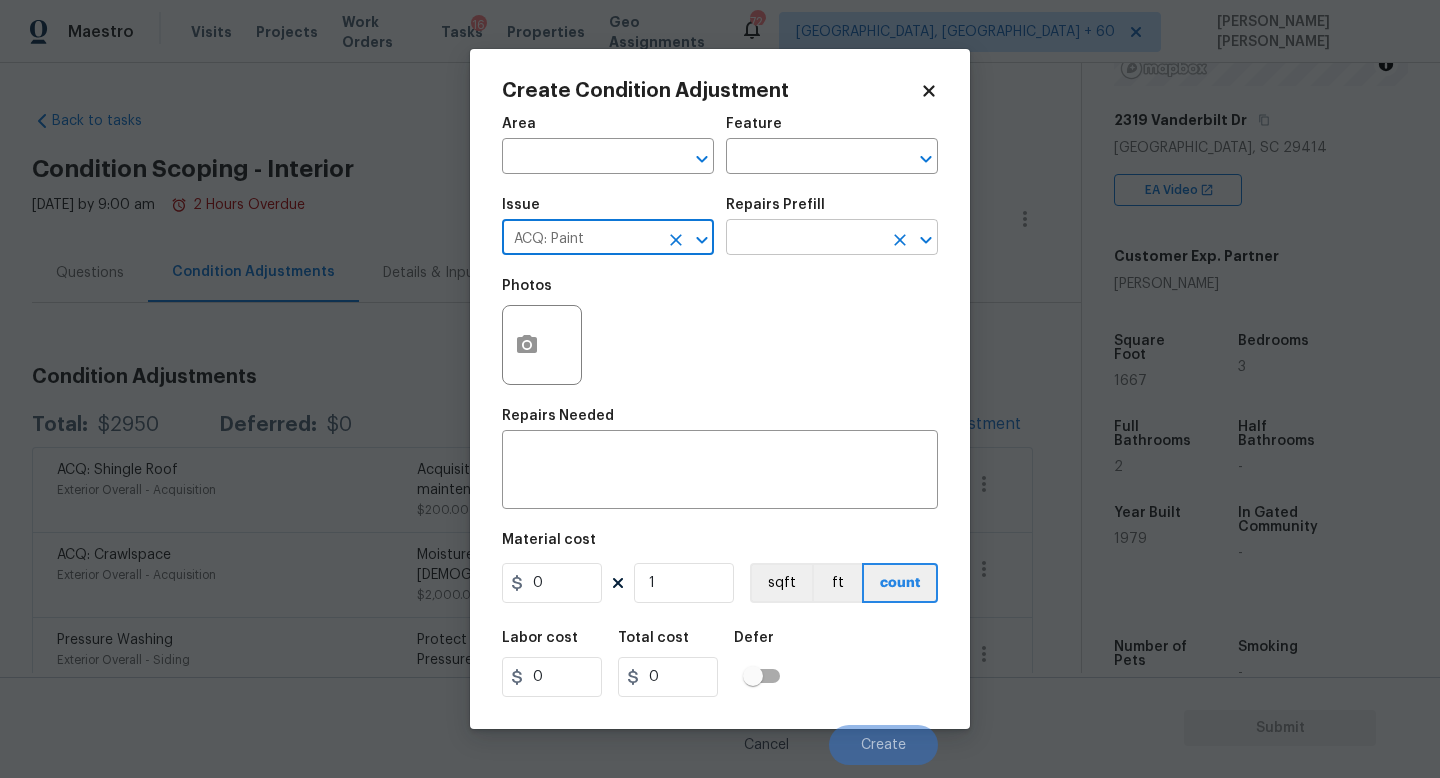 type on "ACQ: Paint" 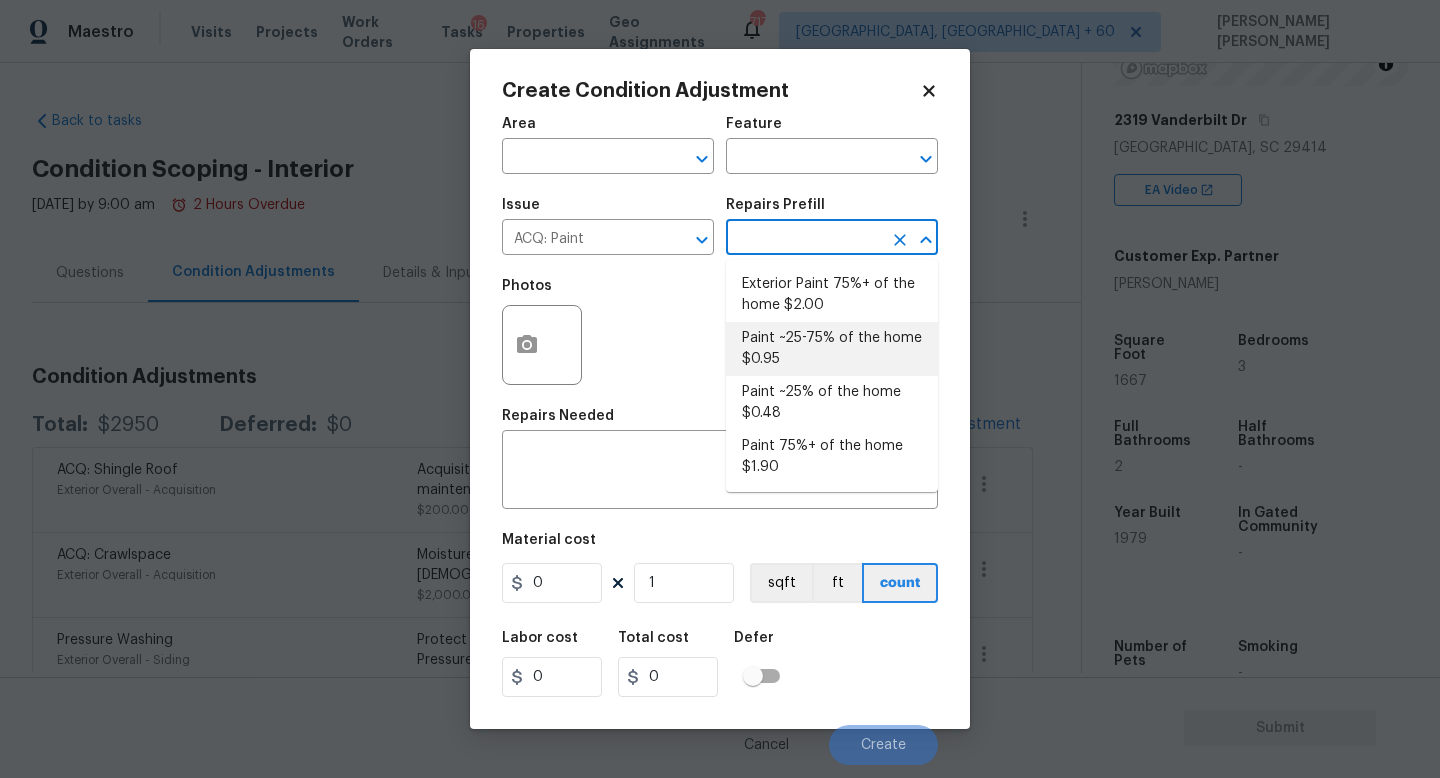 click on "Paint ~25-75% of the home $0.95" at bounding box center [832, 349] 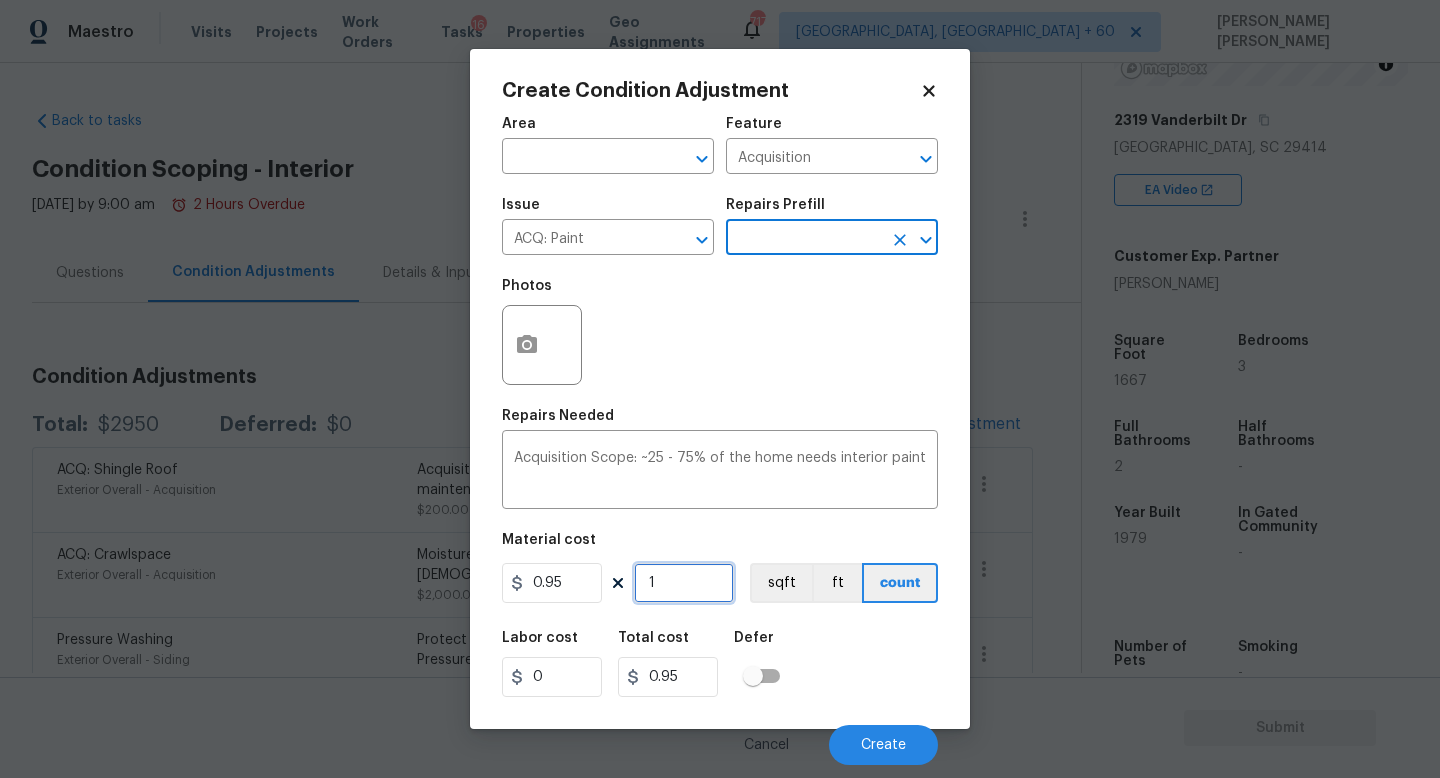 click on "1" at bounding box center [684, 583] 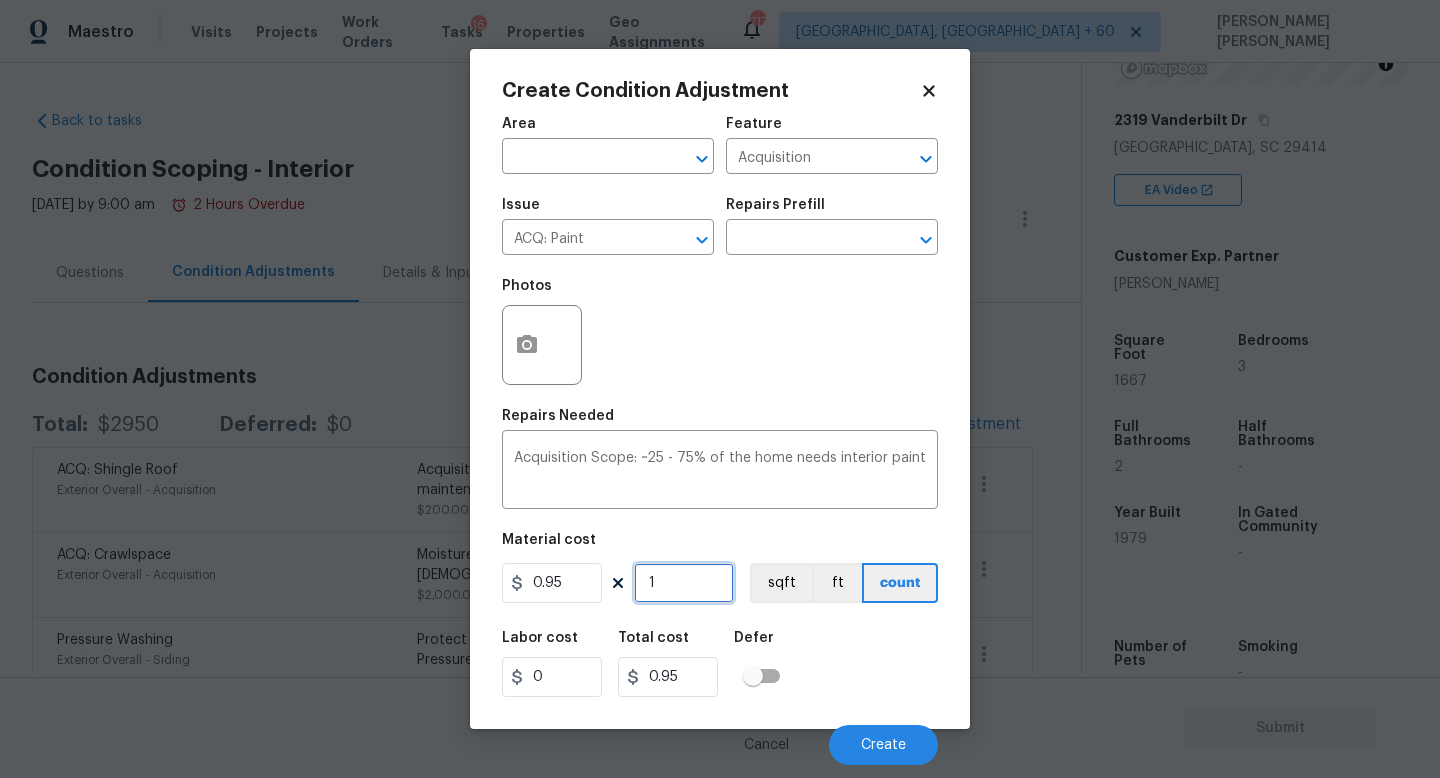 click on "1" at bounding box center (684, 583) 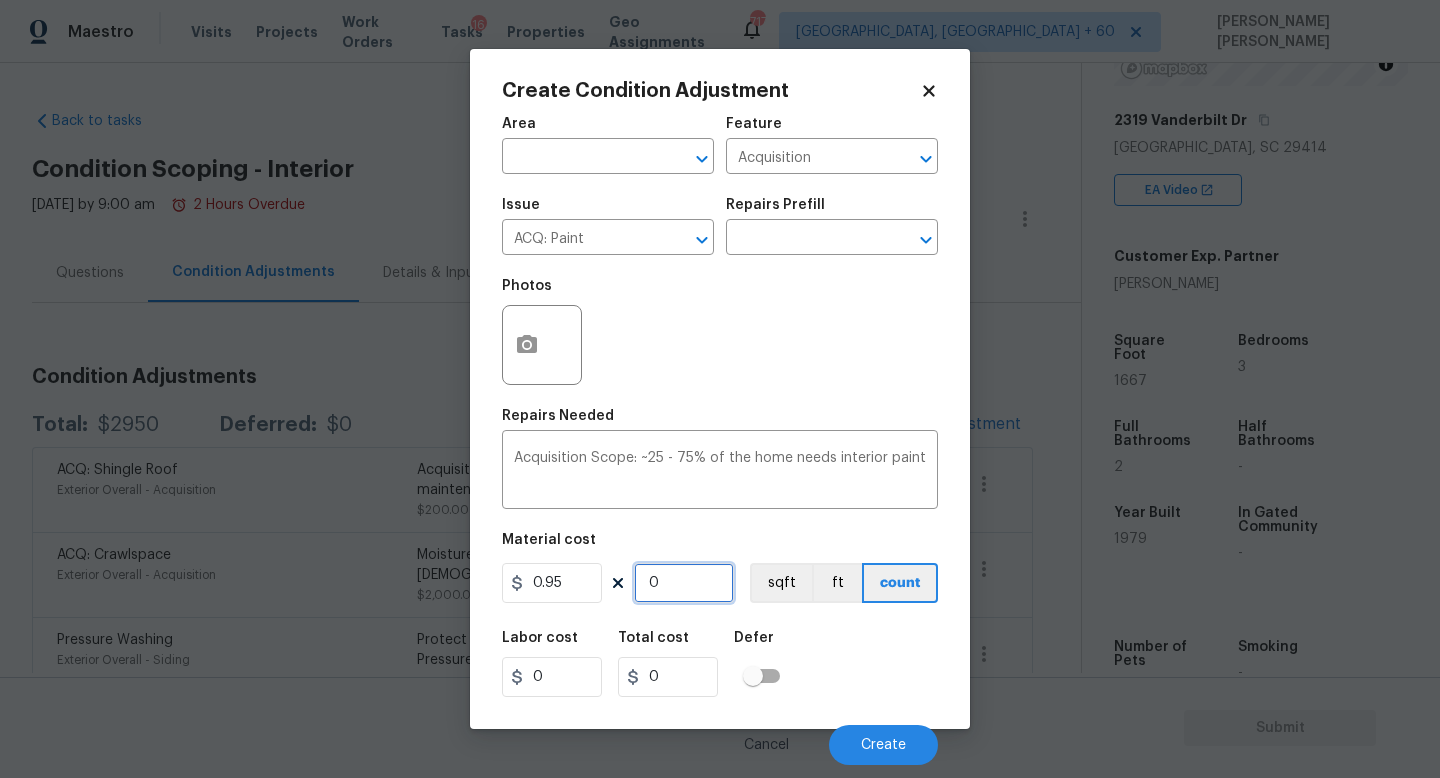 type on "1" 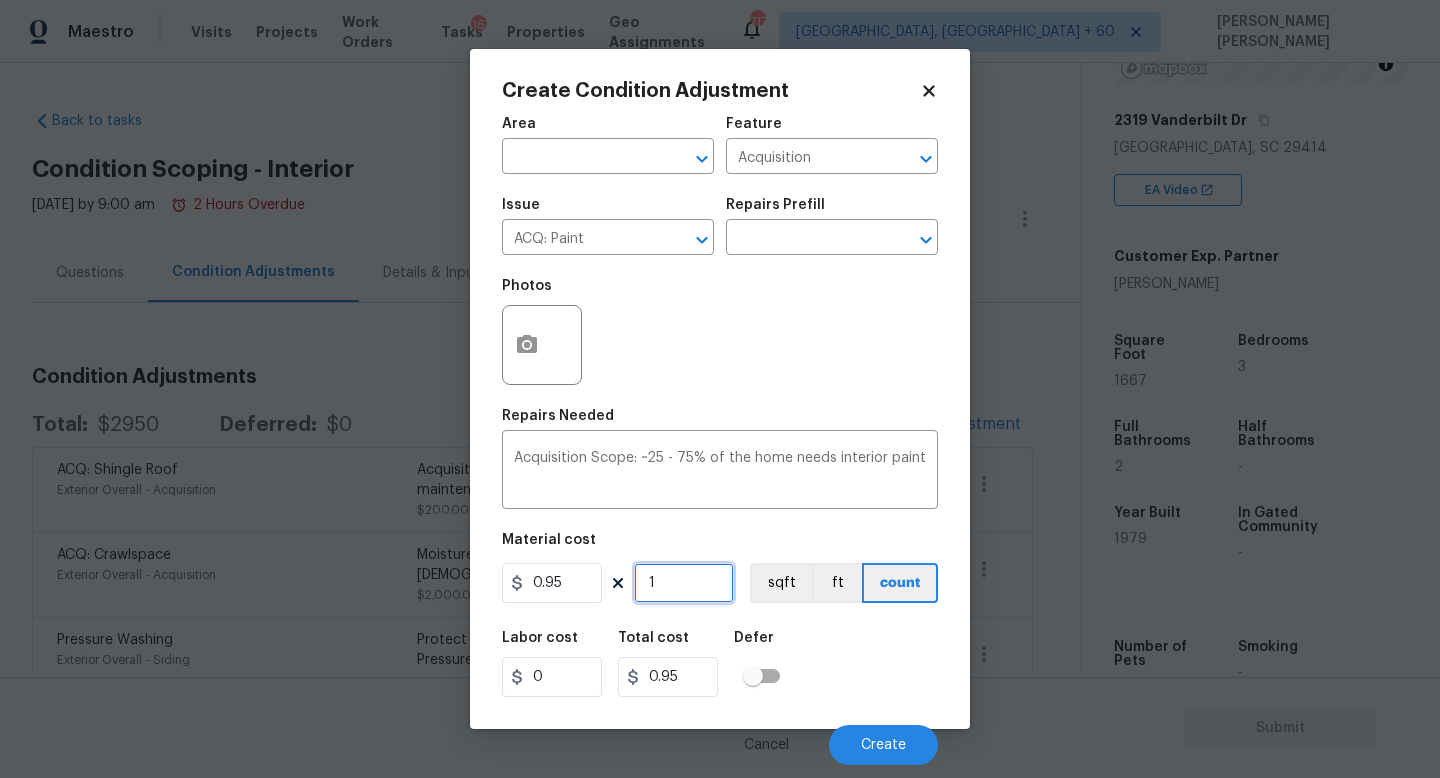 type on "16" 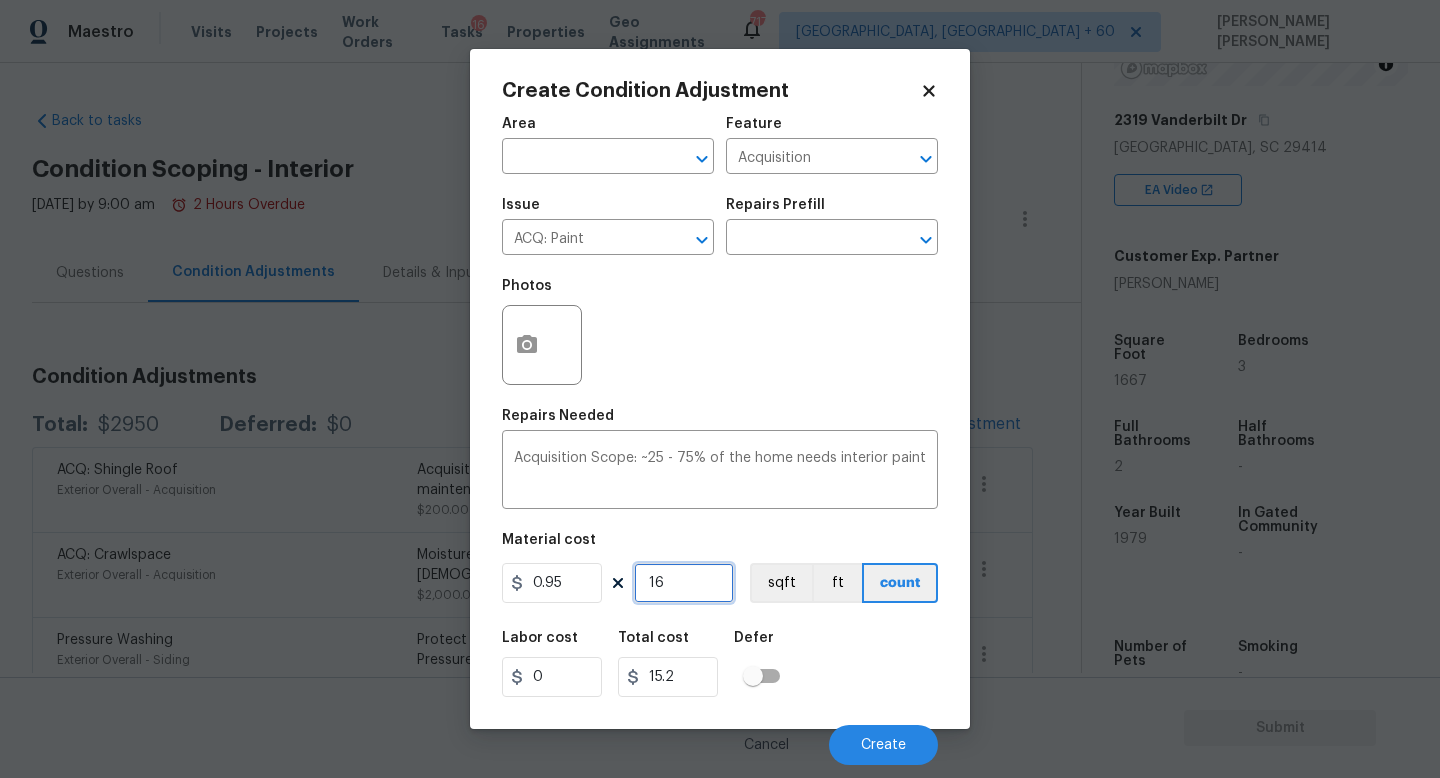 type on "166" 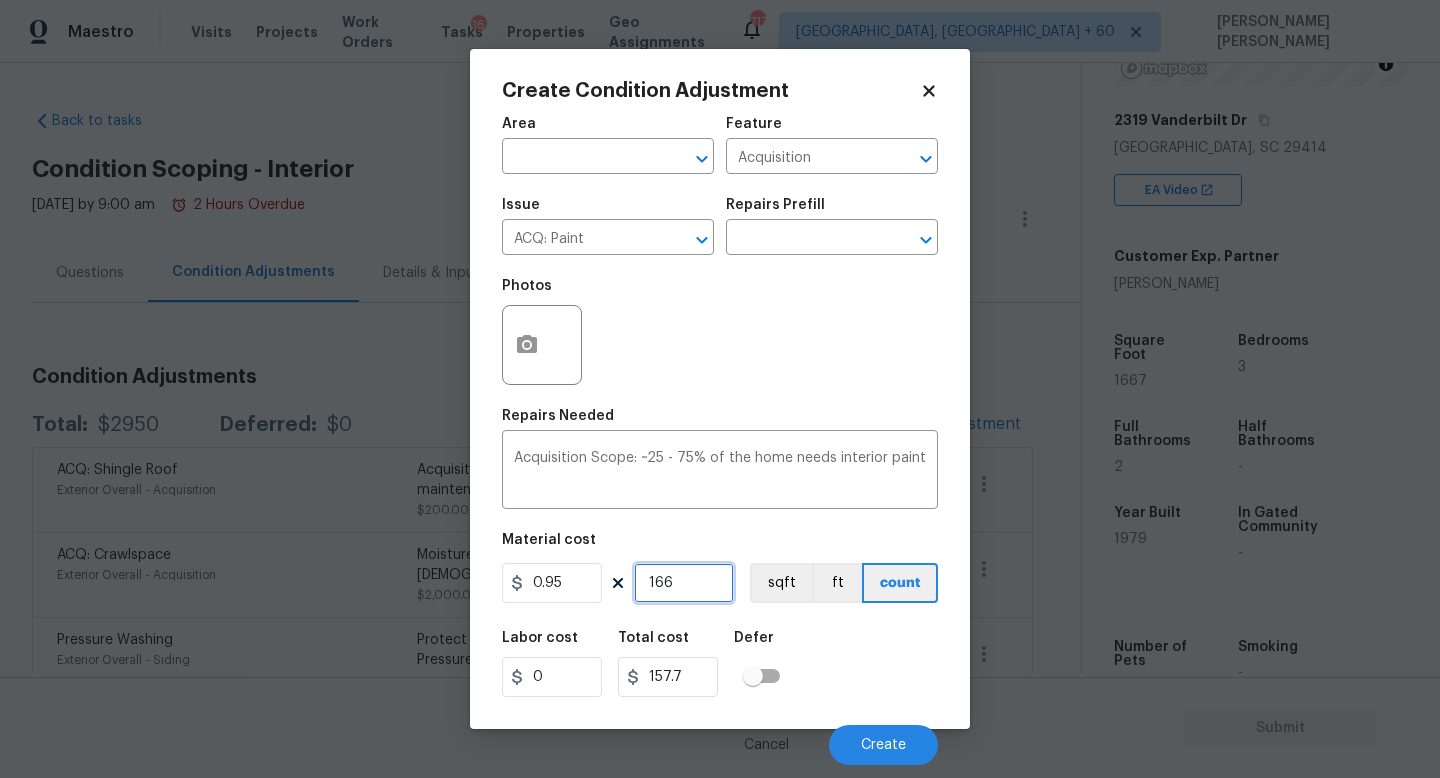 type on "1667" 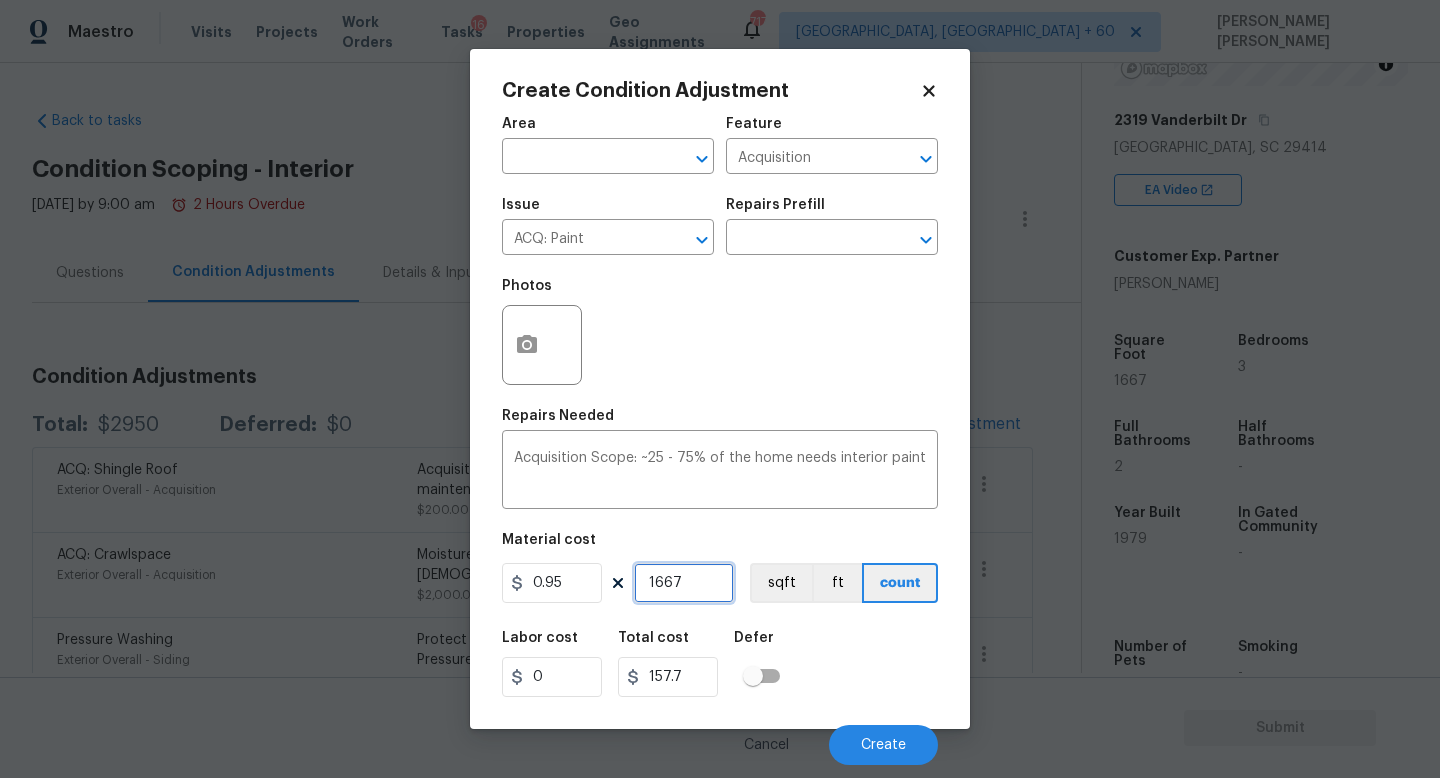 type on "1583.65" 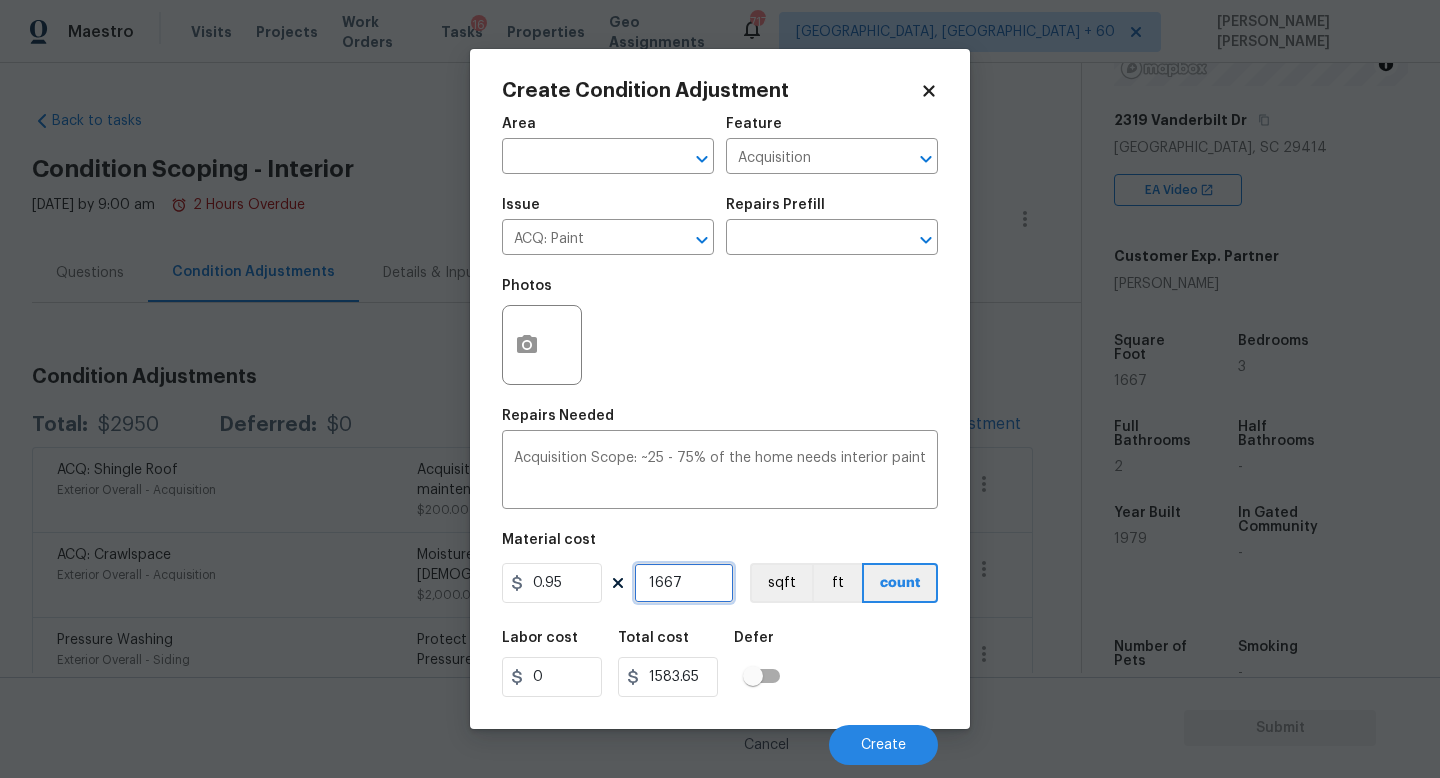 type on "1667" 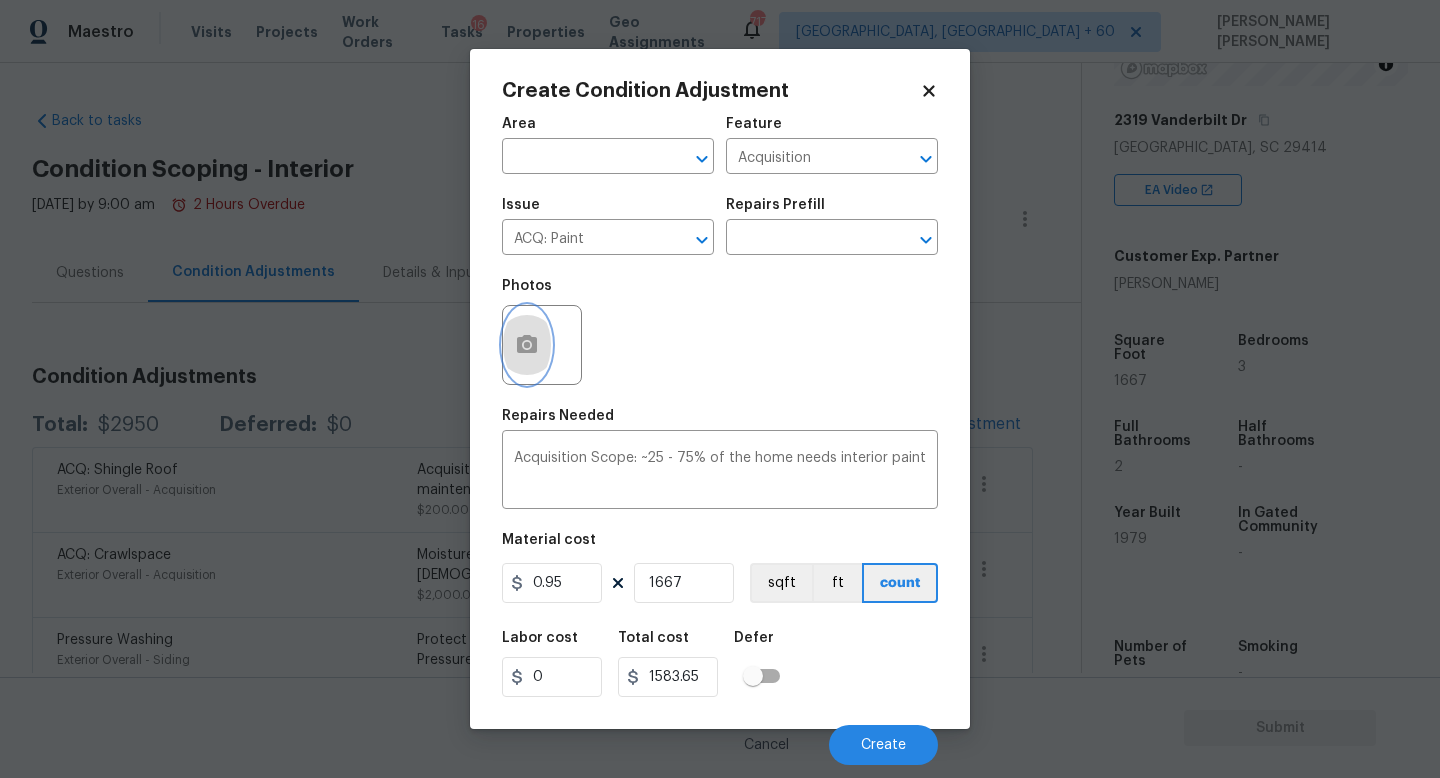 click at bounding box center (527, 345) 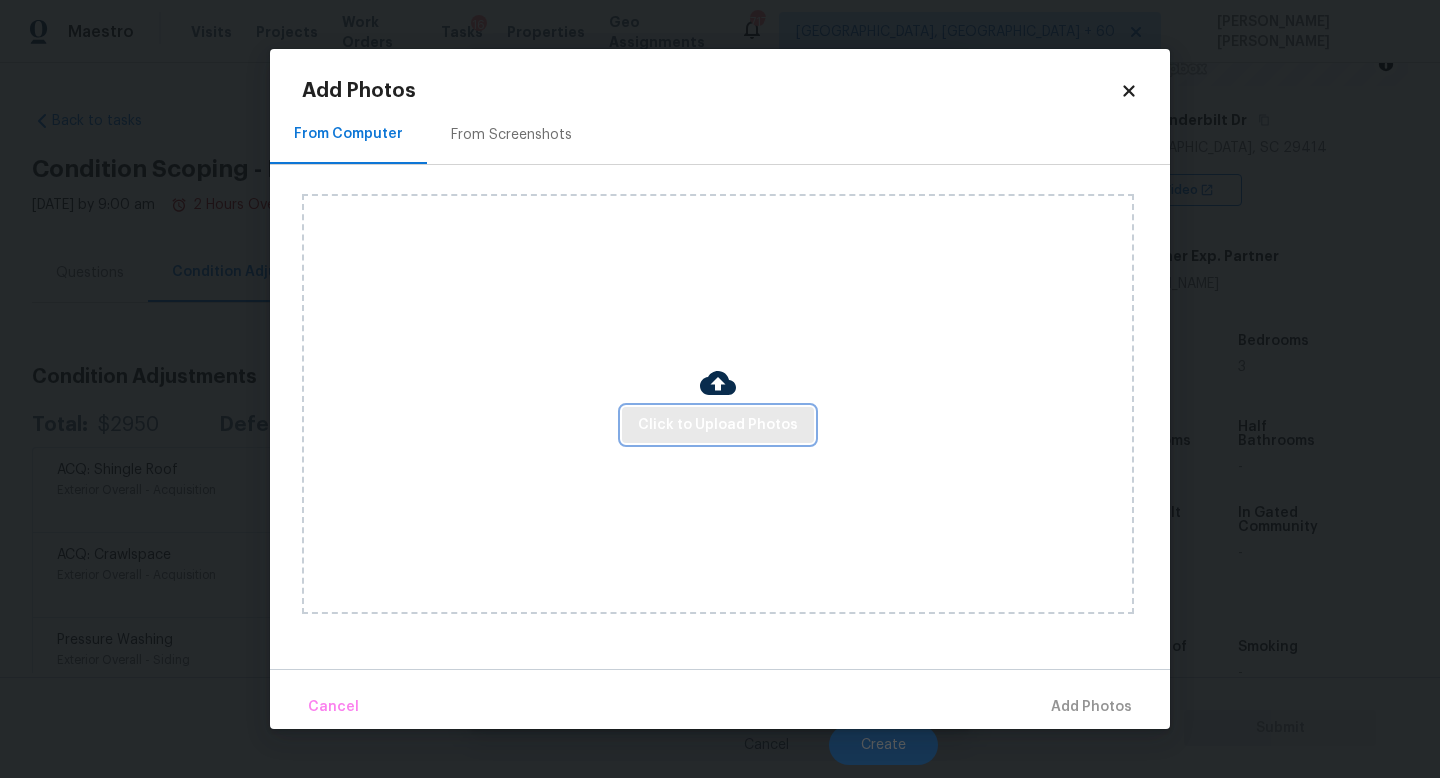click on "Click to Upload Photos" at bounding box center [718, 425] 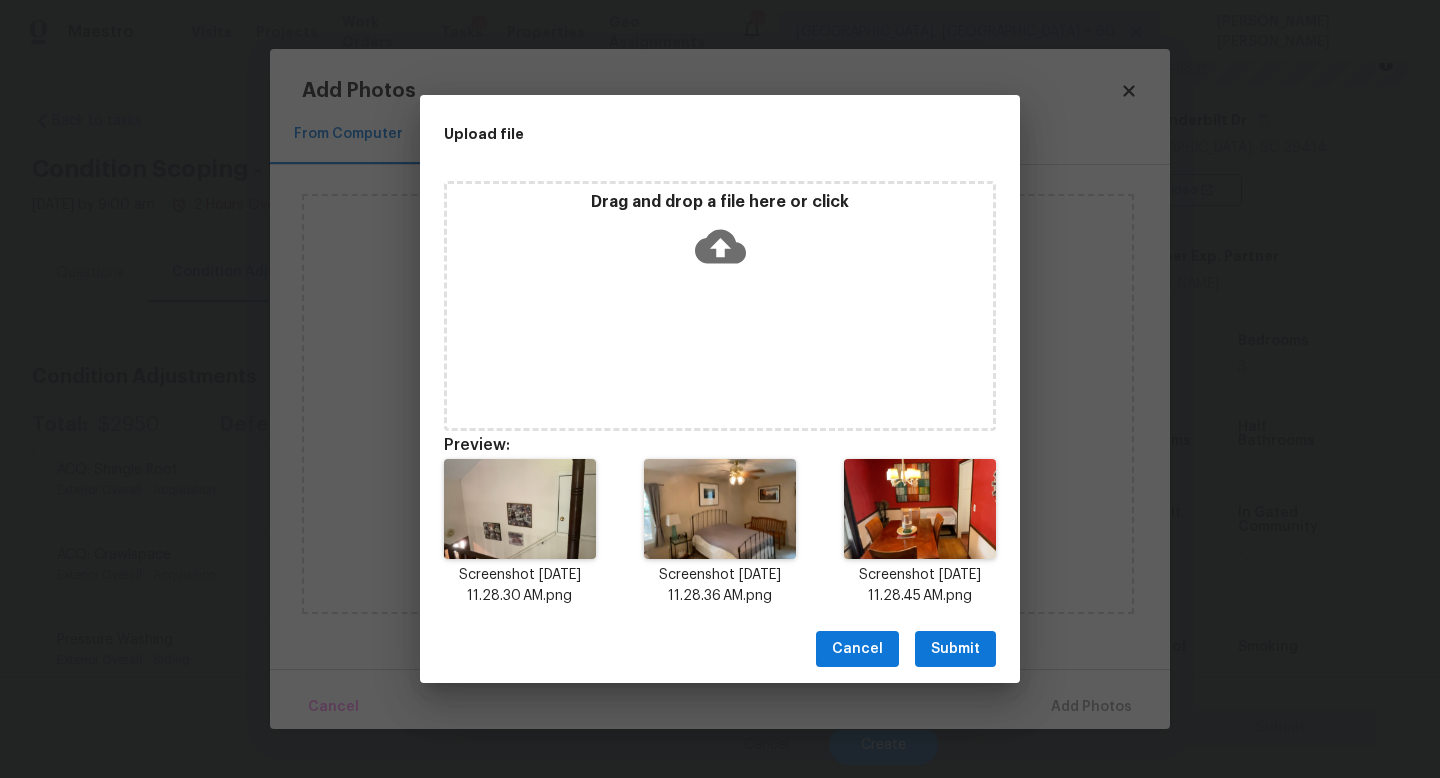 click on "Submit" at bounding box center [955, 649] 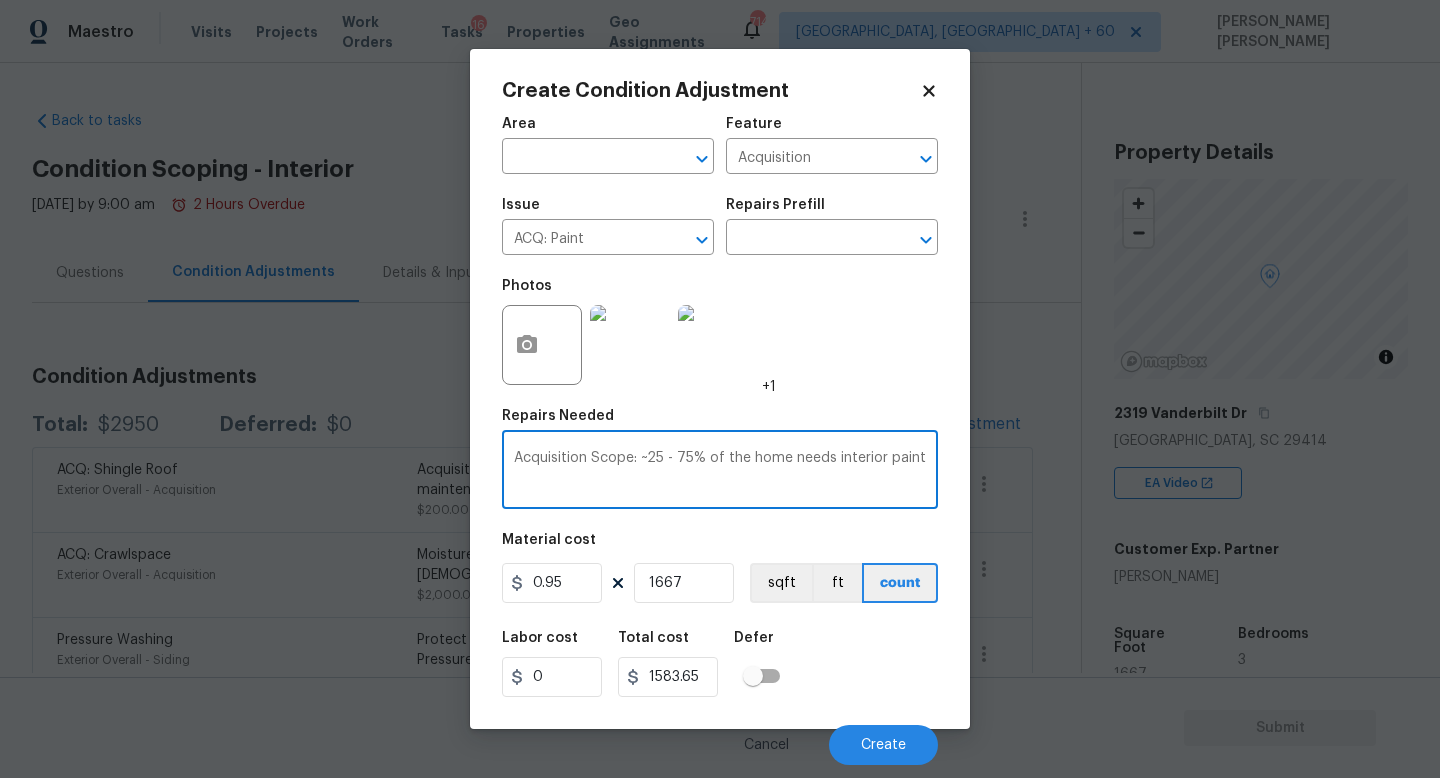 scroll, scrollTop: 0, scrollLeft: 0, axis: both 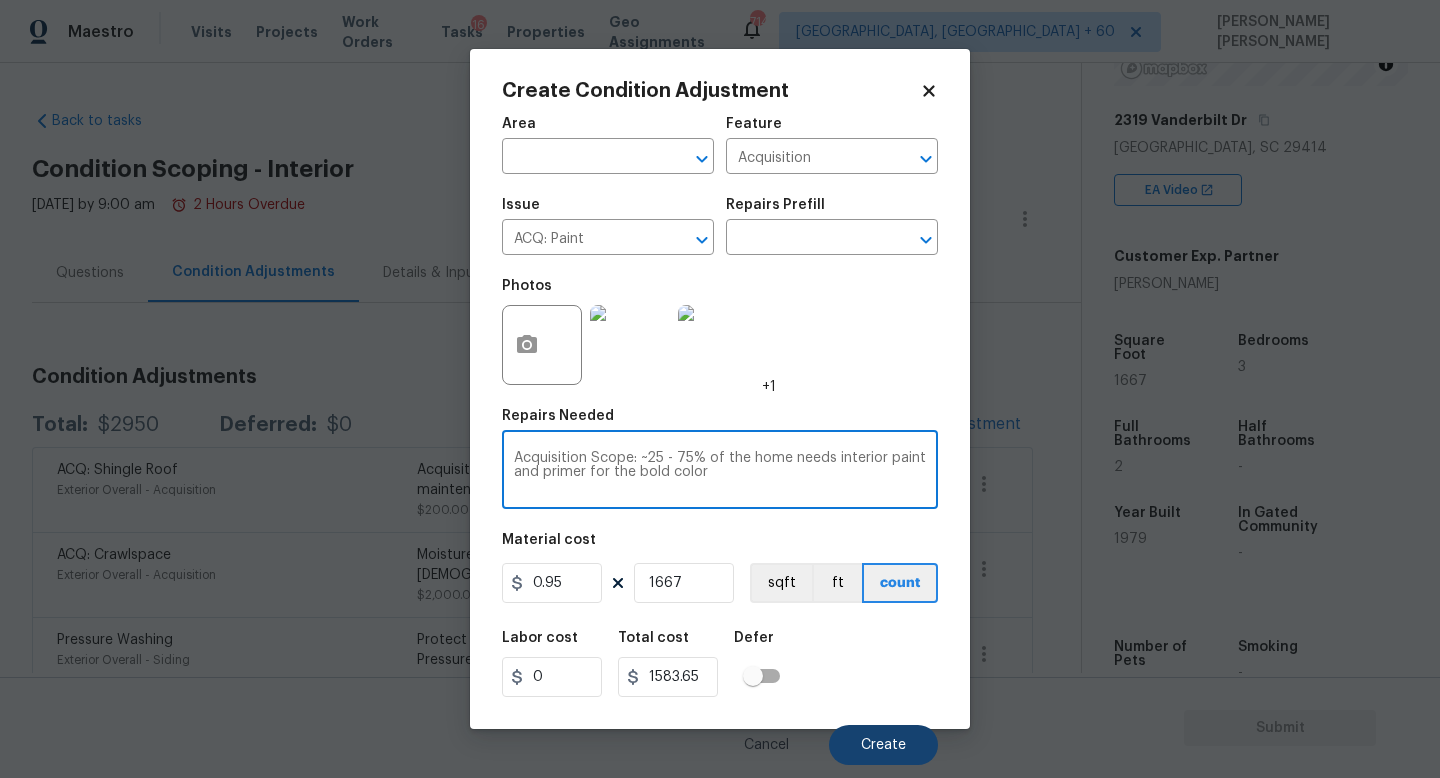 type on "Acquisition Scope: ~25 - 75% of the home needs interior paint and primer for the bold color" 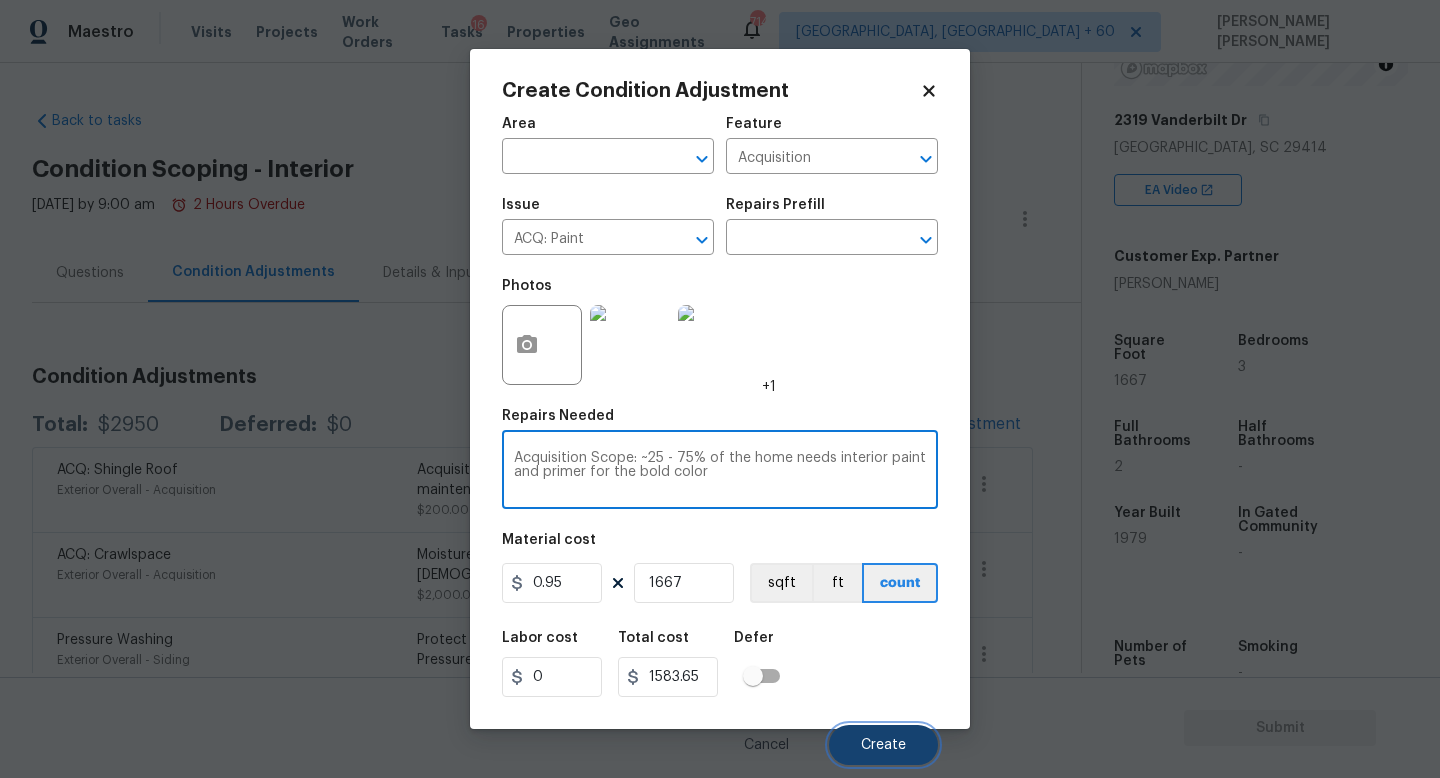 click on "Create" at bounding box center (883, 745) 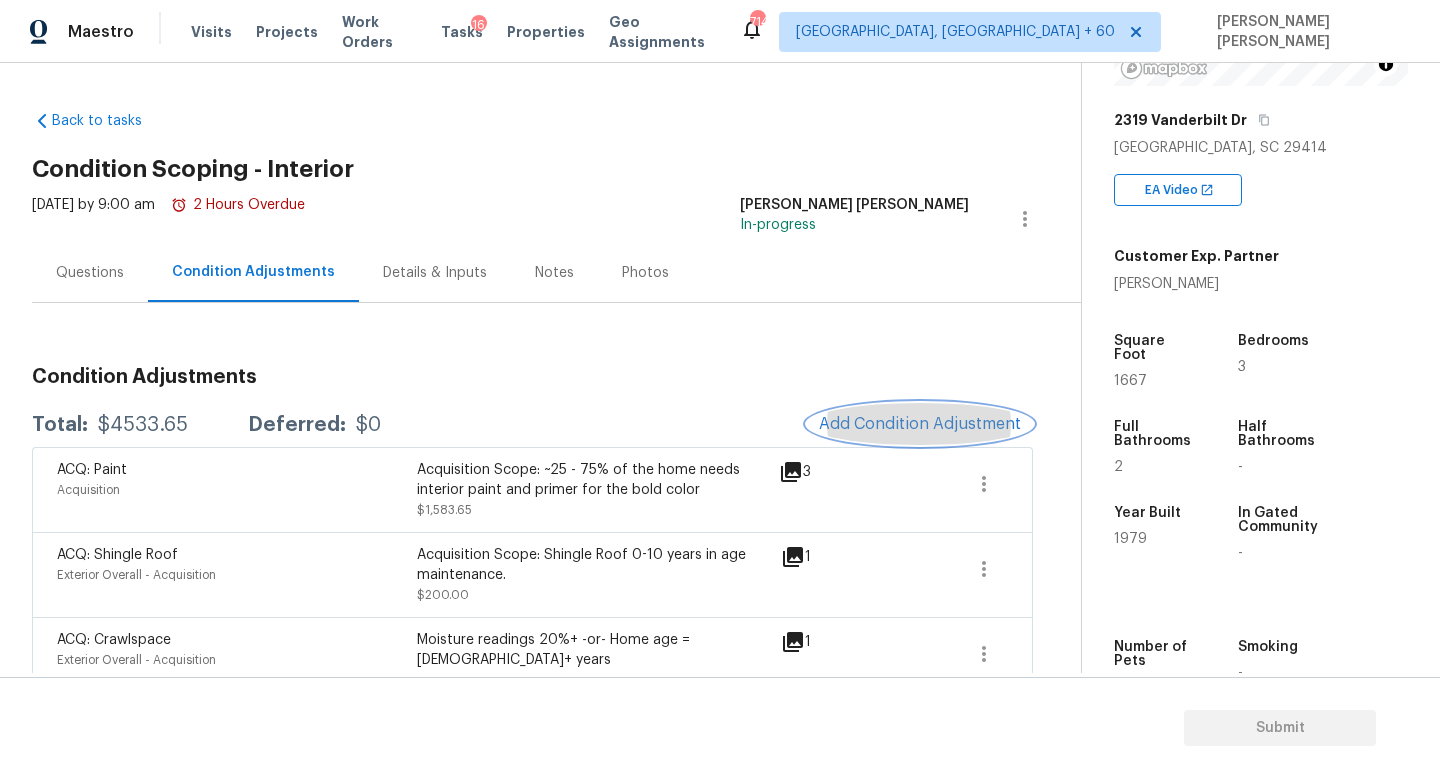 click on "Add Condition Adjustment" at bounding box center (920, 424) 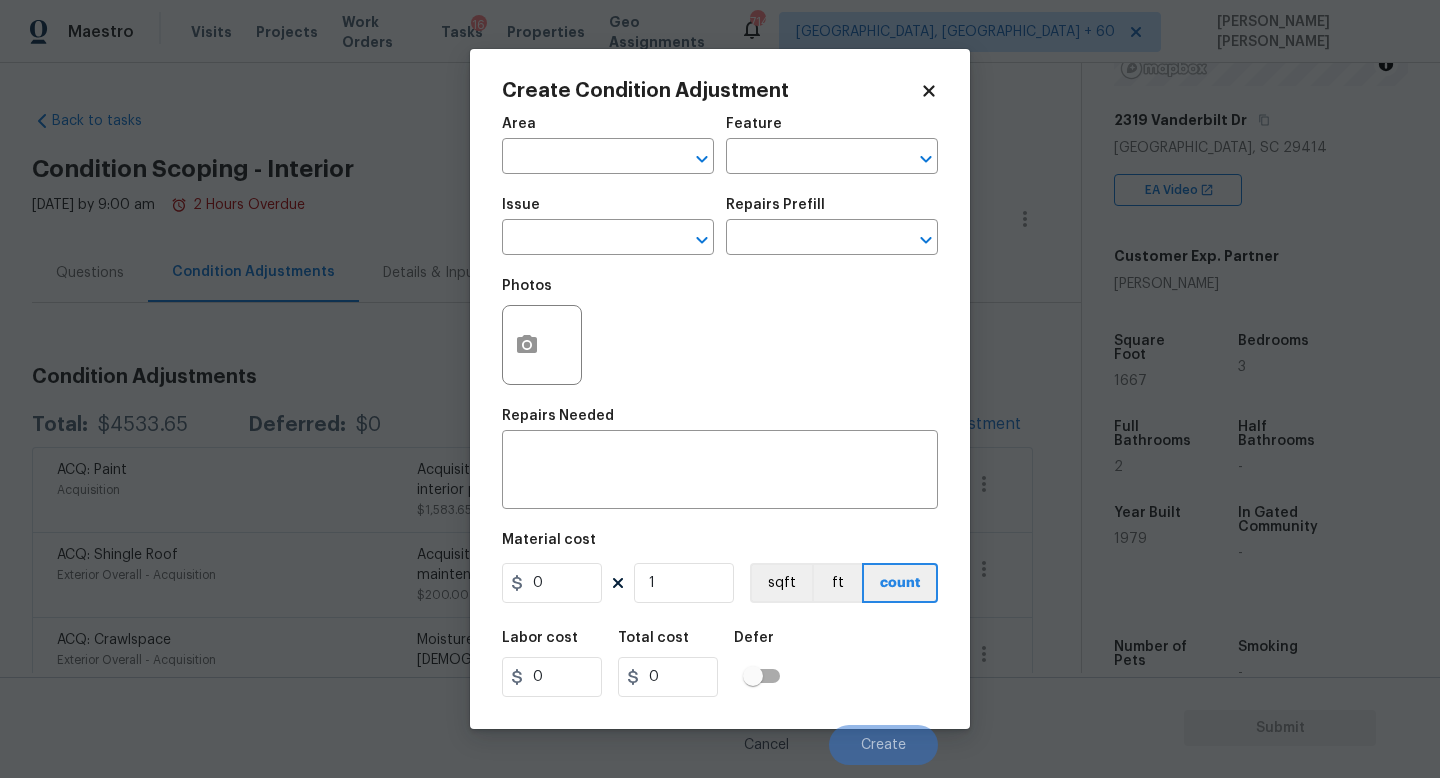 click on "Issue" at bounding box center [608, 211] 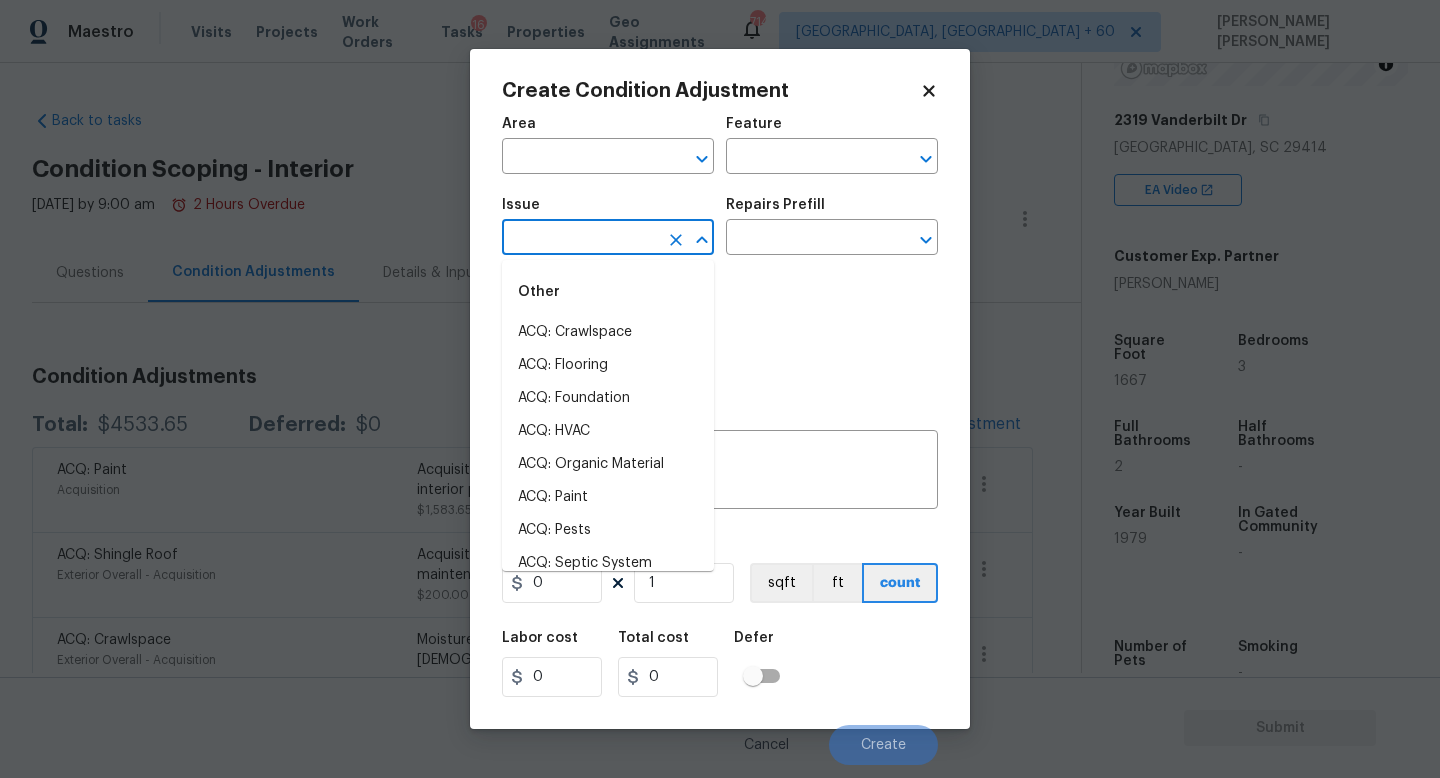 click at bounding box center [580, 239] 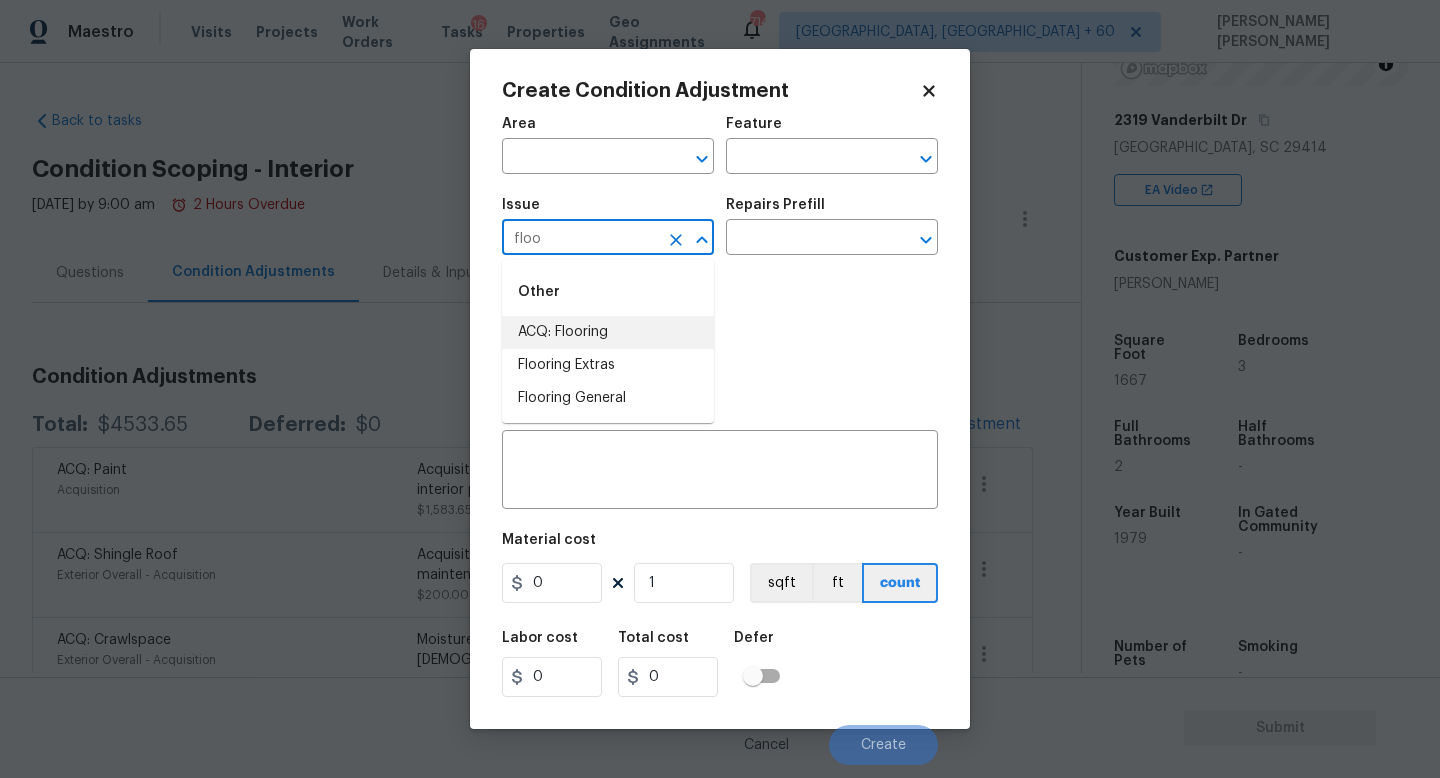 click on "ACQ: Flooring" at bounding box center (608, 332) 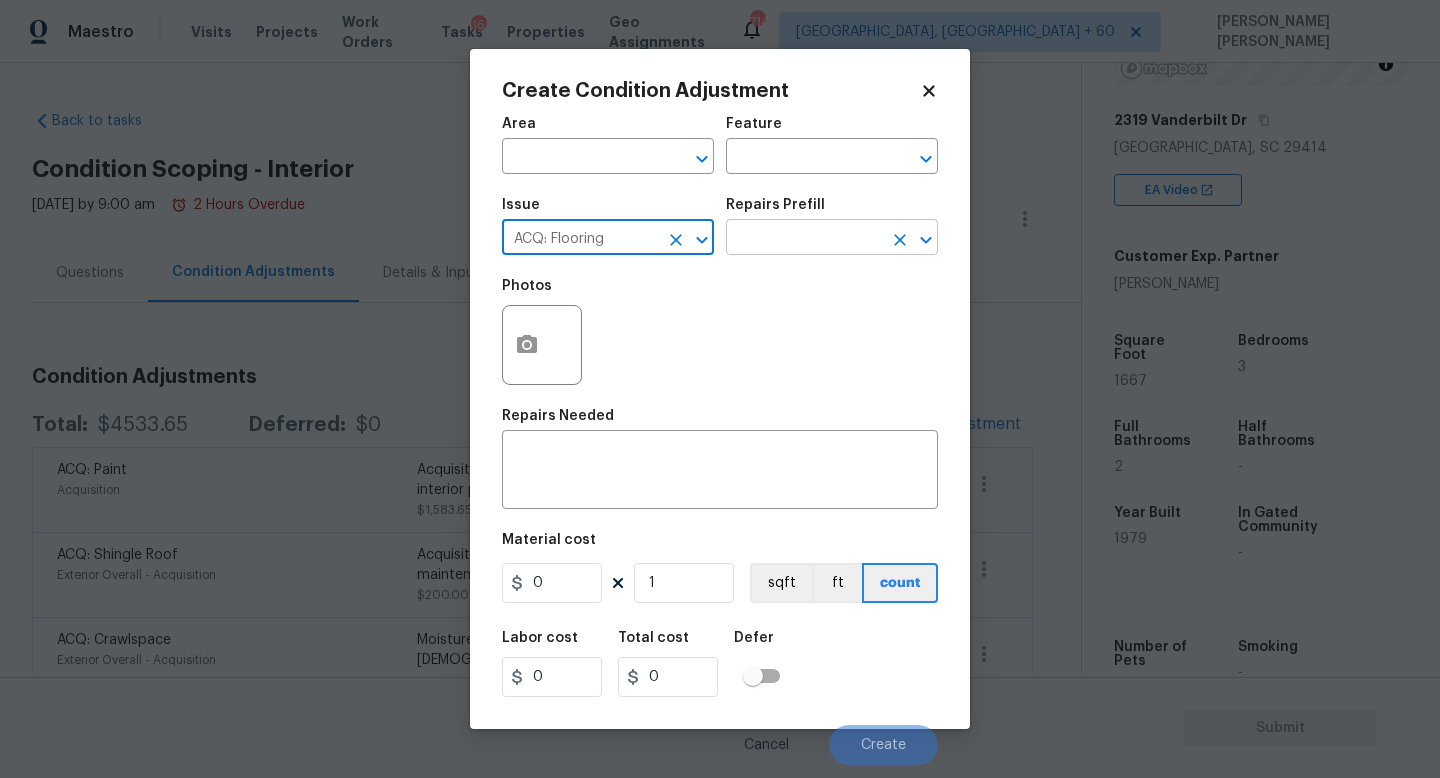 type on "ACQ: Flooring" 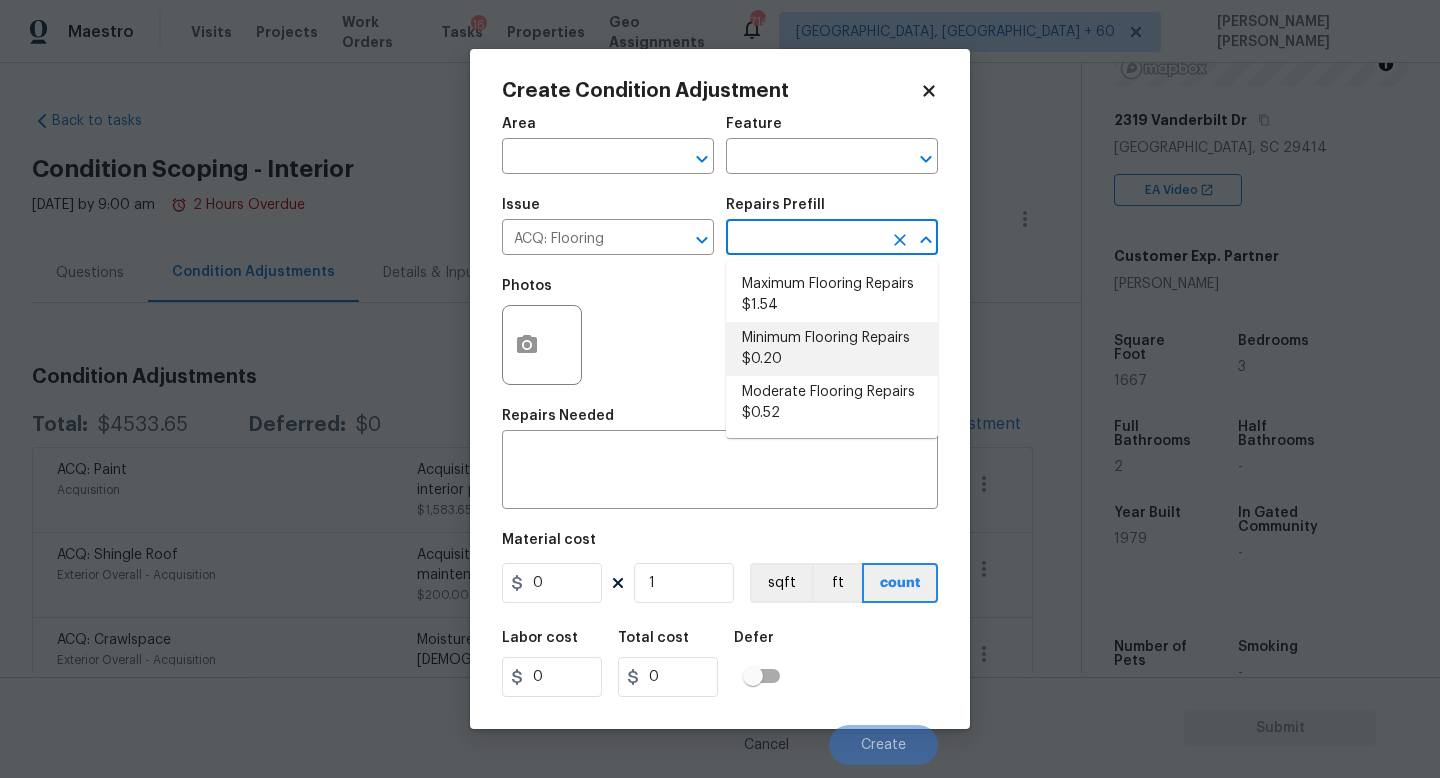 click on "Minimum Flooring Repairs $0.20" at bounding box center (832, 349) 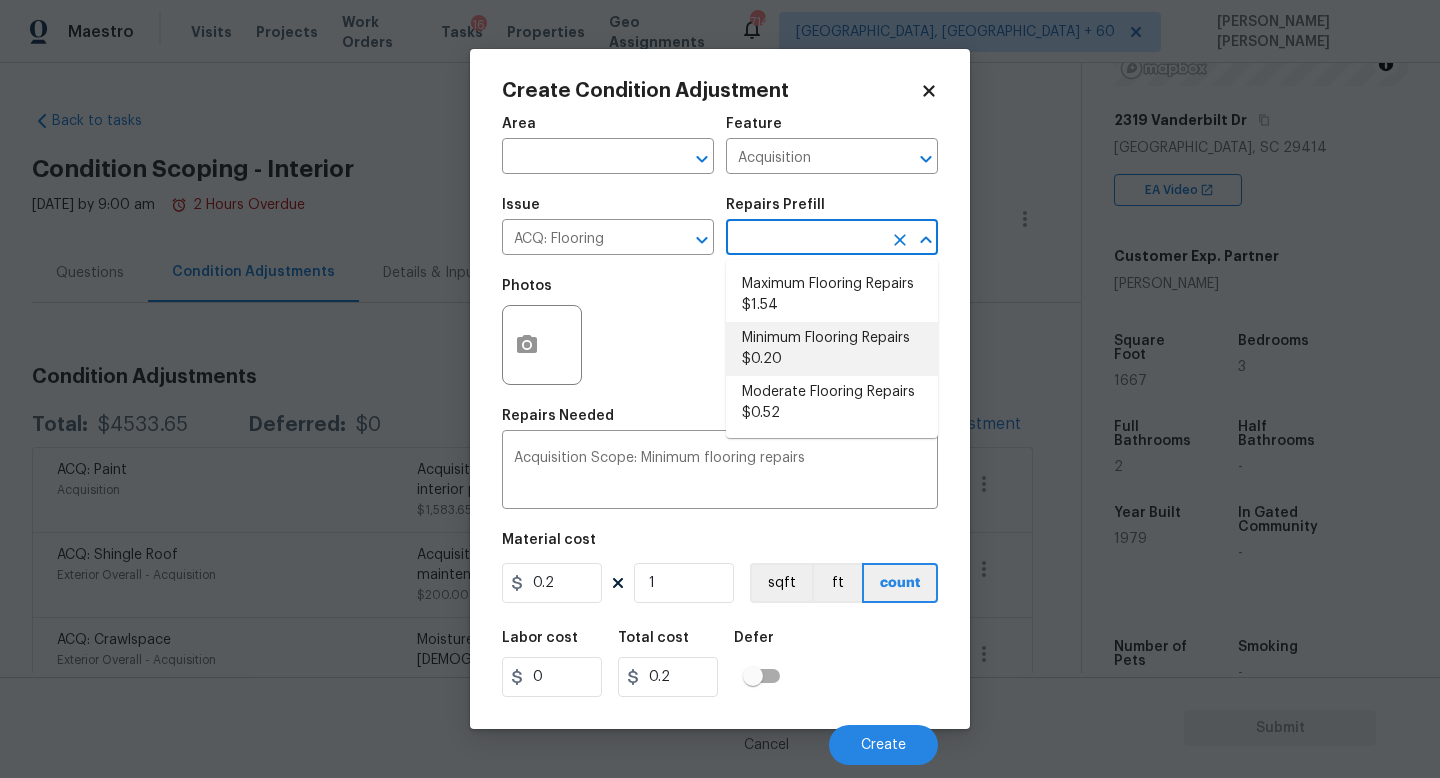 click on "Minimum Flooring Repairs $0.20" at bounding box center [832, 349] 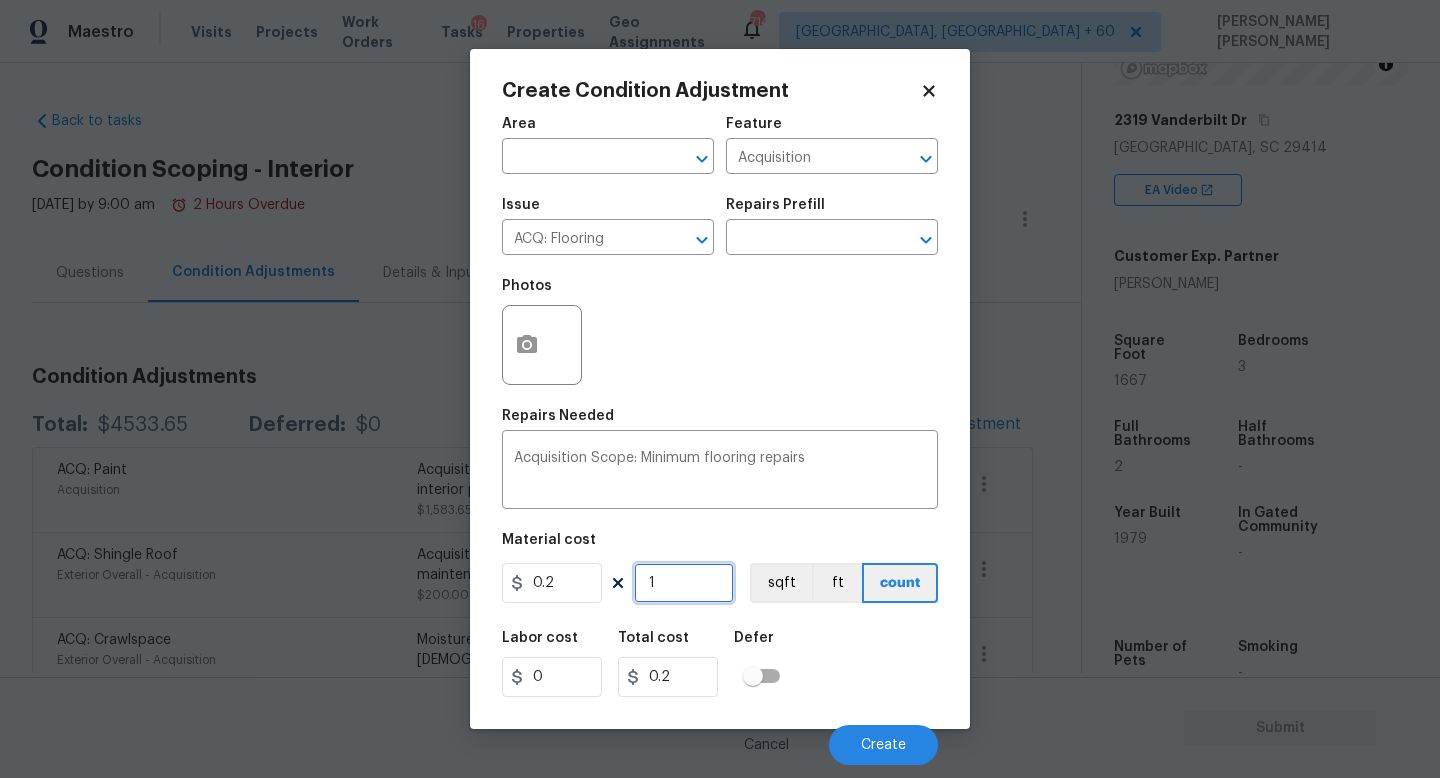 click on "1" at bounding box center [684, 583] 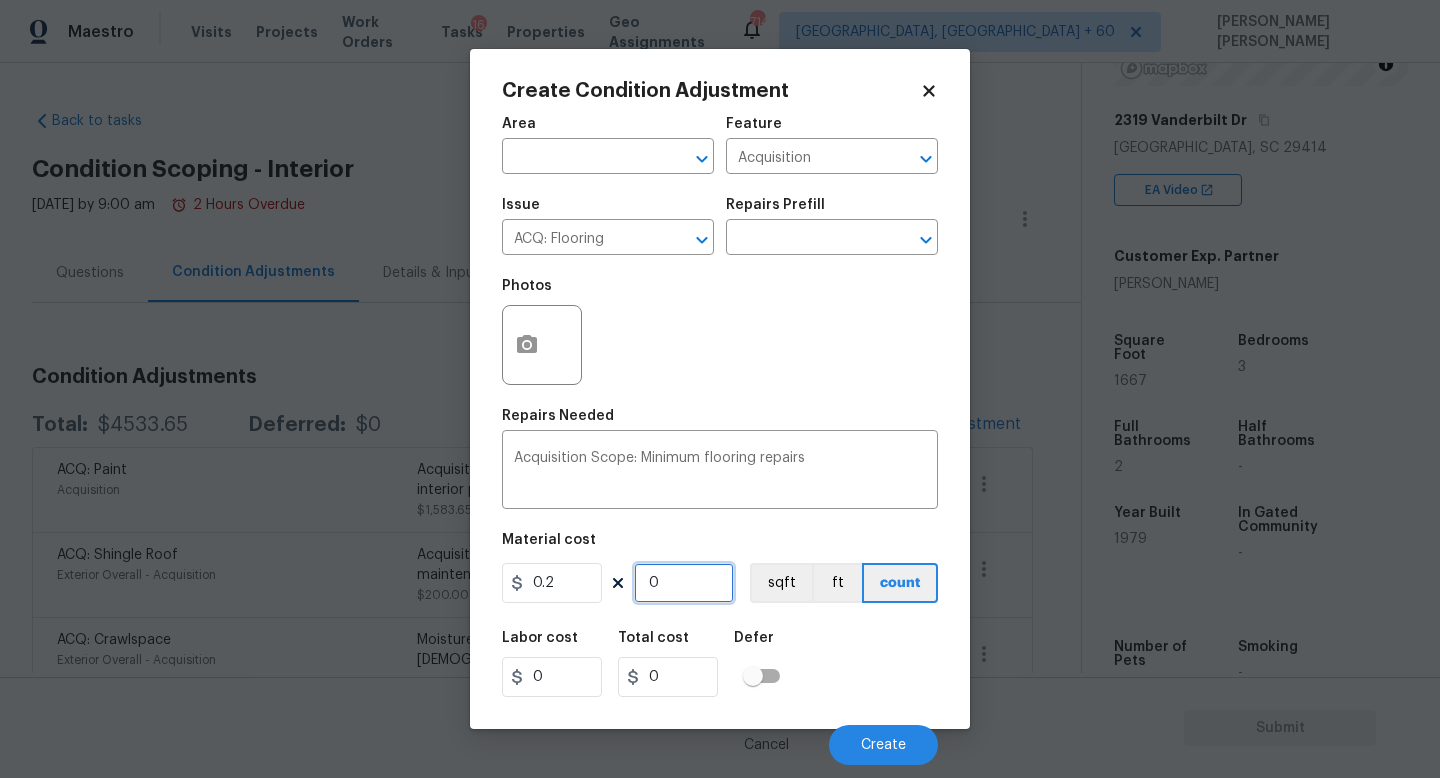 type on "1" 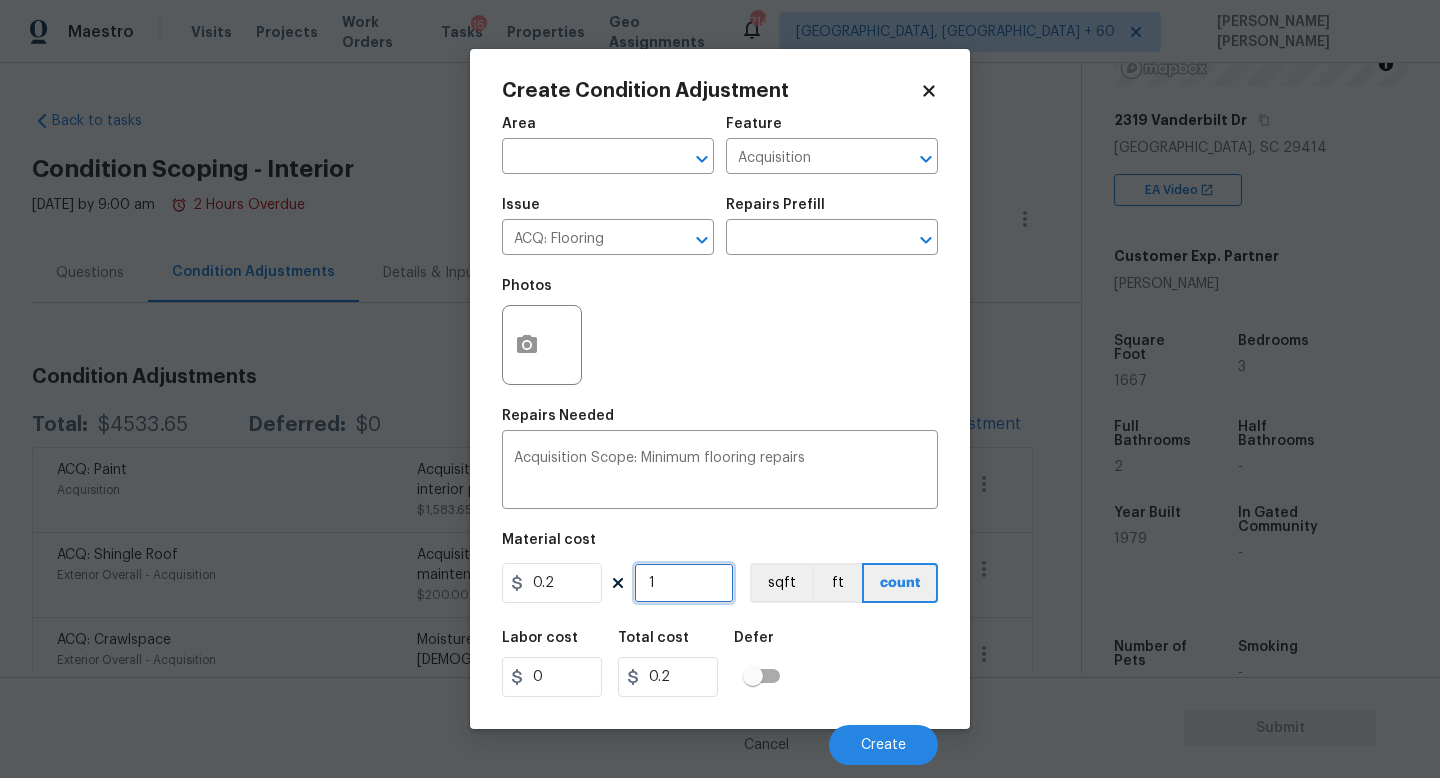 type on "16" 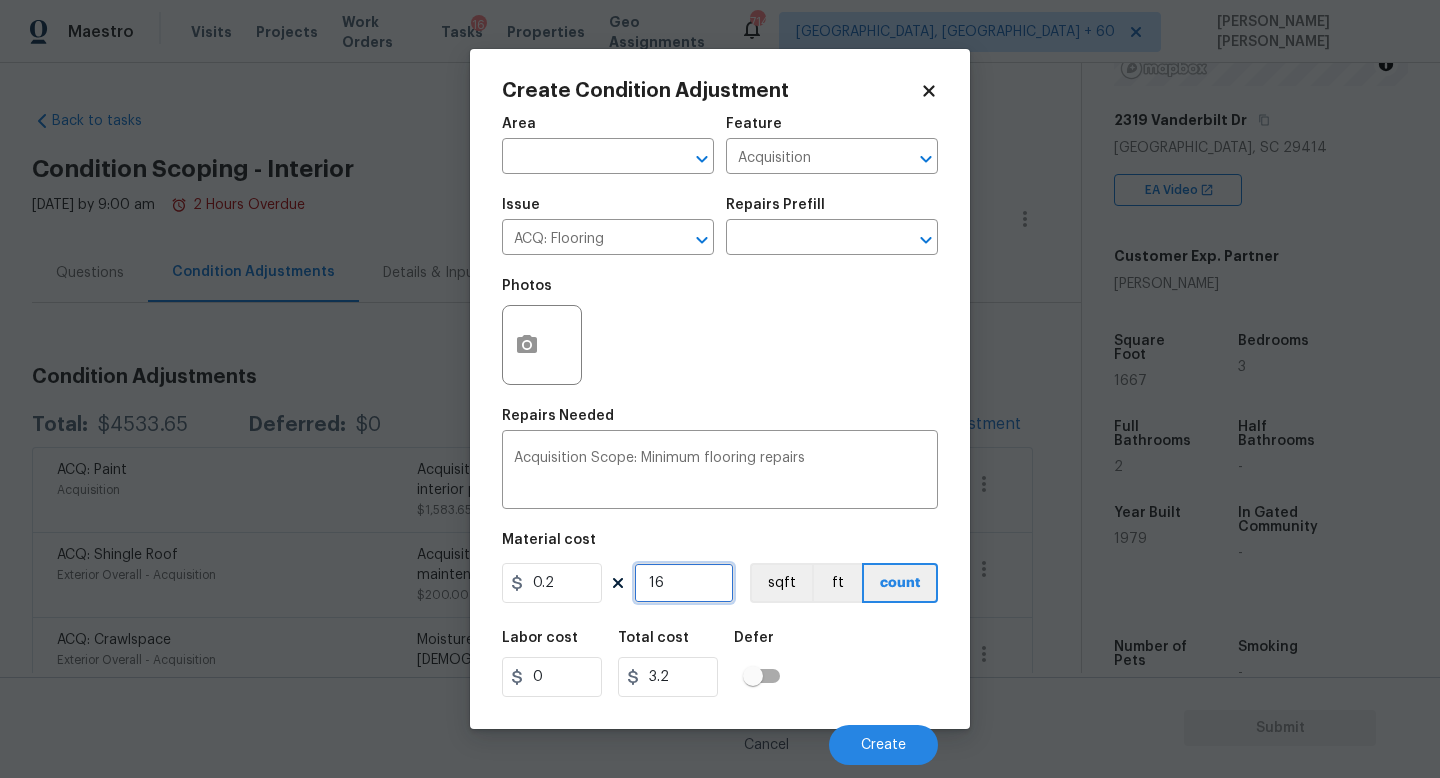 type on "166" 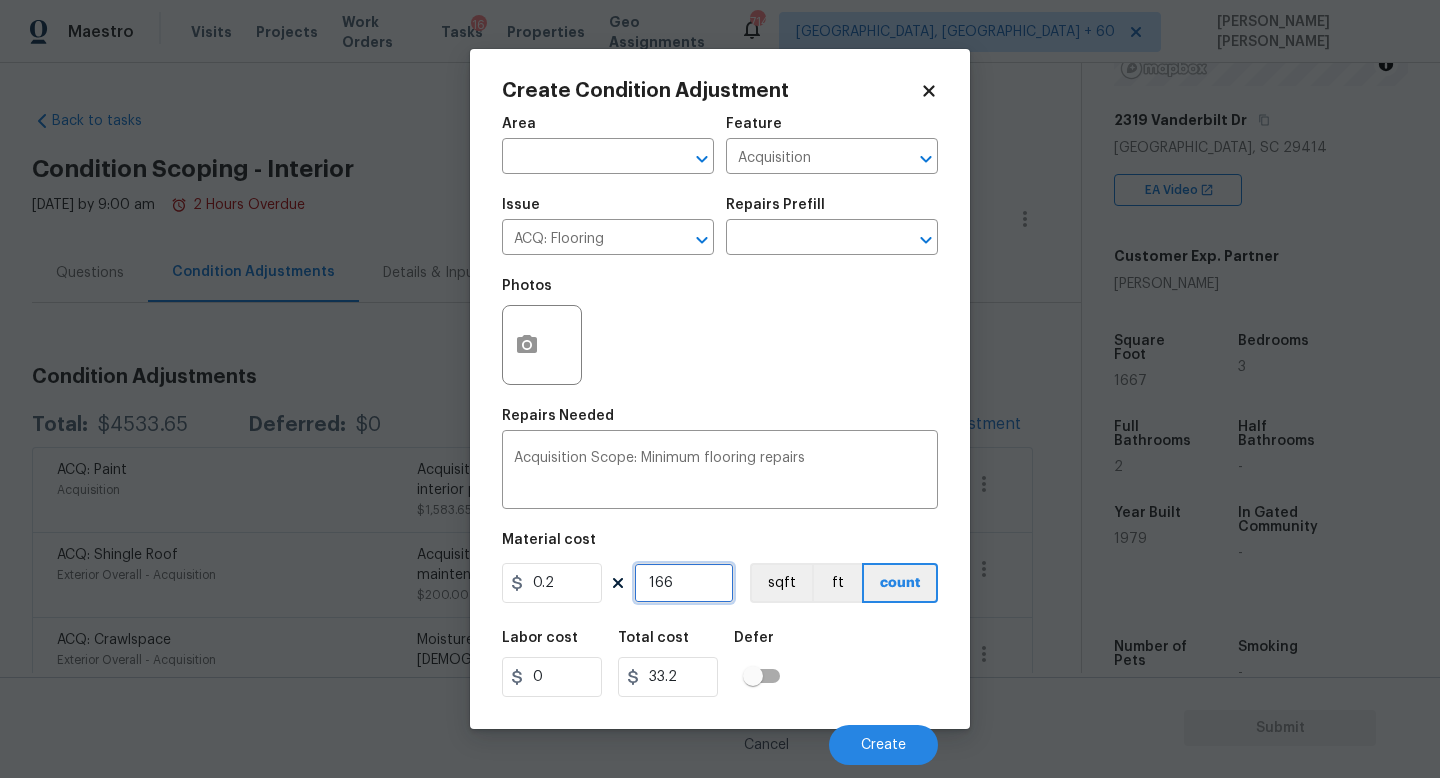 type on "1667" 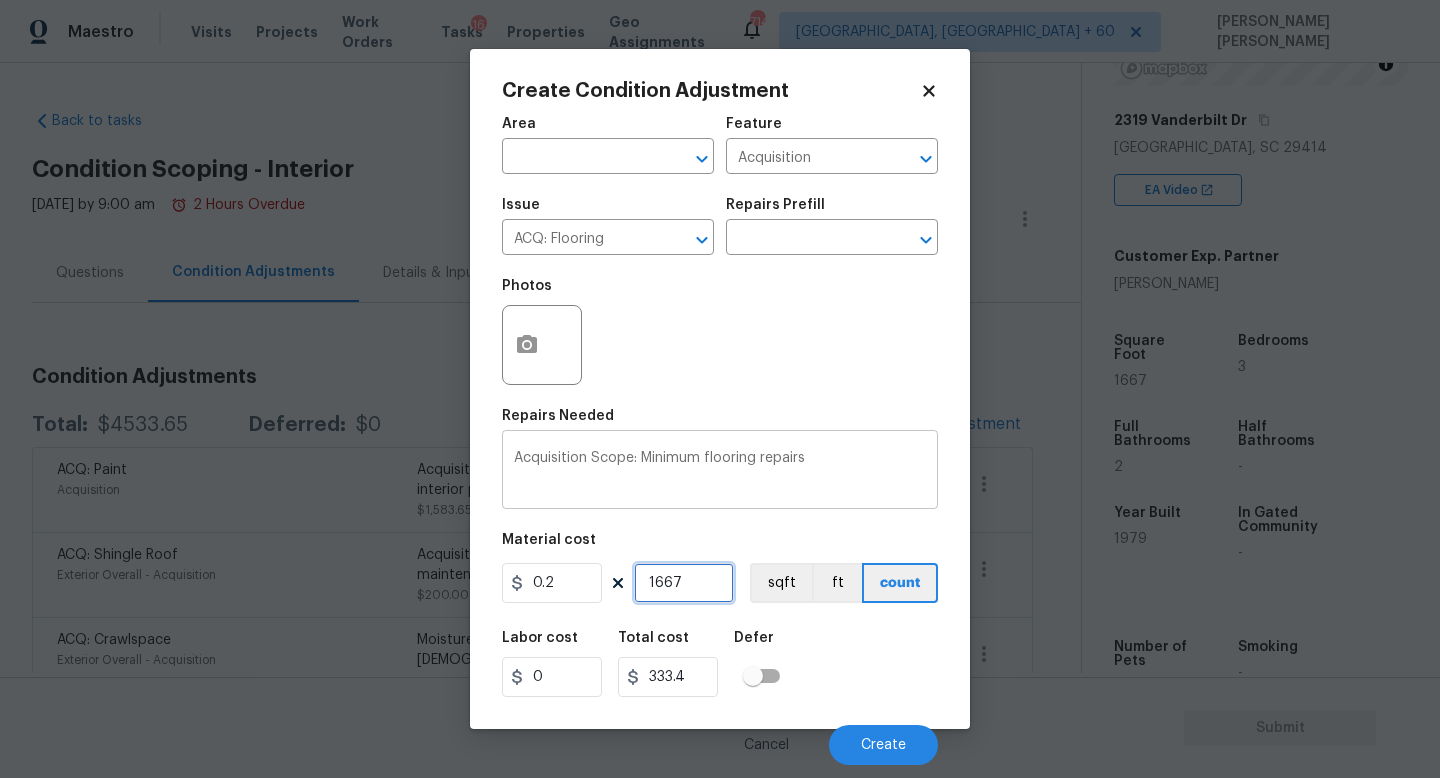 type on "1667" 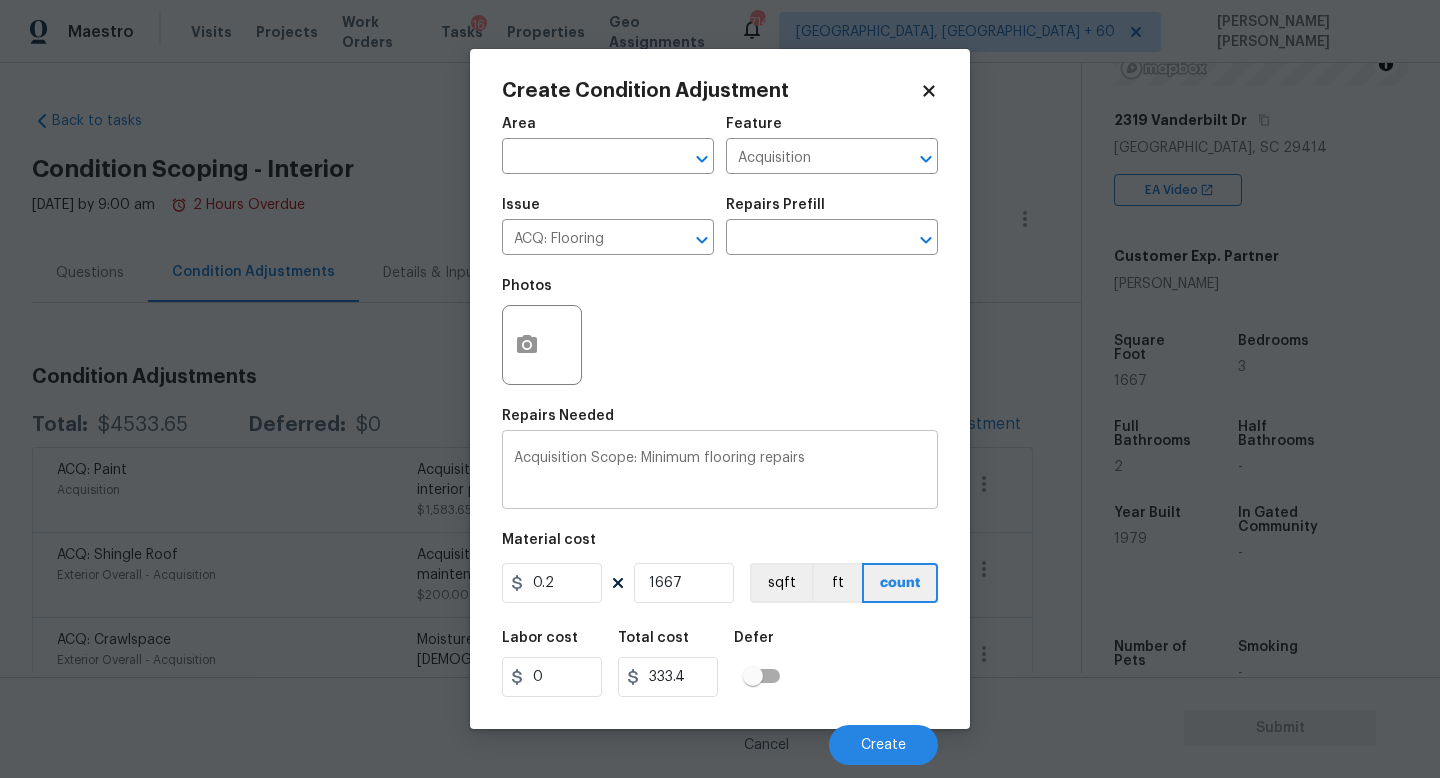 click on "Acquisition Scope: Minimum flooring repairs" at bounding box center [720, 472] 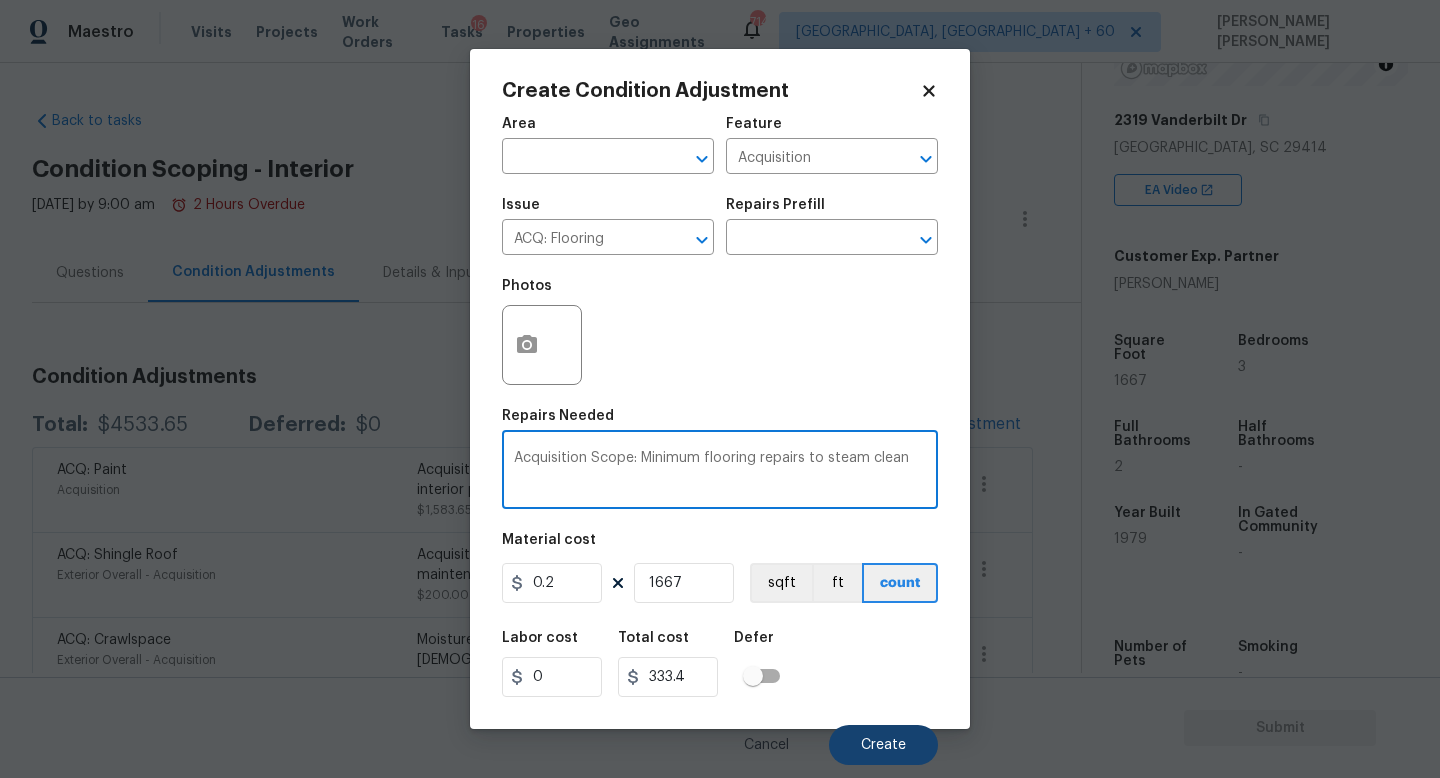 type on "Acquisition Scope: Minimum flooring repairs to steam clean" 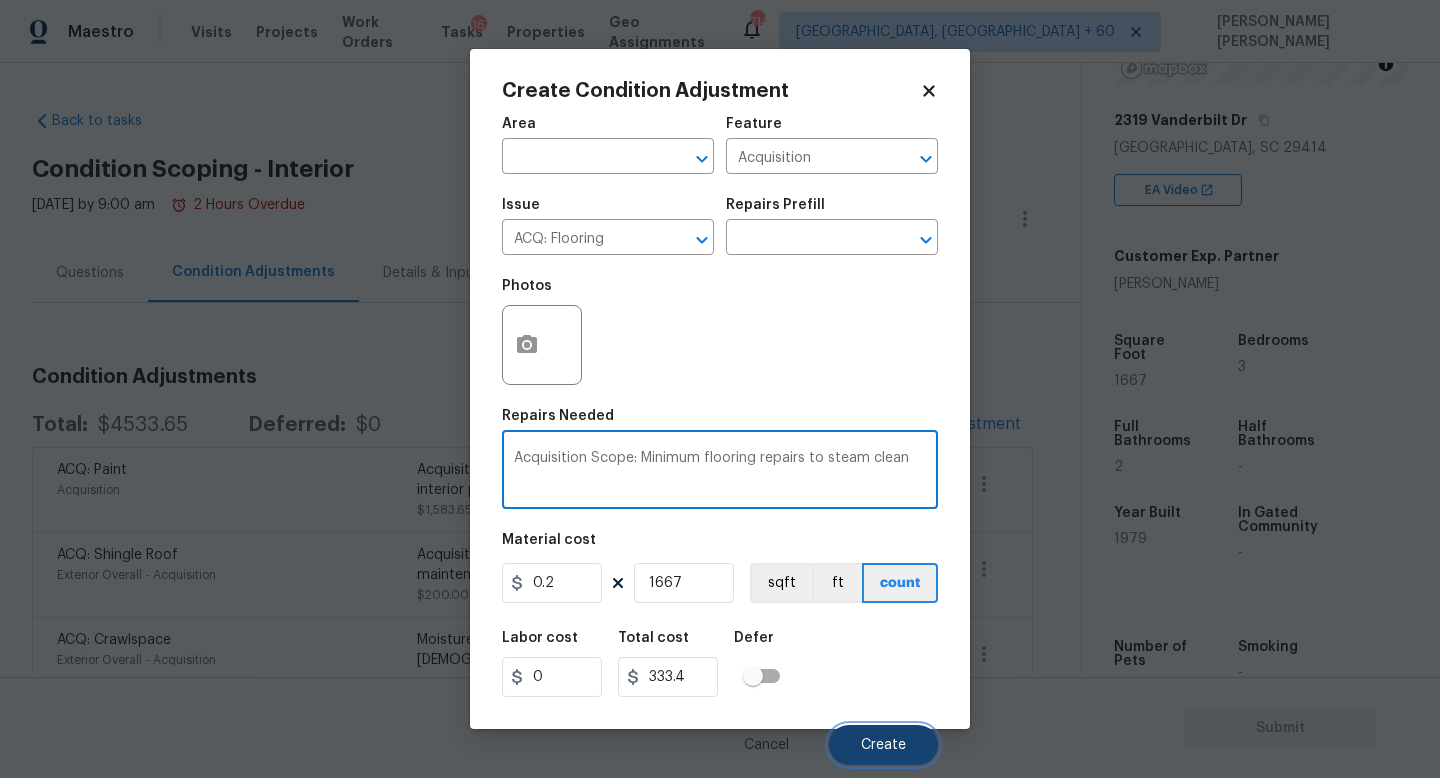 click on "Create" at bounding box center [883, 745] 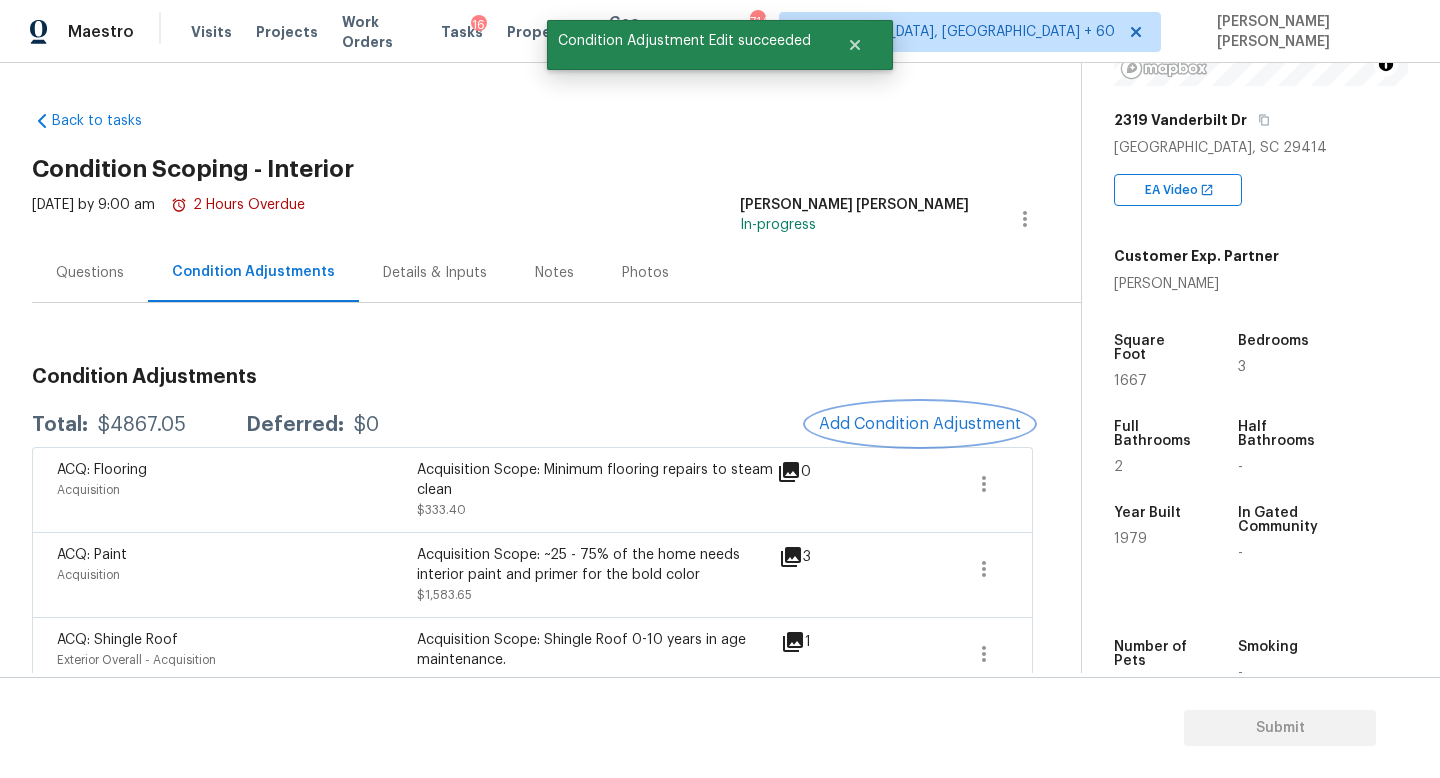 scroll, scrollTop: 77, scrollLeft: 0, axis: vertical 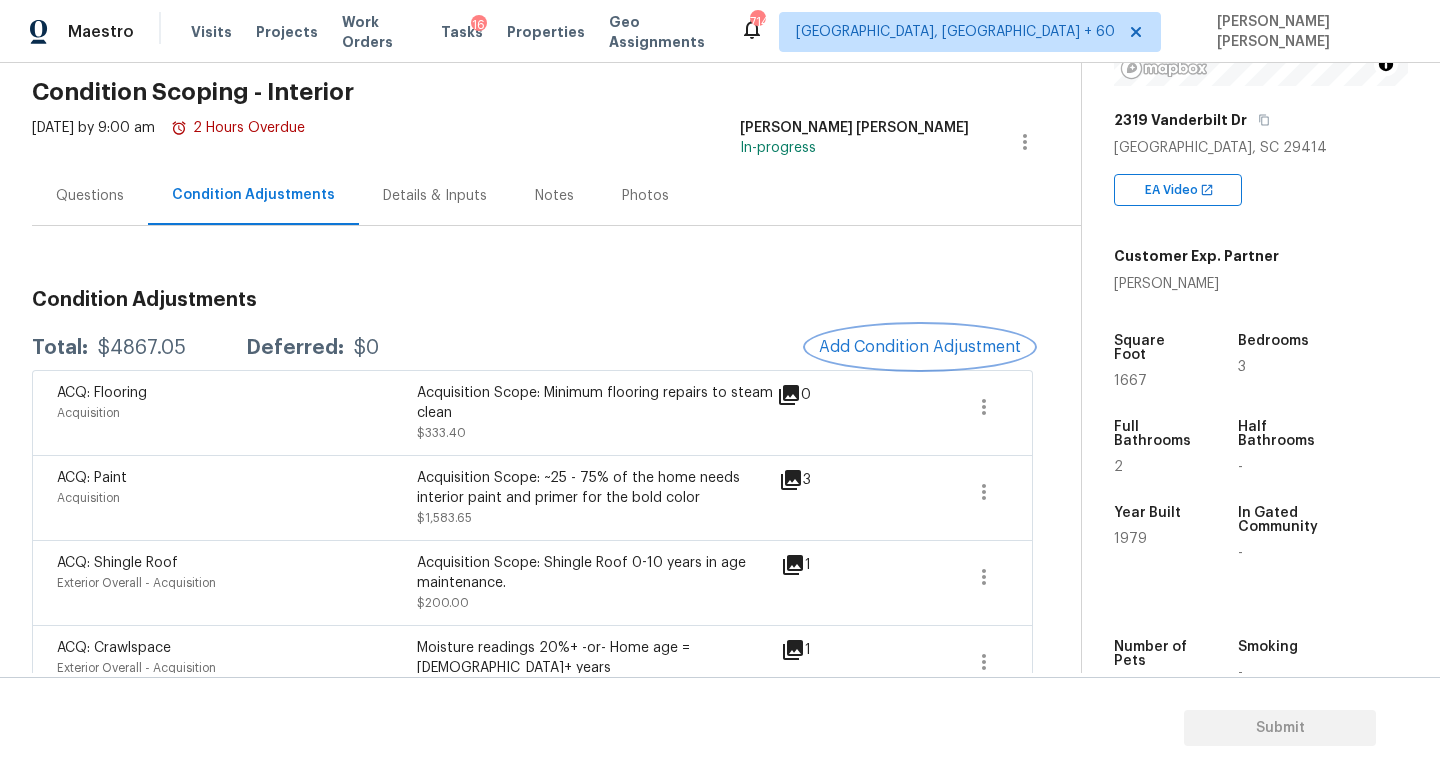 click on "Add Condition Adjustment" at bounding box center (920, 347) 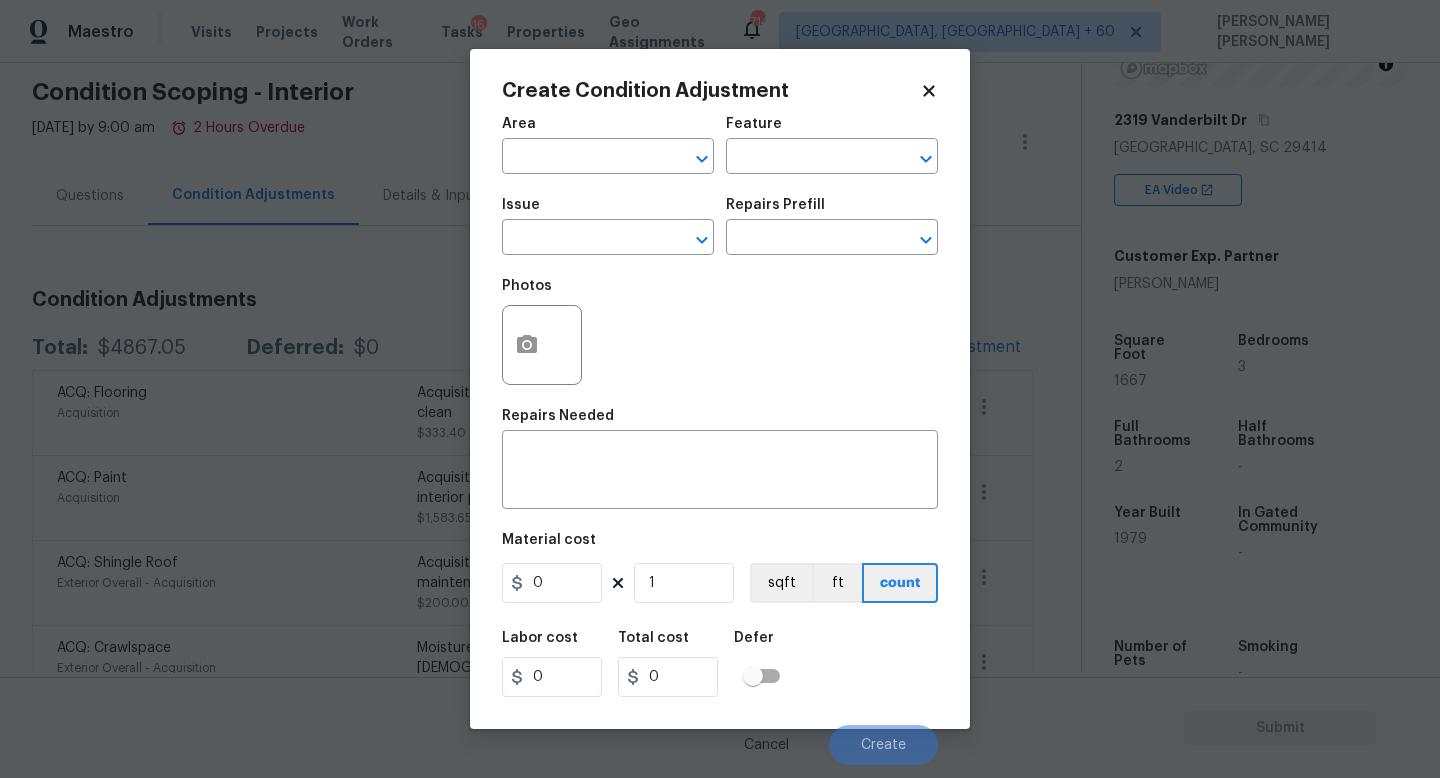click on "Maestro Visits Projects Work Orders Tasks 16 Properties Geo Assignments 714 Knoxville, TN + 60 Jishnu Manoj Back to tasks Condition Scoping - Interior Wed, Jul 16 2025 by 9:00 am   2 Hours Overdue Jishnu Manoj In-progress Questions Condition Adjustments Details & Inputs Notes Photos Condition Adjustments Total:  $4867.05 Deferred:  $0 Add Condition Adjustment ACQ: Flooring Acquisition Acquisition Scope: Minimum flooring repairs to steam clean $333.40   0 ACQ: Paint Acquisition Acquisition Scope: ~25 - 75% of the home needs interior paint and primer for the bold color $1,583.65   3 ACQ: Shingle Roof Exterior Overall - Acquisition Acquisition Scope: Shingle Roof 0-10 years in age maintenance. $200.00   1 ACQ: Crawlspace Exterior Overall - Acquisition Moisture readings 20%+ -or- Home age = 20+ years $2,000.00   1 Pressure Washing Exterior Overall - Siding $350.00   2 ACQ: HVAC Exterior Overall - Acquisition Acquisition Scope: Functional HVAC 0-5 years $250.00   2 Landscape Package $150.00   4 Property Details" at bounding box center (720, 389) 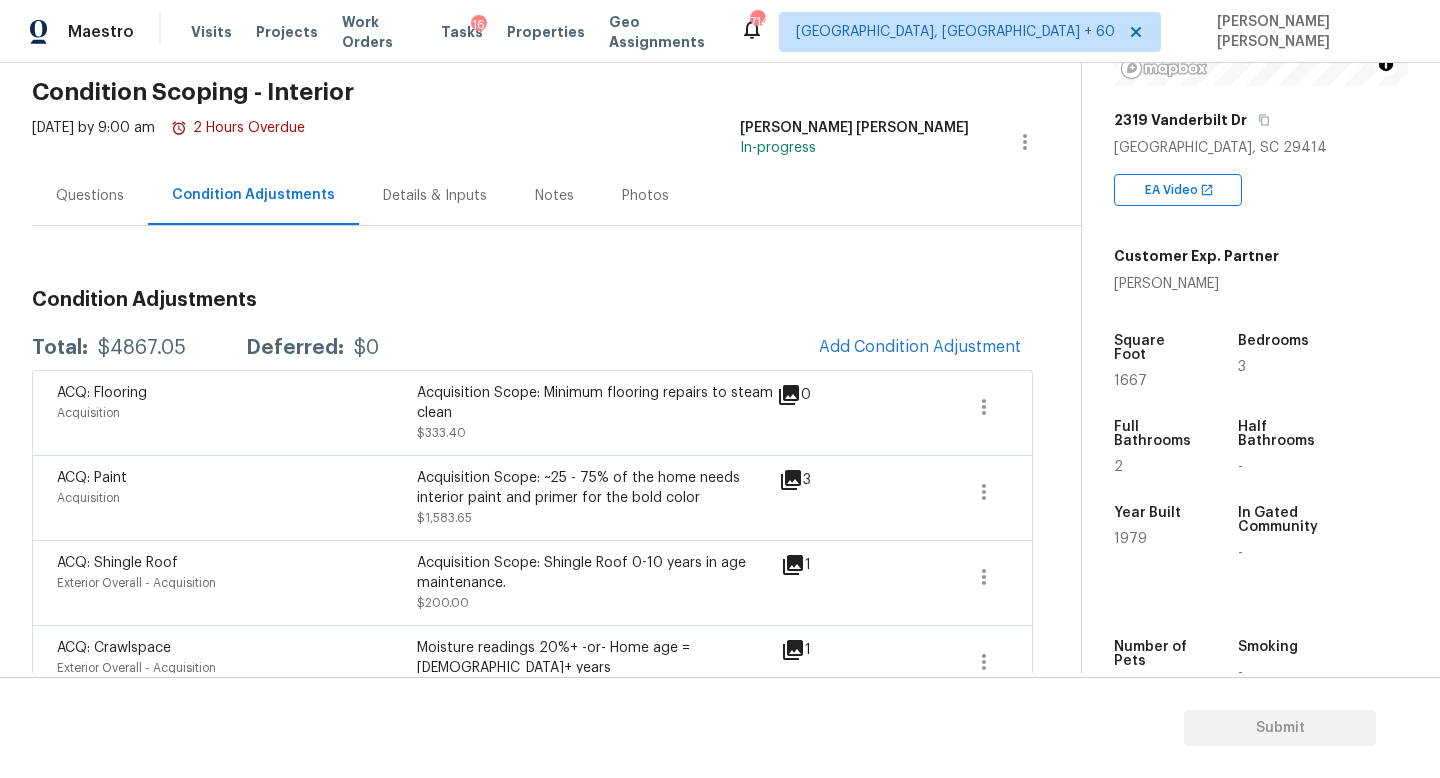 click on "Questions" at bounding box center [90, 195] 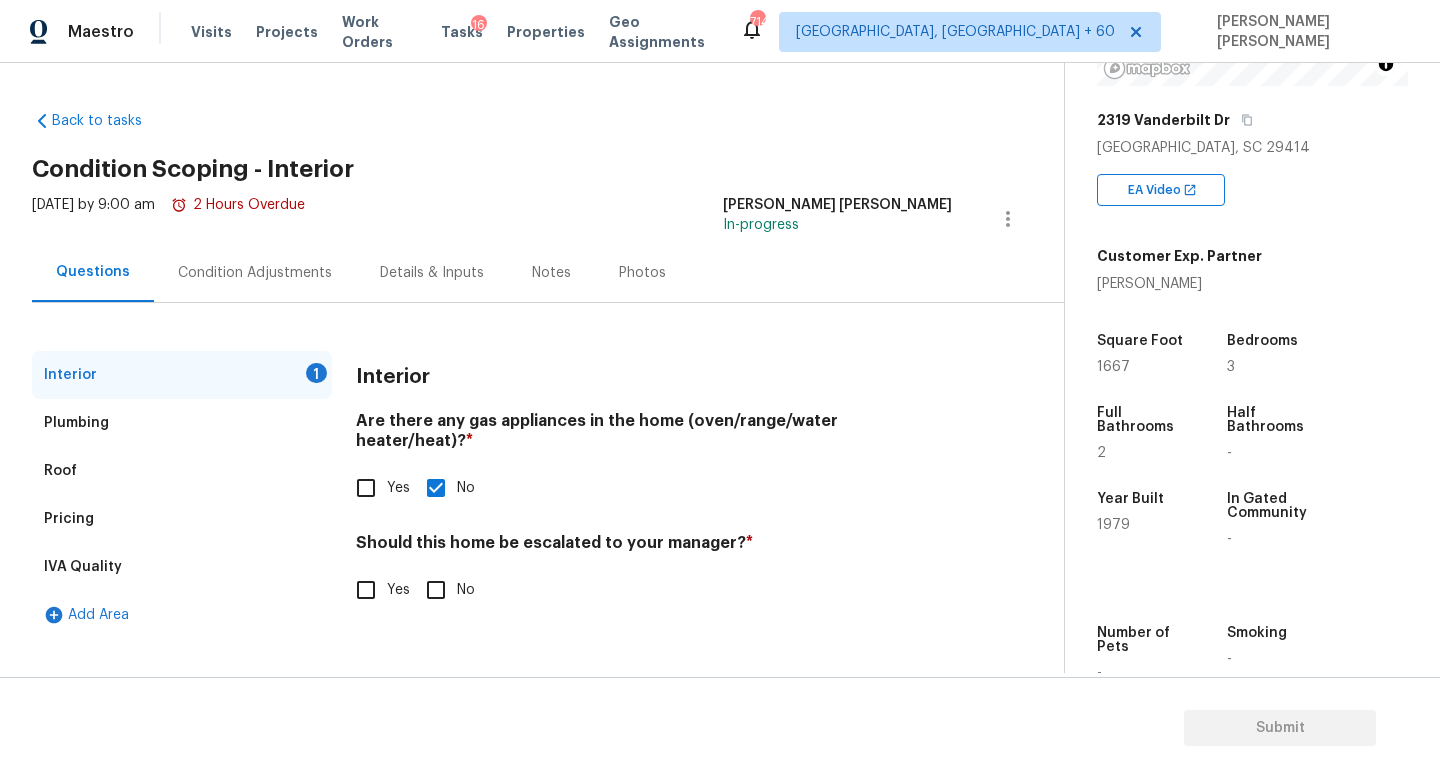 click on "Interior 1 Plumbing Roof Pricing IVA Quality Add Area Interior Are there any gas appliances in the home (oven/range/water heater/heat)?  * Yes No Should this home be escalated to your manager?  * Yes No" at bounding box center (524, 495) 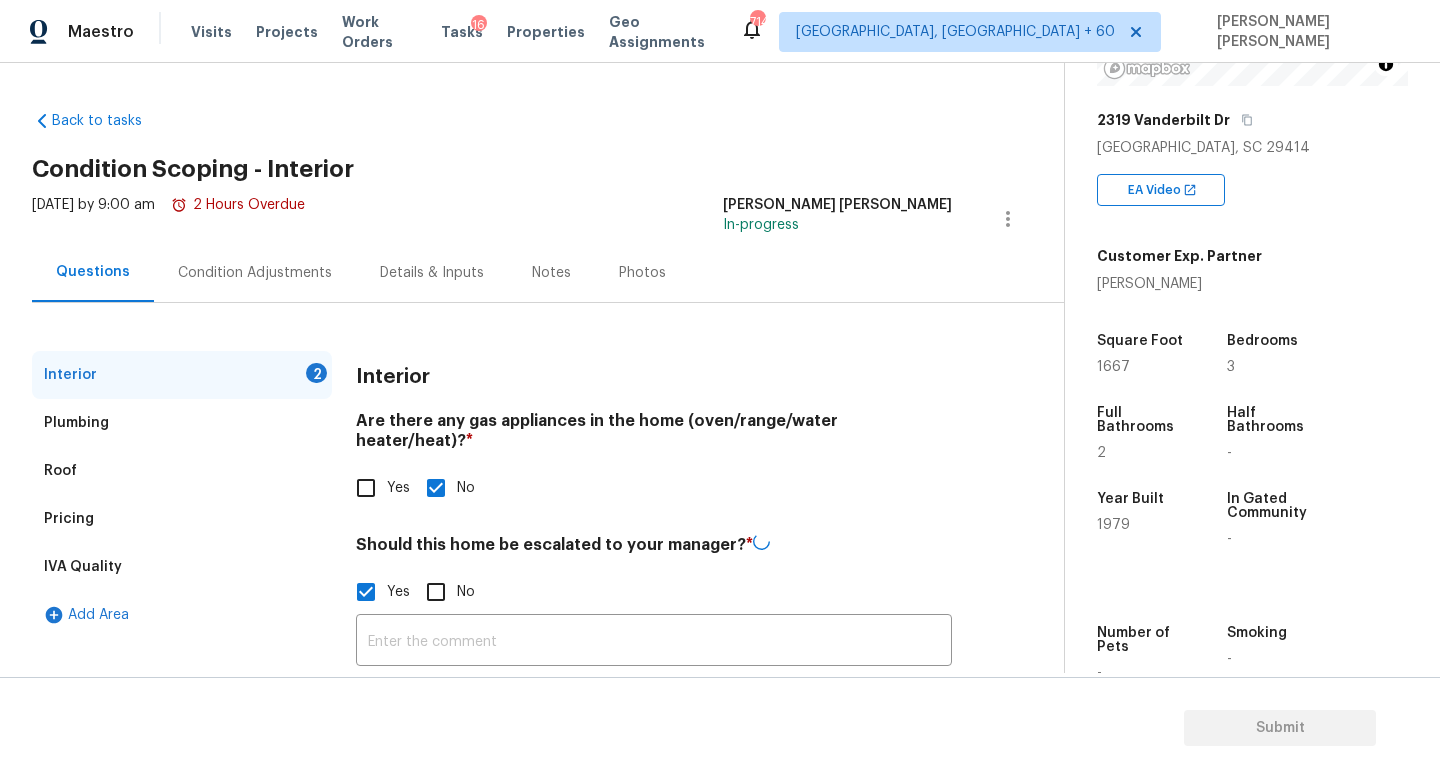 scroll, scrollTop: 109, scrollLeft: 0, axis: vertical 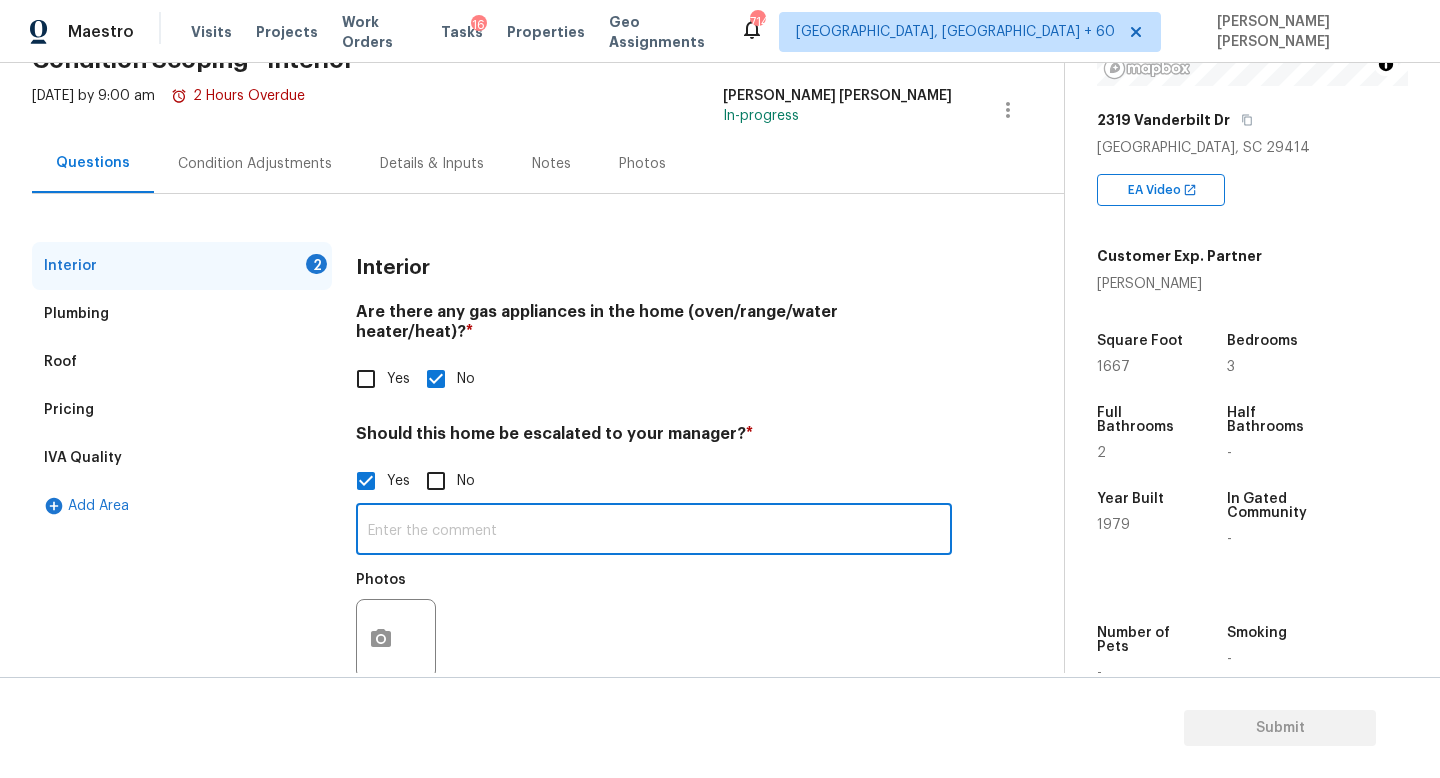 click at bounding box center [654, 531] 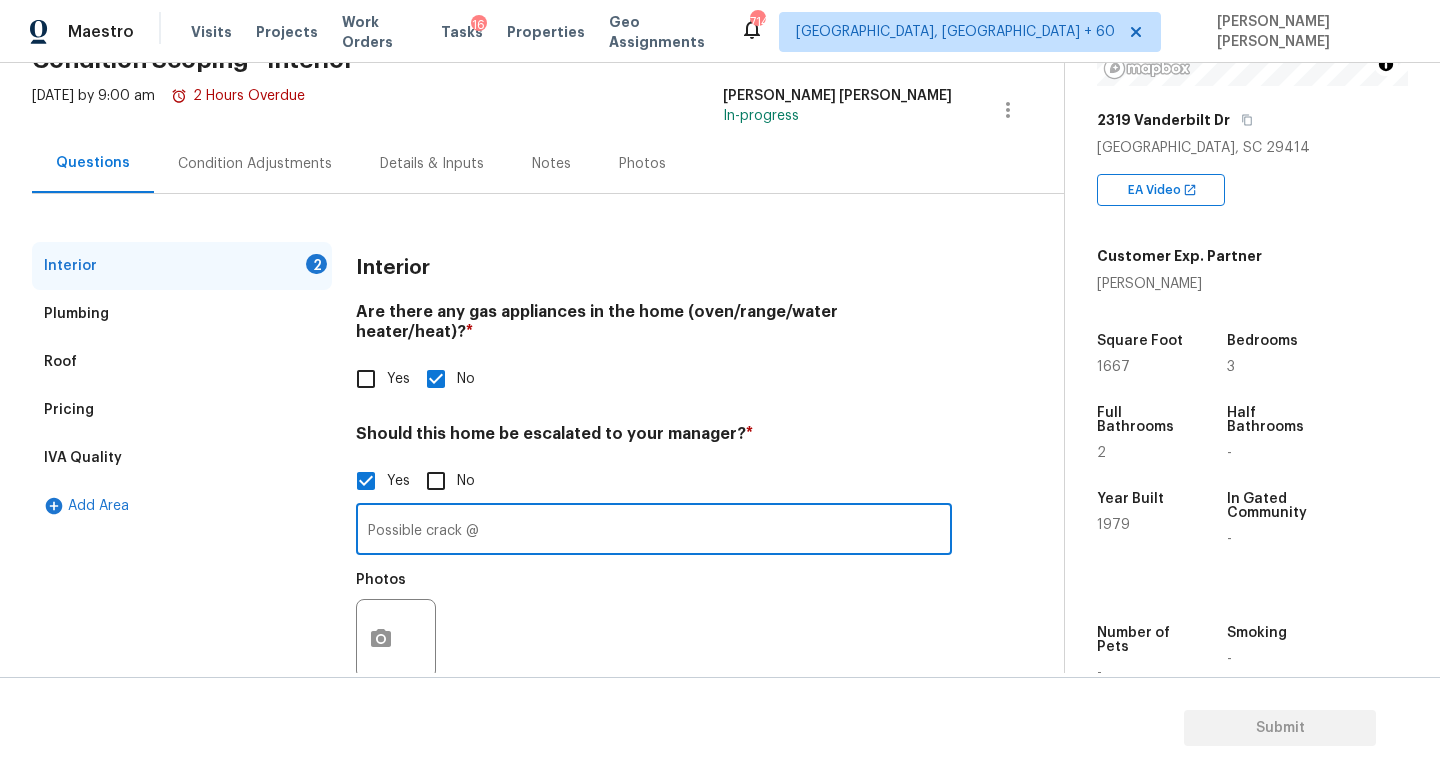 scroll, scrollTop: 108, scrollLeft: 0, axis: vertical 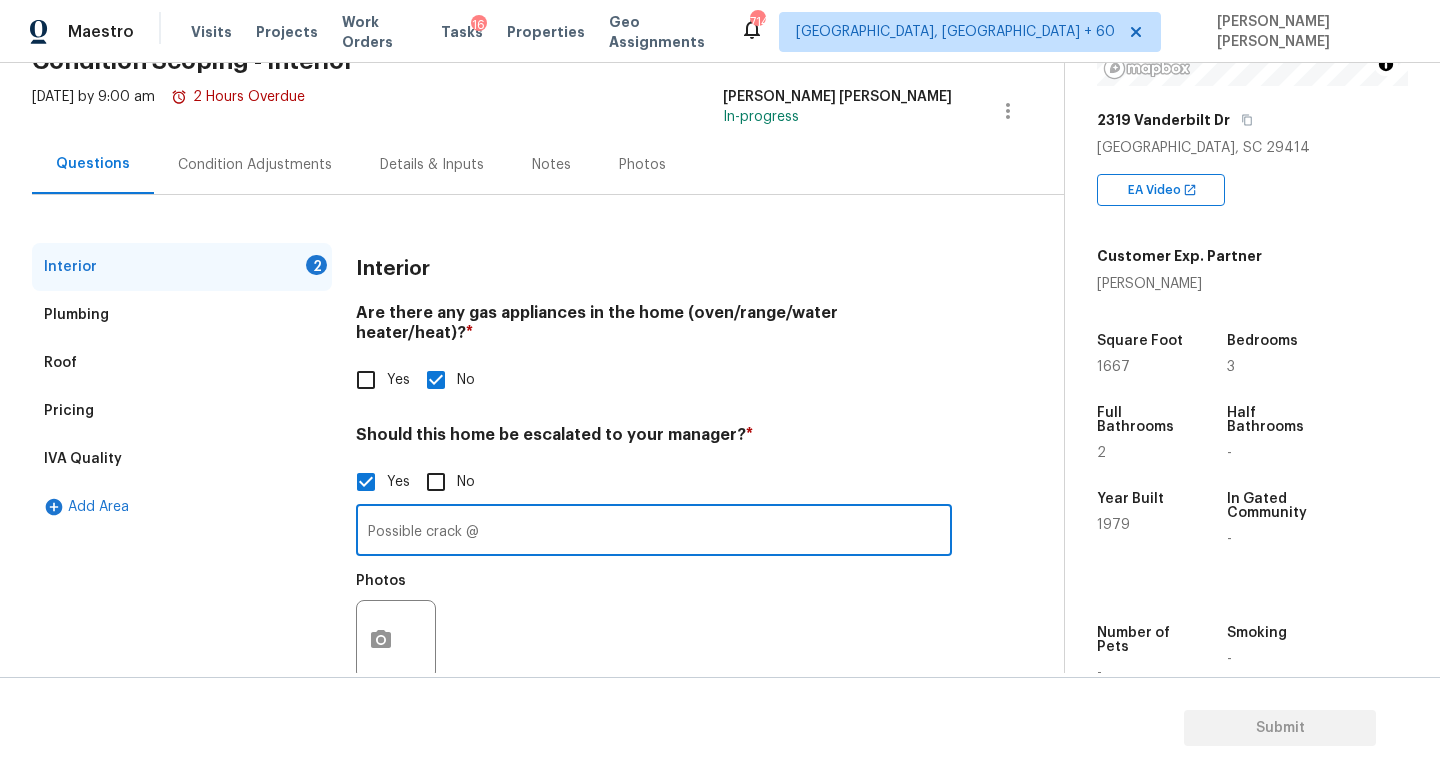 type on "Possible crack @" 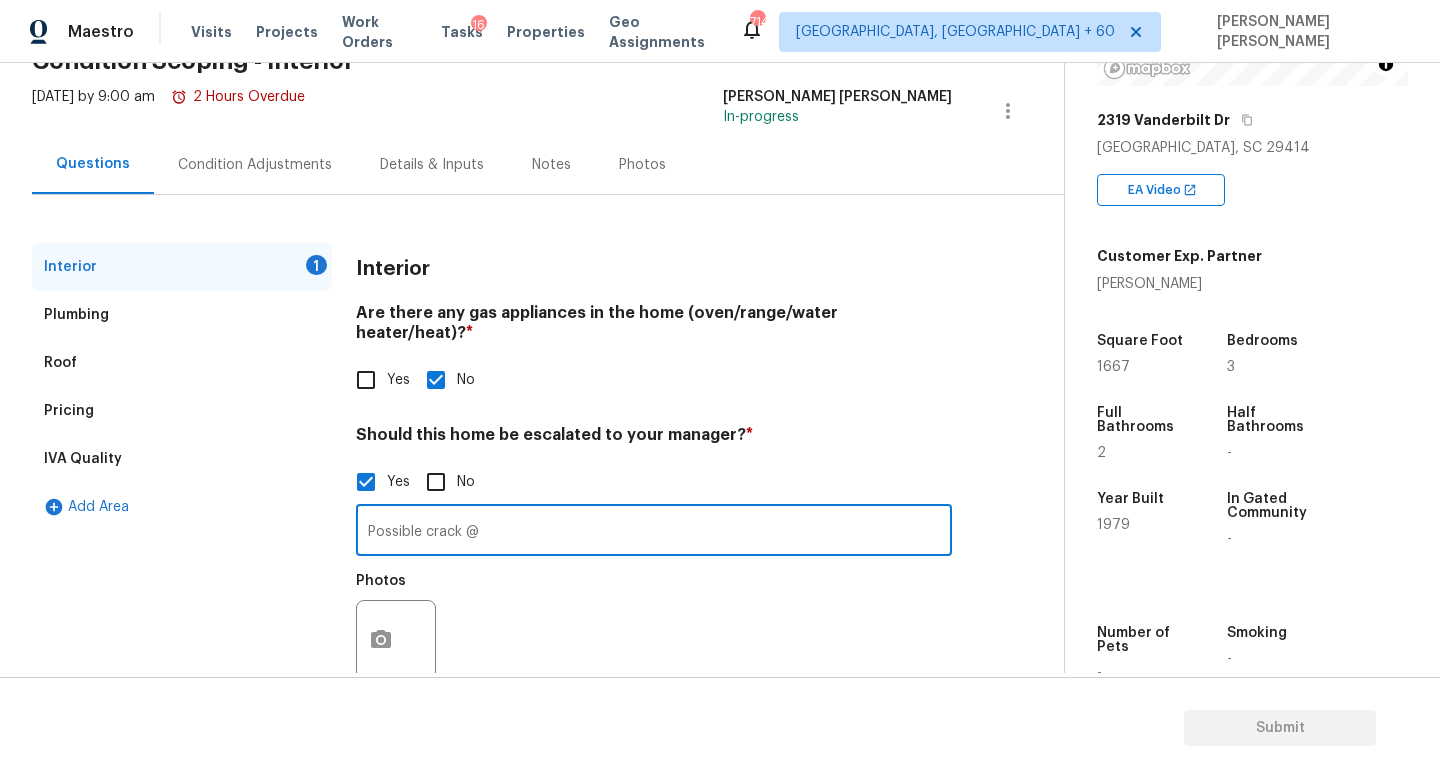 click on "Interior 1 Plumbing Roof Pricing IVA Quality Add Area Interior Are there any gas appliances in the home (oven/range/water heater/heat)?  * Yes No Should this home be escalated to your manager?  * Yes No Possible crack @ ​ Photos" at bounding box center [524, 479] 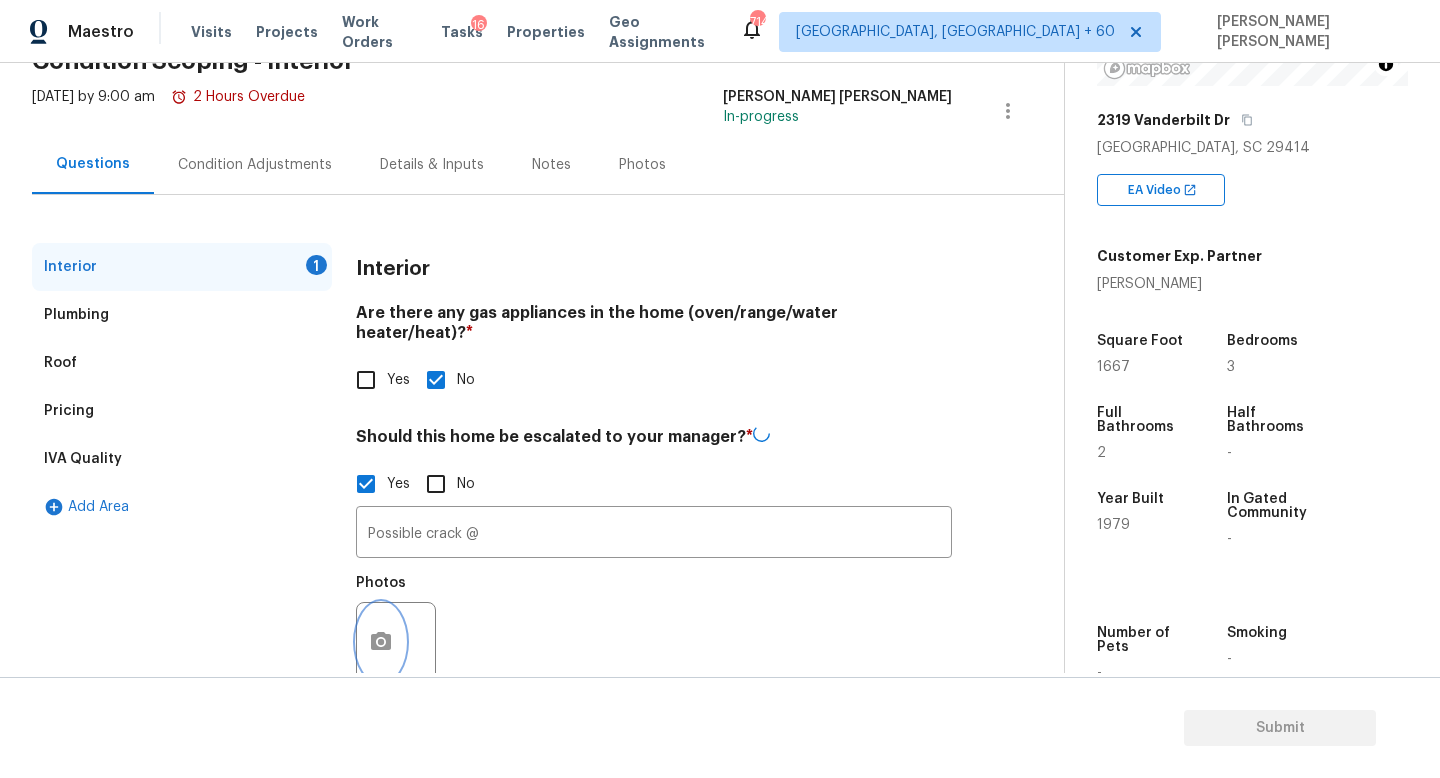 click 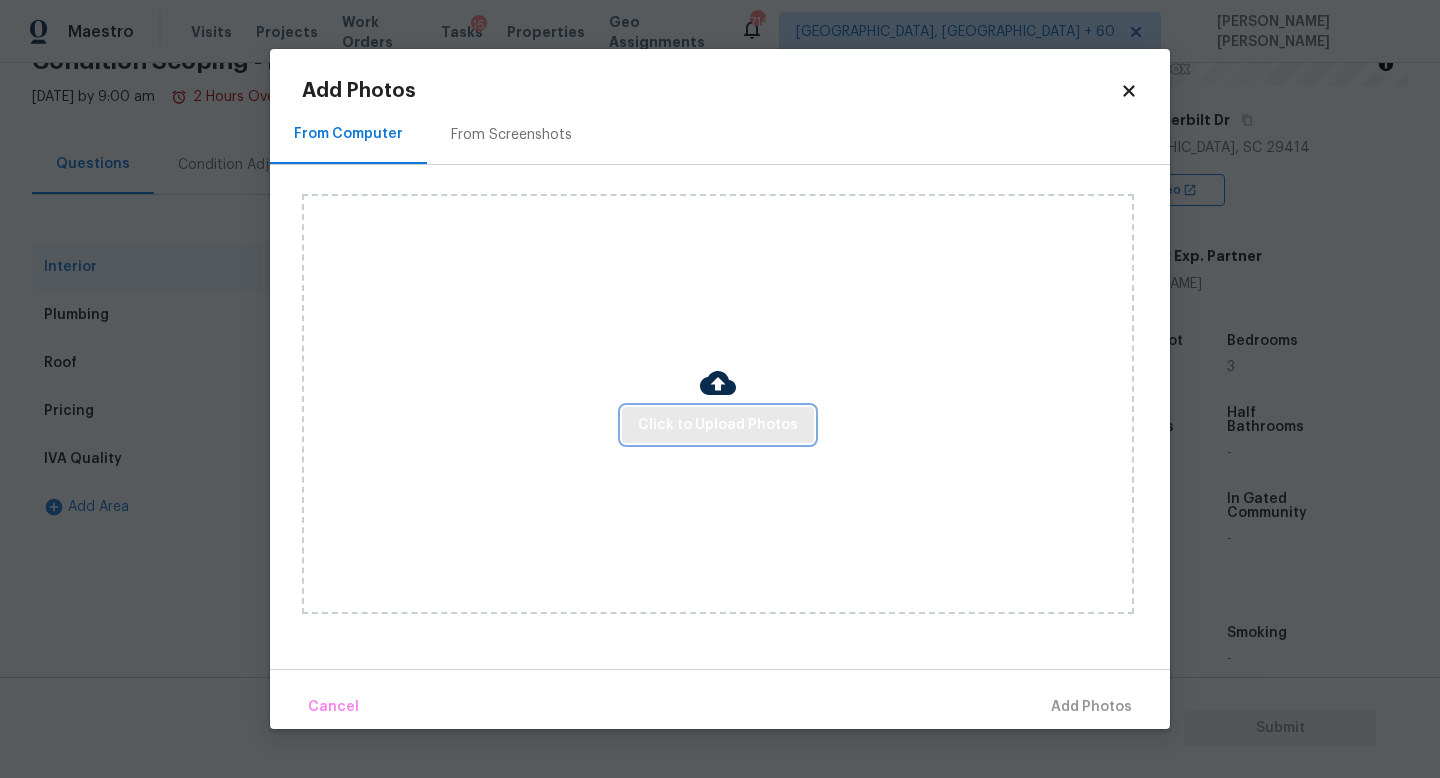 click on "Click to Upload Photos" at bounding box center [718, 425] 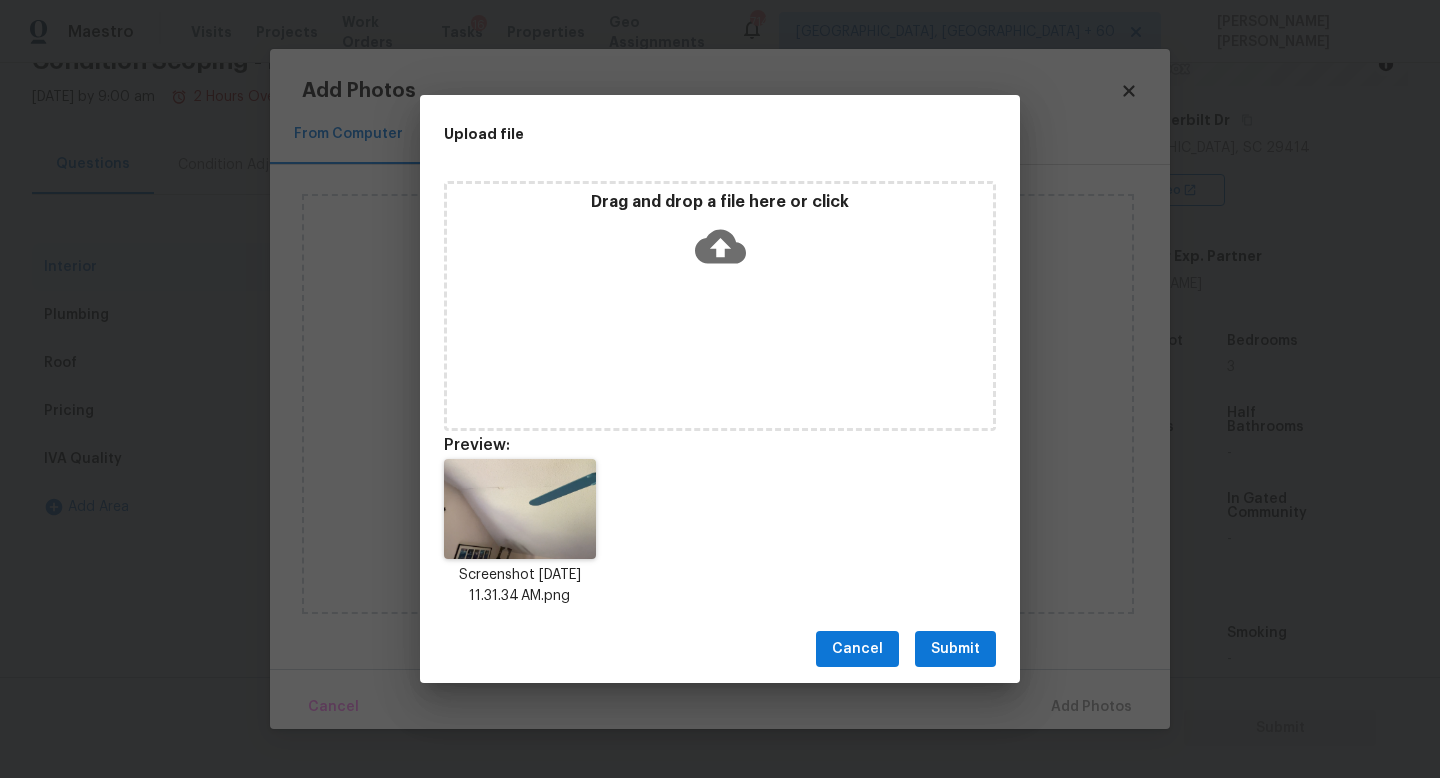 click on "Submit" at bounding box center (955, 649) 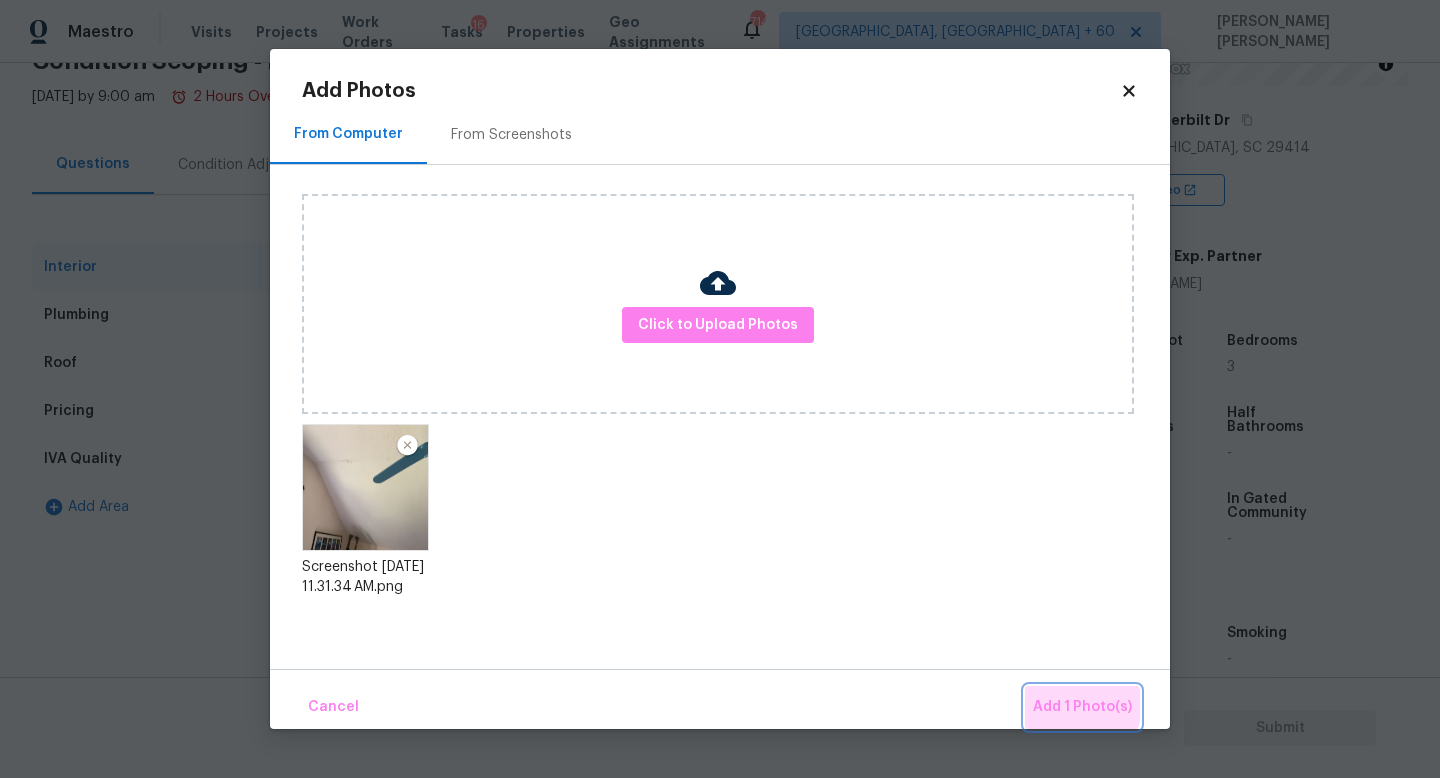 click on "Add 1 Photo(s)" at bounding box center (1082, 707) 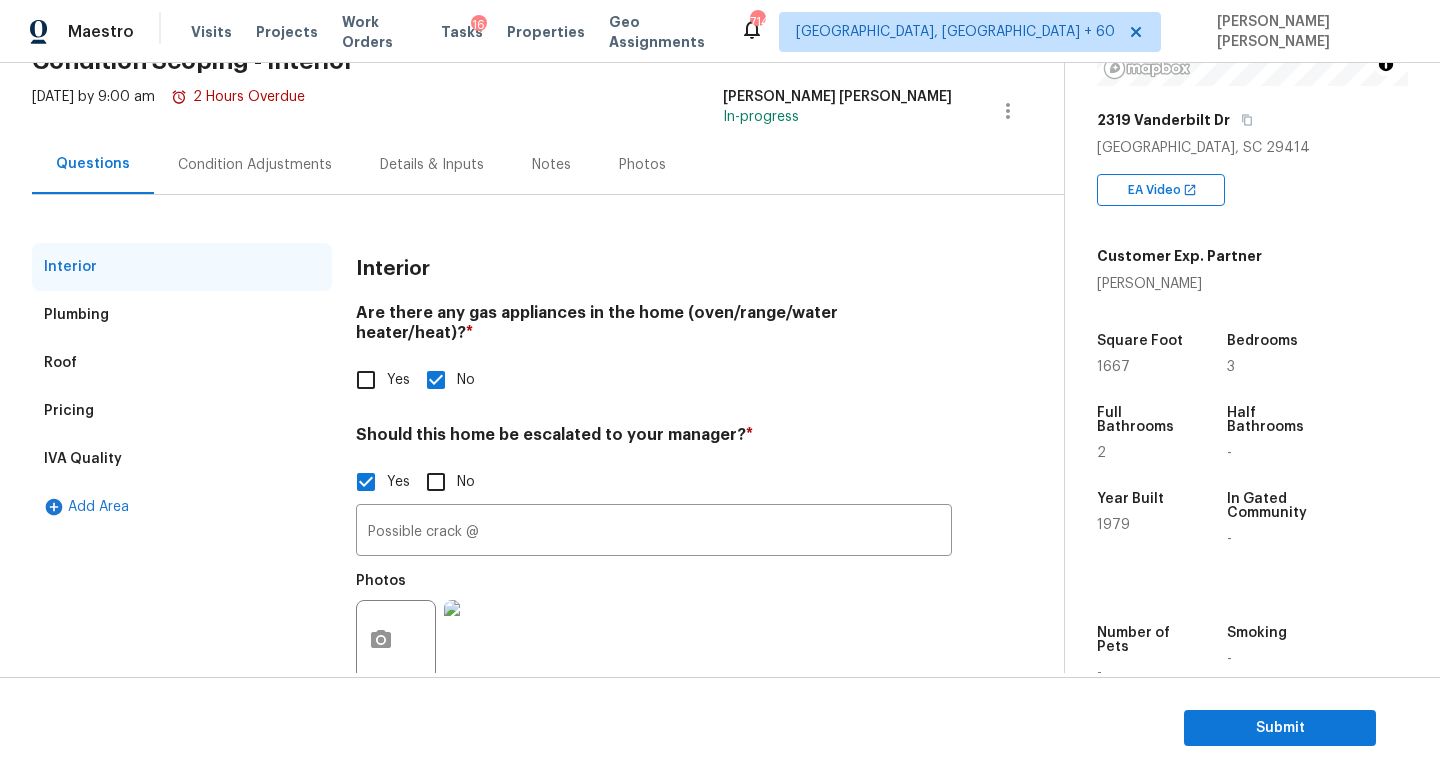 click on "Condition Adjustments" at bounding box center [255, 164] 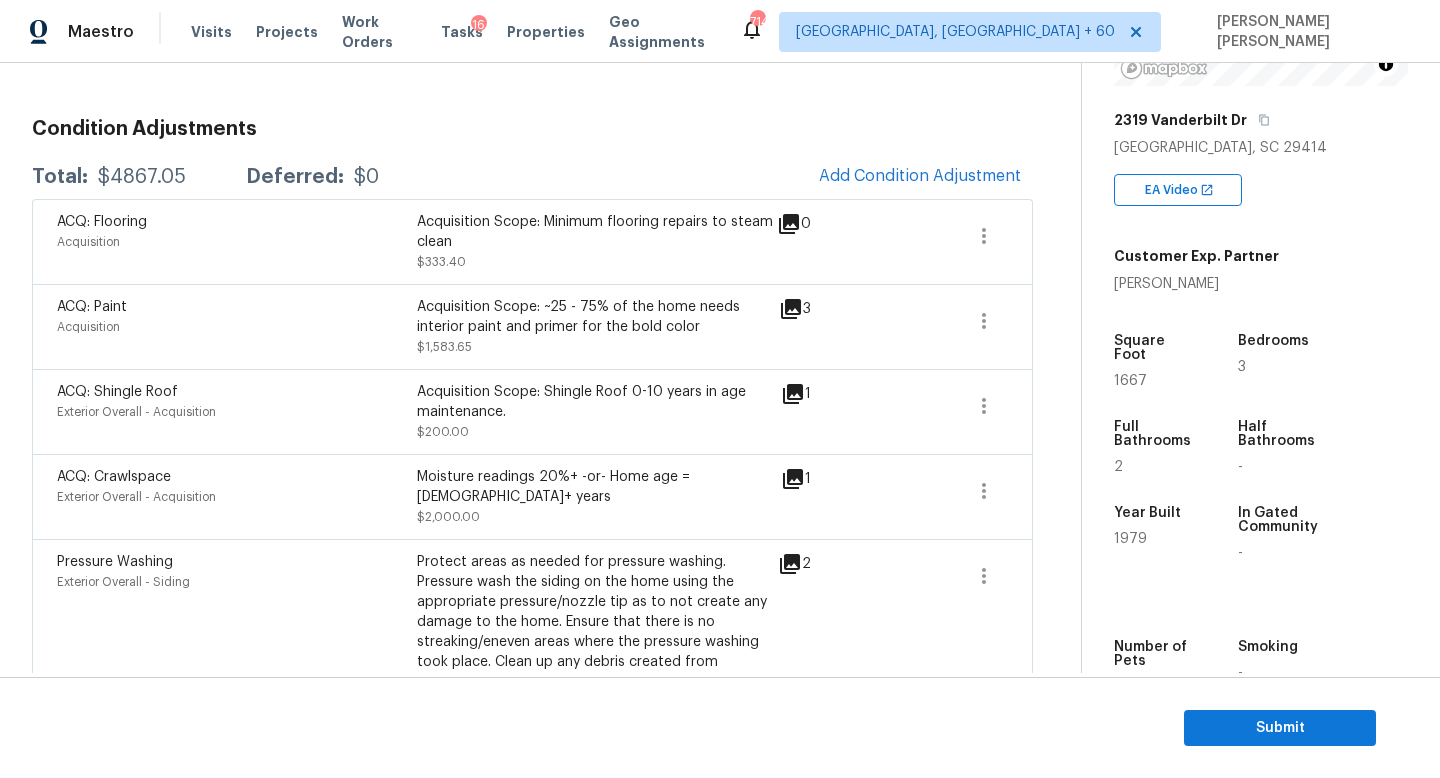 scroll, scrollTop: 270, scrollLeft: 0, axis: vertical 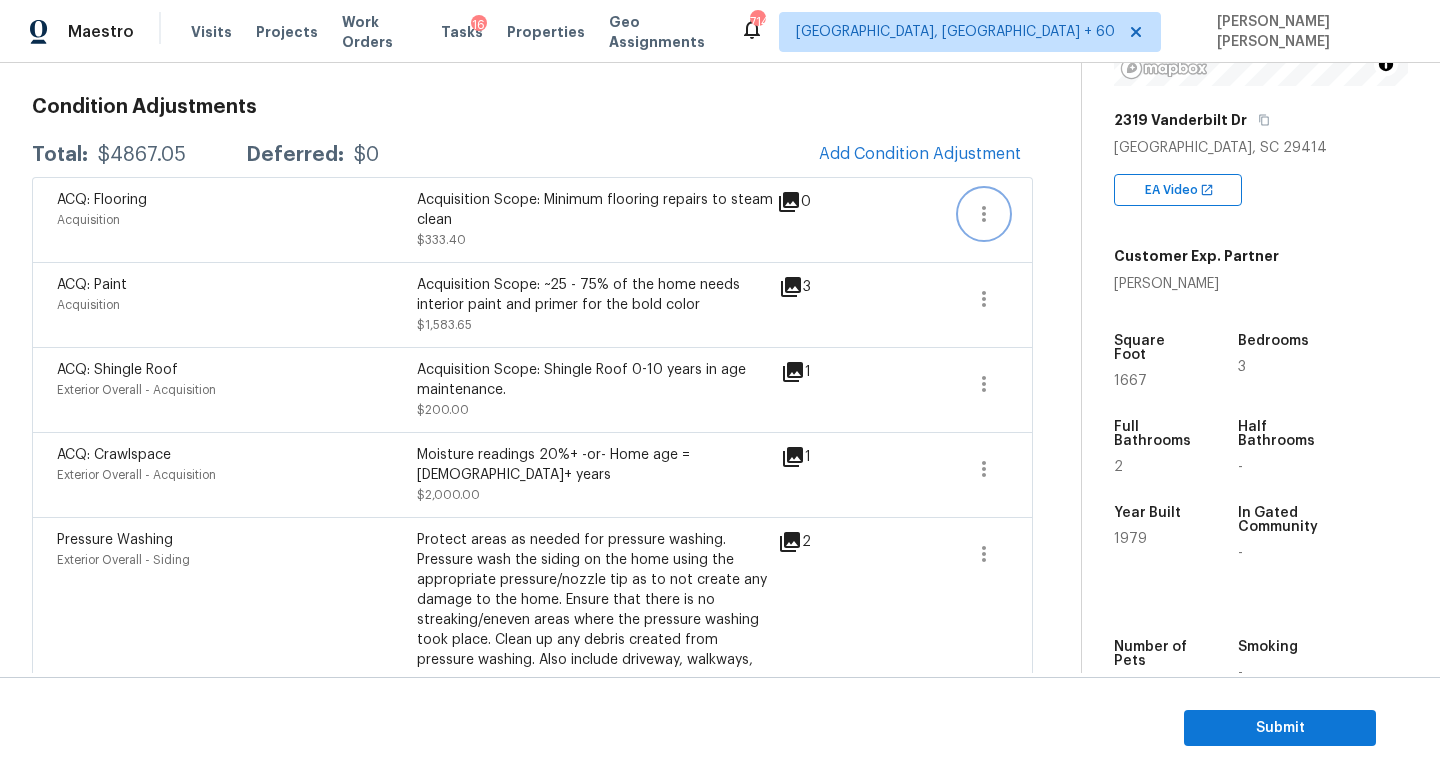 click 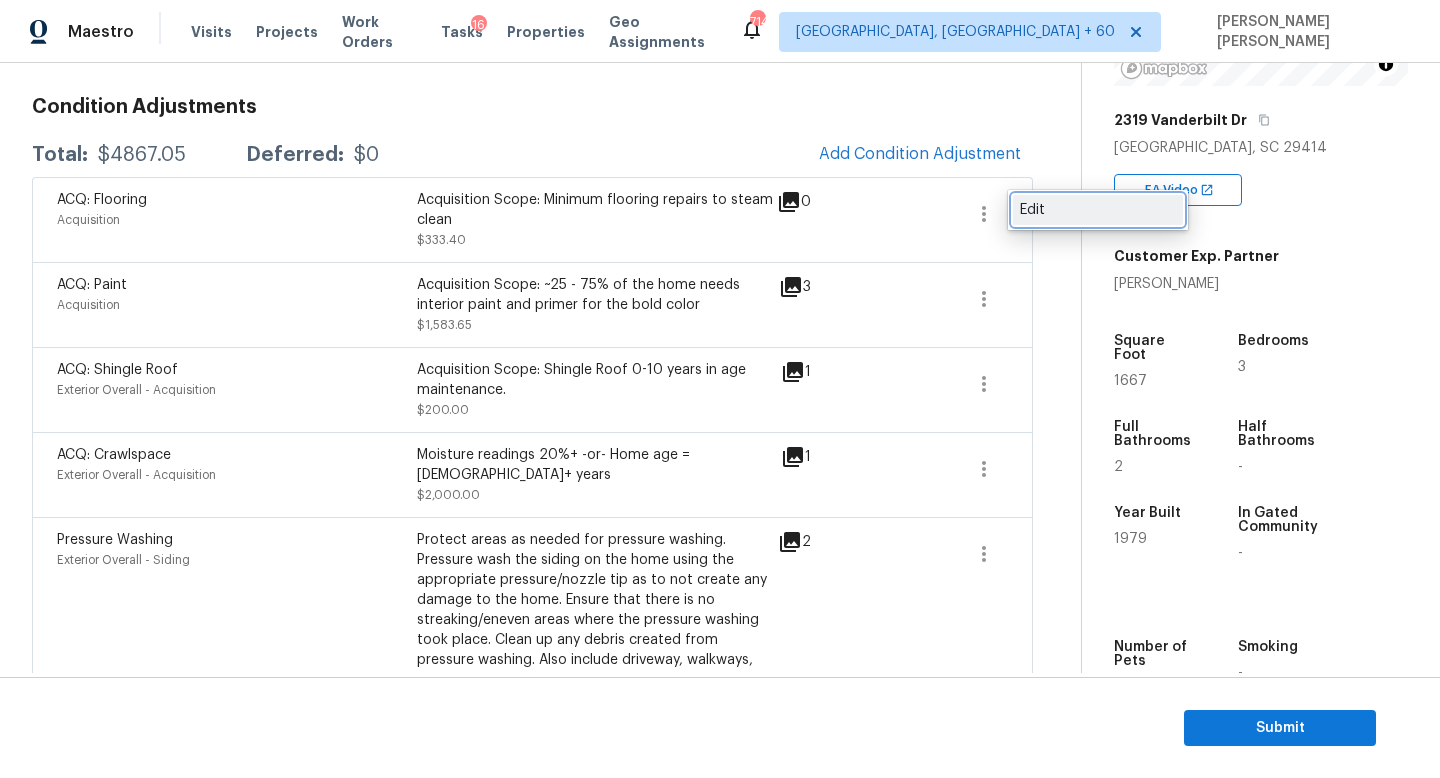 click on "Edit" at bounding box center [1098, 210] 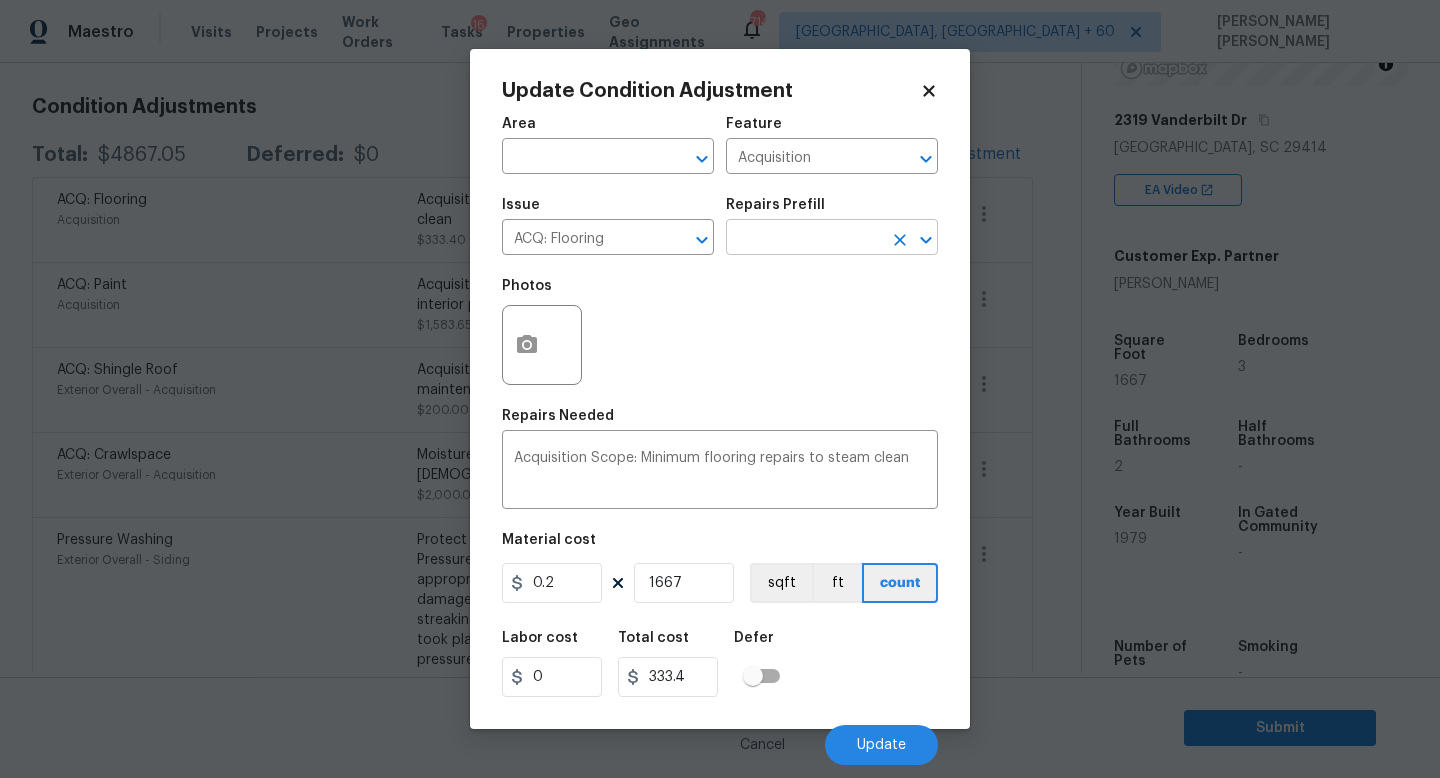 click at bounding box center [804, 239] 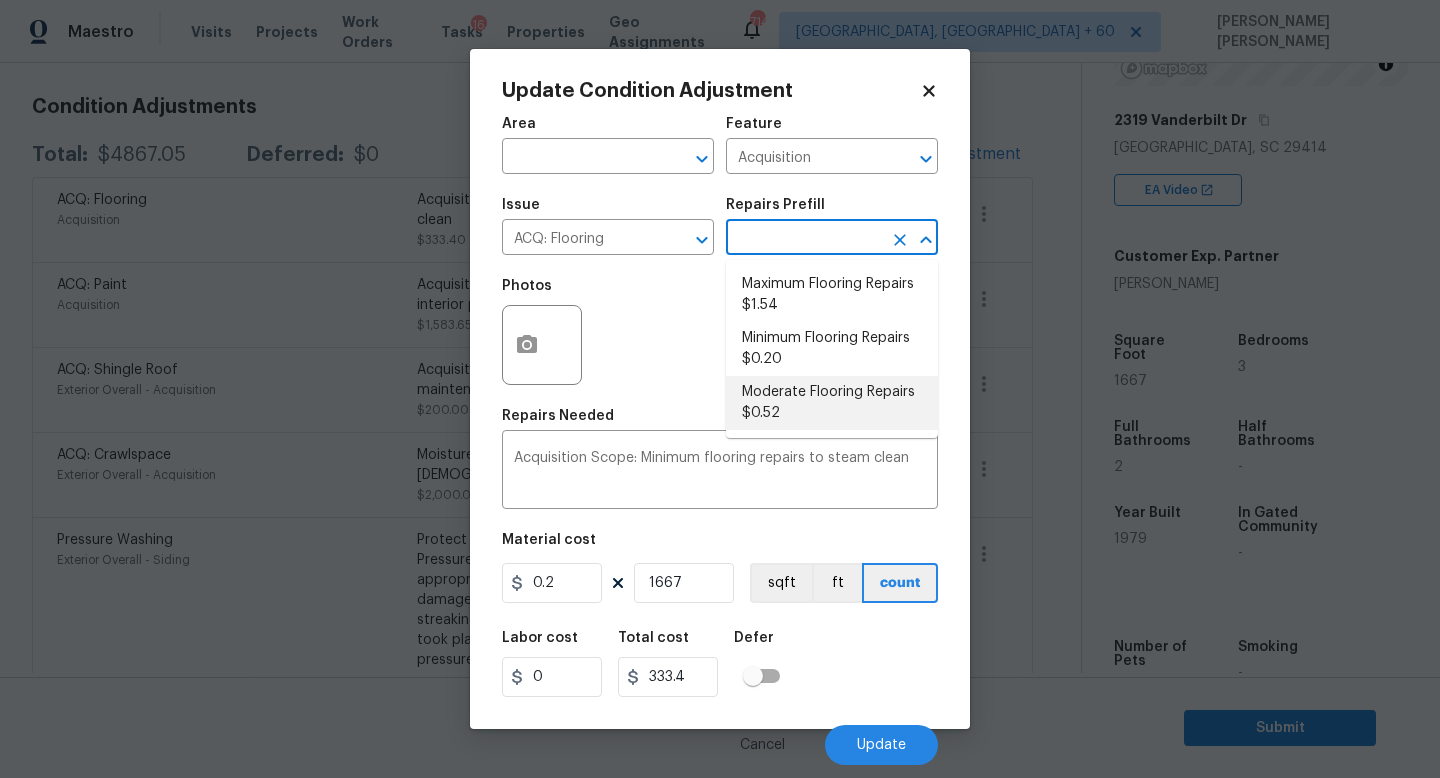 click on "Moderate Flooring Repairs $0.52" at bounding box center [832, 403] 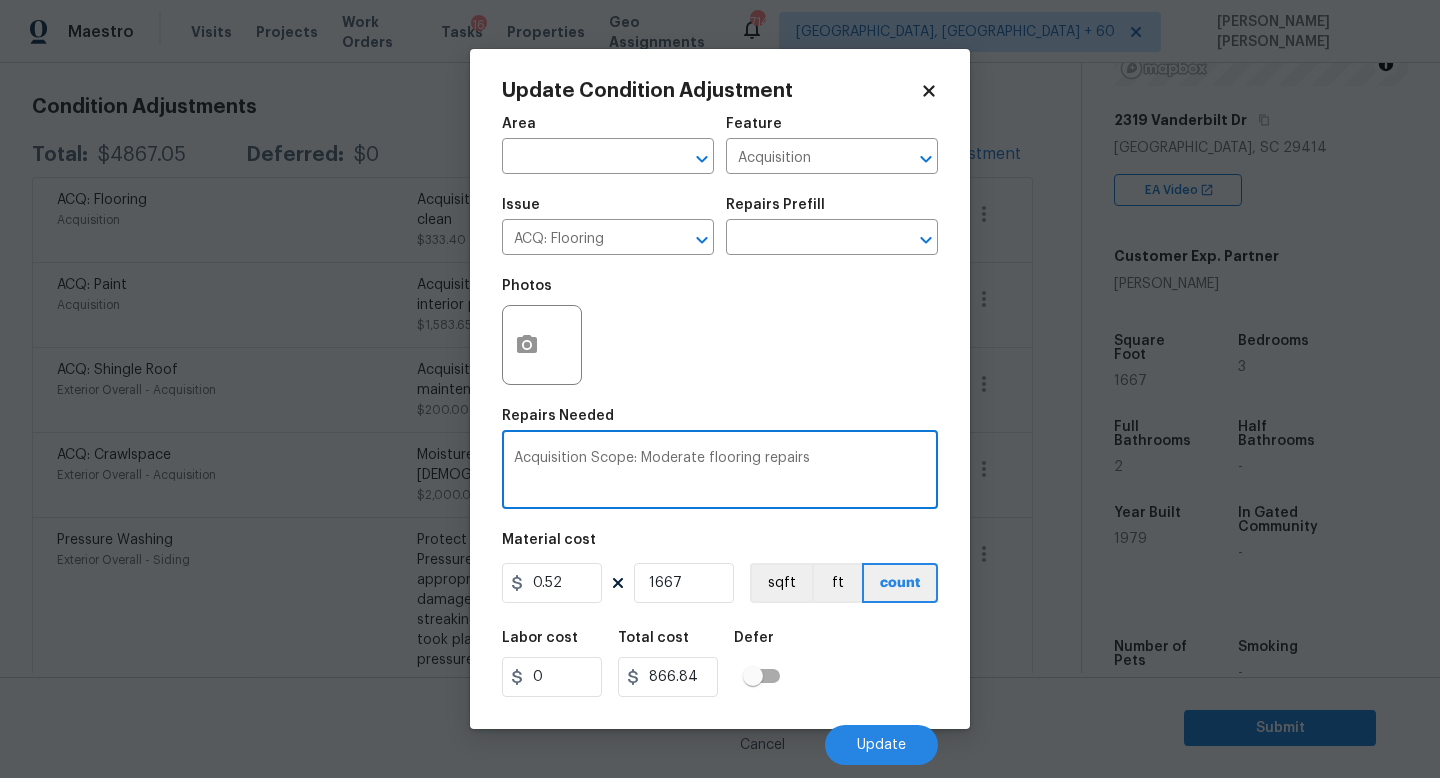 click on "Acquisition Scope: Moderate flooring repairs" at bounding box center [720, 472] 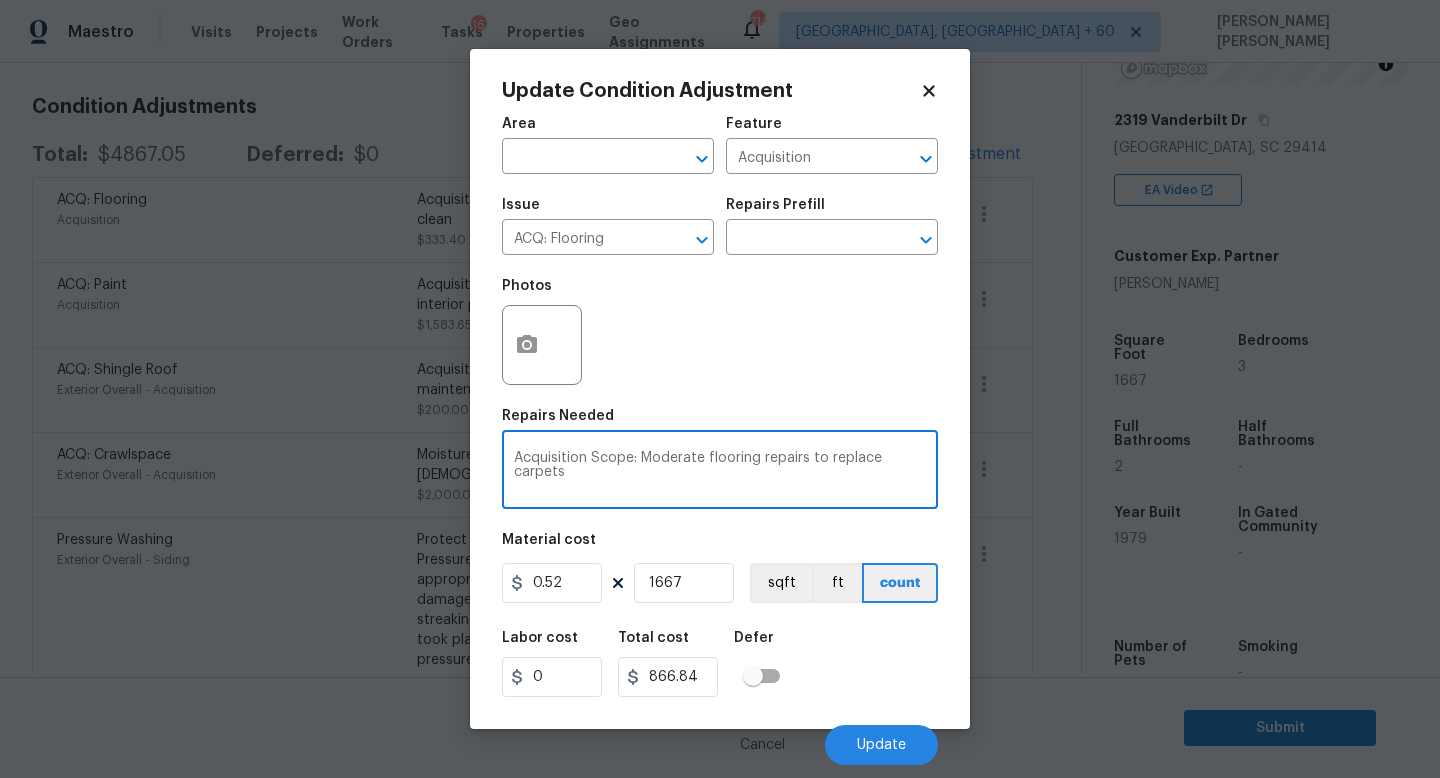 type on "Acquisition Scope: Moderate flooring repairs to replace carpets" 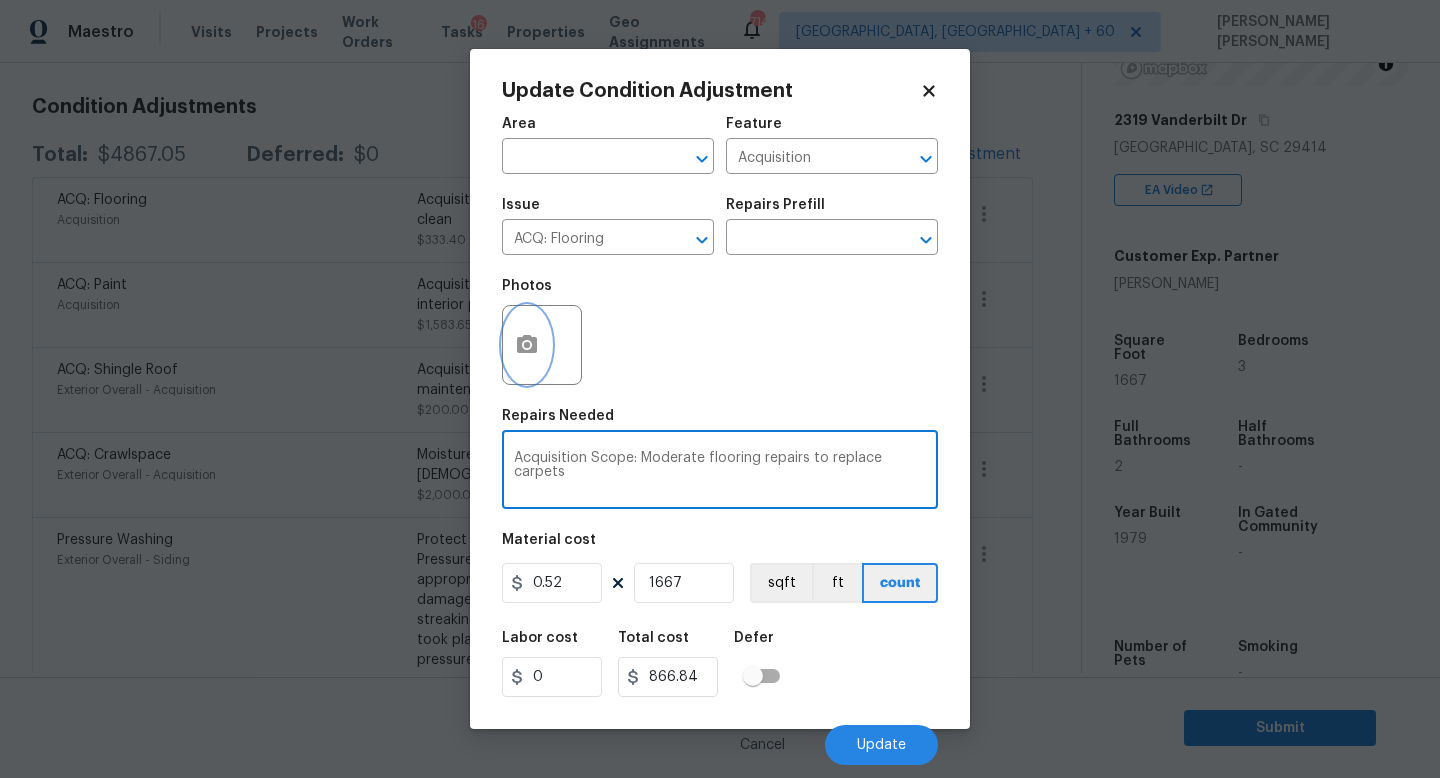 click 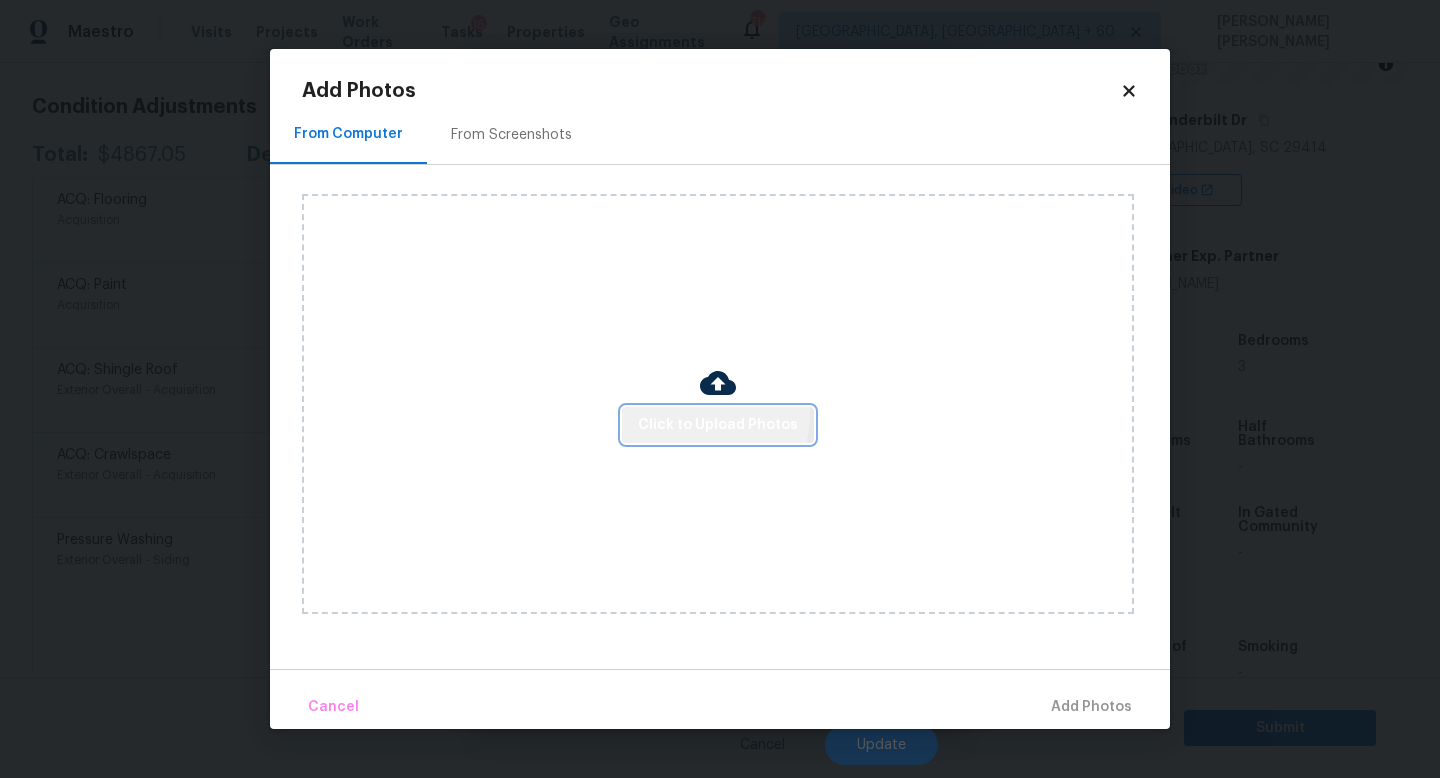 click on "Click to Upload Photos" at bounding box center [718, 425] 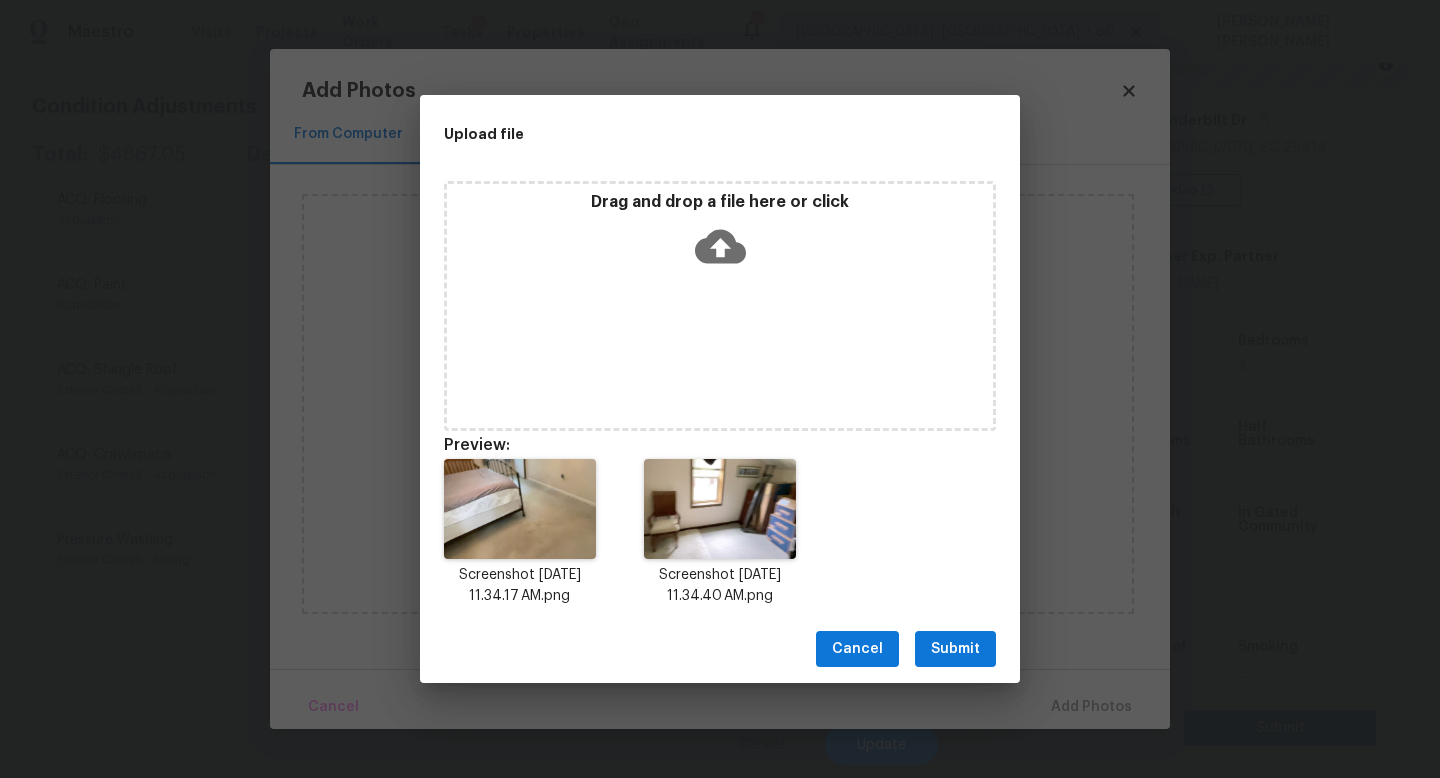 click on "Submit" at bounding box center (955, 649) 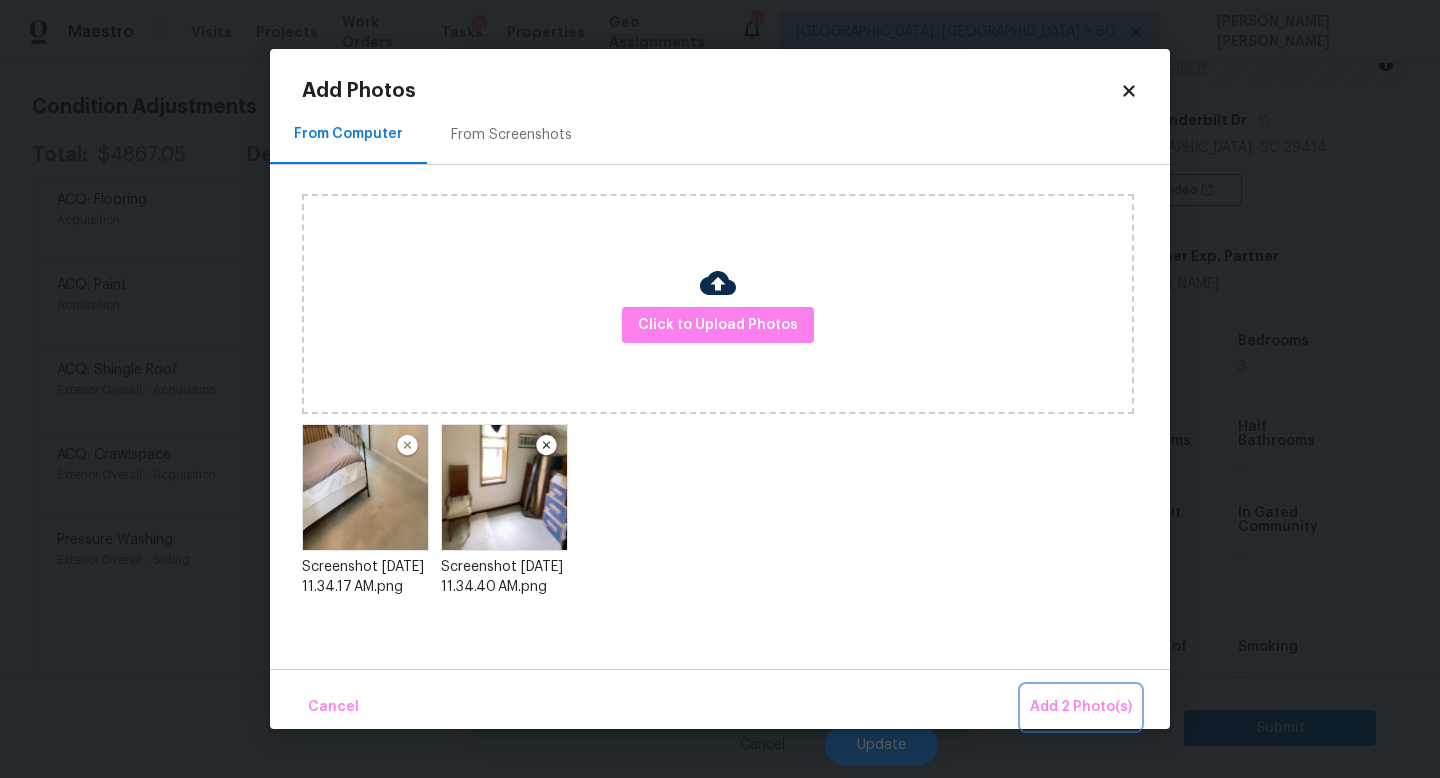 click on "Add 2 Photo(s)" at bounding box center (1081, 707) 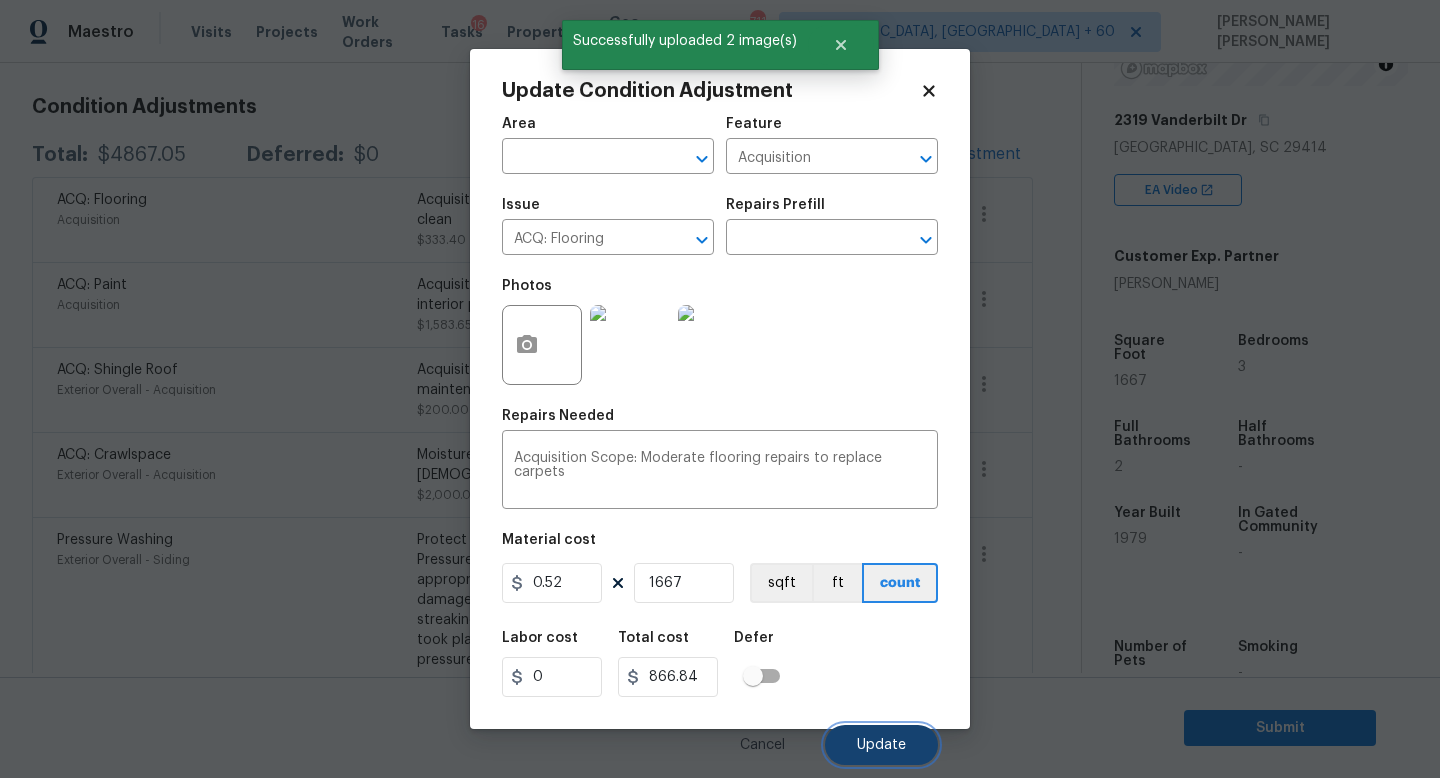 click on "Update" at bounding box center [881, 745] 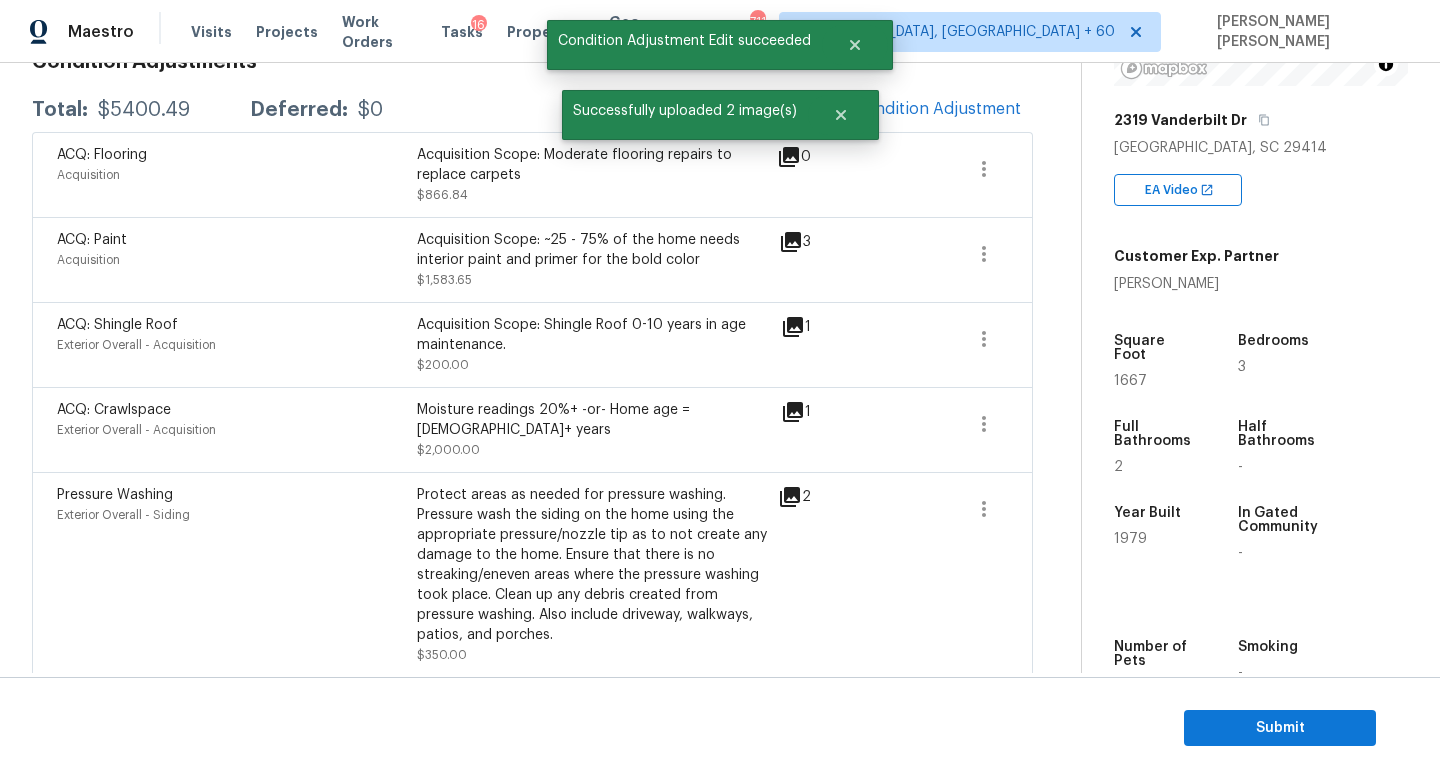 scroll, scrollTop: 270, scrollLeft: 0, axis: vertical 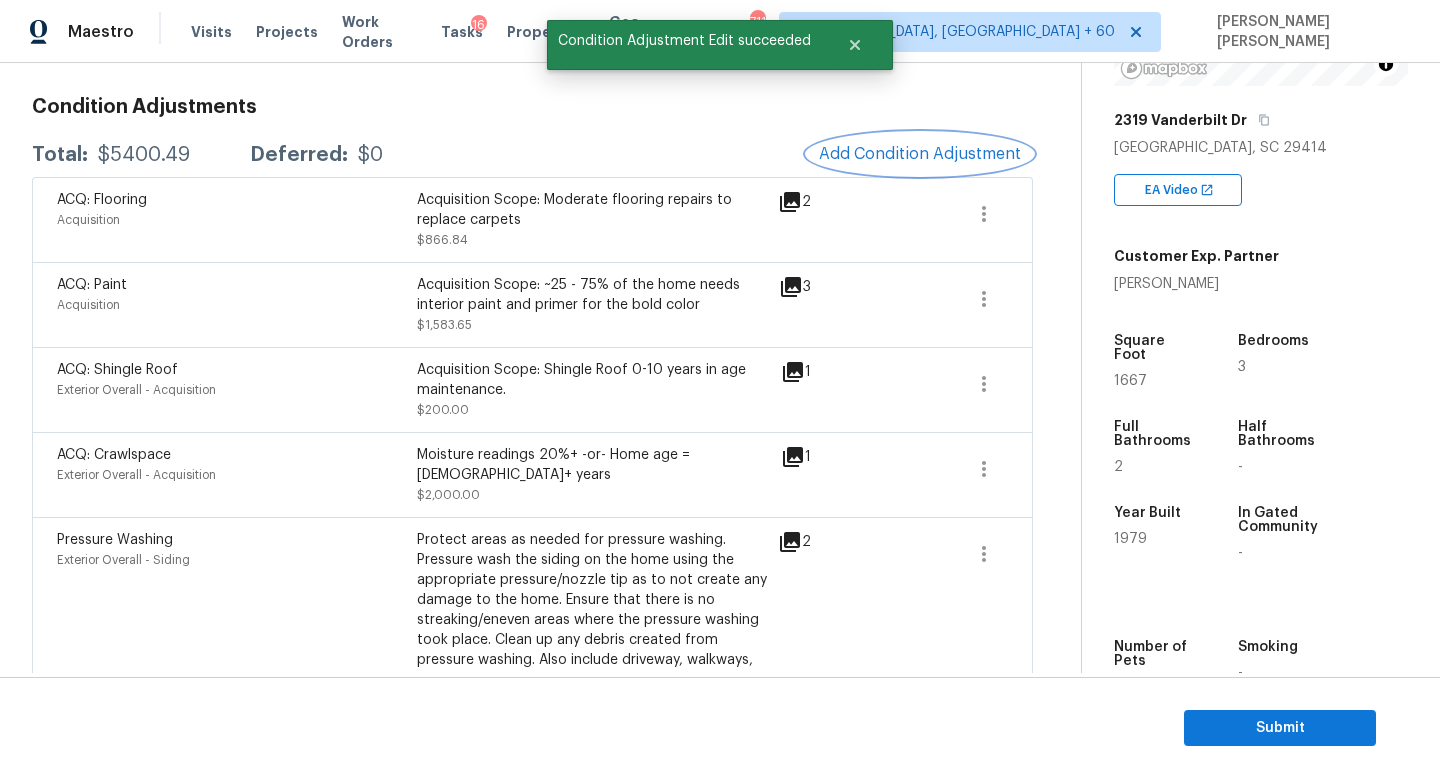 click on "Add Condition Adjustment" at bounding box center (920, 154) 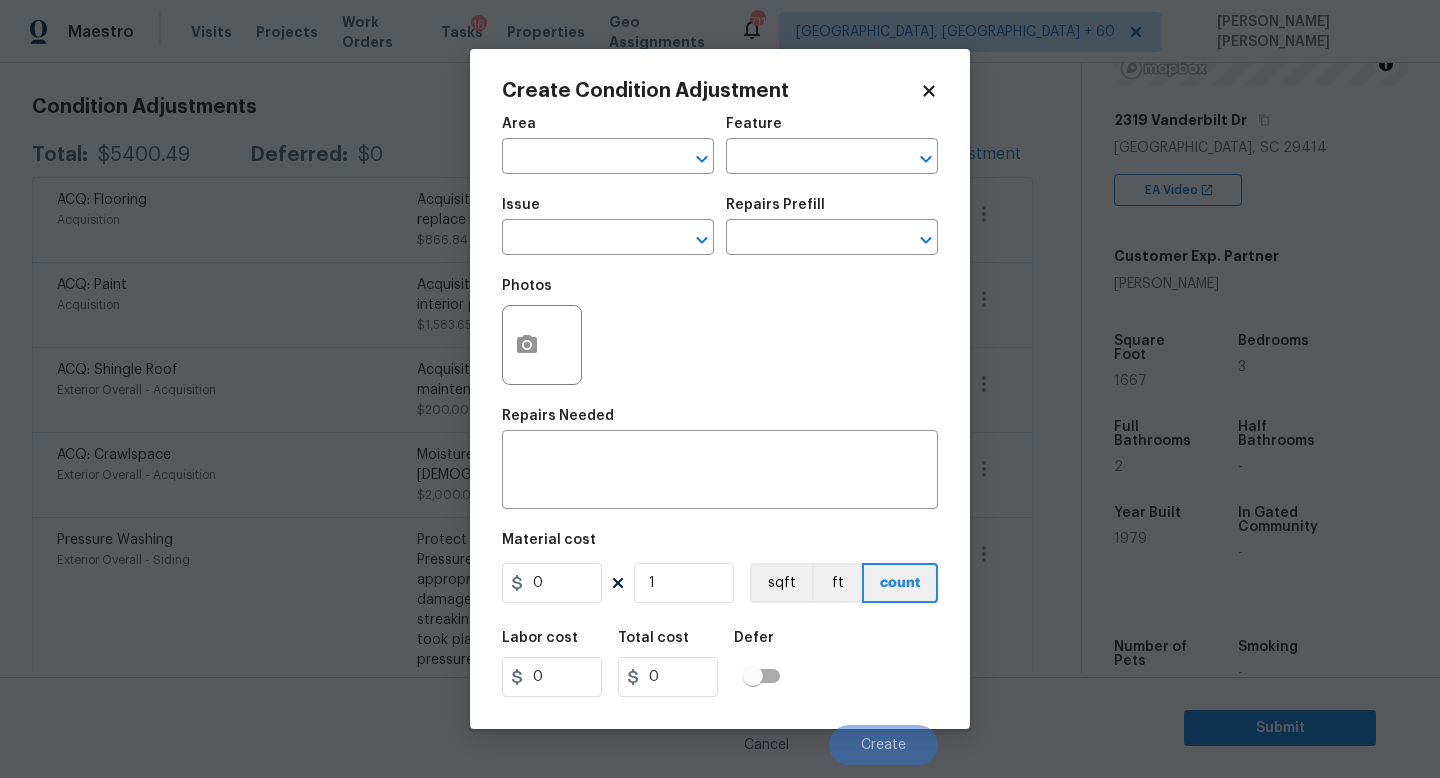 click on "Issue" at bounding box center (608, 211) 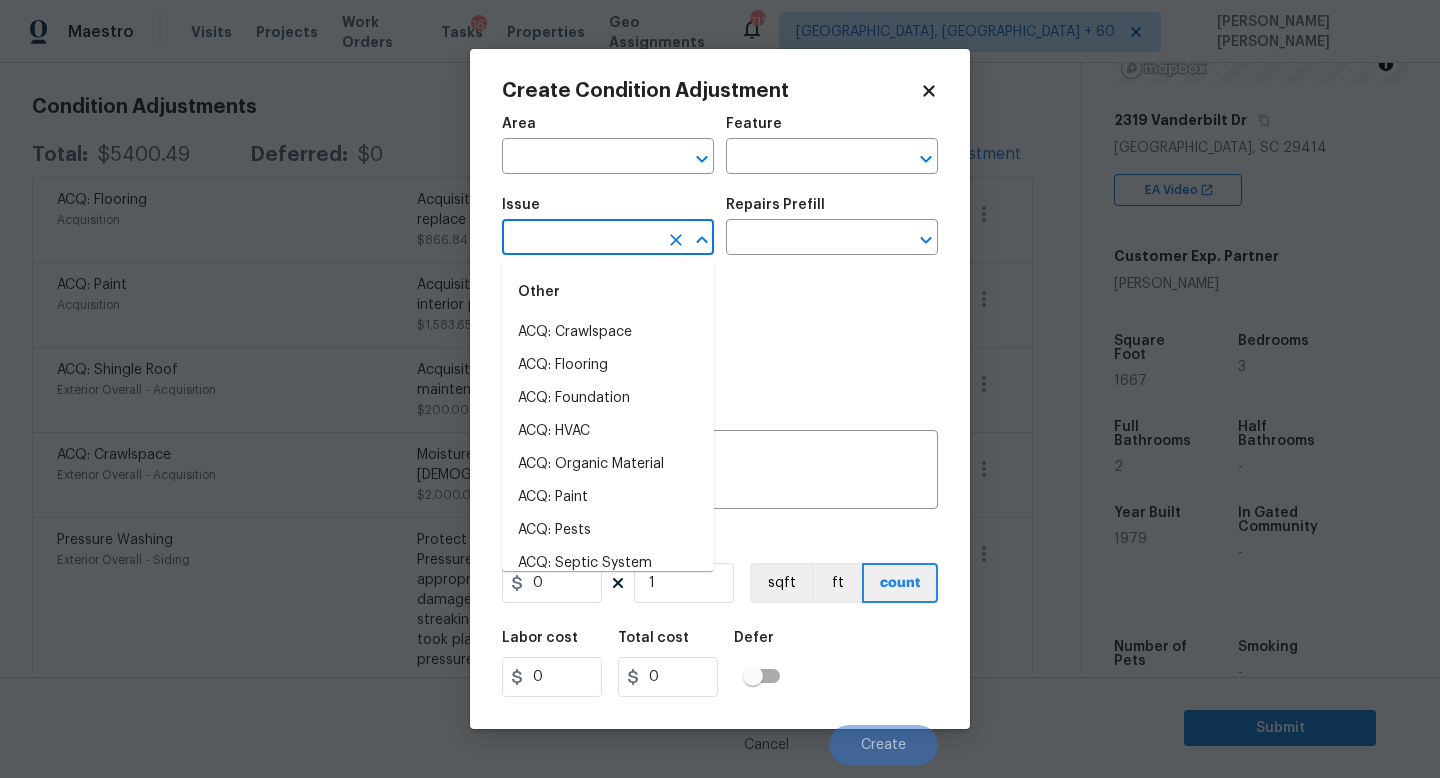 click at bounding box center [580, 239] 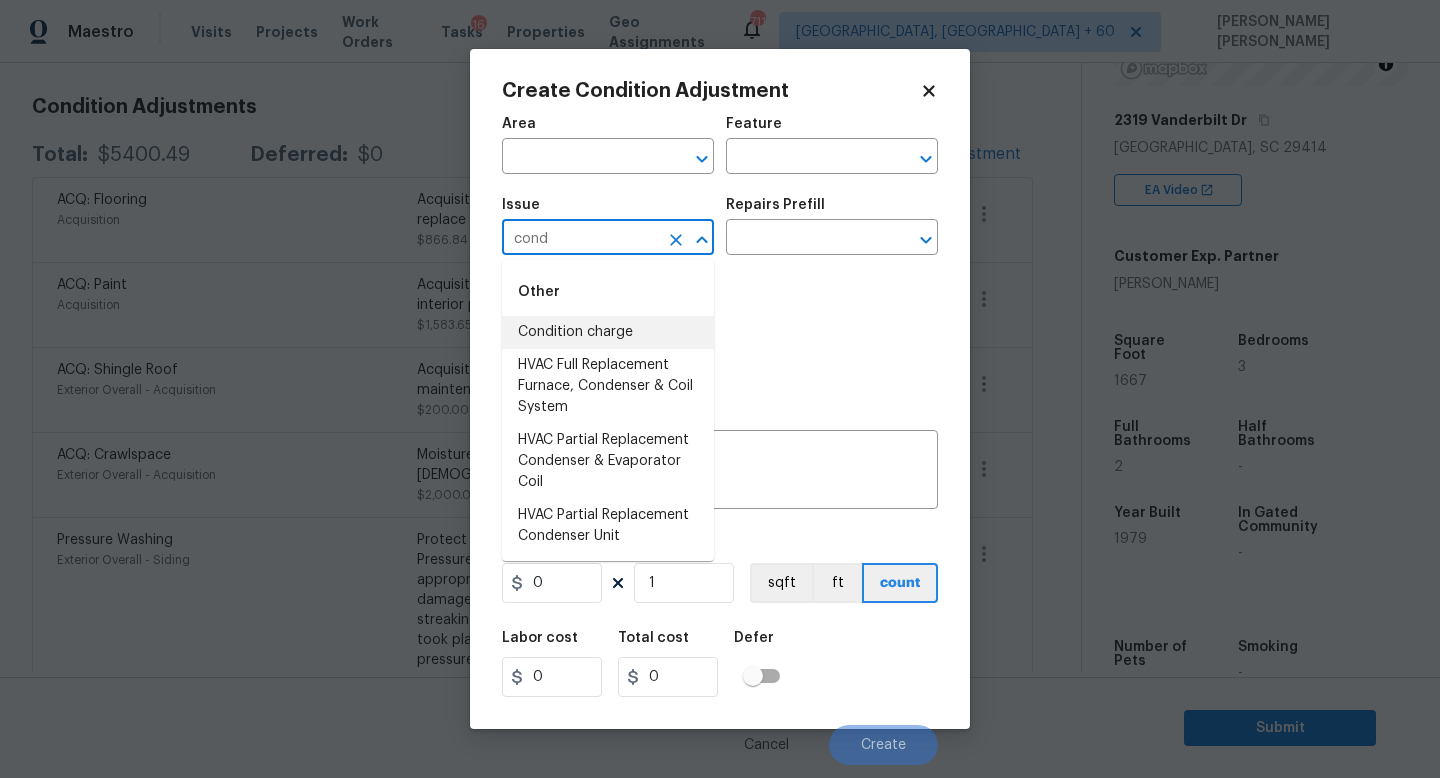 click on "Condition charge" at bounding box center (608, 332) 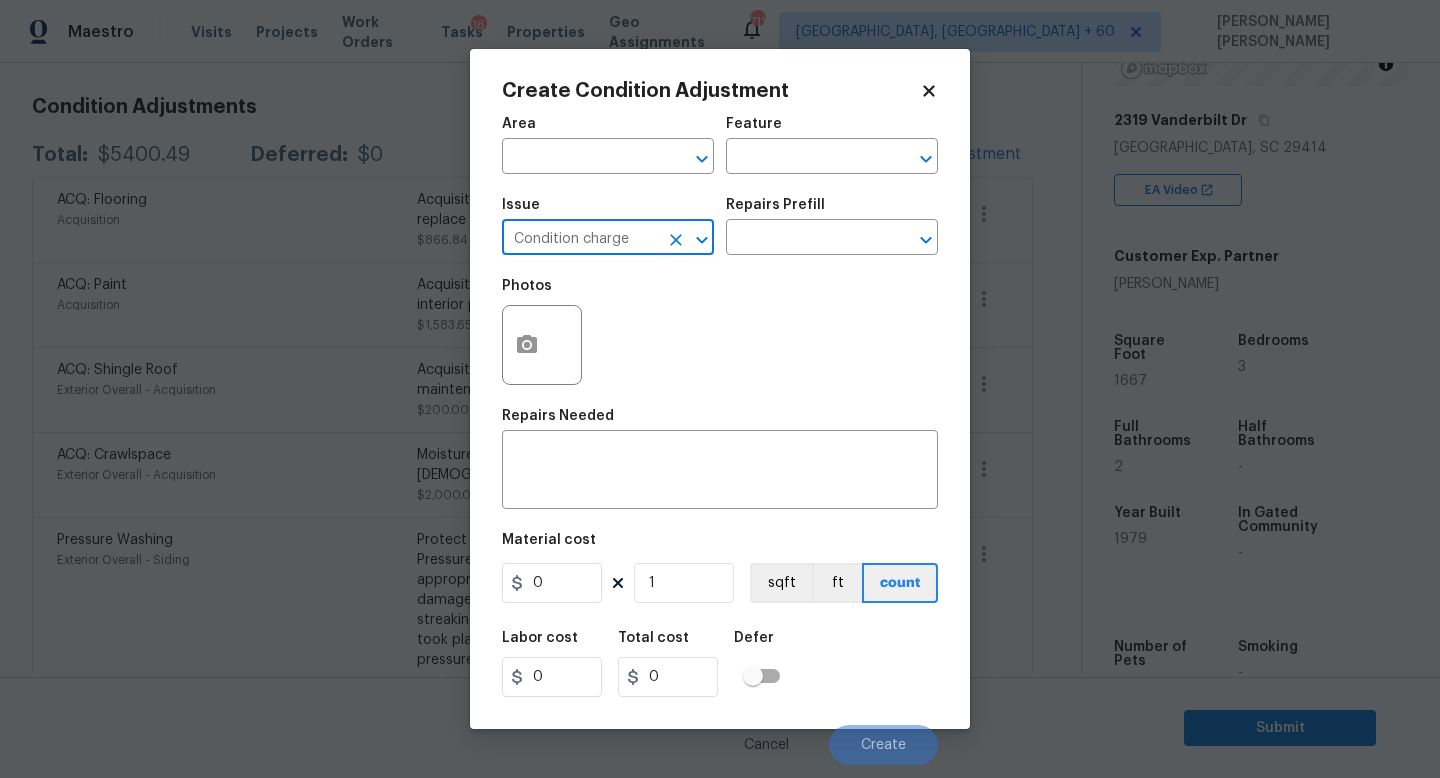 type on "Condition charge" 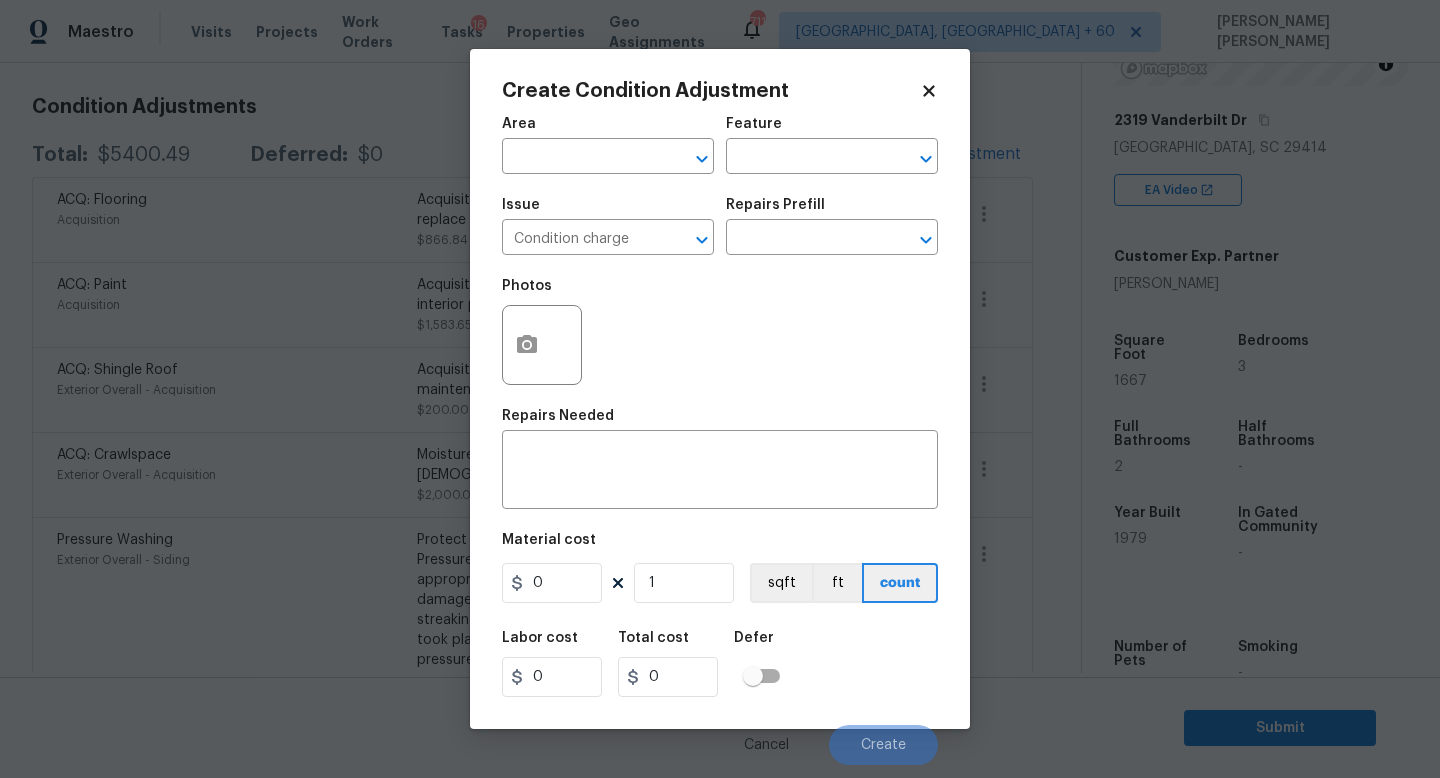 click on "Repairs Prefill" at bounding box center [832, 211] 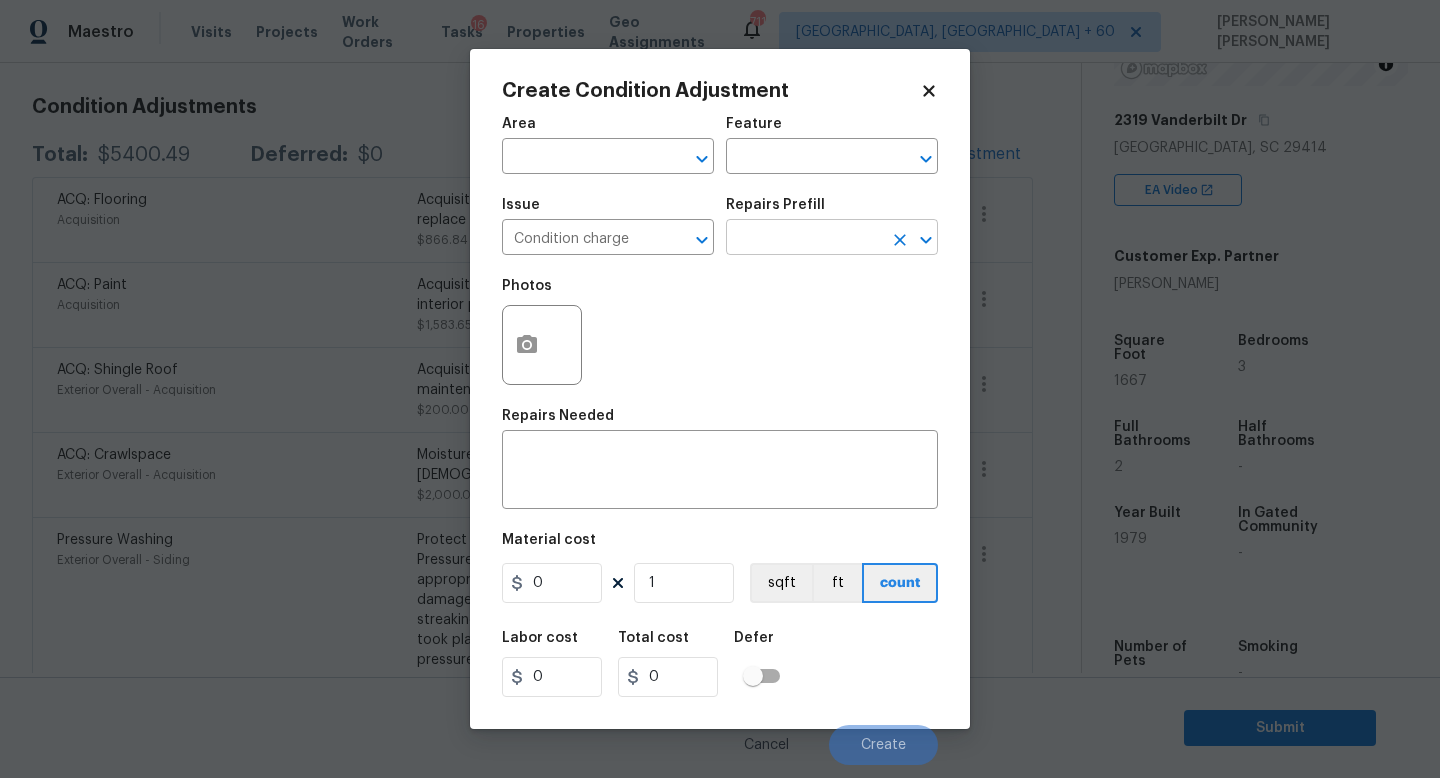 click at bounding box center (804, 239) 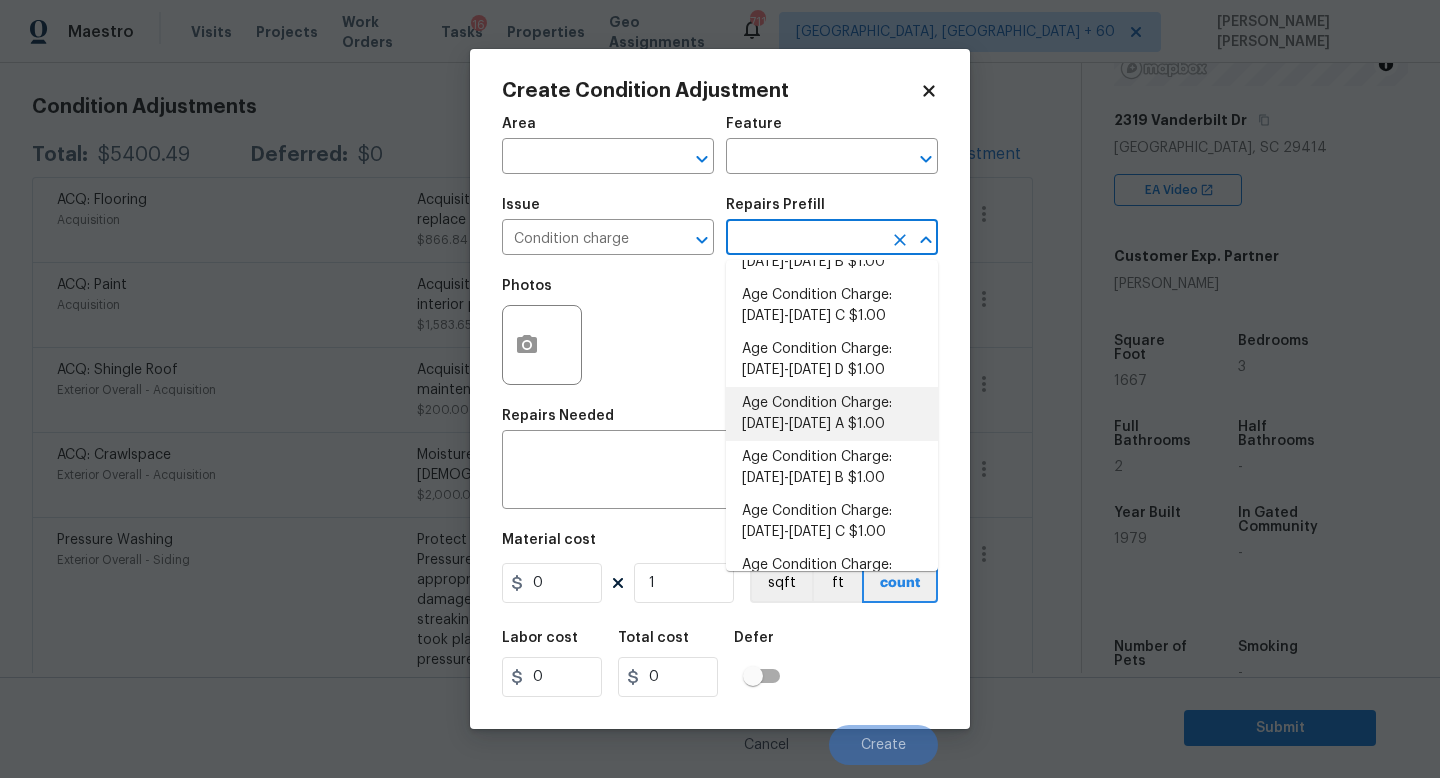 scroll, scrollTop: 99, scrollLeft: 0, axis: vertical 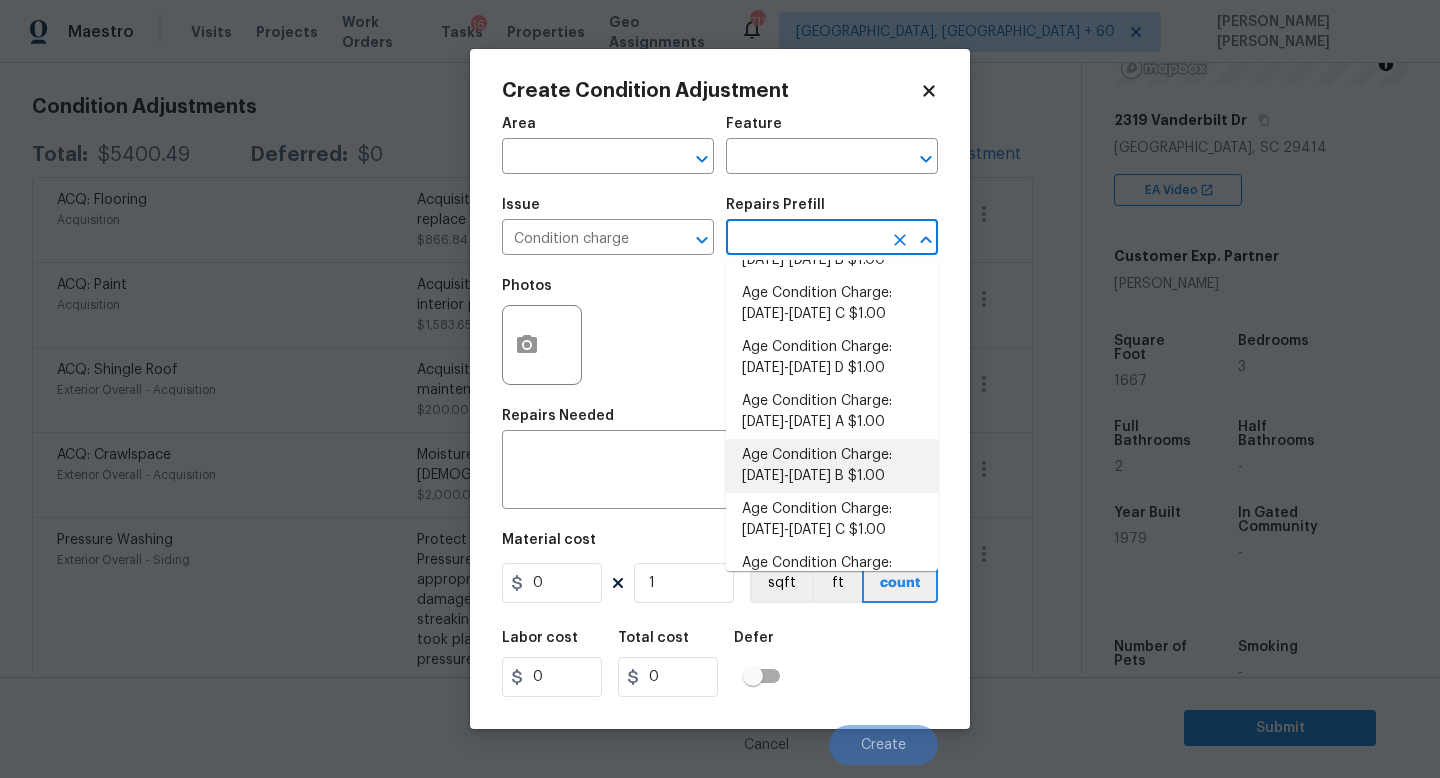 click on "Age Condition Charge: 1979-1992 B	 $1.00" at bounding box center [832, 466] 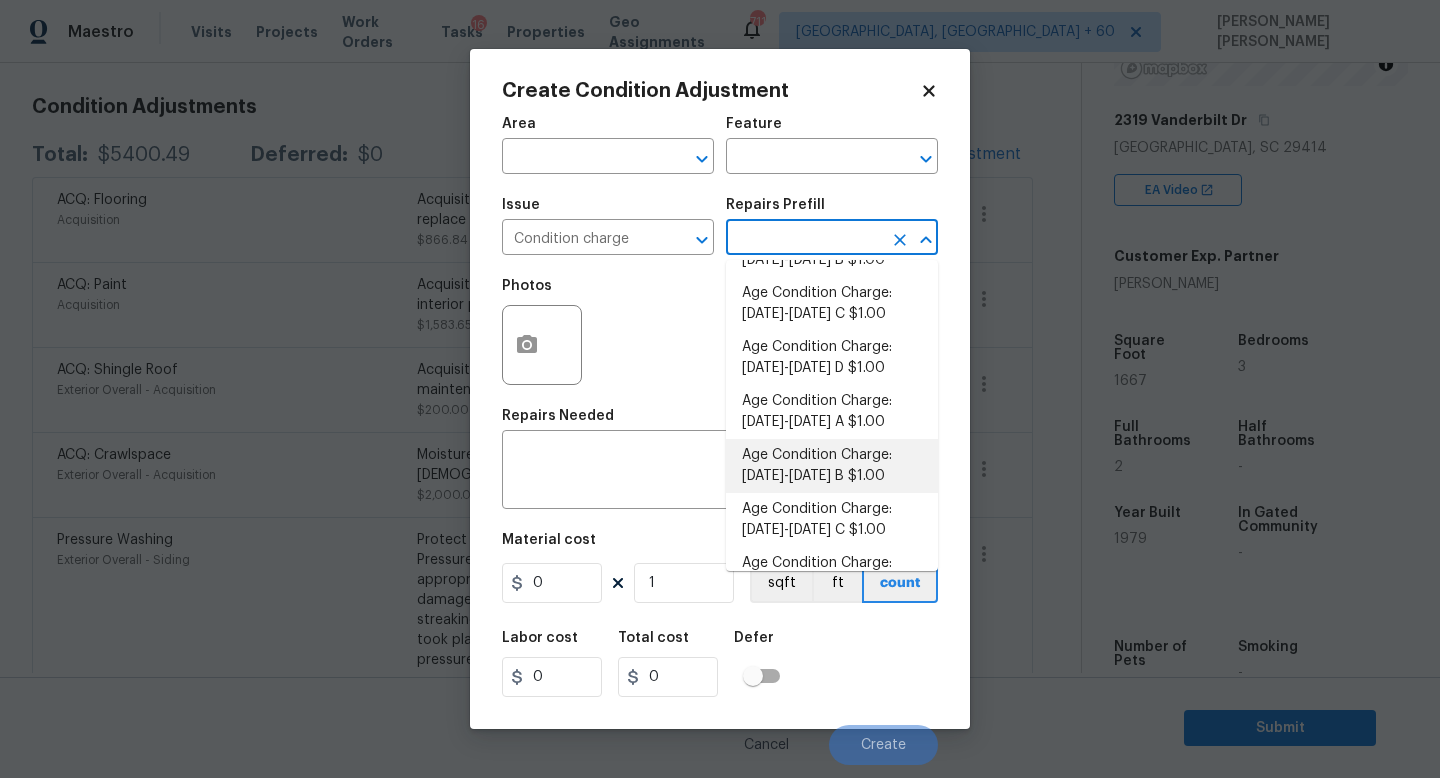 type on "Home Readiness Packages" 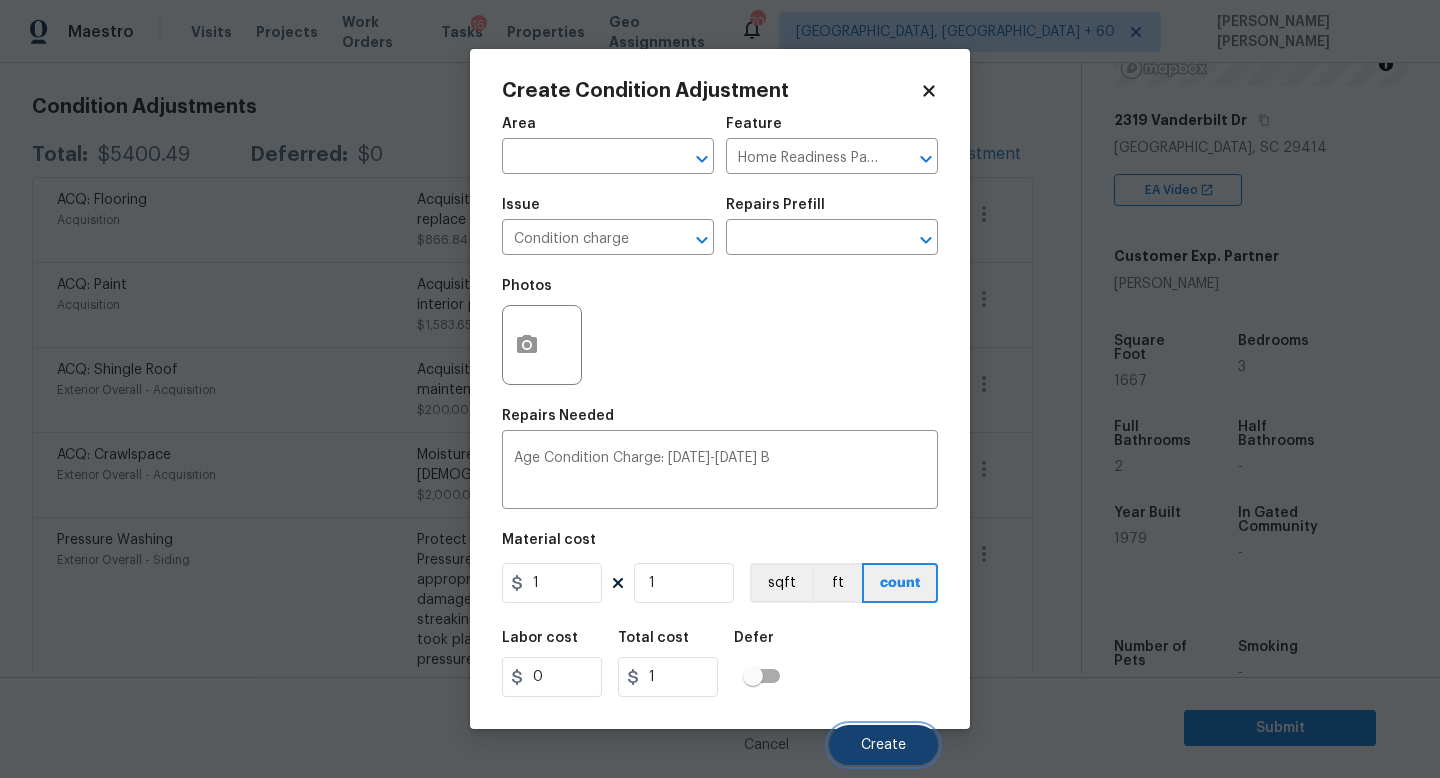 click on "Create" at bounding box center (883, 745) 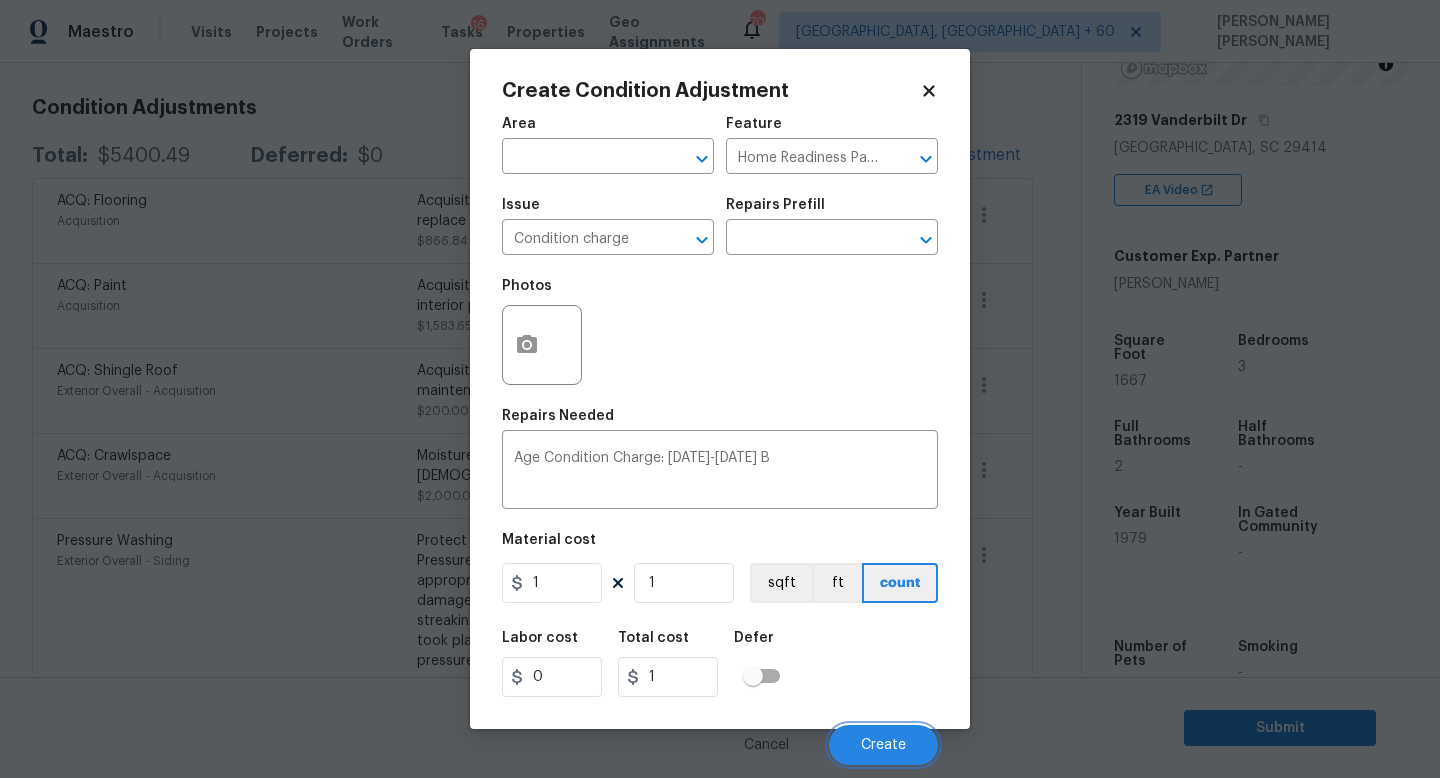 scroll, scrollTop: 270, scrollLeft: 0, axis: vertical 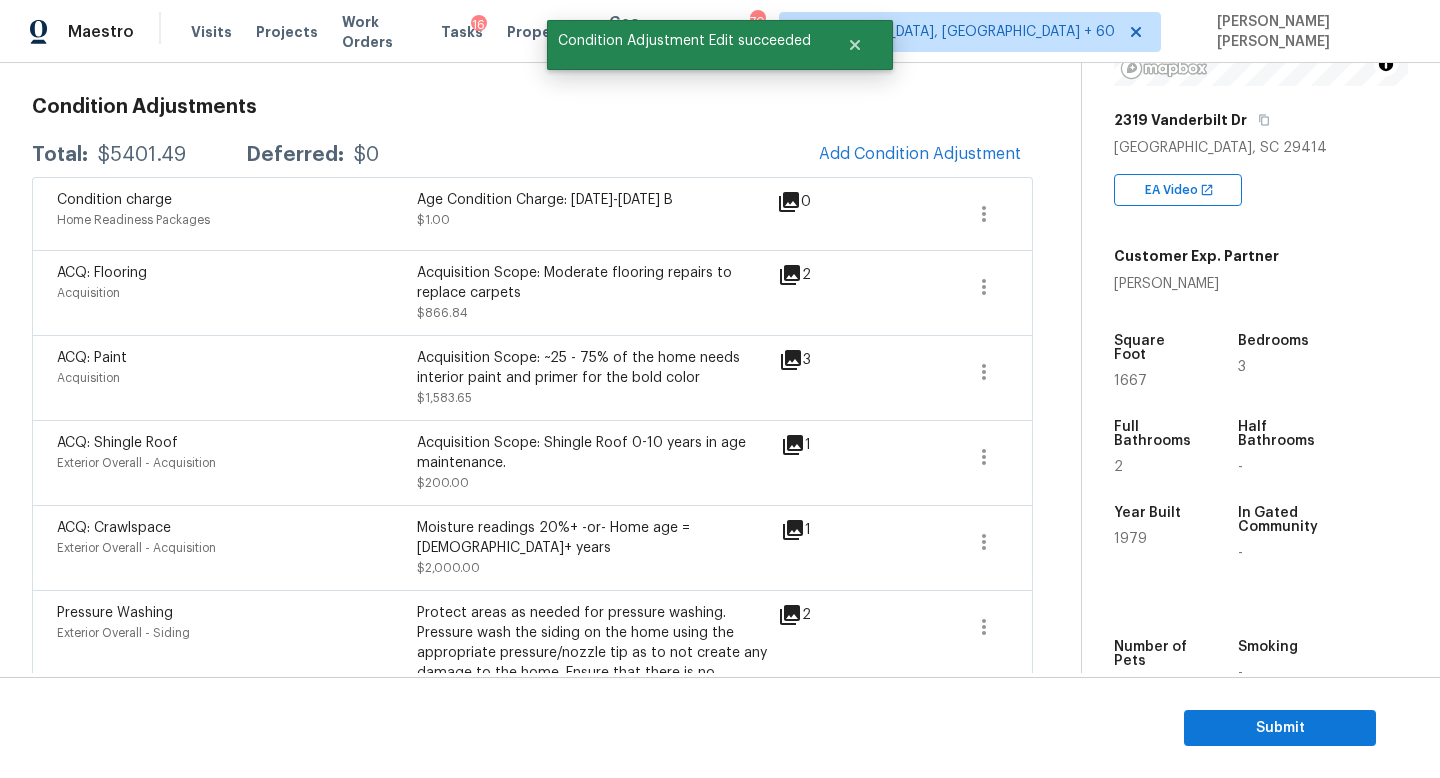 click on "Total:  $5401.49 Deferred:  $0 Add Condition Adjustment" at bounding box center (532, 155) 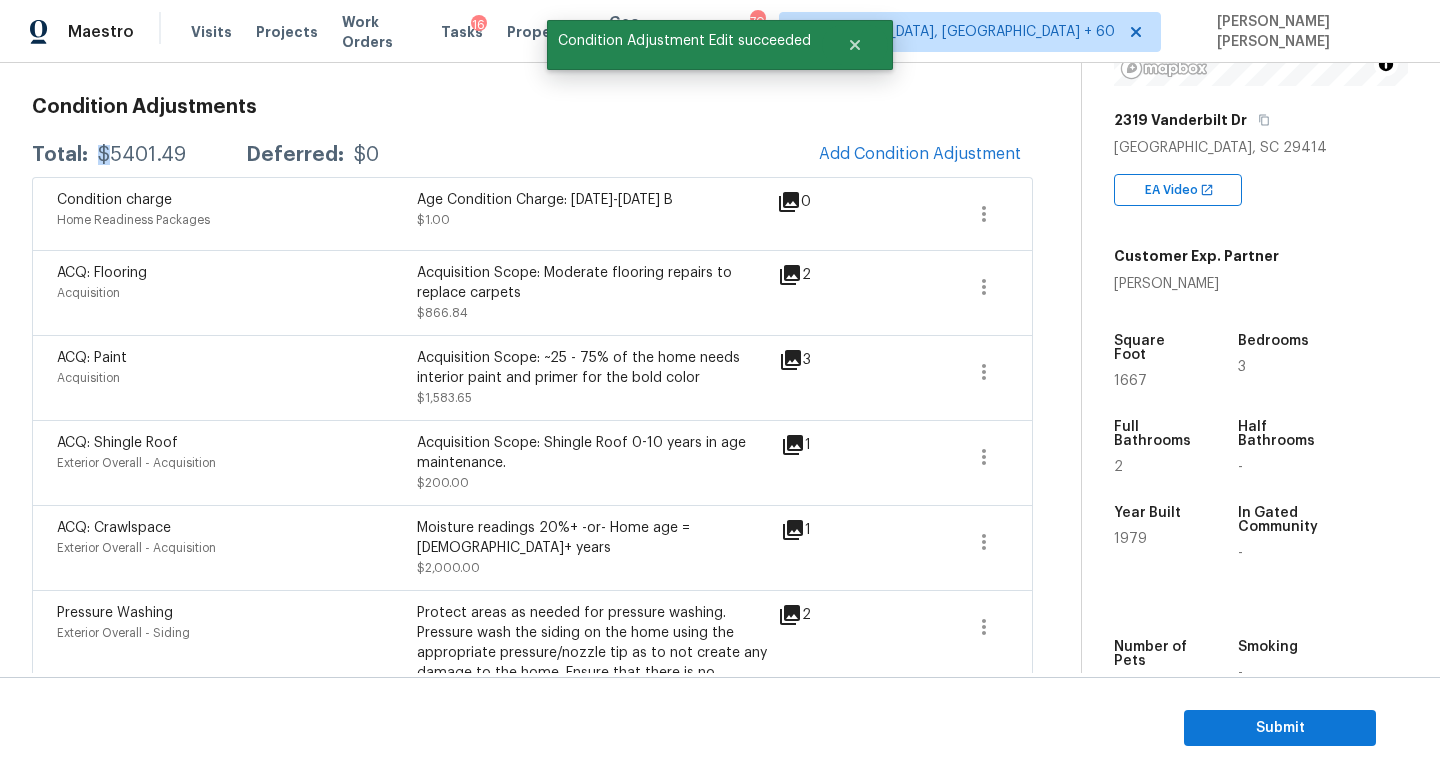 click on "Total:  $5401.49 Deferred:  $0 Add Condition Adjustment" at bounding box center (532, 155) 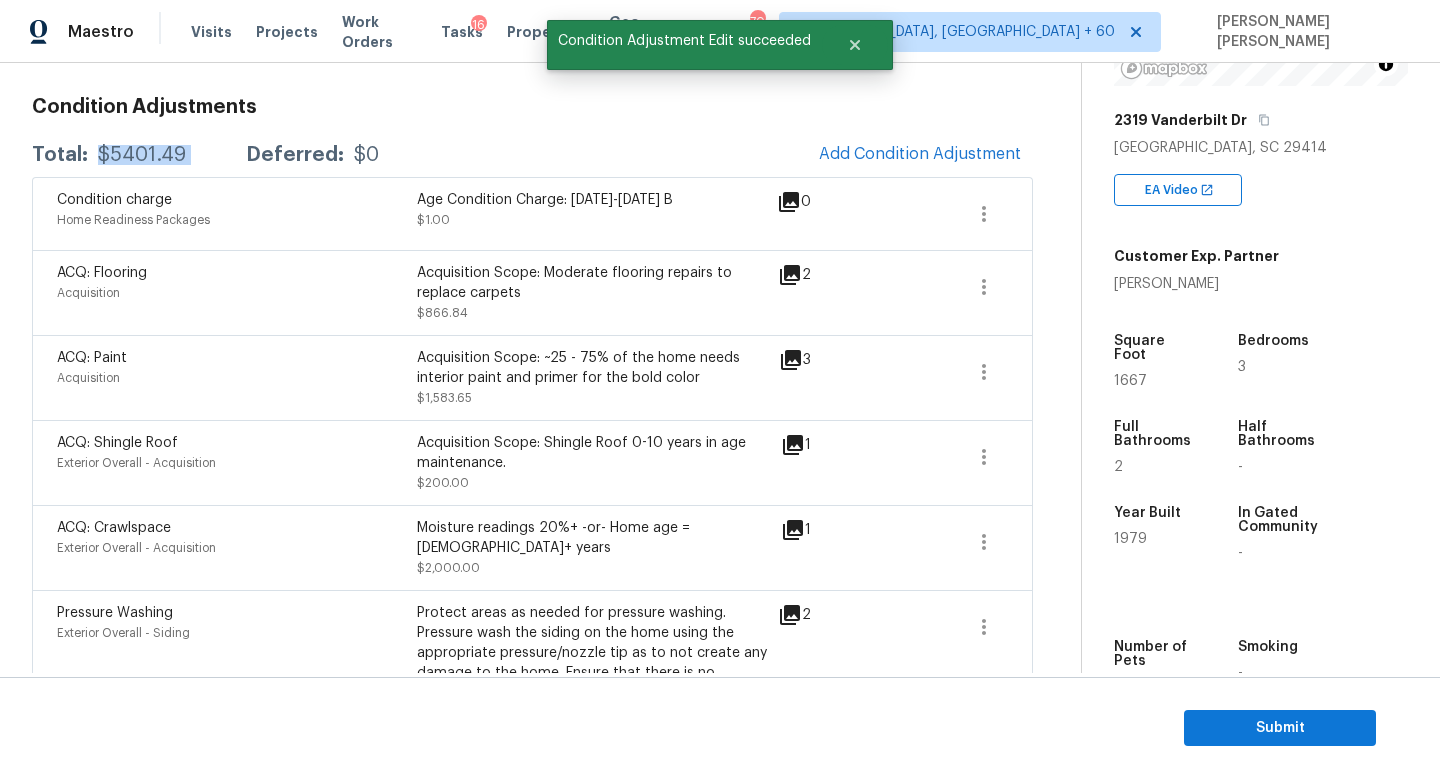 copy on "$5401.49" 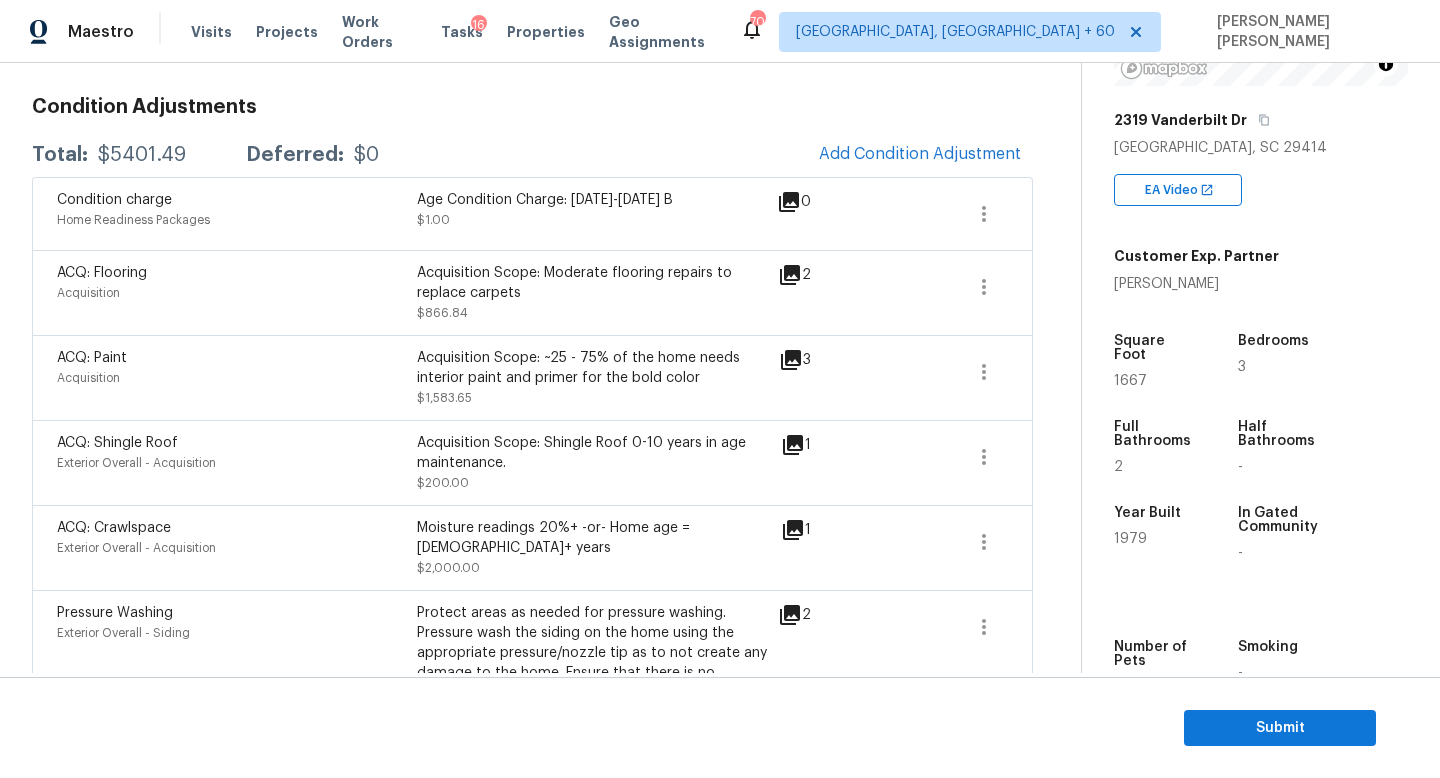 click on "ACQ: Paint Acquisition Acquisition Scope: ~25 - 75% of the home needs interior paint and primer for the bold color $1,583.65   3" at bounding box center (532, 377) 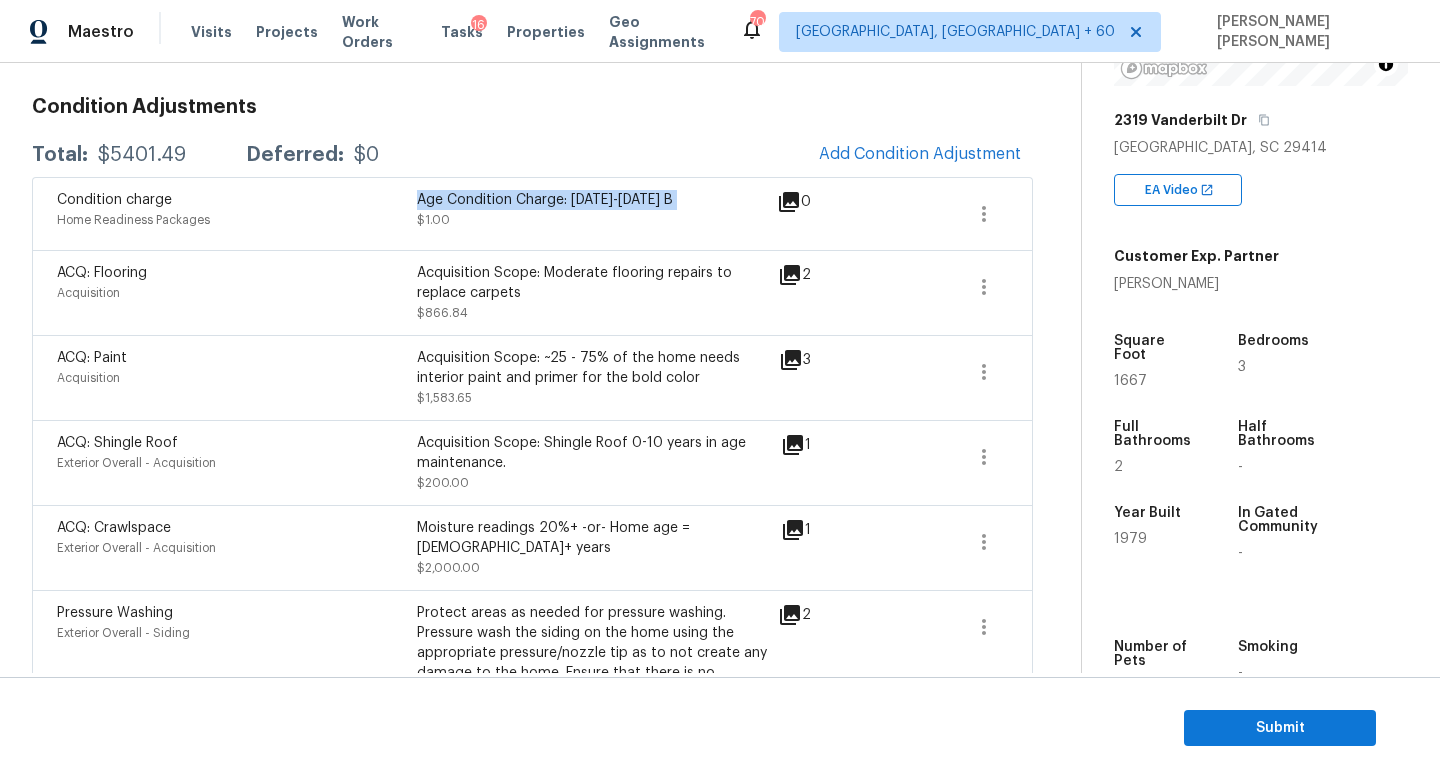 click on "Age Condition Charge: 1979-1992 B" at bounding box center (597, 200) 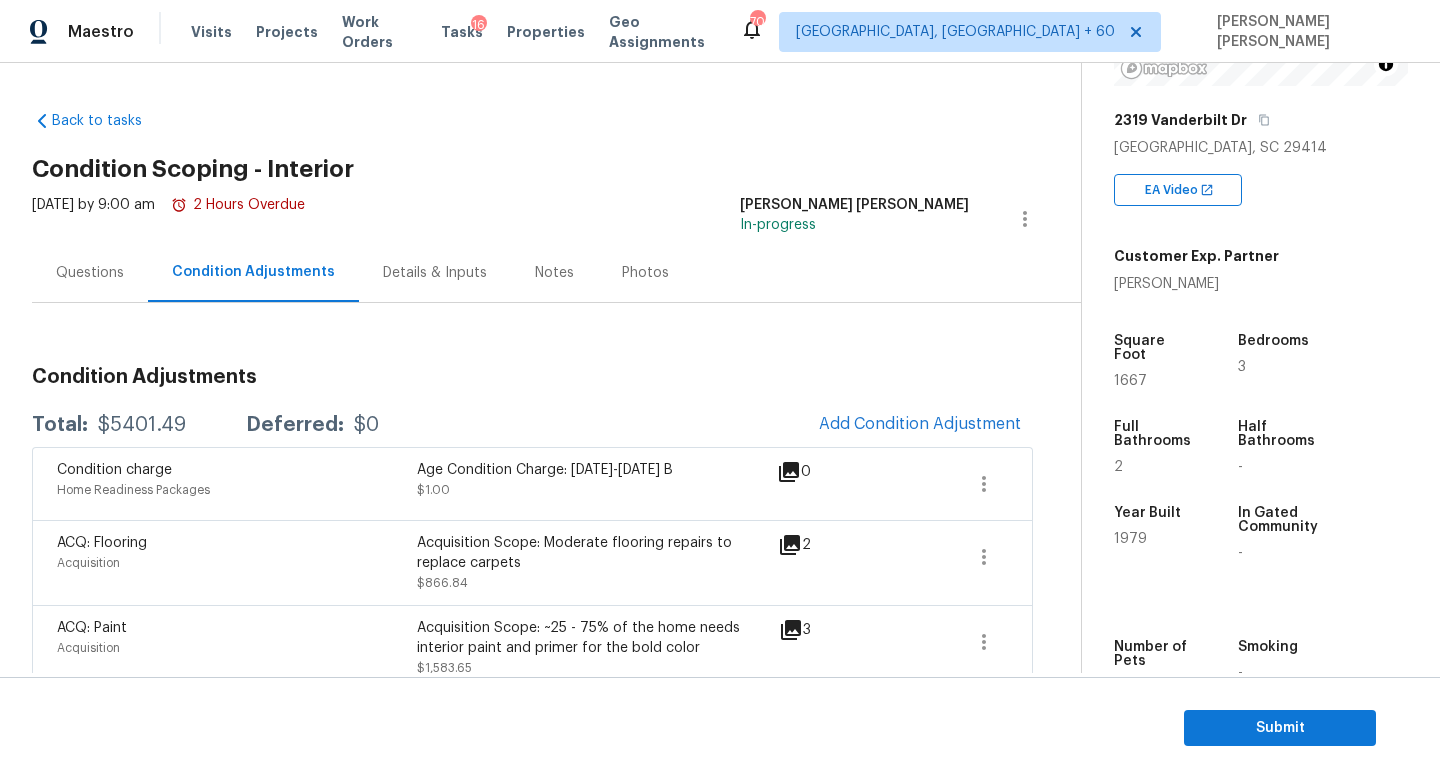 click on "Questions" at bounding box center (90, 273) 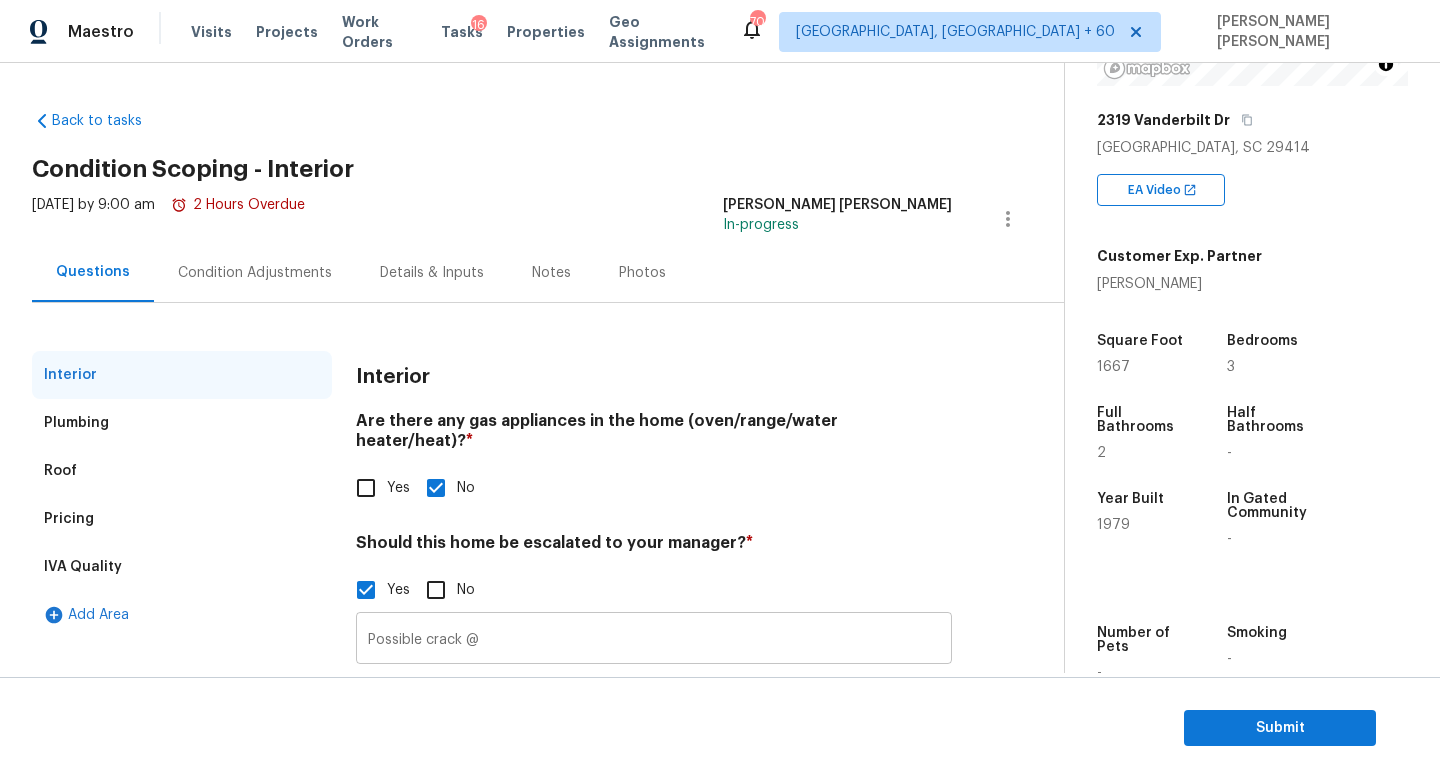 click on "Possible crack @" at bounding box center [654, 640] 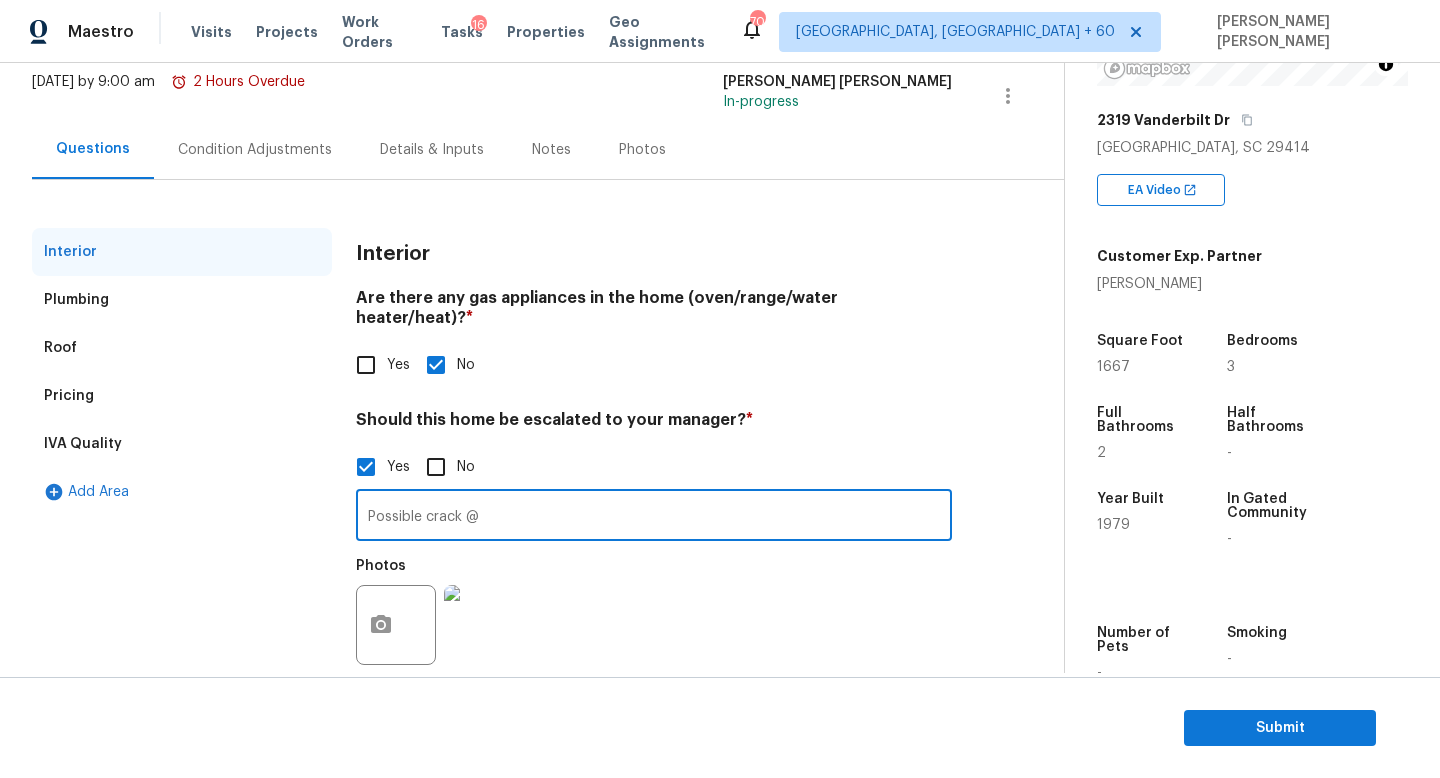 scroll, scrollTop: 137, scrollLeft: 0, axis: vertical 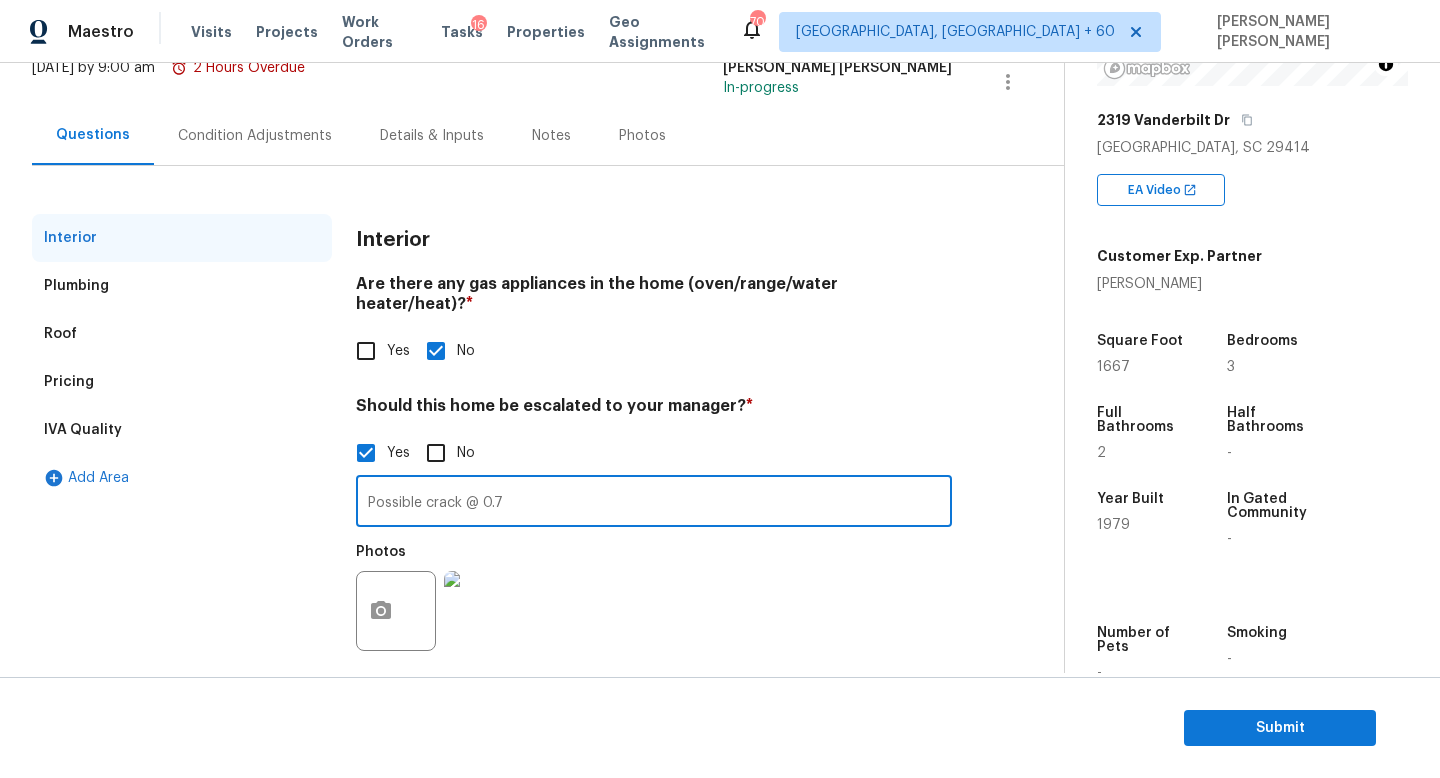 type on "Possible crack @ 0.7" 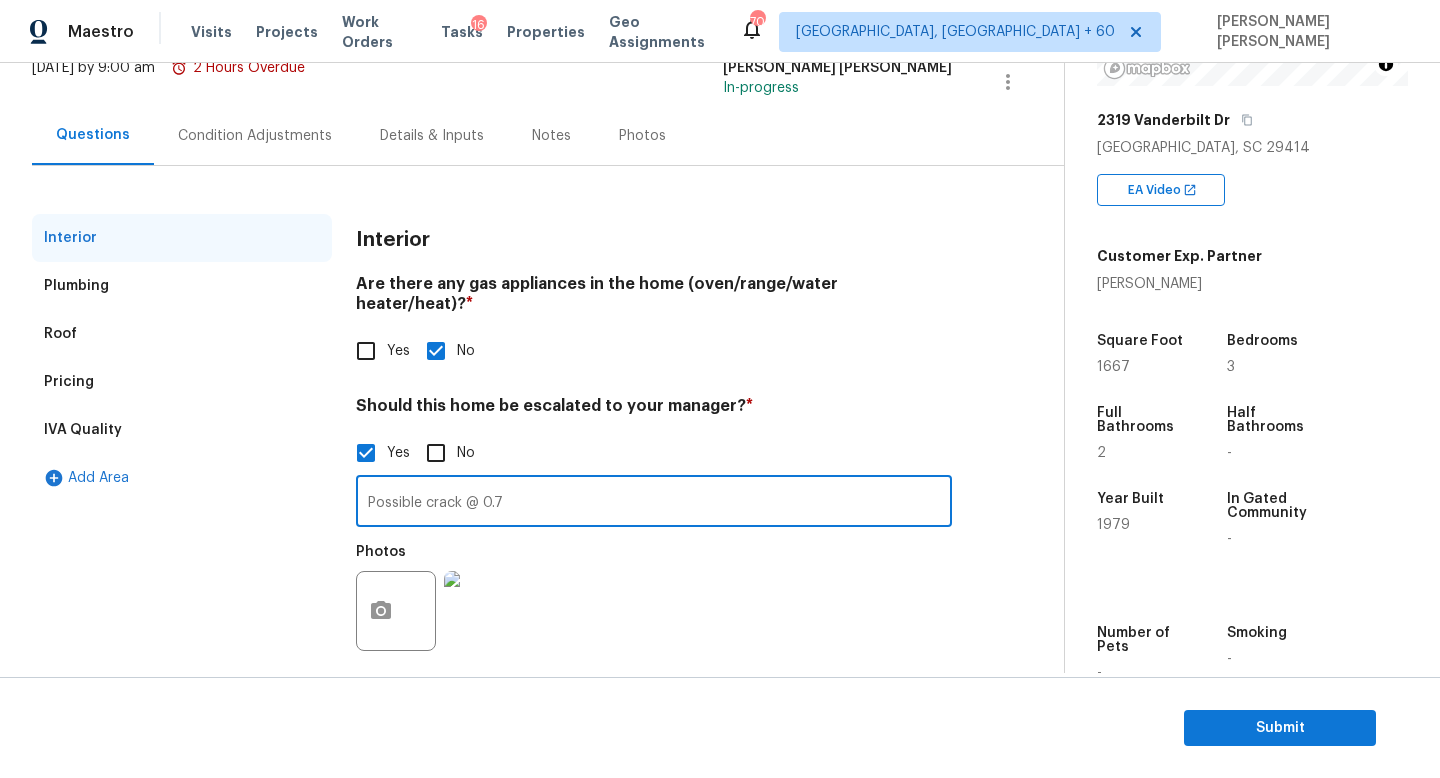 click on "Condition Adjustments" at bounding box center (255, 135) 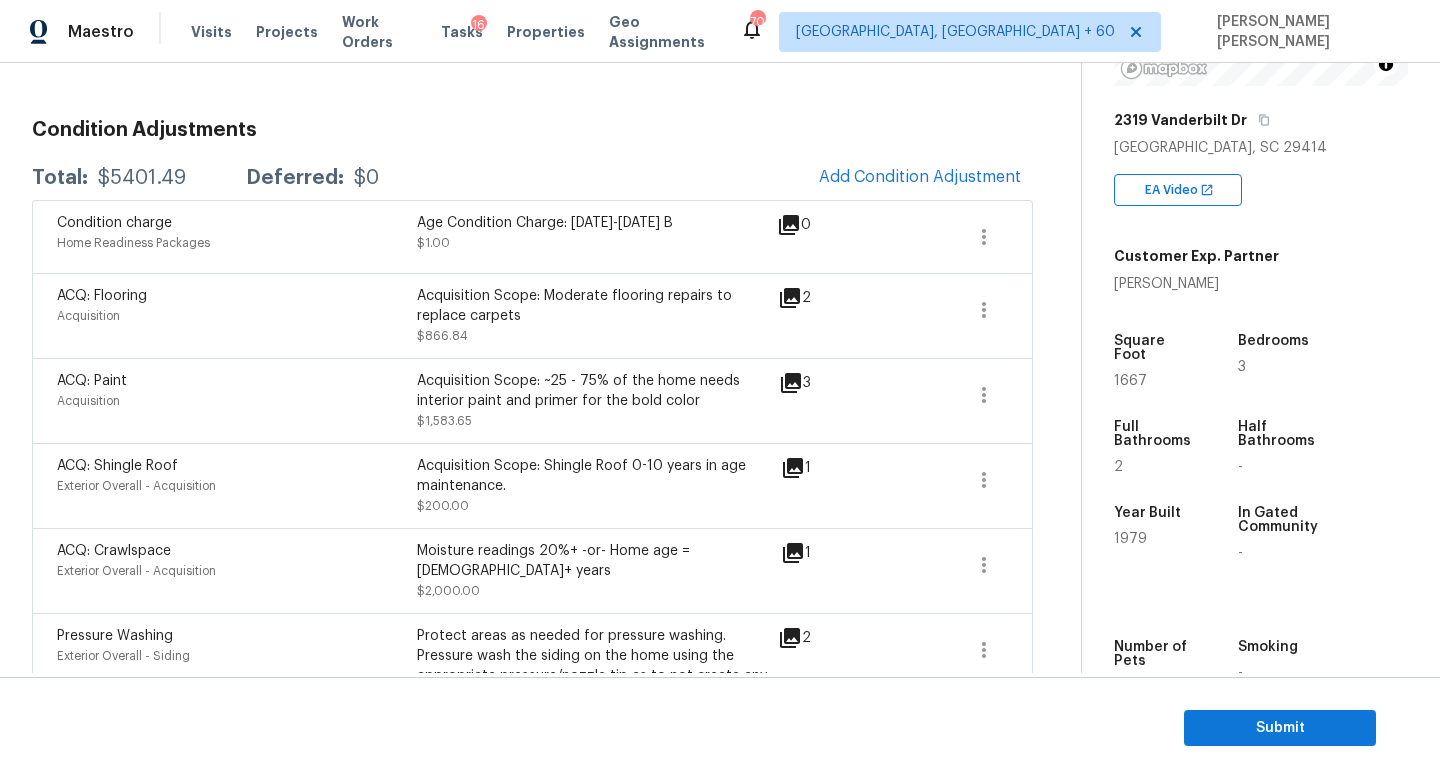 scroll, scrollTop: 291, scrollLeft: 0, axis: vertical 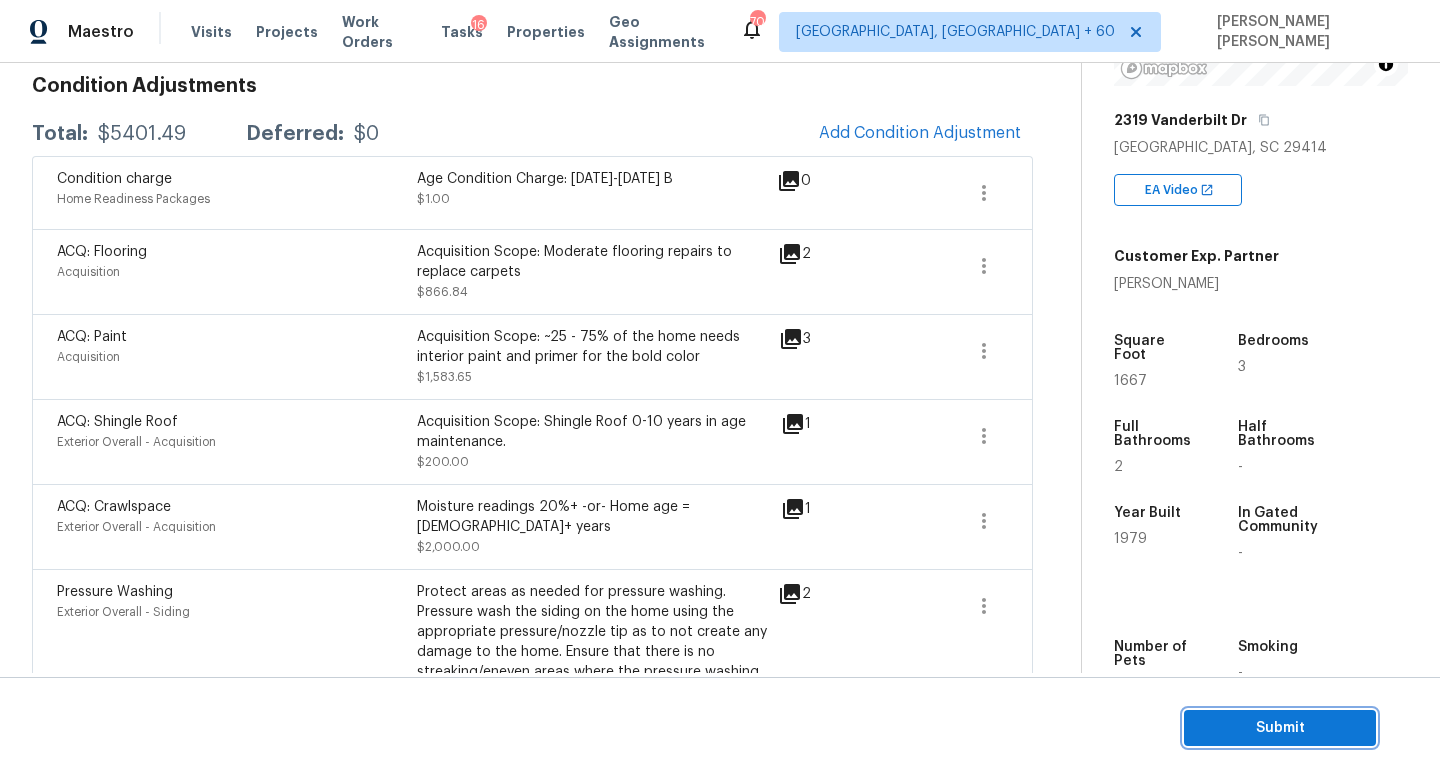 click on "Submit" at bounding box center (1280, 728) 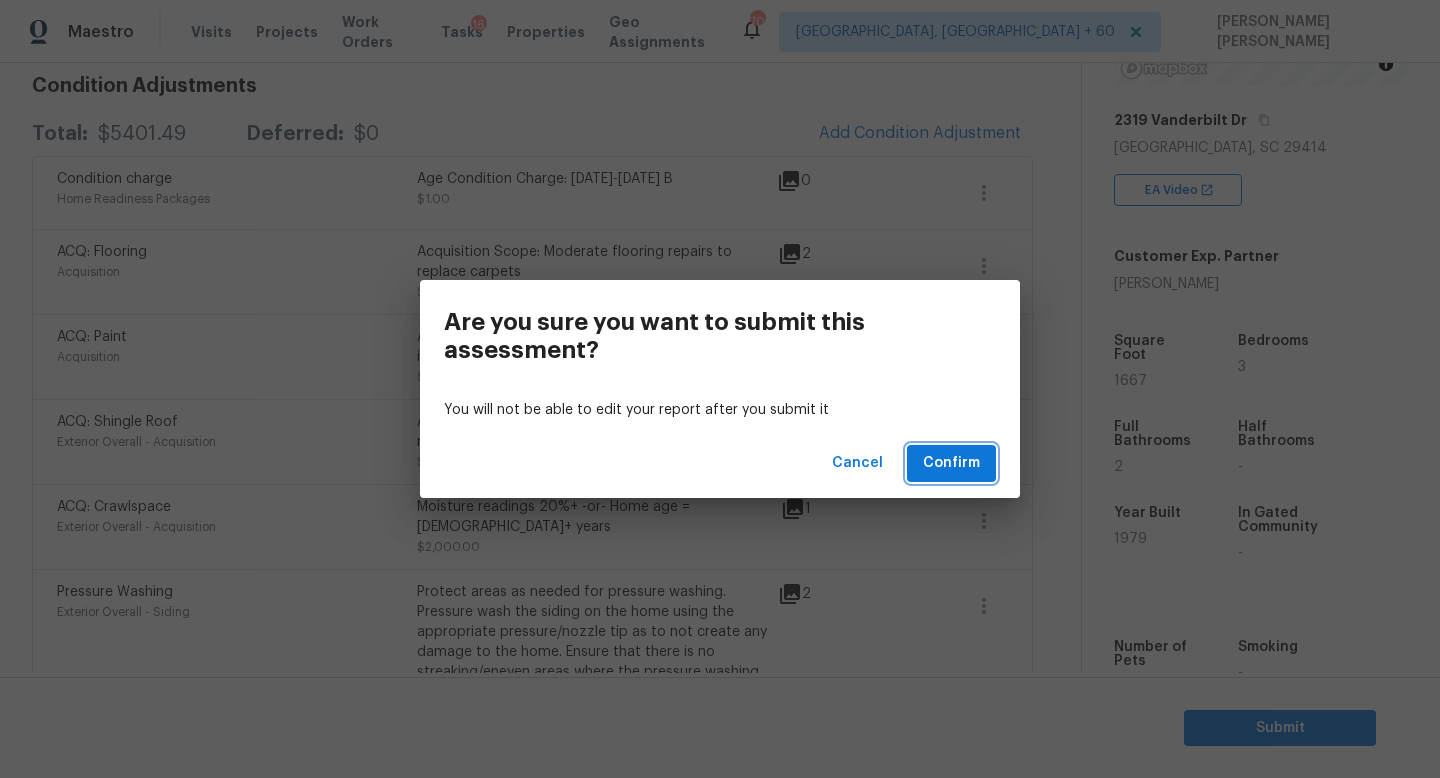 click on "Confirm" at bounding box center (951, 463) 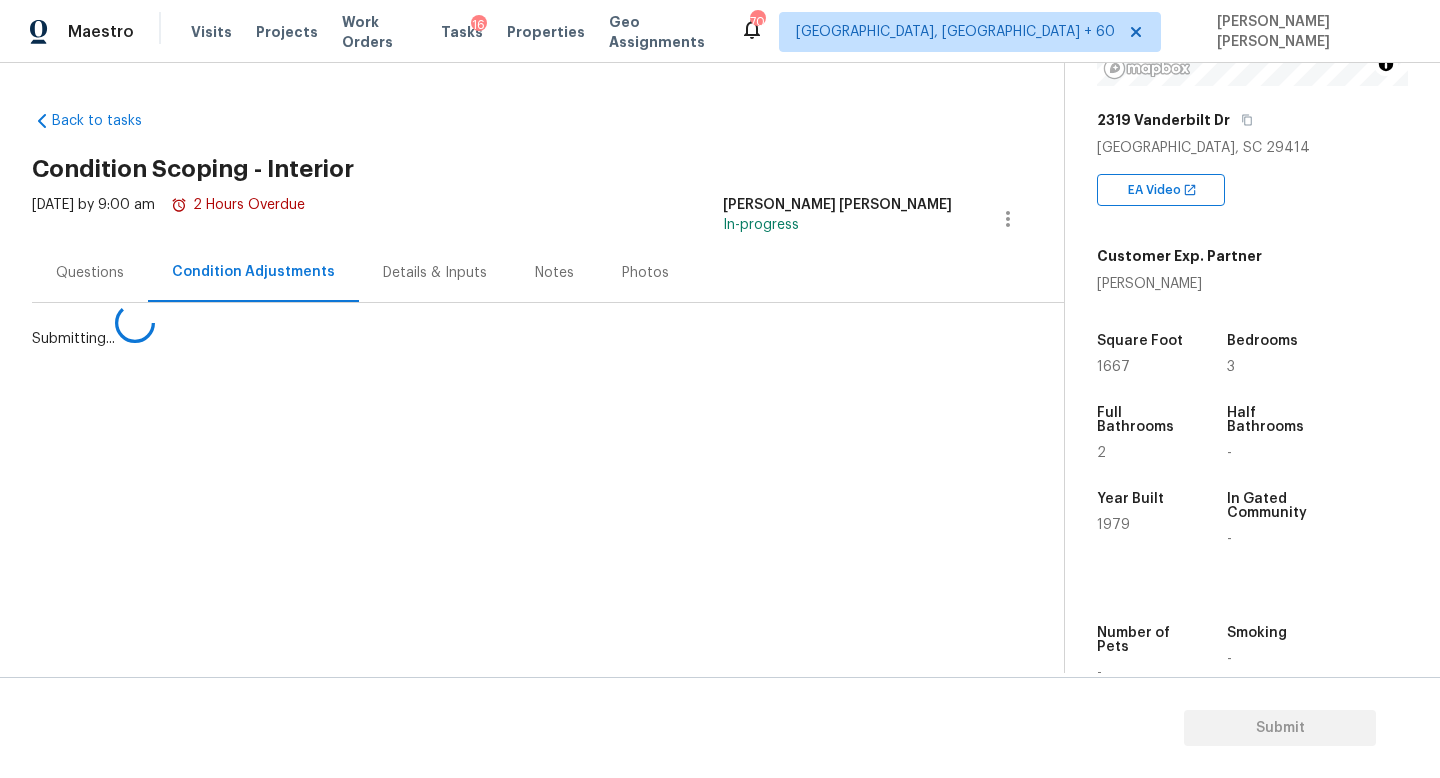 scroll, scrollTop: 0, scrollLeft: 0, axis: both 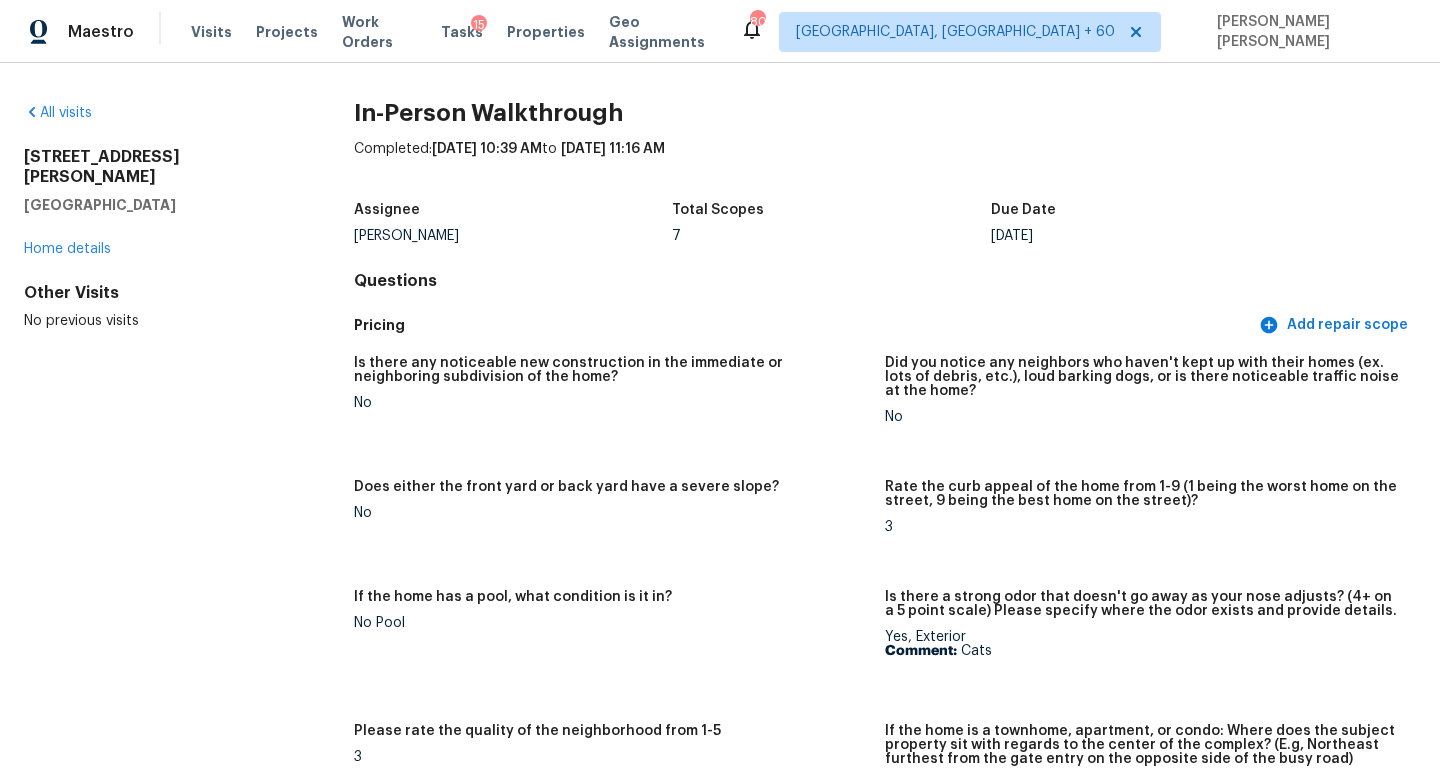 click on "Visits Projects Work Orders Tasks 15 Properties Geo Assignments" at bounding box center [465, 32] 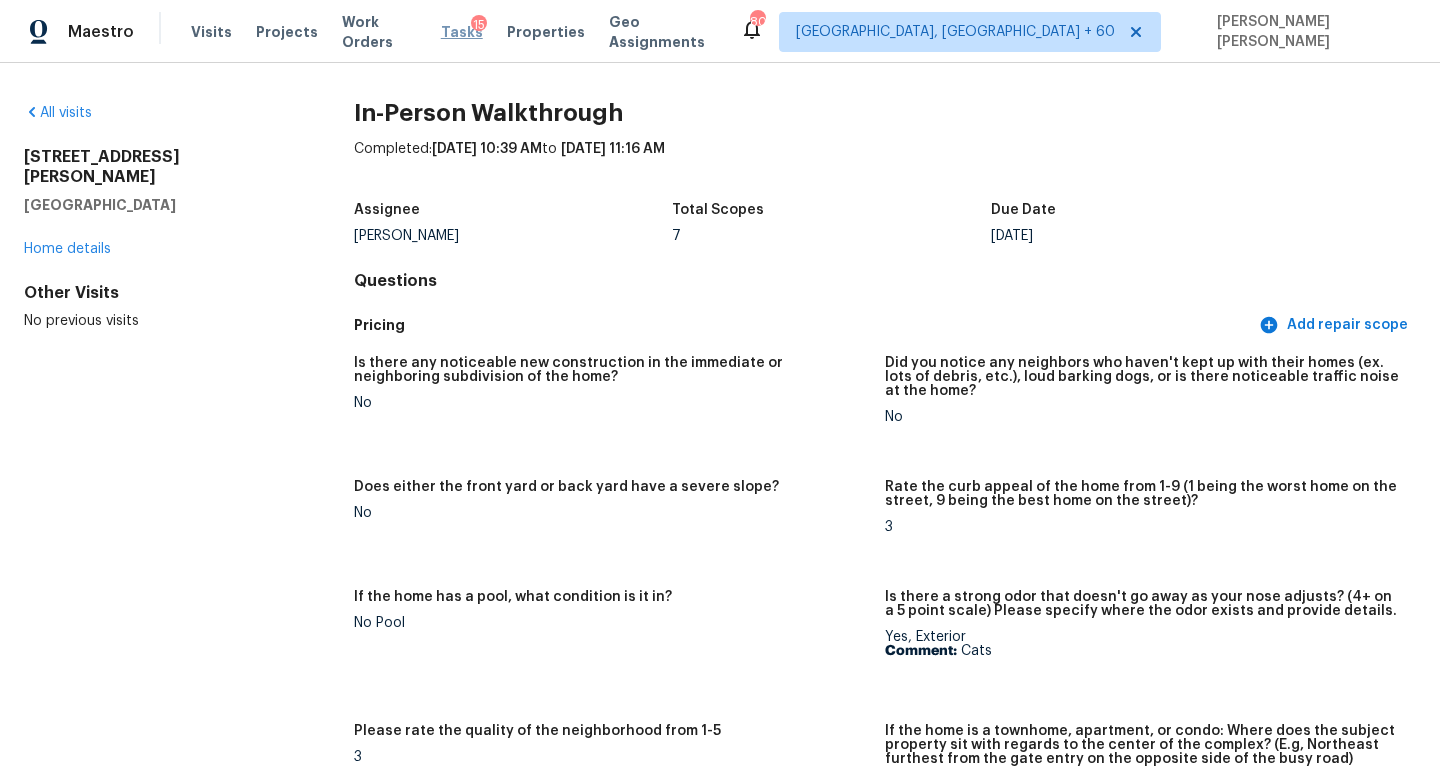 click on "Tasks" at bounding box center (462, 32) 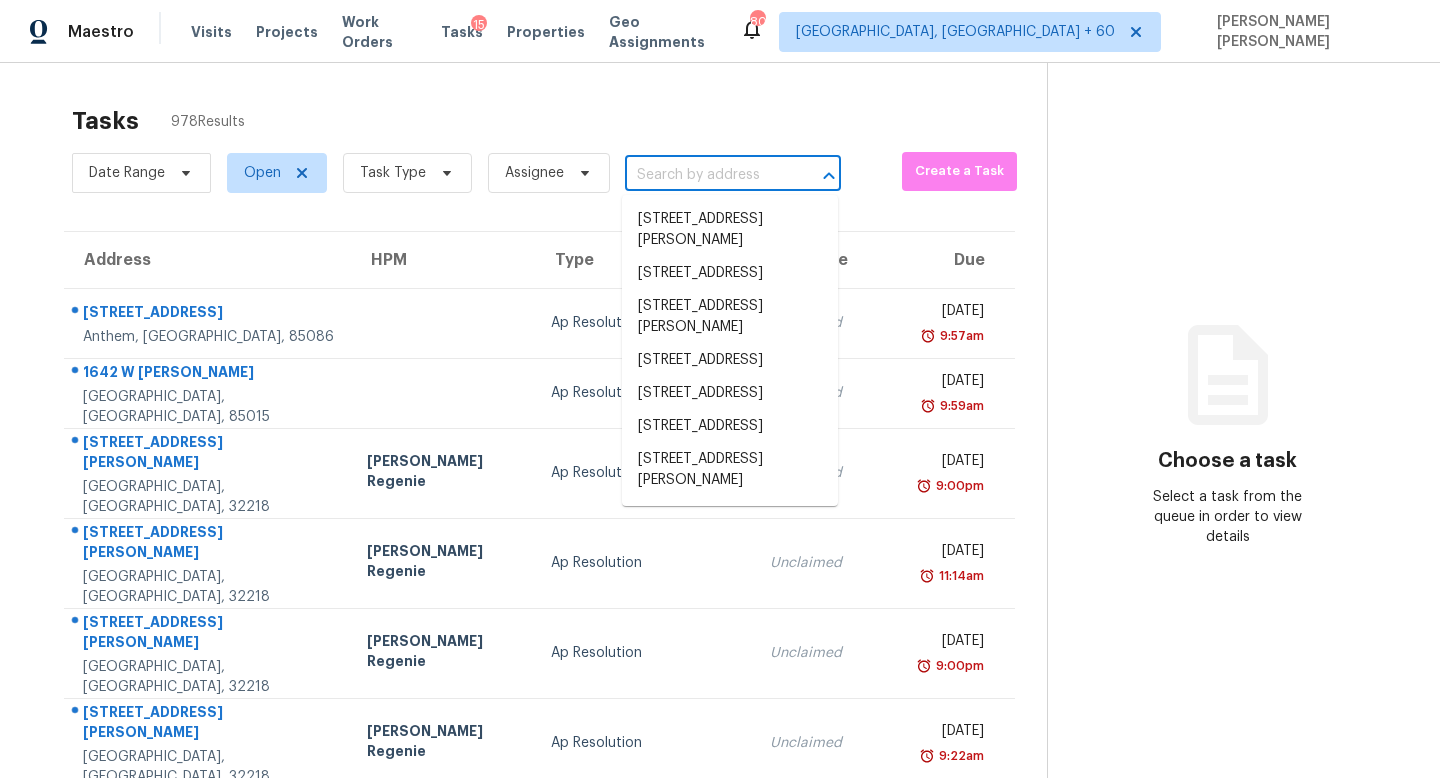 click at bounding box center [705, 175] 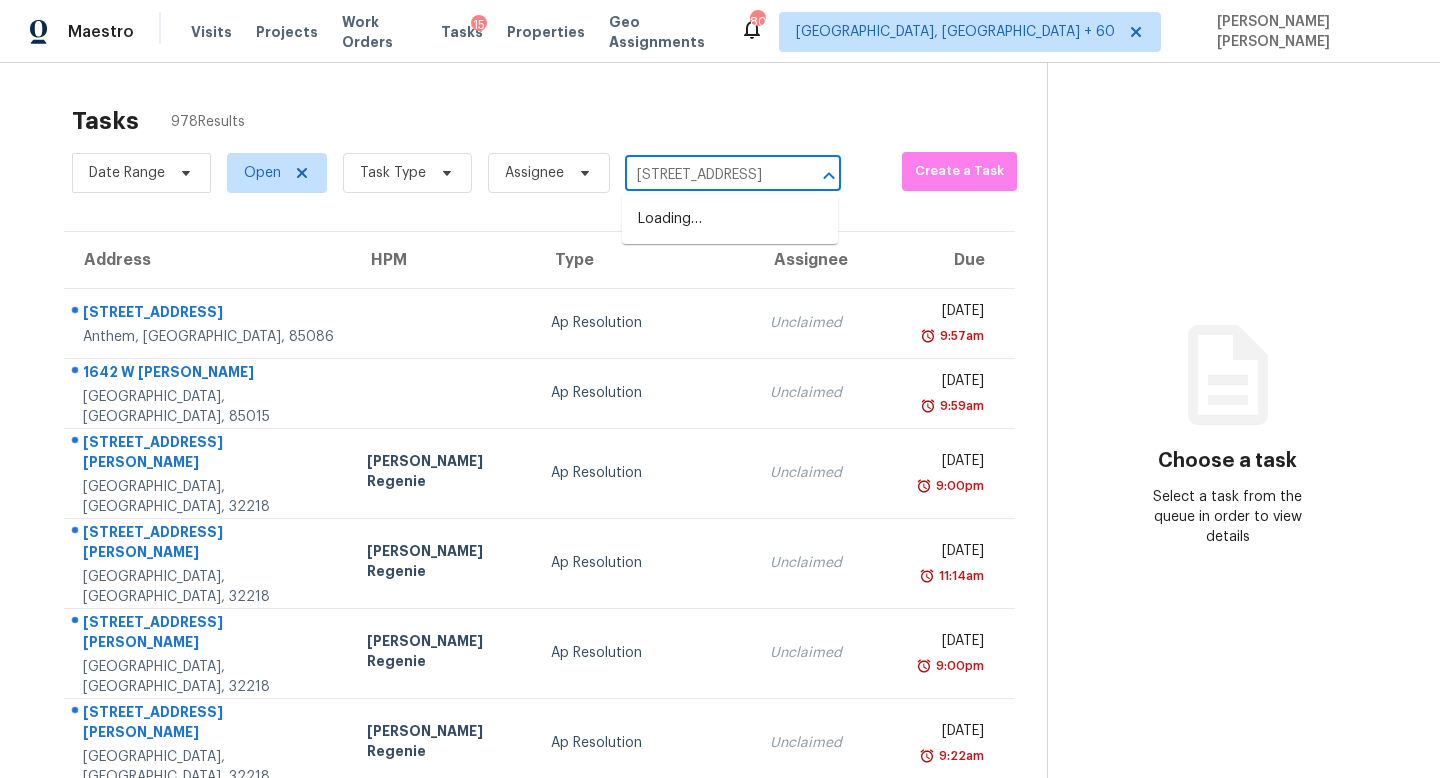 scroll, scrollTop: 0, scrollLeft: 99, axis: horizontal 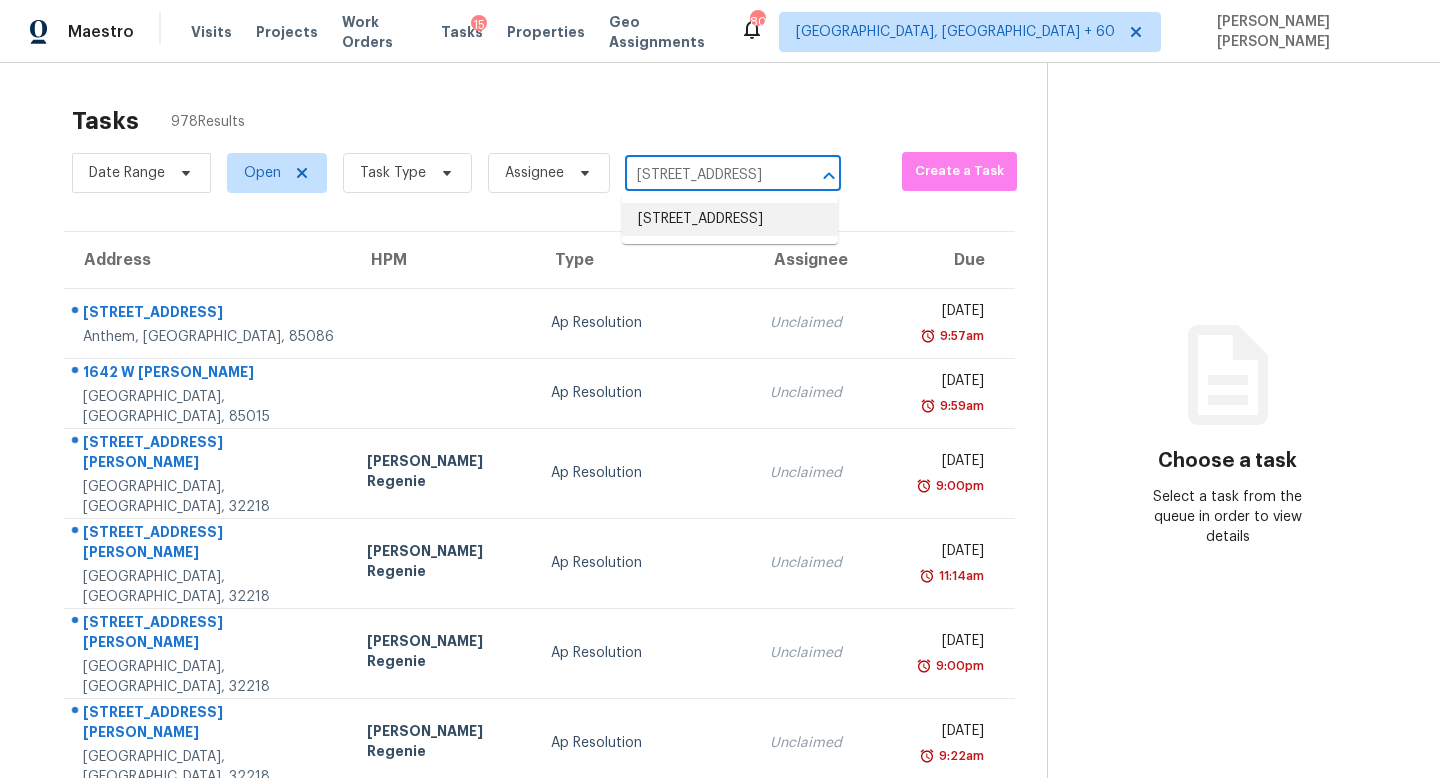 click on "[STREET_ADDRESS]" at bounding box center [730, 219] 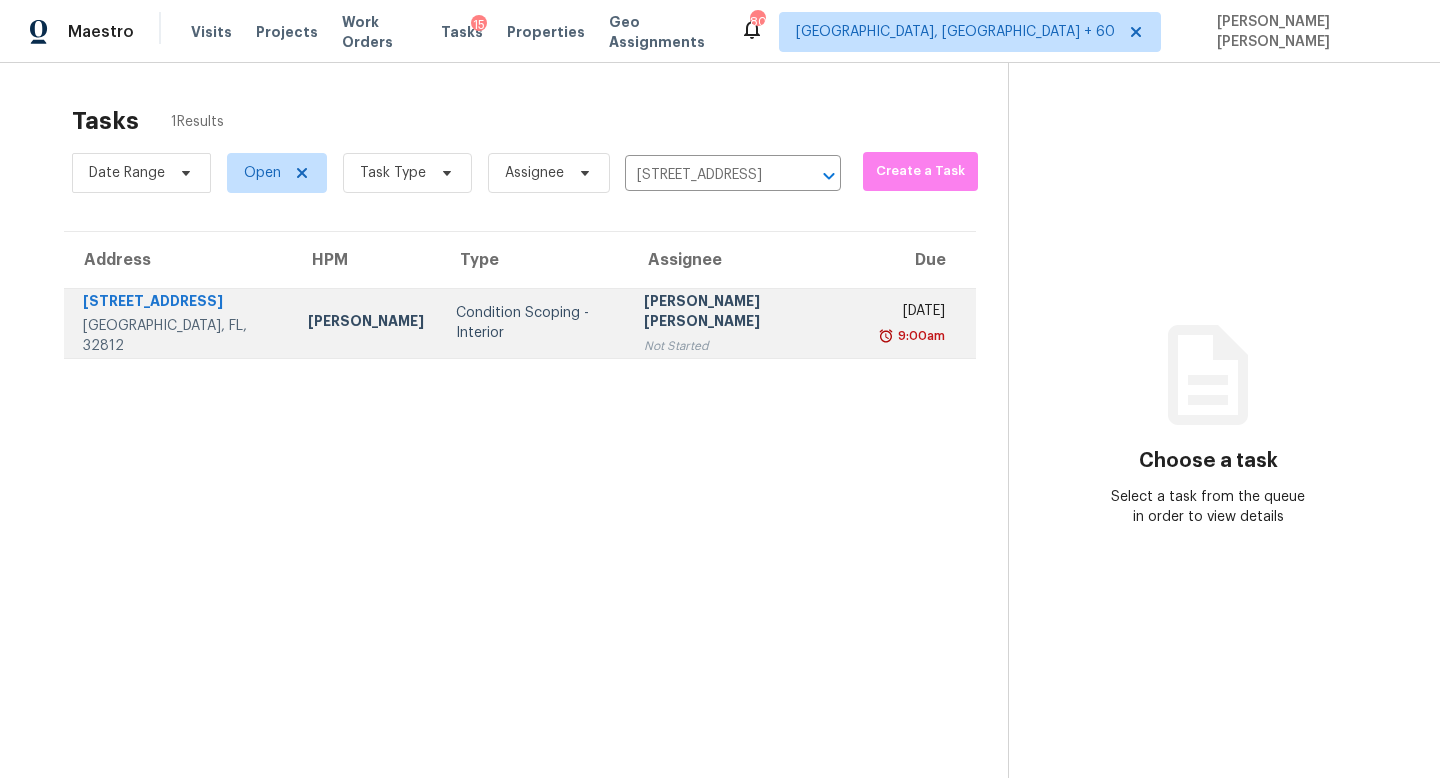click on "Condition Scoping - Interior" at bounding box center [534, 323] 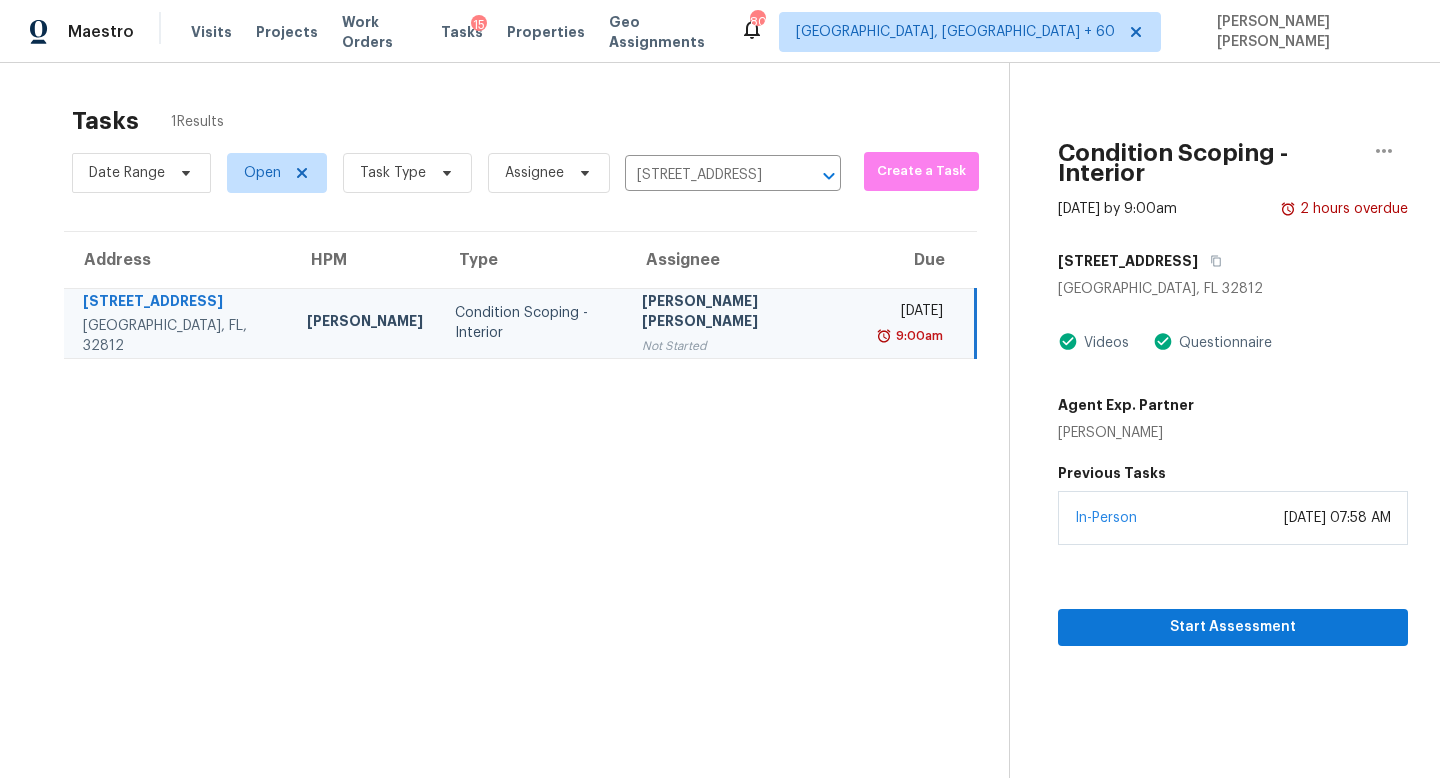 click on "In-Person  [DATE] 07:58 AM" at bounding box center (1233, 518) 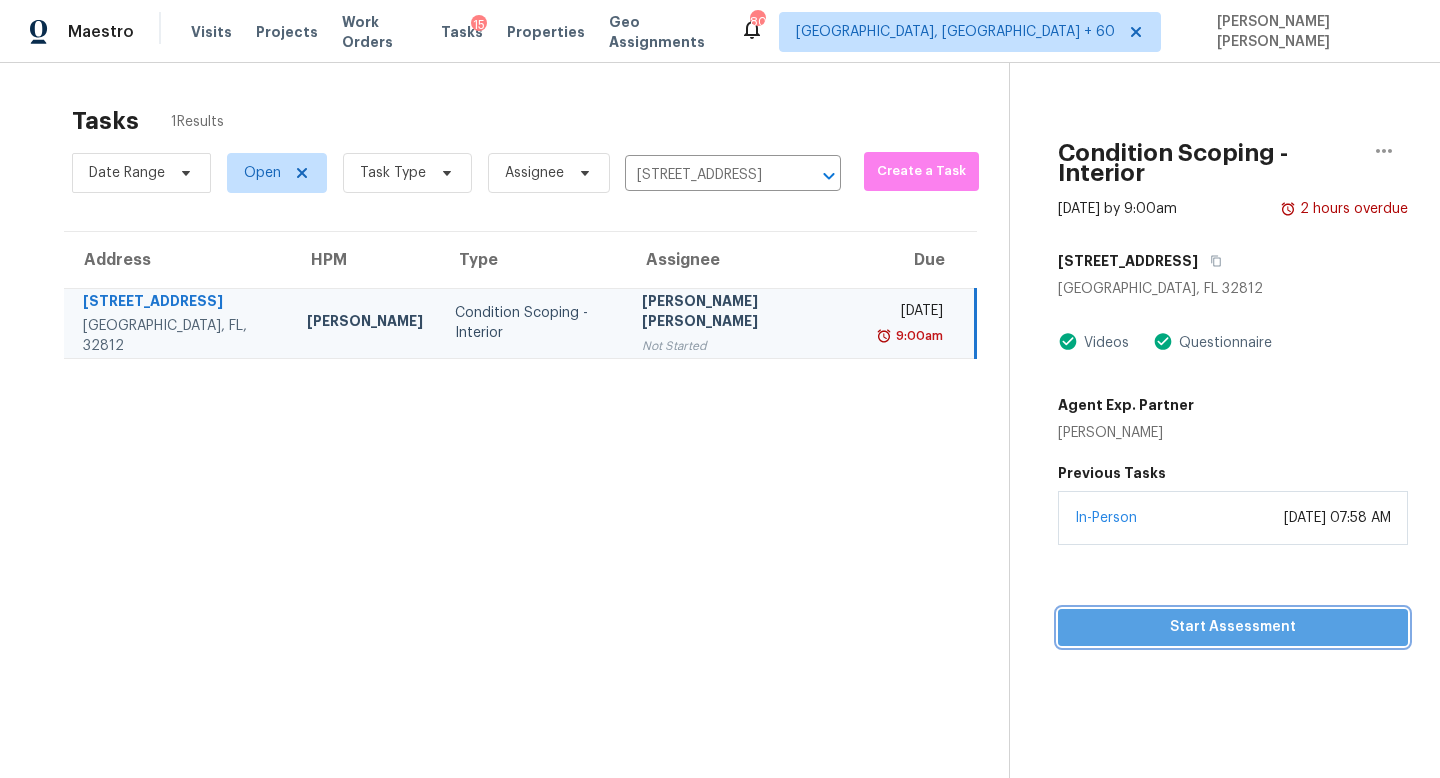 click on "Start Assessment" at bounding box center [1233, 627] 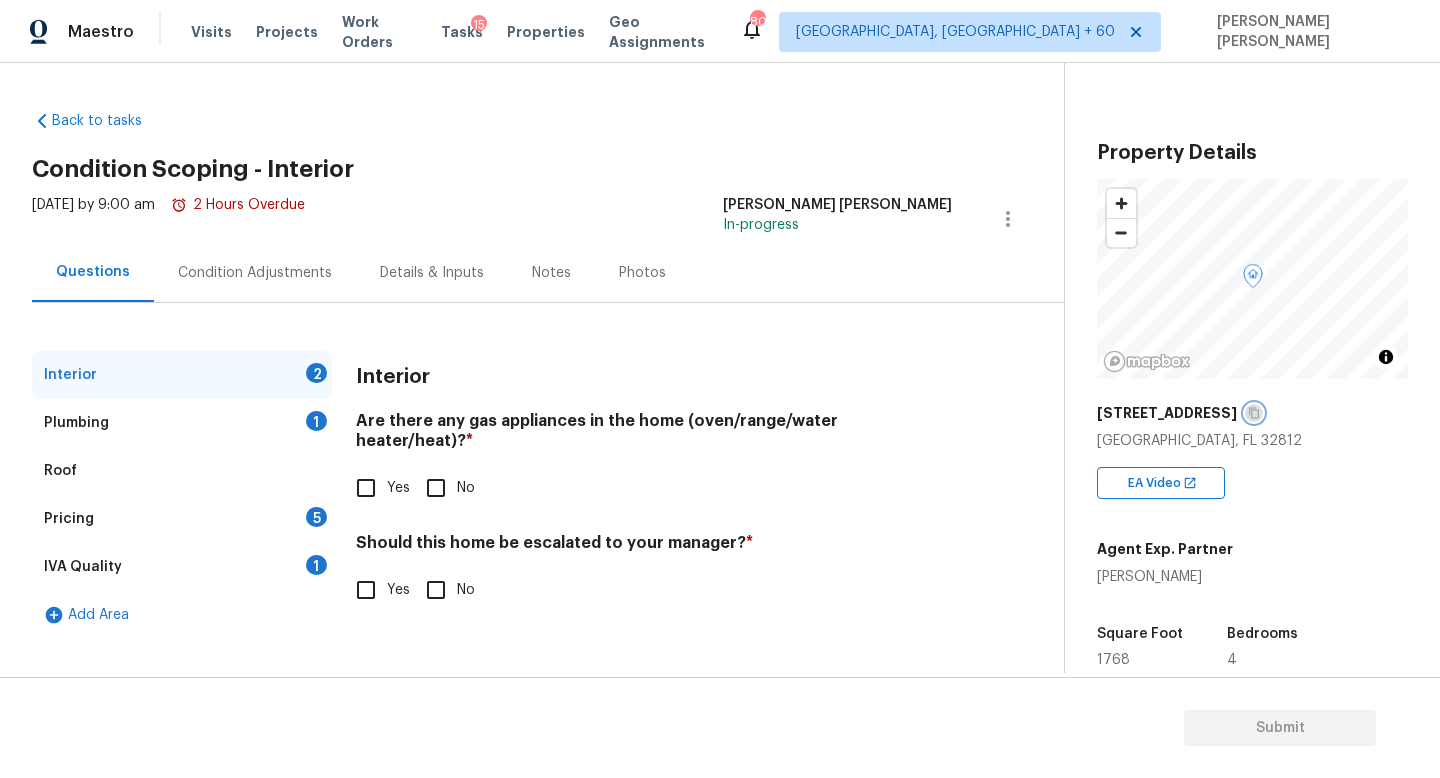 click 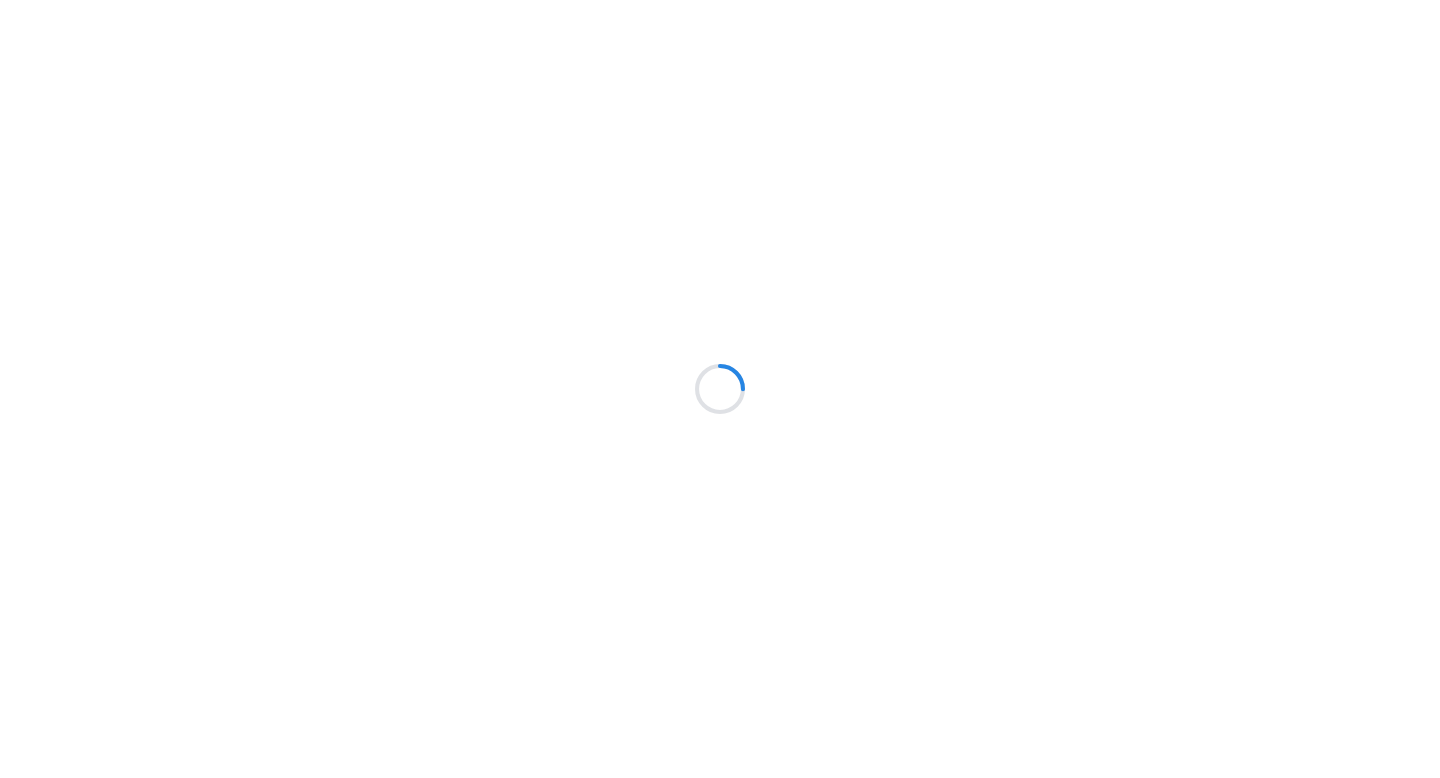 scroll, scrollTop: 0, scrollLeft: 0, axis: both 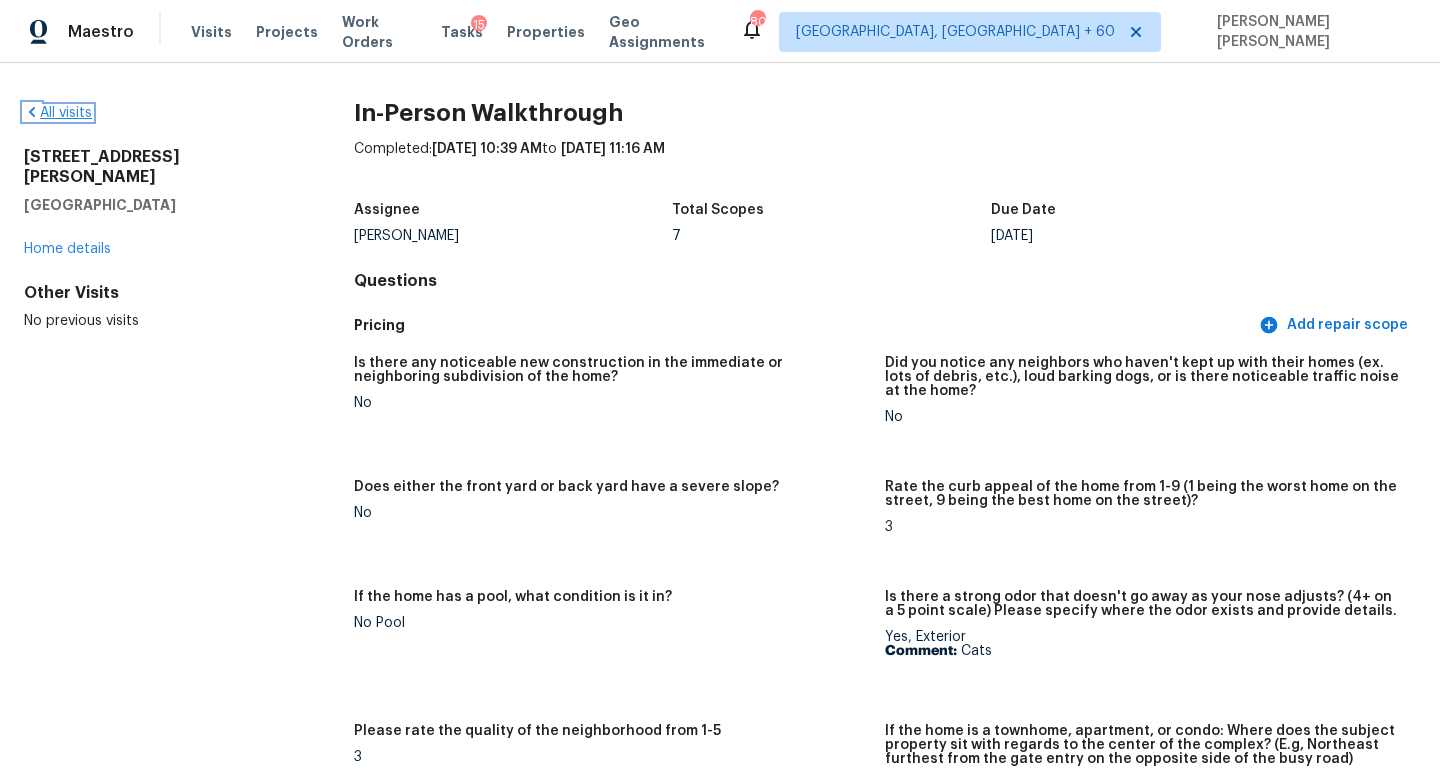 click on "All visits" at bounding box center (58, 113) 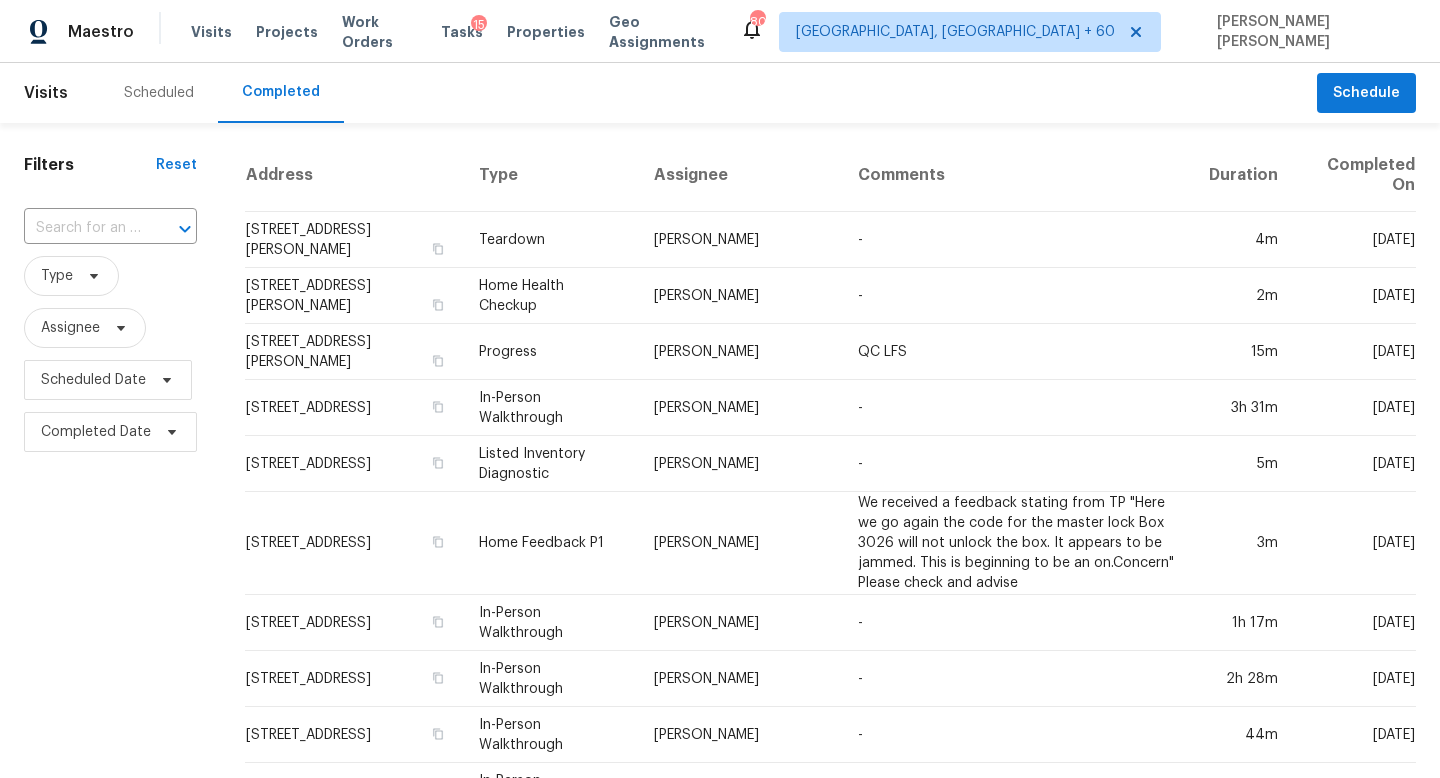 click on "​" at bounding box center [110, 228] 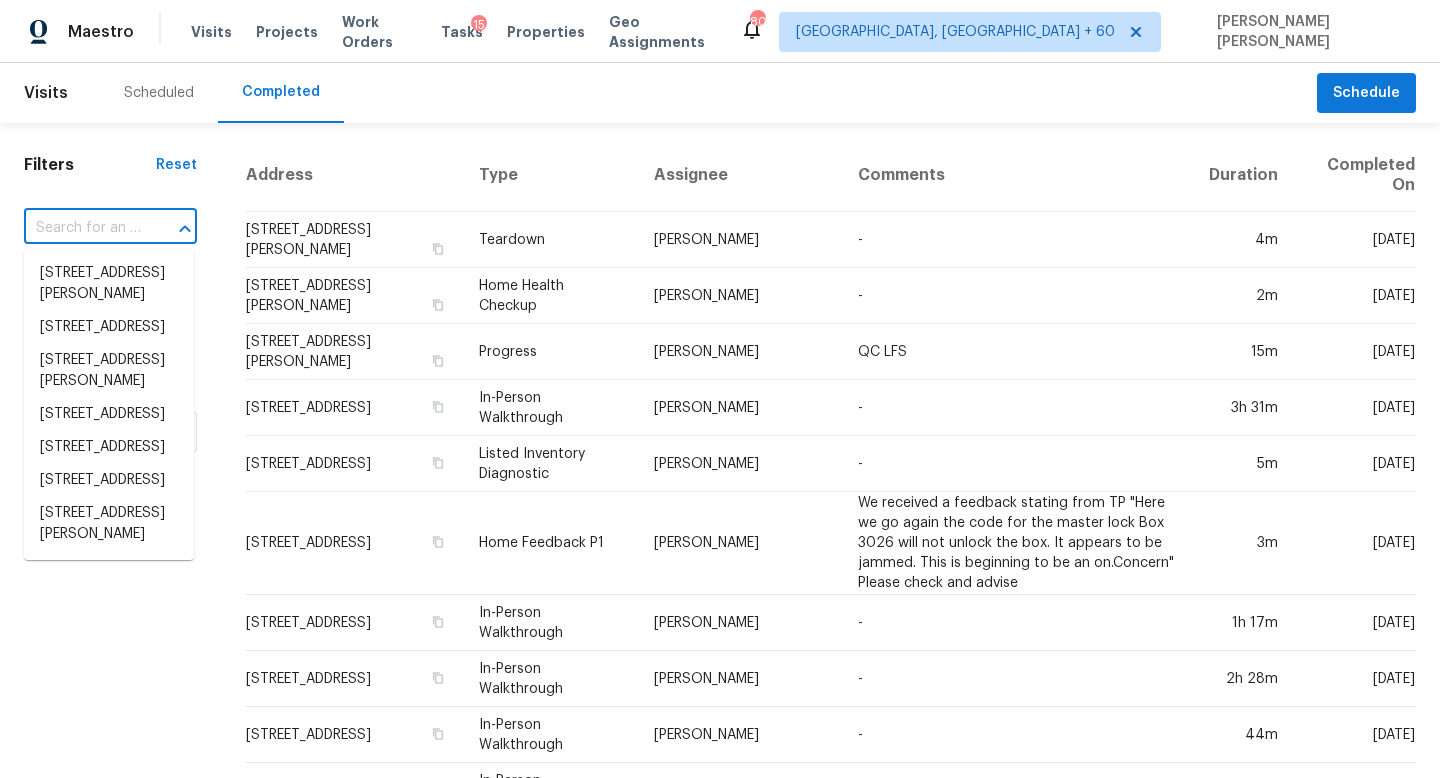 paste on "[STREET_ADDRESS]" 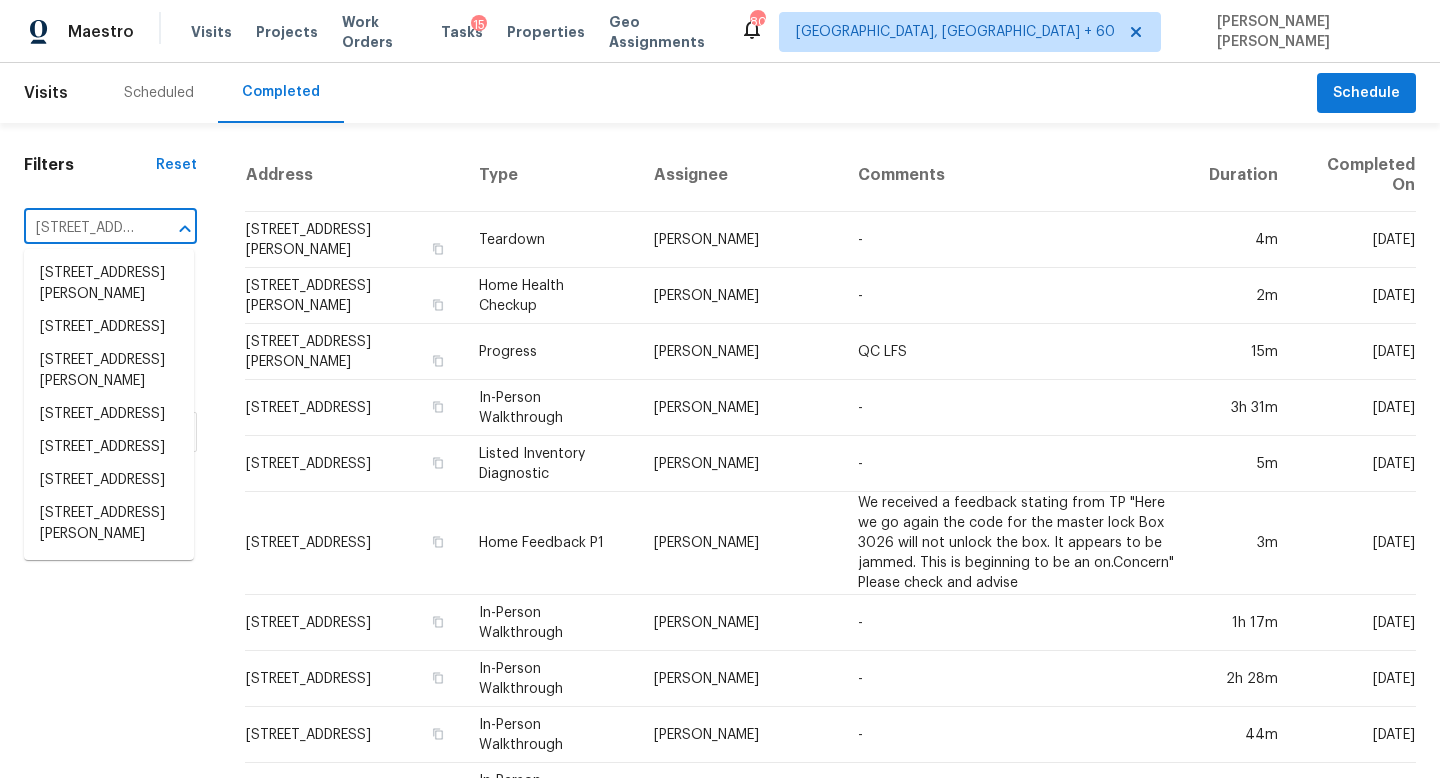 scroll, scrollTop: 0, scrollLeft: 144, axis: horizontal 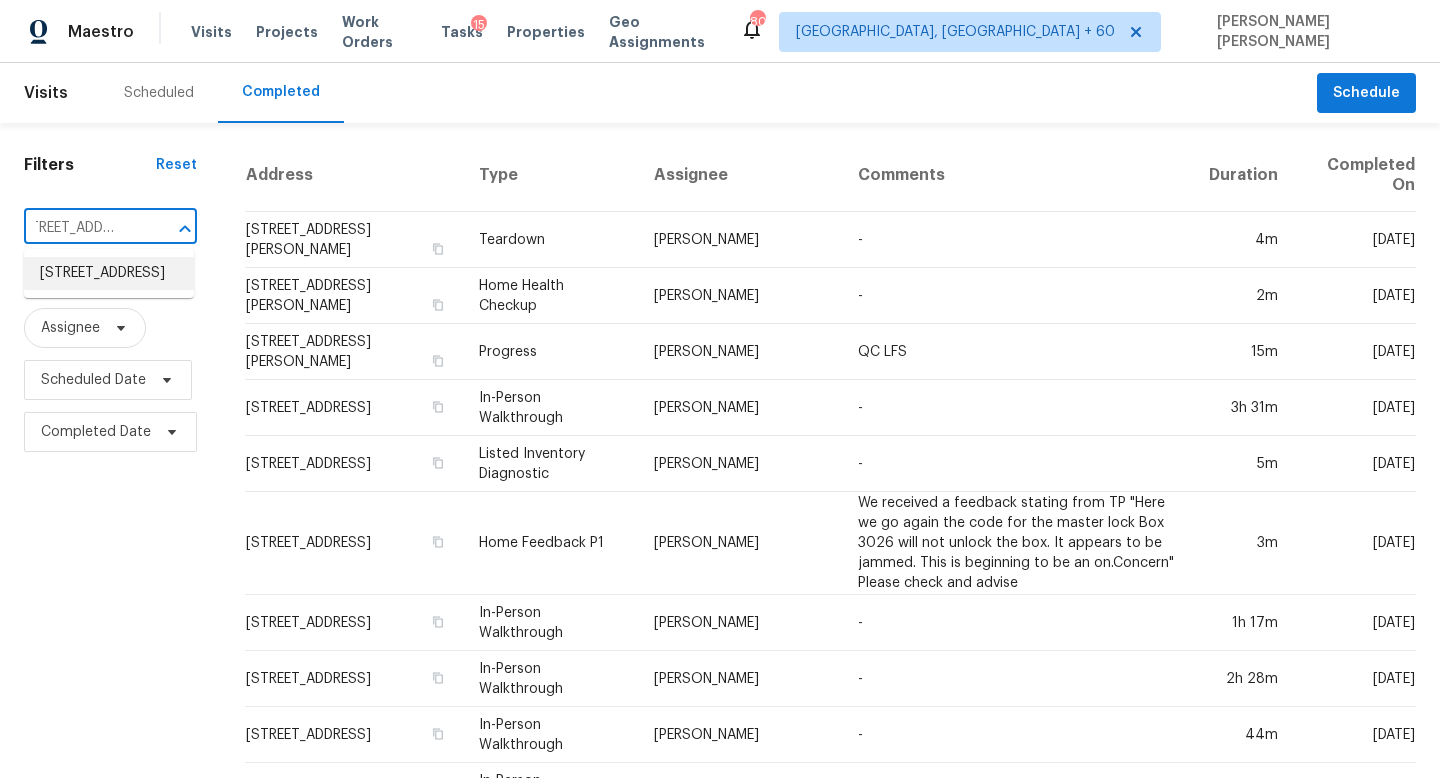 click on "[STREET_ADDRESS]" at bounding box center [109, 273] 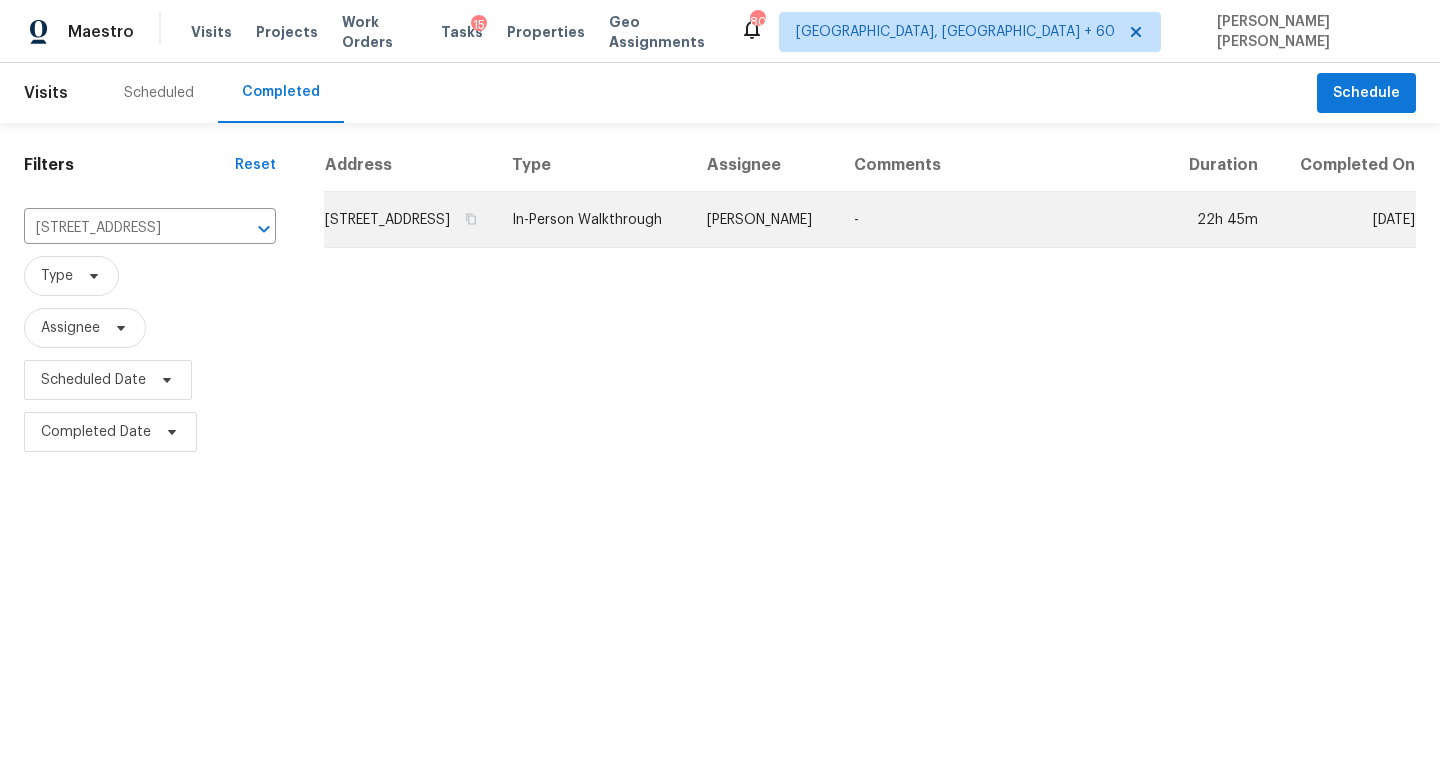 click on "[PERSON_NAME]" at bounding box center [764, 220] 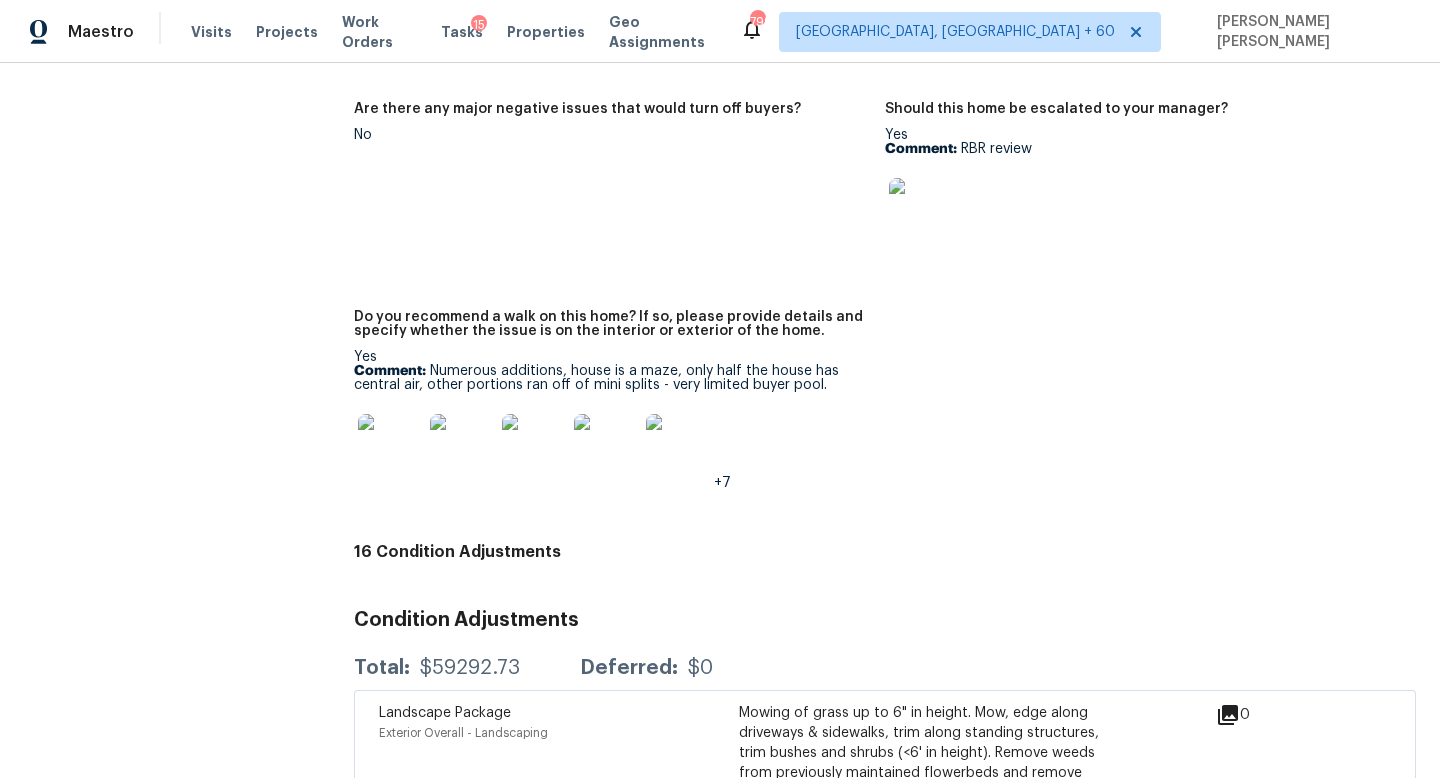 scroll, scrollTop: 5078, scrollLeft: 0, axis: vertical 